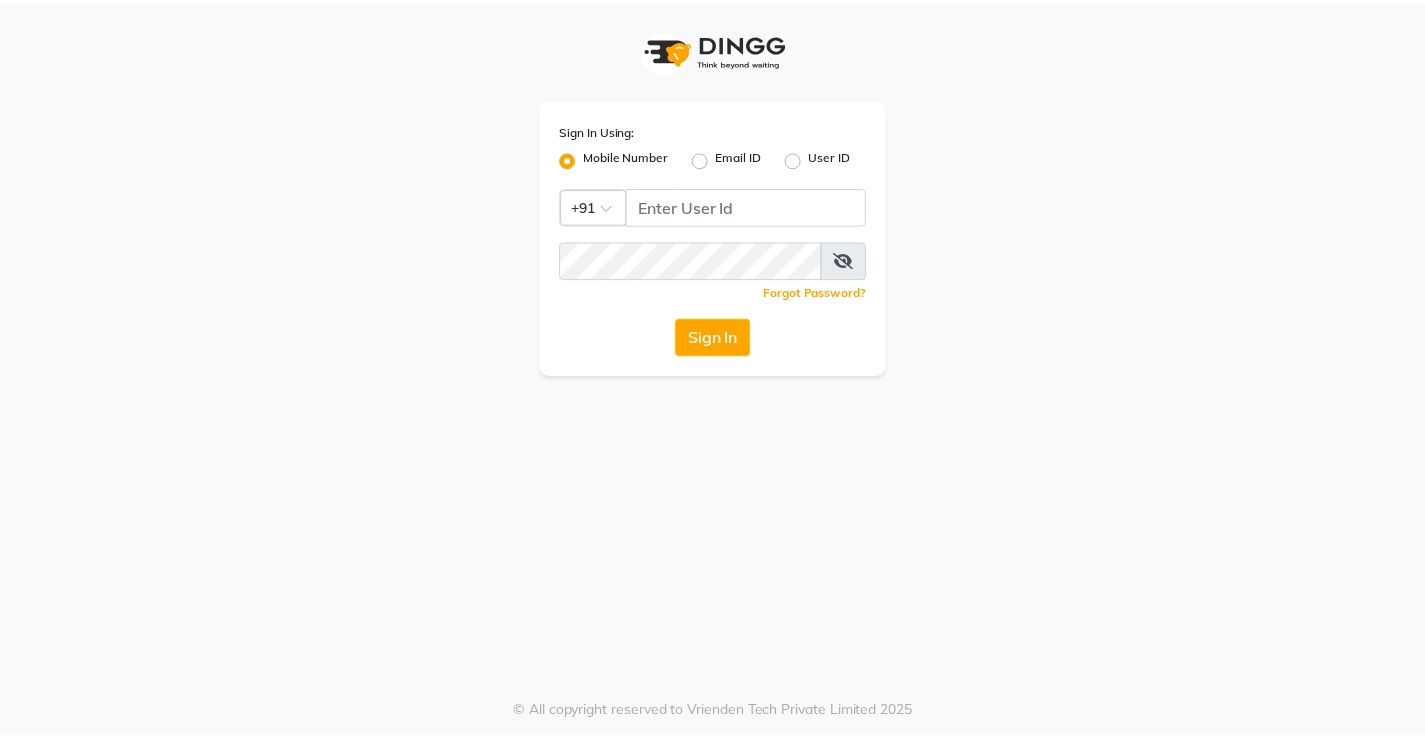 scroll, scrollTop: 0, scrollLeft: 0, axis: both 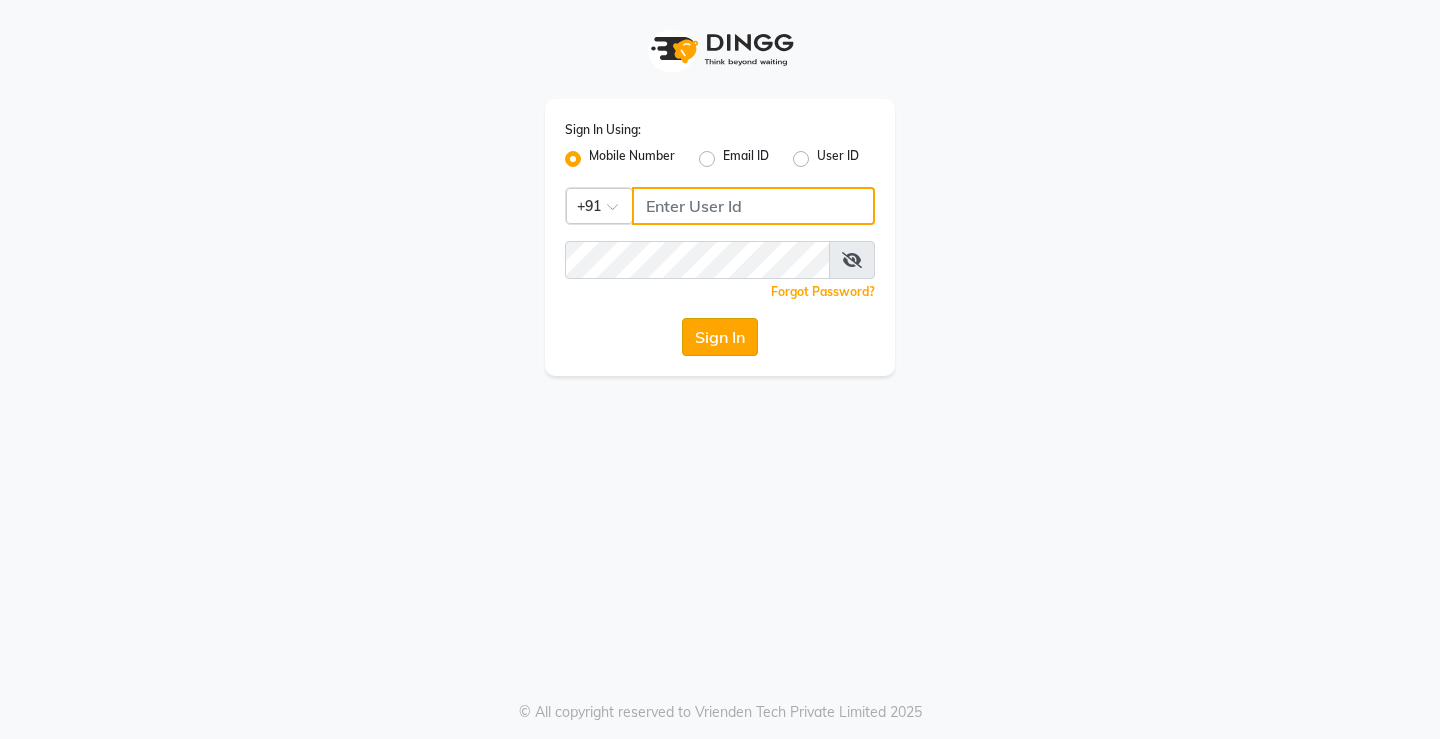 type on "7441112777" 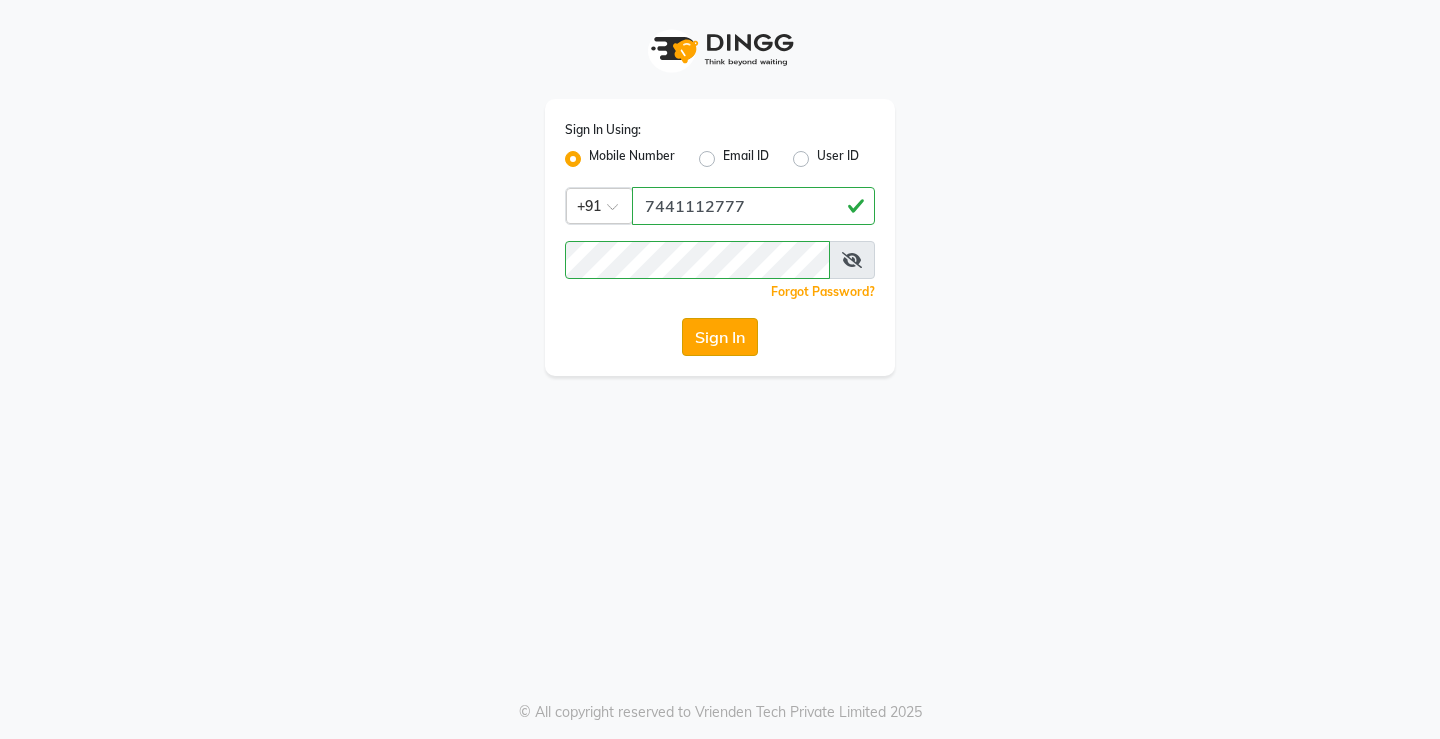 click on "Sign In" 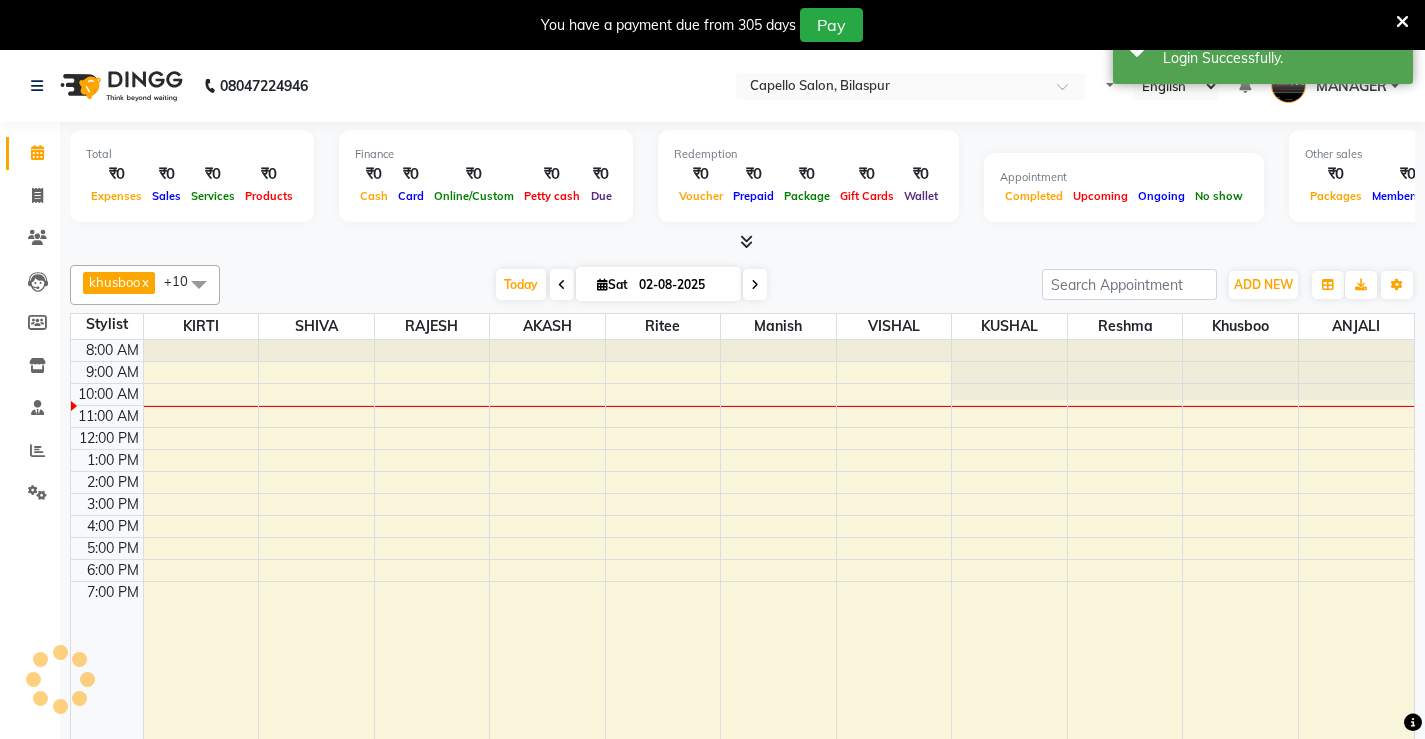 select on "en" 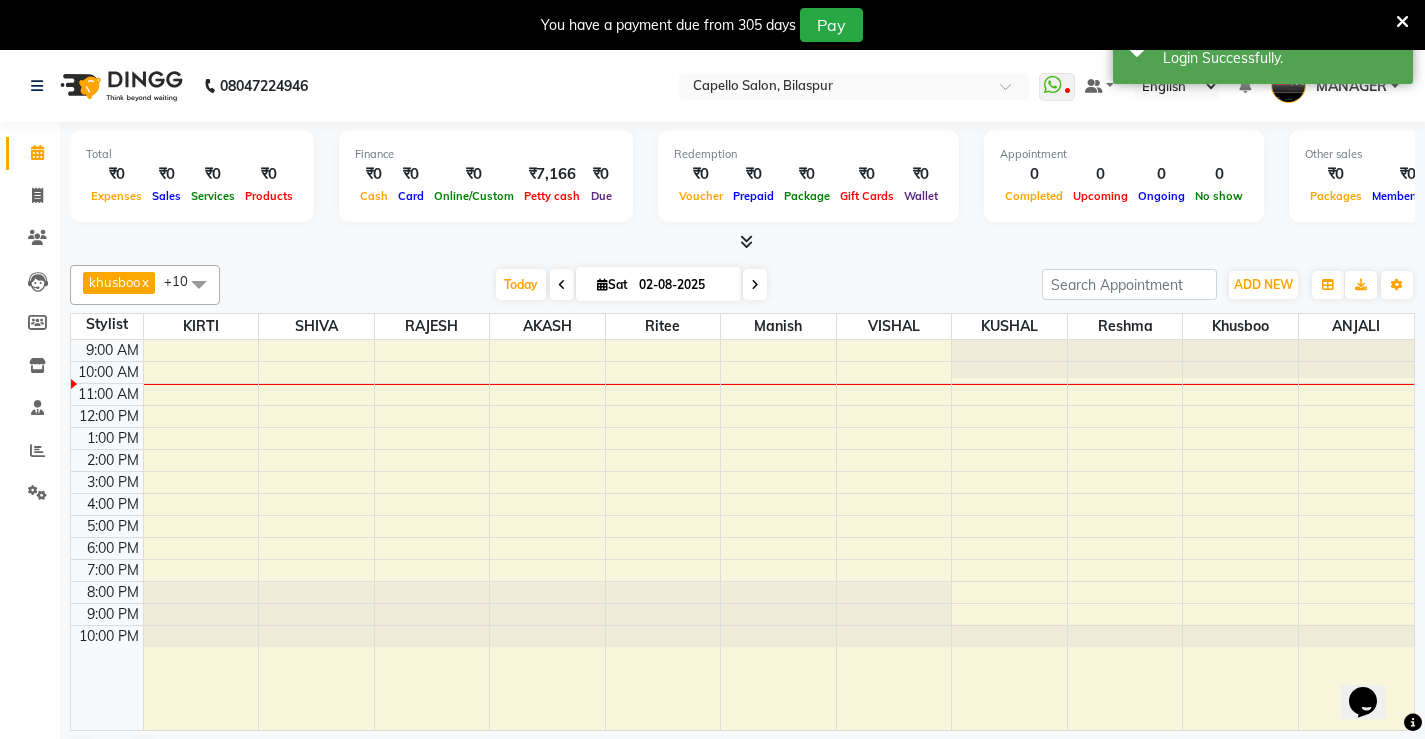 scroll, scrollTop: 0, scrollLeft: 0, axis: both 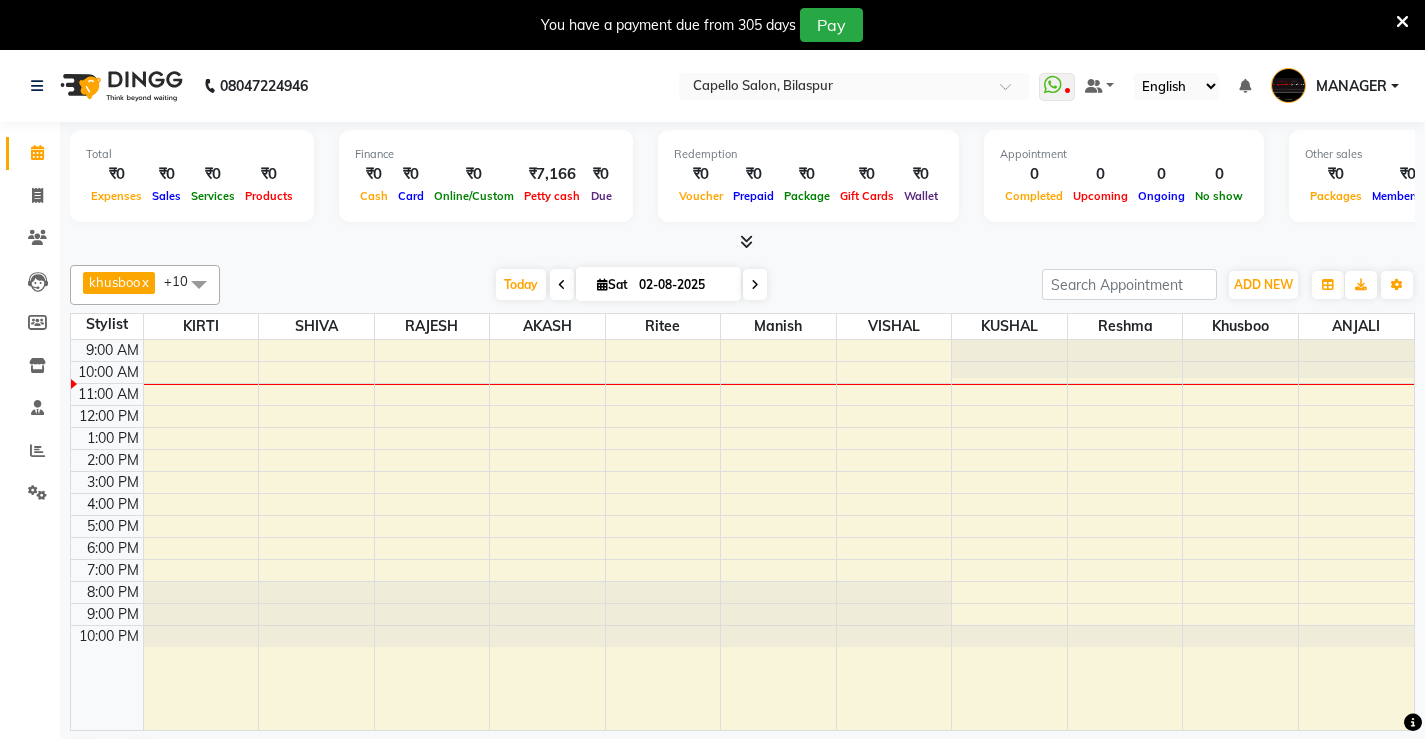 click at bounding box center (1402, 22) 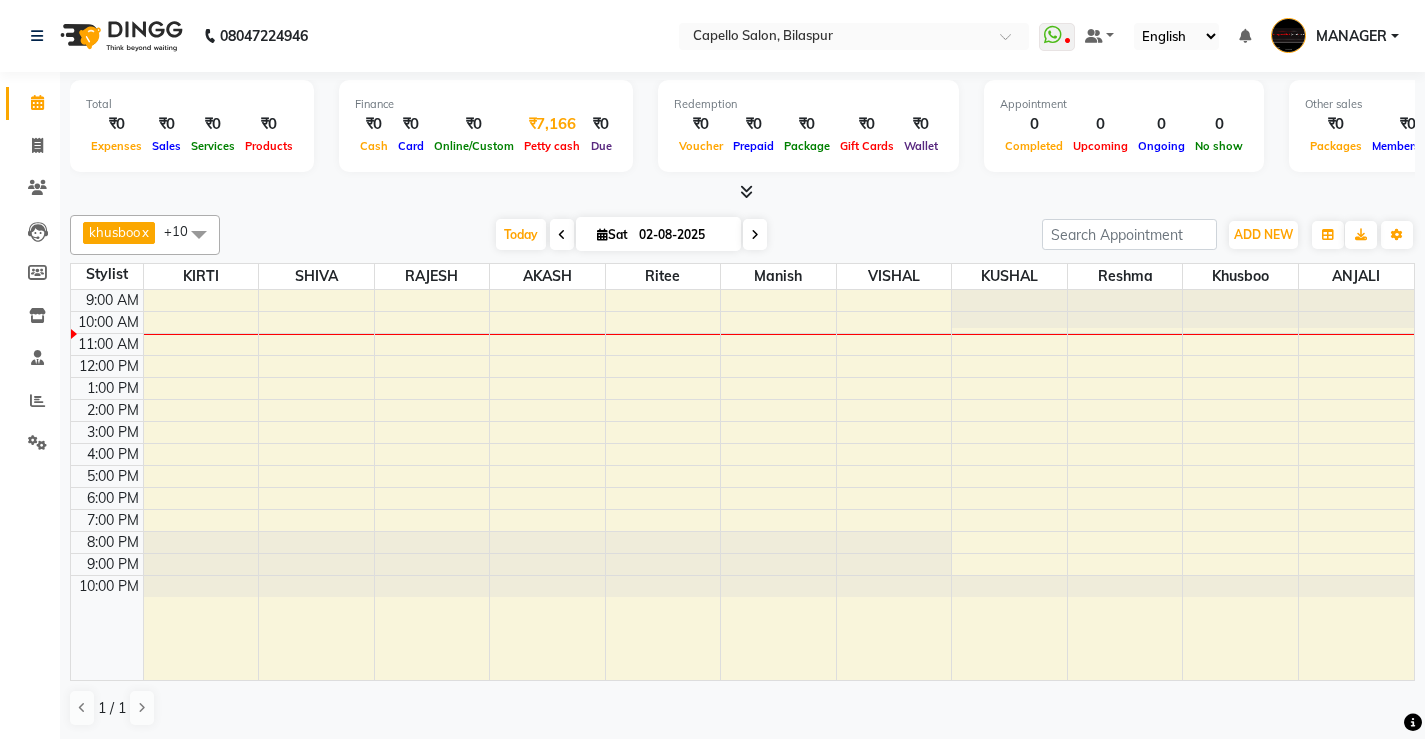 click on "₹7,166" at bounding box center [552, 124] 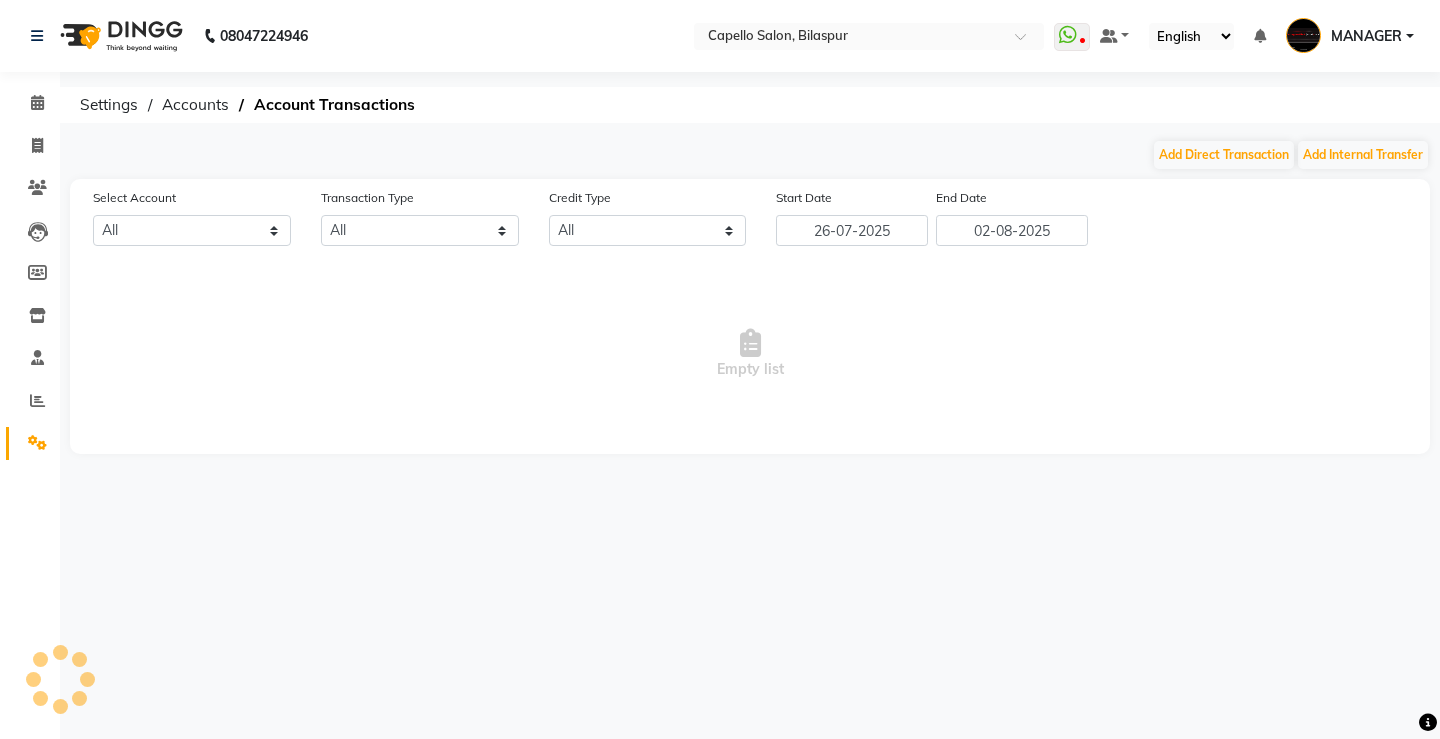 select on "2404" 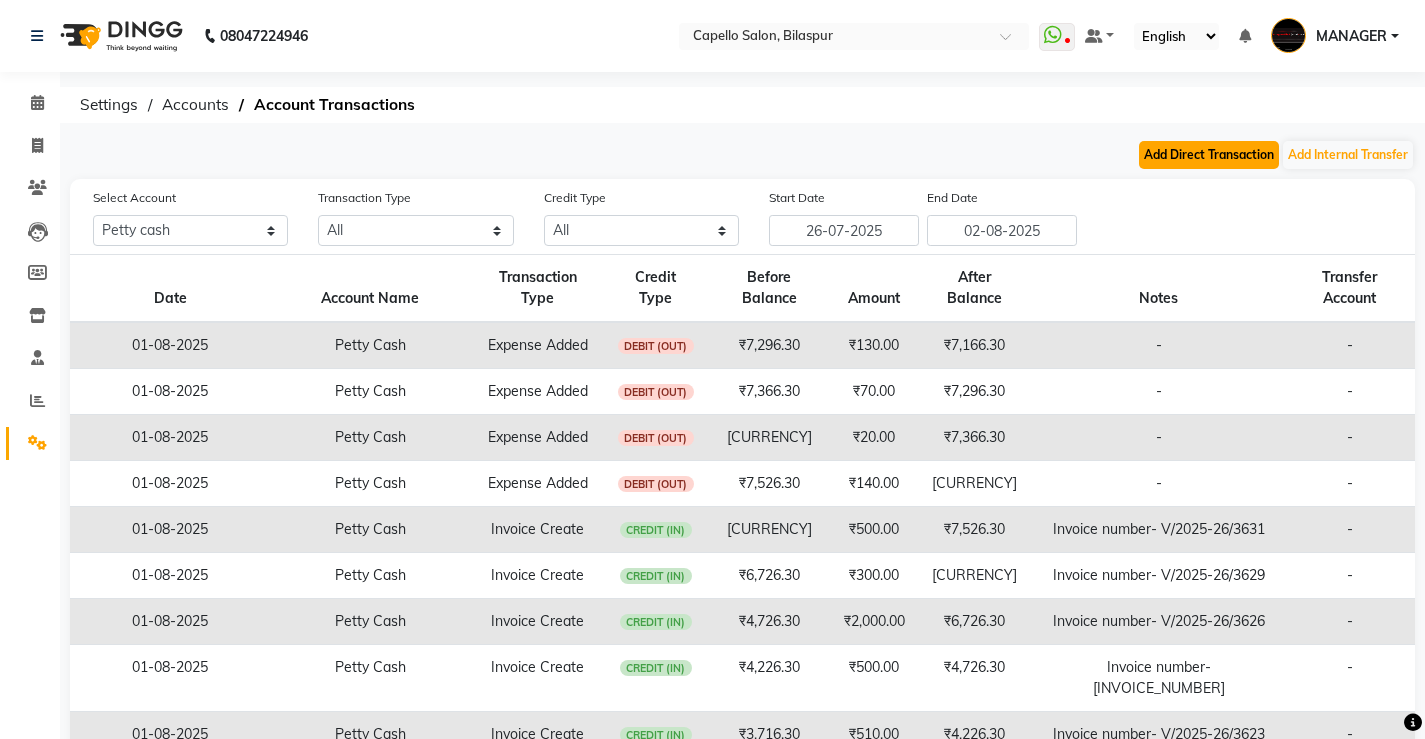 click on "Add Direct Transaction" 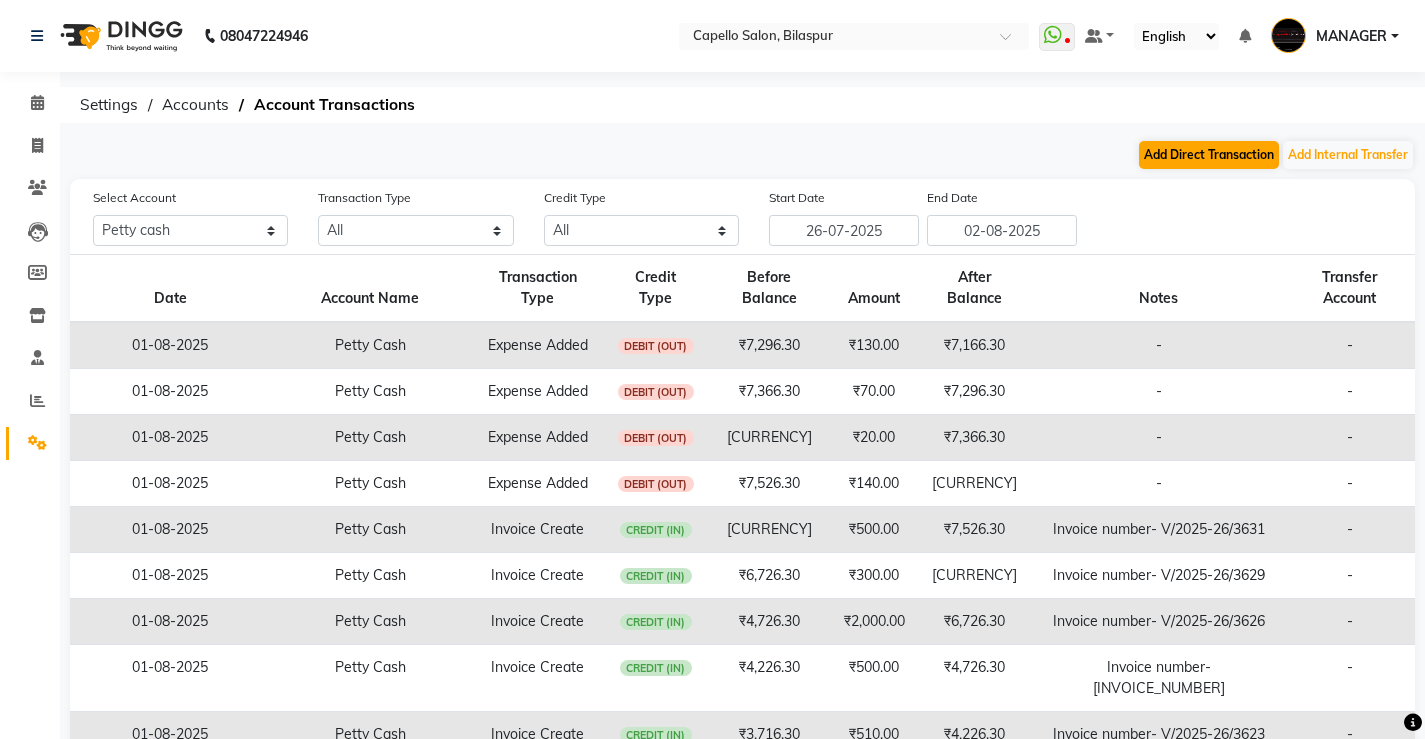 select on "direct" 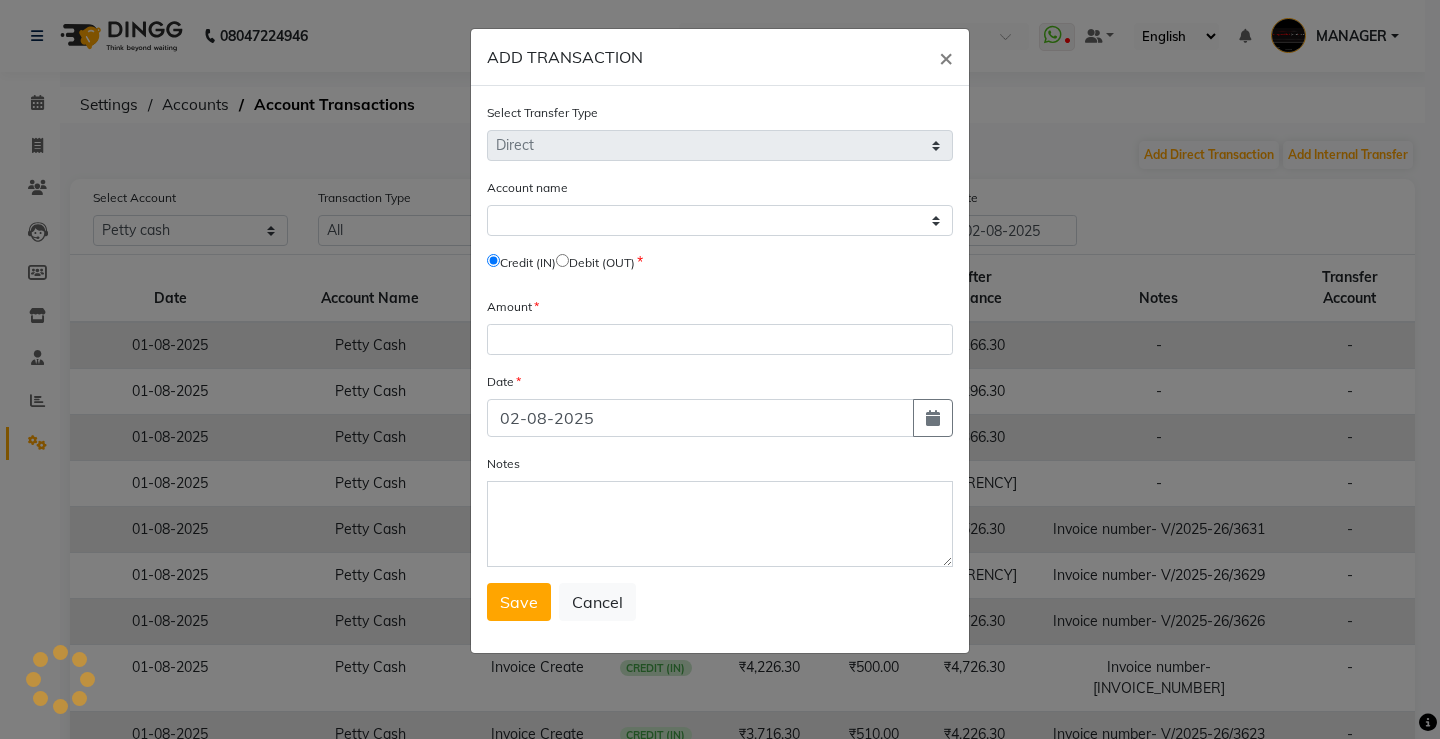 select on "2404" 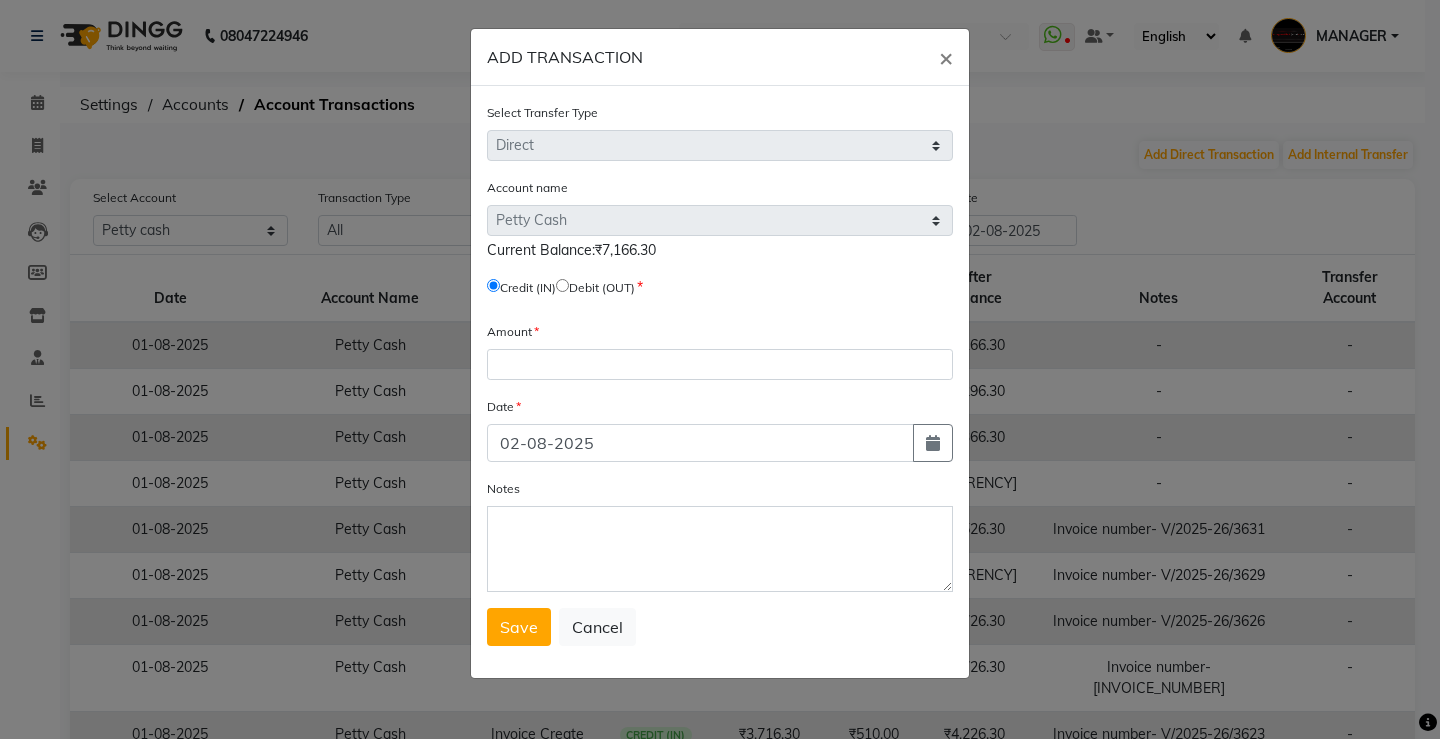 click 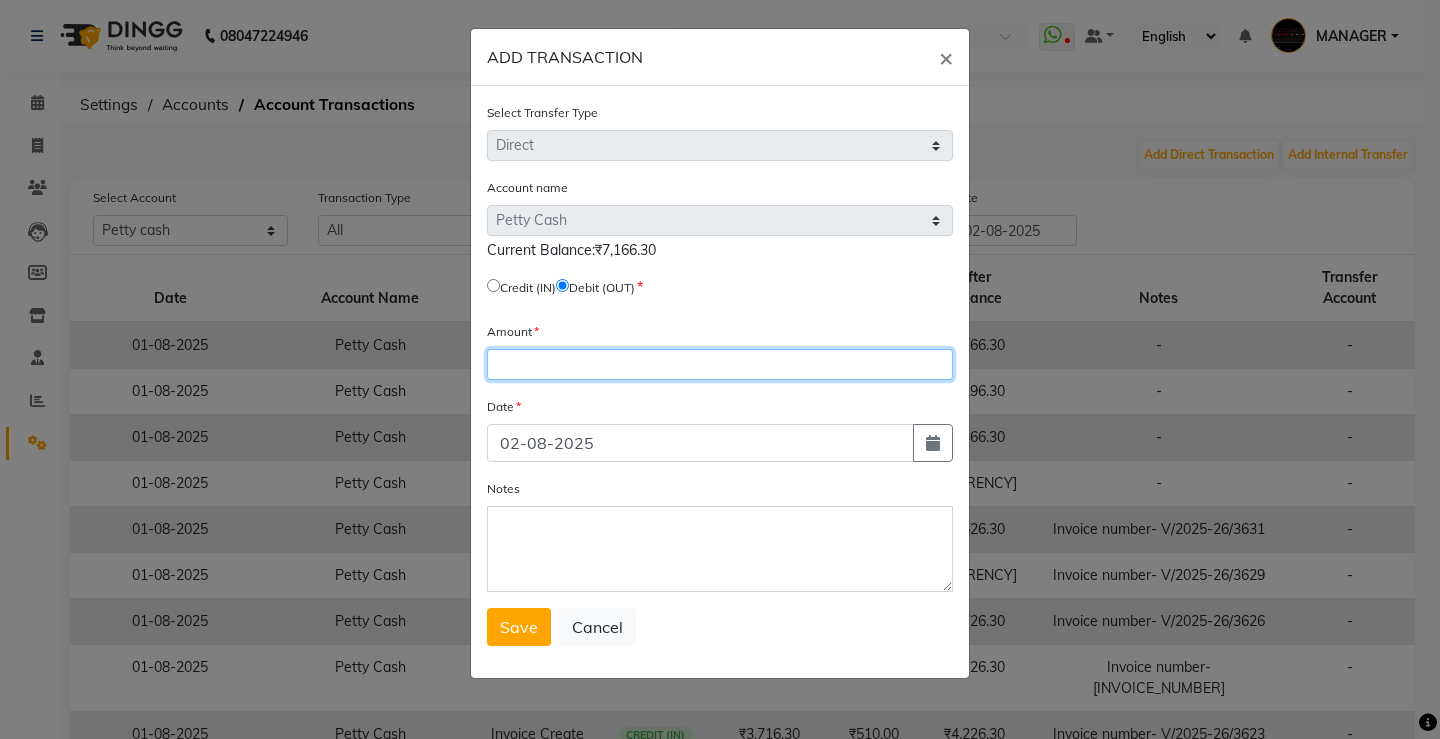 click 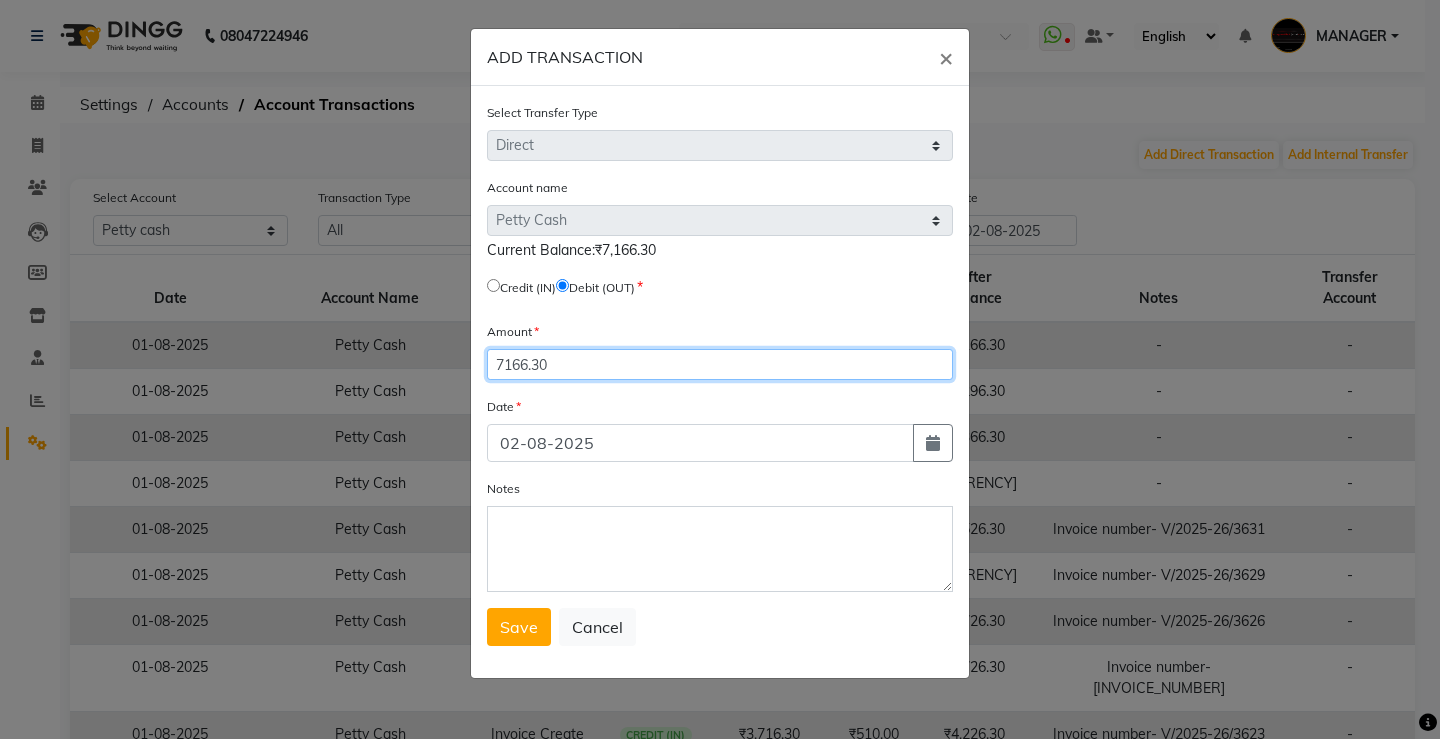 type on "7166.30" 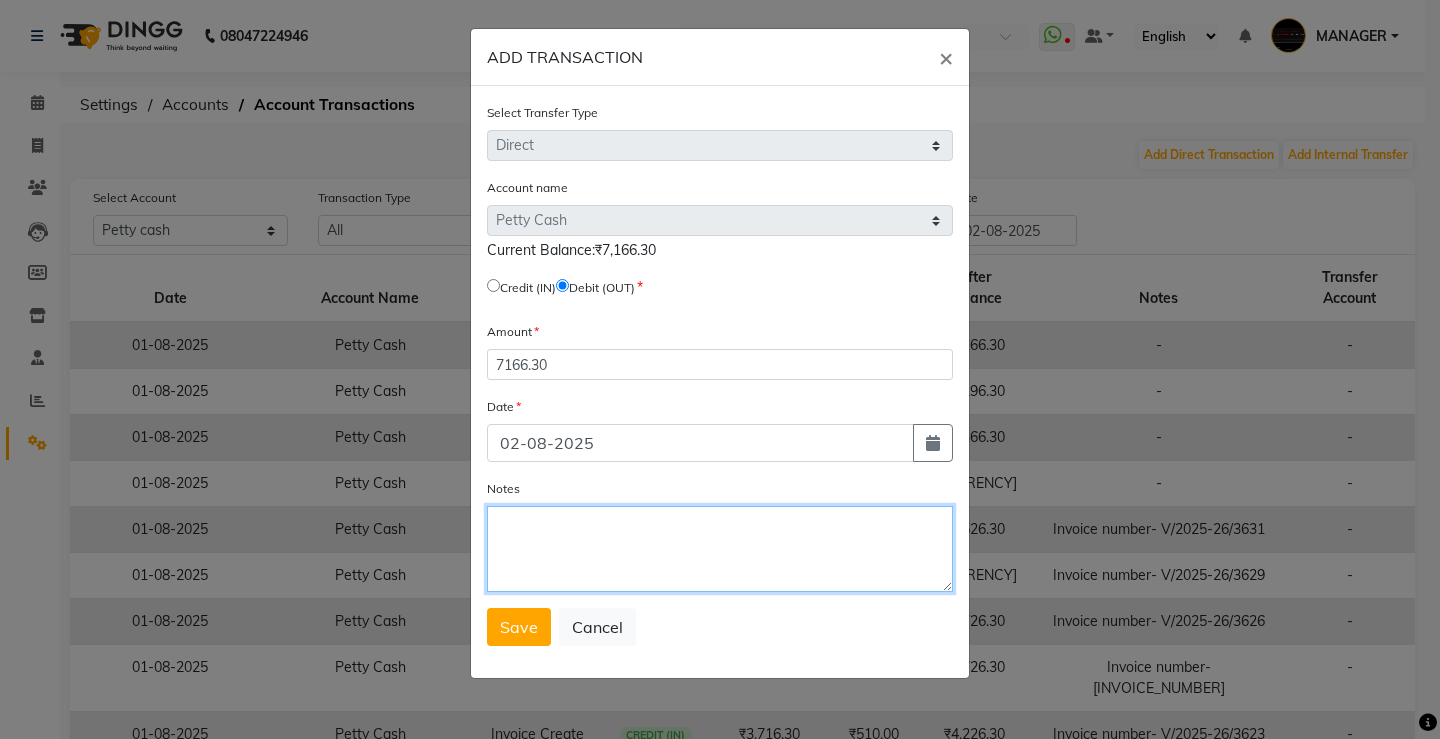click on "Notes" at bounding box center [720, 549] 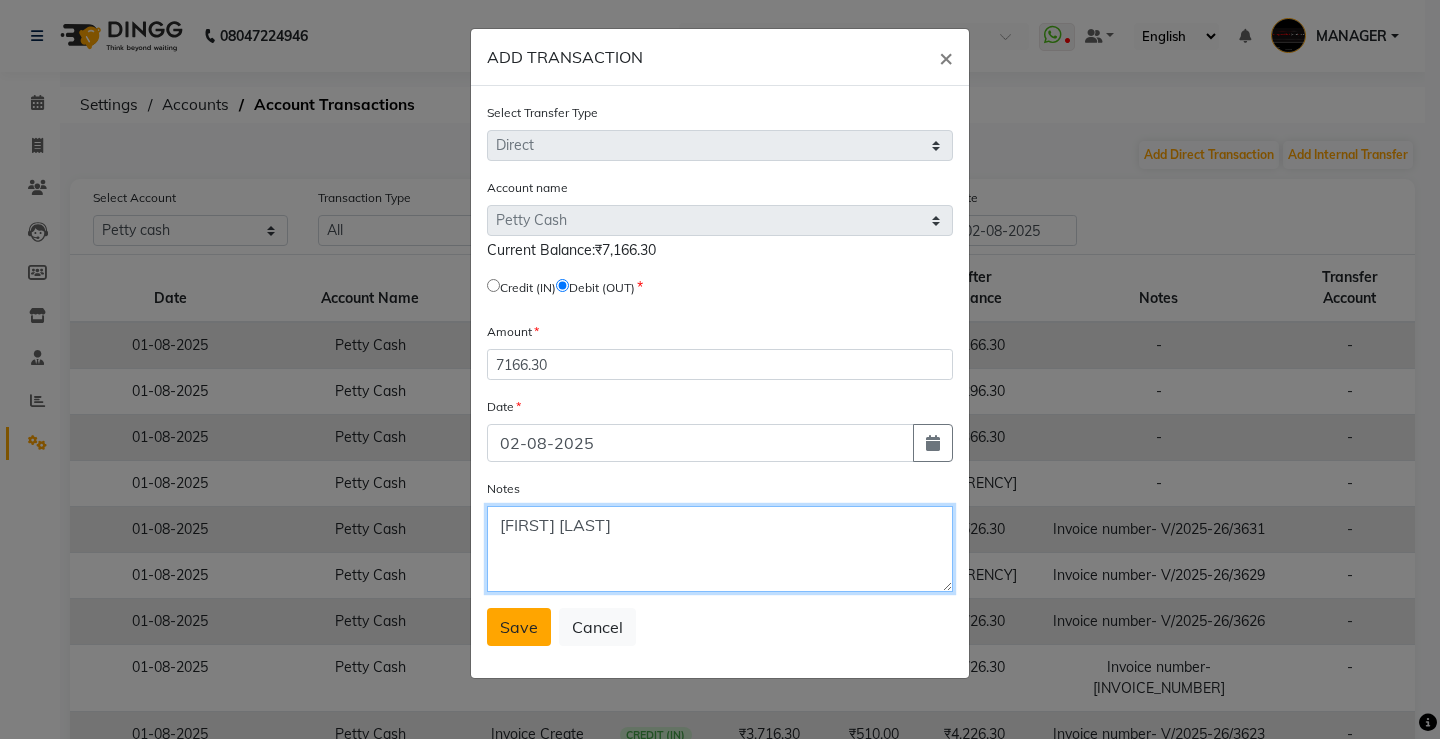 type on "shobha mam" 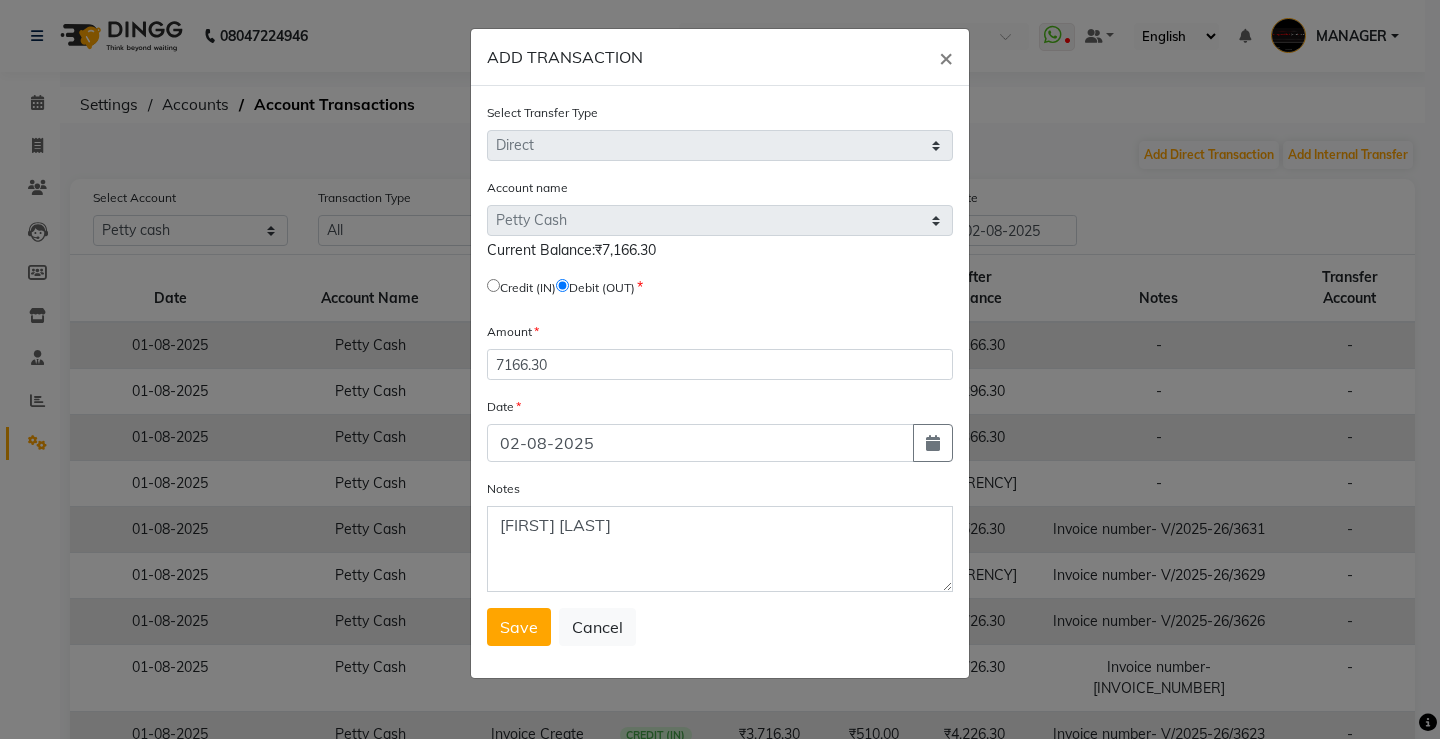 click on "Save" at bounding box center (519, 627) 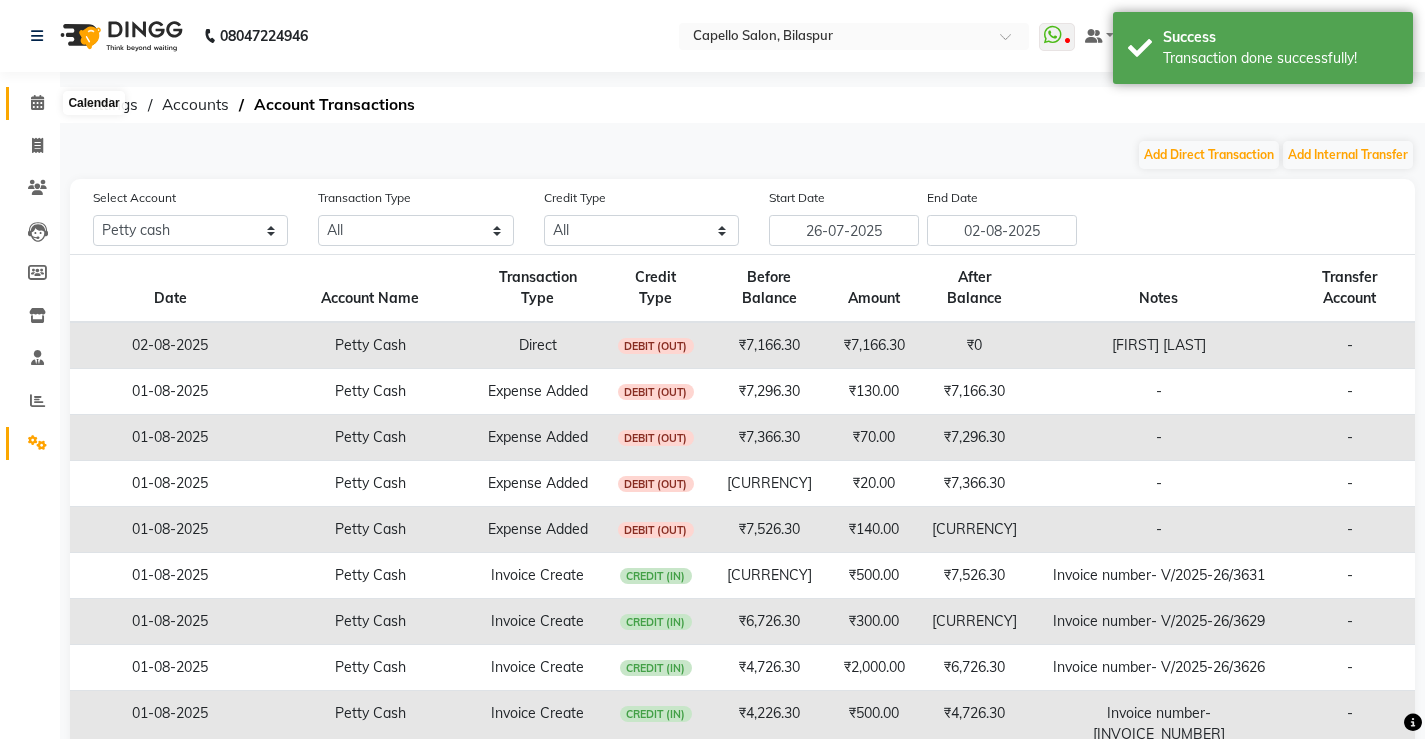 click 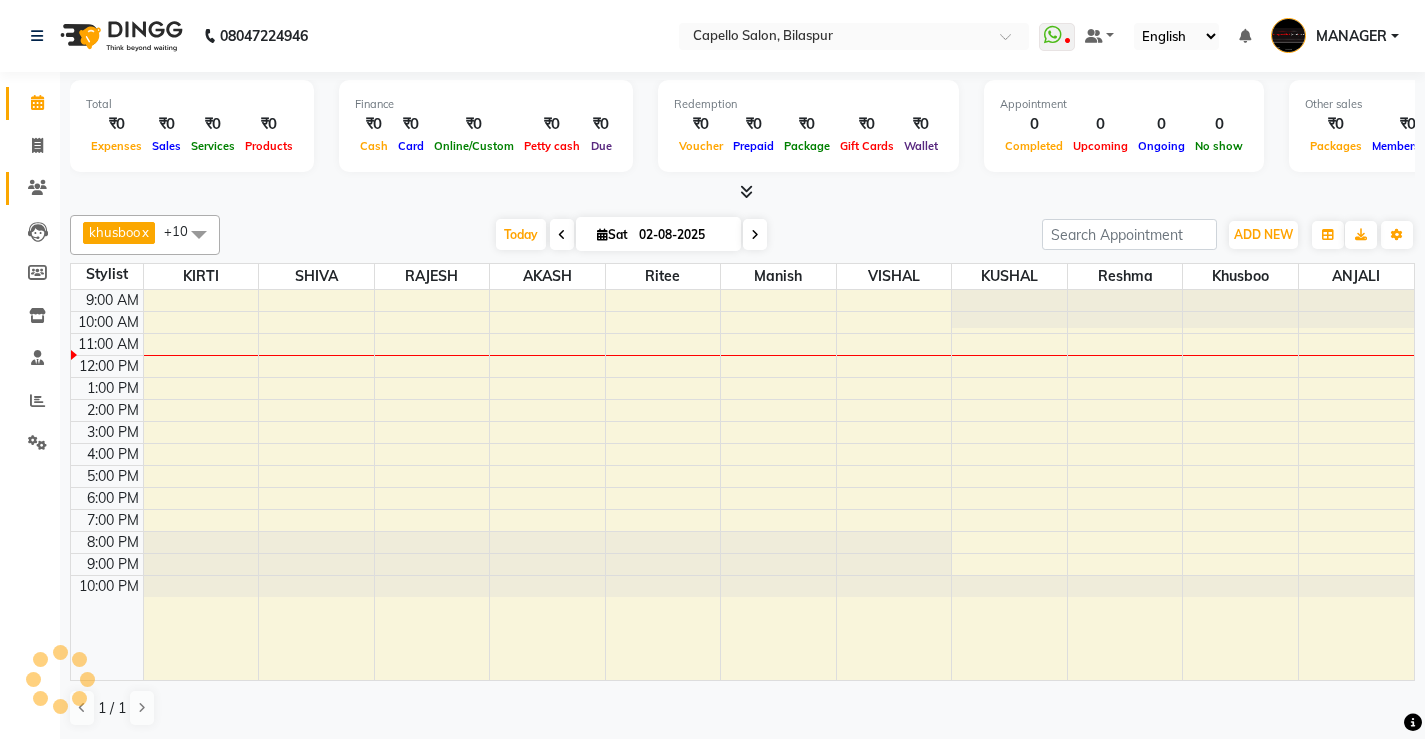 click 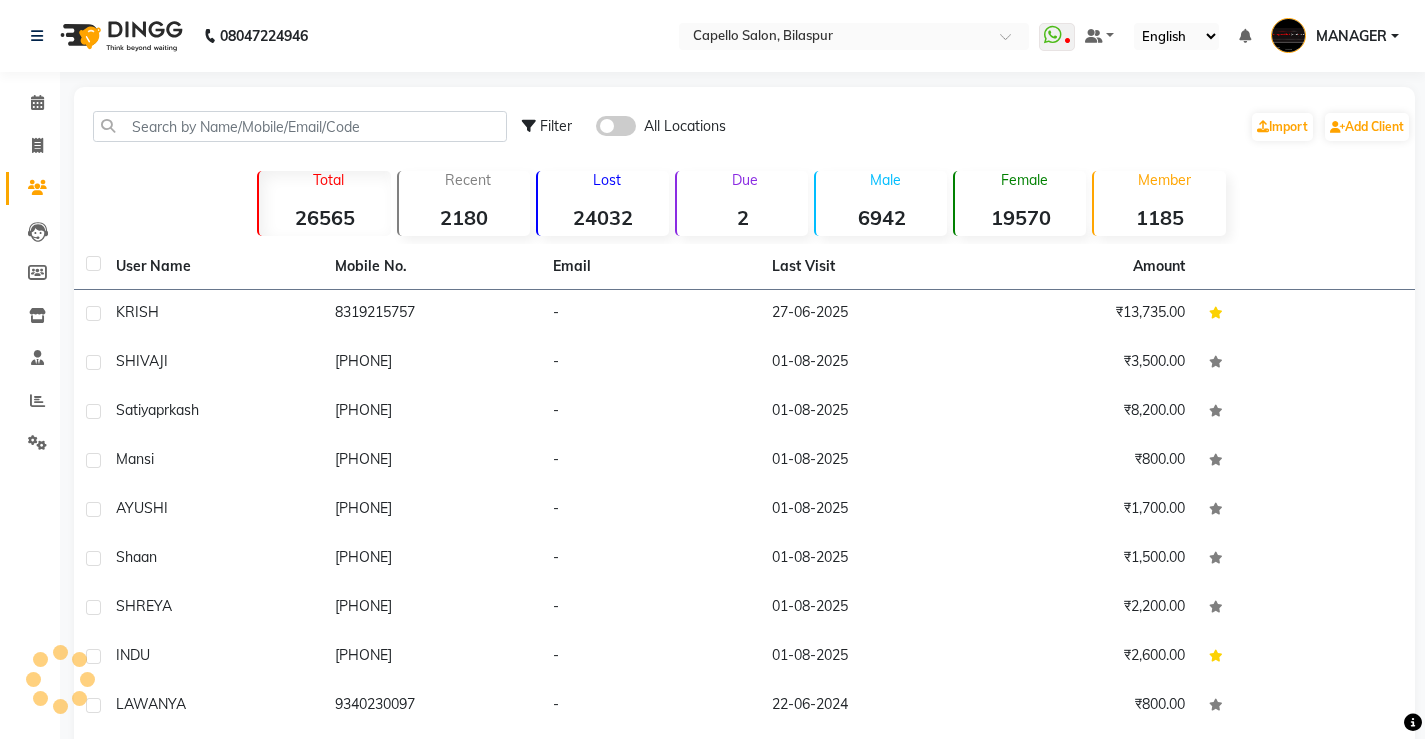 drag, startPoint x: 209, startPoint y: 81, endPoint x: 209, endPoint y: 96, distance: 15 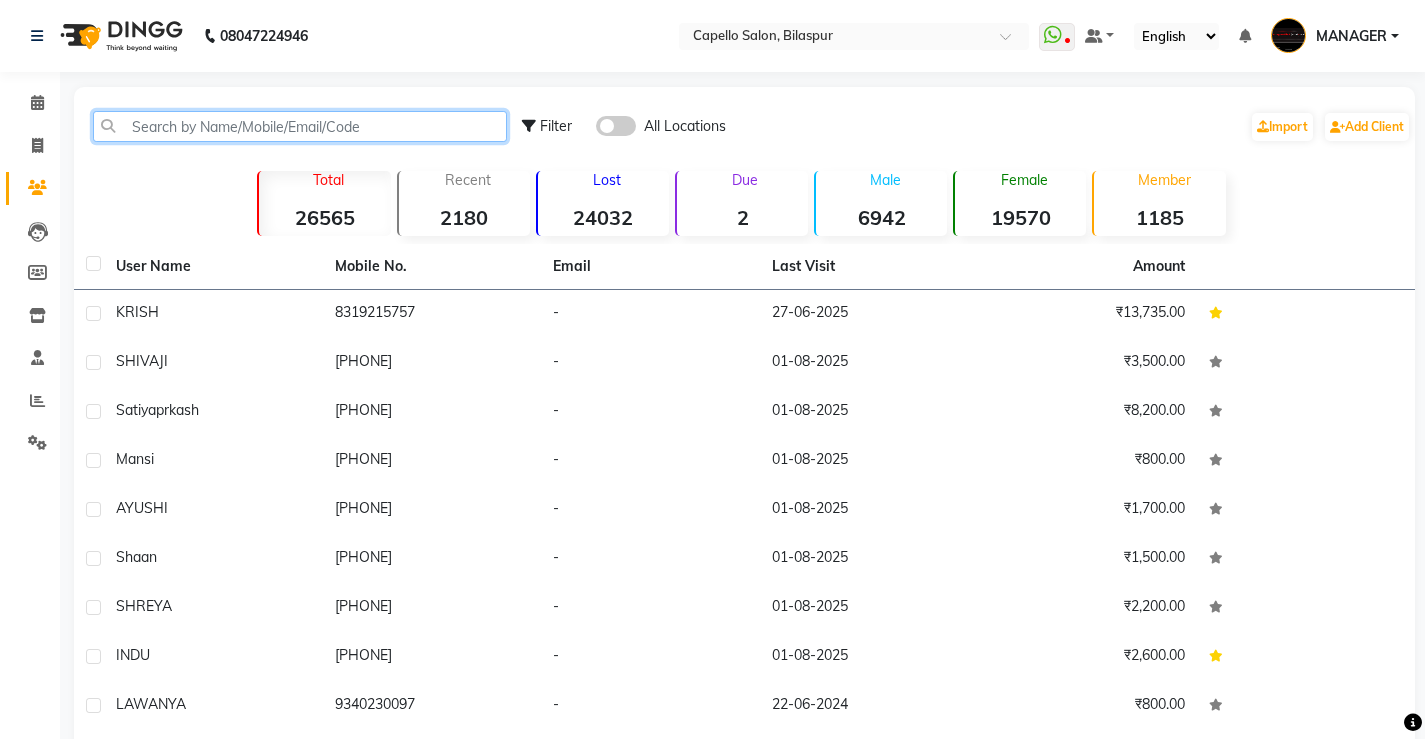 click 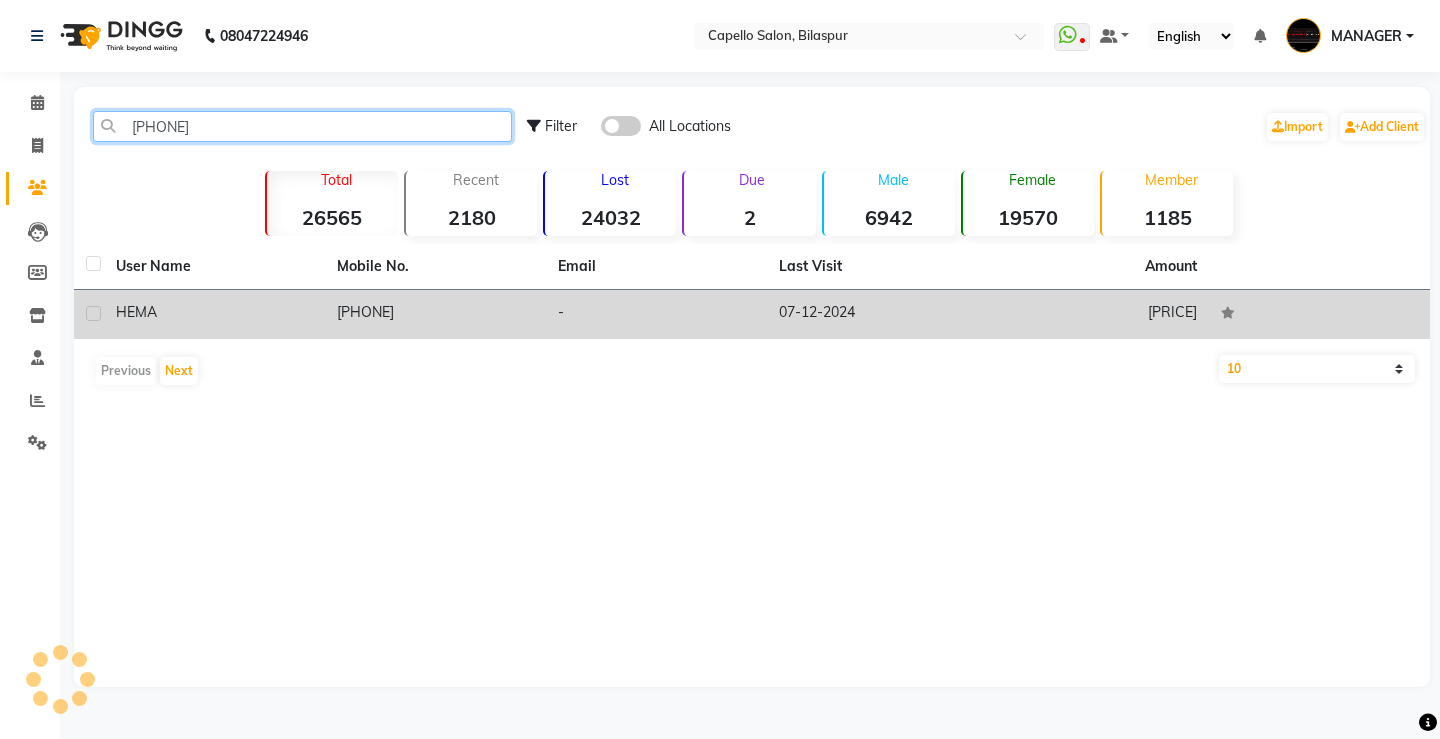 type on "[PHONE]" 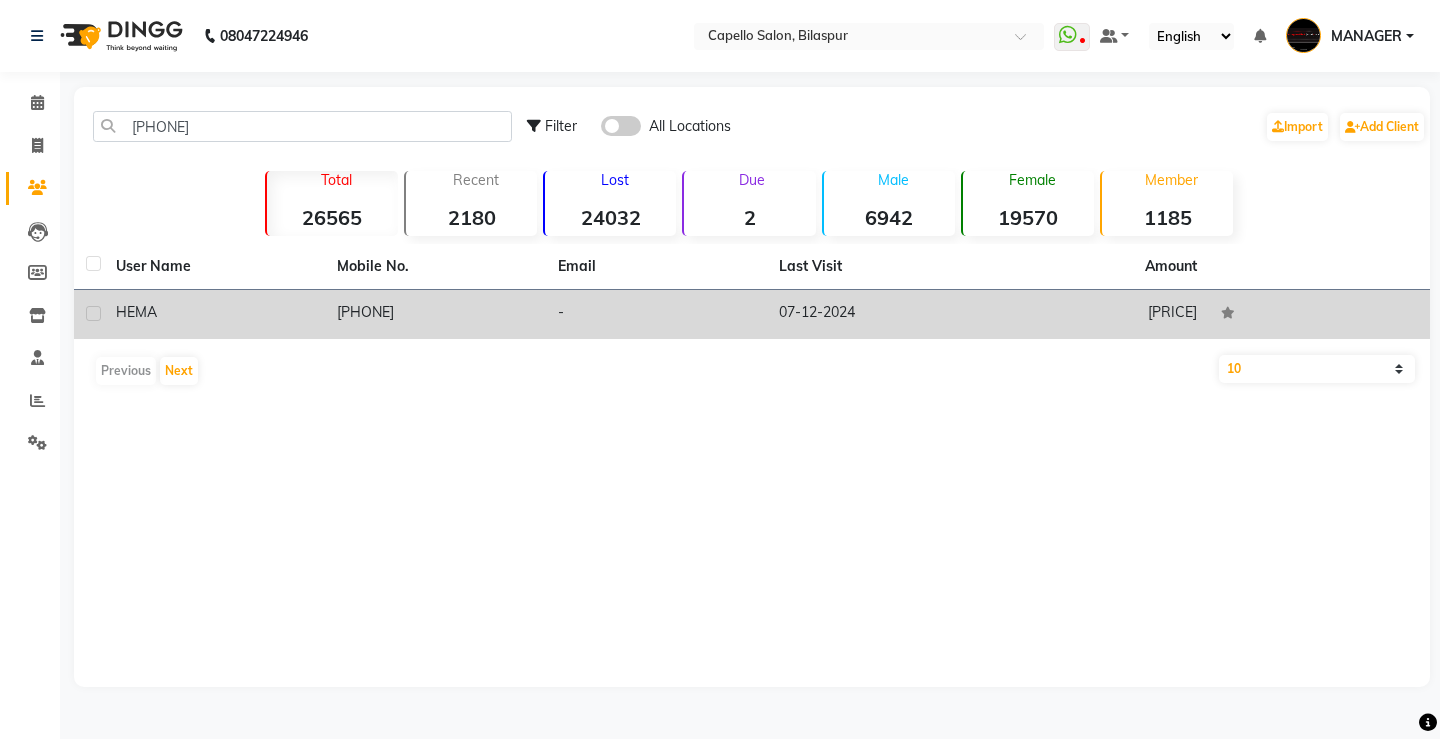 click on "HEMA" 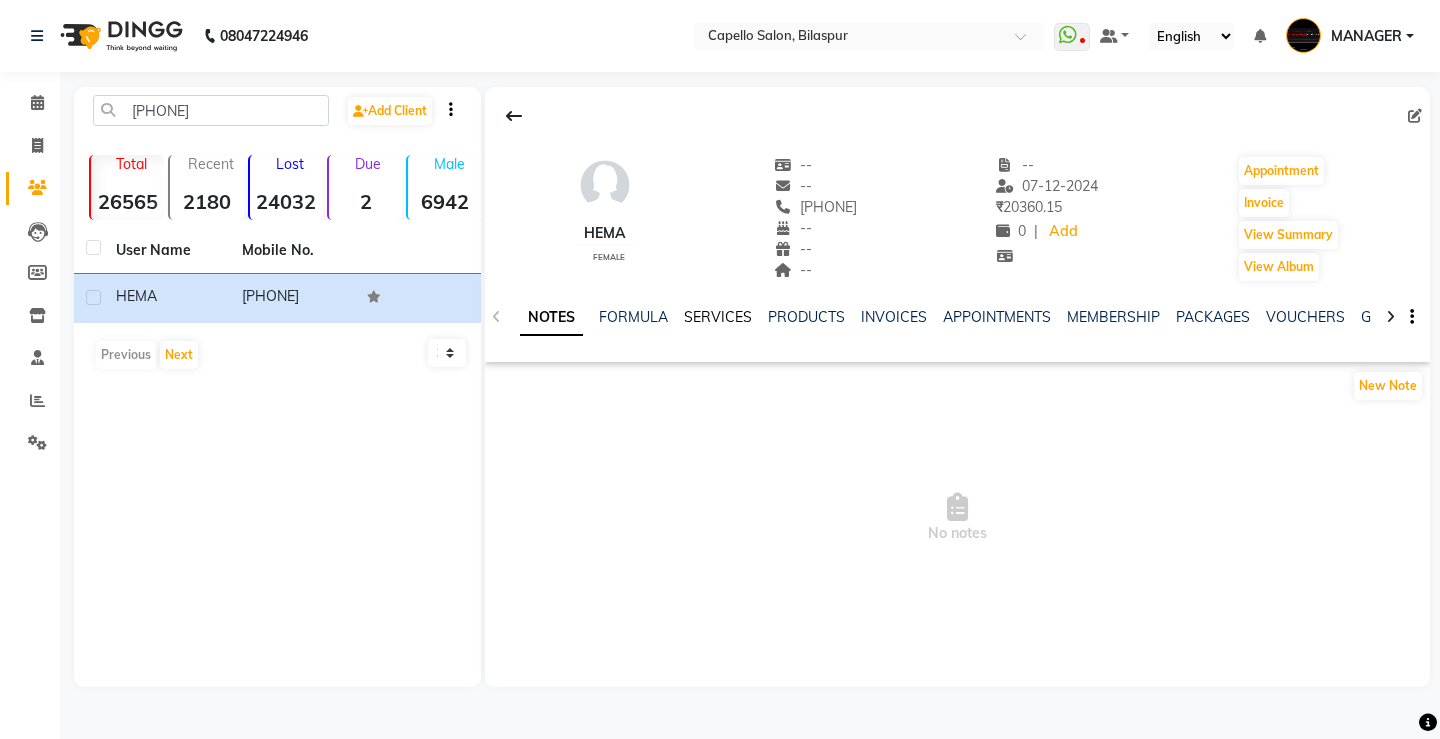 click on "SERVICES" 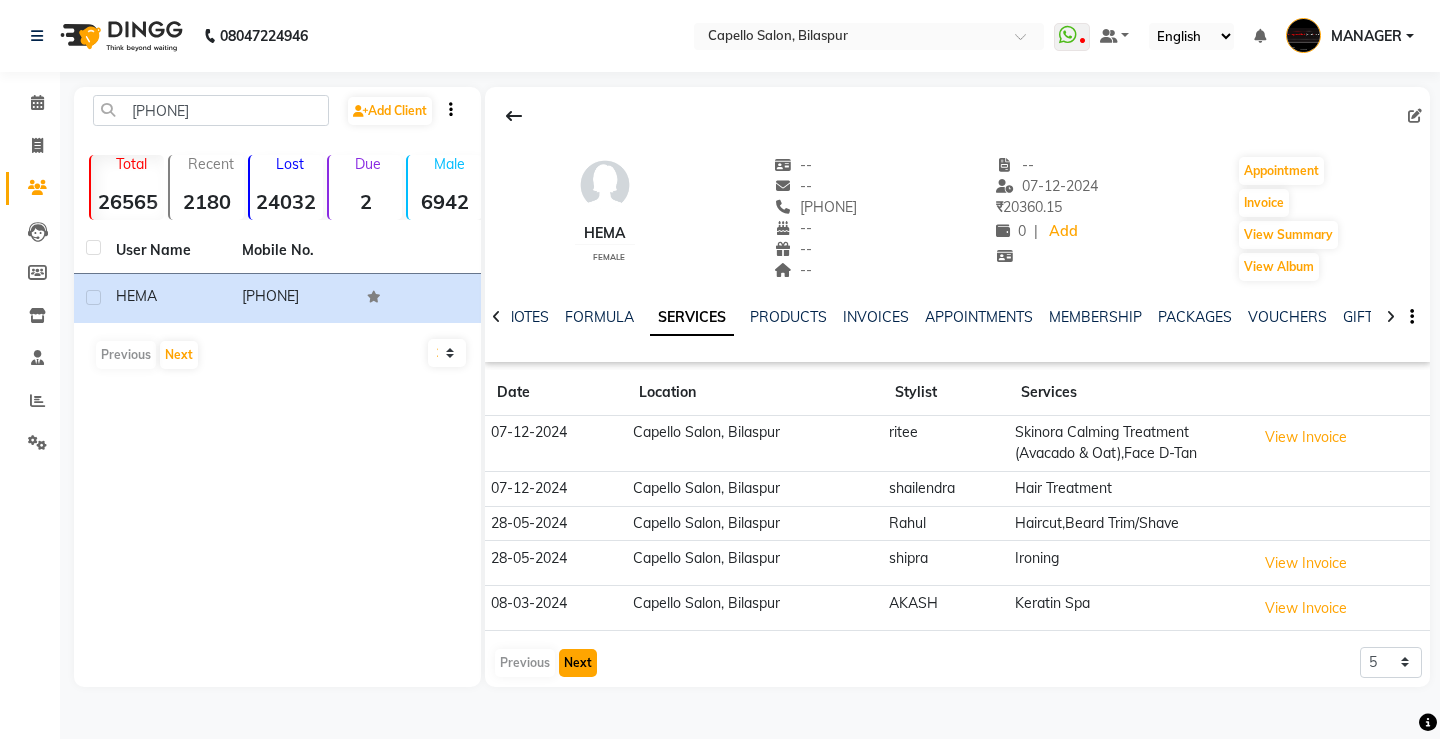 click on "Next" 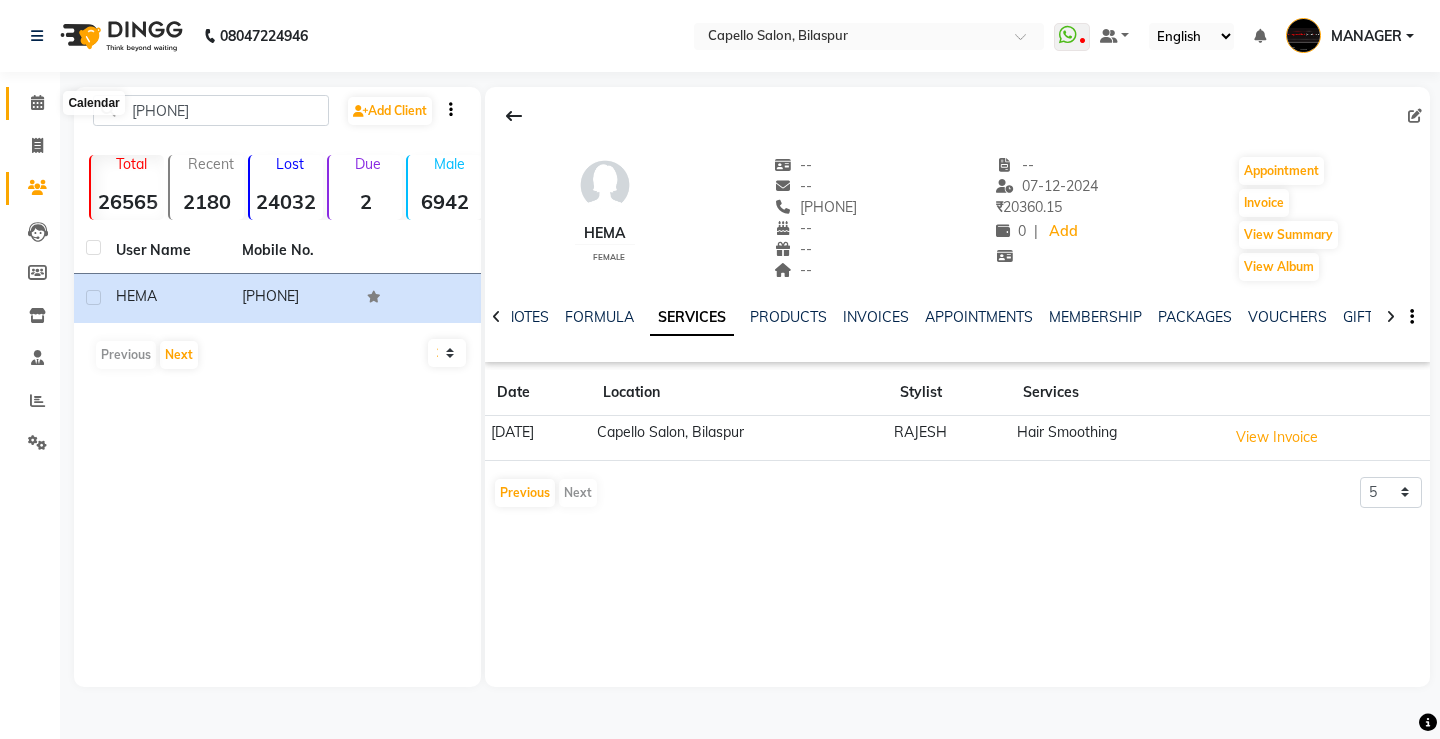 click 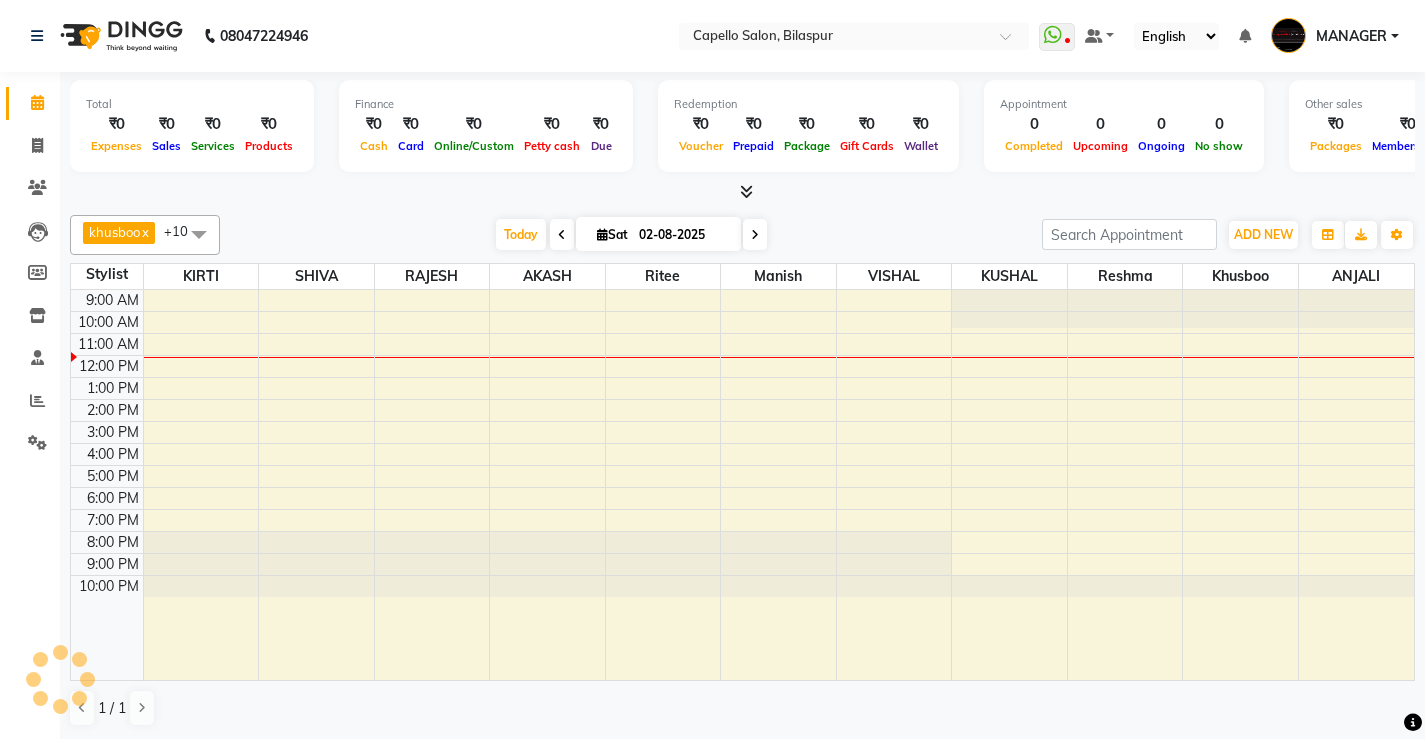click on "9:00 AM 10:00 AM 11:00 AM 12:00 PM 1:00 PM 2:00 PM 3:00 PM 4:00 PM 5:00 PM 6:00 PM 7:00 PM 8:00 PM 9:00 PM 10:00 PM" at bounding box center (742, 485) 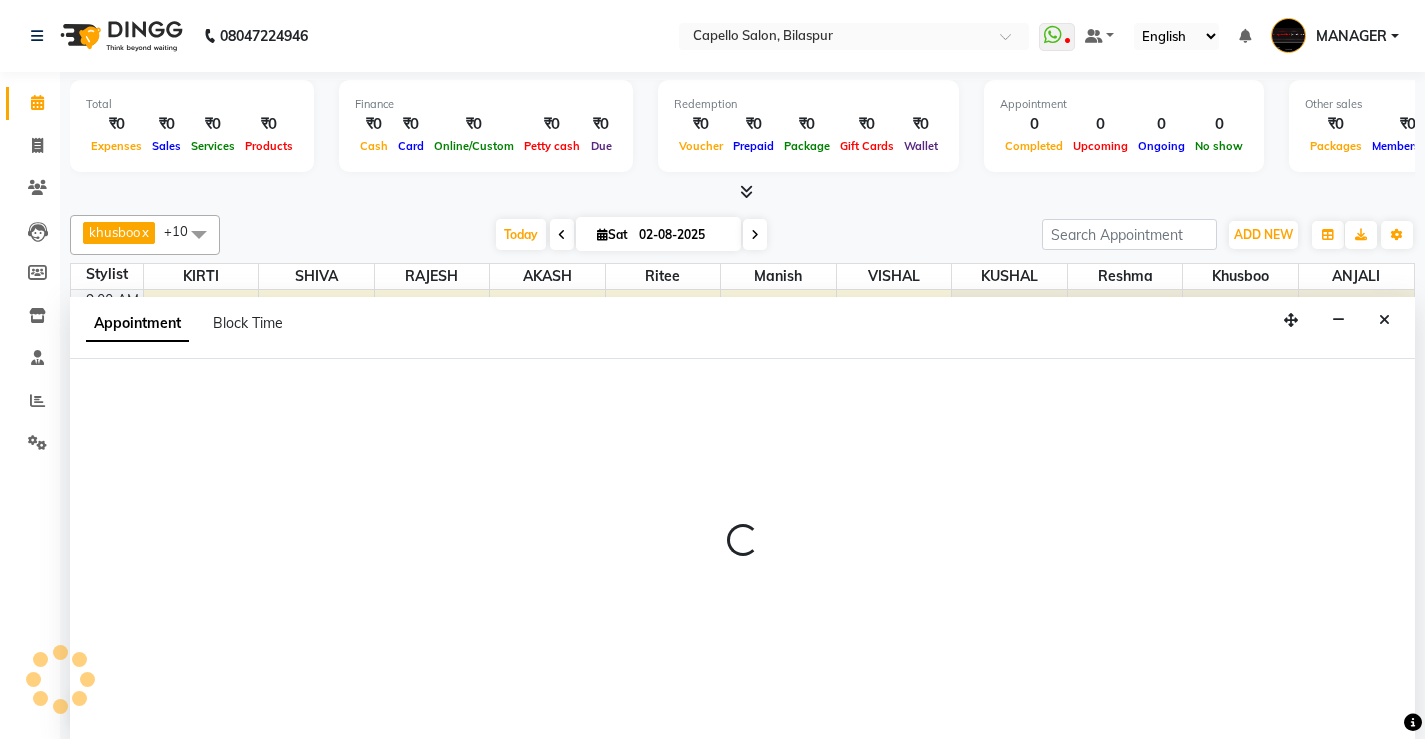 select on "62887" 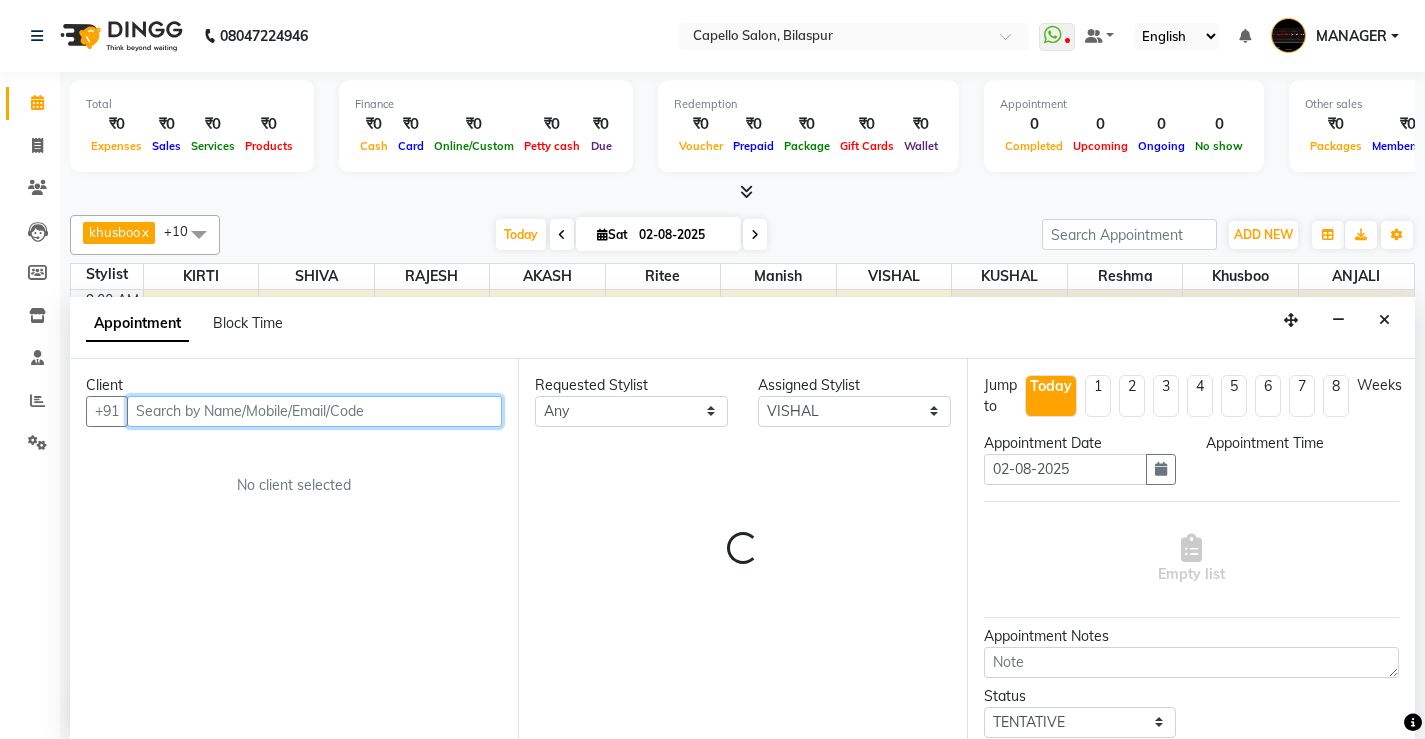 select on "720" 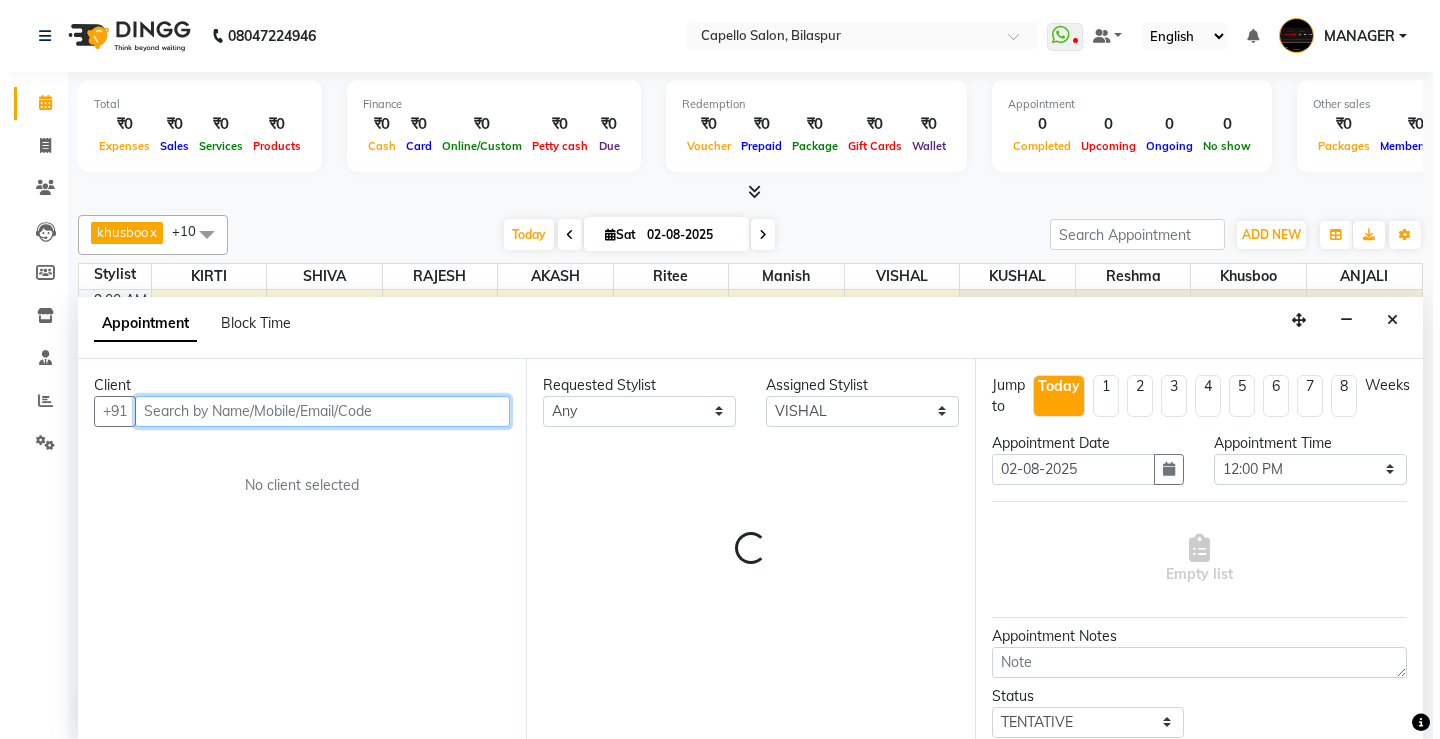 scroll, scrollTop: 1, scrollLeft: 0, axis: vertical 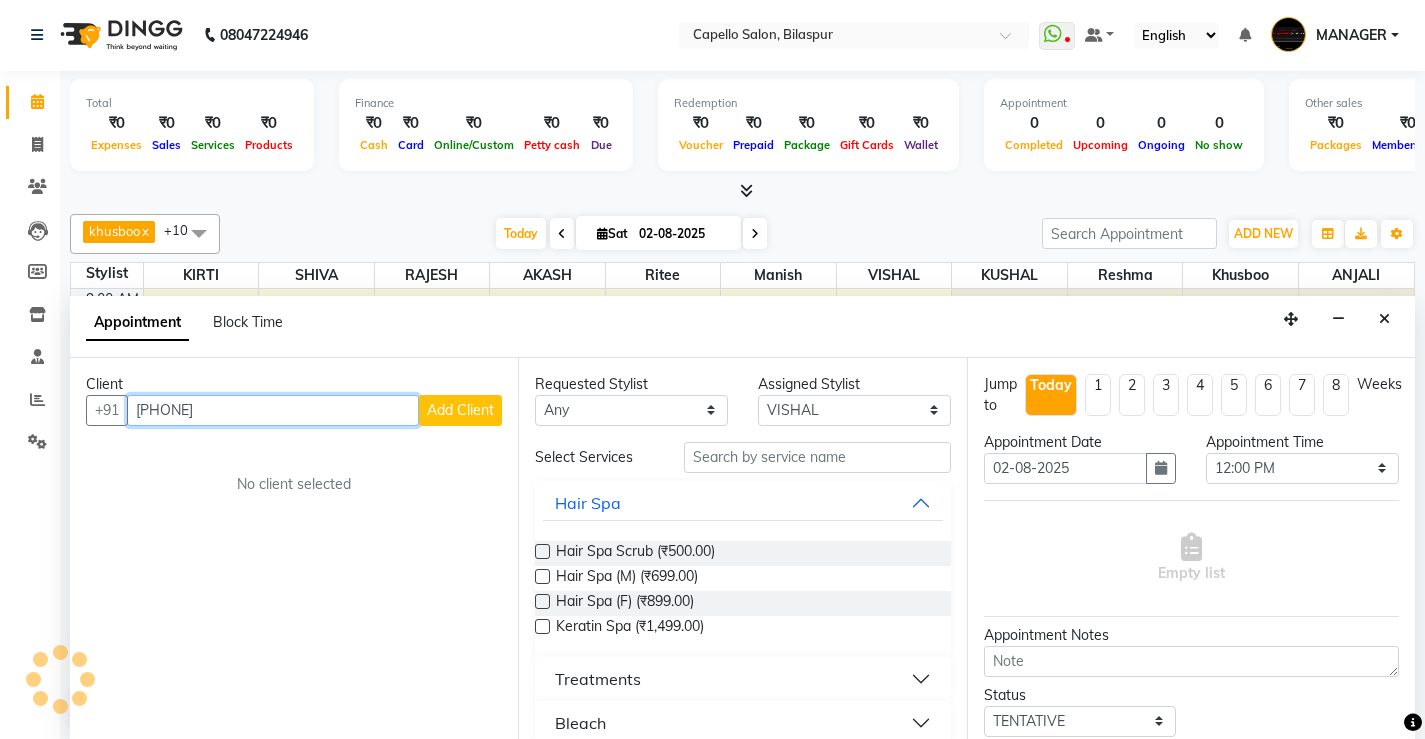 type on "9039481955" 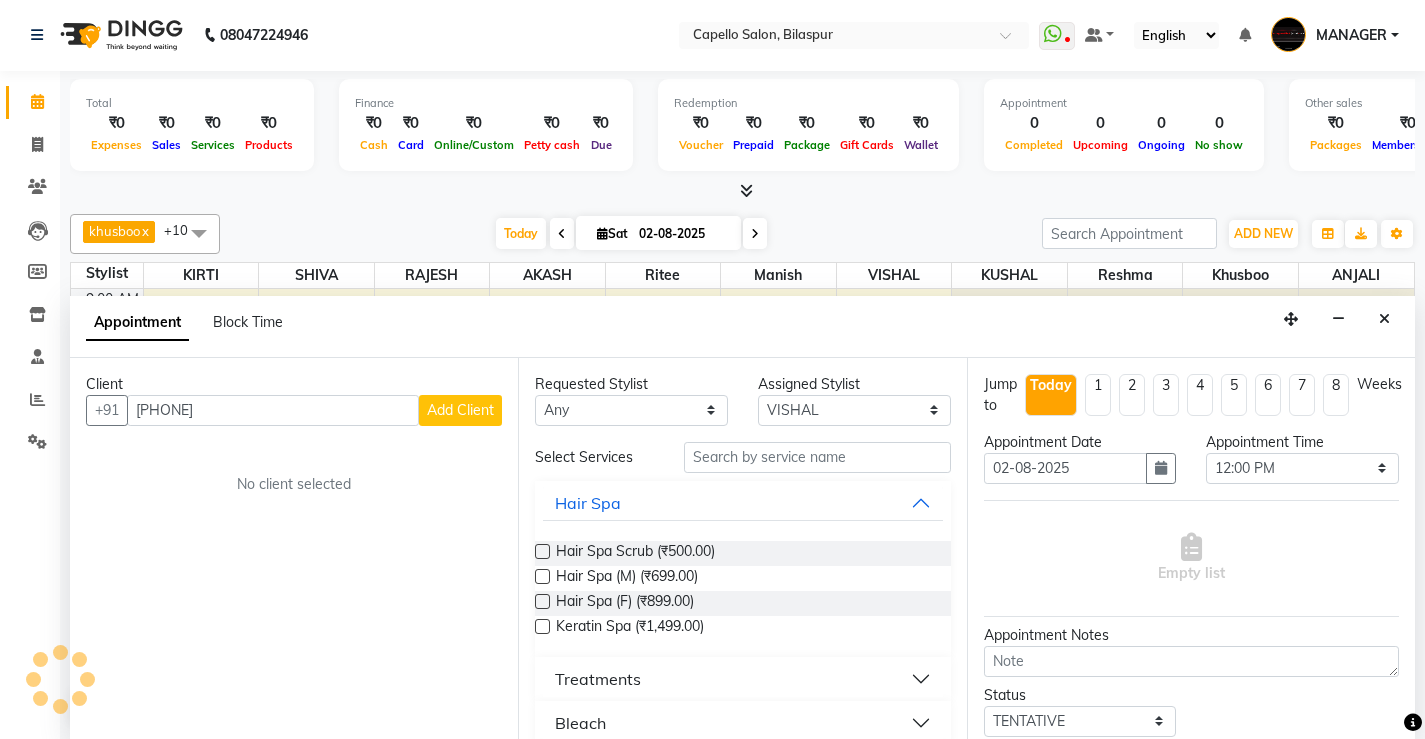 click on "Add Client" at bounding box center (460, 410) 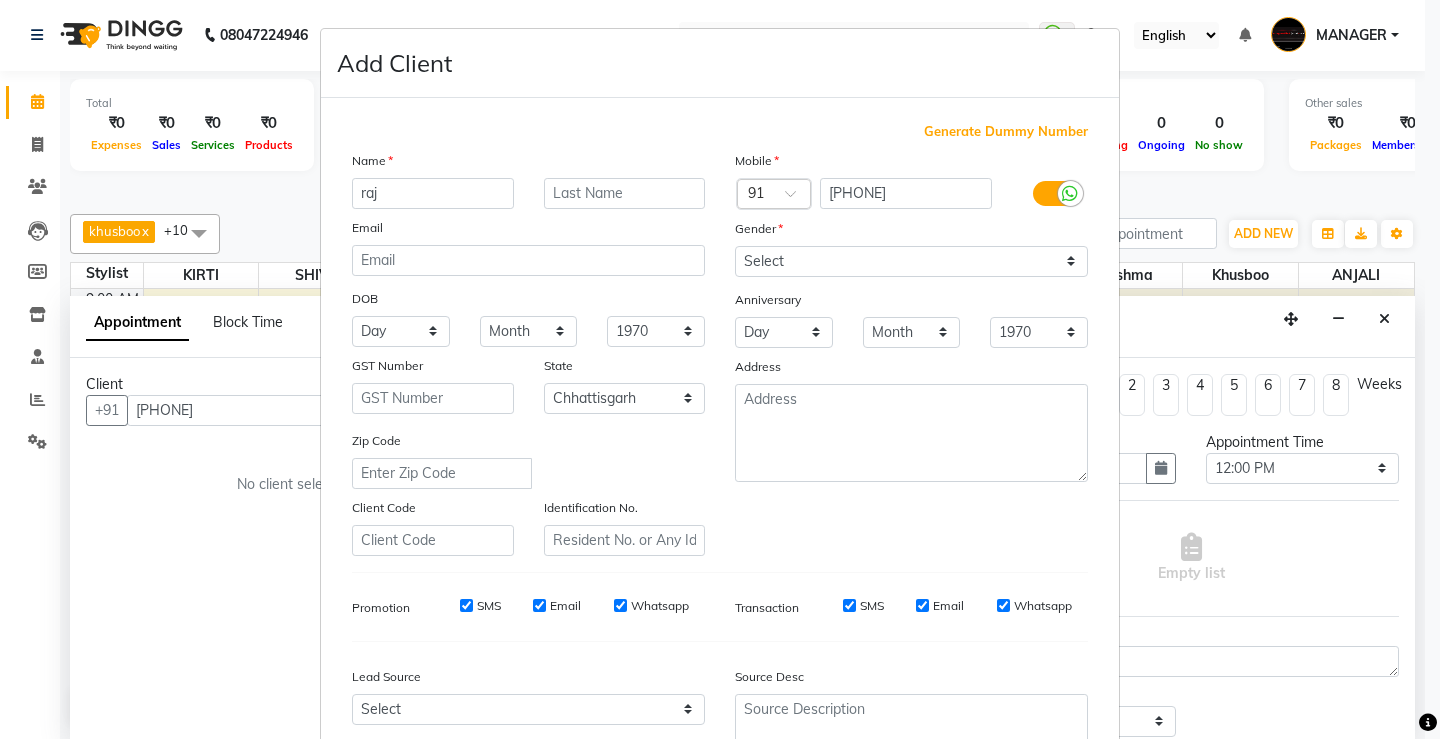 type on "raj" 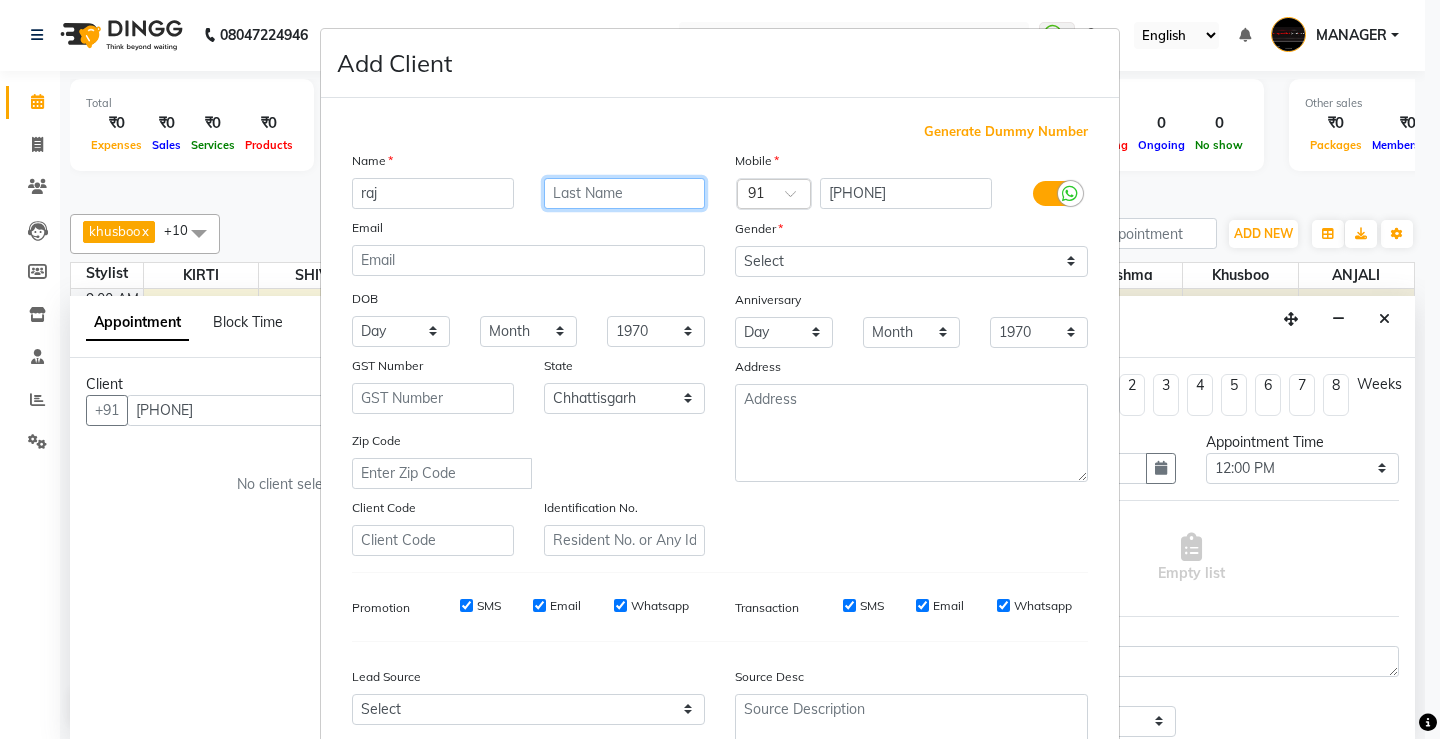 click at bounding box center [625, 193] 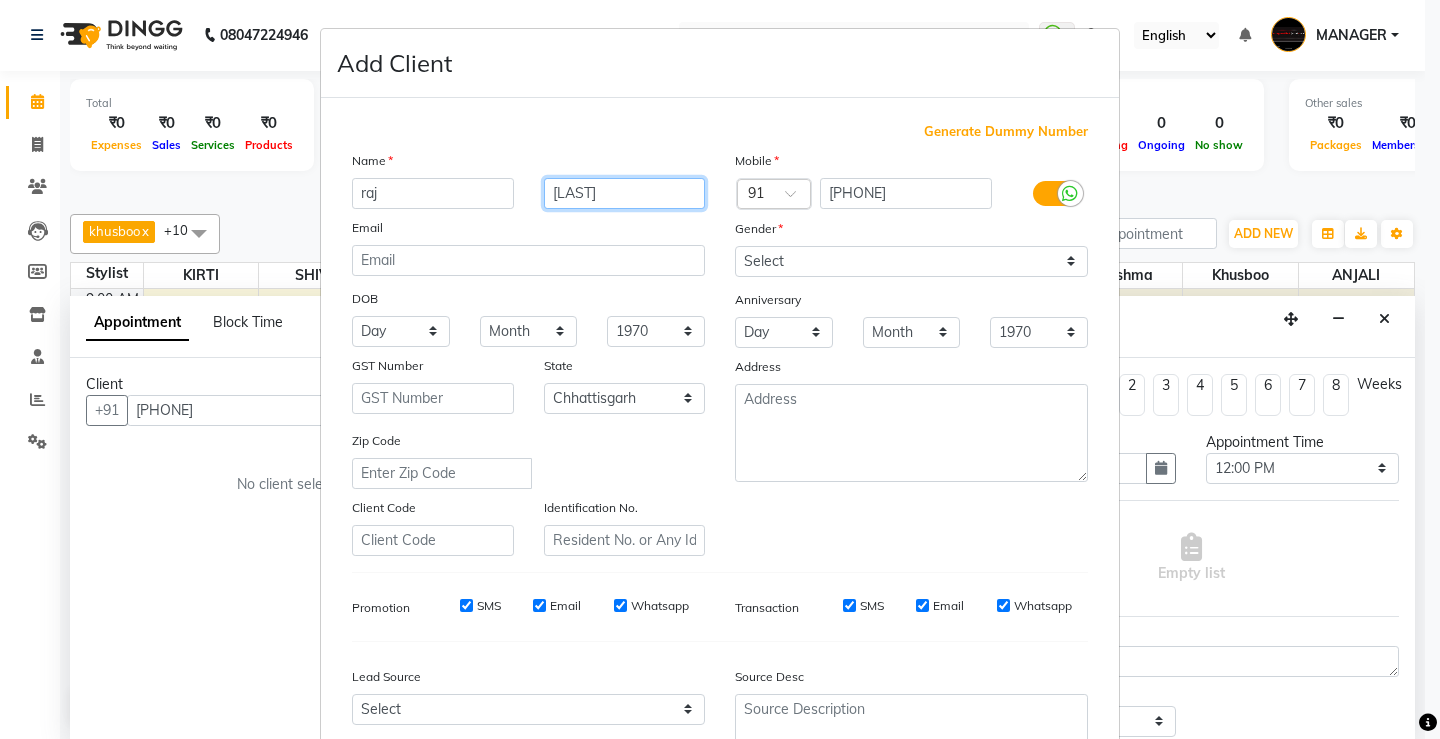 type on "[LAST]" 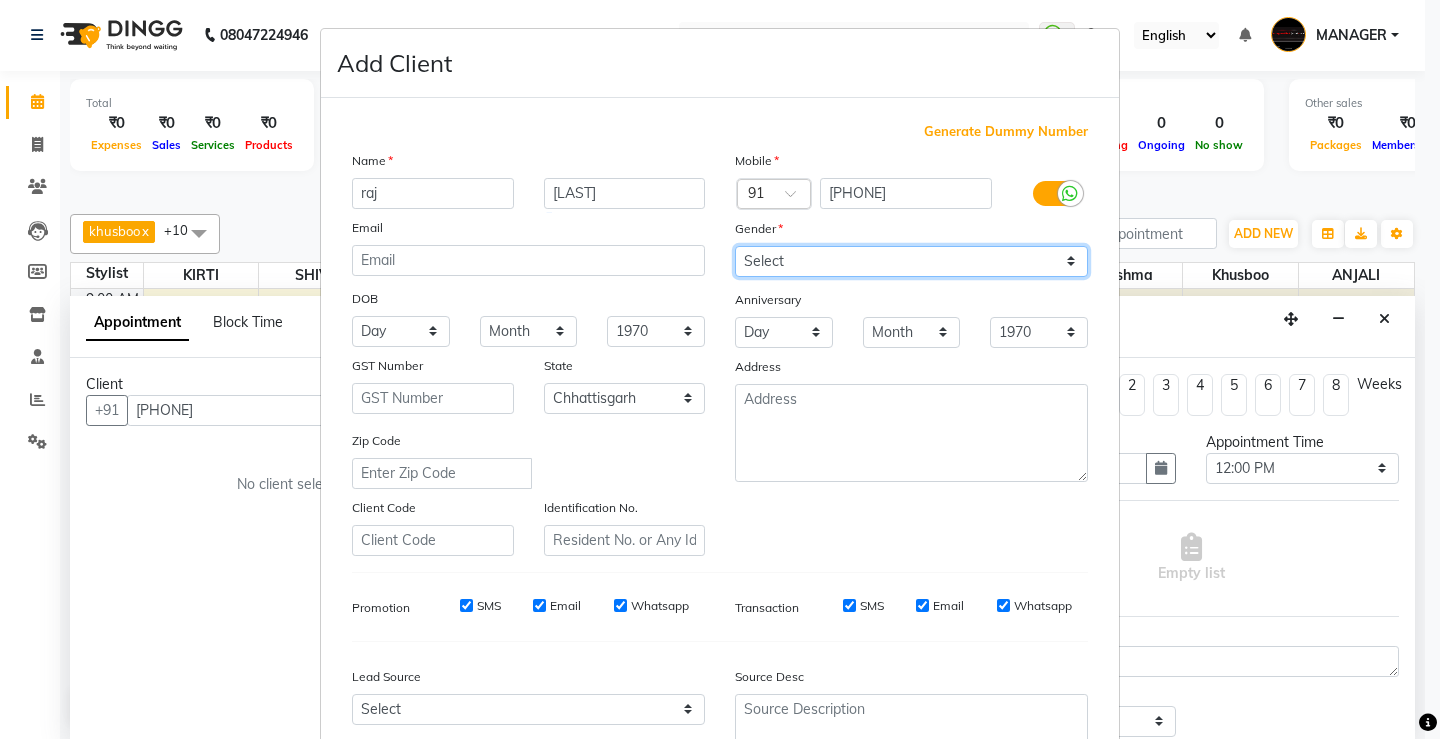 drag, startPoint x: 782, startPoint y: 262, endPoint x: 792, endPoint y: 273, distance: 14.866069 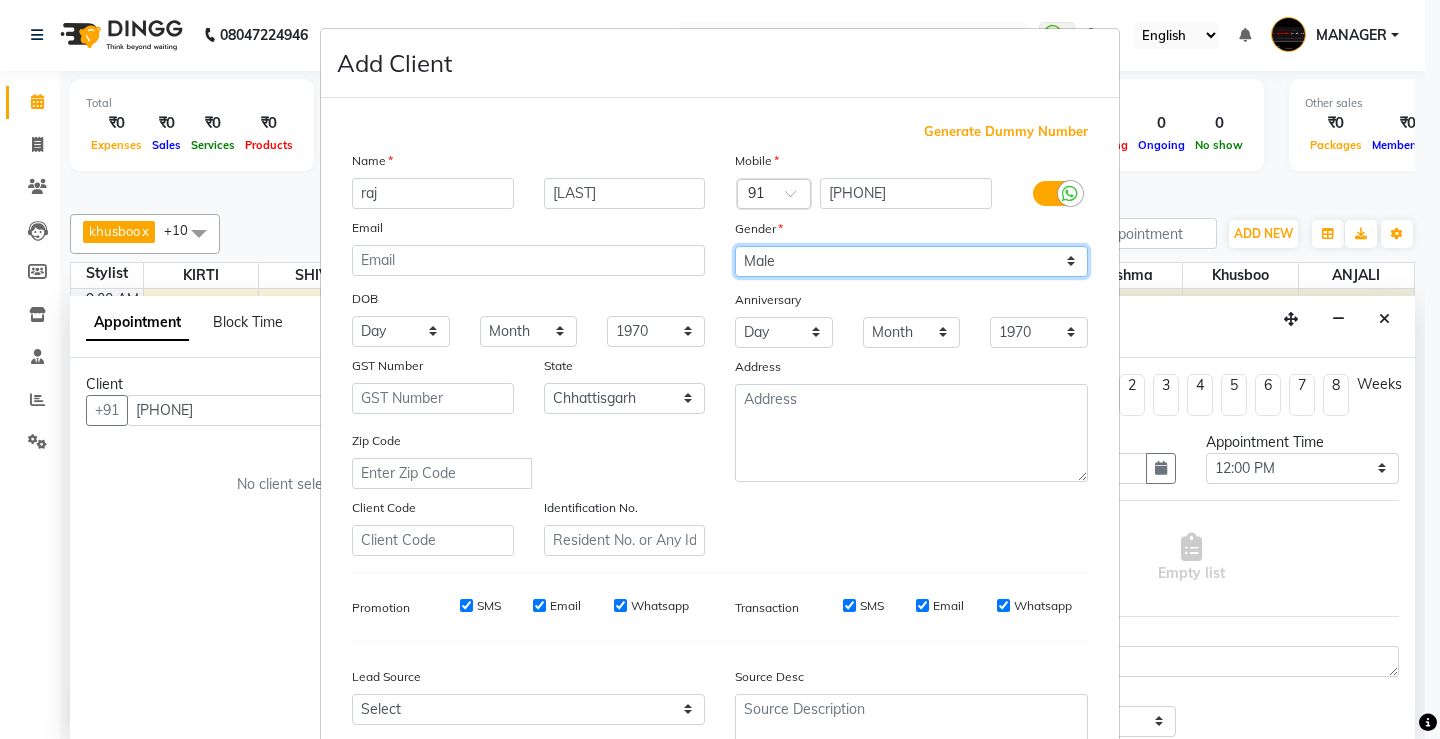 click on "Select Male Female Other Prefer Not To Say" at bounding box center (911, 261) 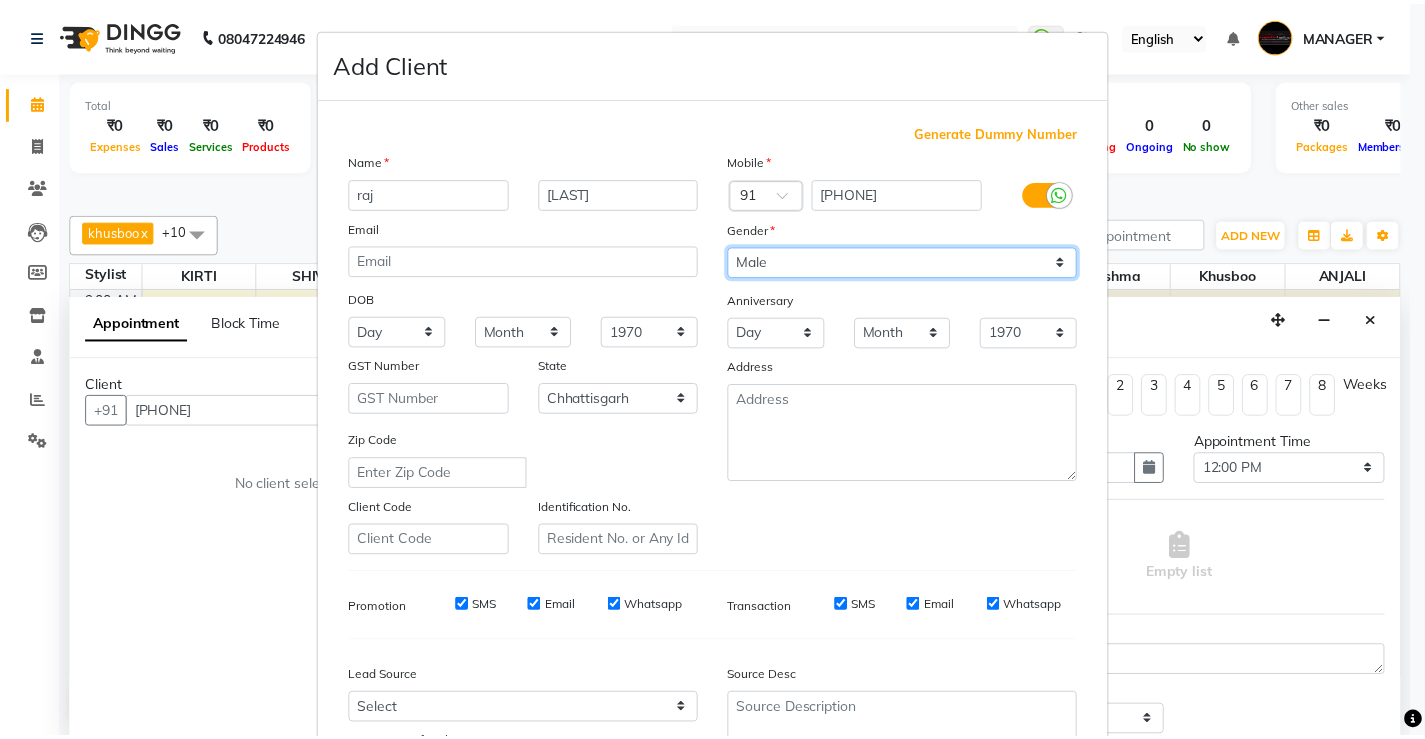 scroll, scrollTop: 184, scrollLeft: 0, axis: vertical 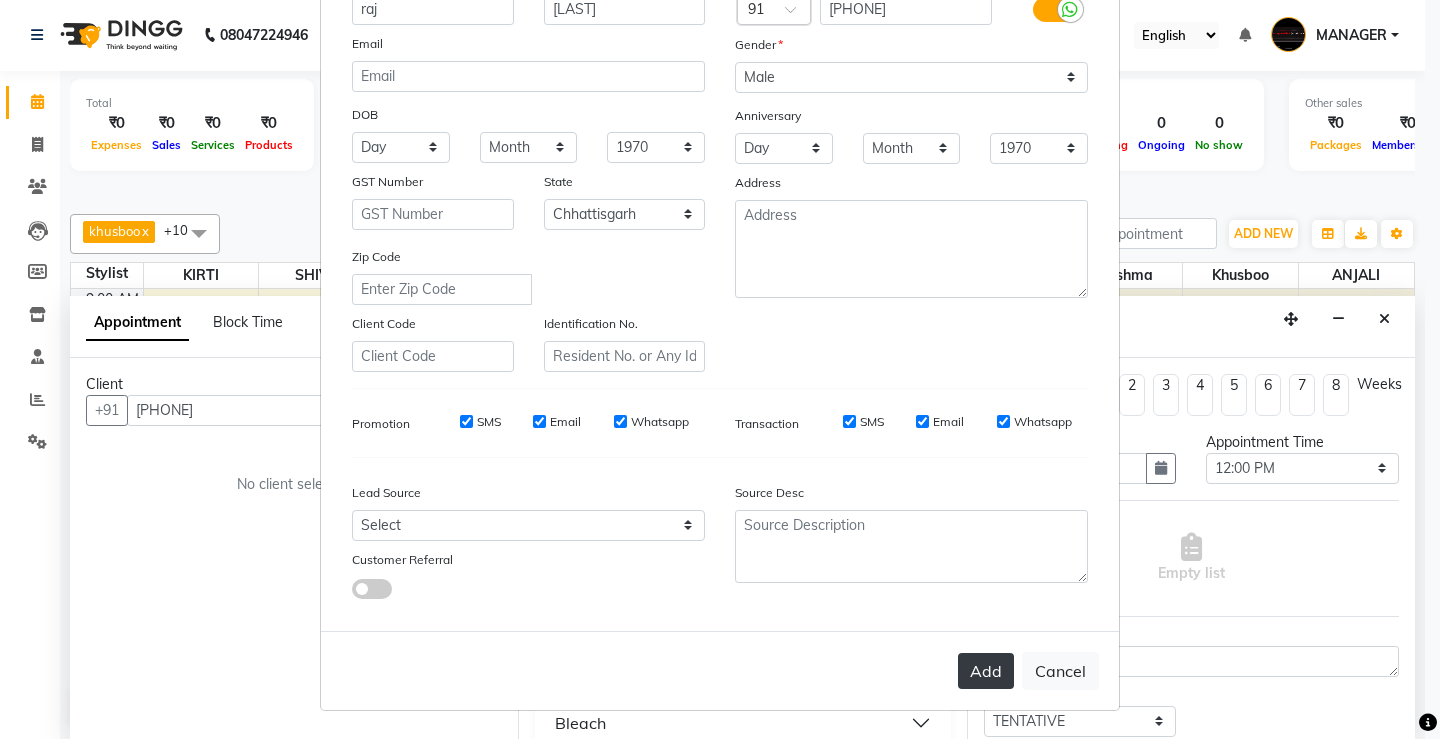 click on "Add" at bounding box center [986, 671] 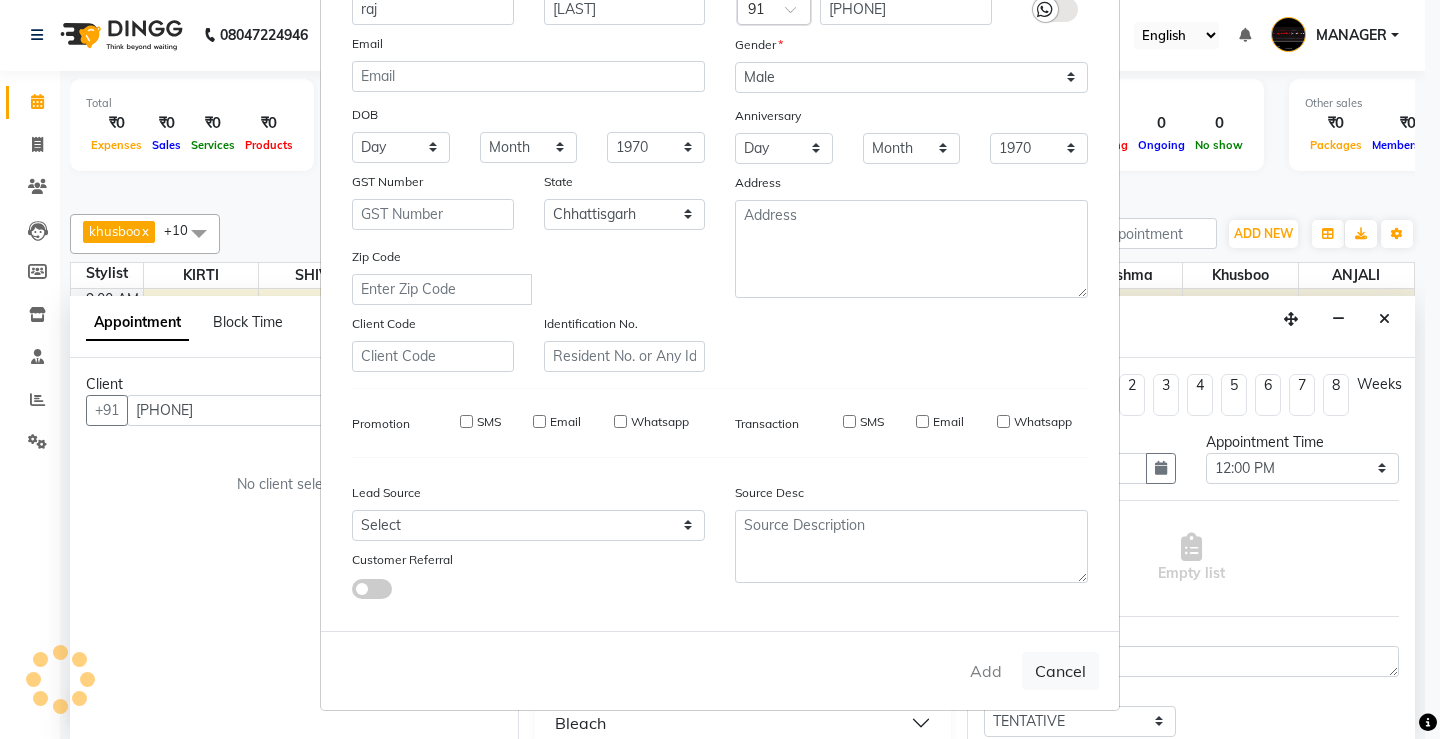 type 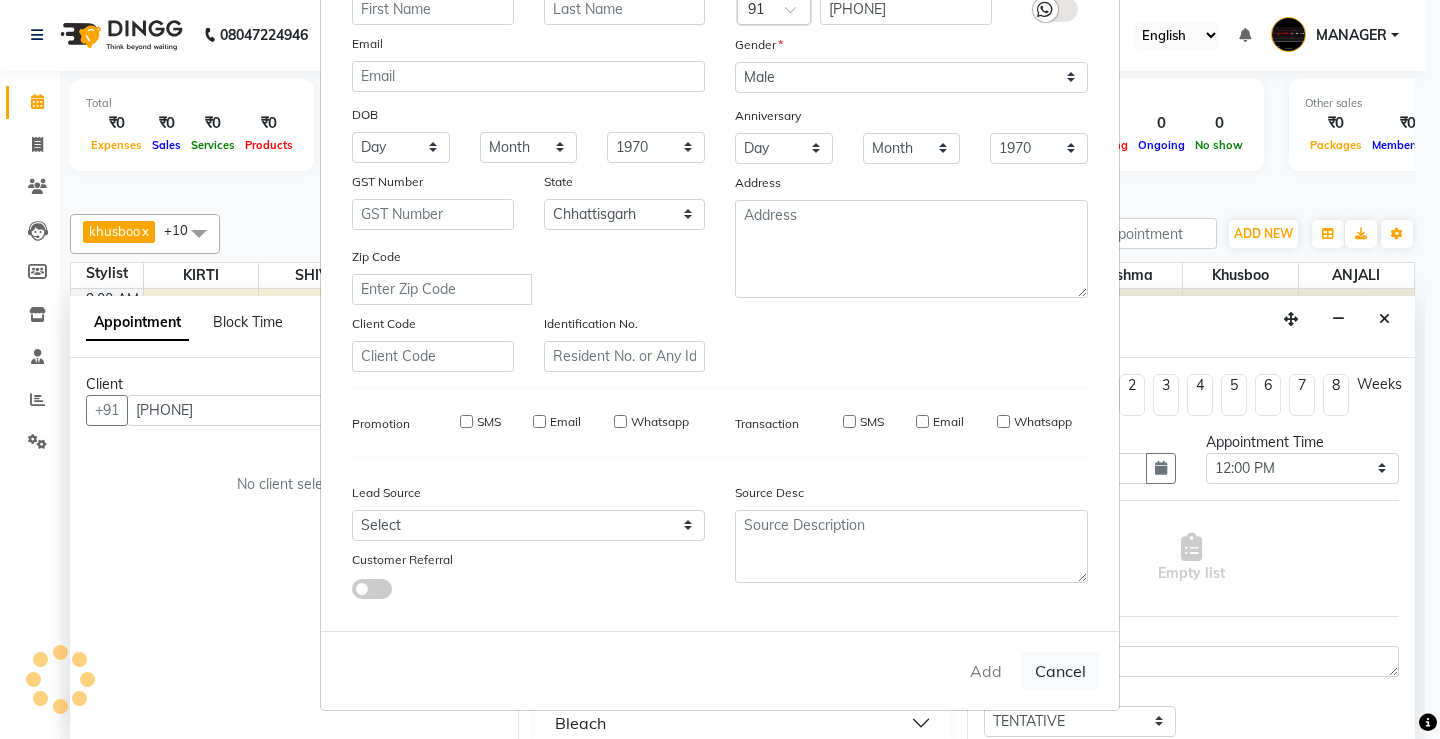 select 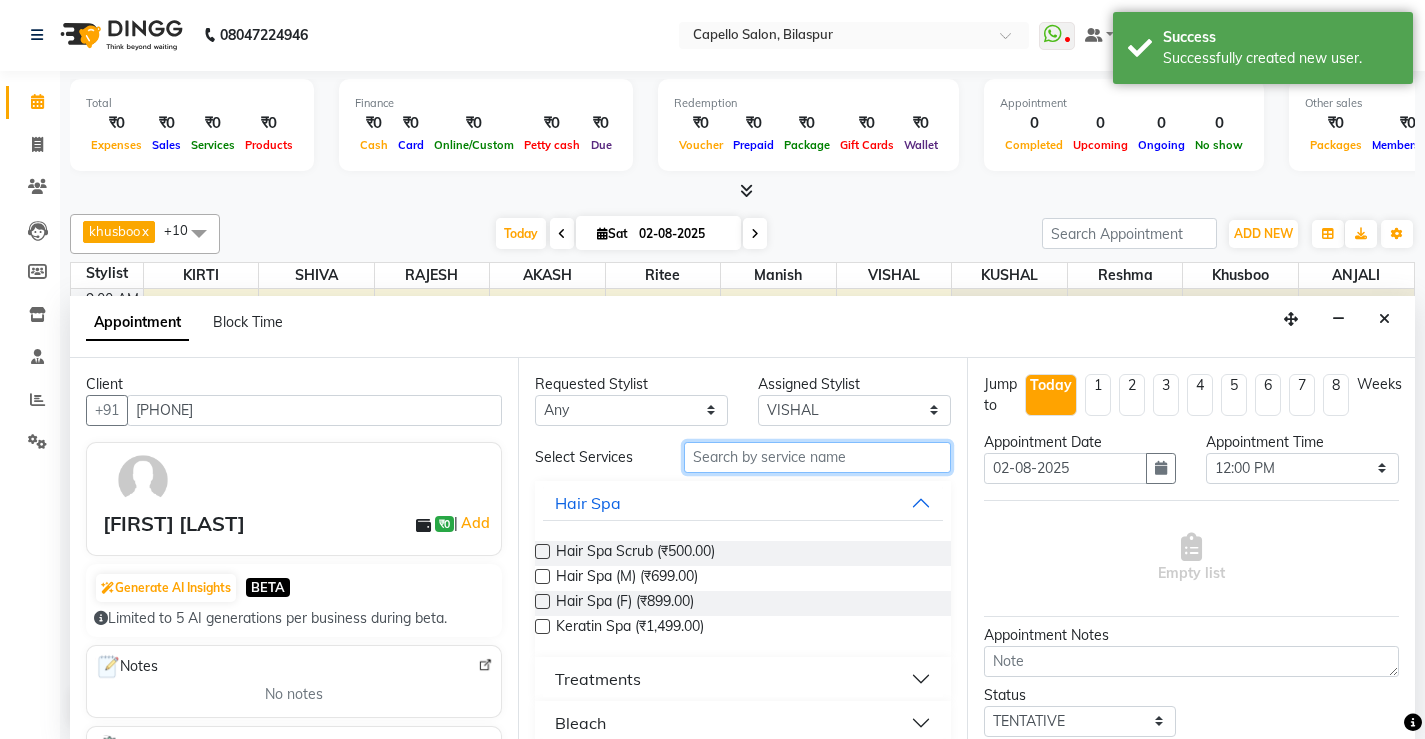 click at bounding box center (817, 457) 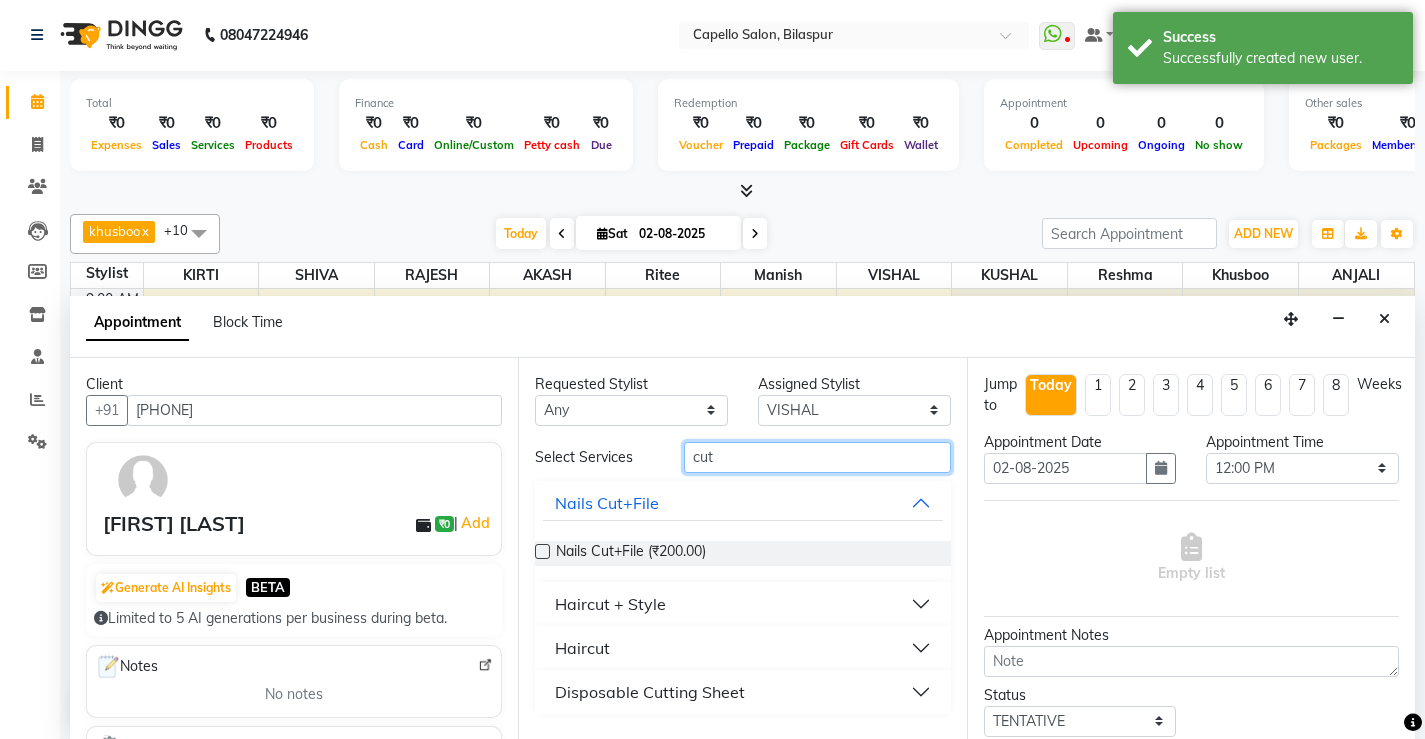 type on "cut" 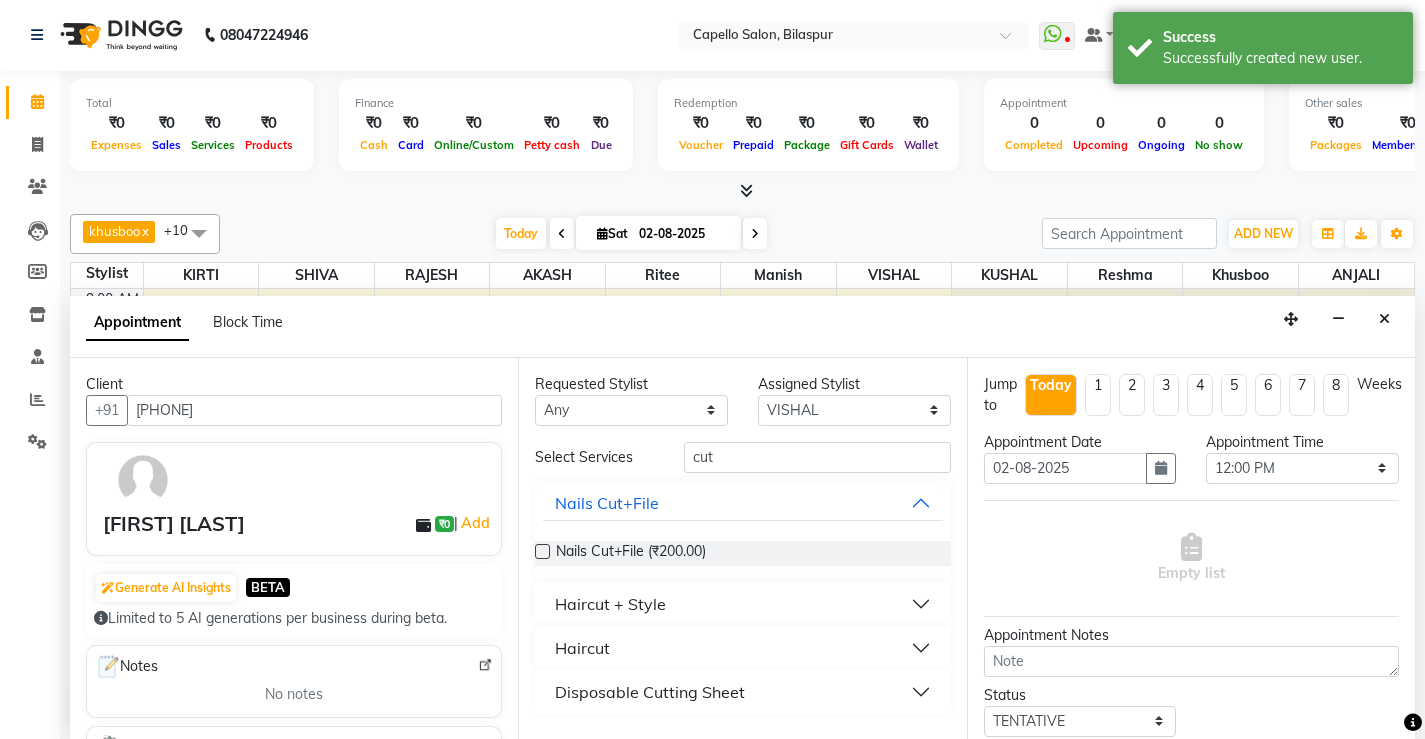click on "Haircut" at bounding box center (582, 648) 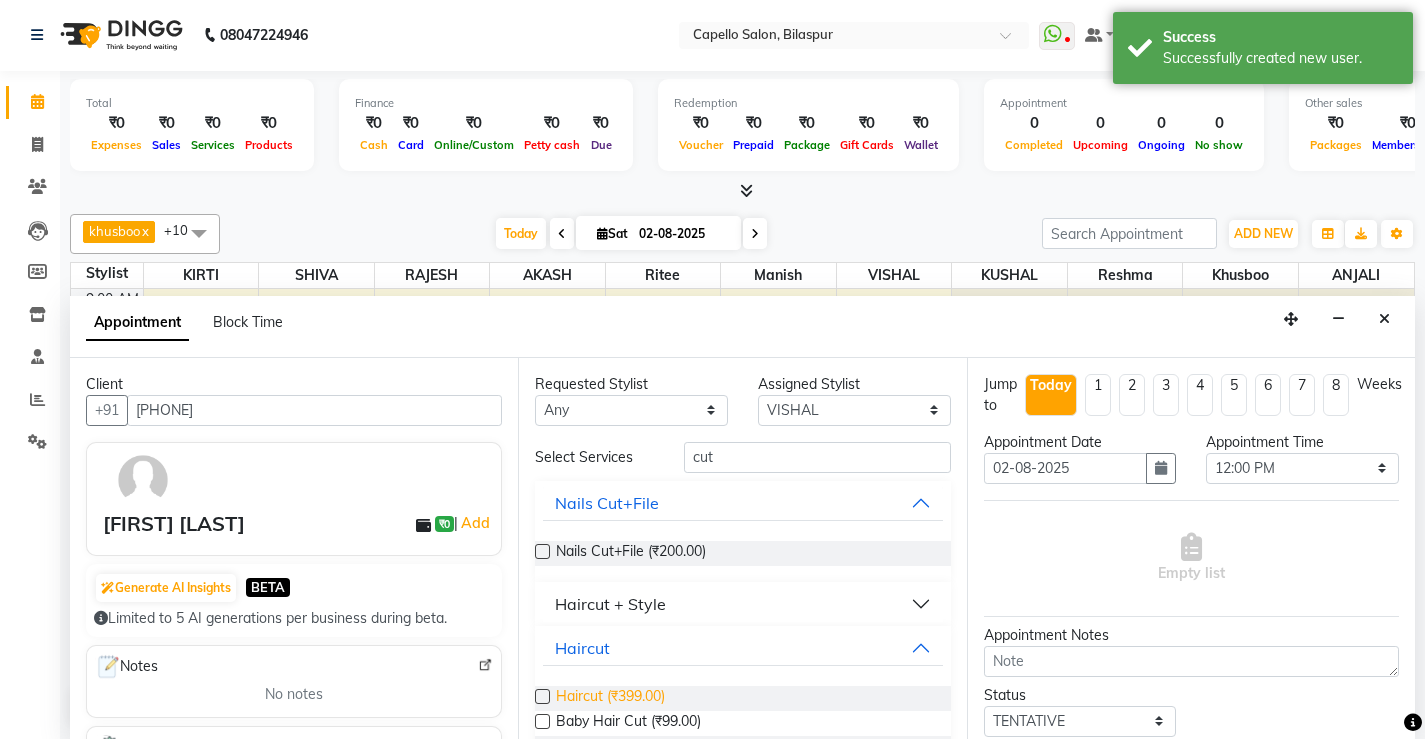 click on "Haircut (₹399.00)" at bounding box center (610, 698) 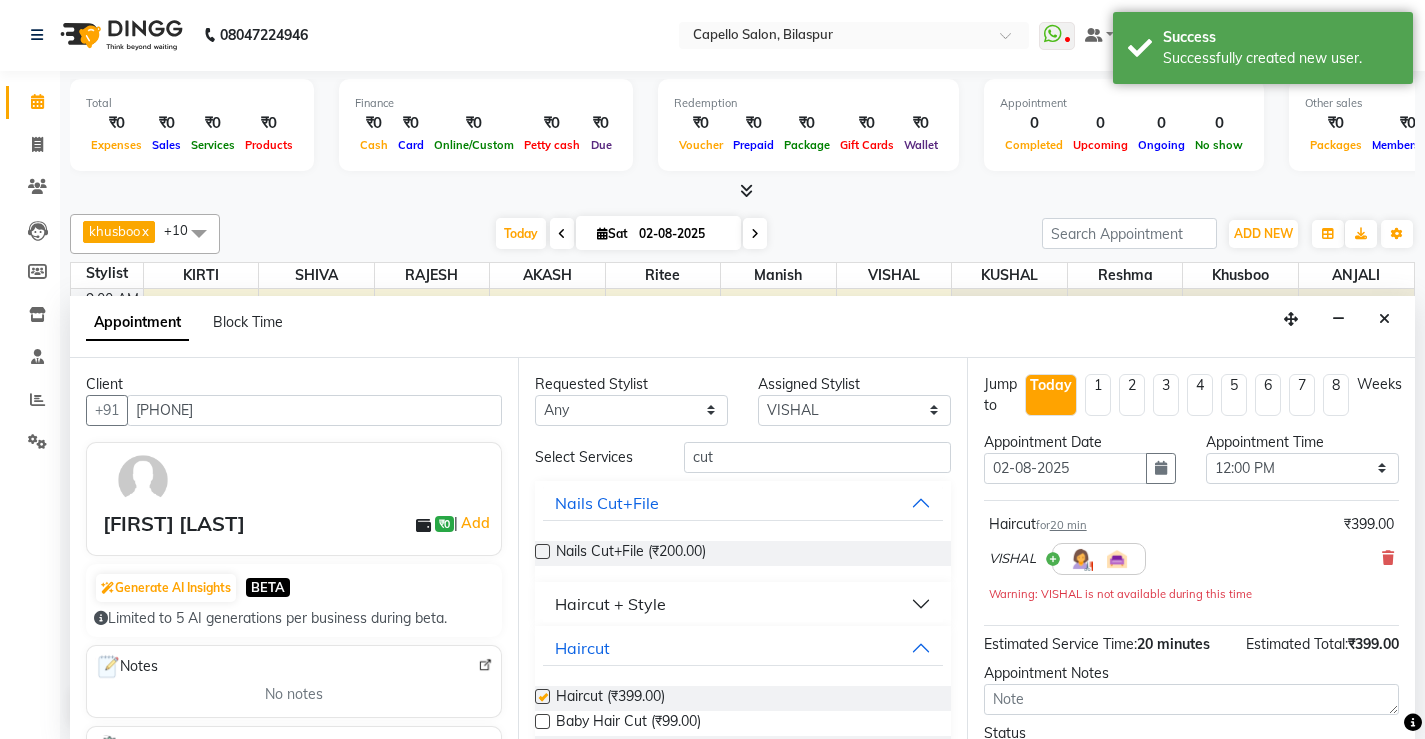 checkbox on "false" 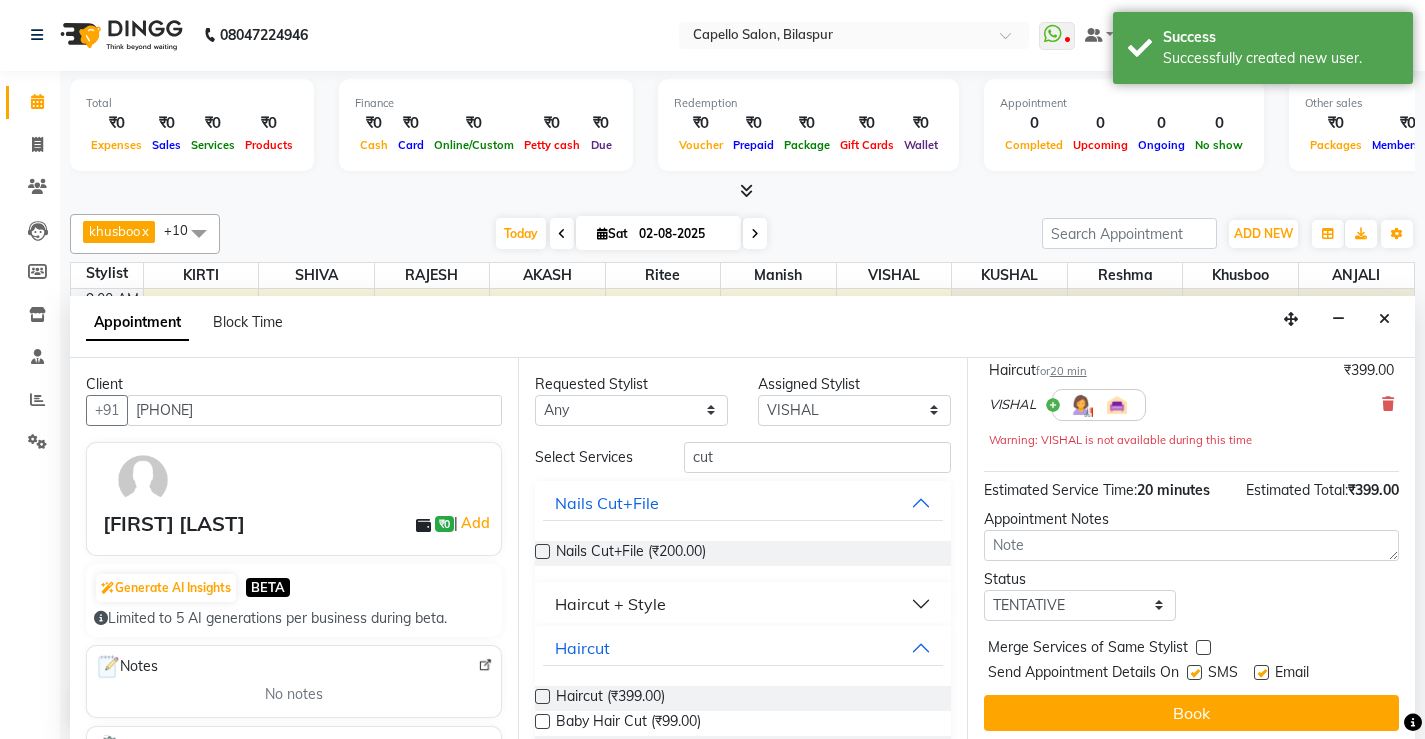scroll, scrollTop: 162, scrollLeft: 0, axis: vertical 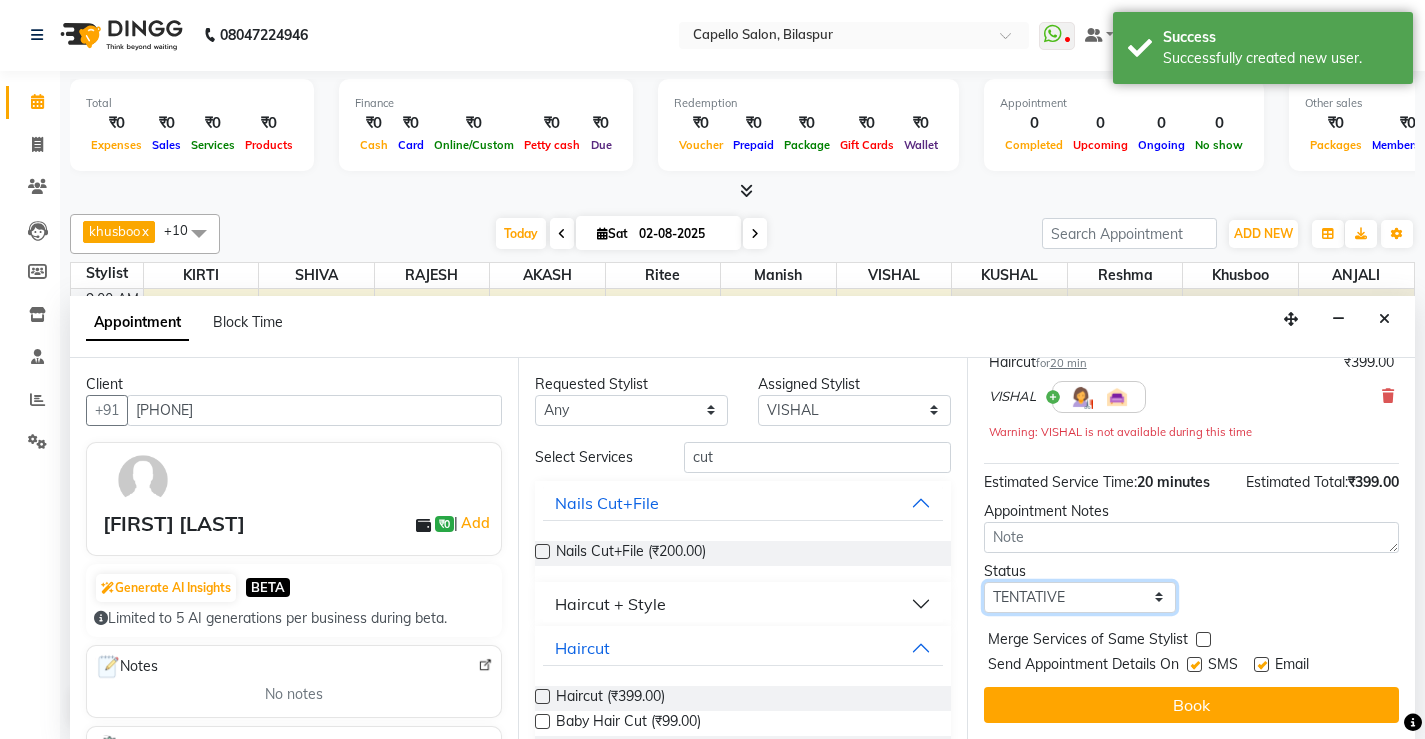 click on "Select TENTATIVE CONFIRM CHECK-IN UPCOMING" at bounding box center (1080, 597) 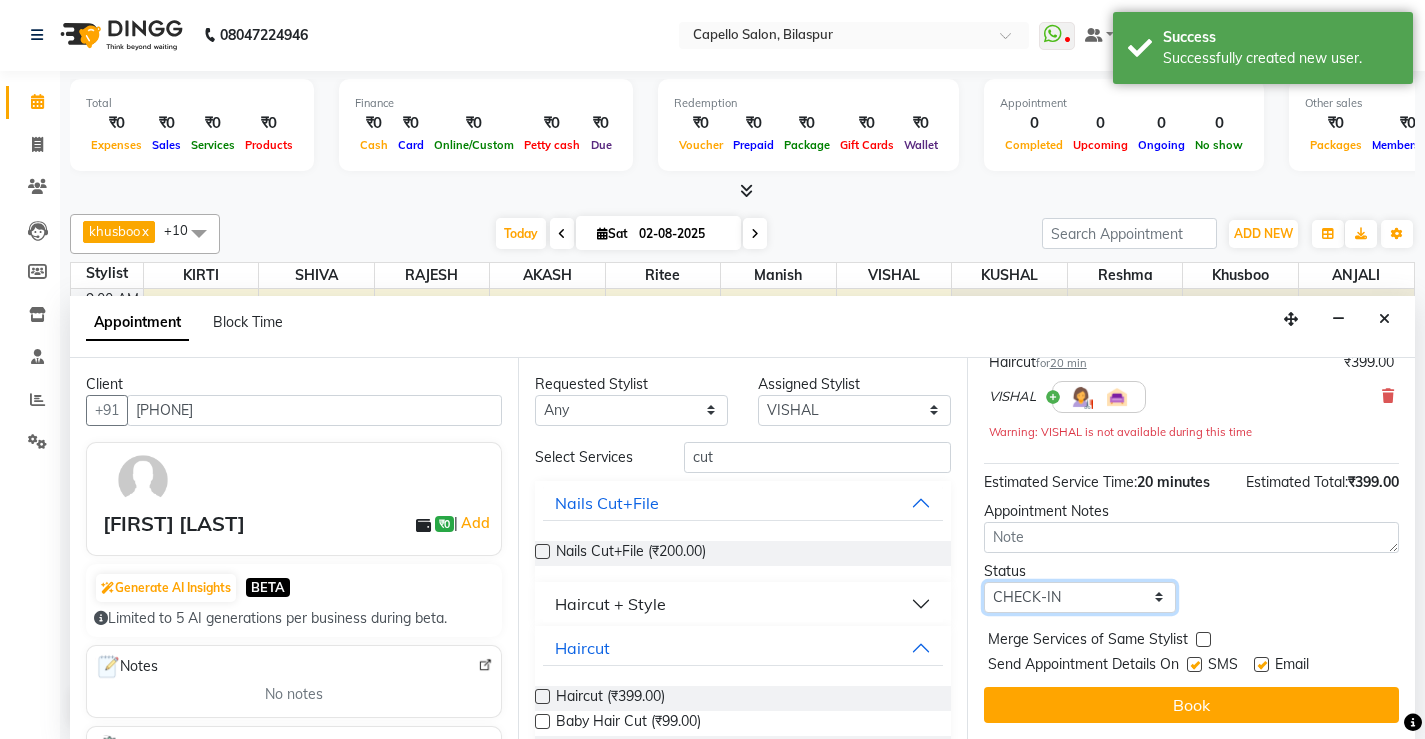 click on "Select TENTATIVE CONFIRM CHECK-IN UPCOMING" at bounding box center [1080, 597] 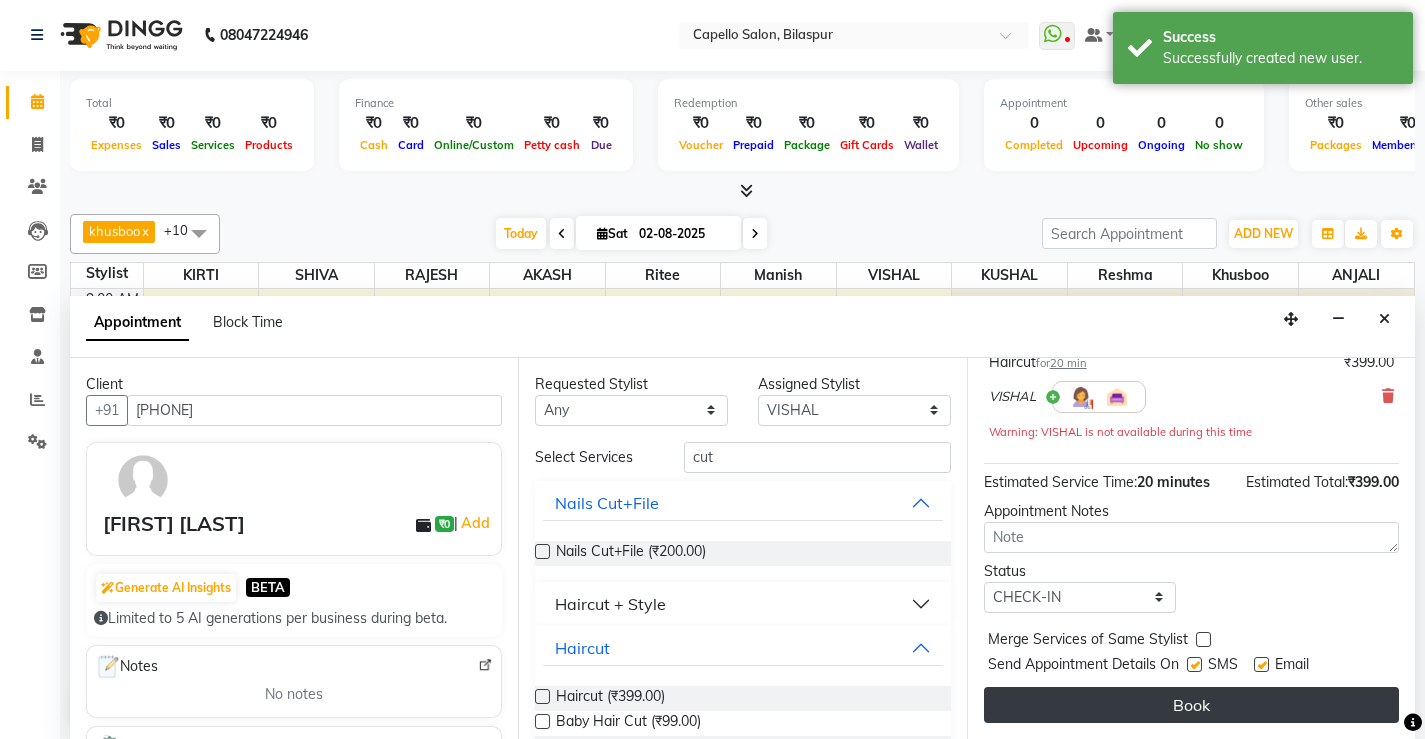 click on "Book" at bounding box center [1191, 705] 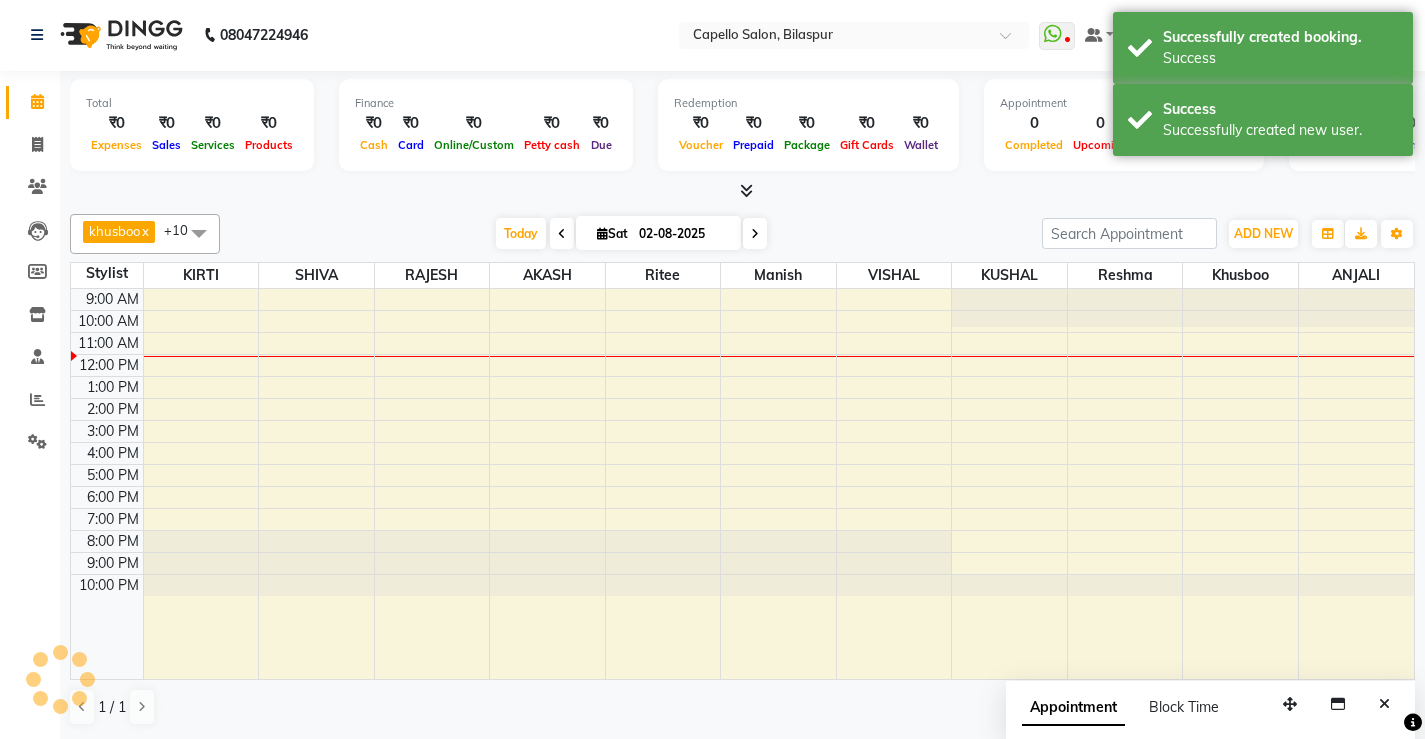 scroll, scrollTop: 0, scrollLeft: 0, axis: both 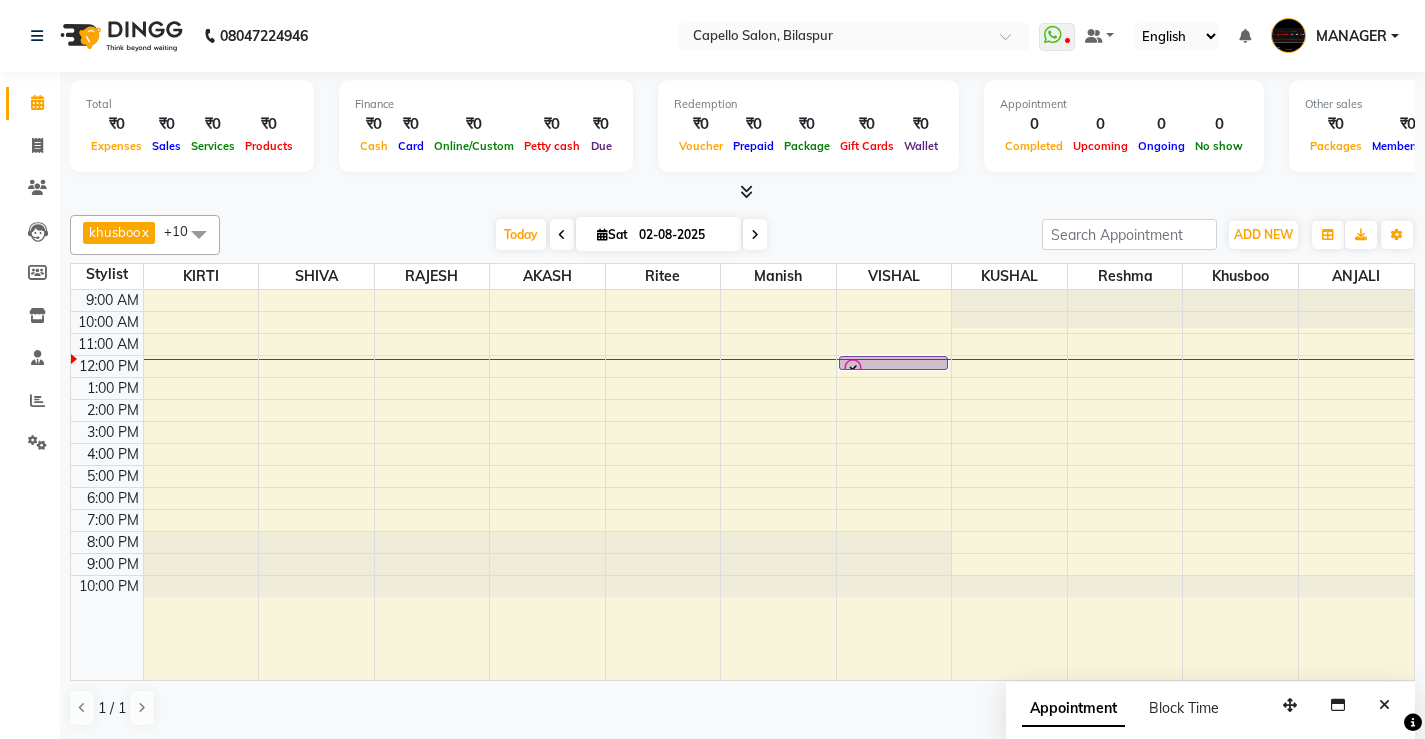 click on "9:00 AM 10:00 AM 11:00 AM 12:00 PM 1:00 PM 2:00 PM 3:00 PM 4:00 PM 5:00 PM 6:00 PM 7:00 PM 8:00 PM 9:00 PM 10:00 PM
raj lahre, TK01, 12:00 PM-12:20 PM, Haircut" at bounding box center [742, 485] 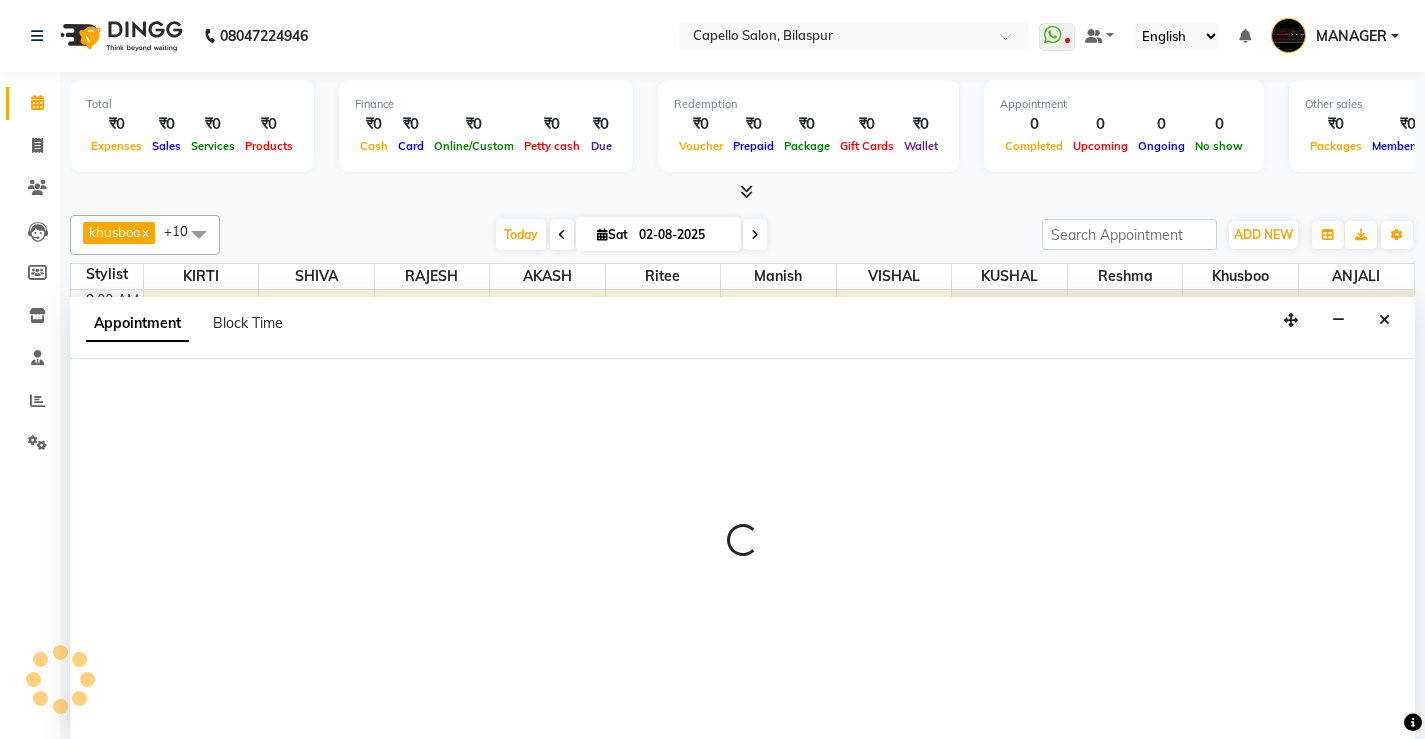 scroll, scrollTop: 1, scrollLeft: 0, axis: vertical 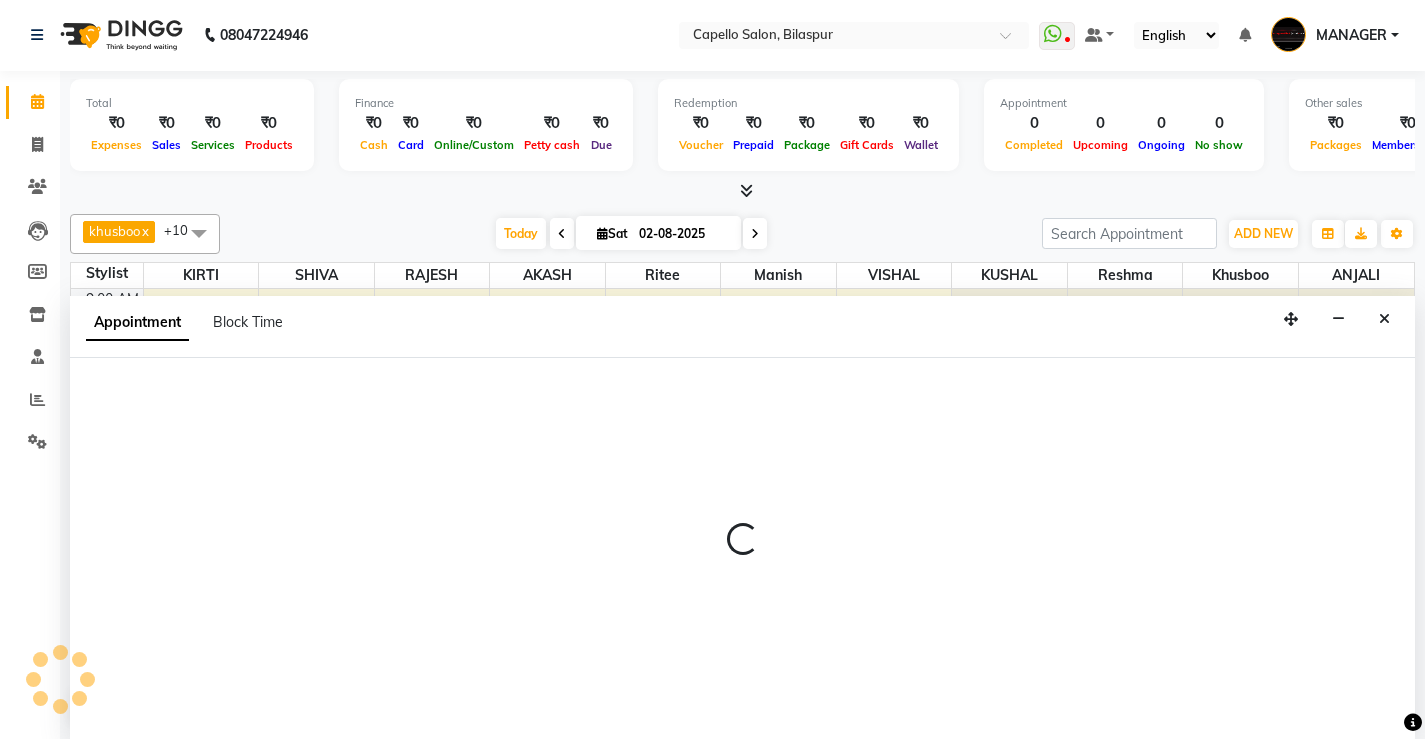 select on "60457" 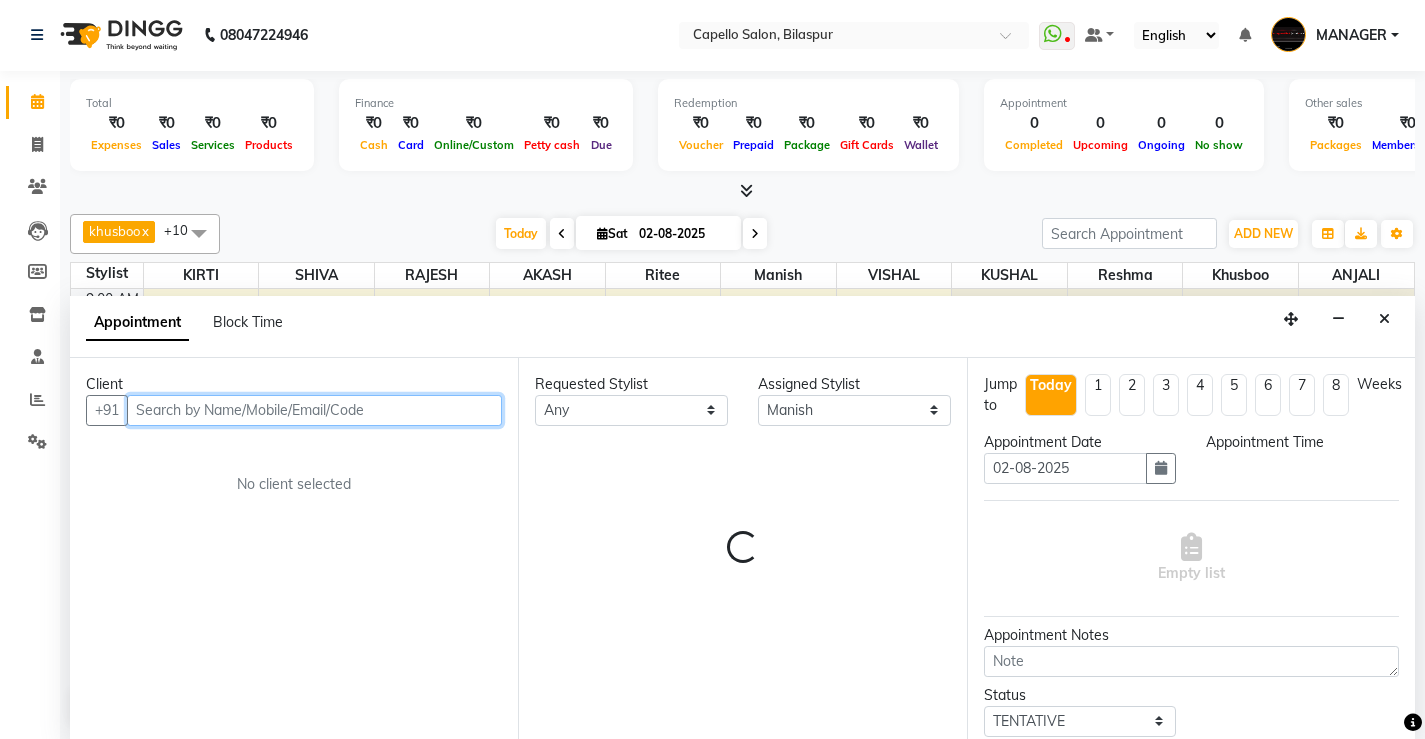 select on "720" 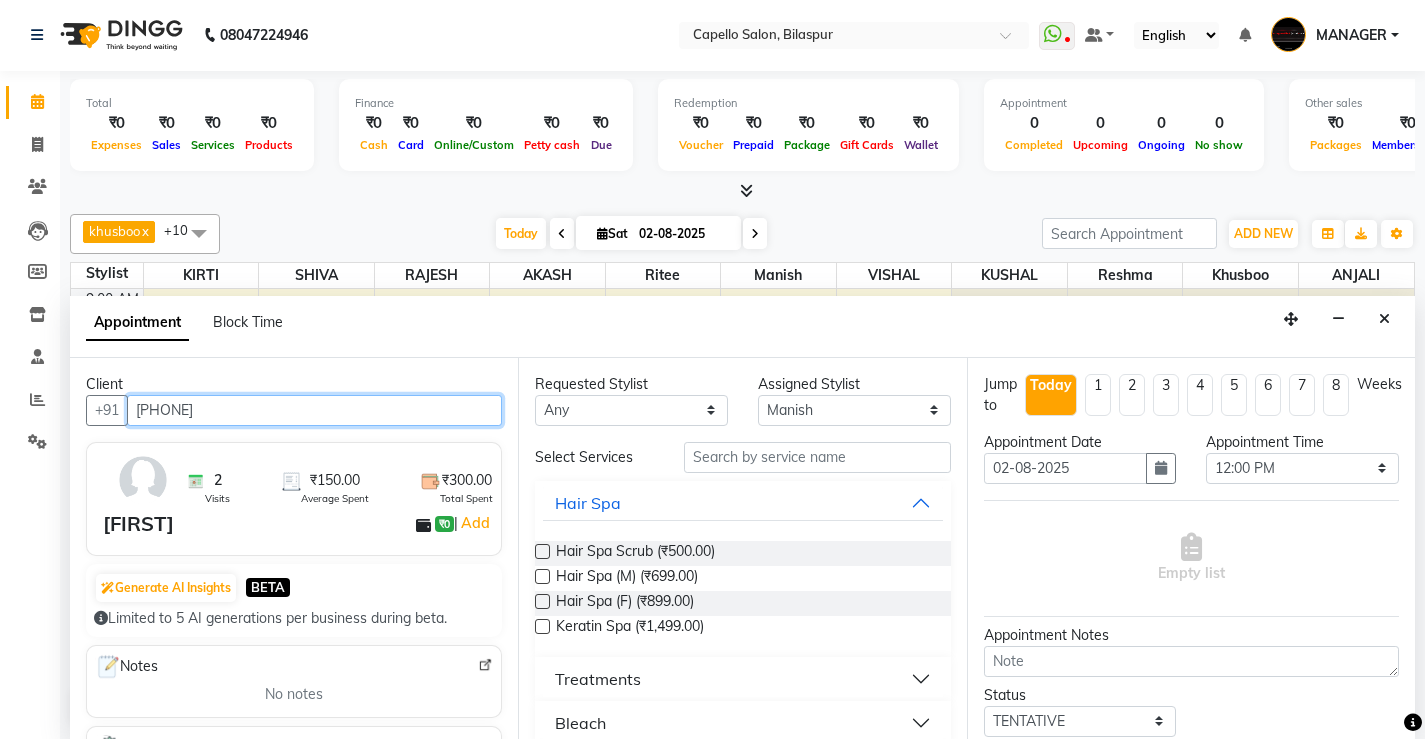 scroll, scrollTop: 200, scrollLeft: 0, axis: vertical 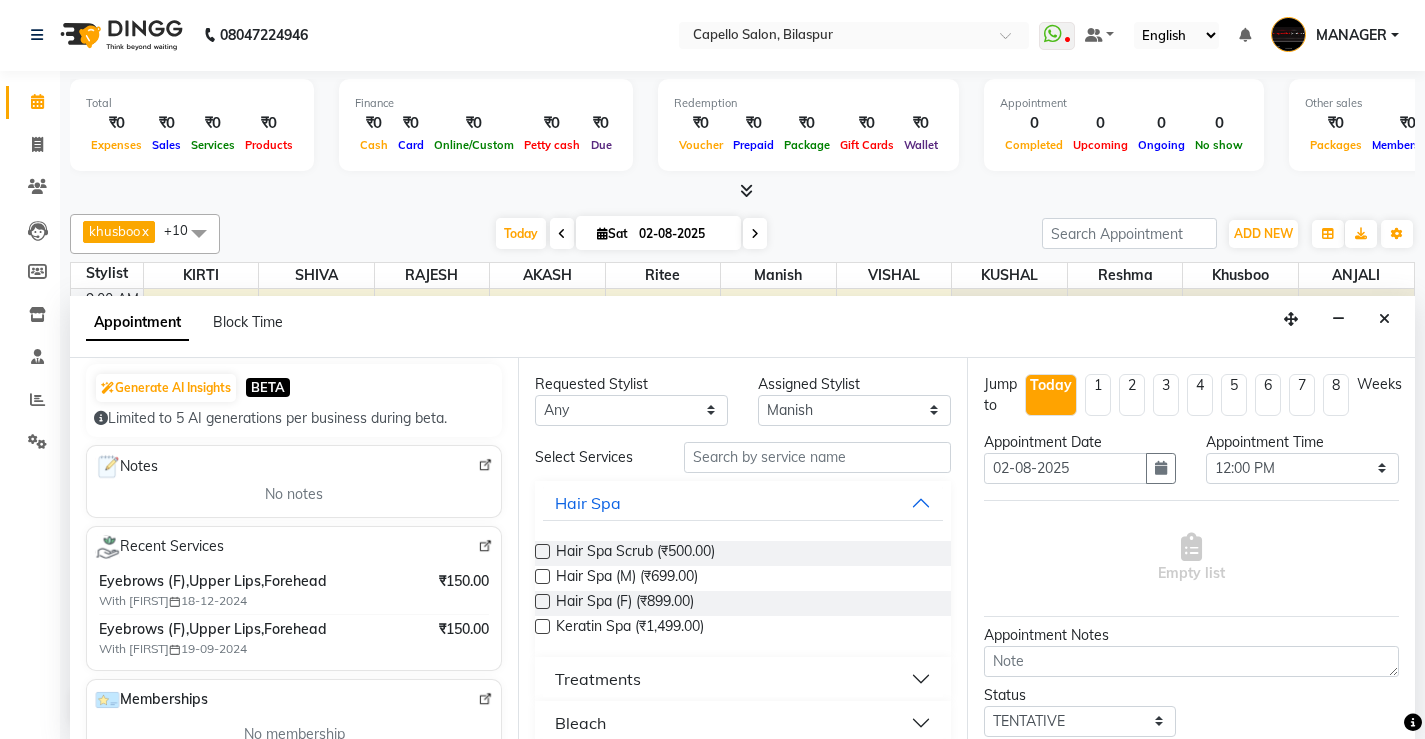 type on "[PHONE]" 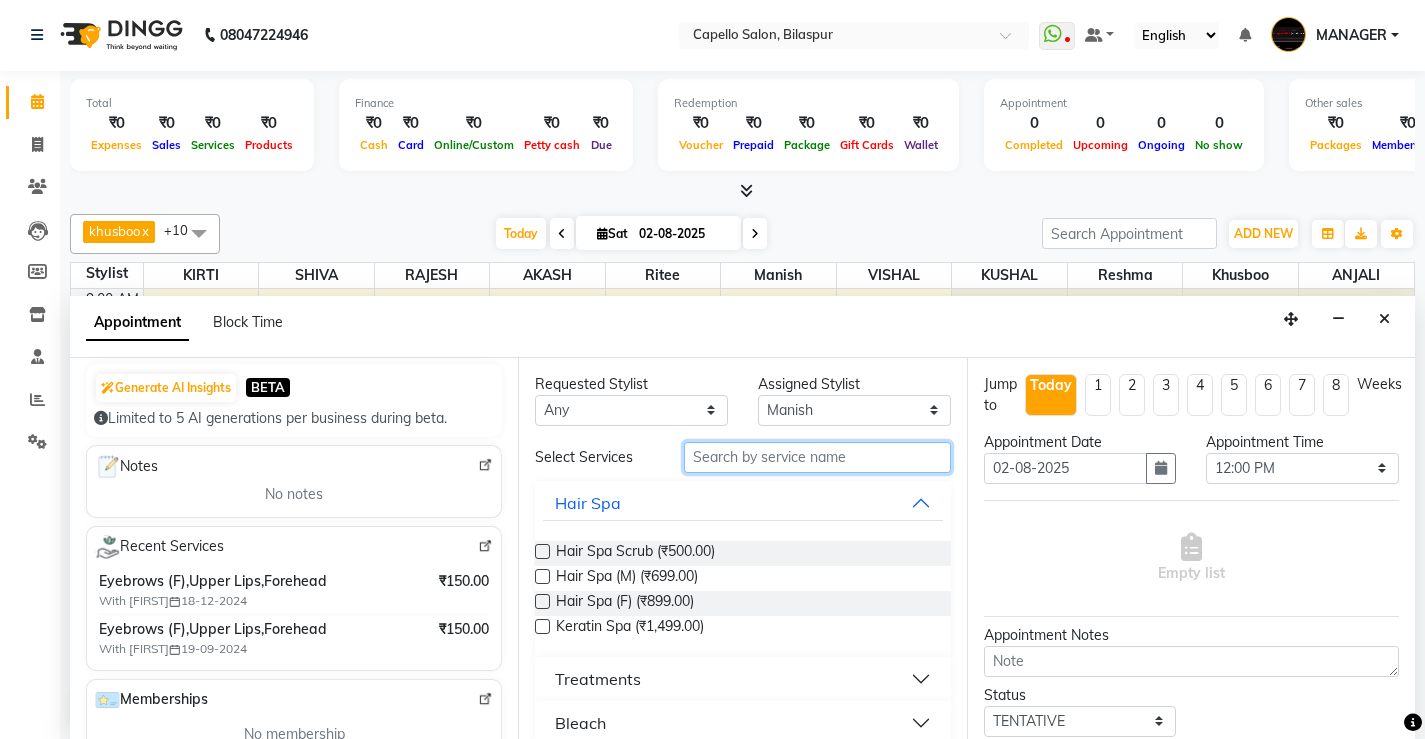 click at bounding box center [817, 457] 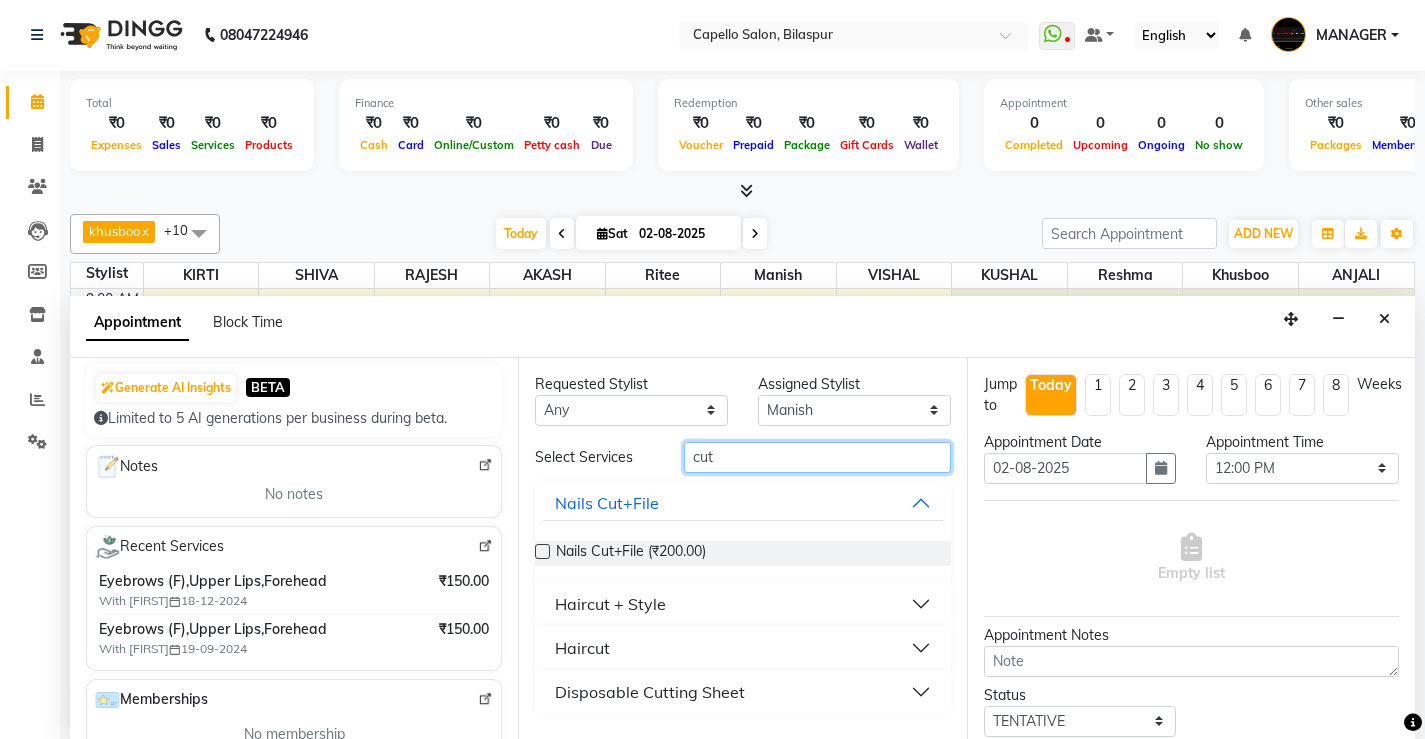type on "cut" 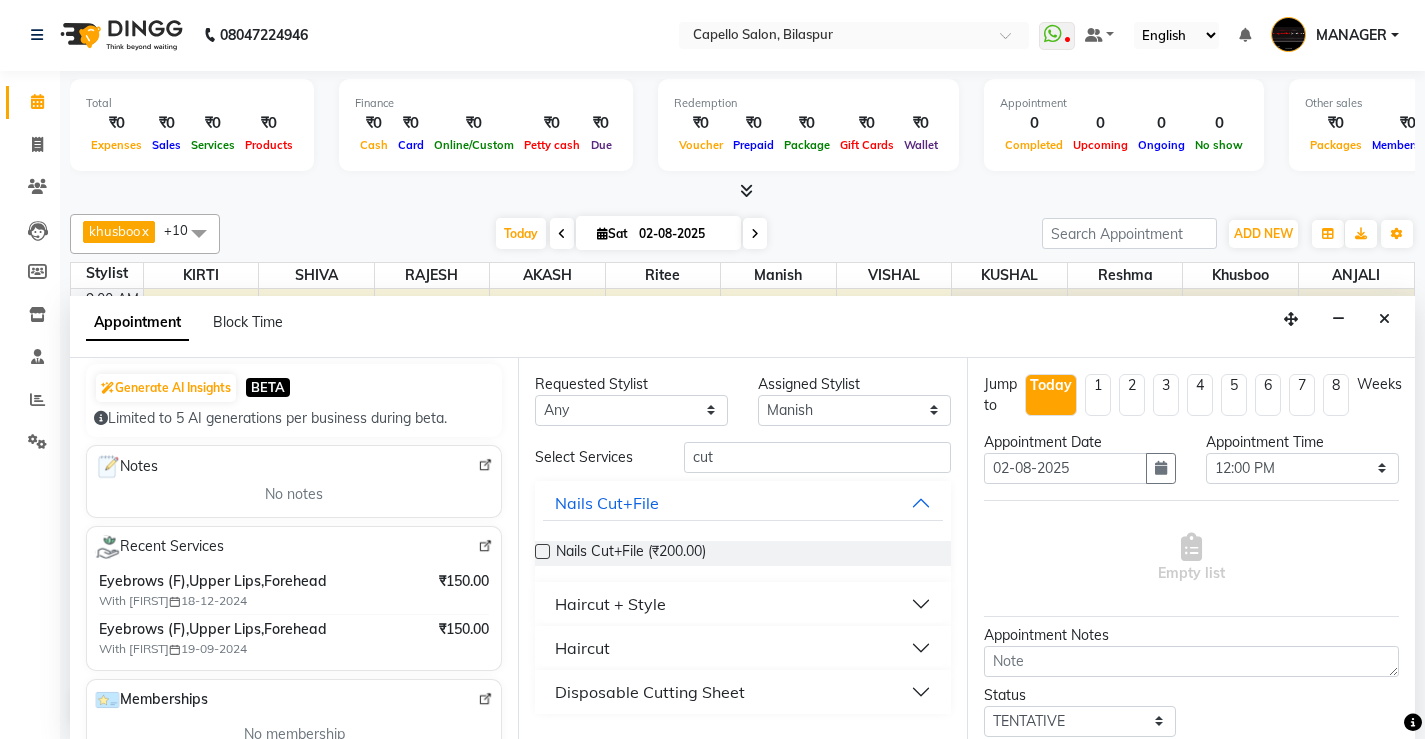 click on "Haircut" at bounding box center (582, 648) 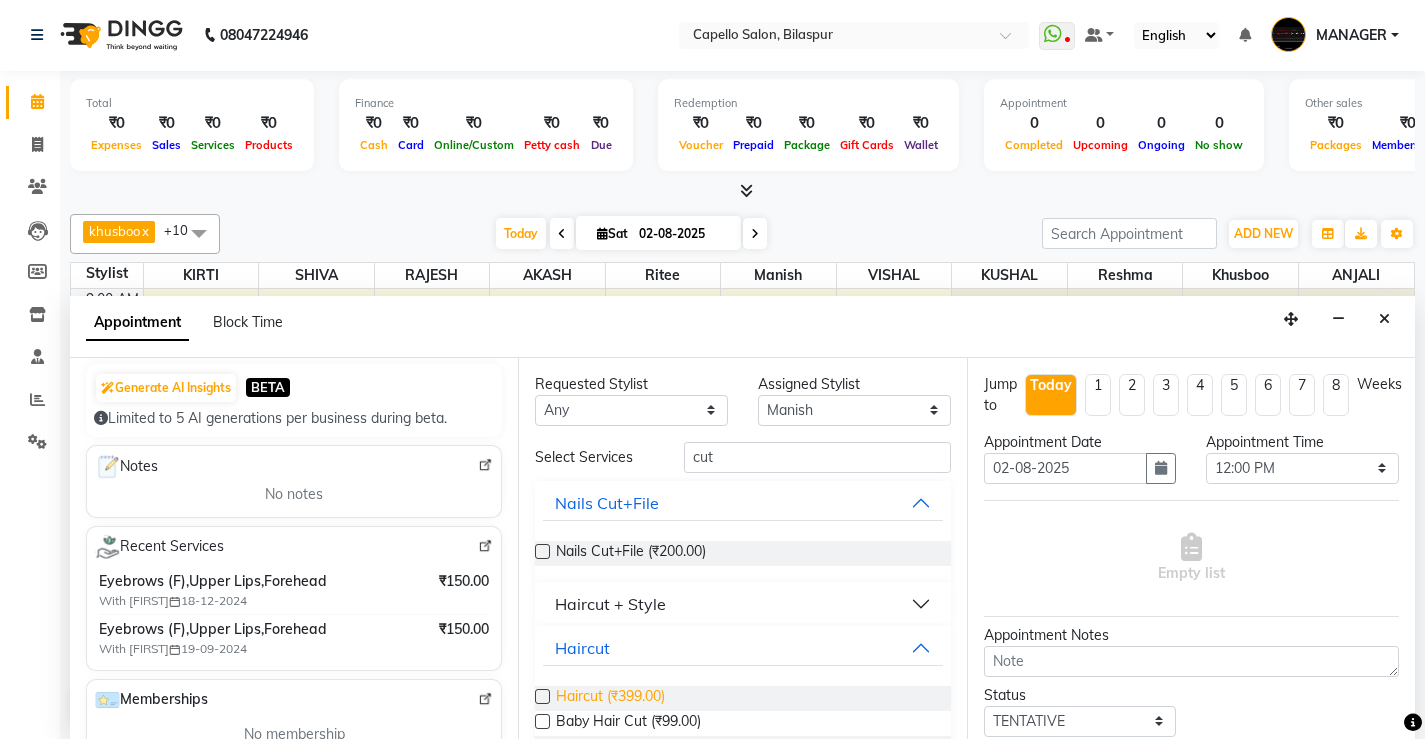 click on "Haircut (₹399.00)" at bounding box center (610, 698) 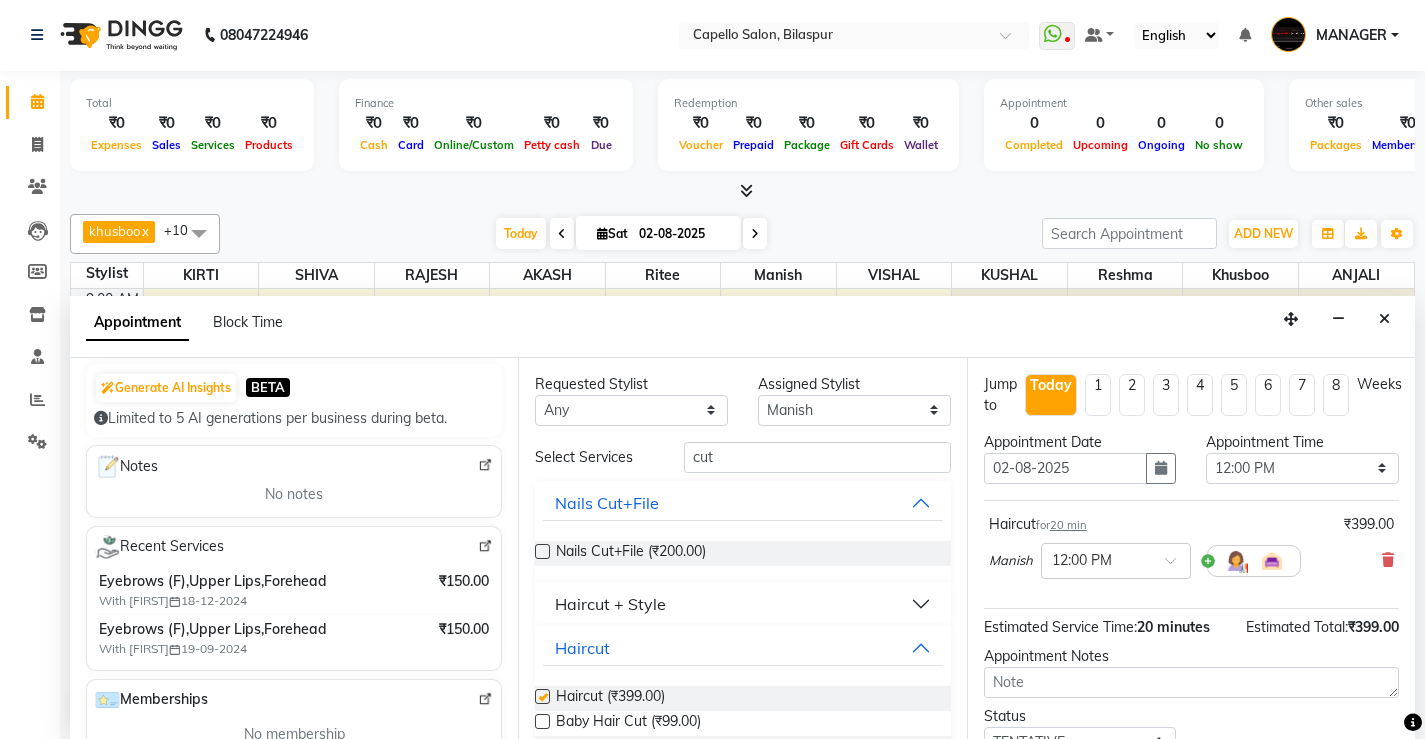 checkbox on "false" 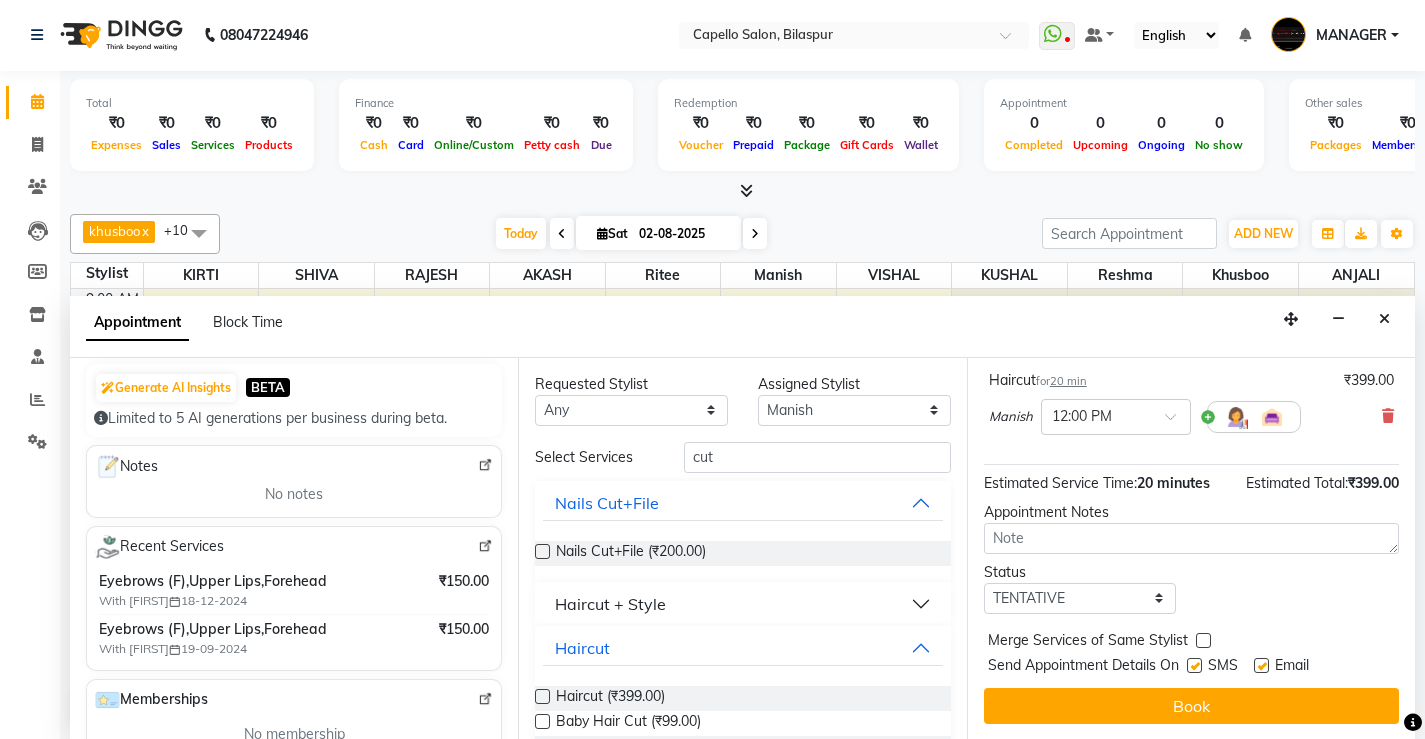 scroll, scrollTop: 145, scrollLeft: 0, axis: vertical 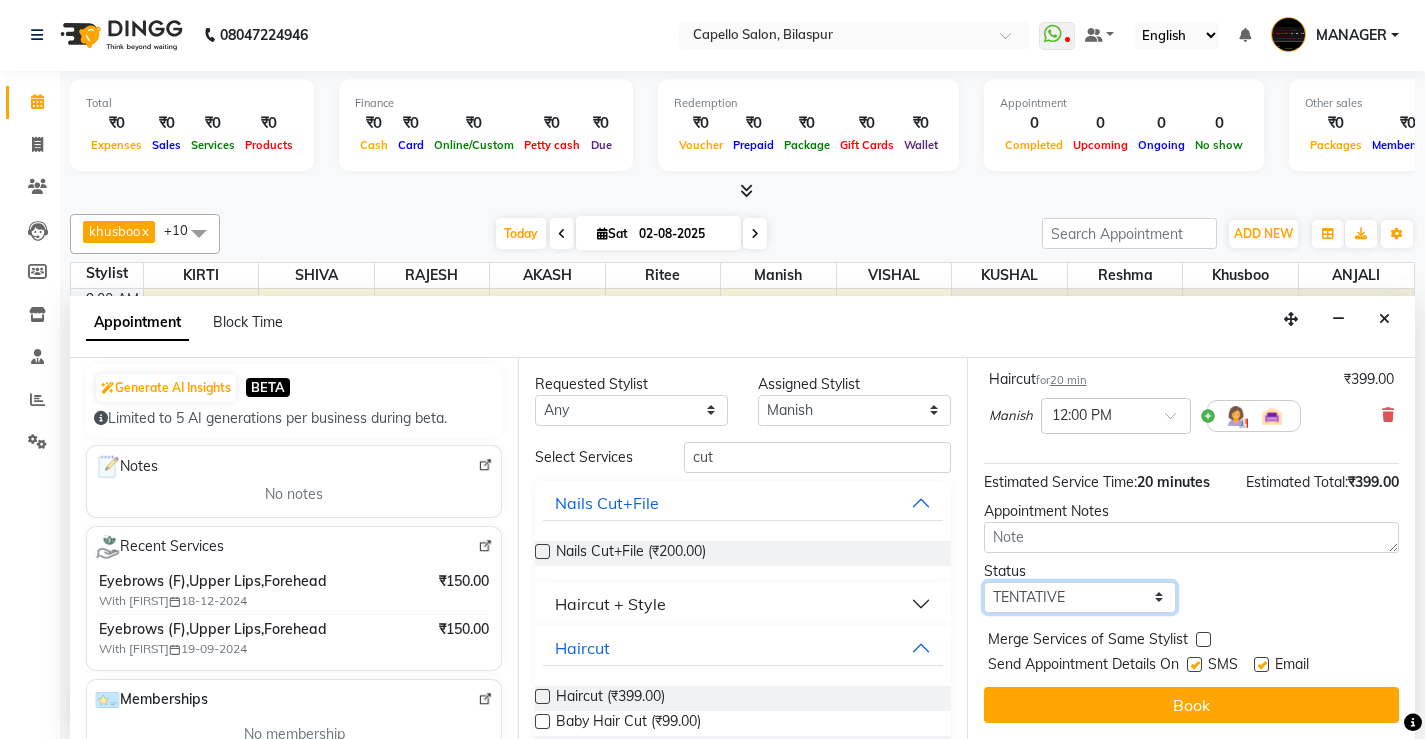 click on "Select TENTATIVE CONFIRM CHECK-IN UPCOMING" at bounding box center (1080, 597) 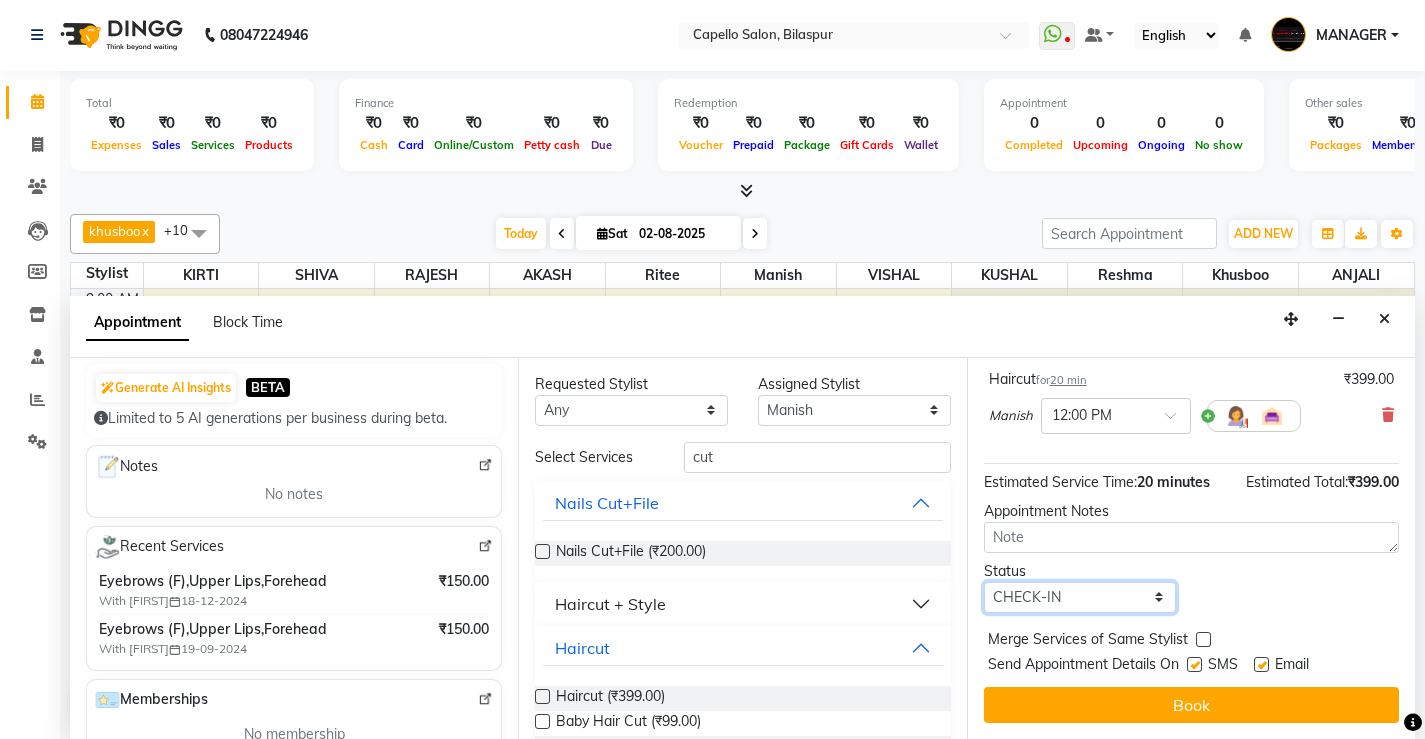 click on "Select TENTATIVE CONFIRM CHECK-IN UPCOMING" at bounding box center (1080, 597) 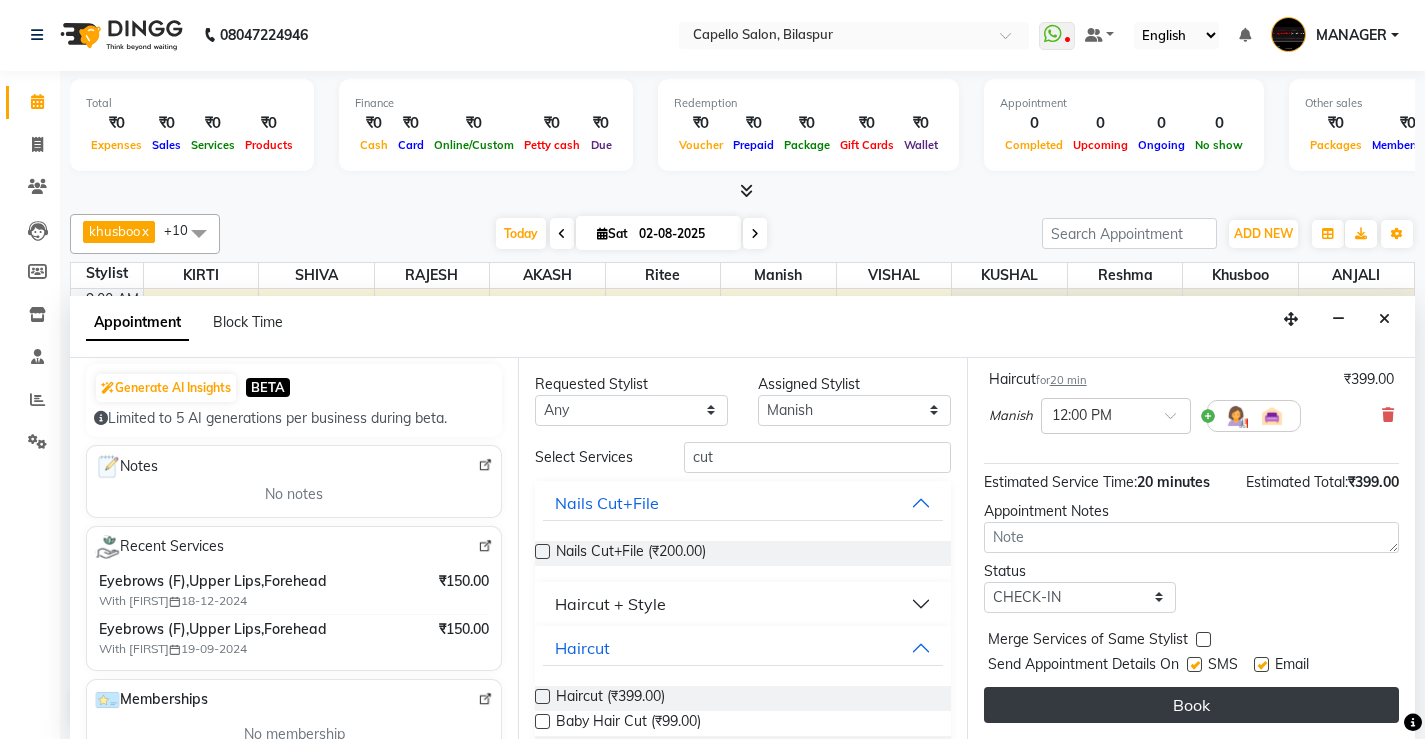 click on "Book" at bounding box center [1191, 705] 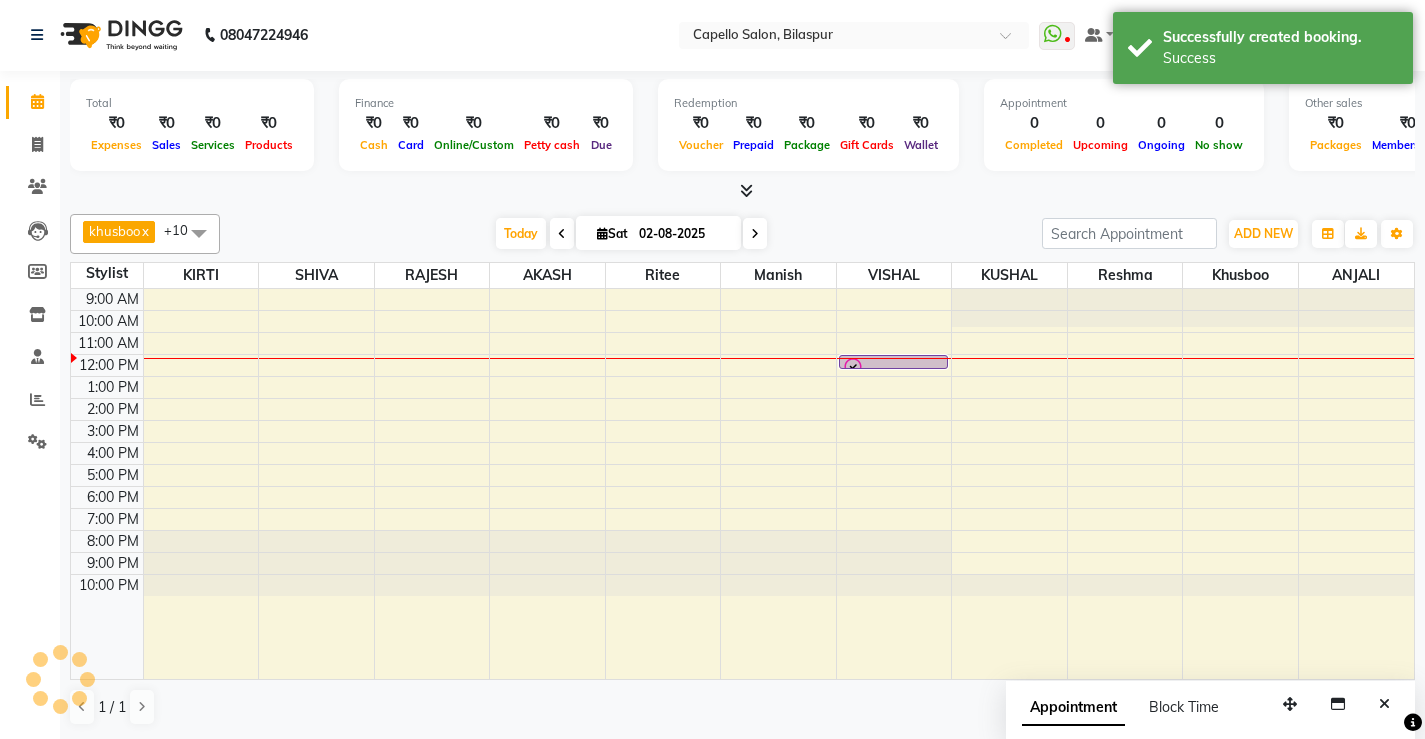 scroll, scrollTop: 0, scrollLeft: 0, axis: both 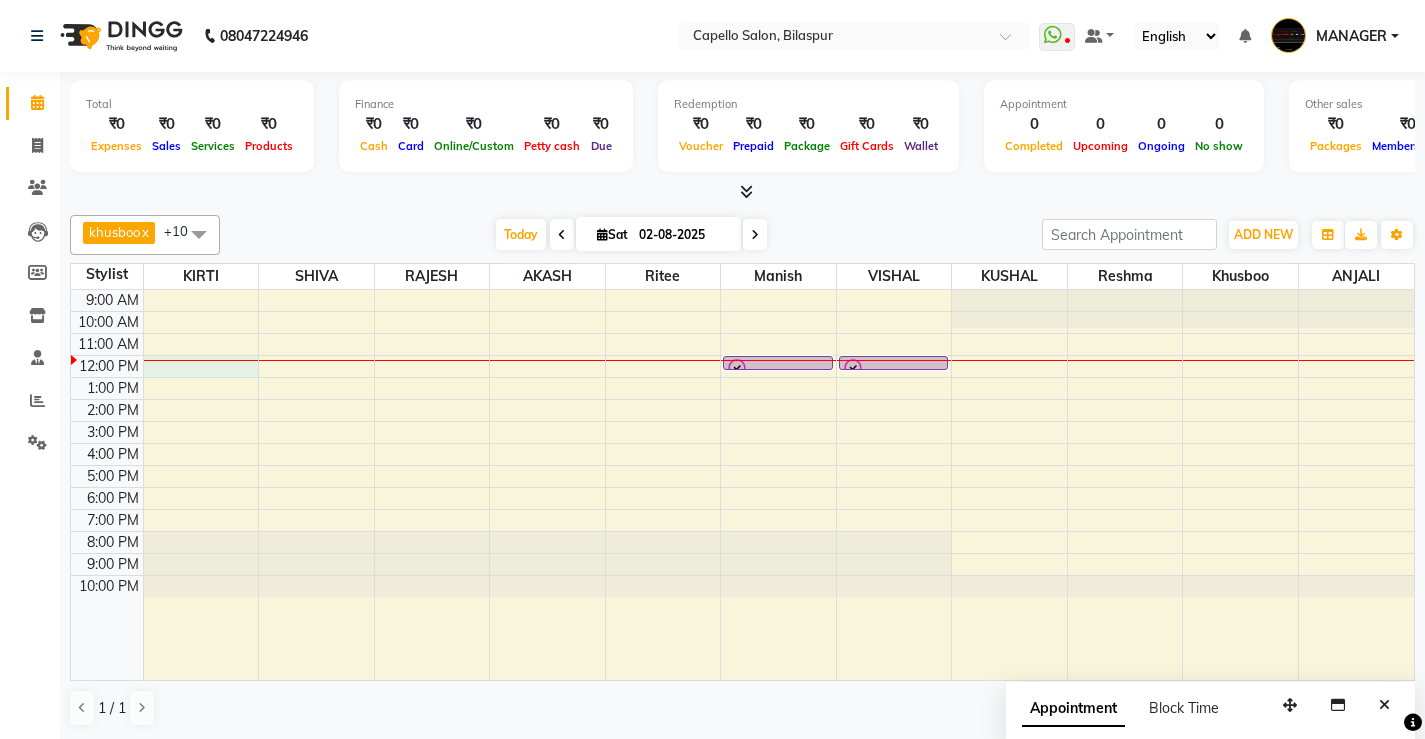 click on "9:00 AM 10:00 AM 11:00 AM 12:00 PM 1:00 PM 2:00 PM 3:00 PM 4:00 PM 5:00 PM 6:00 PM 7:00 PM 8:00 PM 9:00 PM 10:00 PM
shuruti, TK02, 12:00 PM-12:20 PM, Haircut
raj lahre, TK01, 12:00 PM-12:20 PM, Haircut" at bounding box center [742, 485] 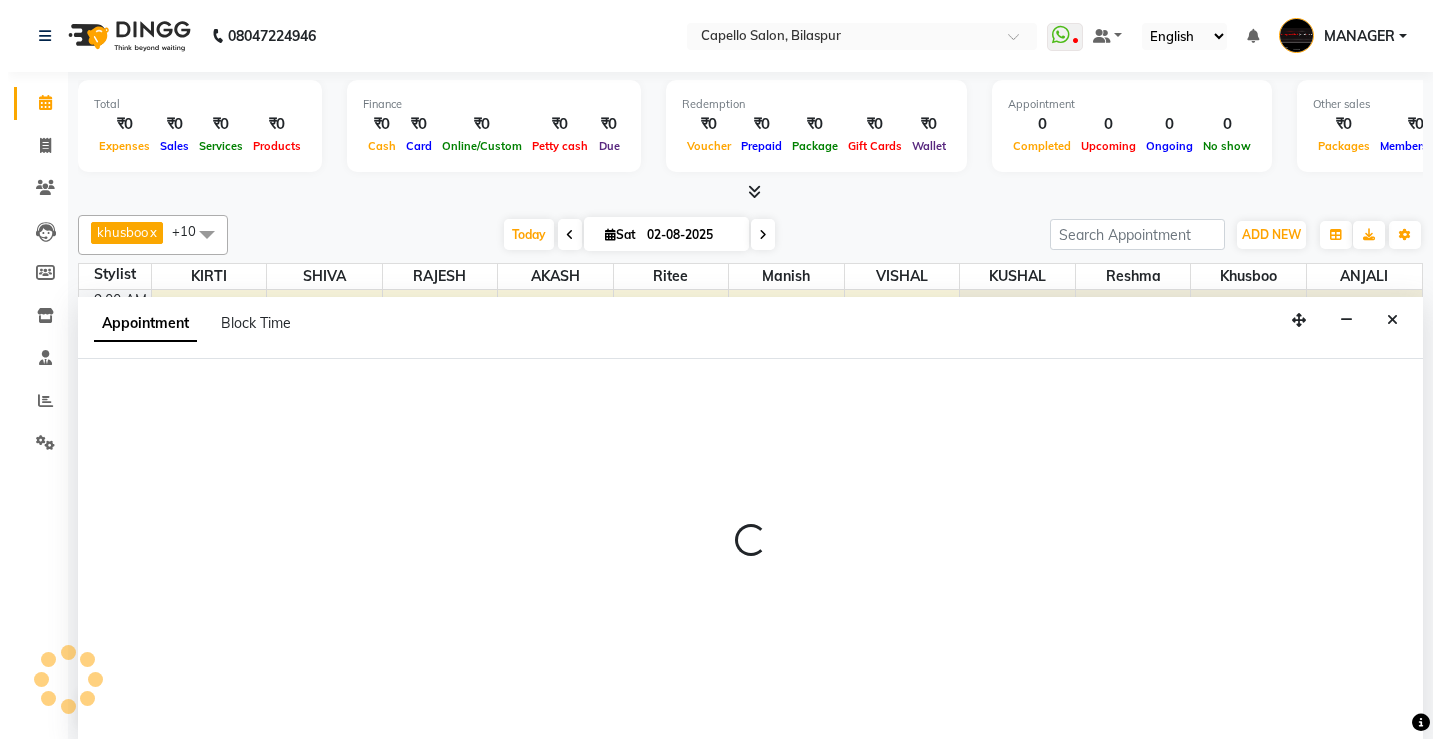 scroll, scrollTop: 1, scrollLeft: 0, axis: vertical 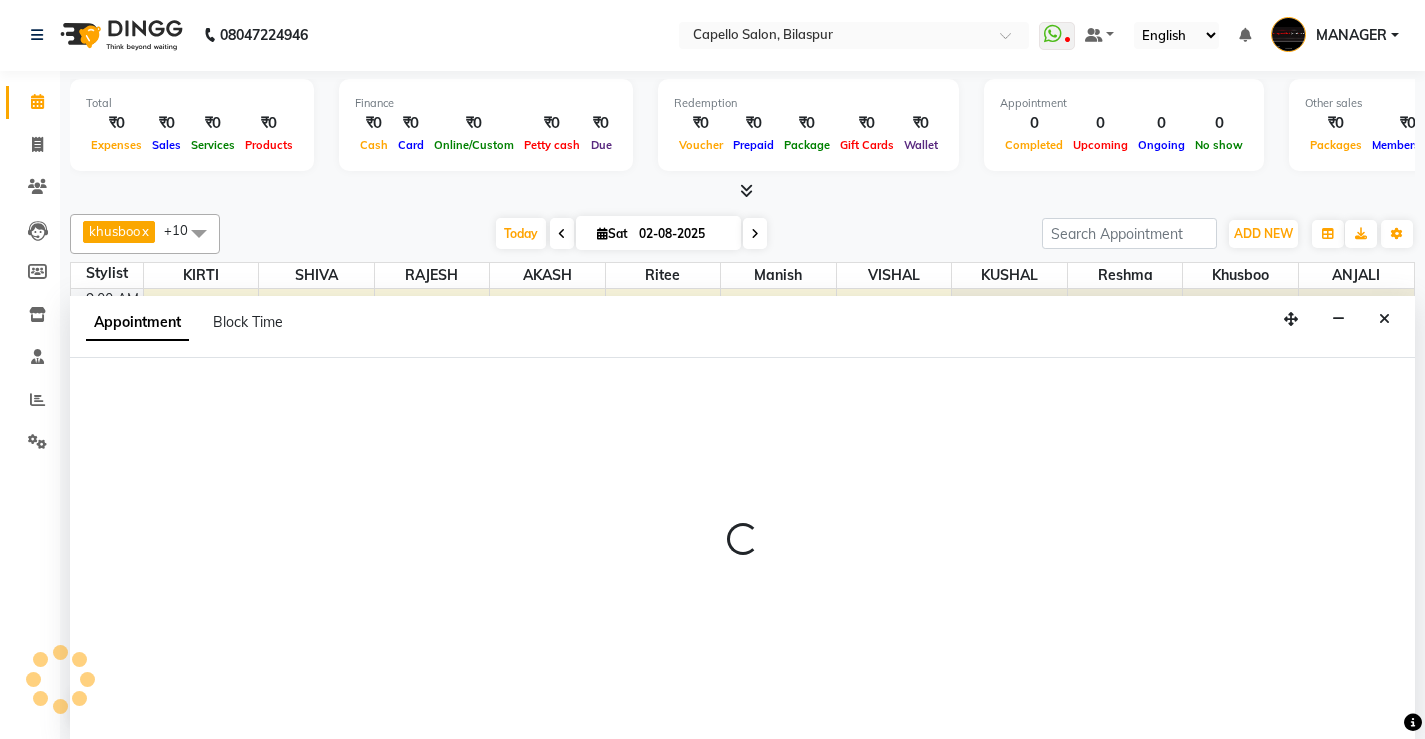 select on "14732" 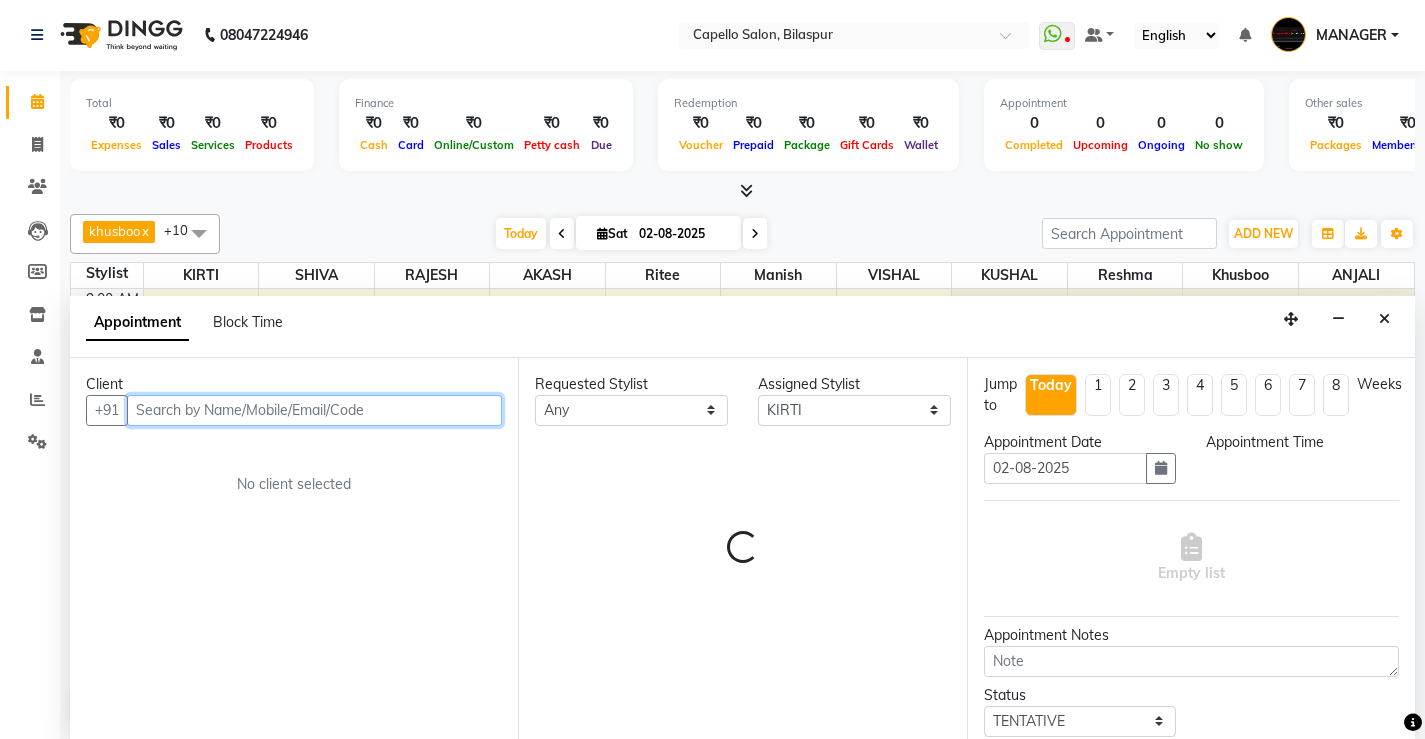 select on "720" 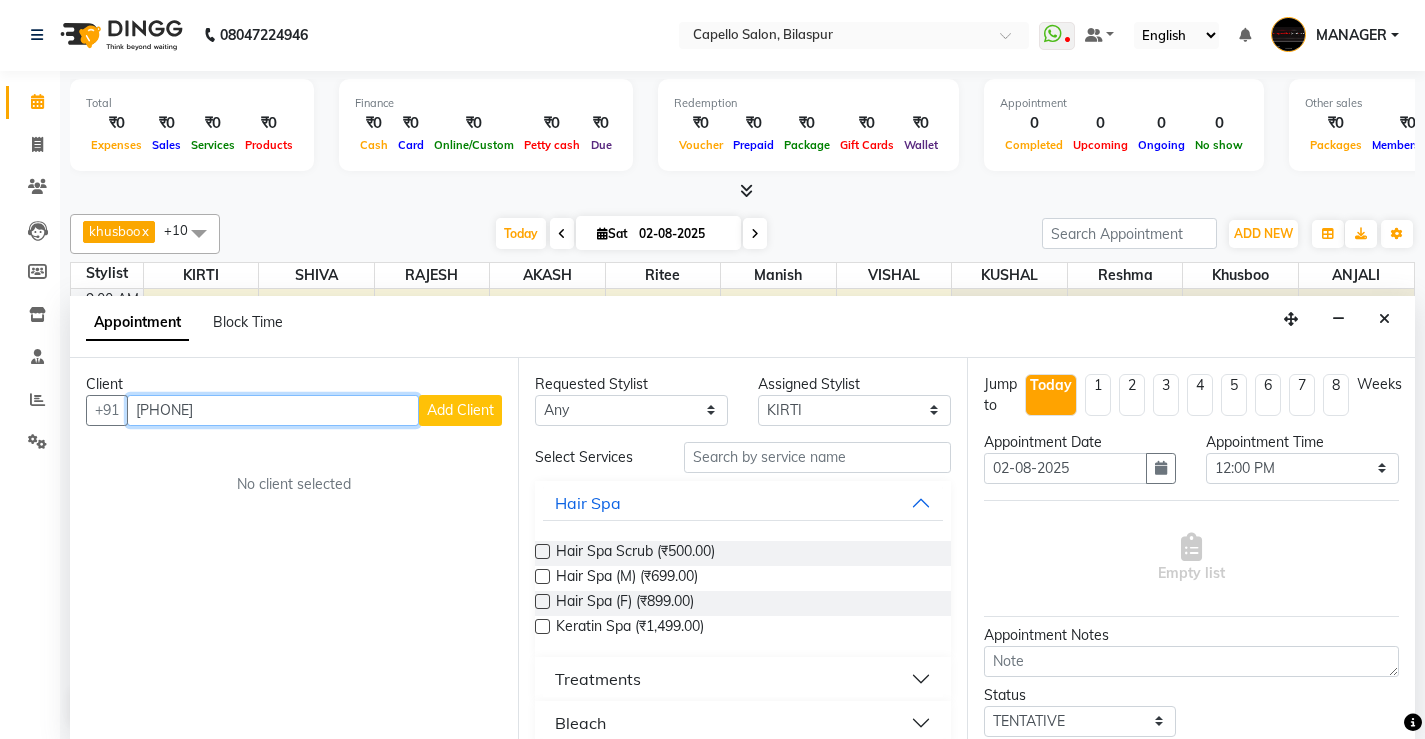 type on "9854904545" 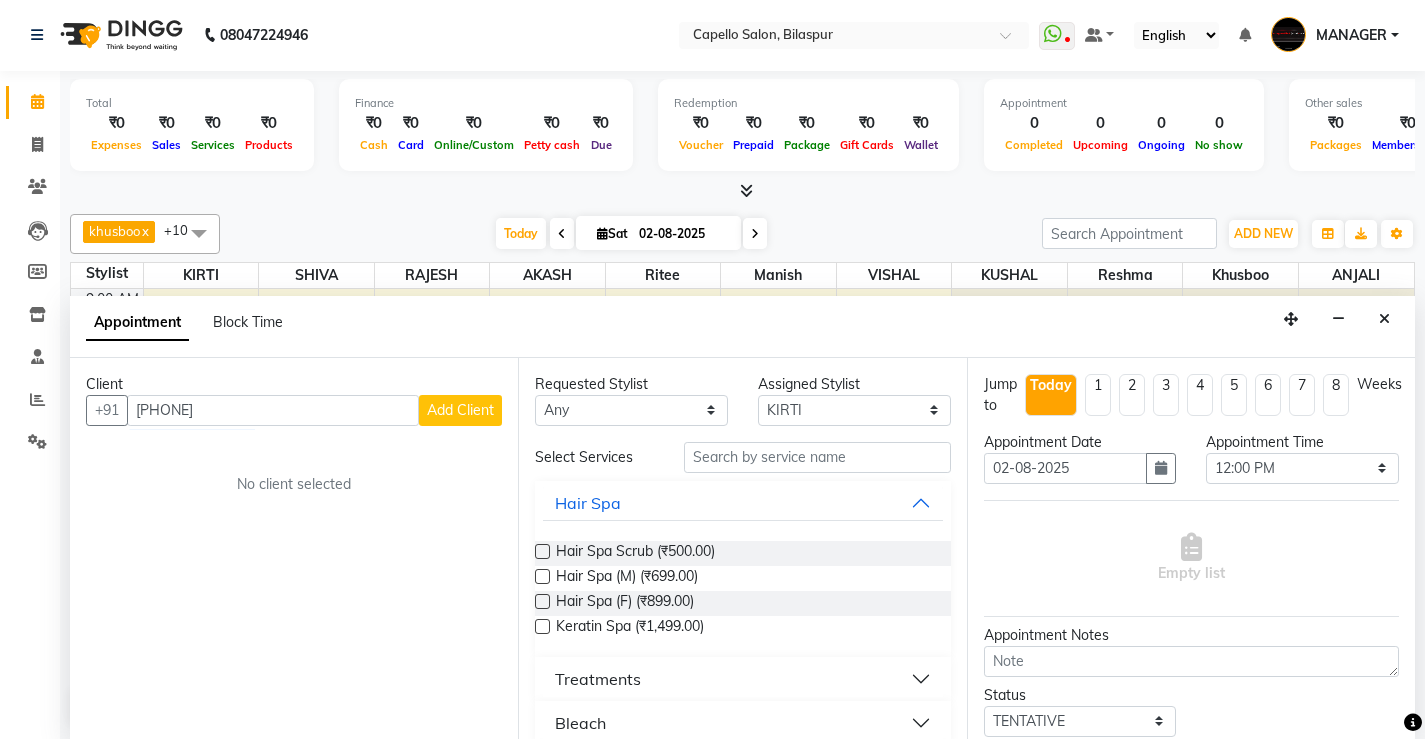 click on "Client" at bounding box center [294, 384] 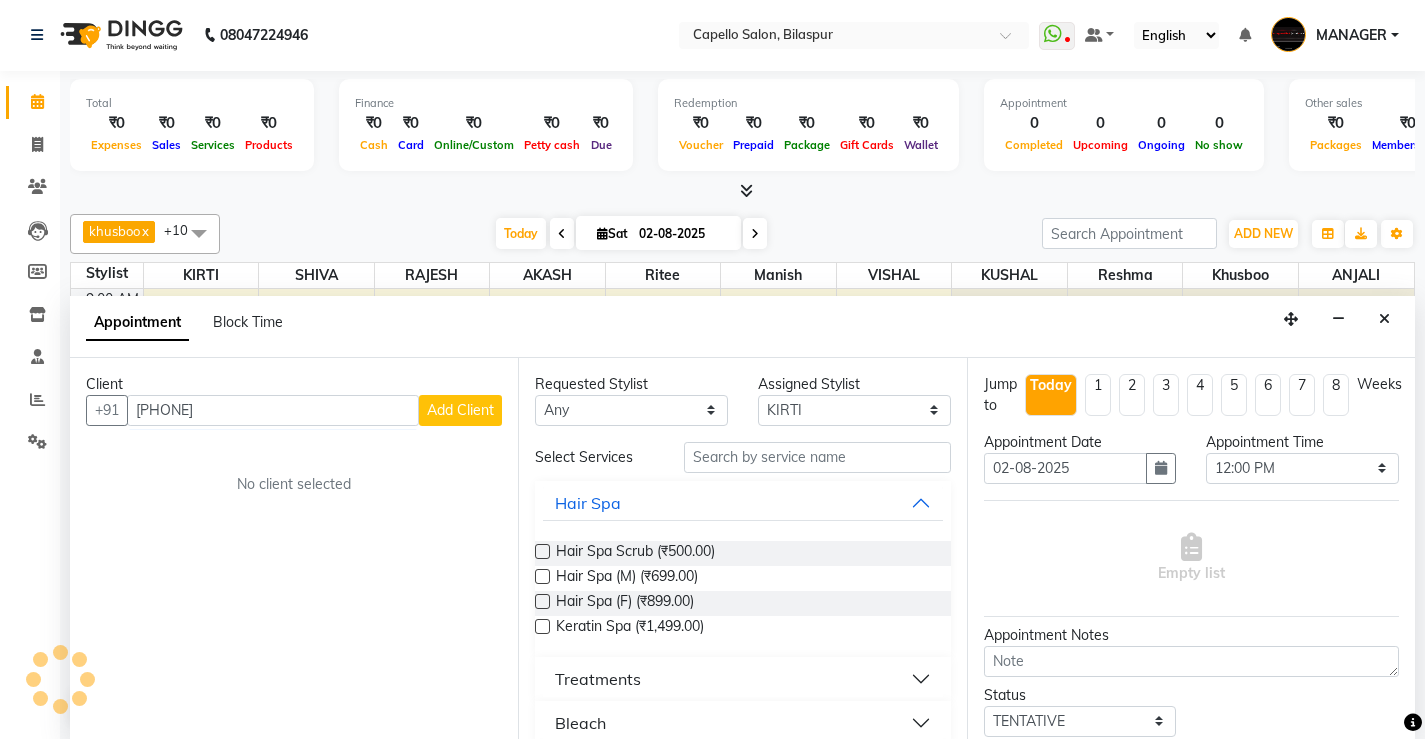 click on "Add Client" at bounding box center (460, 410) 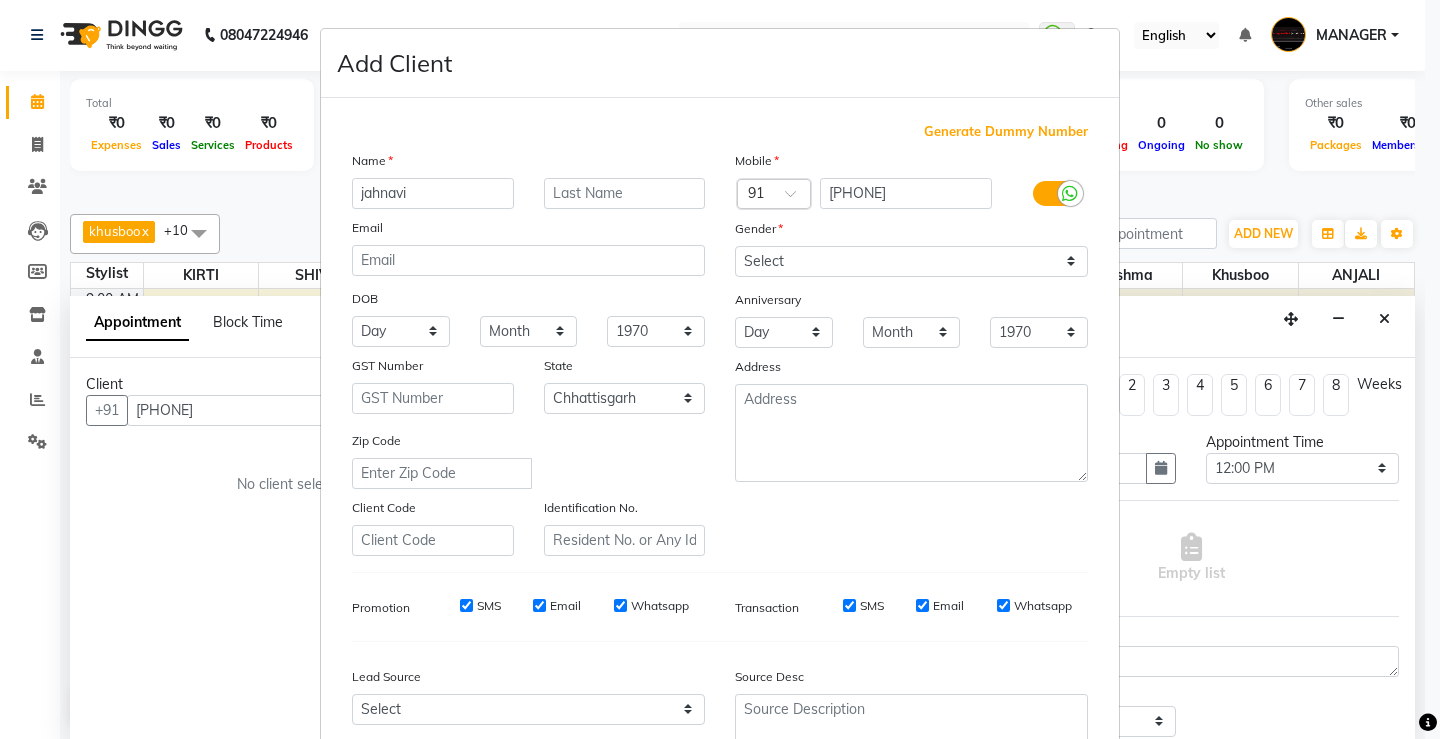 type on "jahnavi" 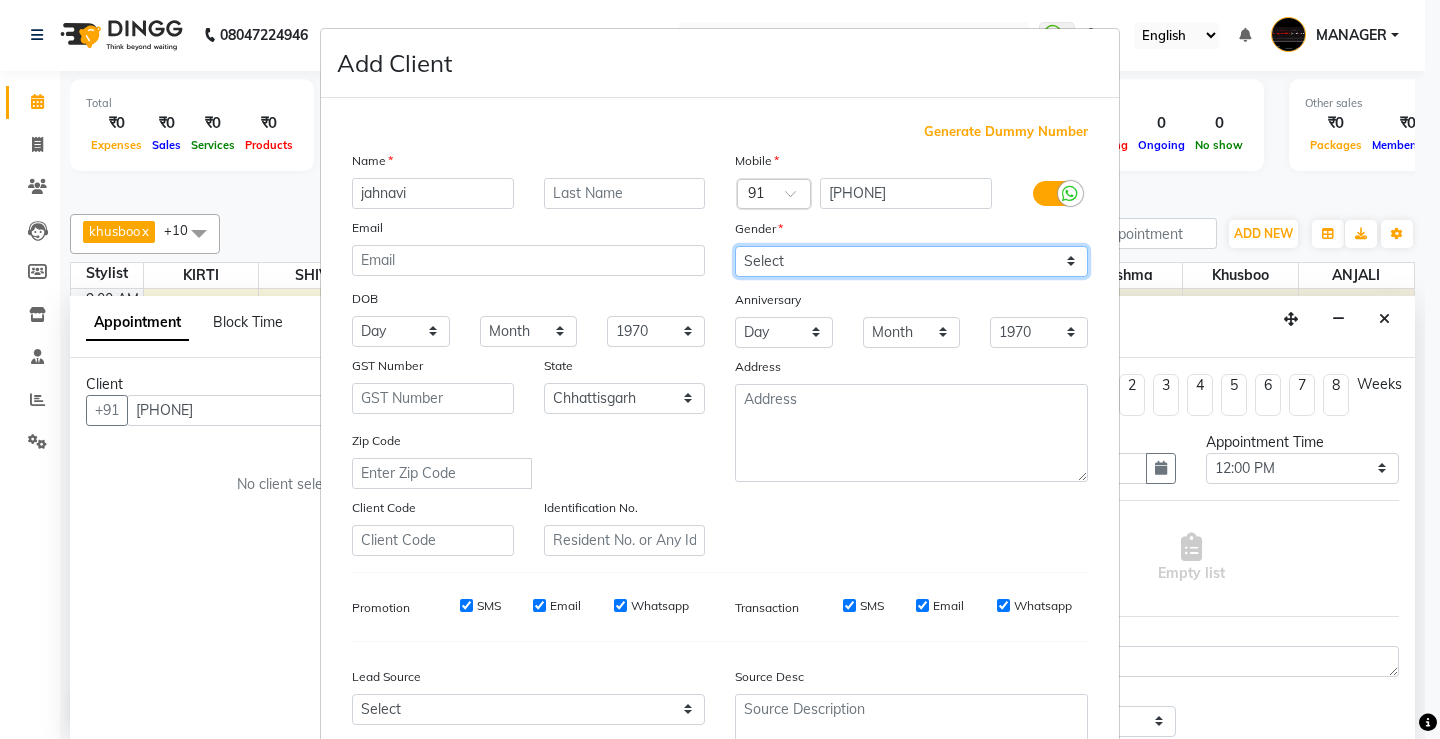 drag, startPoint x: 777, startPoint y: 259, endPoint x: 774, endPoint y: 274, distance: 15.297058 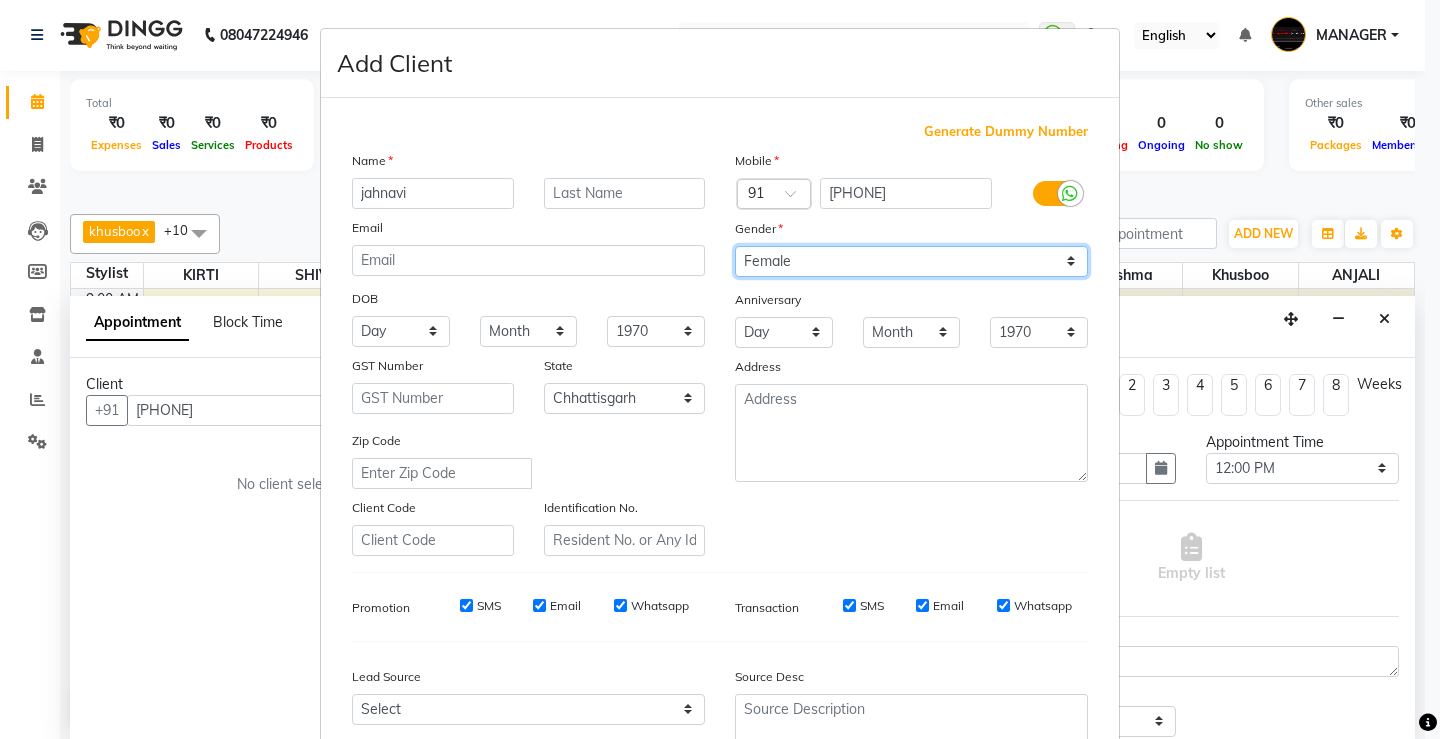 click on "Select Male Female Other Prefer Not To Say" at bounding box center [911, 261] 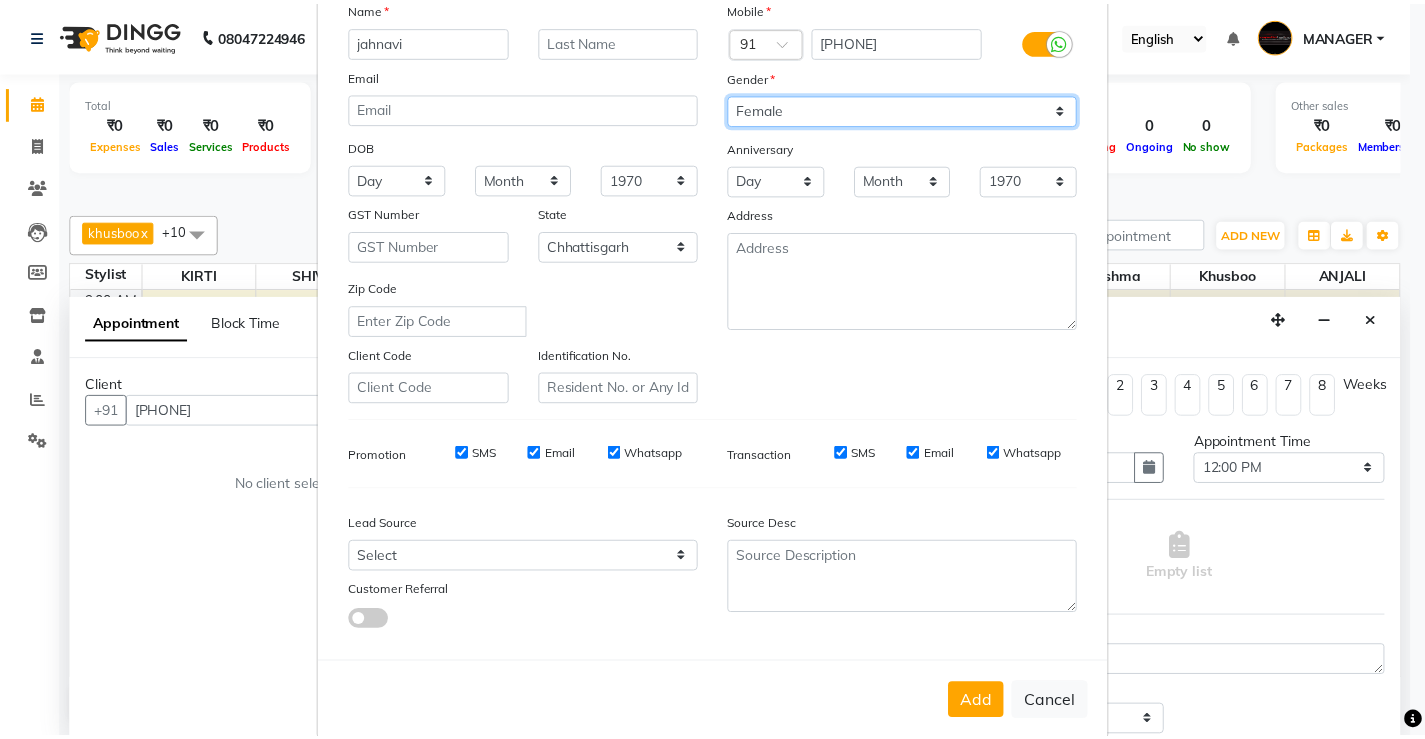 scroll, scrollTop: 184, scrollLeft: 0, axis: vertical 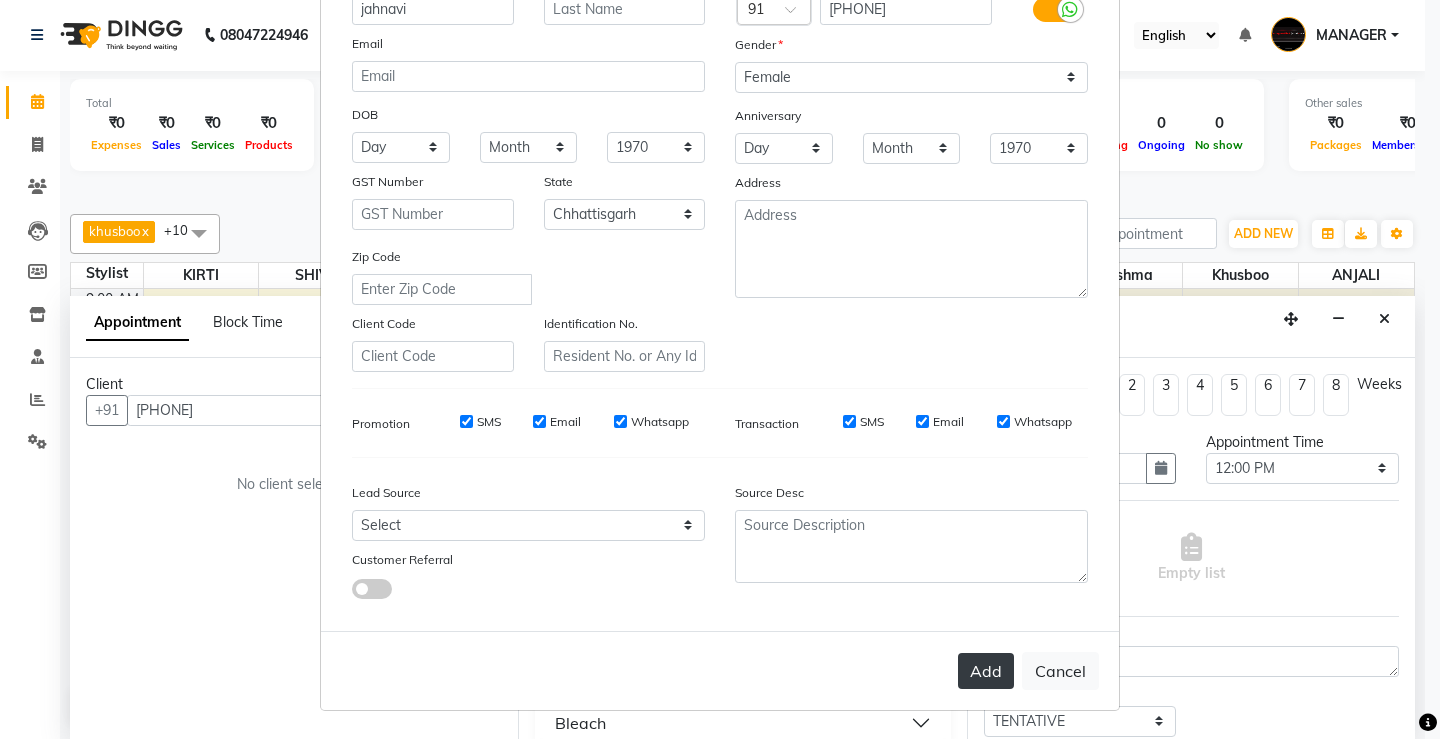 click on "Add" at bounding box center (986, 671) 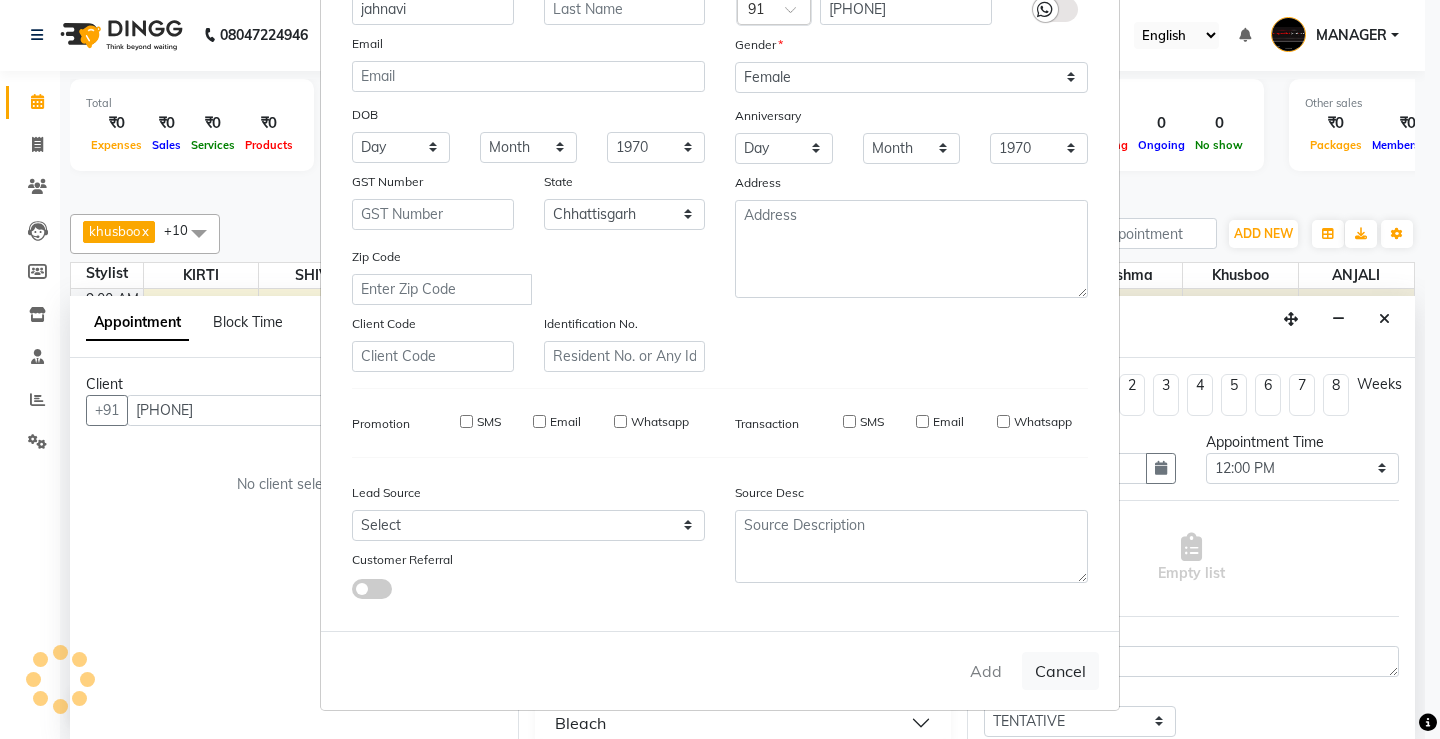 type 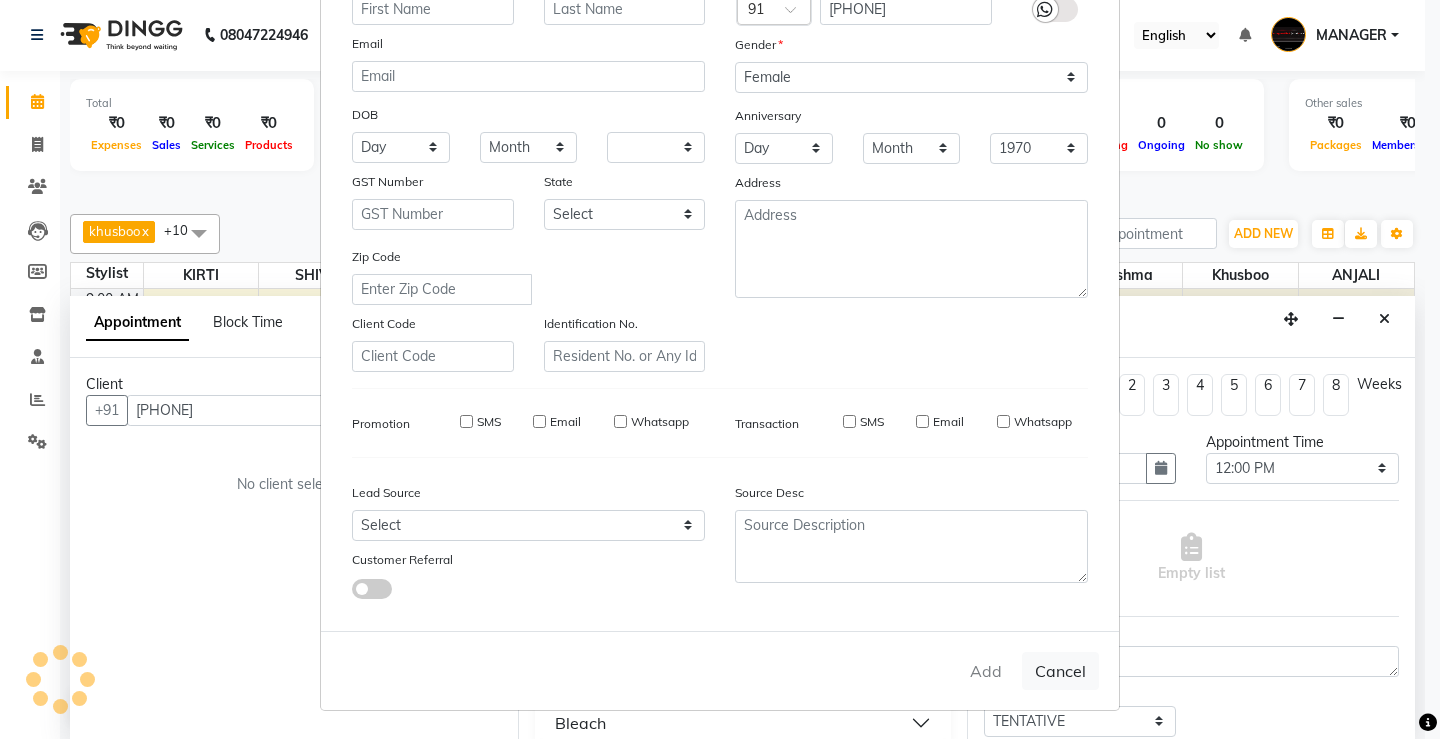 type 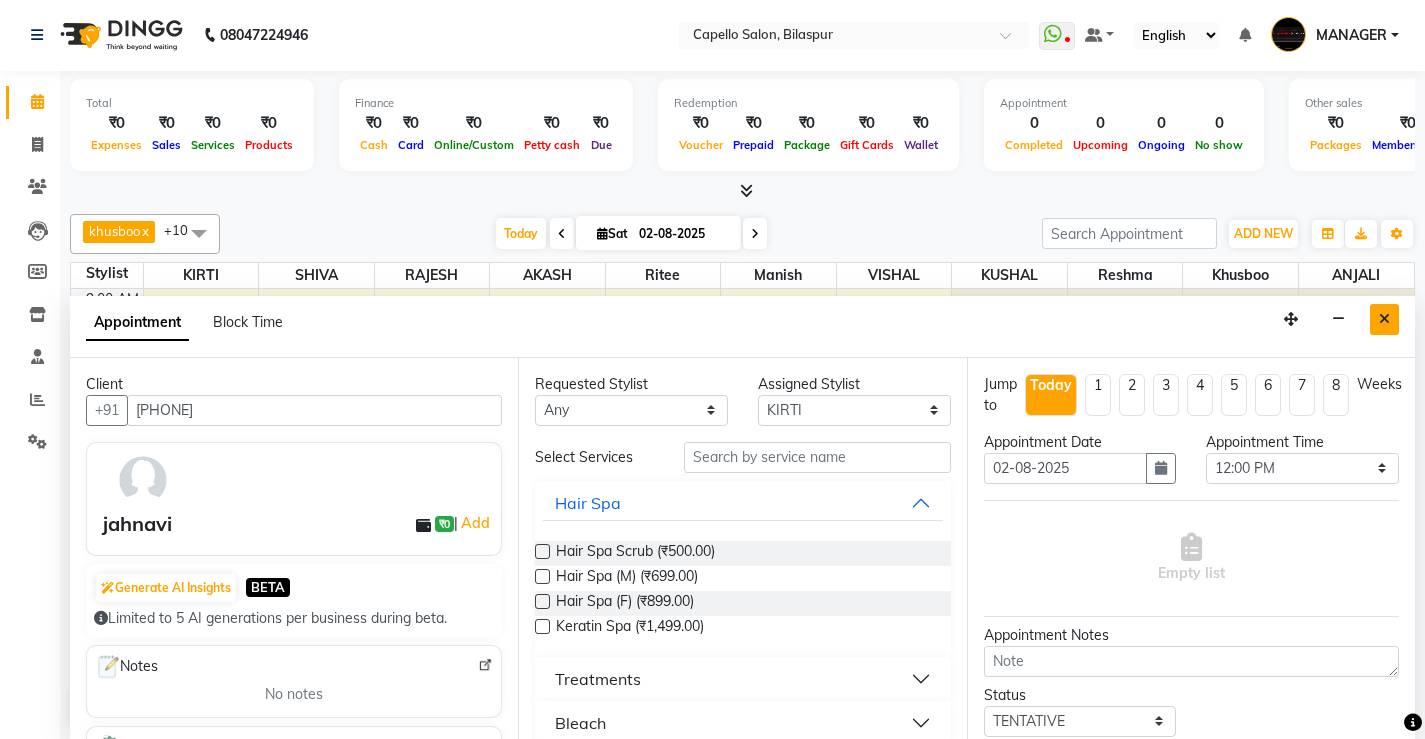 click at bounding box center (1384, 319) 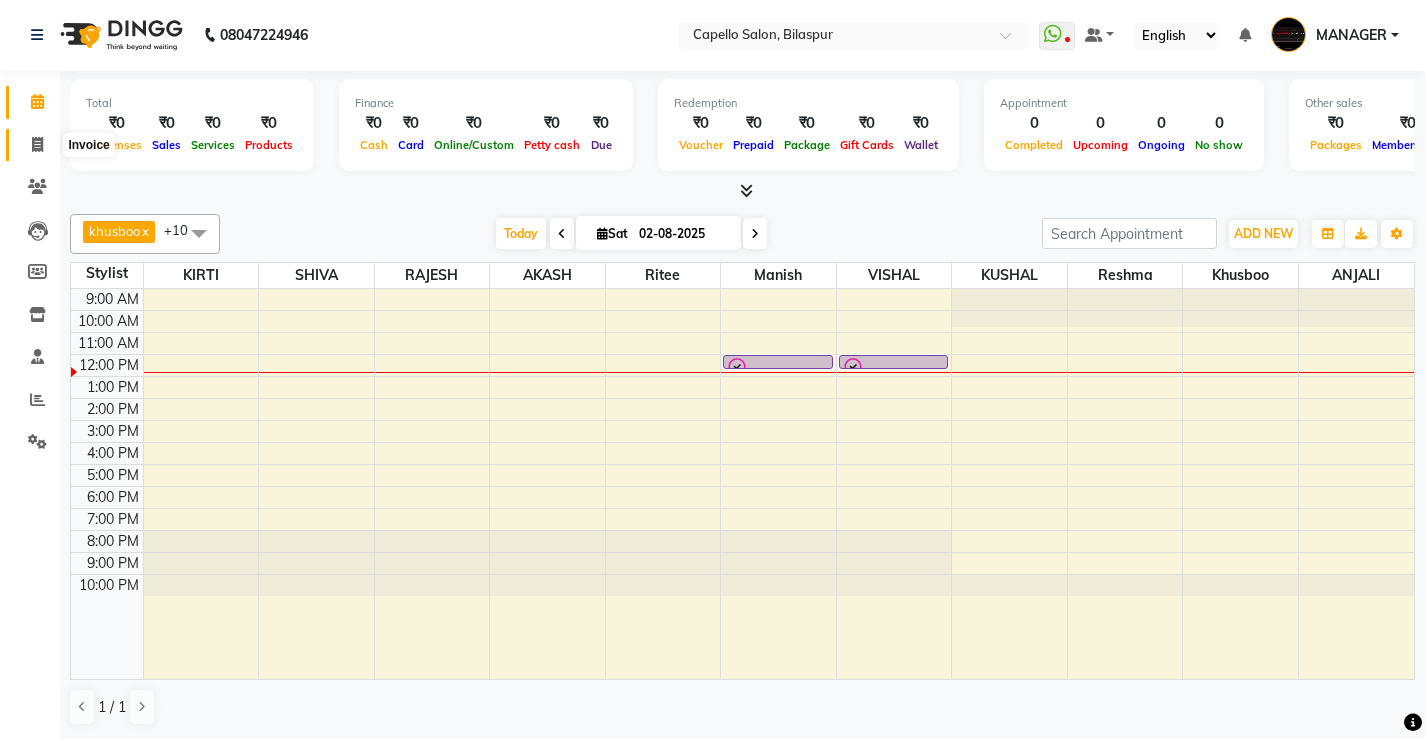 click 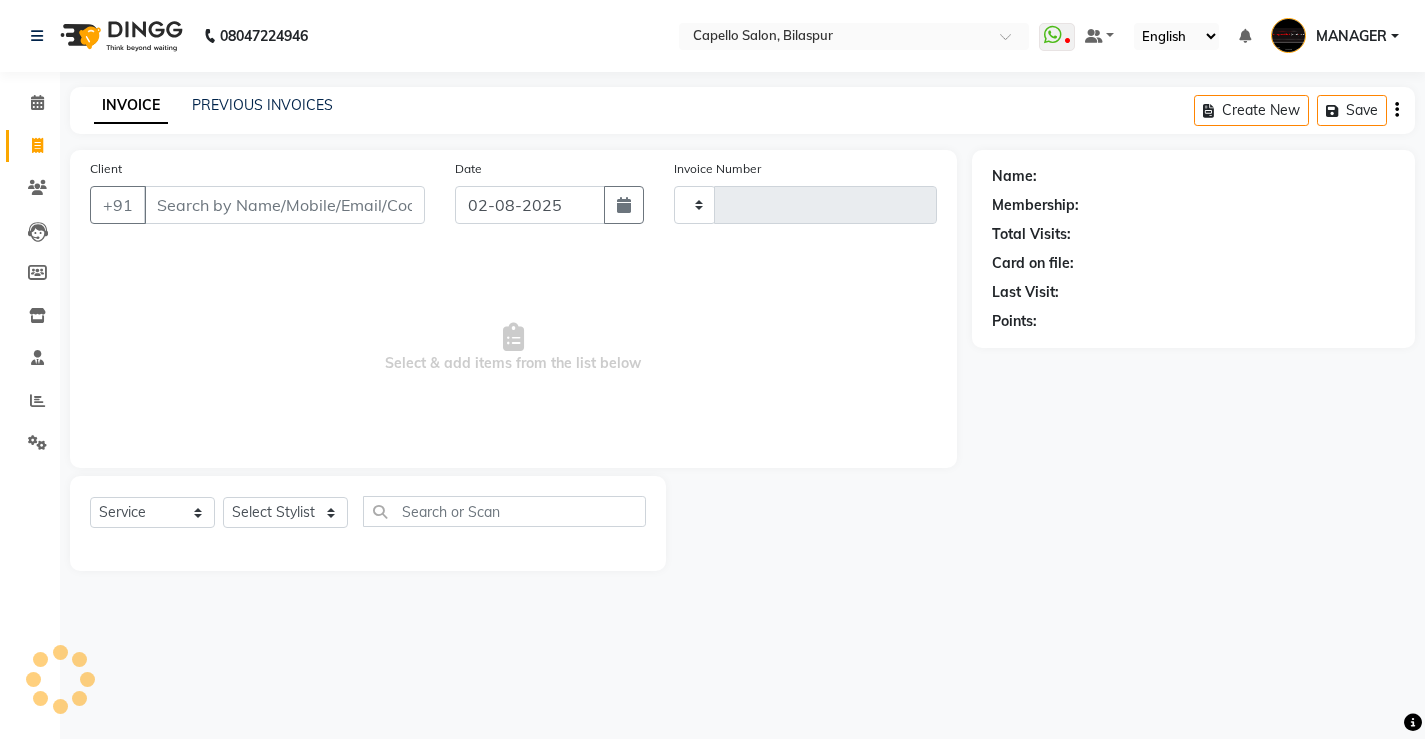 scroll, scrollTop: 0, scrollLeft: 0, axis: both 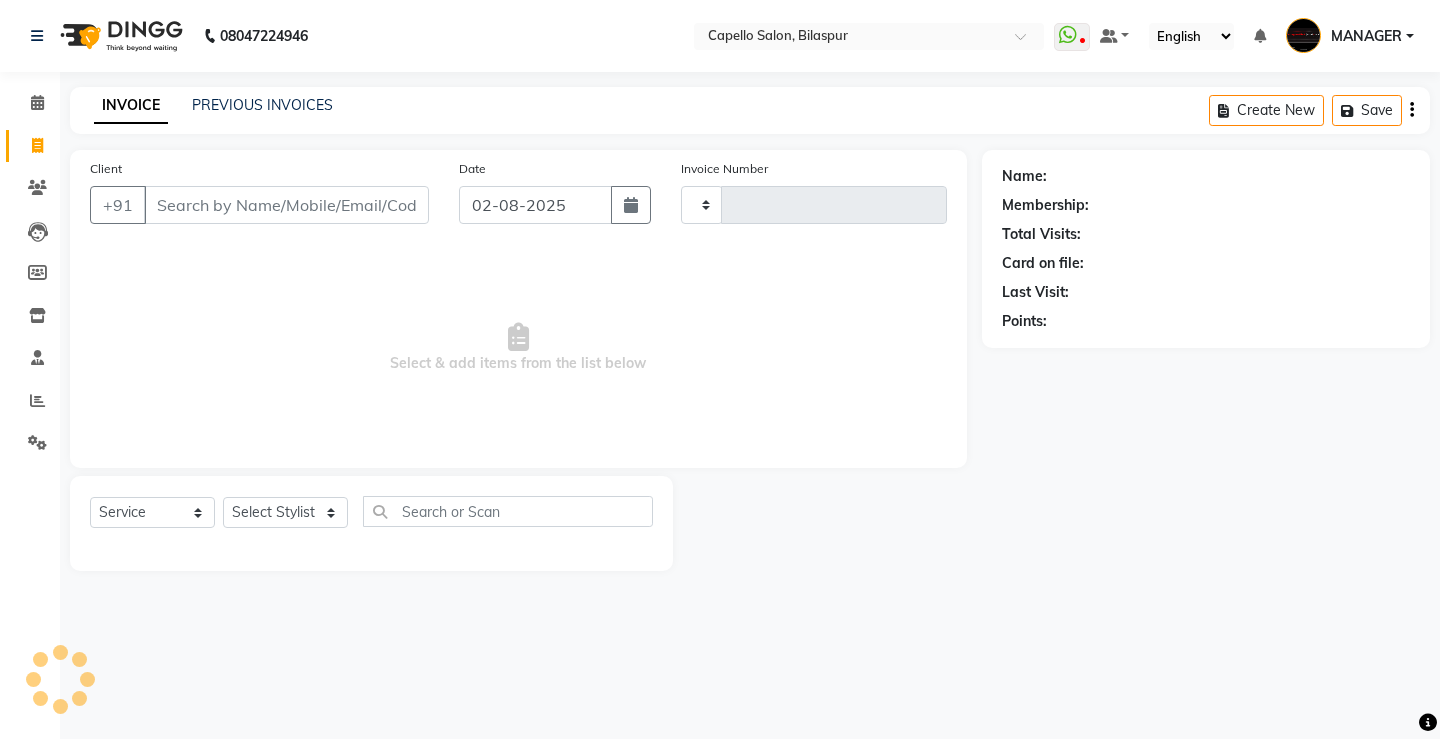 type on "3634" 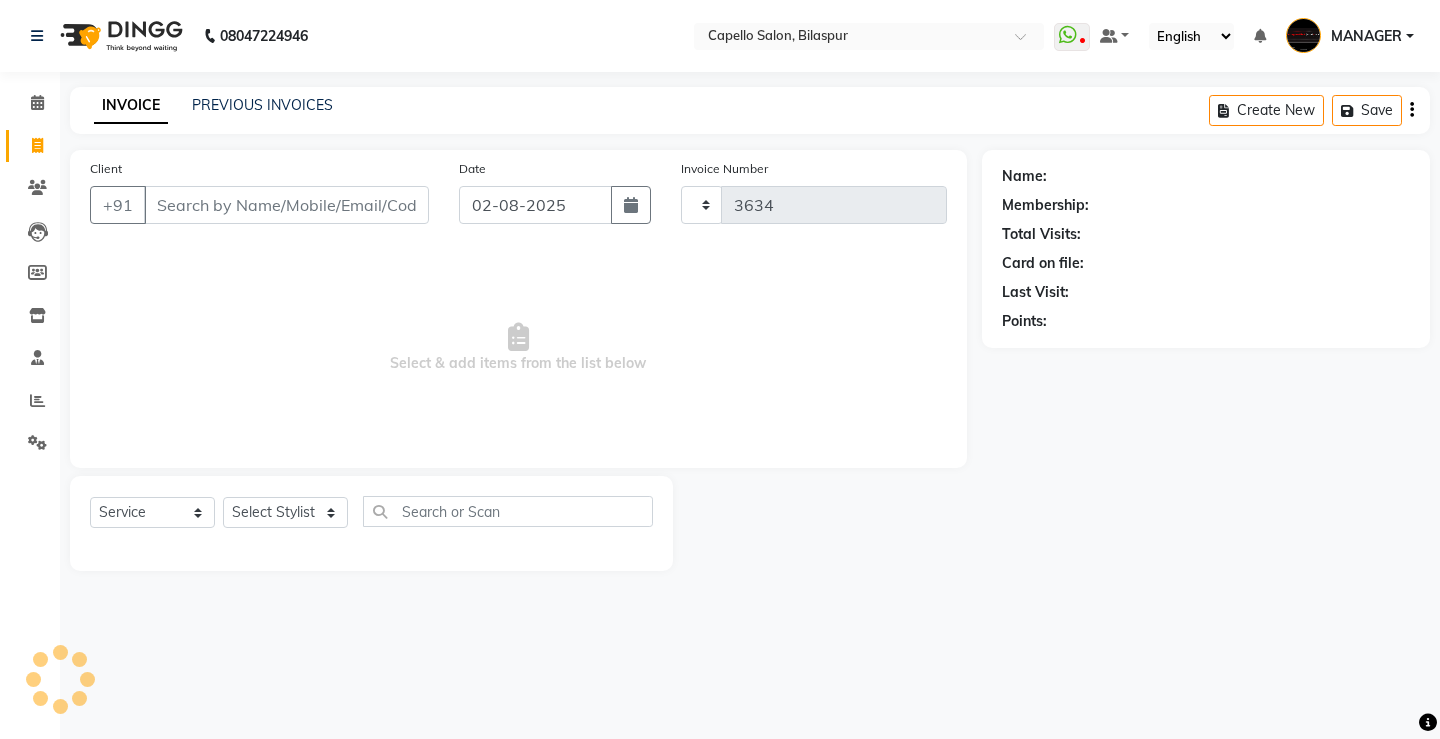 select on "857" 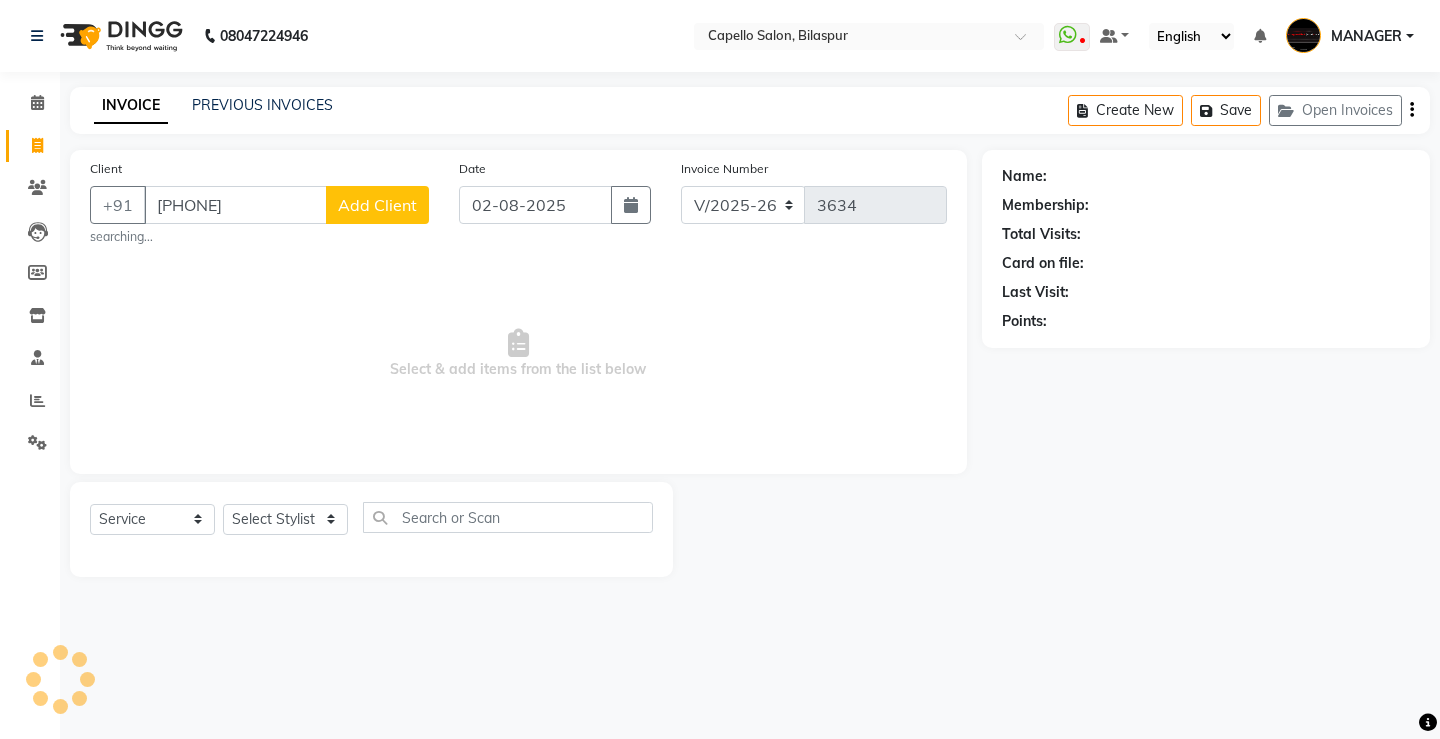 type on "[PHONE]" 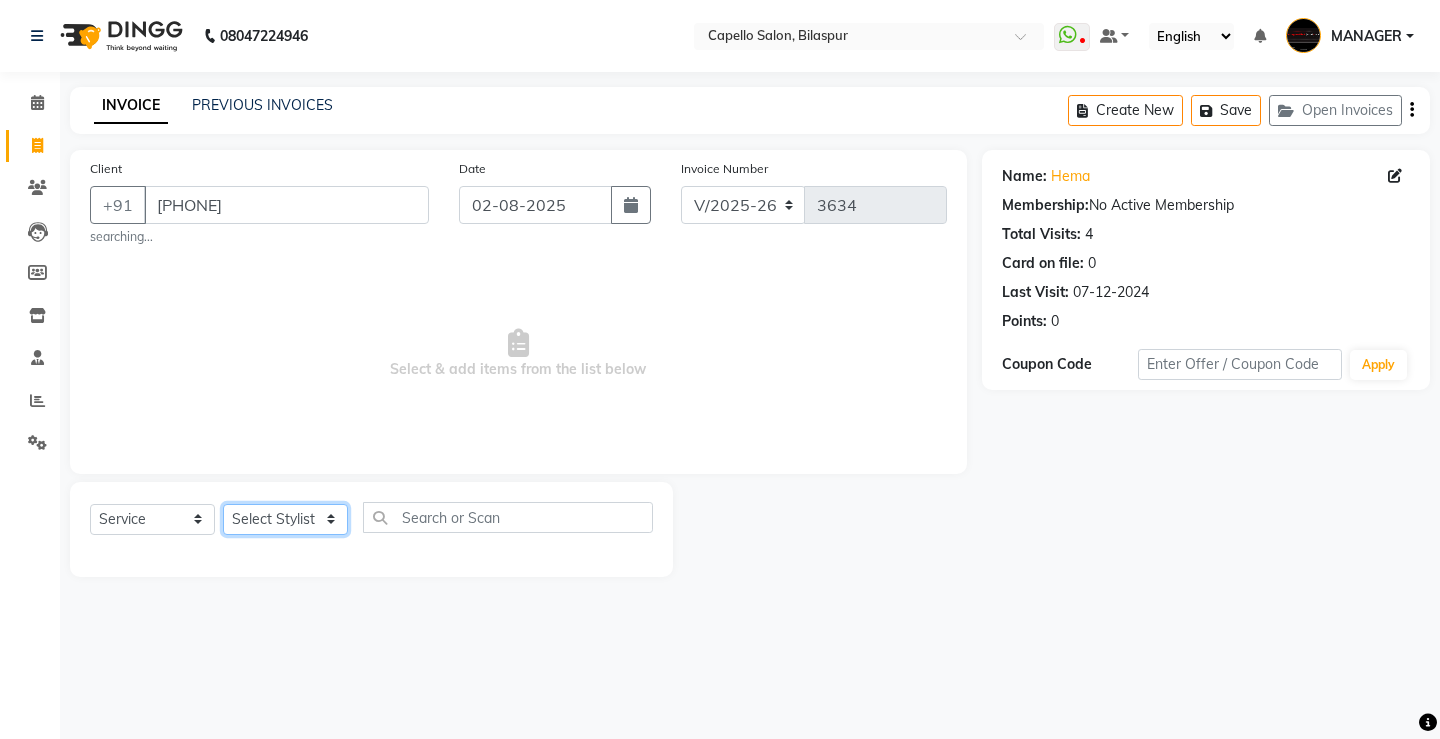 click on "Select Stylist ADMIN AKASH ANJALI khusboo KIRTI KUSHAL MANAGER Manish  RAJESH reshma ritee shailendra SHIVA VISHAL" 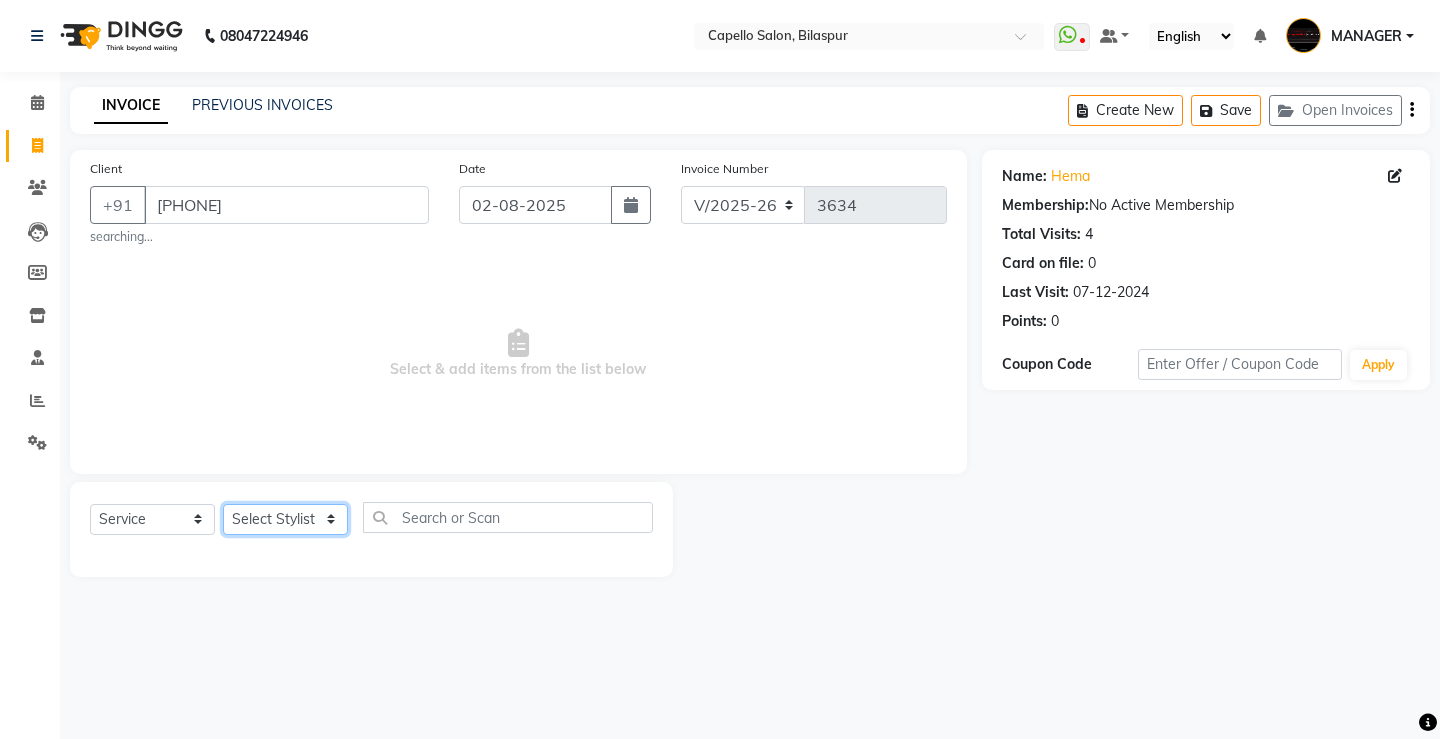 select on "23507" 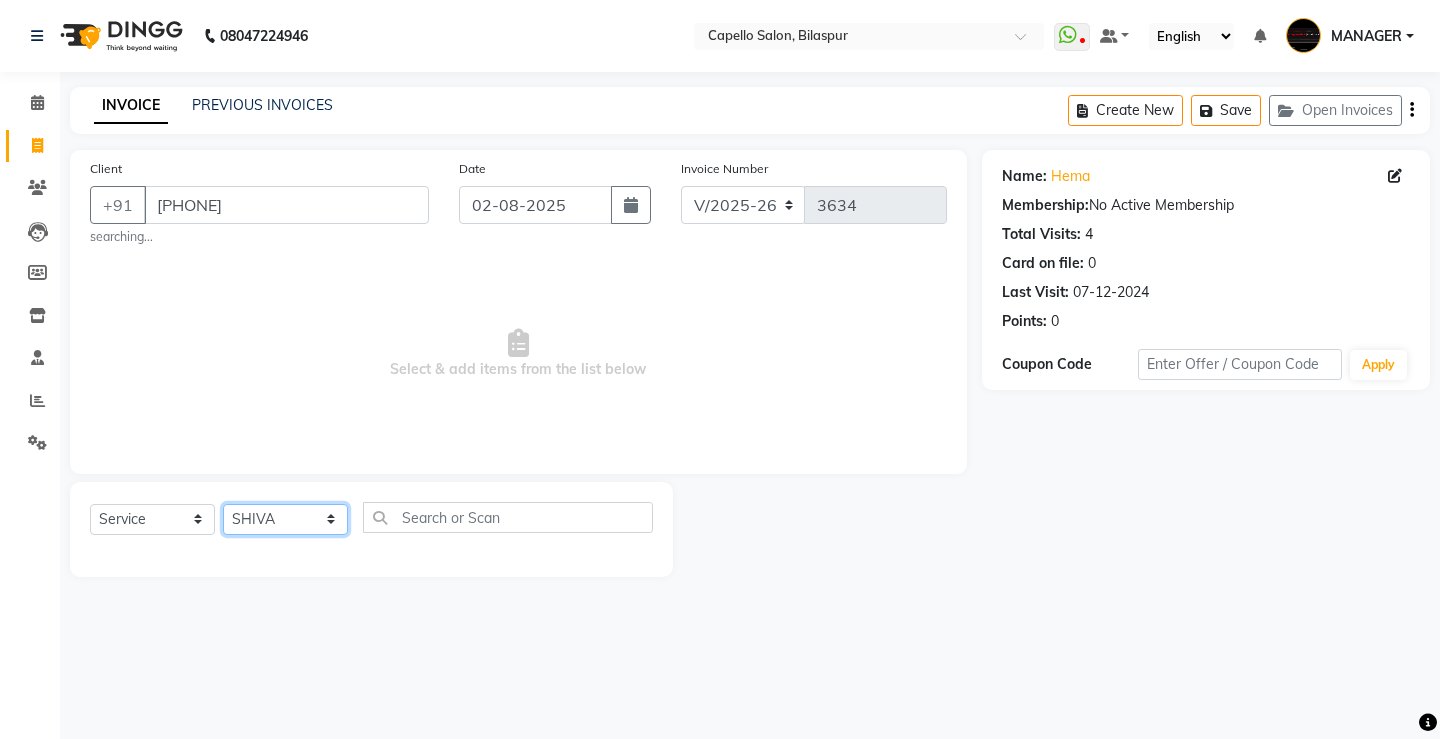 click on "Select Stylist ADMIN AKASH ANJALI khusboo KIRTI KUSHAL MANAGER Manish  RAJESH reshma ritee shailendra SHIVA VISHAL" 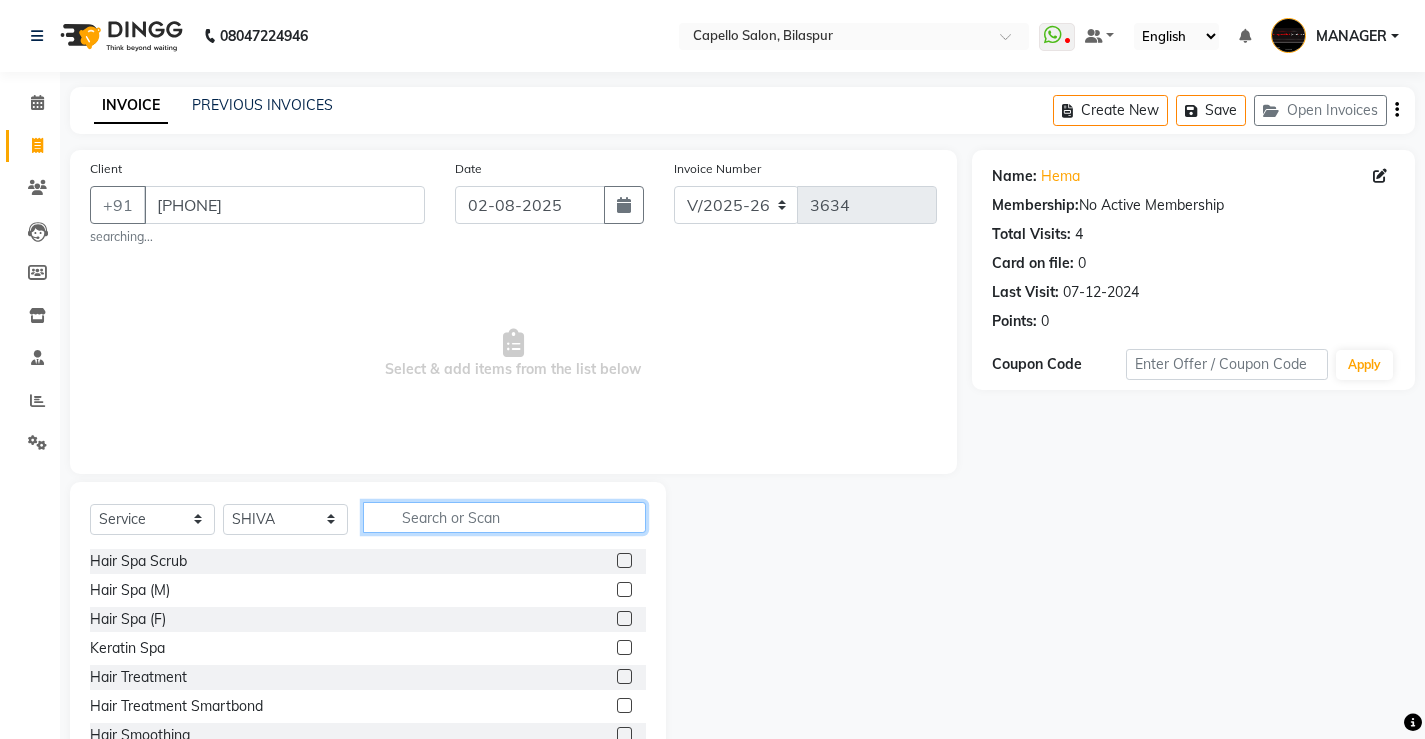 click 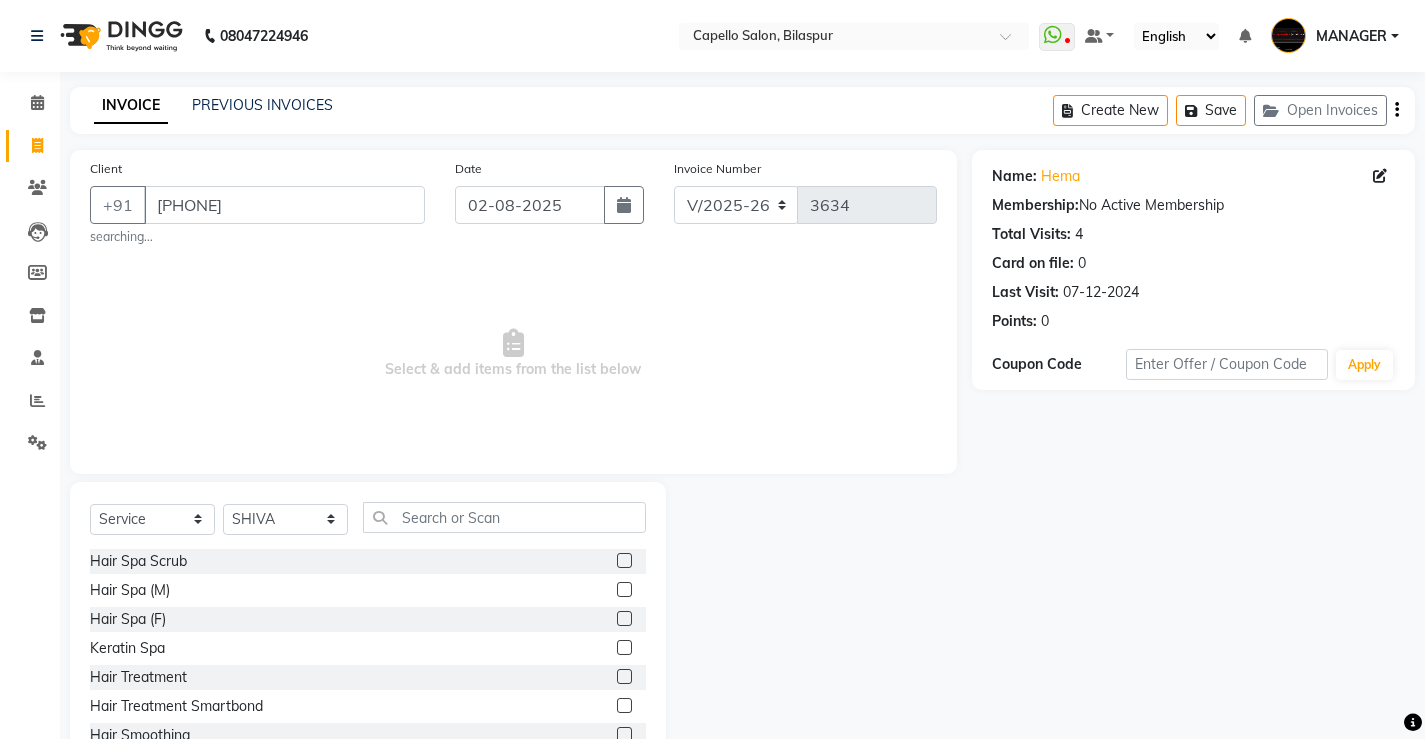 click 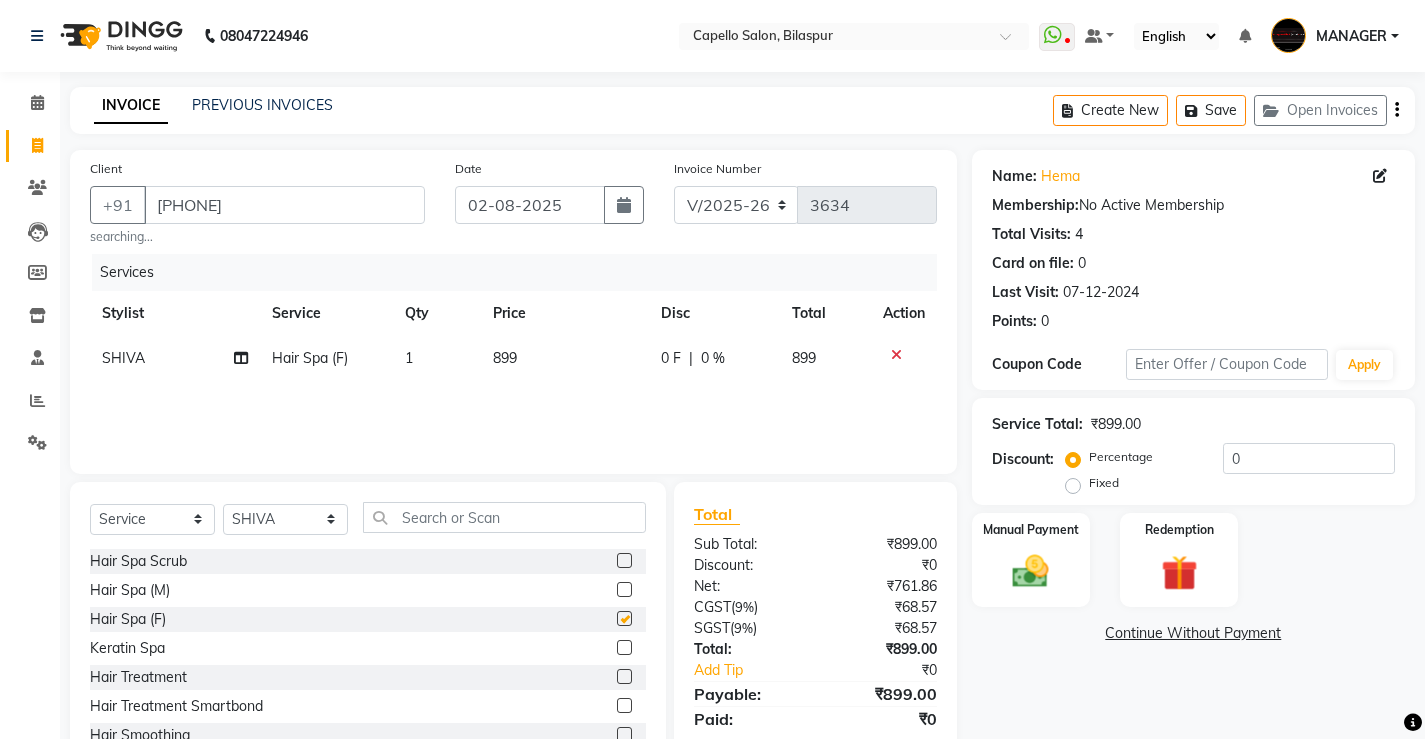 checkbox on "false" 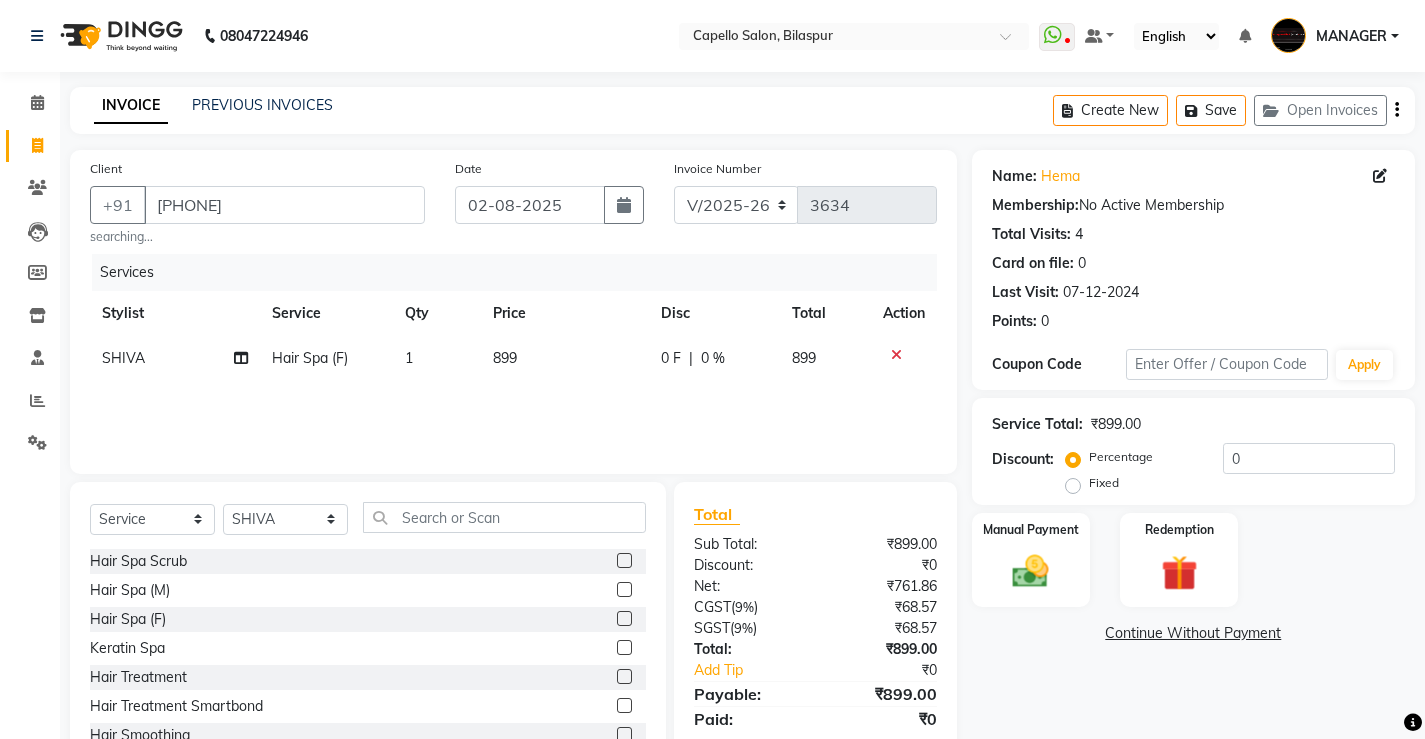 click on "899" 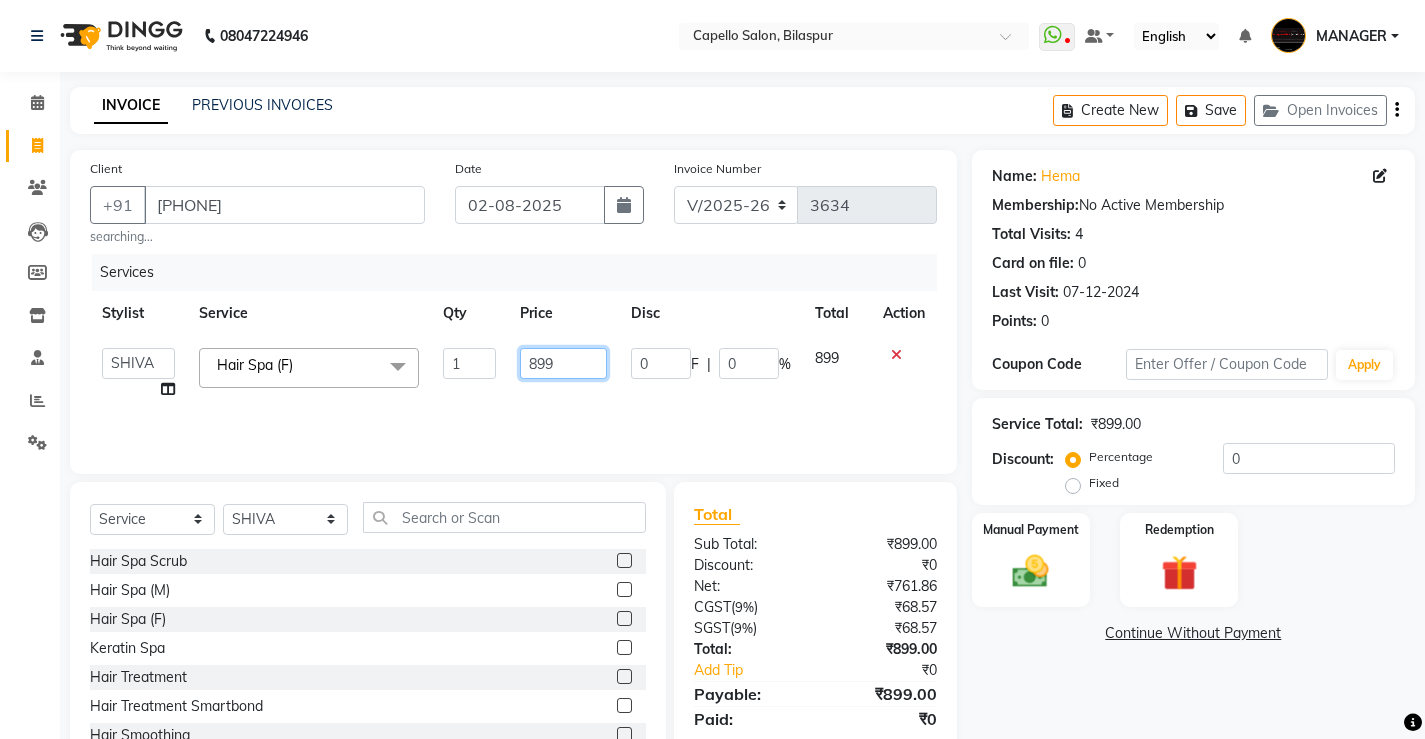 drag, startPoint x: 560, startPoint y: 369, endPoint x: 289, endPoint y: 393, distance: 272.06067 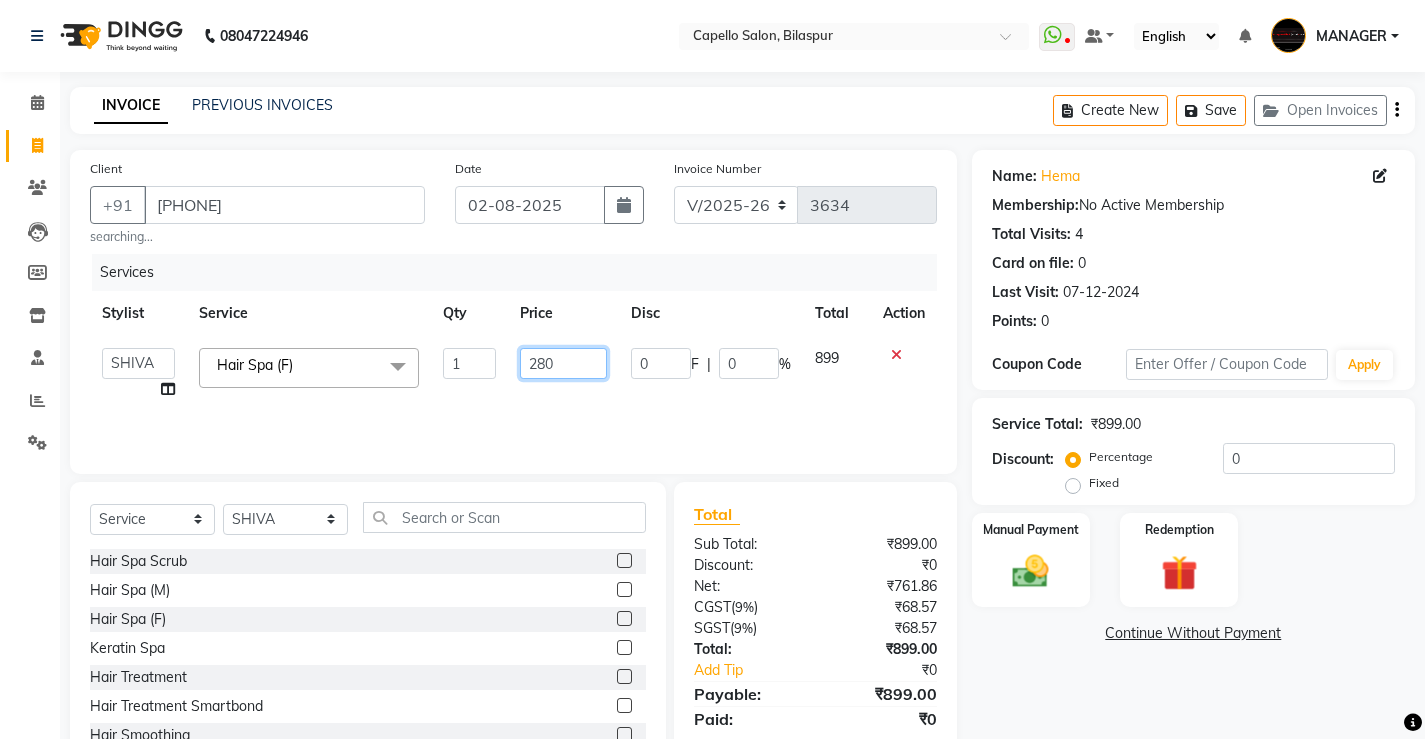 type on "2800" 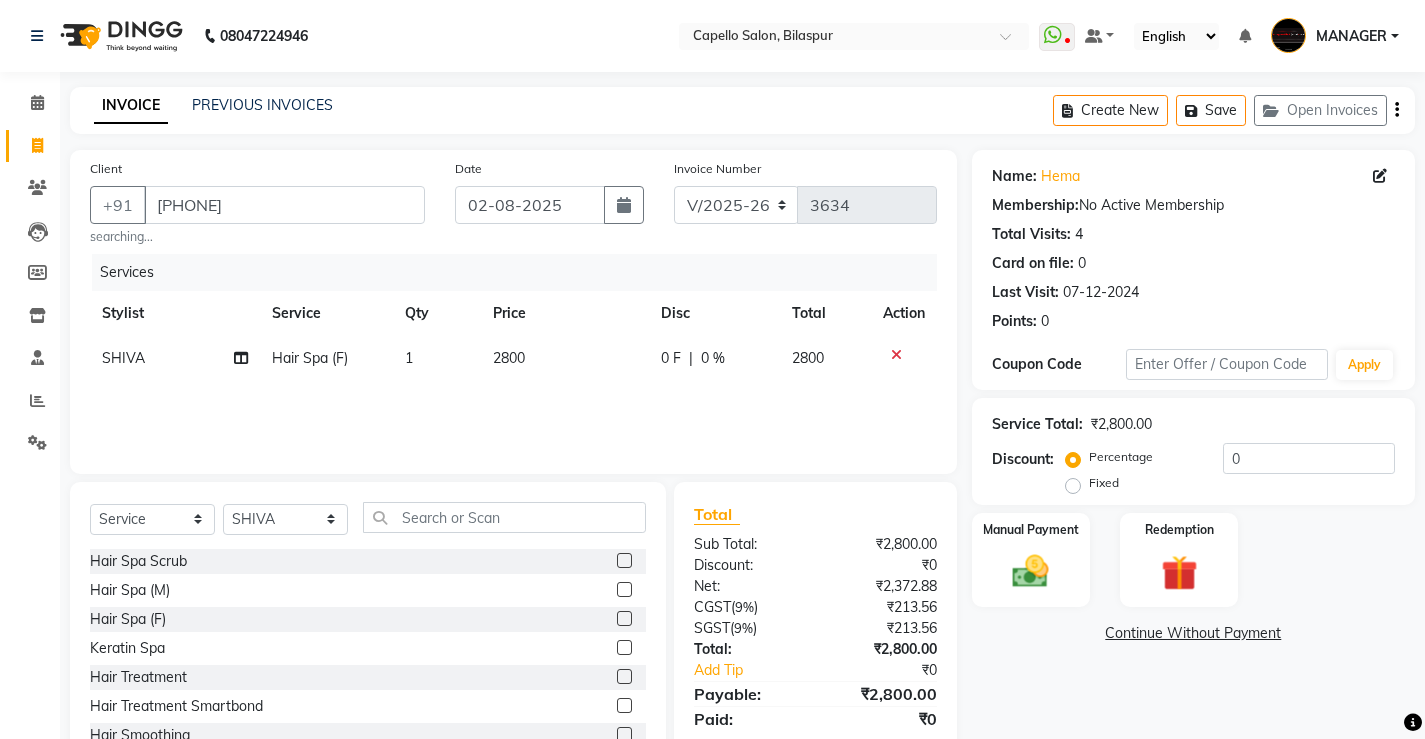 click on "Services Stylist Service Qty Price Disc Total Action SHIVA Hair Spa (F) 1 2800 0 F | 0 % 2800" 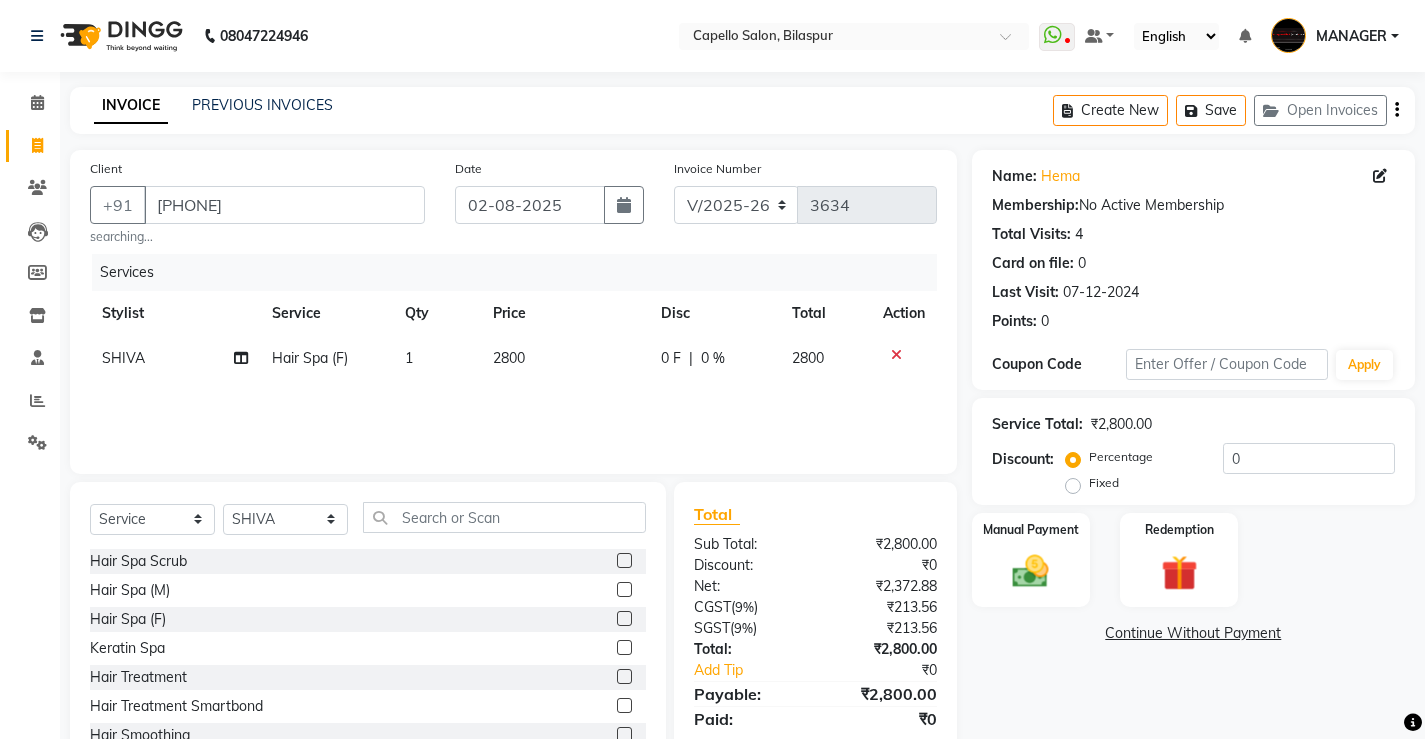 click on "Manual Payment Redemption" 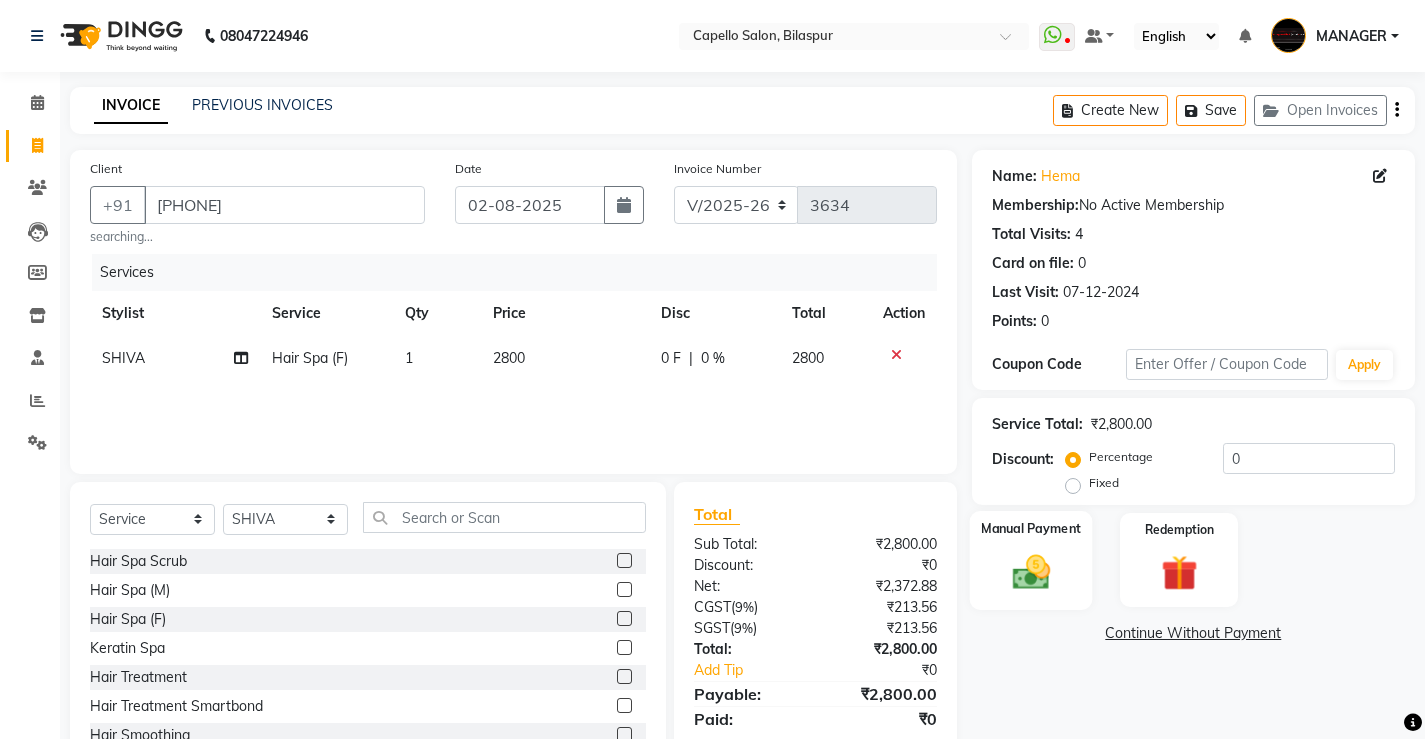 click 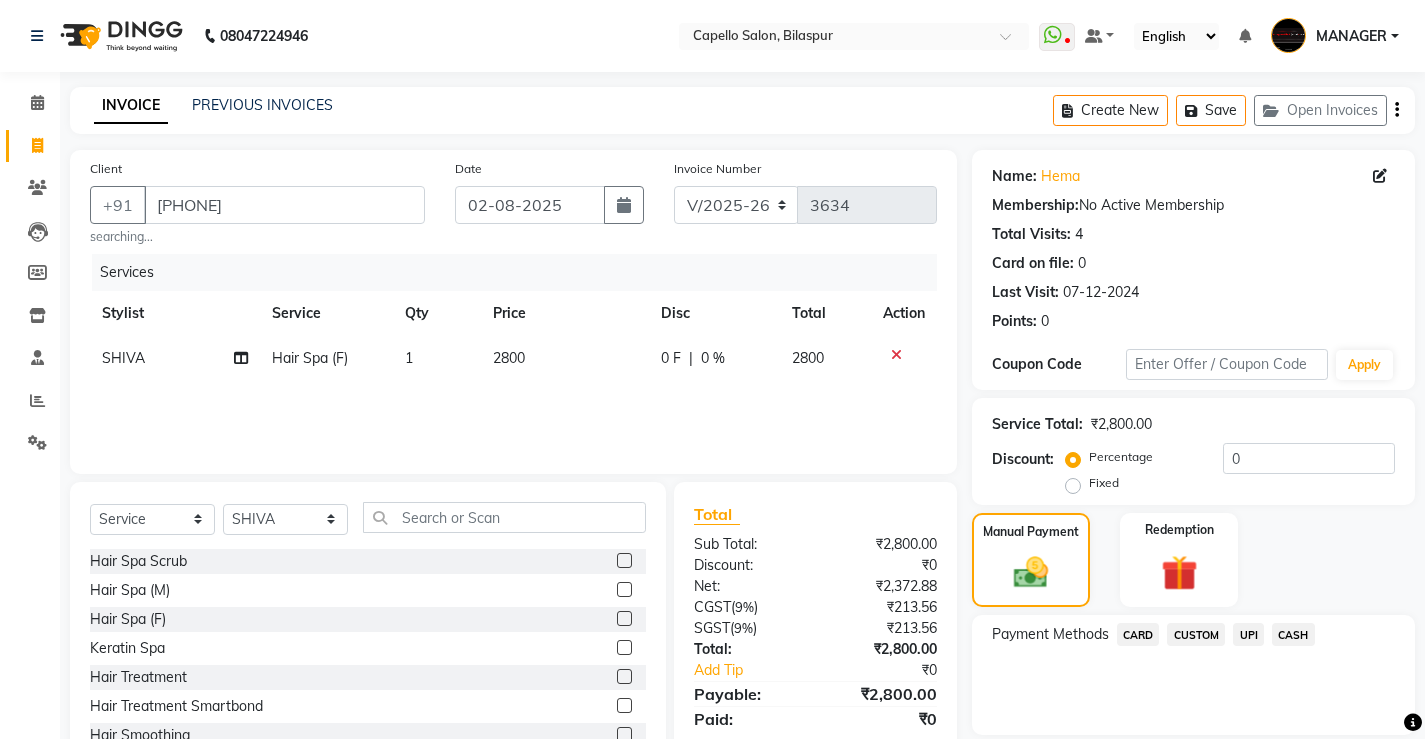 scroll, scrollTop: 68, scrollLeft: 0, axis: vertical 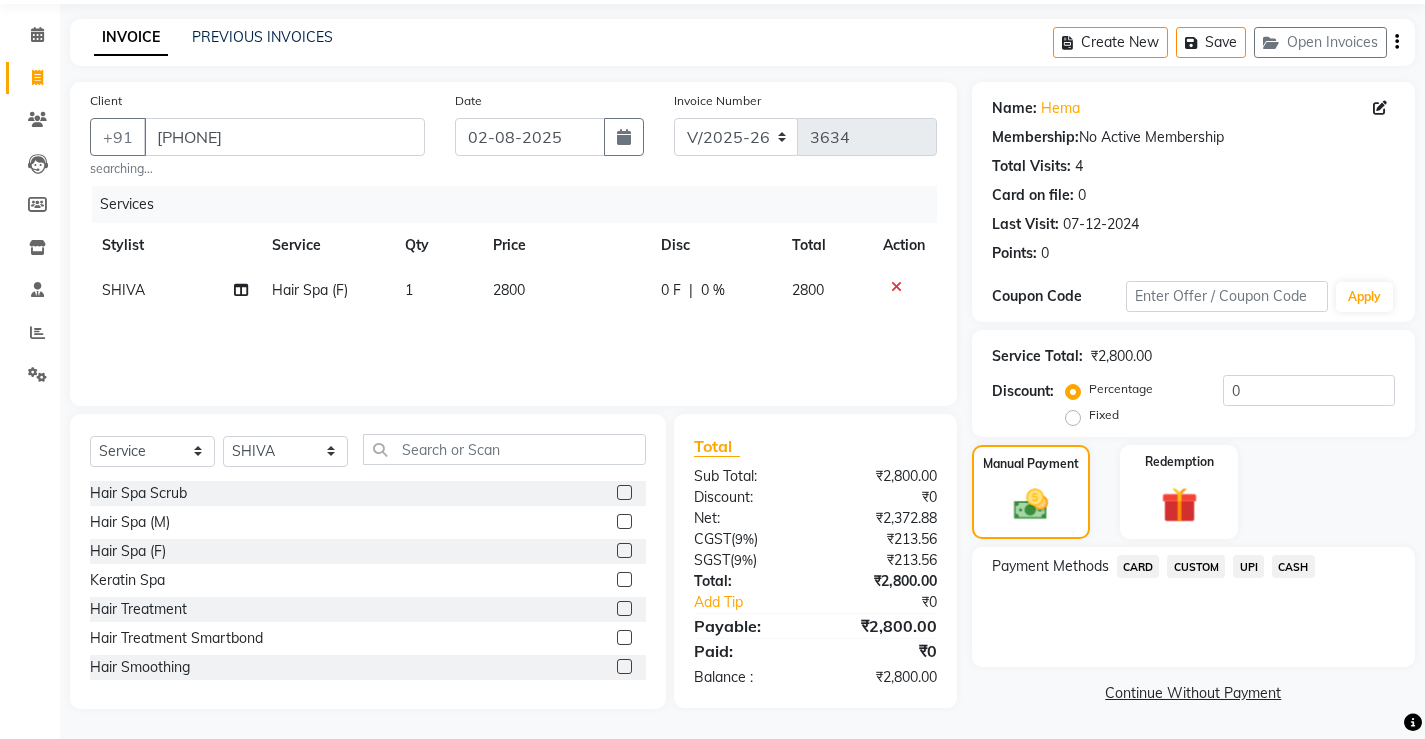 click on "UPI" 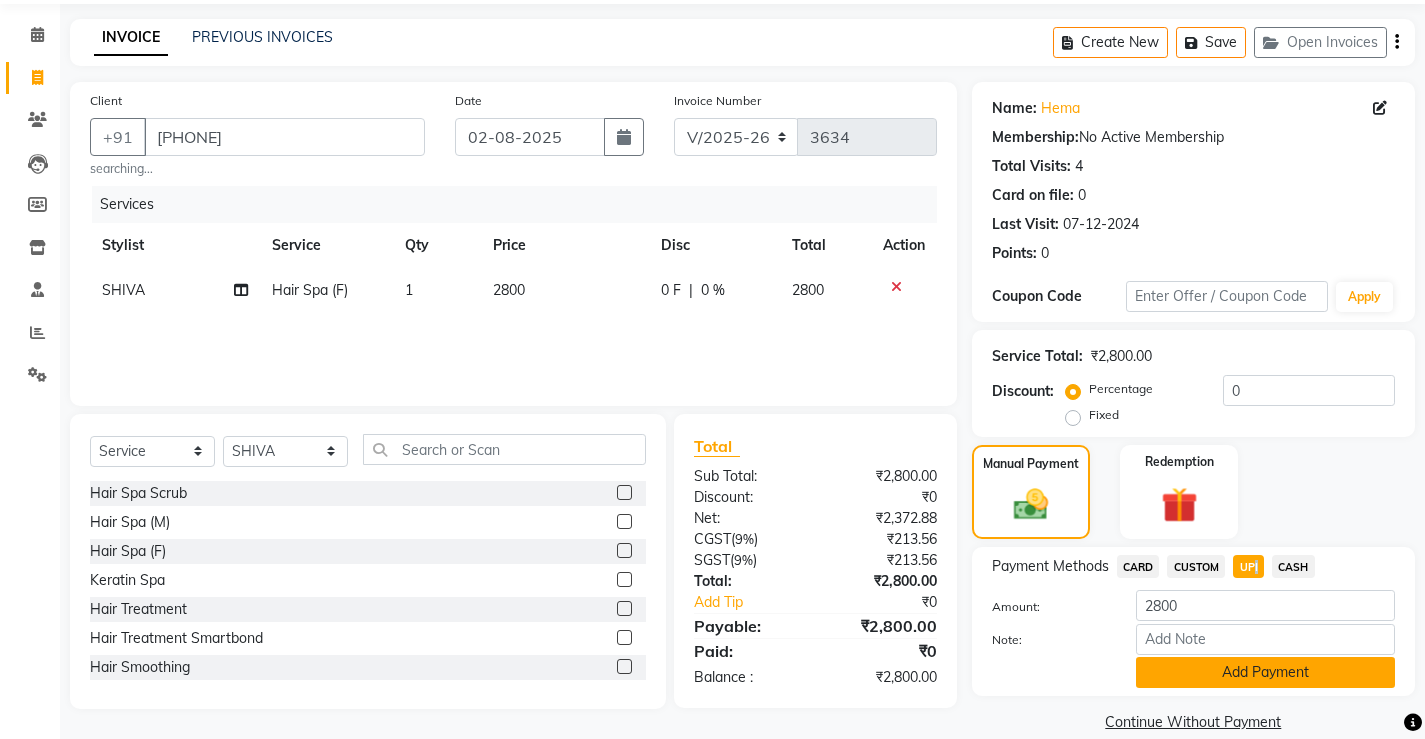 click on "Add Payment" 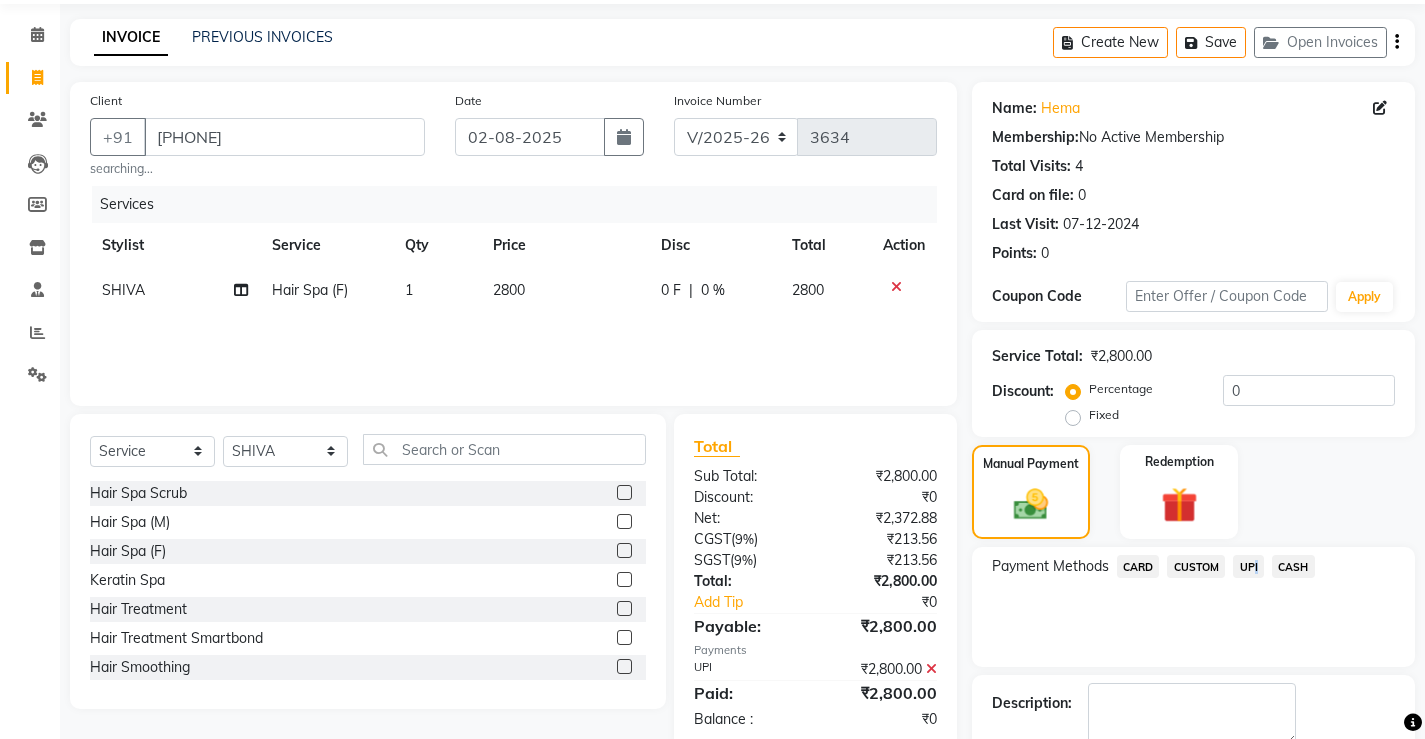 scroll, scrollTop: 180, scrollLeft: 0, axis: vertical 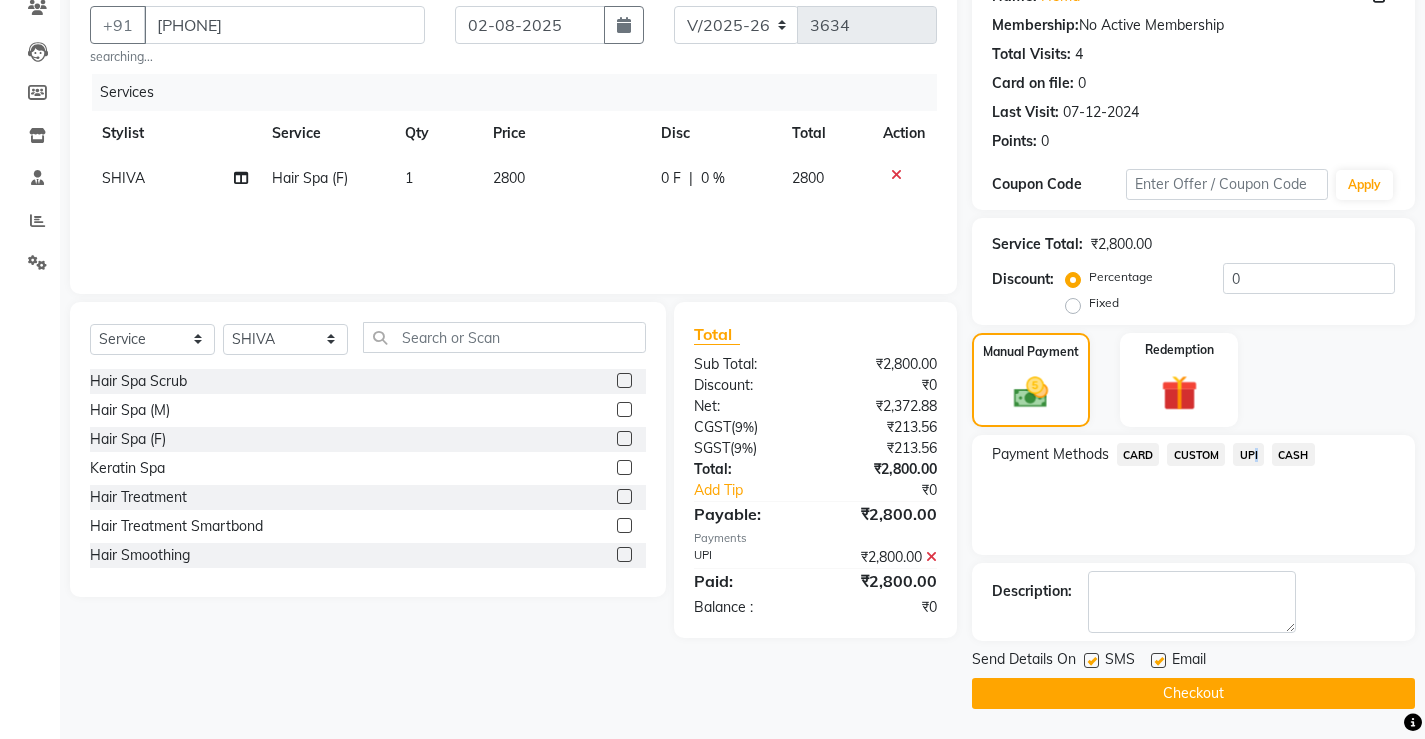 click on "Checkout" 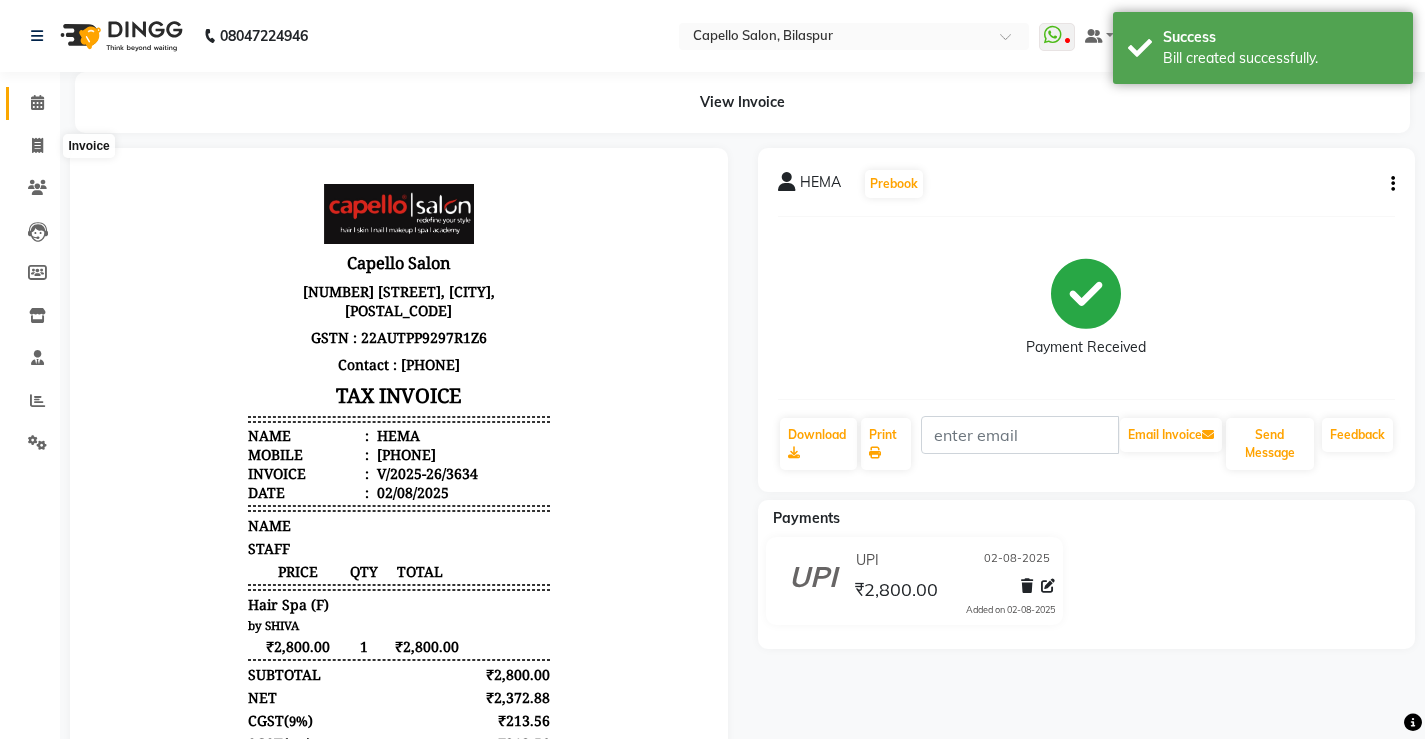 scroll, scrollTop: 0, scrollLeft: 0, axis: both 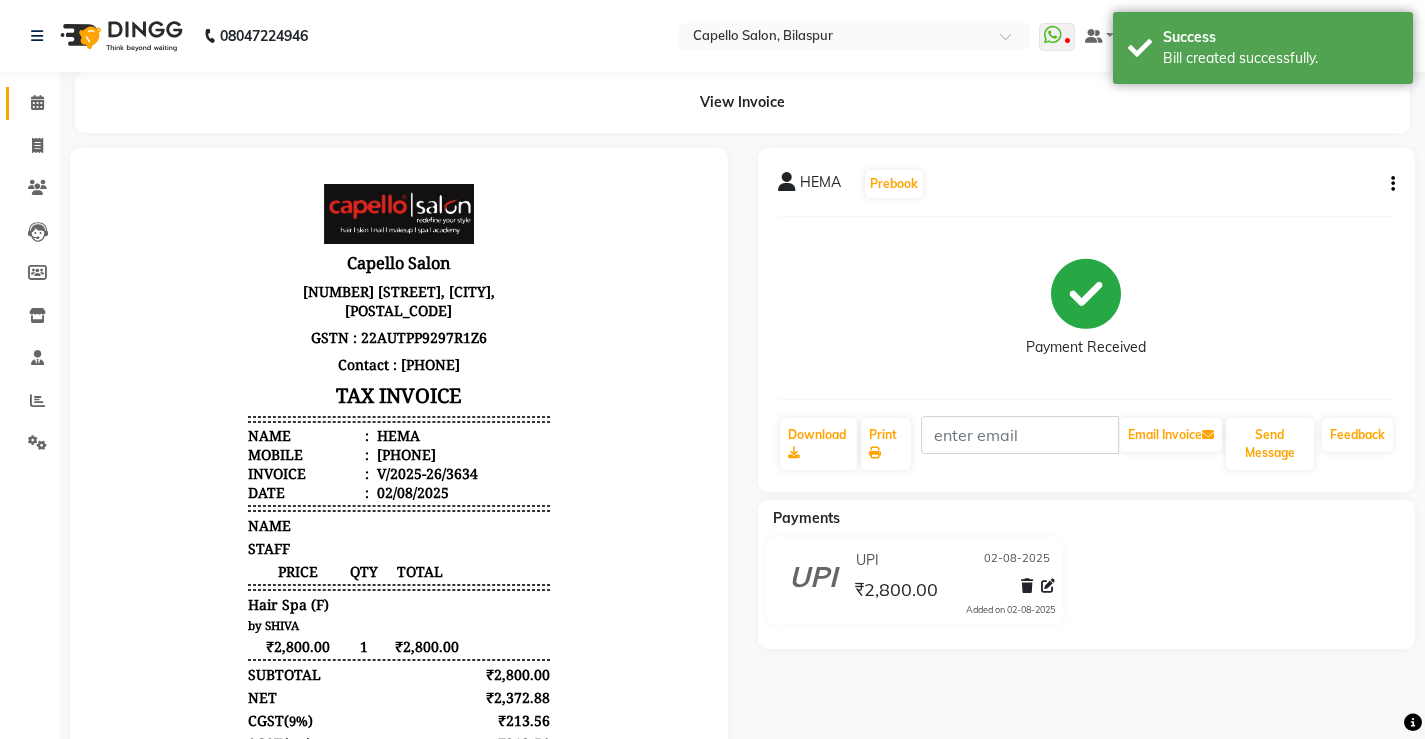 click on "Calendar" 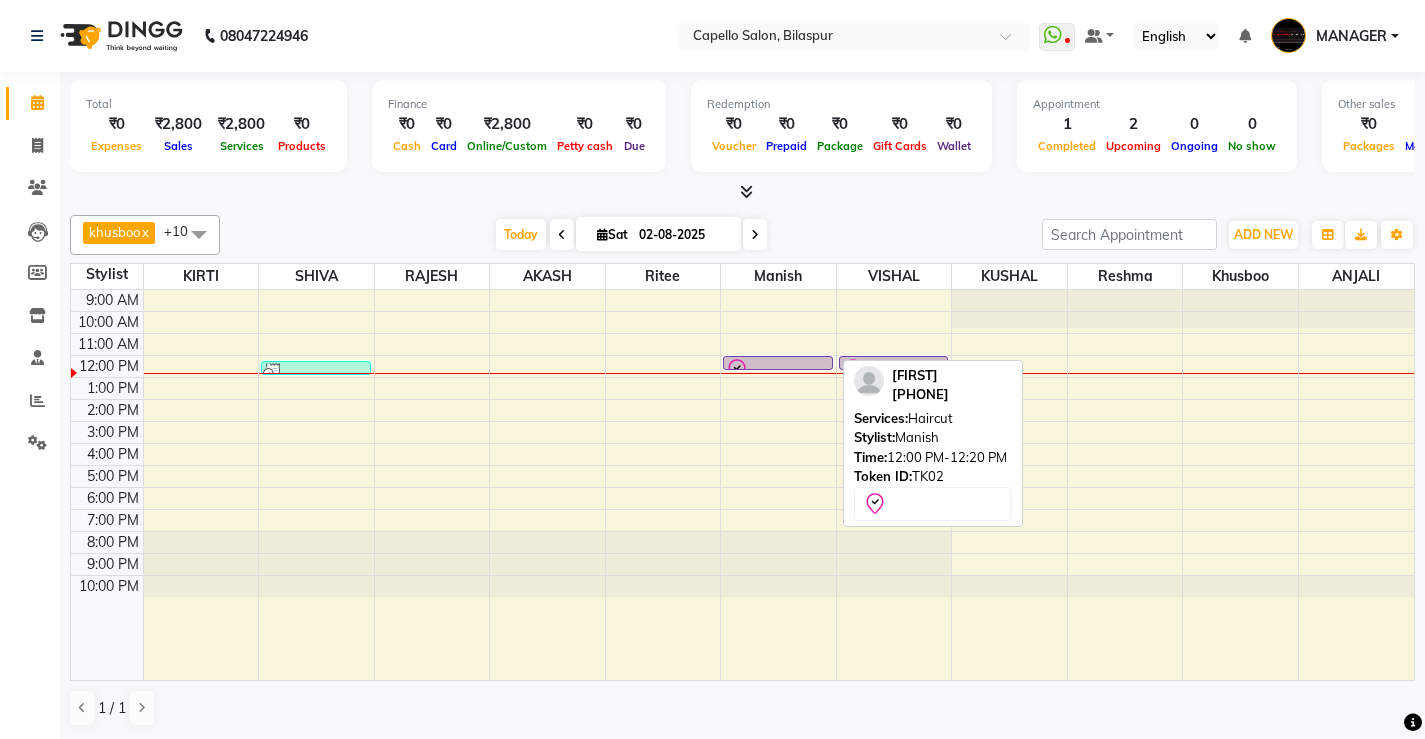 click at bounding box center (778, 370) 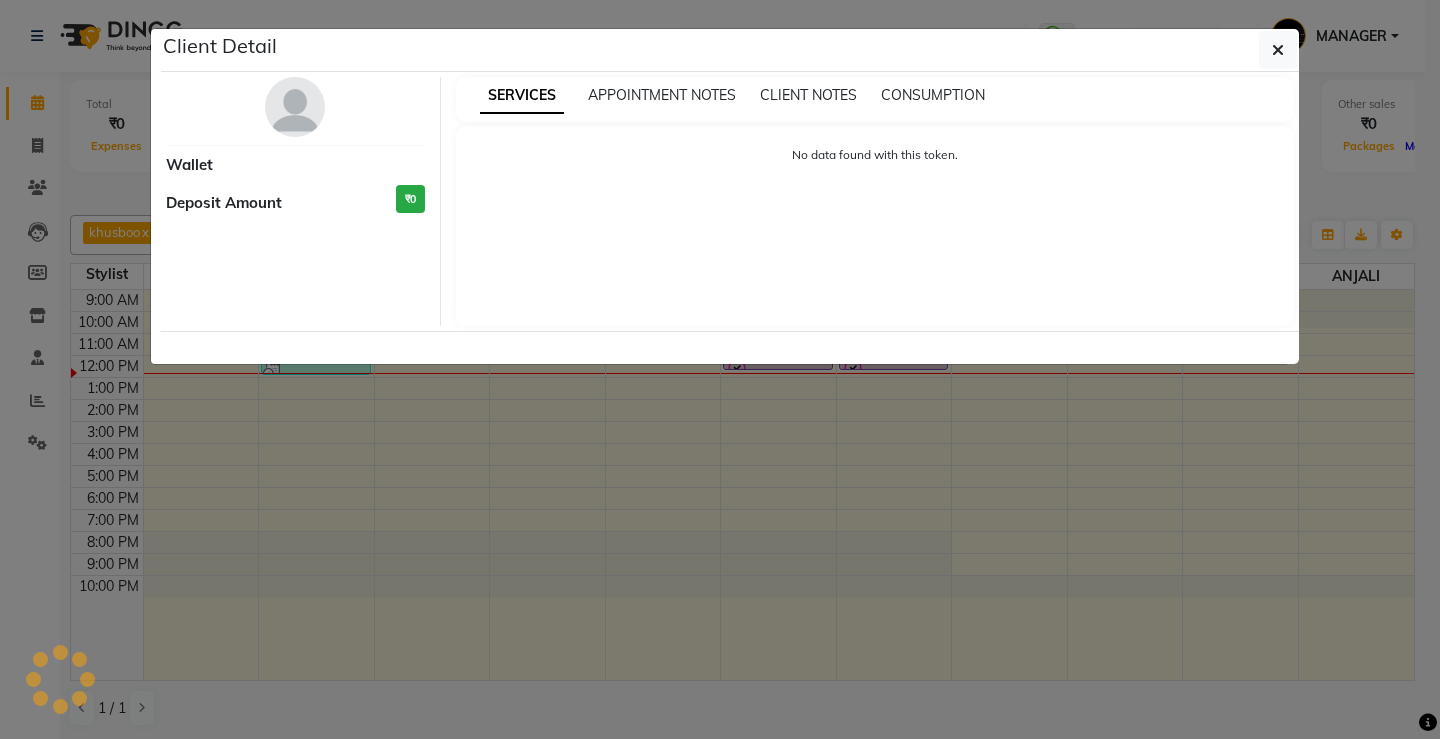 select on "8" 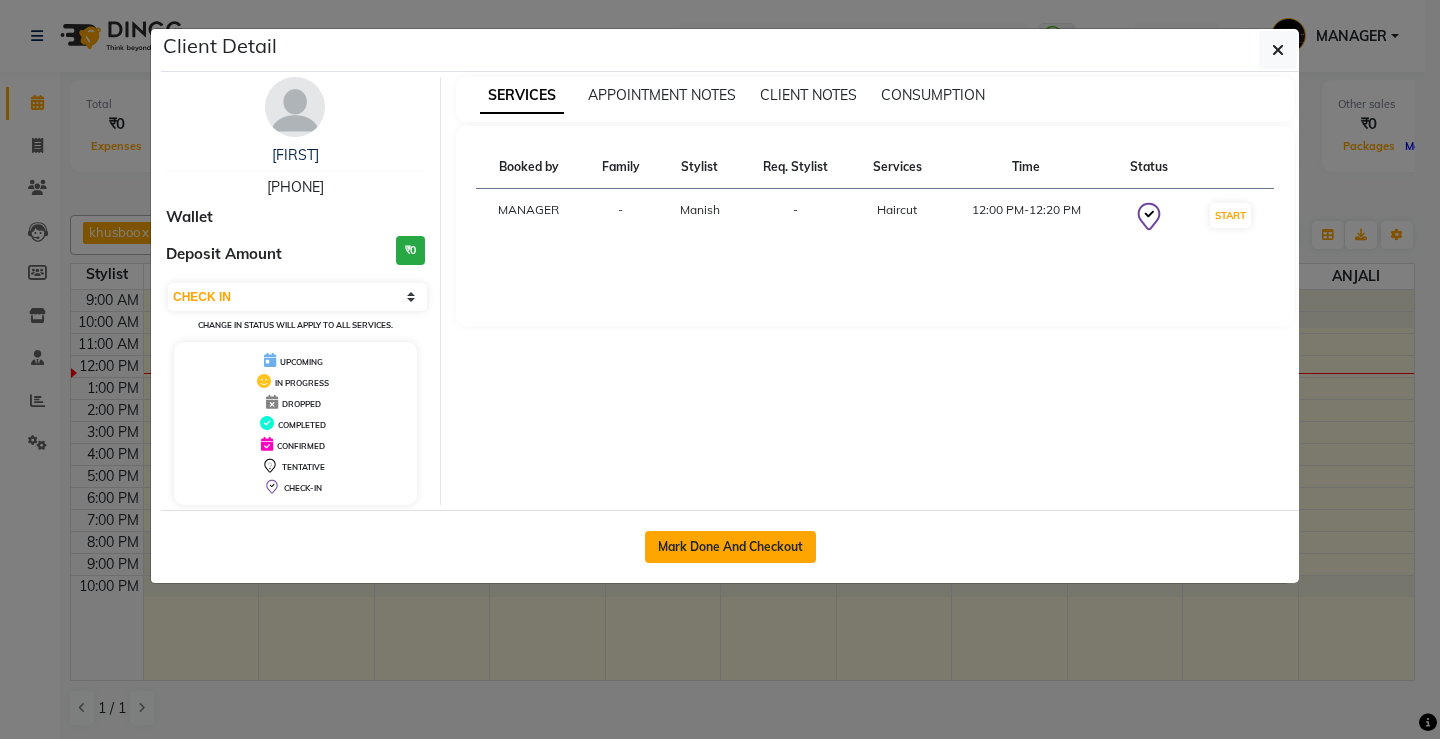 click on "Mark Done And Checkout" 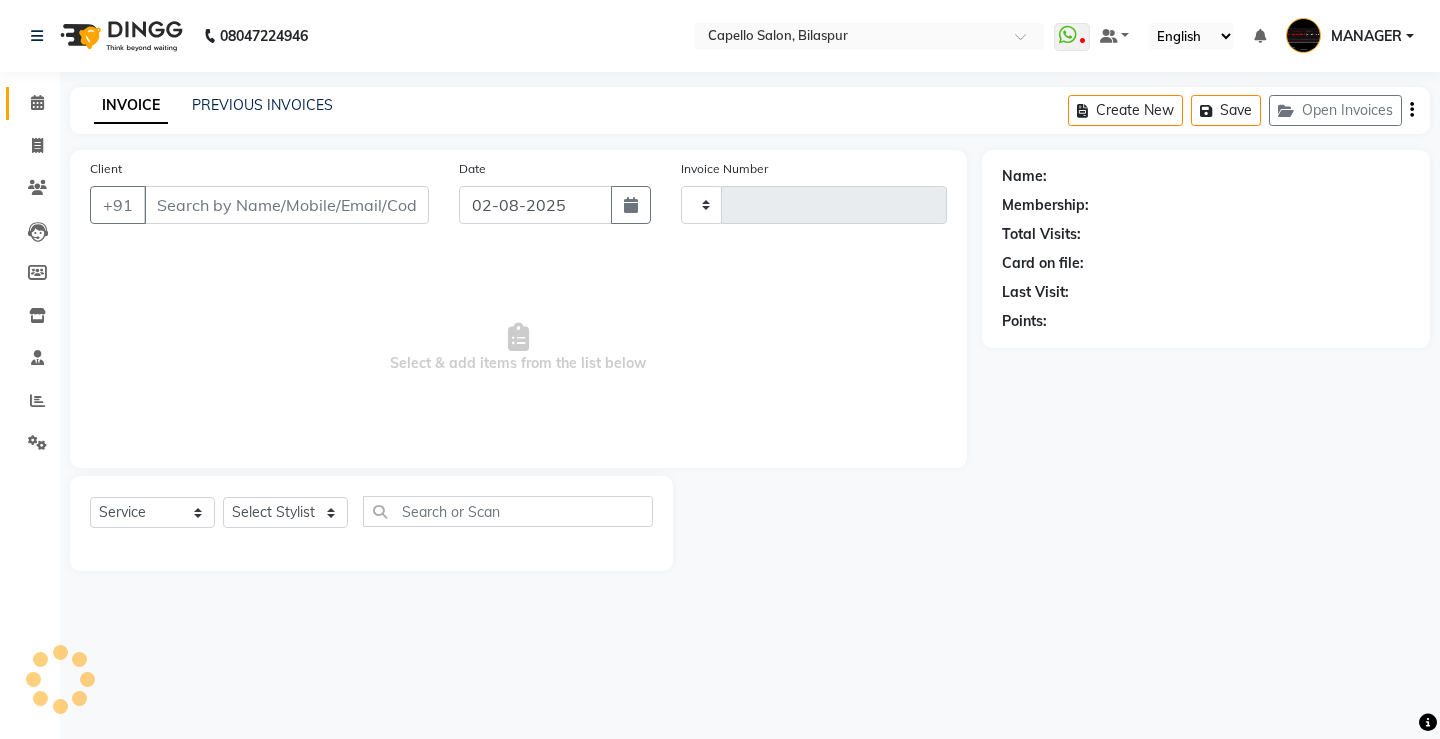 type on "3635" 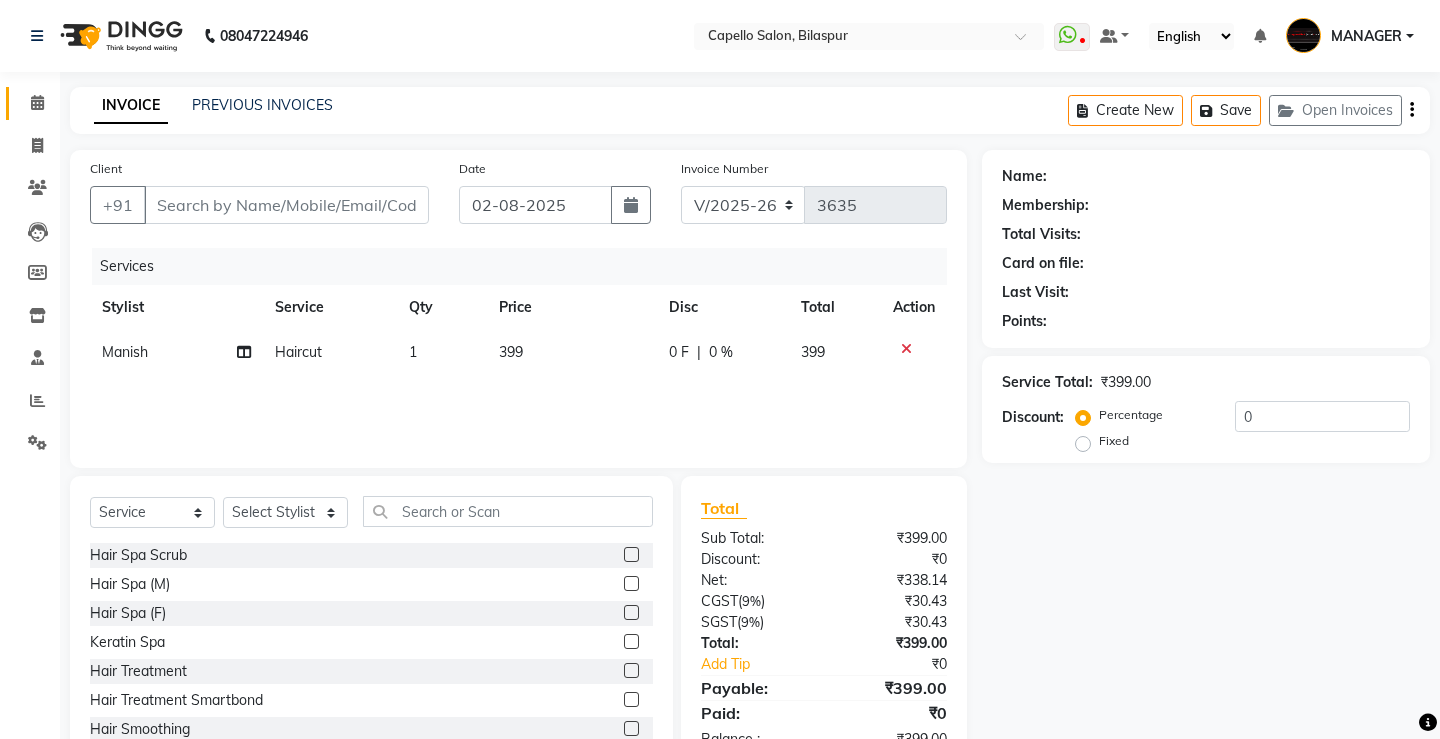 type on "[PHONE]" 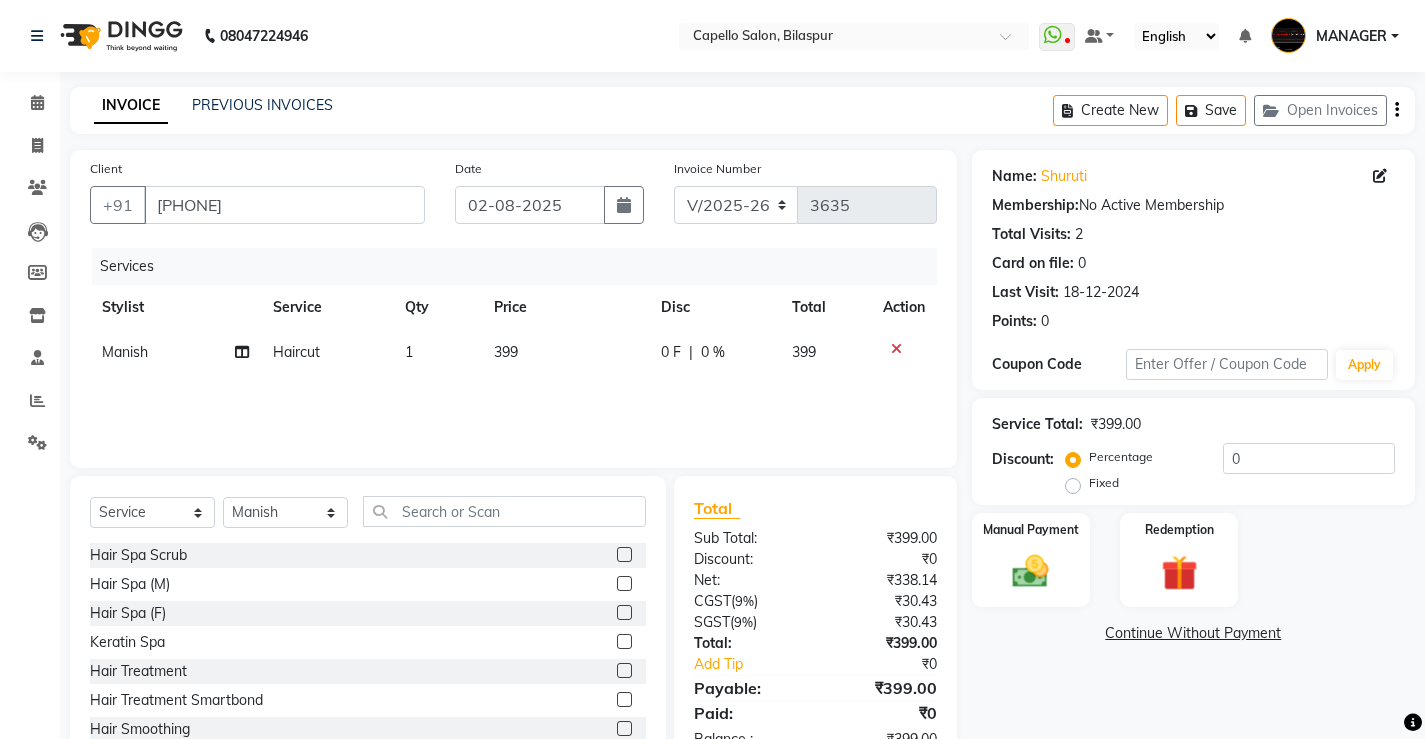 click on "Haircut" 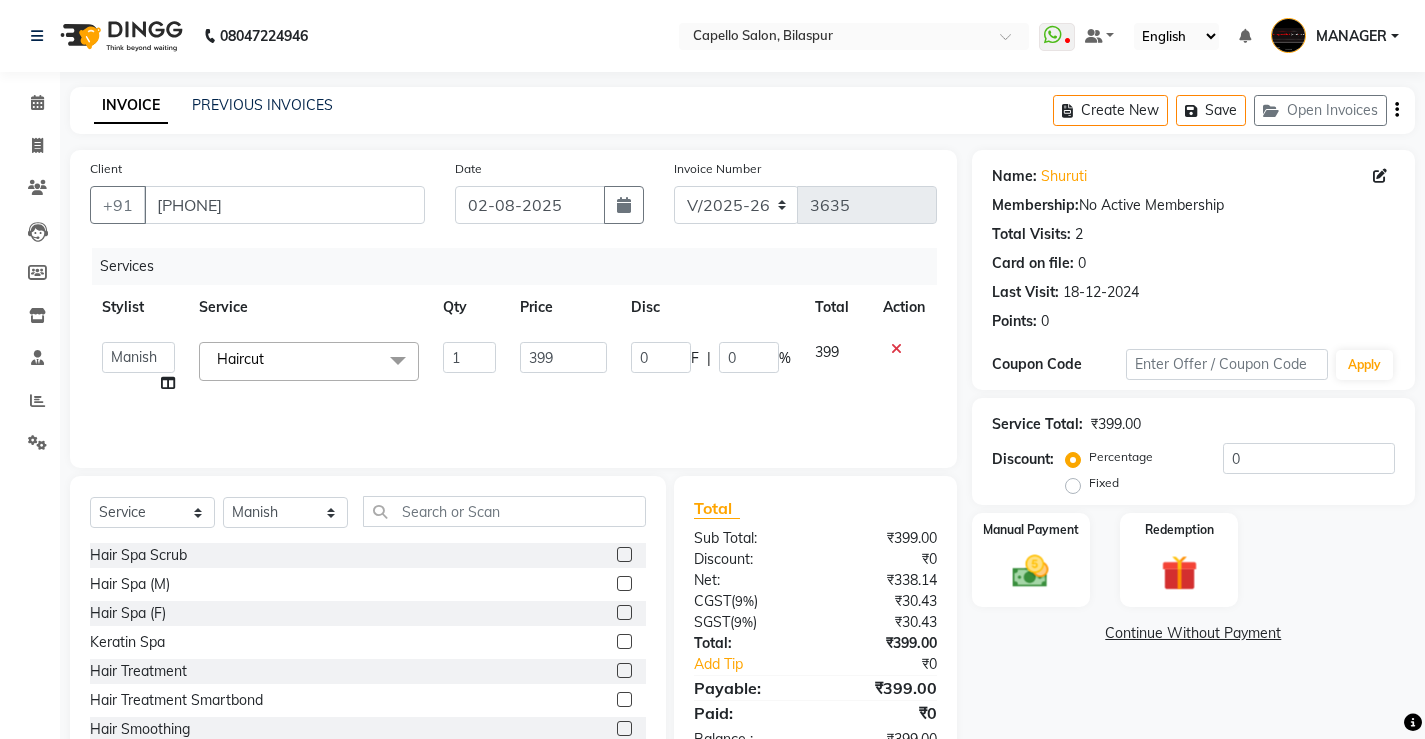 click on "Haircut  x" 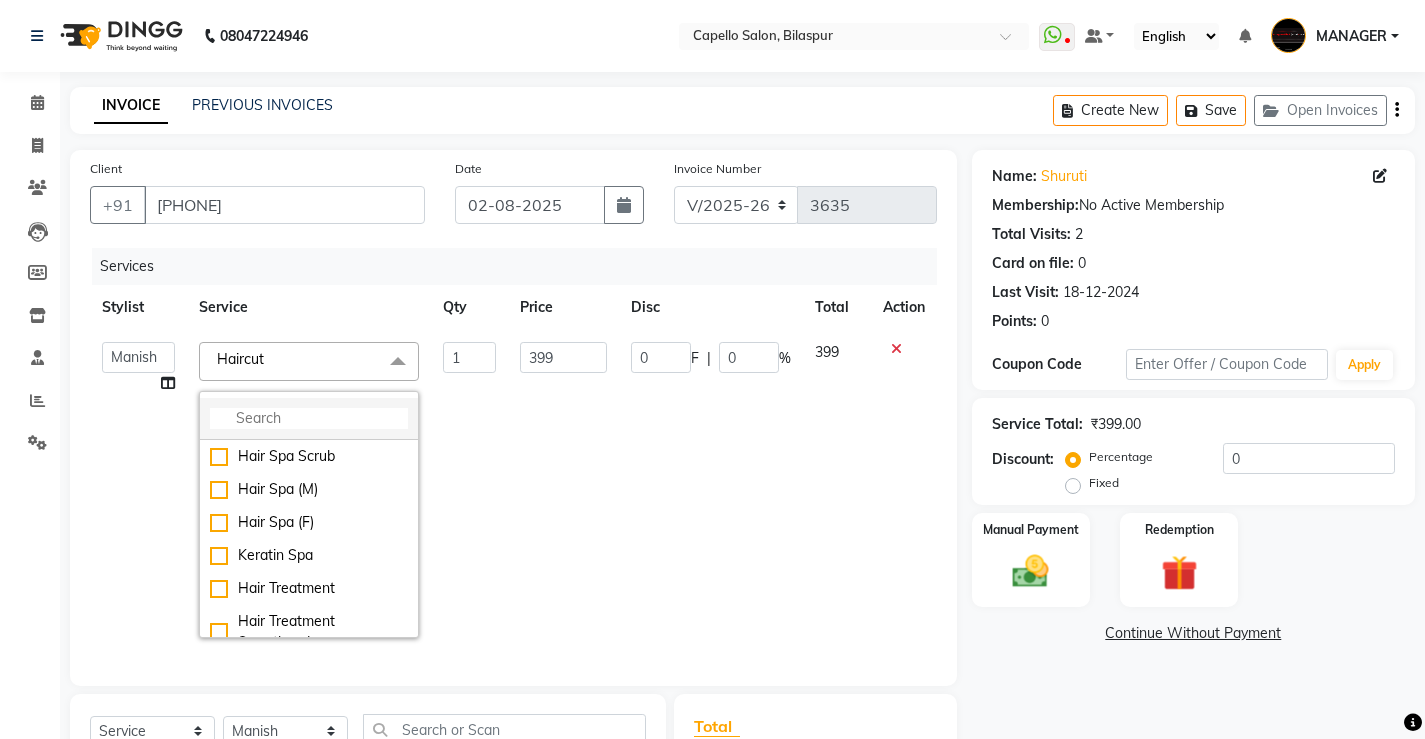 click 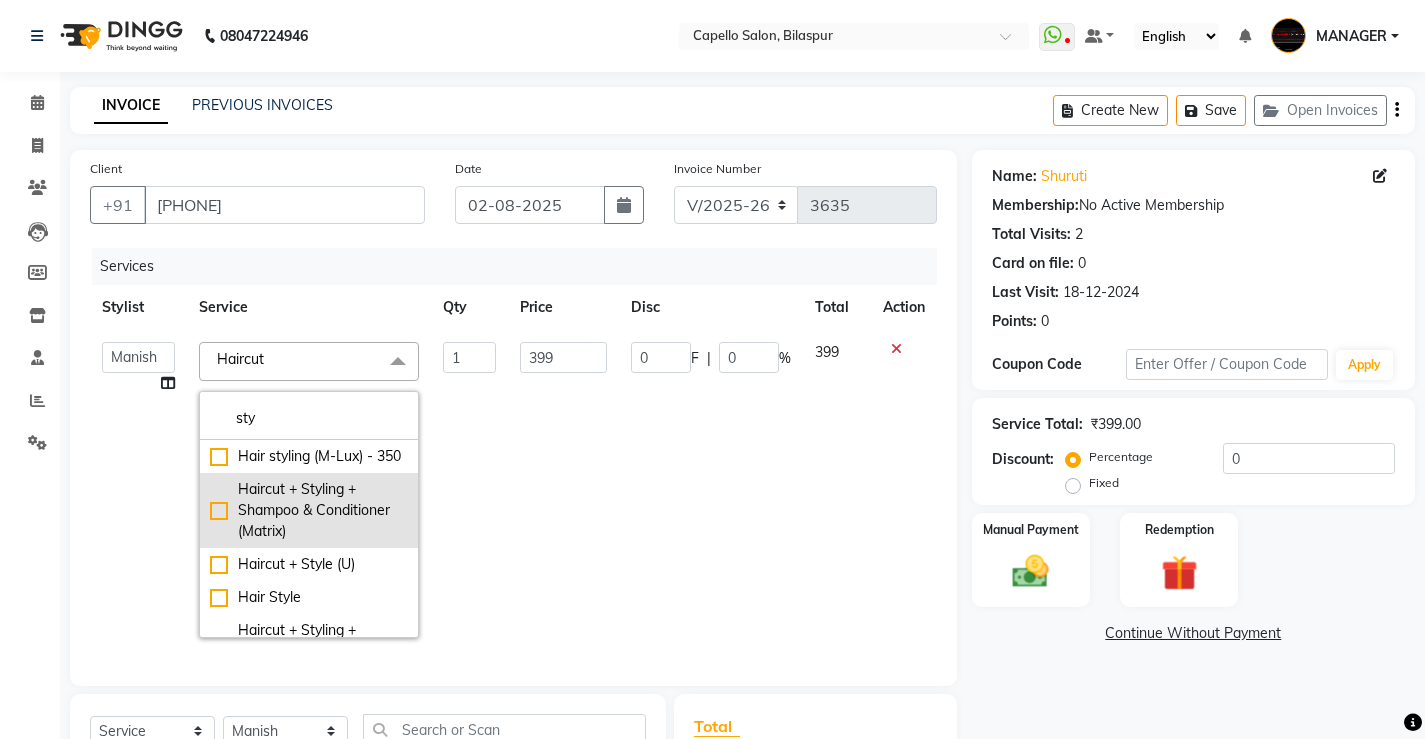 type on "sty" 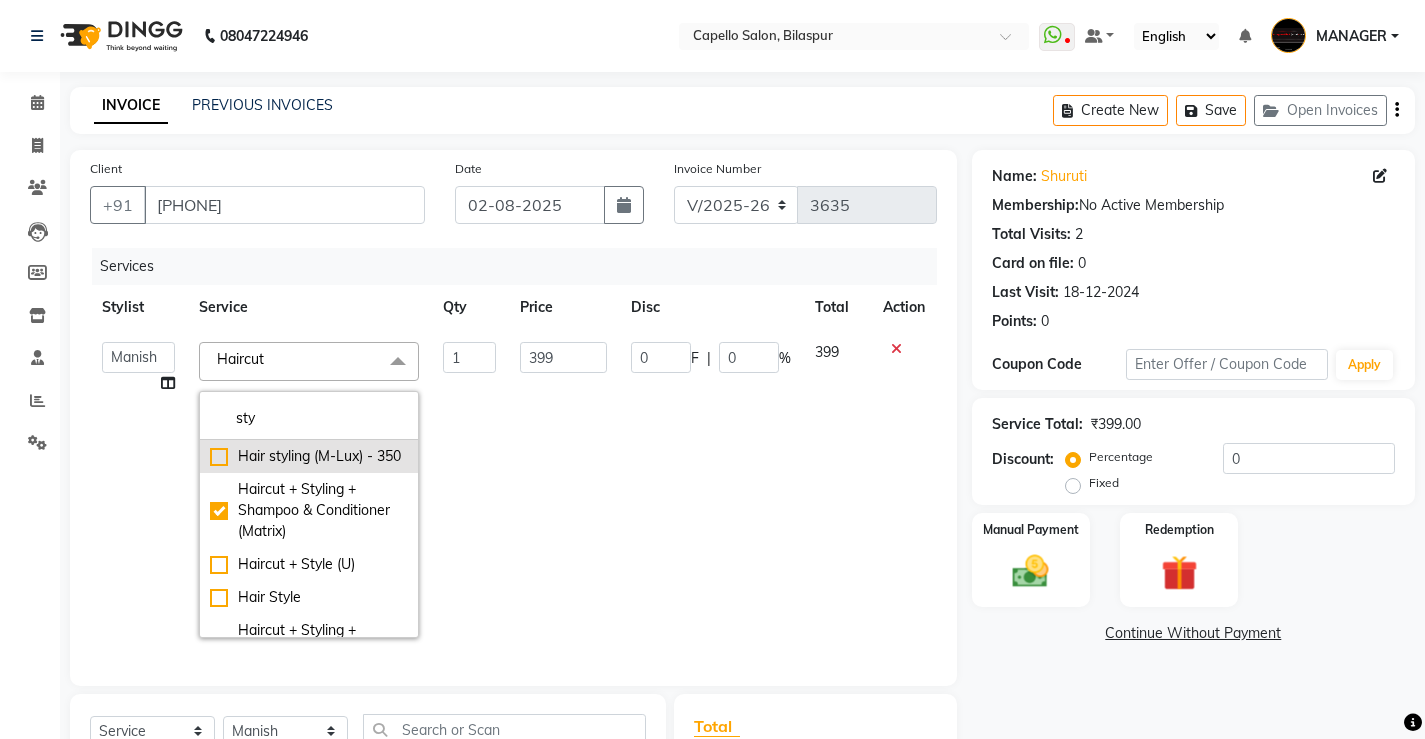 checkbox on "true" 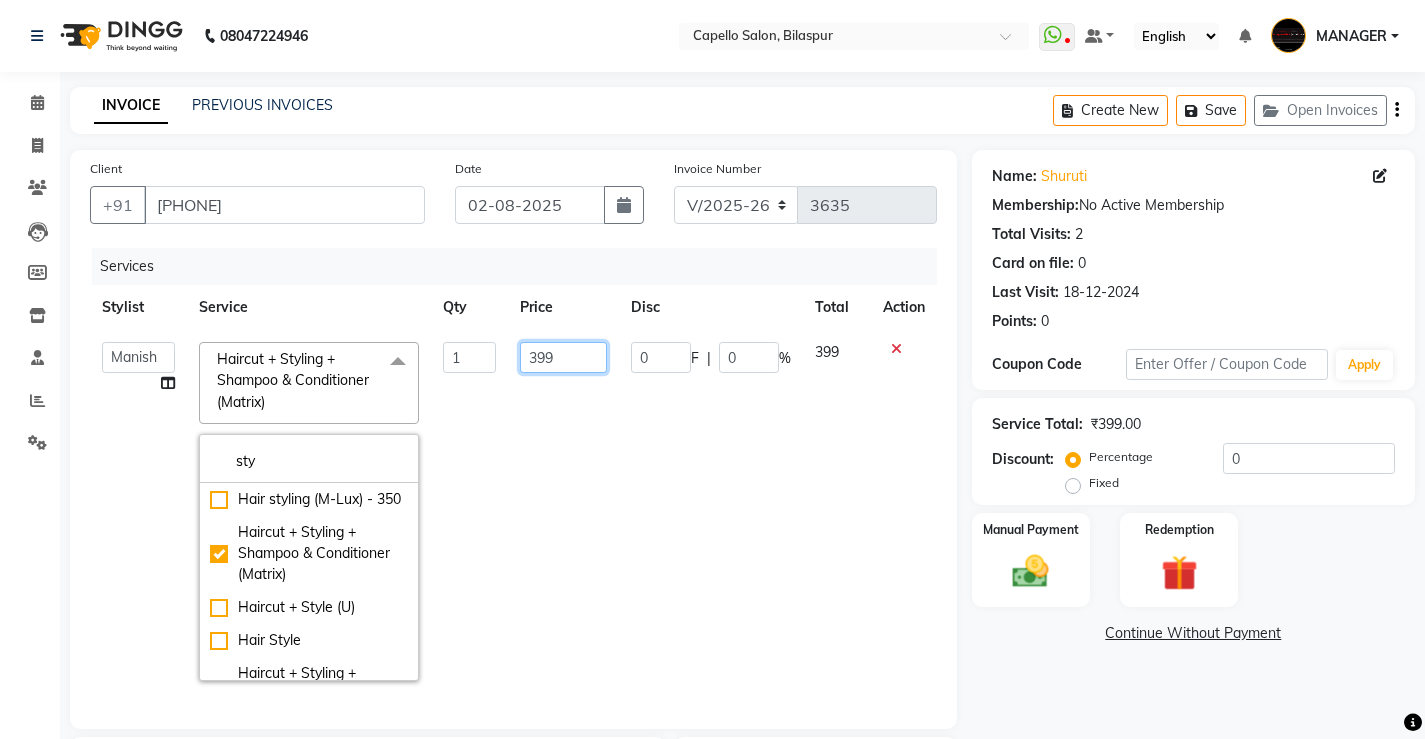 drag, startPoint x: 555, startPoint y: 365, endPoint x: 470, endPoint y: 362, distance: 85.052925 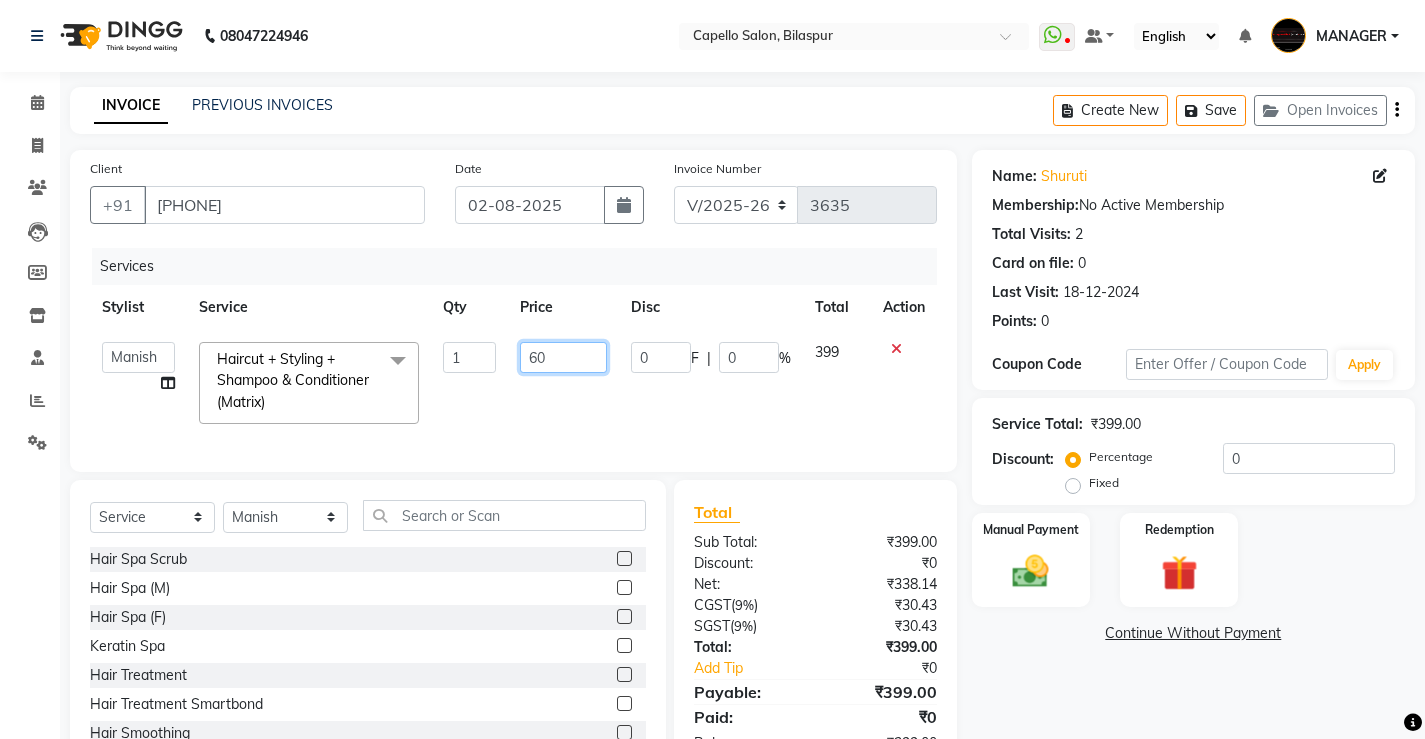 type on "600" 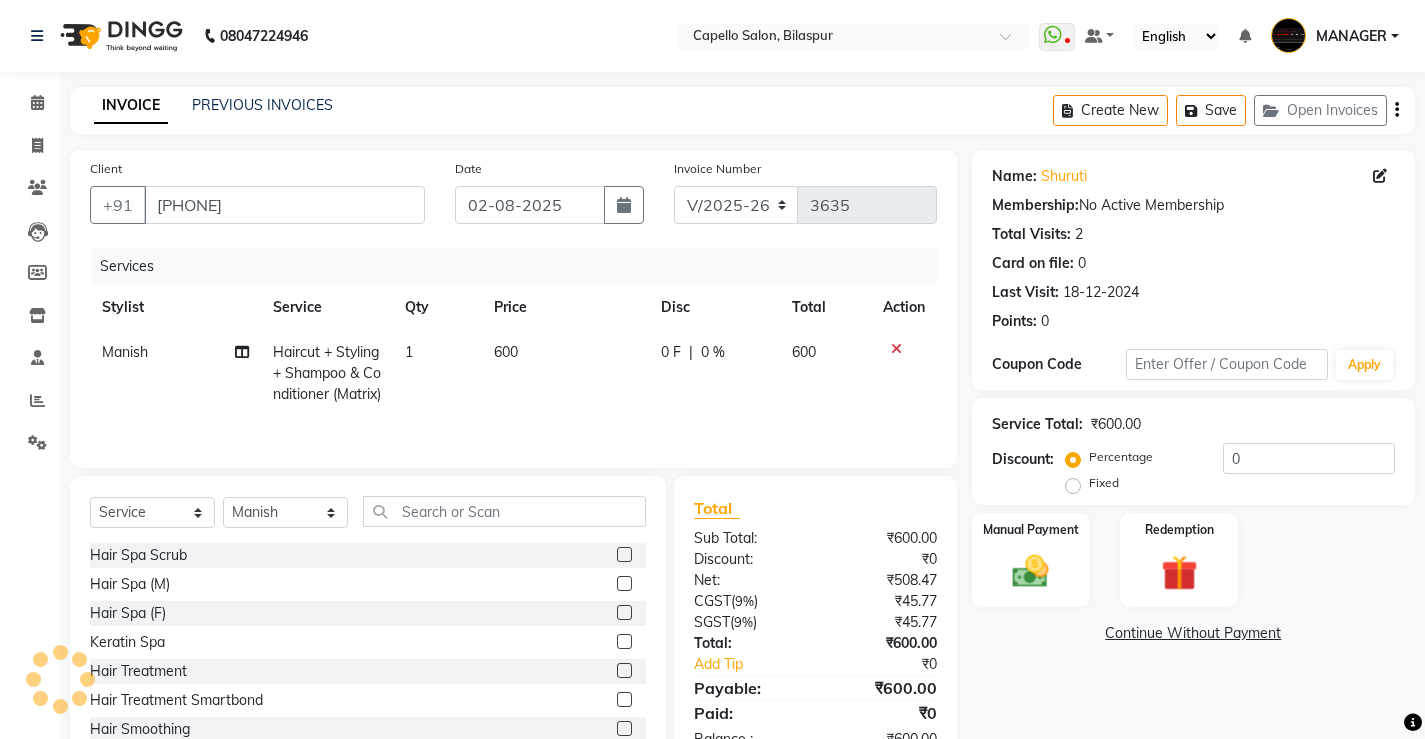 drag, startPoint x: 753, startPoint y: 400, endPoint x: 828, endPoint y: 418, distance: 77.12976 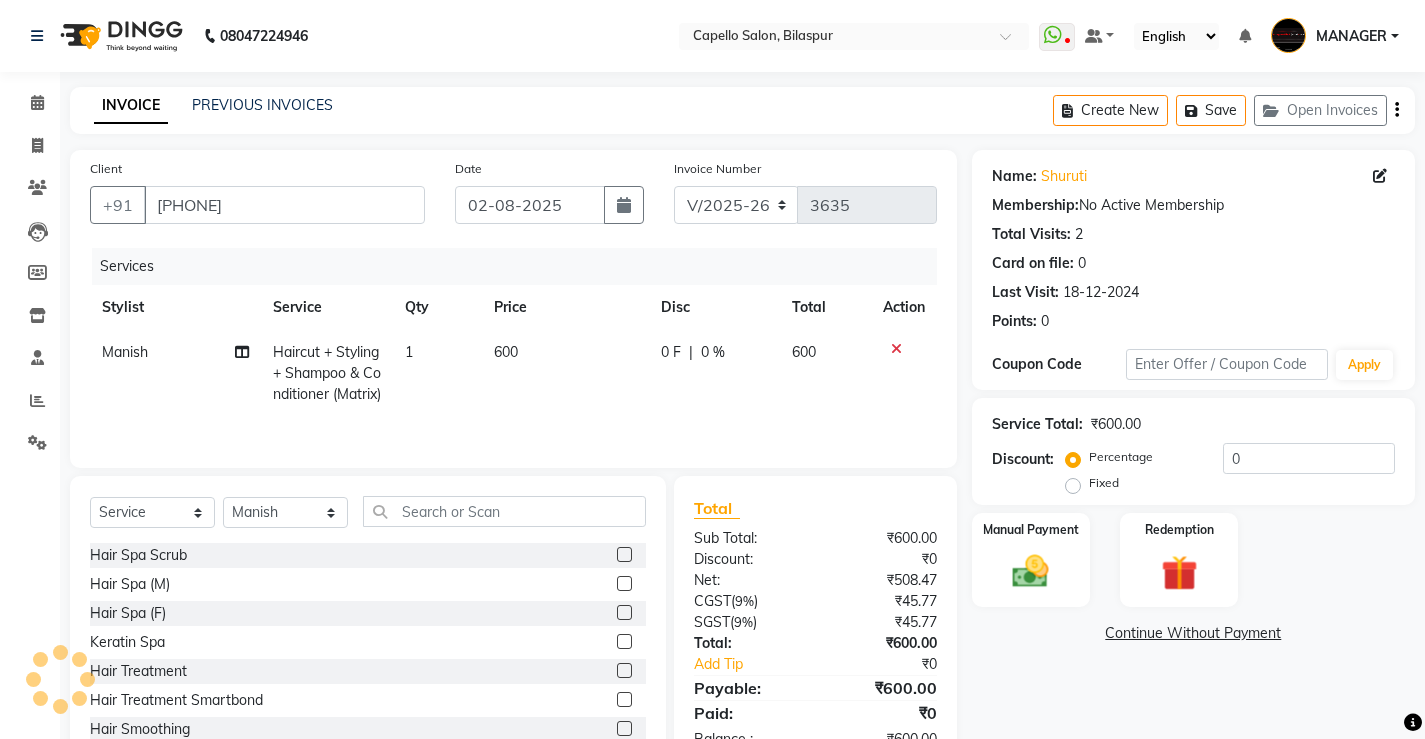 select on "60457" 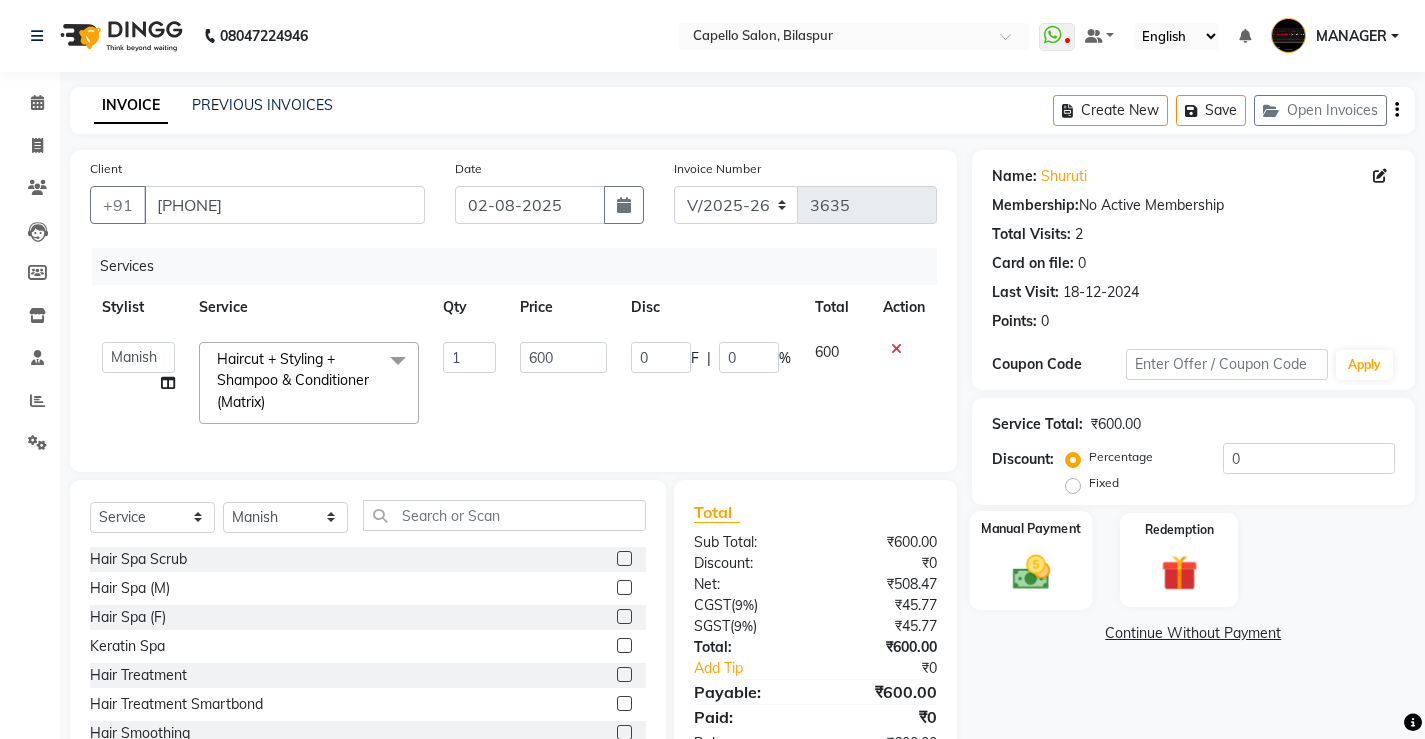 click 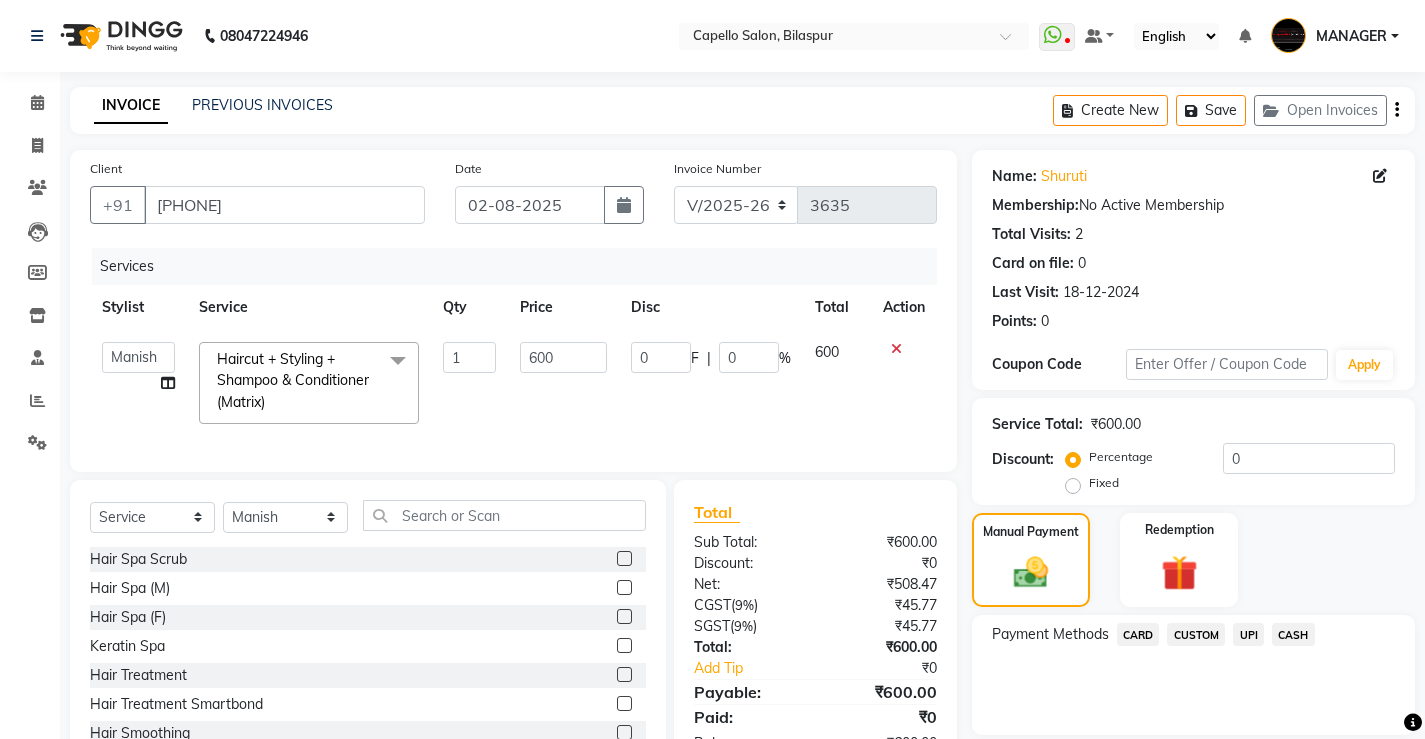 scroll, scrollTop: 81, scrollLeft: 0, axis: vertical 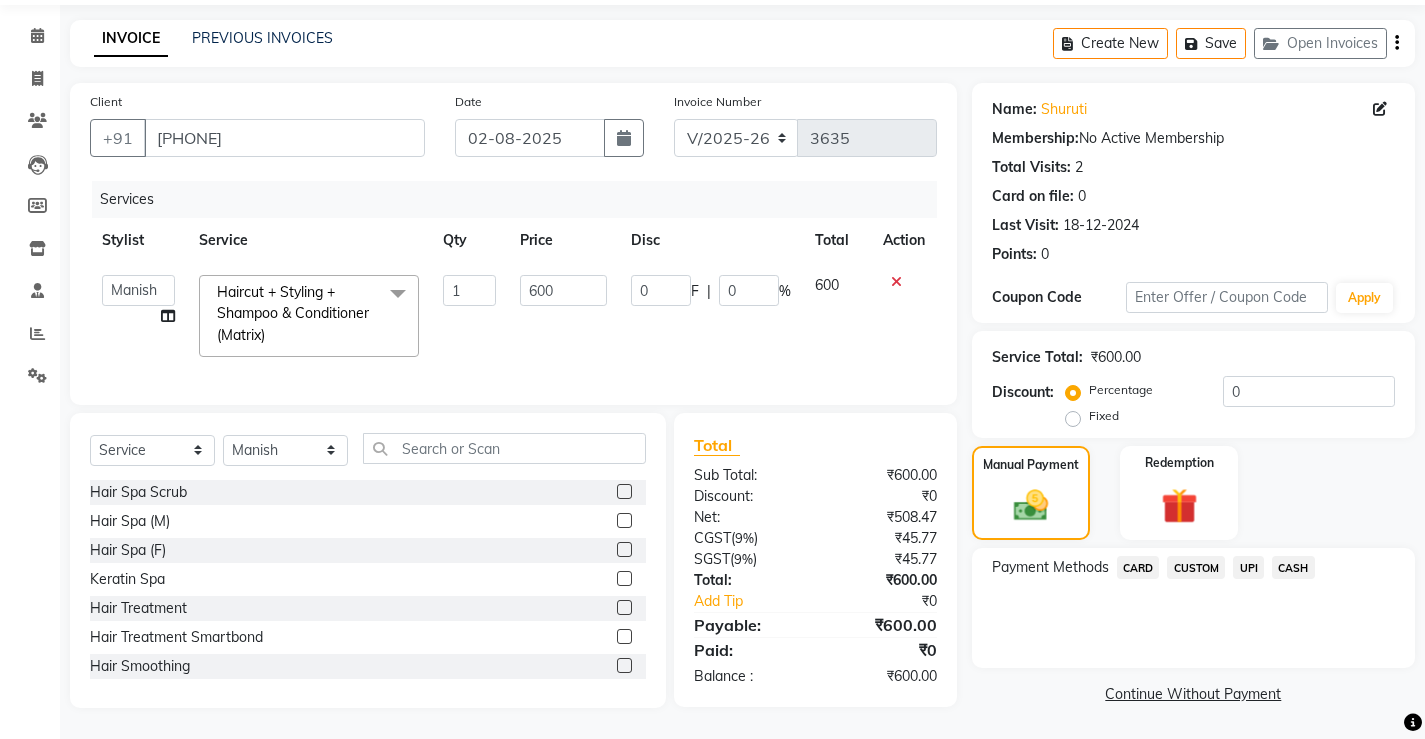 click on "UPI" 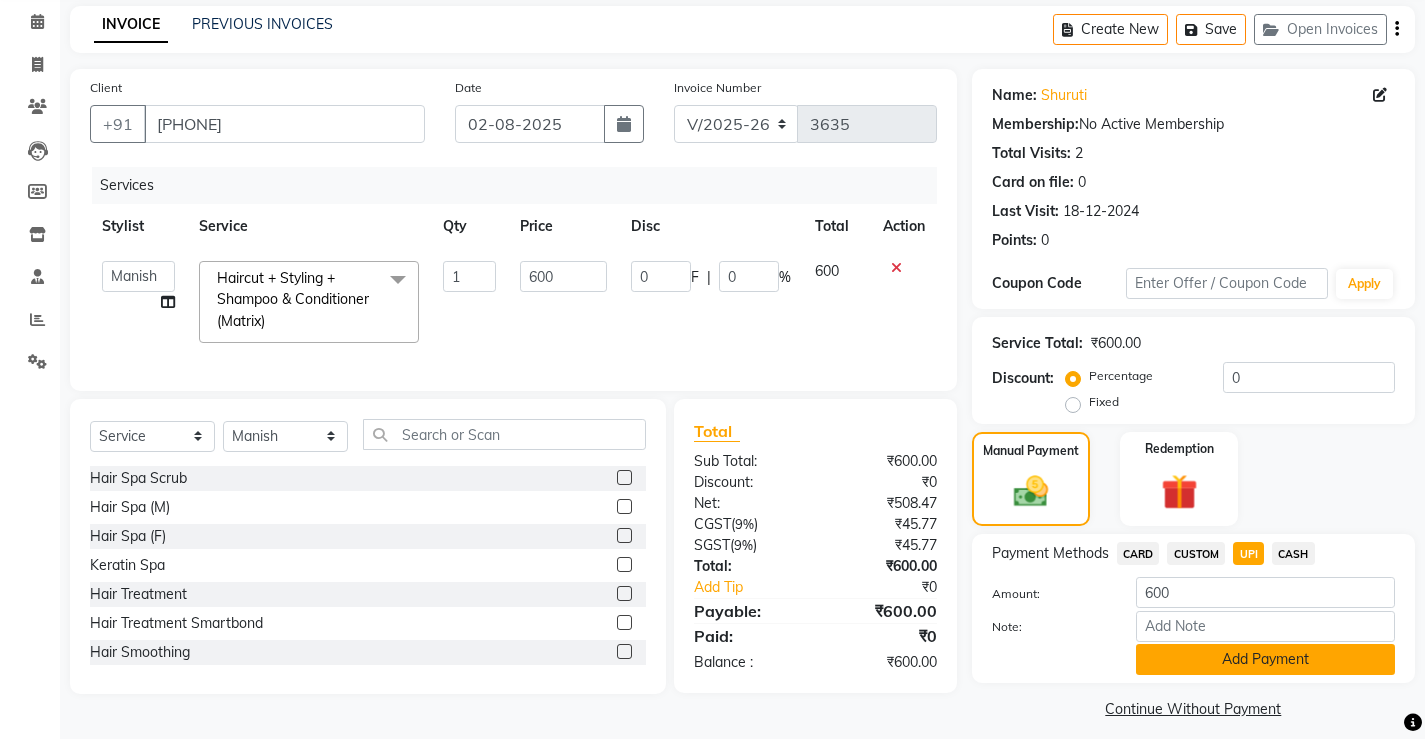 scroll, scrollTop: 96, scrollLeft: 0, axis: vertical 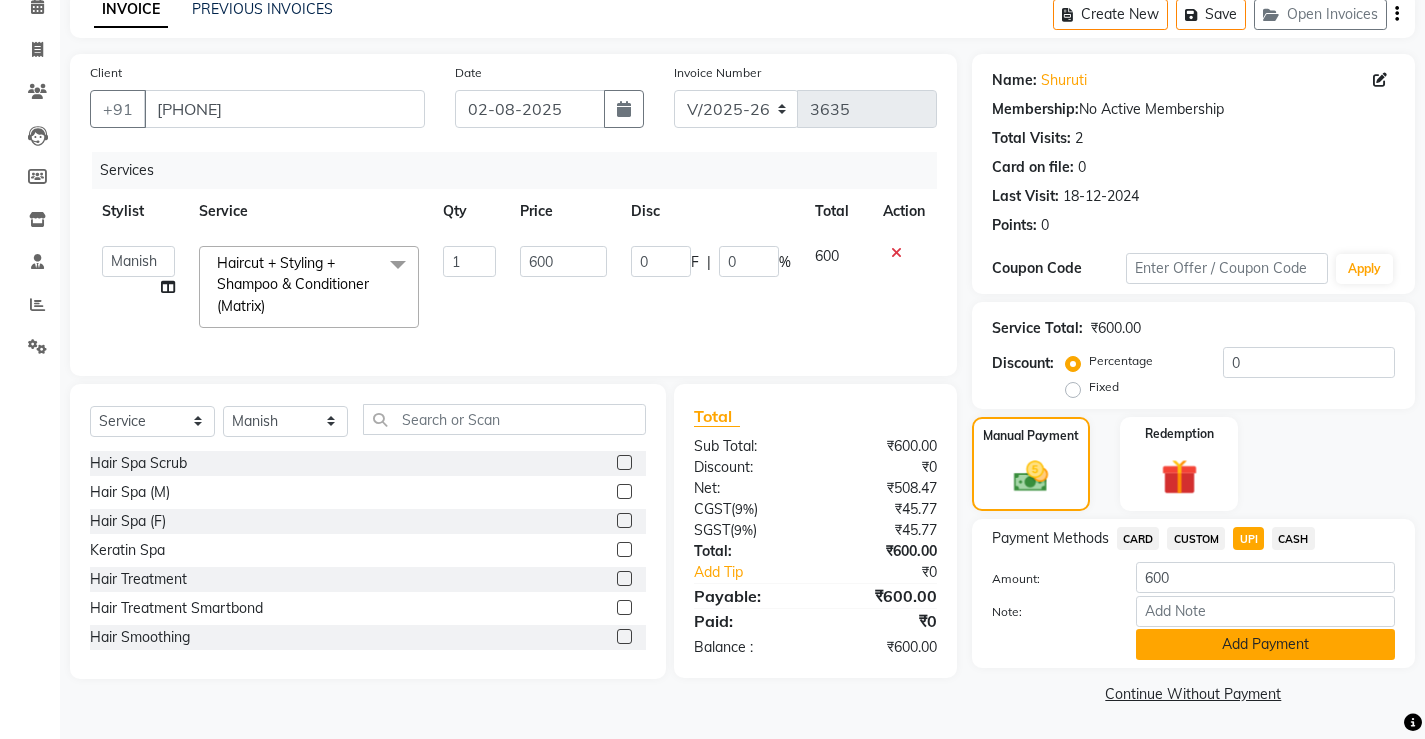 click on "Add Payment" 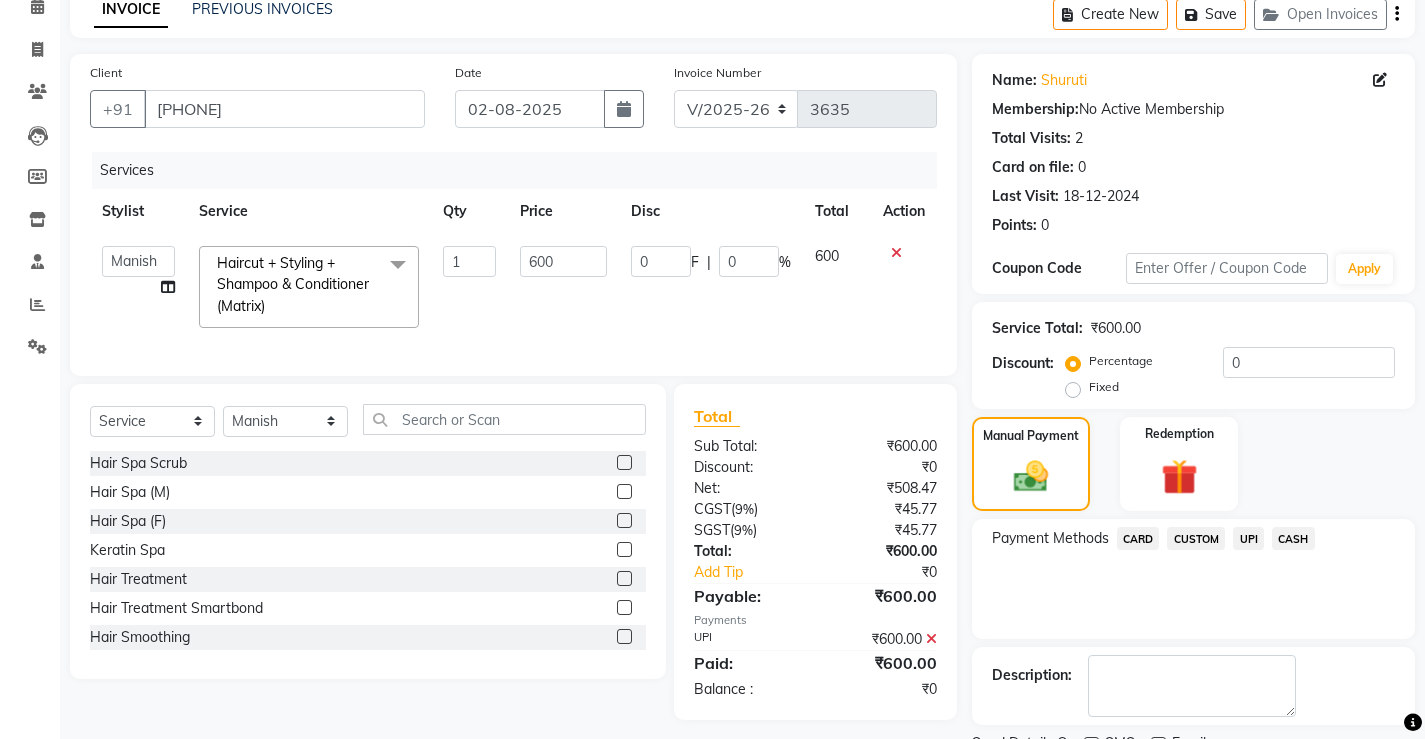 scroll, scrollTop: 180, scrollLeft: 0, axis: vertical 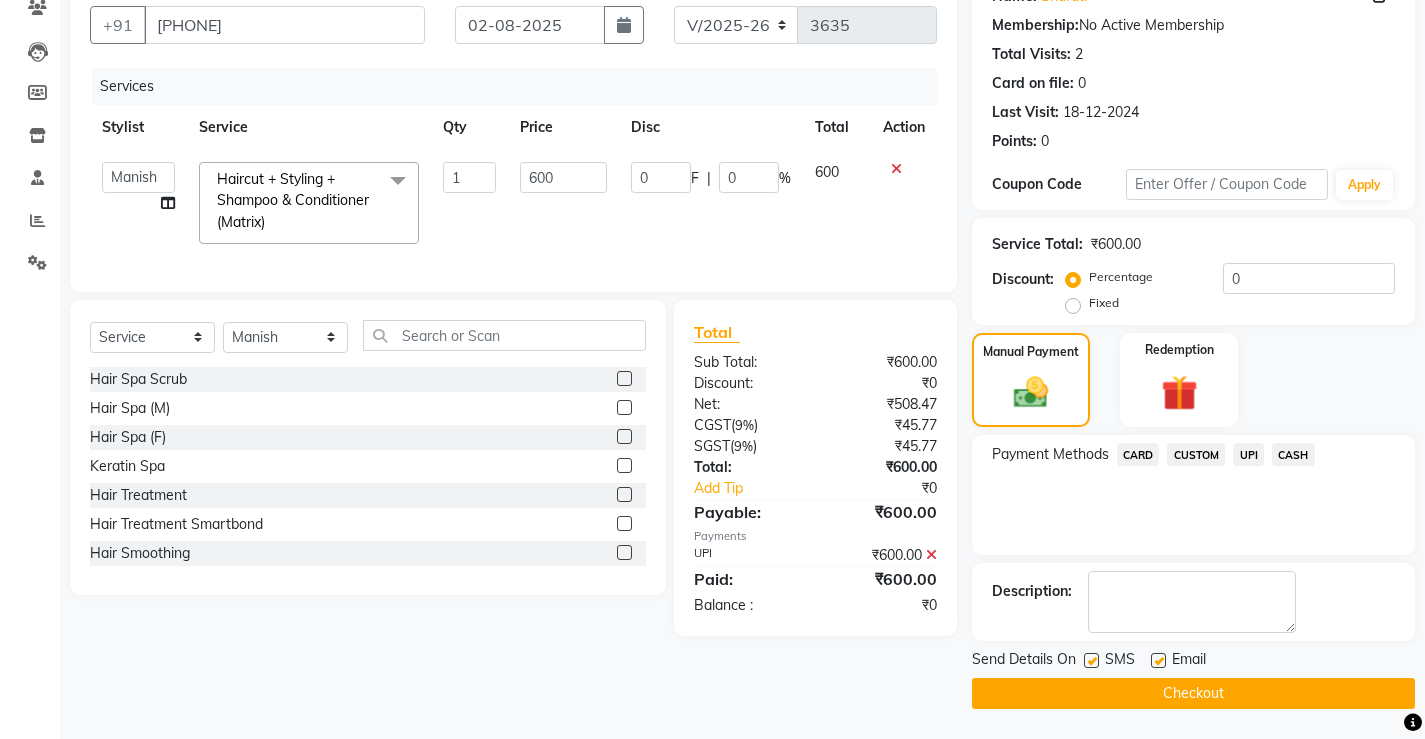 click on "Checkout" 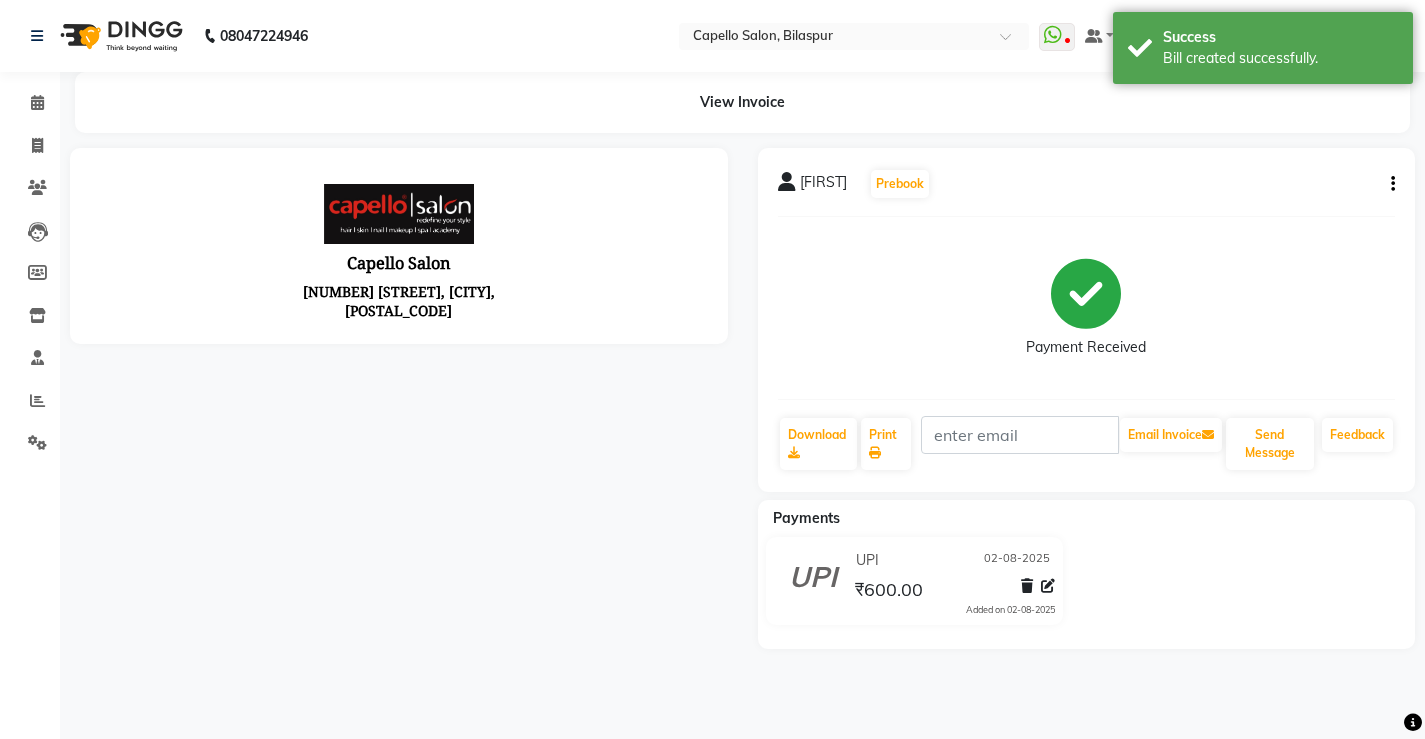 scroll, scrollTop: 0, scrollLeft: 0, axis: both 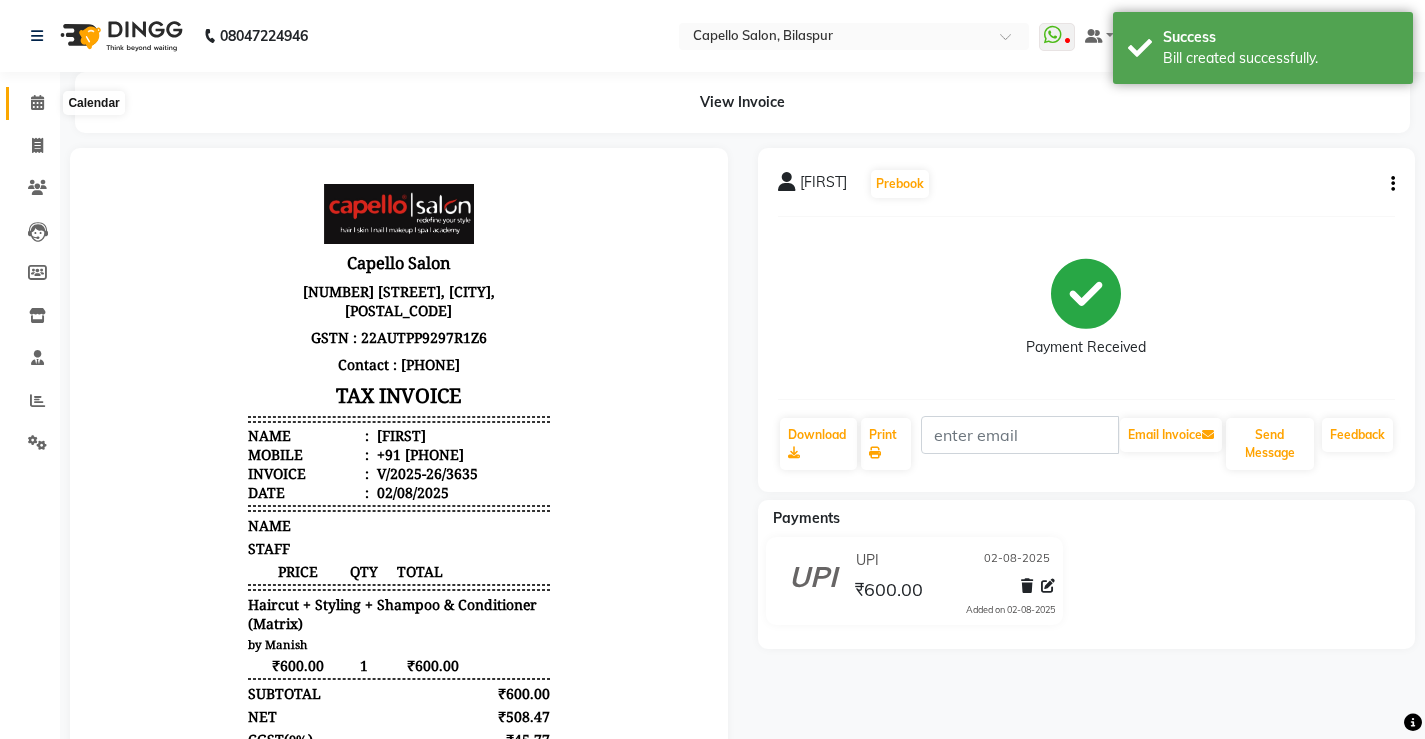 click 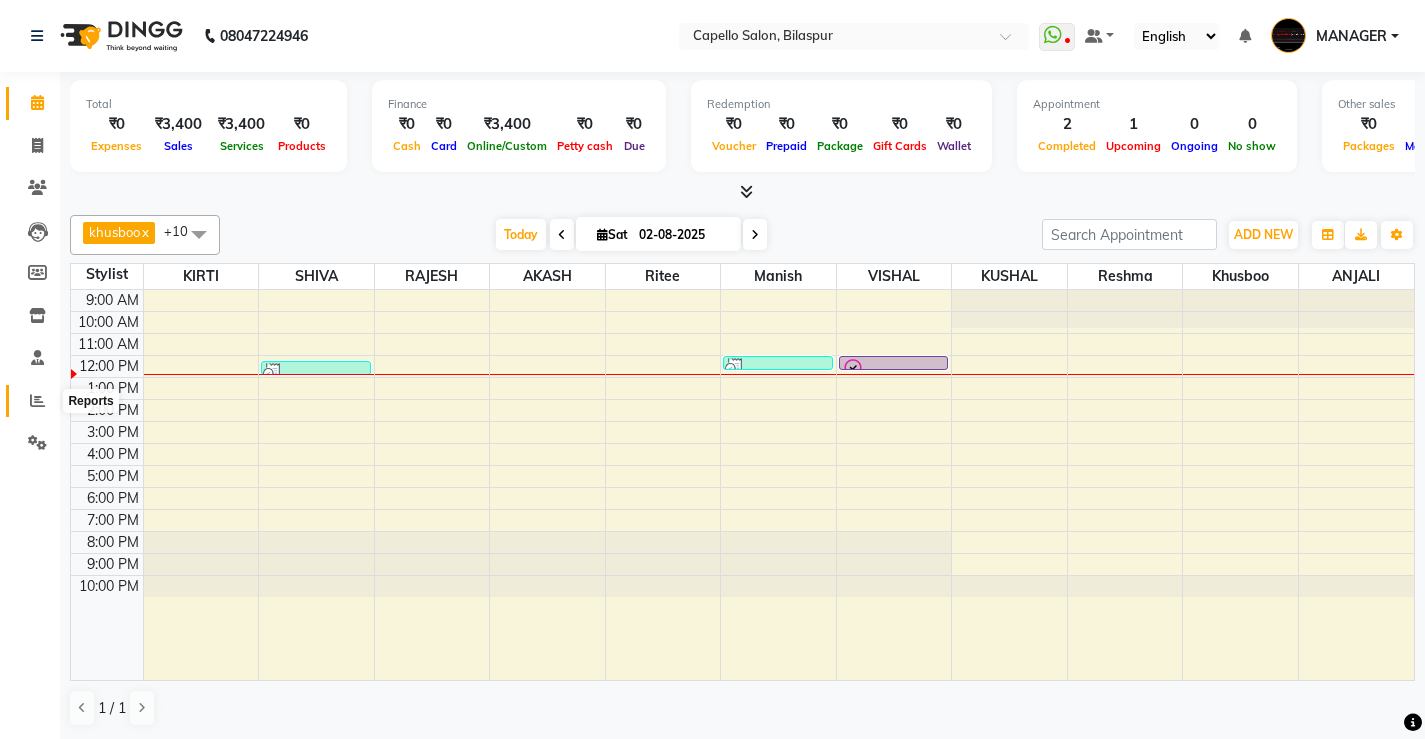 click 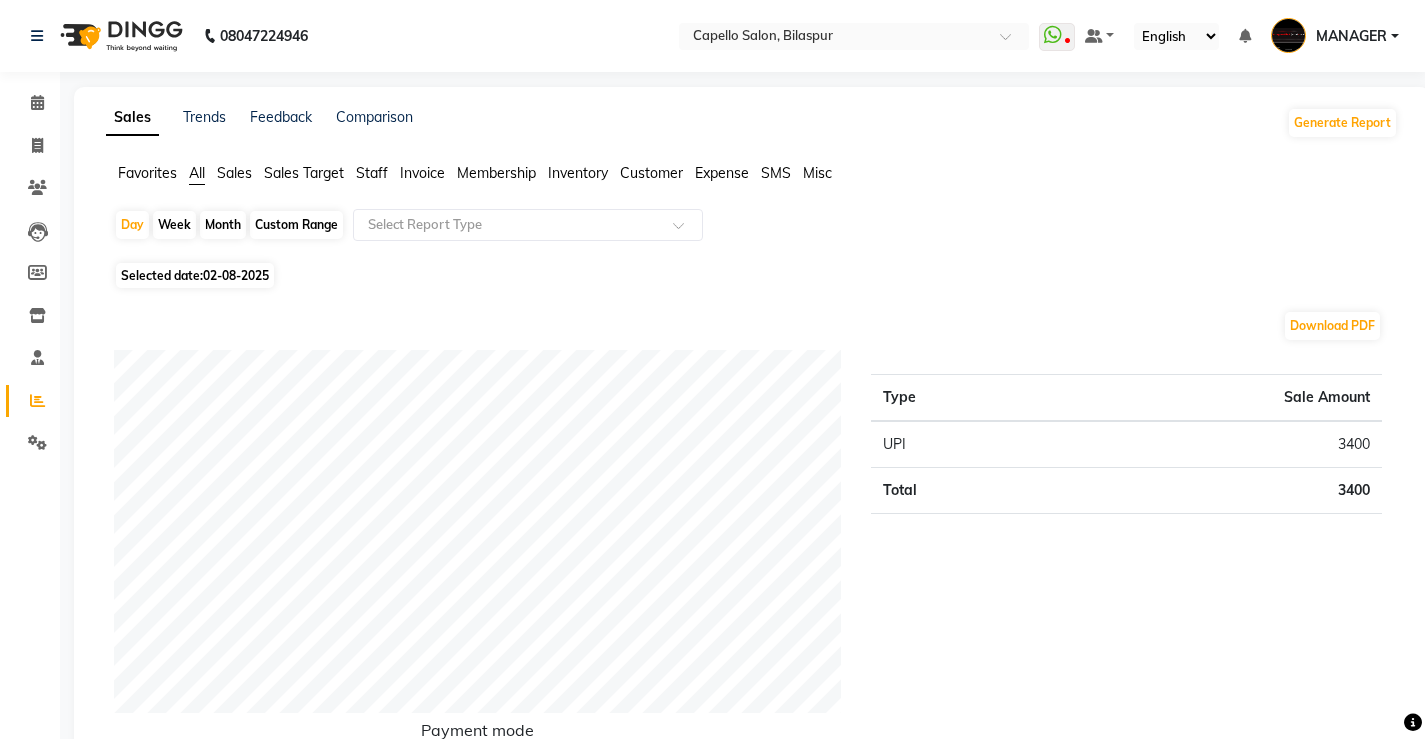 click on "Month" 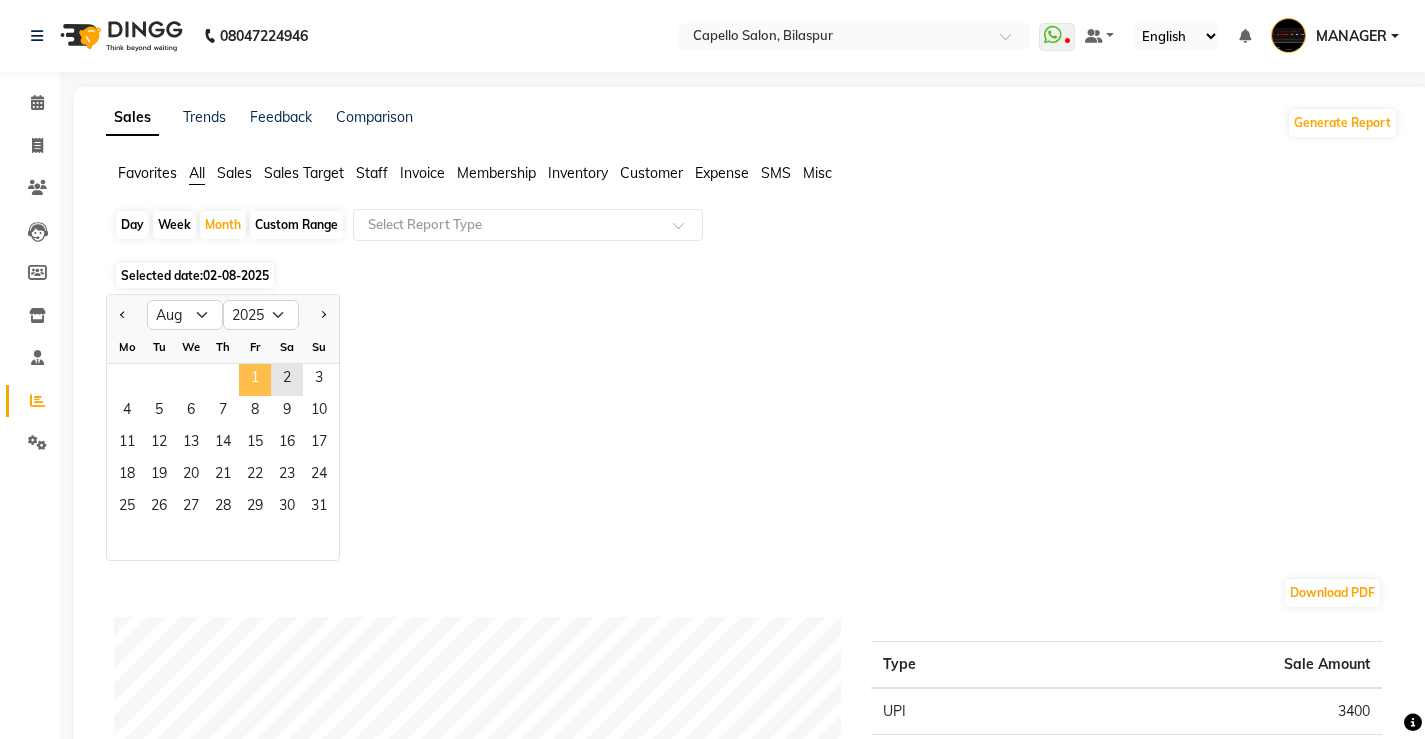 click on "1" 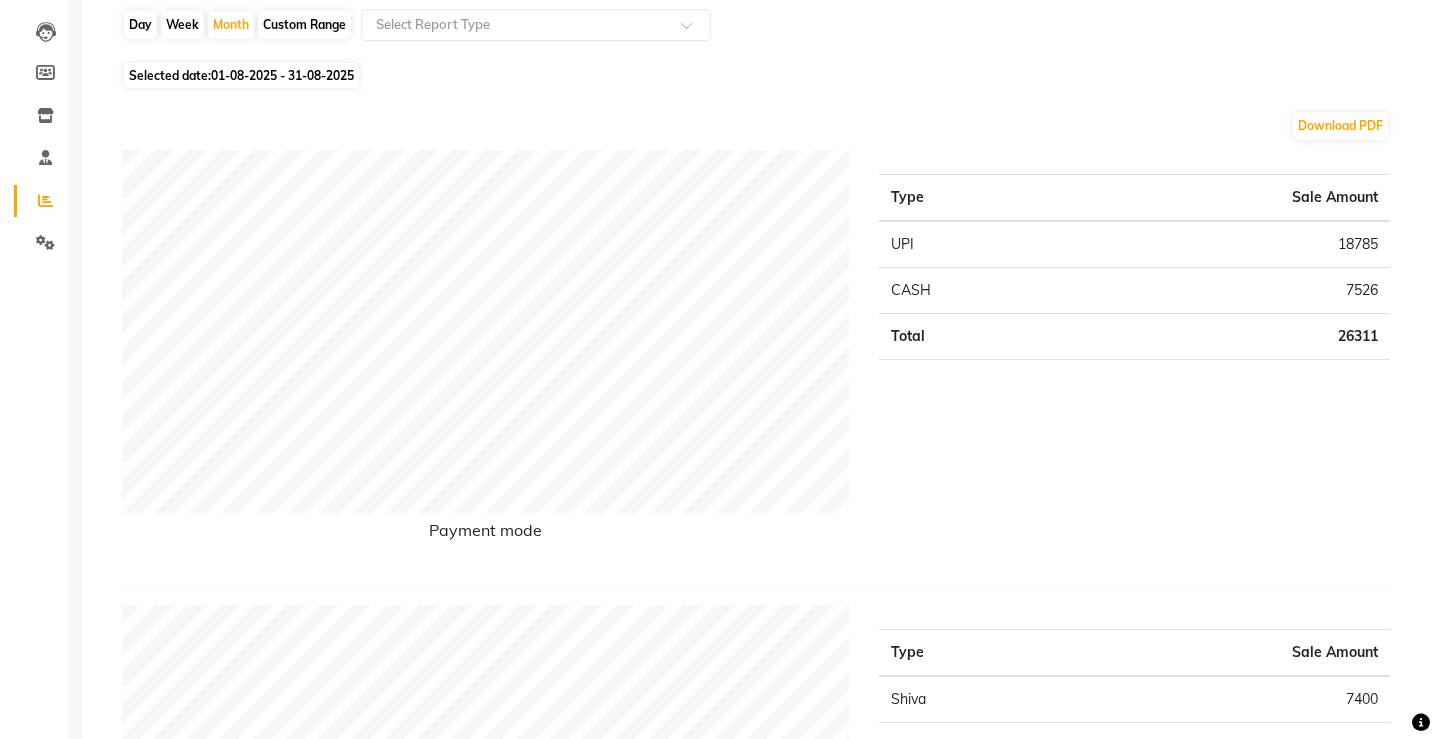 scroll, scrollTop: 0, scrollLeft: 0, axis: both 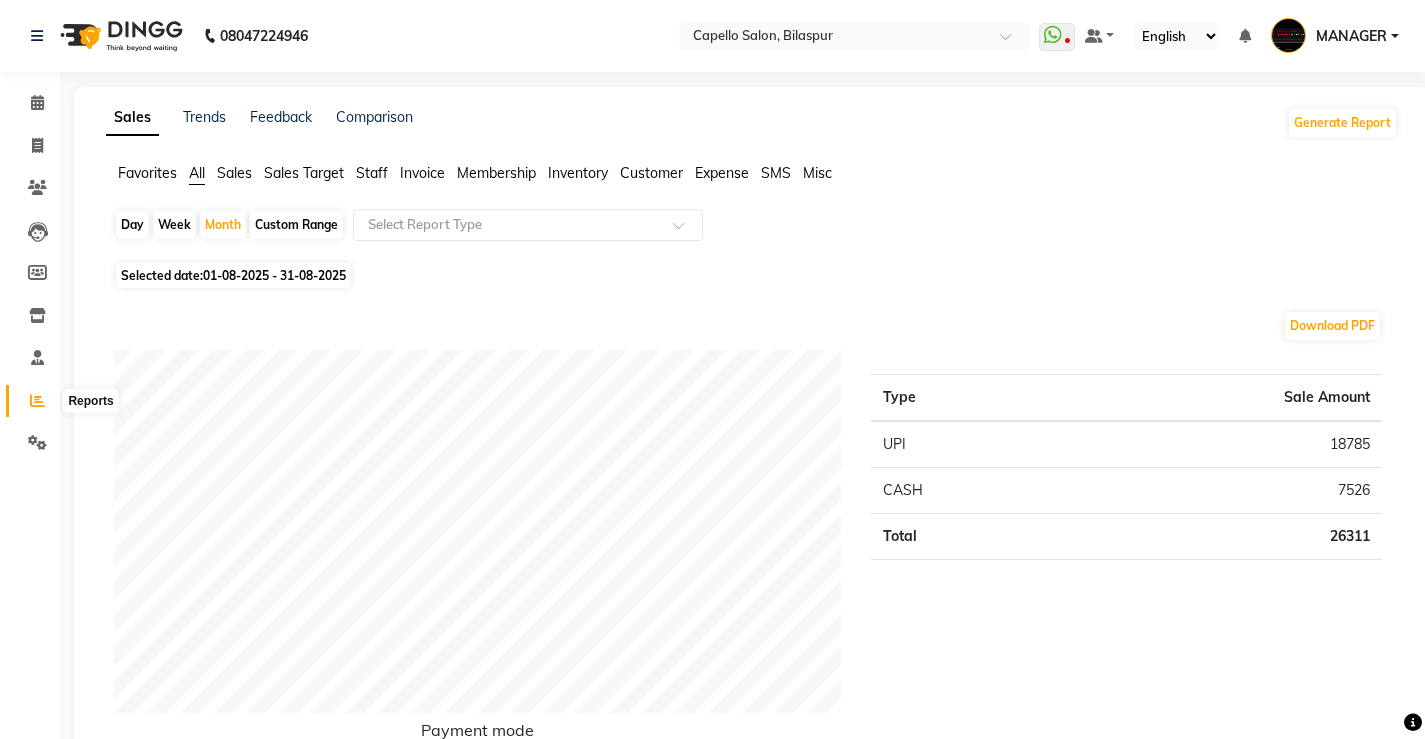 click 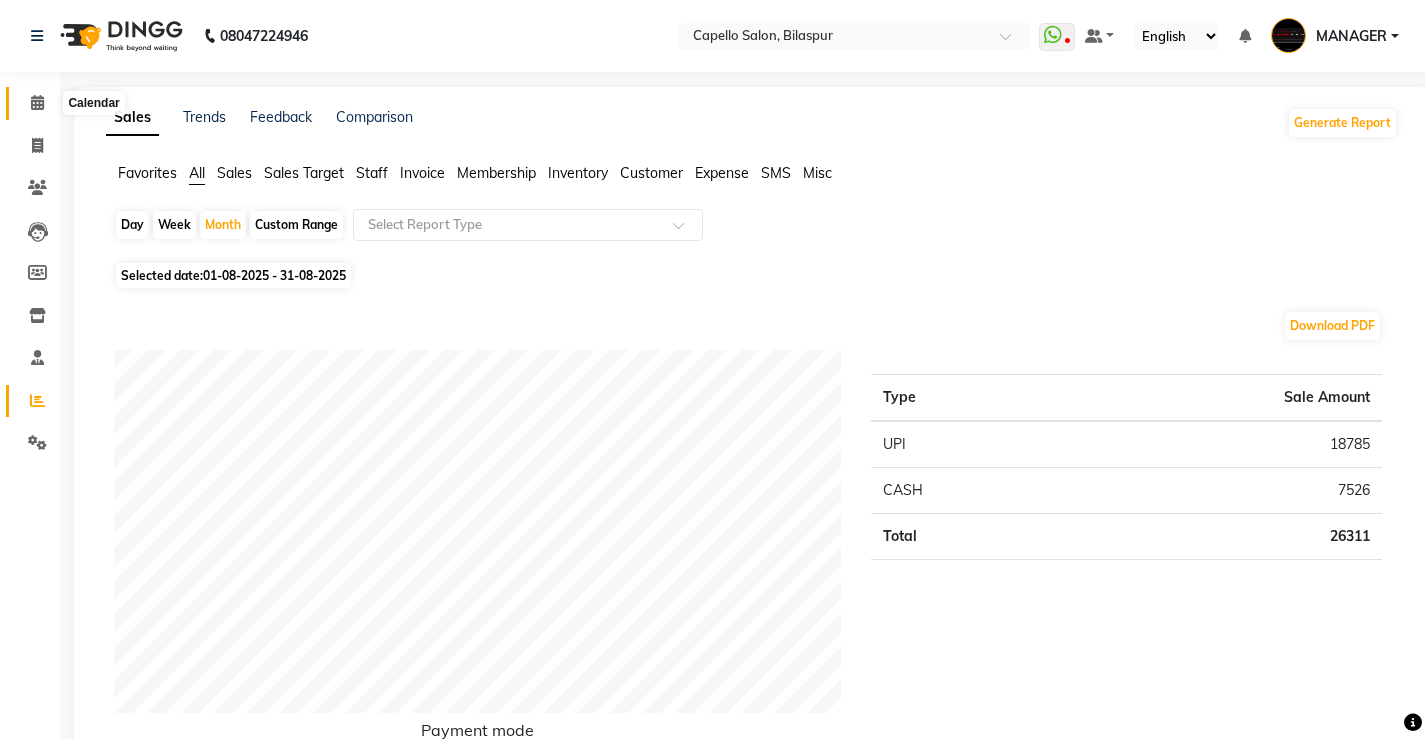 click 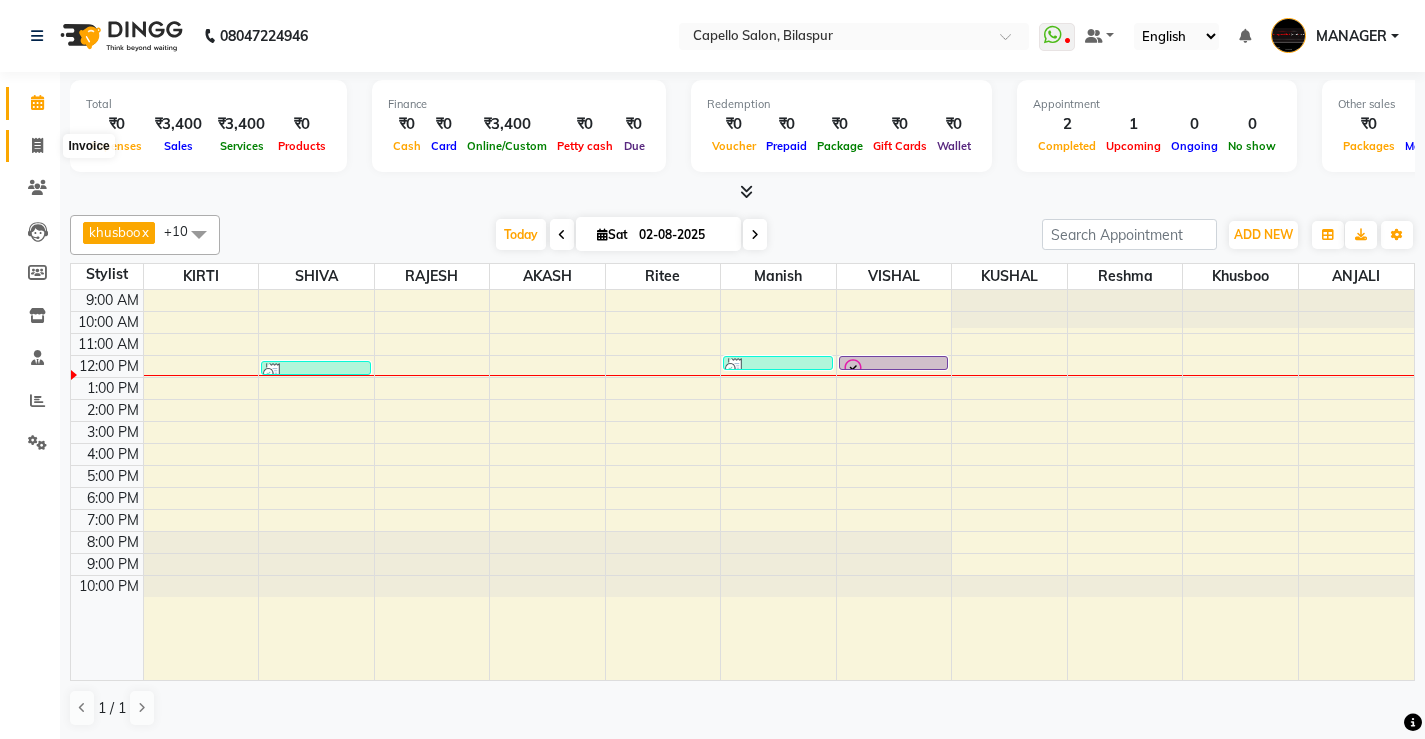 click 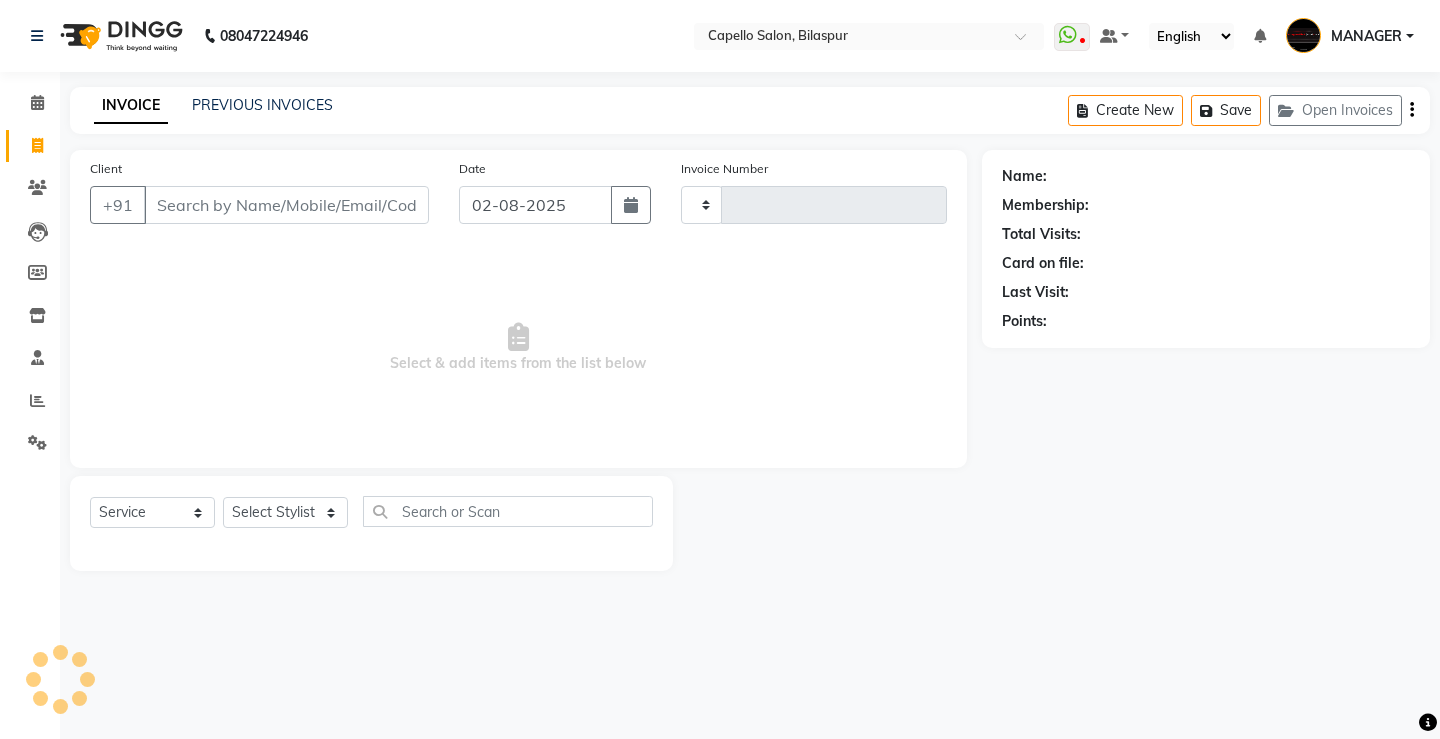 type on "3636" 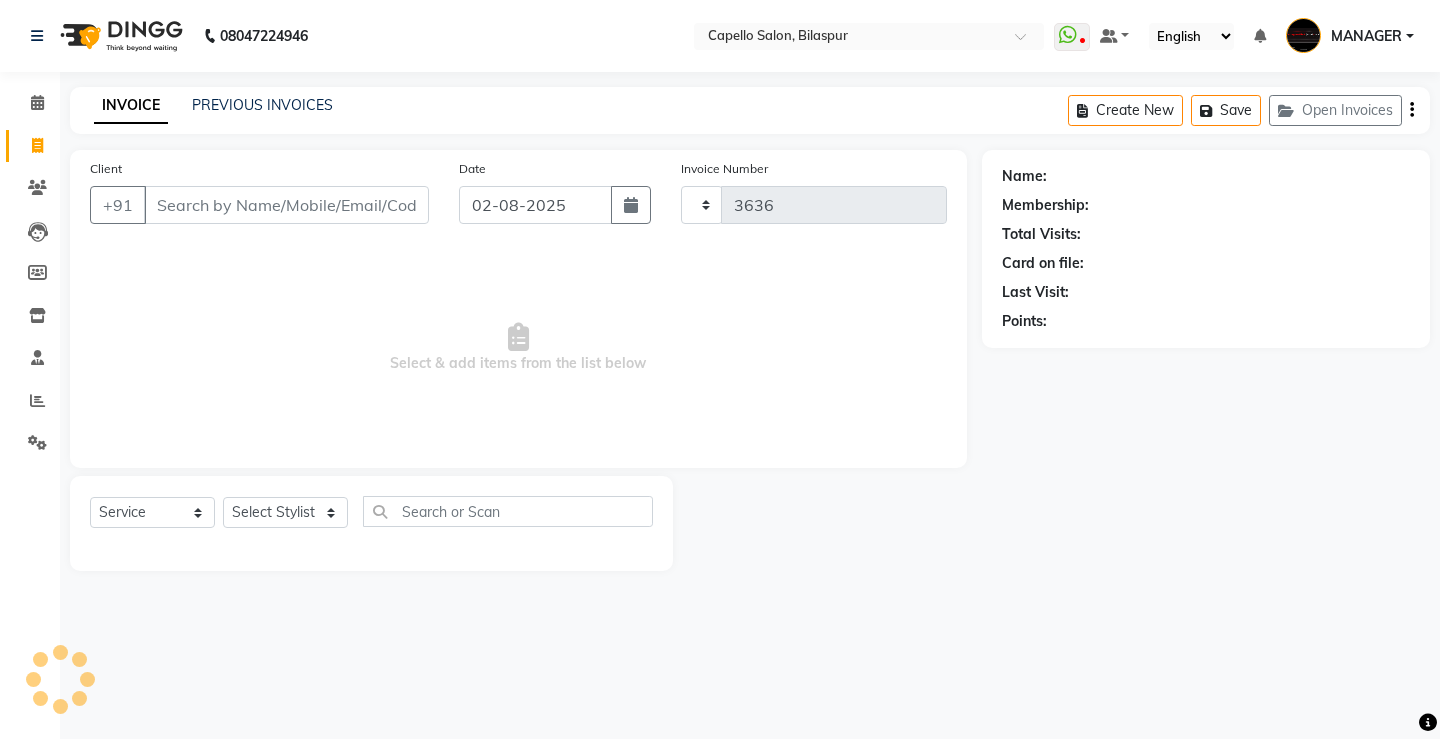 select on "857" 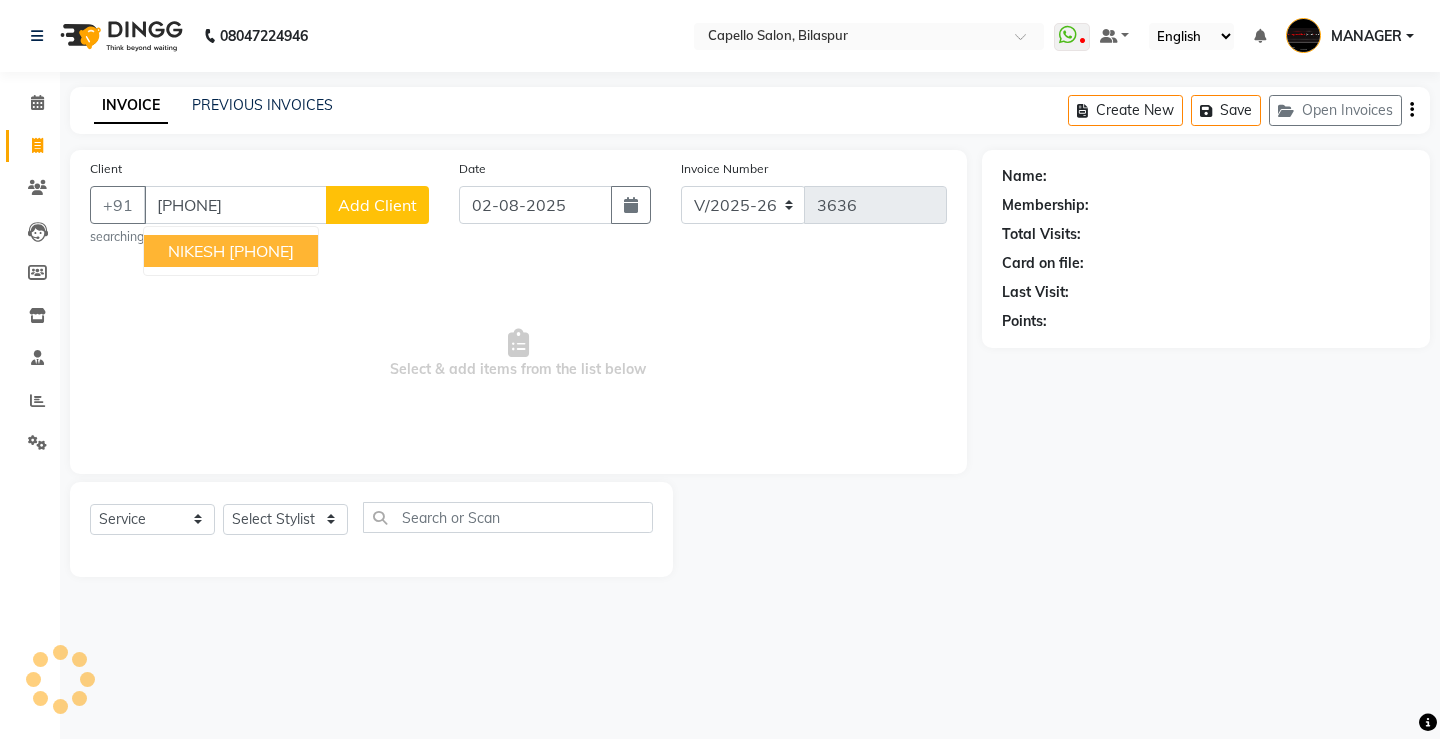 type on "[PHONE]" 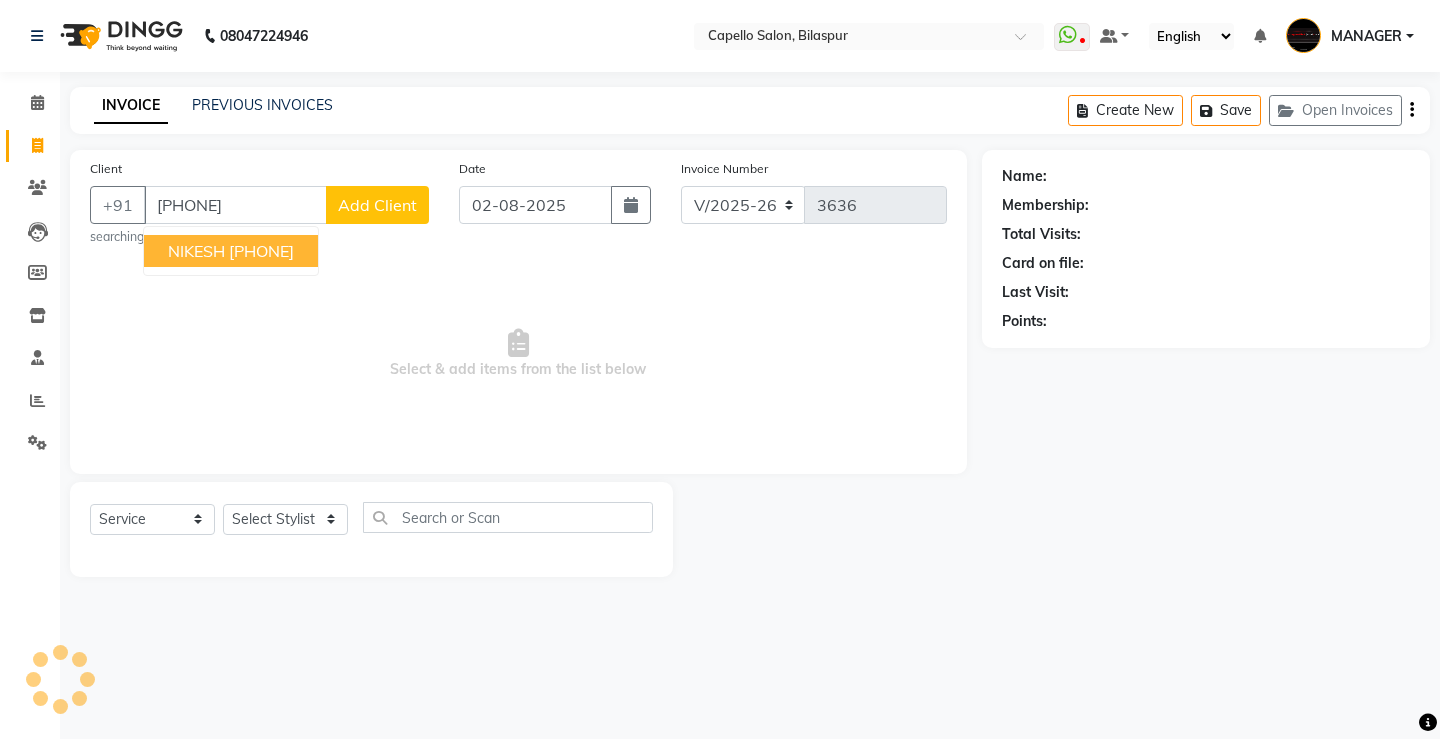 select on "7" 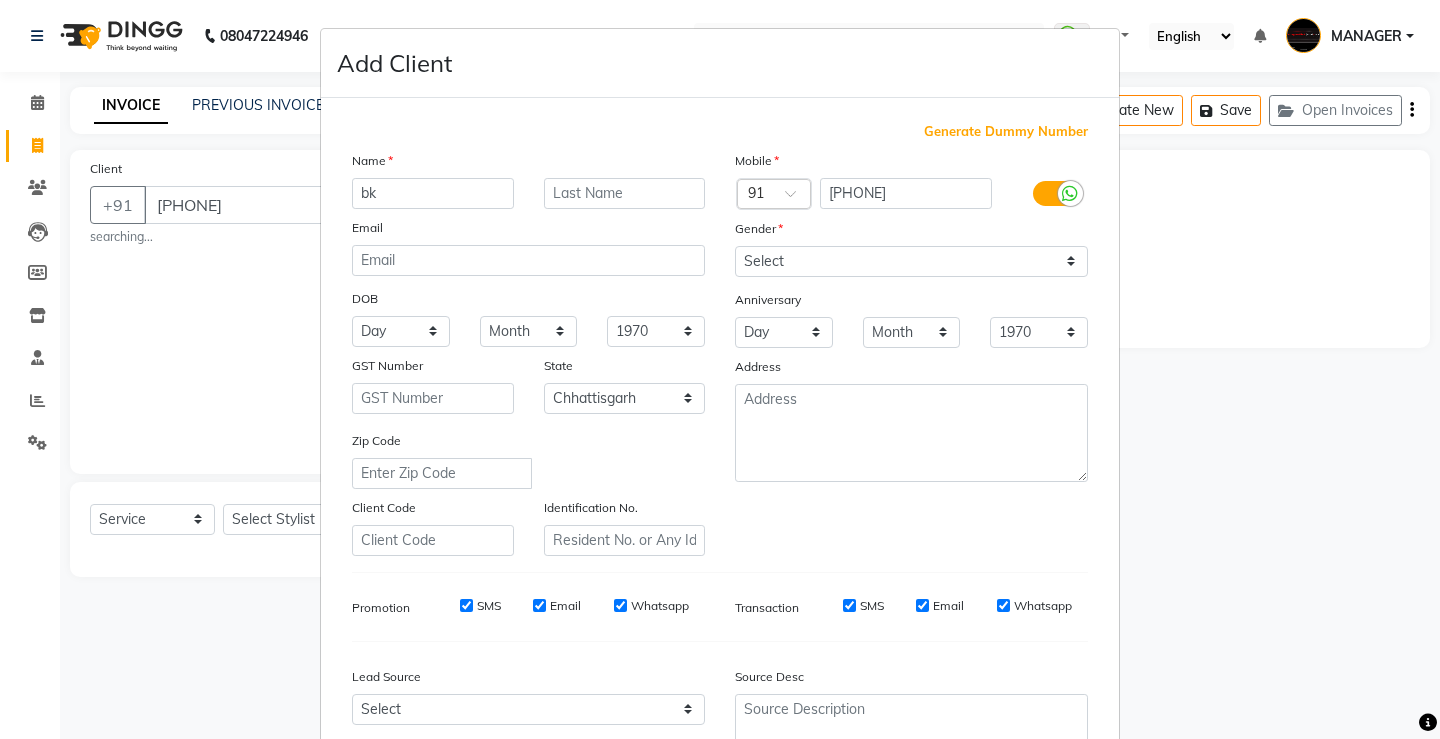 type on "bk" 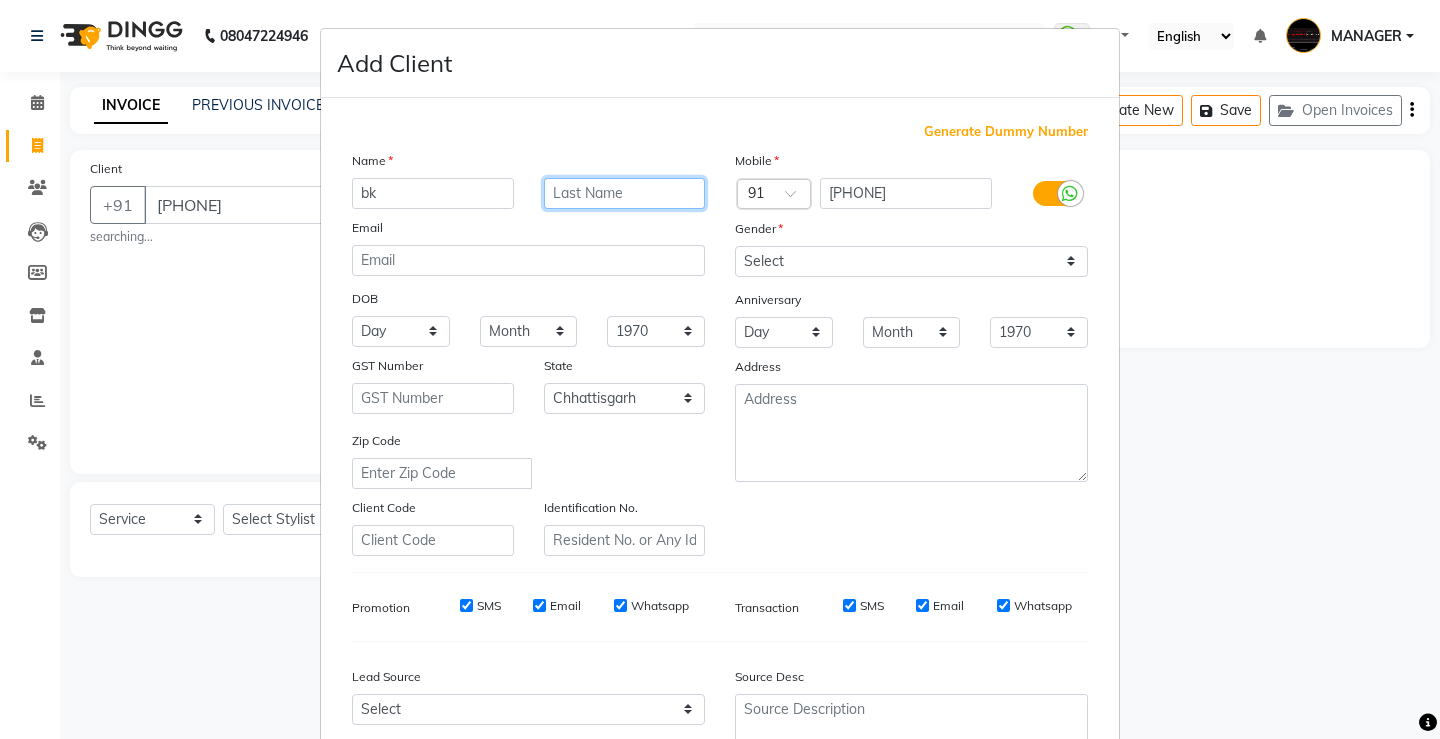 click at bounding box center [625, 193] 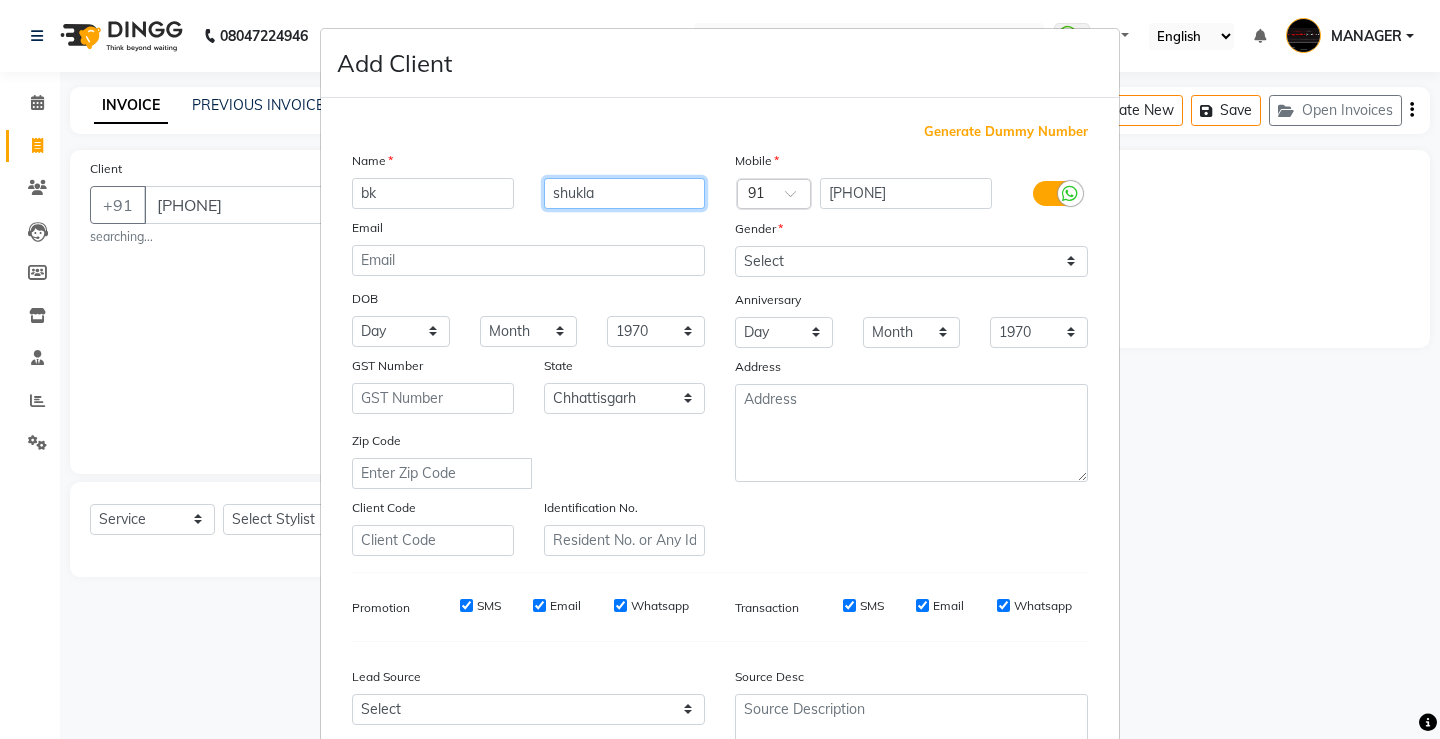type on "shukla" 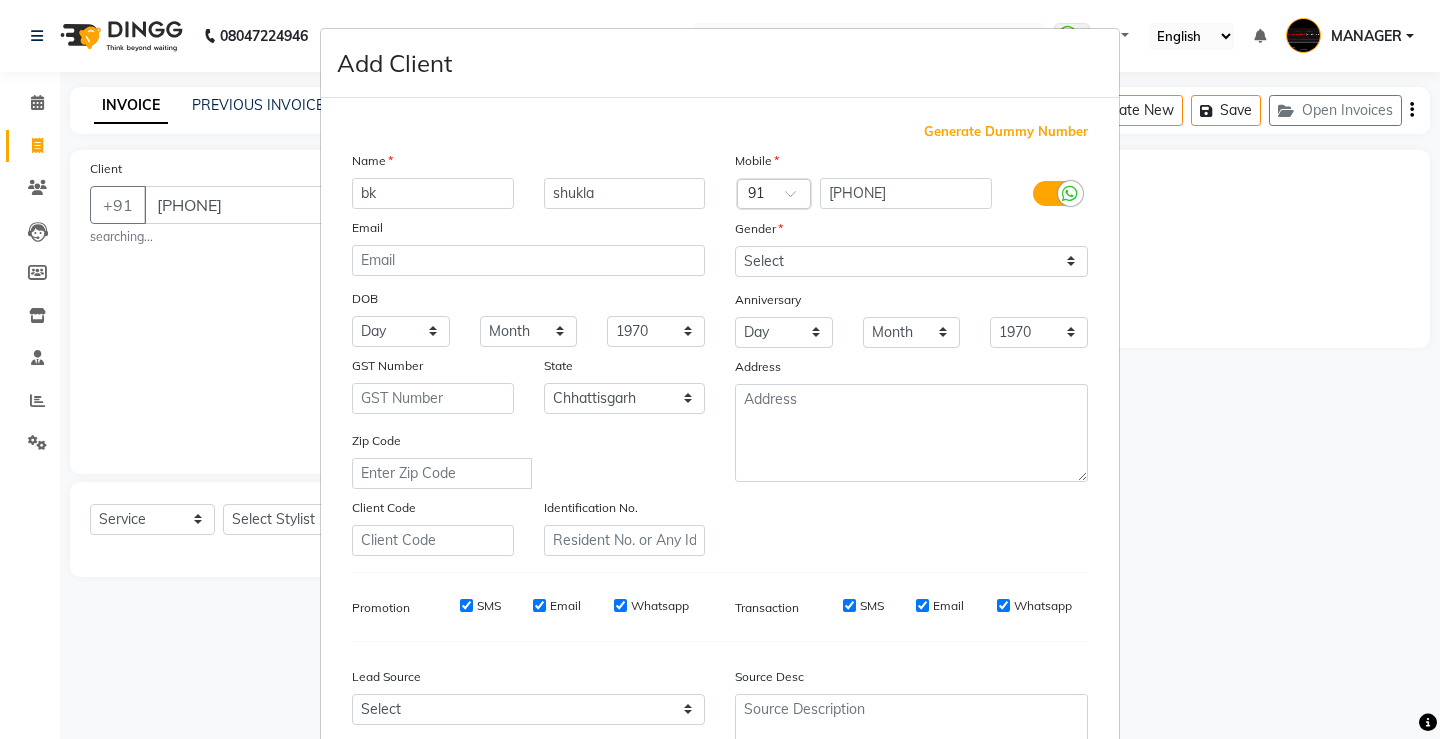 click on "Mobile Country Code × 91 9892415881 Gender Select Male Female Other Prefer Not To Say Anniversary Day 01 02 03 04 05 06 07 08 09 10 11 12 13 14 15 16 17 18 19 20 21 22 23 24 25 26 27 28 29 30 31 Month January February March April May June July August September October November December 1970 1971 1972 1973 1974 1975 1976 1977 1978 1979 1980 1981 1982 1983 1984 1985 1986 1987 1988 1989 1990 1991 1992 1993 1994 1995 1996 1997 1998 1999 2000 2001 2002 2003 2004 2005 2006 2007 2008 2009 2010 2011 2012 2013 2014 2015 2016 2017 2018 2019 2020 2021 2022 2023 2024 2025 Address" at bounding box center [911, 353] 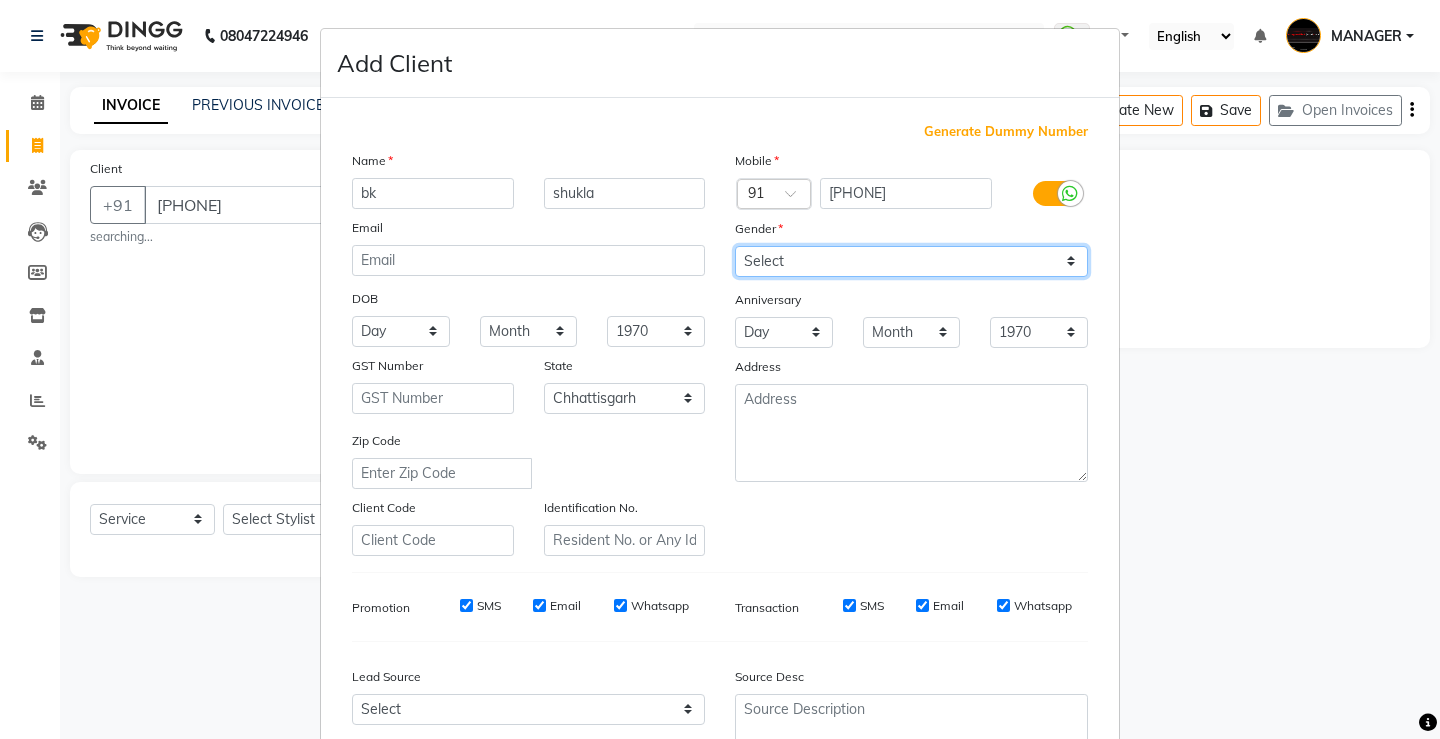 click on "Select Male Female Other Prefer Not To Say" at bounding box center [911, 261] 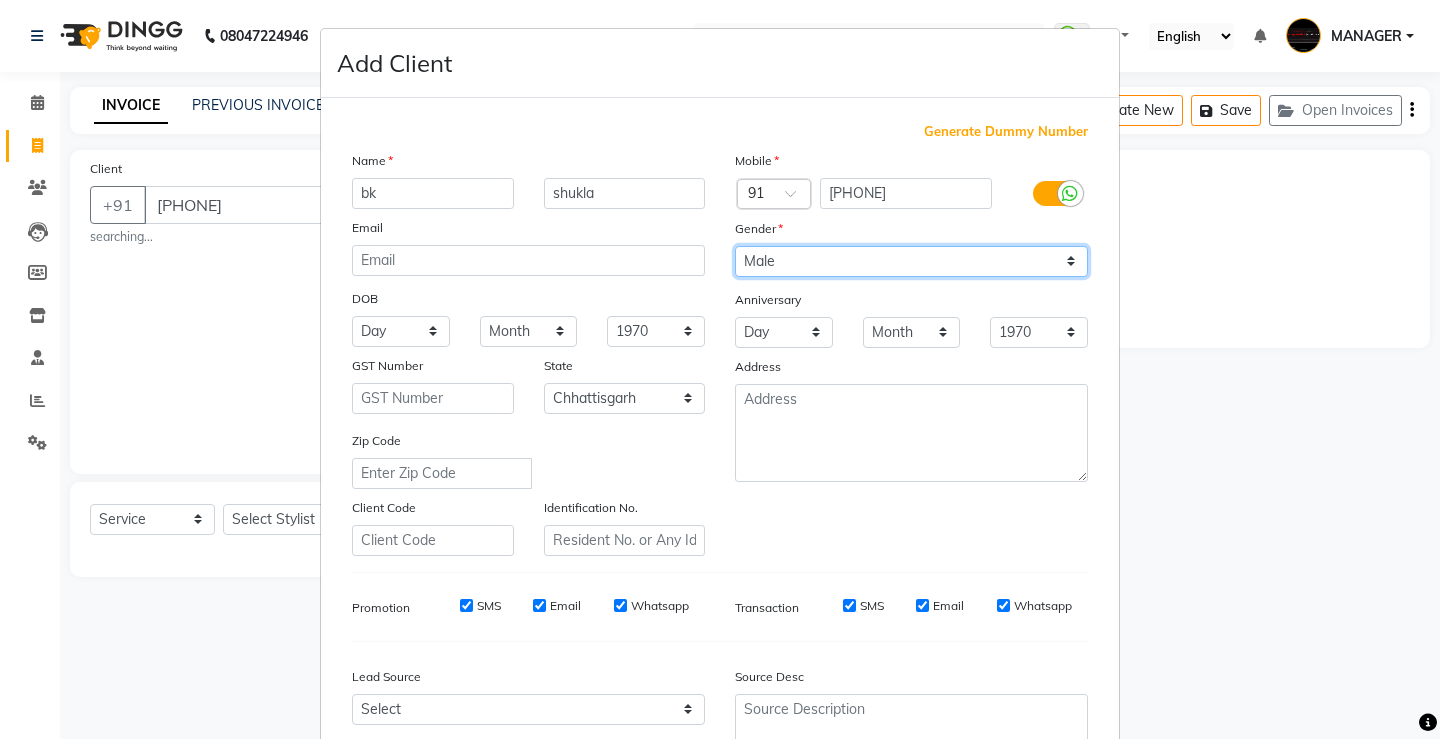 click on "Select Male Female Other Prefer Not To Say" at bounding box center (911, 261) 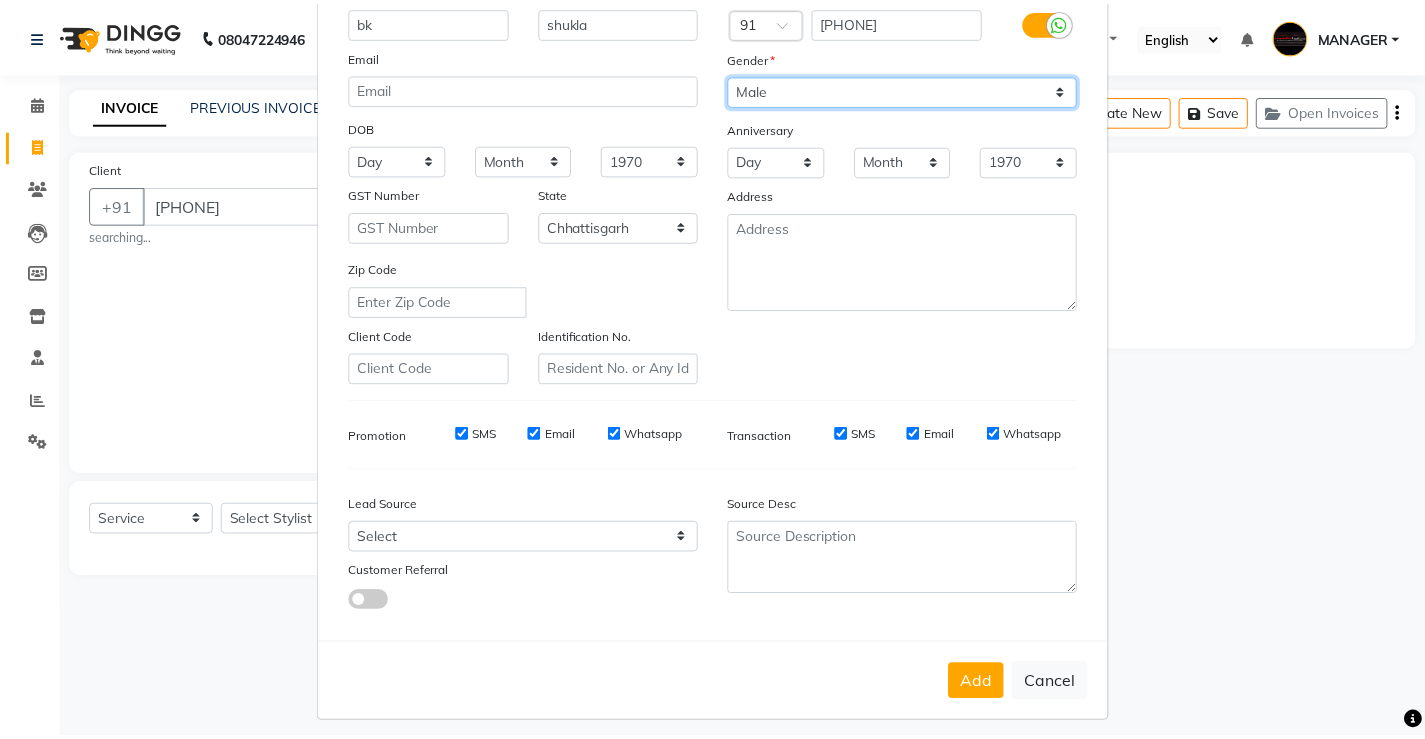 scroll, scrollTop: 184, scrollLeft: 0, axis: vertical 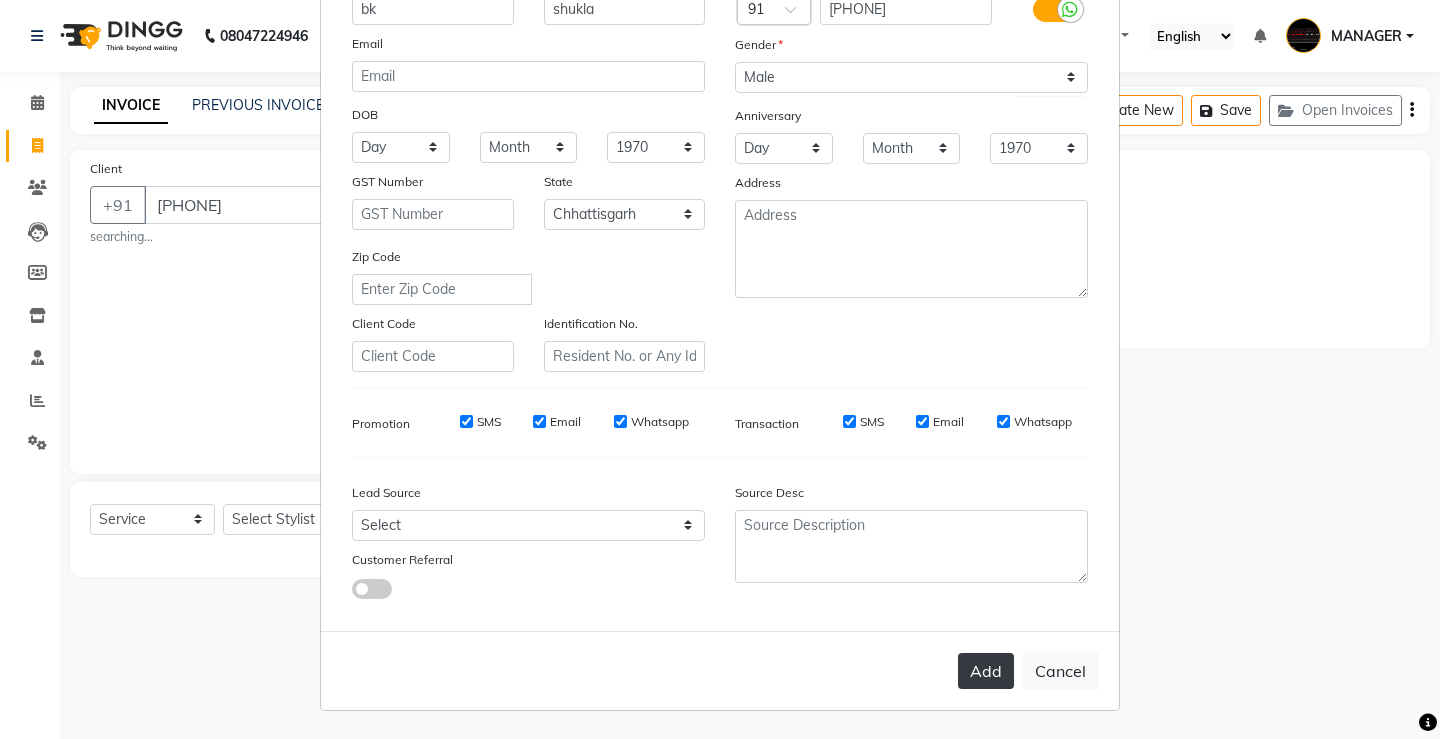 click on "Add" at bounding box center (986, 671) 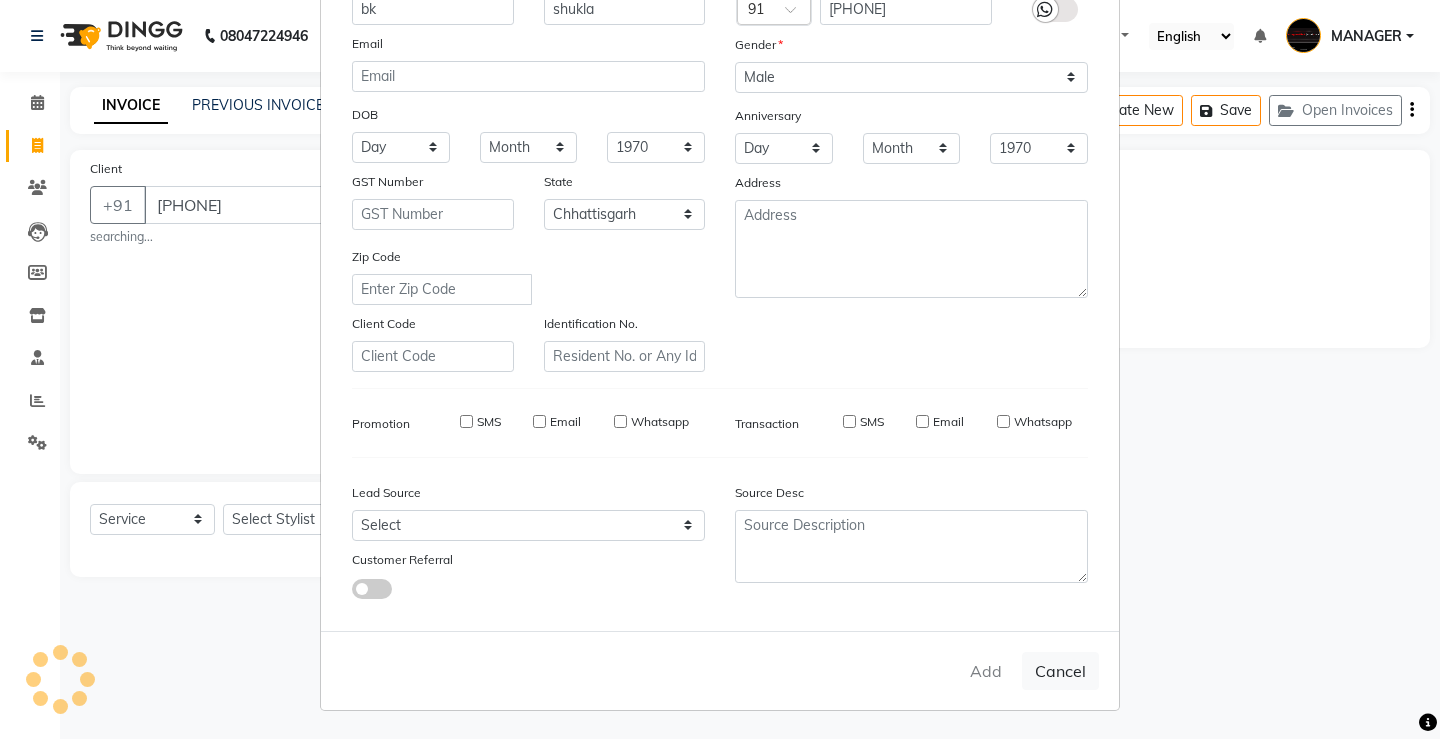 type 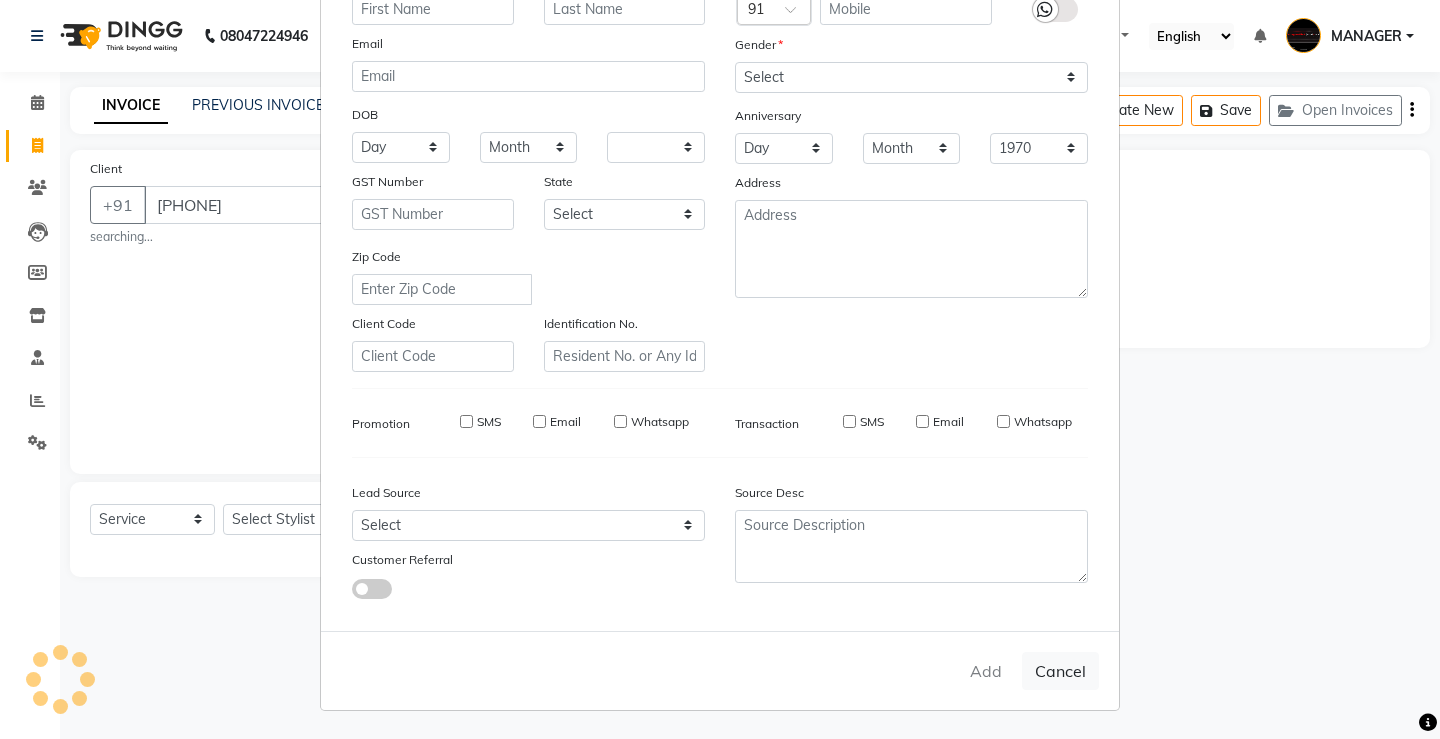 select 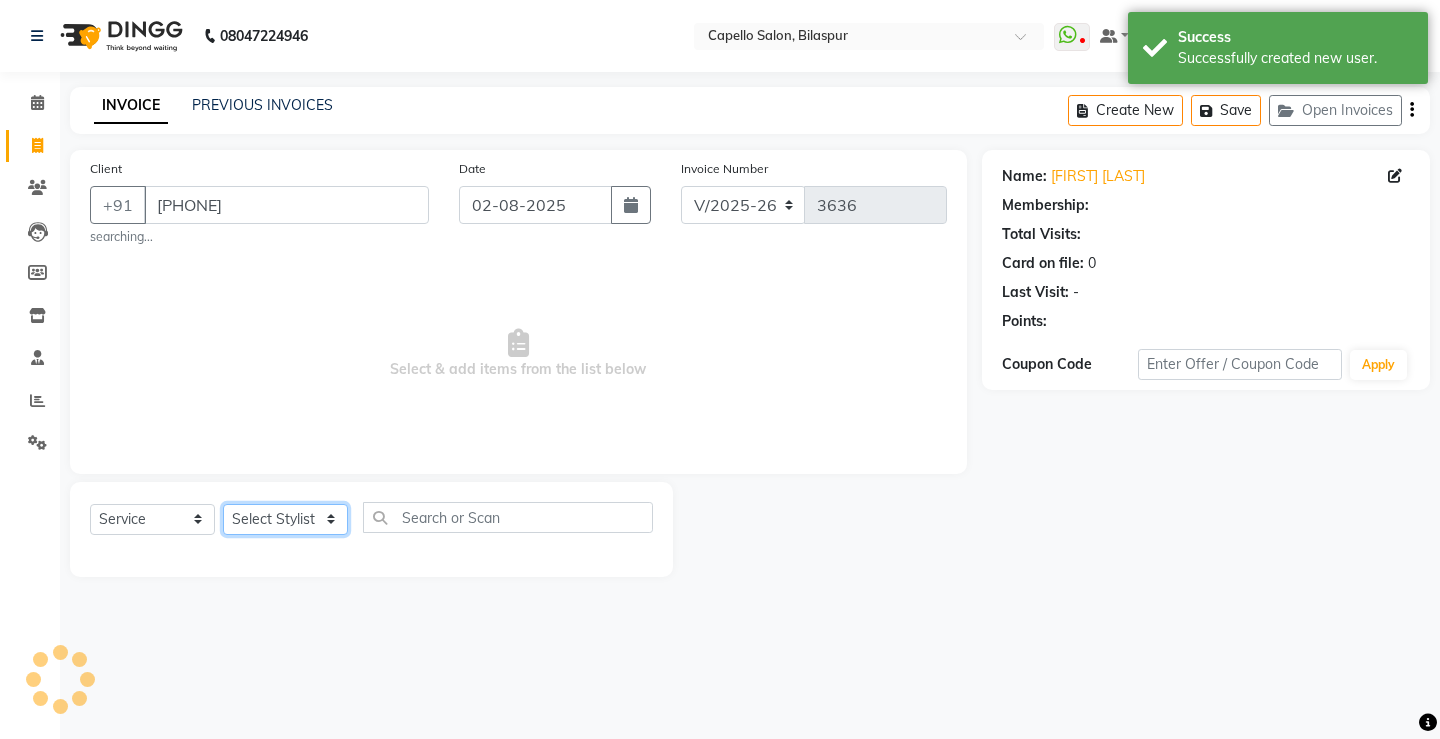 click on "Select Stylist ADMIN AKASH ANJALI khusboo KIRTI KUSHAL MANAGER Manish  RAJESH reshma ritee shailendra SHIVA VISHAL" 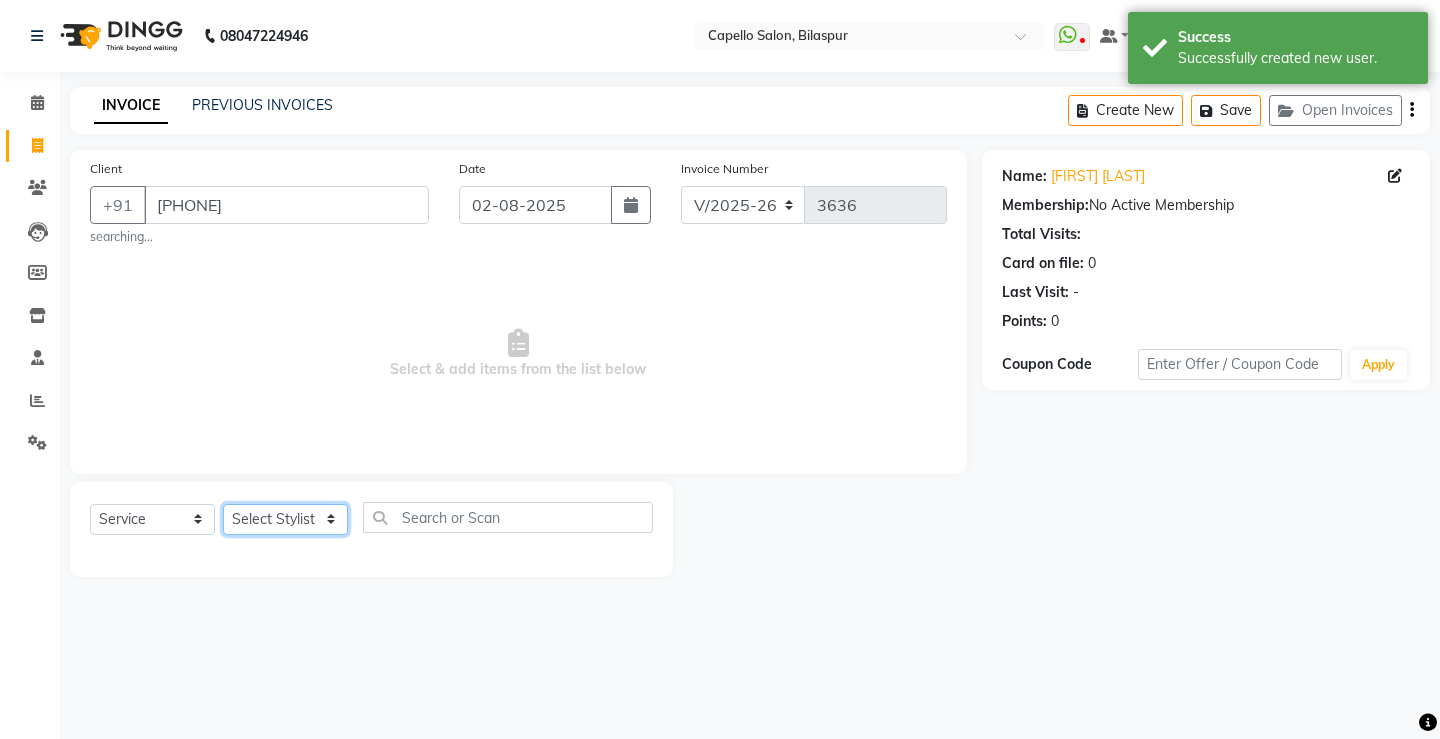 select on "65489" 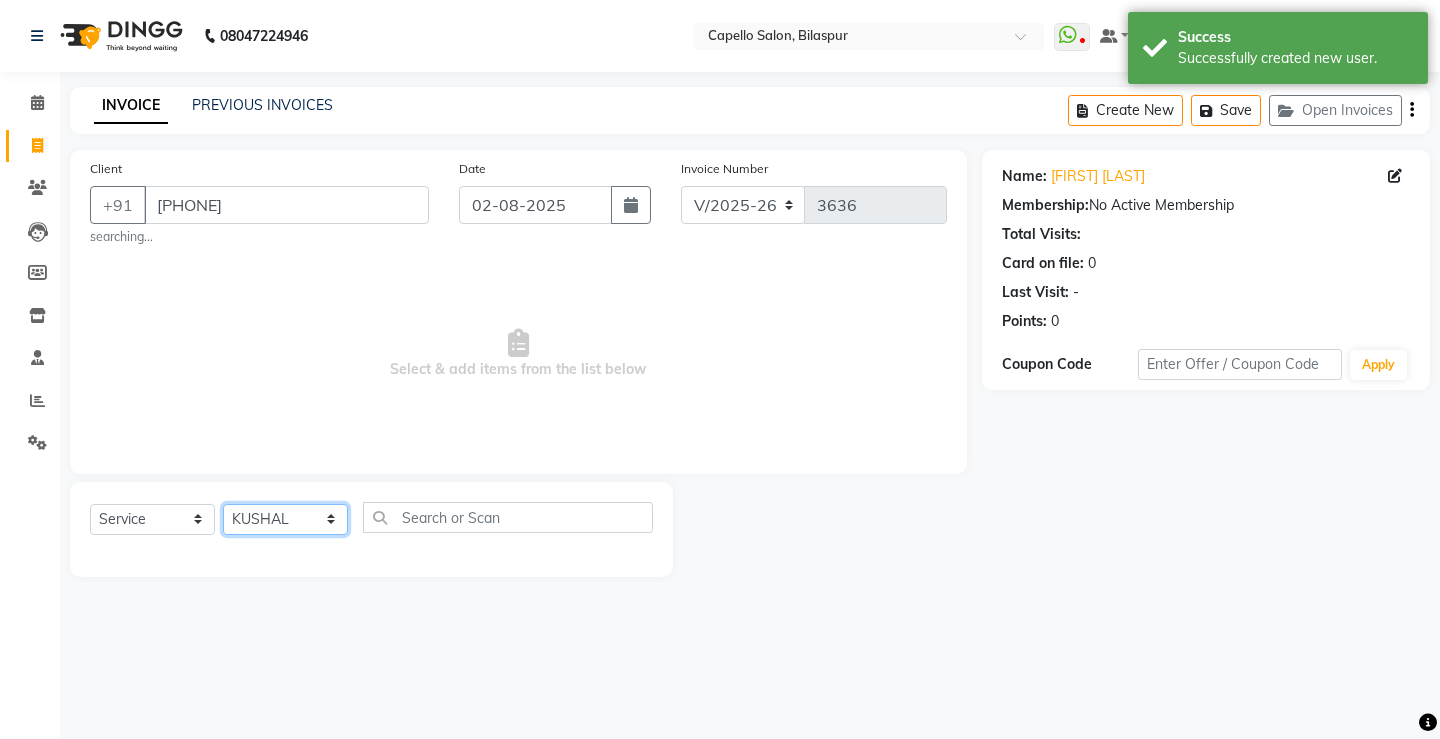 click on "Select Stylist ADMIN AKASH ANJALI khusboo KIRTI KUSHAL MANAGER Manish  RAJESH reshma ritee shailendra SHIVA VISHAL" 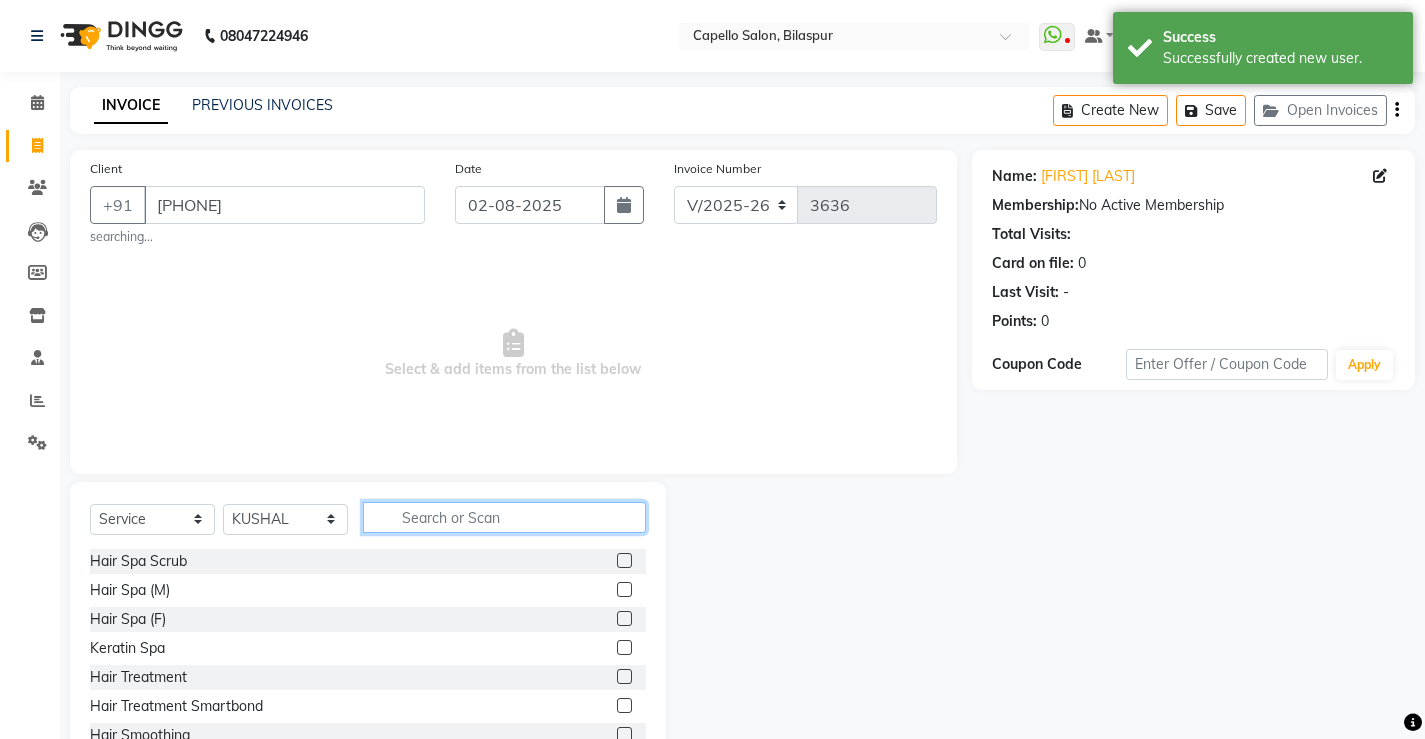 click 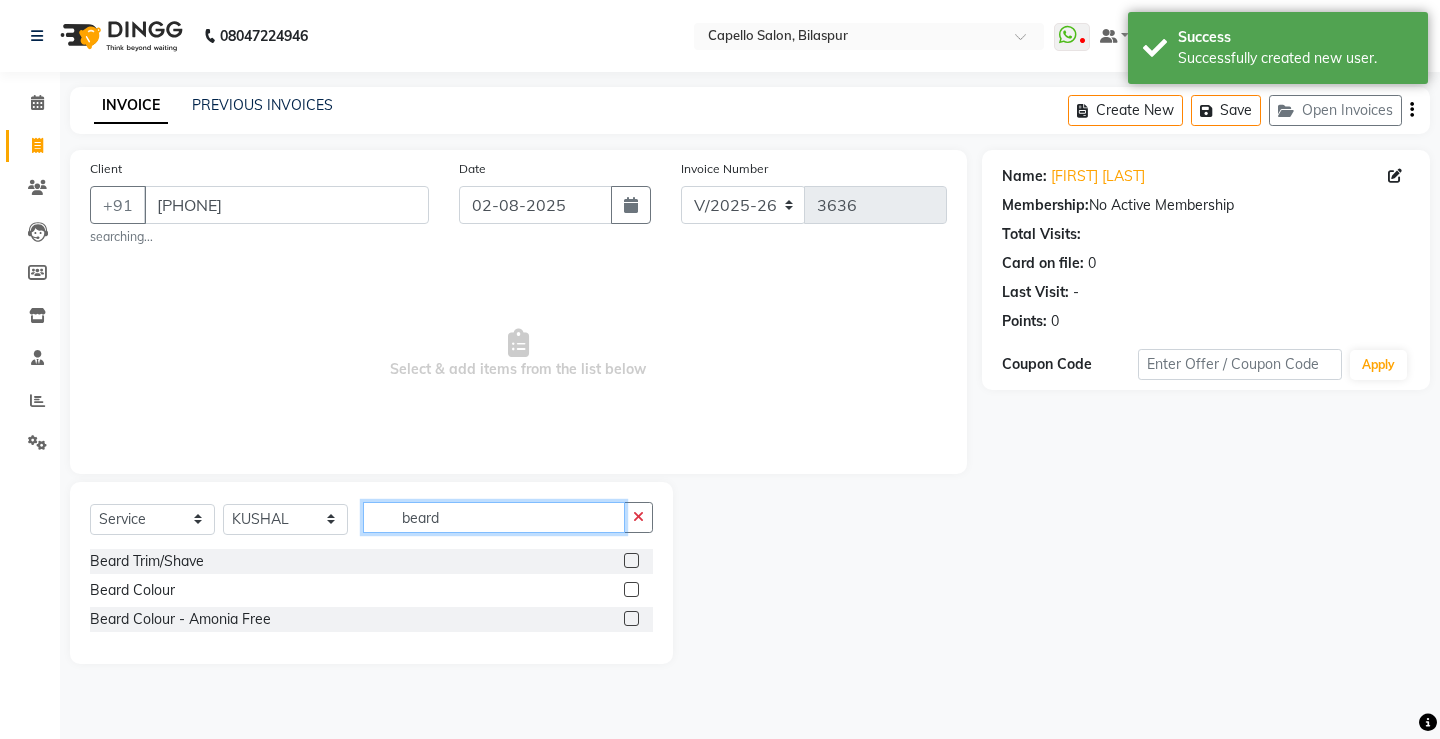 type on "beard" 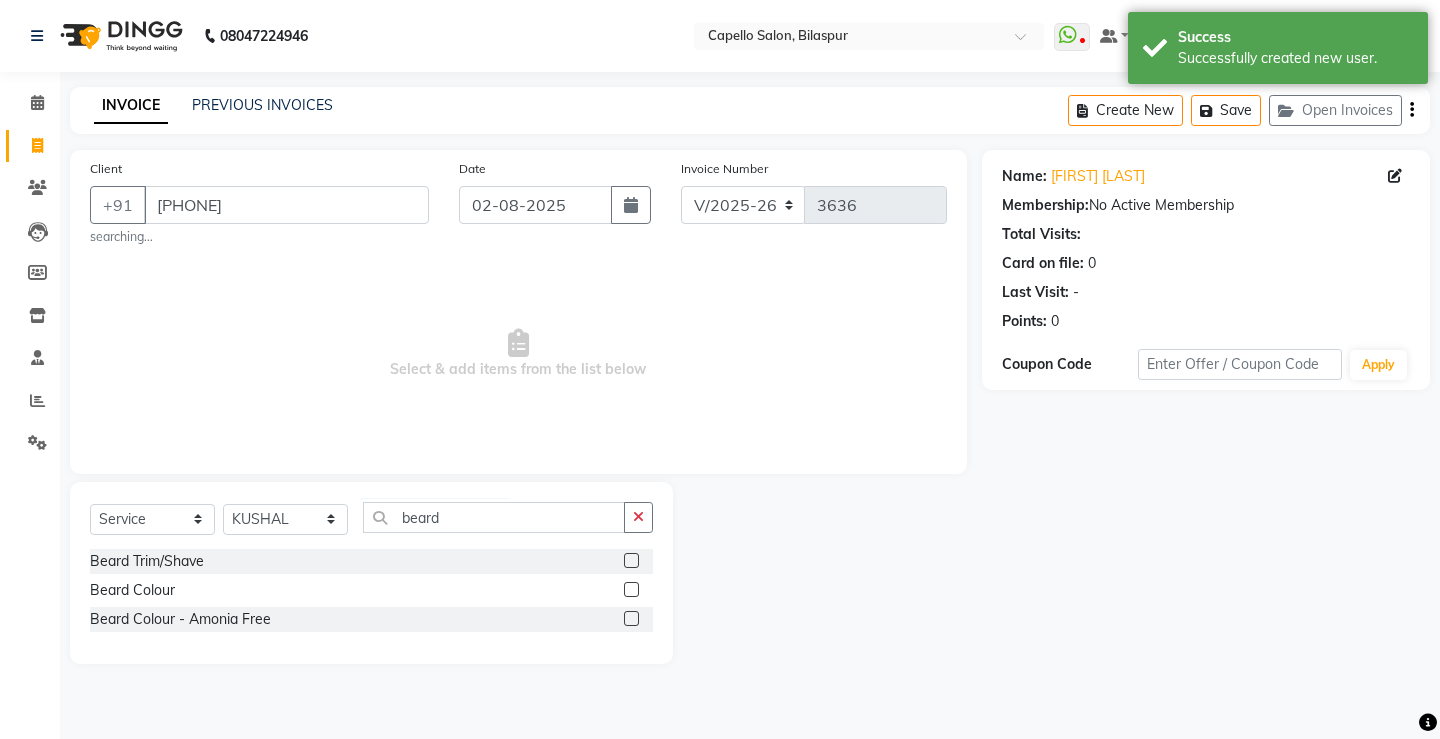 click 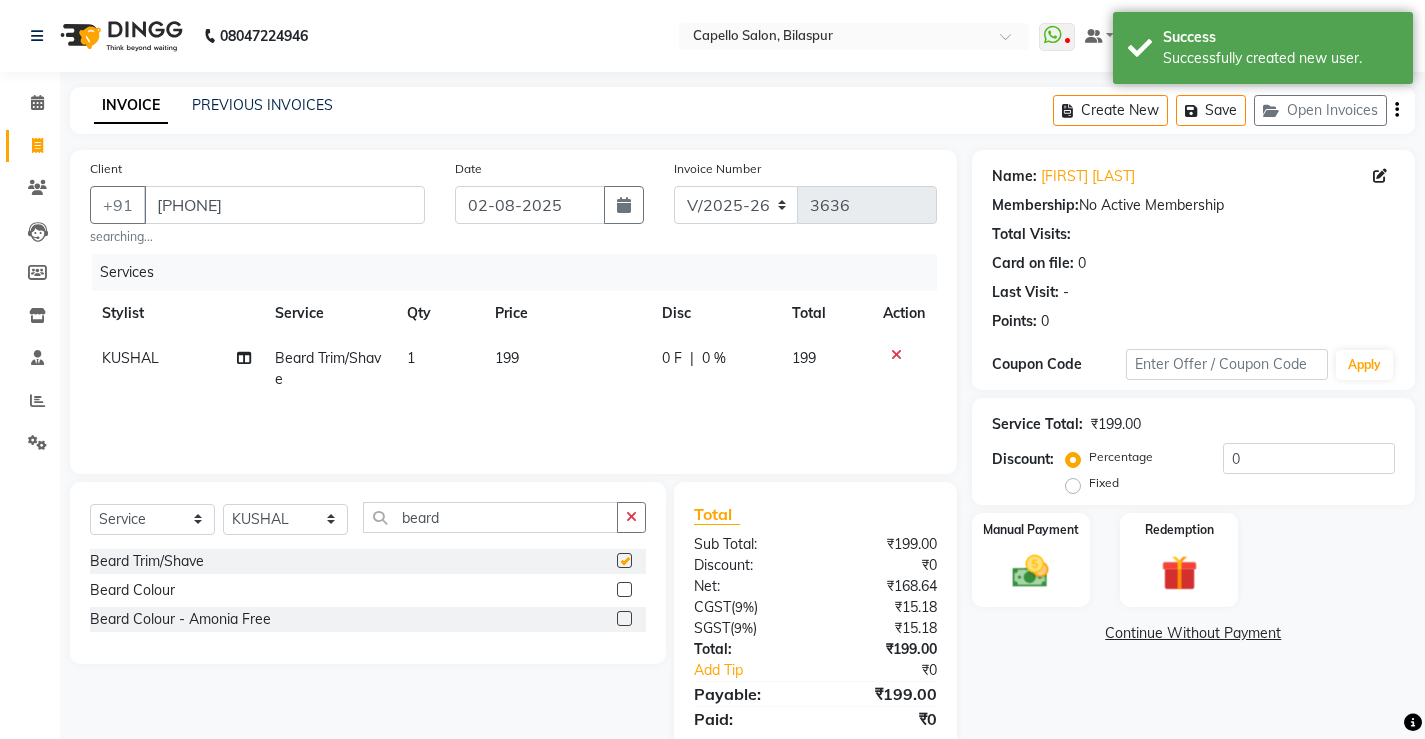 checkbox on "false" 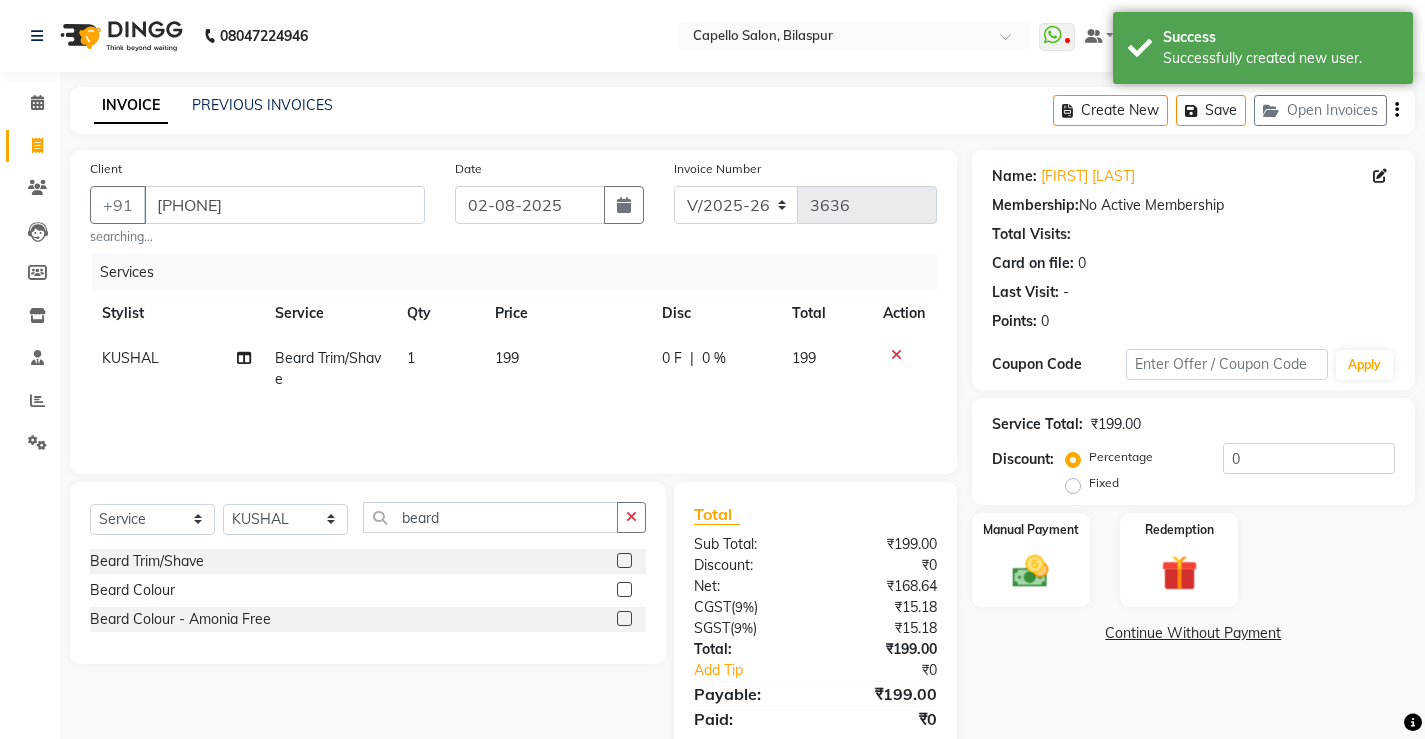 click on "199" 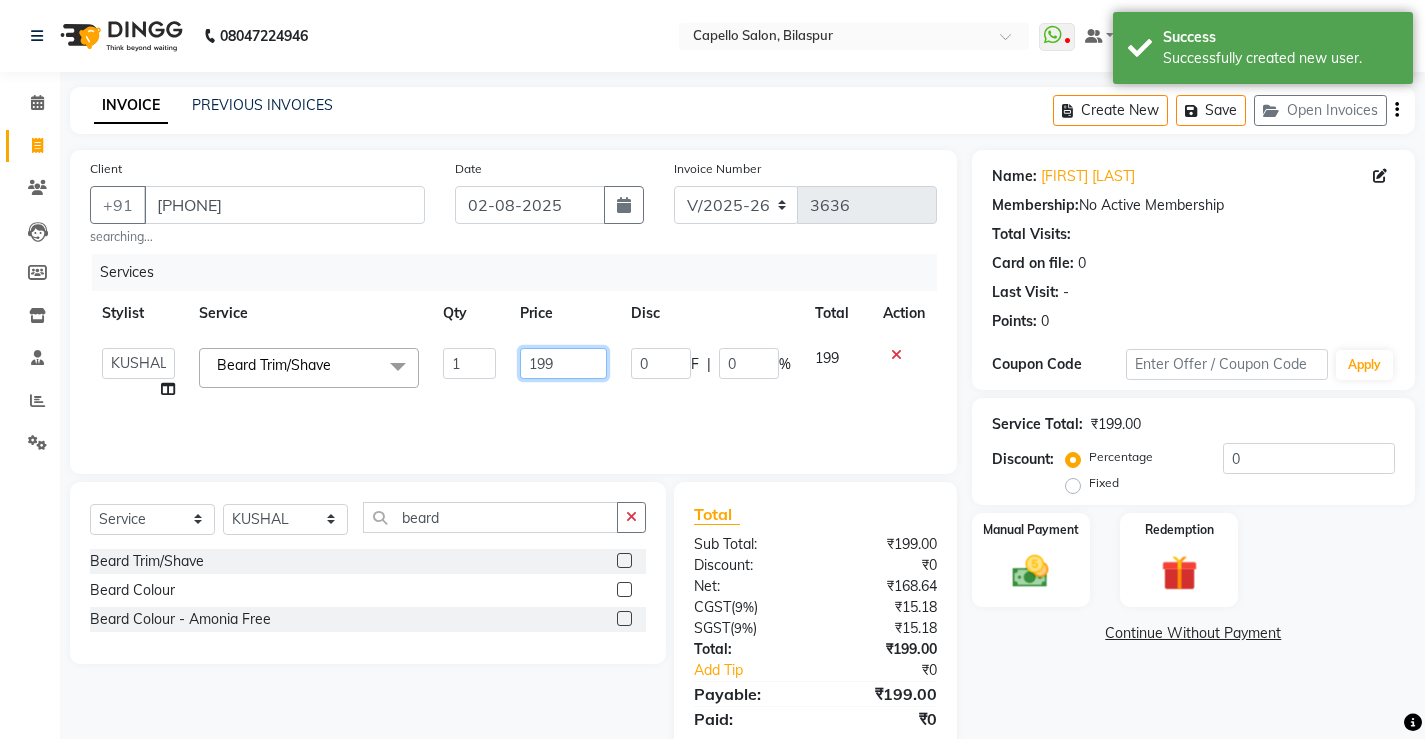 drag, startPoint x: 565, startPoint y: 368, endPoint x: 400, endPoint y: 394, distance: 167.03592 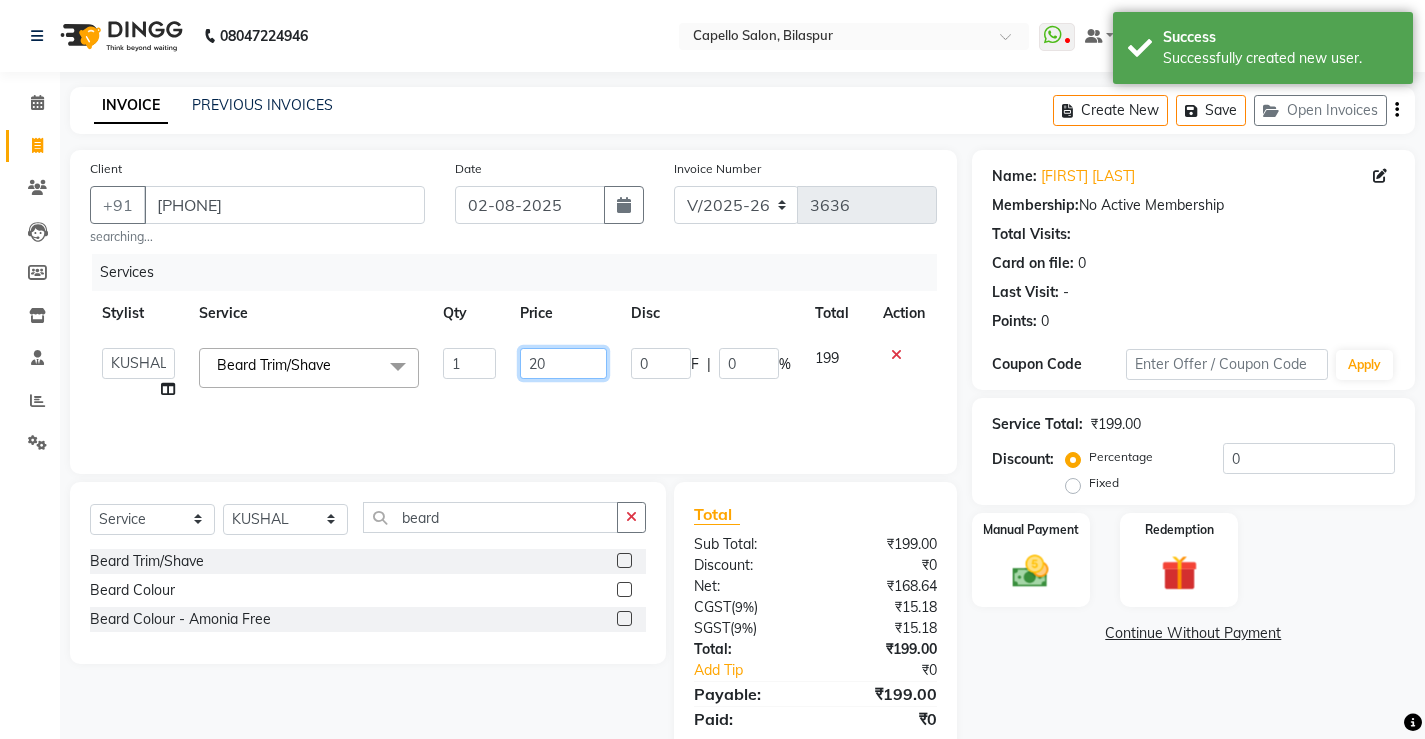 type on "200" 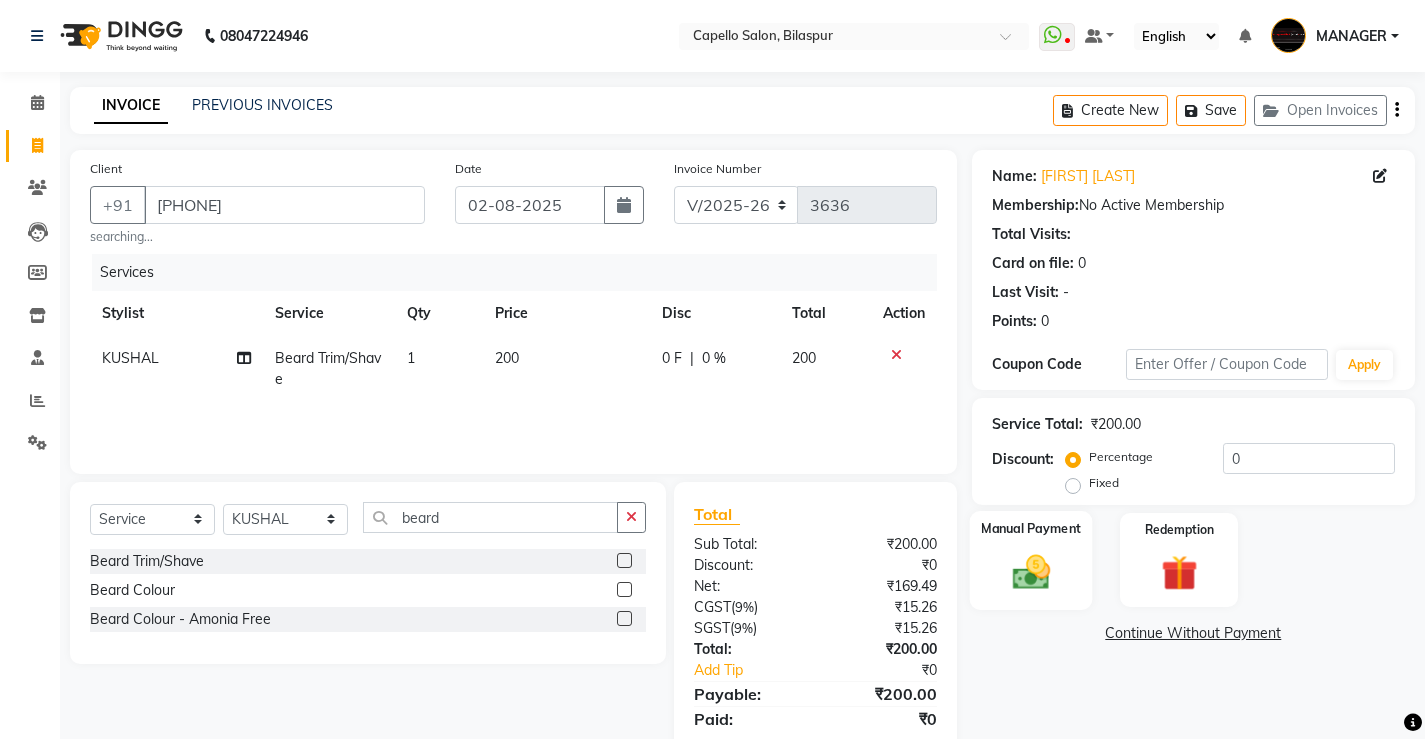 click on "Manual Payment" 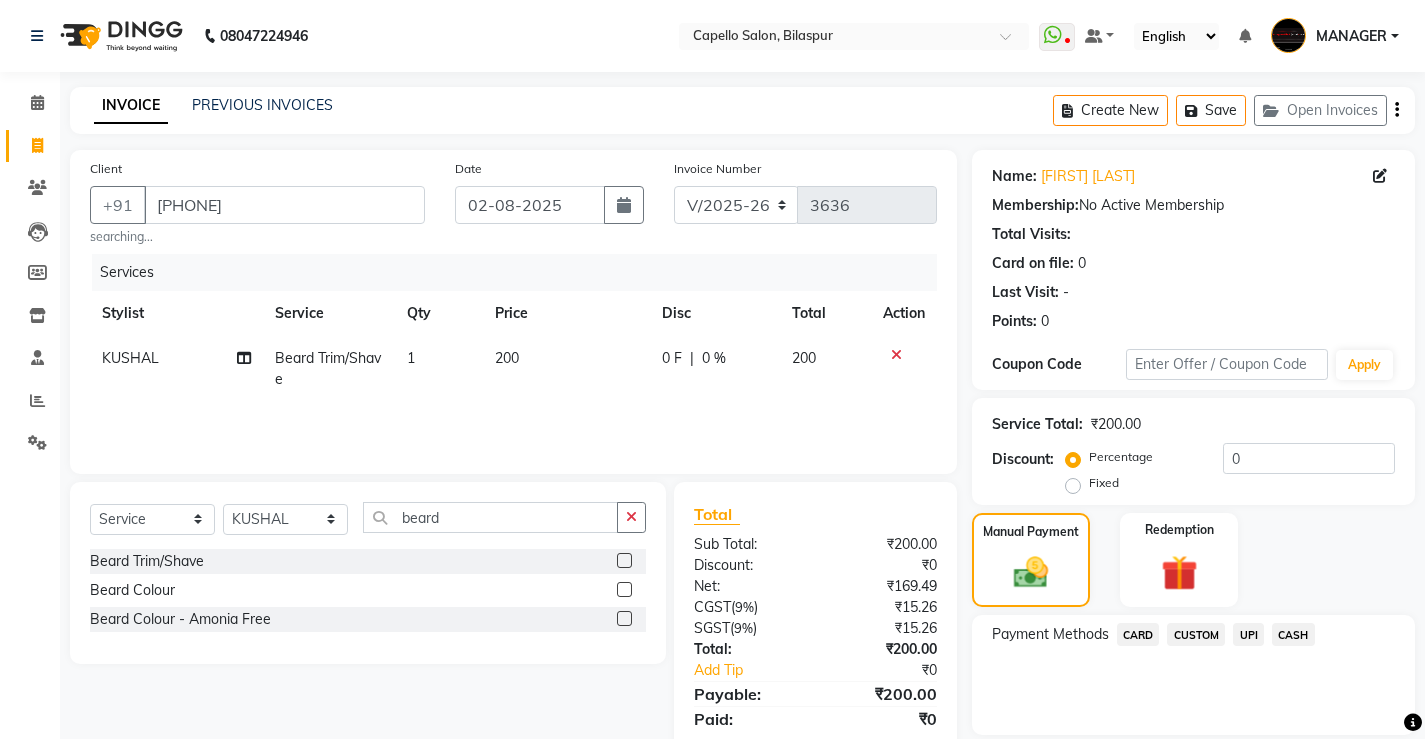 click on "UPI" 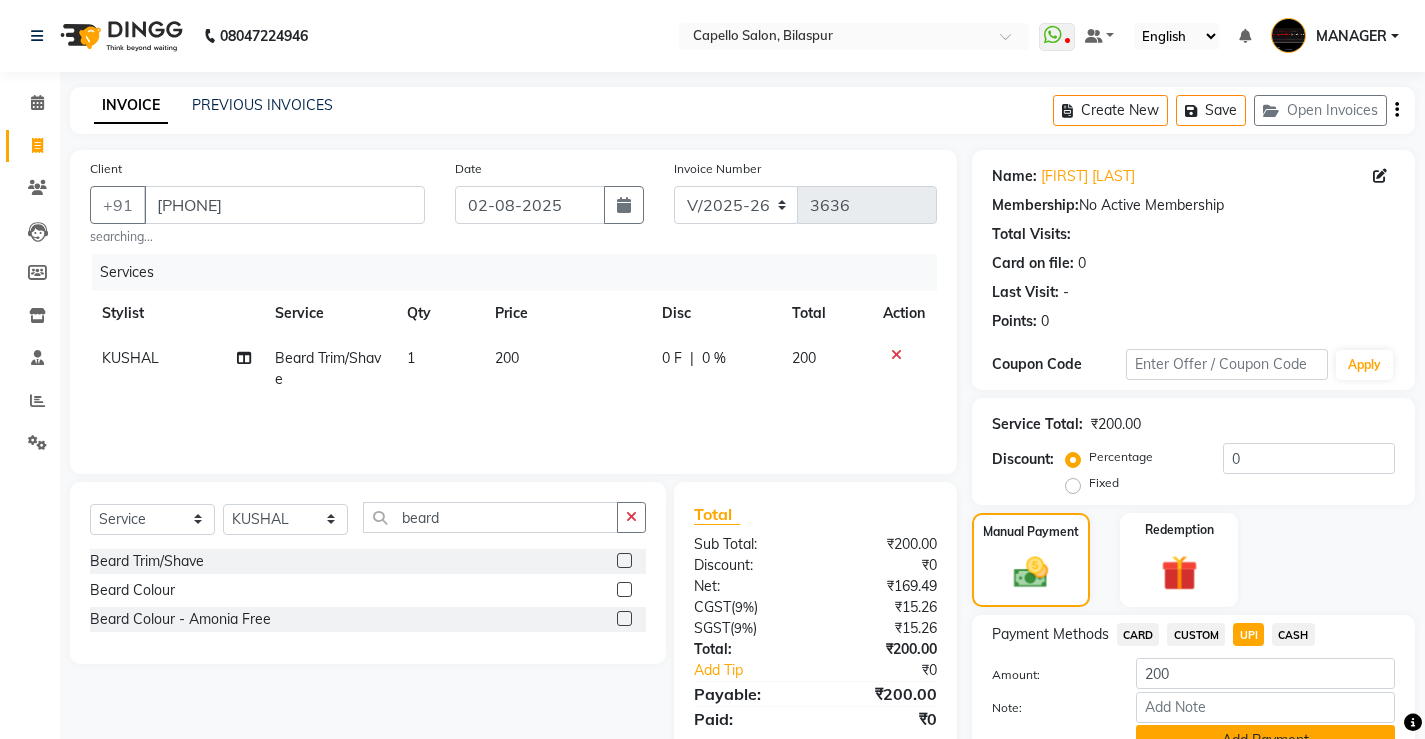 scroll, scrollTop: 96, scrollLeft: 0, axis: vertical 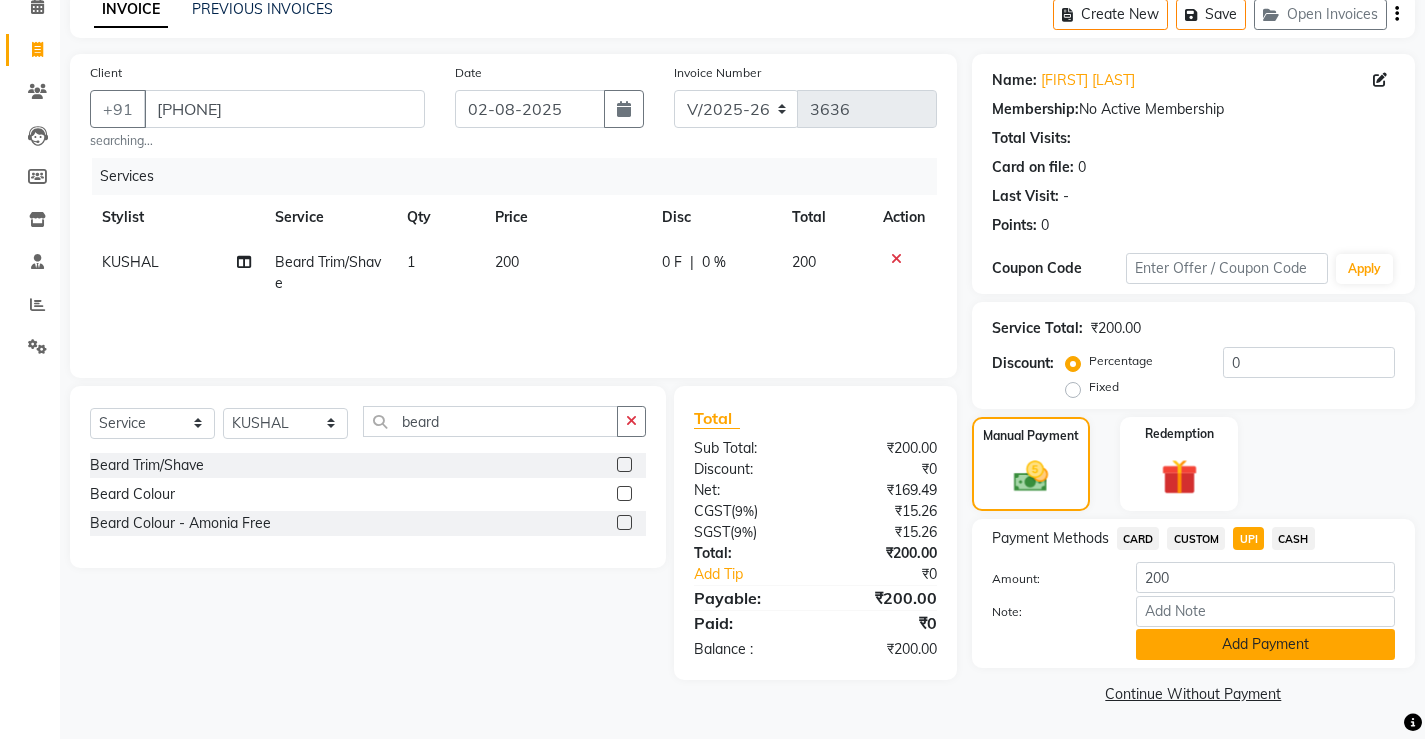 click on "Add Payment" 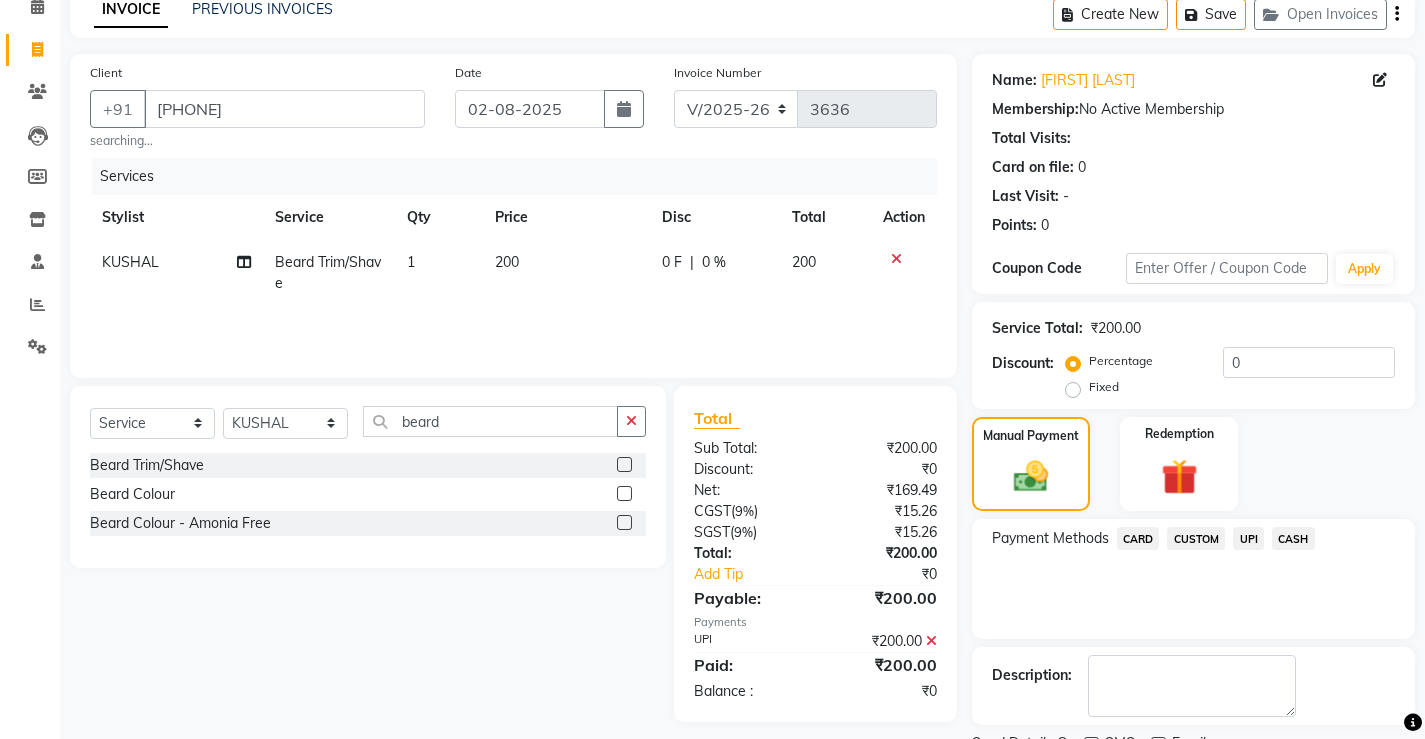scroll, scrollTop: 180, scrollLeft: 0, axis: vertical 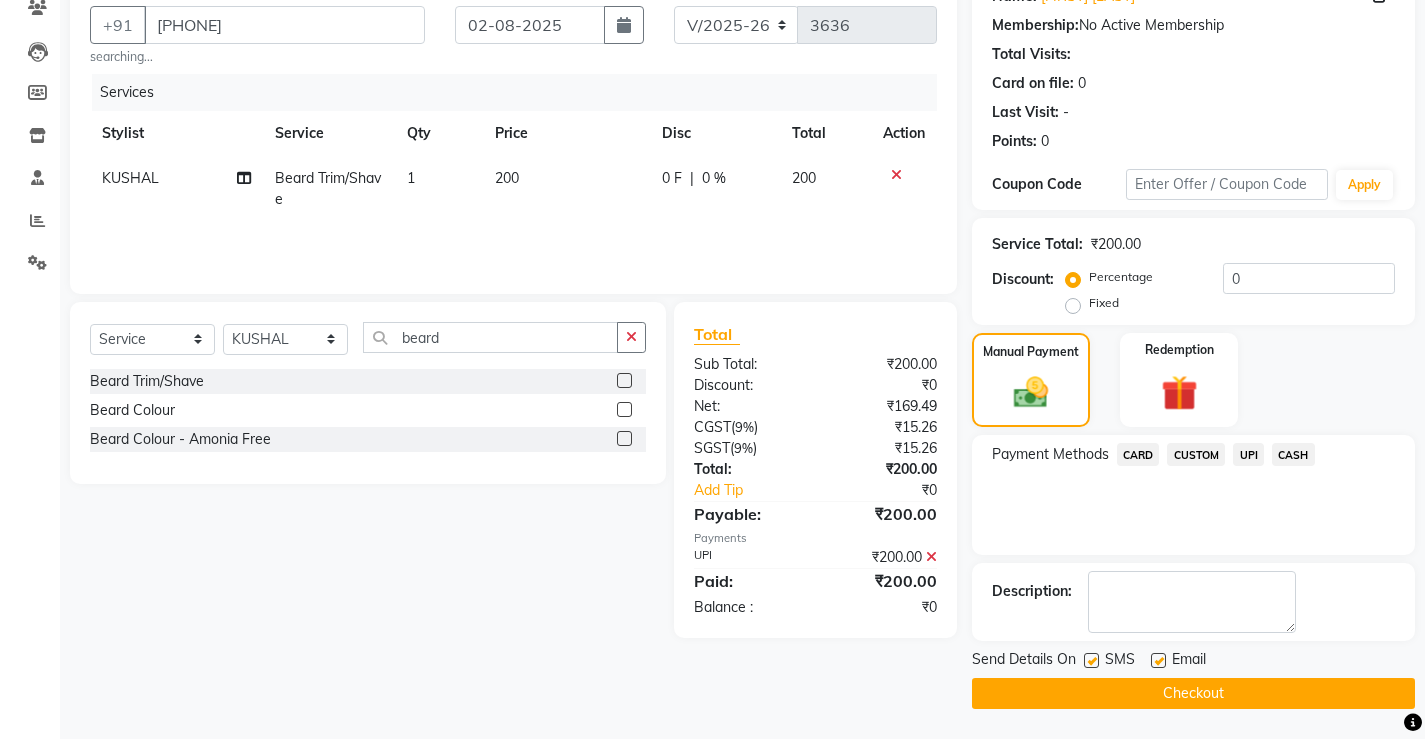 click on "Checkout" 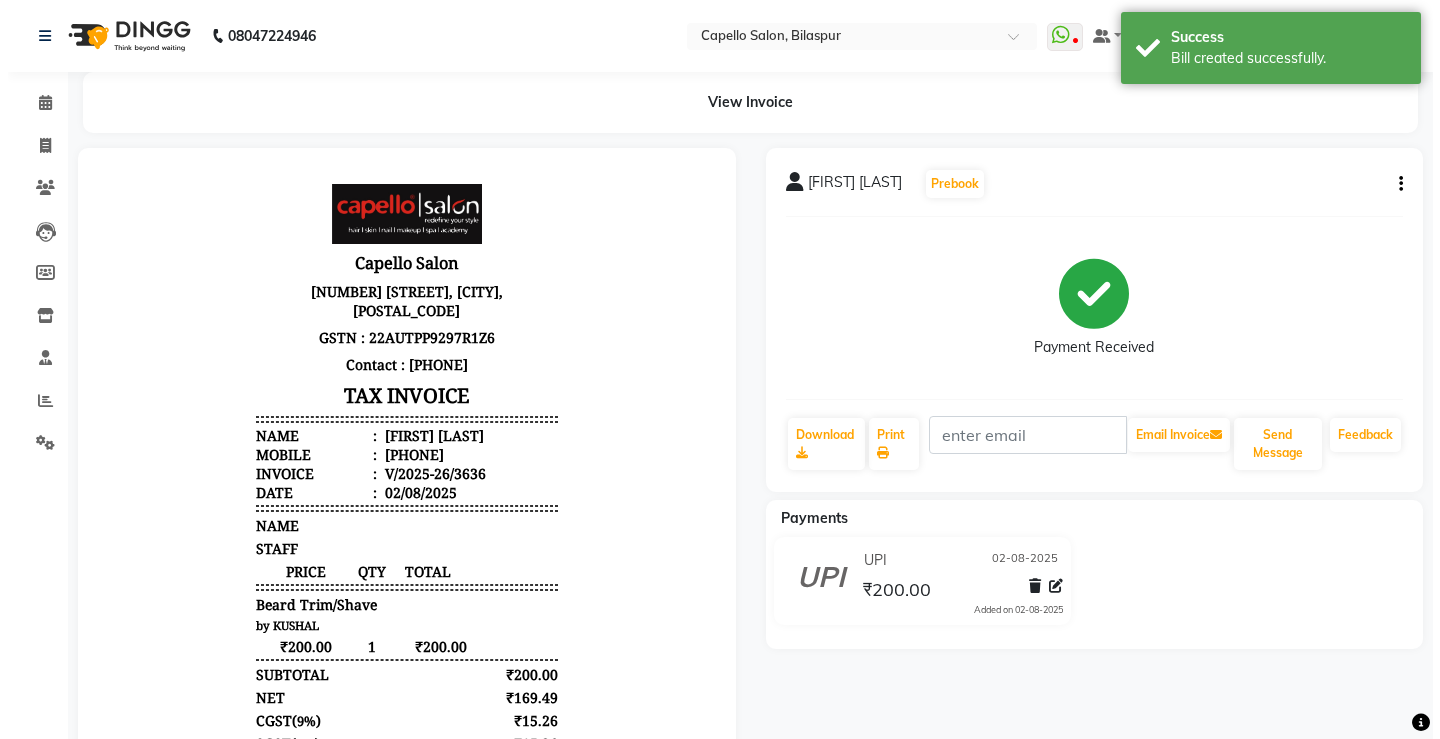 scroll, scrollTop: 0, scrollLeft: 0, axis: both 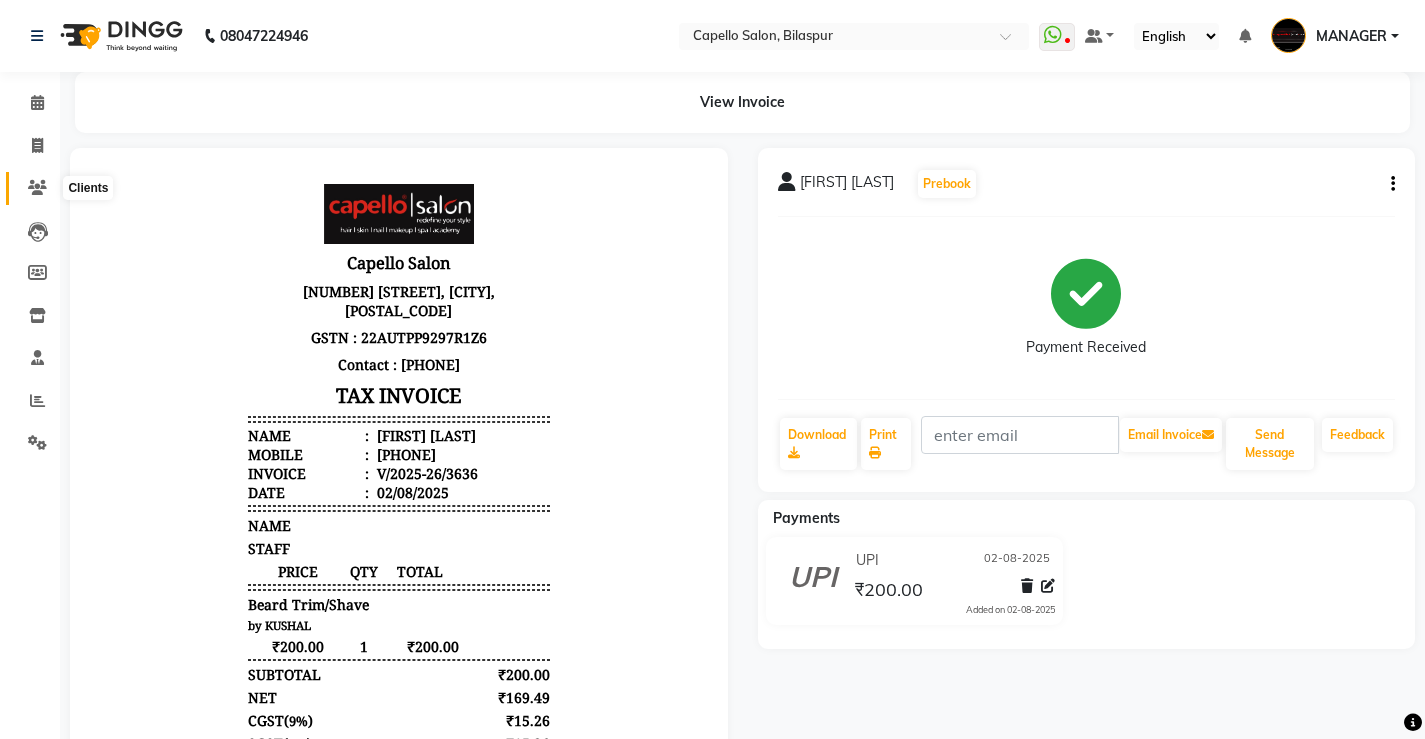 click 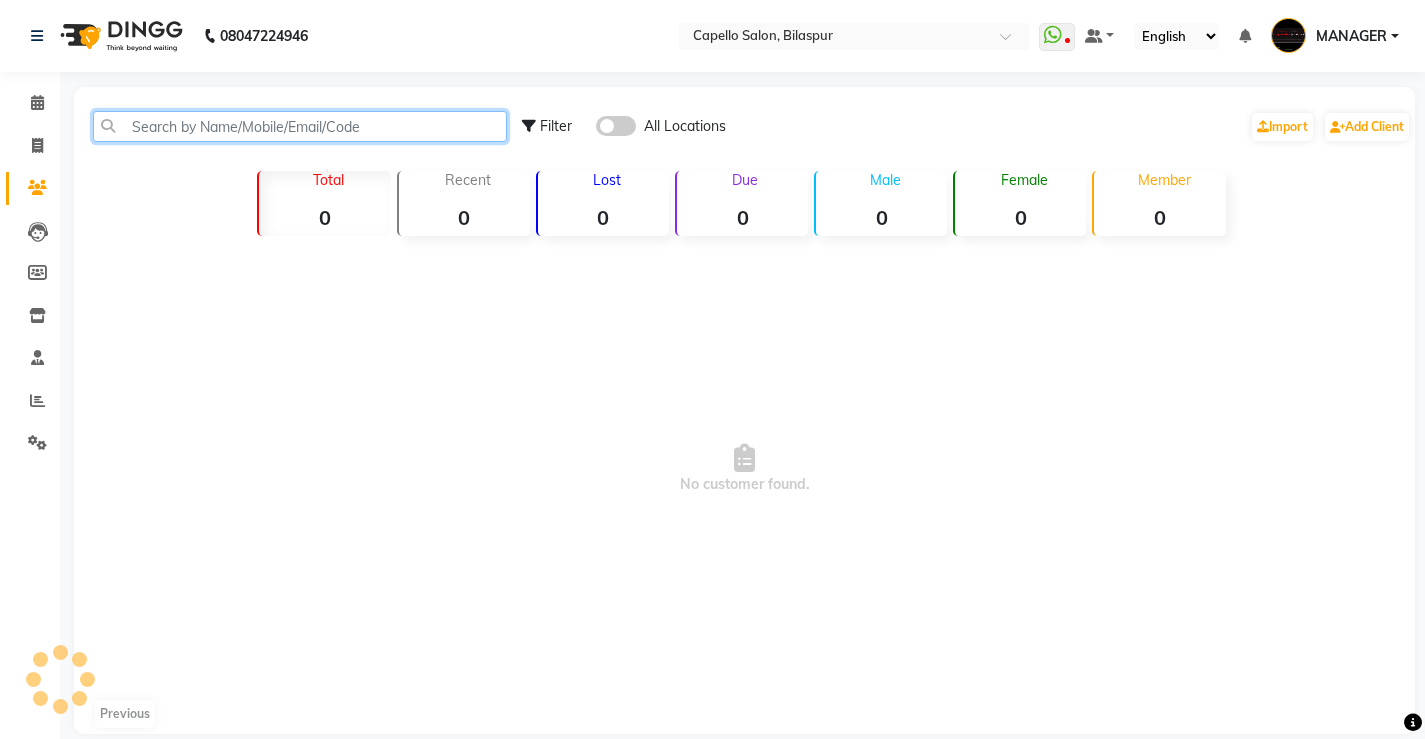 click 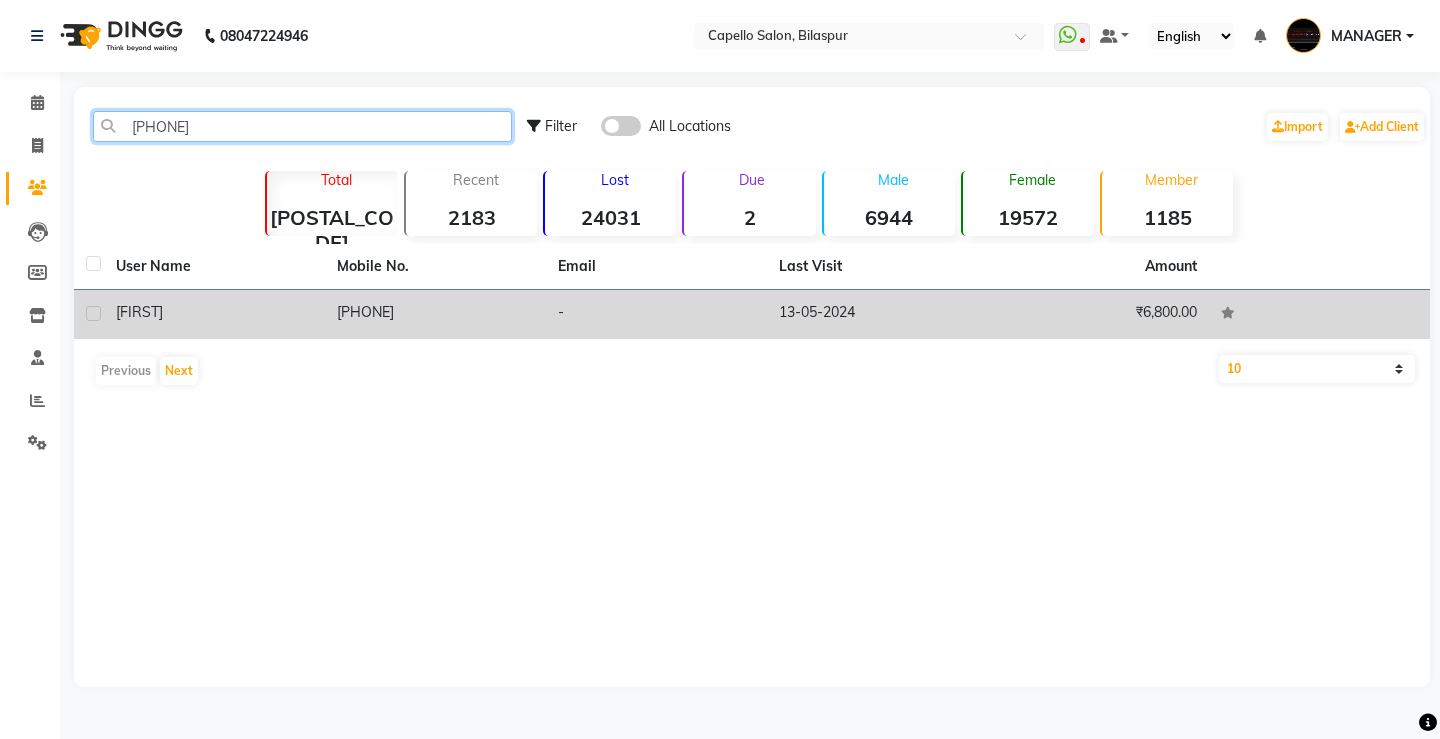 type on "[PHONE]" 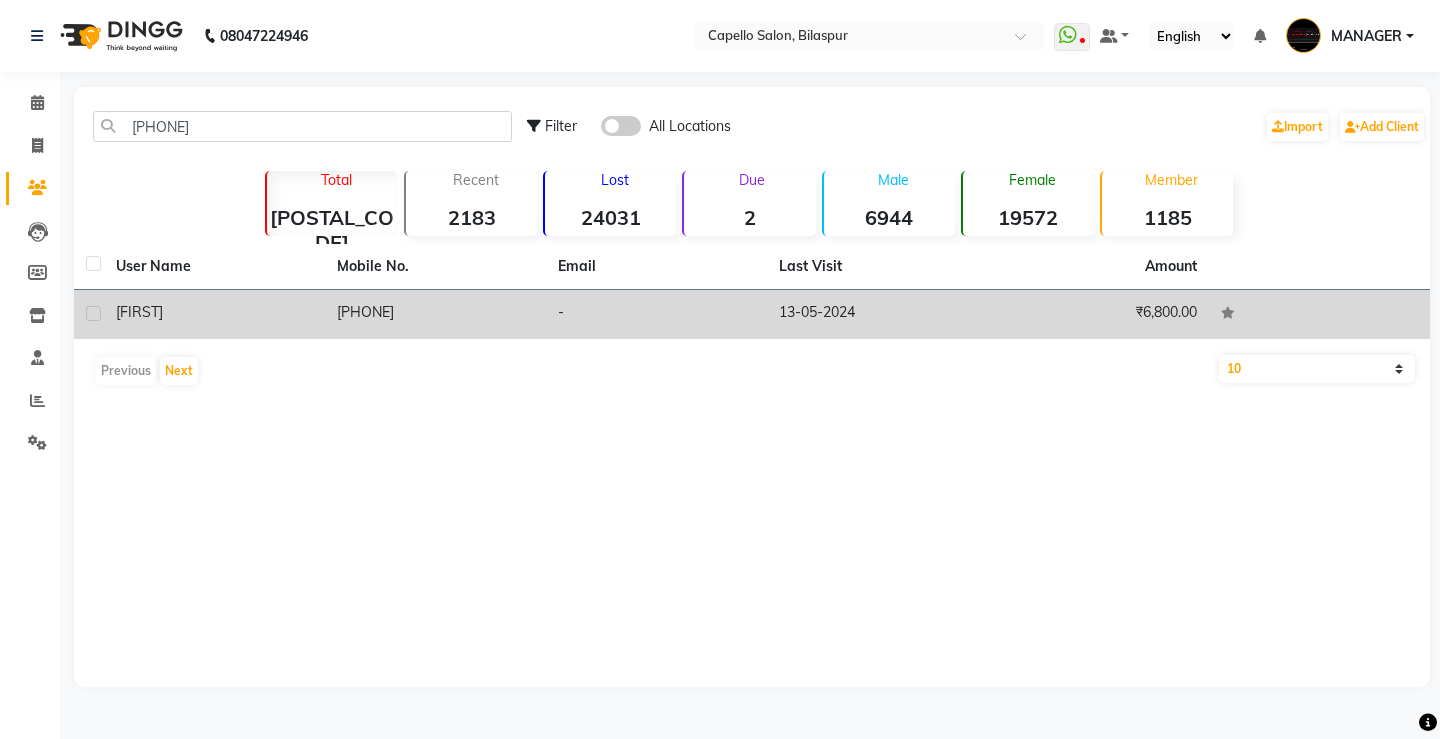 click on "[FIRST]" 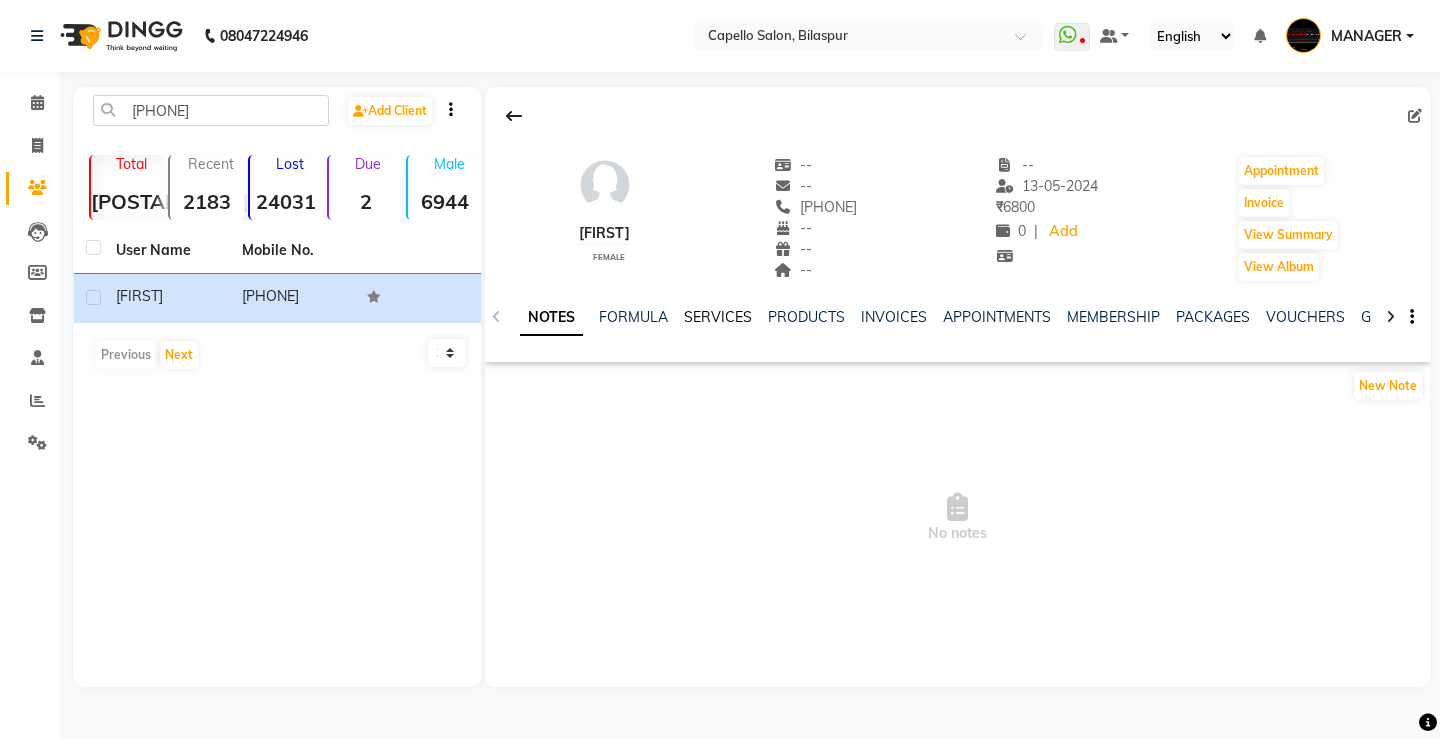 click on "SERVICES" 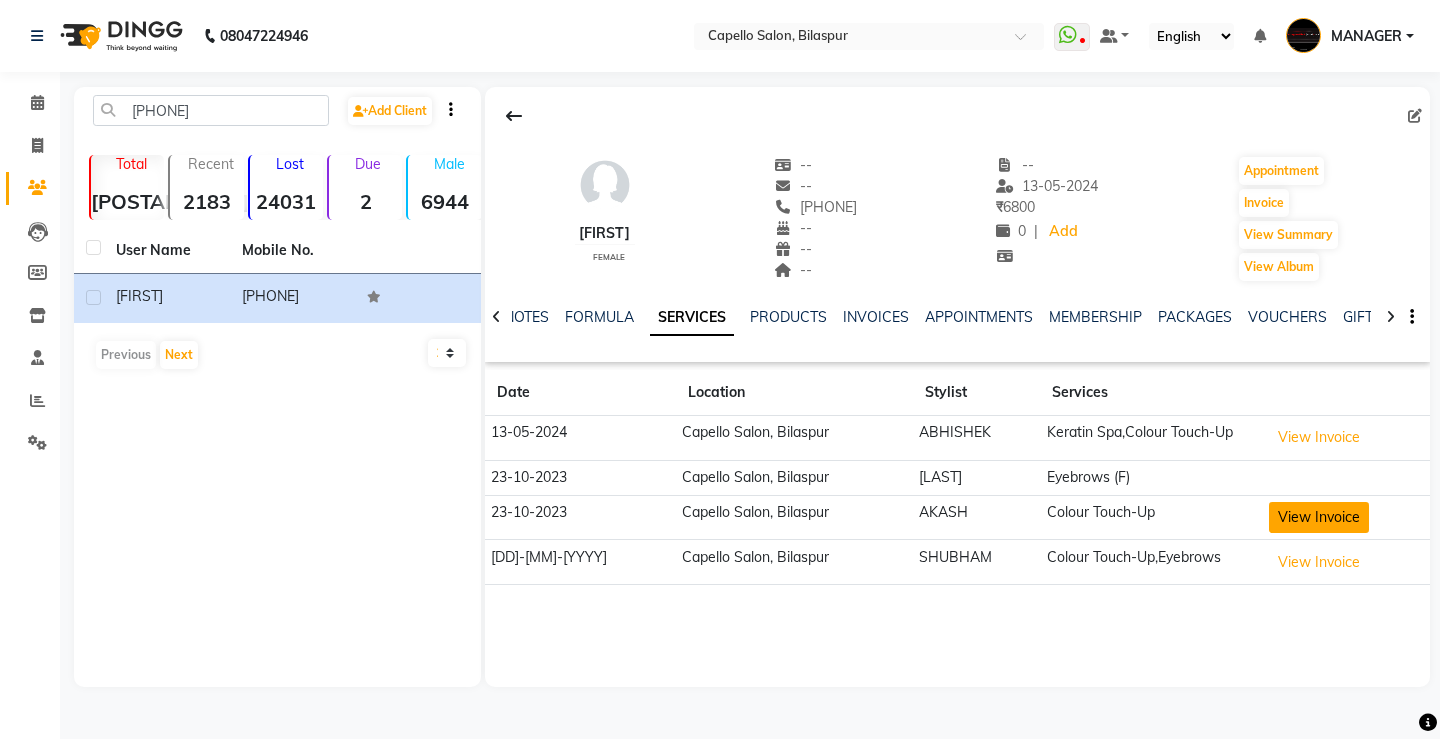 click on "View Invoice" 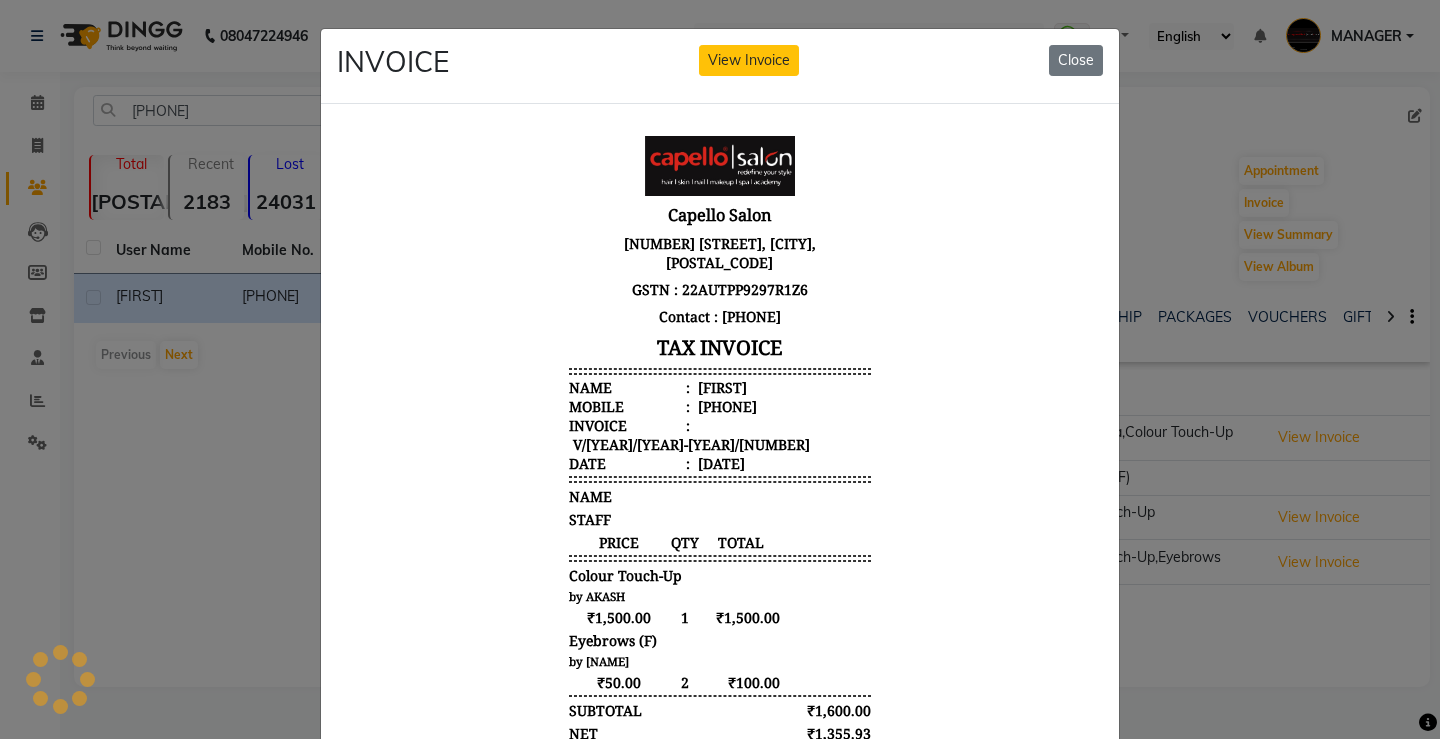 scroll, scrollTop: 0, scrollLeft: 0, axis: both 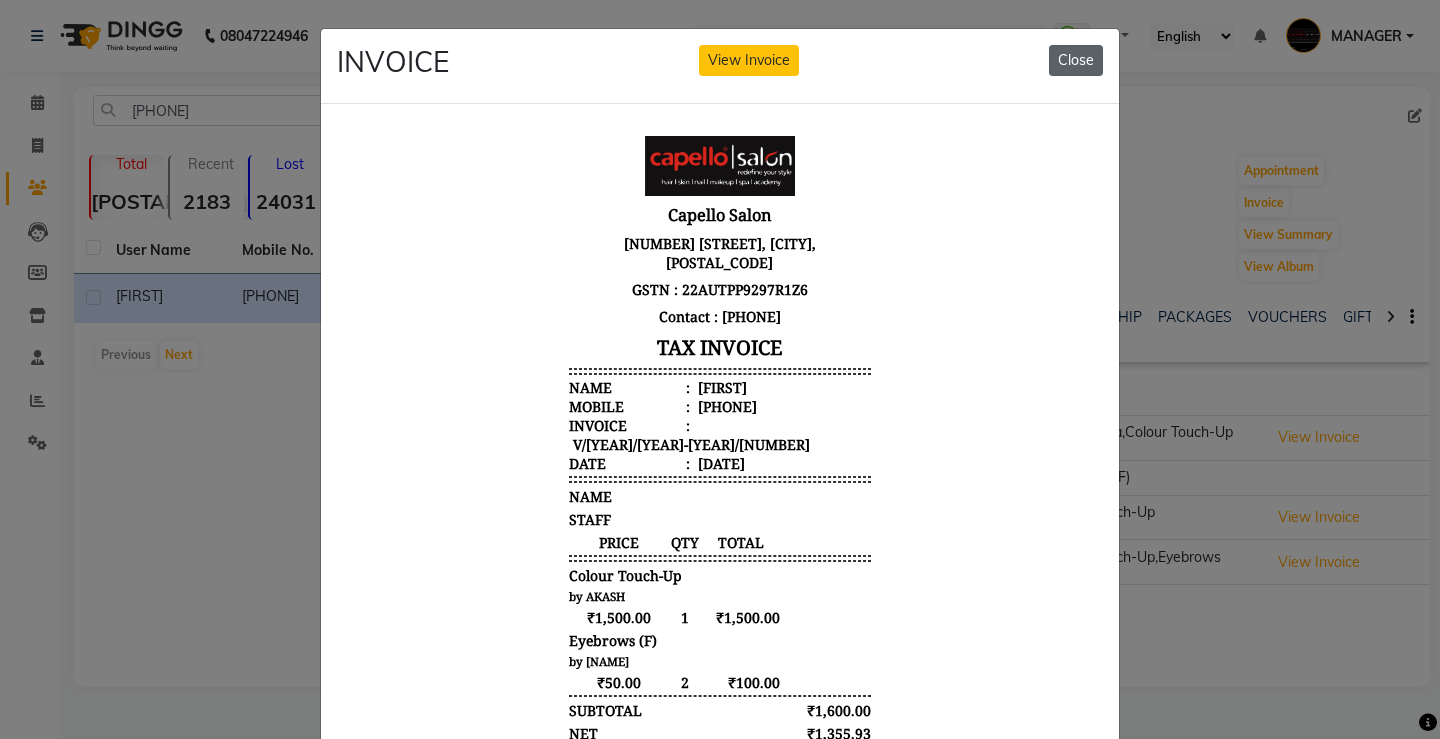 click on "Close" 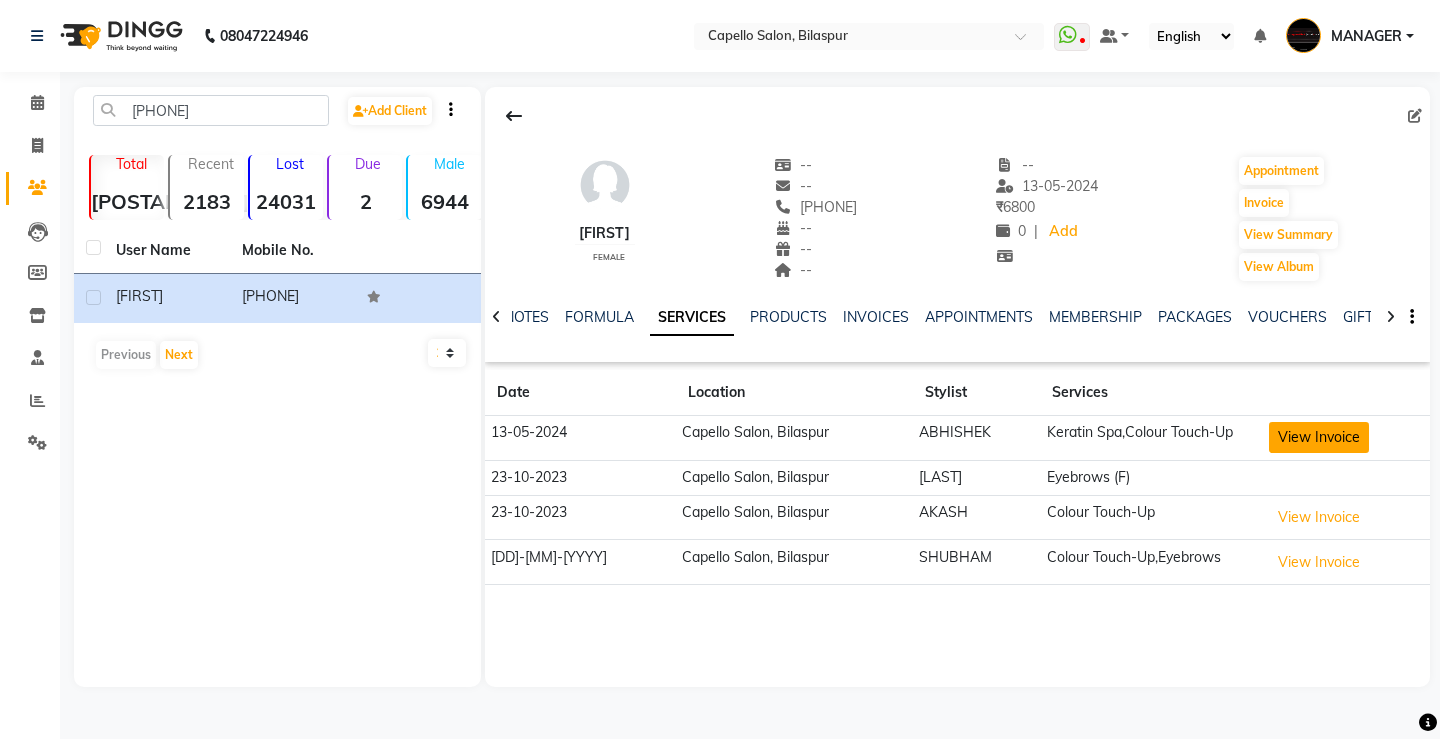 click on "View Invoice" 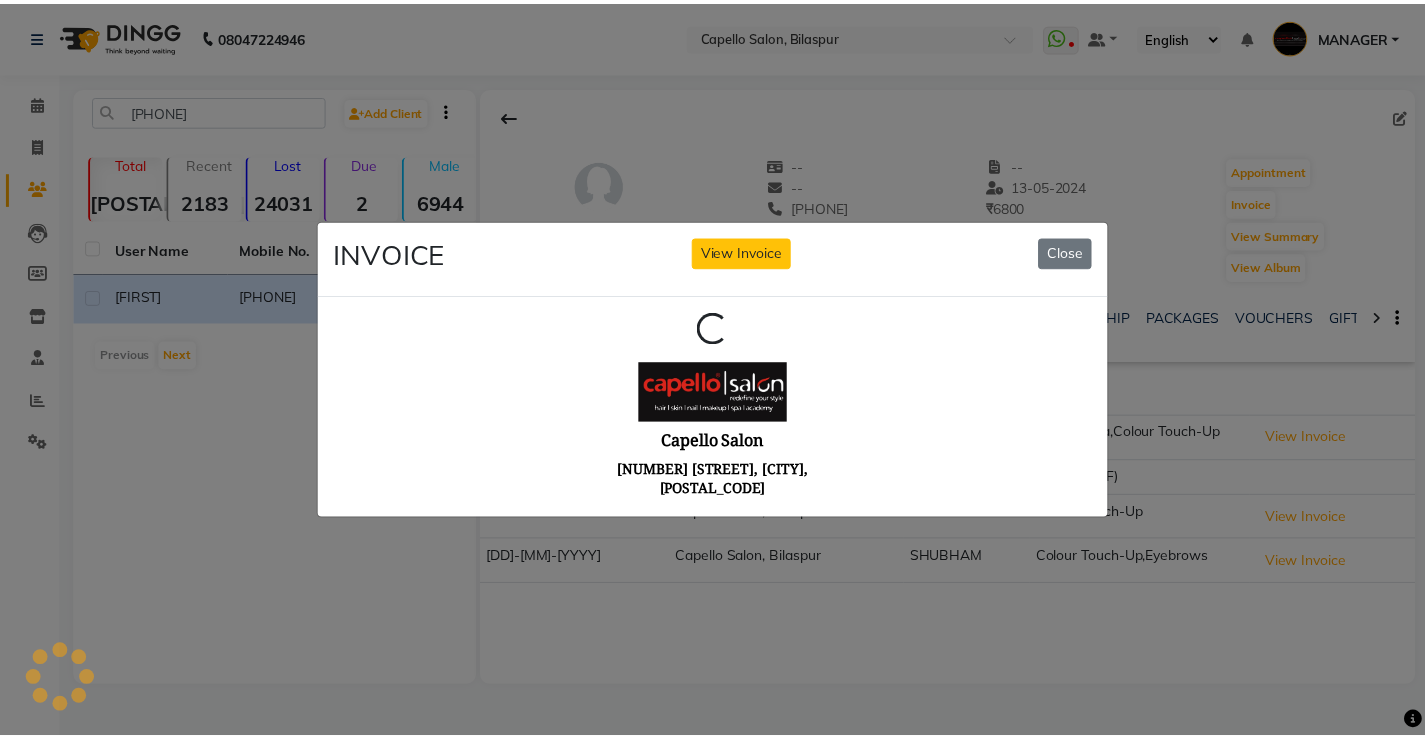 scroll, scrollTop: 0, scrollLeft: 0, axis: both 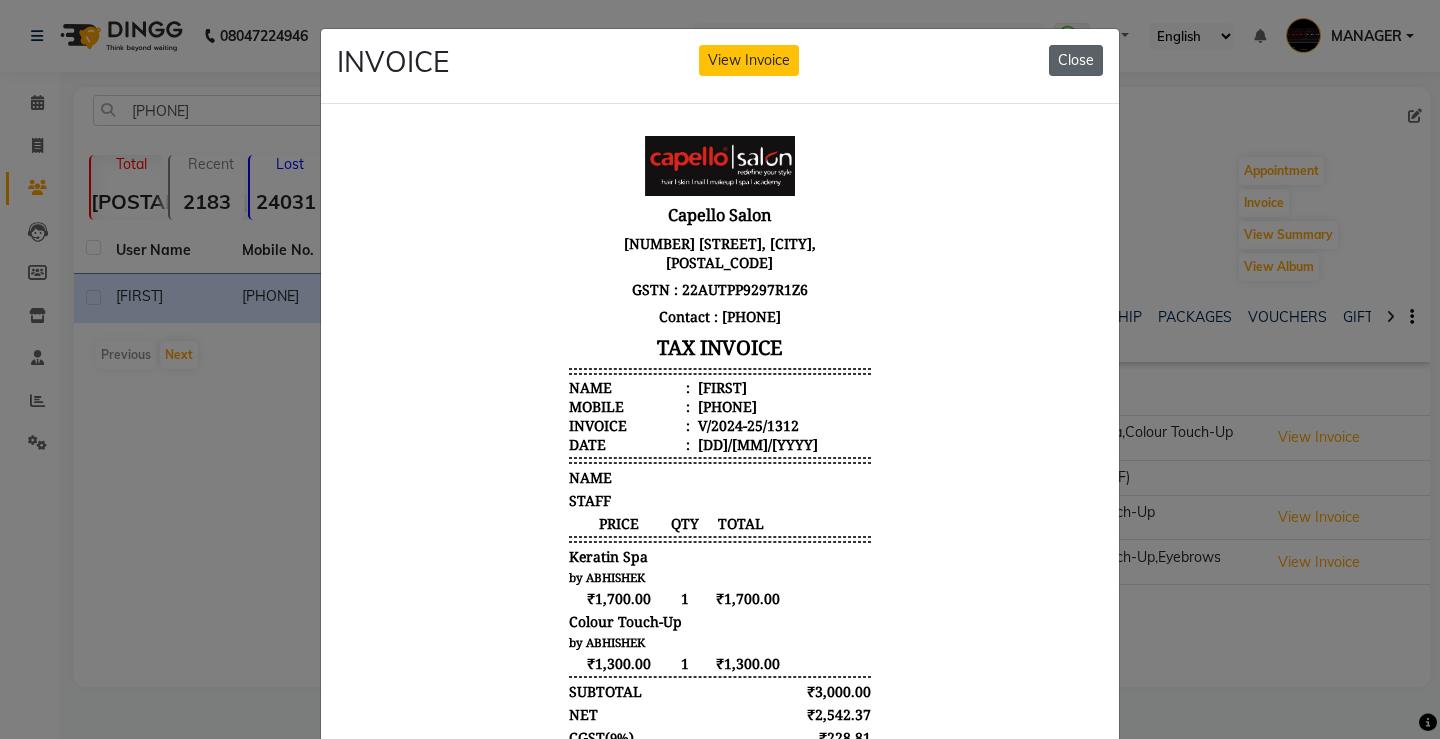 click on "Close" 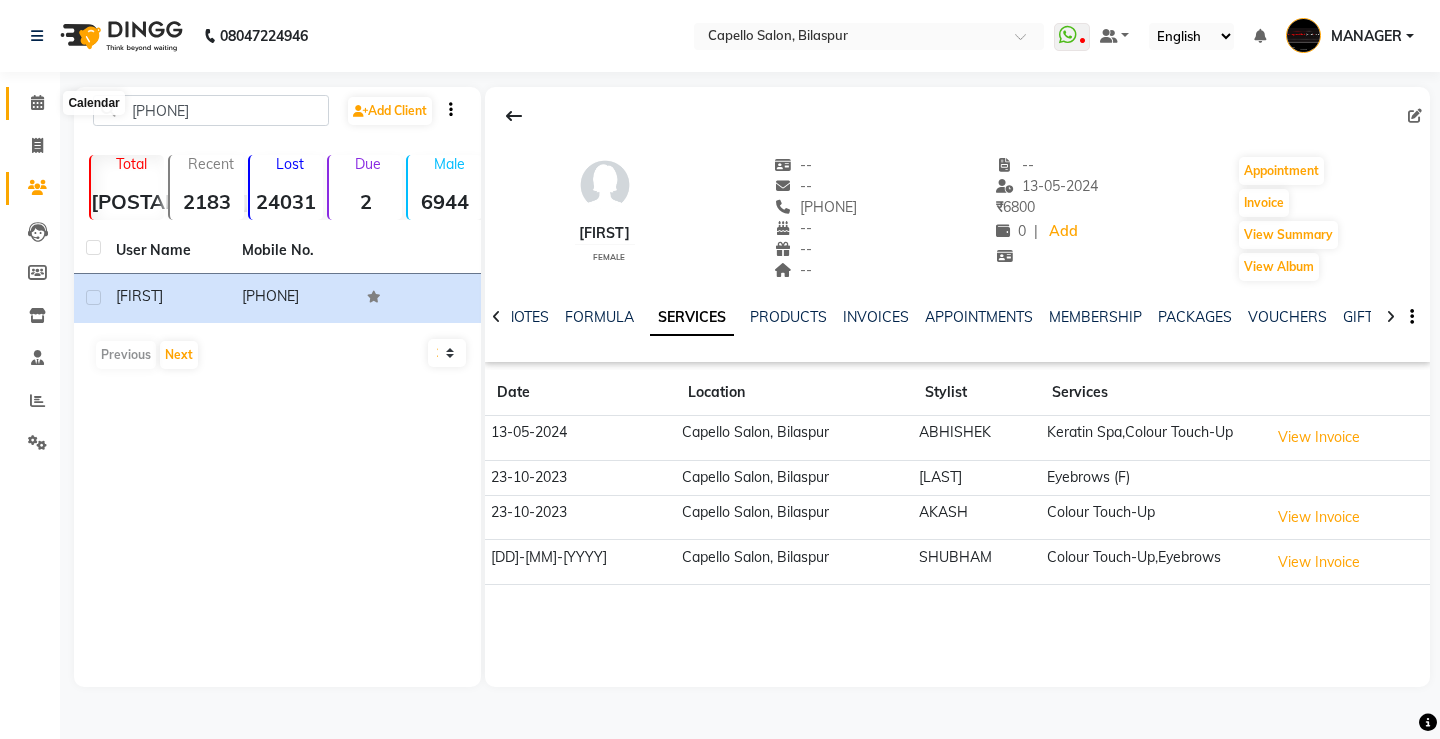 click 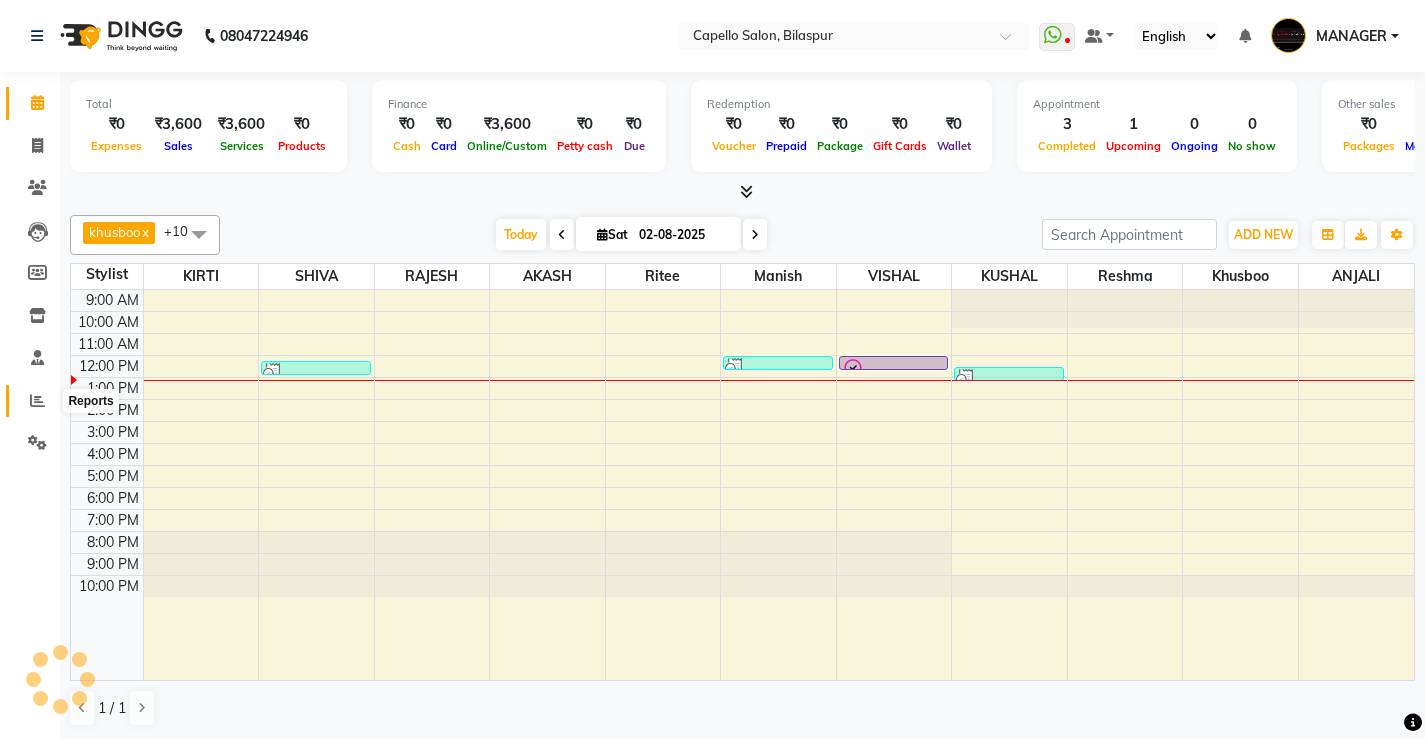 click 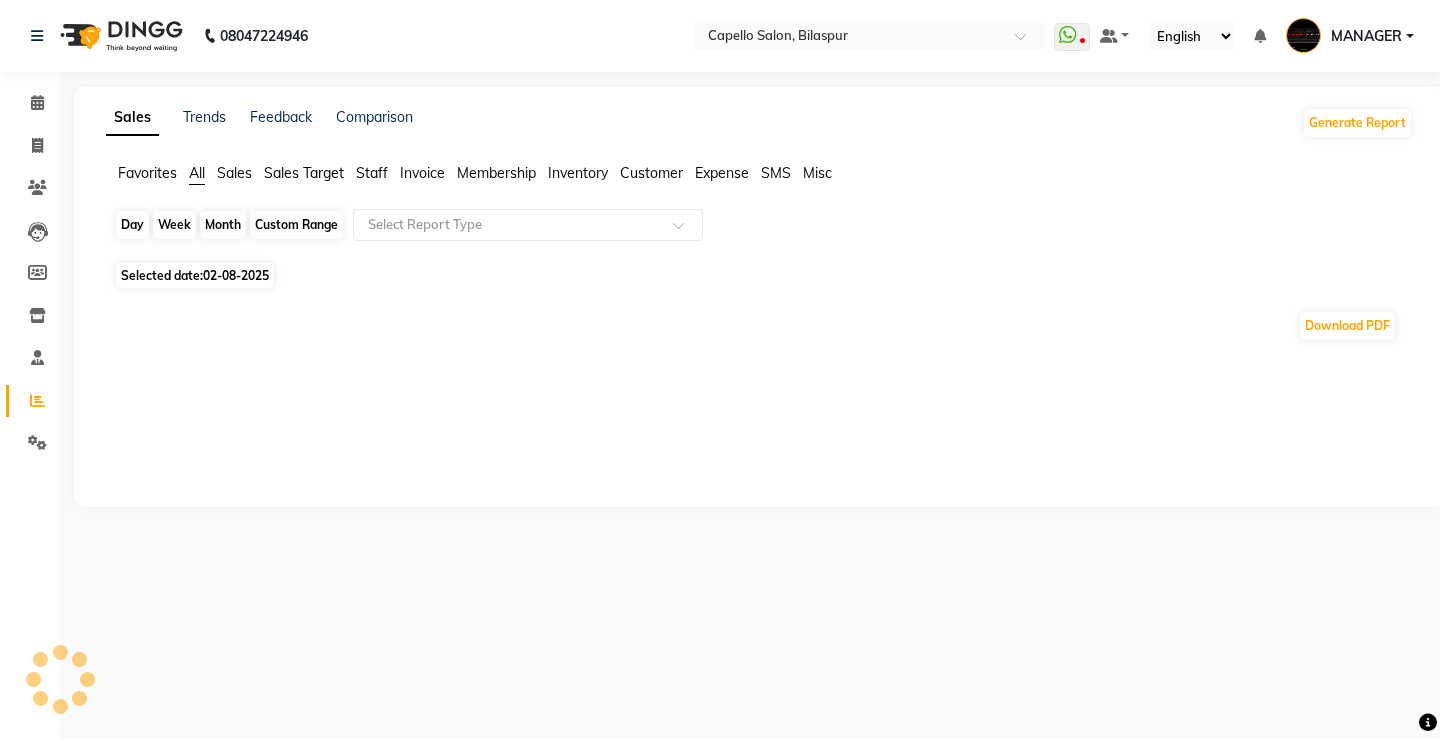 click on "Day" 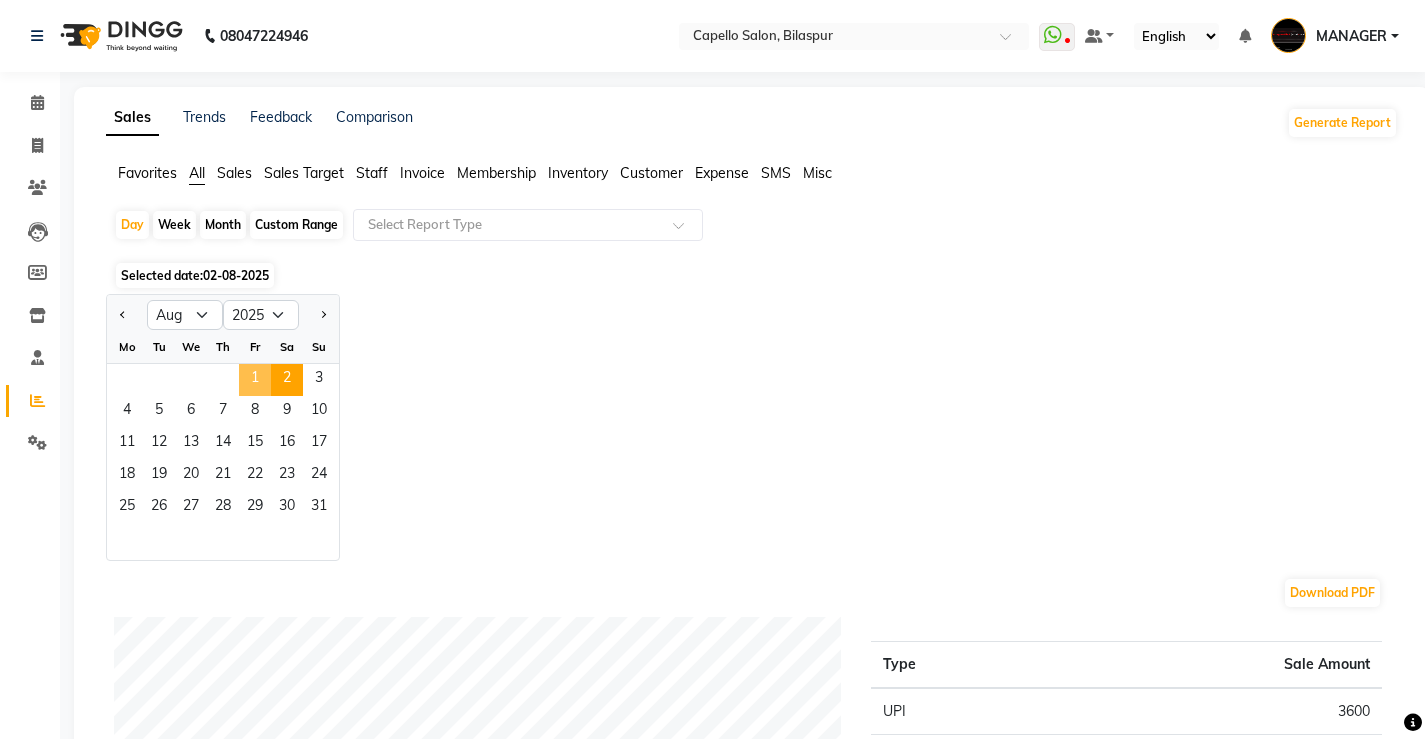 click on "1" 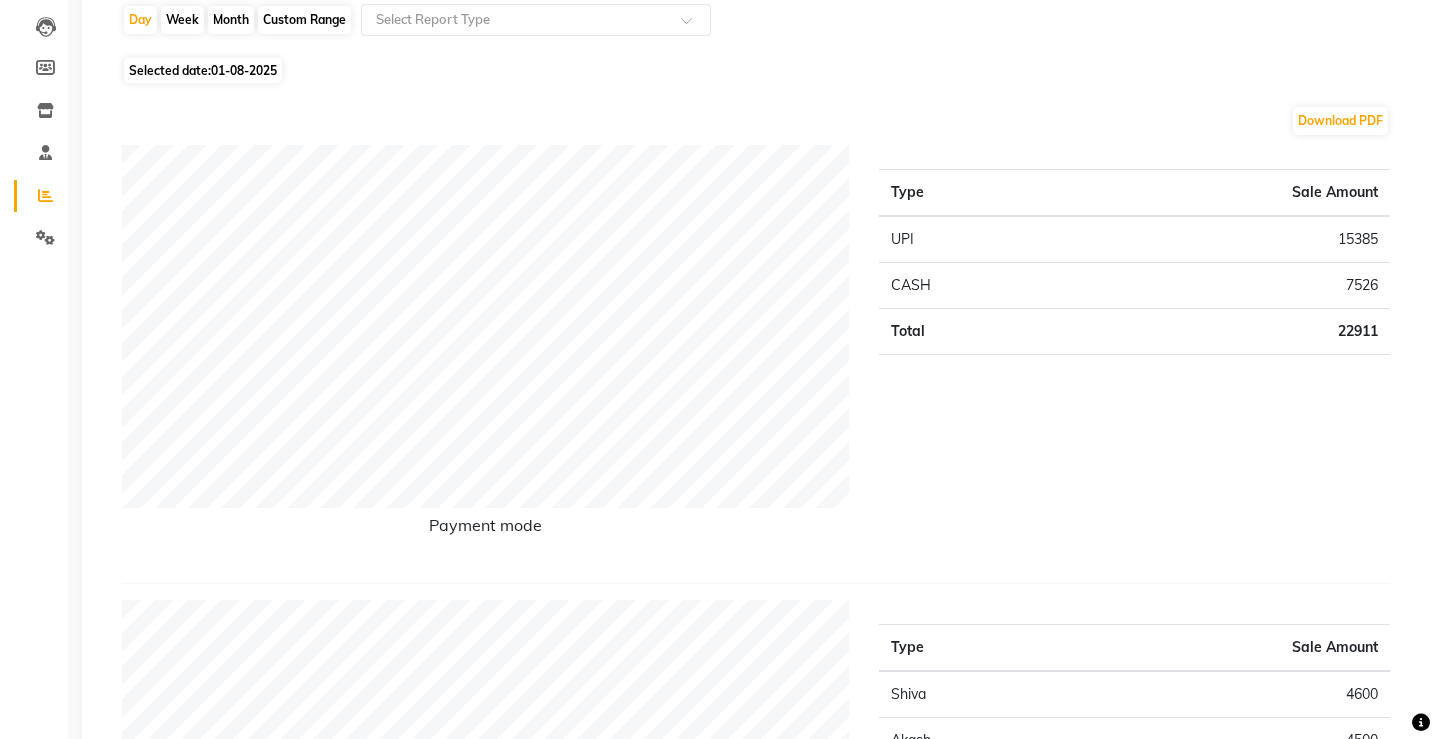 scroll, scrollTop: 0, scrollLeft: 0, axis: both 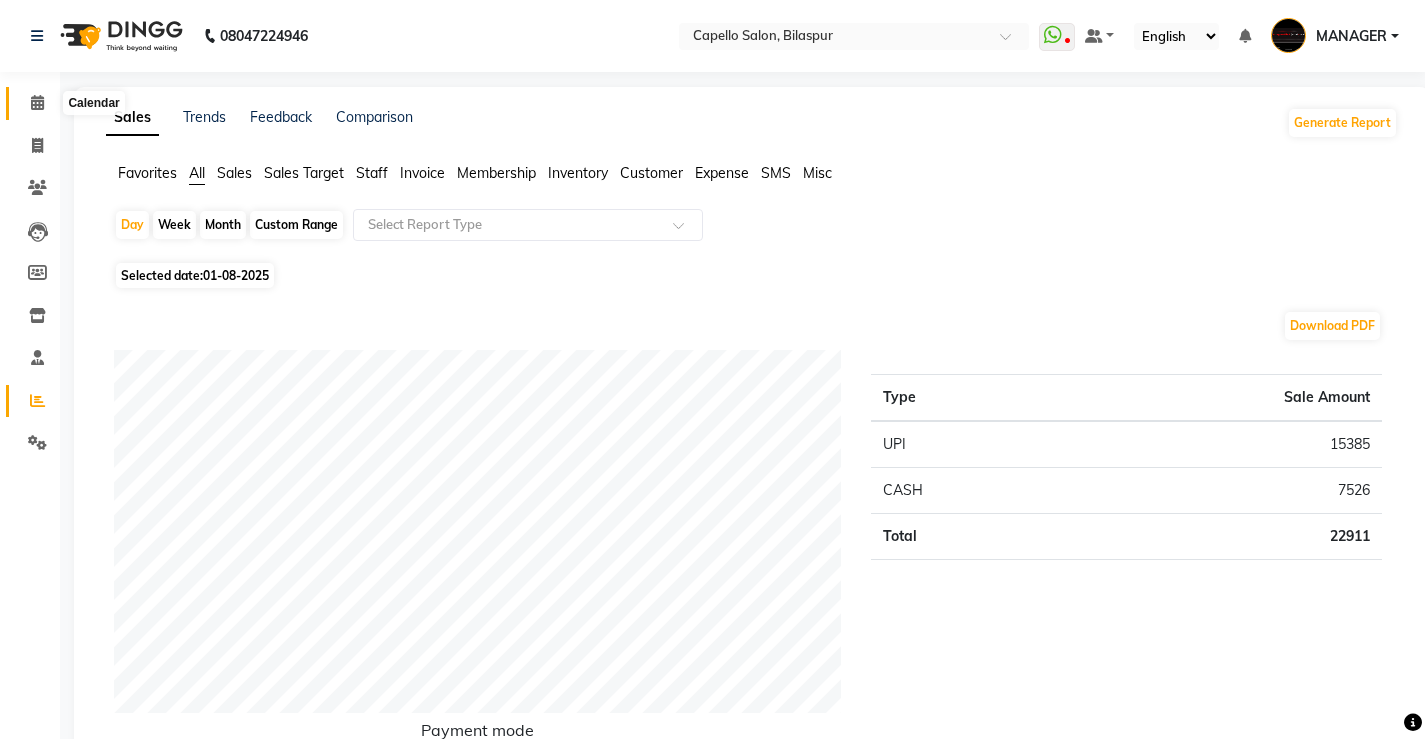 click 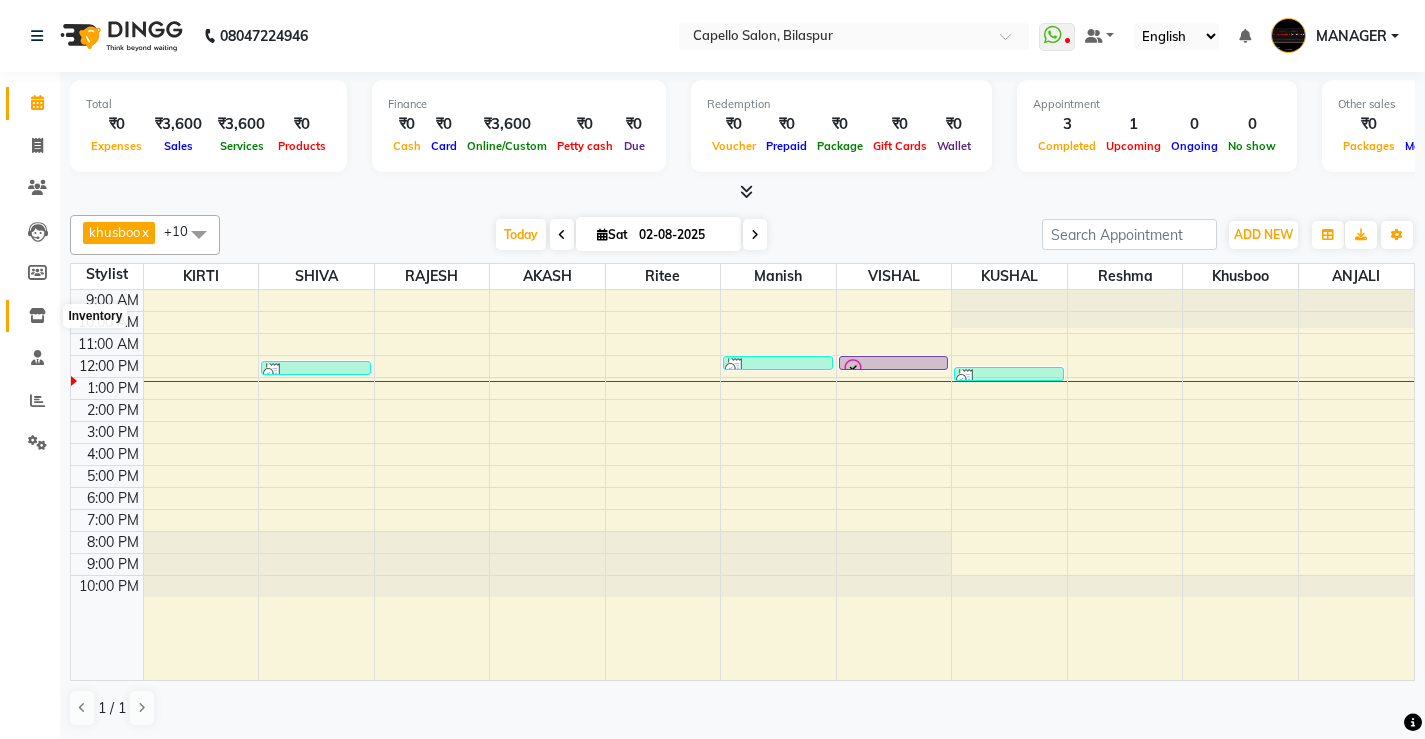 click 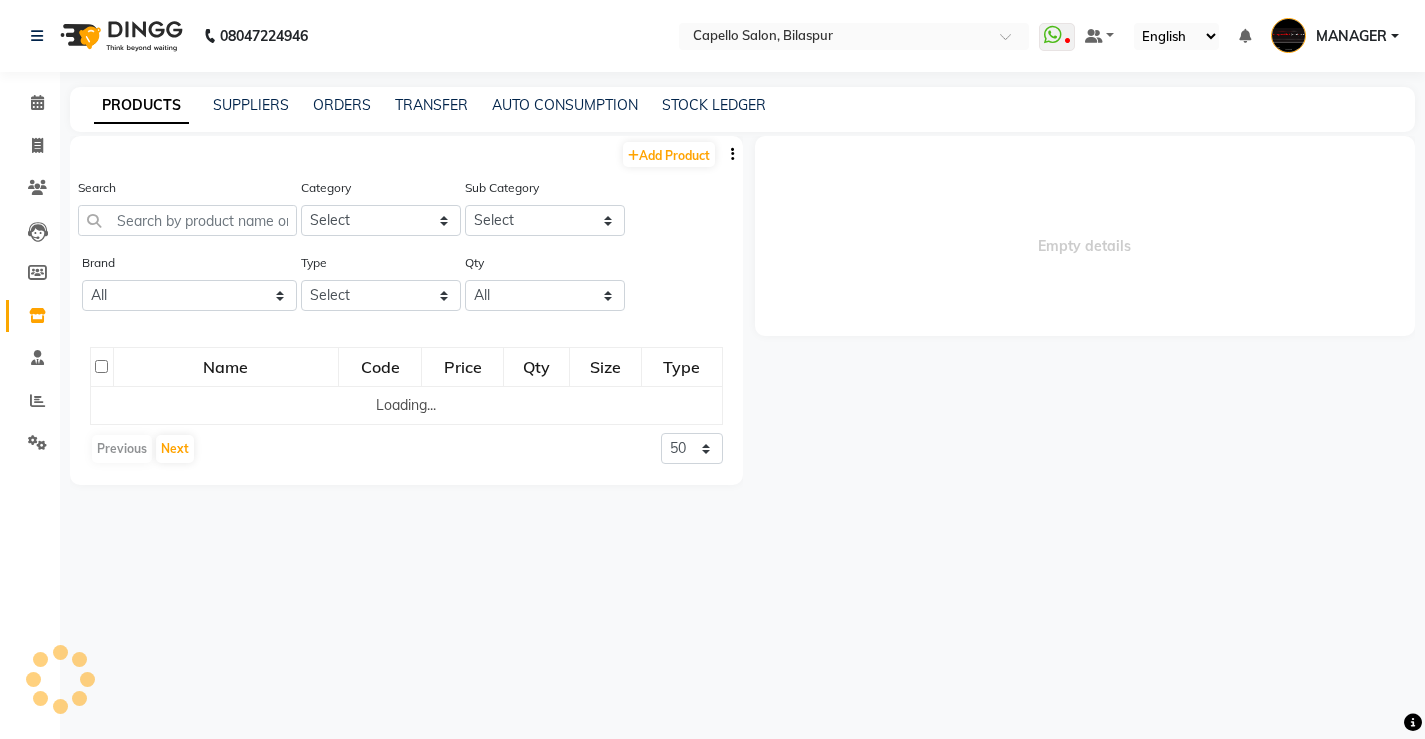 select 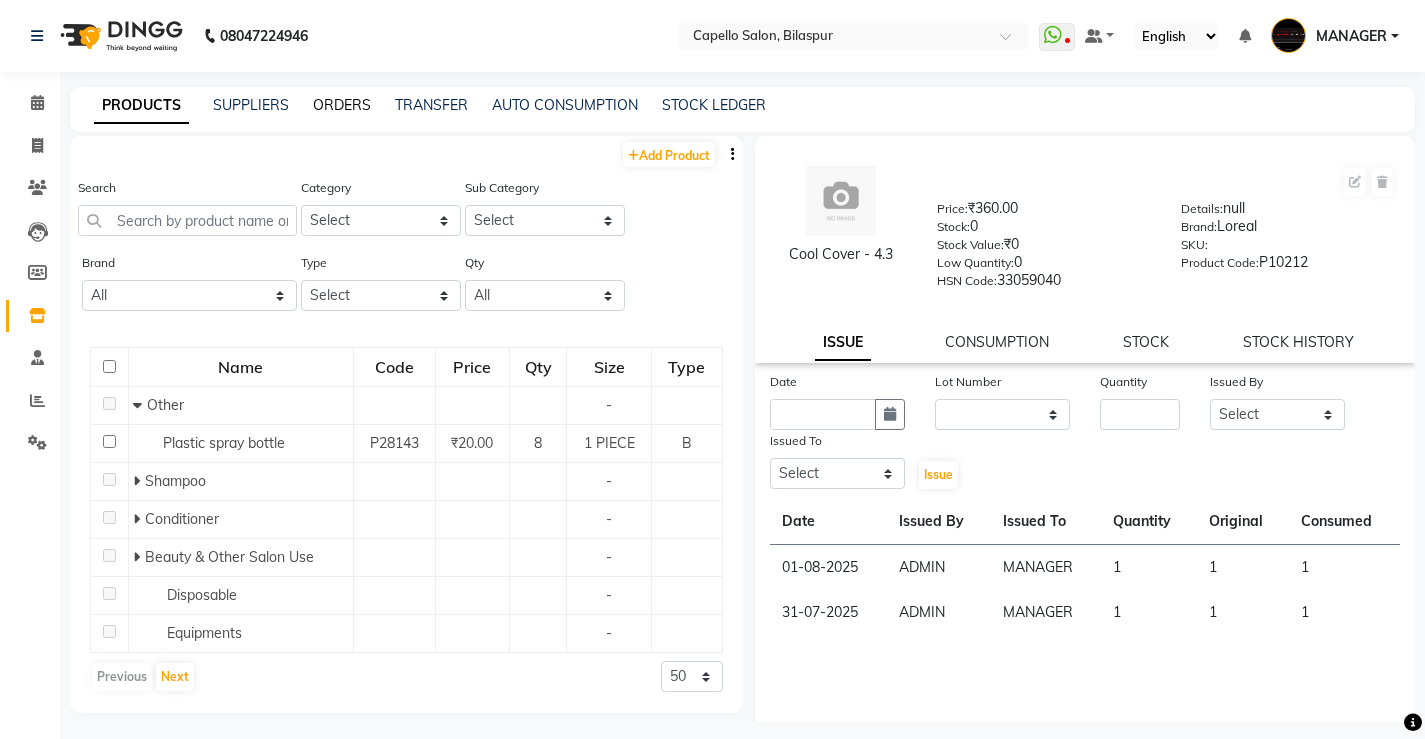 click on "ORDERS" 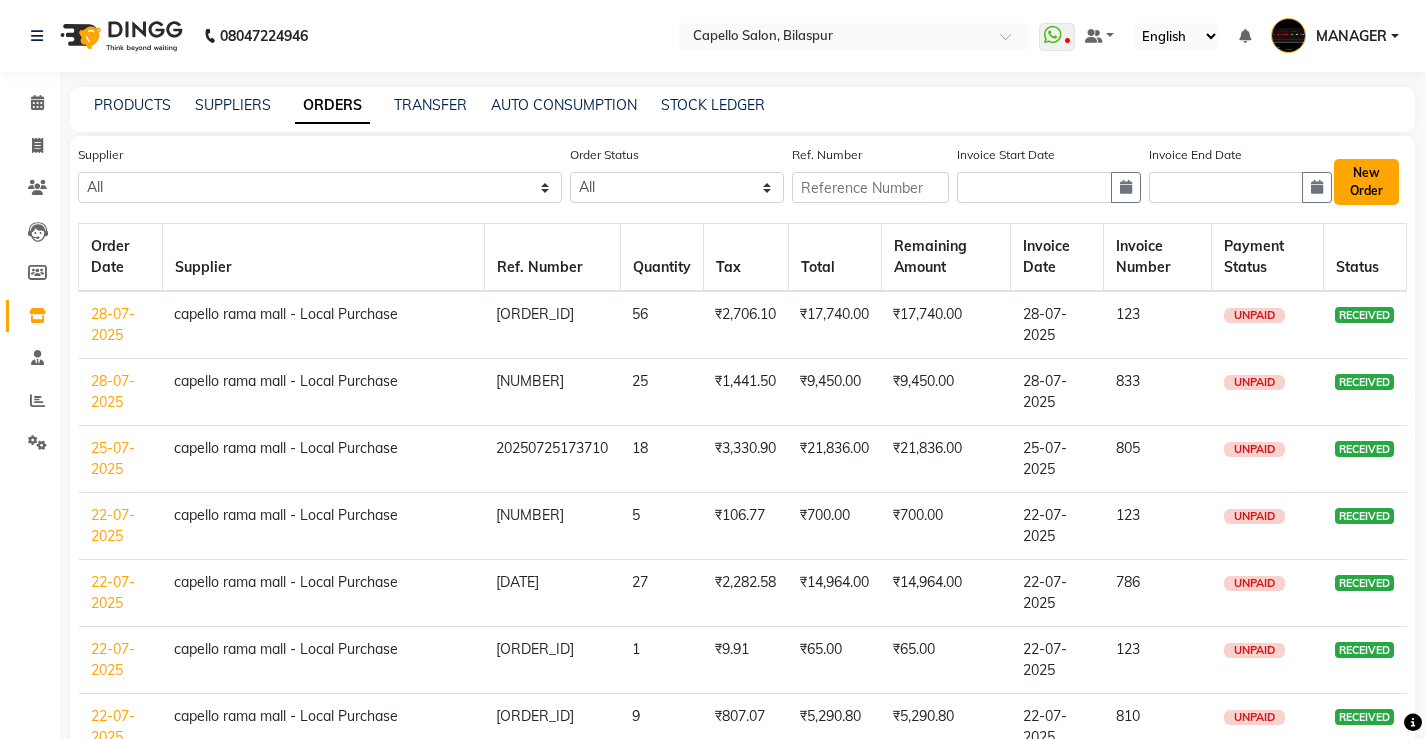 click on "New Order" 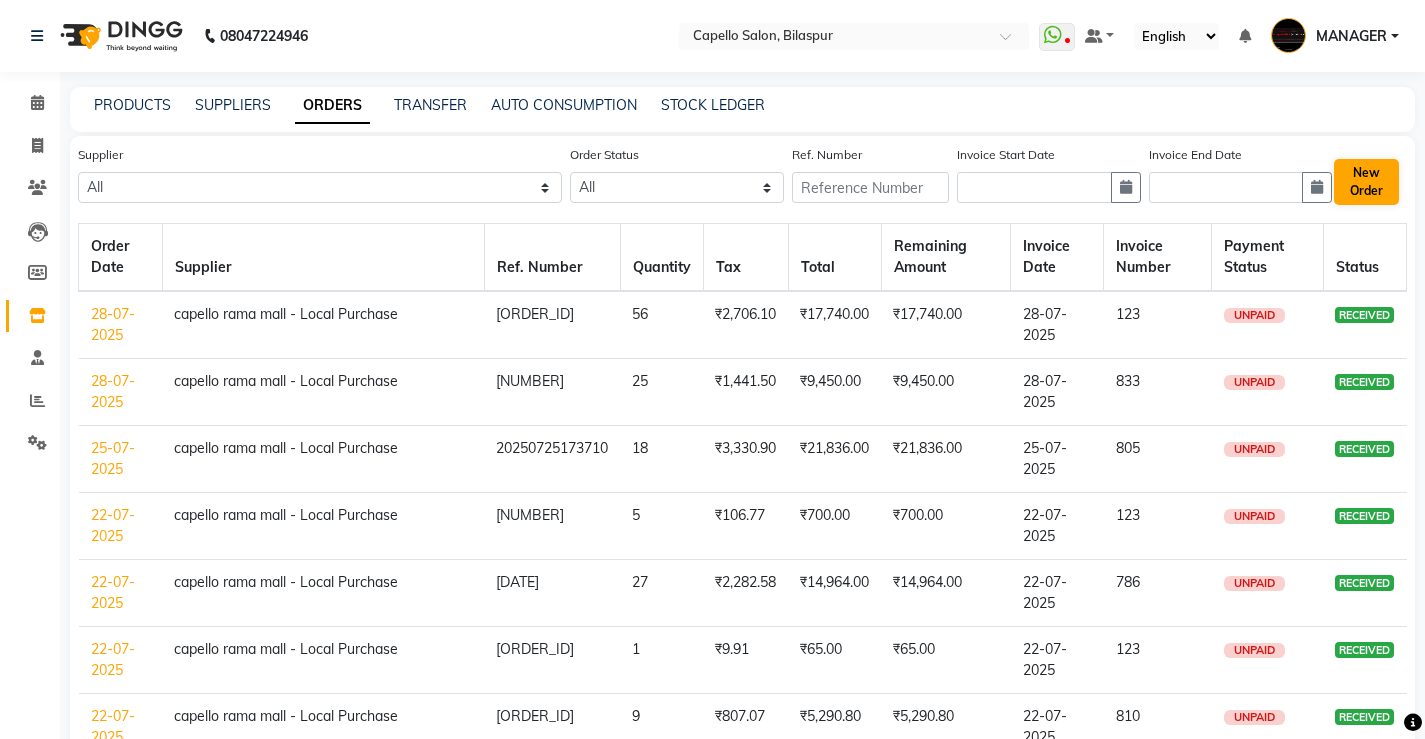 select on "true" 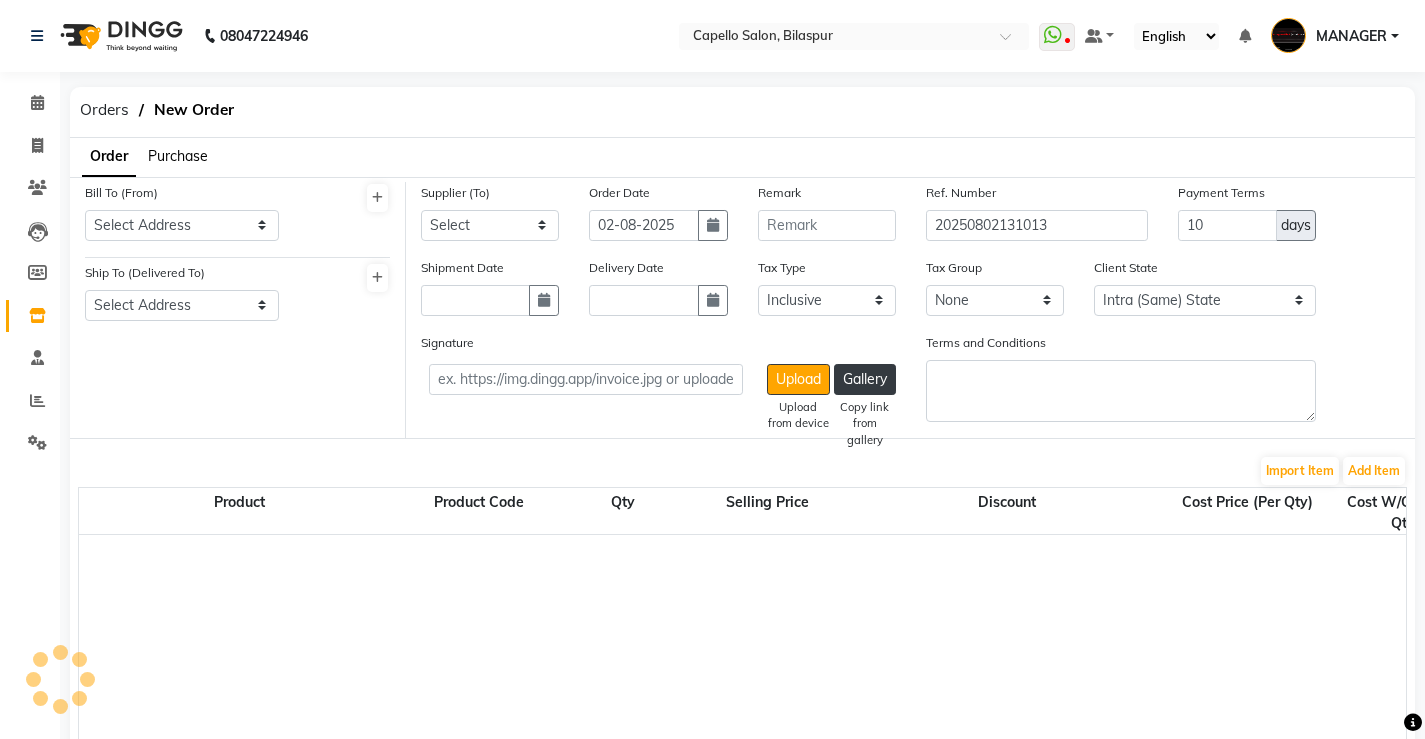 select on "1111" 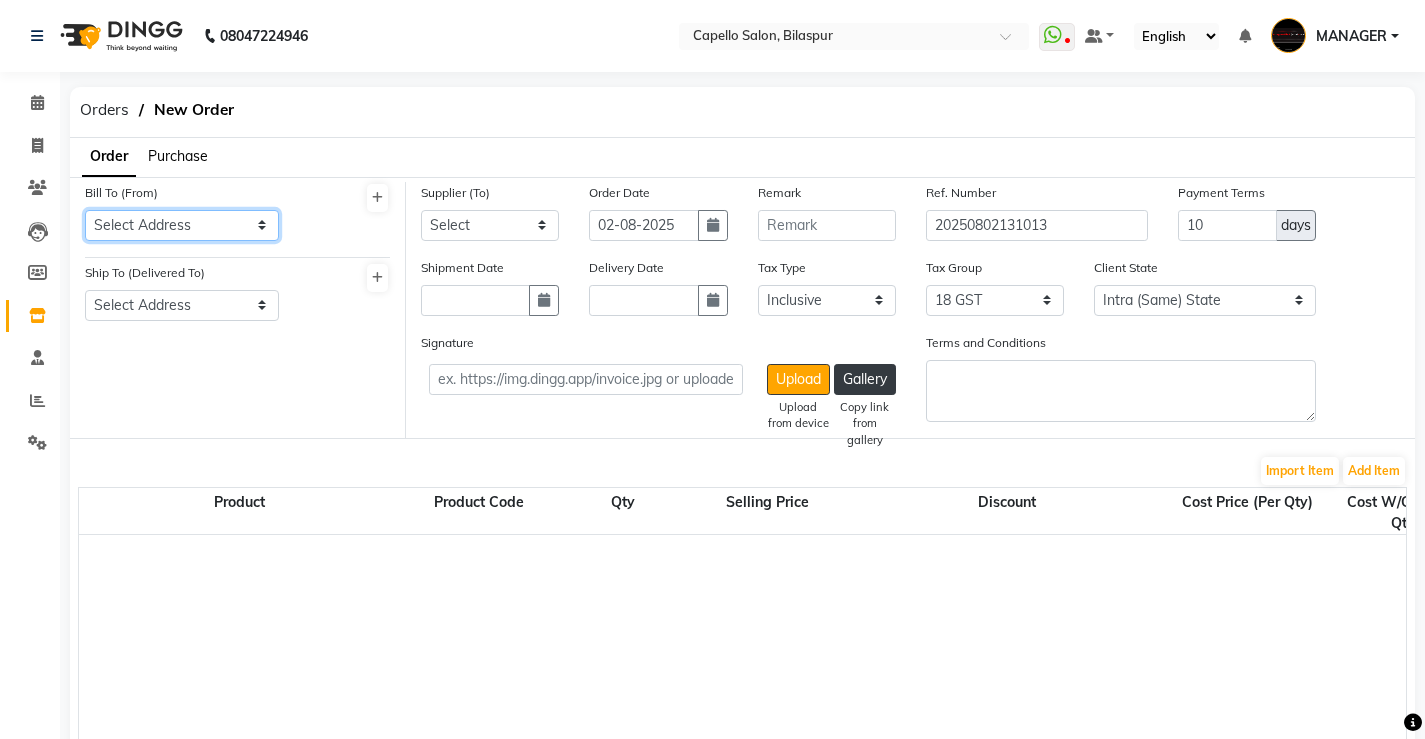 click on "Select Address  Capello Salon Magneto Mall Bilaspur" 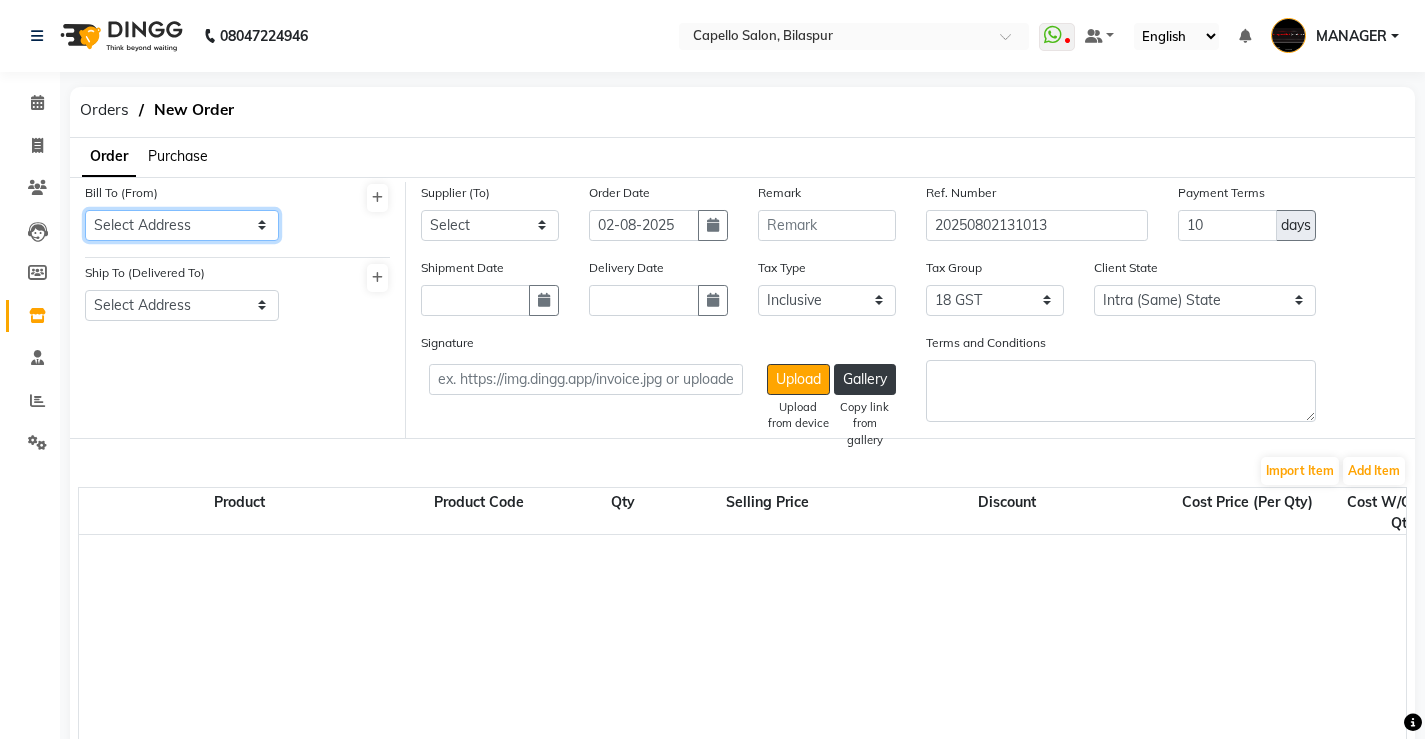 select on "120" 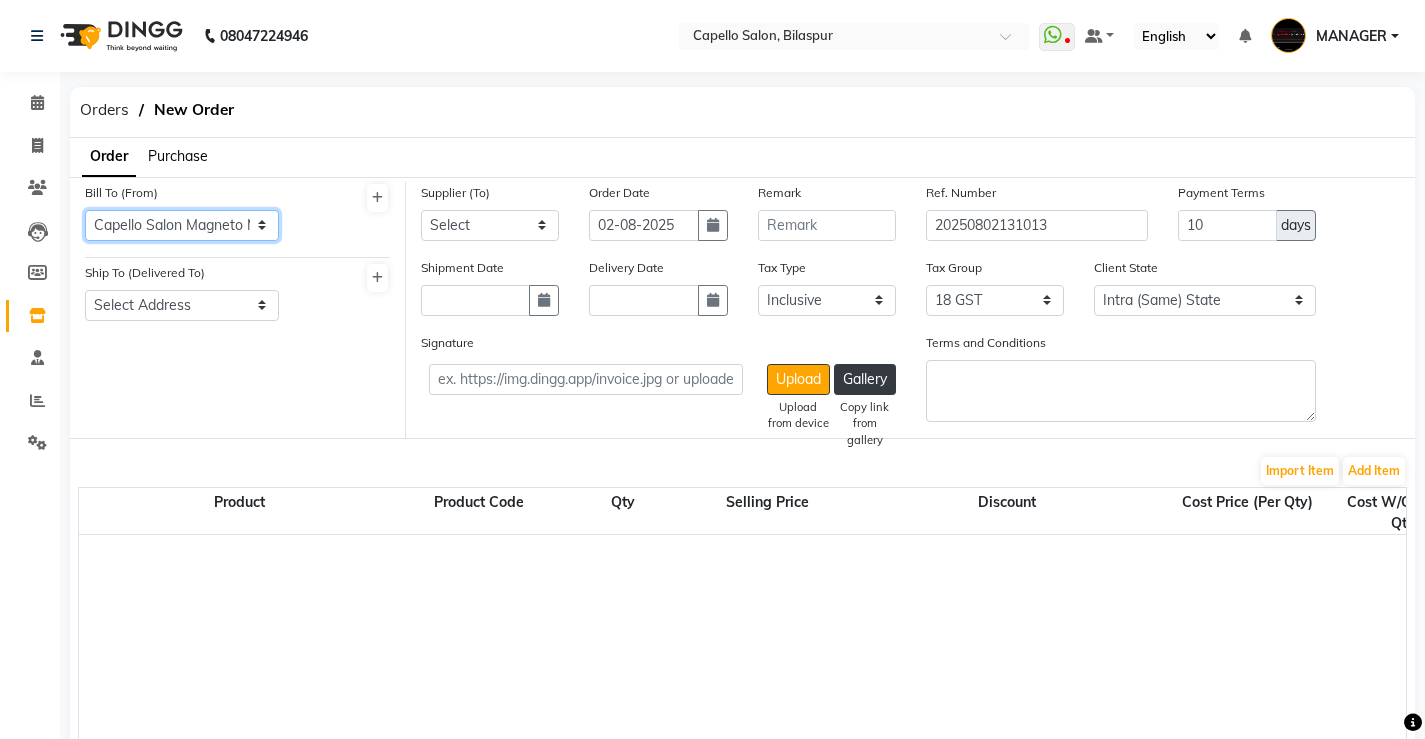 click on "Select Address  Capello Salon Magneto Mall Bilaspur" 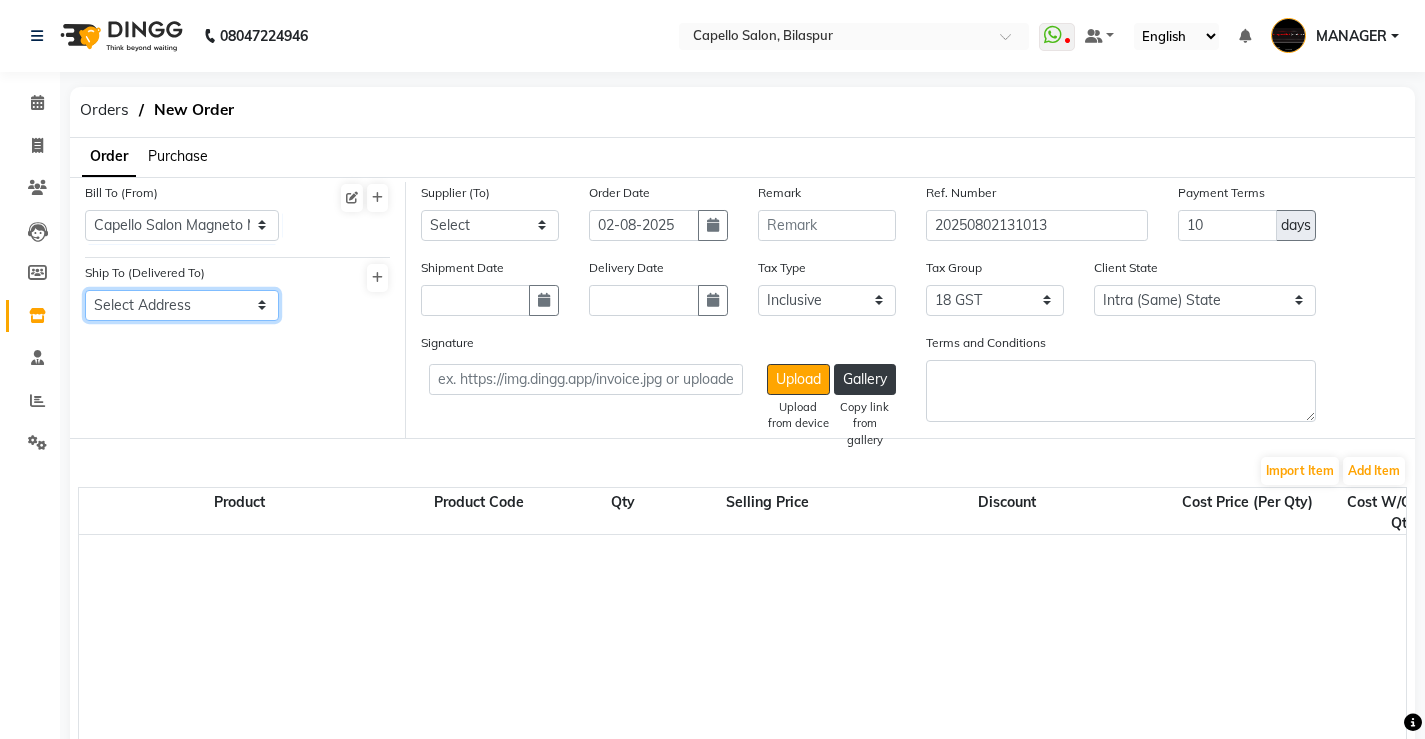 click on "Select Address  Capello Salon Magneto Mall Bilaspur" 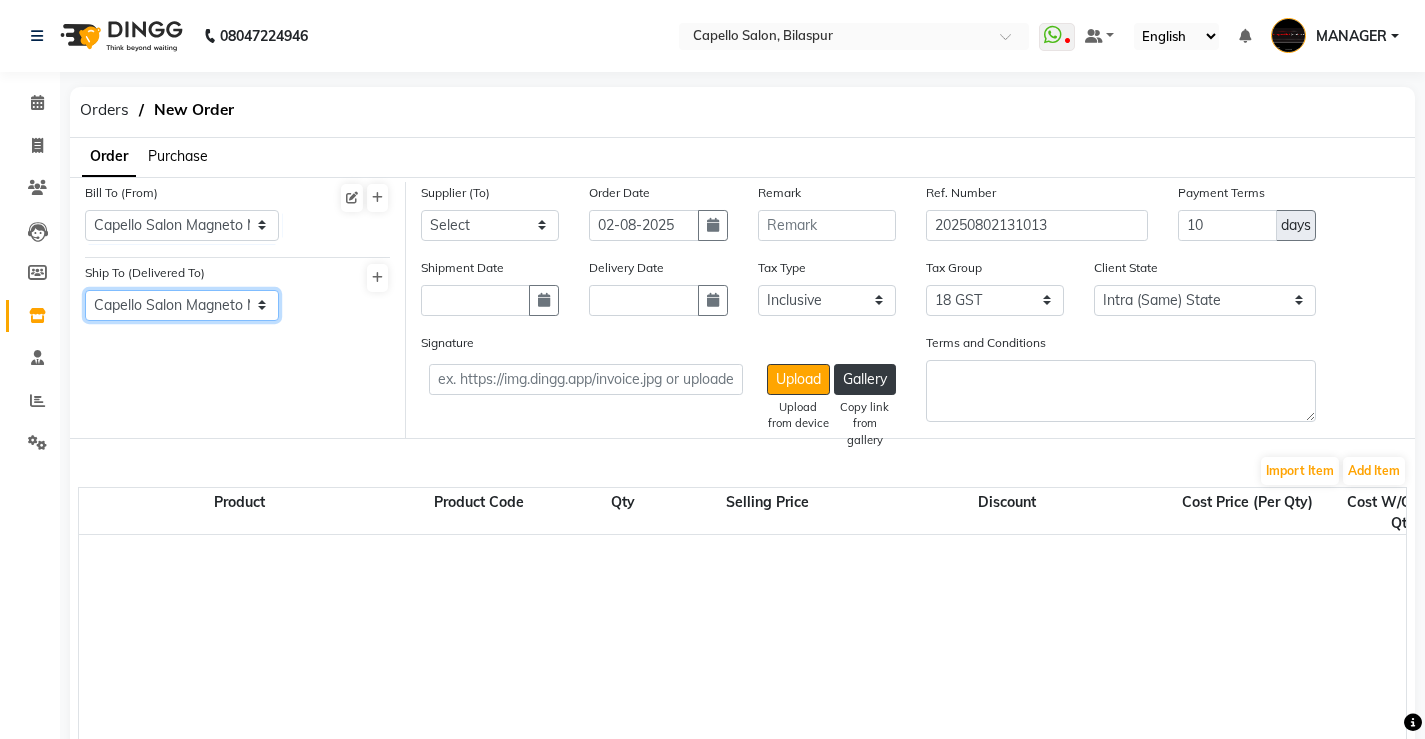 click on "Select Address  Capello Salon Magneto Mall Bilaspur" 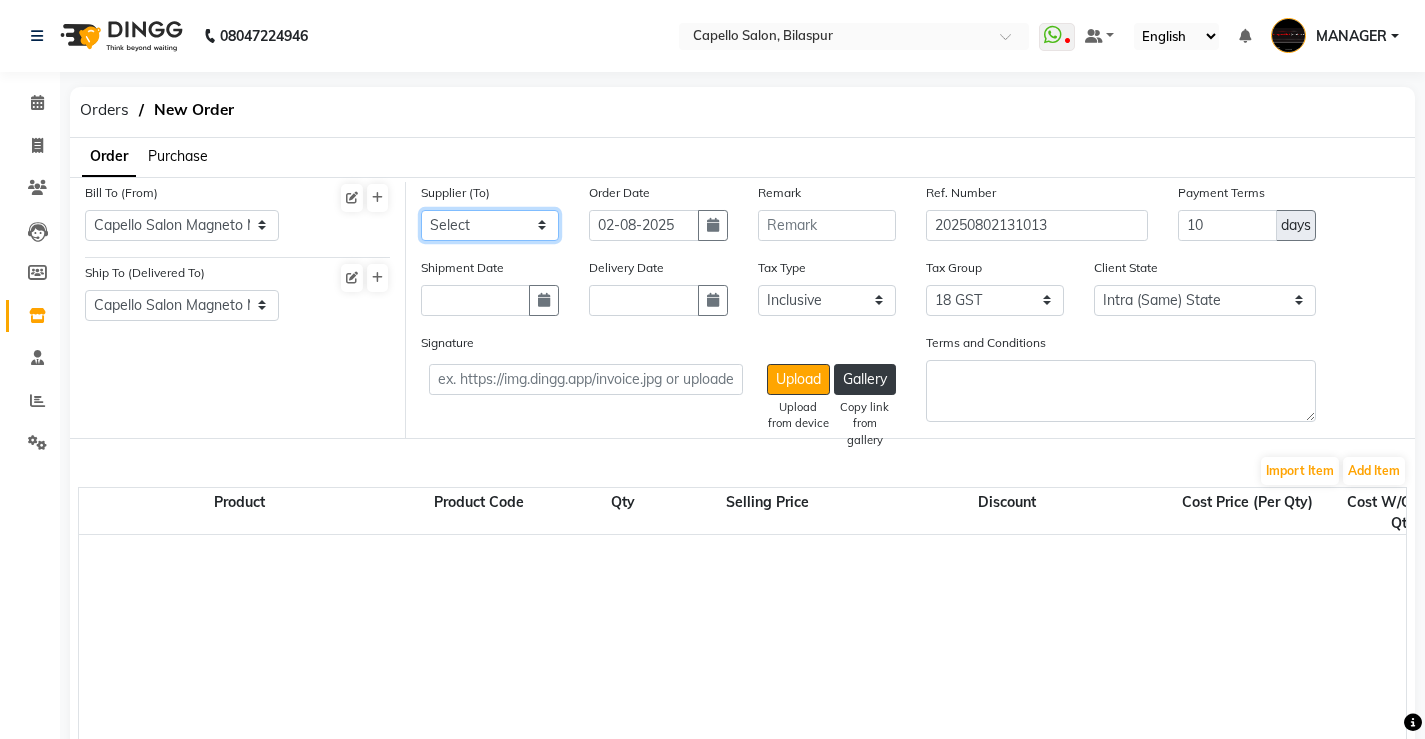 click on "Select CAPELLO INTERPRISES PVT. LTD - CAPELLO ENTERPRISES PVT. LTD. capello rama mall - Local Purchase" 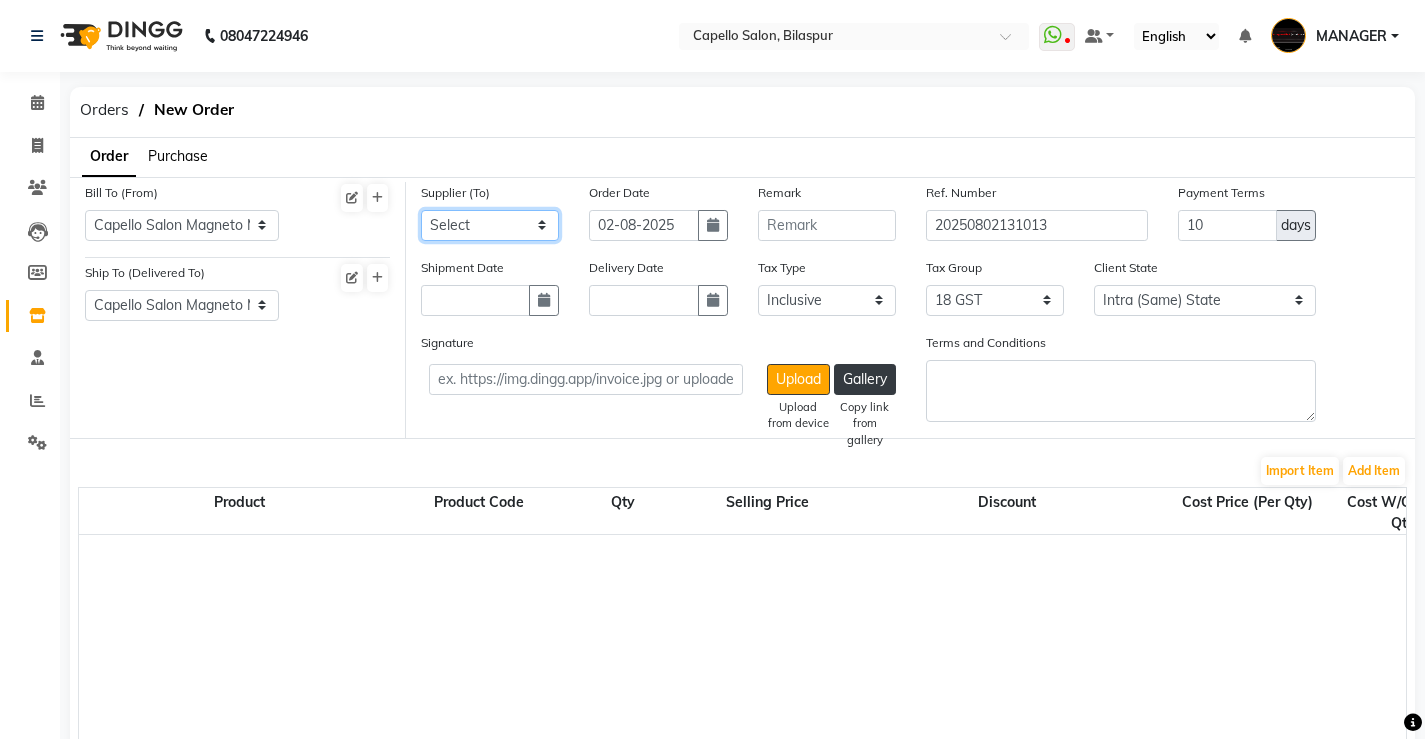 select on "589" 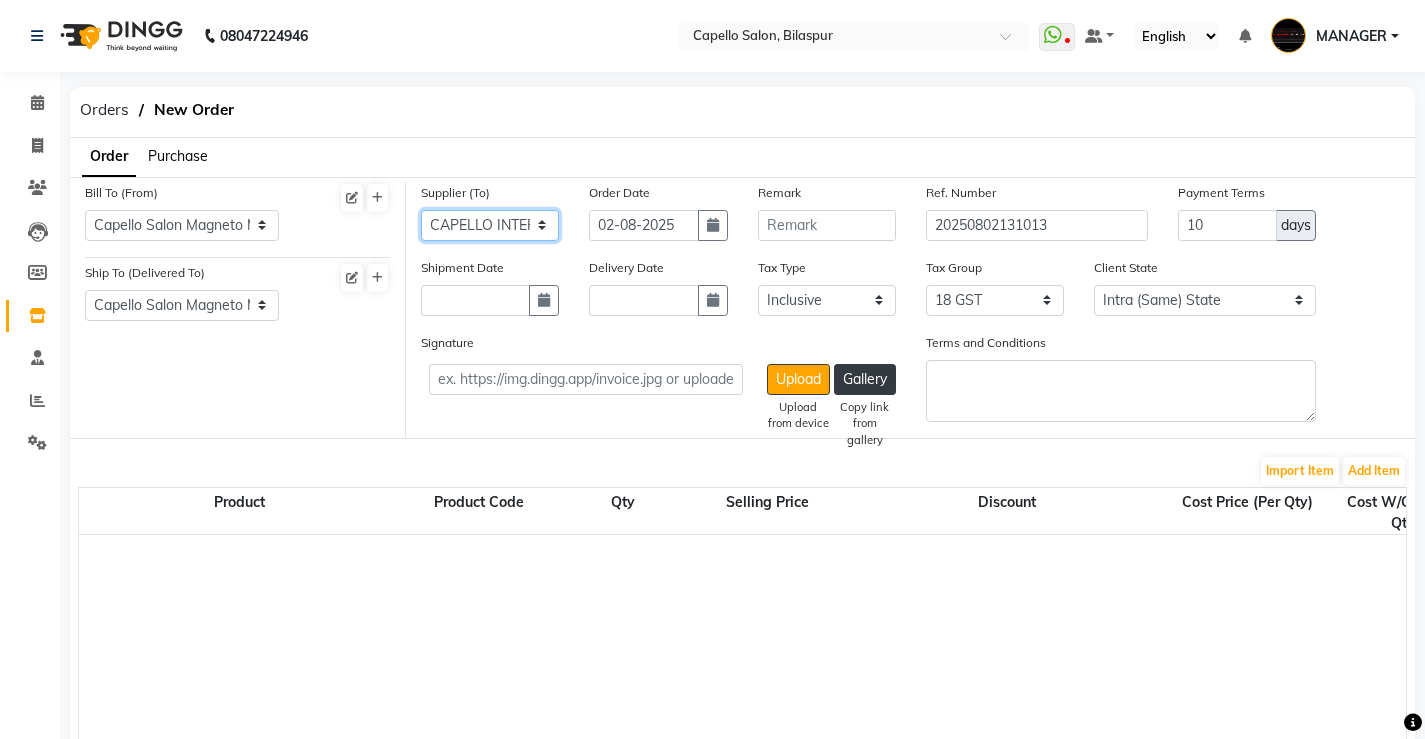 click on "Select CAPELLO INTERPRISES PVT. LTD - CAPELLO ENTERPRISES PVT. LTD. capello rama mall - Local Purchase" 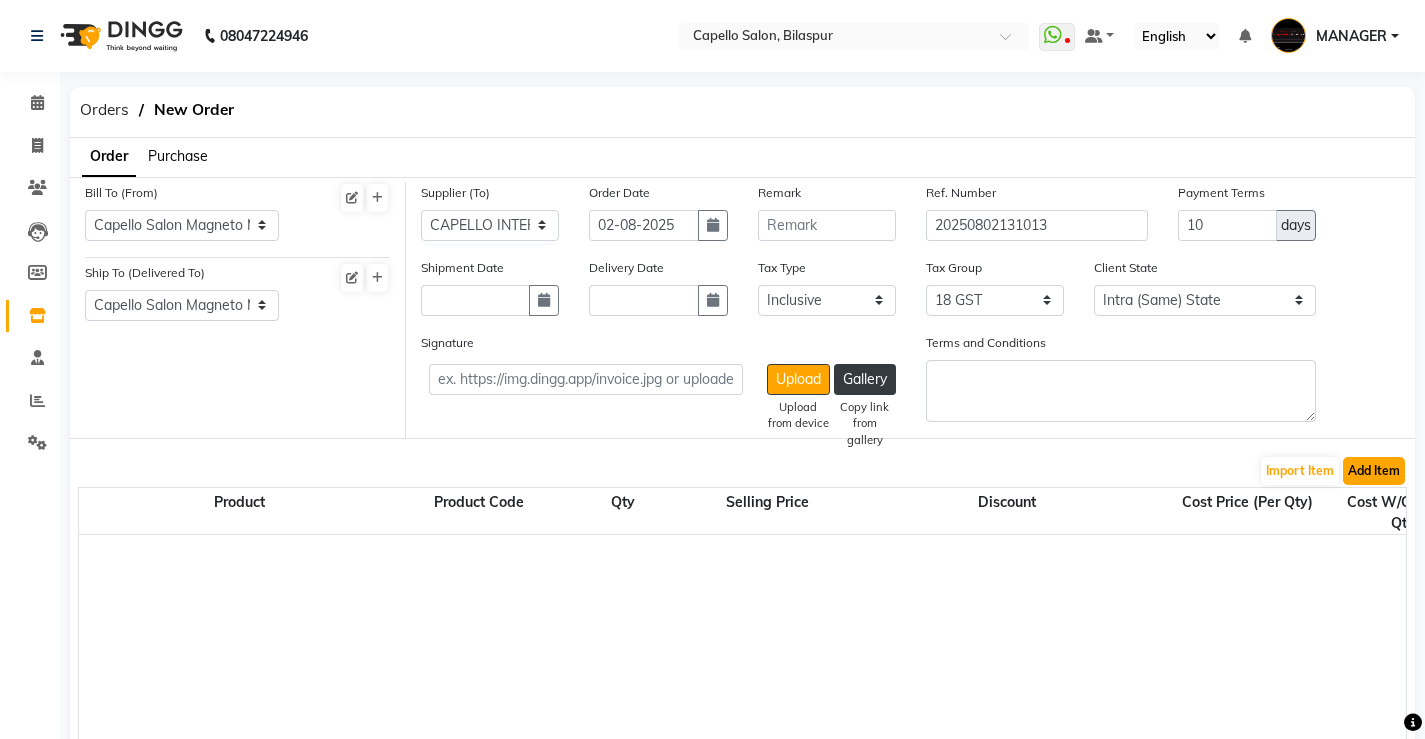 click on "Add Item" 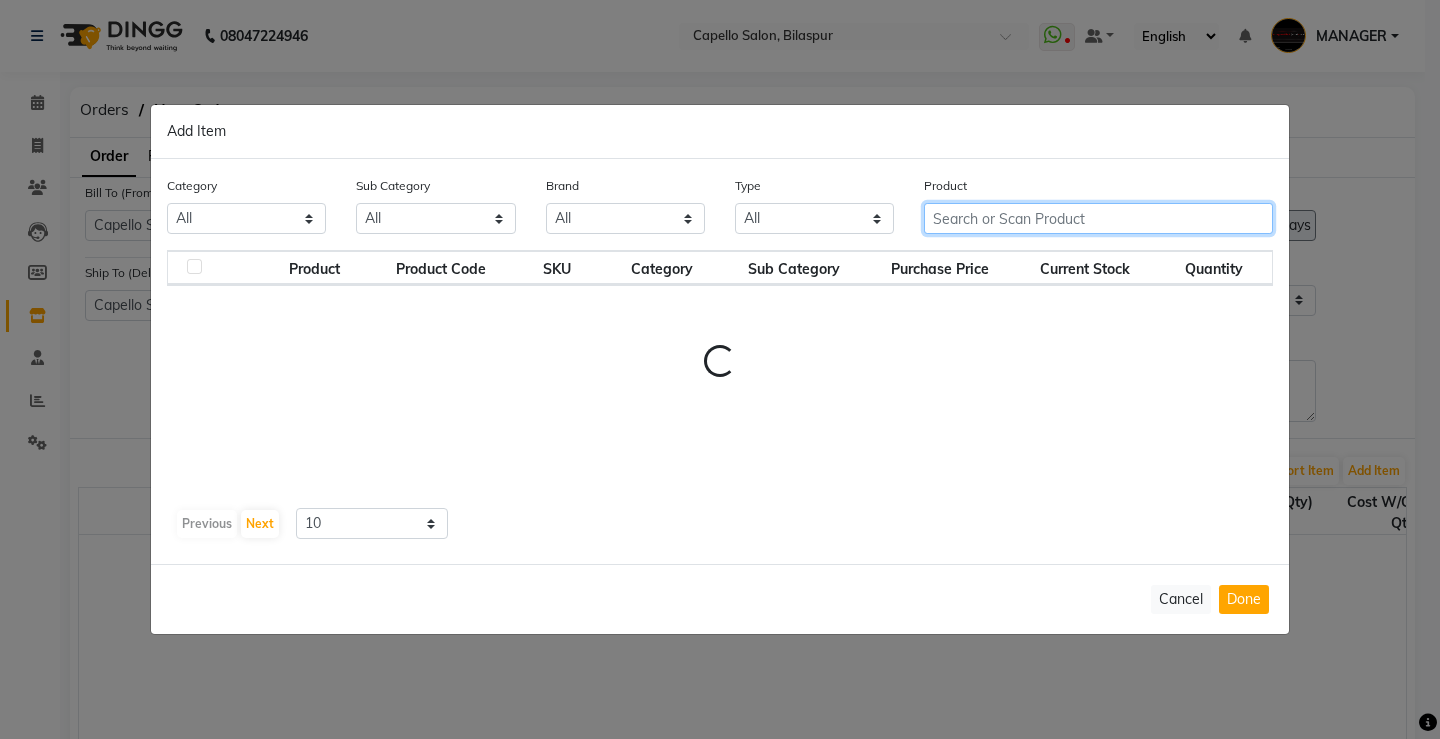 drag, startPoint x: 1027, startPoint y: 216, endPoint x: 1026, endPoint y: 233, distance: 17.029387 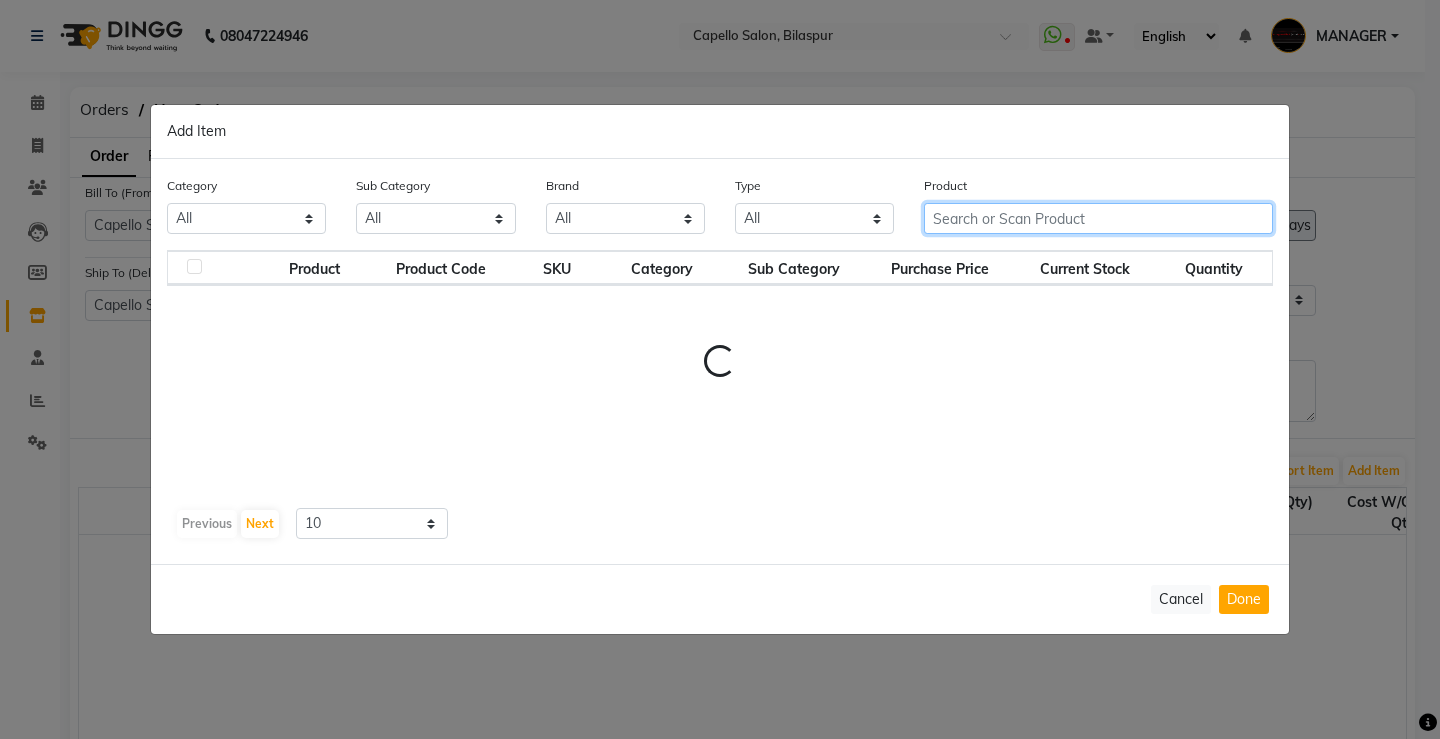 click 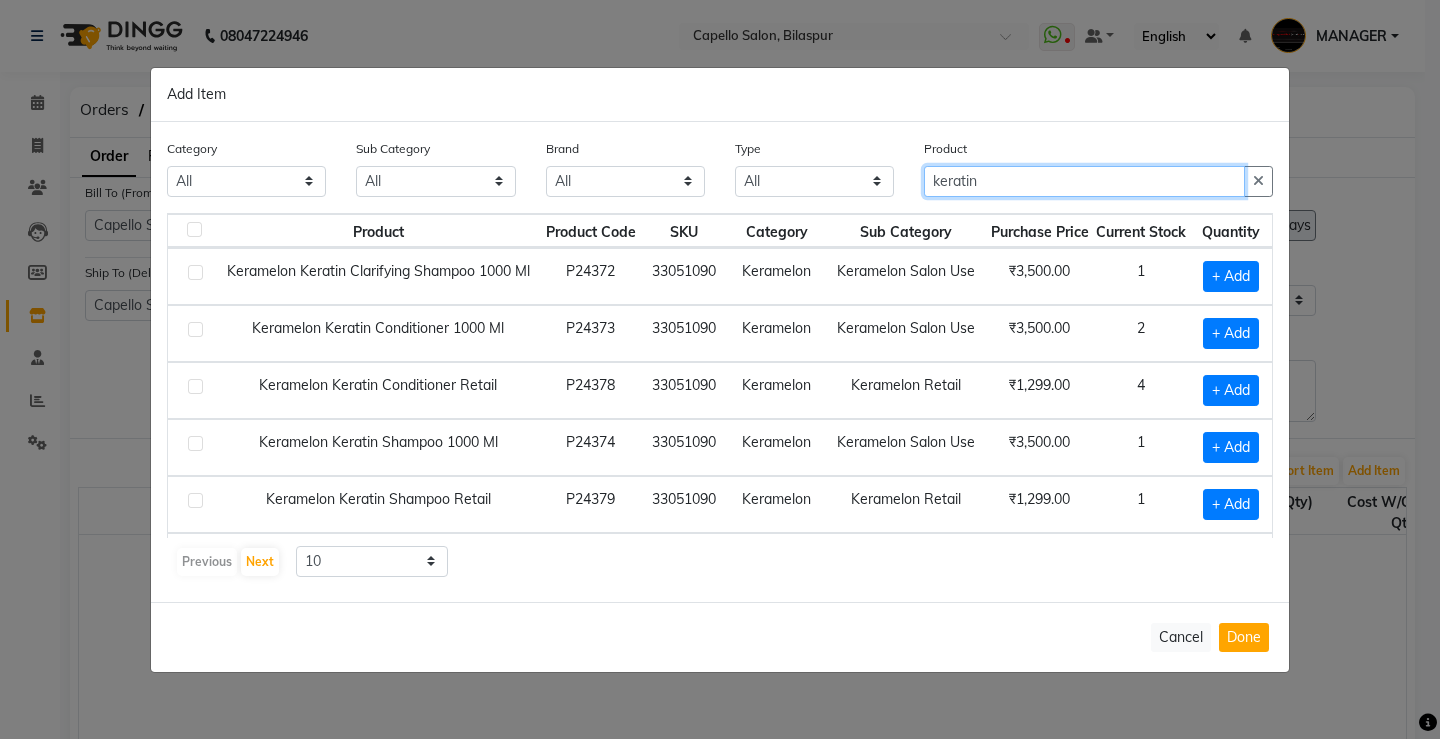 type on "keratin" 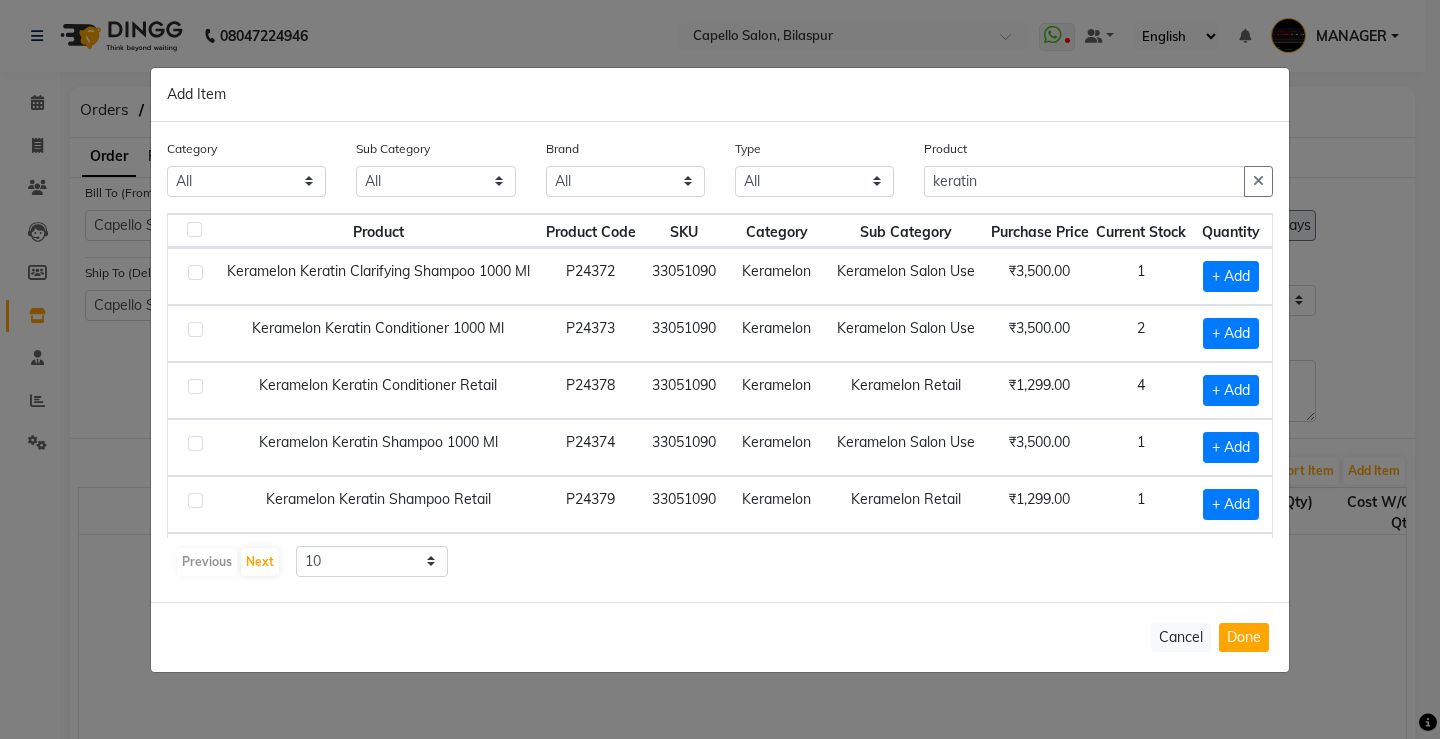 scroll, scrollTop: 0, scrollLeft: 12, axis: horizontal 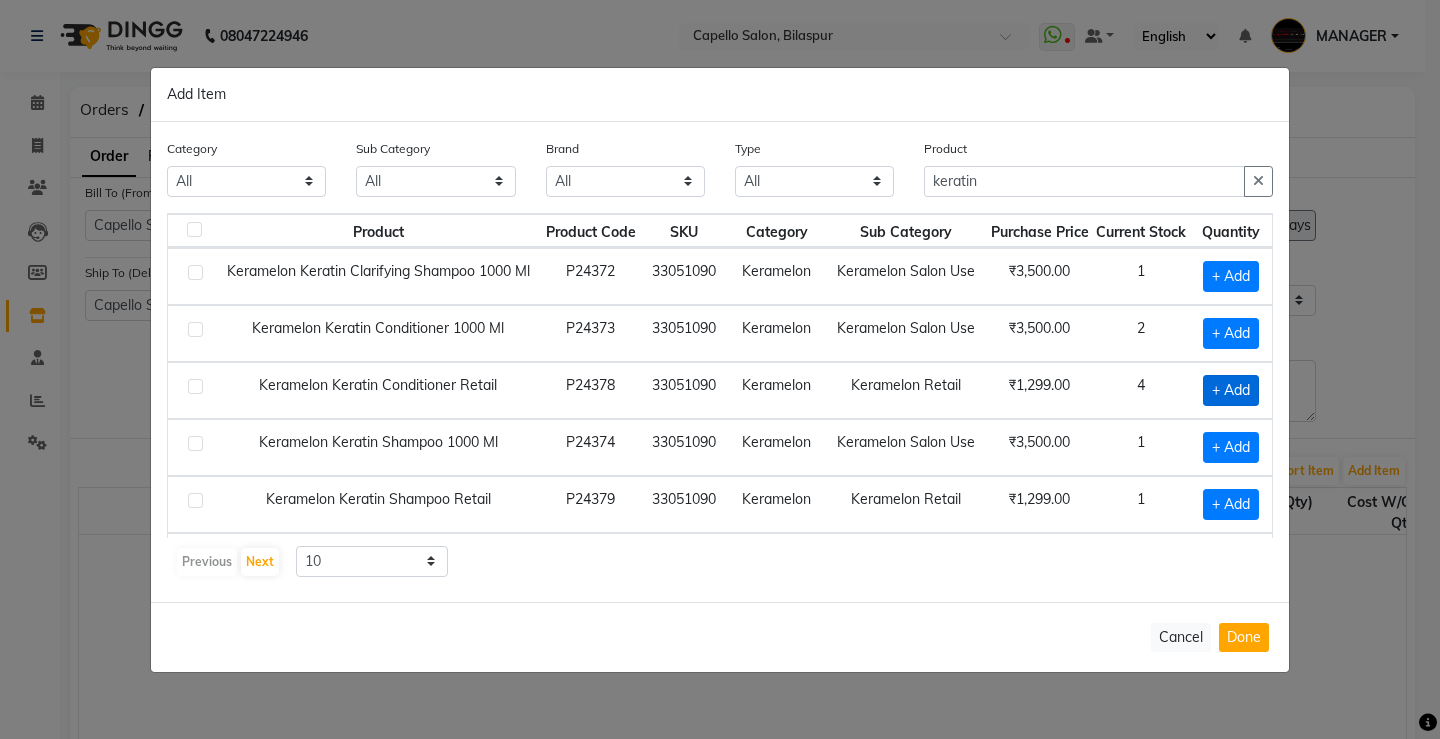 click on "+ Add" 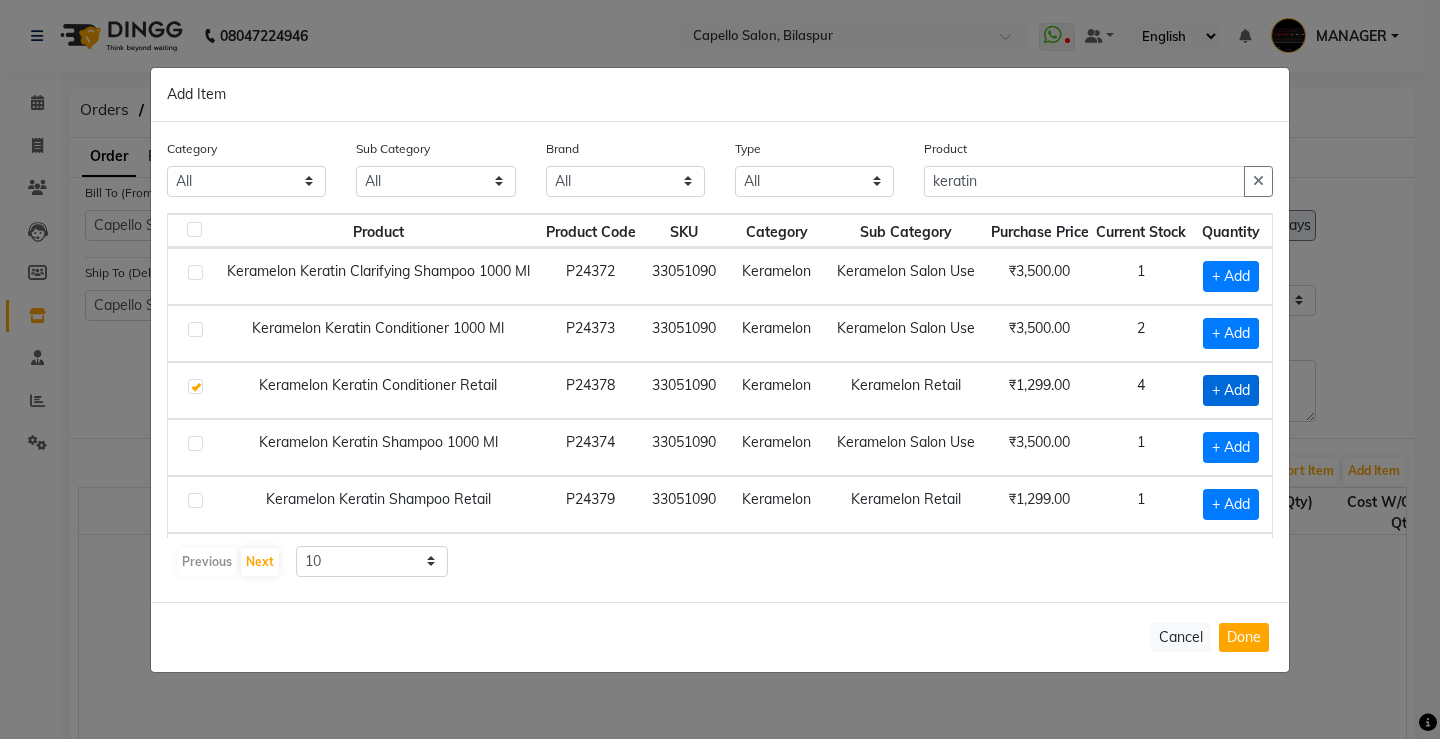 checkbox on "true" 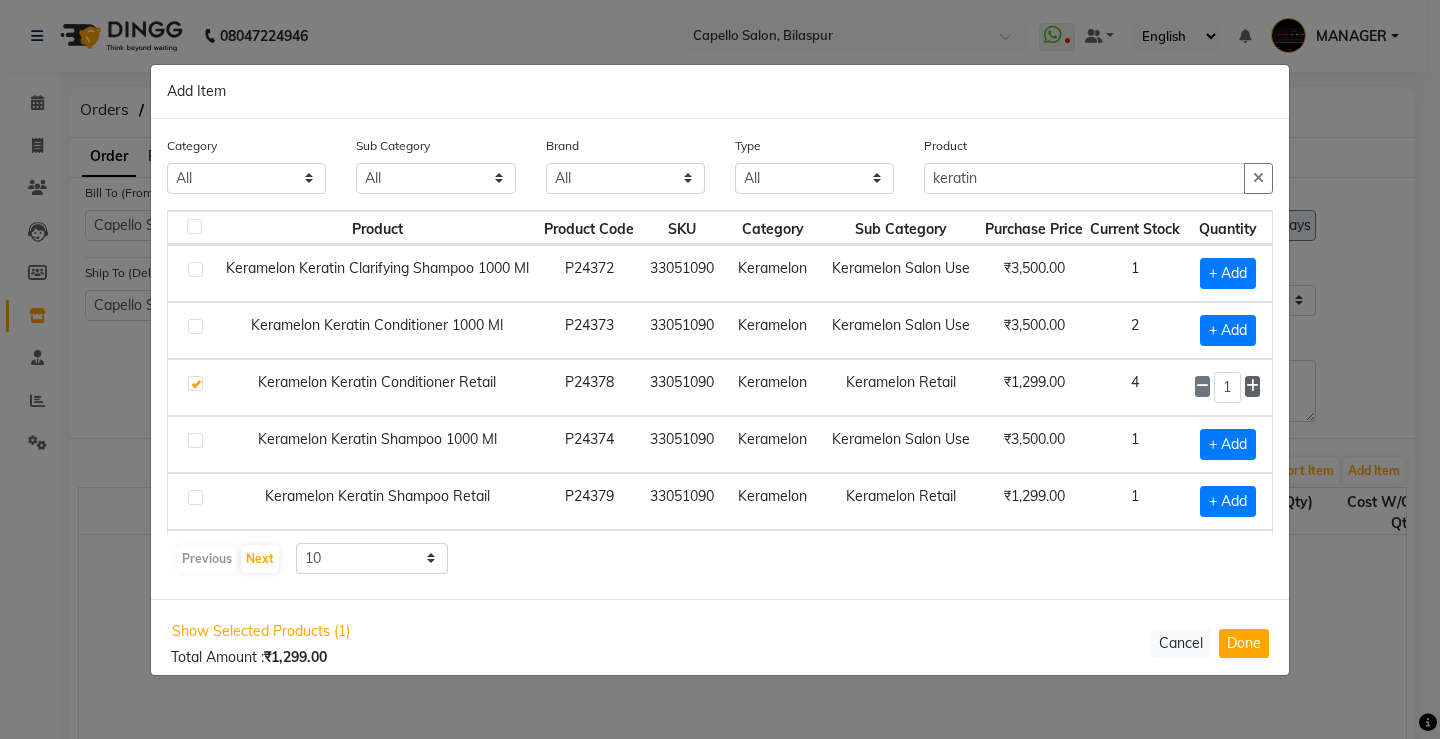 click 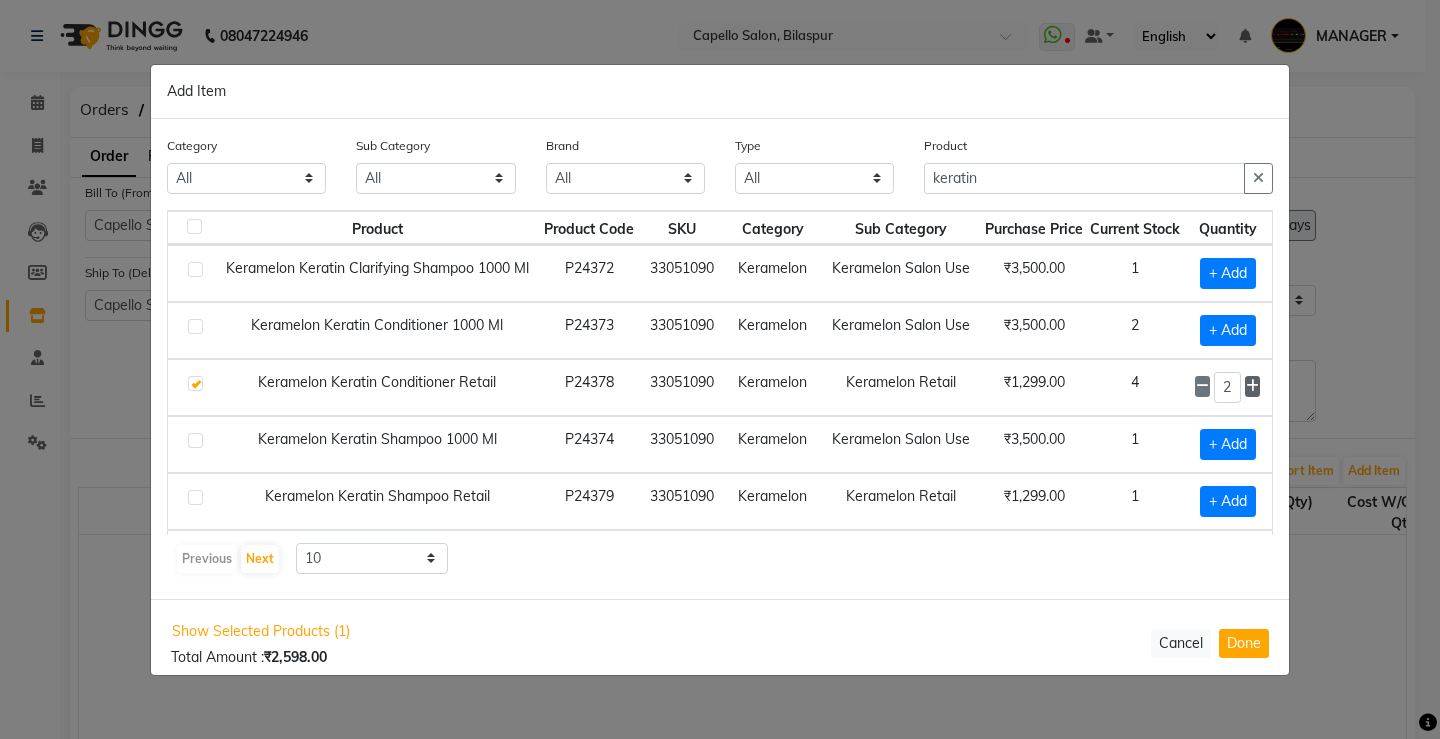click 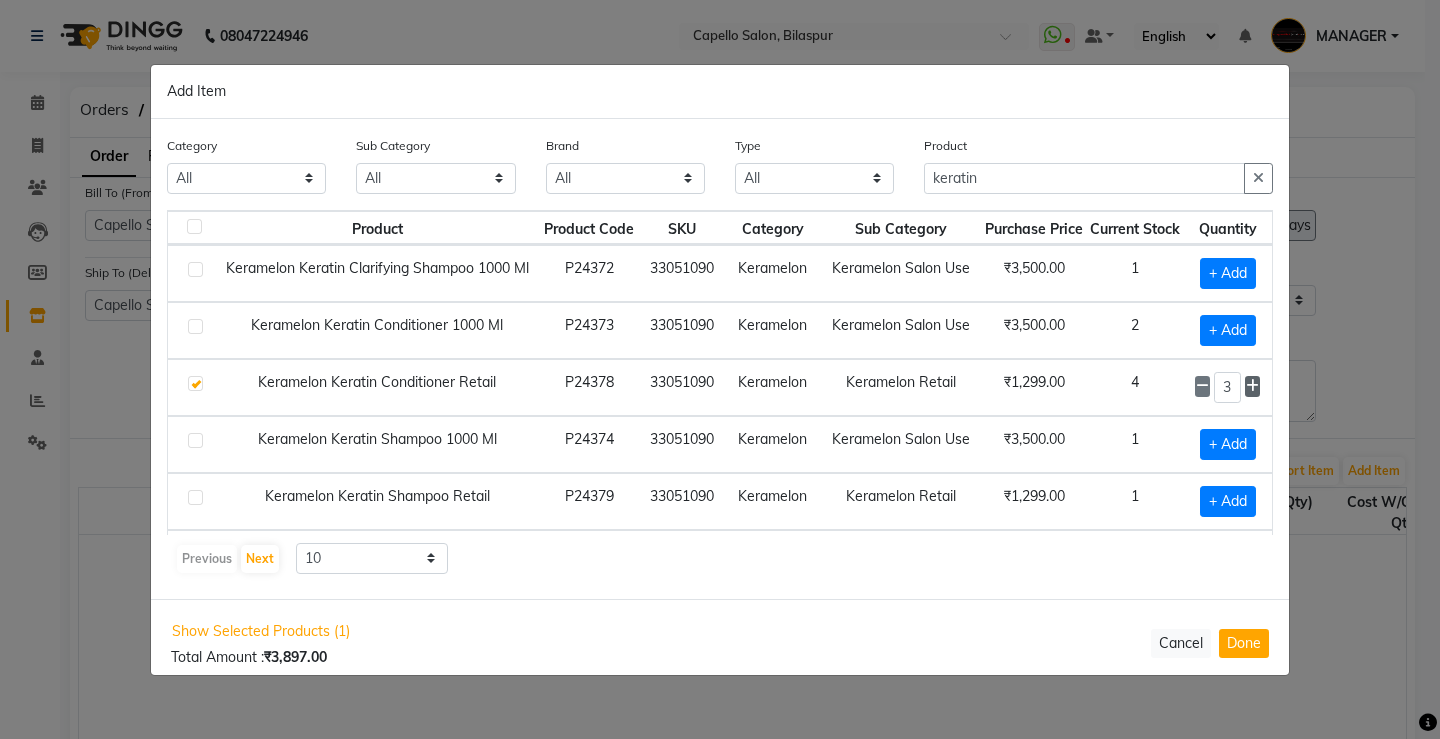 click 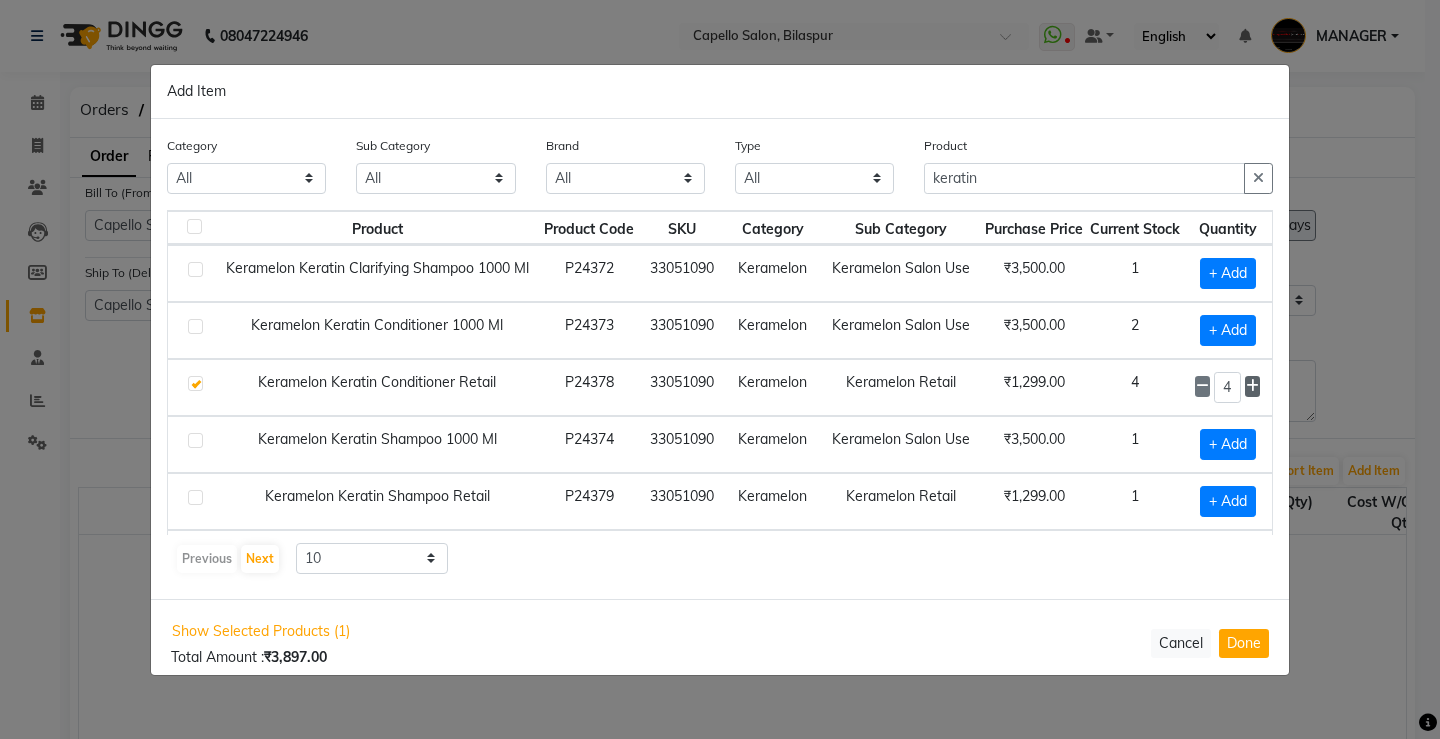 click 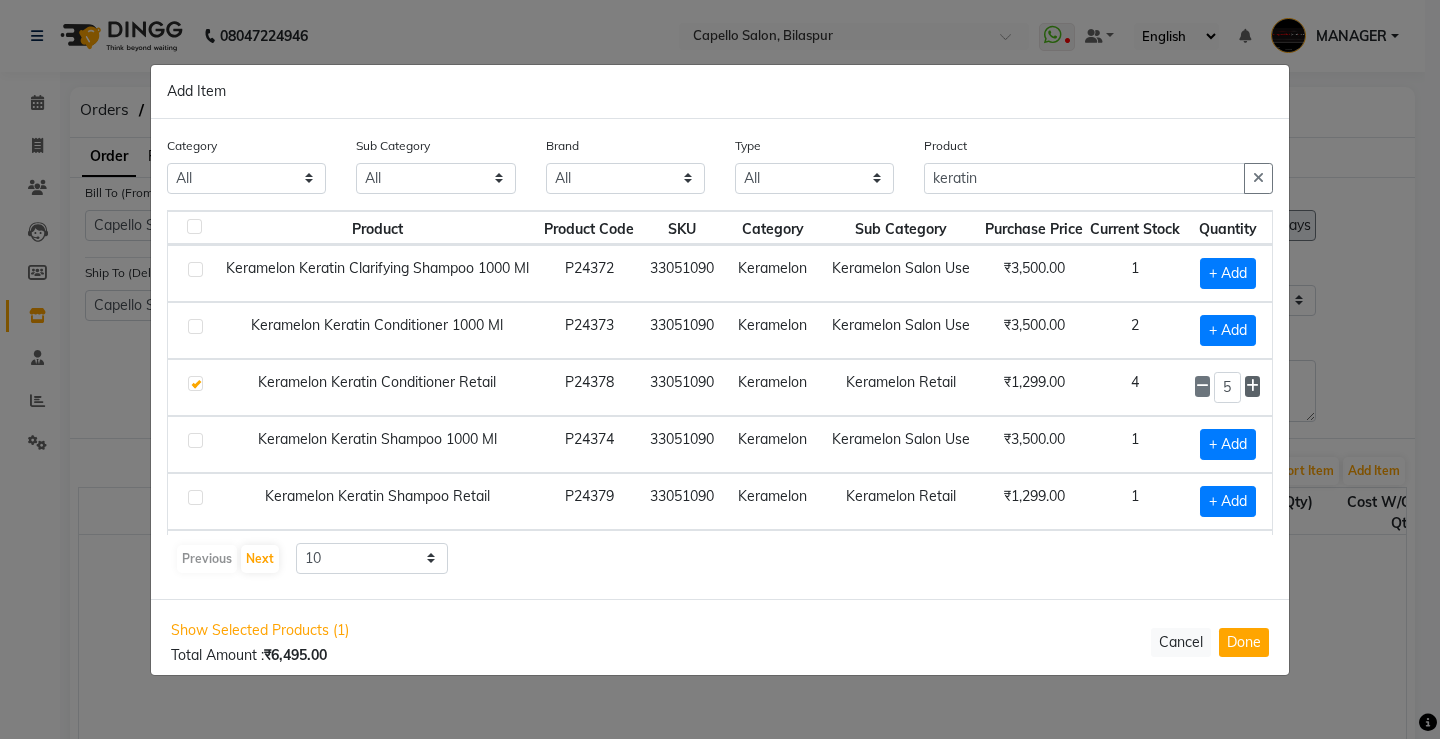 click 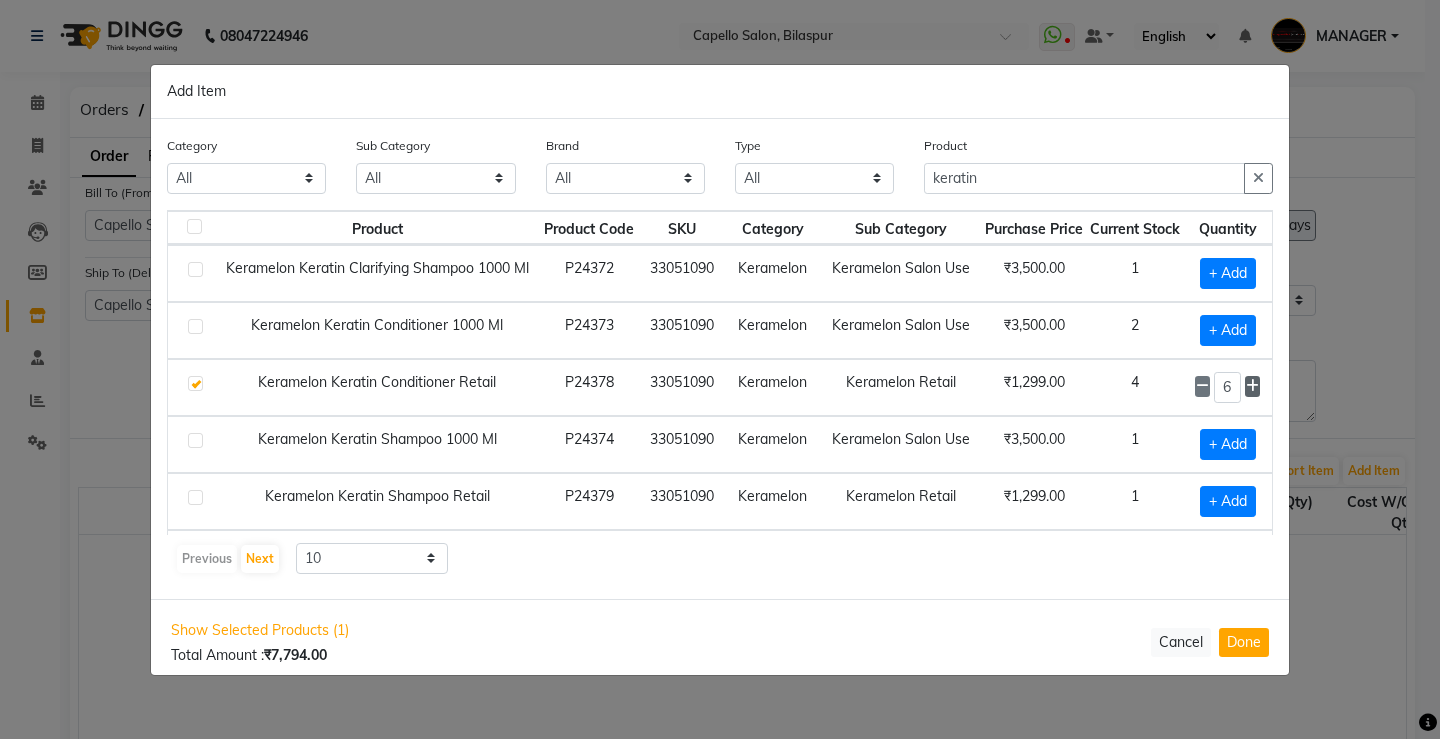 click 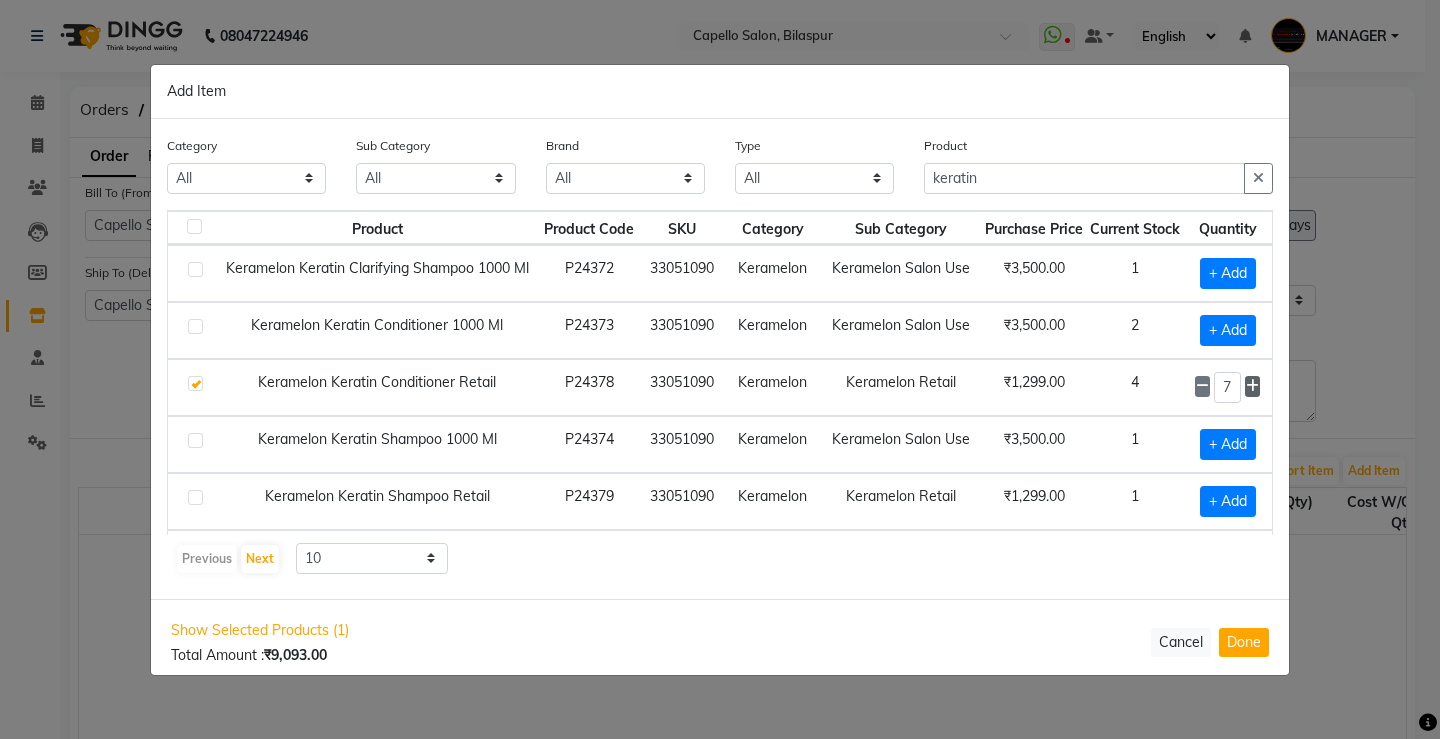 click 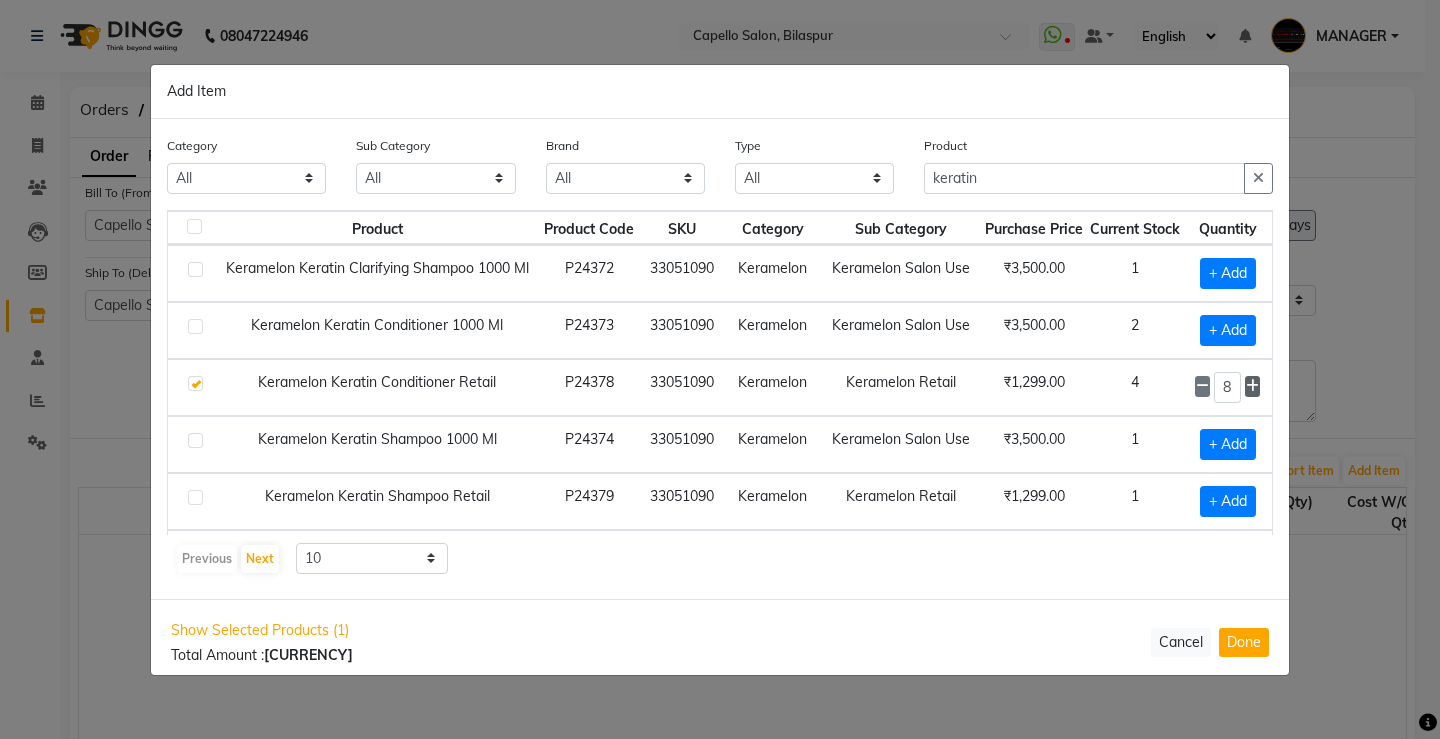 click 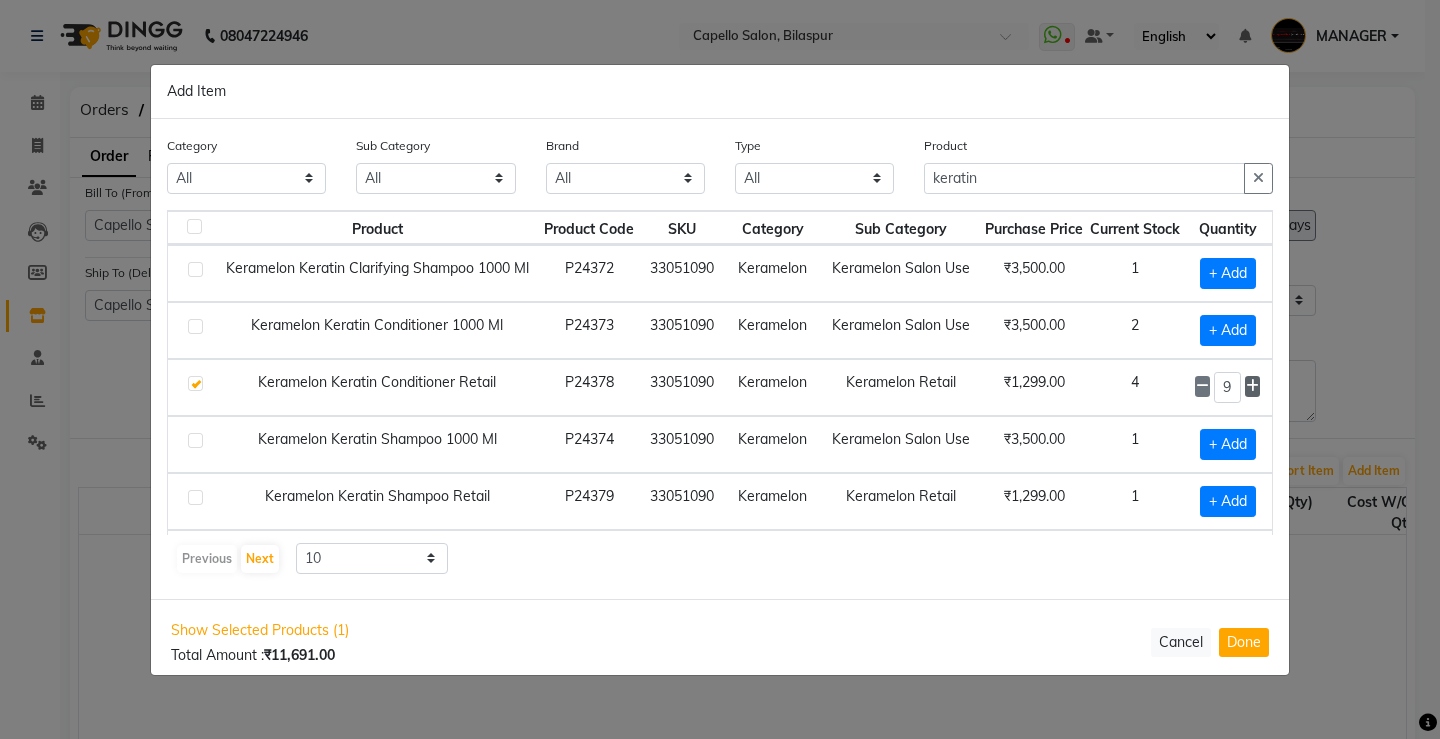 click 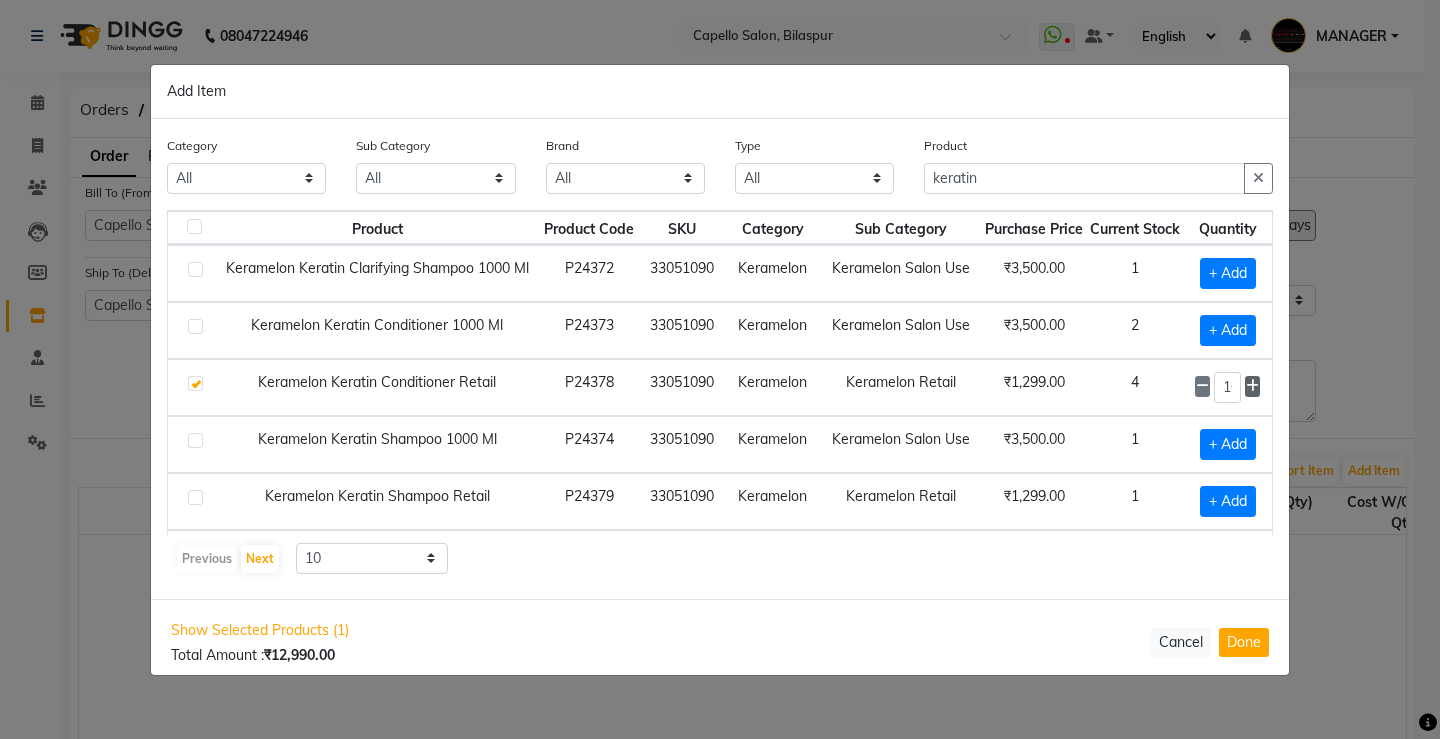click 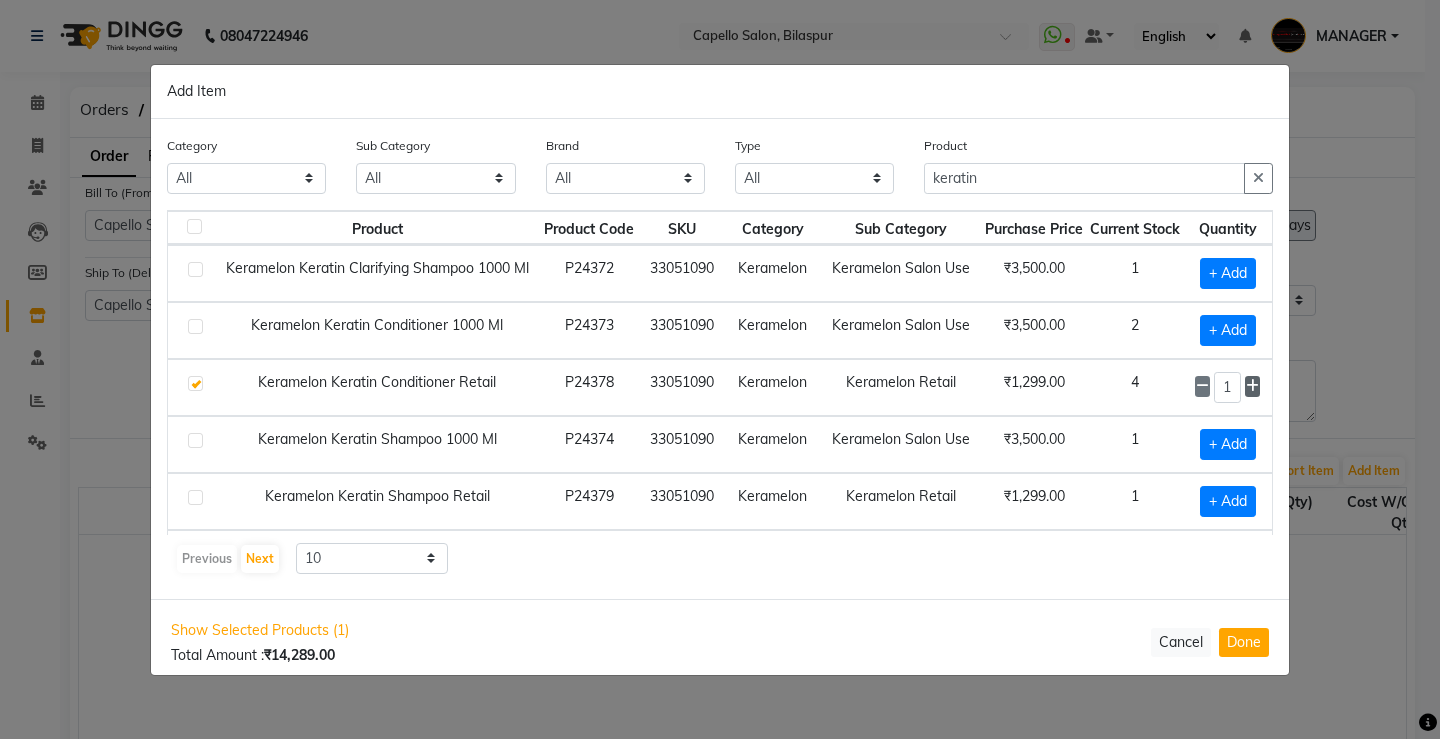 click 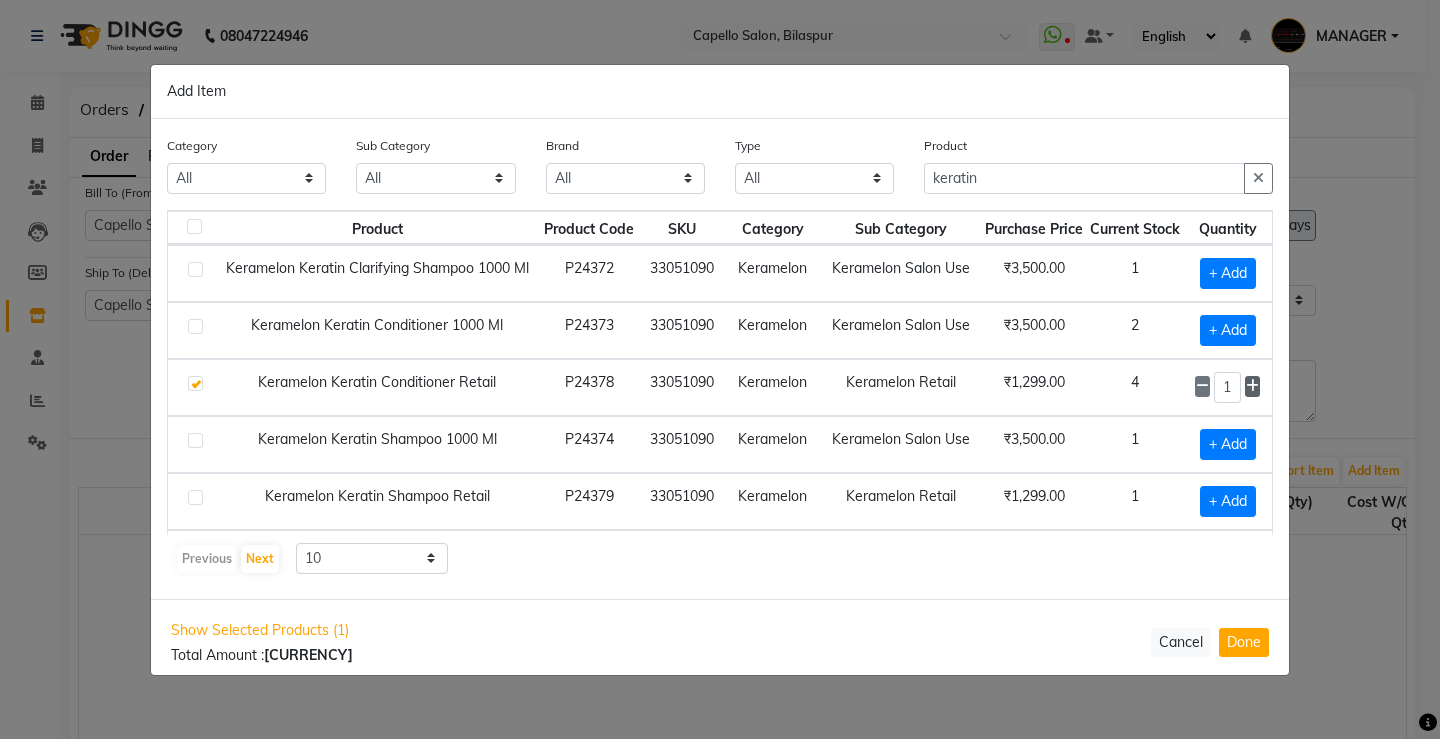 click 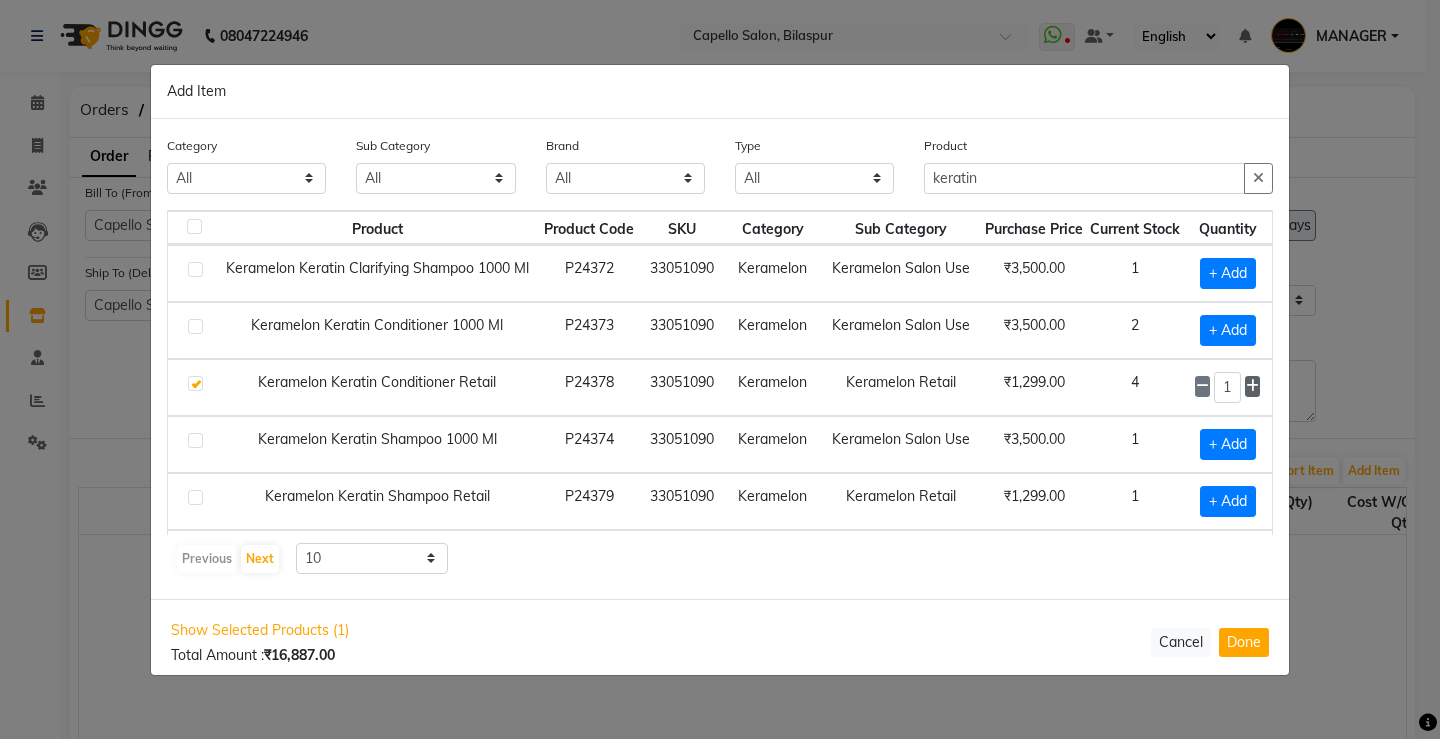 click 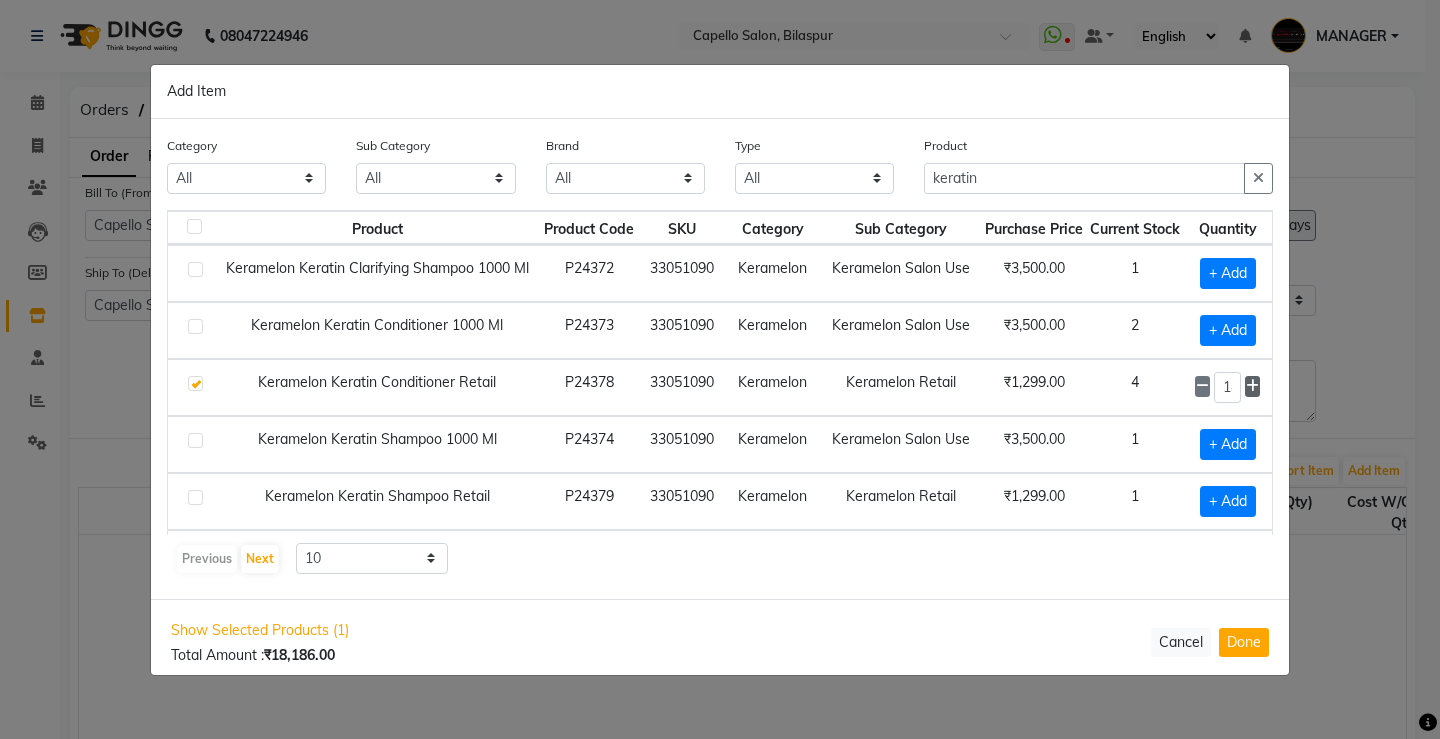 click 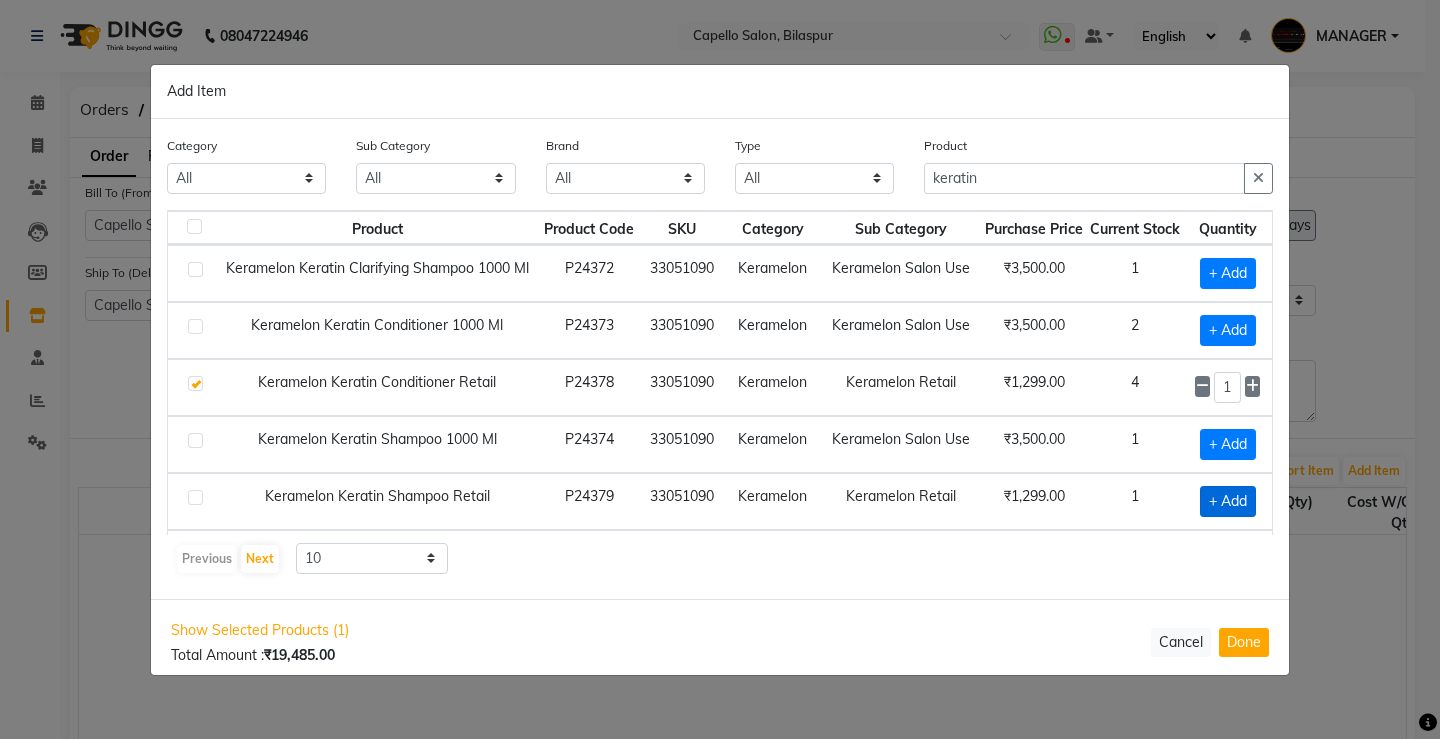 click on "+ Add" 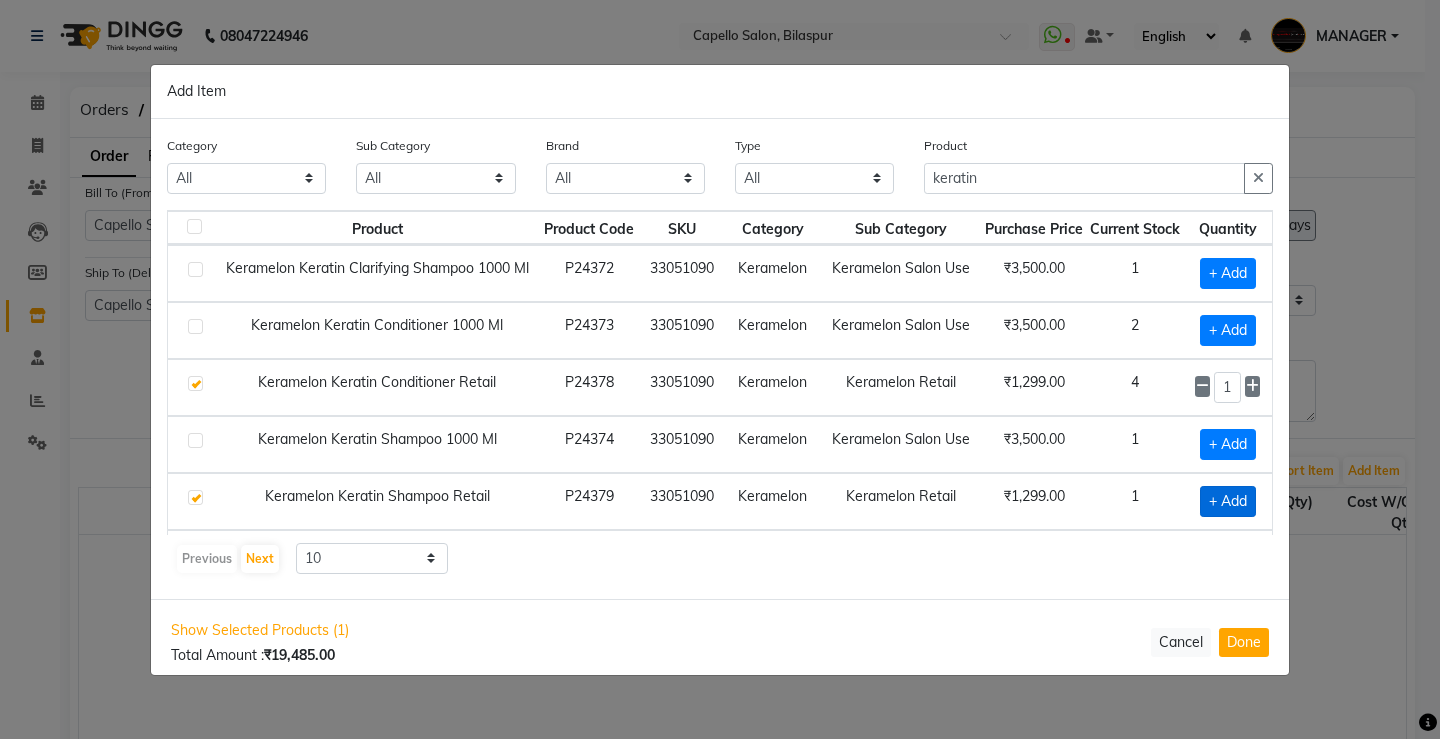 checkbox on "true" 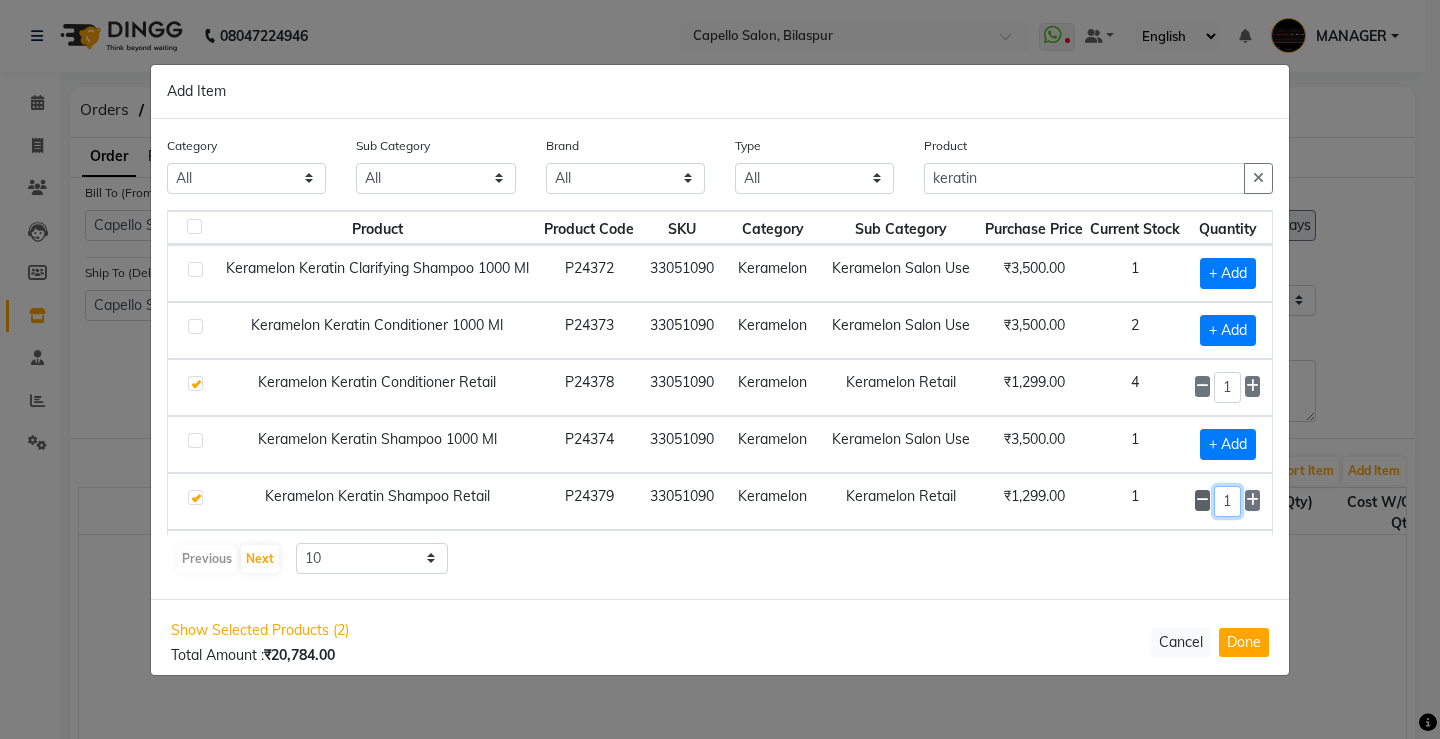 drag, startPoint x: 1226, startPoint y: 499, endPoint x: 1191, endPoint y: 501, distance: 35.057095 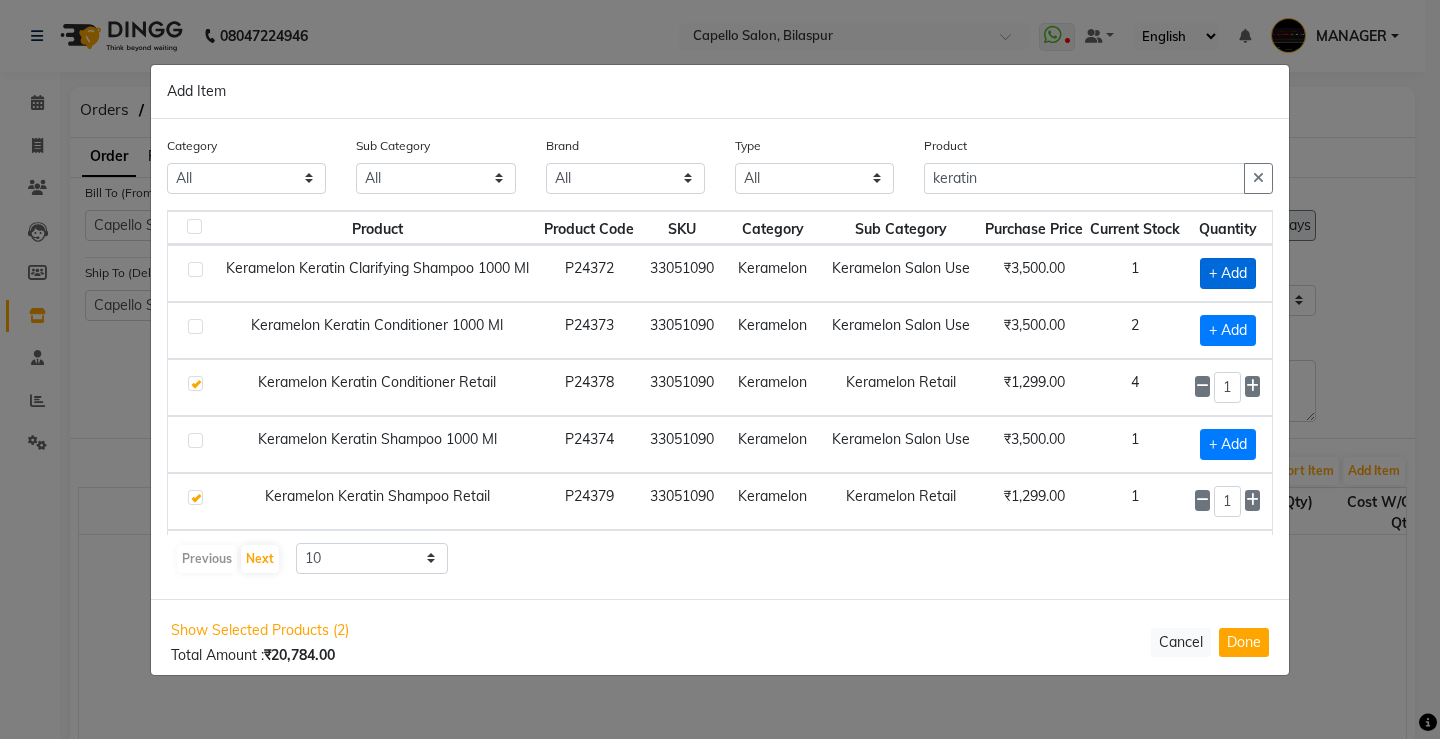 click on "+ Add" 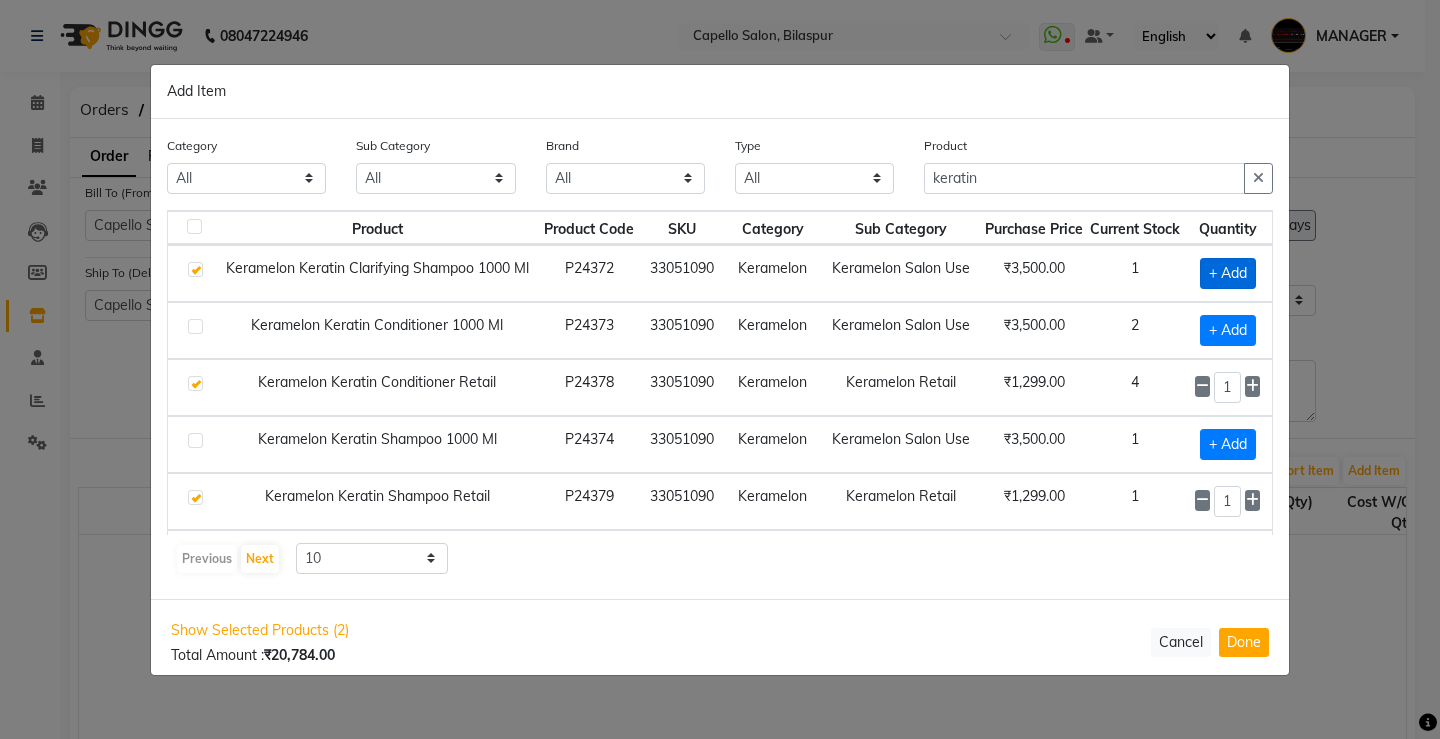 checkbox on "true" 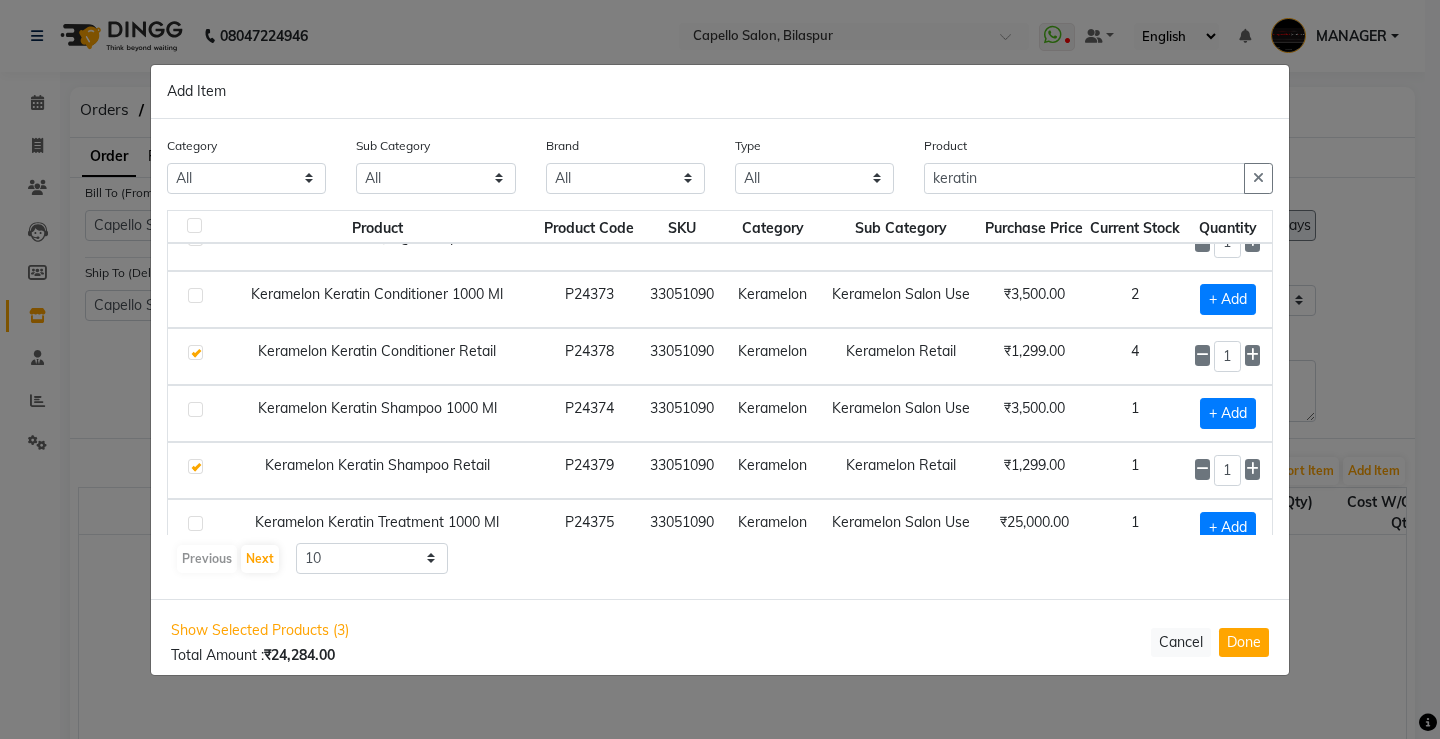 scroll, scrollTop: 68, scrollLeft: 12, axis: both 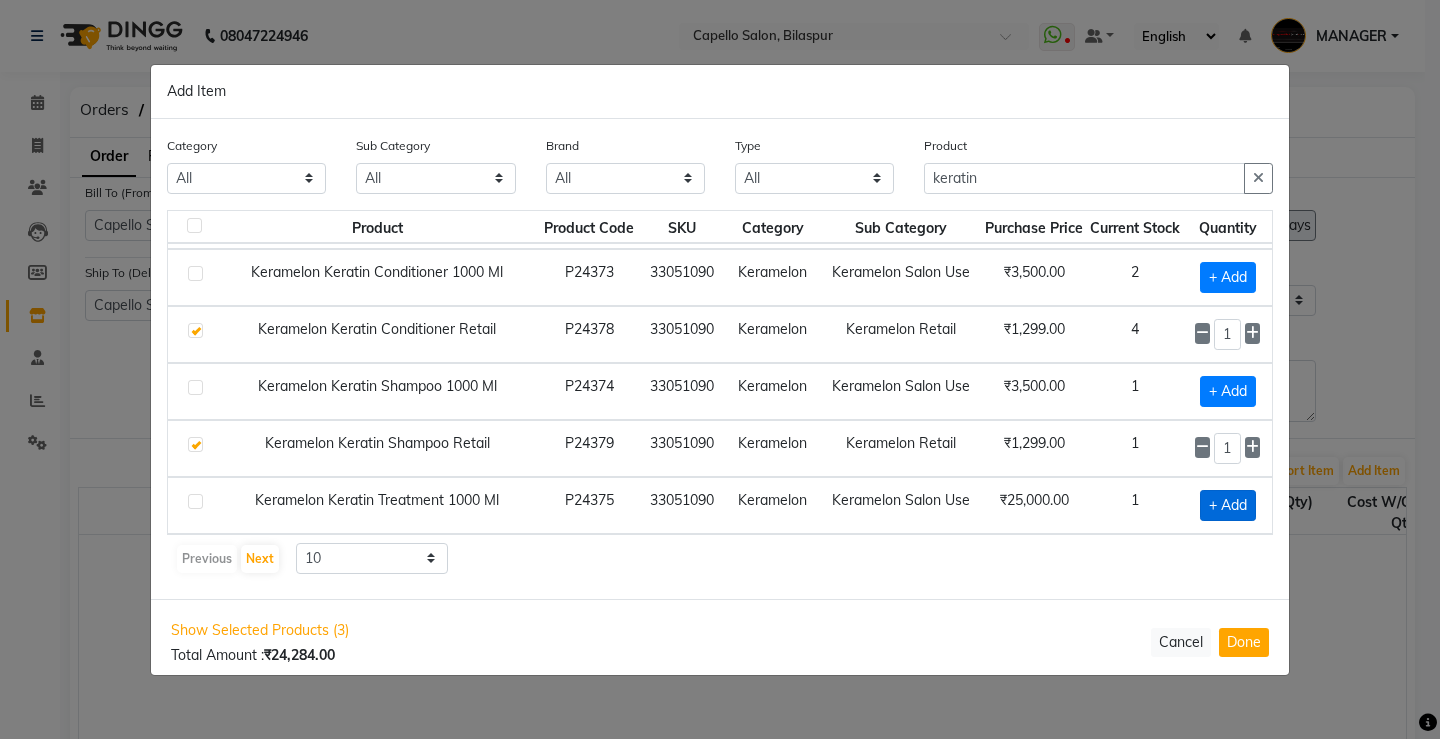 click on "+ Add" 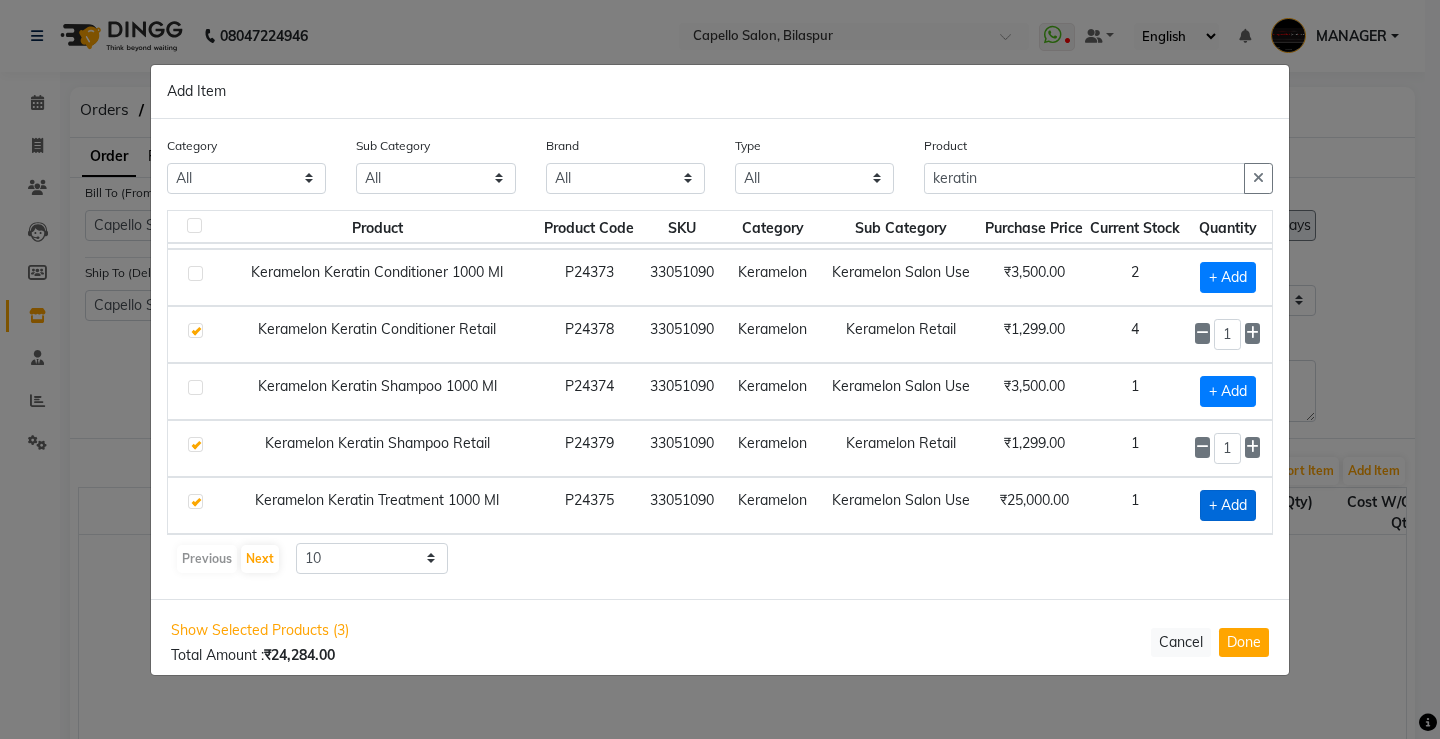 checkbox on "true" 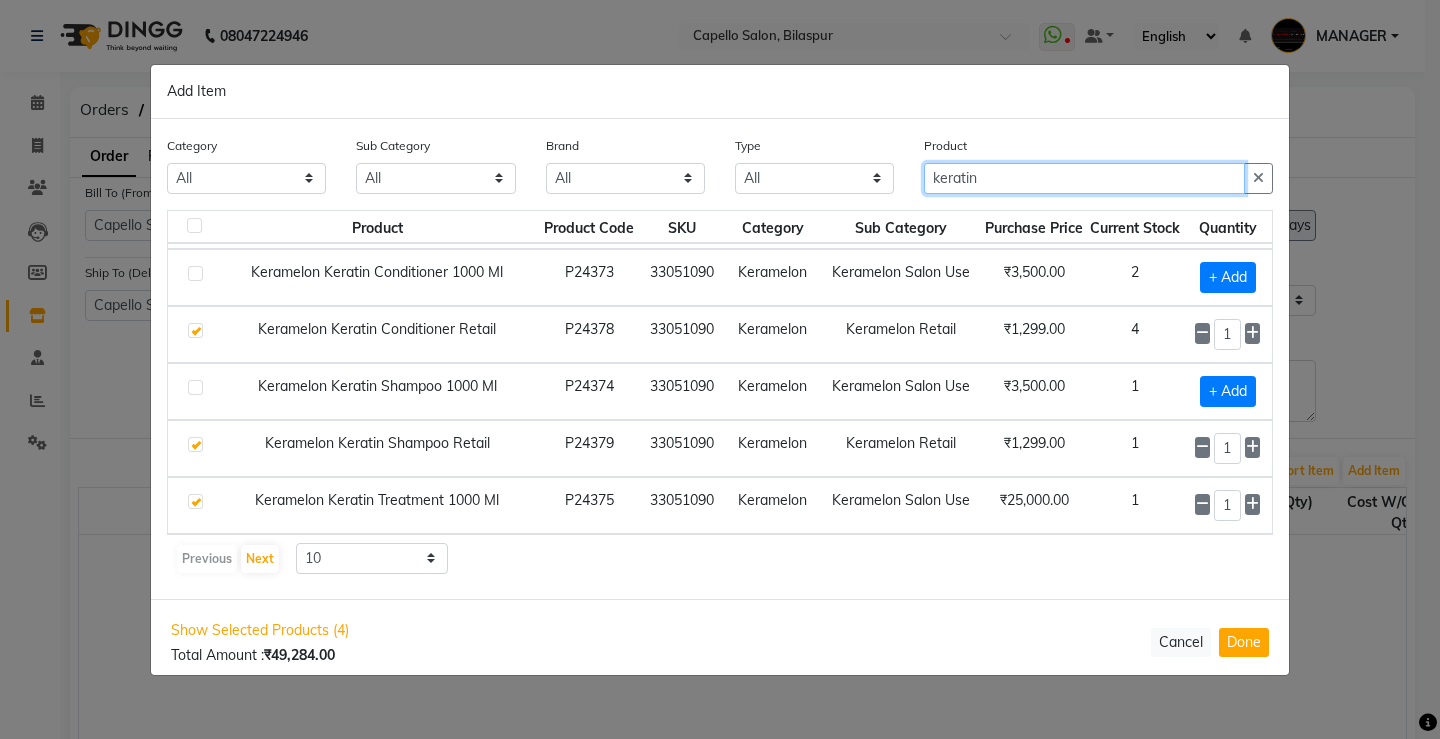 drag, startPoint x: 1021, startPoint y: 173, endPoint x: 887, endPoint y: 191, distance: 135.20355 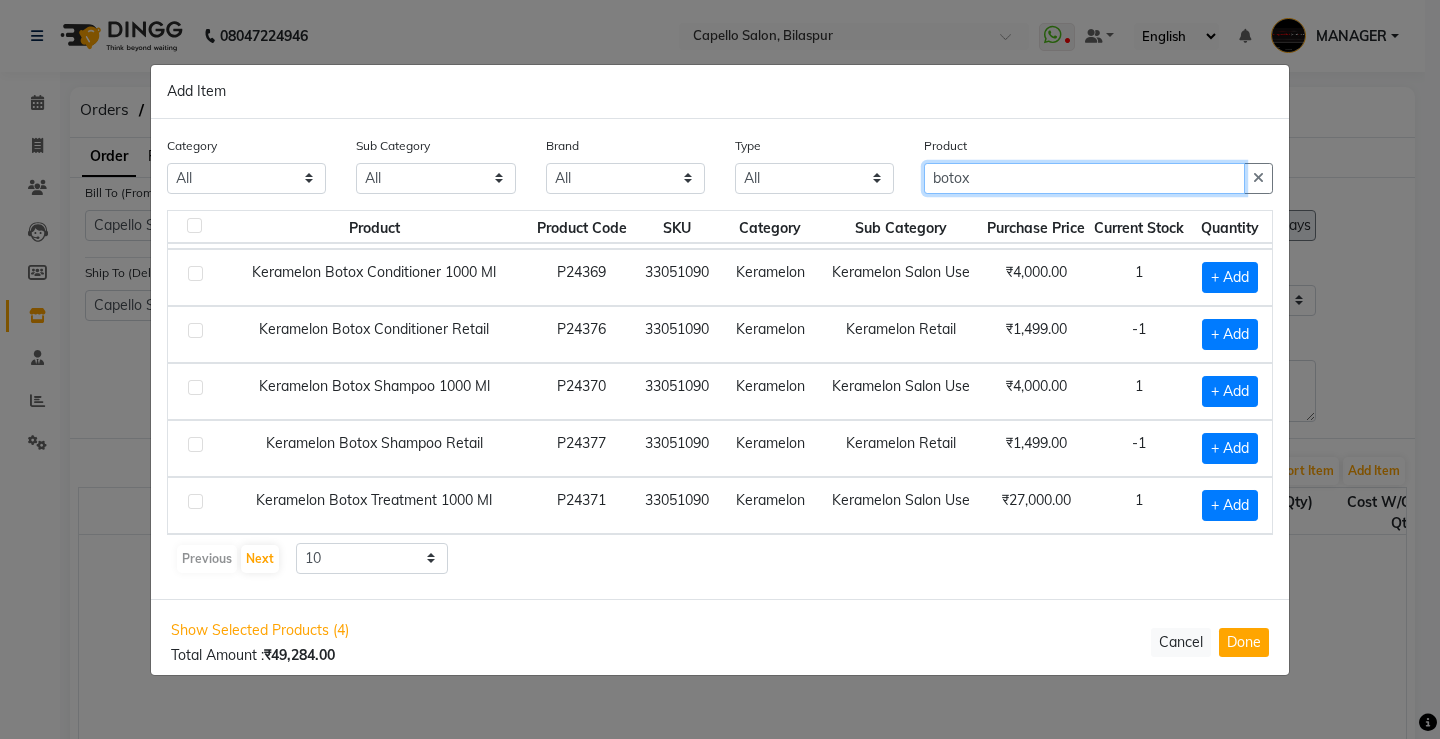scroll, scrollTop: 53, scrollLeft: 0, axis: vertical 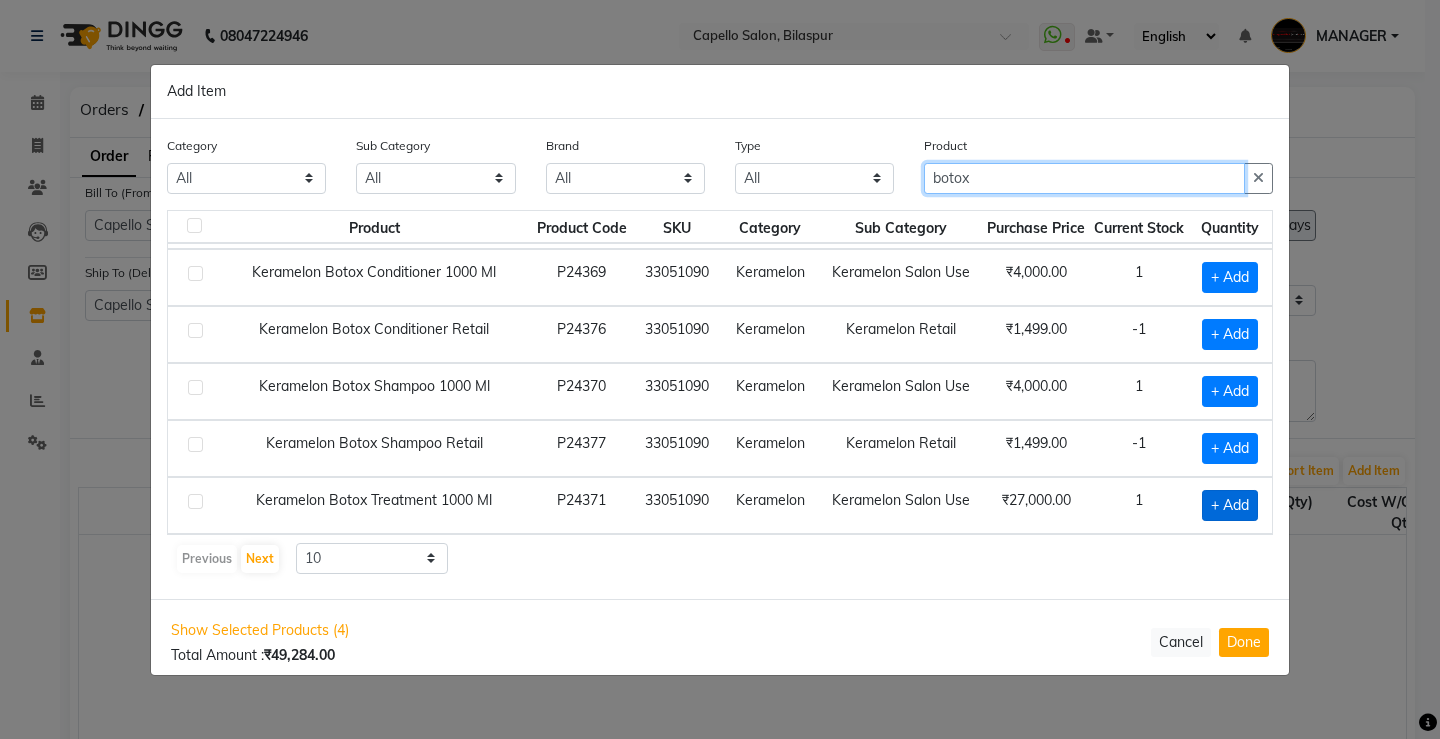 type on "botox" 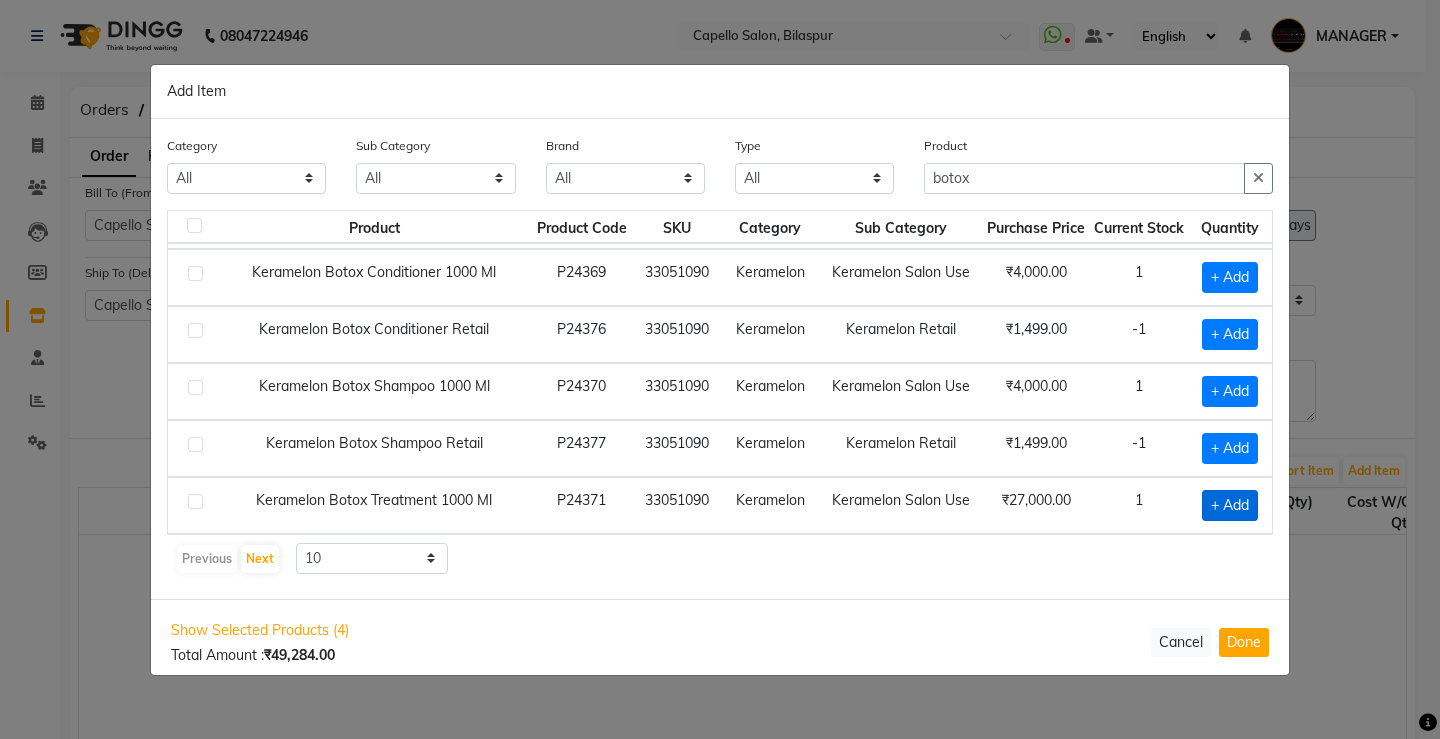 click on "+ Add" 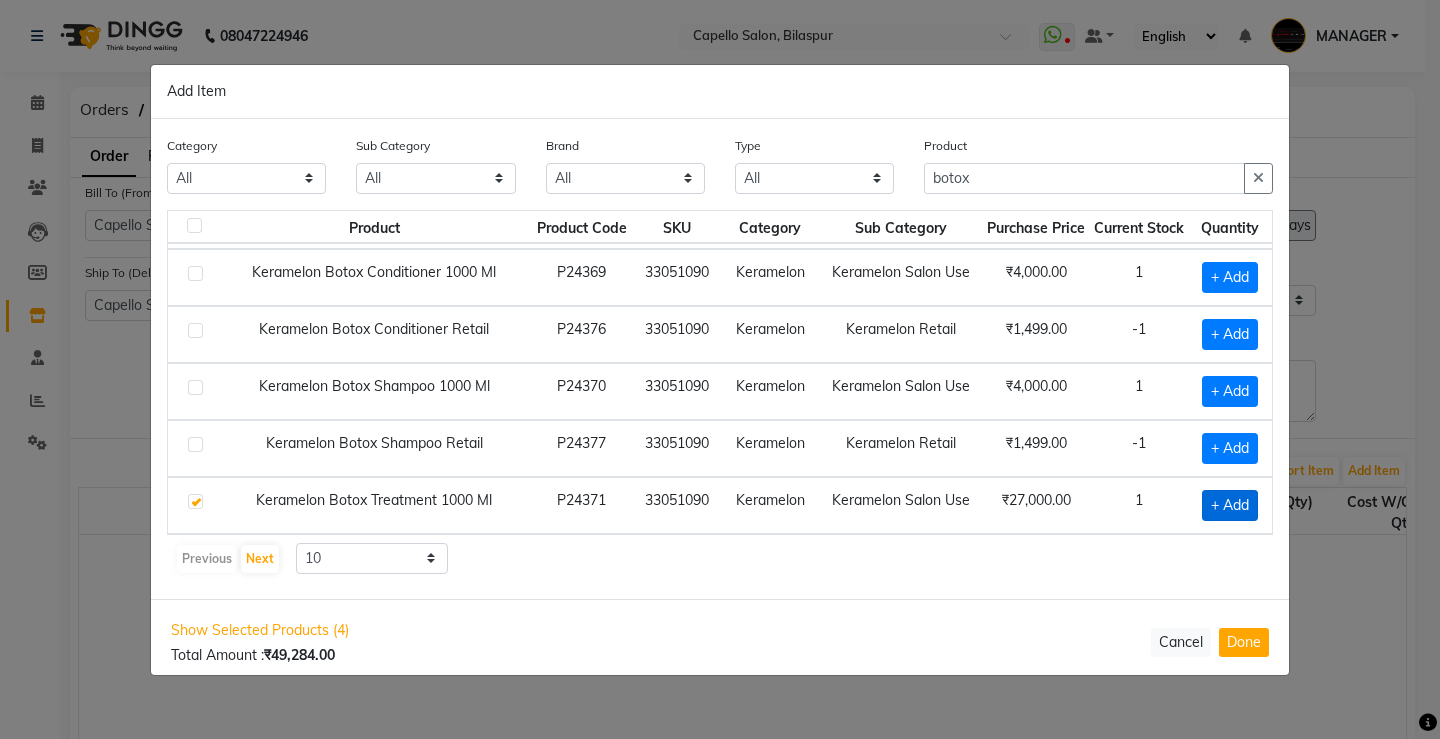 checkbox on "true" 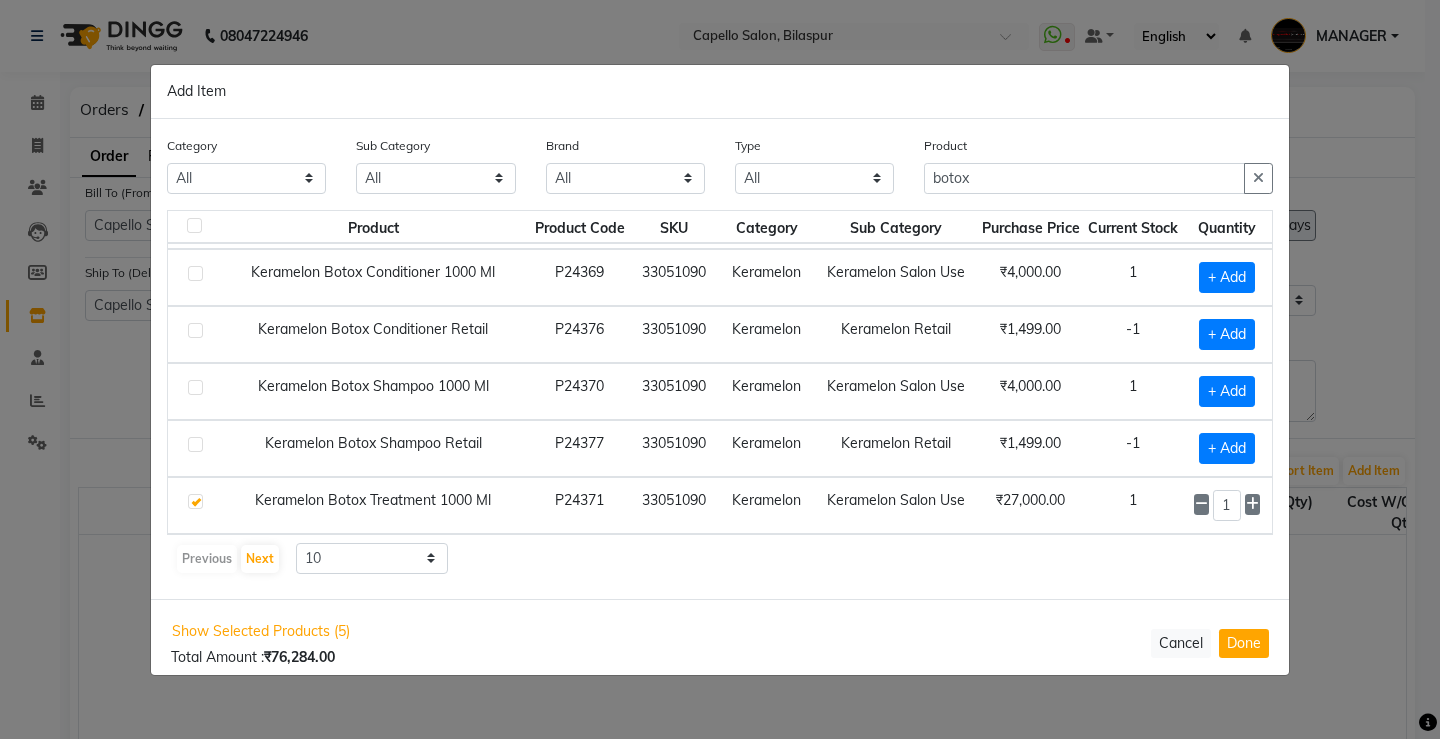 scroll, scrollTop: 68, scrollLeft: 0, axis: vertical 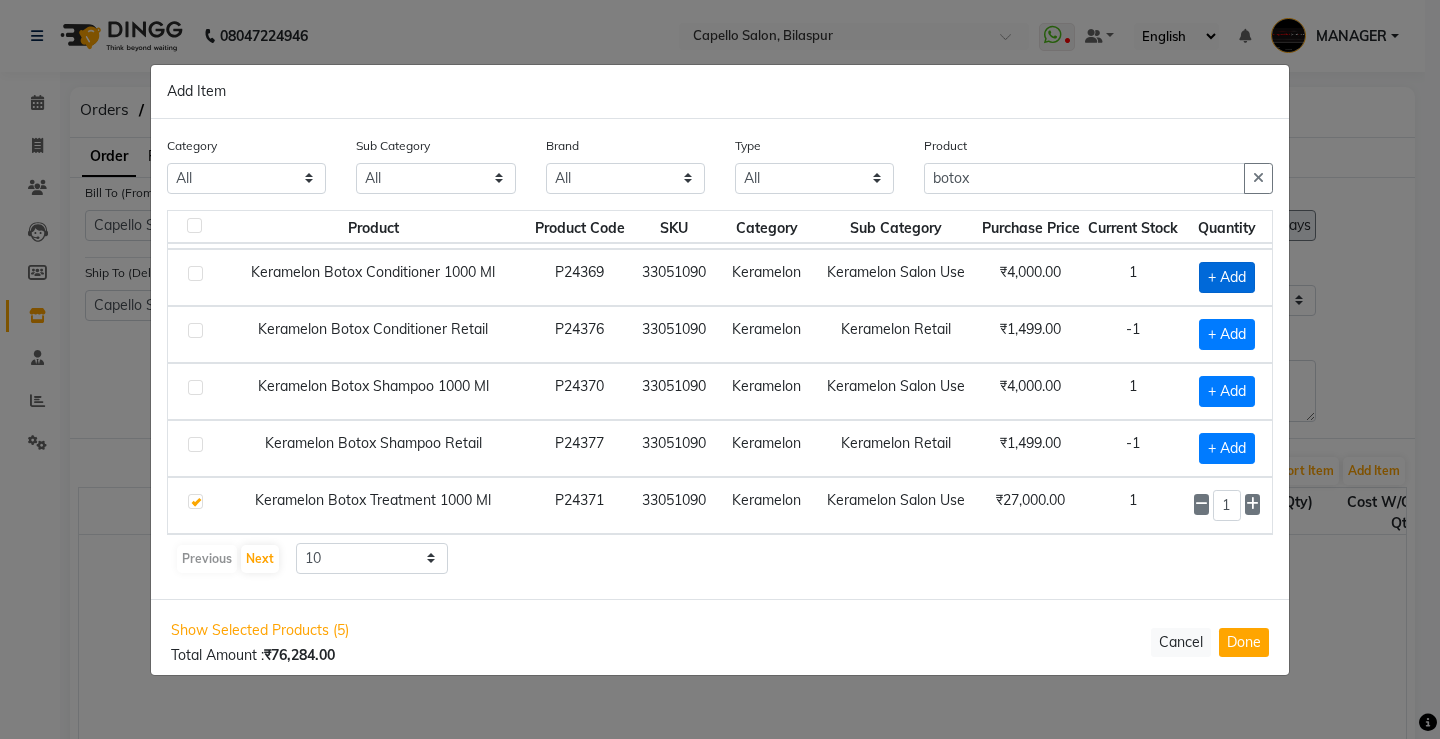 click on "+ Add" 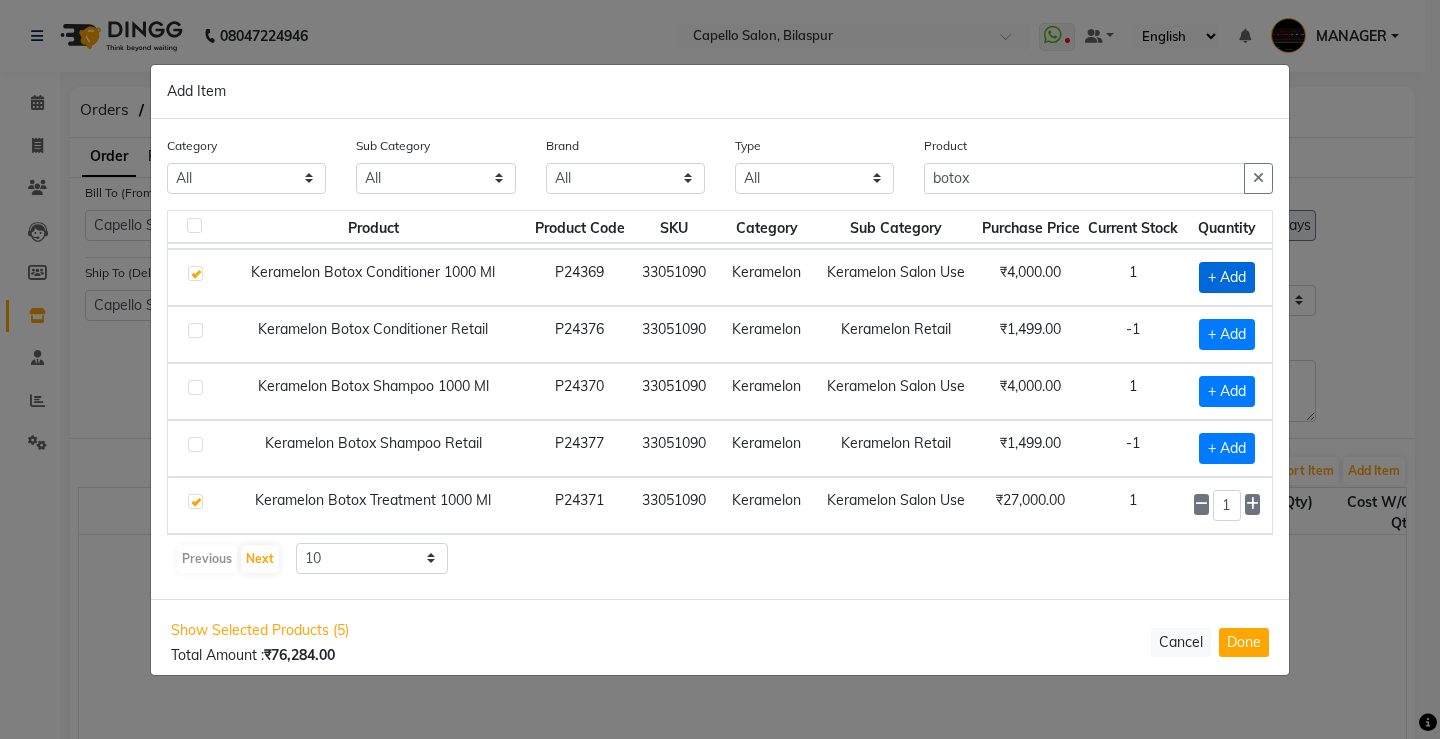 checkbox on "true" 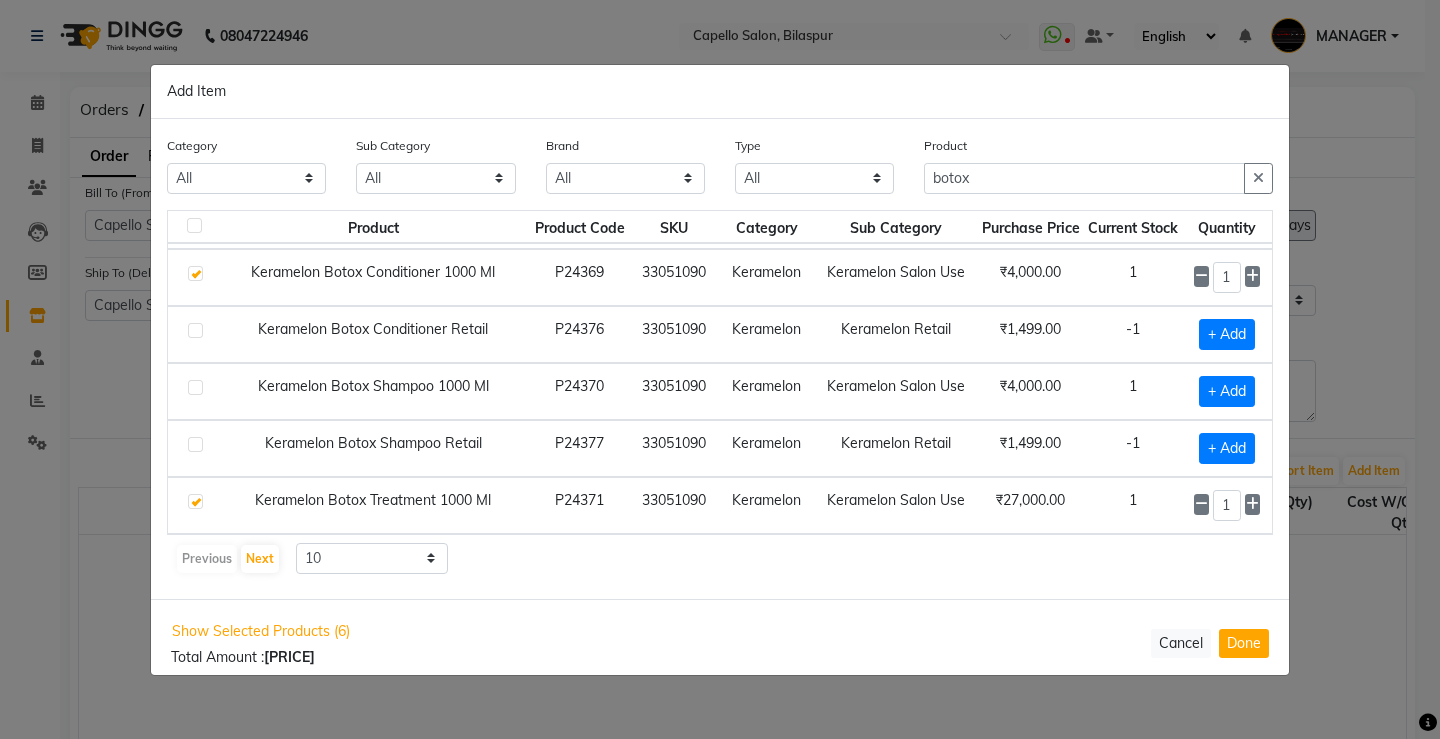 scroll, scrollTop: 0, scrollLeft: 0, axis: both 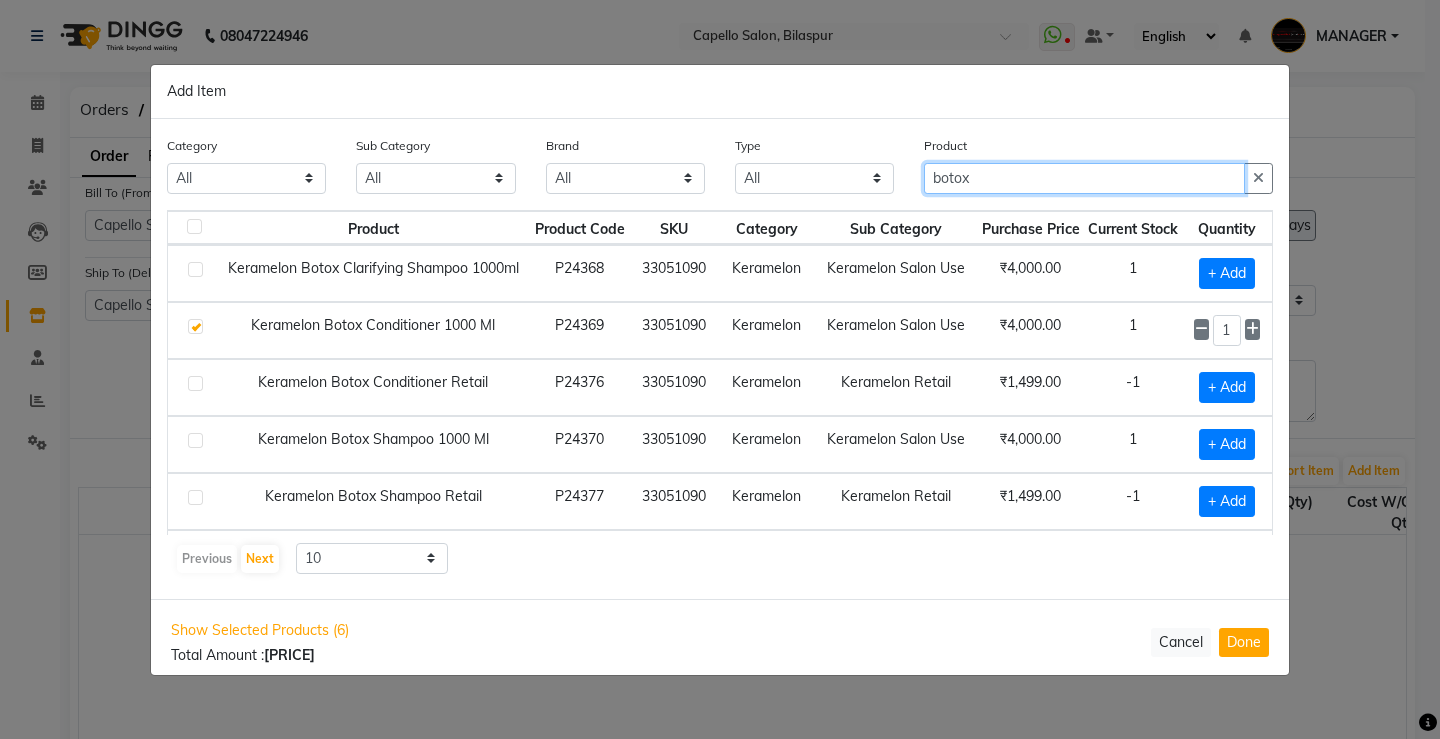 drag, startPoint x: 993, startPoint y: 184, endPoint x: 874, endPoint y: 194, distance: 119.419426 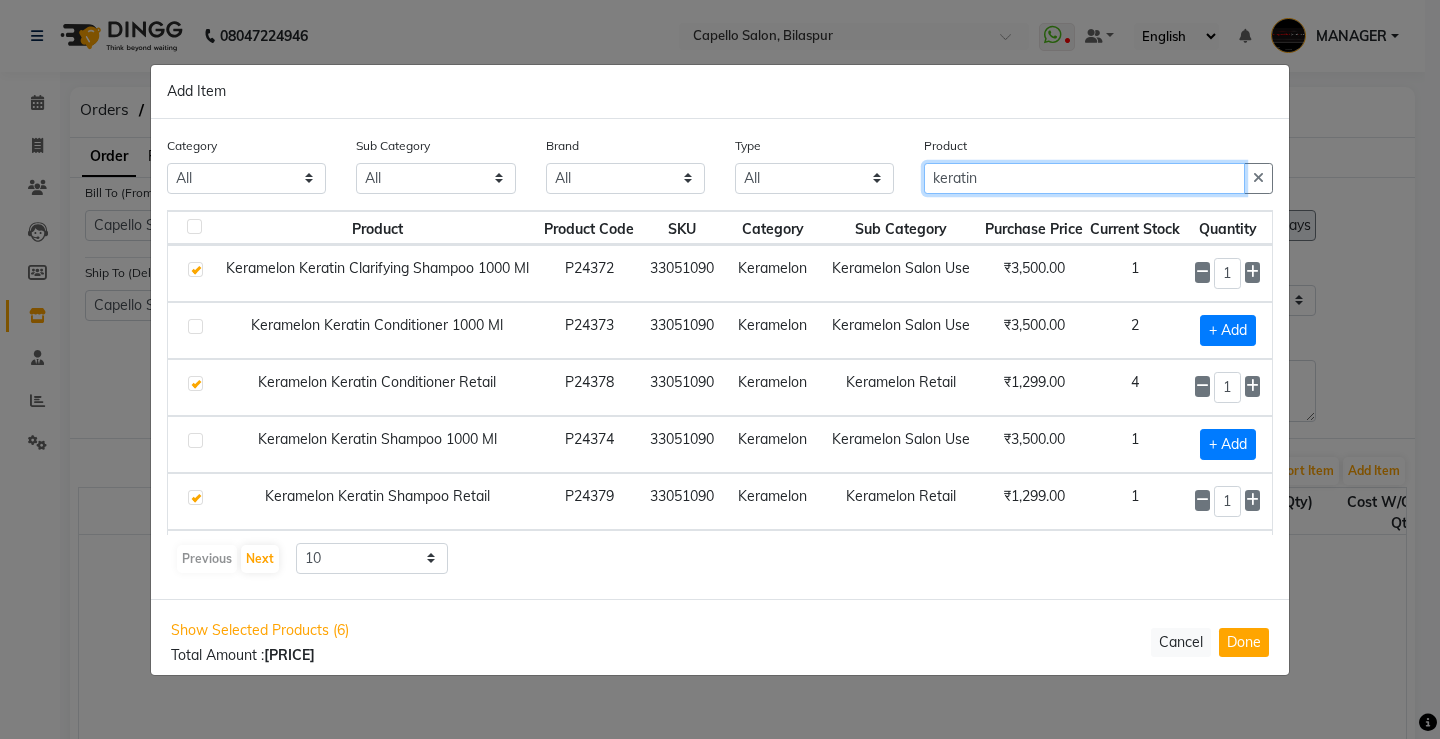 type on "keratin" 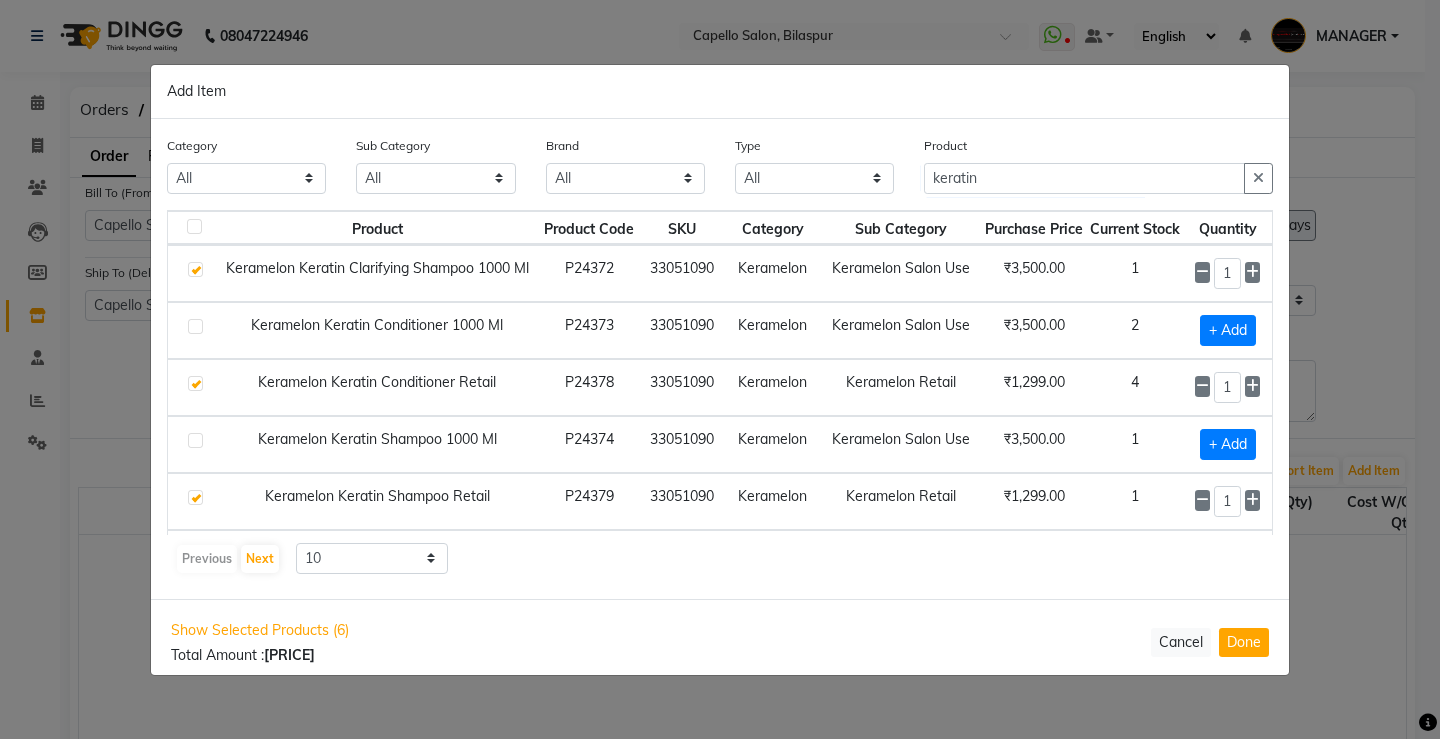 scroll, scrollTop: 0, scrollLeft: 19, axis: horizontal 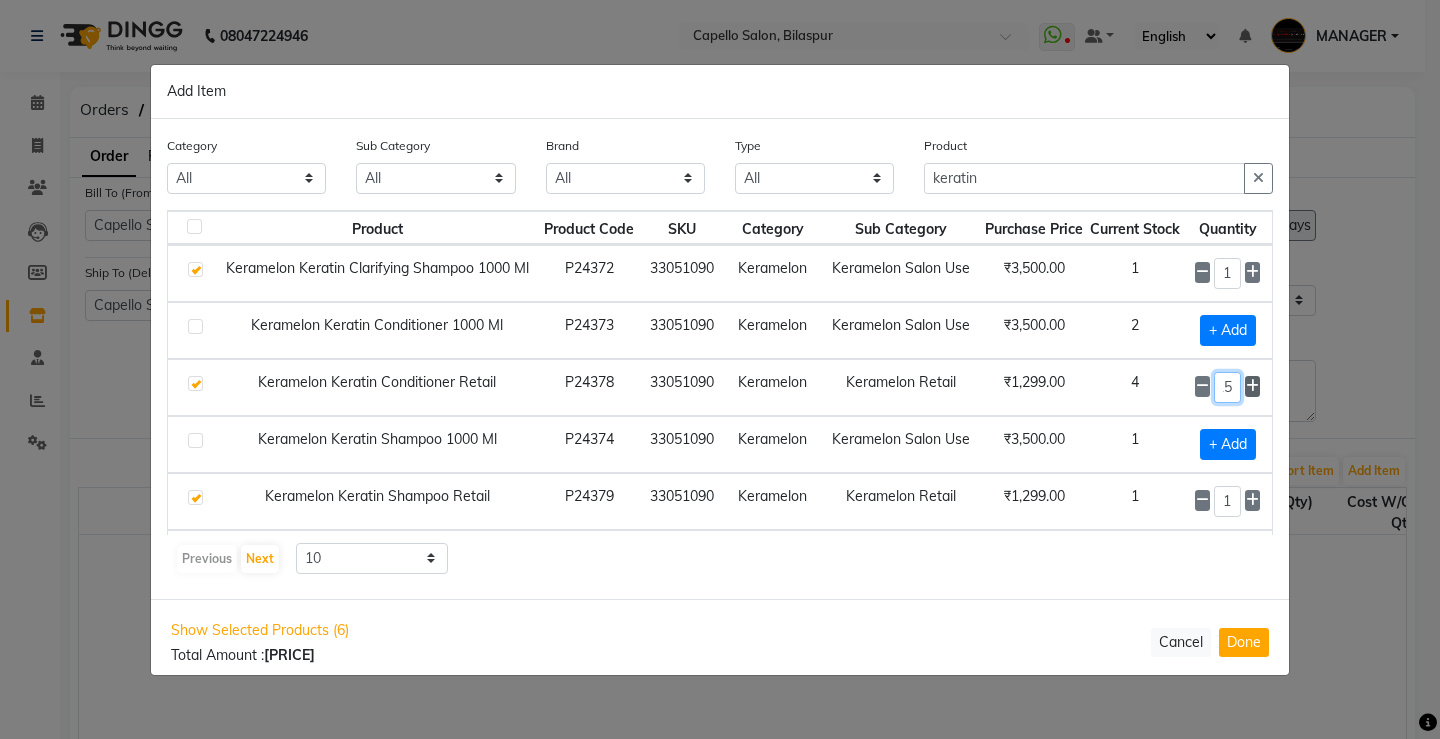 drag, startPoint x: 1201, startPoint y: 389, endPoint x: 1230, endPoint y: 385, distance: 29.274563 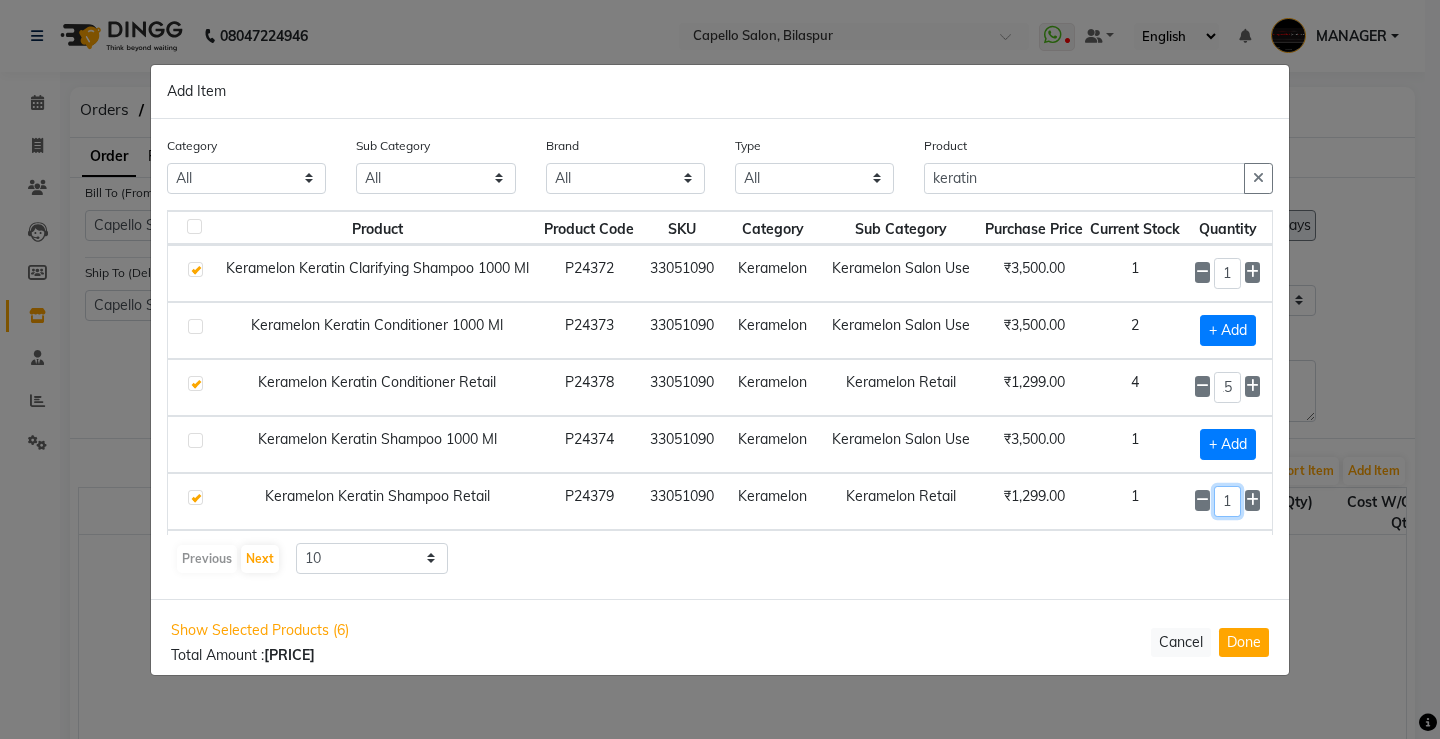 scroll, scrollTop: 0, scrollLeft: 0, axis: both 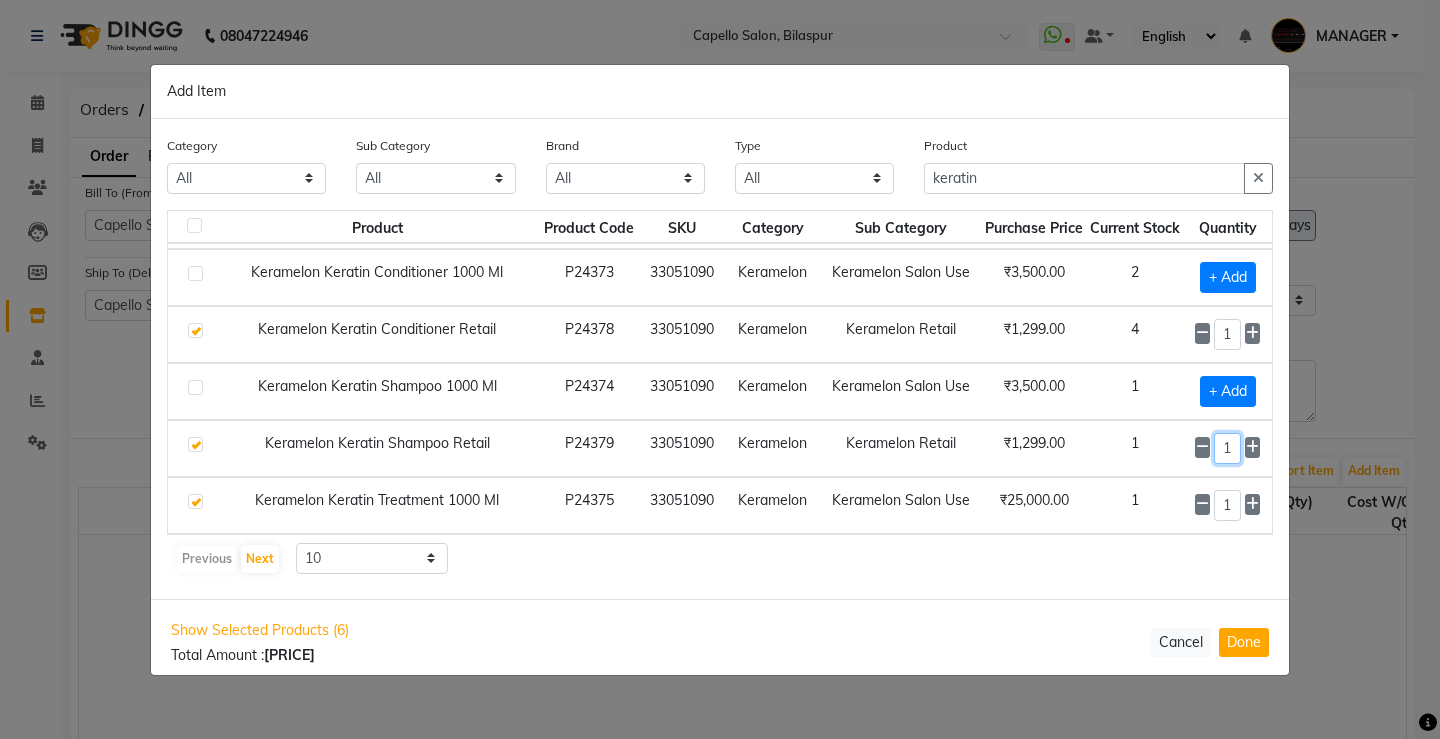 drag, startPoint x: 1203, startPoint y: 499, endPoint x: 1227, endPoint y: 506, distance: 25 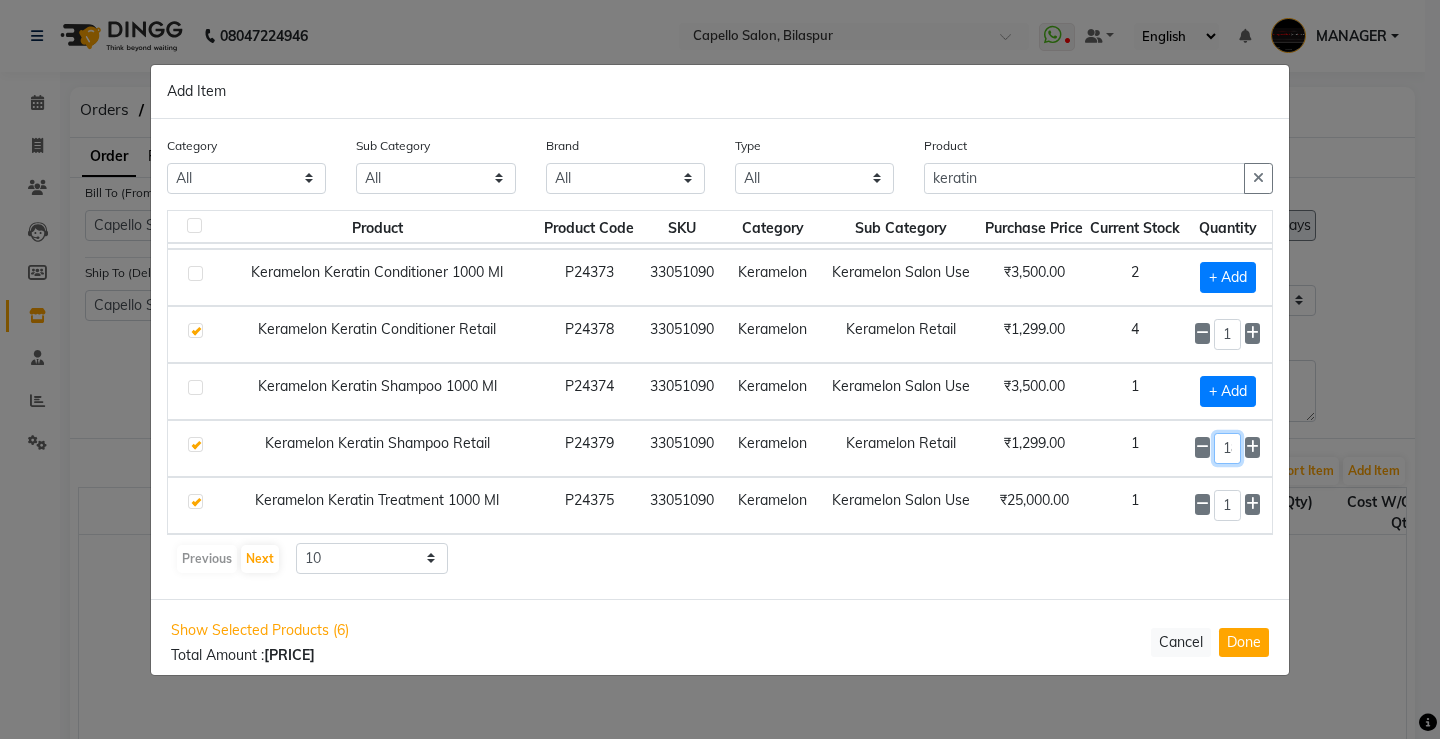 scroll, scrollTop: 0, scrollLeft: 8, axis: horizontal 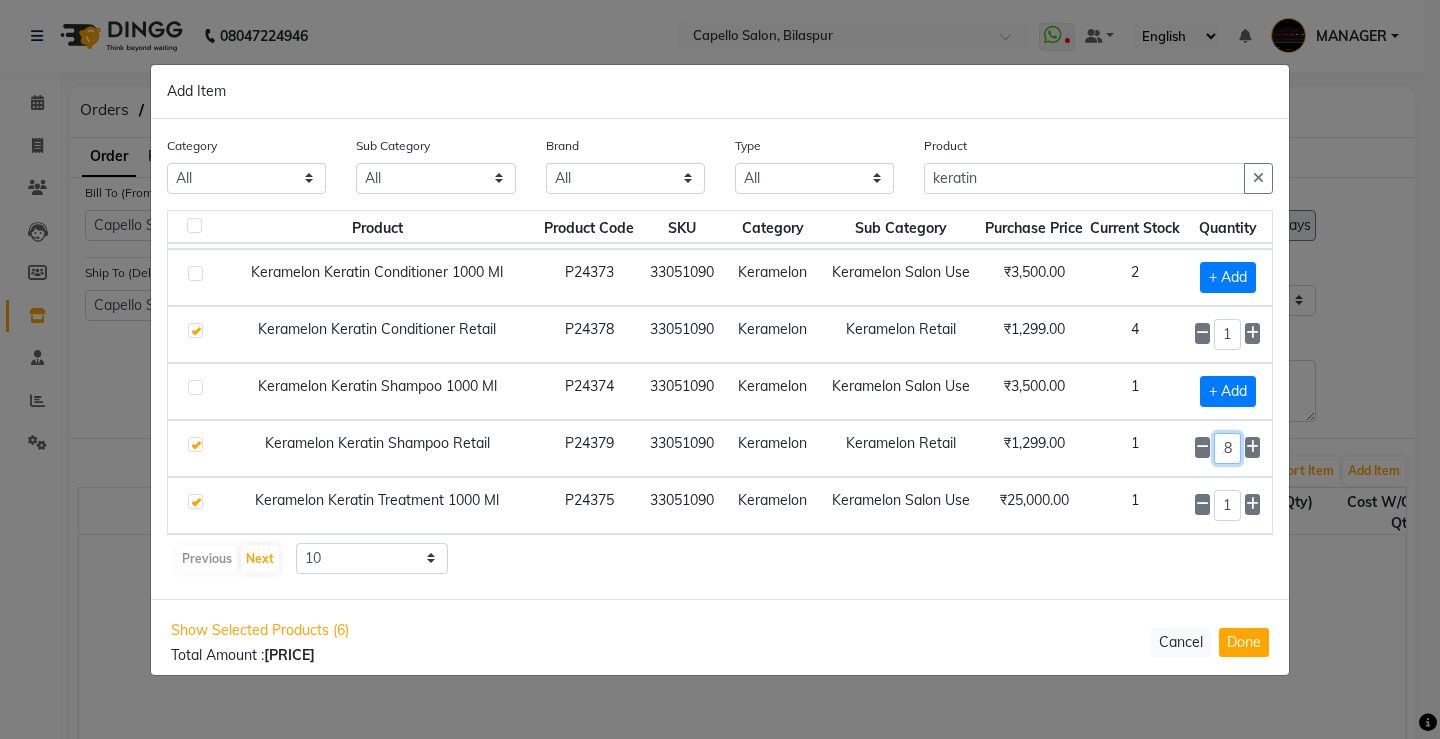 type on "18" 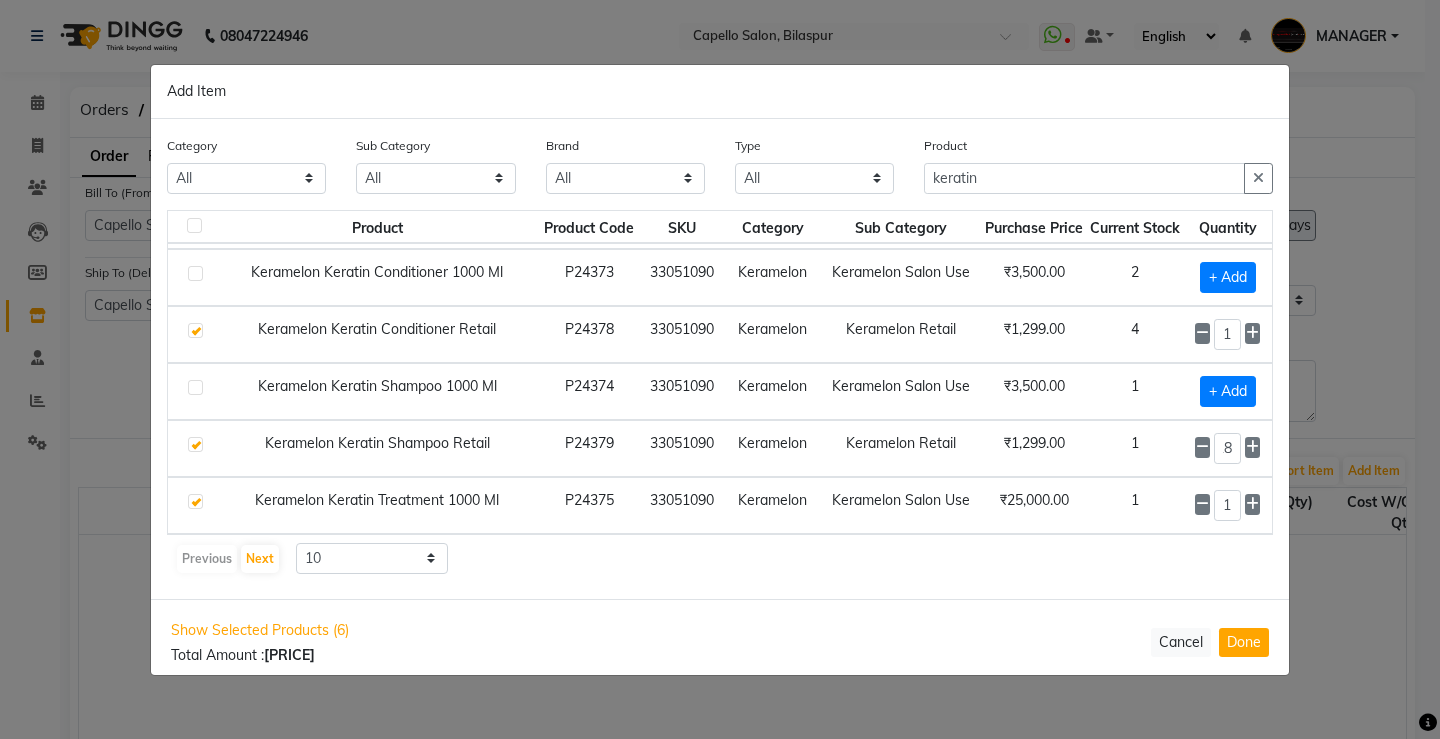 scroll, scrollTop: 0, scrollLeft: 0, axis: both 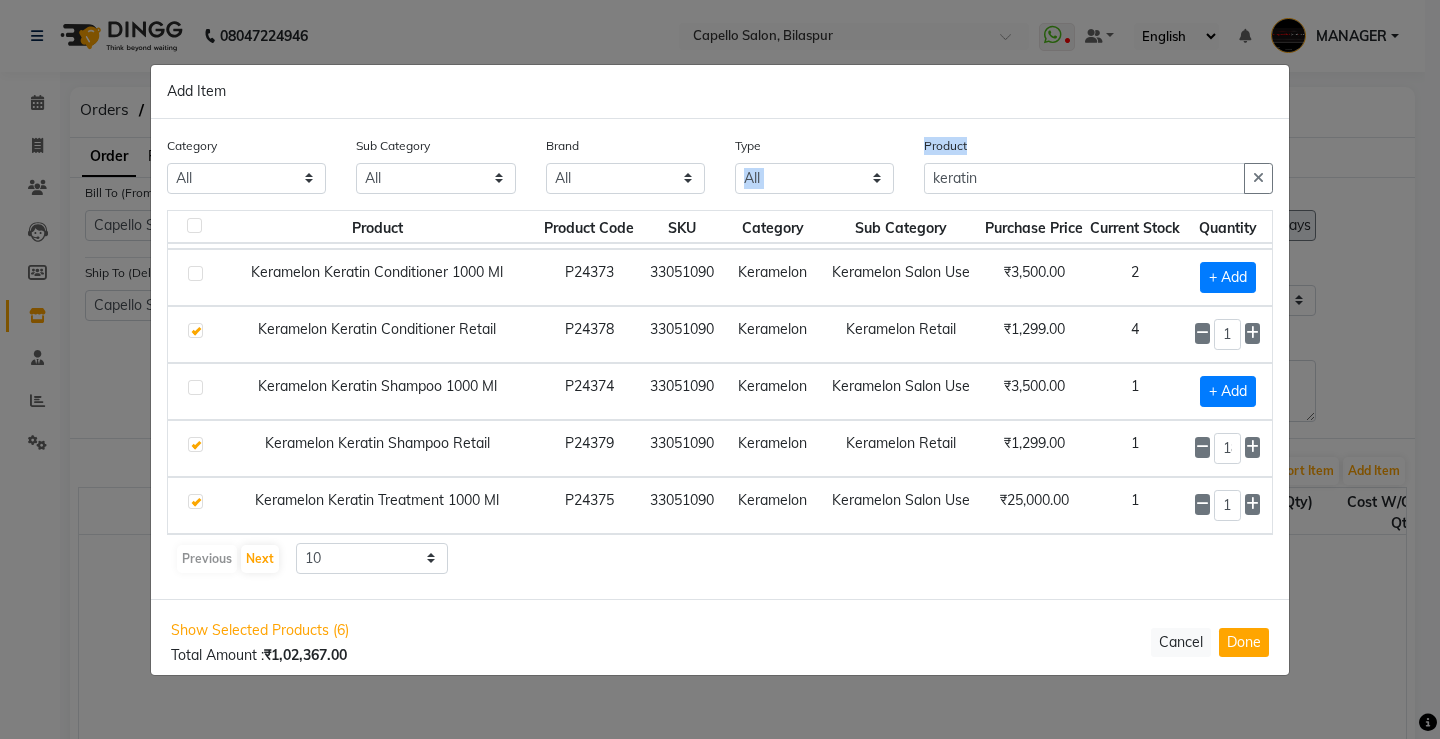 drag, startPoint x: 1037, startPoint y: 161, endPoint x: 852, endPoint y: 197, distance: 188.47015 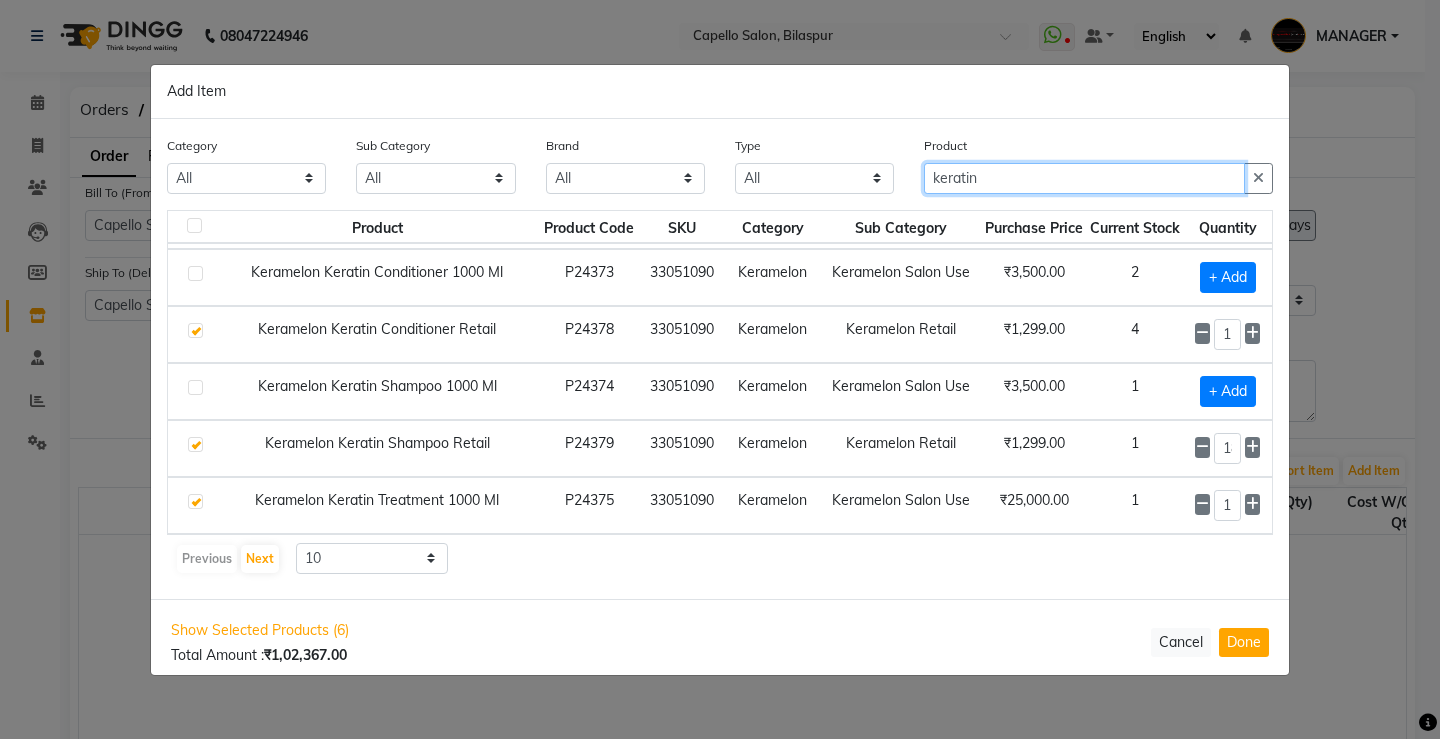 click on "keratin" 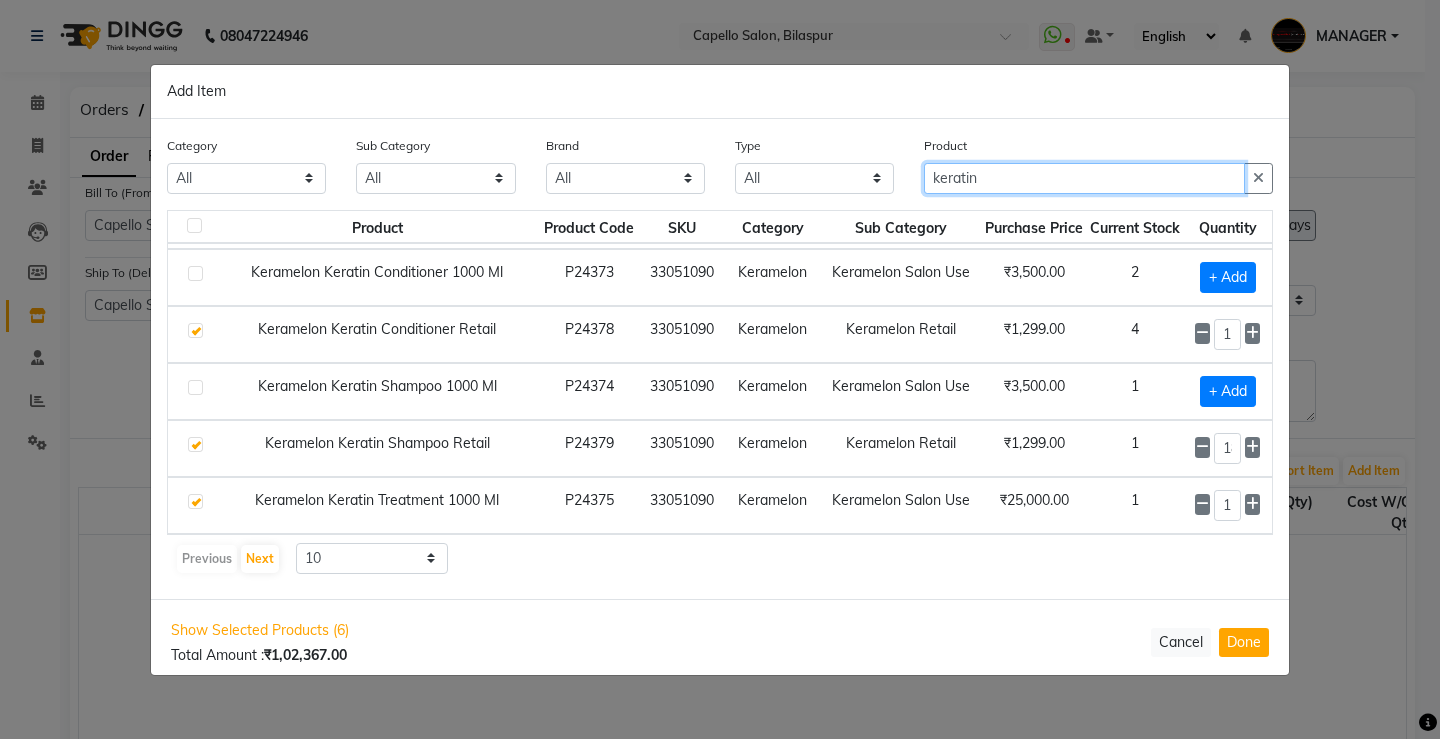 drag, startPoint x: 1074, startPoint y: 177, endPoint x: 743, endPoint y: 211, distance: 332.74164 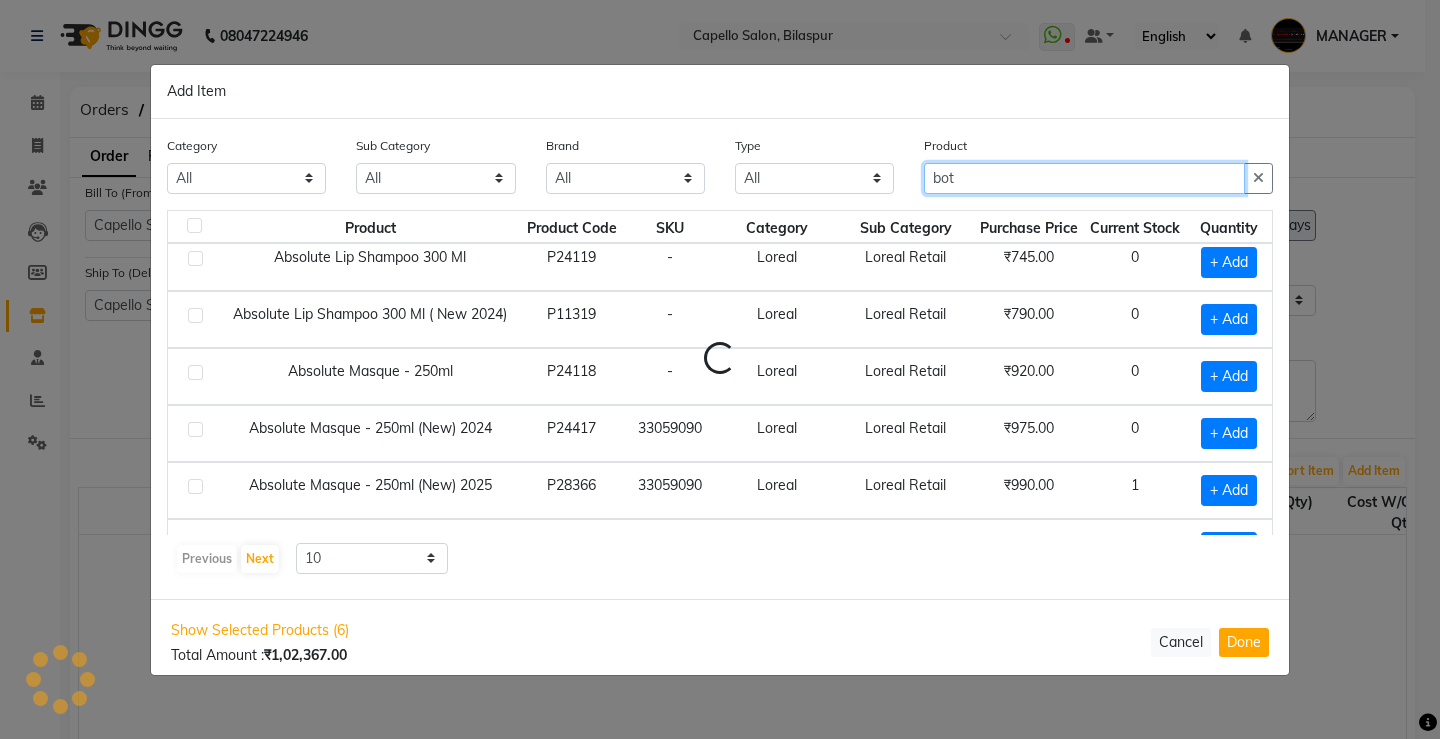 scroll, scrollTop: 68, scrollLeft: 0, axis: vertical 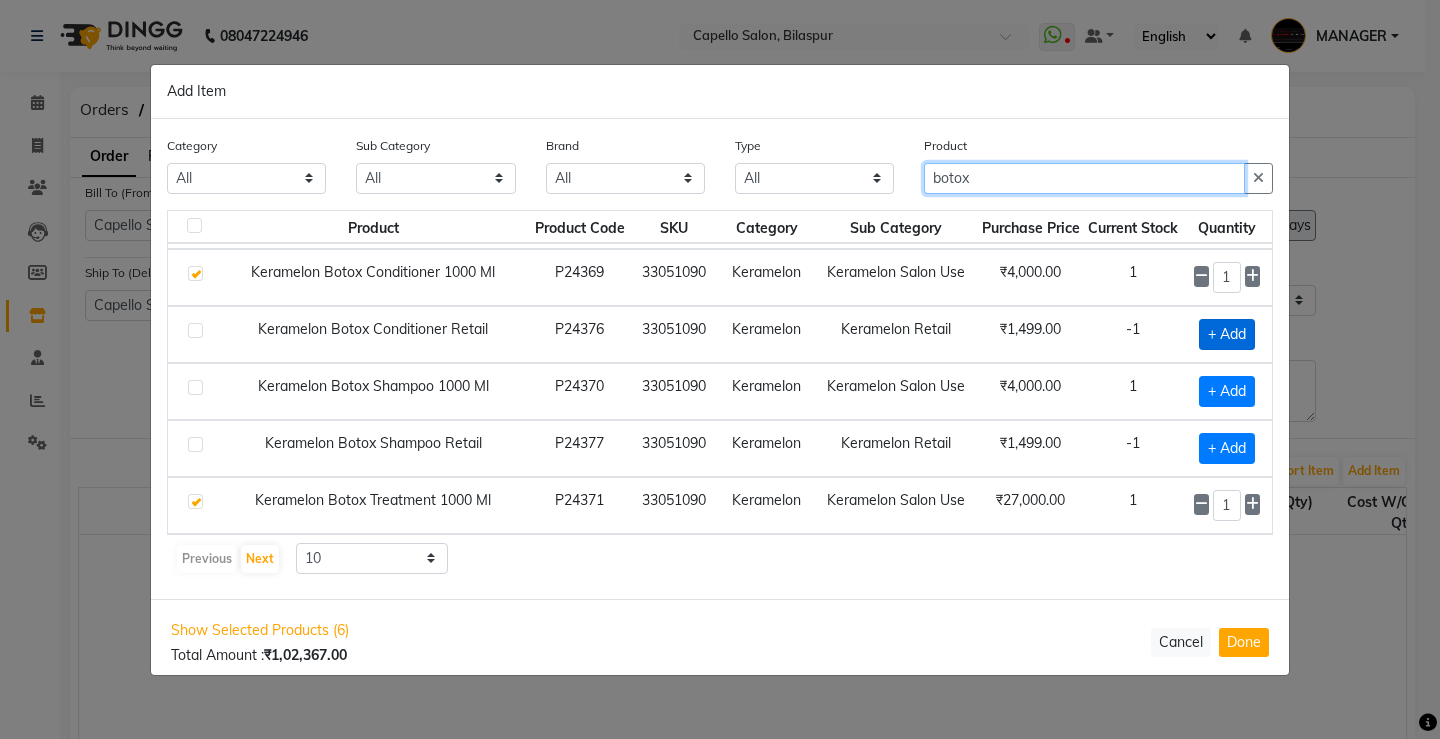 type on "botox" 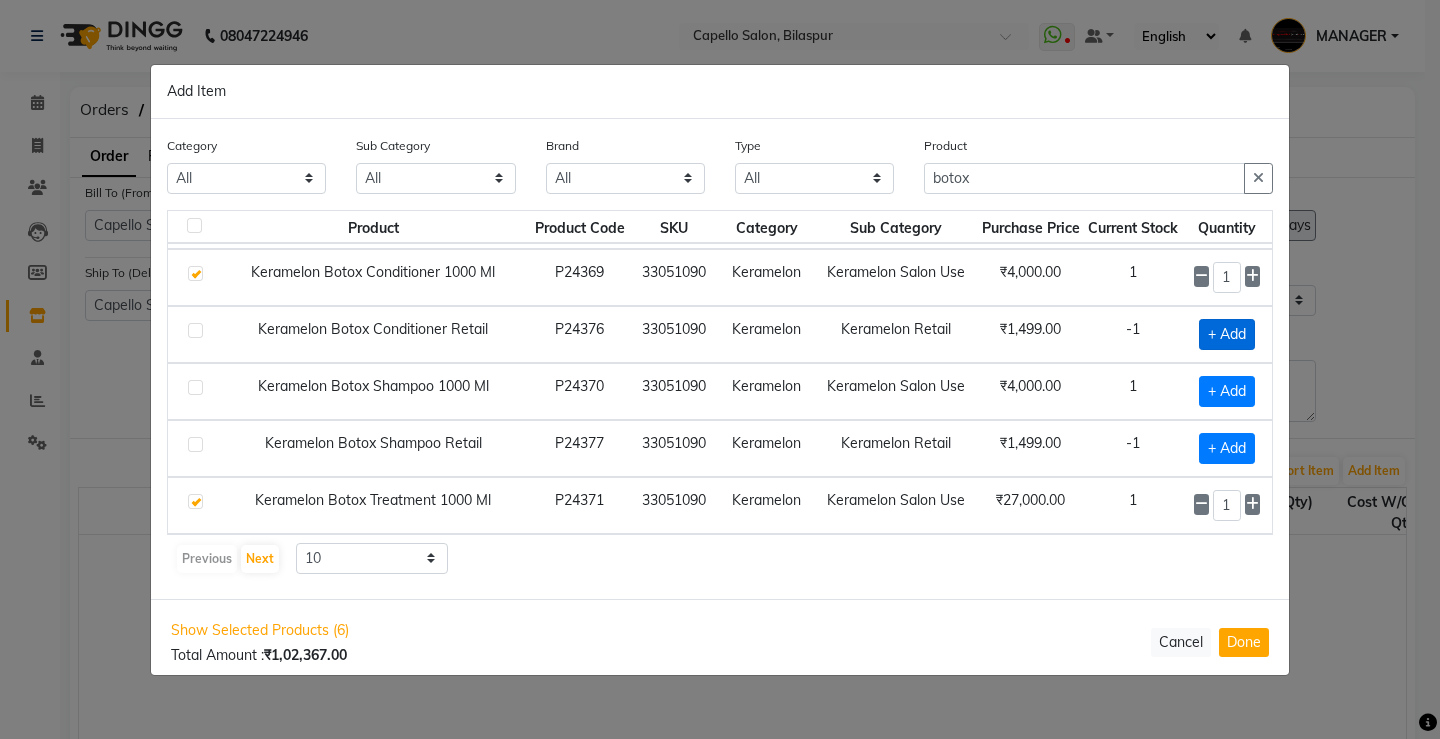 click on "+ Add" 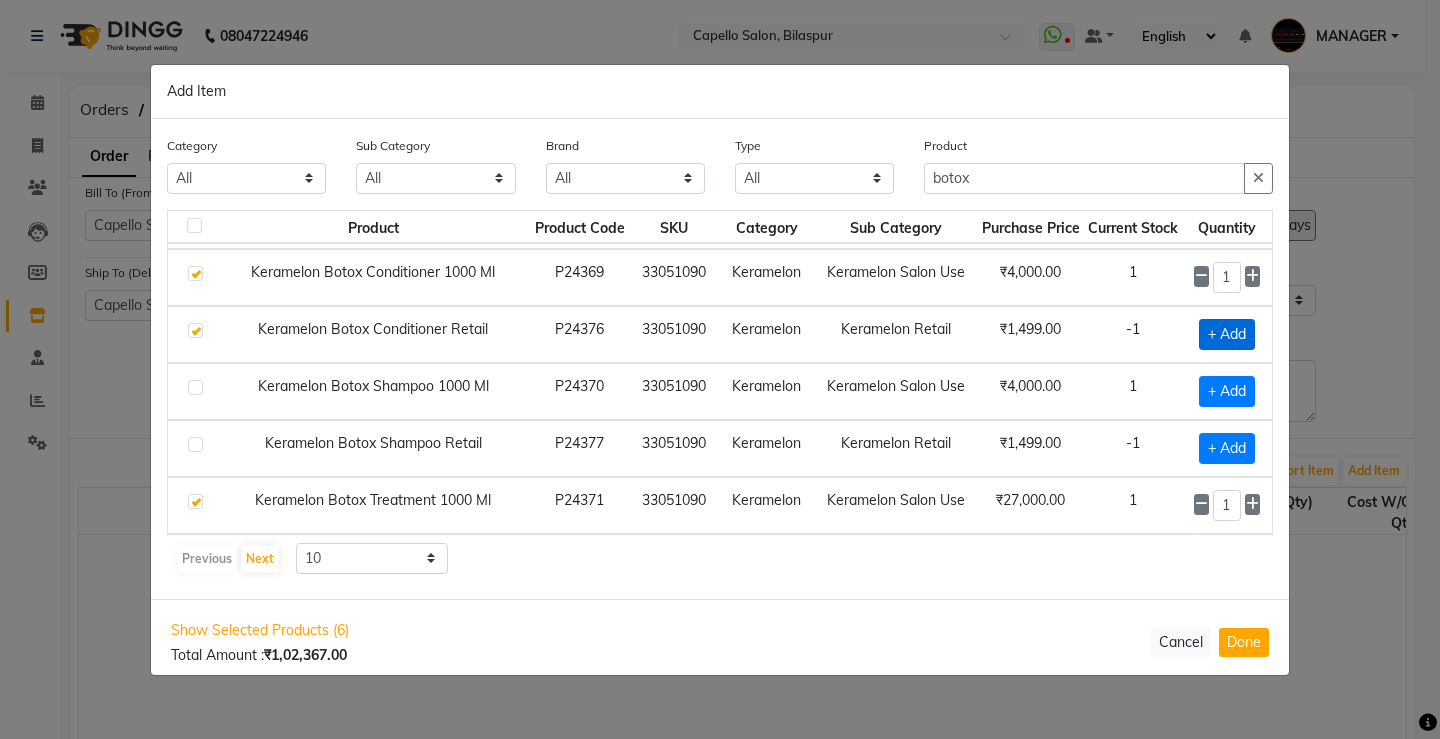 checkbox on "true" 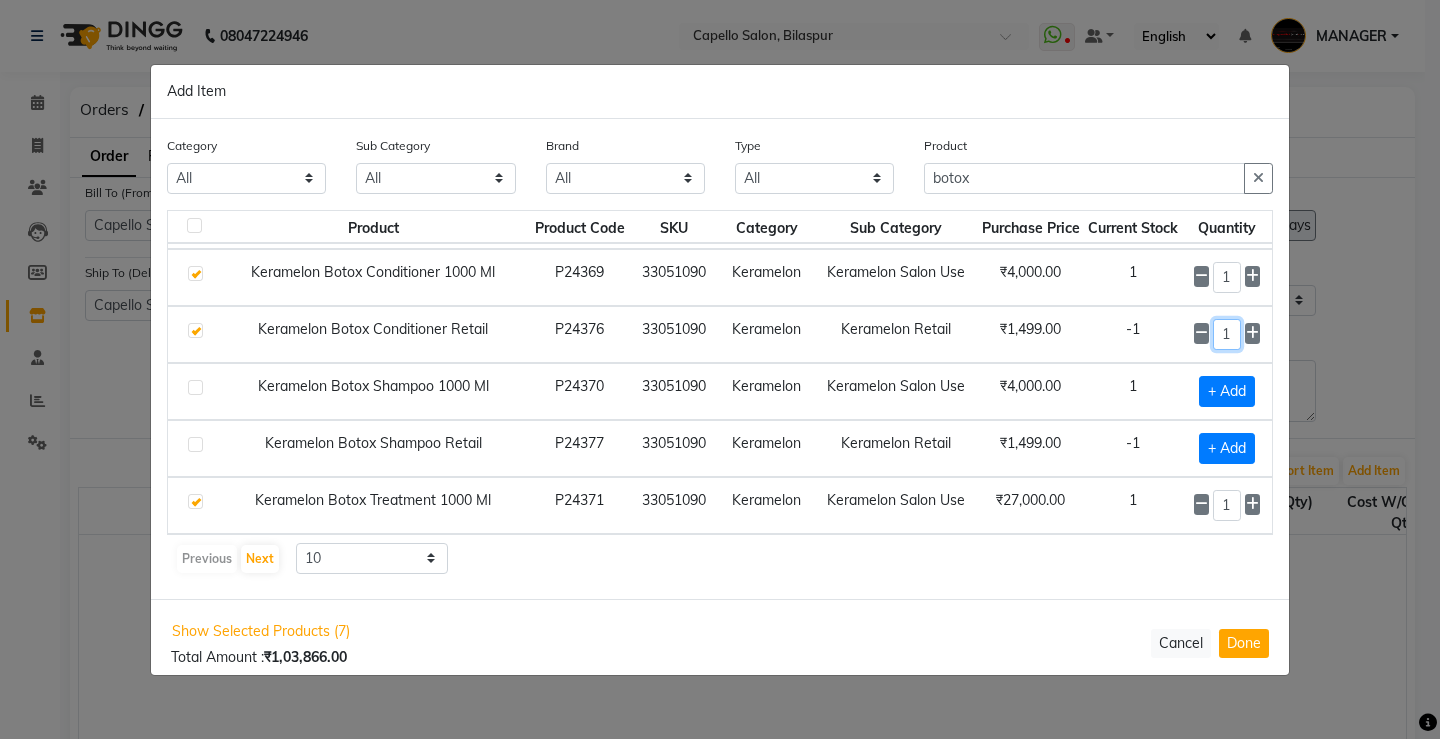 drag, startPoint x: 1232, startPoint y: 317, endPoint x: 1170, endPoint y: 317, distance: 62 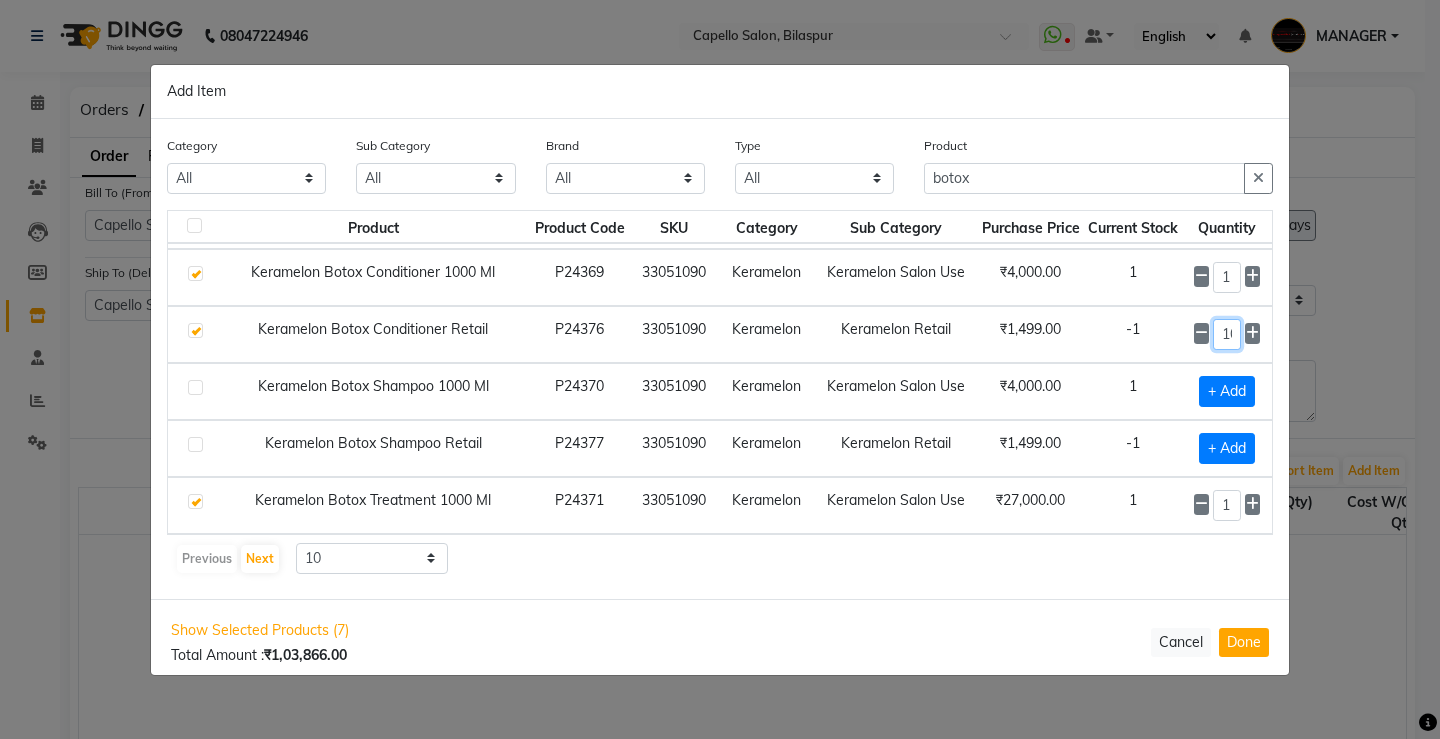 scroll, scrollTop: 0, scrollLeft: 7, axis: horizontal 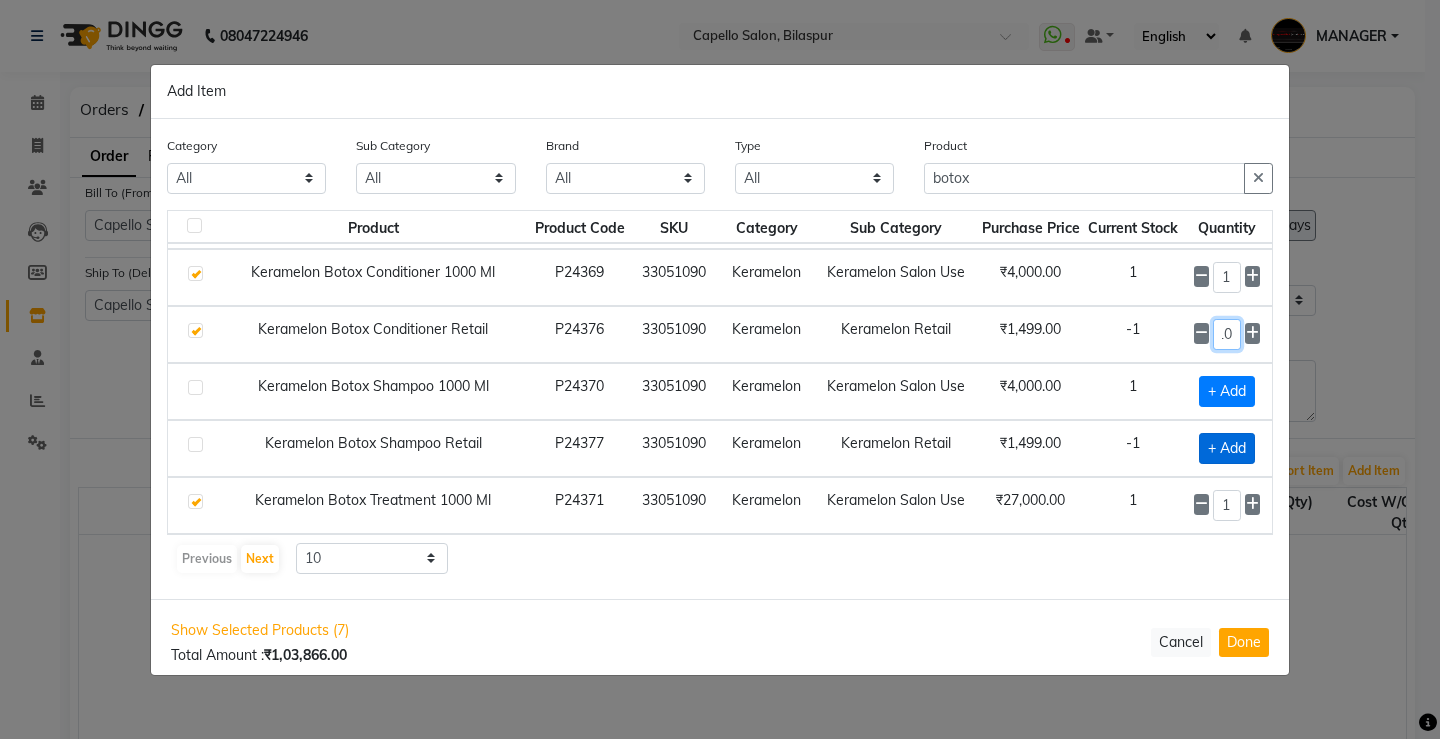 type on "10" 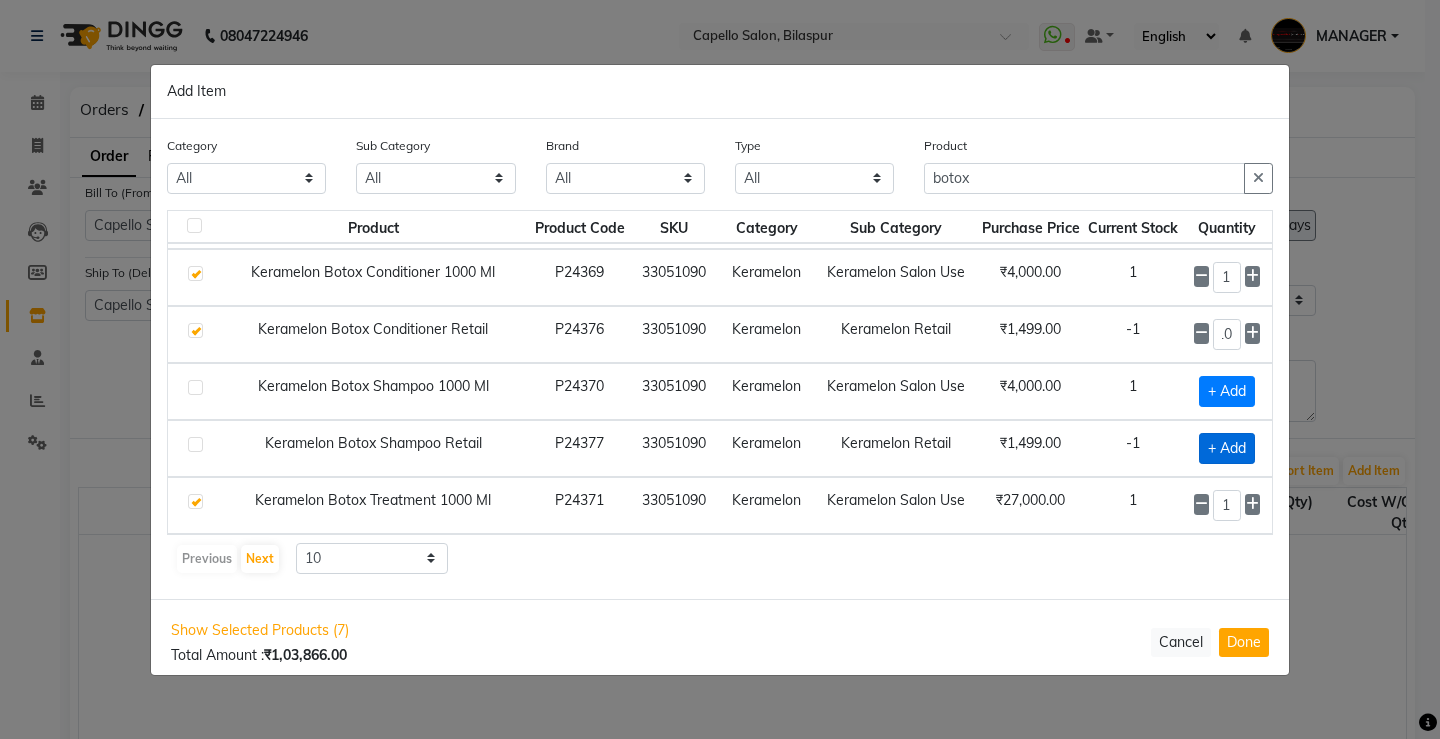 click on "+ Add" 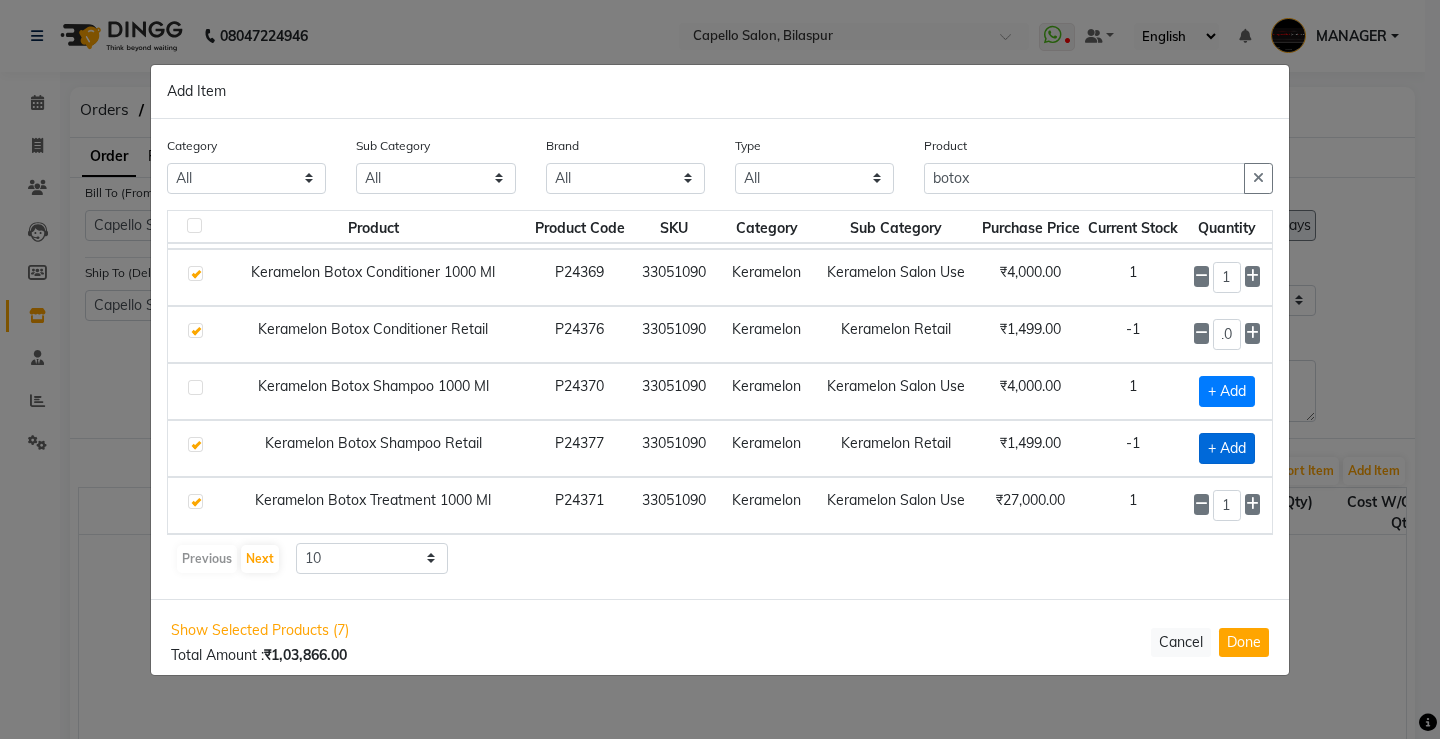 checkbox on "true" 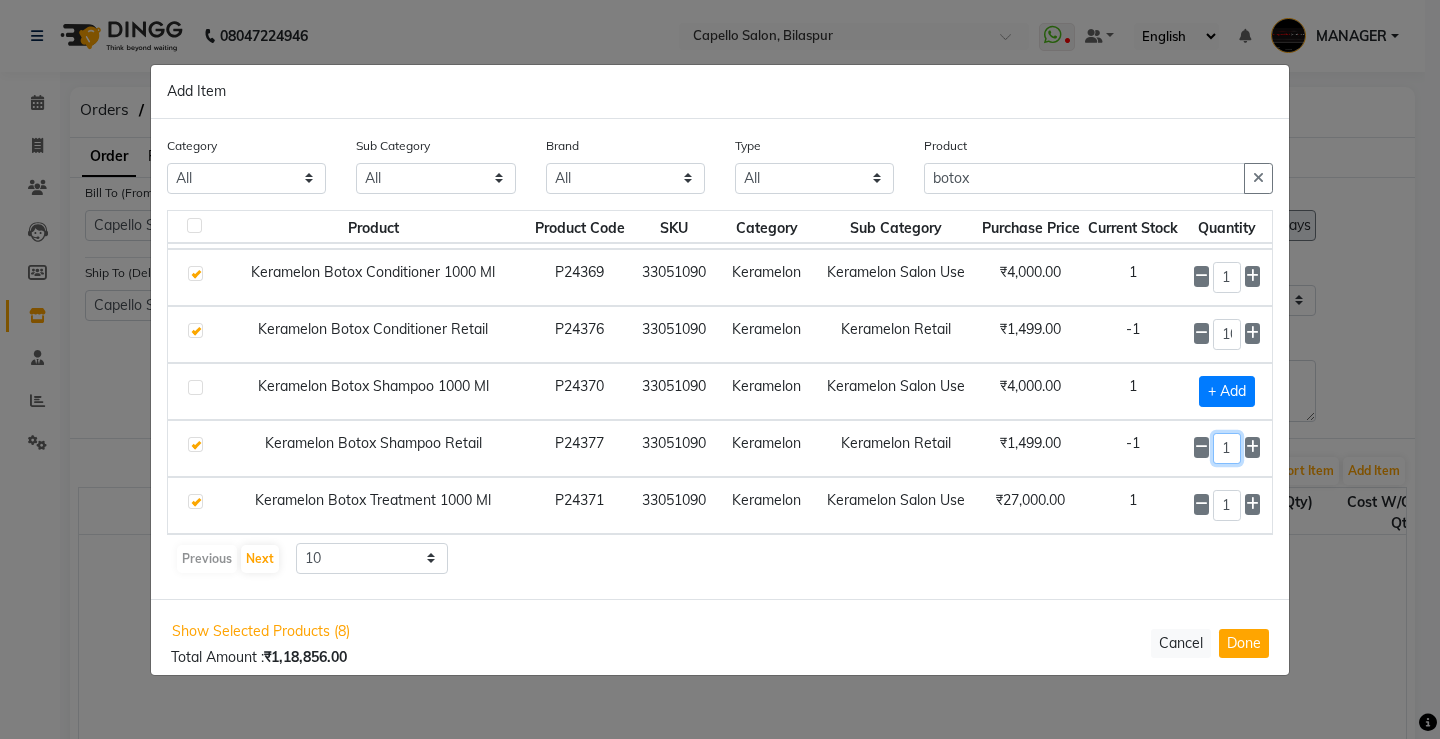 drag, startPoint x: 1227, startPoint y: 432, endPoint x: 1126, endPoint y: 453, distance: 103.16007 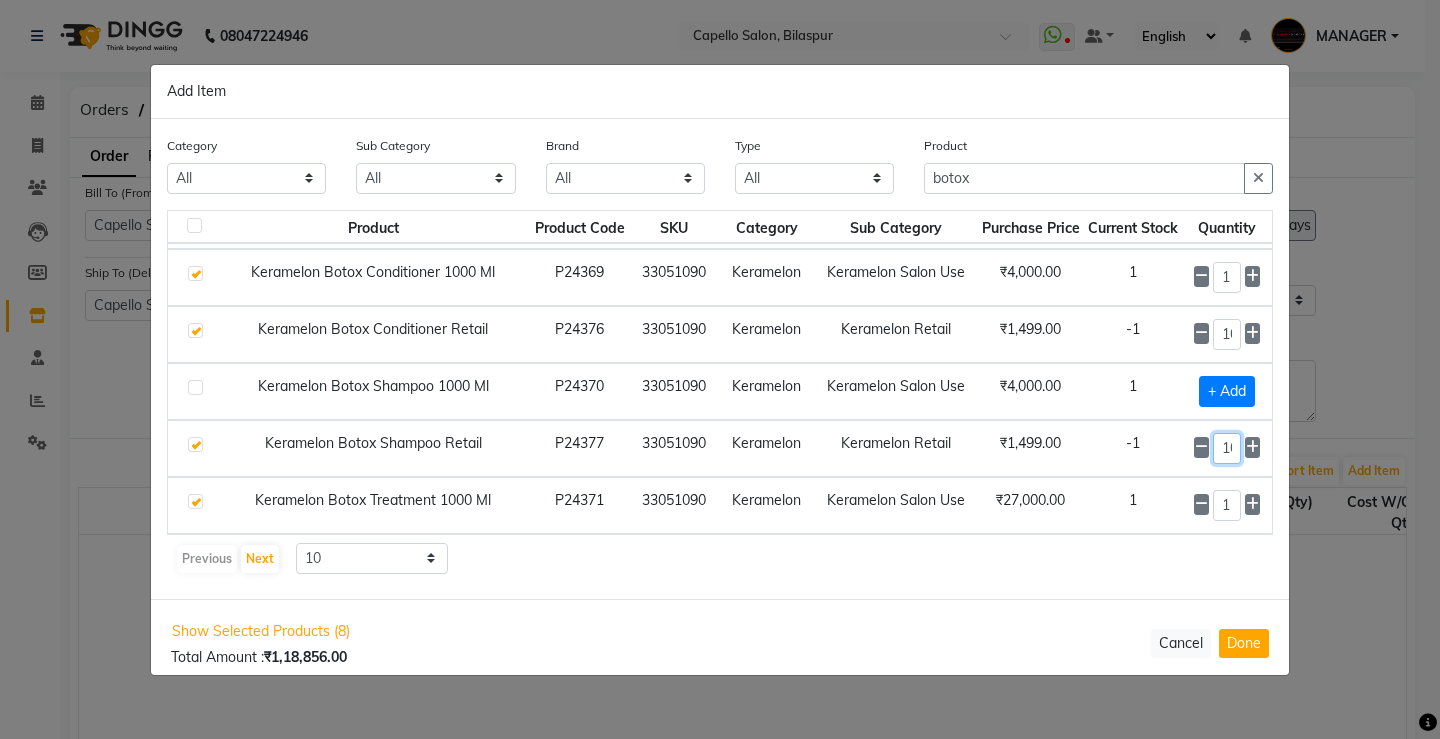 scroll, scrollTop: 0, scrollLeft: 7, axis: horizontal 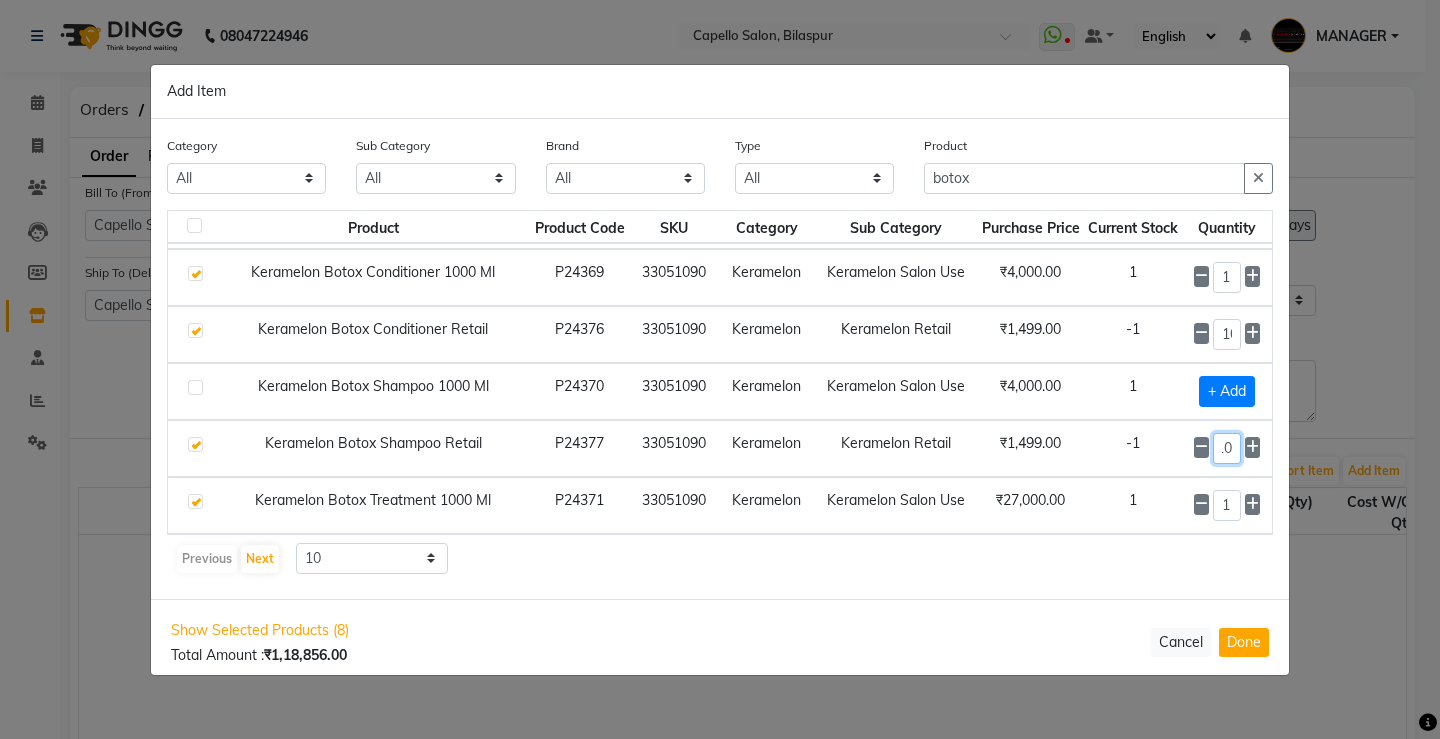 type on "10" 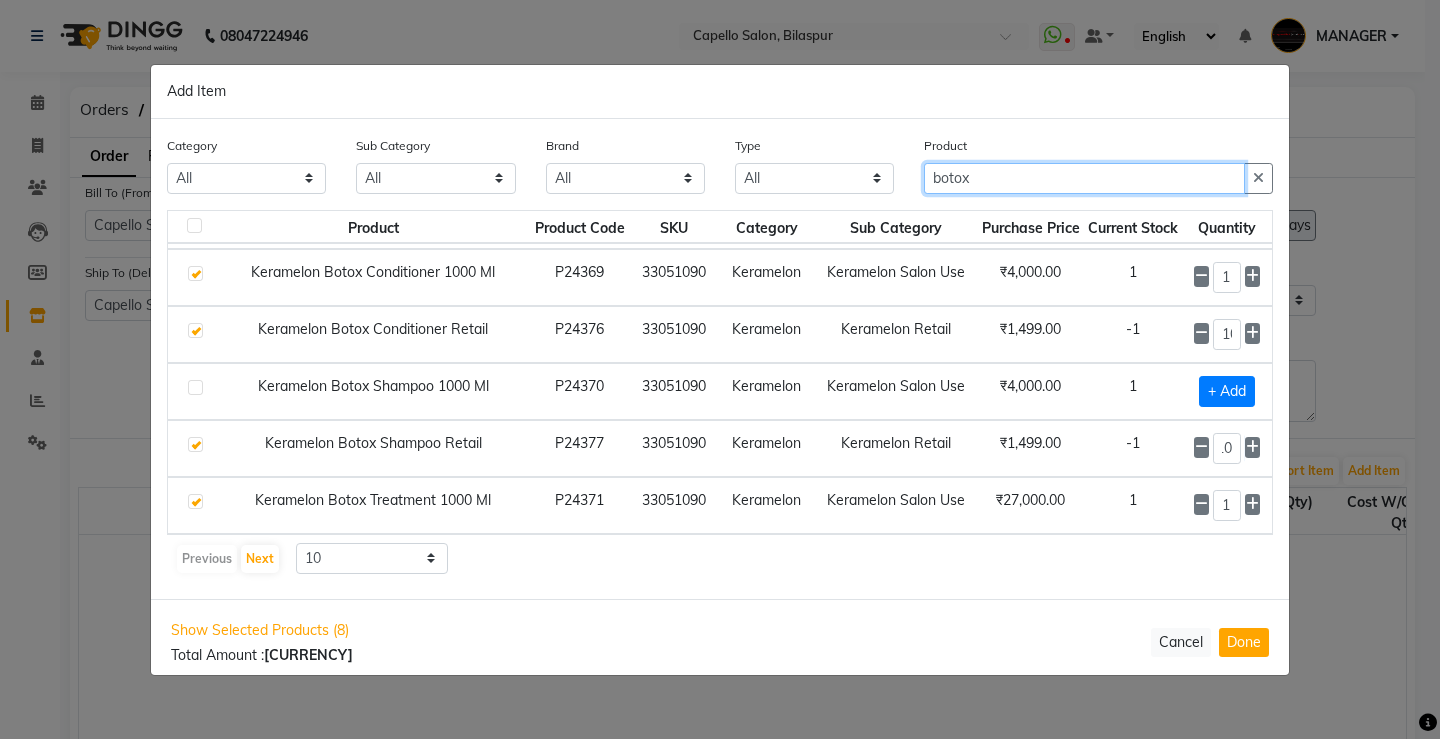scroll, scrollTop: 0, scrollLeft: 0, axis: both 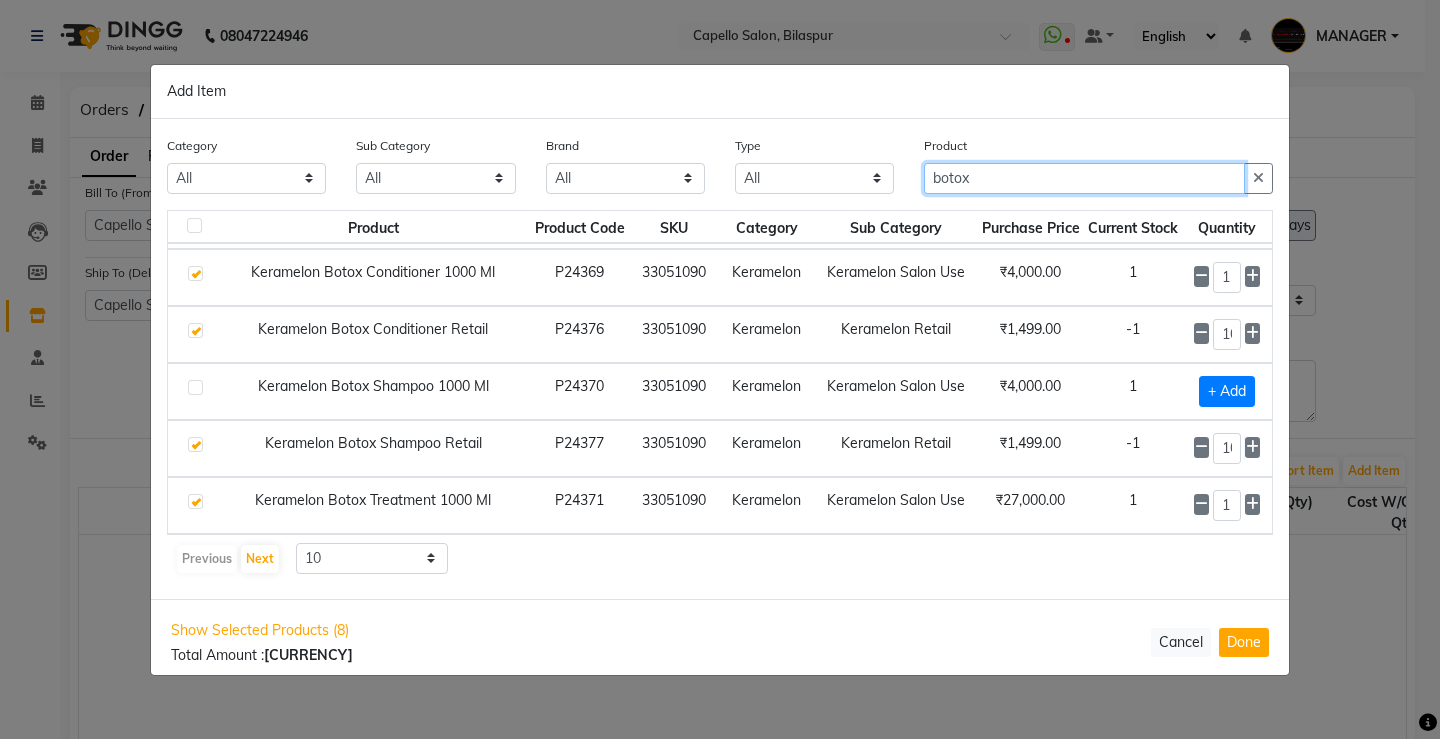 drag, startPoint x: 1009, startPoint y: 183, endPoint x: 742, endPoint y: 194, distance: 267.2265 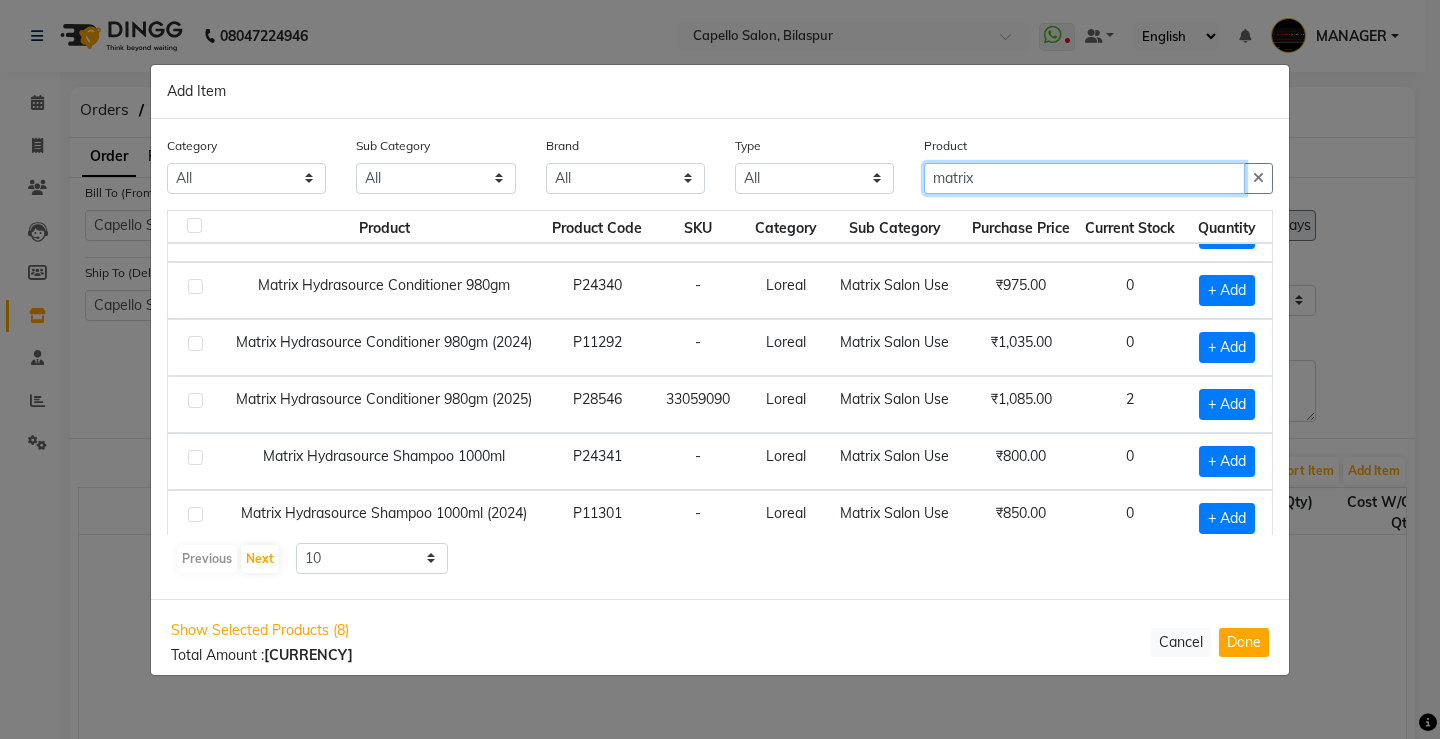 scroll, scrollTop: 100, scrollLeft: 0, axis: vertical 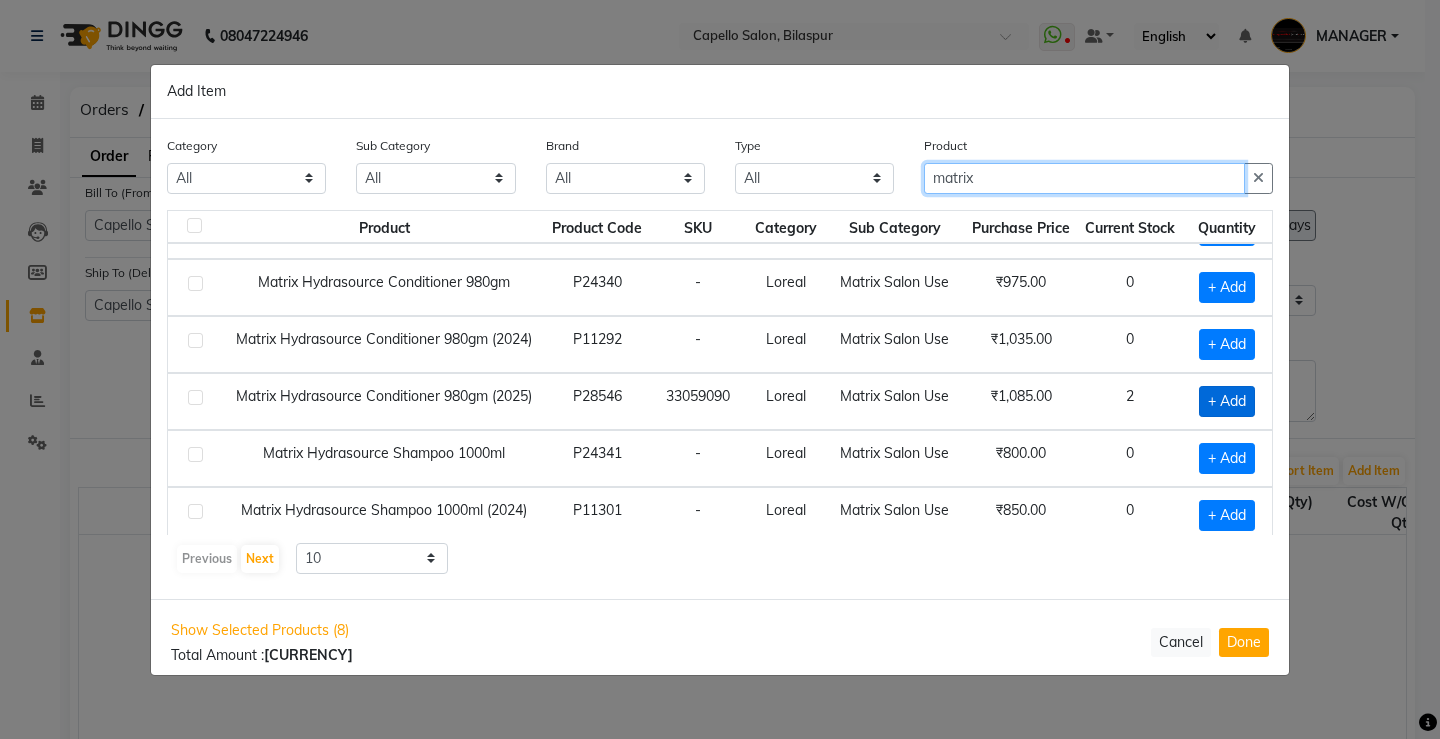 type on "matrix" 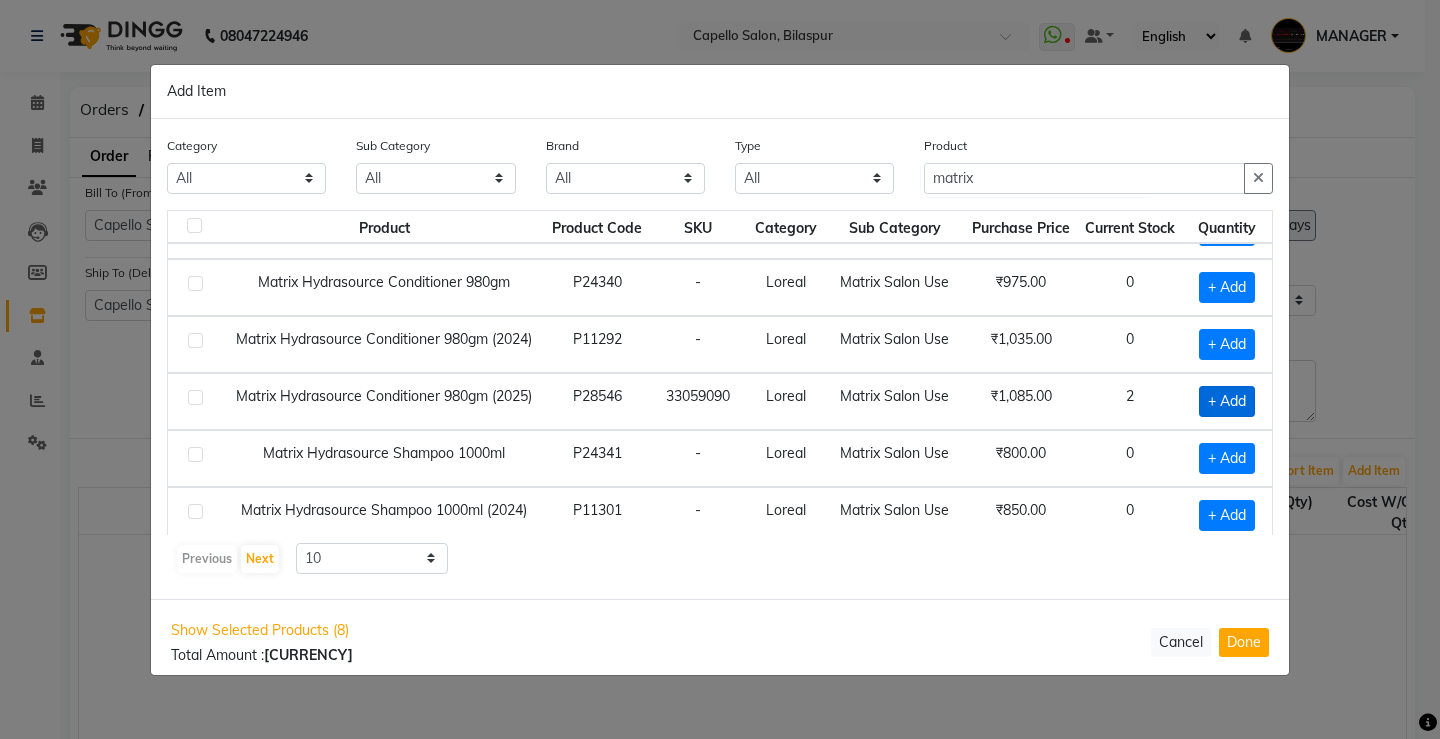 click on "+ Add" 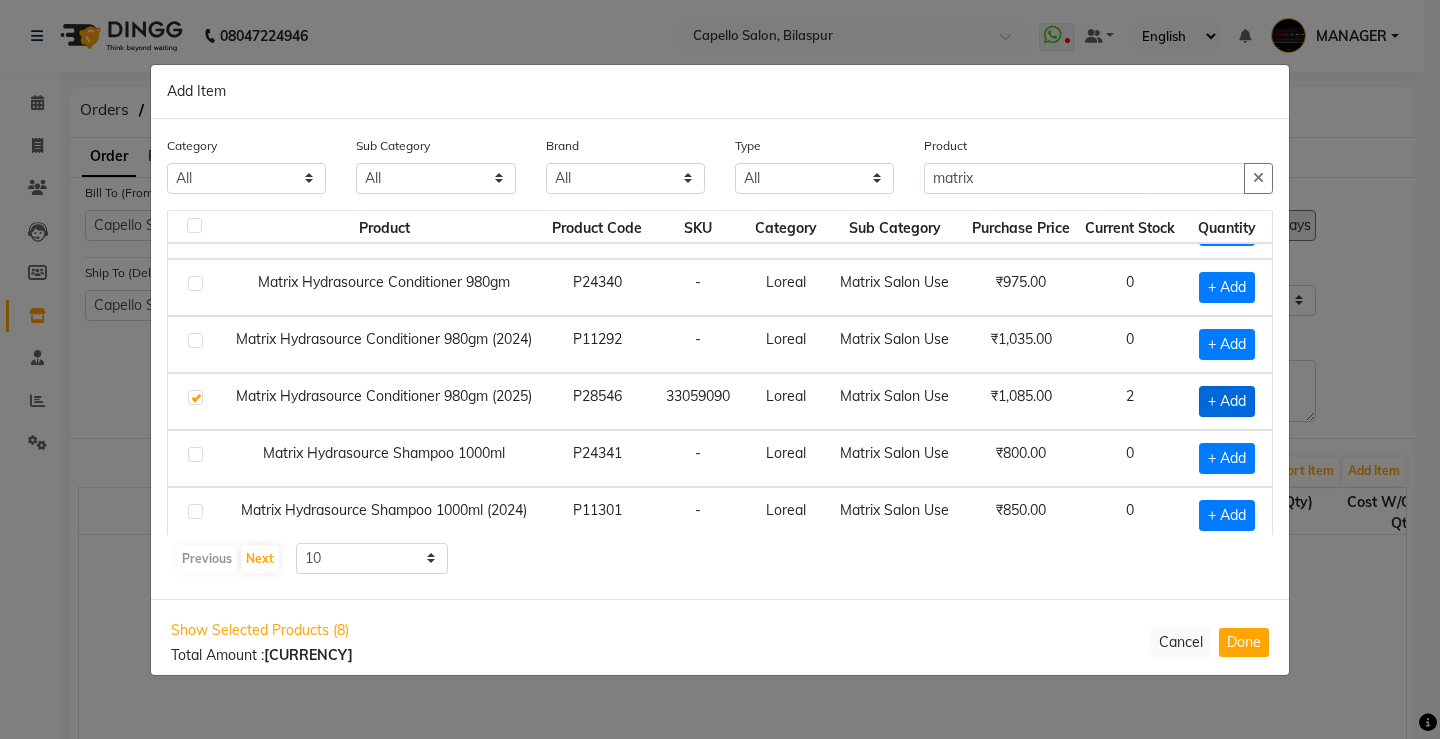 checkbox on "true" 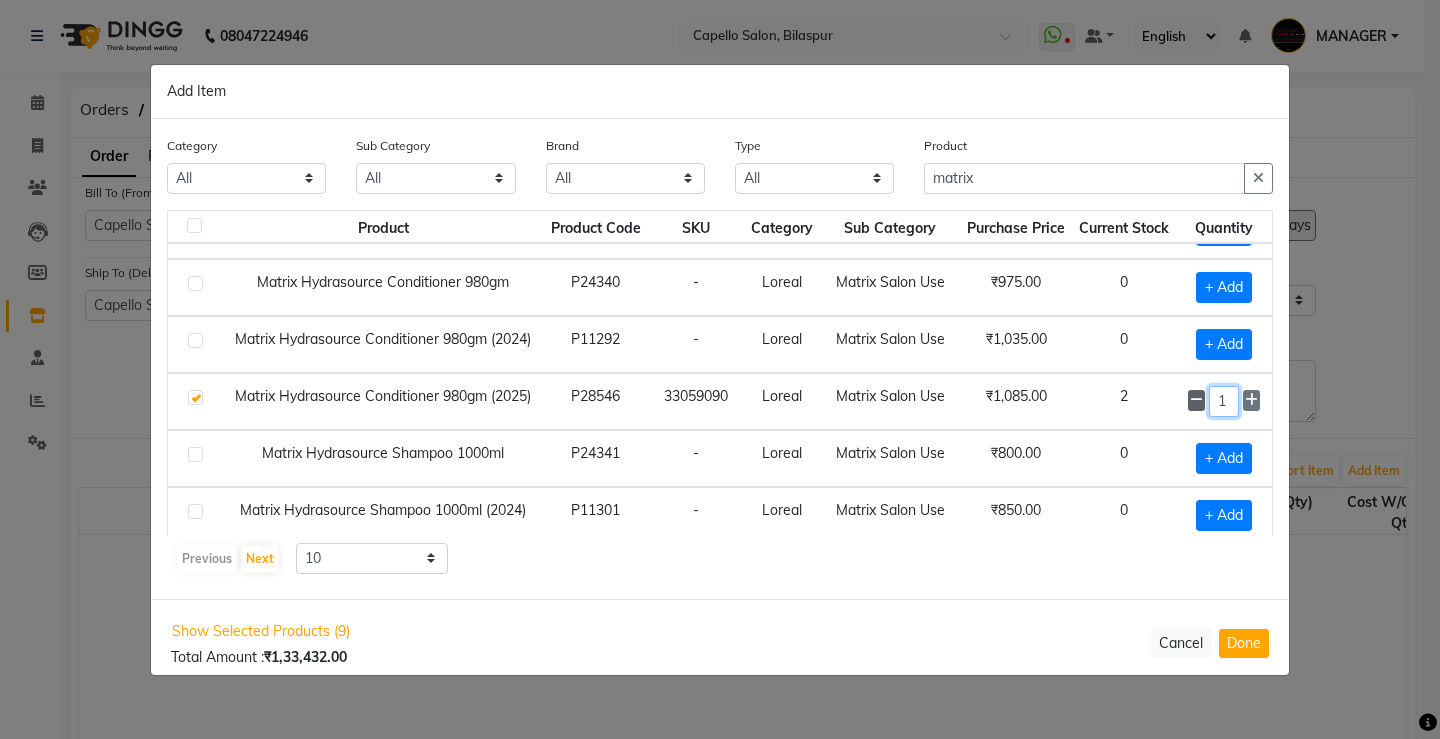 drag, startPoint x: 1219, startPoint y: 401, endPoint x: 1186, endPoint y: 403, distance: 33.06055 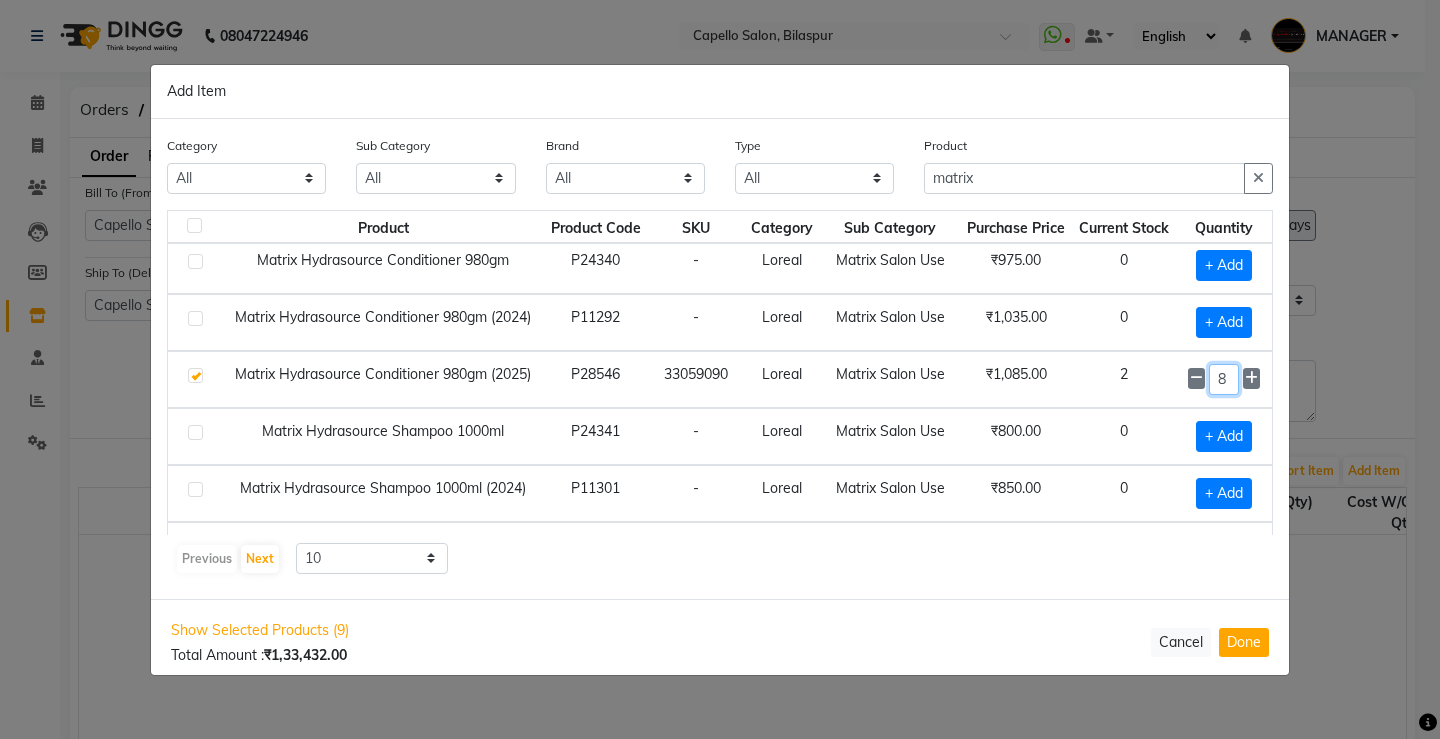 scroll, scrollTop: 281, scrollLeft: 0, axis: vertical 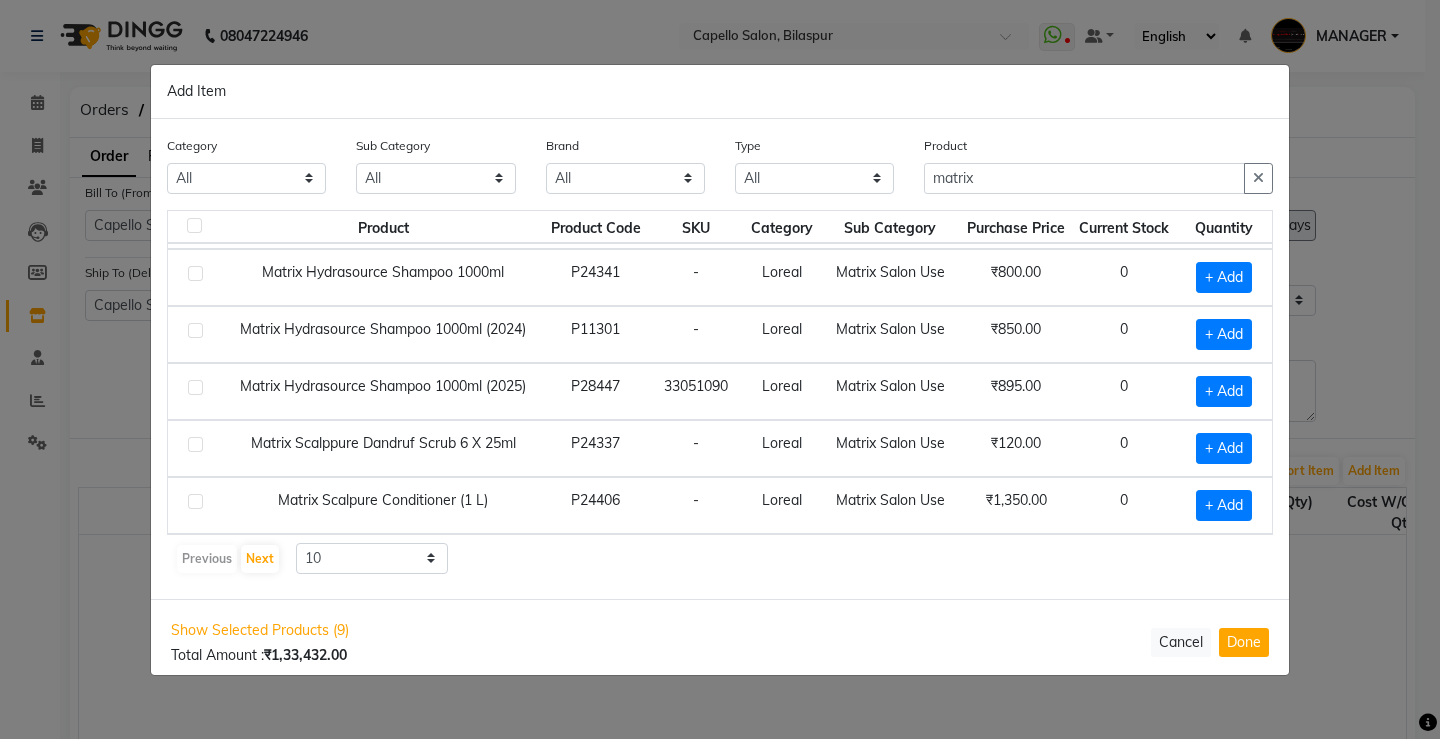 type on "8" 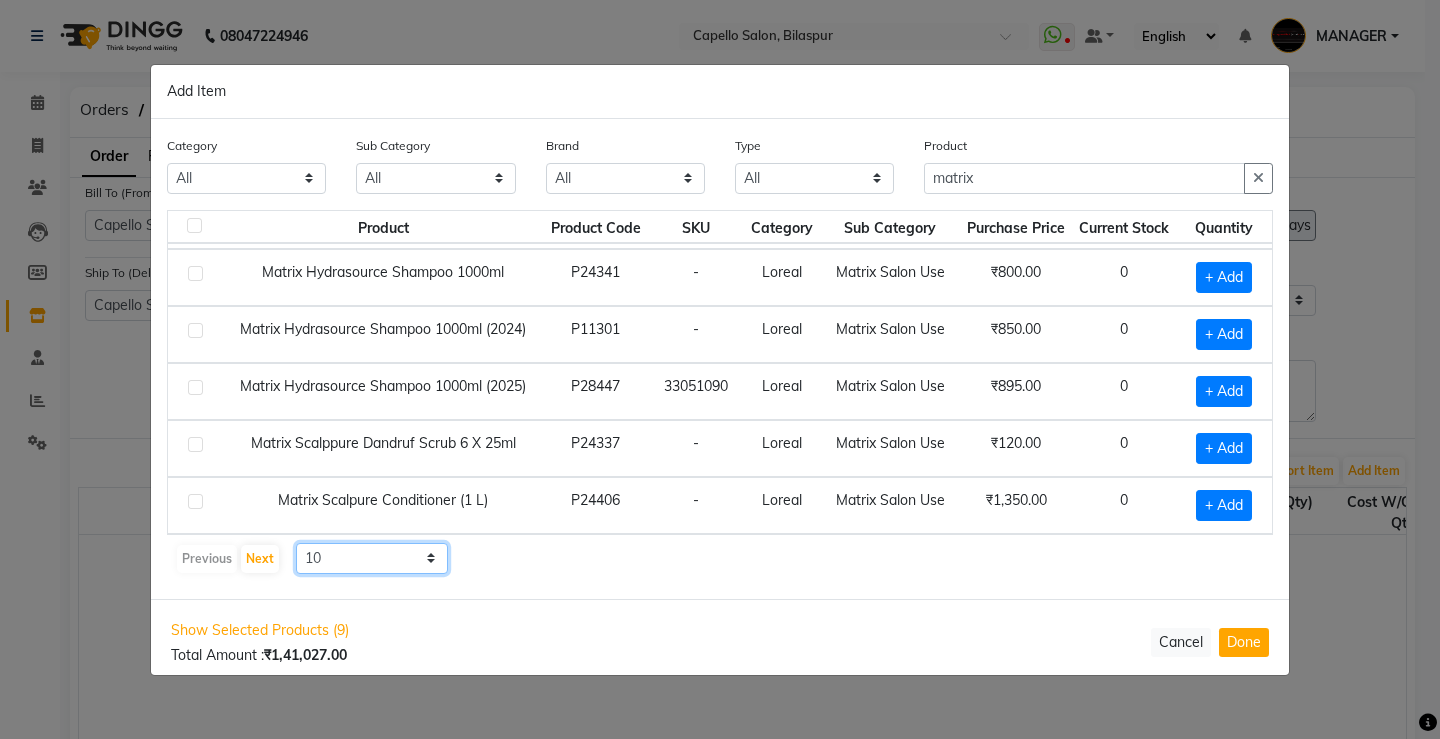 click on "10 50 100" 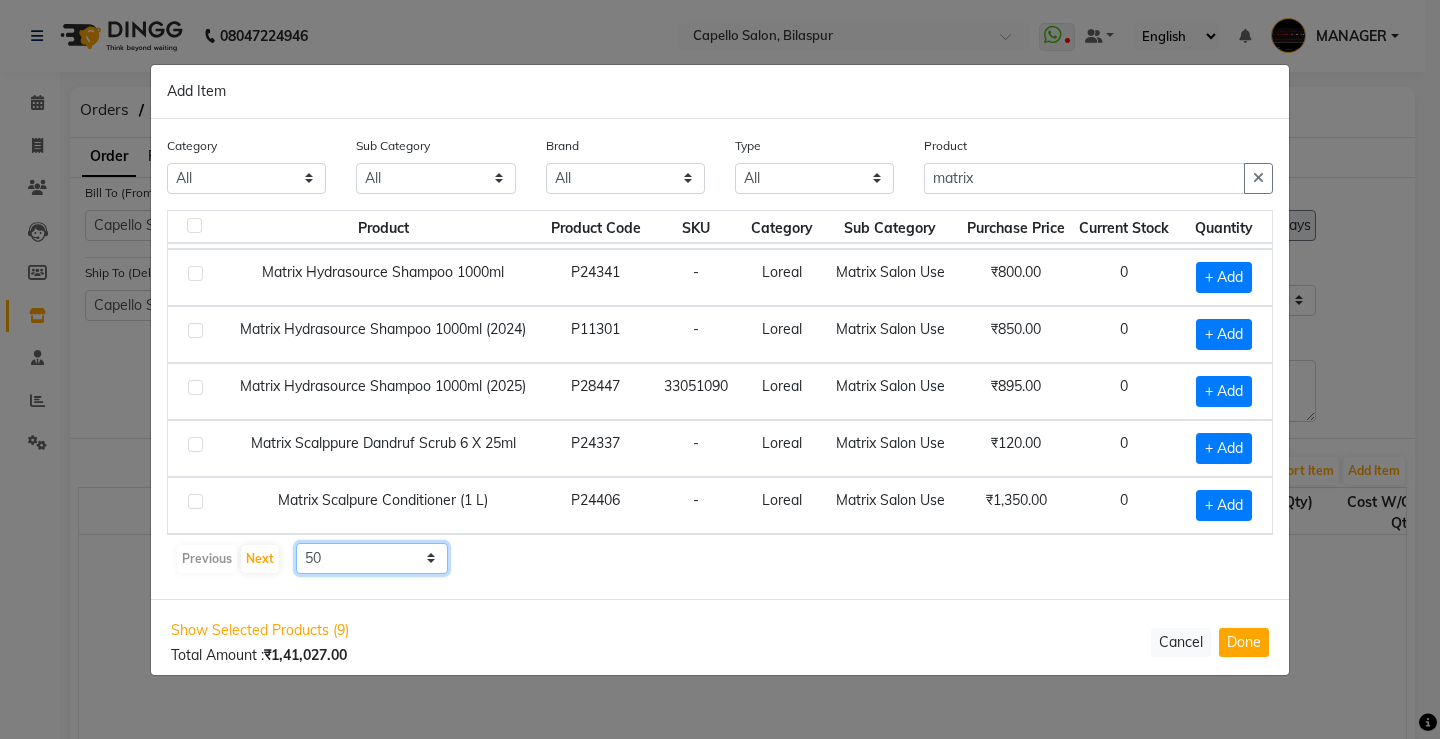 click on "10 50 100" 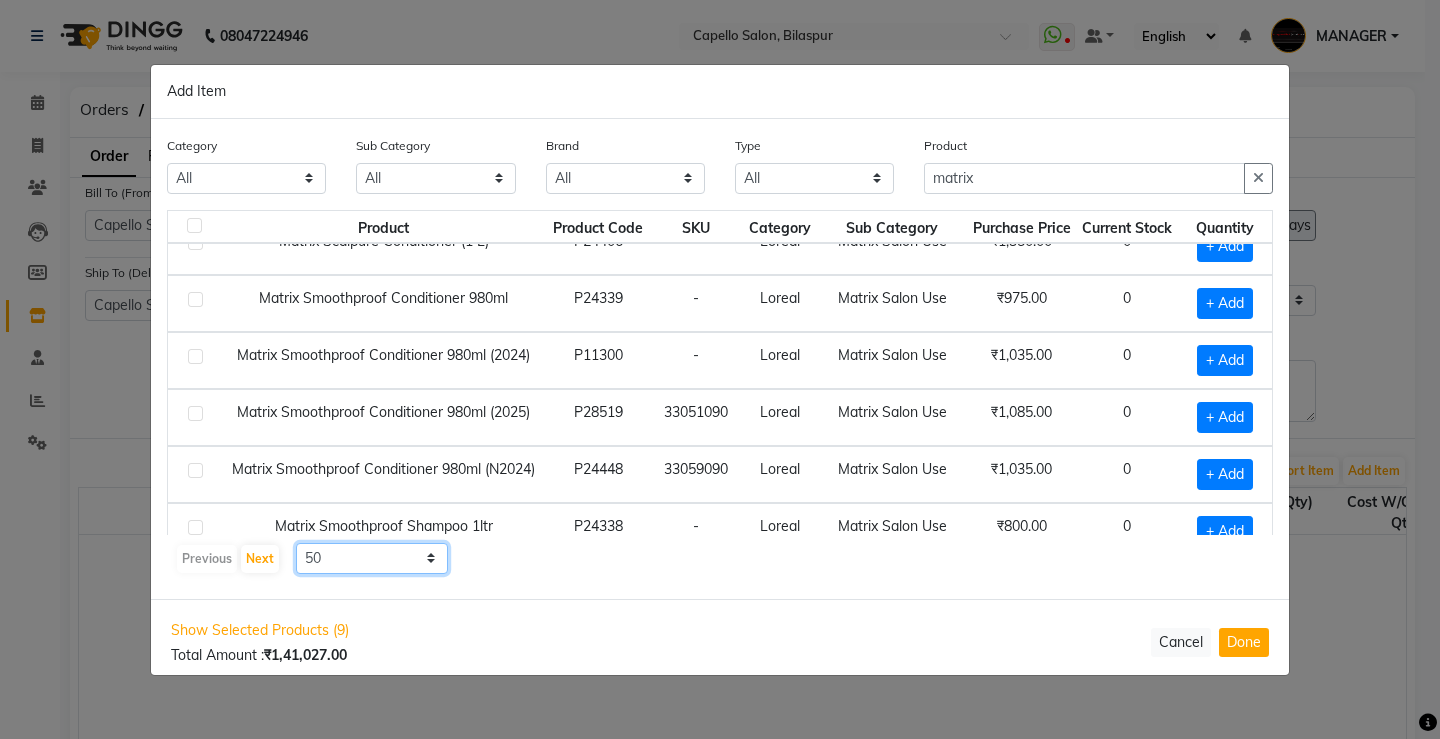 scroll, scrollTop: 581, scrollLeft: 0, axis: vertical 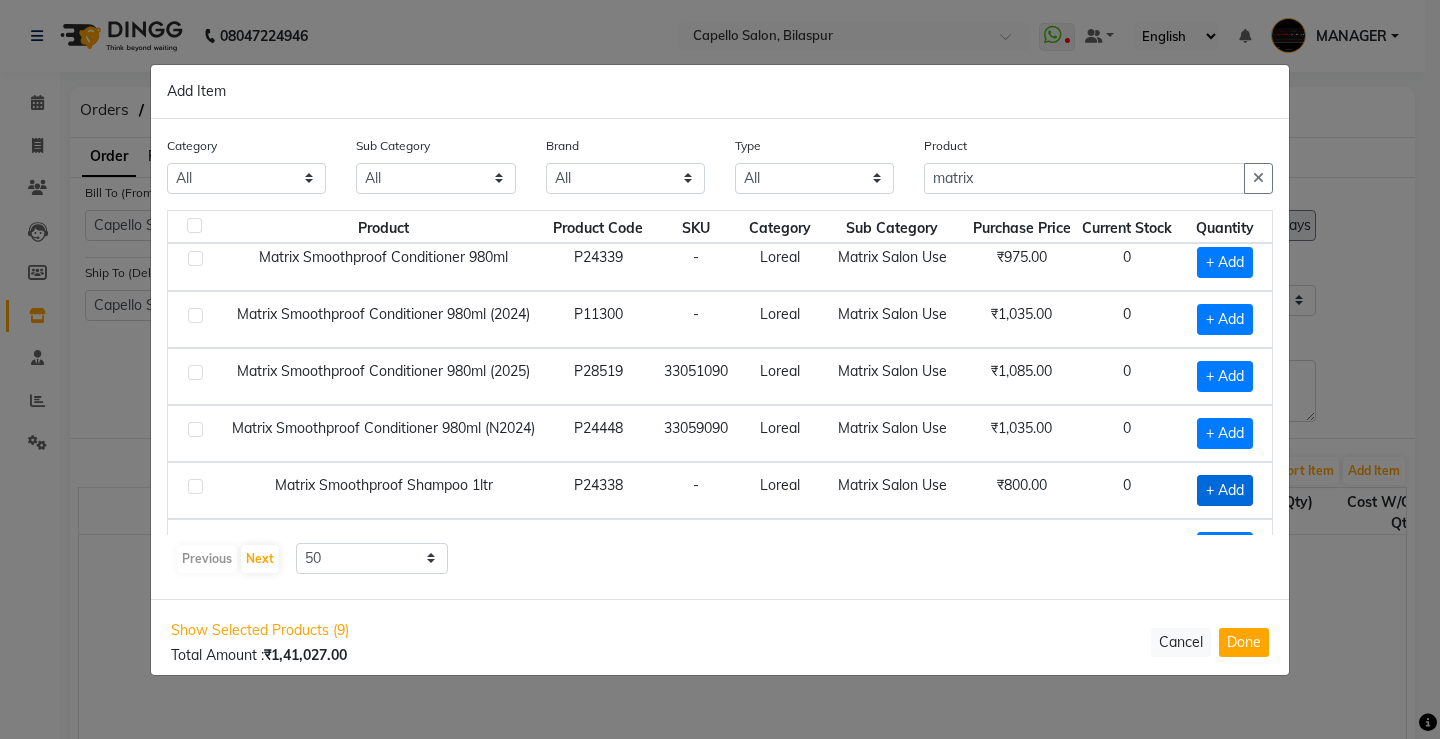click on "+ Add" 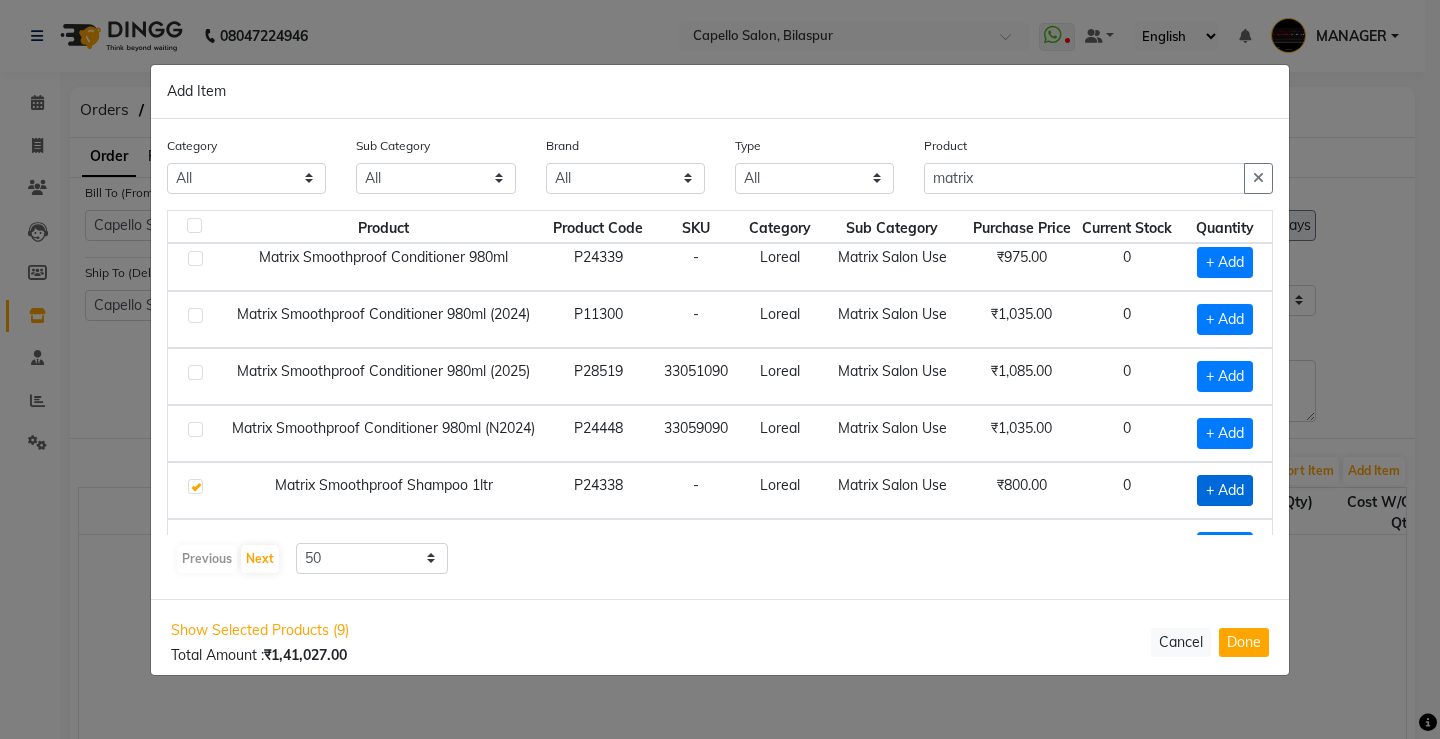 checkbox on "true" 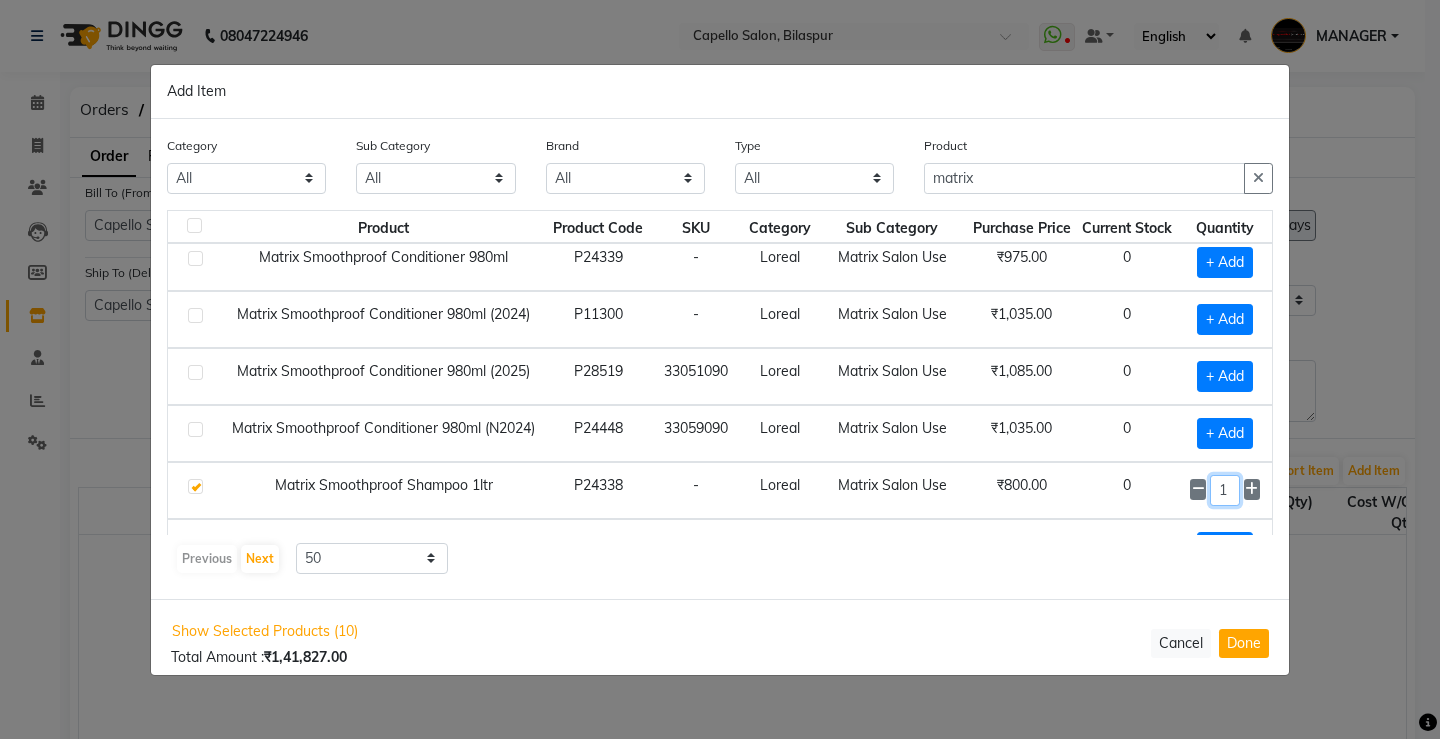 drag, startPoint x: 1218, startPoint y: 485, endPoint x: 1104, endPoint y: 497, distance: 114.62984 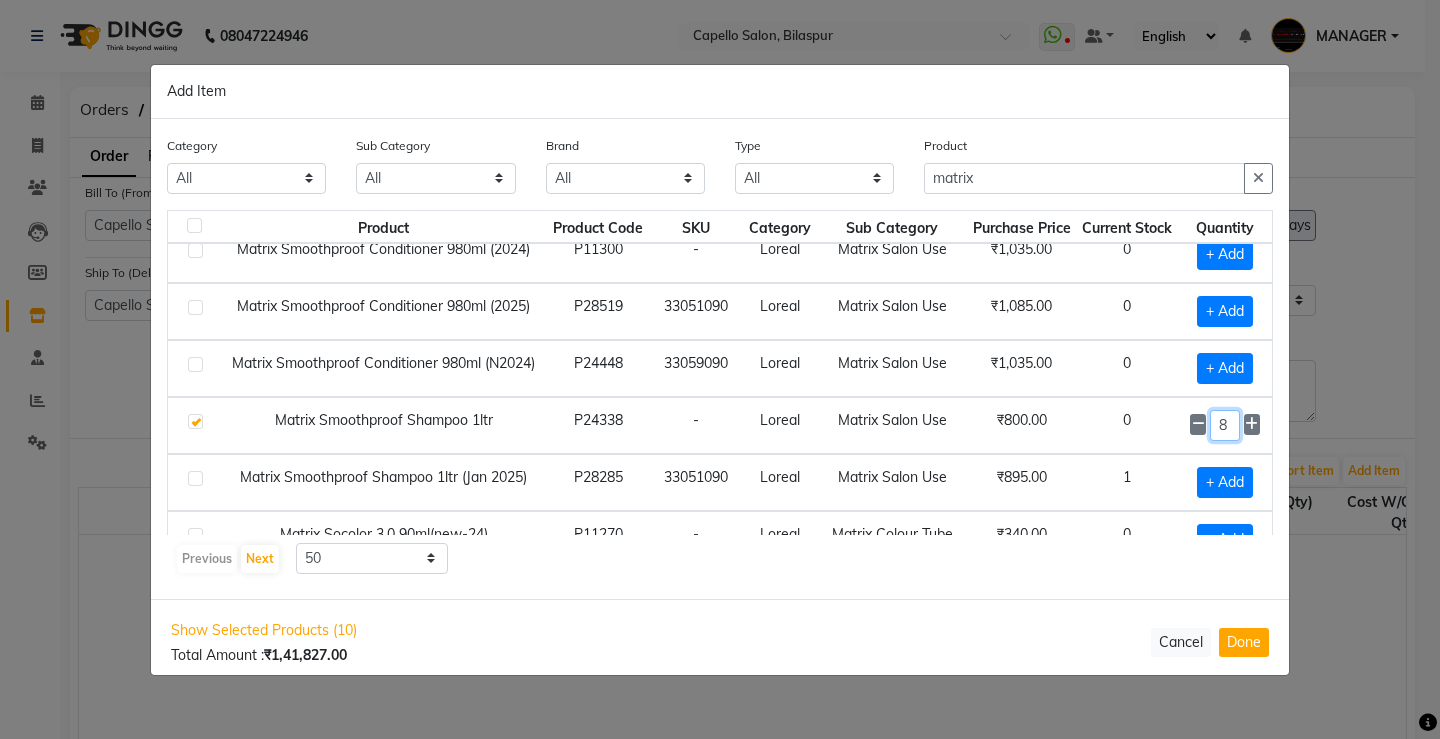 scroll, scrollTop: 681, scrollLeft: 0, axis: vertical 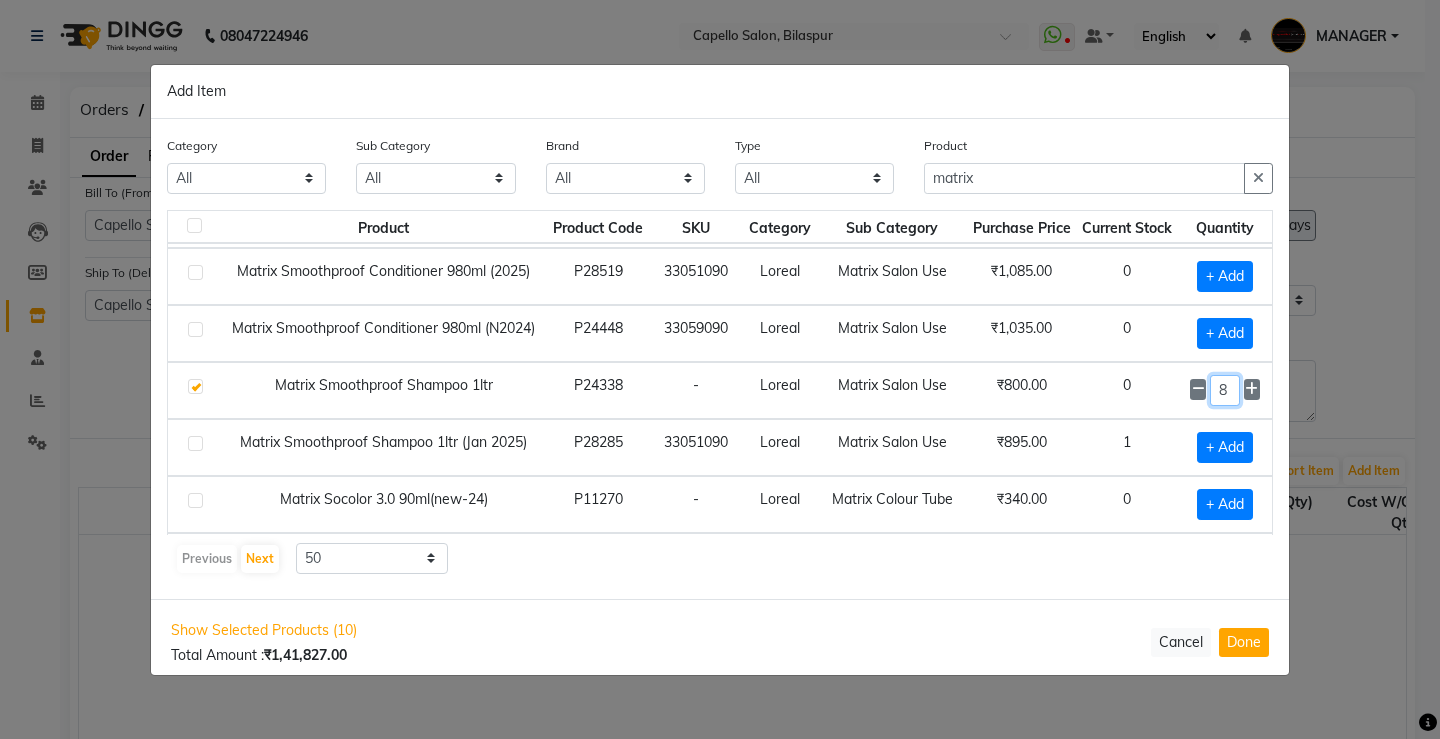type on "8" 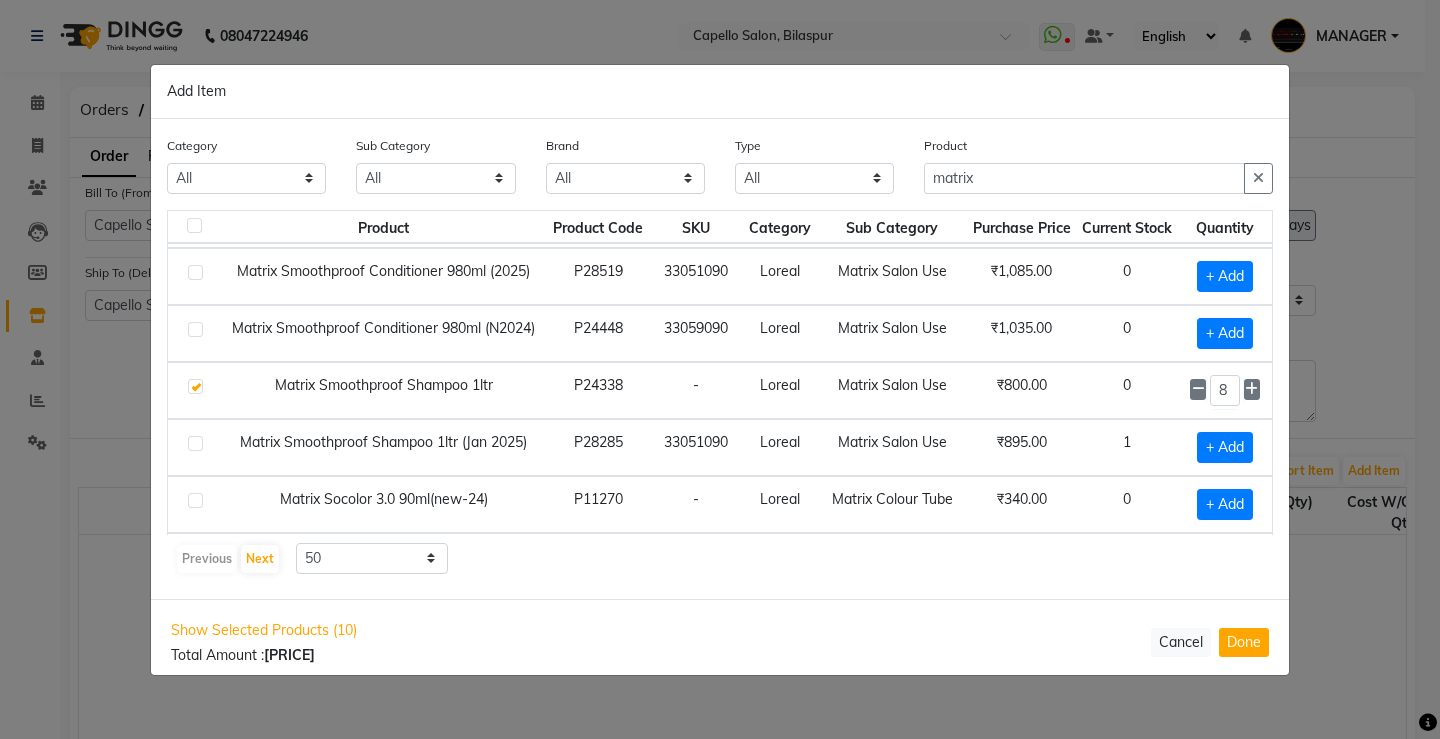 click on "P28285" 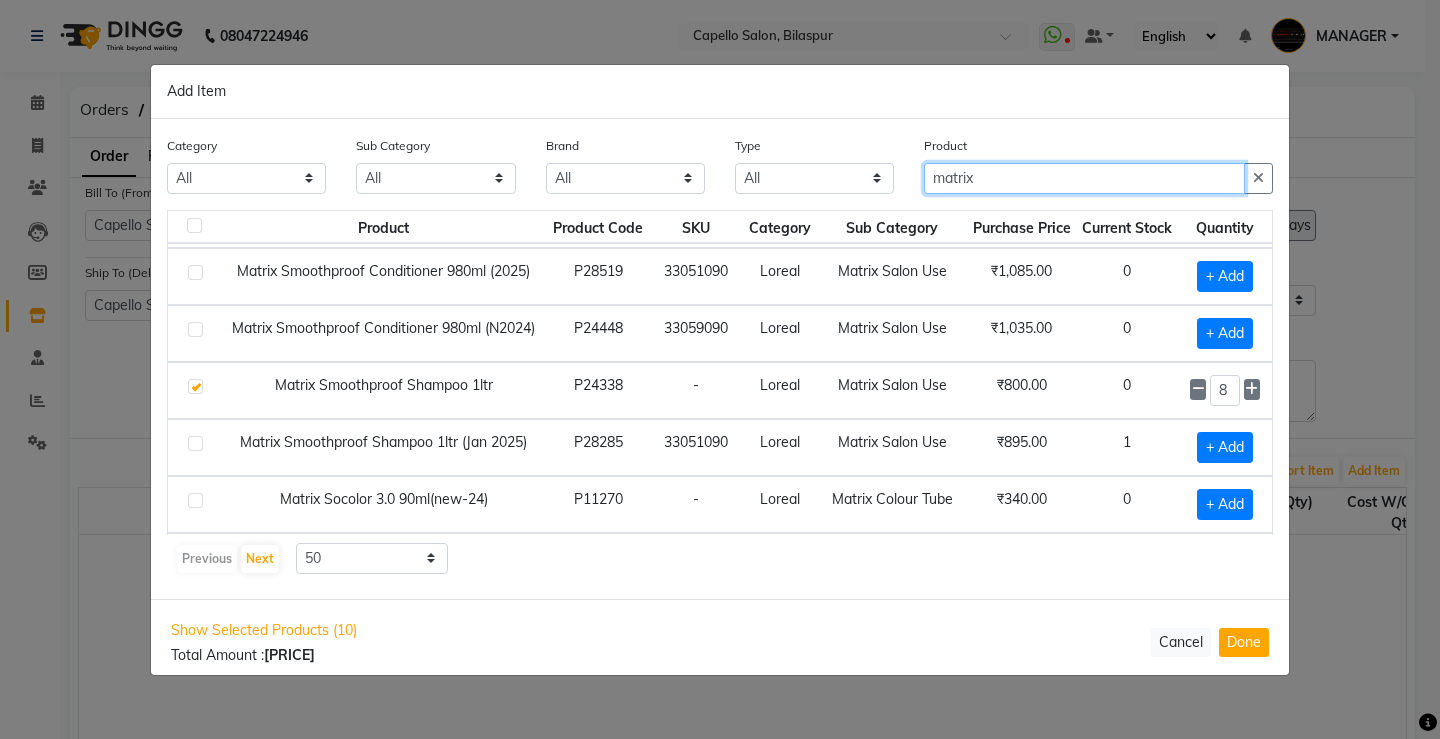 drag, startPoint x: 1032, startPoint y: 169, endPoint x: 839, endPoint y: 180, distance: 193.31322 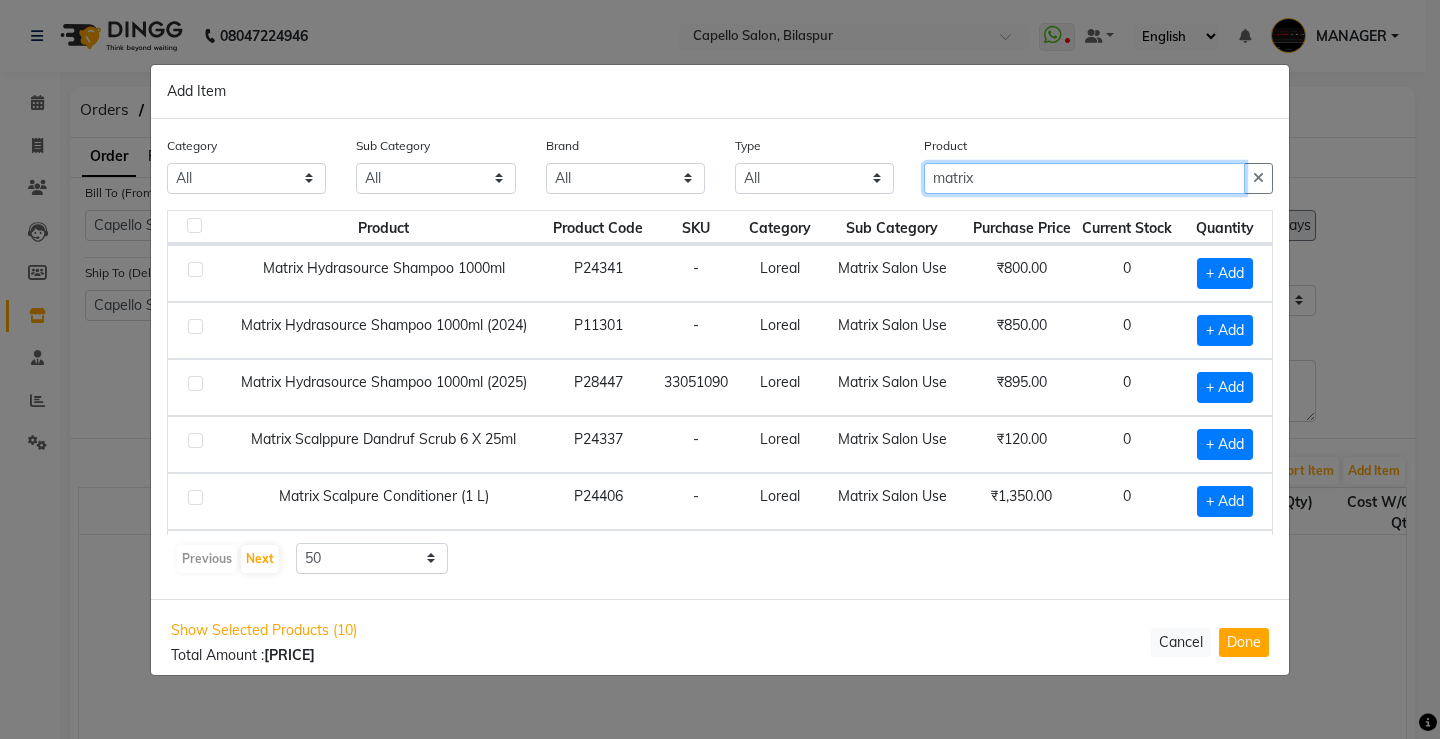 scroll, scrollTop: 281, scrollLeft: 0, axis: vertical 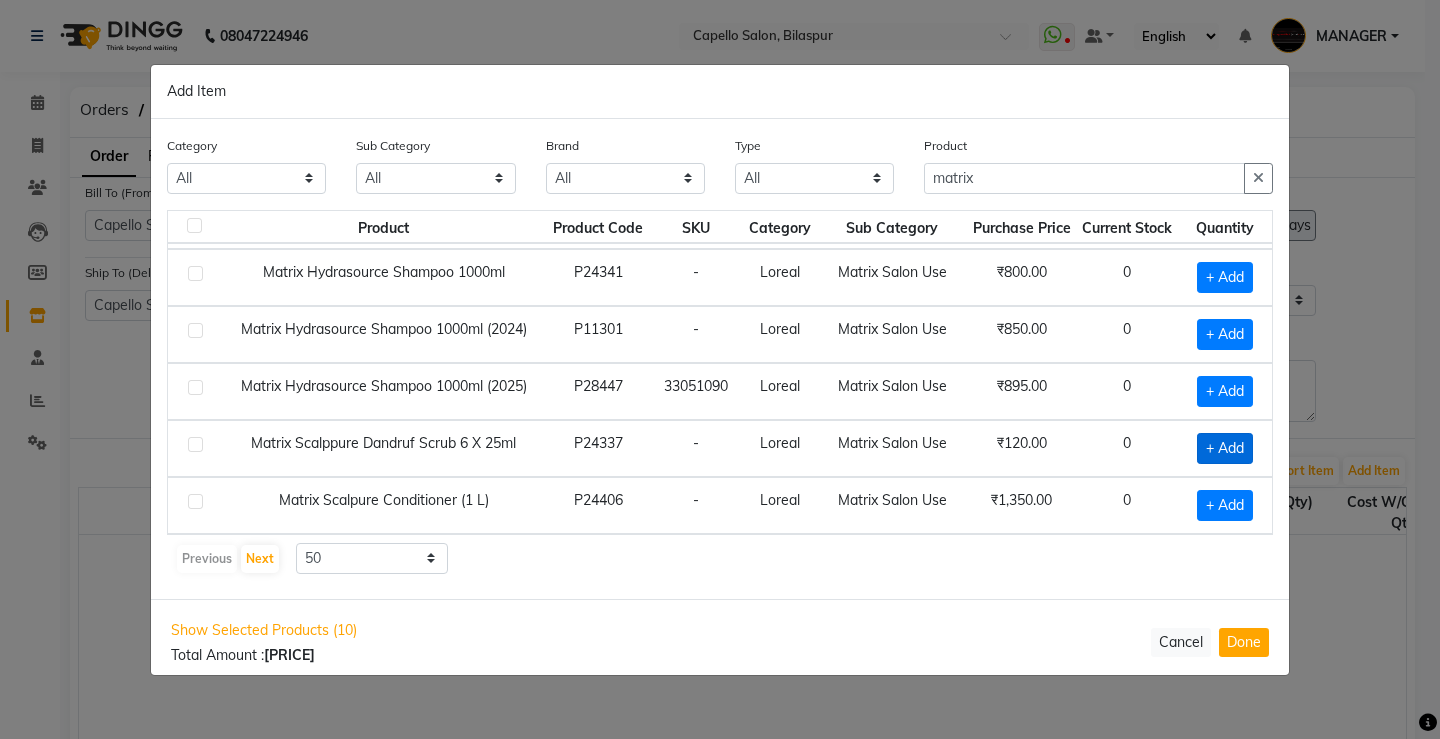click on "+ Add" 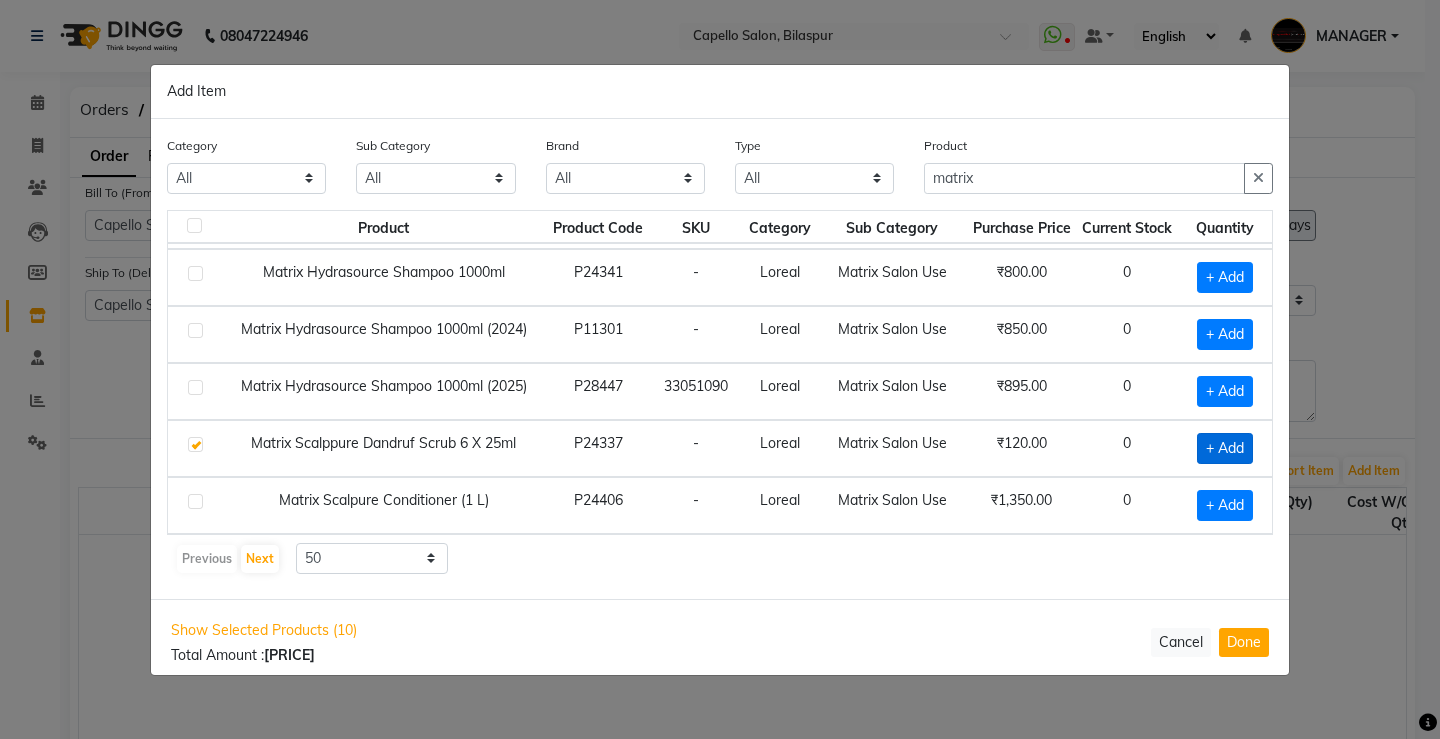 checkbox on "true" 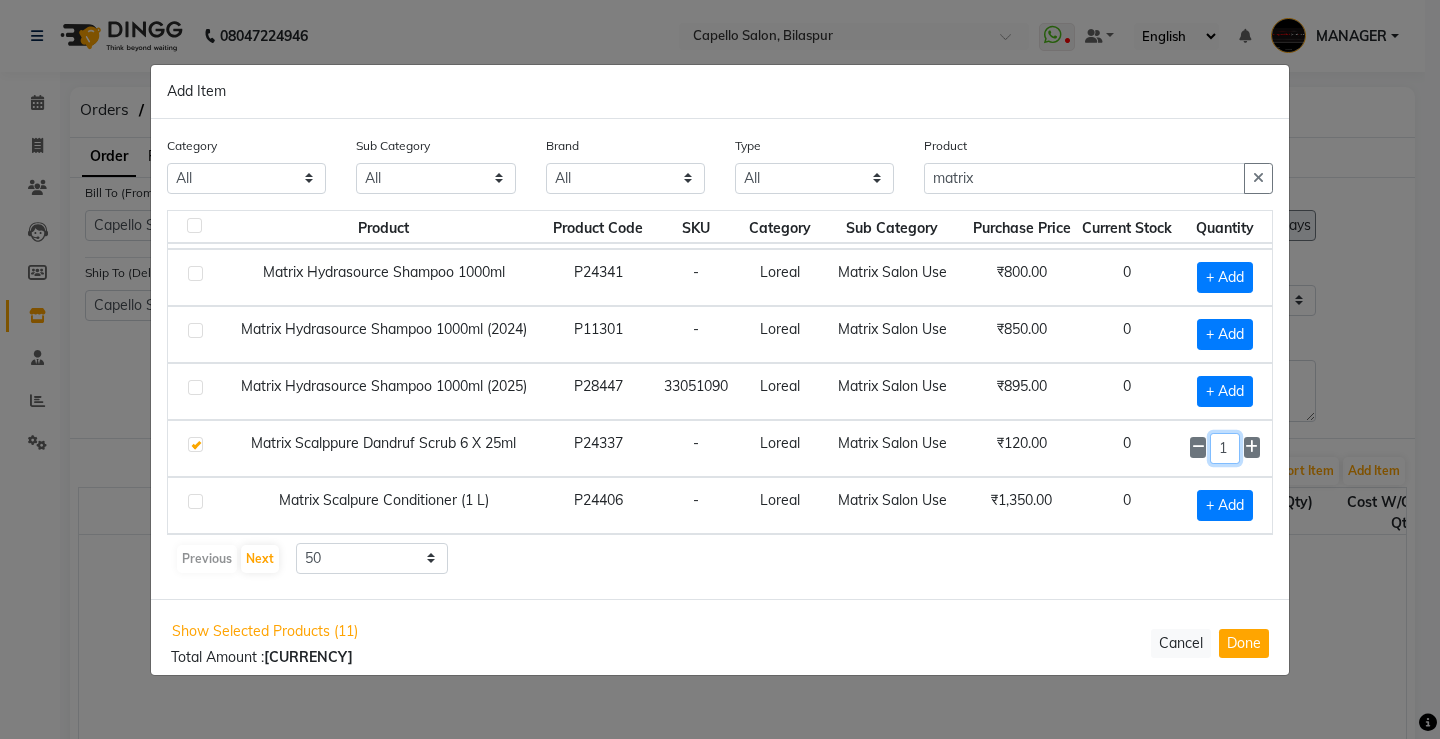 drag, startPoint x: 1218, startPoint y: 450, endPoint x: 1099, endPoint y: 454, distance: 119.06721 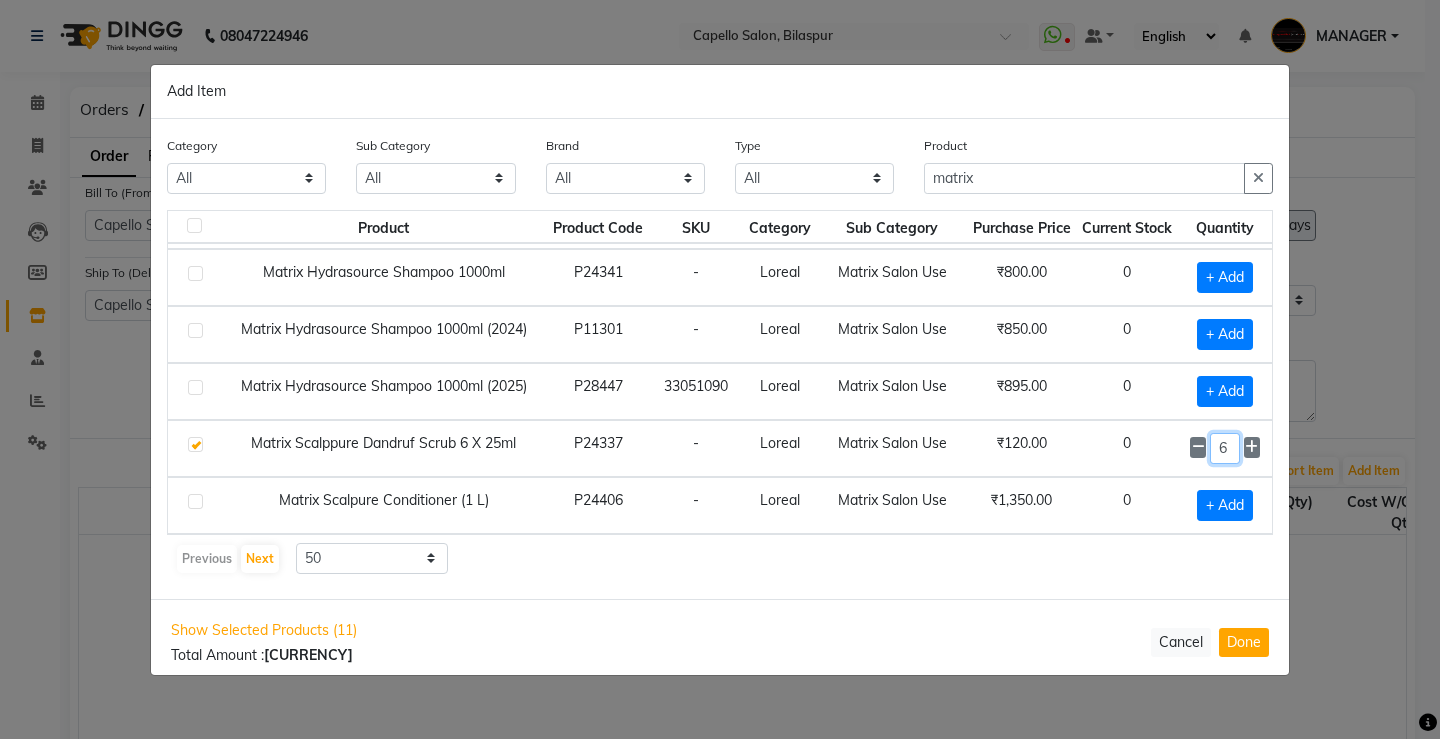 type on "6" 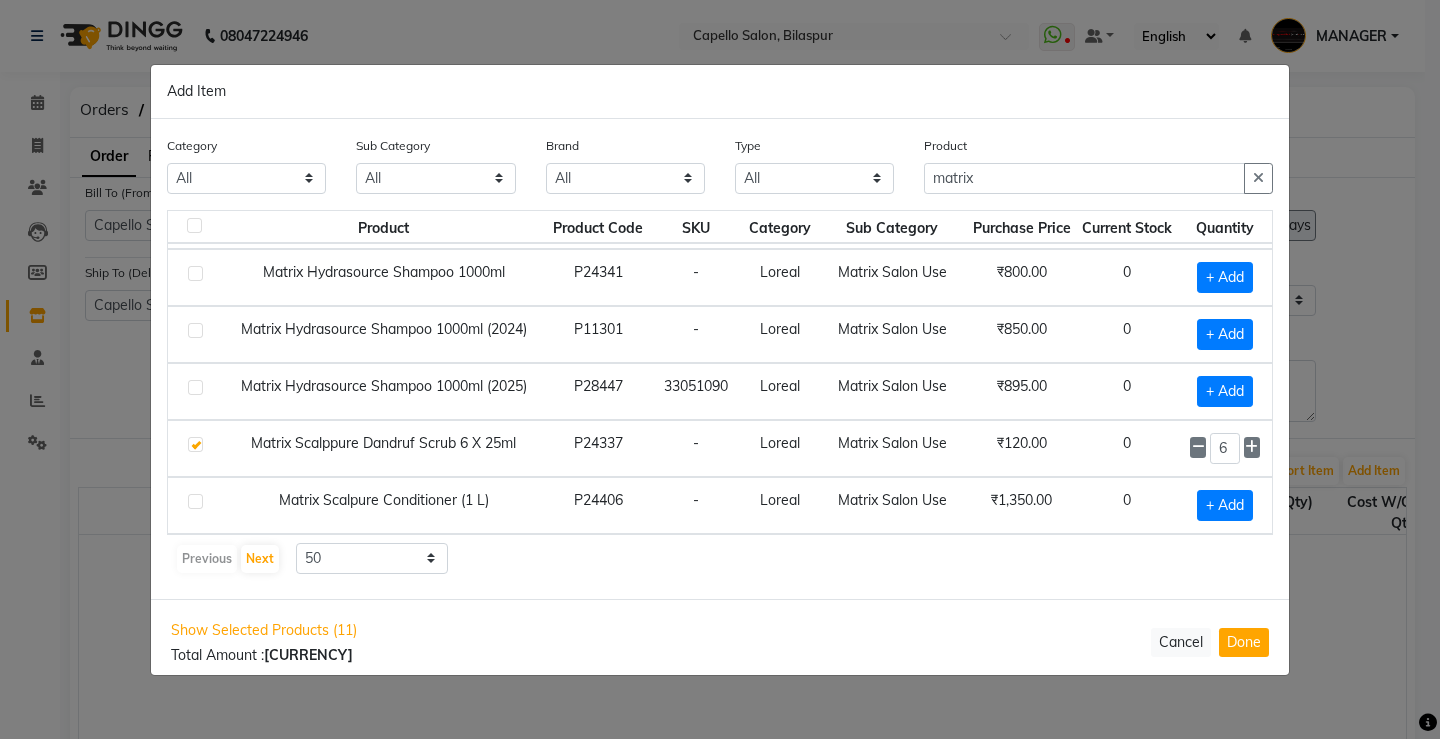 click on "Product matrix" 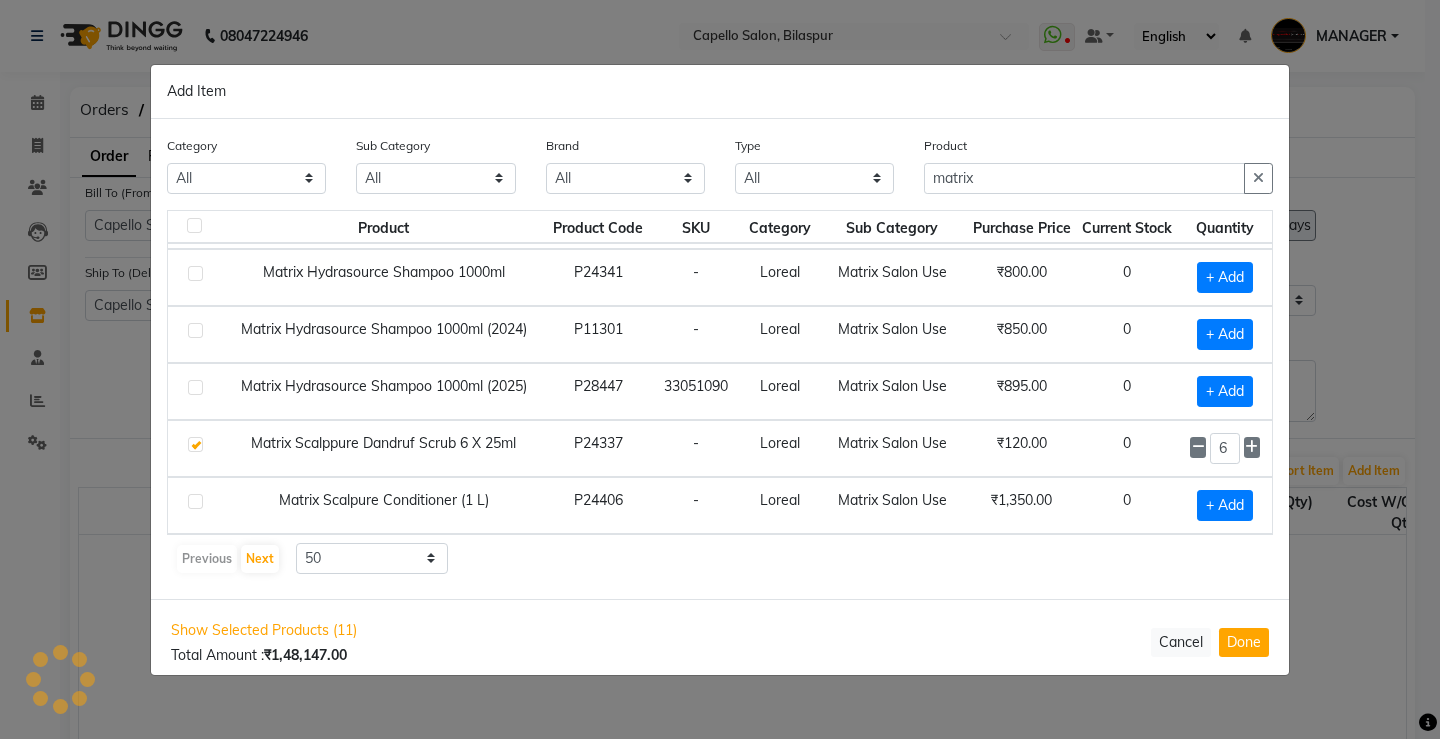 click on "Product matrix" 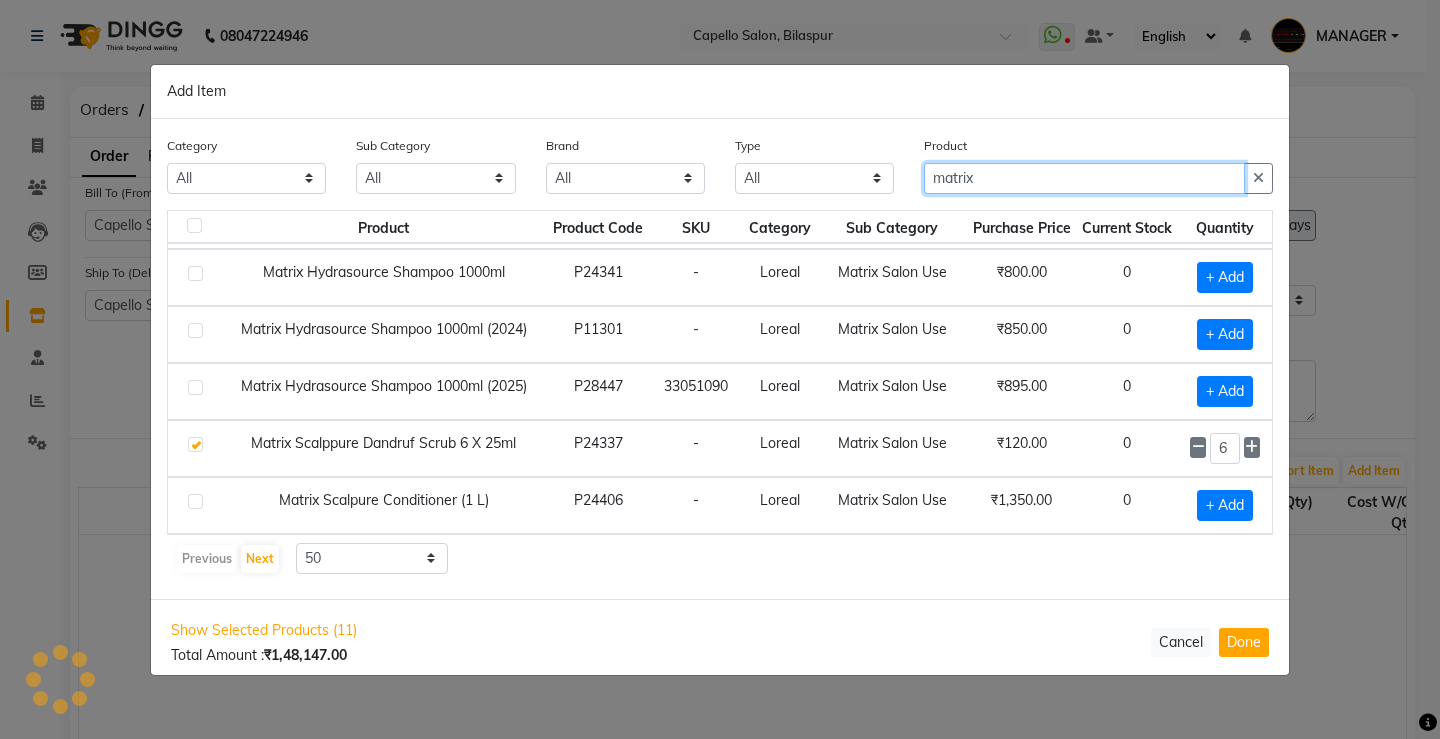 click on "matrix" 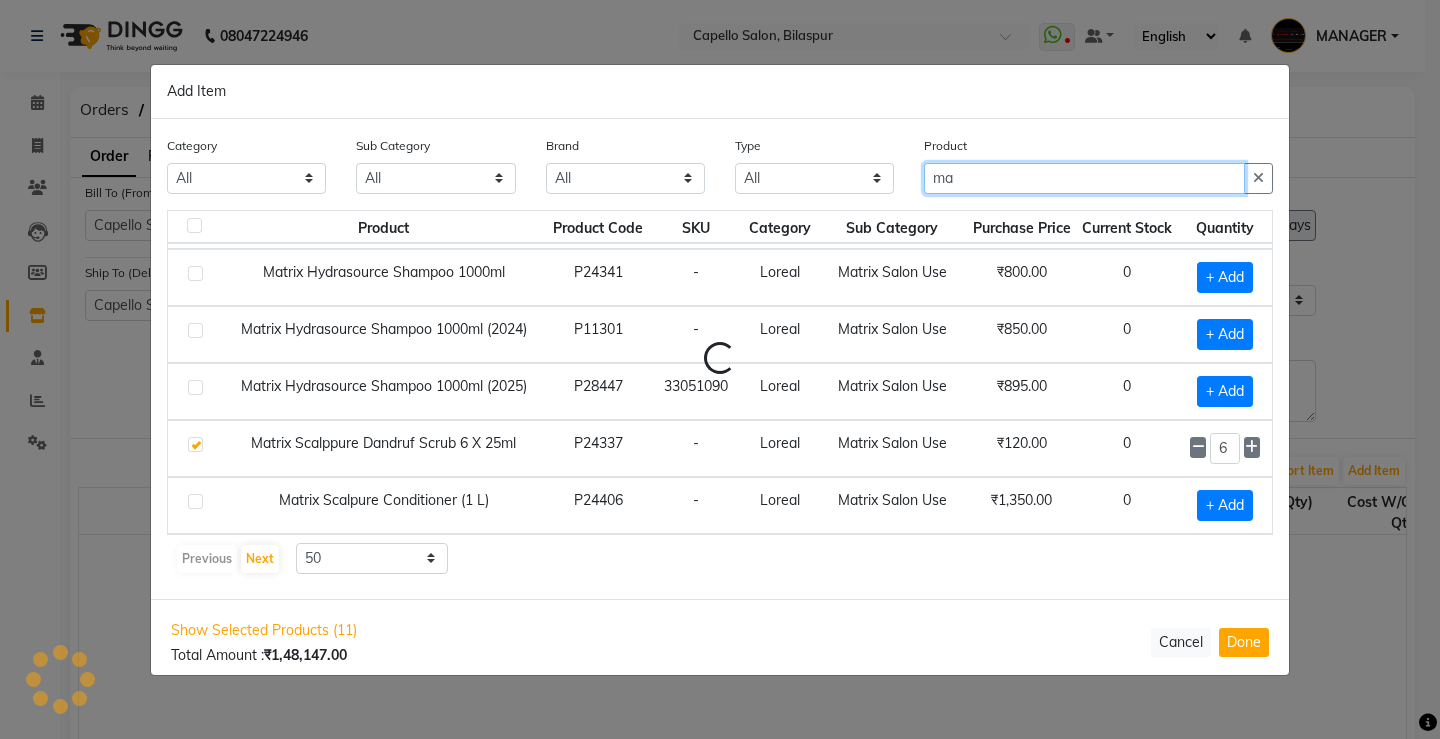 type on "m" 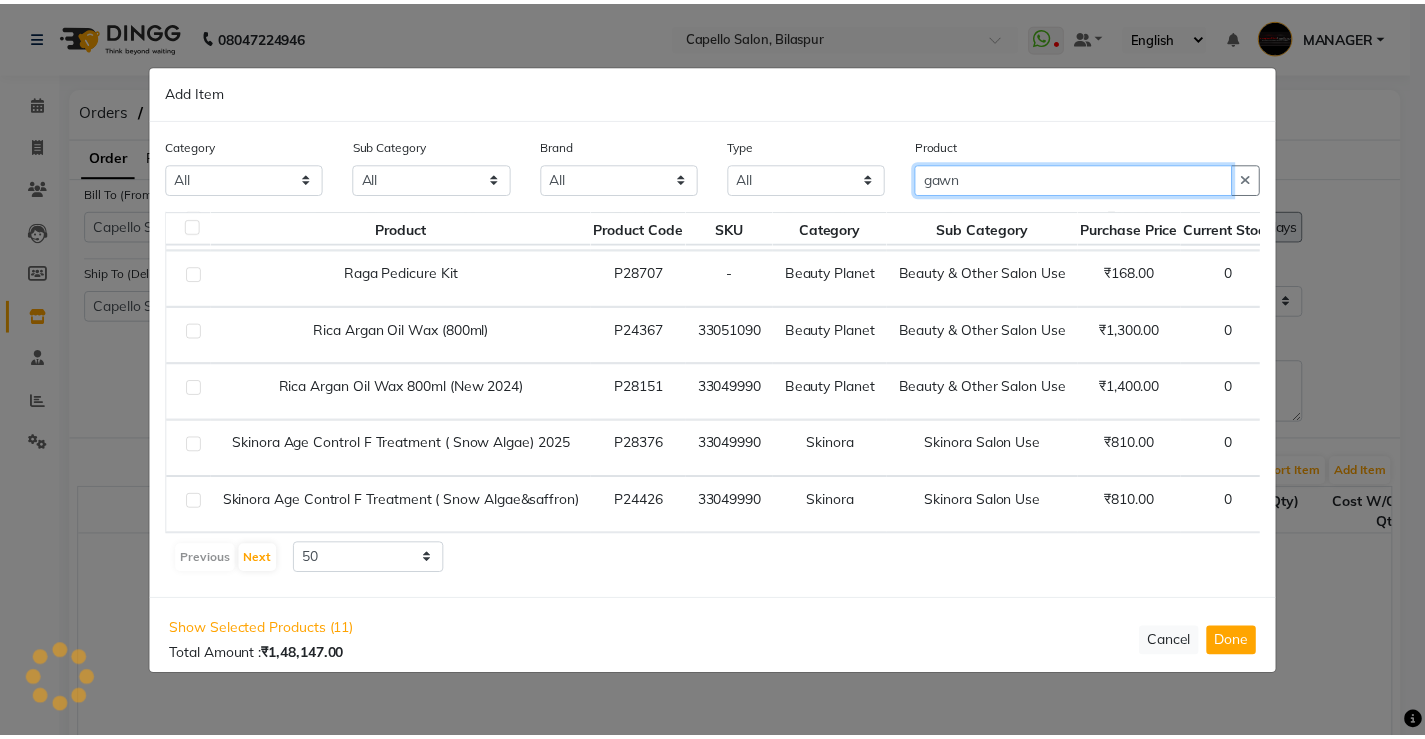 scroll, scrollTop: 0, scrollLeft: 0, axis: both 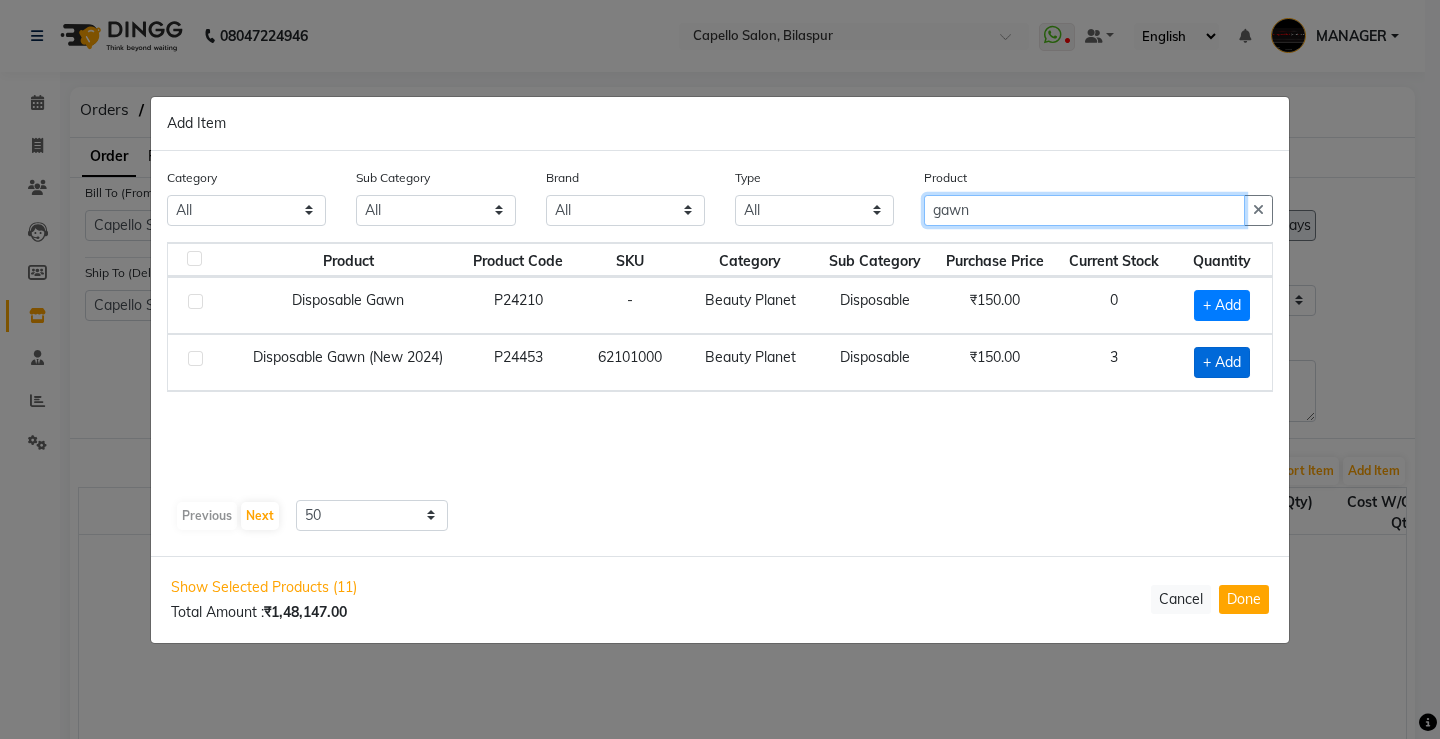 type on "gawn" 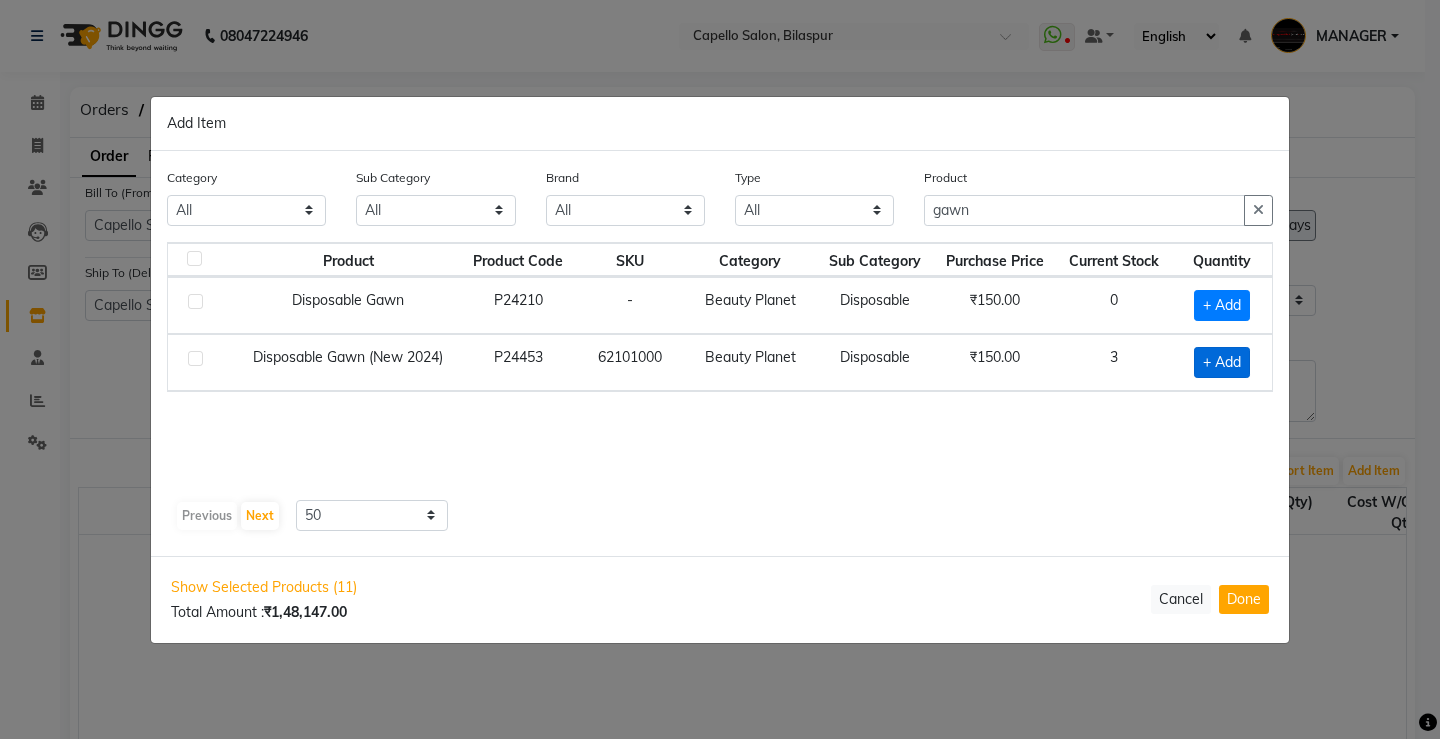 click on "+ Add" 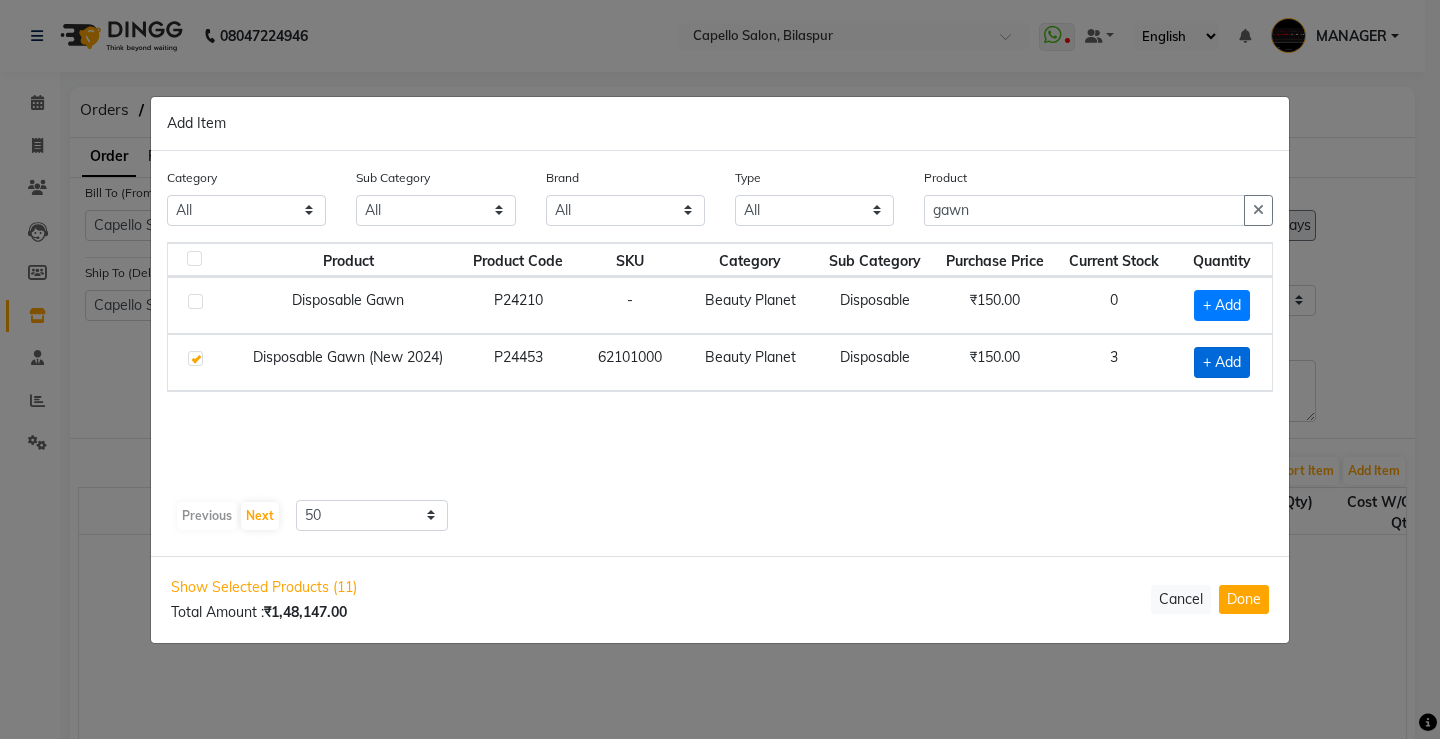 checkbox on "true" 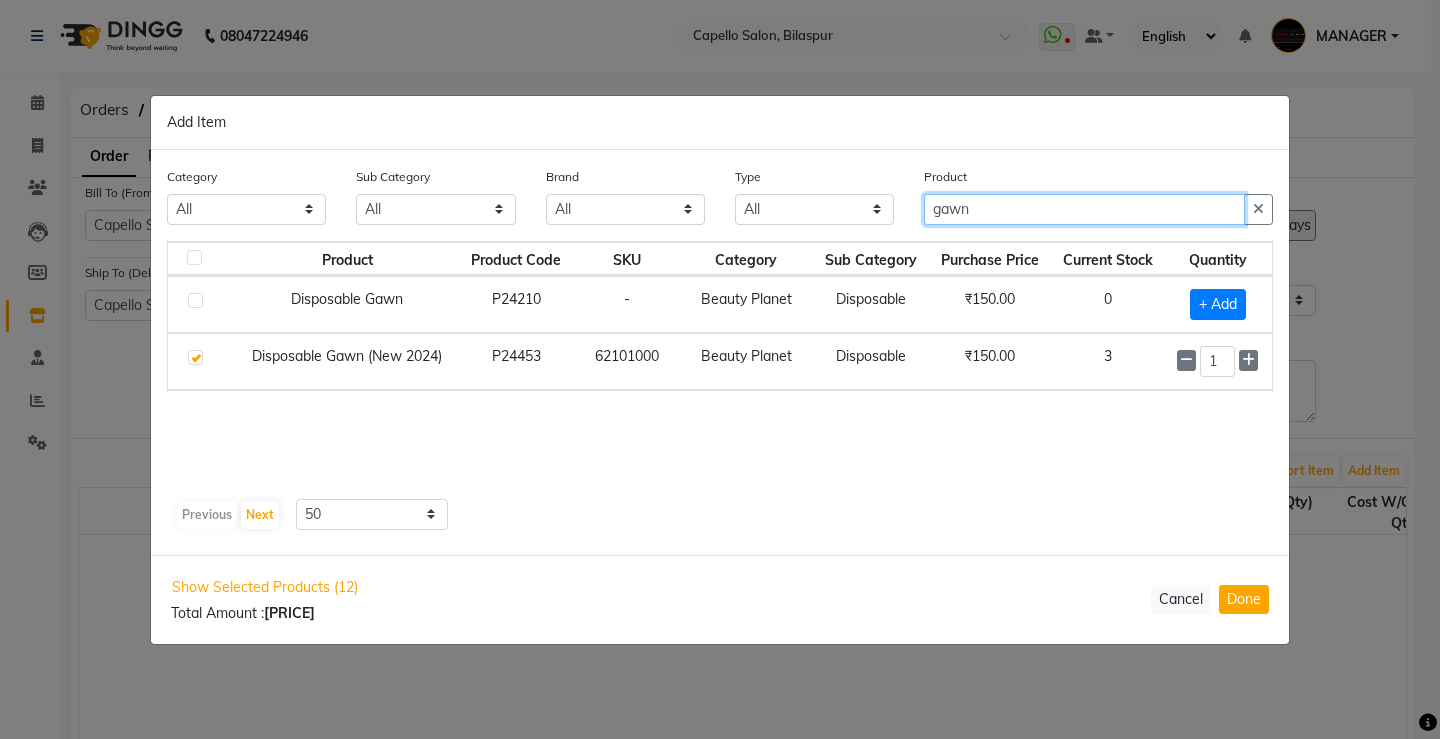 drag, startPoint x: 989, startPoint y: 215, endPoint x: 658, endPoint y: 214, distance: 331.0015 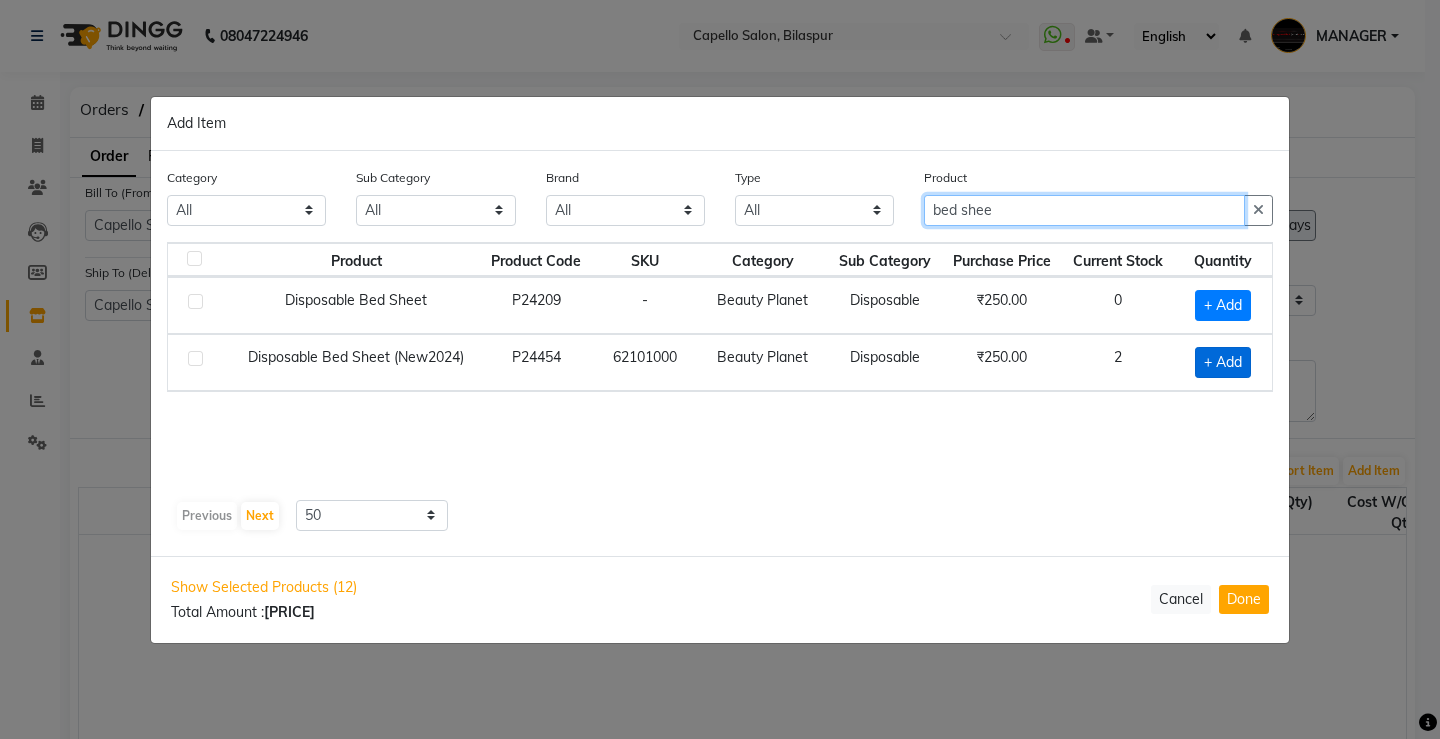 type on "bed shee" 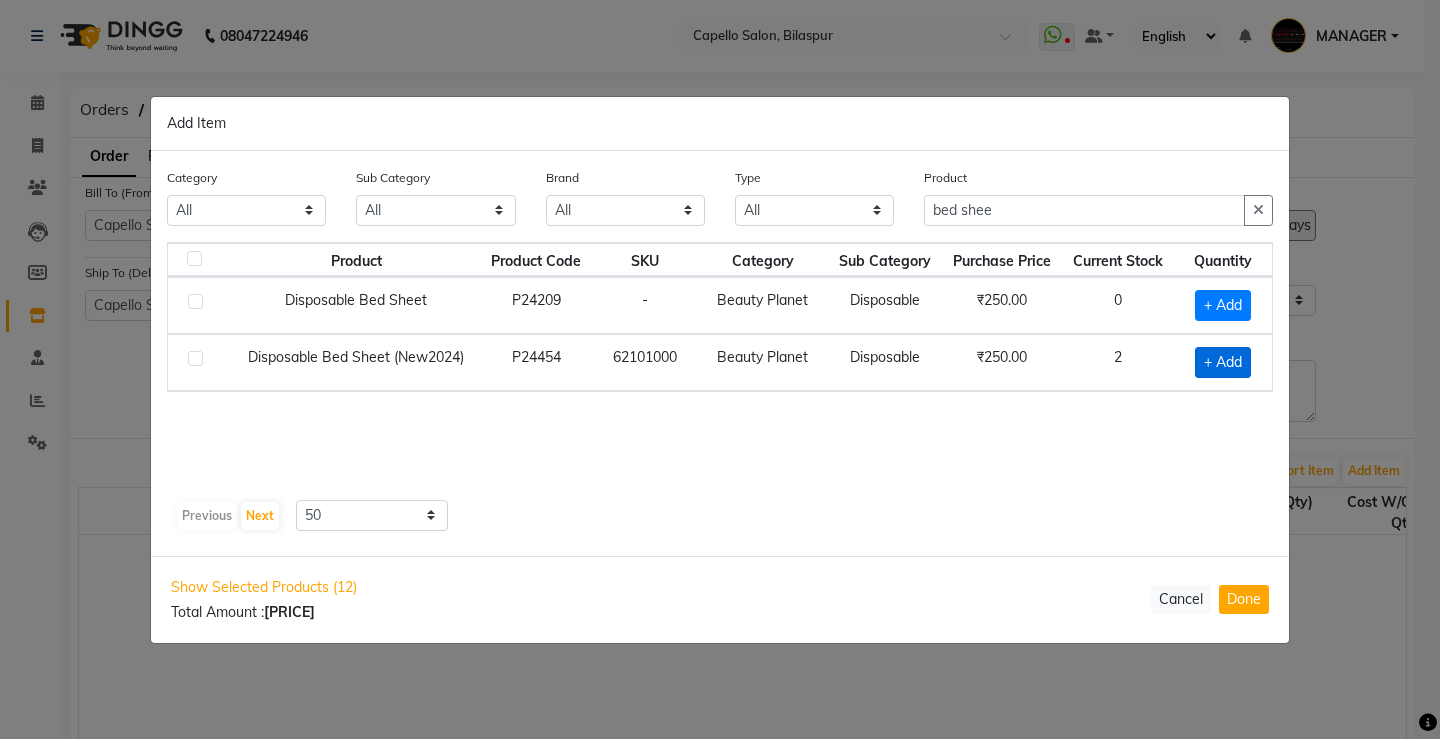 click on "+ Add" 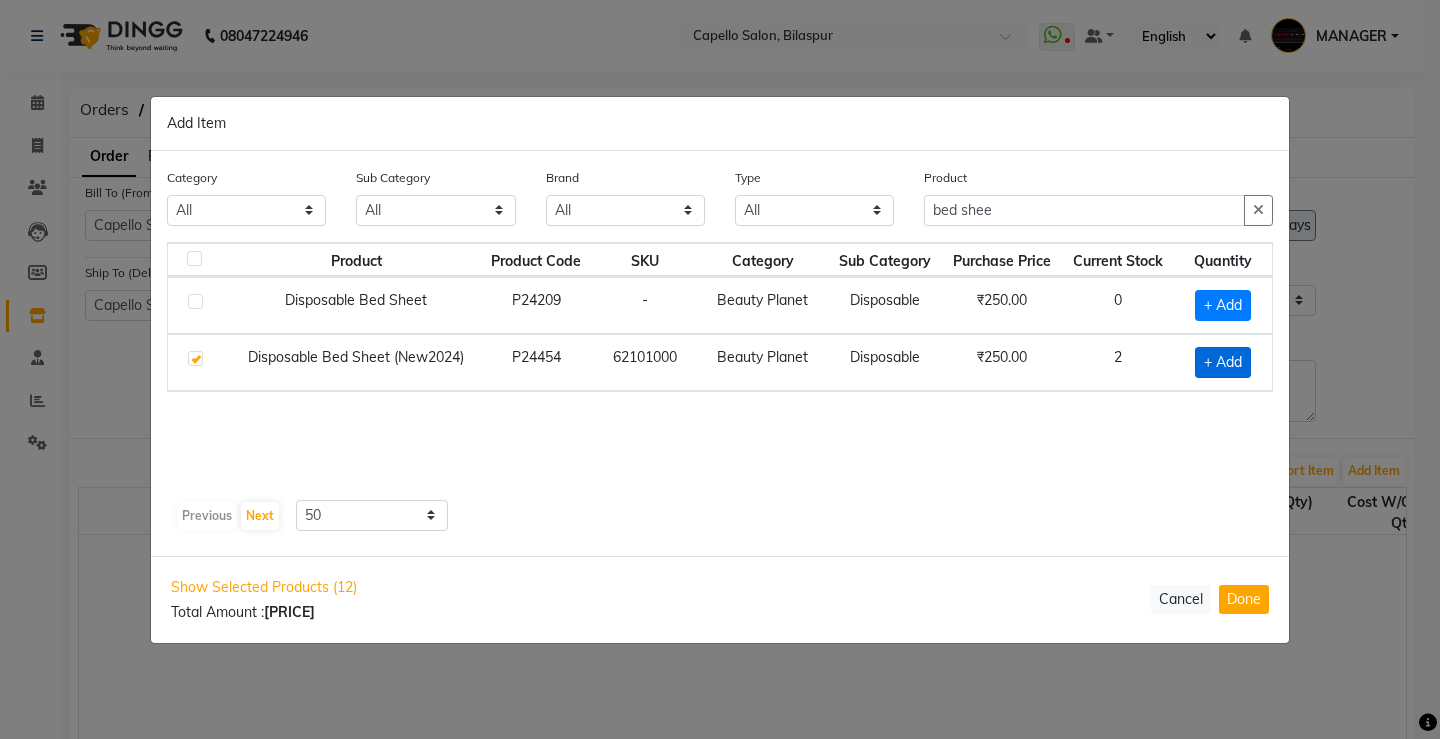 checkbox on "true" 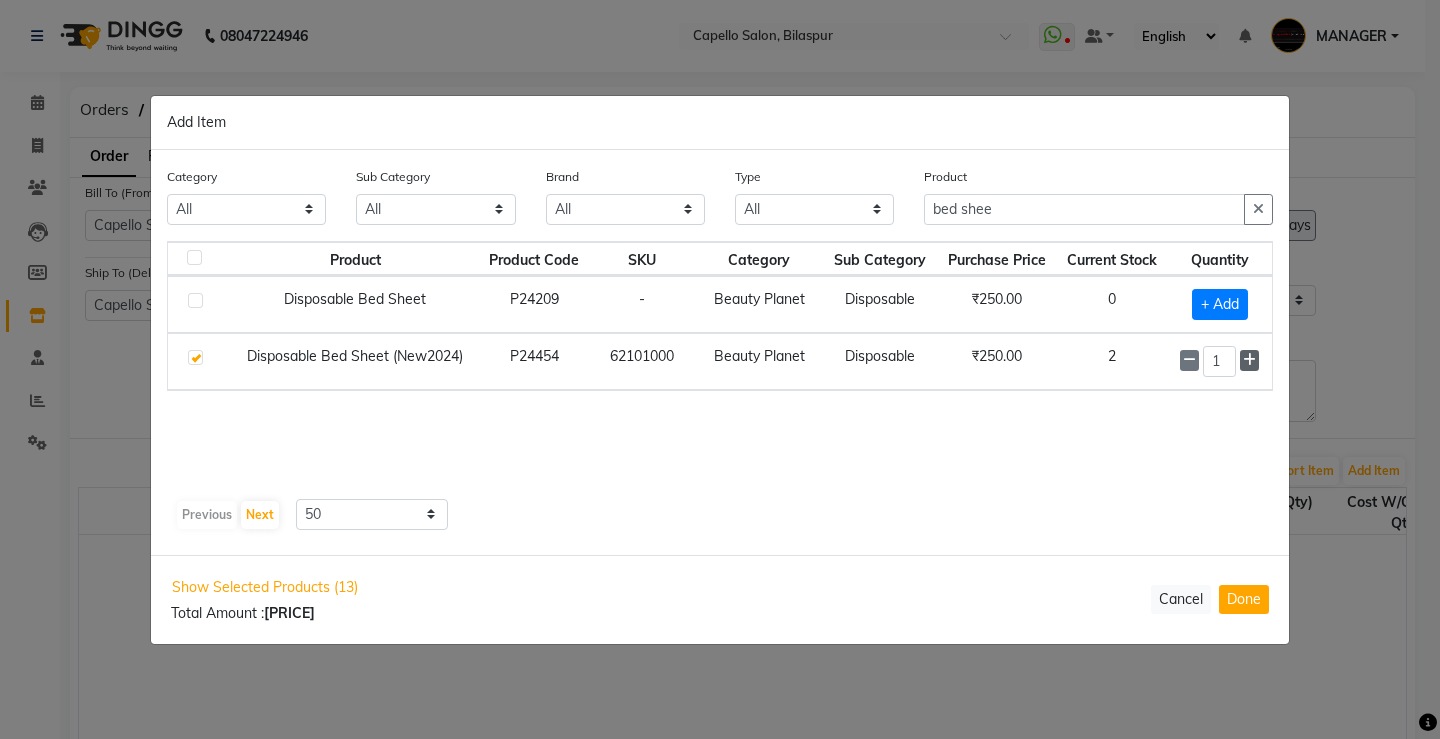 click 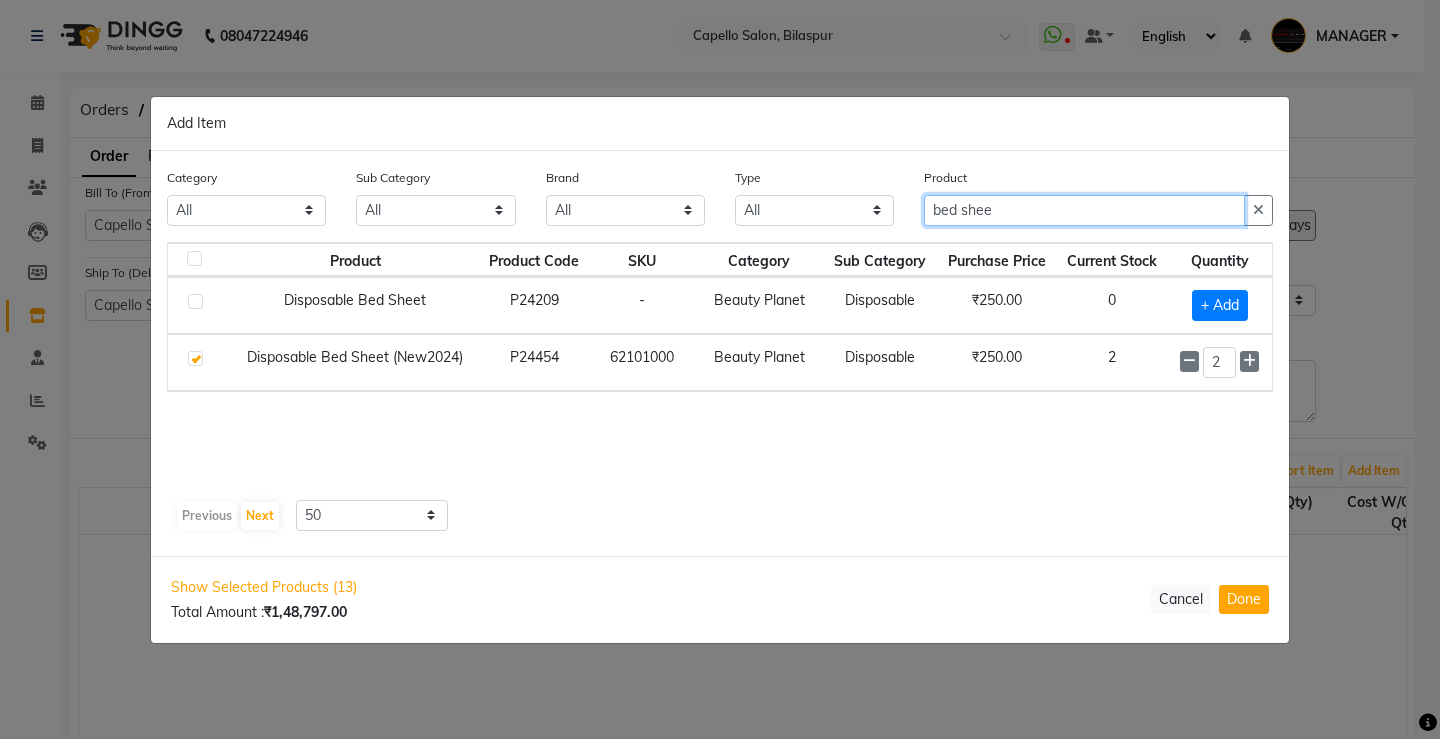 drag, startPoint x: 1042, startPoint y: 199, endPoint x: 871, endPoint y: 238, distance: 175.39099 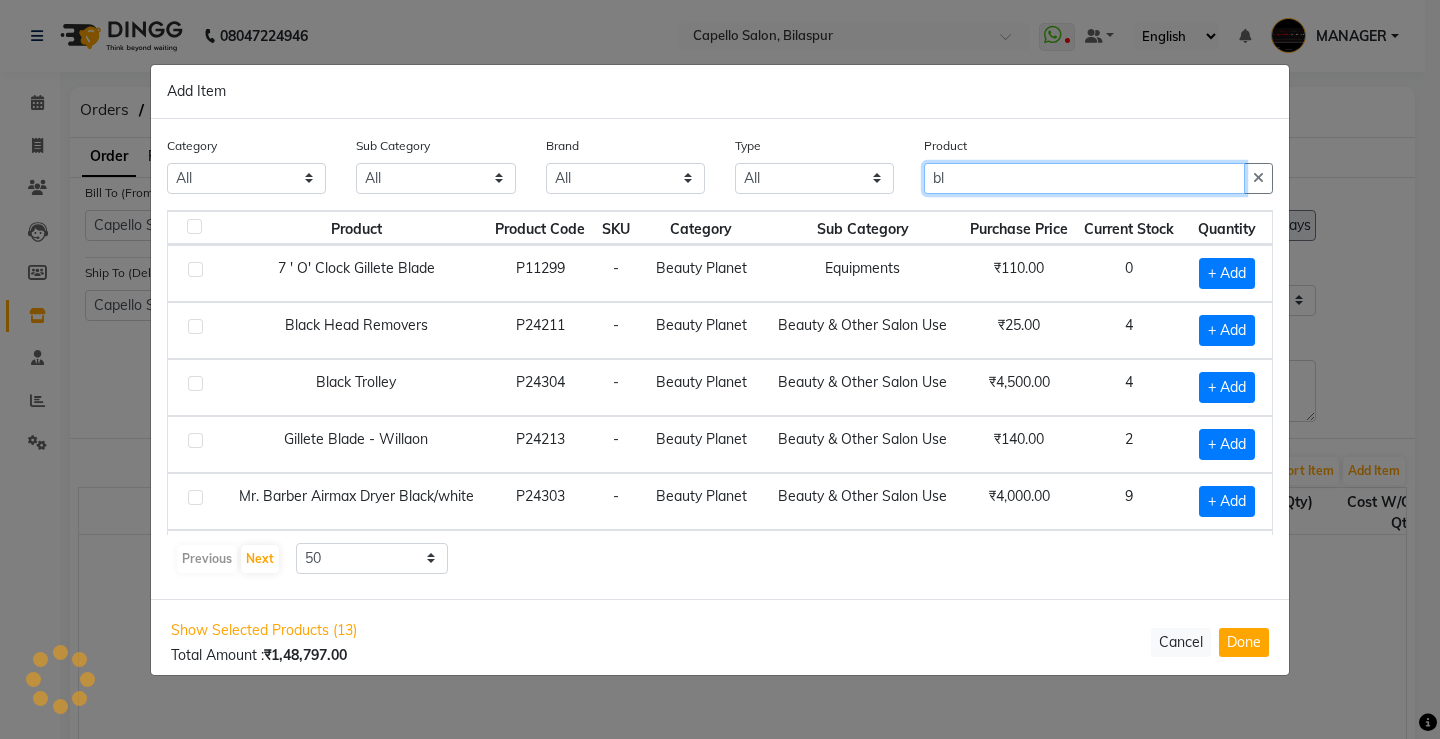 type on "b" 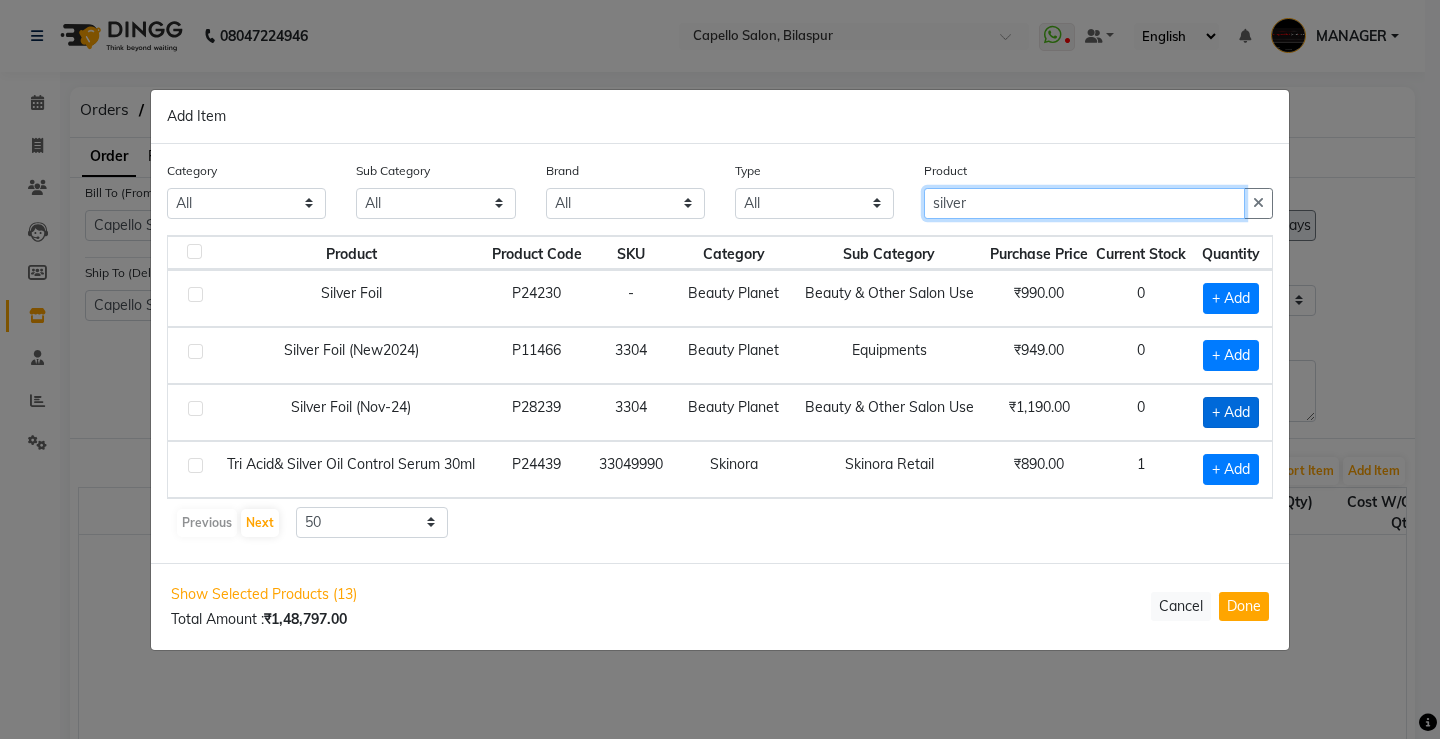 type on "silver" 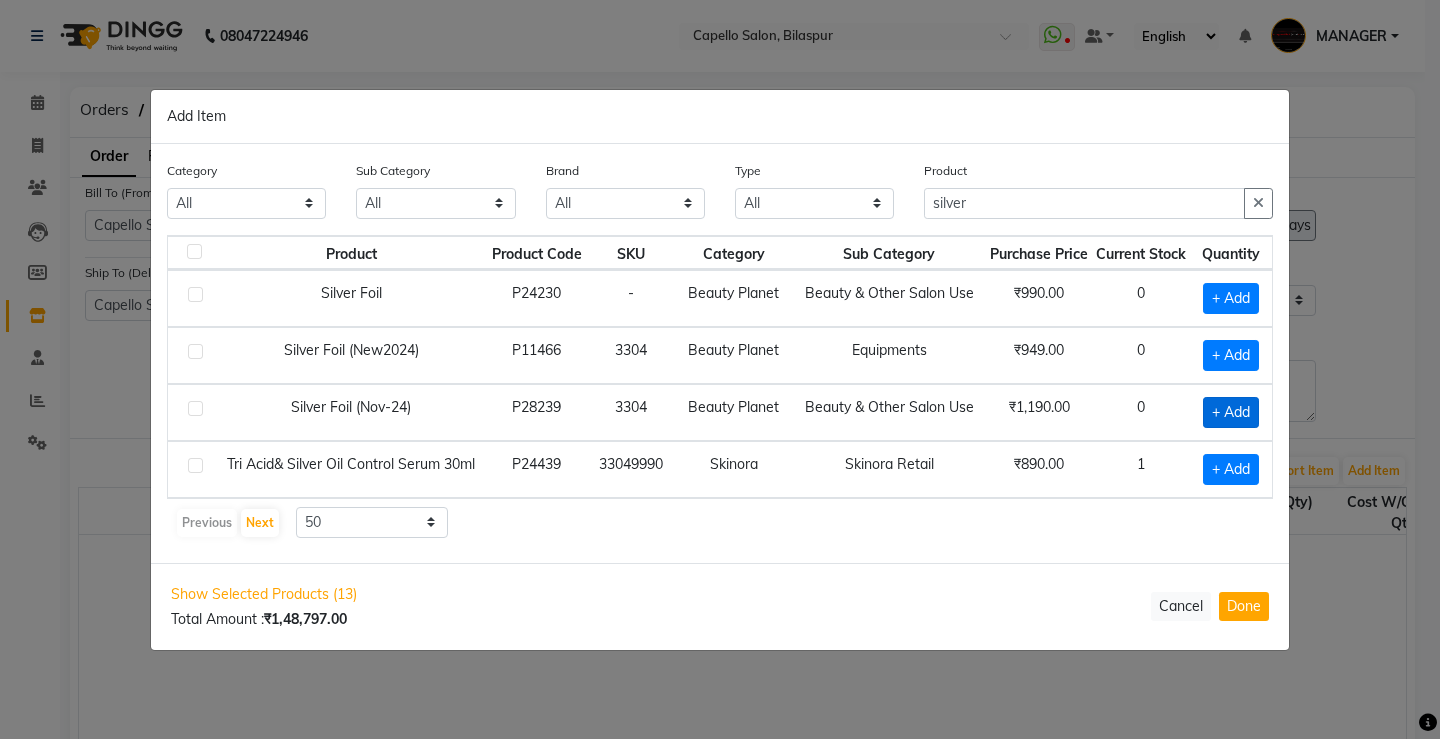 click on "+ Add" 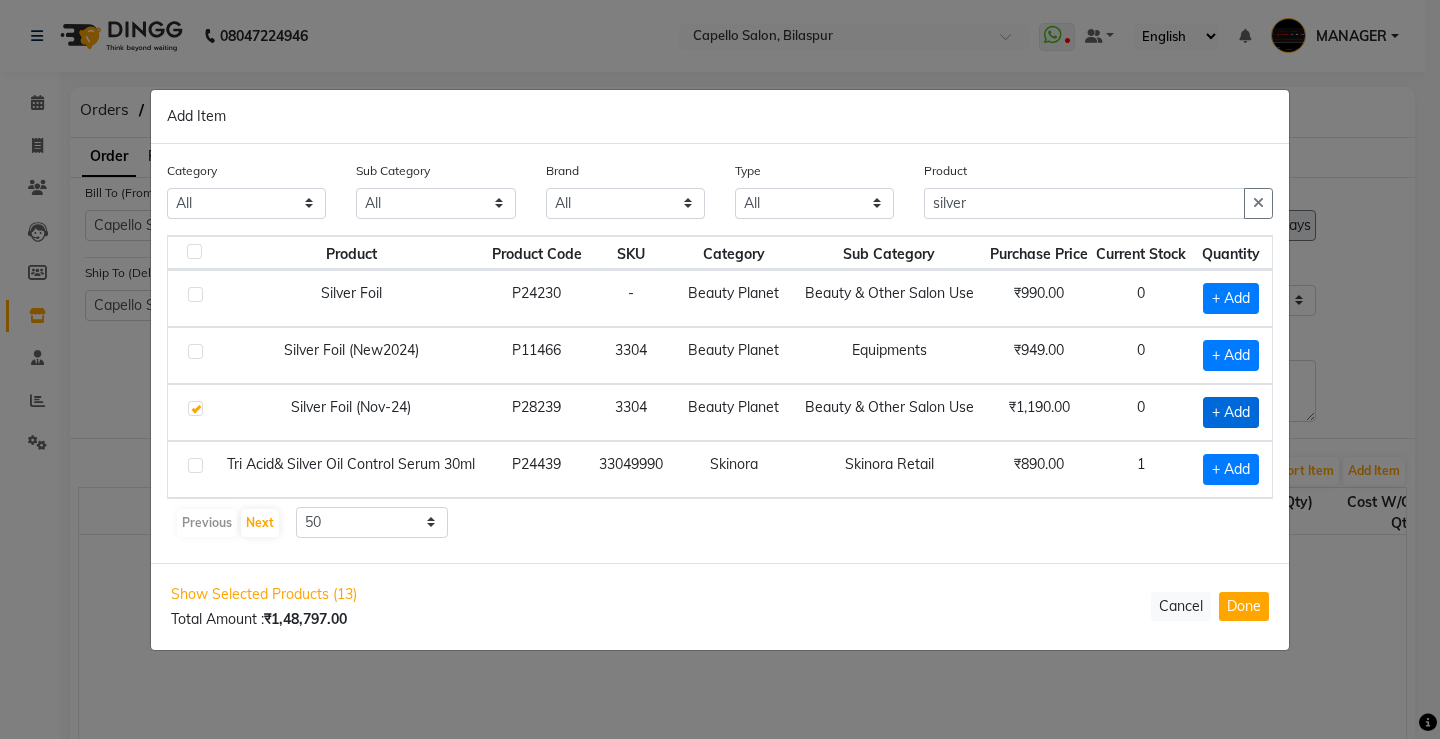 checkbox on "true" 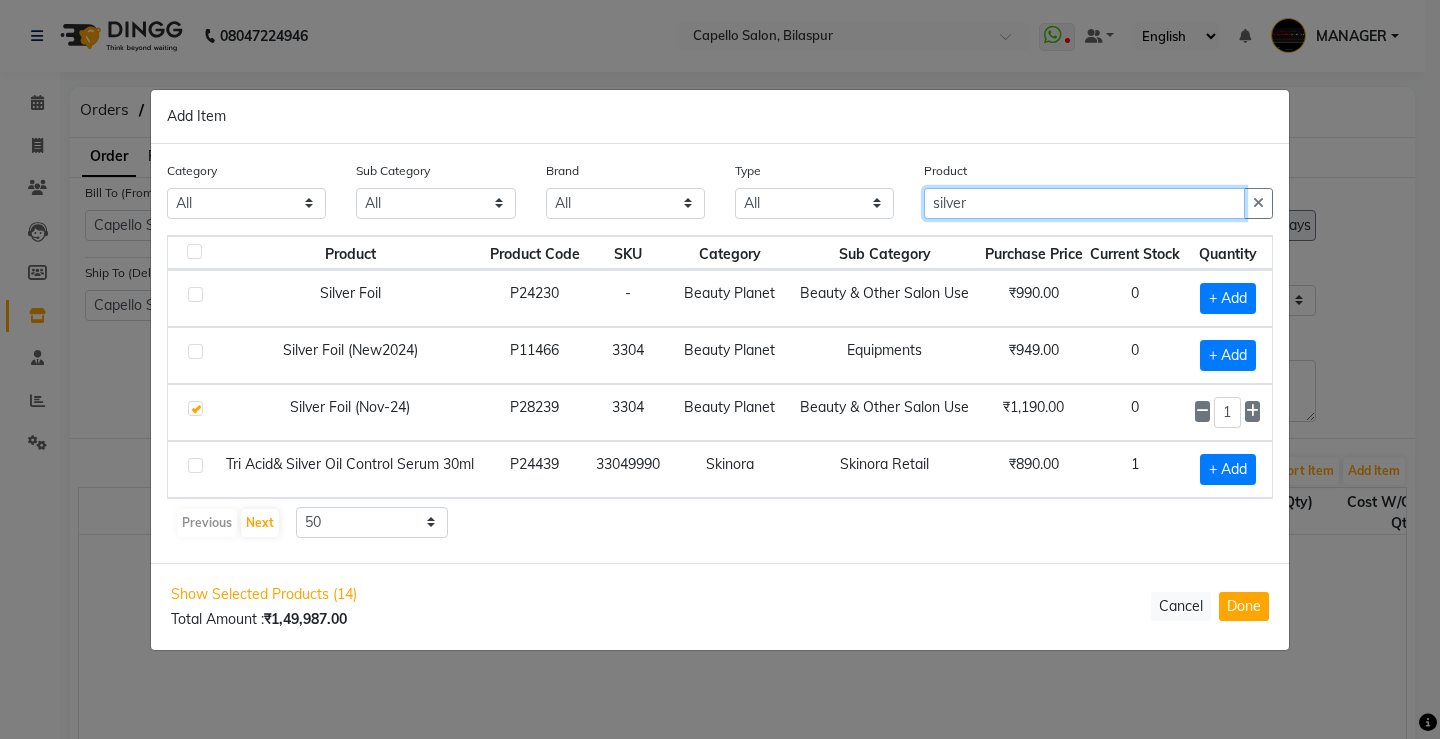 drag, startPoint x: 1027, startPoint y: 203, endPoint x: 897, endPoint y: 233, distance: 133.41664 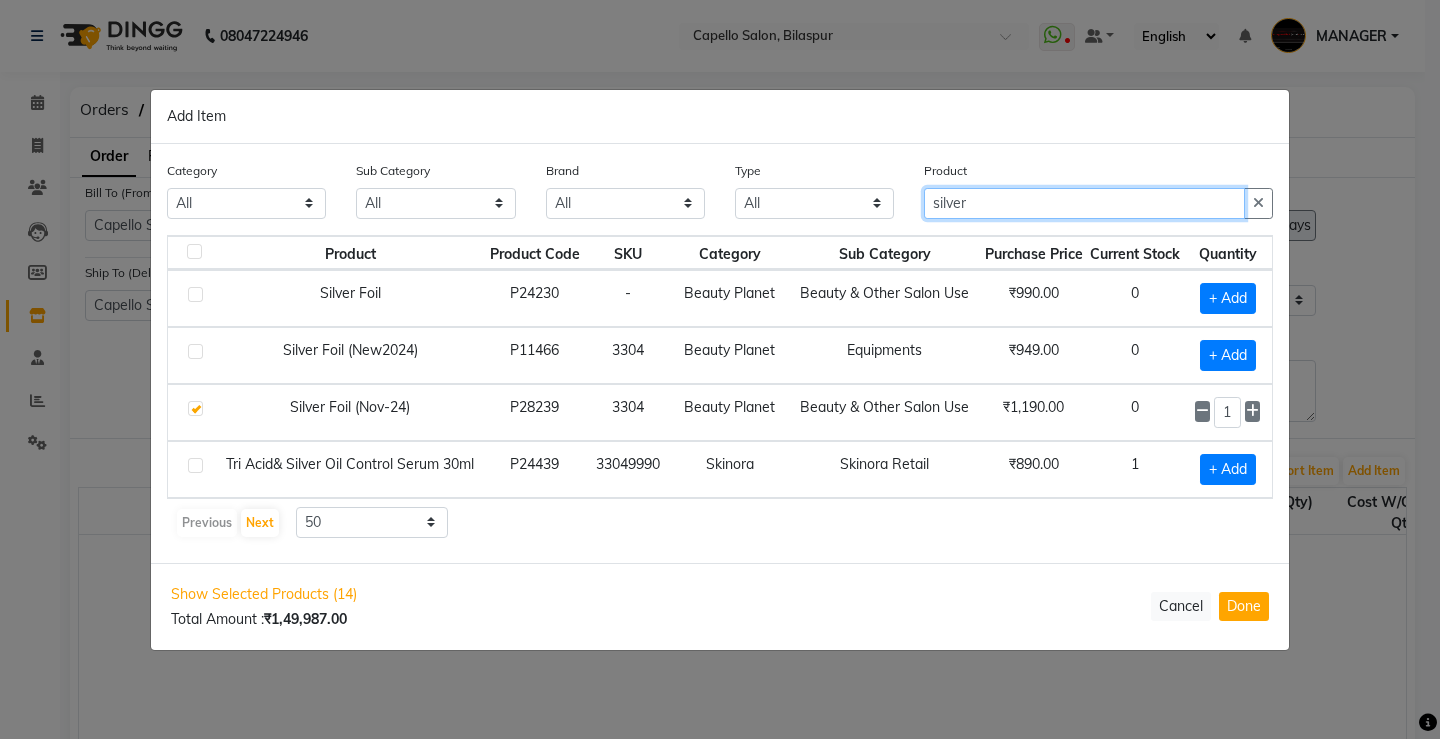 click on "Product silver" 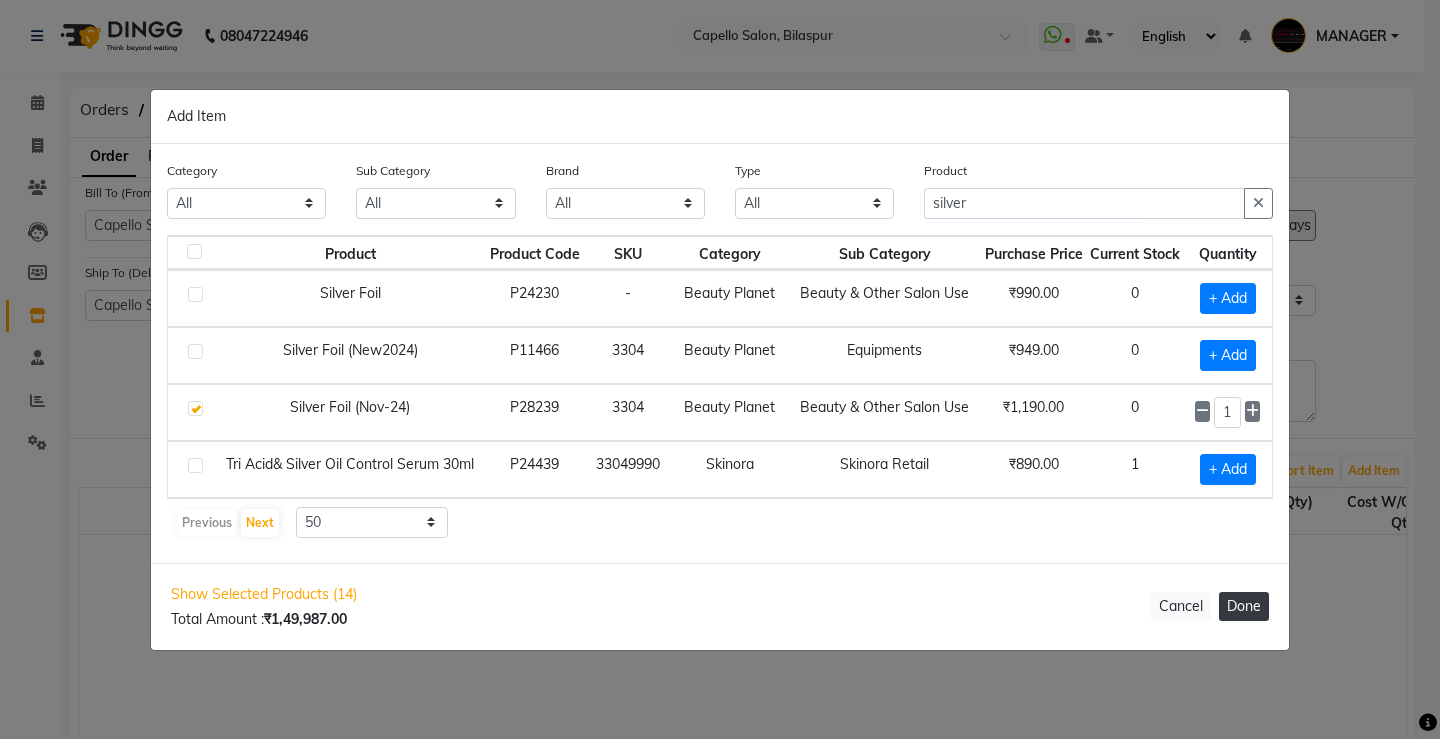 click on "Done" 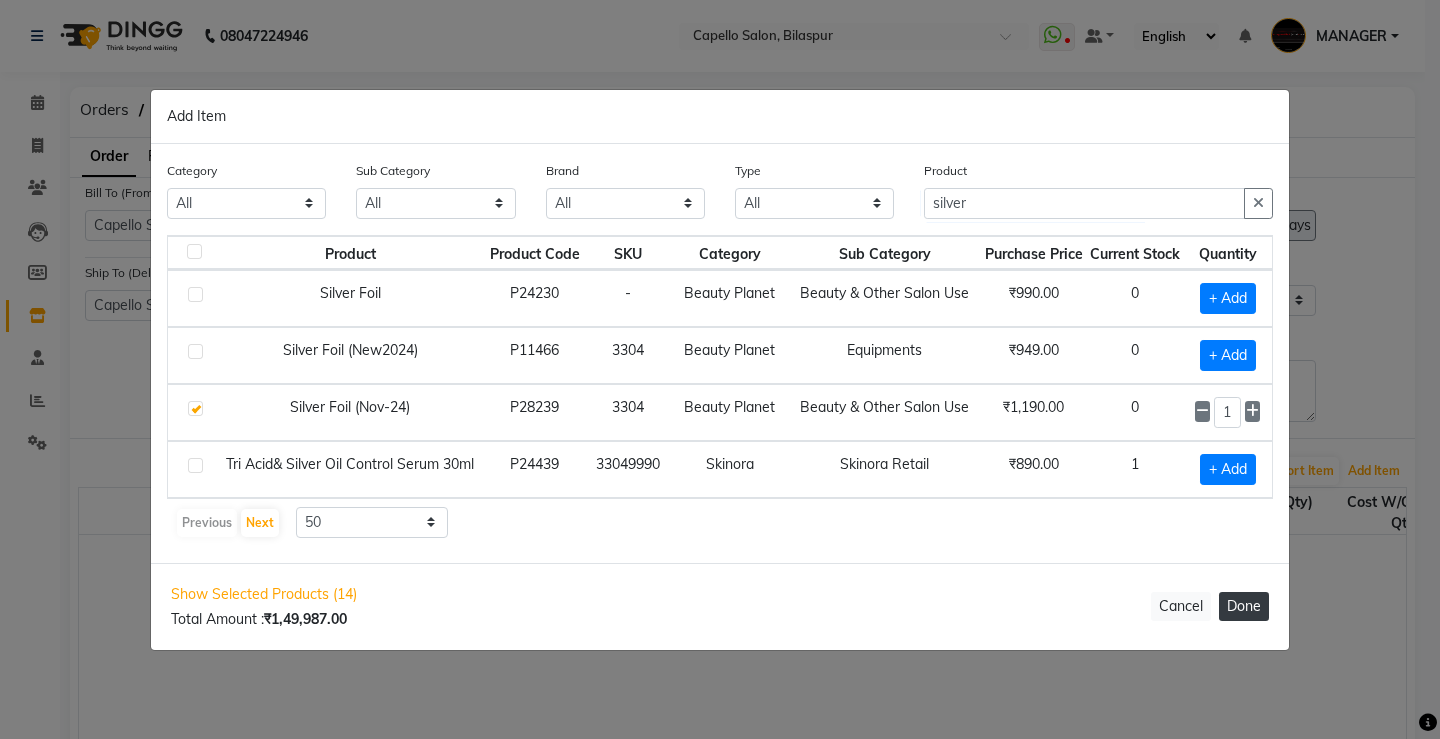 select on "1111" 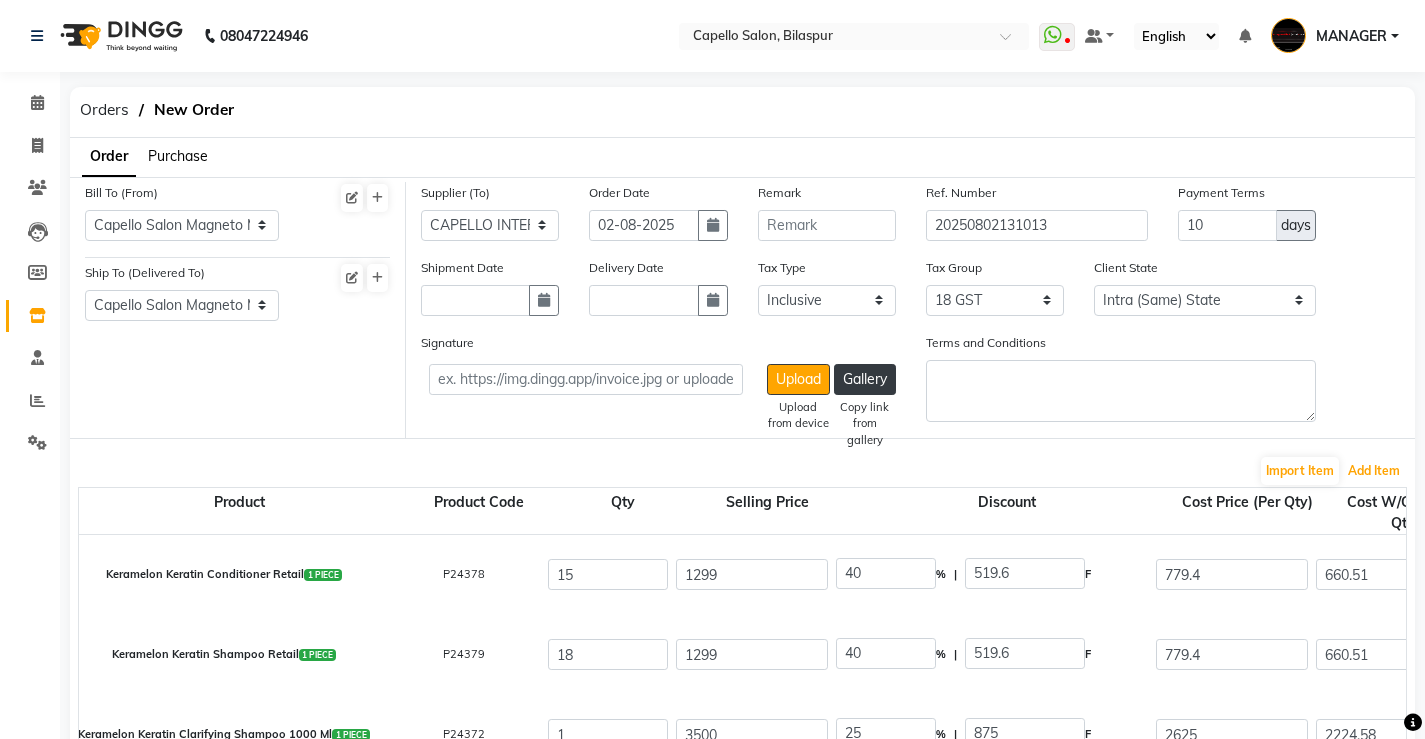 scroll, scrollTop: 200, scrollLeft: 0, axis: vertical 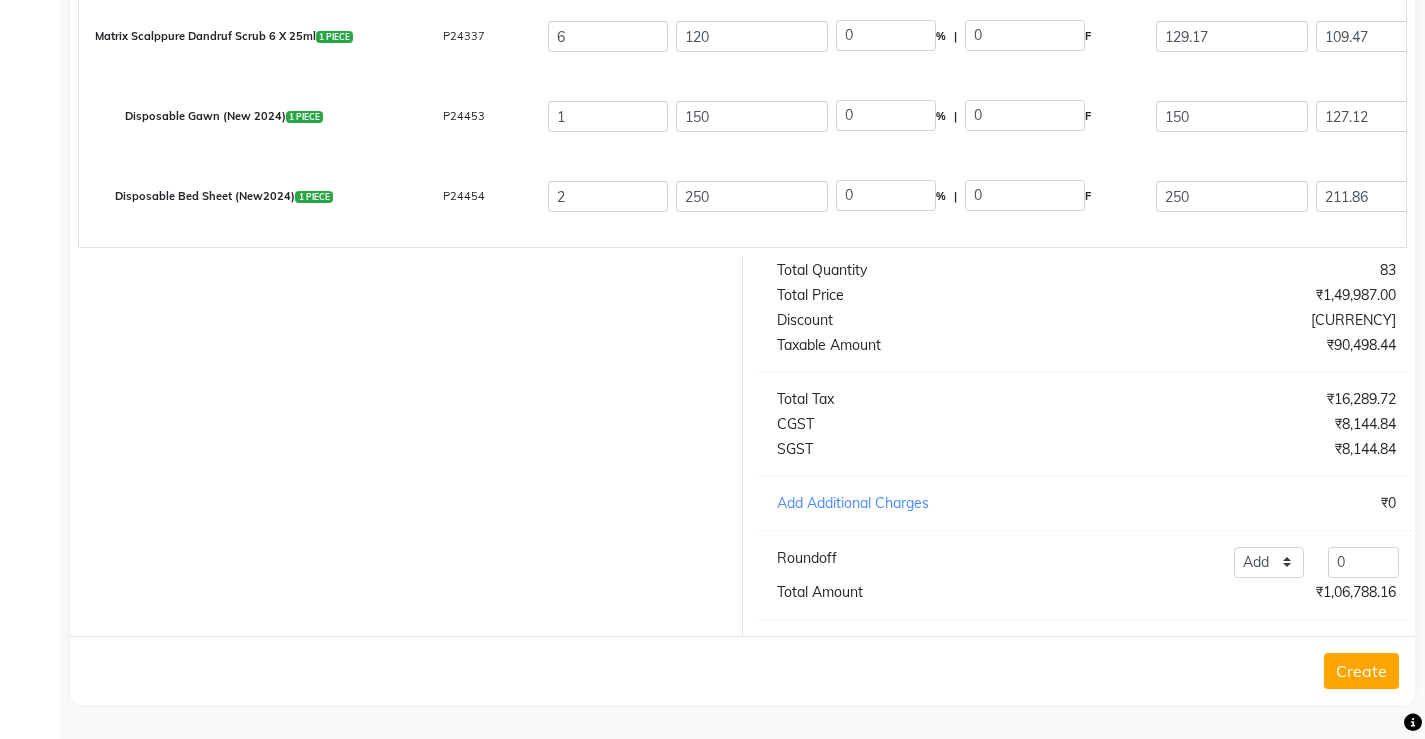 click on "Create" 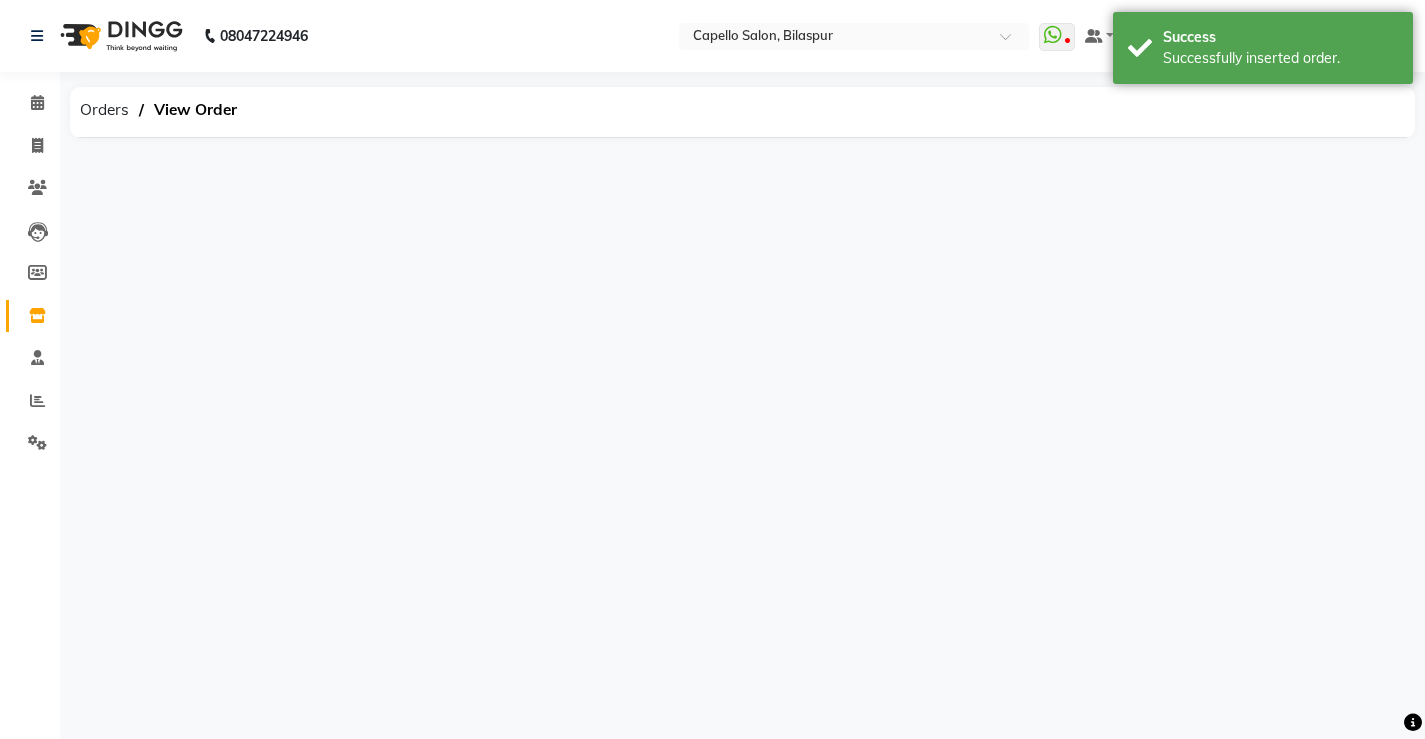 scroll, scrollTop: 0, scrollLeft: 0, axis: both 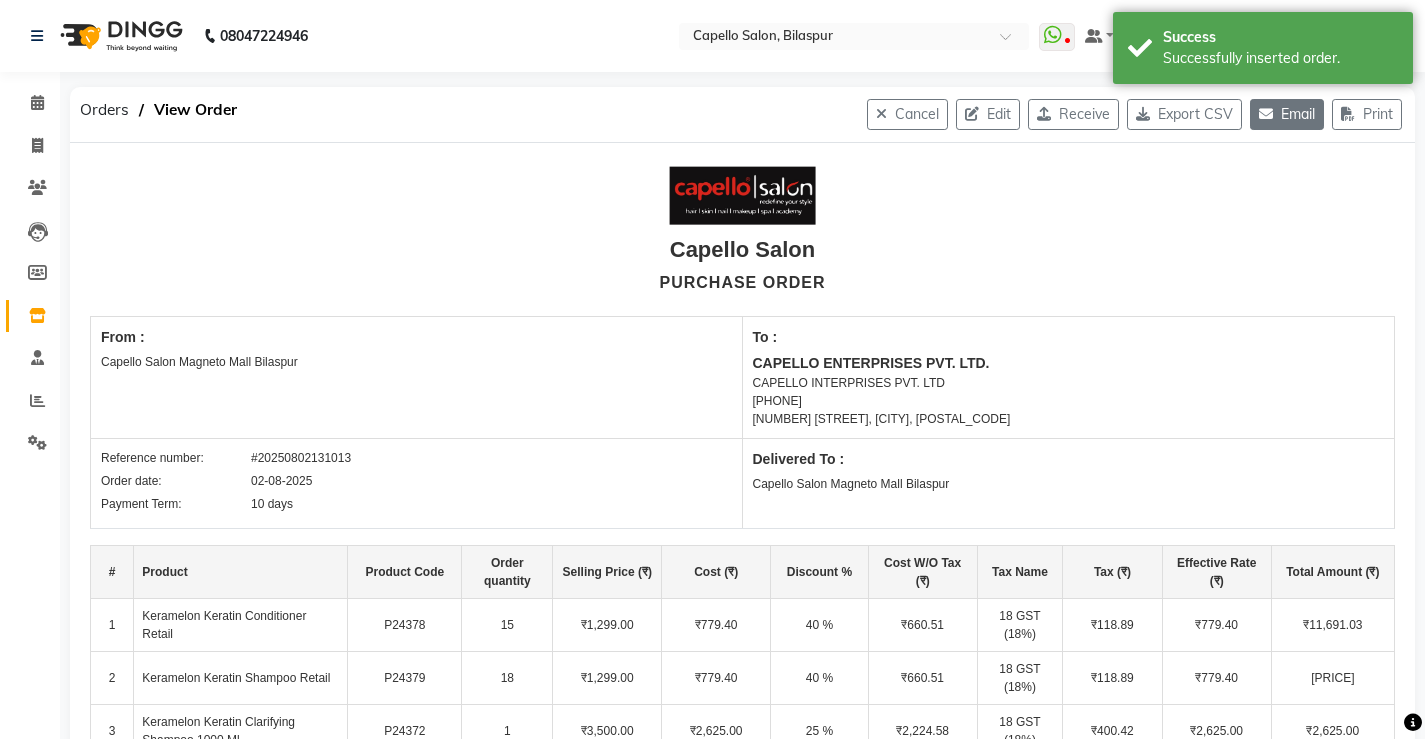 click on "Email" 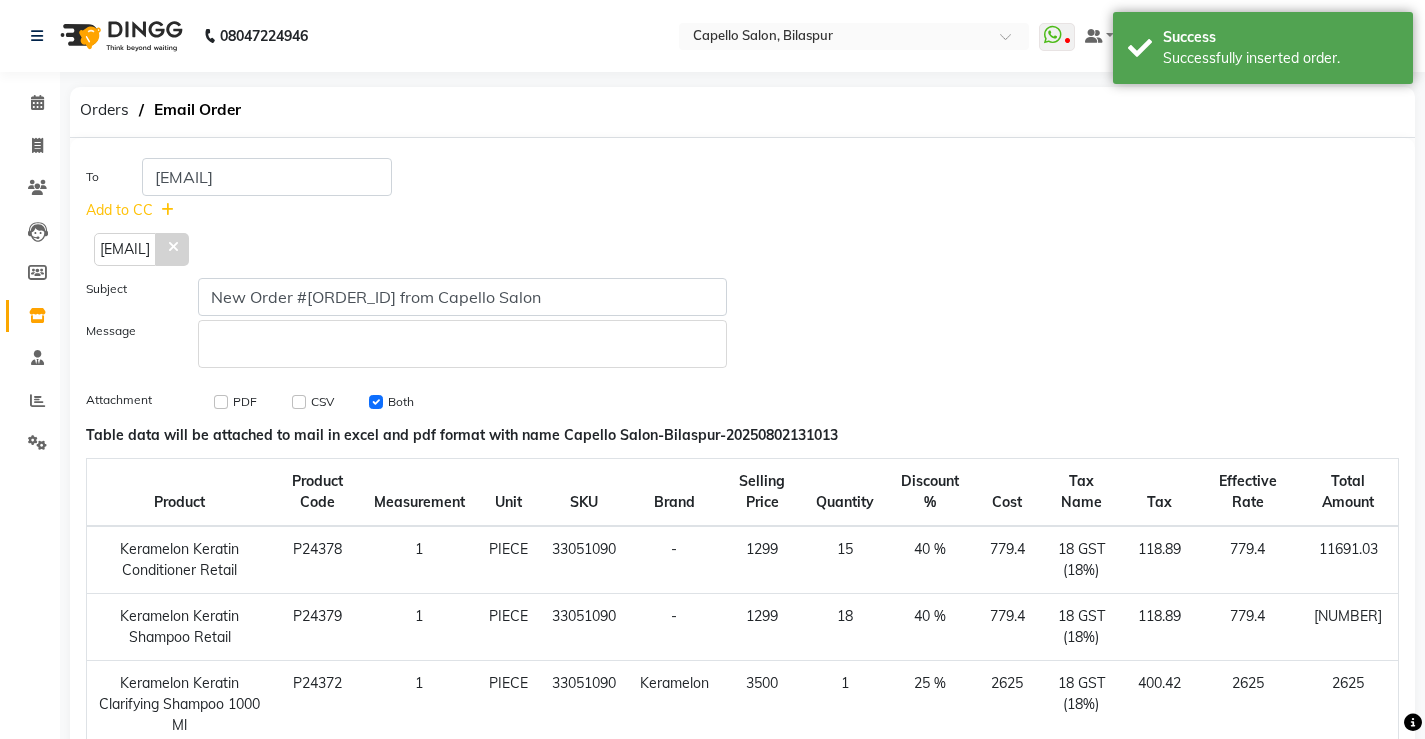 drag, startPoint x: 269, startPoint y: 248, endPoint x: 278, endPoint y: 254, distance: 10.816654 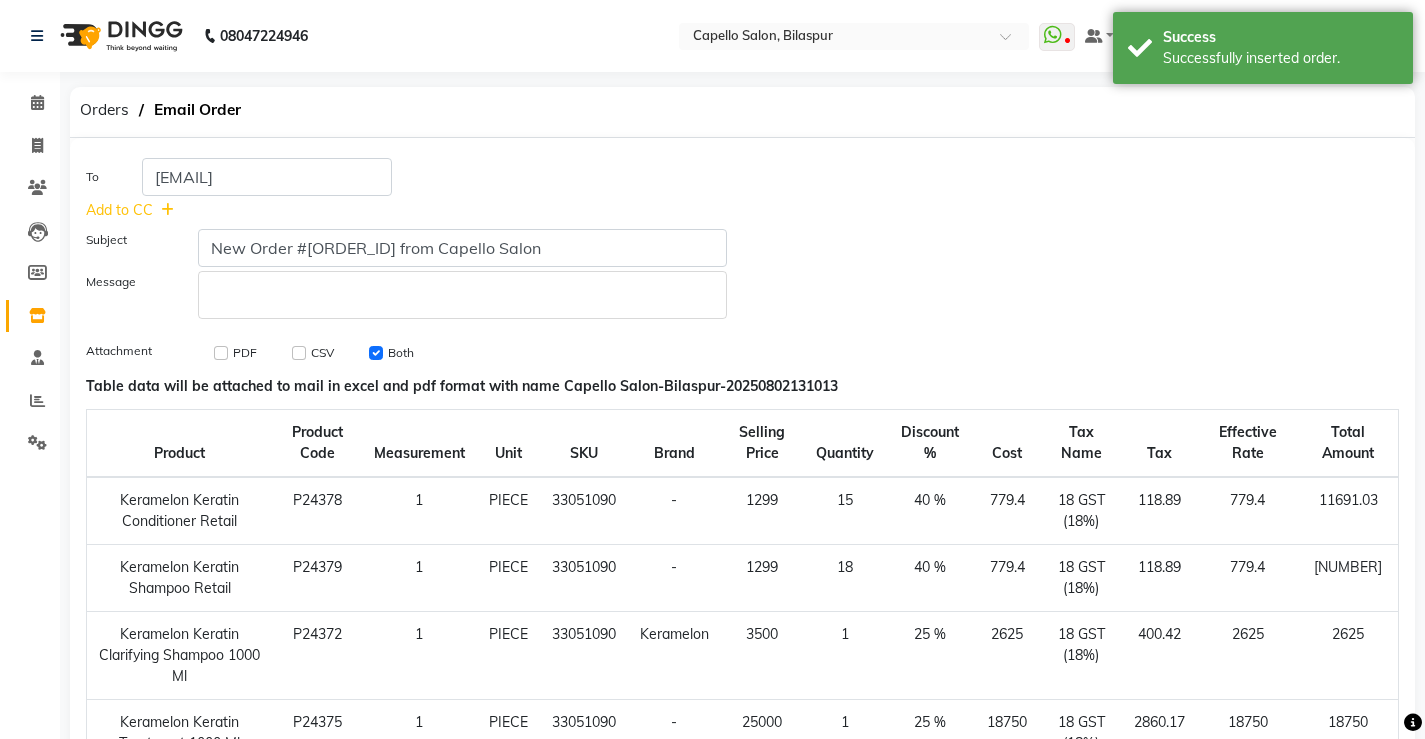 click 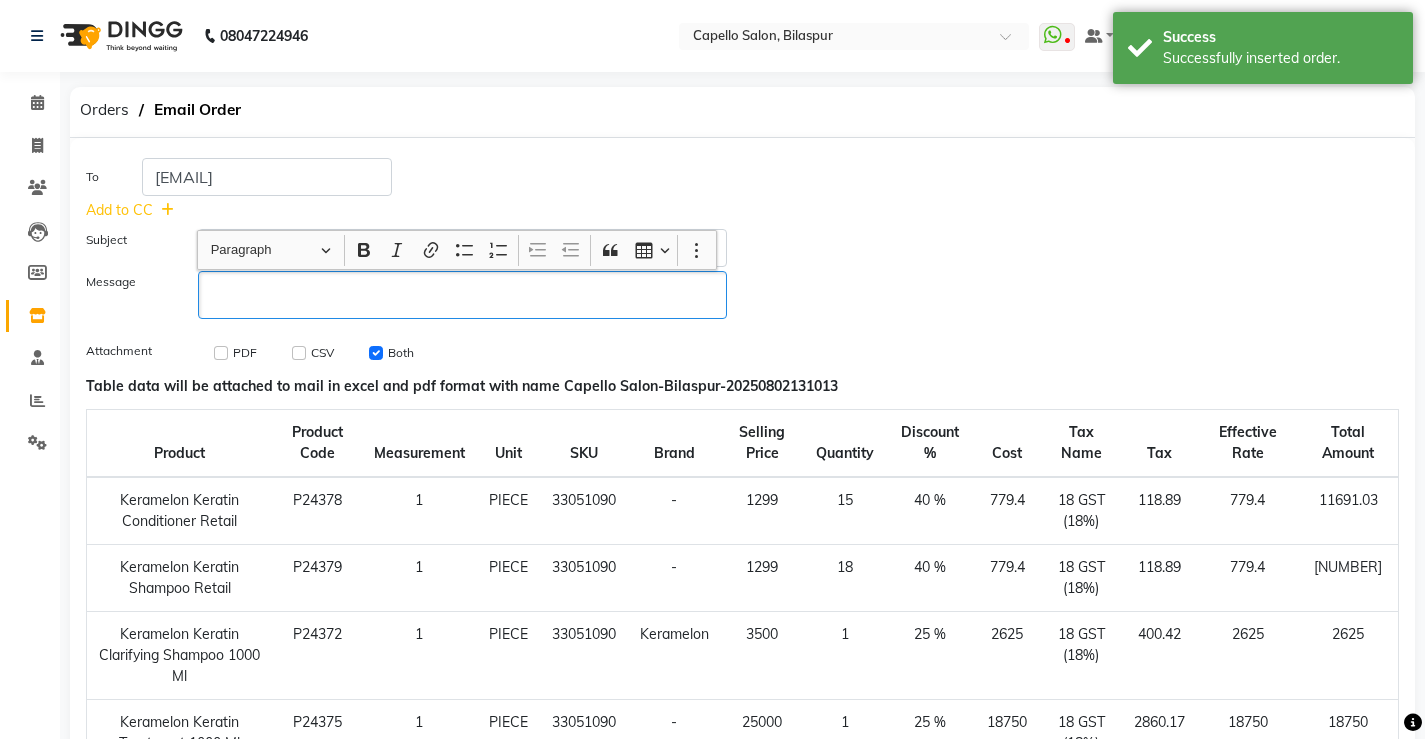 type 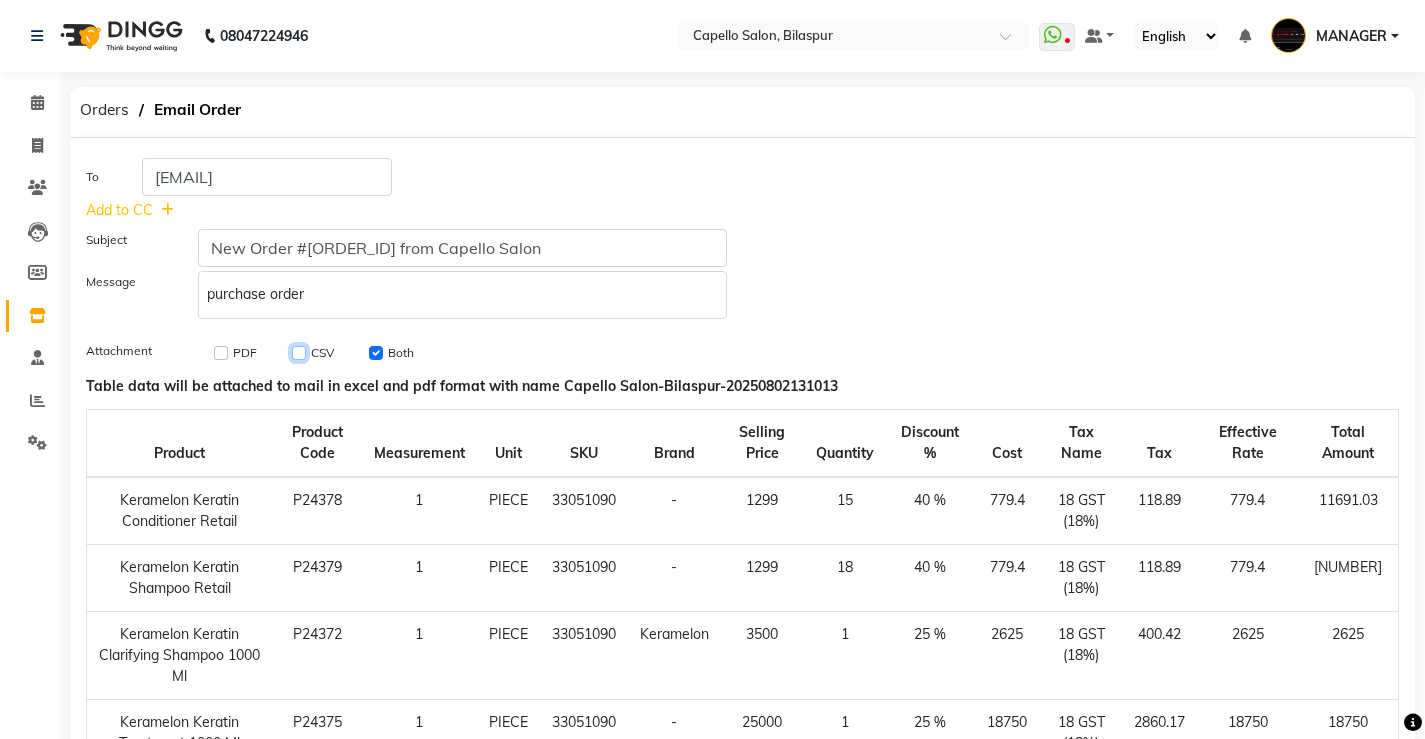 click 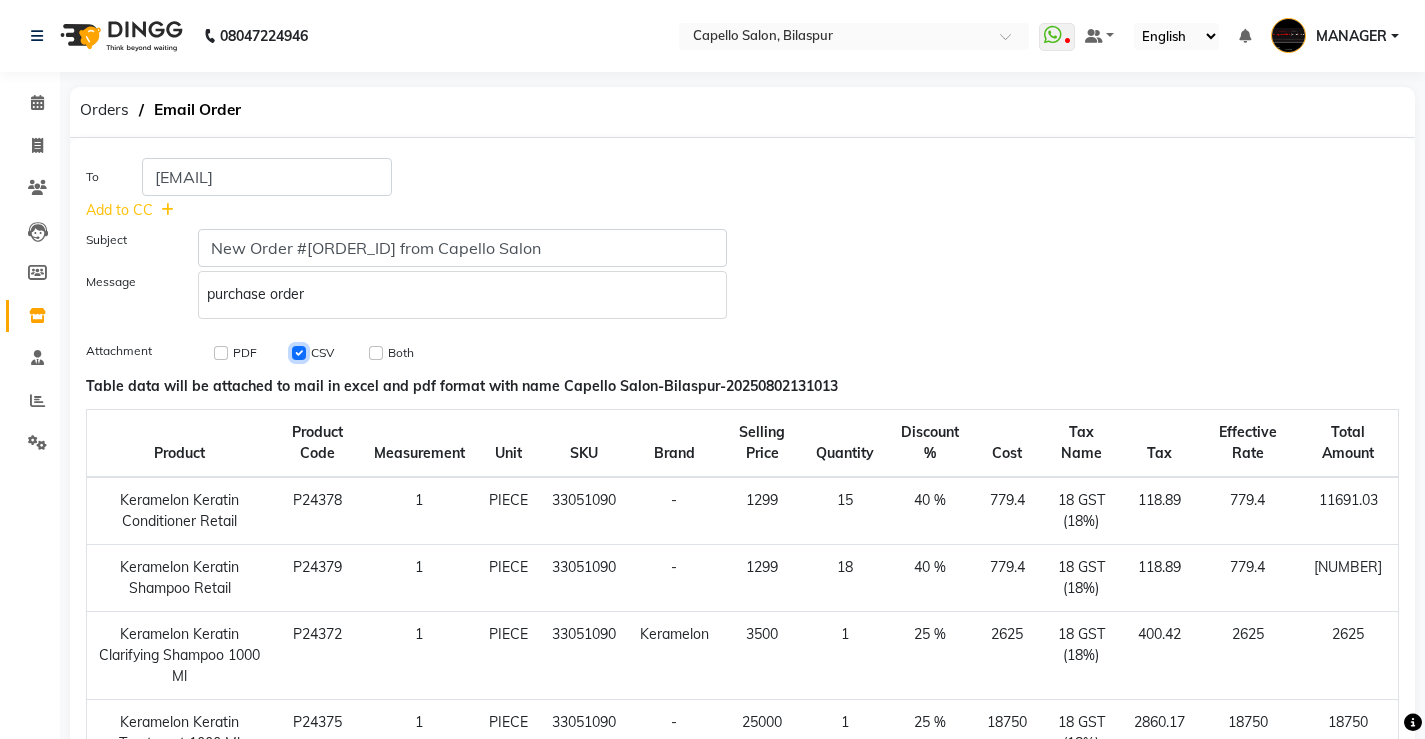 checkbox on "false" 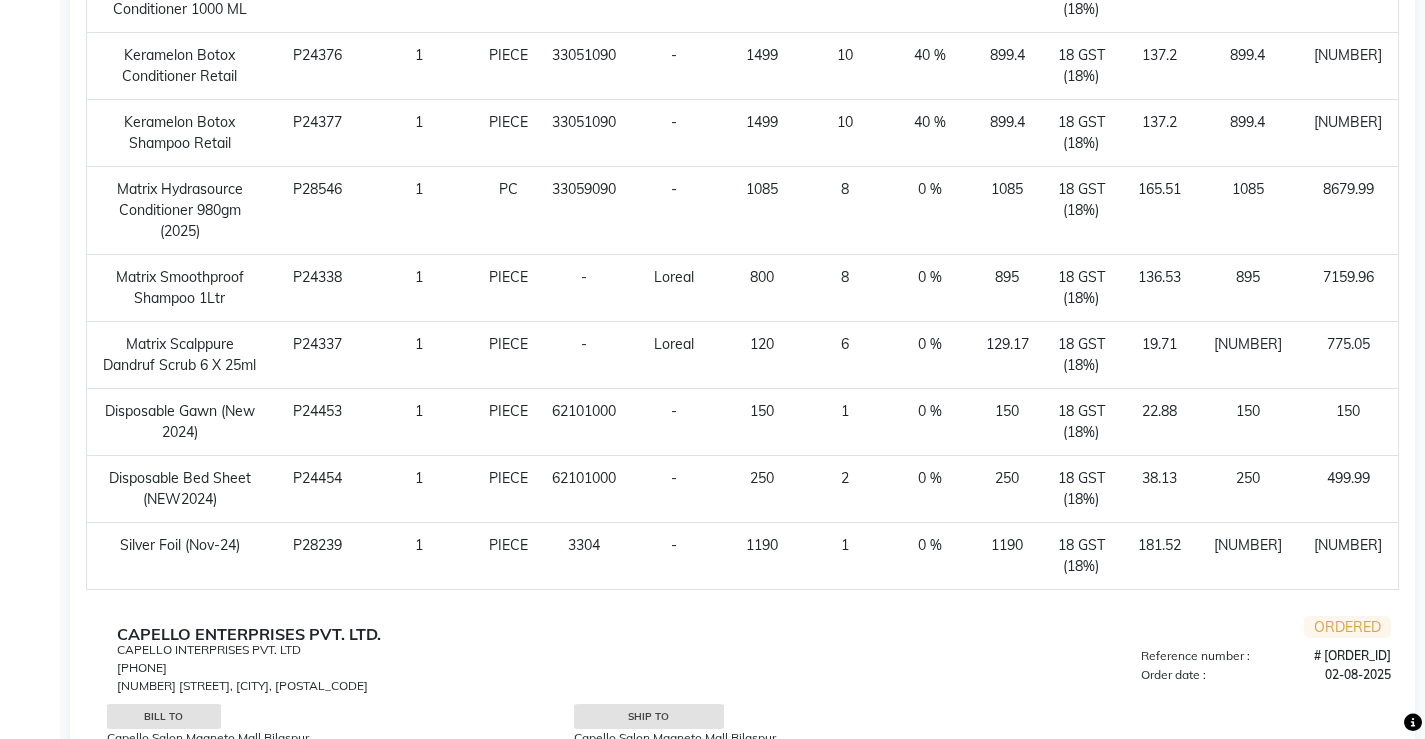 scroll, scrollTop: 1215, scrollLeft: 0, axis: vertical 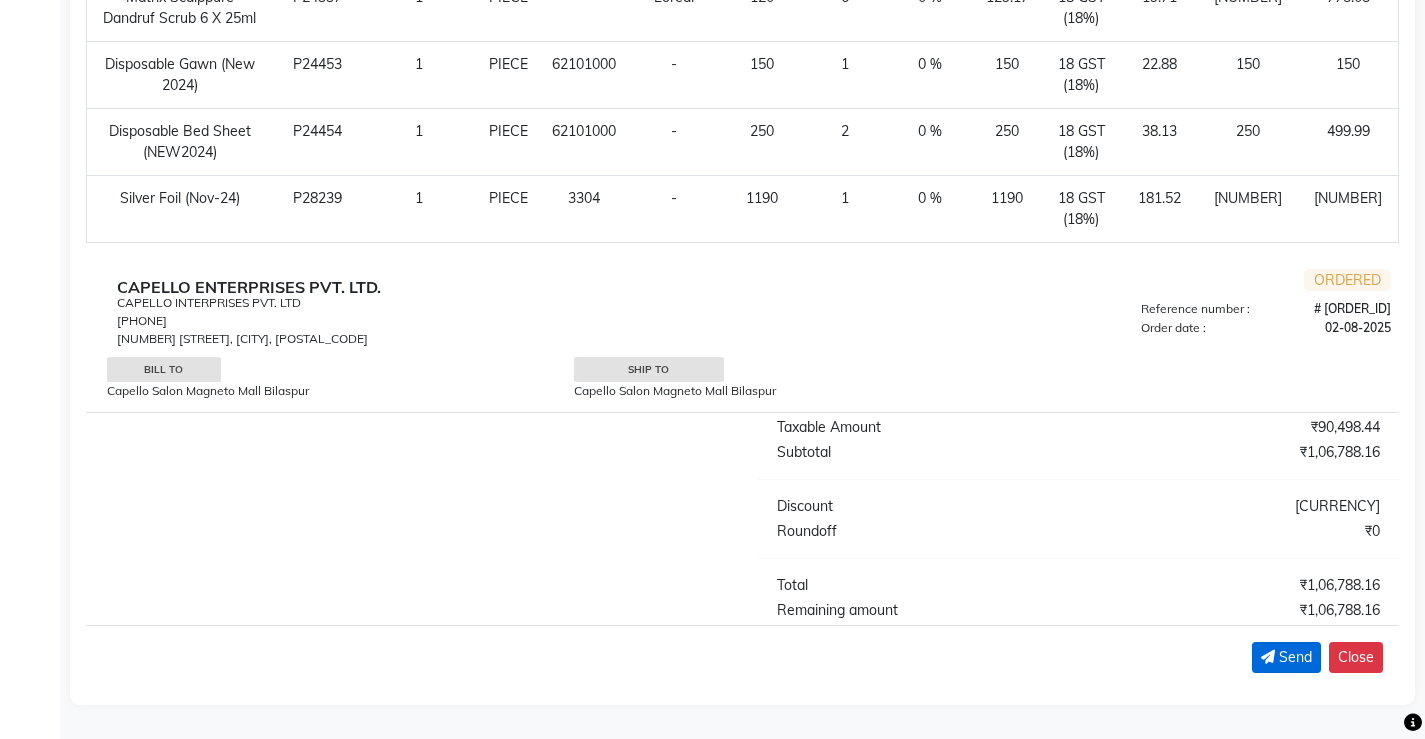 click on "Send" 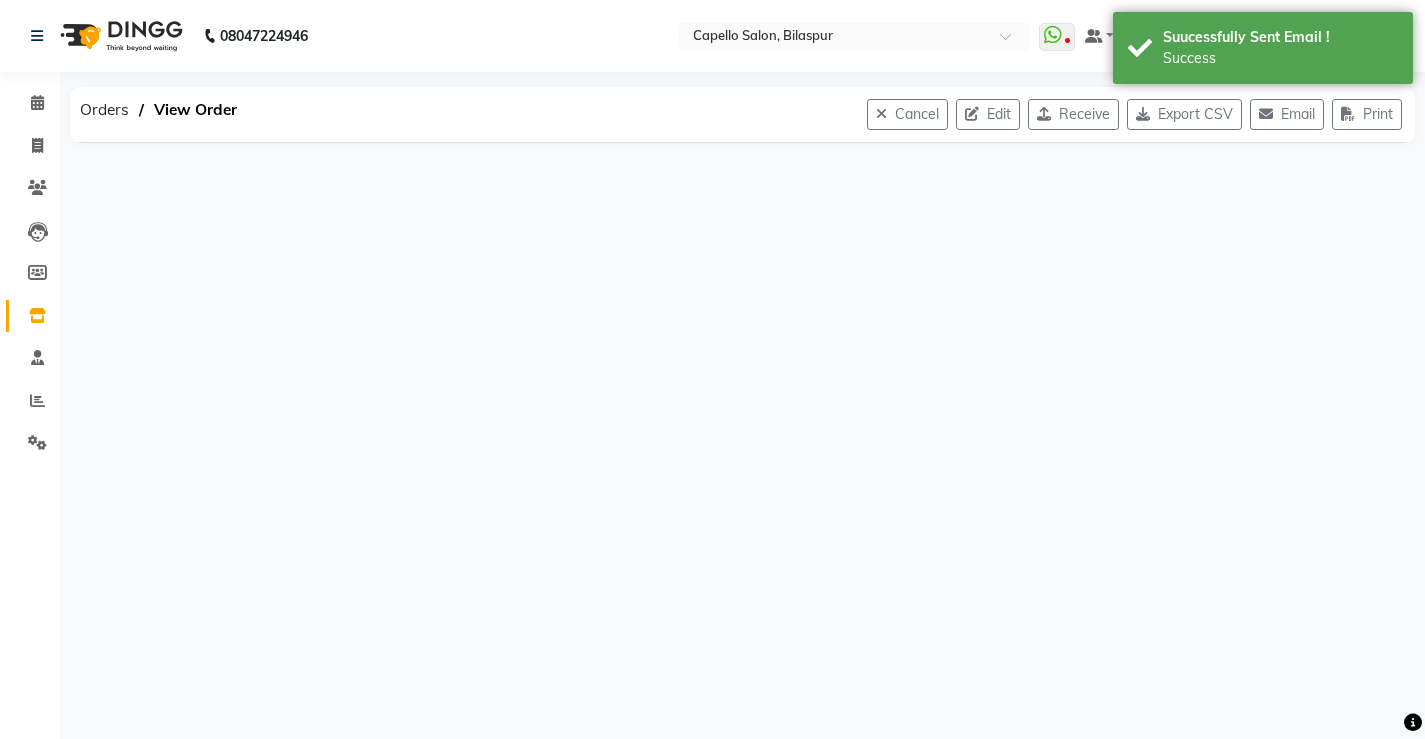 scroll, scrollTop: 0, scrollLeft: 0, axis: both 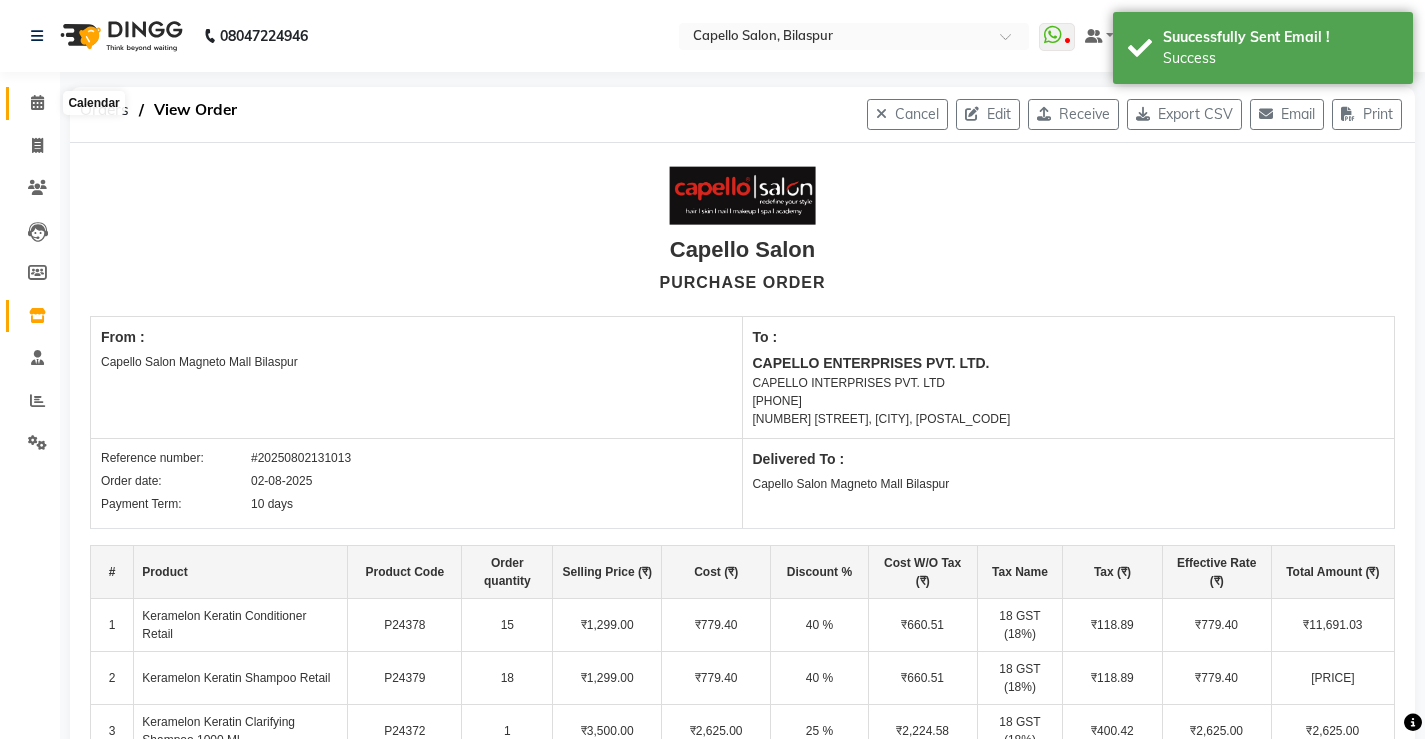 click 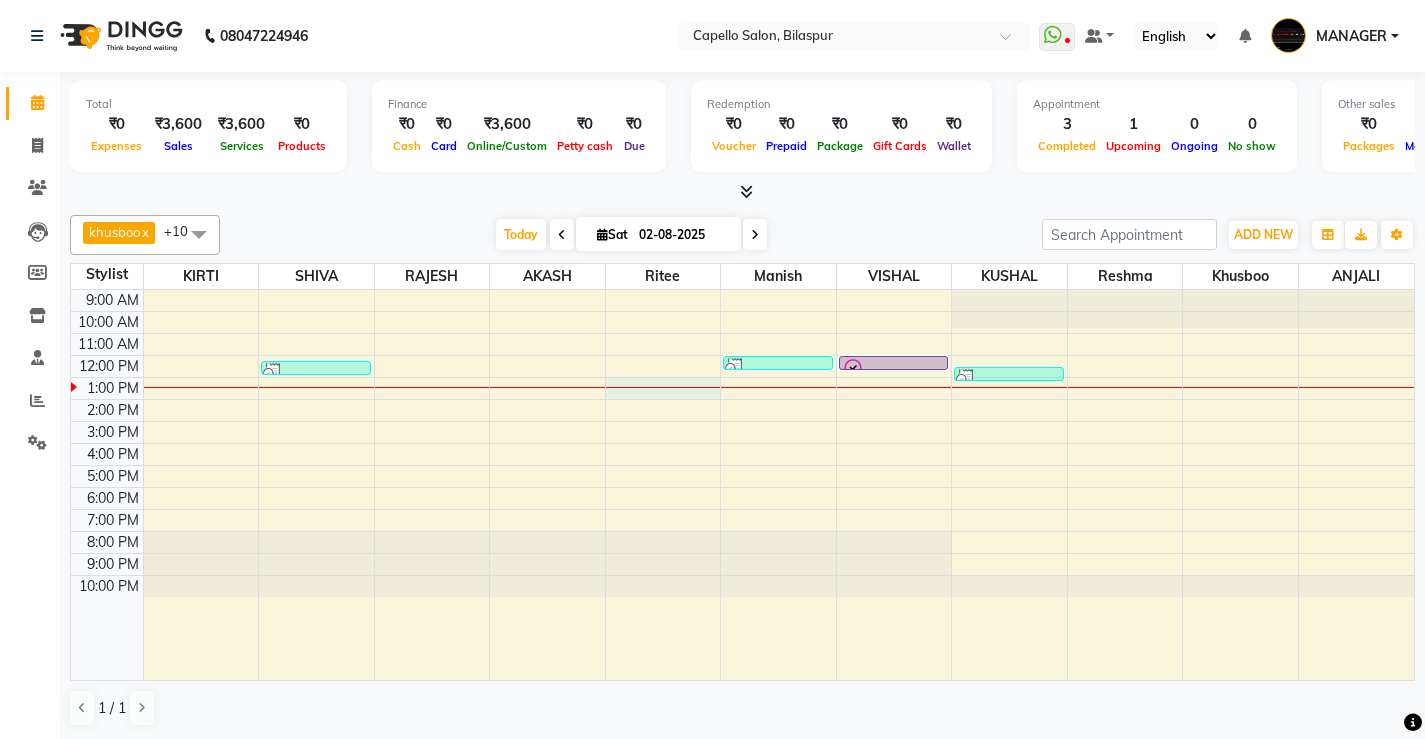 click on "9:00 AM 10:00 AM 11:00 AM 12:00 PM 1:00 PM 2:00 PM 3:00 PM 4:00 PM 5:00 PM 6:00 PM 7:00 PM 8:00 PM 9:00 PM 10:00 PM     HEMA, TK03, 12:15 PM-12:50 PM, Hair Spa (F)     shuruti, TK02, 12:00 PM-12:20 PM, Haircut + Styling + Shampoo & Conditioner (Matrix)
raj lahre, TK01, 12:00 PM-12:20 PM, Haircut     bk shukla, TK04, 12:30 PM-12:55 PM, Beard Trim/Shave" at bounding box center (742, 485) 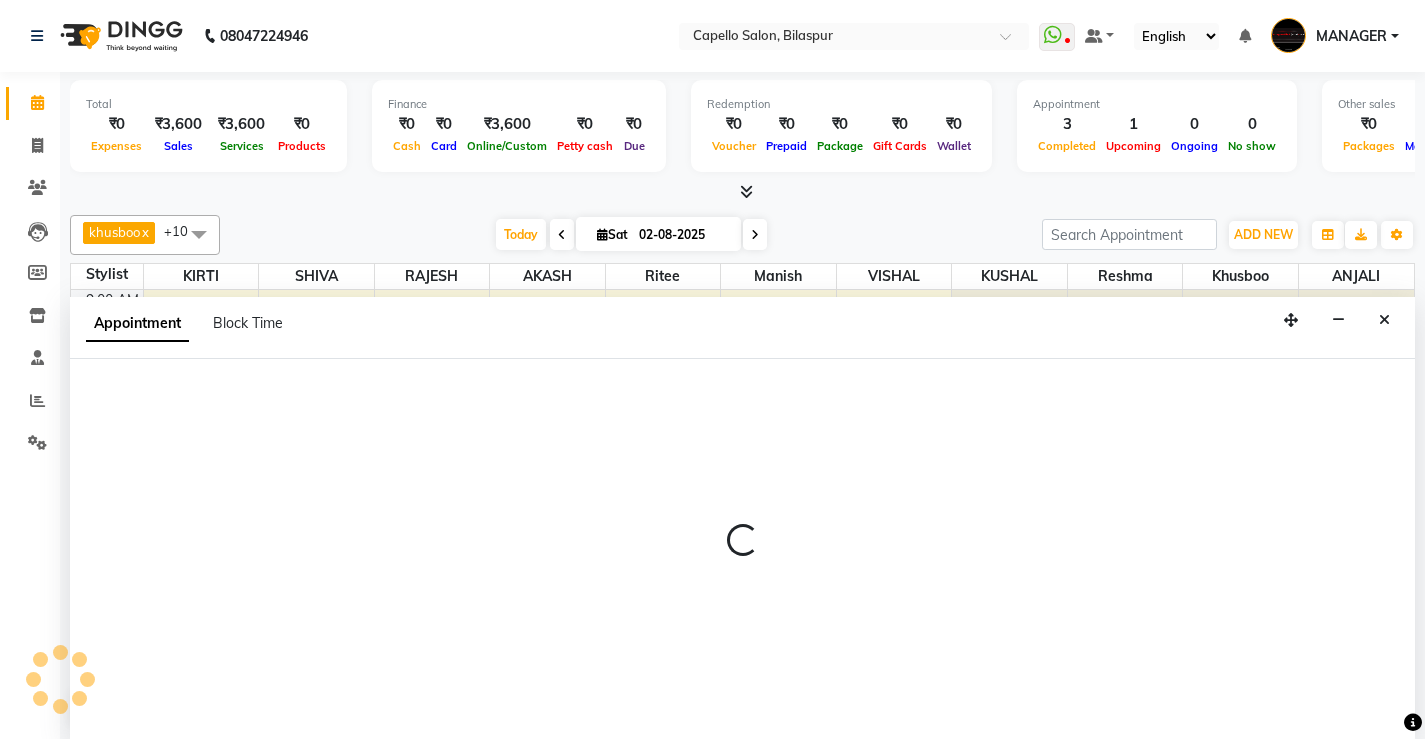 scroll, scrollTop: 1, scrollLeft: 0, axis: vertical 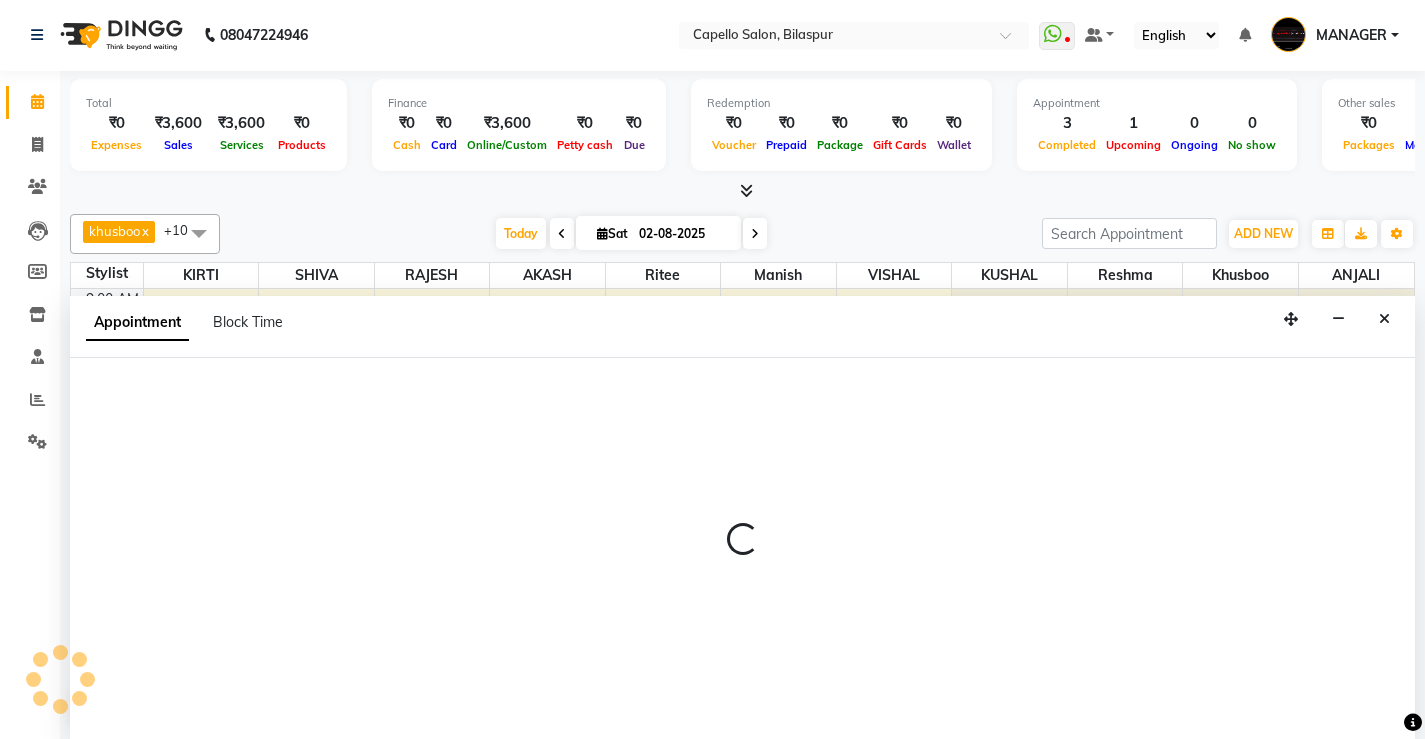 select on "50609" 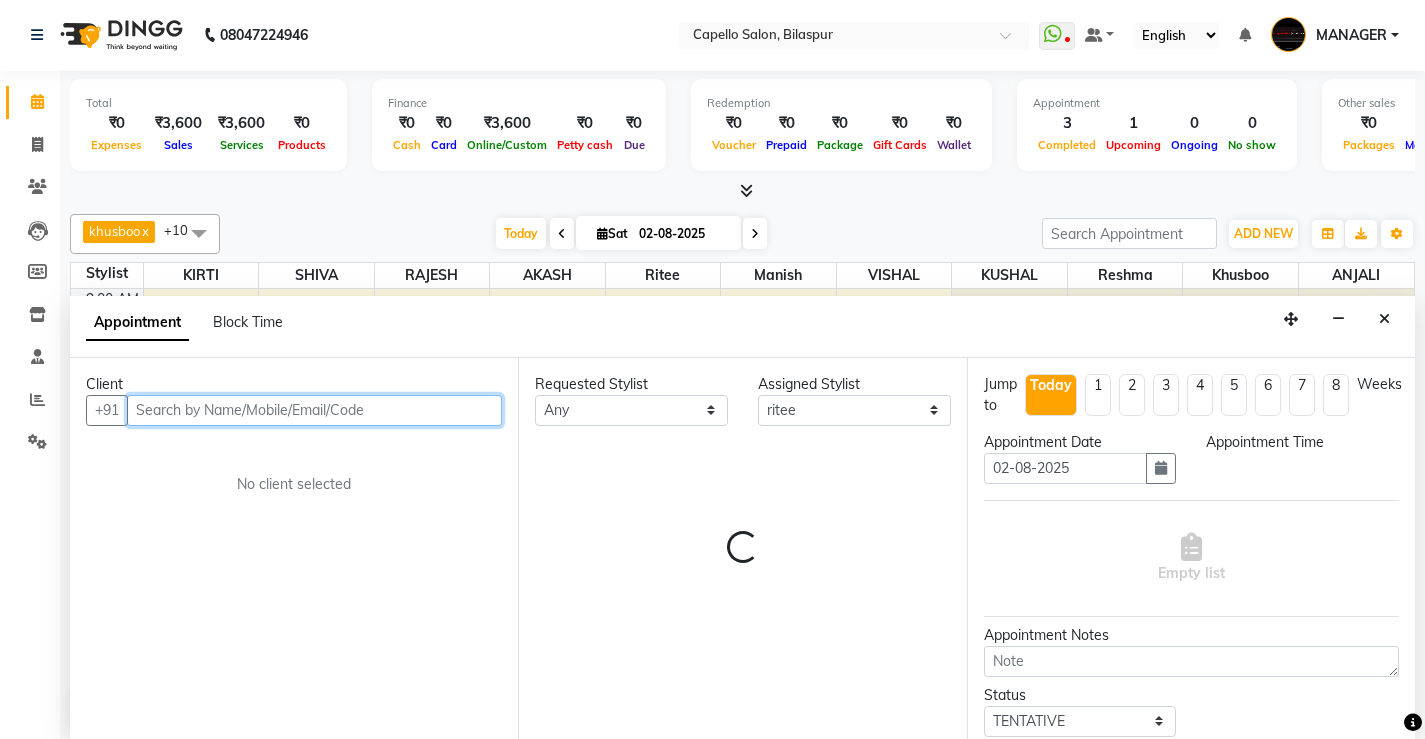 select on "780" 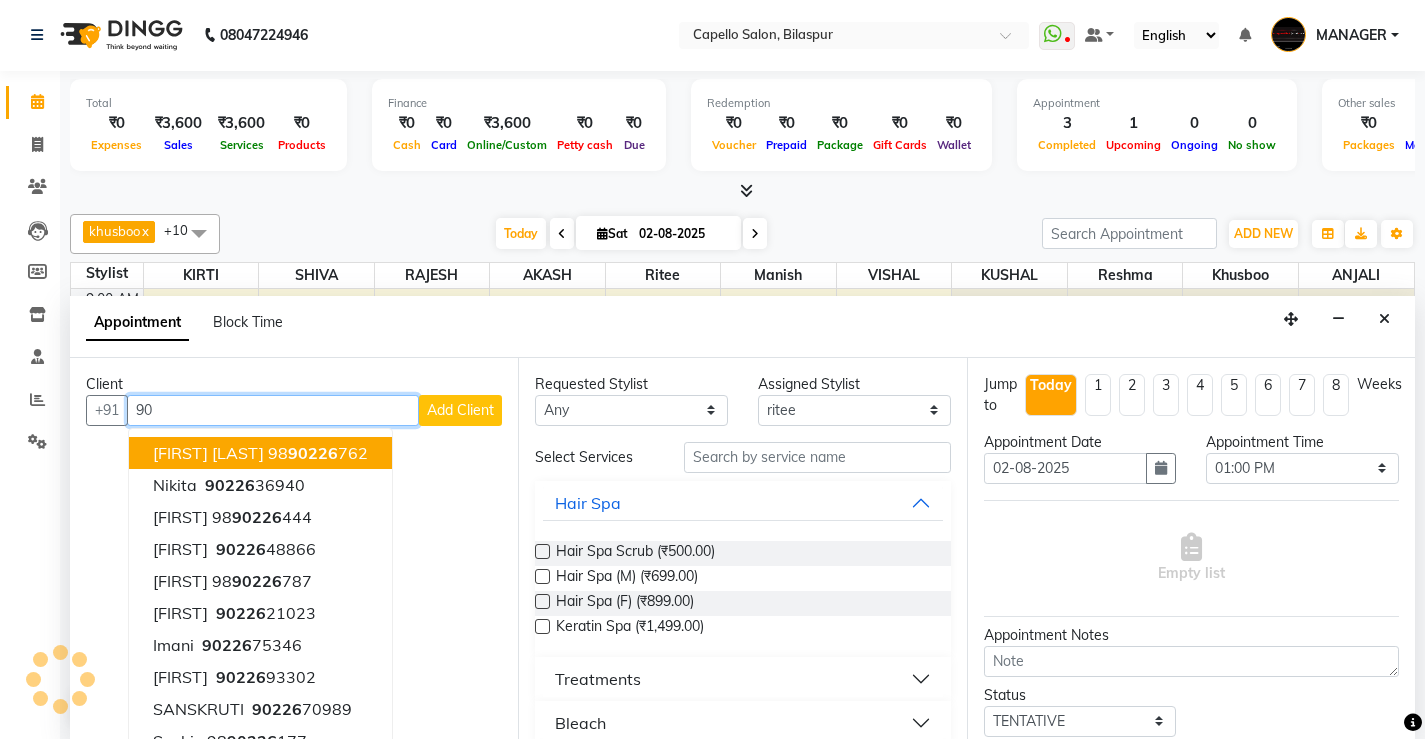 type on "9" 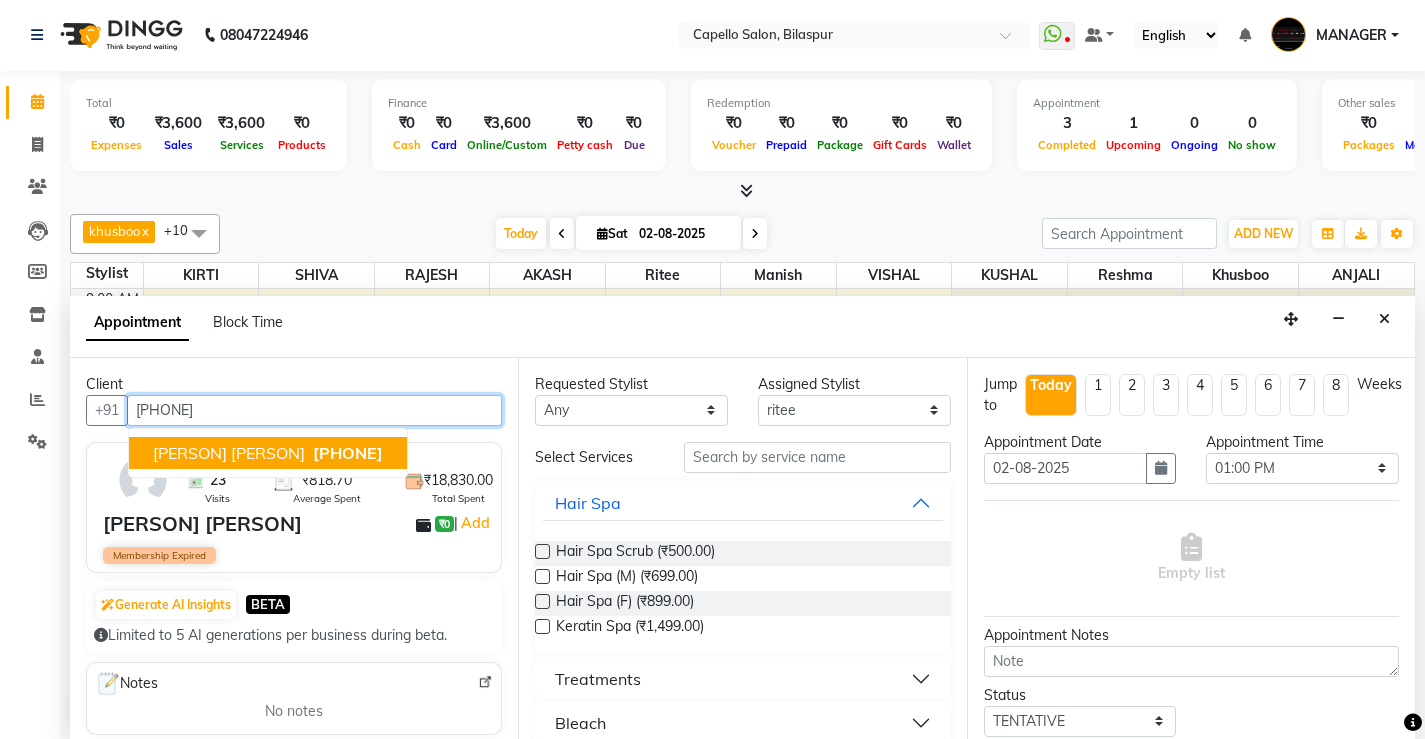 type on "7784840077" 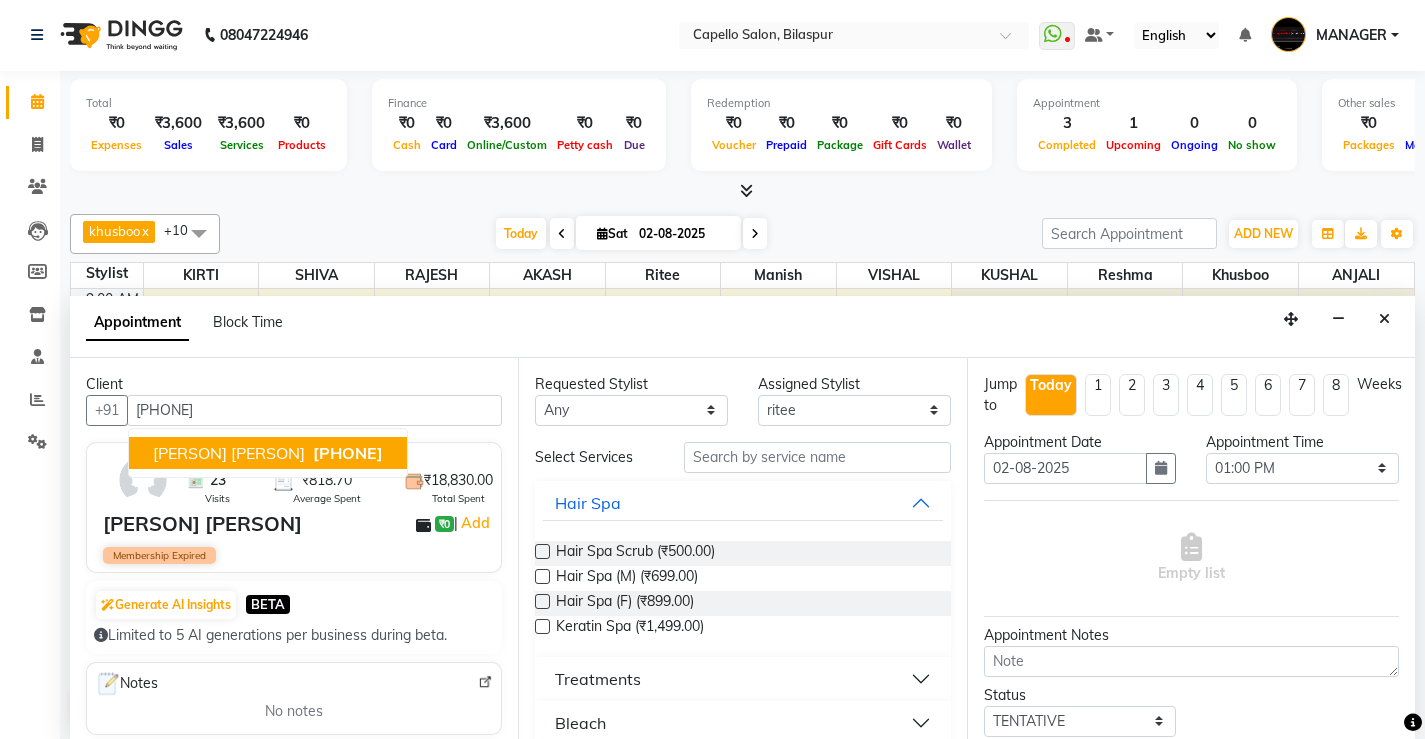 click on "Appointment Block Time" at bounding box center (742, 327) 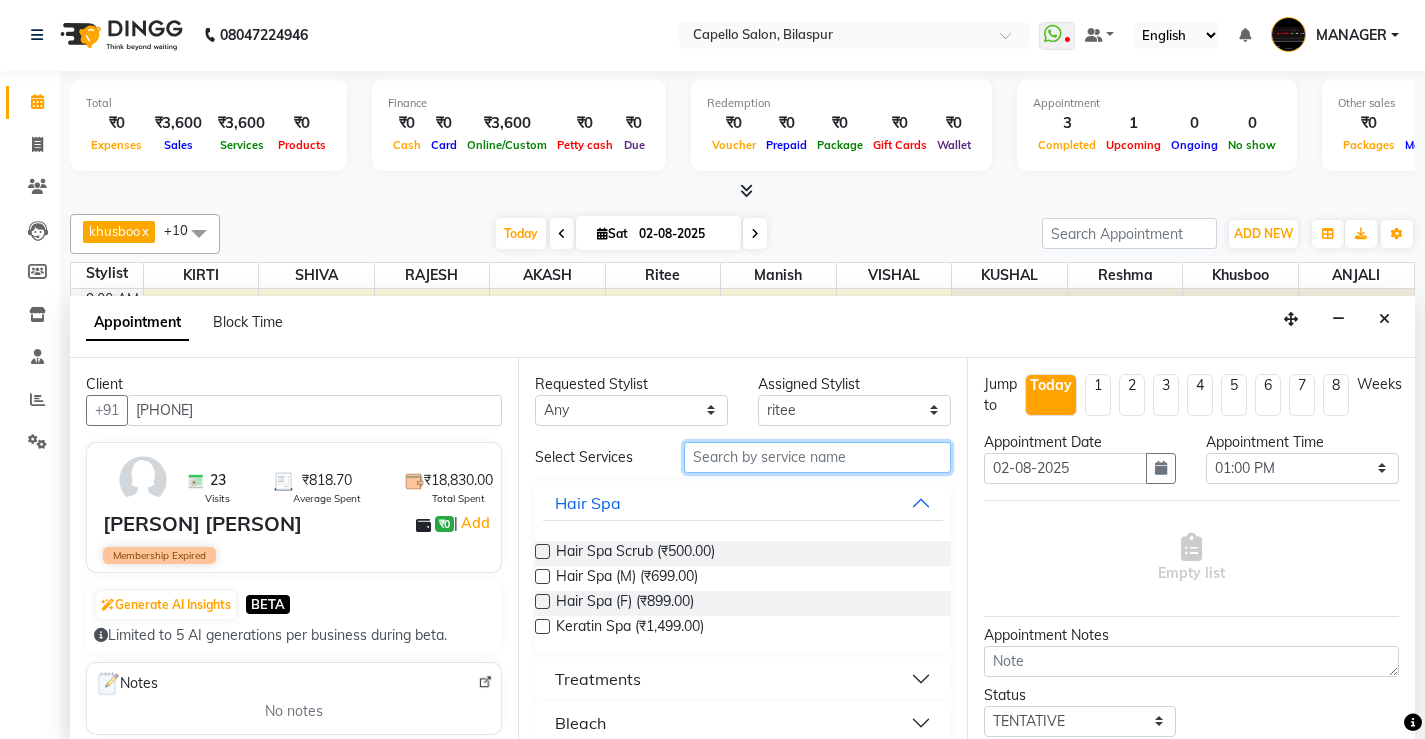 click at bounding box center (817, 457) 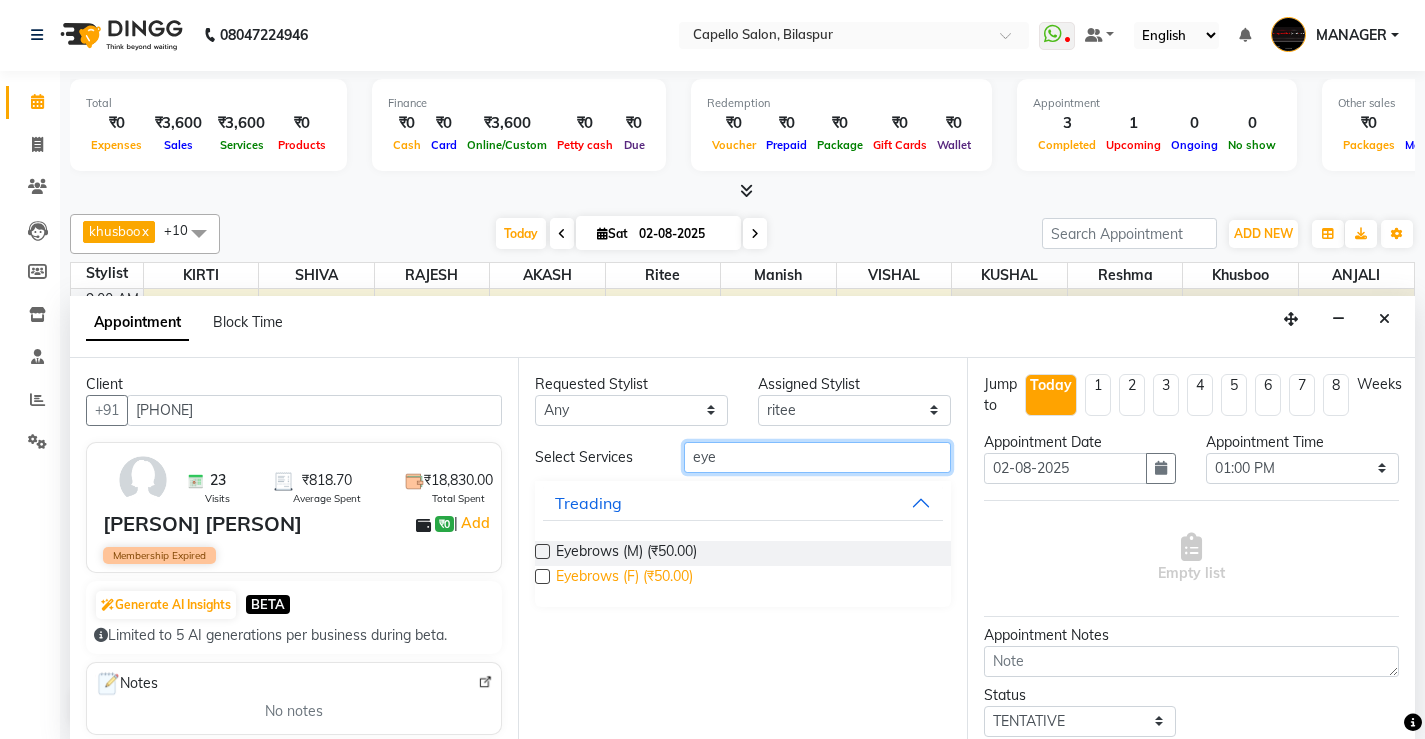 type on "eye" 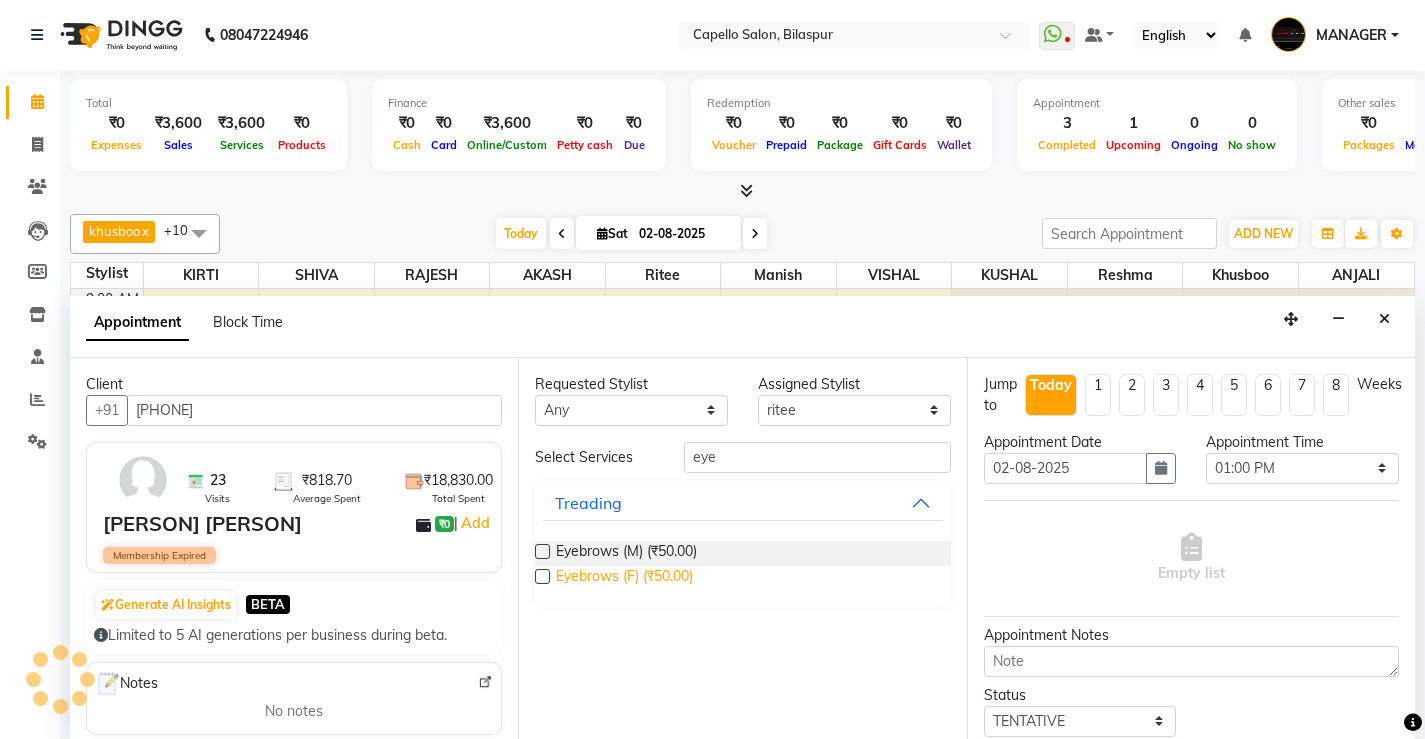 click on "Eyebrows (F) (₹50.00)" at bounding box center [624, 578] 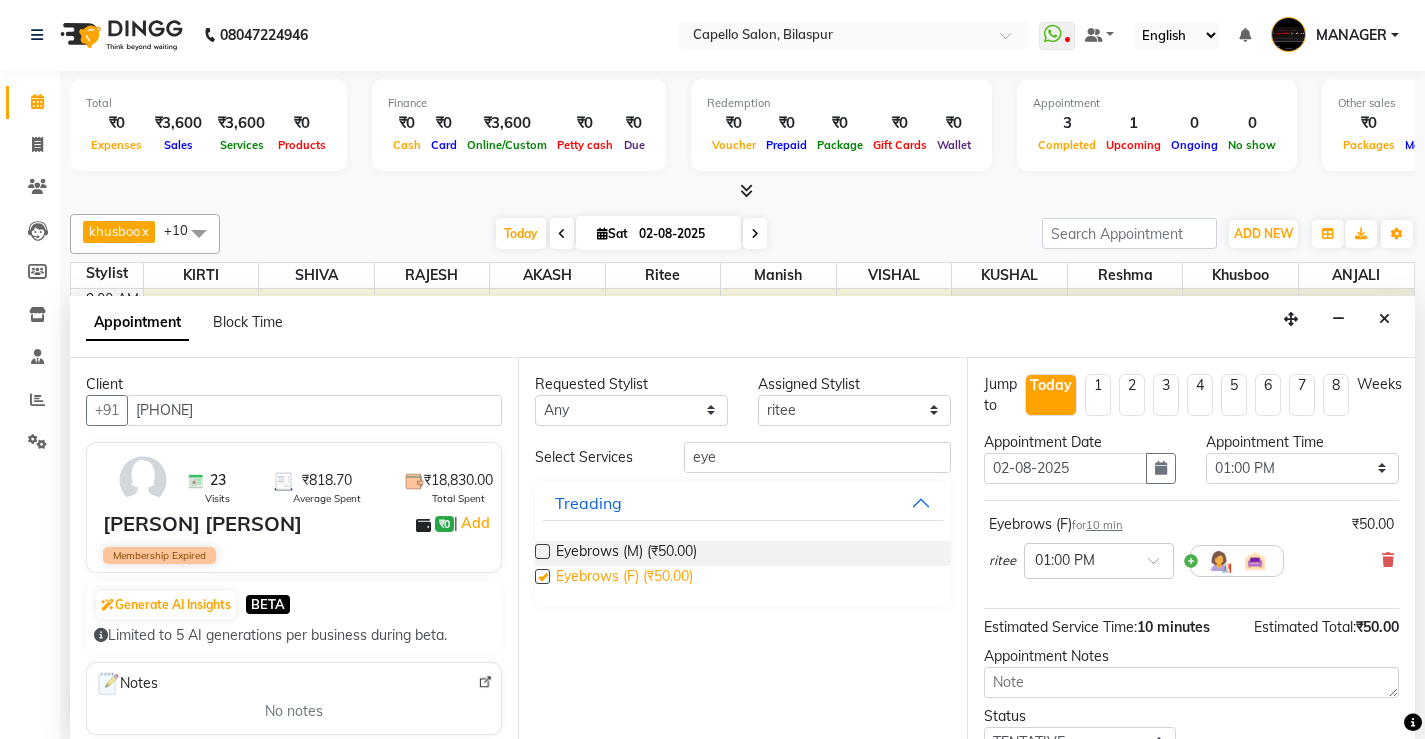 checkbox on "false" 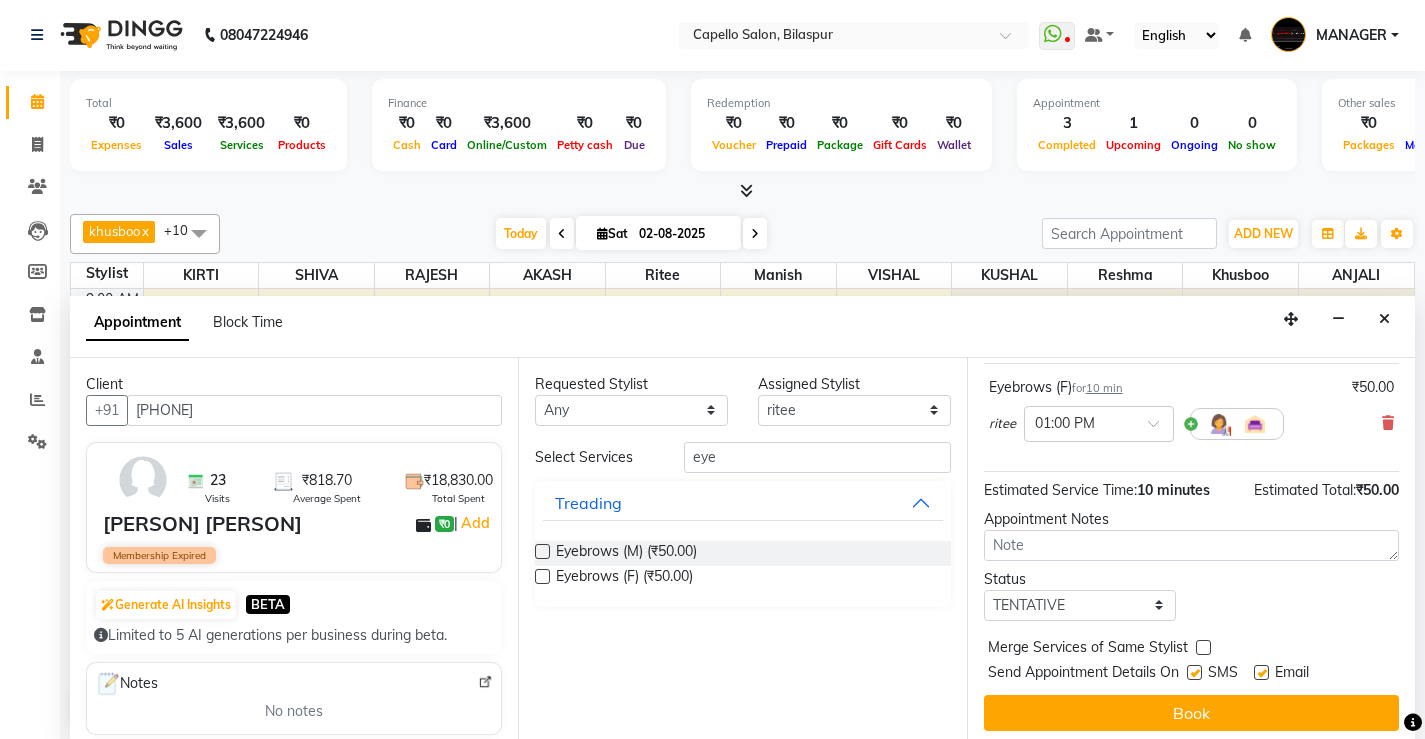 scroll, scrollTop: 145, scrollLeft: 0, axis: vertical 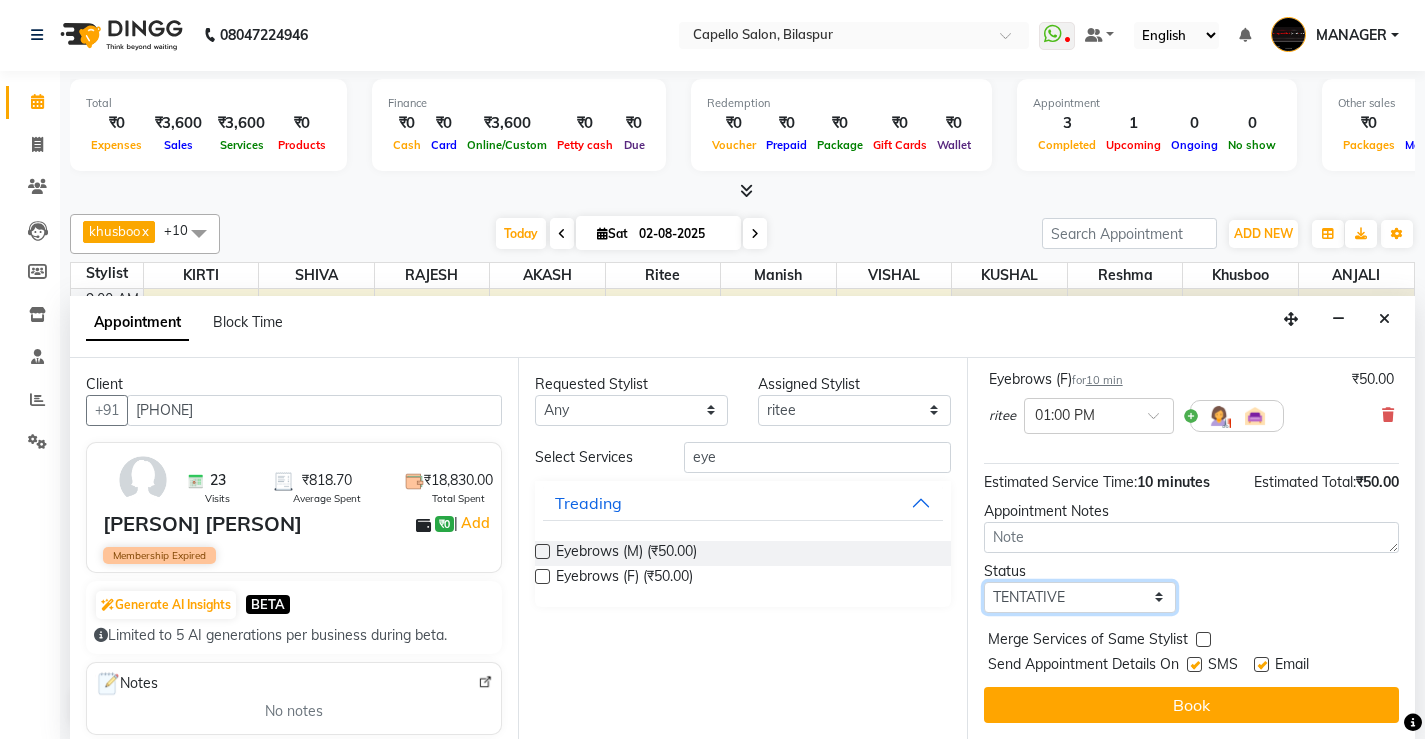 click on "Select TENTATIVE CONFIRM CHECK-IN UPCOMING" at bounding box center (1080, 597) 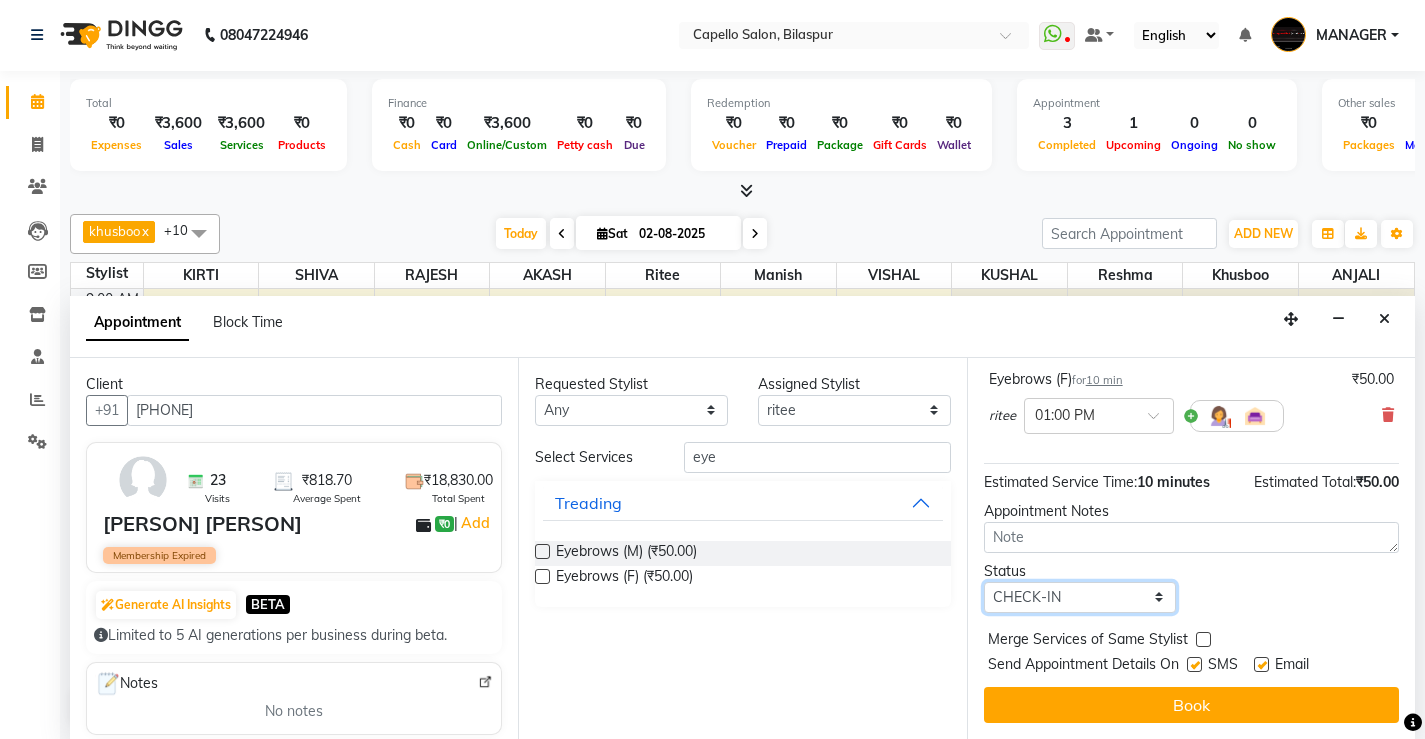 click on "Select TENTATIVE CONFIRM CHECK-IN UPCOMING" at bounding box center (1080, 597) 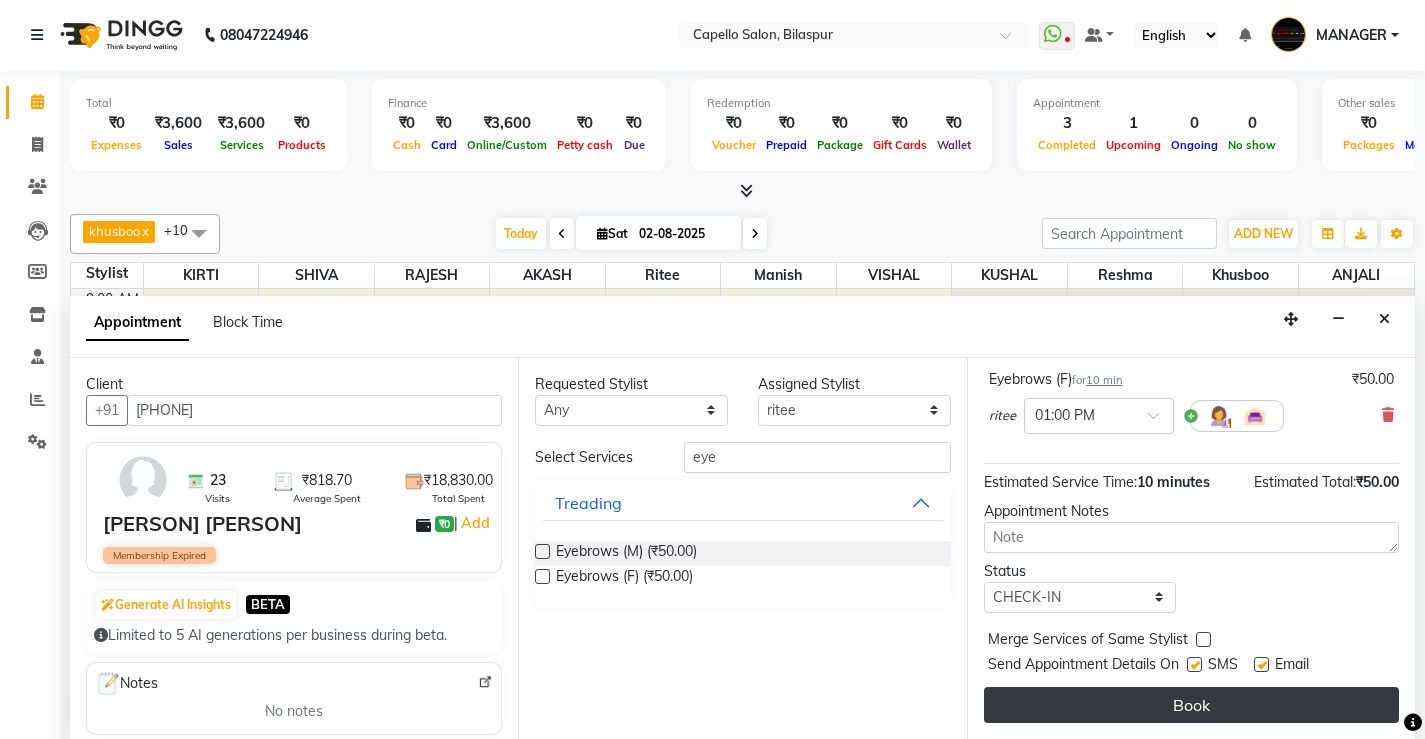 click on "Book" at bounding box center (1191, 705) 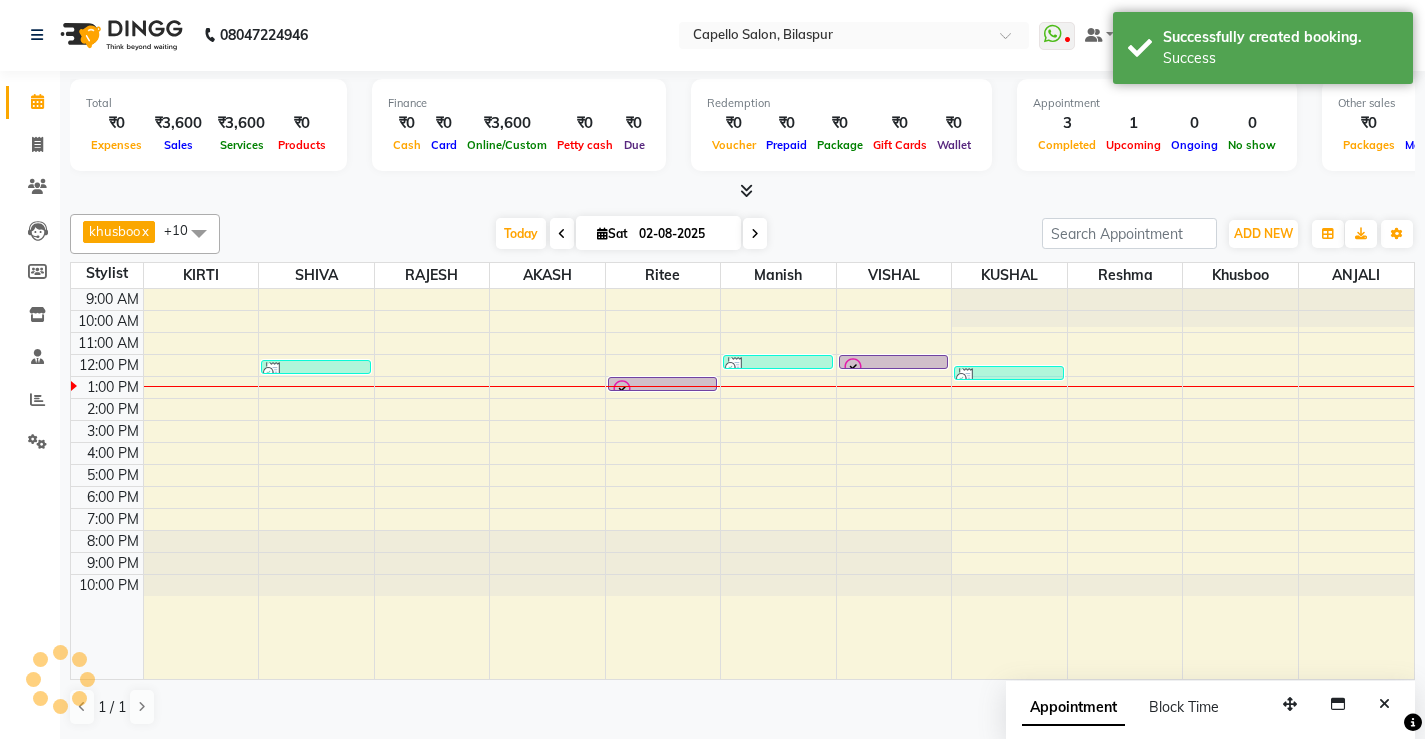 scroll, scrollTop: 0, scrollLeft: 0, axis: both 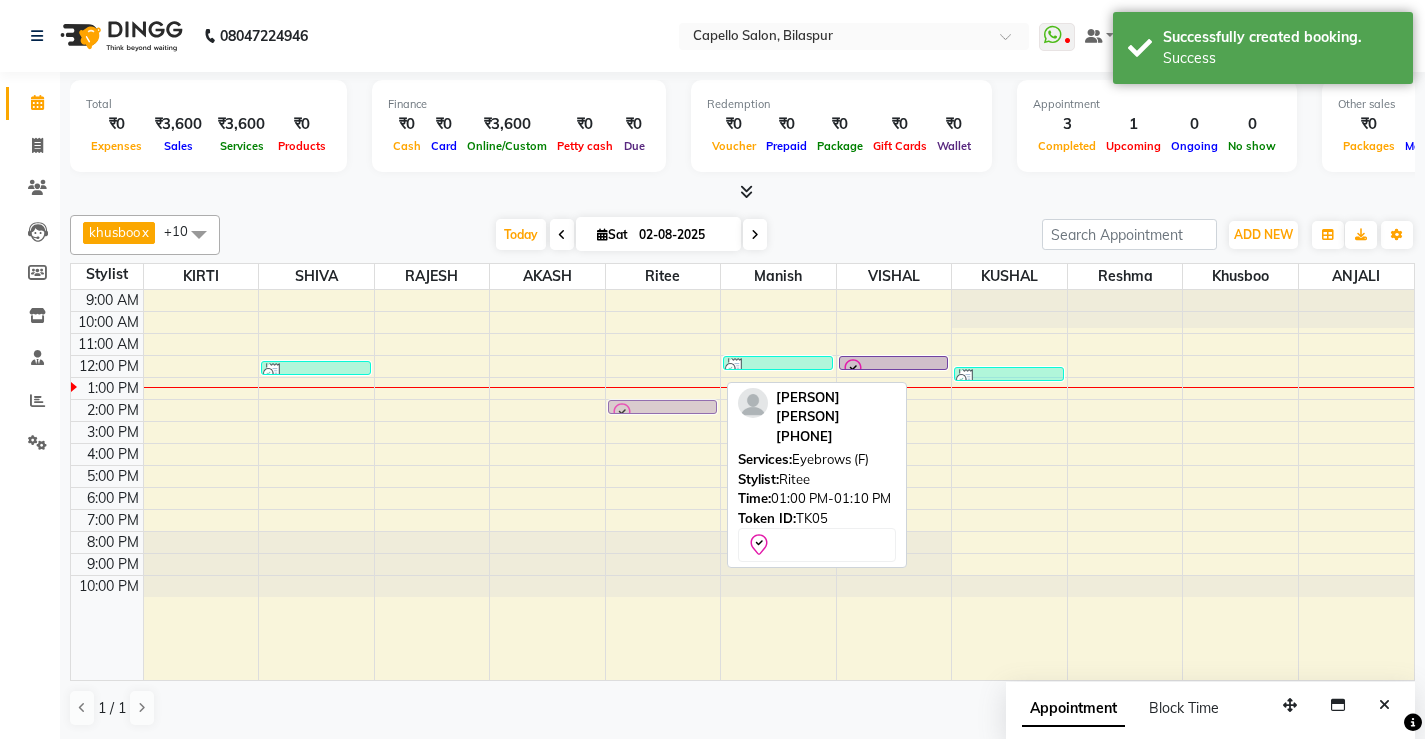 drag, startPoint x: 666, startPoint y: 384, endPoint x: 673, endPoint y: 406, distance: 23.086792 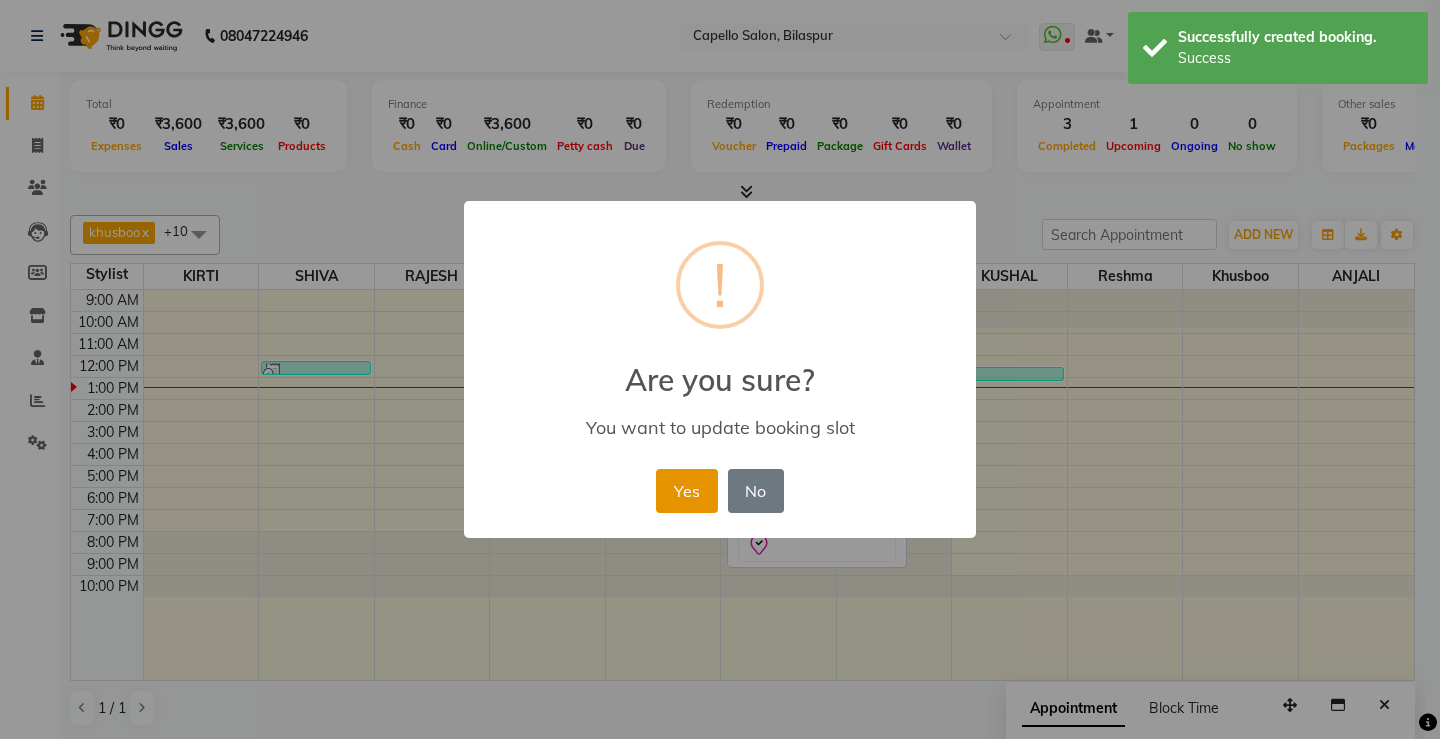 click on "Yes" at bounding box center [686, 491] 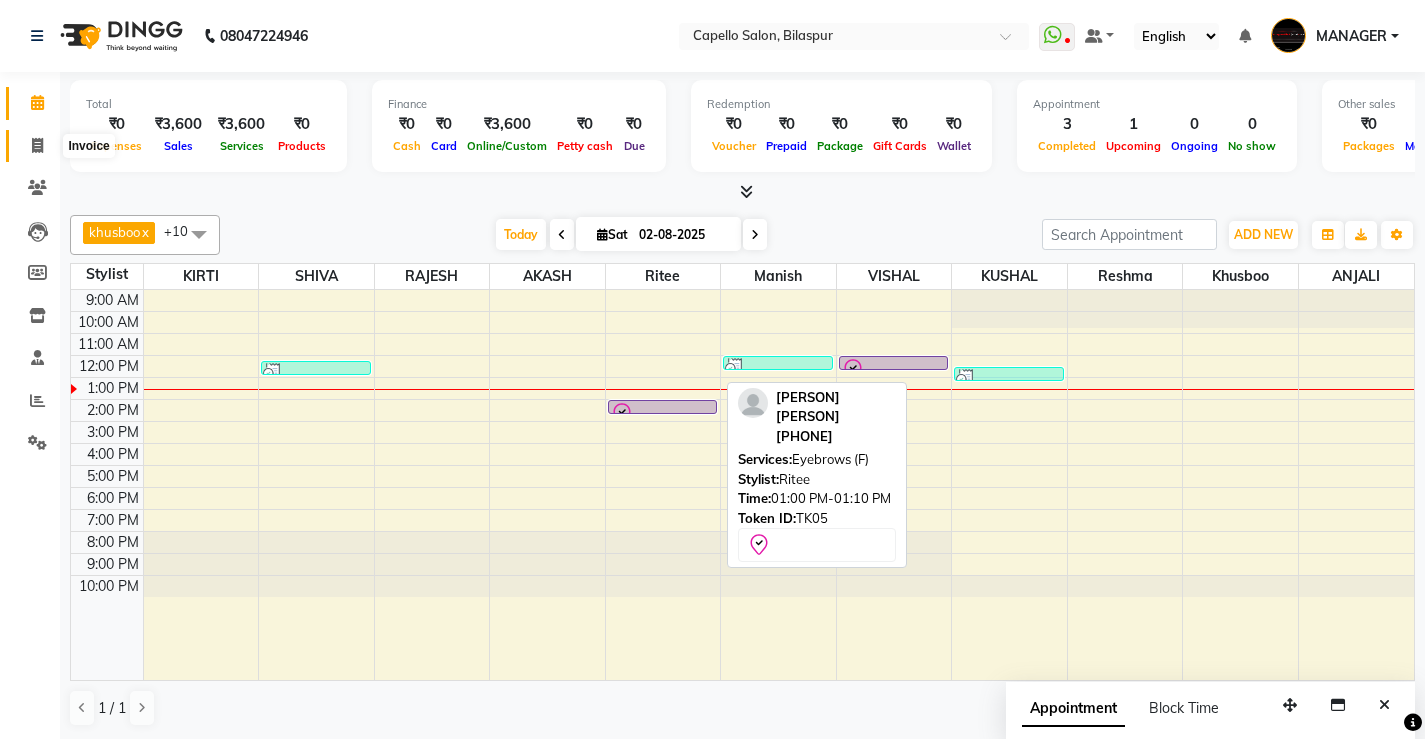 click 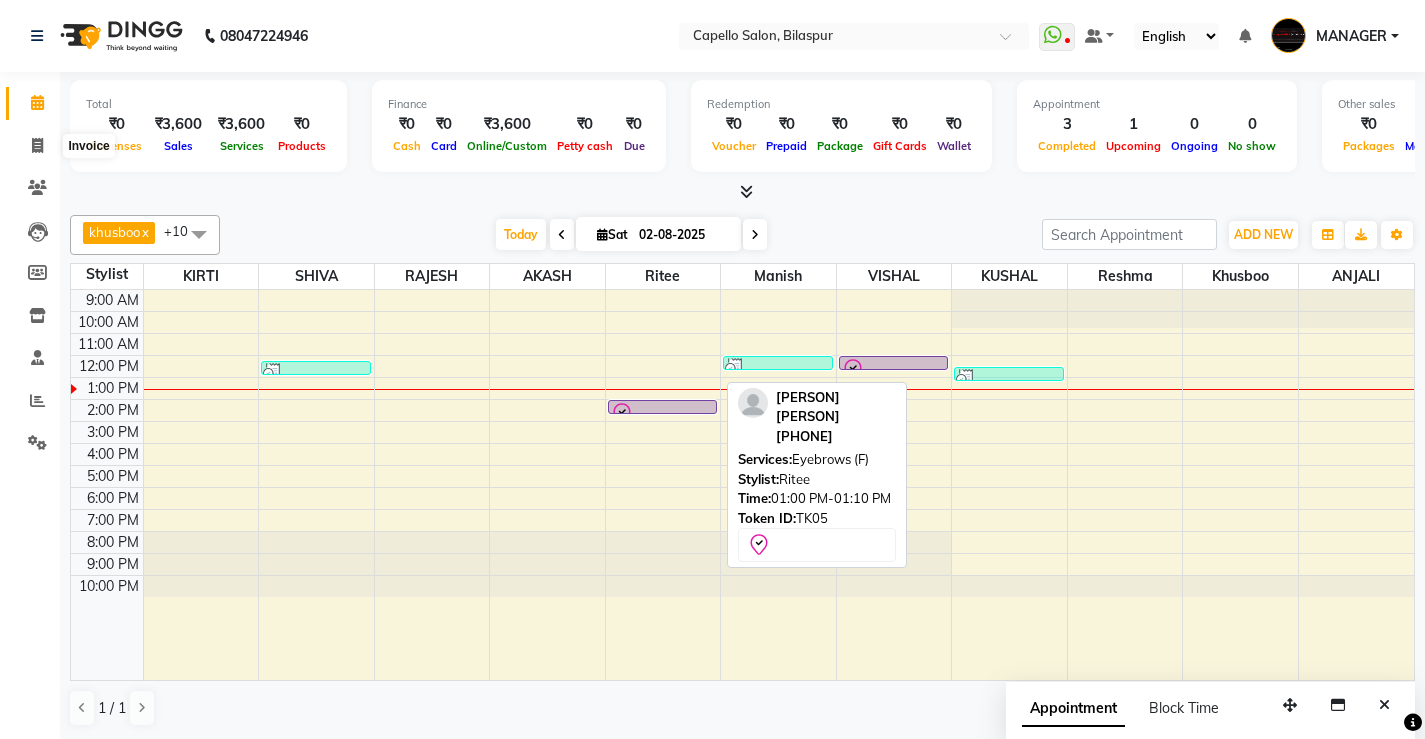 select on "service" 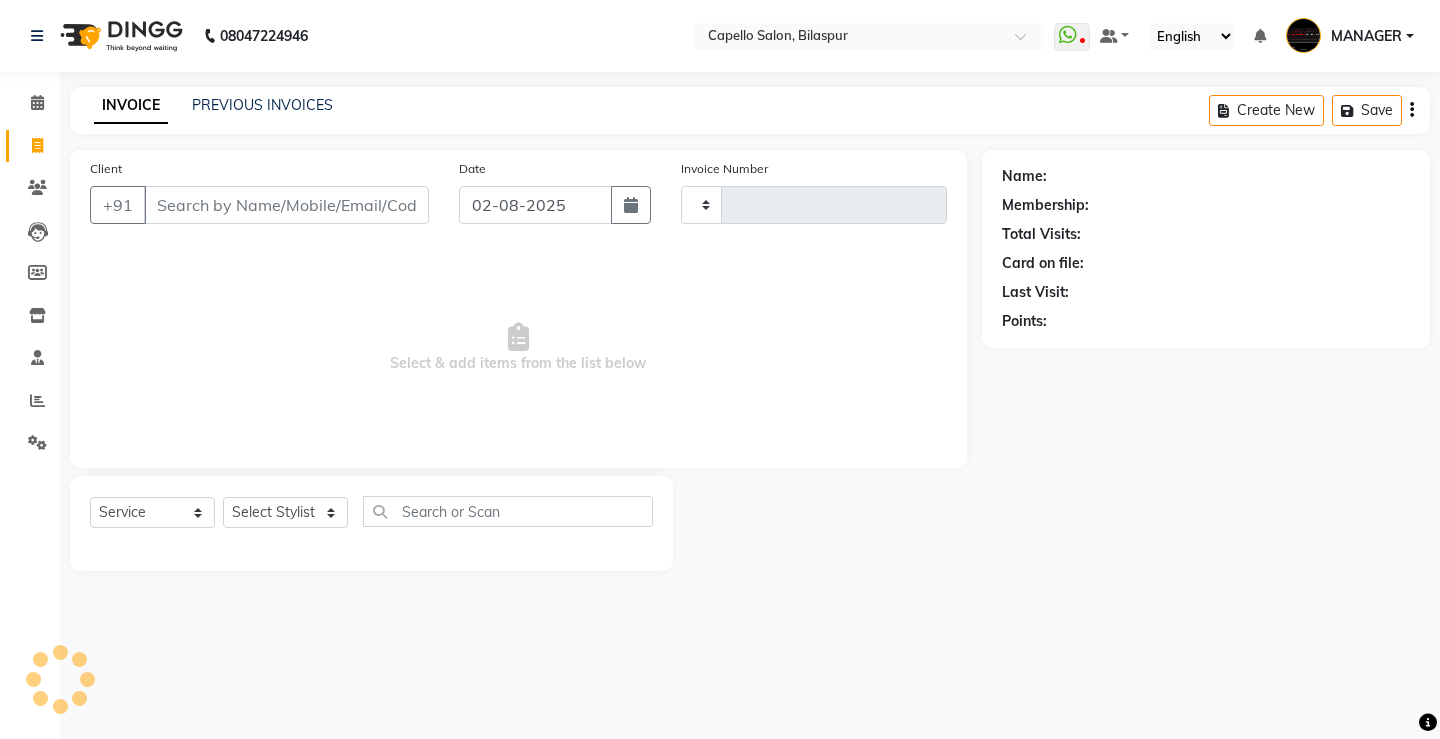 type on "3637" 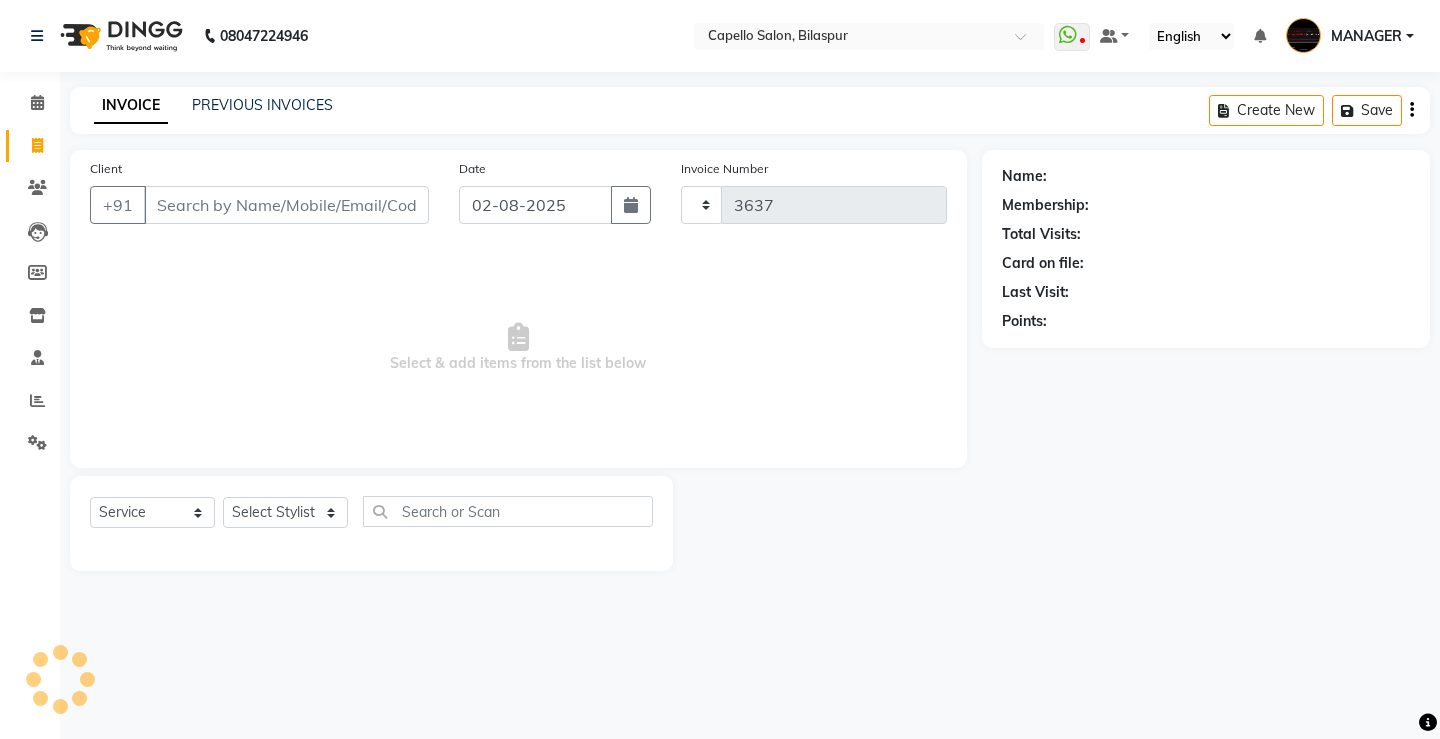 select on "857" 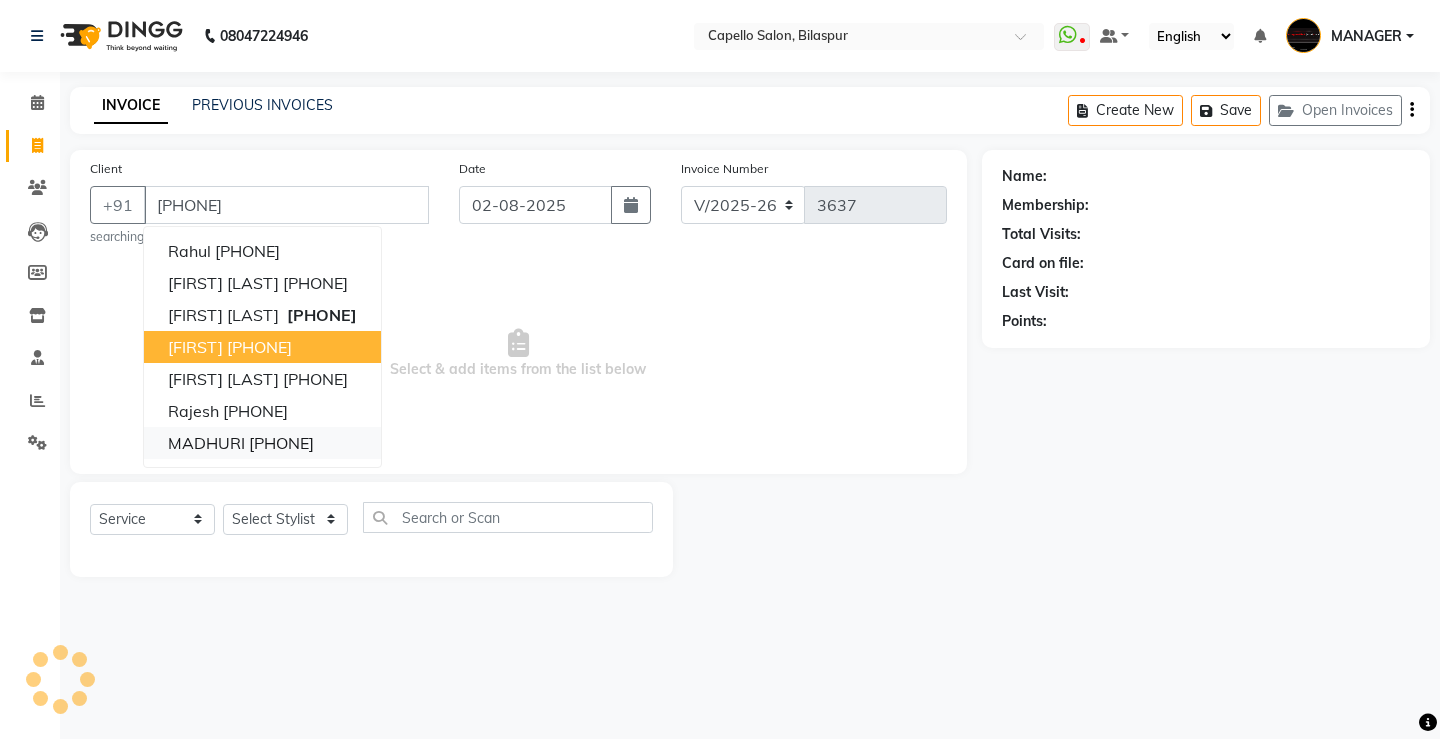 type on "[PHONE]" 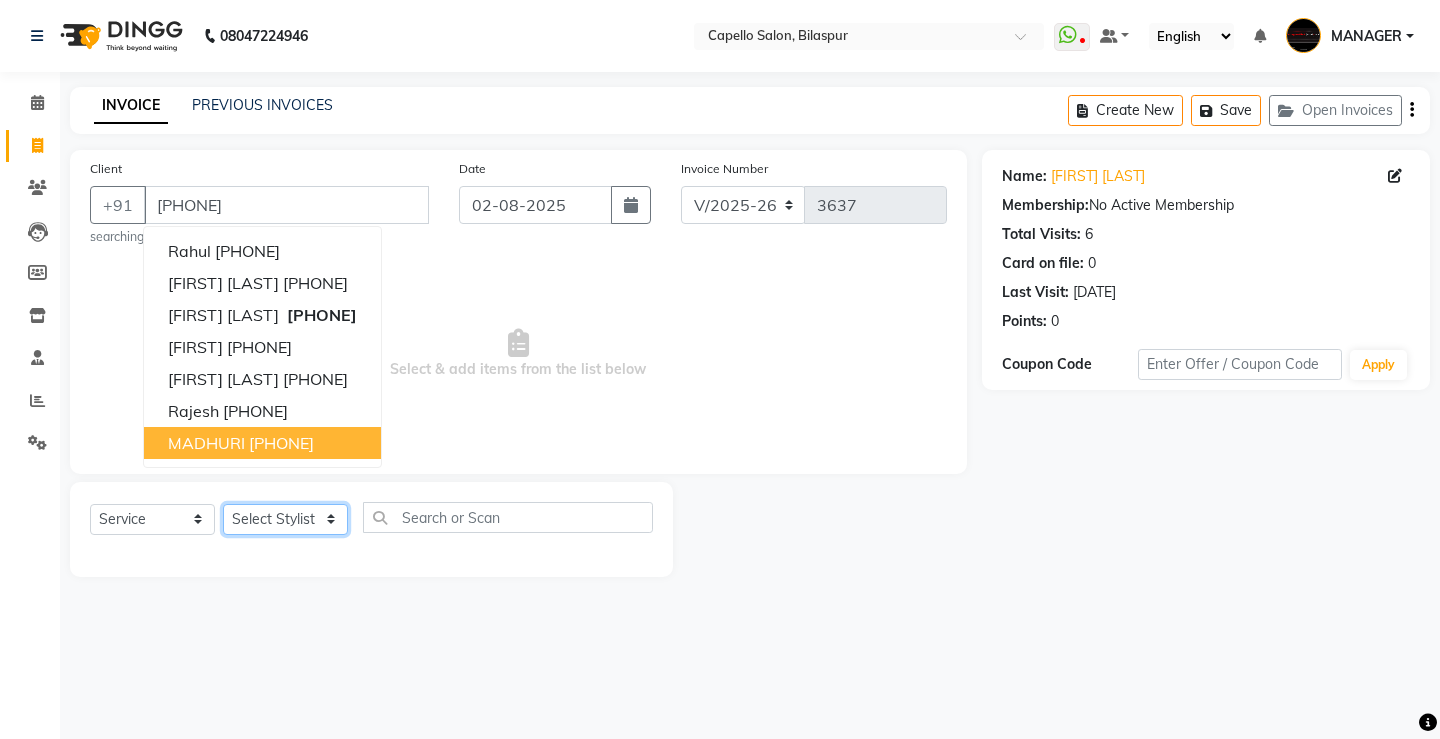 click on "Select Stylist ADMIN AKASH ANJALI khusboo KIRTI KUSHAL MANAGER Manish  RAJESH reshma ritee shailendra SHIVA VISHAL" 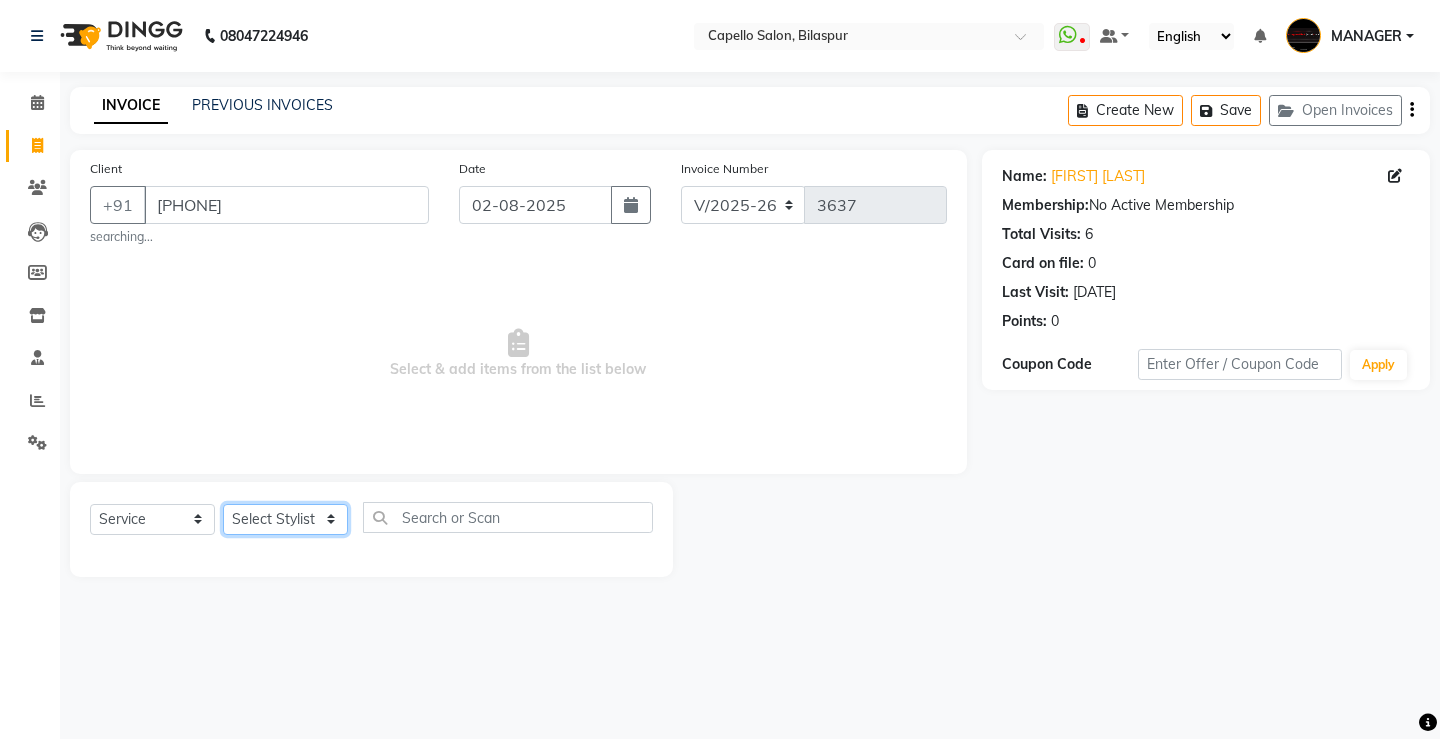 select on "14732" 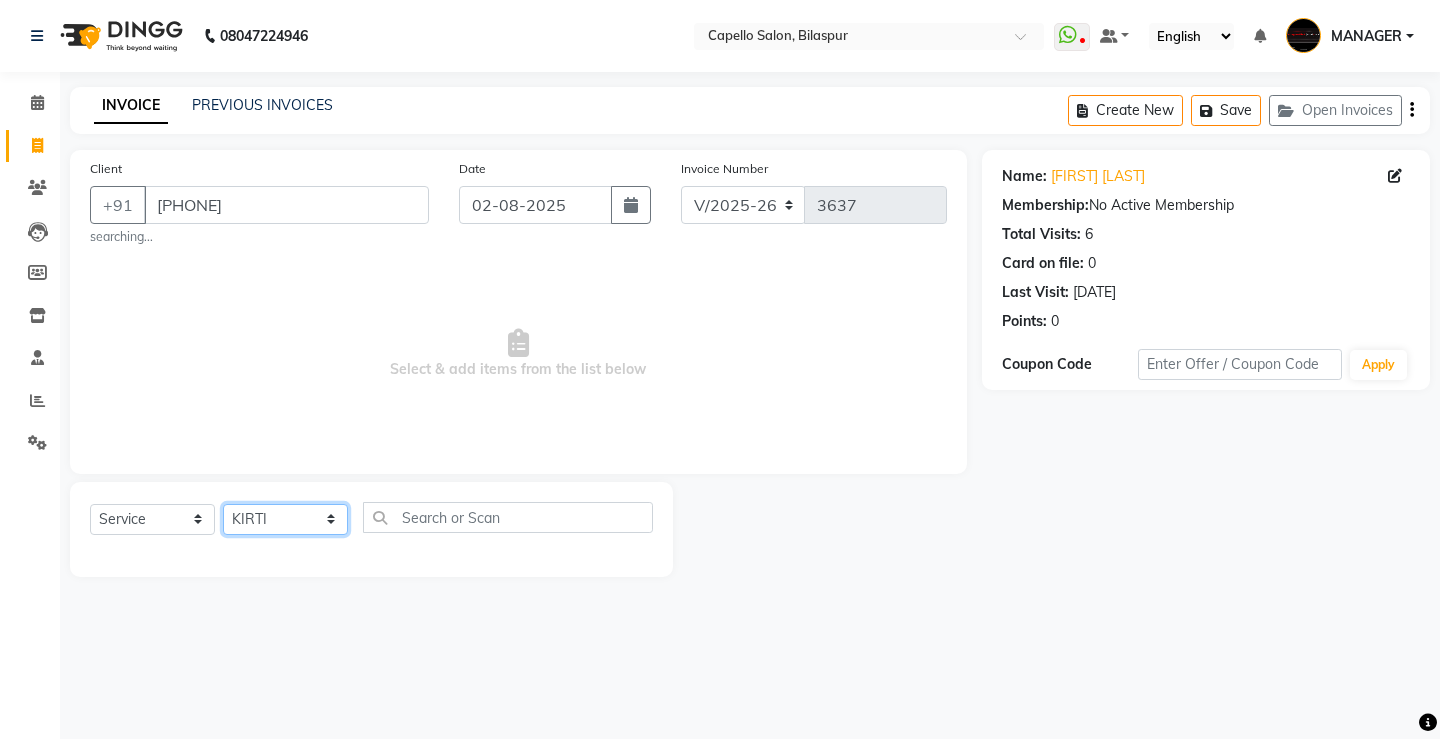 click on "Select Stylist ADMIN AKASH ANJALI khusboo KIRTI KUSHAL MANAGER Manish  RAJESH reshma ritee shailendra SHIVA VISHAL" 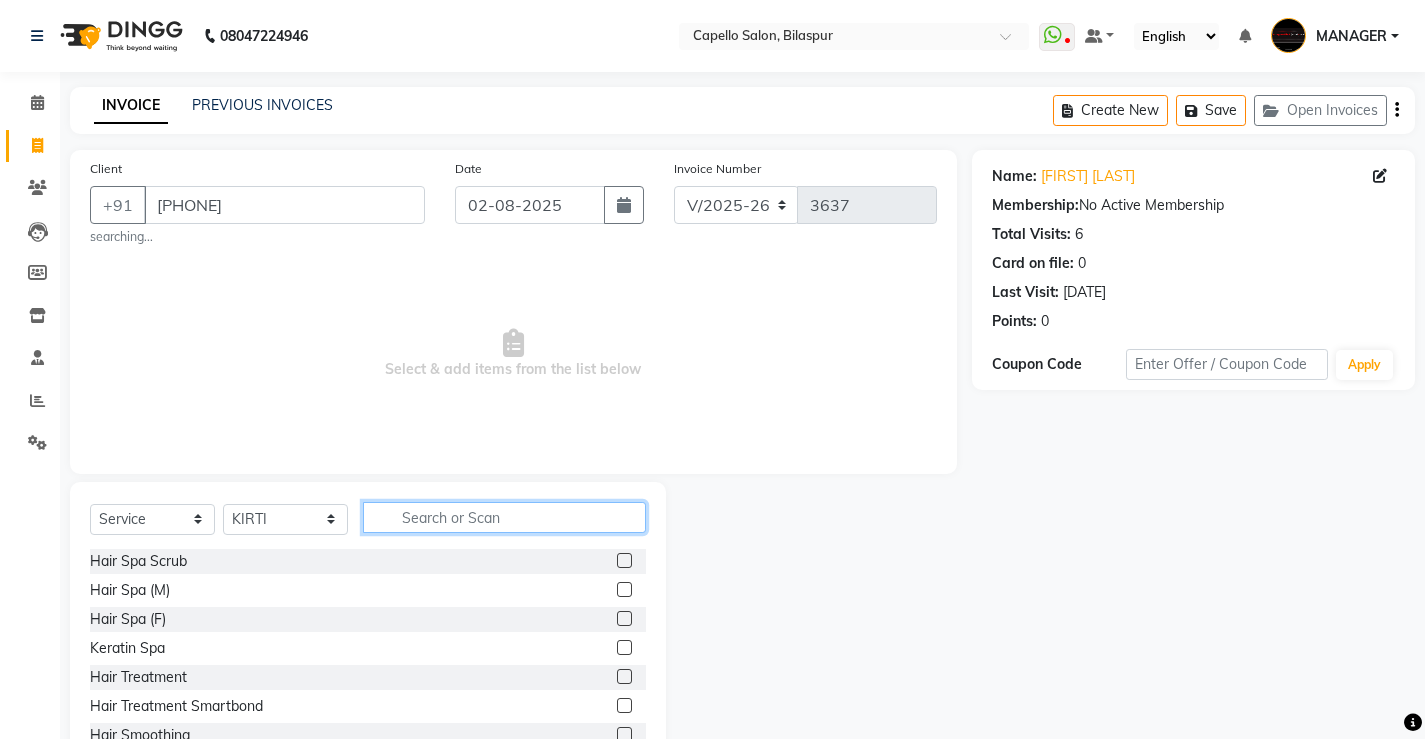 click 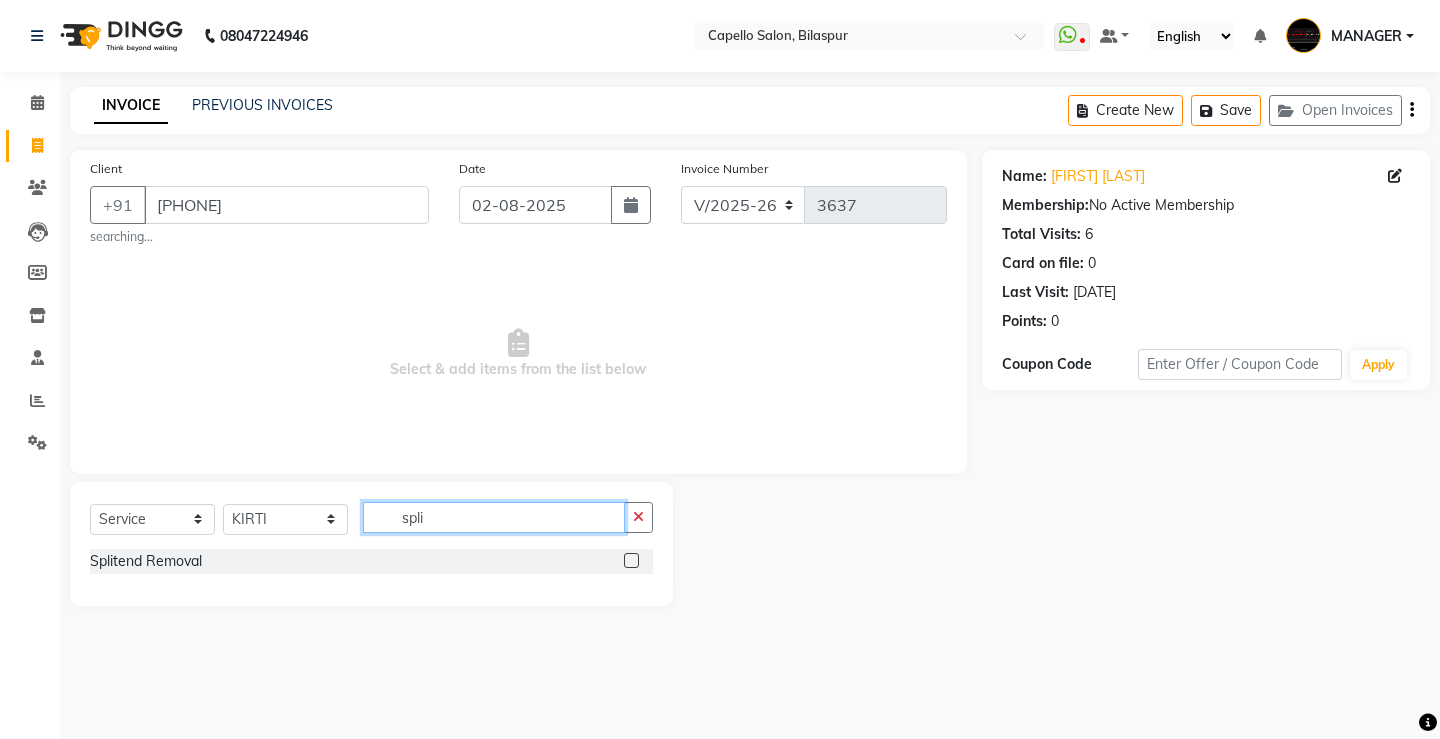 type on "spli" 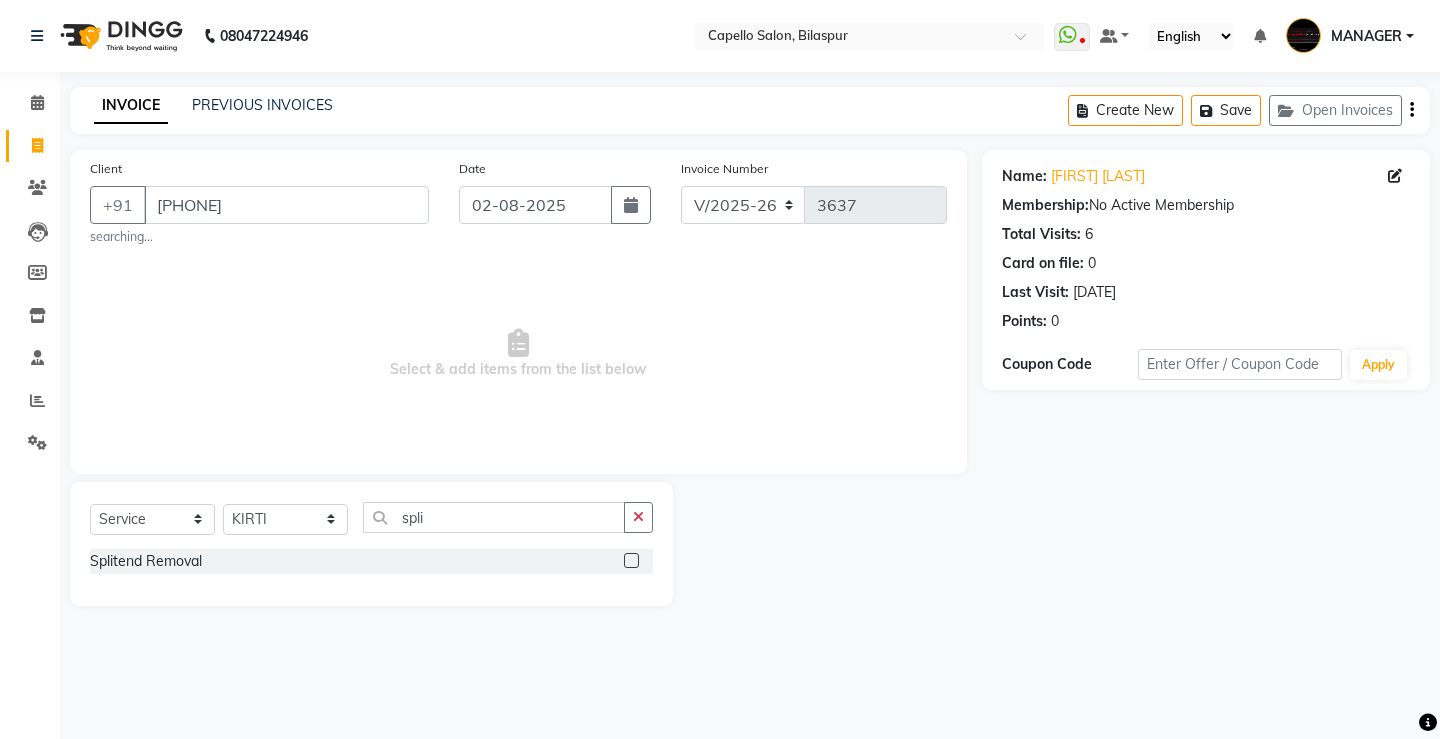 drag, startPoint x: 630, startPoint y: 560, endPoint x: 630, endPoint y: 447, distance: 113 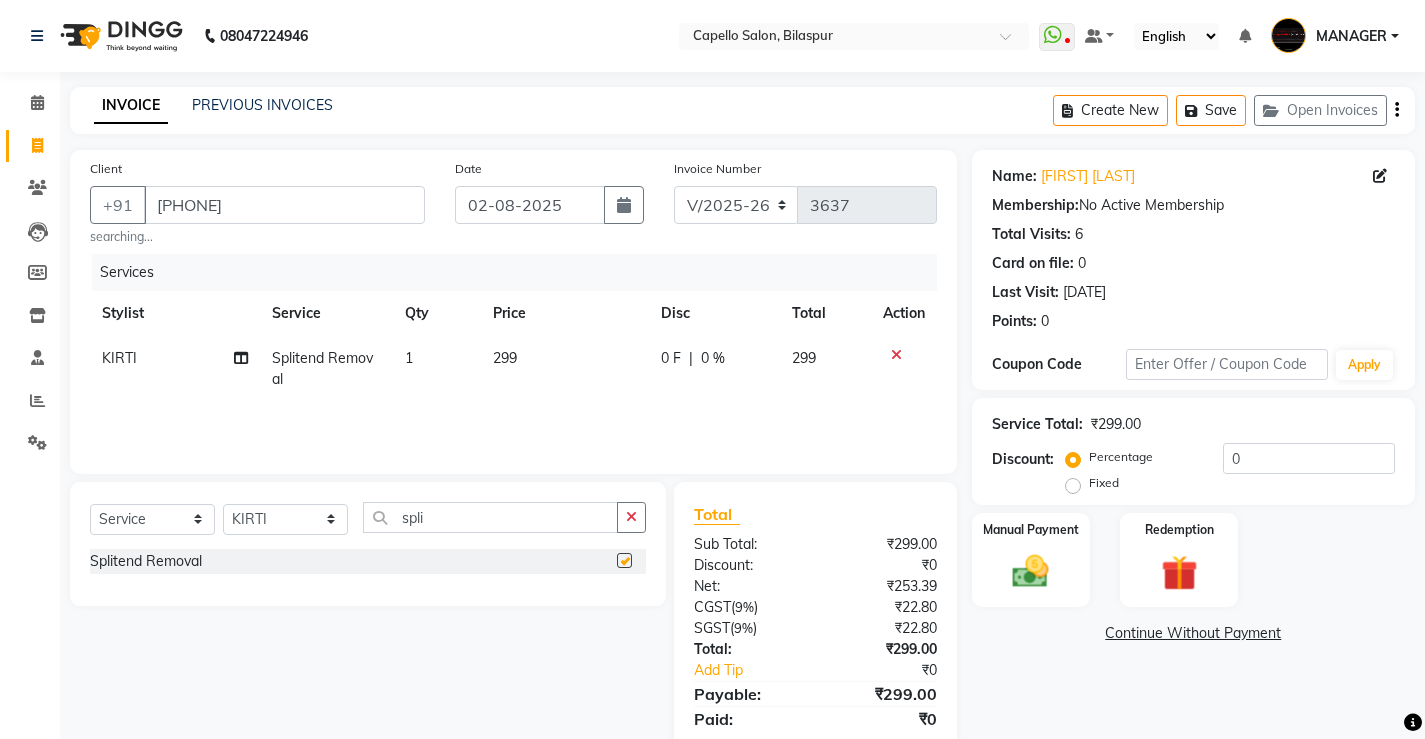 checkbox on "false" 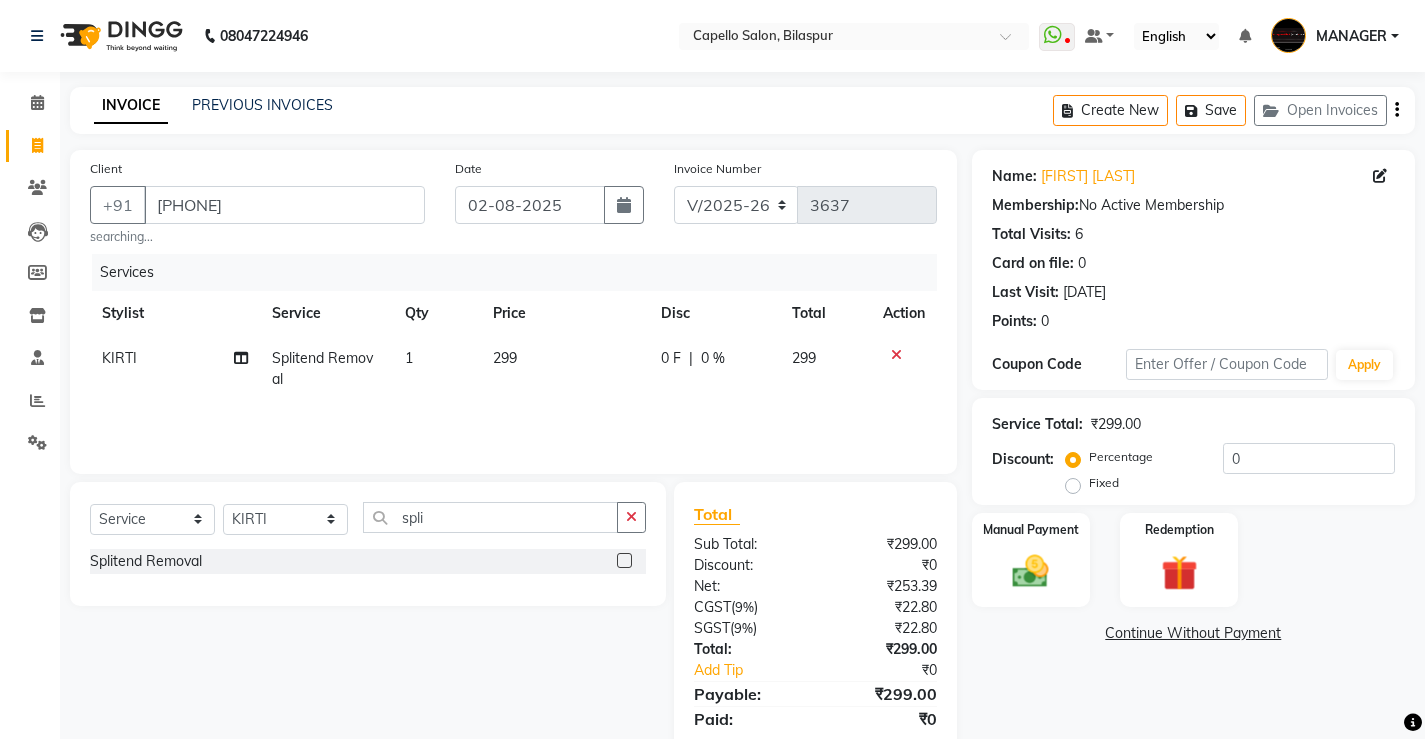 click on "299" 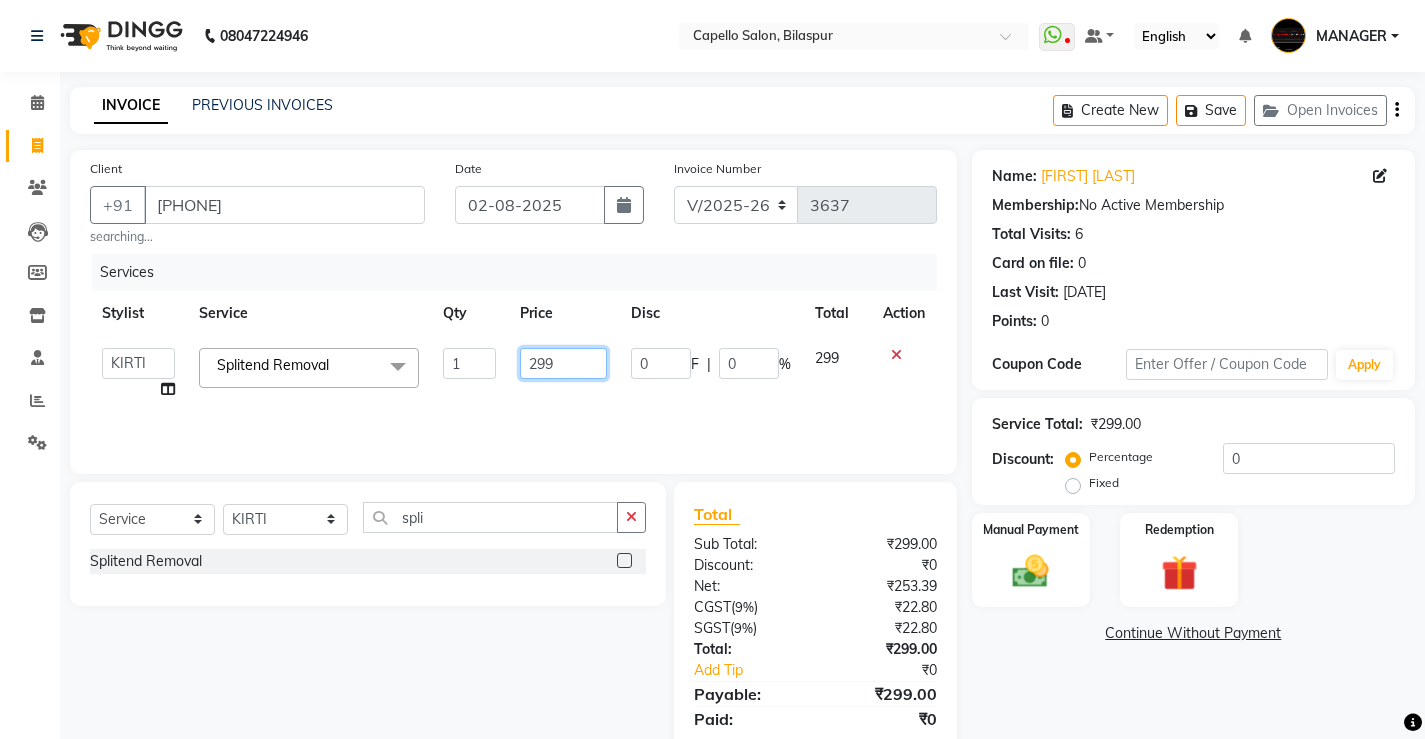 drag, startPoint x: 560, startPoint y: 370, endPoint x: 0, endPoint y: 287, distance: 566.1175 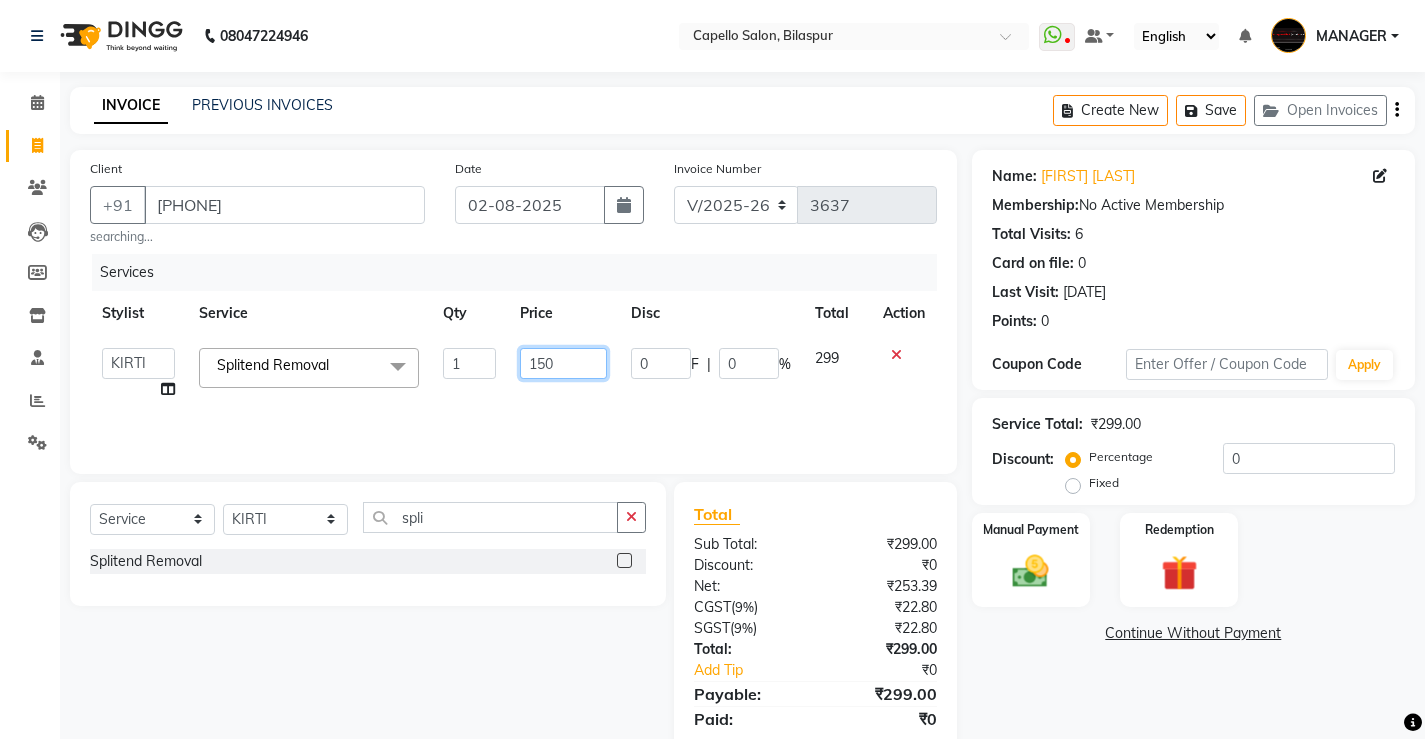 type on "1500" 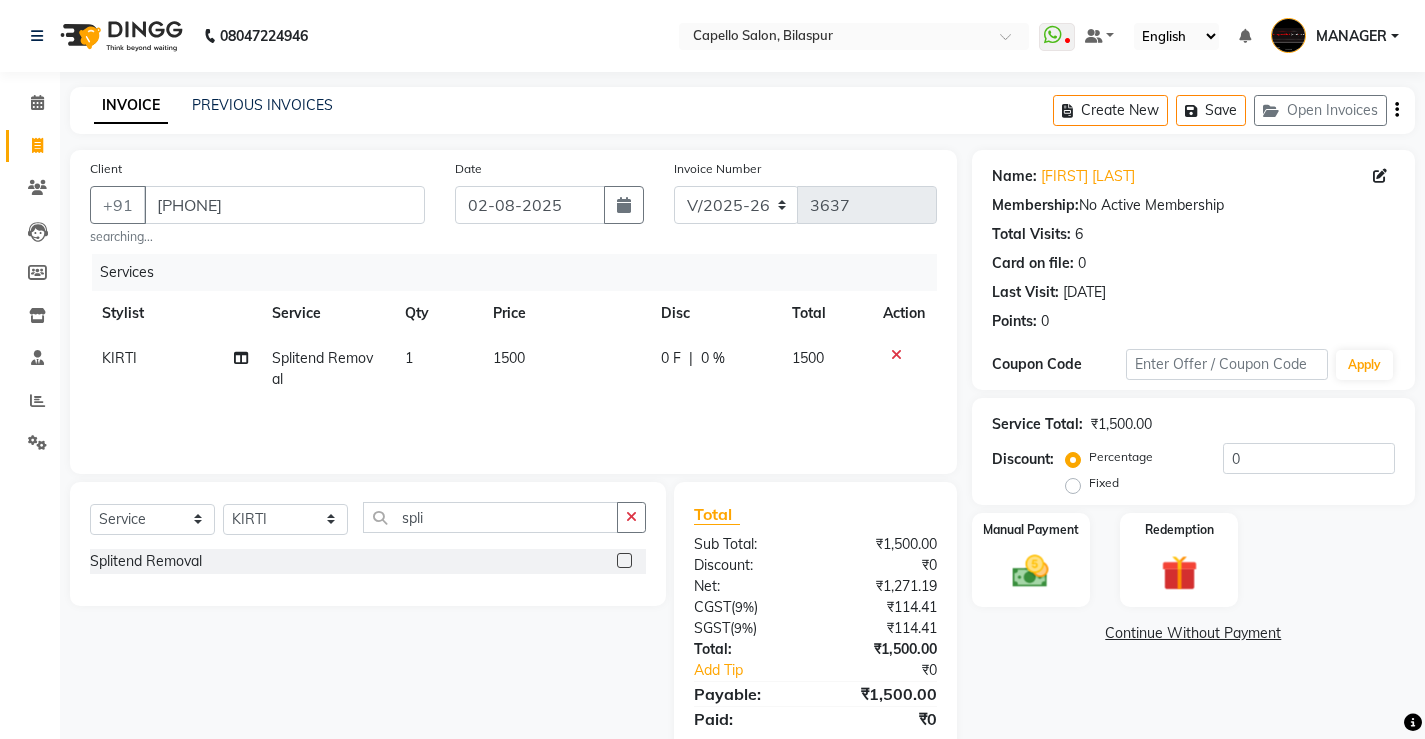 drag, startPoint x: 376, startPoint y: 393, endPoint x: 376, endPoint y: 416, distance: 23 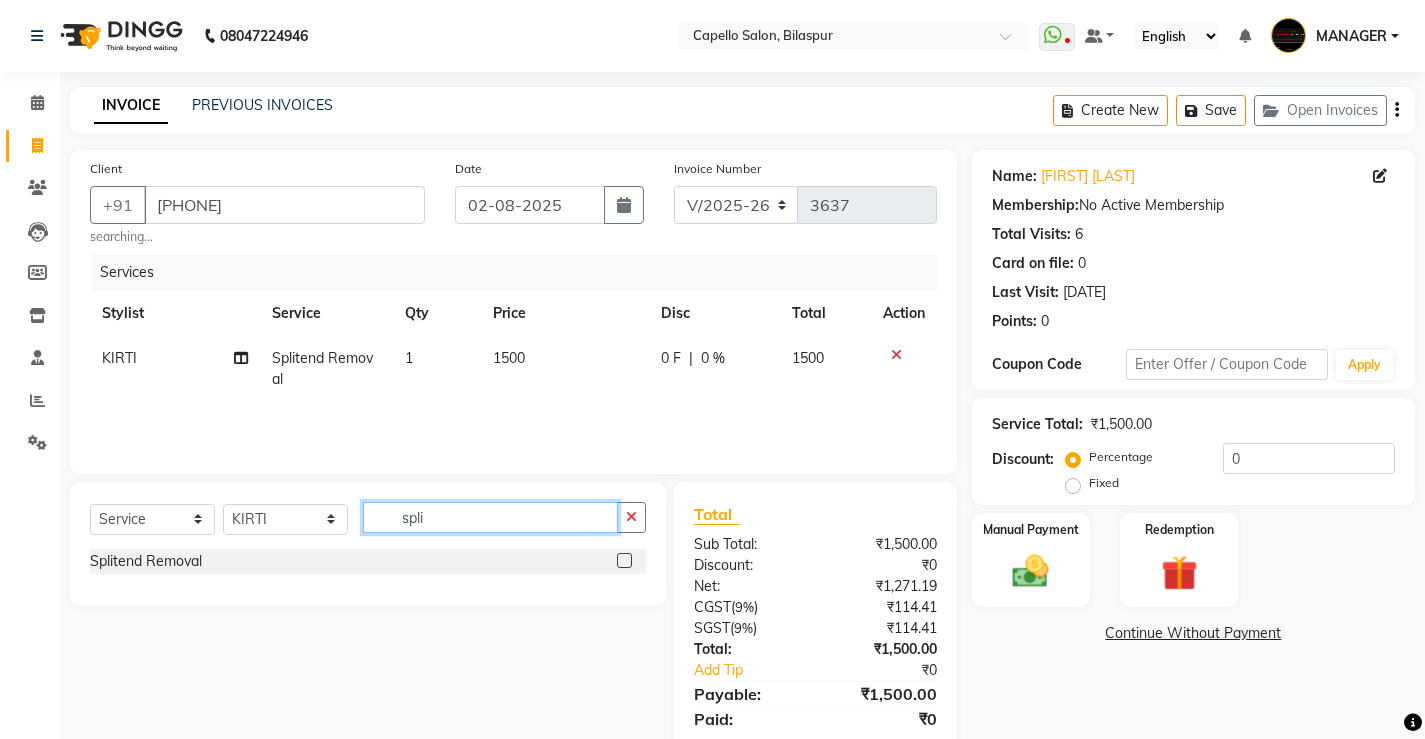 click on "spli" 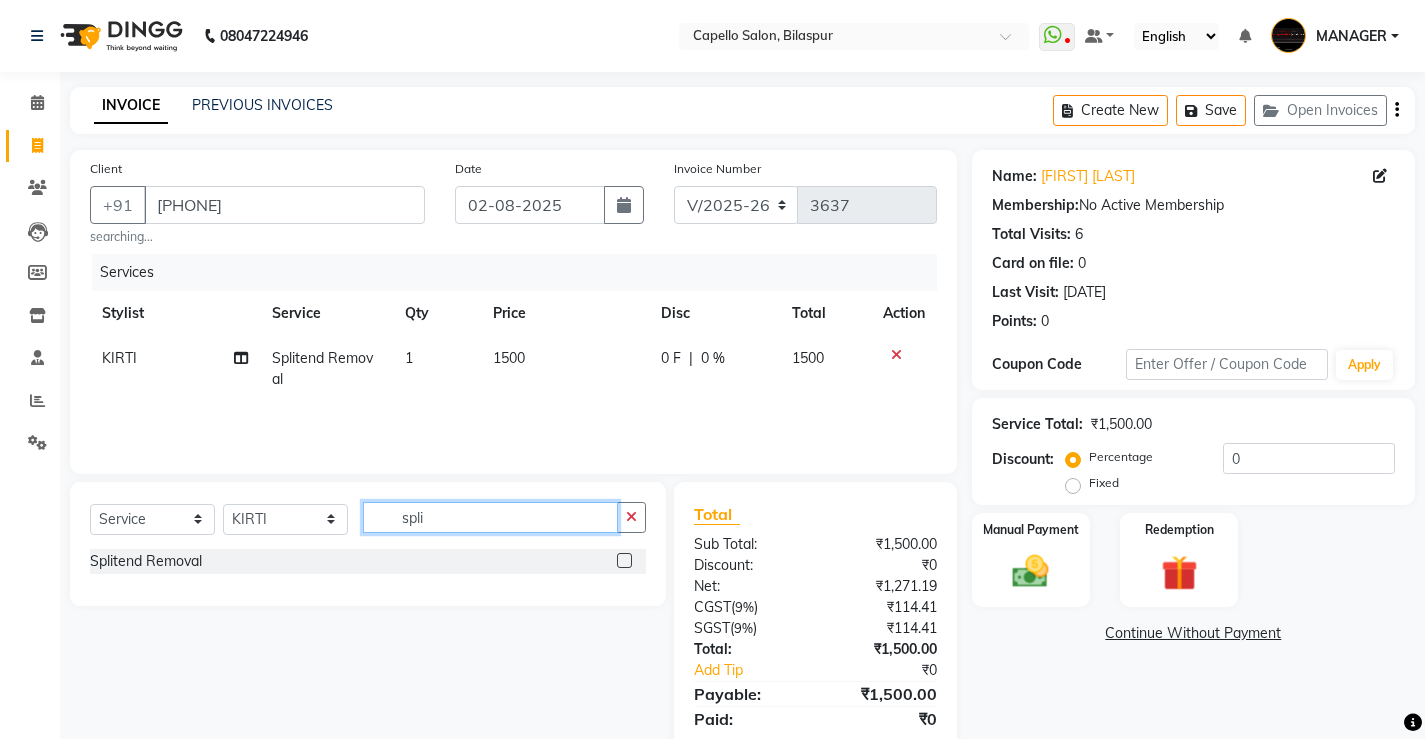 drag, startPoint x: 457, startPoint y: 508, endPoint x: 281, endPoint y: 528, distance: 177.13272 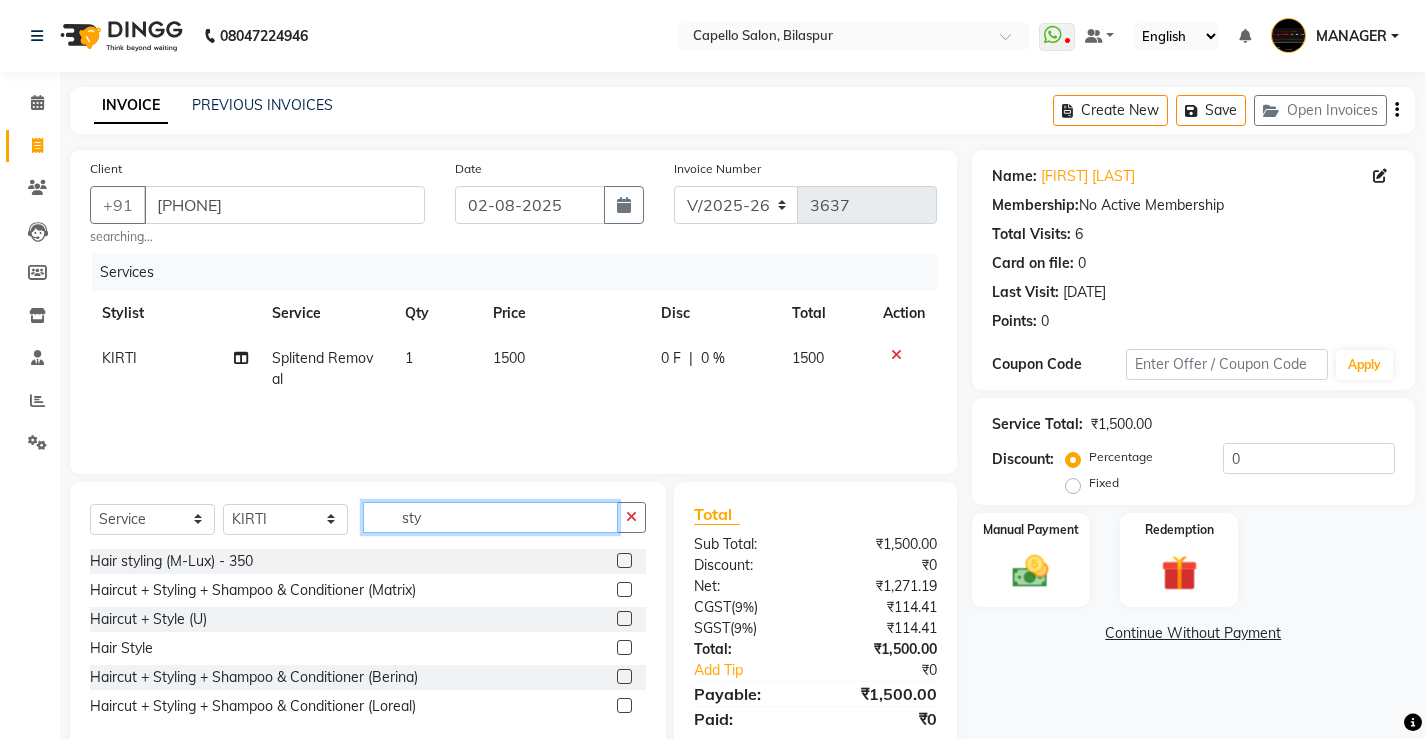 type on "sty" 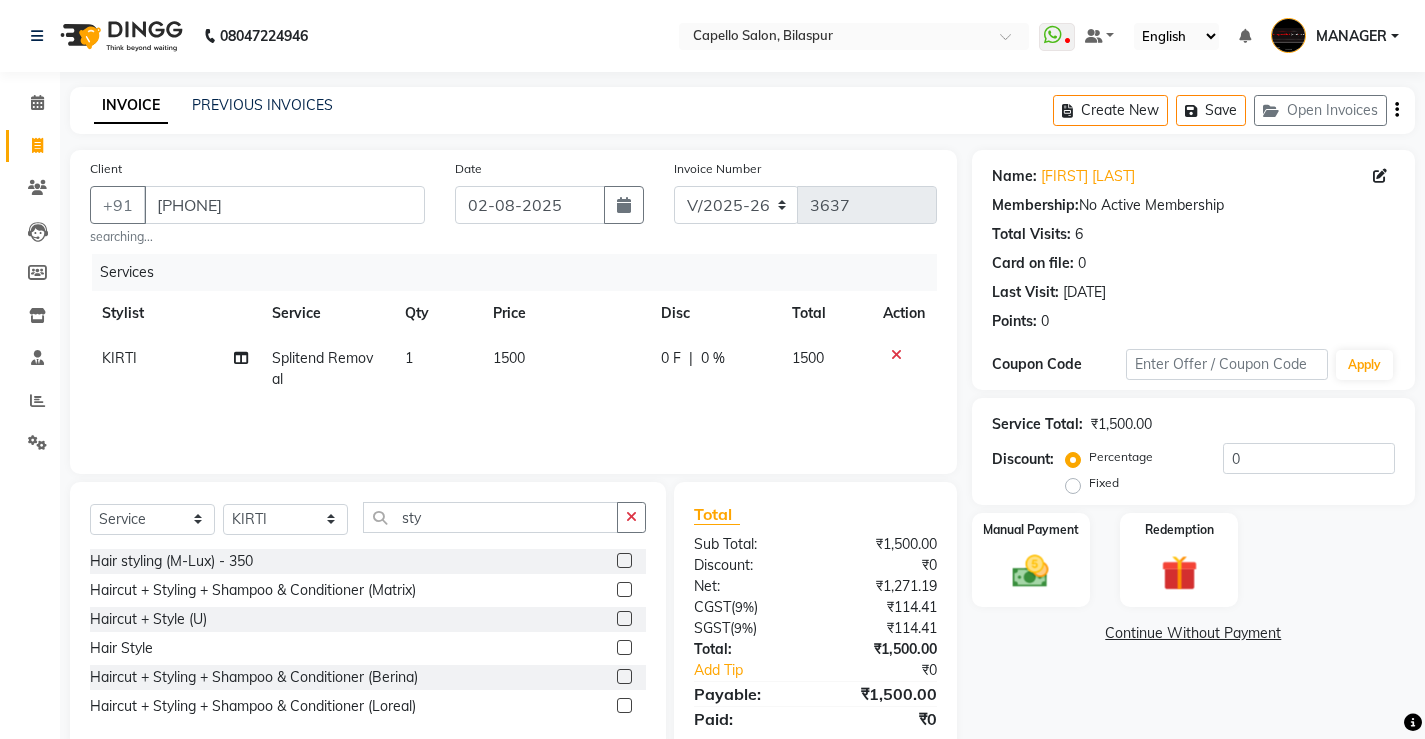 click 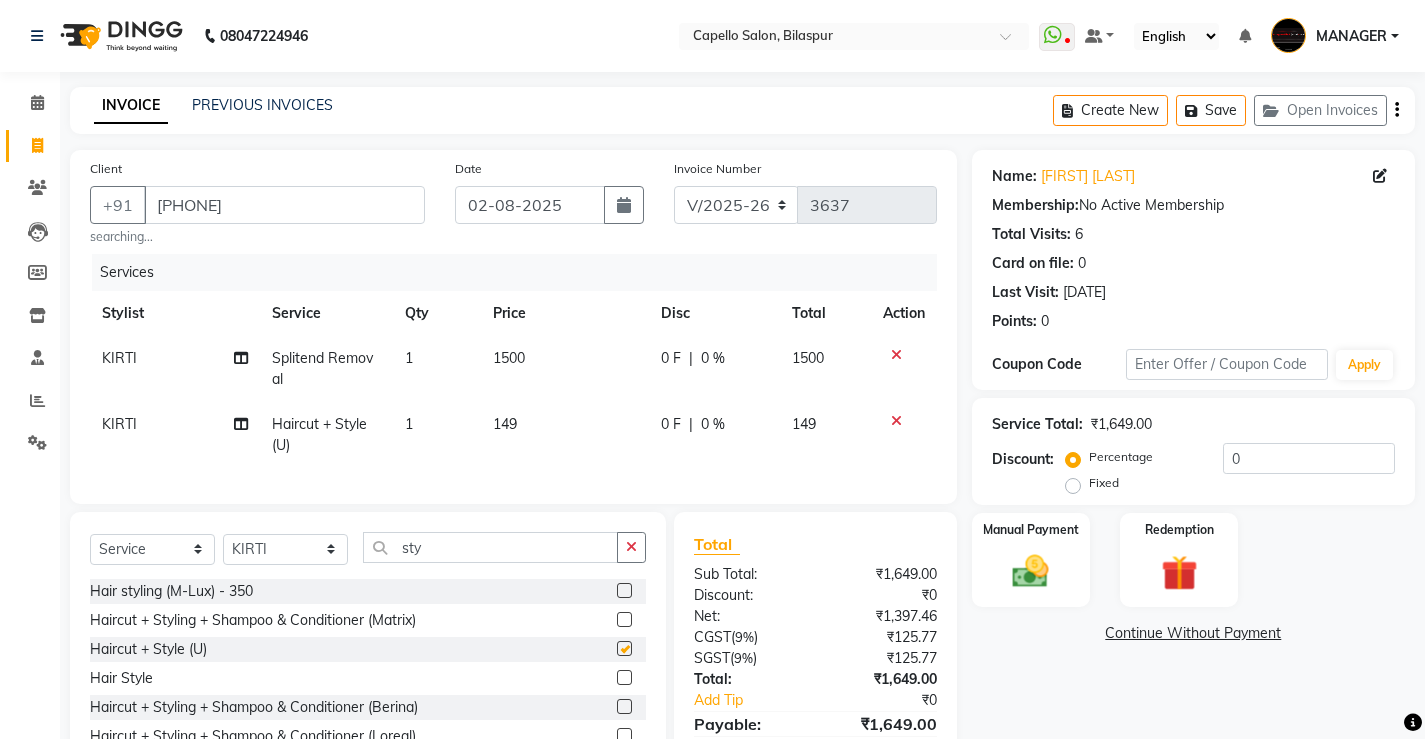 checkbox on "false" 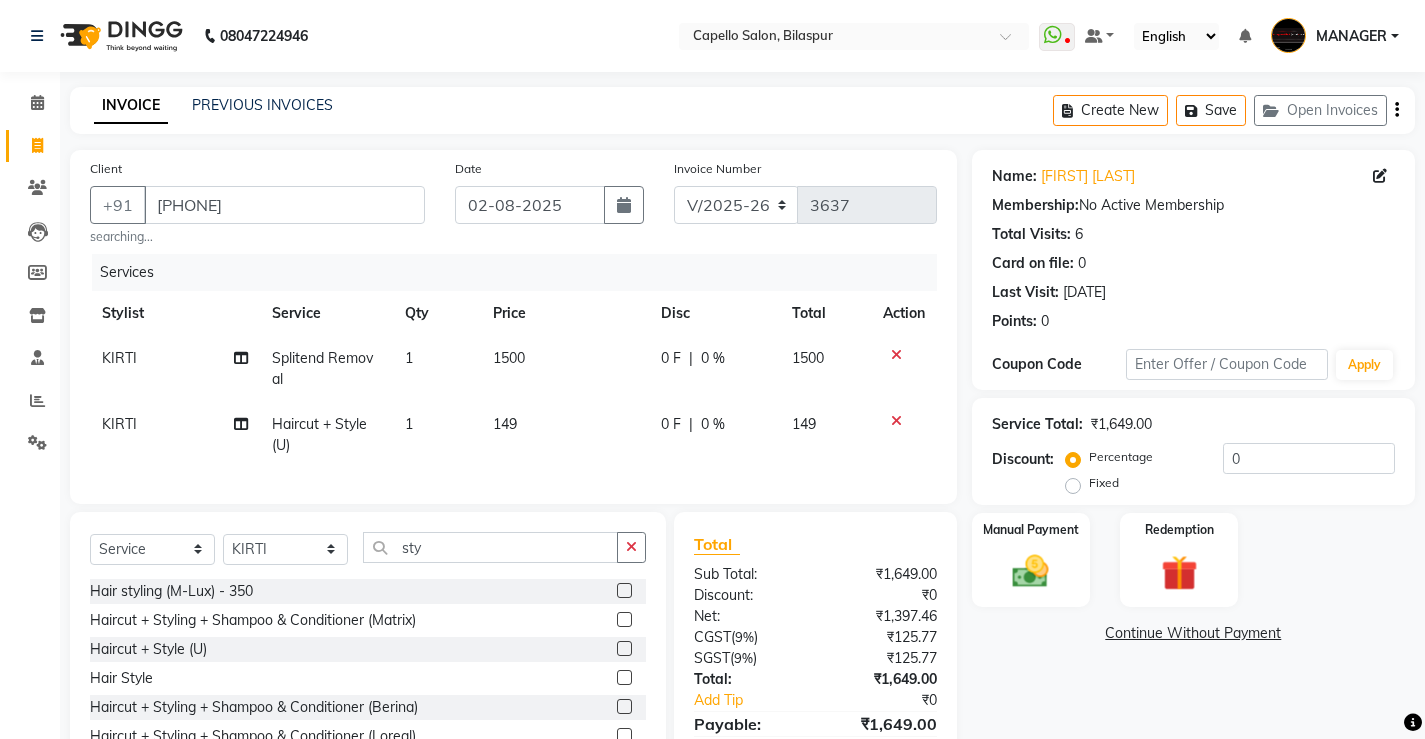 click on "149" 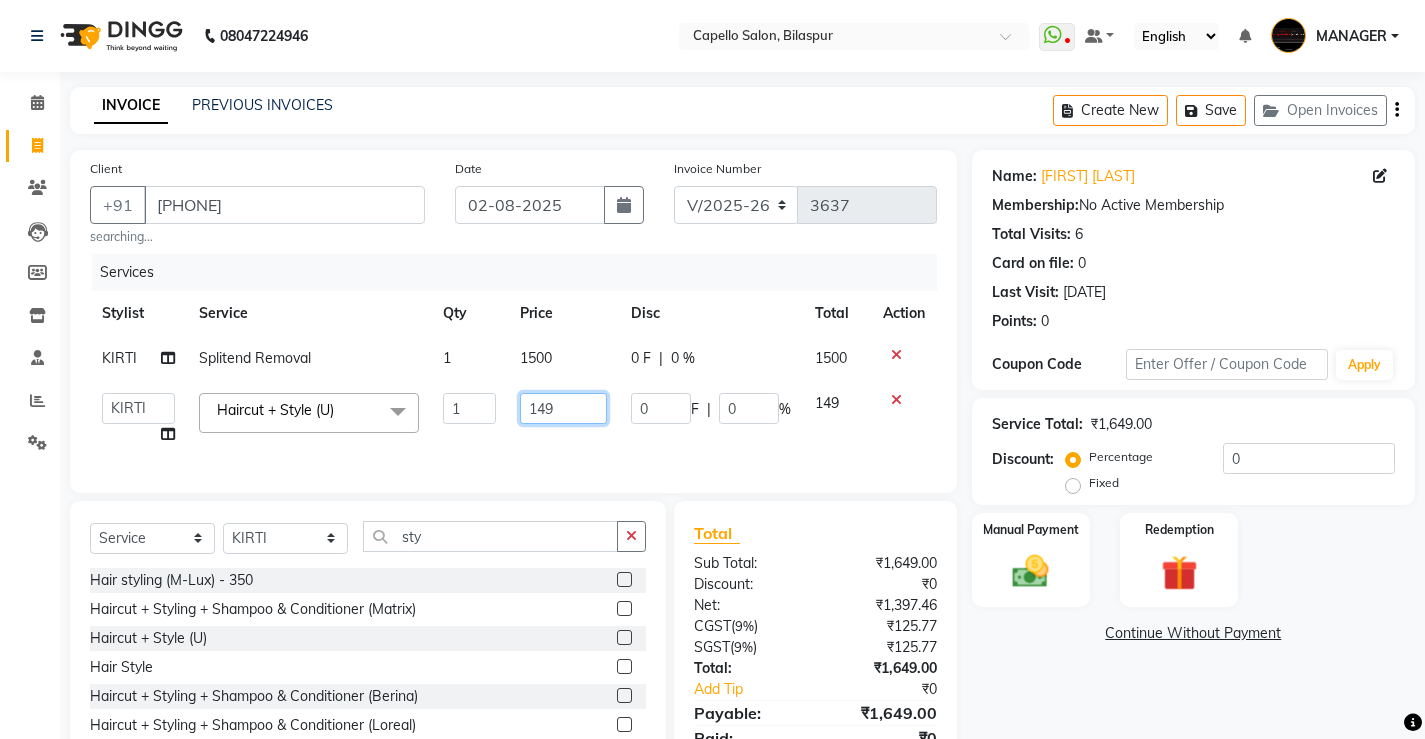 drag, startPoint x: 590, startPoint y: 420, endPoint x: 436, endPoint y: 428, distance: 154.20766 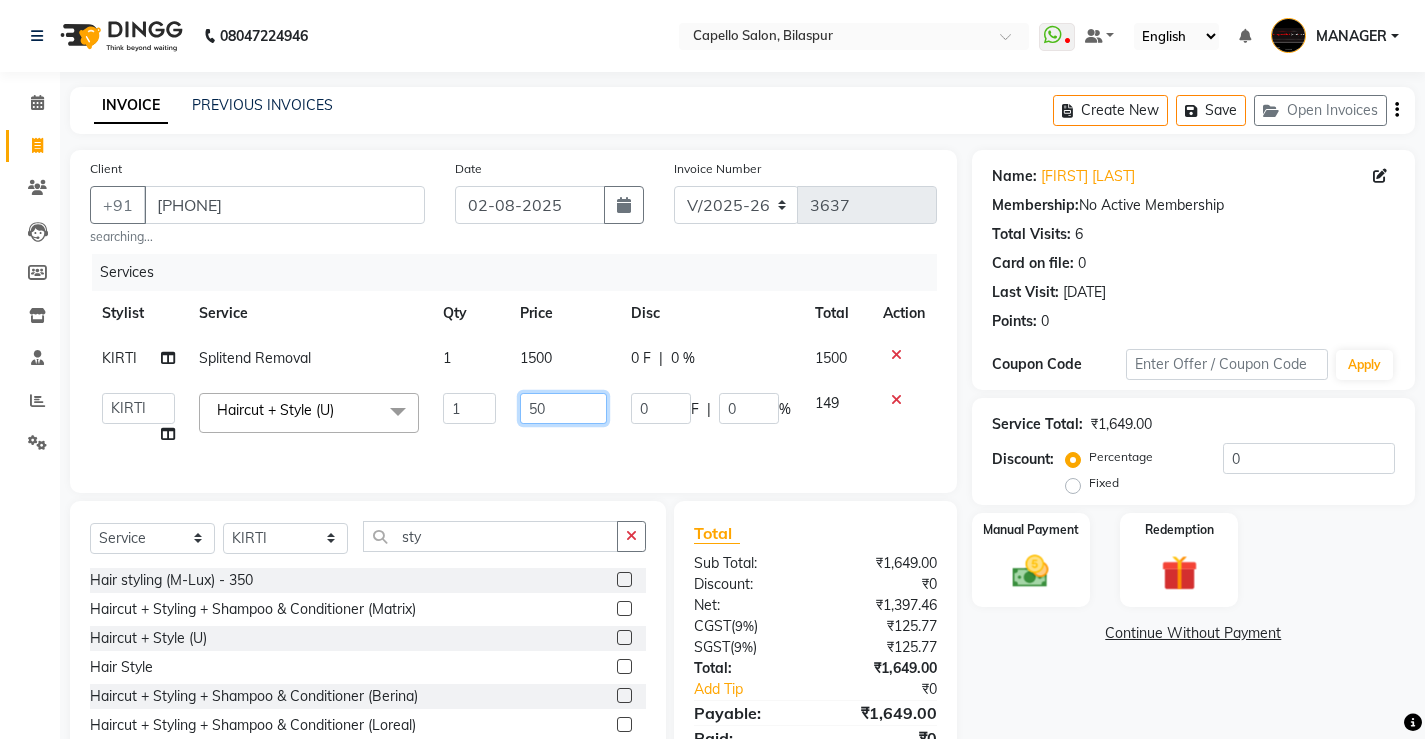 type on "500" 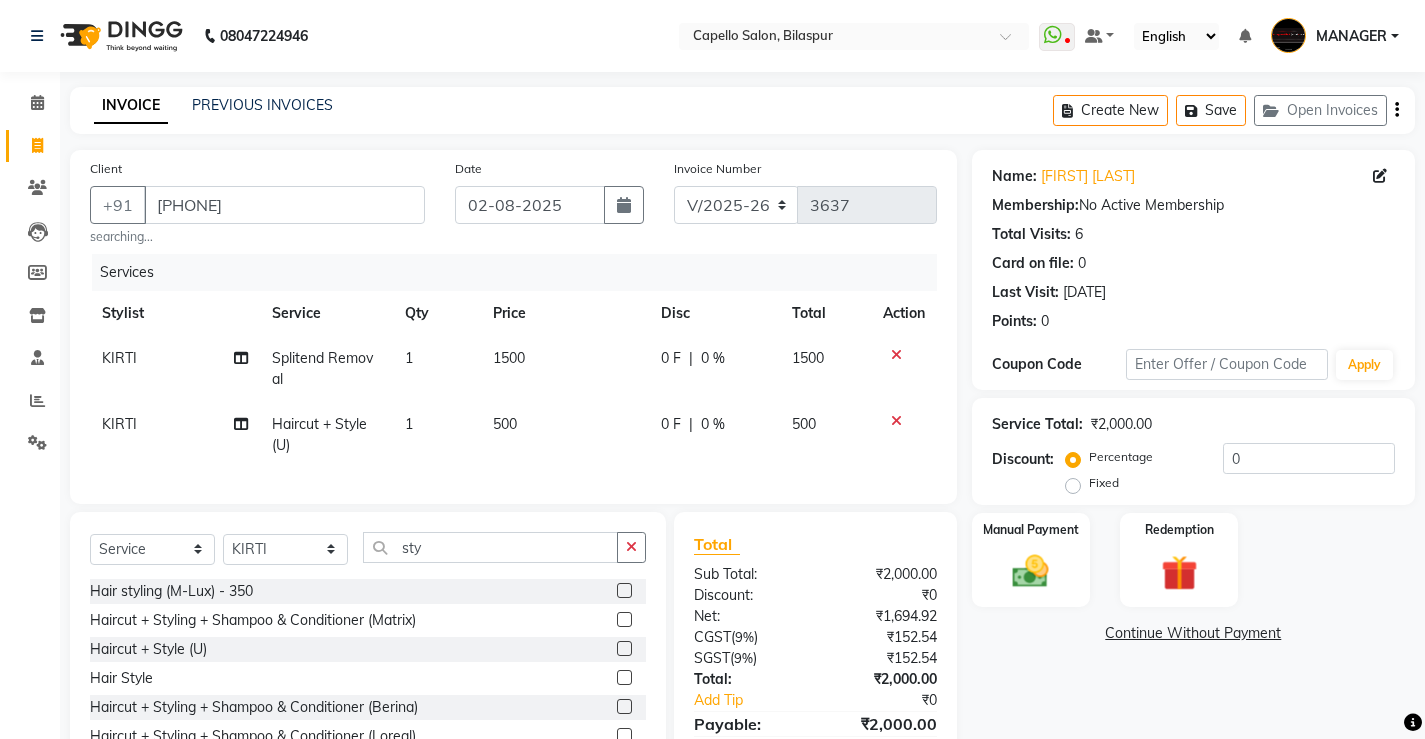 click on "1" 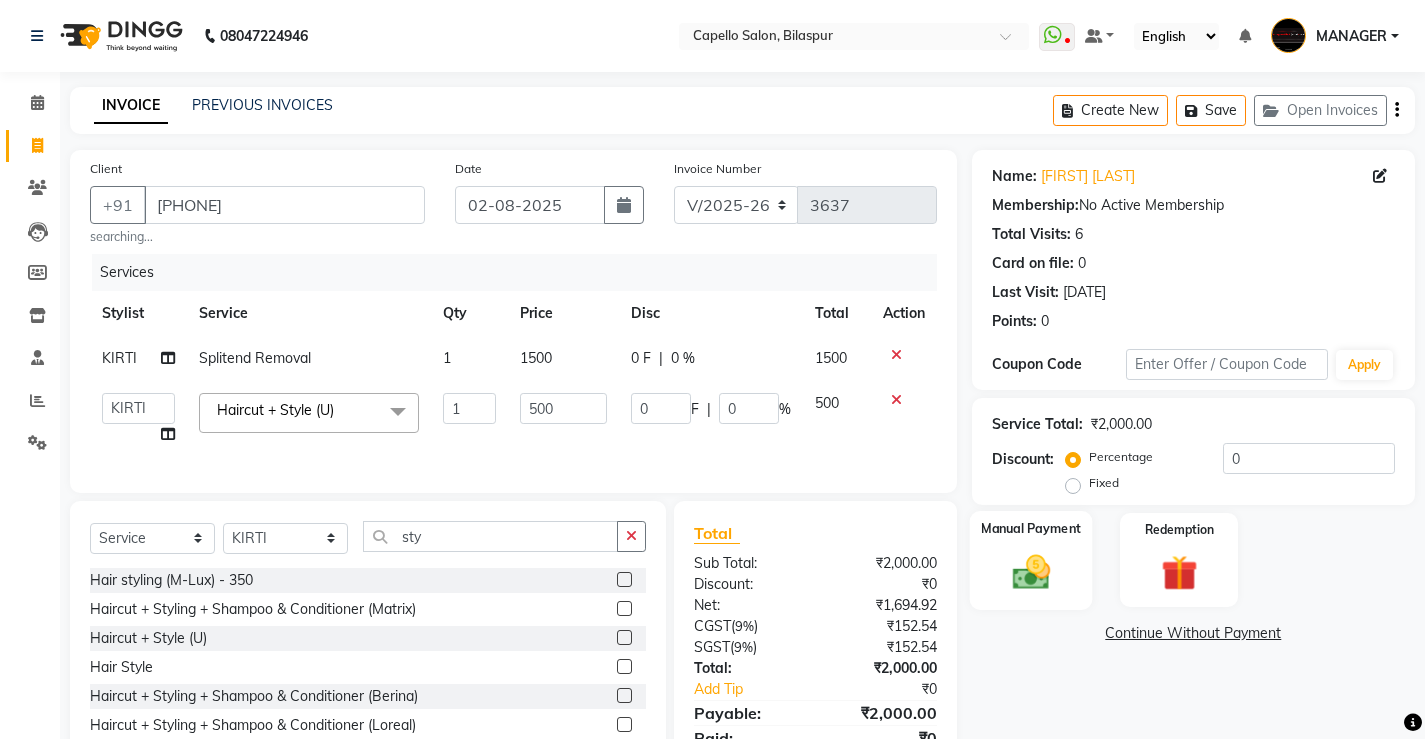 click 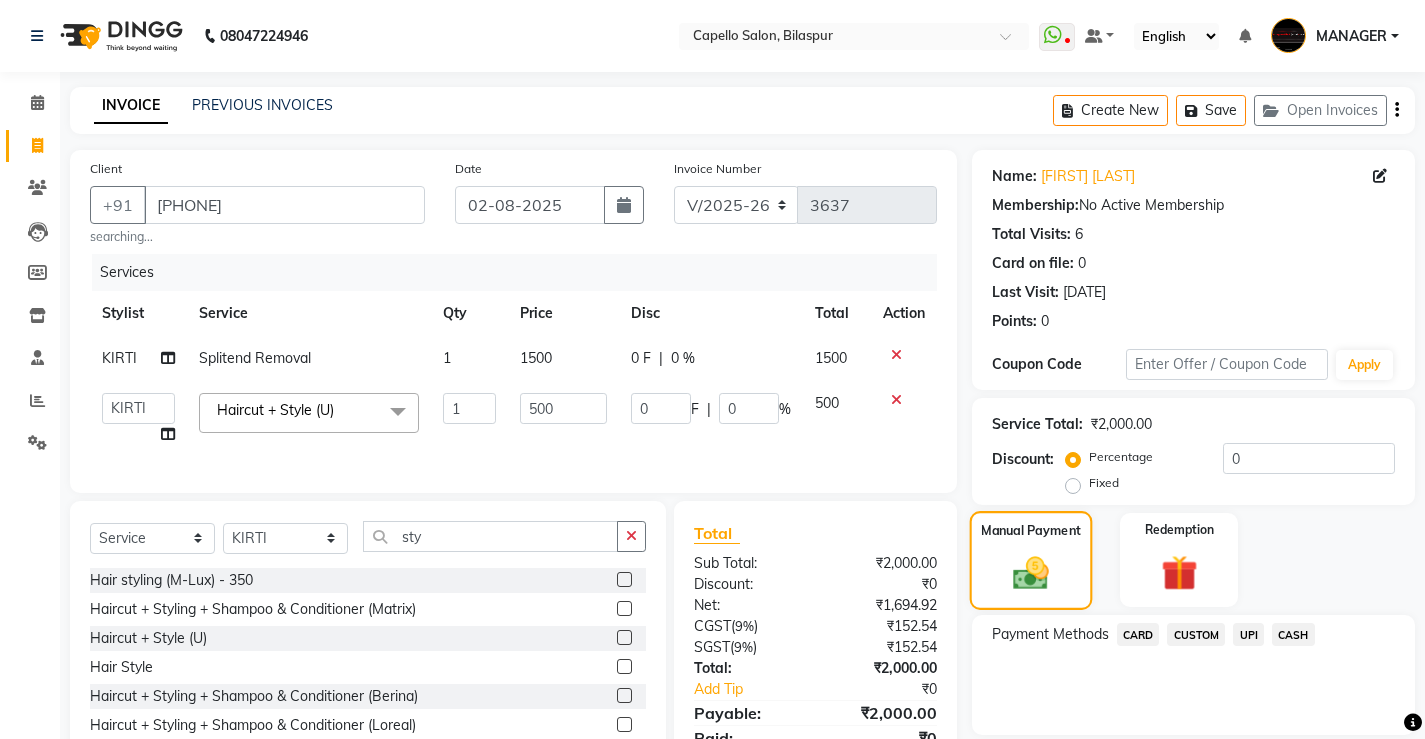 scroll, scrollTop: 101, scrollLeft: 0, axis: vertical 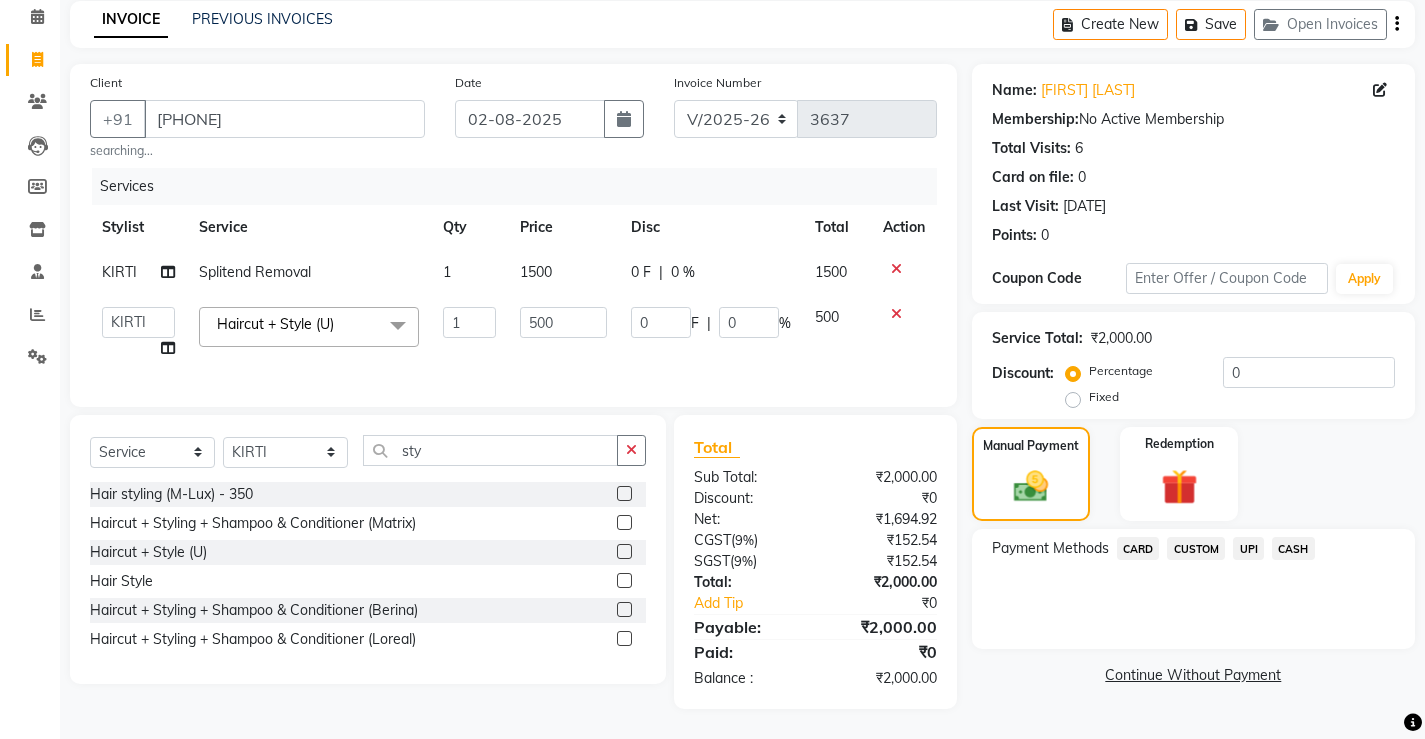 click on "UPI" 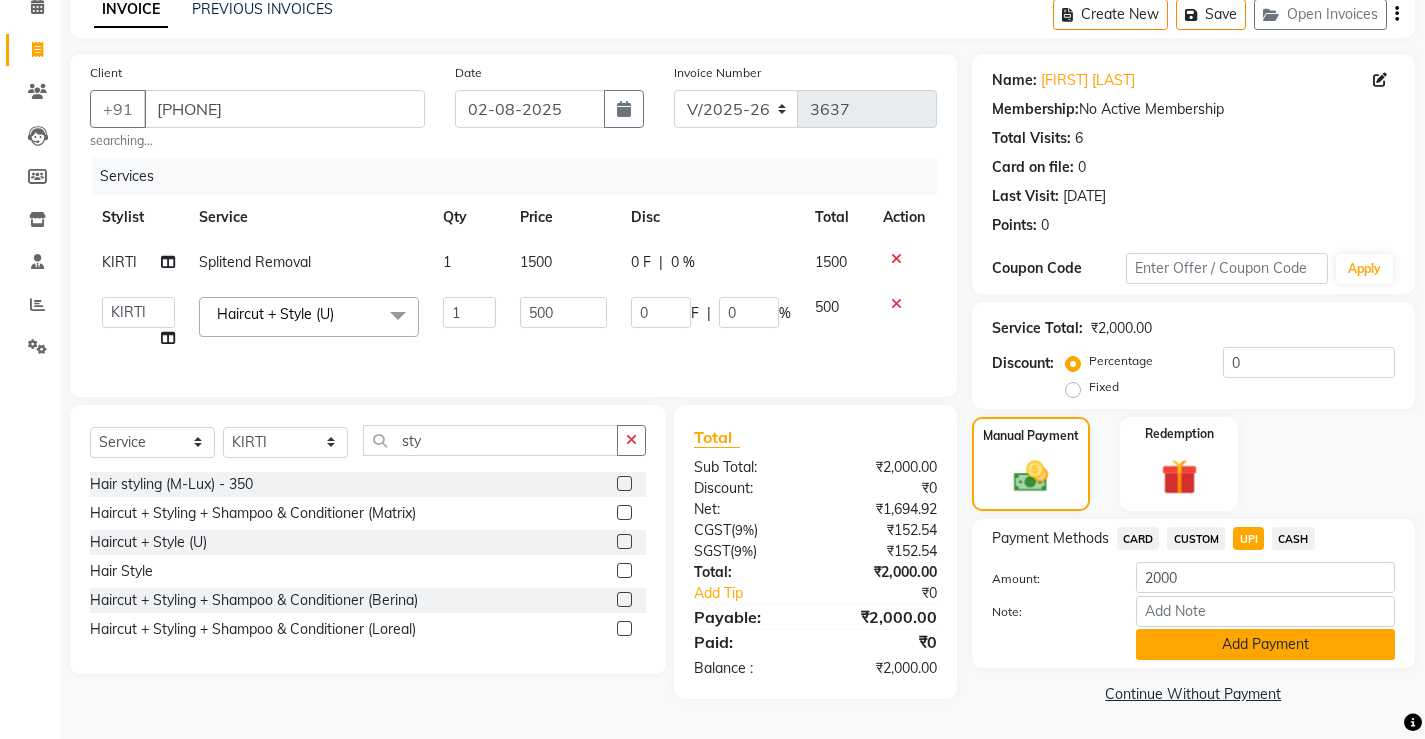 click on "Add Payment" 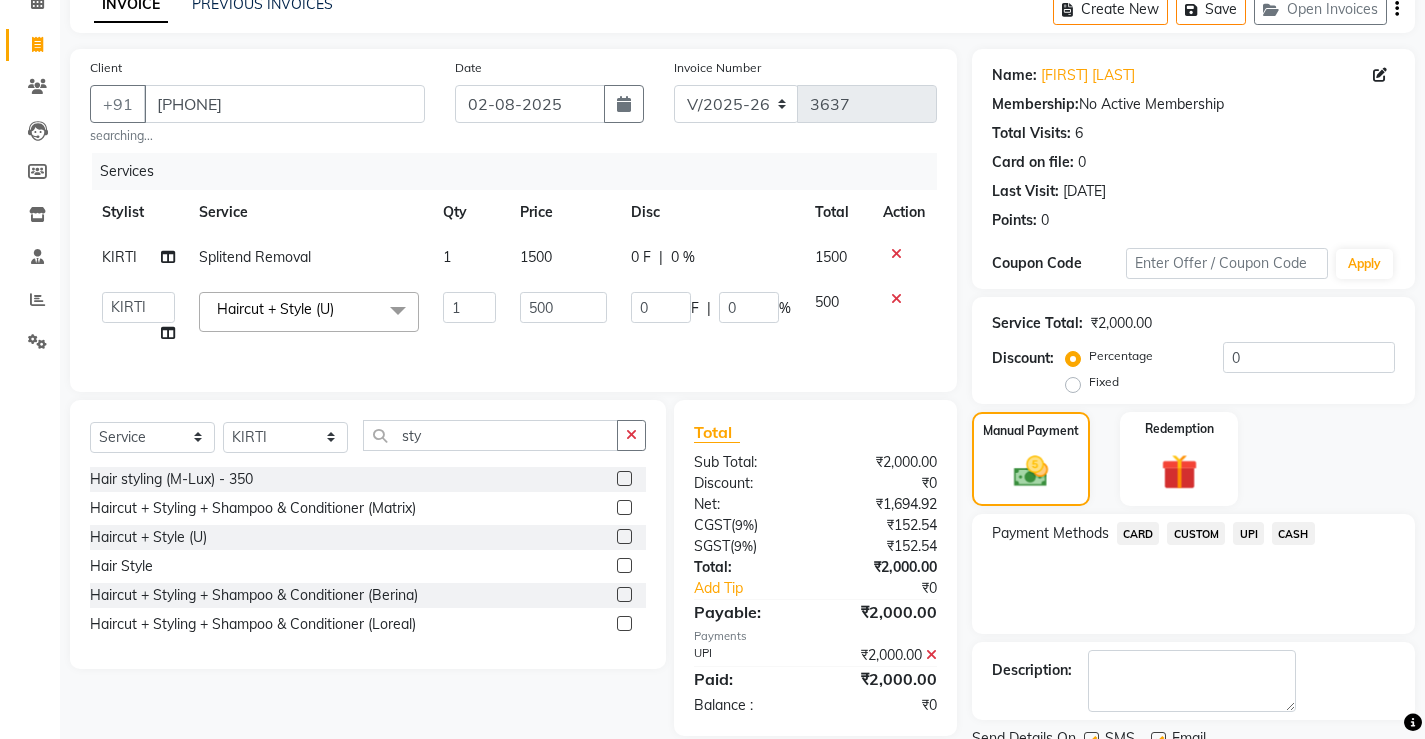 scroll, scrollTop: 180, scrollLeft: 0, axis: vertical 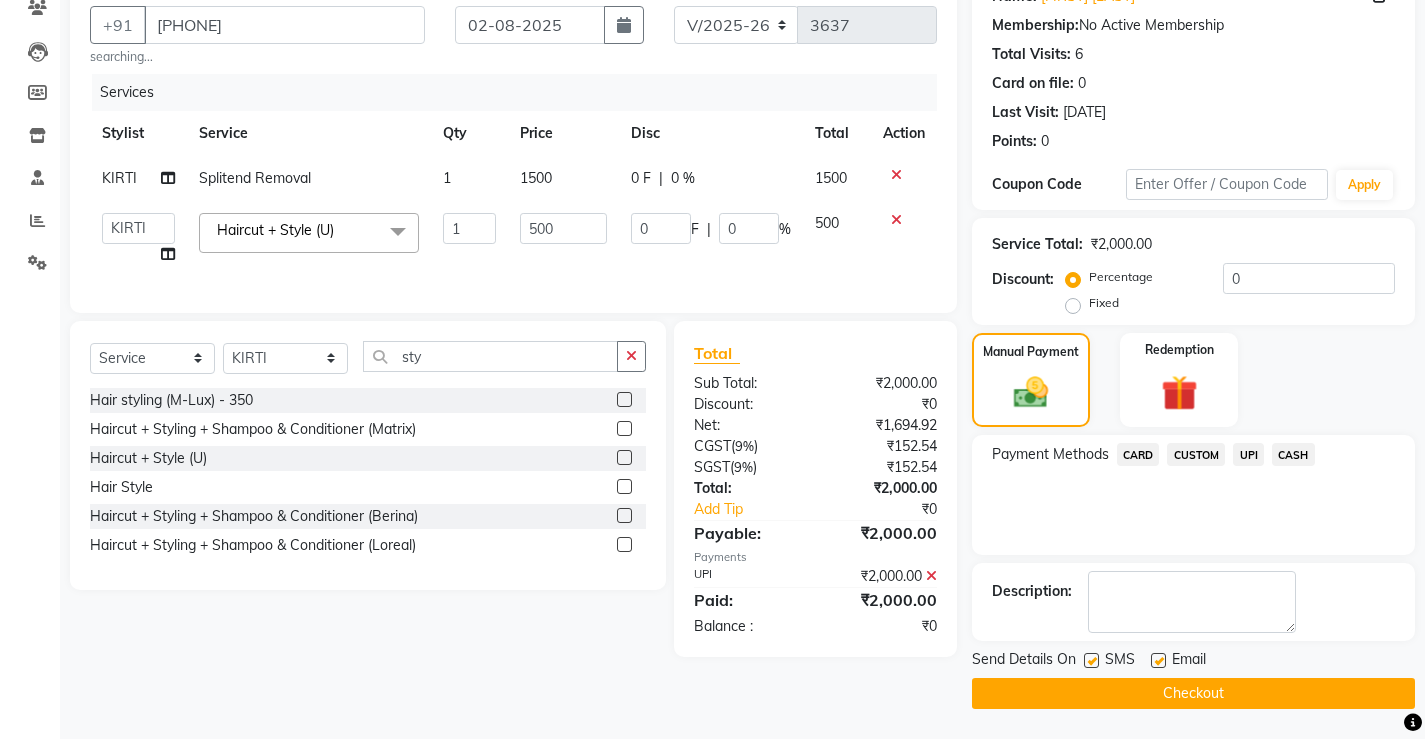 click on "Checkout" 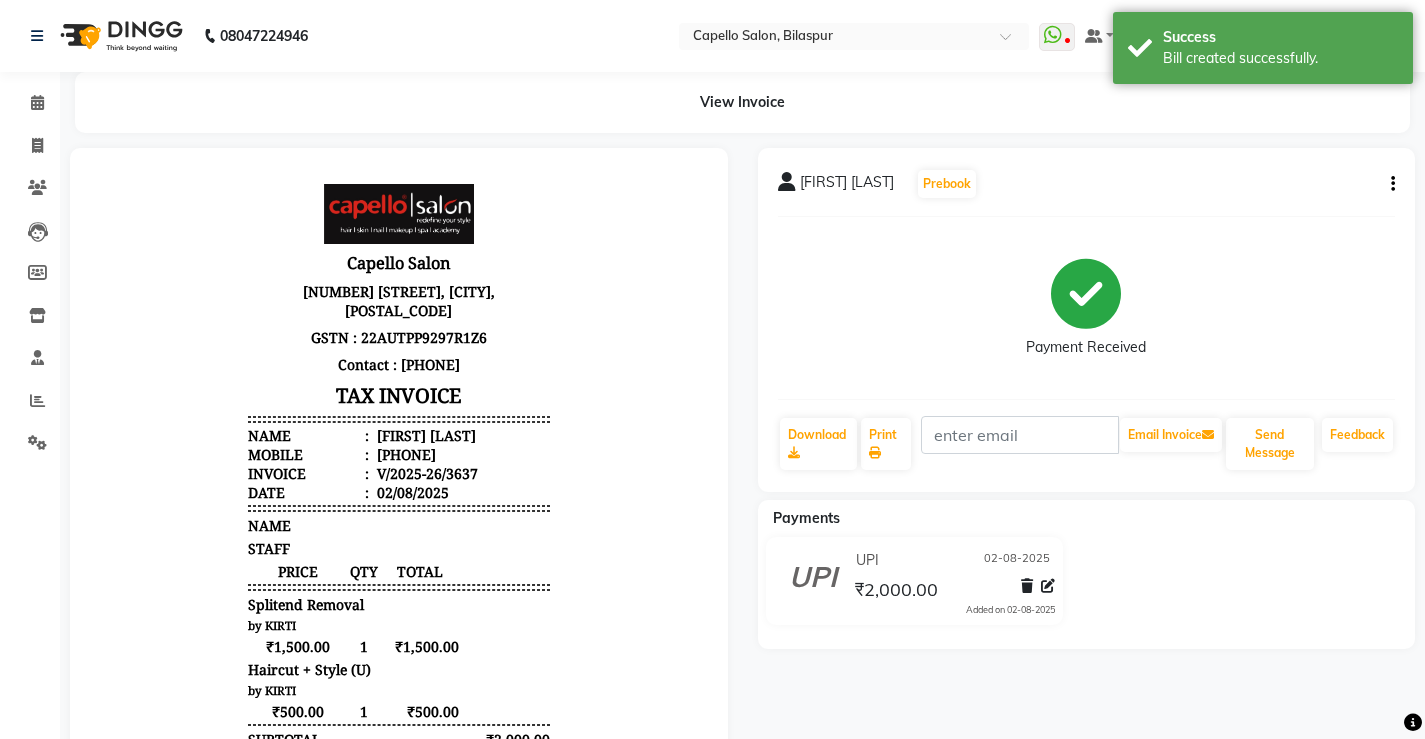 scroll, scrollTop: 0, scrollLeft: 0, axis: both 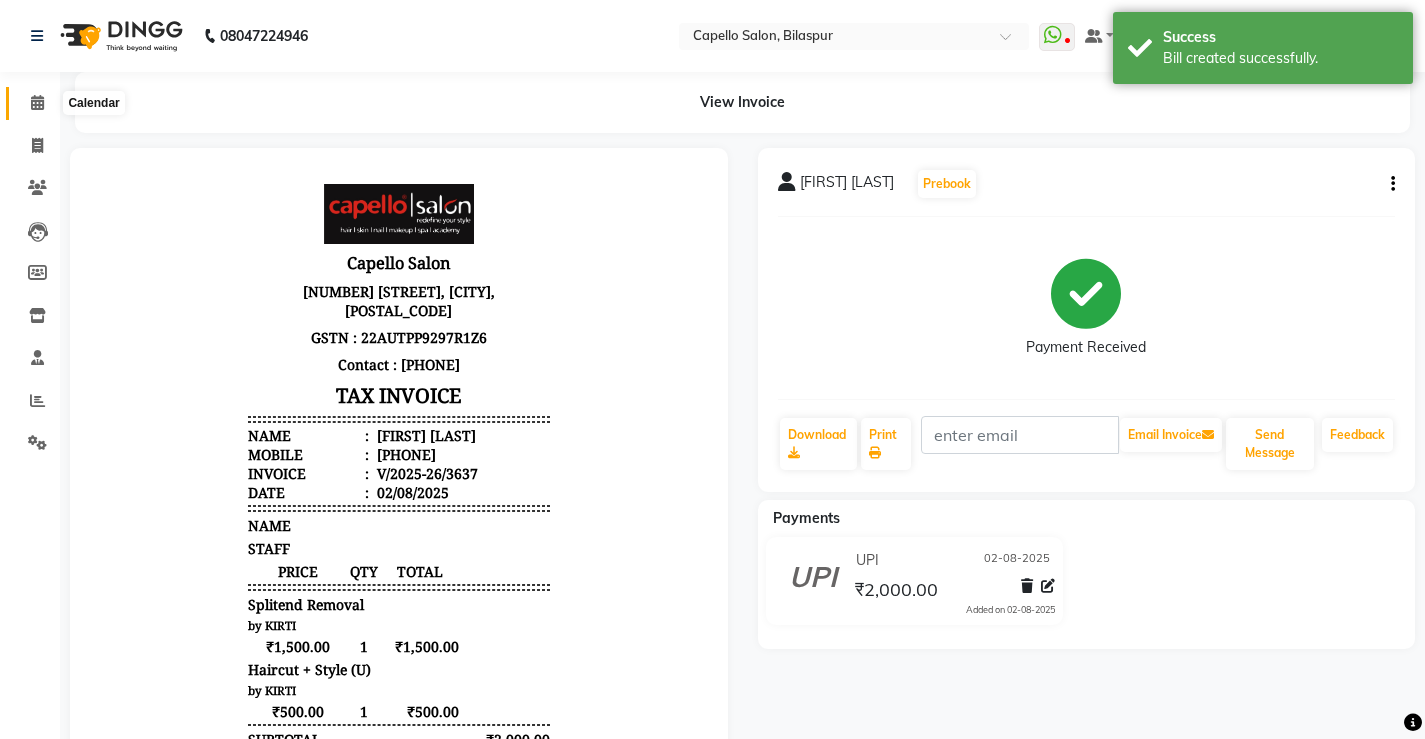 click 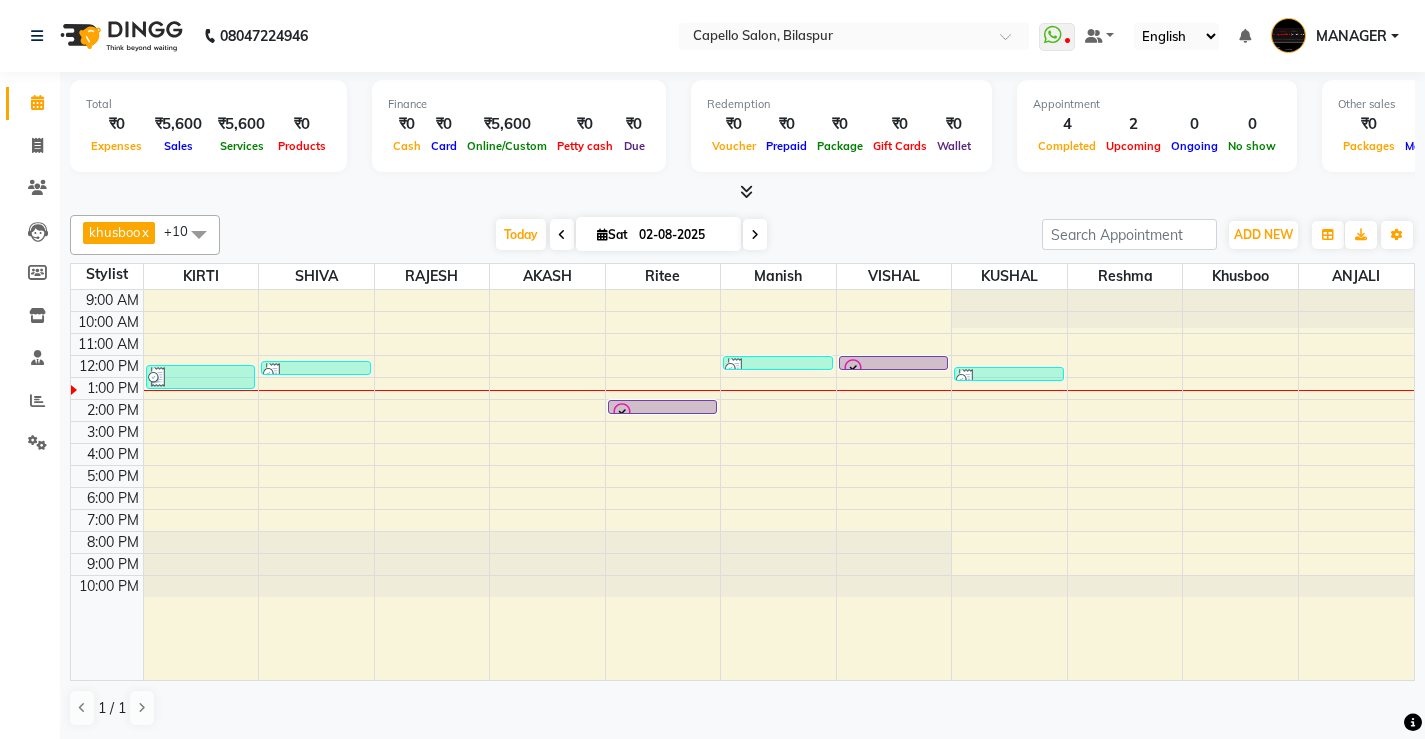 click on "9:00 AM 10:00 AM 11:00 AM 12:00 PM 1:00 PM 2:00 PM 3:00 PM 4:00 PM 5:00 PM 6:00 PM 7:00 PM 8:00 PM 9:00 PM 10:00 PM     jahnavi shekhar, TK06, 12:25 PM-01:35 PM, Splitend Removal,Haircut + Style (U)     HEMA, TK03, 12:15 PM-12:50 PM, Hair Spa (F)
madhuri jain, TK05, 02:00 PM-02:10 PM, Eyebrows (F)     shuruti, TK02, 12:00 PM-12:20 PM, Haircut + Styling + Shampoo & Conditioner (Matrix)
raj lahre, TK01, 12:00 PM-12:20 PM, Haircut     bk shukla, TK04, 12:30 PM-12:55 PM, Beard Trim/Shave" at bounding box center [742, 485] 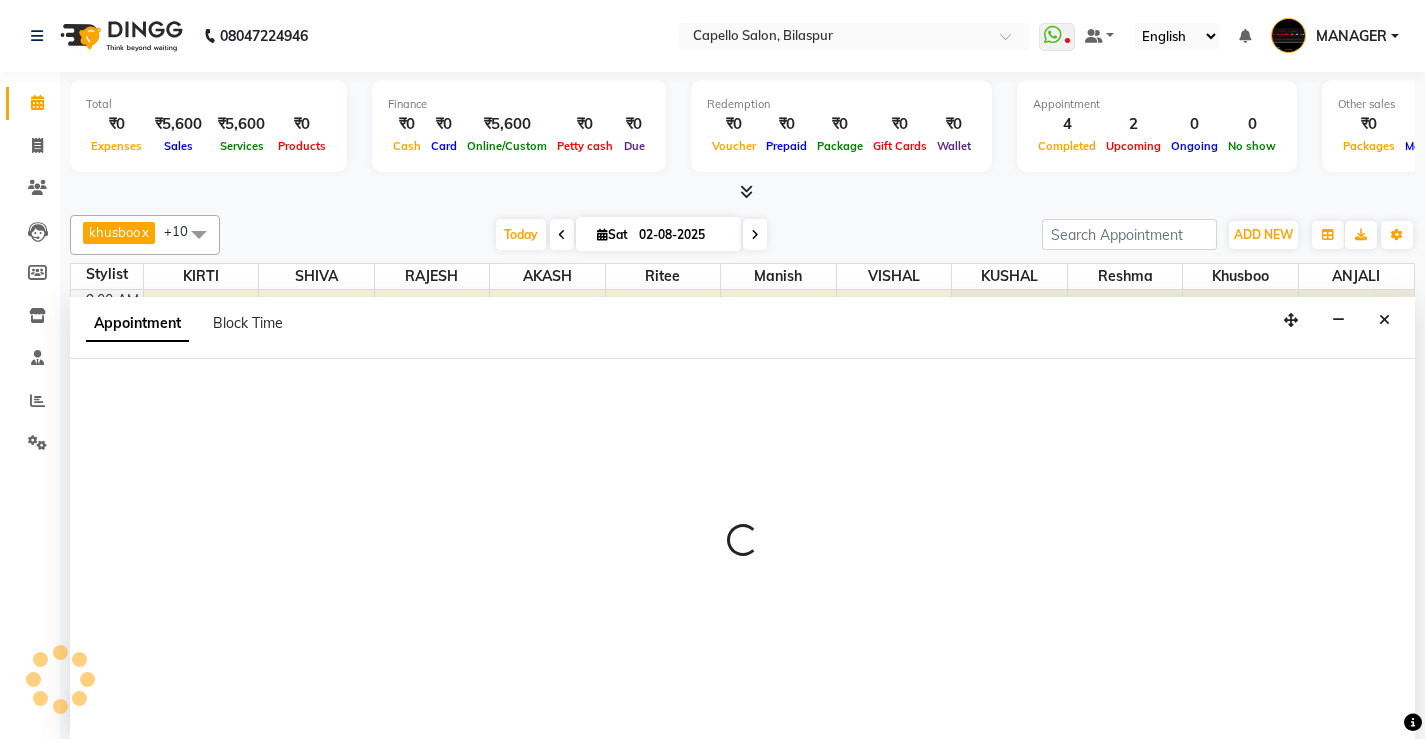 scroll, scrollTop: 1, scrollLeft: 0, axis: vertical 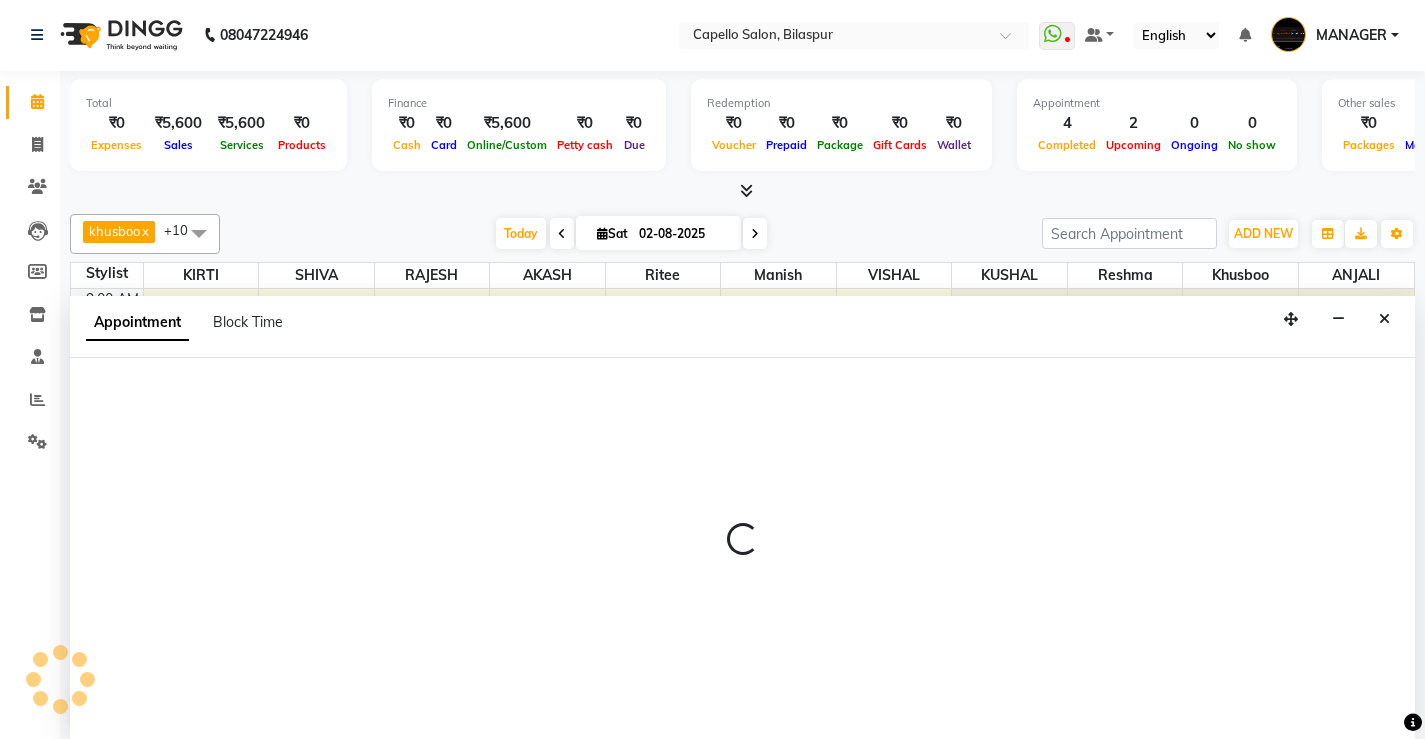 select on "60457" 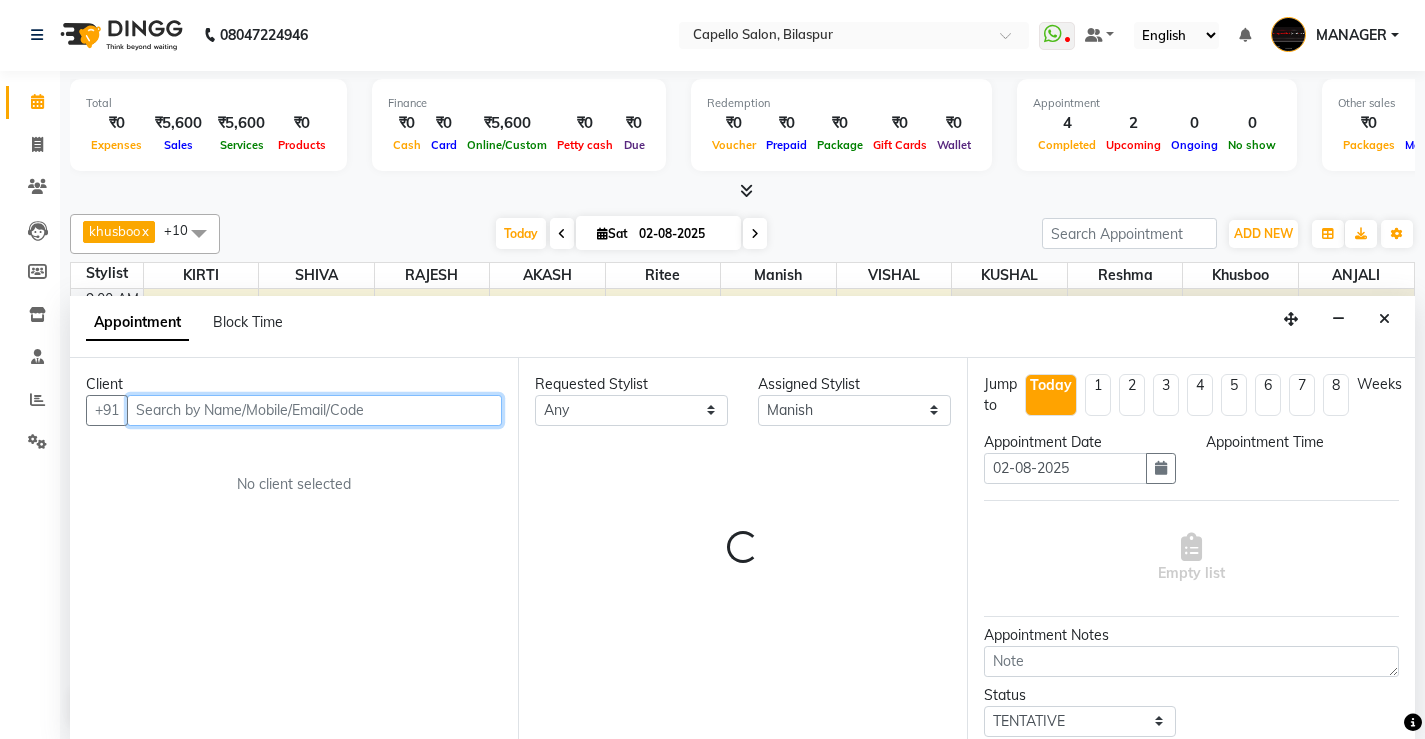 select on "780" 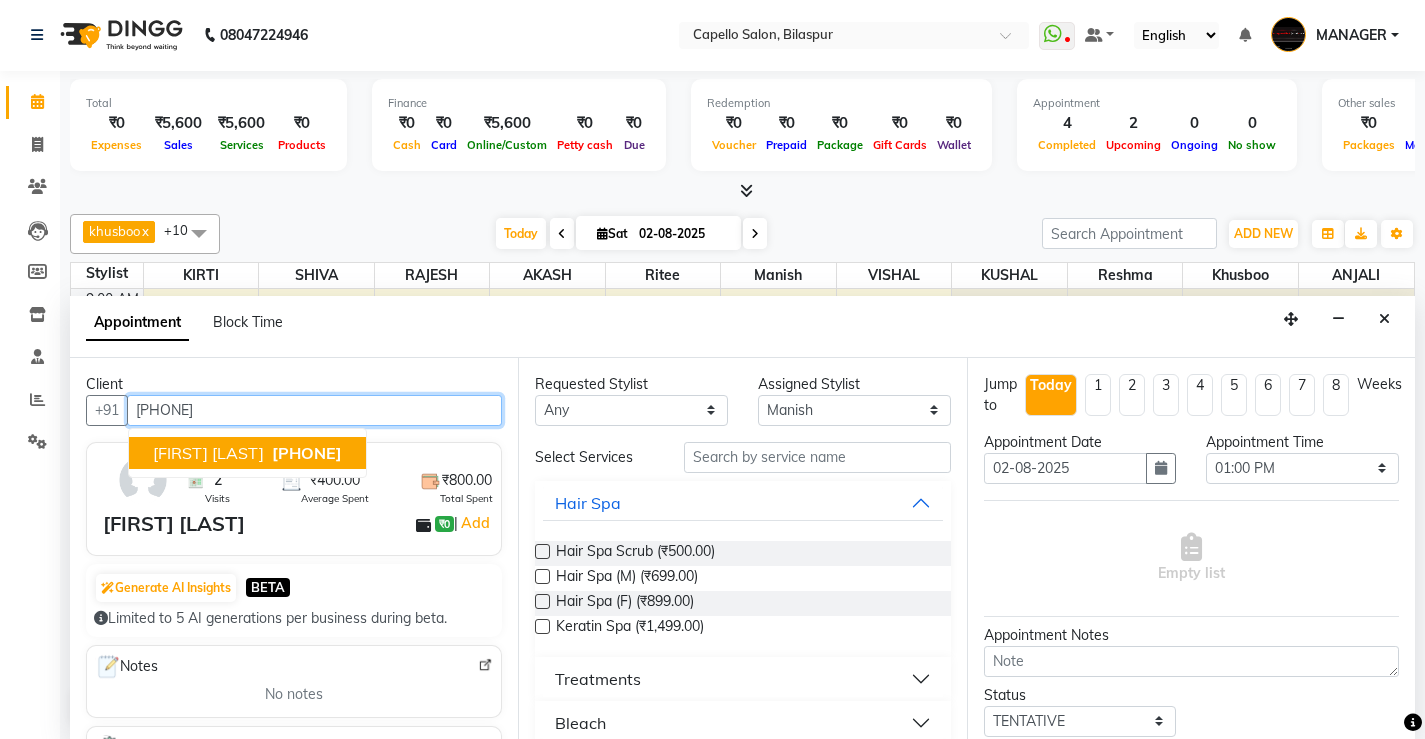 type on "[PHONE]" 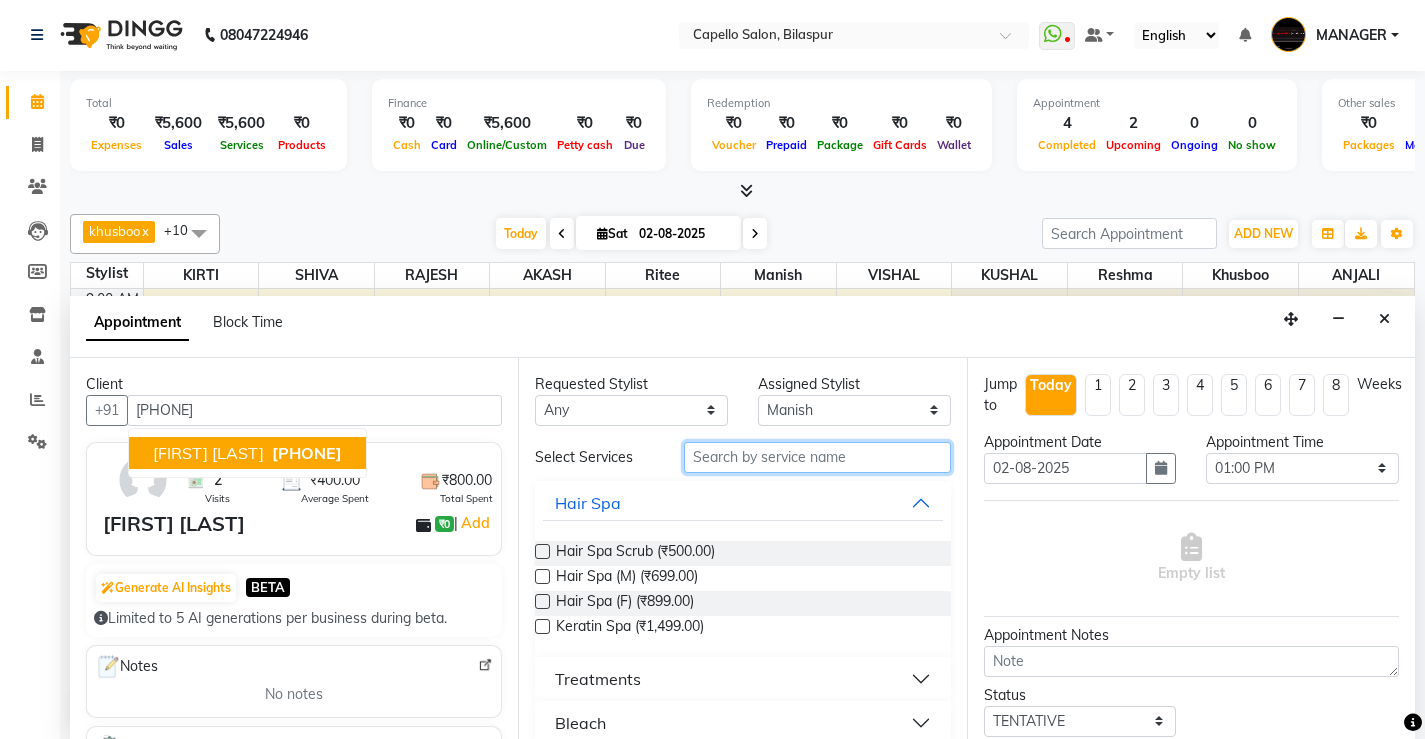click at bounding box center (817, 457) 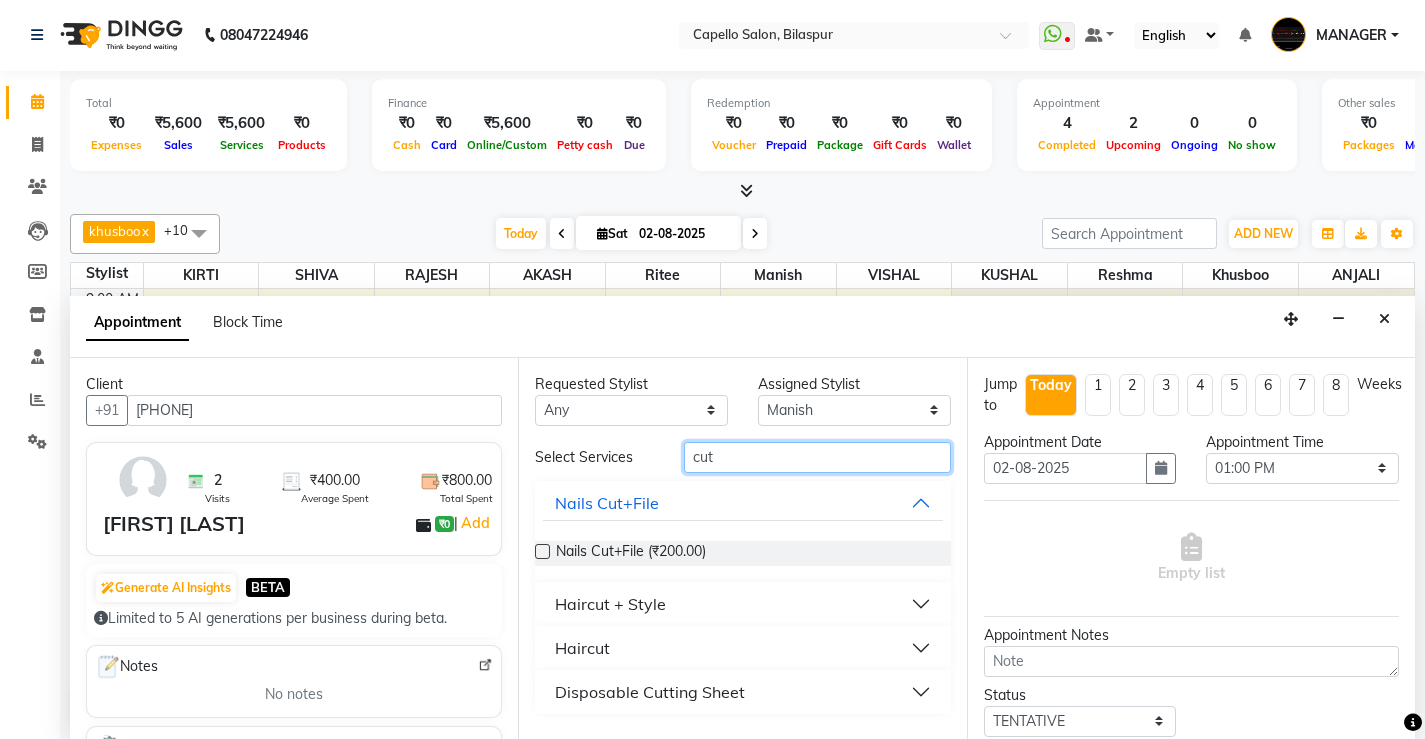 type on "cut" 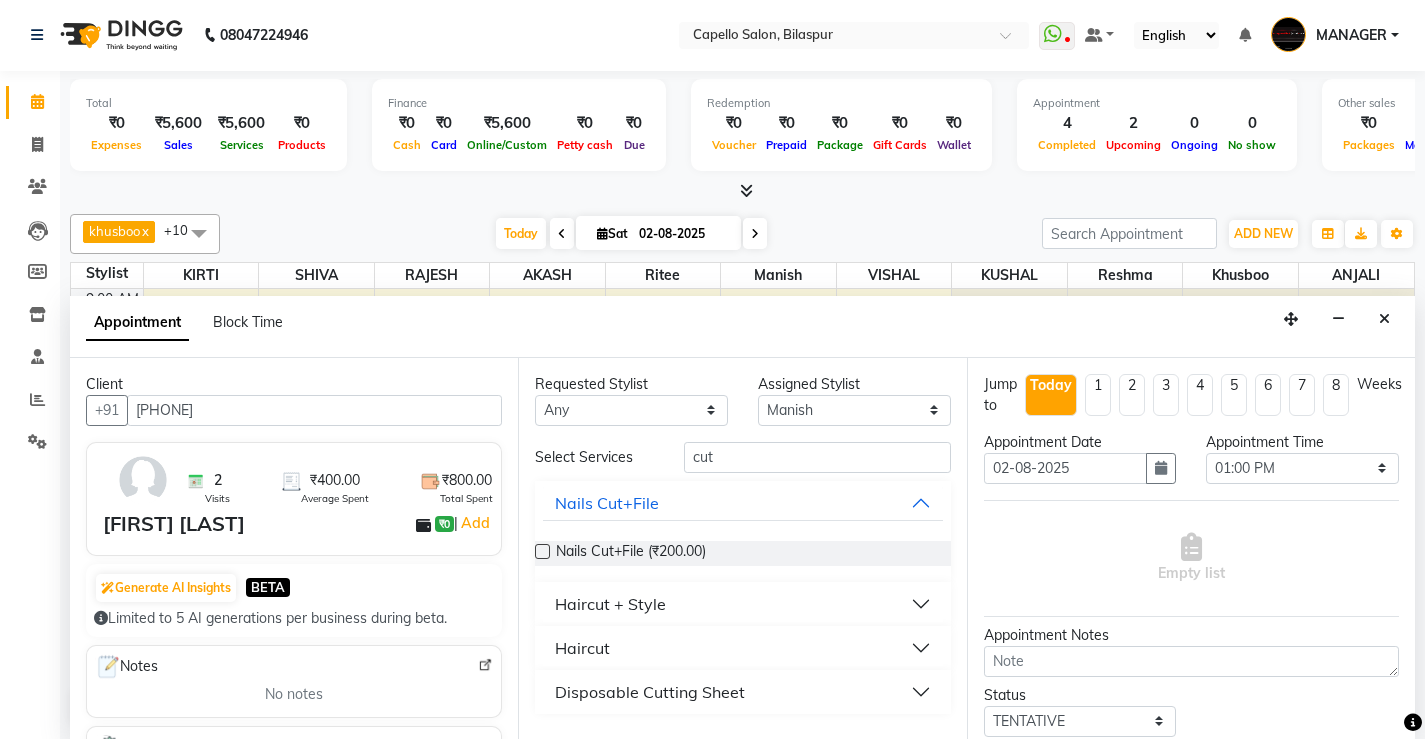 click on "Haircut" at bounding box center (742, 648) 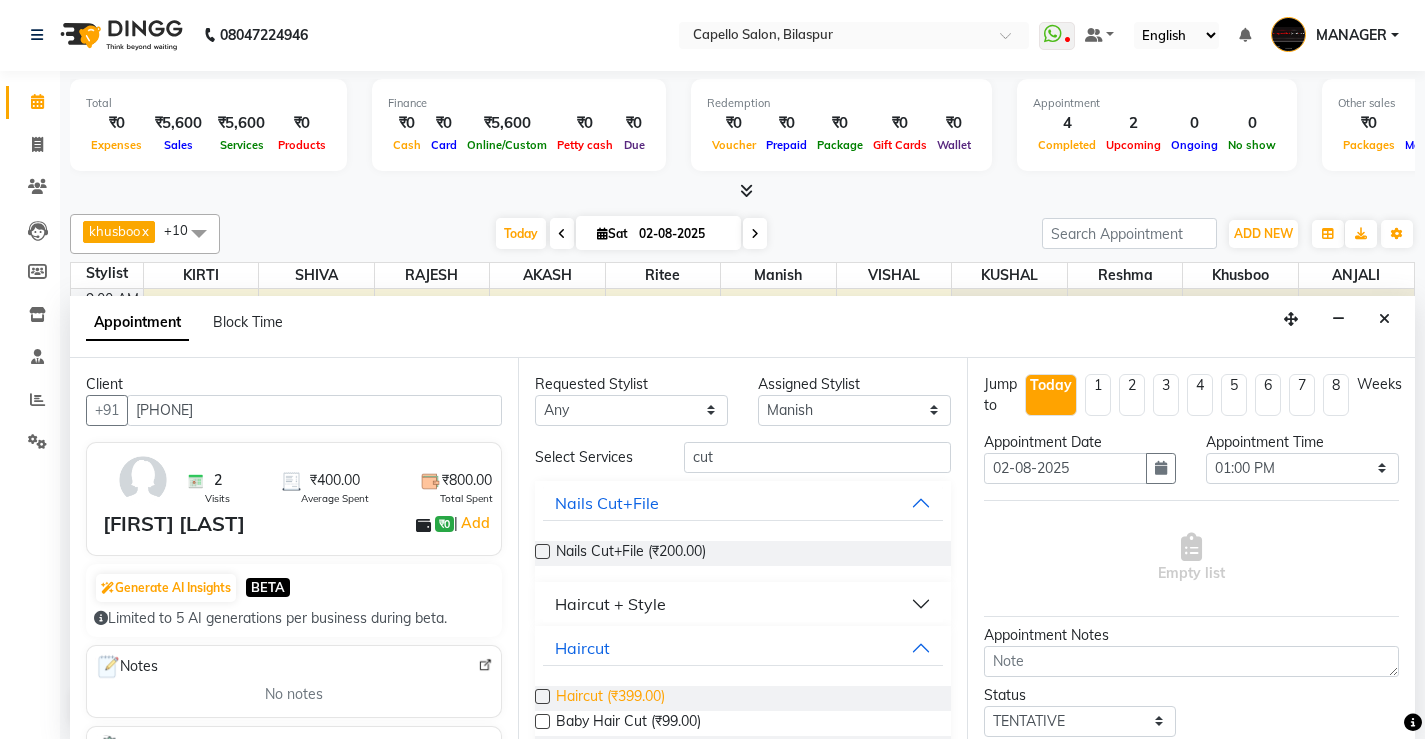click on "Haircut (₹399.00)" at bounding box center (610, 698) 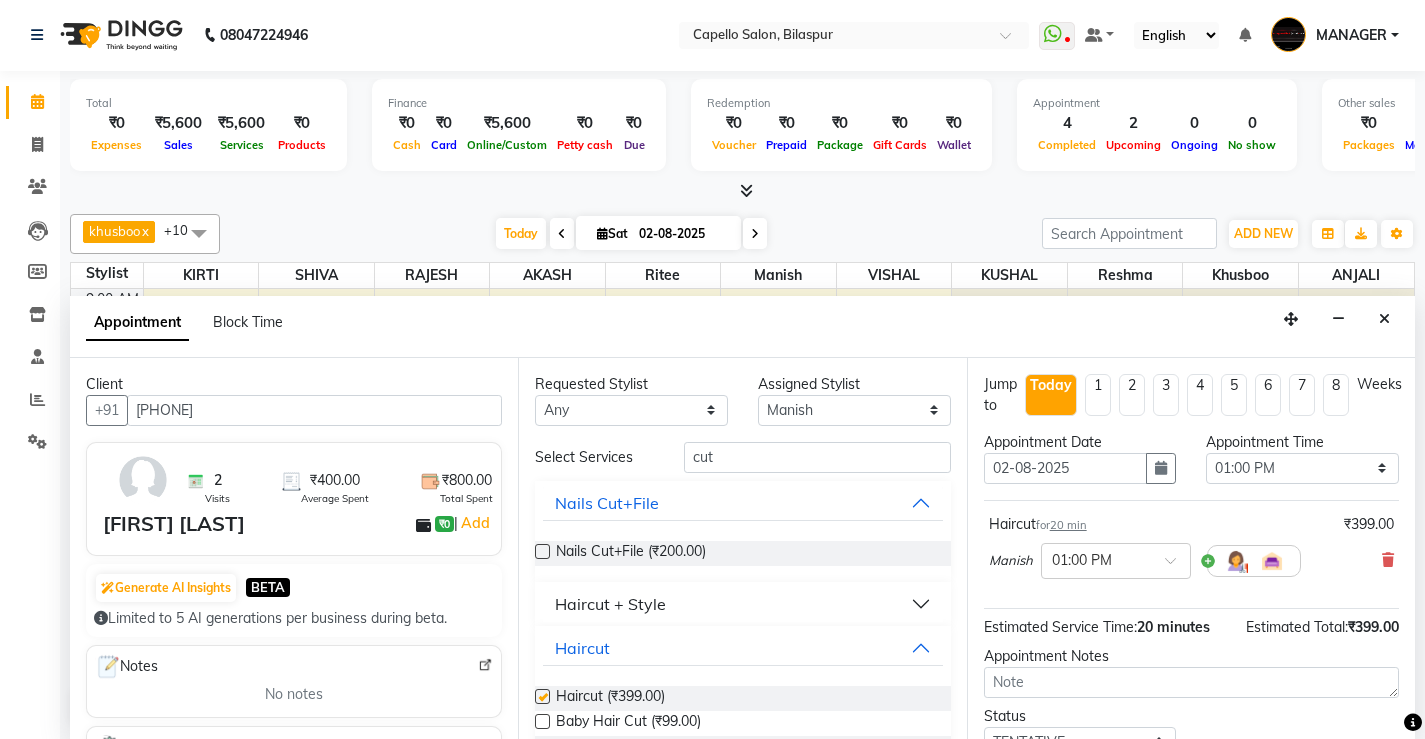 checkbox on "false" 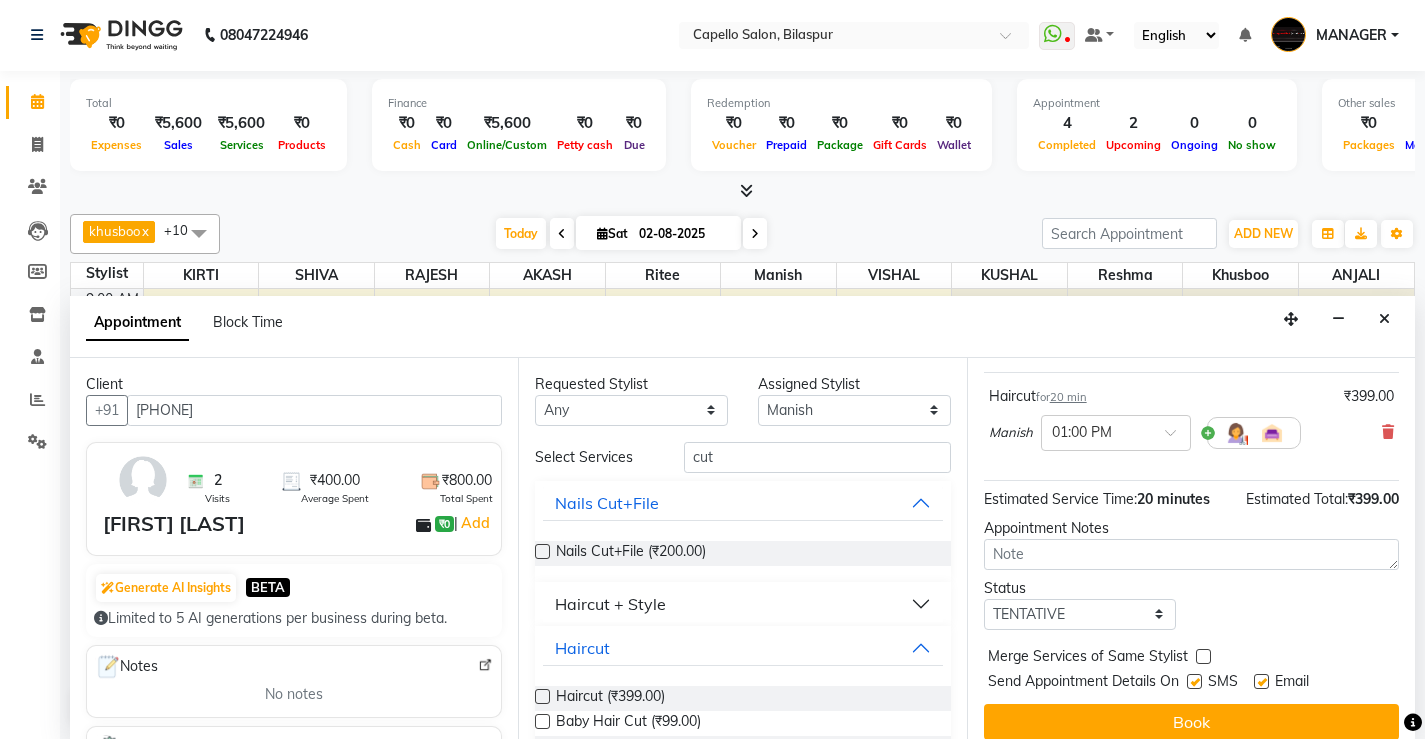 scroll, scrollTop: 145, scrollLeft: 0, axis: vertical 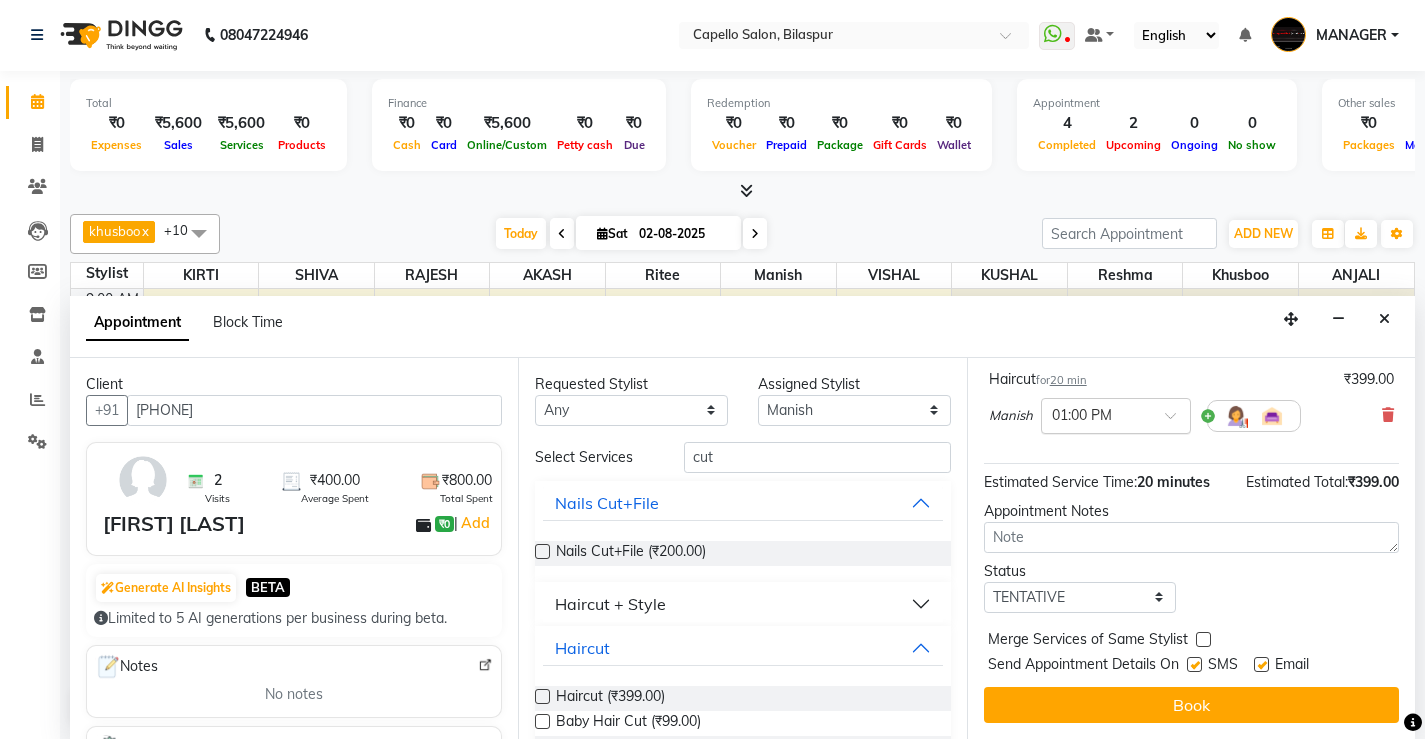 click on "× 01:00 PM" at bounding box center (1082, 415) 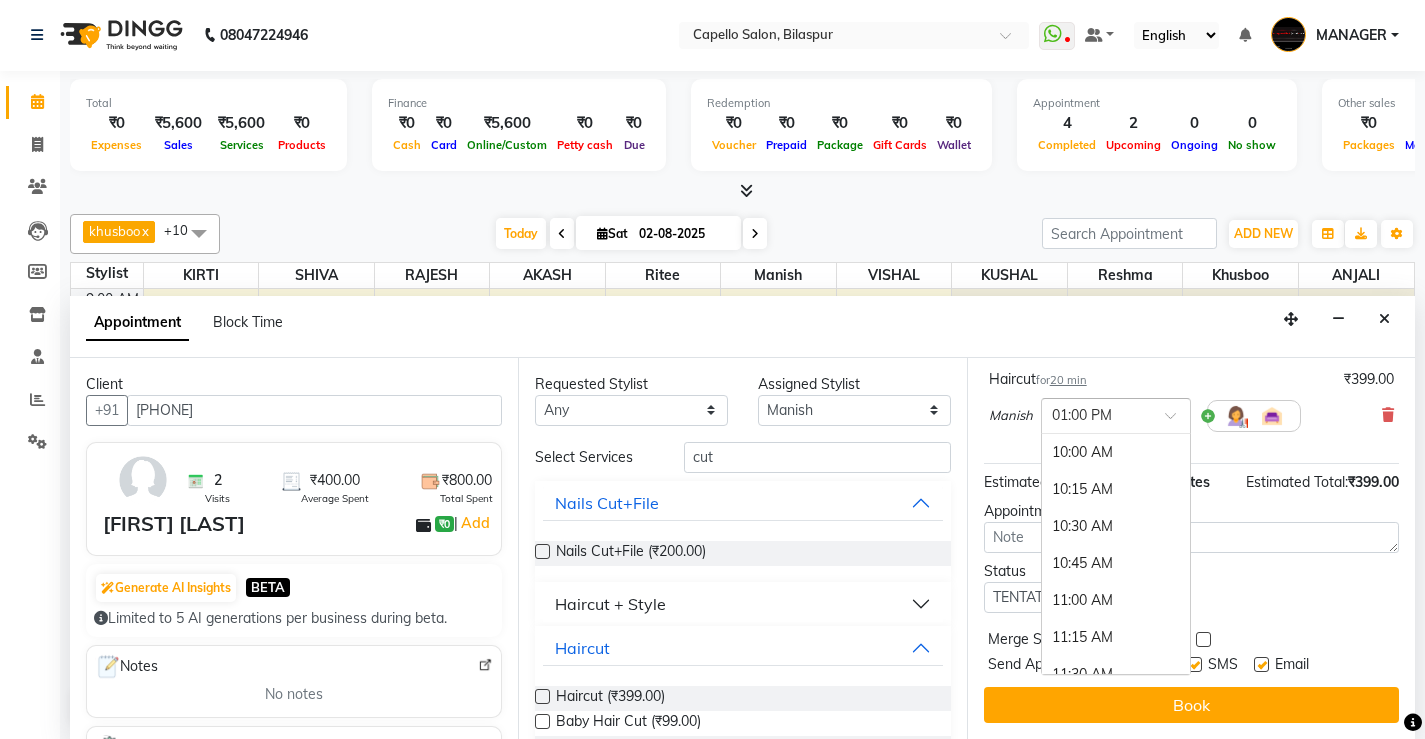 click at bounding box center (1096, 414) 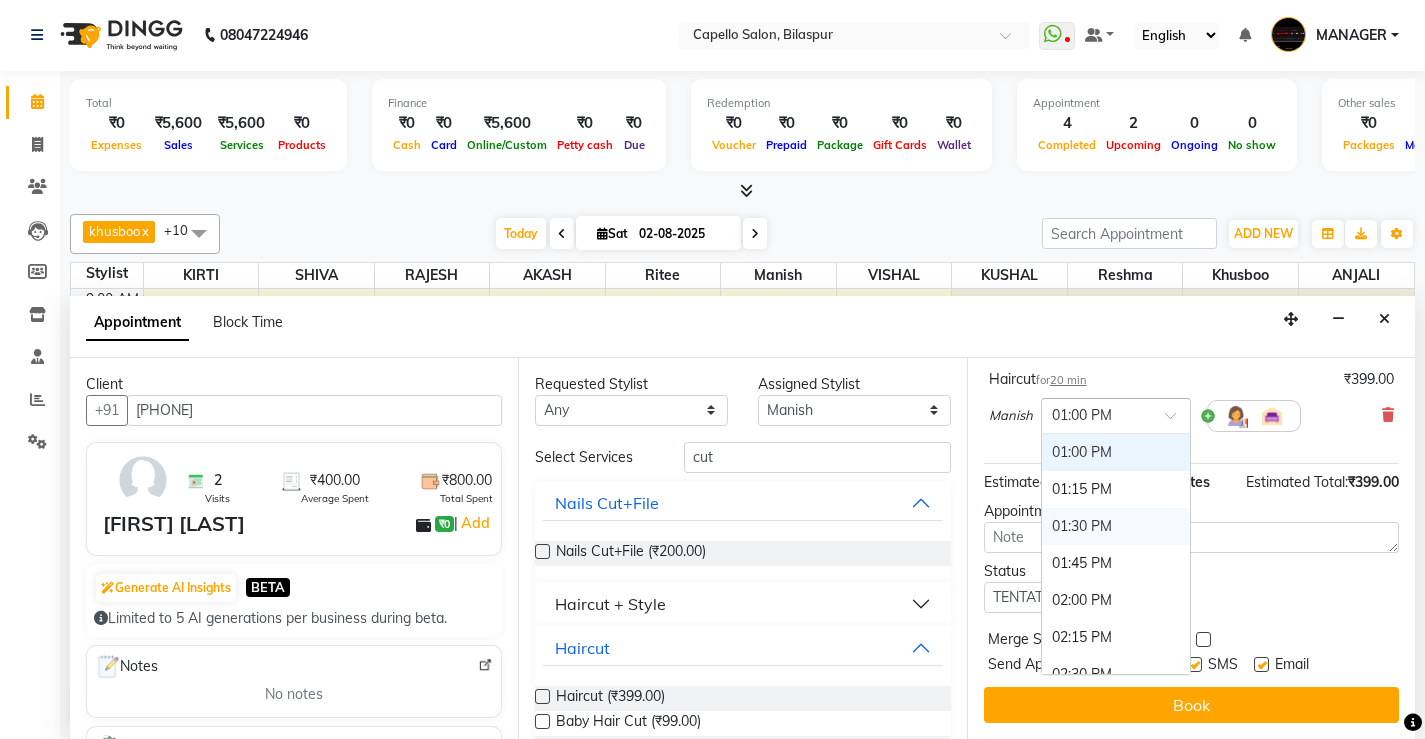 click on "01:30 PM" at bounding box center [1116, 526] 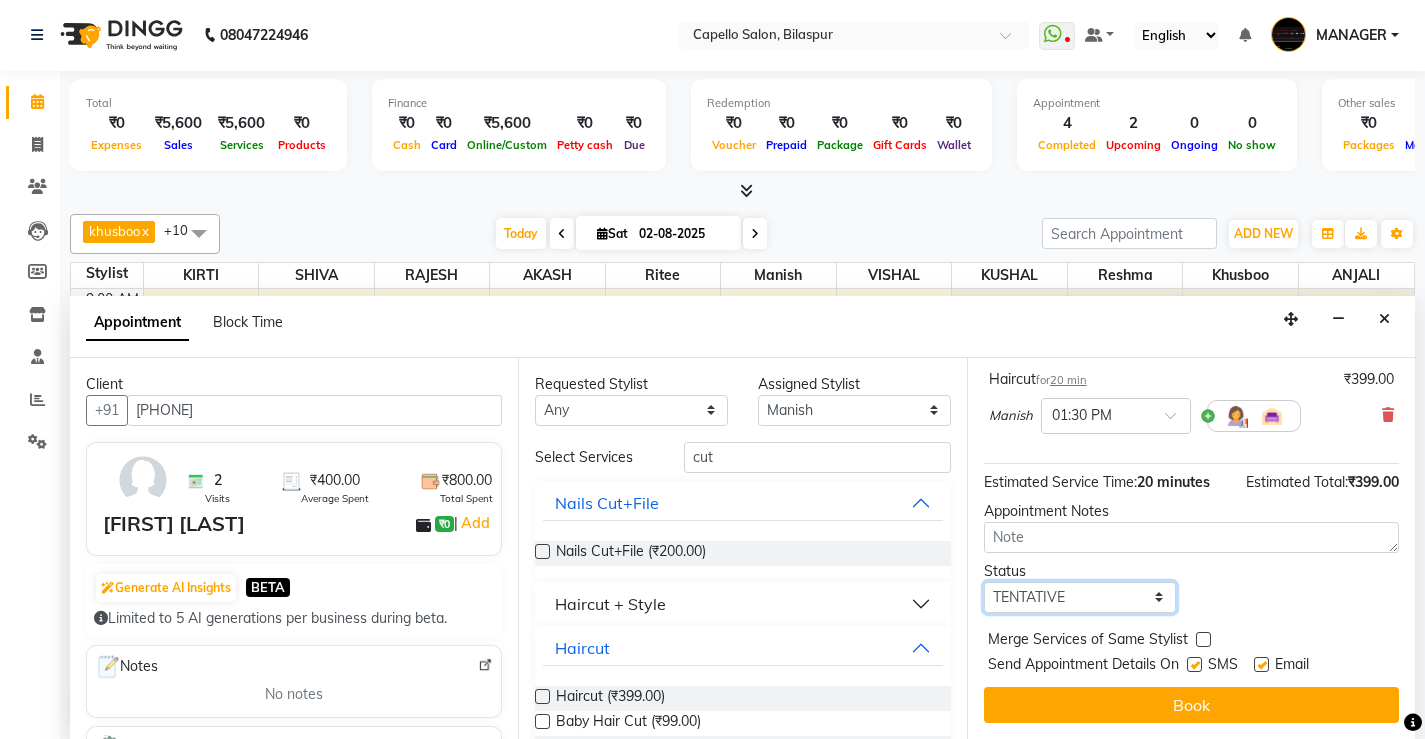 click on "Select TENTATIVE CONFIRM CHECK-IN UPCOMING" at bounding box center [1080, 597] 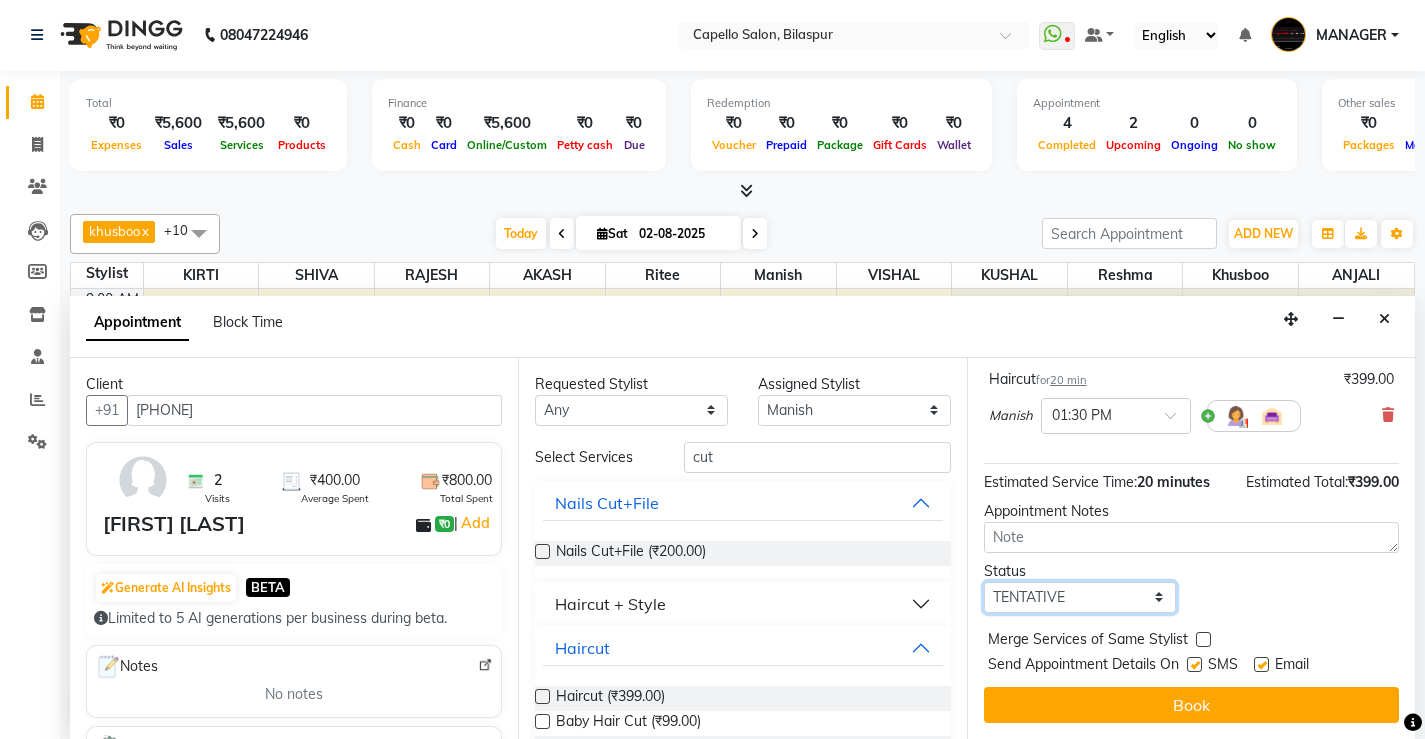 select on "check-in" 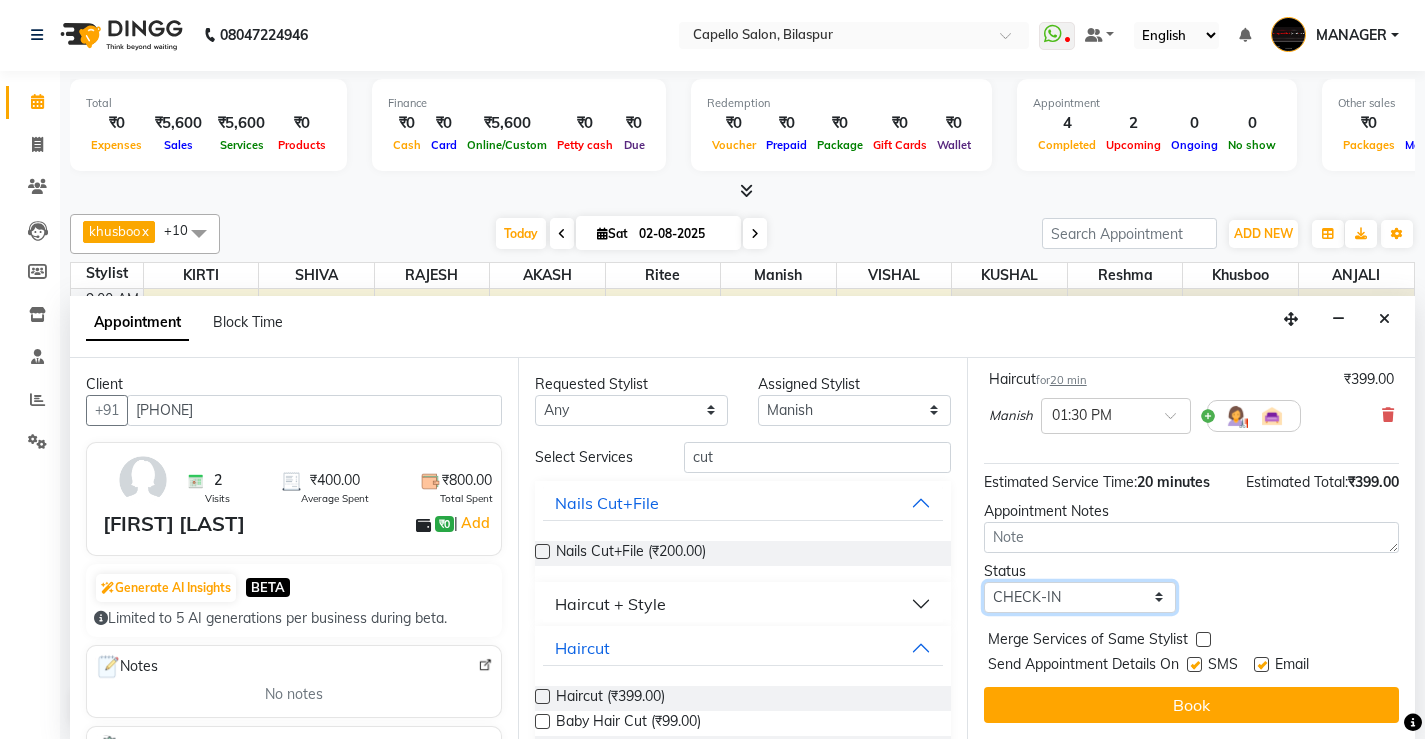 click on "Select TENTATIVE CONFIRM CHECK-IN UPCOMING" at bounding box center [1080, 597] 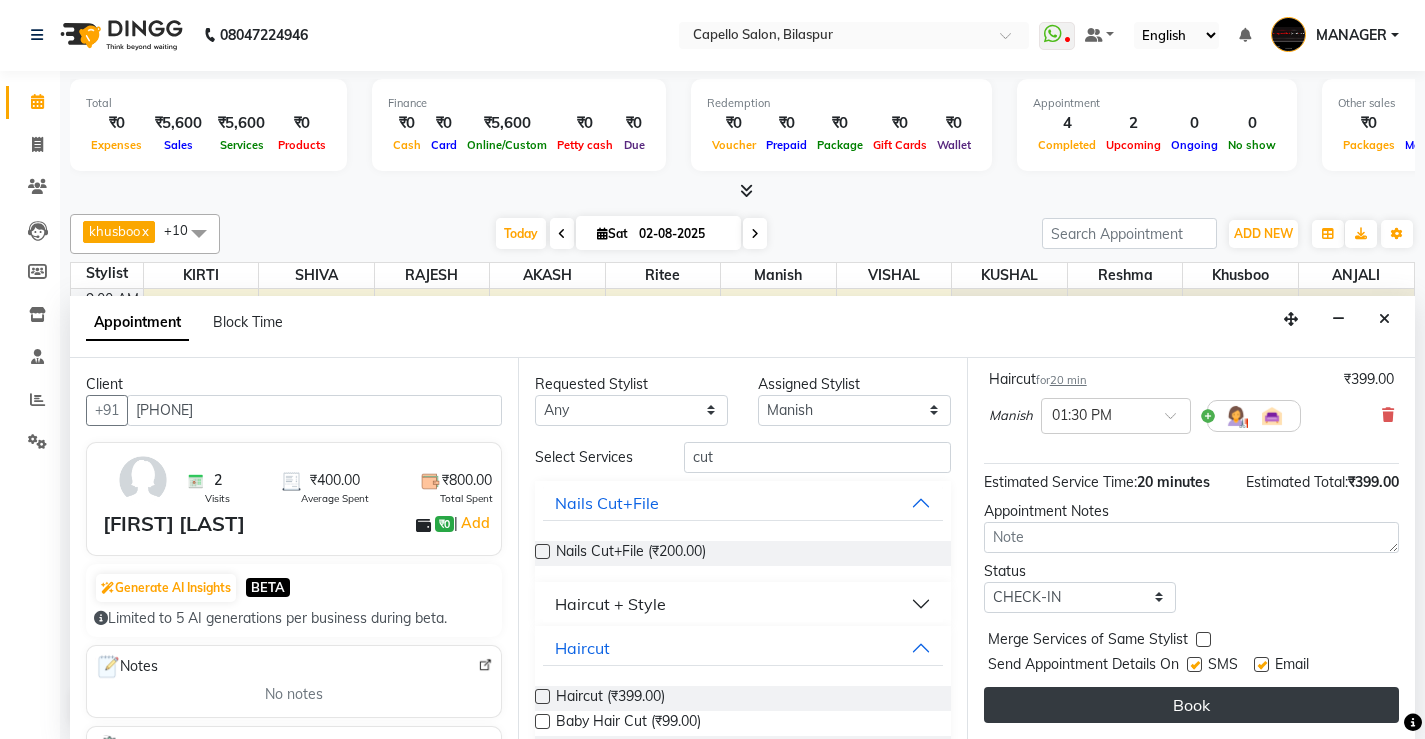 click on "Book" at bounding box center [1191, 705] 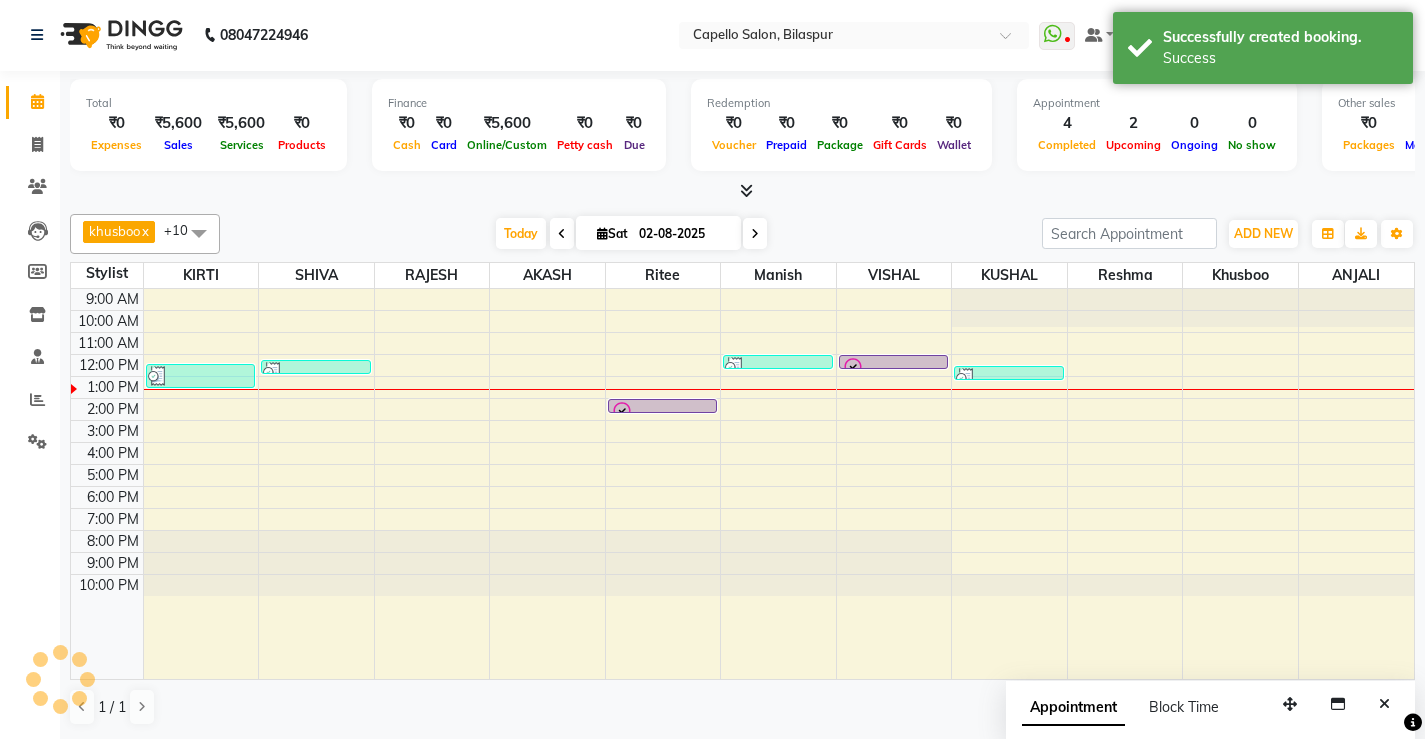 scroll, scrollTop: 0, scrollLeft: 0, axis: both 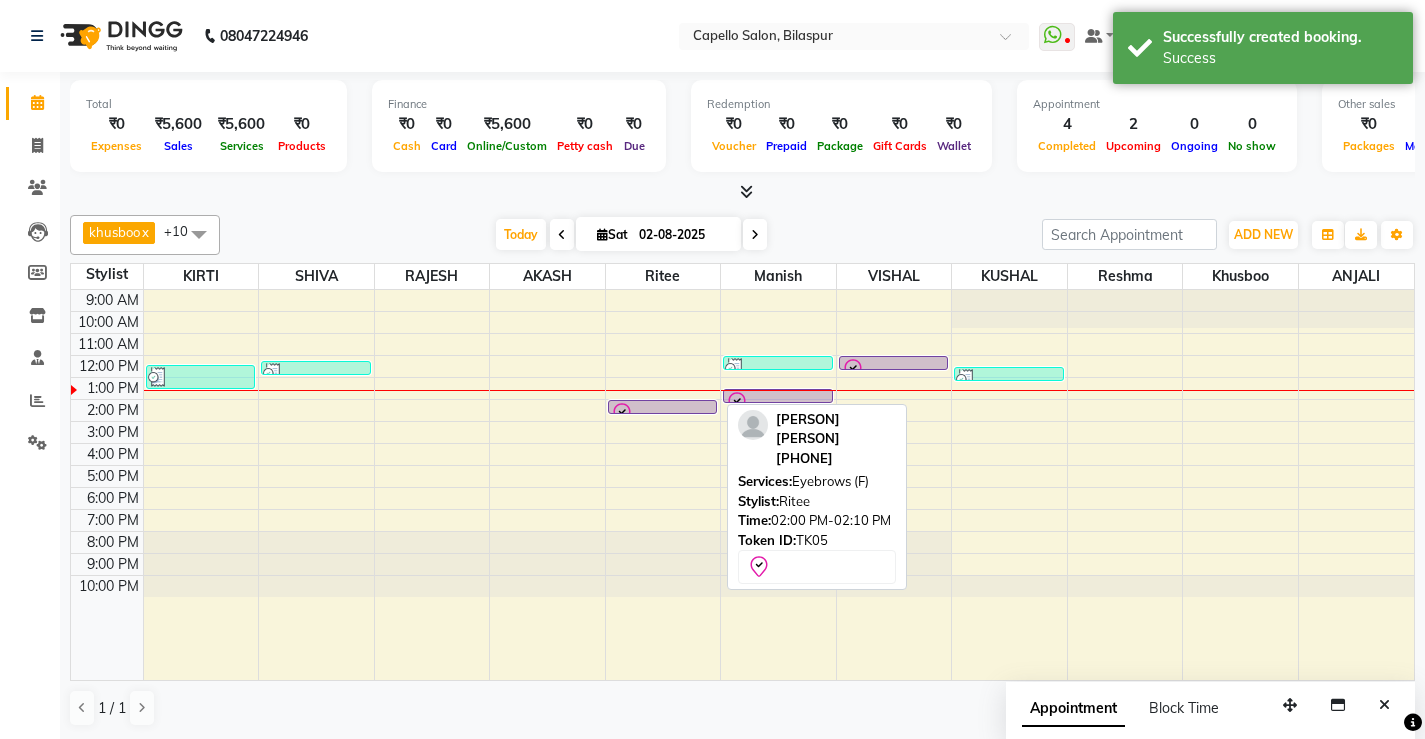 click at bounding box center (663, 414) 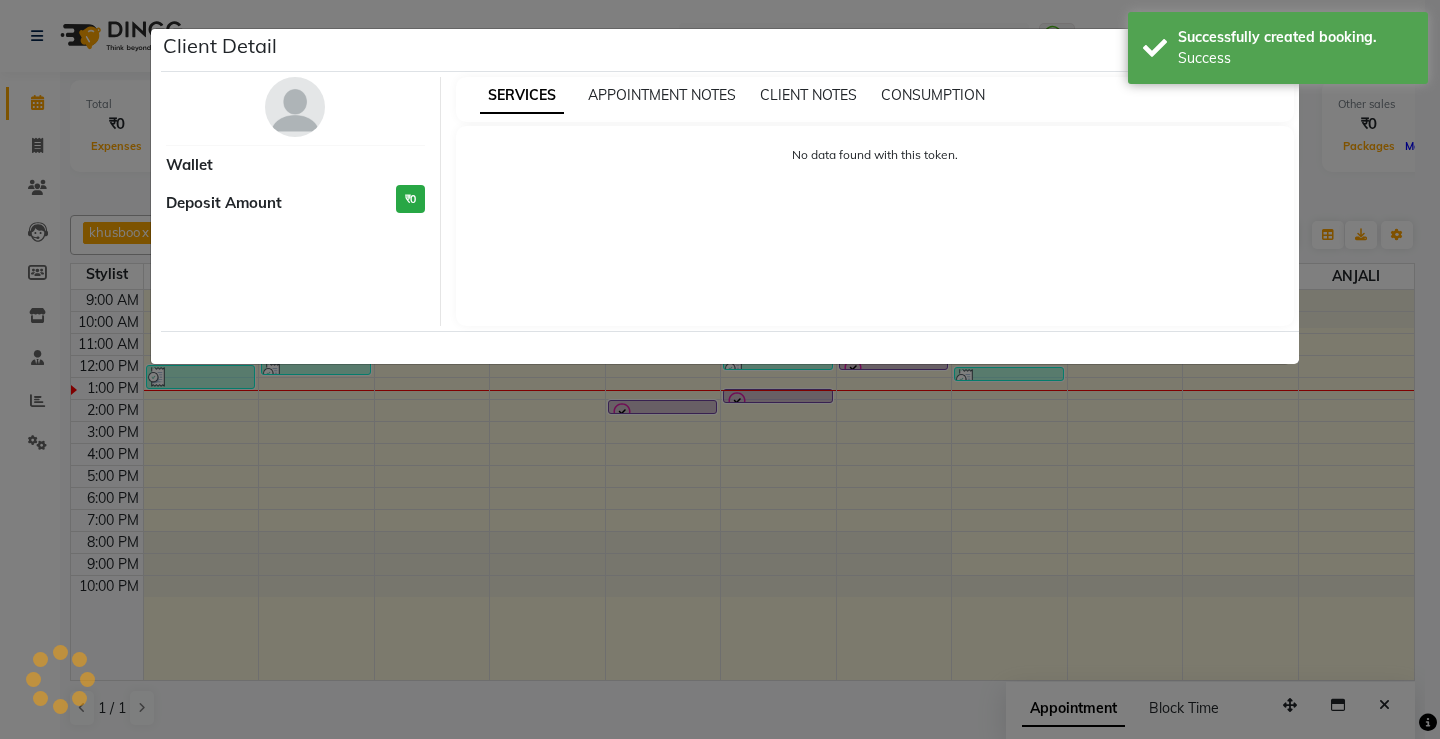 type 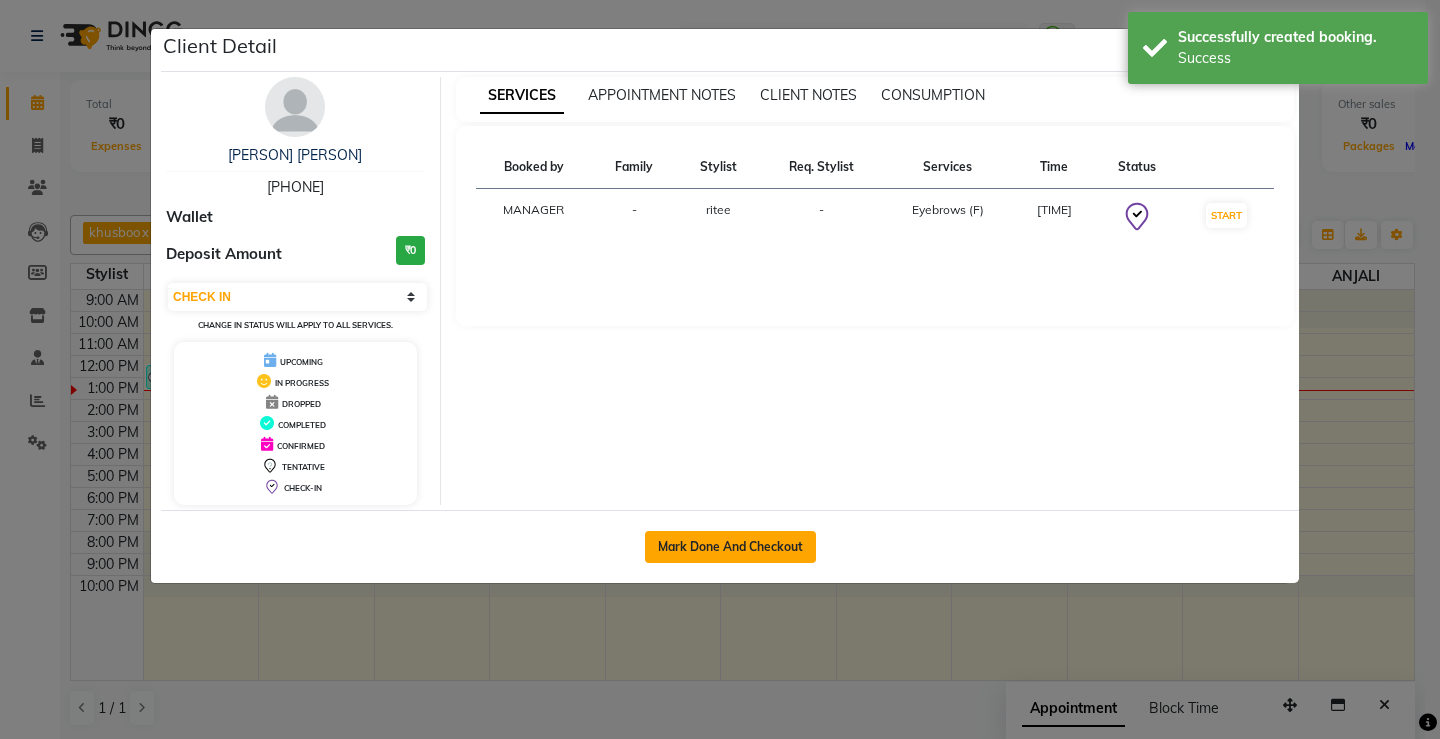 click on "Mark Done And Checkout" 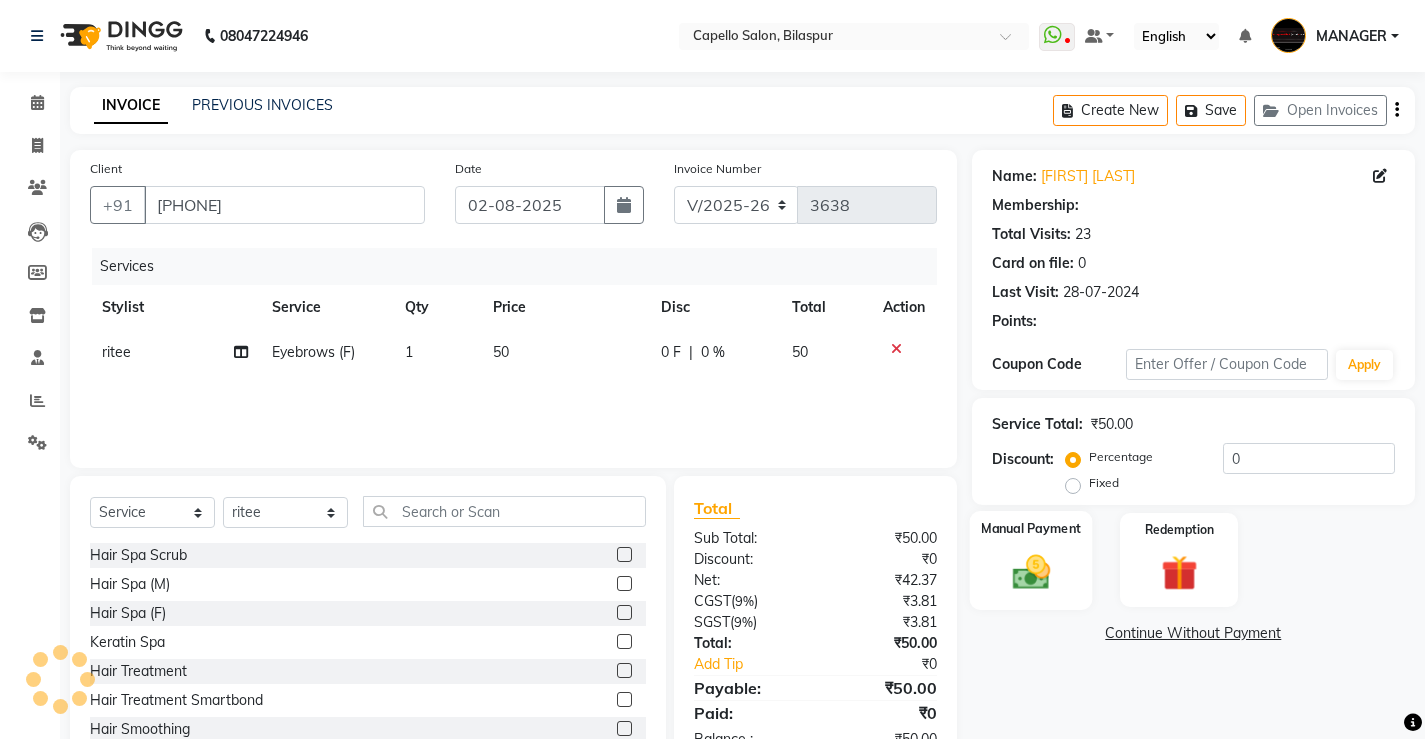 click on "Manual Payment" 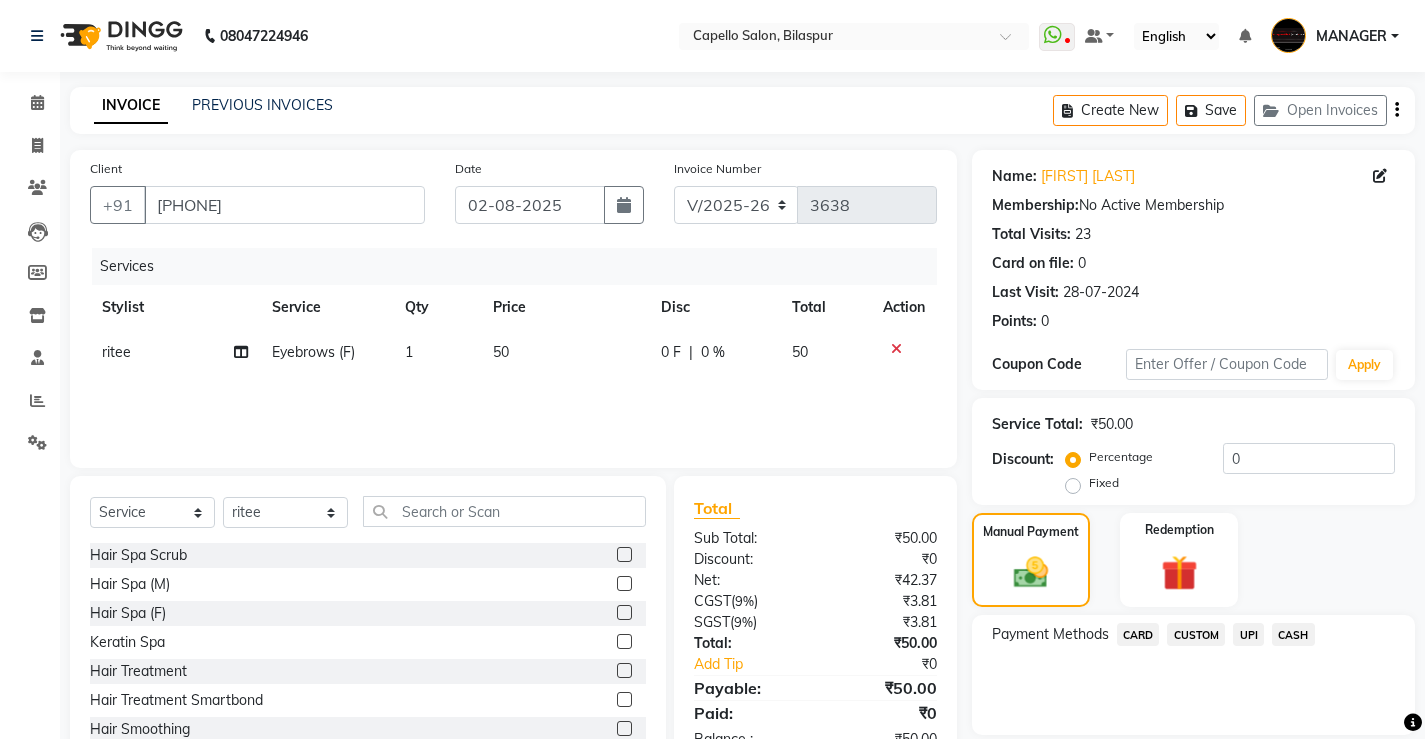 scroll, scrollTop: 67, scrollLeft: 0, axis: vertical 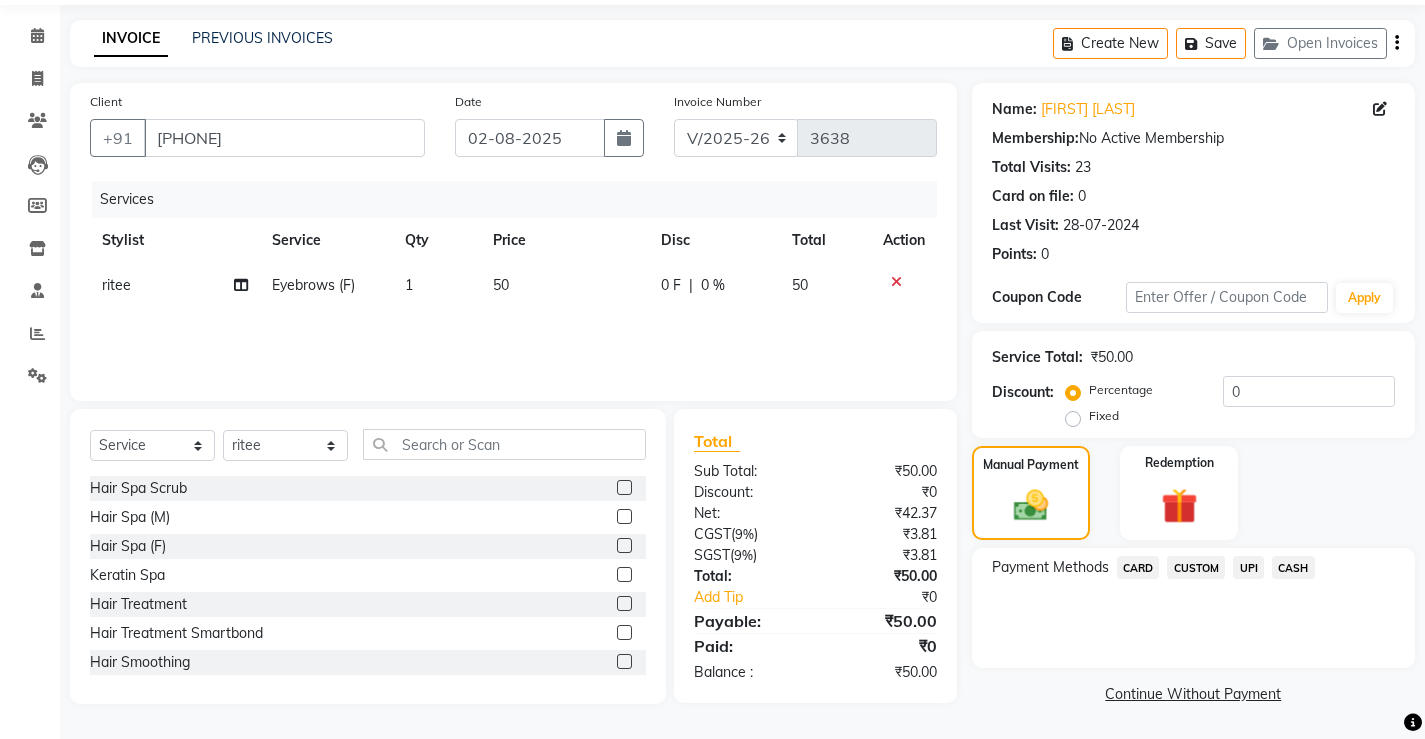 click on "UPI" 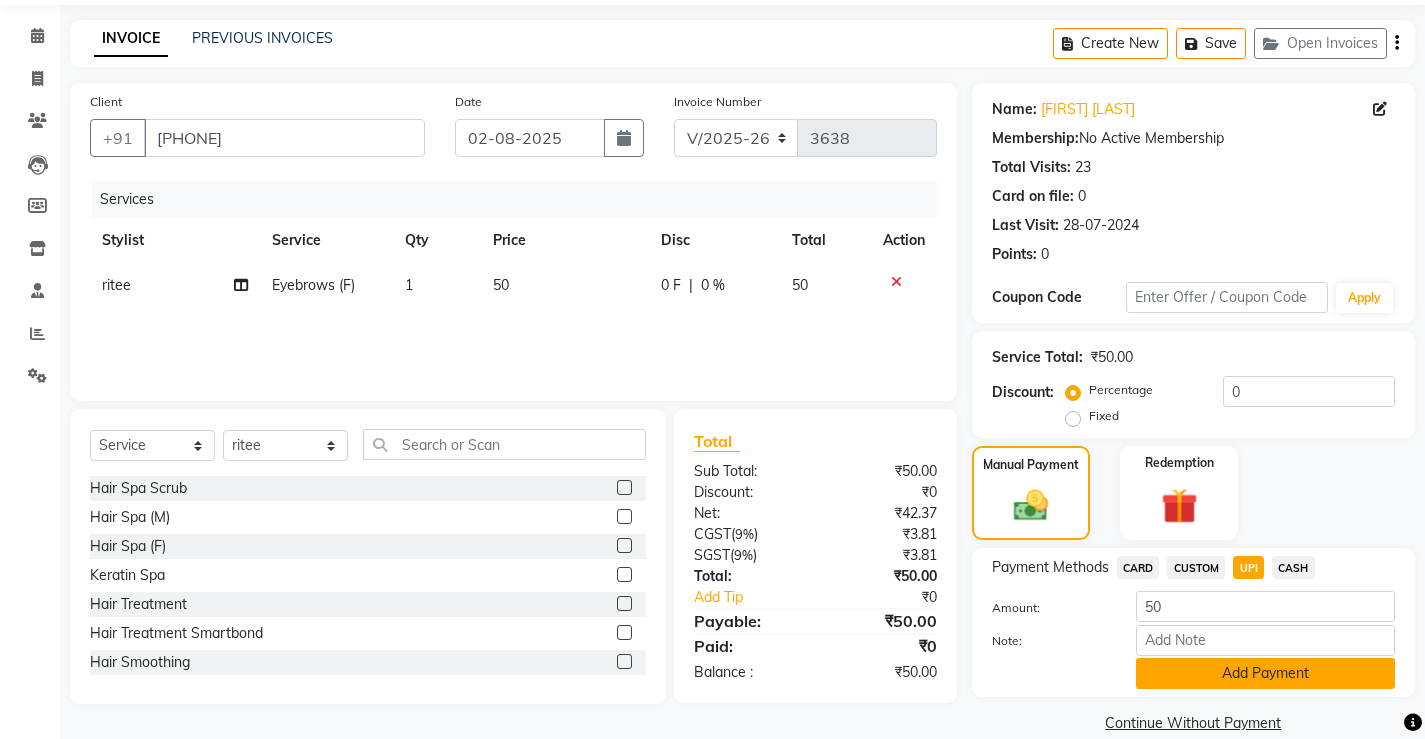 click on "Add Payment" 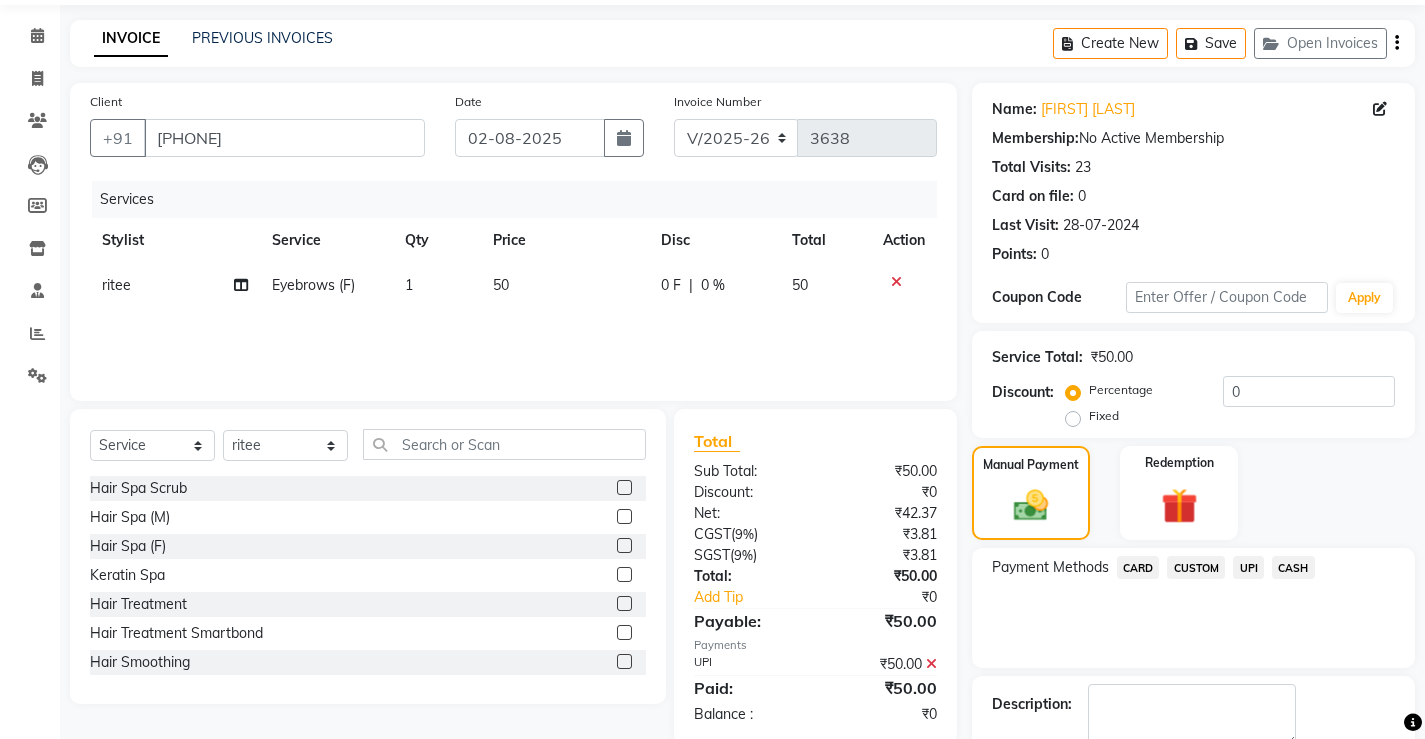 scroll, scrollTop: 180, scrollLeft: 0, axis: vertical 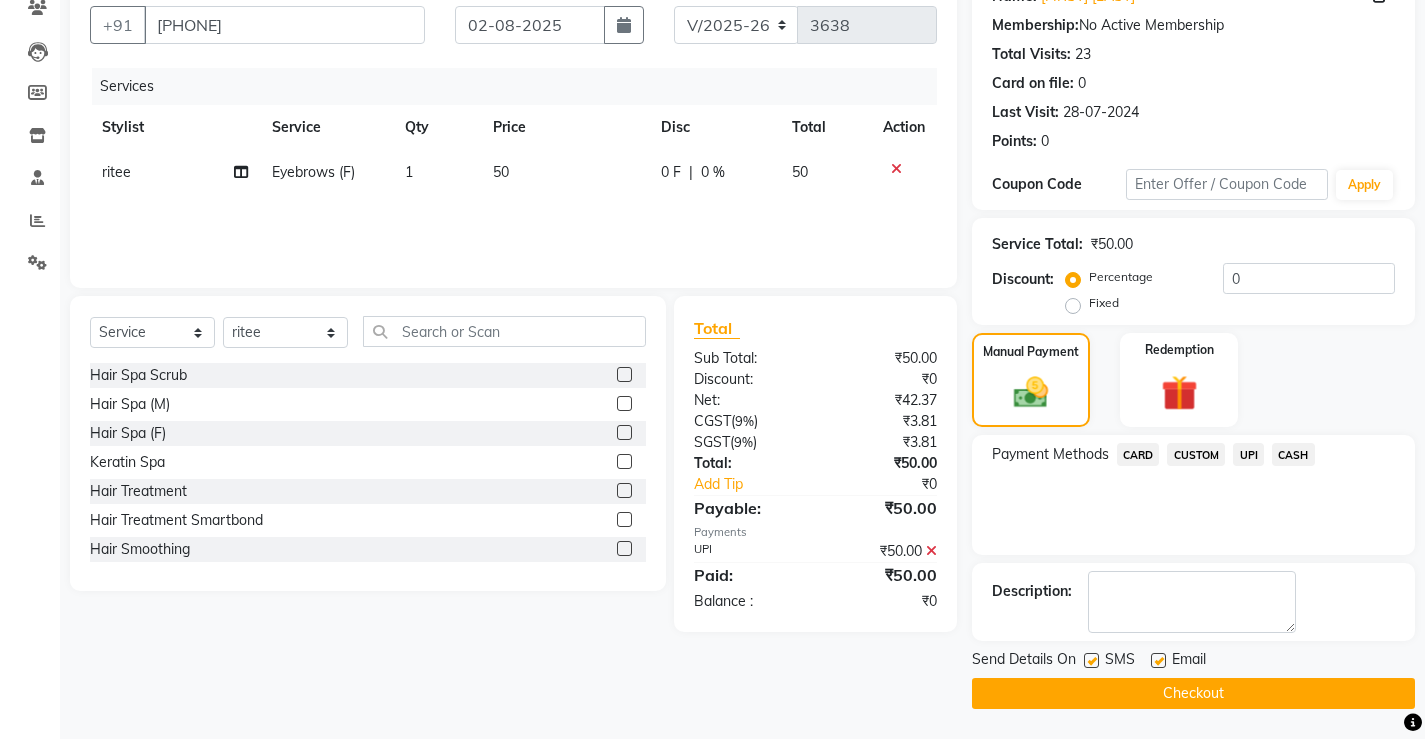 click 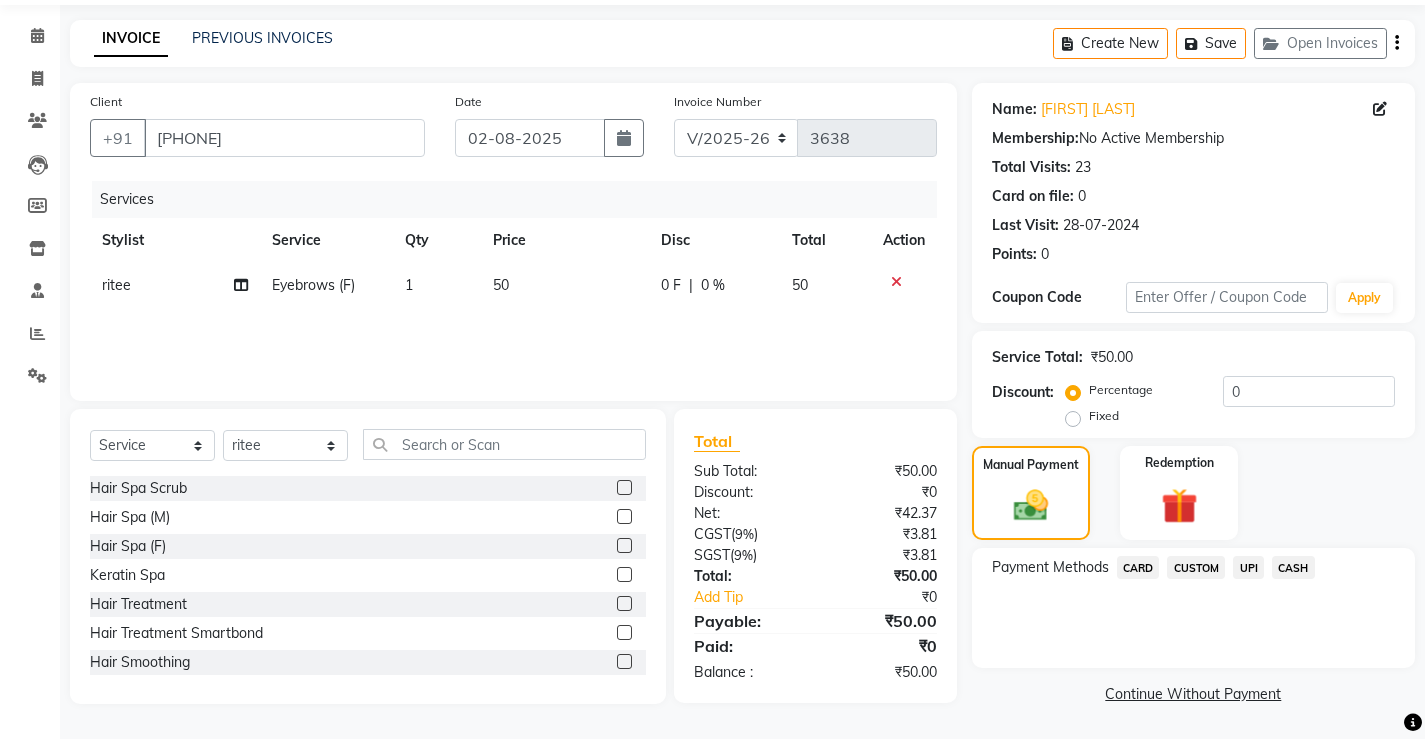 scroll, scrollTop: 67, scrollLeft: 0, axis: vertical 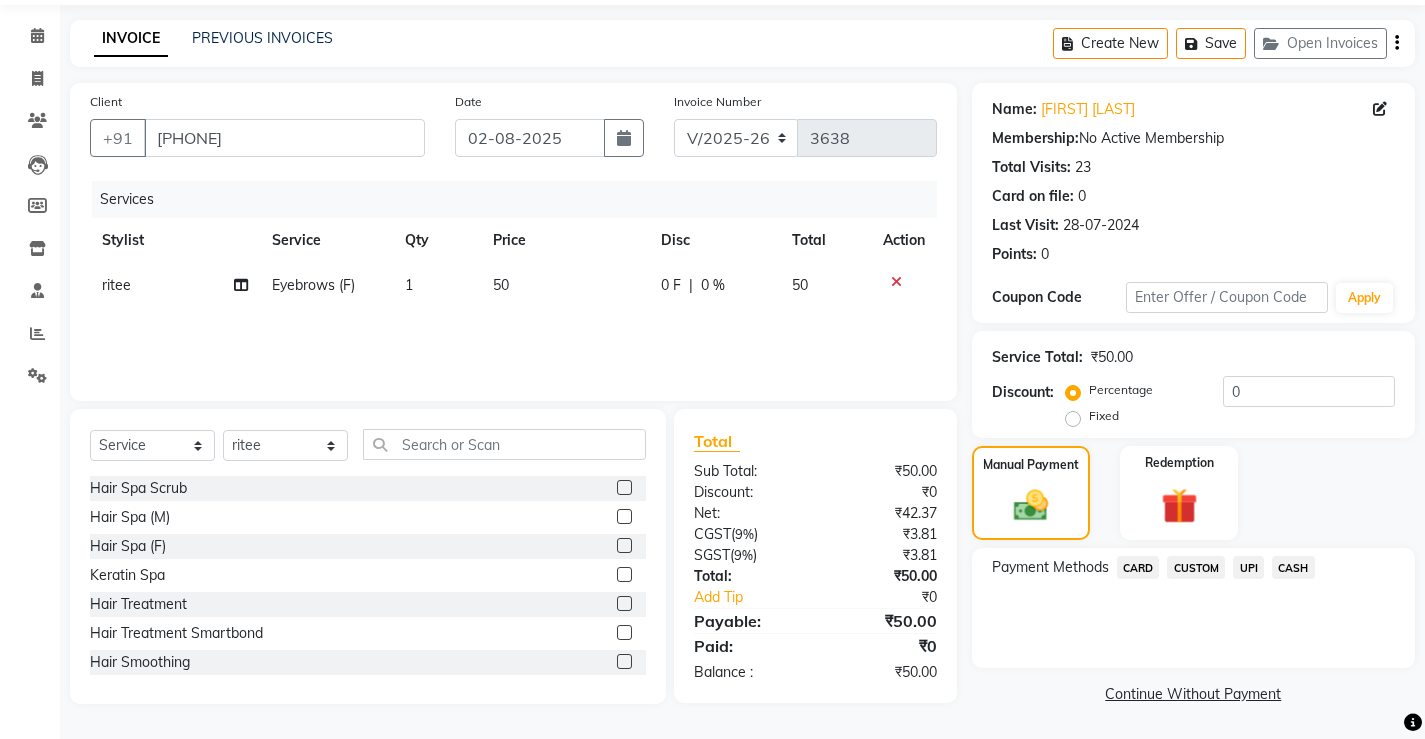 click on "CASH" 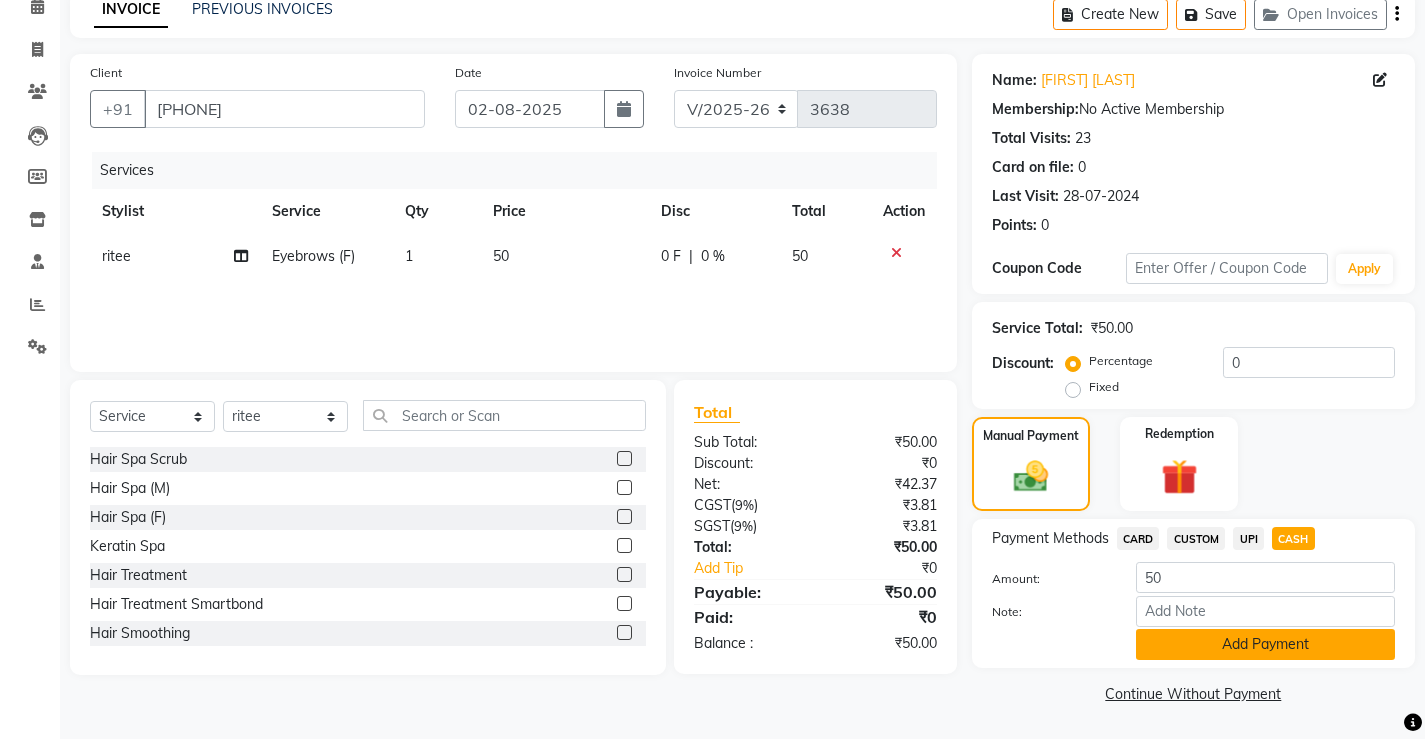 click on "Add Payment" 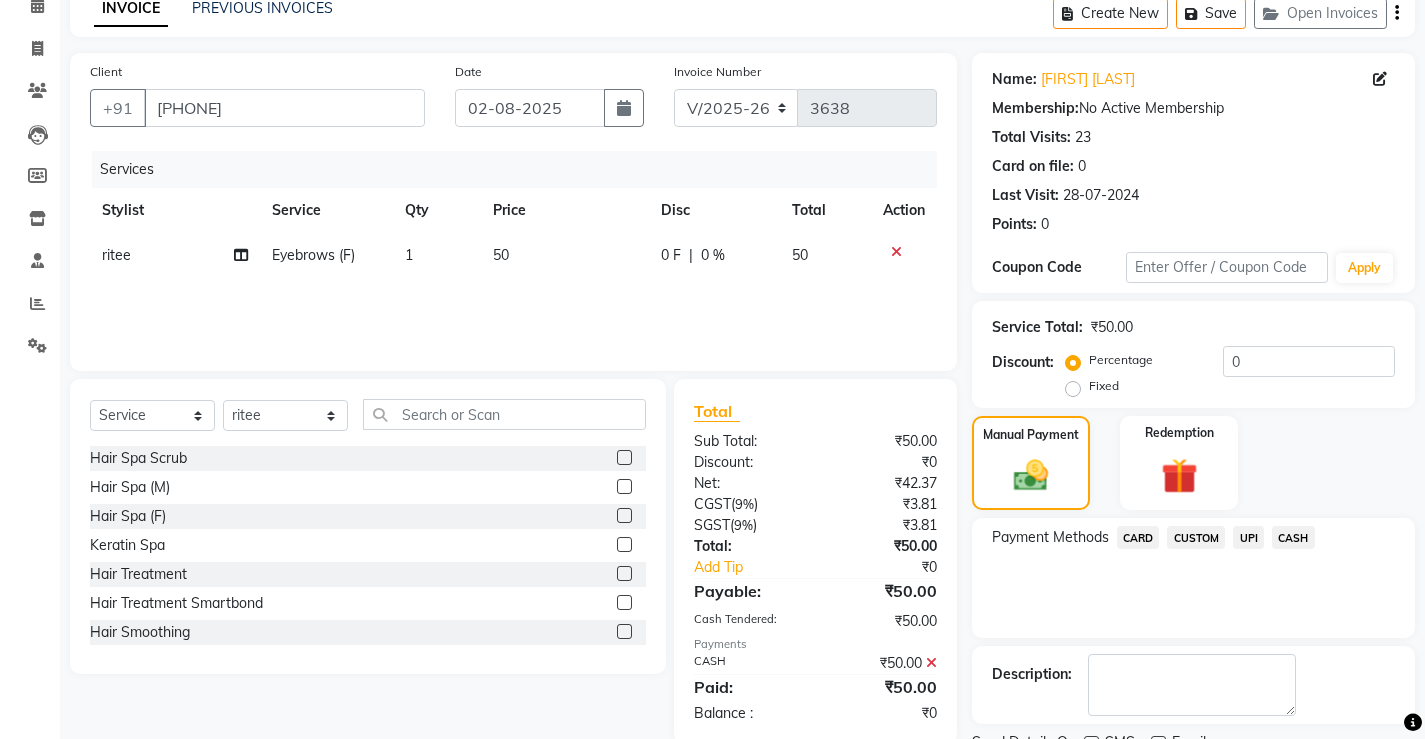 scroll, scrollTop: 180, scrollLeft: 0, axis: vertical 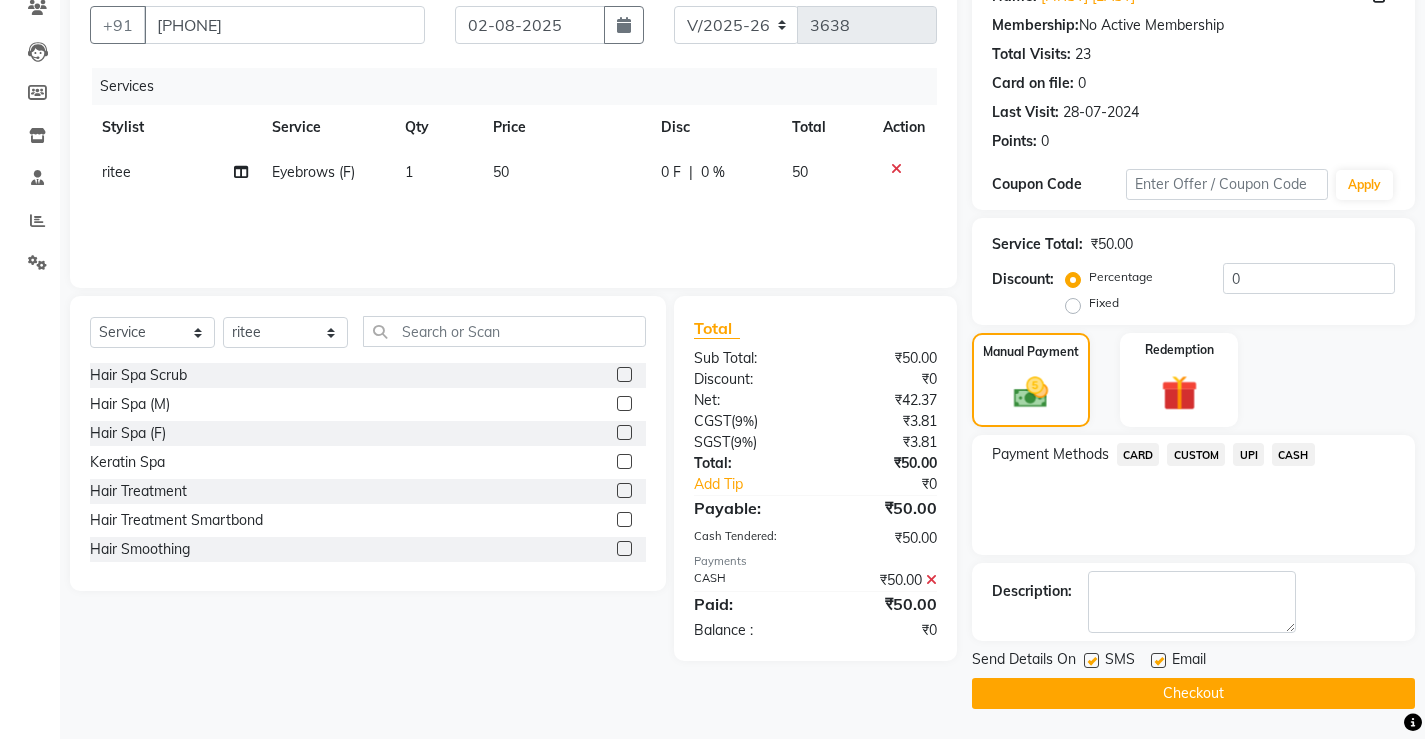 click on "Checkout" 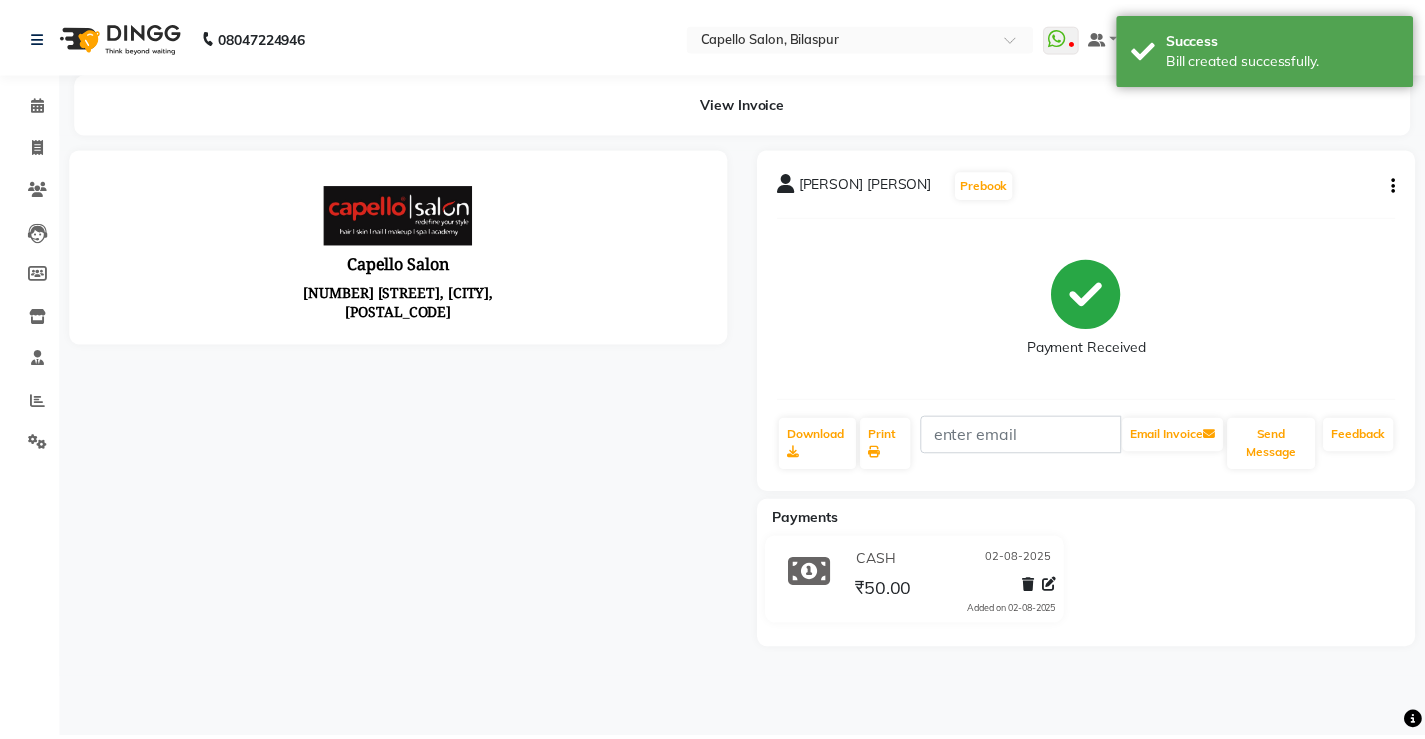 scroll, scrollTop: 0, scrollLeft: 0, axis: both 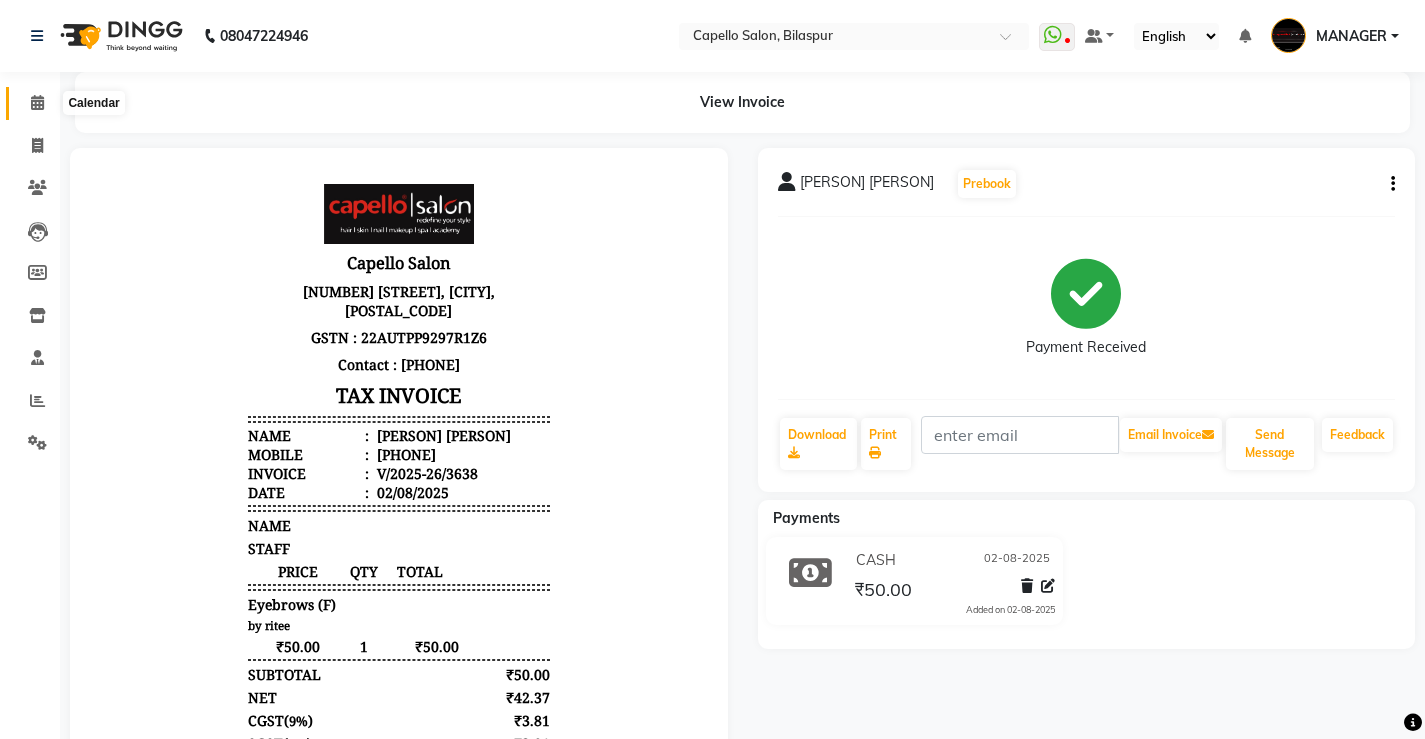 click 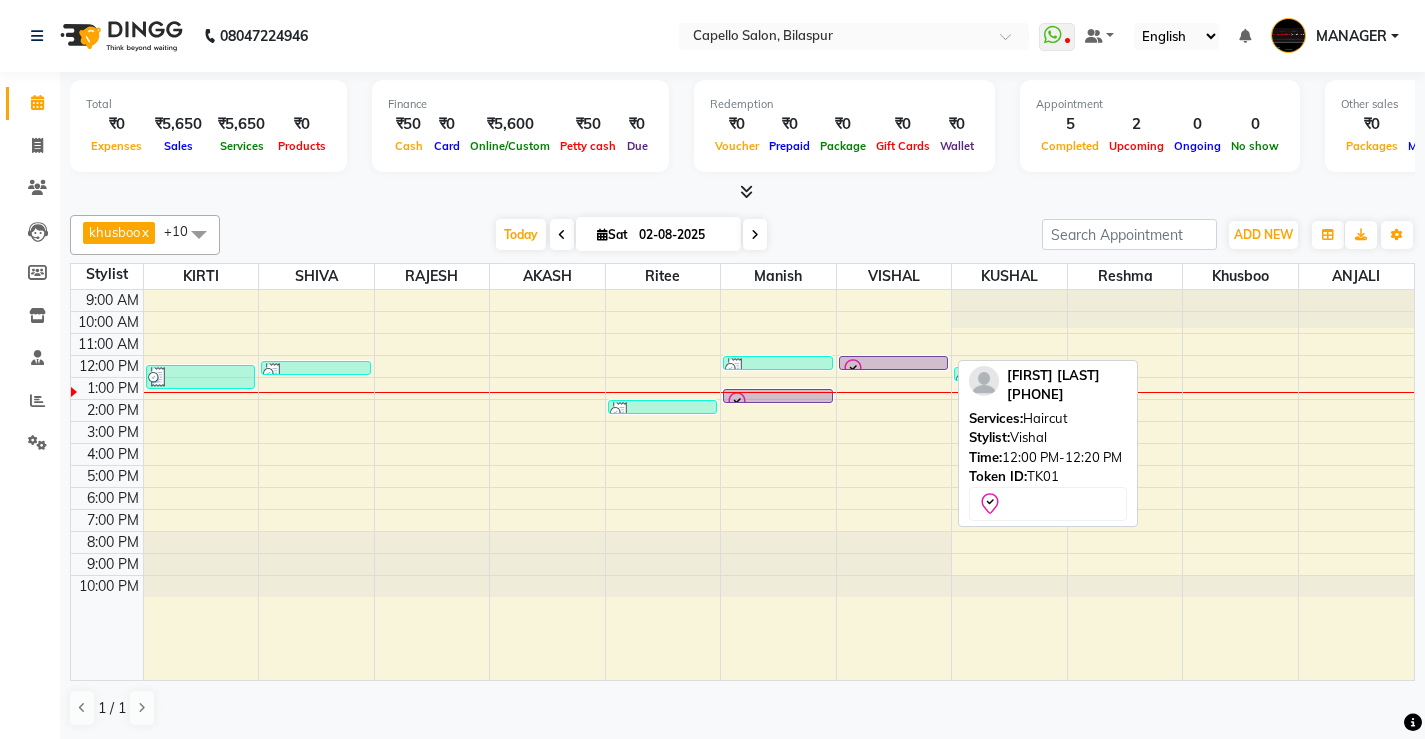 click at bounding box center [894, 370] 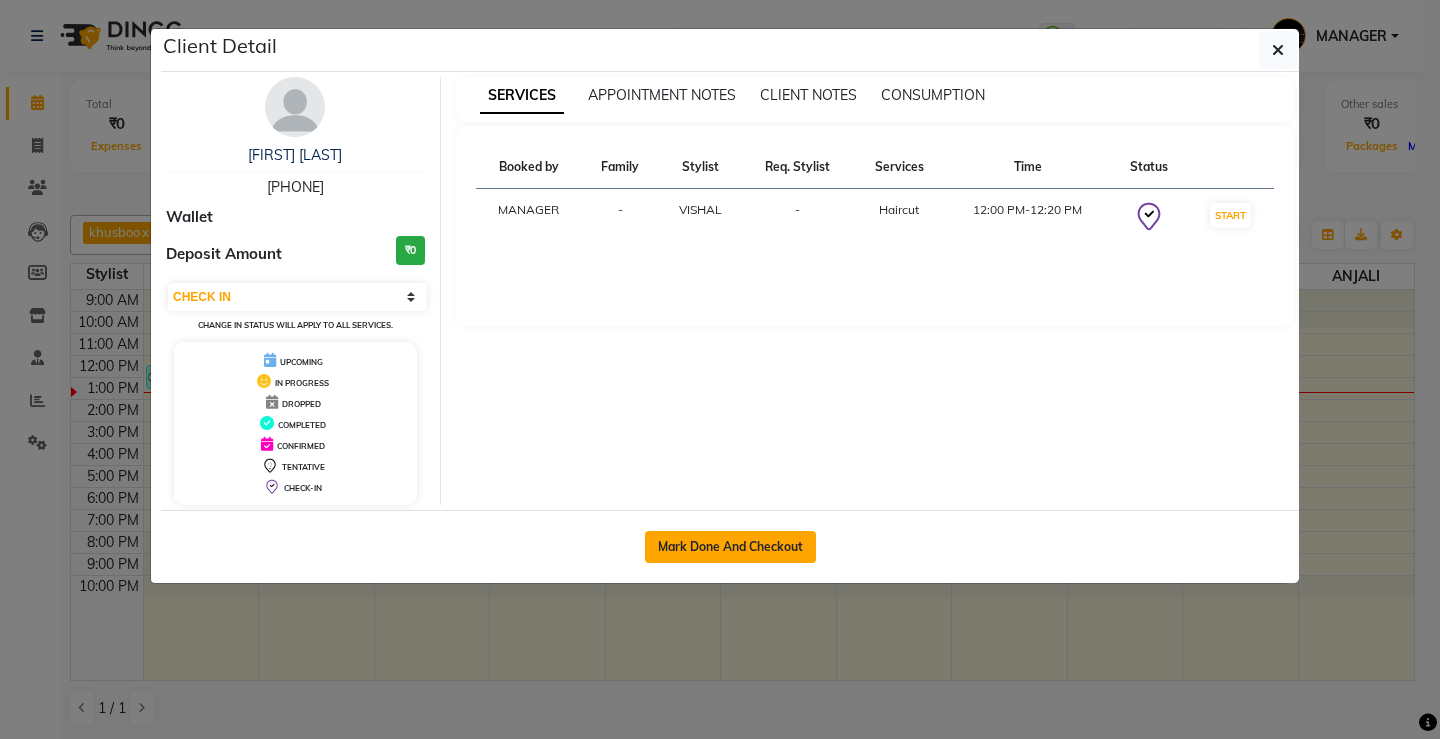 click on "Mark Done And Checkout" 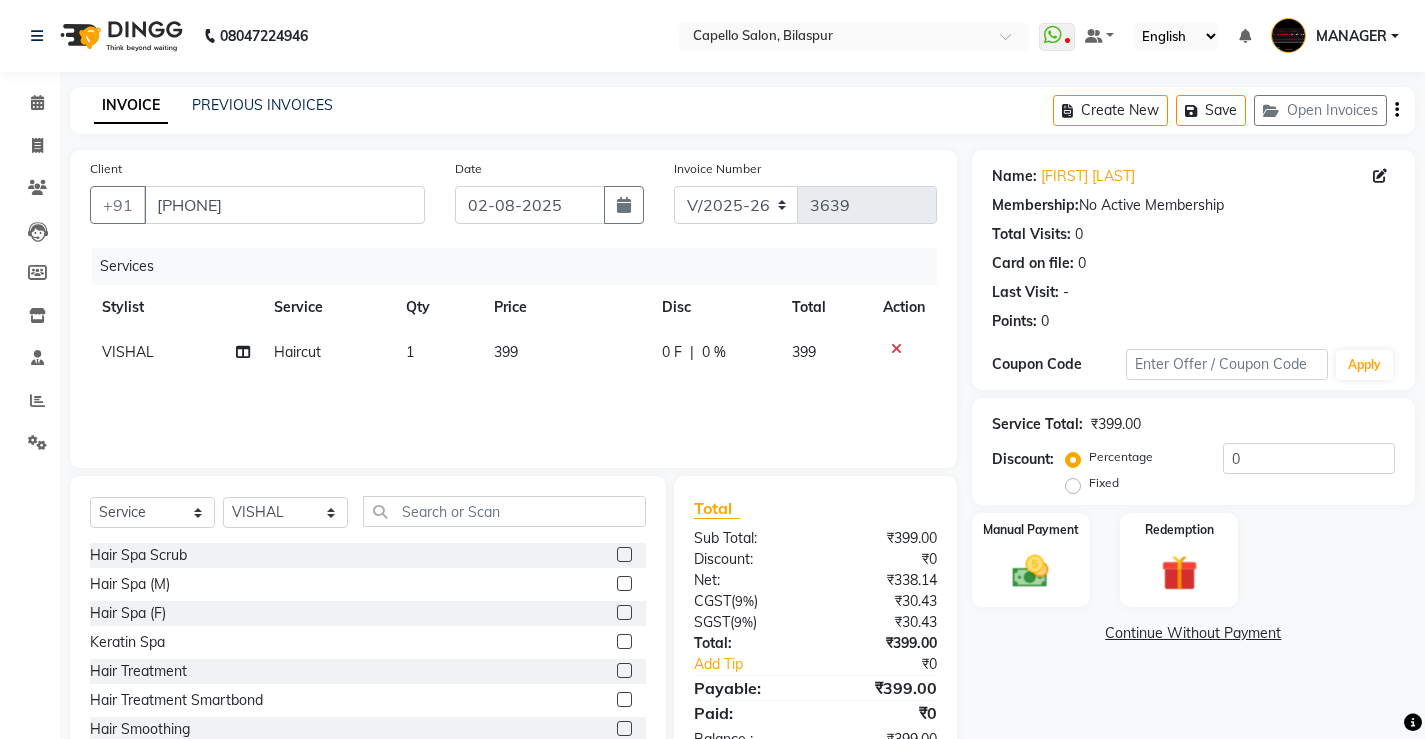 drag, startPoint x: 565, startPoint y: 726, endPoint x: 417, endPoint y: 415, distance: 344.4198 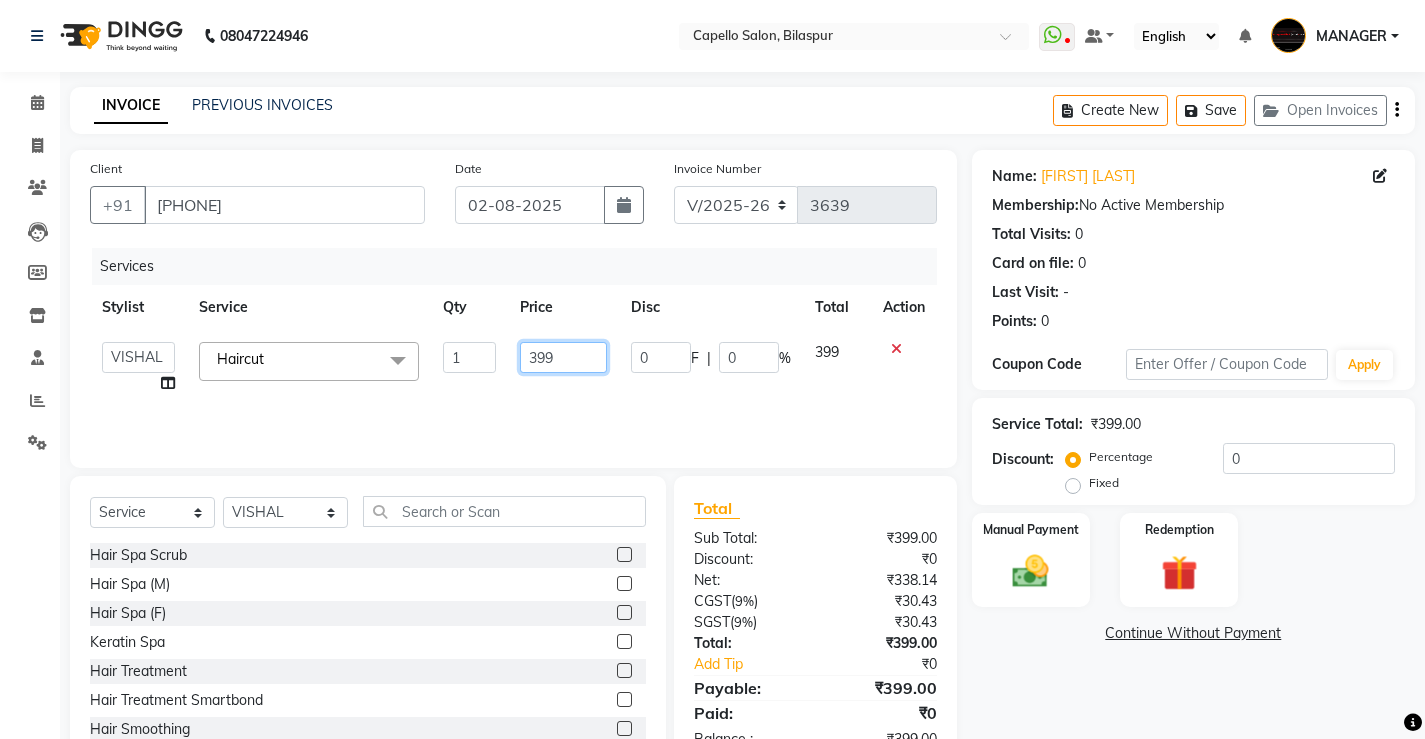 drag, startPoint x: 567, startPoint y: 354, endPoint x: 350, endPoint y: 383, distance: 218.92921 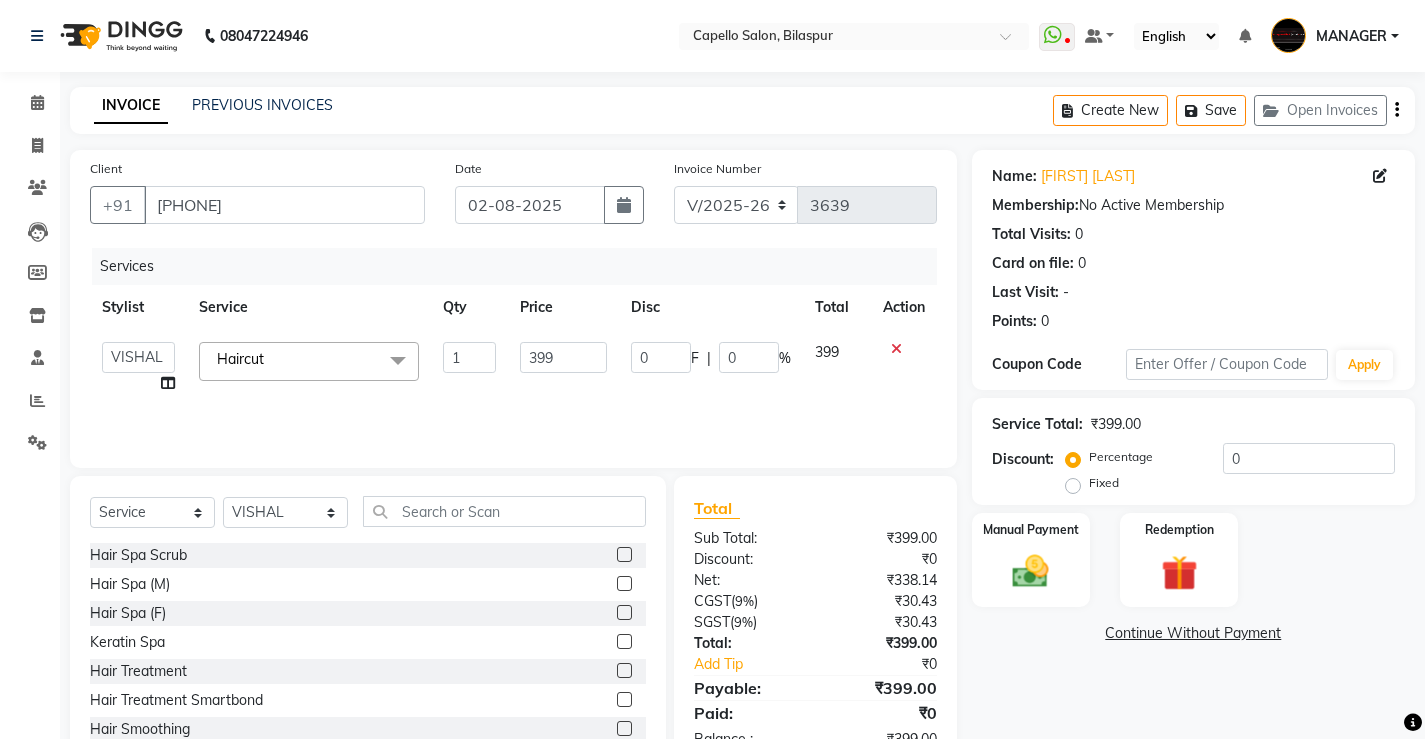 click 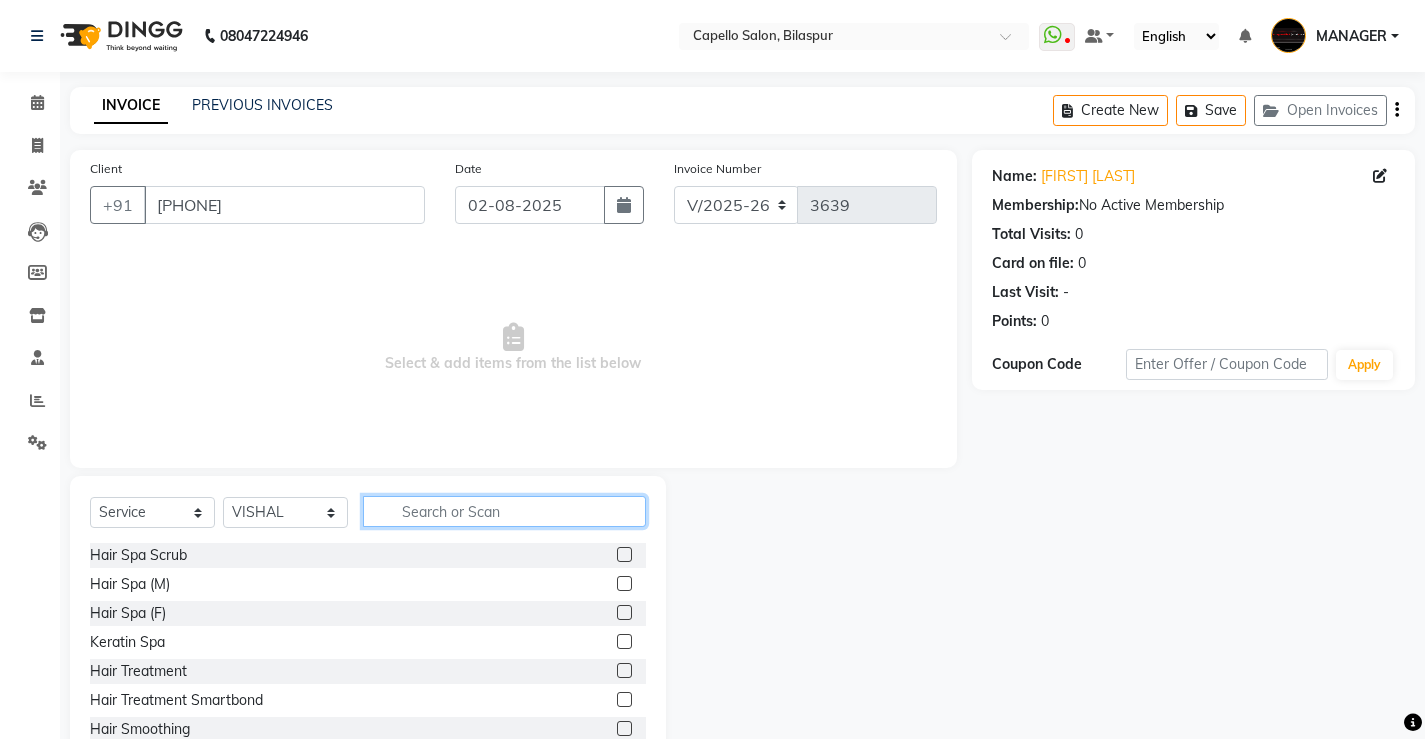 click 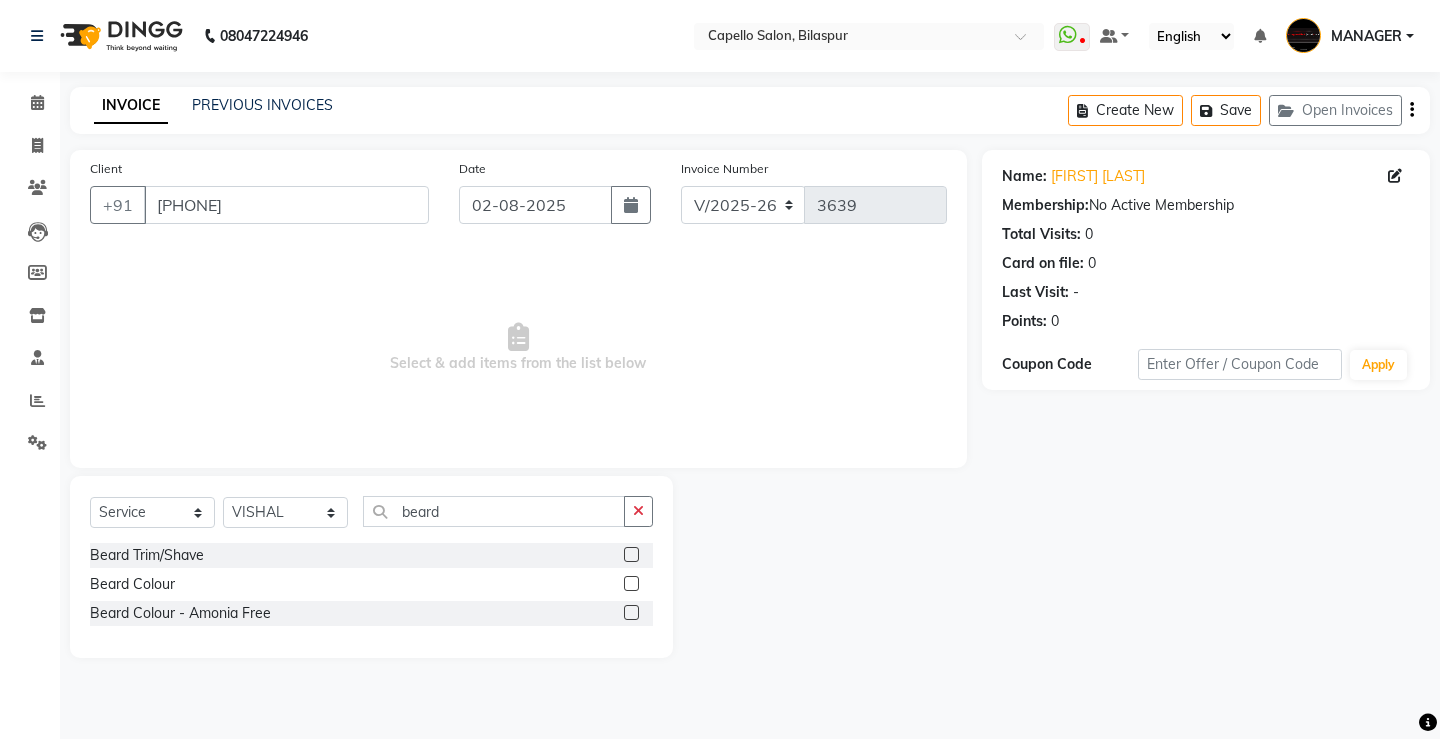 click 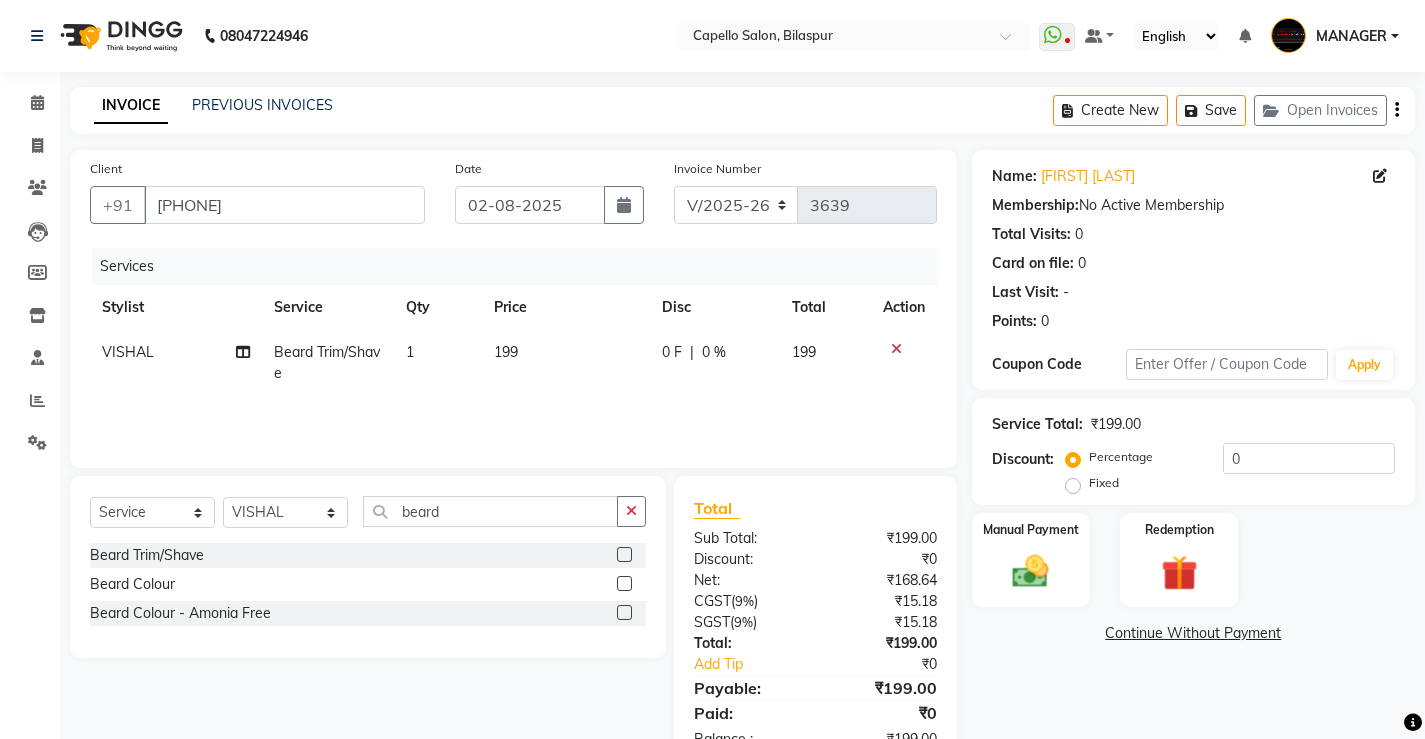 click on "199" 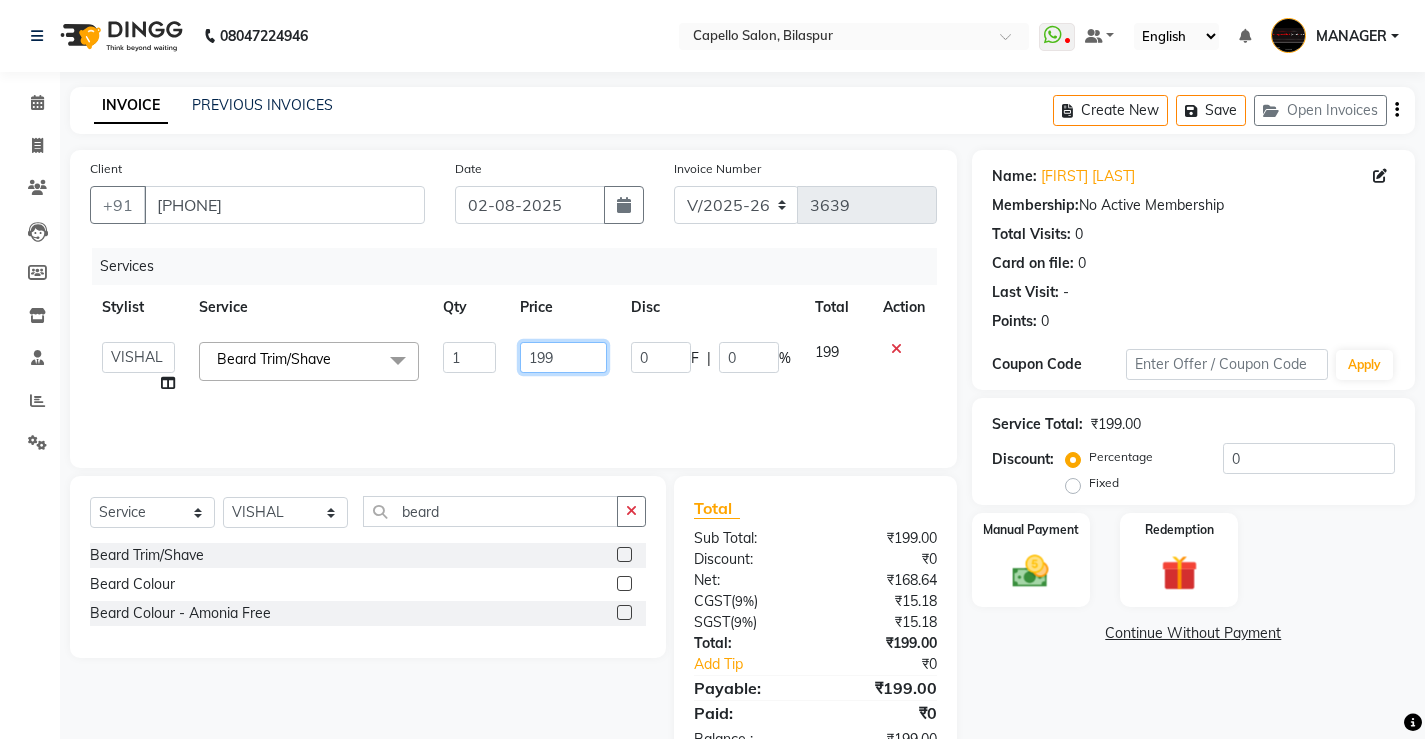 drag, startPoint x: 561, startPoint y: 366, endPoint x: 492, endPoint y: 376, distance: 69.72087 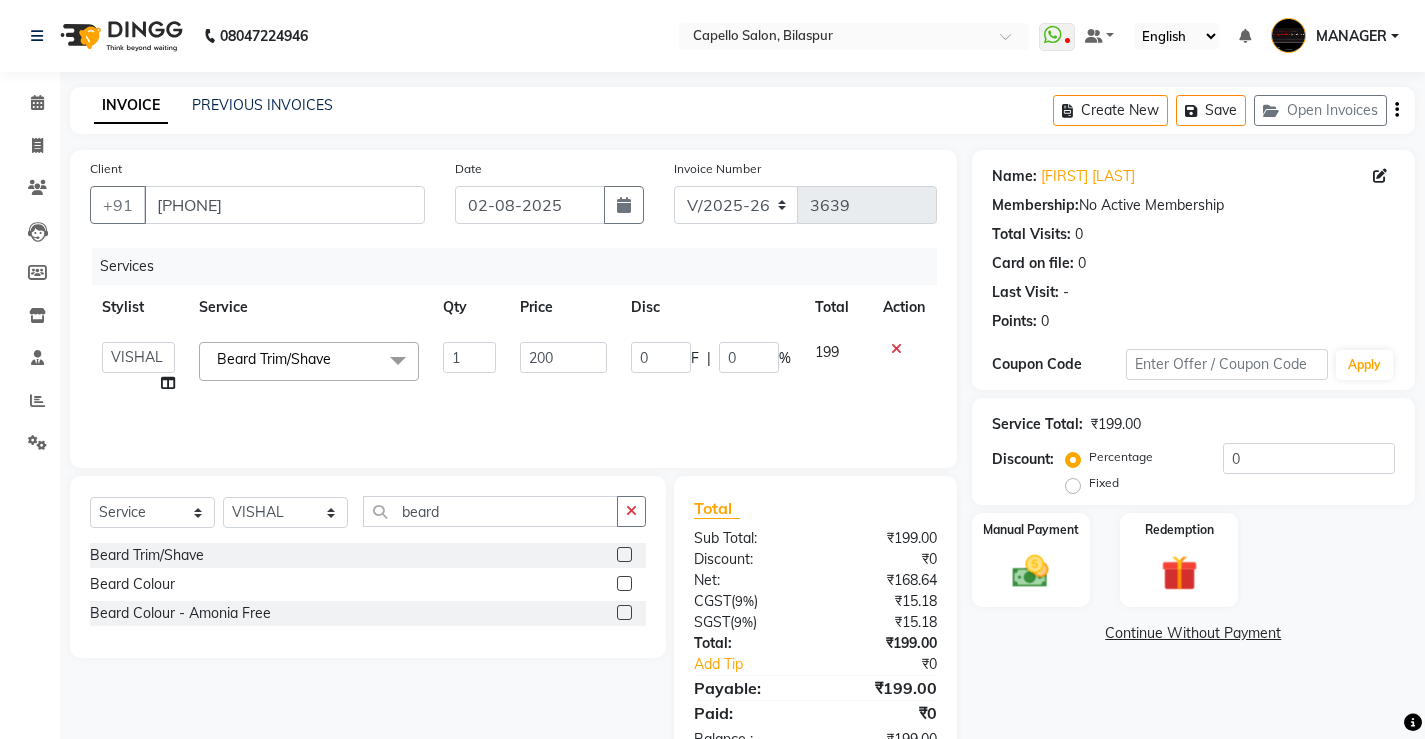click on "ADMIN   [FIRST]   [FIRST]   [FIRST]   [FIRST]   [FIRST]   MANAGER   [FIRST]    [FIRST]   [FIRST]   [FIRST]   [FIRST]   [FIRST]   [FIRST]  Beard Trim/Shave  x Hair Spa Scrub Hair Spa (M) Hair Spa (F) Keratin Spa Hair Treatment Hair Treatment Smartbond Hair Smoothing Hair Straightening Hair Rebonding Hair Keratin Cadiveu Head Massage L Hair Keratin Keramelon Hair Botox Keramelon Scalp Advance (F) Scalp Advance (M) Brillare Anti-Dandruff oil (F) Nanoplastia treatment Brillare Hairfall Control oil (F) Brillare Hairfall Control oil (M) Brillare Anti-Dandruff oil (M) Reflexology (U lux) 1400 Face Bleach Face D-Tan Face Clean Up Clean-up (Shine beauty) Facial Actiblend Glass Facial Mask Signature Facial Deluxe Facial Luxury Facial Magical Facial Premium Facial Royal Treatment Skinora Age Control F Treatment ( Snow Algae&Saffron) Skinora Calming Treatment (Avacado & Oat) Skinora Hydra Treatment (Butter&Coconut Milk) Skinora Mattifying Treatment ( Citron&Seabuck) Skinora Radiance Treatment ( Kakadu& Lakadong) Classic Manicure" 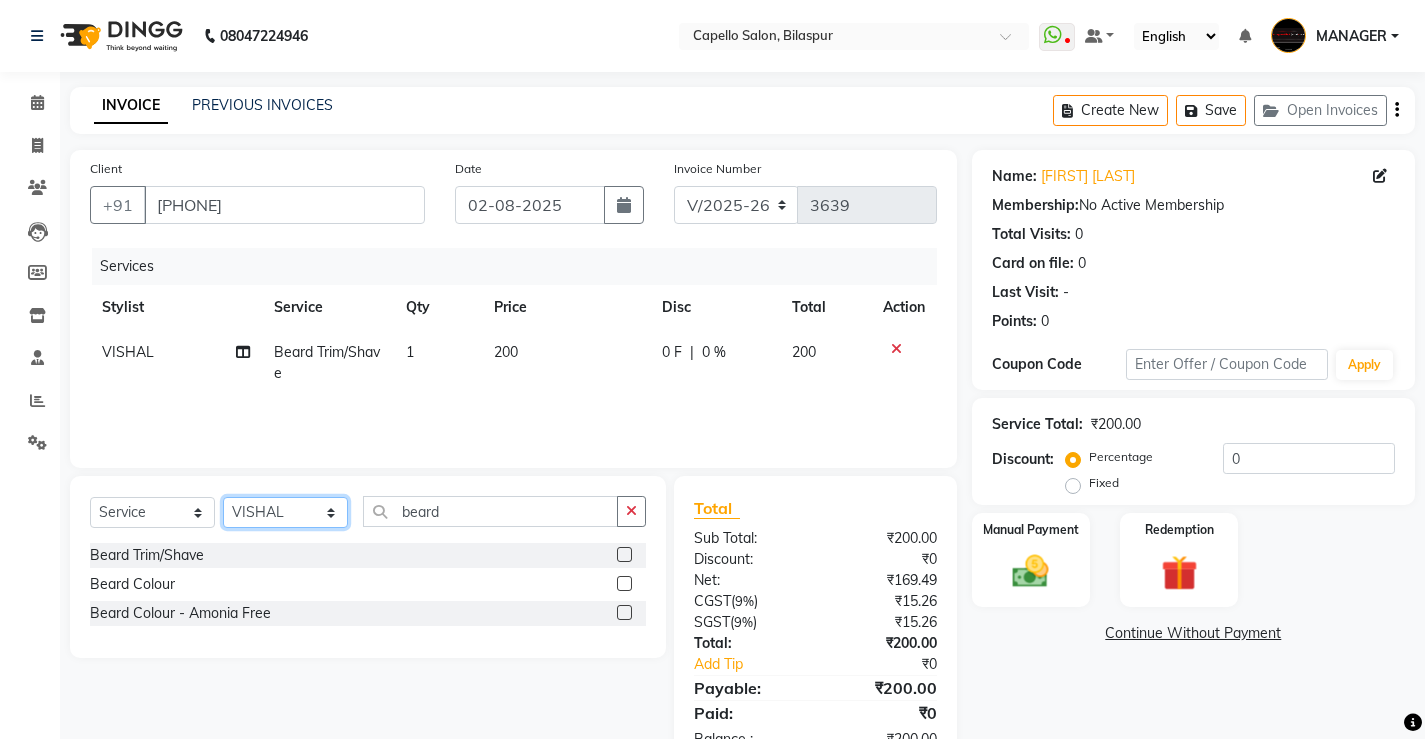 click on "Select Stylist ADMIN AKASH ANJALI khusboo KIRTI KUSHAL MANAGER Manish  RAJESH reshma ritee shailendra SHIVA VISHAL" 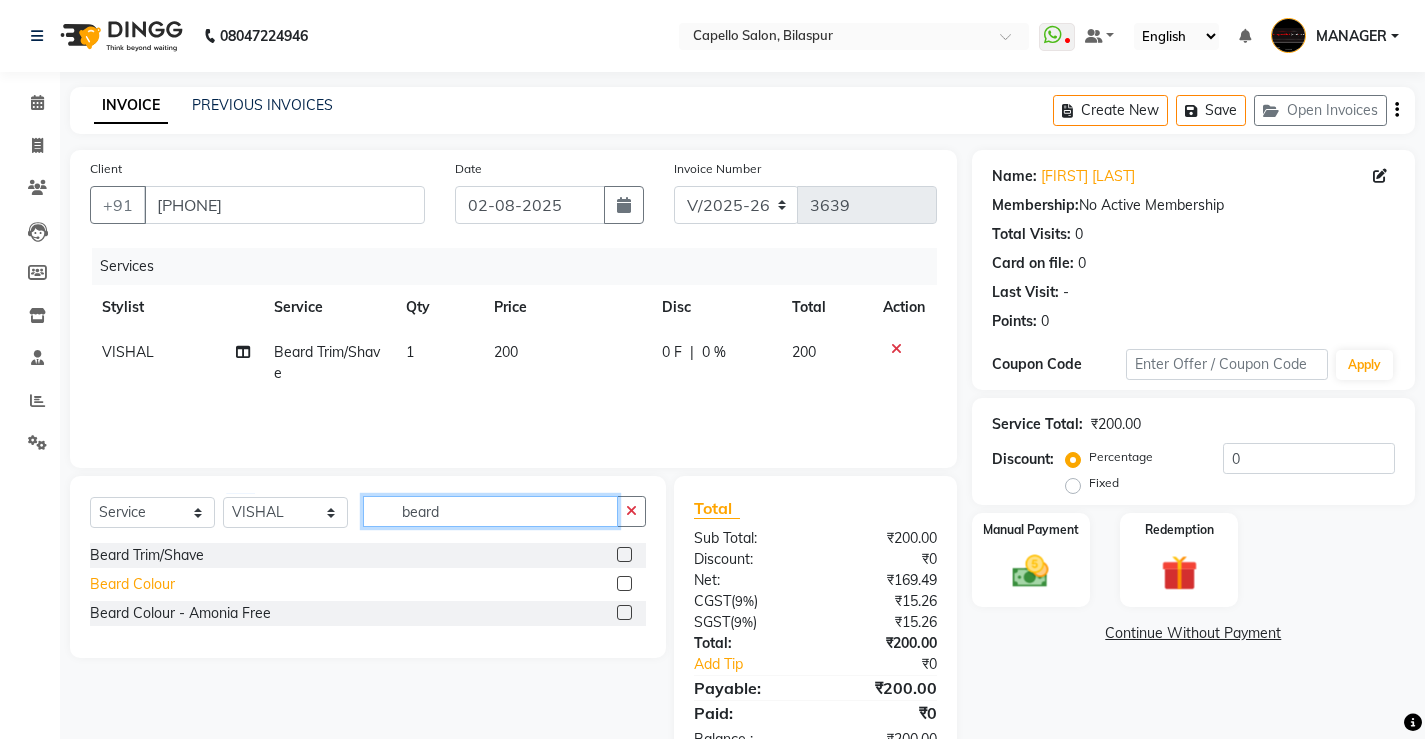 drag, startPoint x: 488, startPoint y: 502, endPoint x: 112, endPoint y: 585, distance: 385.05194 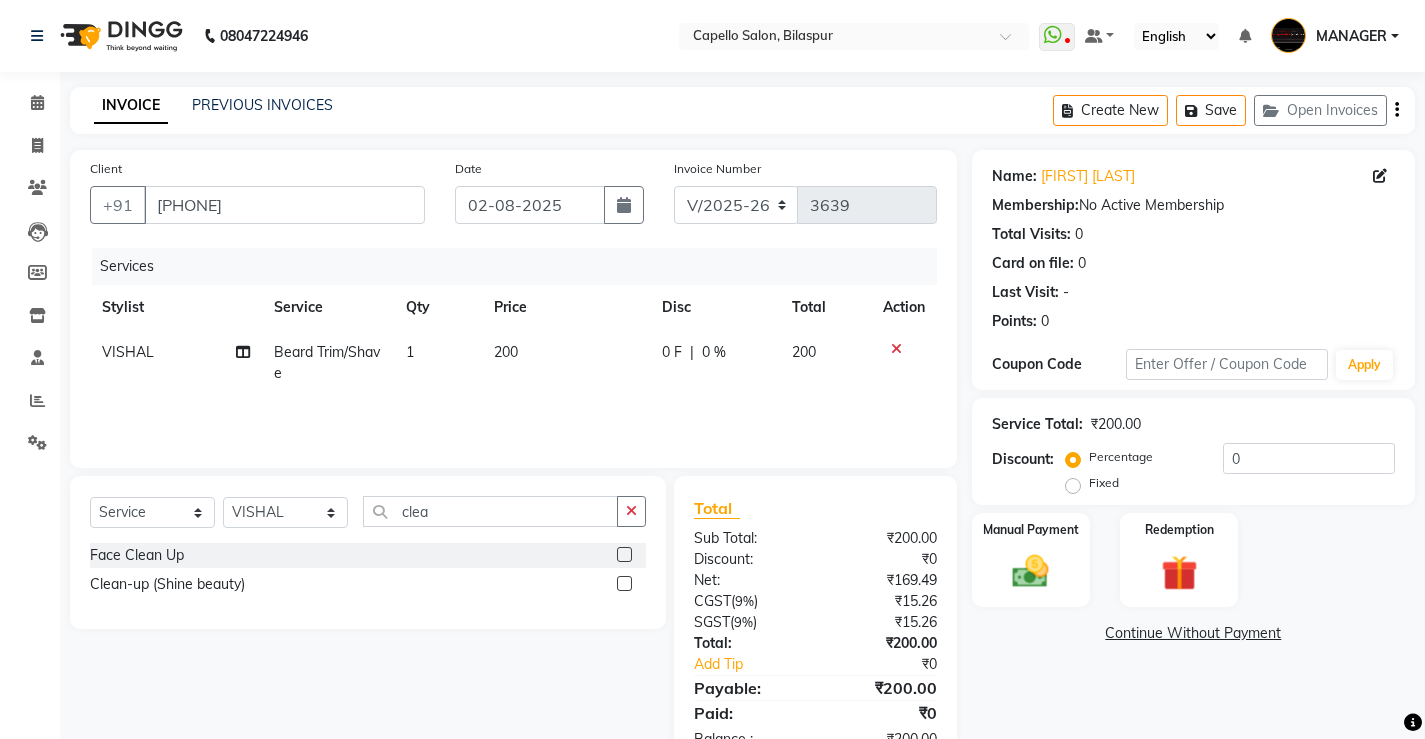 click 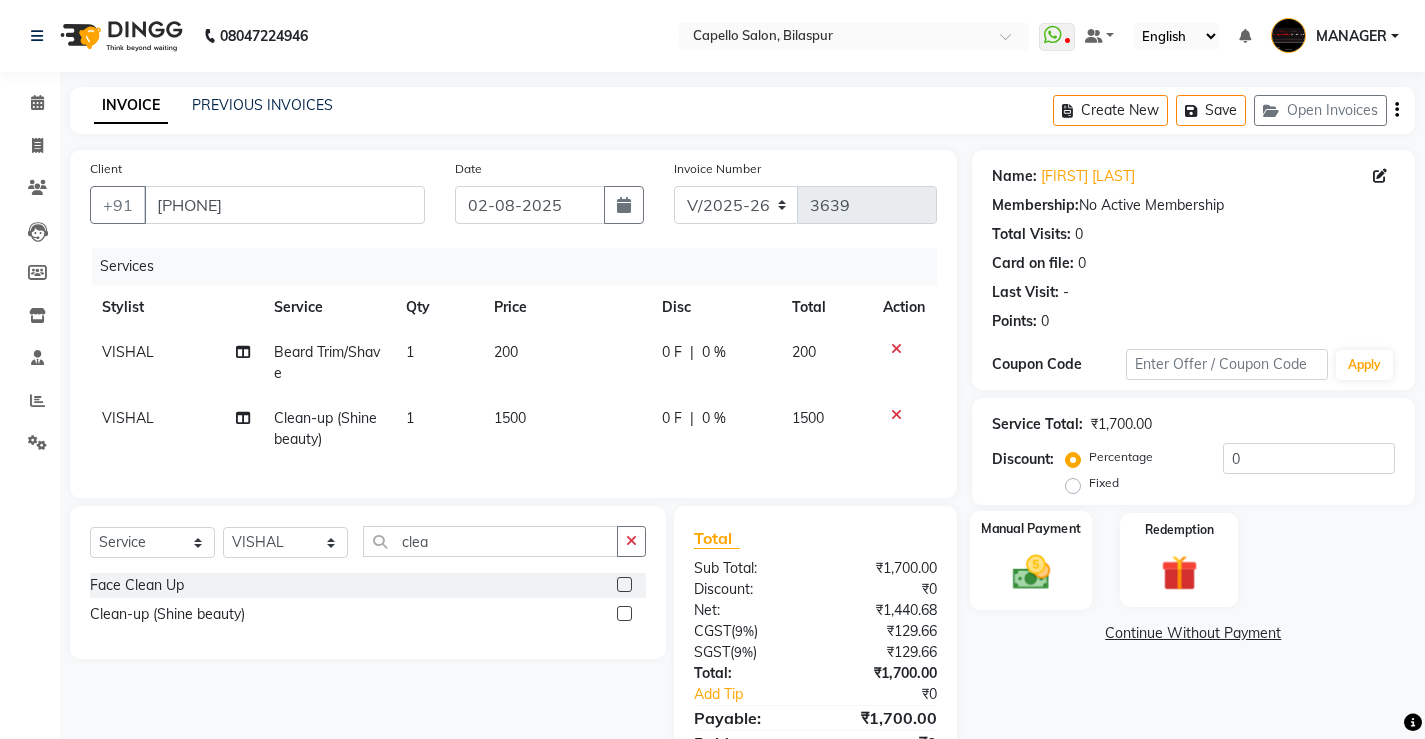 click 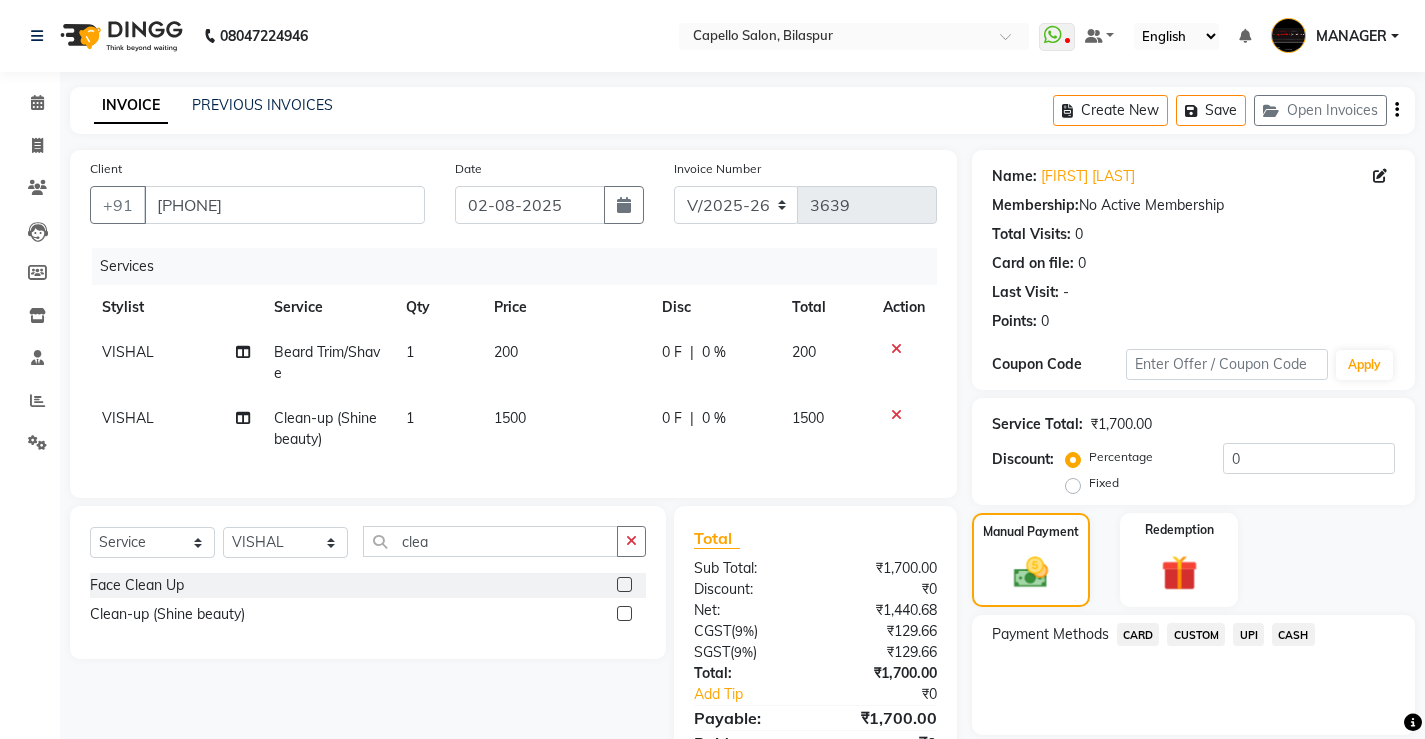 scroll, scrollTop: 106, scrollLeft: 0, axis: vertical 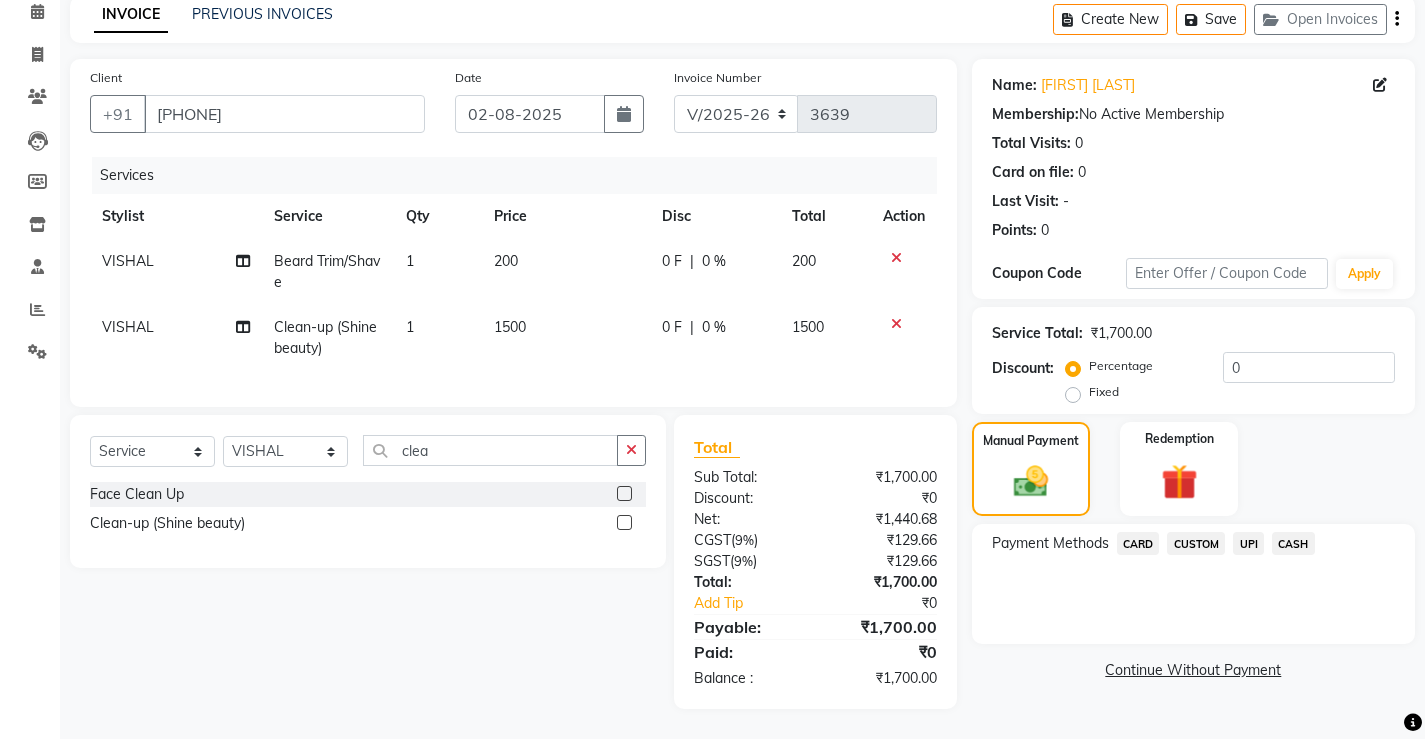 drag, startPoint x: 1252, startPoint y: 523, endPoint x: 1251, endPoint y: 540, distance: 17.029387 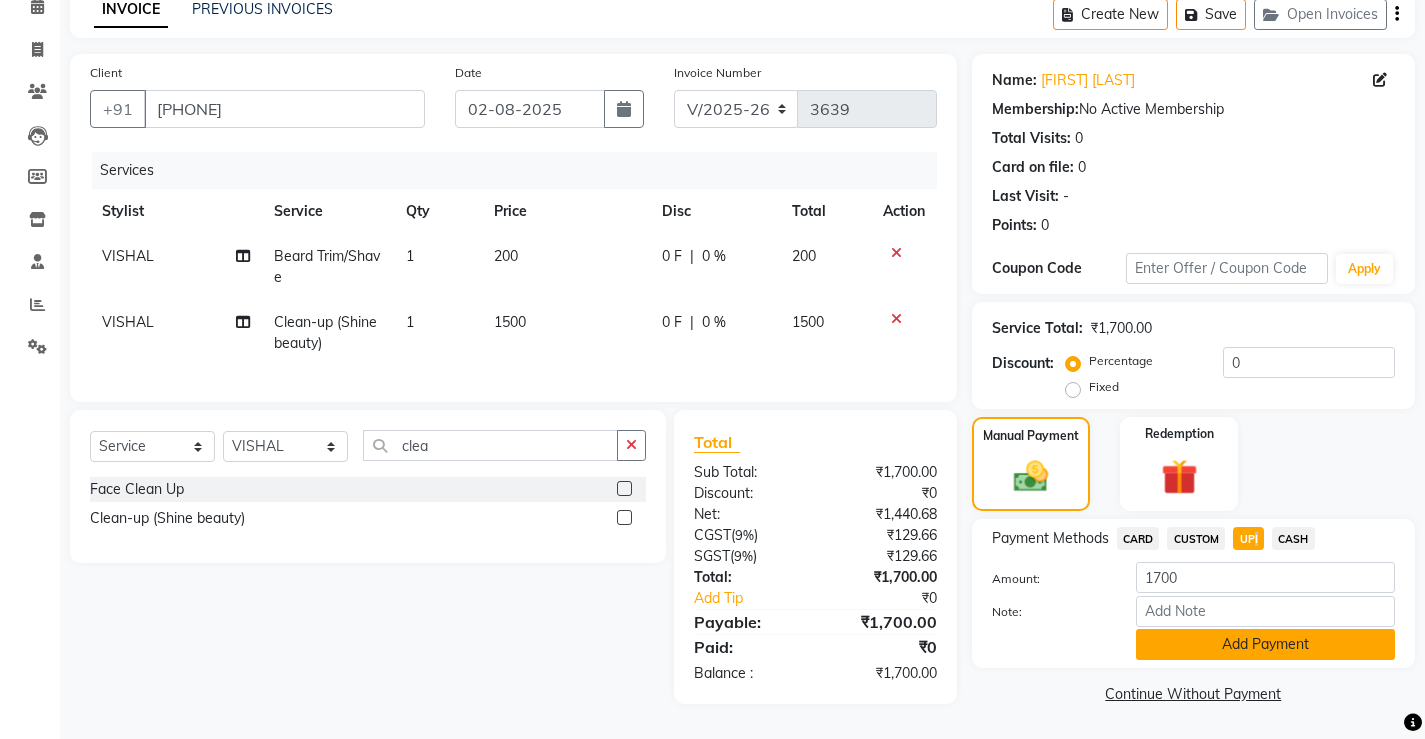 click on "Add Payment" 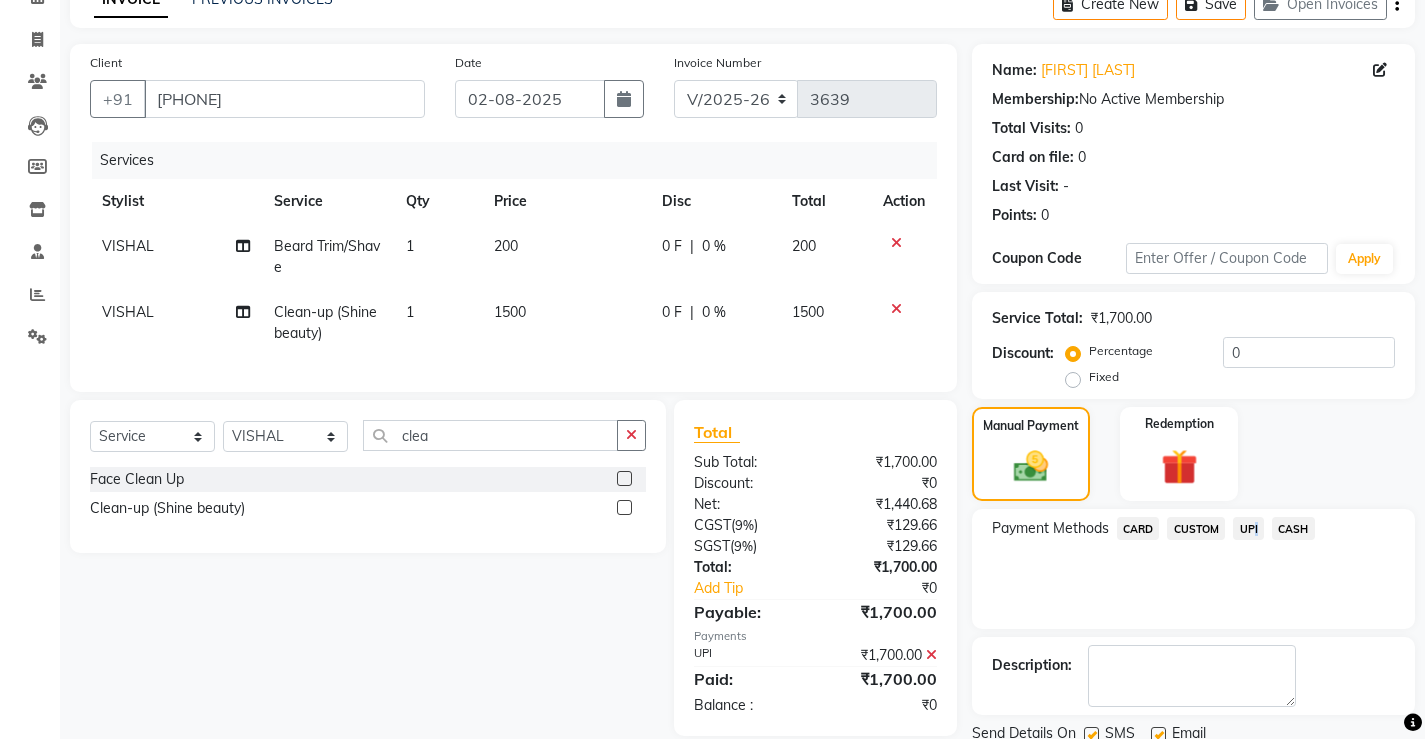 click on "Checkout" 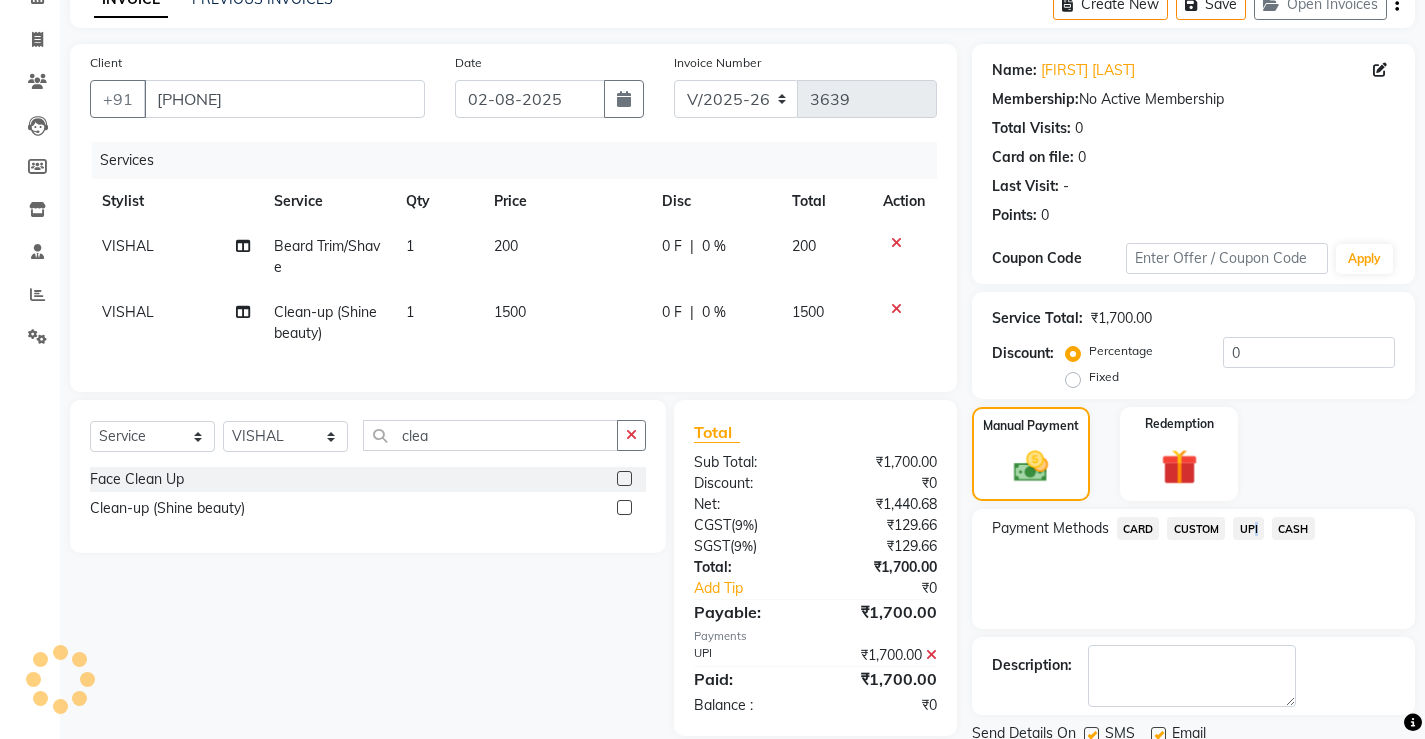 scroll, scrollTop: 180, scrollLeft: 0, axis: vertical 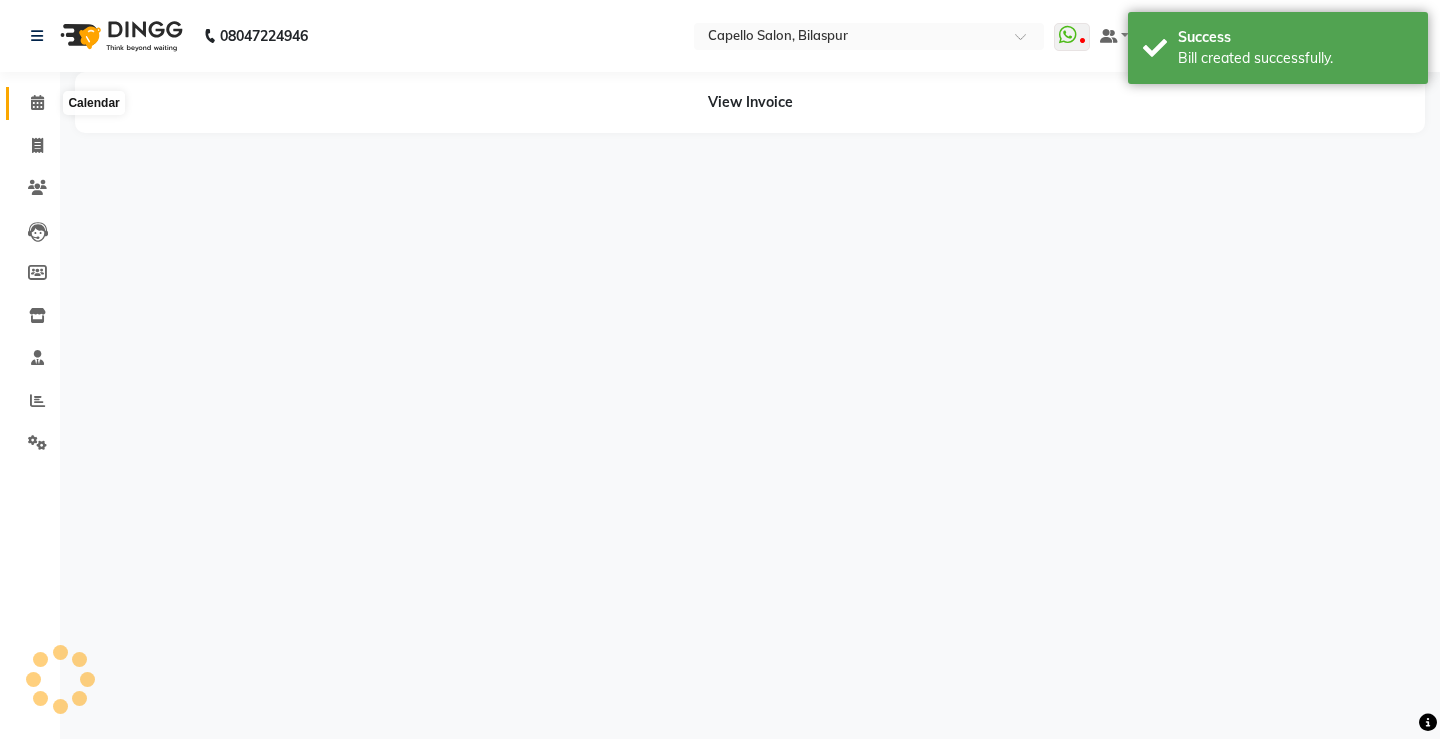 click 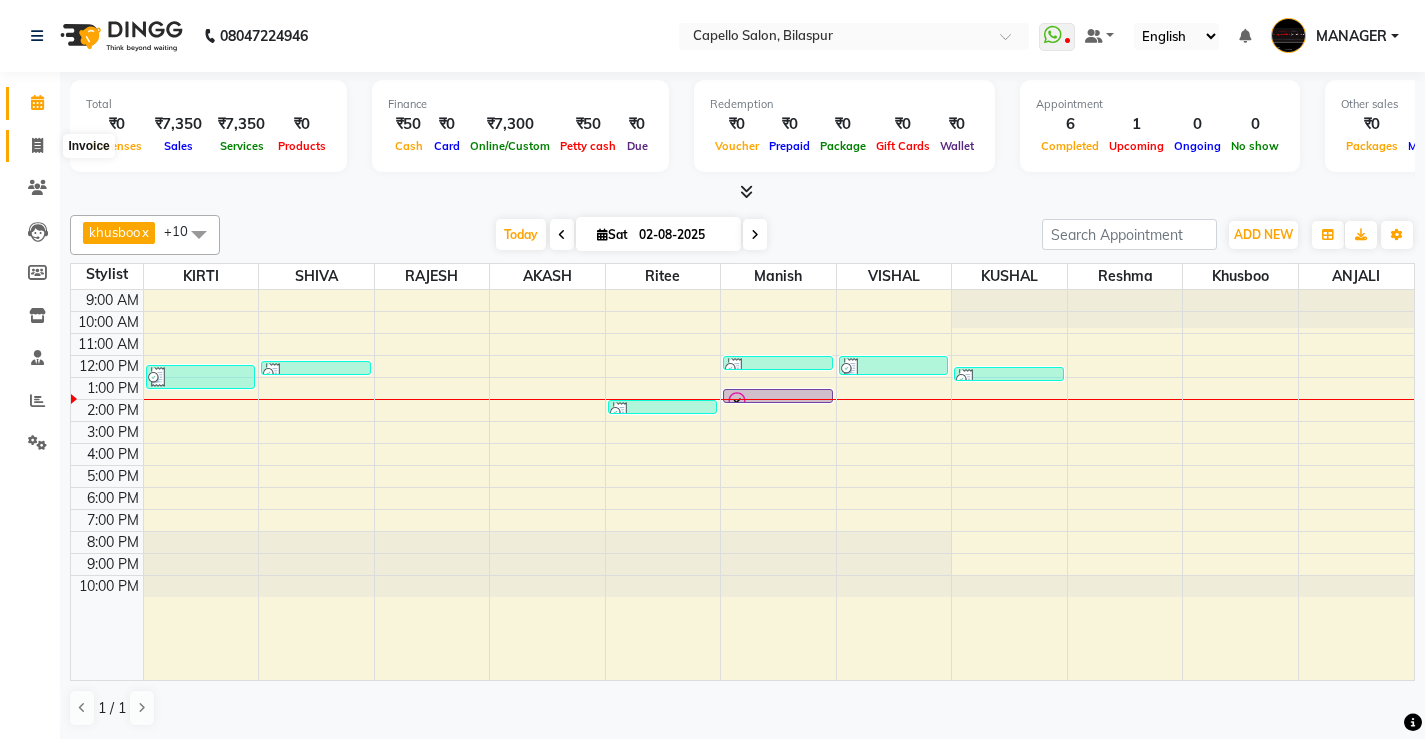 click 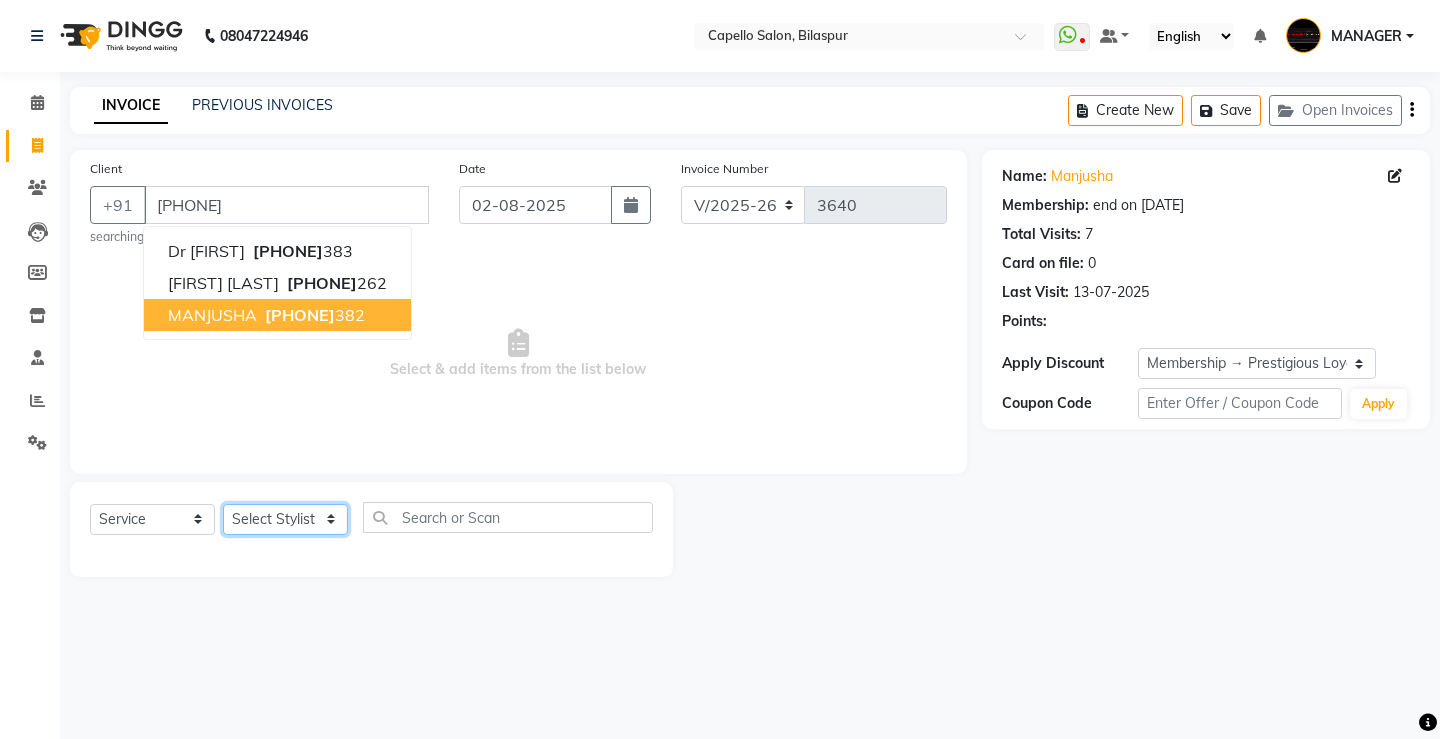 click on "Select Stylist ADMIN AKASH ANJALI khusboo KIRTI KUSHAL MANAGER Manish  RAJESH reshma ritee shailendra SHIVA VISHAL" 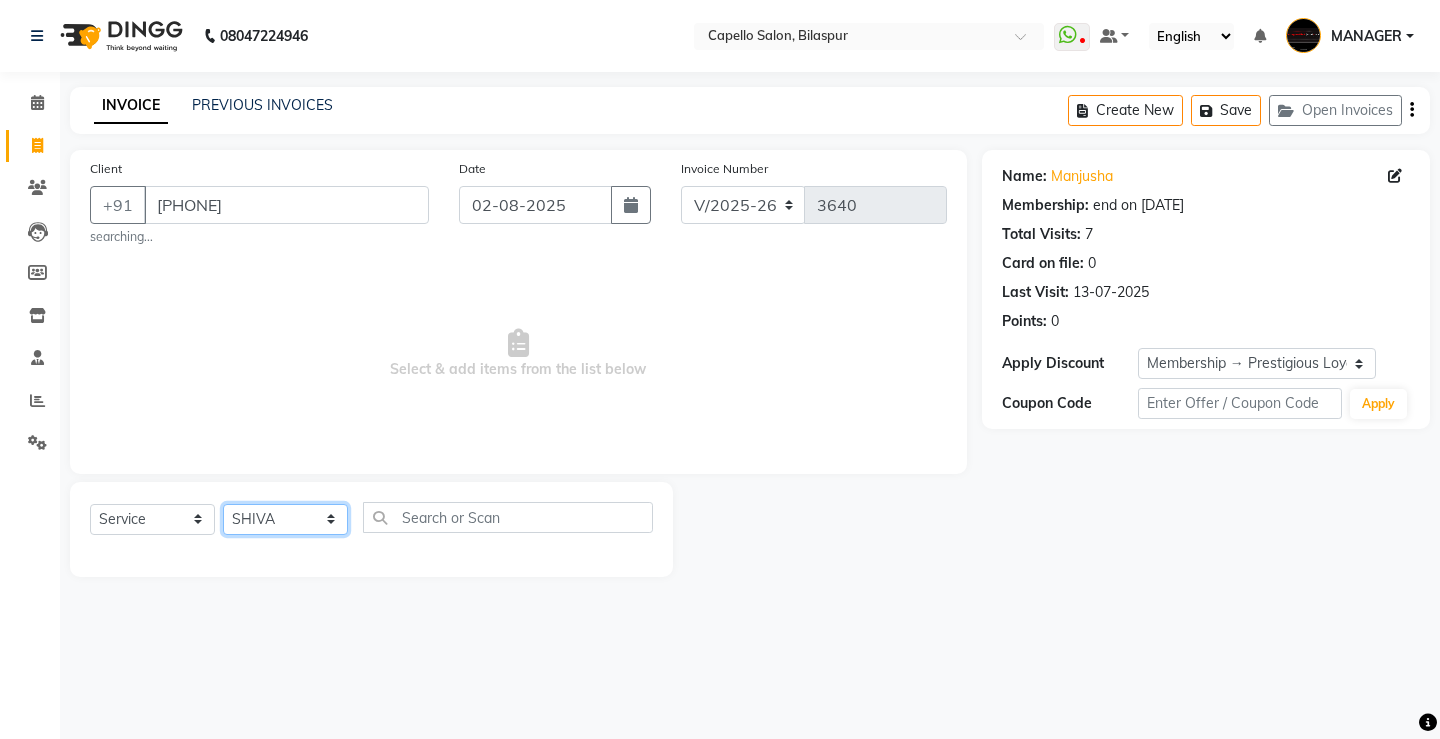 click on "Select Stylist ADMIN AKASH ANJALI khusboo KIRTI KUSHAL MANAGER Manish  RAJESH reshma ritee shailendra SHIVA VISHAL" 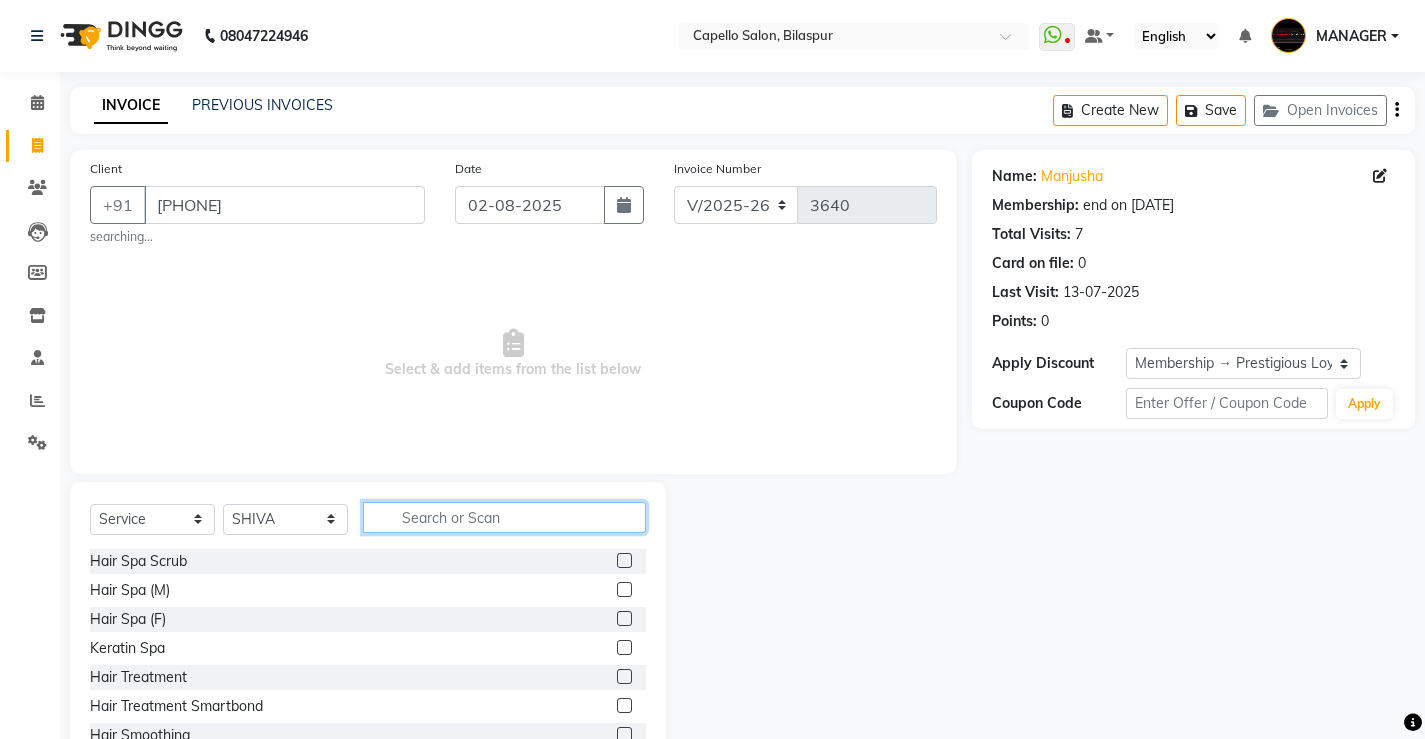 click 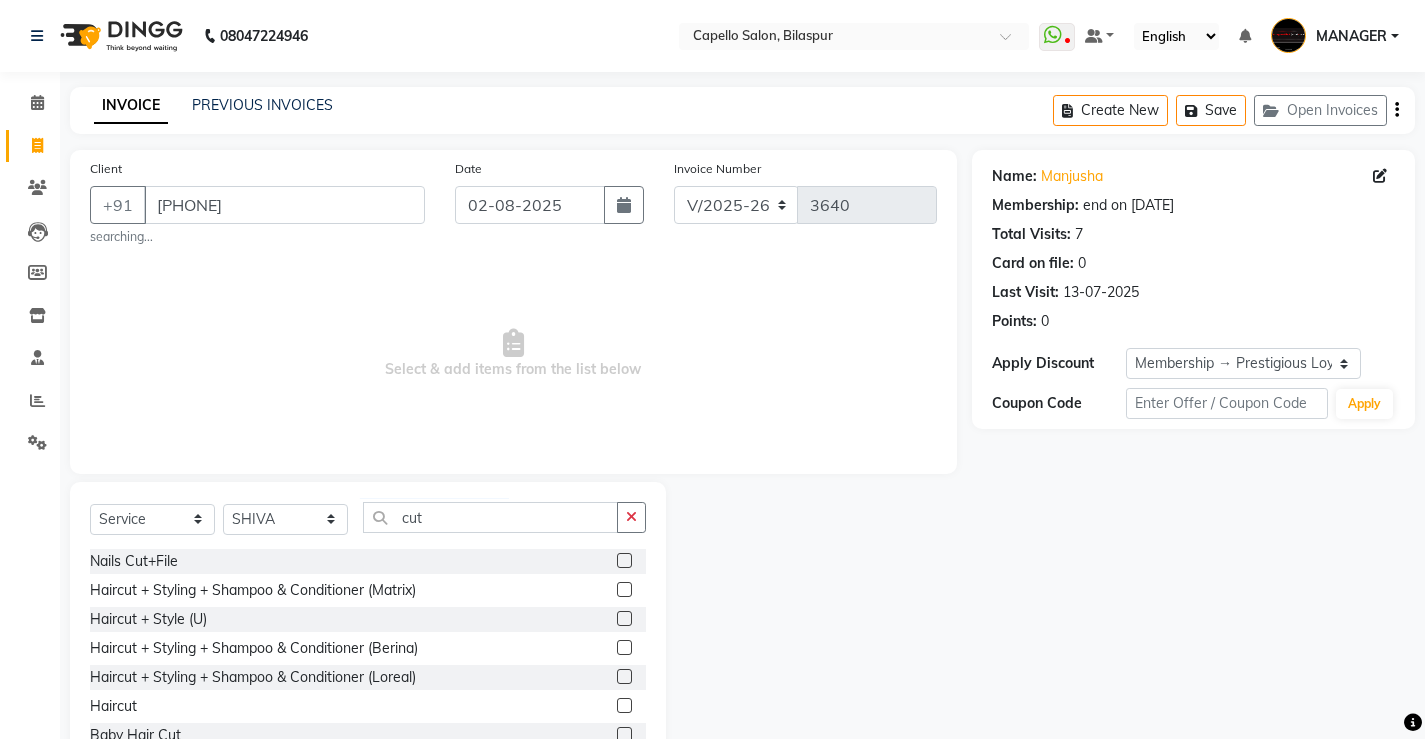 click 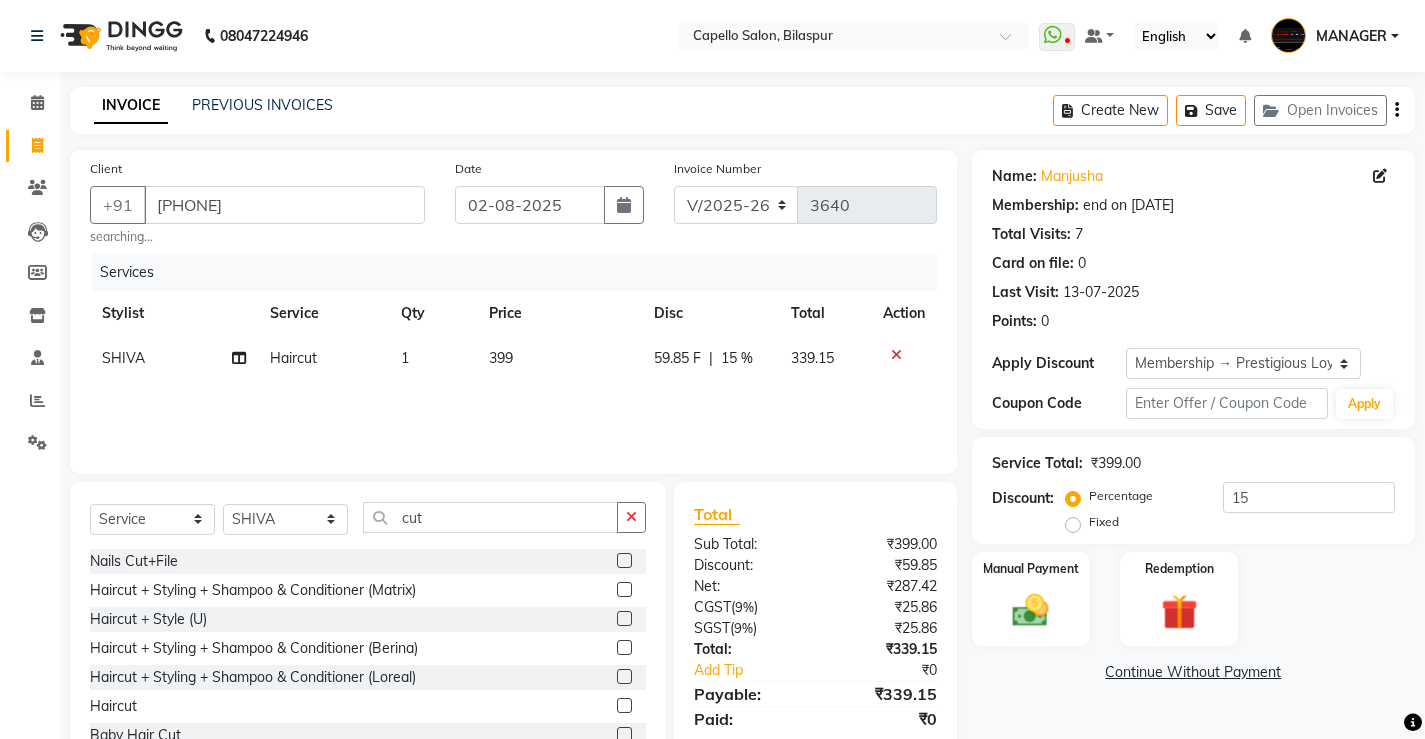 click on "399" 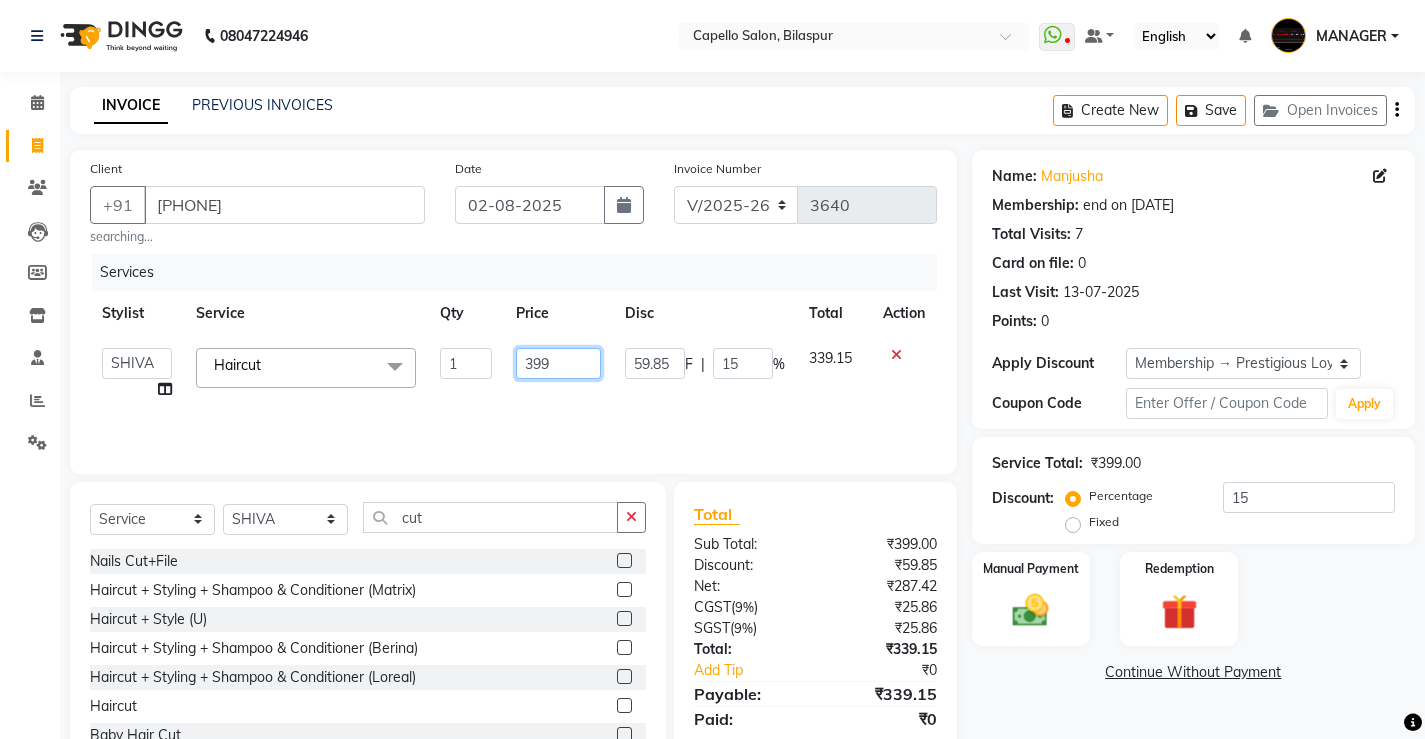 drag, startPoint x: 577, startPoint y: 368, endPoint x: 51, endPoint y: 376, distance: 526.06085 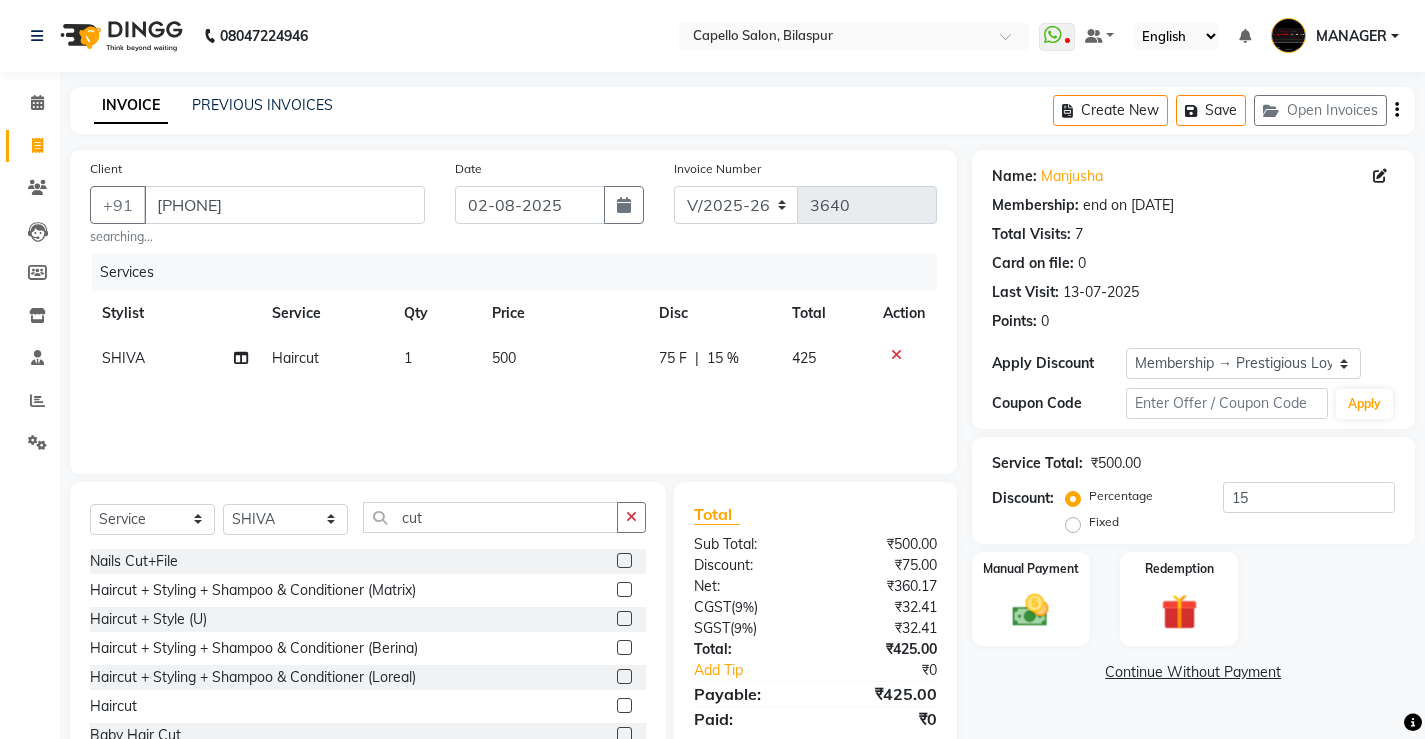 click on "Services Stylist Service Qty Price Disc Total Action SHIVA Haircut 1 500 75 F | 15 % 425" 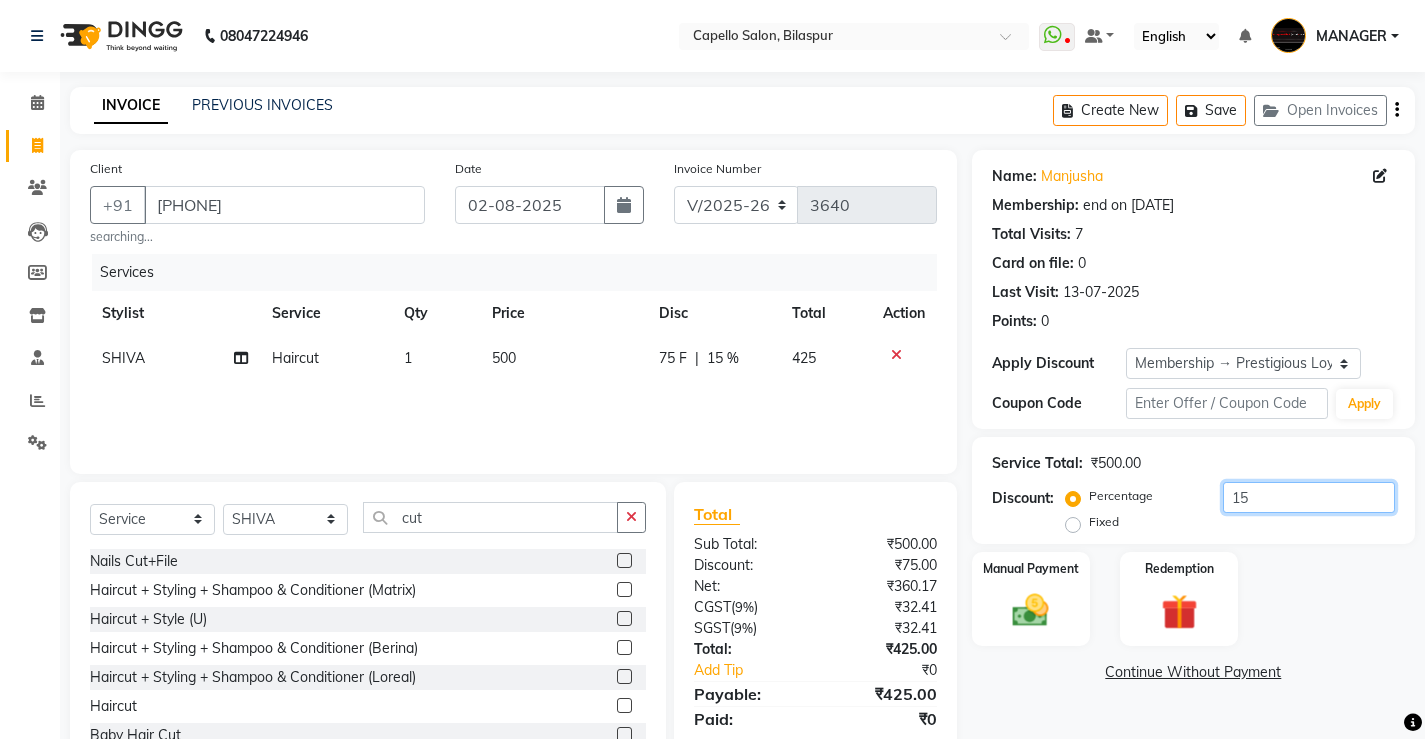 drag, startPoint x: 1294, startPoint y: 512, endPoint x: 1050, endPoint y: 494, distance: 244.66304 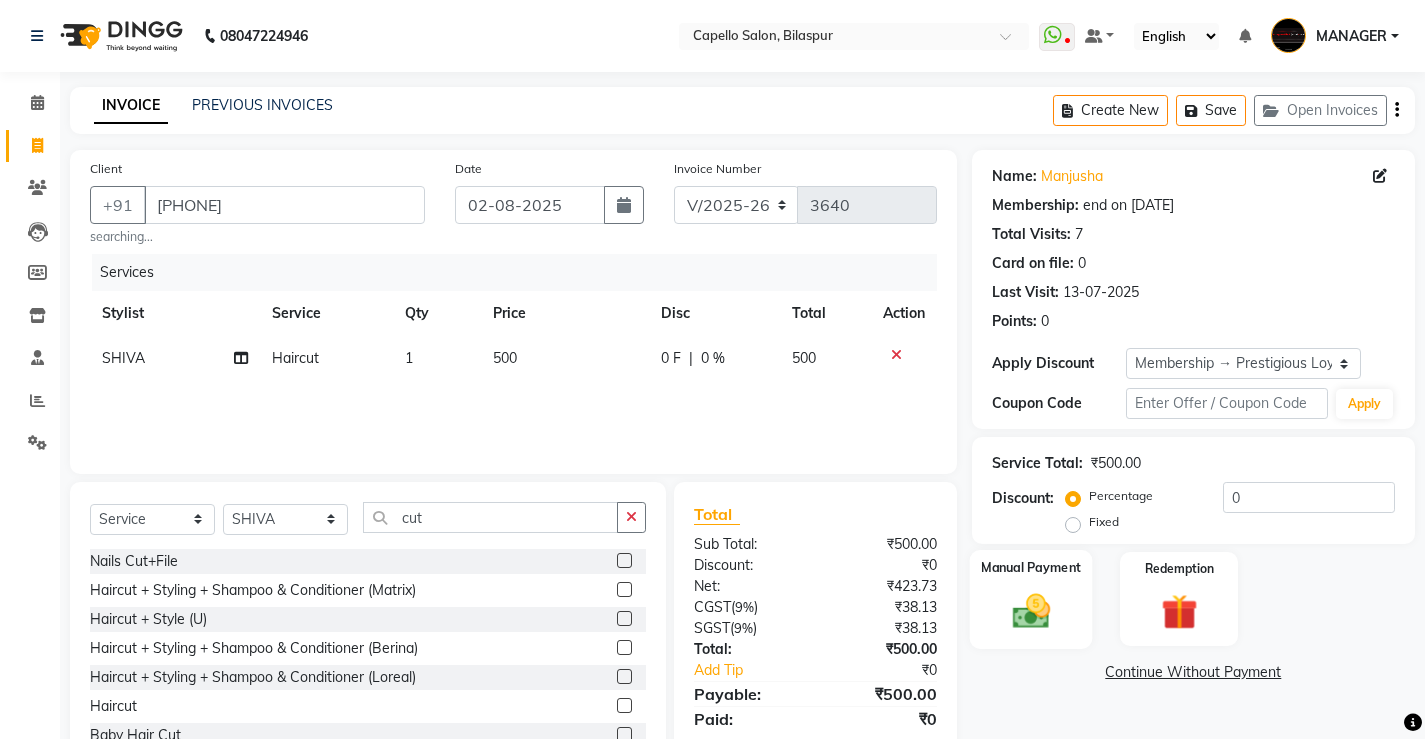 click 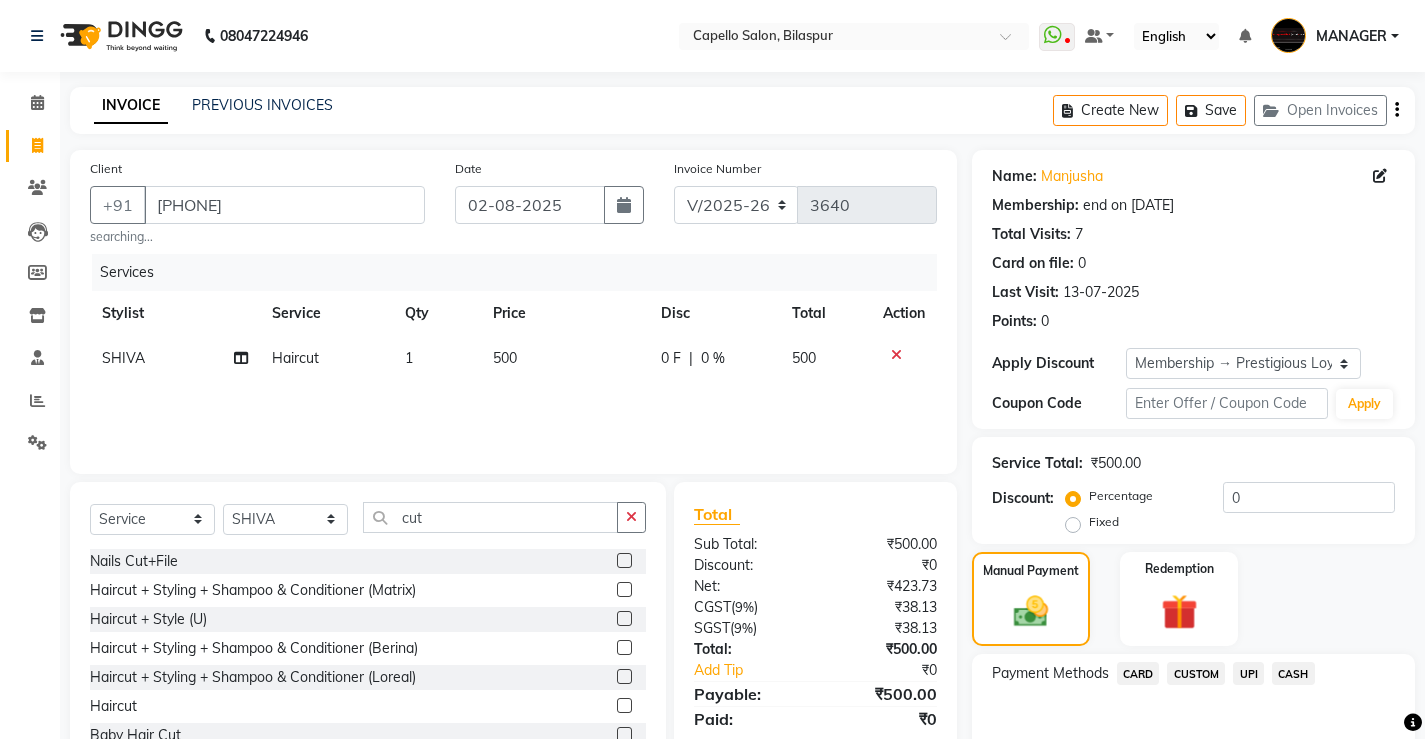 click on "UPI" 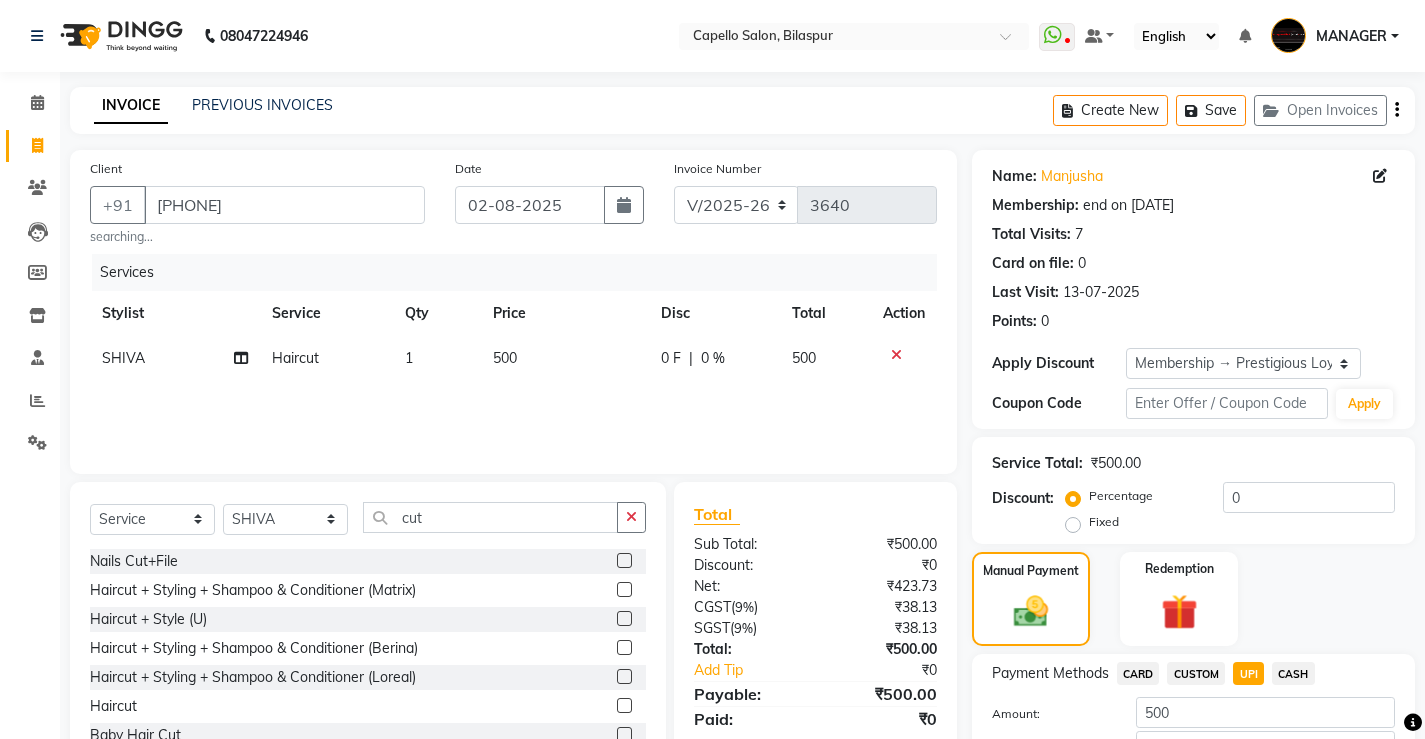 click on "Add Payment" 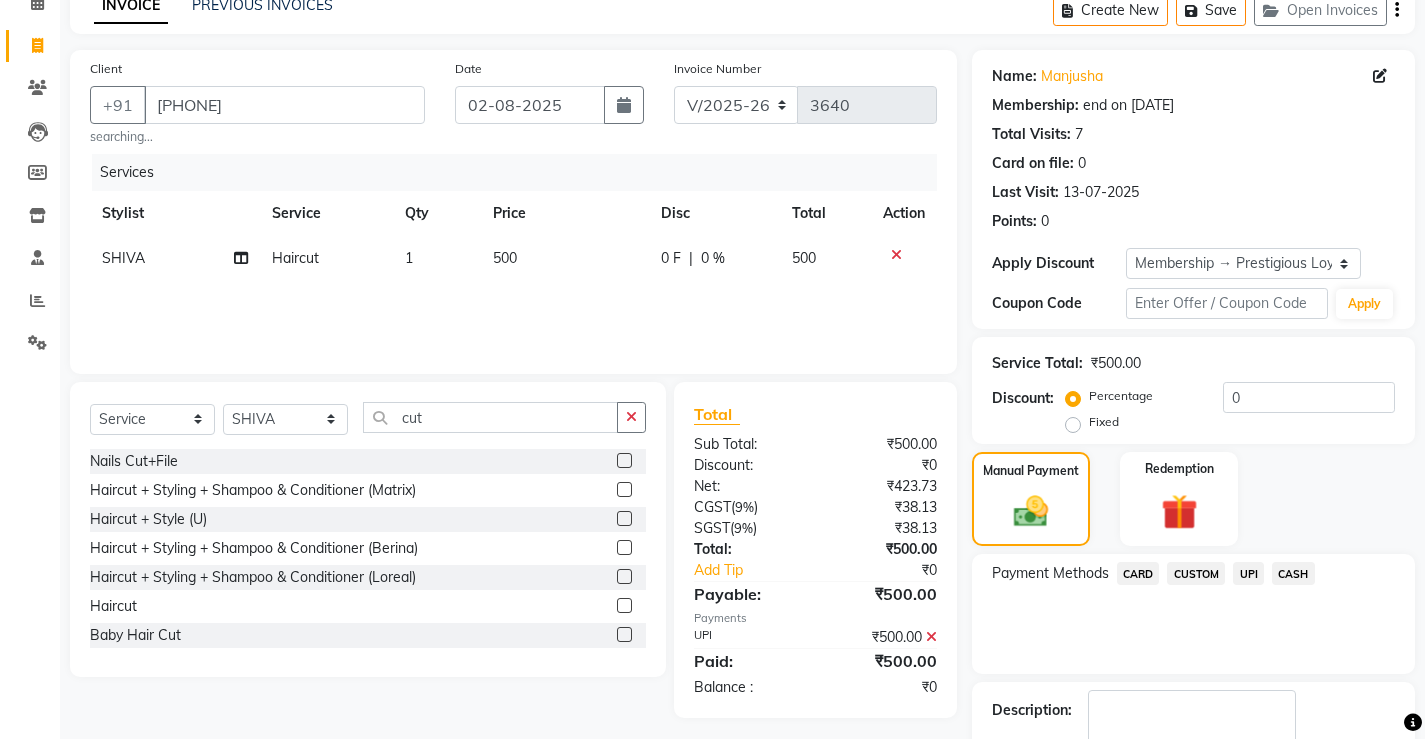scroll, scrollTop: 219, scrollLeft: 0, axis: vertical 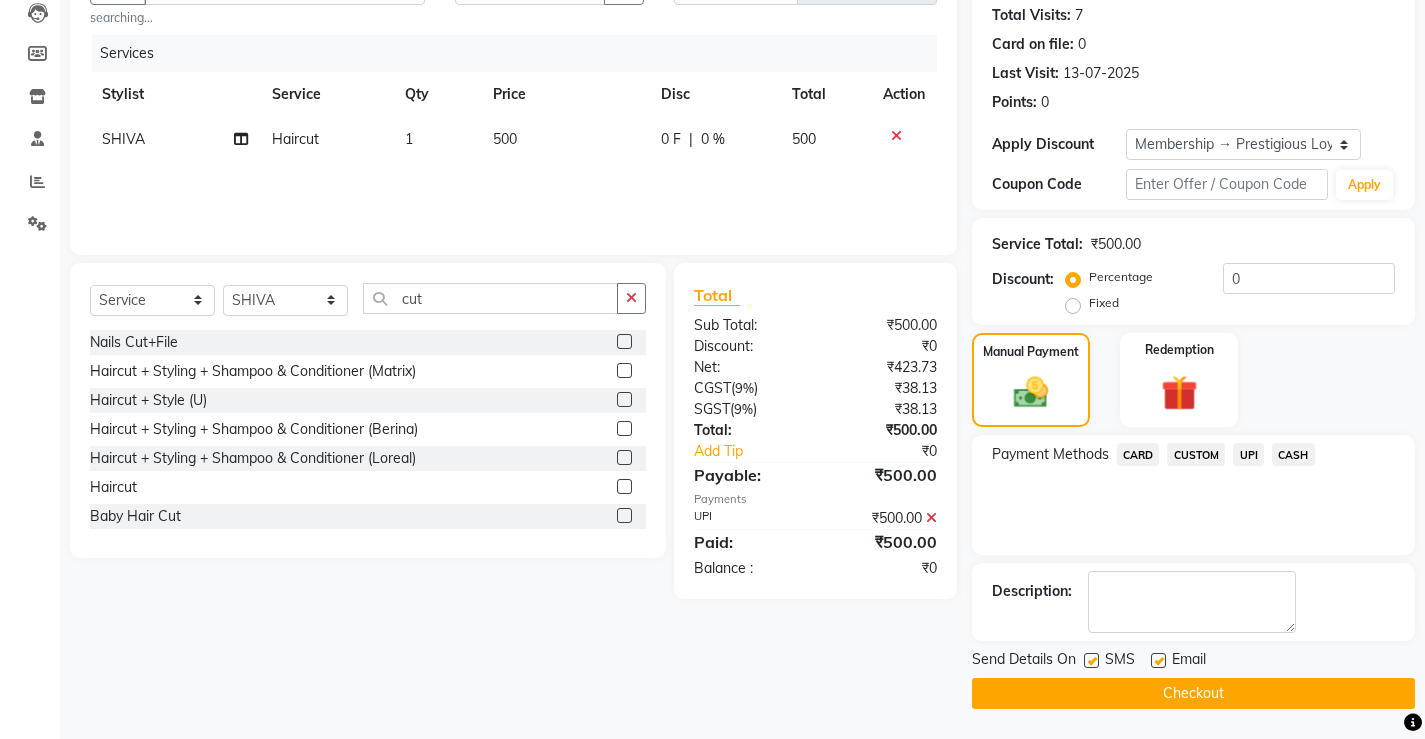 click on "Checkout" 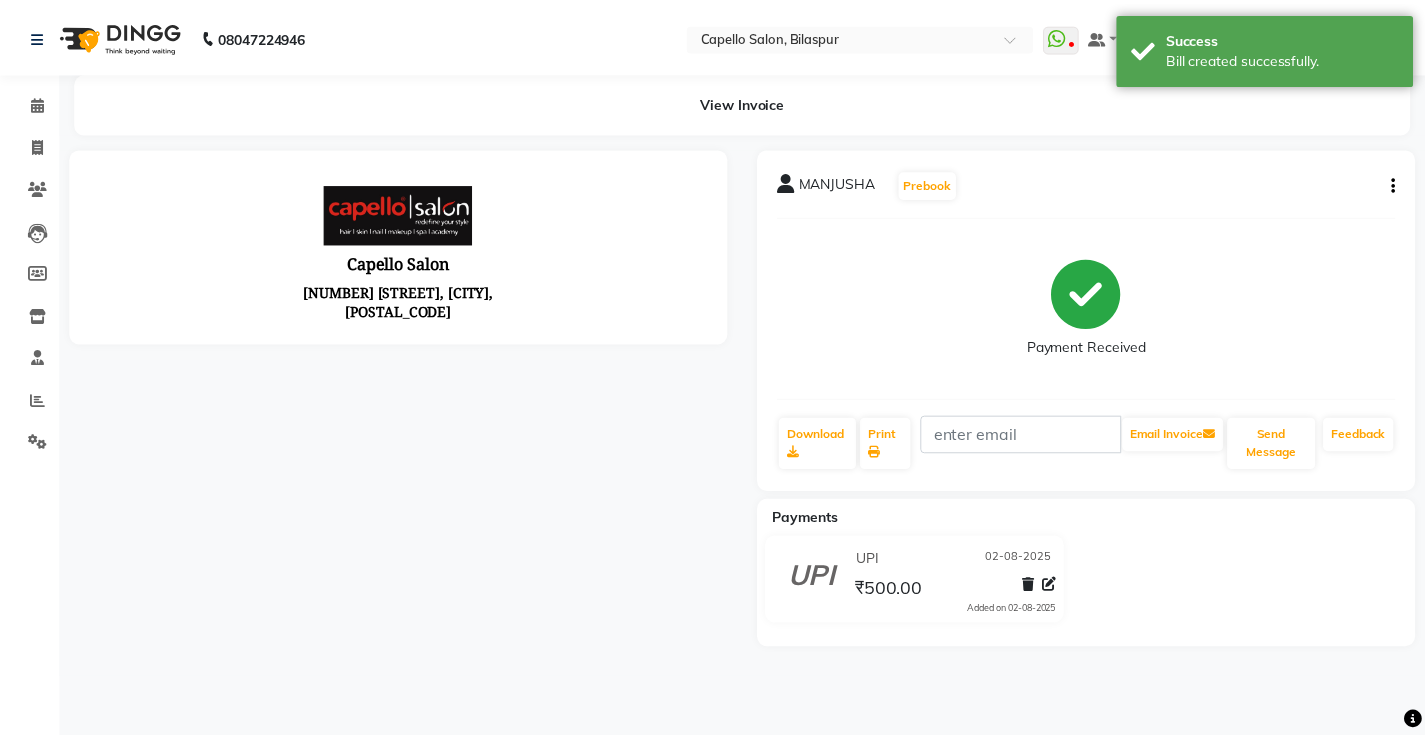 scroll, scrollTop: 0, scrollLeft: 0, axis: both 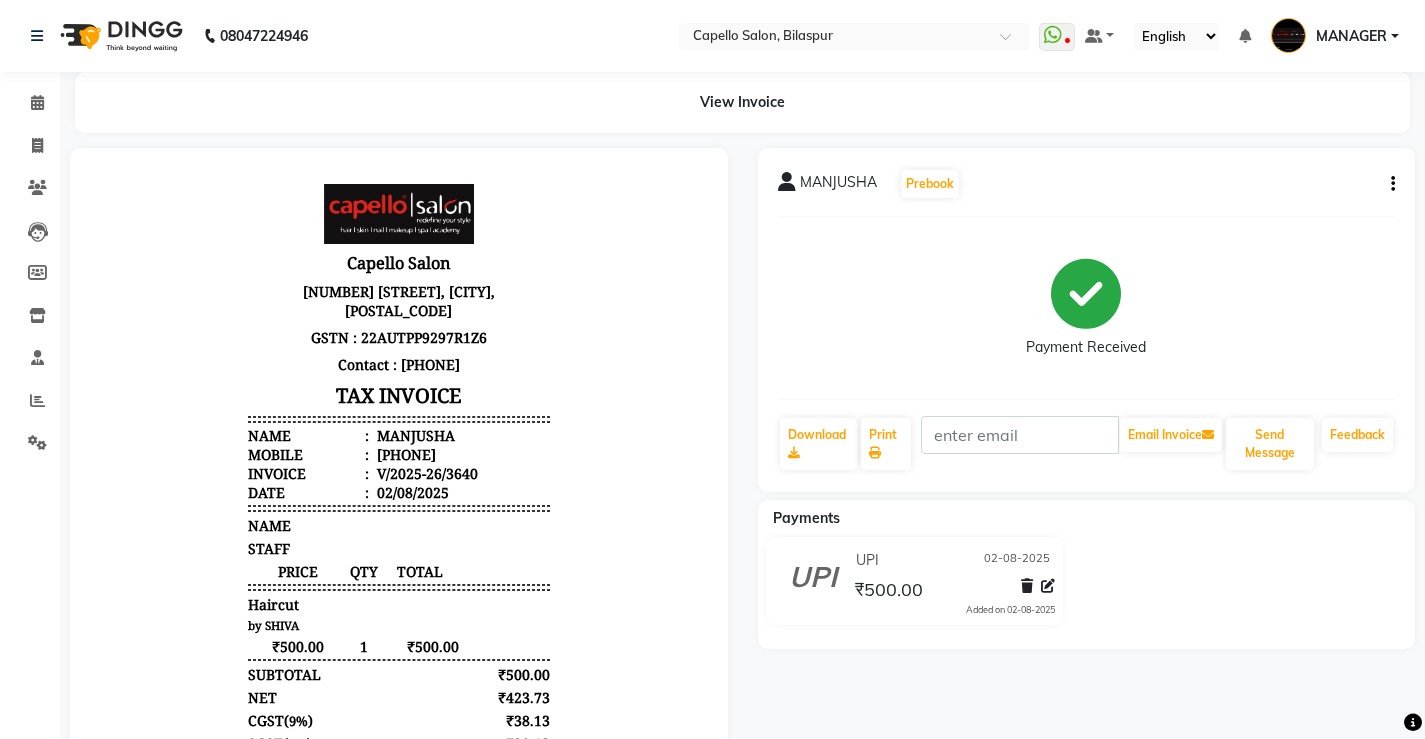 click 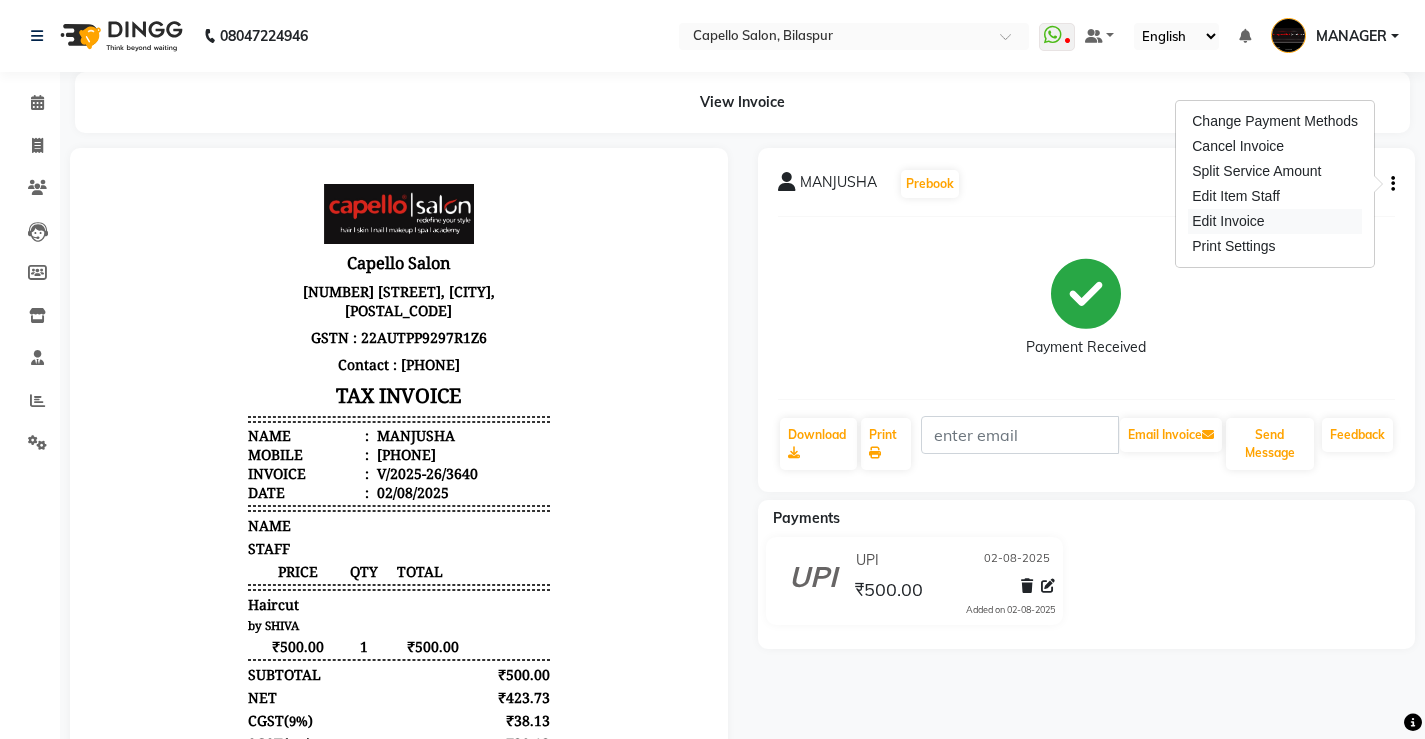 click on "Edit Invoice" at bounding box center (1275, 221) 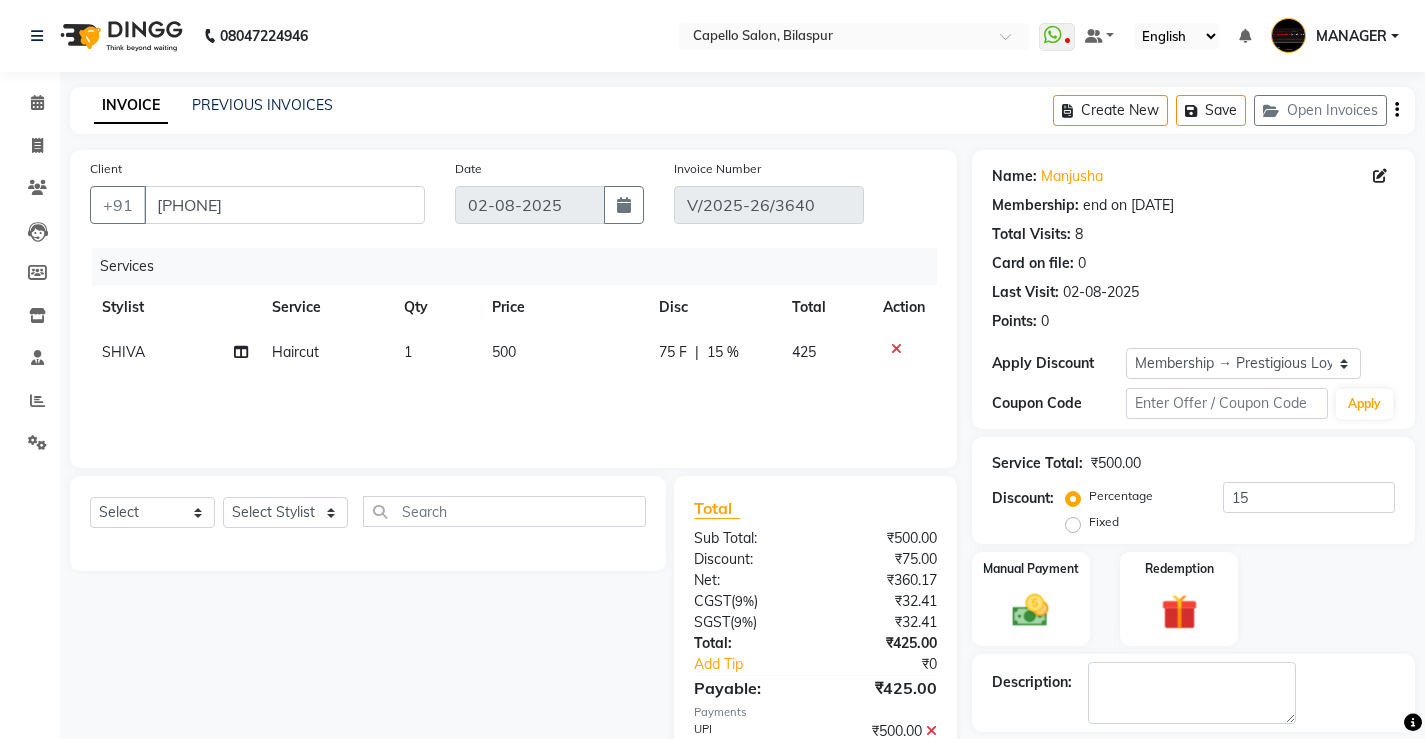 scroll, scrollTop: 100, scrollLeft: 0, axis: vertical 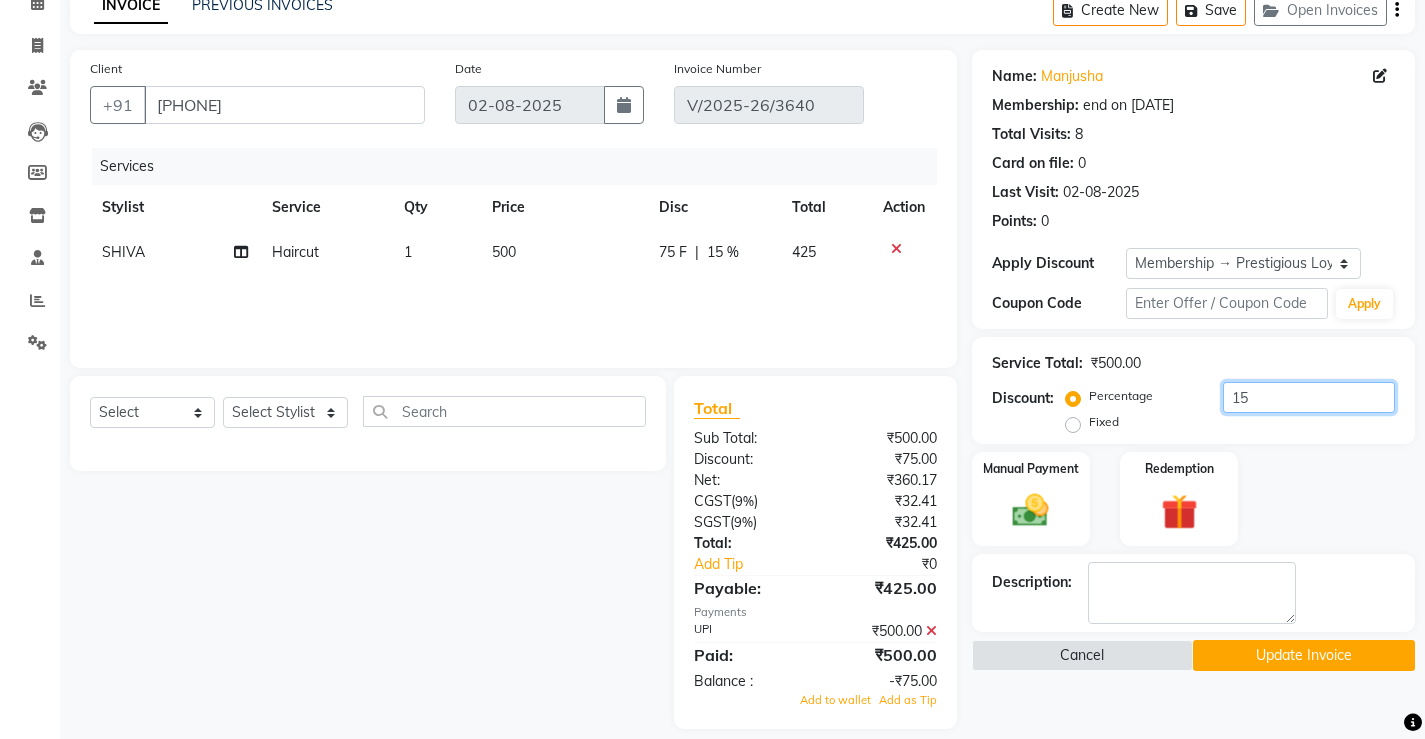 drag, startPoint x: 1270, startPoint y: 382, endPoint x: 1089, endPoint y: 450, distance: 193.352 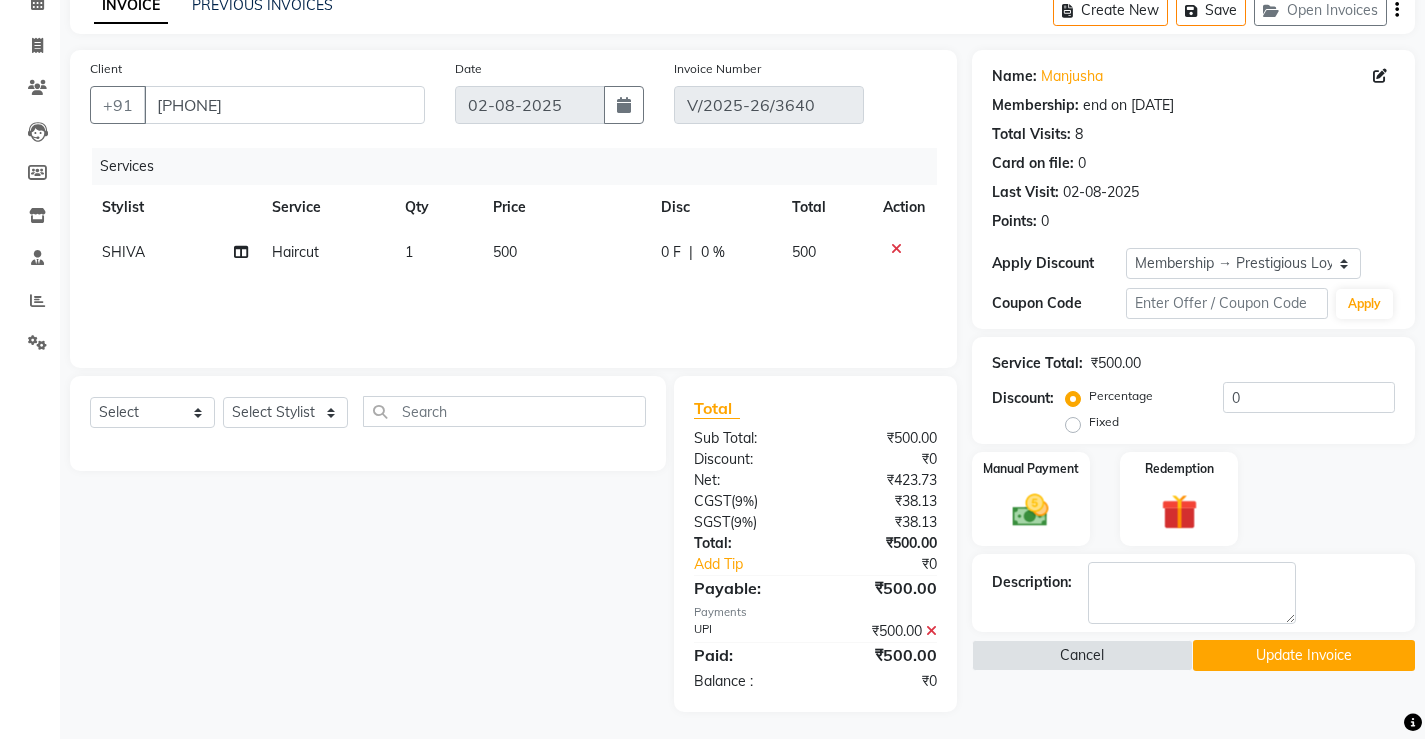 click on "Select  Service  Product  Membership  Package Voucher Prepaid Gift Card  Select Stylist ADMIN [FIRST] [FIRST] [FIRST] [FIRST] [FIRST] MANAGER [FIRST]    [FIRST]   [FIRST]   [FIRST]   [FIRST]   [FIRST]   [FIRST]" 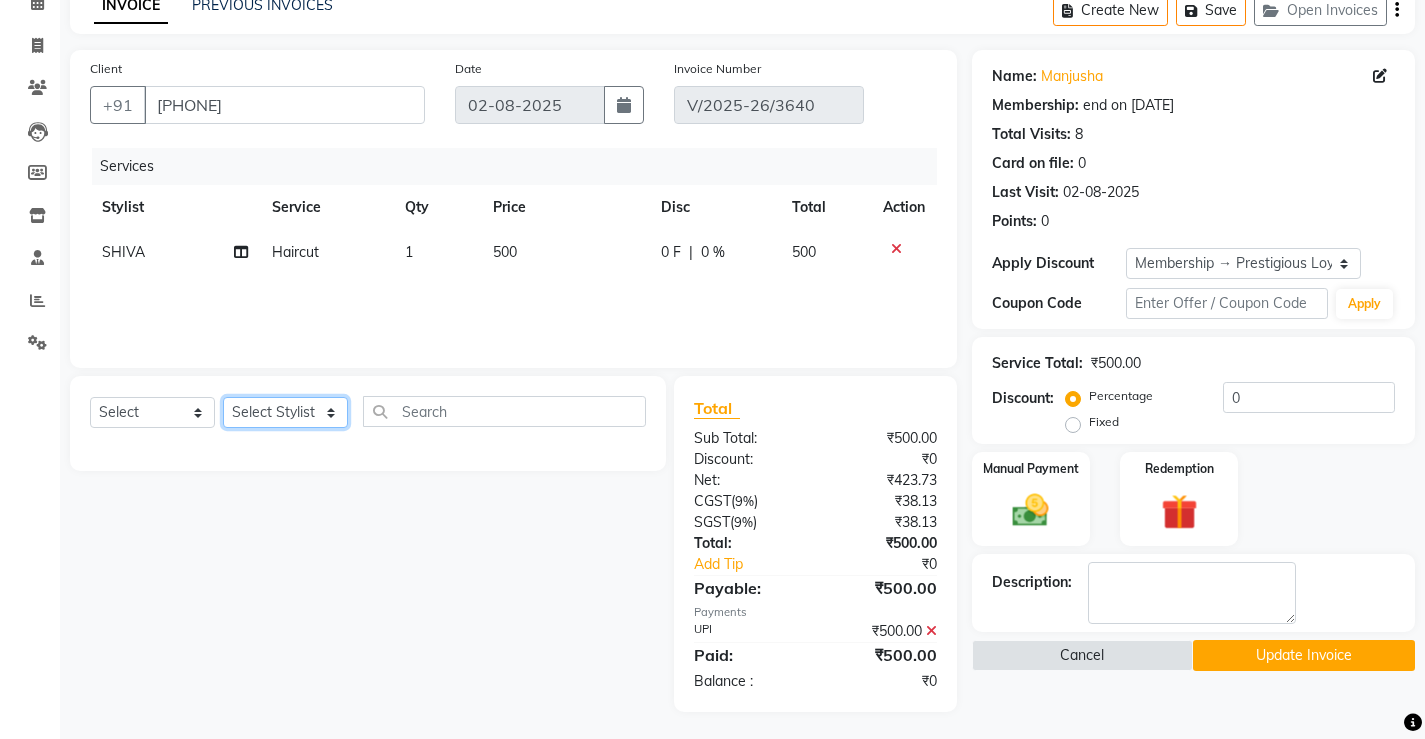 click on "Select Stylist ADMIN AKASH ANJALI khusboo KIRTI KUSHAL MANAGER Manish  RAJESH reshma ritee shailendra SHIVA VISHAL" 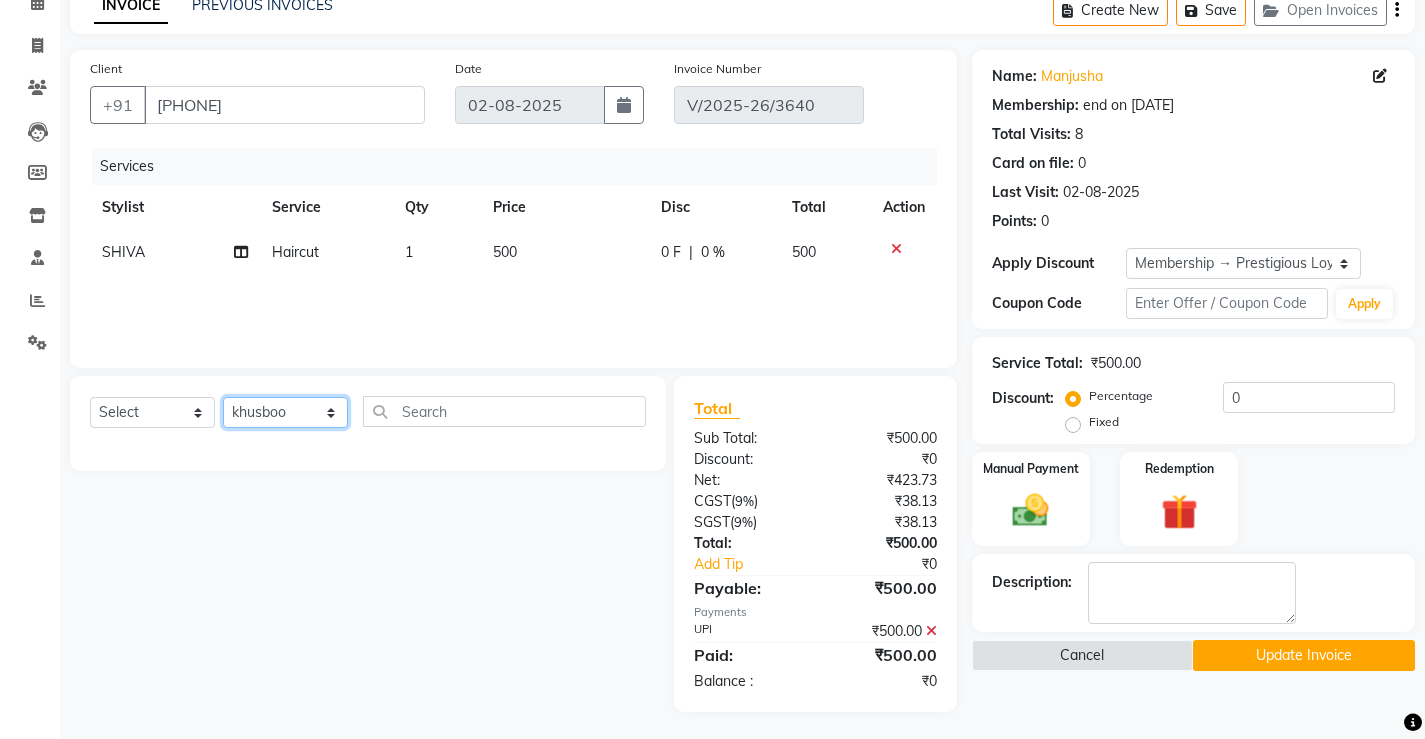 click on "Select Stylist ADMIN AKASH ANJALI khusboo KIRTI KUSHAL MANAGER Manish  RAJESH reshma ritee shailendra SHIVA VISHAL" 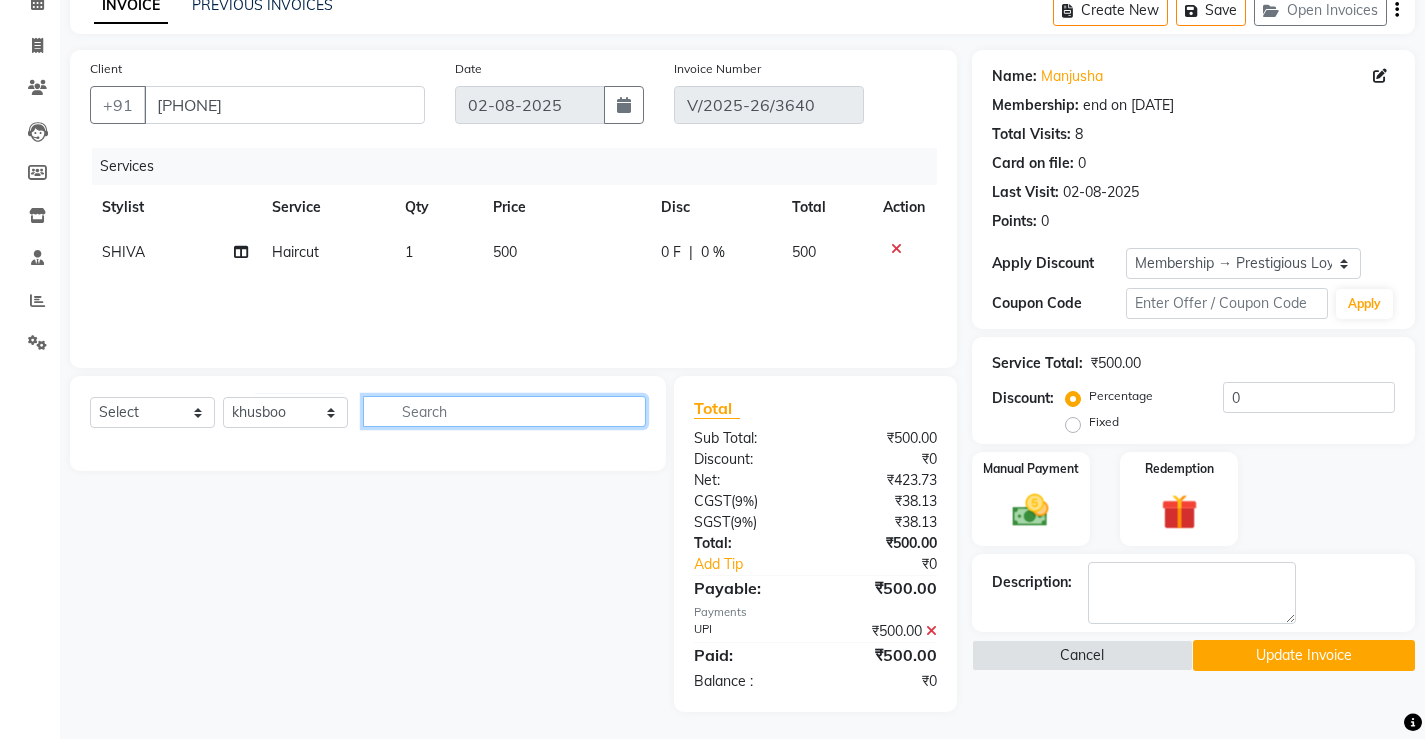 click 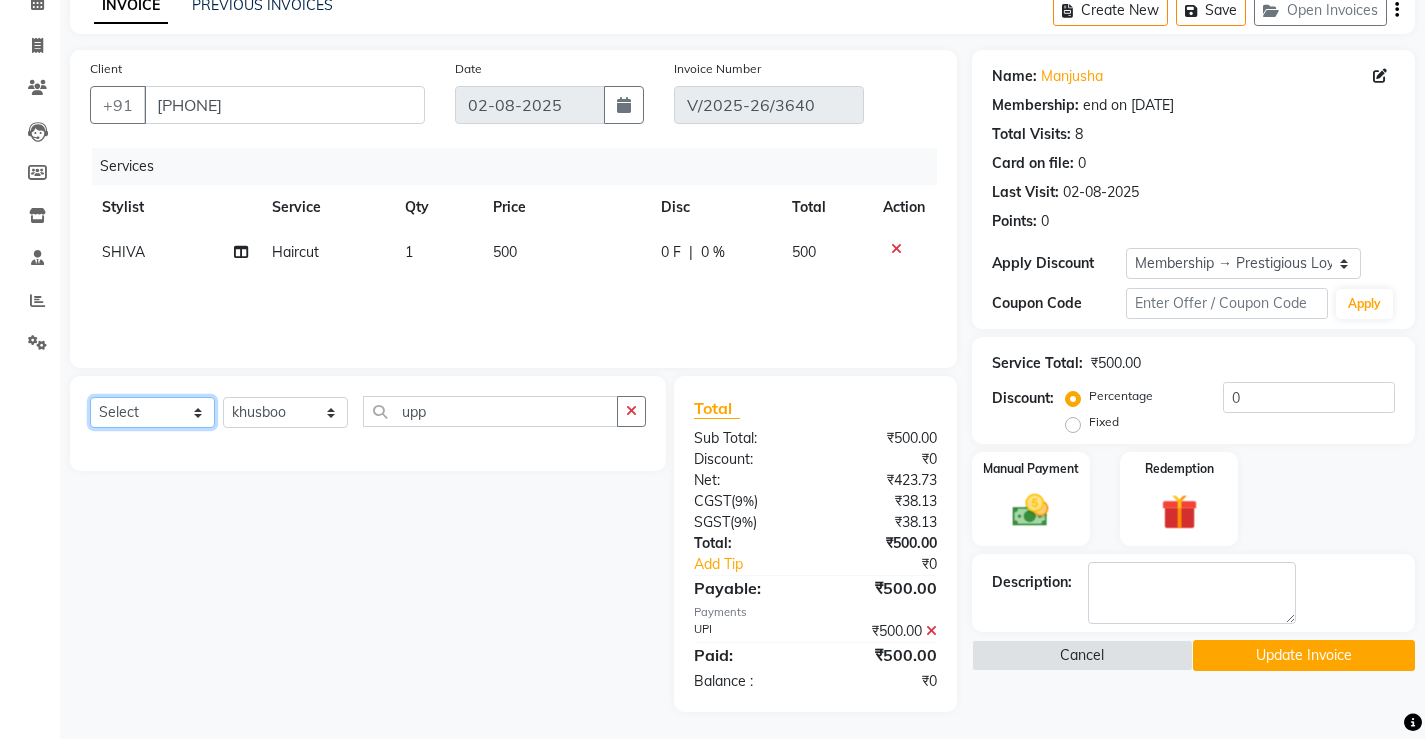 click on "Select  Service  Product  Membership  Package Voucher Prepaid Gift Card" 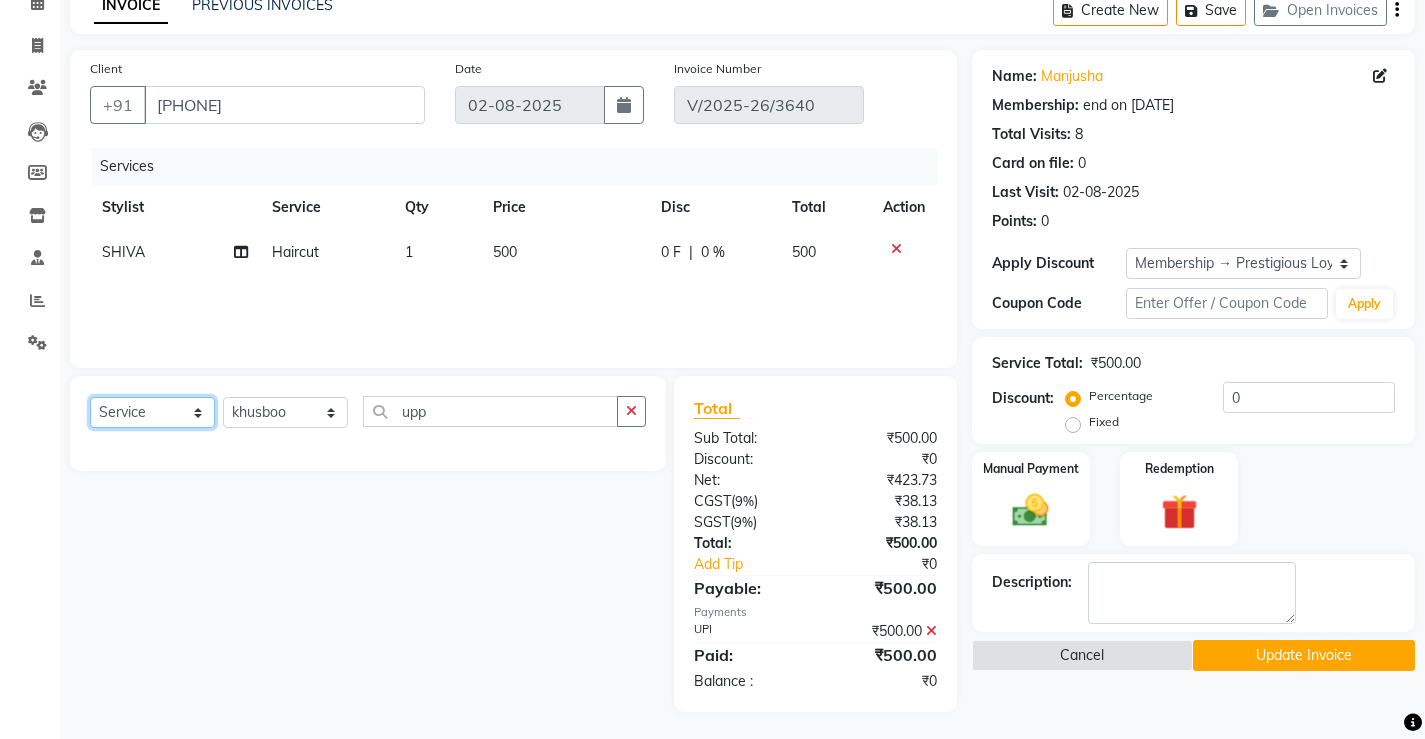 click on "Select  Service  Product  Membership  Package Voucher Prepaid Gift Card" 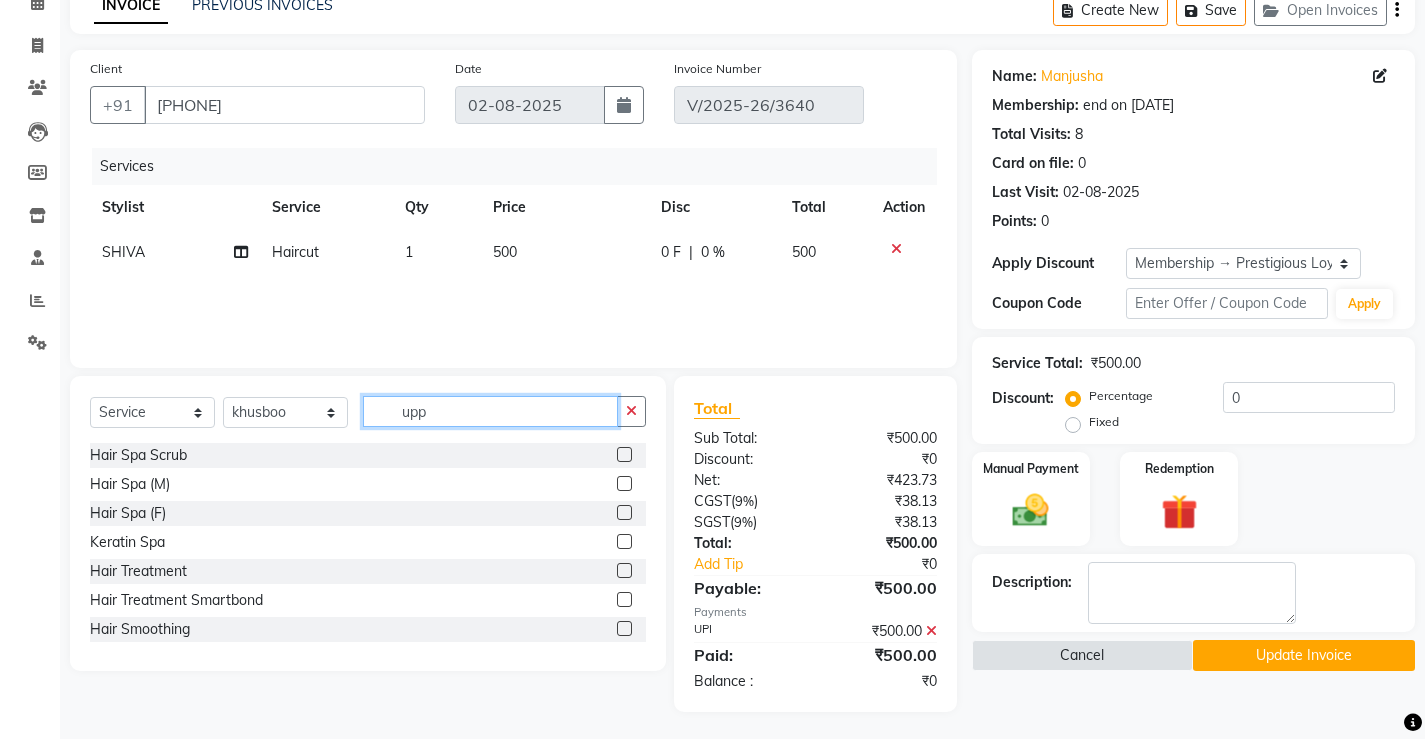 click on "upp" 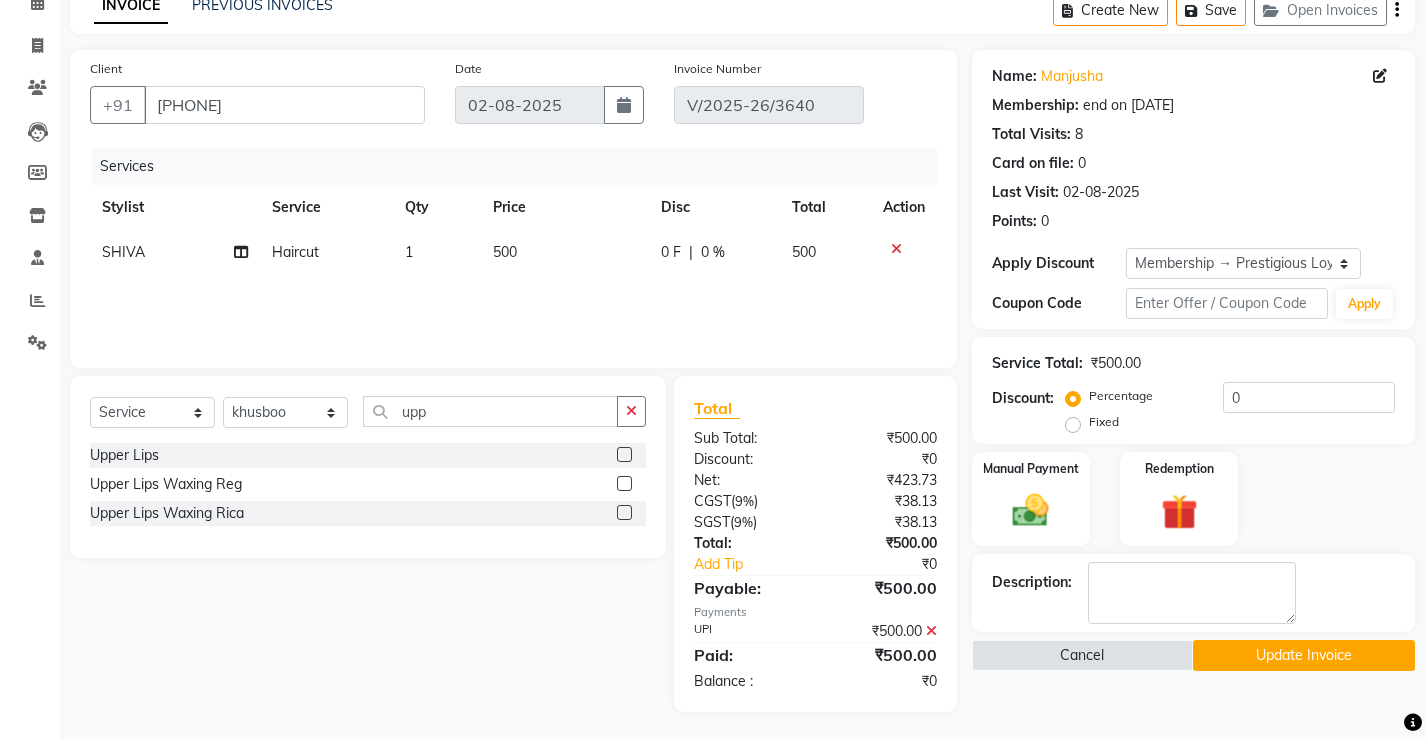 click 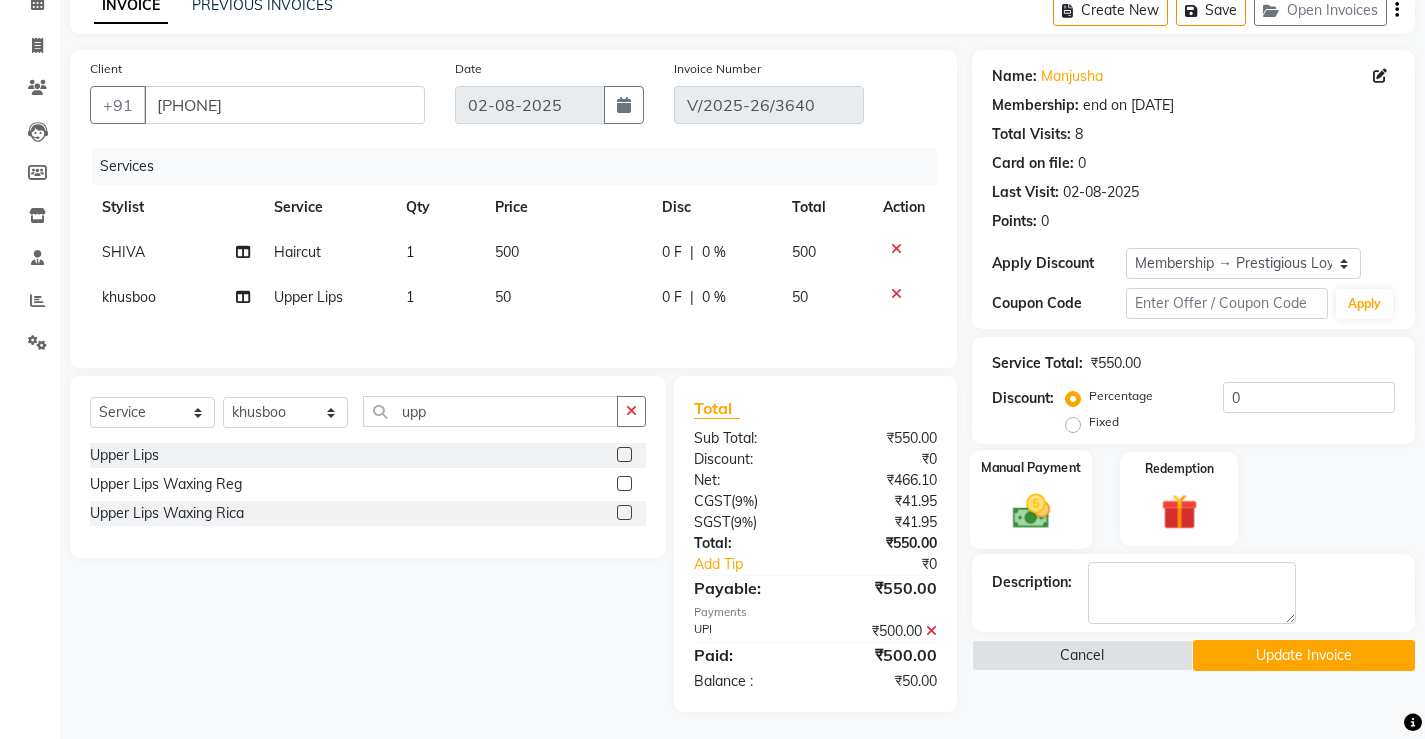 click 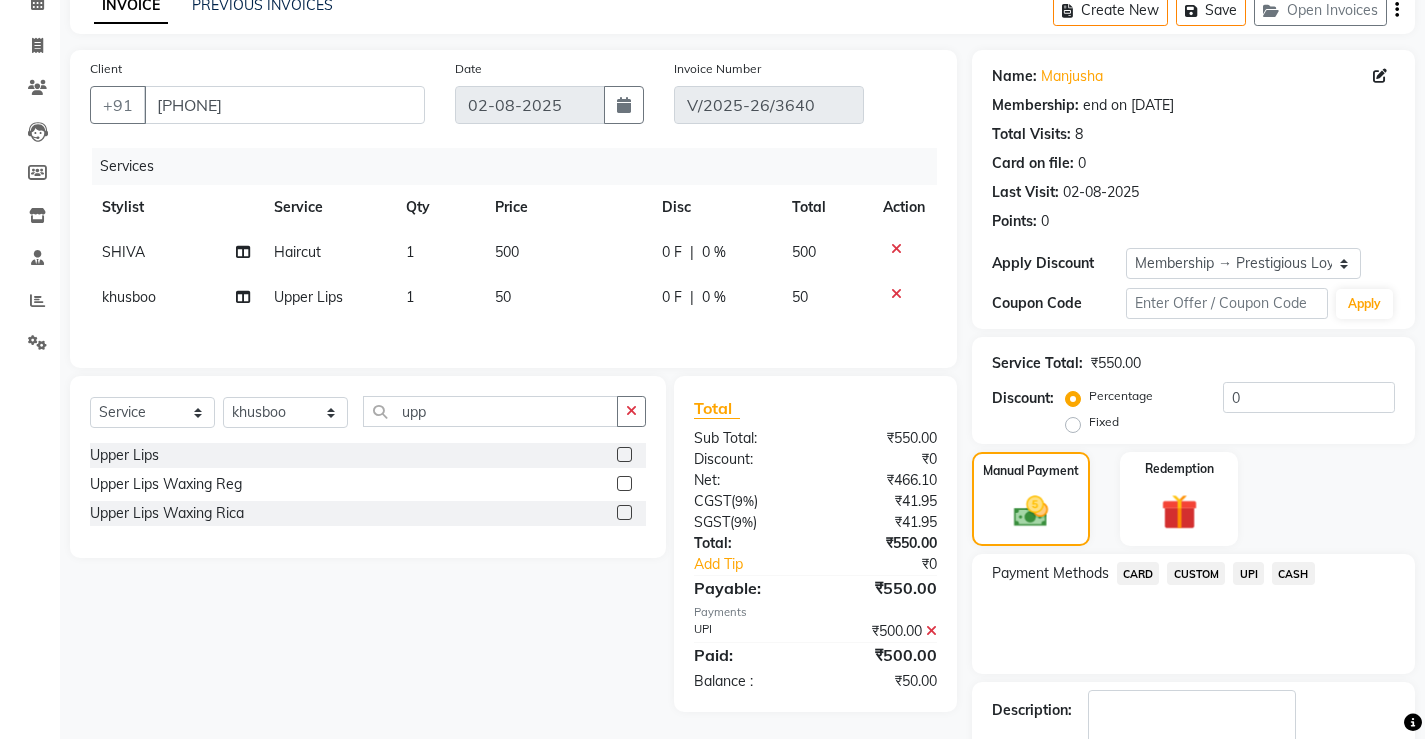 click on "CASH" 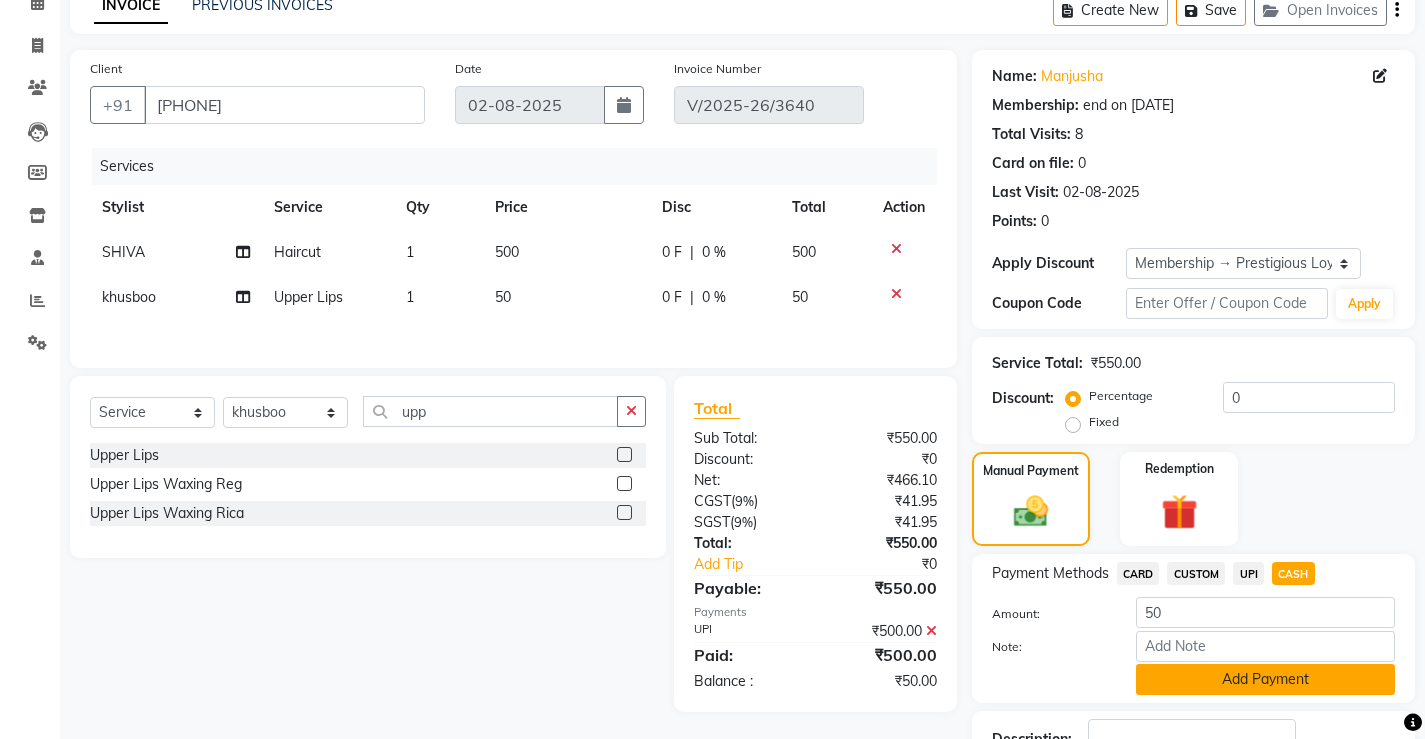 click on "Add Payment" 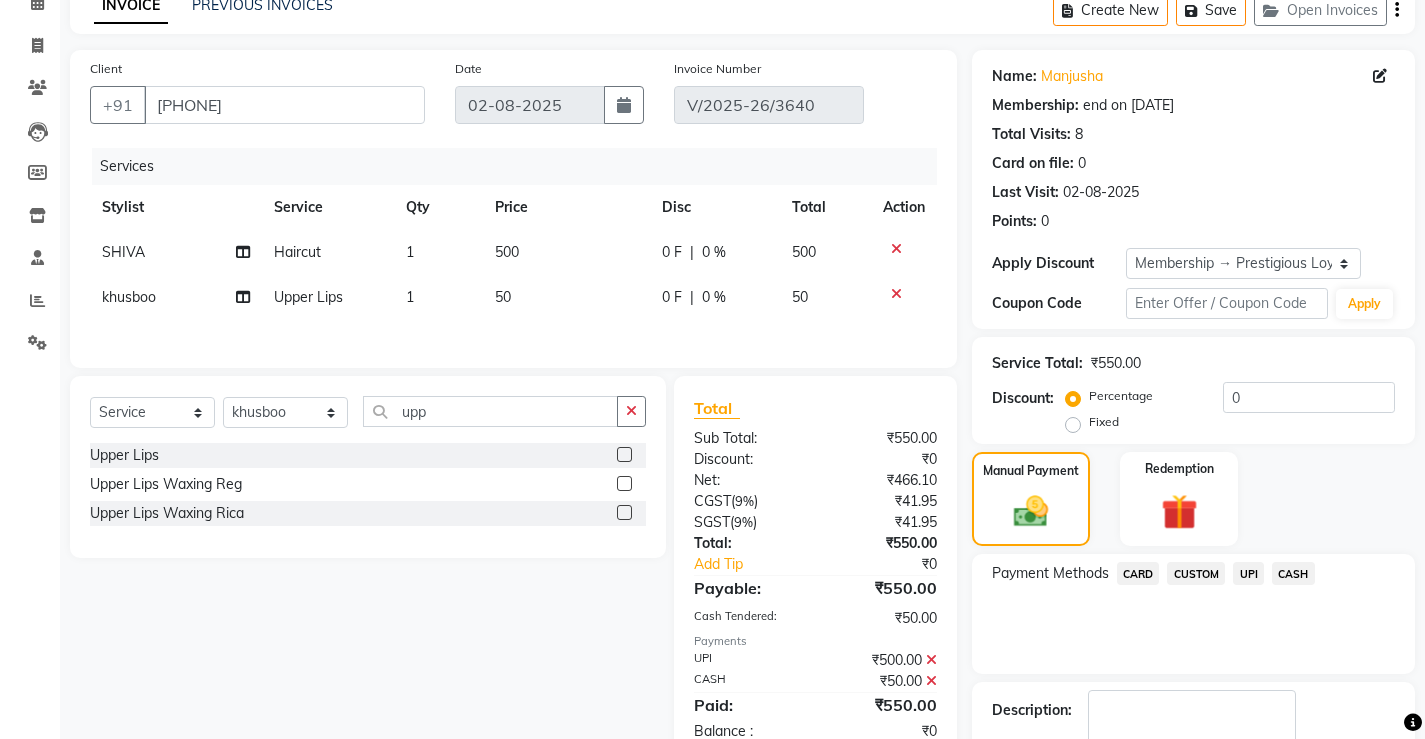 scroll, scrollTop: 190, scrollLeft: 0, axis: vertical 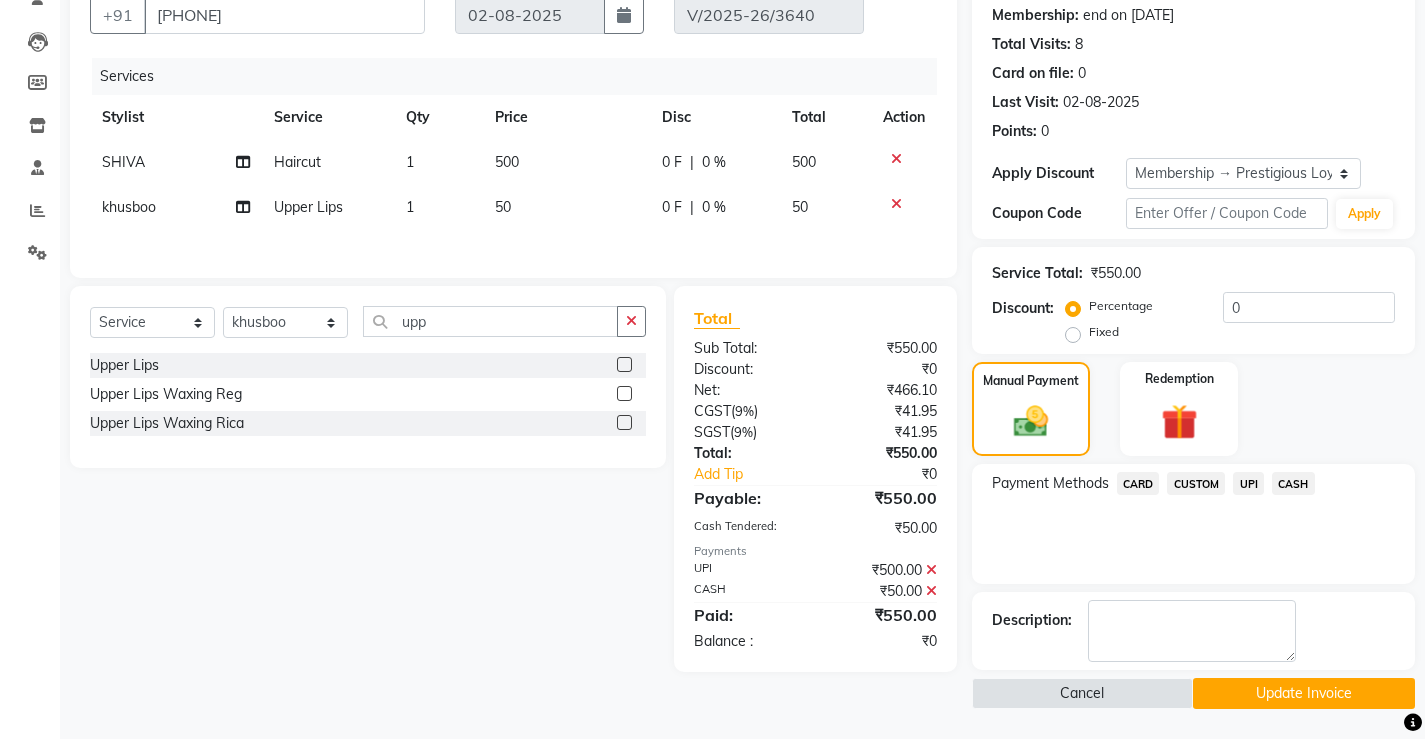 click on "Update Invoice" 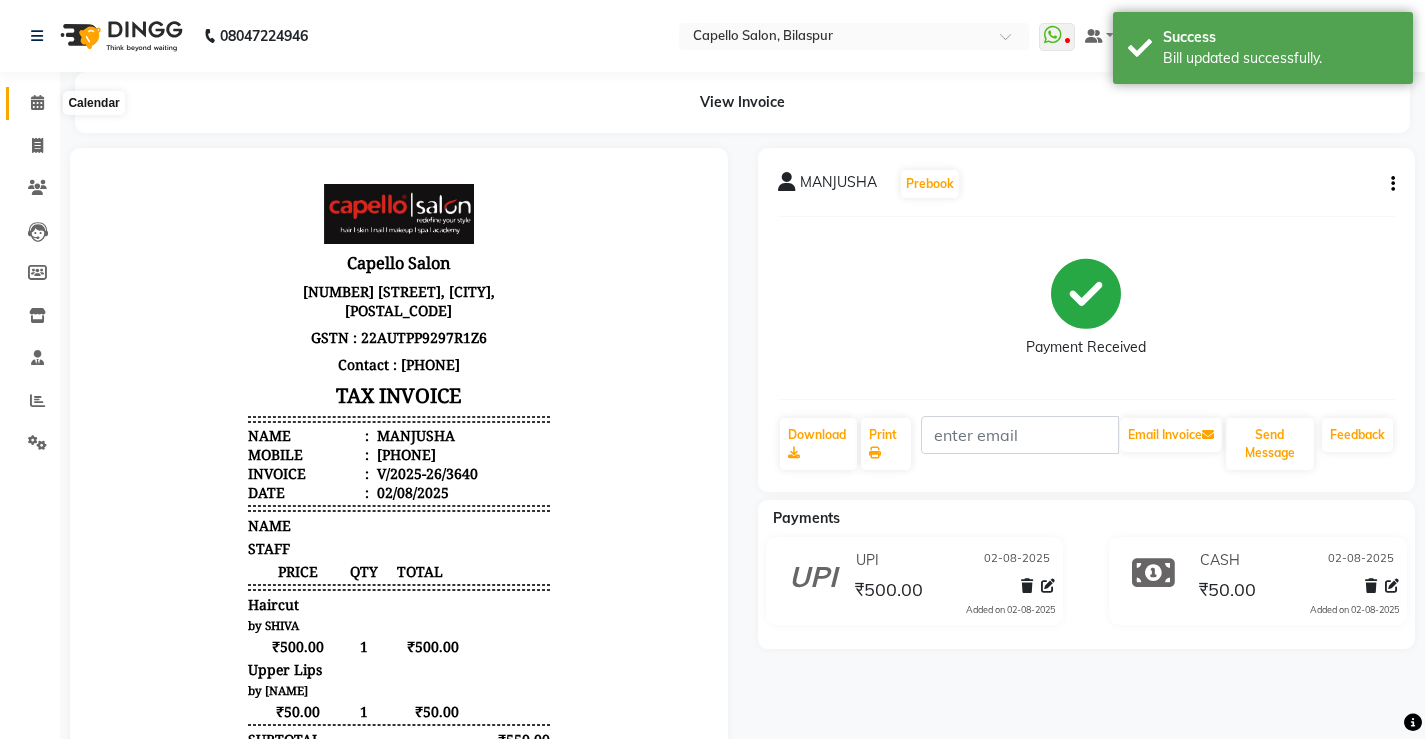 scroll, scrollTop: 0, scrollLeft: 0, axis: both 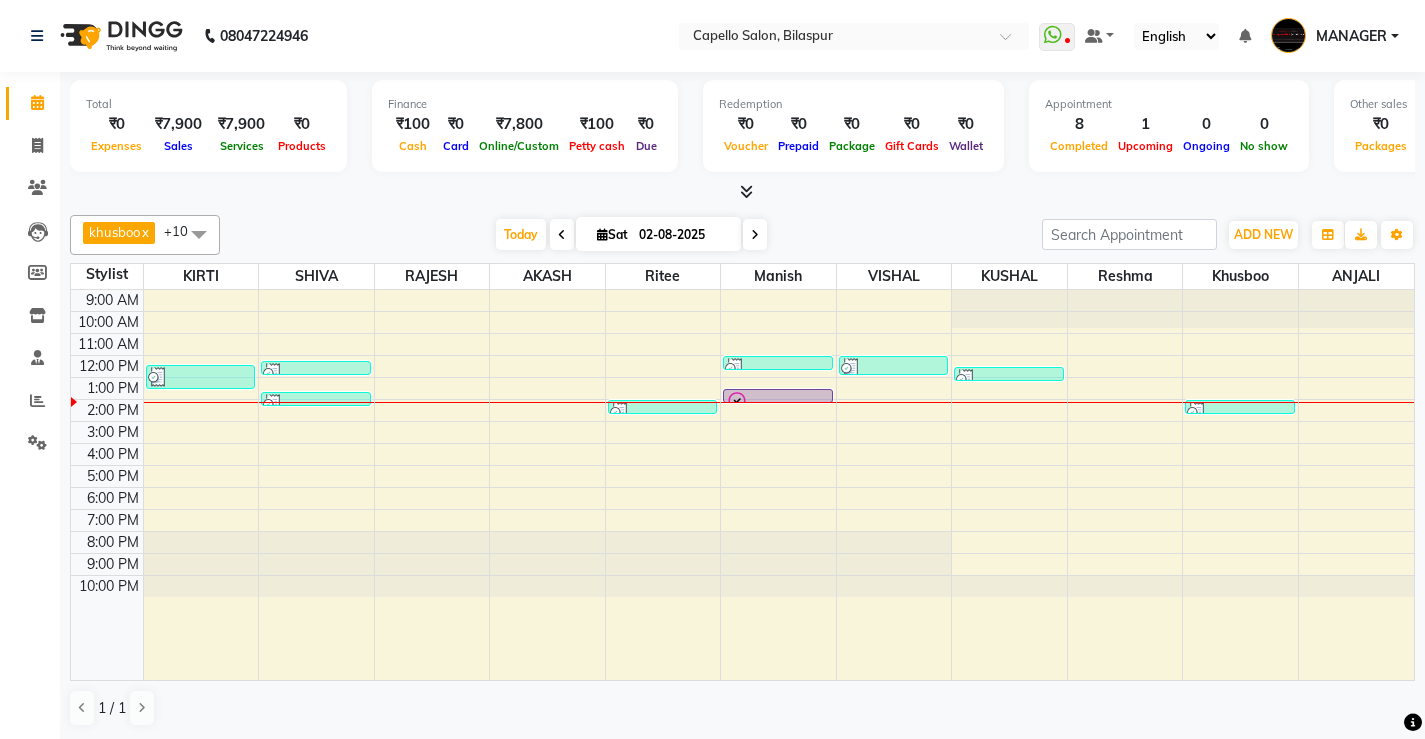 click at bounding box center (778, 403) 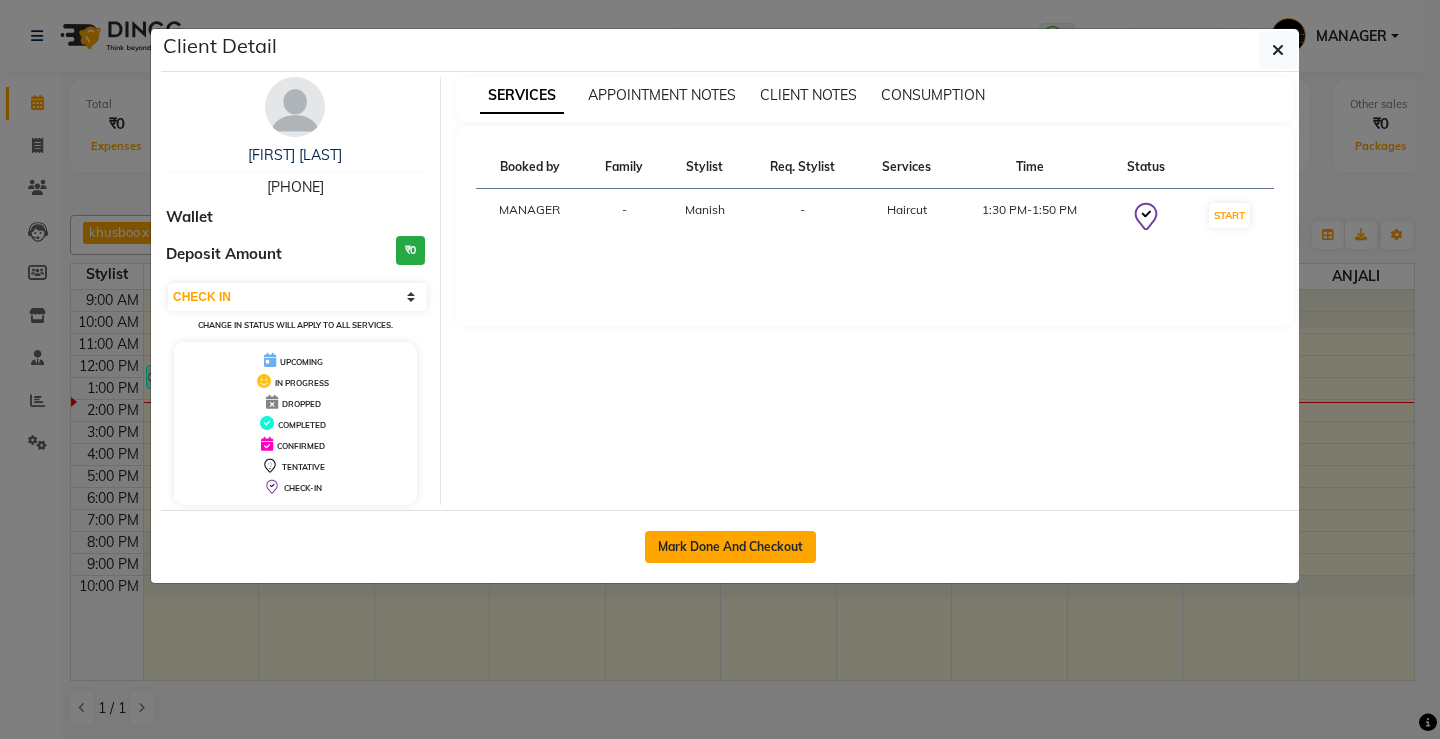click on "Mark Done And Checkout" 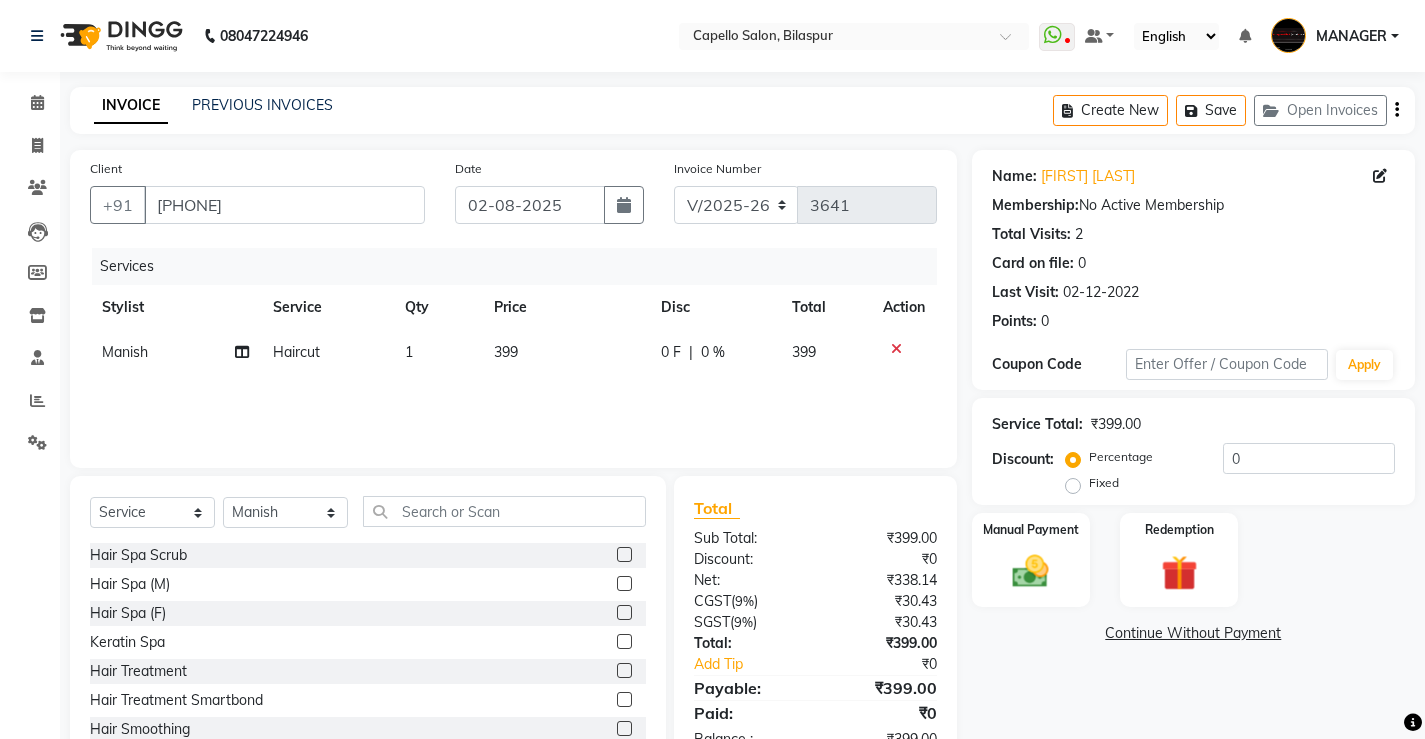 click on "399" 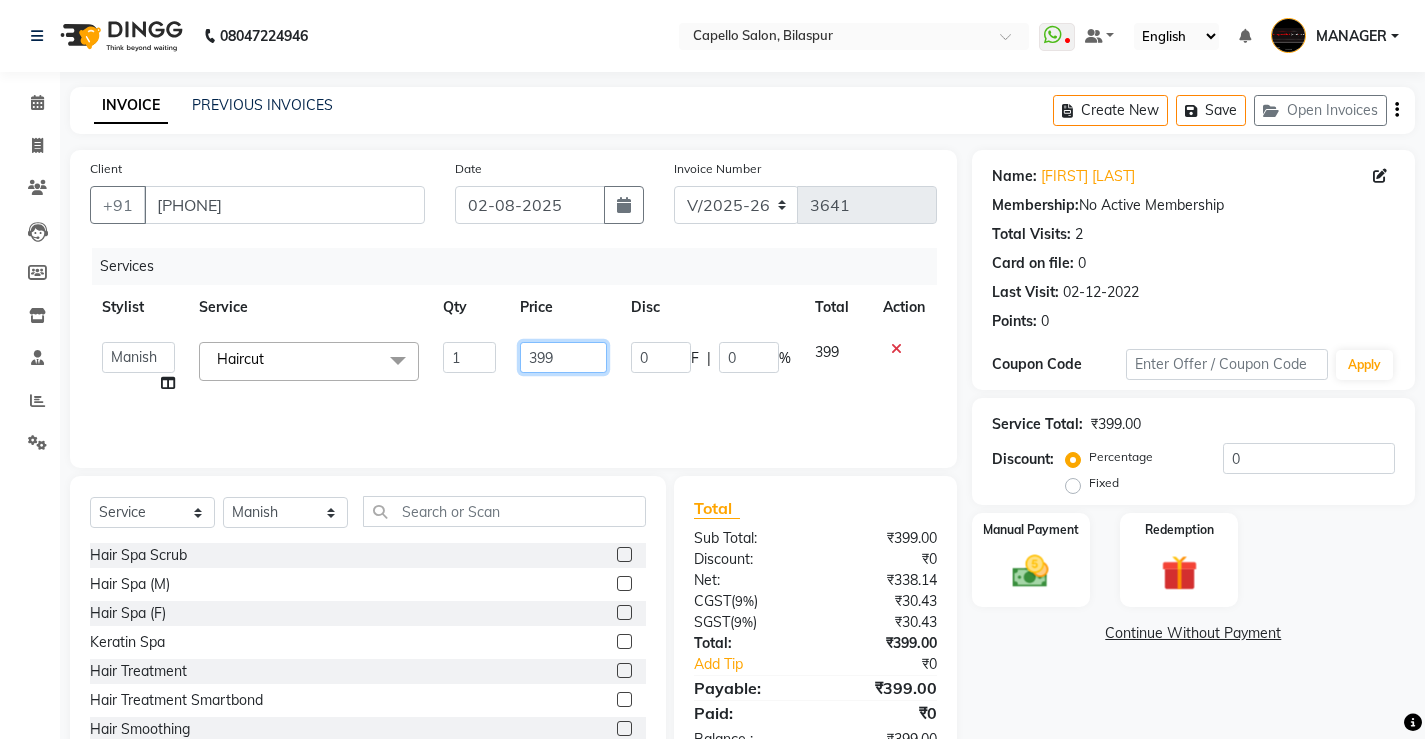 drag, startPoint x: 571, startPoint y: 350, endPoint x: 455, endPoint y: 366, distance: 117.09825 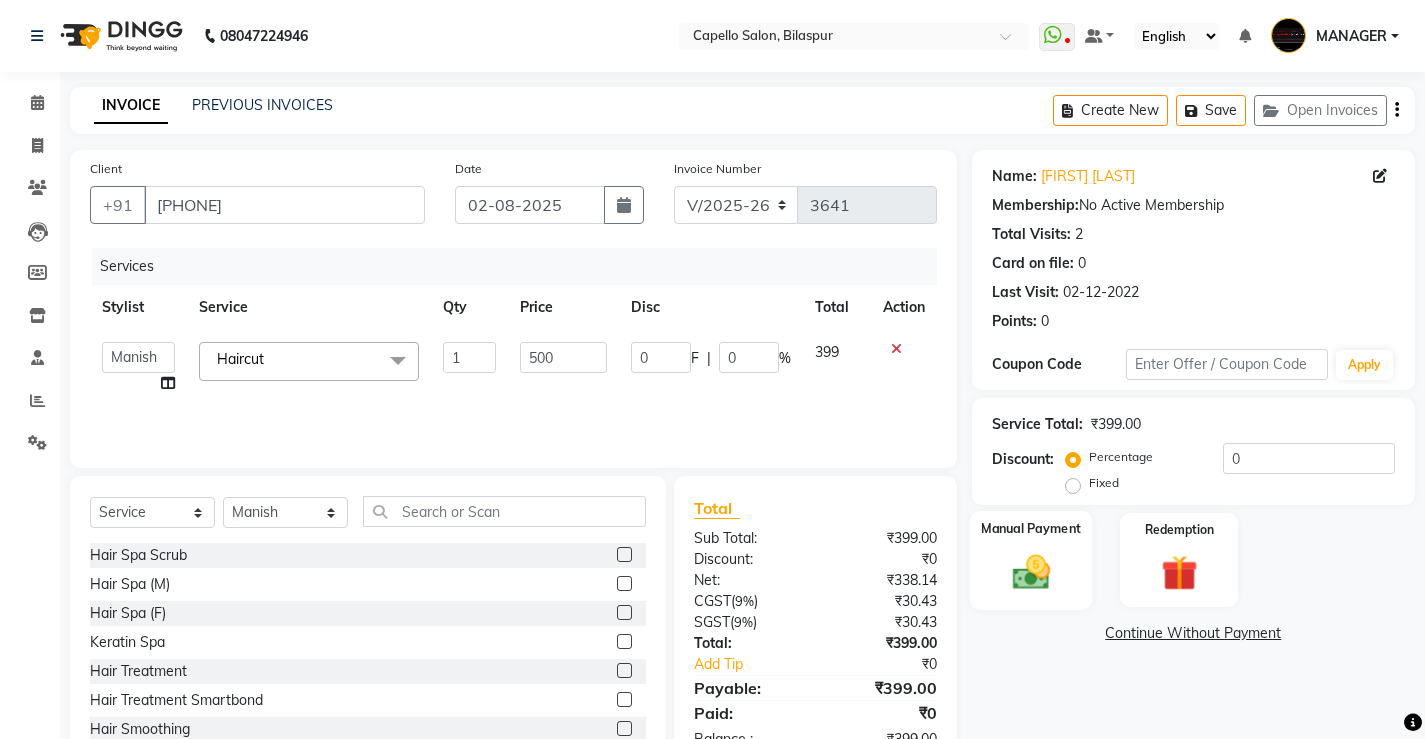 click 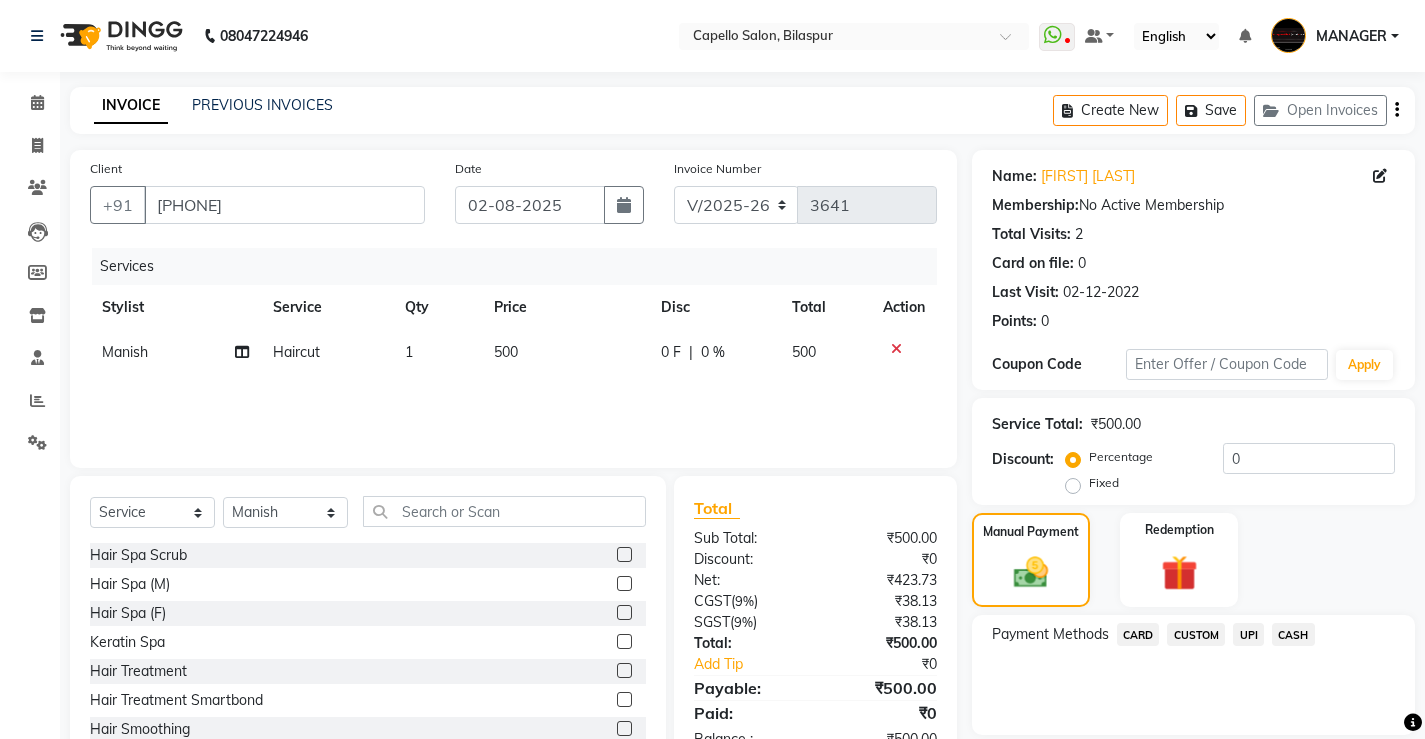 click on "CASH" 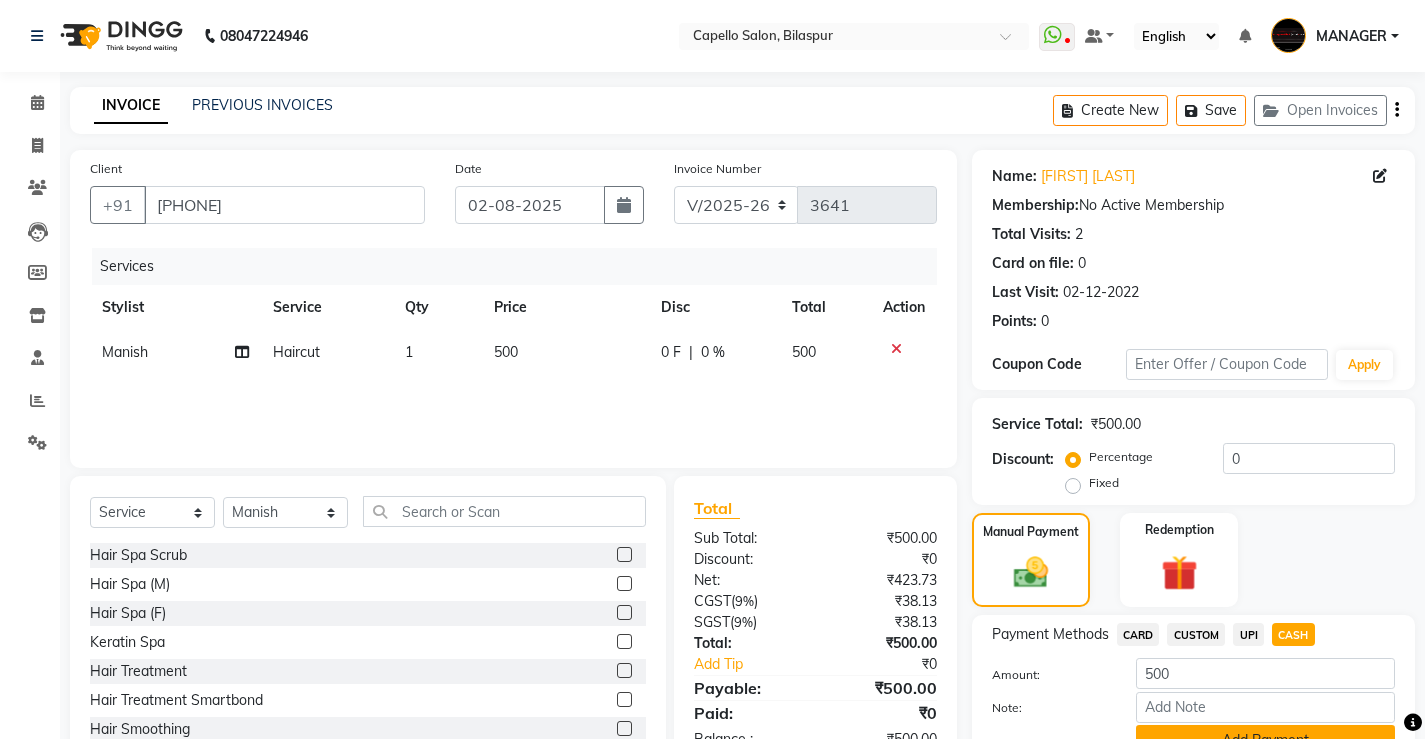 scroll, scrollTop: 96, scrollLeft: 0, axis: vertical 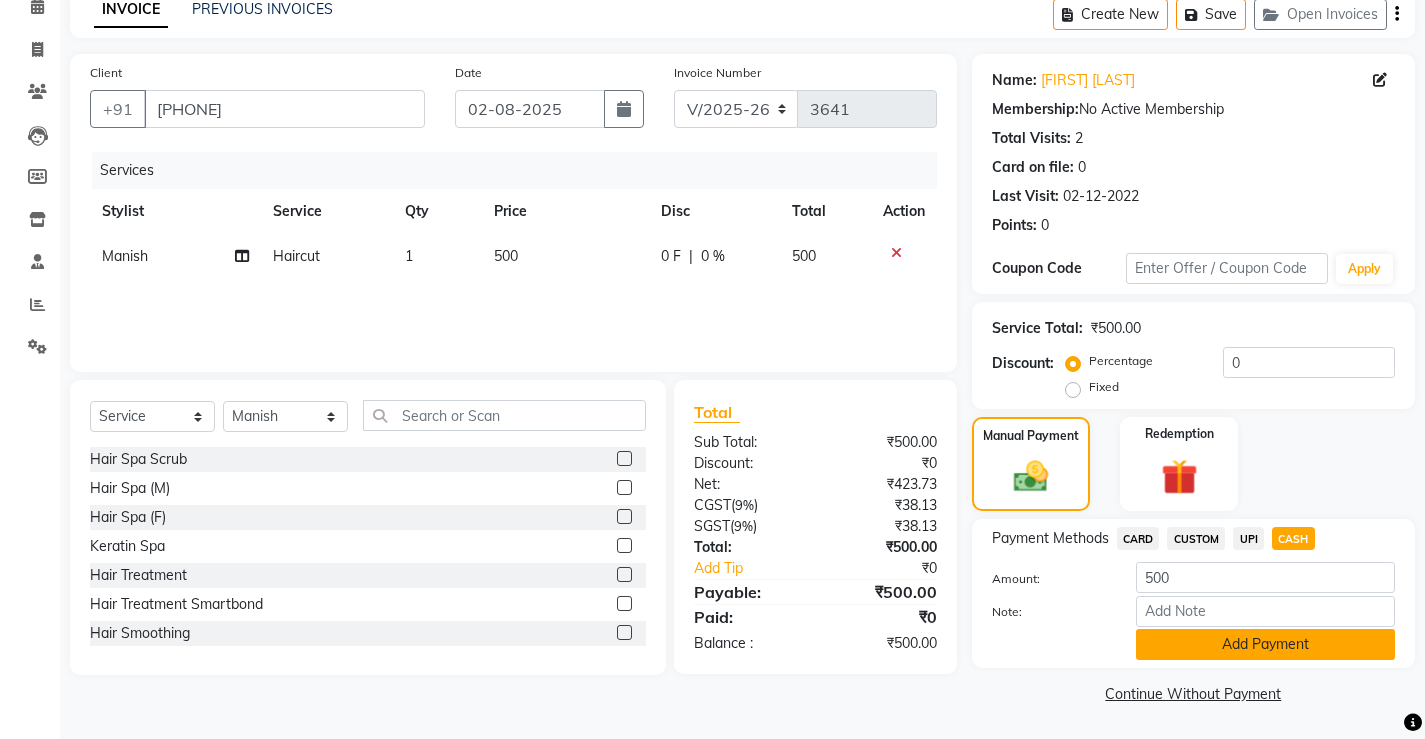 click on "Add Payment" 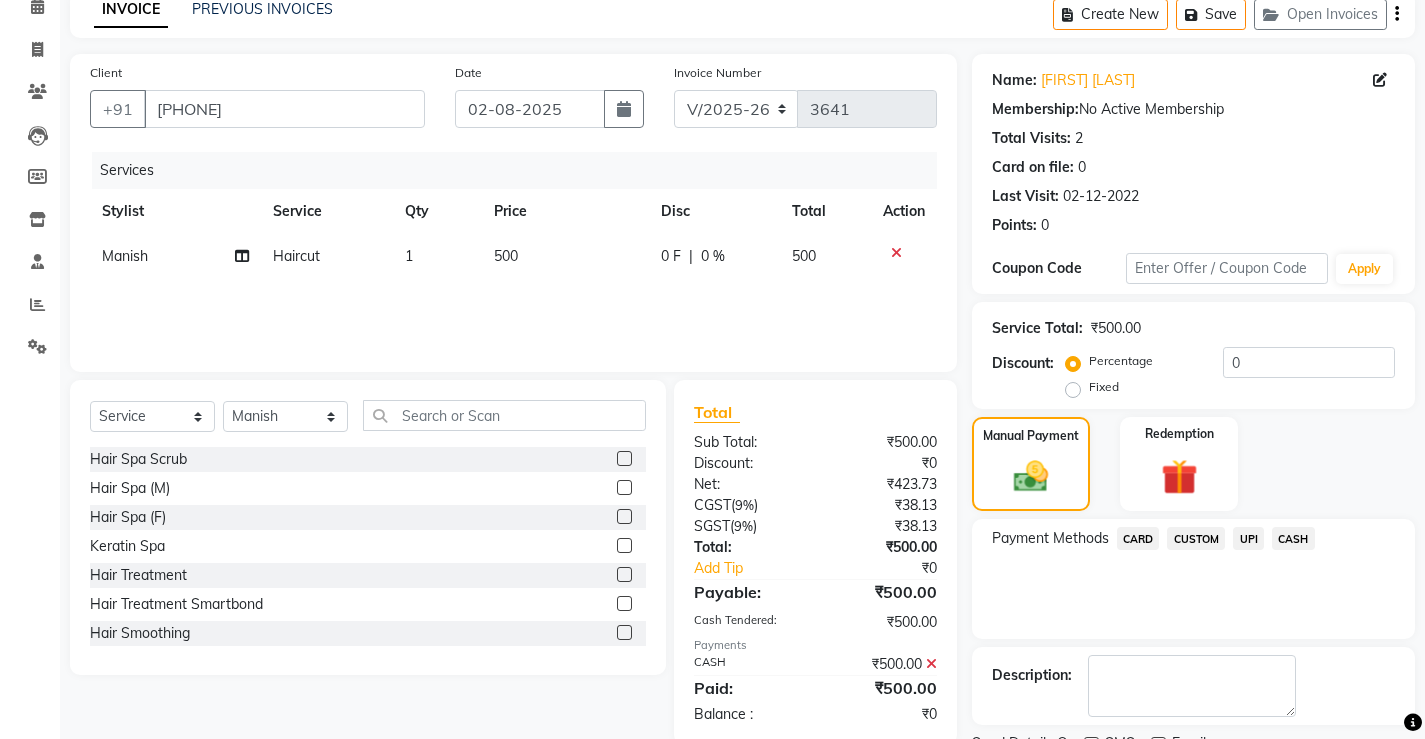 scroll, scrollTop: 180, scrollLeft: 0, axis: vertical 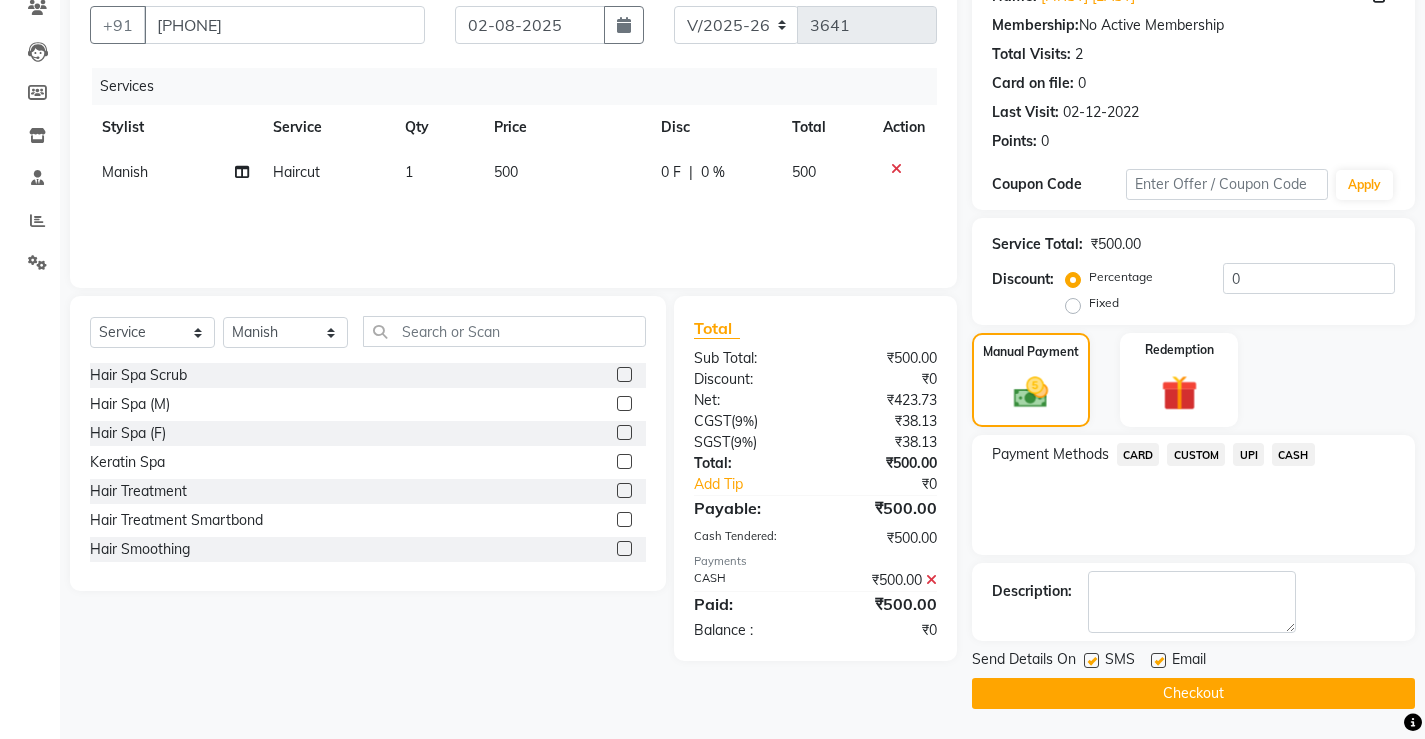 click on "Checkout" 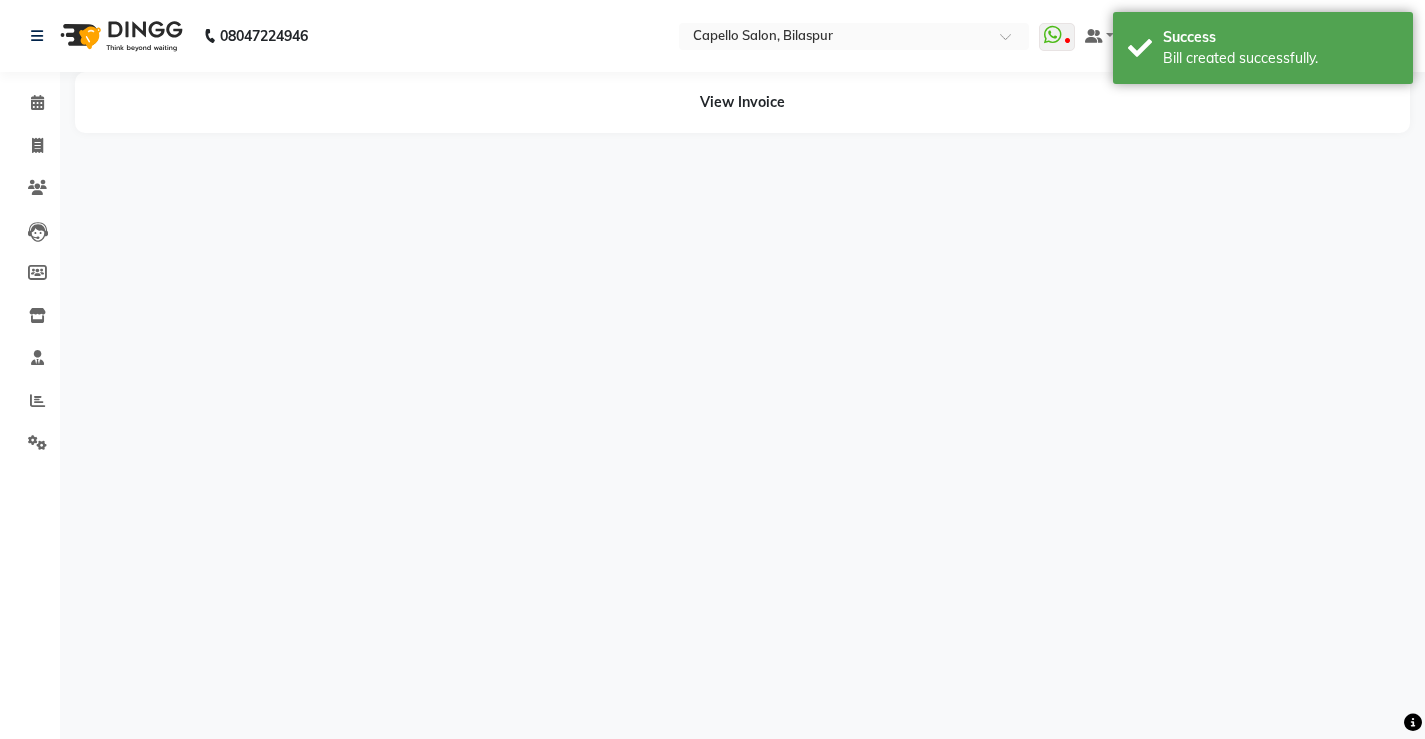 scroll, scrollTop: 0, scrollLeft: 0, axis: both 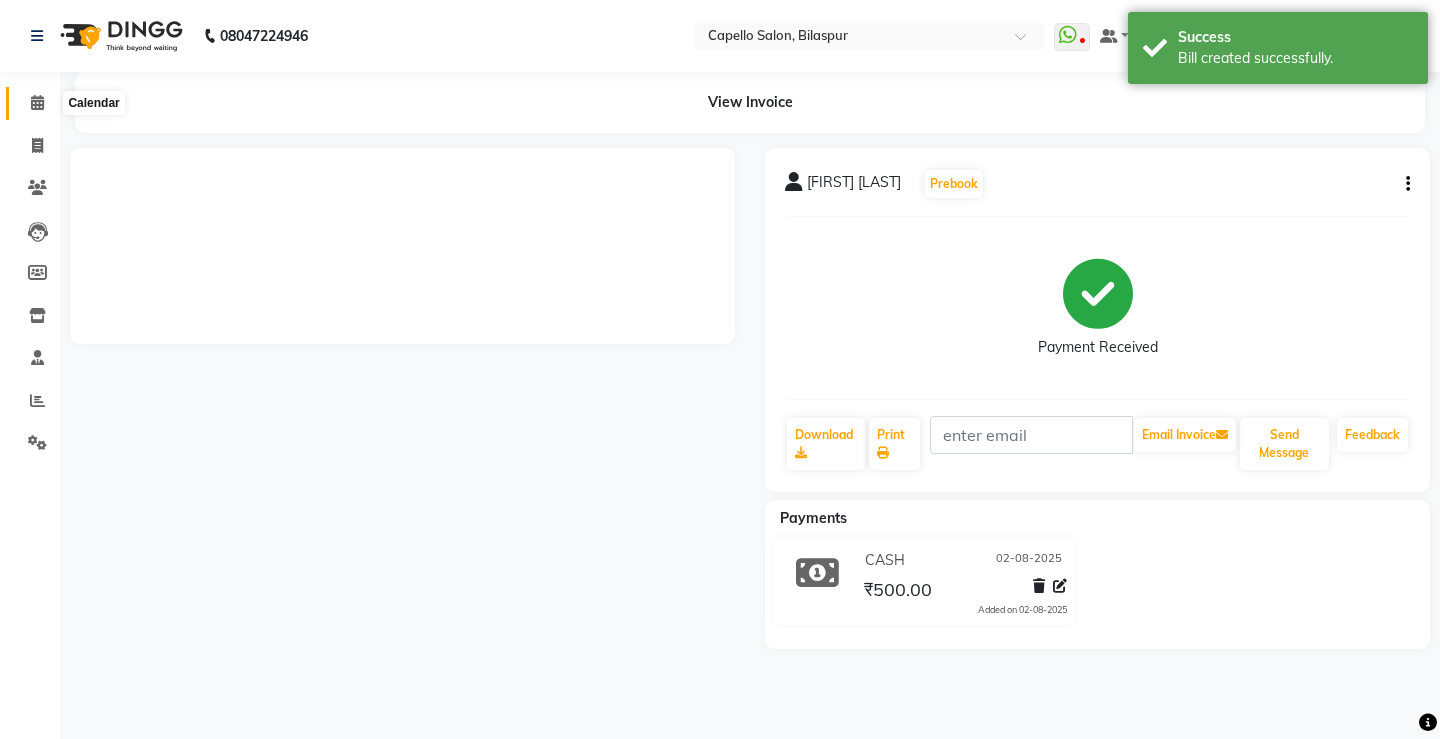 click 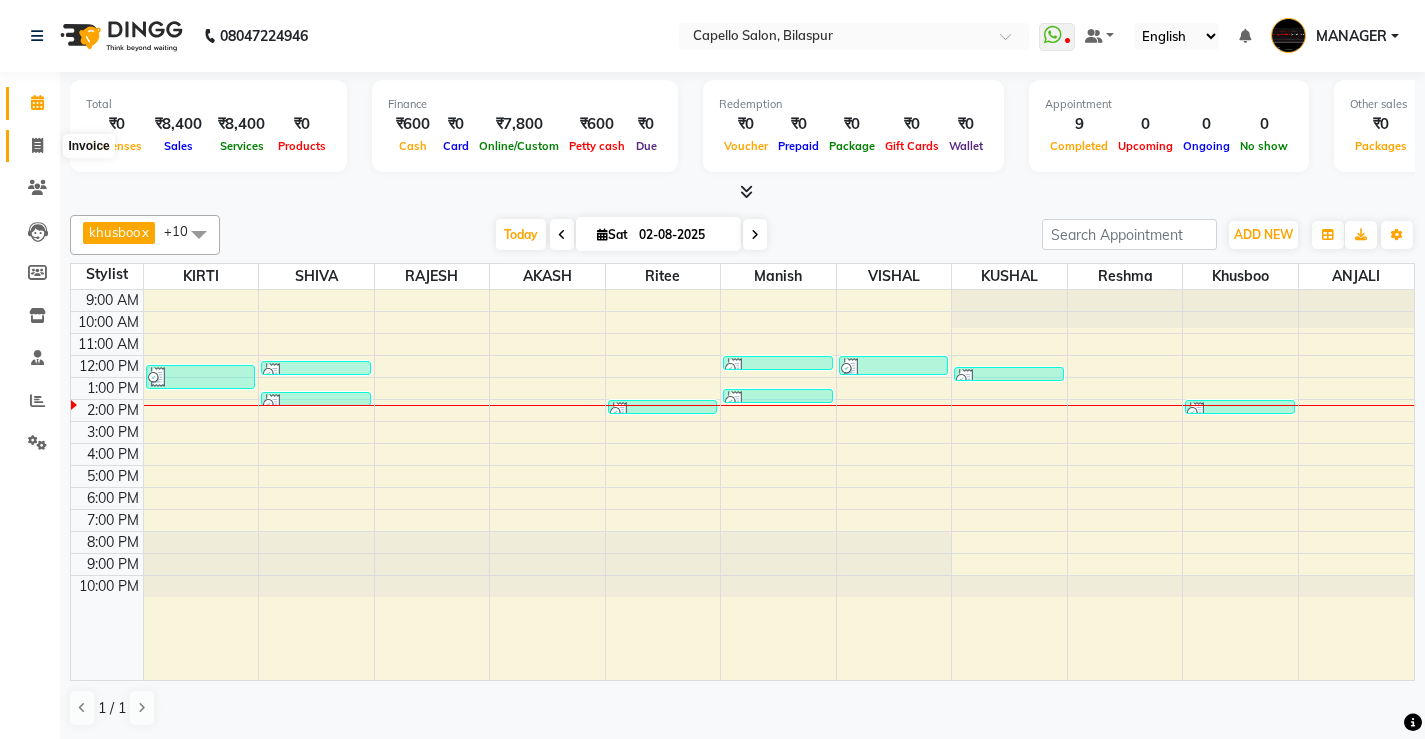 click 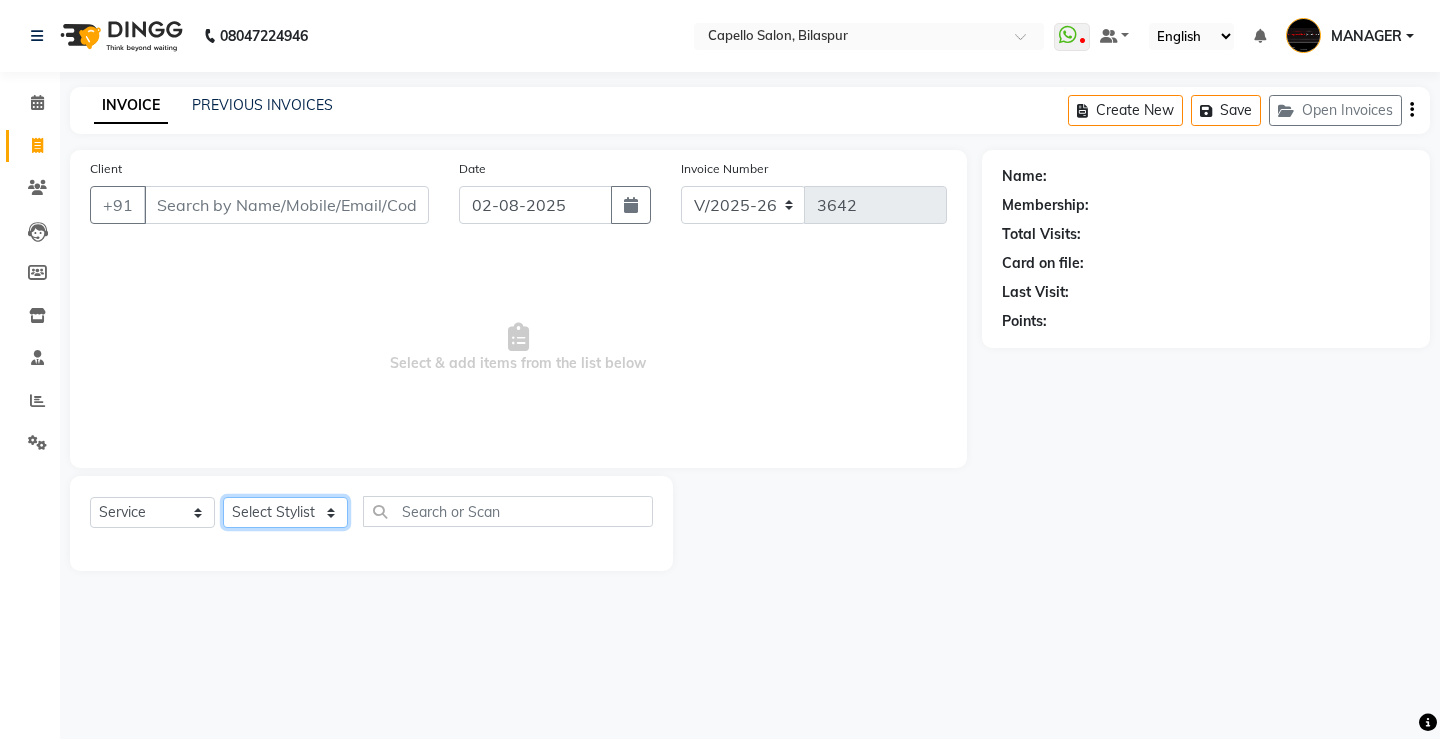 click on "Select Stylist ADMIN AKASH ANJALI khusboo KIRTI KUSHAL MANAGER Manish  RAJESH reshma ritee shailendra SHIVA VISHAL" 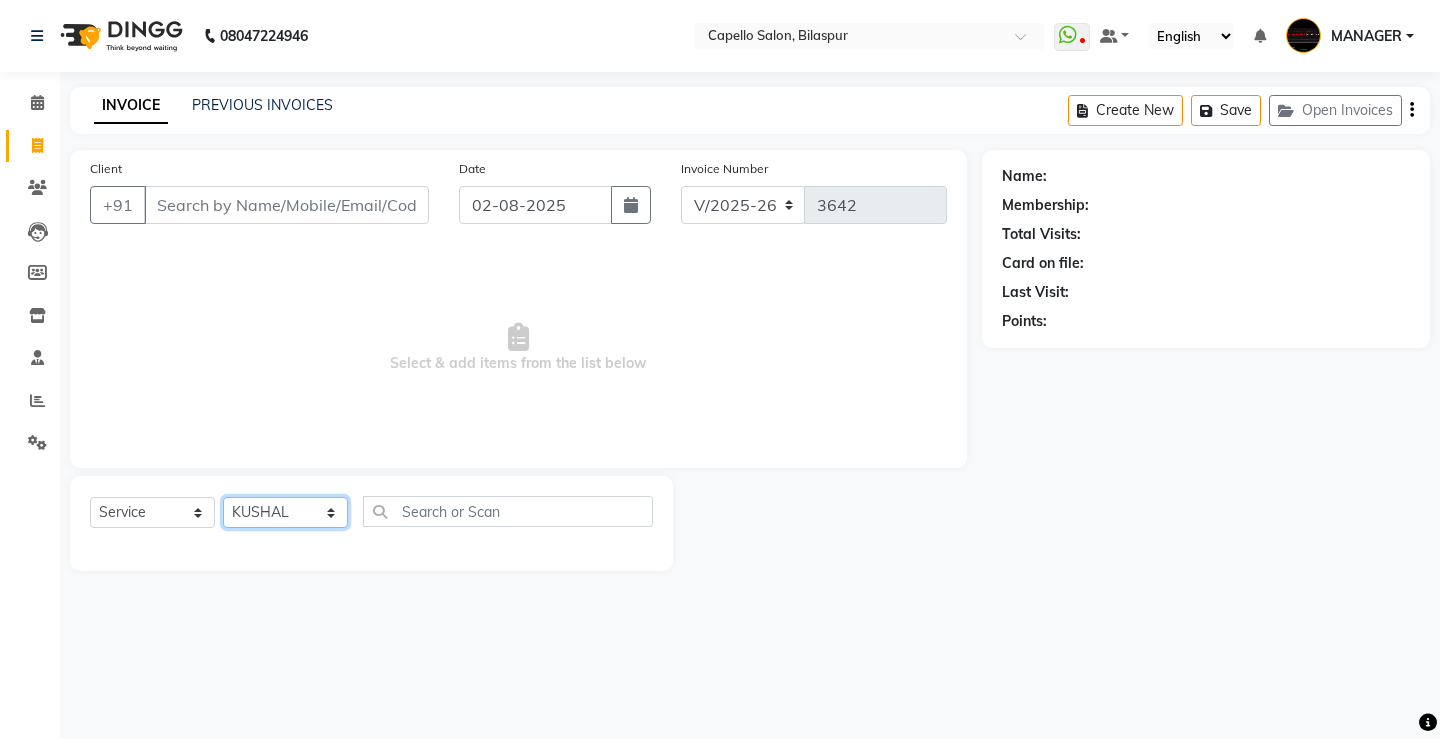 click on "Select Stylist ADMIN AKASH ANJALI khusboo KIRTI KUSHAL MANAGER Manish  RAJESH reshma ritee shailendra SHIVA VISHAL" 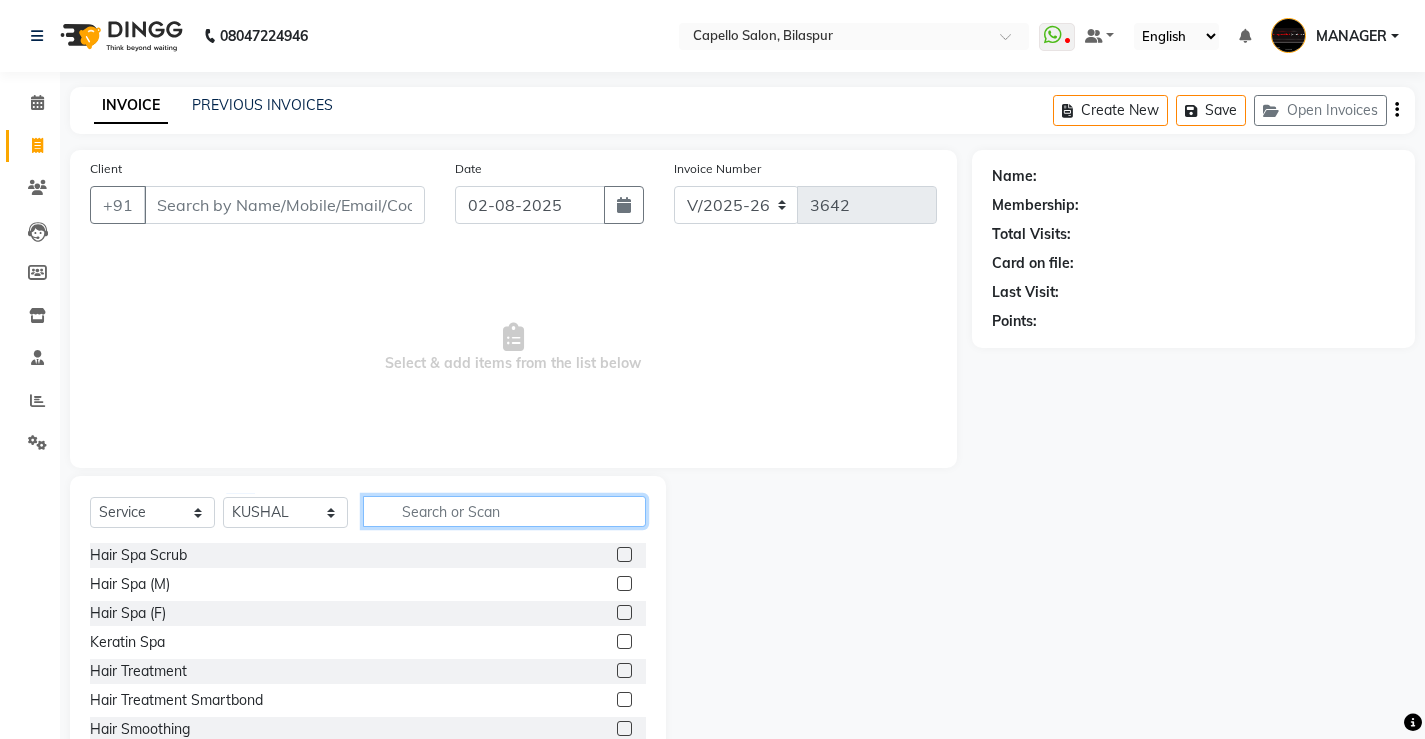 click 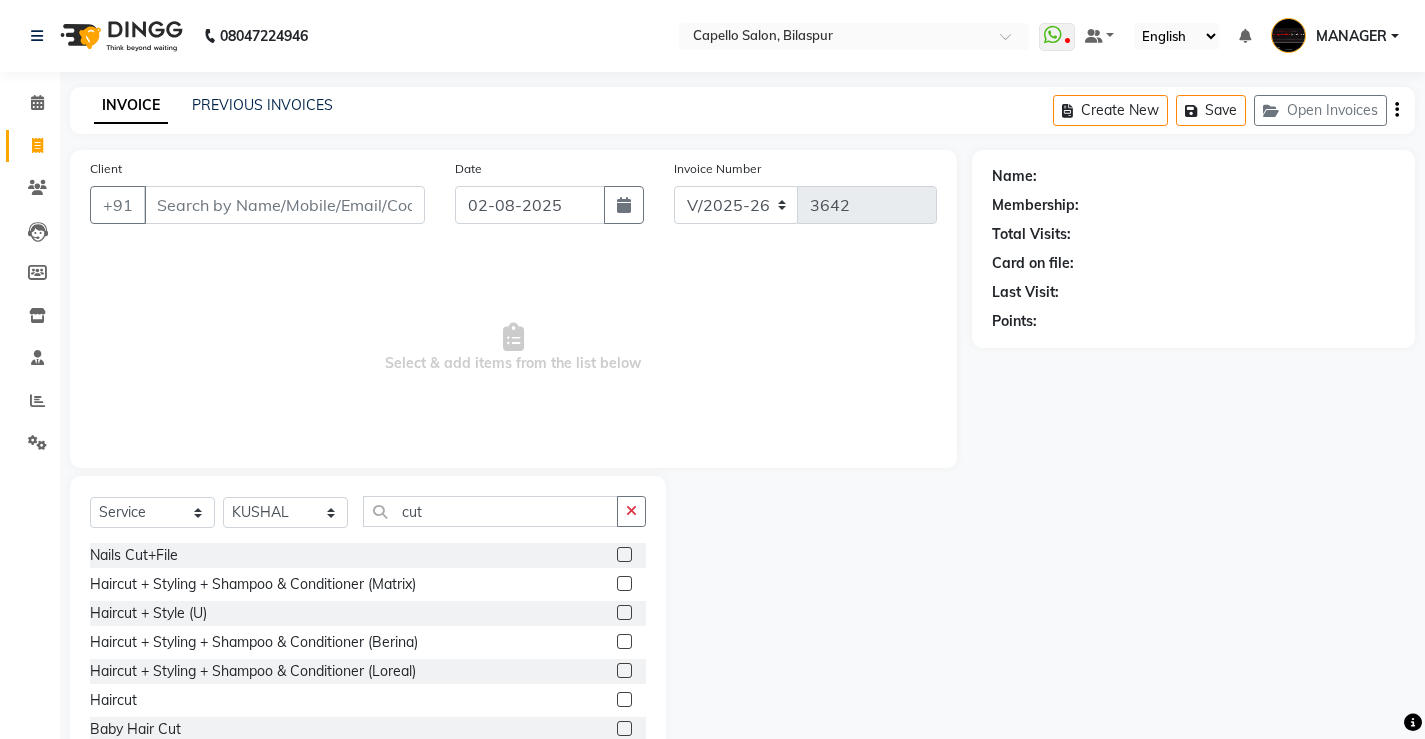 click 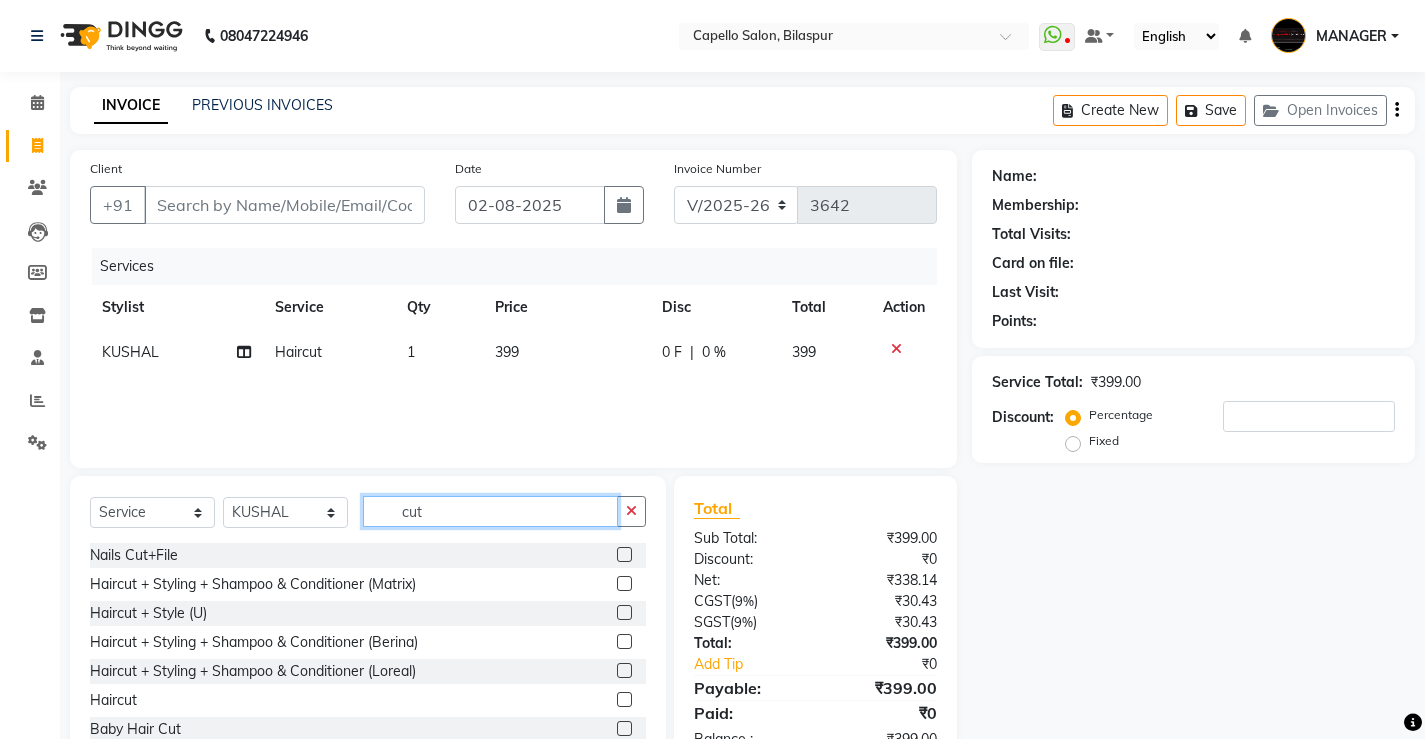 drag, startPoint x: 428, startPoint y: 513, endPoint x: 317, endPoint y: 521, distance: 111.28792 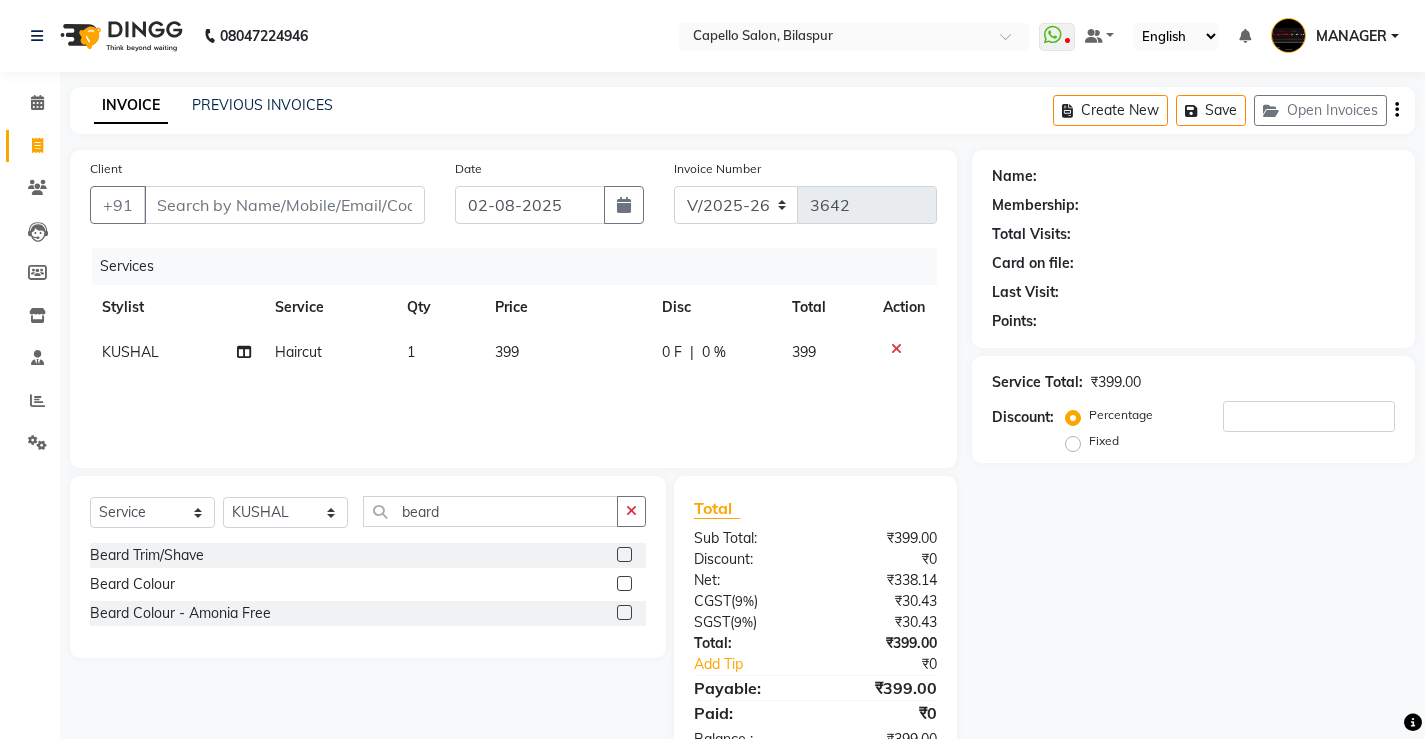 drag, startPoint x: 620, startPoint y: 559, endPoint x: 598, endPoint y: 540, distance: 29.068884 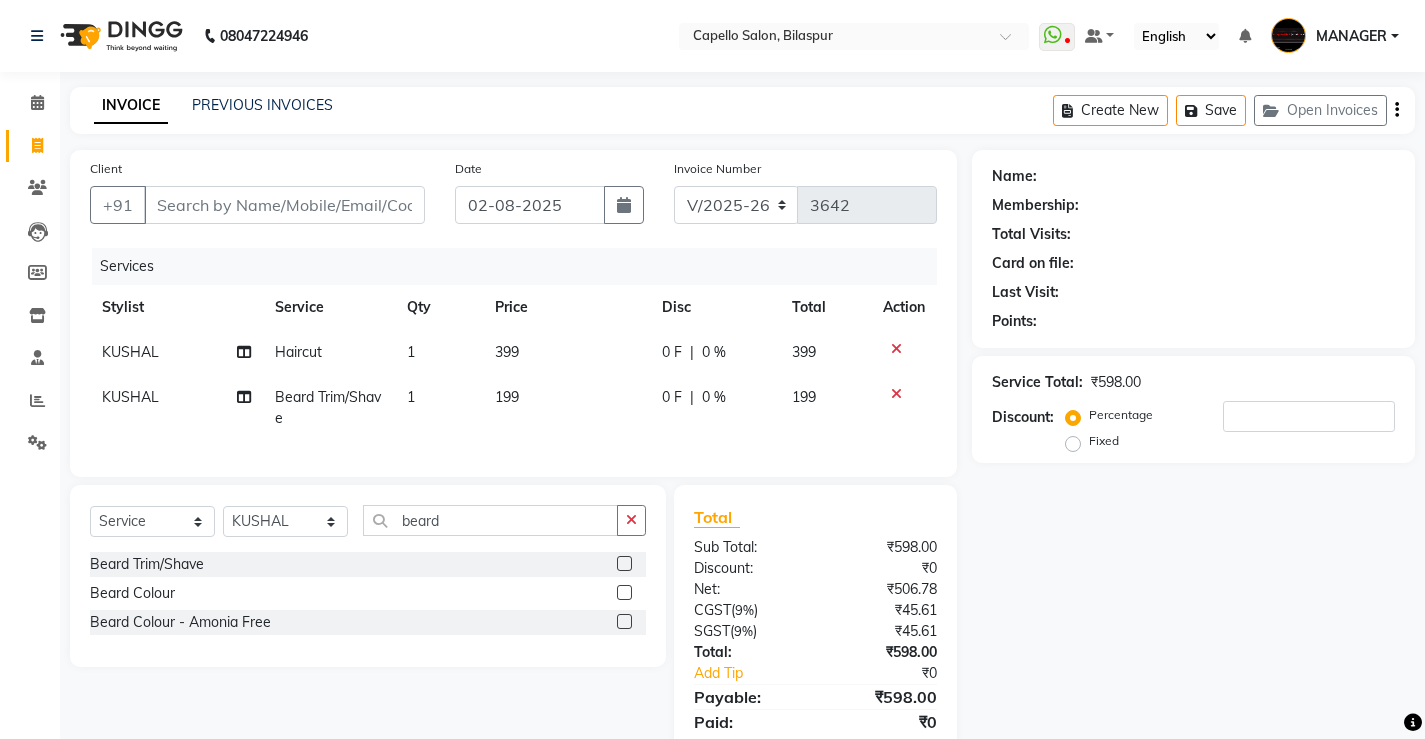click on "399" 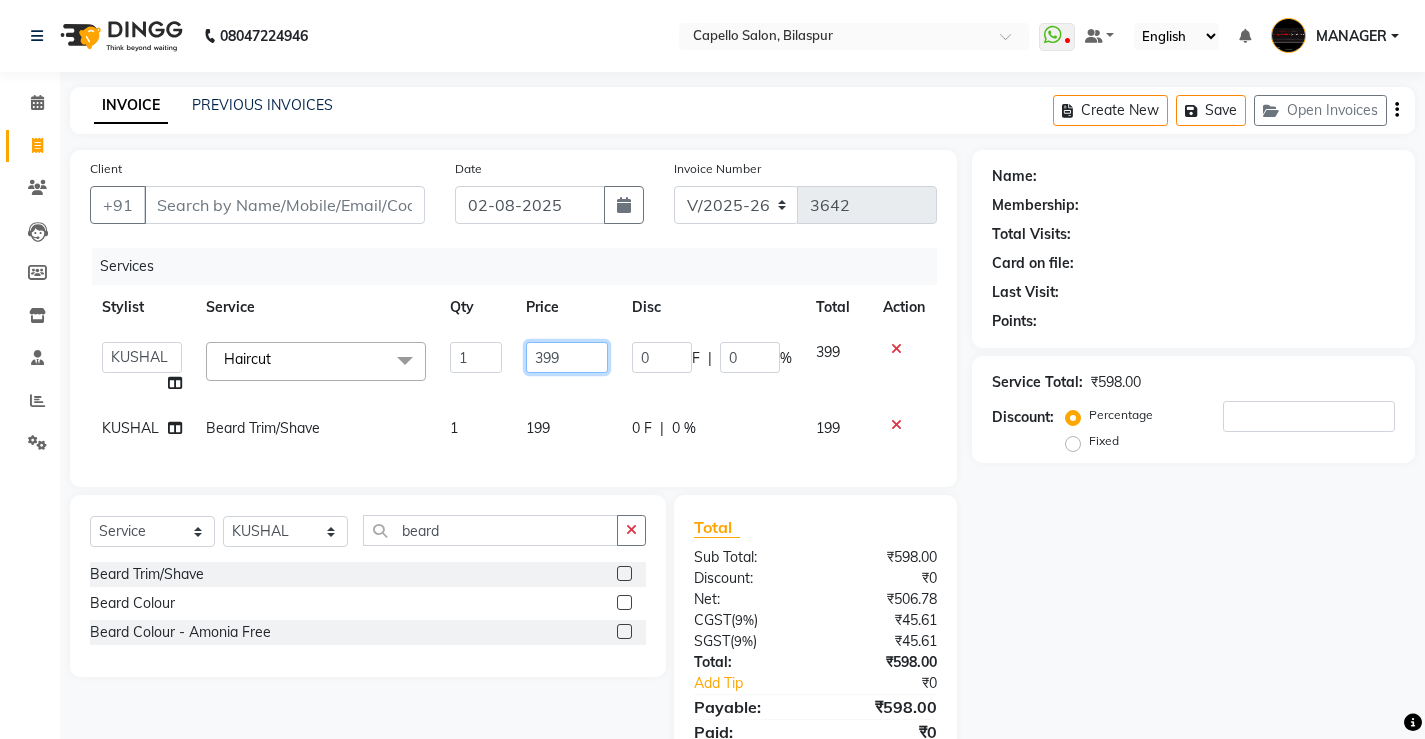 drag, startPoint x: 583, startPoint y: 367, endPoint x: 348, endPoint y: 378, distance: 235.25731 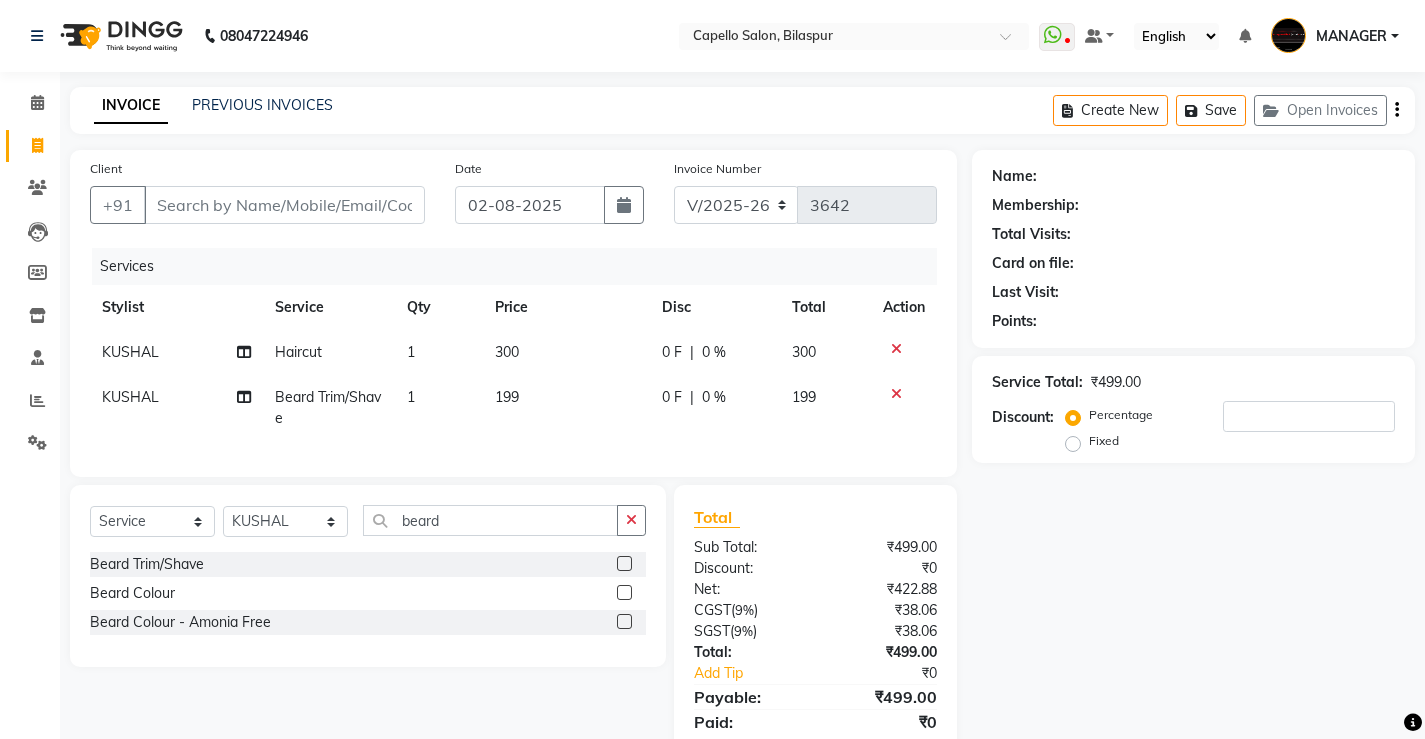 click on "199" 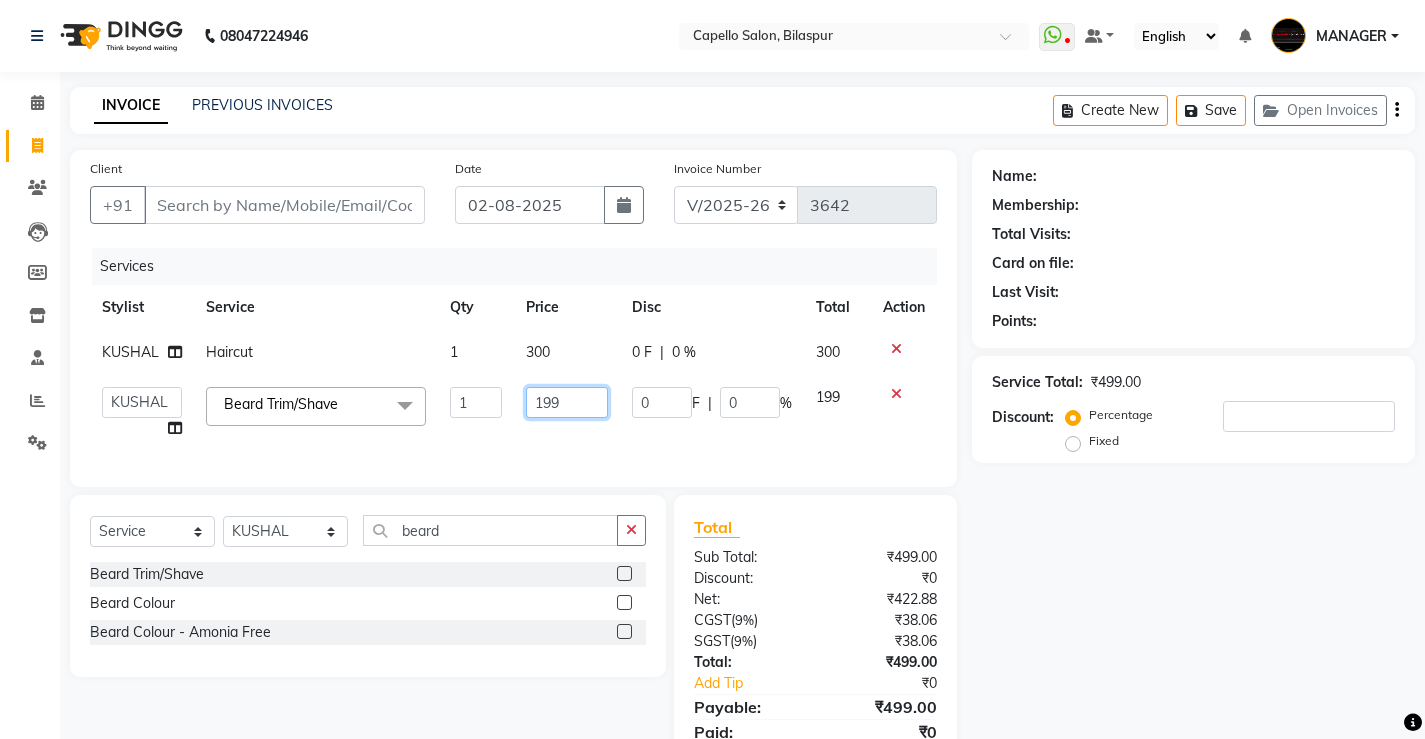 drag, startPoint x: 568, startPoint y: 397, endPoint x: 391, endPoint y: 422, distance: 178.75682 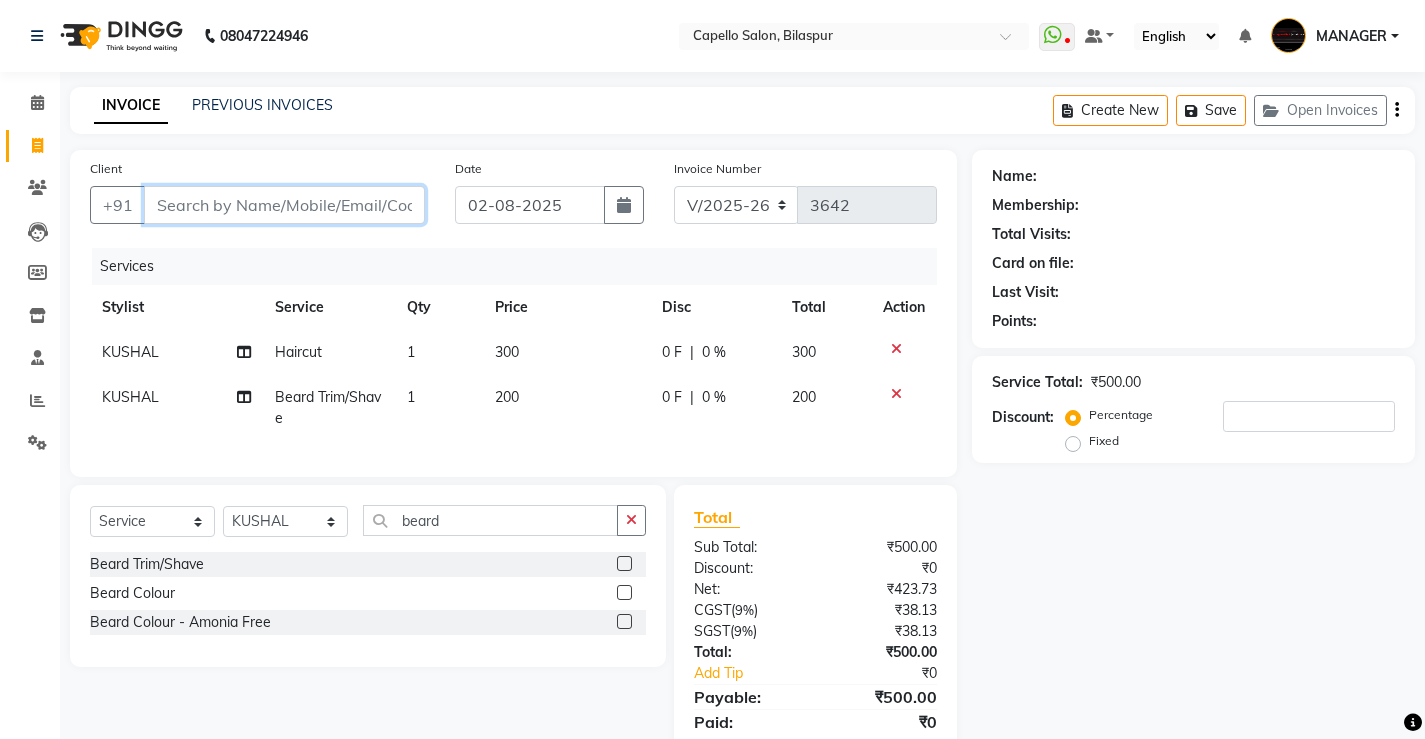 click on "Client" at bounding box center (284, 205) 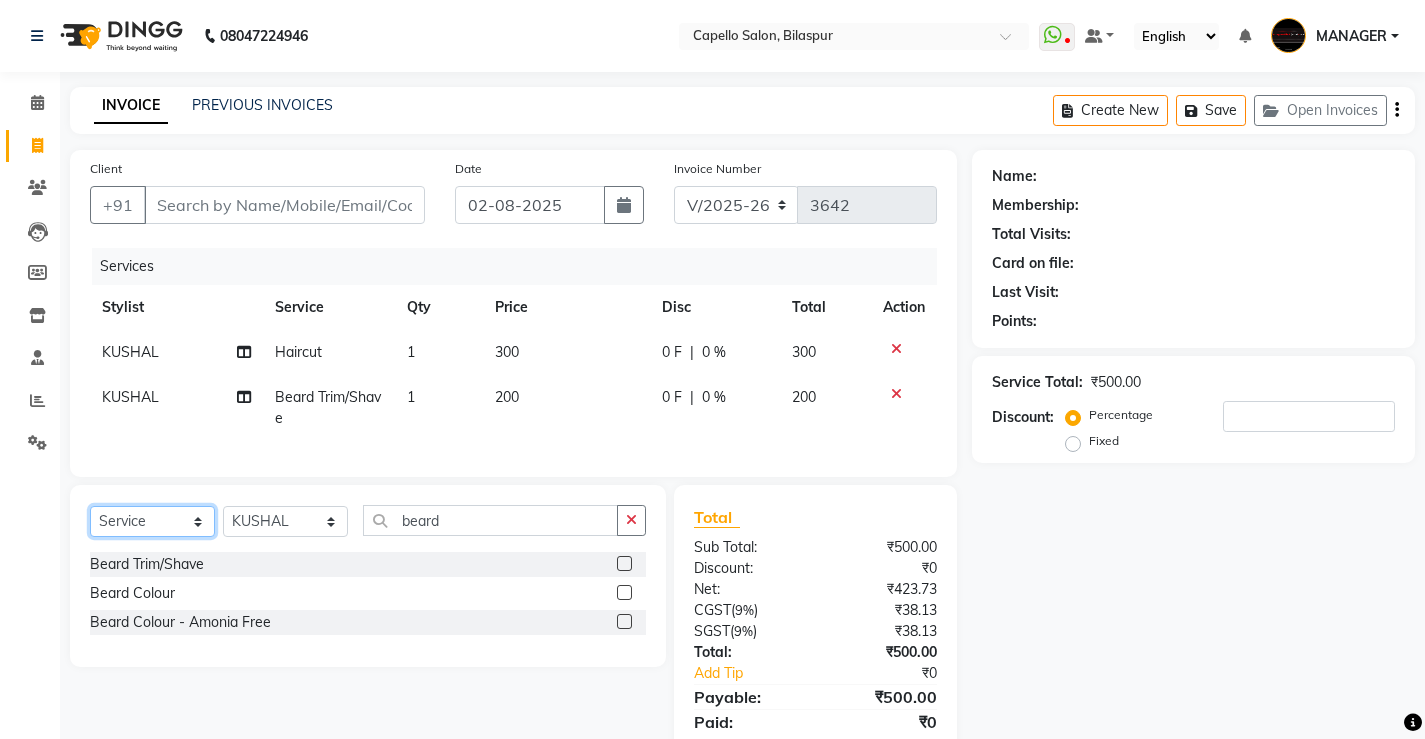 click on "Select  Service  Product  Membership  Package Voucher Prepaid Gift Card" 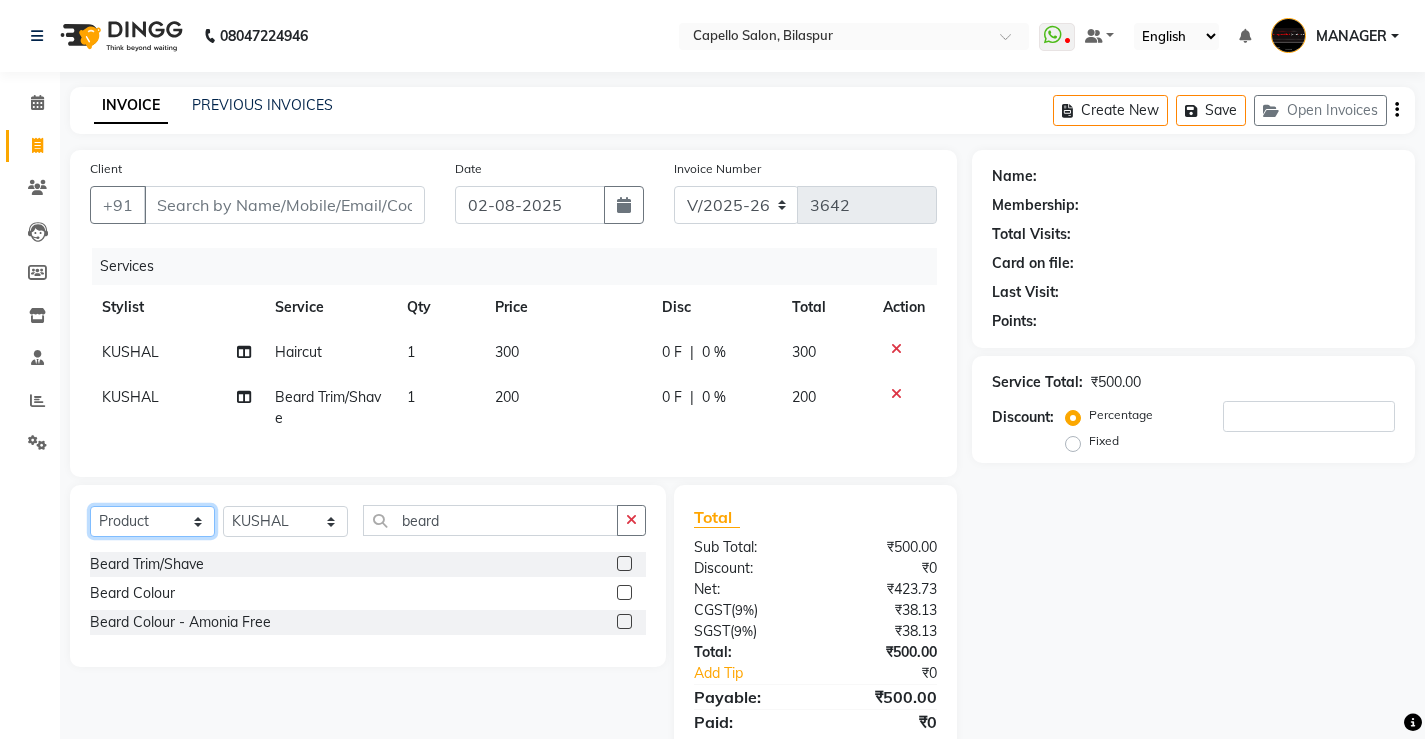 click on "Select  Service  Product  Membership  Package Voucher Prepaid Gift Card" 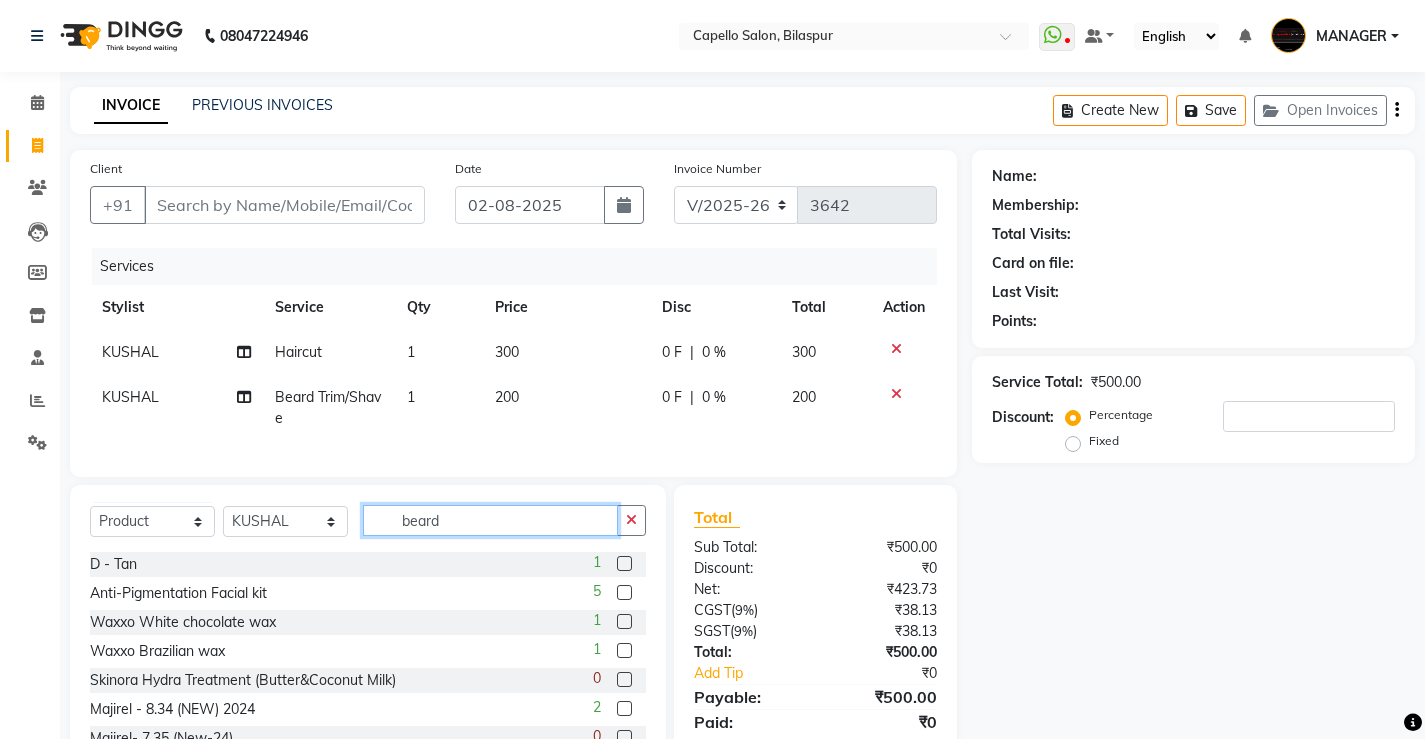 drag, startPoint x: 463, startPoint y: 545, endPoint x: 333, endPoint y: 546, distance: 130.00385 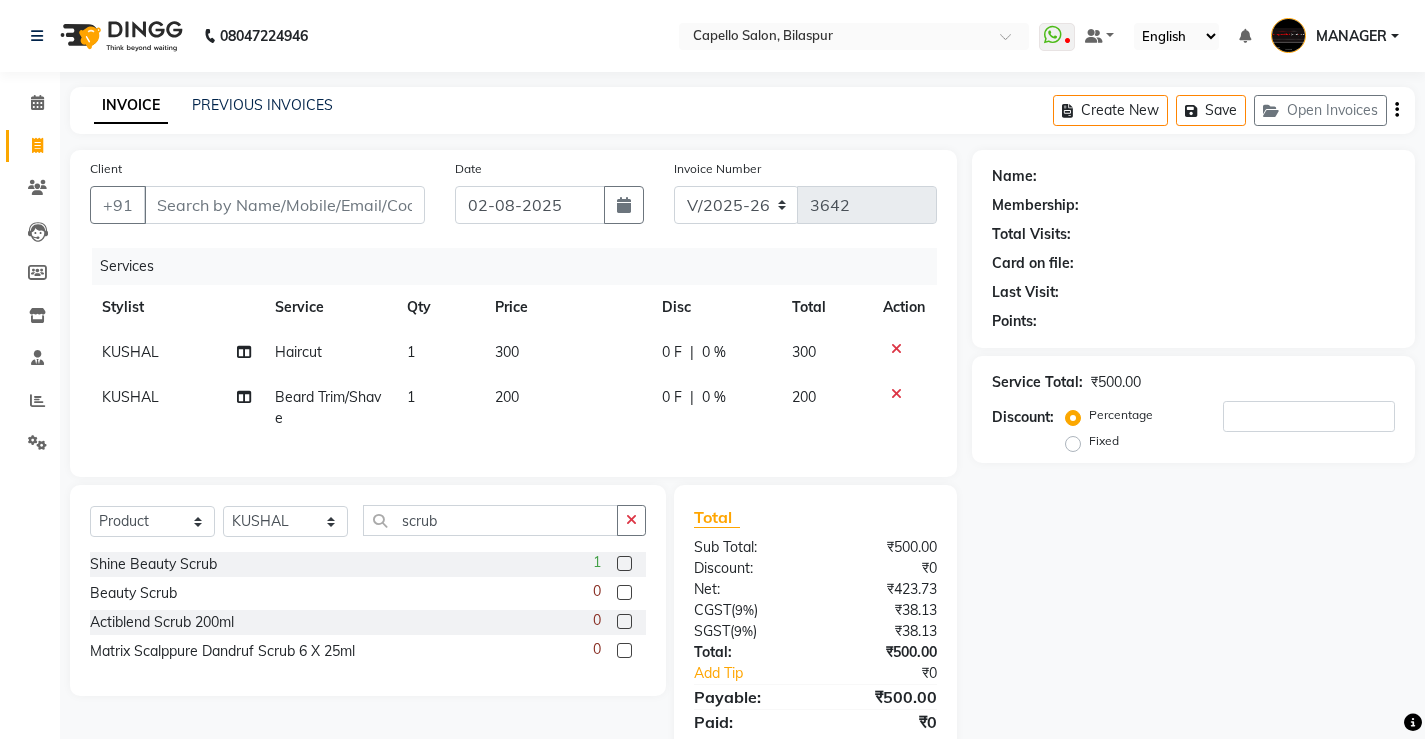 click 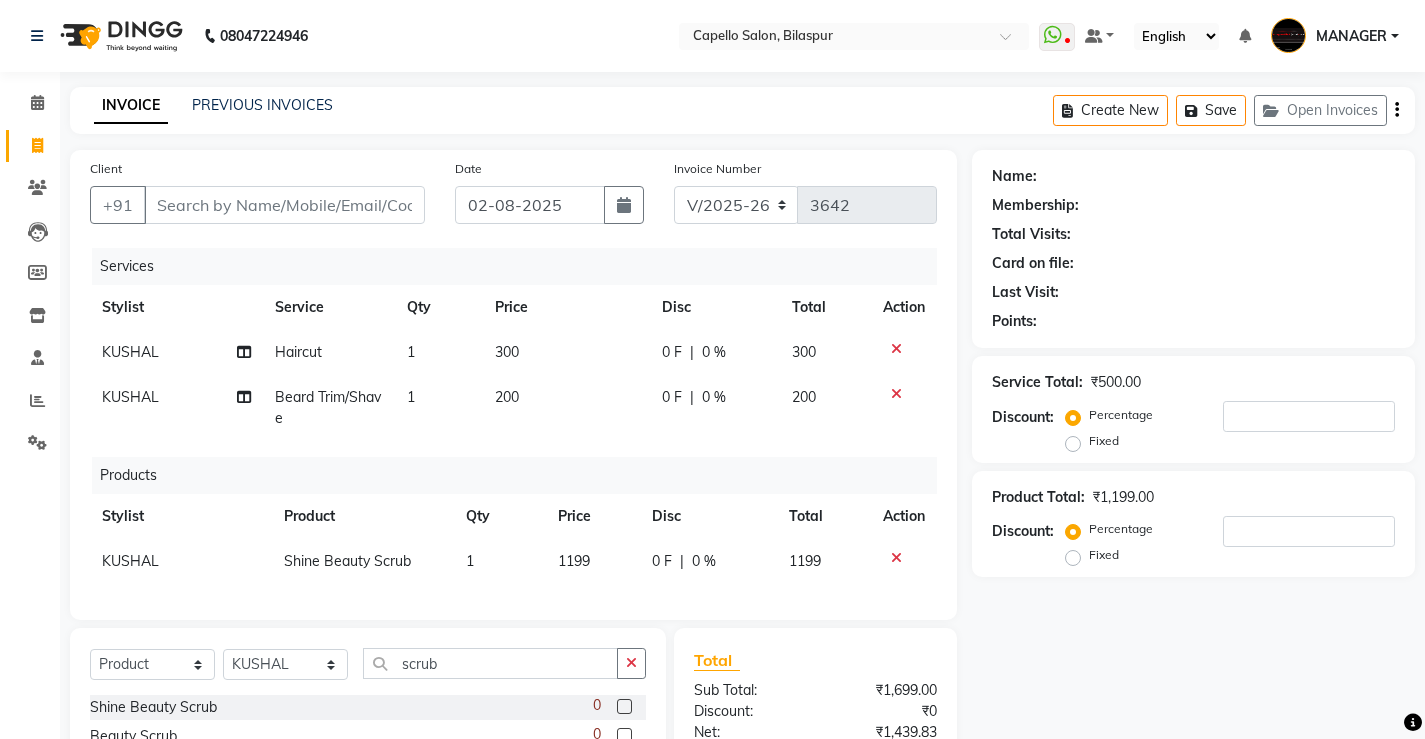 scroll, scrollTop: 100, scrollLeft: 0, axis: vertical 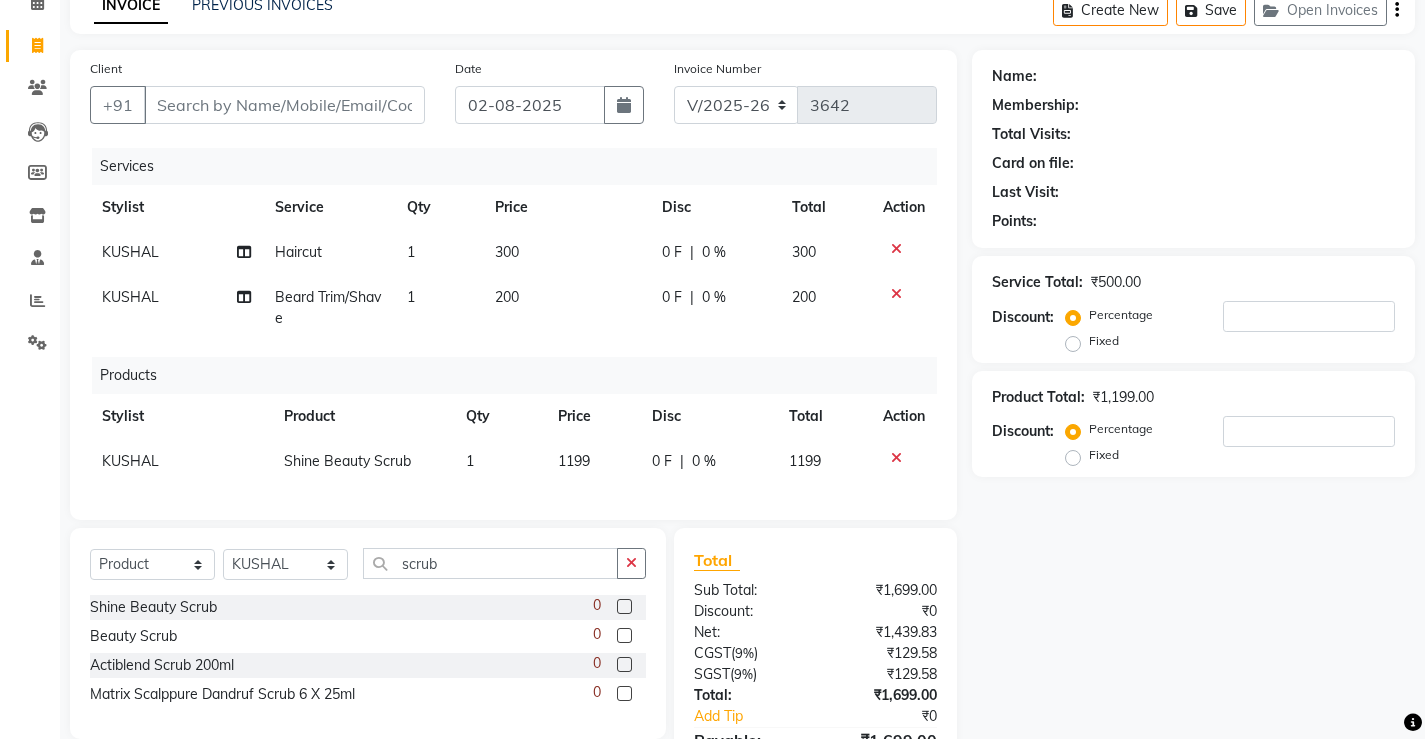 click on "0 %" 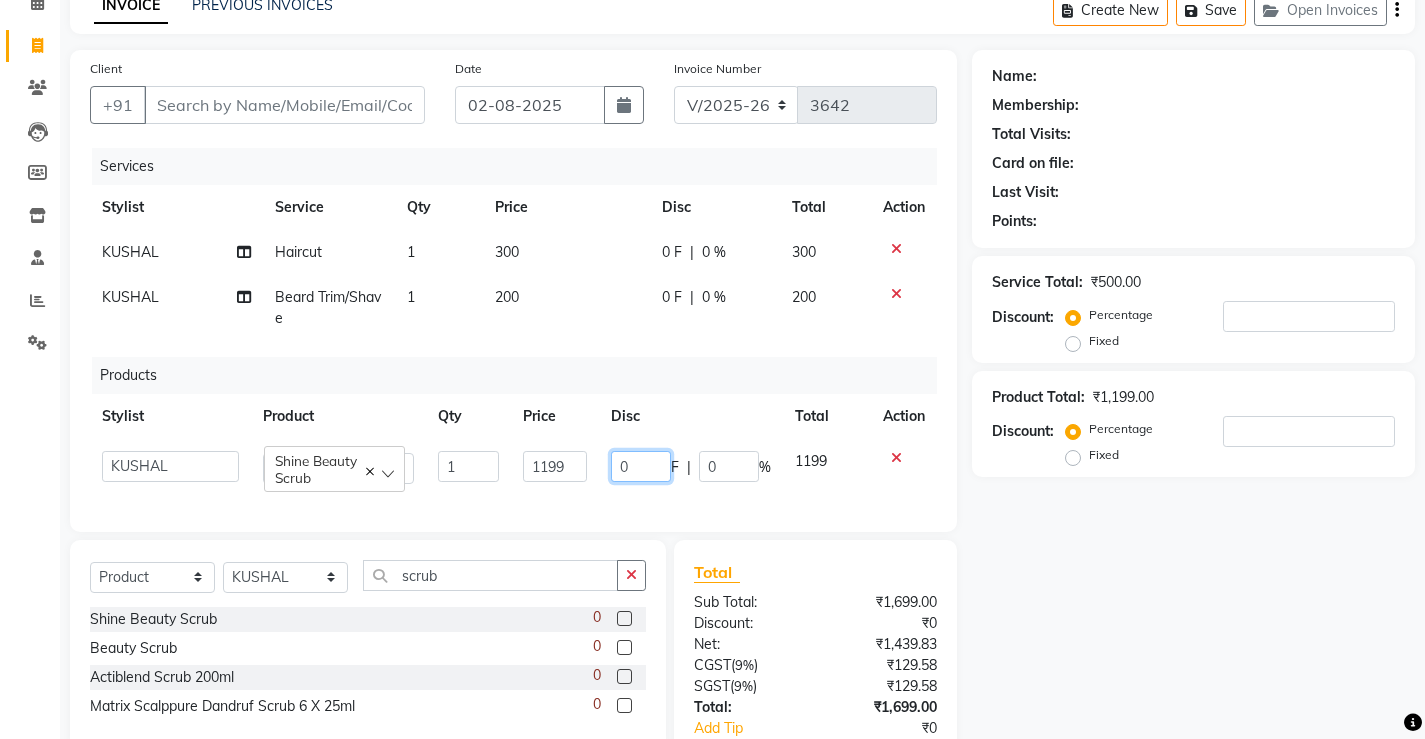 drag, startPoint x: 622, startPoint y: 465, endPoint x: 532, endPoint y: 481, distance: 91.411156 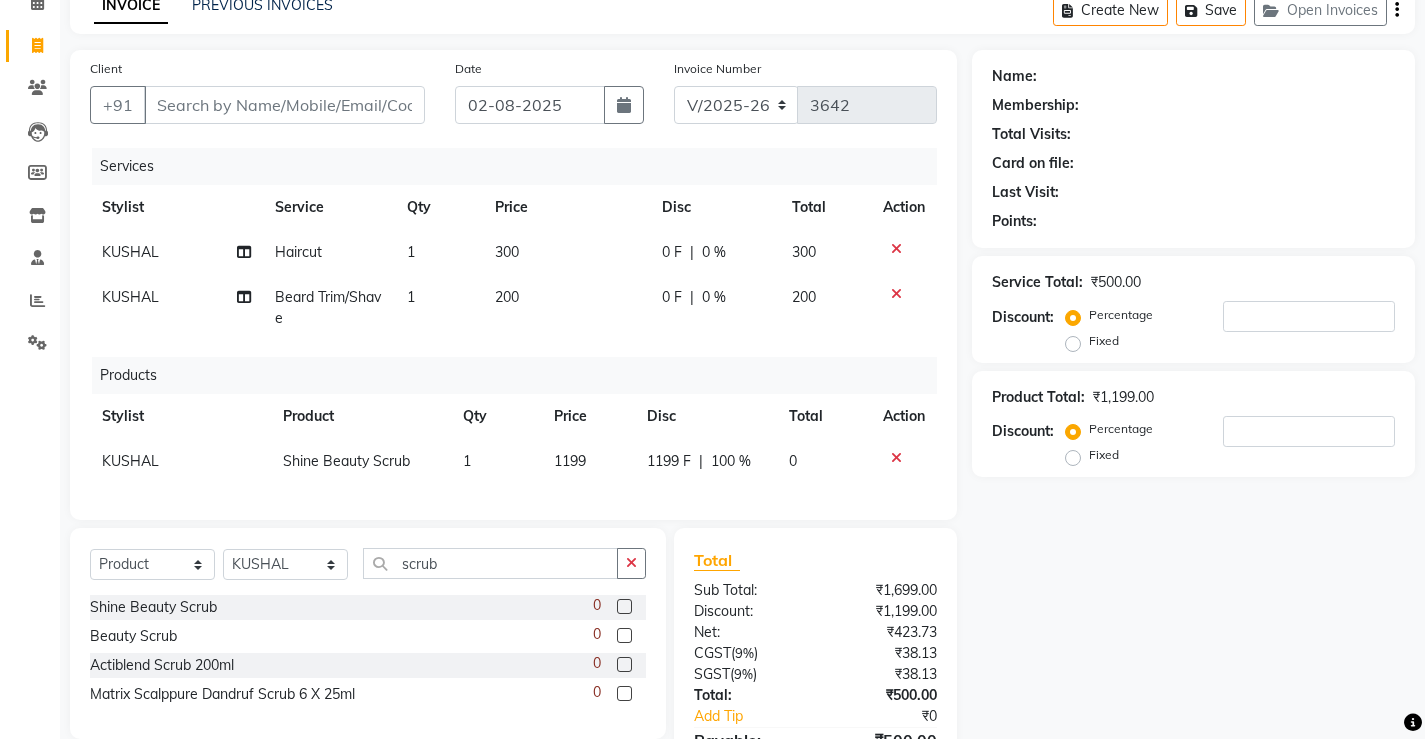 click on "Services Stylist Service Qty Price Disc Total Action KUSHAL Haircut 1 300 0 F | 0 % 300 KUSHAL Beard Trim/Shave 1 200 0 F | 0 % 200 Products Stylist Product Qty Price Disc Total Action KUSHAL Shine Beauty Scrub  1 1199 1199 F | 100 % 0" 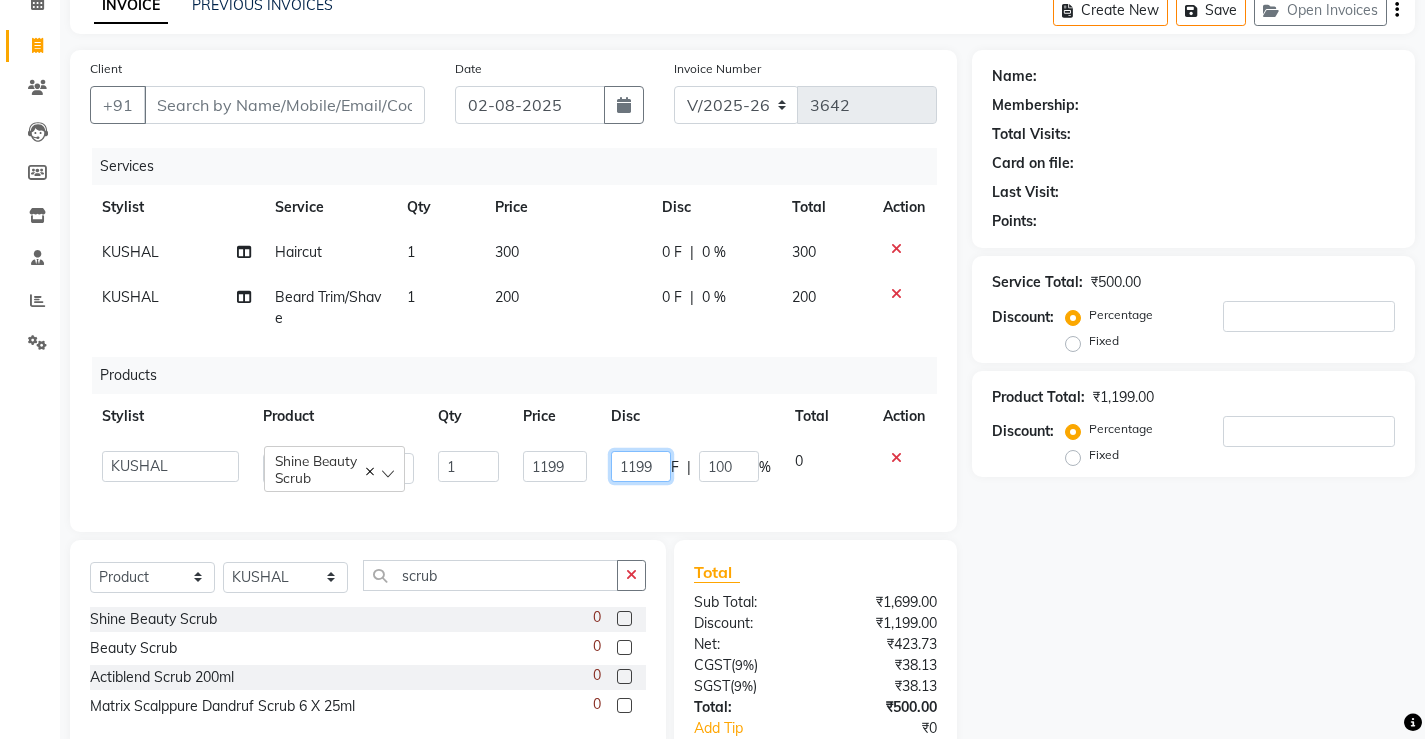 drag, startPoint x: 647, startPoint y: 467, endPoint x: 554, endPoint y: 475, distance: 93.34345 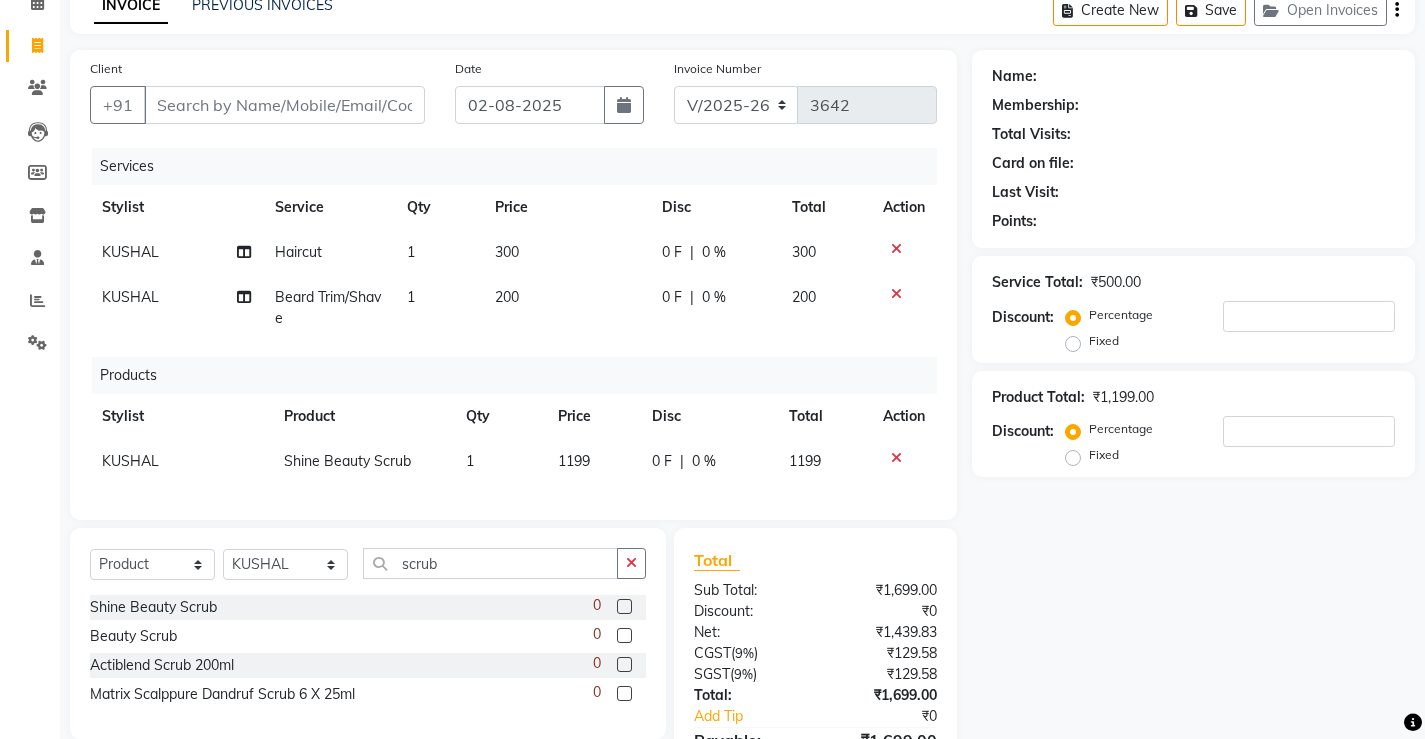 click on "1199" 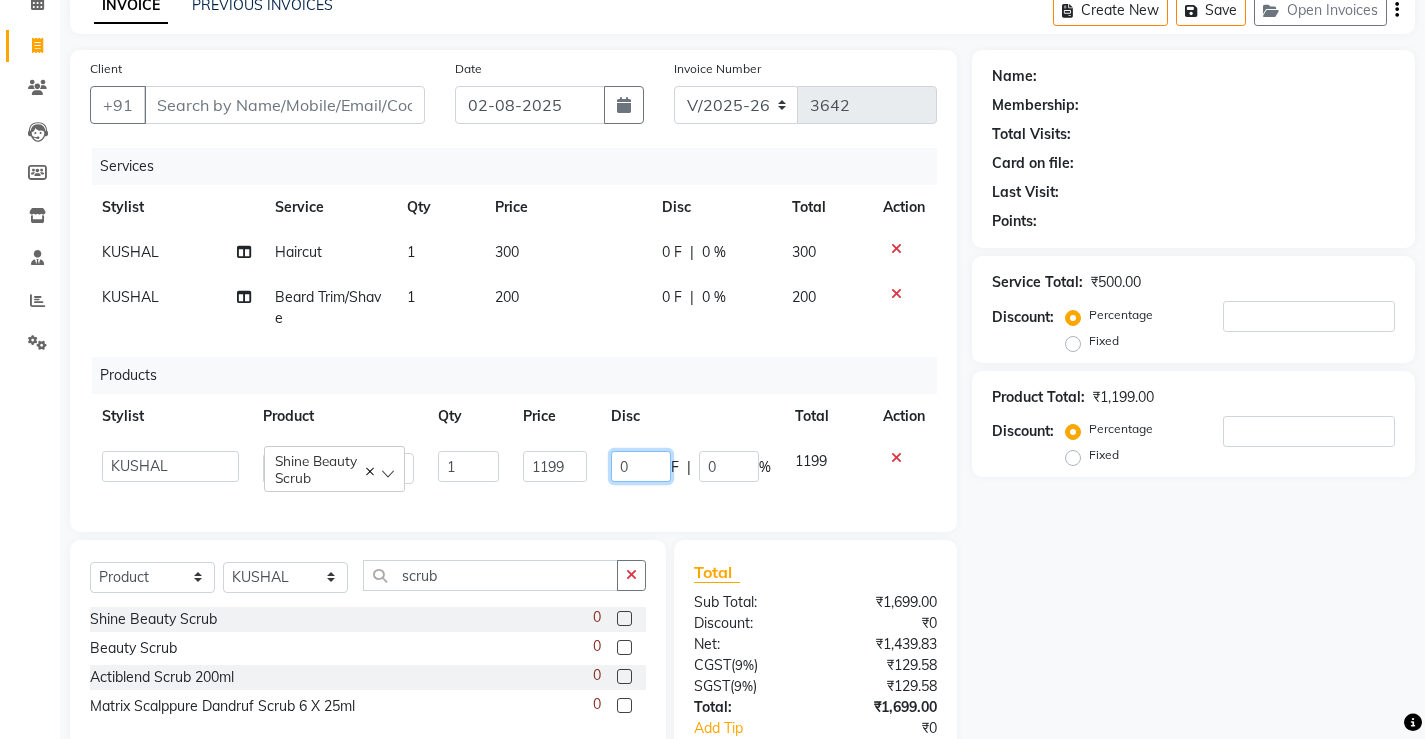 drag, startPoint x: 604, startPoint y: 467, endPoint x: 561, endPoint y: 470, distance: 43.104523 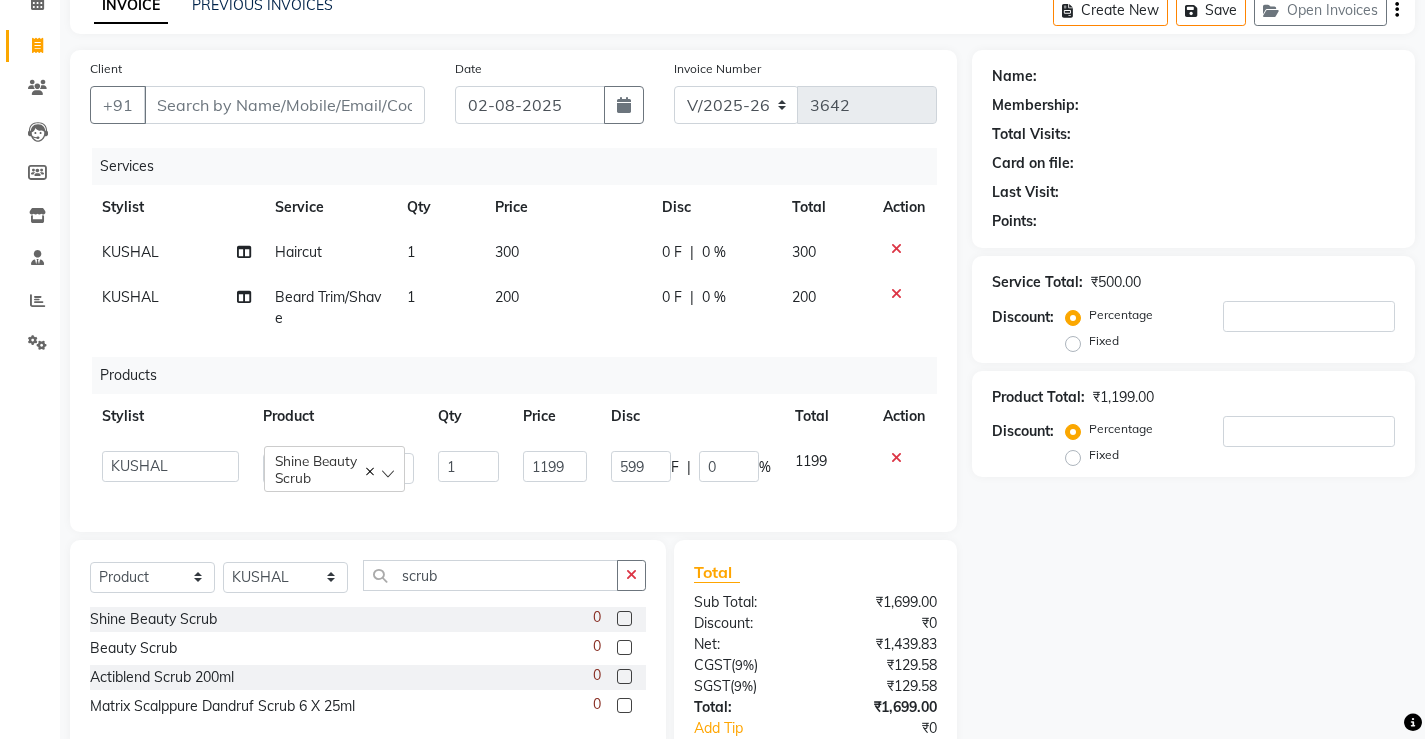 click on "Services Stylist Service Qty Price Disc Total Action KUSHAL Haircut 1 300 0 F | 0 % 300 KUSHAL Beard Trim/Shave 1 200 0 F | 0 % 200 Products Stylist Product Qty Price Disc Total Action  ADMIN   AKASH   ANJALI   khusboo   KIRTI   KUSHAL   MANAGER   Manish    RAJESH   reshma   ritee   shailendra   SHIVA   VISHAL   Shine Beauty Scrub   1 1199 599 F | 0 % 1199" 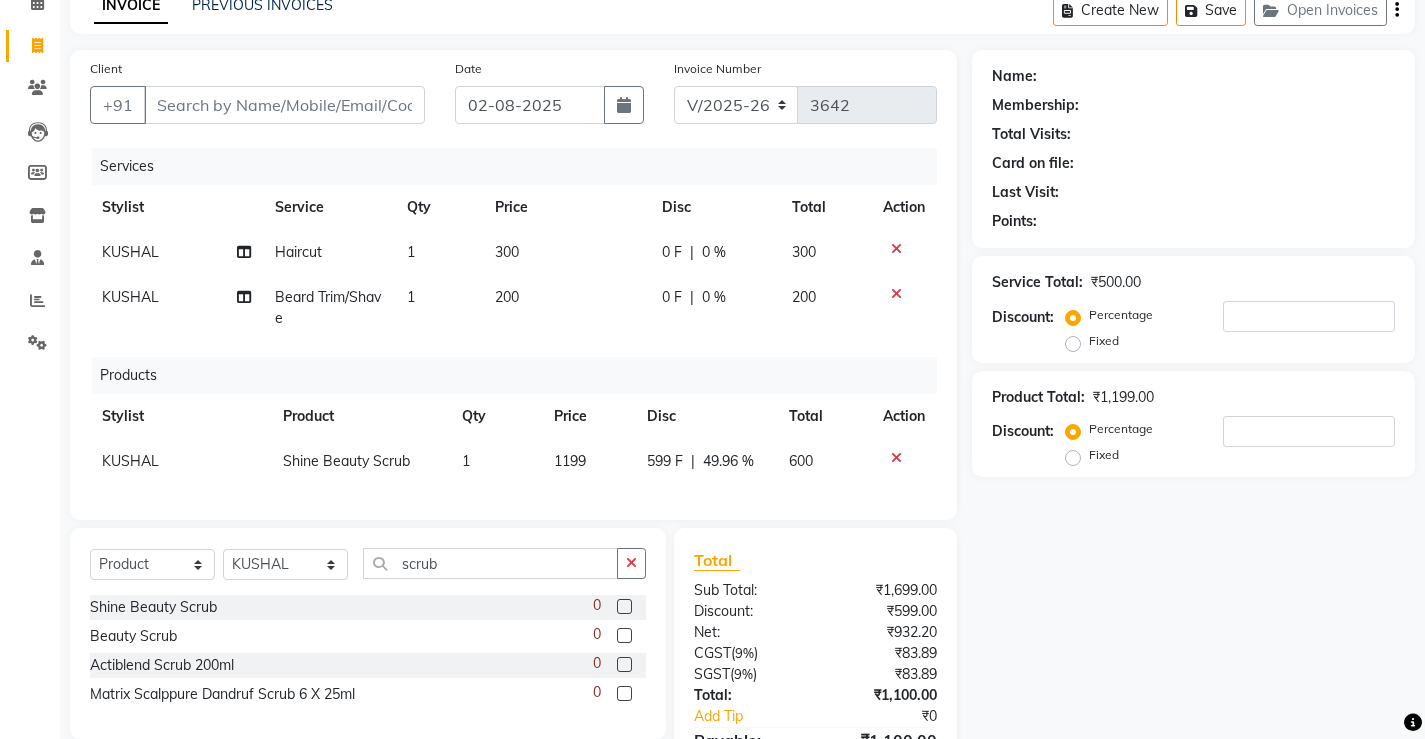 scroll, scrollTop: 228, scrollLeft: 0, axis: vertical 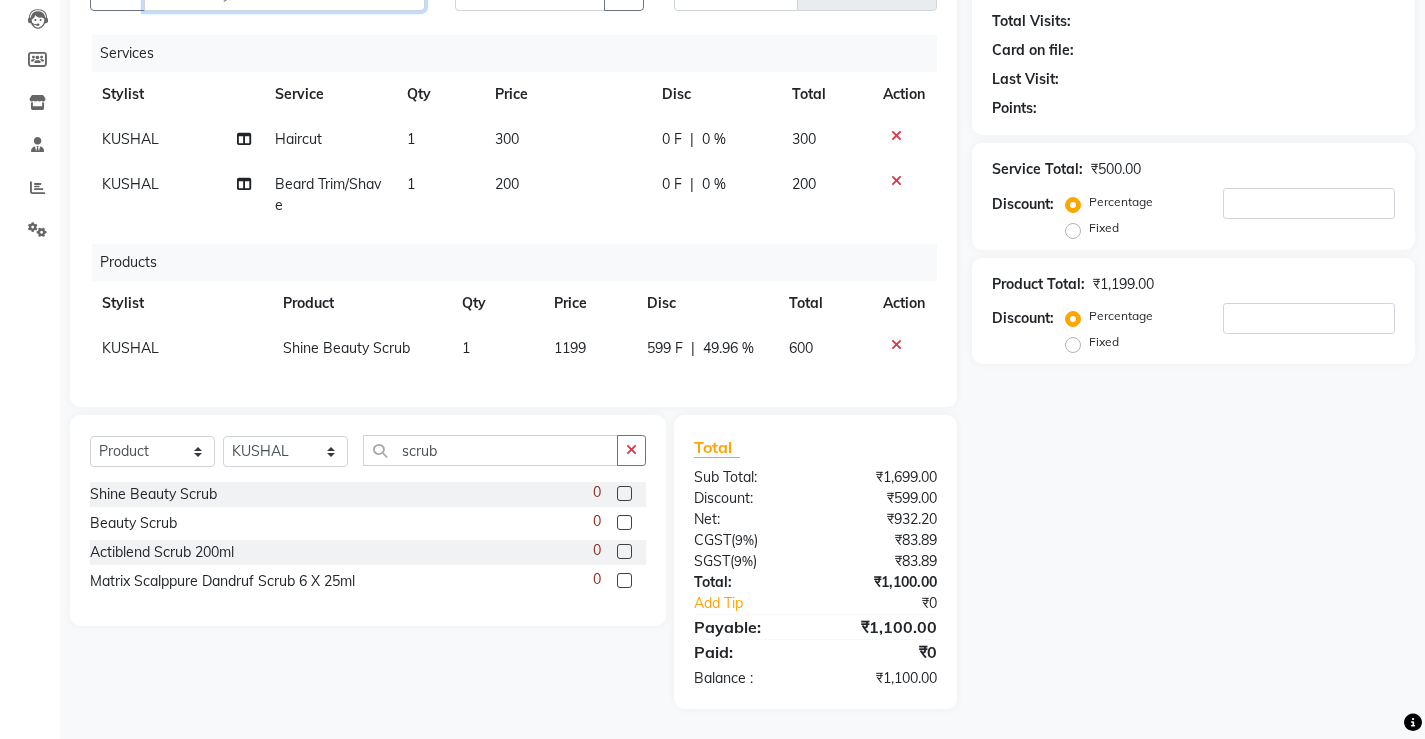 click on "Client" at bounding box center [284, -8] 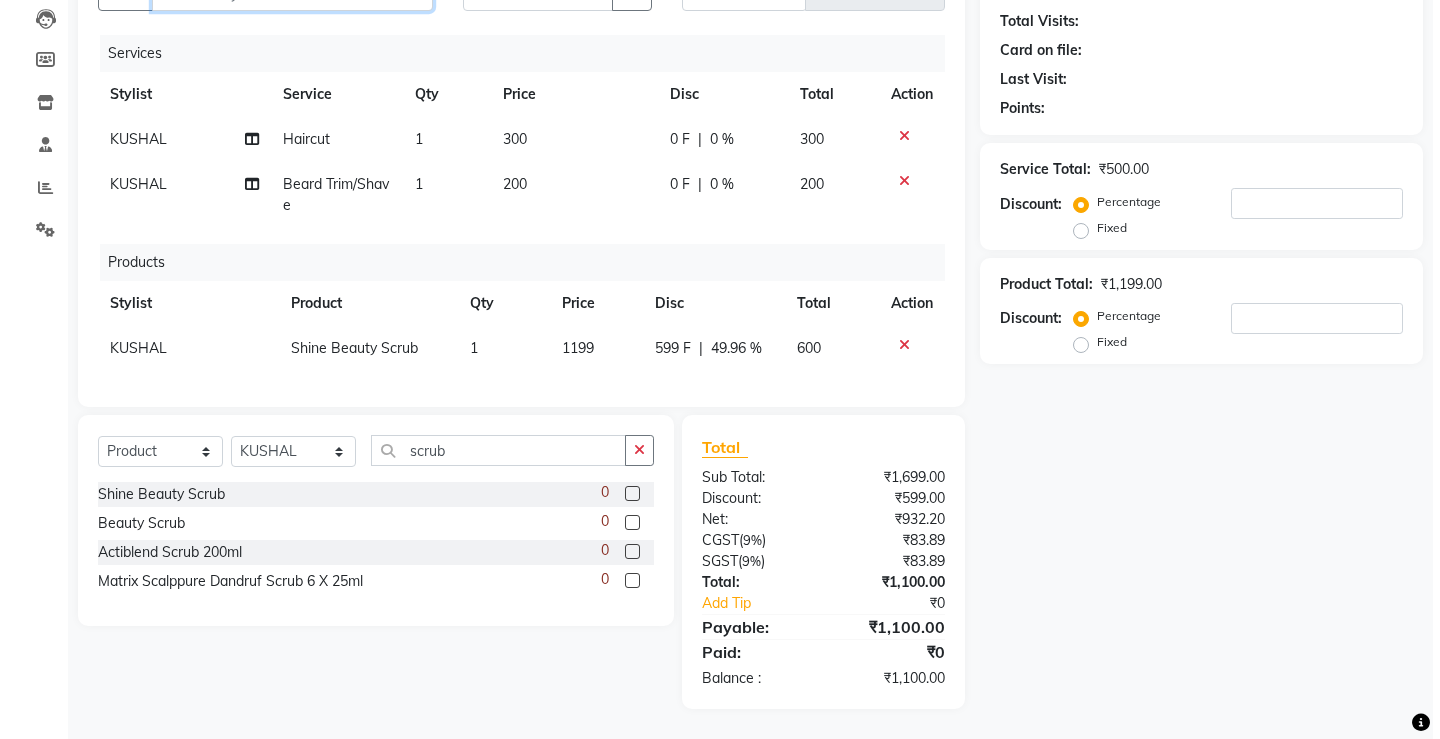 scroll, scrollTop: 28, scrollLeft: 0, axis: vertical 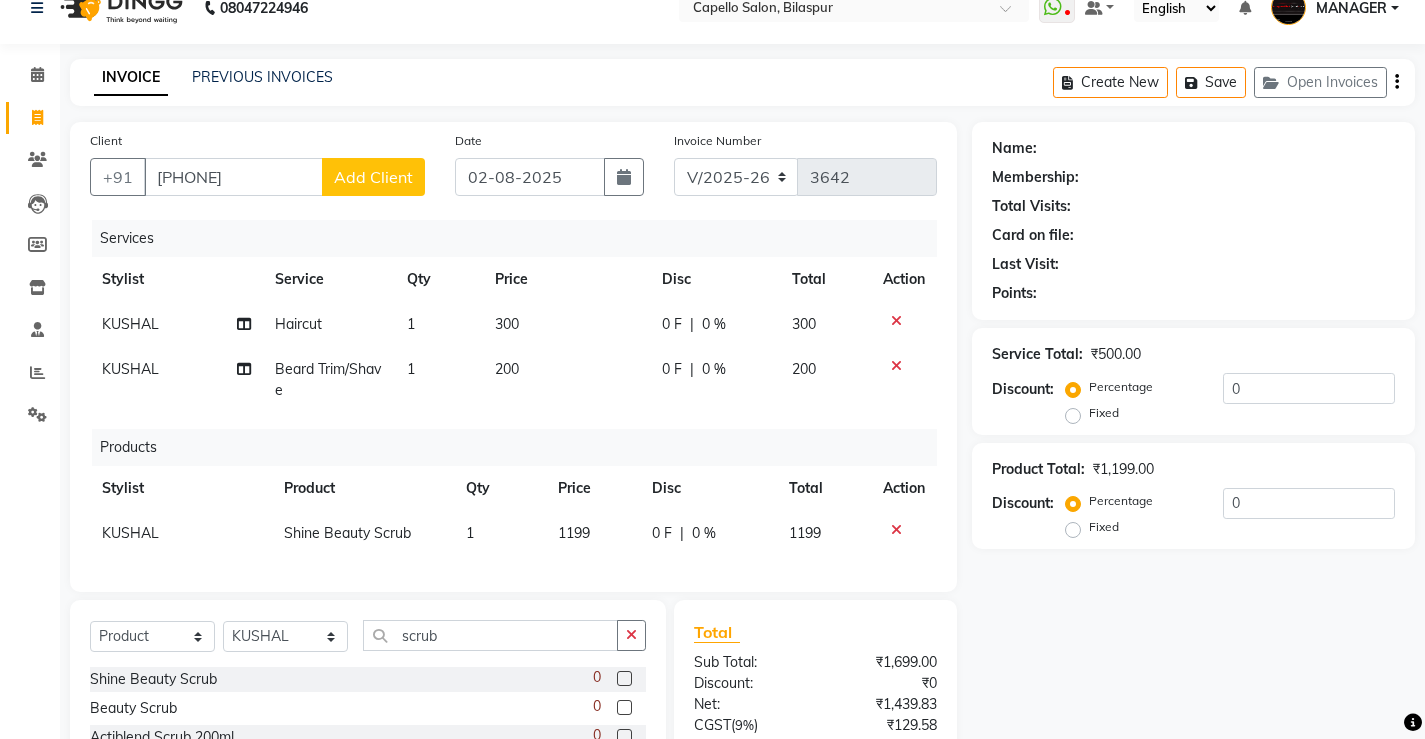 click on "Add Client" 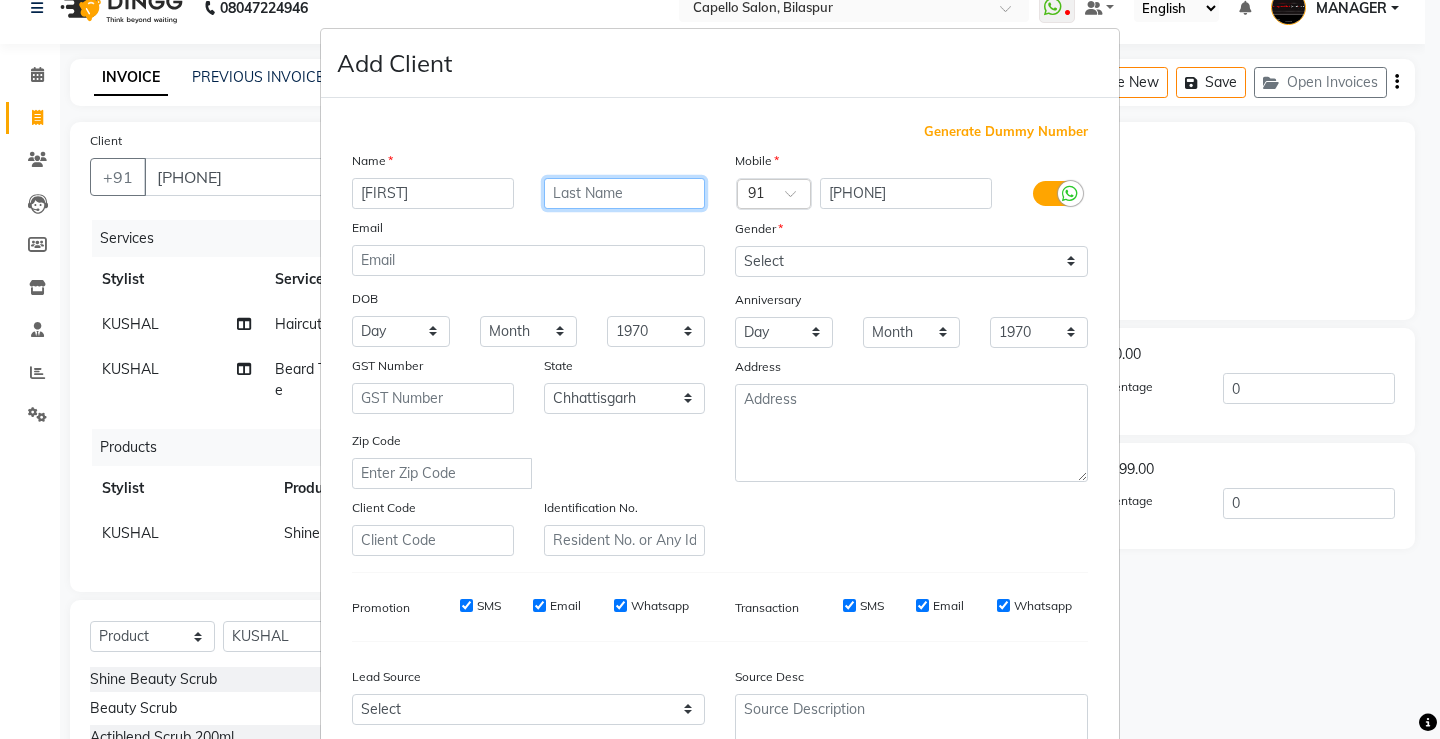 click at bounding box center (625, 193) 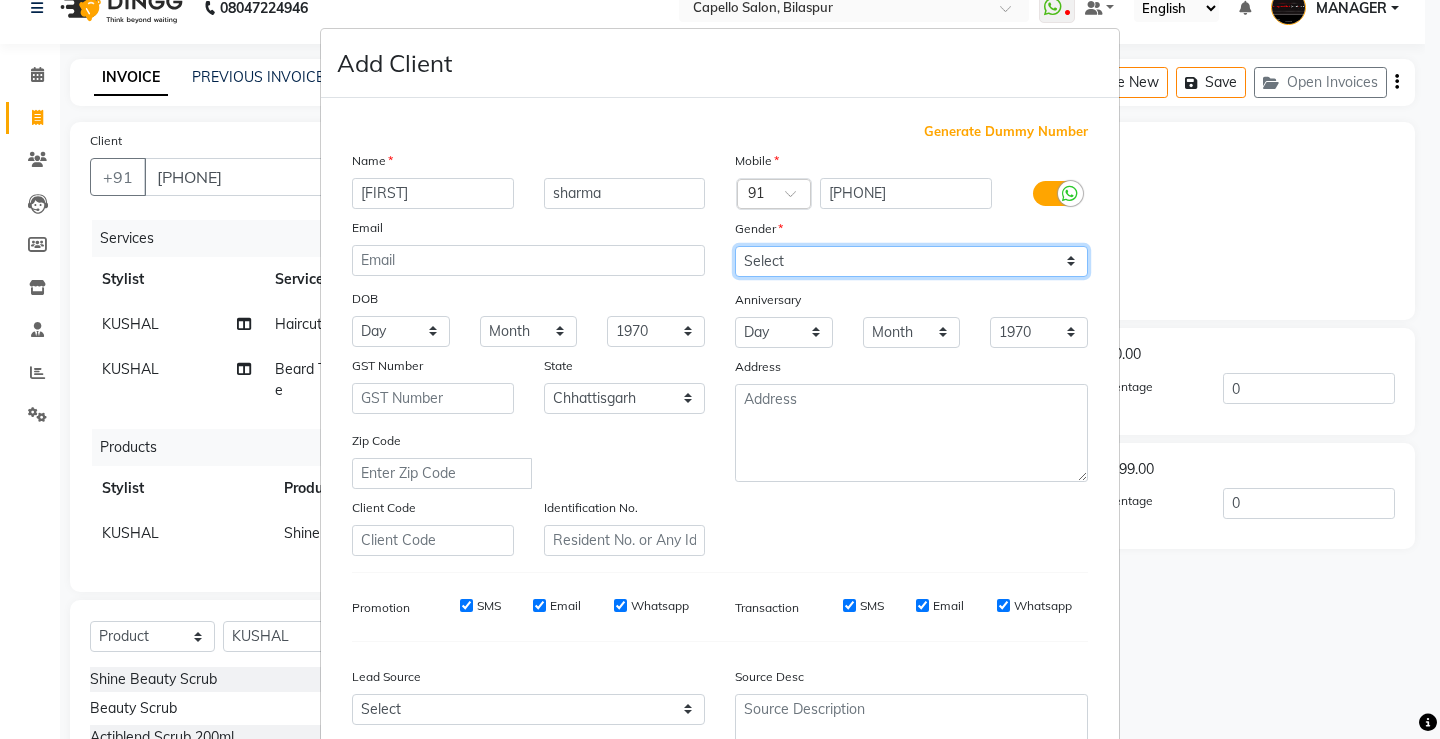 click on "Select Male Female Other Prefer Not To Say" at bounding box center [911, 261] 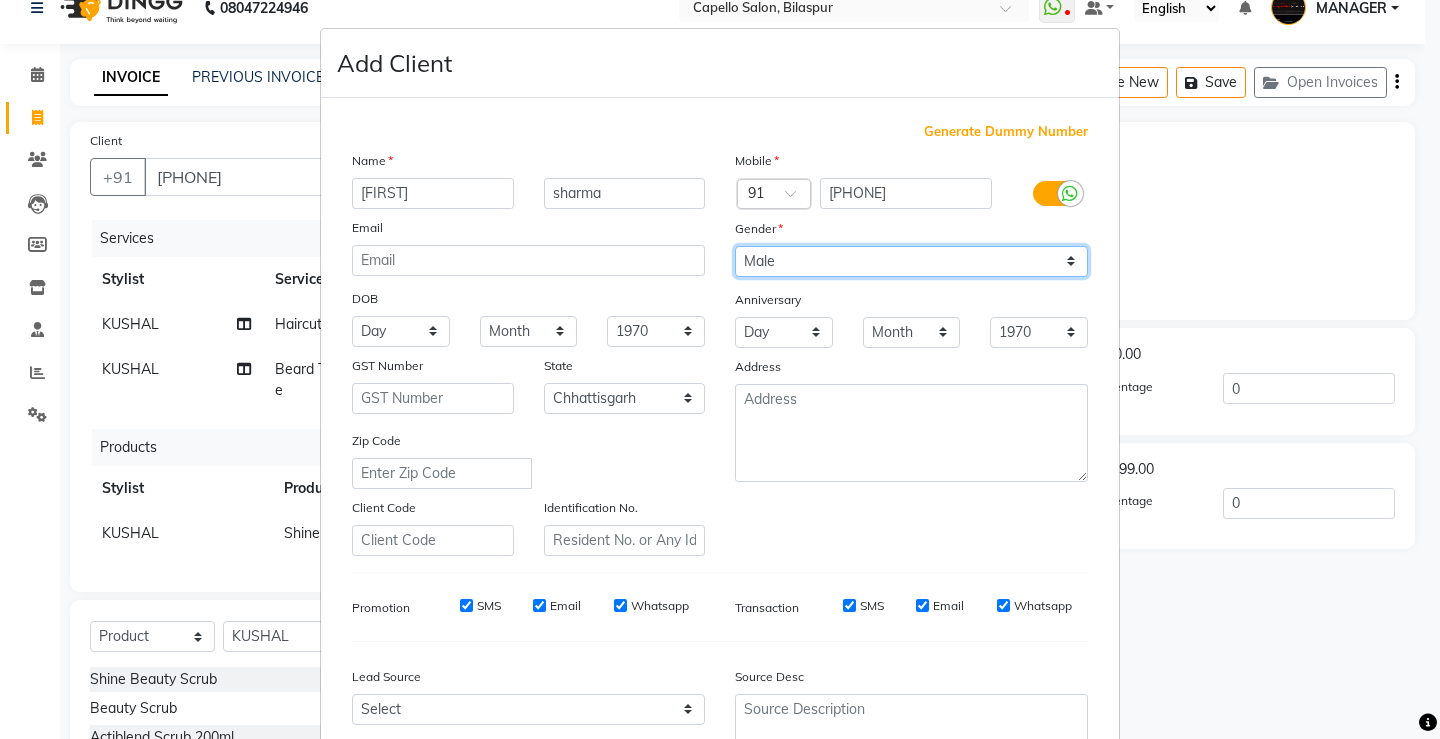 click on "Select Male Female Other Prefer Not To Say" at bounding box center [911, 261] 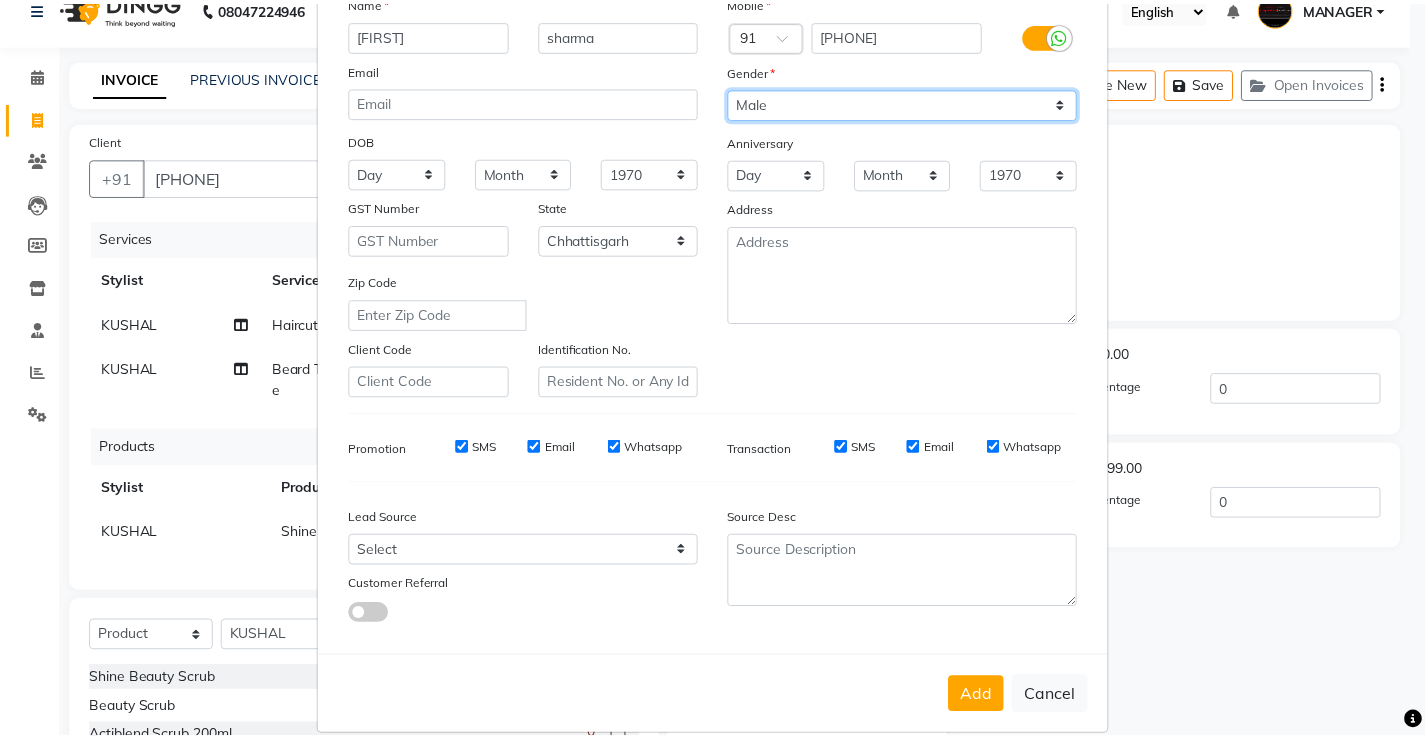scroll, scrollTop: 184, scrollLeft: 0, axis: vertical 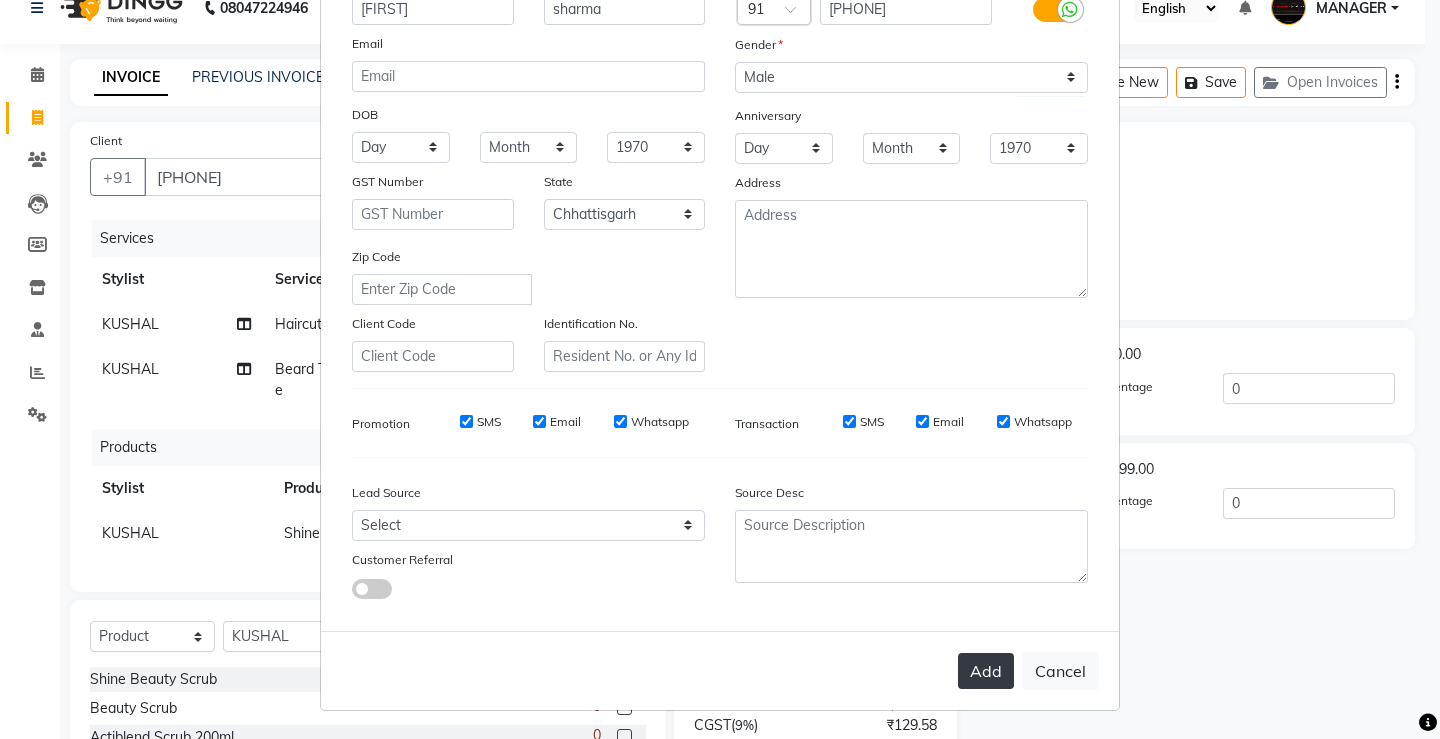 click on "Add" at bounding box center [986, 671] 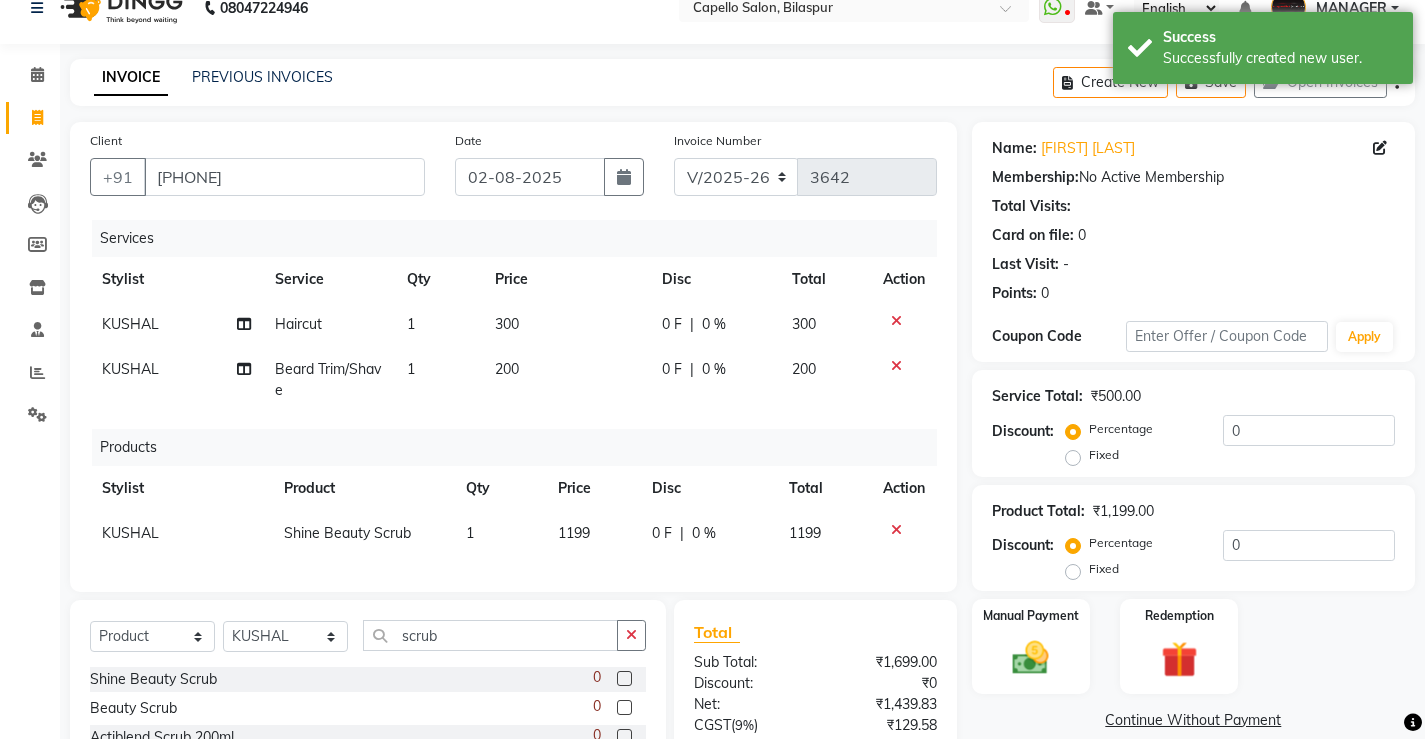 click 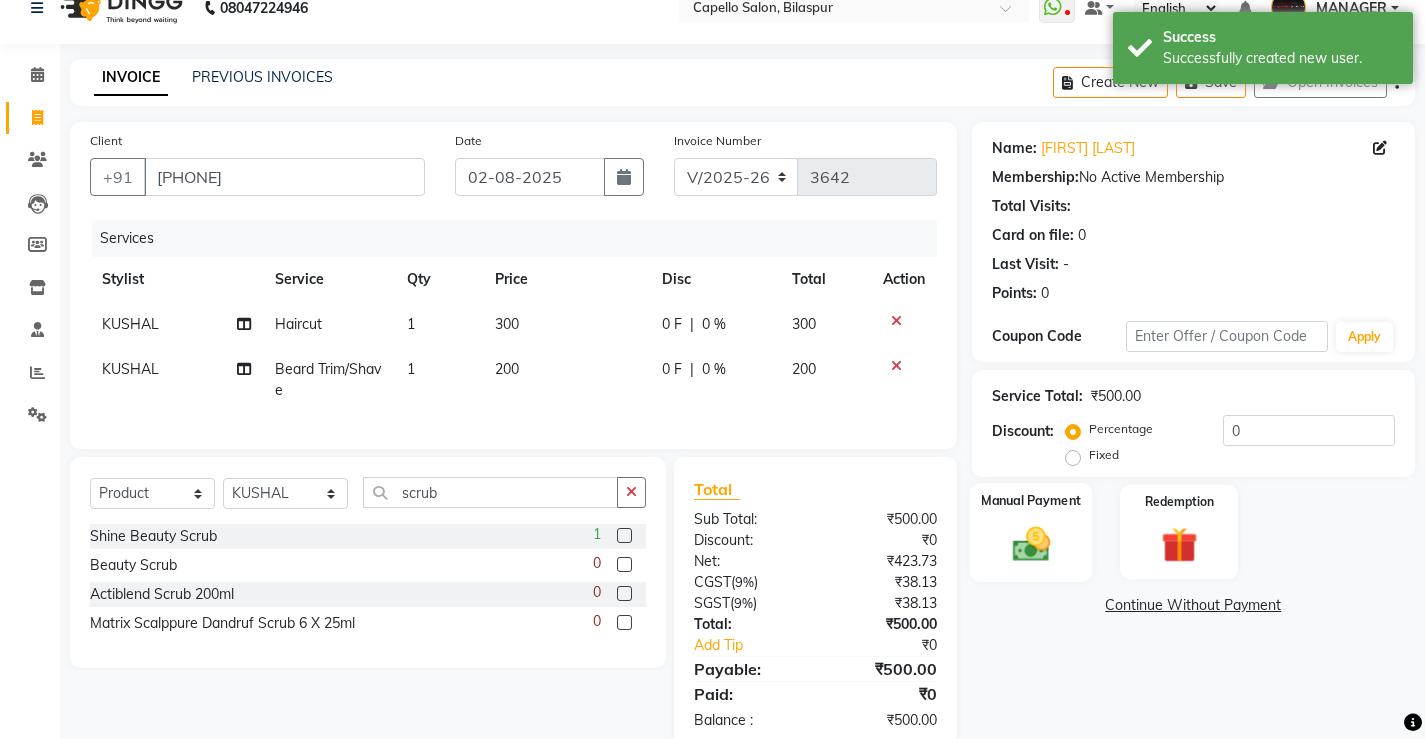 click on "Manual Payment" 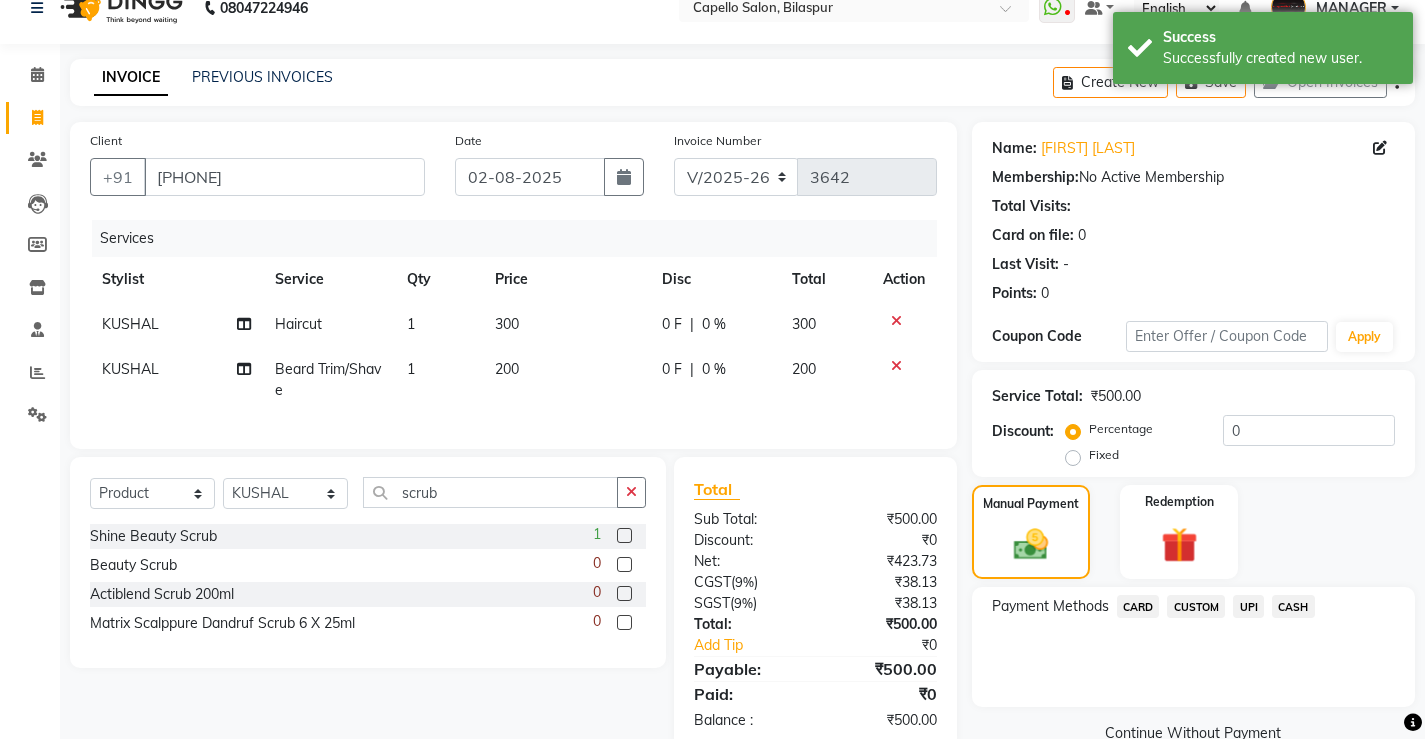 scroll, scrollTop: 85, scrollLeft: 0, axis: vertical 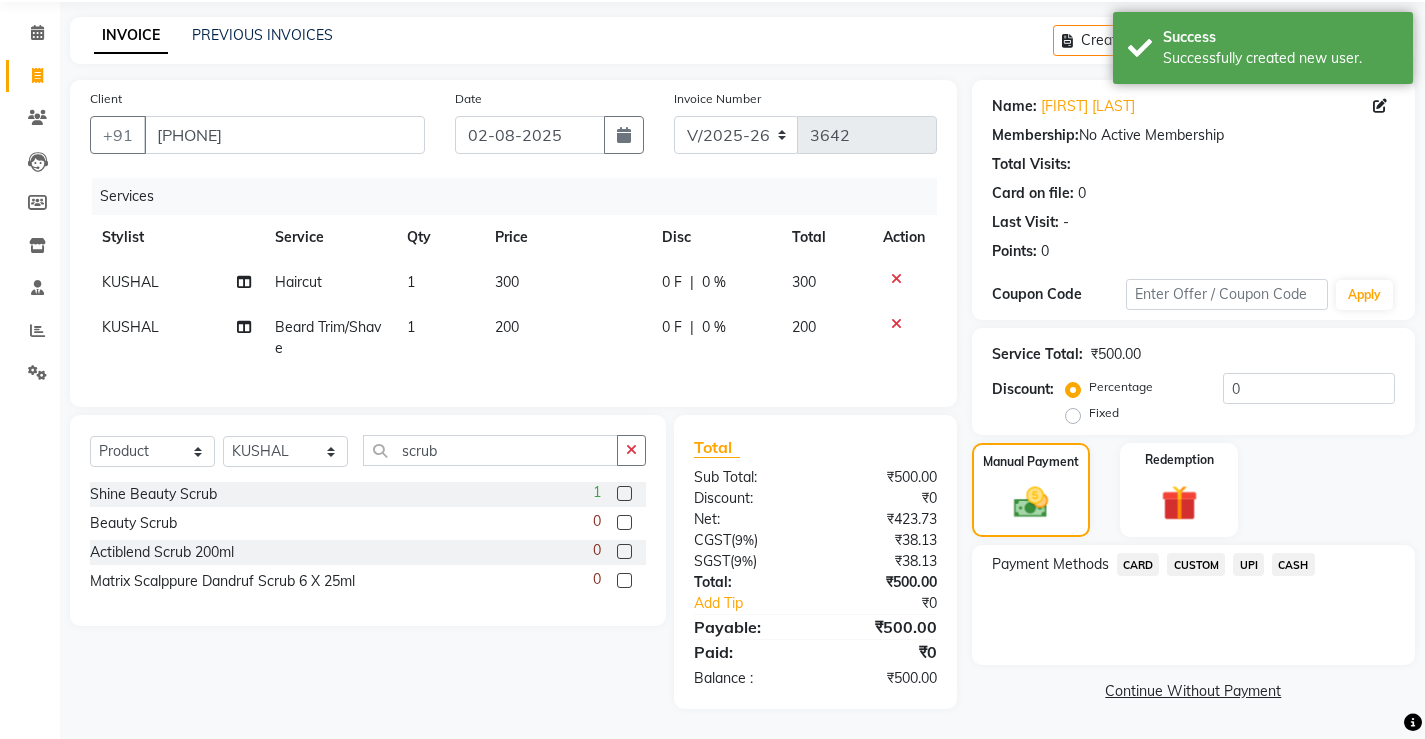 click on "CASH" 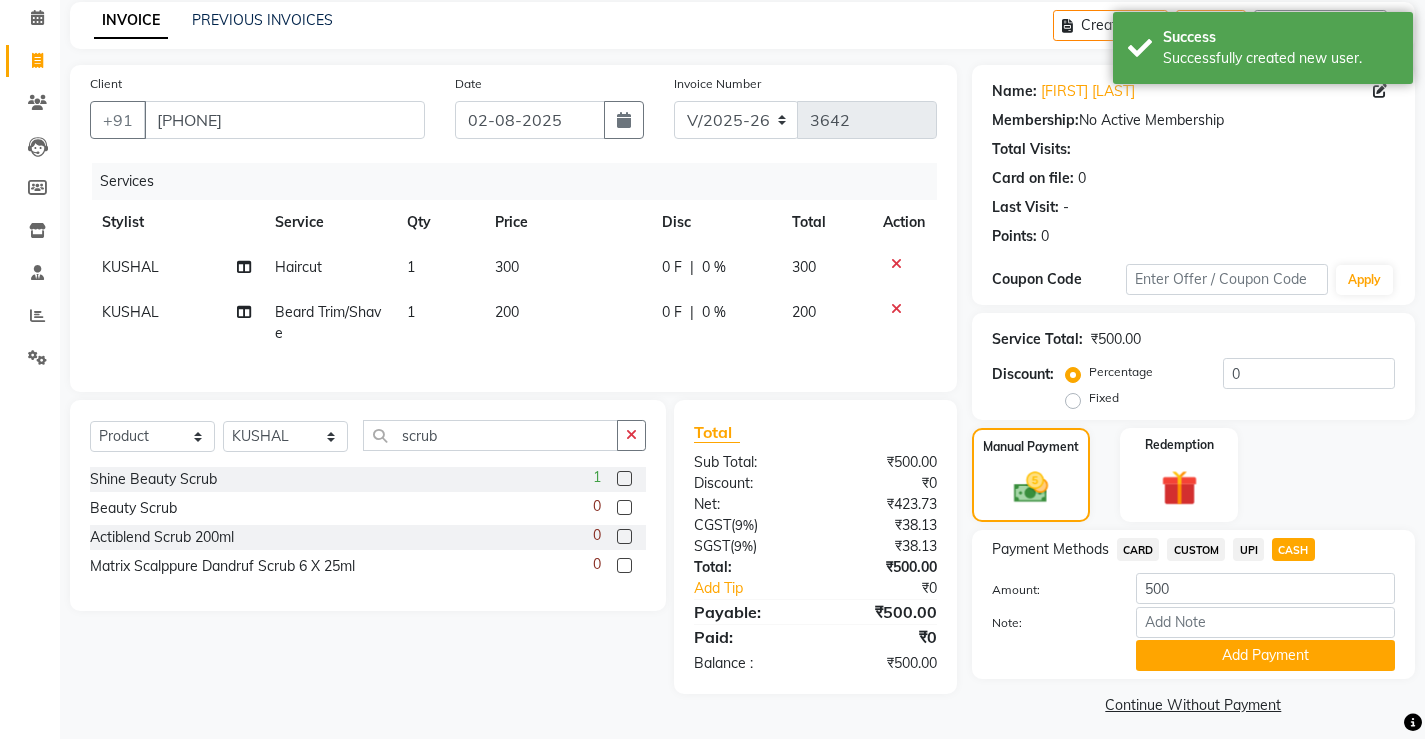 scroll, scrollTop: 5, scrollLeft: 0, axis: vertical 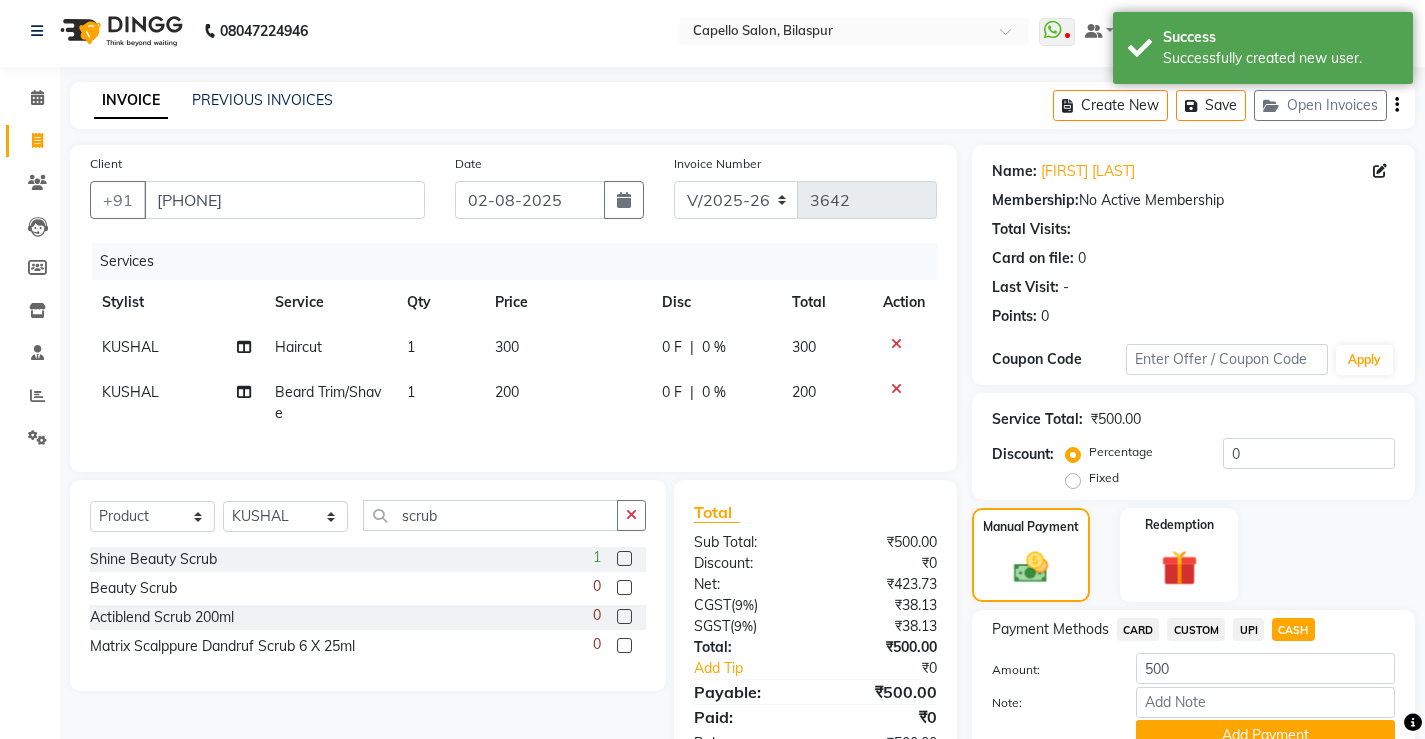 click on "Add Payment" 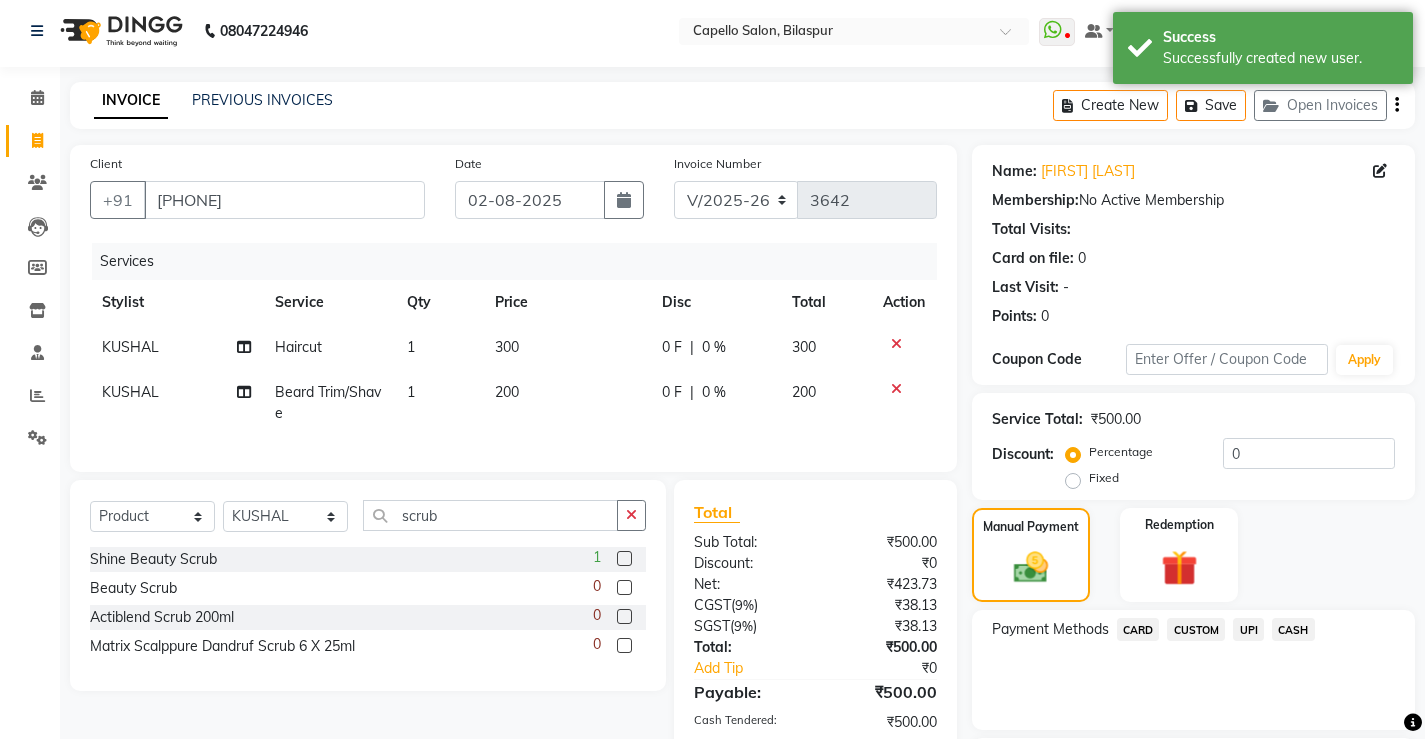scroll, scrollTop: 180, scrollLeft: 0, axis: vertical 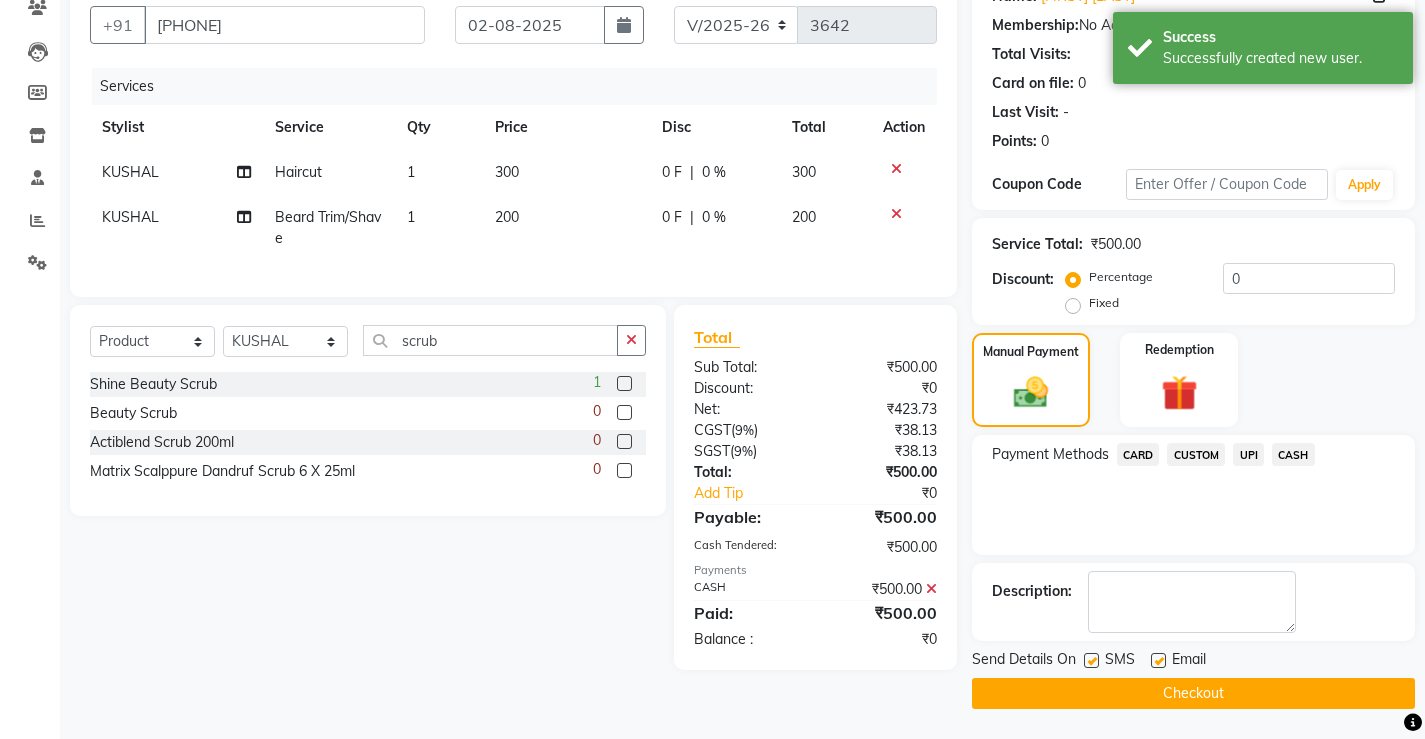 click on "Checkout" 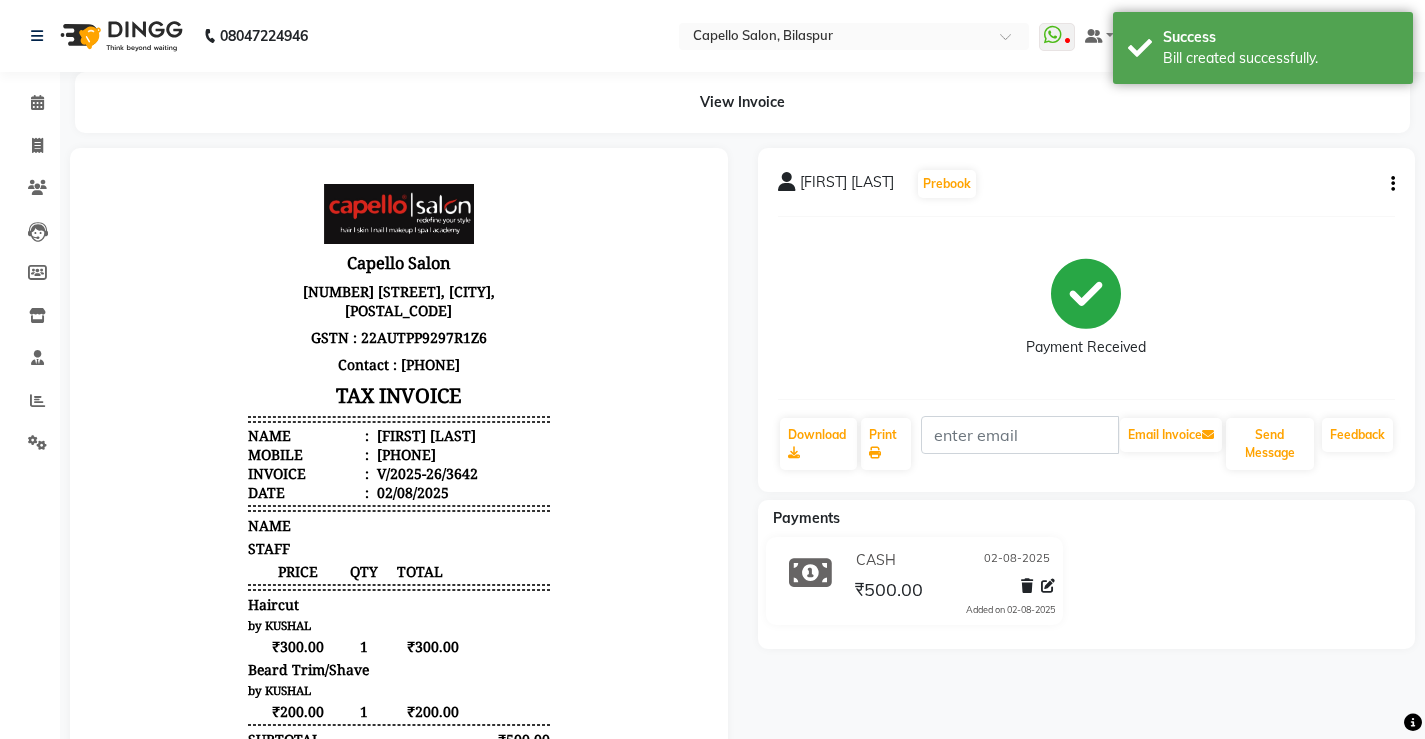 scroll, scrollTop: 0, scrollLeft: 0, axis: both 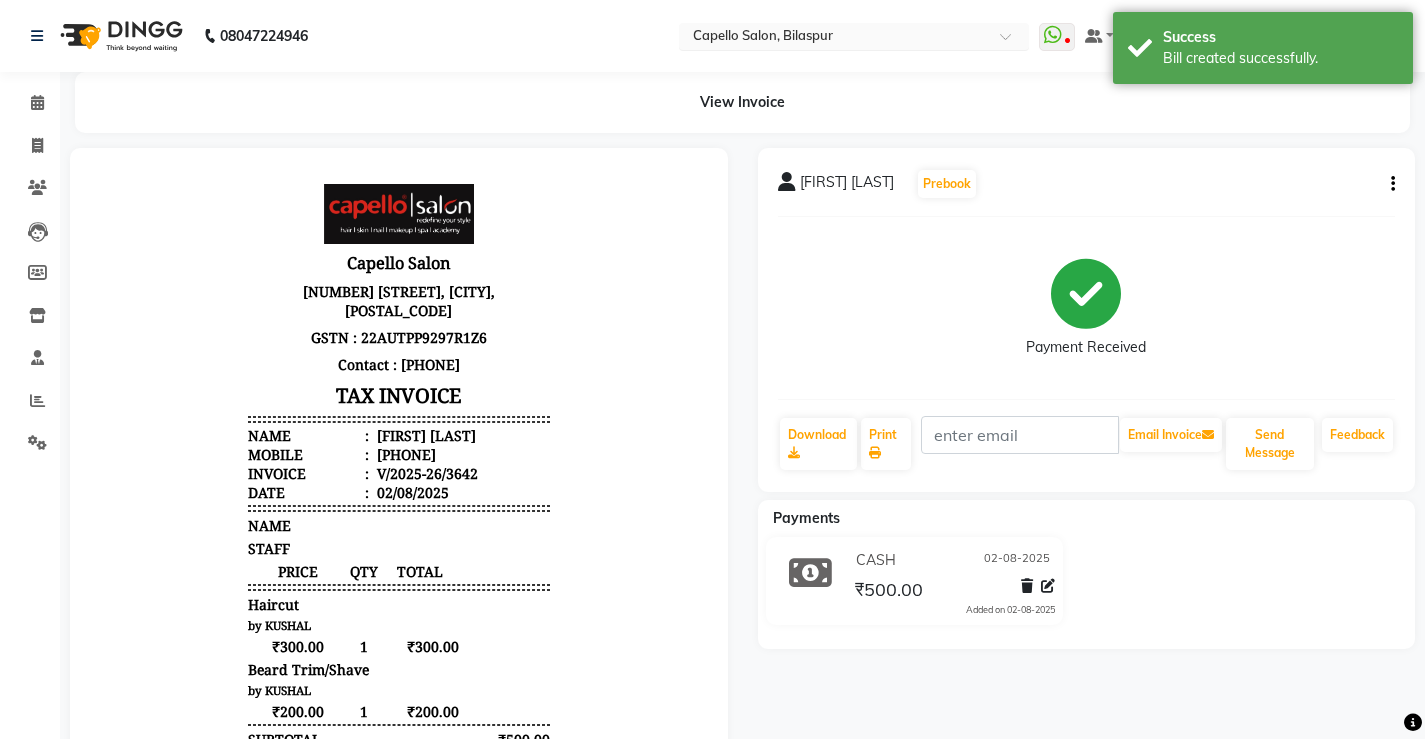 click at bounding box center (834, 38) 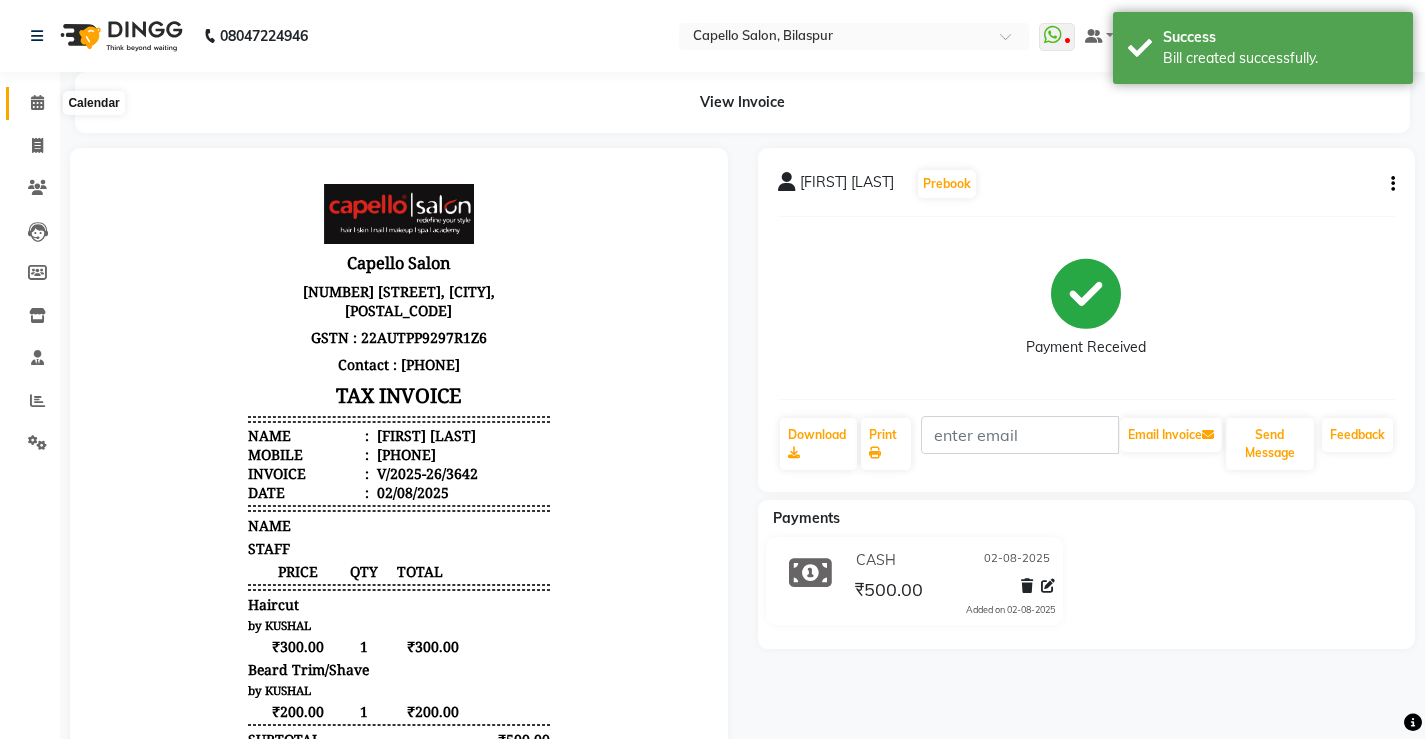 click 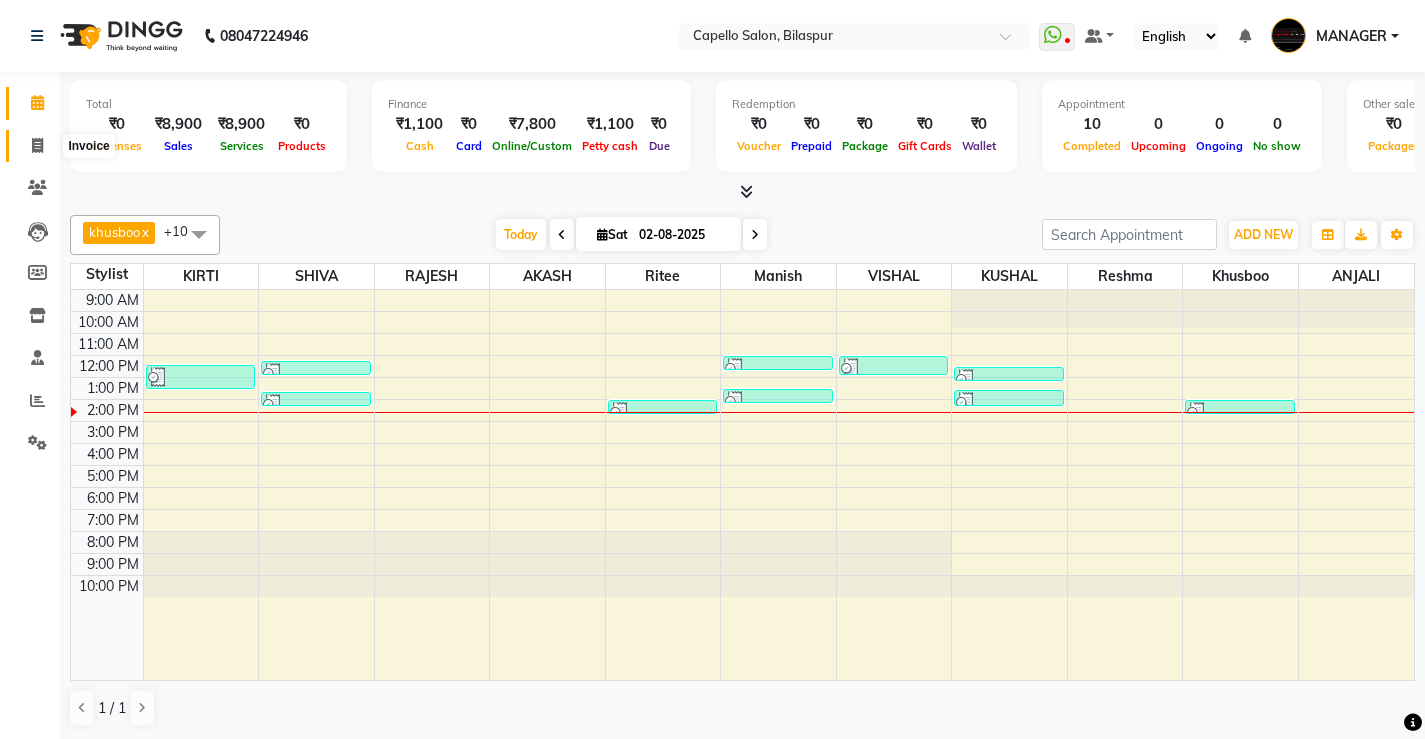 click 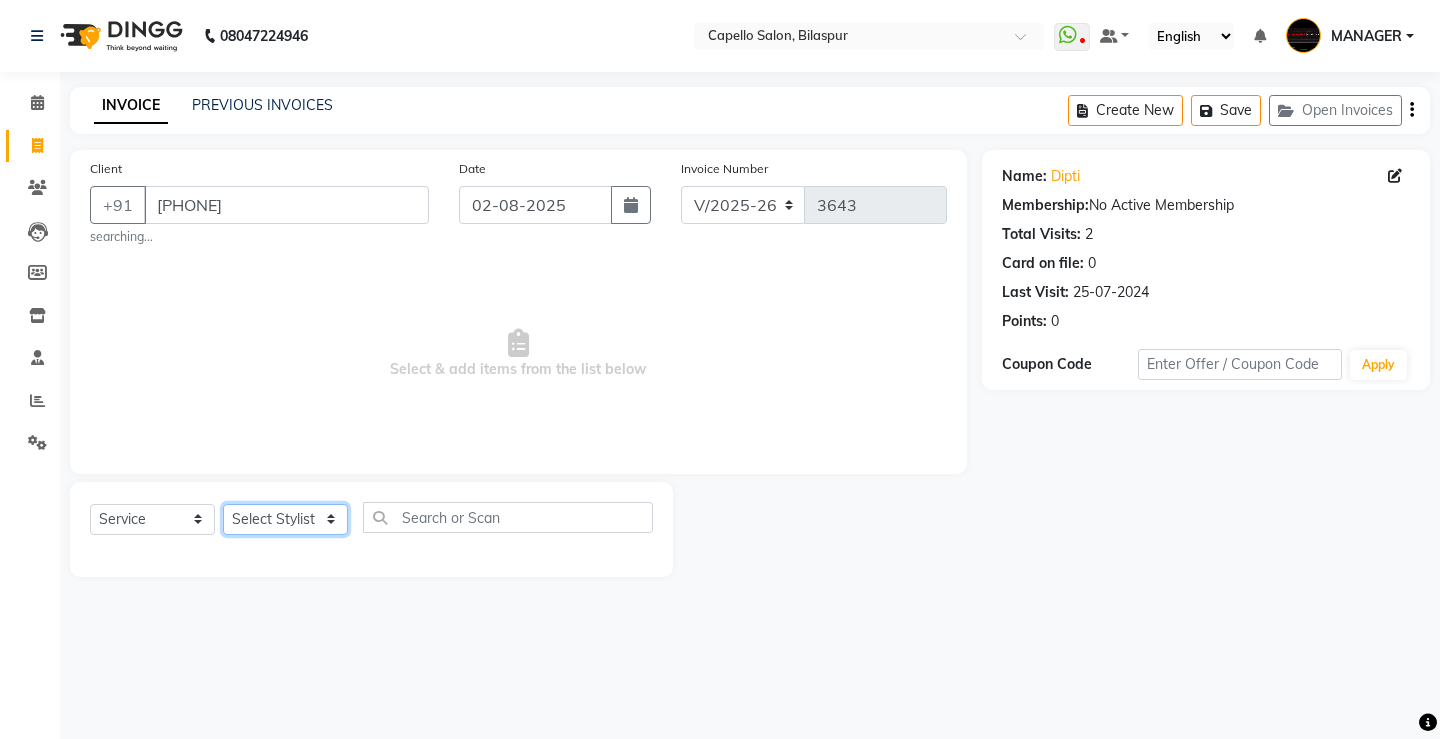 click on "Select Stylist ADMIN AKASH ANJALI khusboo KIRTI KUSHAL MANAGER Manish  RAJESH reshma ritee shailendra SHIVA VISHAL" 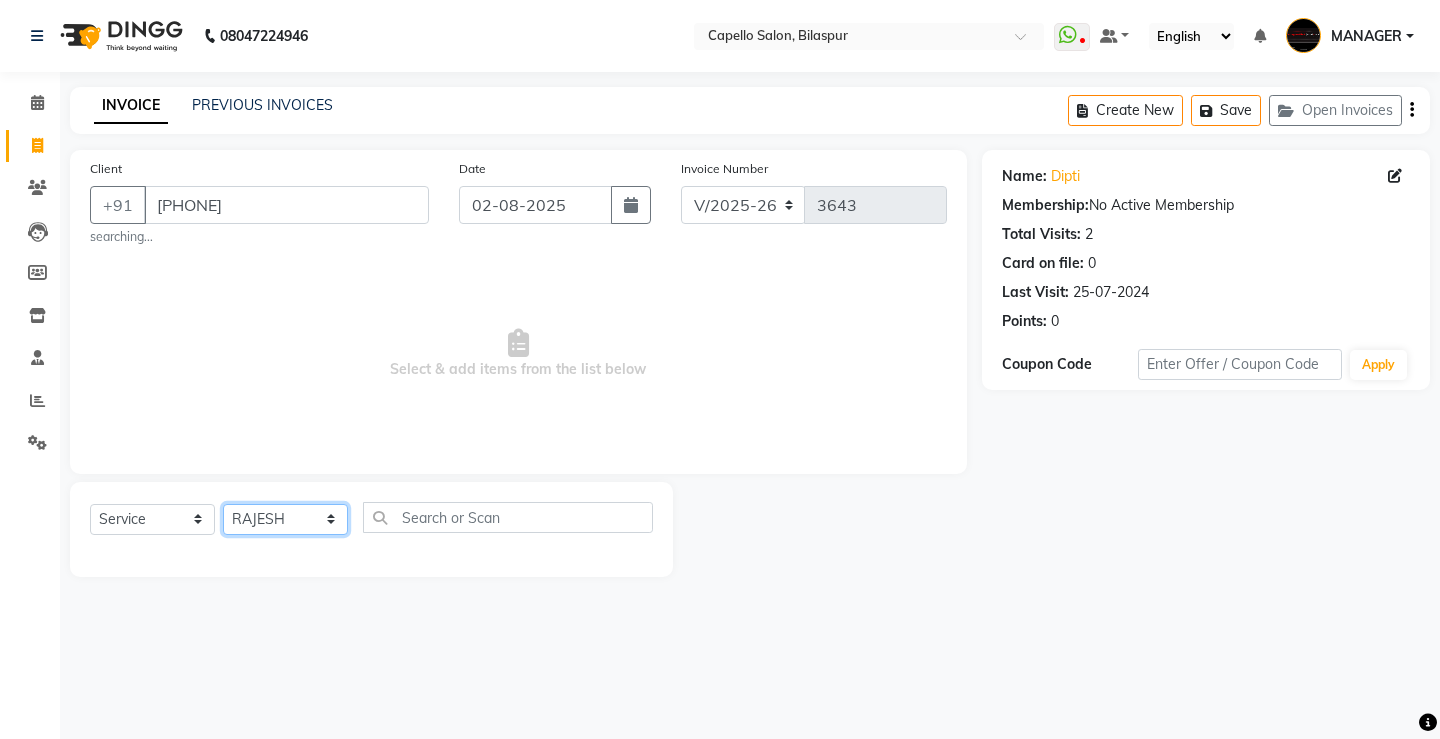 click on "Select Stylist ADMIN AKASH ANJALI khusboo KIRTI KUSHAL MANAGER Manish  RAJESH reshma ritee shailendra SHIVA VISHAL" 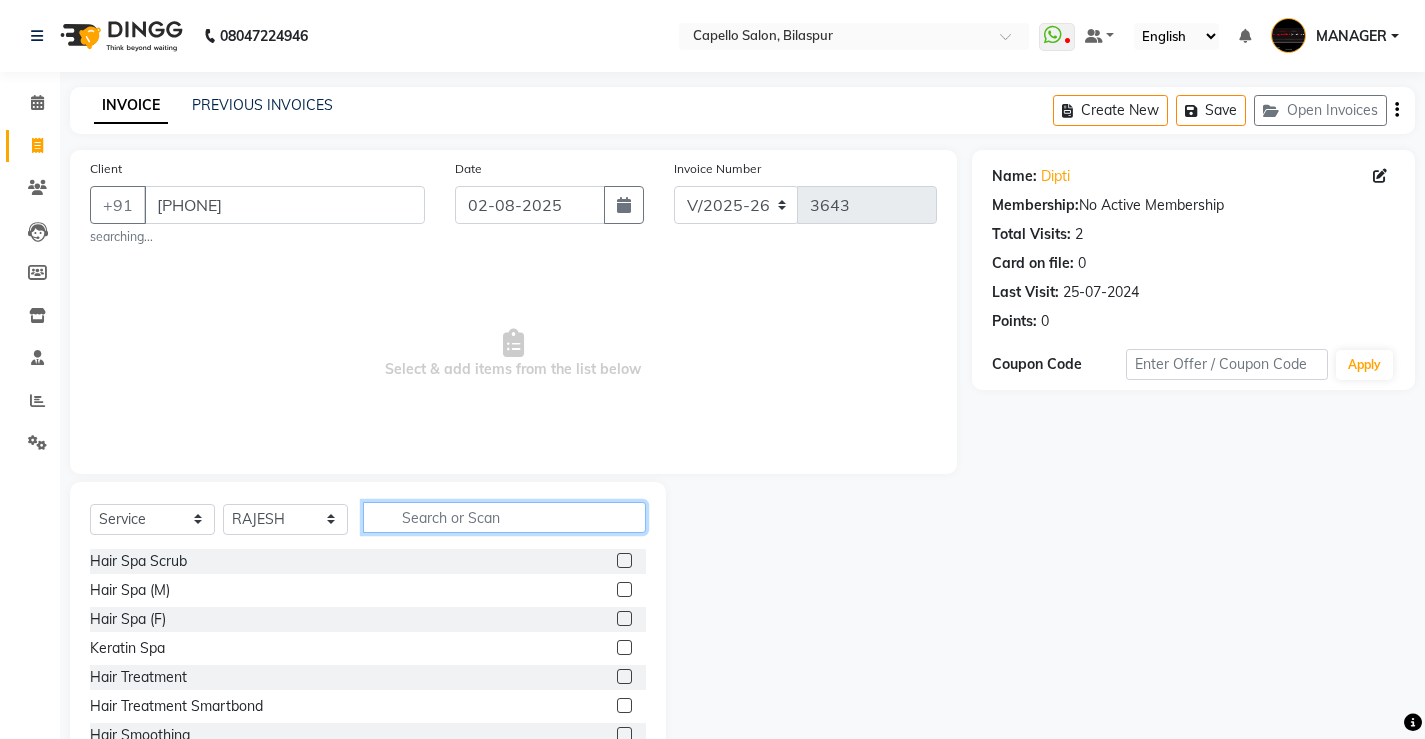click 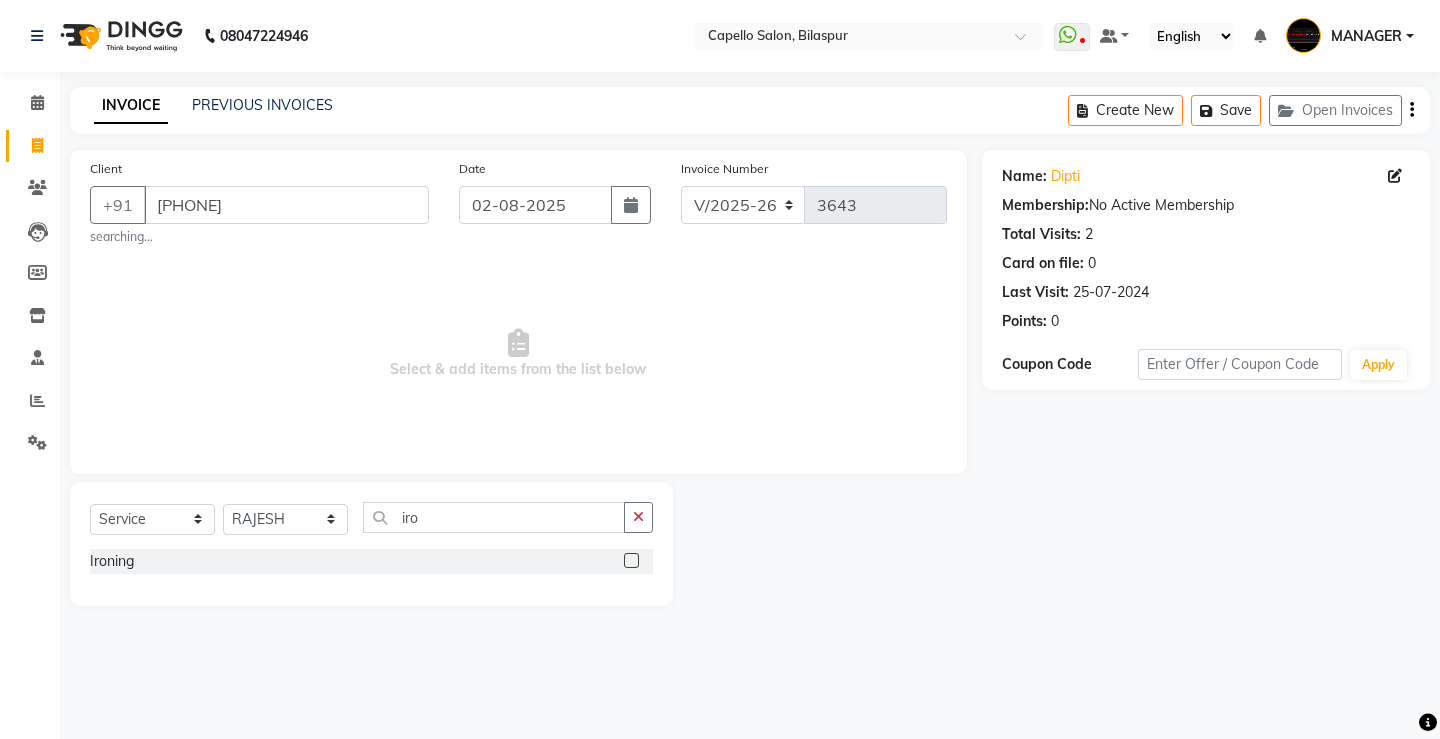 click 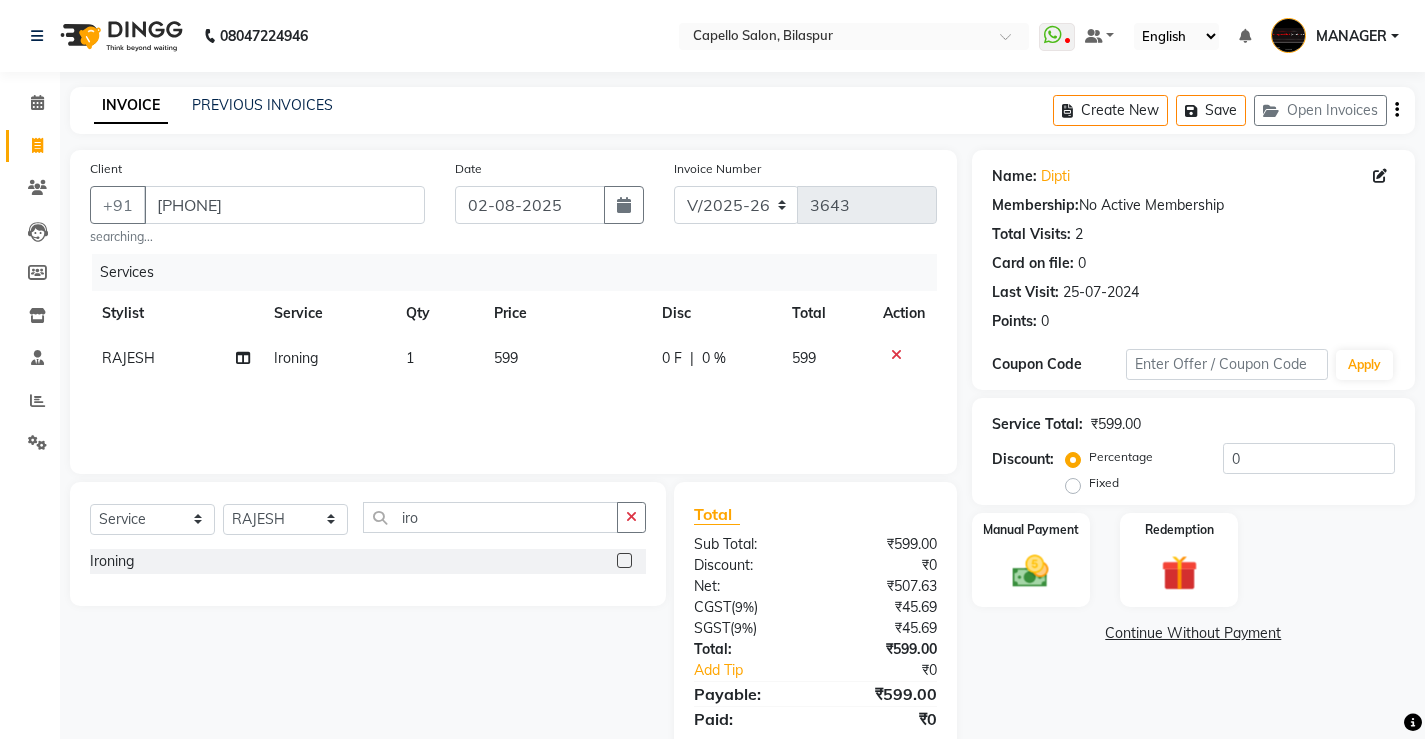 click on "599" 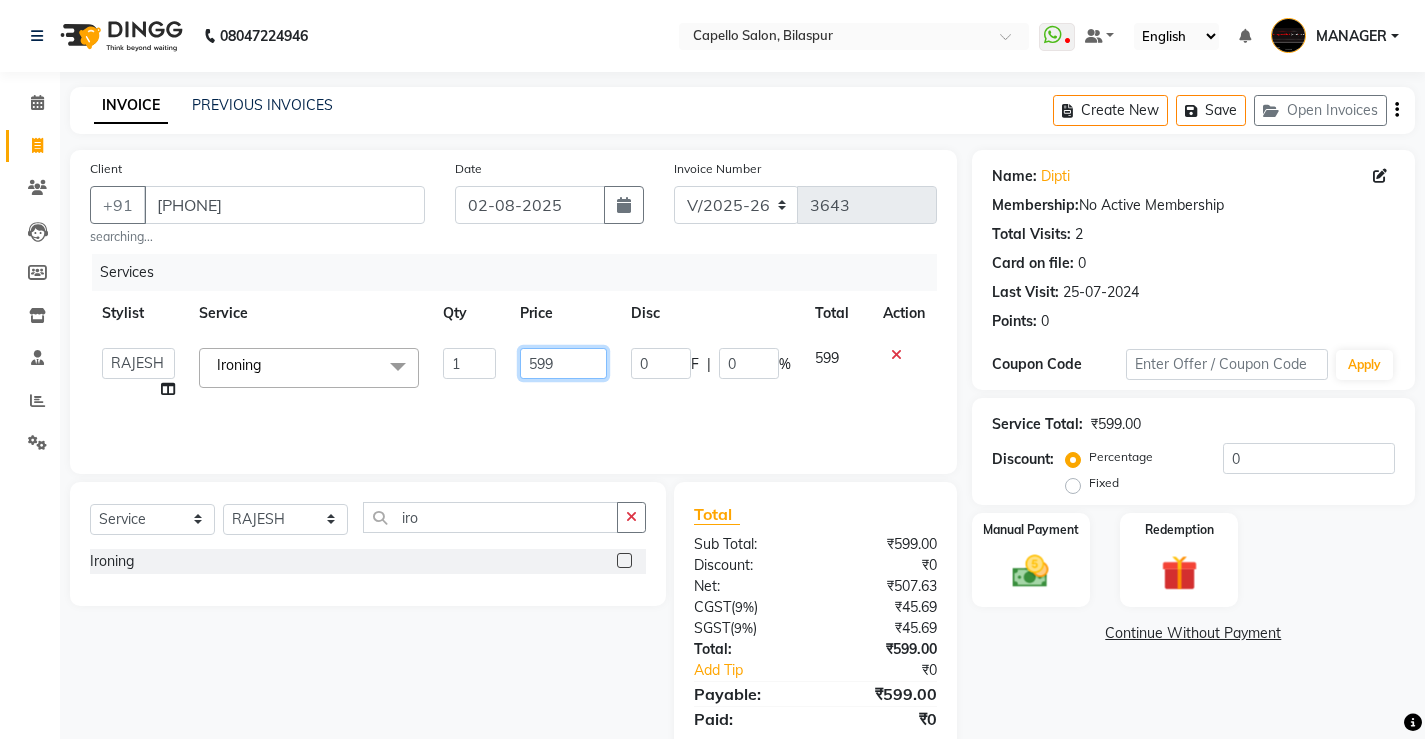 drag, startPoint x: 554, startPoint y: 366, endPoint x: 408, endPoint y: 404, distance: 150.86418 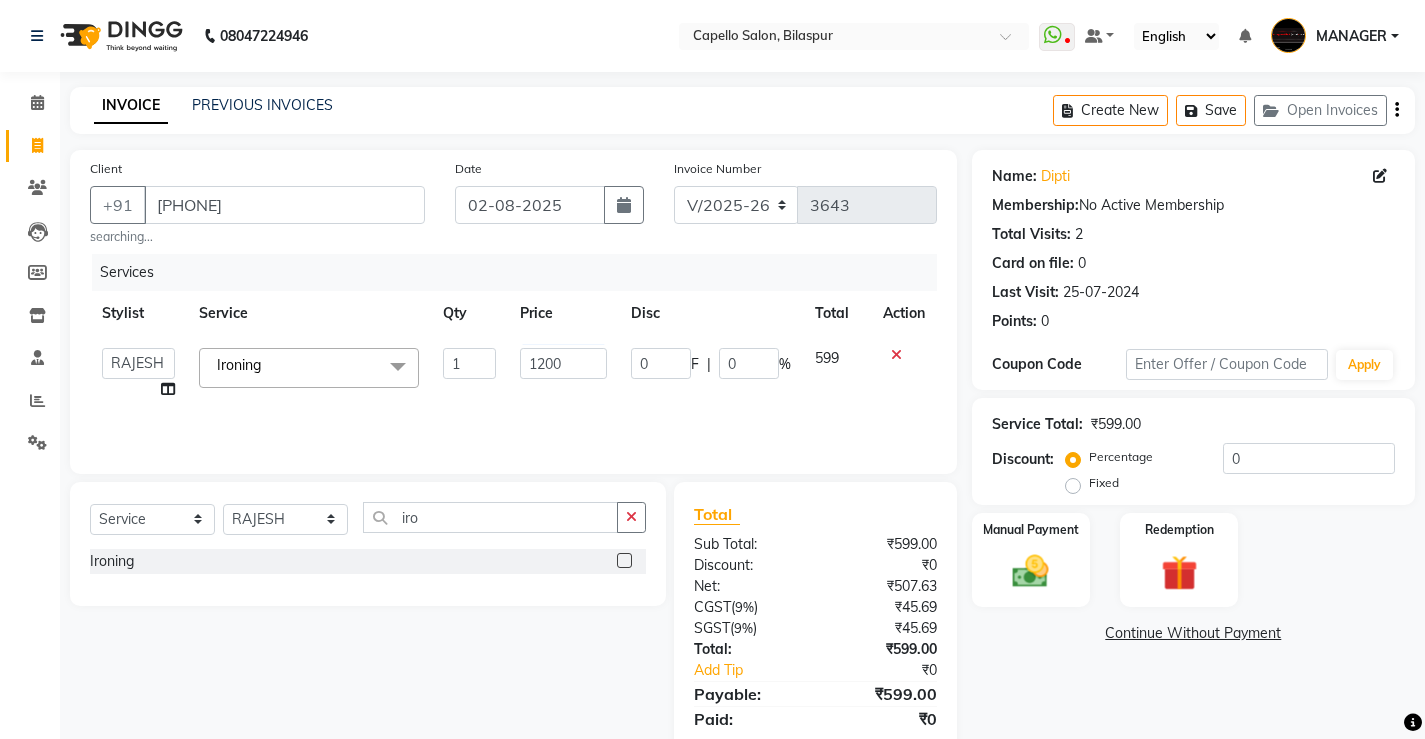 click on "Services Stylist Service Qty Price Disc Total Action  ADMIN   AKASH   ANJALI   khusboo   KIRTI   KUSHAL   MANAGER   Manish    RAJESH   reshma   ritee   shailendra   SHIVA   VISHAL  Ironing  x Hair Spa Scrub Hair Spa (M) Hair Spa (F) Keratin Spa Hair Treatment Hair Treatment Smartbond Hair Smoothing Hair Straightening Hair Rebonding Hair Keratin Cadiveu Head Massage L Hair Keratin Keramelon Hair Botox Keramelon Scalp Advance (F) Scalp Advance (M) Brillare Anti-Dandruff oil (F) Nanoplastia treatment Brillare Hairfall Control oil (F) Brillare Hairfall Control oil (M) Brillare Anti-Dandruff oil (M) Reflexology (U lux) 1400 Face Bleach Face D-Tan Face Clean Up Clean-up (Shine beauty) Facial Actiblend Glass Facial Mask Signature Facial Deluxe Facial Luxury Facial Magical Facial Premium Facial Royal Treatment Skinora Age Control F Treatment ( Snow Algae&Saffron) Skinora Calming Treatment (Avacado & Oat) Skinora Hydra Treatment (Butter&Coconut Milk) Skinora Mattifying Treatment ( Citron&Seabuck) Classic Manicure 1 0" 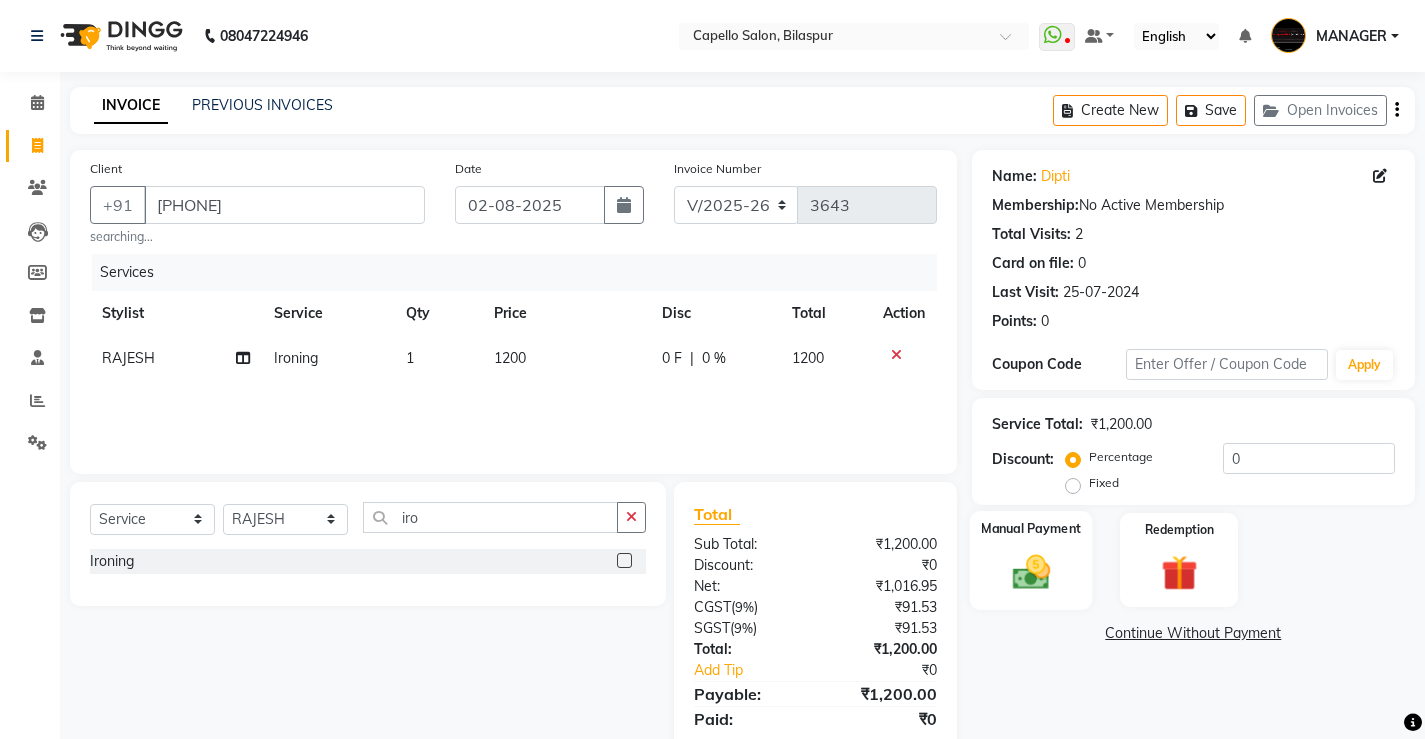 click on "Manual Payment" 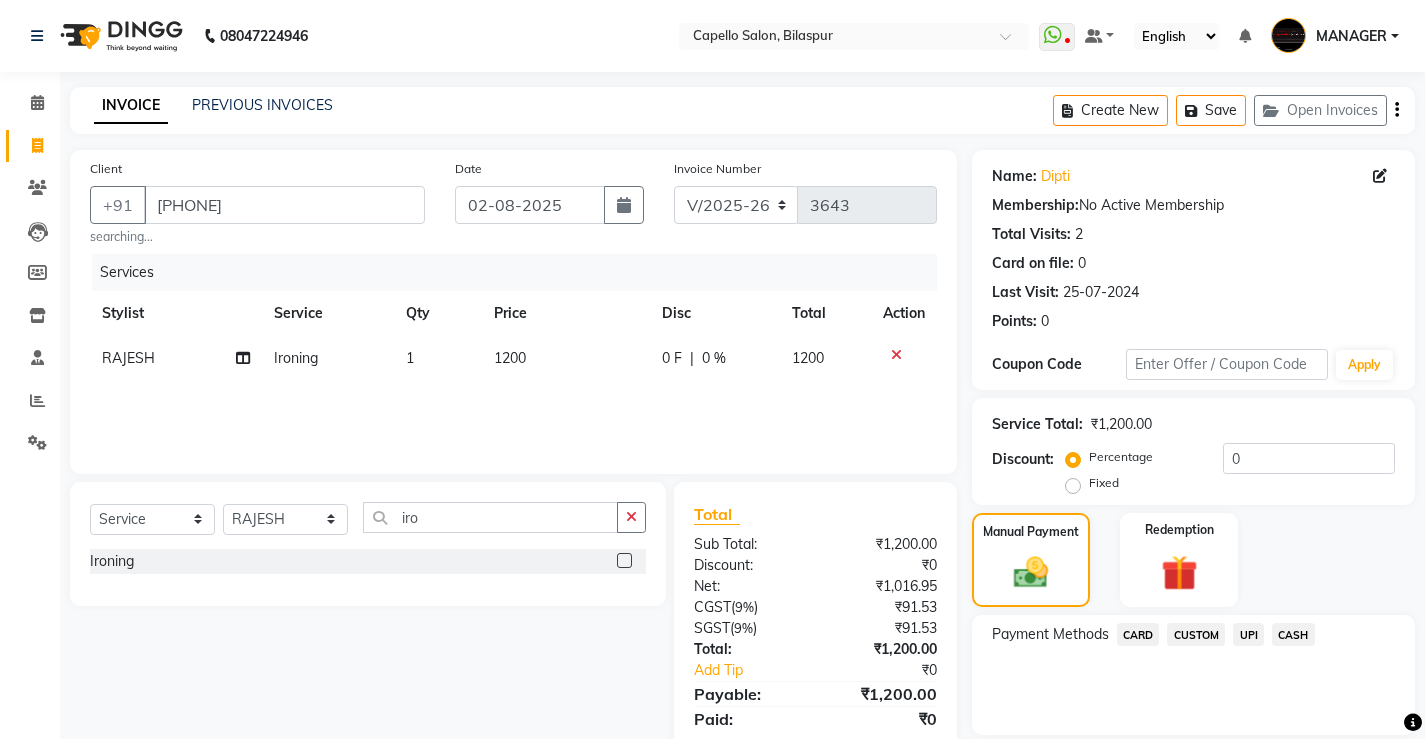 click on "CASH" 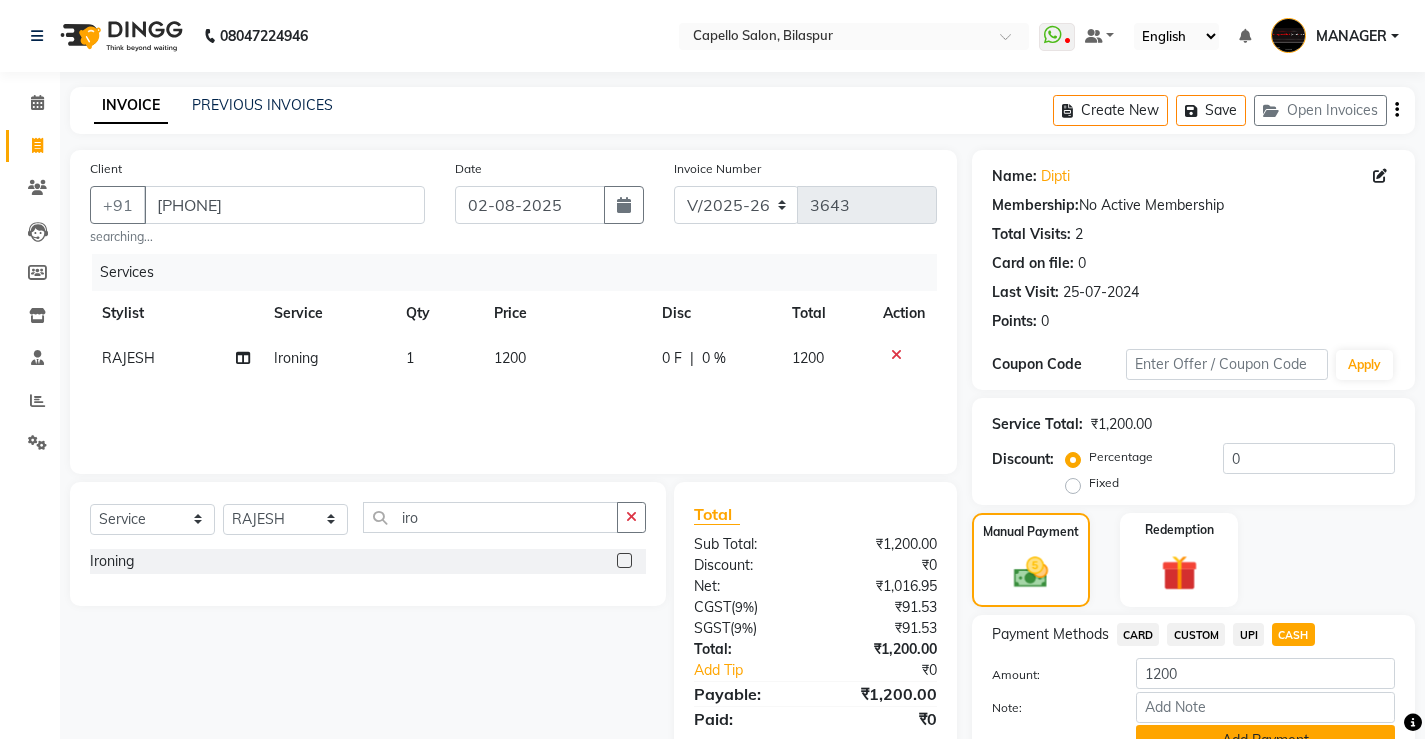 scroll, scrollTop: 96, scrollLeft: 0, axis: vertical 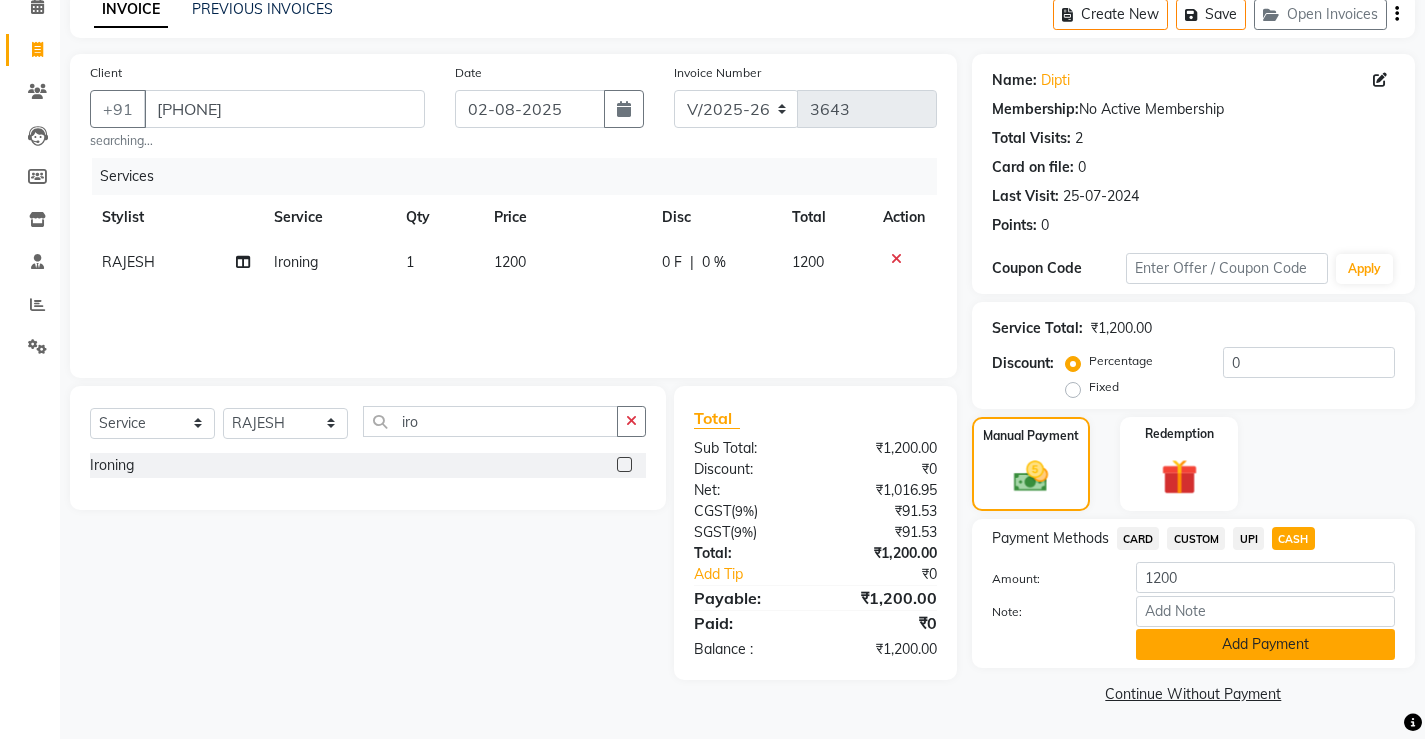 click on "Add Payment" 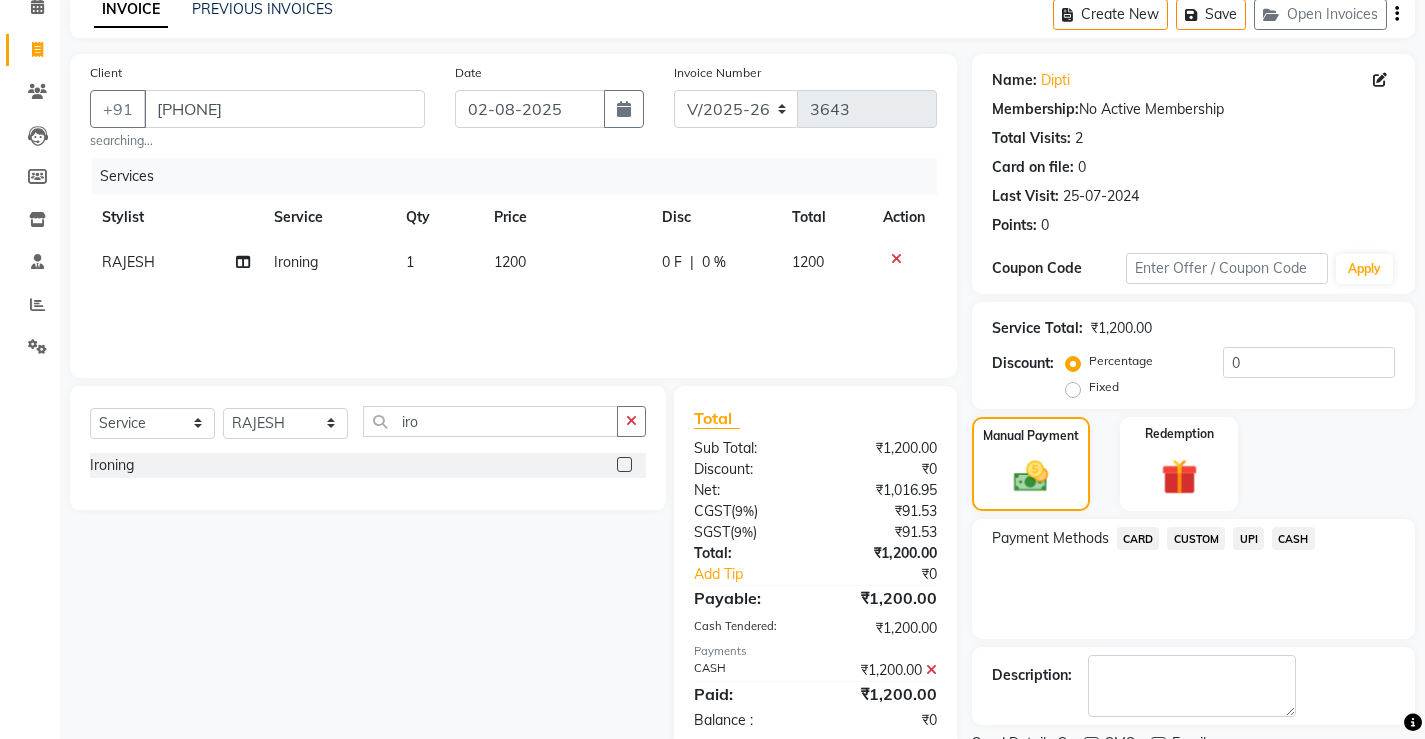 click on "Checkout" 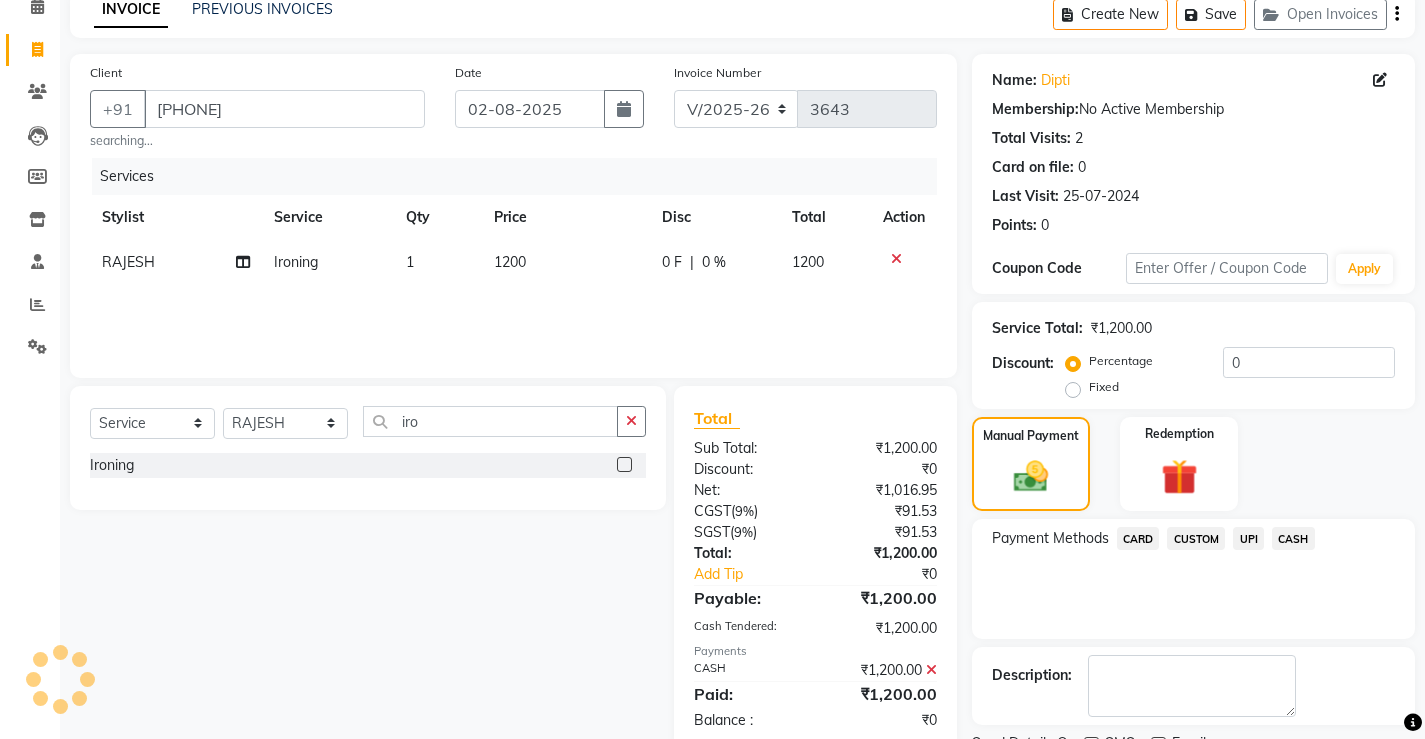 scroll, scrollTop: 180, scrollLeft: 0, axis: vertical 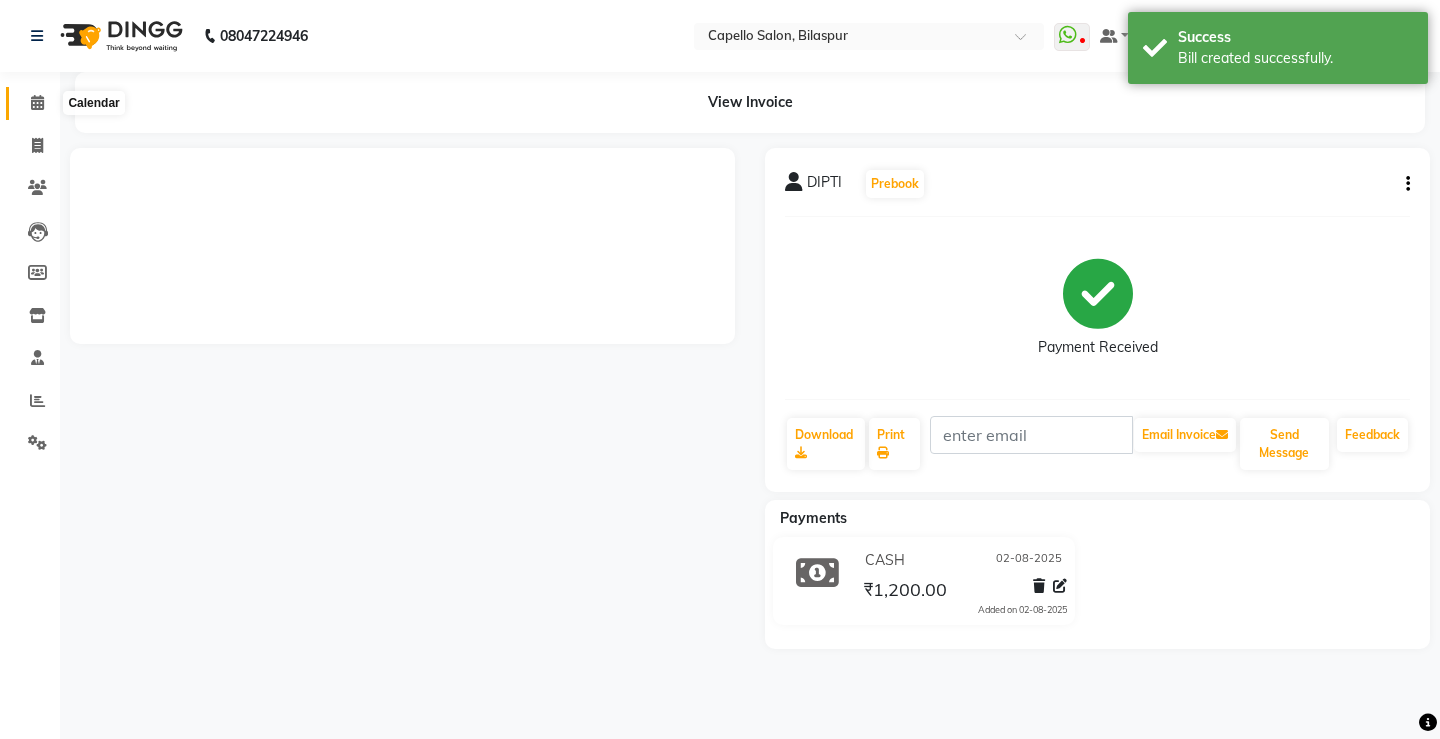 click 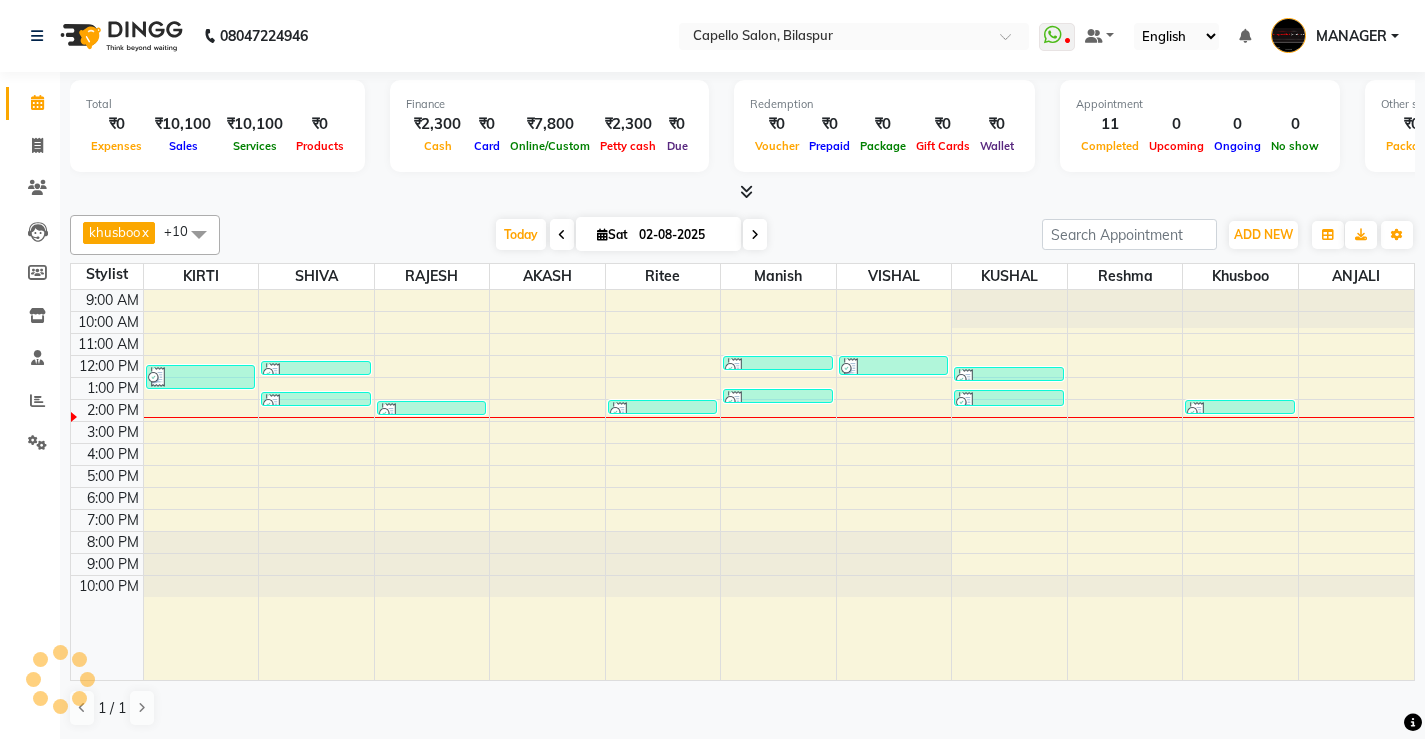 scroll, scrollTop: 1, scrollLeft: 0, axis: vertical 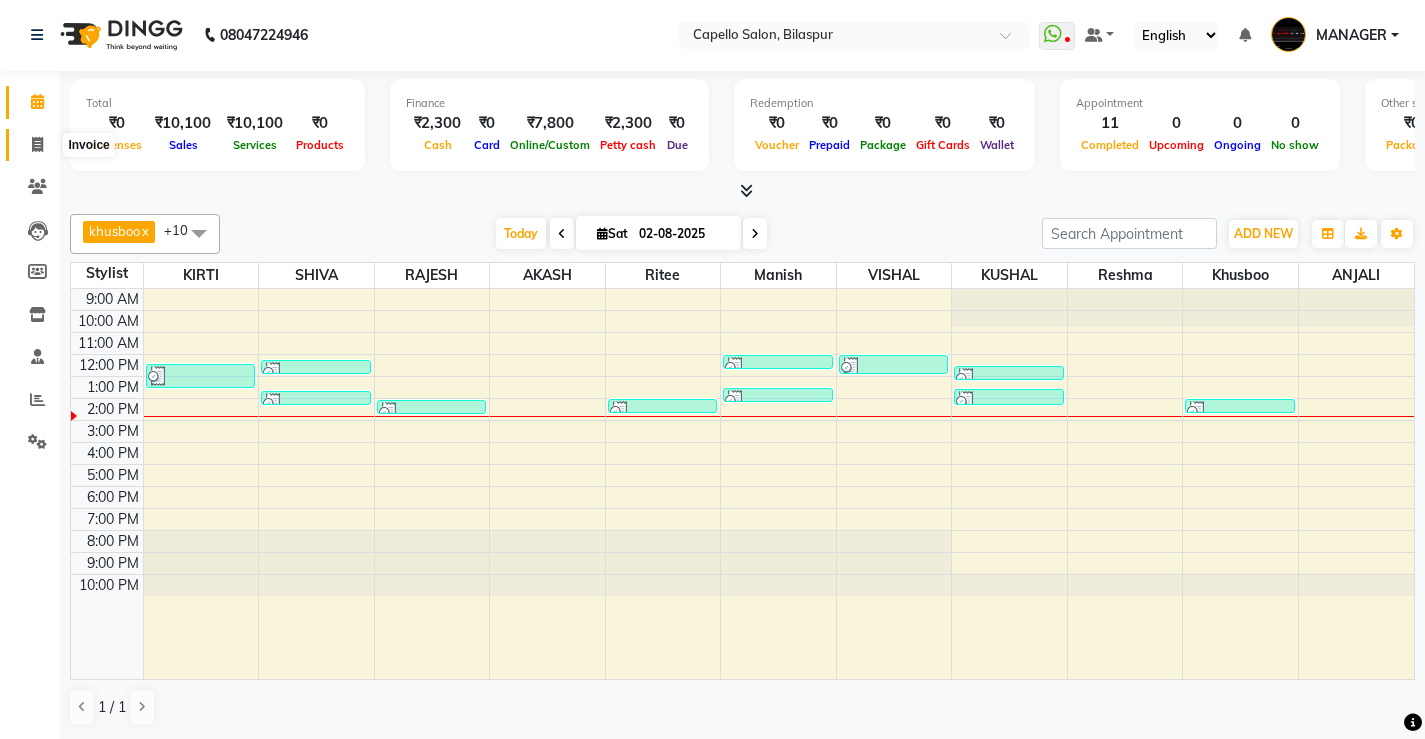 click 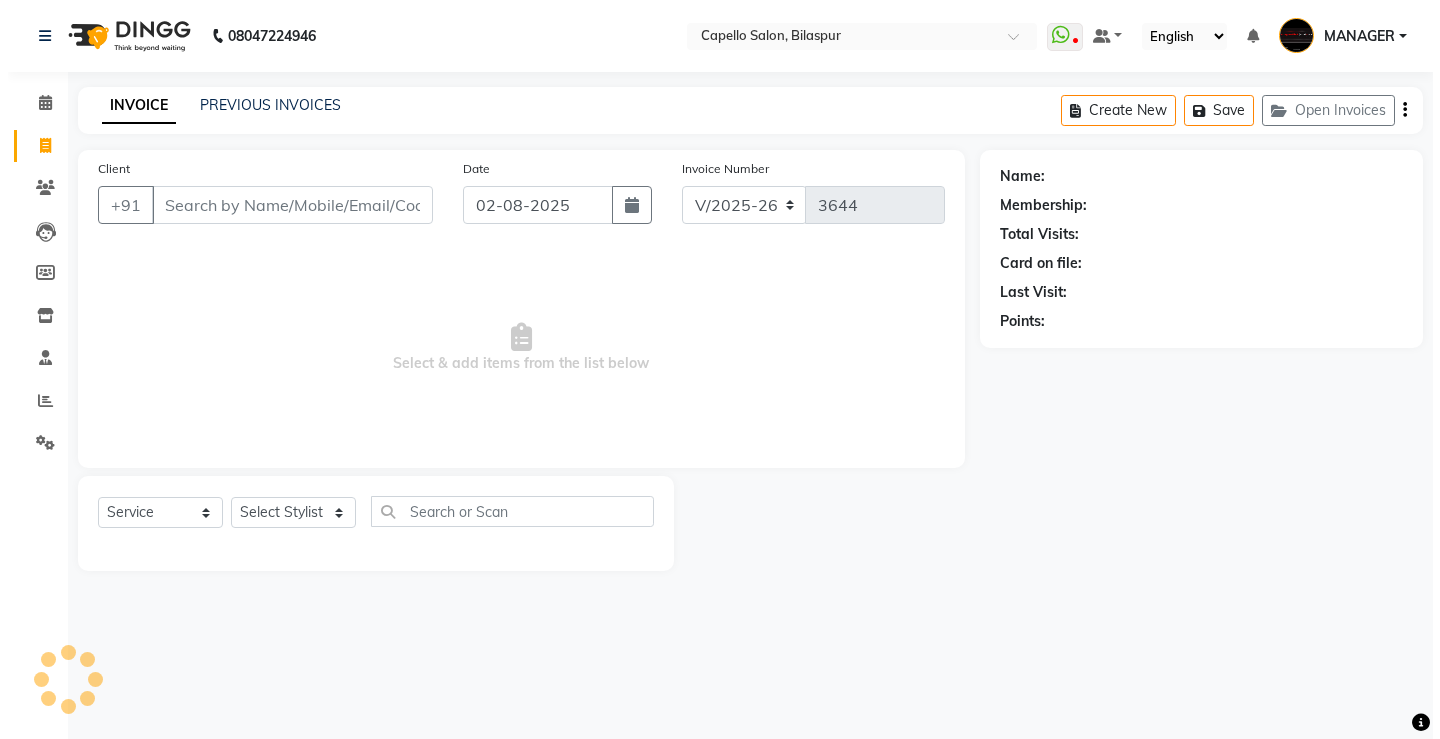 scroll, scrollTop: 0, scrollLeft: 0, axis: both 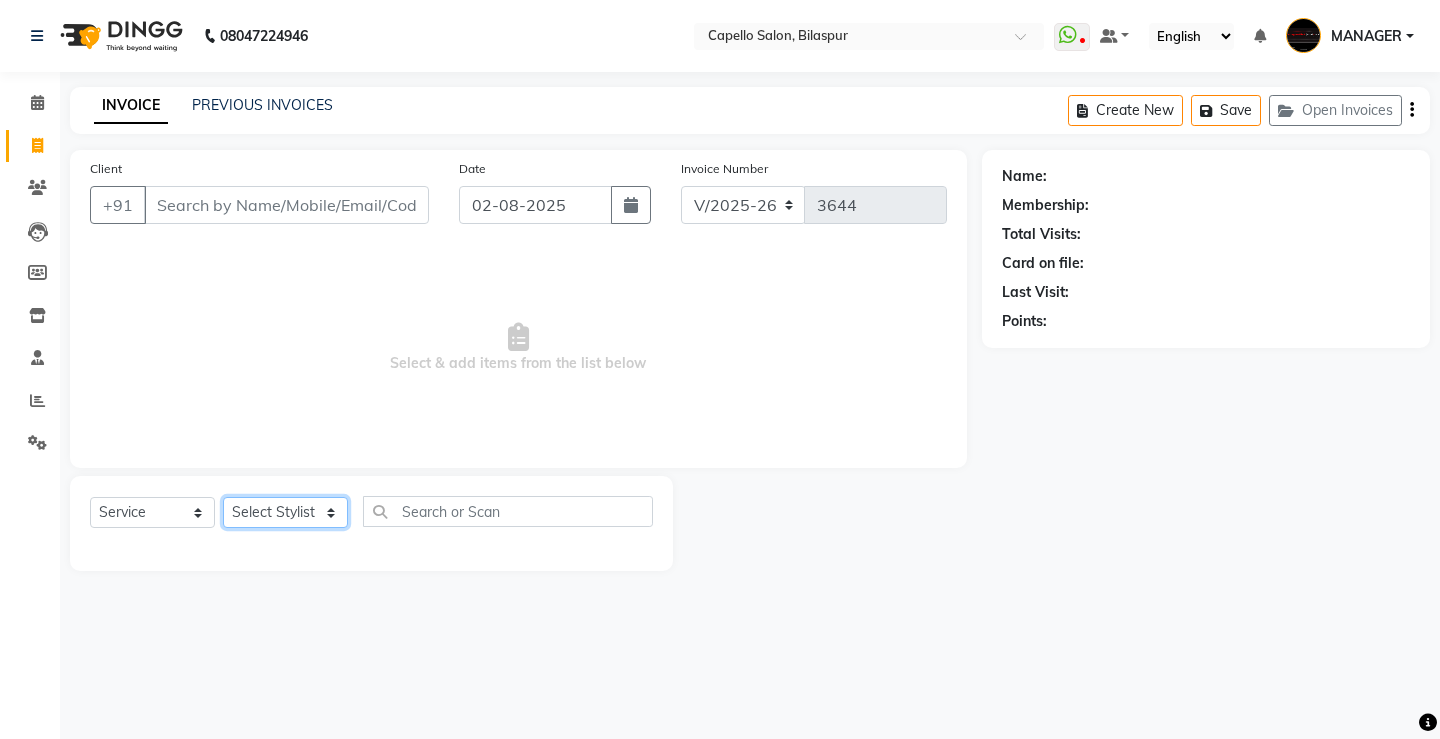 click on "Select Stylist" 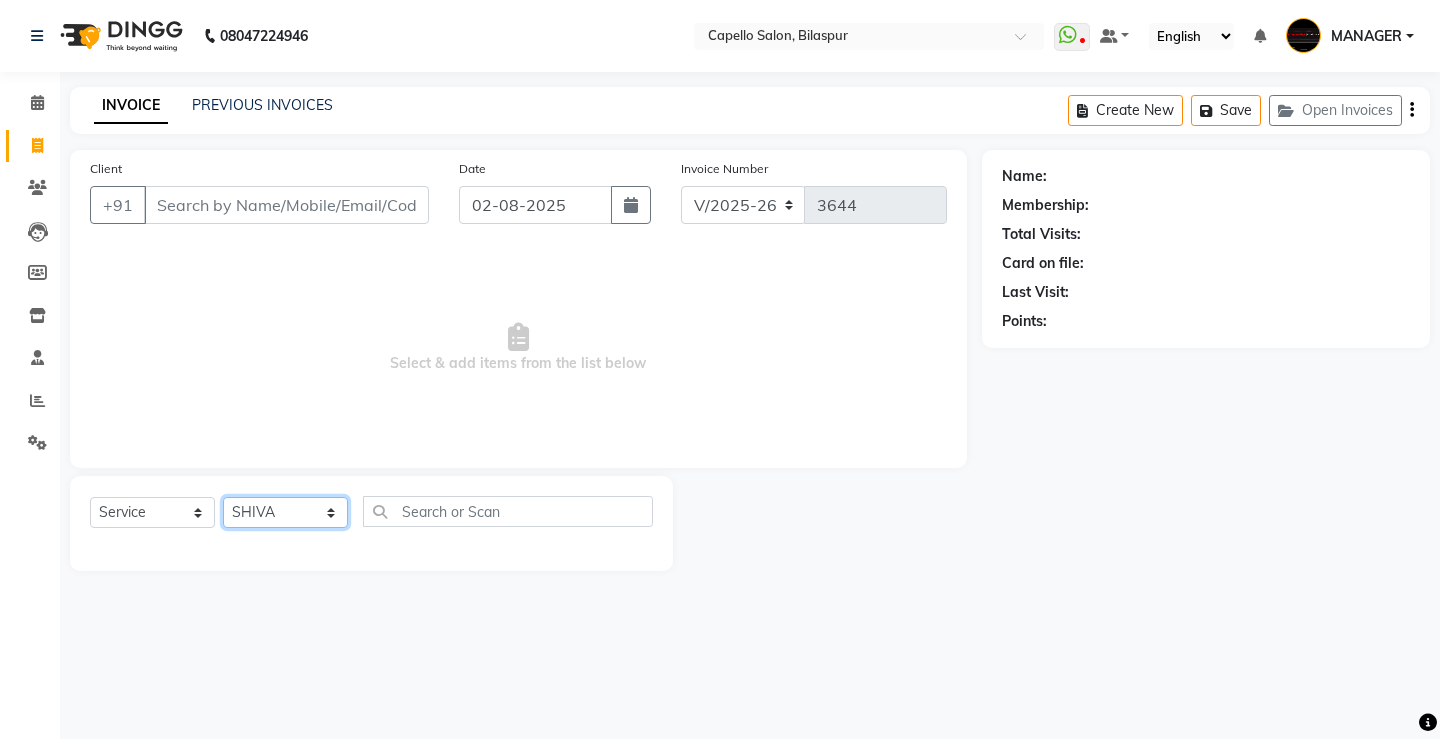 click on "Select Stylist ADMIN AKASH ANJALI khusboo KIRTI KUSHAL MANAGER Manish  RAJESH reshma ritee shailendra SHIVA VISHAL" 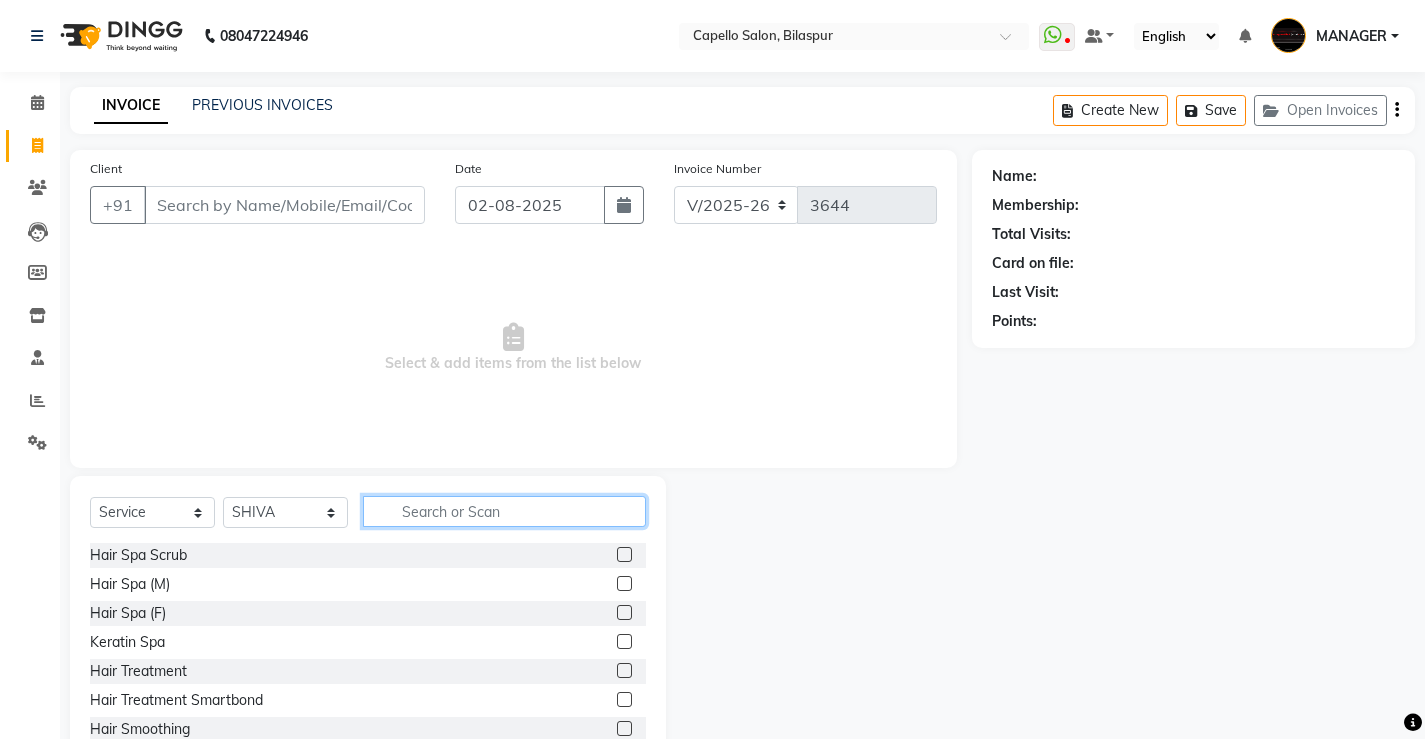 click 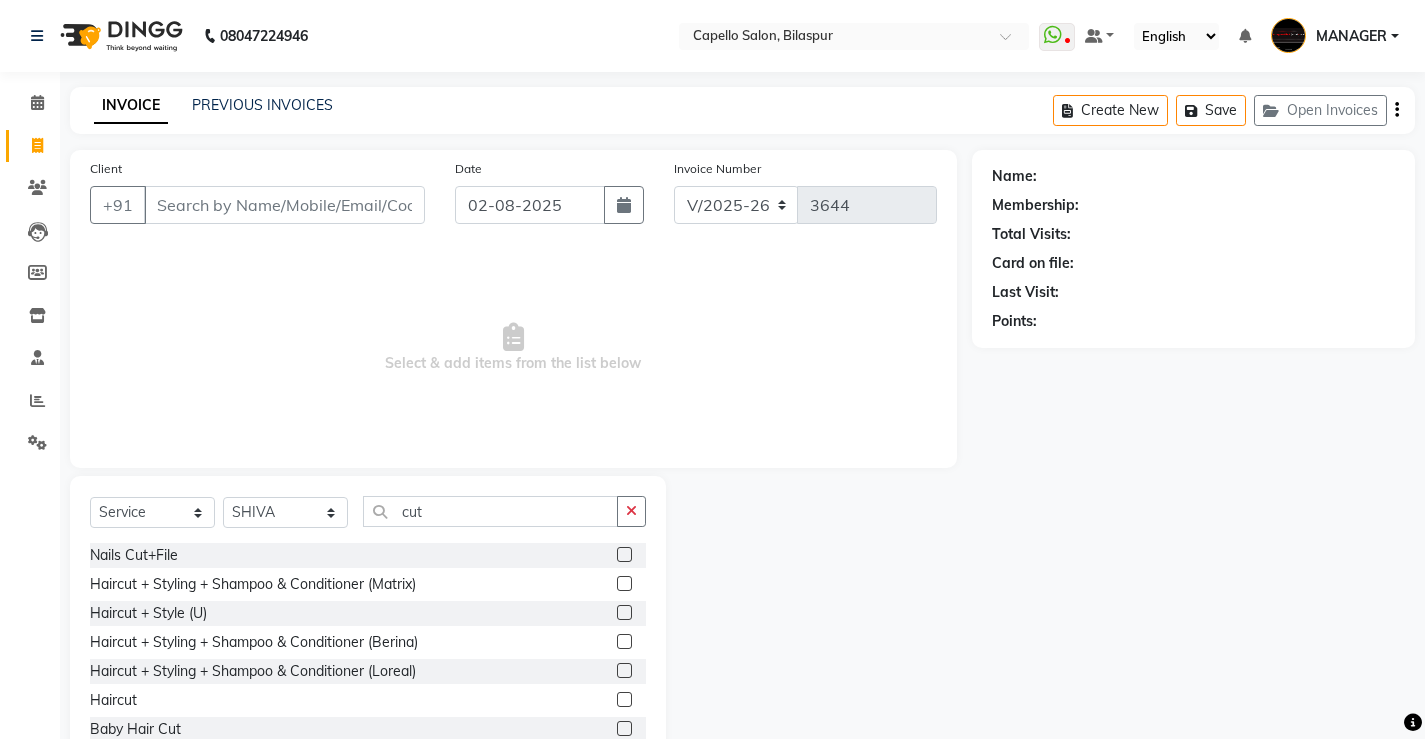 click 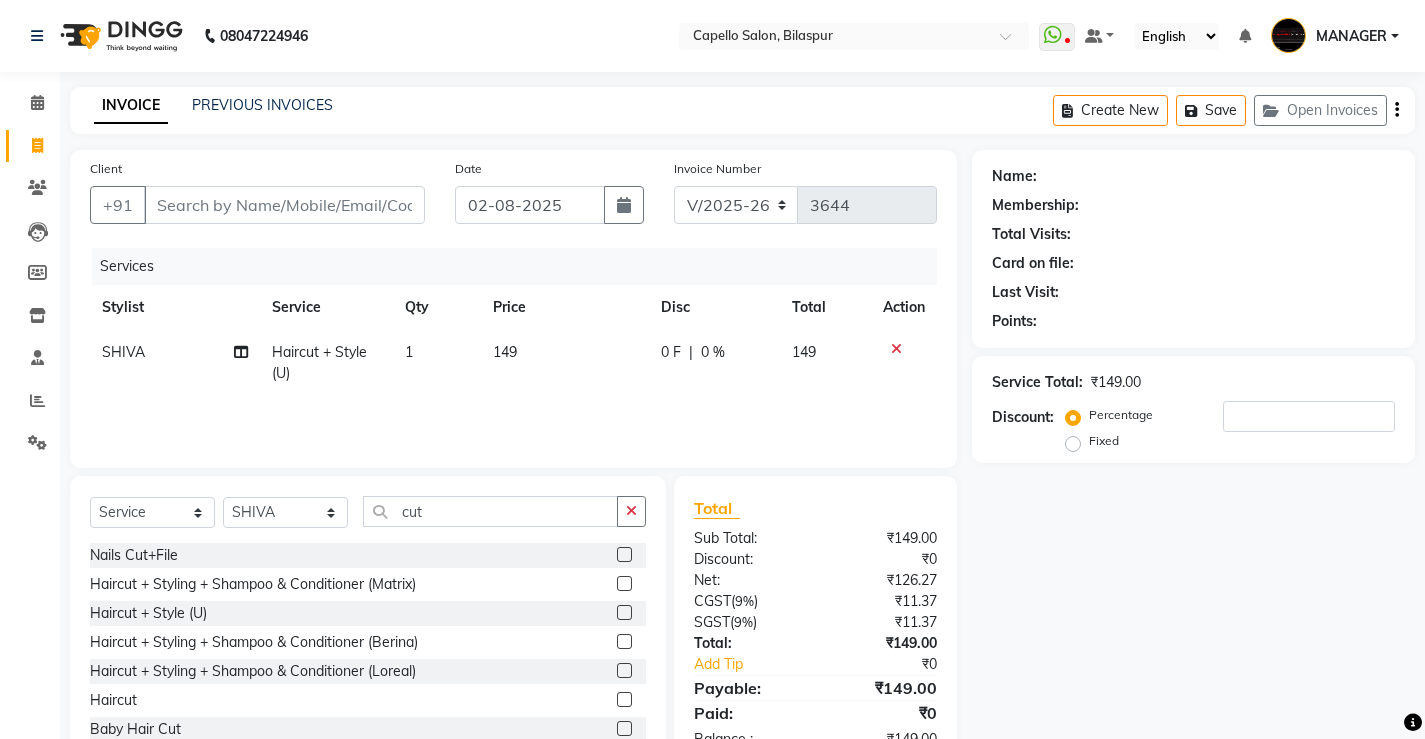 click on "149" 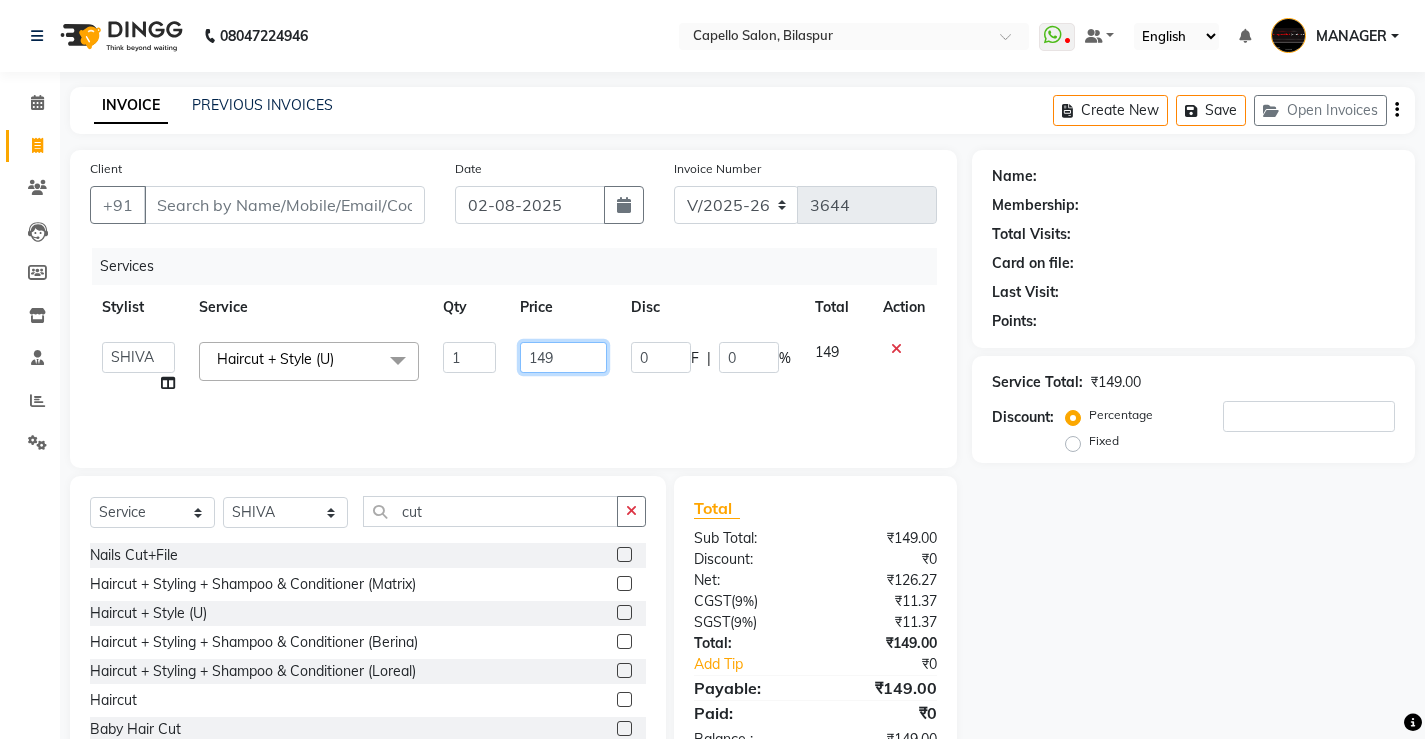 drag, startPoint x: 578, startPoint y: 356, endPoint x: 330, endPoint y: 377, distance: 248.88753 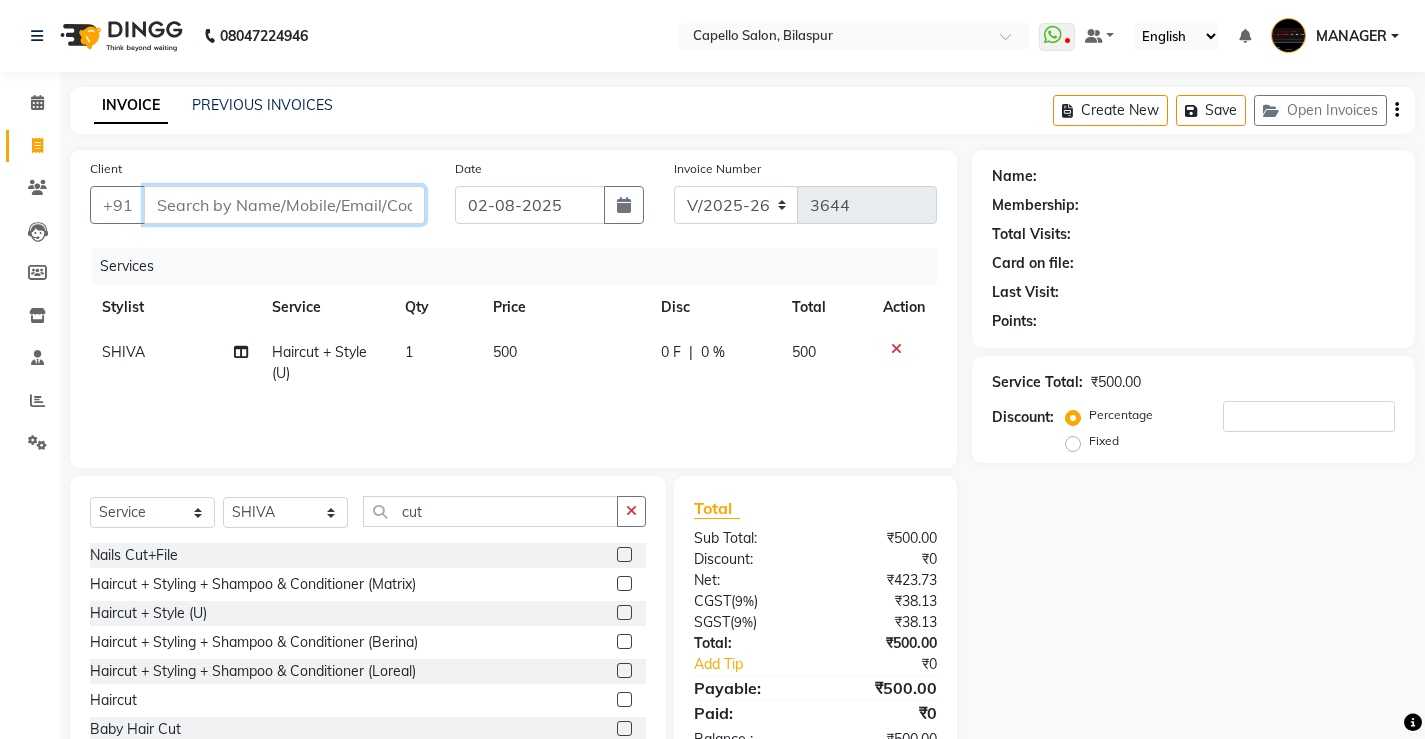 click on "Client" at bounding box center (284, 205) 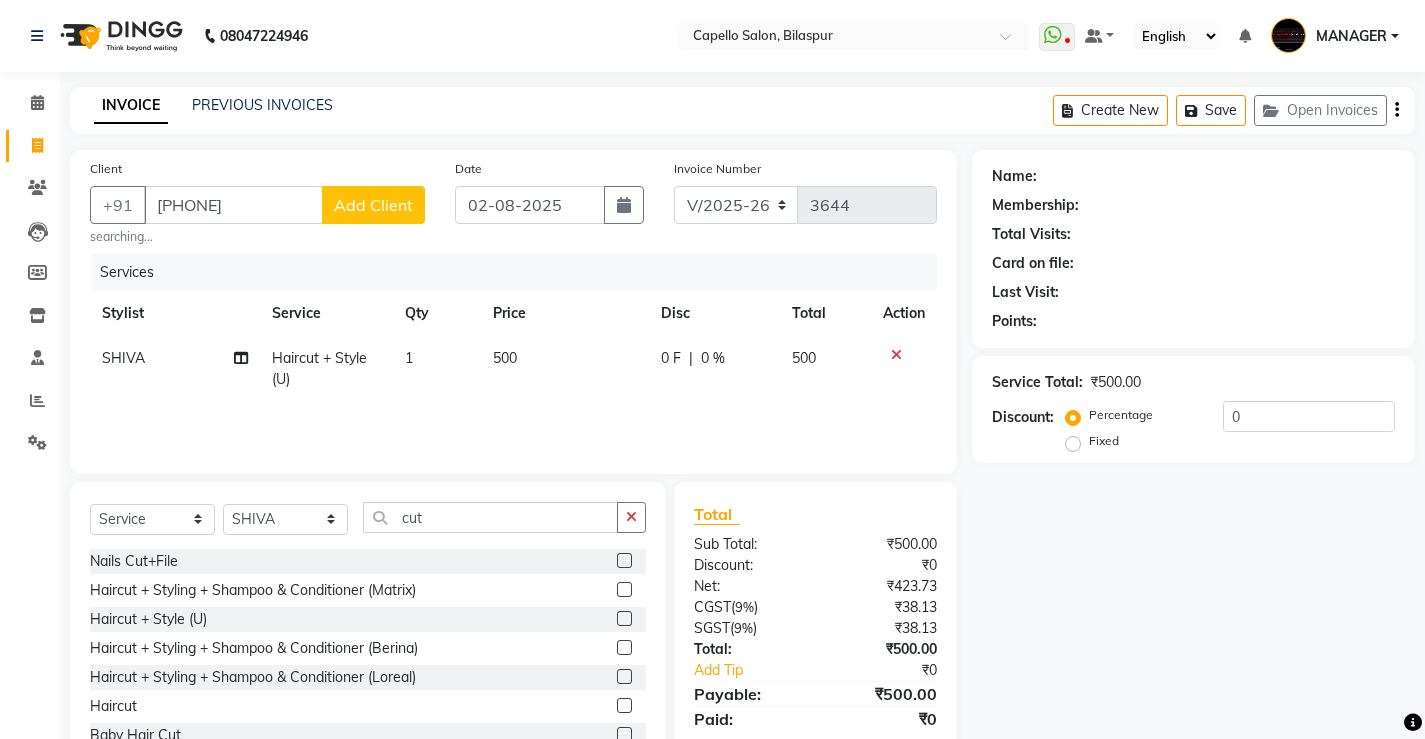 click on "Add Client" 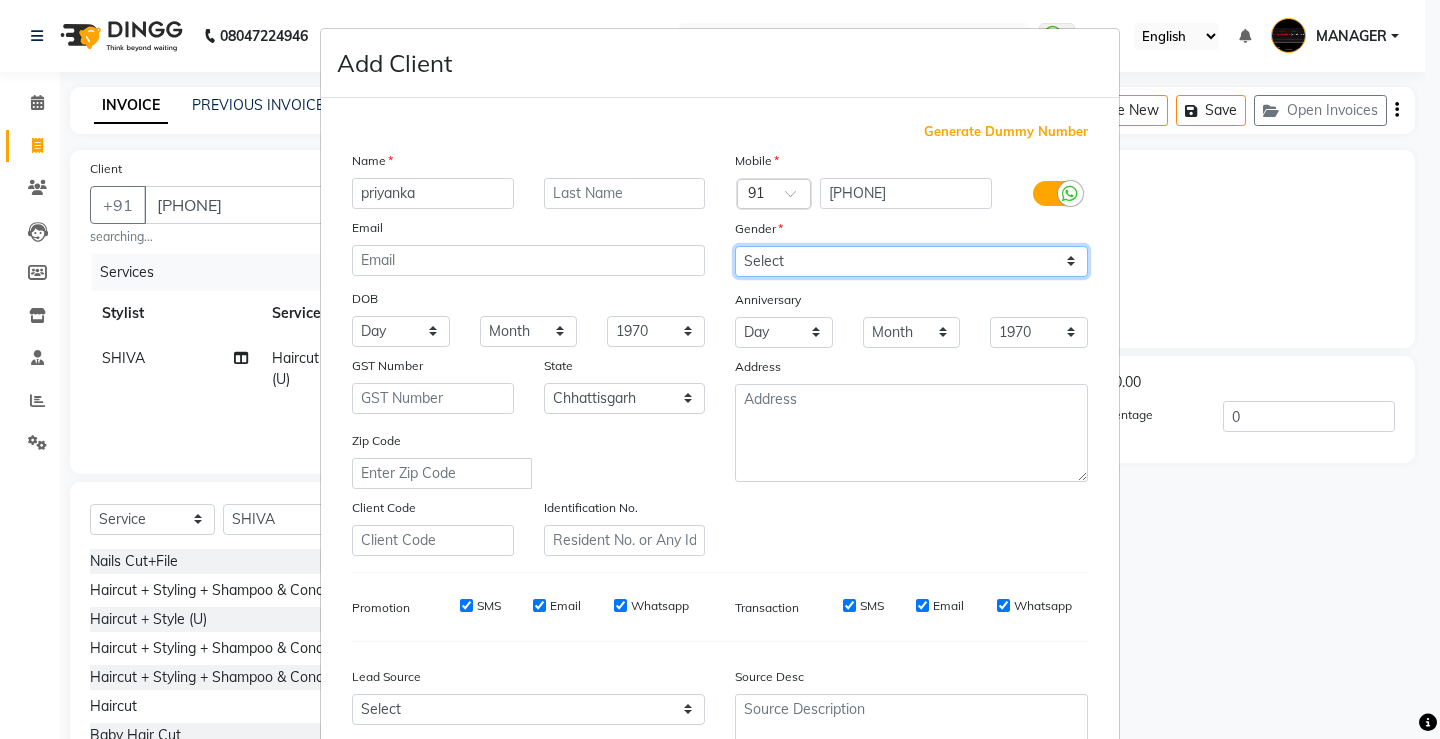 click on "Select Male Female Other Prefer Not To Say" at bounding box center [911, 261] 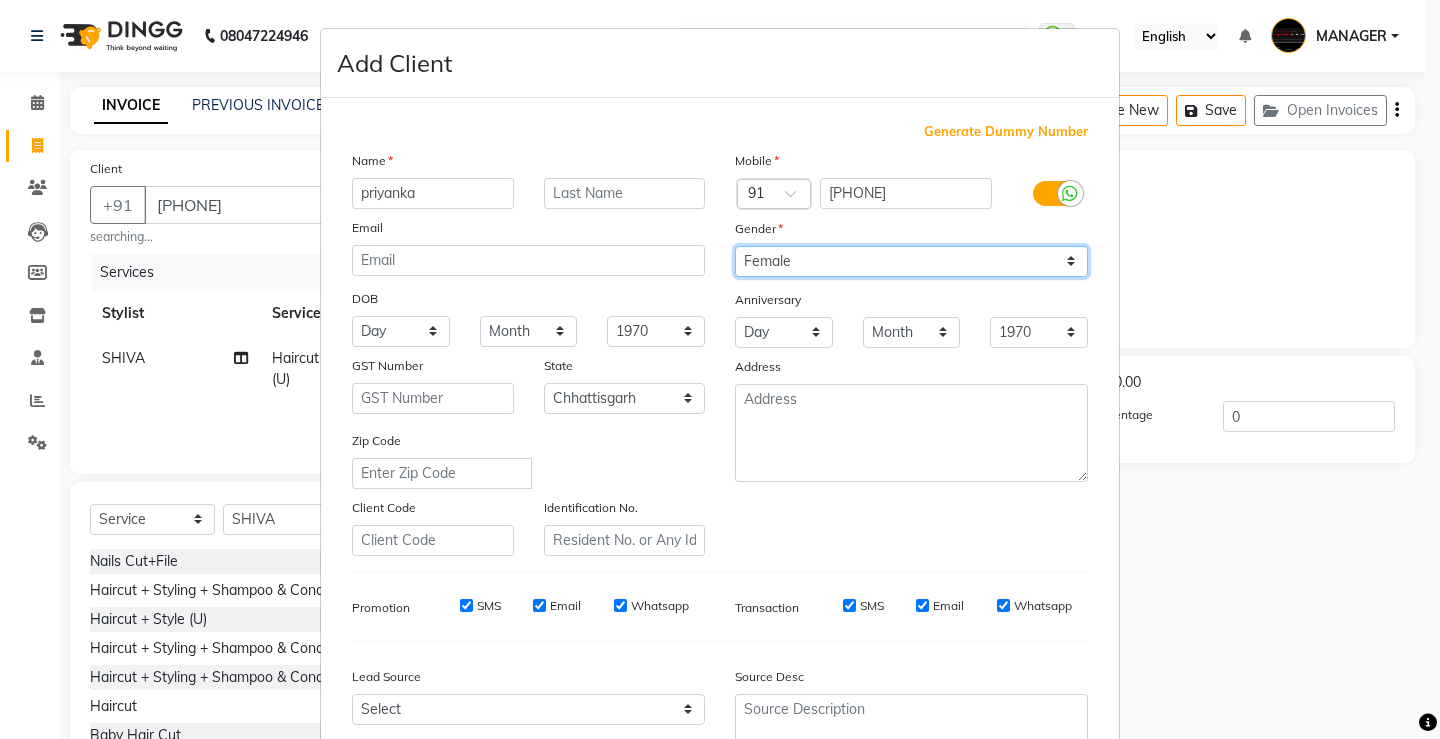 click on "Select Male Female Other Prefer Not To Say" at bounding box center [911, 261] 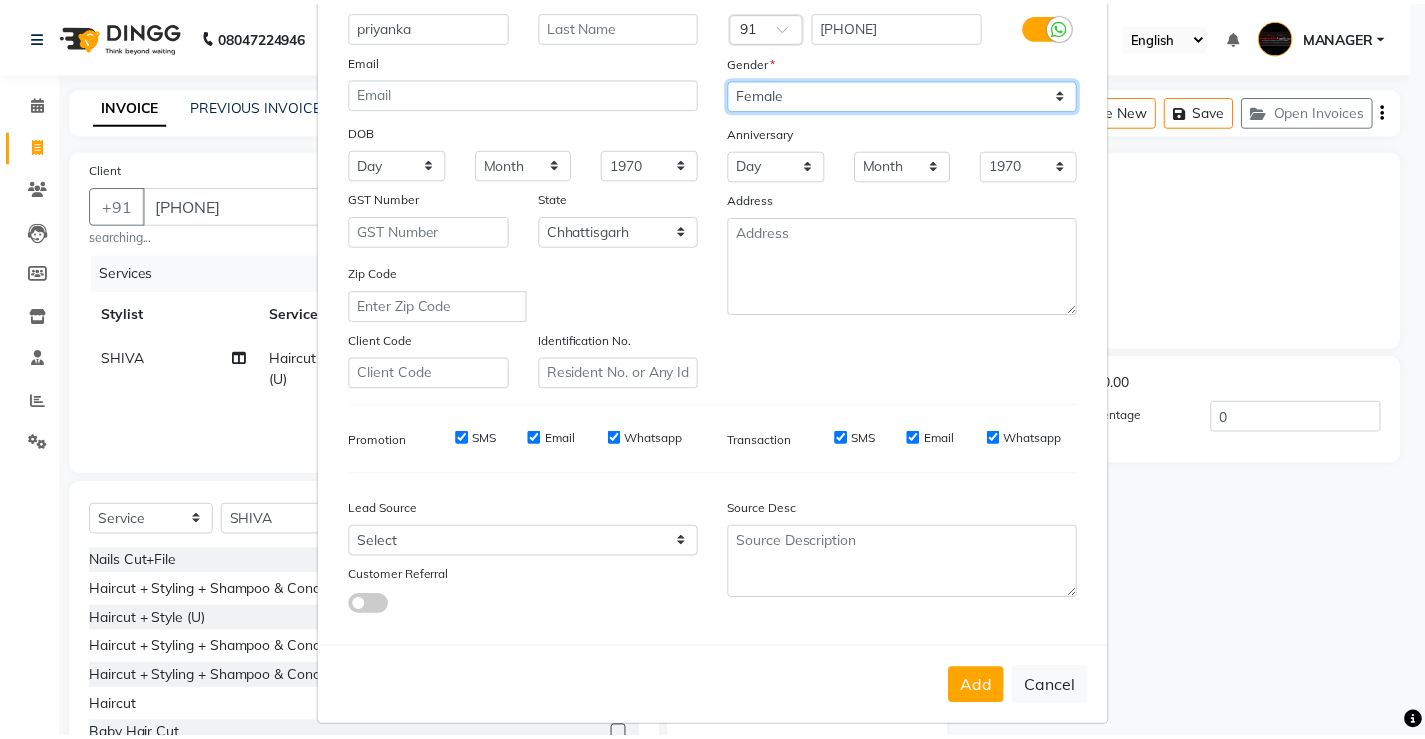 scroll, scrollTop: 184, scrollLeft: 0, axis: vertical 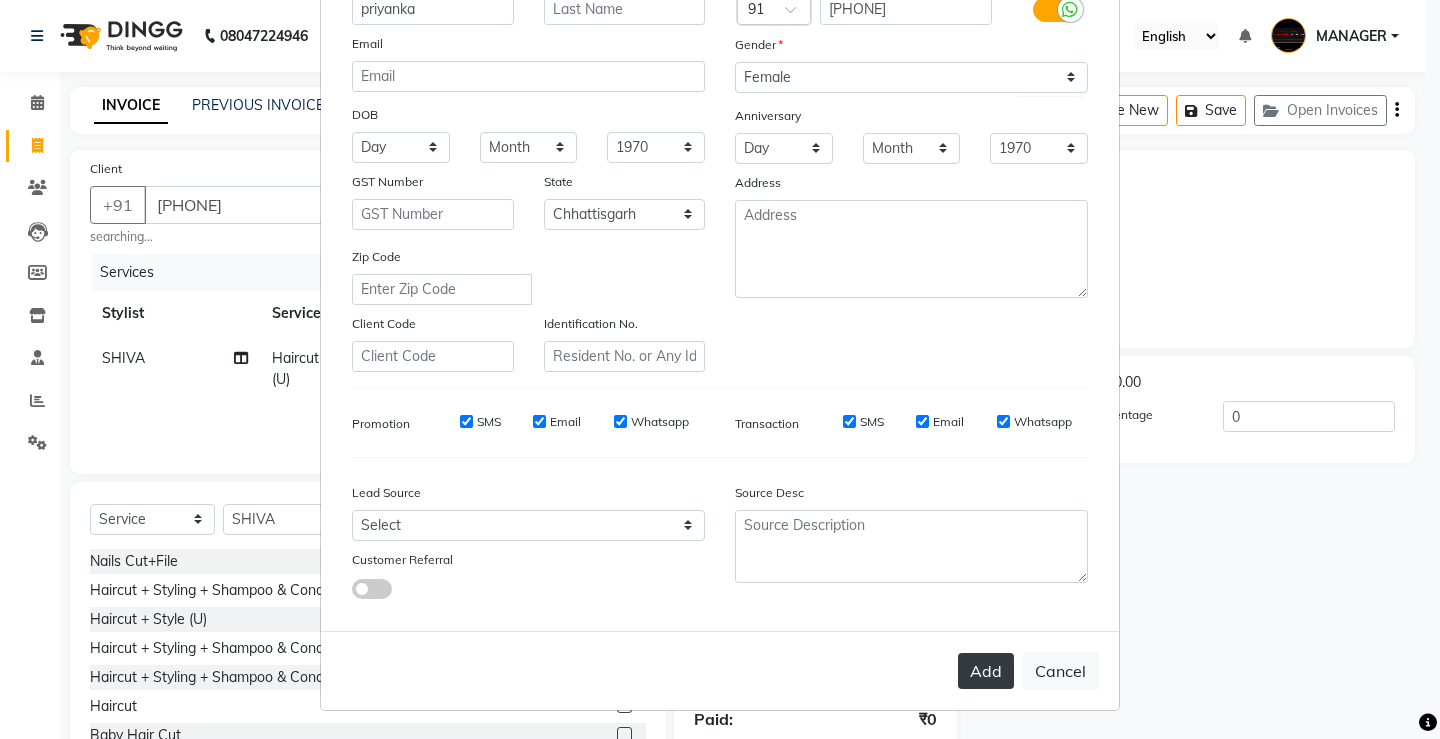 click on "Add" at bounding box center [986, 671] 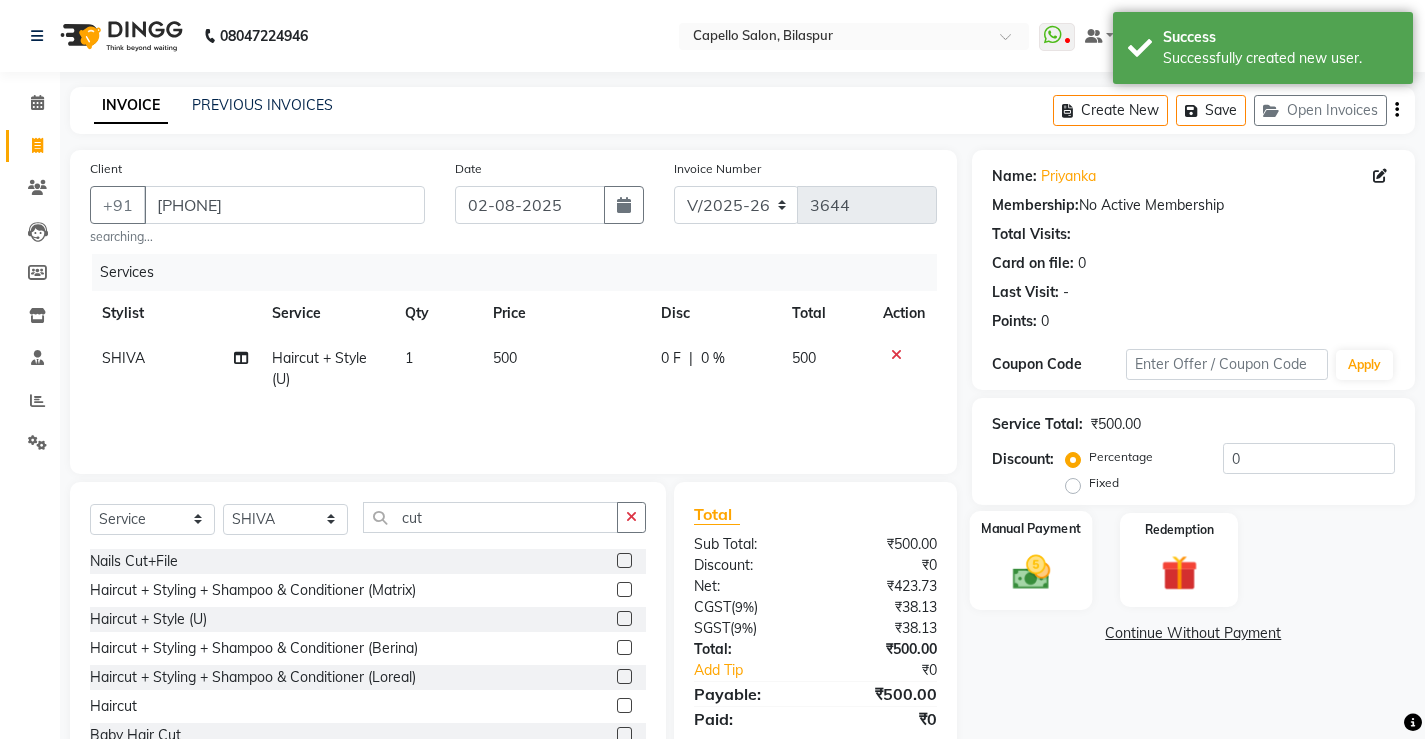 click on "Manual Payment" 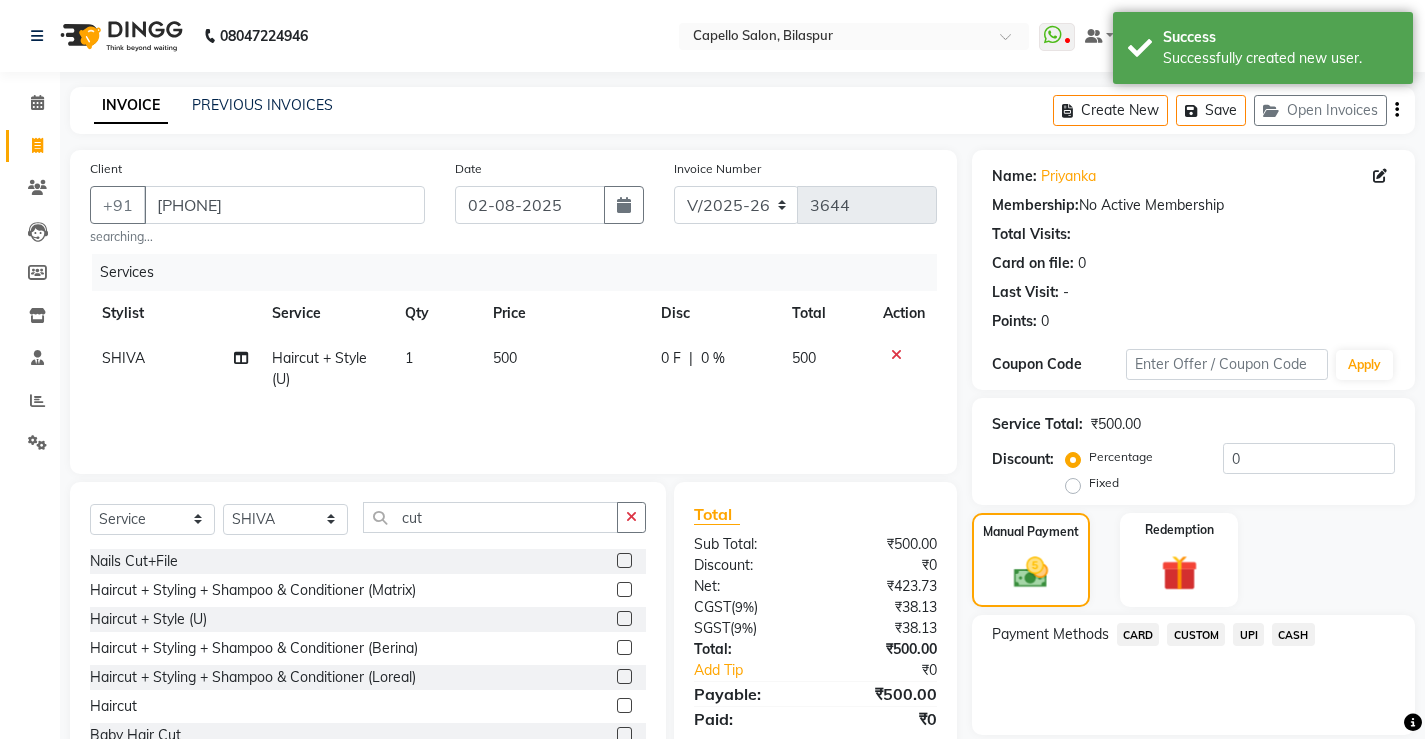 click on "UPI" 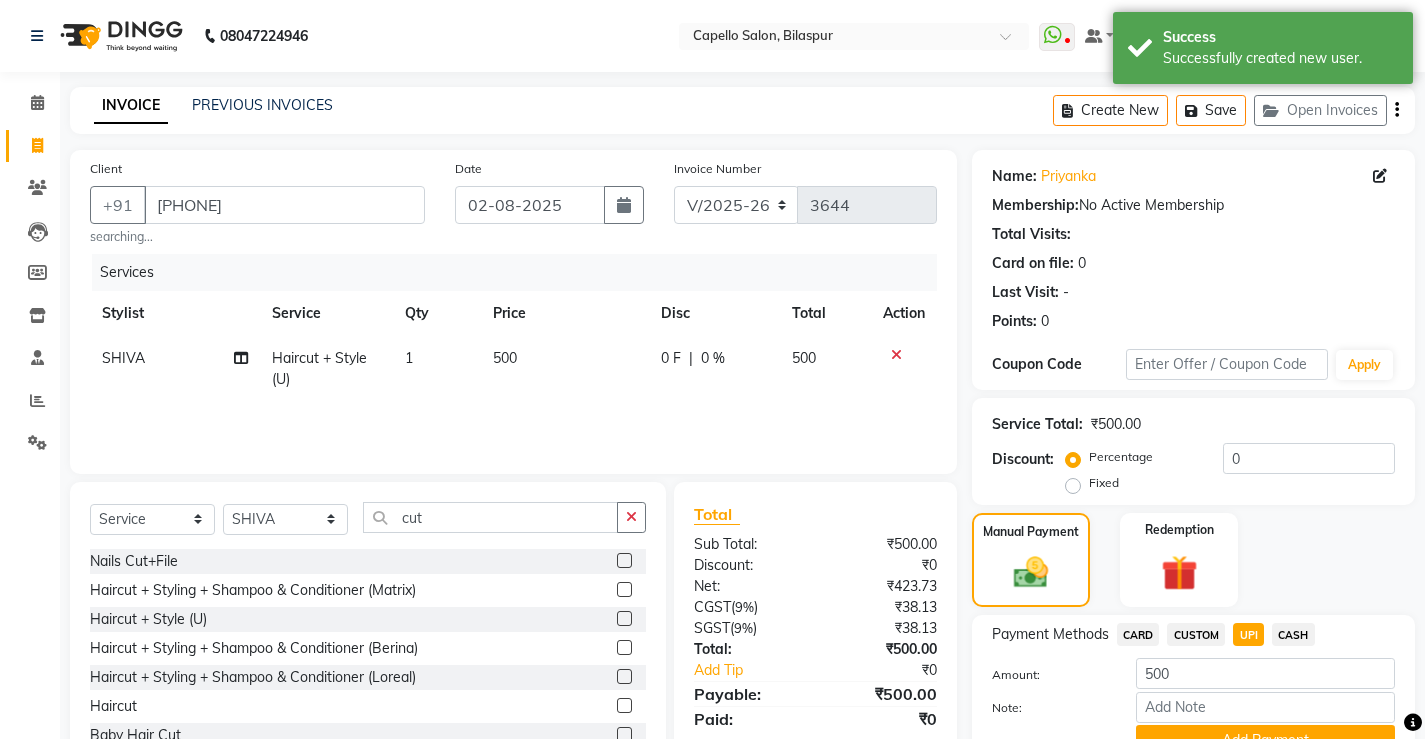 scroll, scrollTop: 68, scrollLeft: 0, axis: vertical 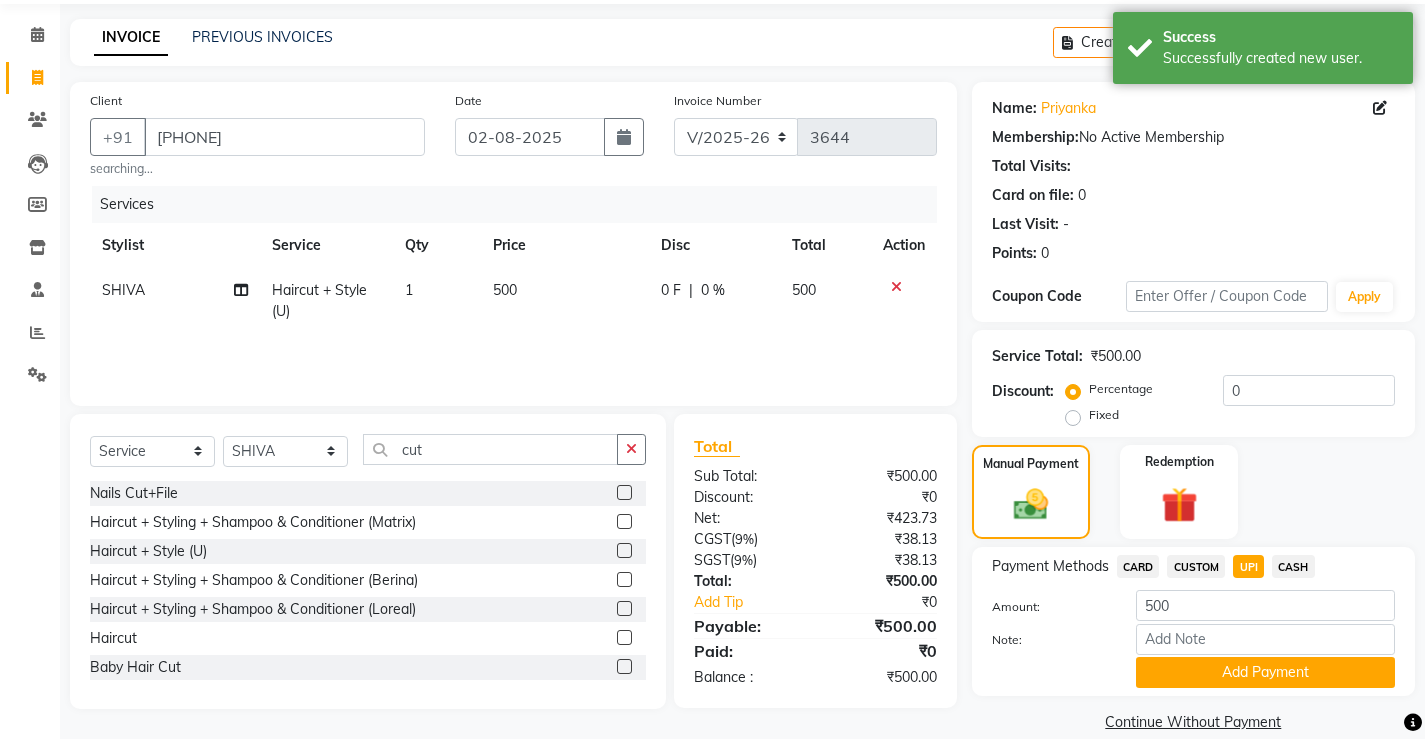click on "CASH" 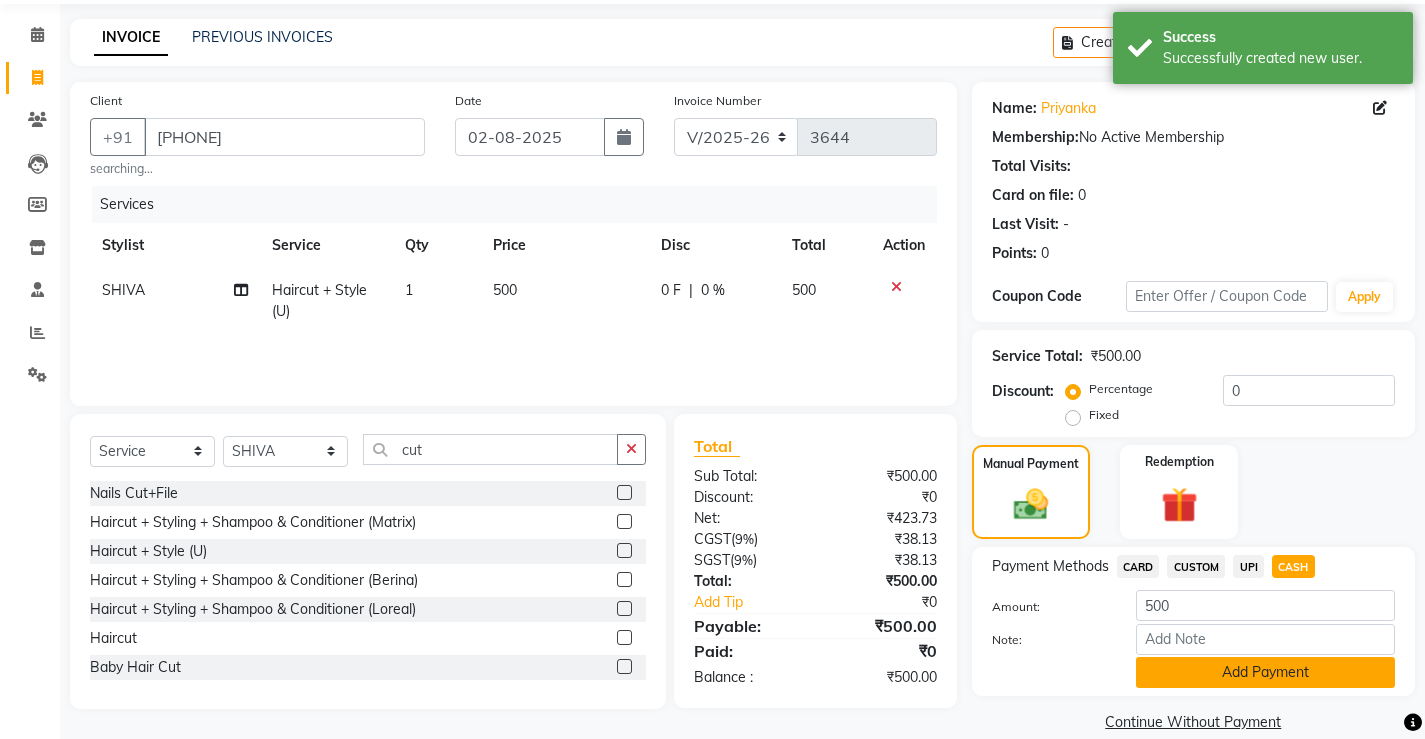 click on "Add Payment" 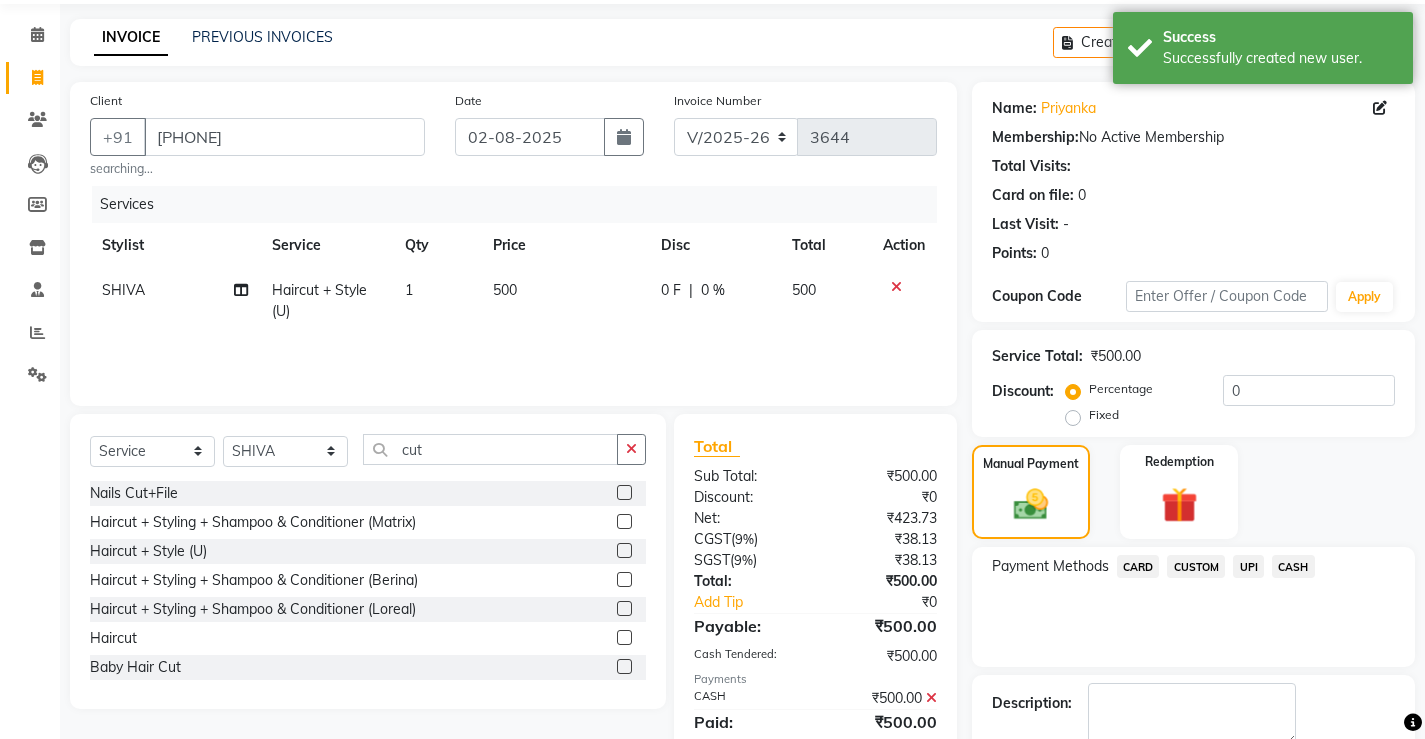 click on "Checkout" 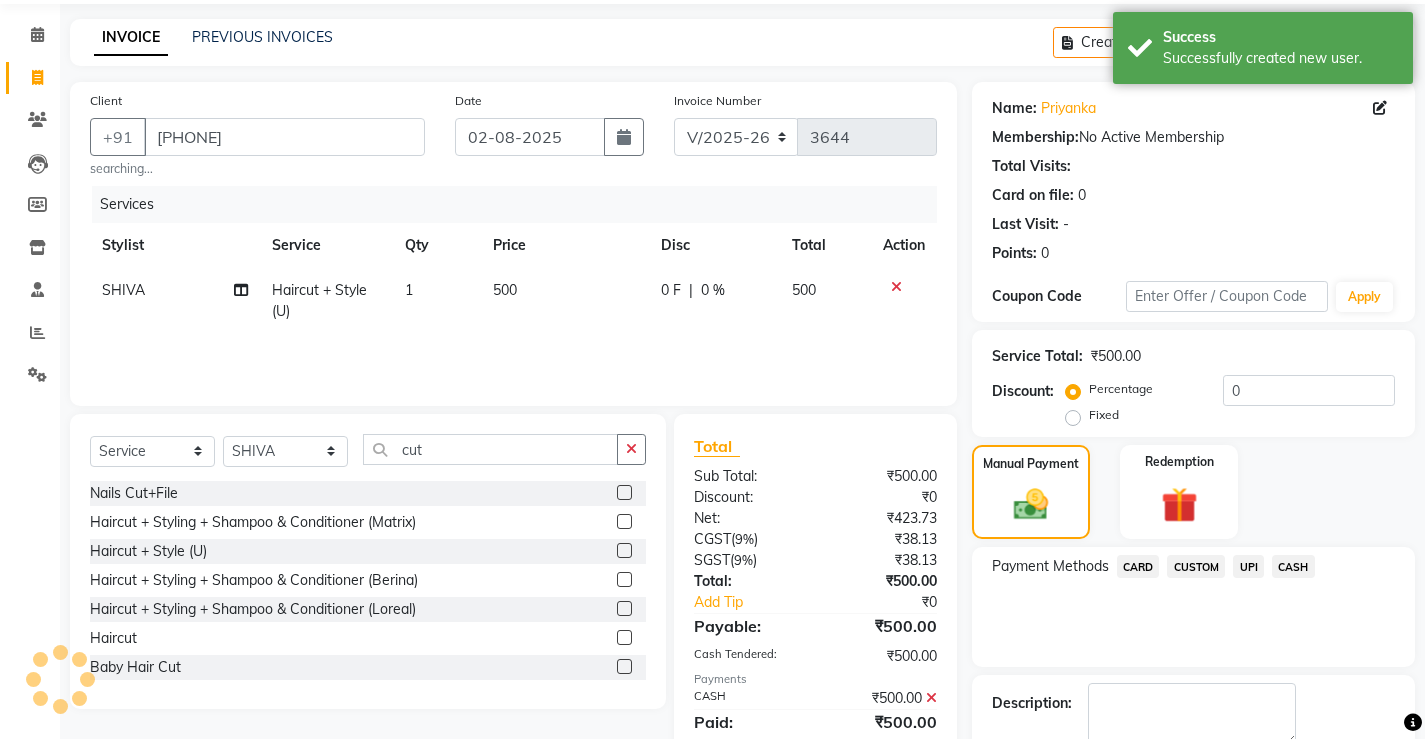 scroll, scrollTop: 180, scrollLeft: 0, axis: vertical 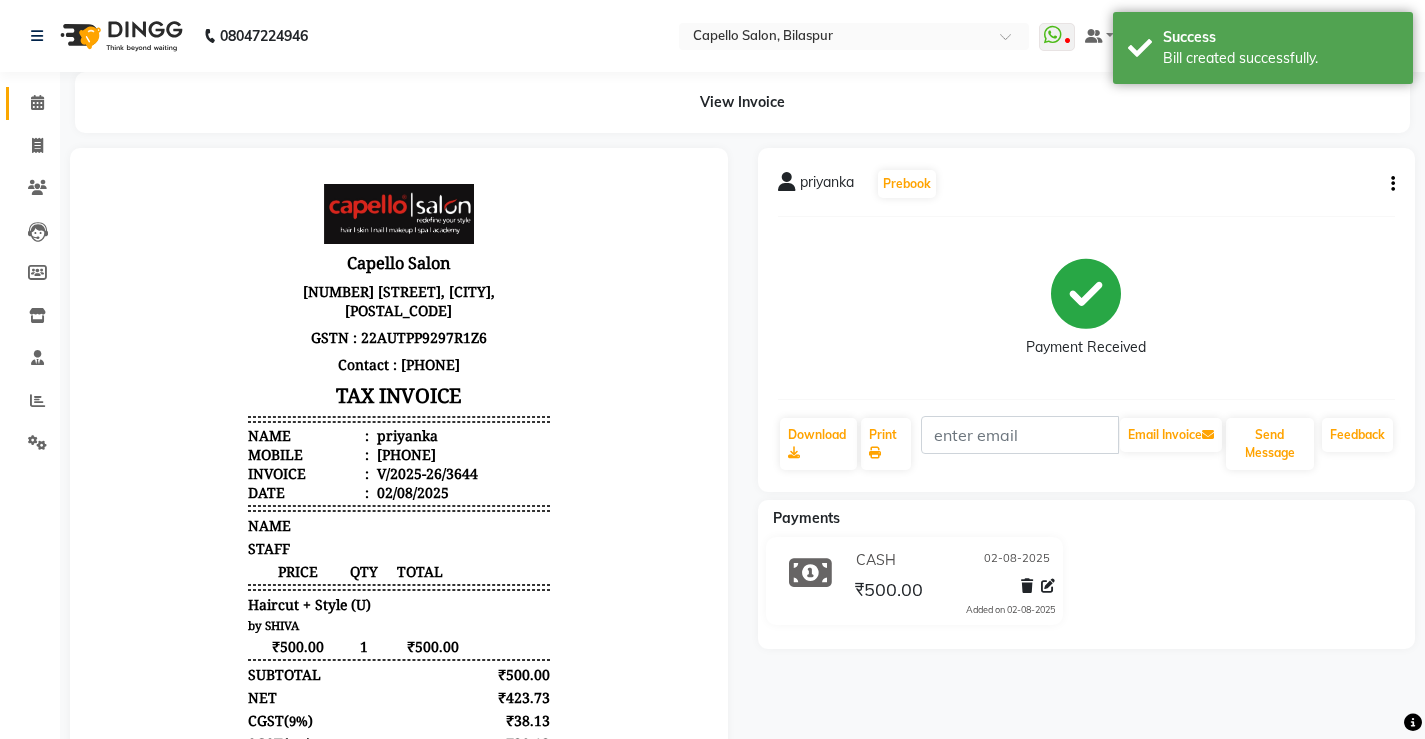 click on "Calendar" 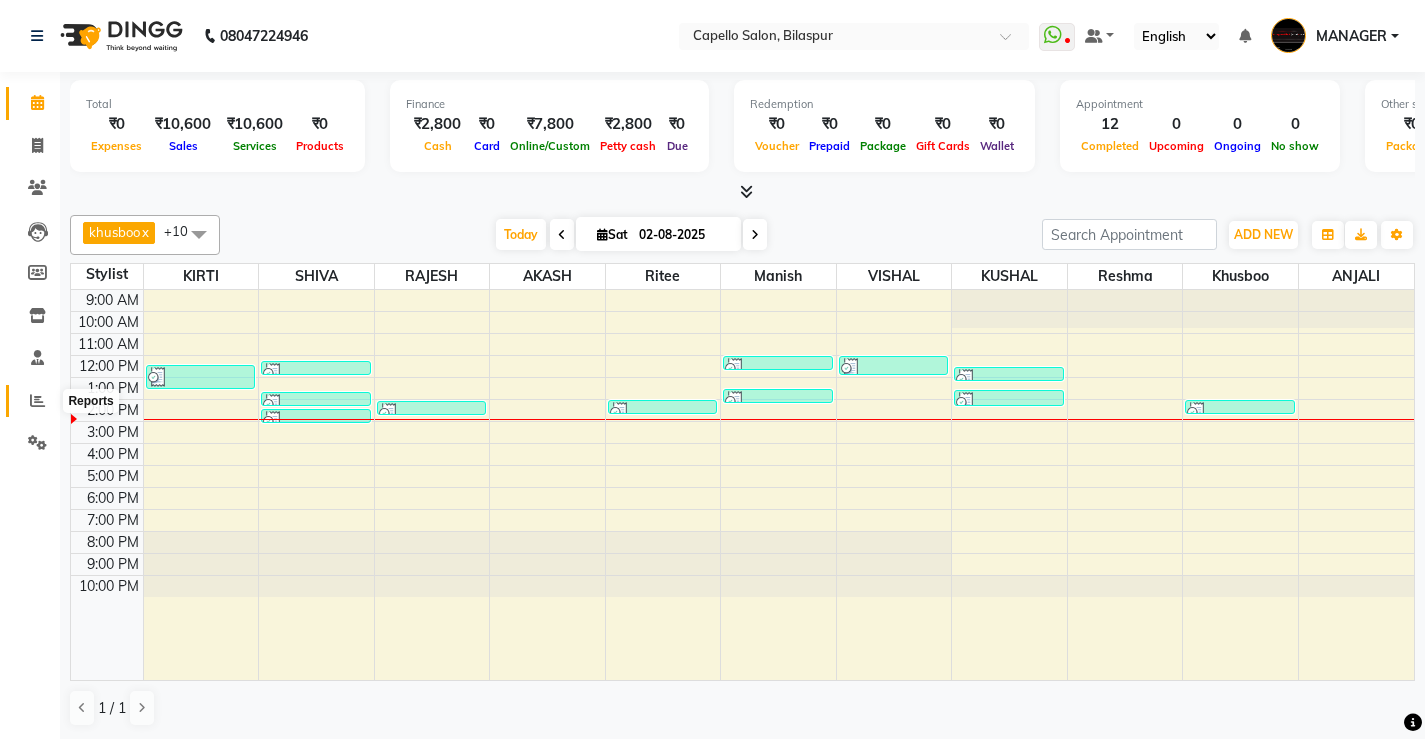 click 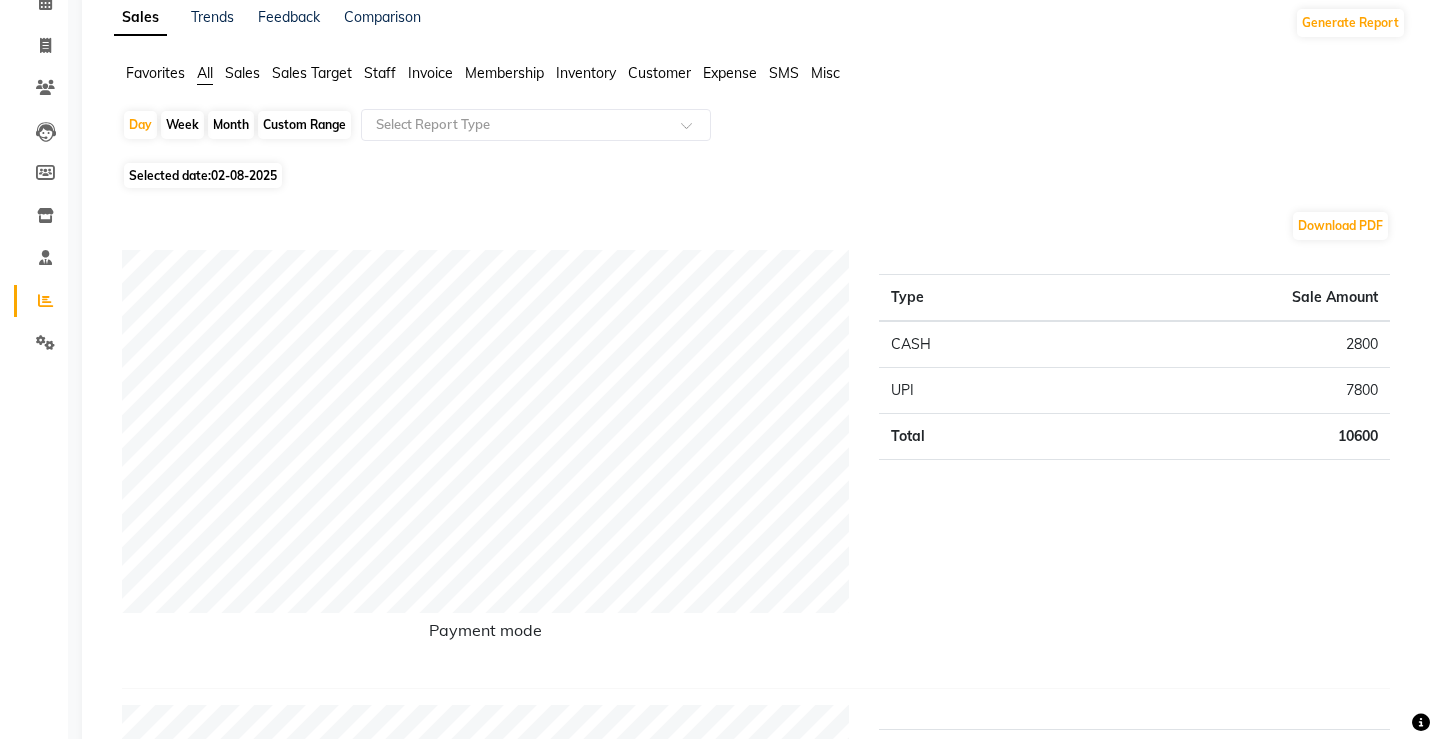 scroll, scrollTop: 0, scrollLeft: 0, axis: both 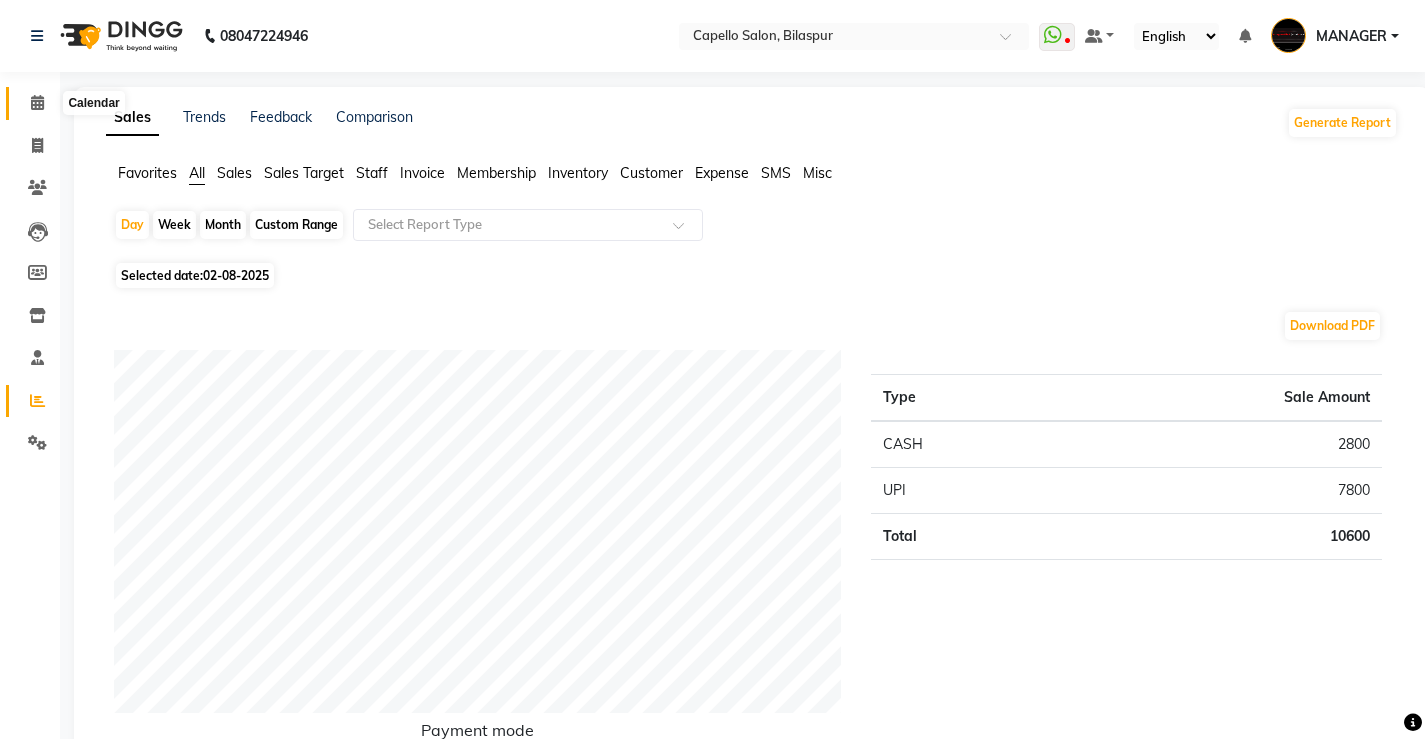click 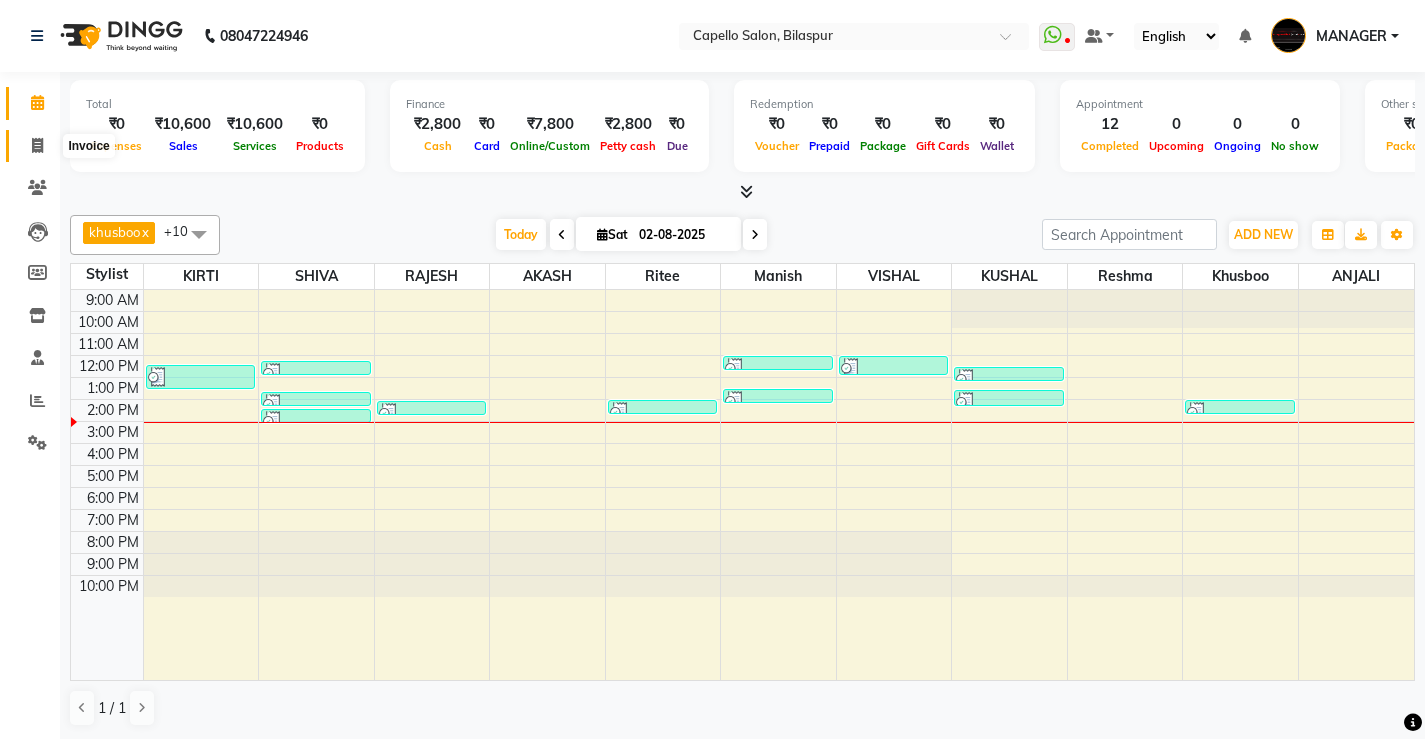 click 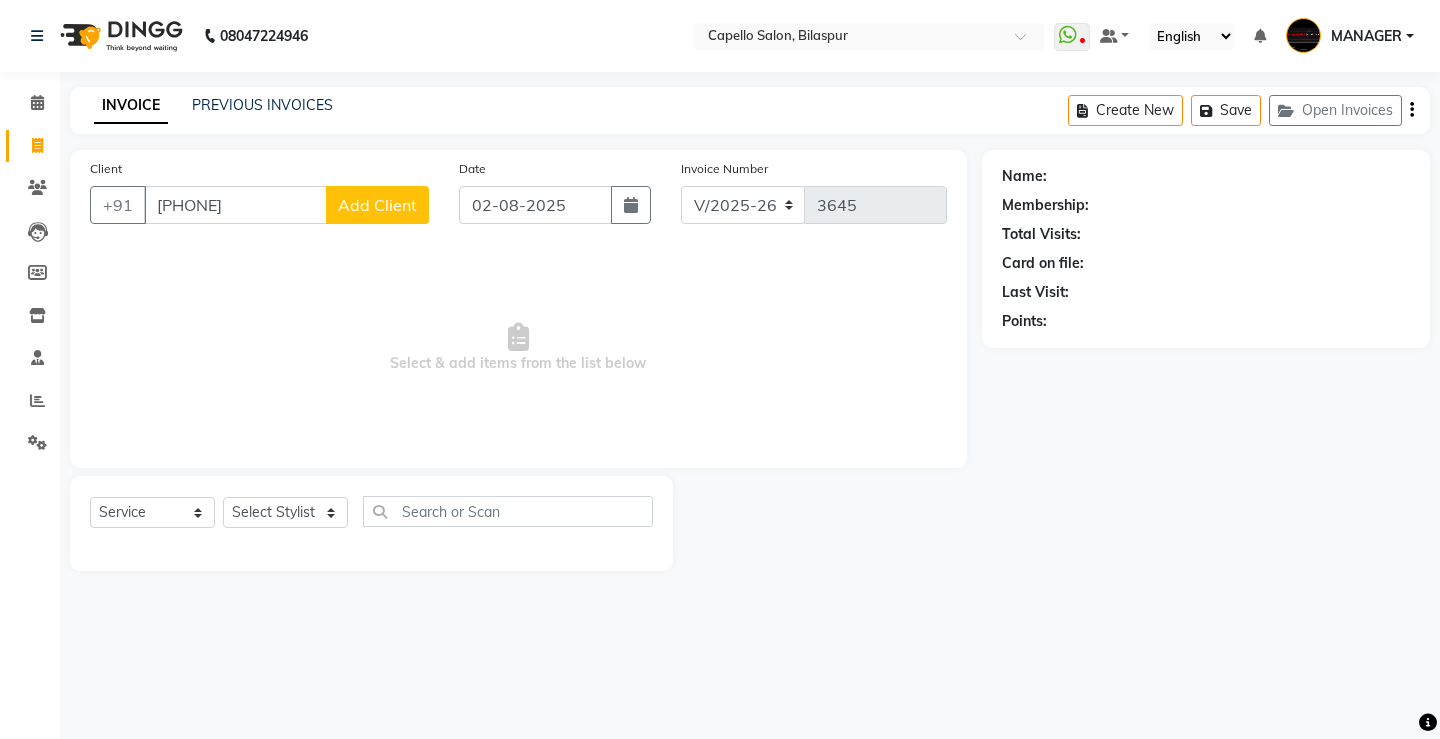 click on "Add Client" 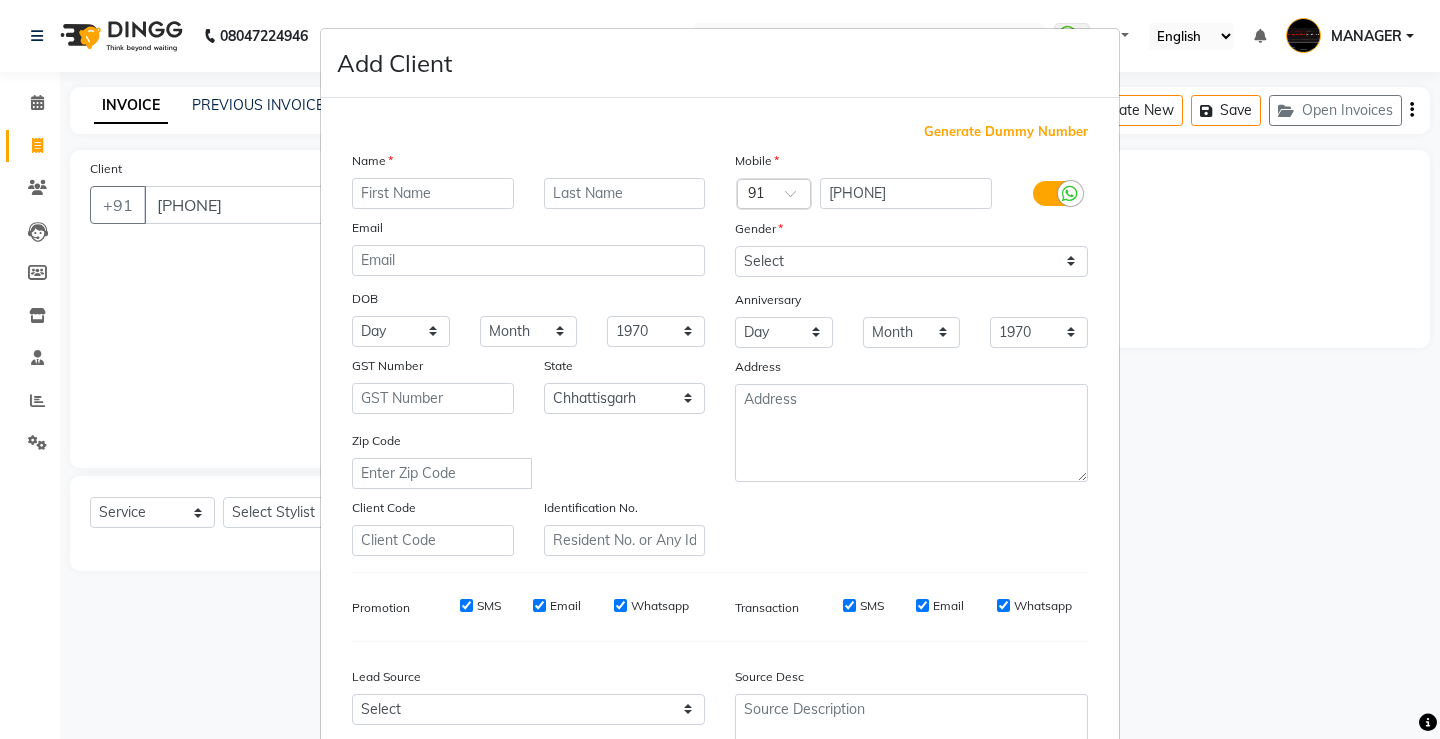 click at bounding box center (433, 193) 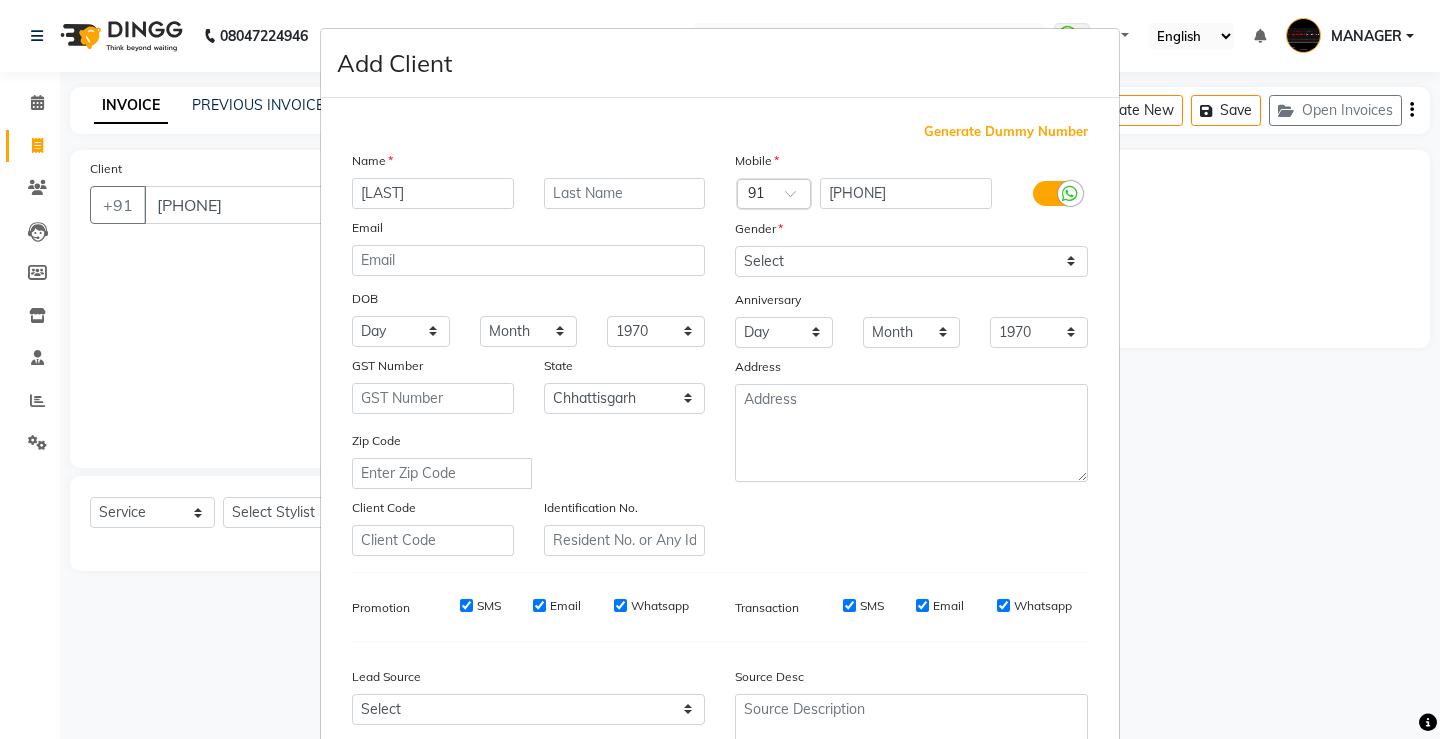 click on "mohbmad" at bounding box center (433, 193) 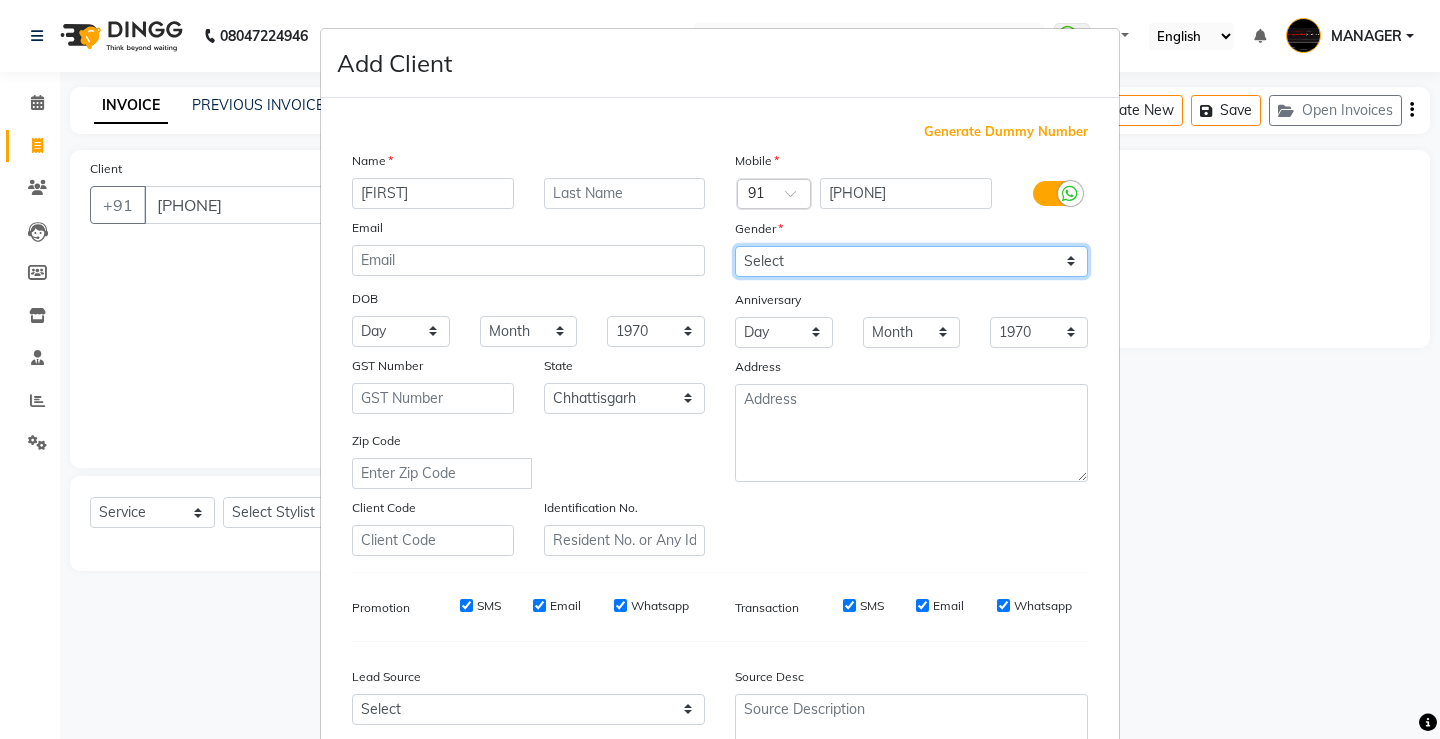 click on "Select Male Female Other Prefer Not To Say" at bounding box center [911, 261] 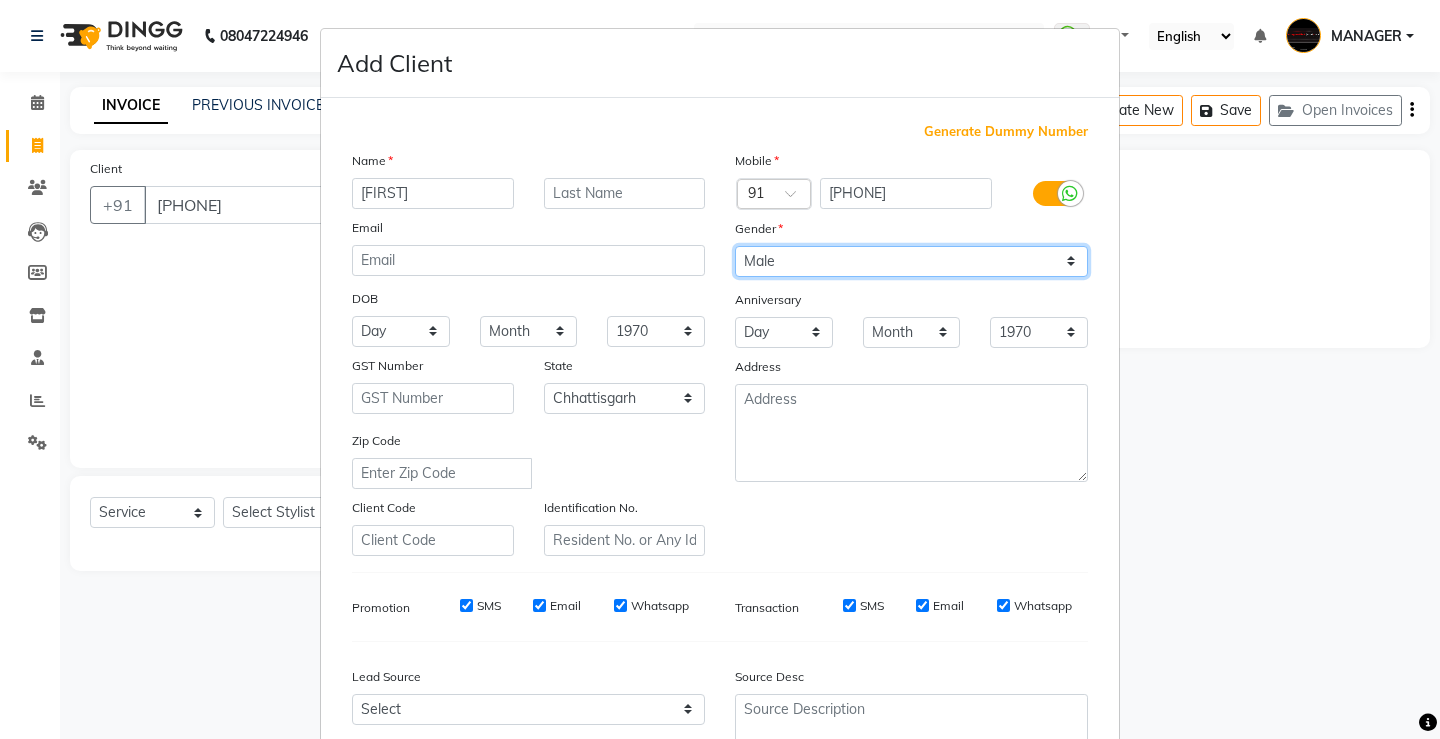 click on "Select Male Female Other Prefer Not To Say" at bounding box center [911, 261] 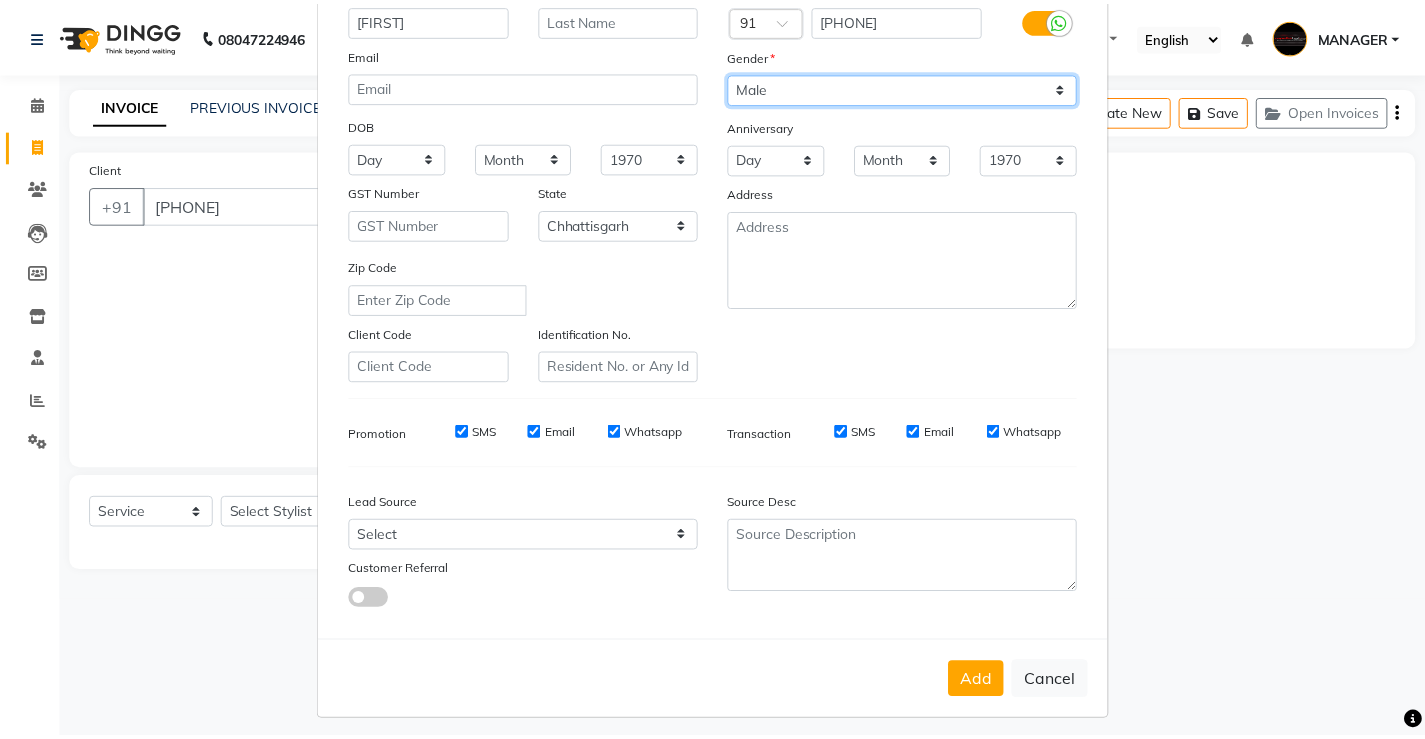 scroll, scrollTop: 184, scrollLeft: 0, axis: vertical 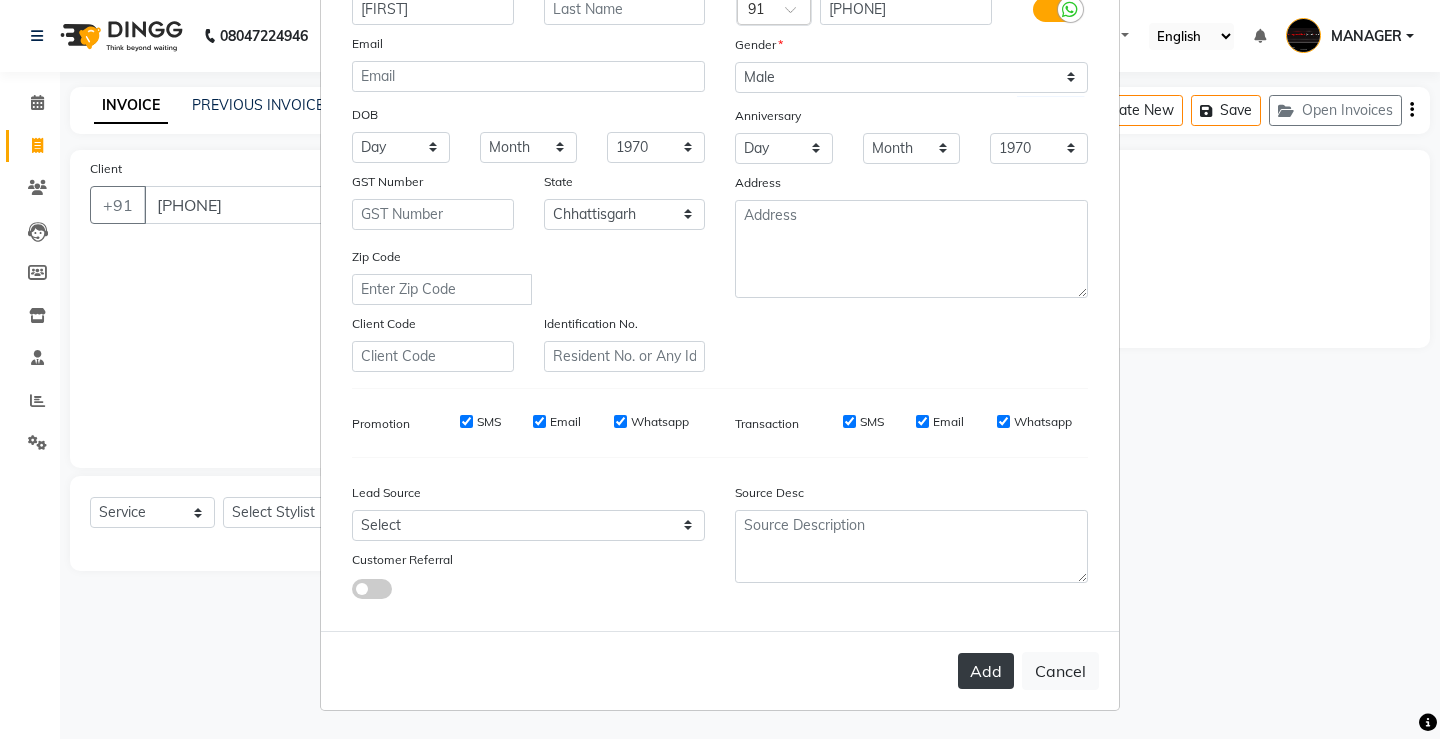 click on "Add" at bounding box center (986, 671) 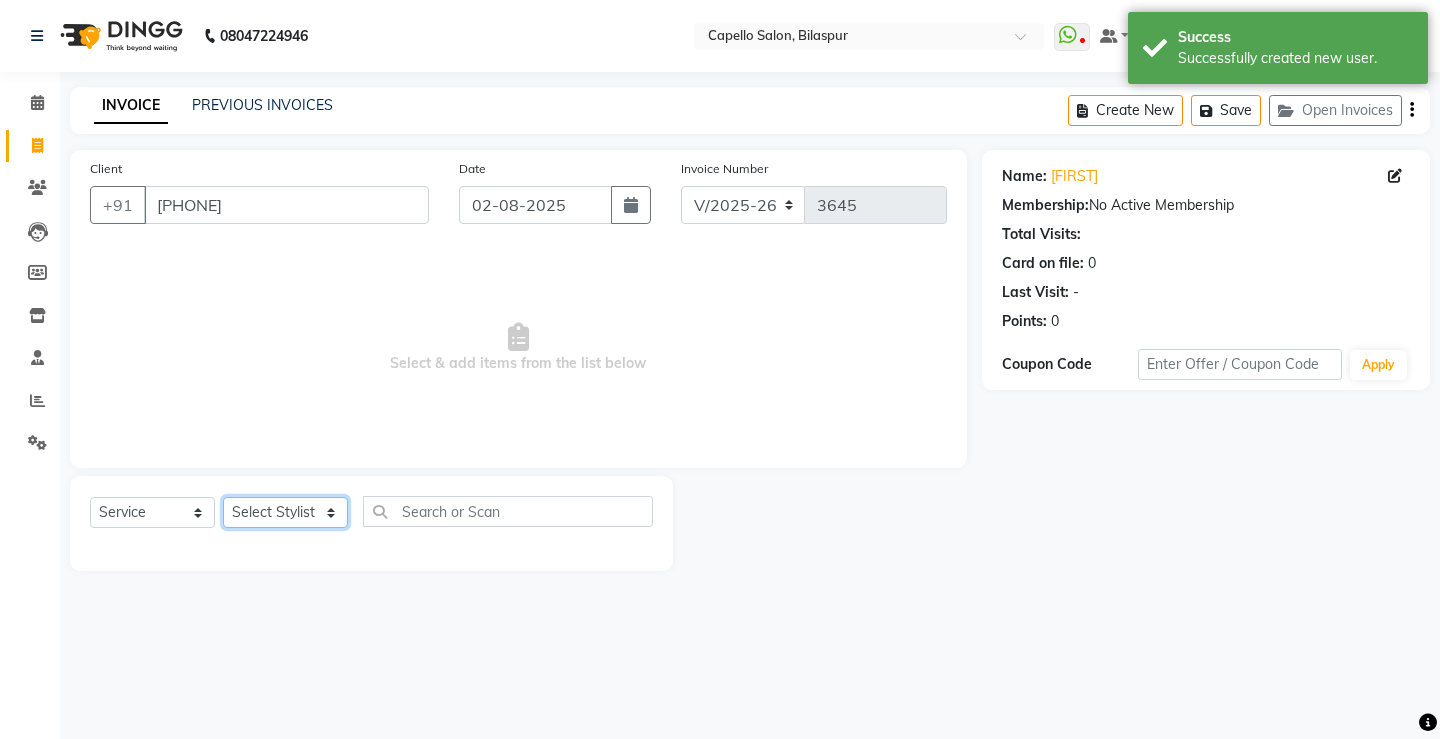 click on "Select Stylist ADMIN AKASH ANJALI khusboo KIRTI KUSHAL MANAGER Manish  RAJESH reshma ritee shailendra SHIVA VISHAL" 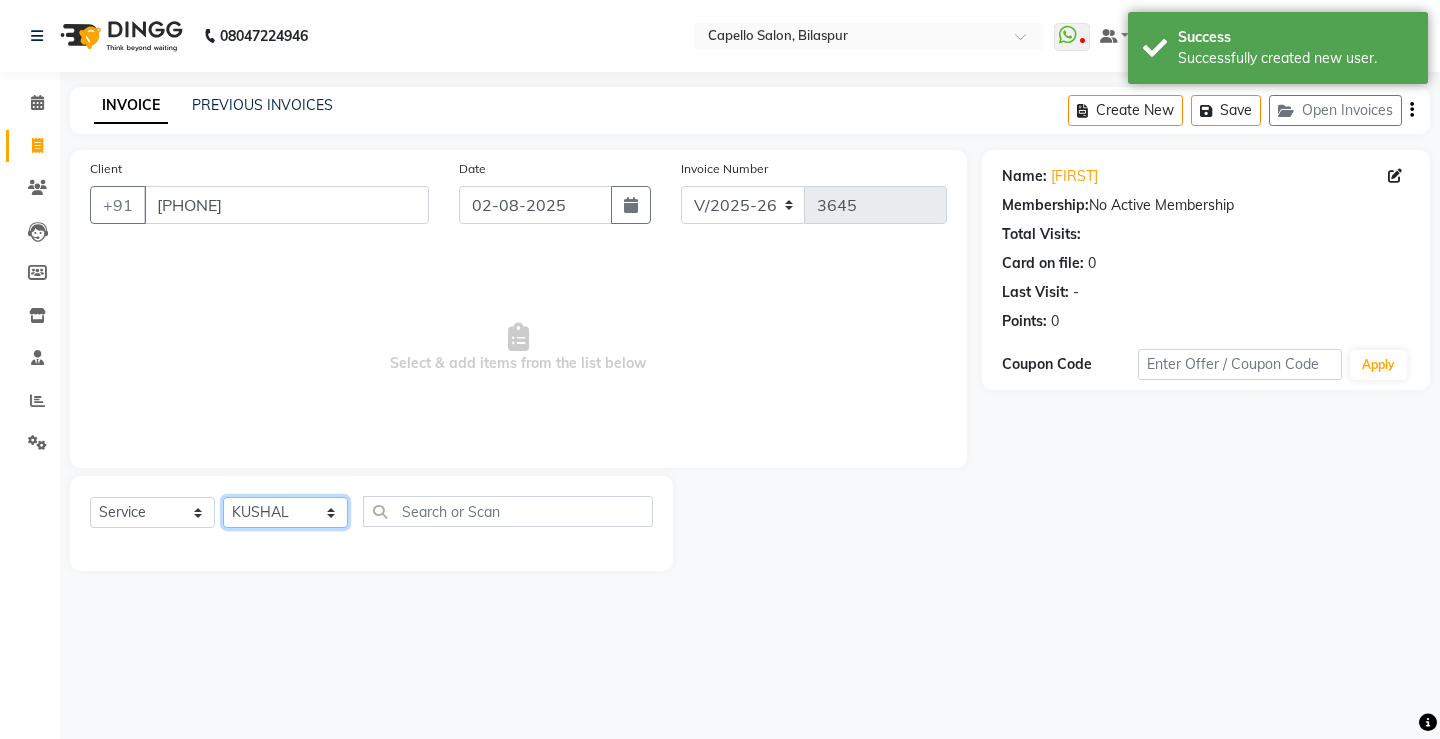 click on "Select Stylist ADMIN AKASH ANJALI khusboo KIRTI KUSHAL MANAGER Manish  RAJESH reshma ritee shailendra SHIVA VISHAL" 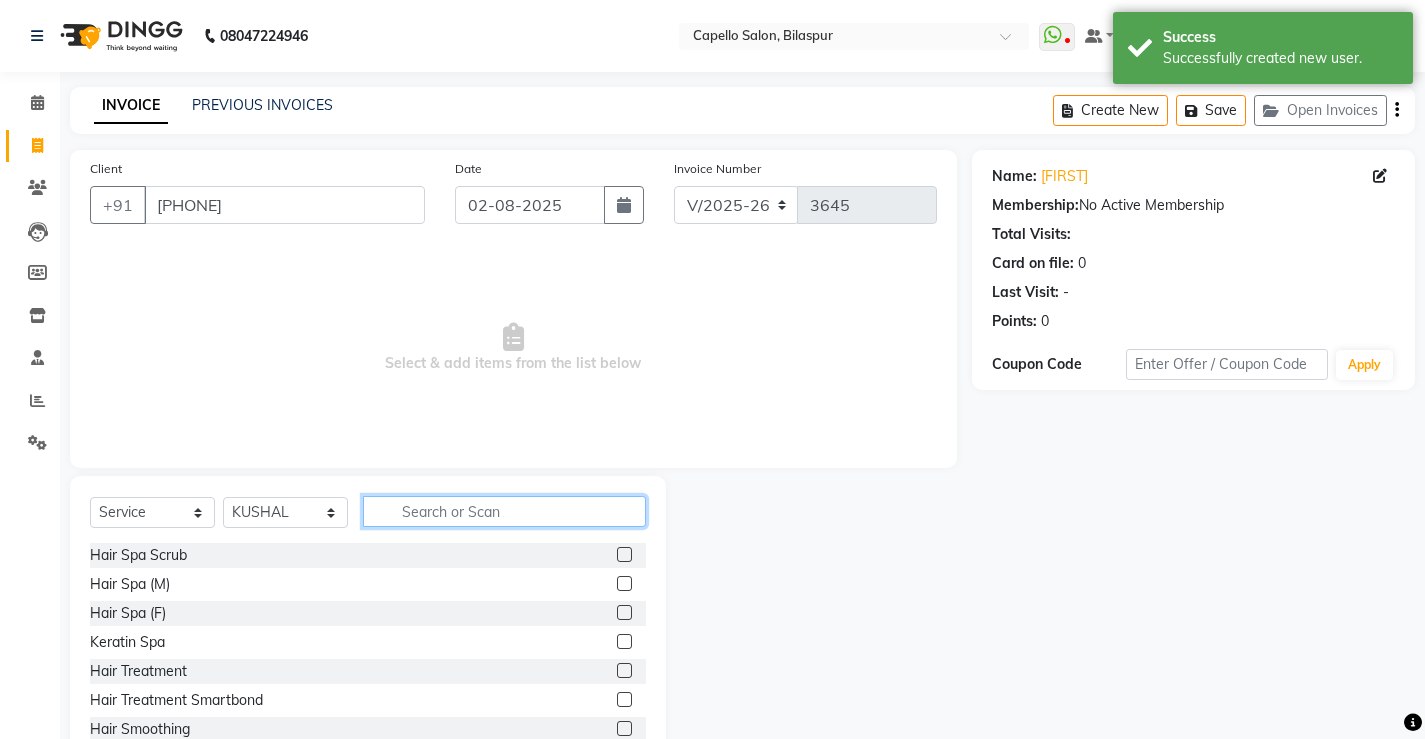 click 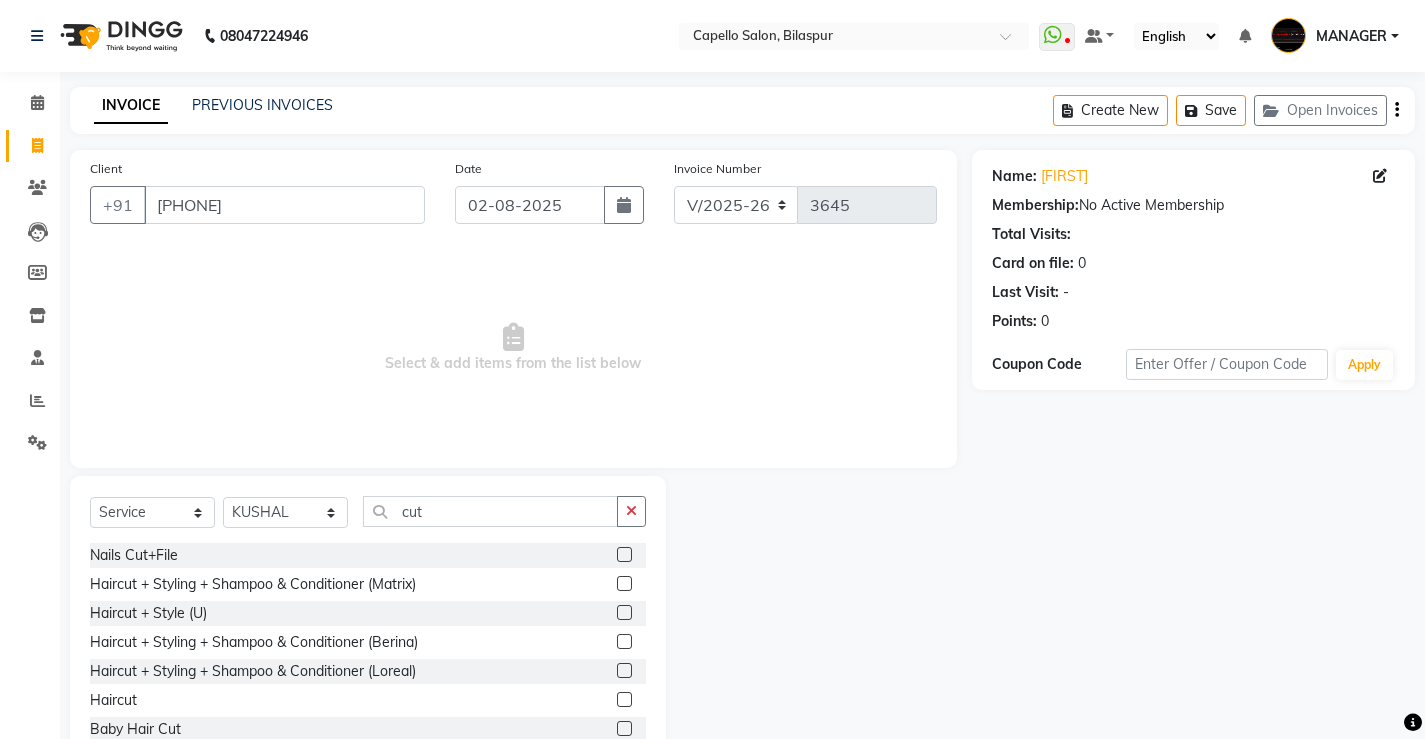 click 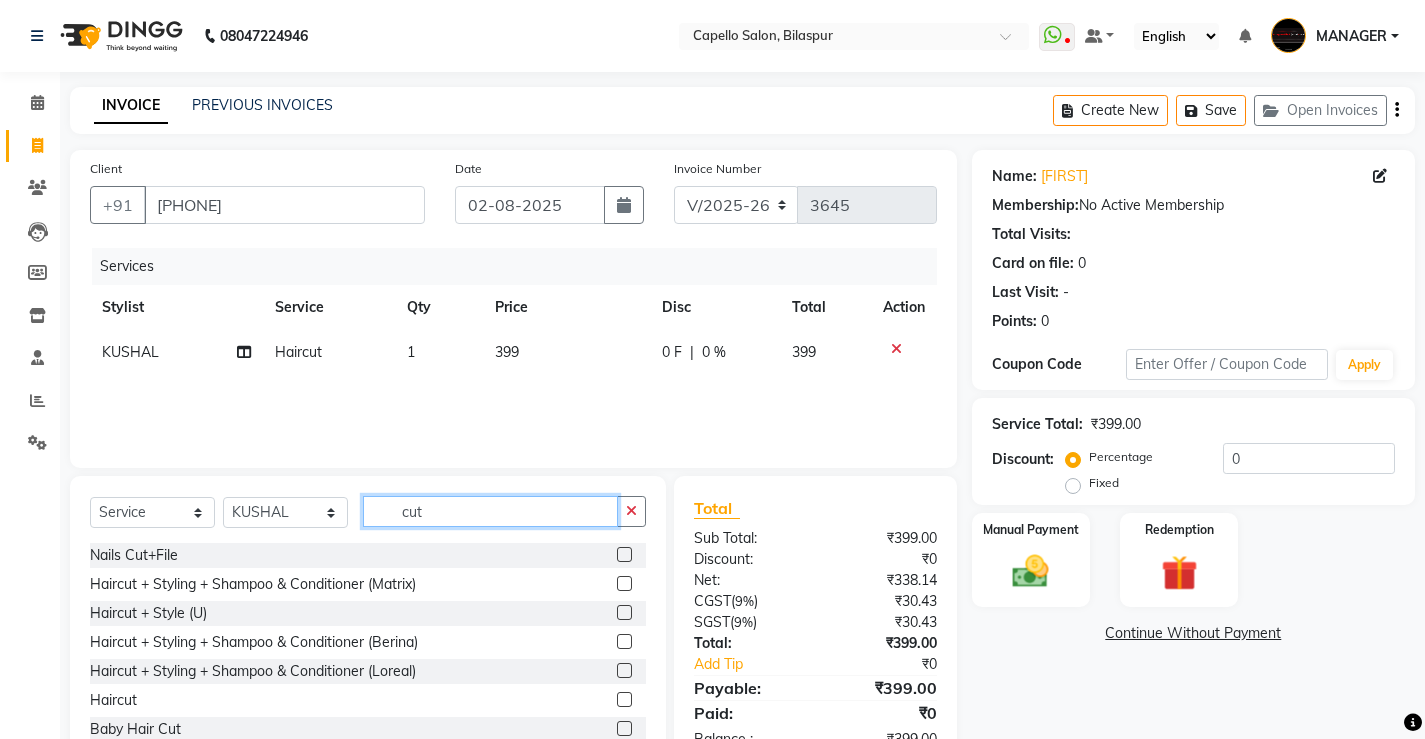 drag, startPoint x: 496, startPoint y: 511, endPoint x: 352, endPoint y: 498, distance: 144.58562 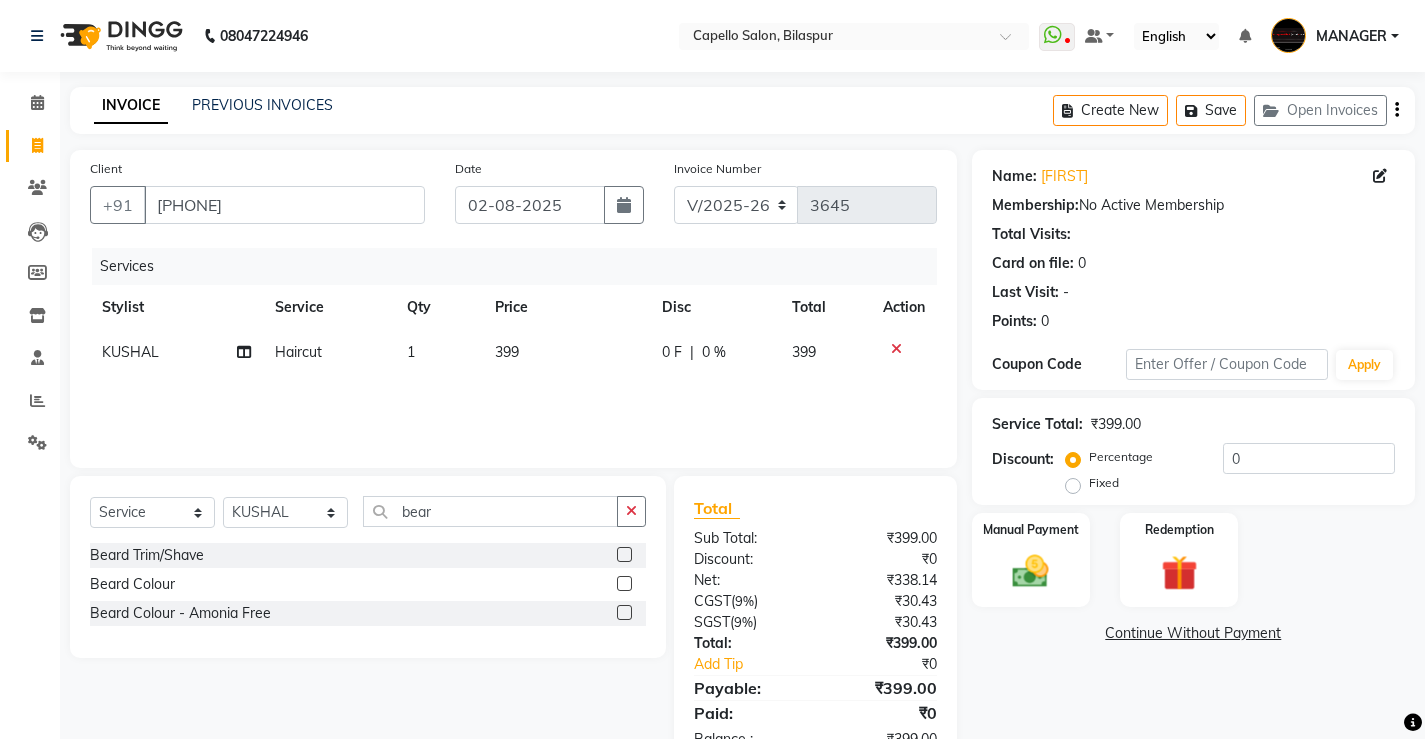 click 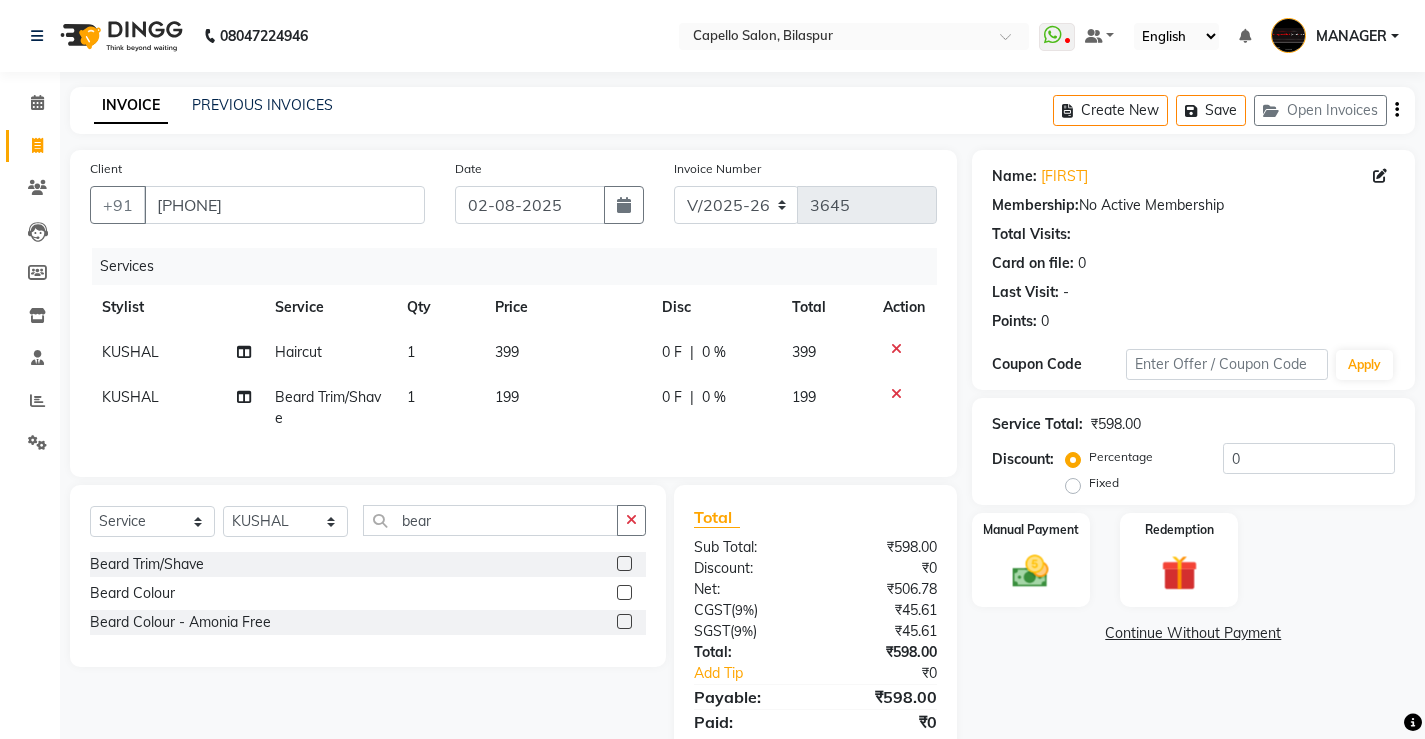 click on "399" 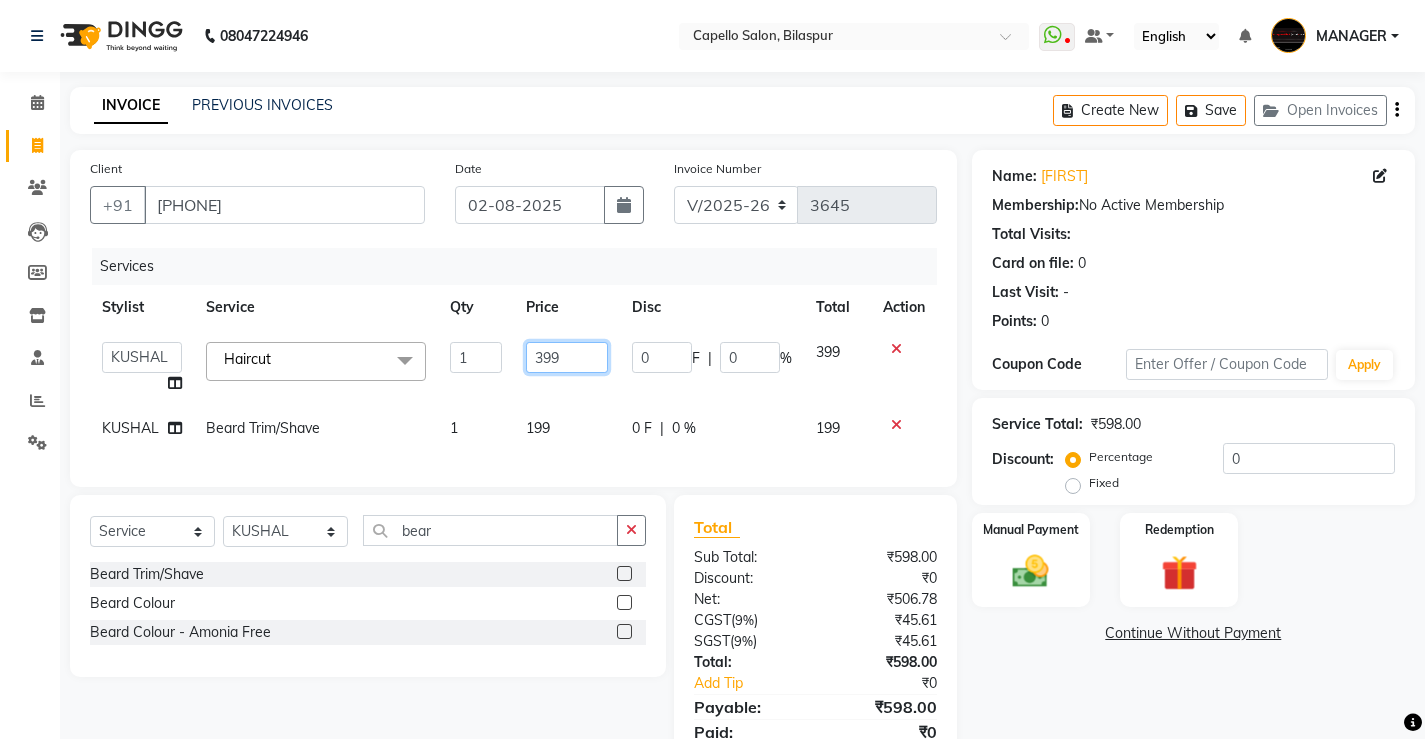 click on "399" 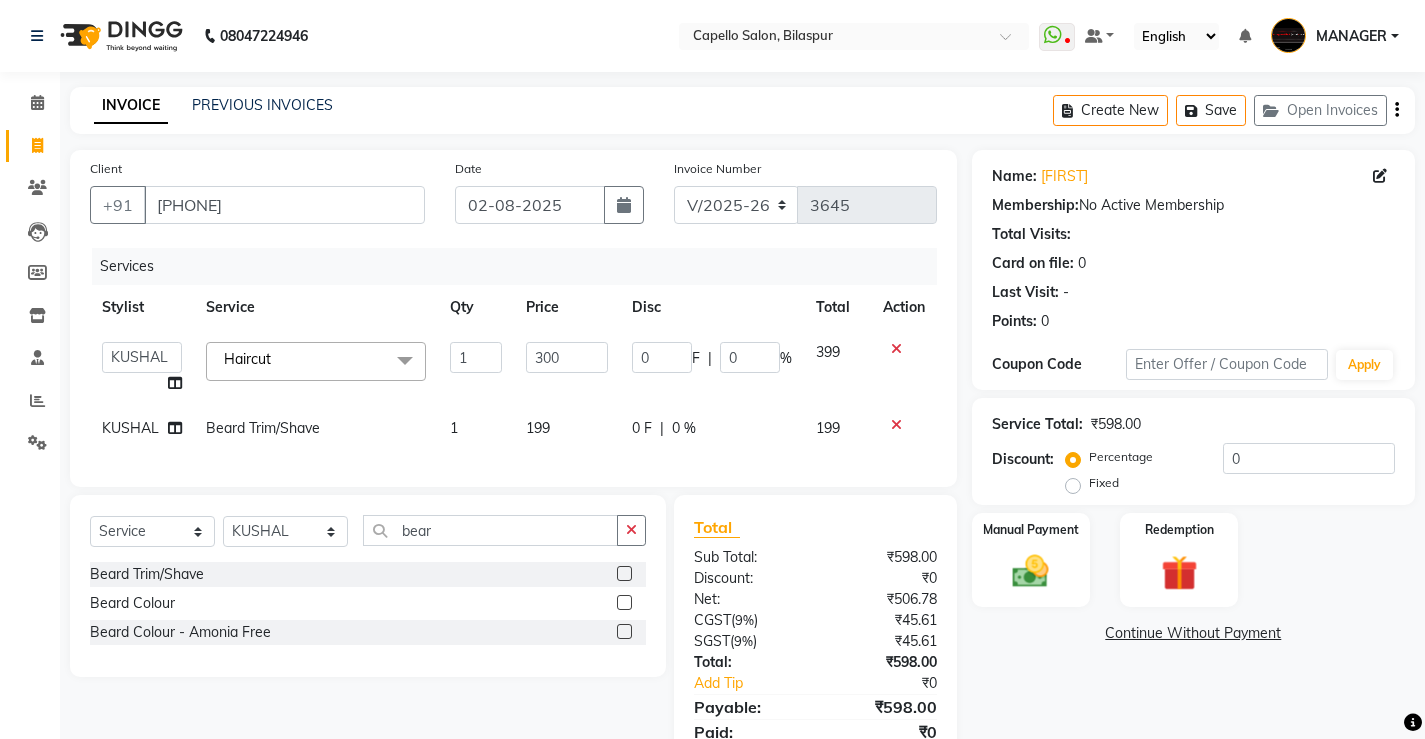 drag, startPoint x: 525, startPoint y: 415, endPoint x: 548, endPoint y: 421, distance: 23.769728 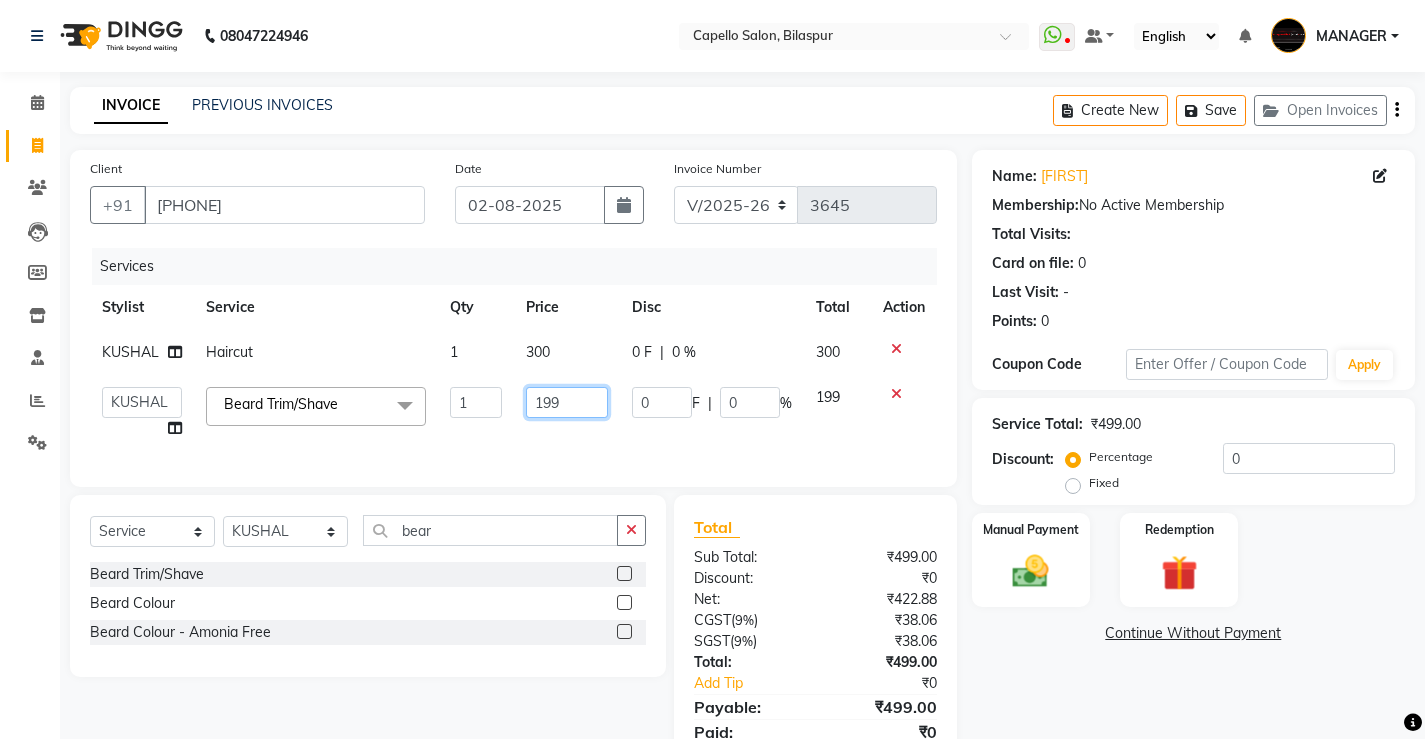 click on "199" 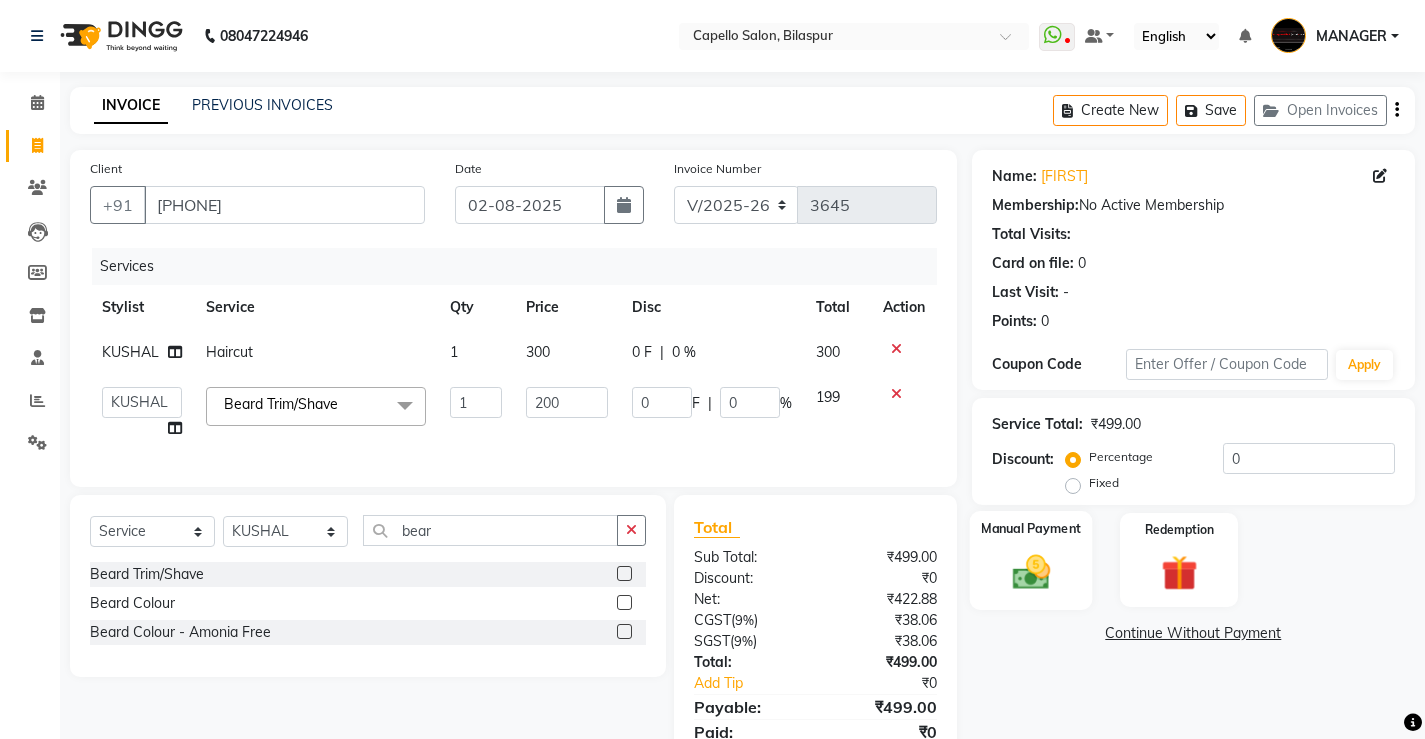click 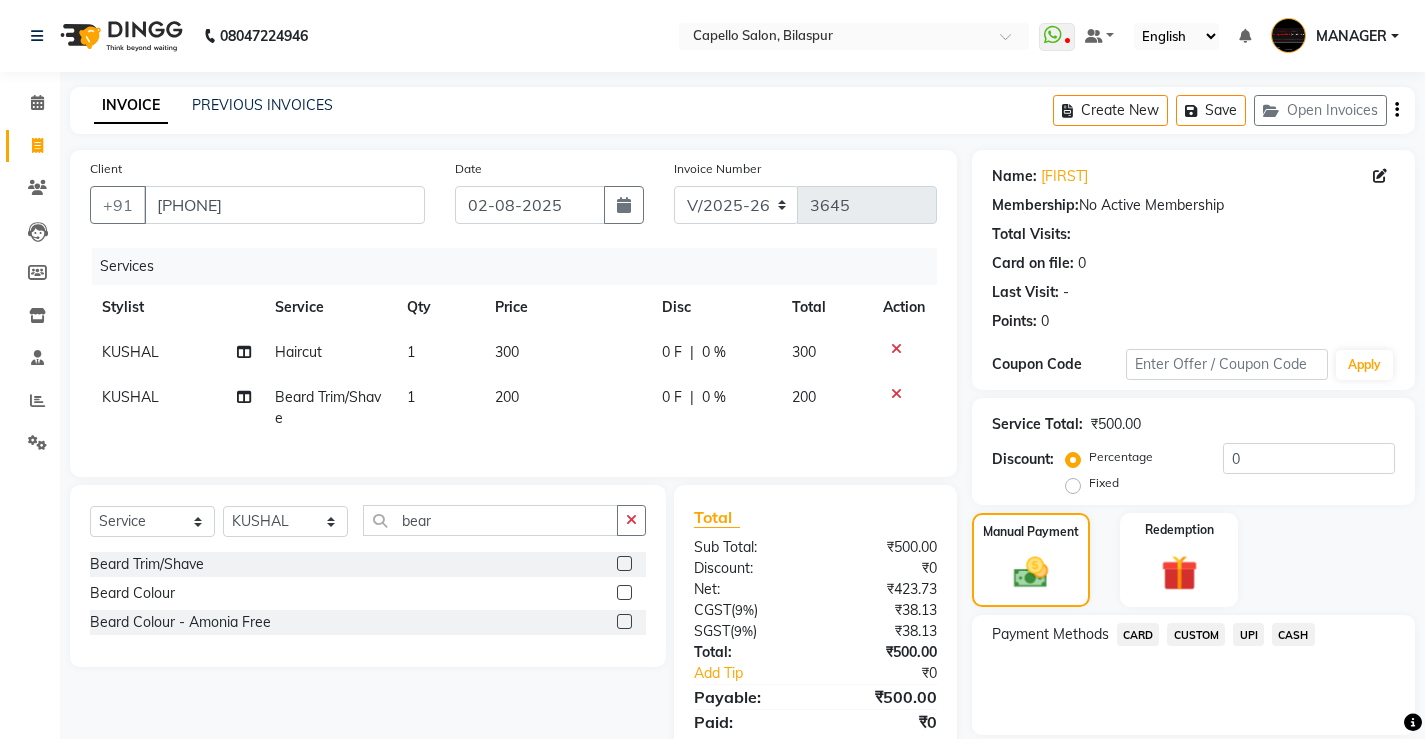 scroll, scrollTop: 85, scrollLeft: 0, axis: vertical 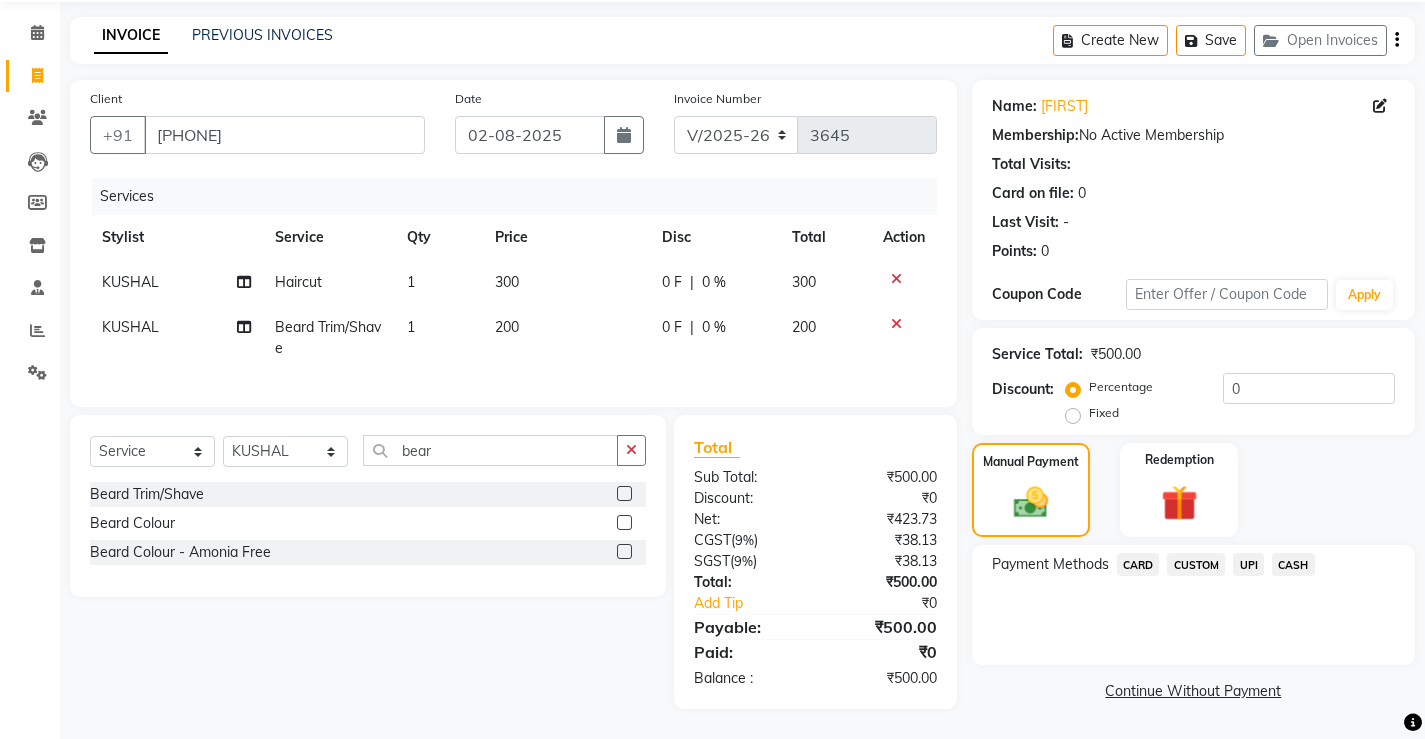 click on "UPI" 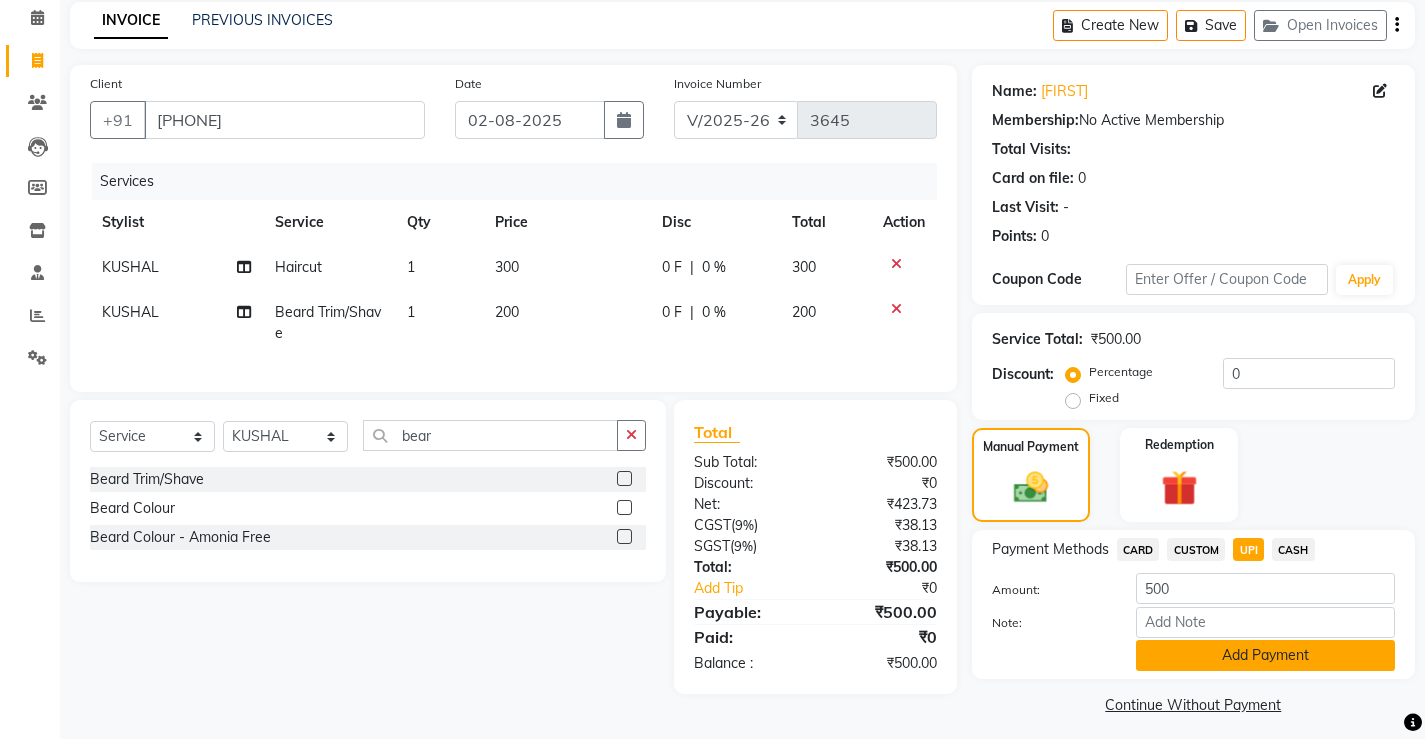 scroll, scrollTop: 96, scrollLeft: 0, axis: vertical 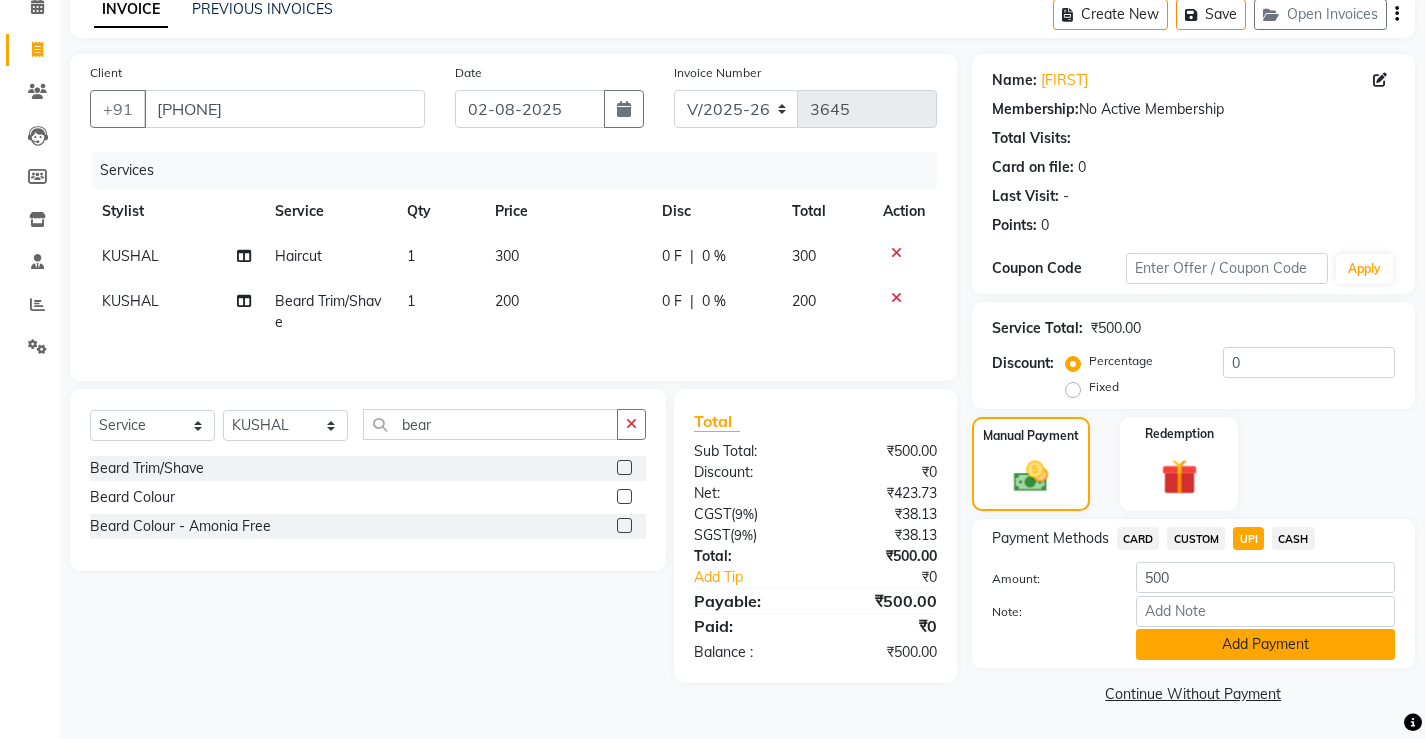 click on "Add Payment" 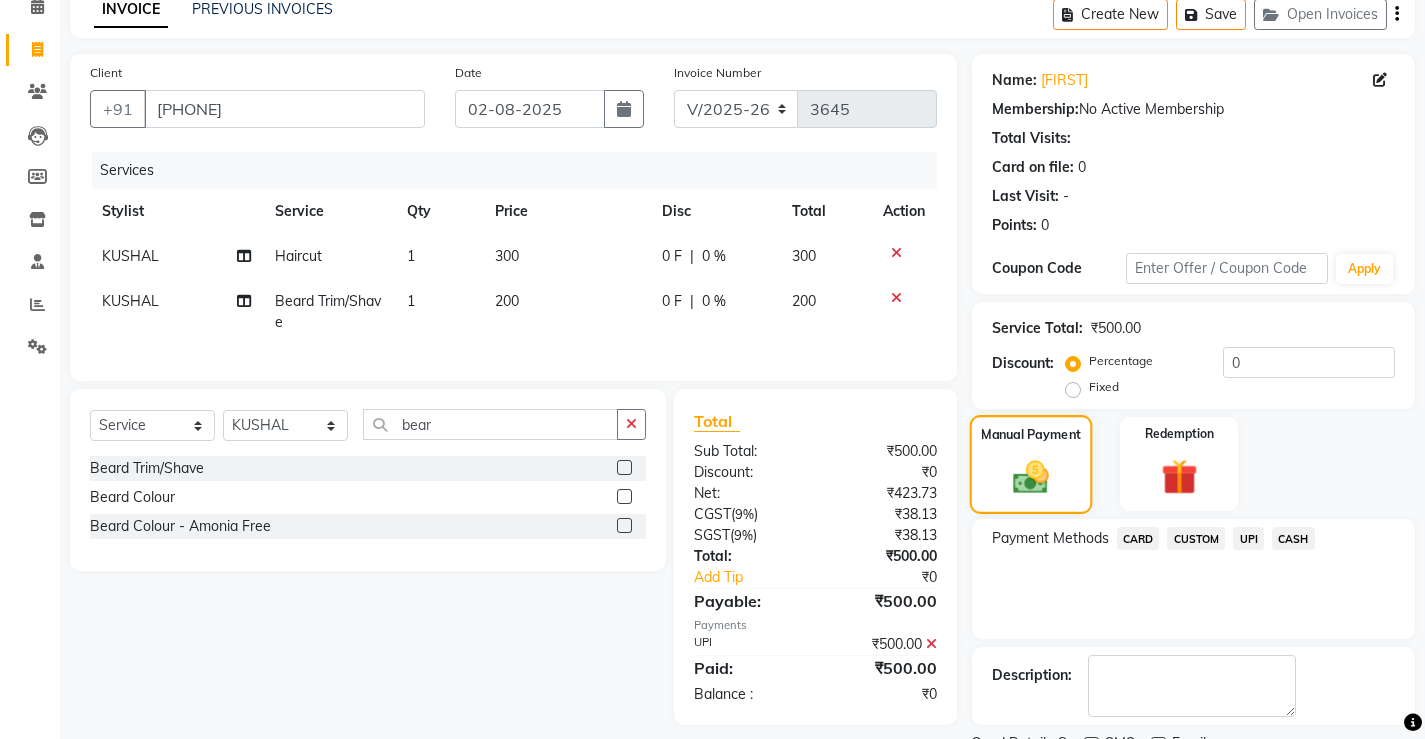 scroll, scrollTop: 180, scrollLeft: 0, axis: vertical 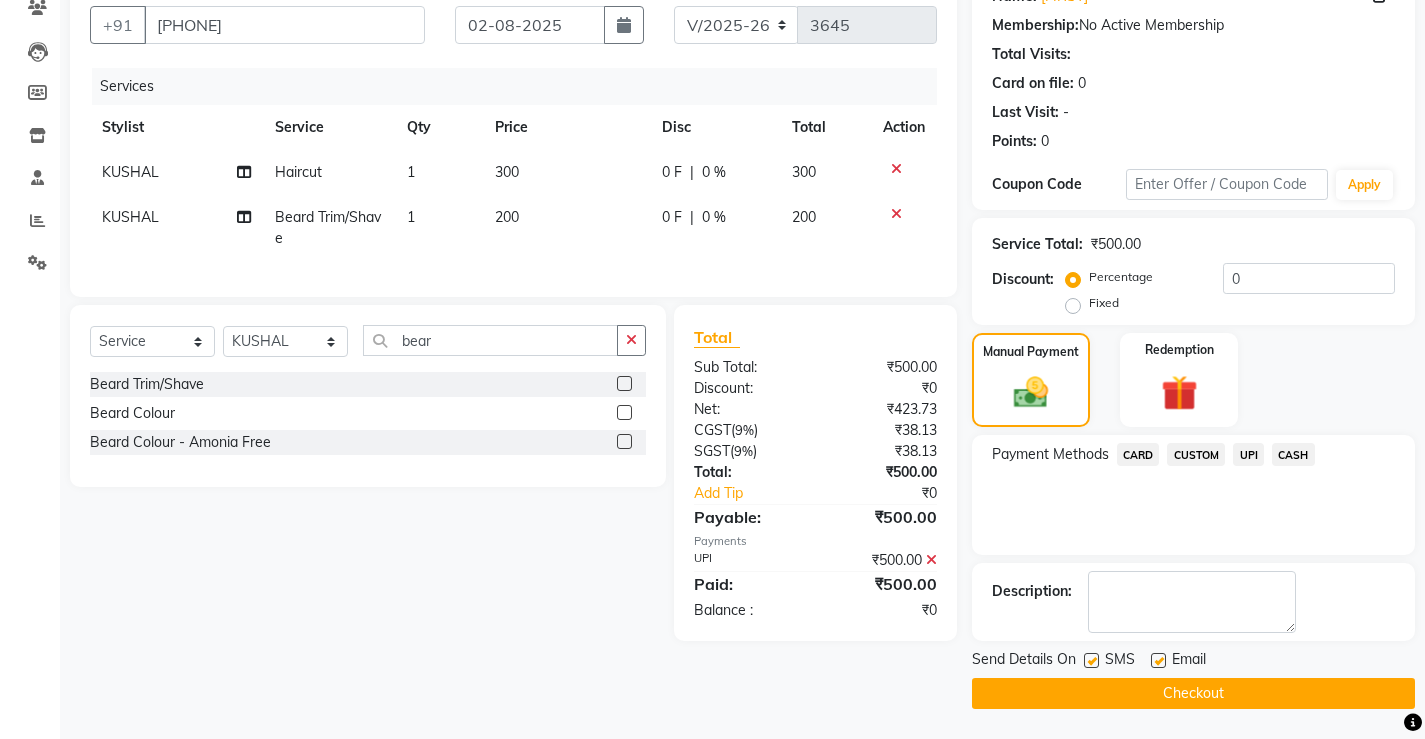click on "Checkout" 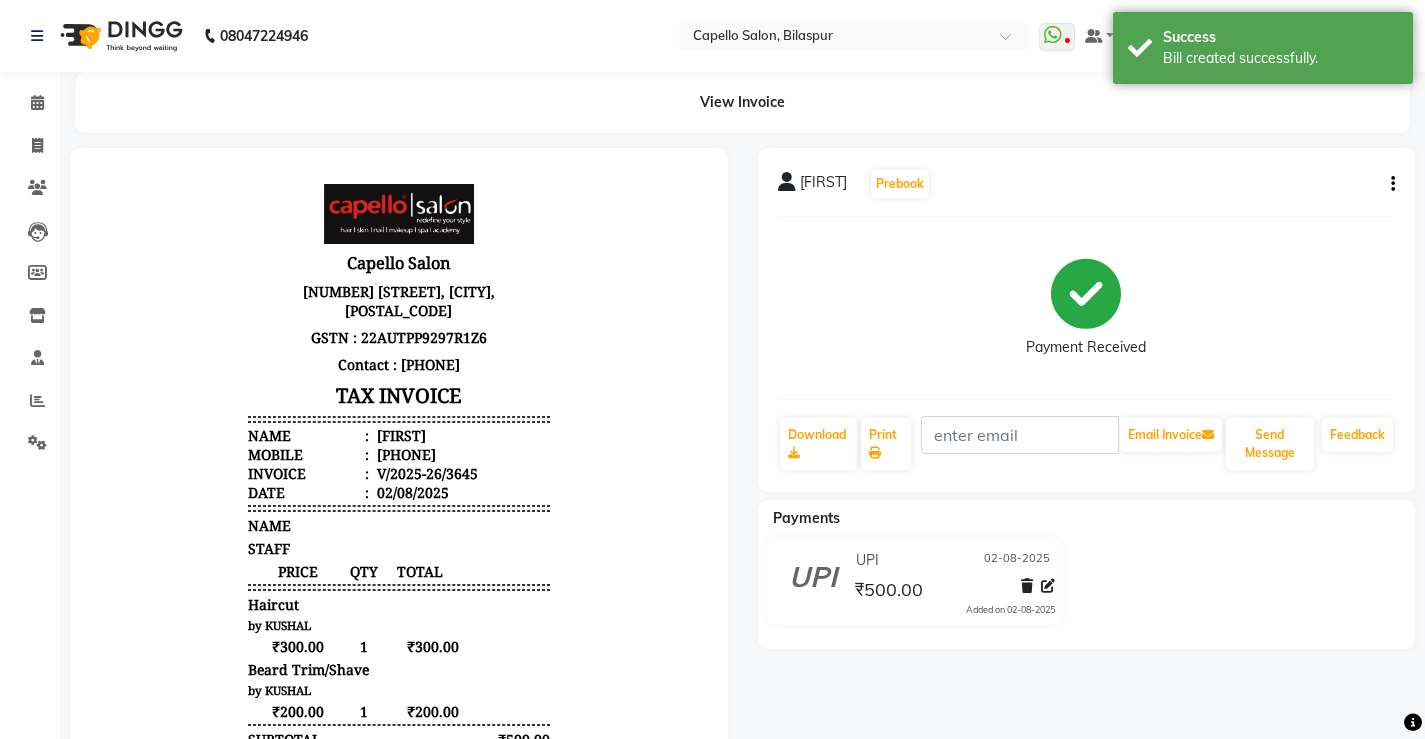 scroll, scrollTop: 0, scrollLeft: 0, axis: both 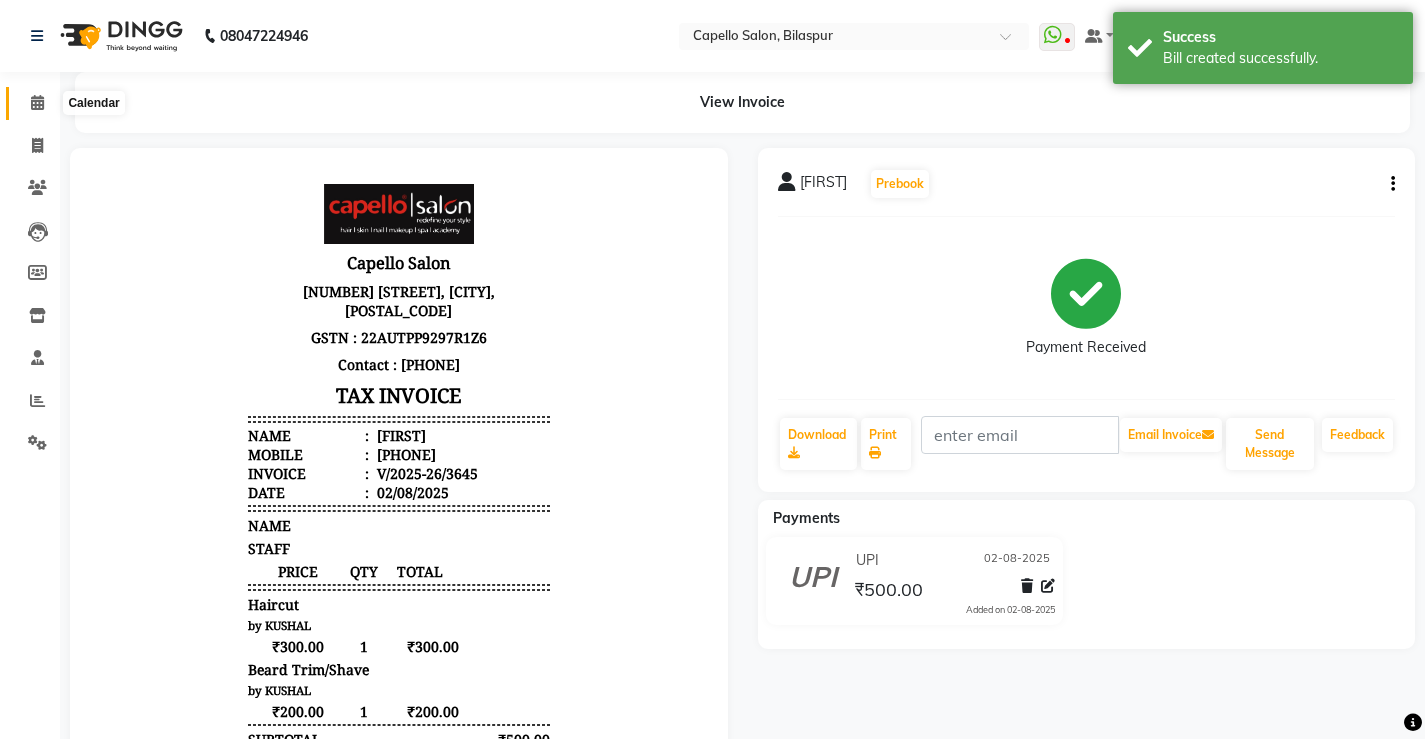 click 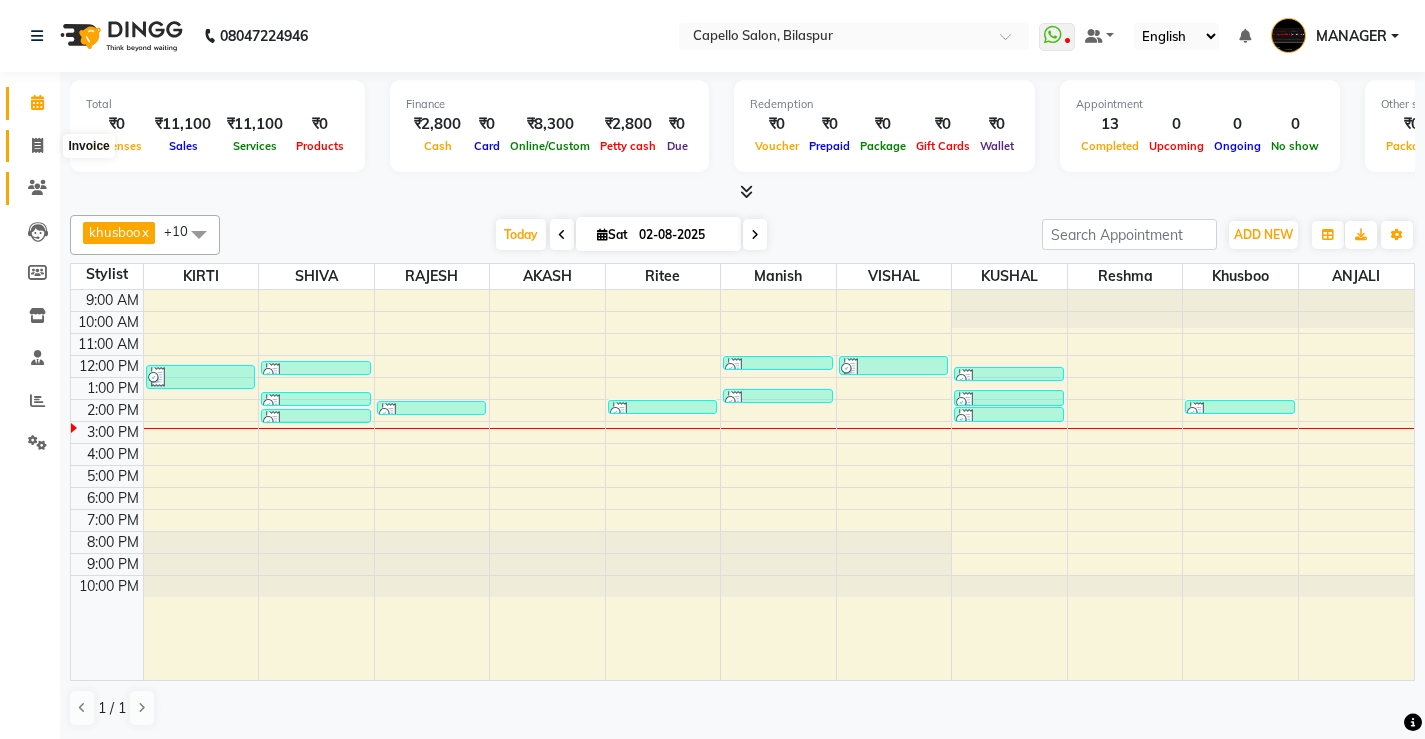 drag, startPoint x: 33, startPoint y: 148, endPoint x: 46, endPoint y: 183, distance: 37.336308 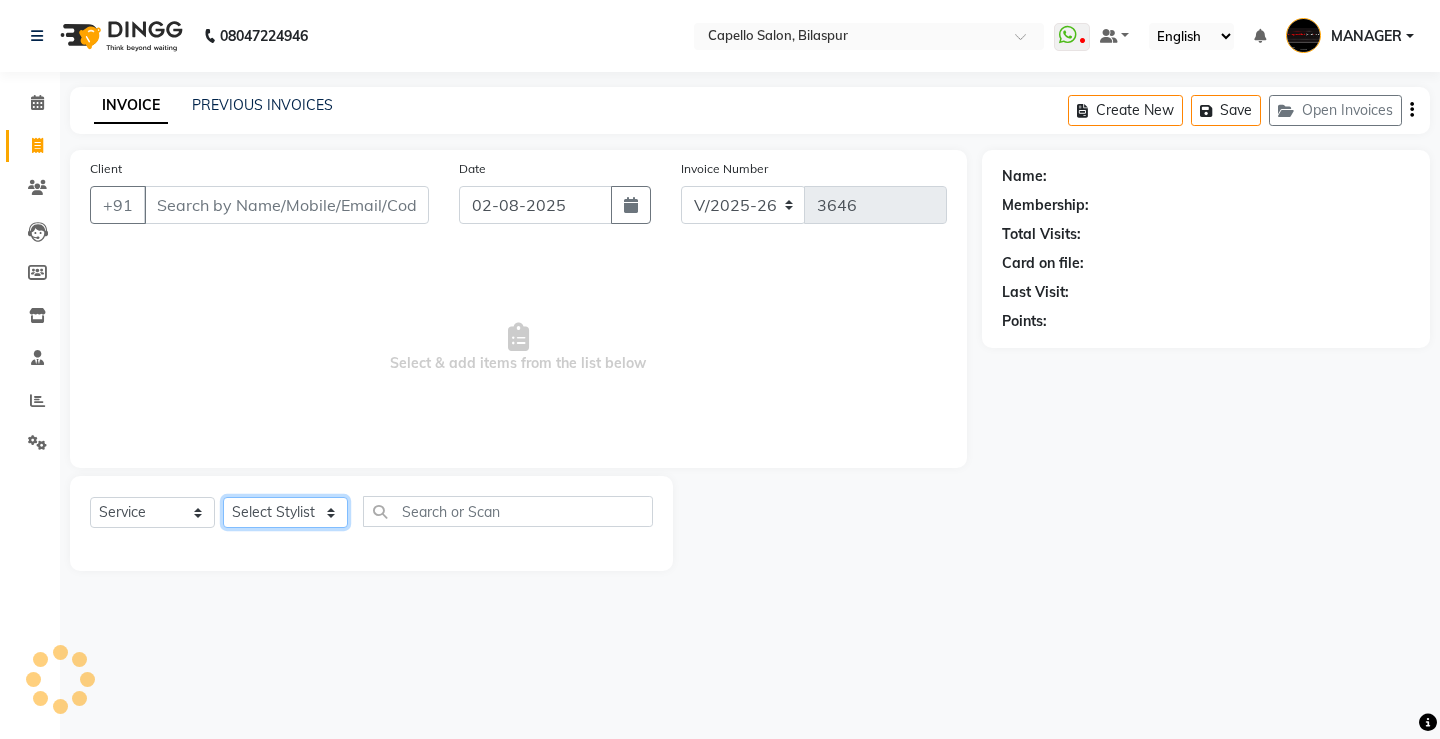 click on "Select Stylist" 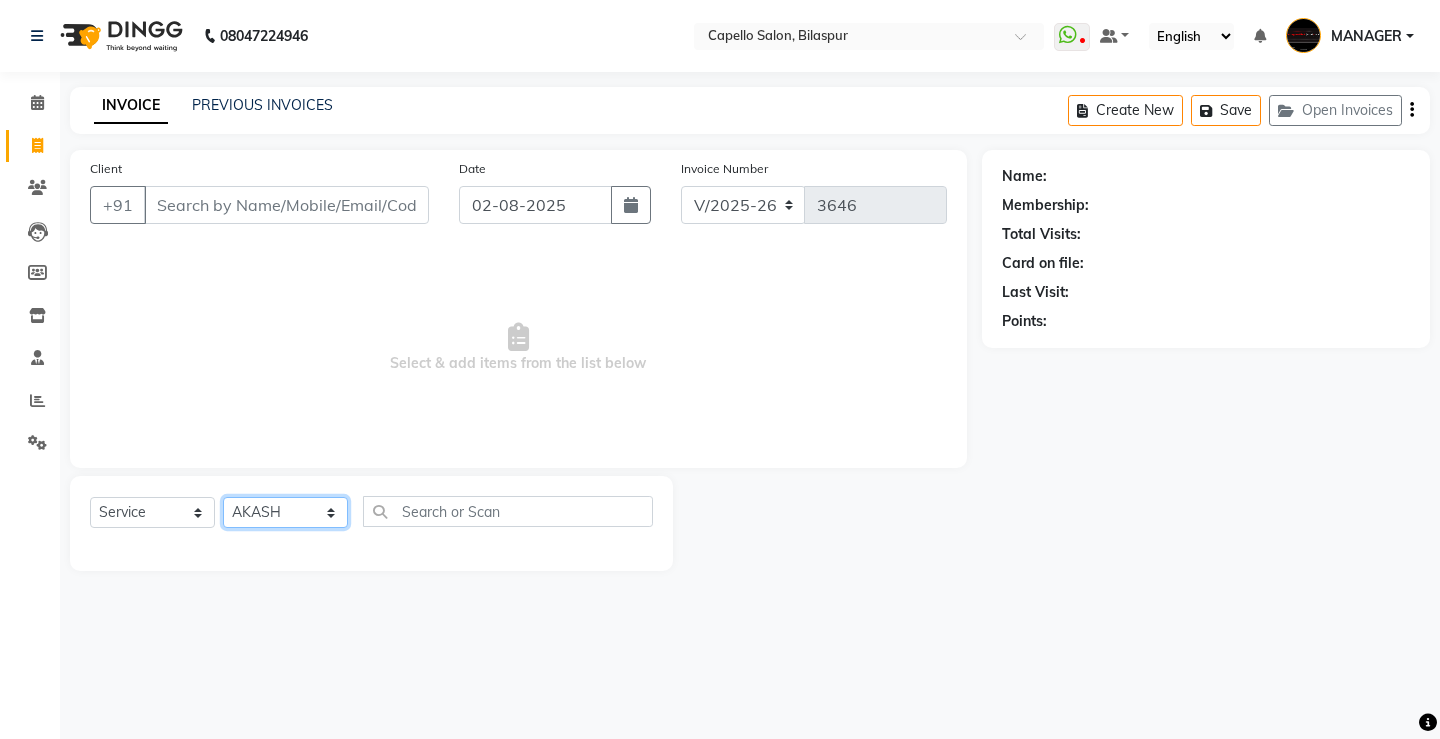click on "Select Stylist ADMIN AKASH ANJALI khusboo KIRTI KUSHAL MANAGER Manish  RAJESH reshma ritee shailendra SHIVA VISHAL" 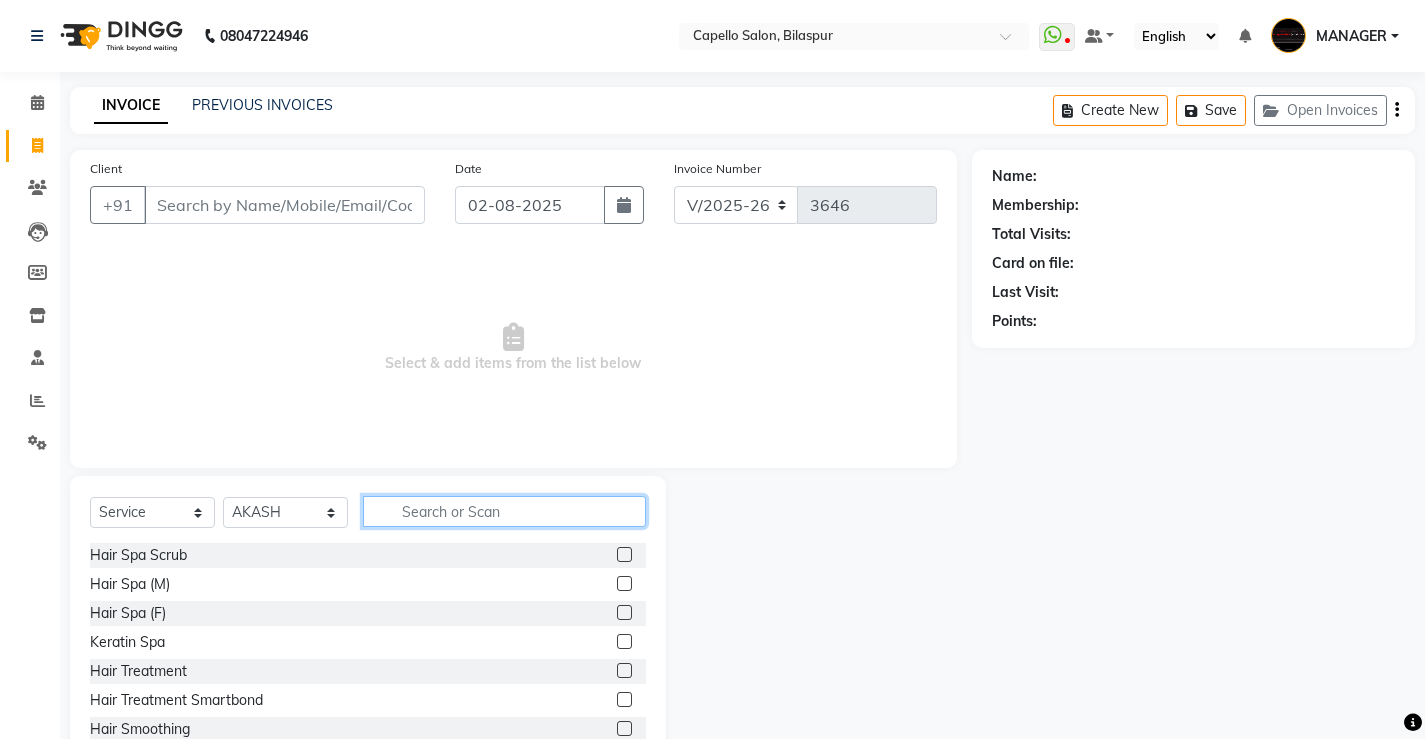 click 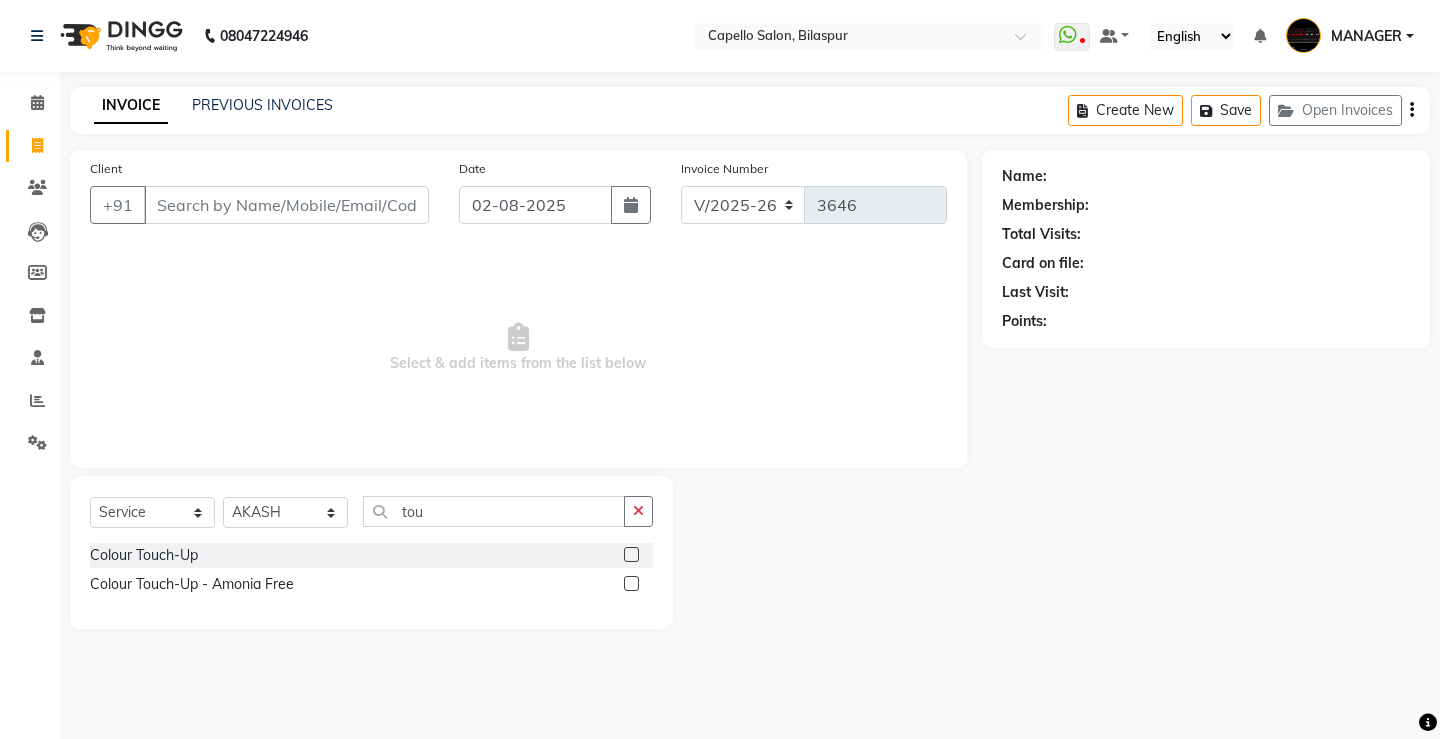 click 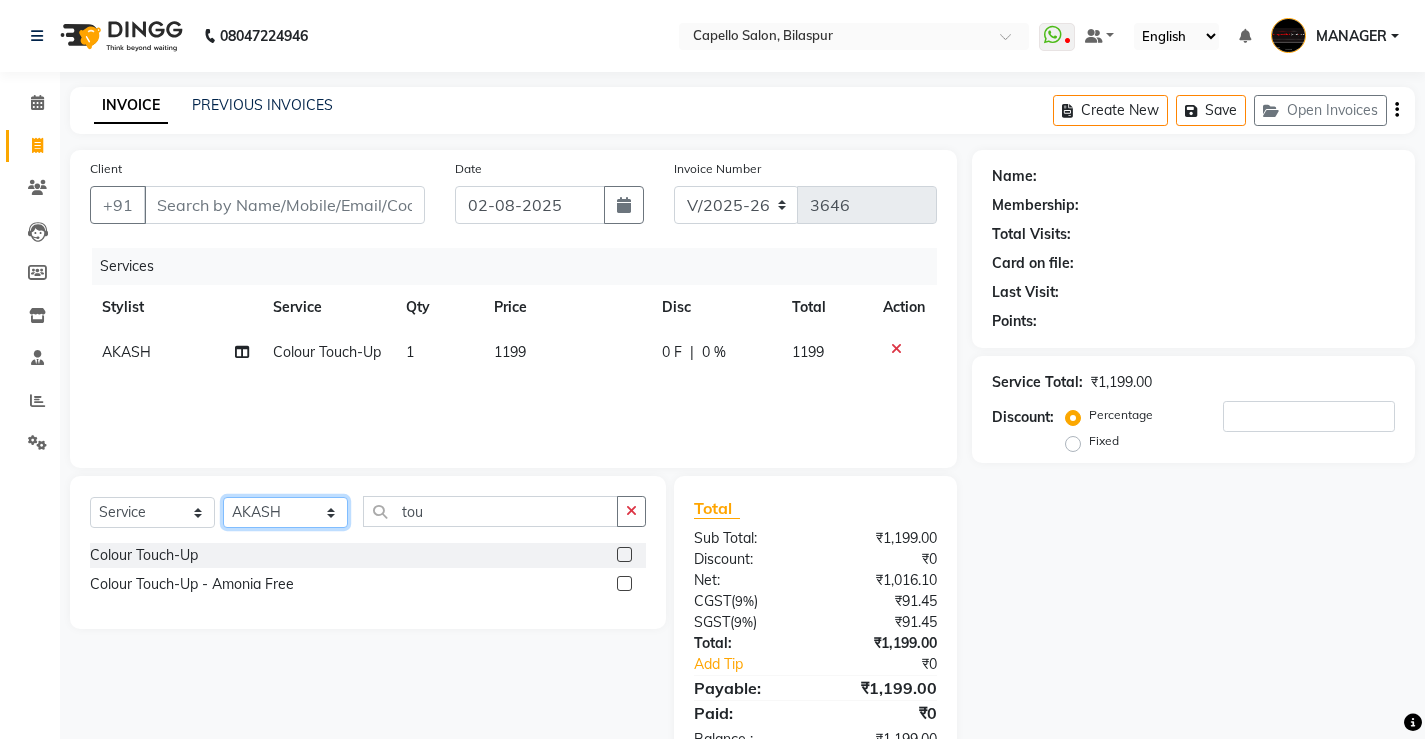 click on "Select Stylist ADMIN AKASH ANJALI khusboo KIRTI KUSHAL MANAGER Manish  RAJESH reshma ritee shailendra SHIVA VISHAL" 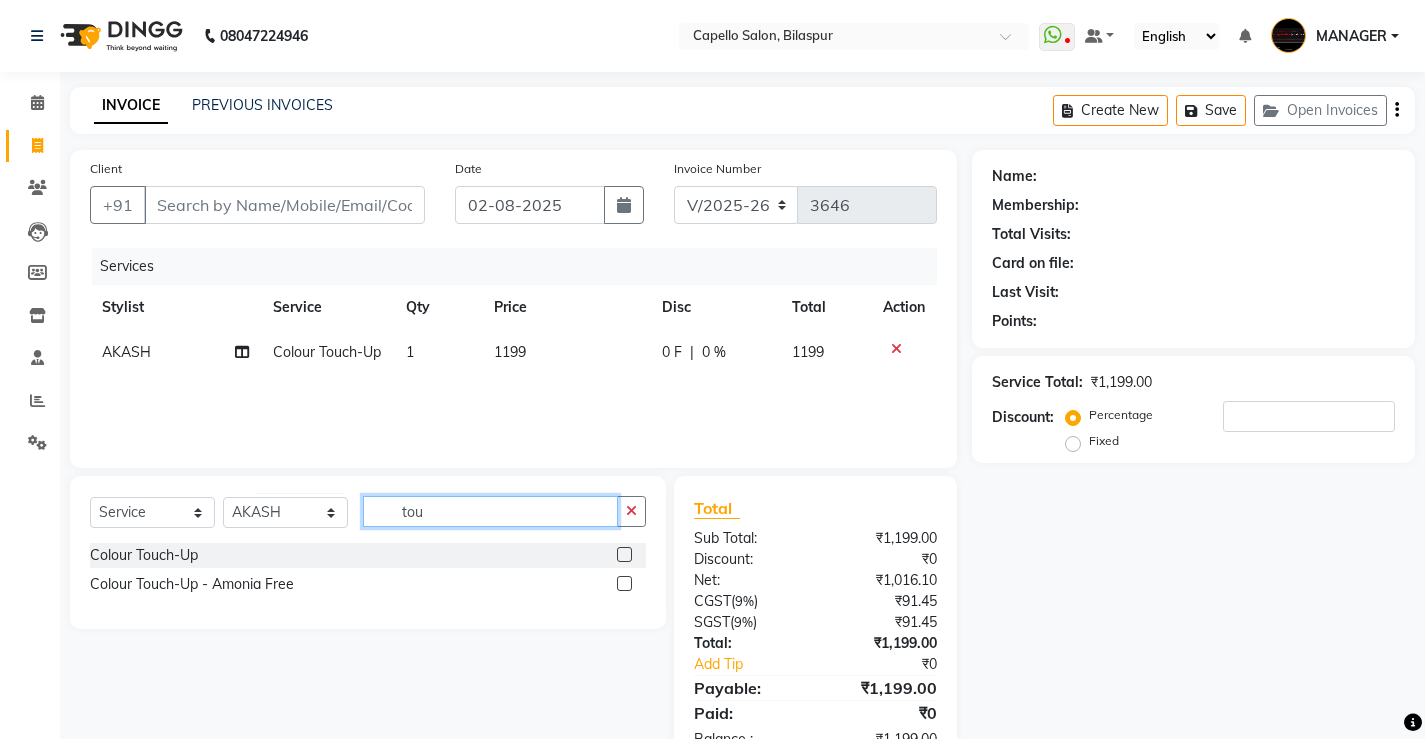 drag, startPoint x: 444, startPoint y: 512, endPoint x: 353, endPoint y: 517, distance: 91.13726 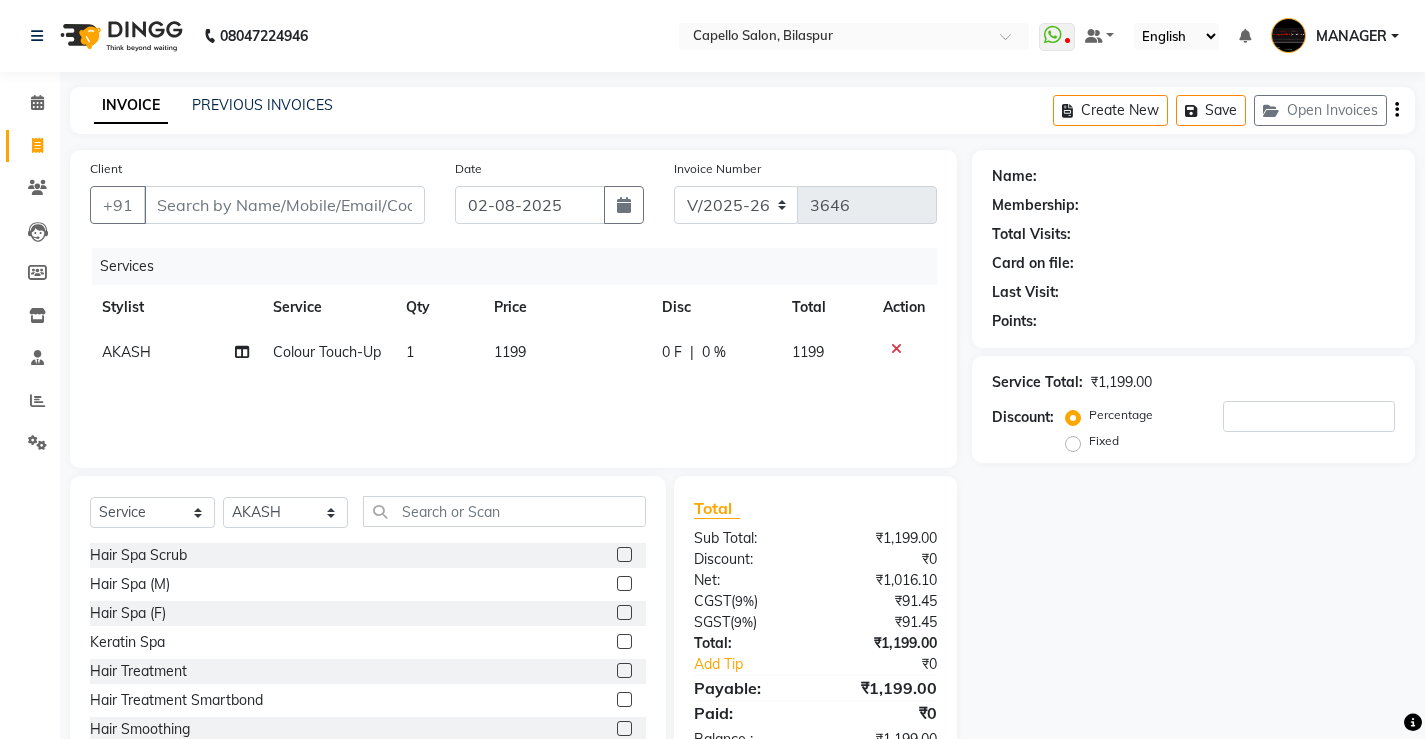 drag, startPoint x: 608, startPoint y: 556, endPoint x: 600, endPoint y: 533, distance: 24.351591 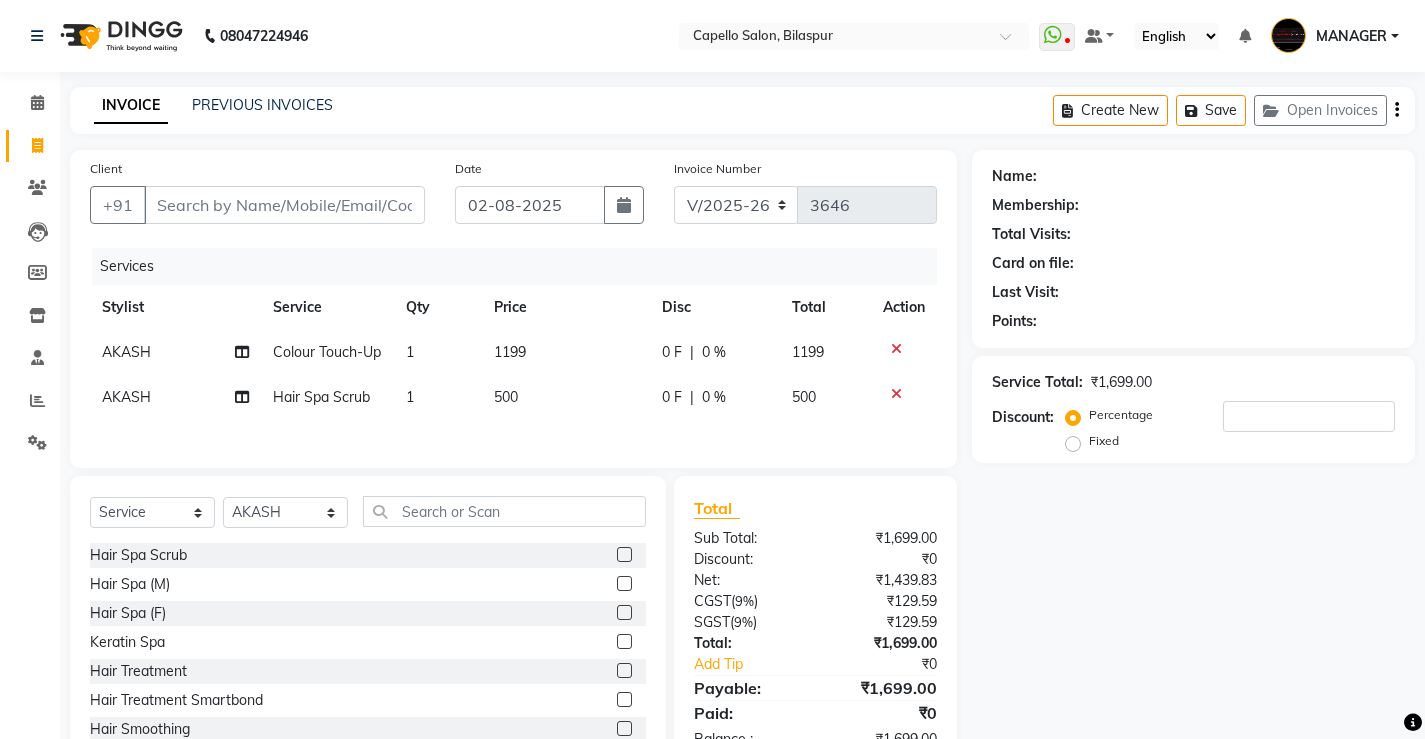 drag, startPoint x: 497, startPoint y: 346, endPoint x: 520, endPoint y: 349, distance: 23.194826 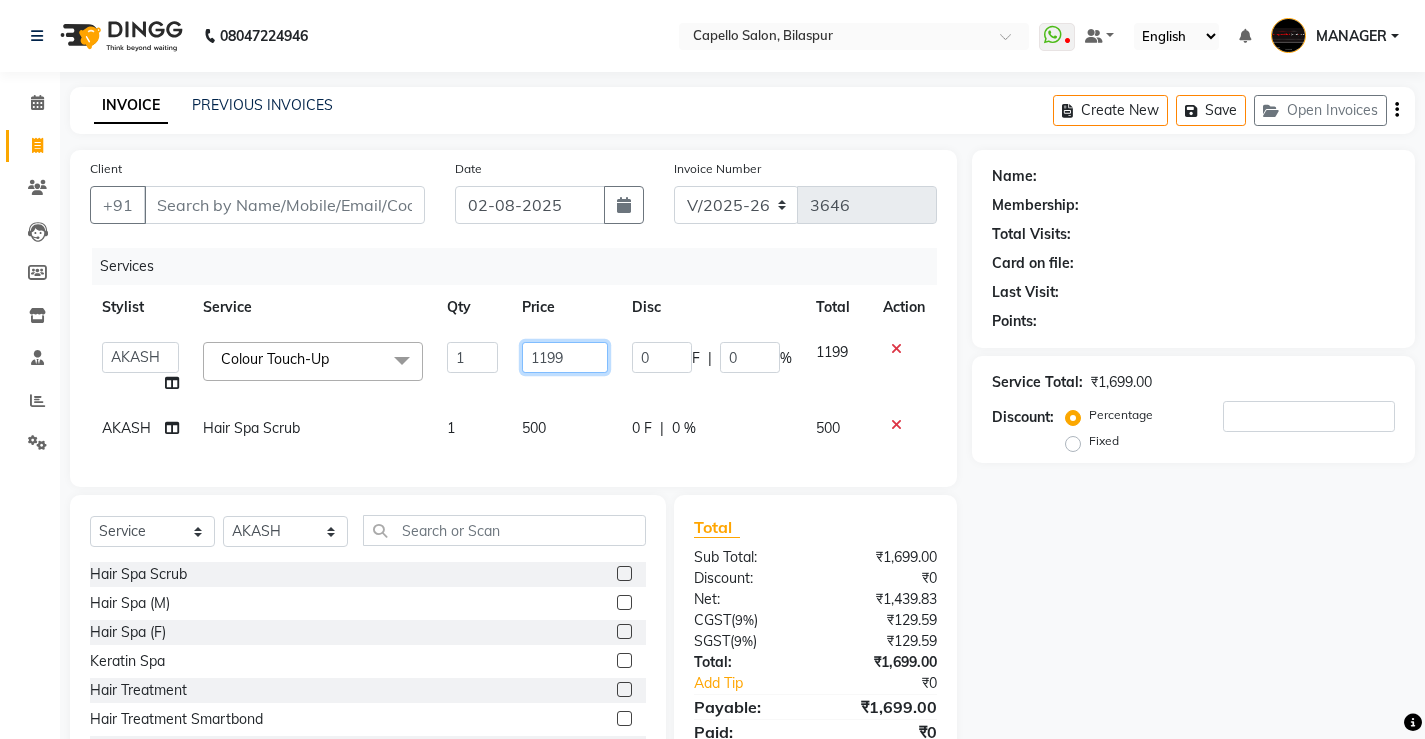 drag, startPoint x: 584, startPoint y: 359, endPoint x: 418, endPoint y: 361, distance: 166.01205 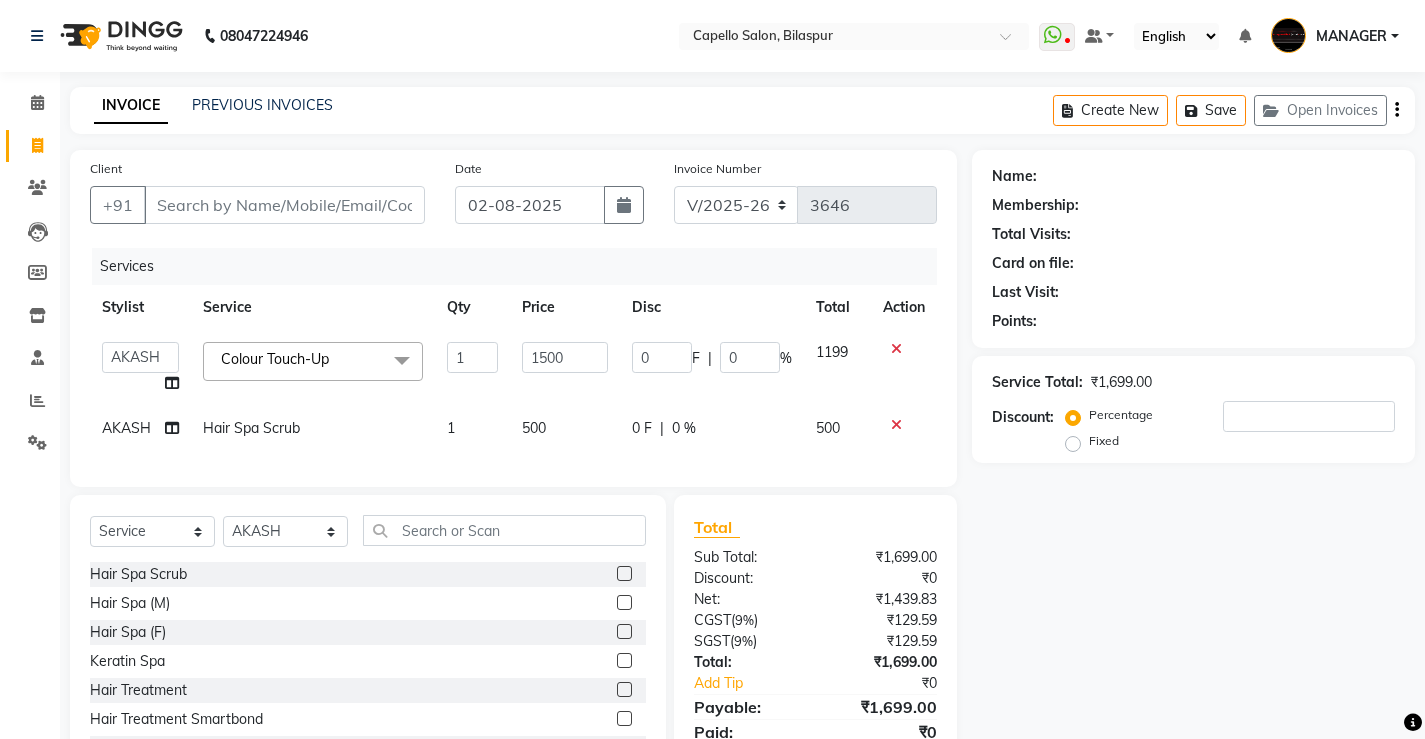 click on "500" 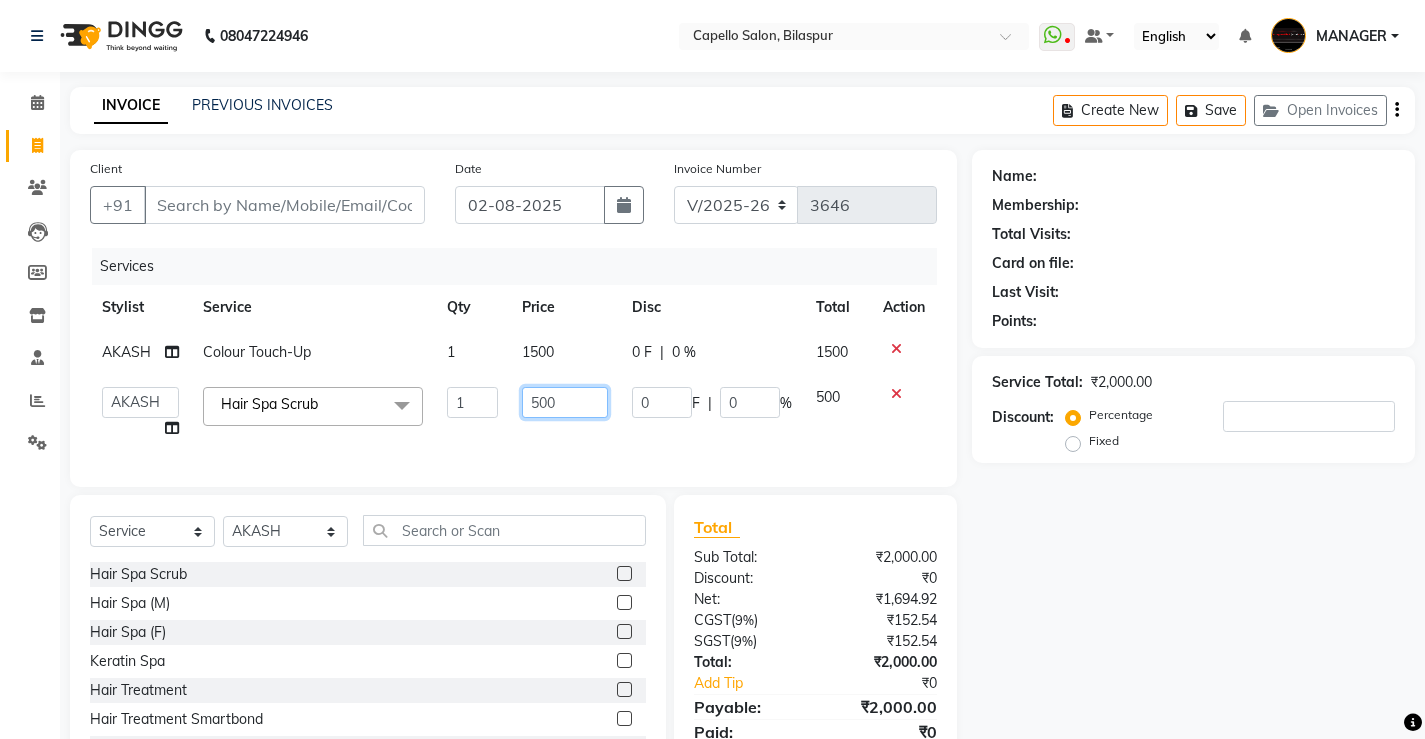 drag, startPoint x: 572, startPoint y: 405, endPoint x: 178, endPoint y: 400, distance: 394.03174 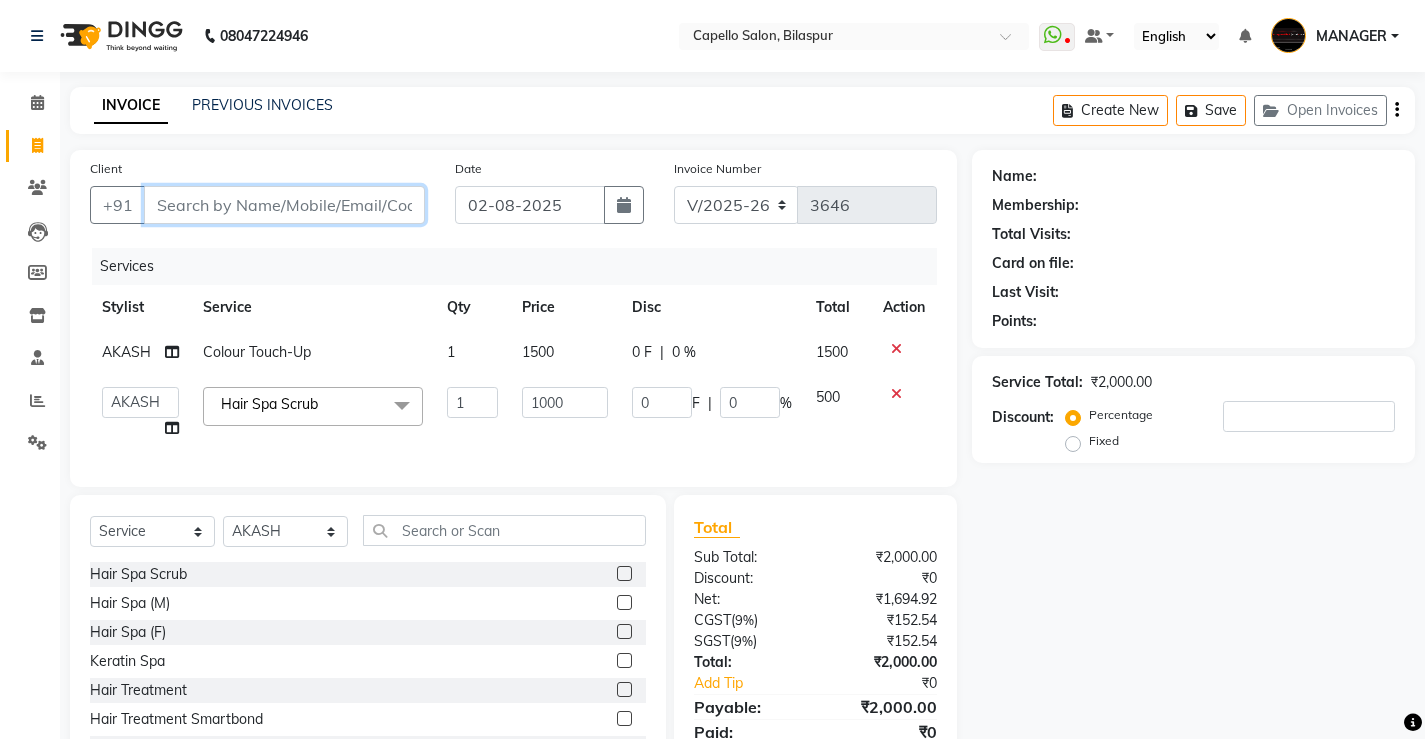 click on "Client" at bounding box center (284, 205) 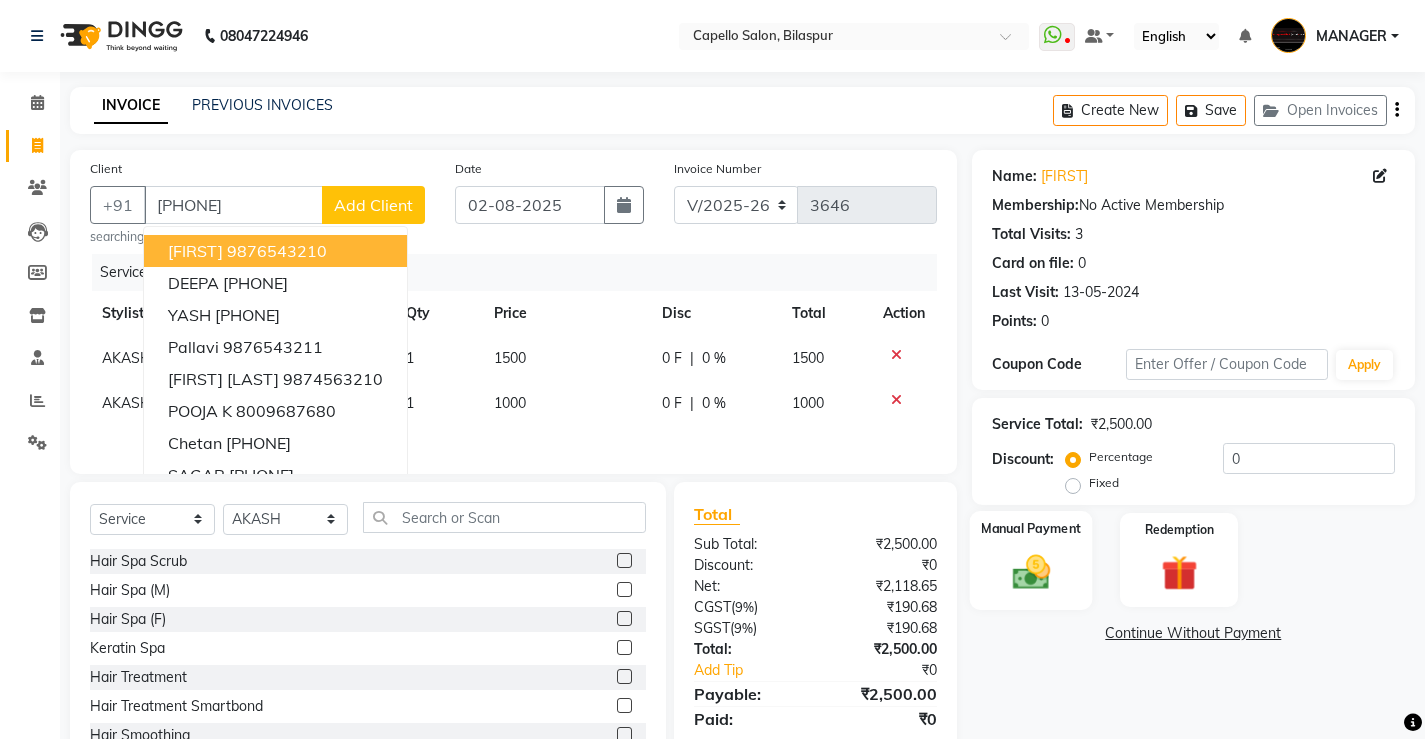 click on "Manual Payment" 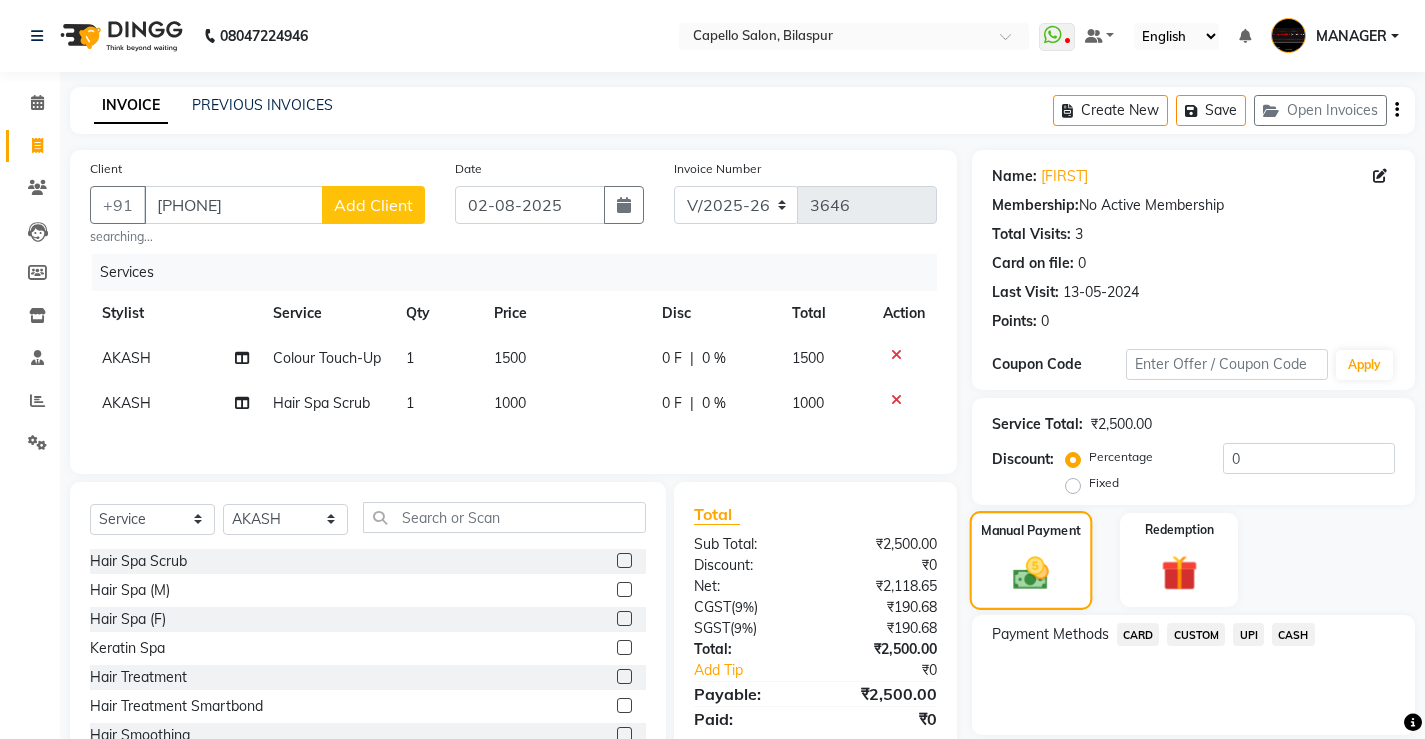 scroll, scrollTop: 92, scrollLeft: 0, axis: vertical 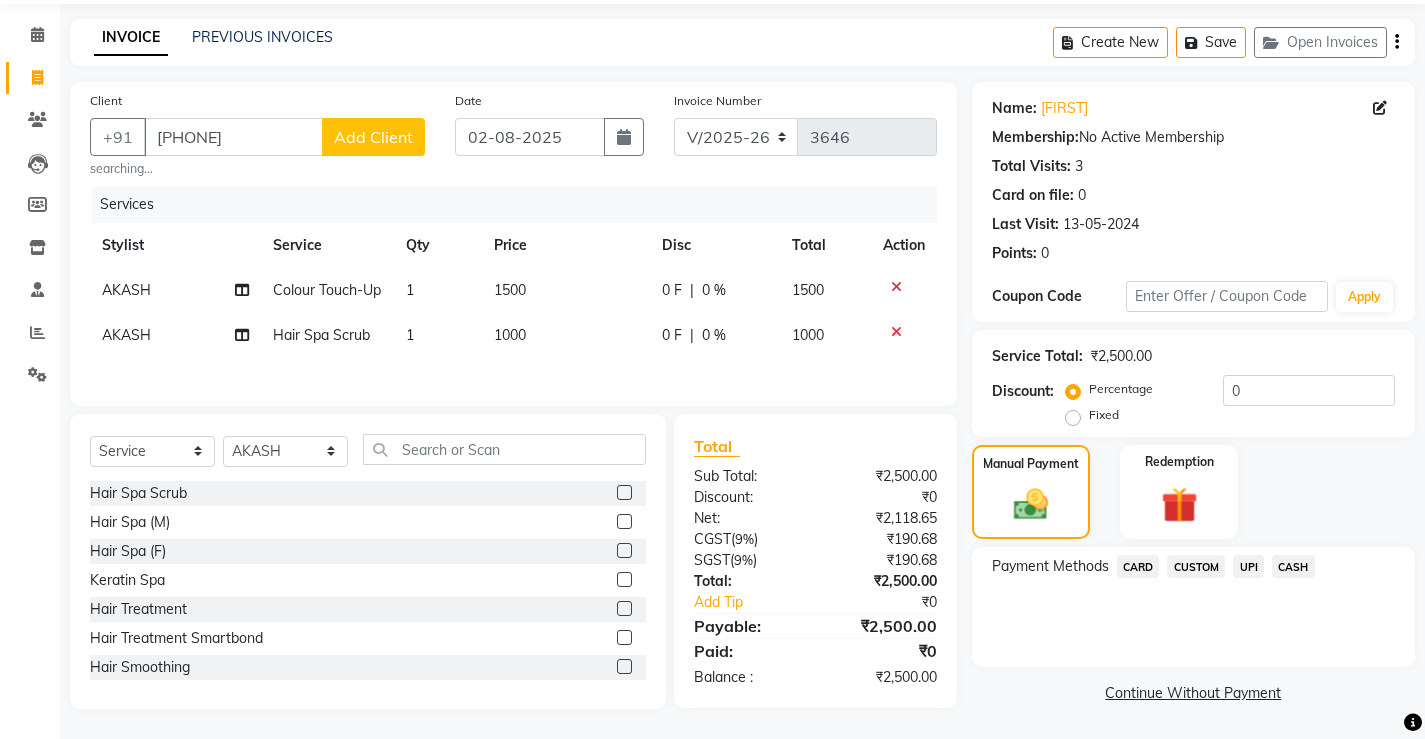 click on "UPI" 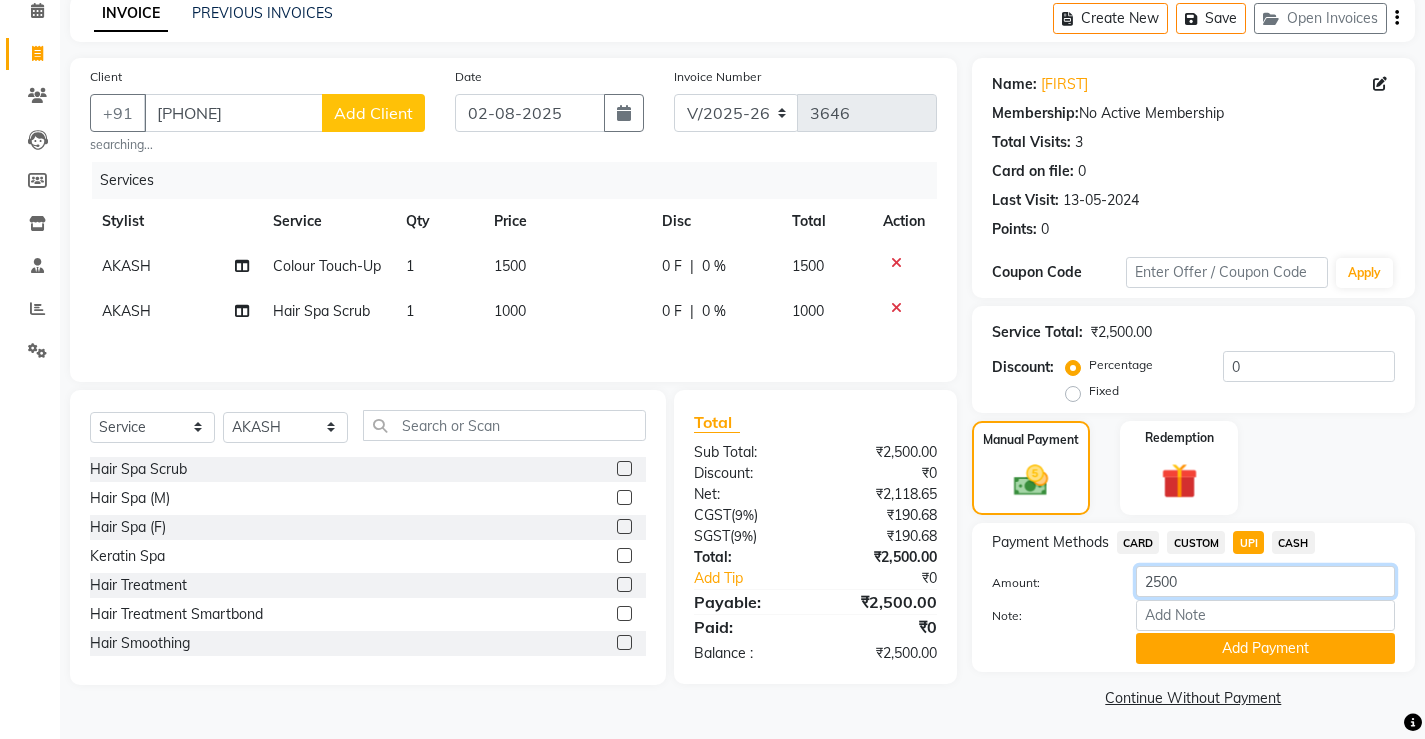 drag, startPoint x: 1228, startPoint y: 572, endPoint x: 817, endPoint y: 616, distance: 413.3485 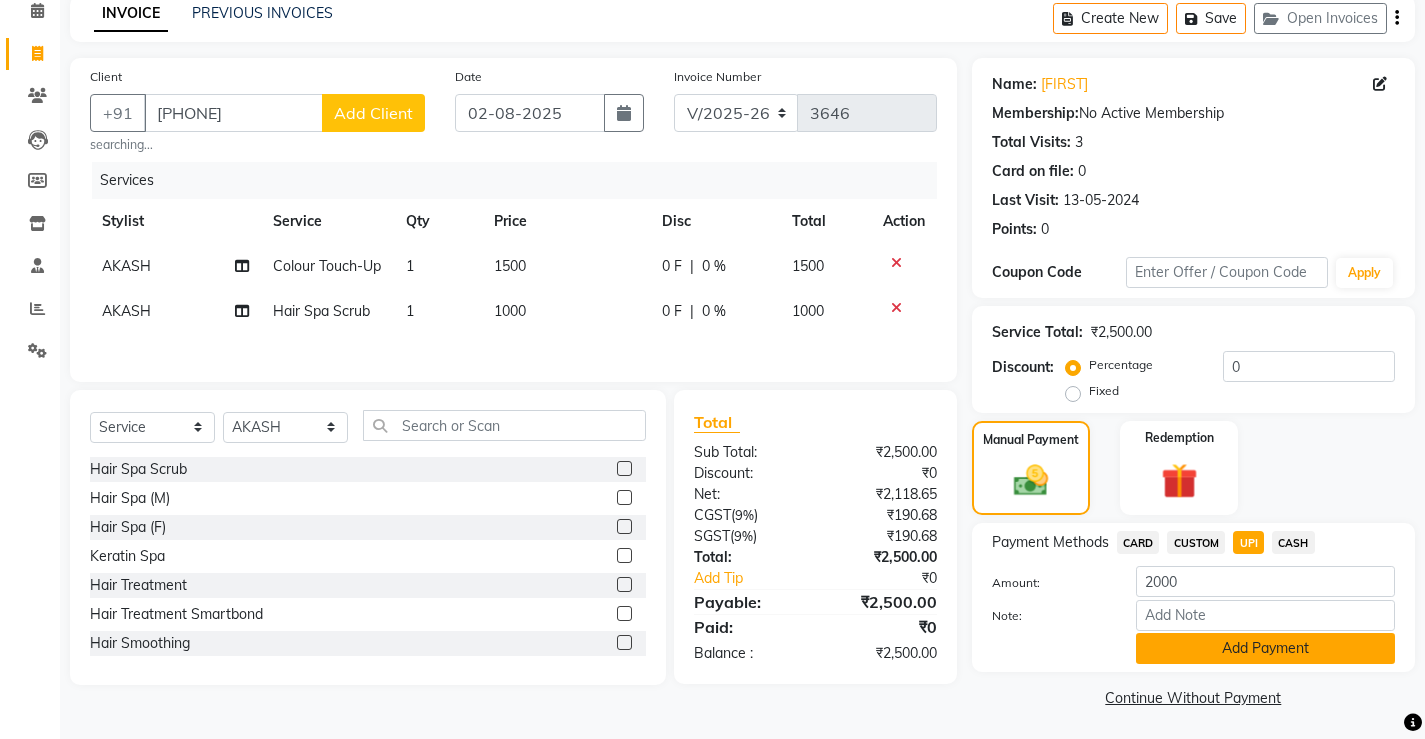 click on "Add Payment" 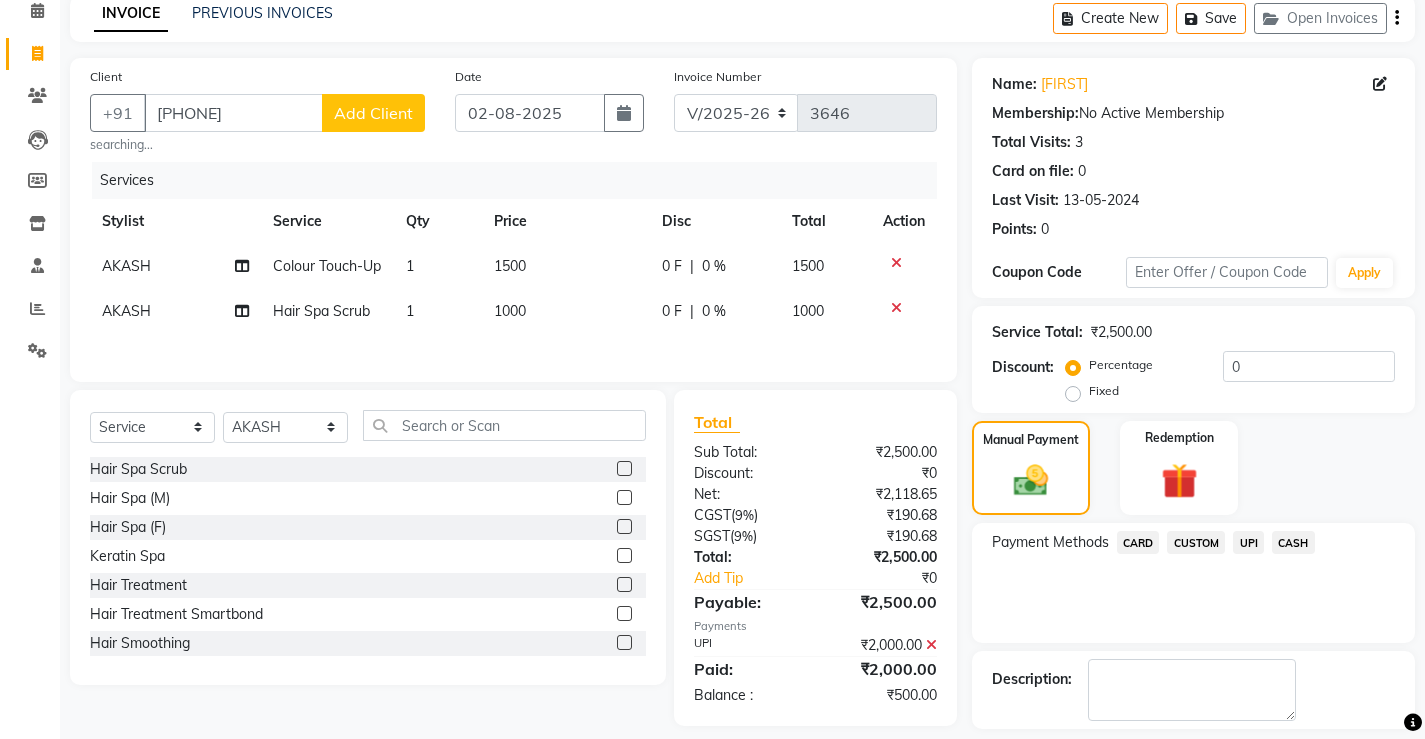 click on "CASH" 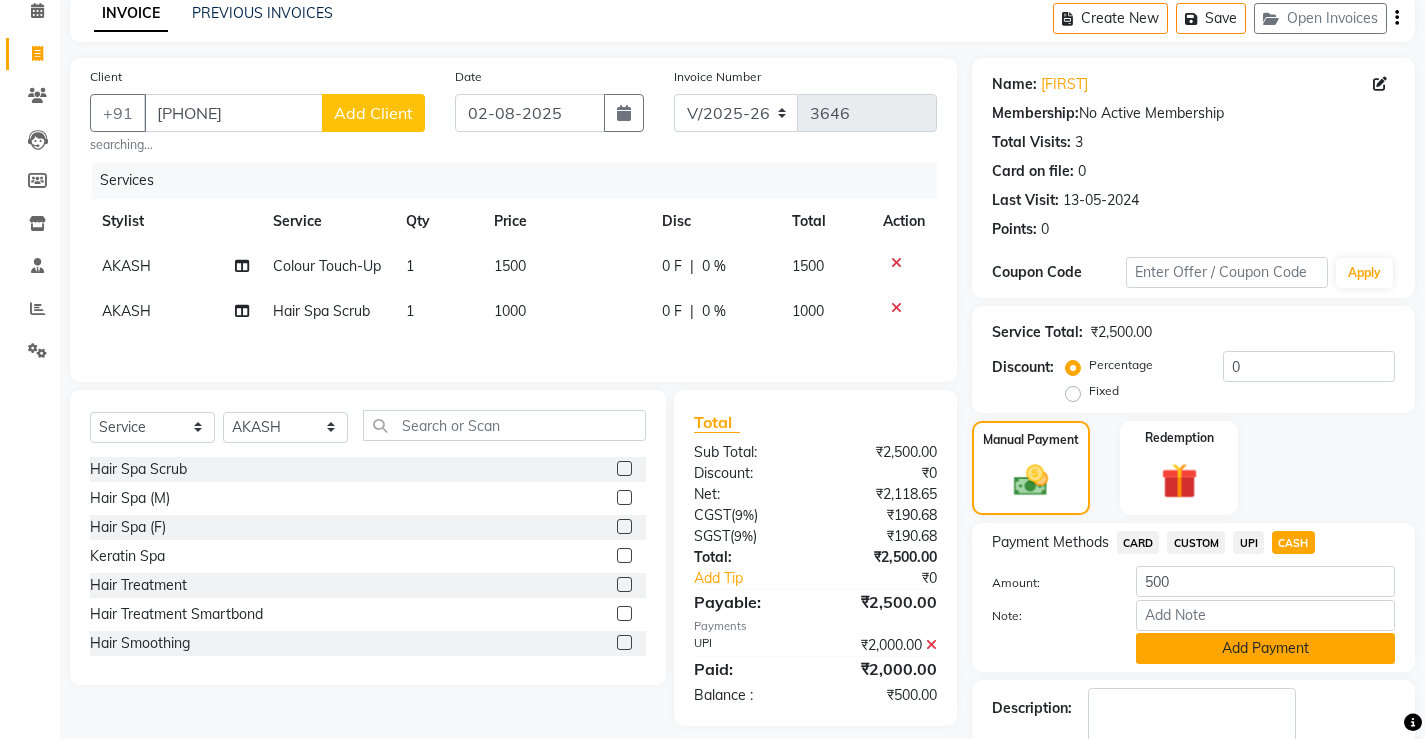 scroll, scrollTop: 192, scrollLeft: 0, axis: vertical 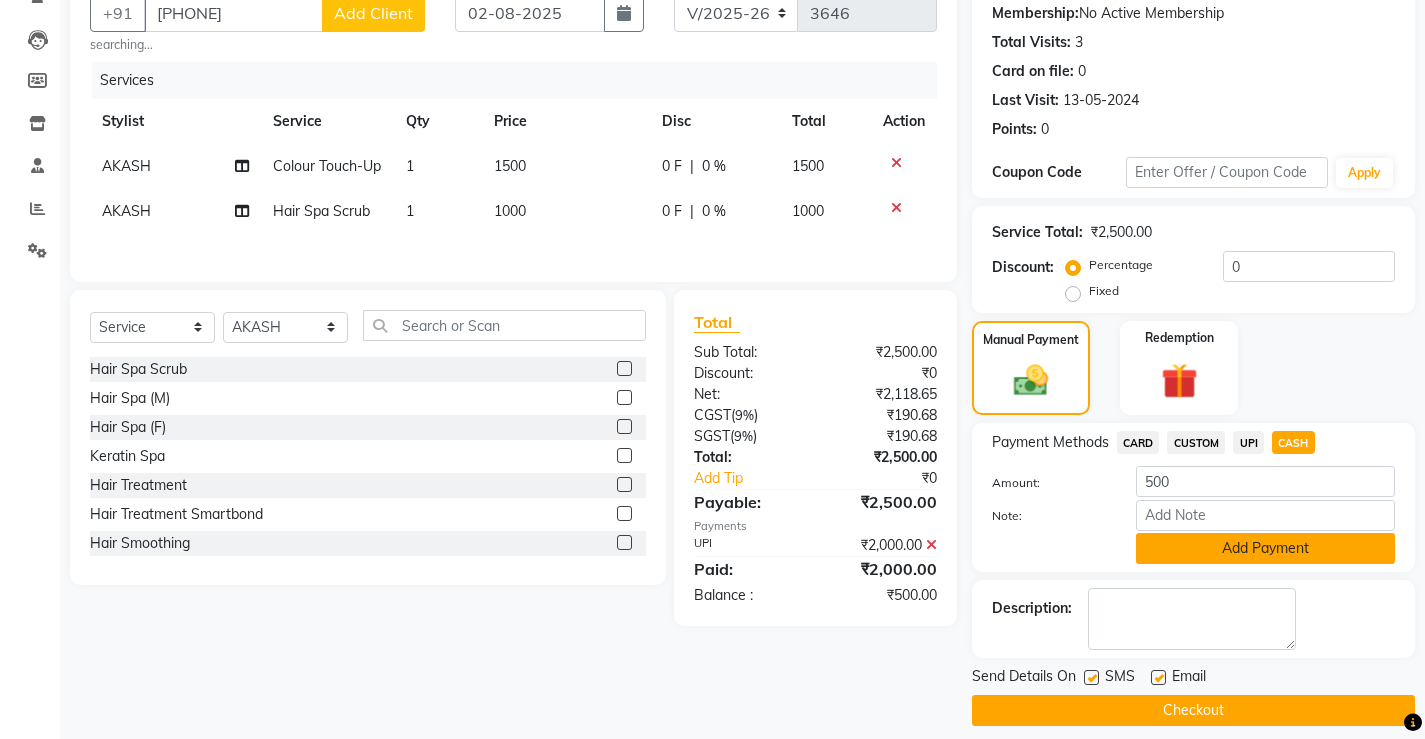 click on "Add Payment" 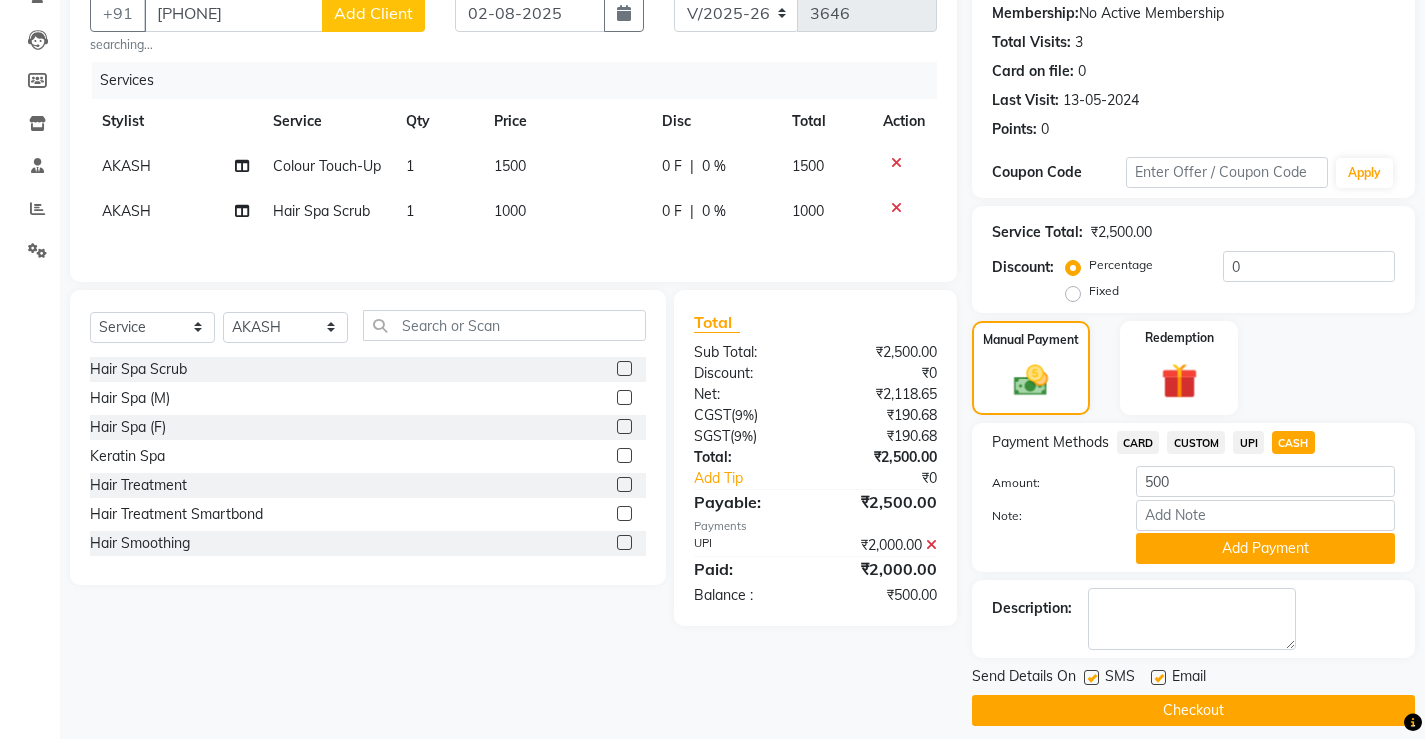 scroll, scrollTop: 183, scrollLeft: 0, axis: vertical 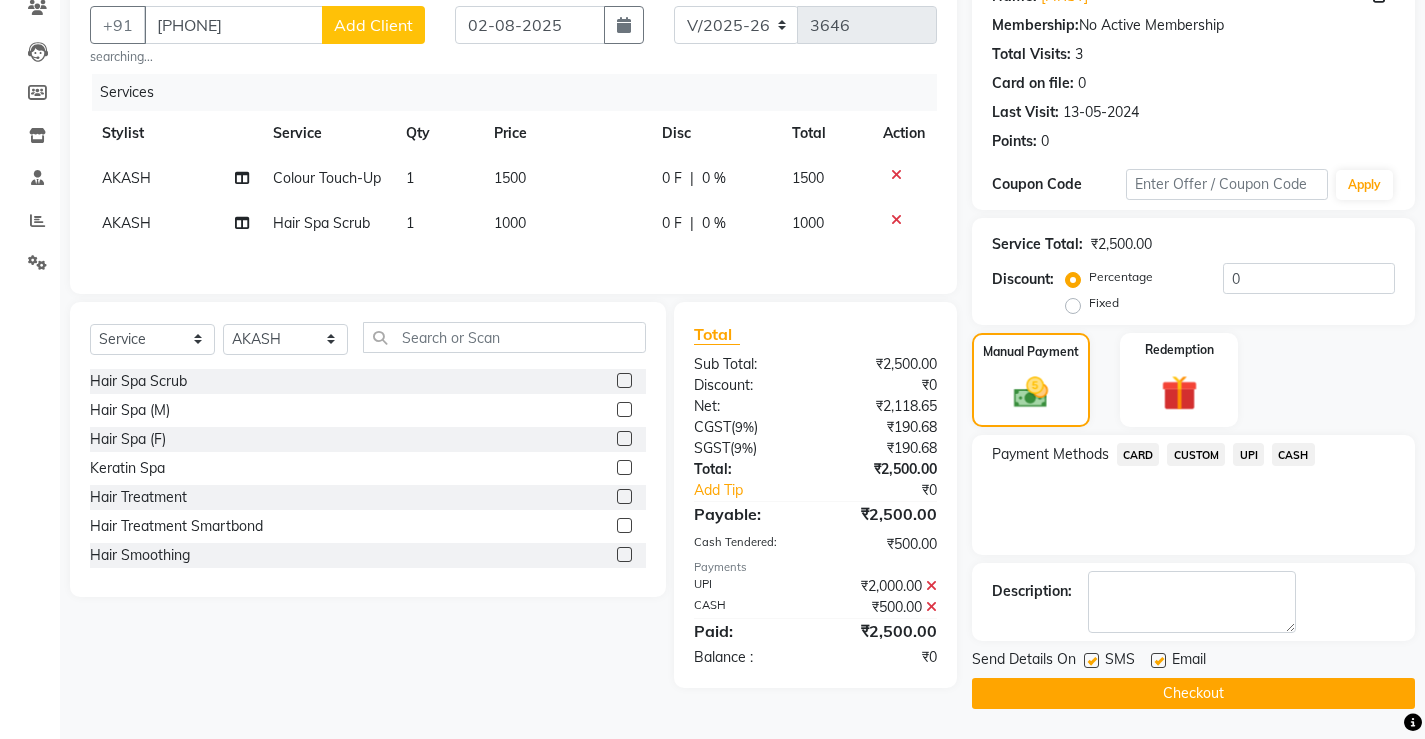 click on "Checkout" 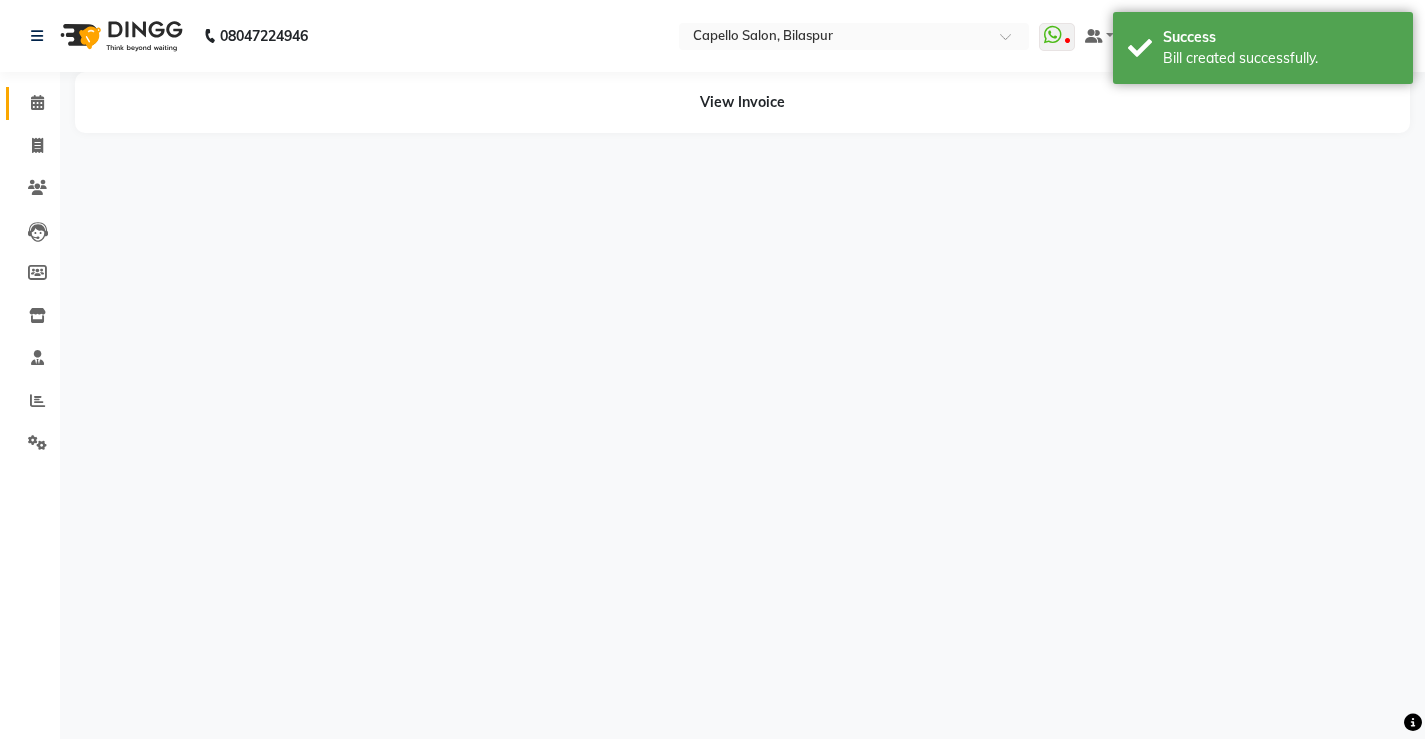 scroll, scrollTop: 0, scrollLeft: 0, axis: both 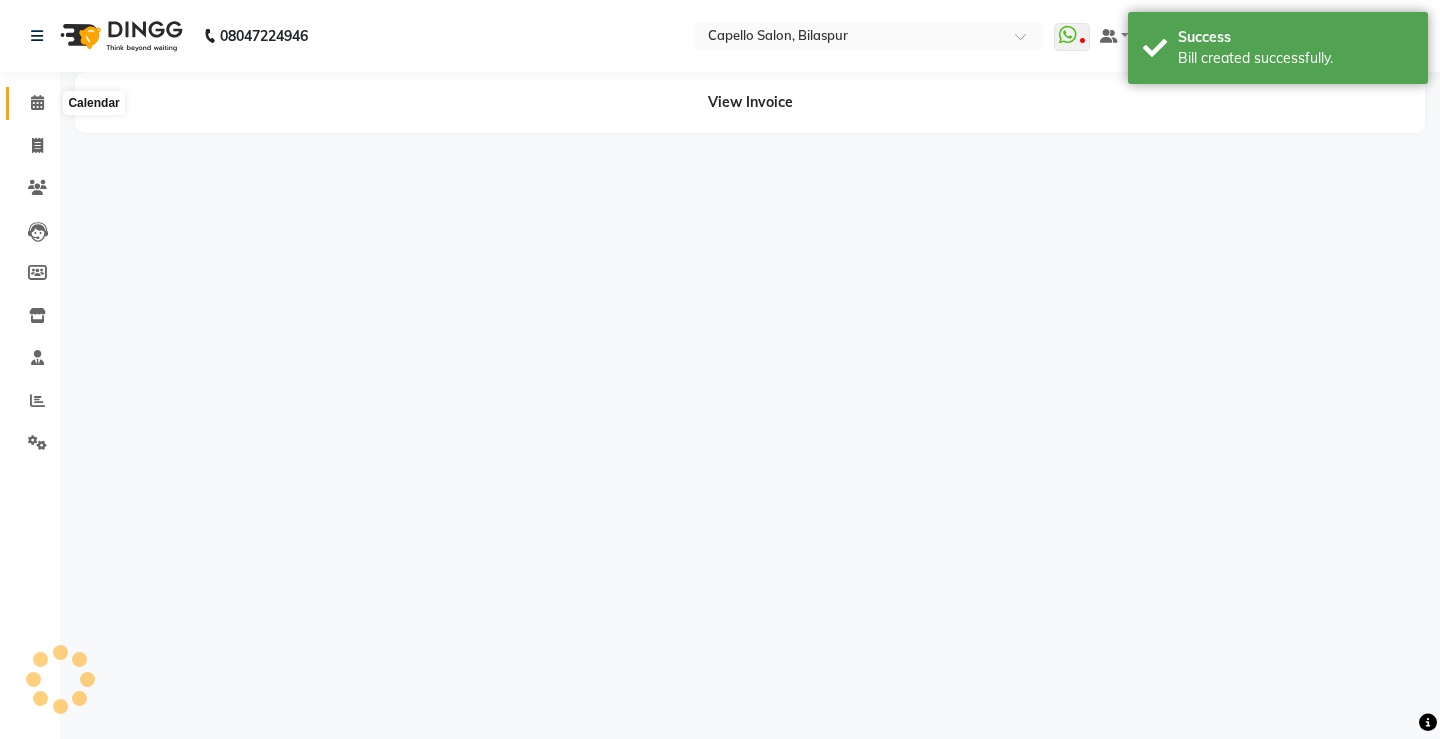 click 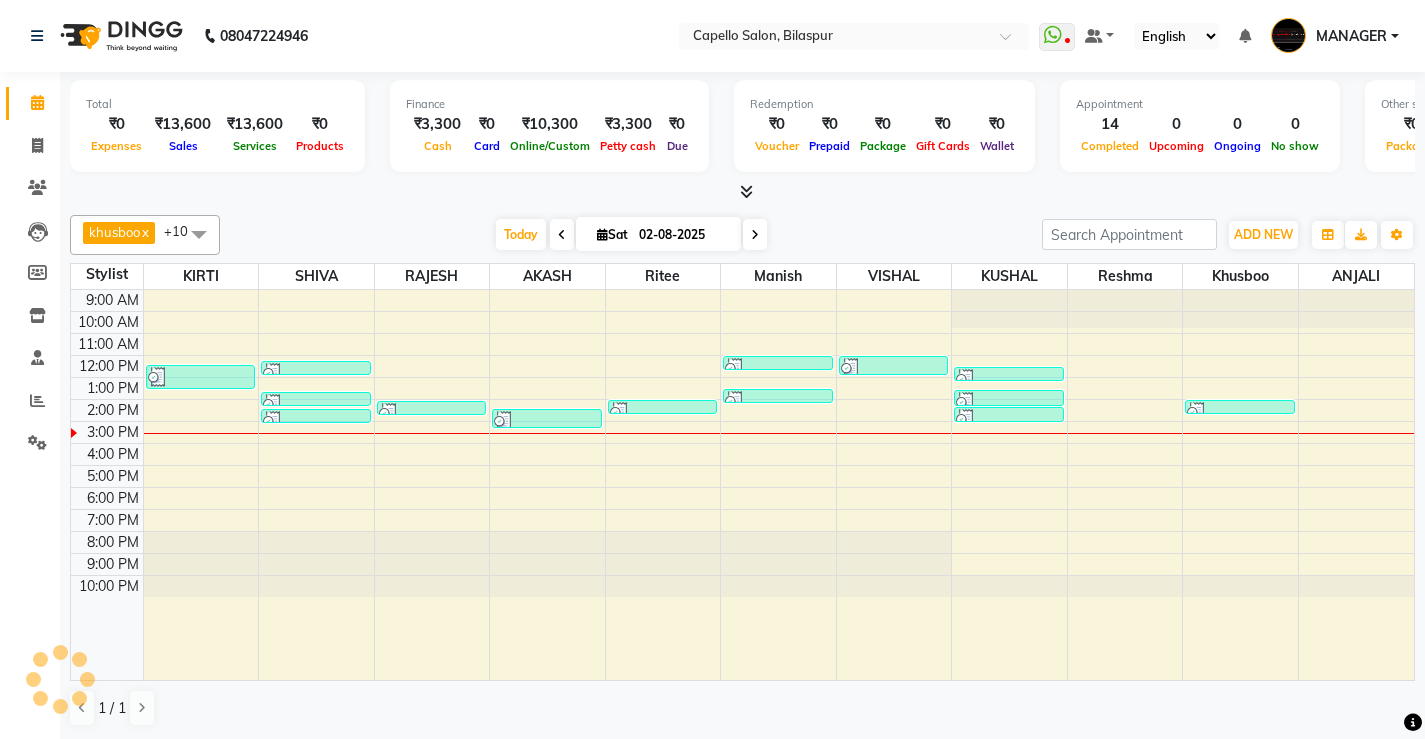 scroll, scrollTop: 1, scrollLeft: 0, axis: vertical 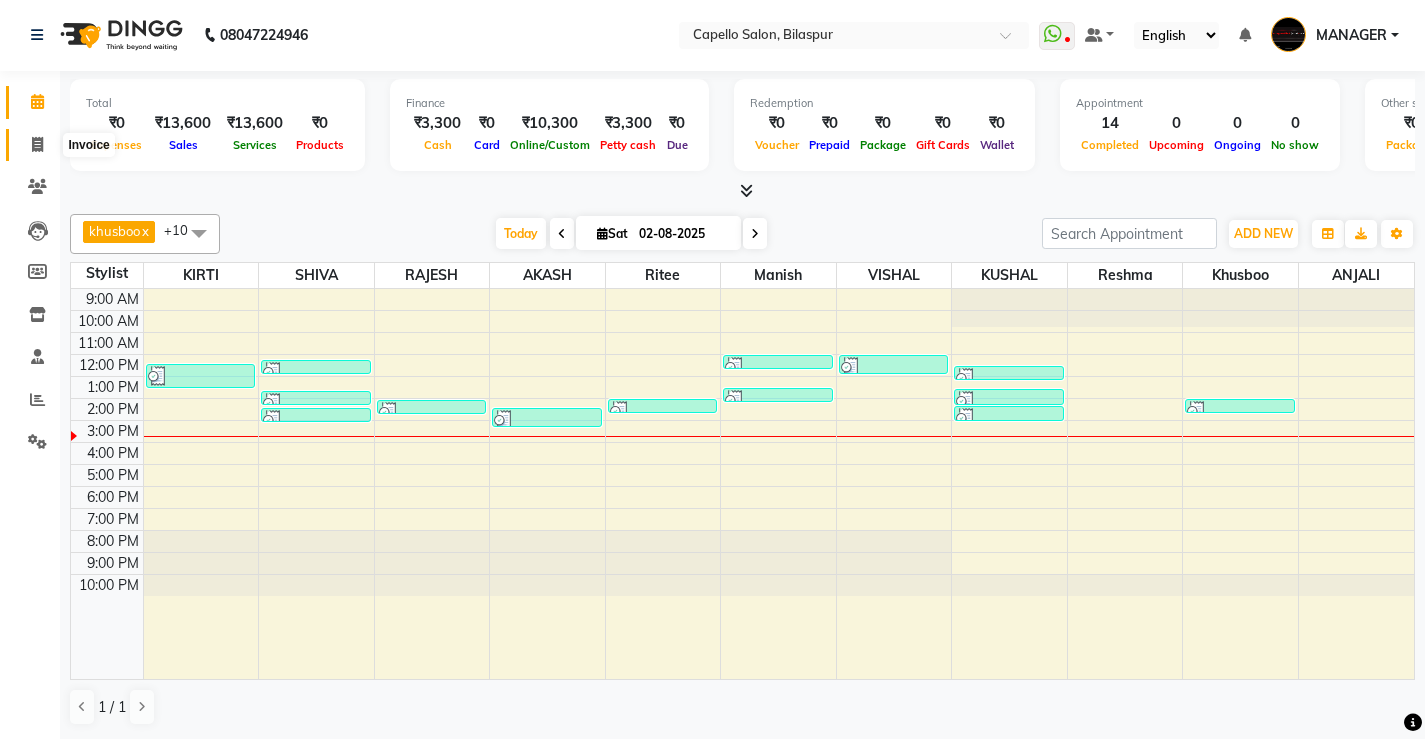 click 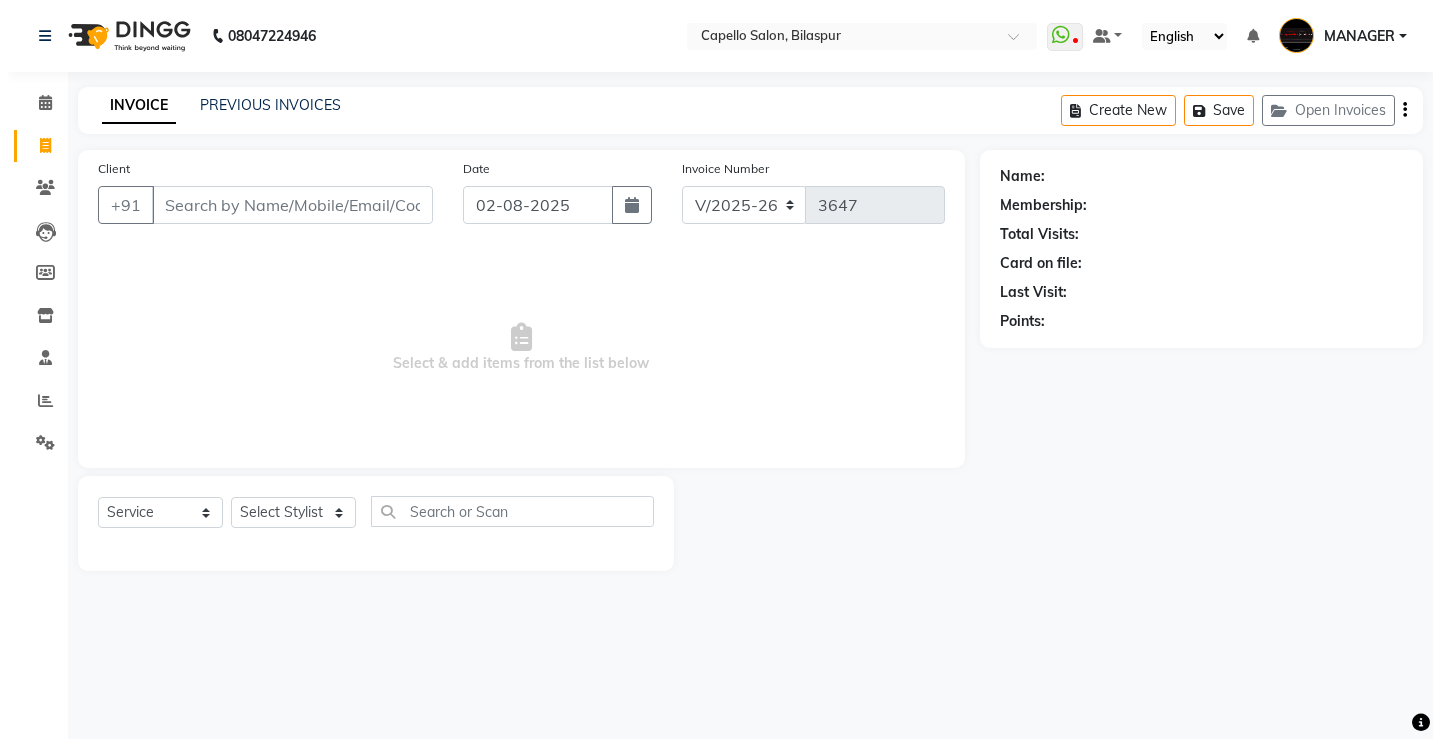 scroll, scrollTop: 0, scrollLeft: 0, axis: both 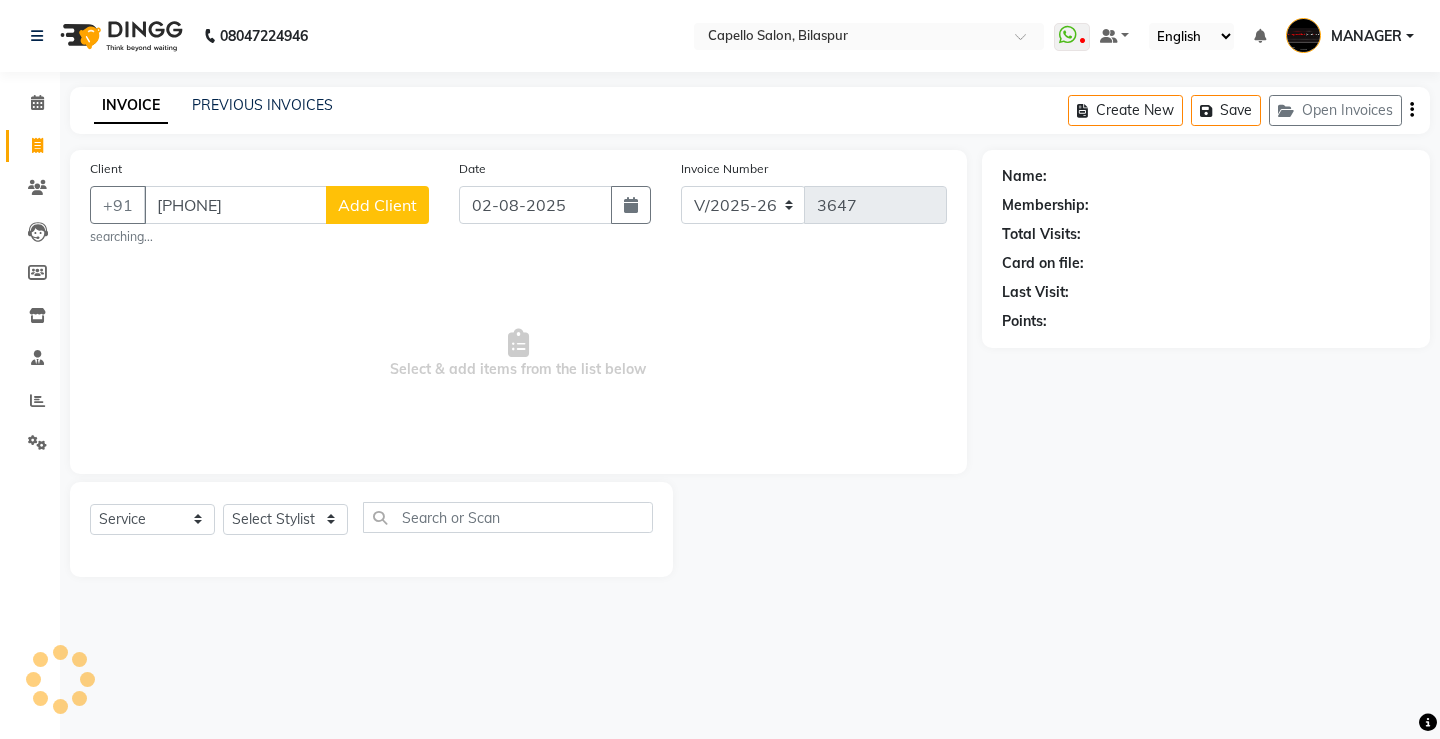 click on "Client +91 7879875675 Add Client searching..." 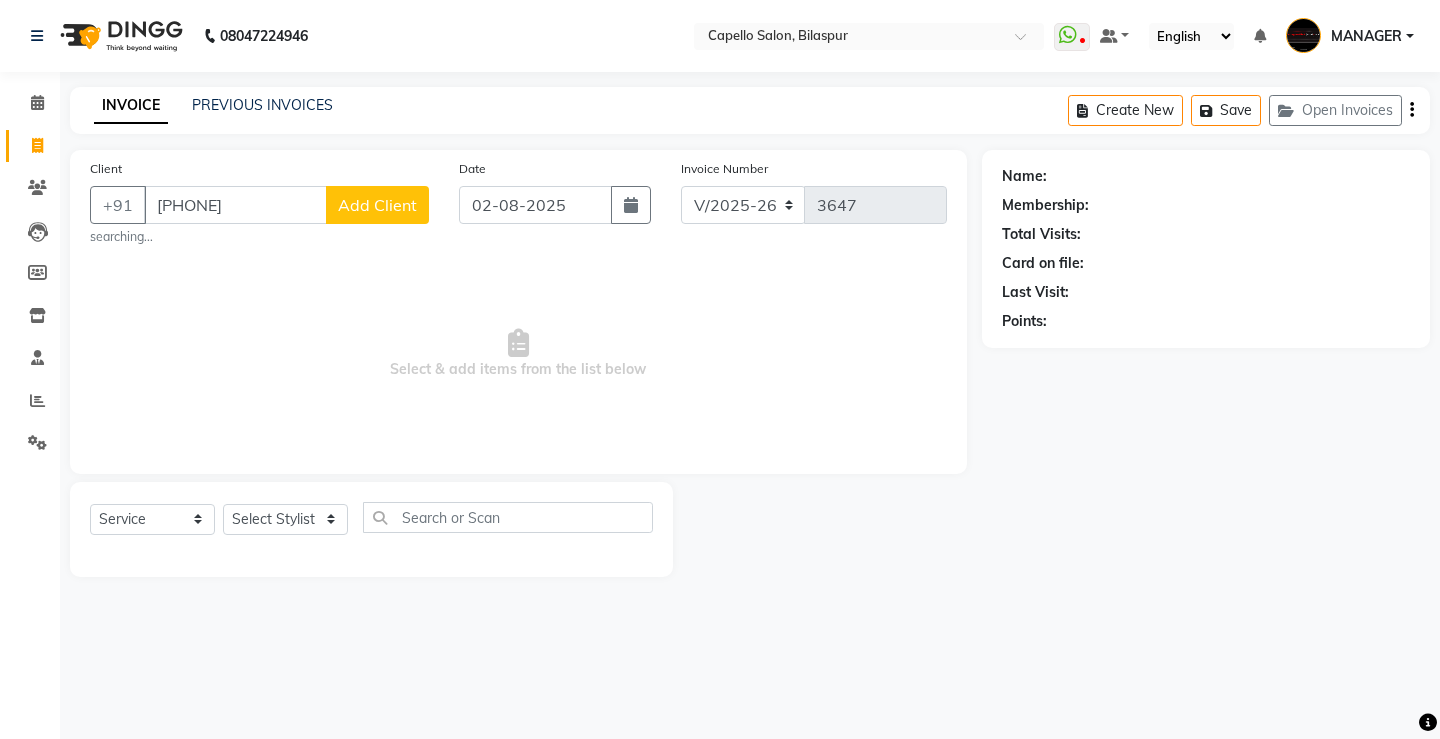 click on "Add Client" 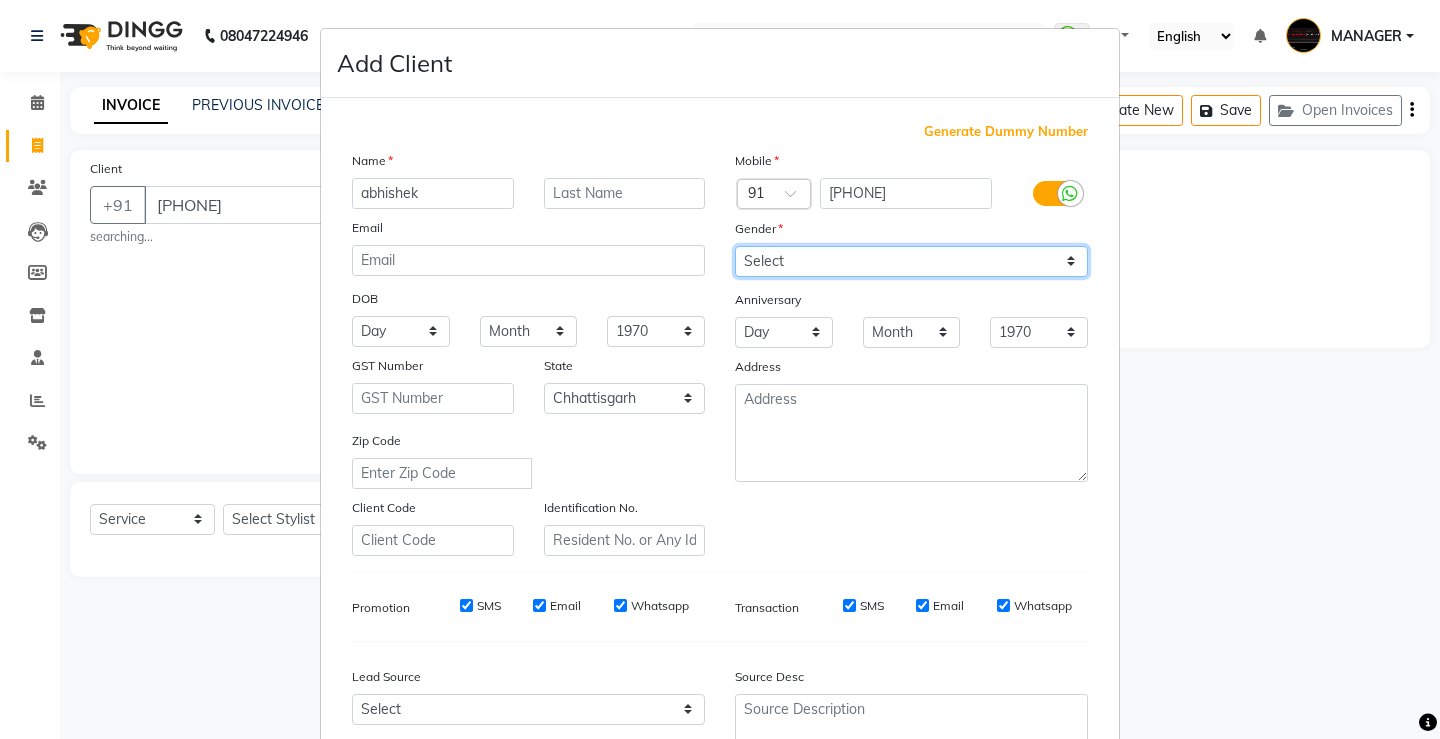 click on "Select Male Female Other Prefer Not To Say" at bounding box center (911, 261) 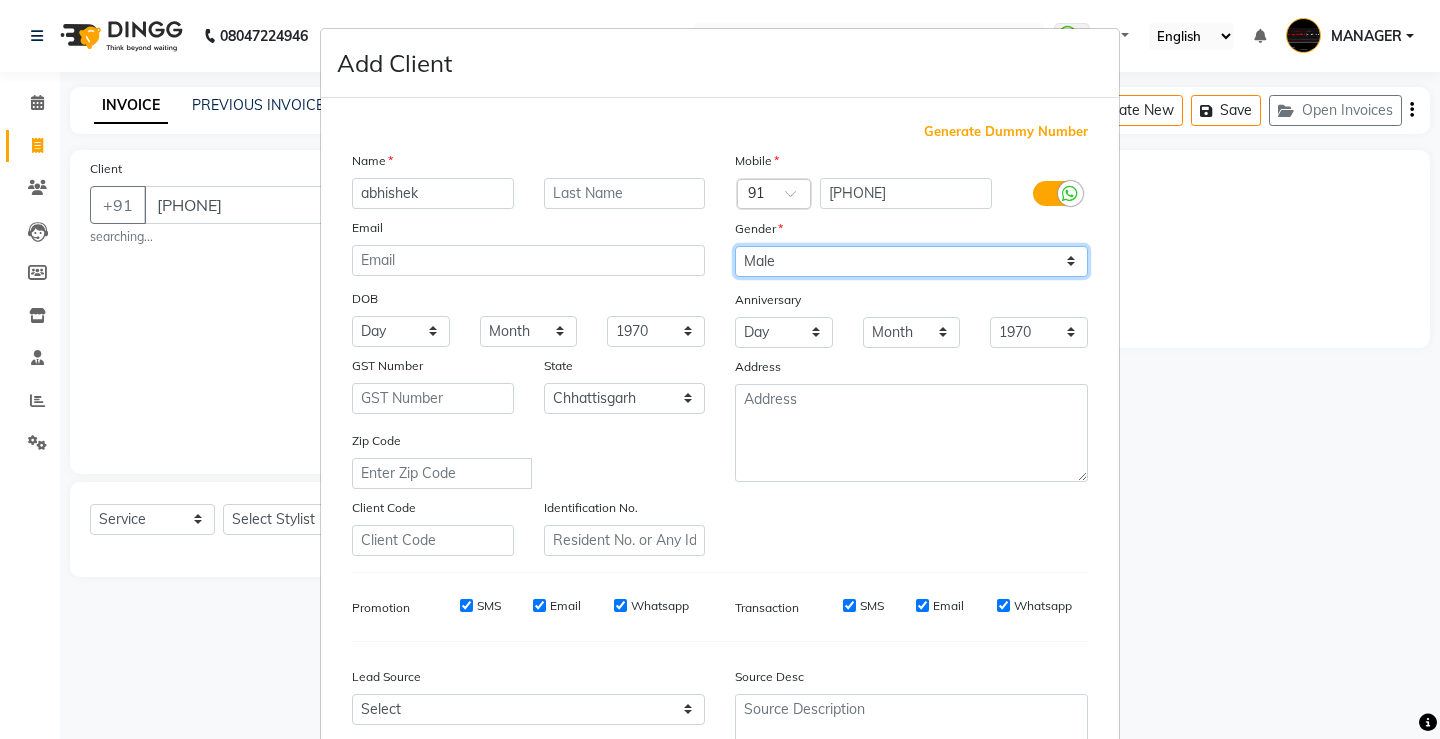 click on "Select Male Female Other Prefer Not To Say" at bounding box center [911, 261] 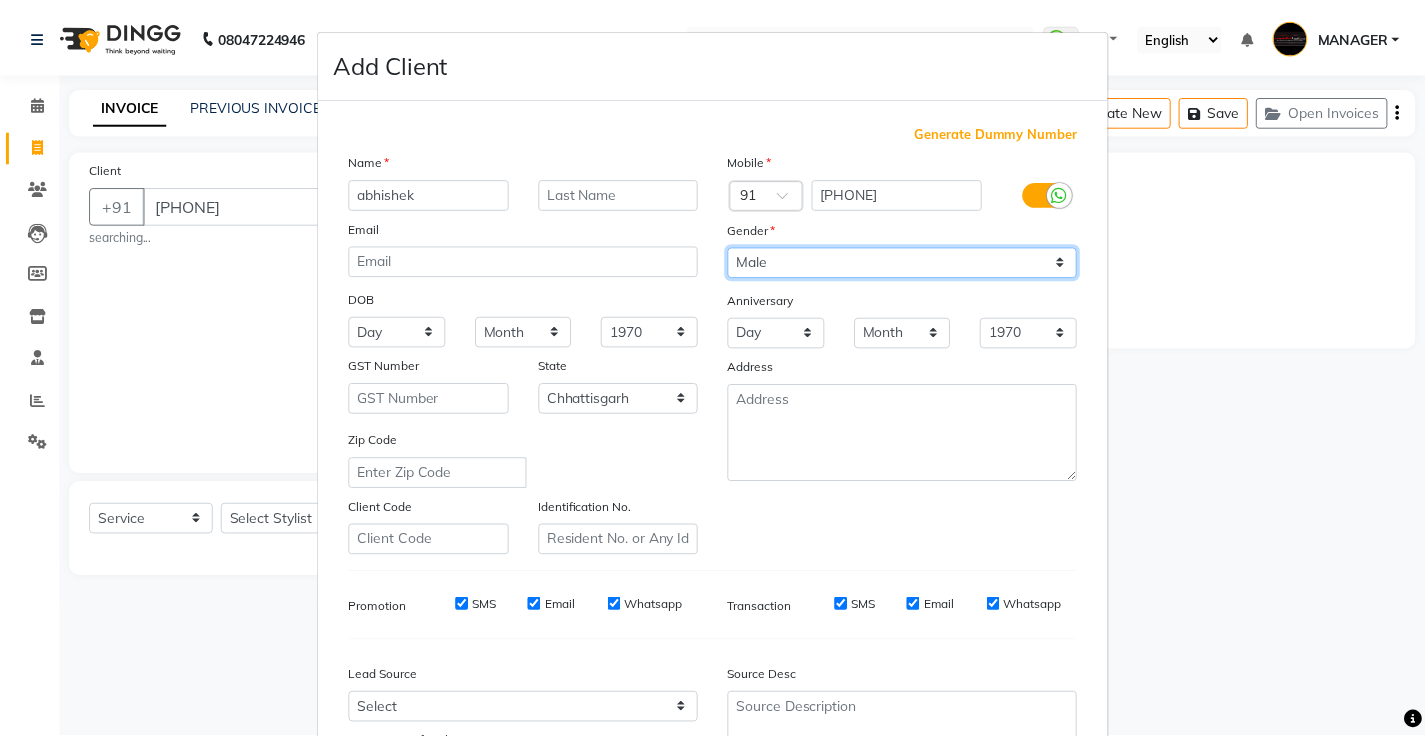 scroll, scrollTop: 184, scrollLeft: 0, axis: vertical 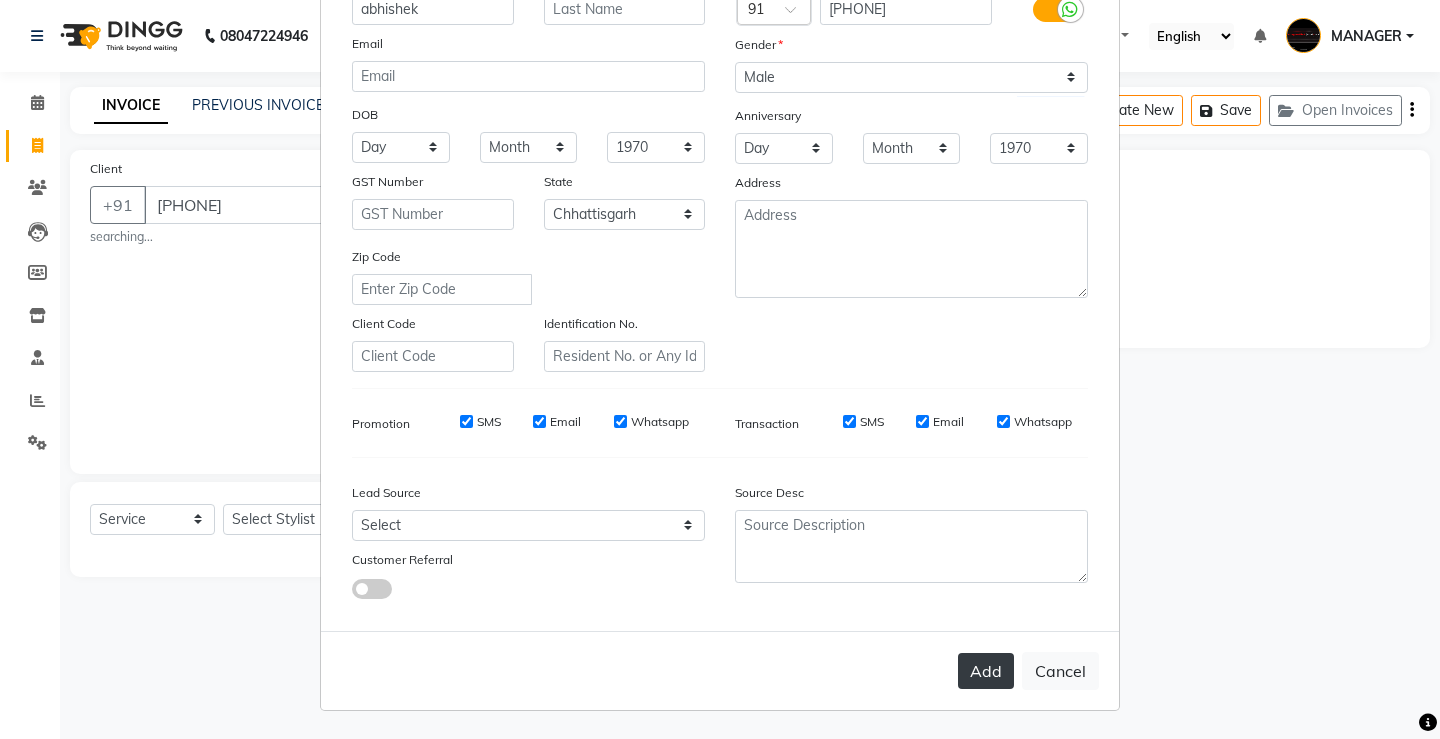click on "Add" at bounding box center [986, 671] 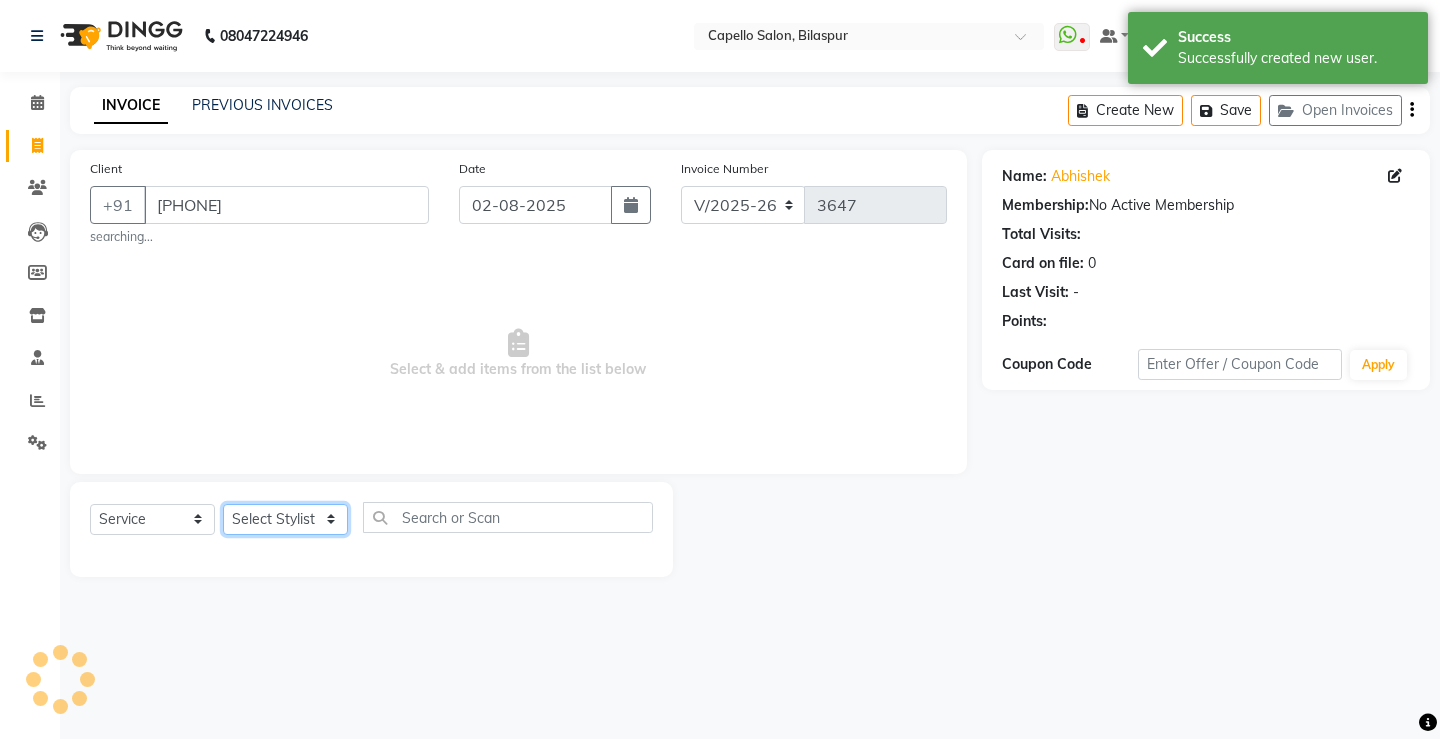 click on "Select Stylist ADMIN AKASH ANJALI khusboo KIRTI KUSHAL MANAGER Manish  RAJESH reshma ritee shailendra SHIVA VISHAL" 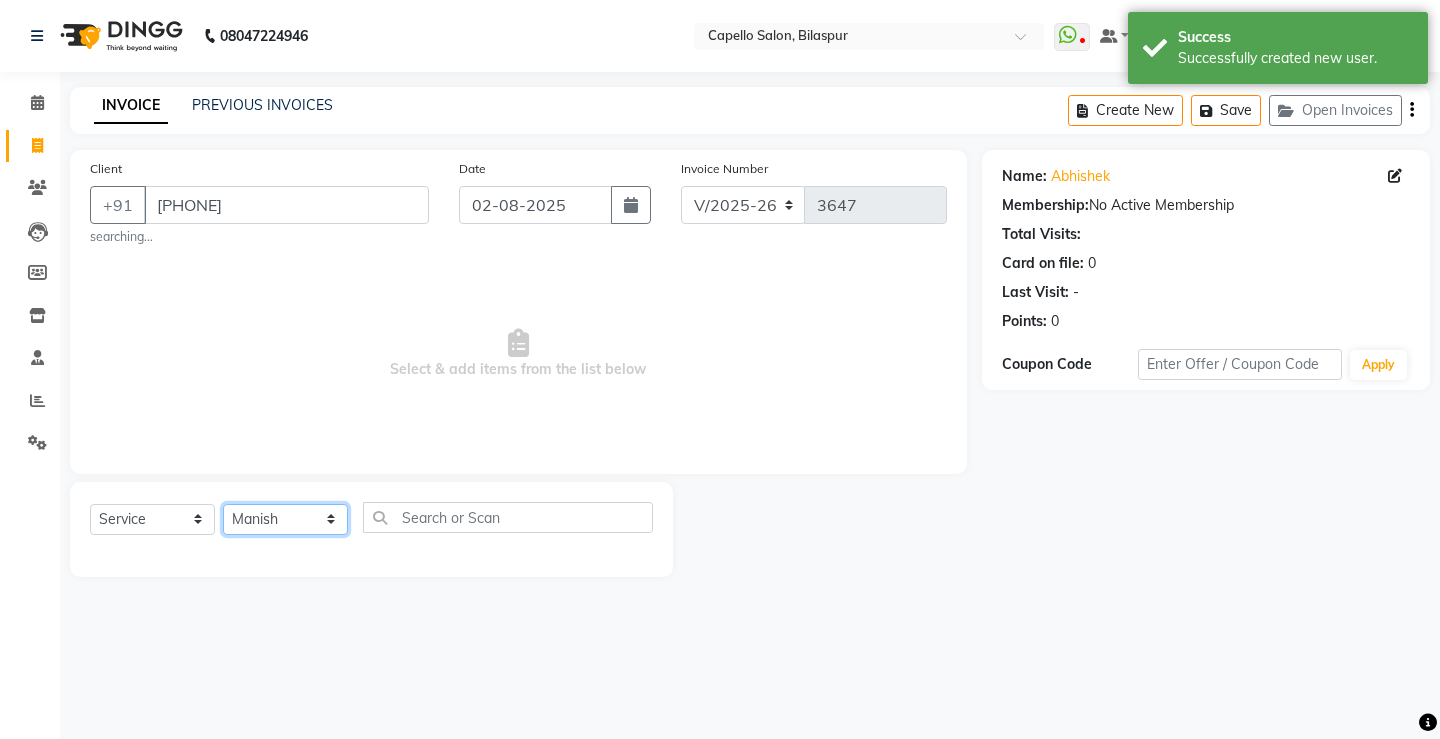 click on "Select Stylist ADMIN AKASH ANJALI khusboo KIRTI KUSHAL MANAGER Manish  RAJESH reshma ritee shailendra SHIVA VISHAL" 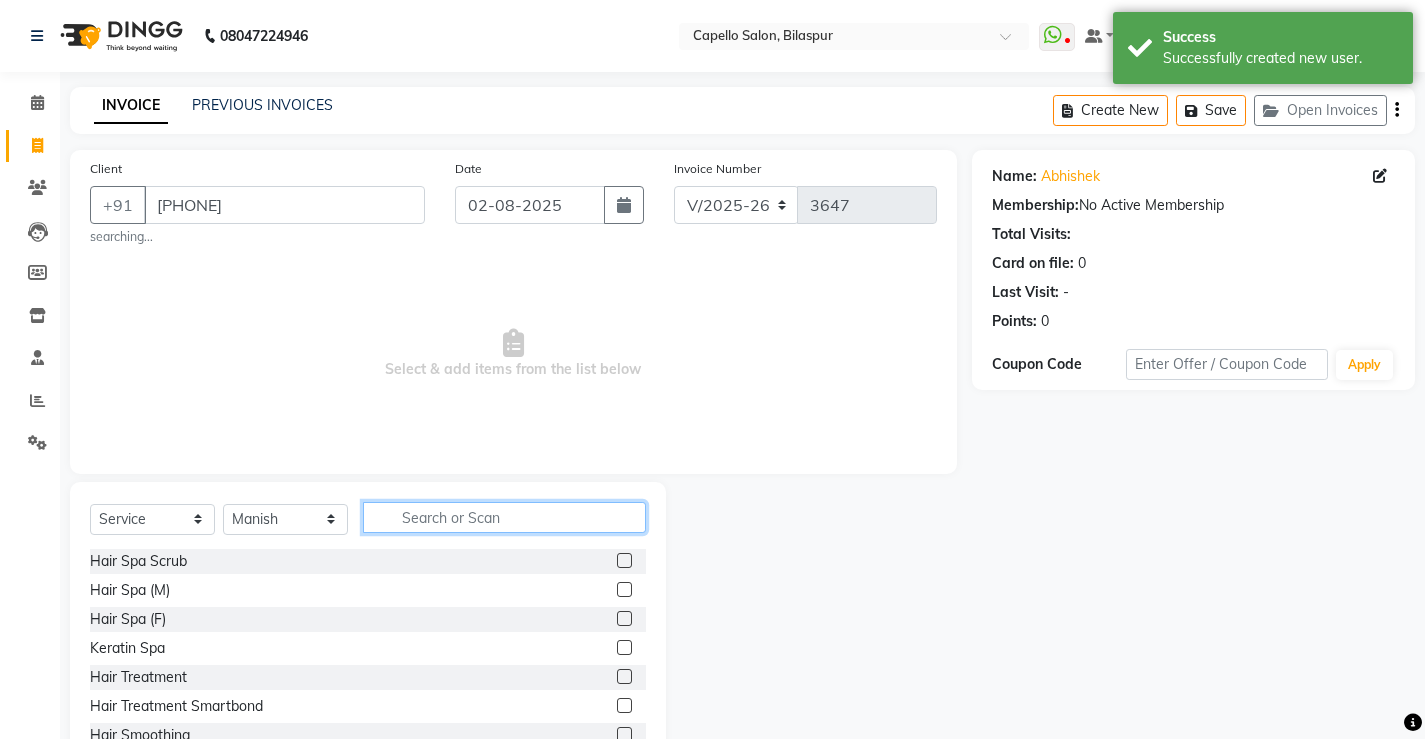 click 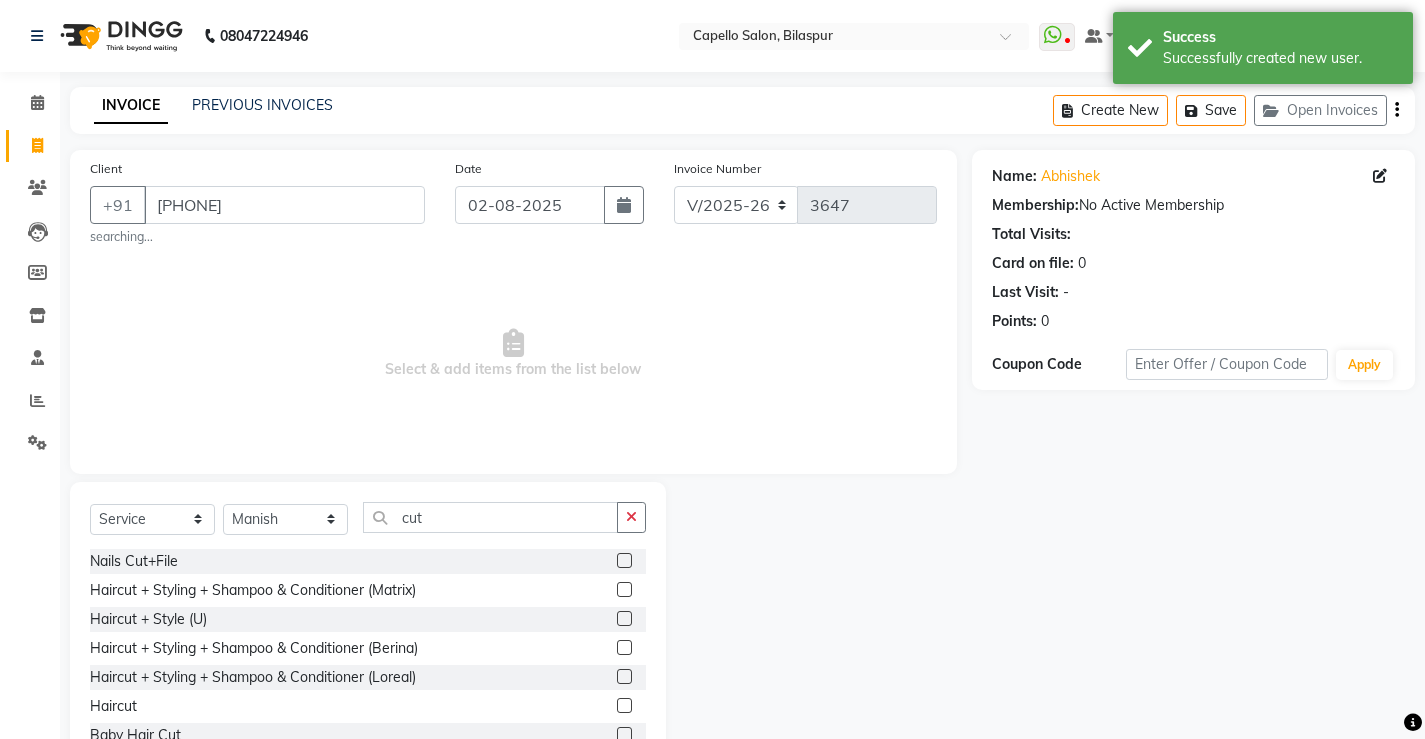 click 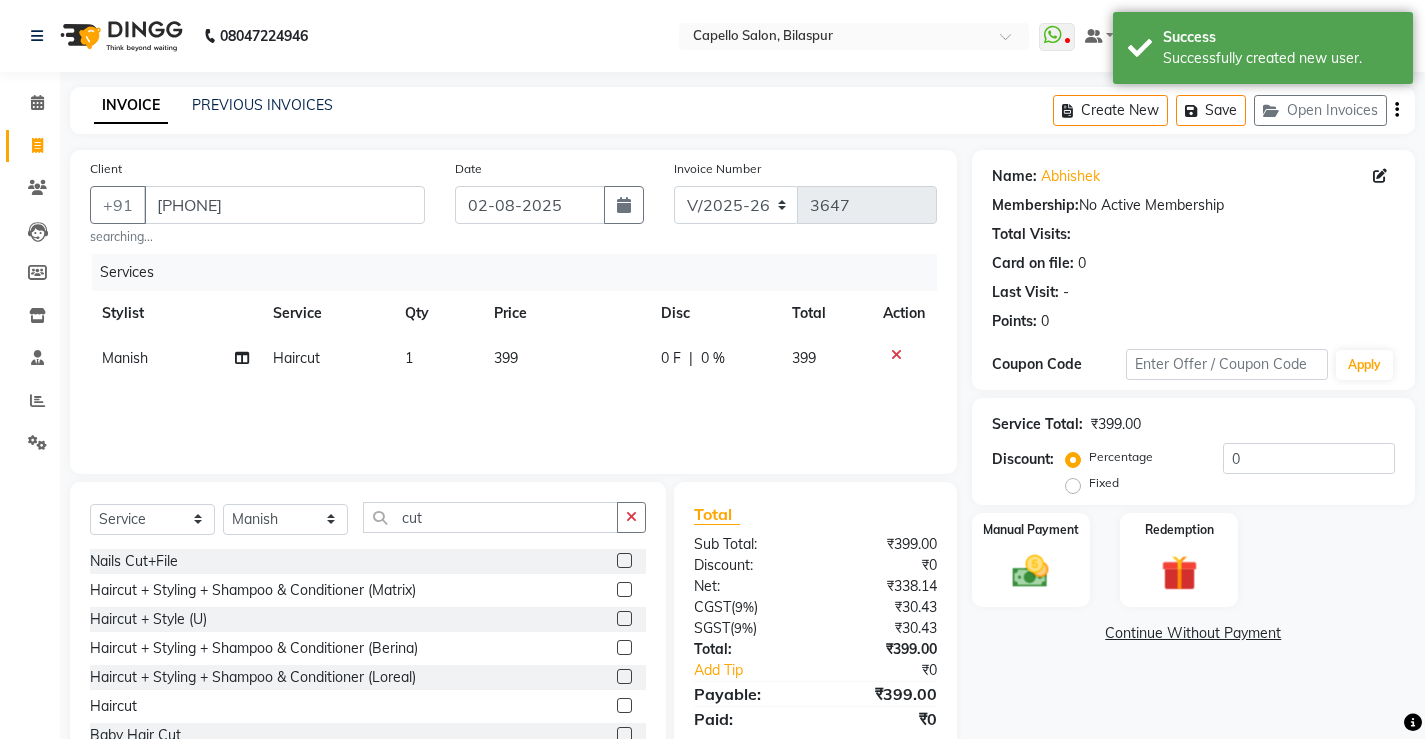 click on "399" 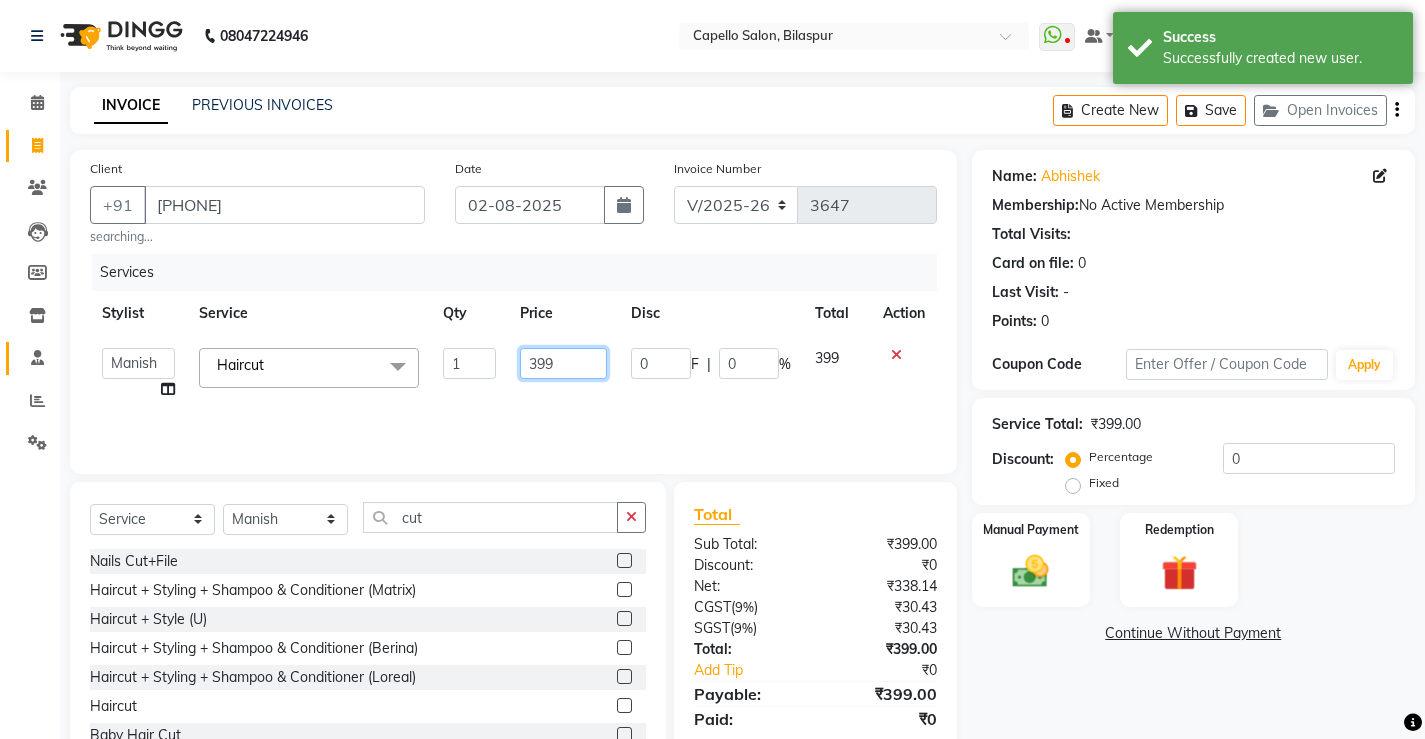 drag, startPoint x: 571, startPoint y: 361, endPoint x: 33, endPoint y: 373, distance: 538.1338 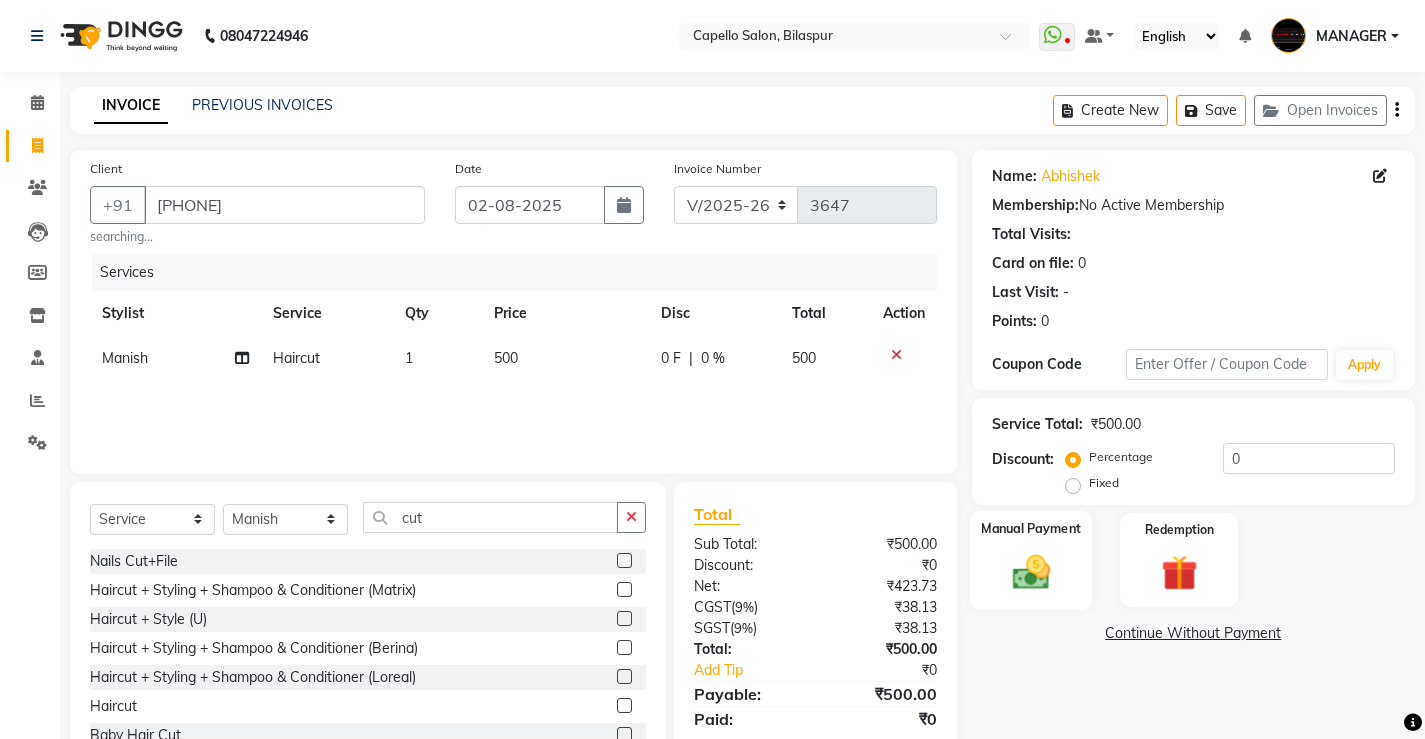 click 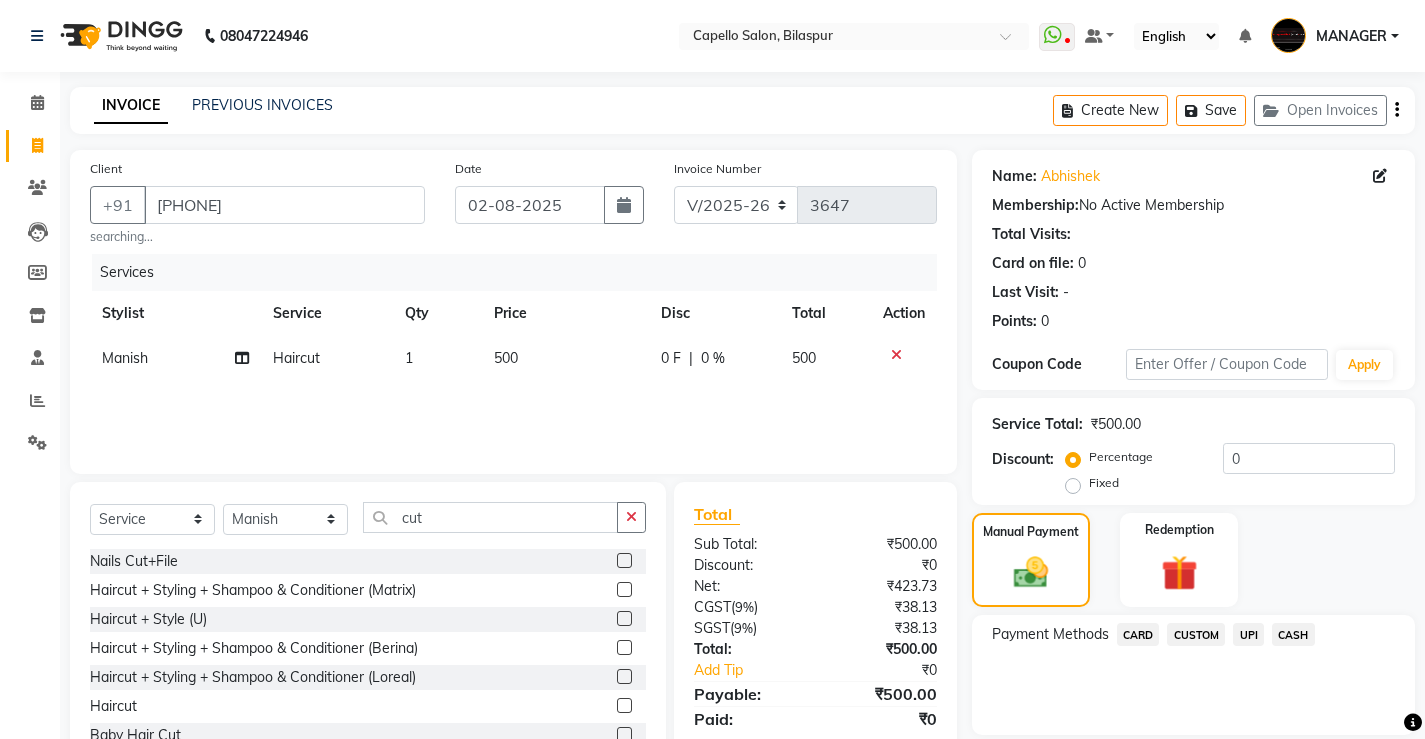 click on "CASH" 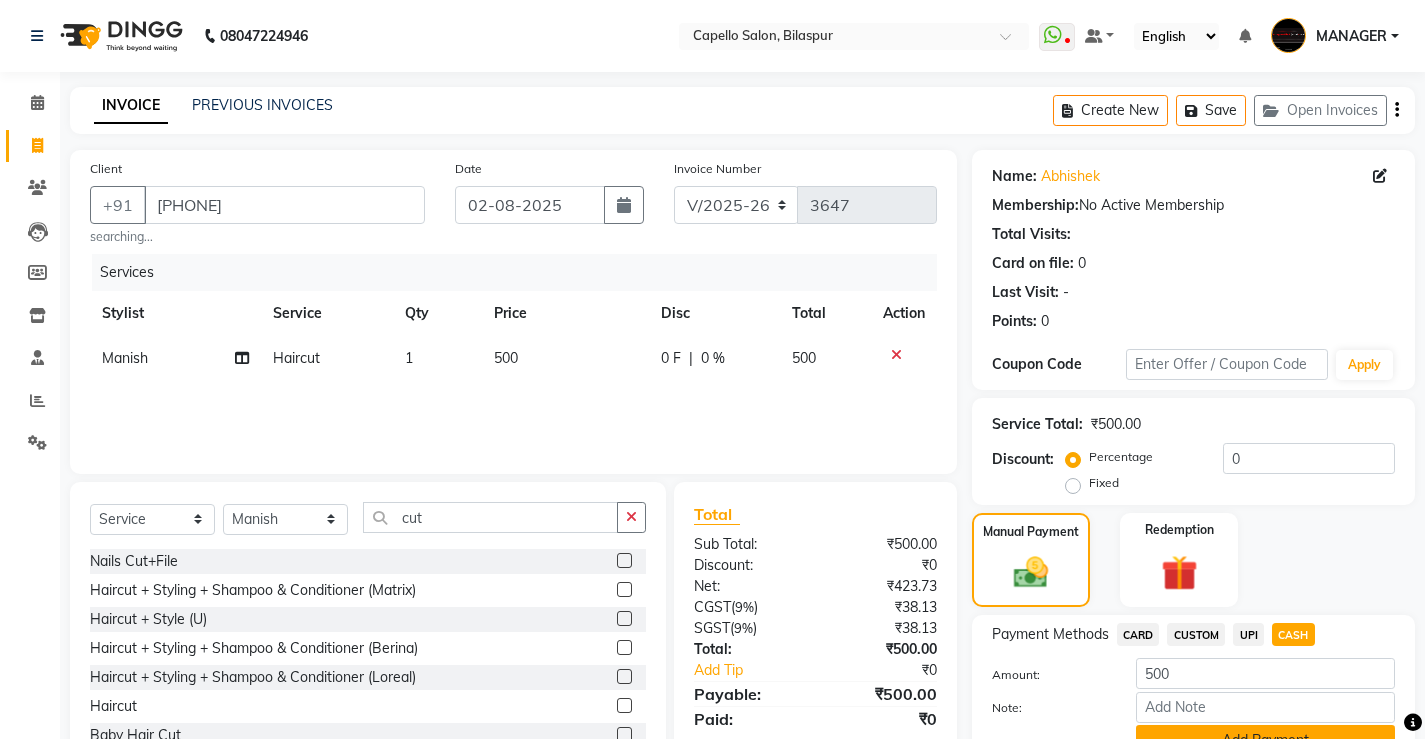 click on "Add Payment" 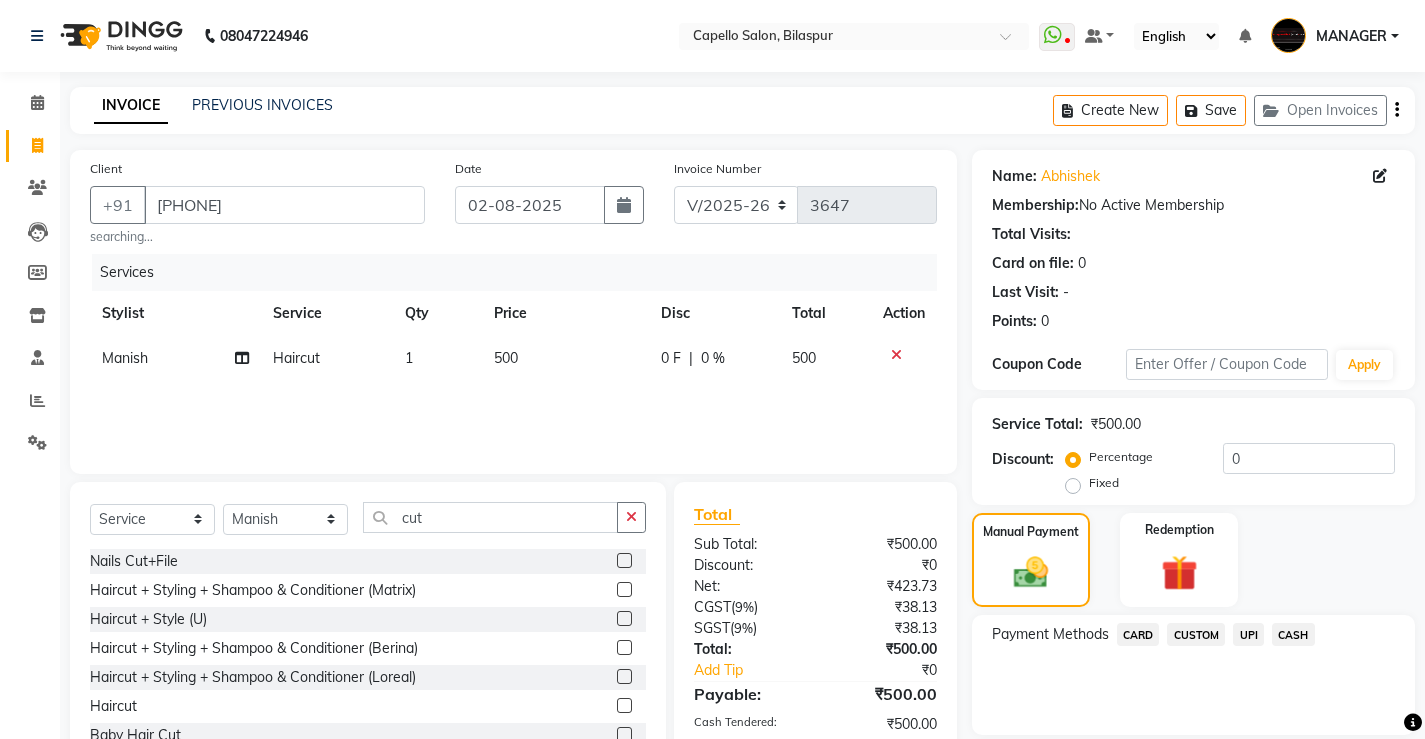 click on "Checkout" 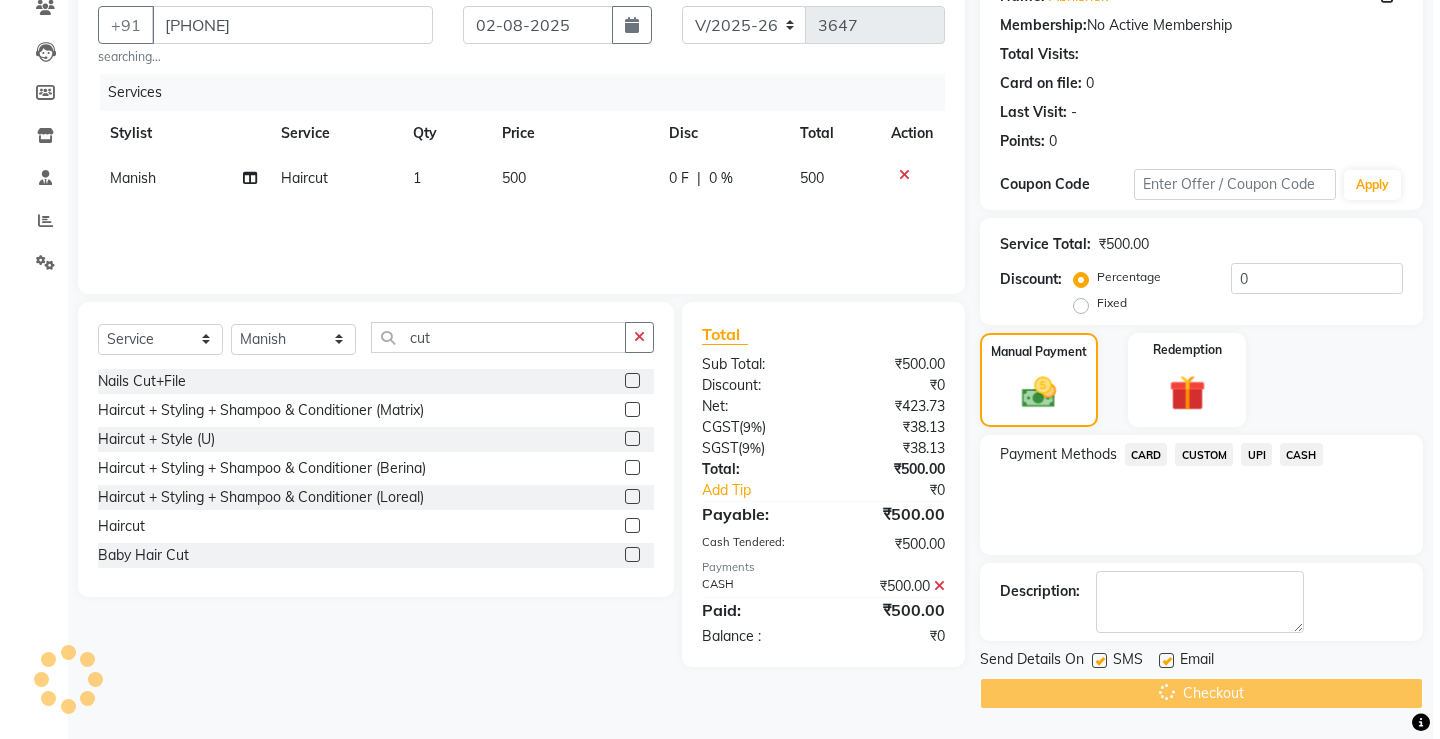 scroll, scrollTop: 0, scrollLeft: 0, axis: both 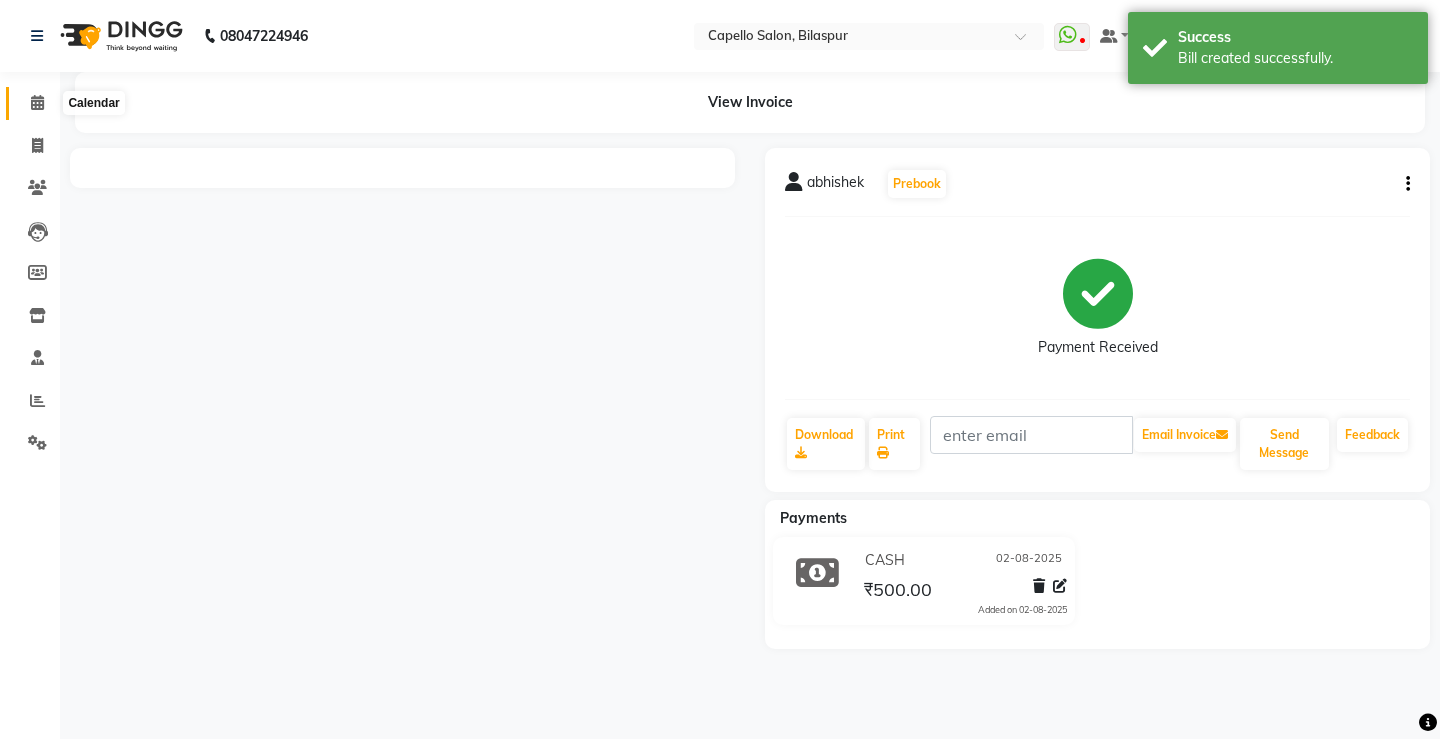 click 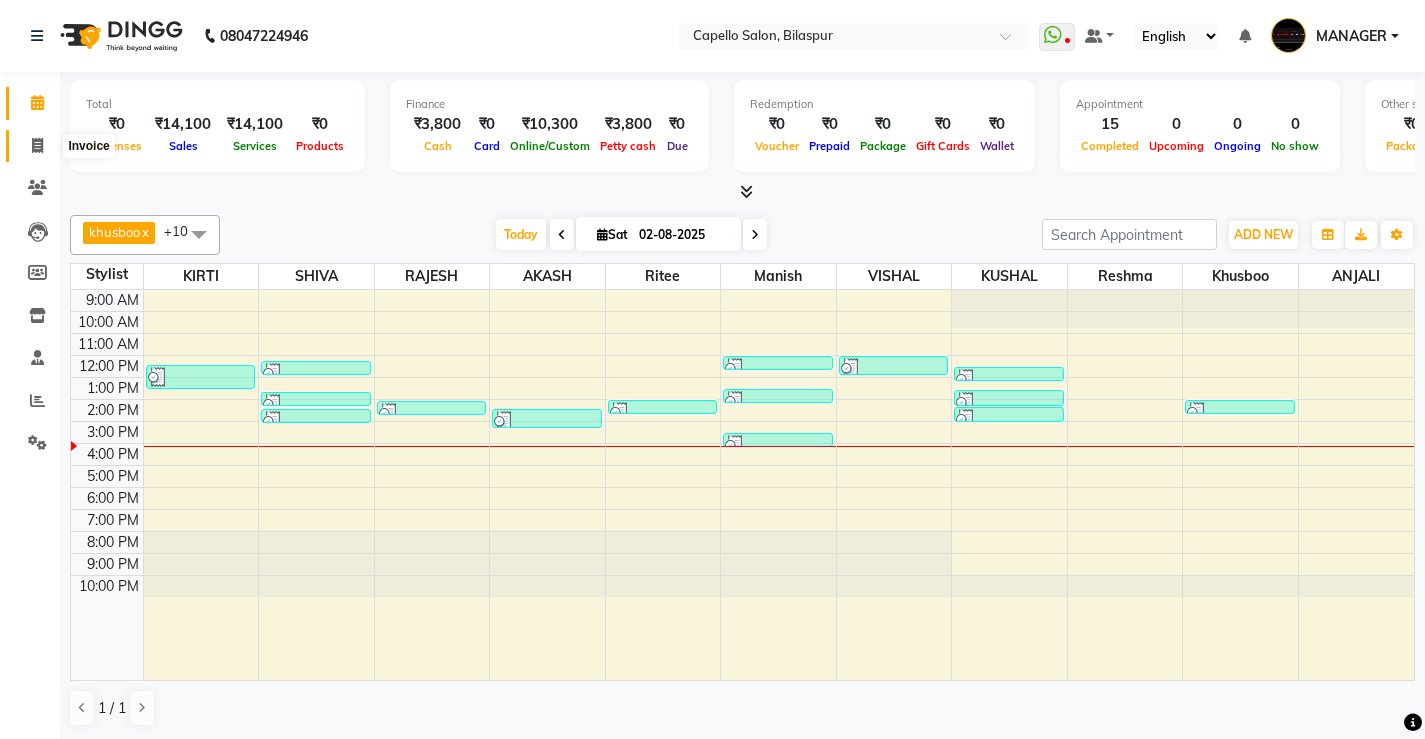 click 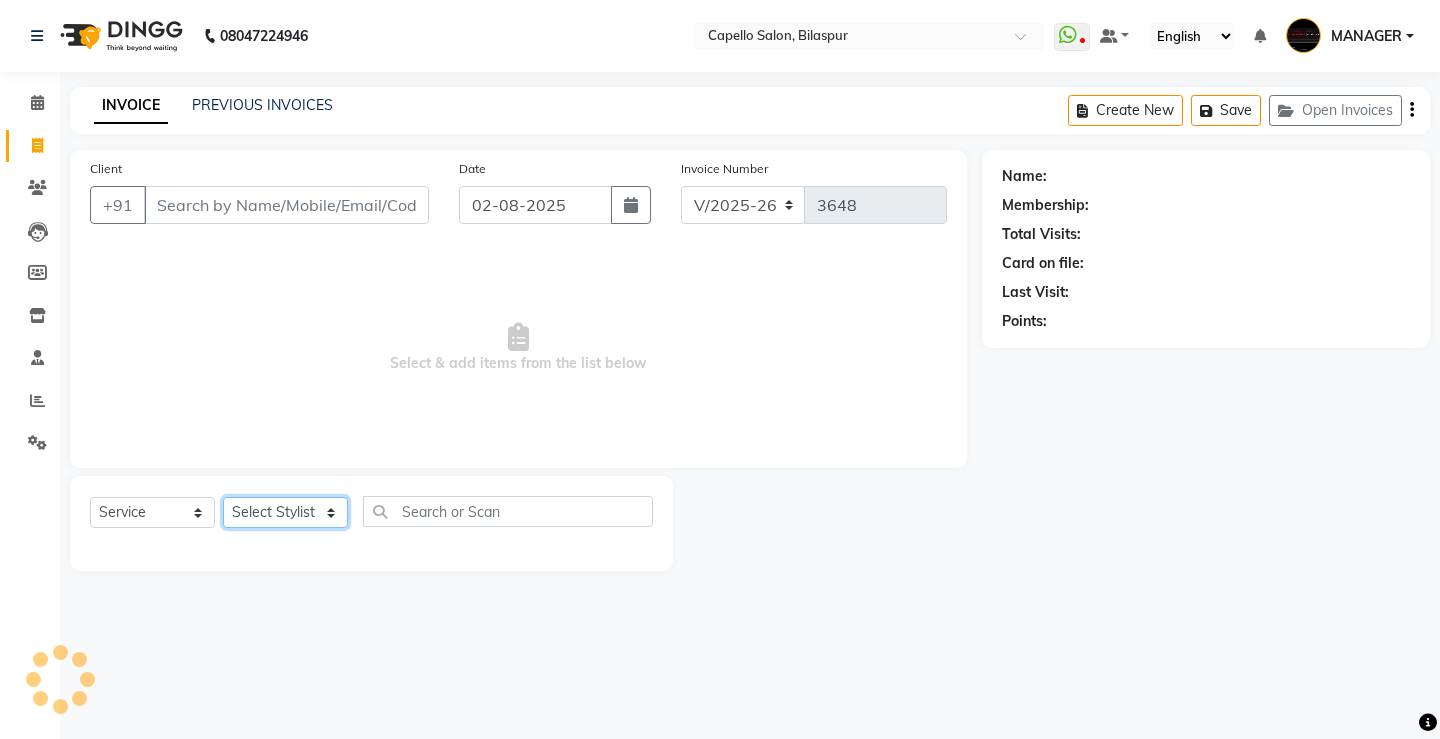 click on "Select Stylist" 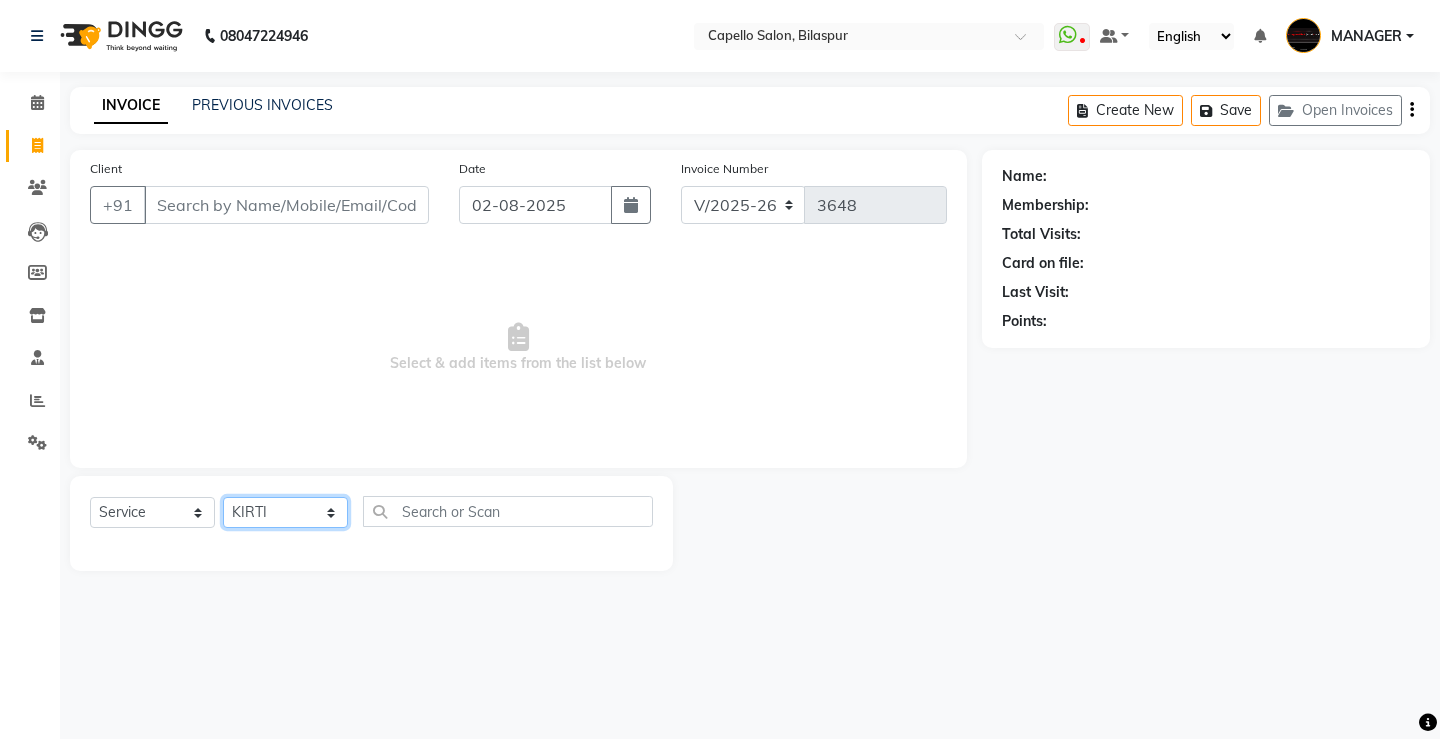 click on "Select Stylist ADMIN AKASH ANJALI khusboo KIRTI KUSHAL MANAGER Manish  RAJESH reshma ritee shailendra SHIVA VISHAL" 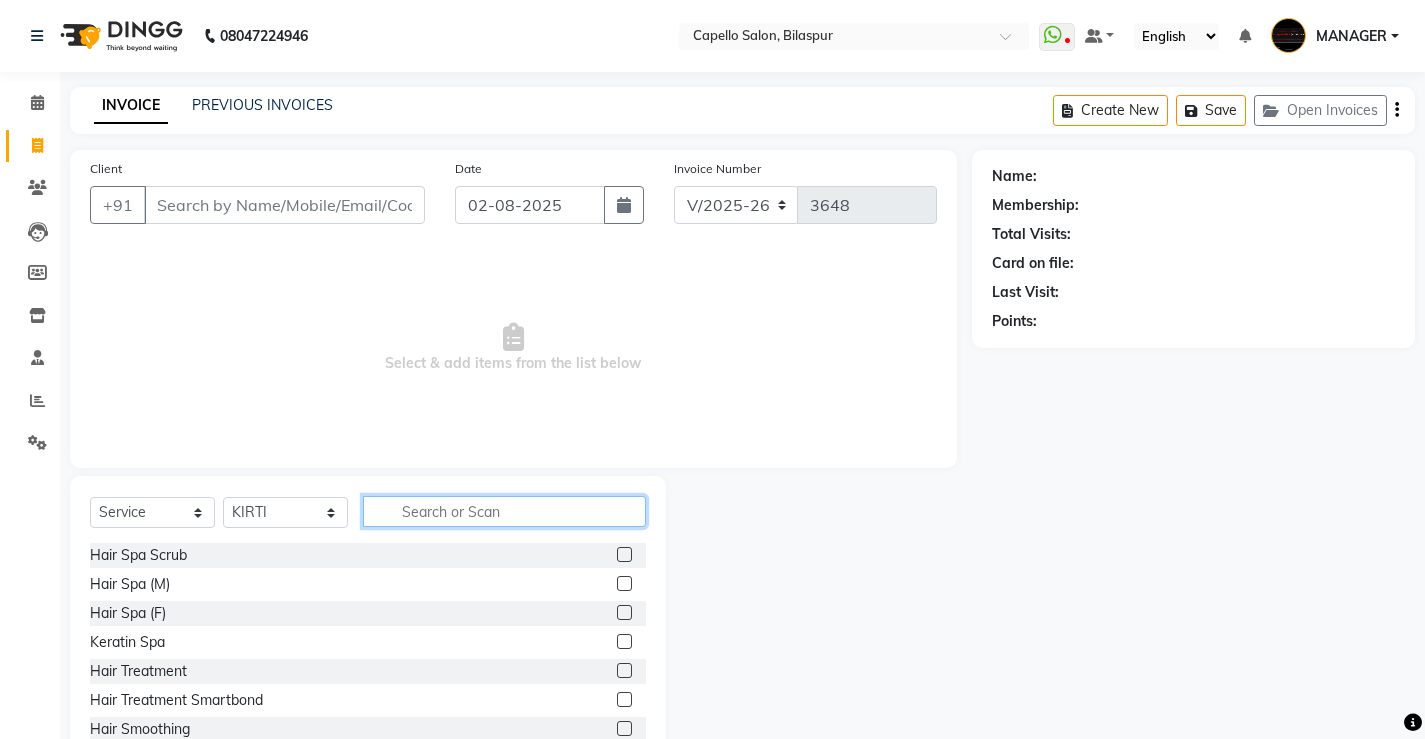 click 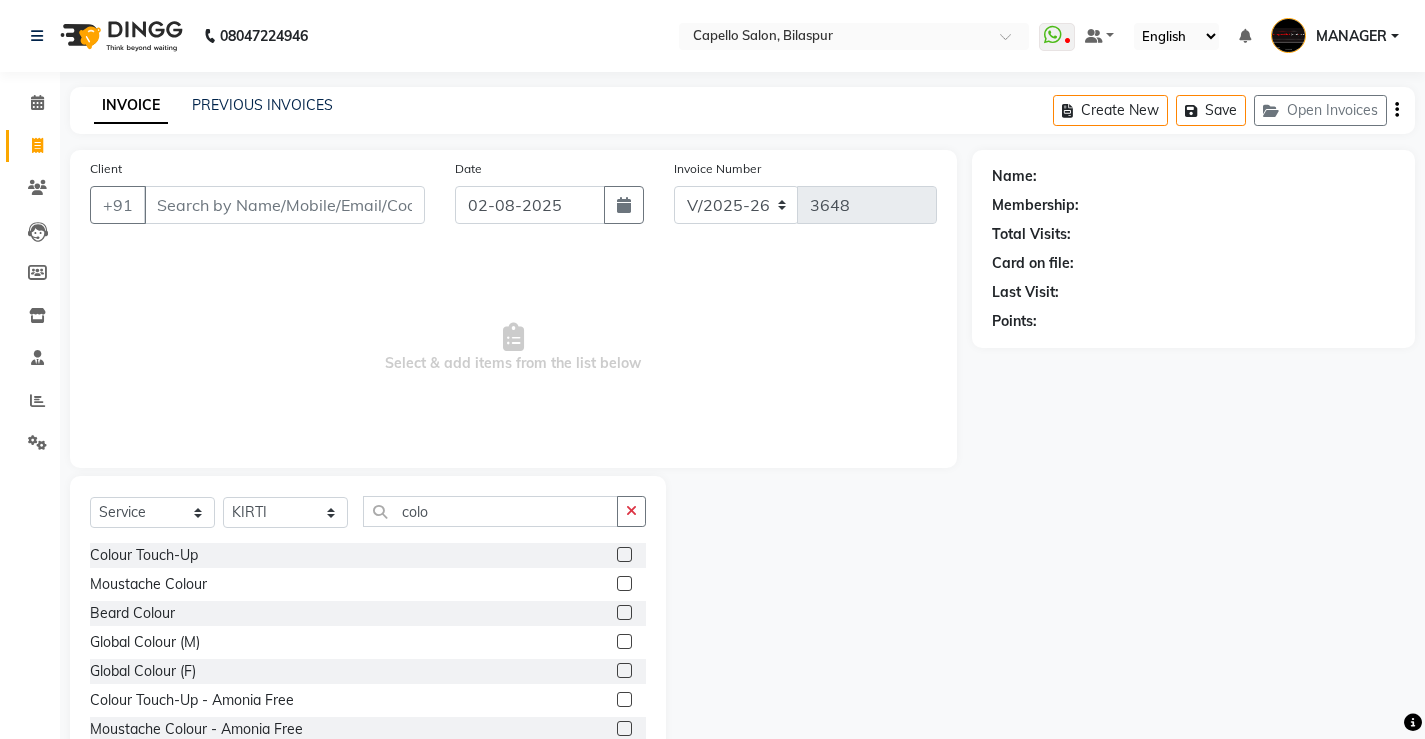 click 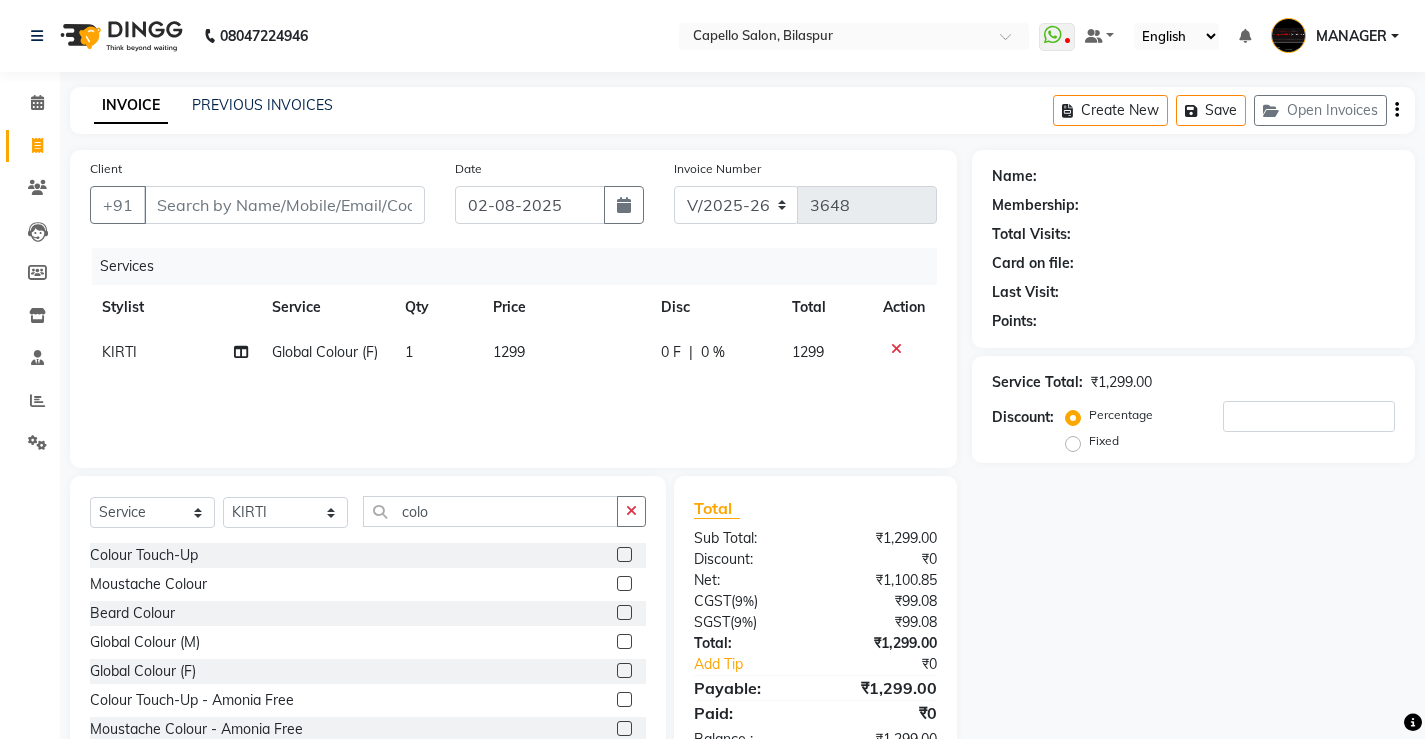 click on "Services Stylist Service Qty Price Disc Total Action KIRTI Global Colour (F) 1 1299 0 F | 0 % 1299" 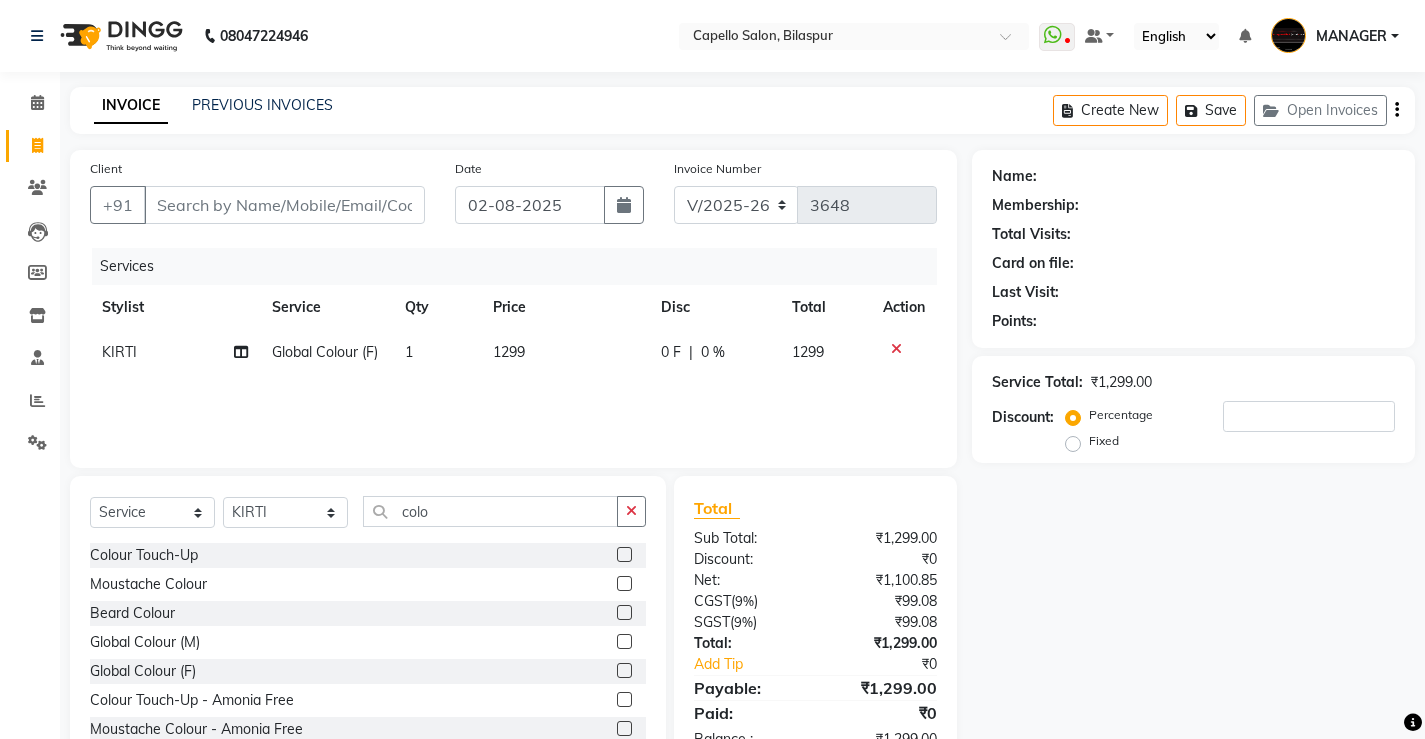 click on "1299" 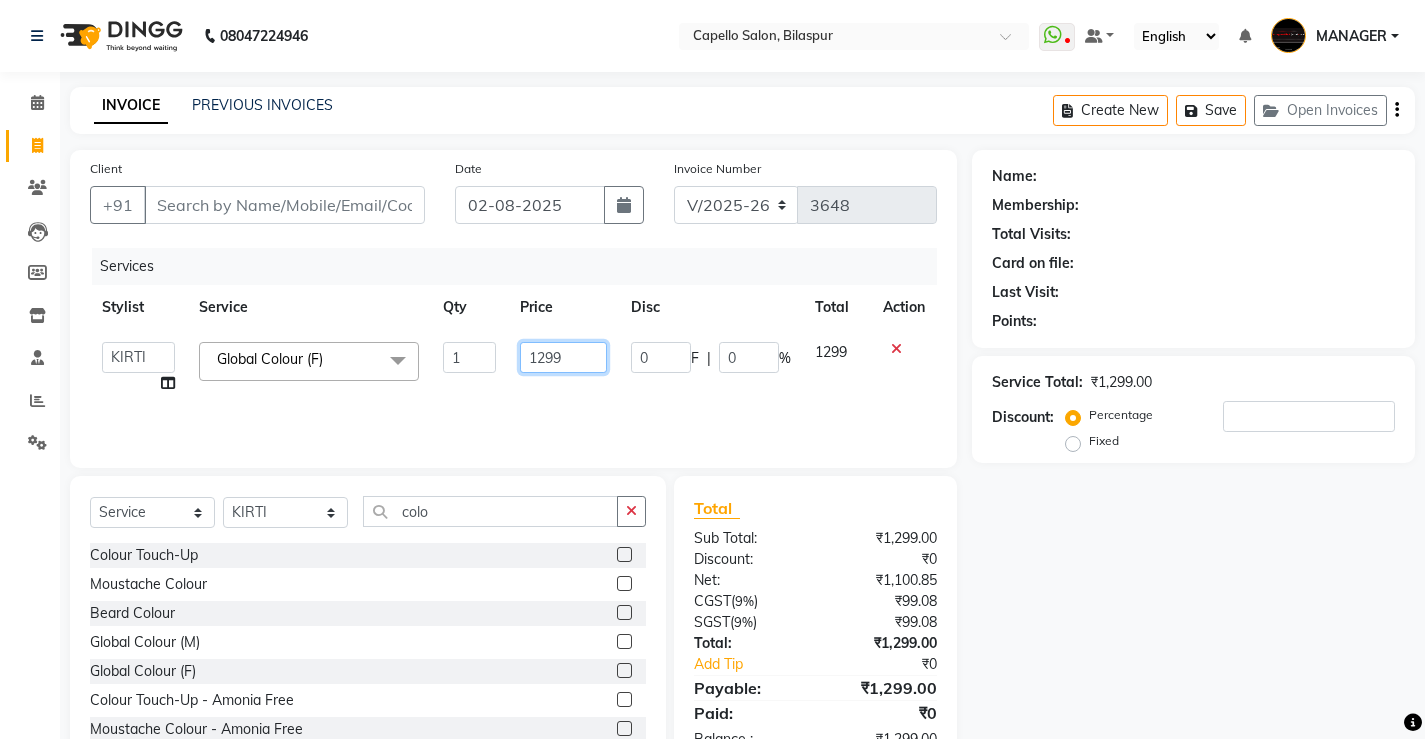 drag, startPoint x: 583, startPoint y: 346, endPoint x: 93, endPoint y: 655, distance: 579.2935 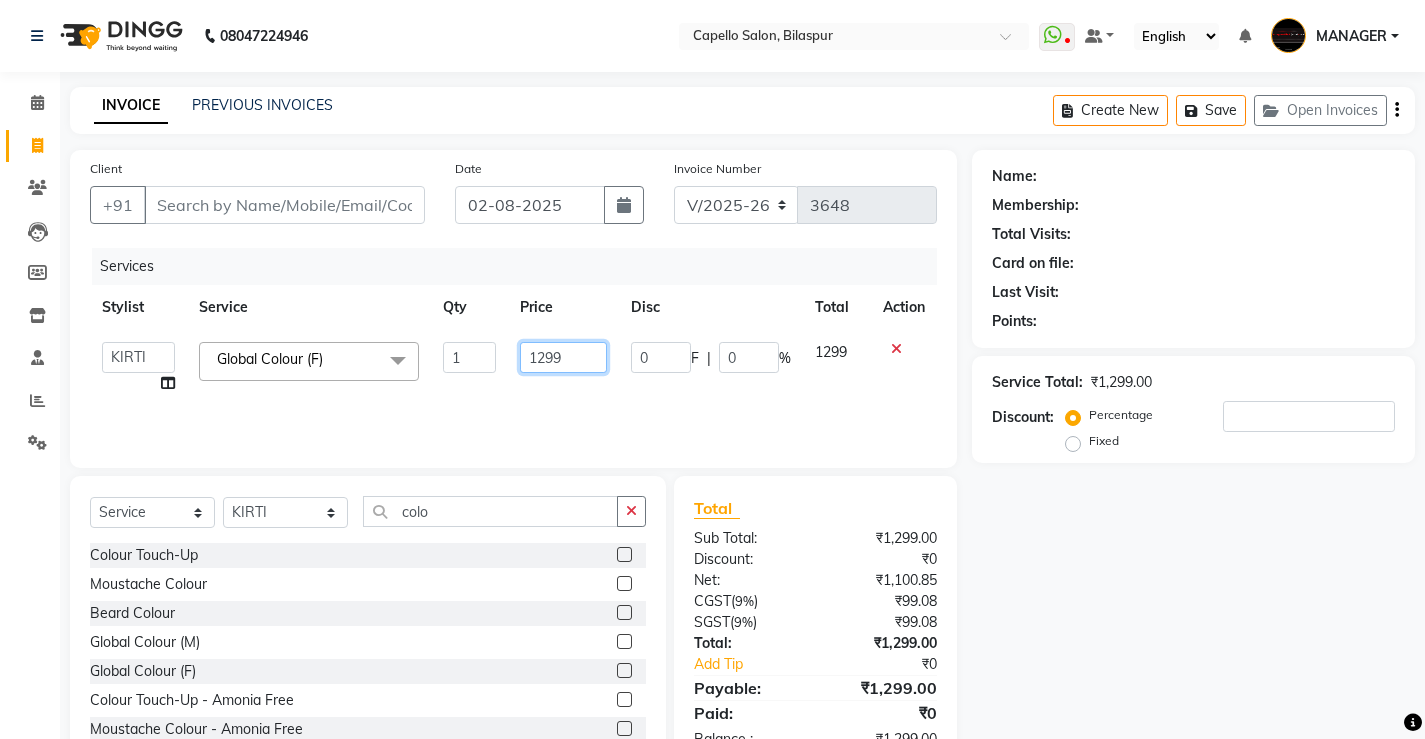 click on "1299" 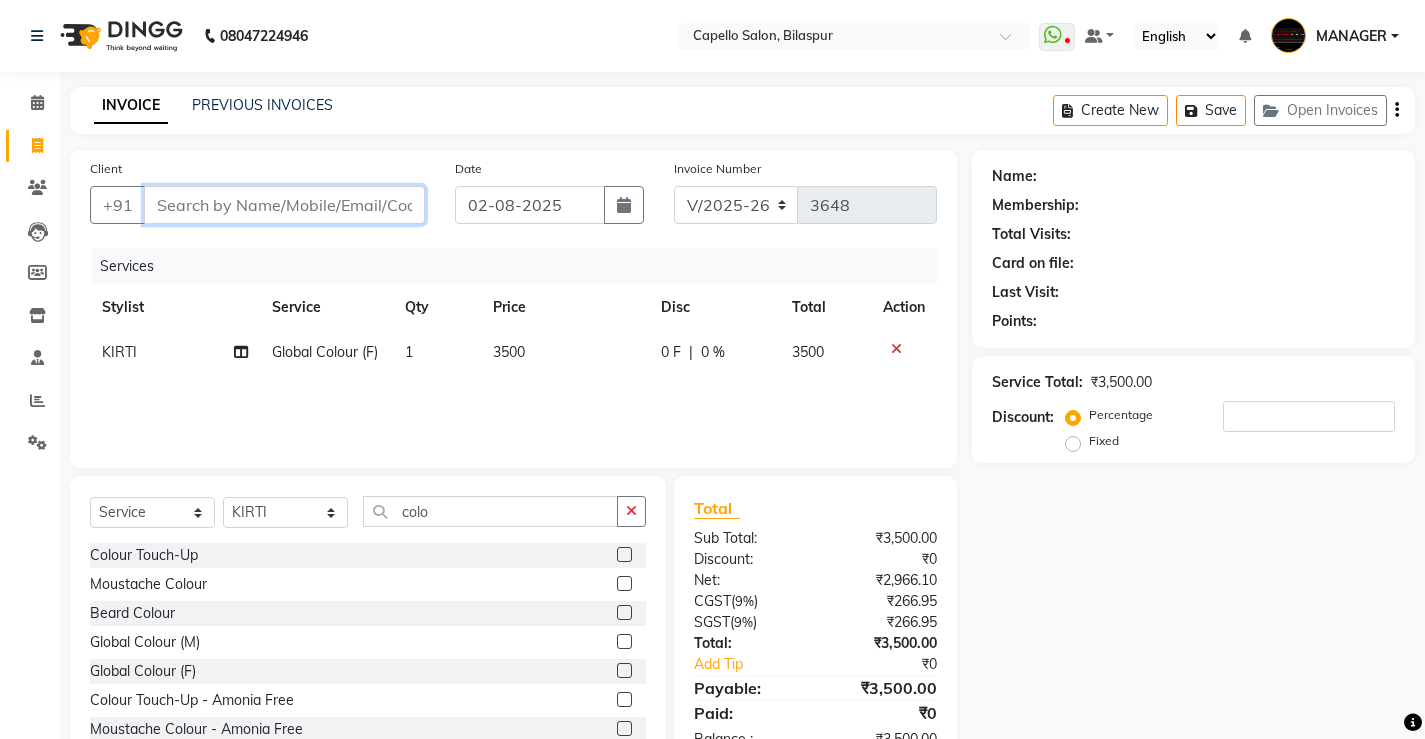 click on "Client" at bounding box center (284, 205) 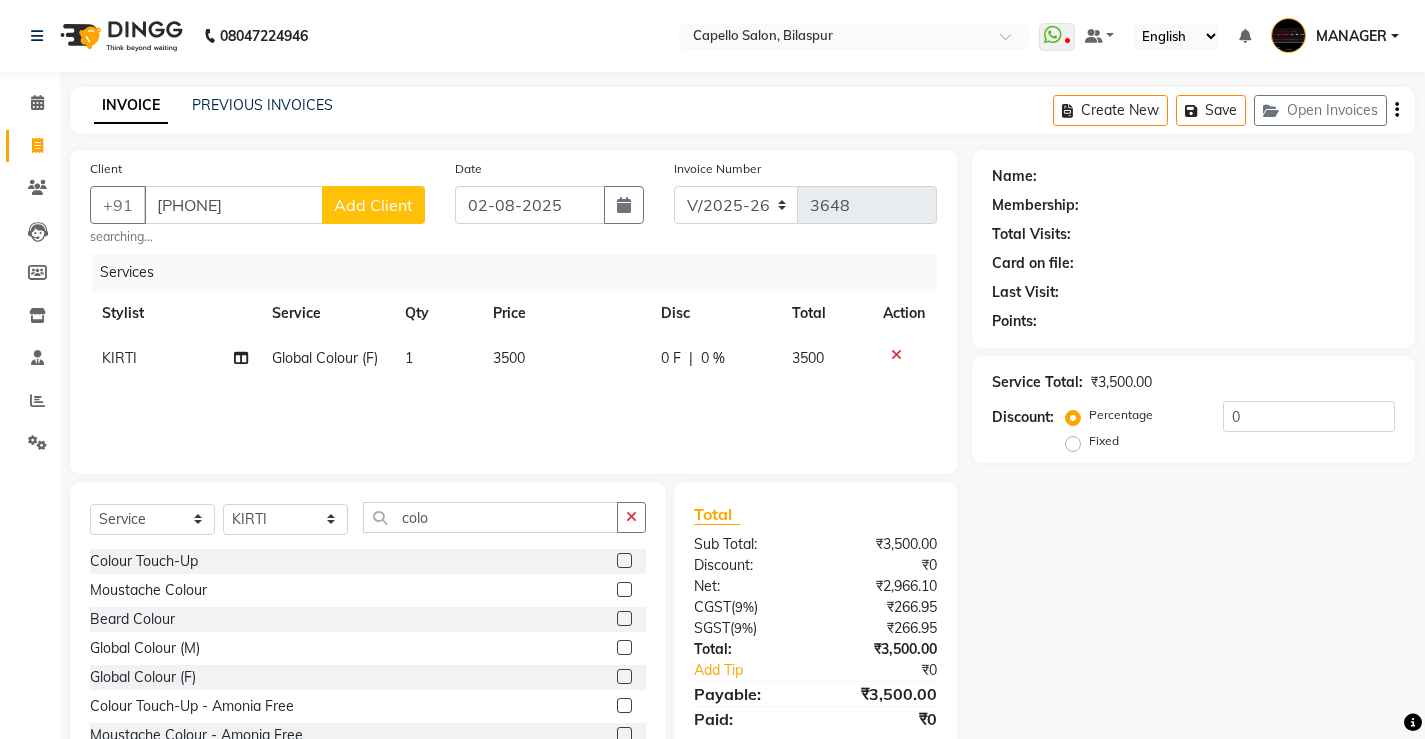 click on "Add Client" 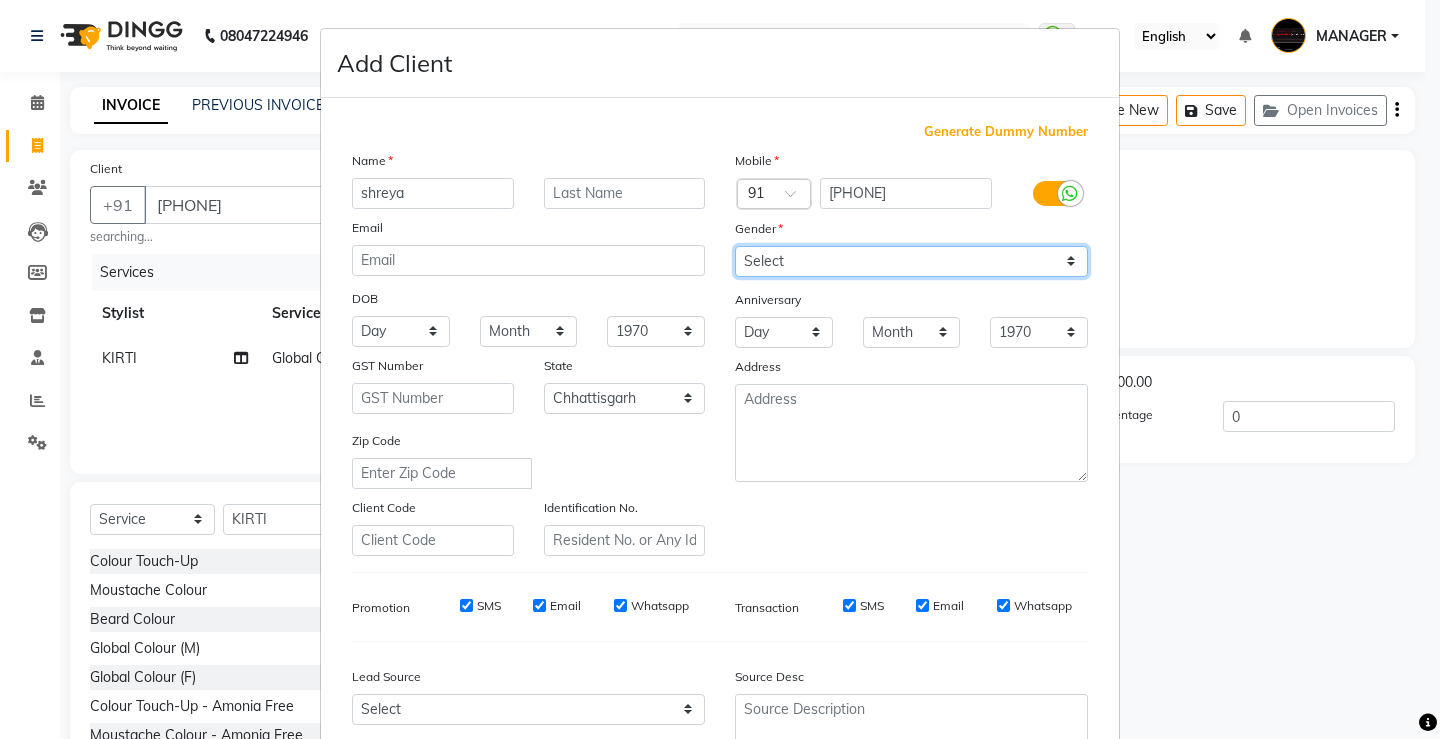click on "Select Male Female Other Prefer Not To Say" at bounding box center [911, 261] 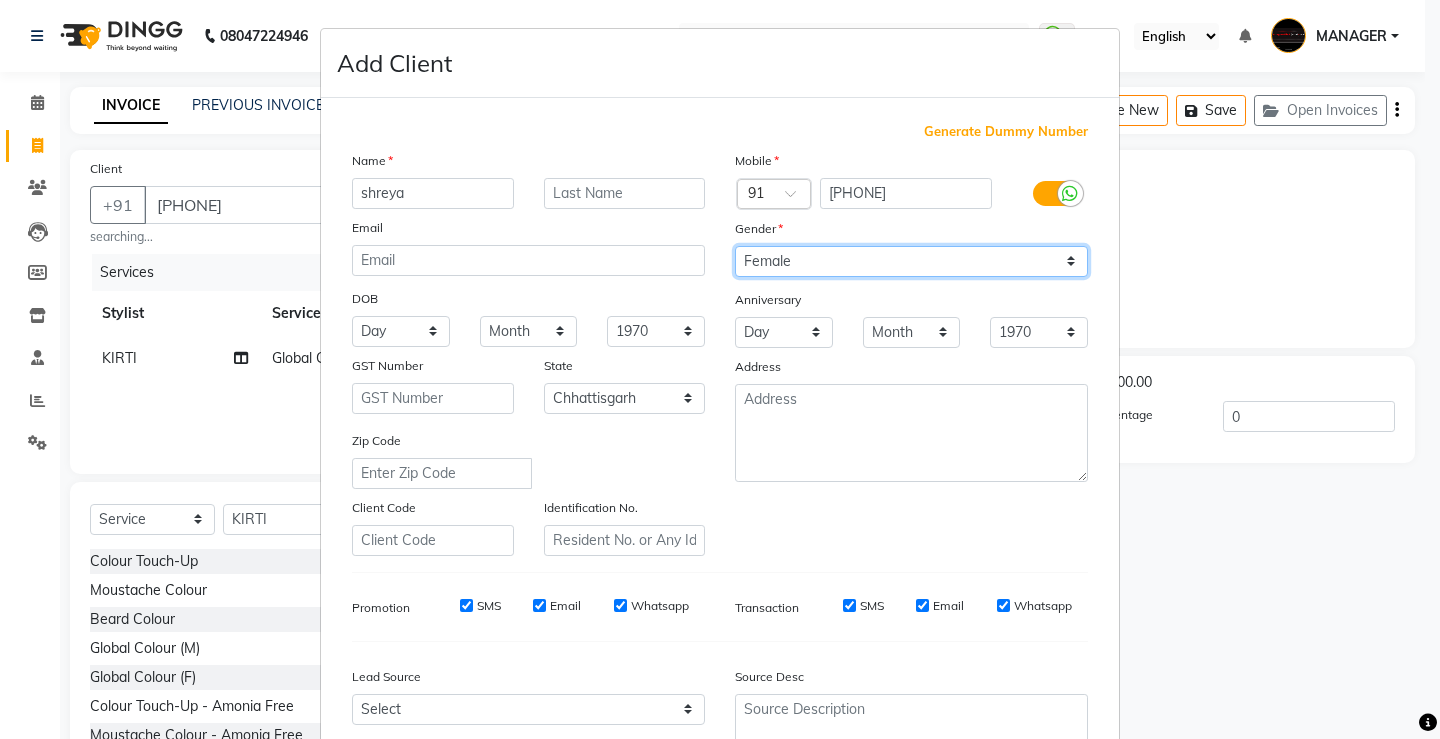 click on "Select Male Female Other Prefer Not To Say" at bounding box center (911, 261) 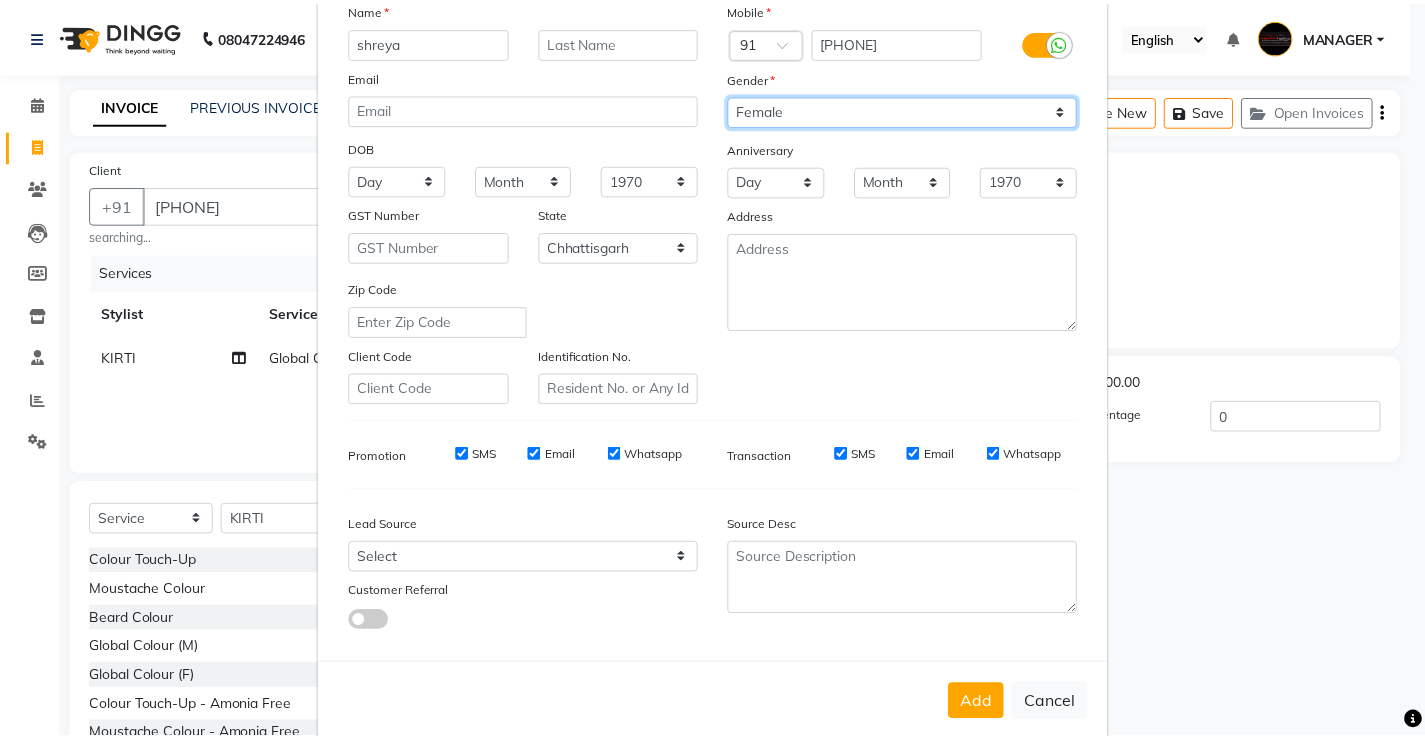 scroll, scrollTop: 184, scrollLeft: 0, axis: vertical 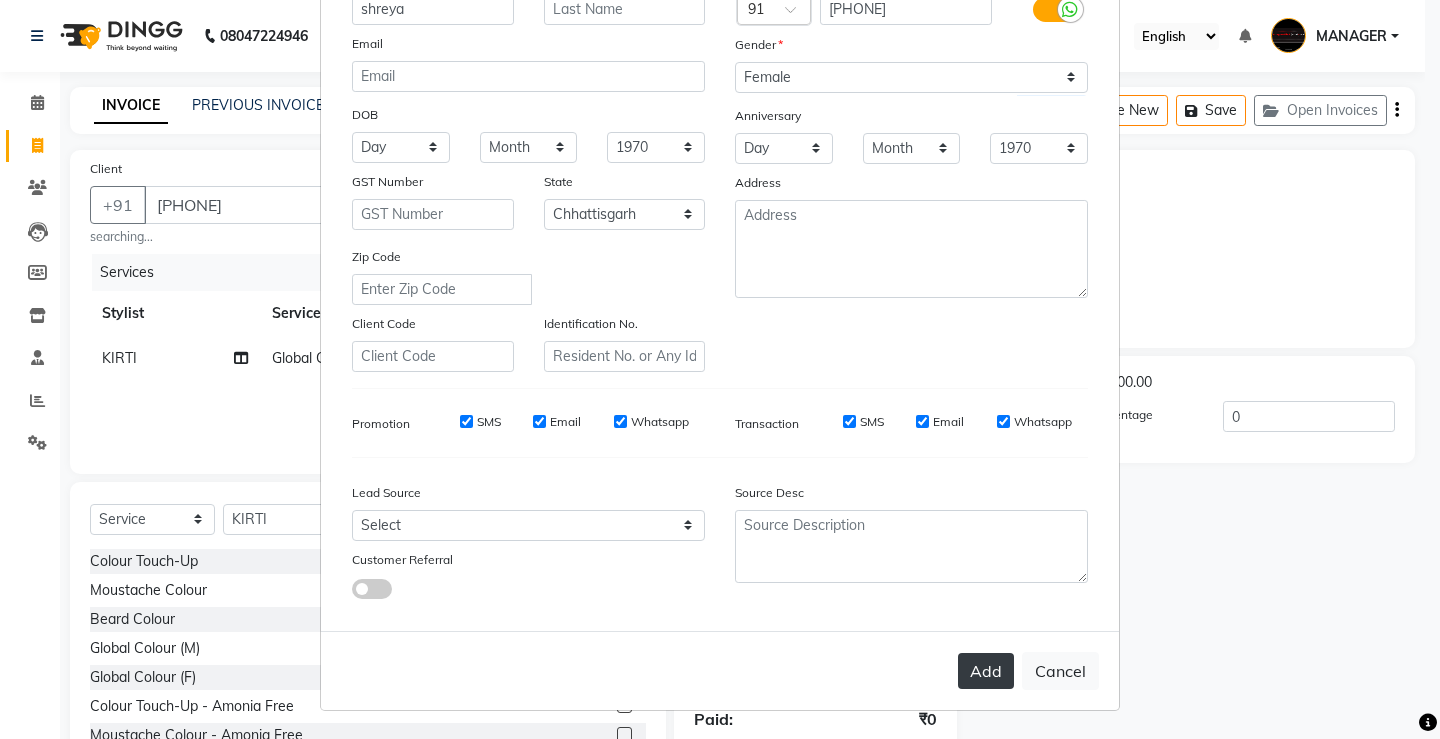 click on "Add" at bounding box center (986, 671) 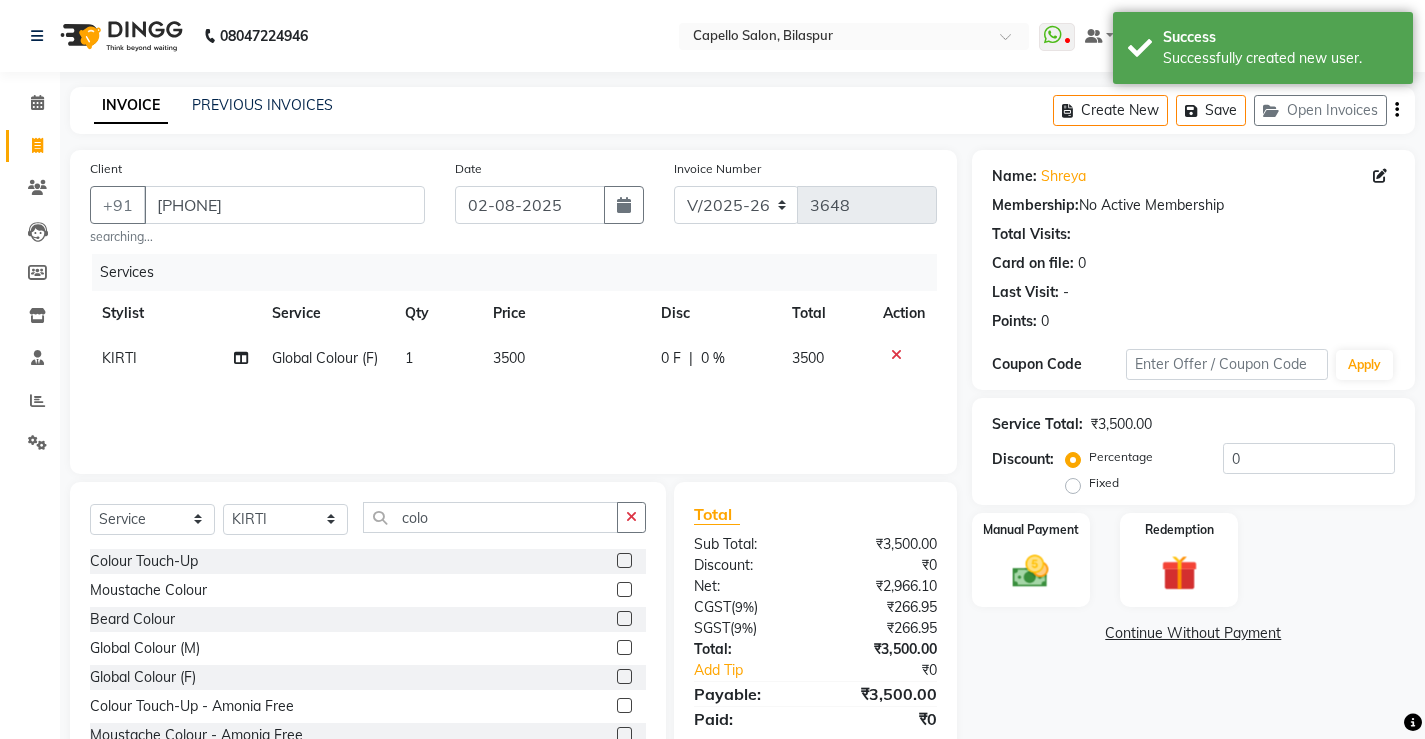 click on "3500" 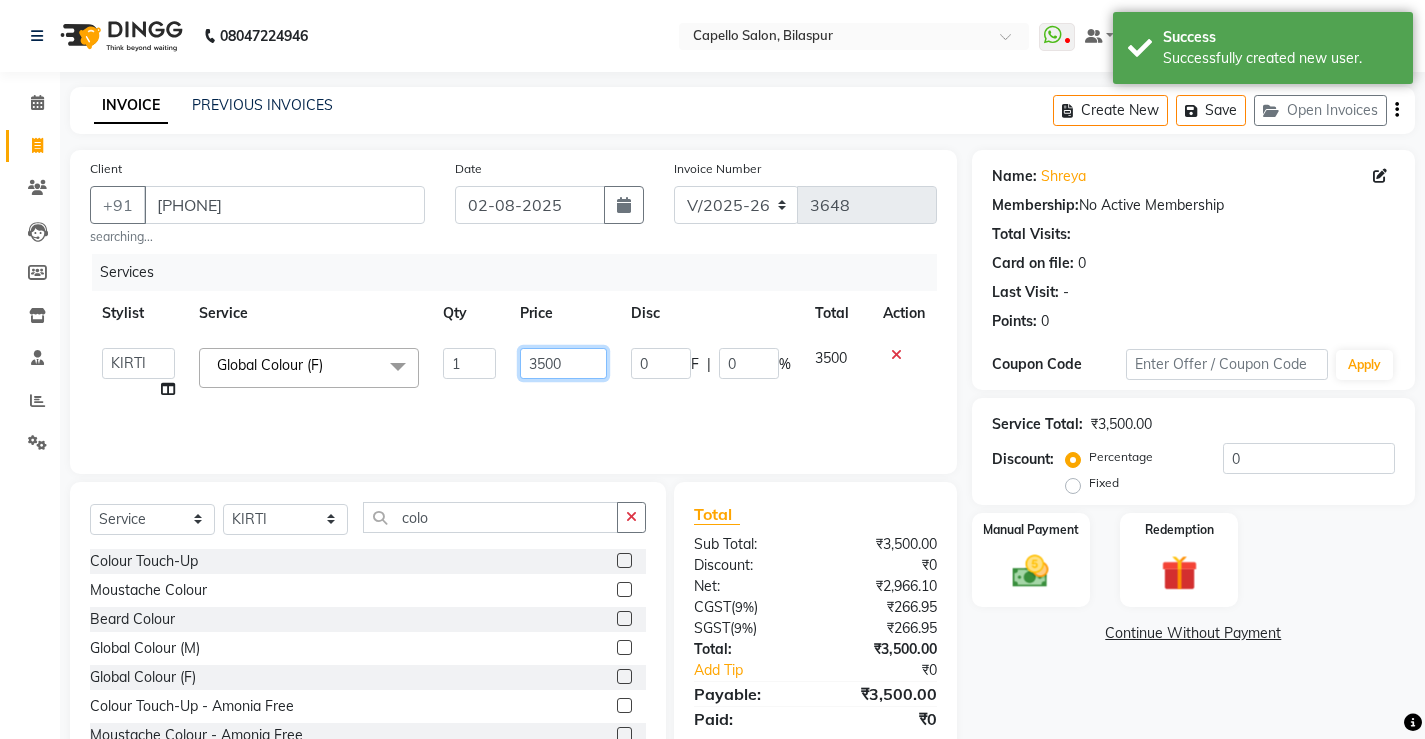 drag, startPoint x: 564, startPoint y: 366, endPoint x: 435, endPoint y: 422, distance: 140.63072 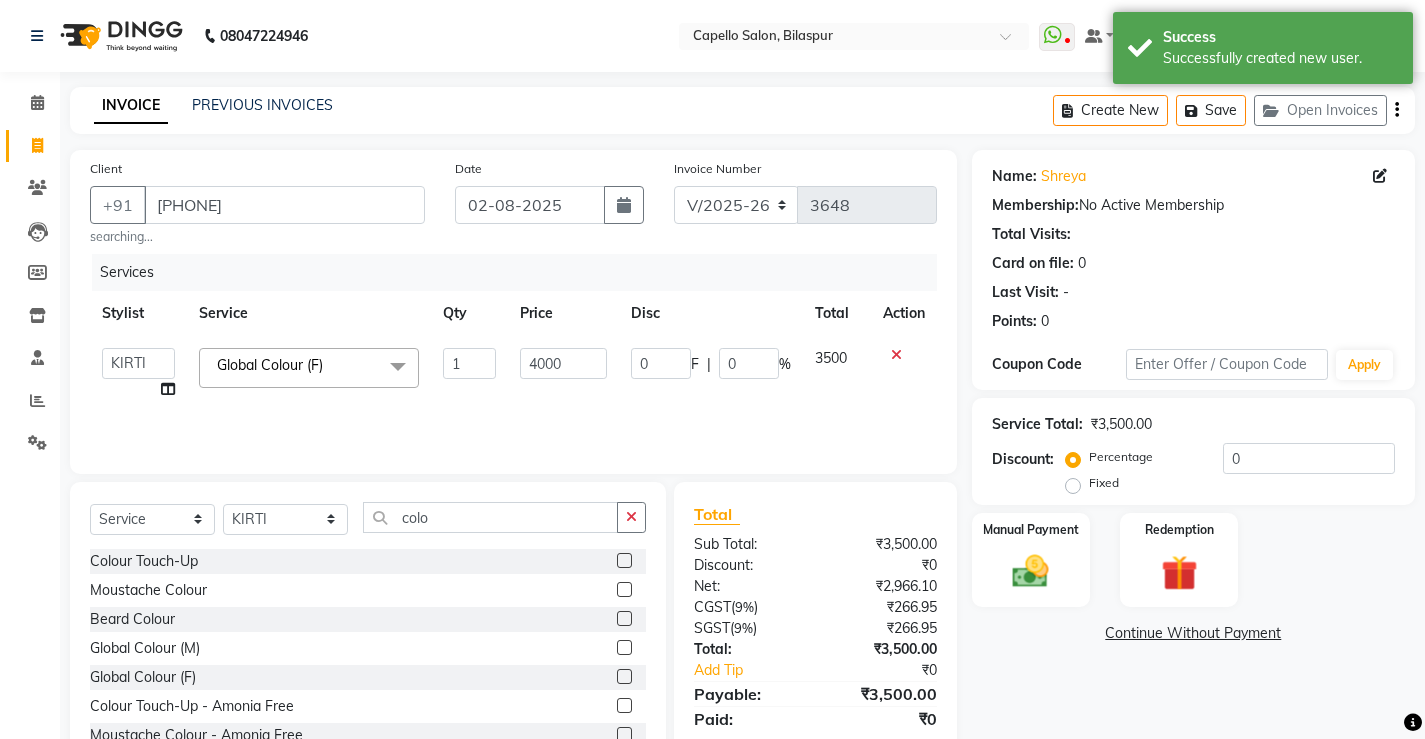 click on "Services Stylist Service Qty Price Disc Total Action  ADMIN   AKASH   ANJALI   khusboo   KIRTI   KUSHAL   MANAGER   Manish    RAJESH   reshma   ritee   shailendra   SHIVA   VISHAL  Global Colour (F)  x Hair Spa Scrub Hair Spa (M) Hair Spa (F) Keratin Spa Hair Treatment Hair Treatment Smartbond Hair Smoothing Hair Straightening Hair Rebonding Hair Keratin Cadiveu Head Massage L Hair Keratin Keramelon Hair Botox Keramelon Scalp Advance (F) Scalp Advance (M) Brillare Anti-Dandruff oil (F) Nanoplastia treatment Brillare Hairfall Control oil (F) Brillare Hairfall Control oil (M) Brillare Anti-Dandruff oil (M) Reflexology (U lux) 1400 Face Bleach Face D-Tan Face Clean Up Clean-up (Shine beauty) Facial Actiblend Glass Facial Mask Signature Facial Deluxe Facial Luxury Facial Magical Facial Premium Facial Royal Treatment Skinora Age Control F Treatment ( Snow Algae&Saffron) Skinora Calming Treatment (Avacado & Oat) Skinora Hydra Treatment (Butter&Coconut Milk) Skinora Mattifying Treatment ( Citron&Seabuck) Forehead 1" 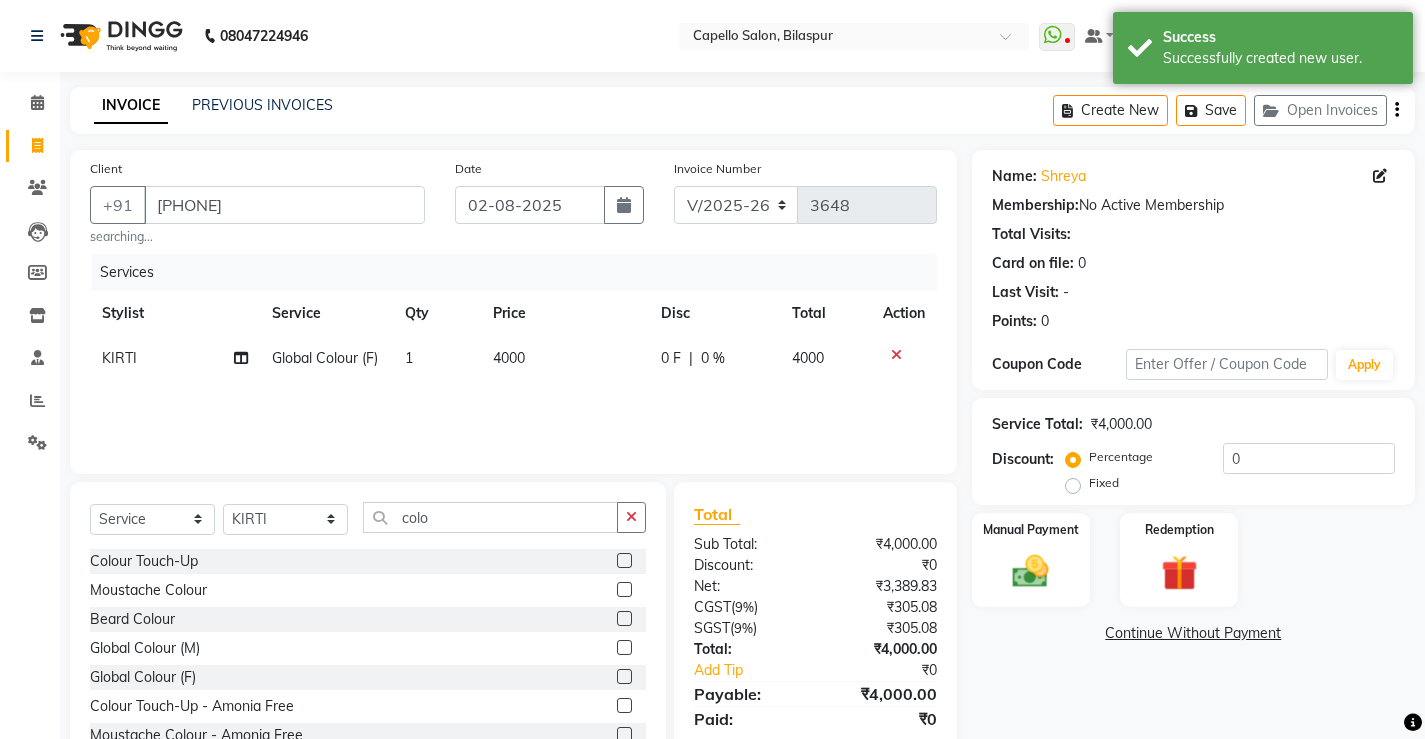 scroll, scrollTop: 68, scrollLeft: 0, axis: vertical 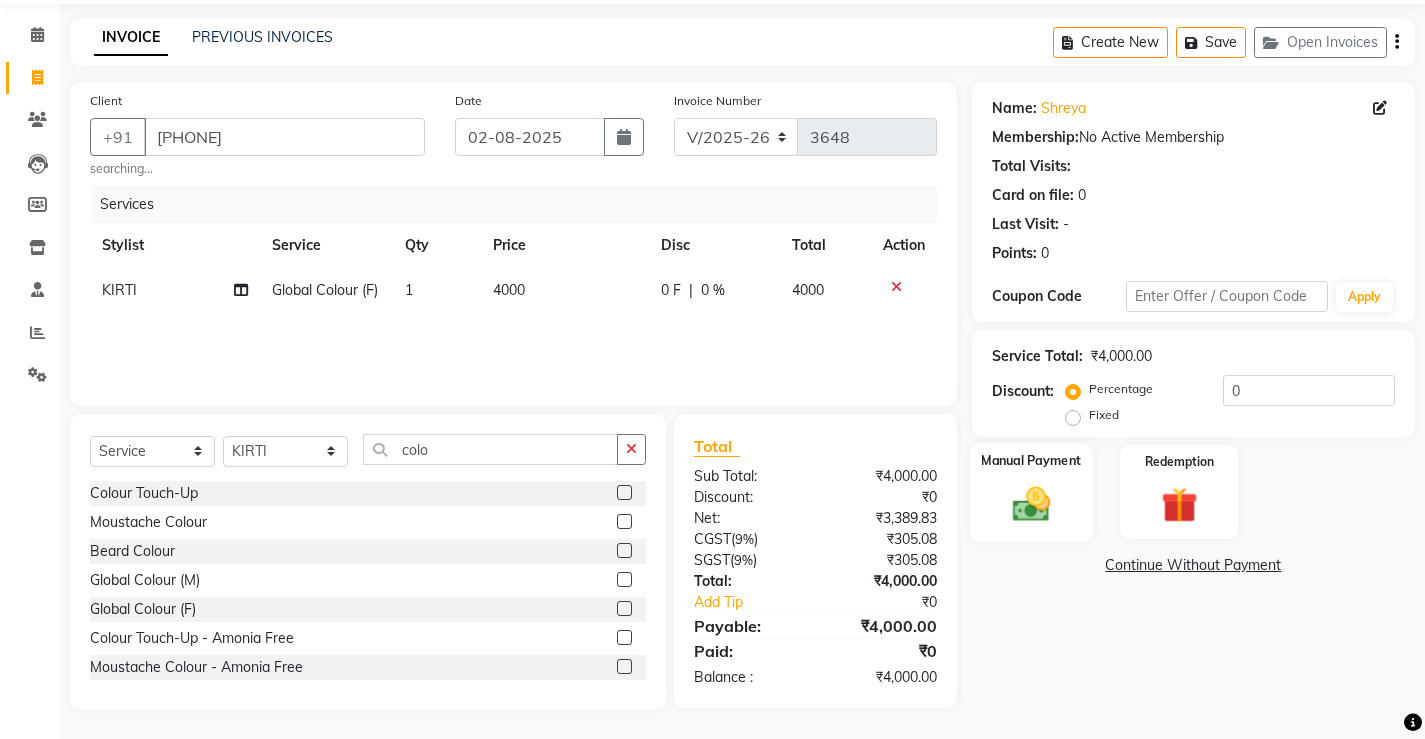 click 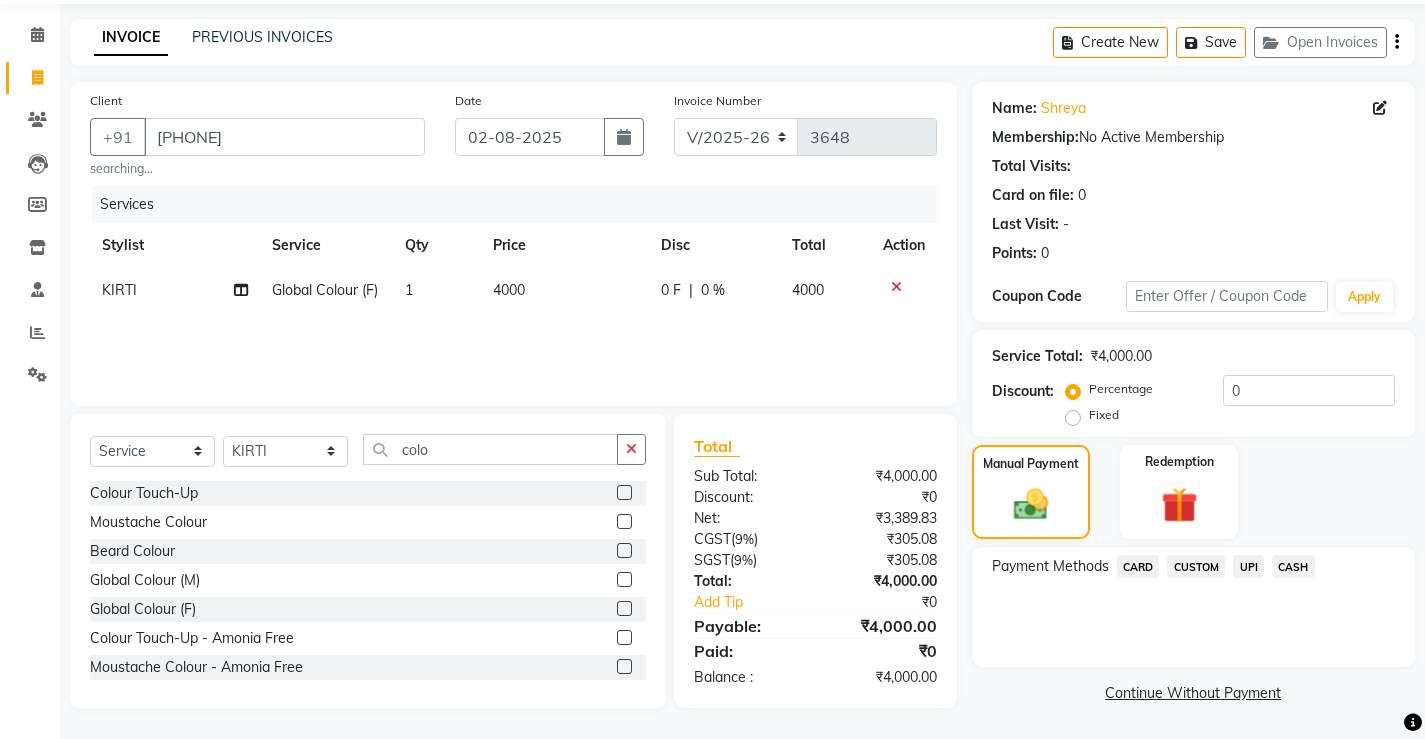 click on "UPI" 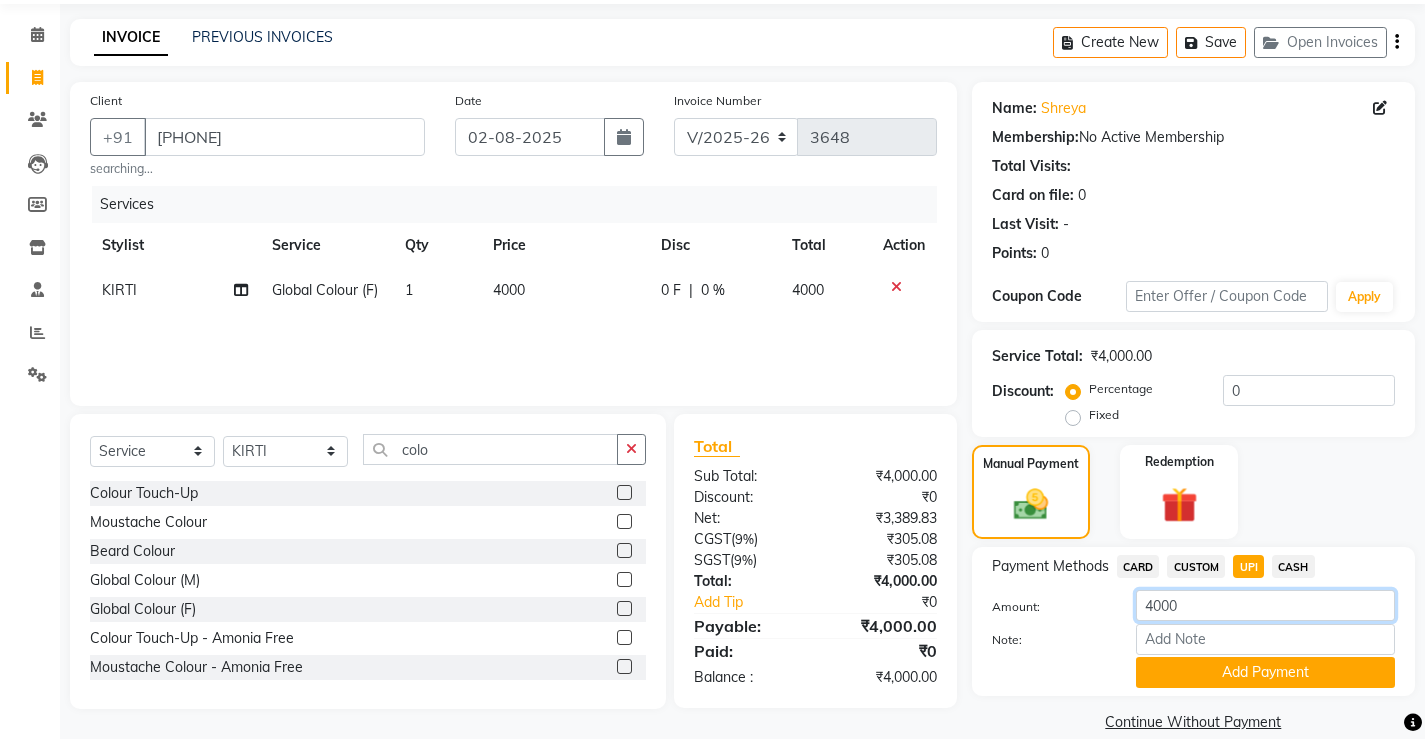 drag, startPoint x: 1231, startPoint y: 604, endPoint x: 1025, endPoint y: 614, distance: 206.24257 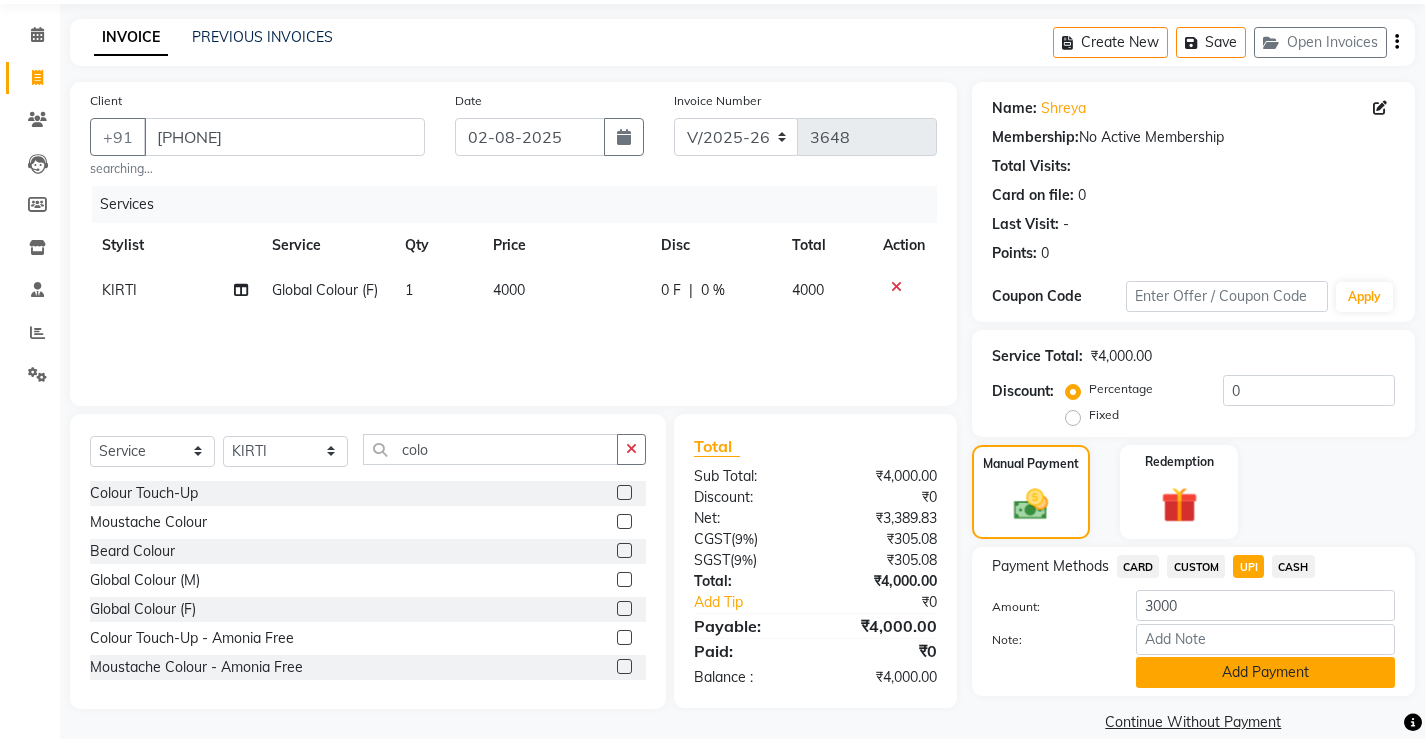 click on "Add Payment" 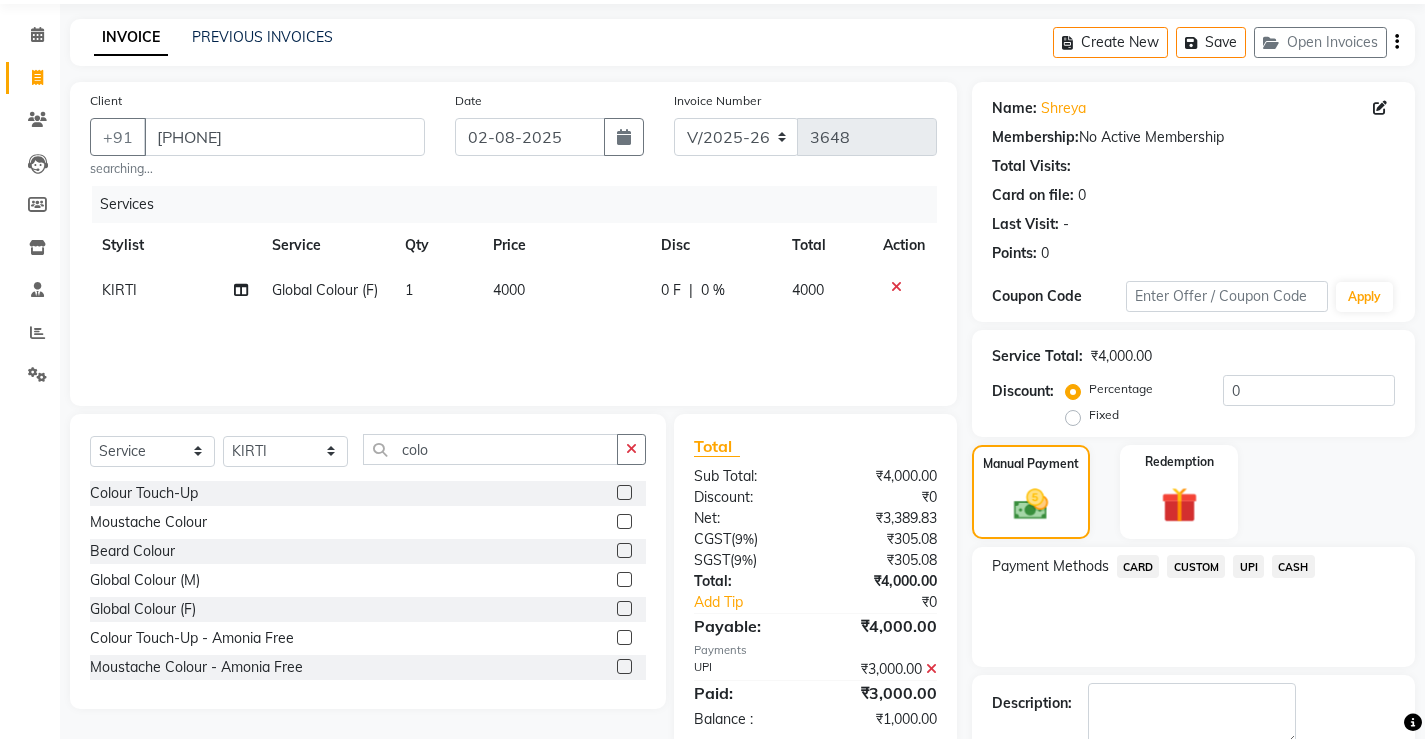 click on "CASH" 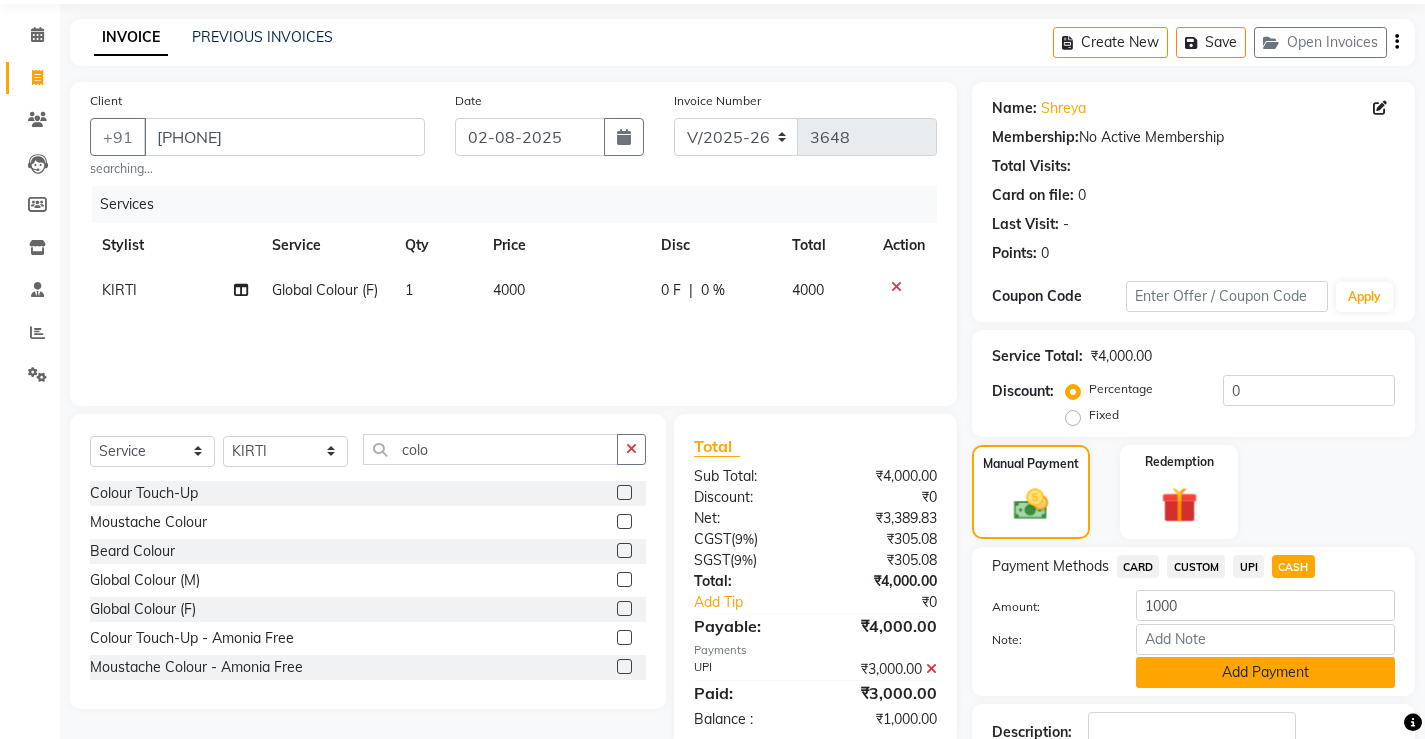click on "Add Payment" 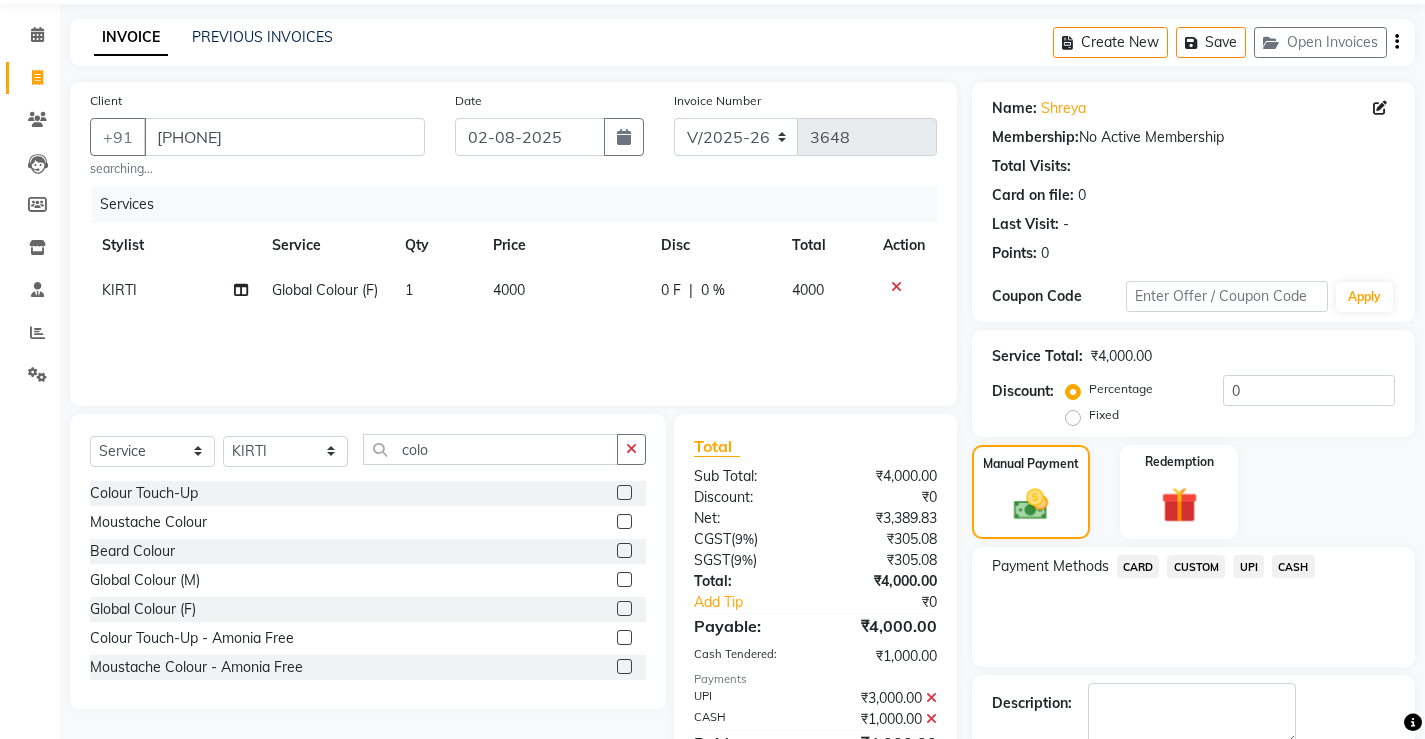 scroll, scrollTop: 180, scrollLeft: 0, axis: vertical 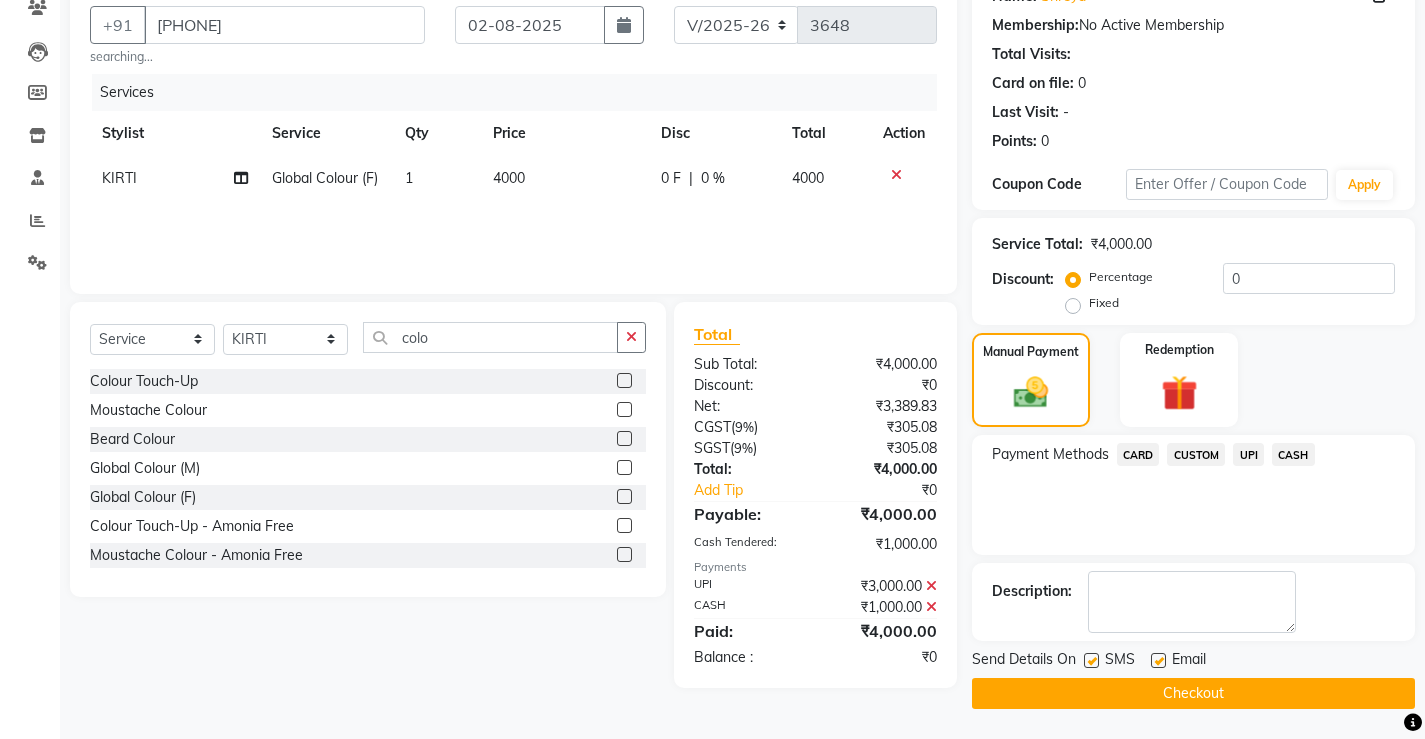 click on "Checkout" 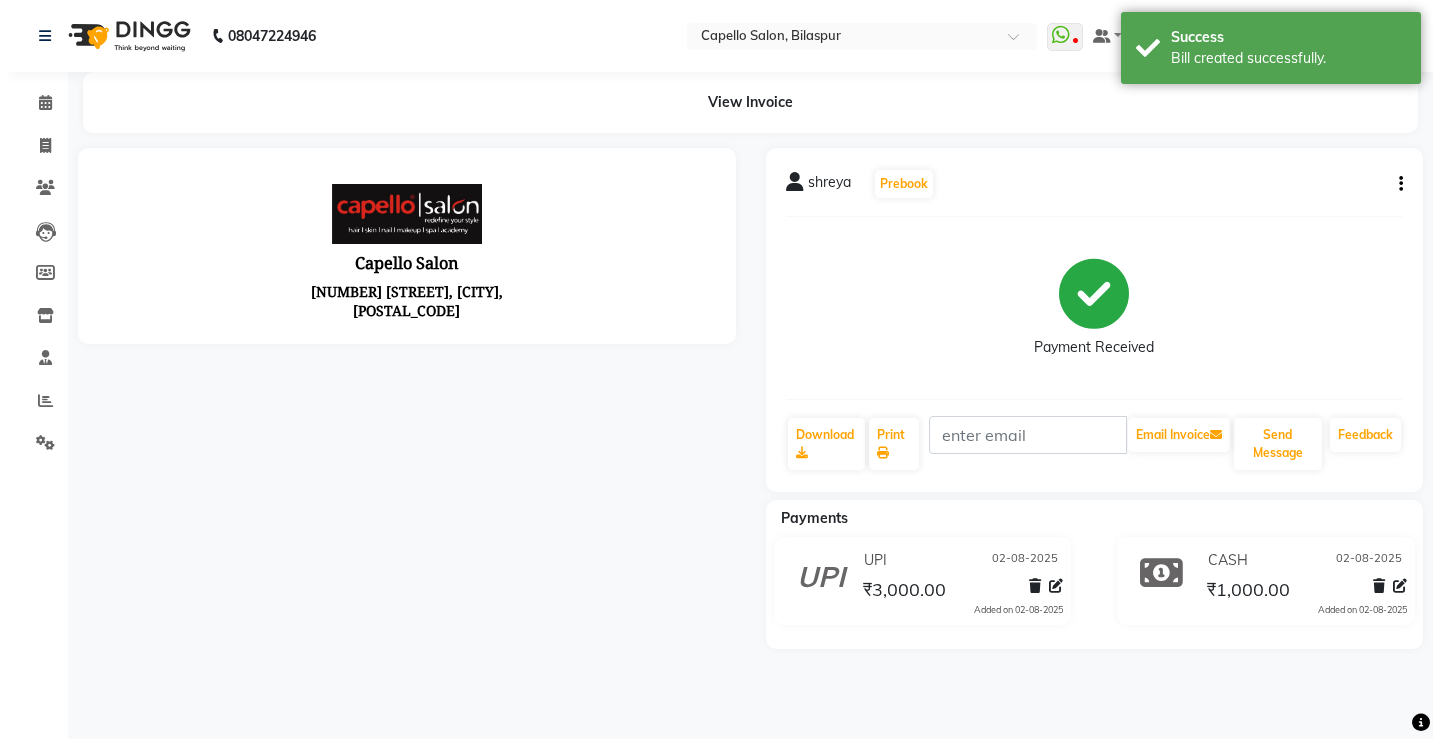 scroll, scrollTop: 0, scrollLeft: 0, axis: both 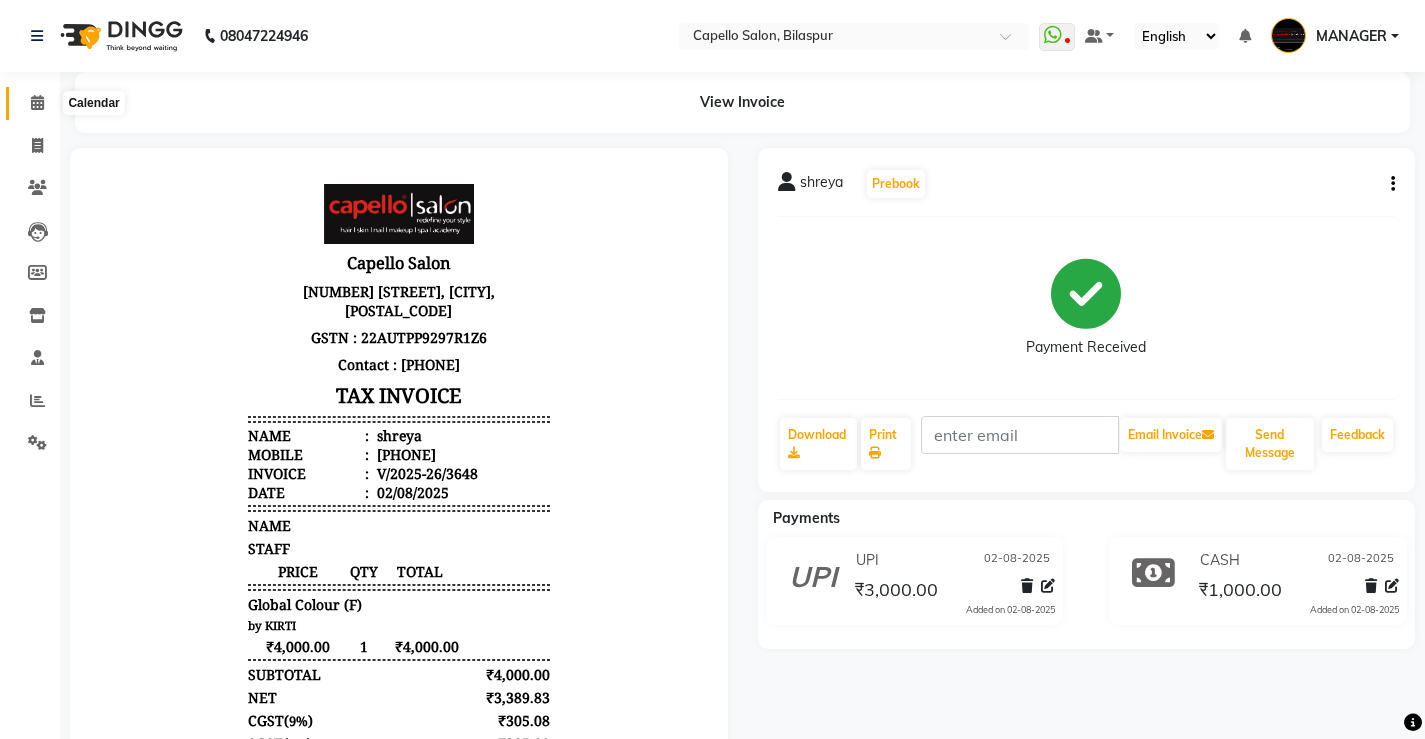 click 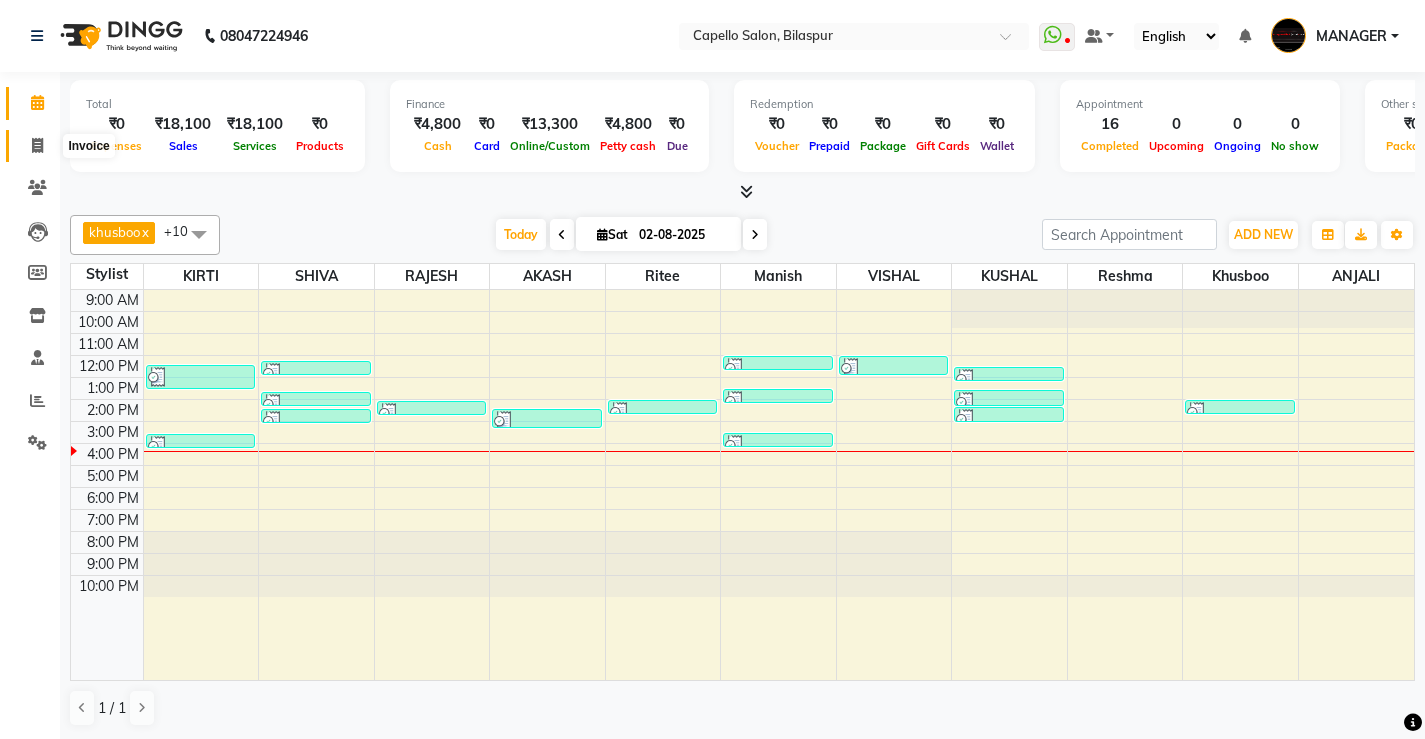 click 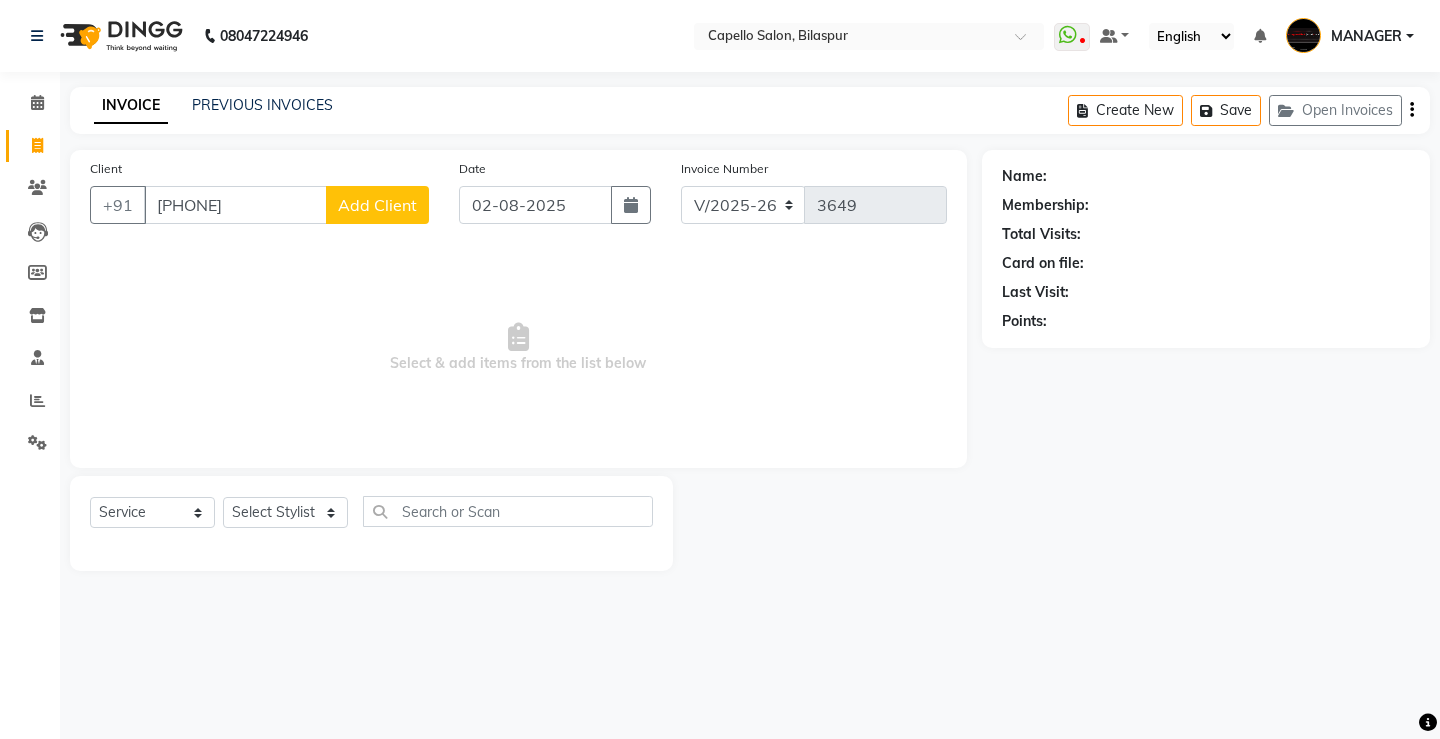 click on "[PHONE]" at bounding box center [235, 205] 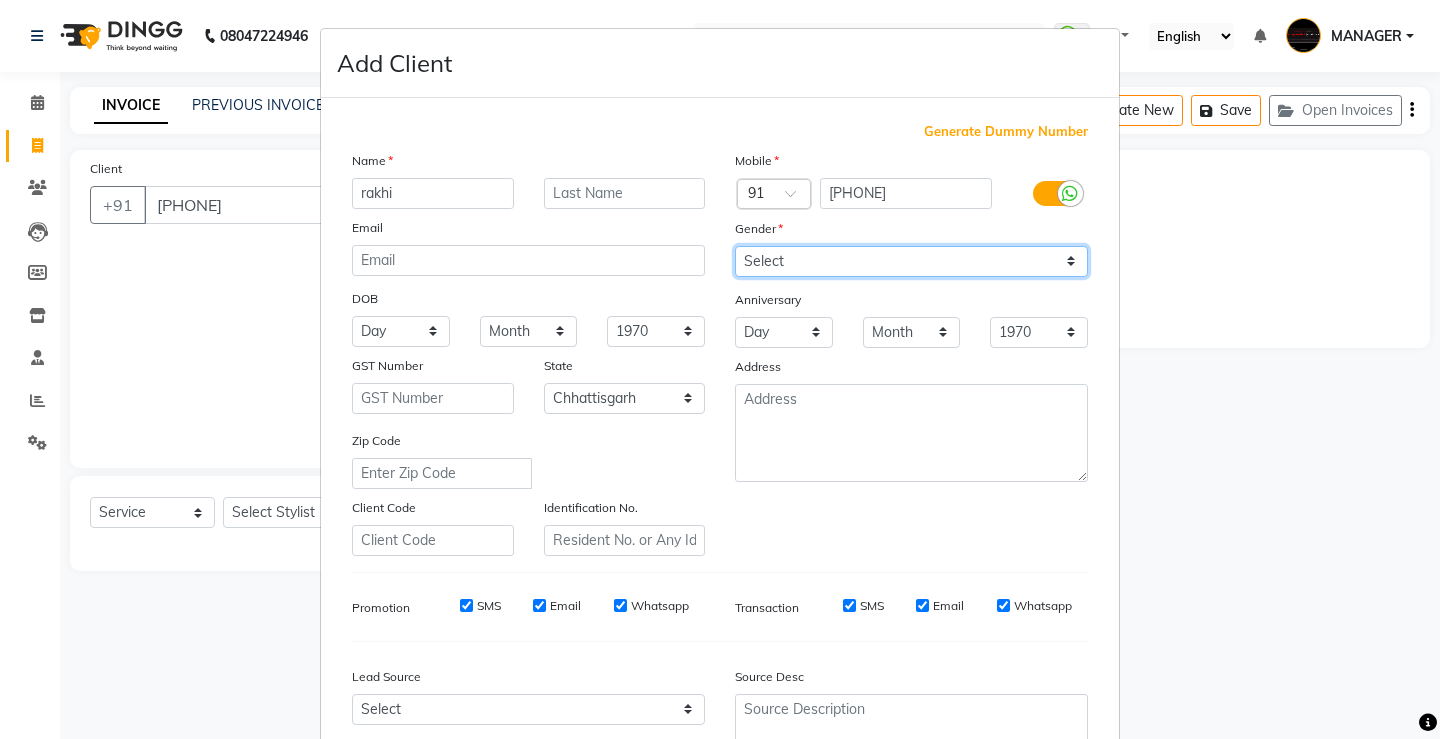 drag, startPoint x: 357, startPoint y: 219, endPoint x: 838, endPoint y: 257, distance: 482.49872 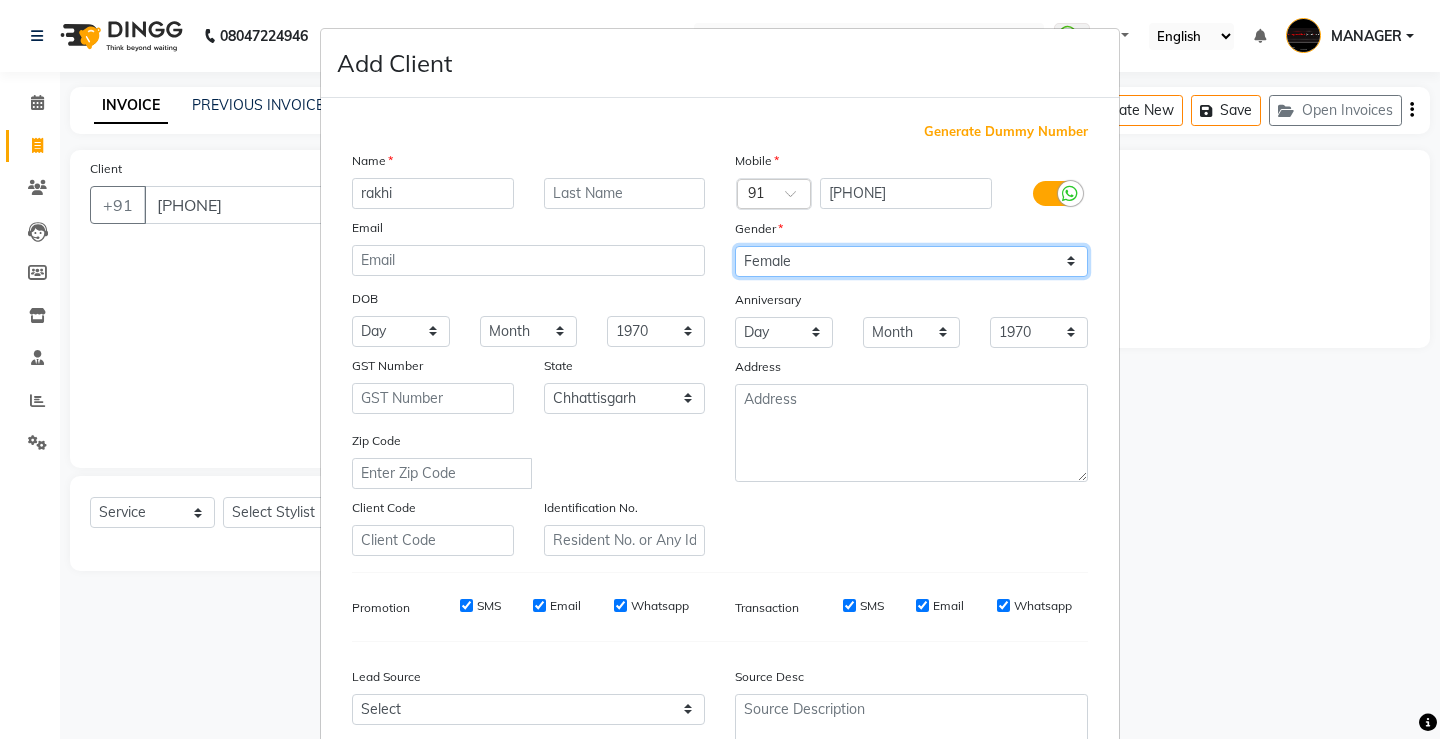click on "Select Male Female Other Prefer Not To Say" at bounding box center [911, 261] 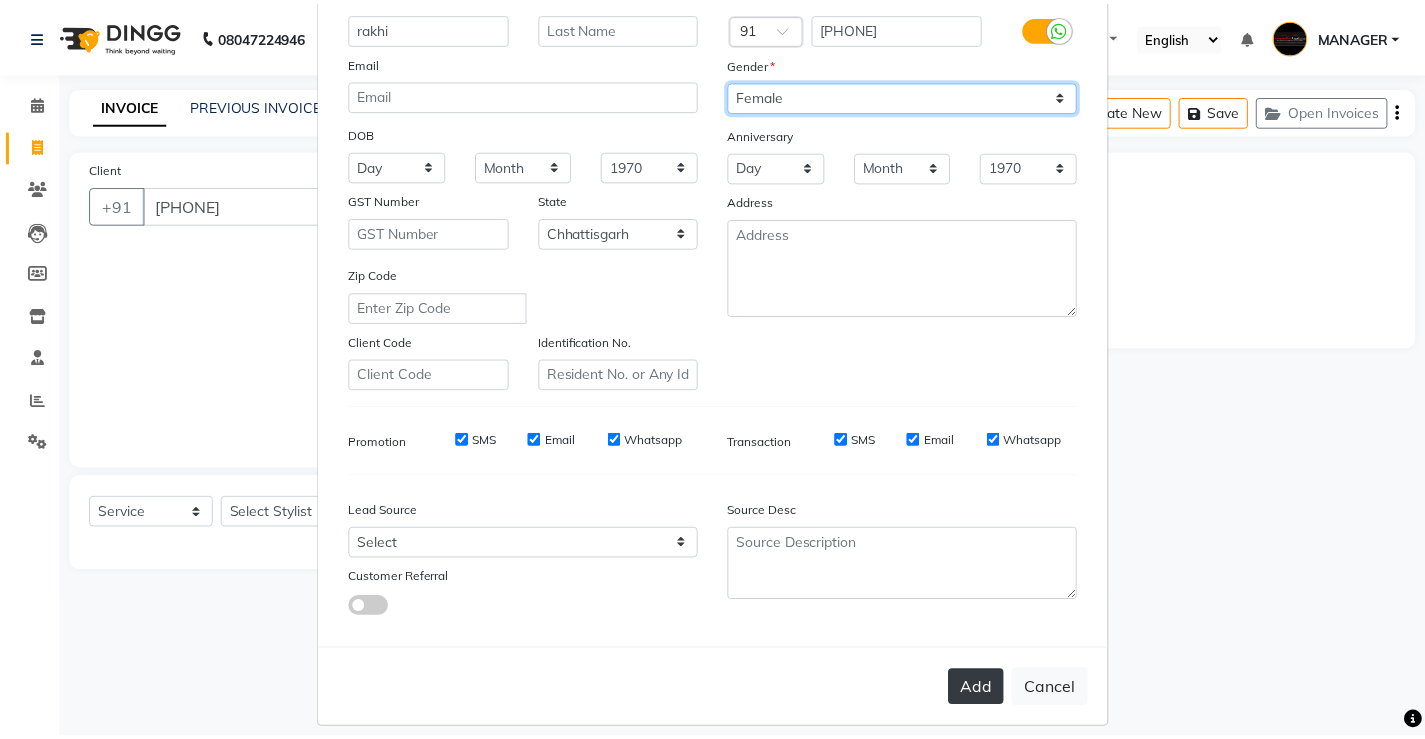 scroll, scrollTop: 184, scrollLeft: 0, axis: vertical 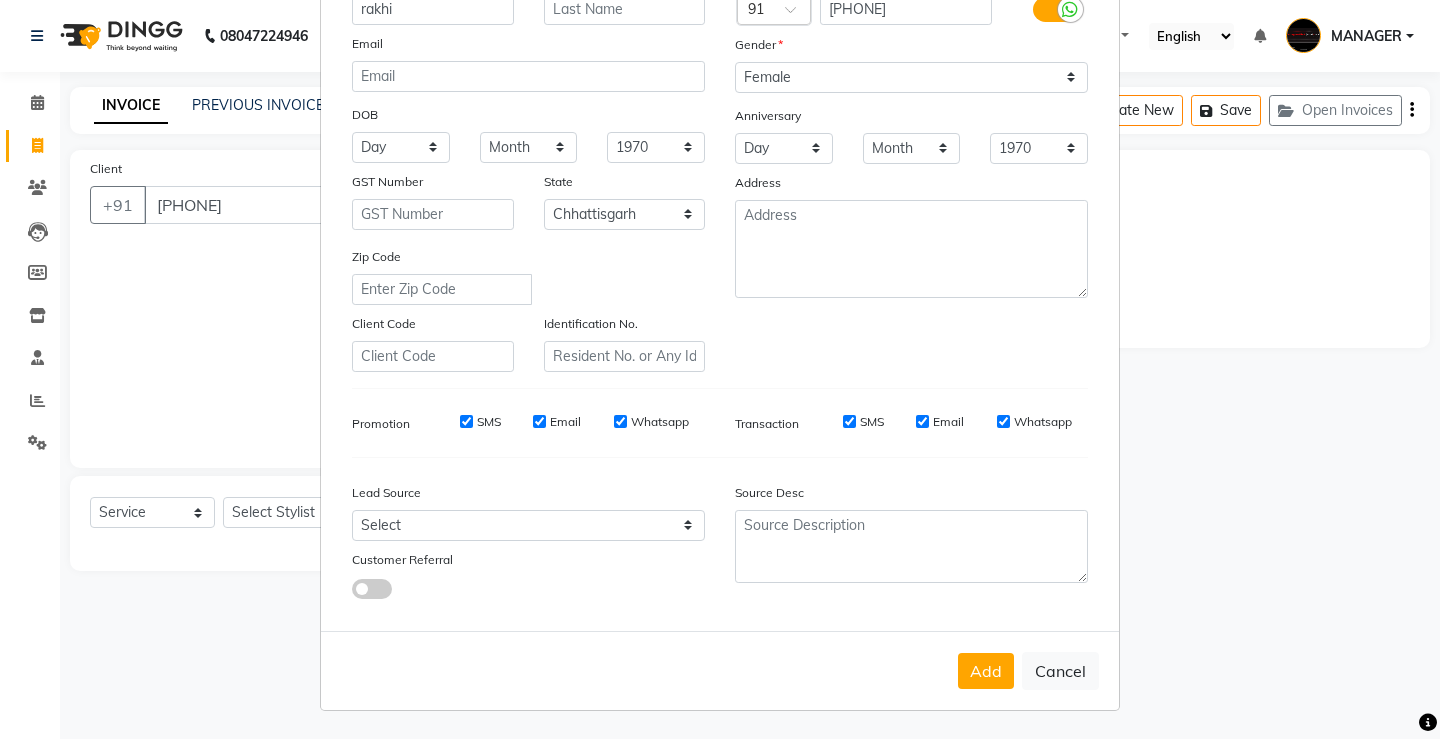 click on "Add   Cancel" at bounding box center [720, 670] 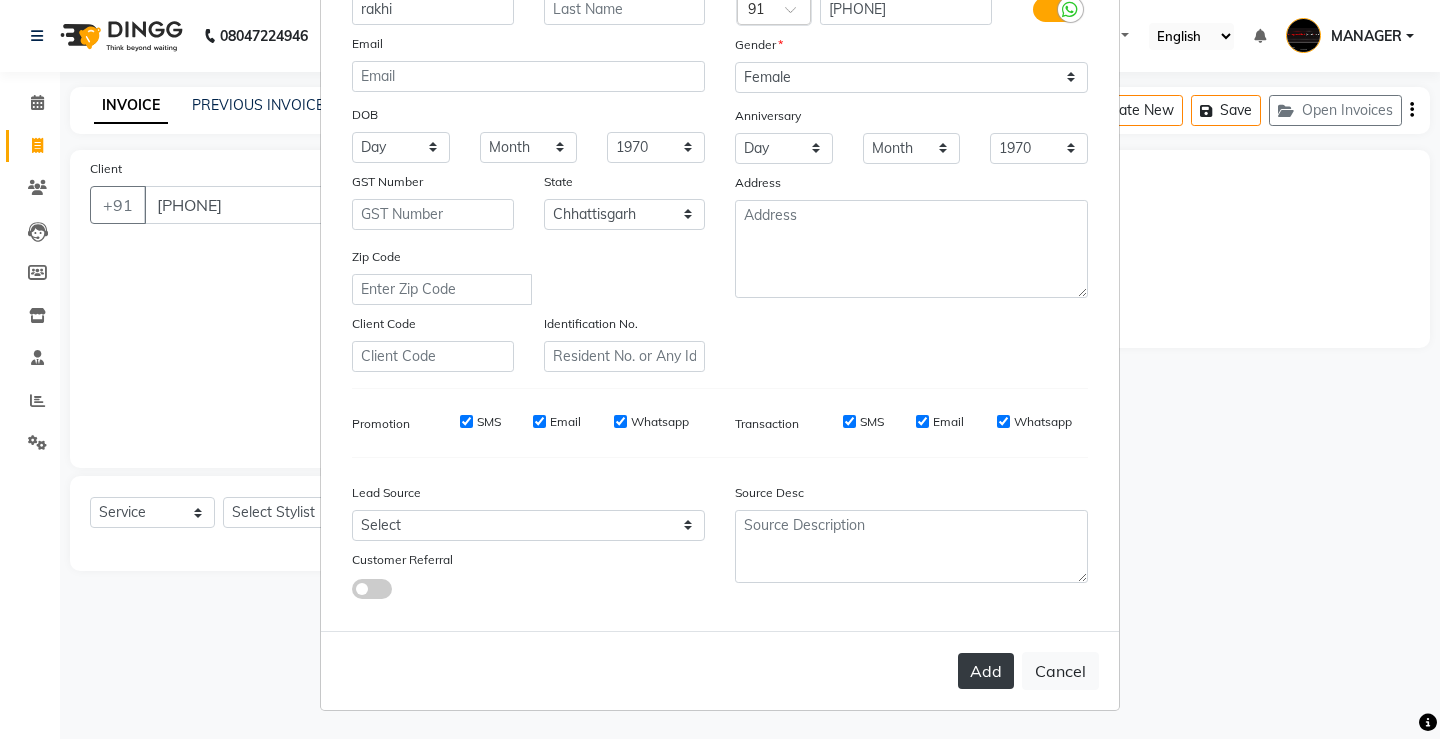 click on "Add" at bounding box center (986, 671) 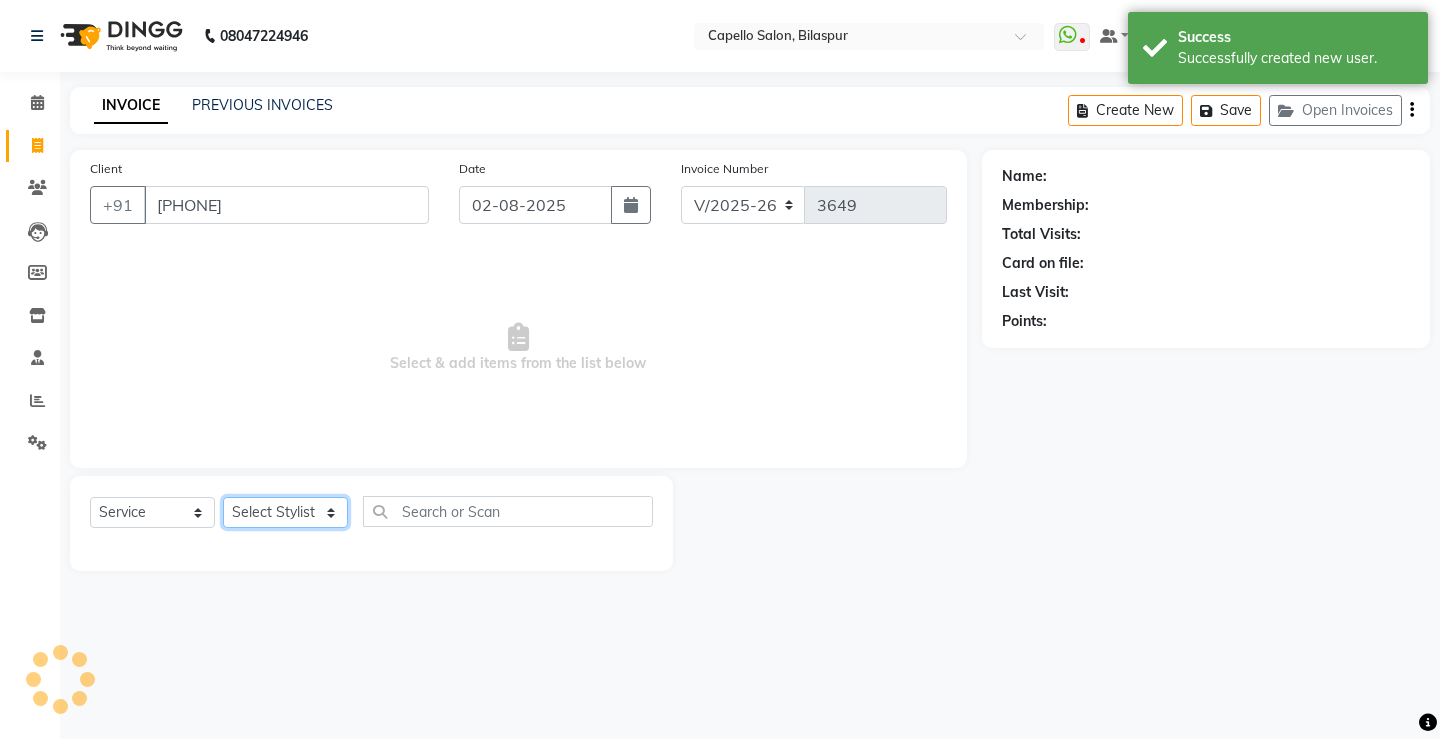 click on "Select Stylist ADMIN AKASH ANJALI khusboo KIRTI KUSHAL MANAGER Manish  RAJESH reshma ritee shailendra SHIVA VISHAL" 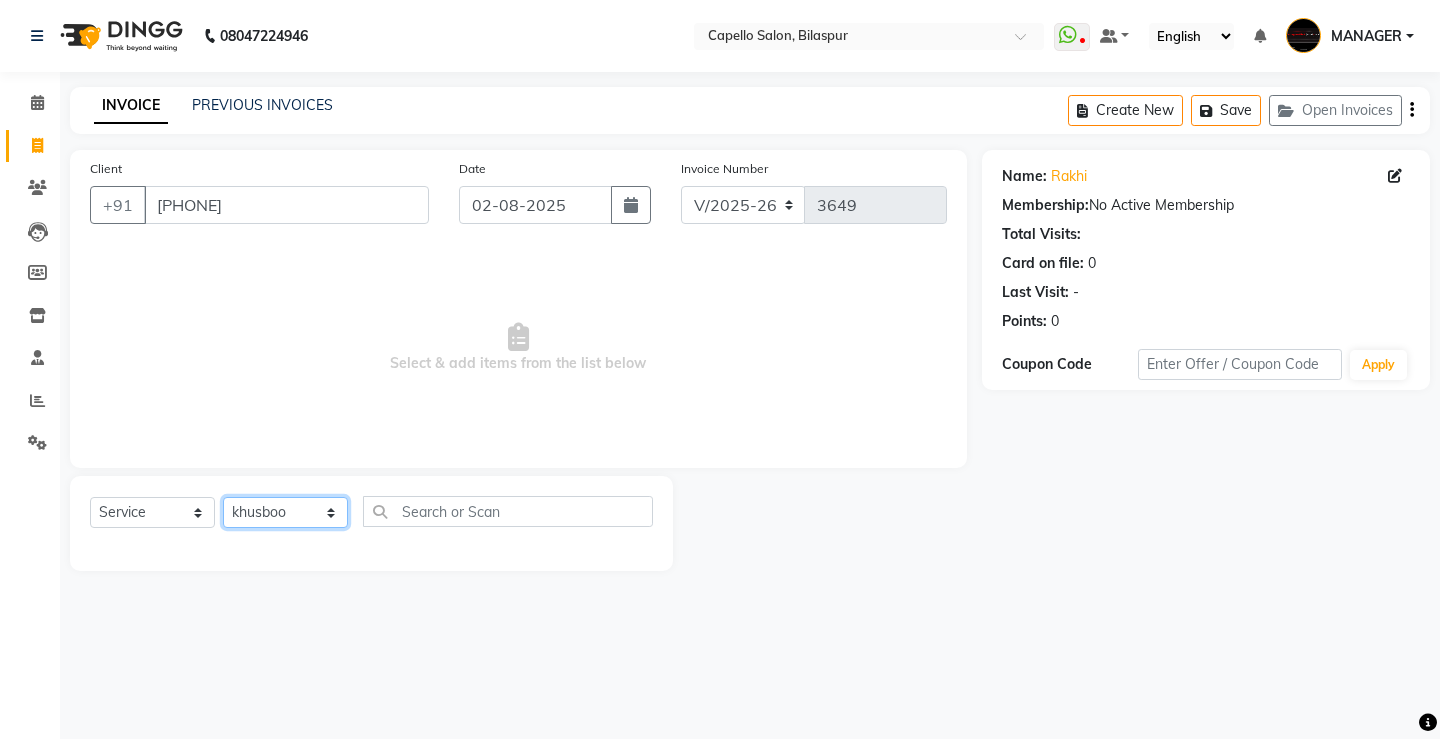 click on "Select Stylist ADMIN AKASH ANJALI khusboo KIRTI KUSHAL MANAGER Manish  RAJESH reshma ritee shailendra SHIVA VISHAL" 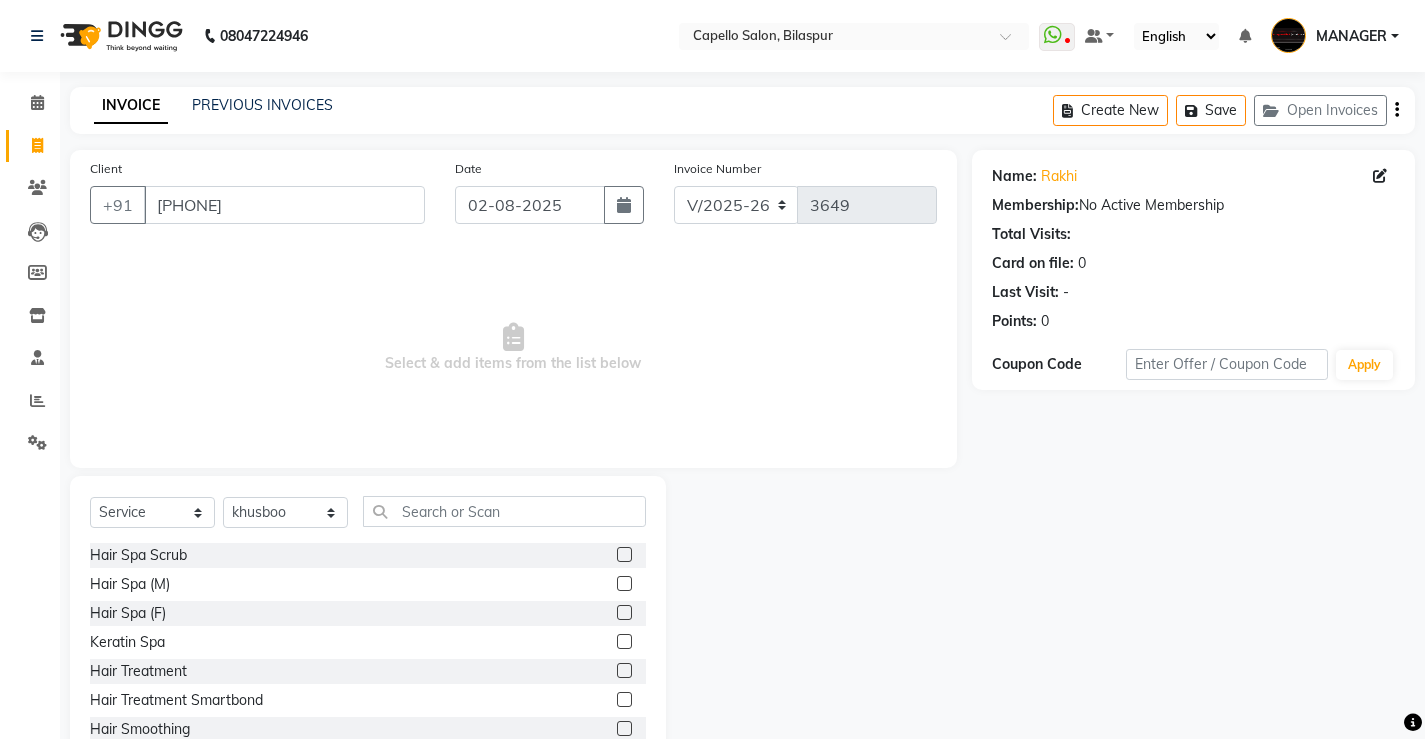 click on "Select Service Product Membership Package Voucher Prepaid Gift Card Select Stylist ADMIN AKASH ANJALI khusboo KIRTI KUSHAL MANAGER Manish RAJESH reshma ritee shailendra SHIVA VISHAL Hair Spa Scrub Hair Spa (M) Hair Spa (F) Keratin Spa Hair Treatment Hair Treatment Smartbond Hair Smoothing Hair Straightening Hair Rebonding Hair Keratin Cadiveu Head Massage L Hair Keratin Keramelon Hair Botox Keramelon Scalp Advance (F) Scalp Advance (M) Brillare Anti-Dandruff oil (F) Nanoplastia treatment Brillare Hairfall Control oil (F) Brillare Hairfall Control oil (M) Brillare Anti-Dandruff oil (M) Reflexology (U lux) 1400 Face Bleach Face D-Tan Face Clean Up Clean-up (Shine beauty) Facial Actiblend Glass Facial Mask Signature Facial Deluxe Facial Luxury Facial Magical Facial Premium Facial Royal Treatment Skinora Age Control F Treatment ( Snow Algae&Saffron) Skinora Calming Treatment (Avacado & Oat) Skinora Hydra Treatment (Butter&Coconut Milk) Classic Manicure Classic Pedicure" 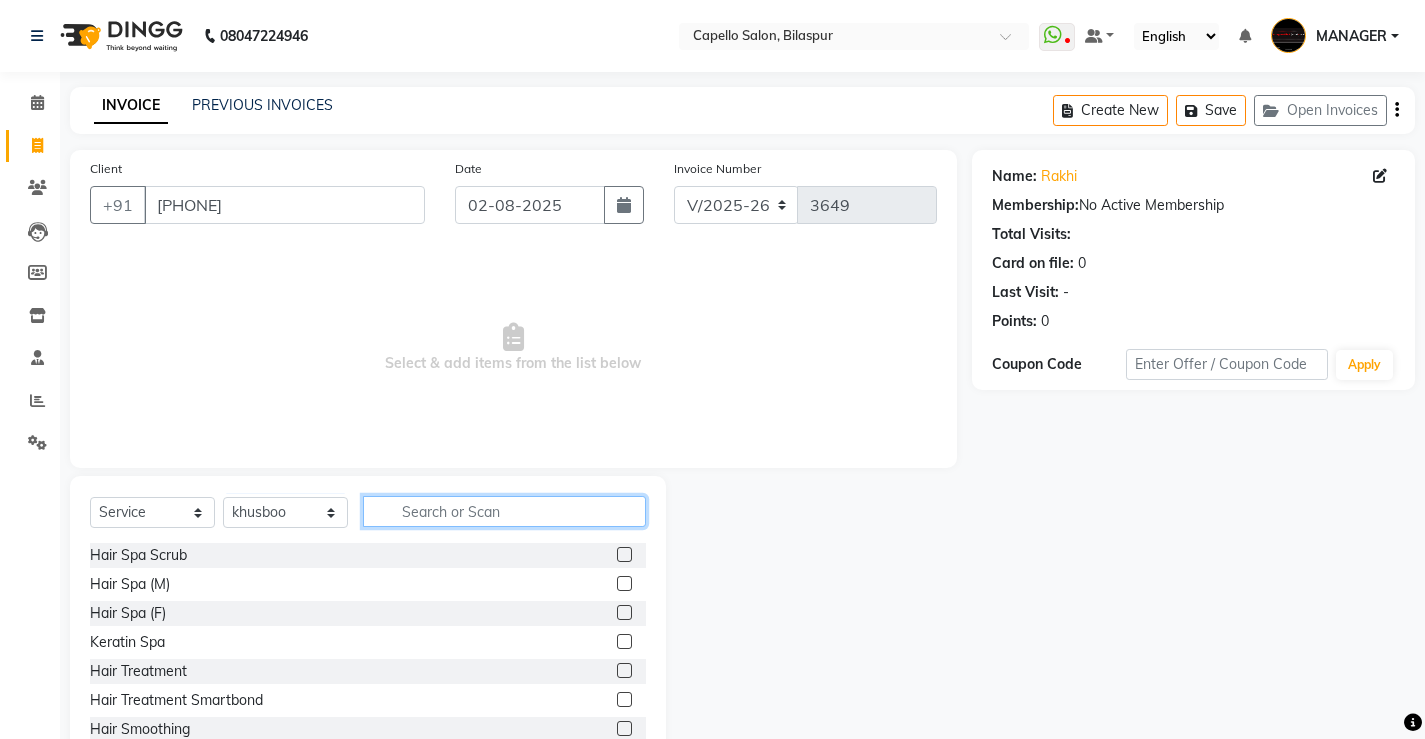 click 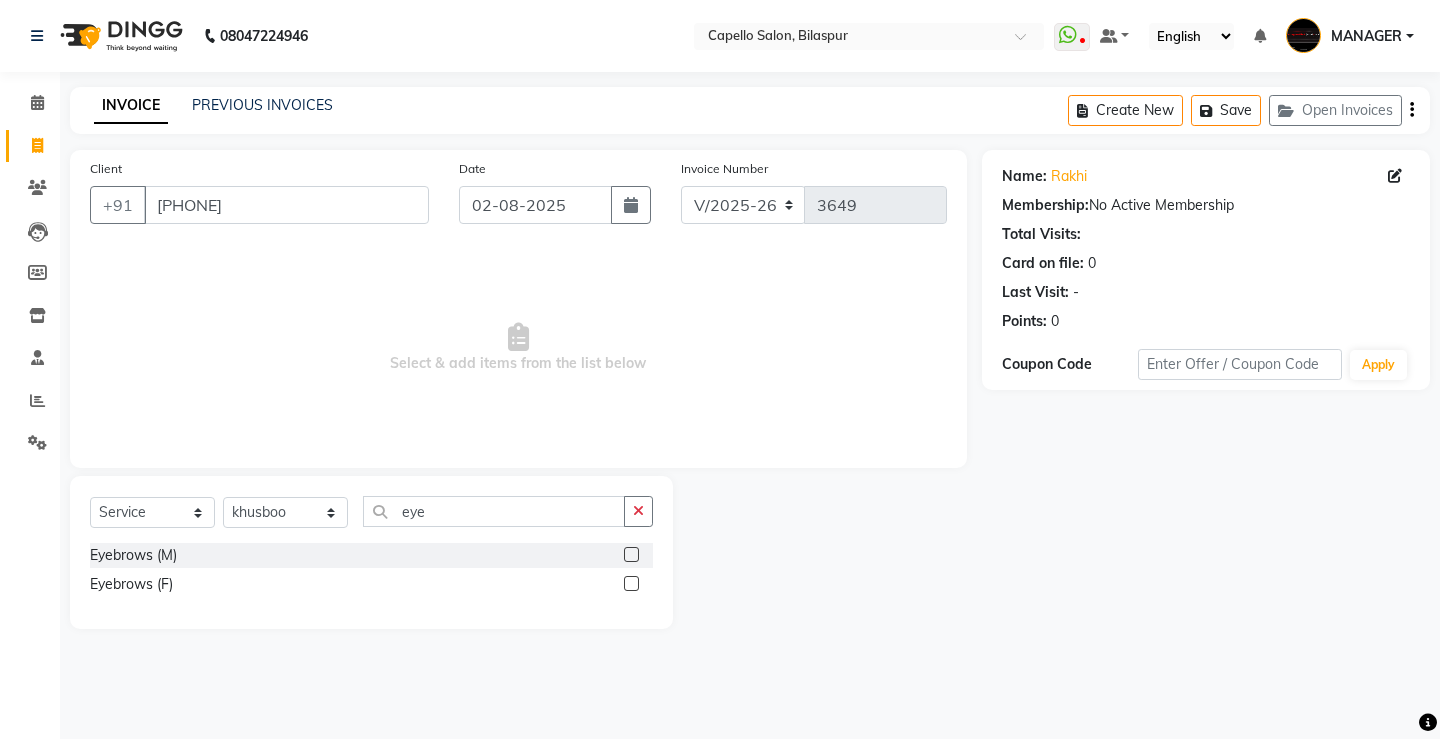 click 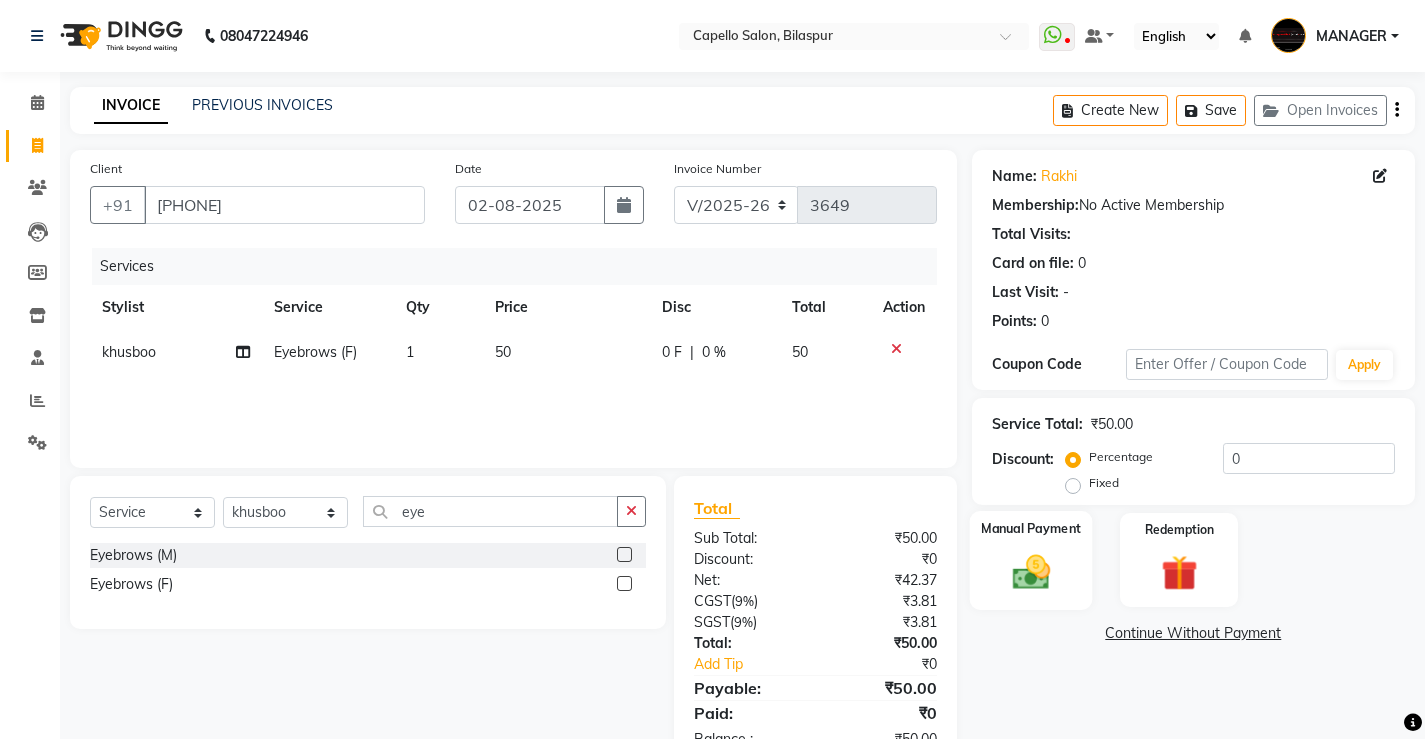 click on "Manual Payment" 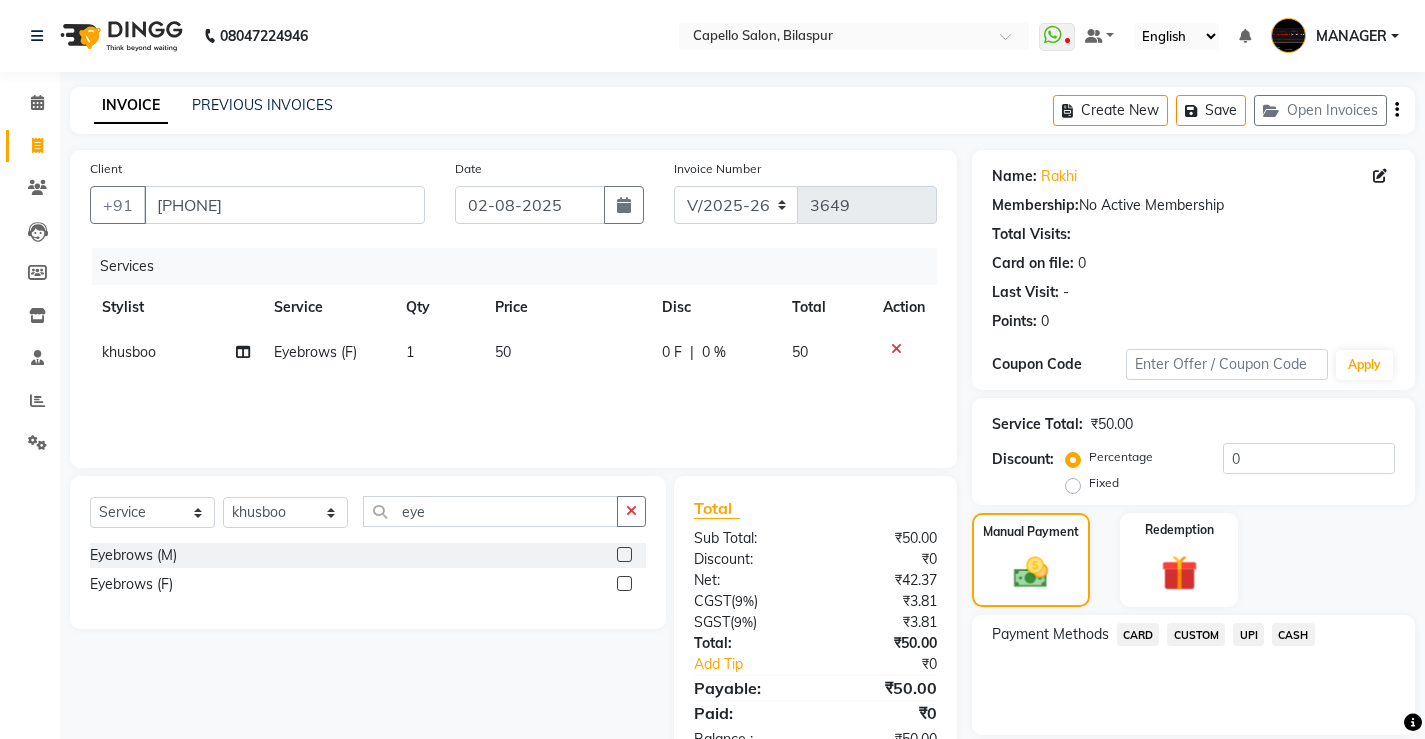 click on "CASH" 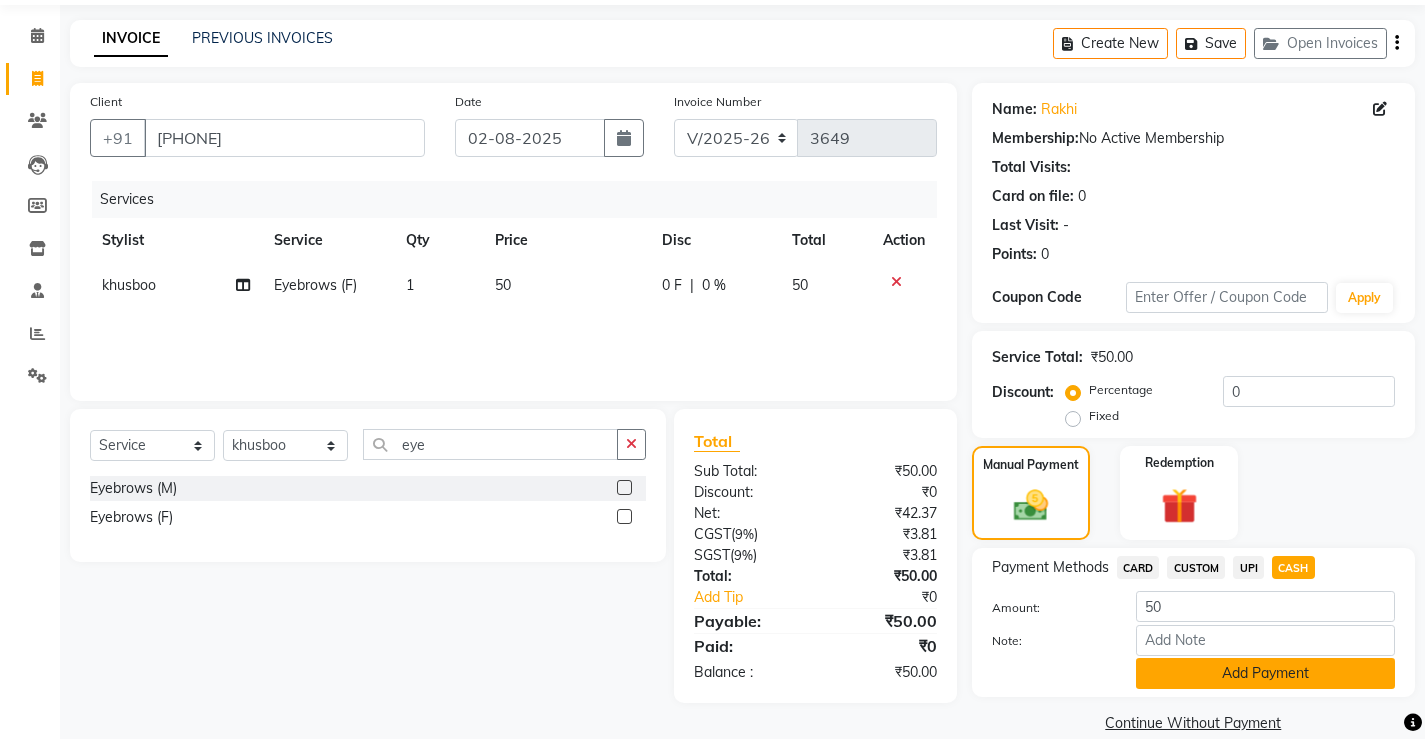 click on "Add Payment" 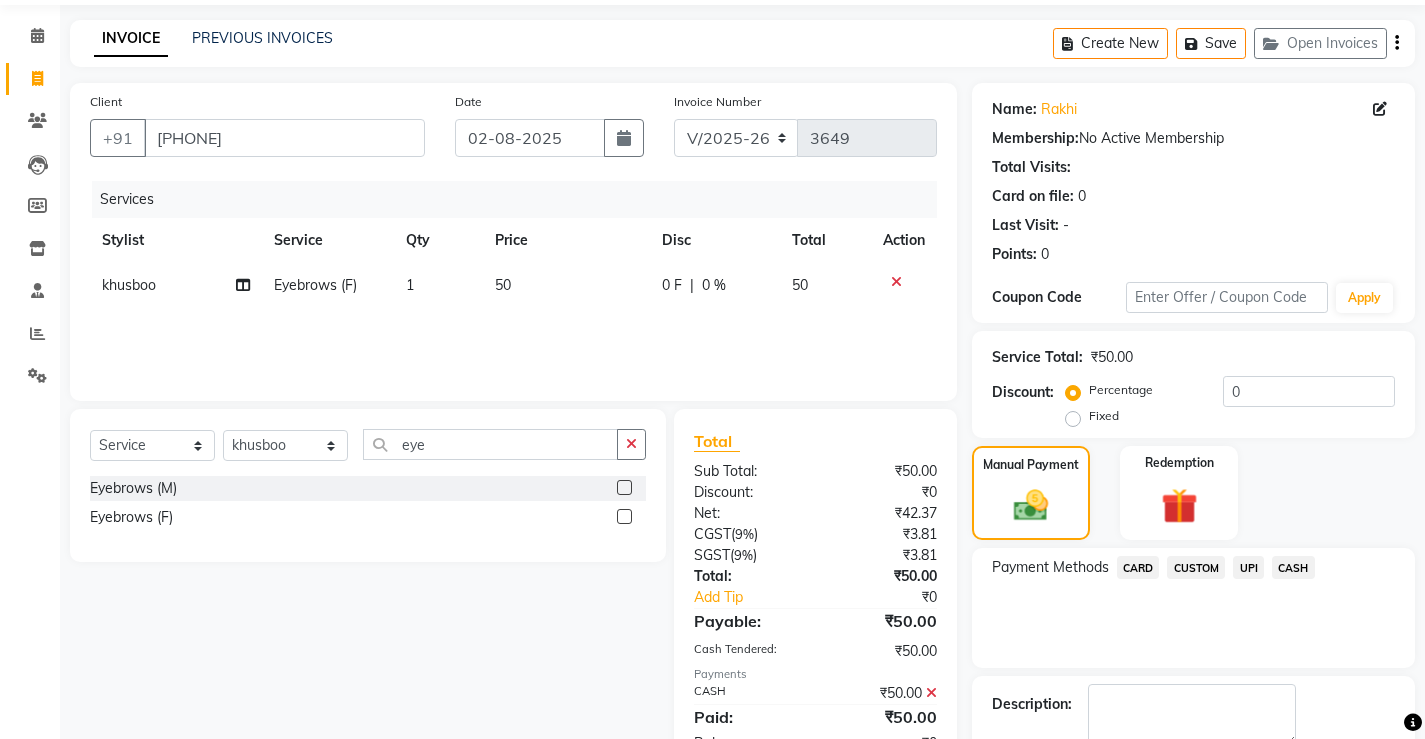scroll, scrollTop: 180, scrollLeft: 0, axis: vertical 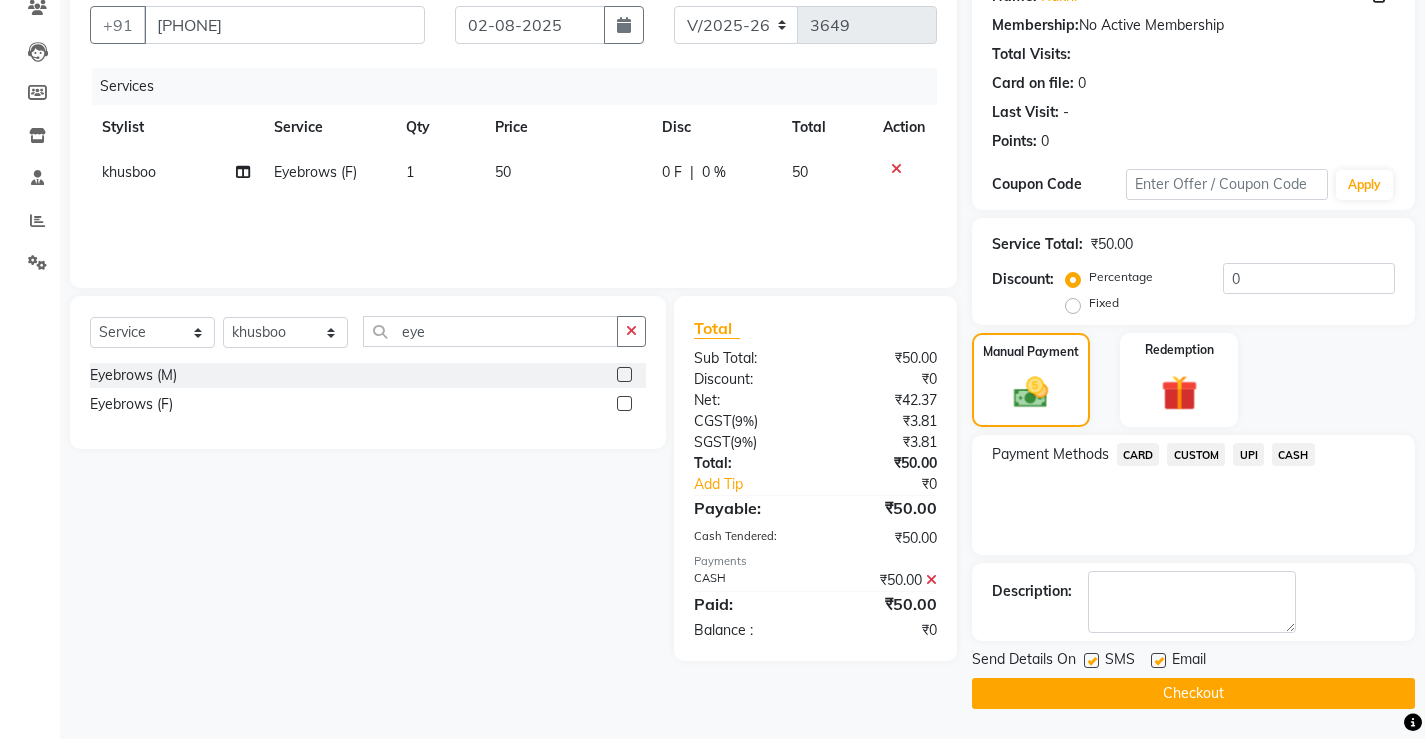 click on "Checkout" 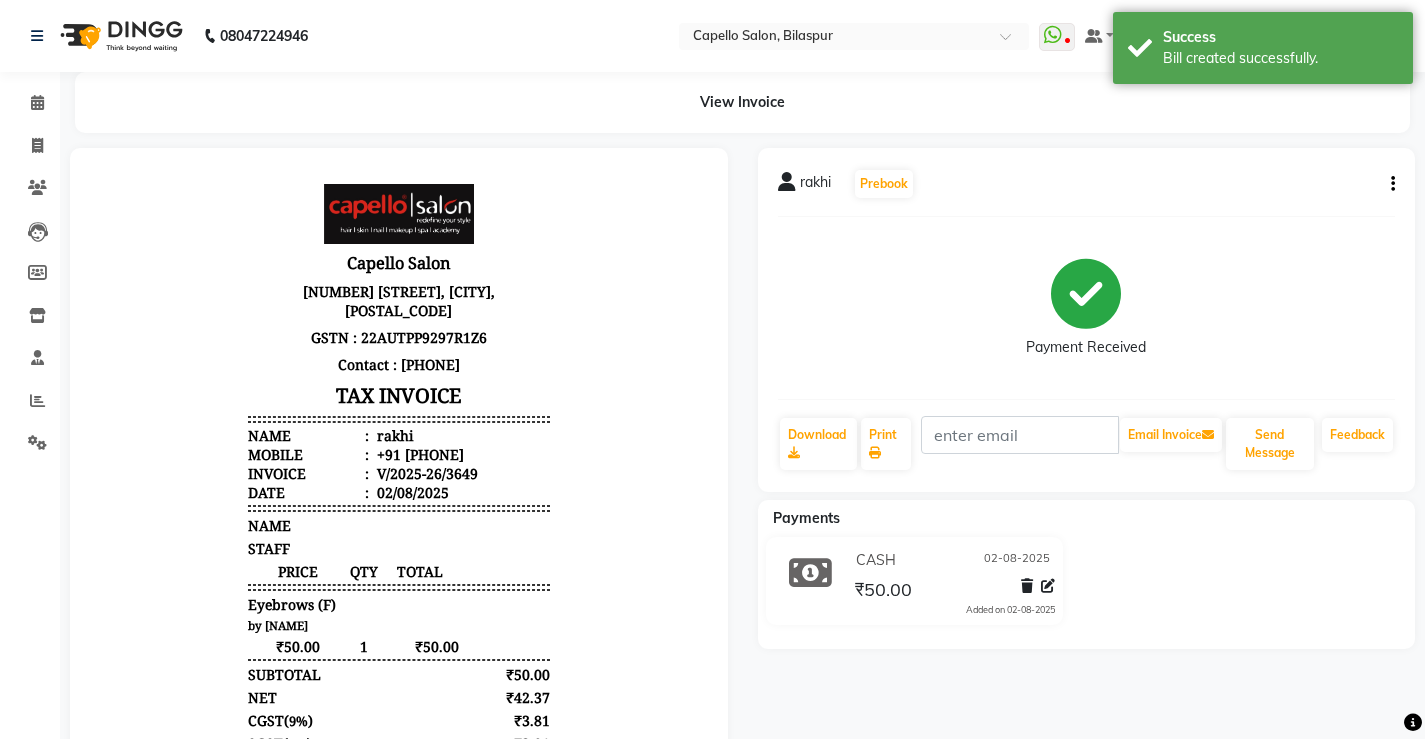scroll, scrollTop: 0, scrollLeft: 0, axis: both 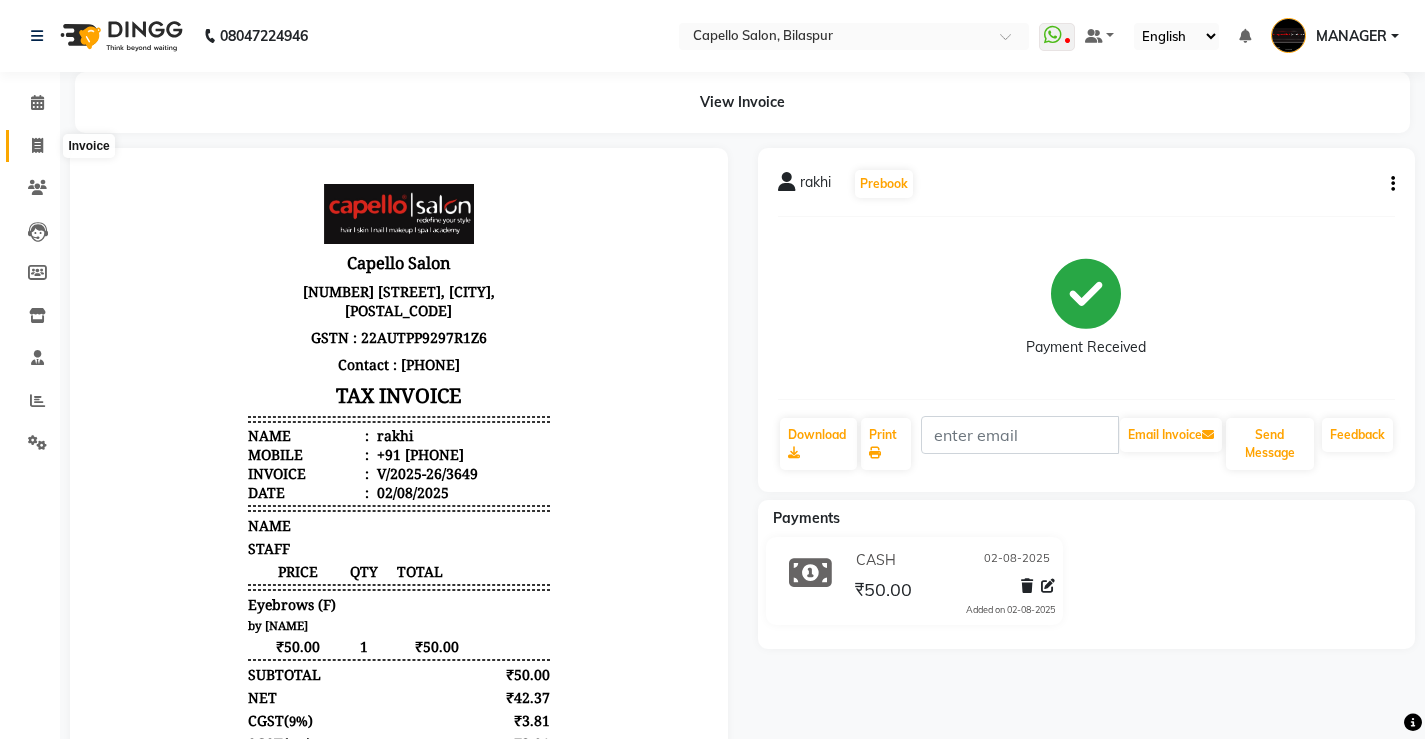 click 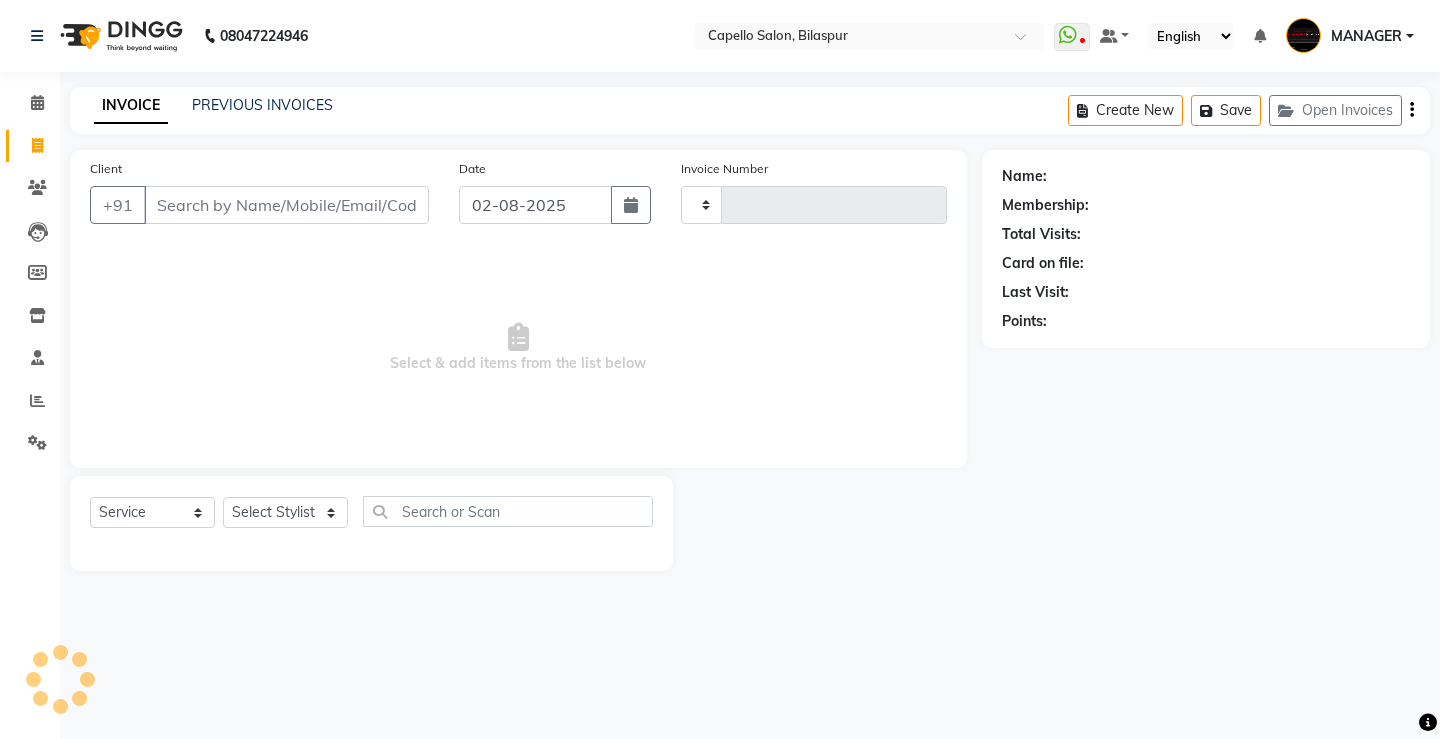 click on "Client +91" 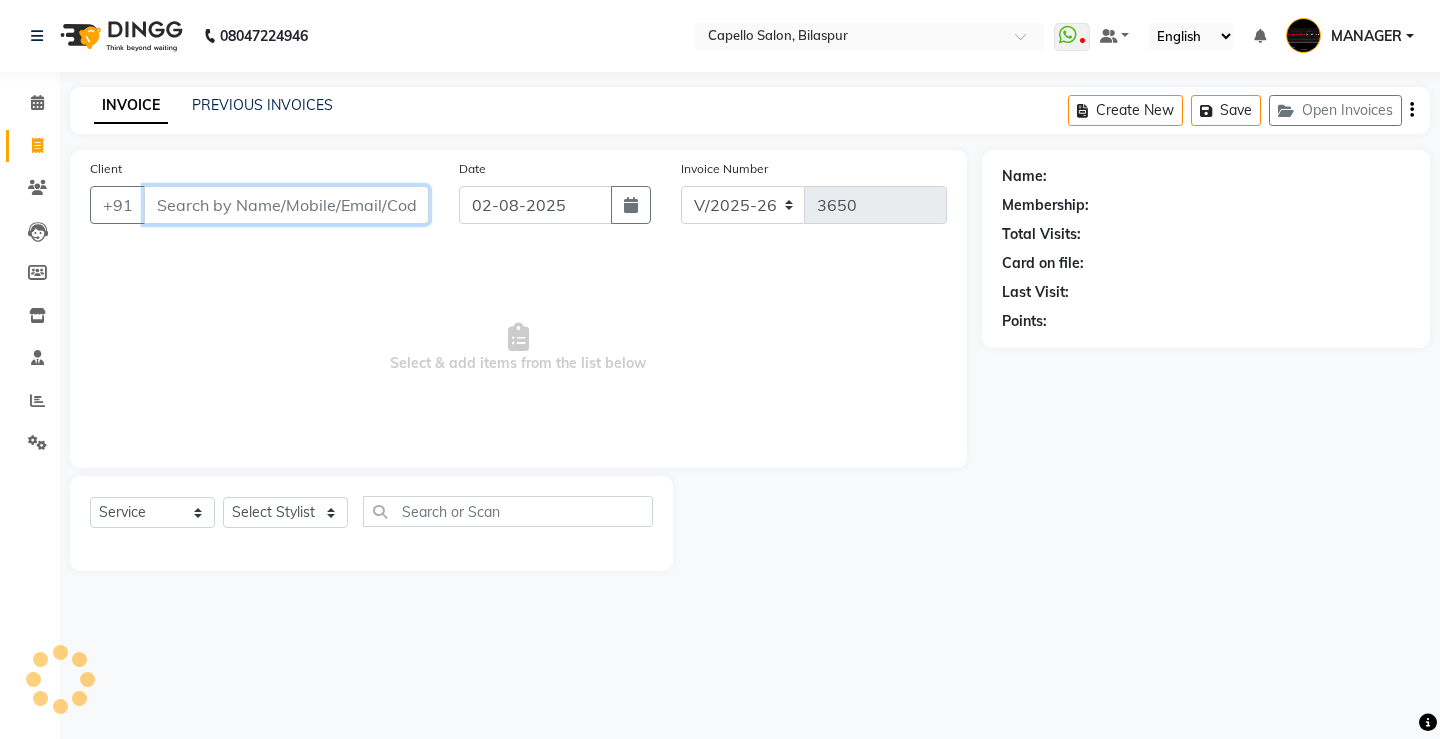 click on "Client" at bounding box center [286, 205] 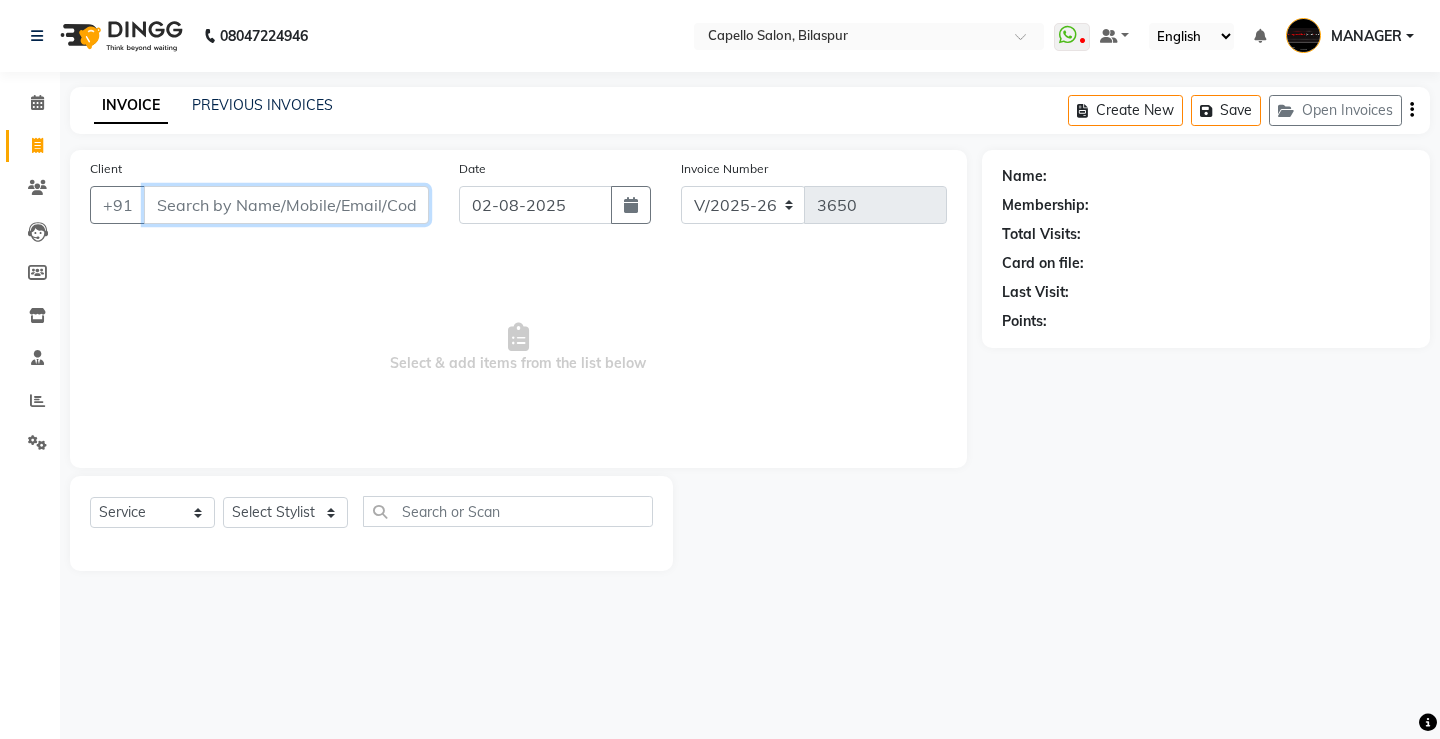 click on "Client" at bounding box center (286, 205) 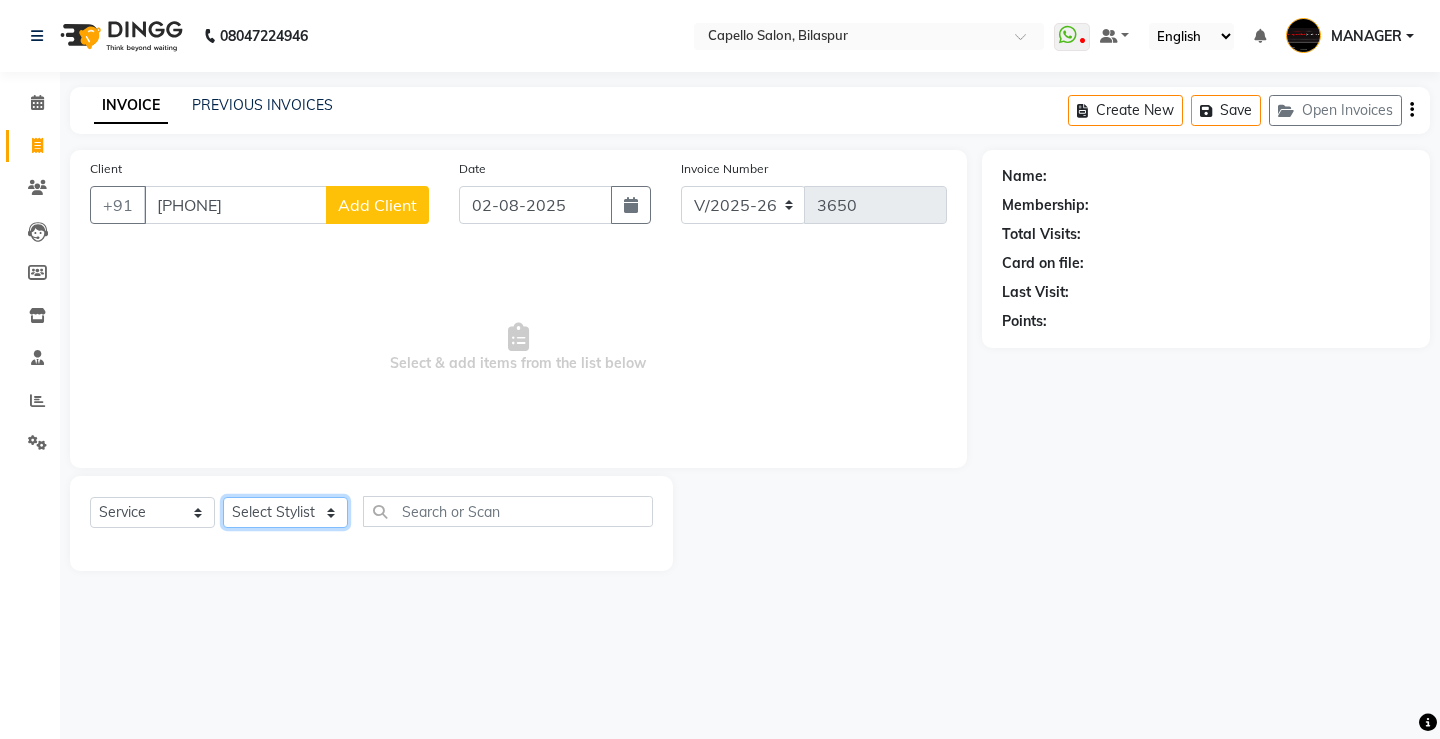 click on "Select Stylist ADMIN AKASH ANJALI khusboo KIRTI KUSHAL MANAGER Manish  RAJESH reshma ritee shailendra SHIVA VISHAL" 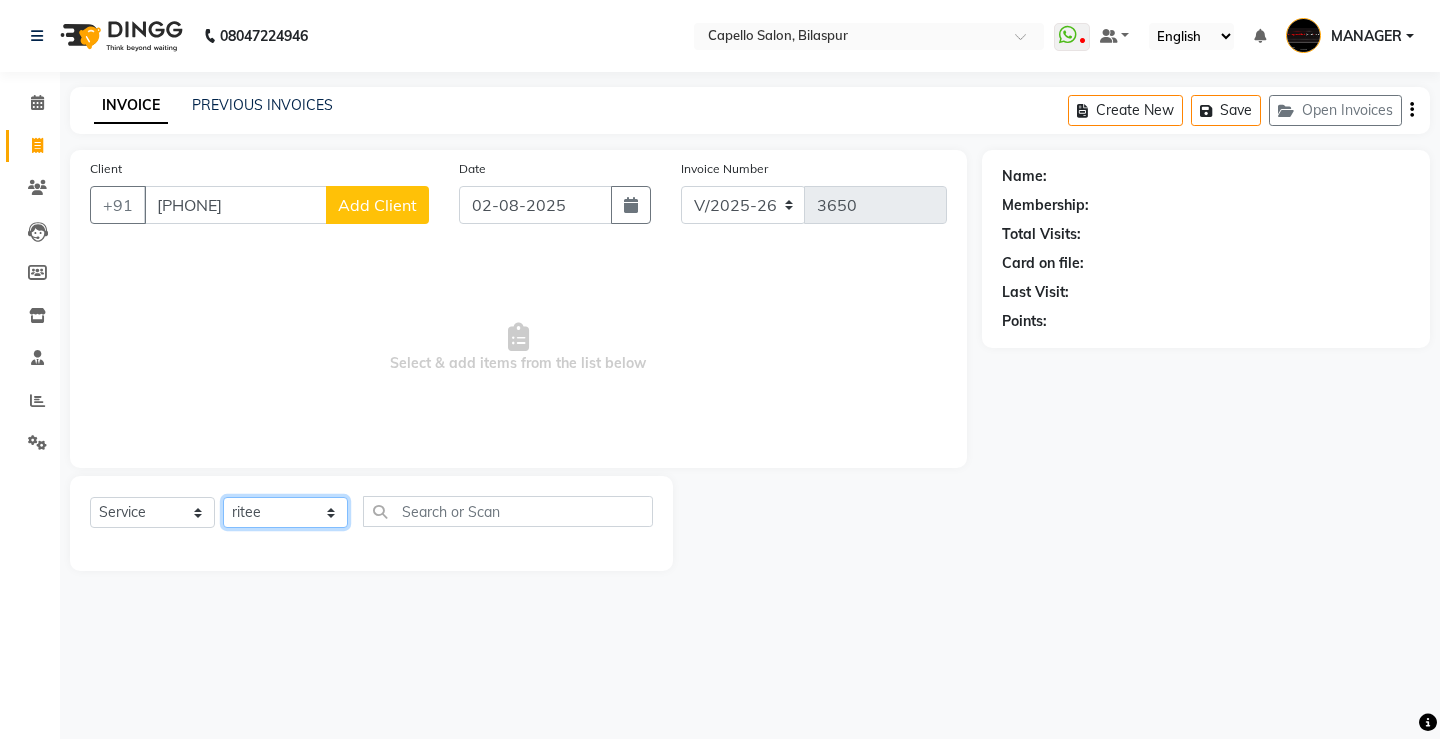 click on "Select Stylist ADMIN AKASH ANJALI khusboo KIRTI KUSHAL MANAGER Manish  RAJESH reshma ritee shailendra SHIVA VISHAL" 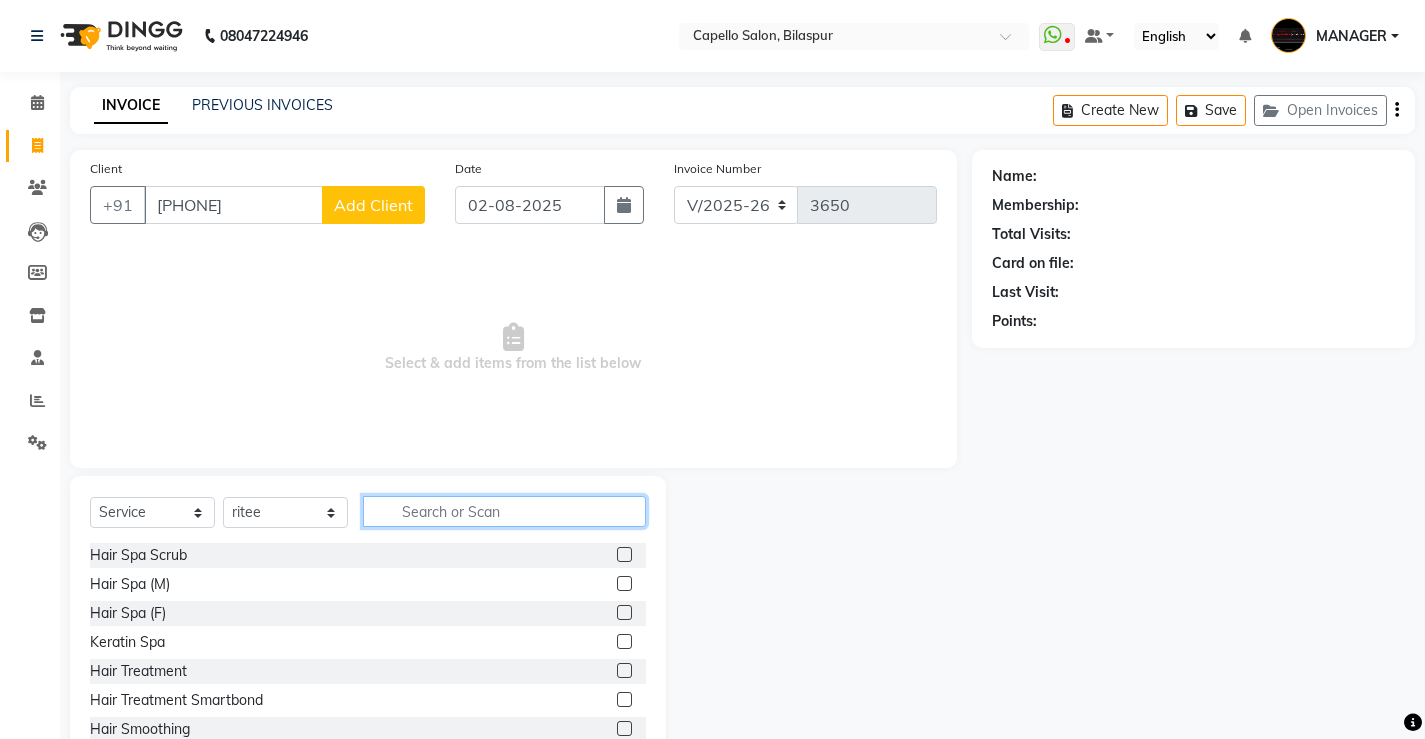 click 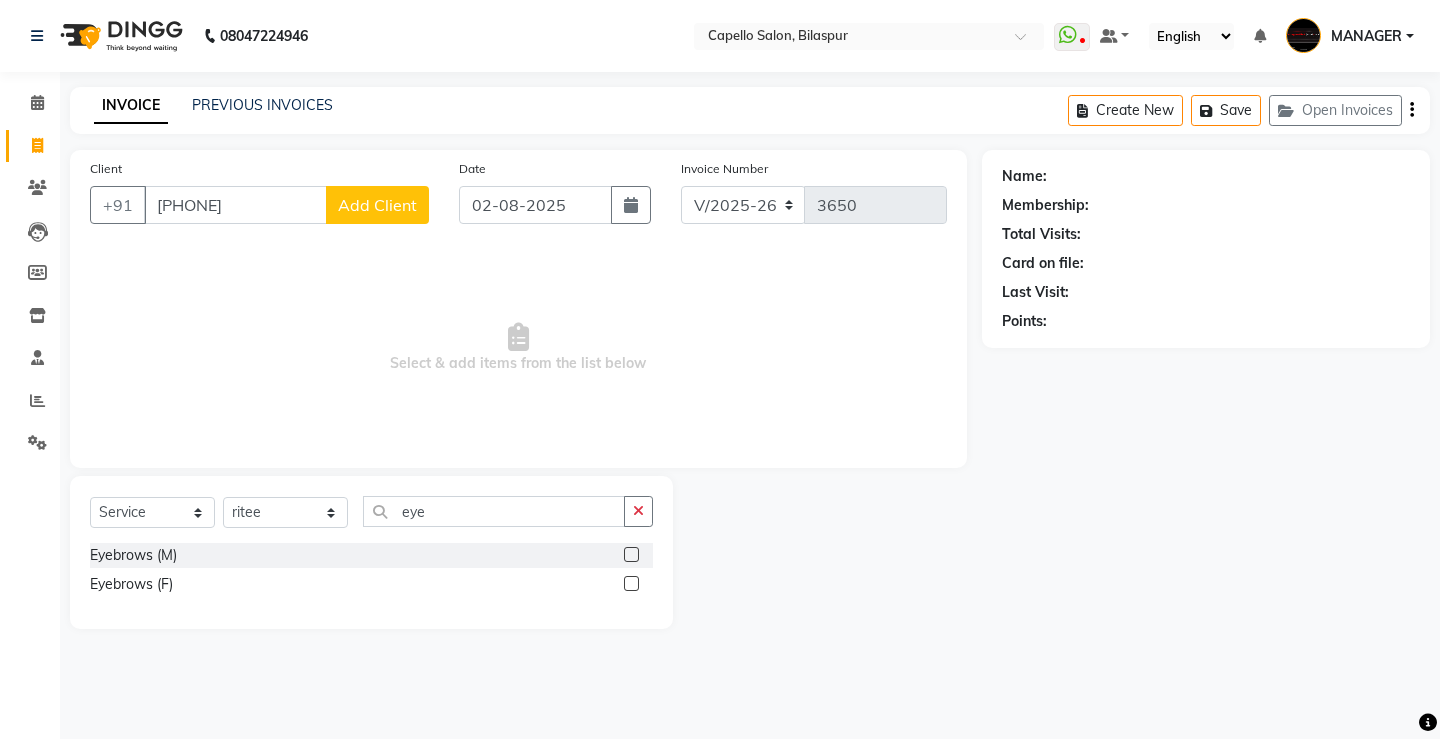 click 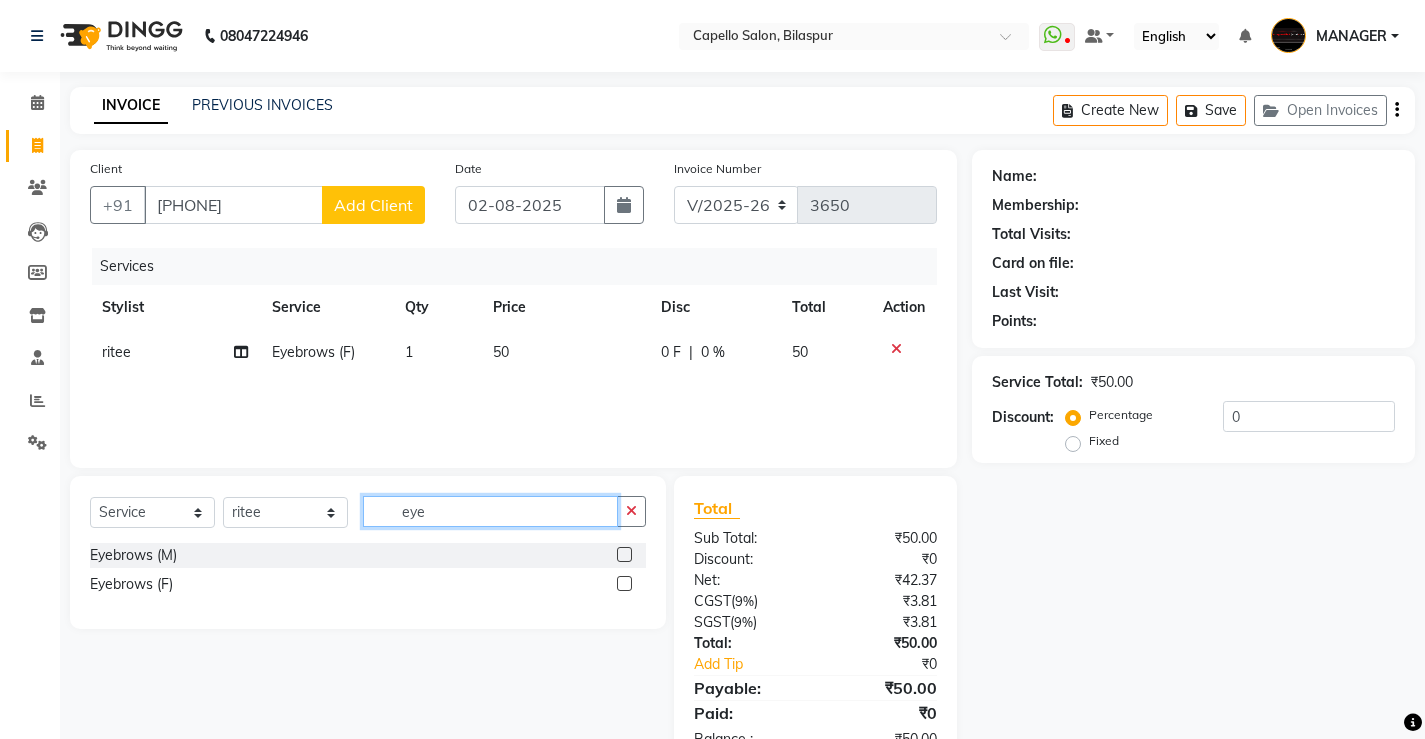 click on "eye" 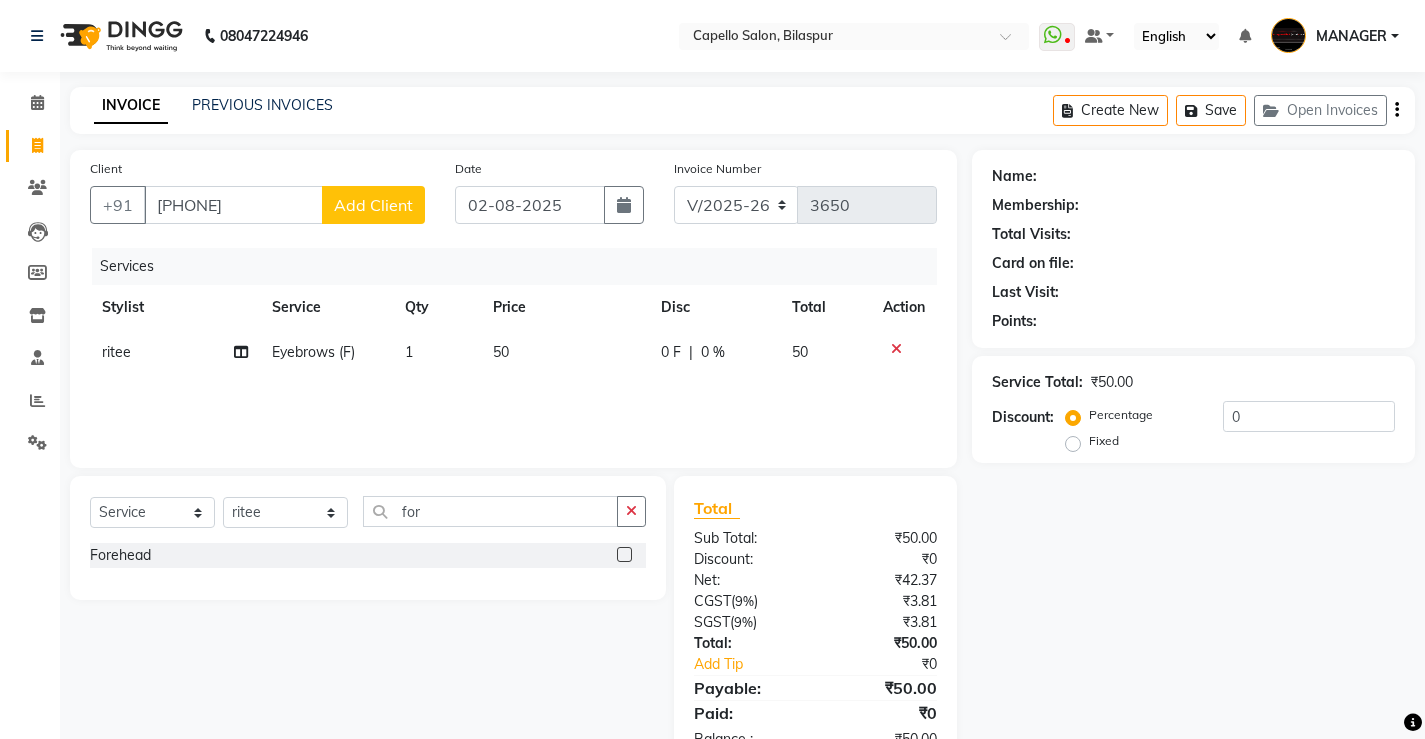 click on "Forehead" 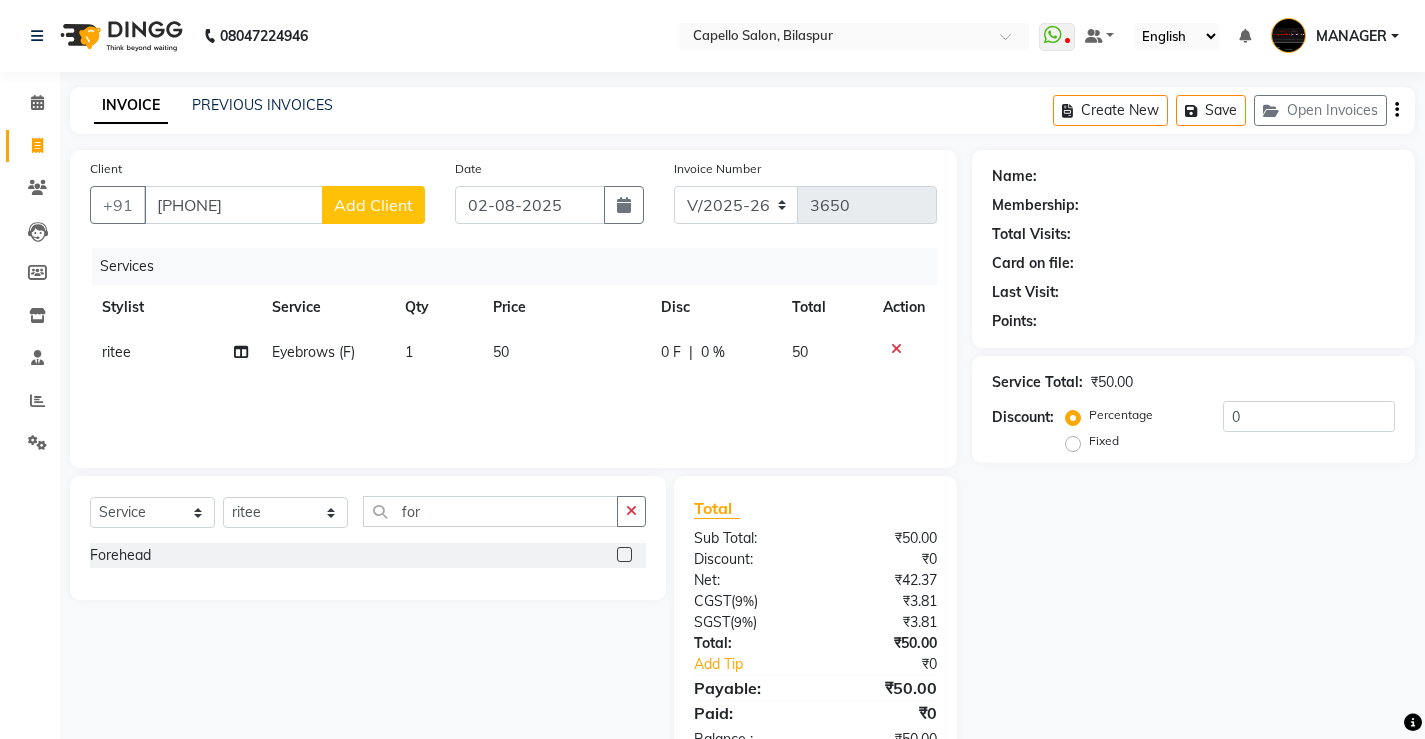 click 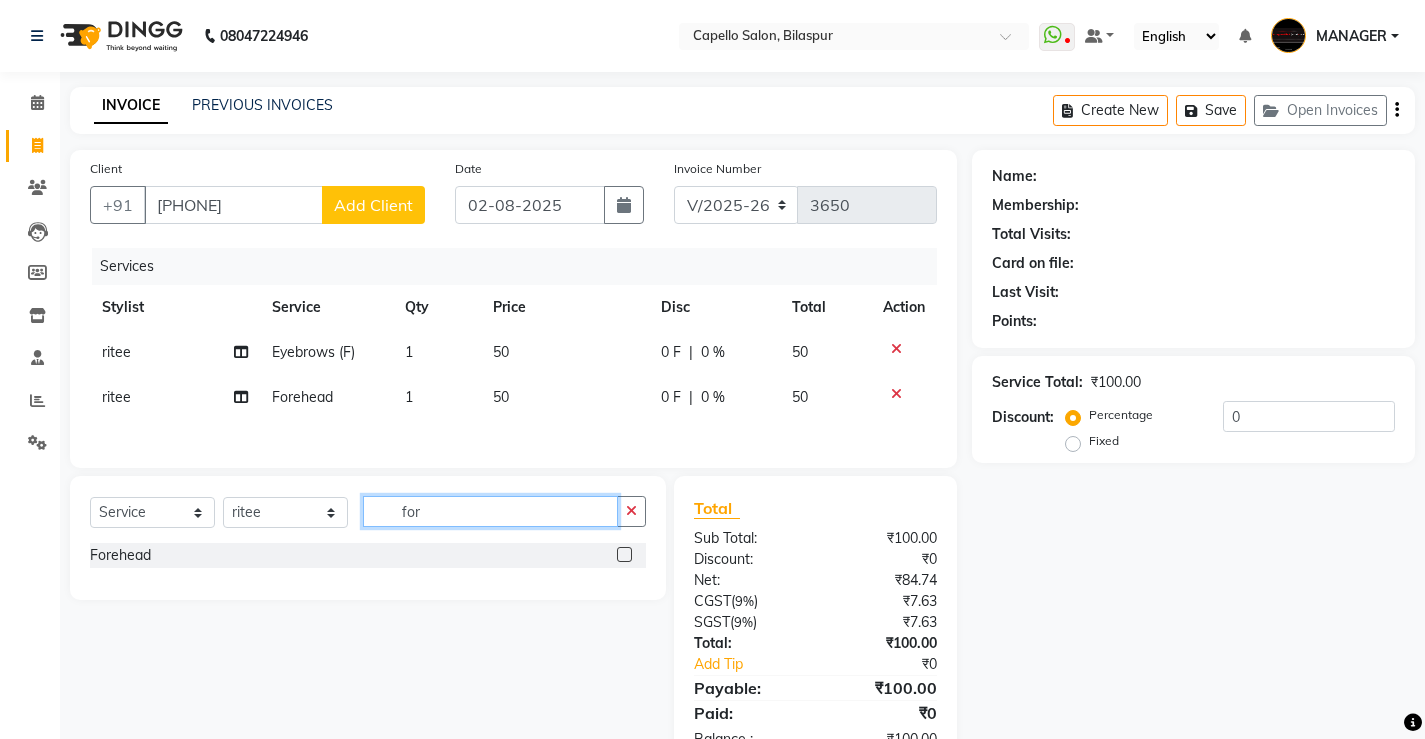 click on "for" 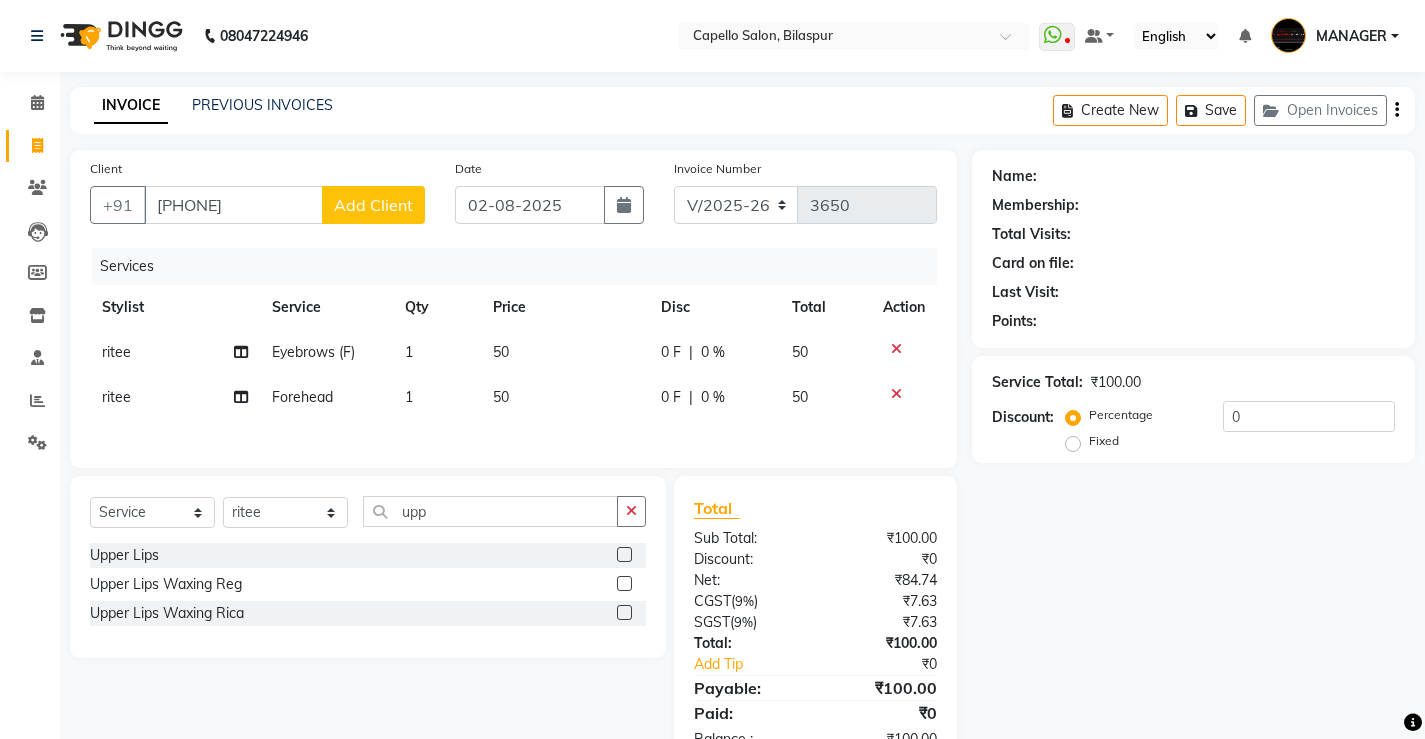 click 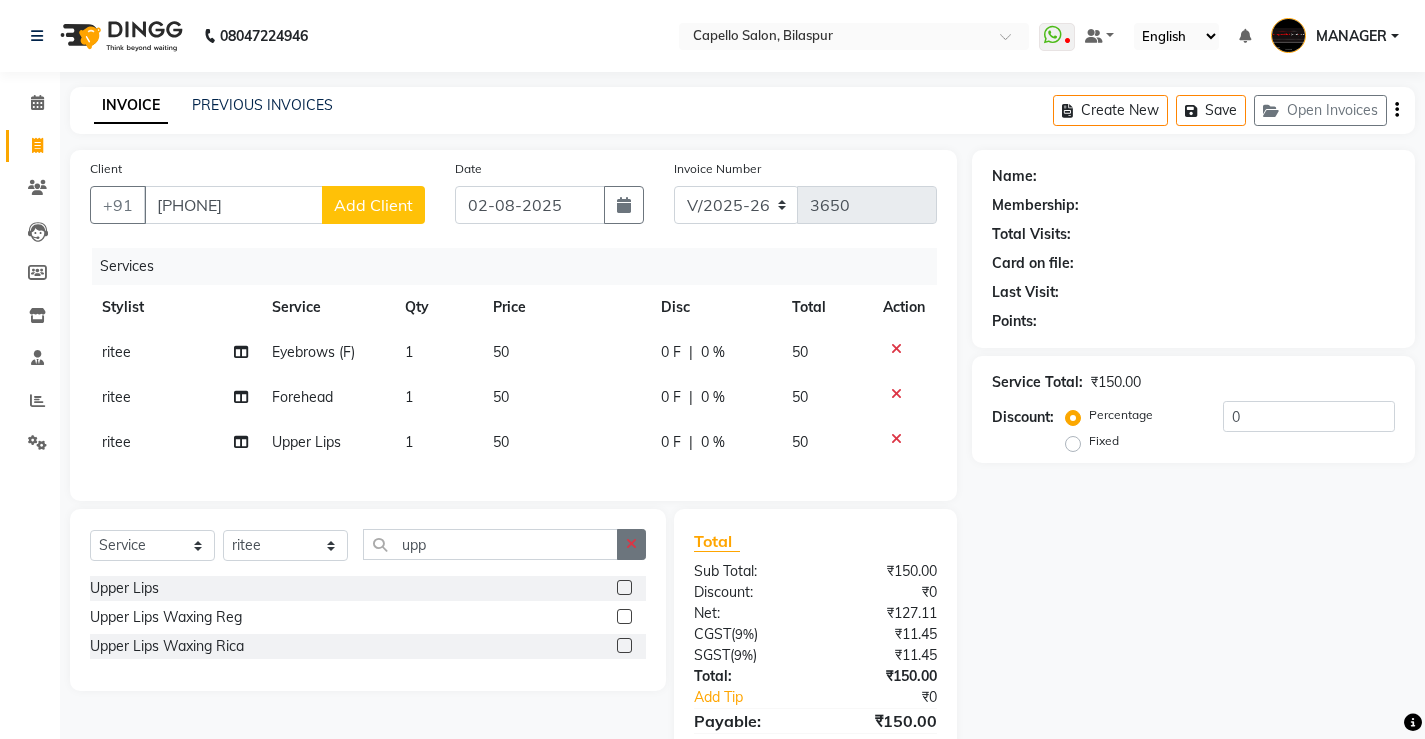 click 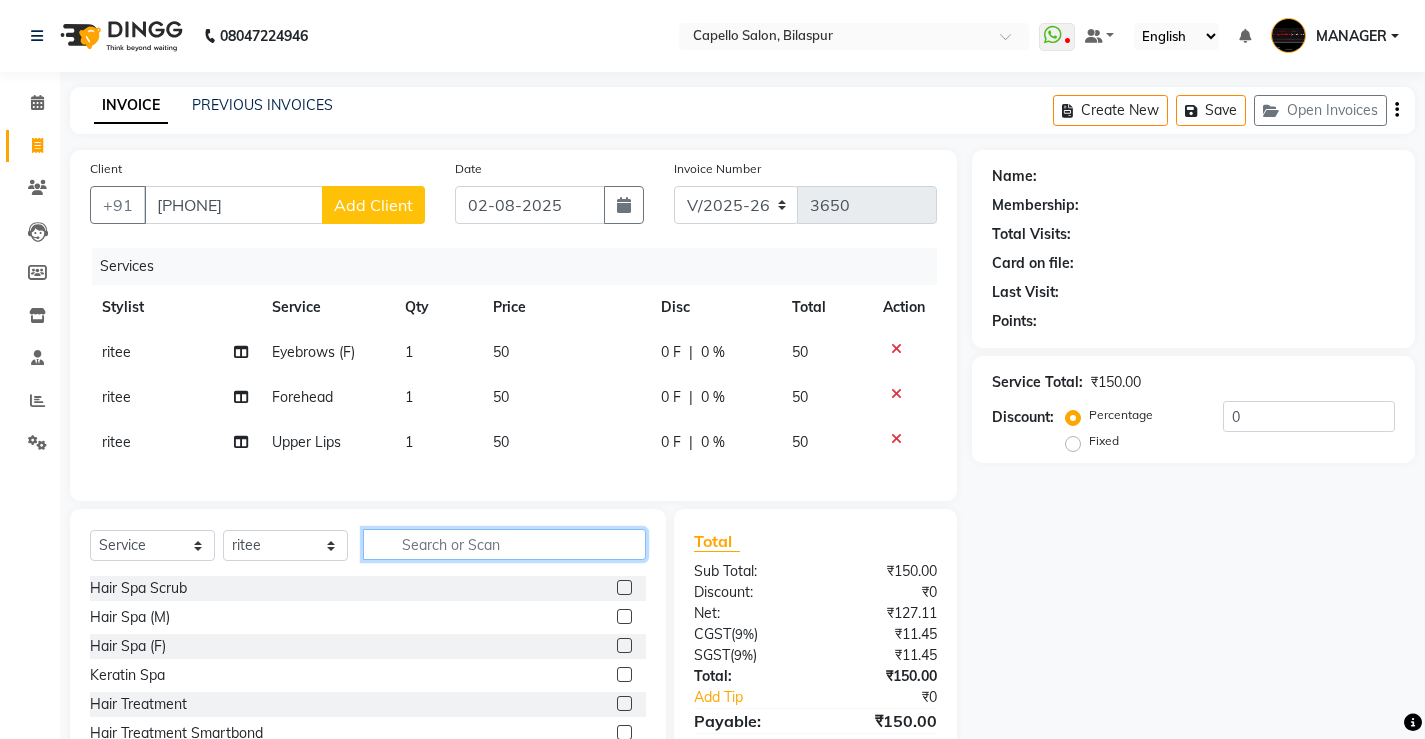 scroll, scrollTop: 110, scrollLeft: 0, axis: vertical 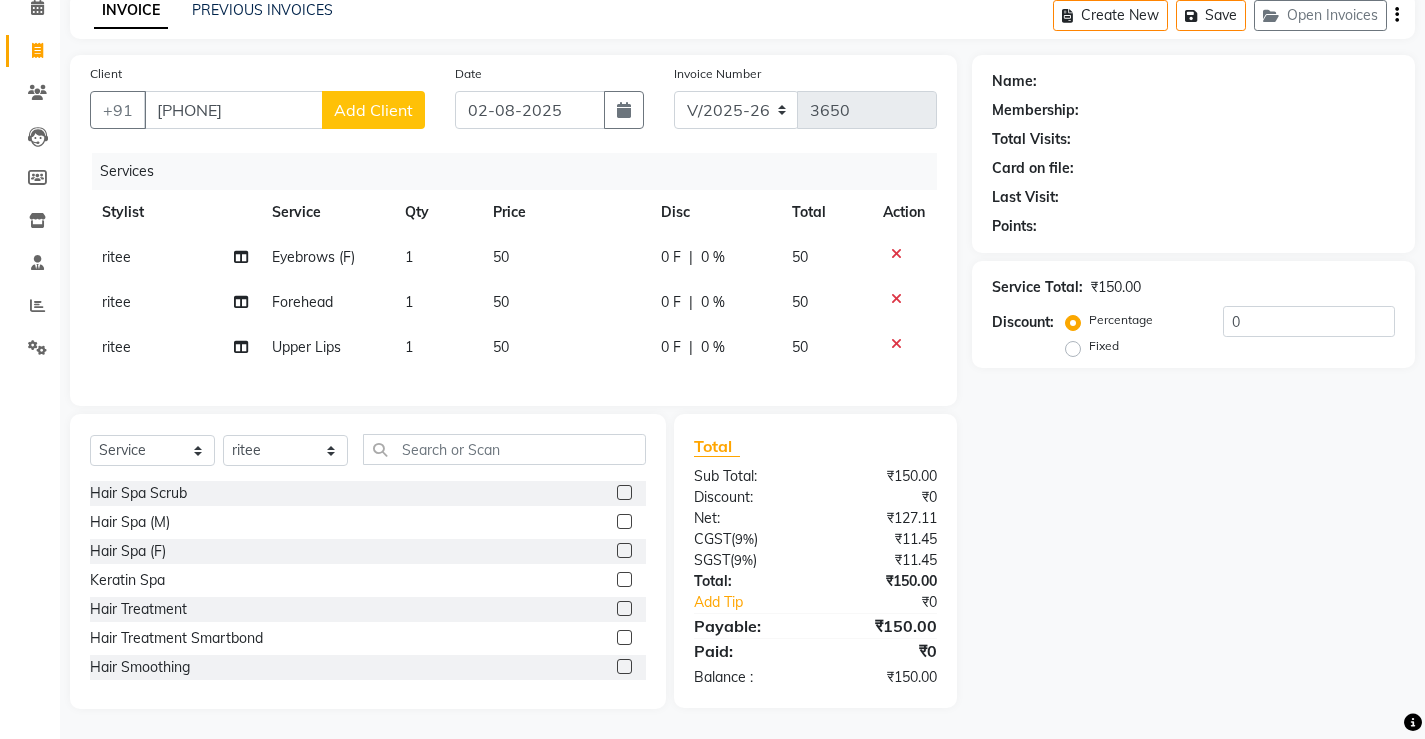 click on "50" 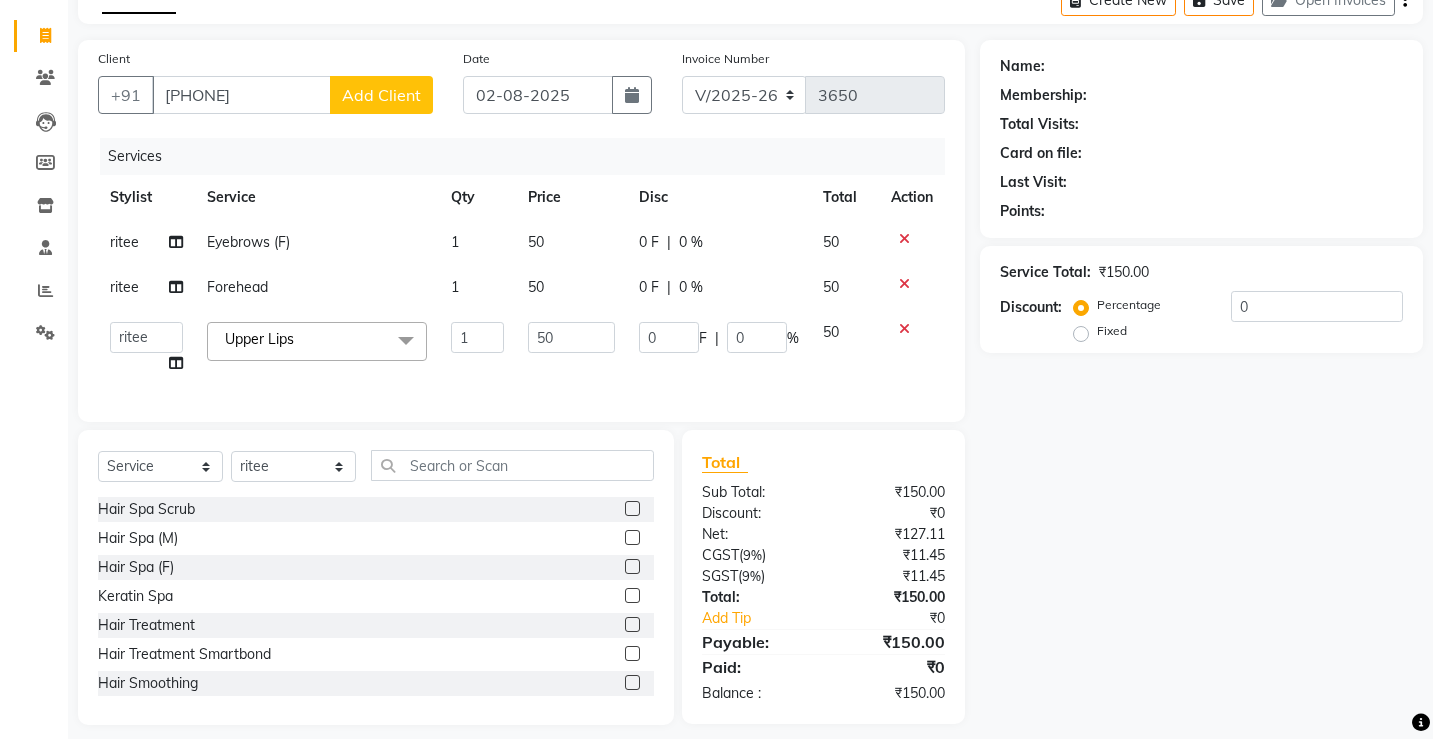 scroll, scrollTop: 141, scrollLeft: 0, axis: vertical 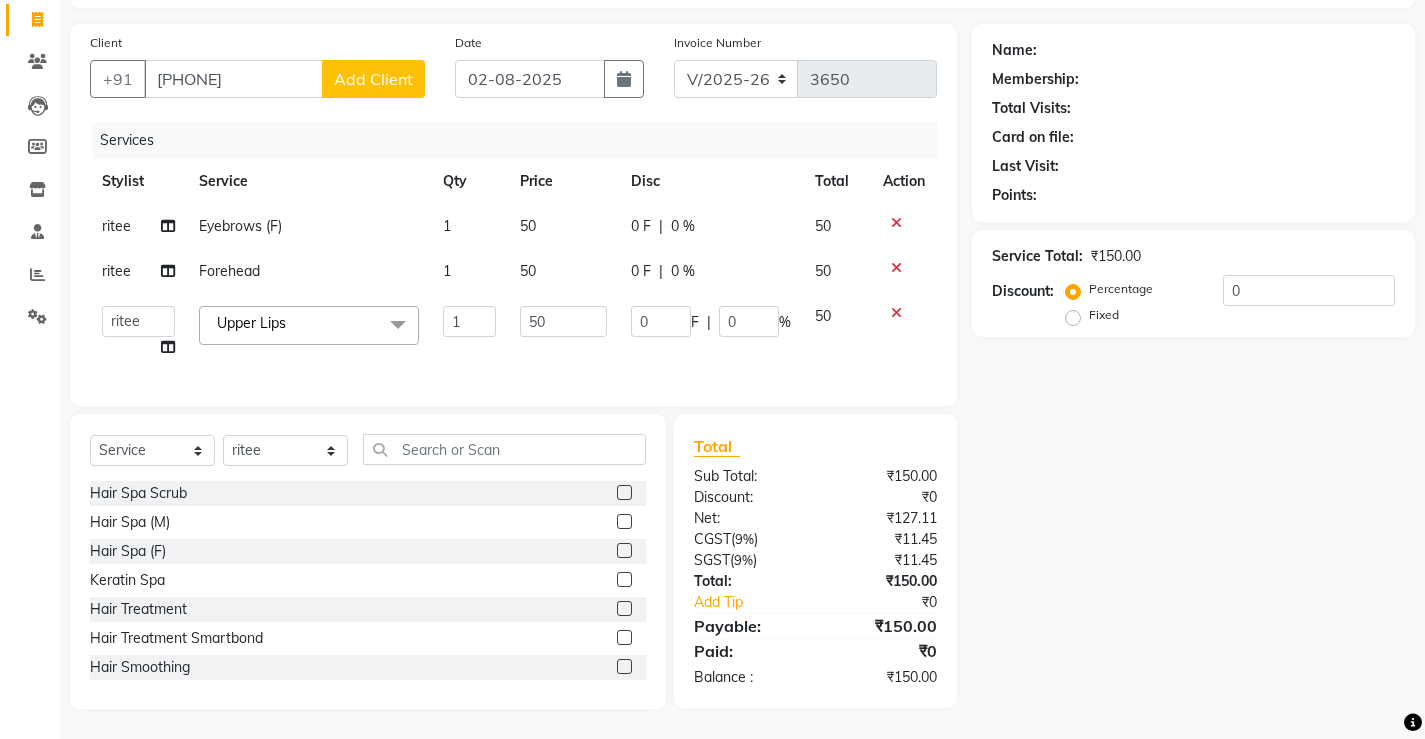 click on "50" 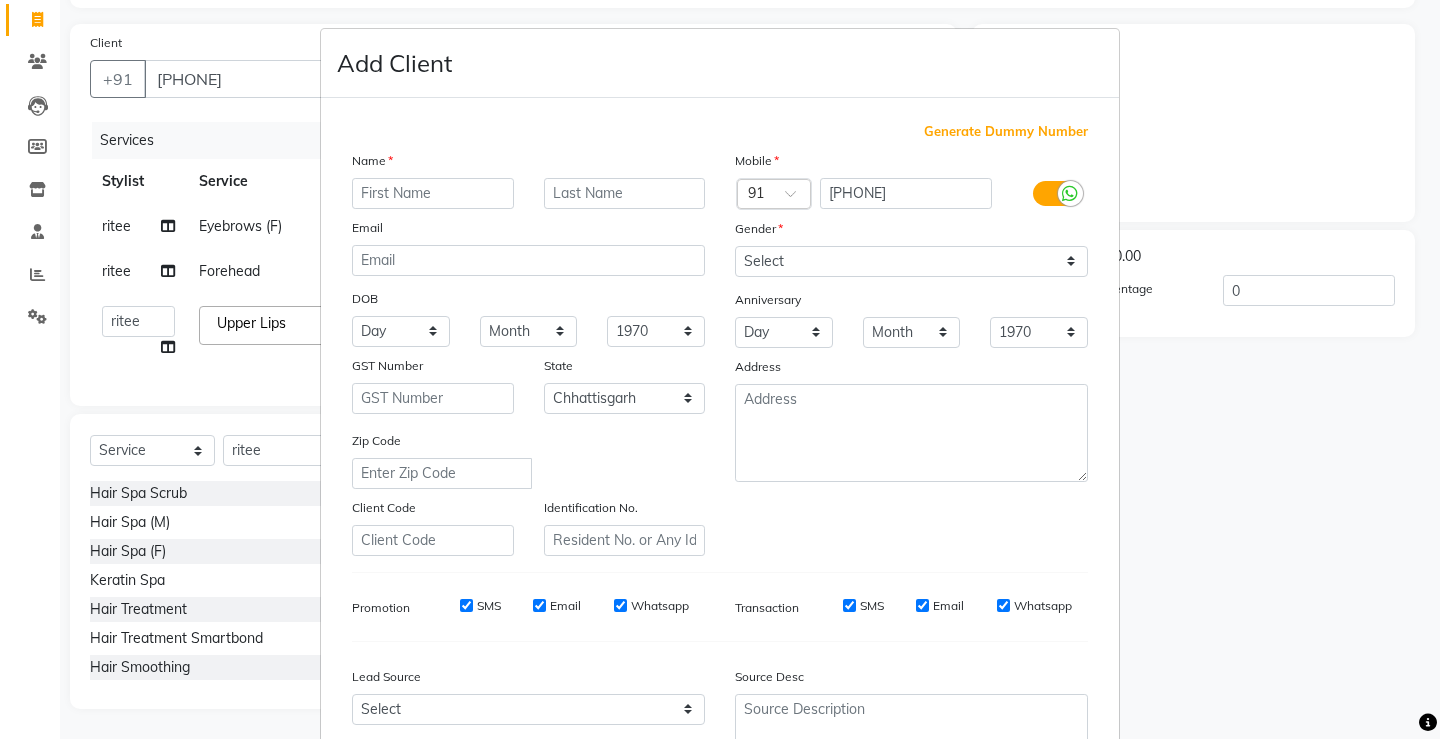 click at bounding box center (433, 193) 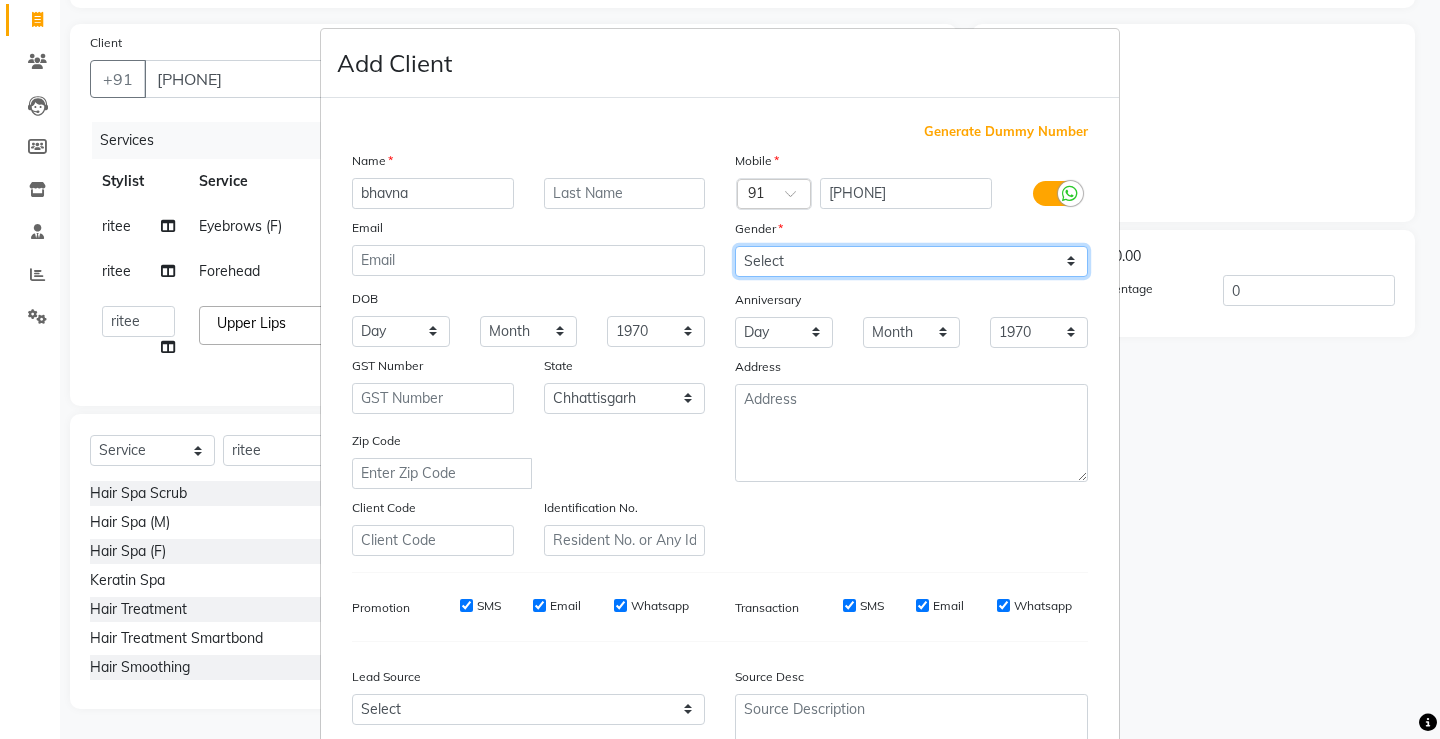 click on "Select Male Female Other Prefer Not To Say" at bounding box center (911, 261) 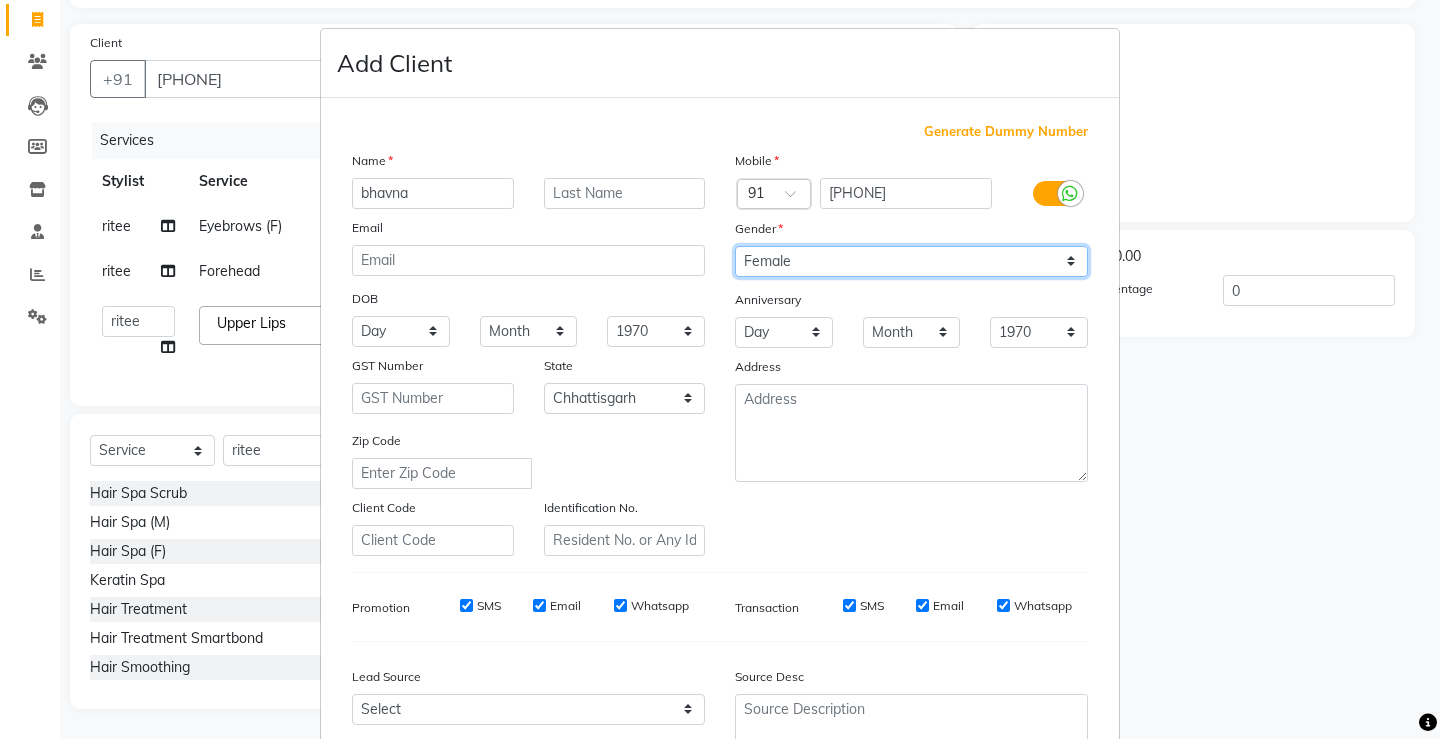 click on "Select Male Female Other Prefer Not To Say" at bounding box center (911, 261) 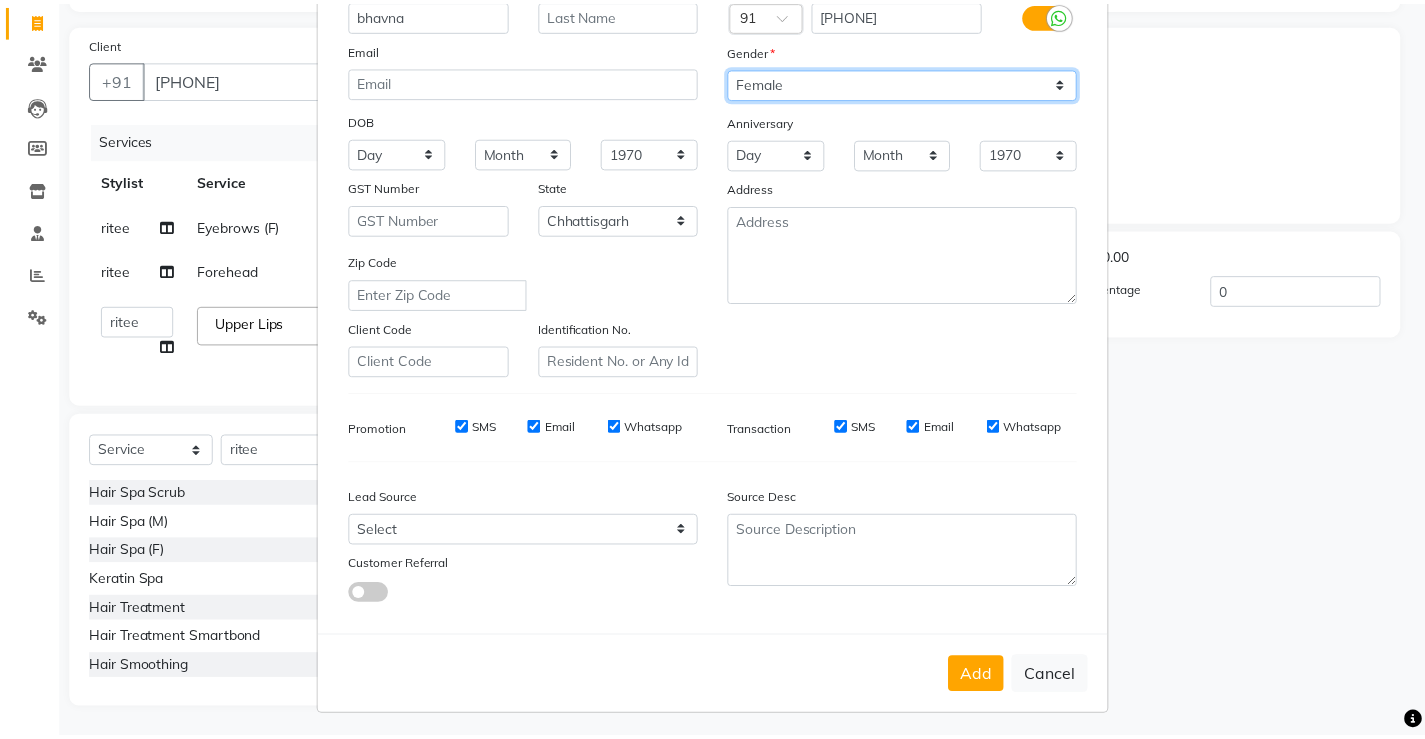 scroll, scrollTop: 184, scrollLeft: 0, axis: vertical 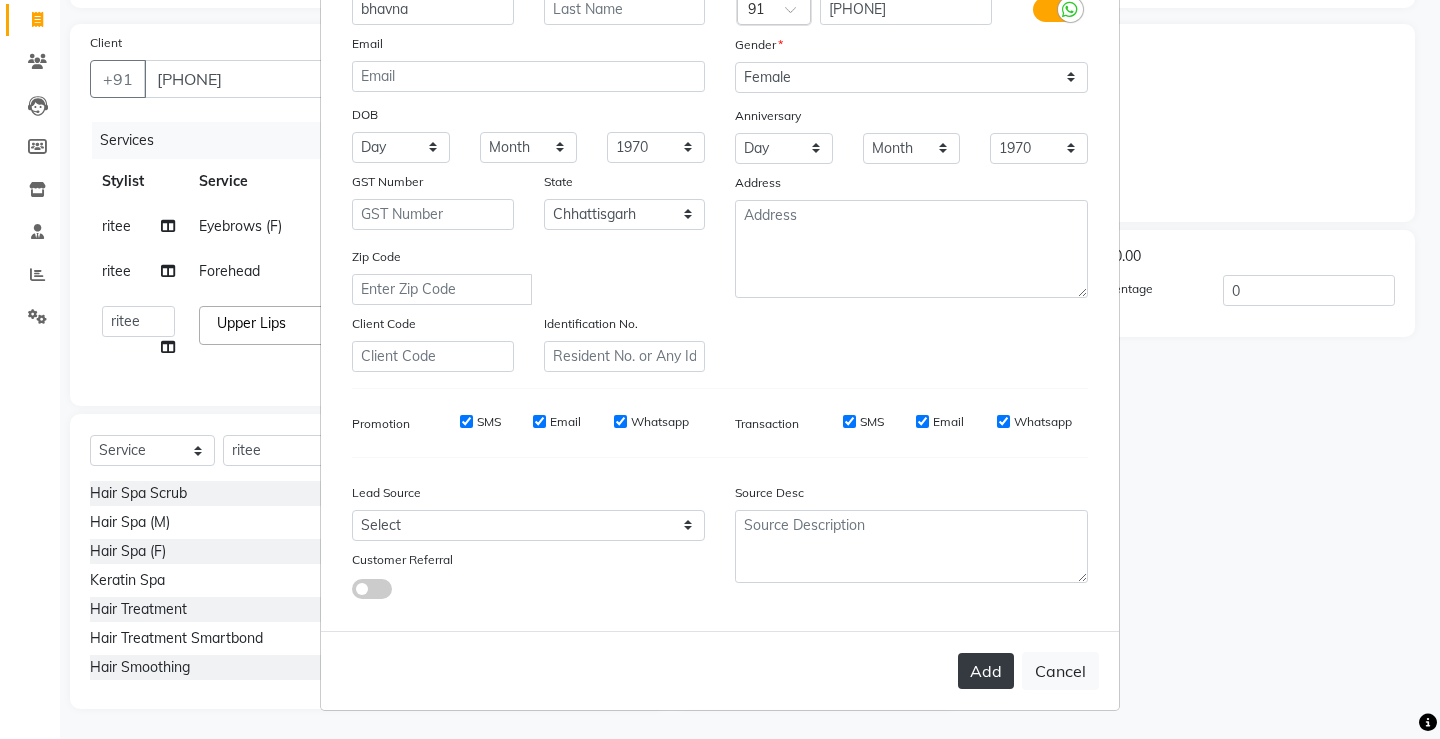 click on "Add" at bounding box center [986, 671] 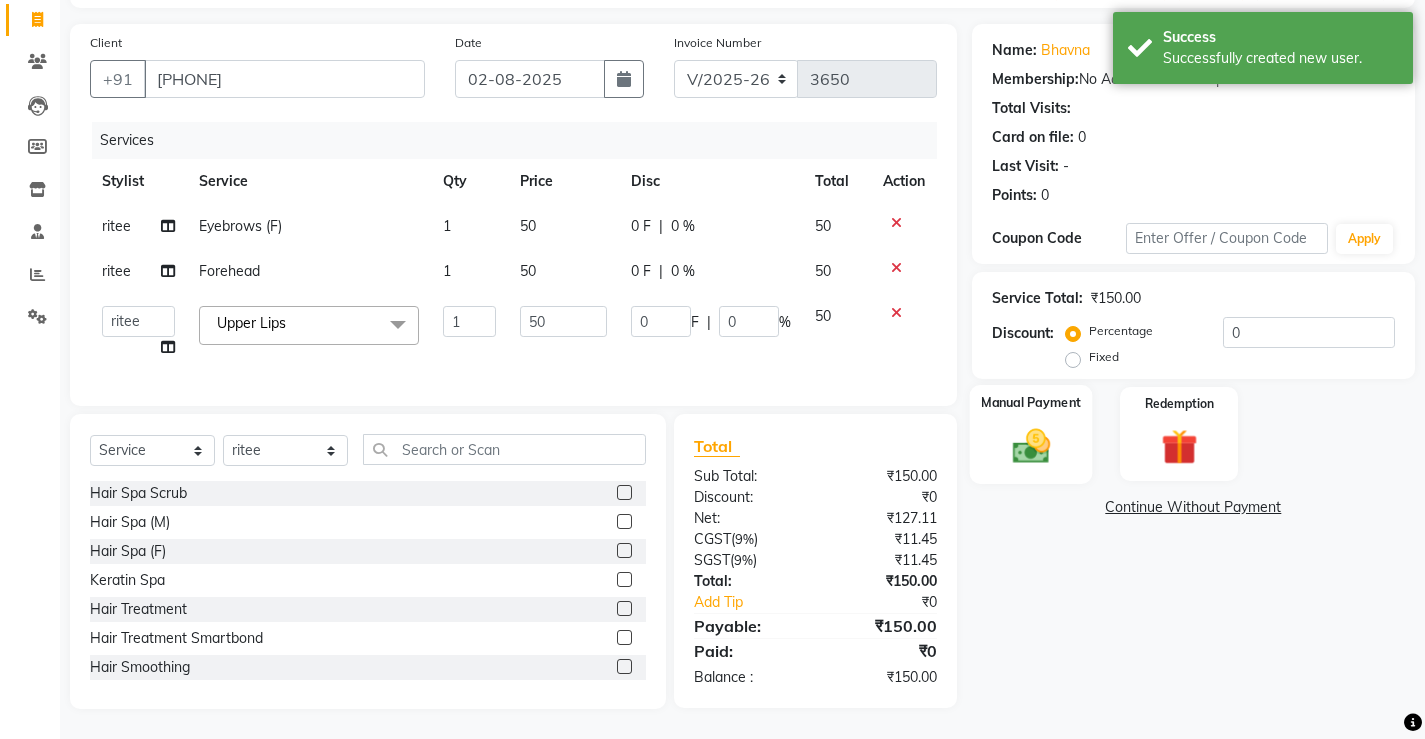 click 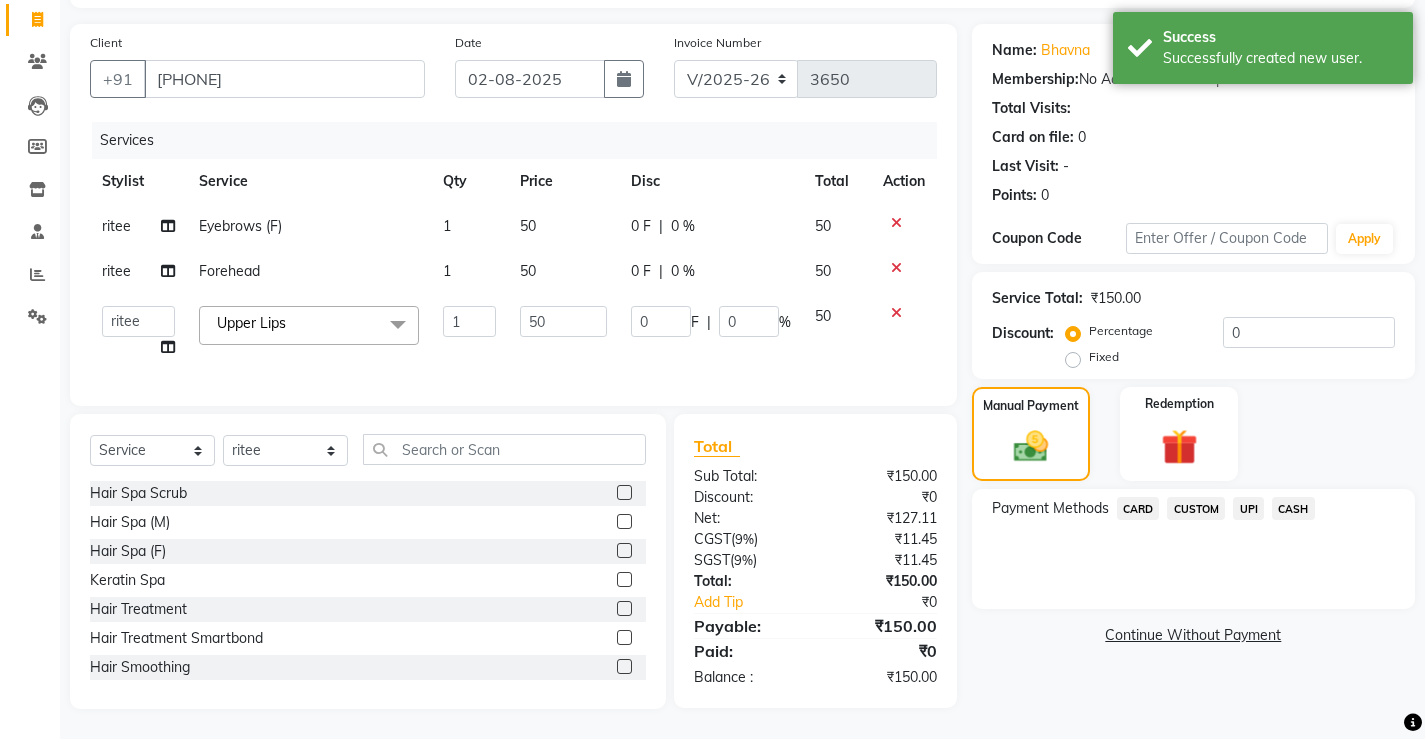 click on "UPI" 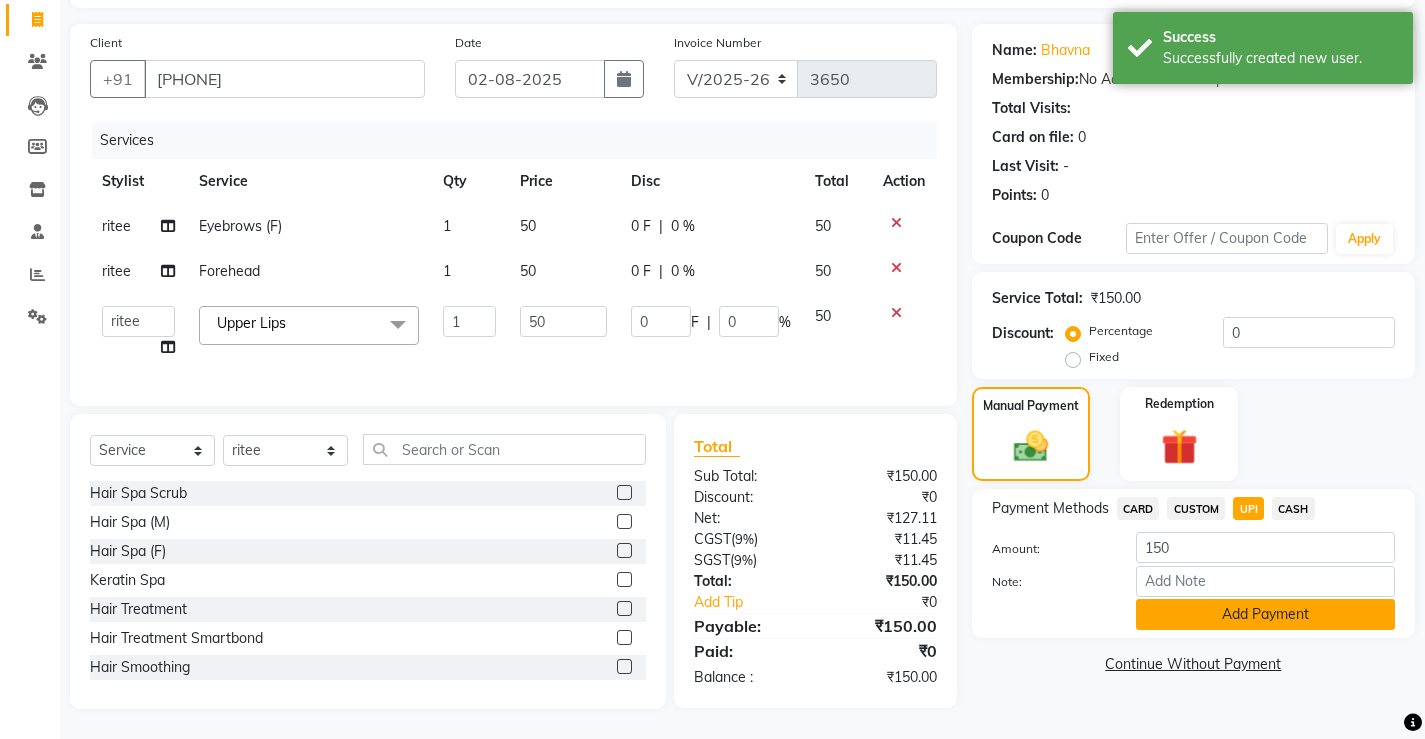 click on "Add Payment" 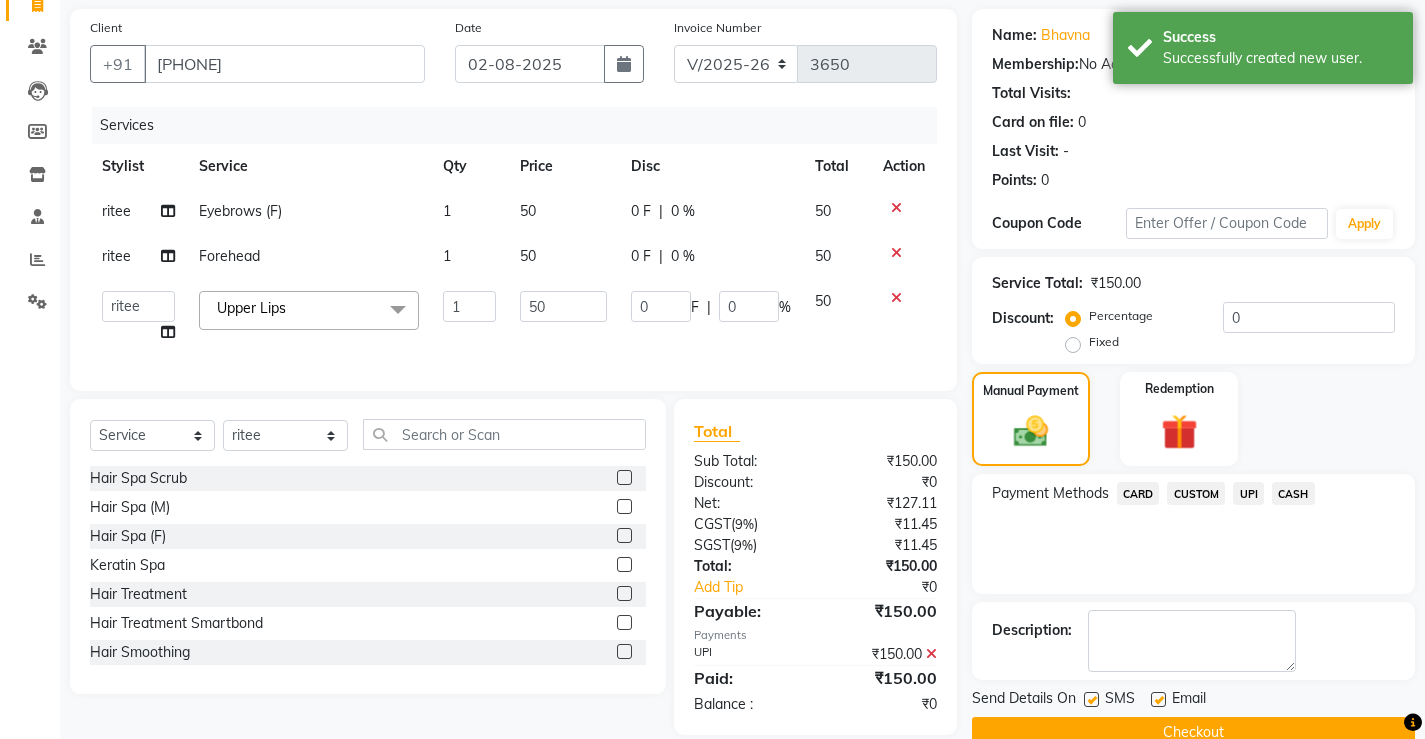 click on "Checkout" 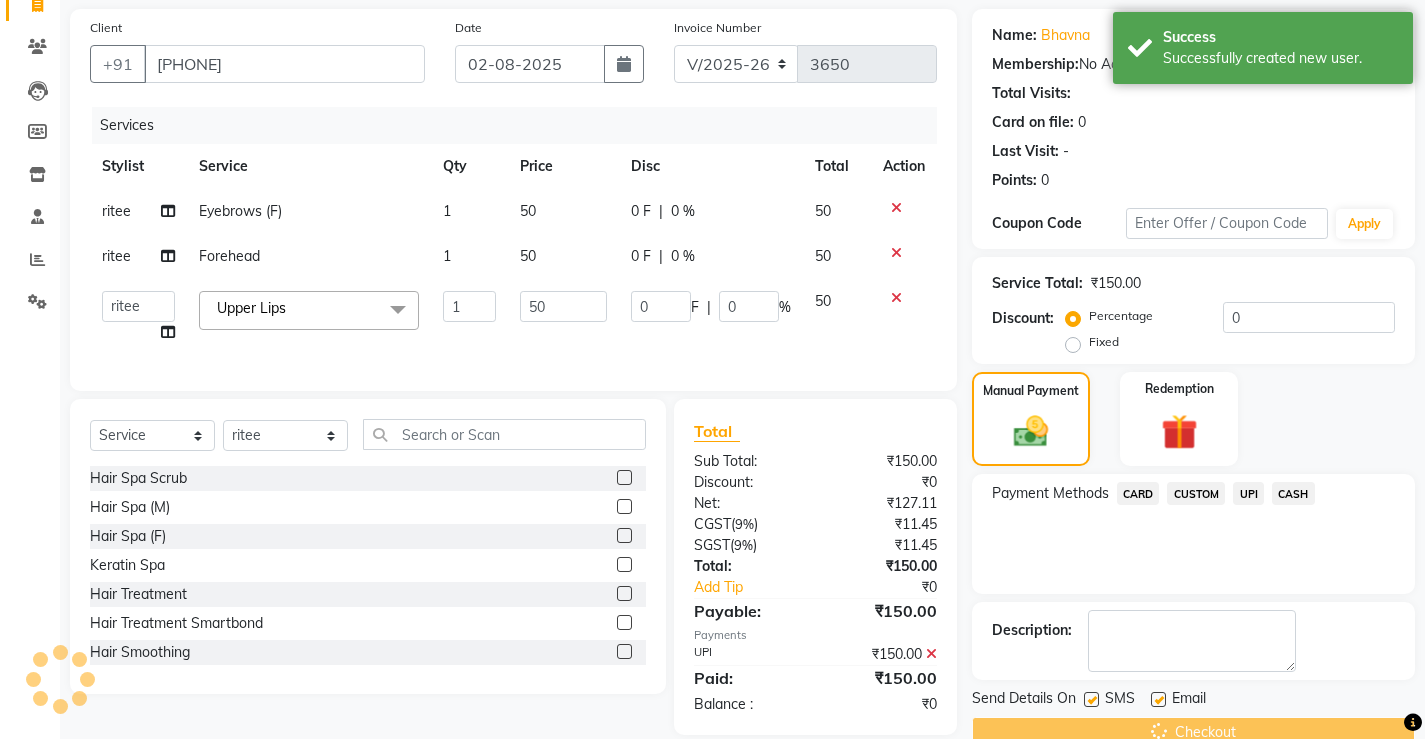 scroll, scrollTop: 182, scrollLeft: 0, axis: vertical 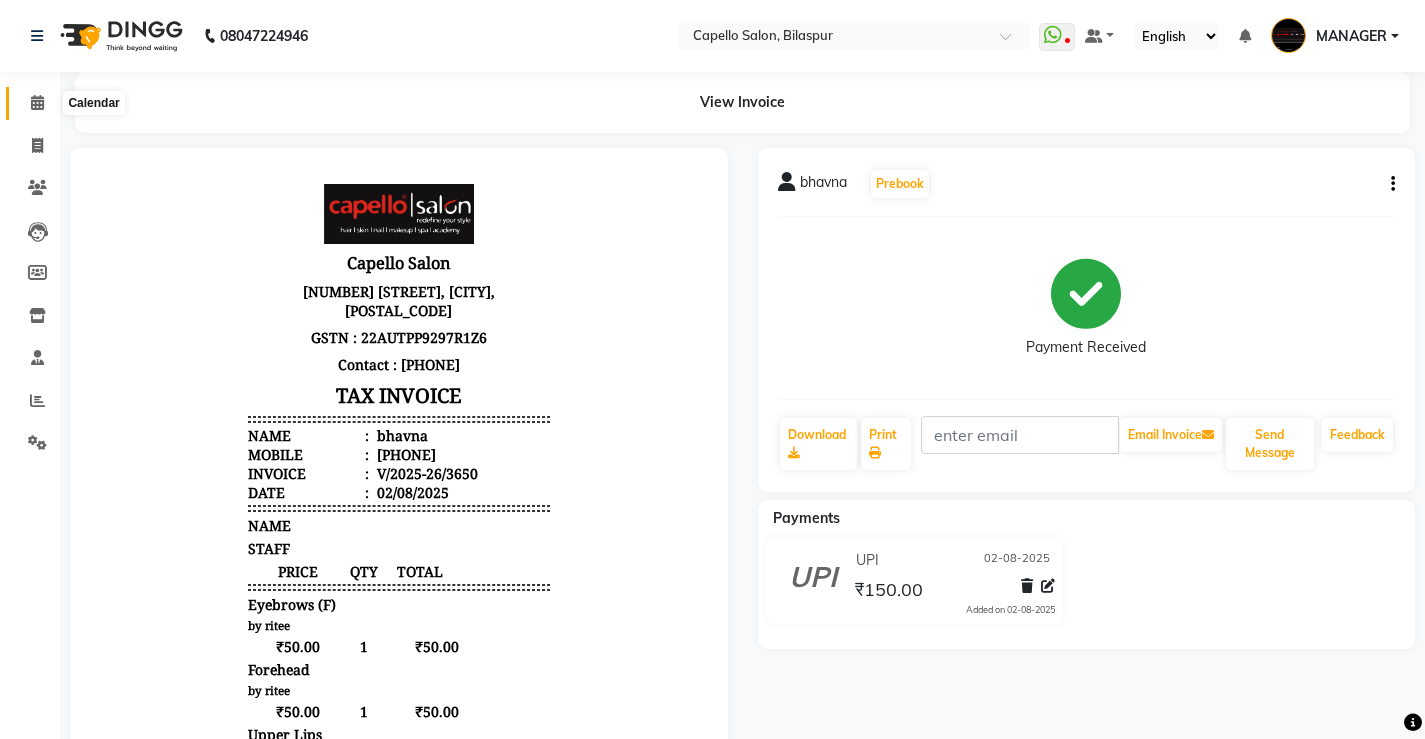 click 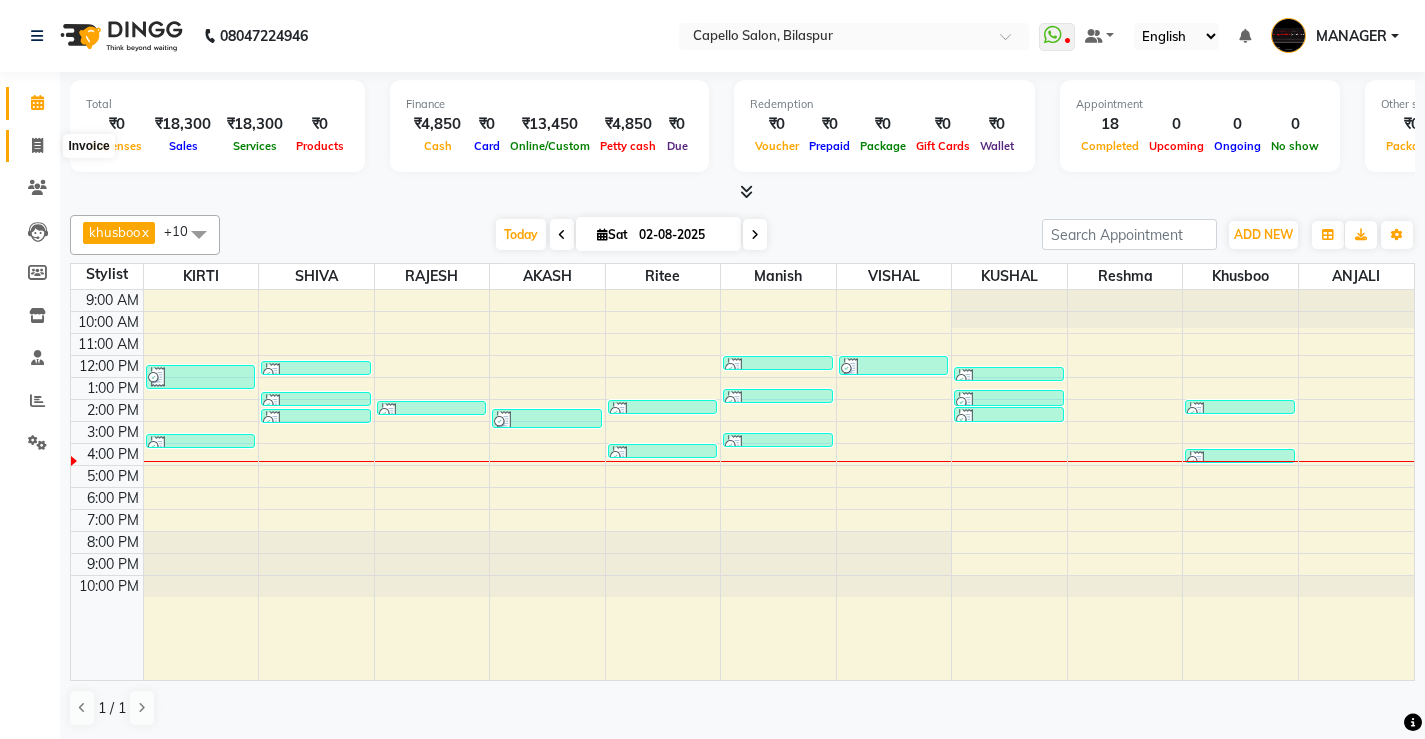 click 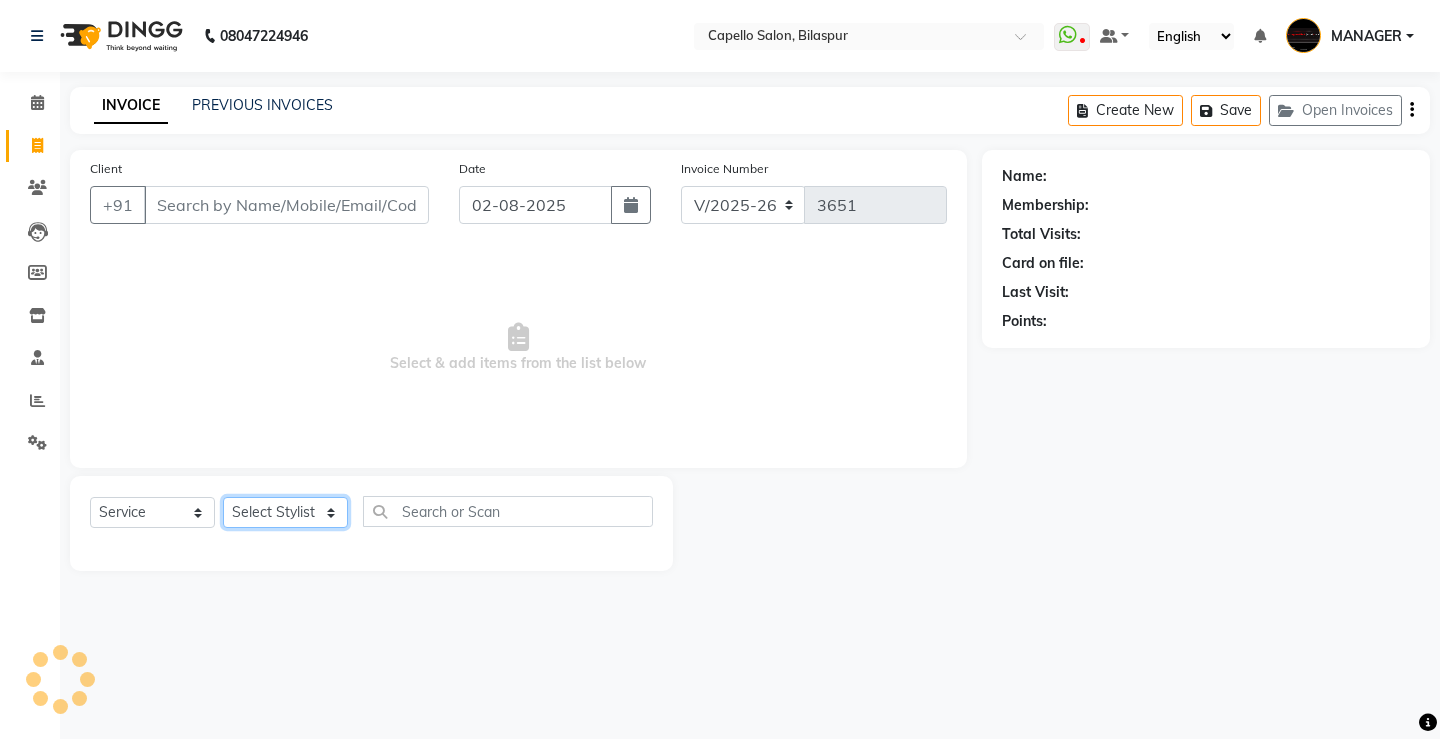 click on "Select Stylist" 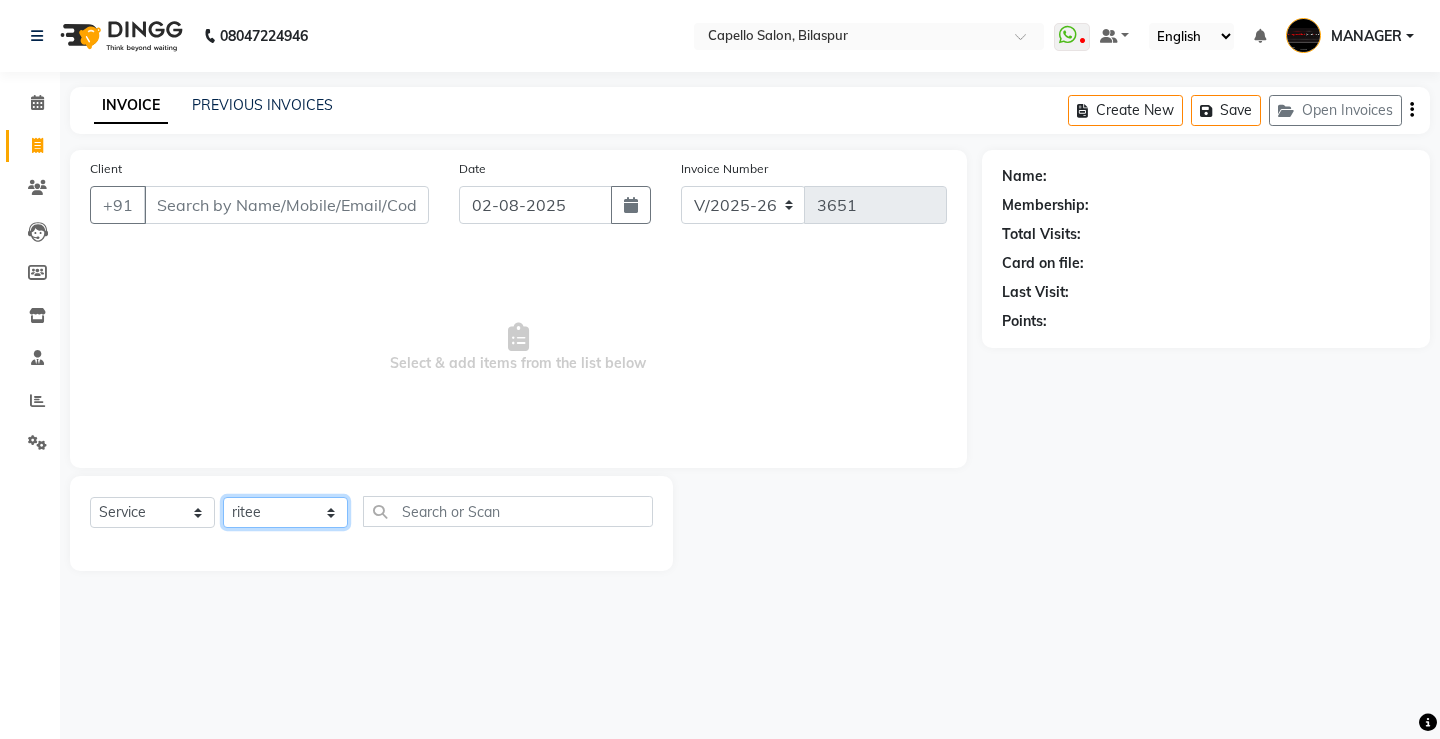 click on "Select Stylist ADMIN AKASH ANJALI khusboo KIRTI KUSHAL MANAGER Manish  RAJESH reshma ritee shailendra SHIVA VISHAL" 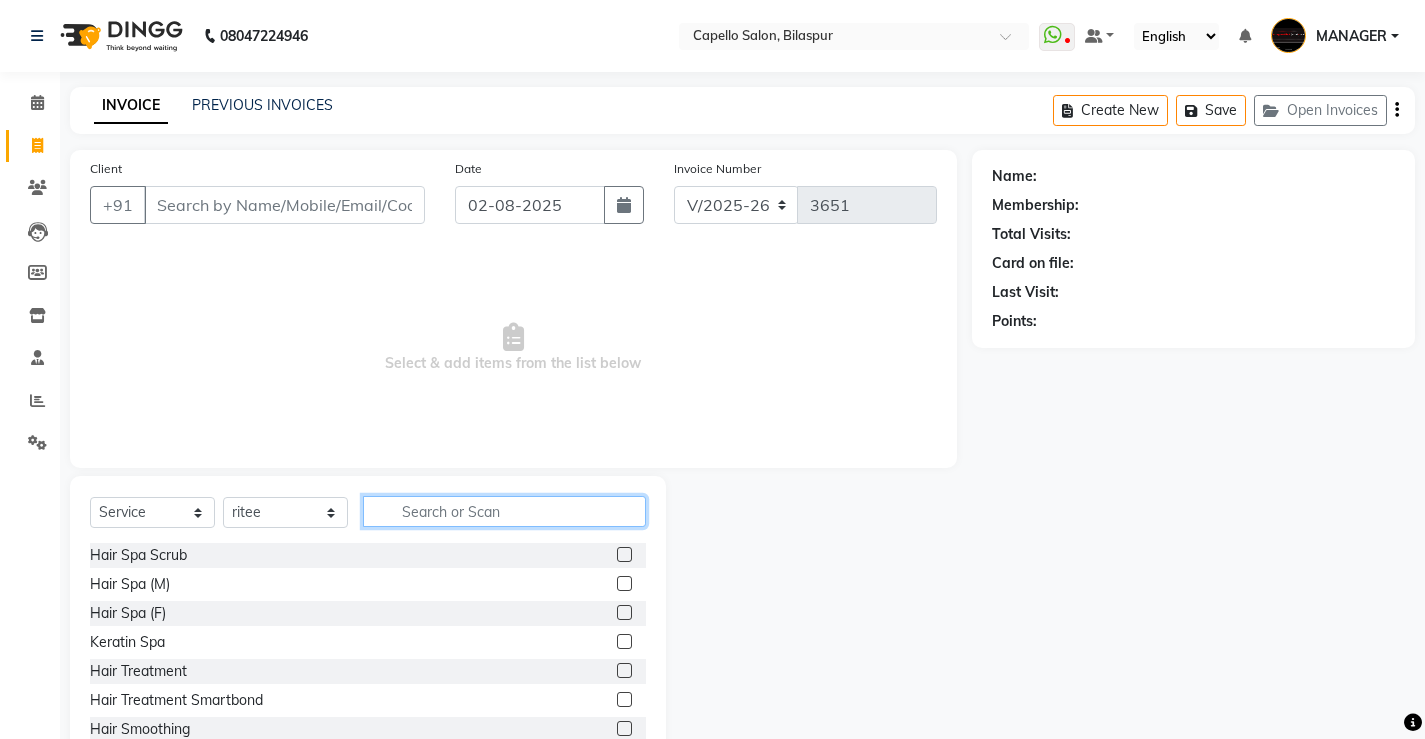 click 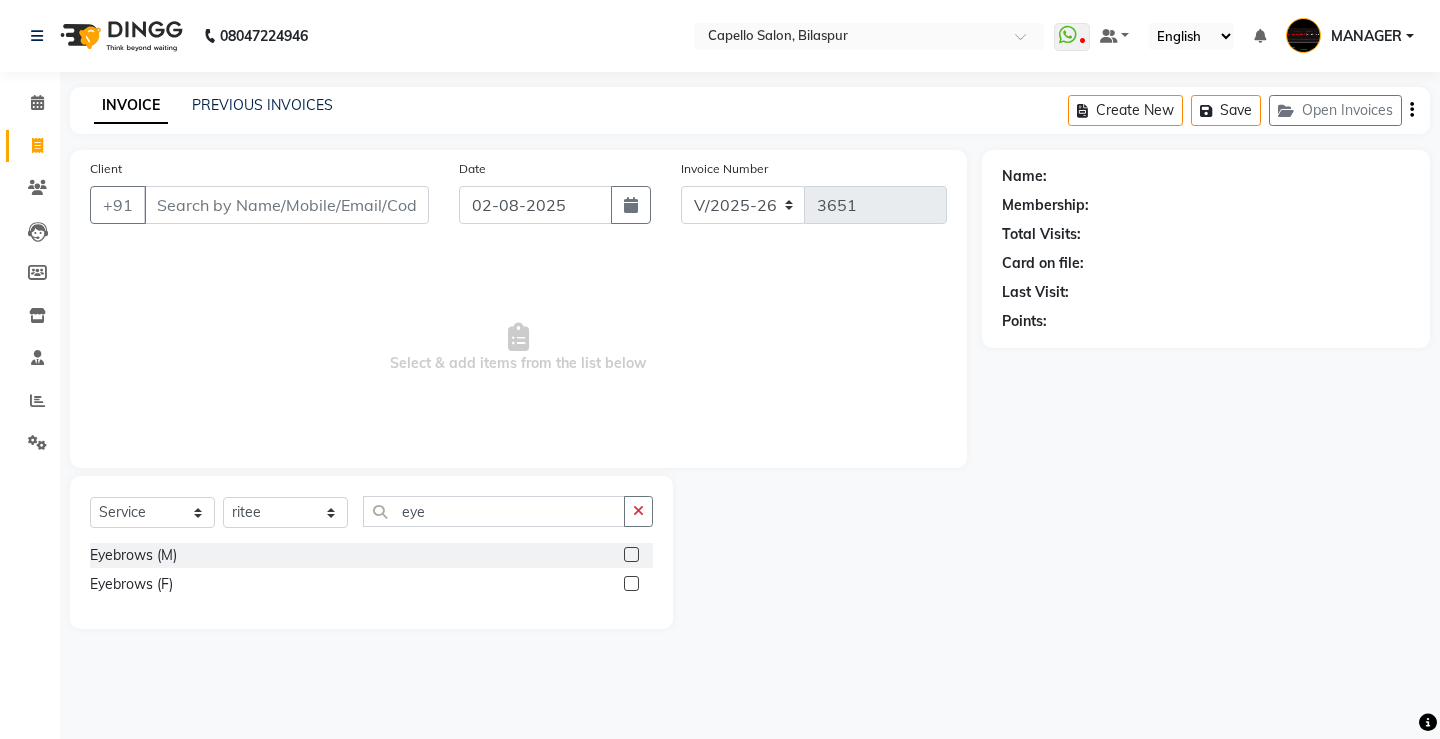 click 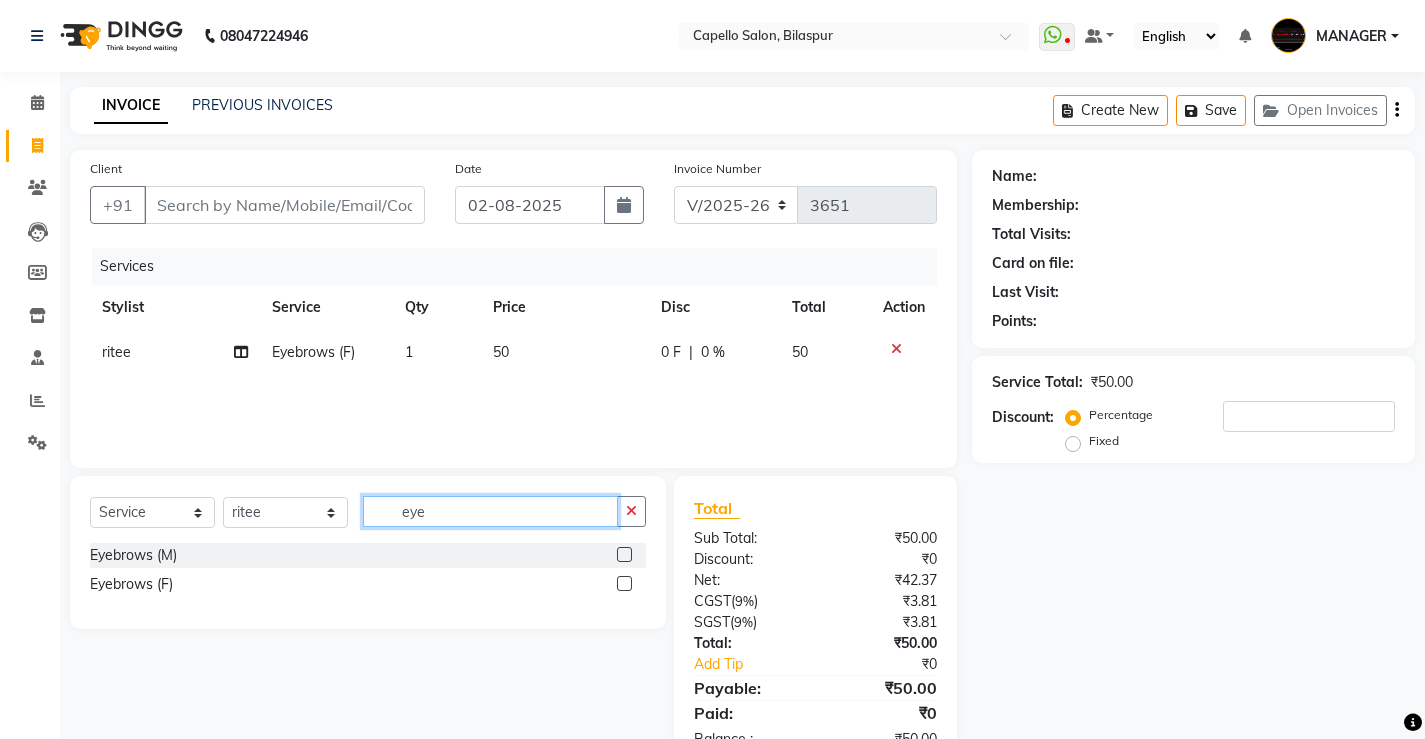 drag, startPoint x: 485, startPoint y: 509, endPoint x: 233, endPoint y: 522, distance: 252.3351 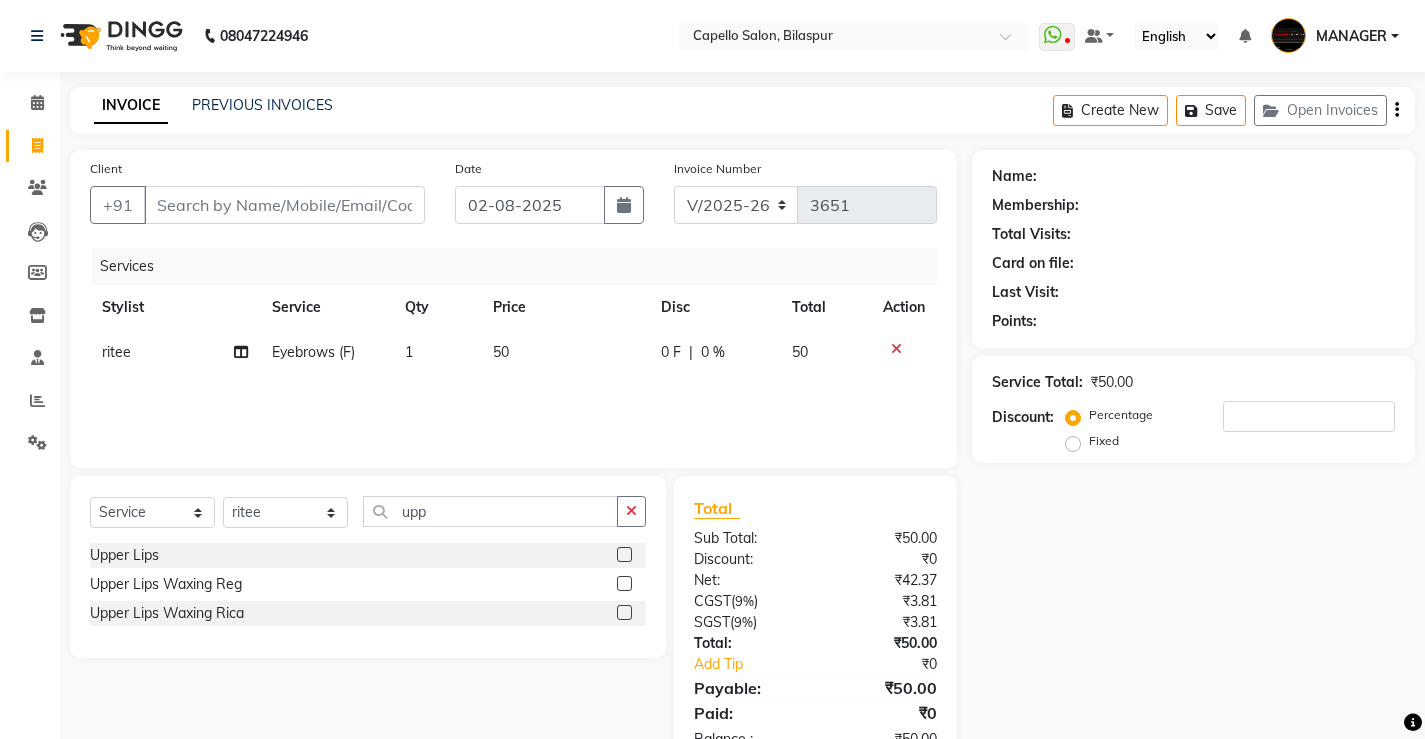 click 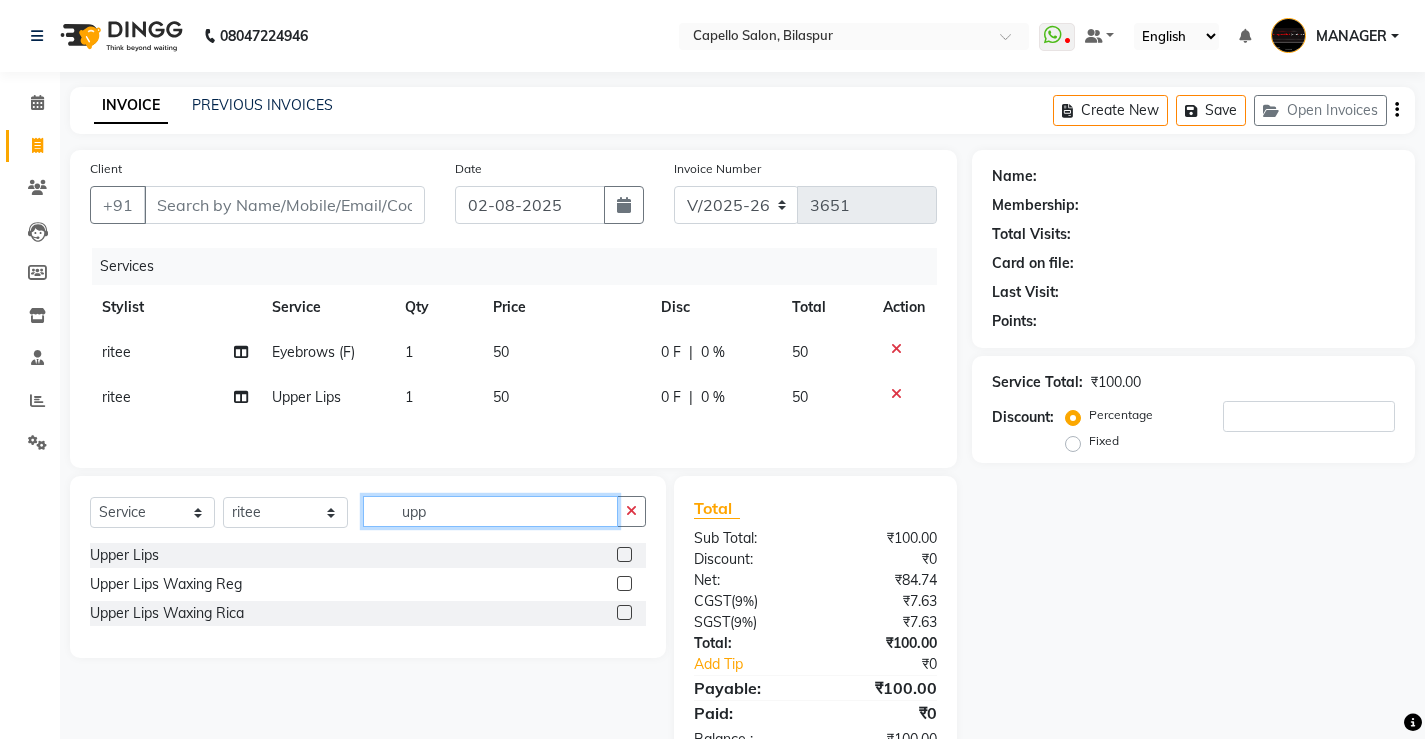 drag, startPoint x: 444, startPoint y: 522, endPoint x: 226, endPoint y: 523, distance: 218.00229 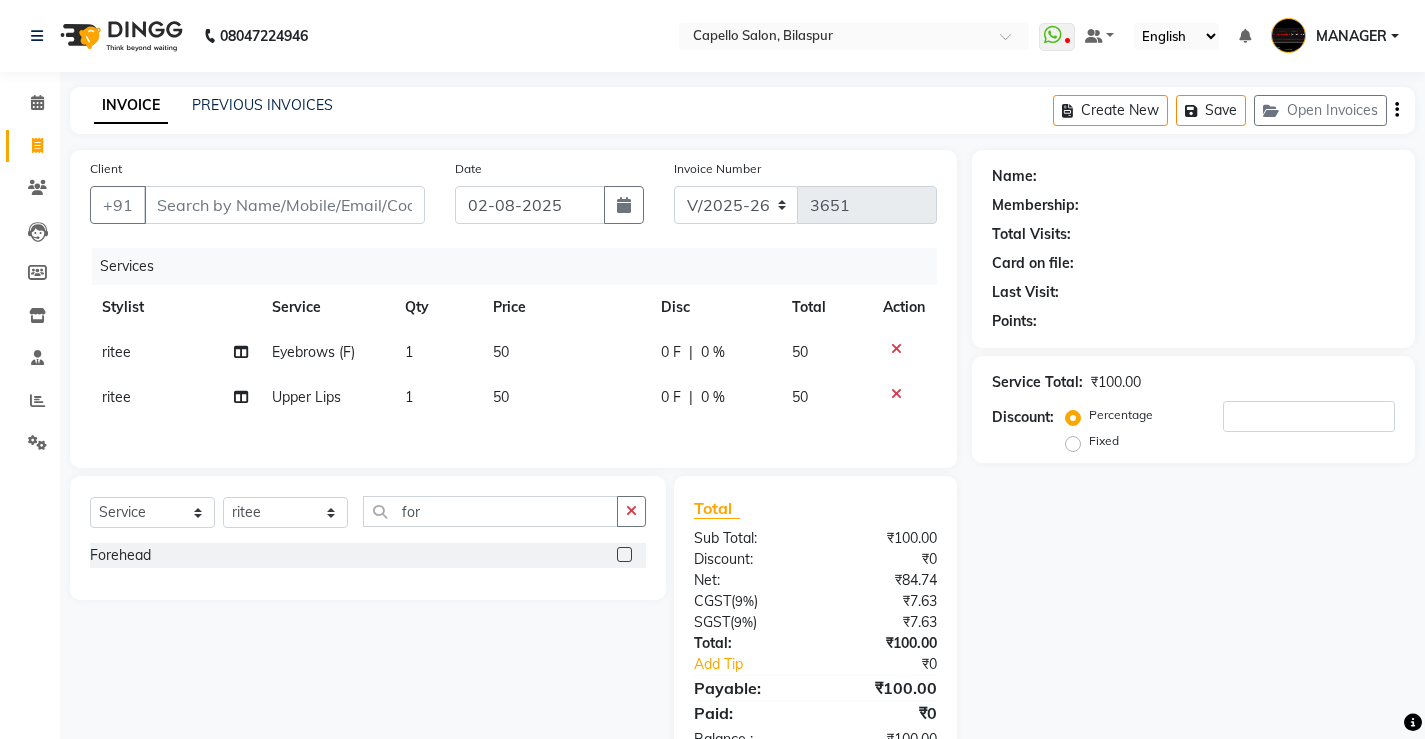 click 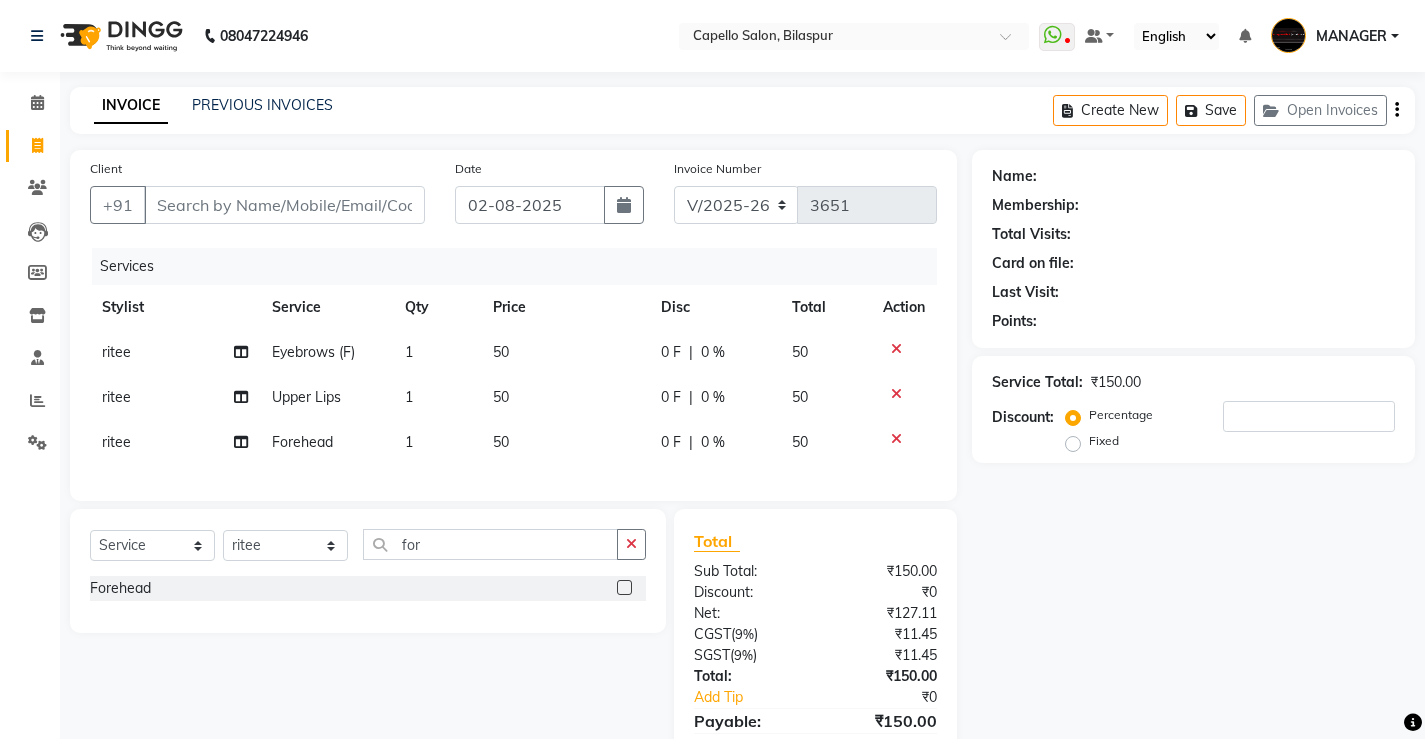 click on "1" 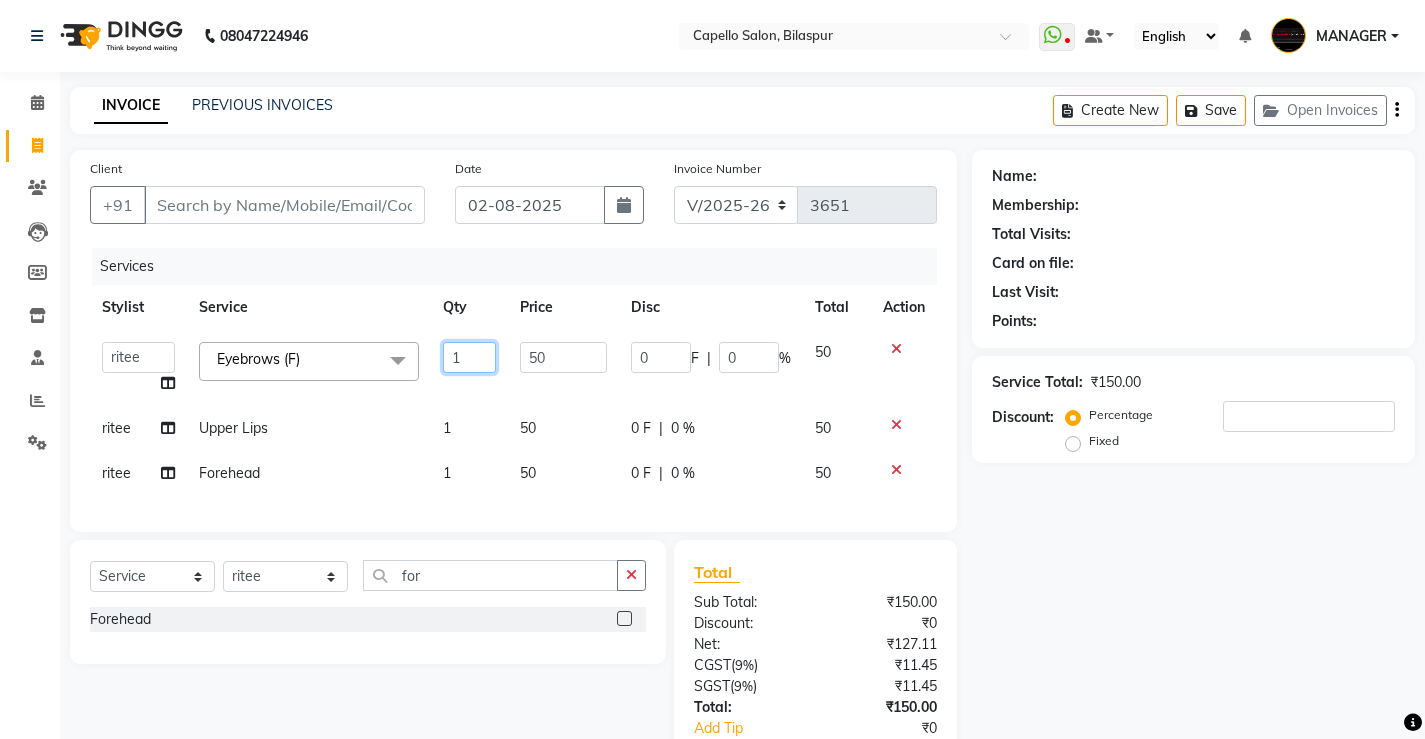 drag, startPoint x: 475, startPoint y: 355, endPoint x: 166, endPoint y: 367, distance: 309.2329 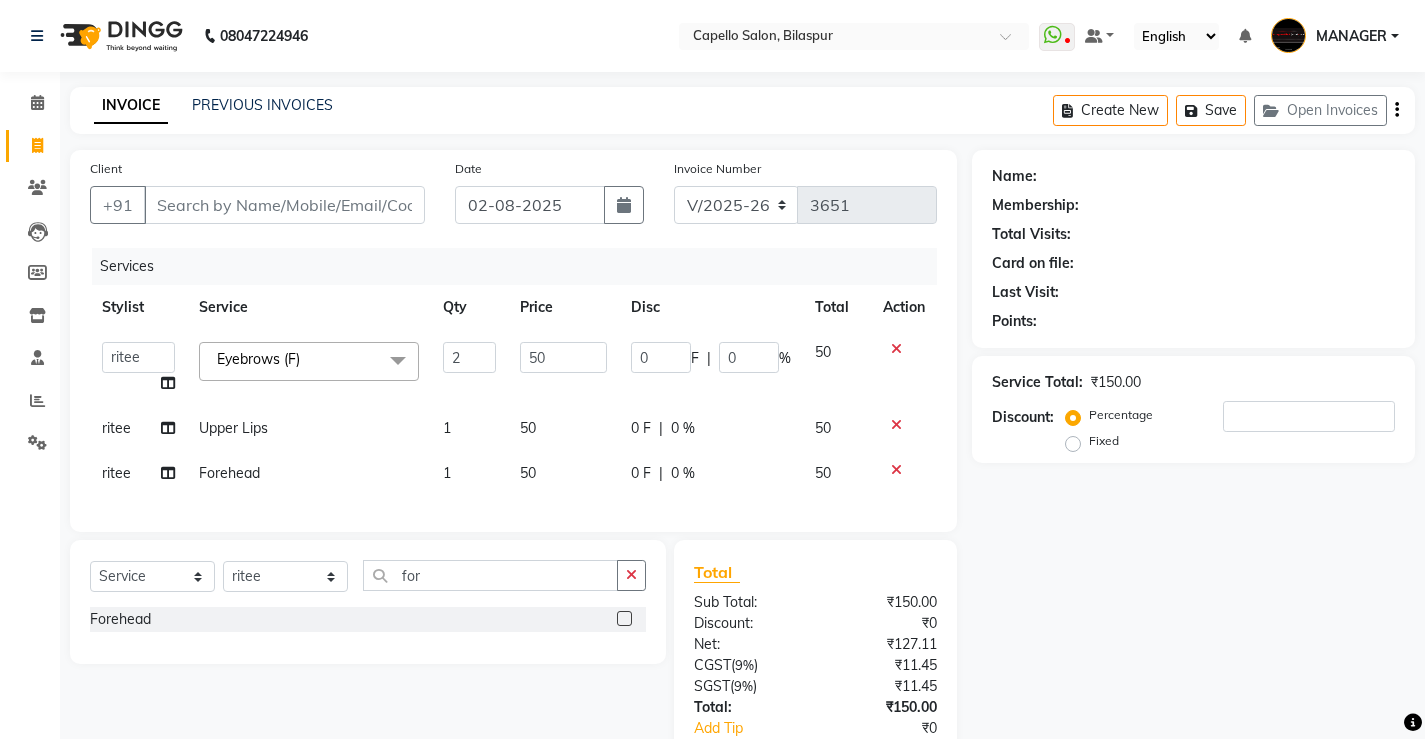 click on "ADMIN   AKASH   ANJALI   khusboo   KIRTI   KUSHAL   MANAGER   Manish    RAJESH   reshma   ritee   shailendra   SHIVA   VISHAL  Eyebrows (F)  x Hair Spa Scrub Hair Spa (M) Hair Spa (F) Keratin Spa Hair Treatment Hair Treatment Smartbond Hair Smoothing Hair Straightening Hair Rebonding Hair Keratin Cadiveu Head Massage L Hair Keratin Keramelon Hair Botox Keramelon Scalp Advance (F) Scalp Advance (M) Brillare Anti-Dandruff oil (F) Nanoplastia treatment Brillare Hairfall Control oil (F) Brillare Hairfall Control oil (M) Brillare Anti-Dandruff oil (M) Reflexology (U lux) 1400 Face Bleach Face D-Tan Face Clean Up Clean-up (Shine beauty) Facial Actiblend Glass Facial Mask Signature Facial Deluxe Facial Luxury Facial Magical Facial Premium Facial Royal Treatment Skinora Age Control F Treatment ( Snow Algae&Saffron) Skinora Calming Treatment (Avacado & Oat) Skinora Hydra Treatment (Butter&Coconut Milk) Skinora Mattifying Treatment ( Citron&Seabuck) Skinora Radiance Treatment ( Kakadu& Lakadong) Classic Manicure 2 50" 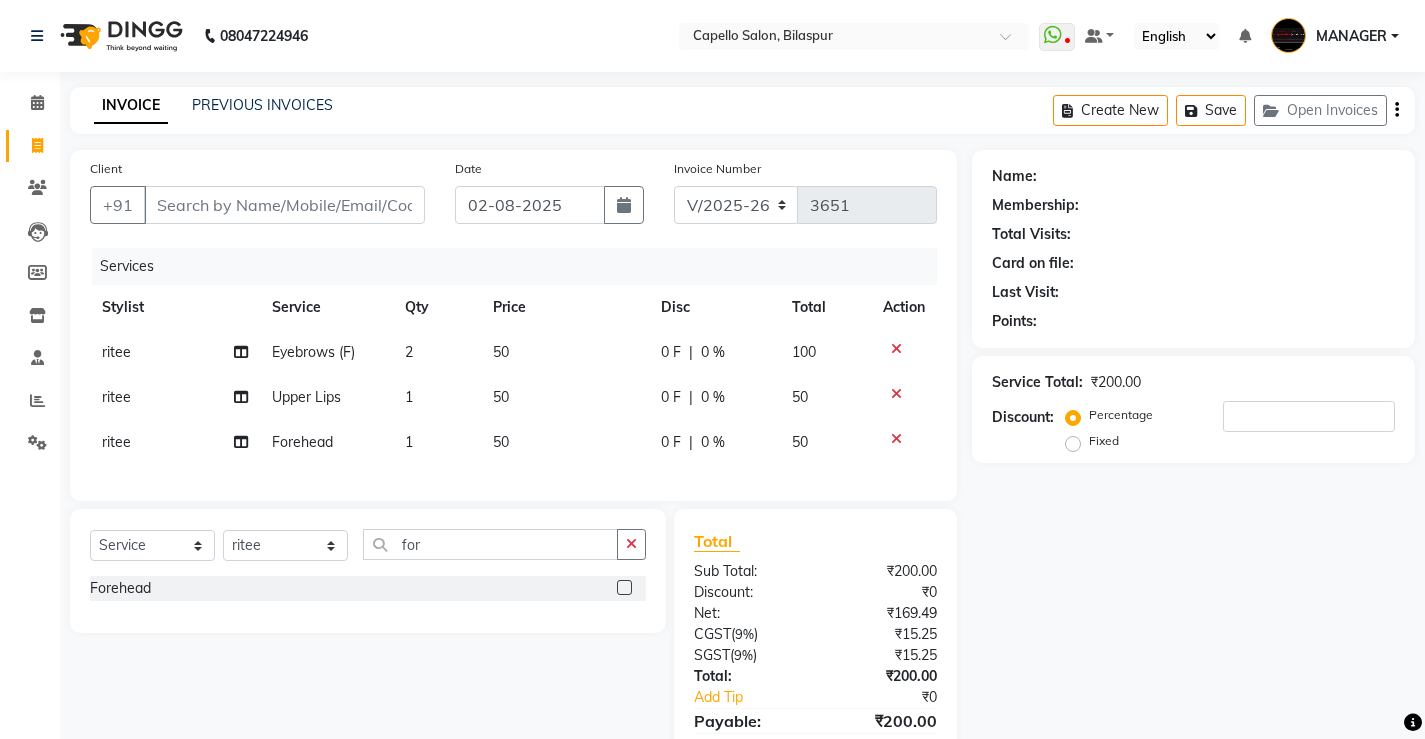 click 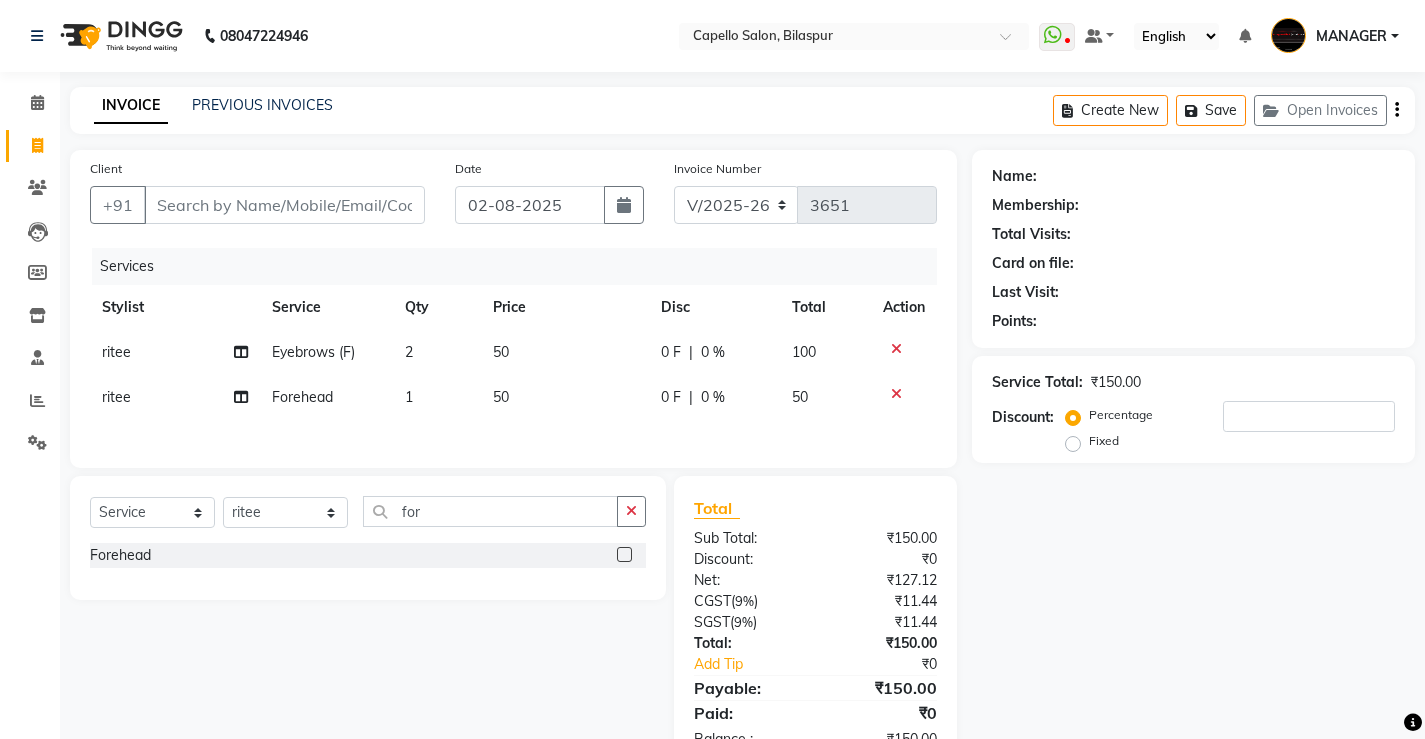 click 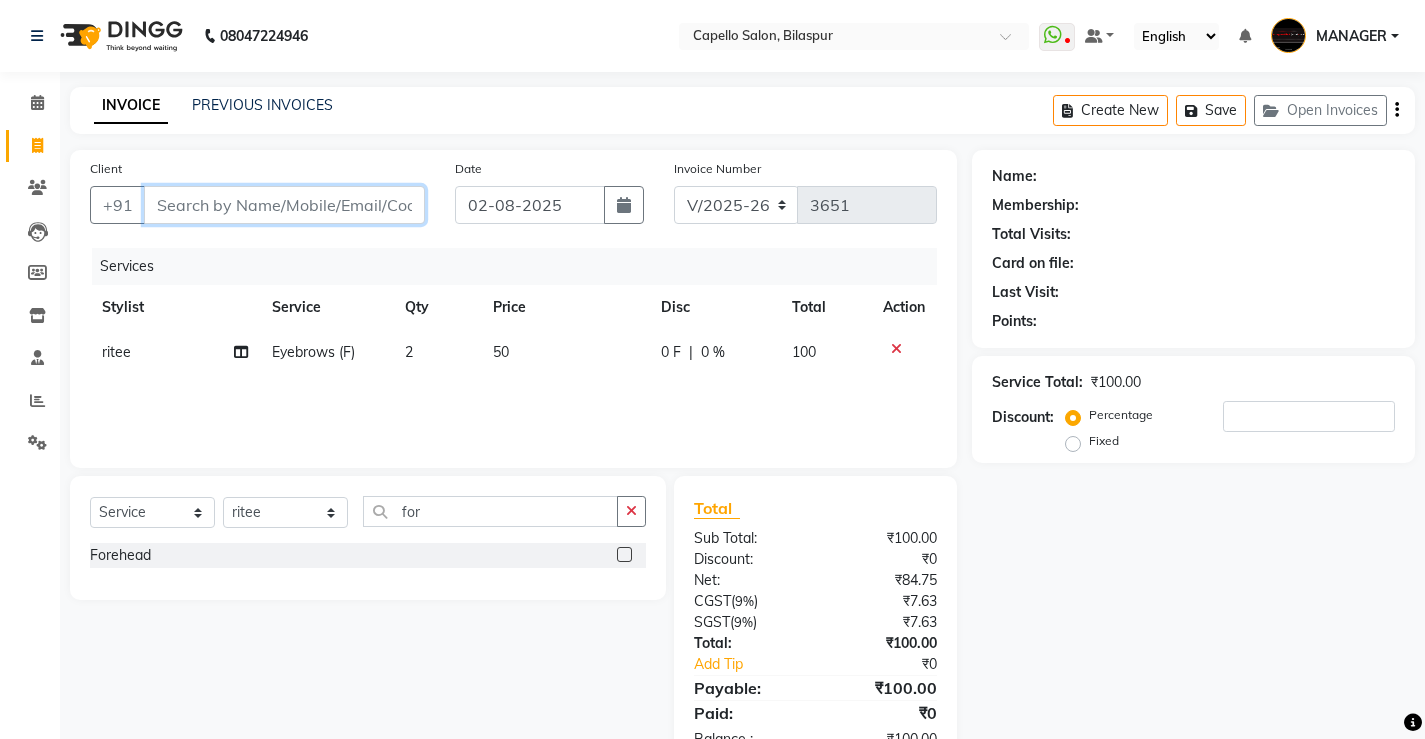 click on "Client" at bounding box center [284, 205] 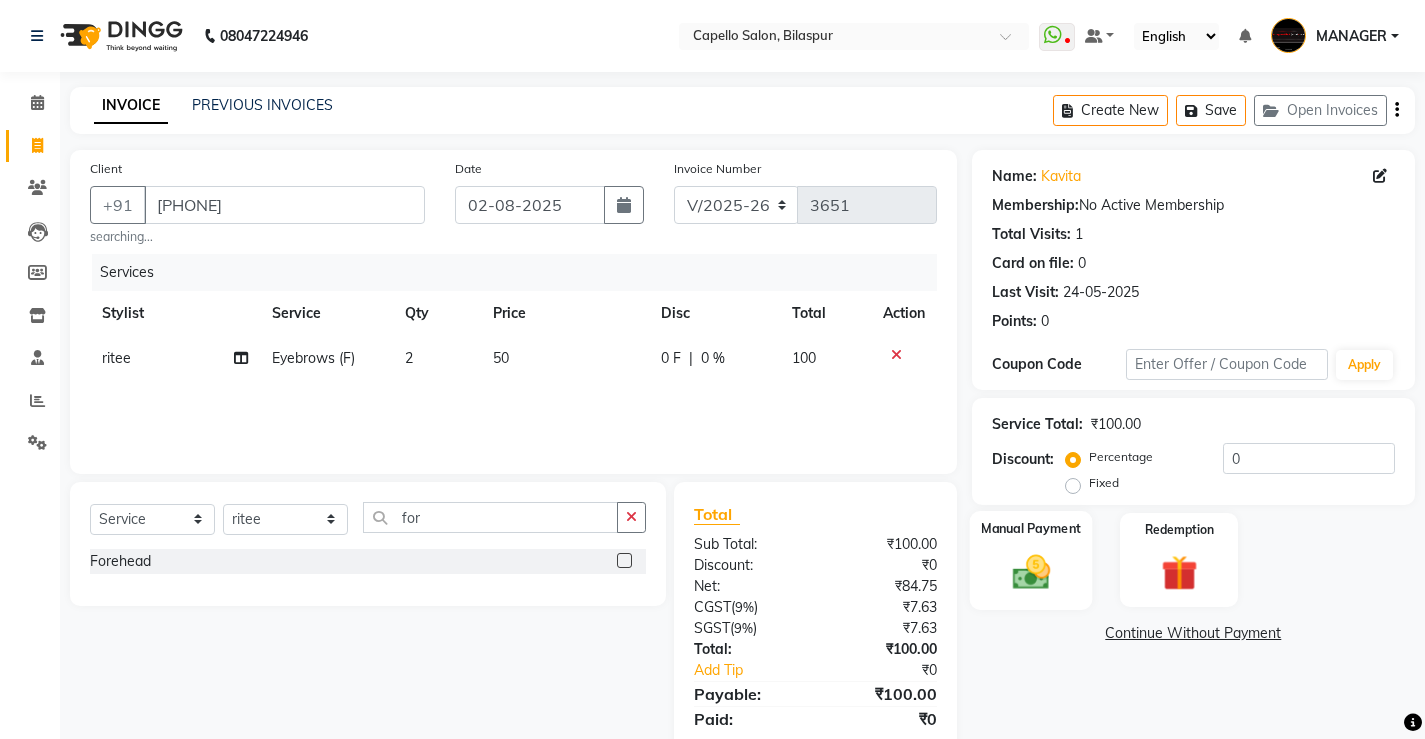 click 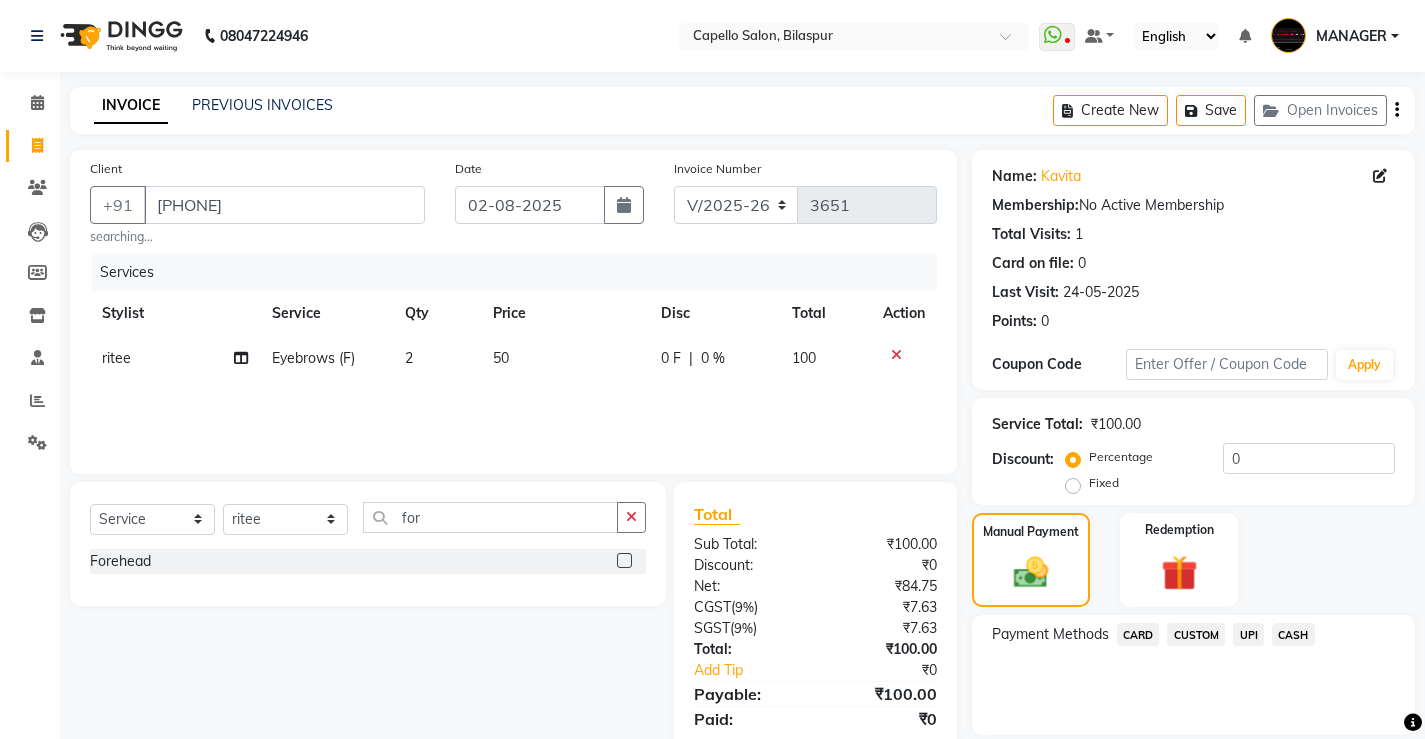 click on "CASH" 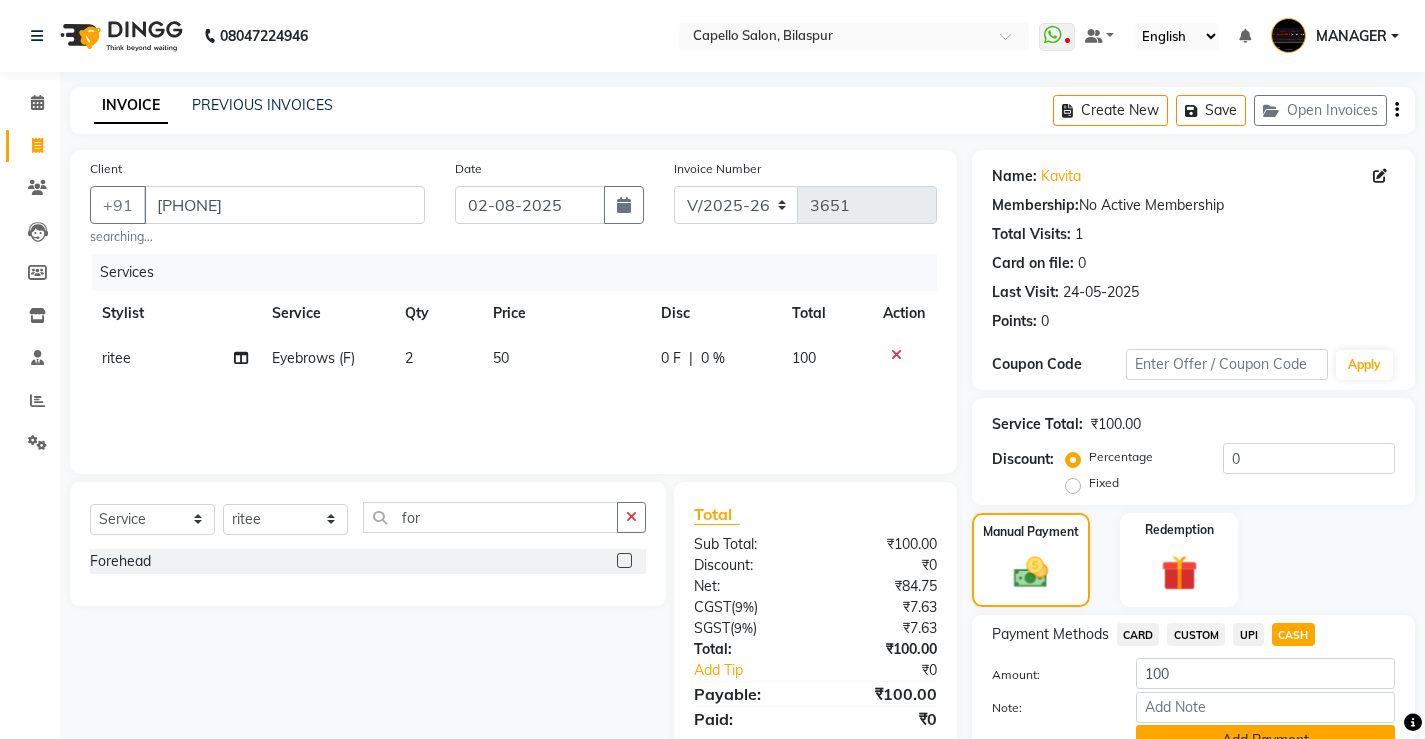 click on "Add Payment" 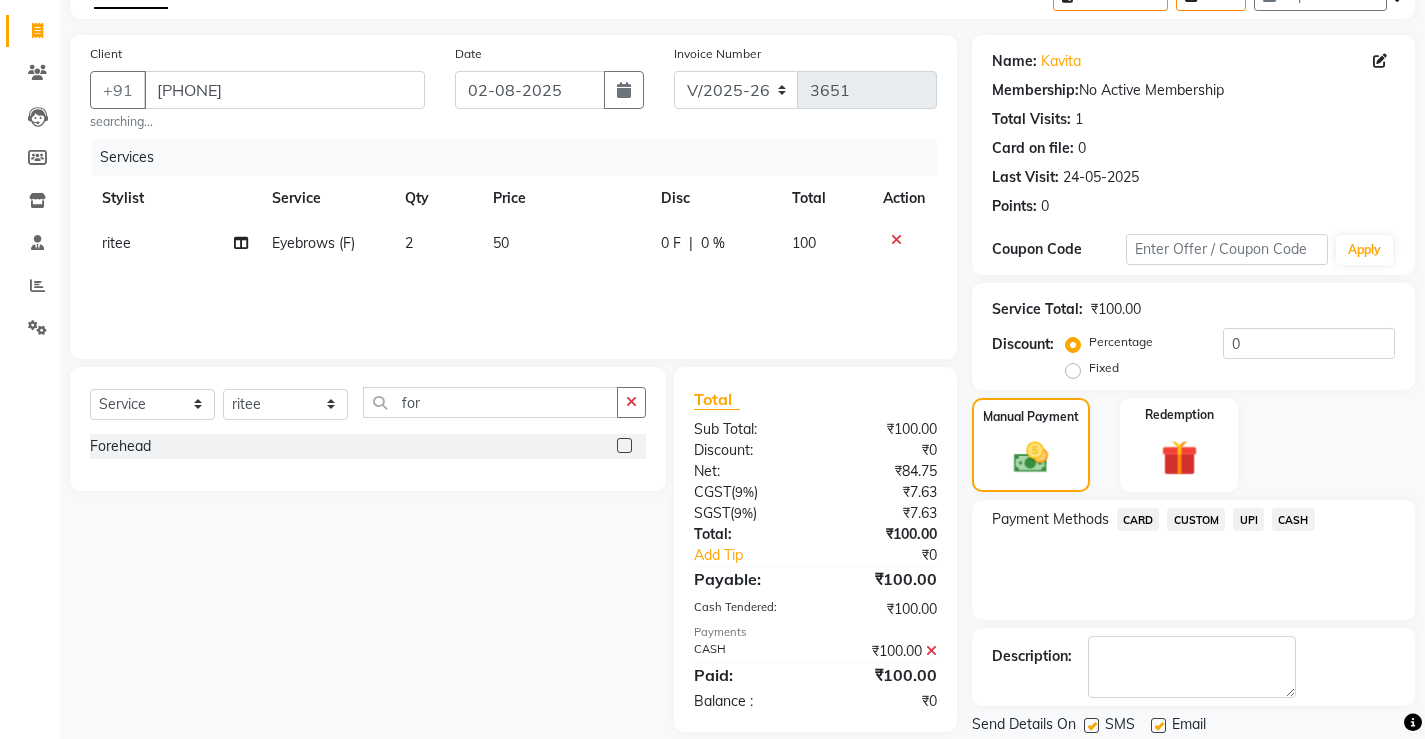 scroll, scrollTop: 180, scrollLeft: 0, axis: vertical 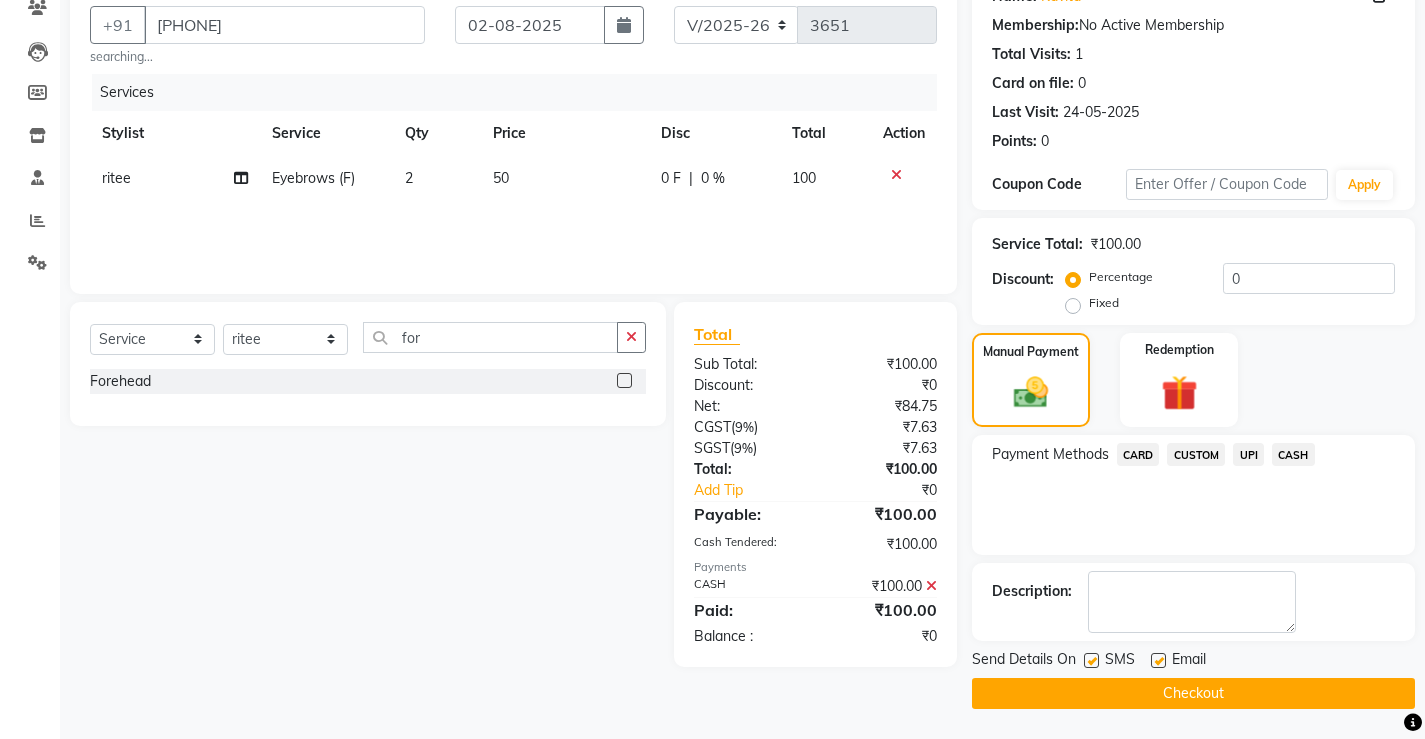 click on "Checkout" 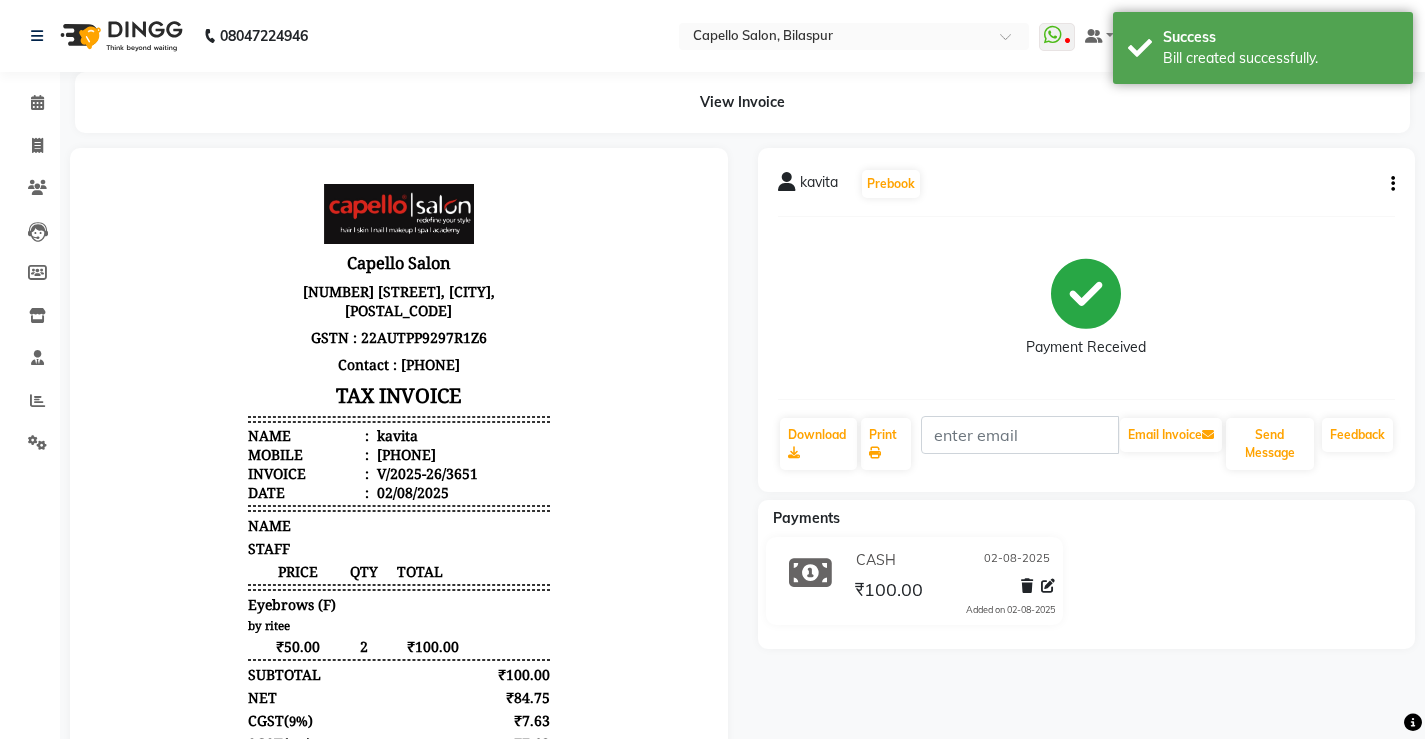 scroll, scrollTop: 0, scrollLeft: 0, axis: both 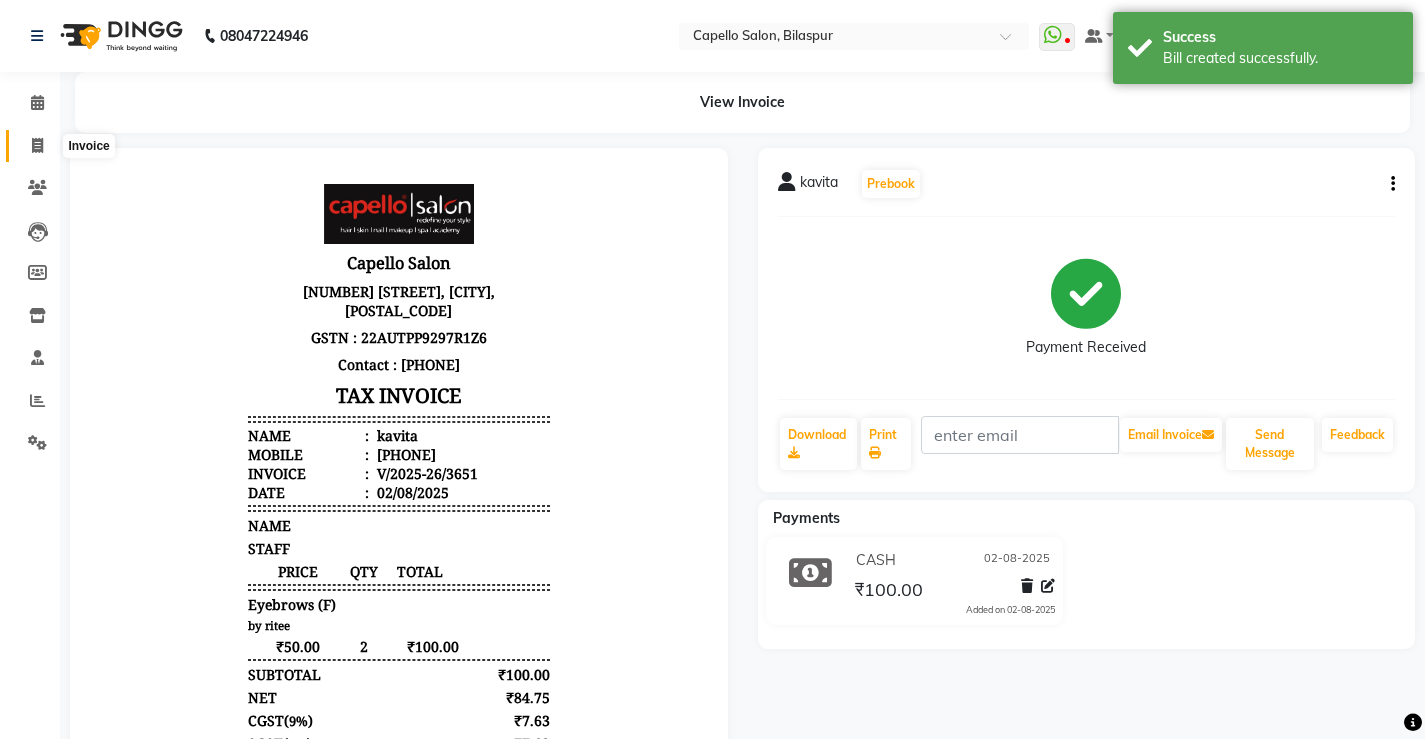 click 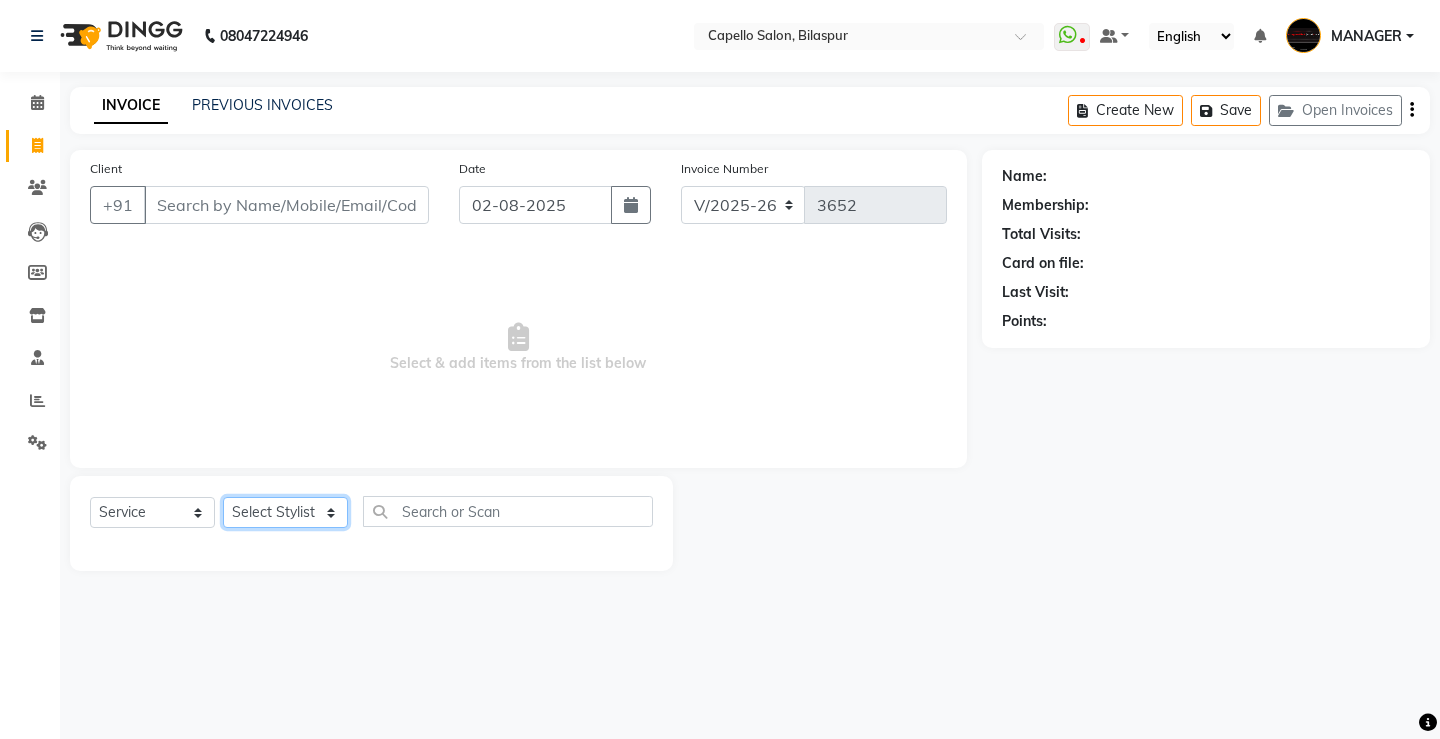 click on "Select Stylist ADMIN AKASH ANJALI khusboo KIRTI KUSHAL MANAGER Manish  RAJESH reshma ritee shailendra SHIVA VISHAL" 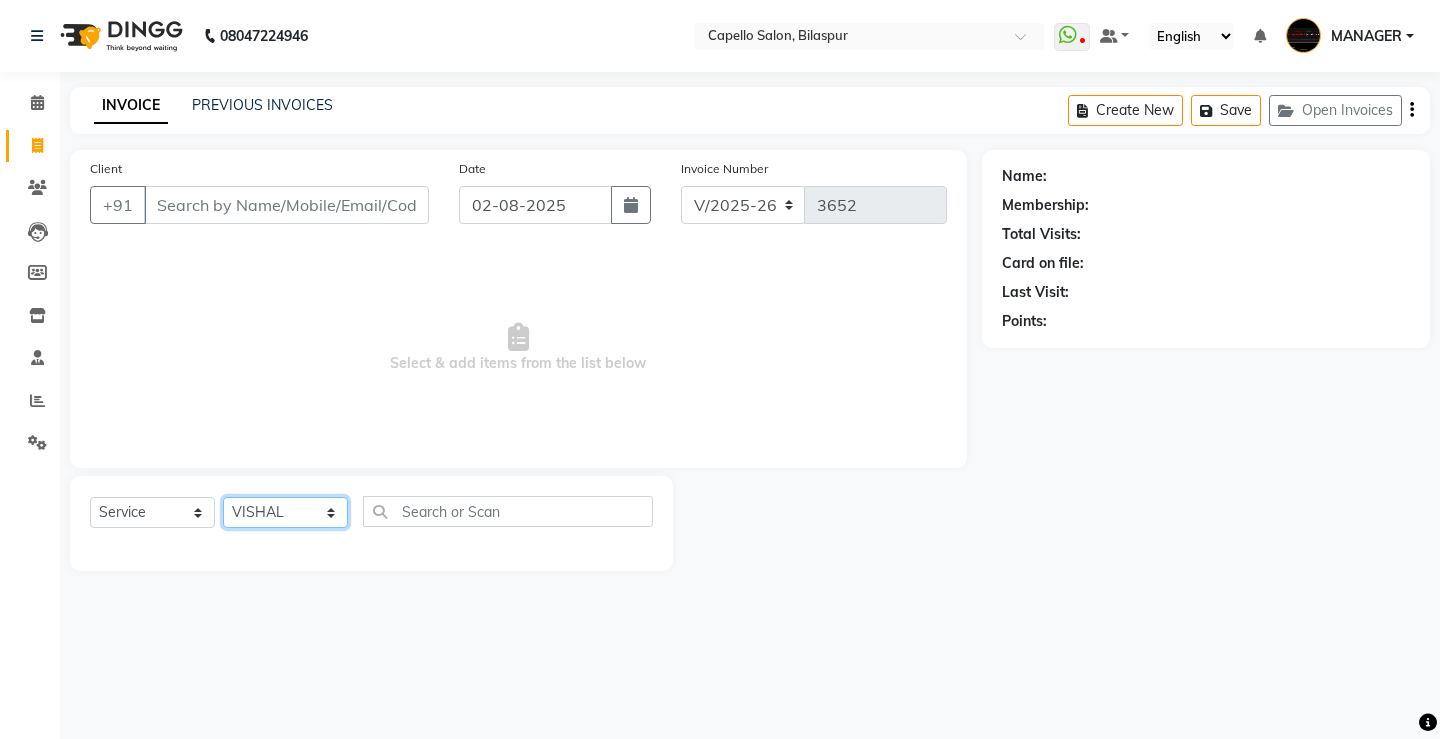 click on "Select Stylist ADMIN AKASH ANJALI khusboo KIRTI KUSHAL MANAGER Manish  RAJESH reshma ritee shailendra SHIVA VISHAL" 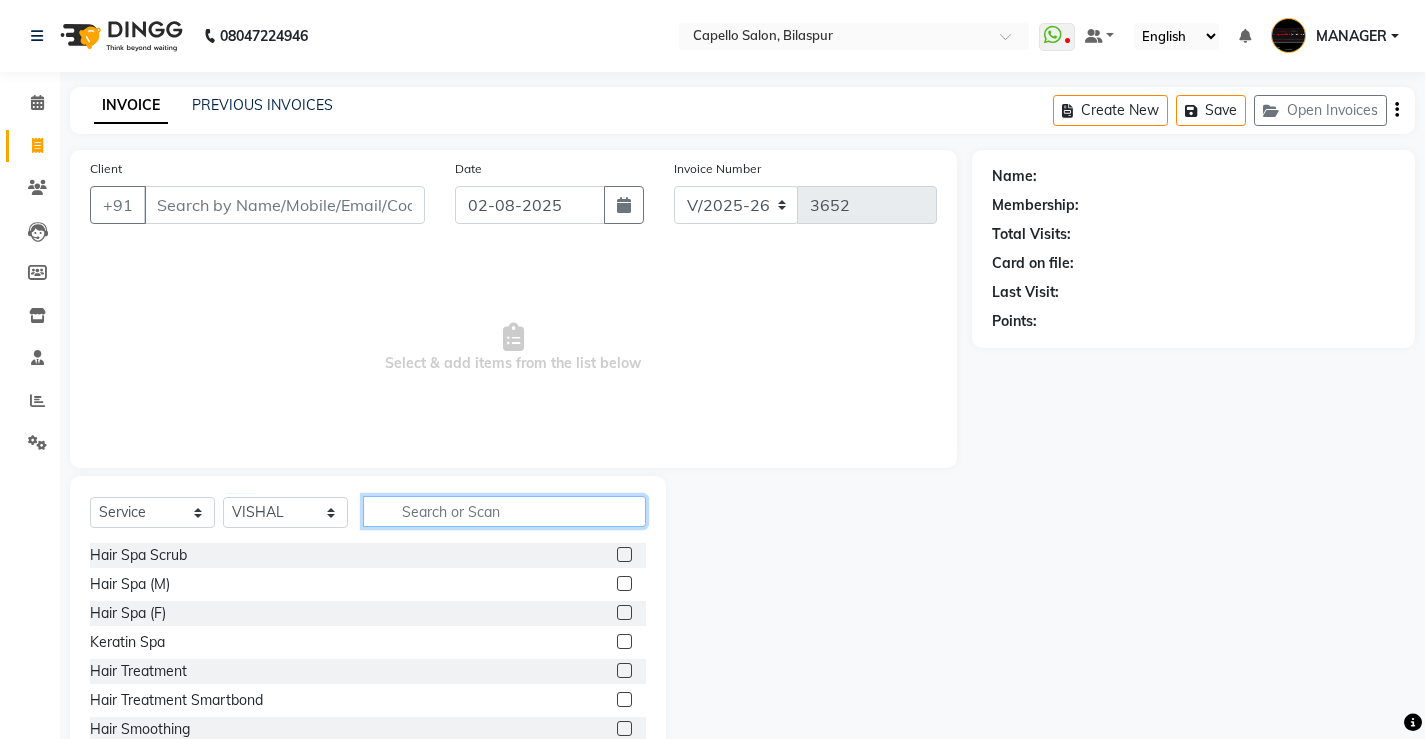click 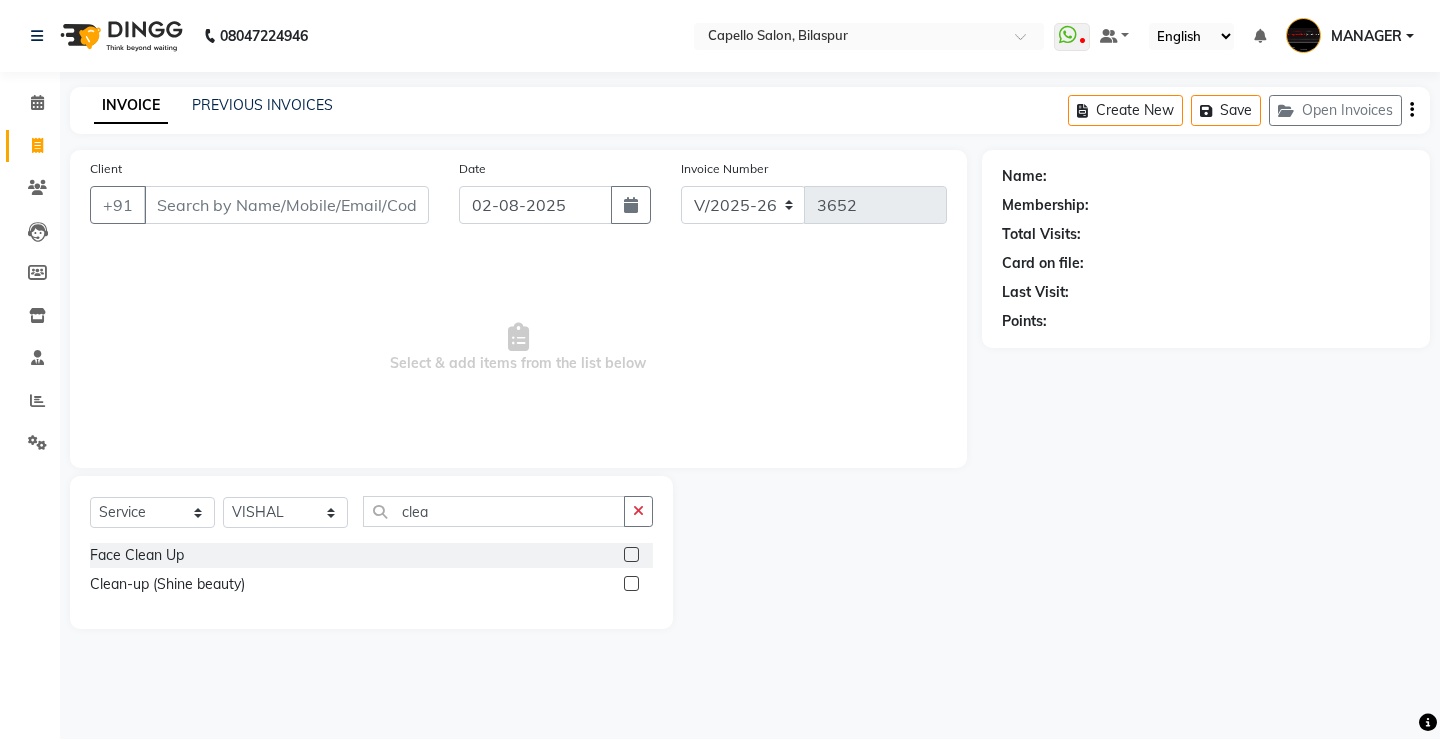 click 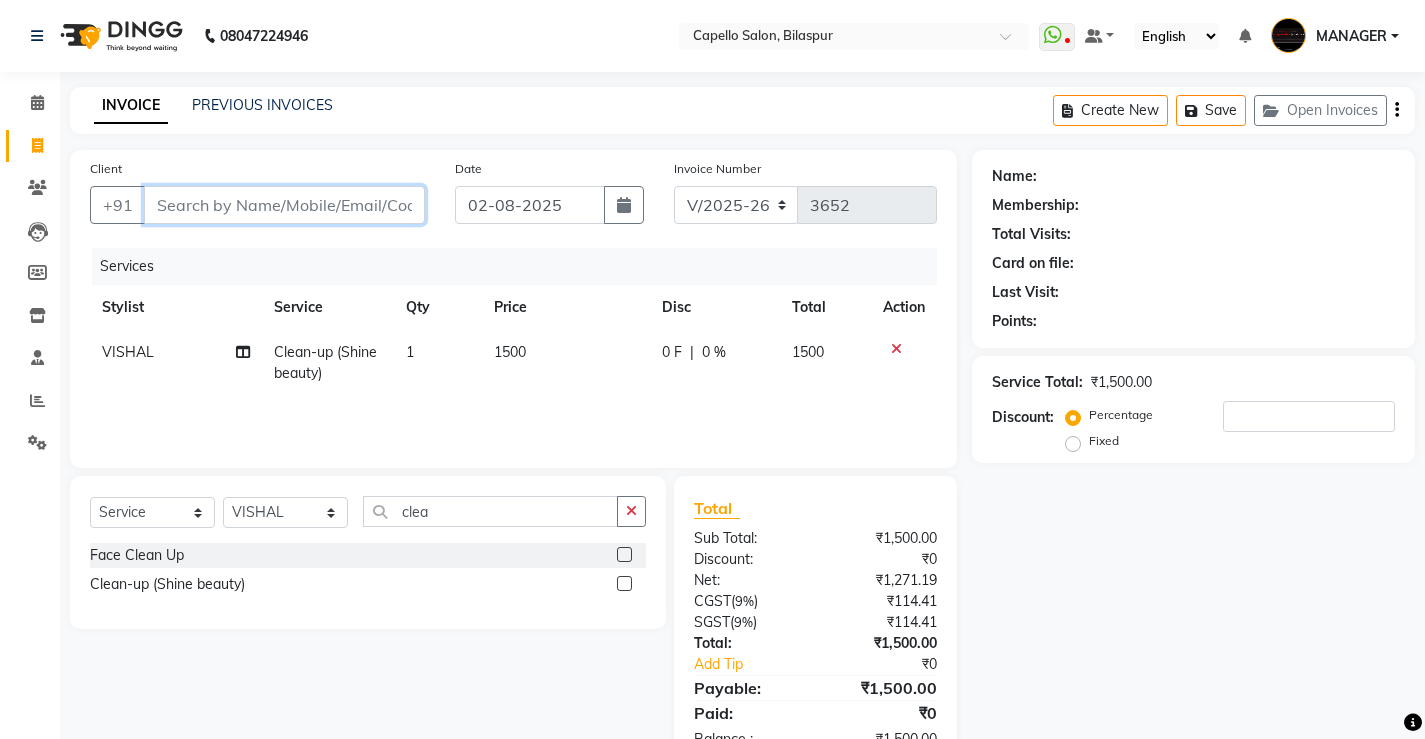 click on "Client" at bounding box center (284, 205) 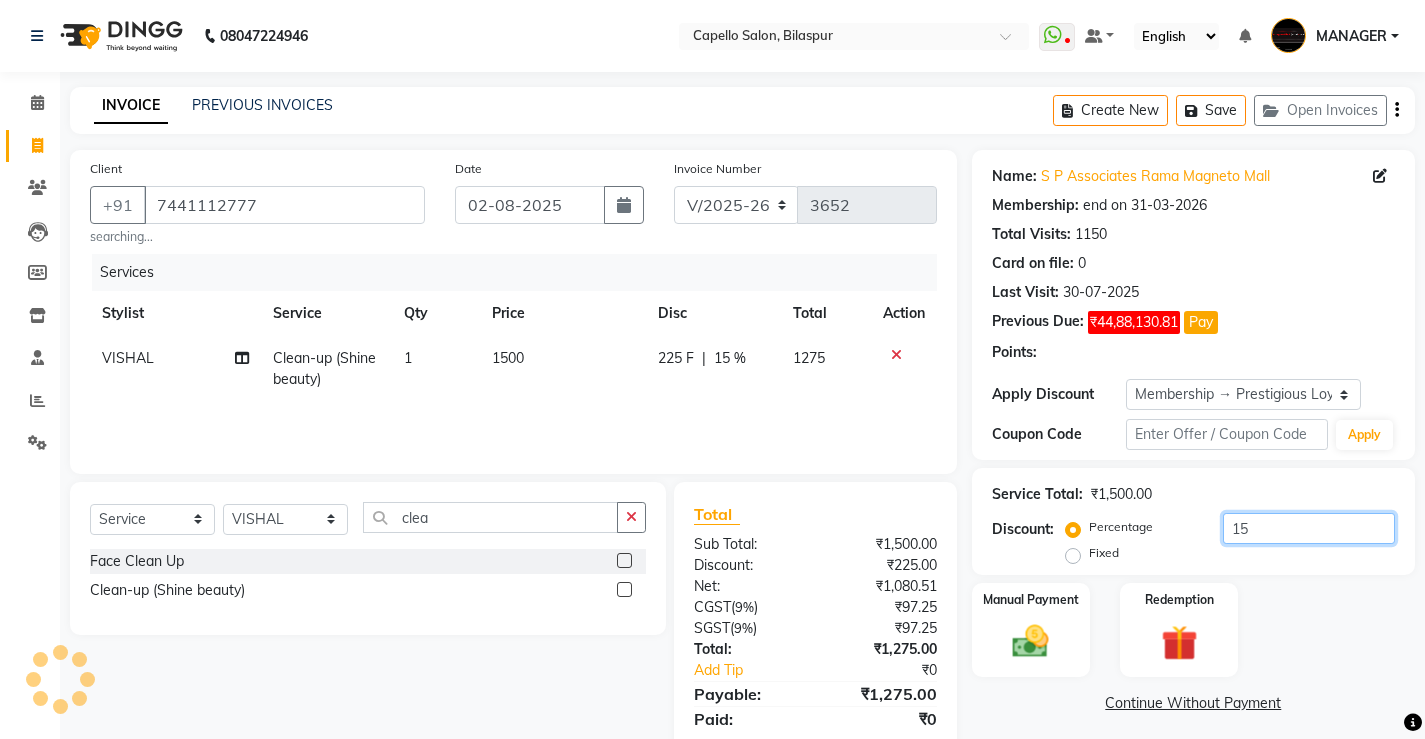 drag, startPoint x: 1269, startPoint y: 527, endPoint x: 1157, endPoint y: 560, distance: 116.76044 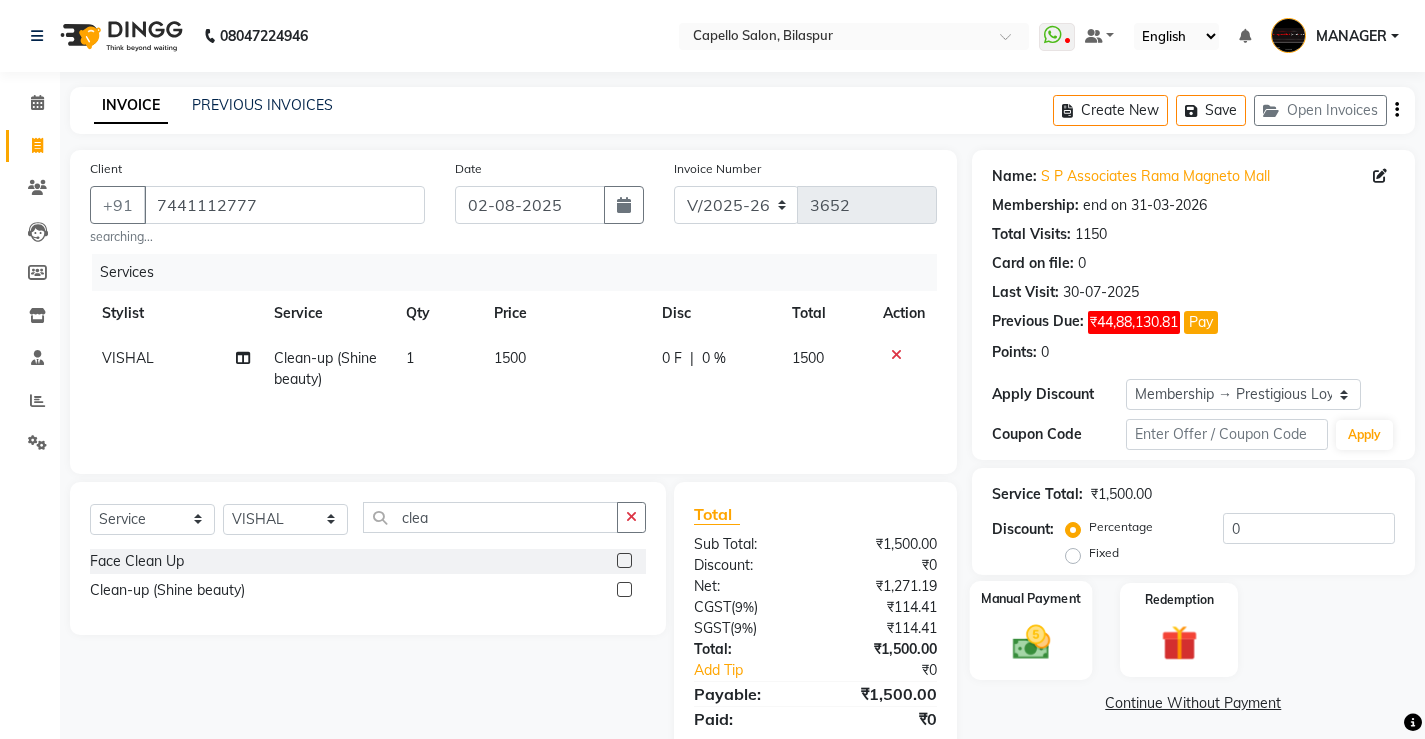 click 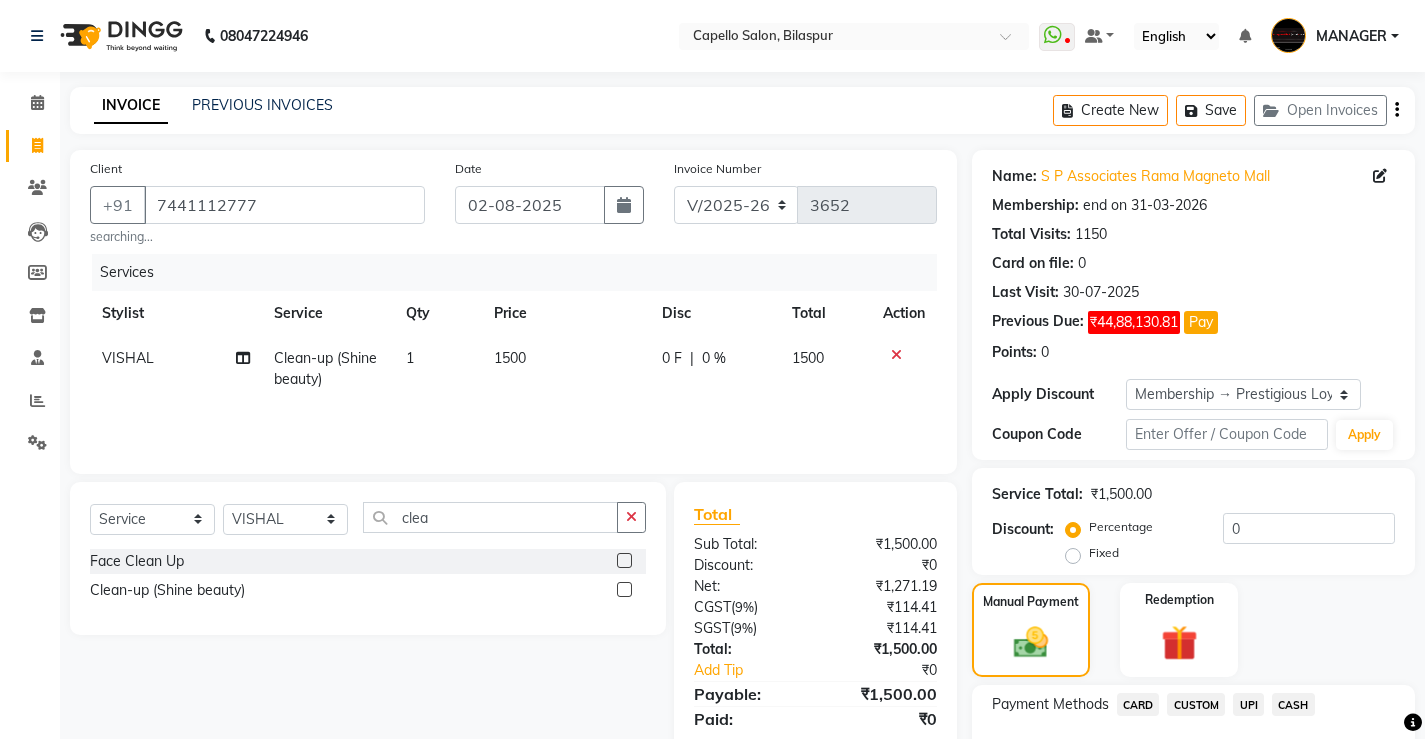 click on "UPI" 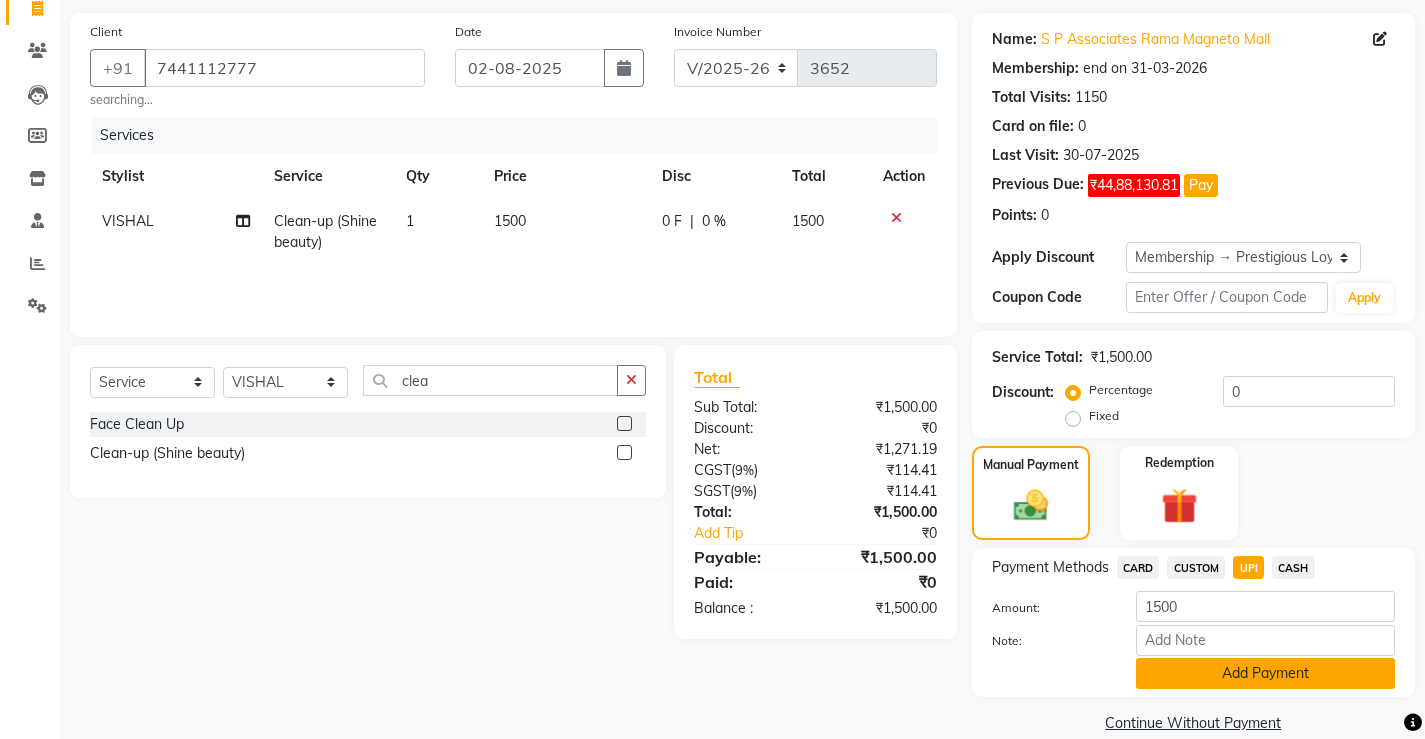 click on "Add Payment" 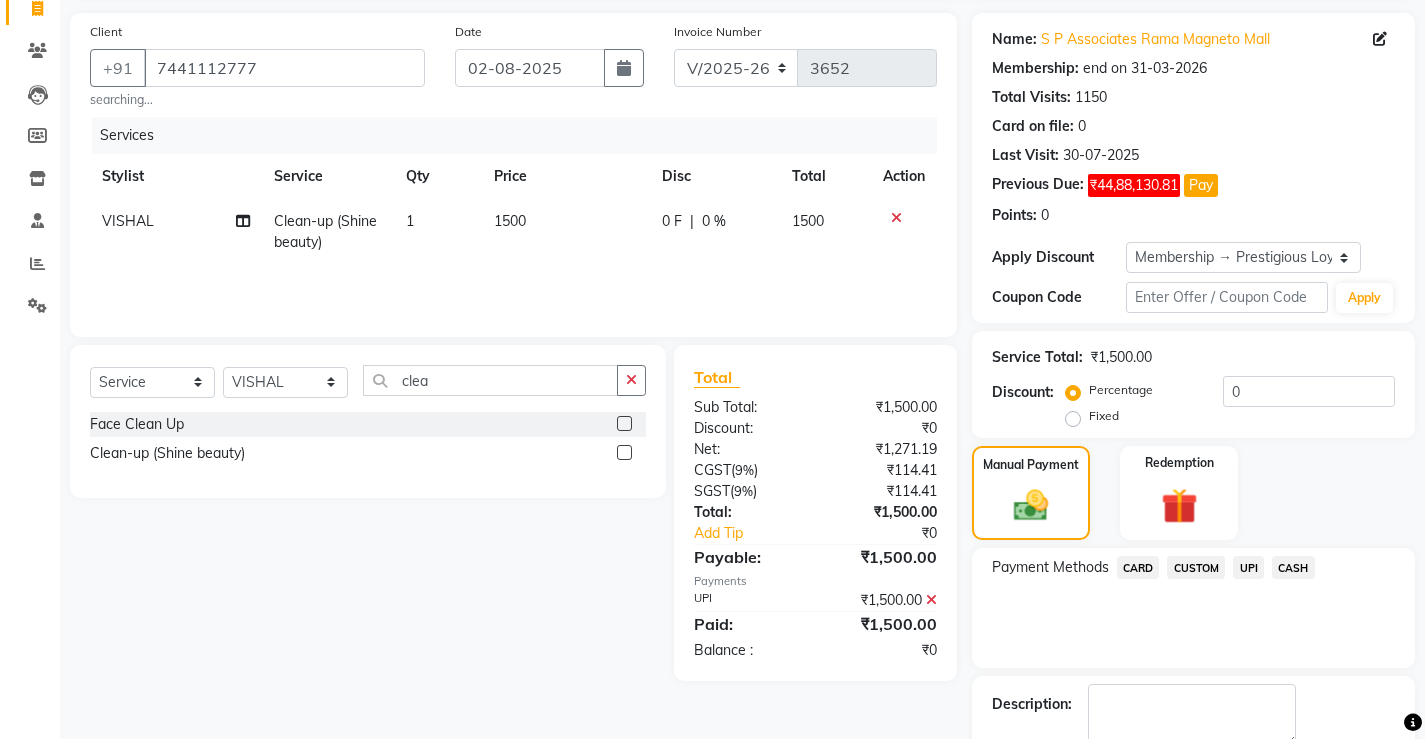 click on "Checkout" 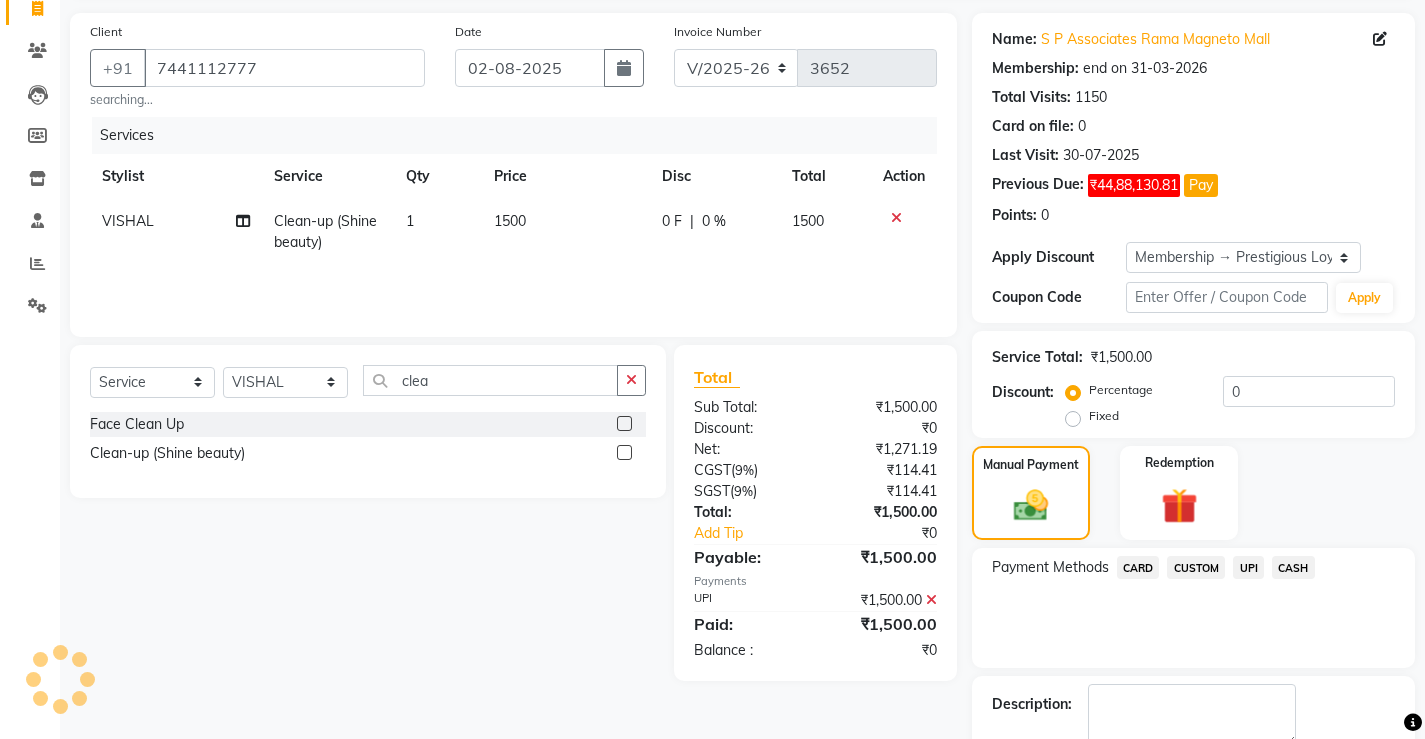 scroll, scrollTop: 250, scrollLeft: 0, axis: vertical 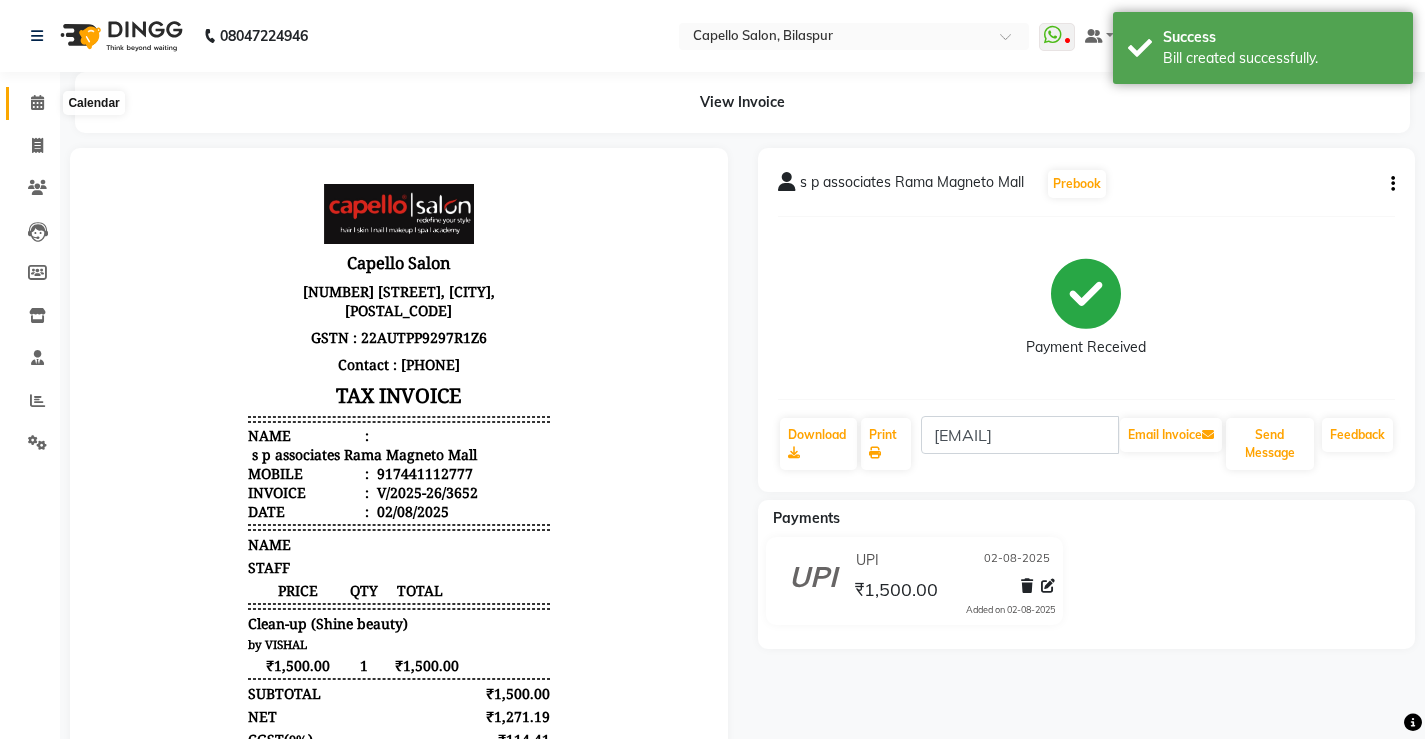 click 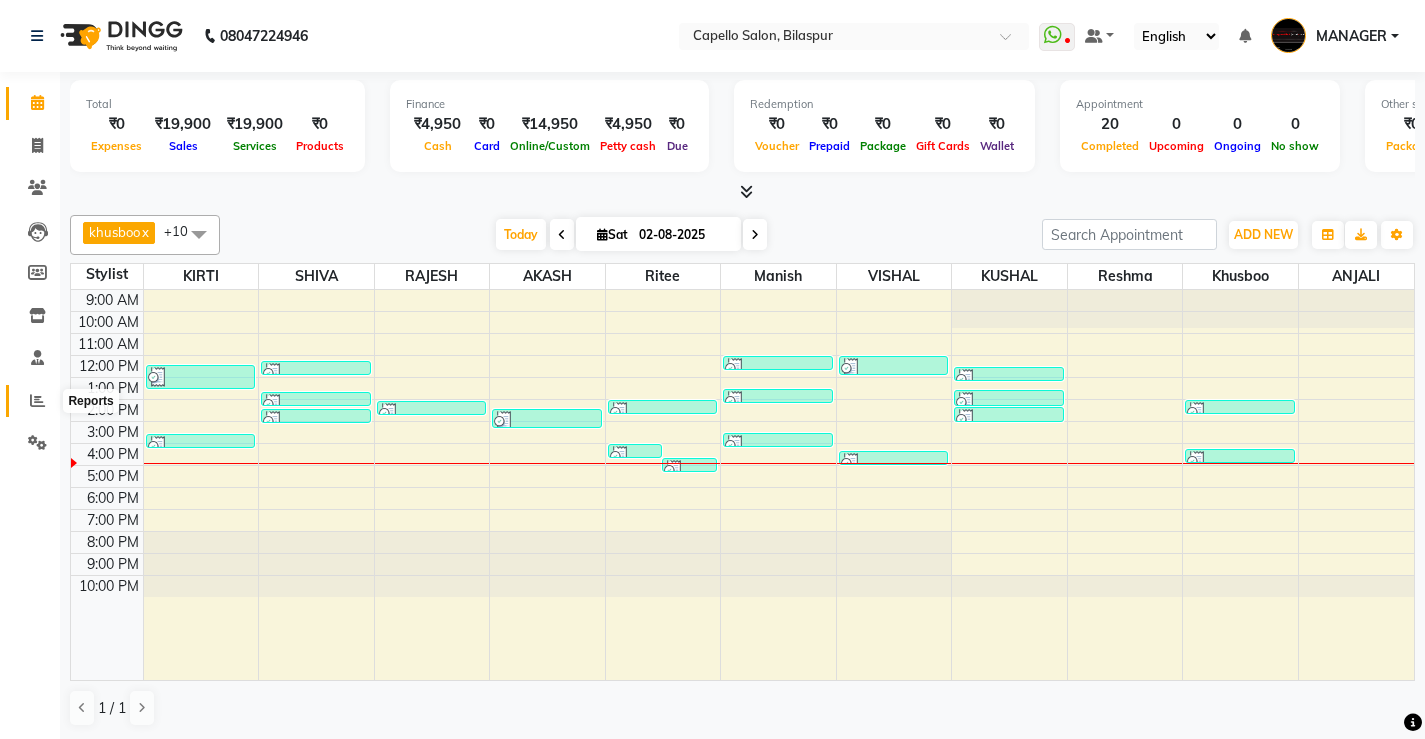 click 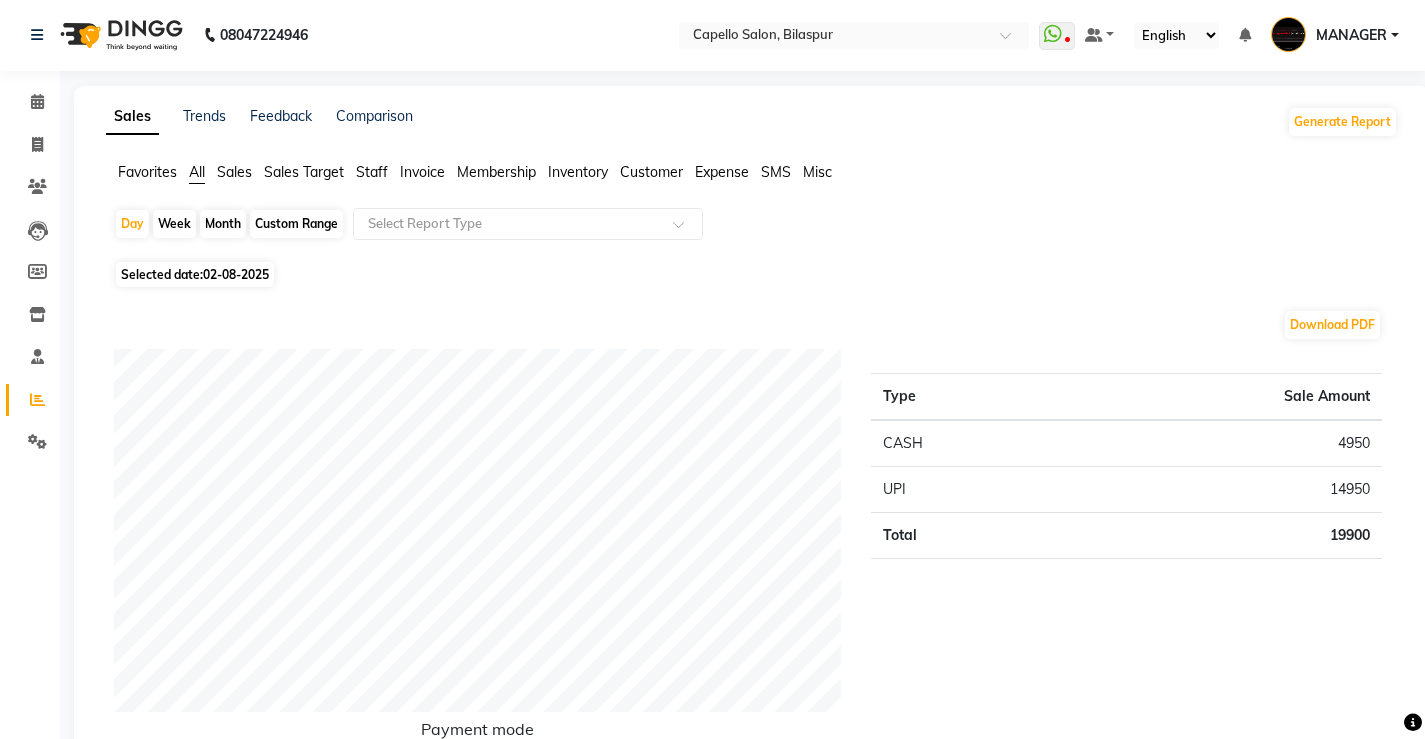 scroll, scrollTop: 0, scrollLeft: 0, axis: both 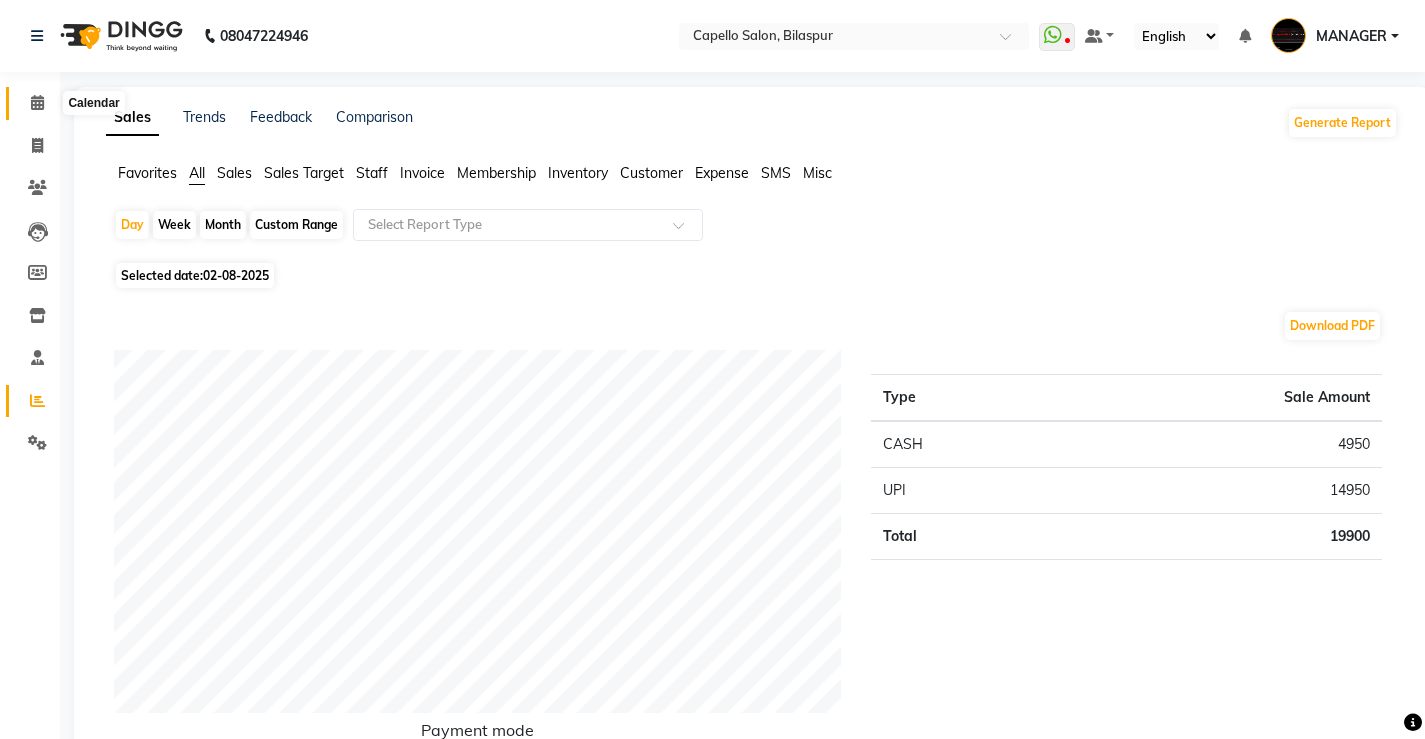 click 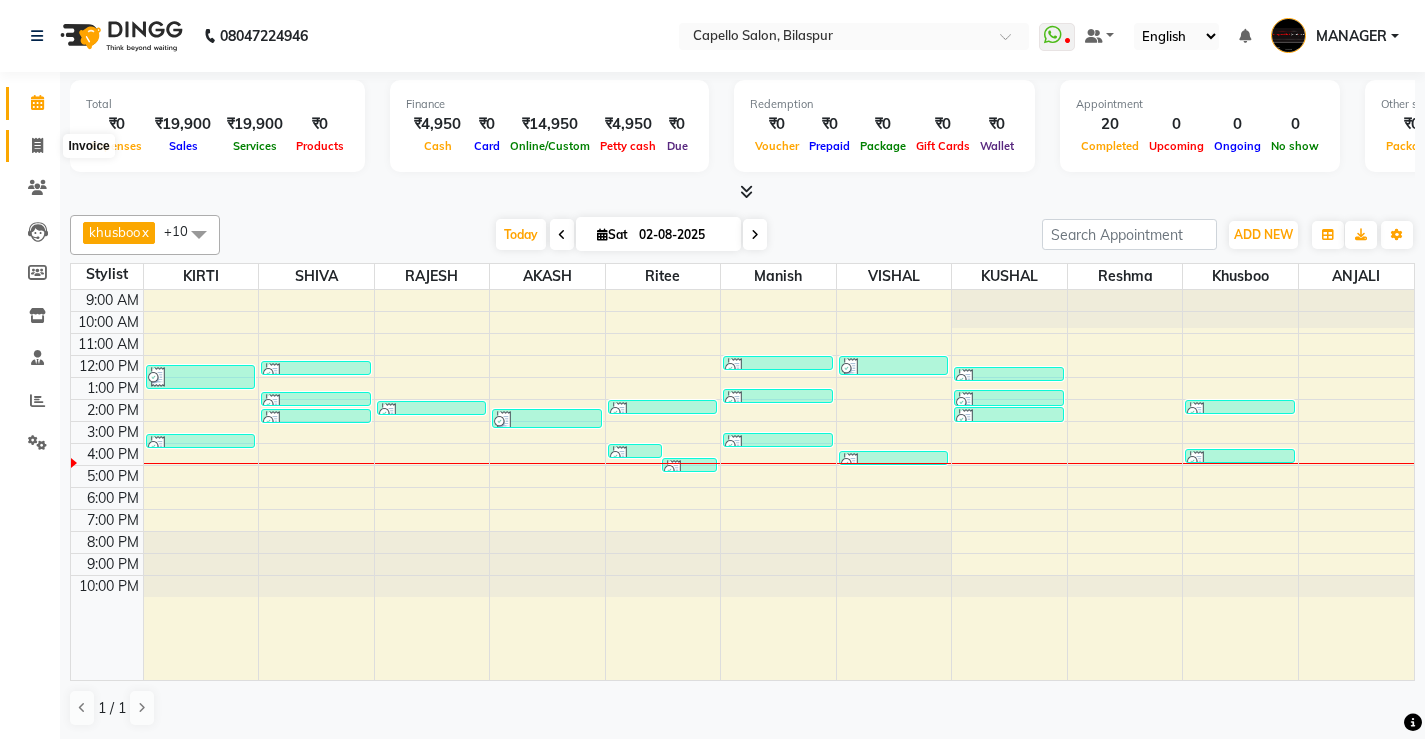 click 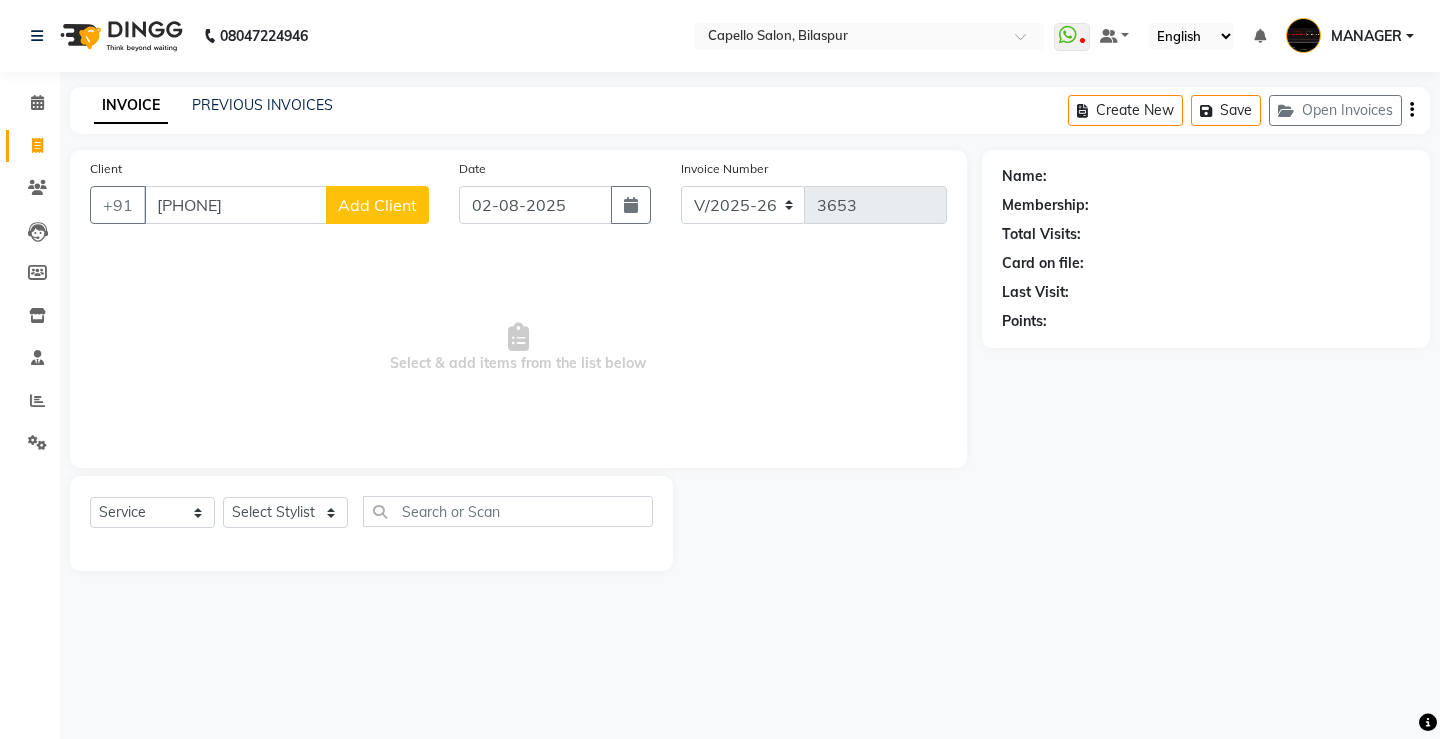 drag, startPoint x: 193, startPoint y: 208, endPoint x: 177, endPoint y: 205, distance: 16.27882 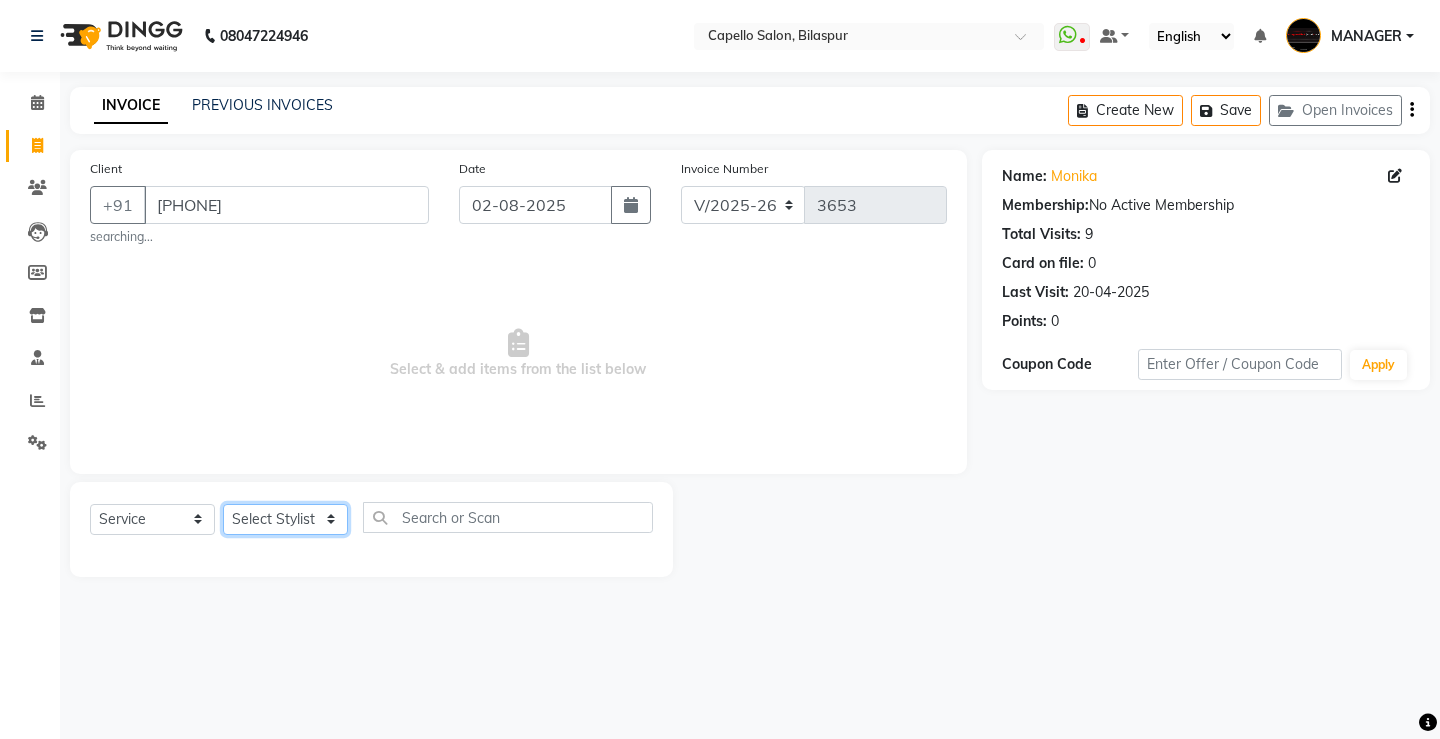 click on "Select Stylist ADMIN AKASH ANJALI khusboo KIRTI KUSHAL MANAGER Manish  RAJESH reshma ritee shailendra SHIVA VISHAL" 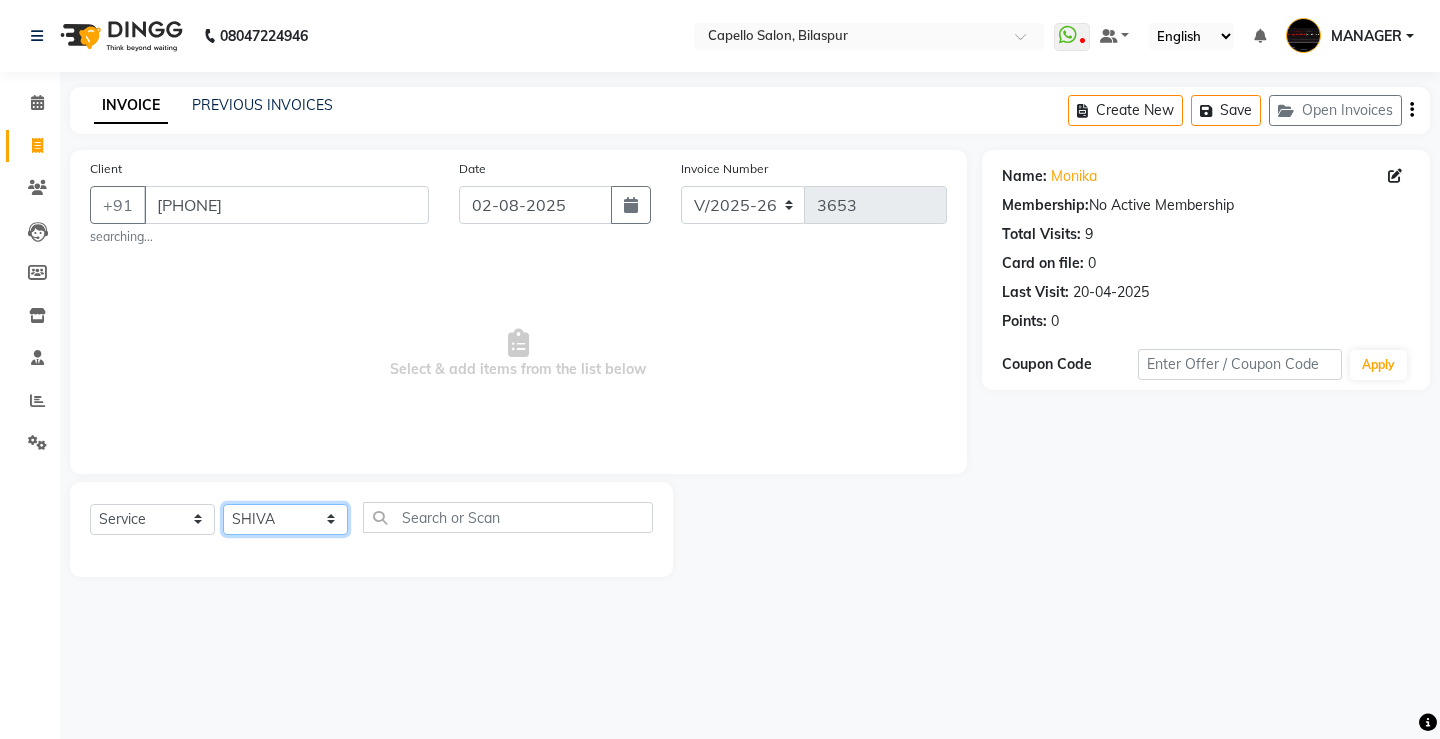 click on "Select Stylist ADMIN AKASH ANJALI khusboo KIRTI KUSHAL MANAGER Manish  RAJESH reshma ritee shailendra SHIVA VISHAL" 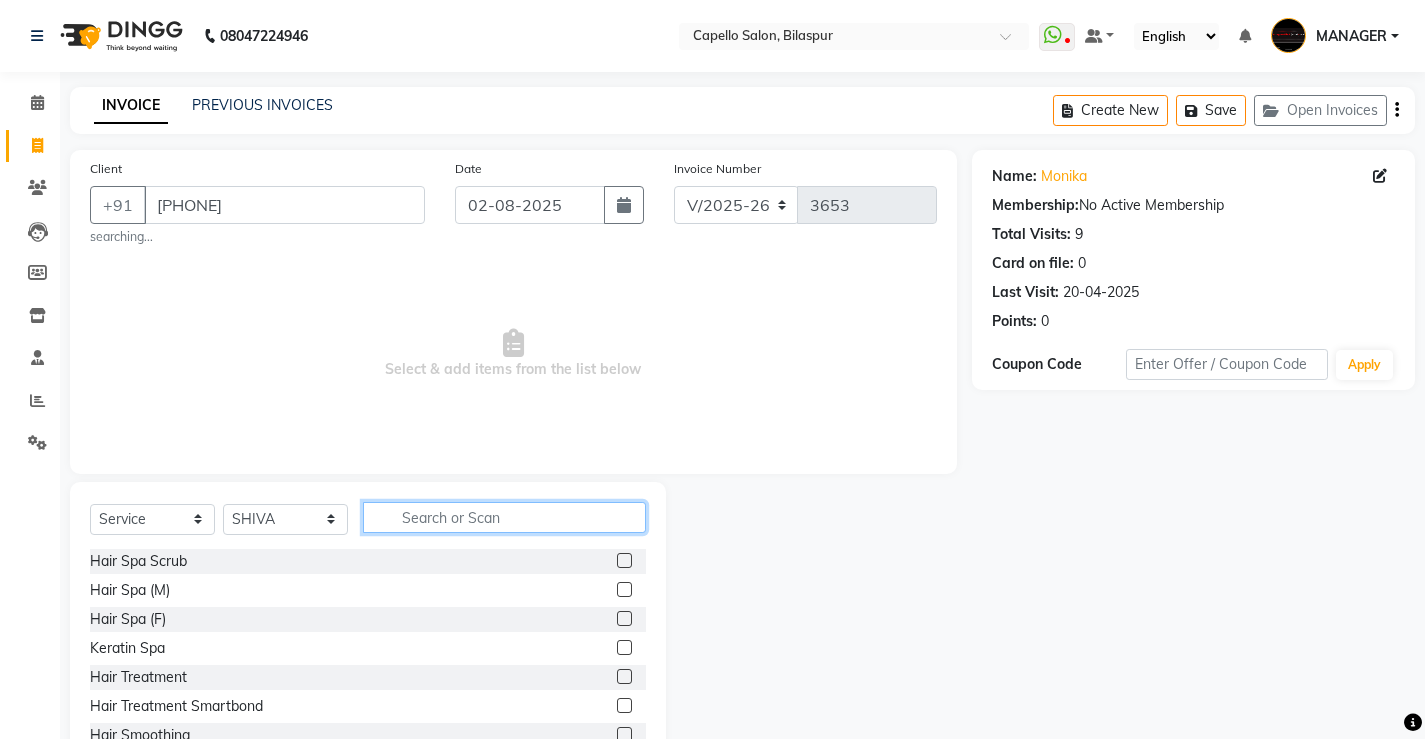 click 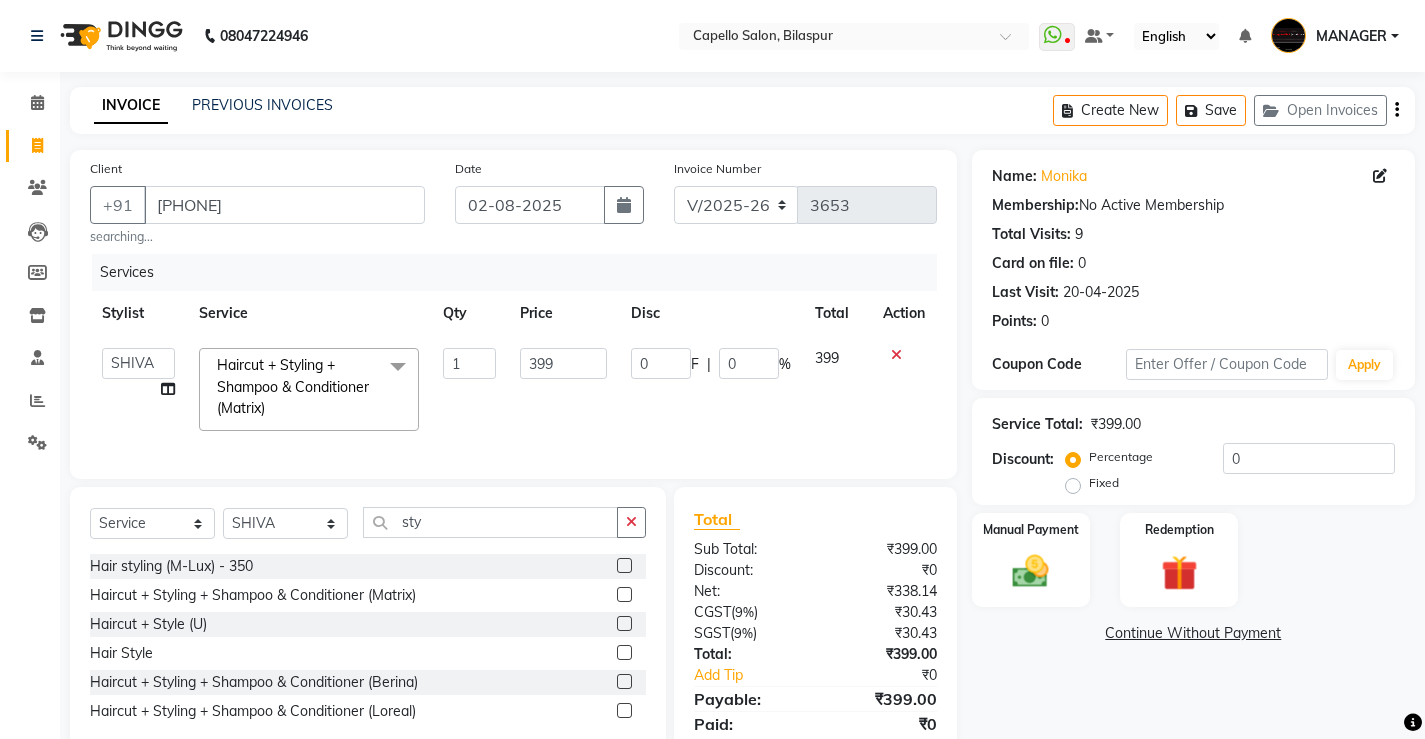 select on "857" 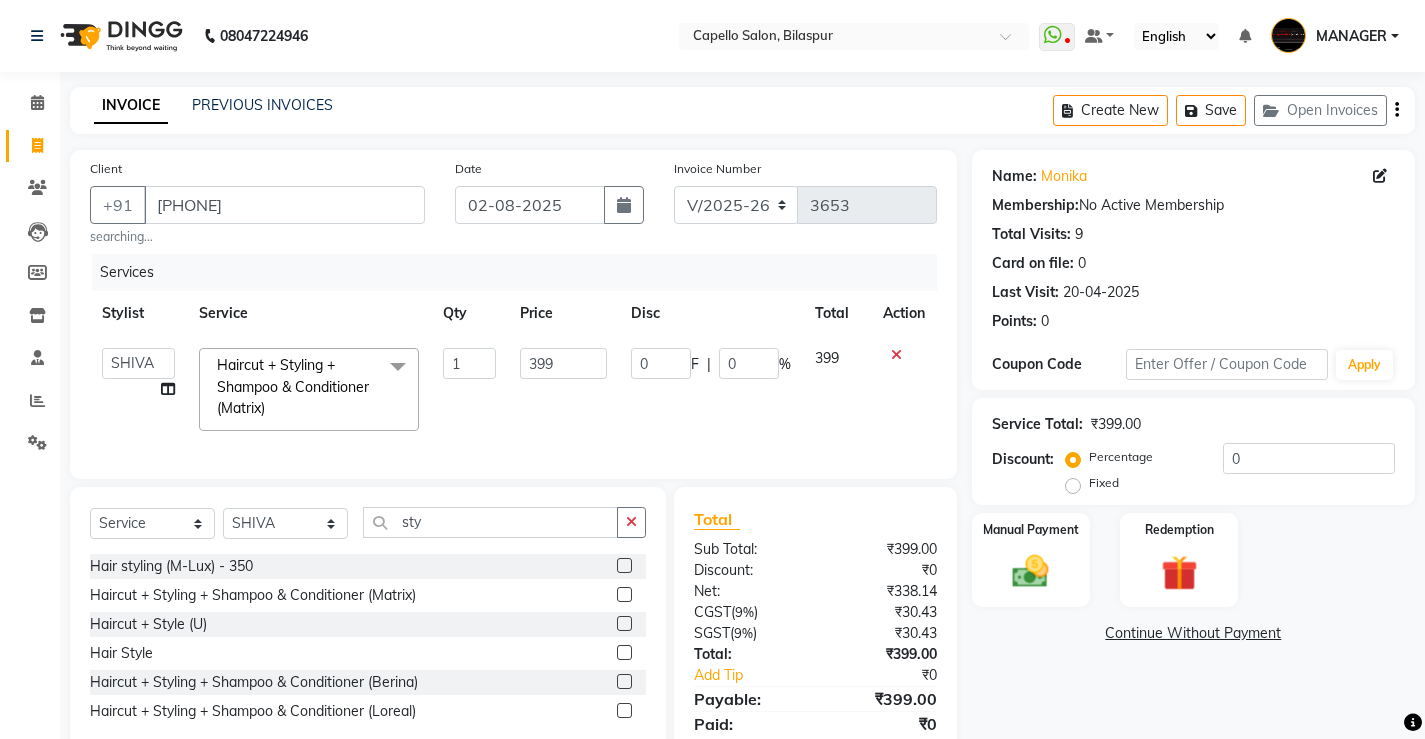 click on "Services Stylist Service Qty Price Disc Total Action  ADMIN   [FIRST]   [FIRST]   [FIRST]   [FIRST]   [FIRST]   MANAGER   [FIRST]    [FIRST]   [FIRST]   [FIRST]   [FIRST]   [FIRST]   [FIRST]  Haircut + Styling + Shampoo & Conditioner (Matrix)  x Hair Spa Scrub Hair Spa (M) Hair Spa (F) Keratin Spa Hair Treatment Hair Treatment Smartbond Hair Smoothing Hair Straightening Hair Rebonding Hair Keratin Cadiveu Head Massage L Hair Keratin Keramelon Hair Botox Keramelon Scalp Advance (F) Scalp Advance (M) Brillare Anti-Dandruff oil (F) Nanoplastia treatment Brillare Hairfall Control oil (F) Brillare Hairfall Control oil (M) Brillare Anti-Dandruff oil (M) Reflexology (U lux) 1400 Face Bleach Face D-Tan Face Clean Up Clean-up (Shine beauty) Facial Actiblend Glass Facial Mask Signature Facial Deluxe Facial Luxury Facial Magical Facial Premium Facial Royal Treatment Skinora Age Control F Treatment ( Snow Algae&Saffron) Skinora Calming Treatment (Avacado & Oat) Skinora Hydra Treatment (Butter&Coconut Milk) Classic Manicure Haircut" 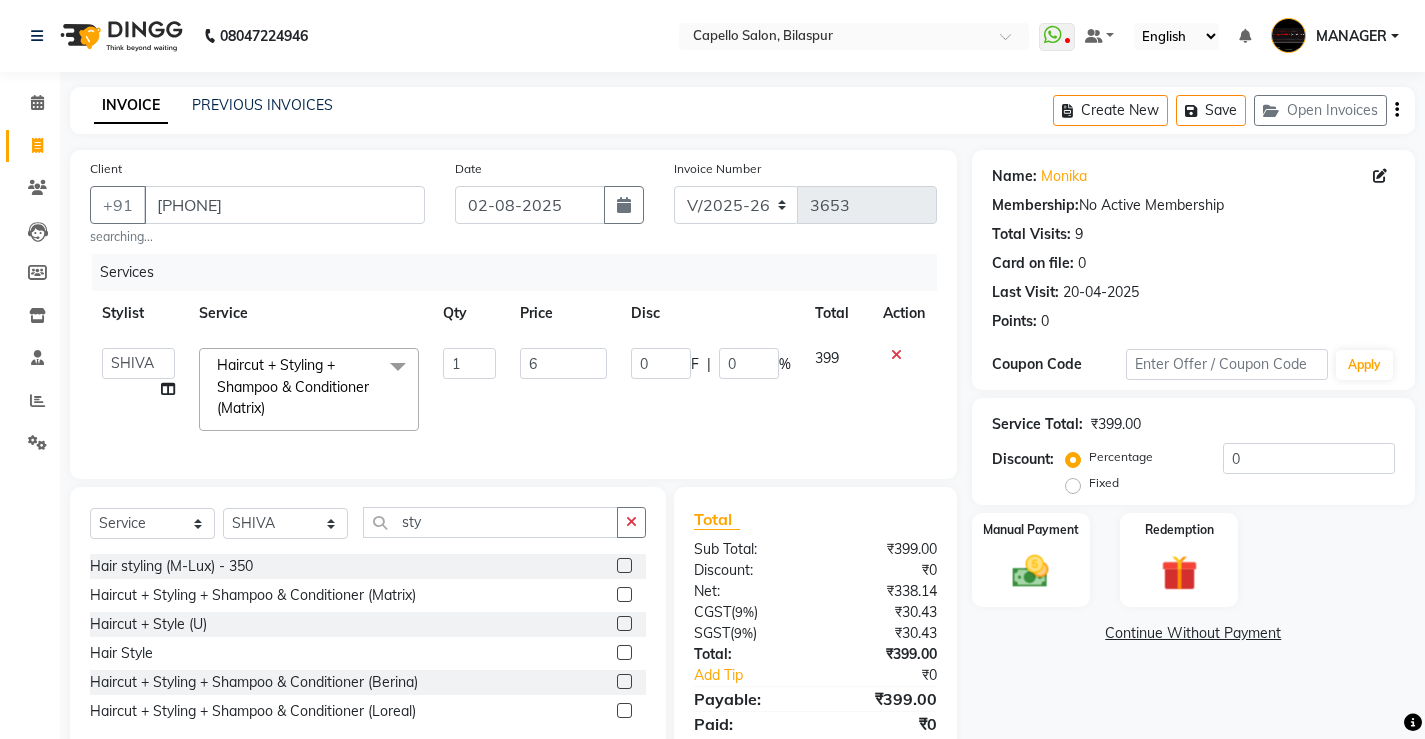 scroll, scrollTop: 0, scrollLeft: 0, axis: both 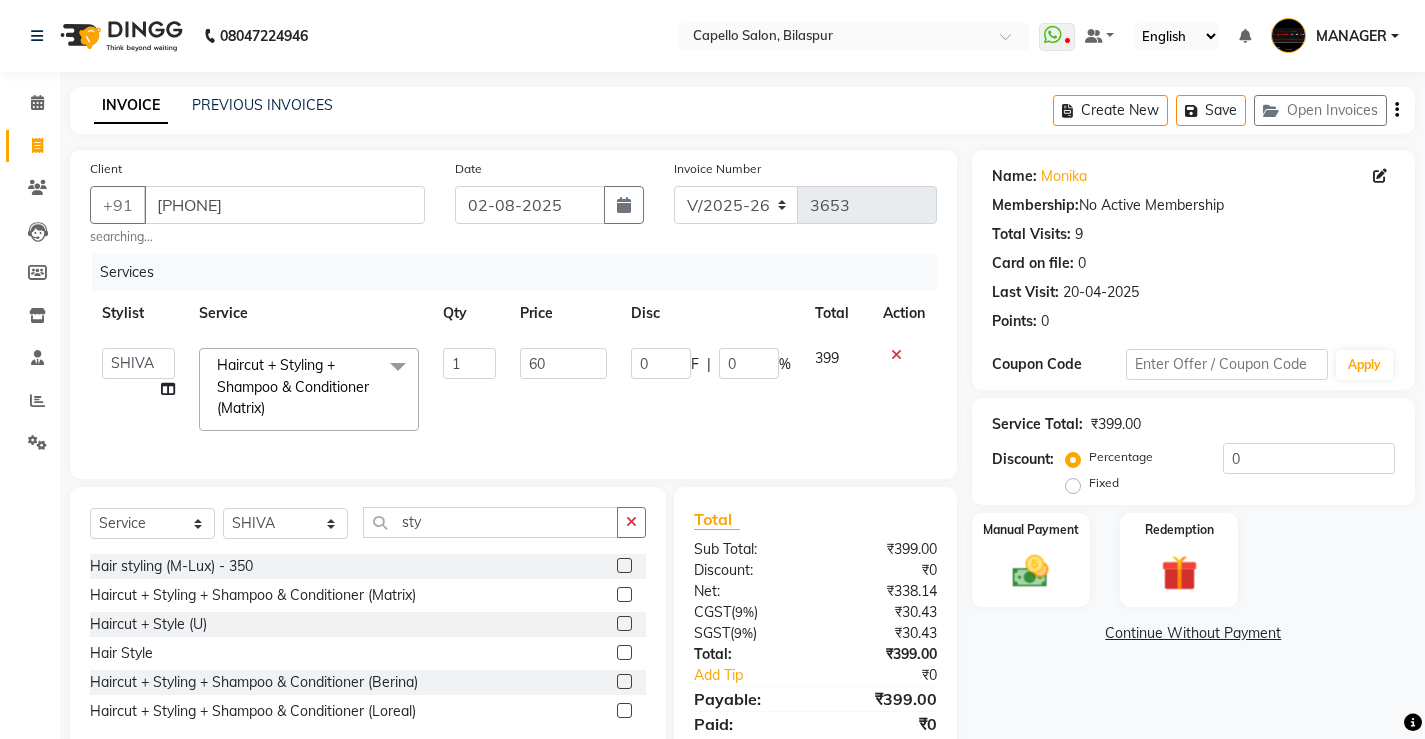 type on "600" 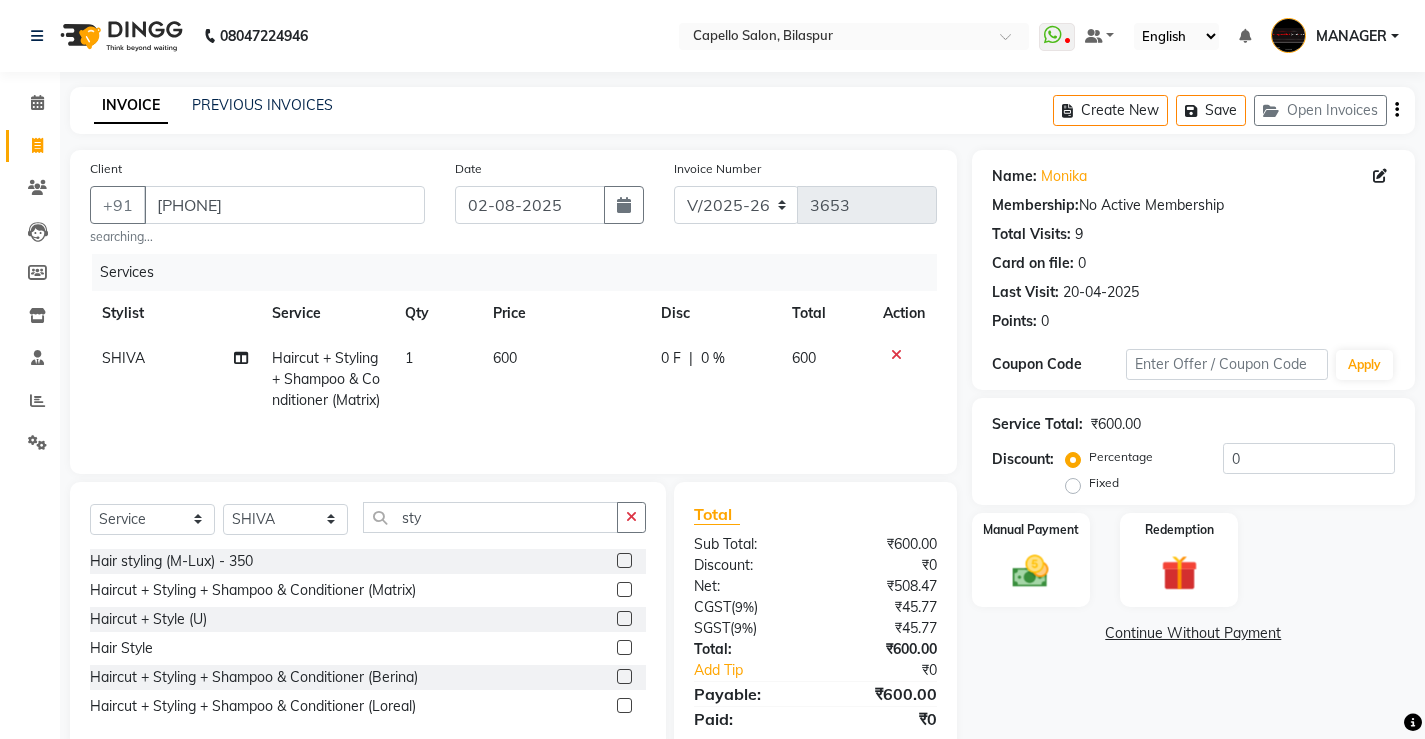 click on "1" 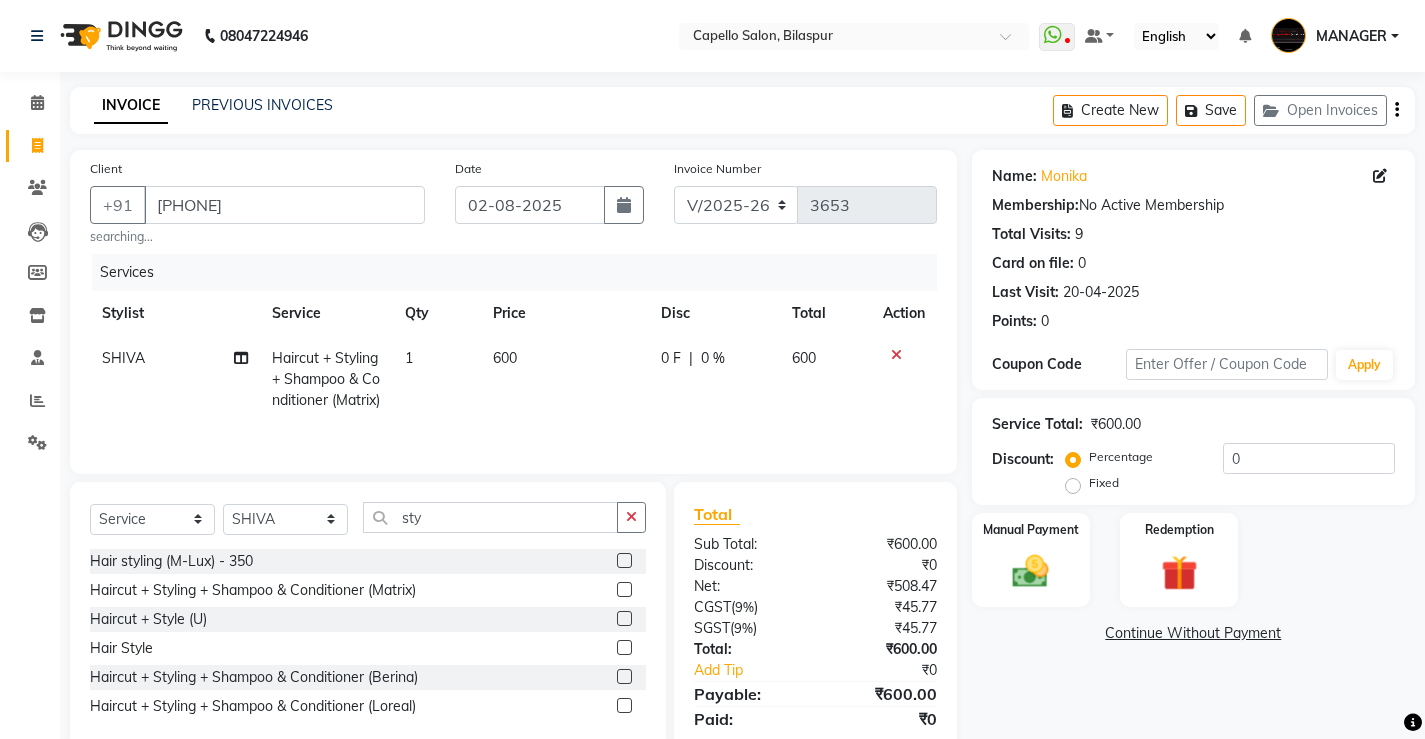 select on "23507" 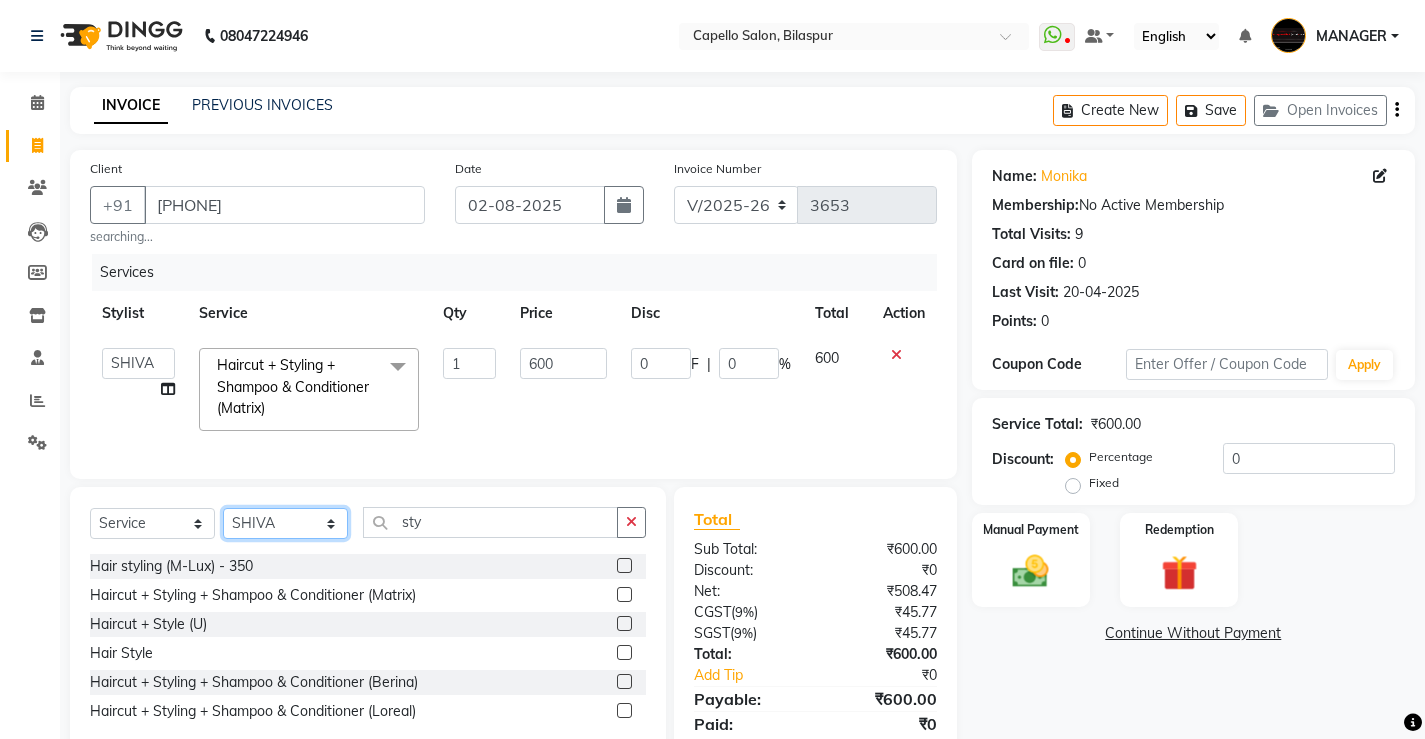 click on "Select Stylist ADMIN AKASH ANJALI khusboo KIRTI KUSHAL MANAGER Manish  RAJESH reshma ritee shailendra SHIVA VISHAL" 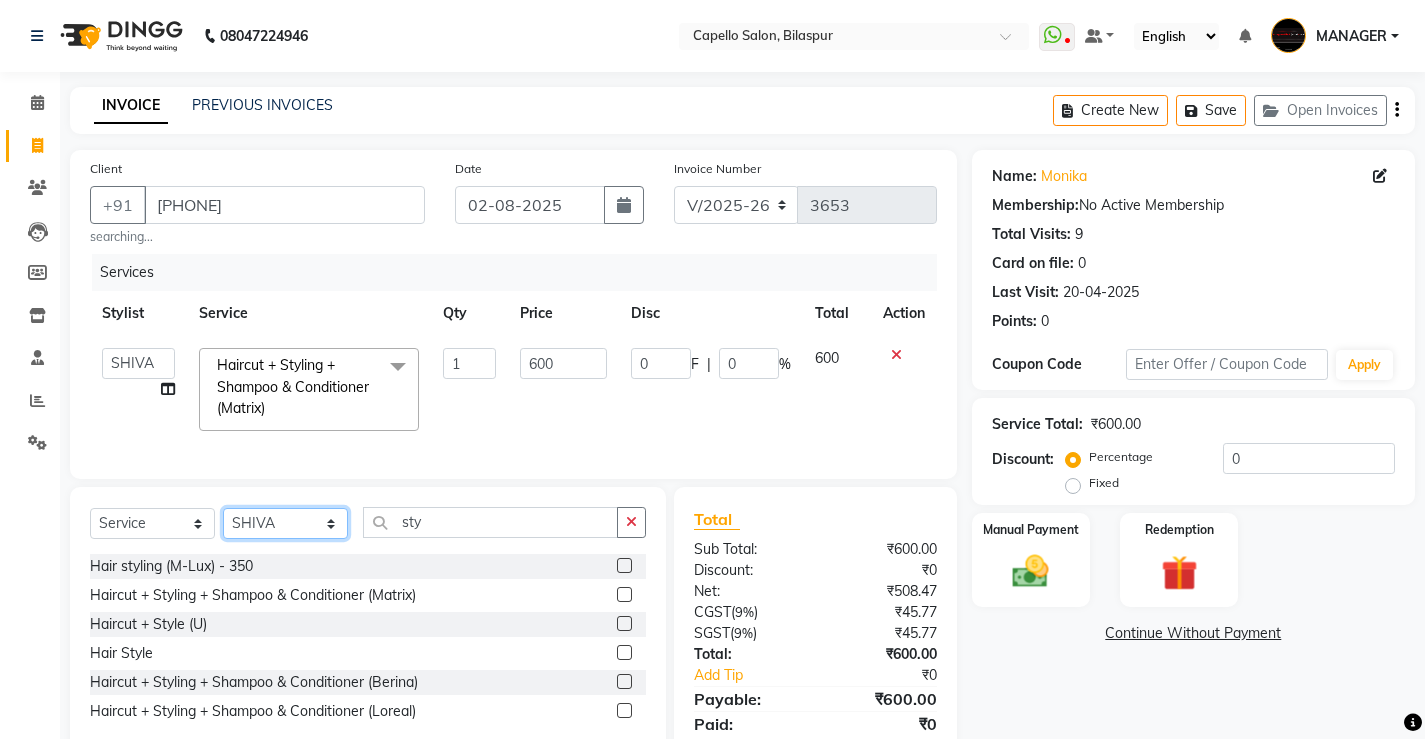 select on "67740" 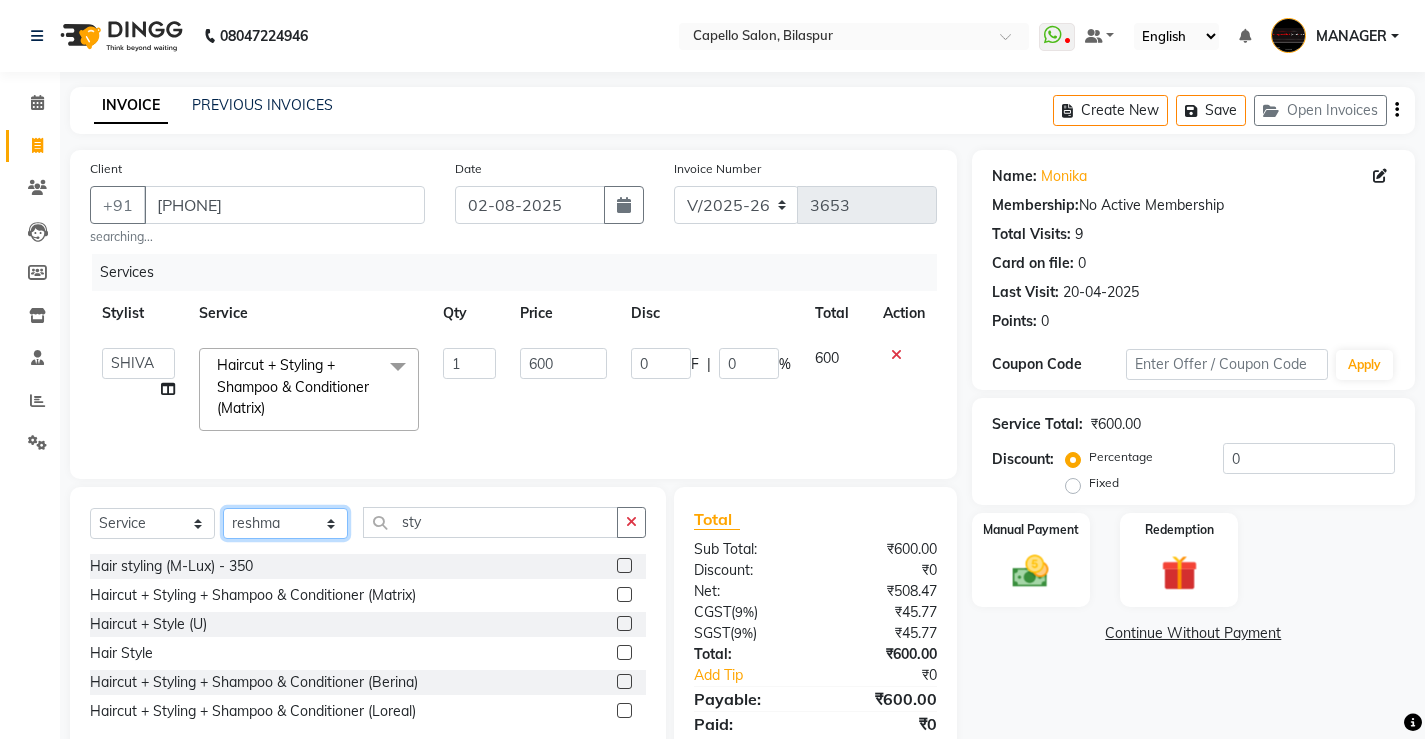 click on "Select Stylist ADMIN AKASH ANJALI khusboo KIRTI KUSHAL MANAGER Manish  RAJESH reshma ritee shailendra SHIVA VISHAL" 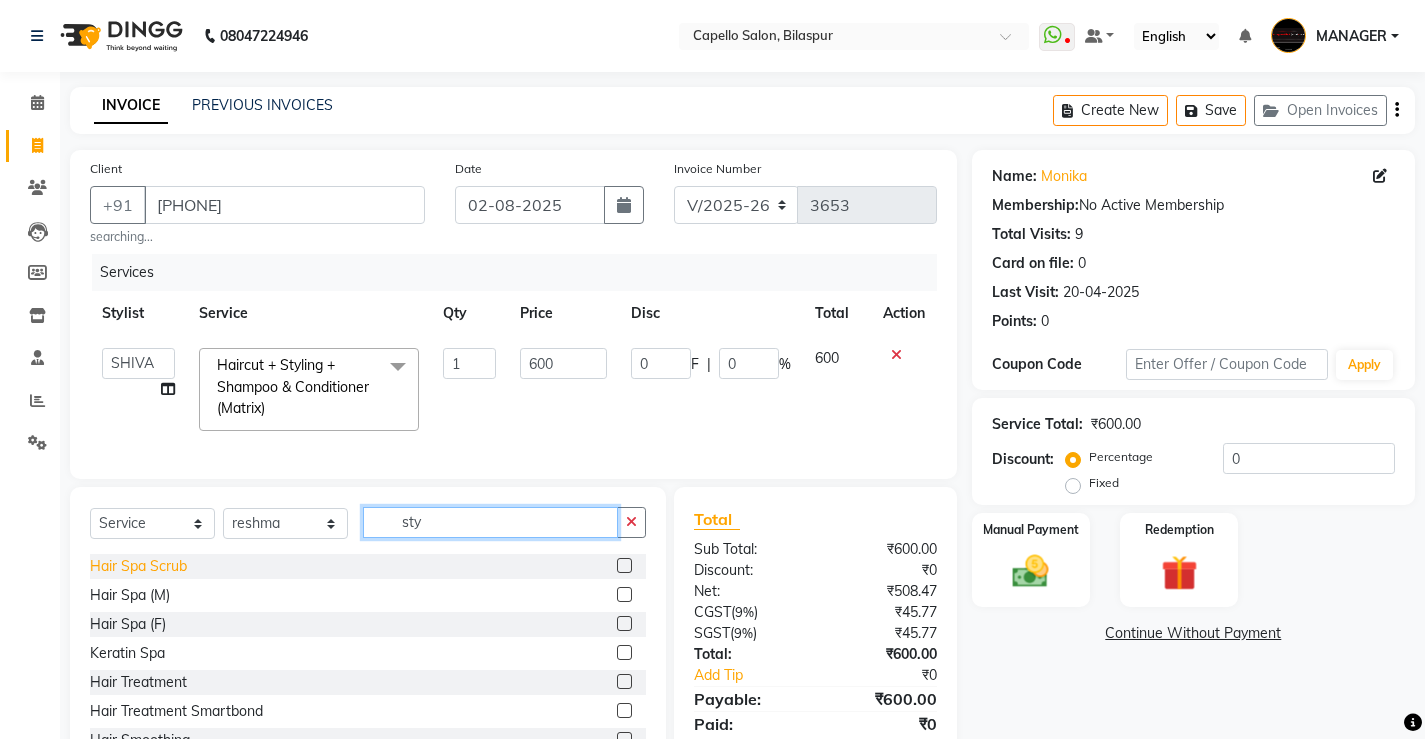 drag, startPoint x: 429, startPoint y: 544, endPoint x: 134, endPoint y: 570, distance: 296.14355 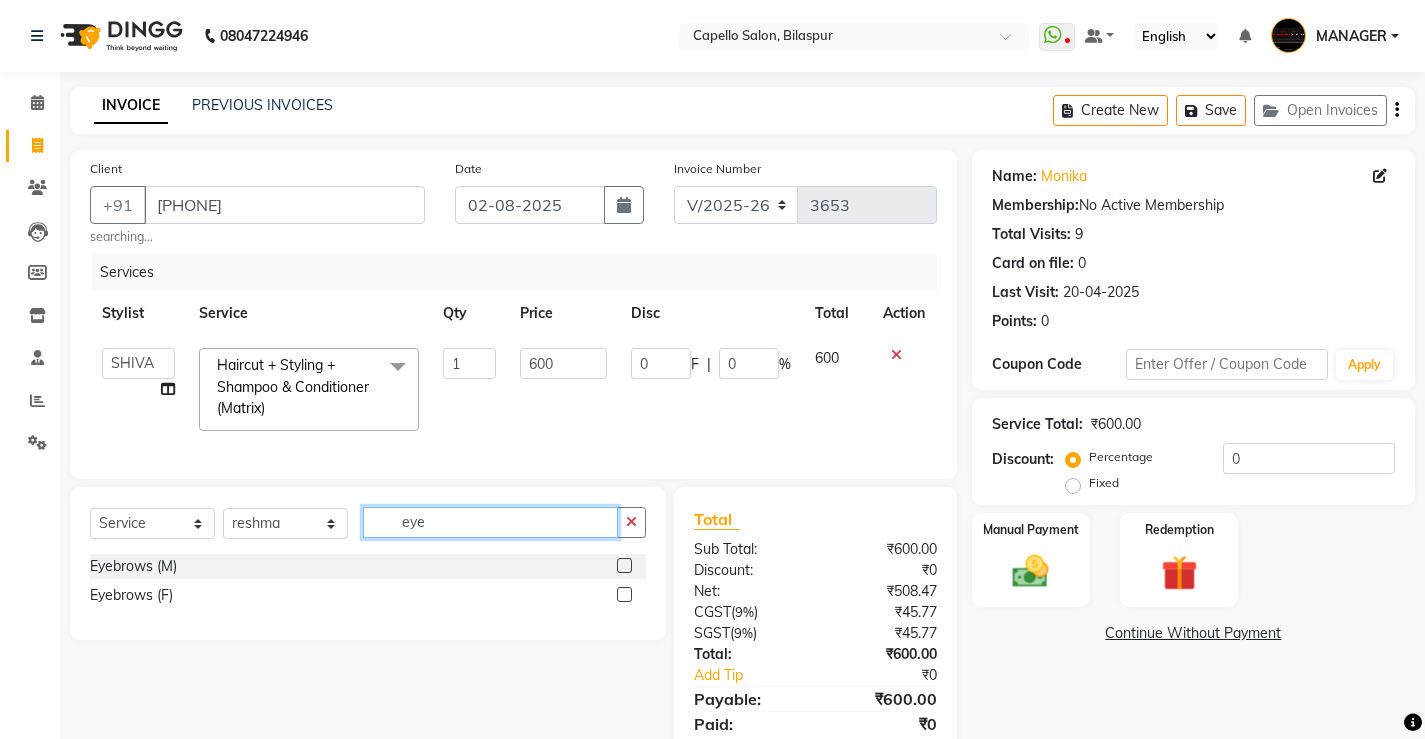 type on "eye" 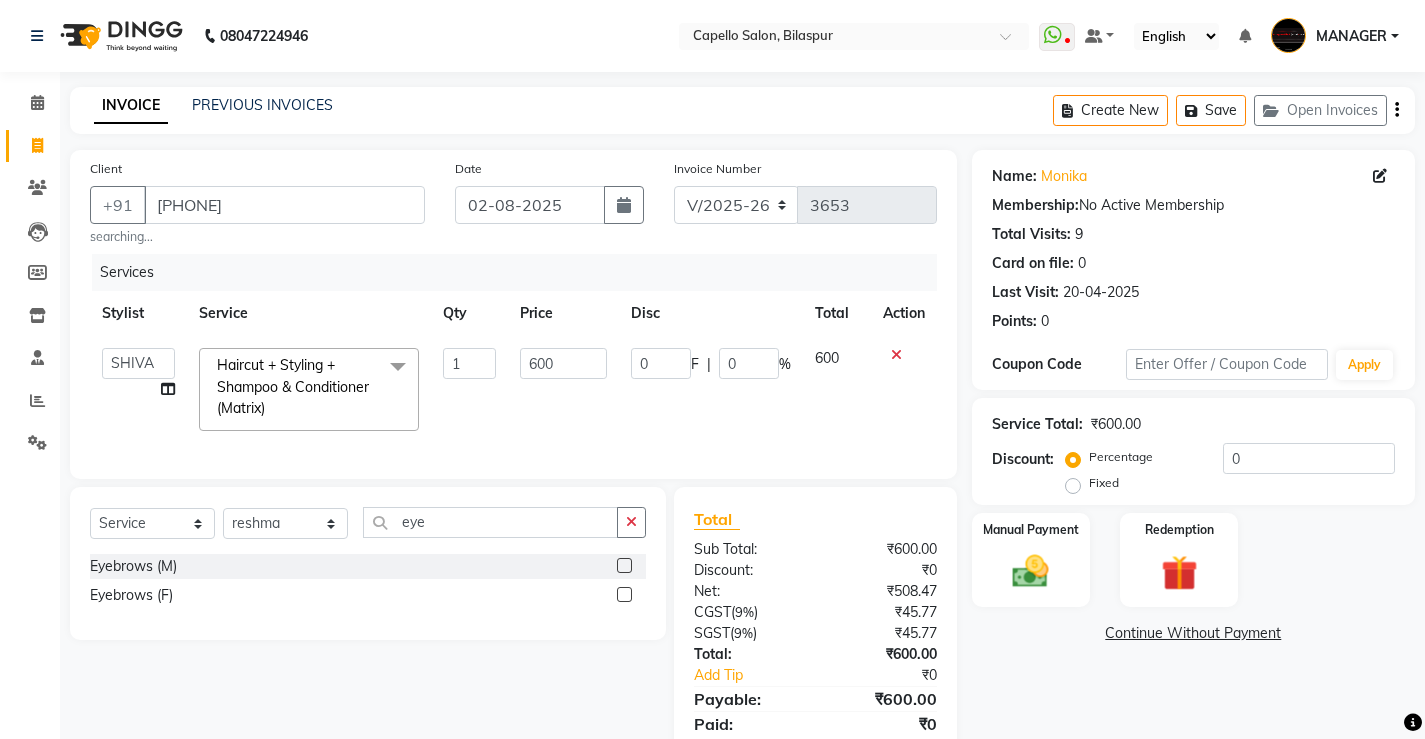 click 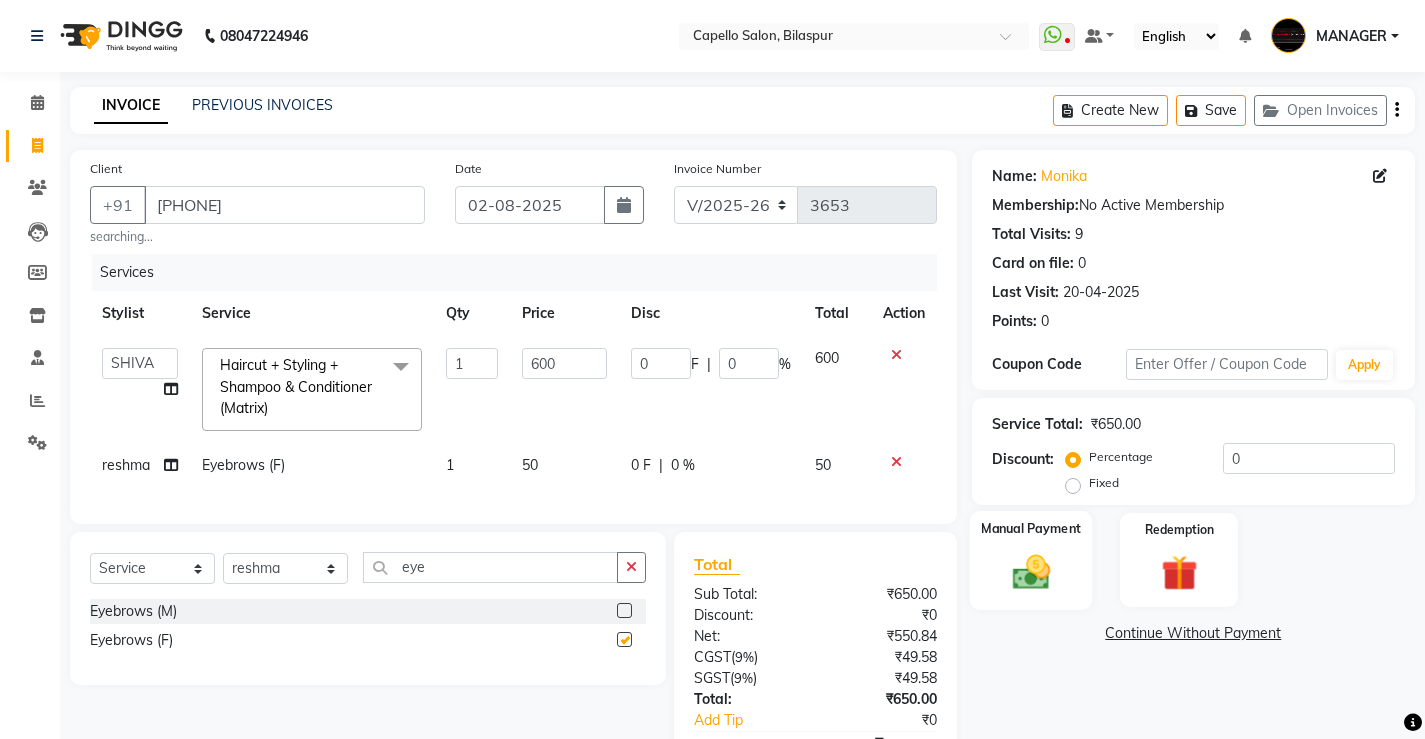 checkbox on "false" 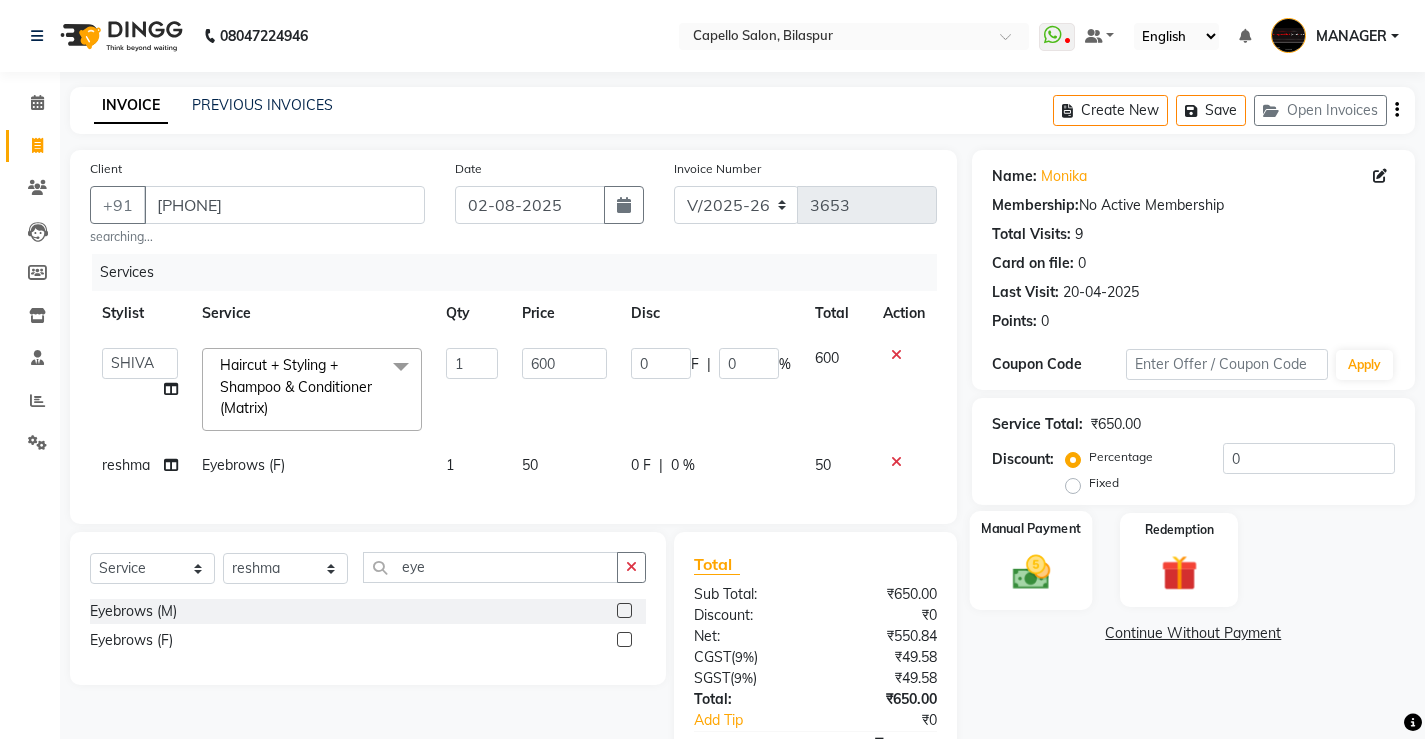 click on "Manual Payment" 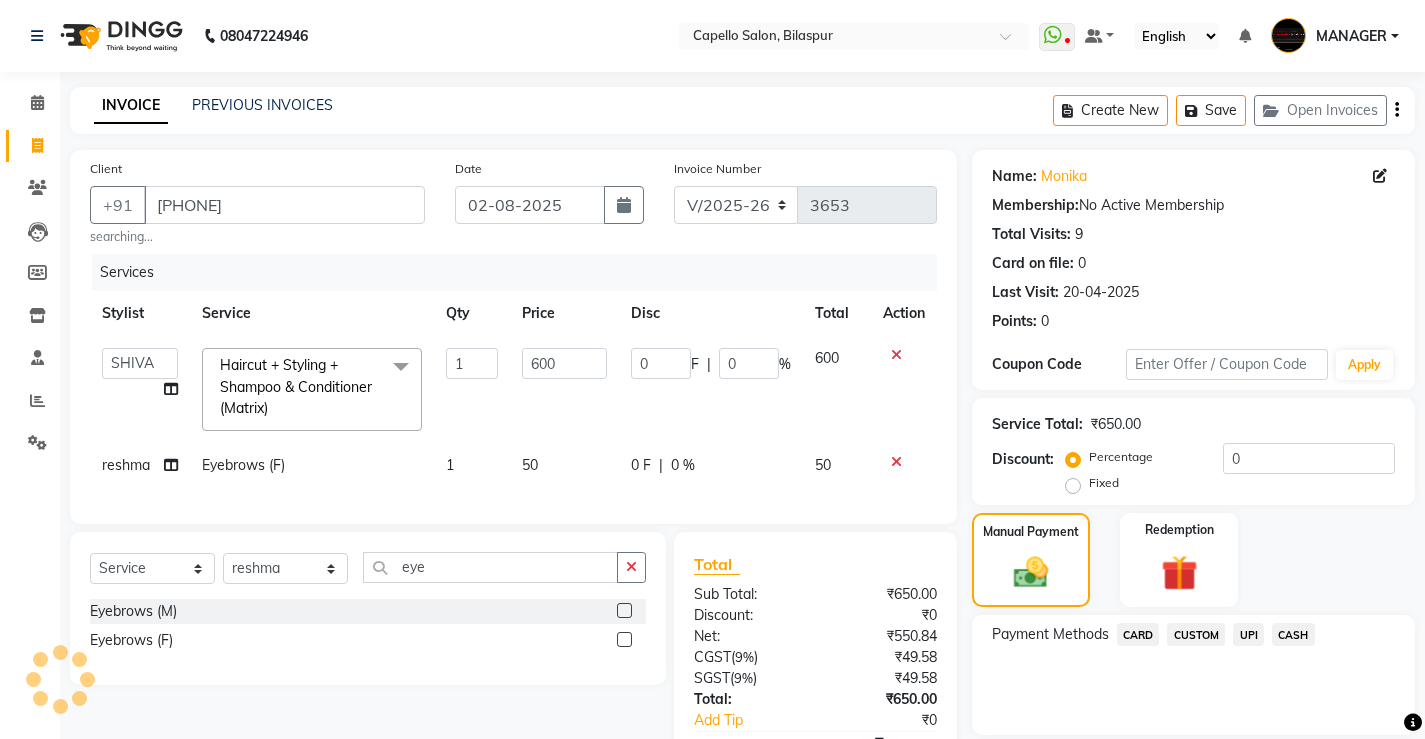 scroll, scrollTop: 132, scrollLeft: 0, axis: vertical 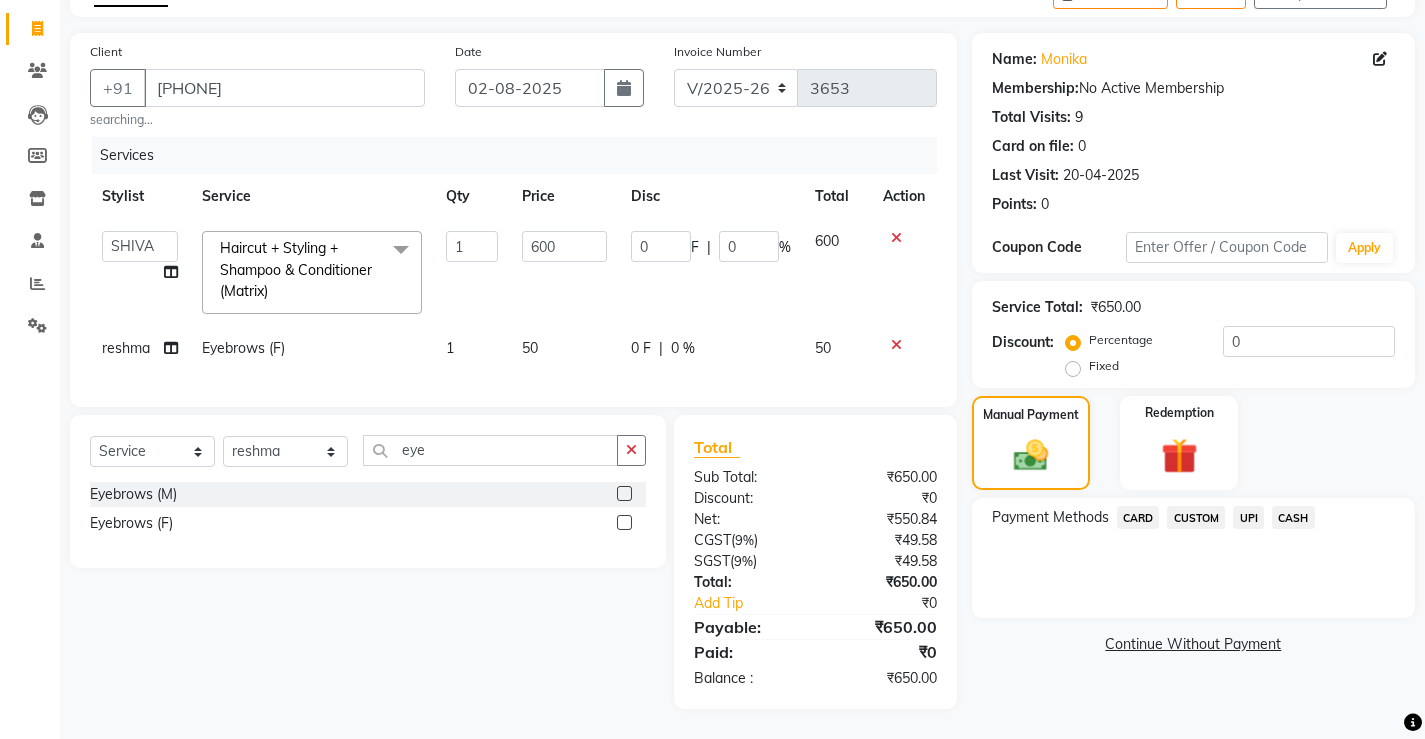 click on "UPI" 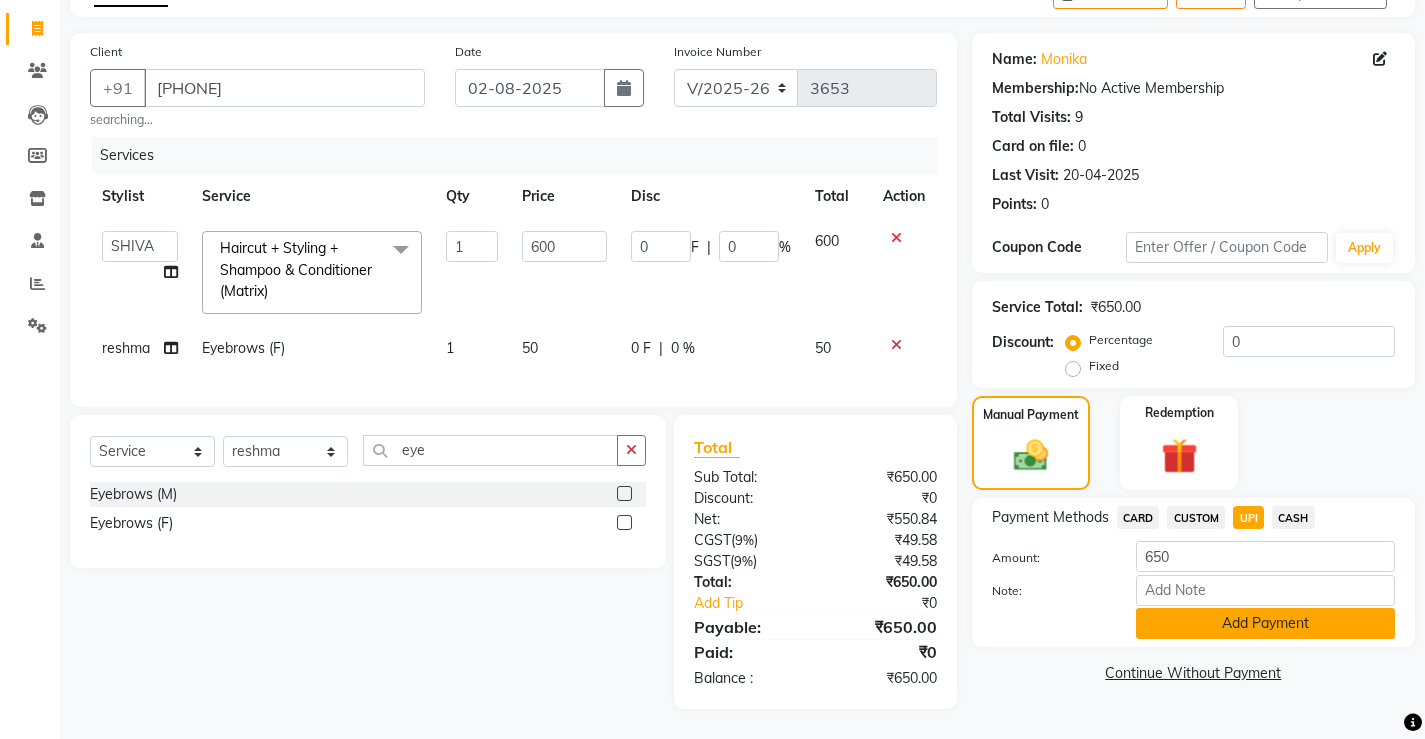 click on "Add Payment" 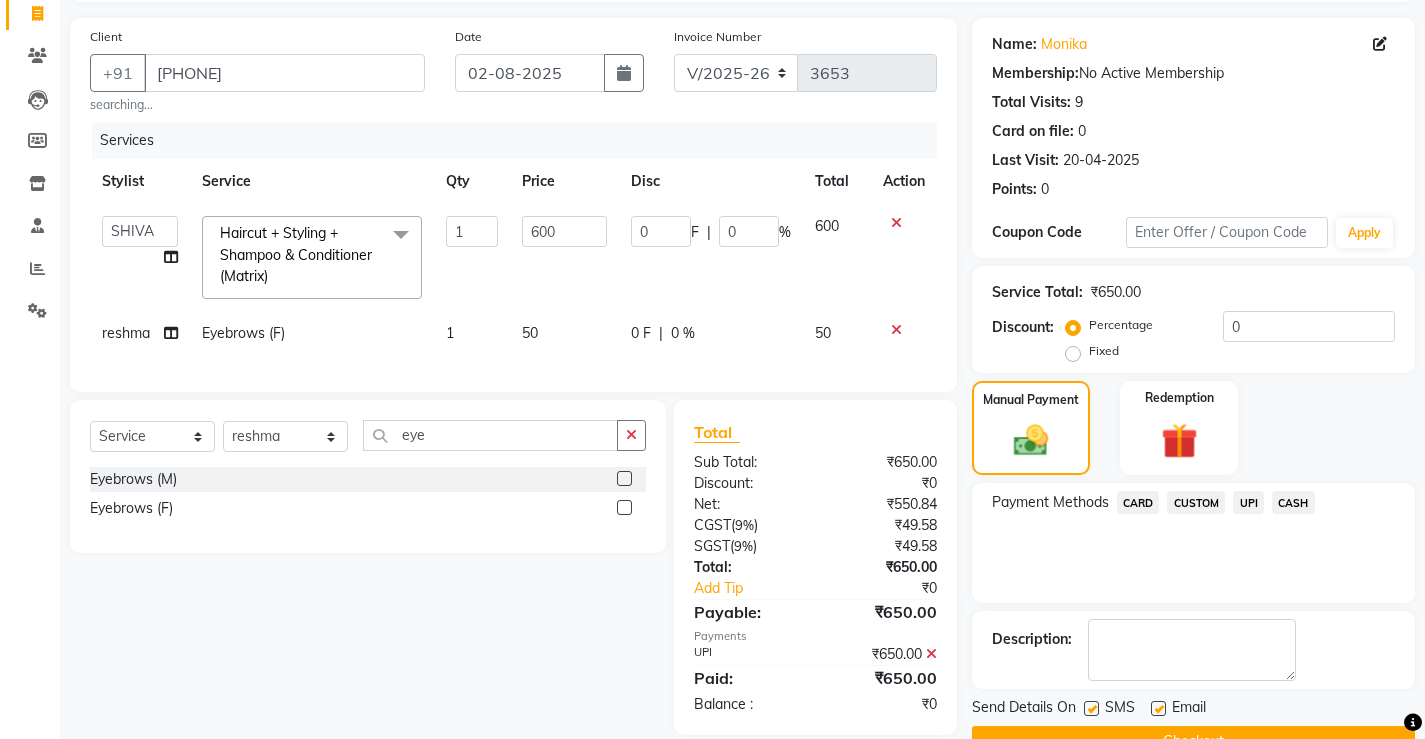 click on "Checkout" 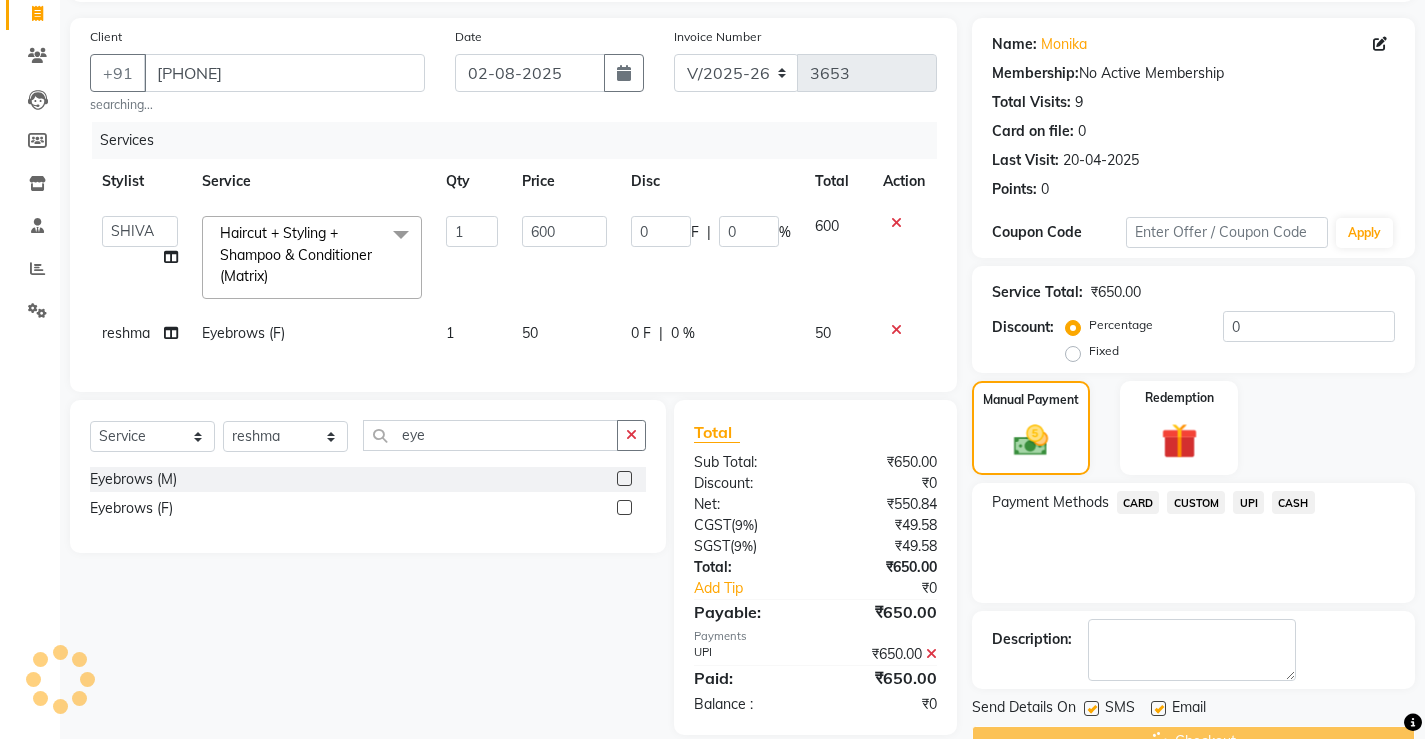 scroll, scrollTop: 180, scrollLeft: 0, axis: vertical 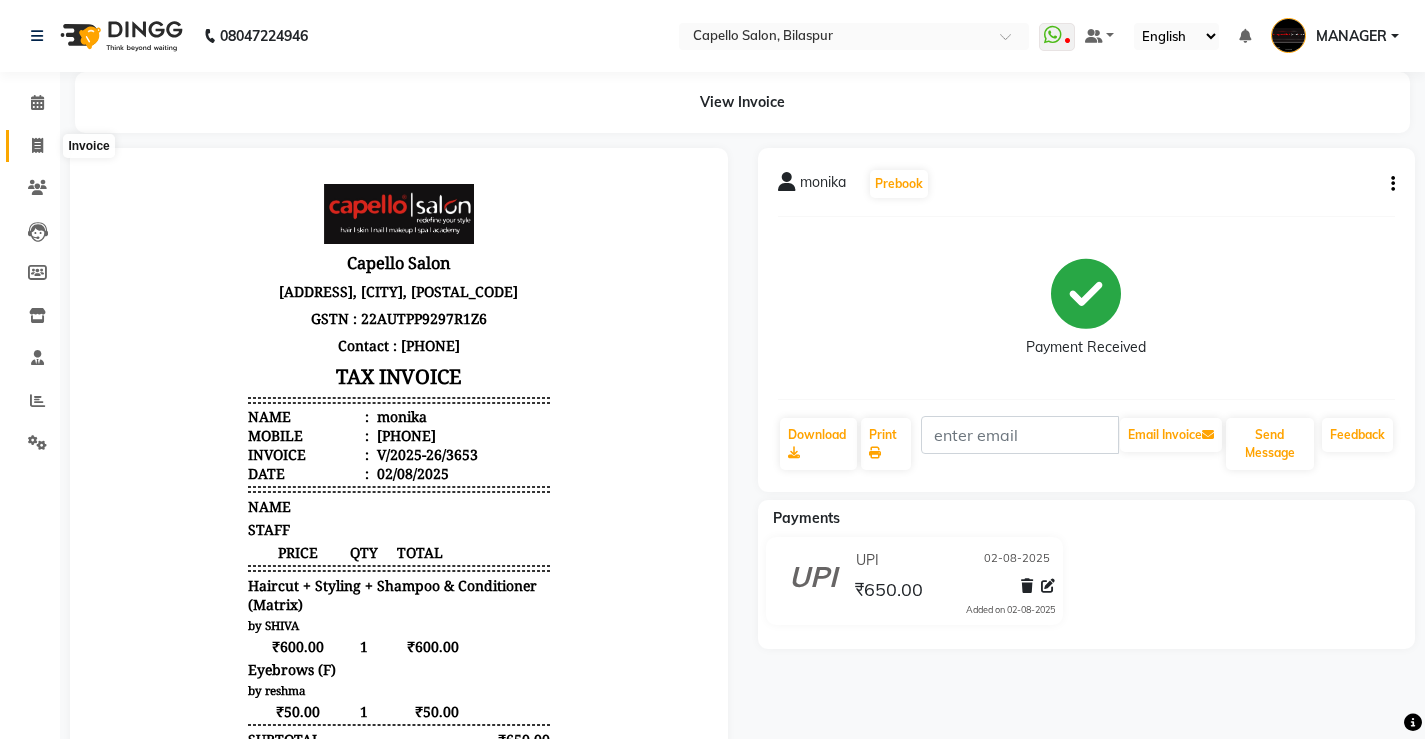 click 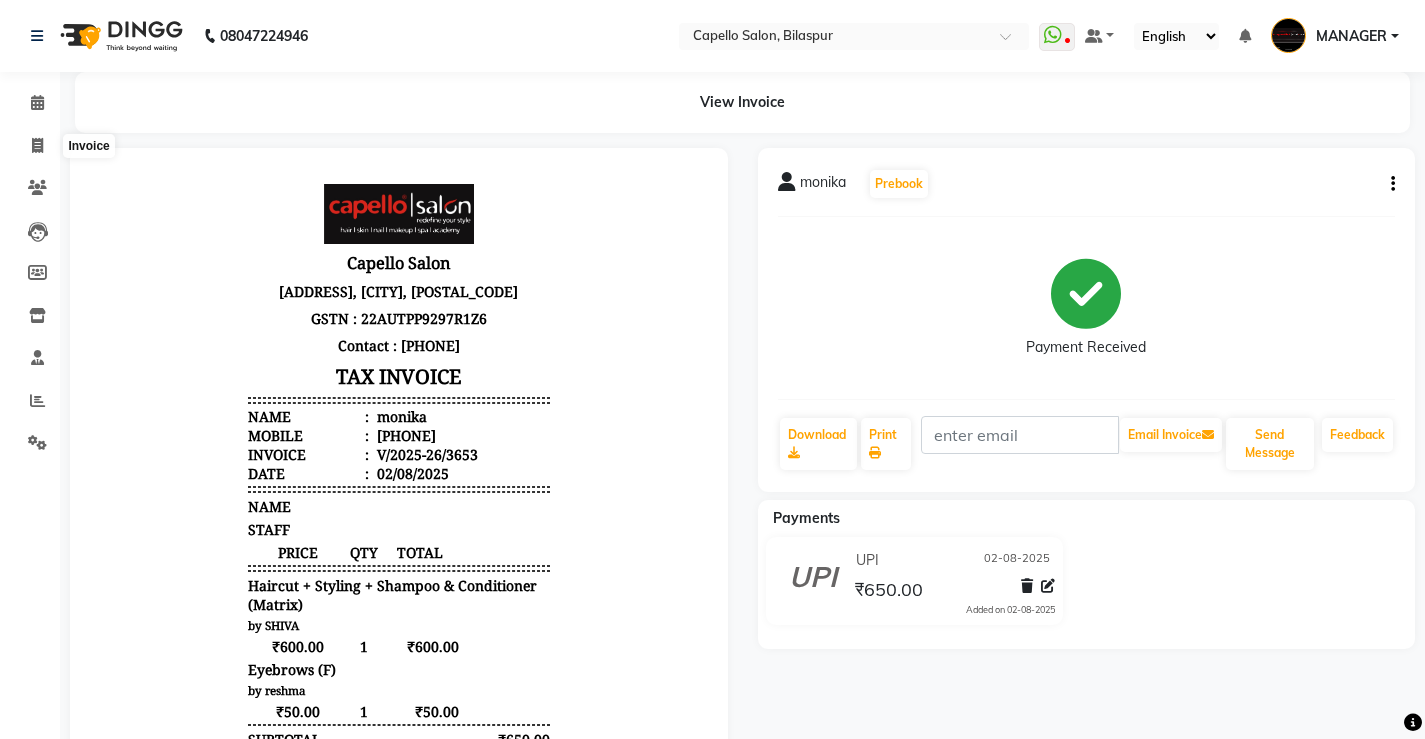 select on "service" 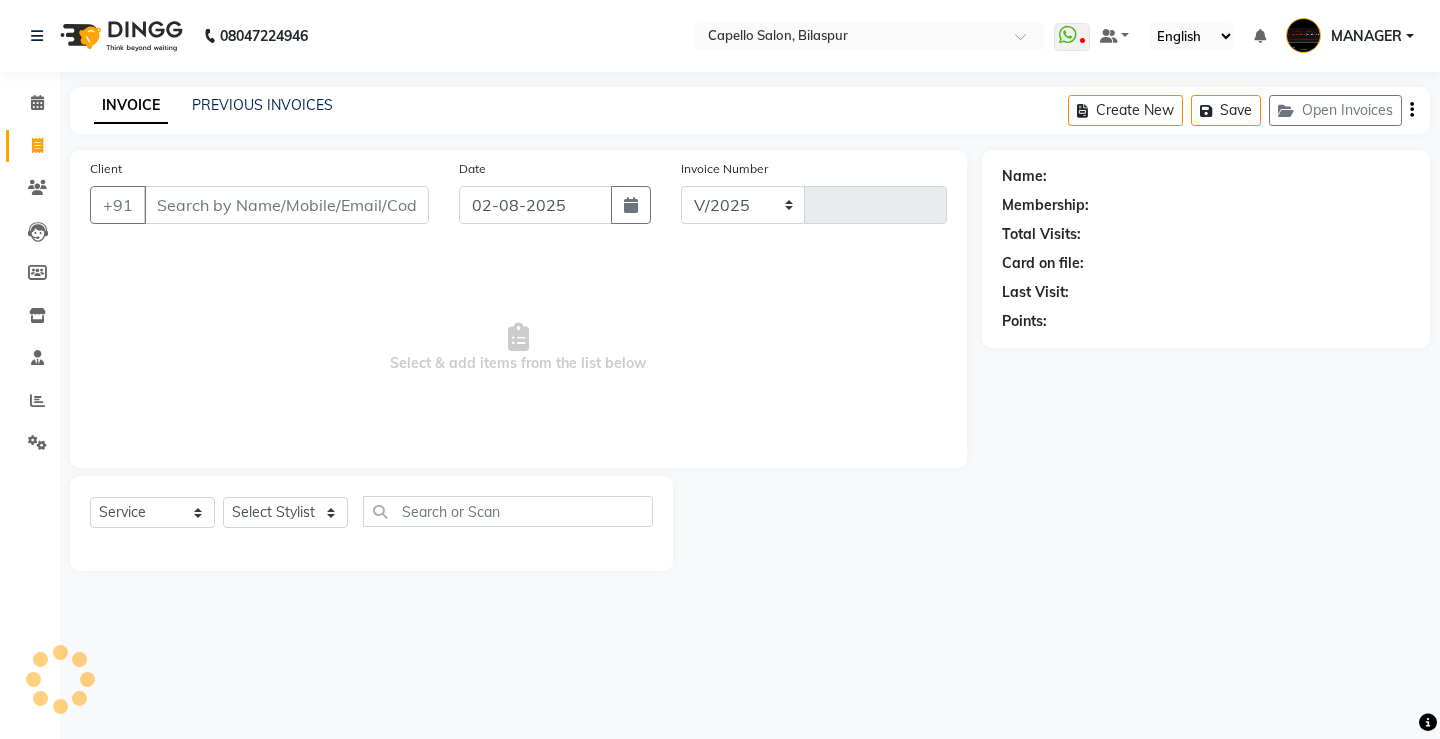 select on "857" 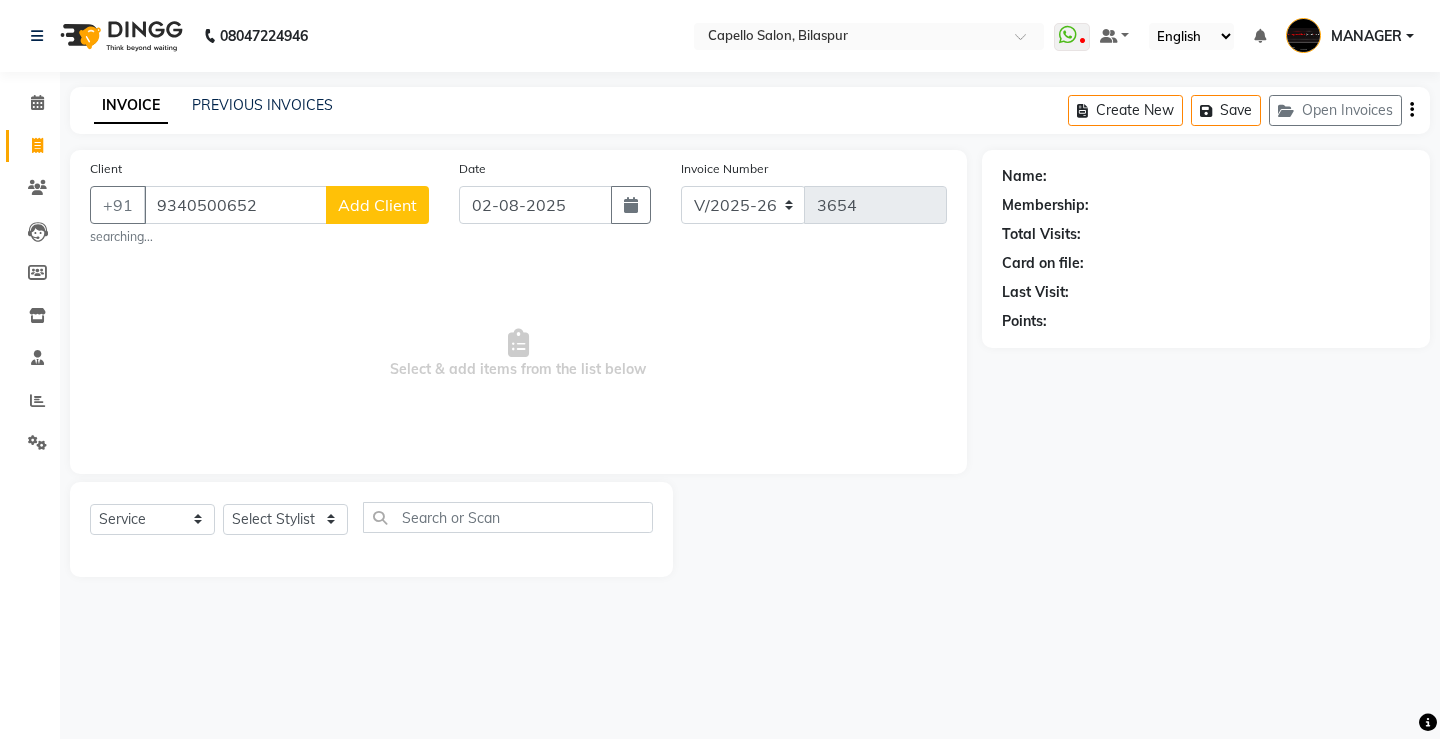type on "9340500652" 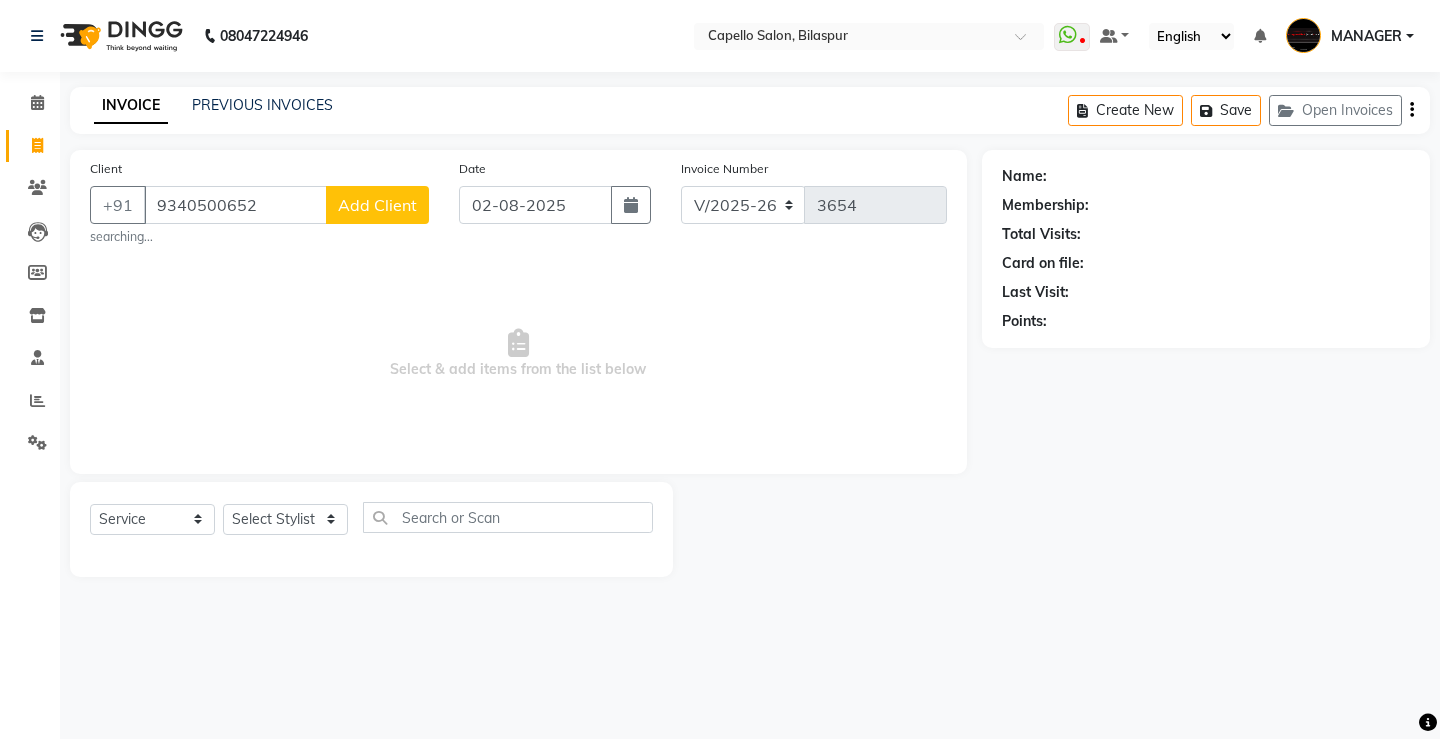 select on "7" 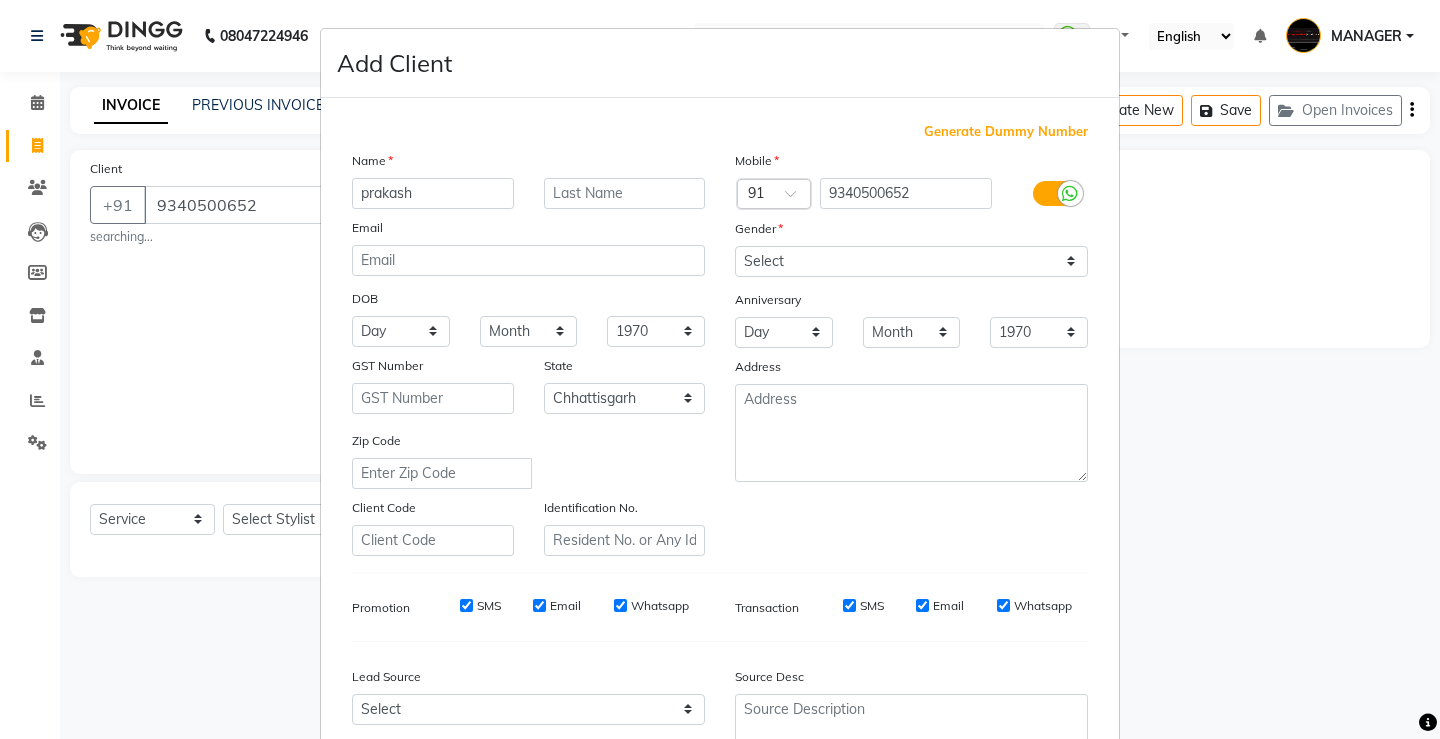 type on "prakash" 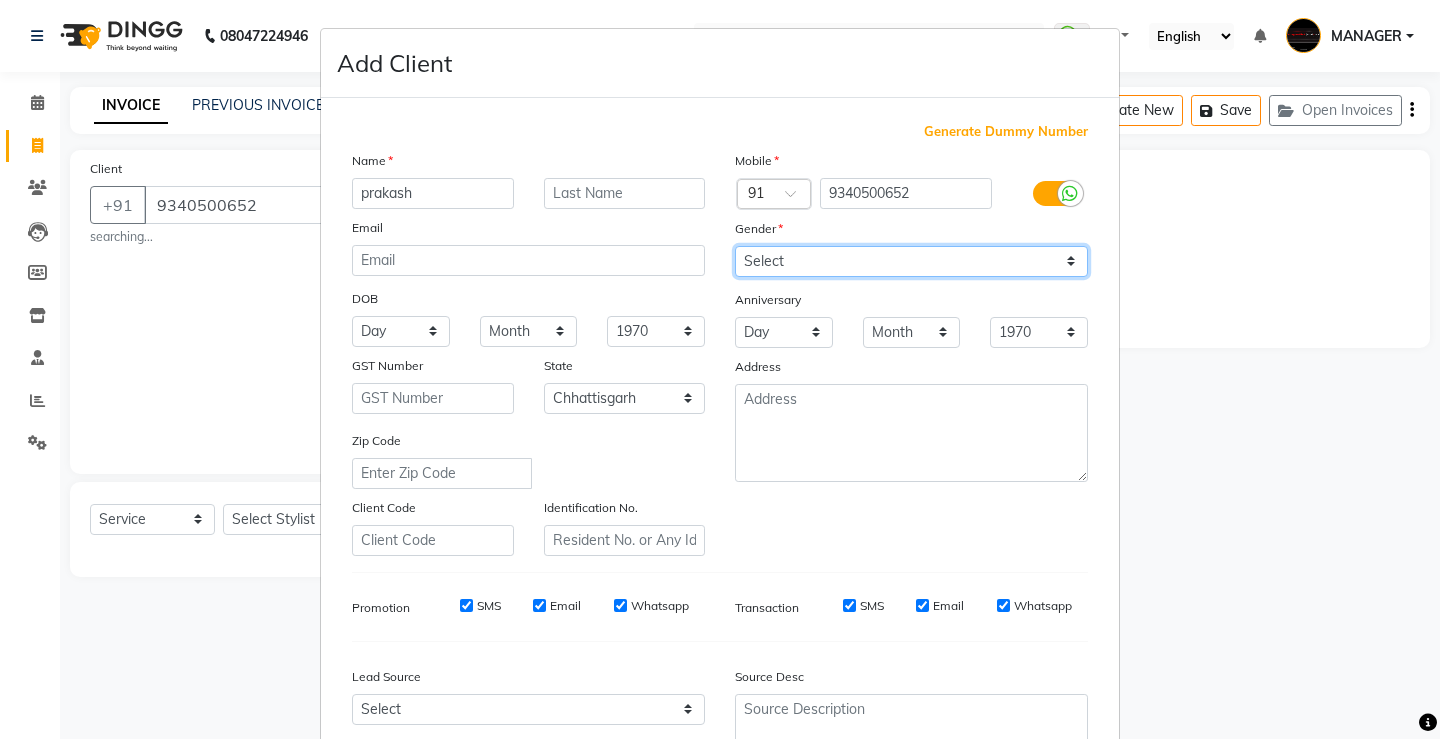 click on "Select Male Female Other Prefer Not To Say" at bounding box center [911, 261] 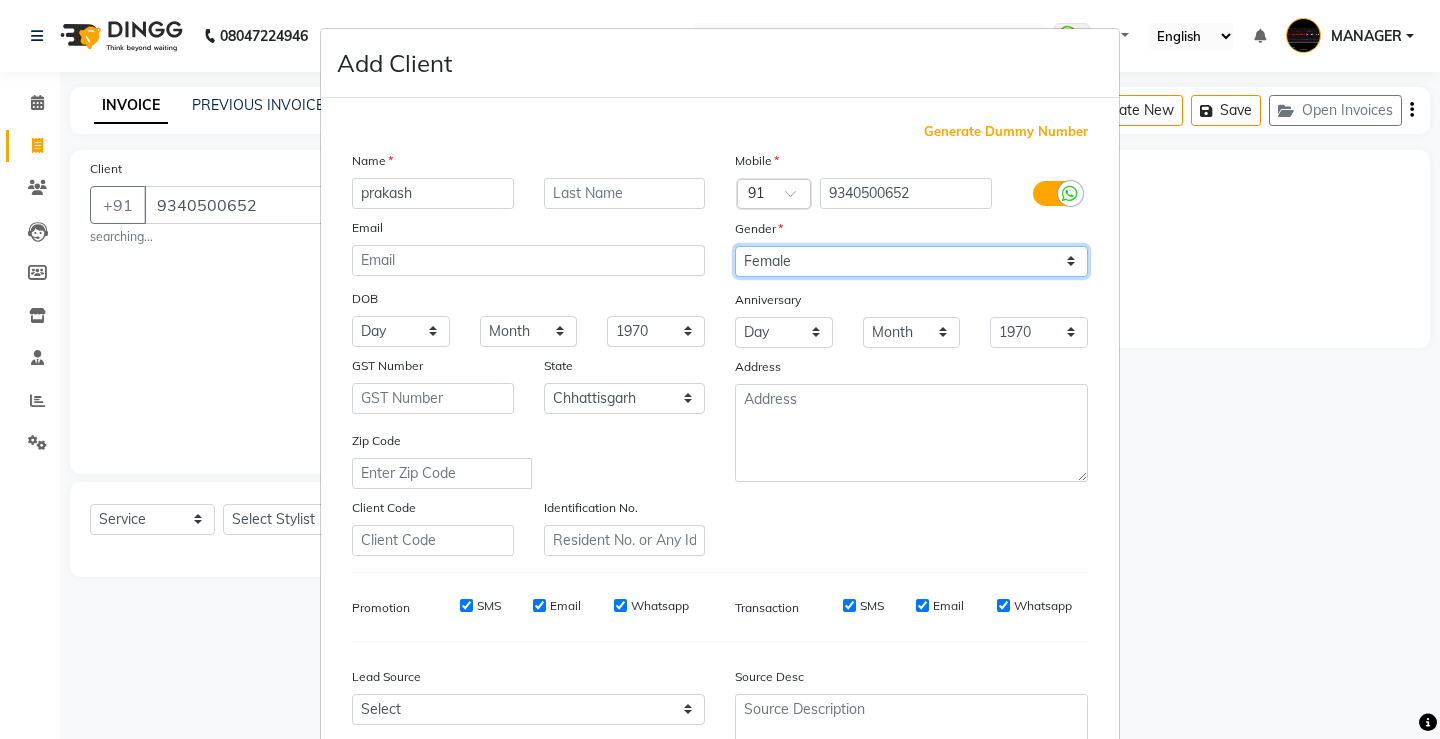 click on "Select Male Female Other Prefer Not To Say" at bounding box center [911, 261] 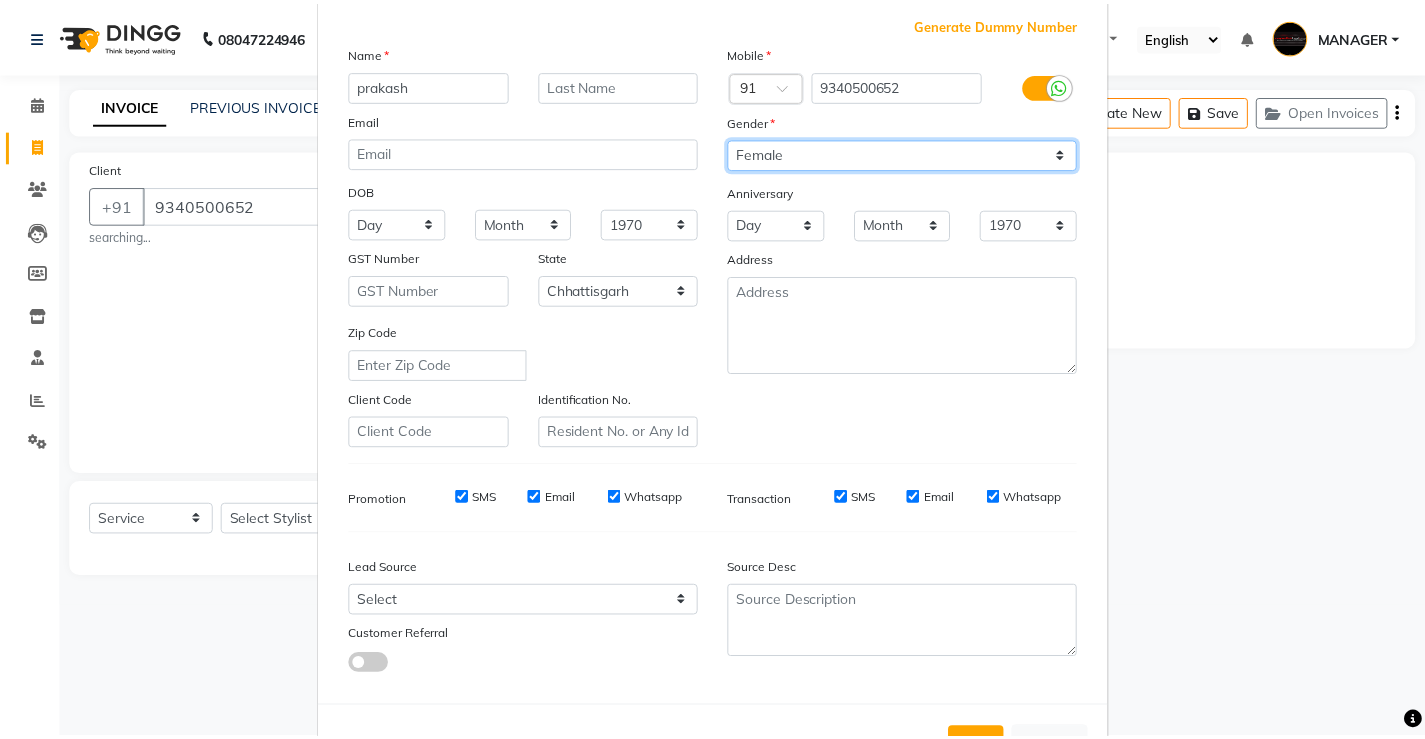 scroll, scrollTop: 184, scrollLeft: 0, axis: vertical 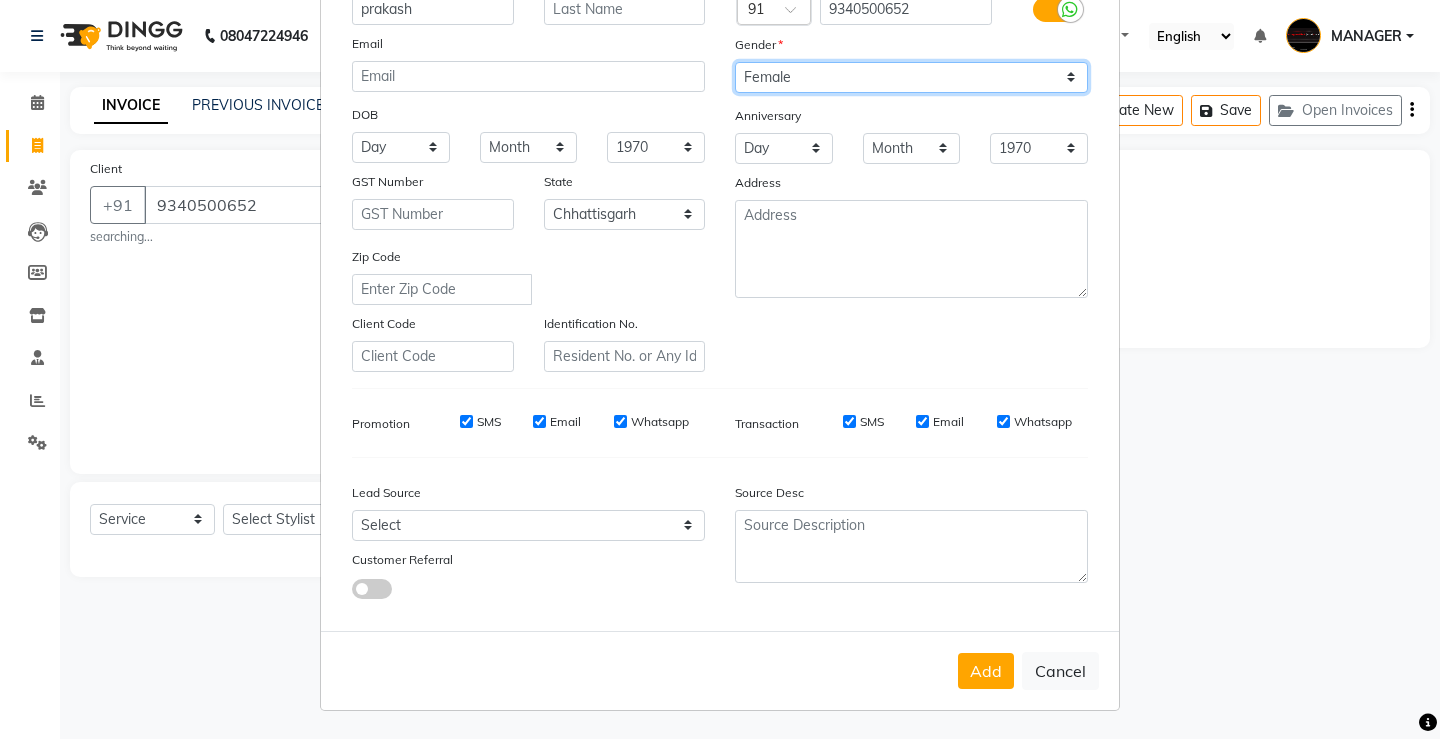 click on "Select Male Female Other Prefer Not To Say" at bounding box center (911, 77) 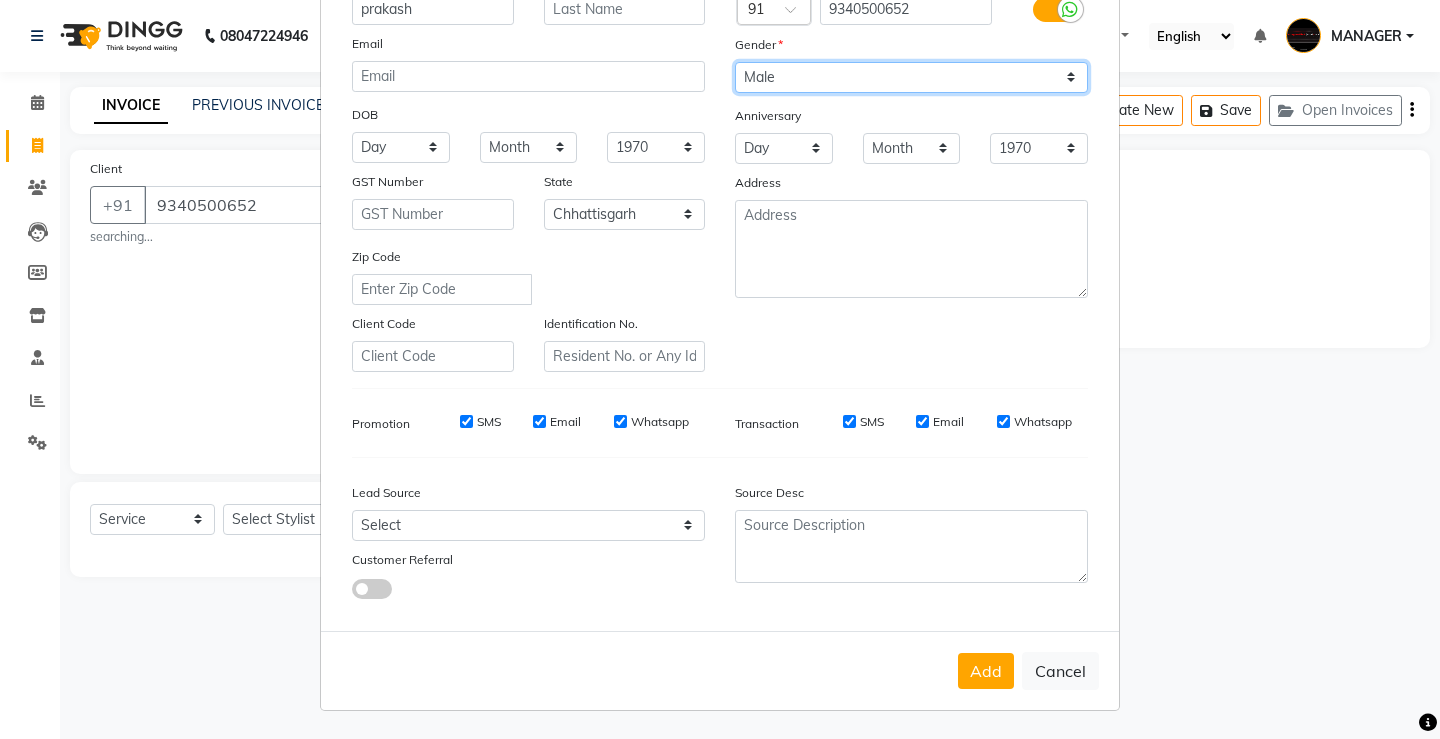 click on "Select Male Female Other Prefer Not To Say" at bounding box center [911, 77] 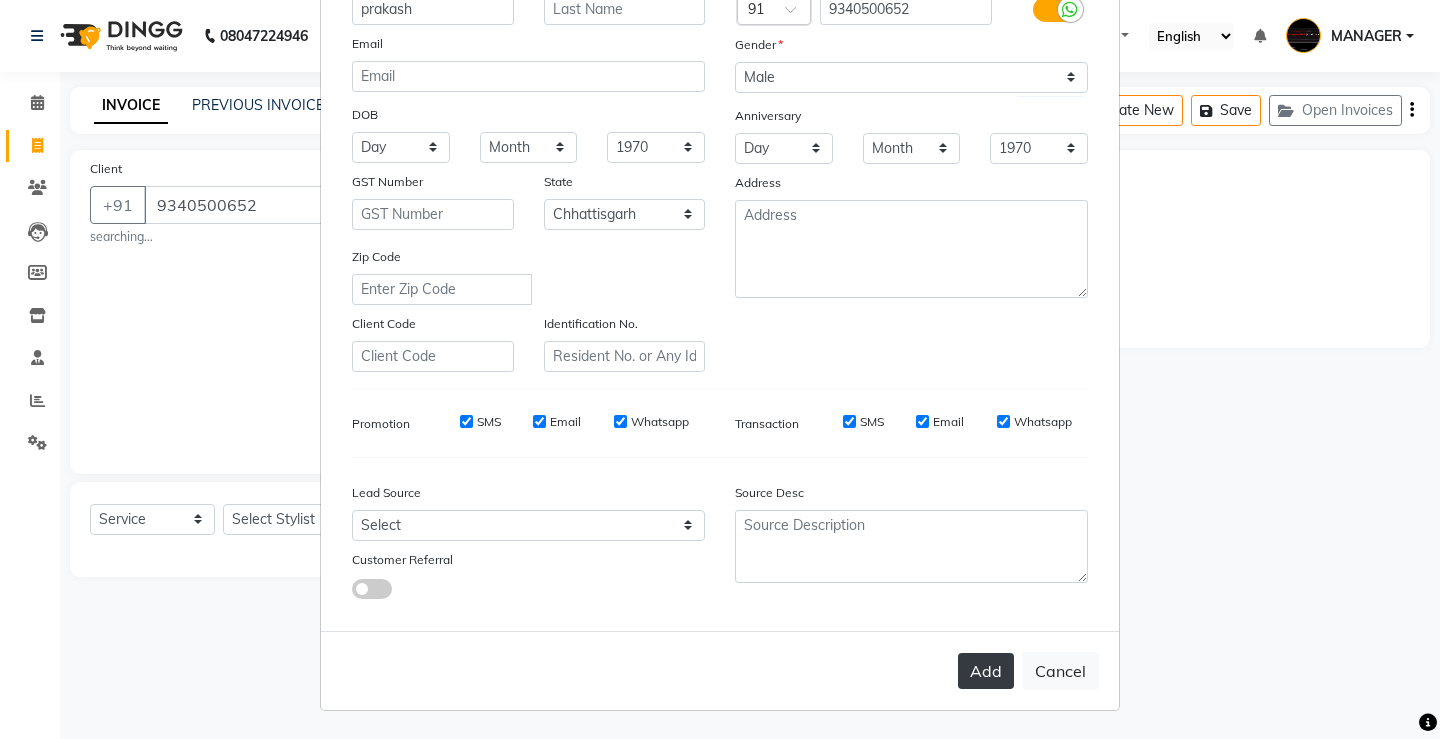 click on "Add" at bounding box center [986, 671] 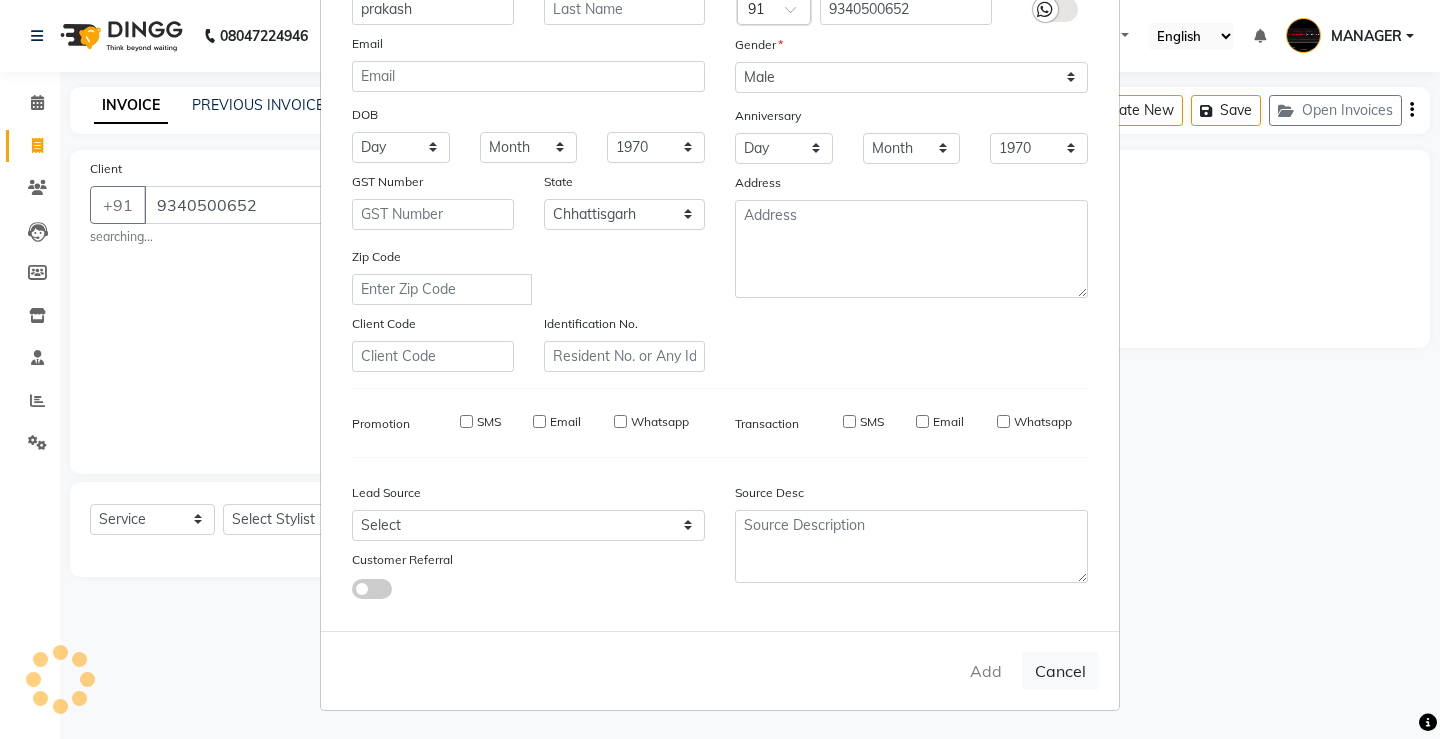 type 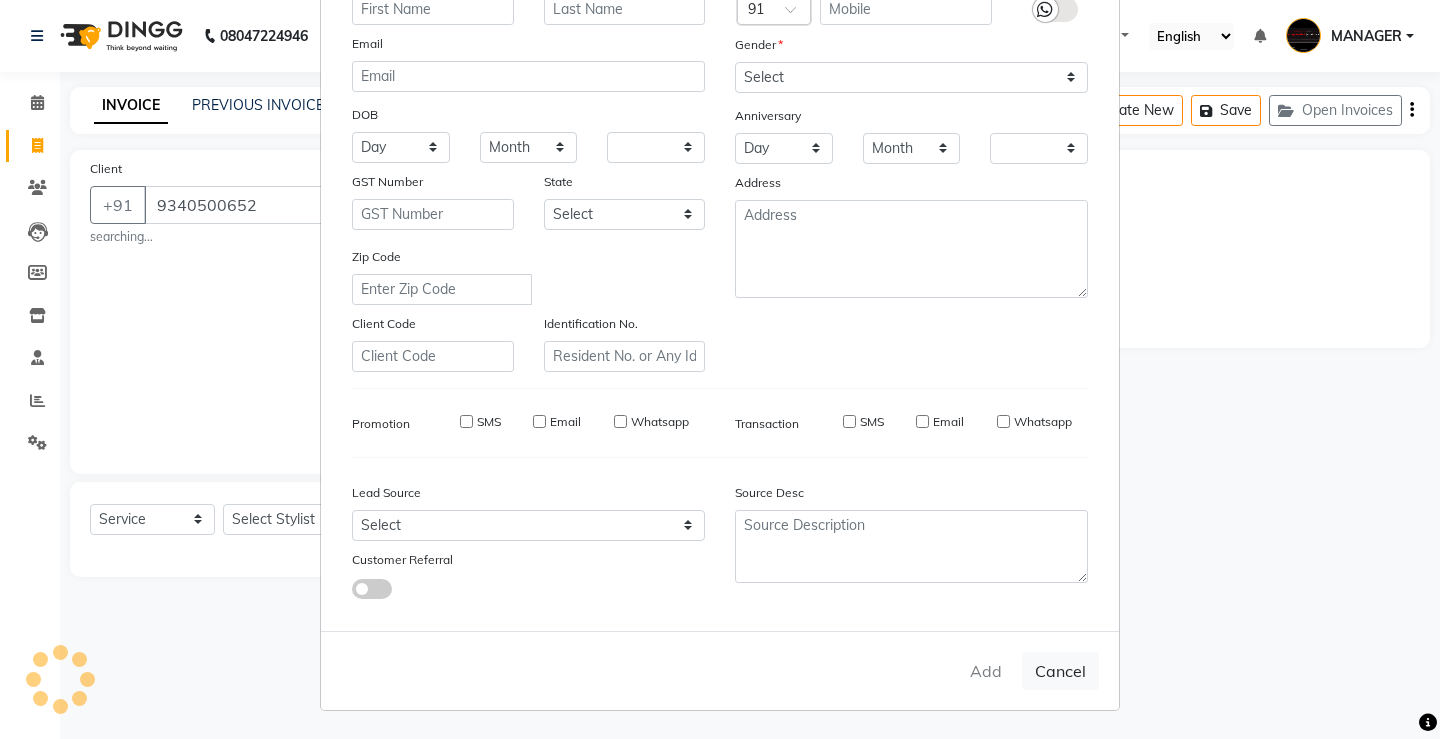 checkbox on "false" 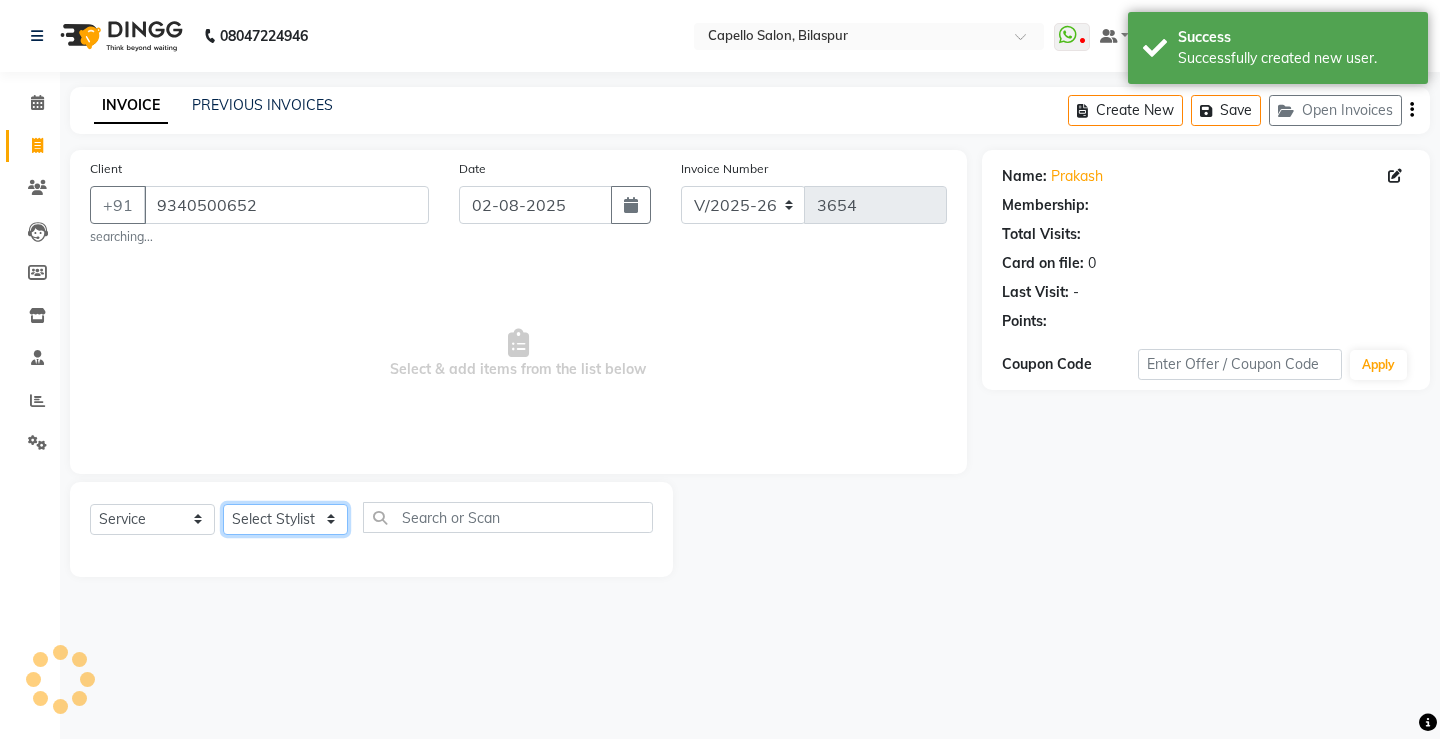 click on "Select Stylist ADMIN AKASH ANJALI khusboo KIRTI KUSHAL MANAGER Manish  RAJESH reshma ritee shailendra SHIVA VISHAL" 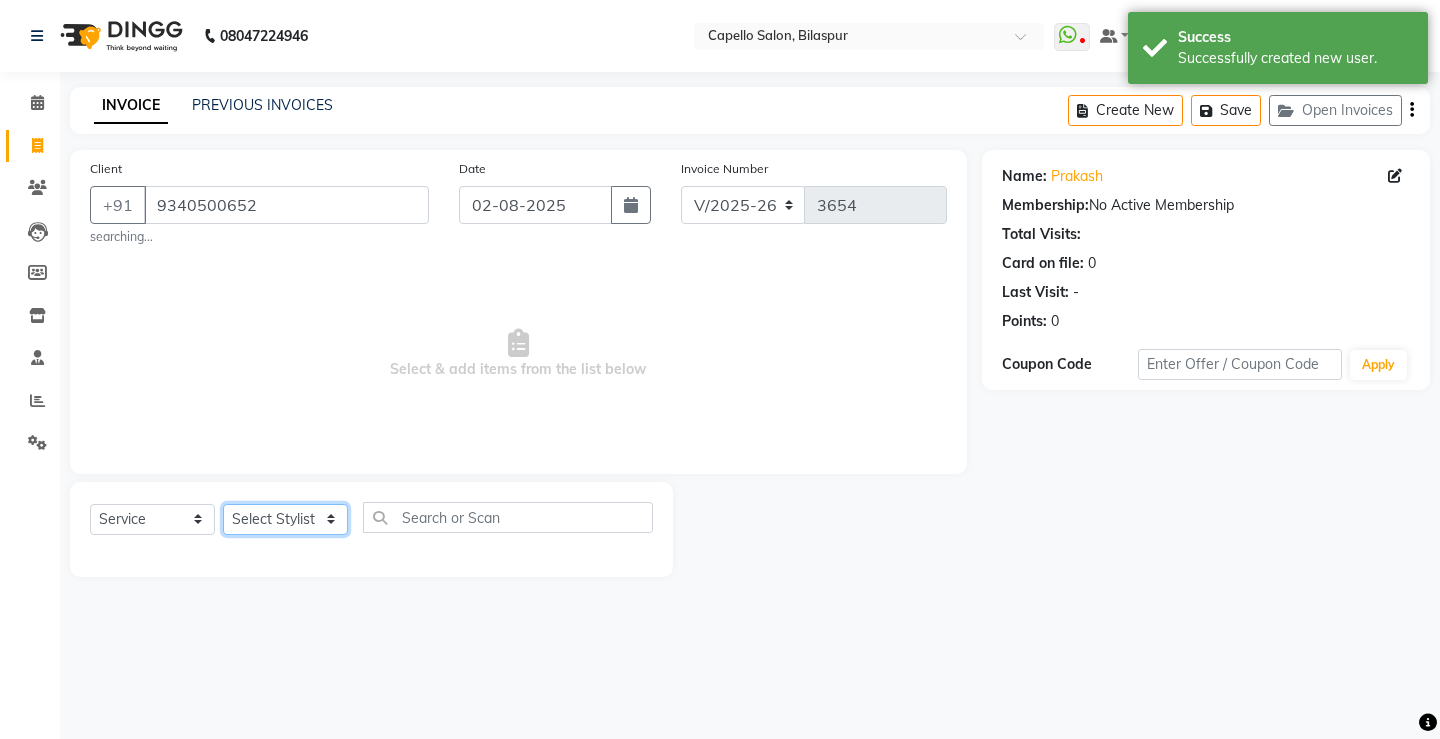select on "60457" 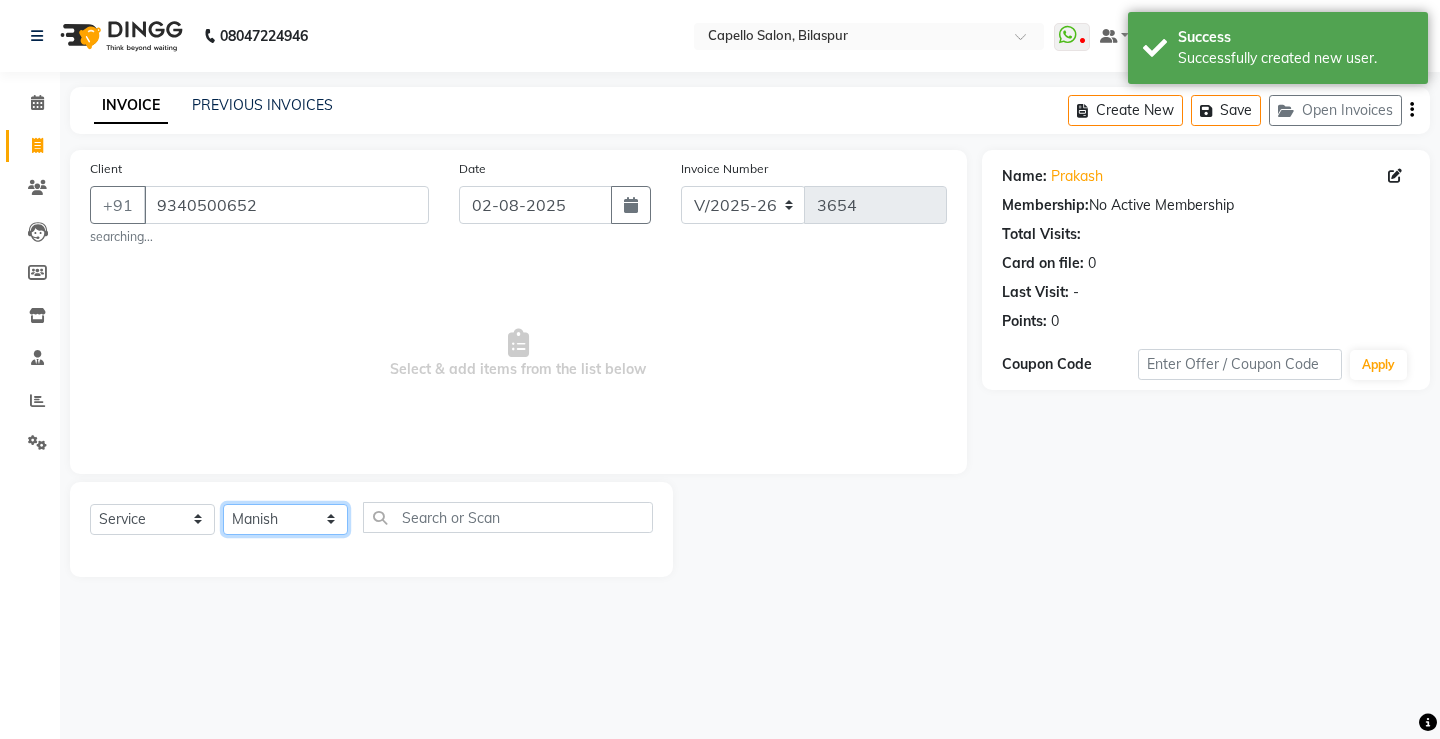 click on "Select Stylist ADMIN AKASH ANJALI khusboo KIRTI KUSHAL MANAGER Manish  RAJESH reshma ritee shailendra SHIVA VISHAL" 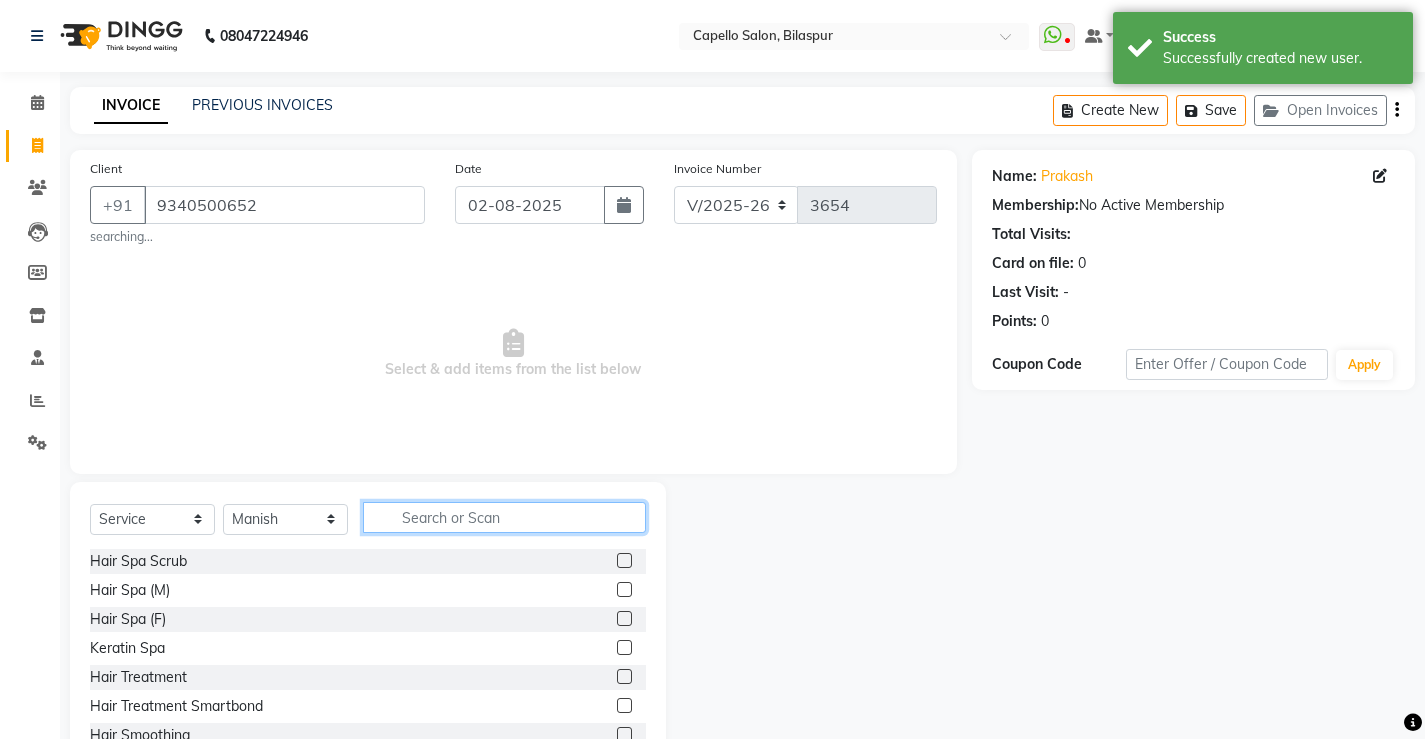 click 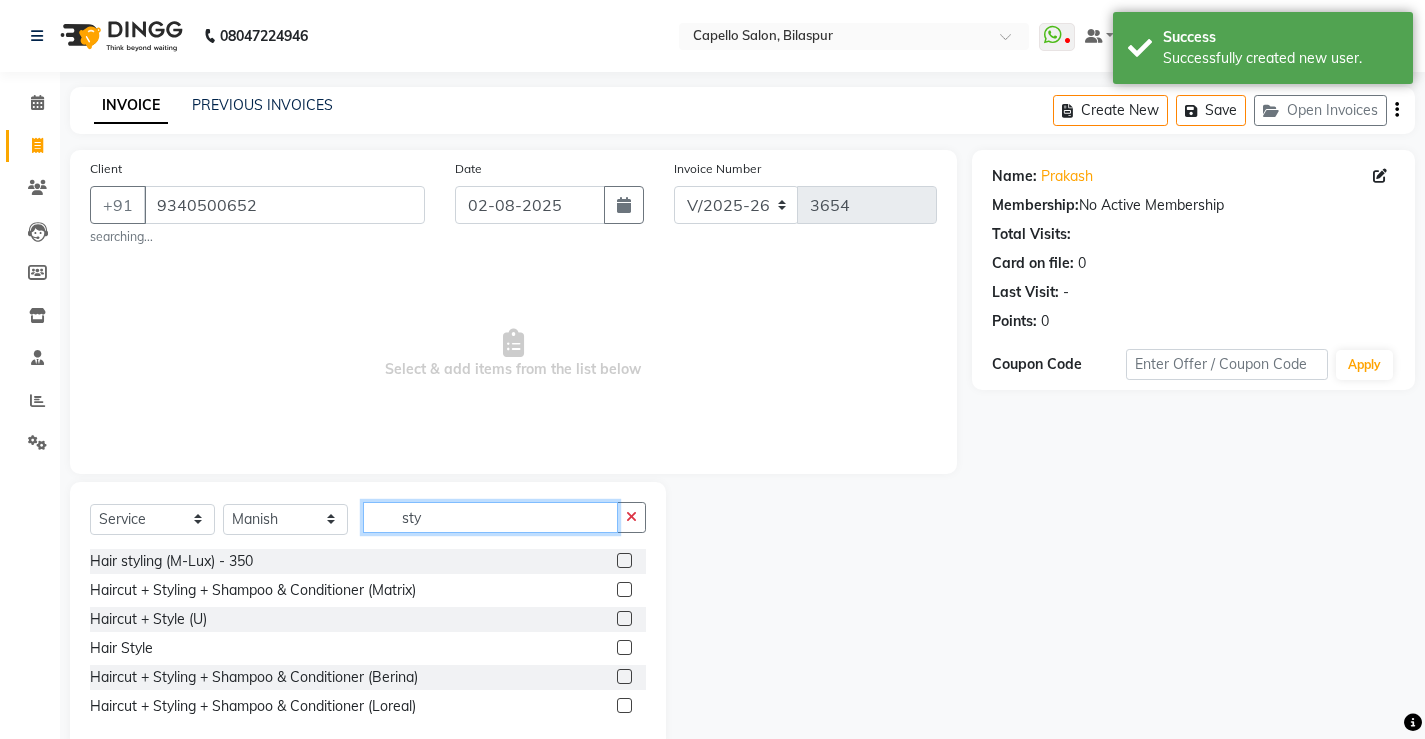 type on "sty" 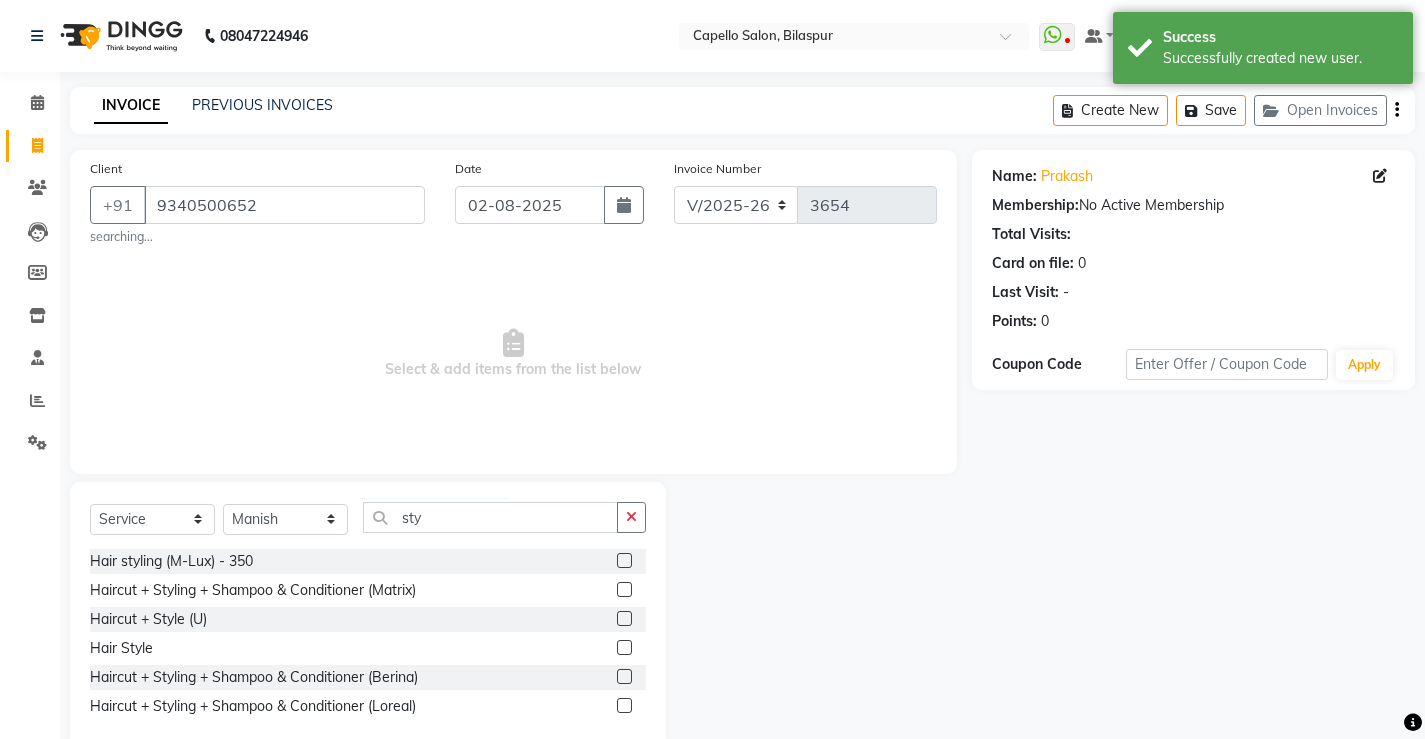 drag, startPoint x: 629, startPoint y: 588, endPoint x: 622, endPoint y: 573, distance: 16.552946 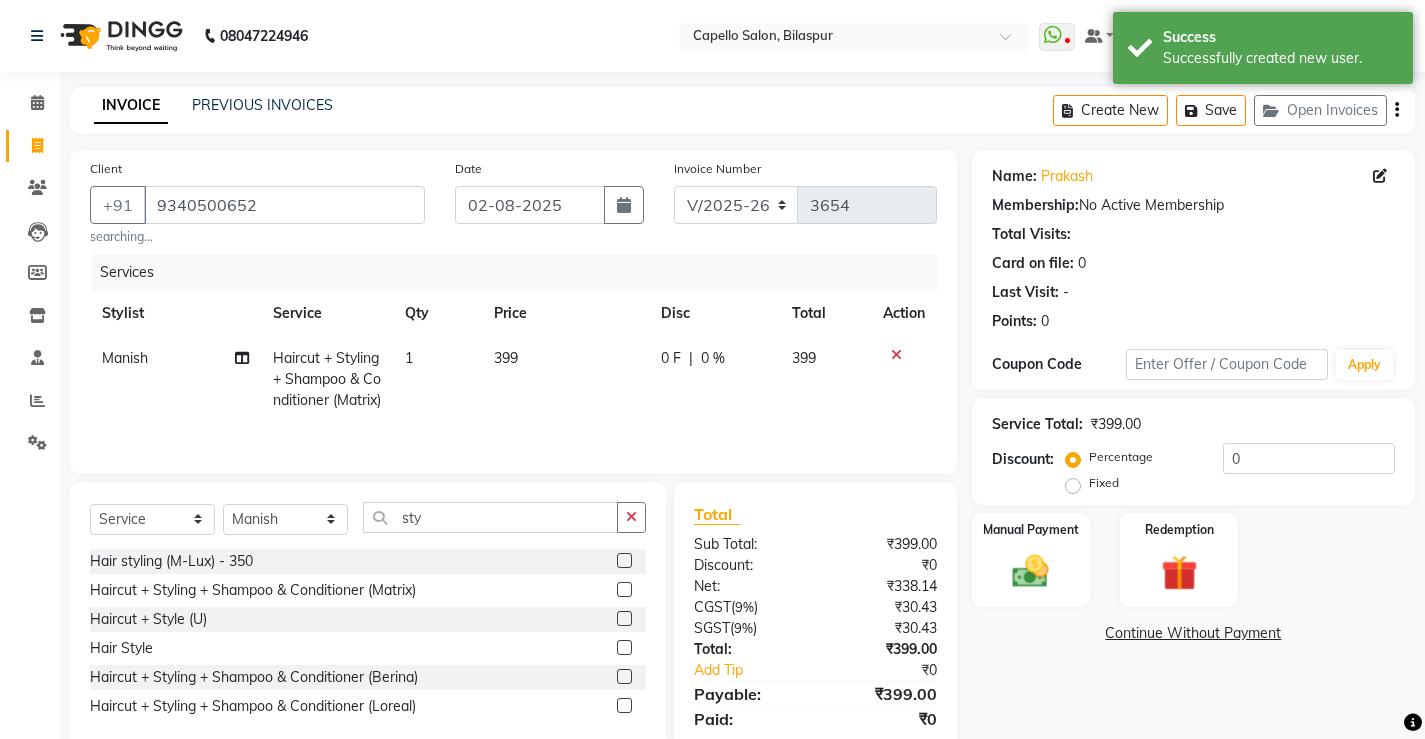 checkbox on "false" 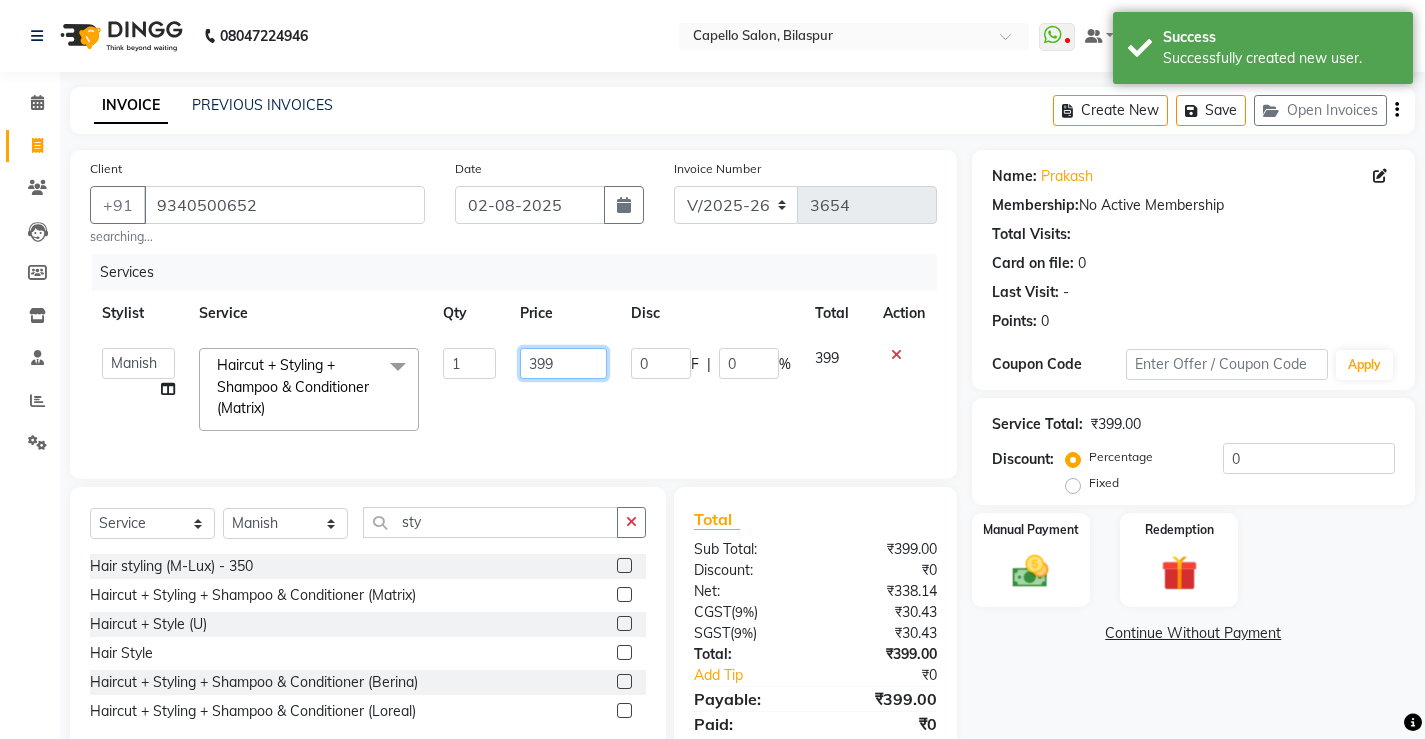 drag, startPoint x: 569, startPoint y: 361, endPoint x: 355, endPoint y: 400, distance: 217.5247 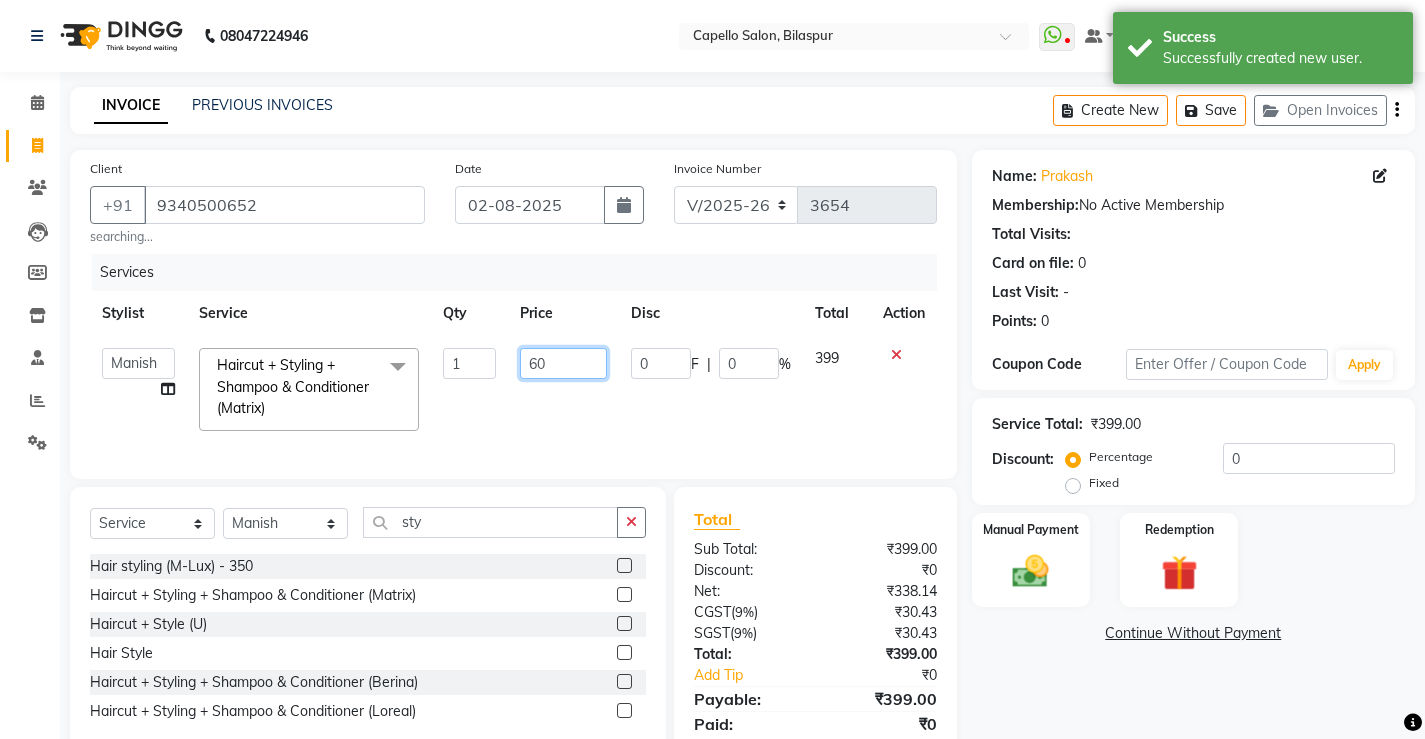 type on "600" 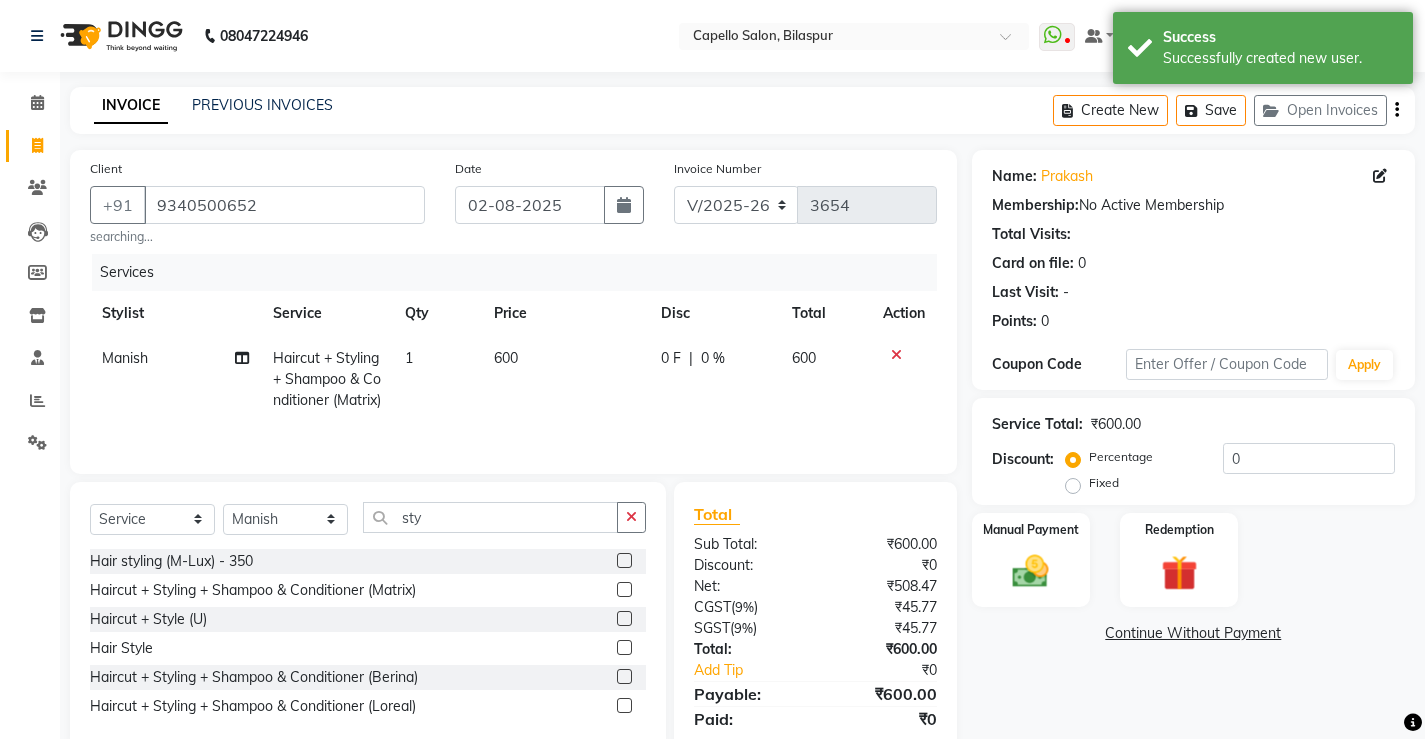 click on "Manual Payment Redemption" 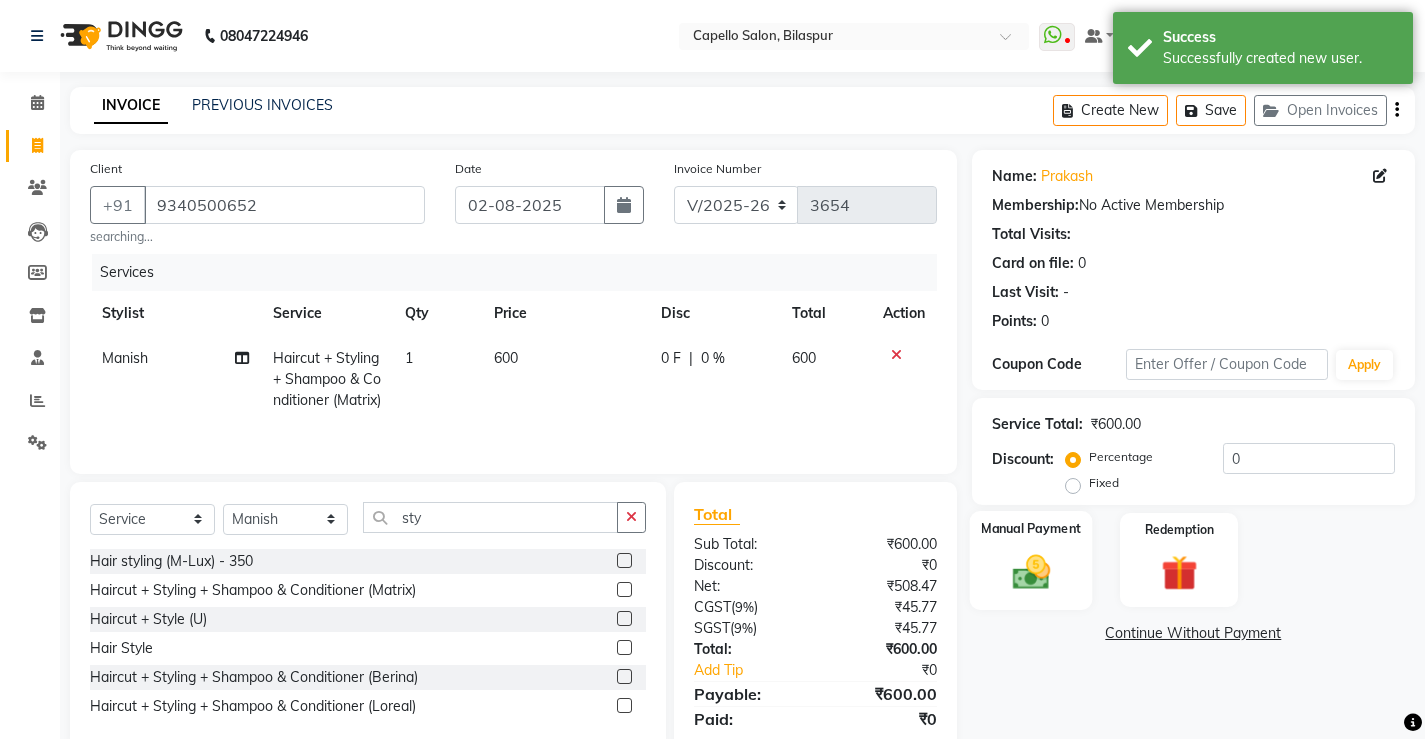 click on "Manual Payment" 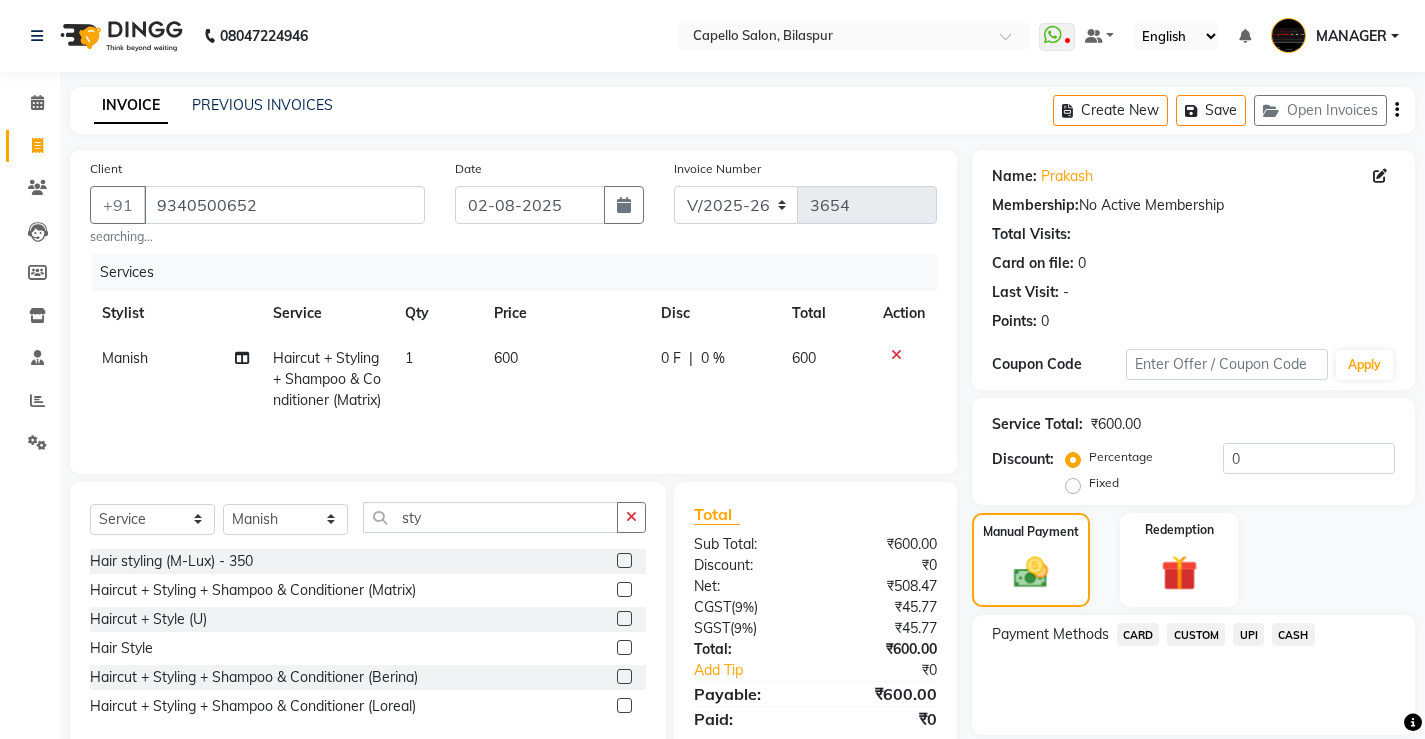 click on "UPI" 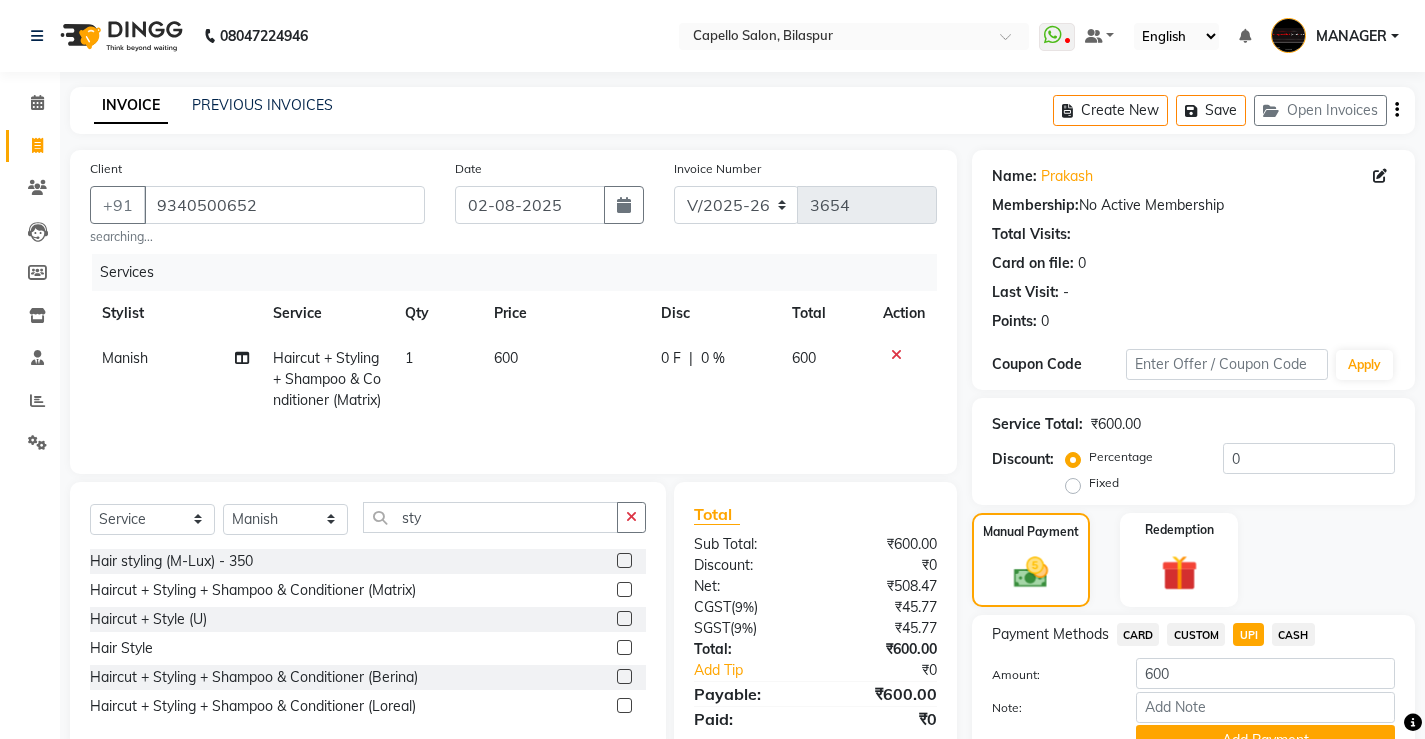 click on "Add Payment" 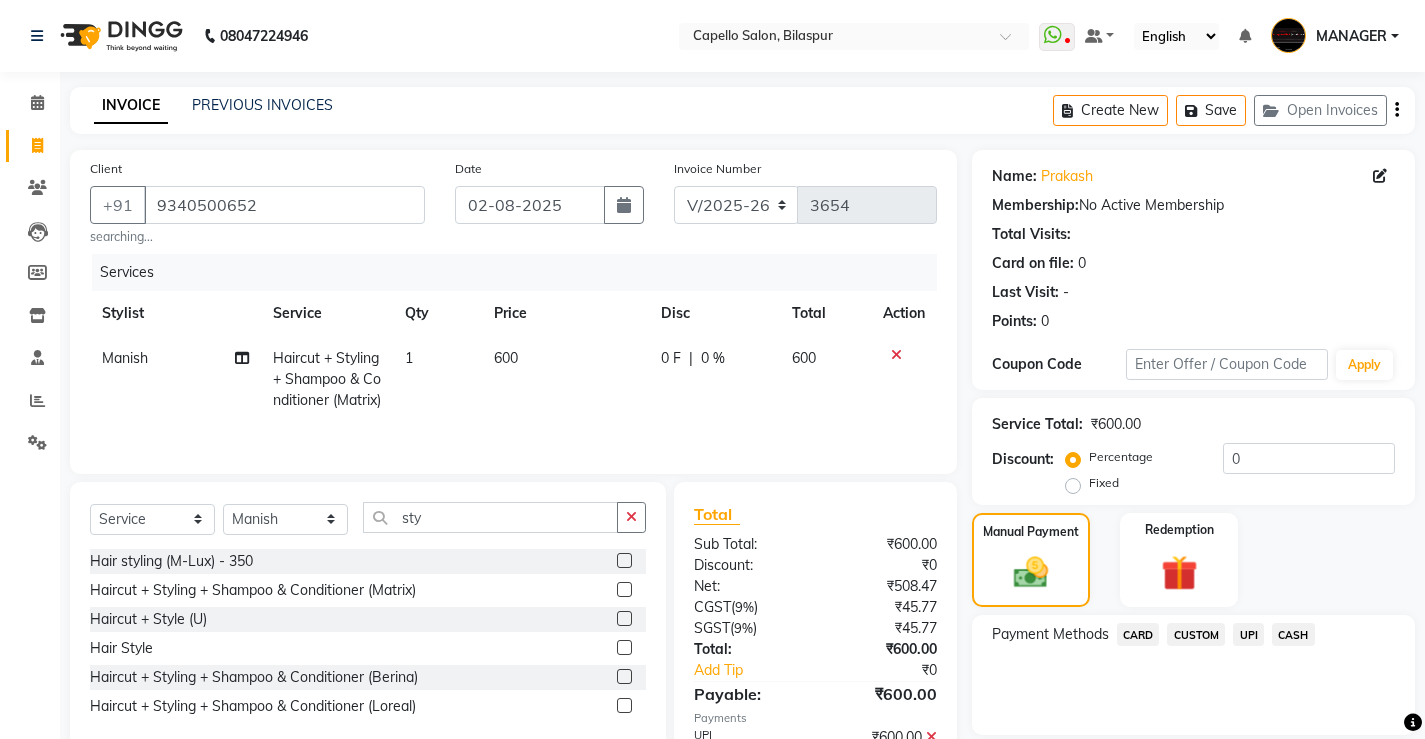 scroll, scrollTop: 180, scrollLeft: 0, axis: vertical 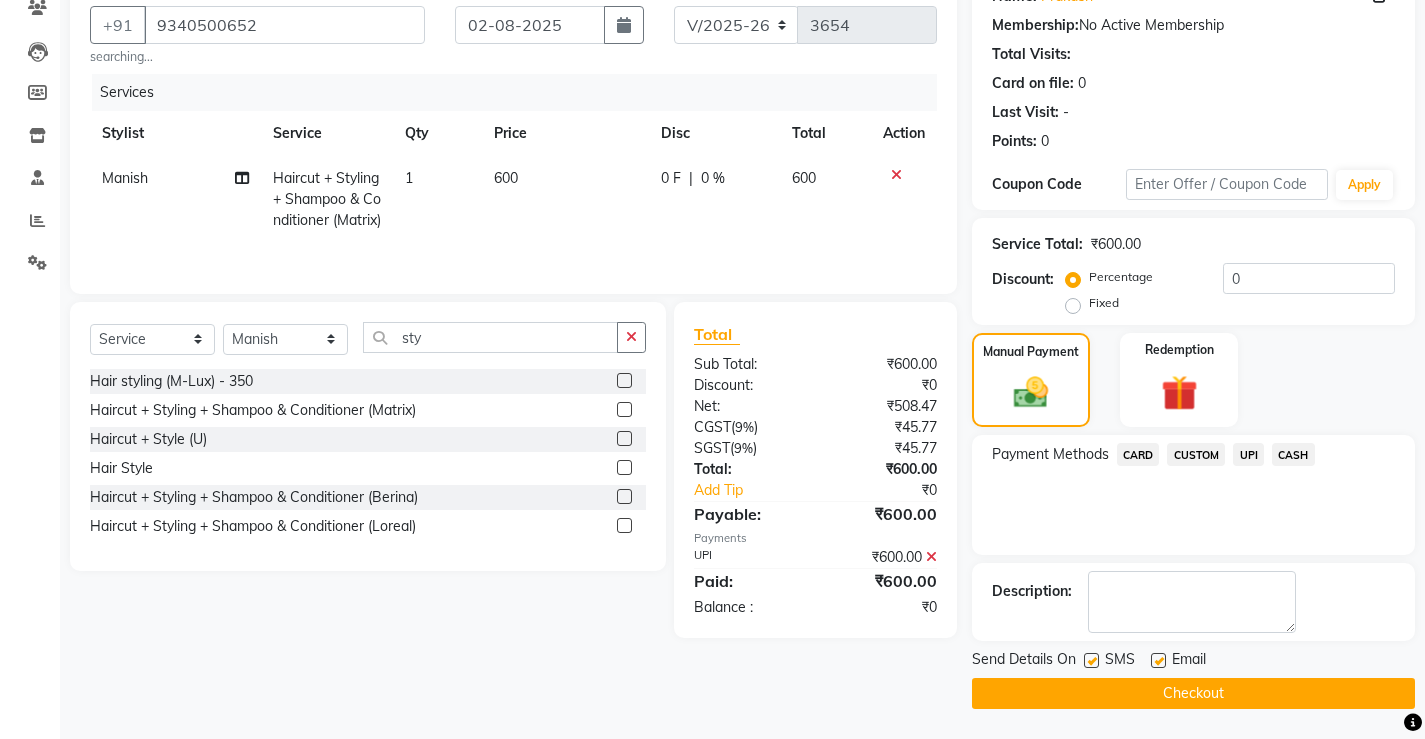 click on "Checkout" 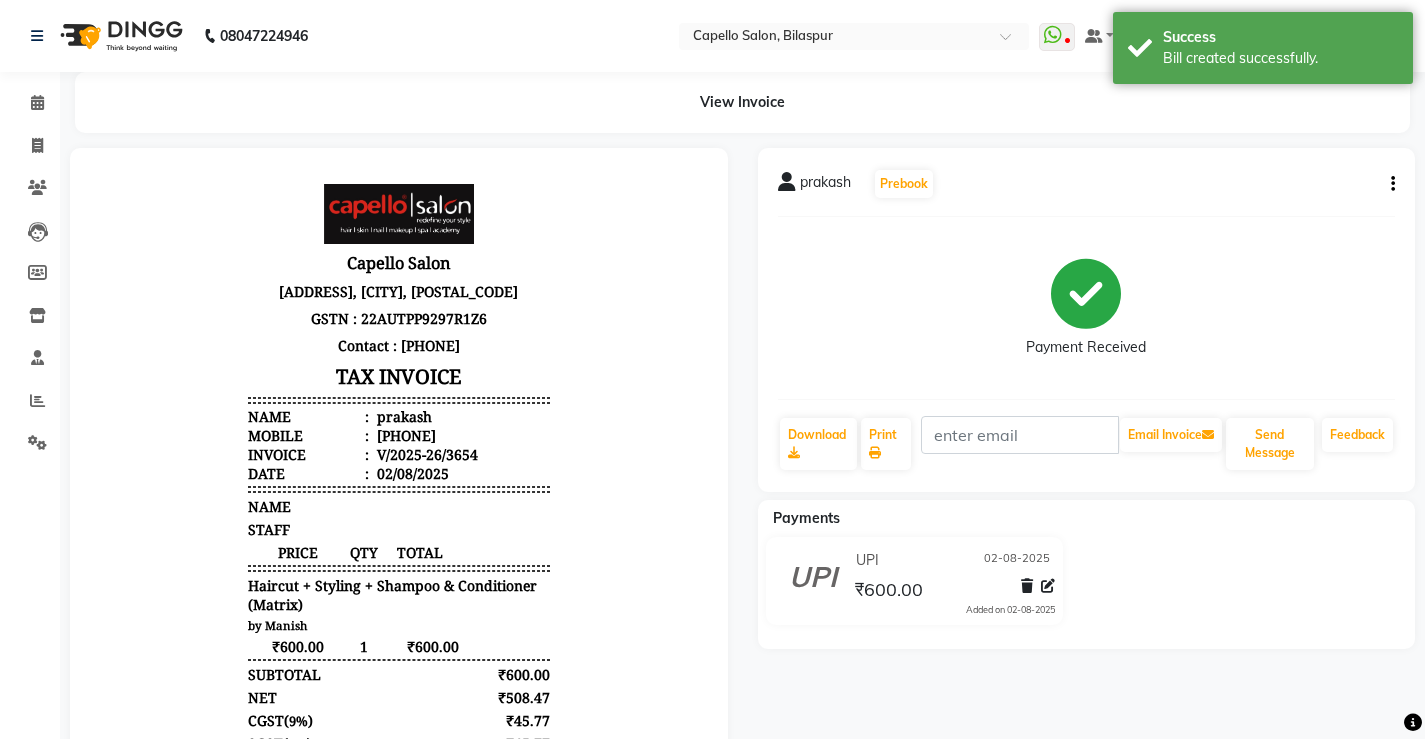 scroll, scrollTop: 0, scrollLeft: 0, axis: both 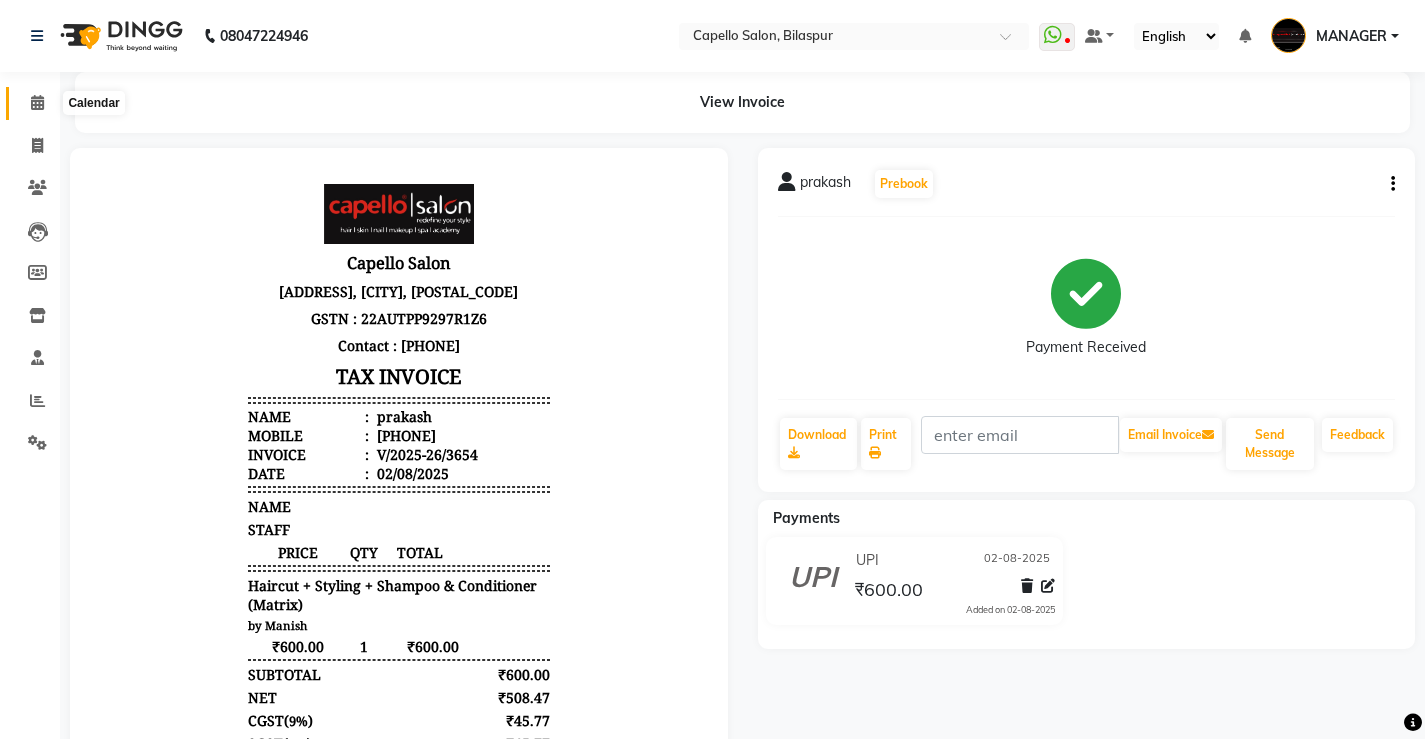 click 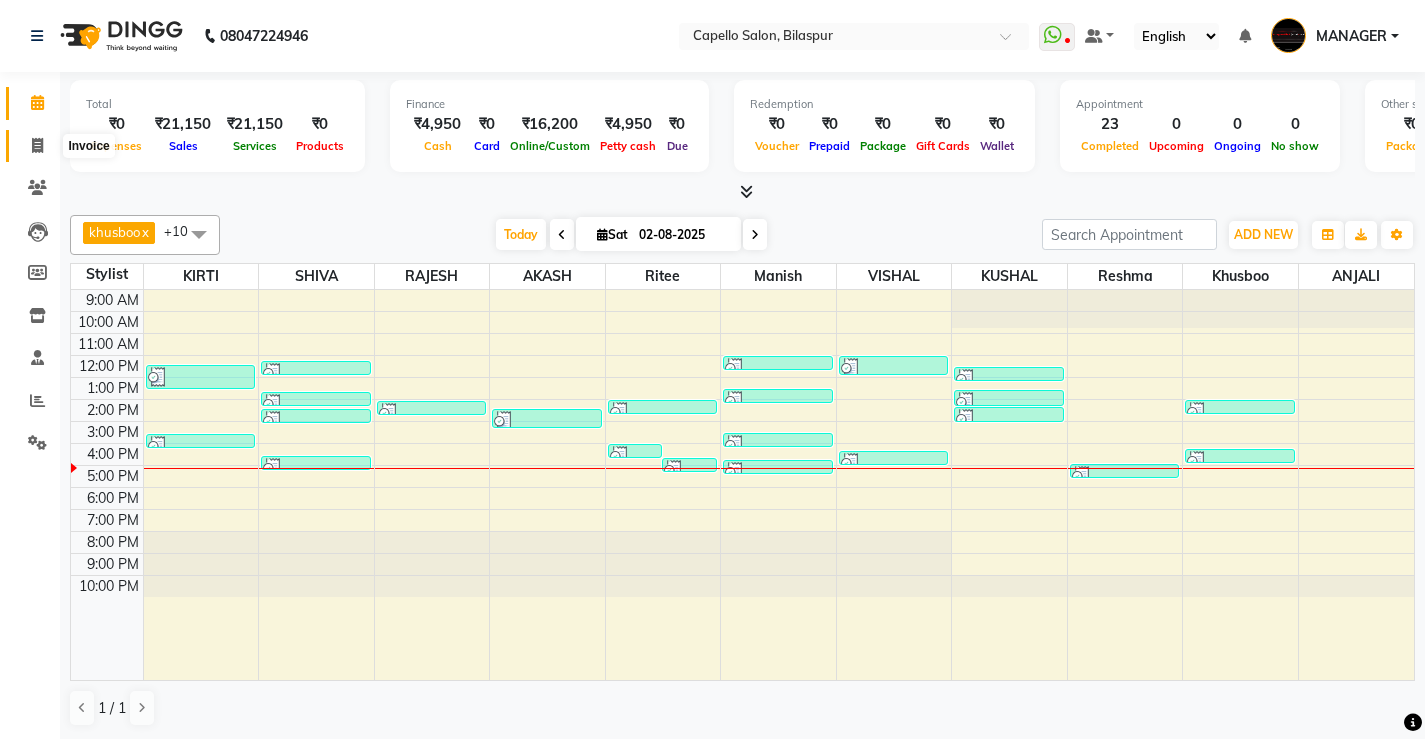 click 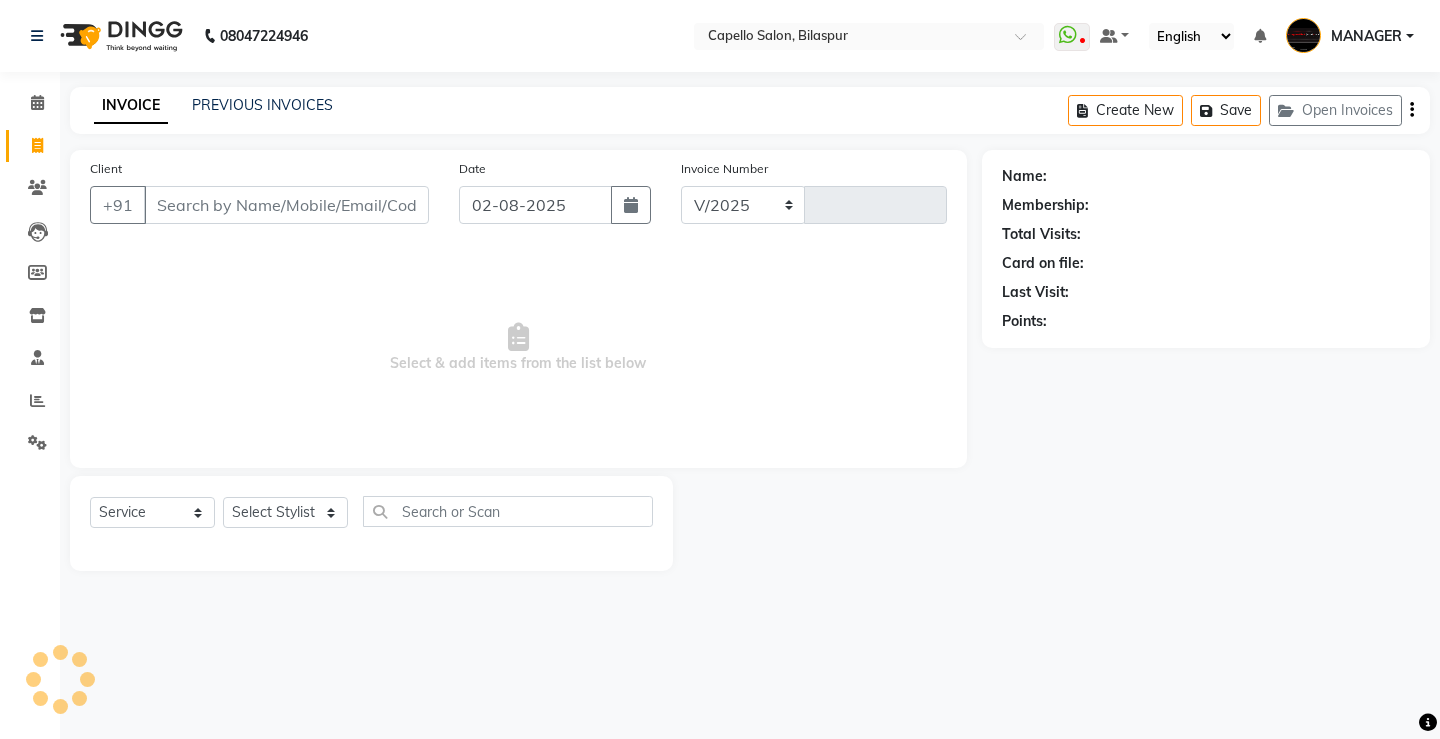 select on "857" 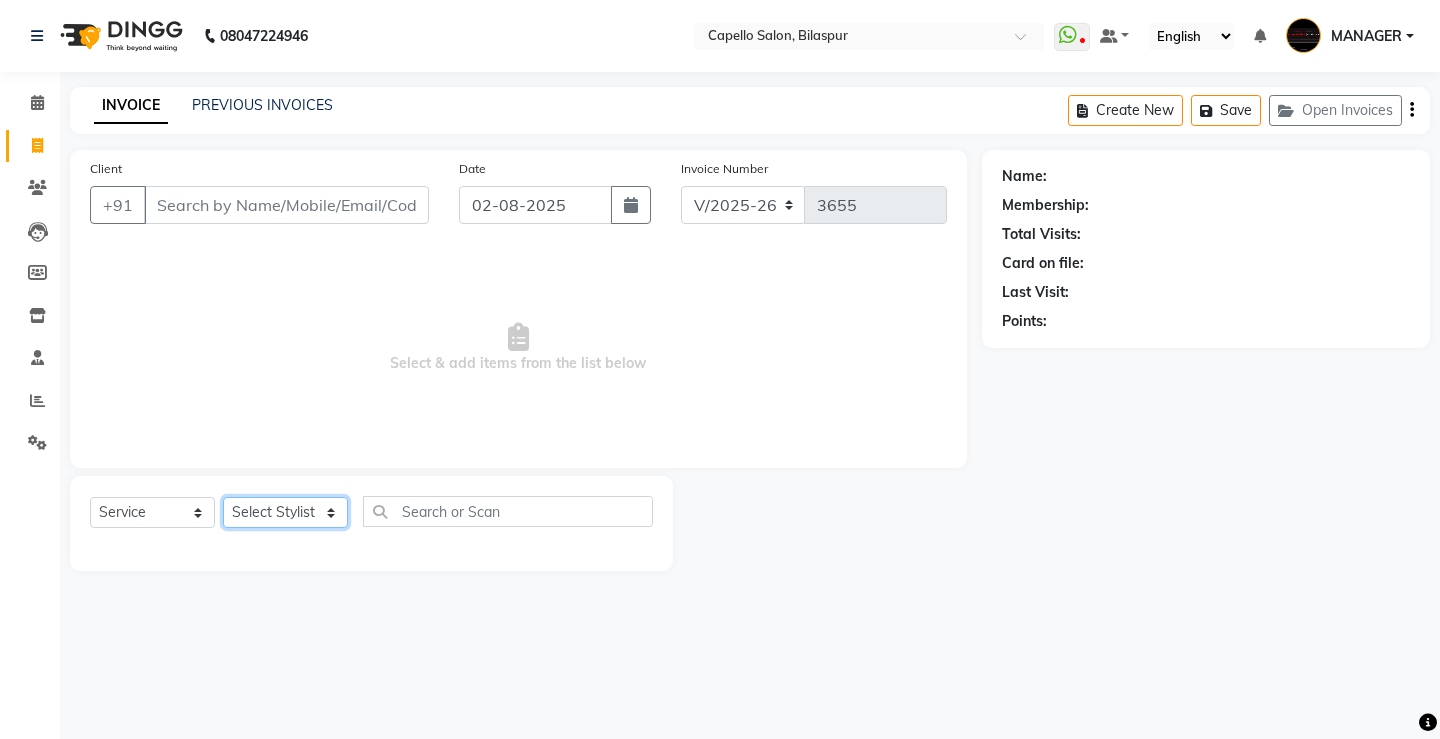 click on "Select Stylist ADMIN AKASH ANJALI khusboo KIRTI KUSHAL MANAGER Manish  RAJESH reshma ritee shailendra SHIVA VISHAL" 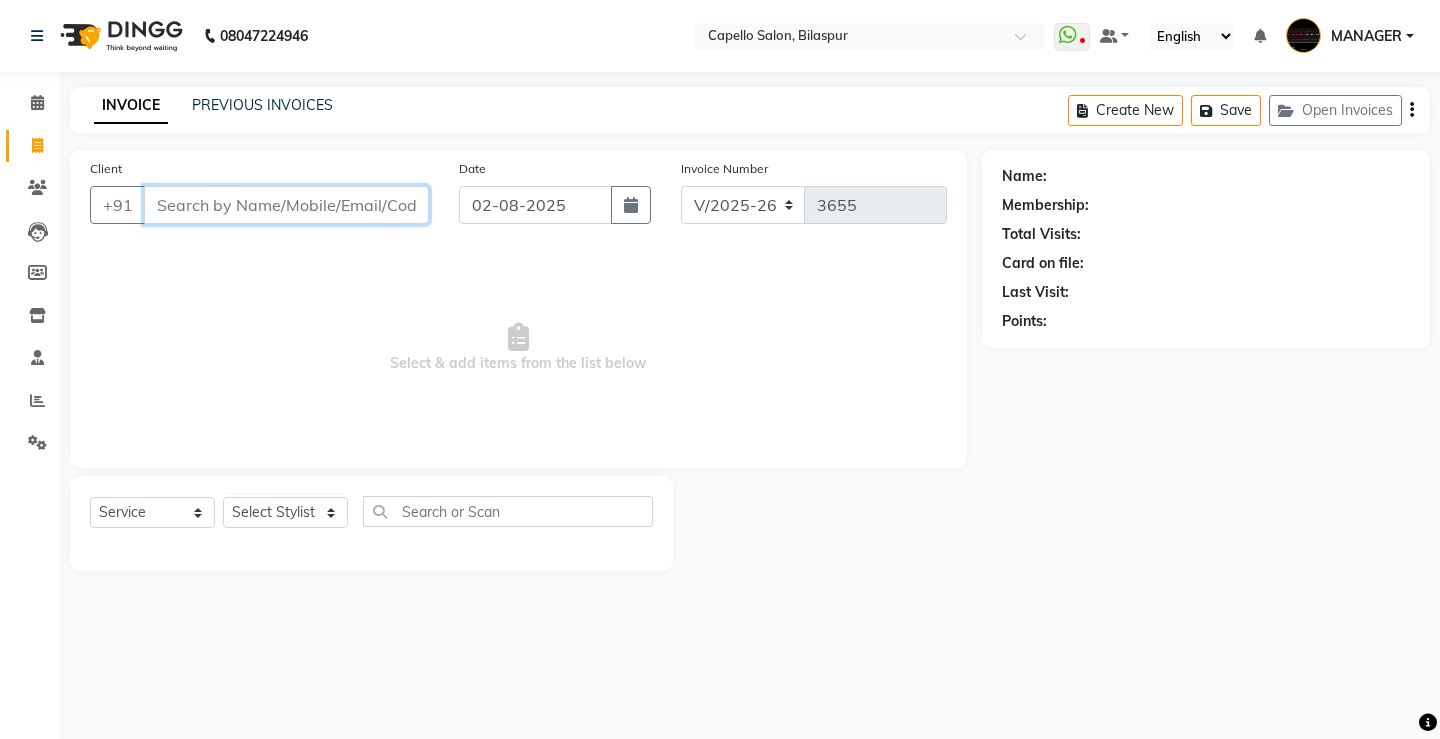 click on "Client" at bounding box center (286, 205) 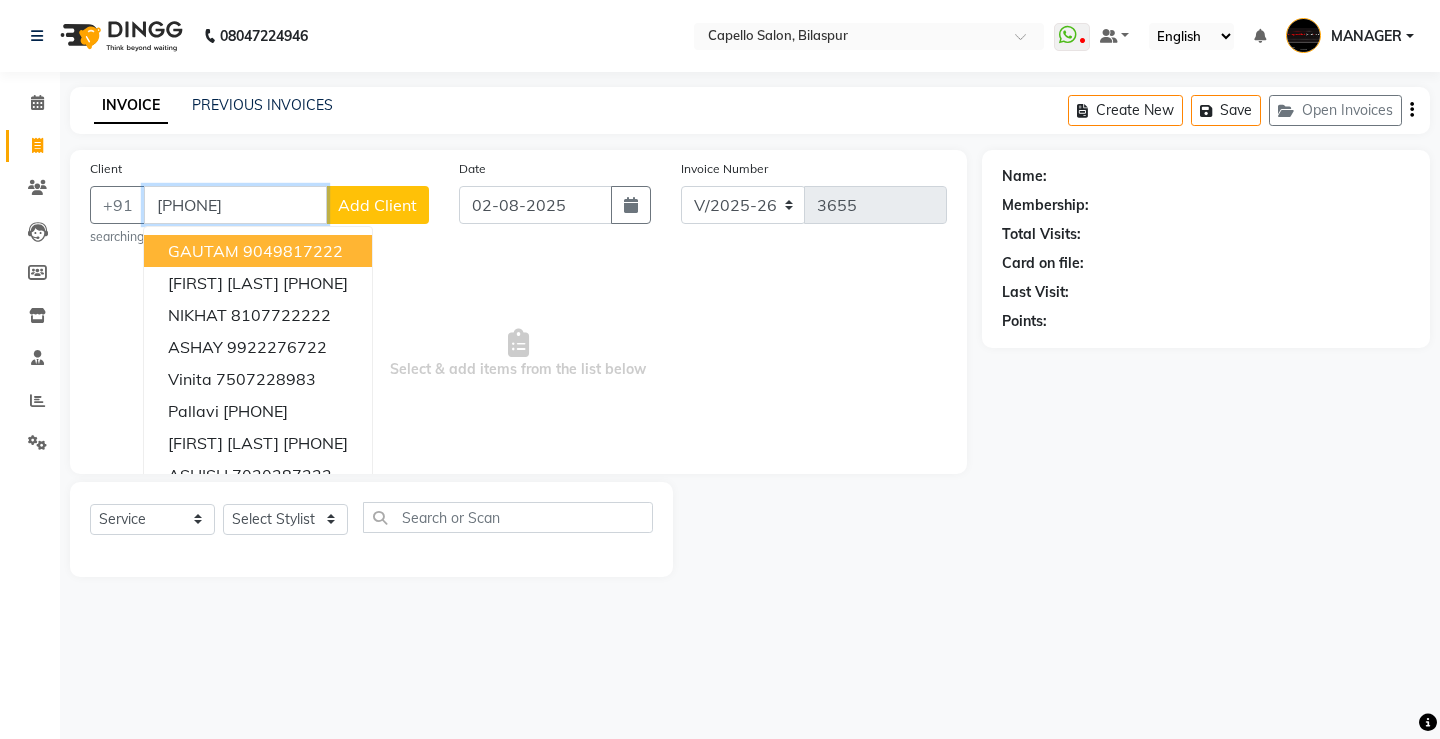 type on "[PHONE]" 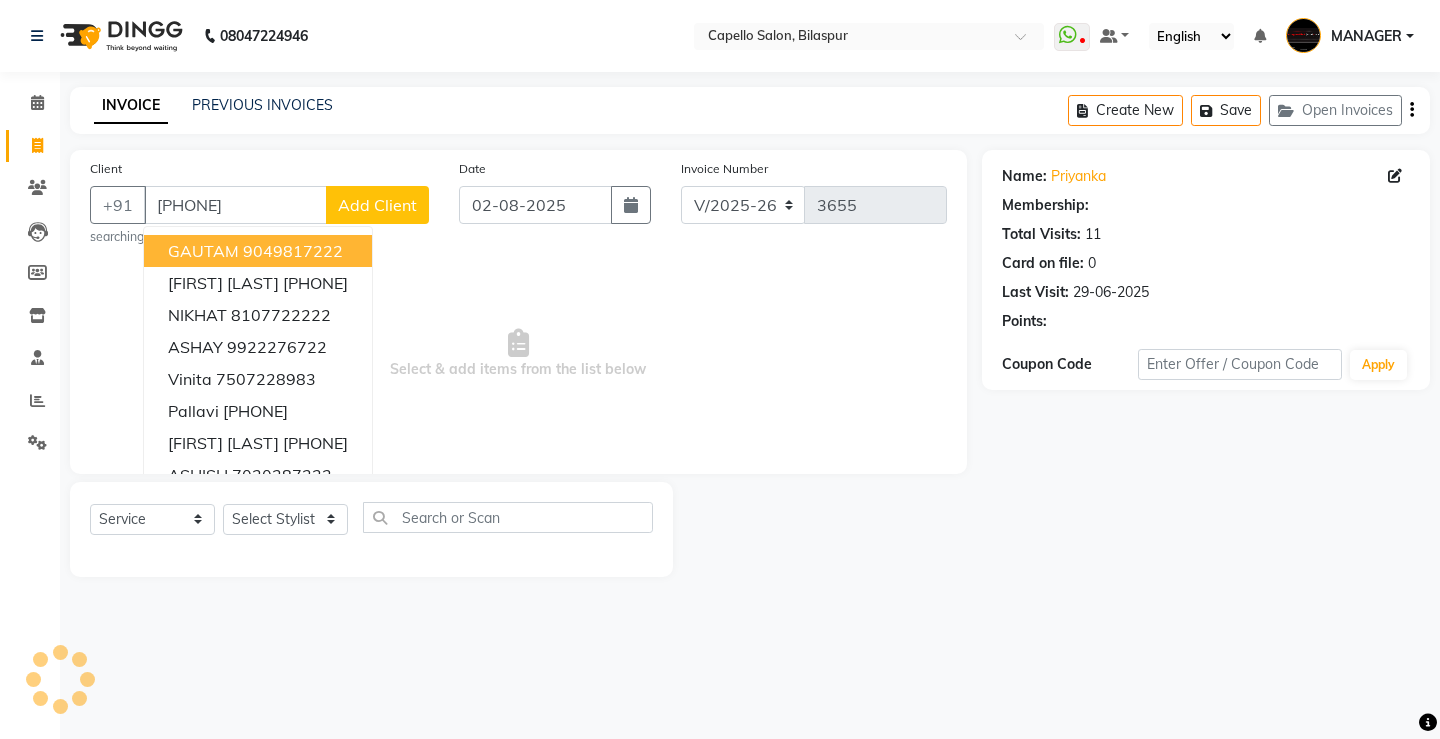 select on "1: Object" 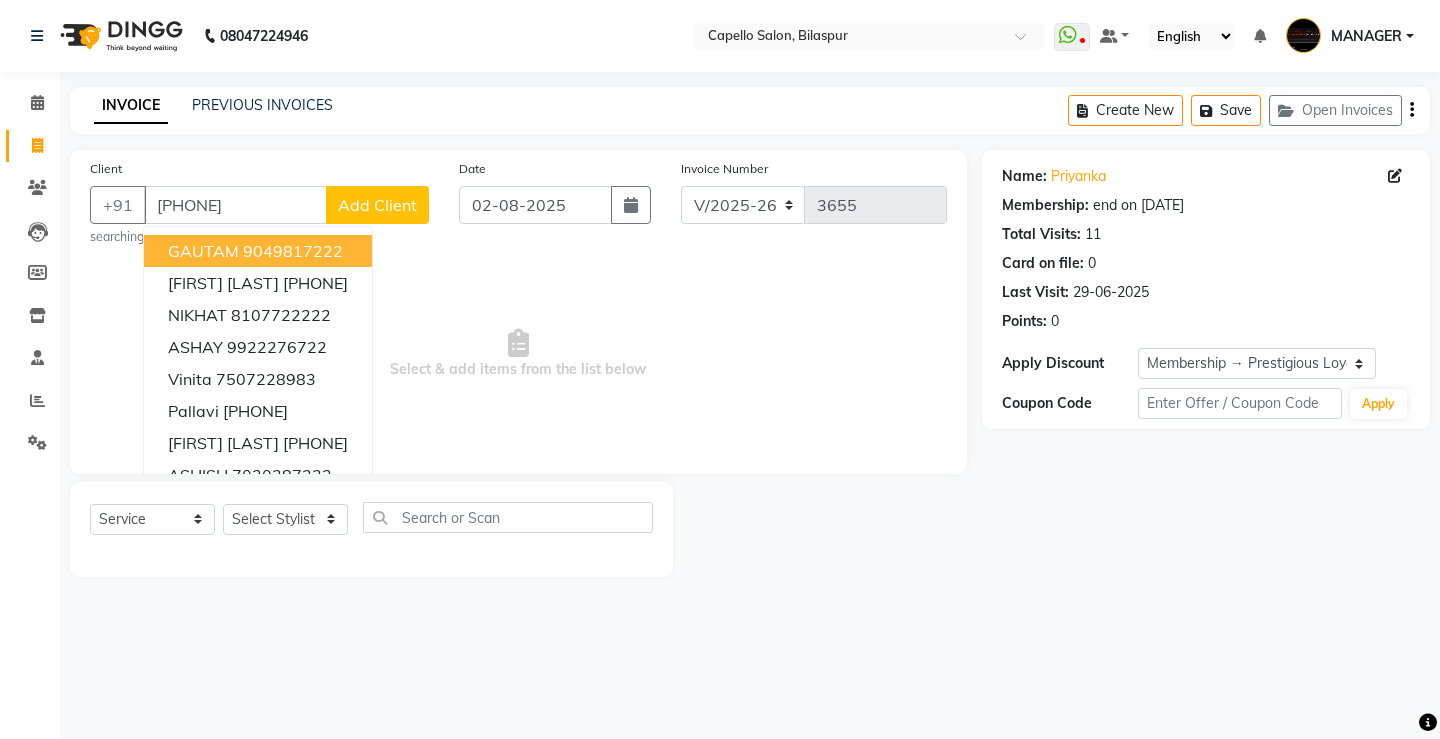 click on "Select & add items from the list below" at bounding box center [518, 354] 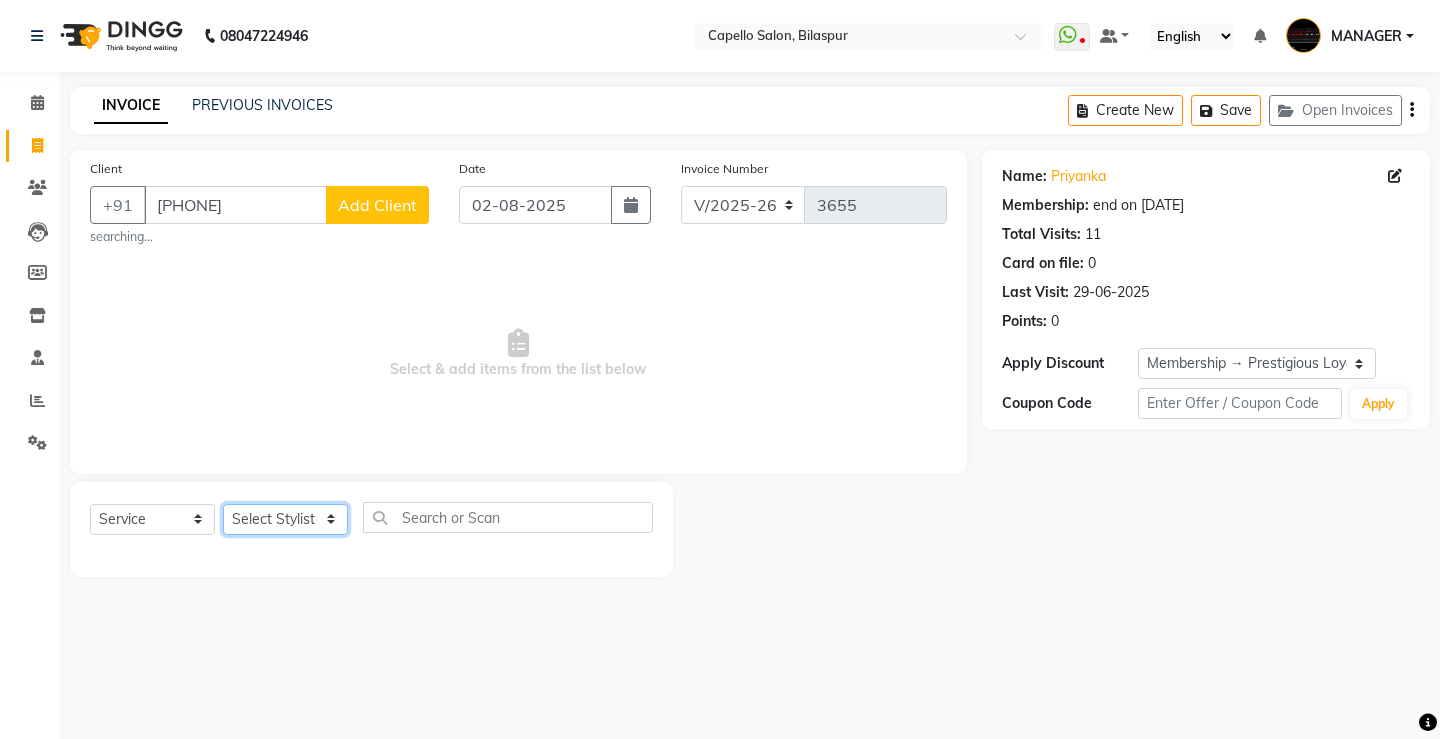 click on "Select Stylist ADMIN AKASH ANJALI khusboo KIRTI KUSHAL MANAGER Manish  RAJESH reshma ritee shailendra SHIVA VISHAL" 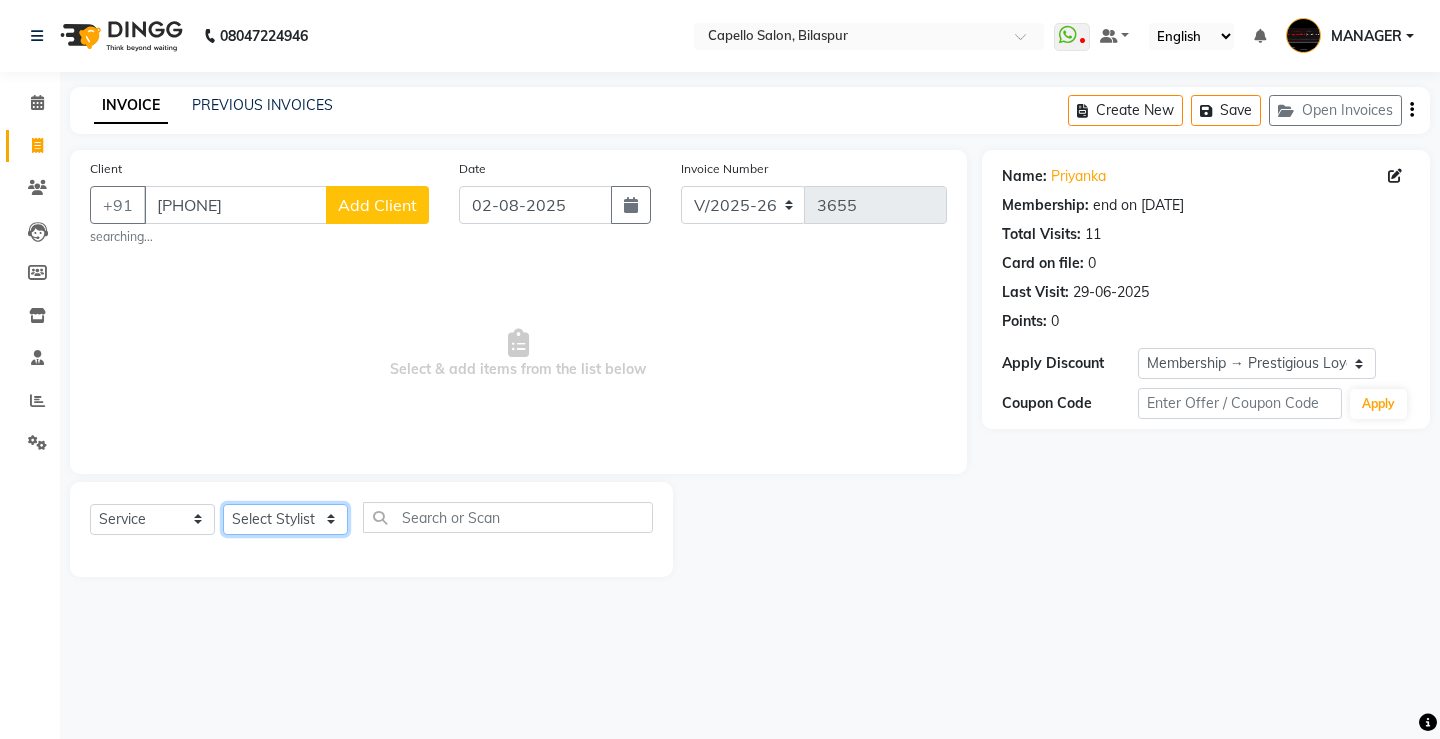 select on "73635" 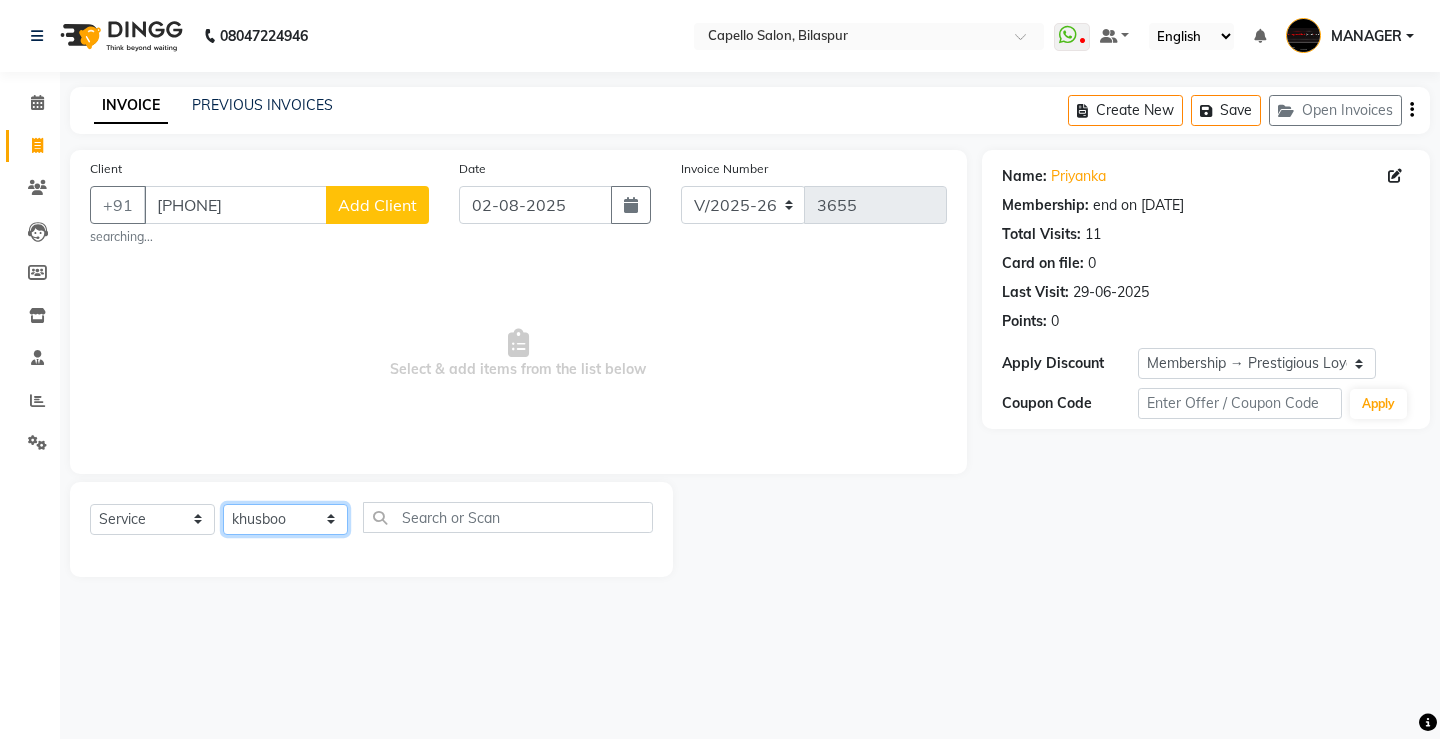 click on "Select Stylist ADMIN AKASH ANJALI khusboo KIRTI KUSHAL MANAGER Manish  RAJESH reshma ritee shailendra SHIVA VISHAL" 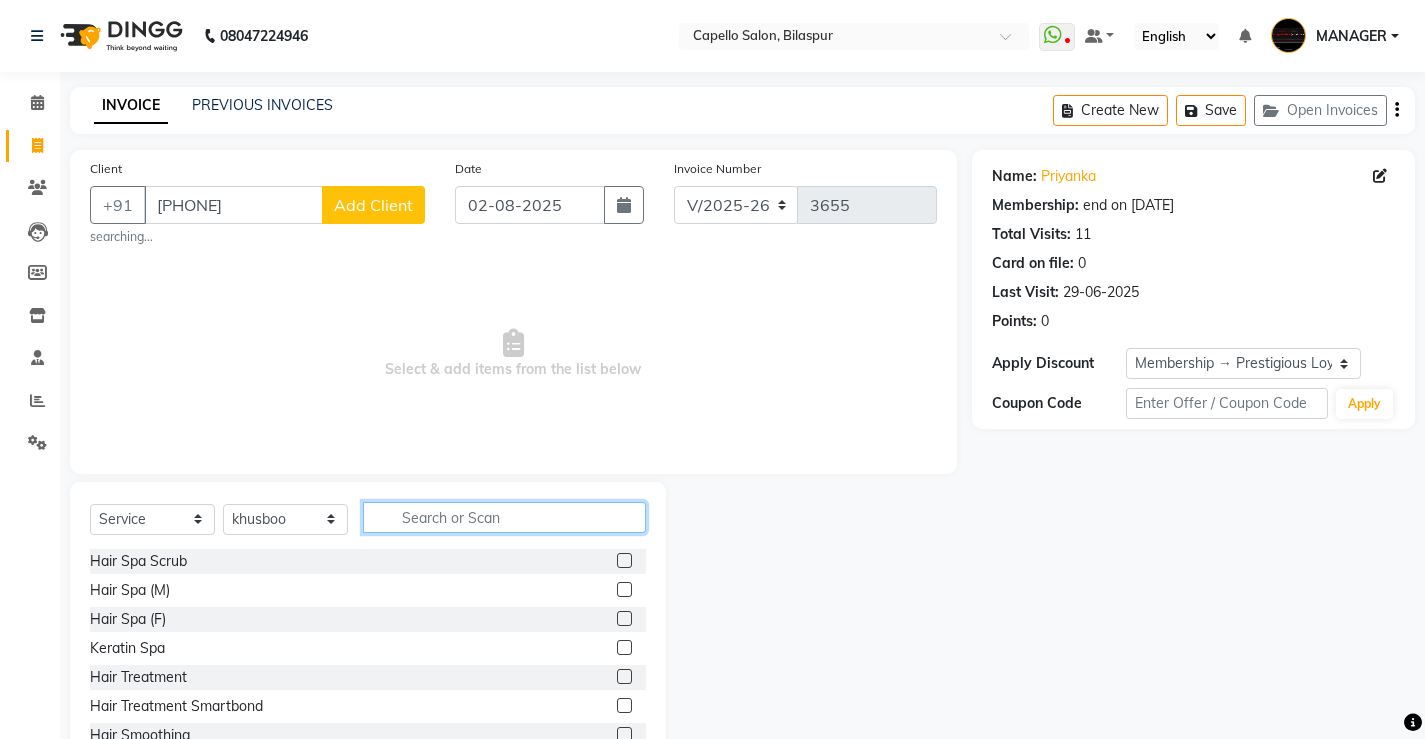click 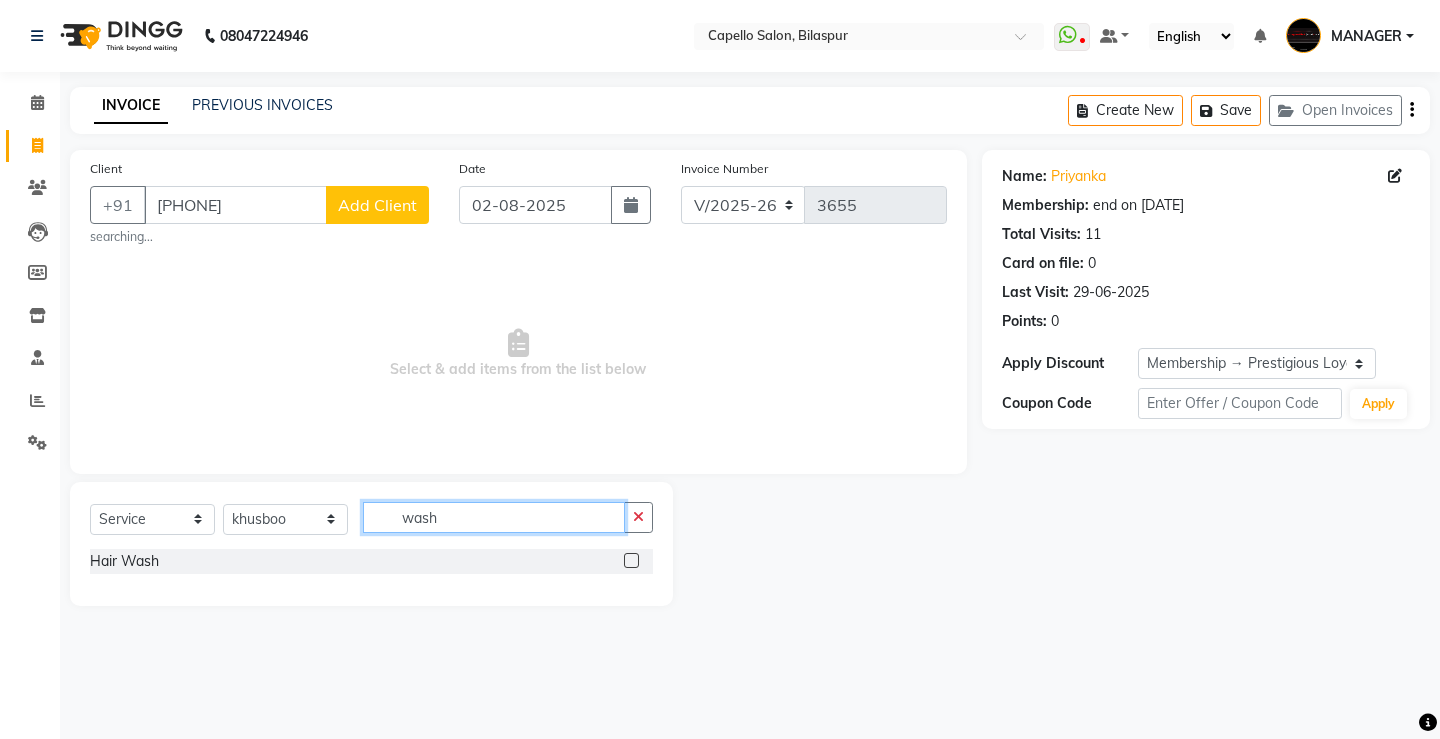 type on "wash" 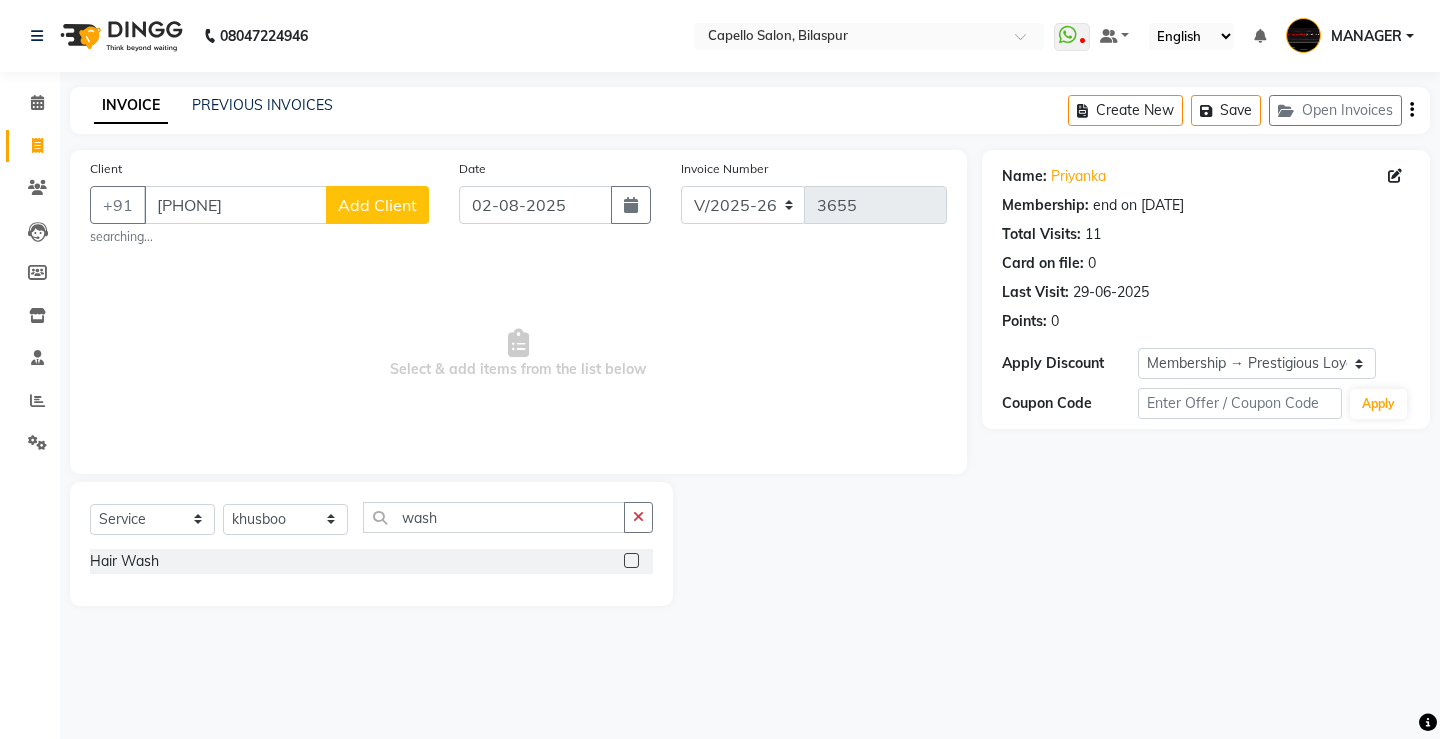 click 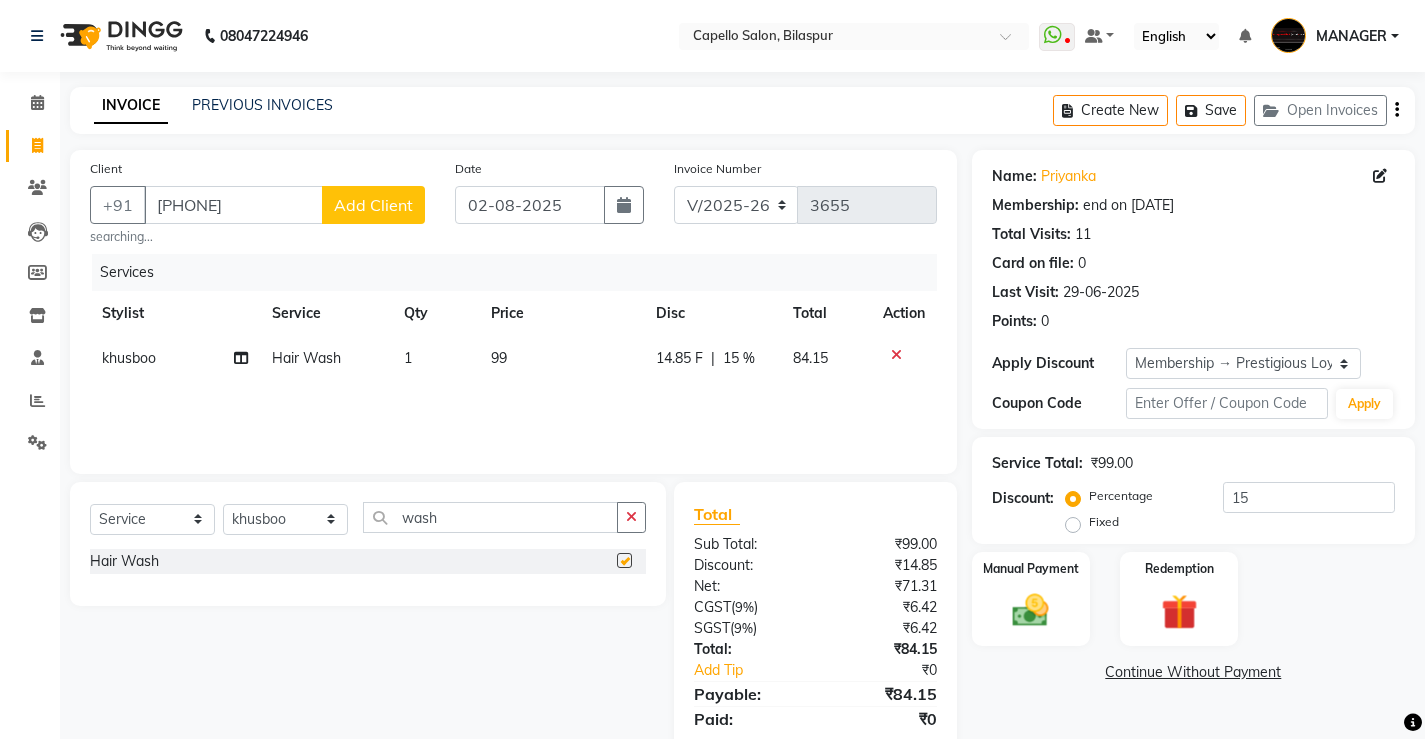 checkbox on "false" 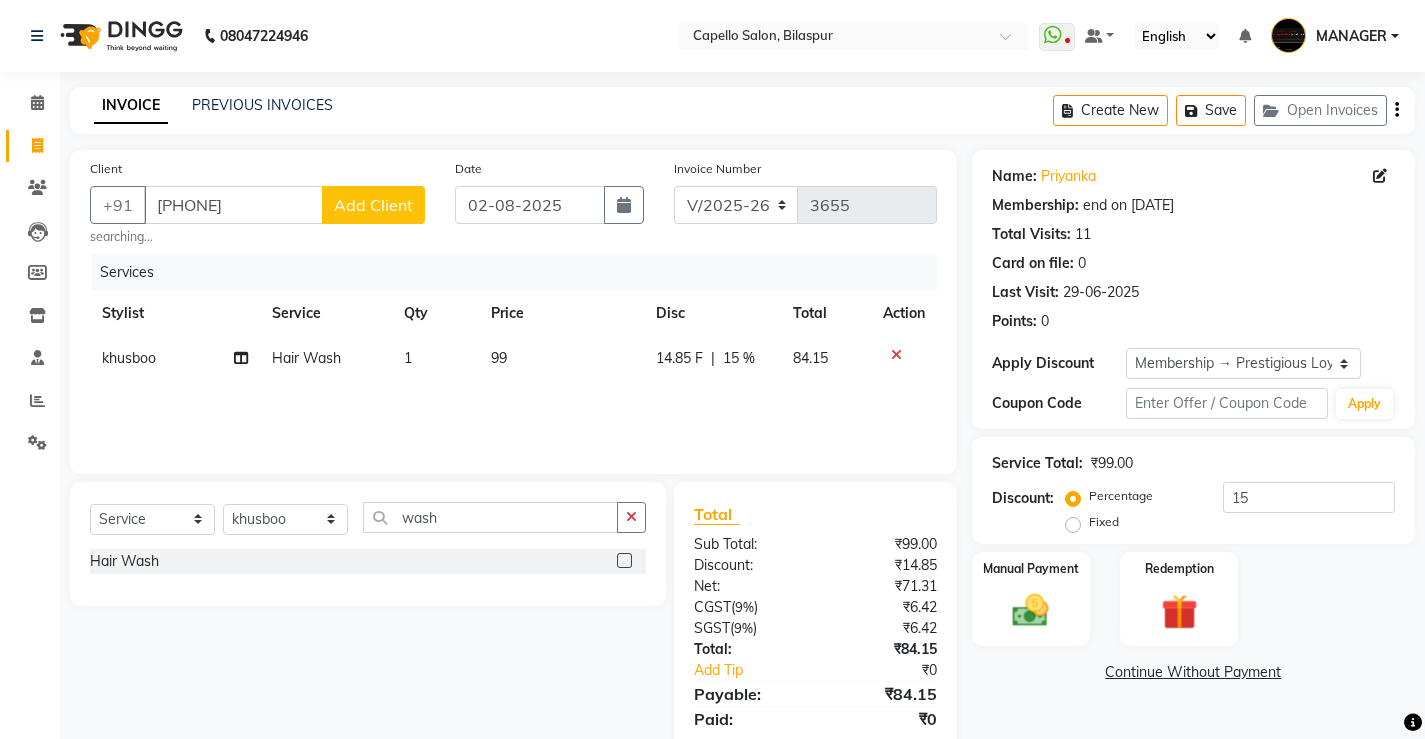 click on "99" 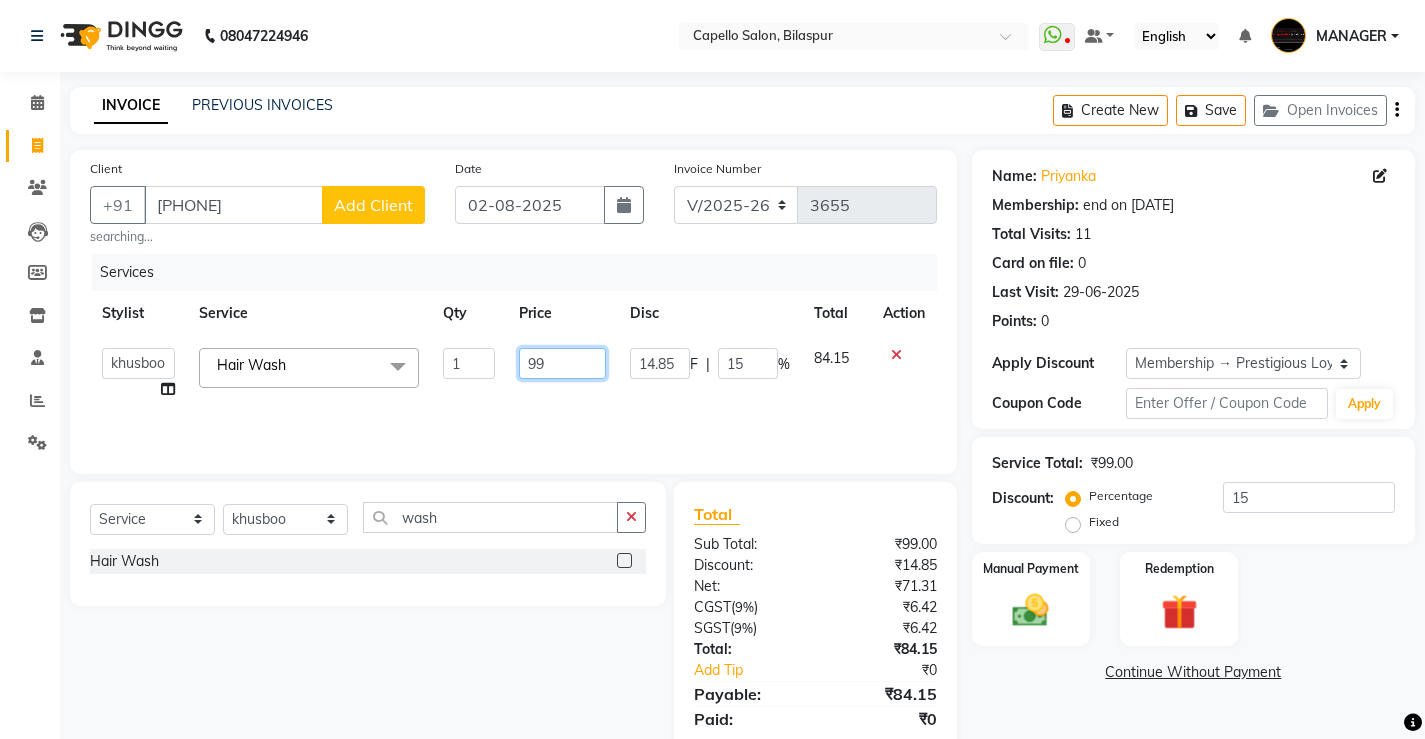 drag, startPoint x: 582, startPoint y: 351, endPoint x: 388, endPoint y: 352, distance: 194.00258 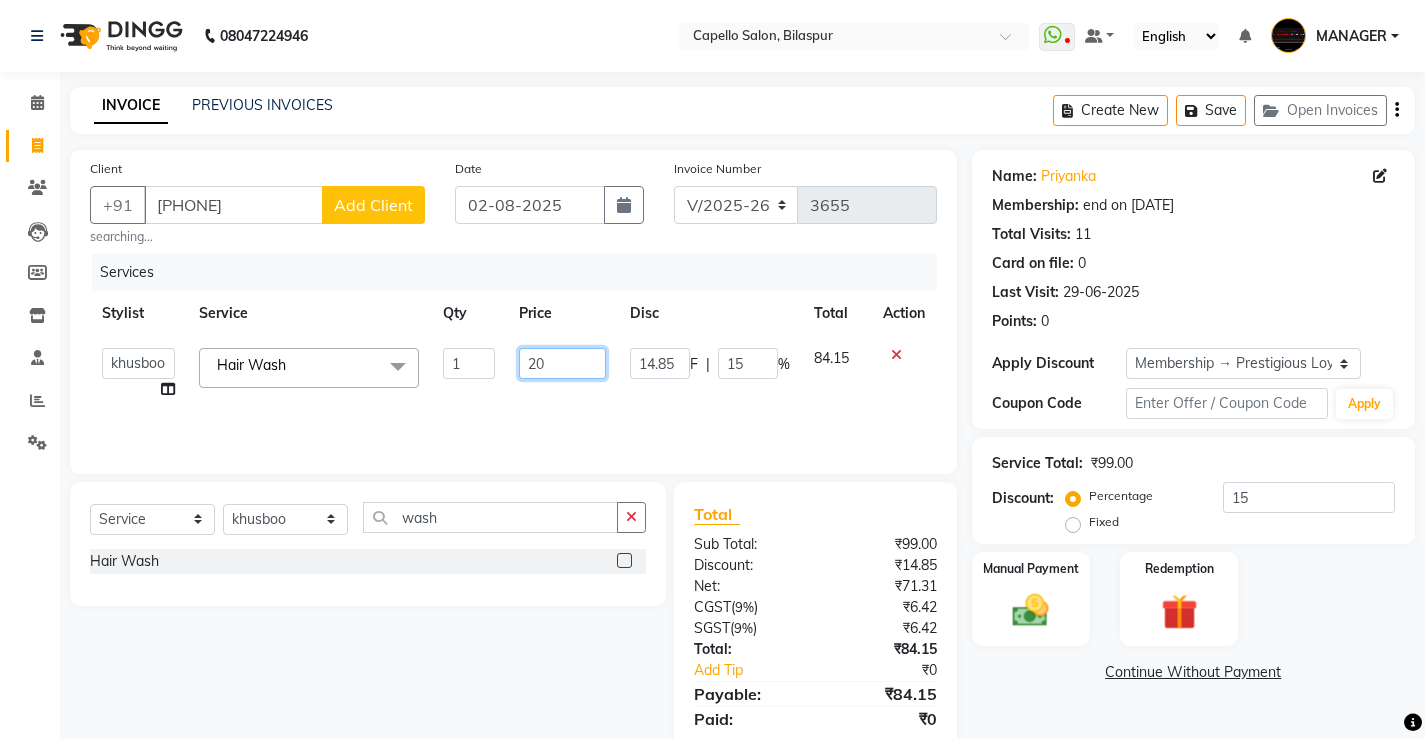 type on "200" 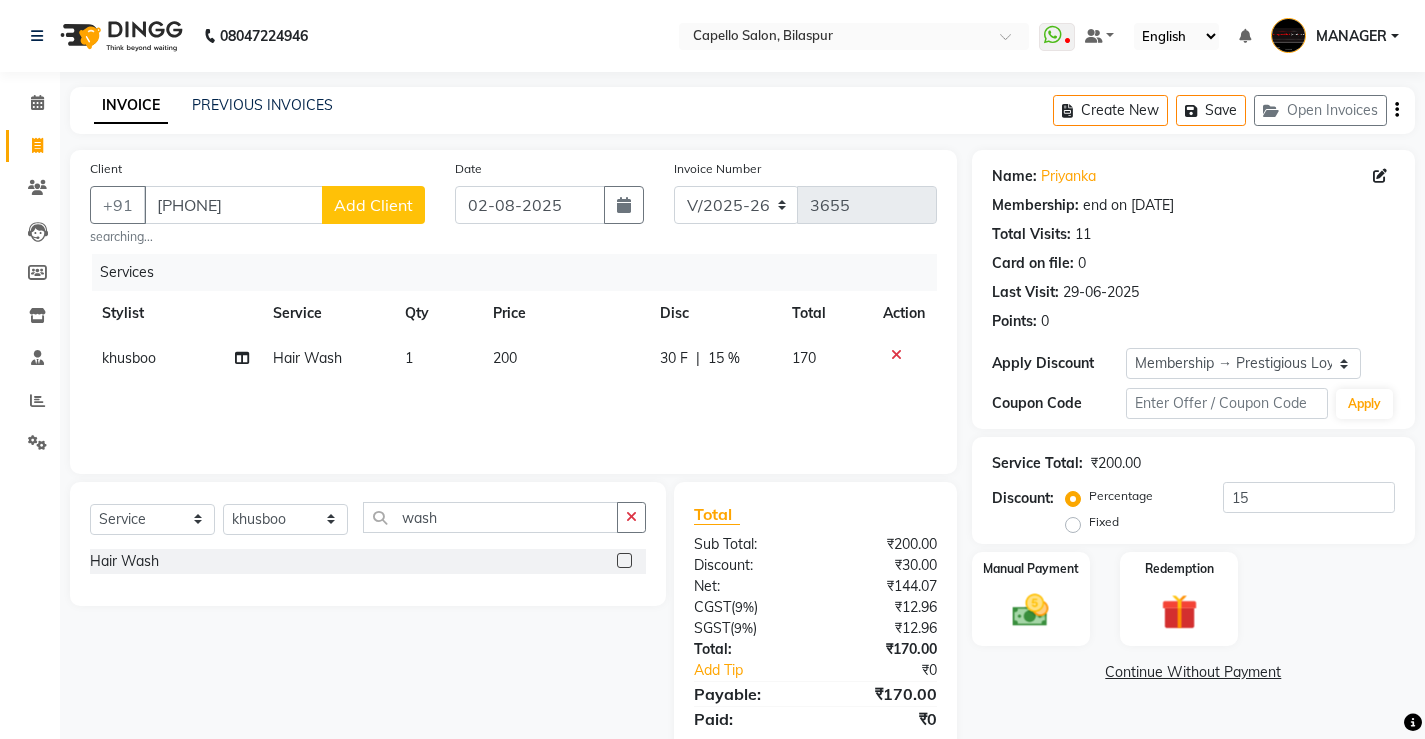 click on "Services Stylist Service Qty Price Disc Total Action khusboo Hair Wash 1 200 30 F | 15 % 170" 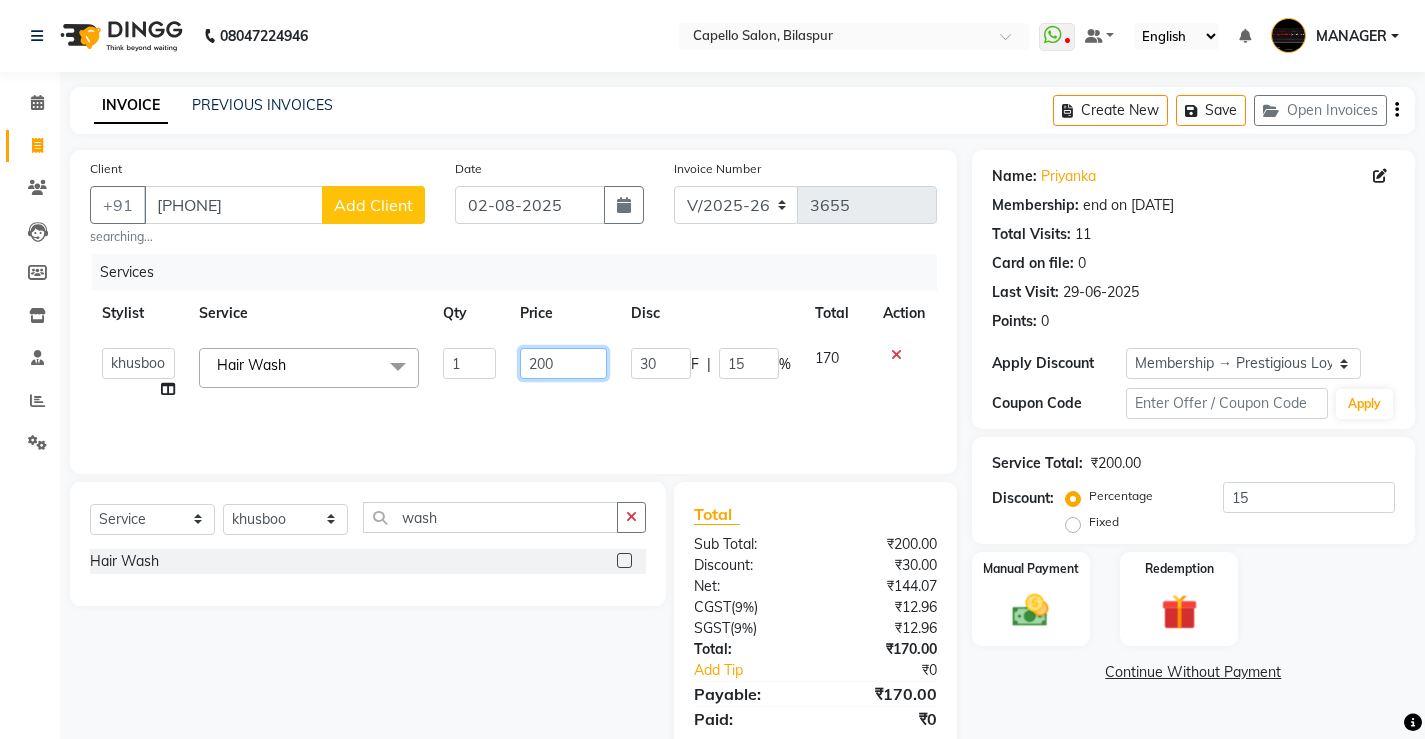 drag, startPoint x: 566, startPoint y: 366, endPoint x: 405, endPoint y: 371, distance: 161.07762 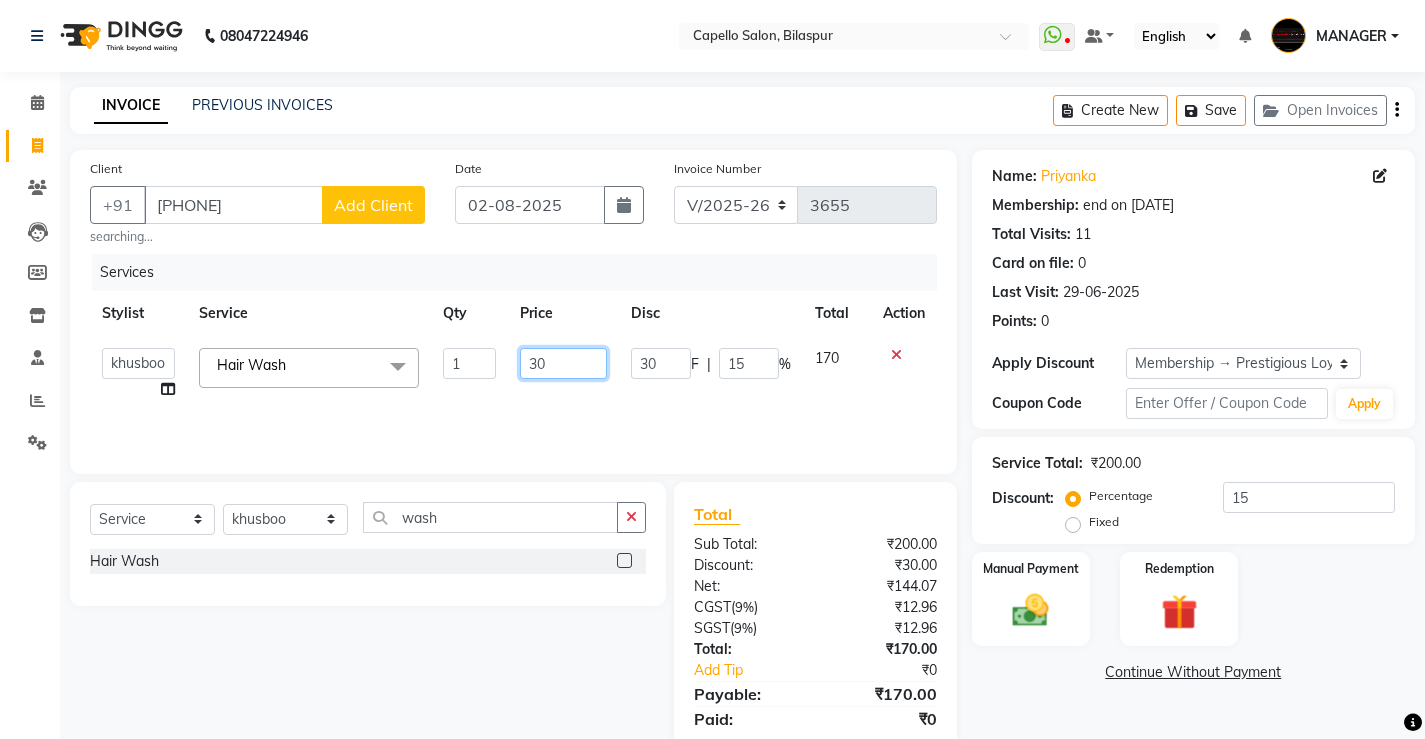 type on "300" 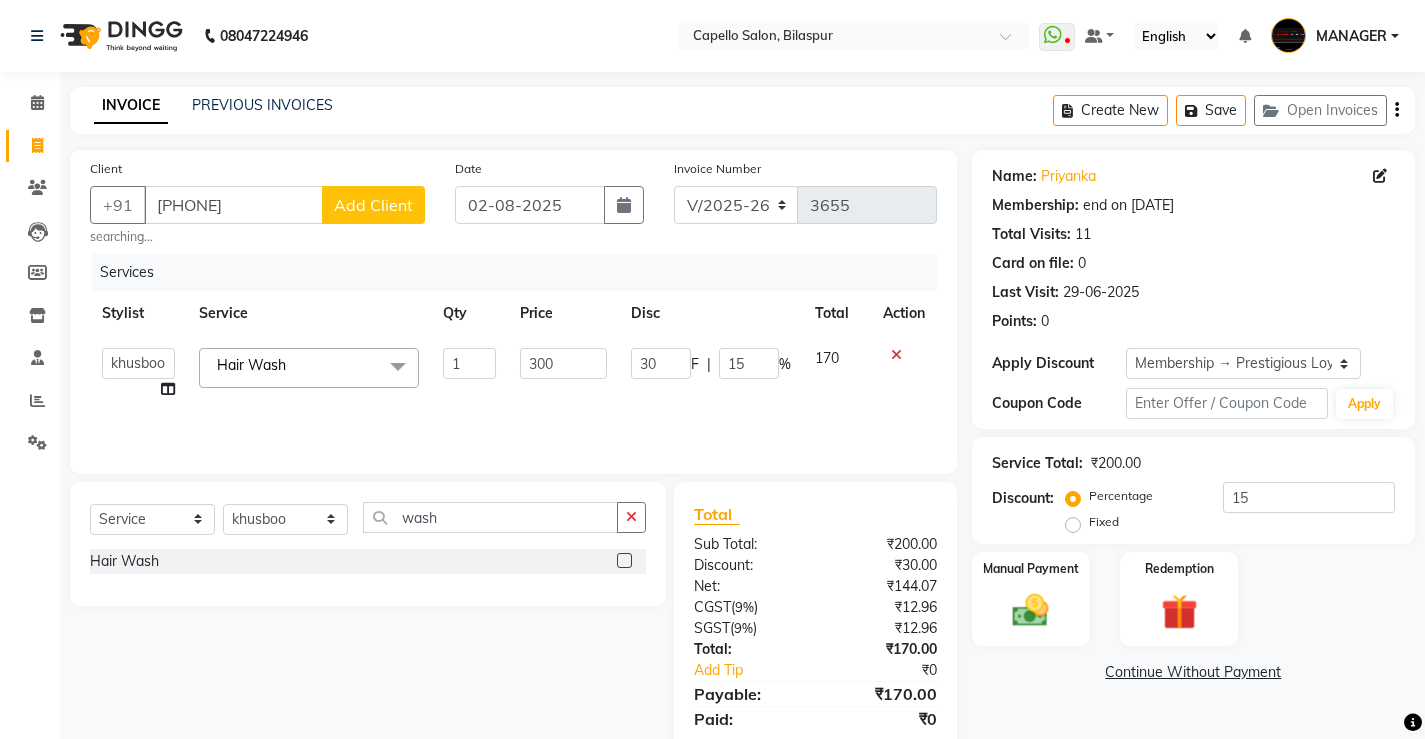 click on "Services Stylist Service Qty Price Disc Total Action  ADMIN   [FIRST]   [FIRST]   [FIRST]   [FIRST]   [FIRST]   MANAGER   [FIRST]    [FIRST]   [FIRST]   [FIRST]   [FIRST]   [FIRST]   [FIRST]  Hair Wash  x Hair Spa Scrub Hair Spa (M) Hair Spa (F) Keratin Spa Hair Treatment Hair Treatment Smartbond Hair Smoothing Hair Straightening Hair Rebonding Hair Keratin Cadiveu Head Massage L Hair Keratin Keramelon Hair Botox Keramelon Scalp Advance (F) Scalp Advance (M) Brillare Anti-Dandruff oil (F) Nanoplastia treatment Brillare Hairfall Control oil (F) Brillare Hairfall Control oil (M) Brillare Anti-Dandruff oil (M) Reflexology (U lux) 1400 Face Bleach Face D-Tan Face Clean Up Clean-up (Shine beauty) Facial Actiblend Glass Facial Mask Signature Facial Deluxe Facial Luxury Facial Magical Facial Premium Facial Royal Treatment Skinora Age Control F Treatment ( Snow Algae&Saffron) Skinora Calming Treatment (Avacado & Oat) Skinora Hydra Treatment (Butter&Coconut Milk) Skinora Mattifying Treatment ( Citron&Seabuck) Classic Manicure 1" 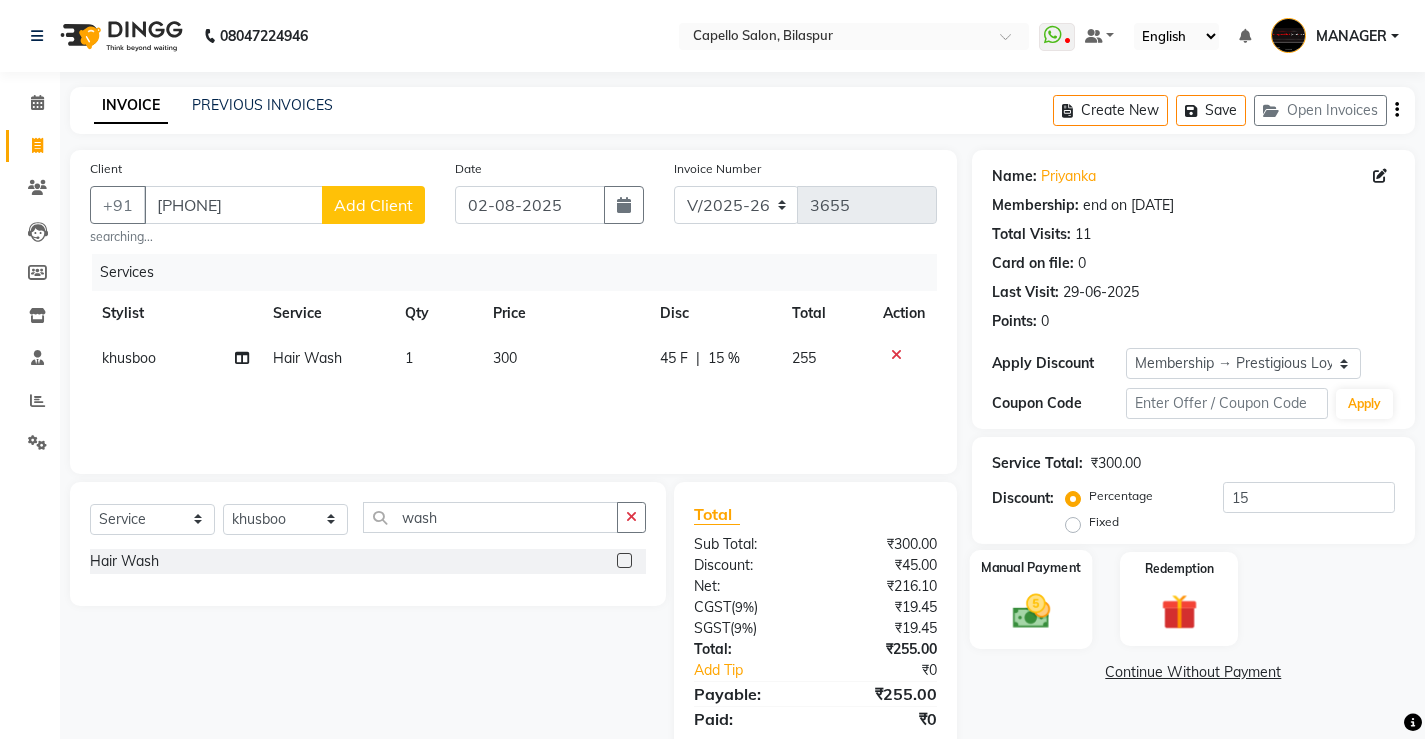 click 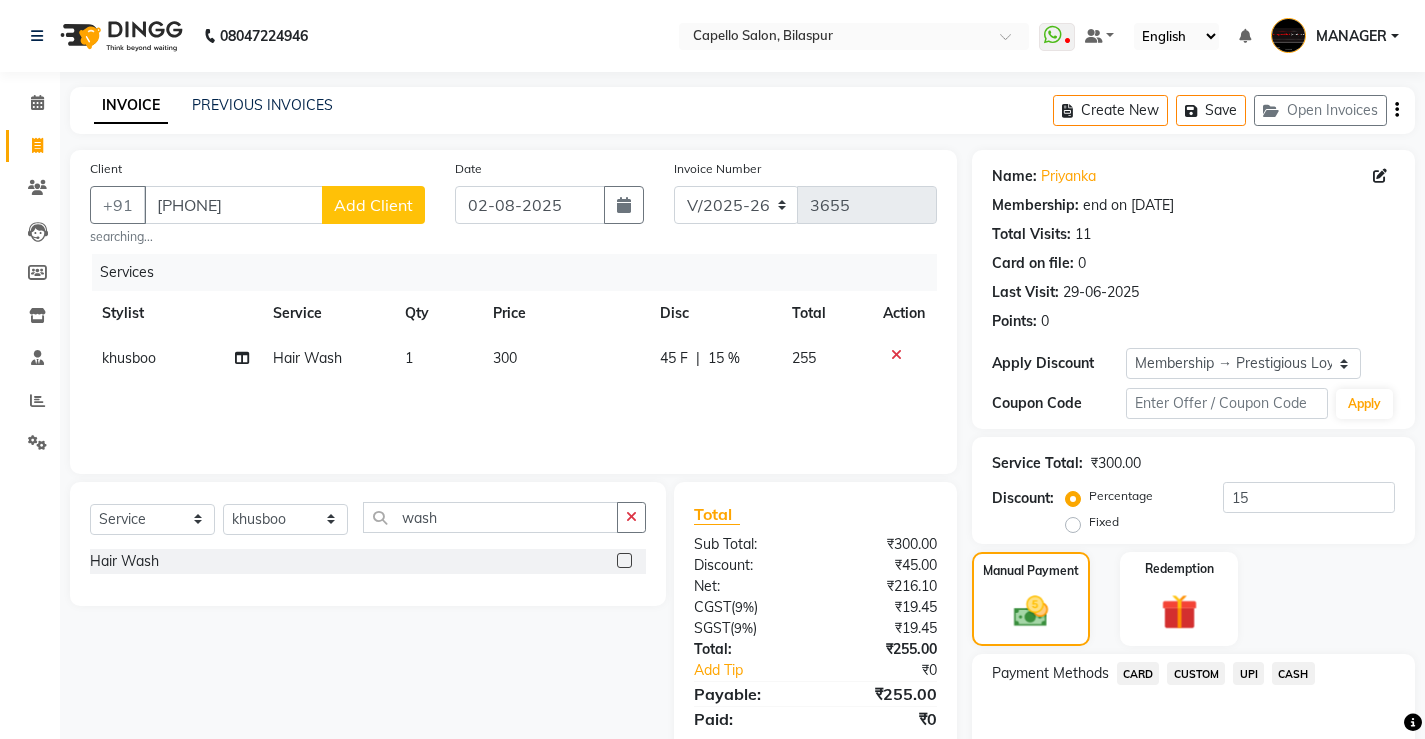 scroll, scrollTop: 100, scrollLeft: 0, axis: vertical 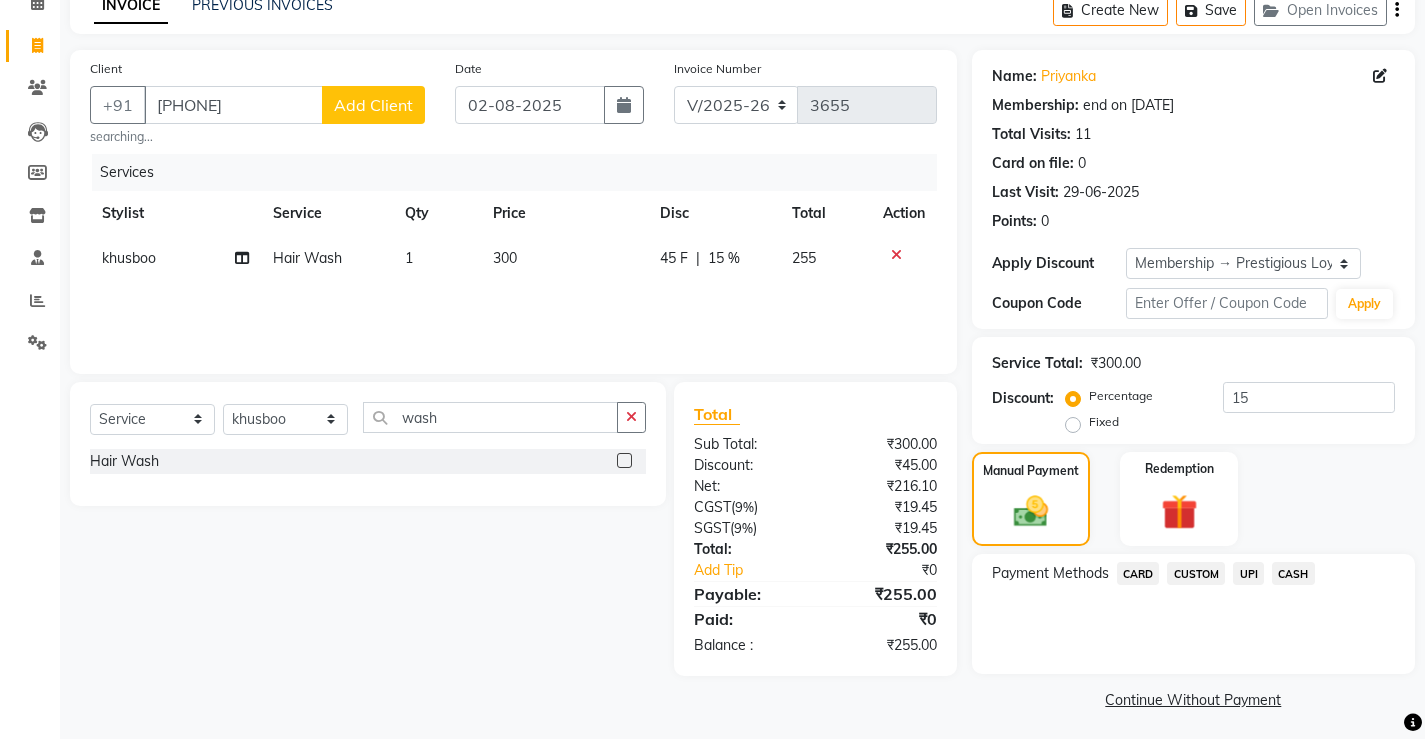 click on "UPI" 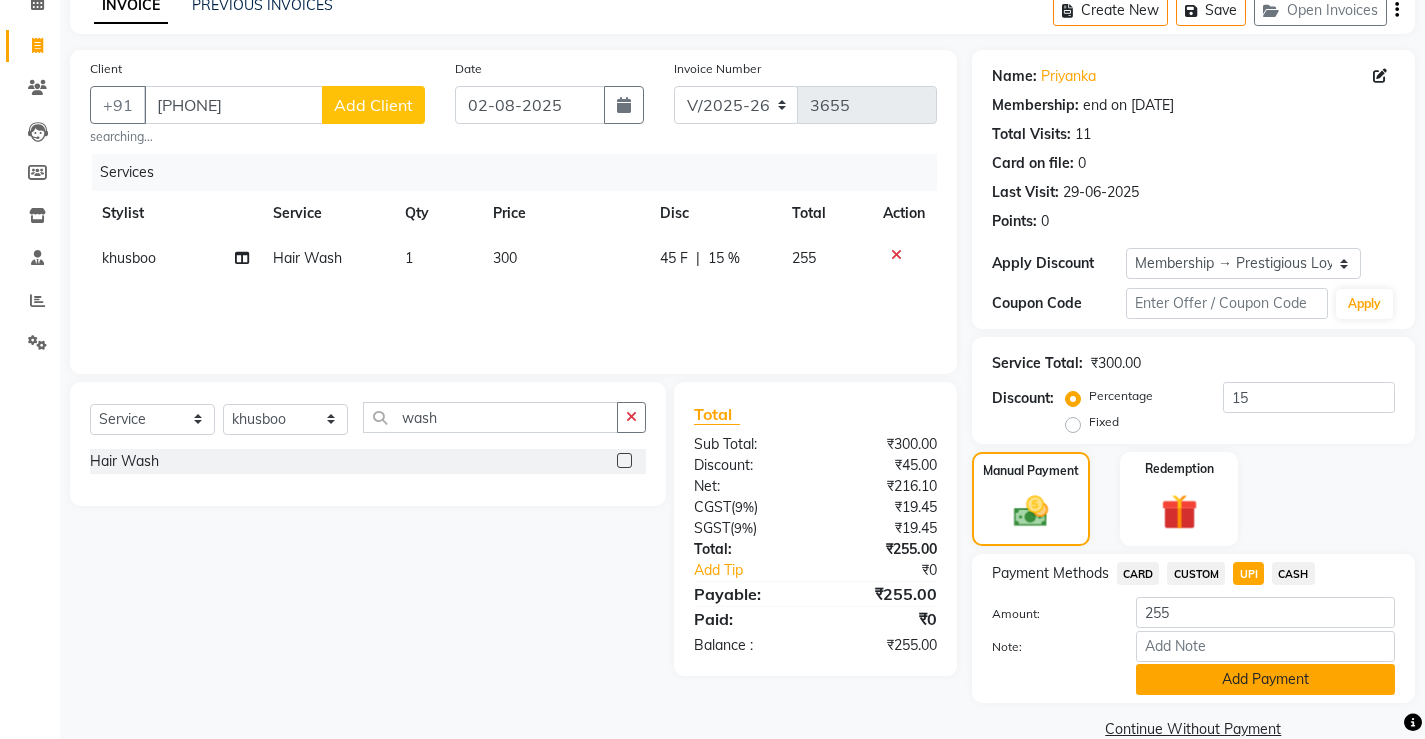 click on "Add Payment" 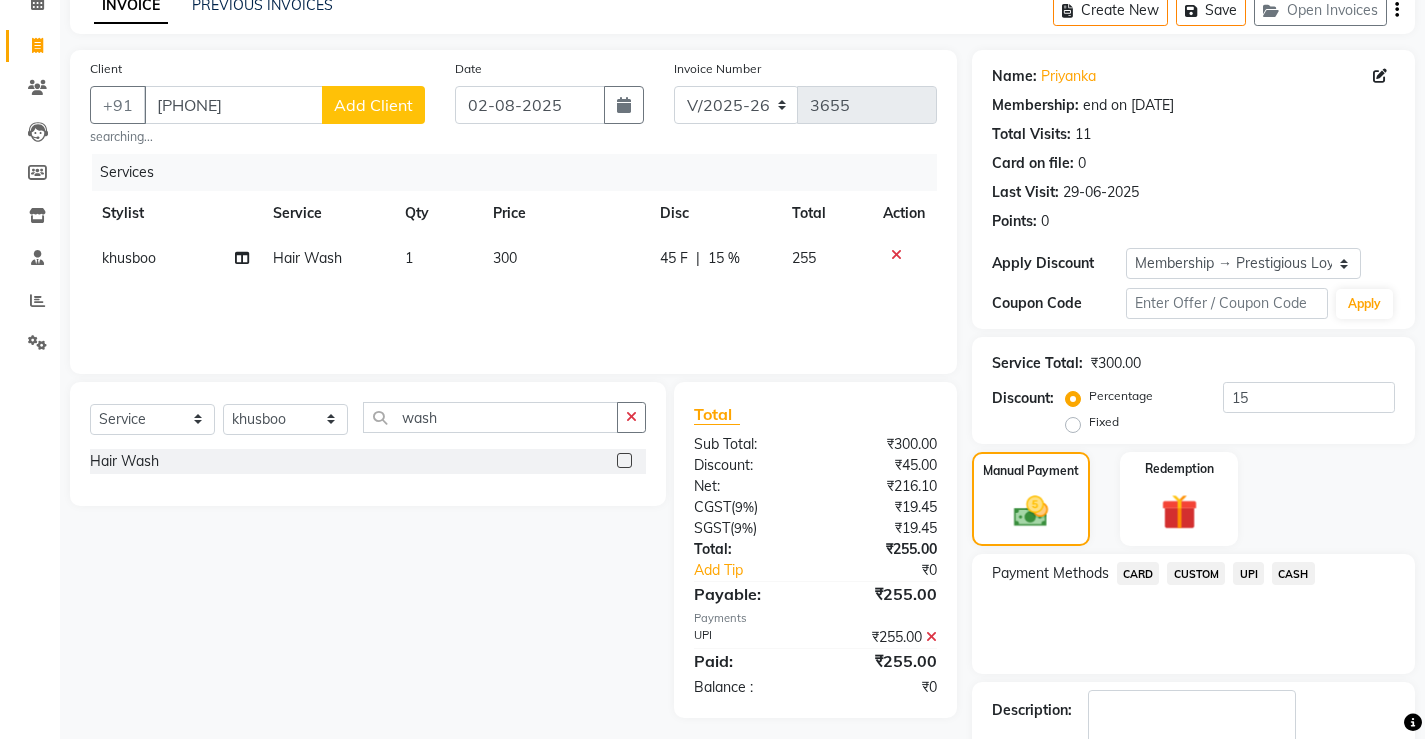 click on "Checkout" 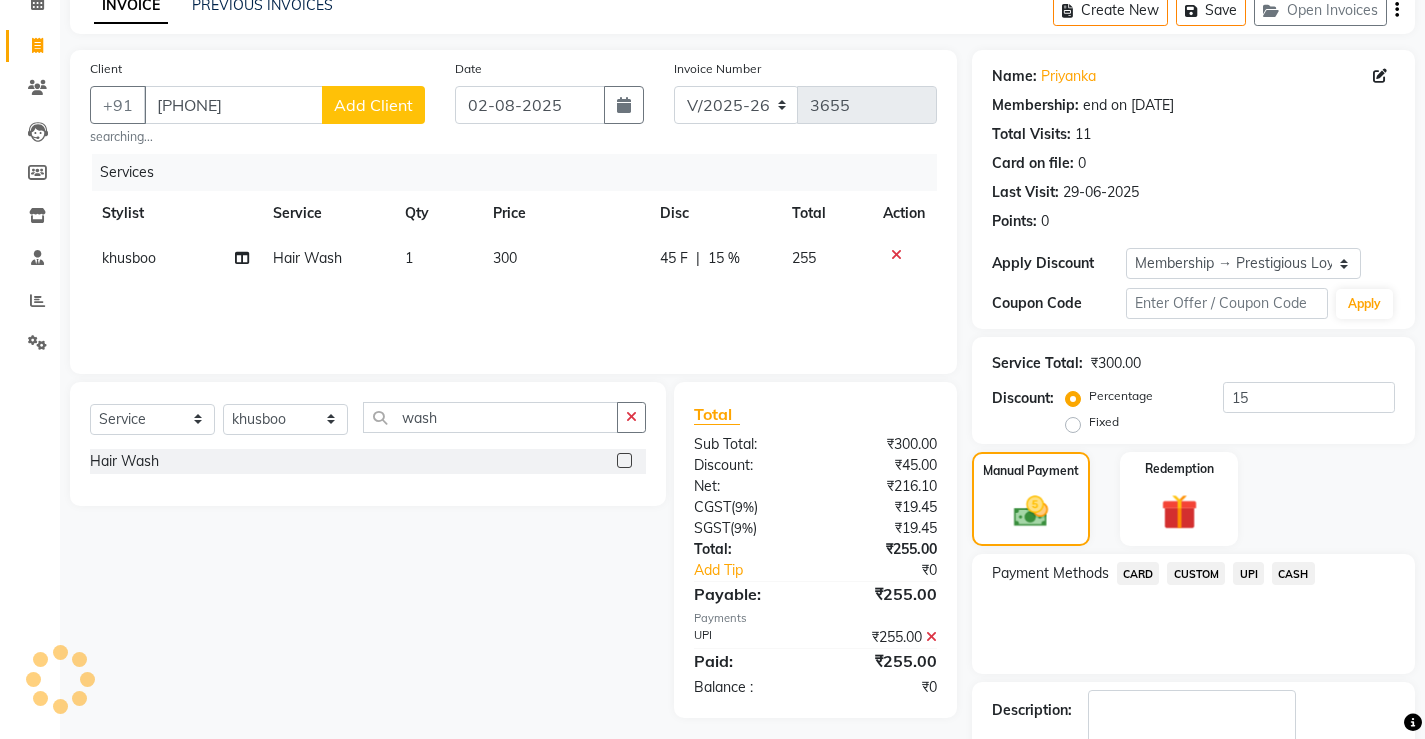 scroll, scrollTop: 219, scrollLeft: 0, axis: vertical 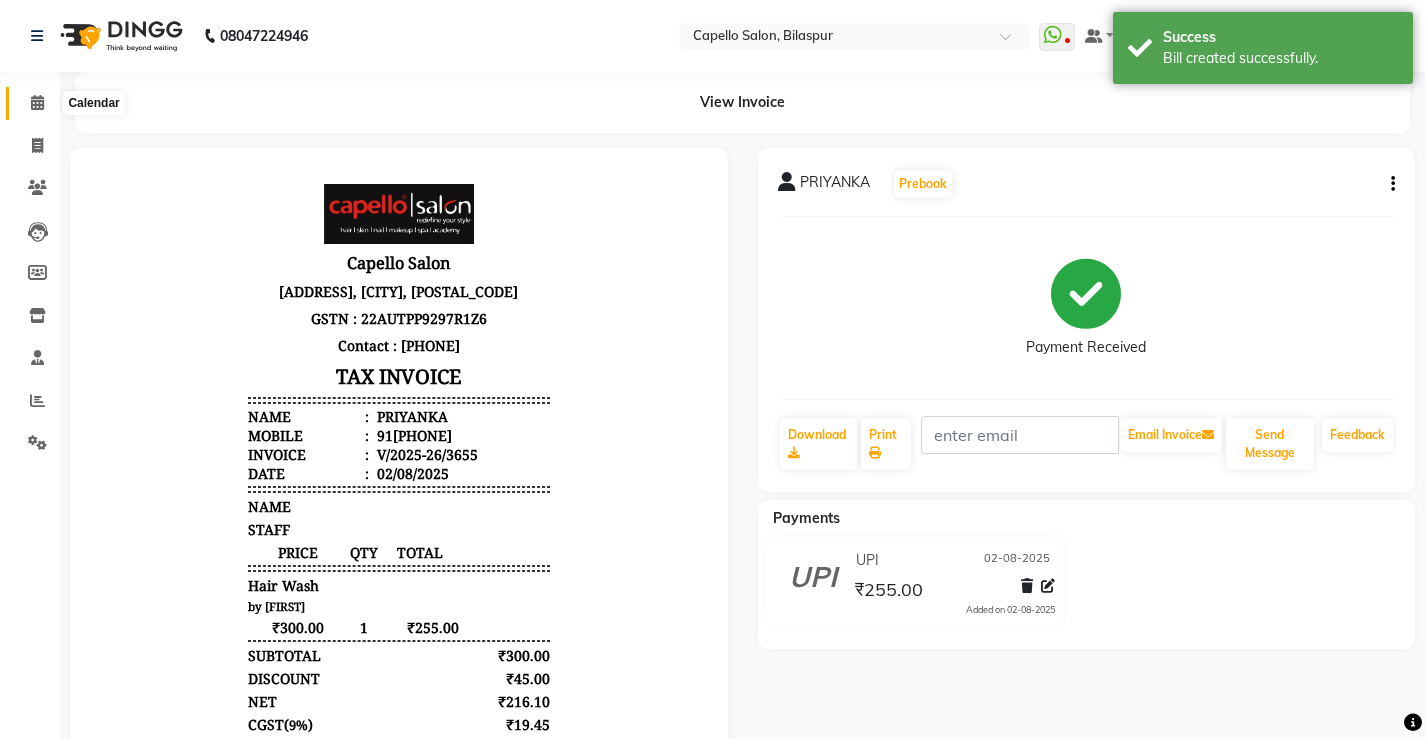 click 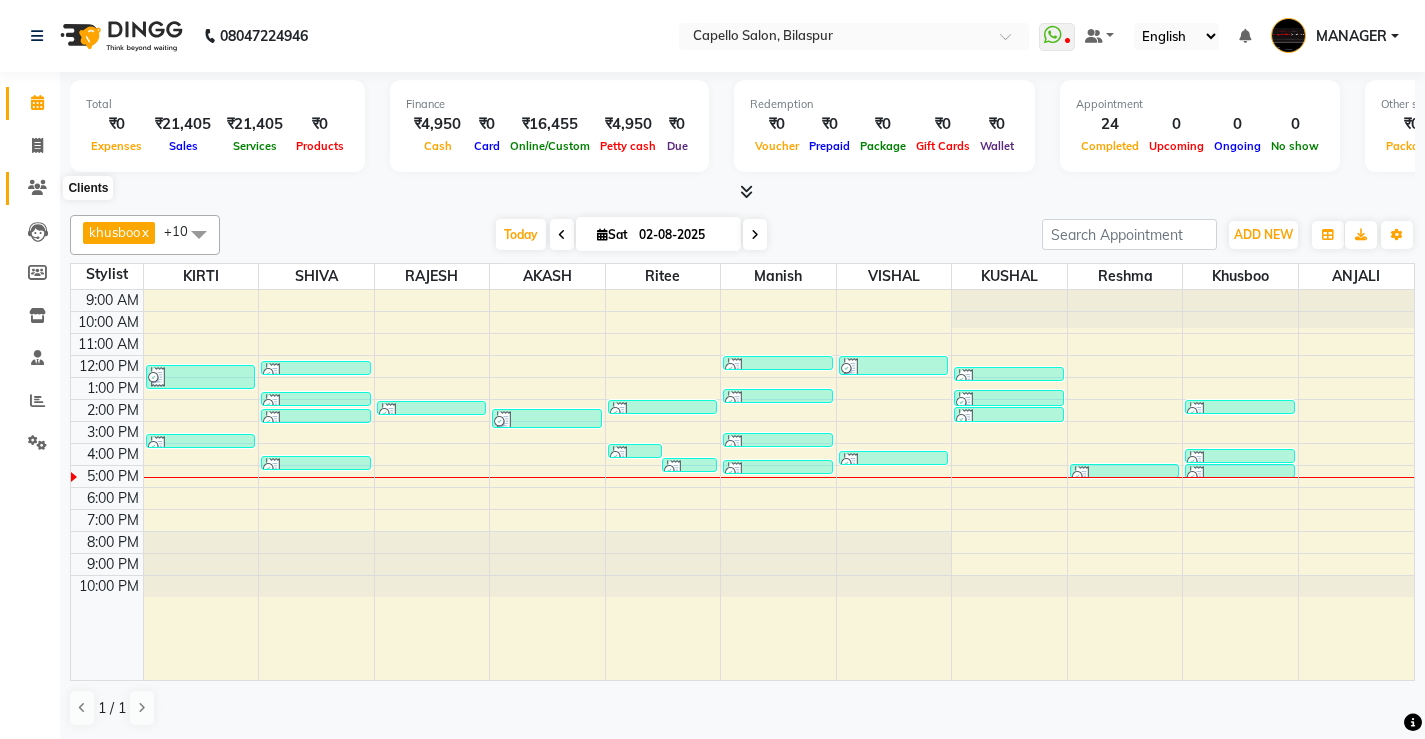 click 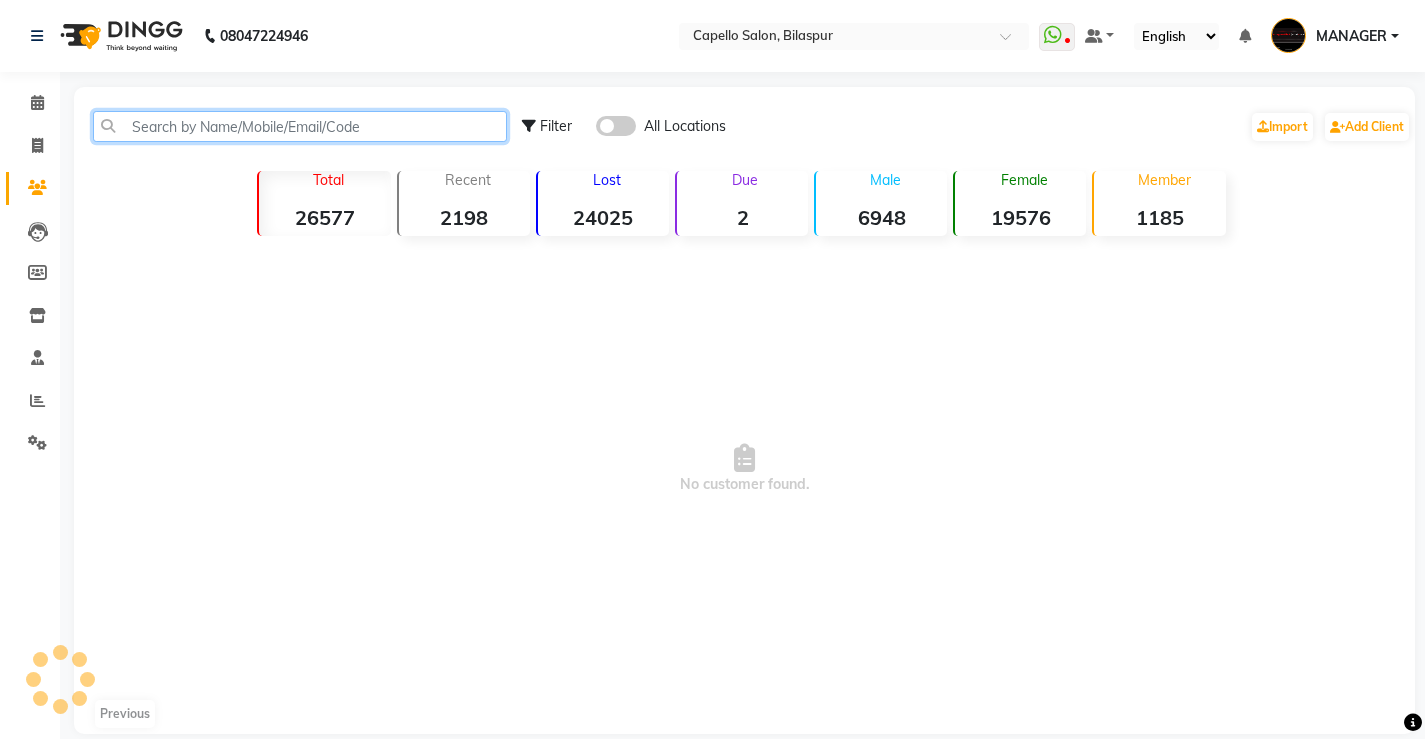 click 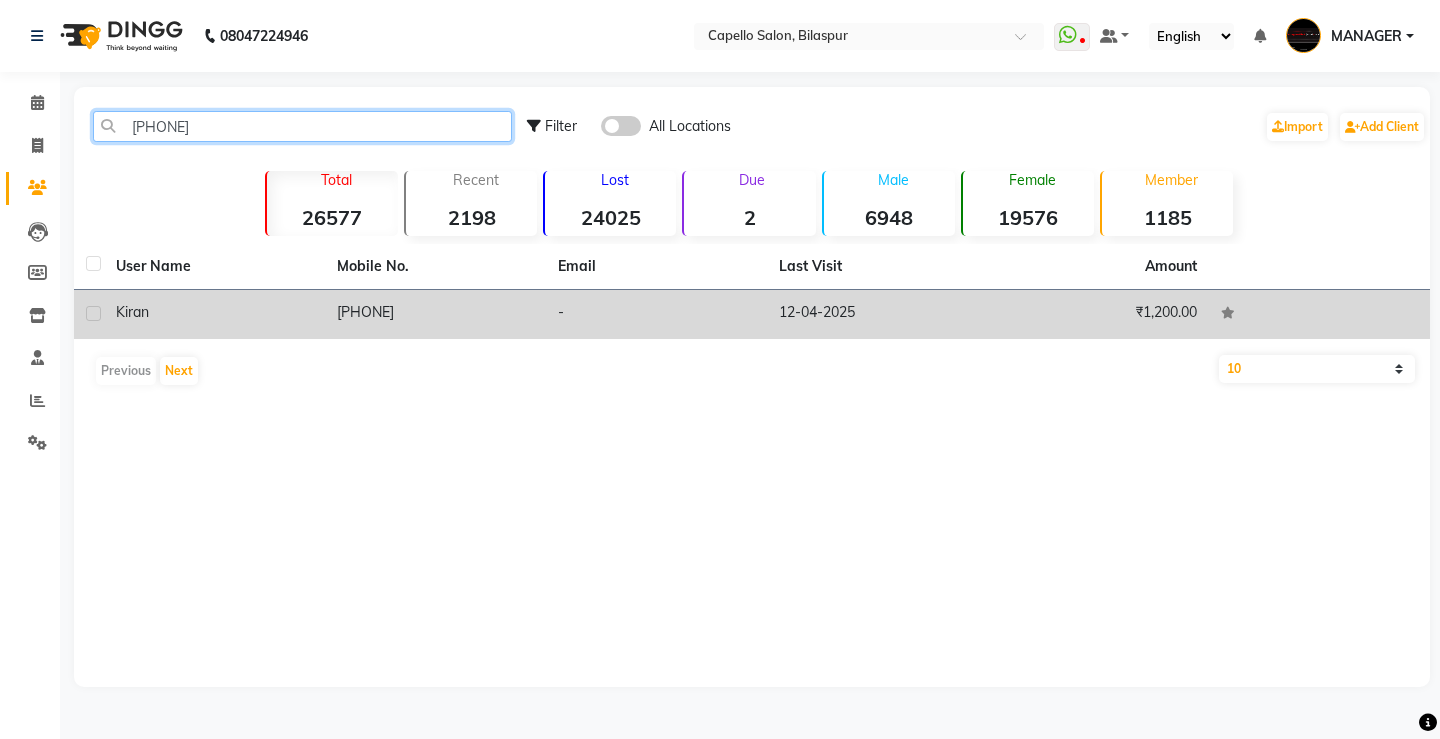 type on "[PHONE]" 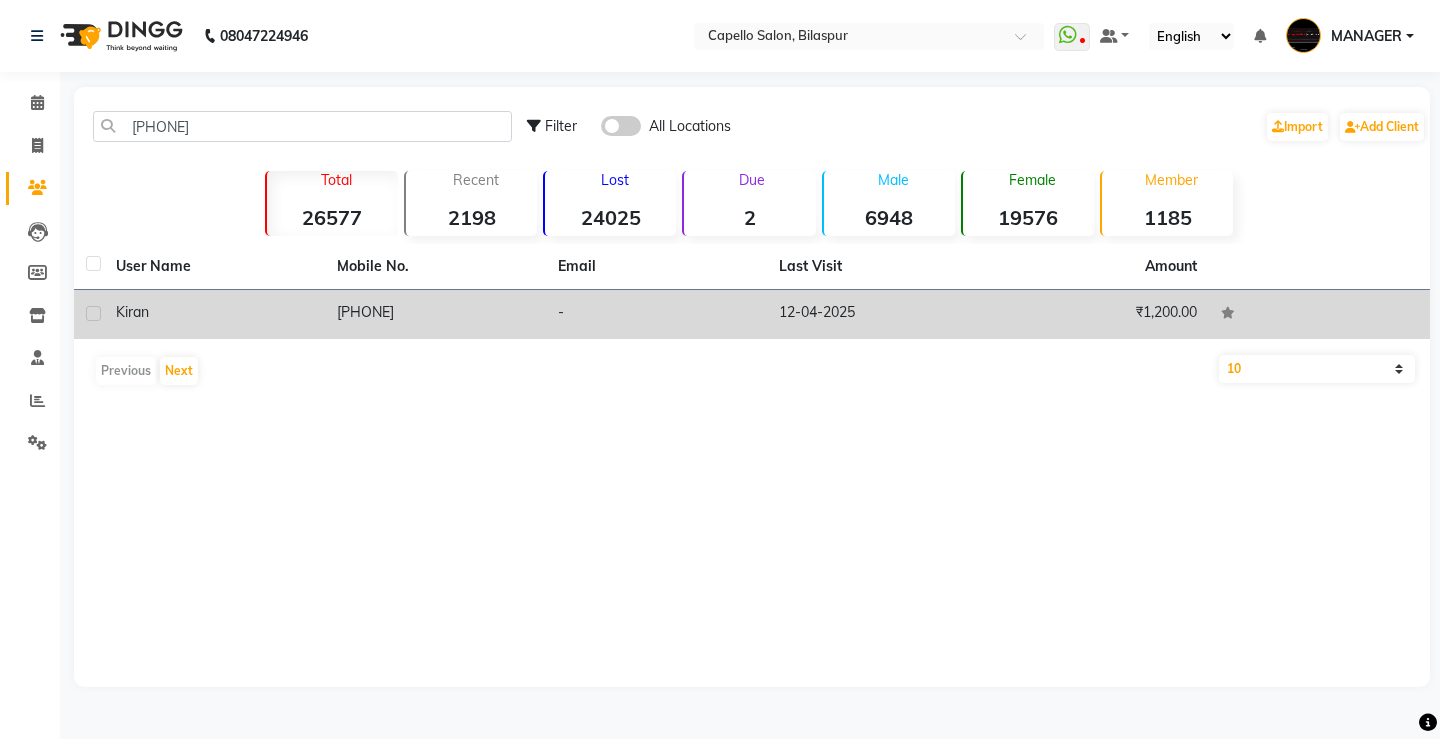 click on "kiran" 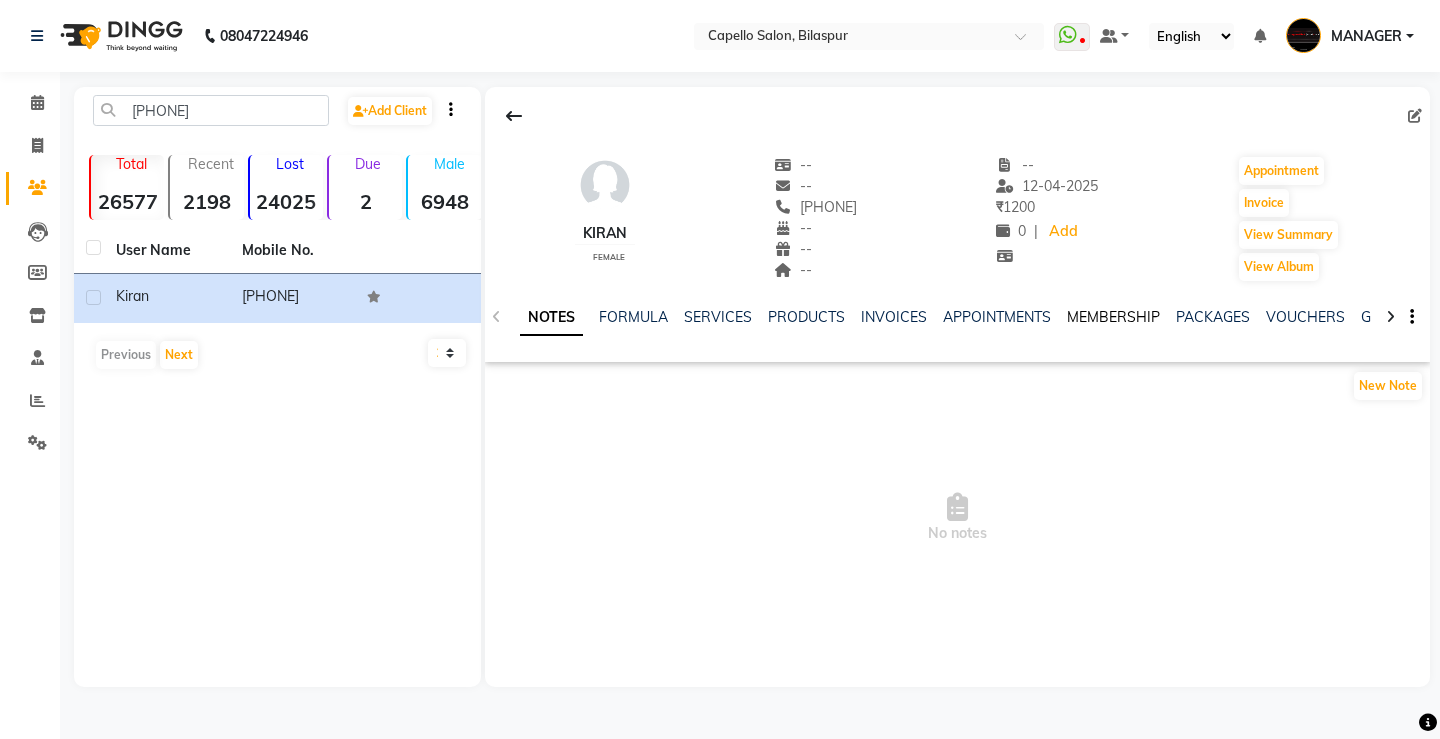 click on "MEMBERSHIP" 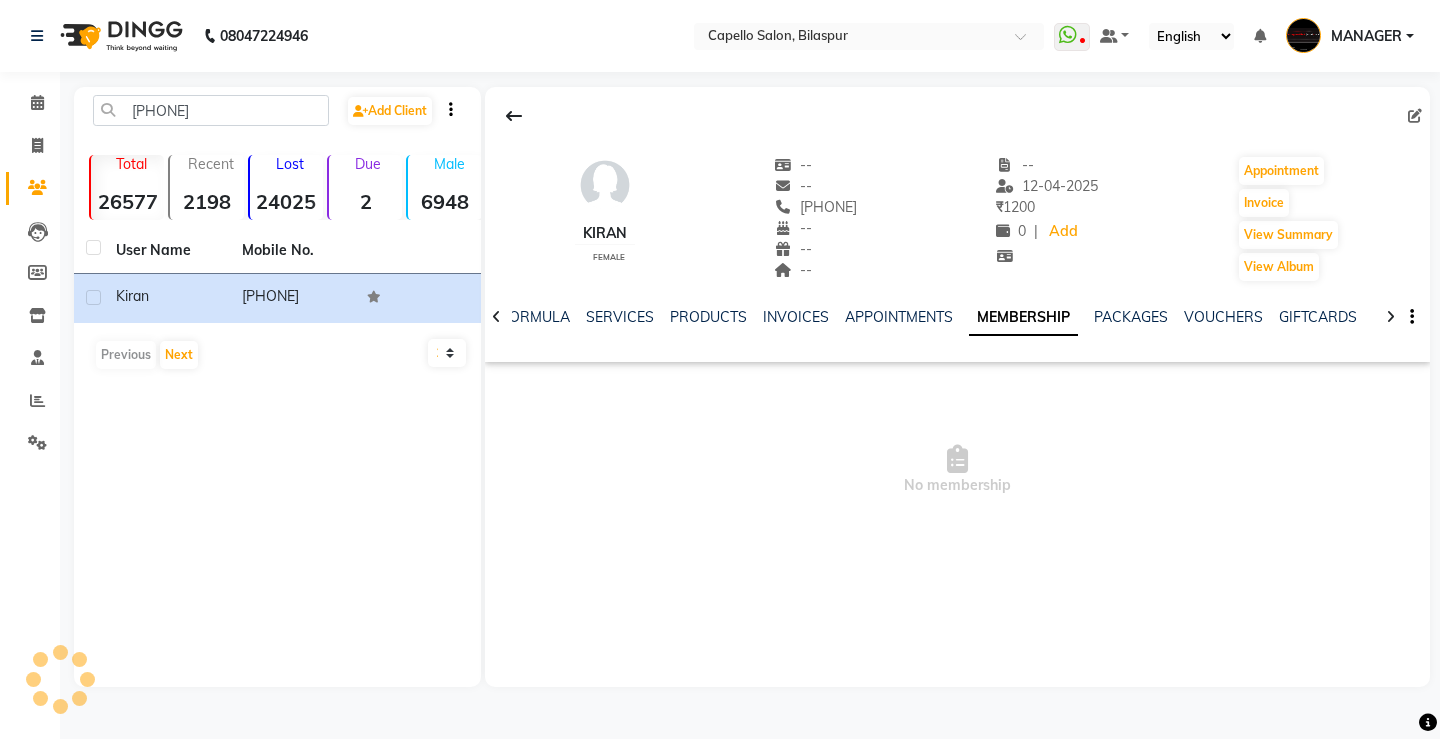click on "NOTES FORMULA SERVICES PRODUCTS INVOICES APPOINTMENTS MEMBERSHIP PACKAGES VOUCHERS GIFTCARDS POINTS FORMS FAMILY CARDS WALLET" 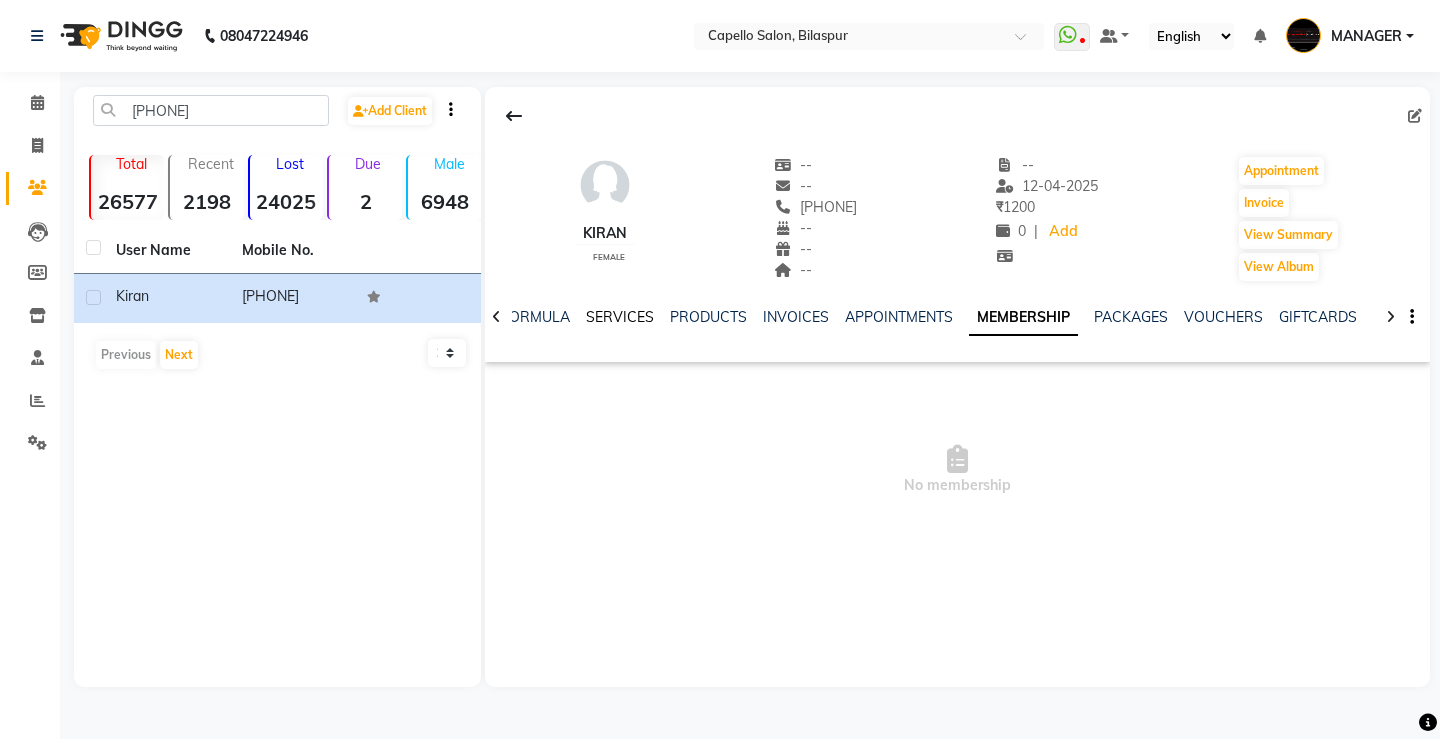 click on "SERVICES" 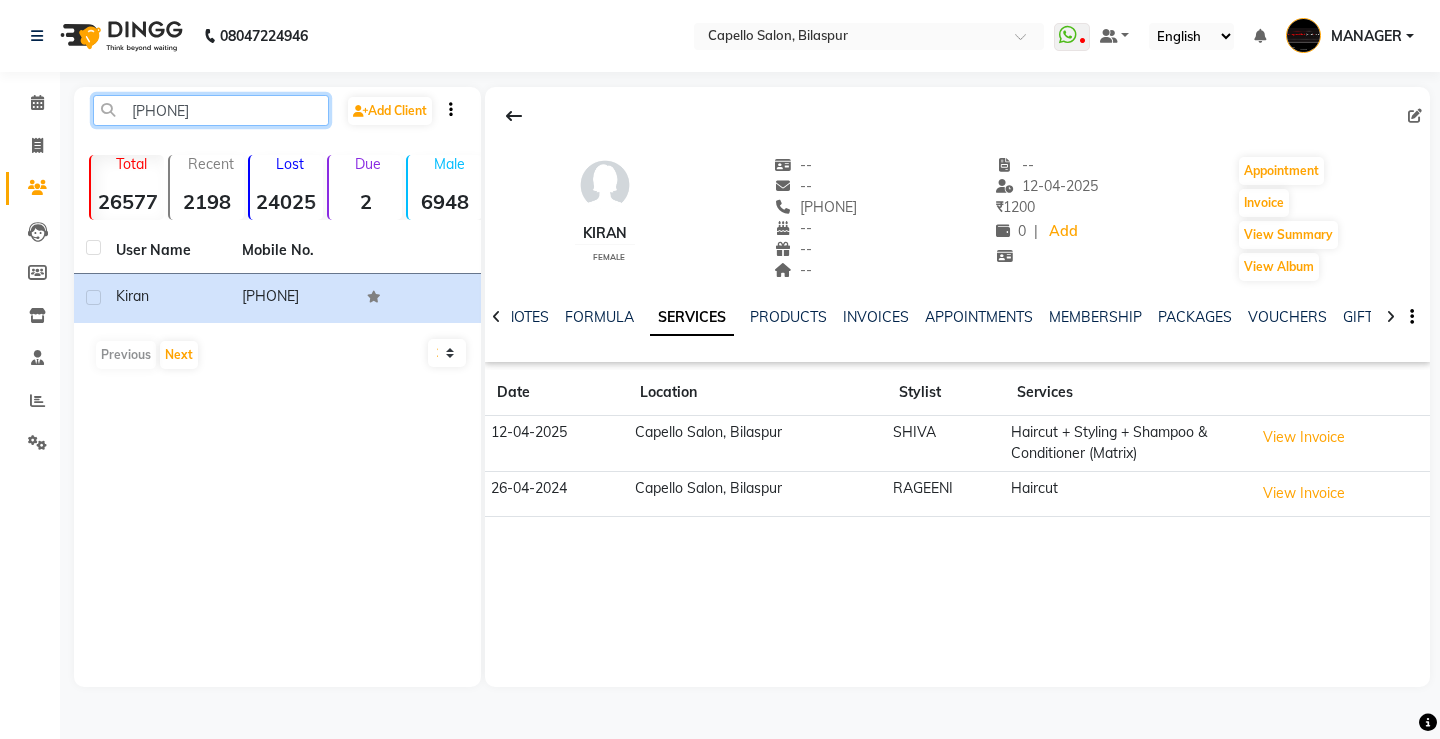 drag, startPoint x: 250, startPoint y: 119, endPoint x: 0, endPoint y: 142, distance: 251.05577 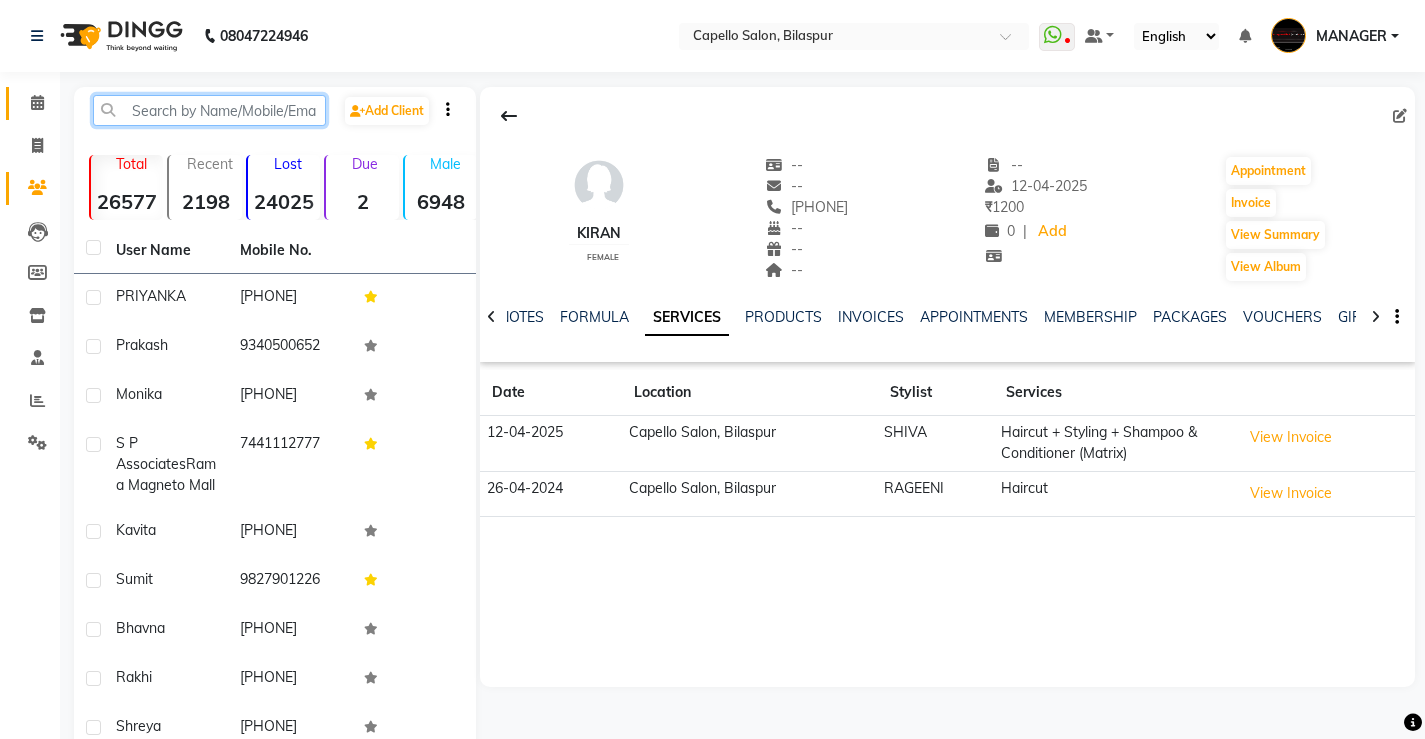 type 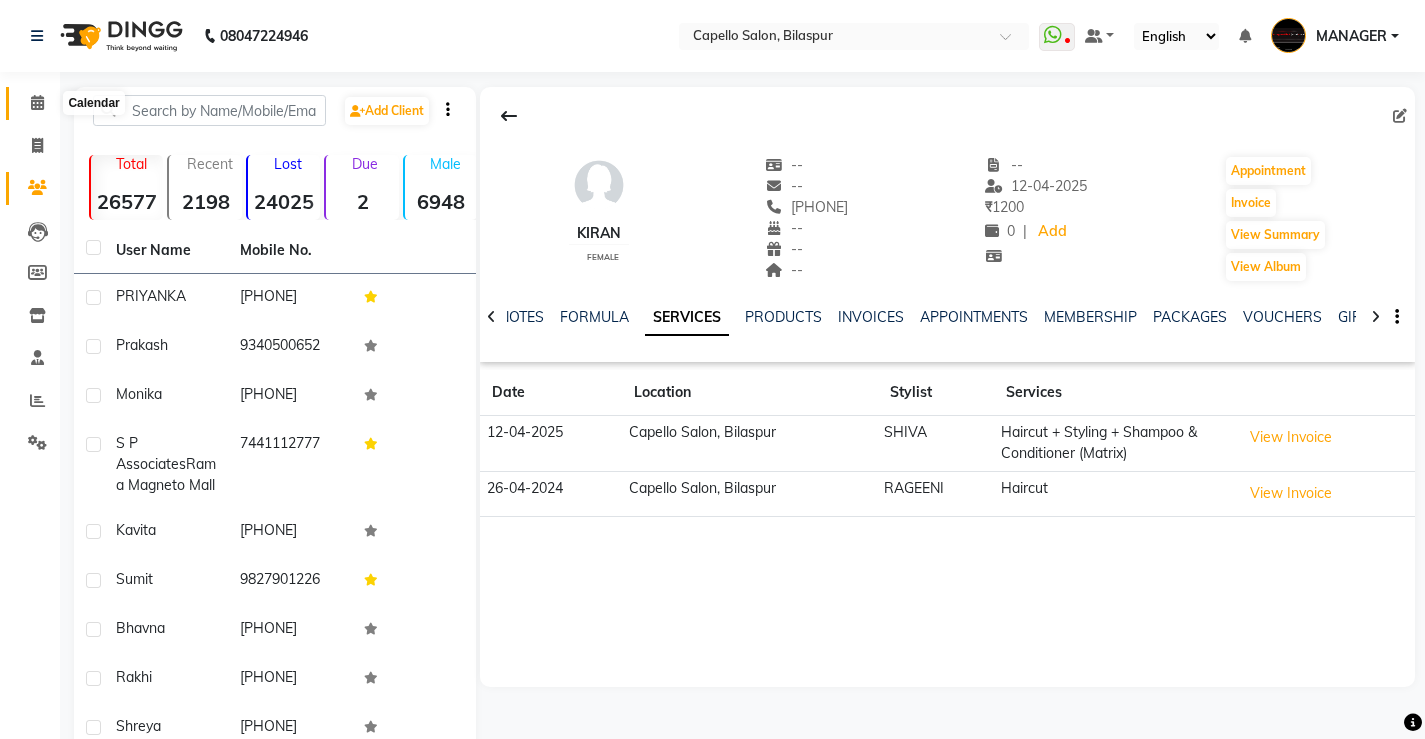 click 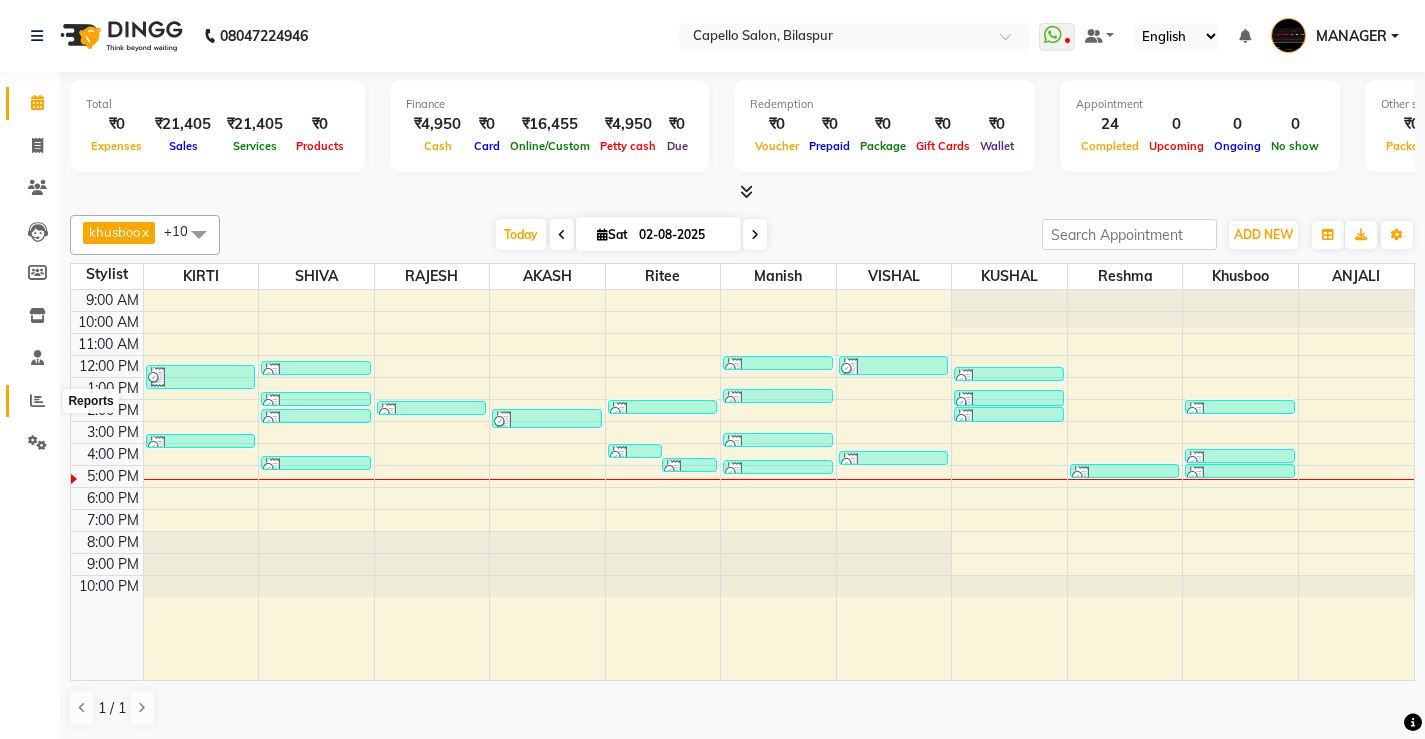 click 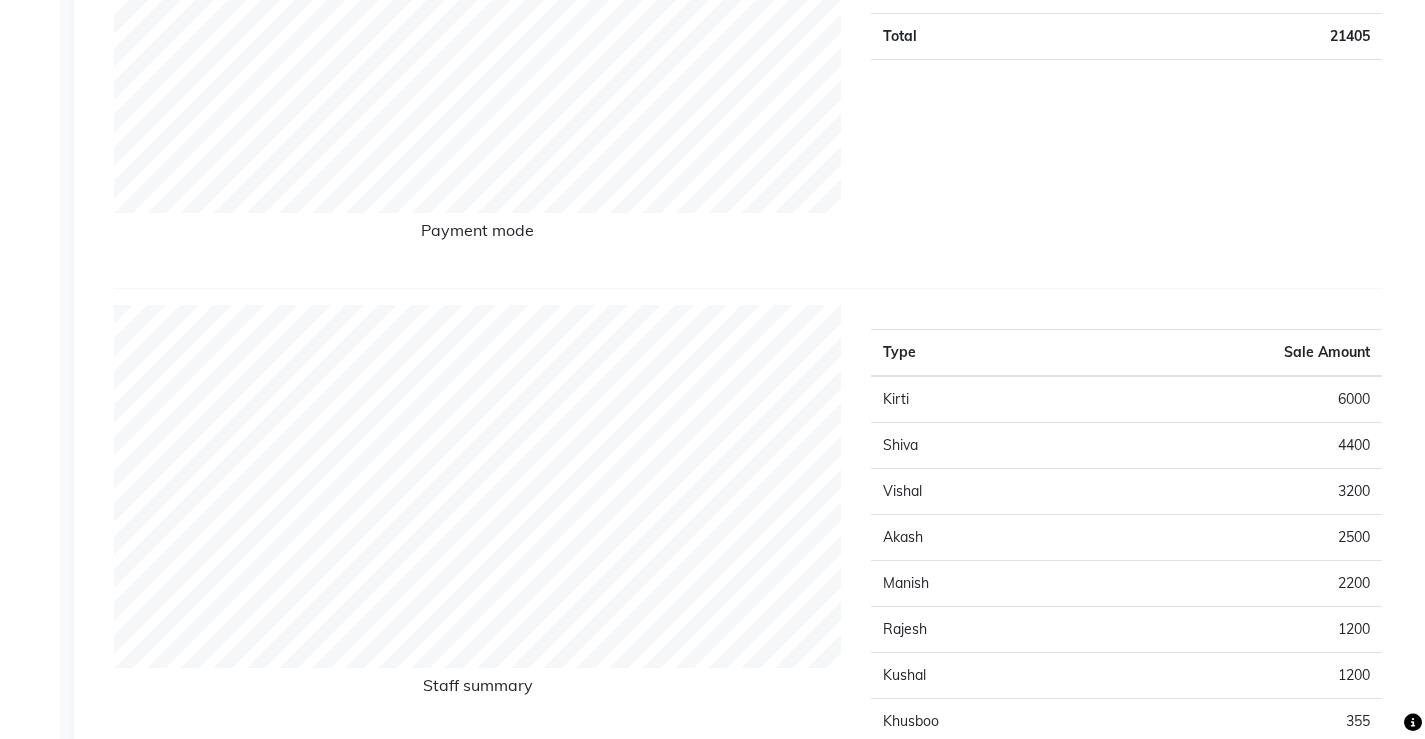 scroll, scrollTop: 600, scrollLeft: 0, axis: vertical 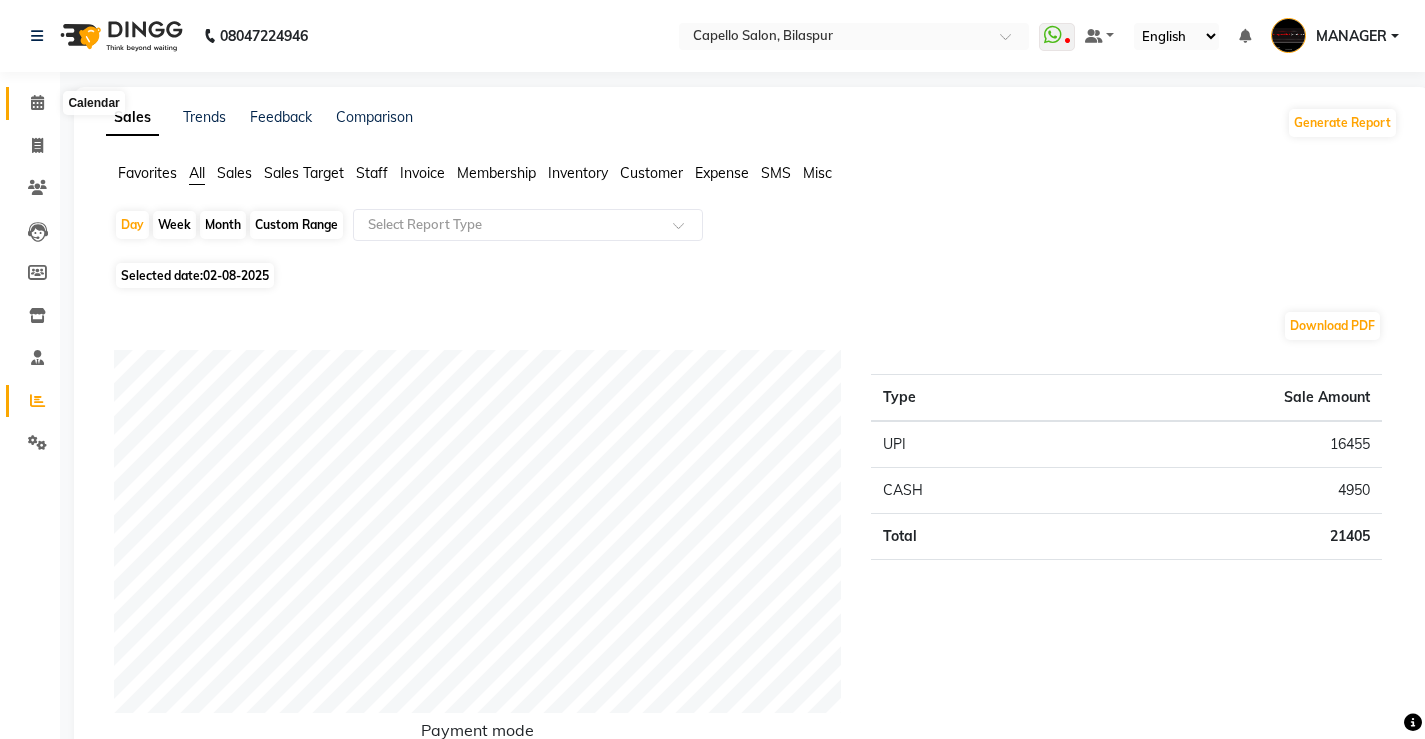 click 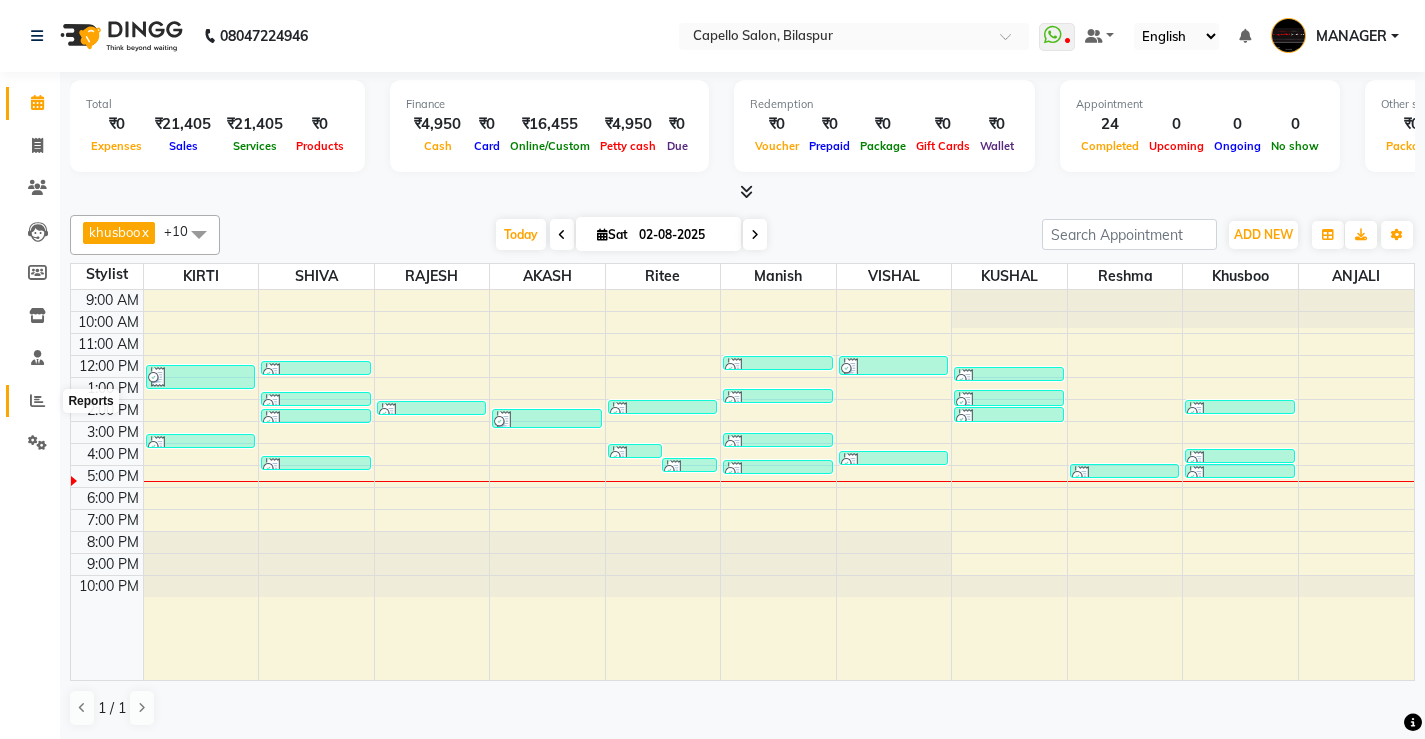 click 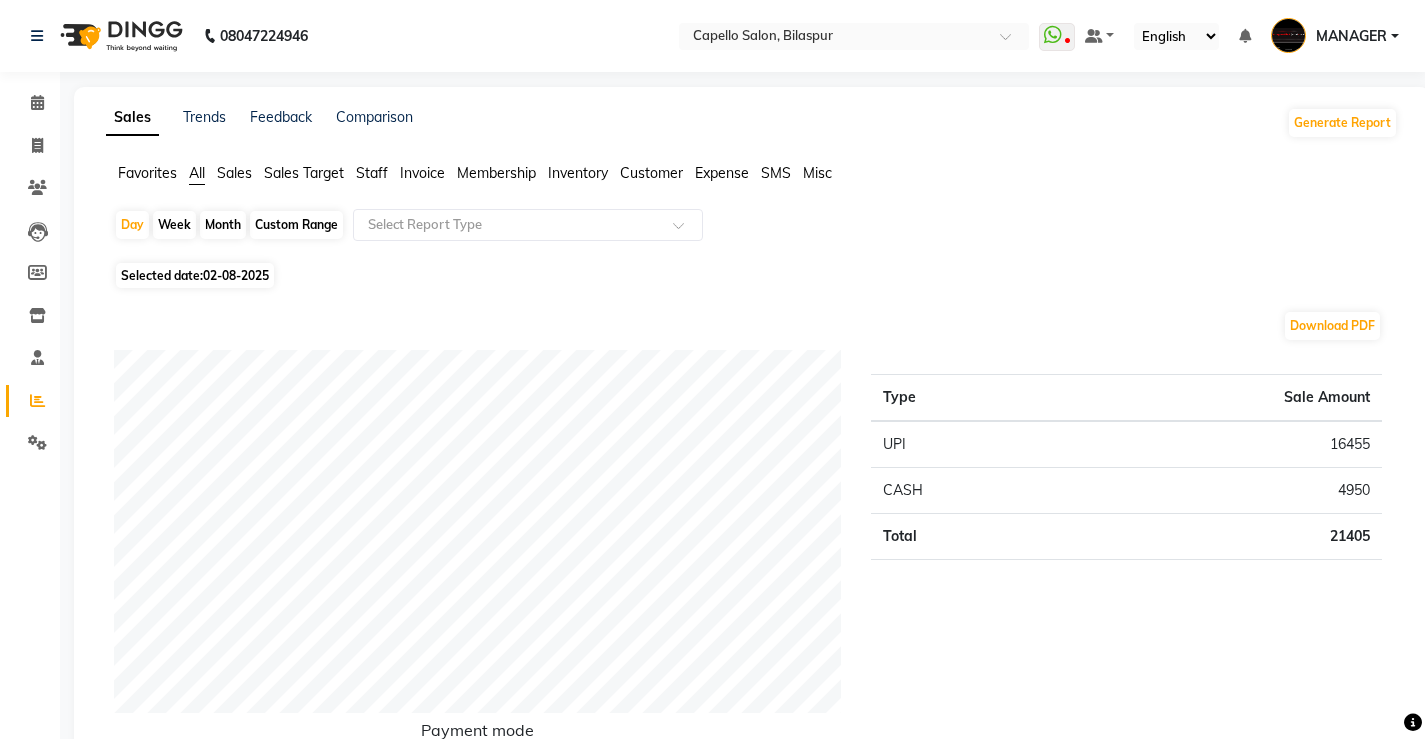 click on "Month" 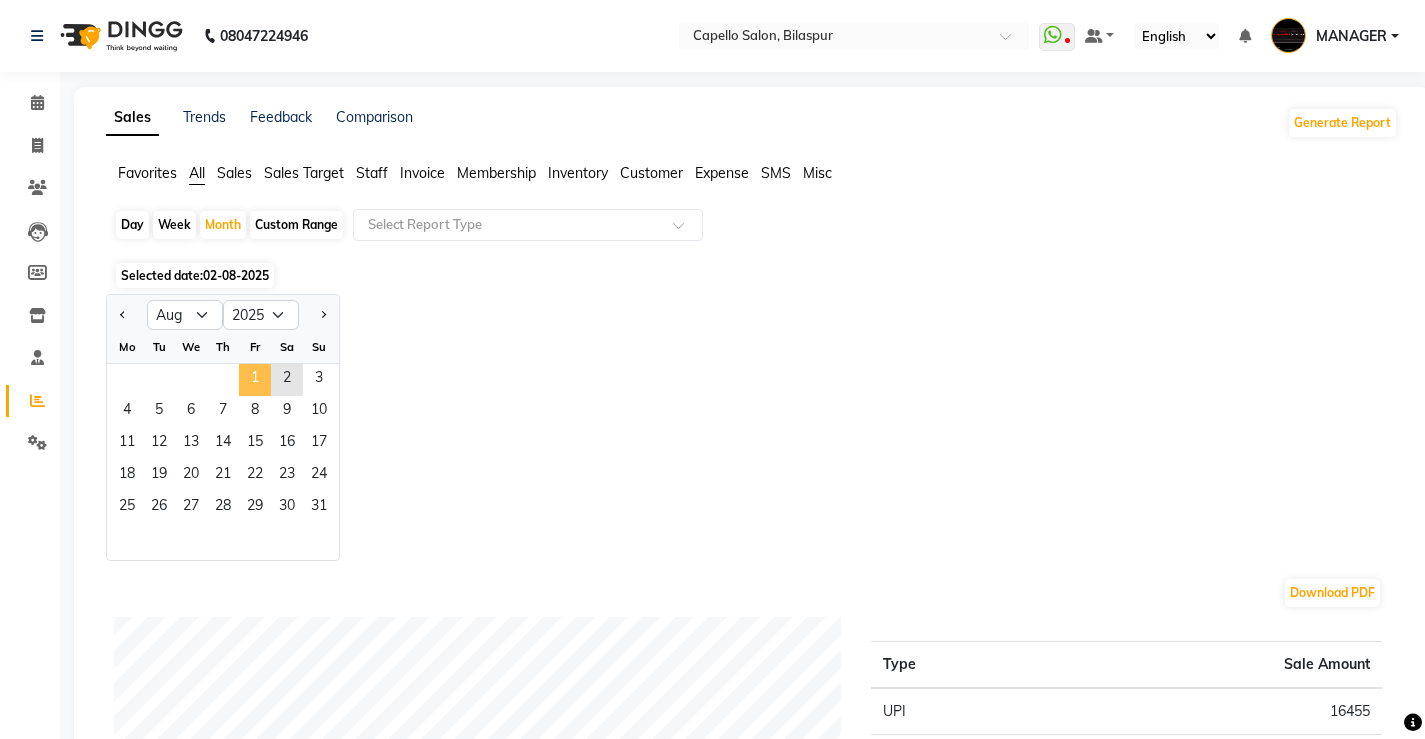 click on "1" 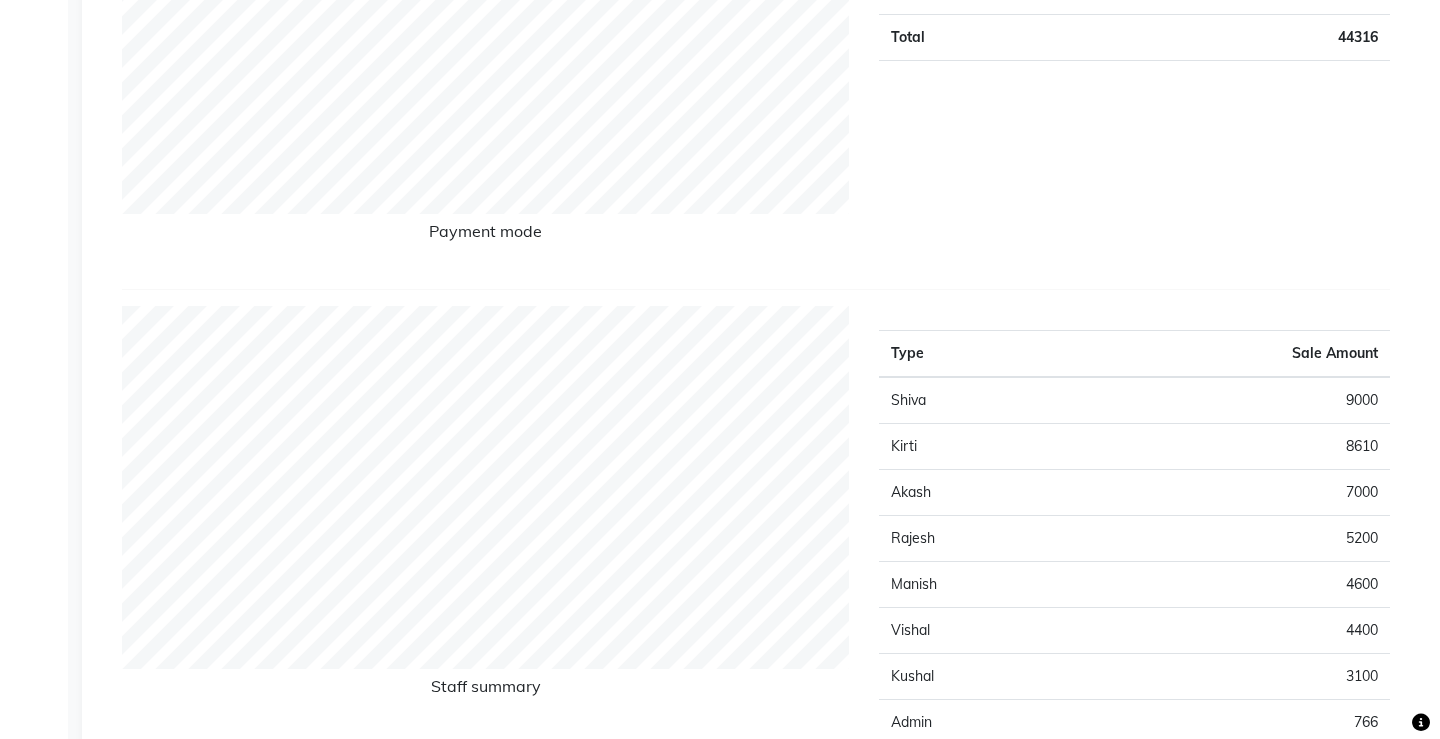 scroll, scrollTop: 0, scrollLeft: 0, axis: both 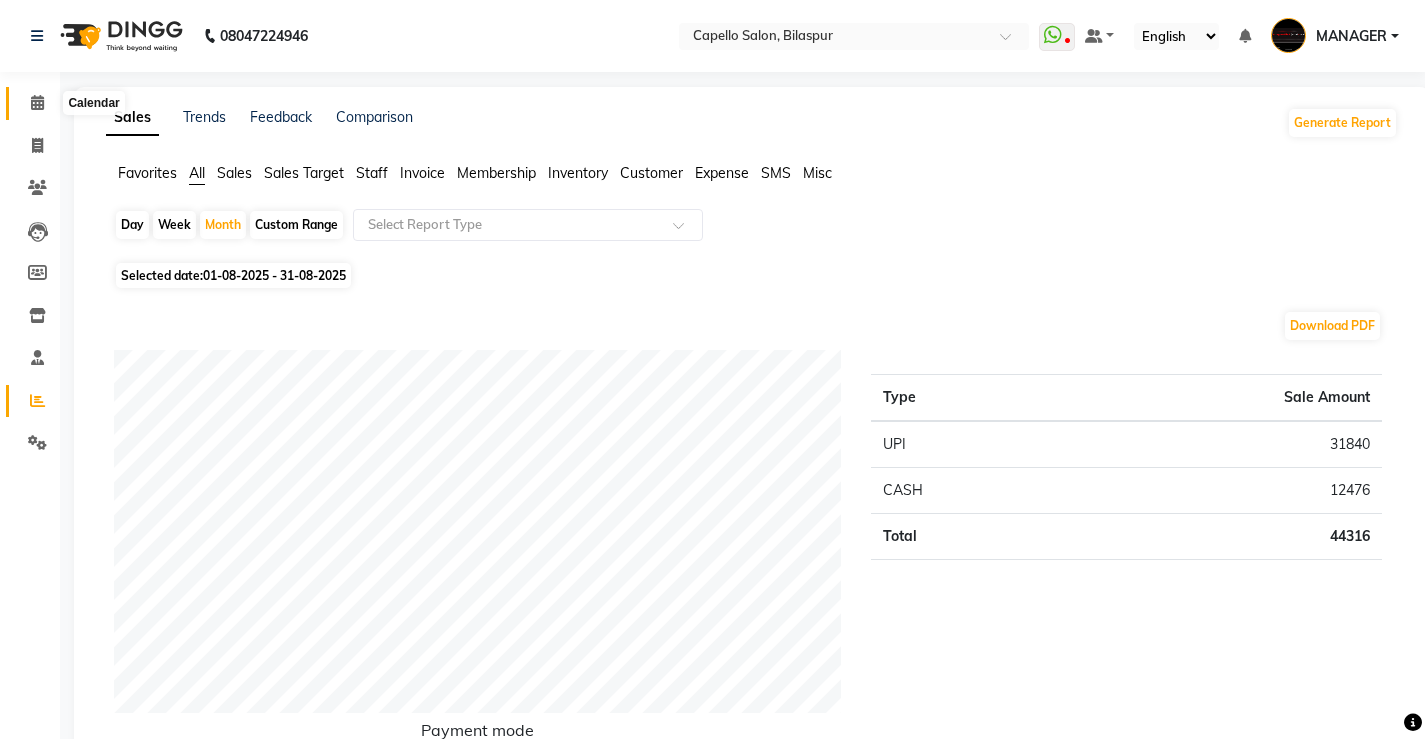 click 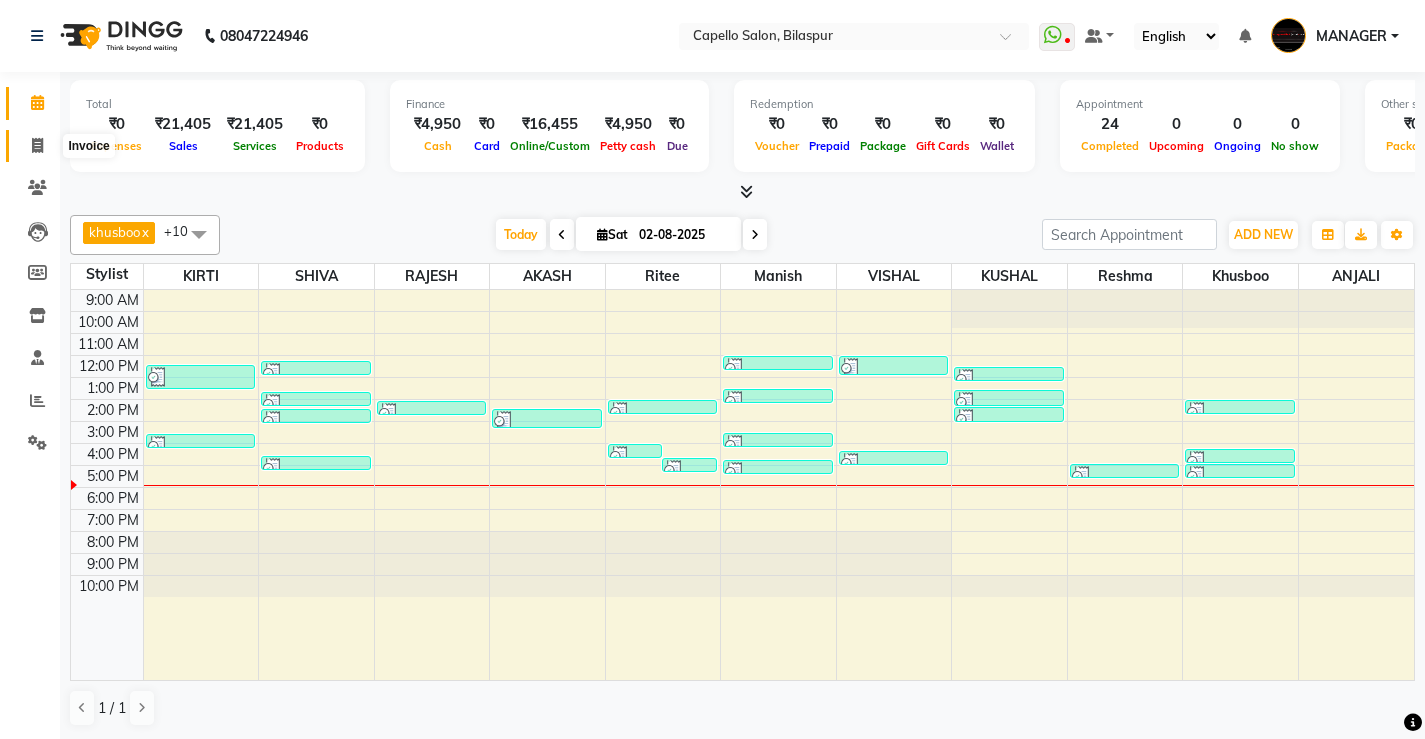 click 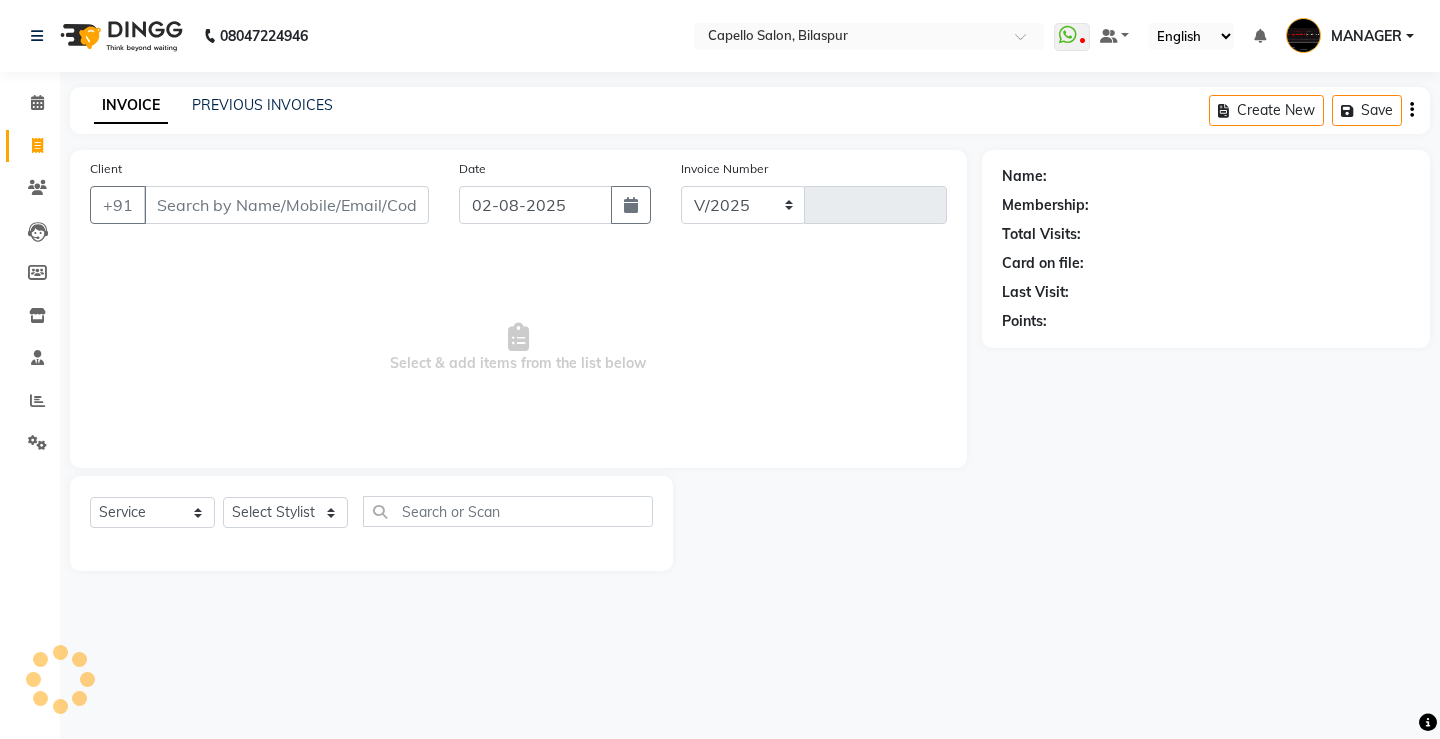 select on "857" 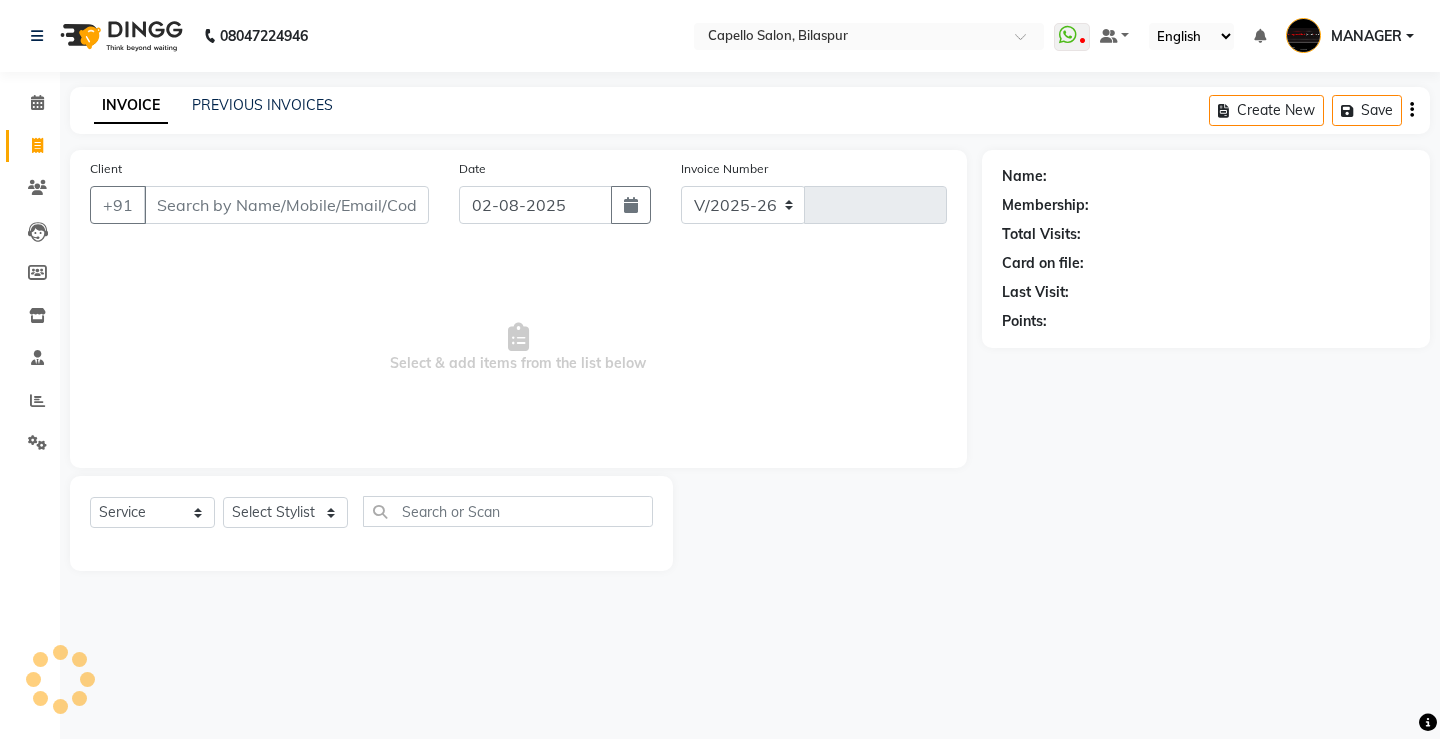 type on "3656" 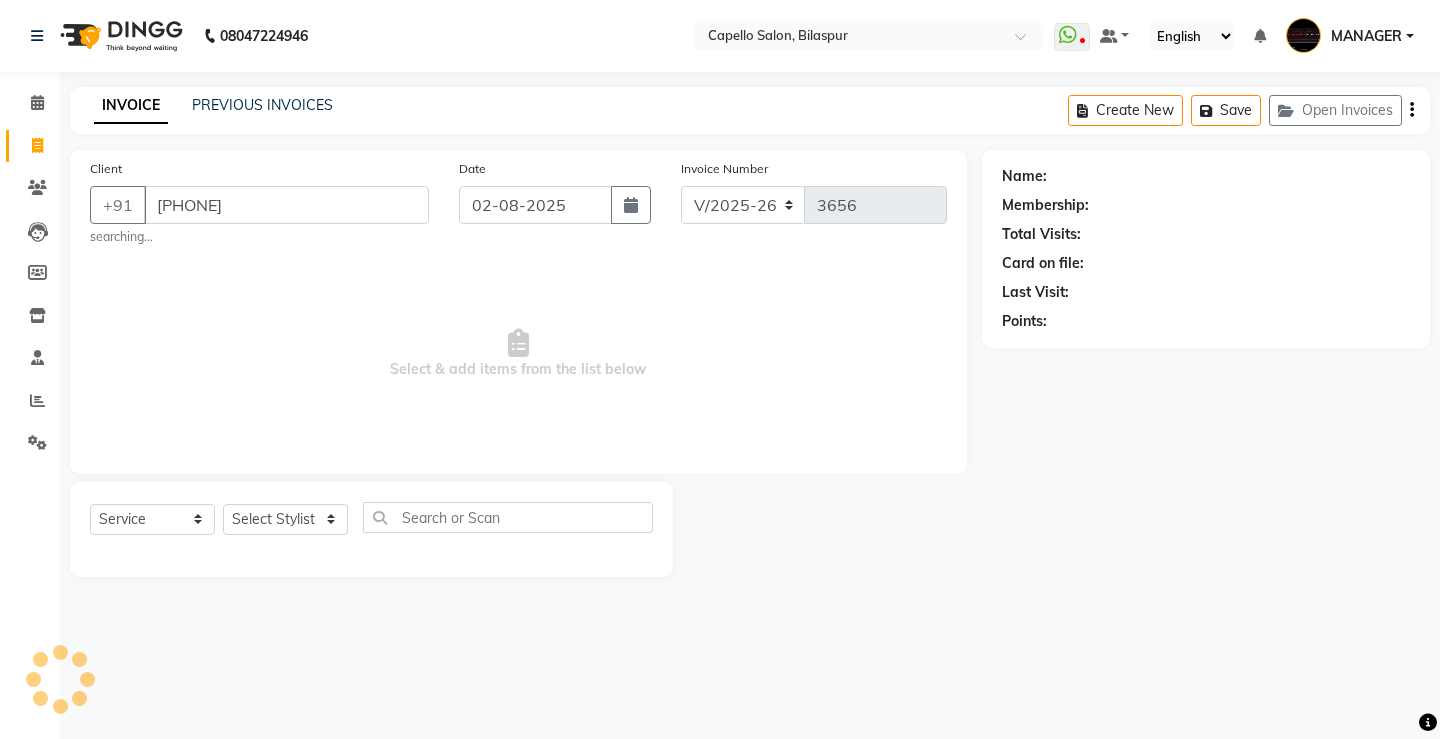 type on "[PHONE]" 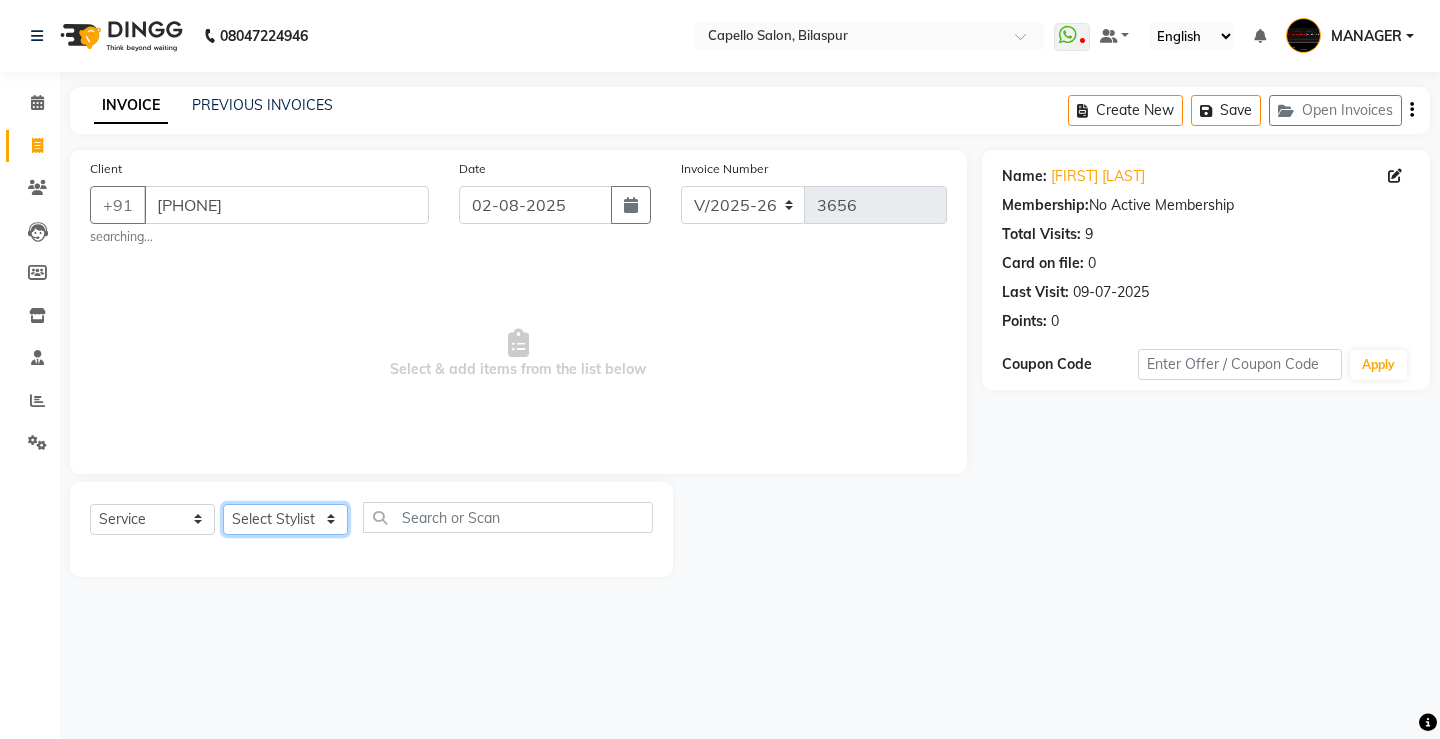 click on "Select Stylist ADMIN AKASH ANJALI khusboo KIRTI KUSHAL MANAGER Manish  RAJESH reshma ritee shailendra SHIVA VISHAL" 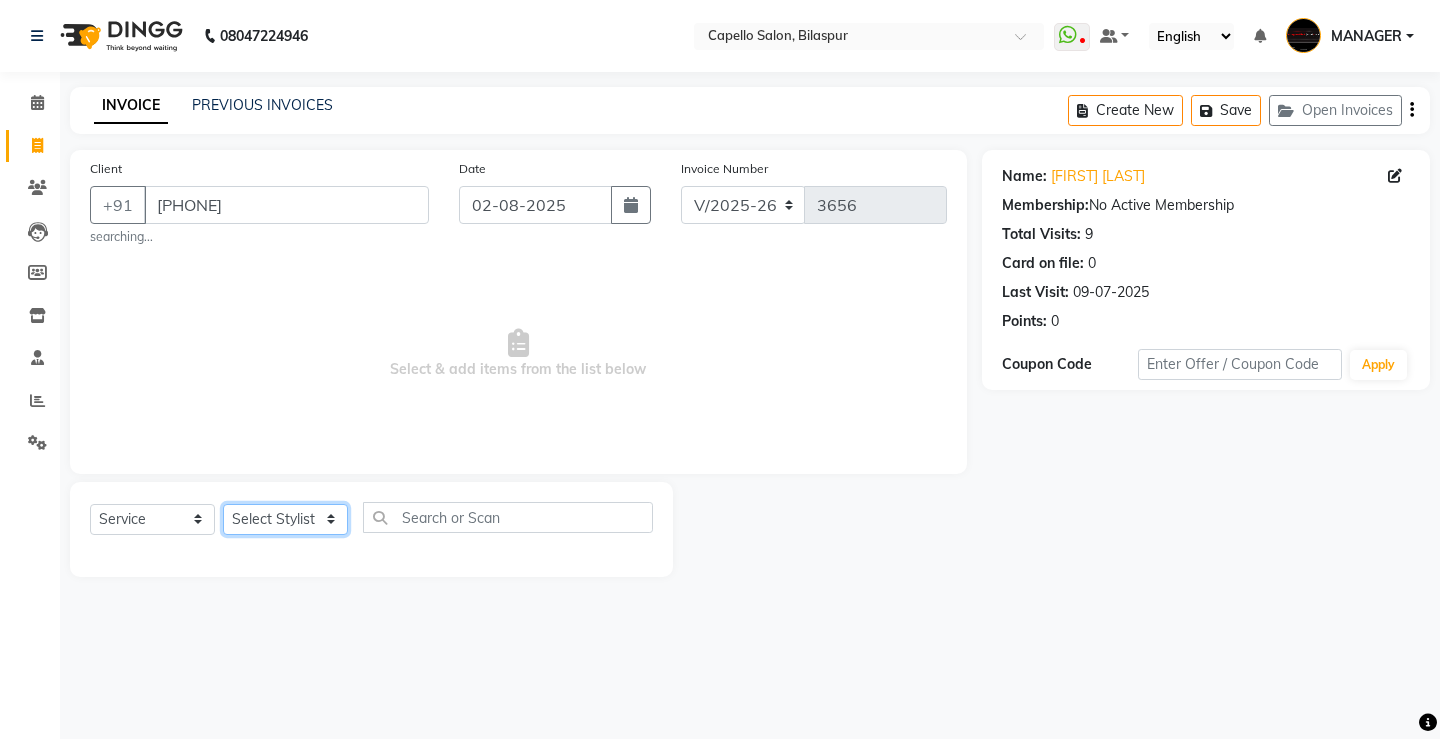 select on "28984" 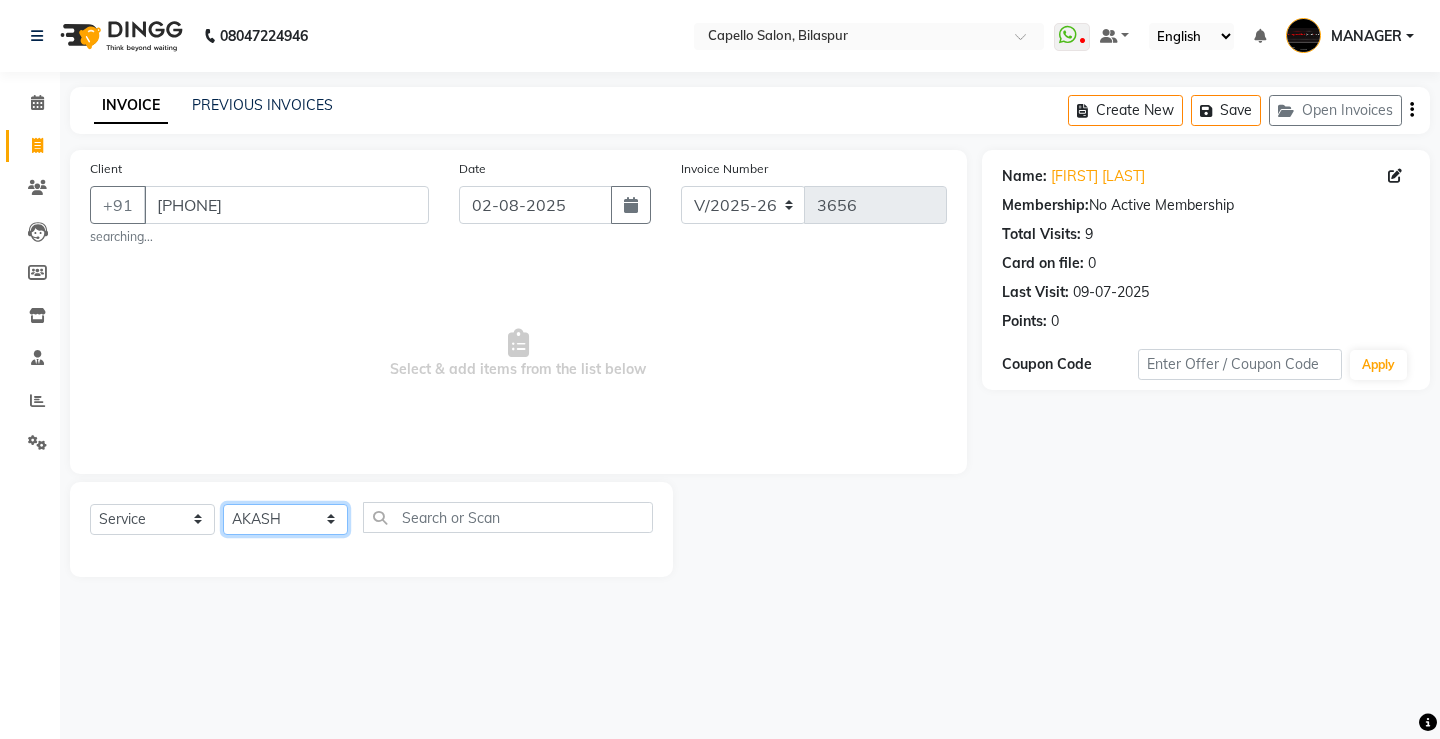 click on "Select Stylist ADMIN AKASH ANJALI khusboo KIRTI KUSHAL MANAGER Manish  RAJESH reshma ritee shailendra SHIVA VISHAL" 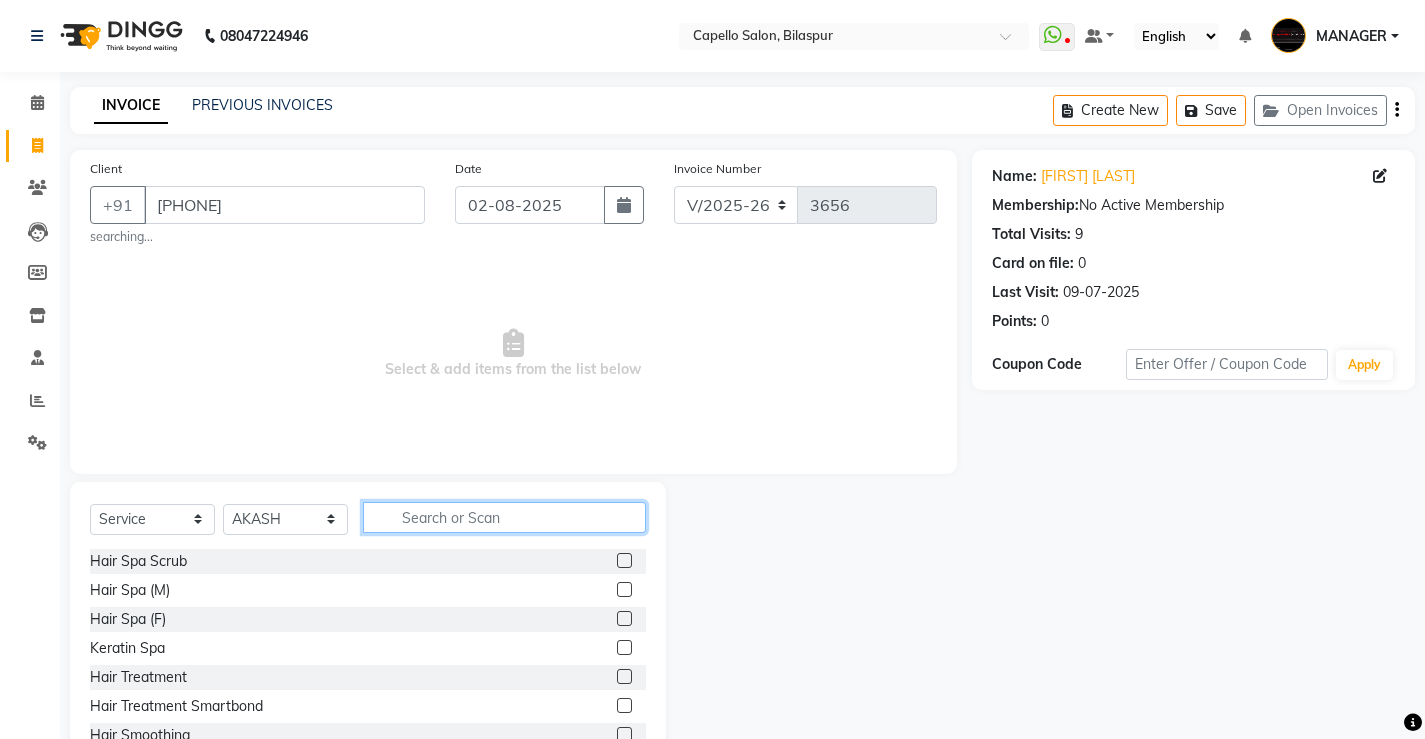click 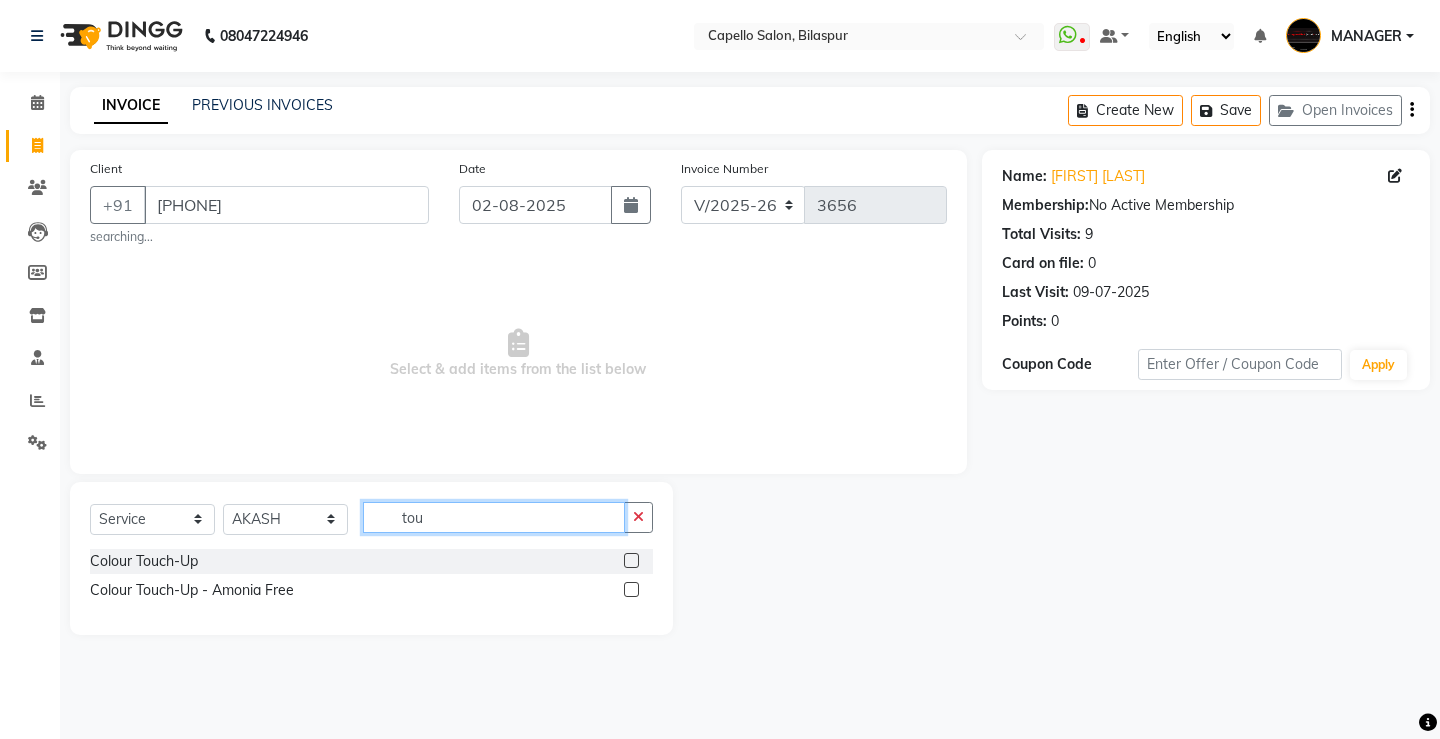 type on "tou" 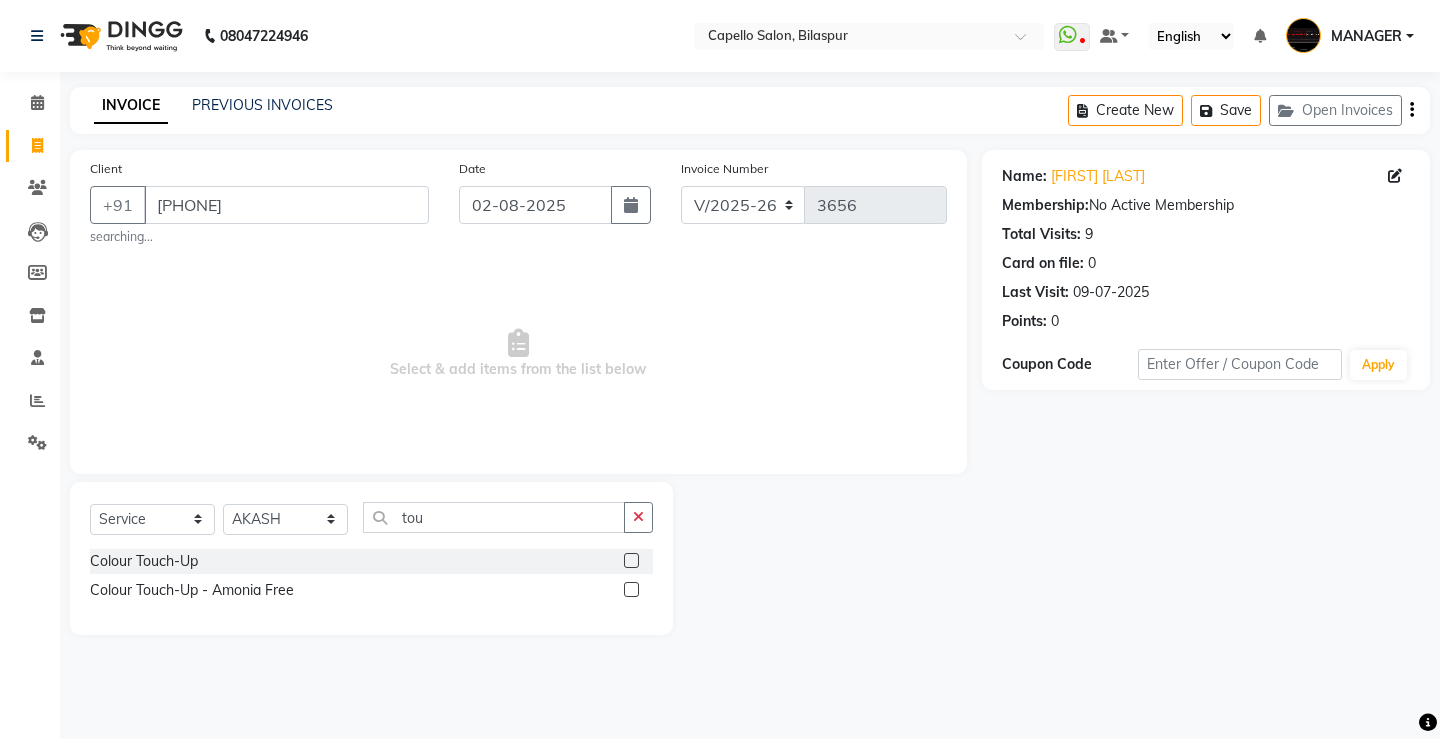 click 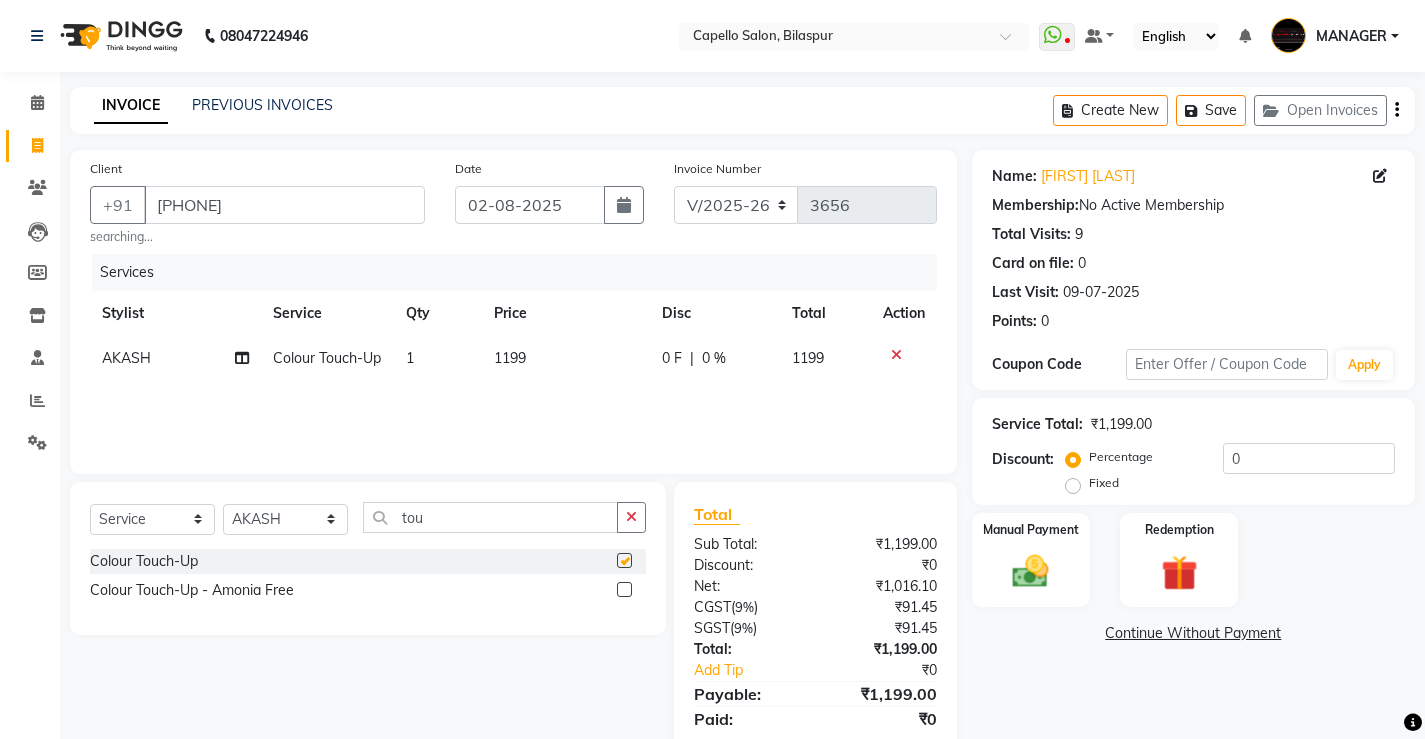 checkbox on "false" 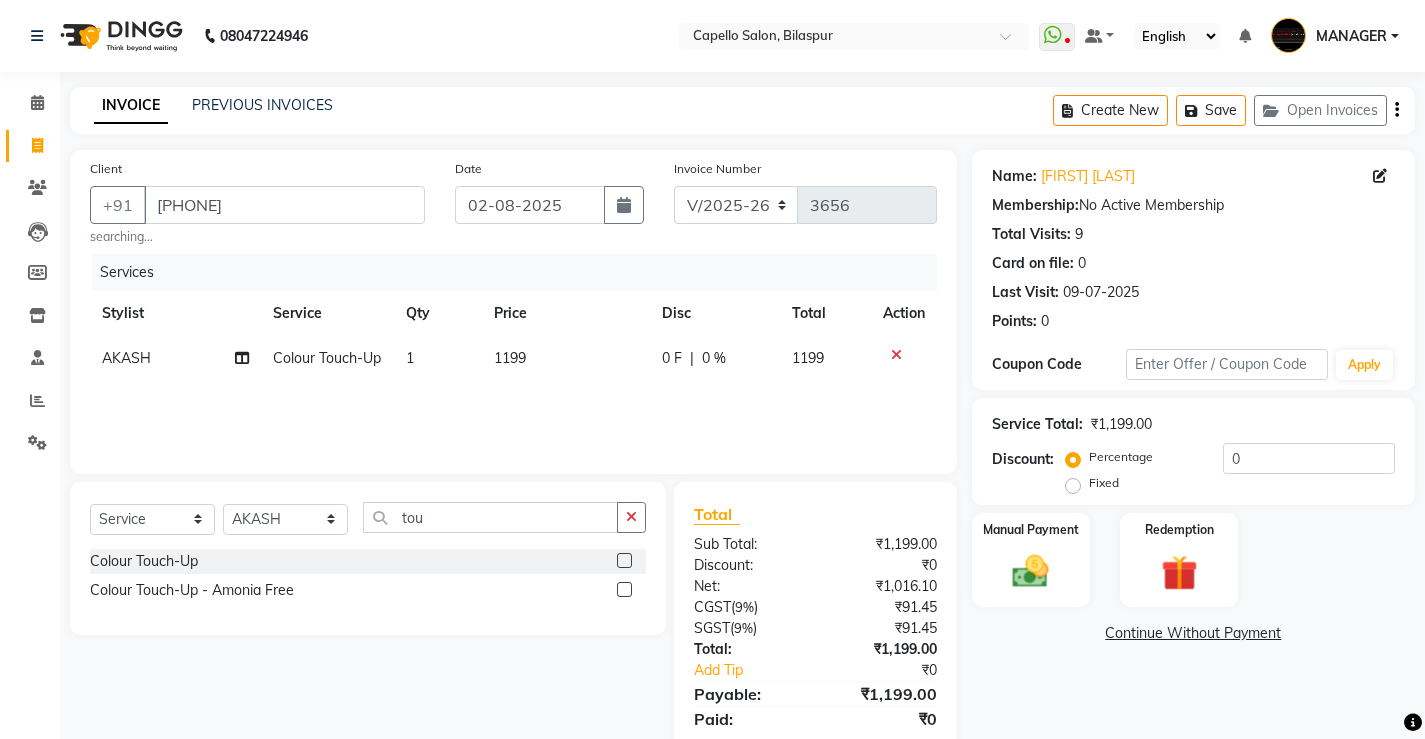 click on "1199" 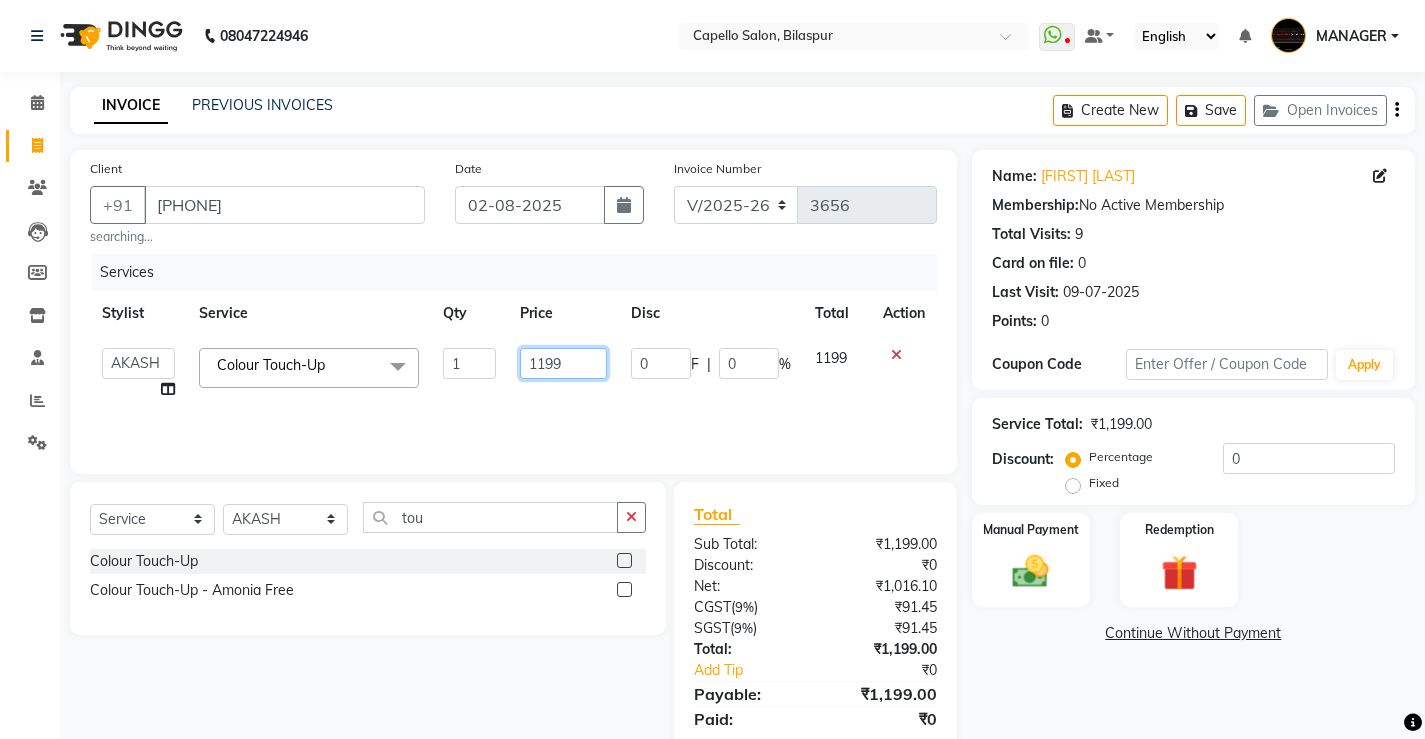 drag, startPoint x: 571, startPoint y: 361, endPoint x: 376, endPoint y: 402, distance: 199.26364 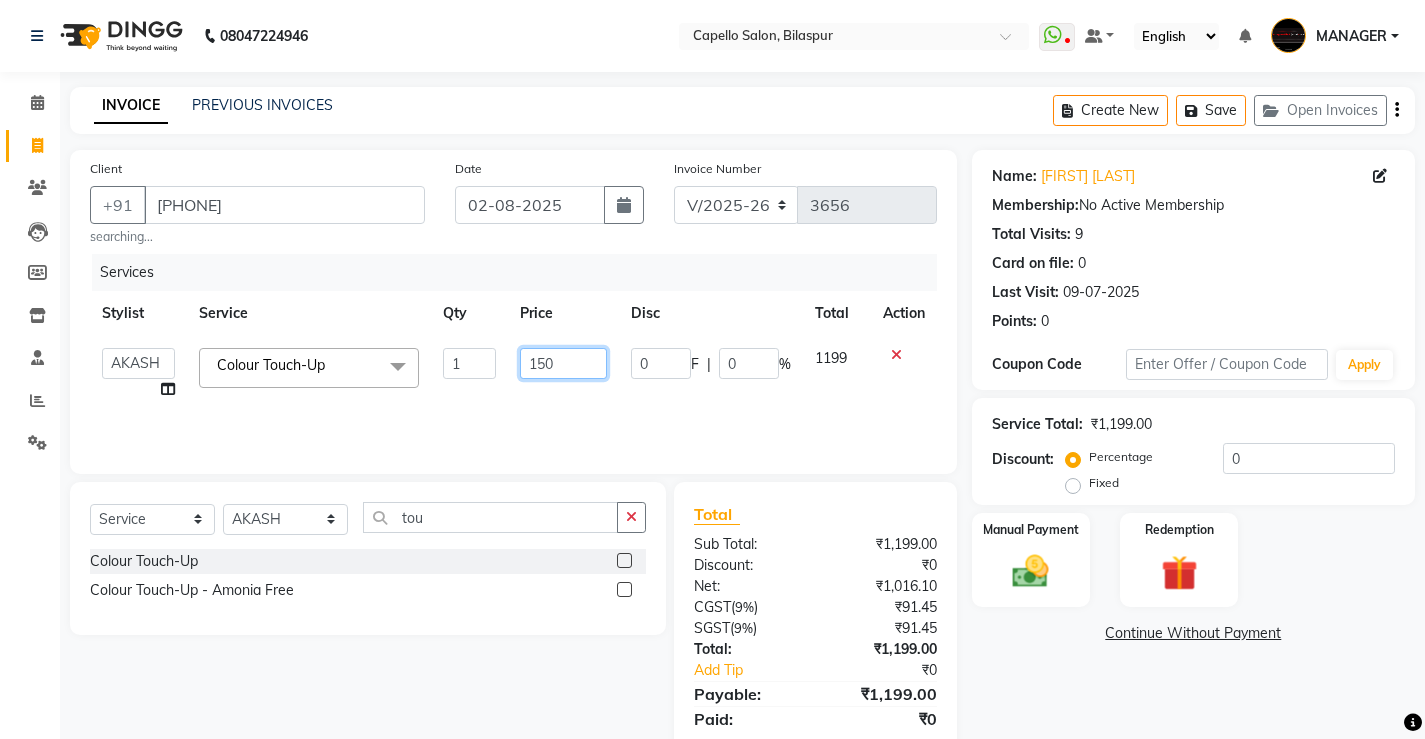 type on "1500" 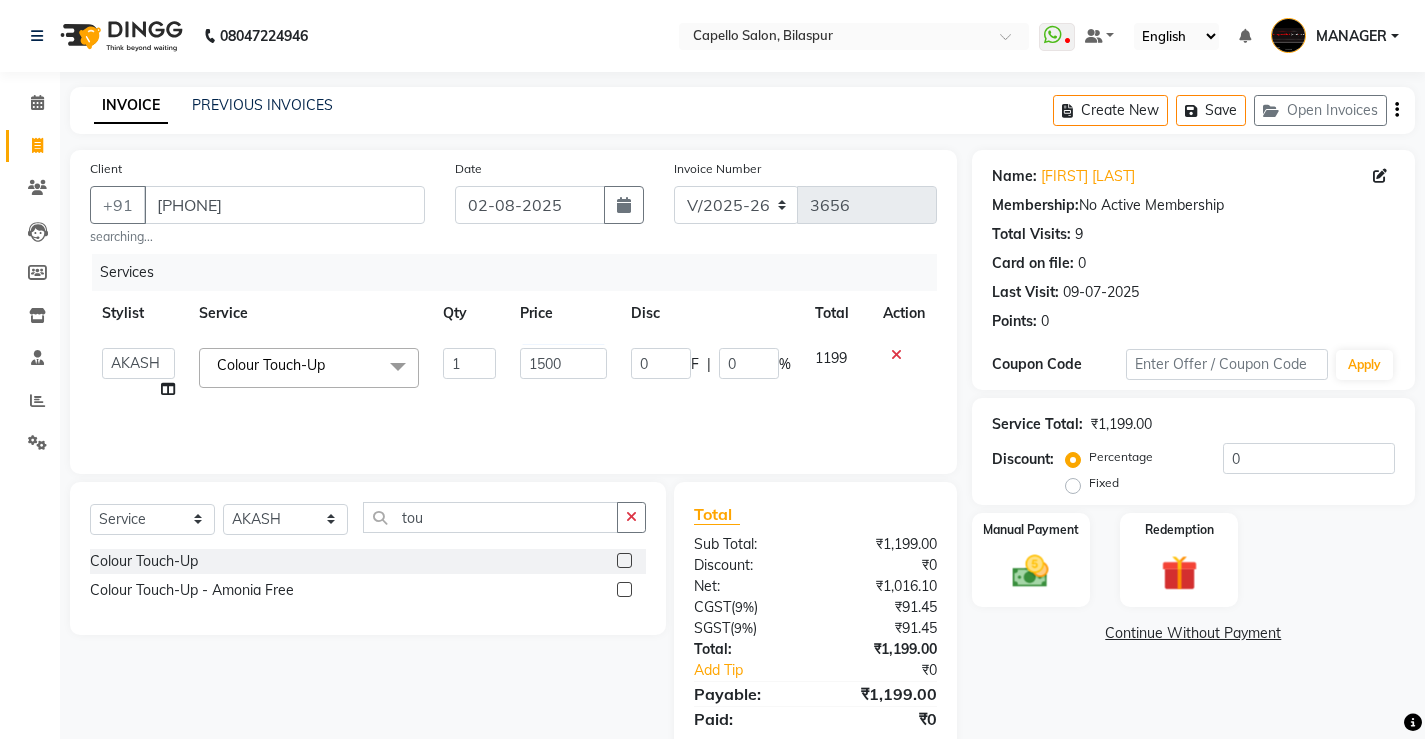 click on "Services Stylist Service Qty Price Disc Total Action ADMIN AKASH ANJALI khusboo KIRTI KUSHAL MANAGER Manish RAJESH reshma ritee shailendra SHIVA VISHAL Colour Touch-Up x Hair Spa Scrub Hair Spa (M) Hair Spa (F) Keratin Spa Hair Treatment Hair Treatment Smartbond Hair Smoothing Hair Straightening Hair Rebonding Hair Keratin Cadiveu Head Massage L Hair Keratin Keramelon Hair Botox Keramelon Scalp Advance (F) Scalp Advance (M) Brillare Anti-Dandruff oil (F) Nanoplastia treatment Brillare Hairfall Control oil (F) Brillare Hairfall Control oil (M) Brillare Anti-Dandruff oil (M) Reflexology (U lux) 1400 Face Bleach Face D-Tan Face Clean Up Clean-up (Shine beauty) Facial Actiblend Glass Facial Mask Signature Facial Deluxe Facial Luxury Facial Magical Facial Premium Facial Royal Treatment Skinora Age Control F Treatment ( Snow Algae&Saffron) Skinora Calming Treatment (Avacado & Oat) Skinora Hydra Treatment (Butter&Coconut Milk) Skinora Mattifying Treatment ( Citron&Seabuck) Groom Makeup" 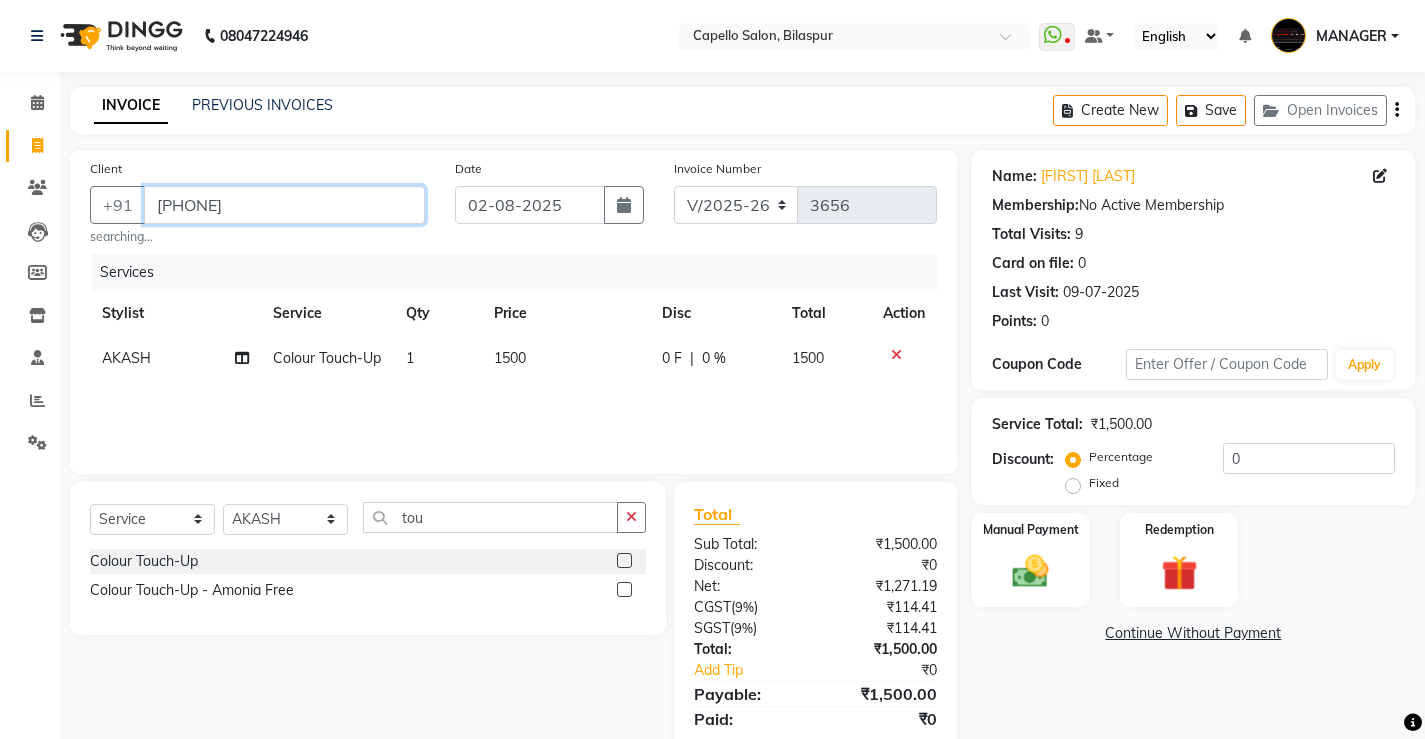 drag, startPoint x: 291, startPoint y: 206, endPoint x: 0, endPoint y: 246, distance: 293.73627 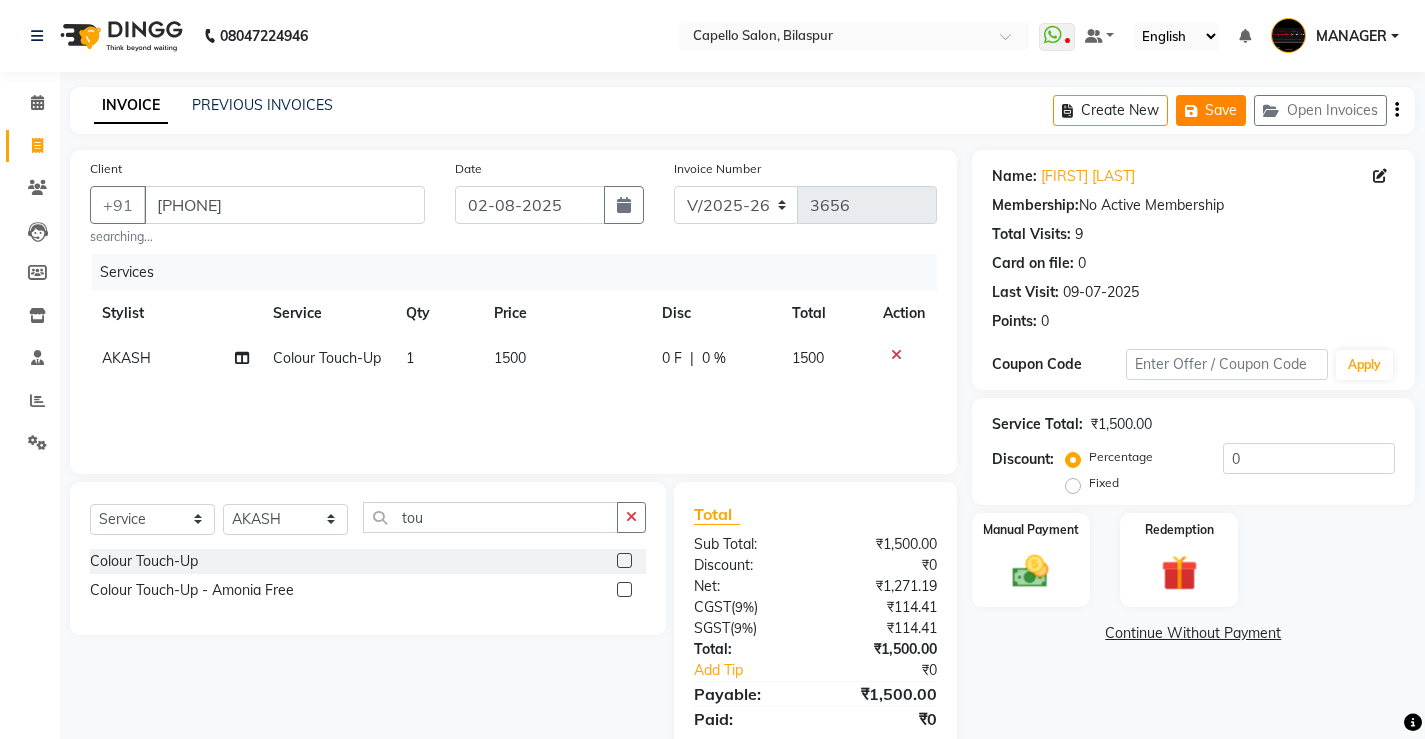 click on "Save" 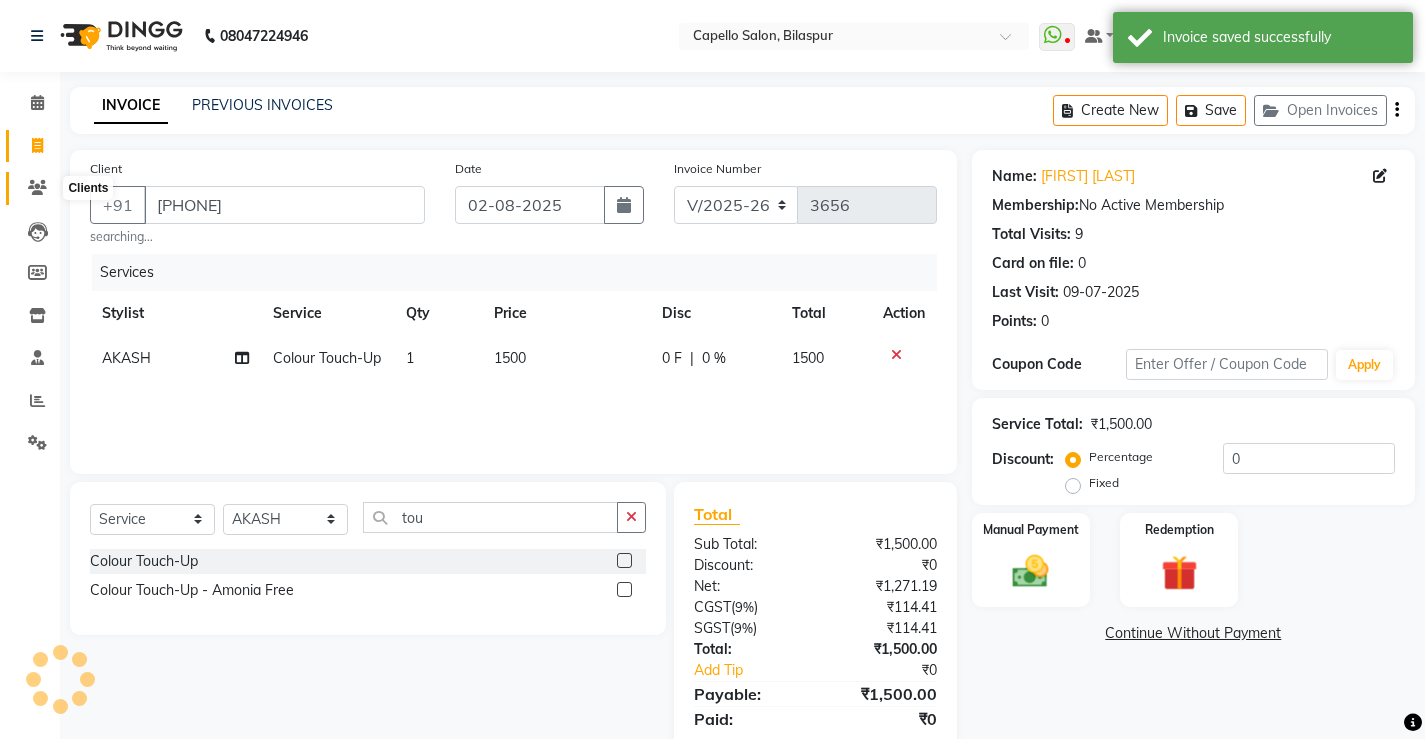 click 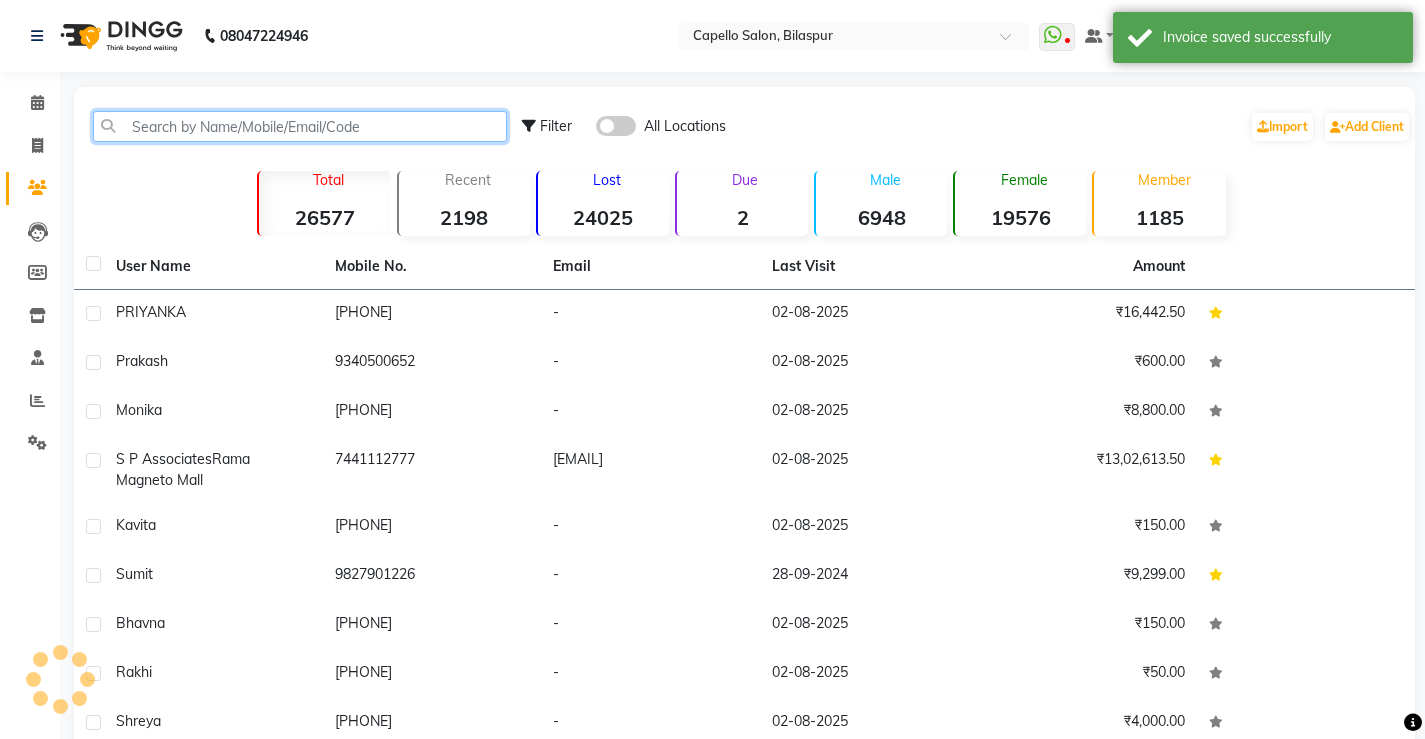 click 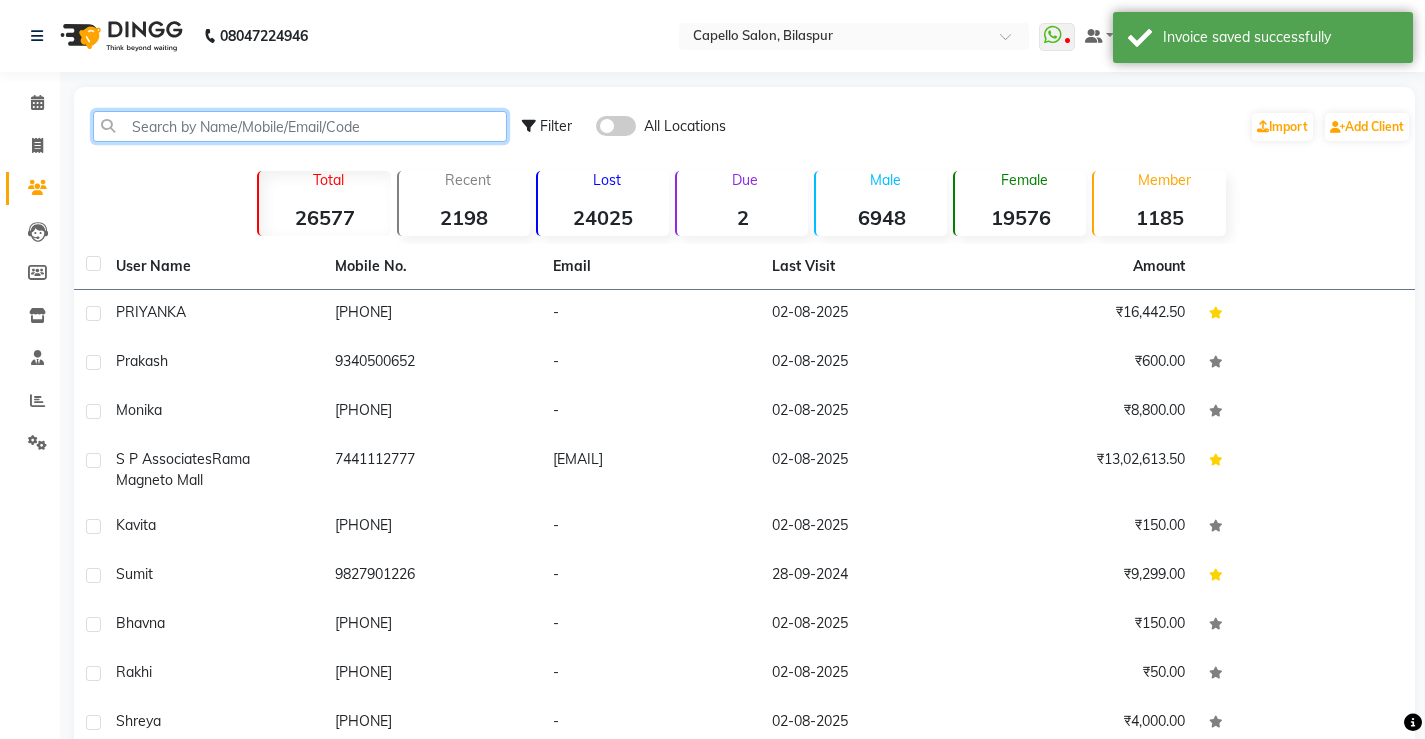paste on "[PHONE]" 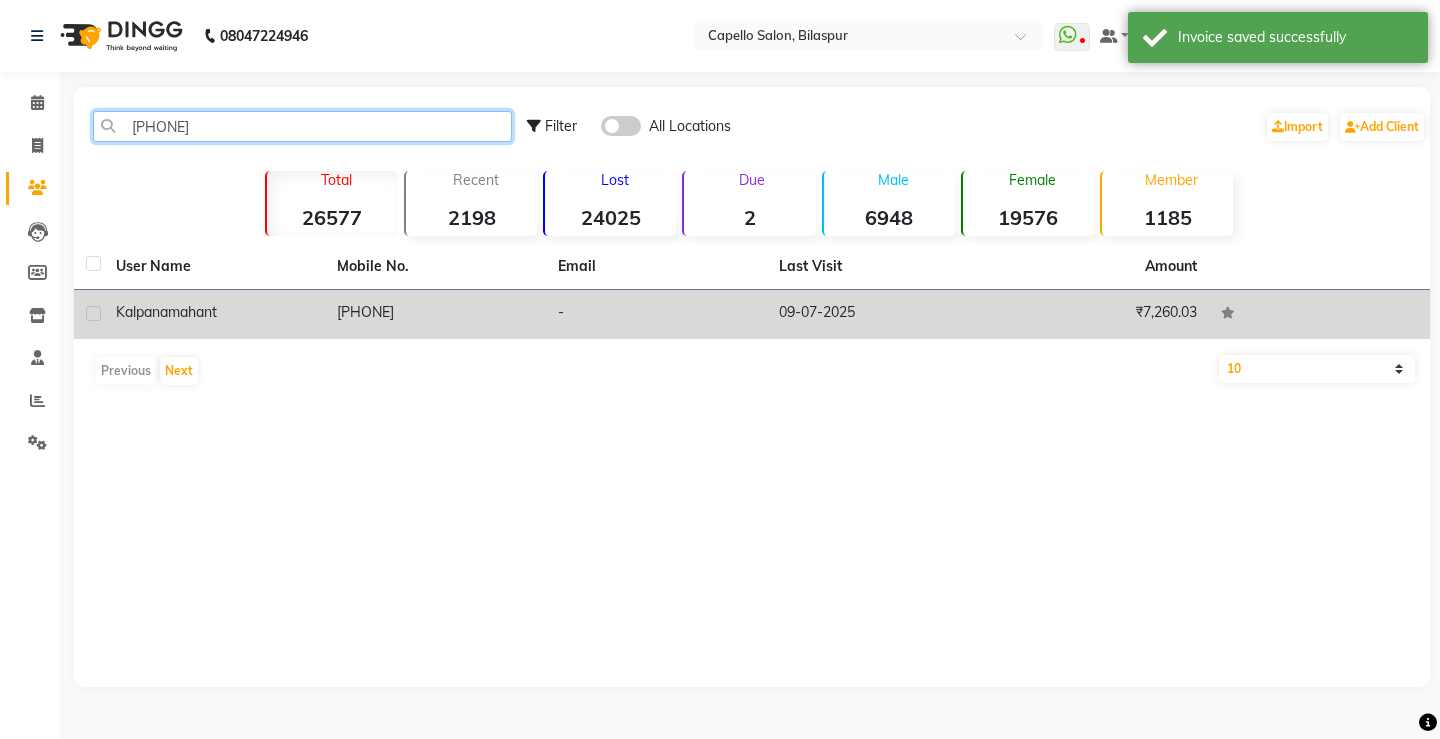 type on "[PHONE]" 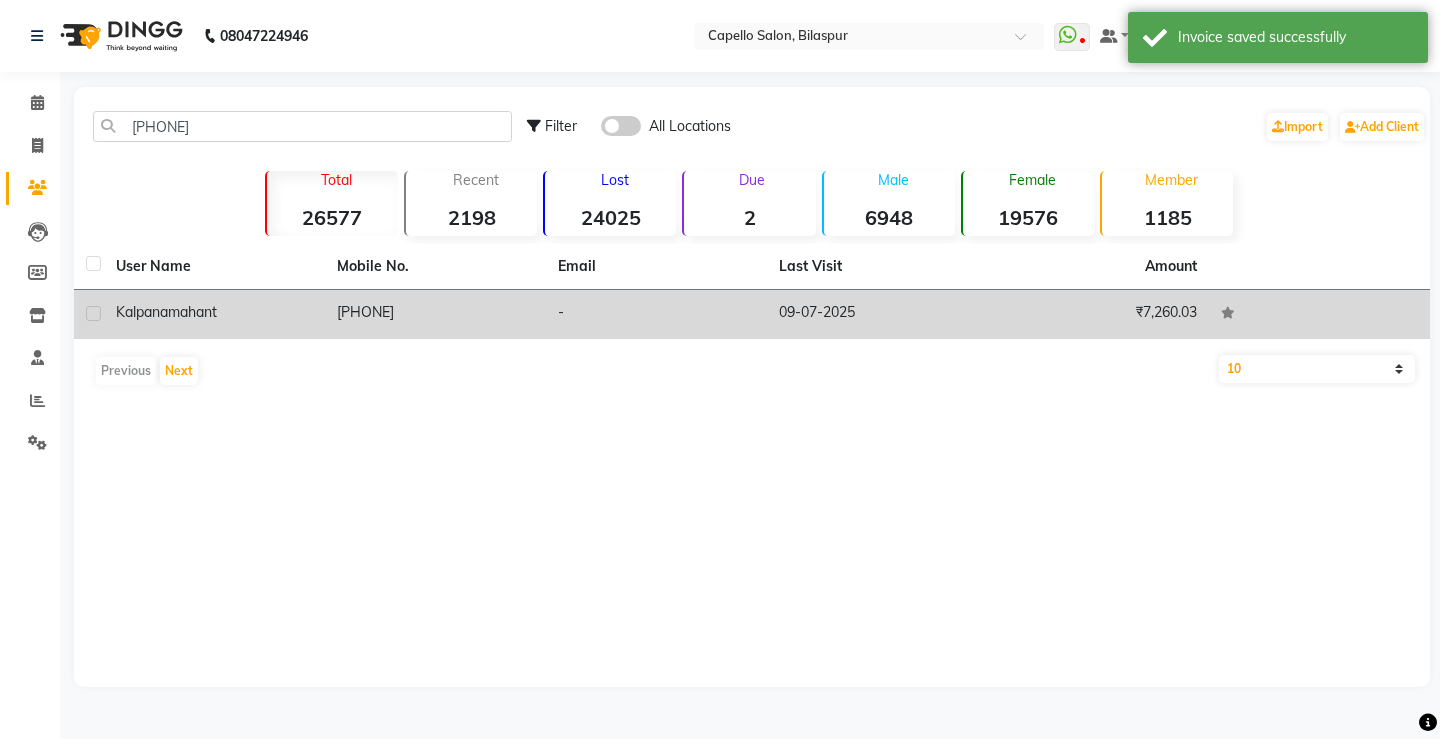 click on "kalpana" 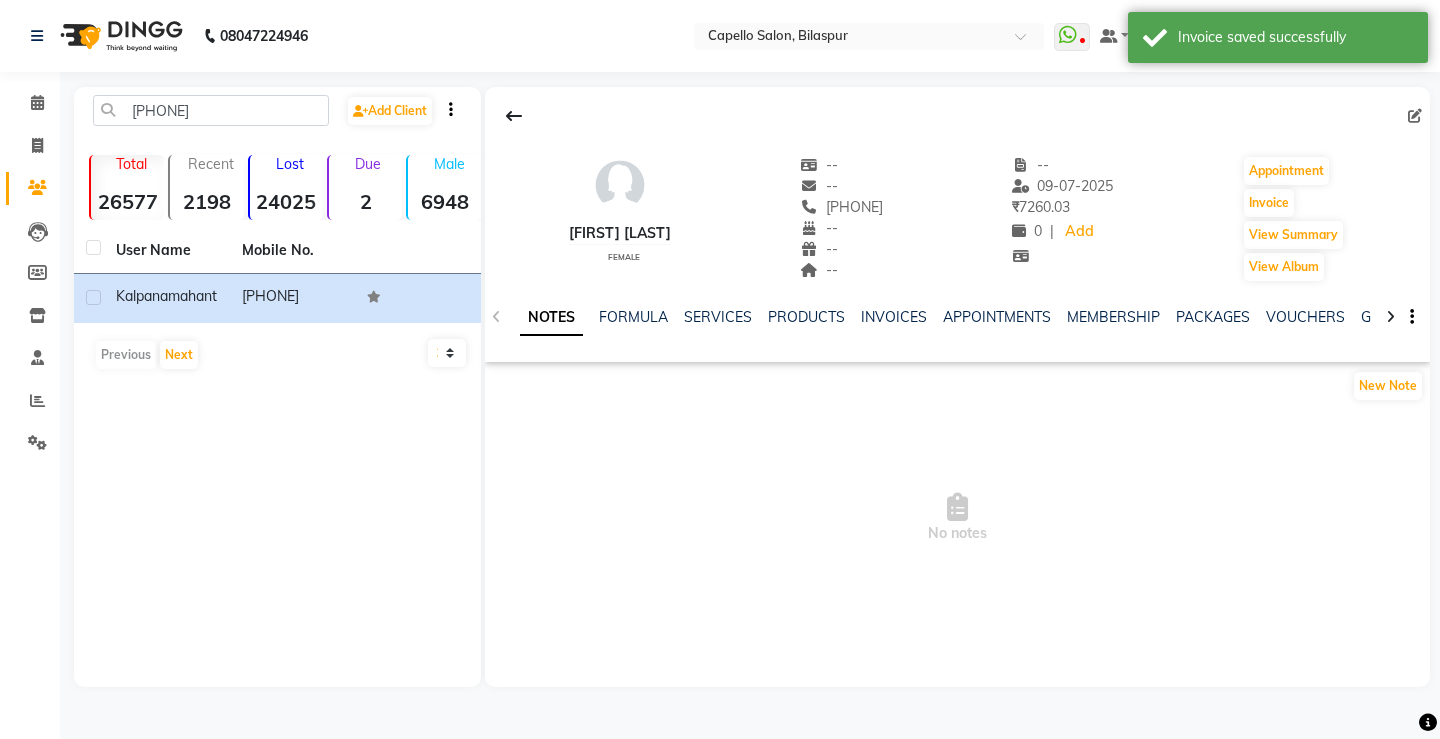 click on "SERVICES" 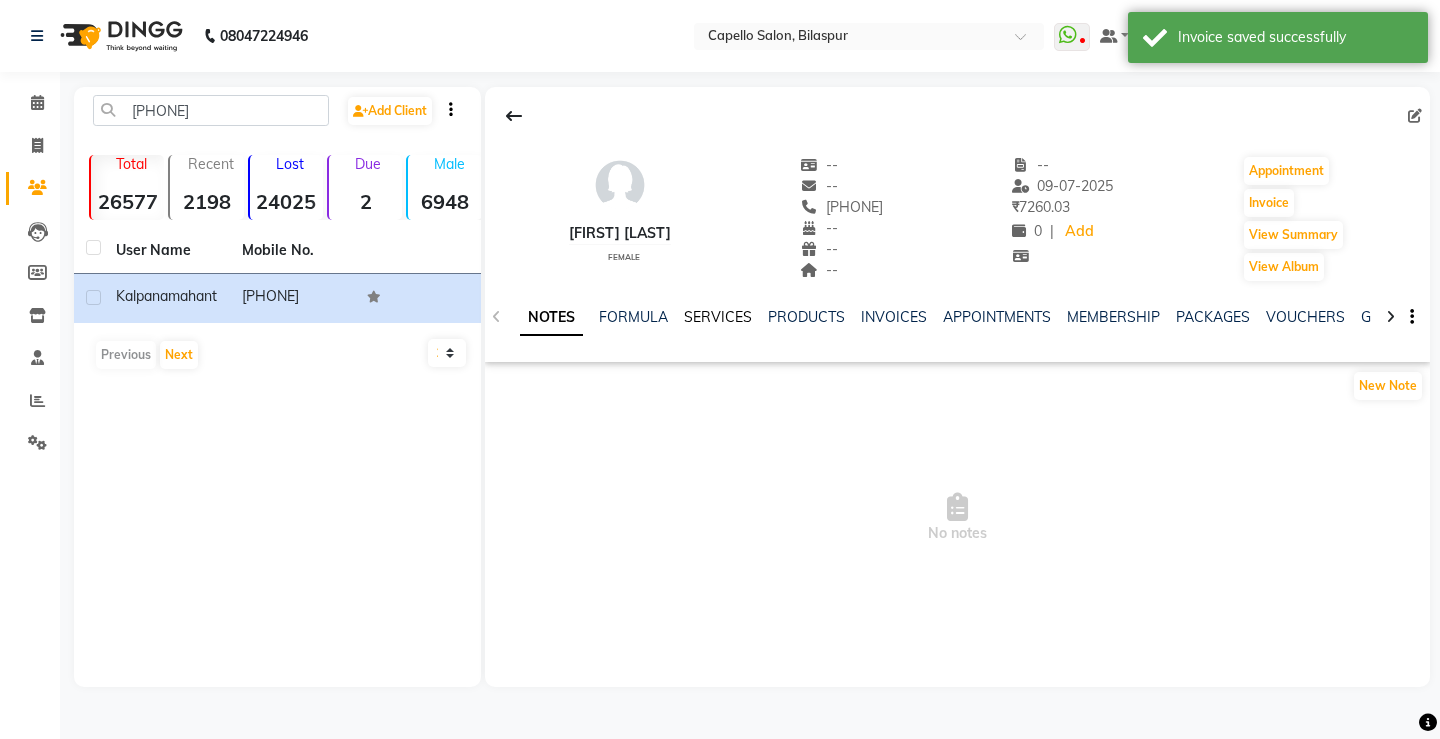 click on "SERVICES" 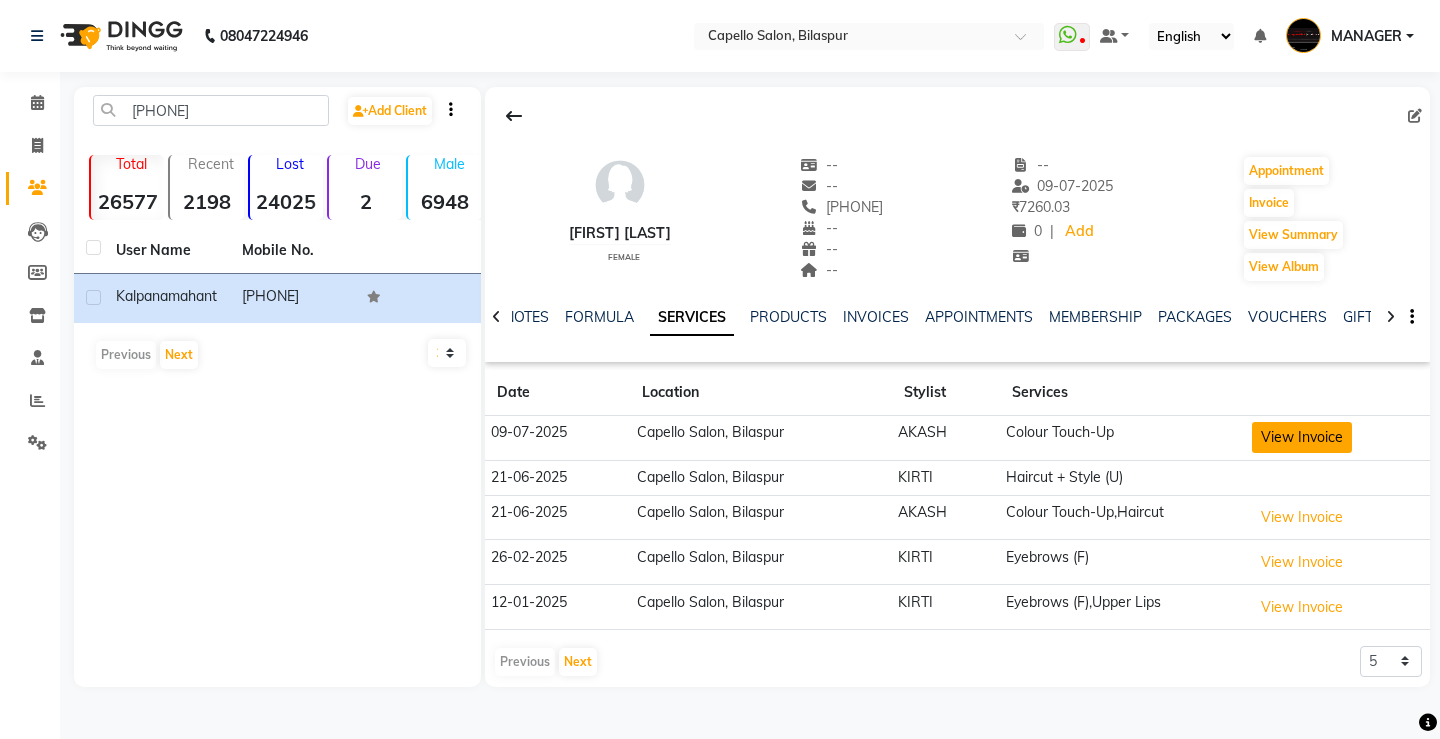 click on "View Invoice" 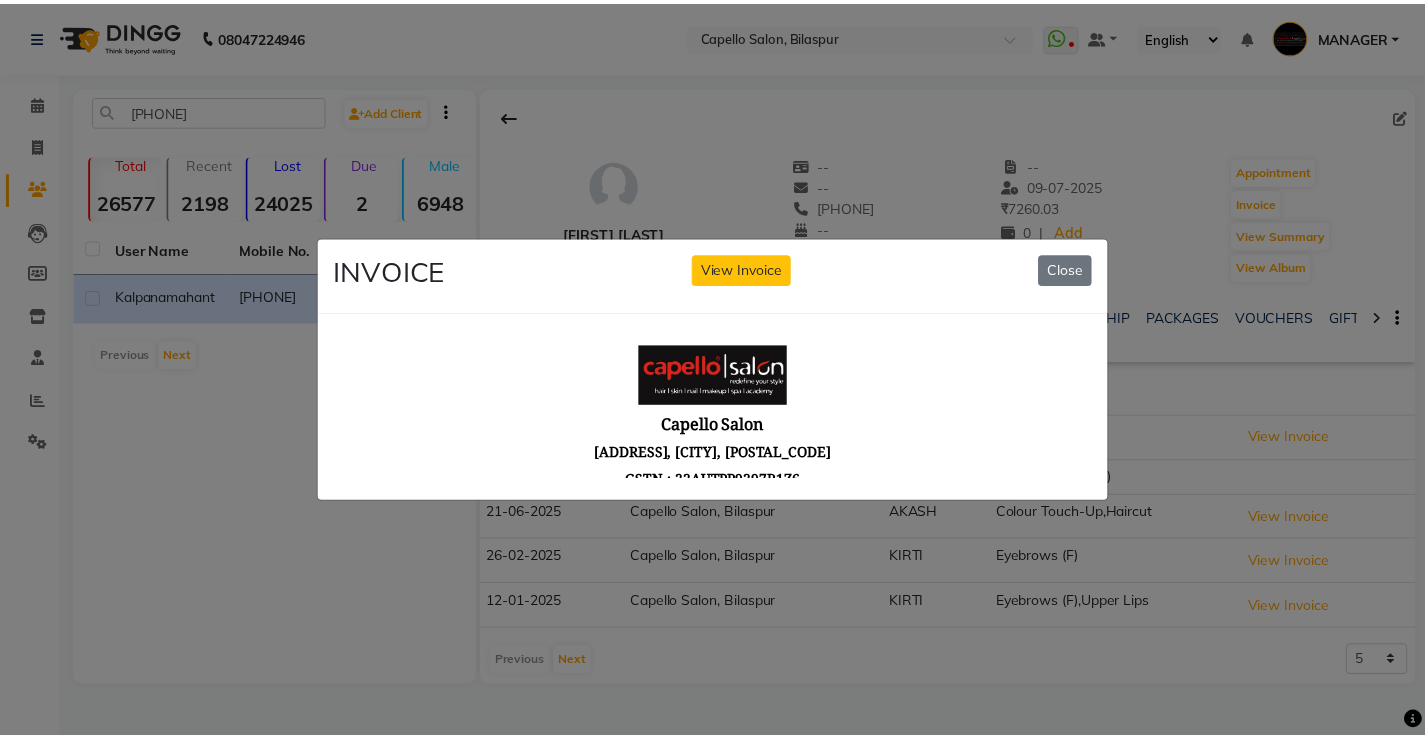 scroll, scrollTop: 0, scrollLeft: 0, axis: both 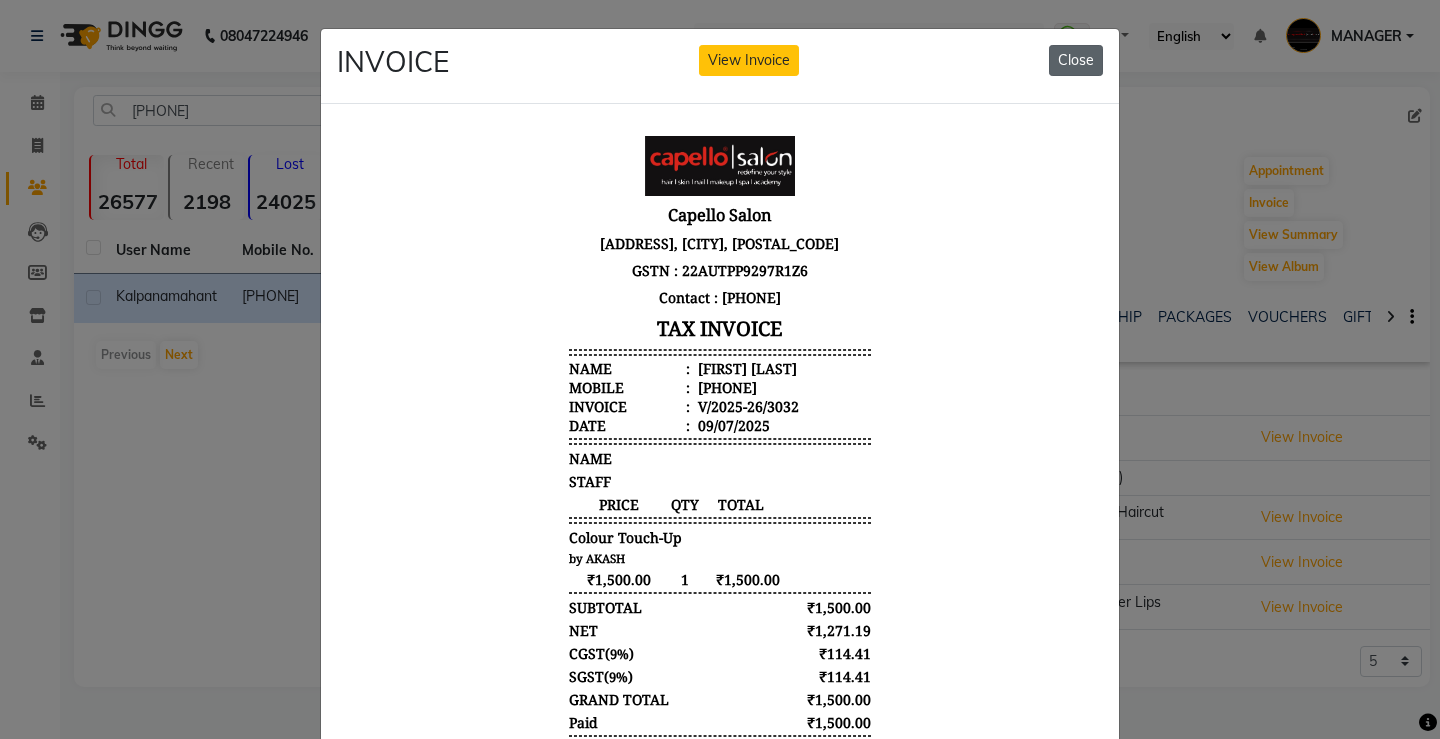 click on "Close" 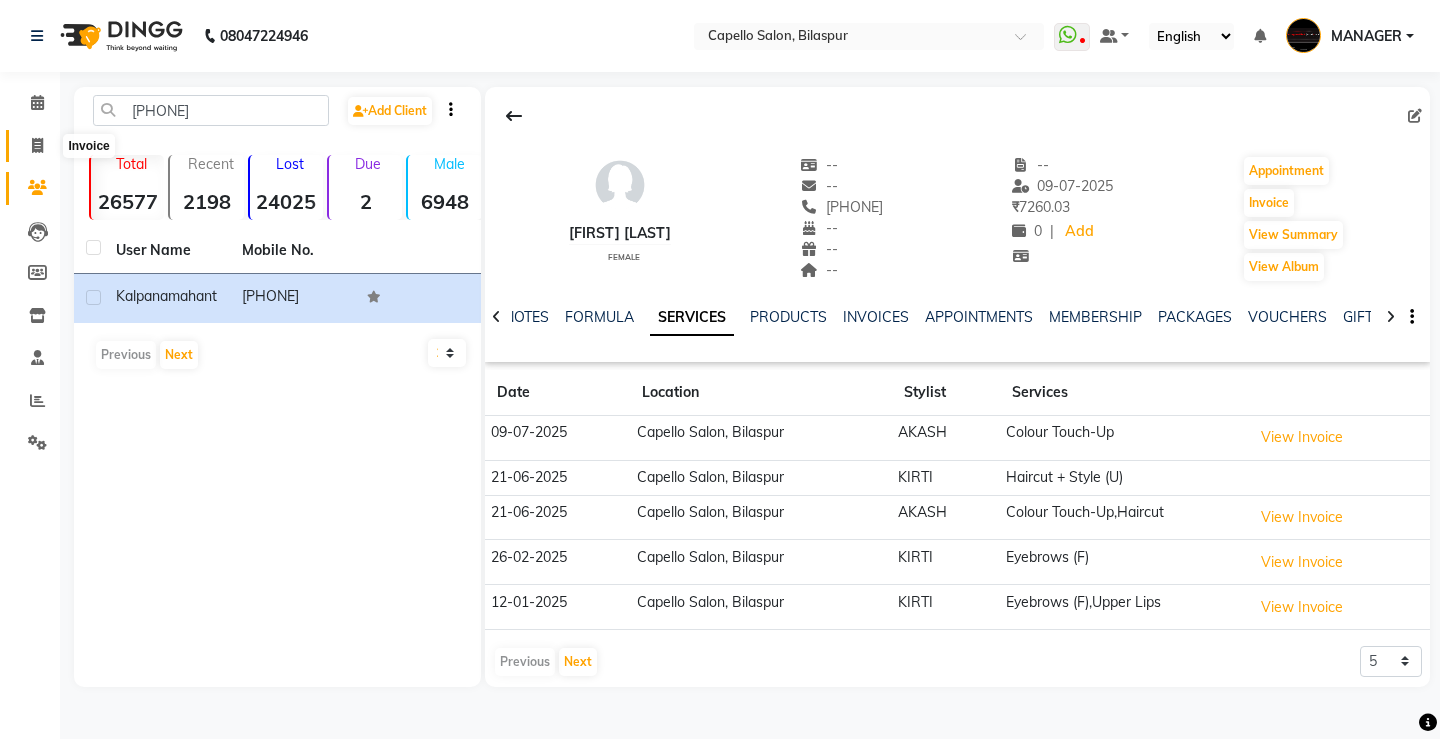 click 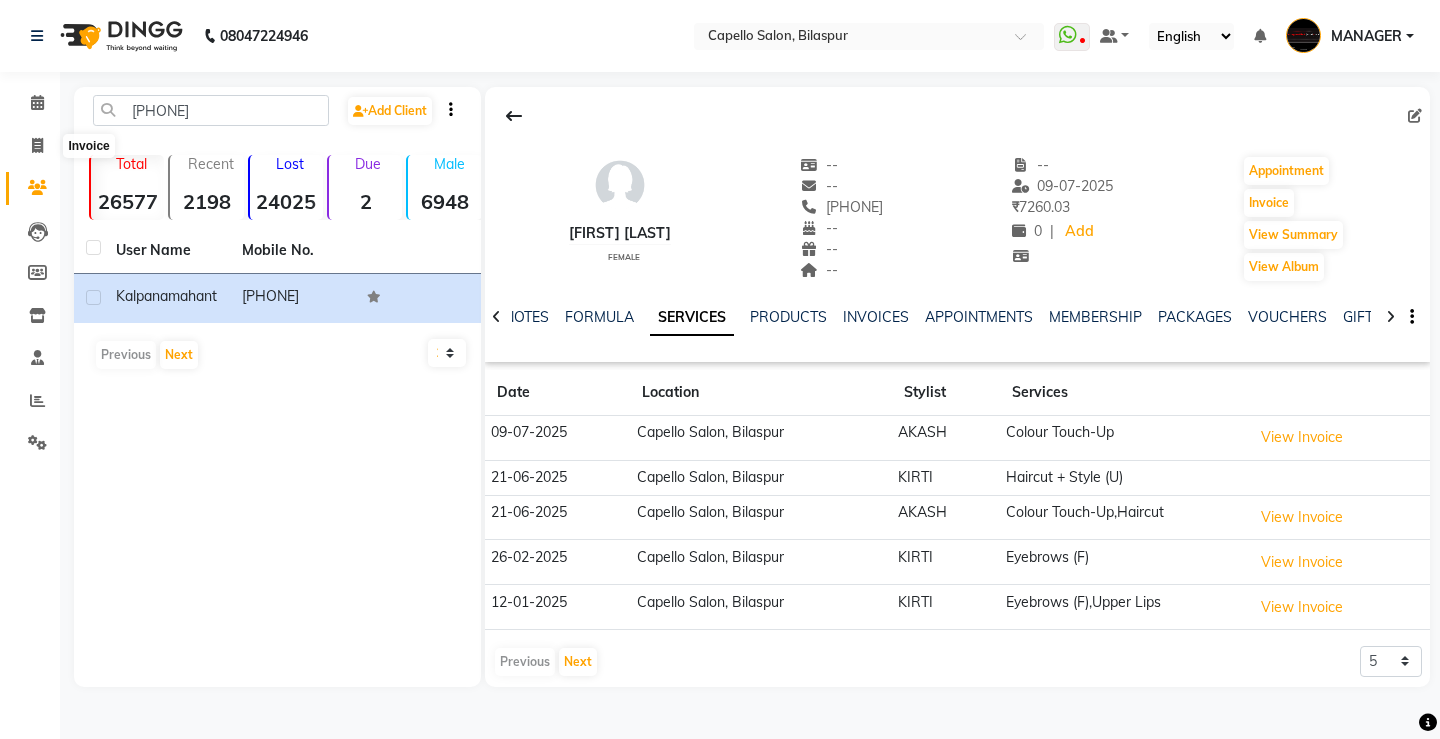 select on "service" 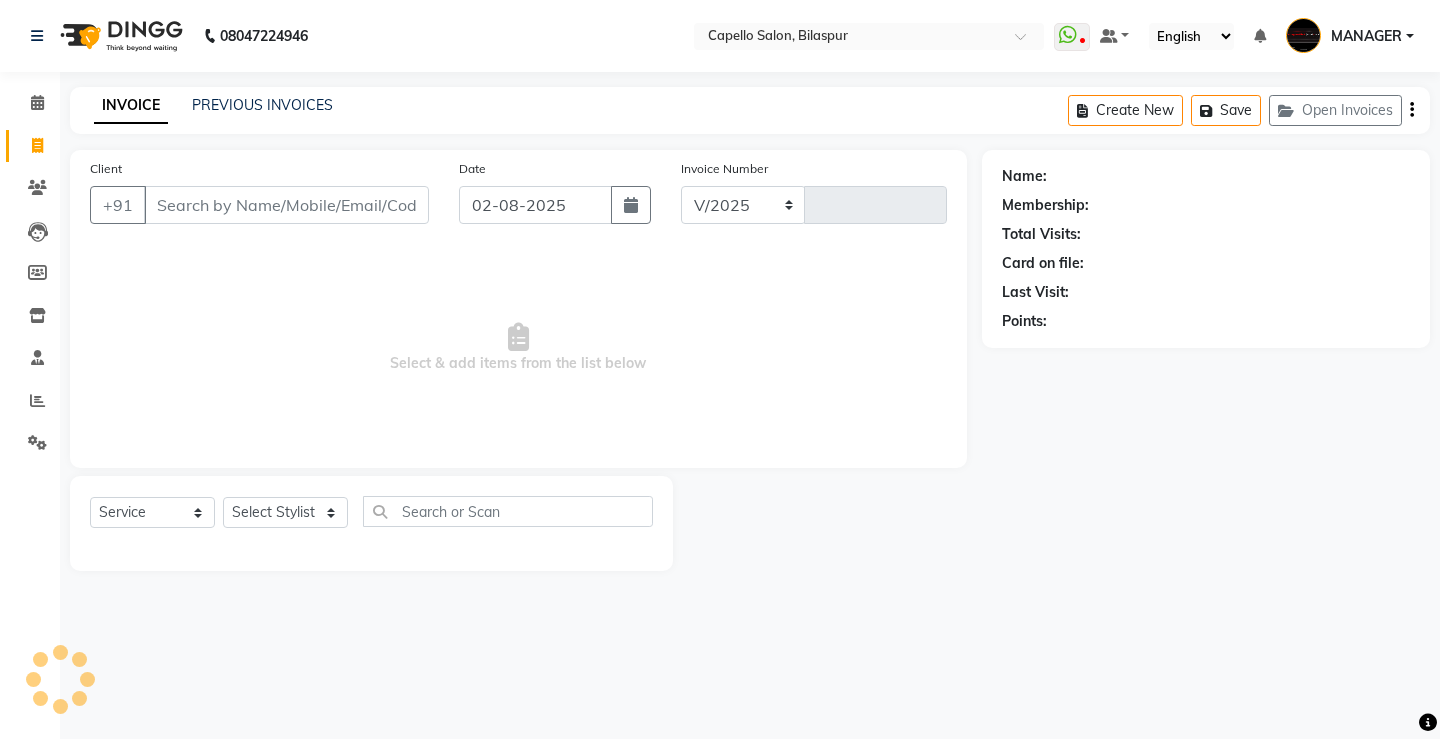 select on "857" 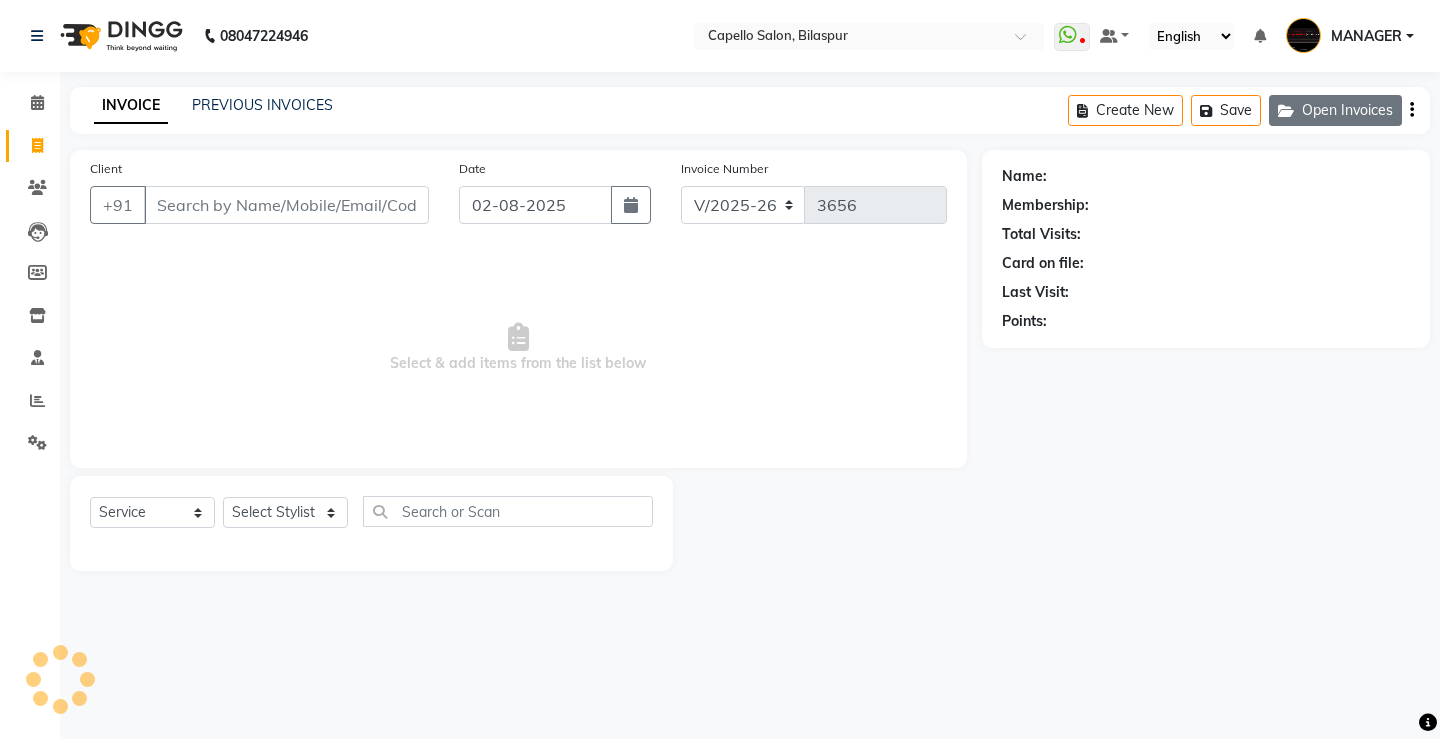 click on "Open Invoices" 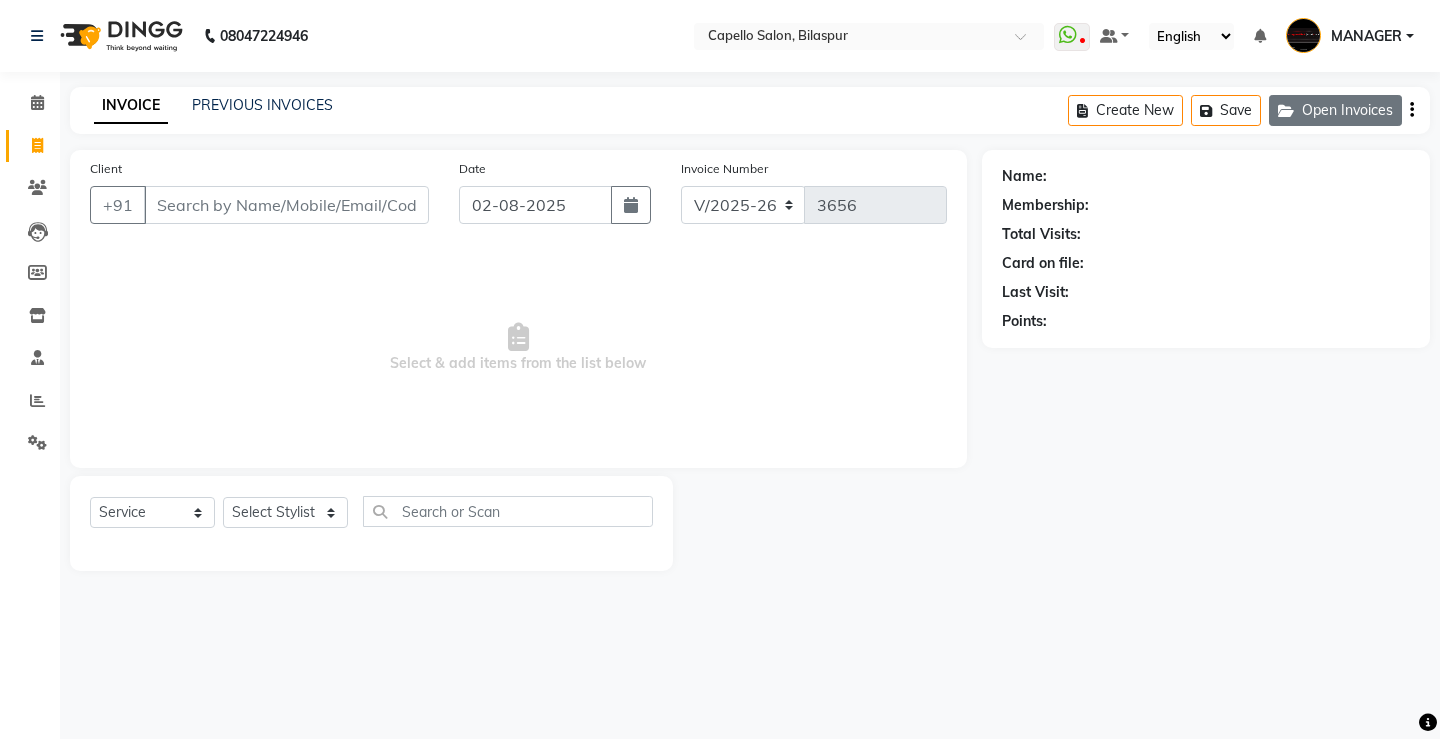 click on "Open Invoices" 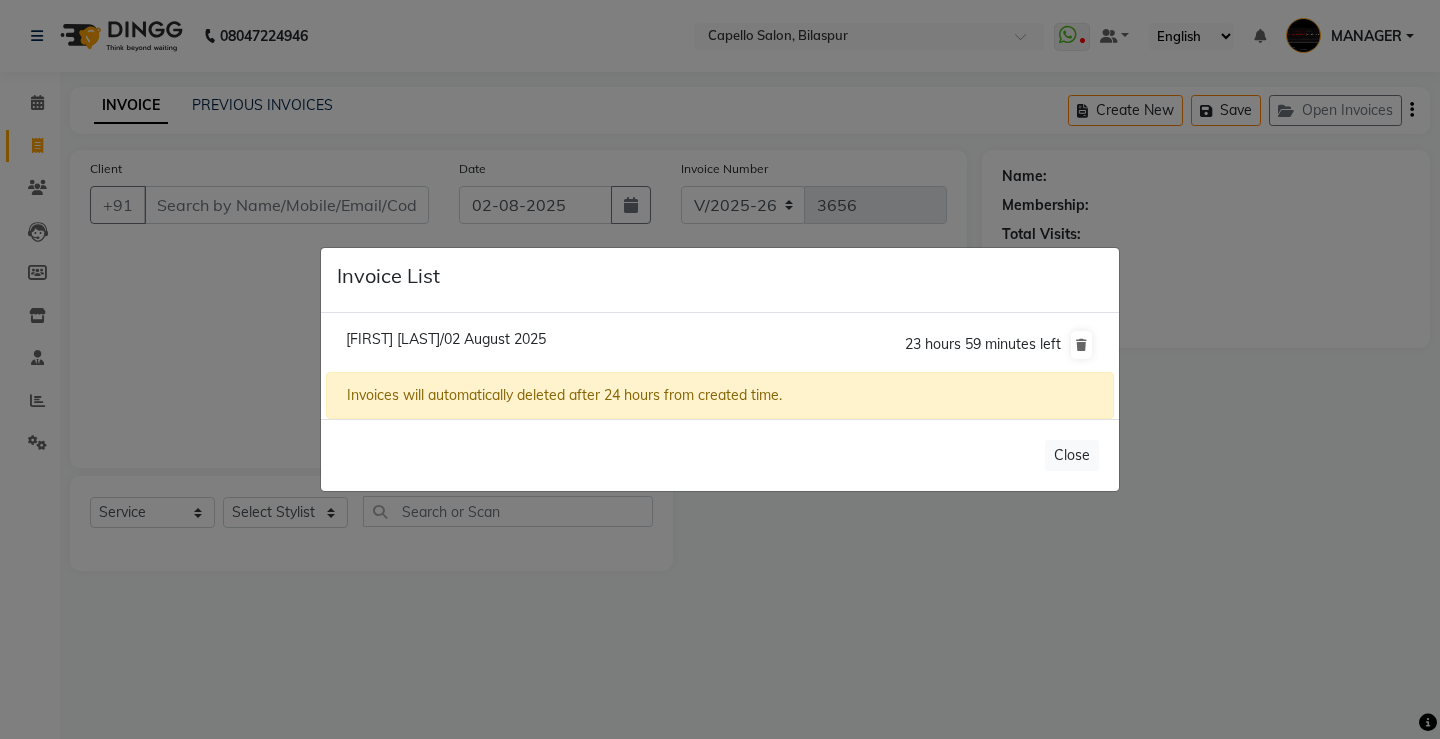 click on "[FIRST] [LAST]/02 August 2025" 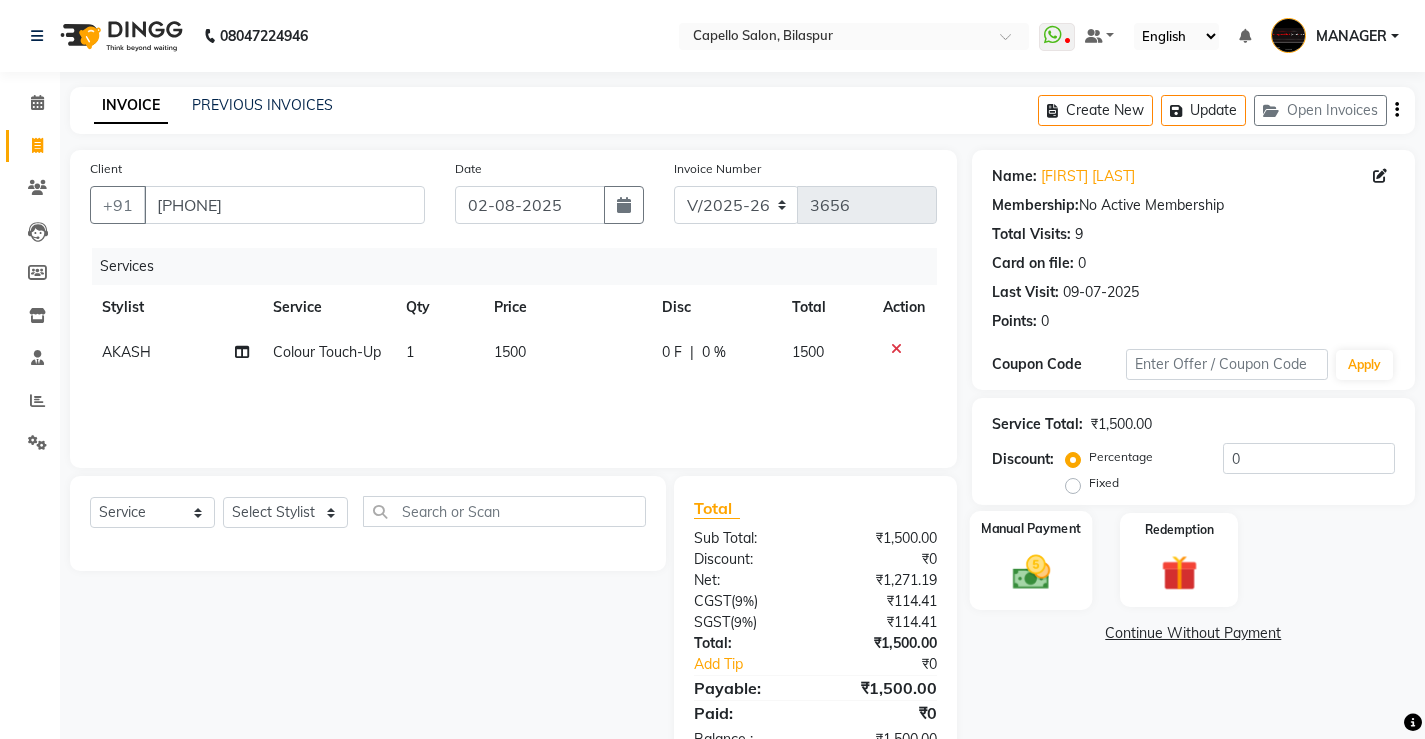click 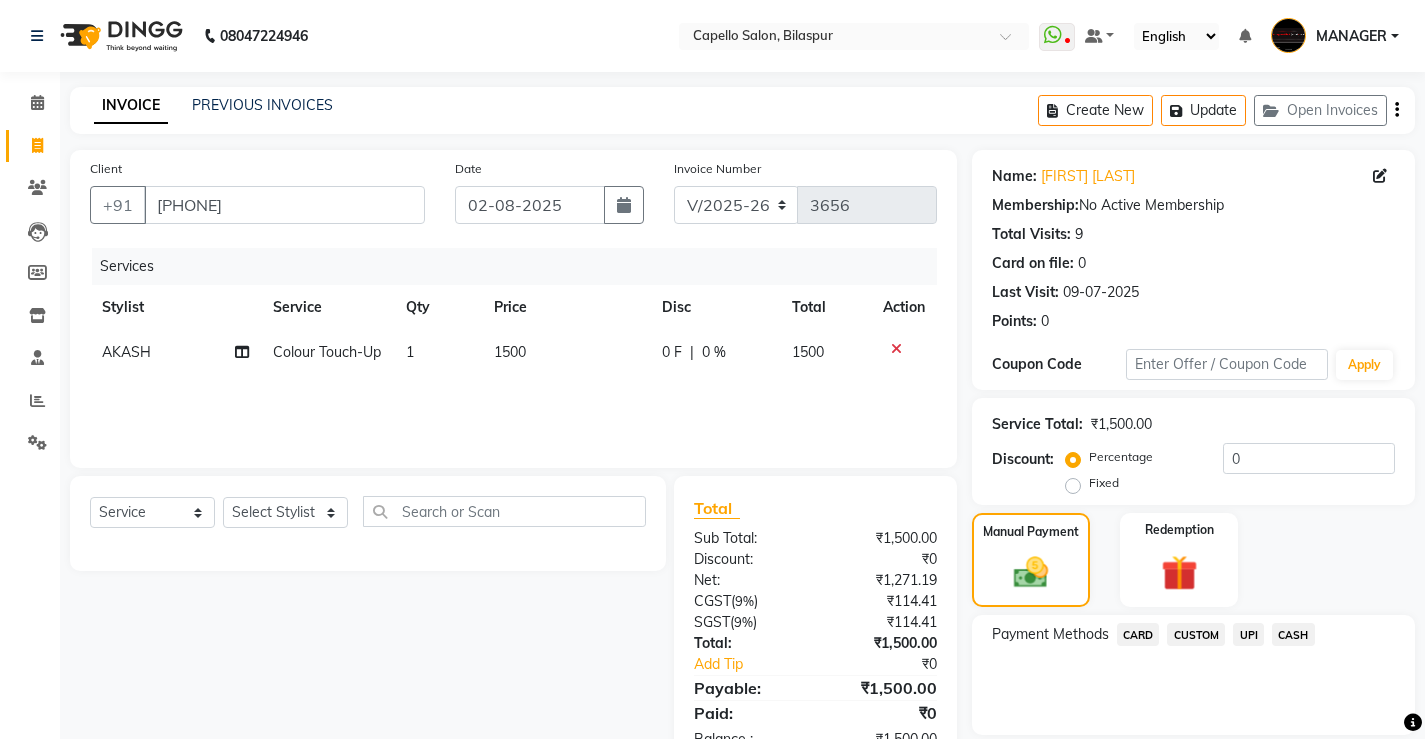 click on "UPI" 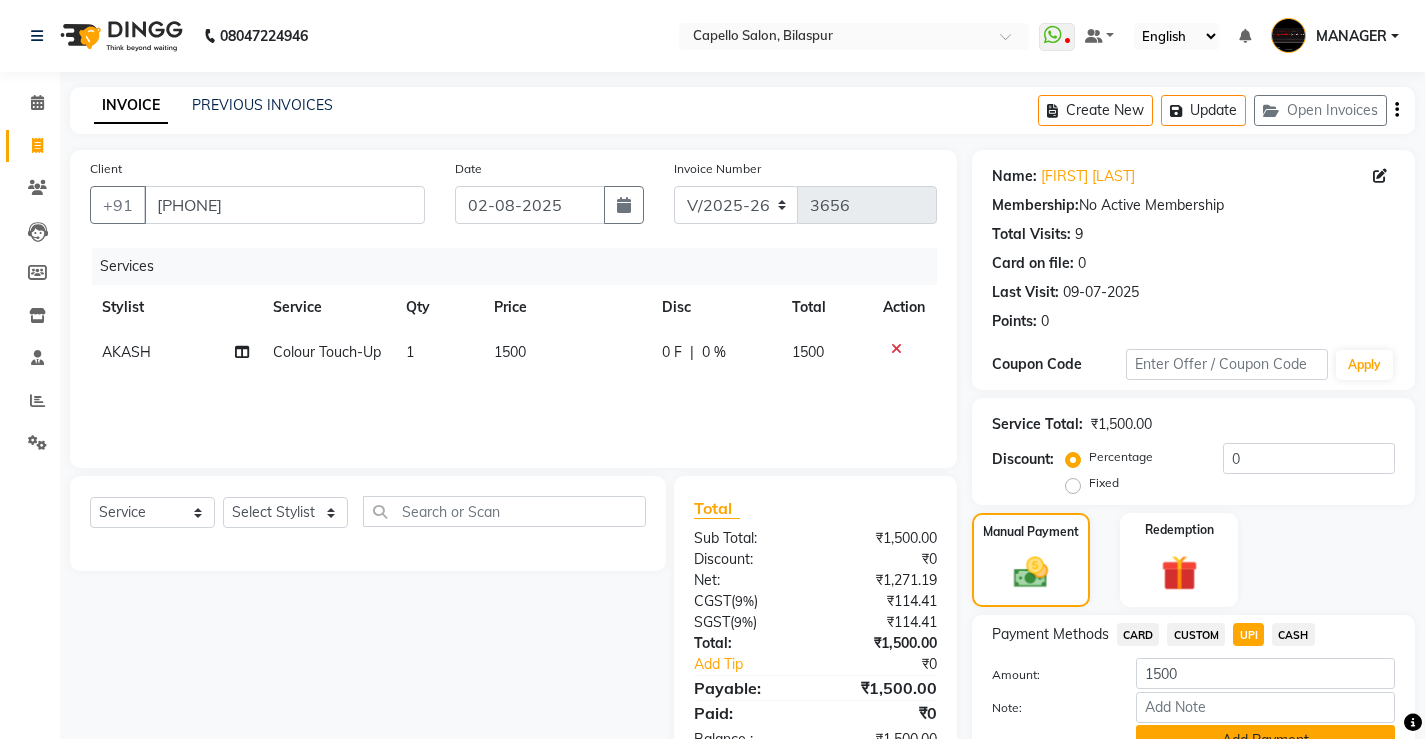 click on "Add Payment" 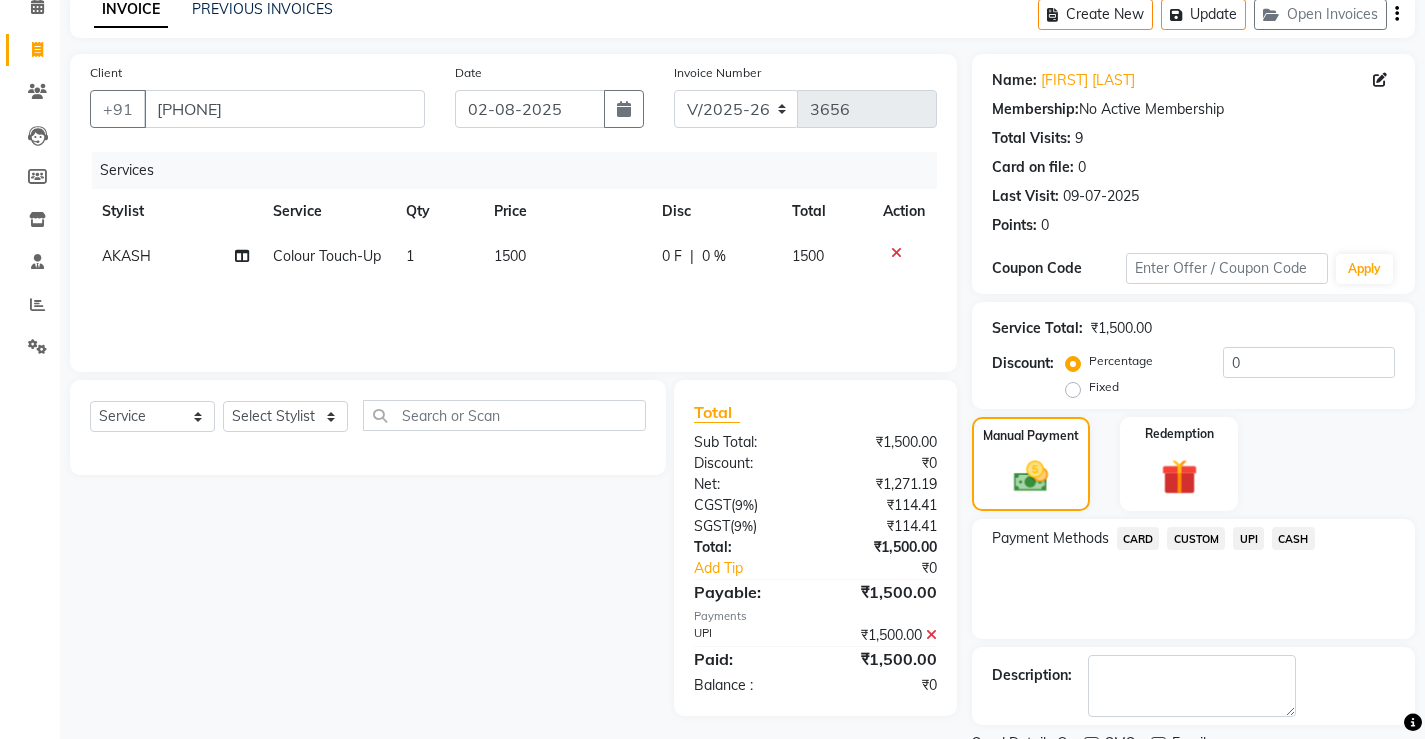 scroll, scrollTop: 180, scrollLeft: 0, axis: vertical 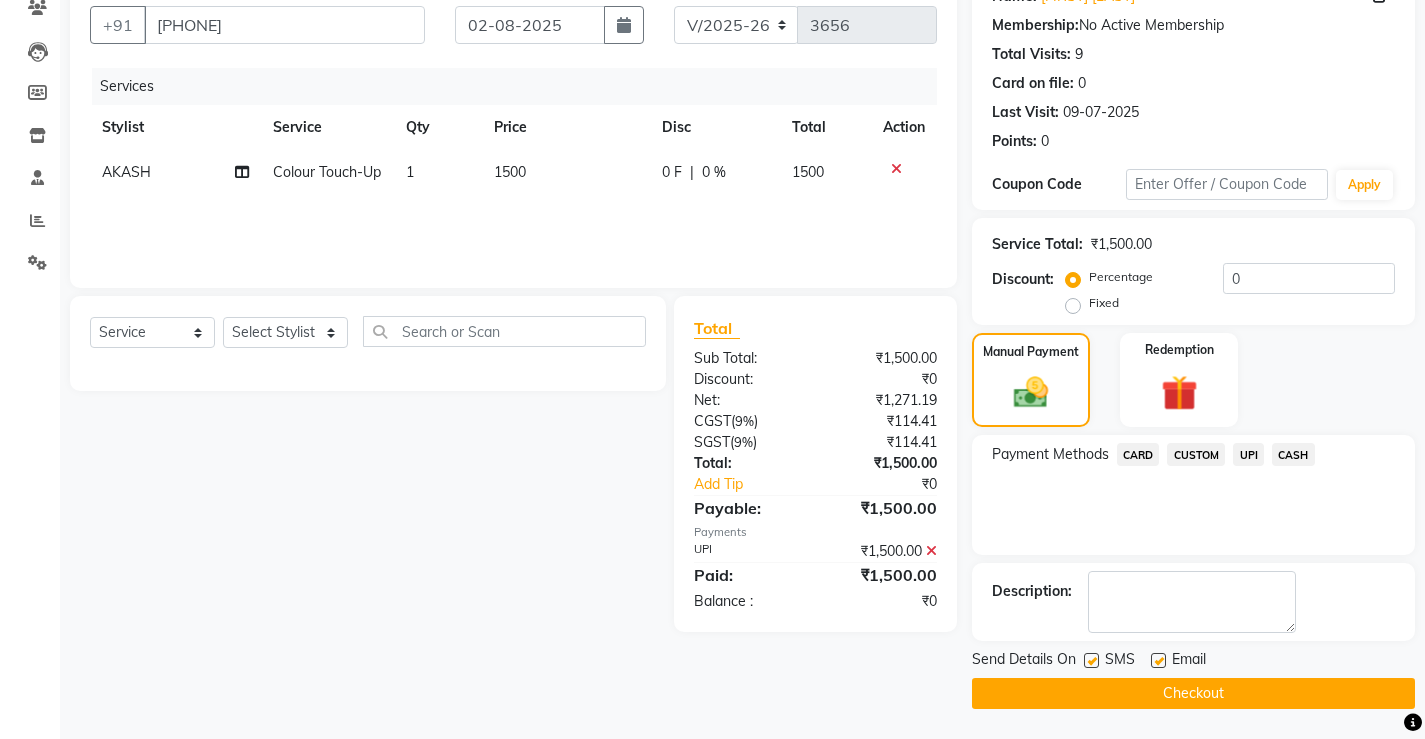 click on "Checkout" 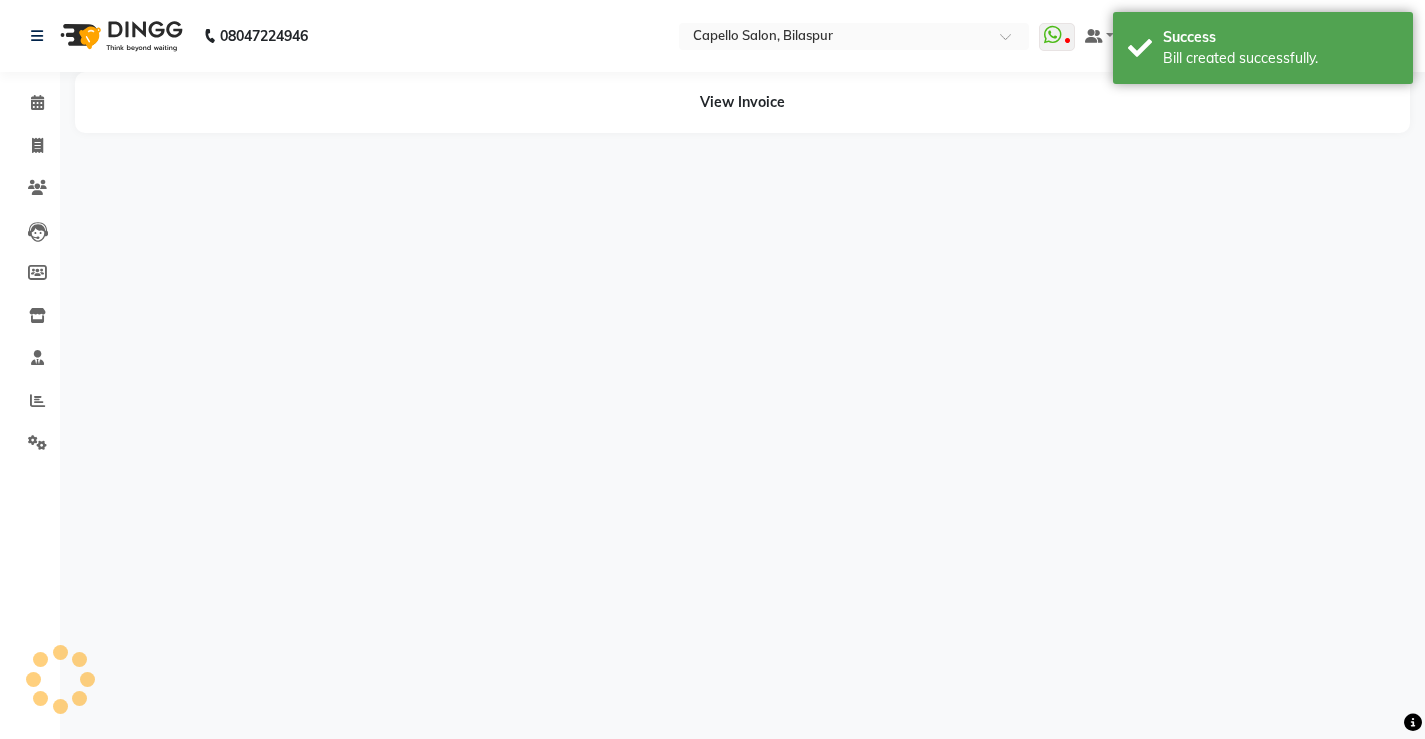 scroll, scrollTop: 0, scrollLeft: 0, axis: both 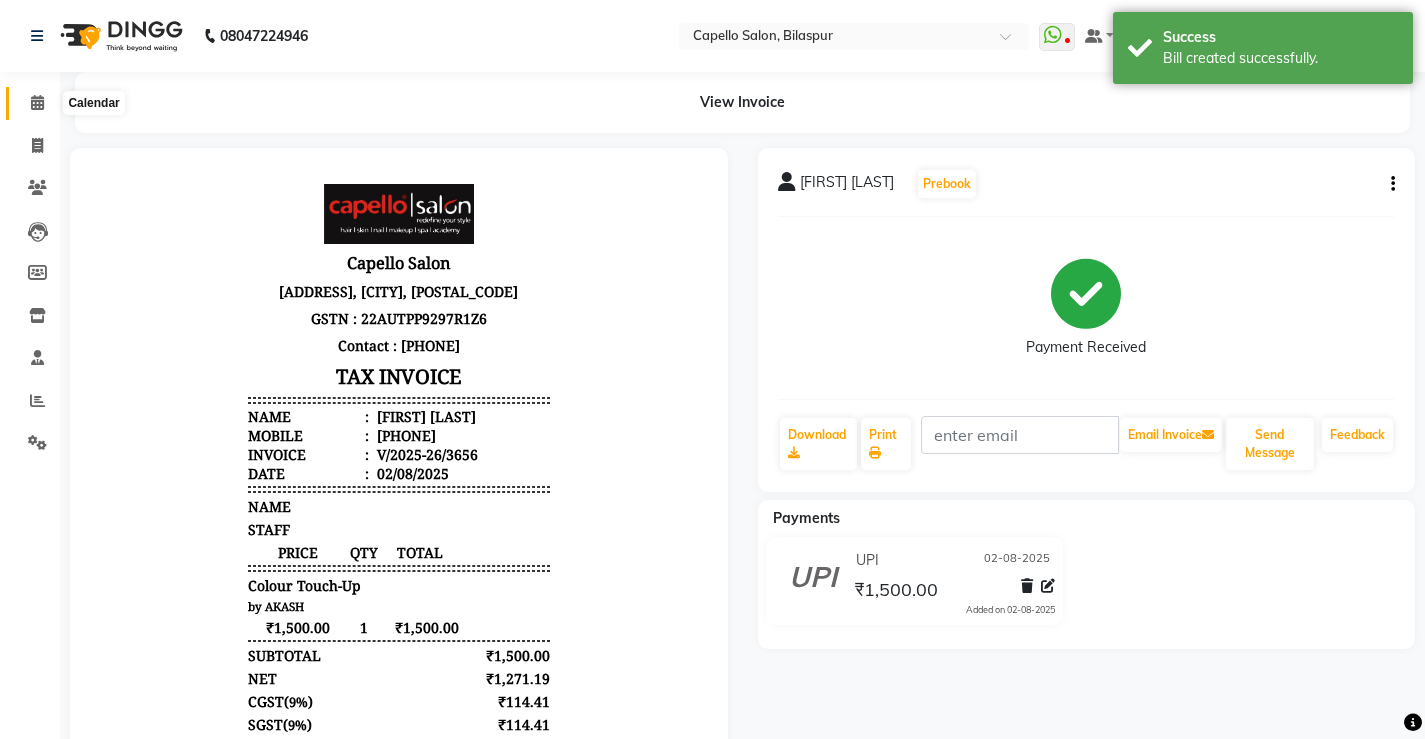 click 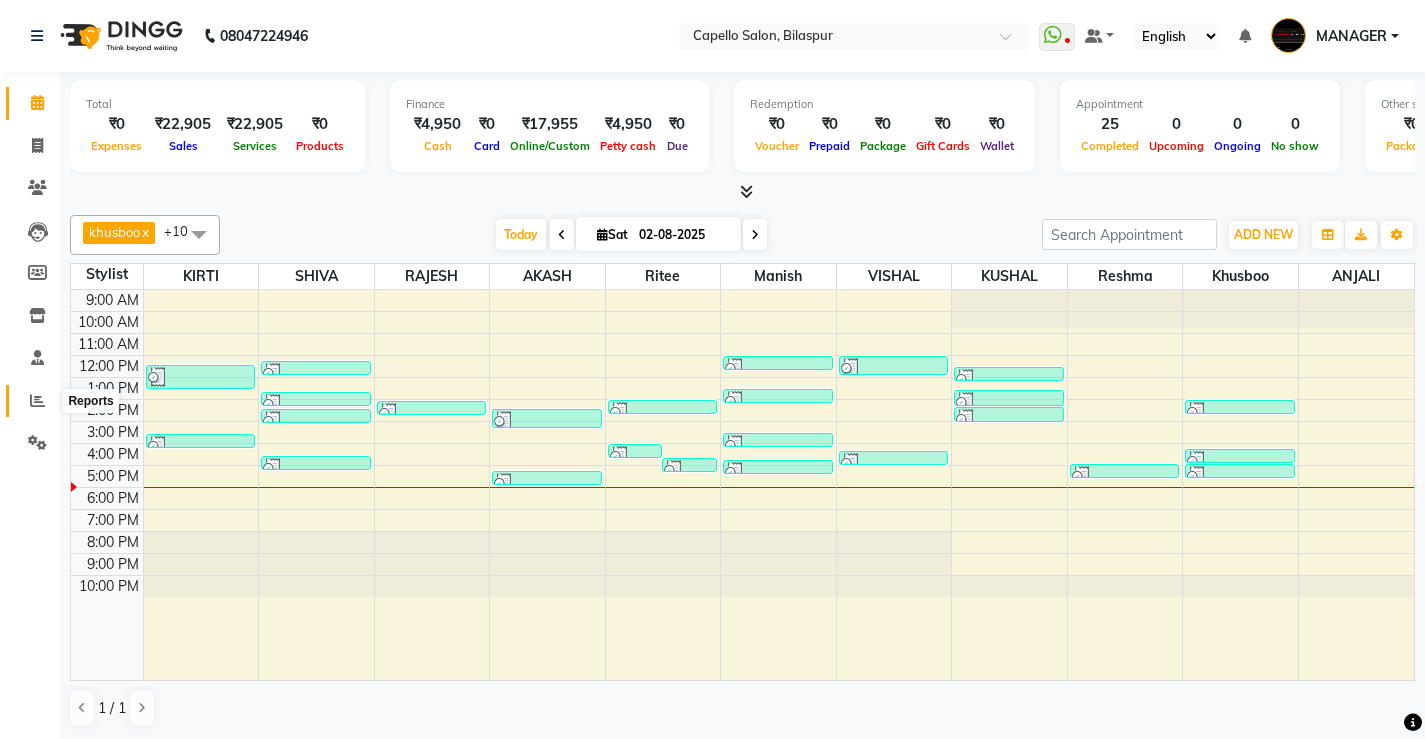 click 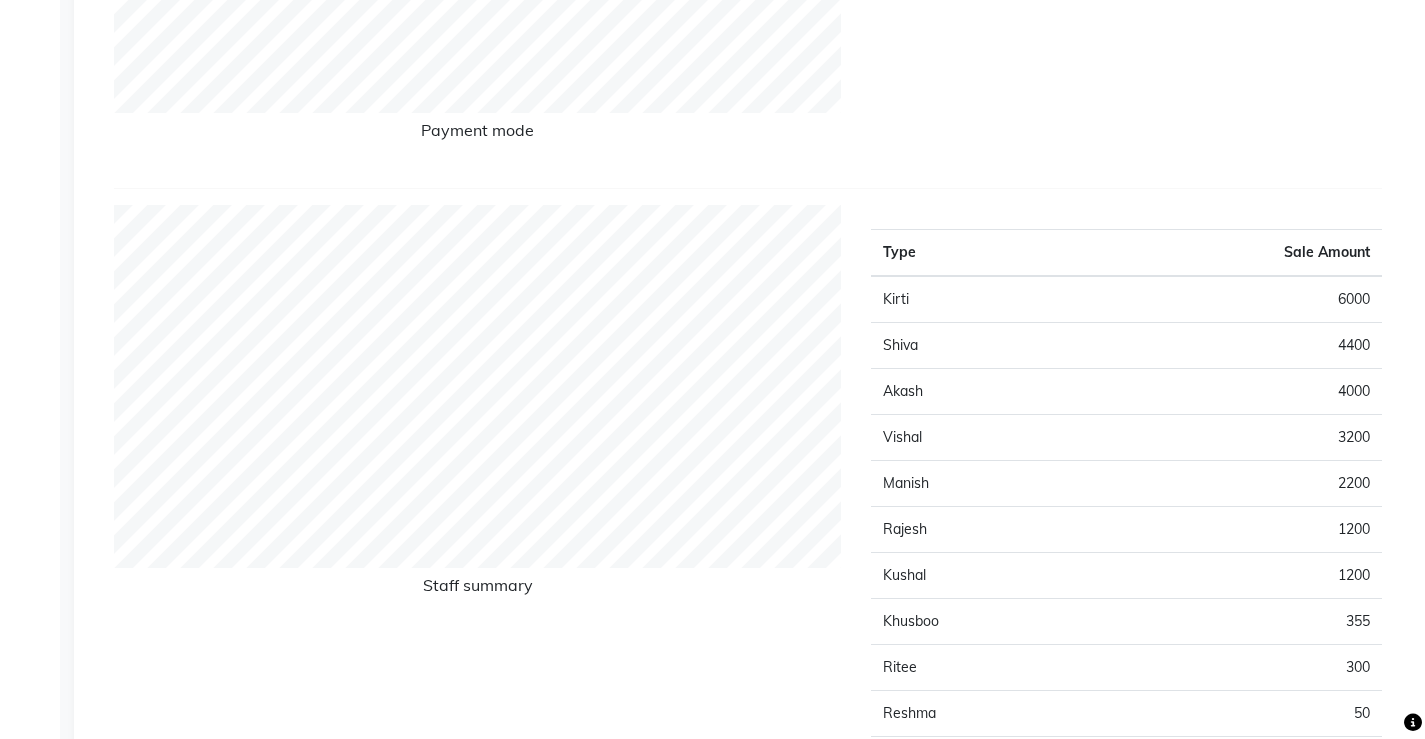 scroll, scrollTop: 0, scrollLeft: 0, axis: both 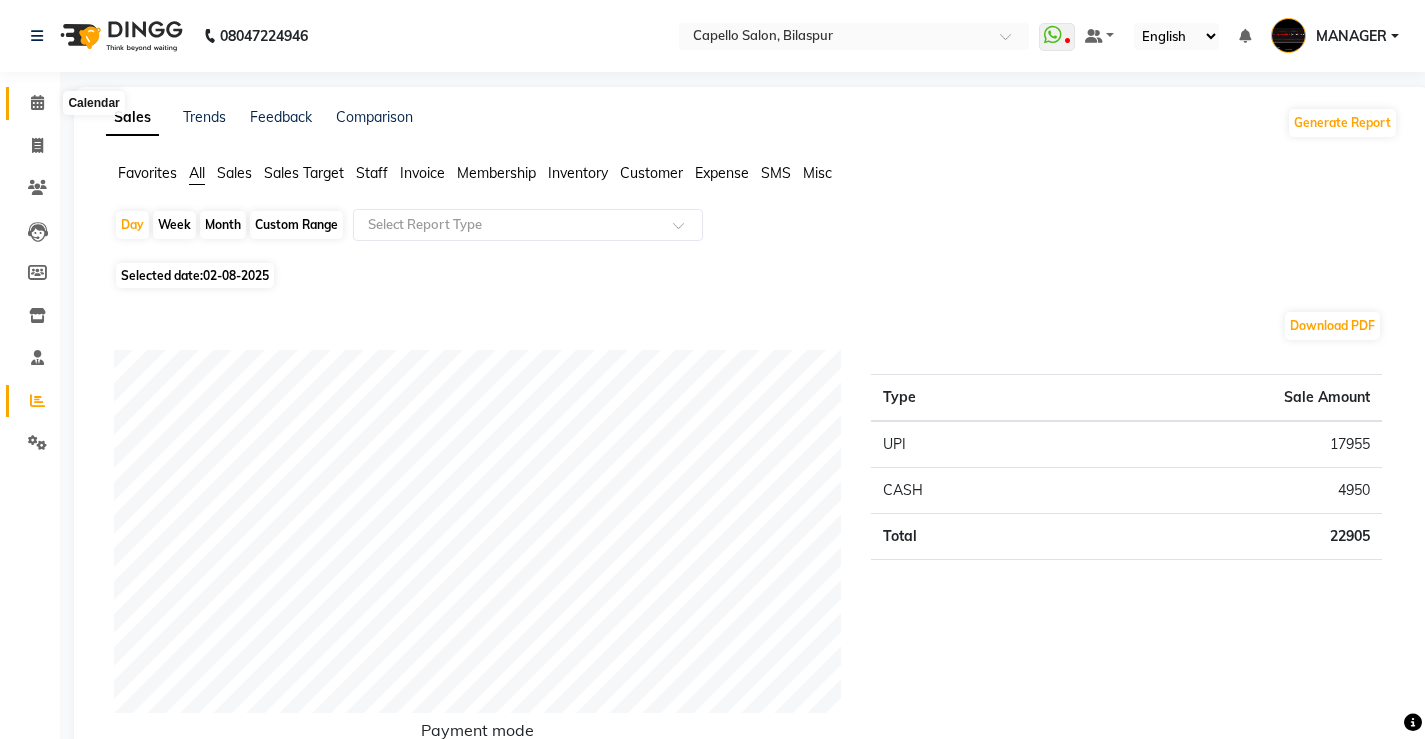 click 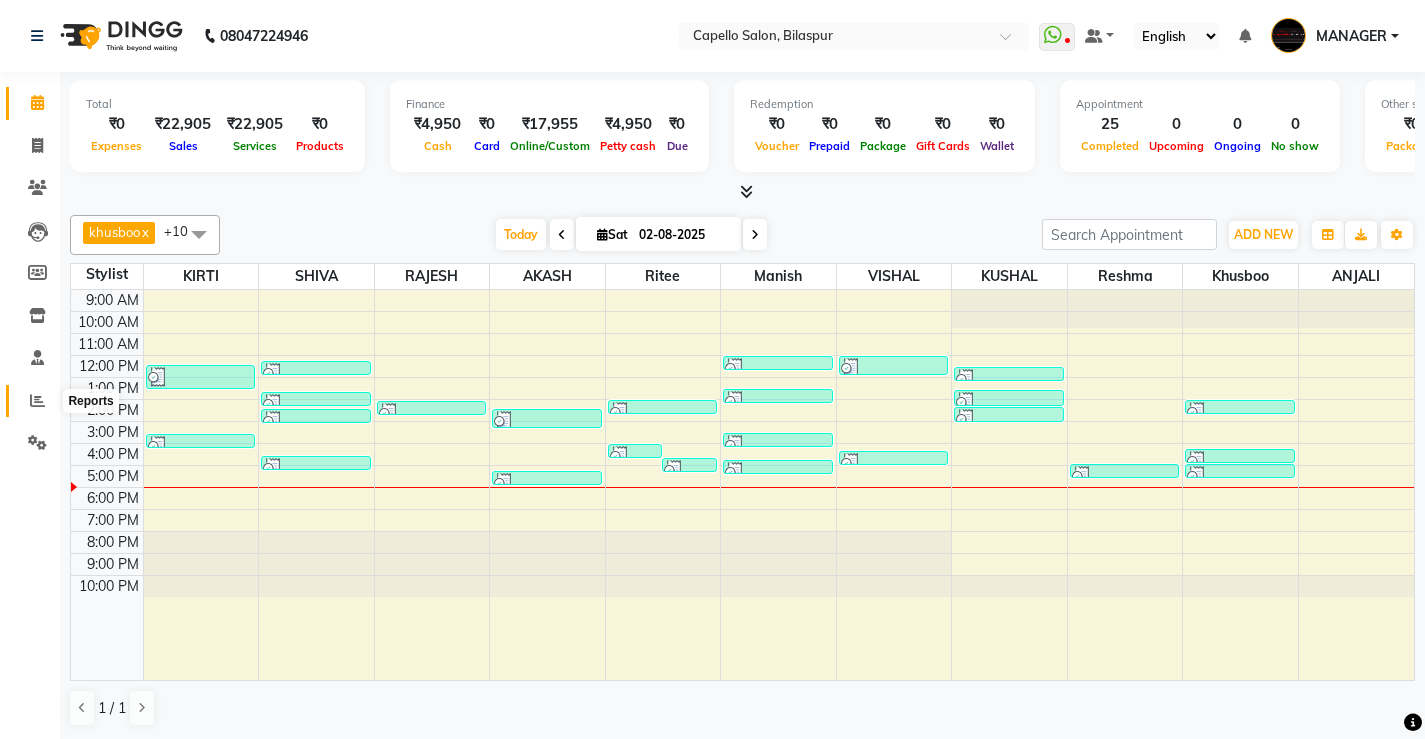 click 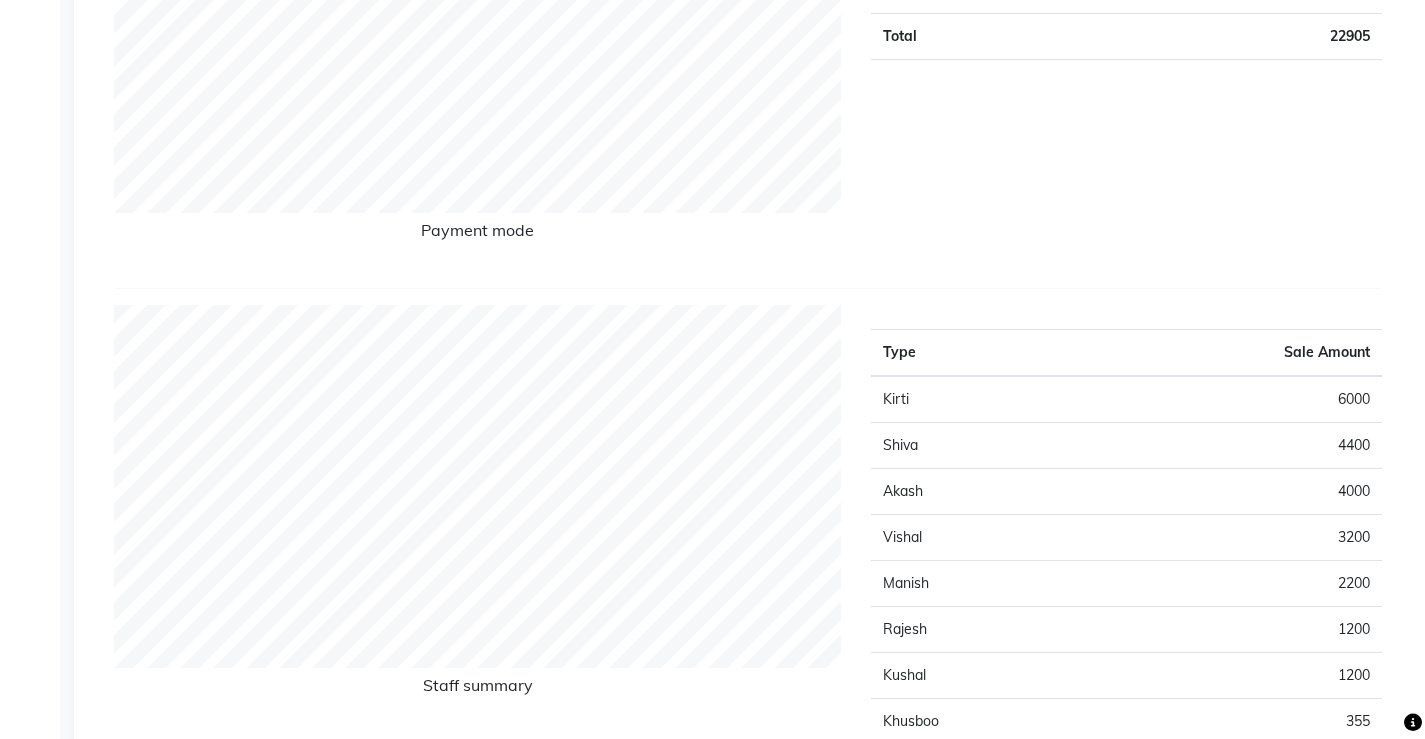 scroll, scrollTop: 0, scrollLeft: 0, axis: both 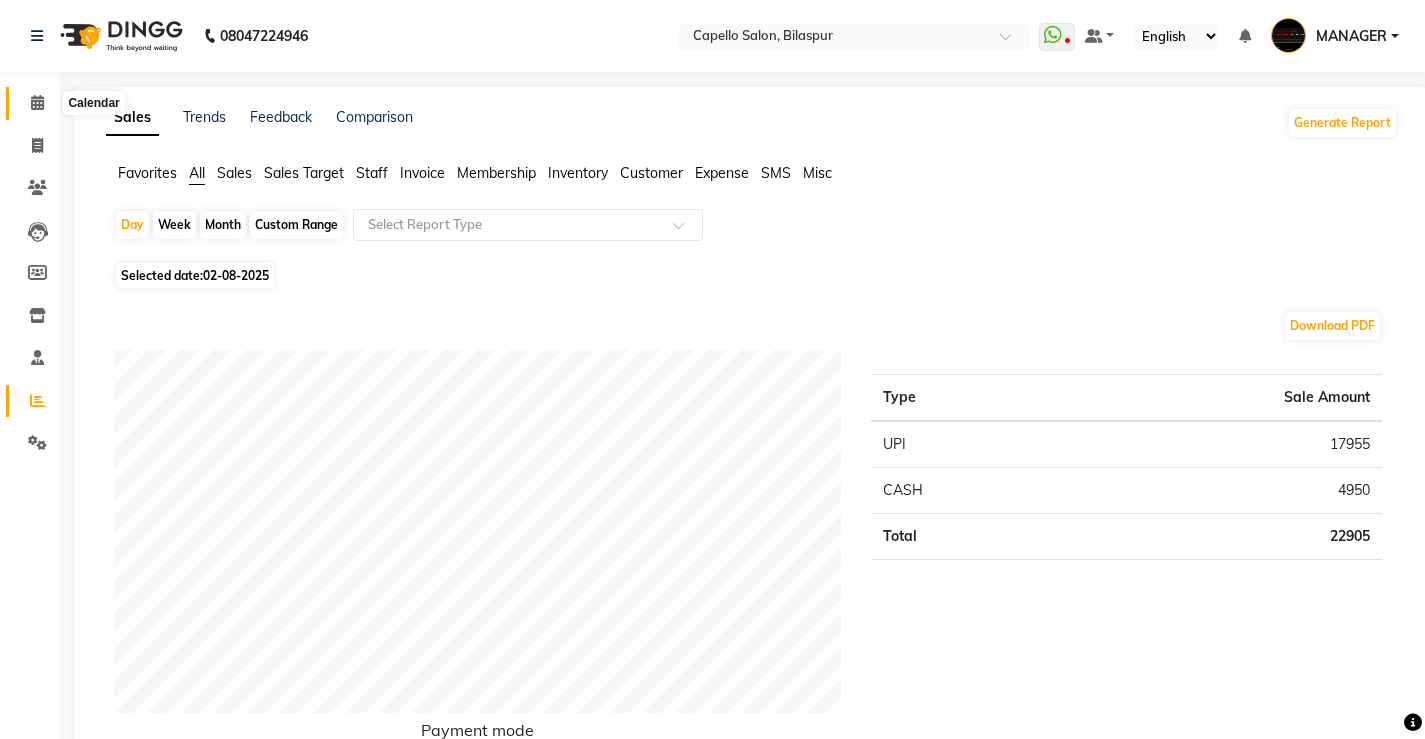 click 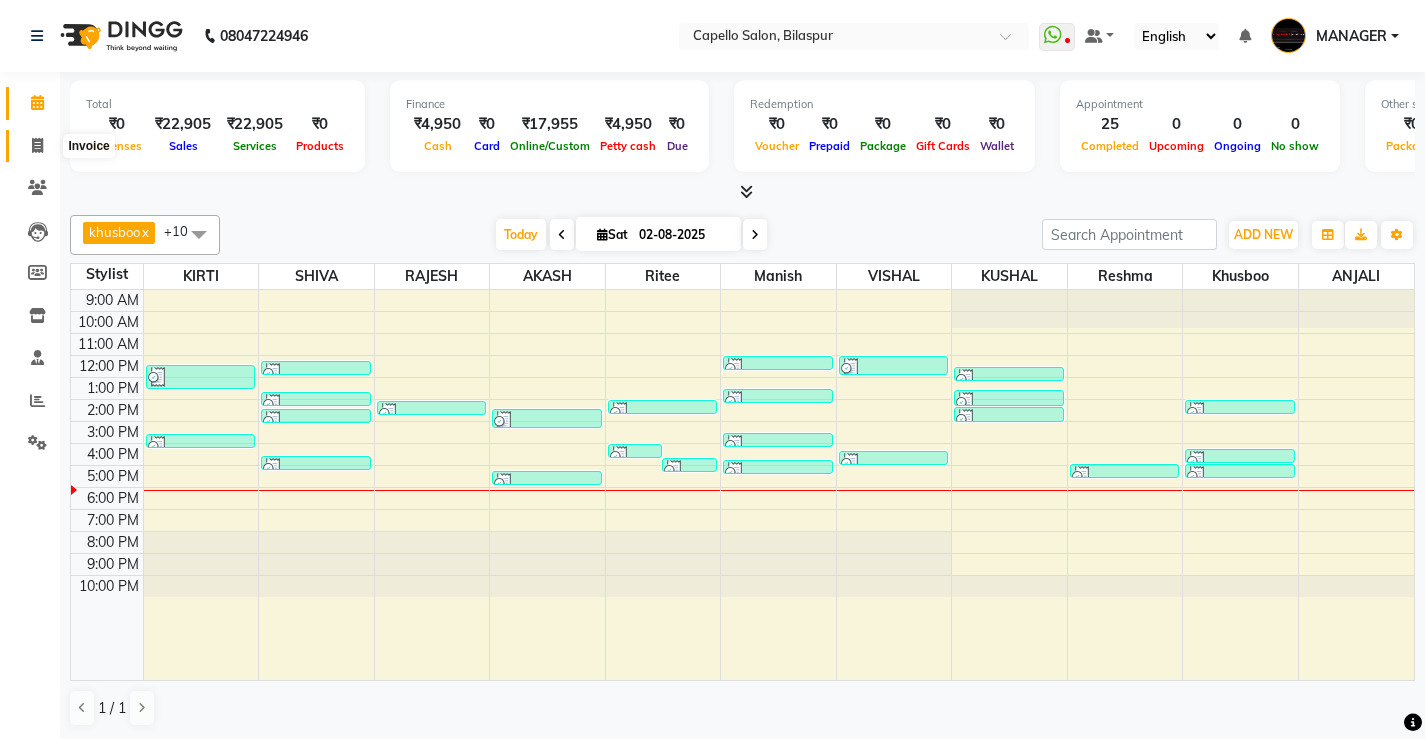 click 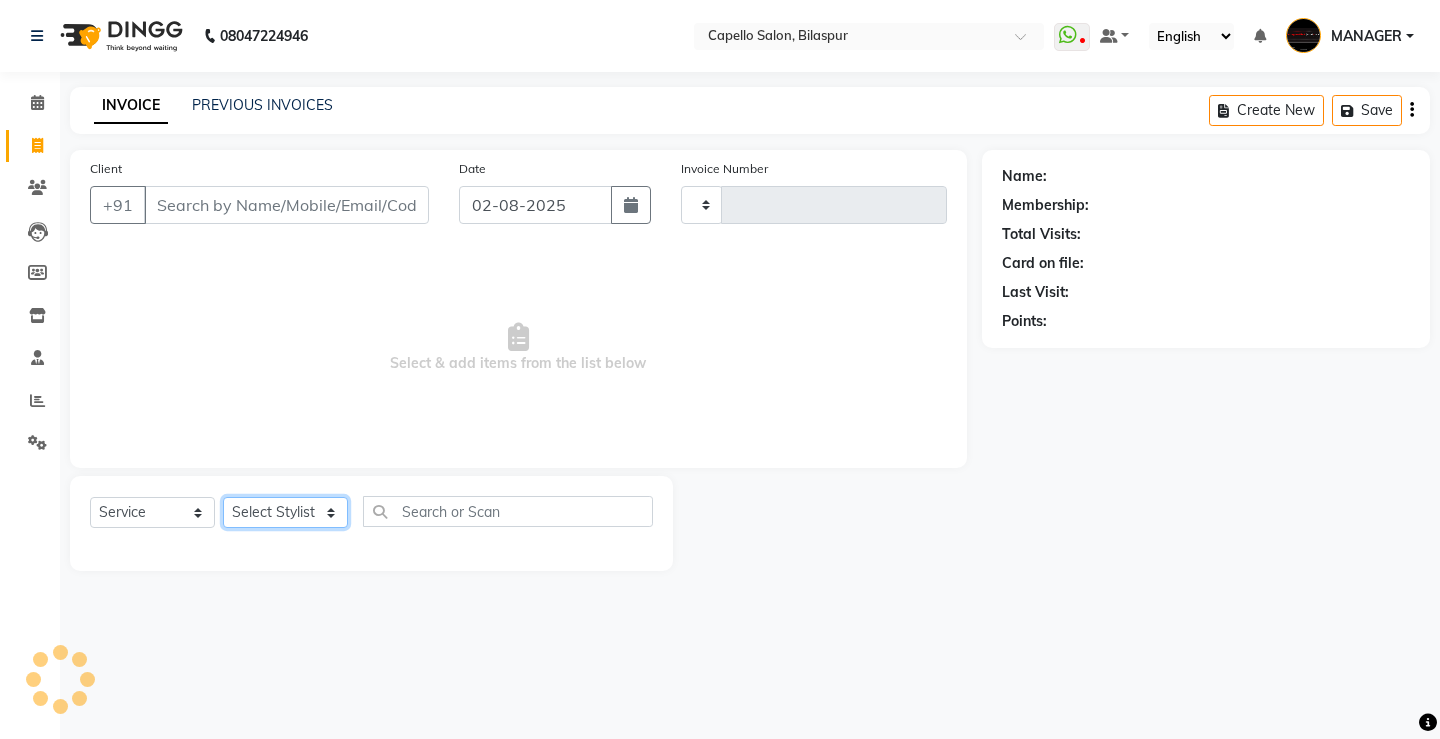 click on "Select Stylist" 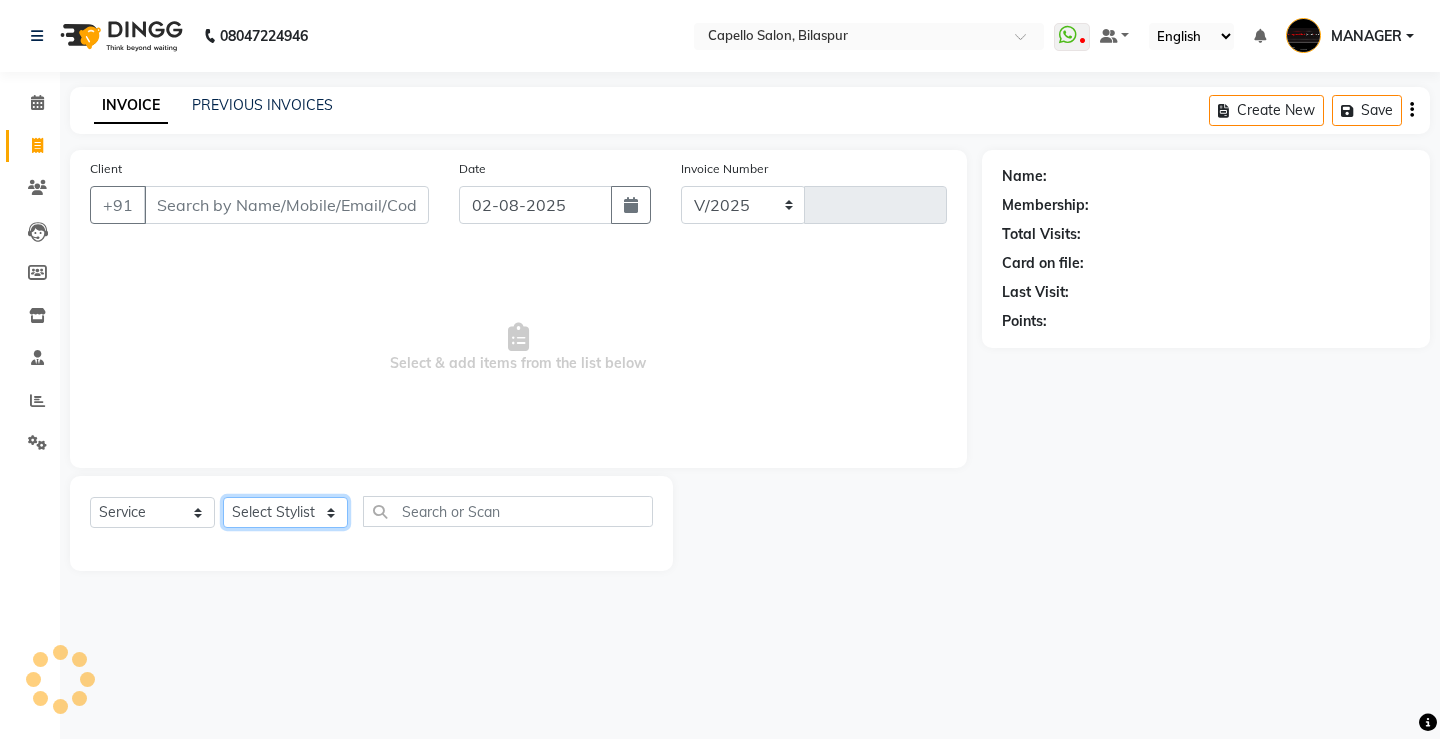 select on "857" 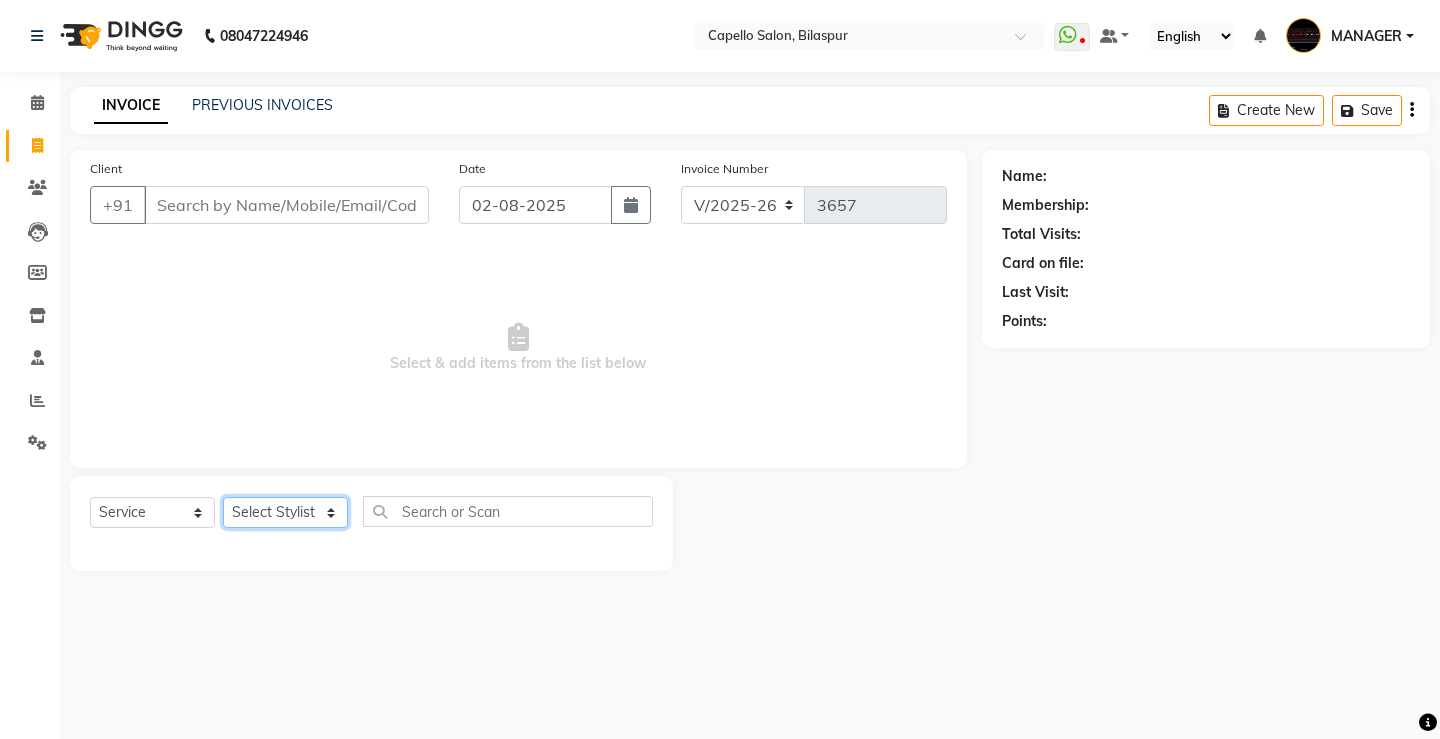 select on "26586" 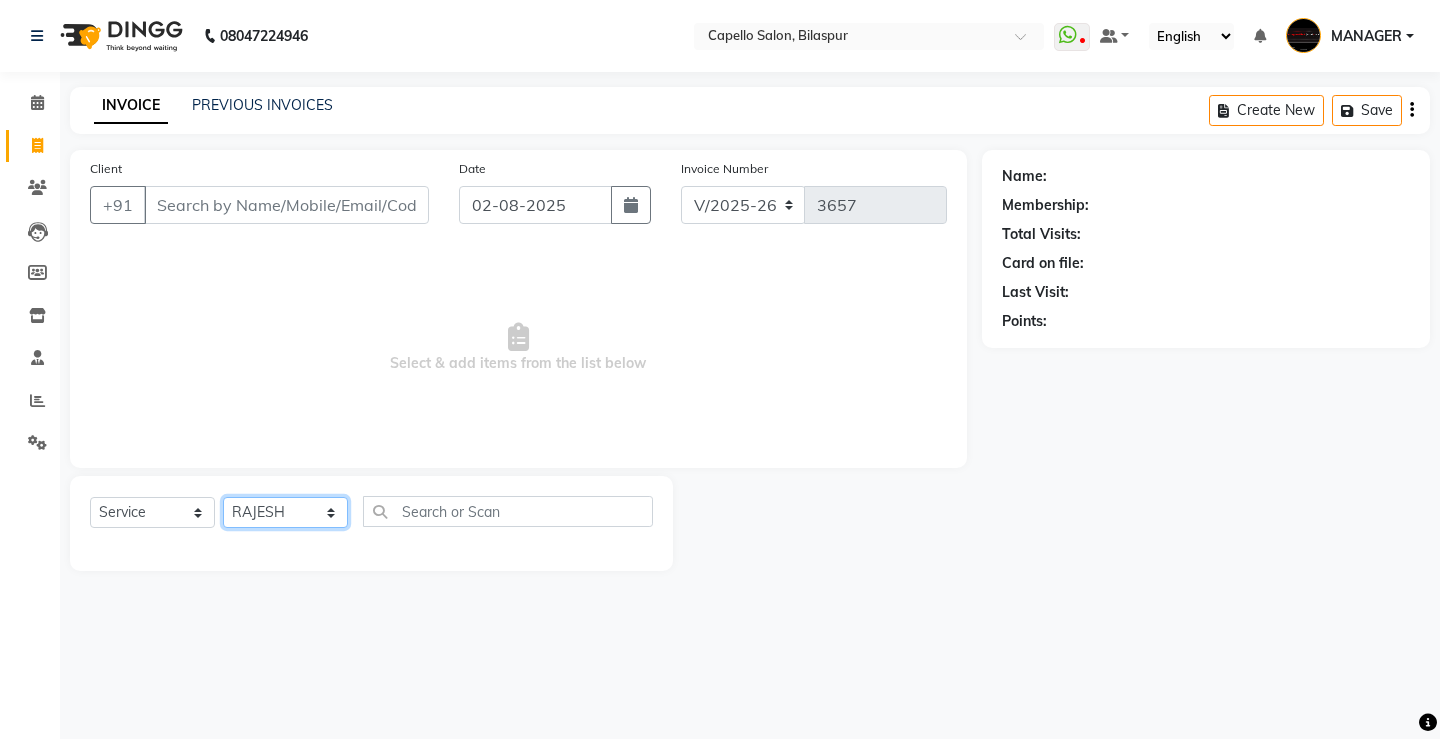 click on "Select Stylist ADMIN AKASH ANJALI khusboo KIRTI KUSHAL MANAGER Manish  RAJESH reshma ritee shailendra SHIVA VISHAL" 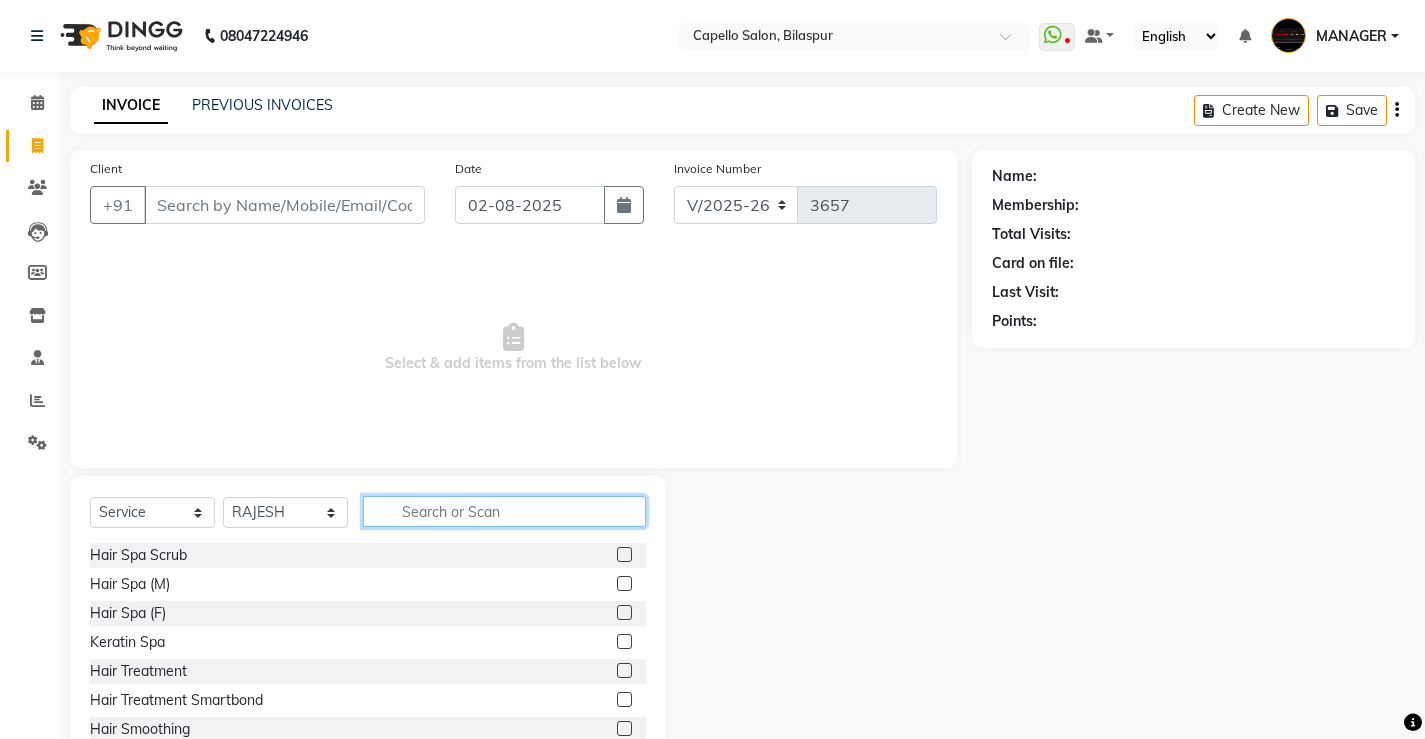 click 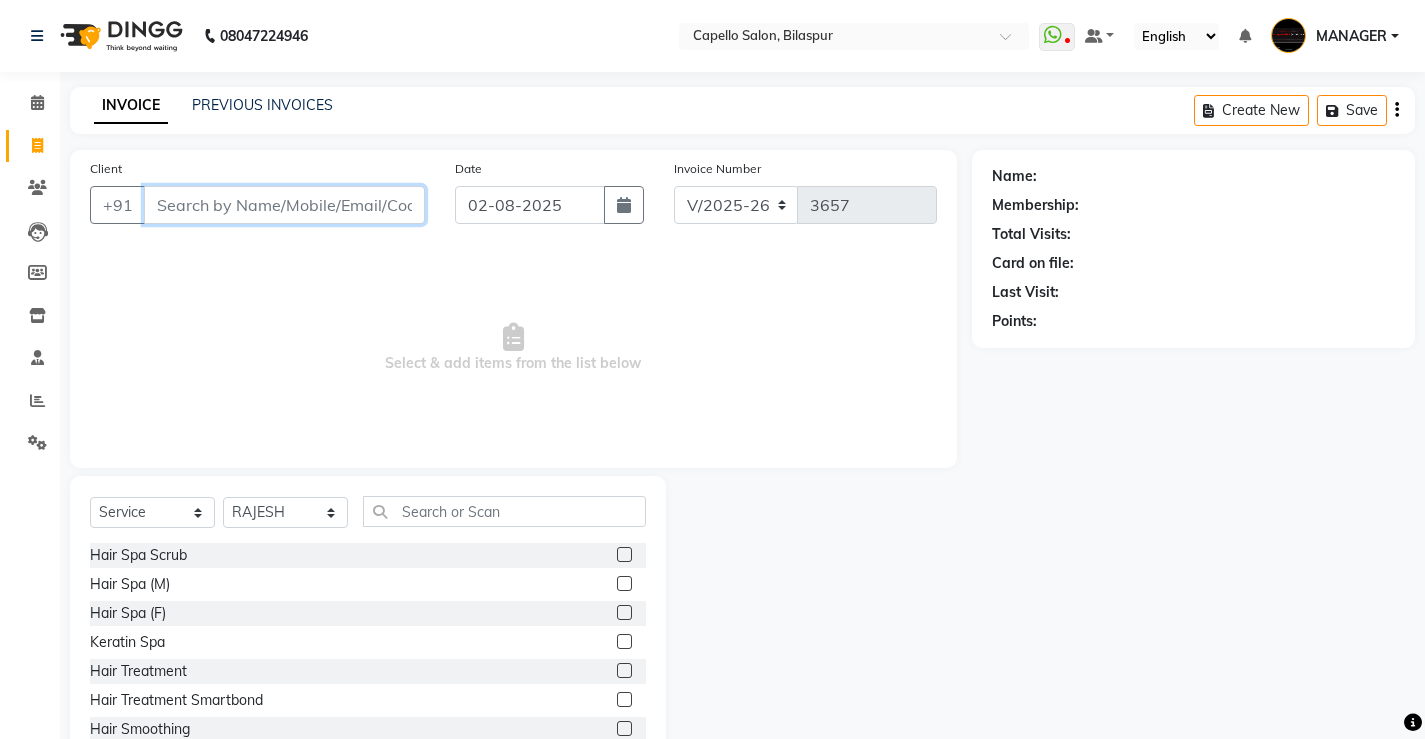 click on "Client" at bounding box center (284, 205) 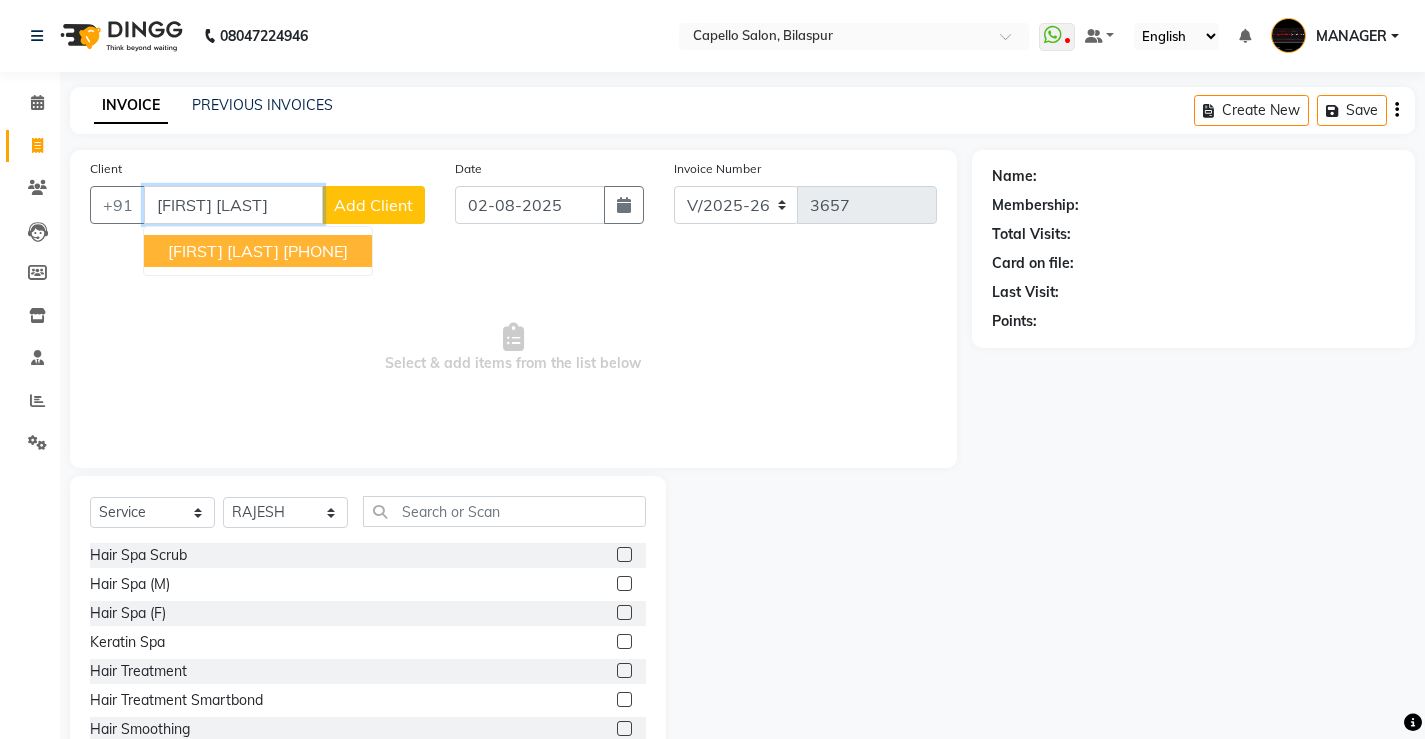 click on "[PHONE]" at bounding box center (315, 251) 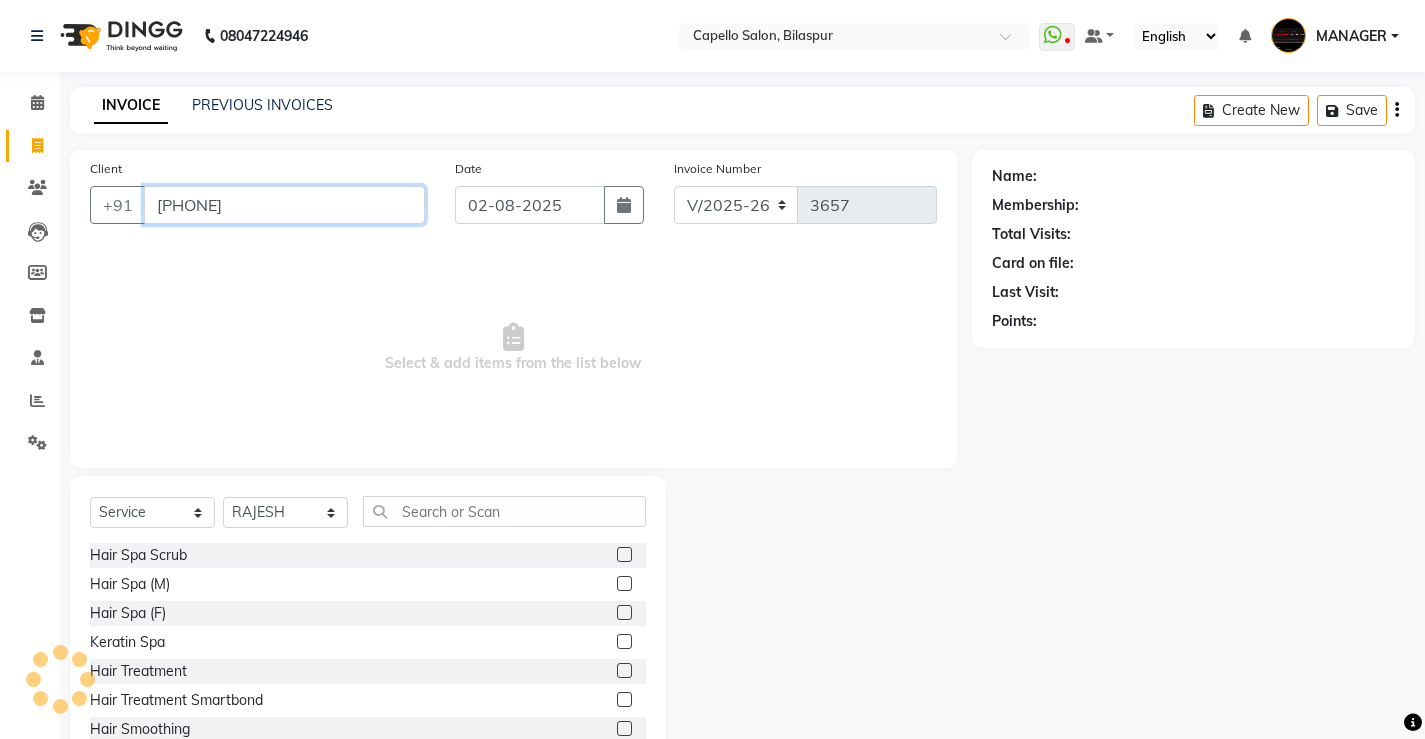 type on "[PHONE]" 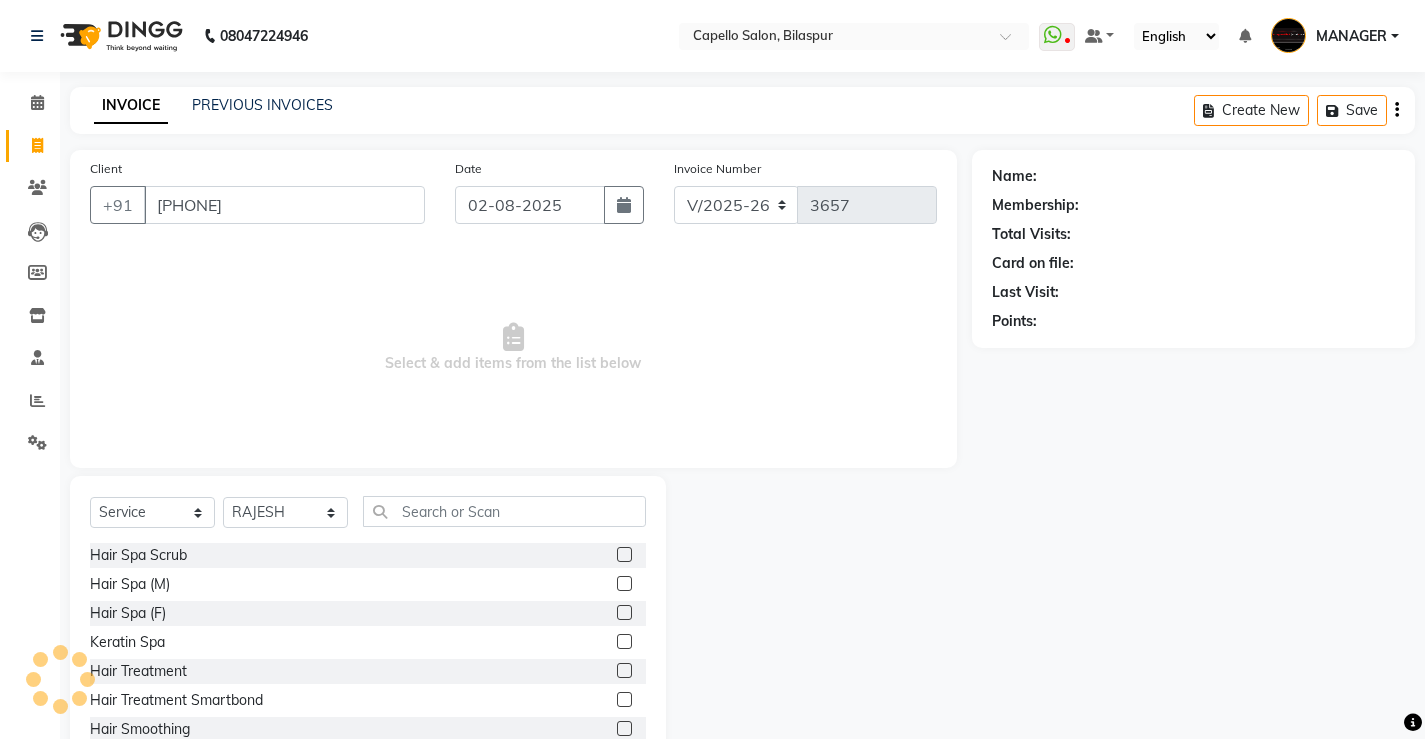 select on "1: Object" 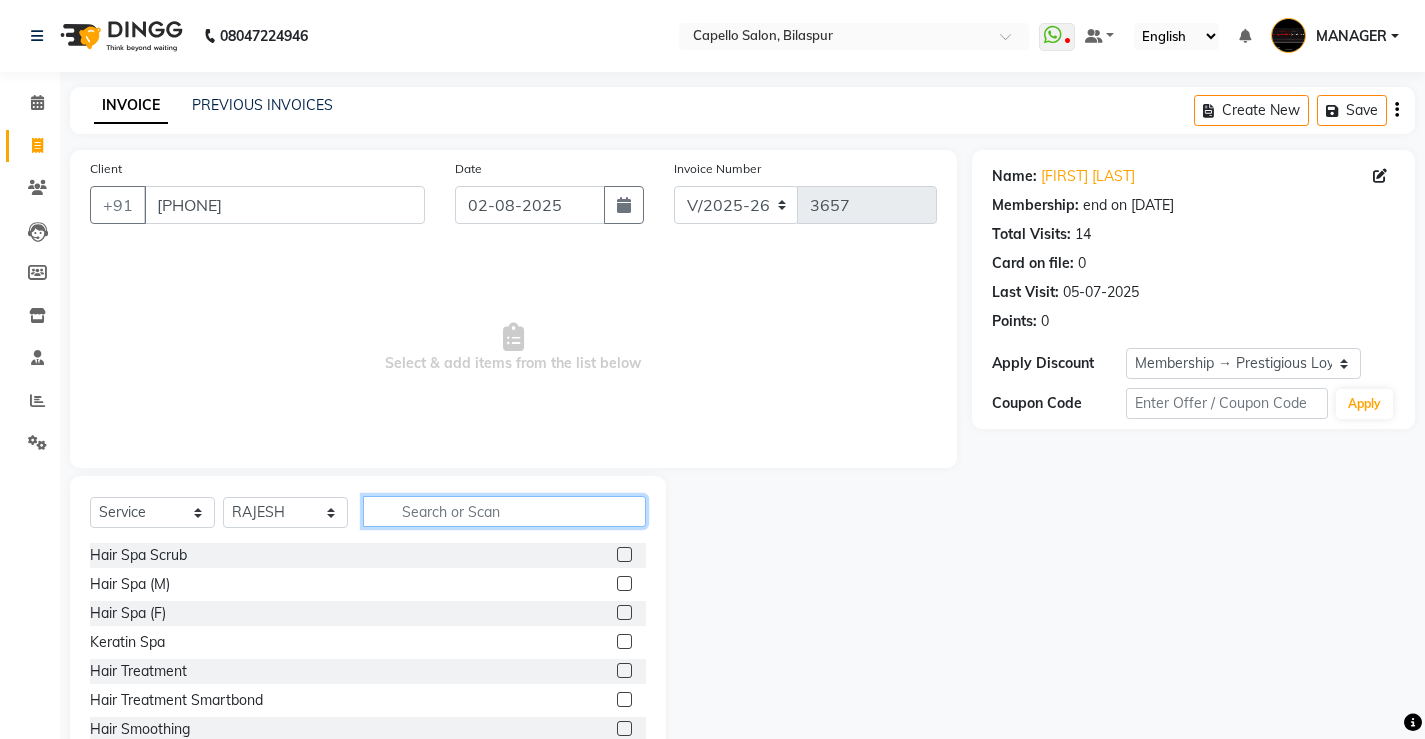 click 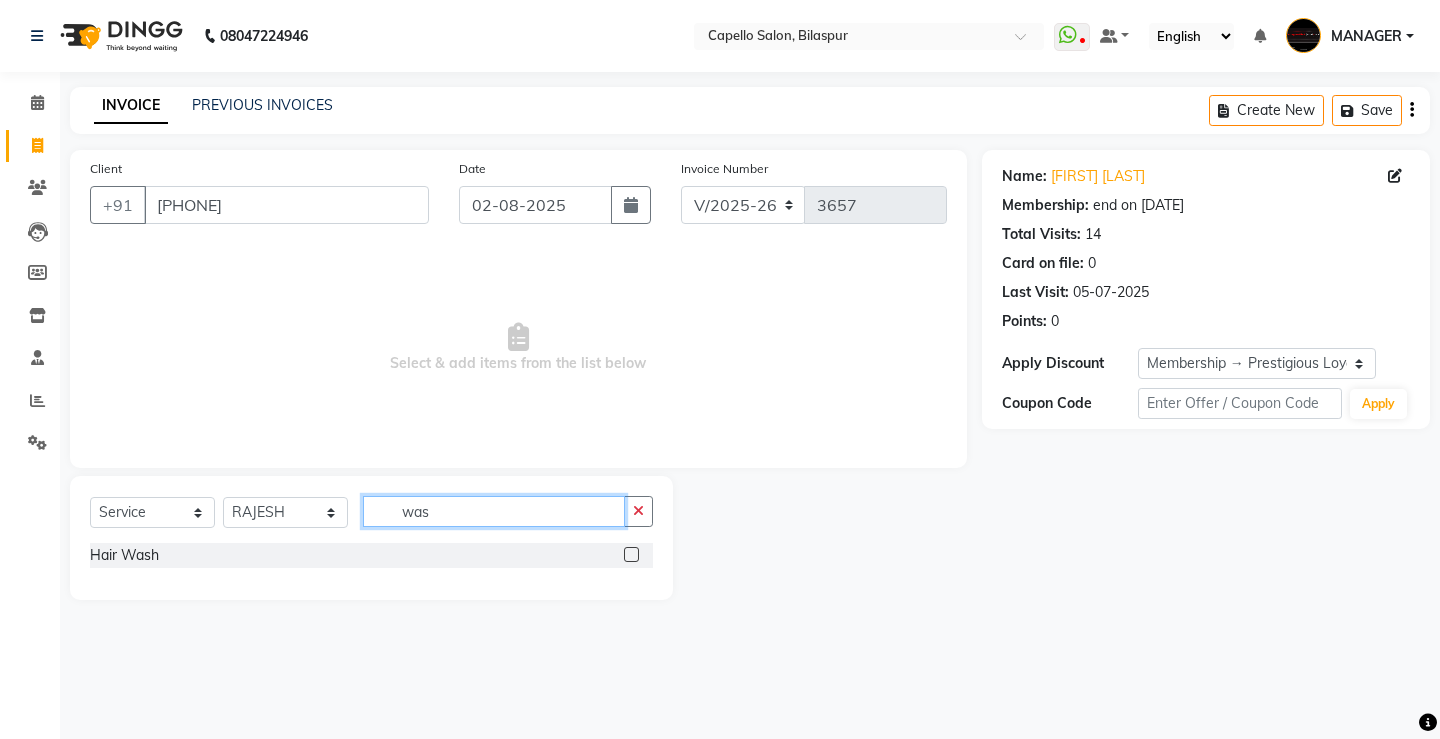 type on "was" 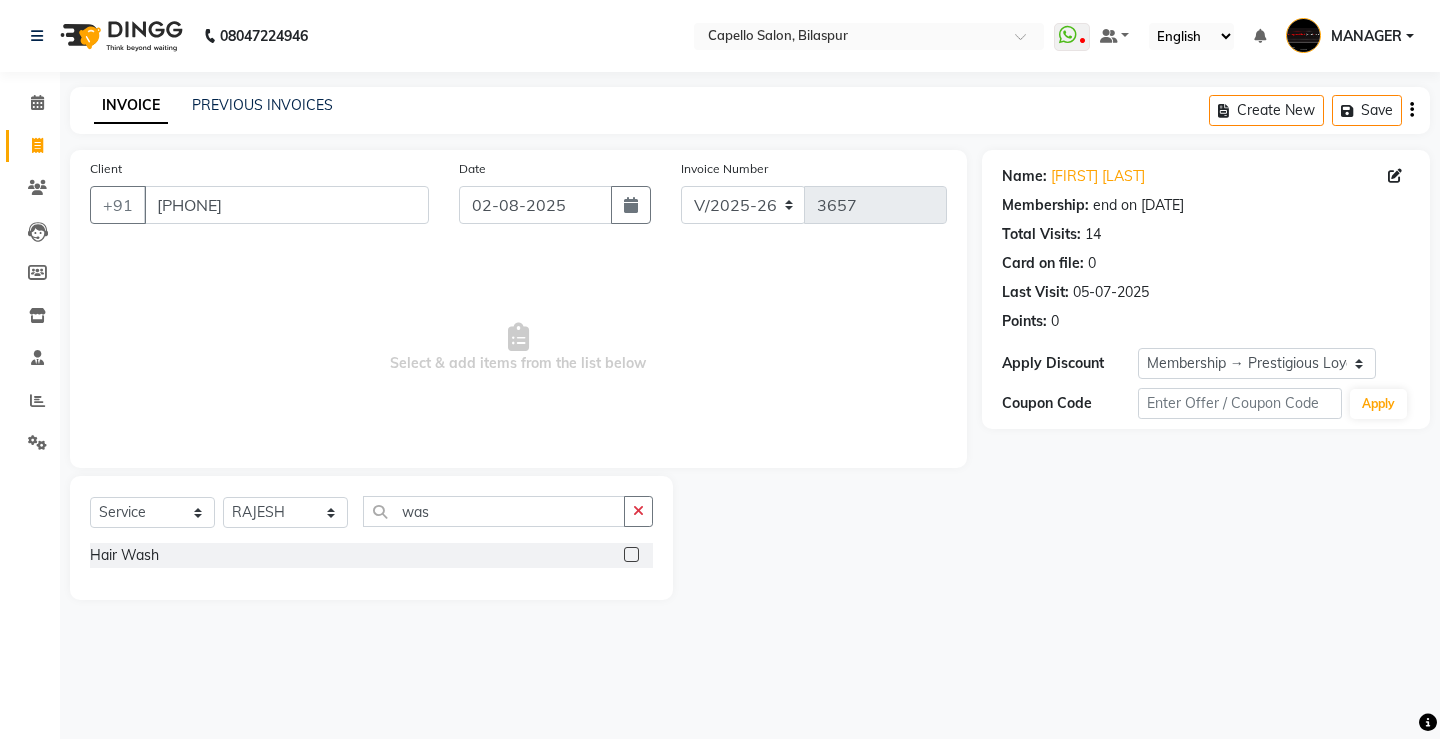 click 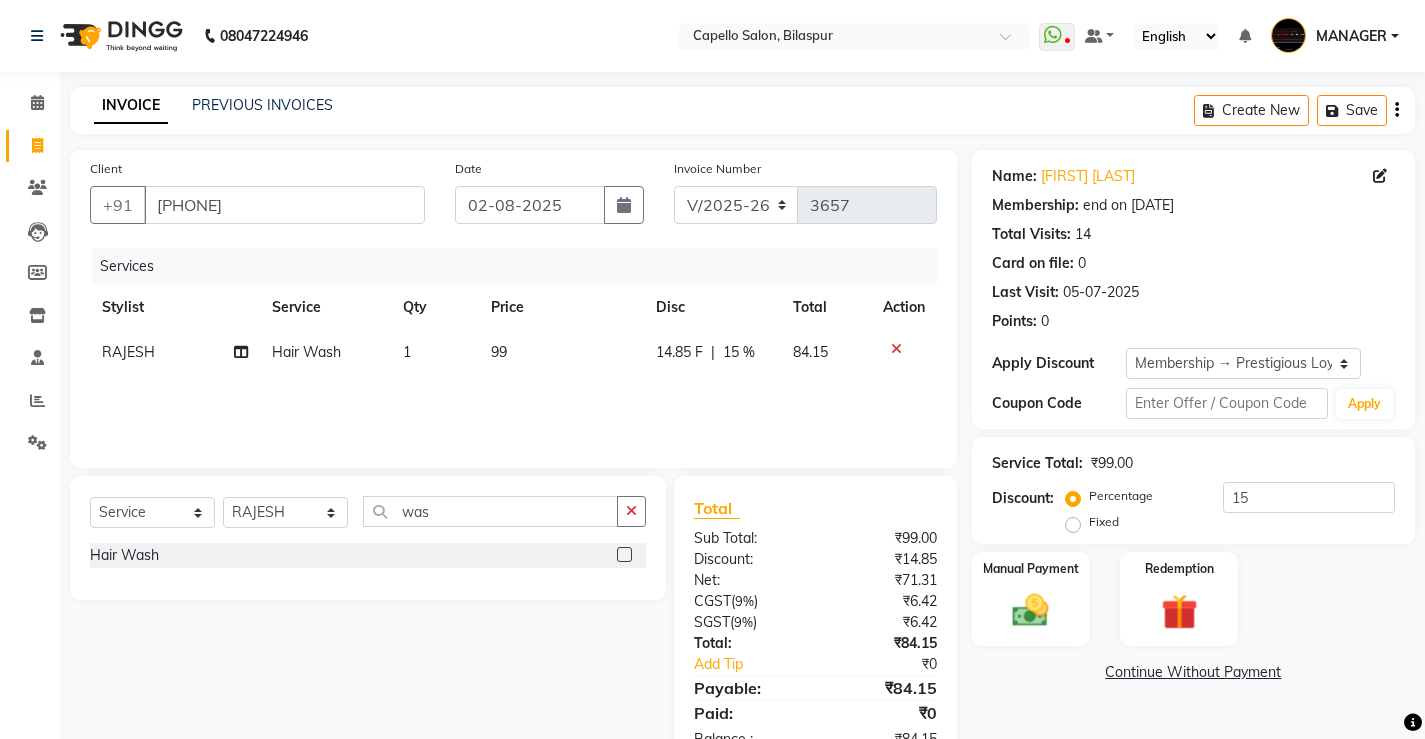 click 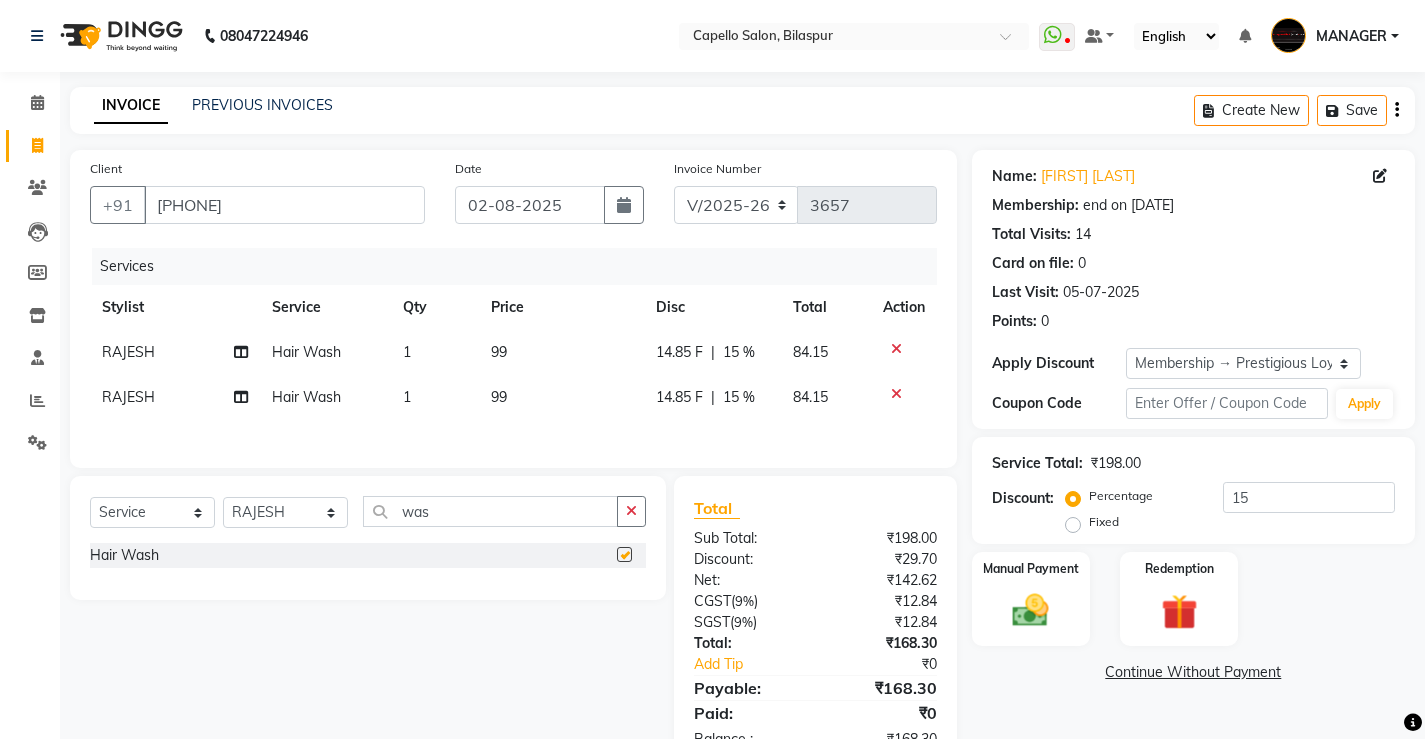 checkbox on "false" 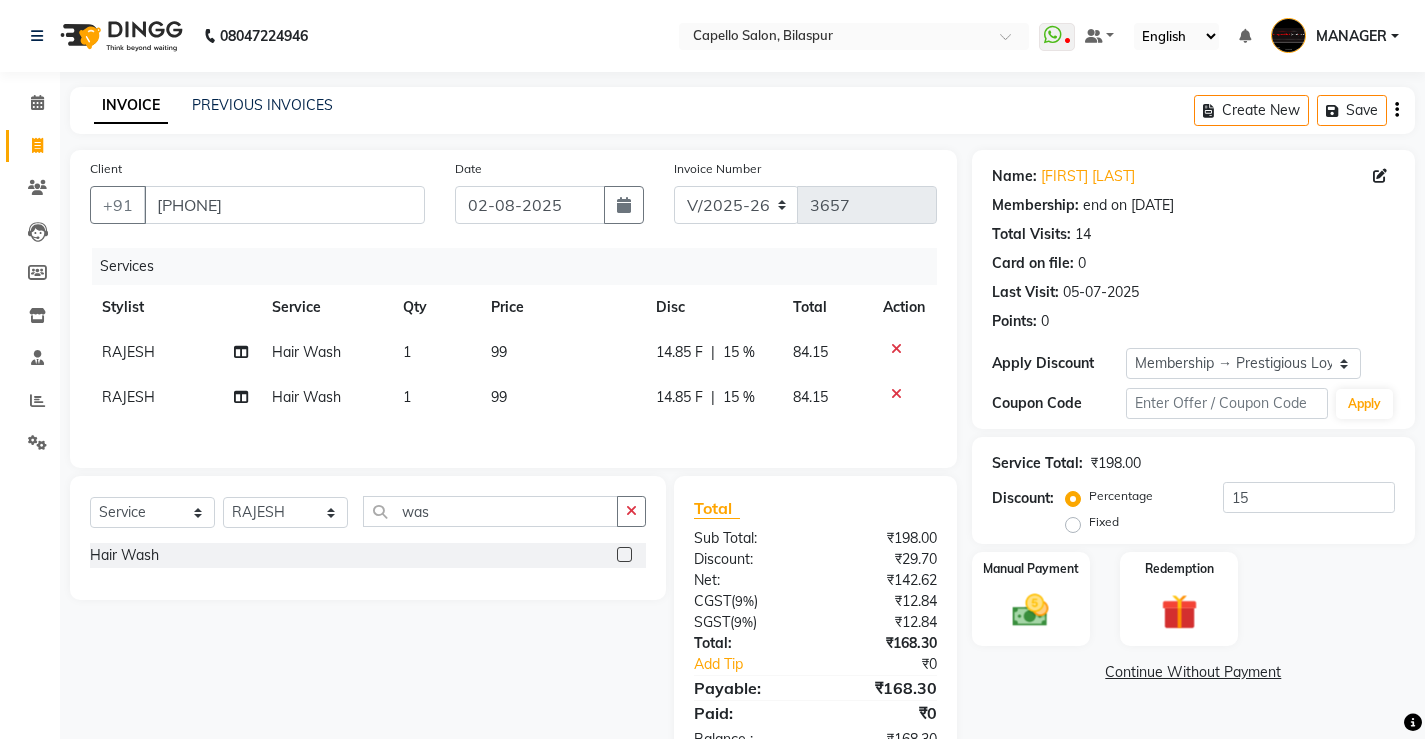 click on "RAJESH" 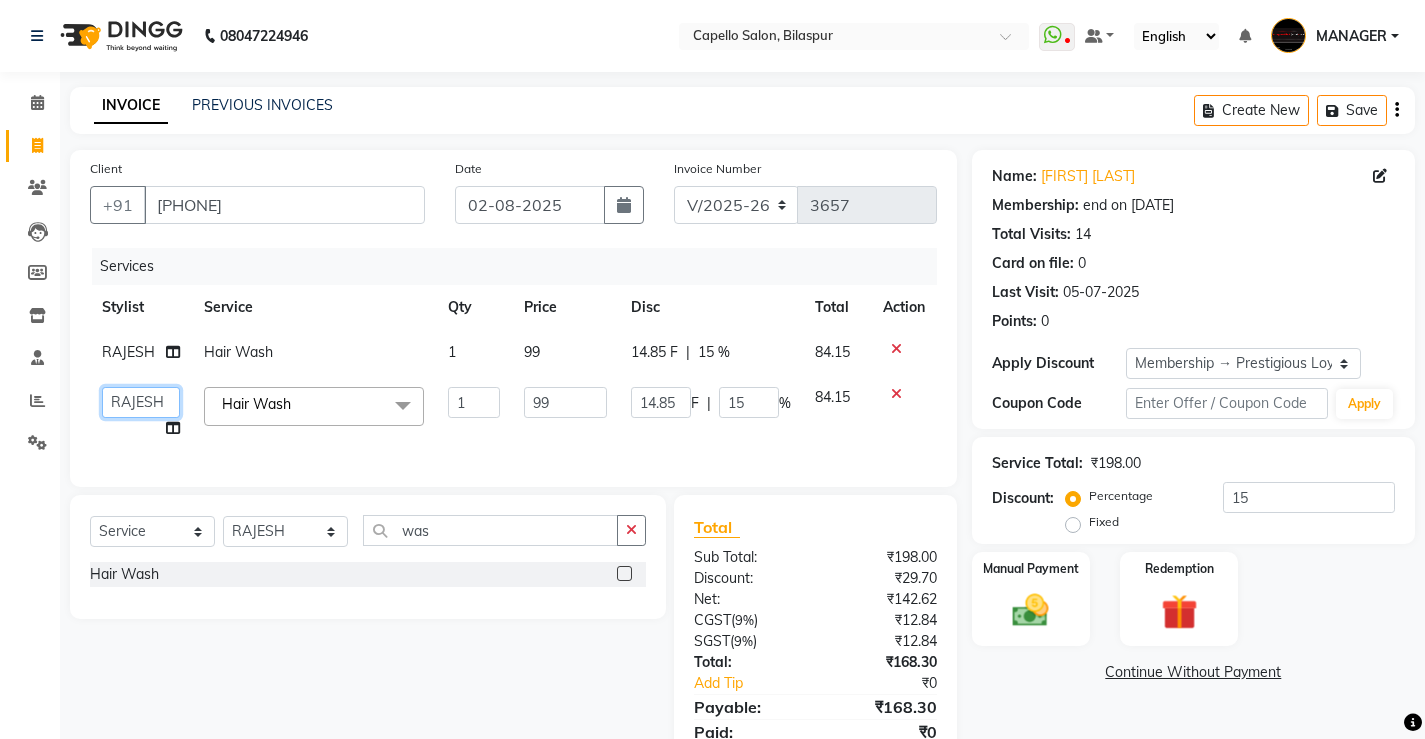 click on "ADMIN   AKASH   ANJALI   khusboo   KIRTI   KUSHAL   MANAGER   Manish    RAJESH   reshma   ritee   shailendra   SHIVA   VISHAL" 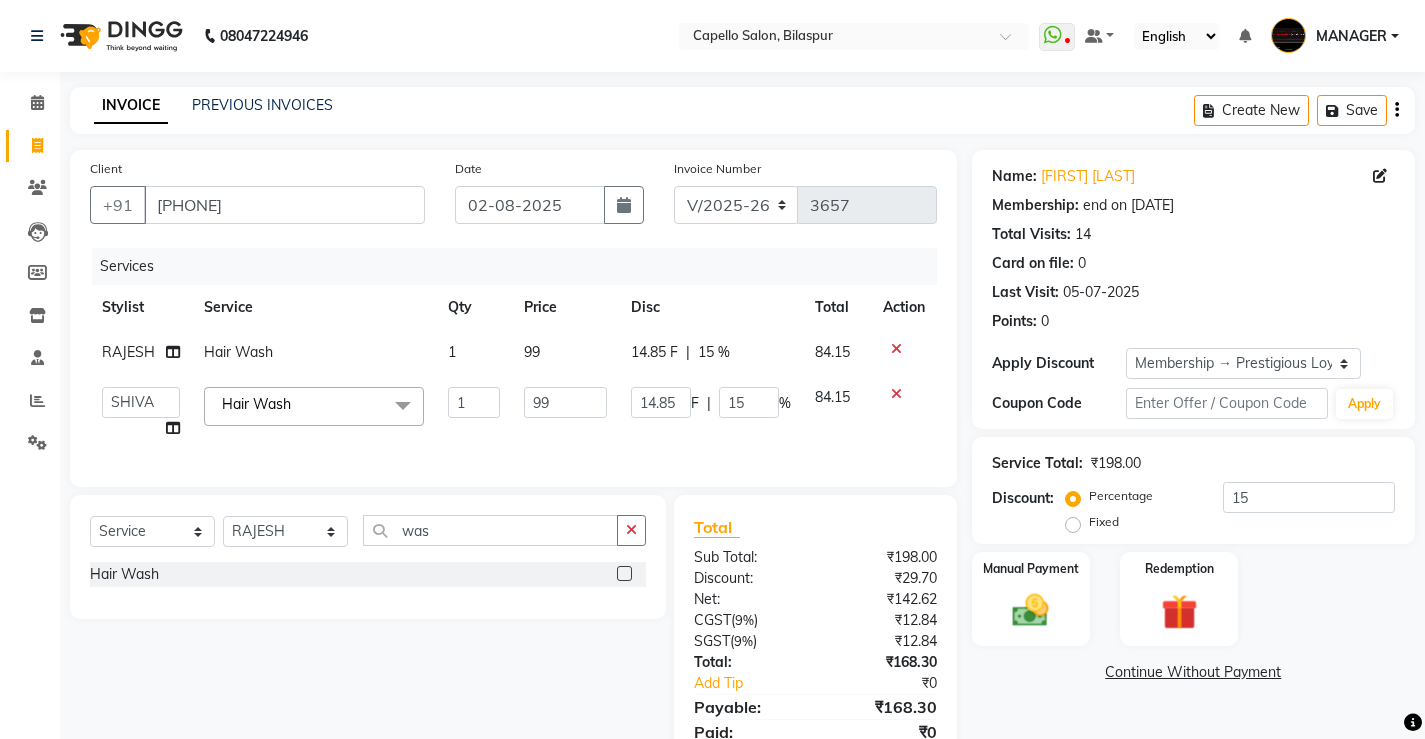 select on "23507" 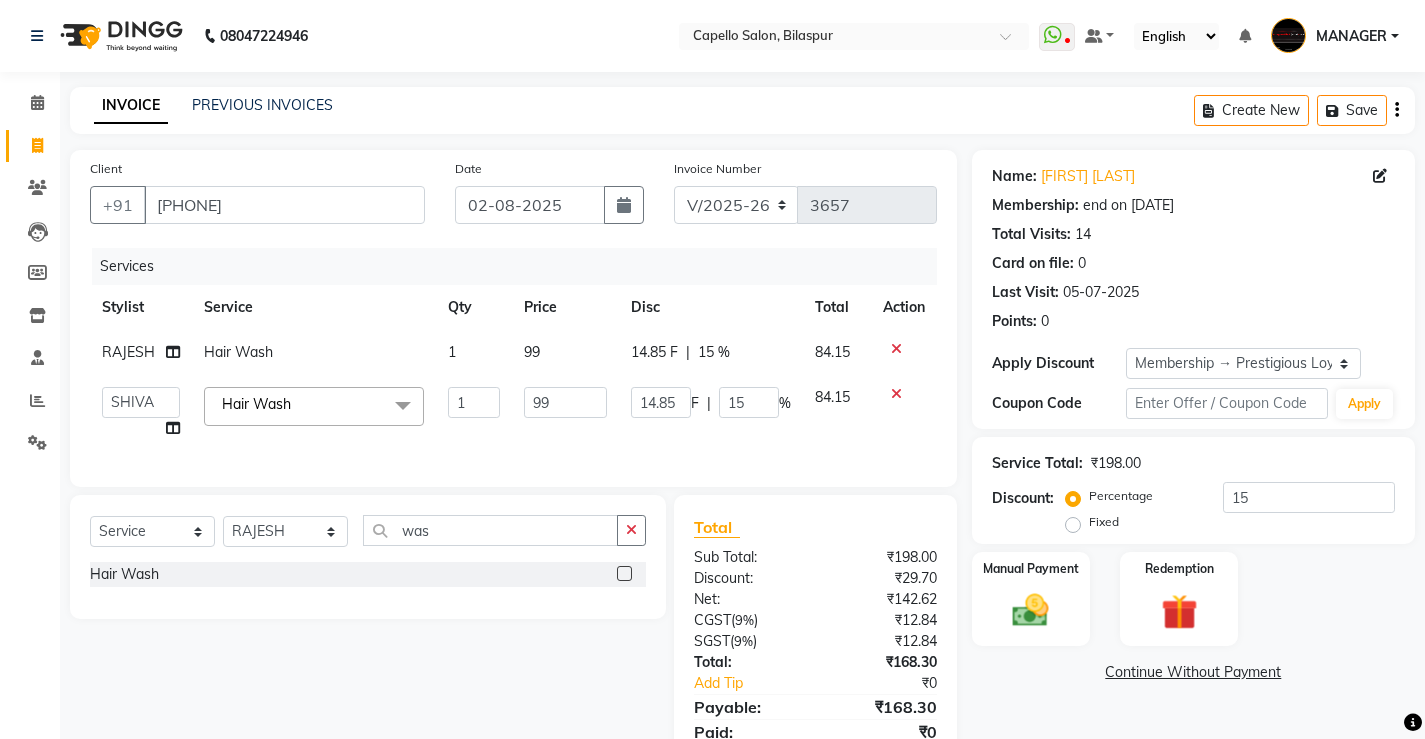 click on "99" 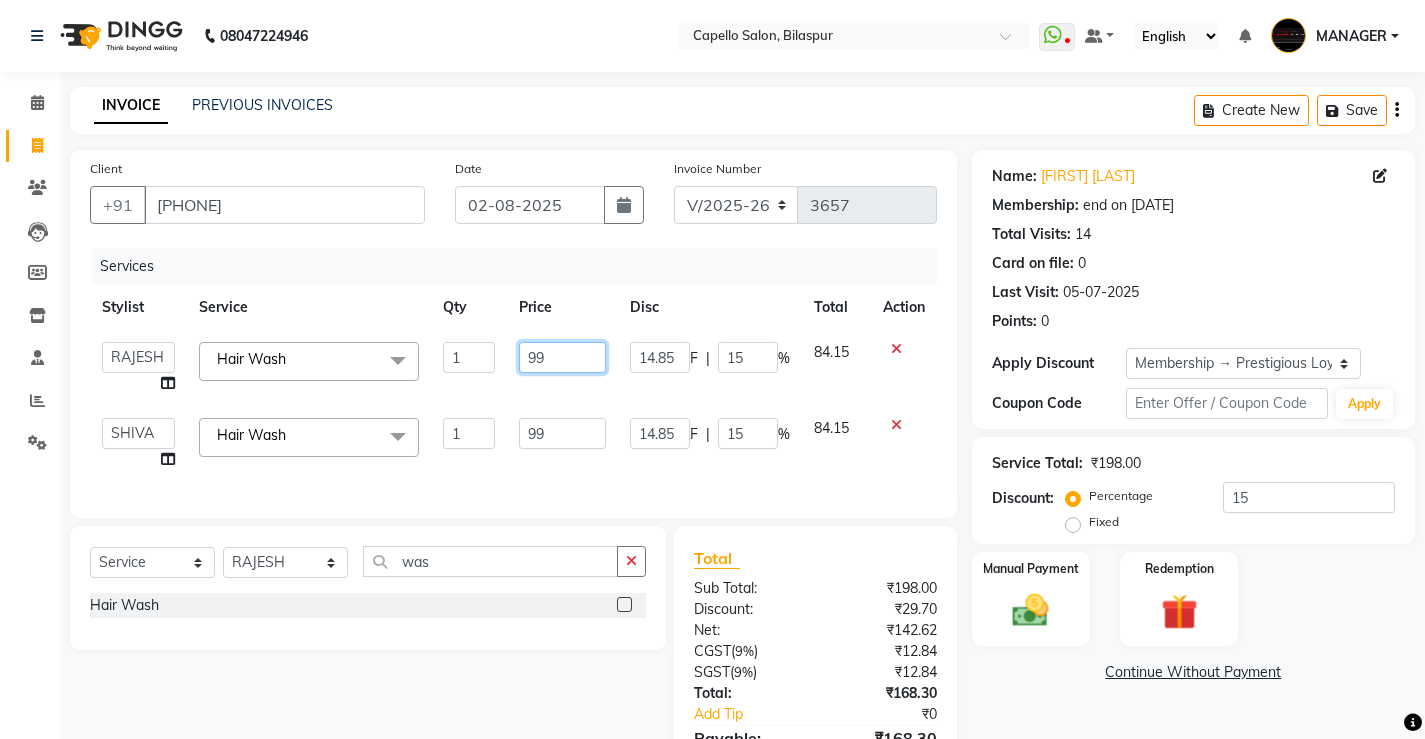 drag, startPoint x: 572, startPoint y: 356, endPoint x: 327, endPoint y: 364, distance: 245.13058 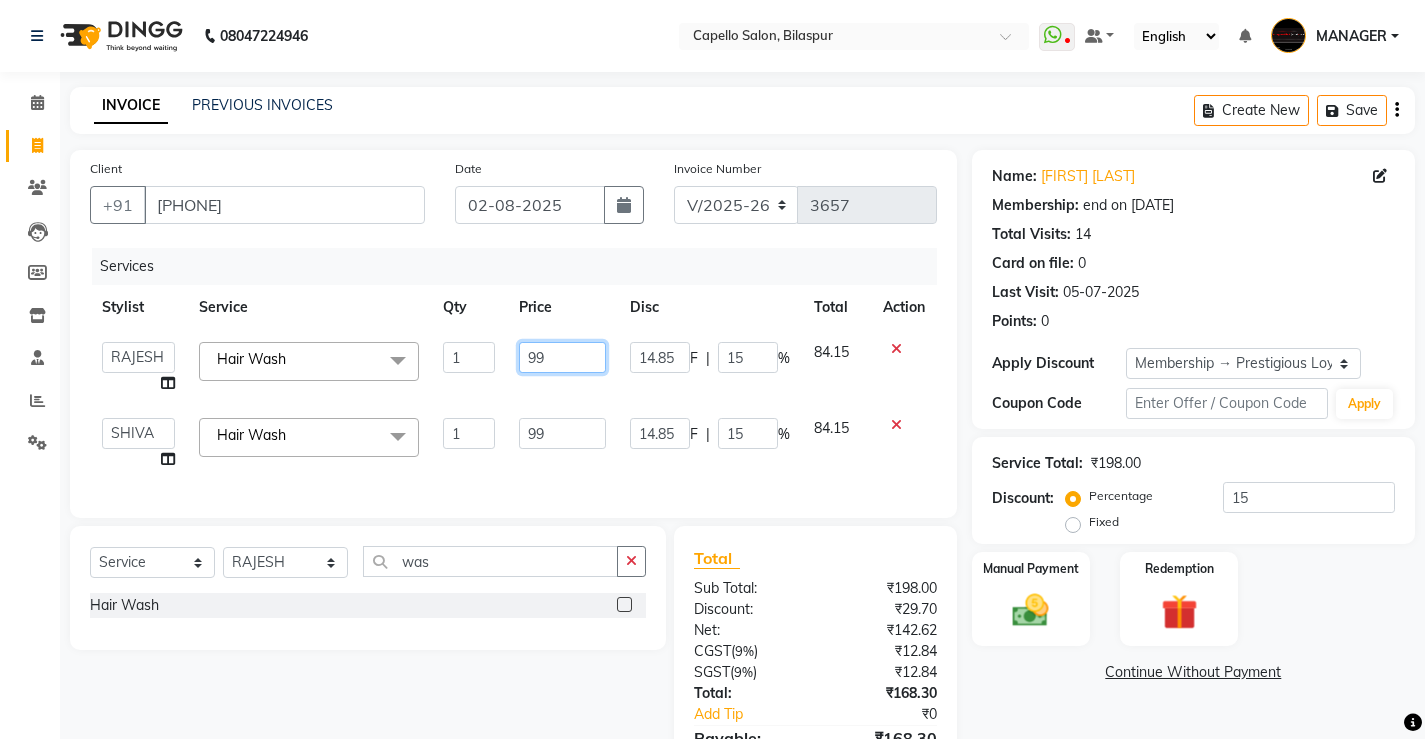 click on "ADMIN [FIRST] [LAST] khusboo KIRTI KUSHAL MANAGER Manish RAJESH reshma ritee shailendra SHIVA VISHAL Hair Wash x Hair Spa Scrub Hair Spa (M) Hair Spa (F) Keratin Spa Hair Treatment Hair Treatment Smartbond Hair Smoothing Hair Straightening Hair Rebonding Hair Keratin Cadiveu Head Massage L Hair Keratin Keramelon Hair Botox Keramelon Scalp Advance (F) Scalp Advance (M) Brillare Anti-Dandruff oil (F) Nanoplastia treatment Brillare Hairfall Control oil (F) Brillare Hairfall Control oil (M) Brillare Anti-Dandruff oil (M) Reflexology (U lux) 1400 Face Bleach Face D-Tan Face Clean Up Clean-up (Shine beauty) Facial Actiblend Glass Facial Mask Signature Facial Deluxe Facial Luxury Facial Magical Facial Premium Facial Royal Treatment Skinora Age Control F Treatment ( Snow Algae&Saffron) Skinora Calming Treatment (Avacado & Oat) Skinora Hydra Treatment (Butter&Coconut Milk) Skinora Mattifying Treatment ( Citron&Seabuck) Skinora Radiance Treatment ( Kakadu& Lakadong) Classic Manicure Haircut" 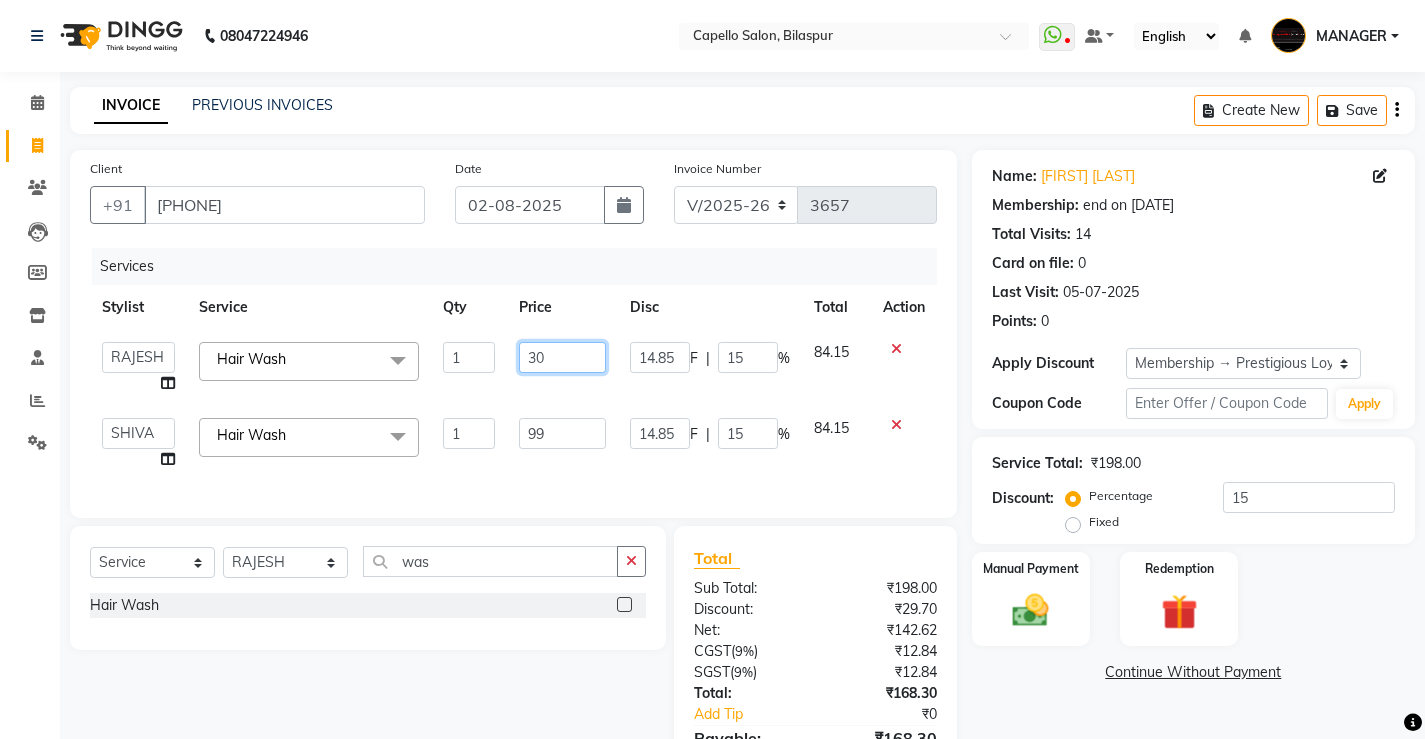type on "300" 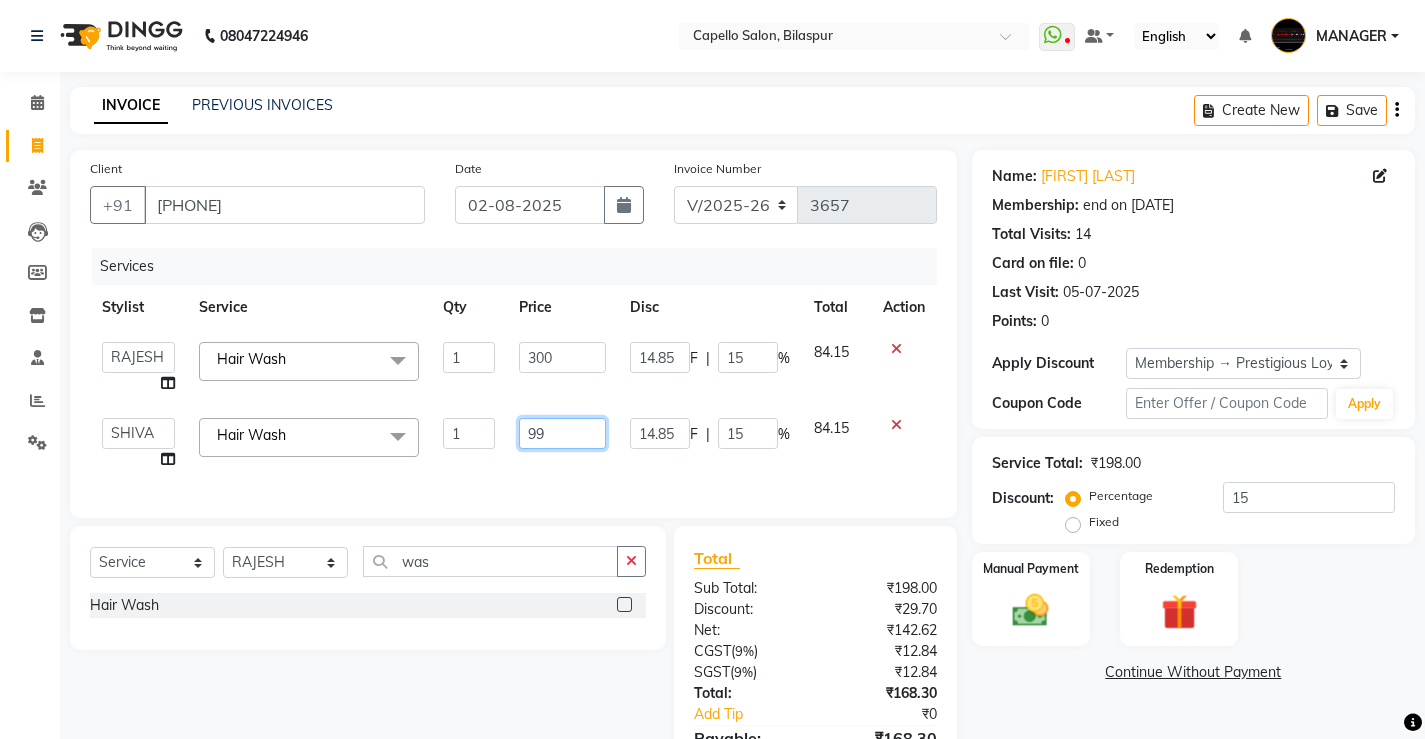 click on "99" 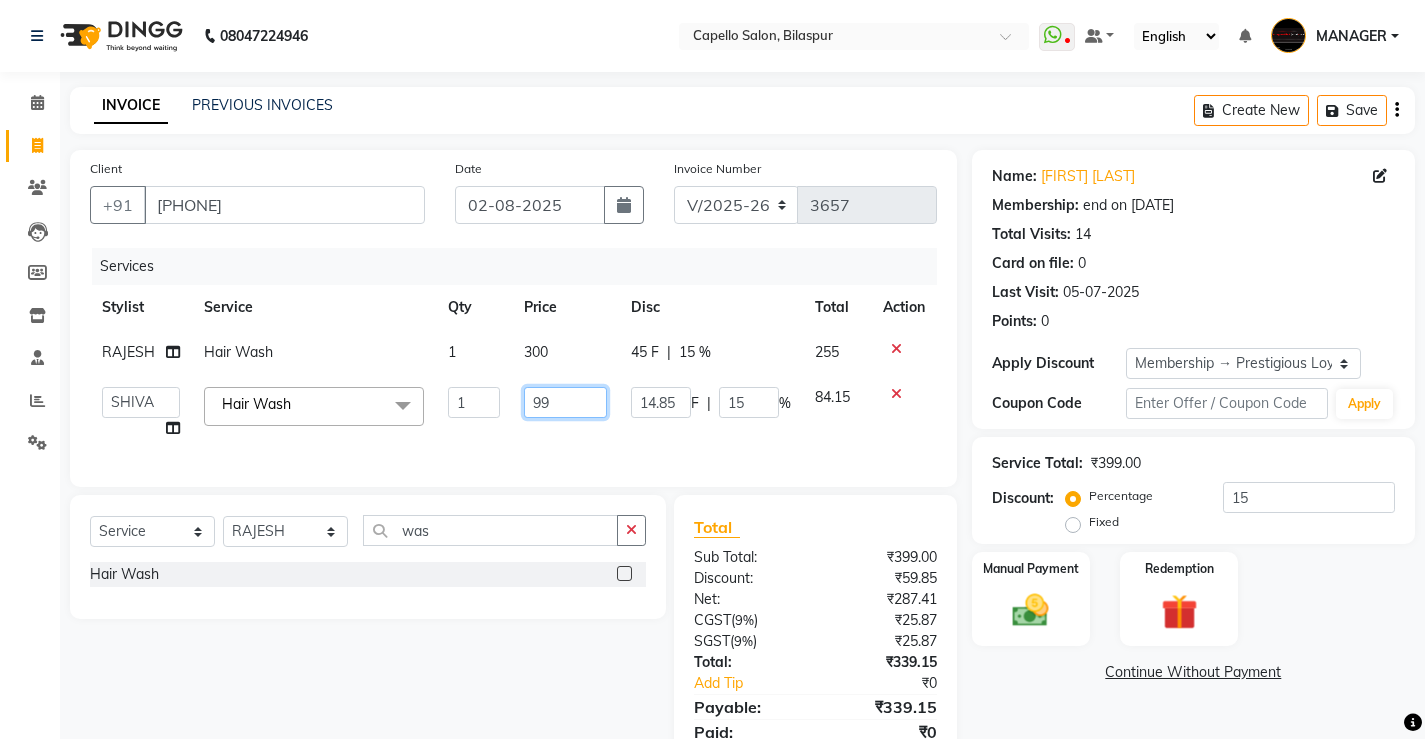 drag, startPoint x: 579, startPoint y: 395, endPoint x: 324, endPoint y: 422, distance: 256.4254 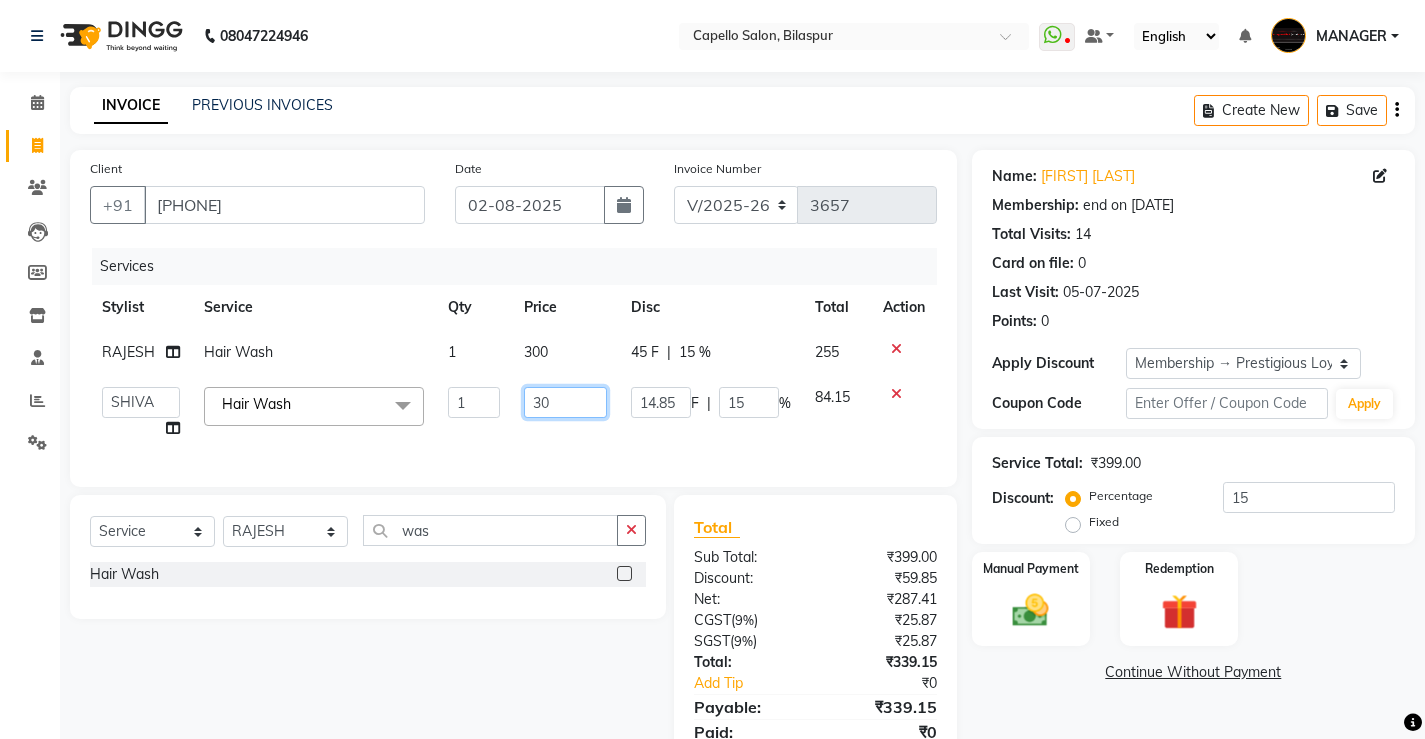 type on "300" 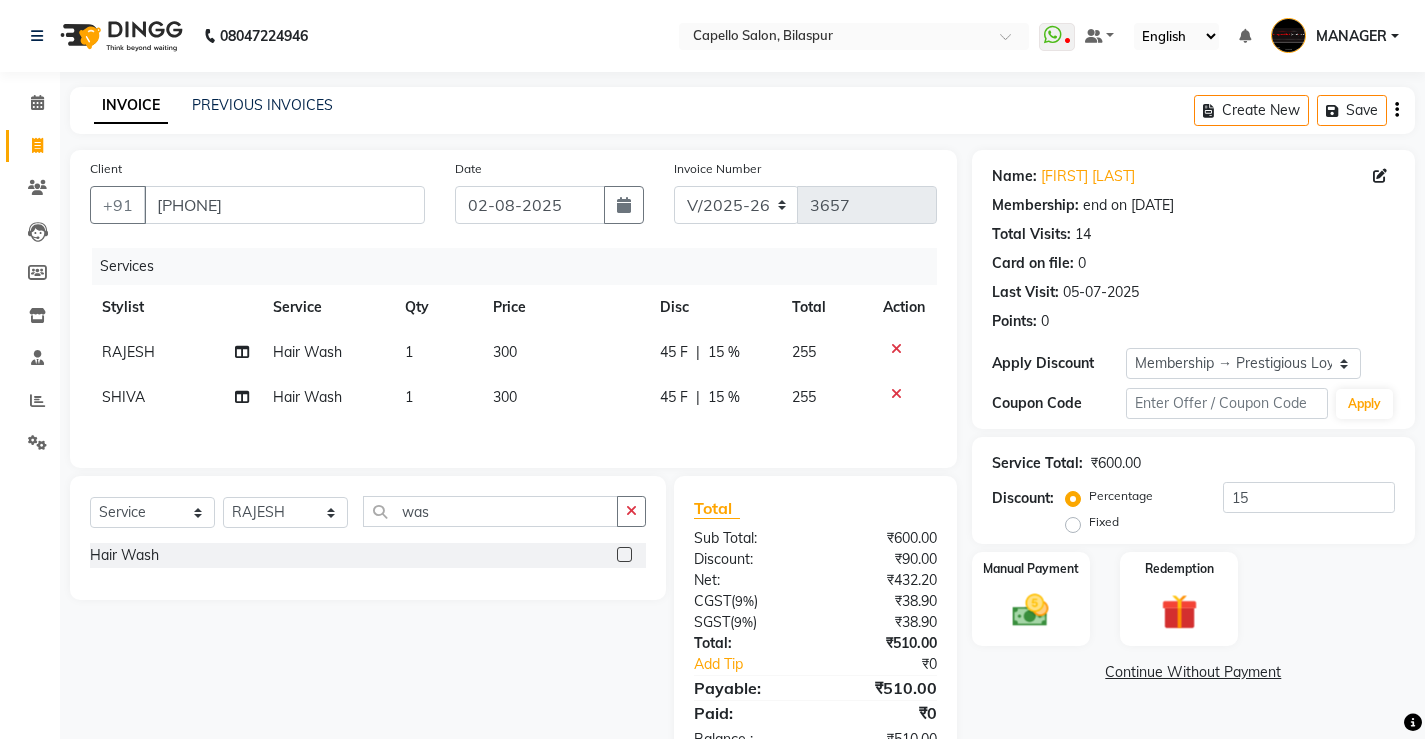 drag, startPoint x: 416, startPoint y: 442, endPoint x: 611, endPoint y: 443, distance: 195.00256 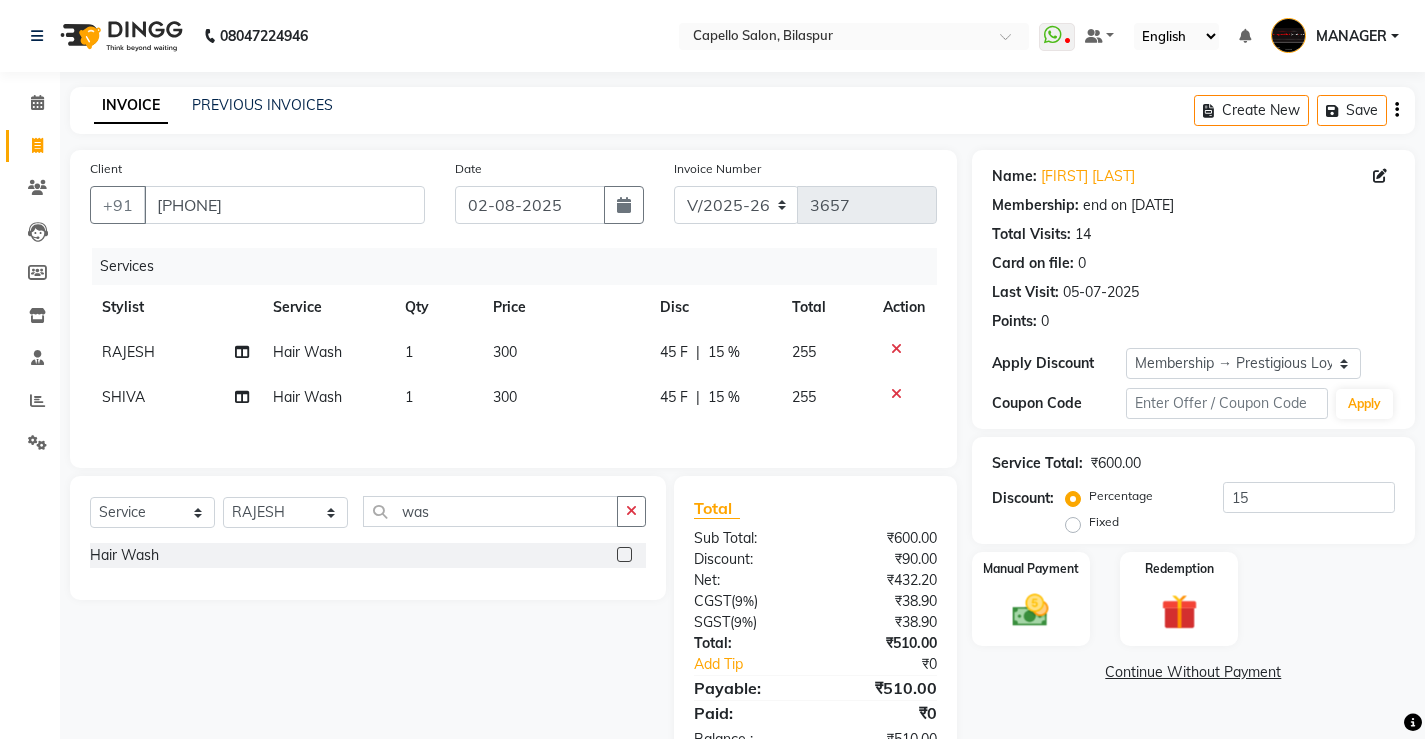 click on "Continue Without Payment" 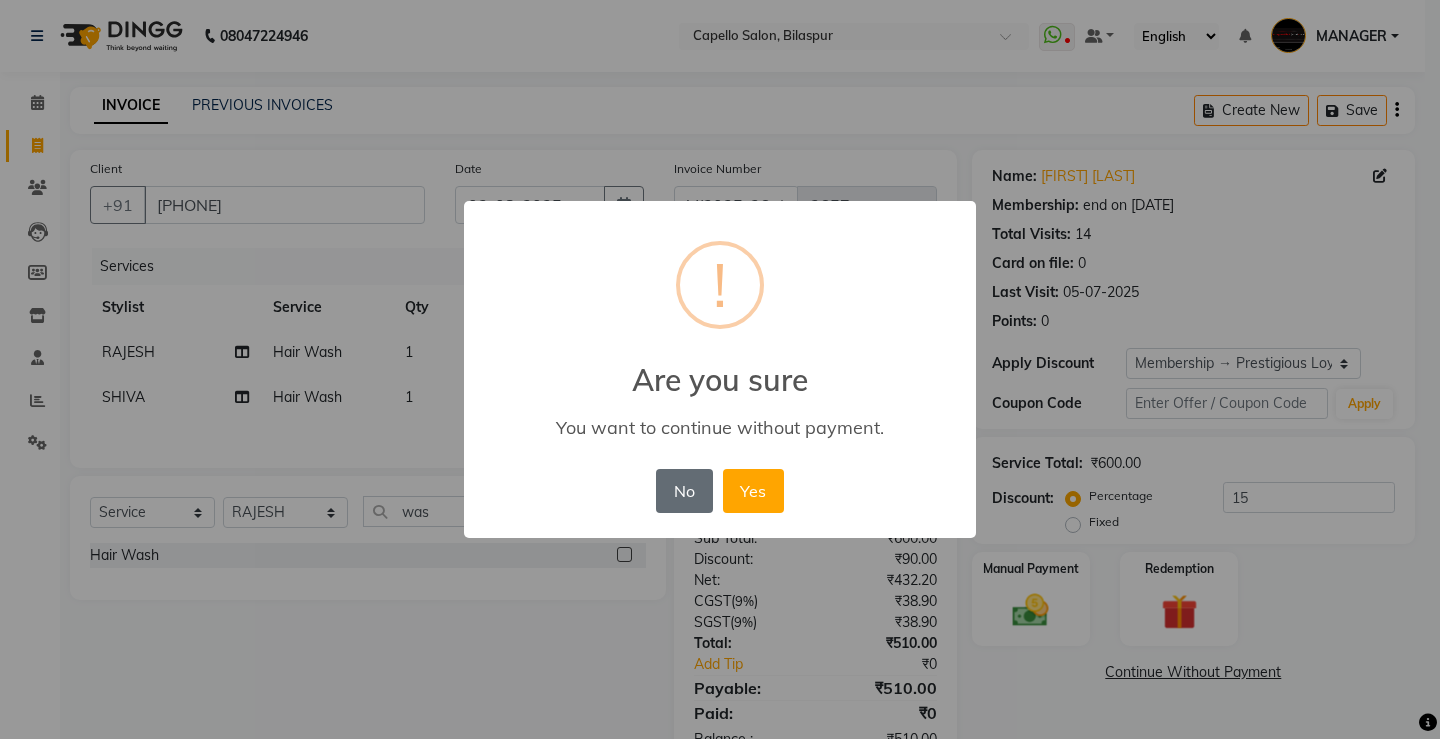click on "No" at bounding box center [684, 491] 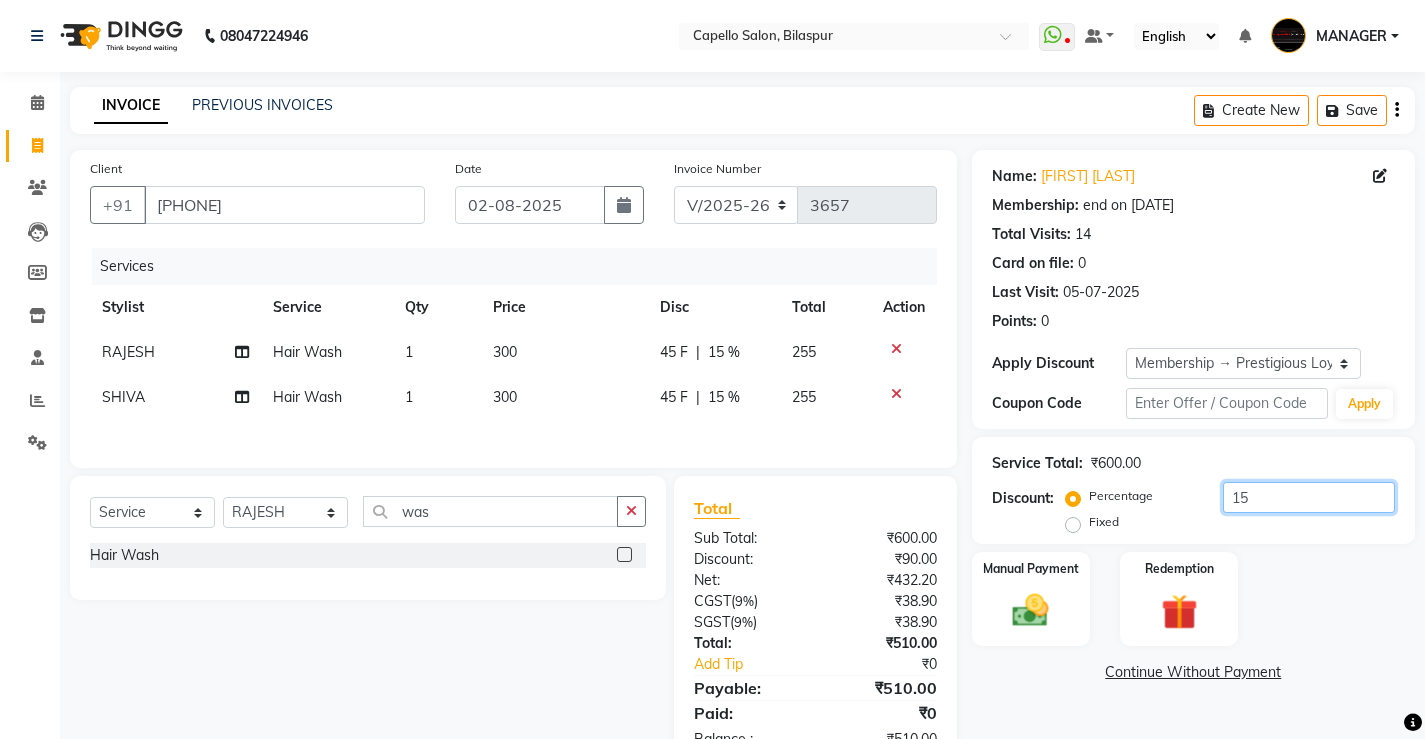 drag, startPoint x: 1255, startPoint y: 504, endPoint x: 1014, endPoint y: 494, distance: 241.20738 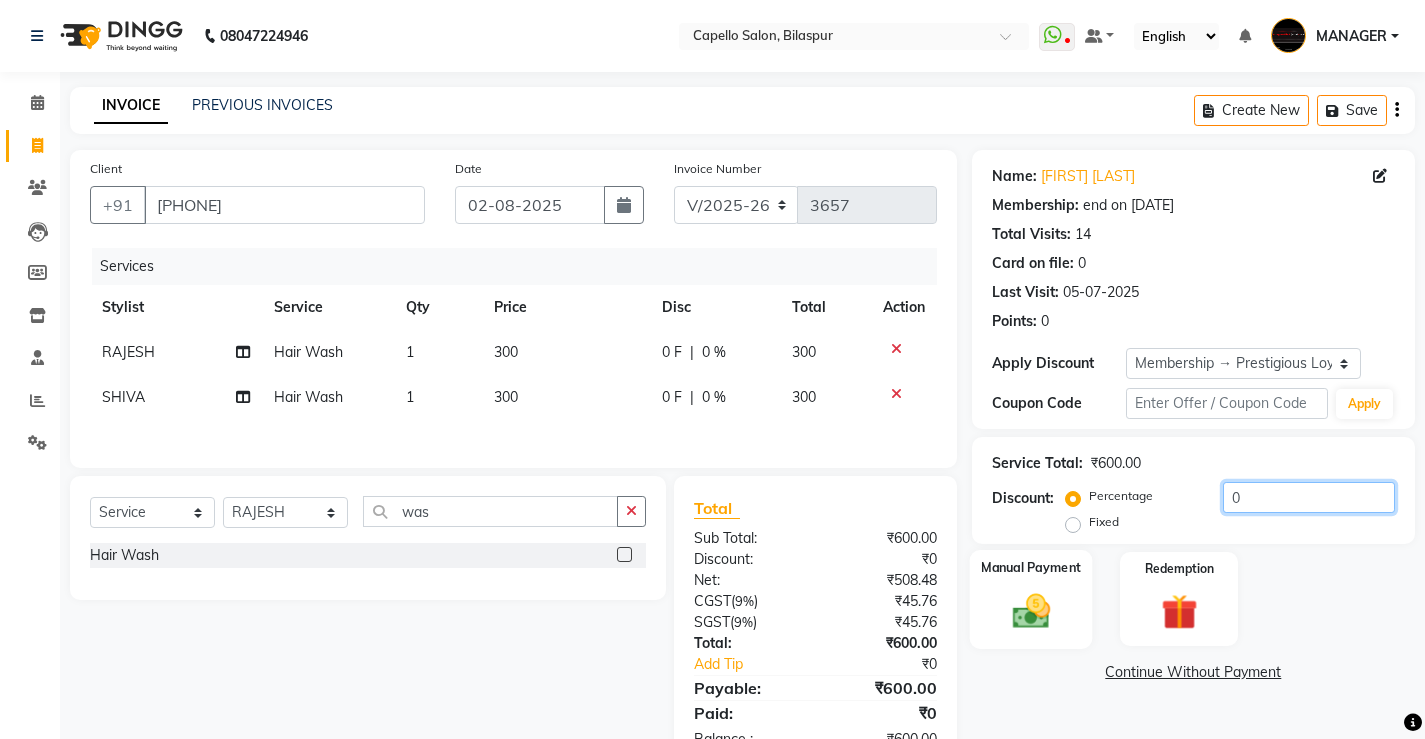 type on "0" 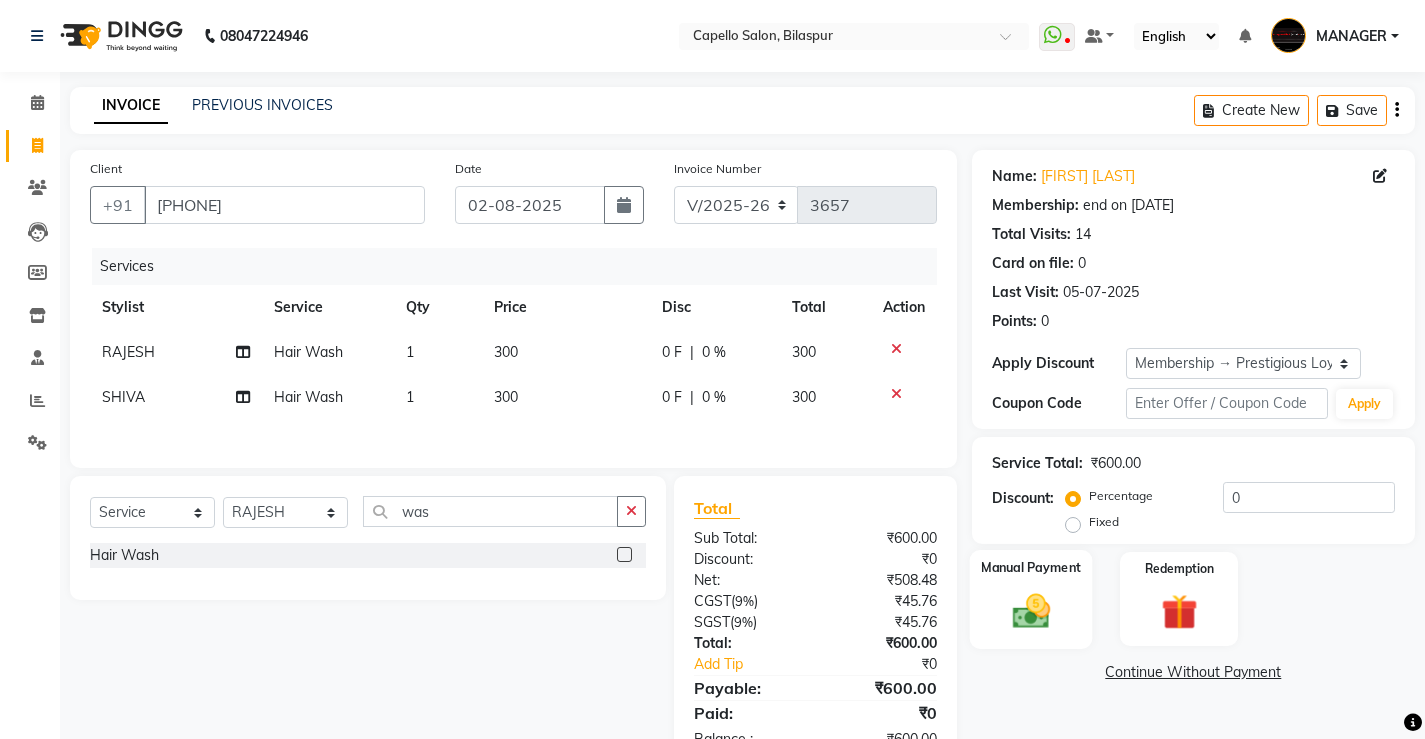 click 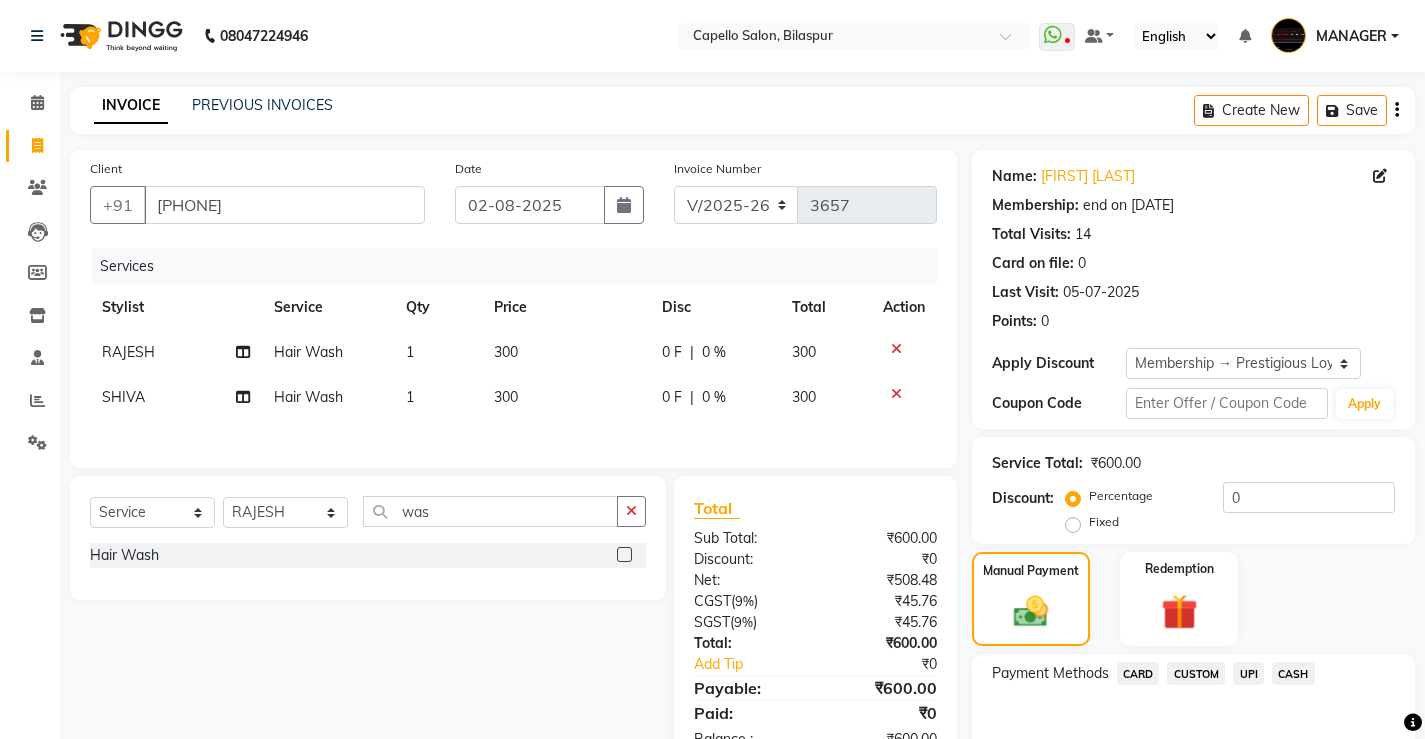 scroll, scrollTop: 106, scrollLeft: 0, axis: vertical 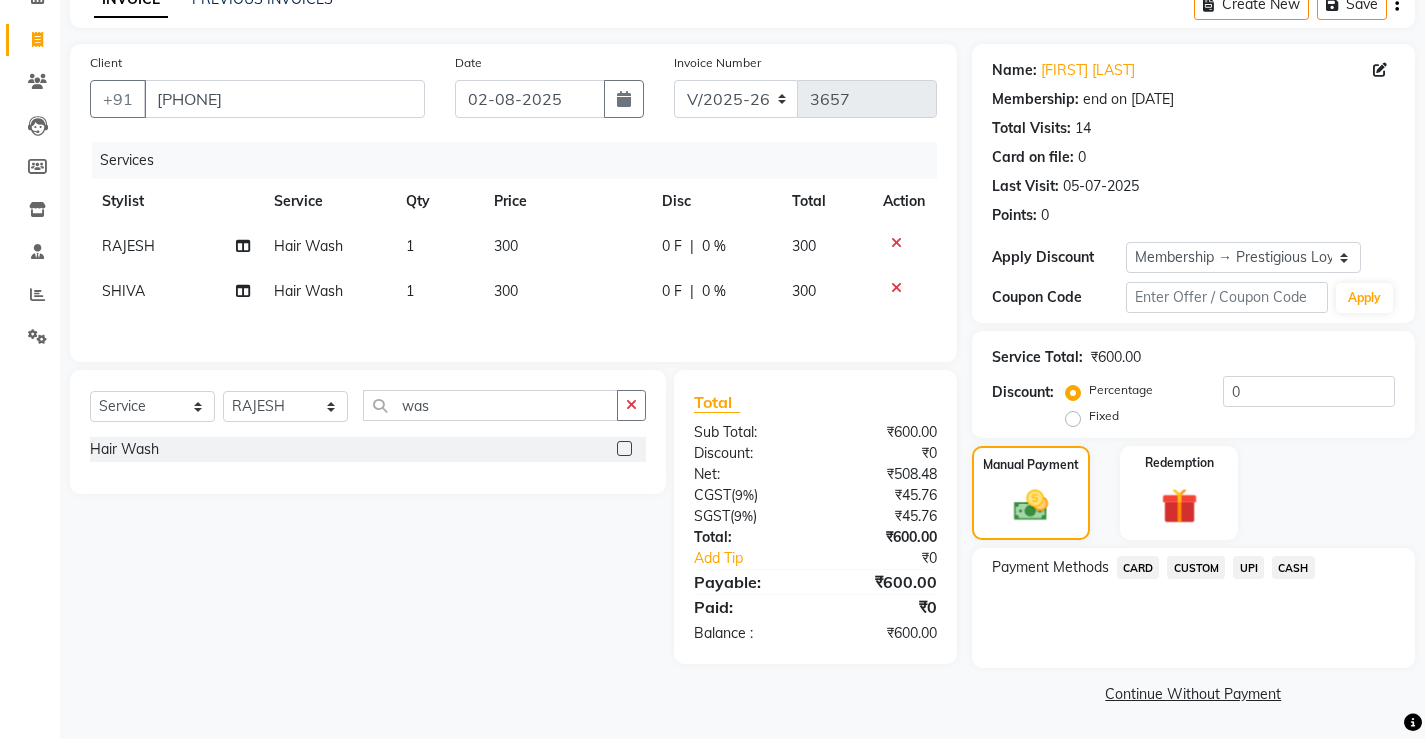 click on "CASH" 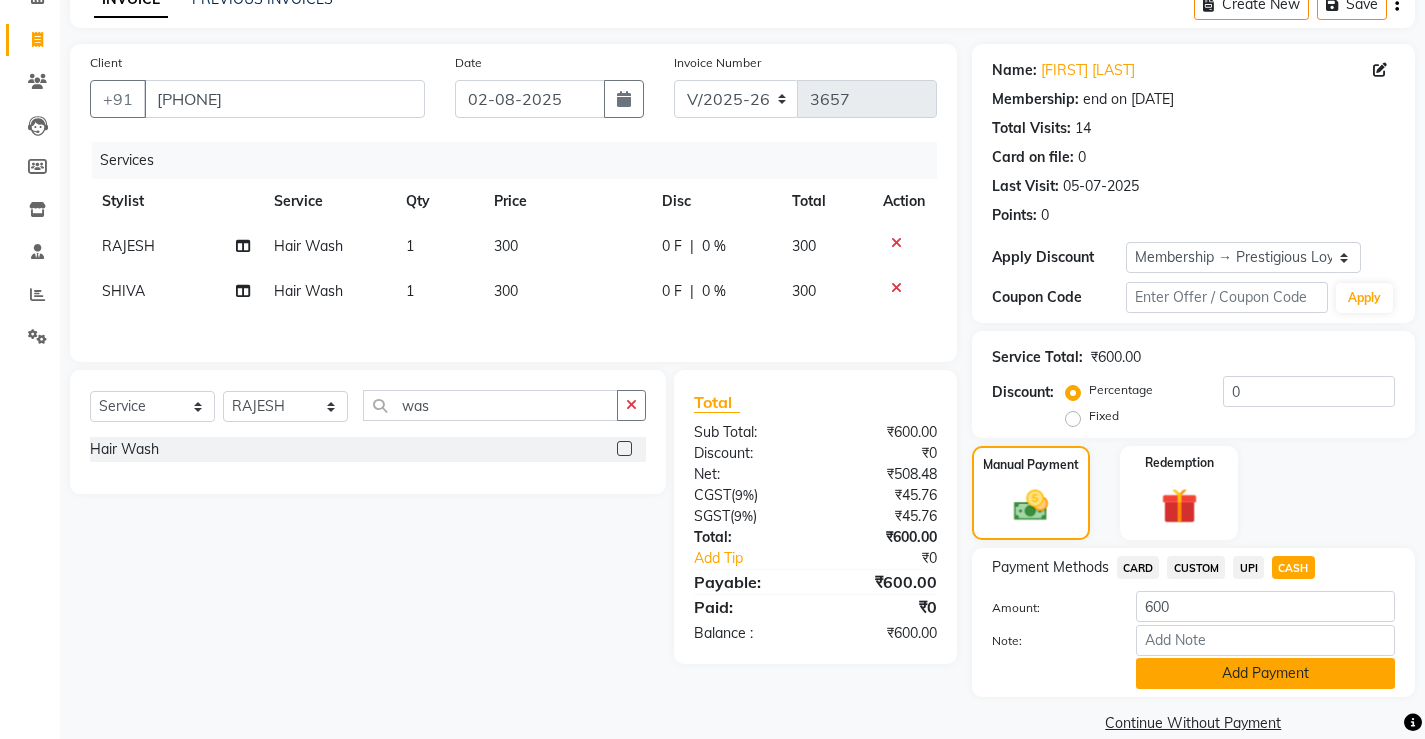 click on "Add Payment" 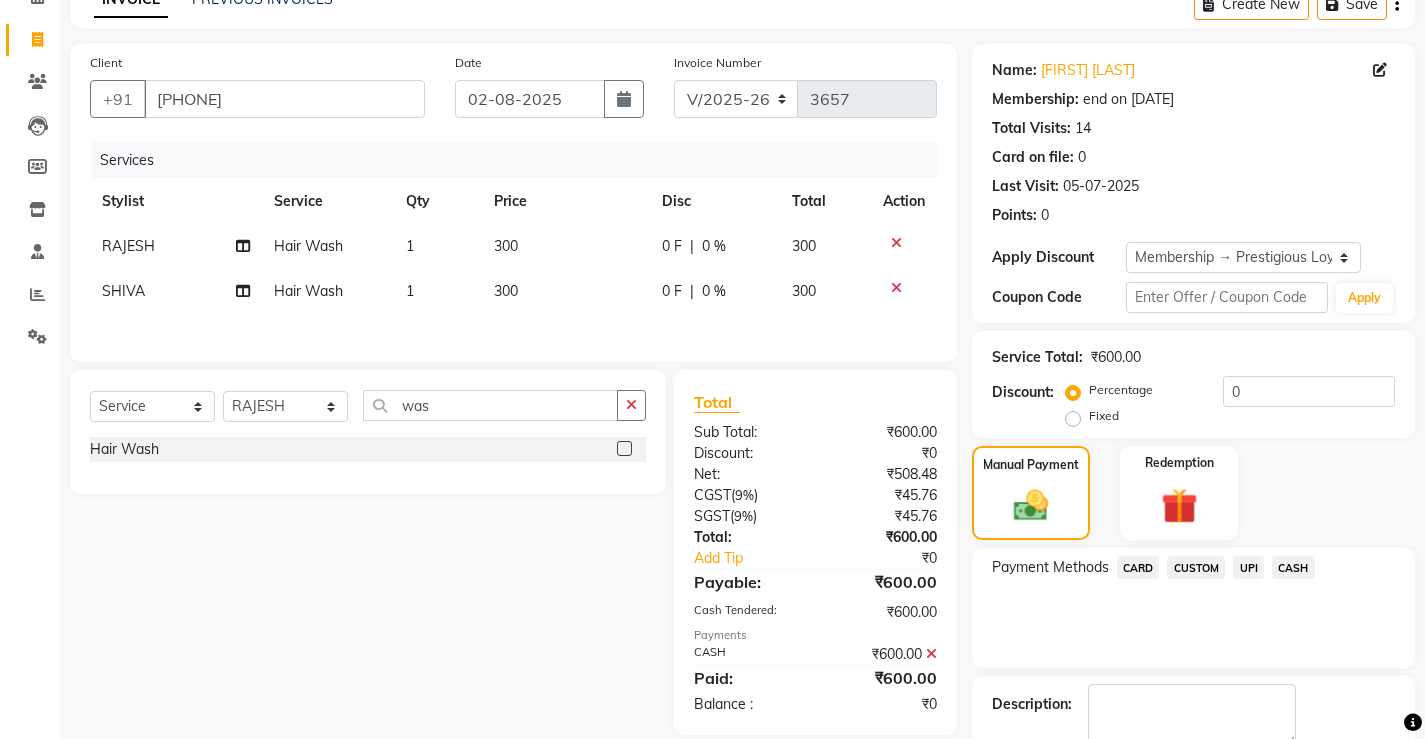 click on "Checkout" 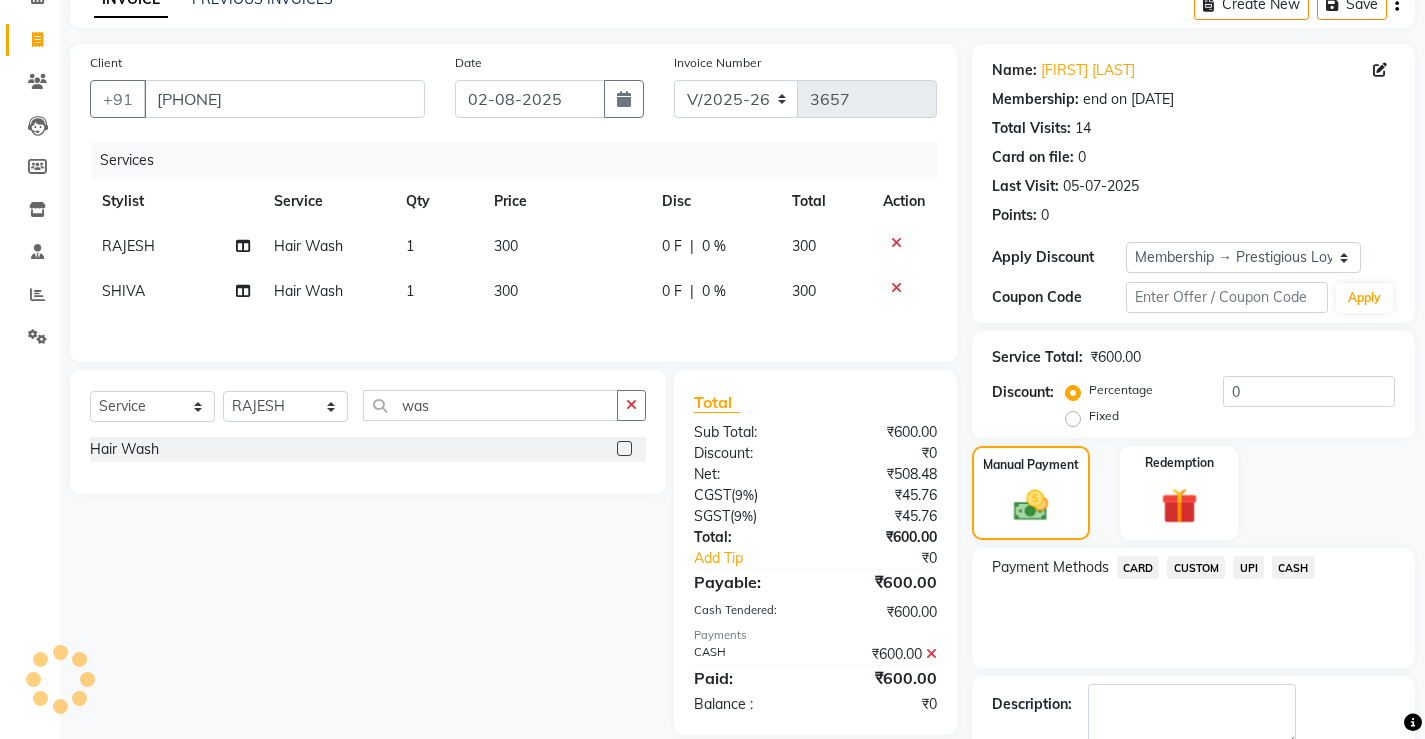 scroll, scrollTop: 219, scrollLeft: 0, axis: vertical 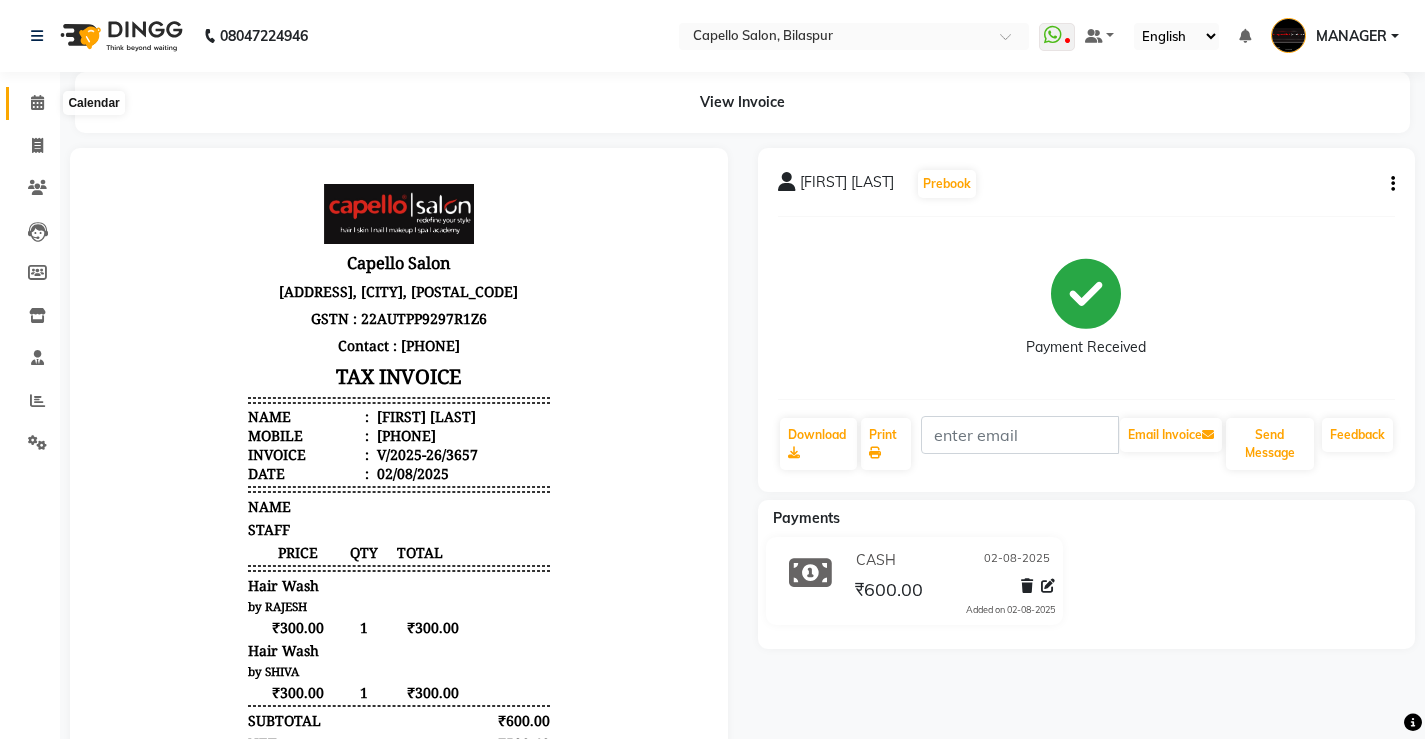 click 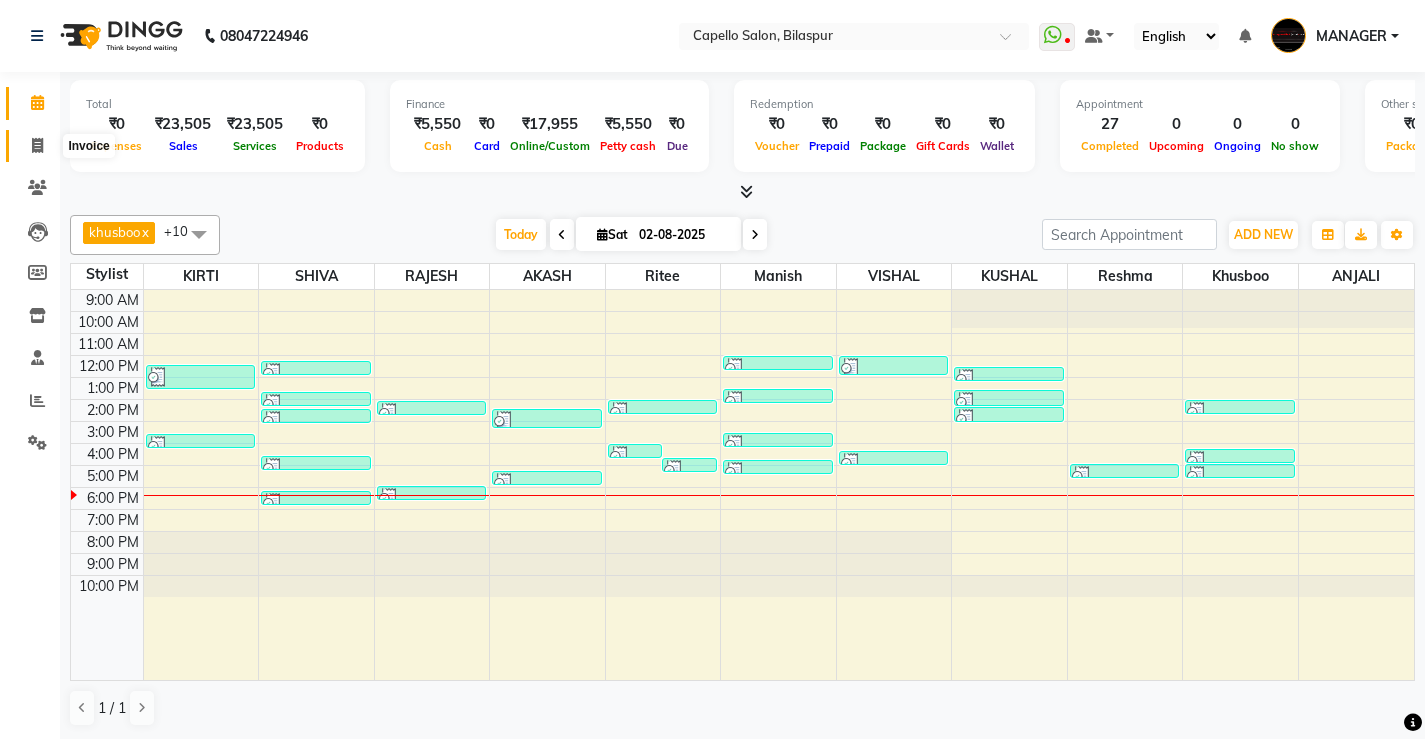 click 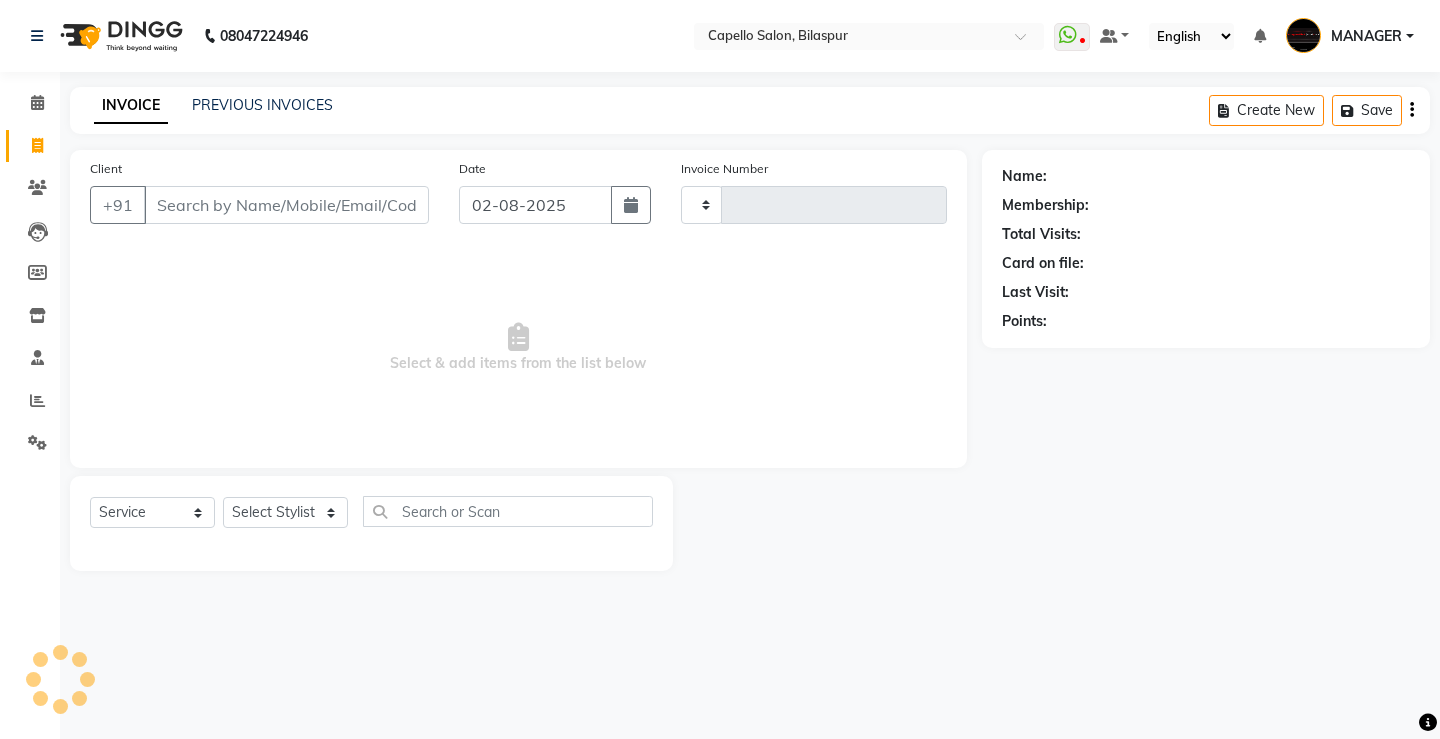 type on "3658" 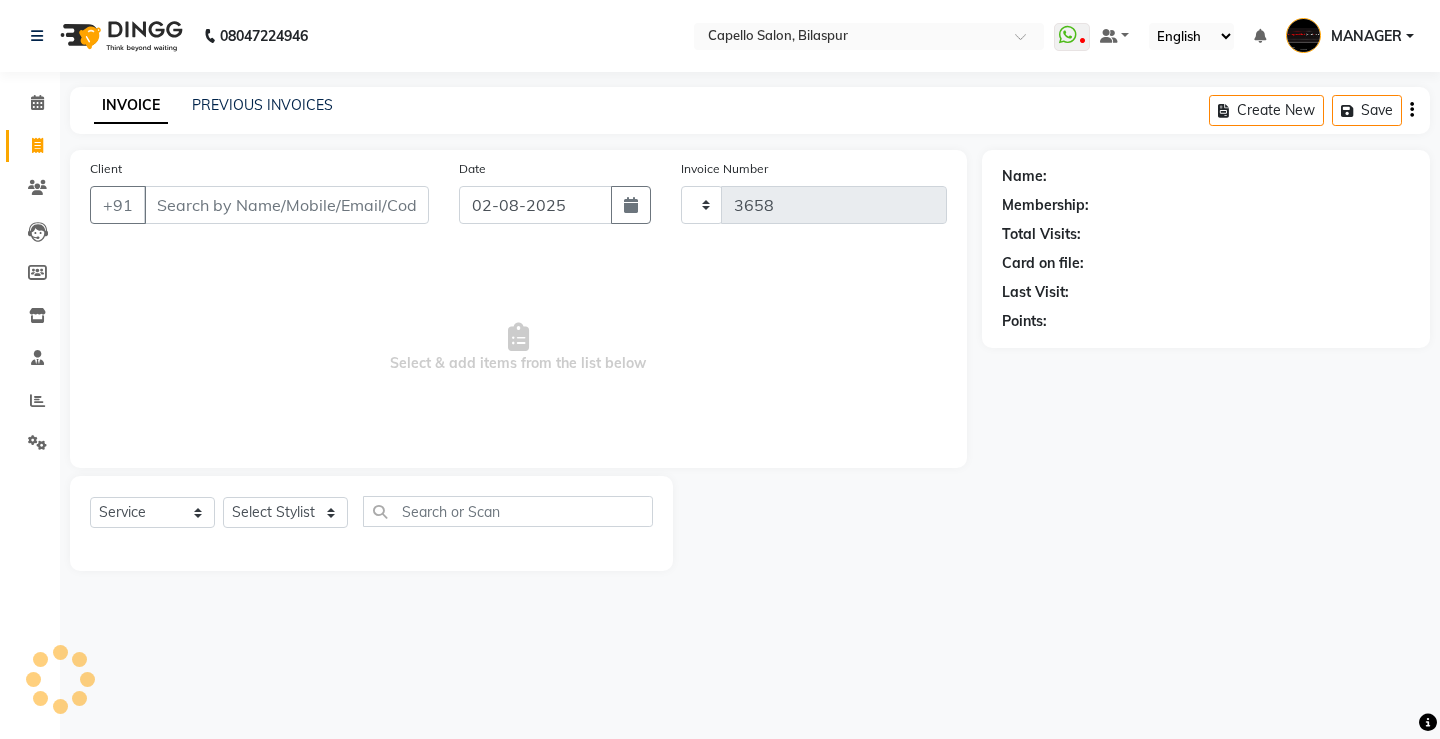 select on "857" 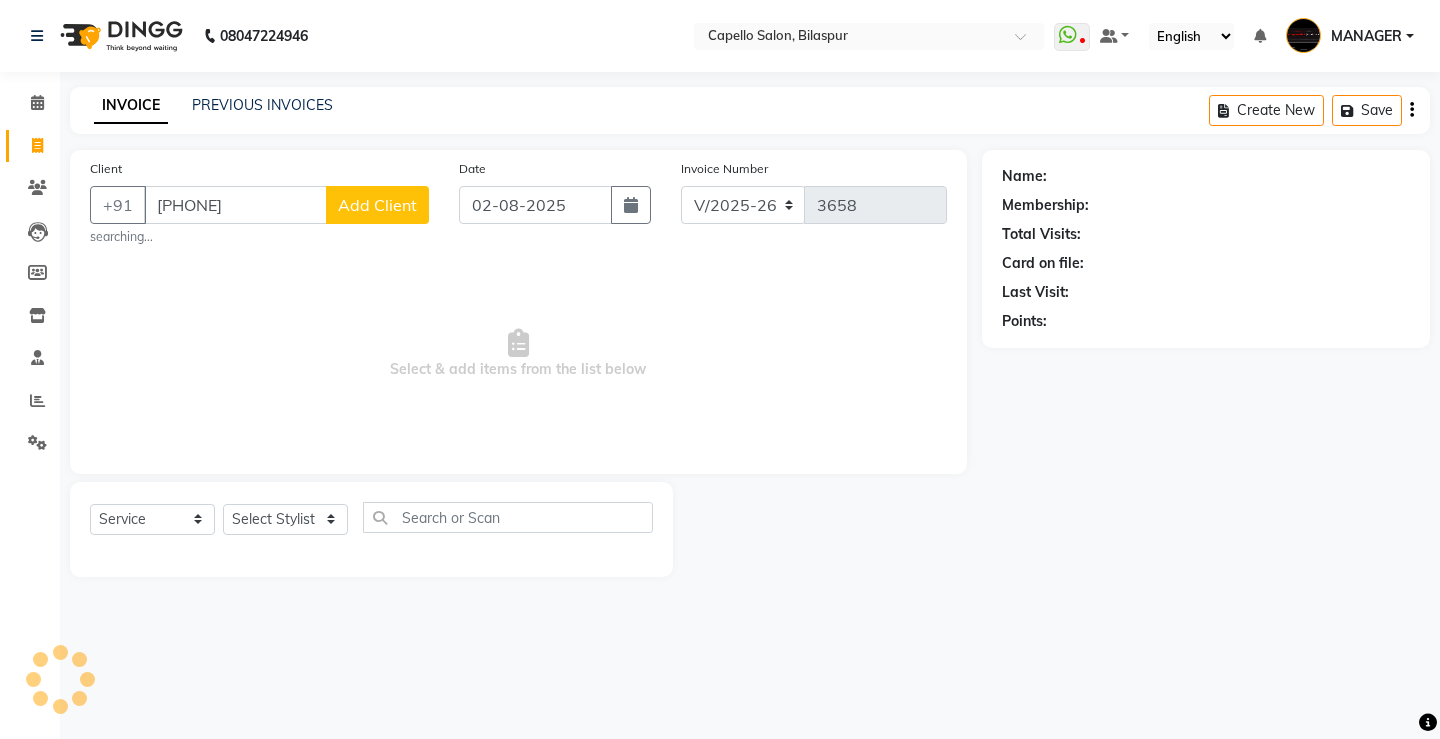 type on "[PHONE]" 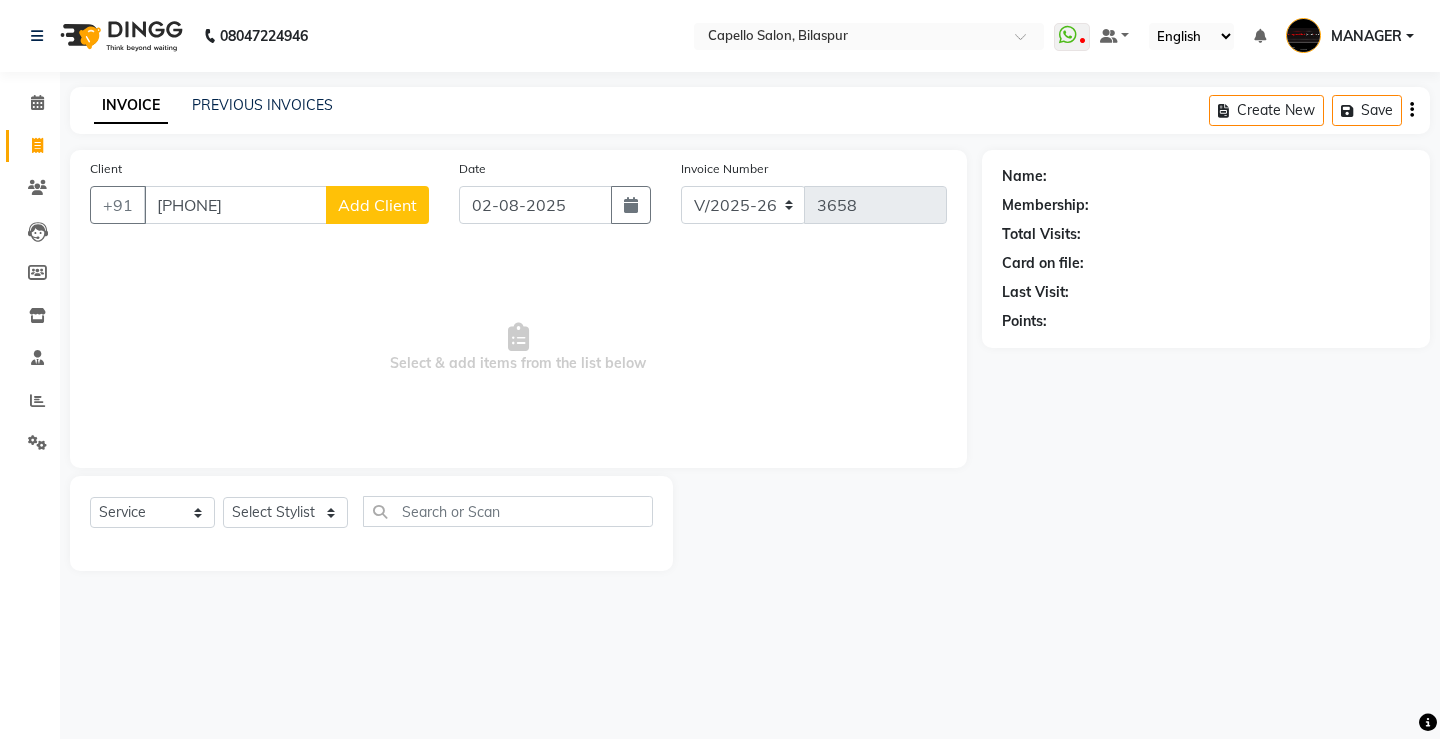 click on "Client +91 [PHONE] Add Client" 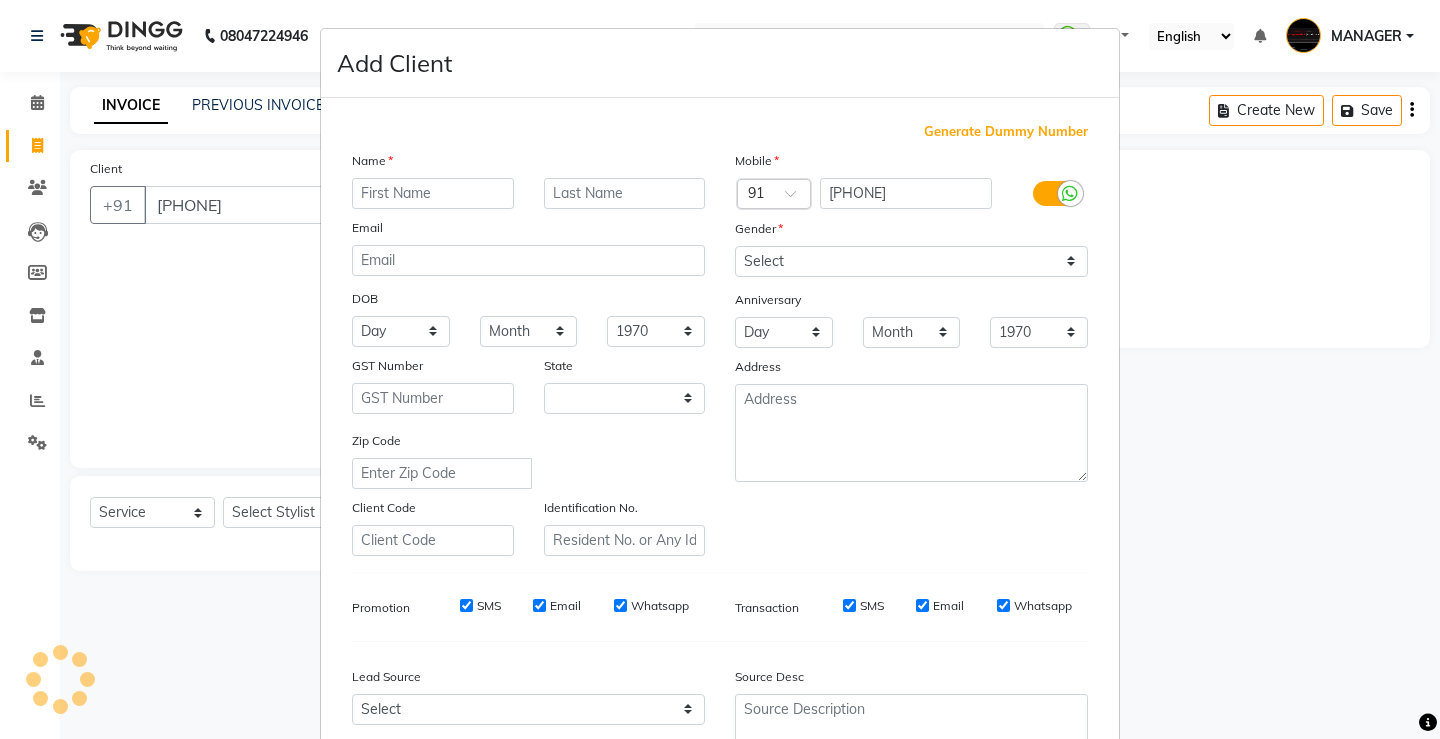 select on "7" 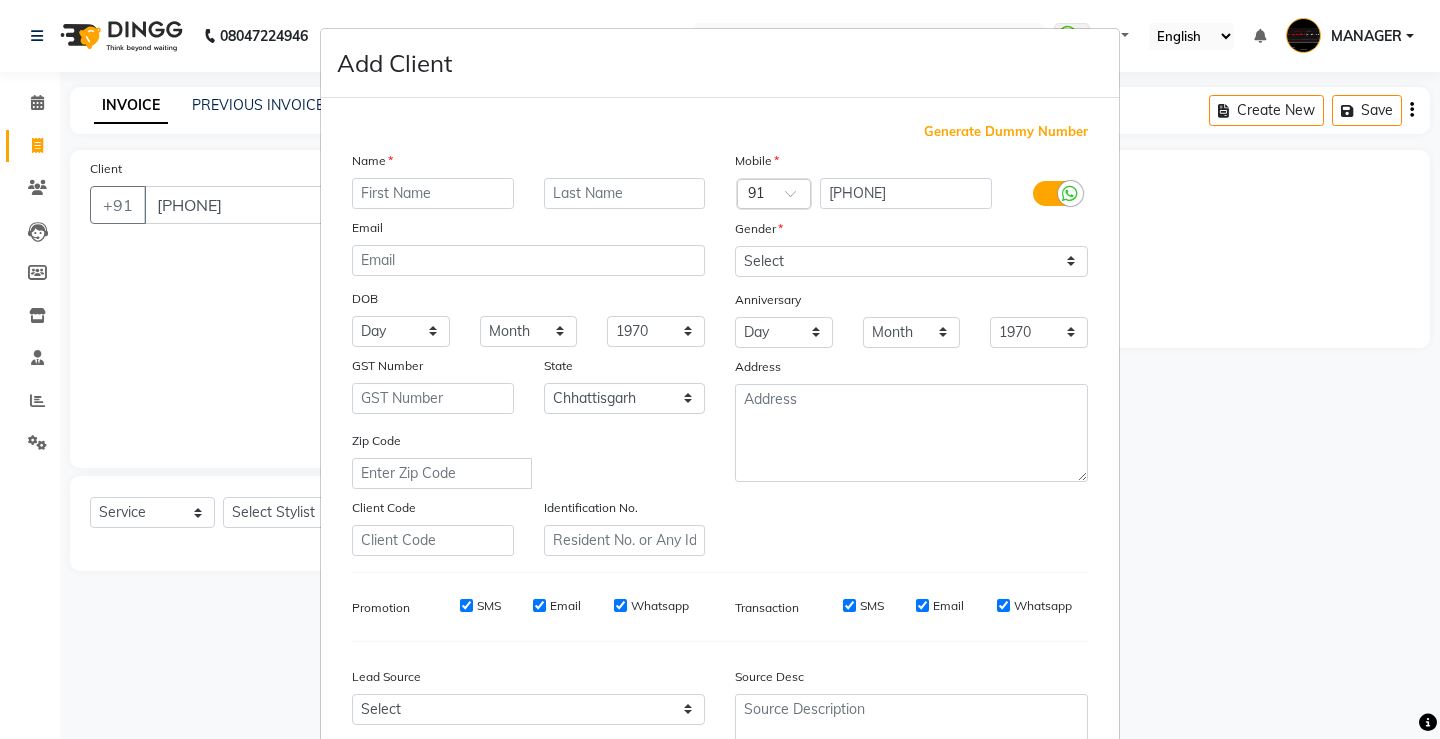 click at bounding box center (433, 193) 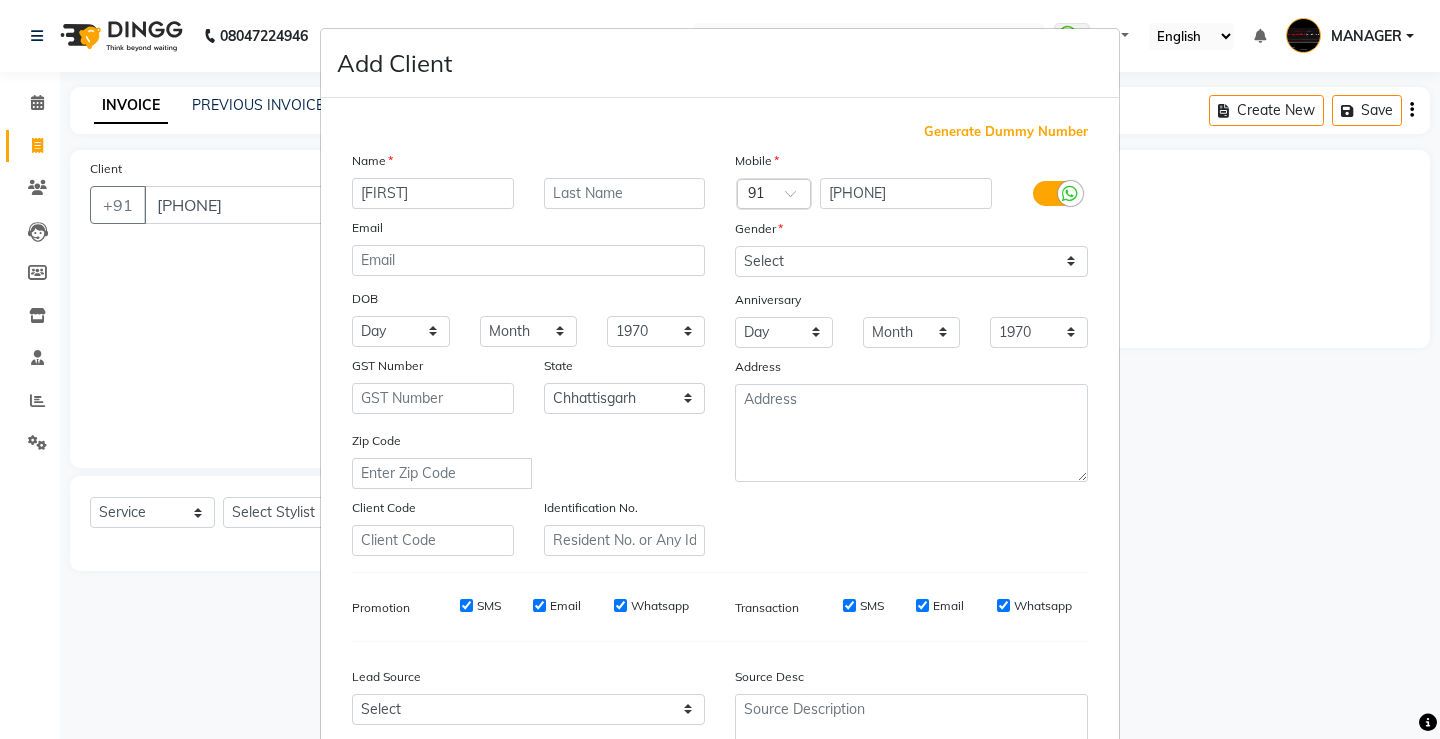 type on "[FIRST]" 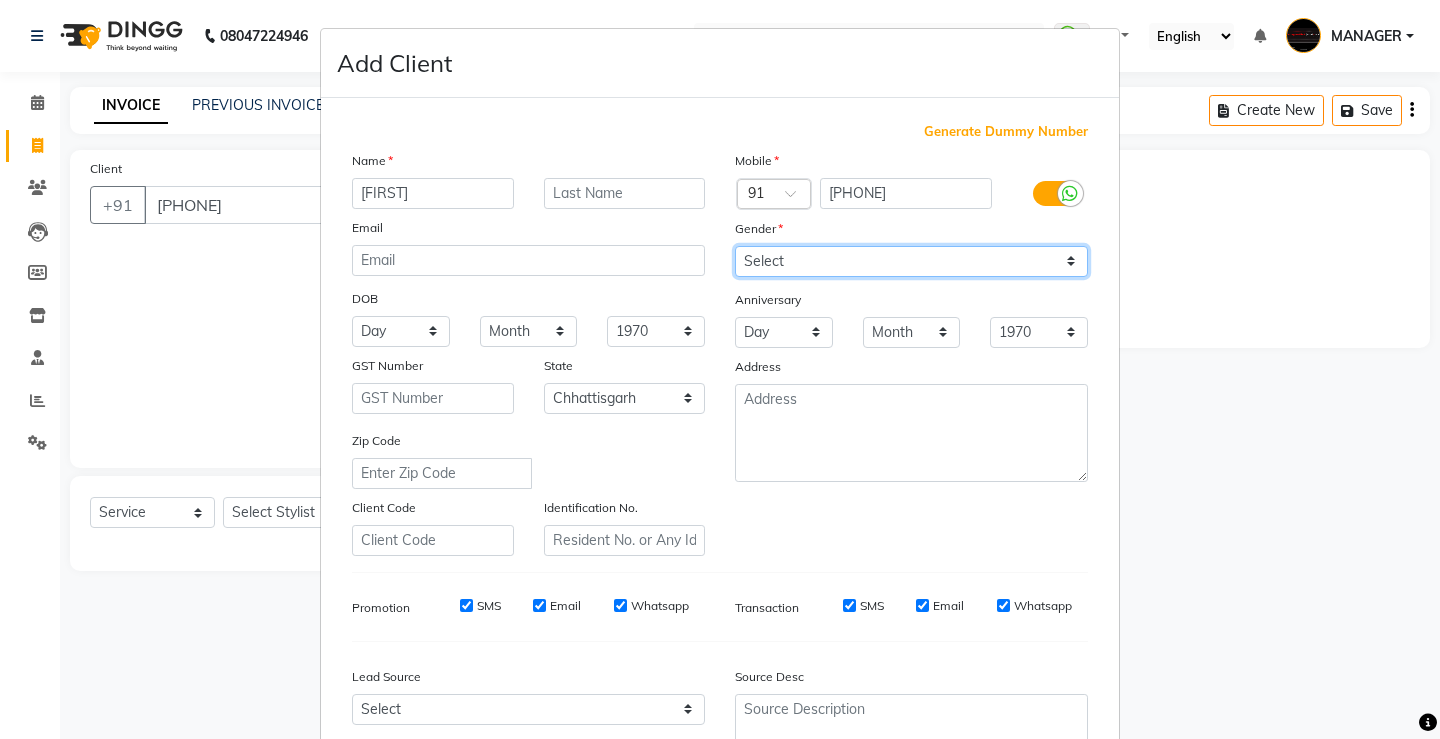 click on "Select Male Female Other Prefer Not To Say" at bounding box center (911, 261) 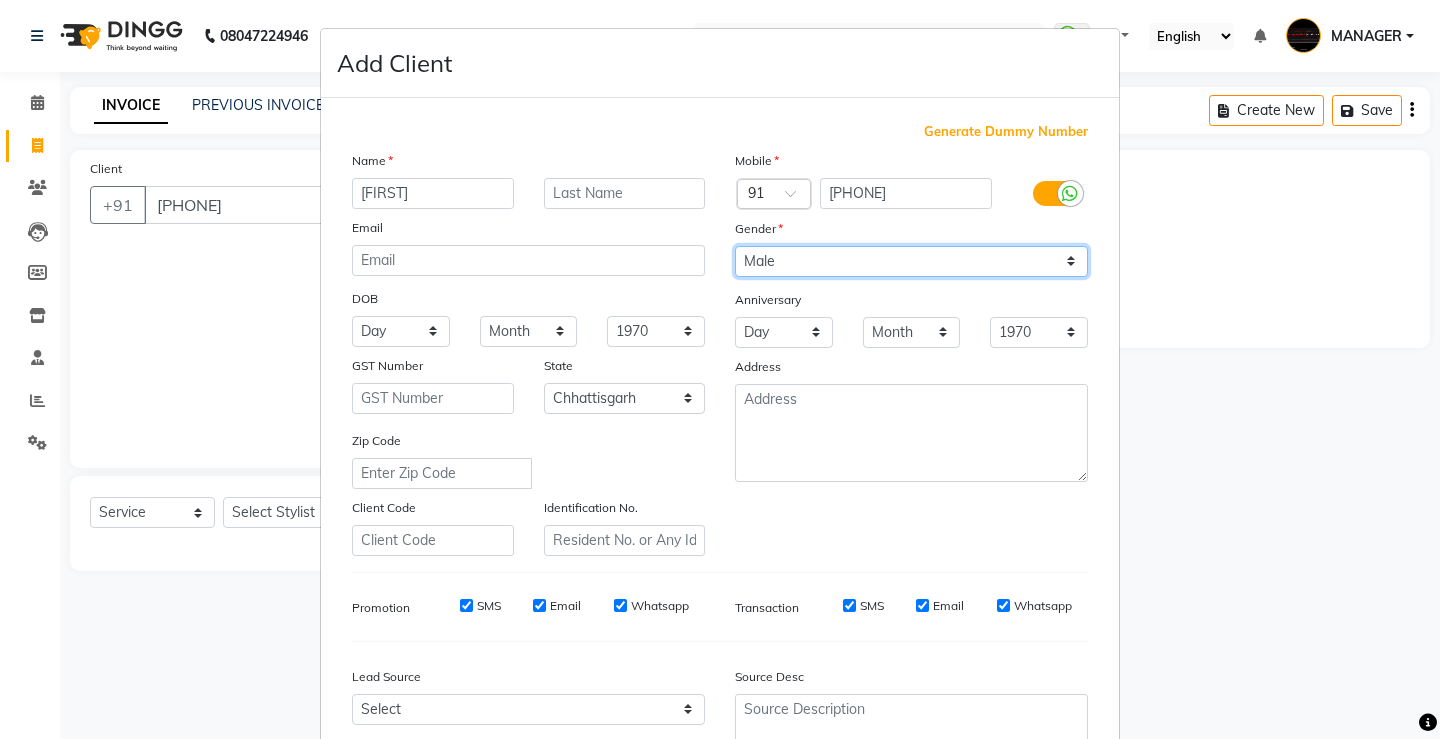 click on "Select Male Female Other Prefer Not To Say" at bounding box center (911, 261) 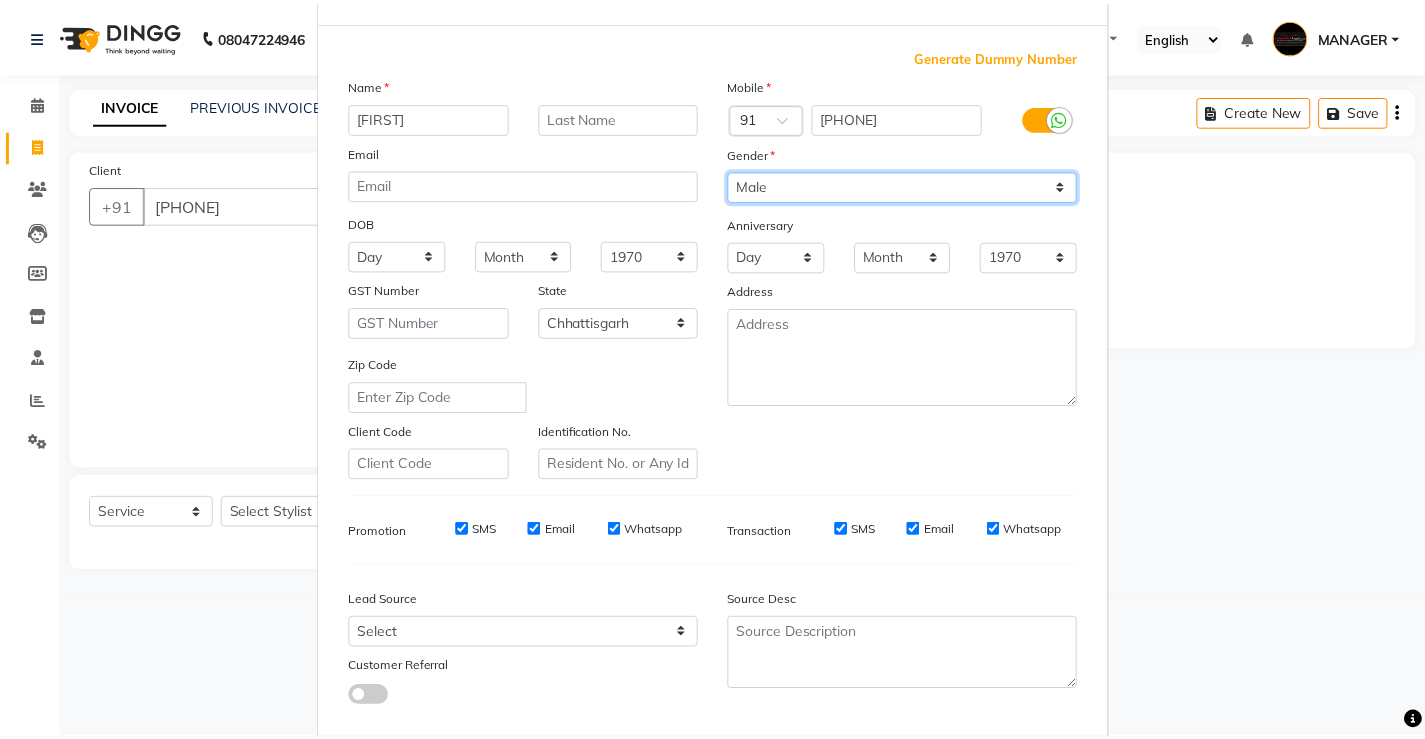 scroll, scrollTop: 184, scrollLeft: 0, axis: vertical 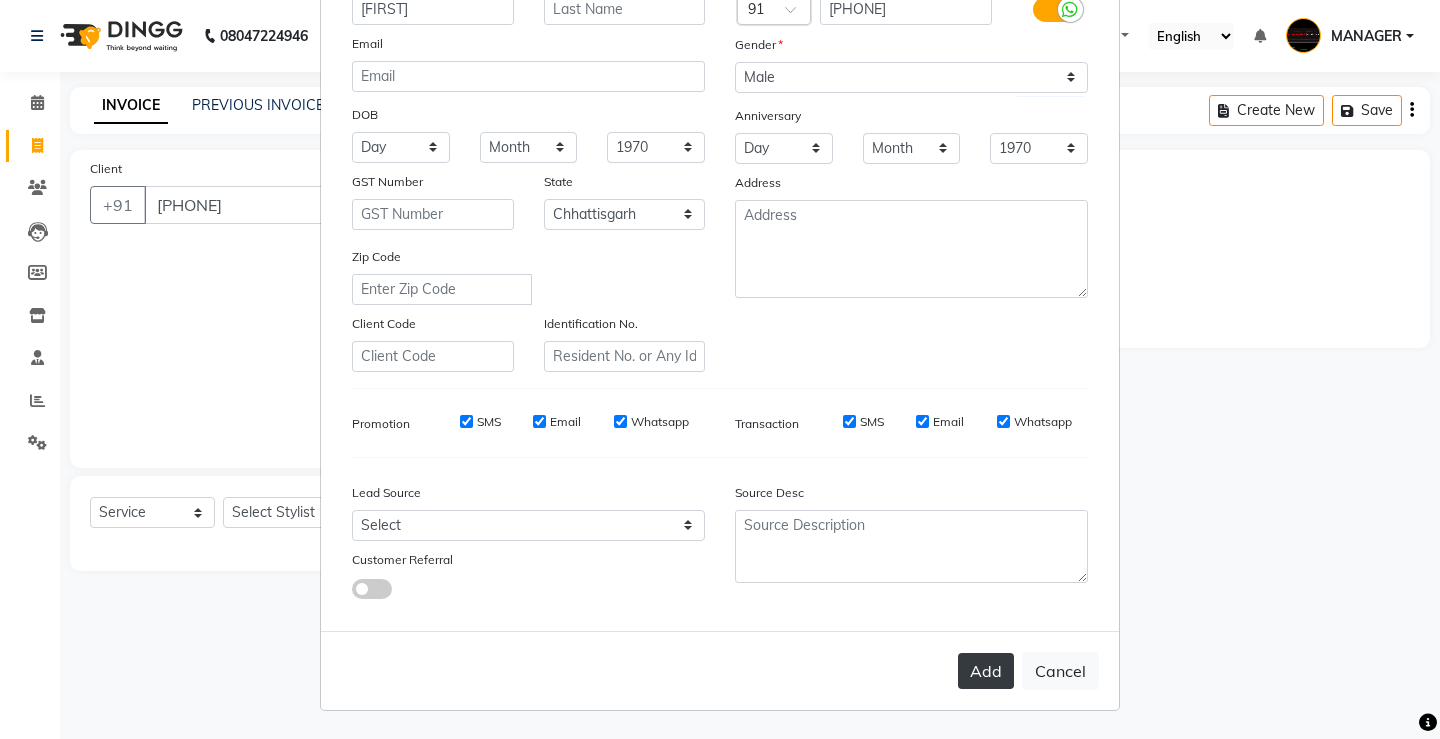 click on "Add" at bounding box center [986, 671] 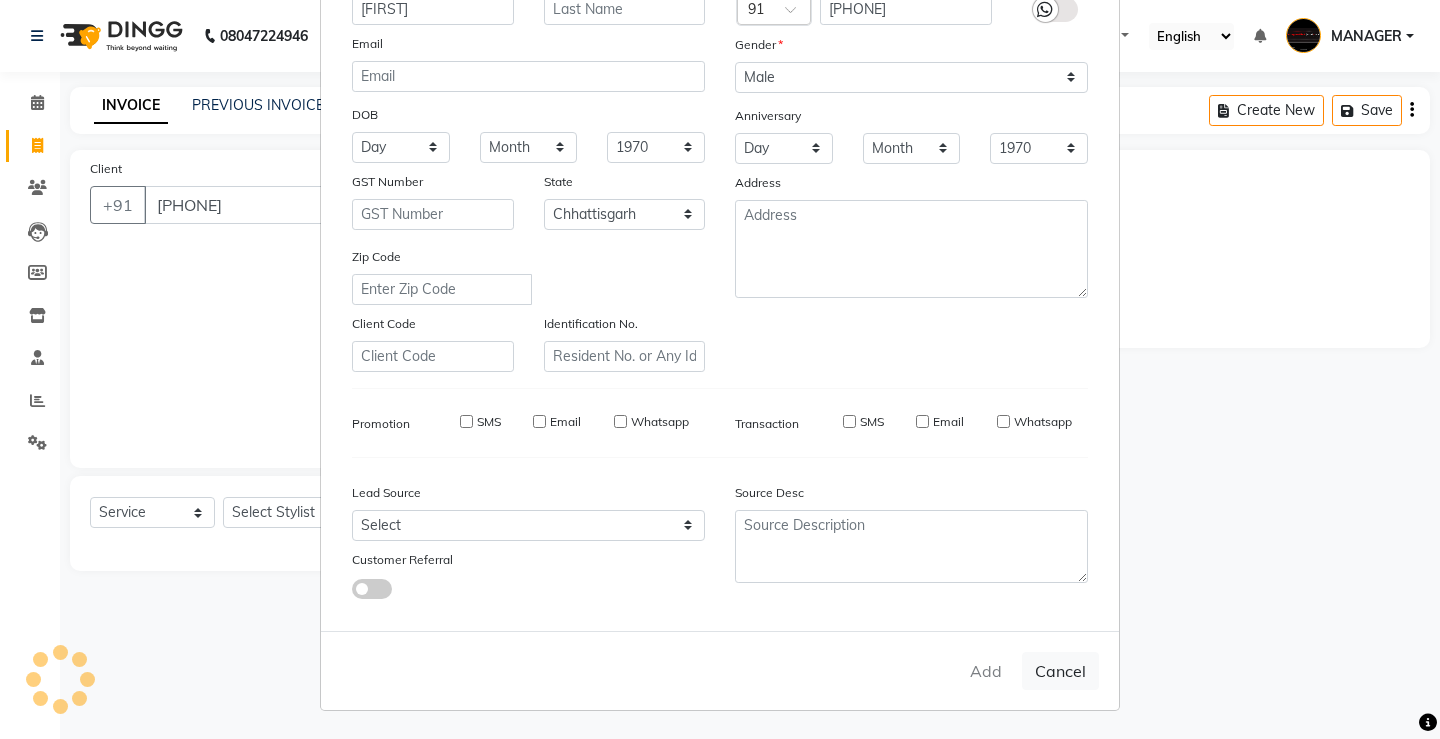 type 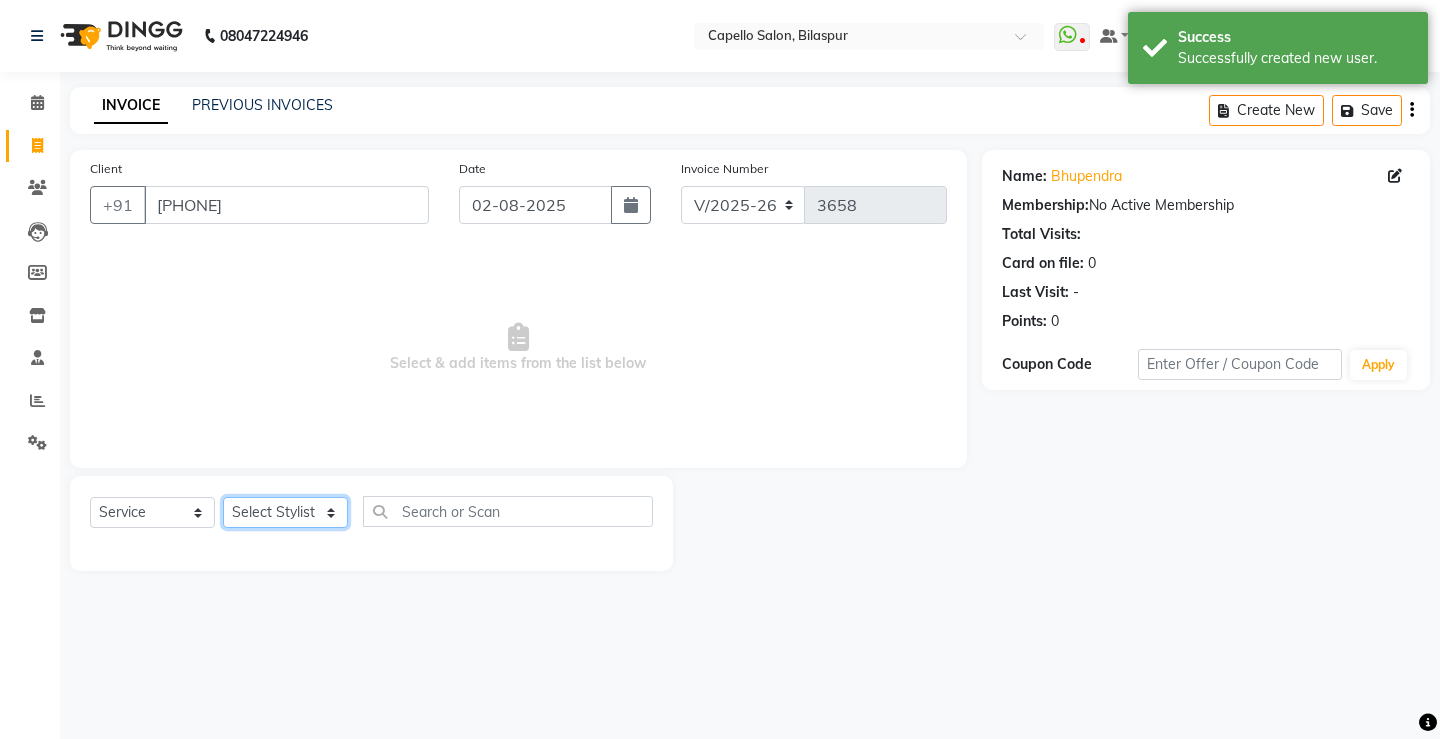 click on "Select Stylist ADMIN AKASH ANJALI khusboo KIRTI KUSHAL MANAGER Manish  RAJESH reshma ritee shailendra SHIVA VISHAL" 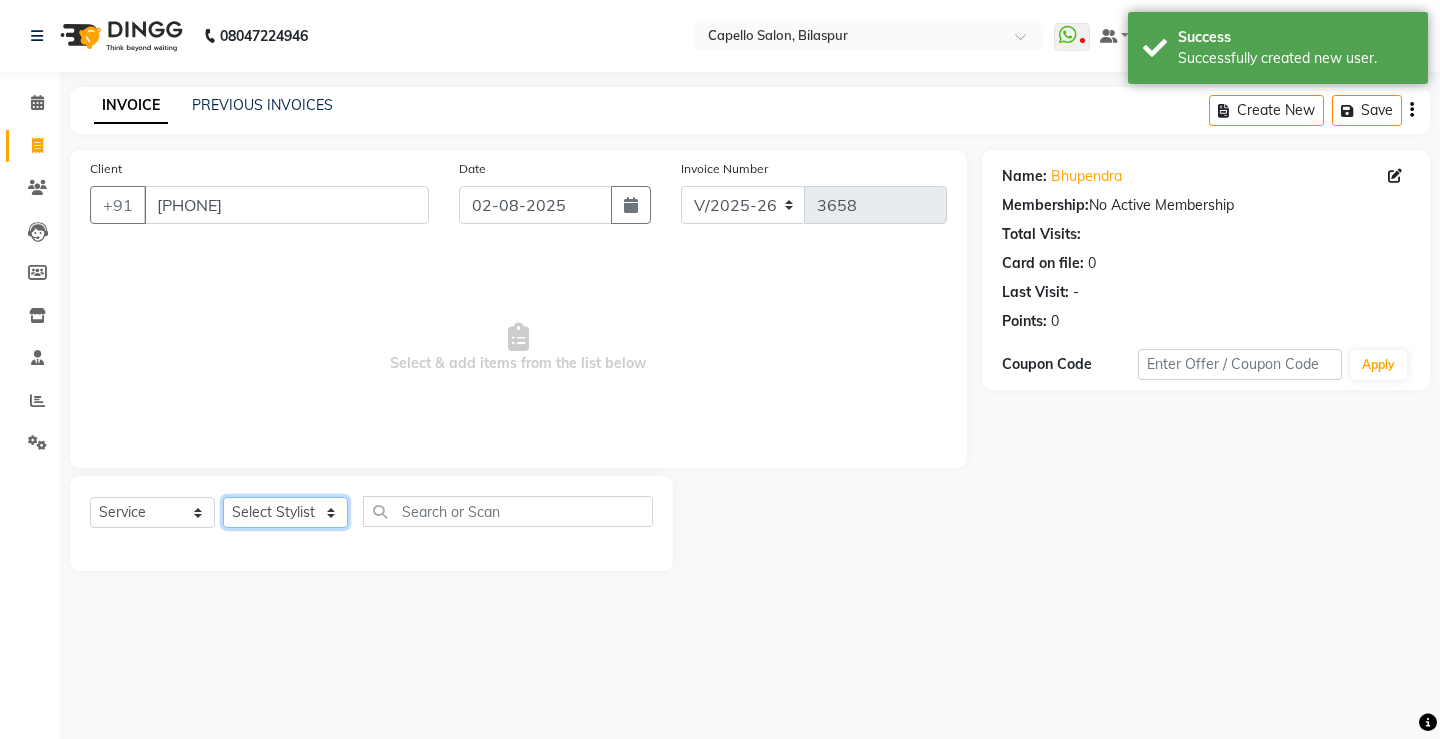 select on "65489" 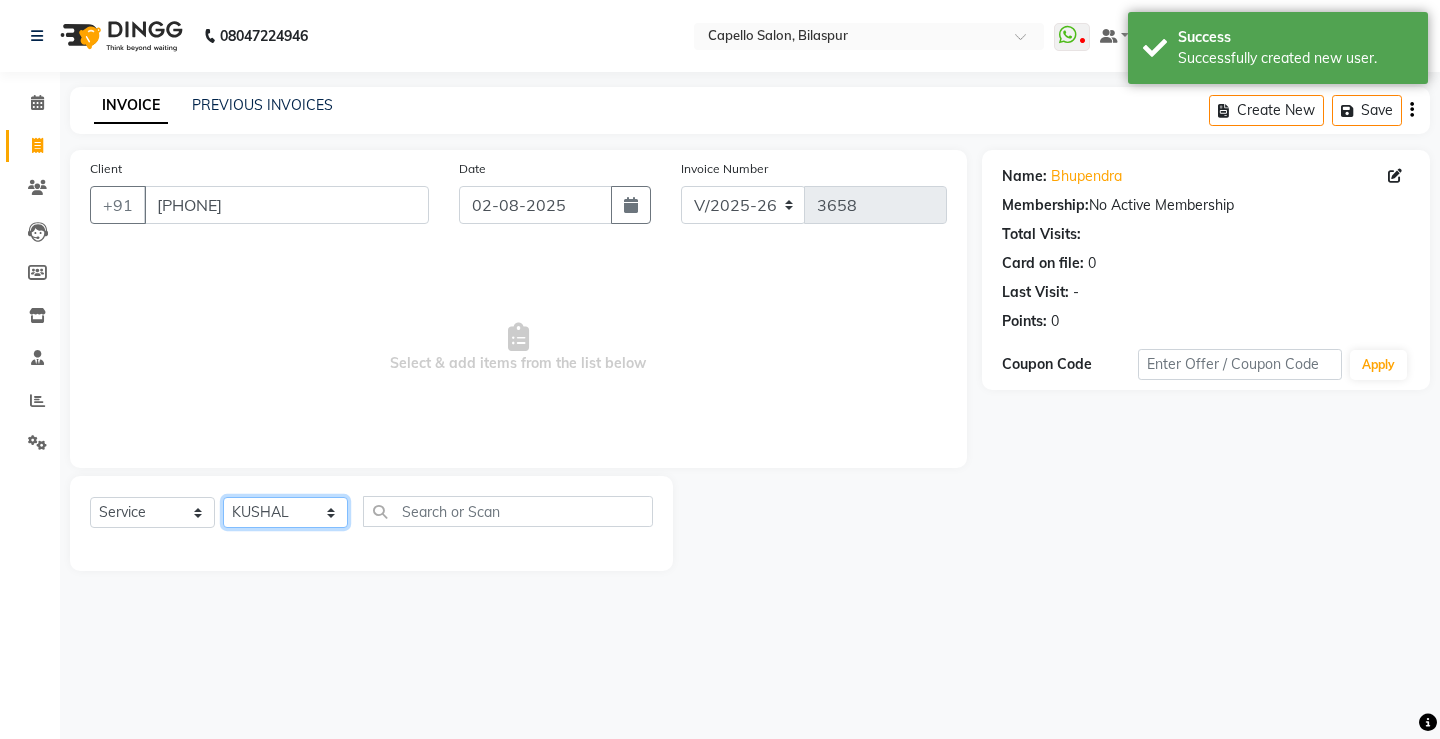 click on "Select Stylist ADMIN AKASH ANJALI khusboo KIRTI KUSHAL MANAGER Manish  RAJESH reshma ritee shailendra SHIVA VISHAL" 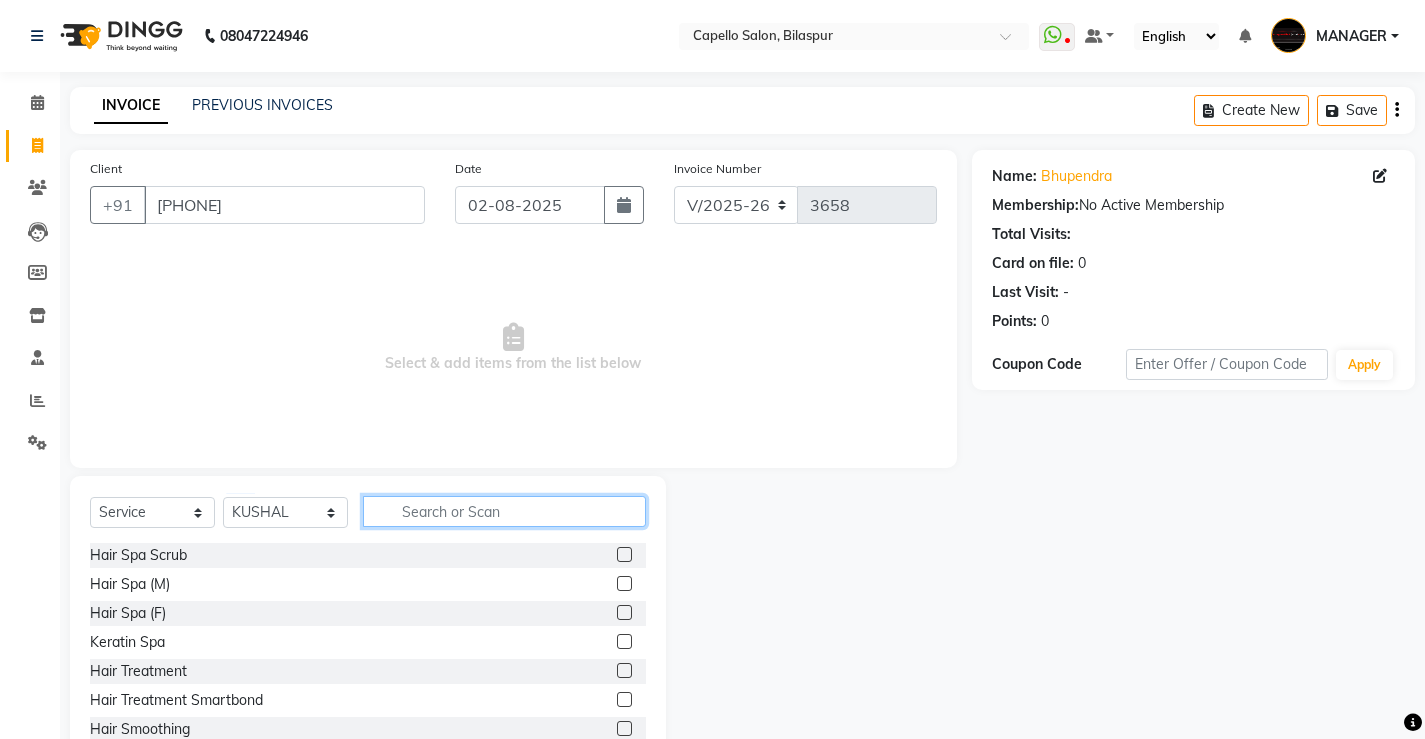drag, startPoint x: 409, startPoint y: 513, endPoint x: 419, endPoint y: 495, distance: 20.59126 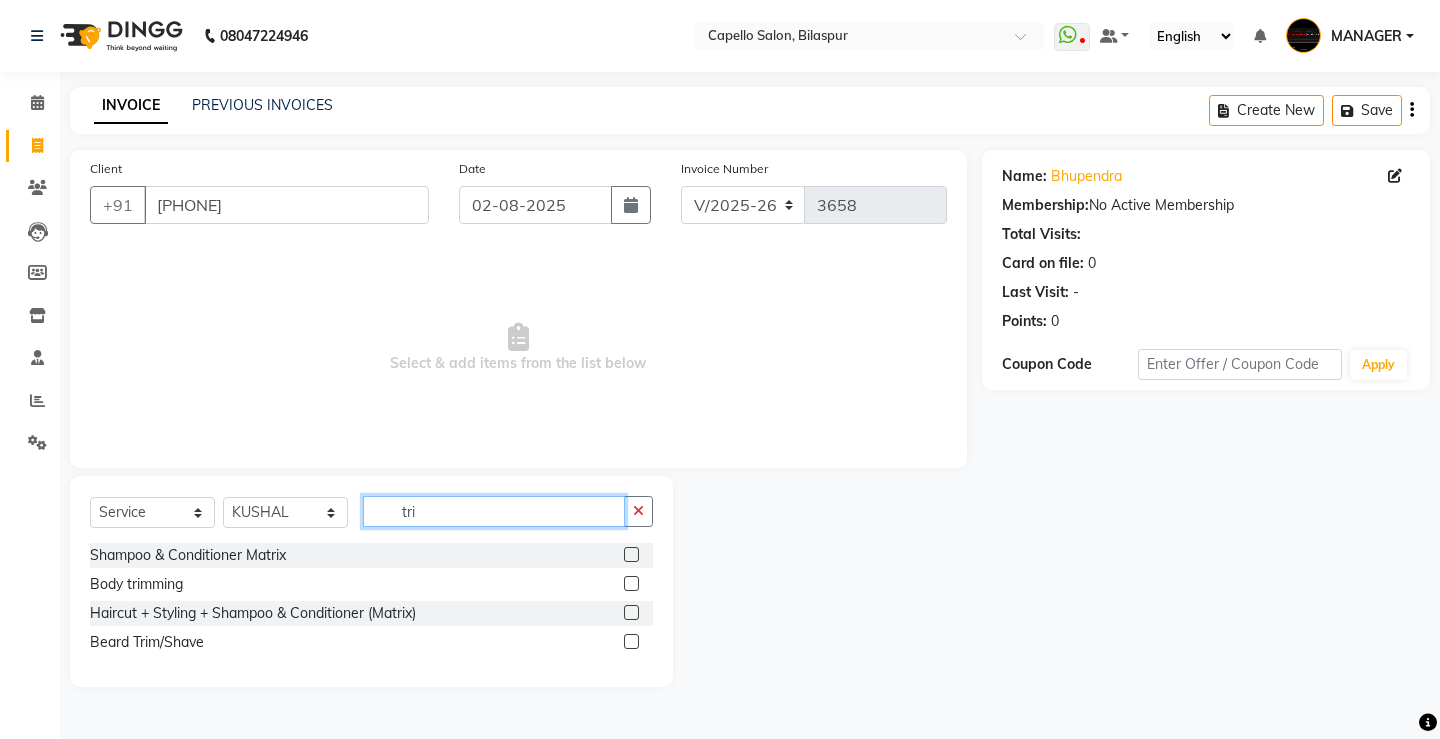 type on "tri" 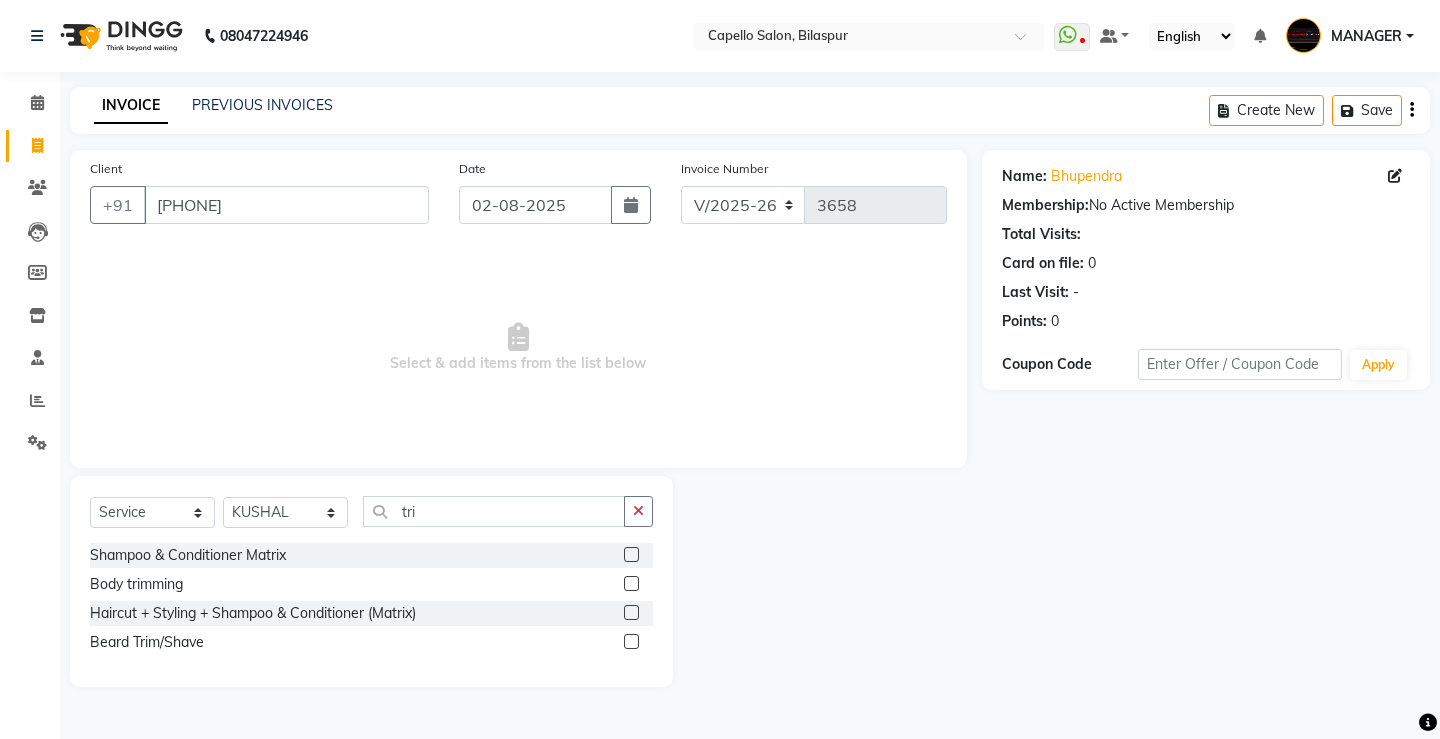 click 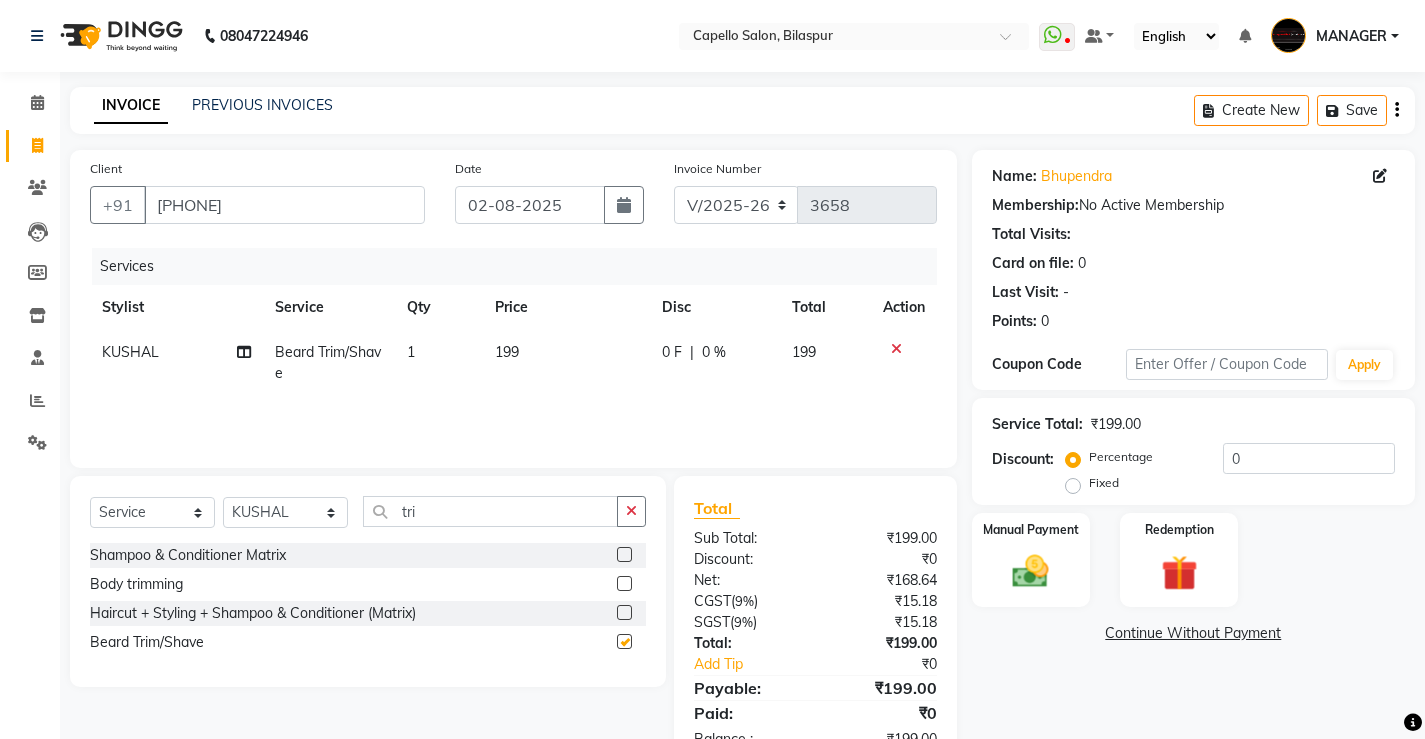 checkbox on "false" 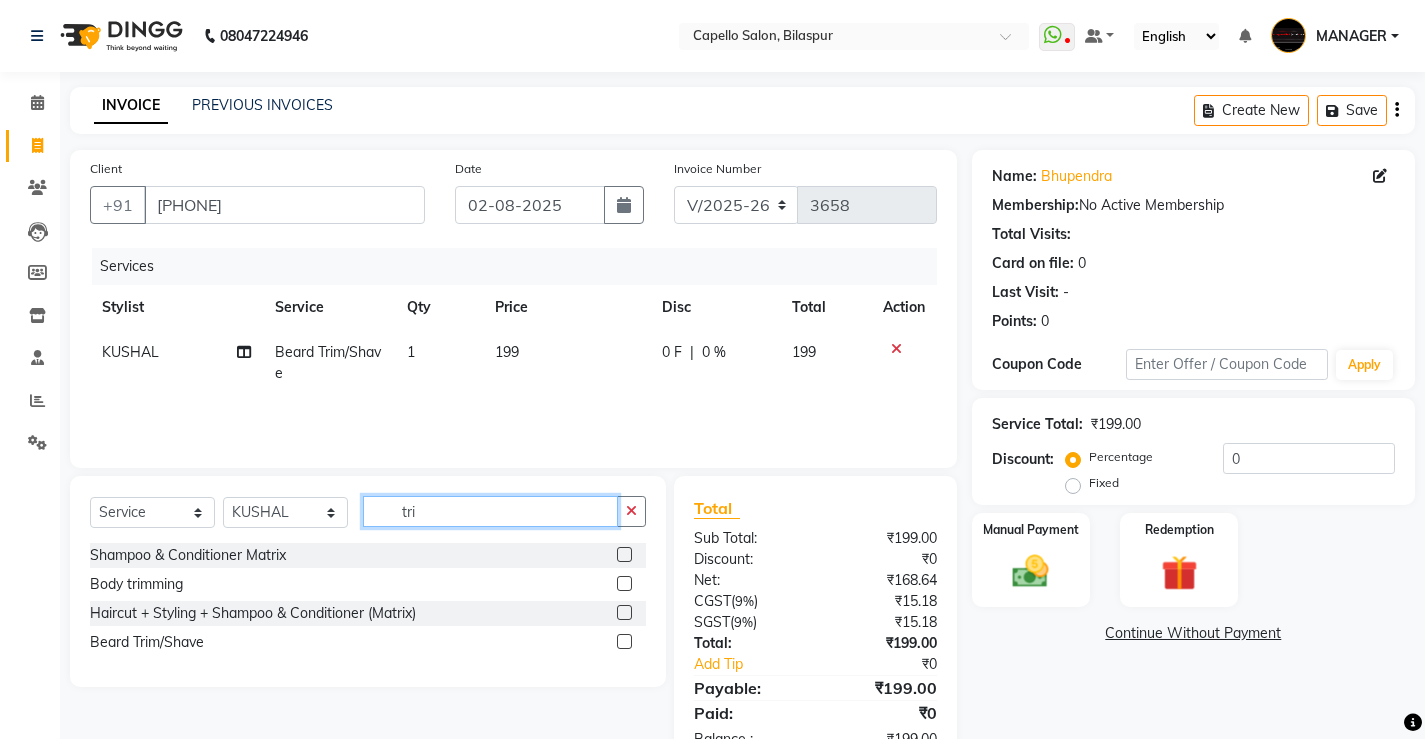 click on "tri" 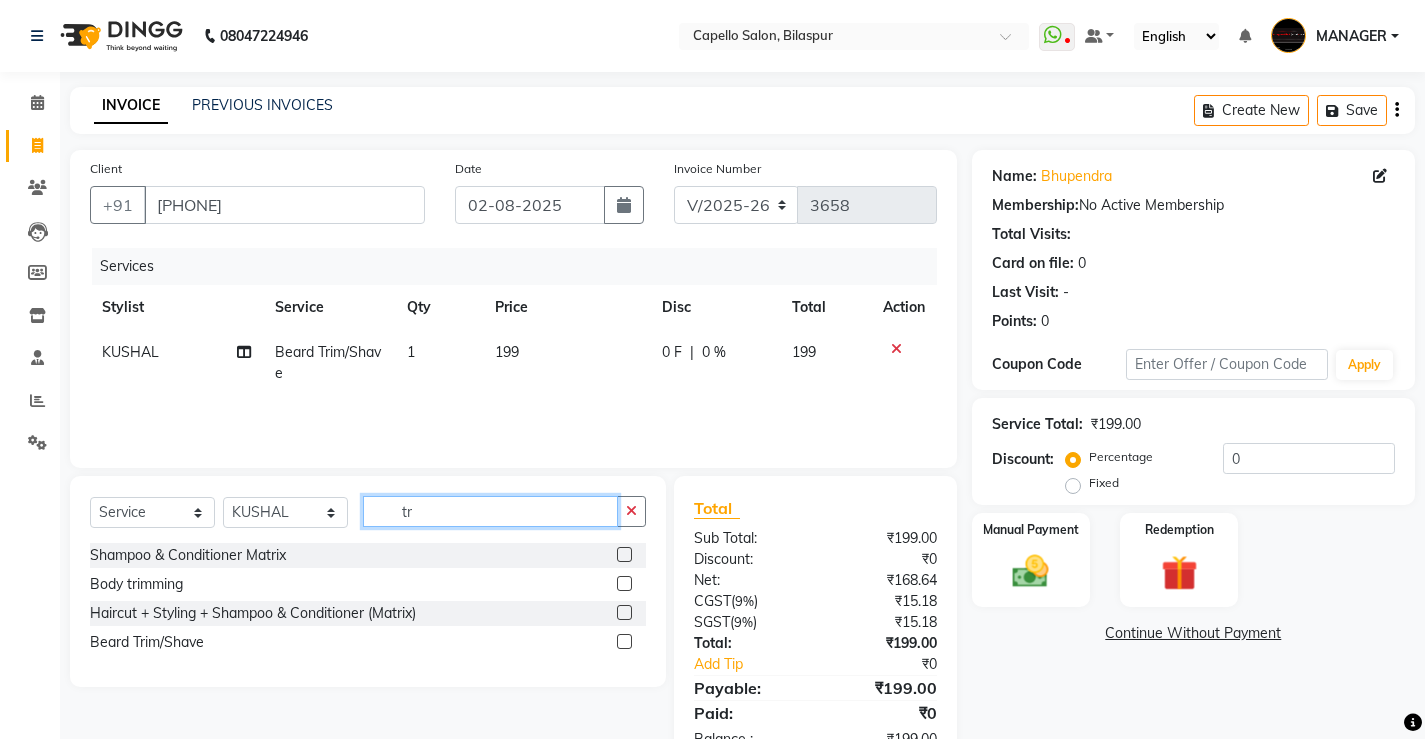 type on "t" 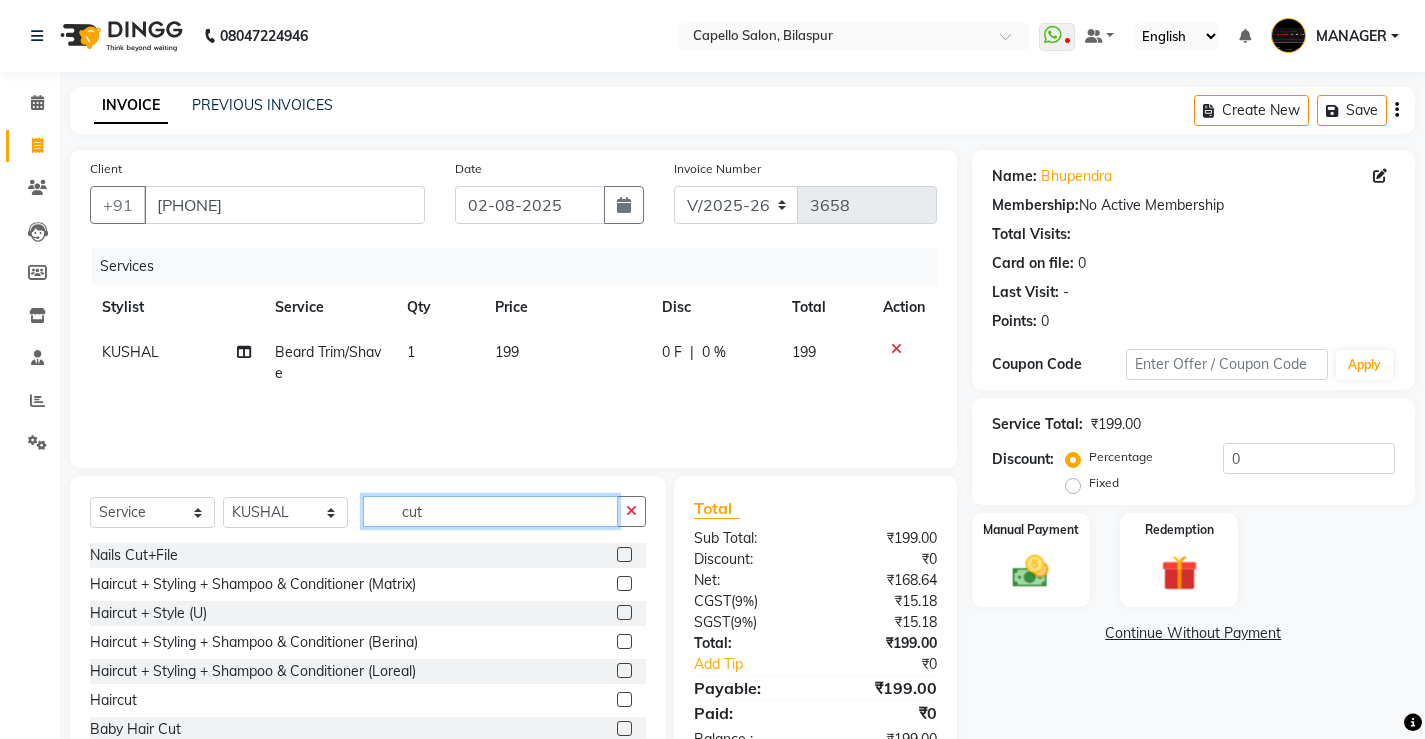 type on "cut" 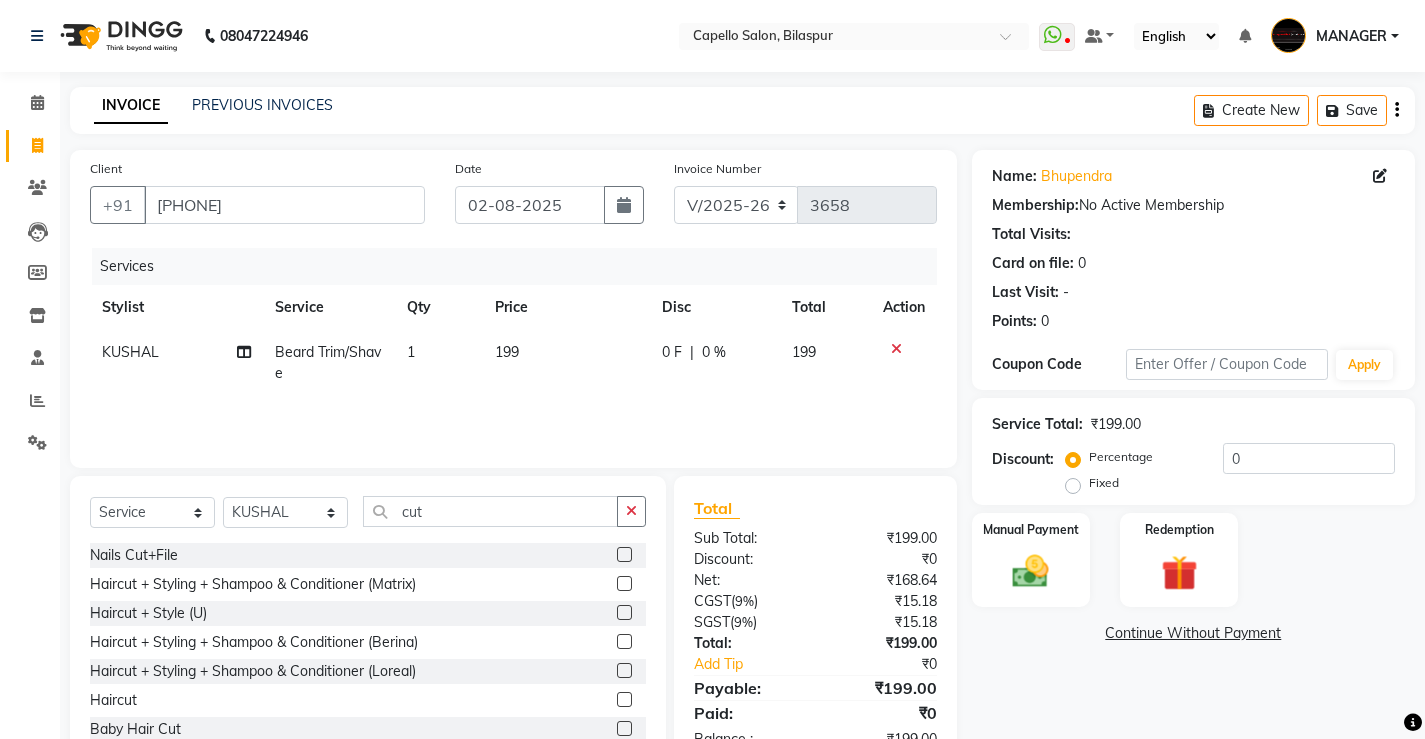 click 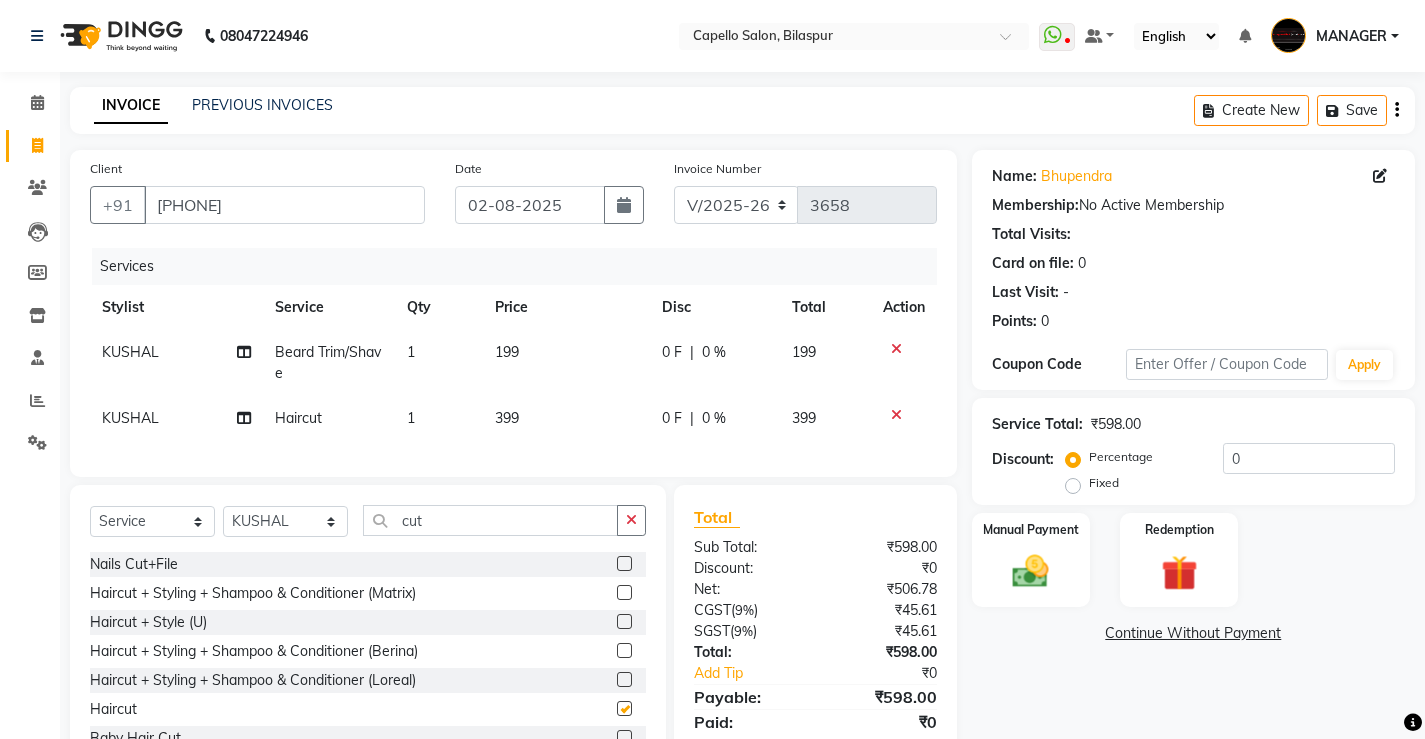 checkbox on "false" 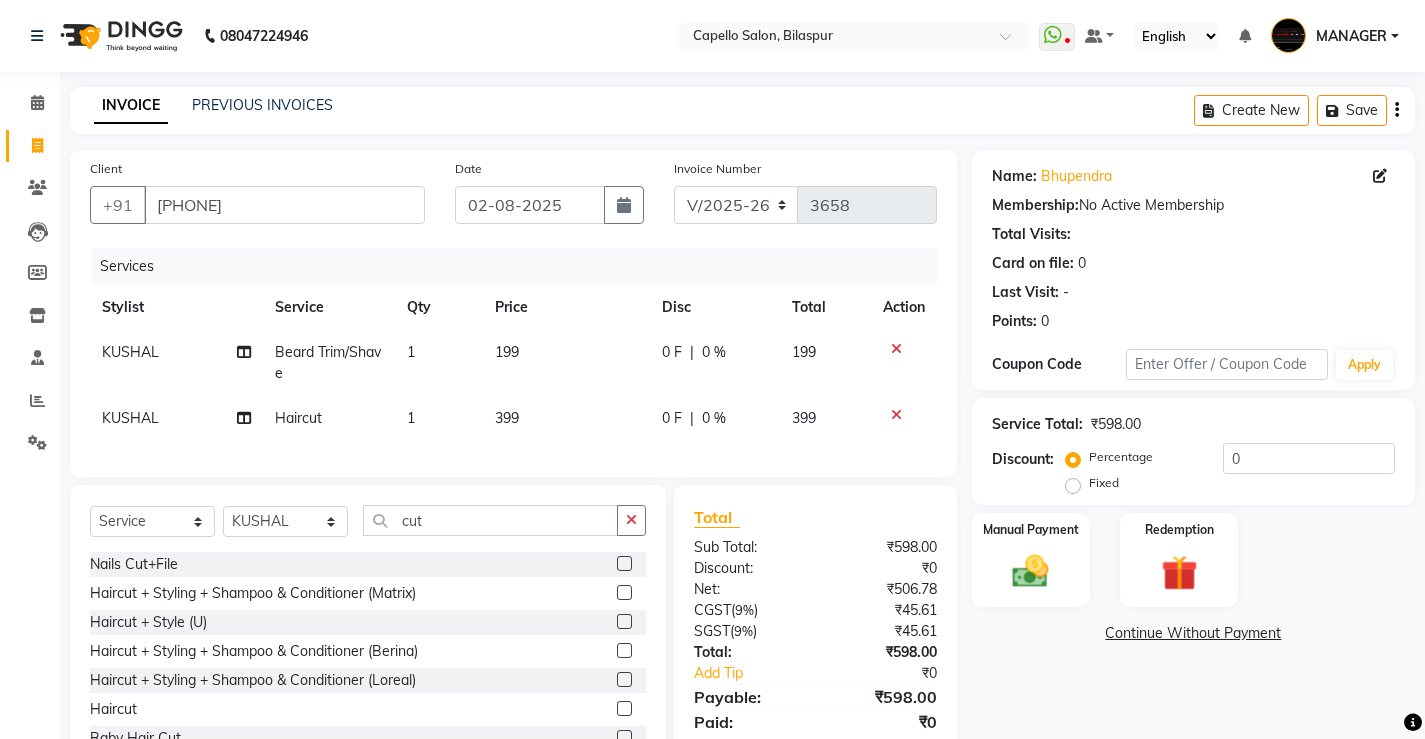click on "399" 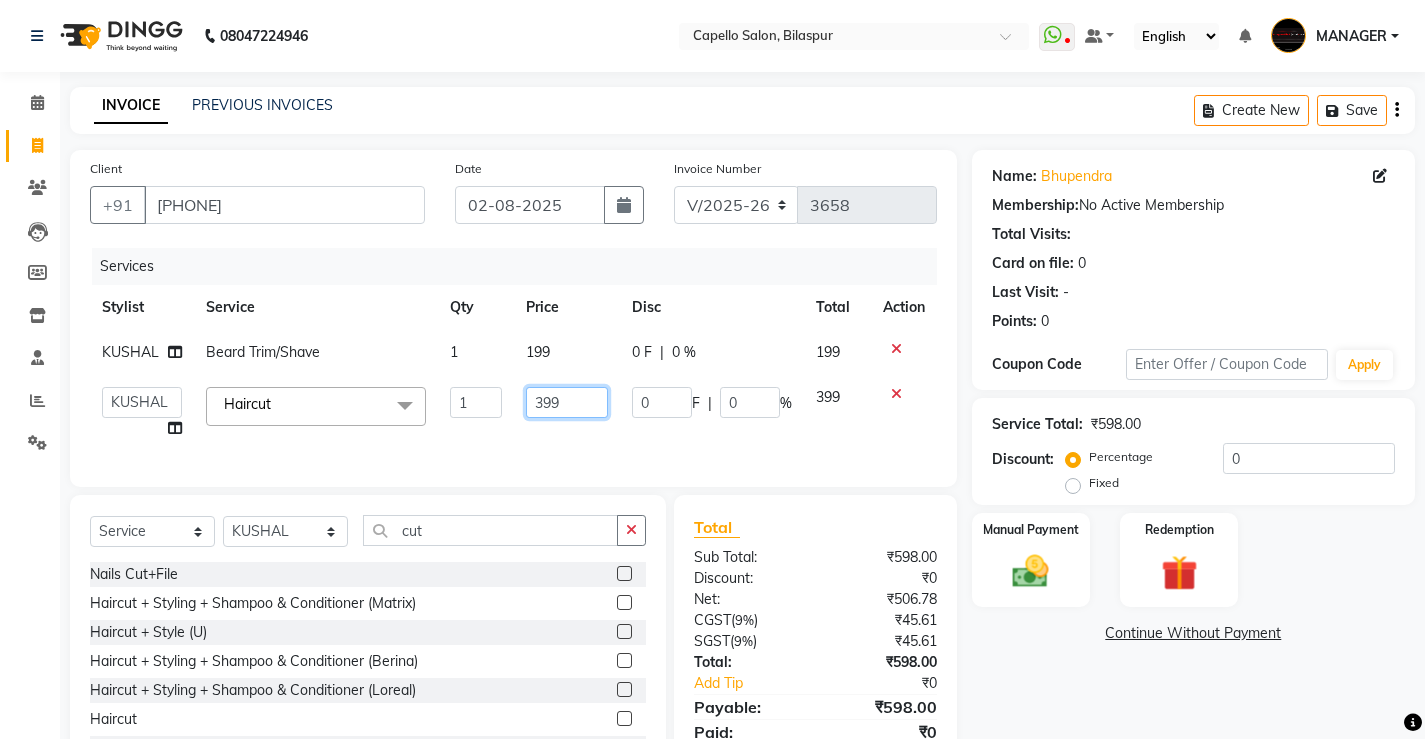 click on "399" 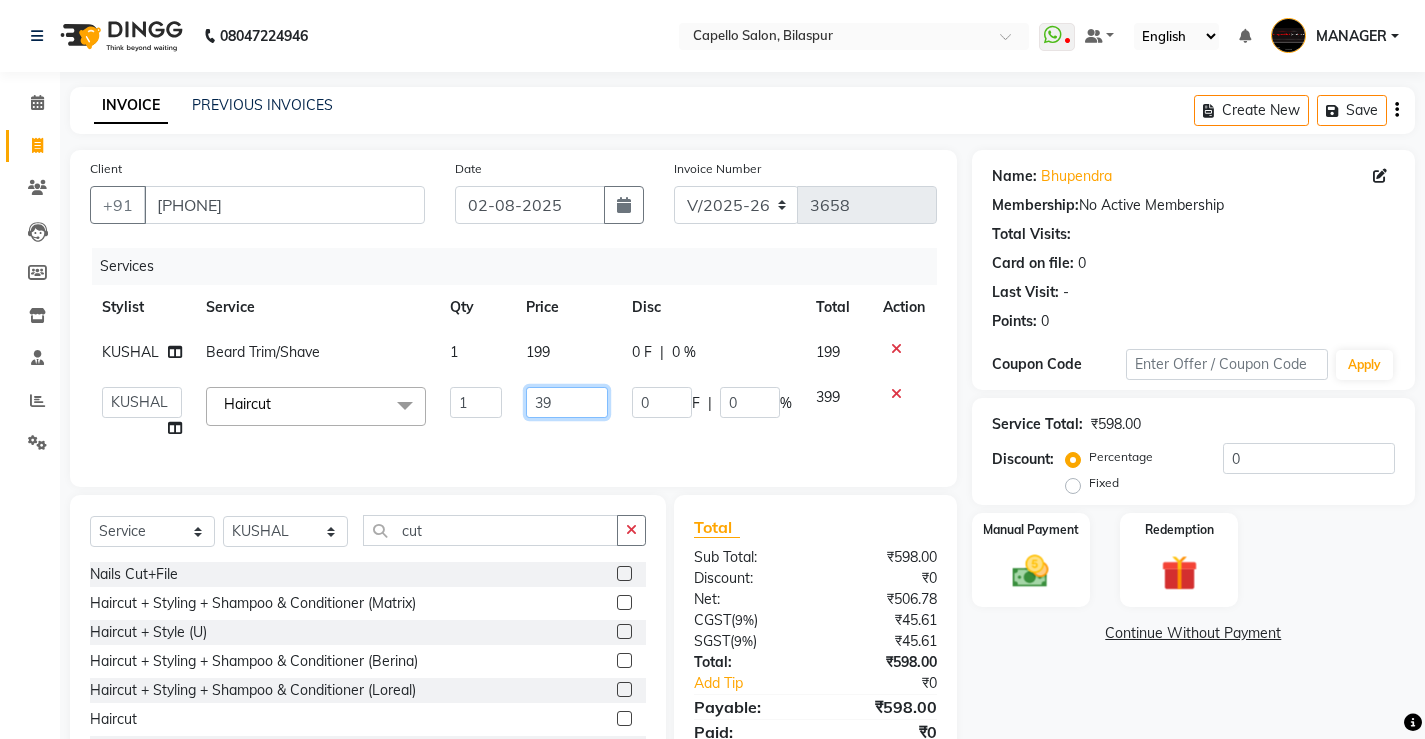 type on "3" 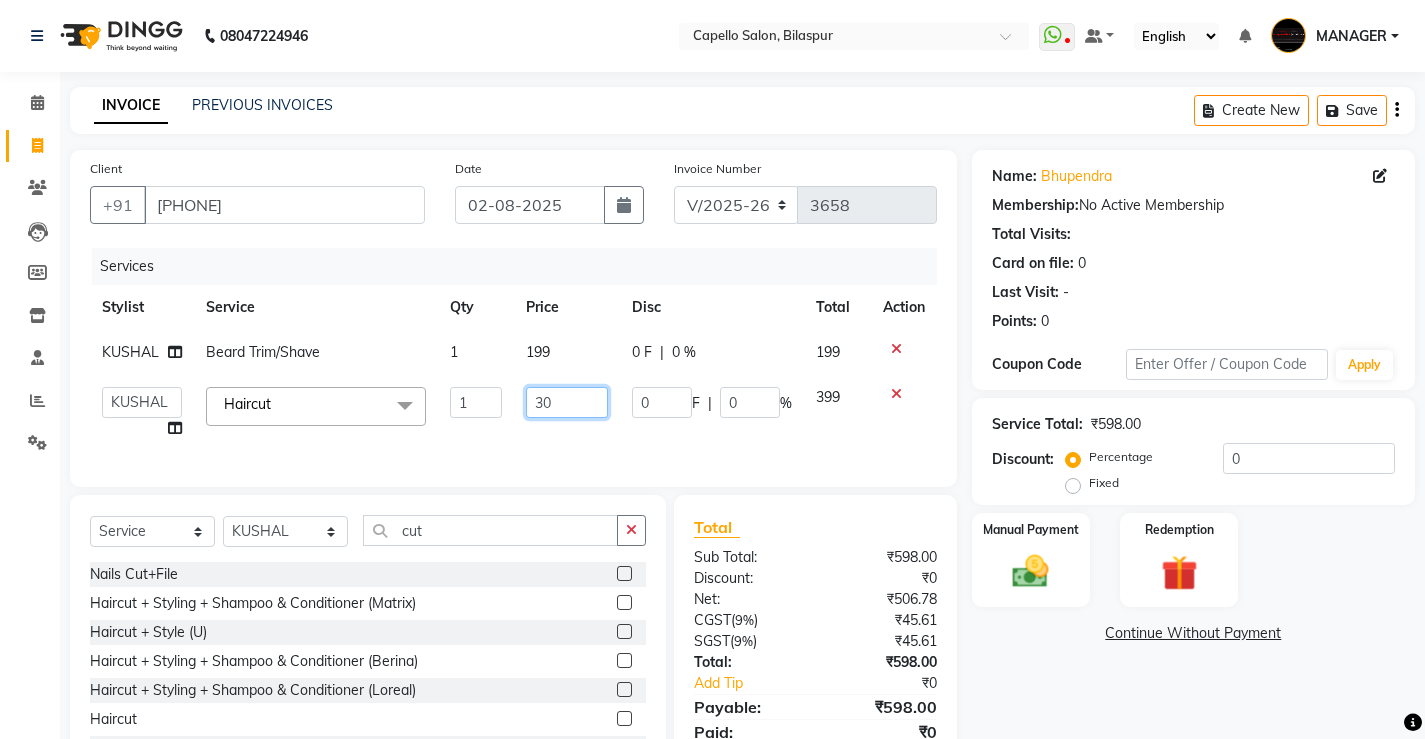 type on "300" 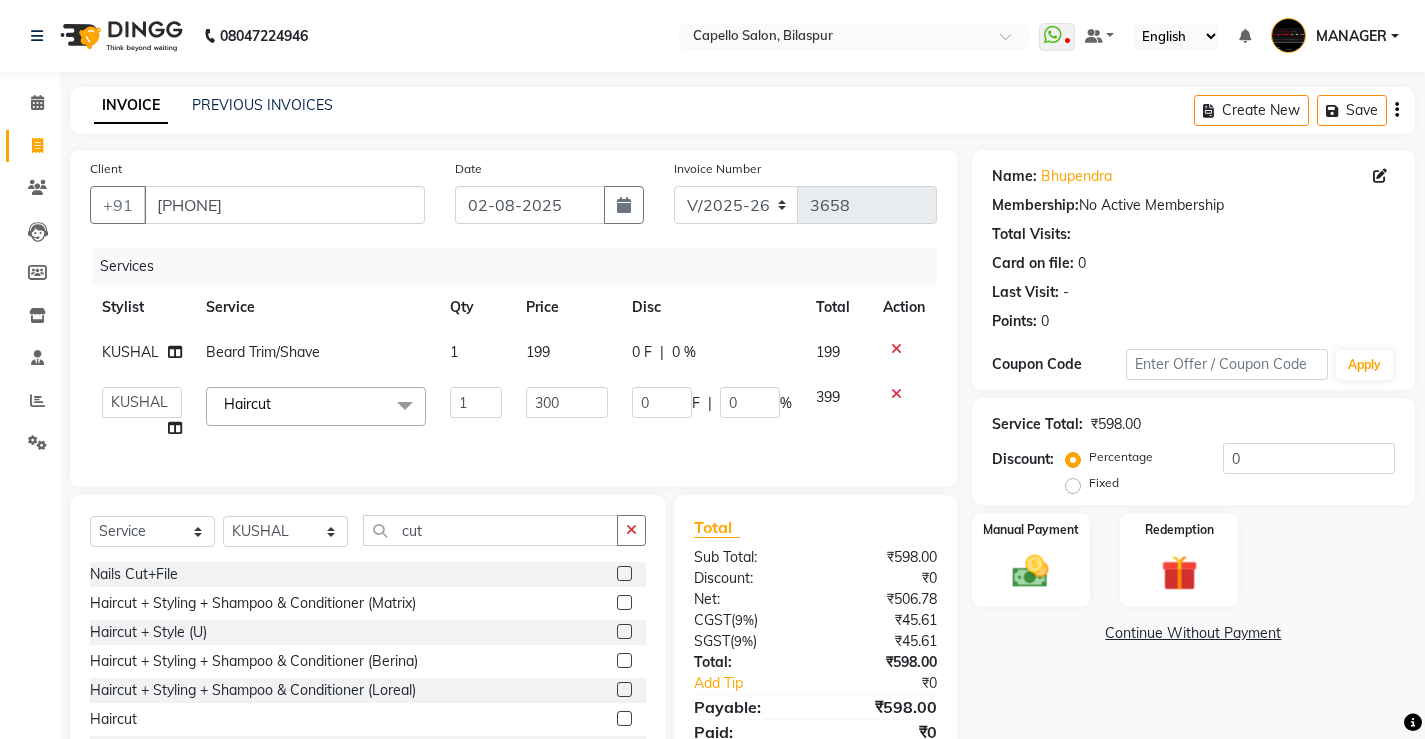 click on "199" 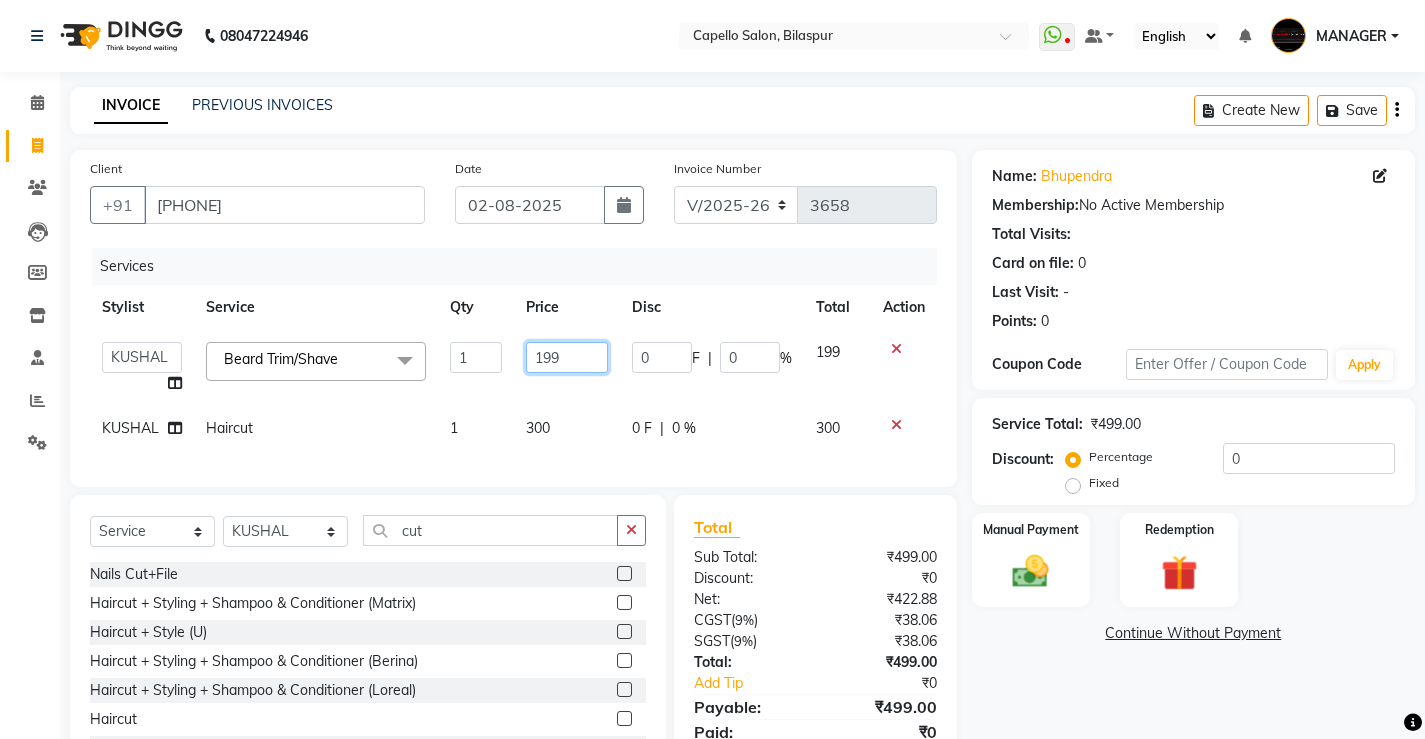 click on "199" 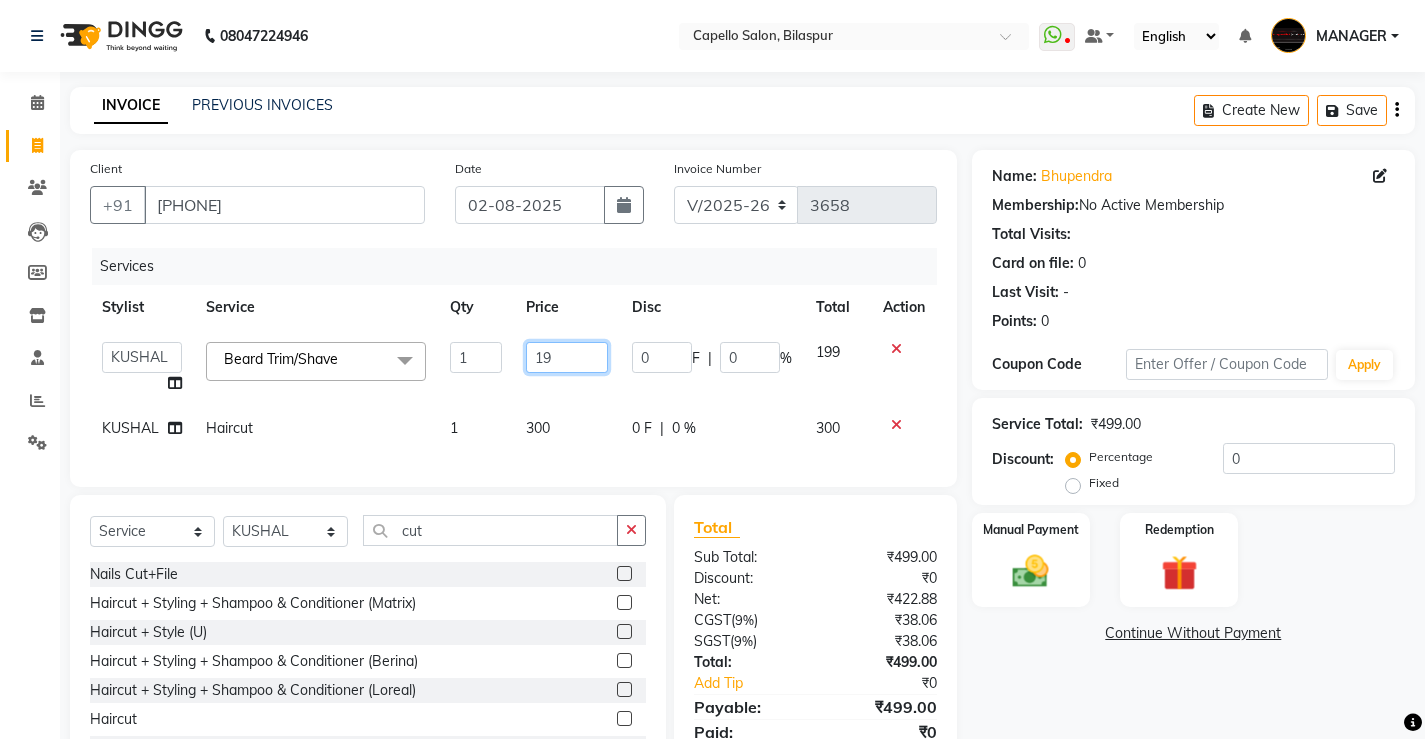 type on "1" 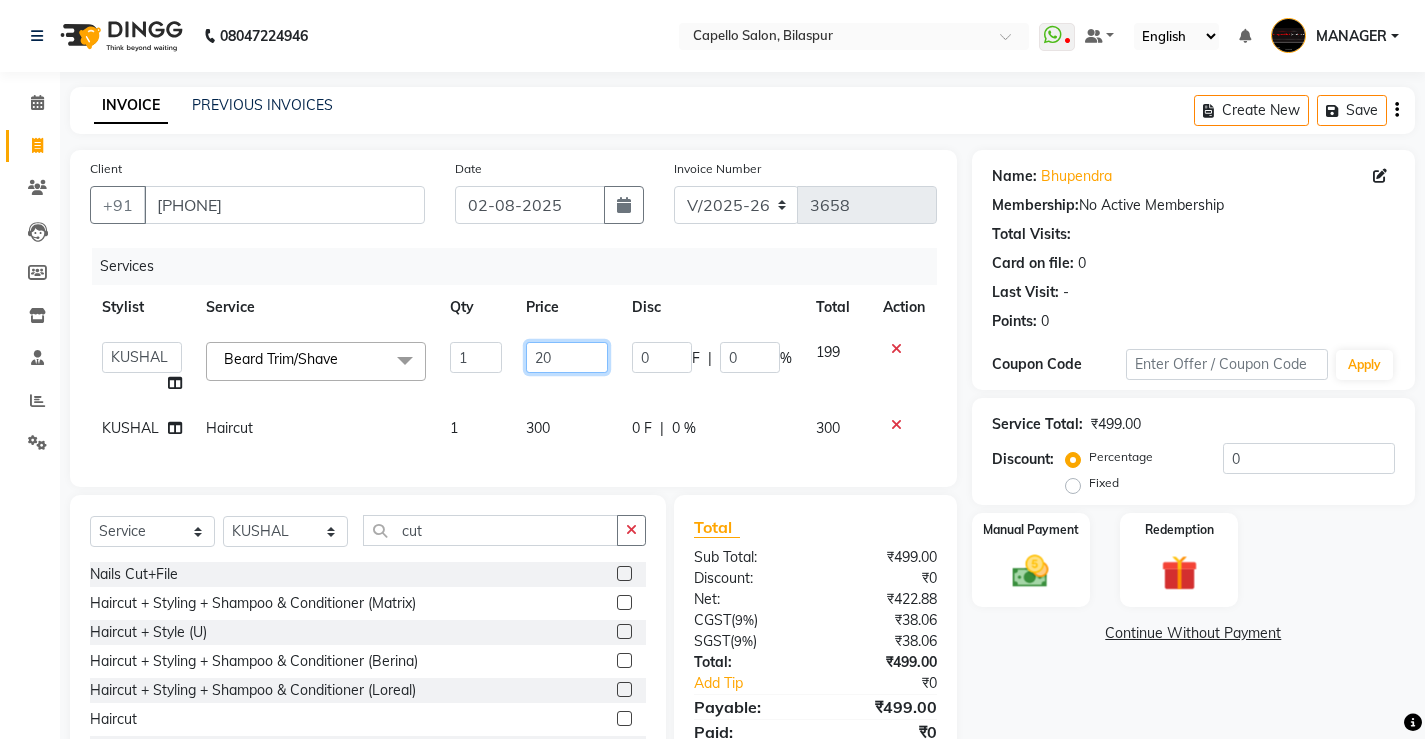 type on "200" 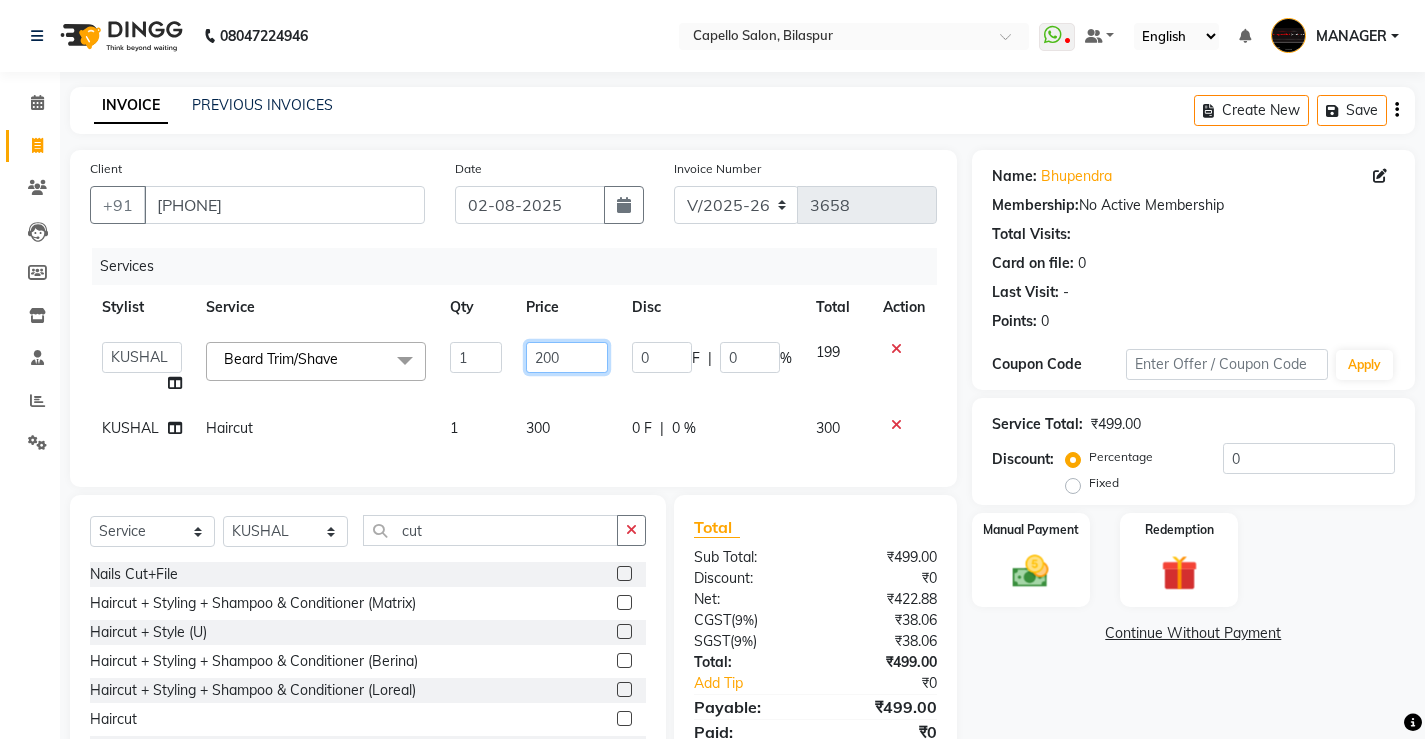 scroll, scrollTop: 96, scrollLeft: 0, axis: vertical 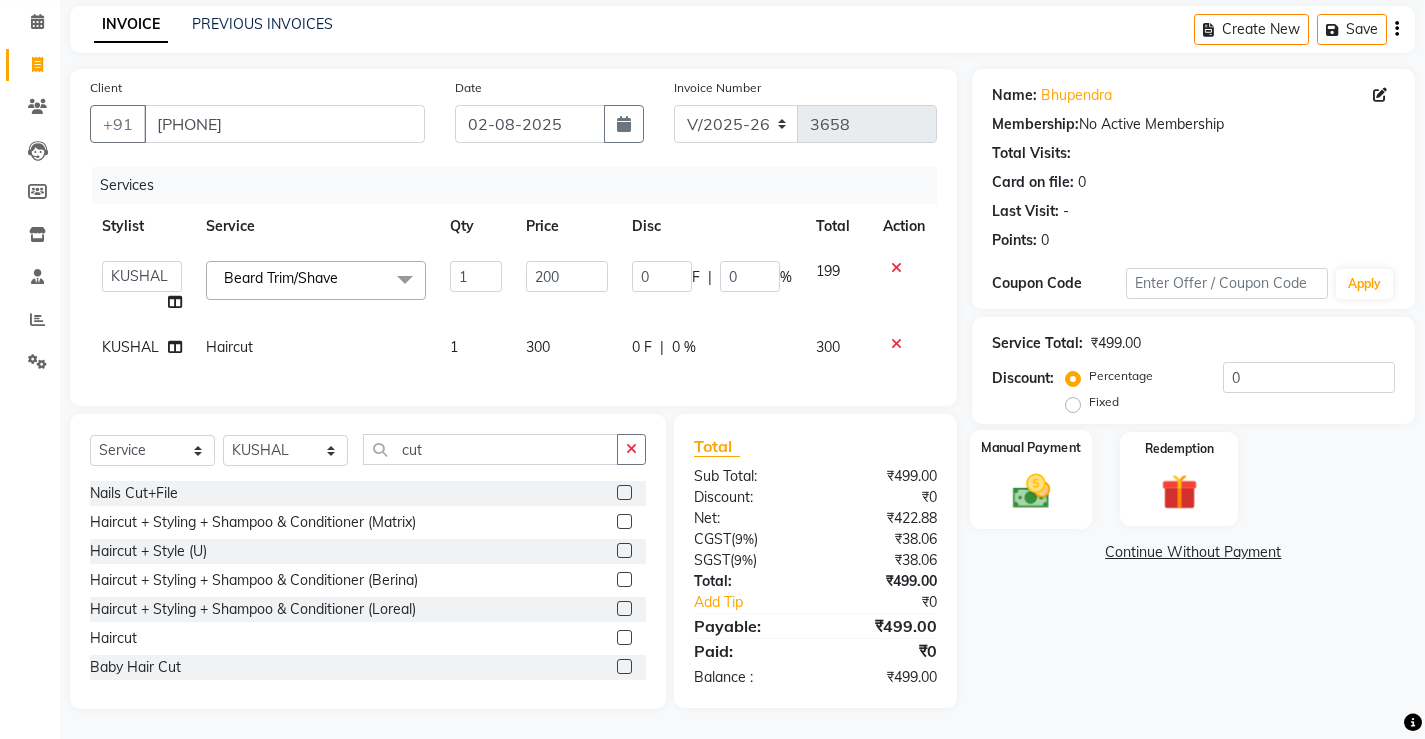 click on "Manual Payment" 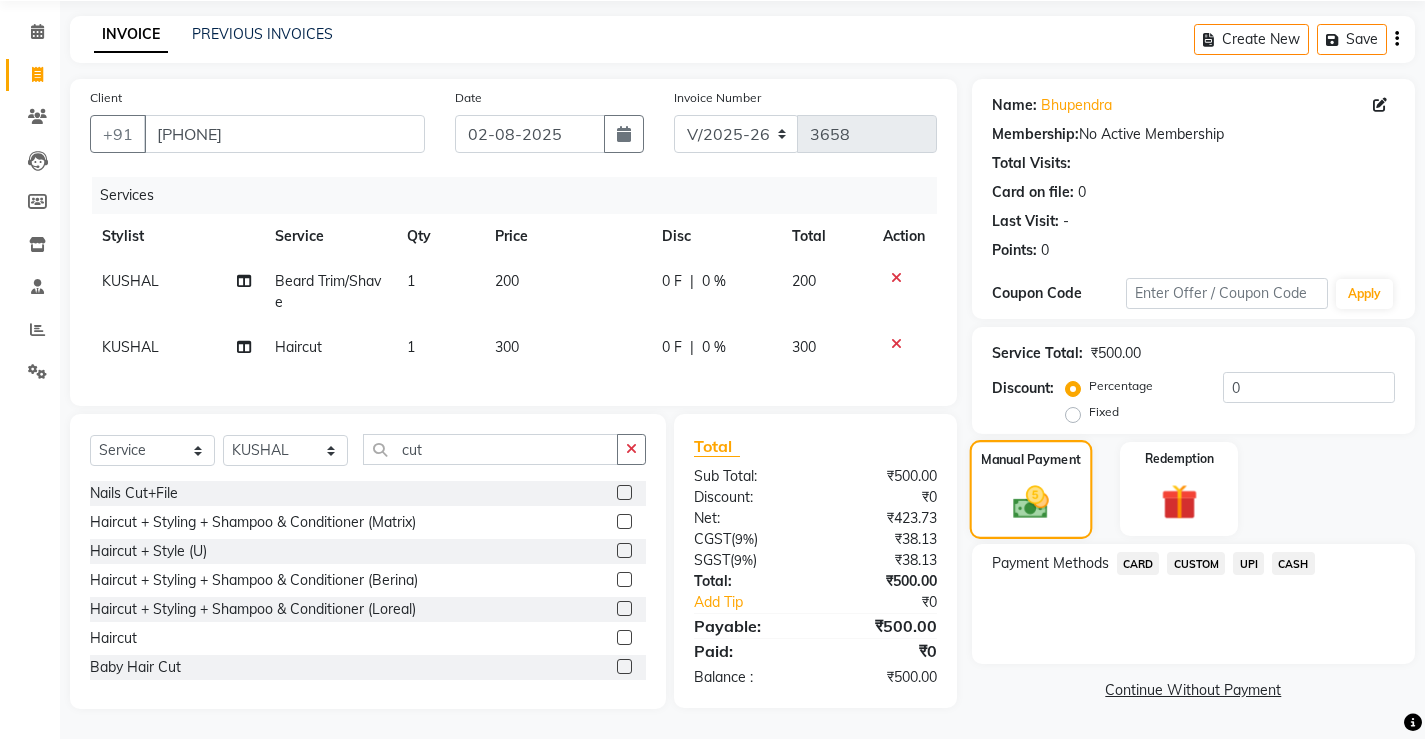 scroll, scrollTop: 86, scrollLeft: 0, axis: vertical 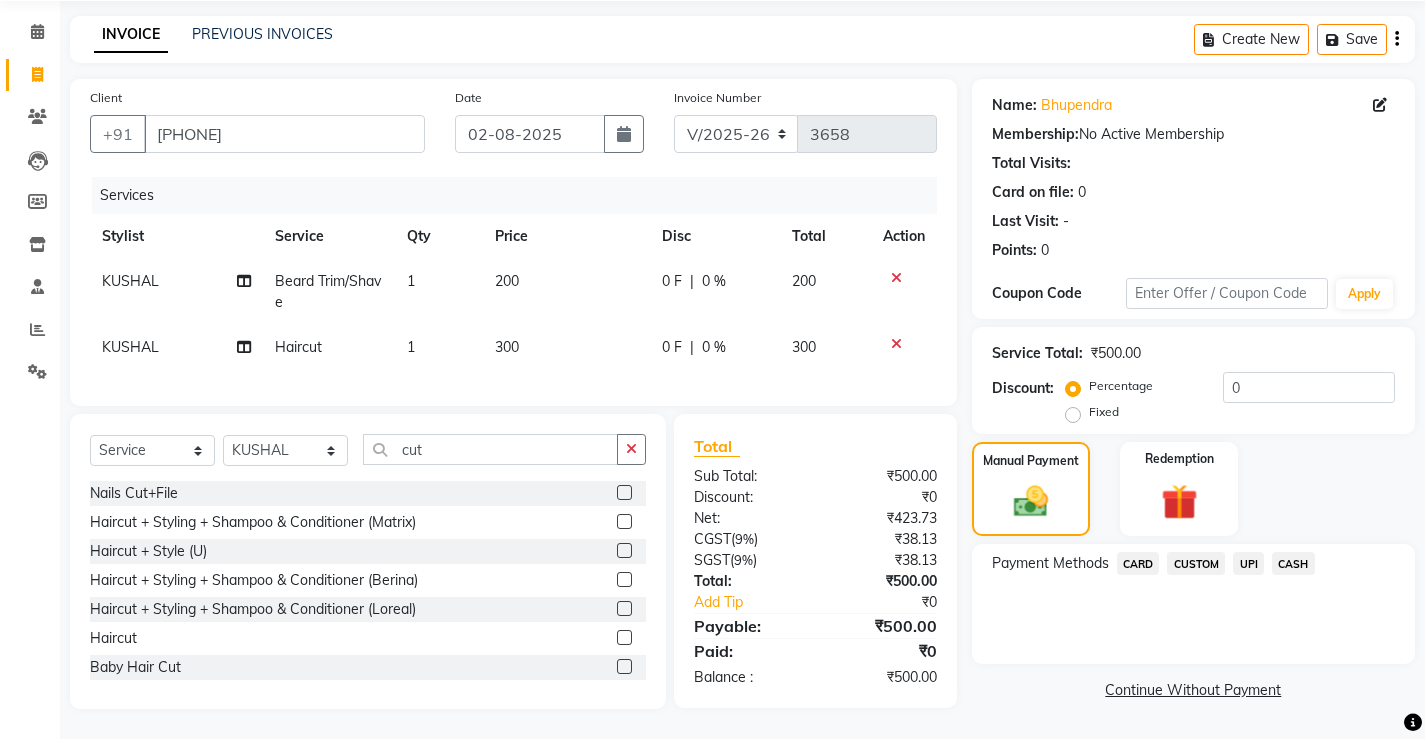 click on "CASH" 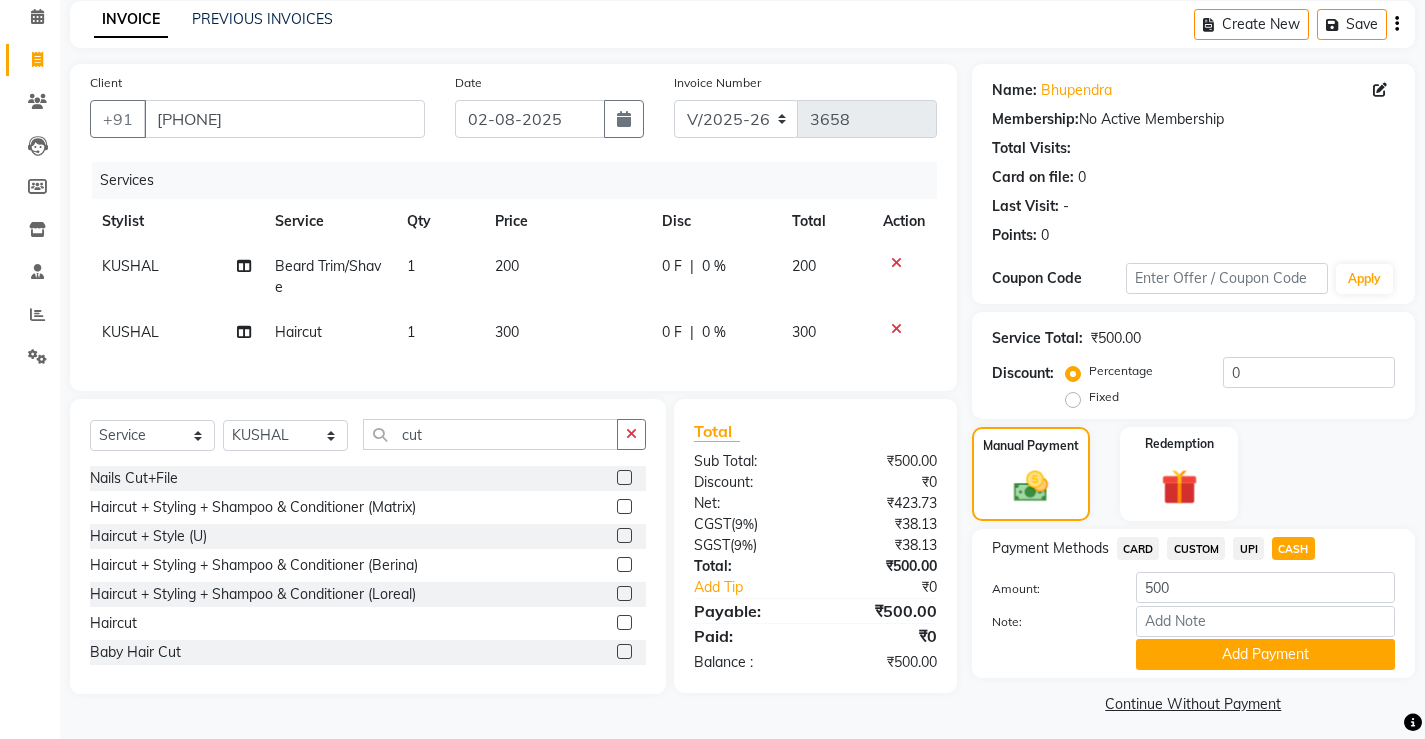 scroll, scrollTop: 96, scrollLeft: 0, axis: vertical 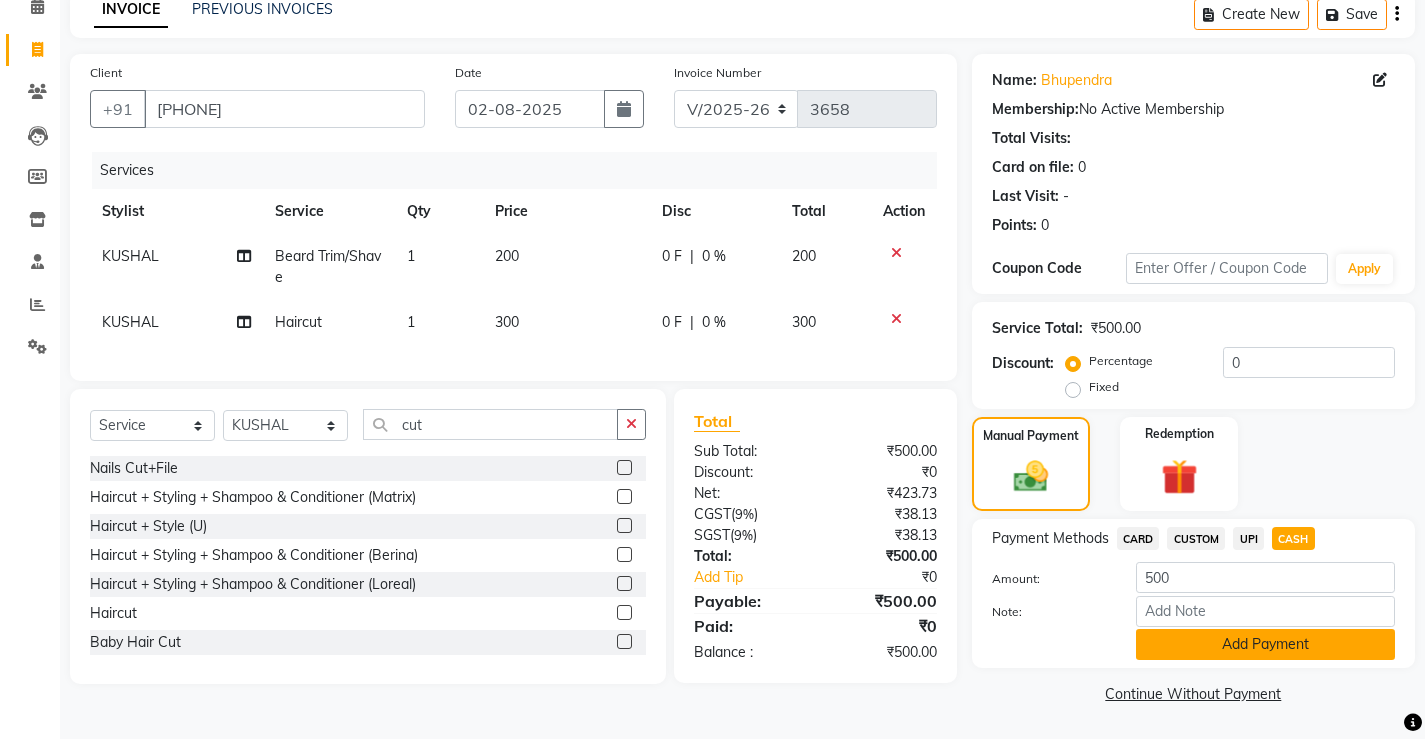 click on "Add Payment" 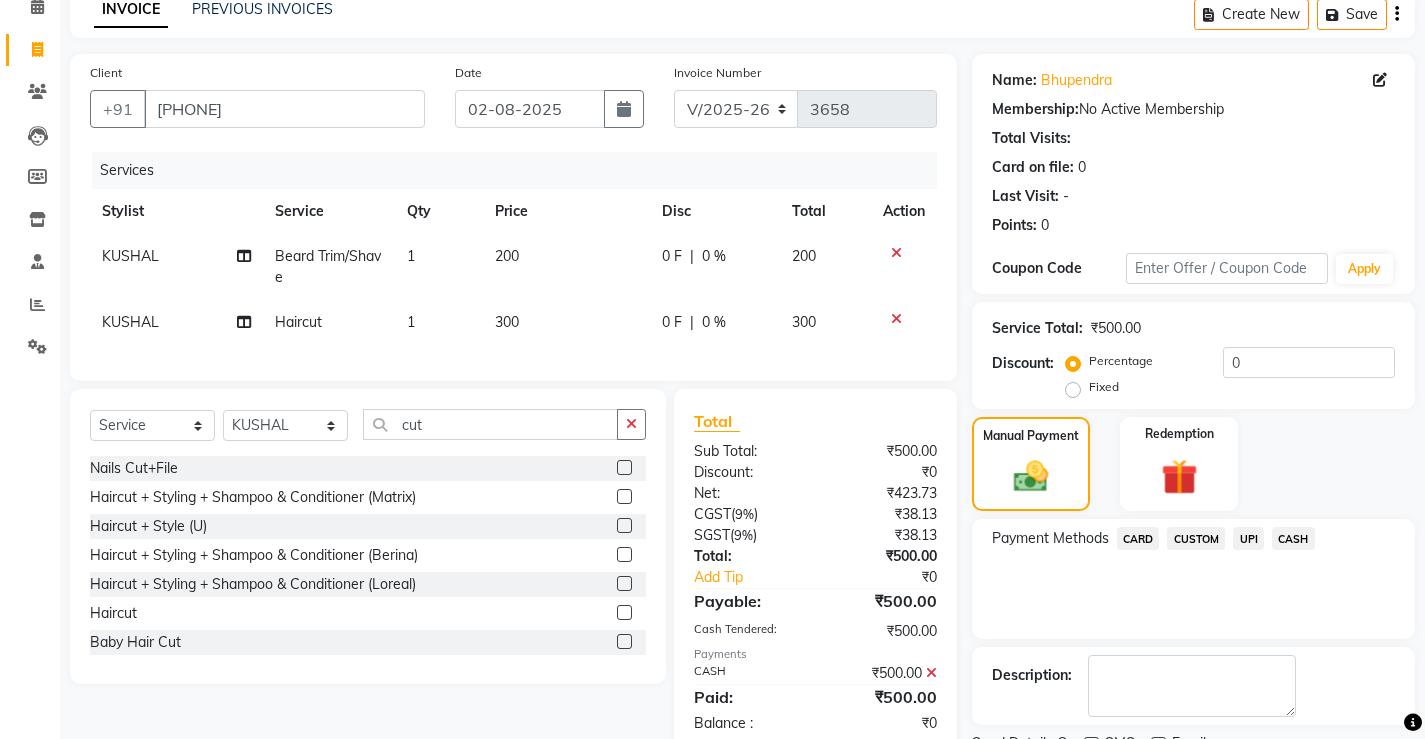 scroll, scrollTop: 180, scrollLeft: 0, axis: vertical 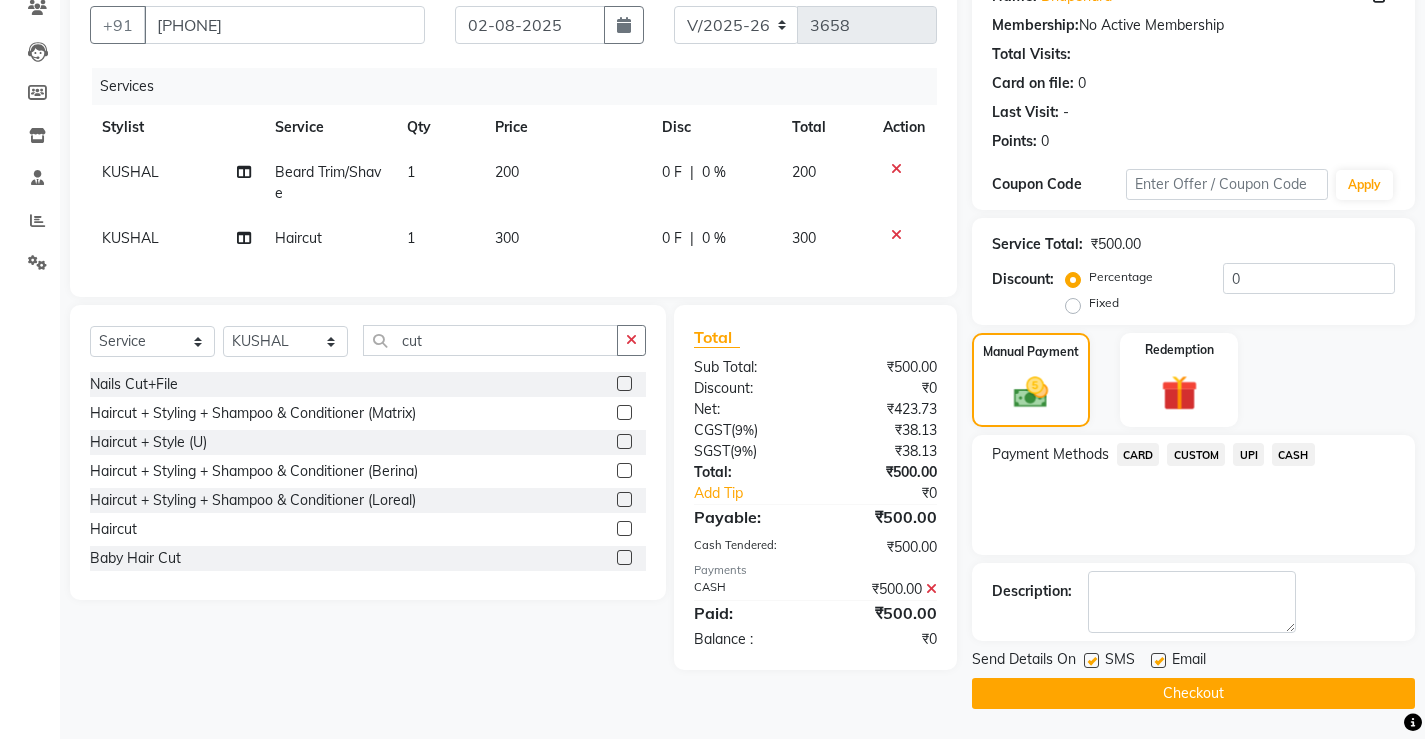 click on "Checkout" 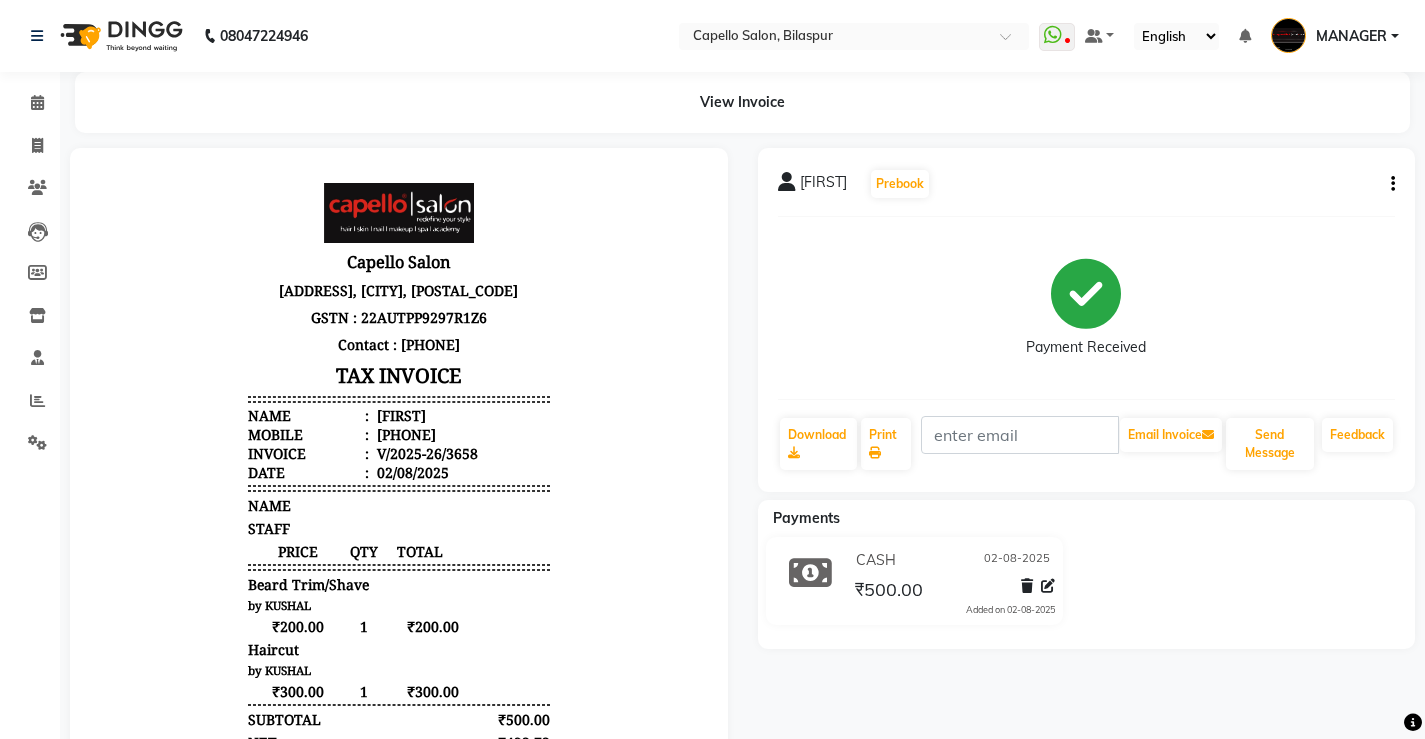 scroll, scrollTop: 0, scrollLeft: 0, axis: both 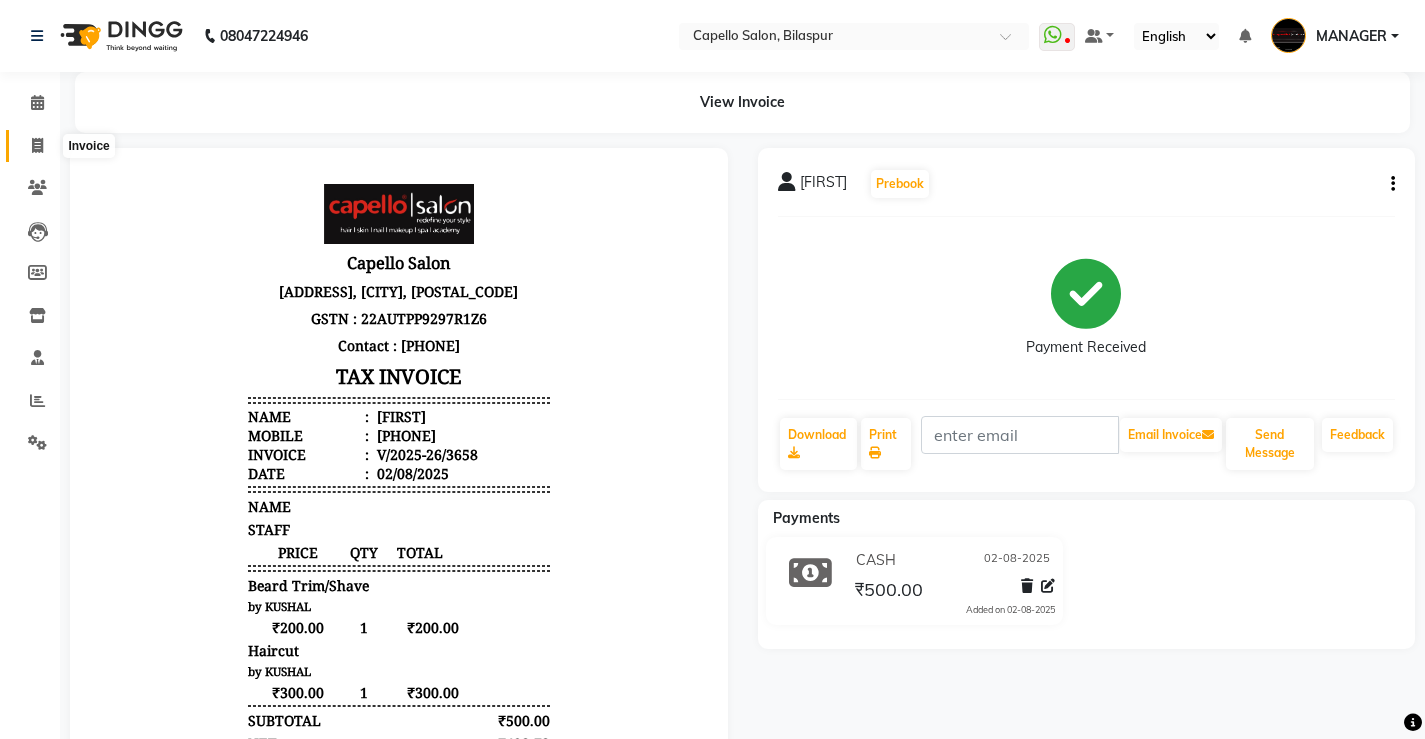 click 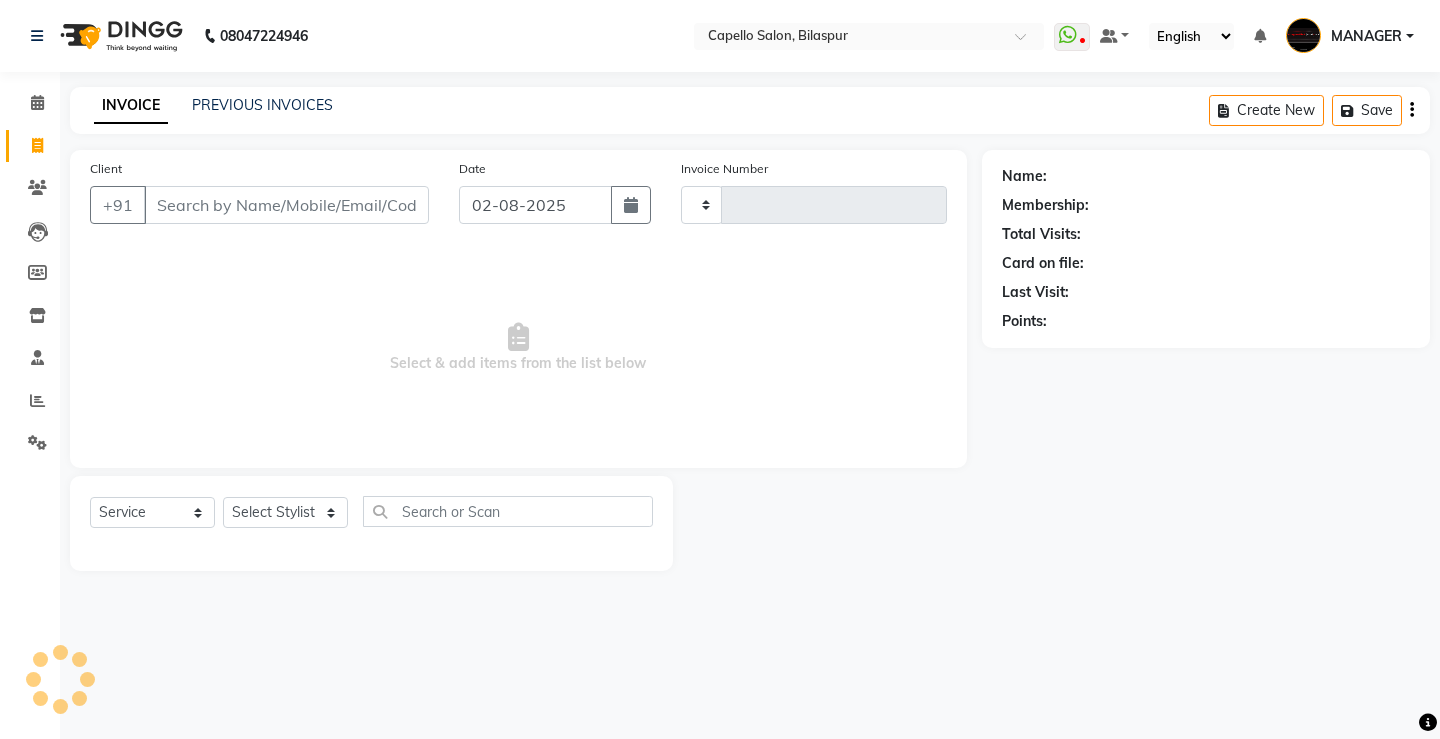 type on "3659" 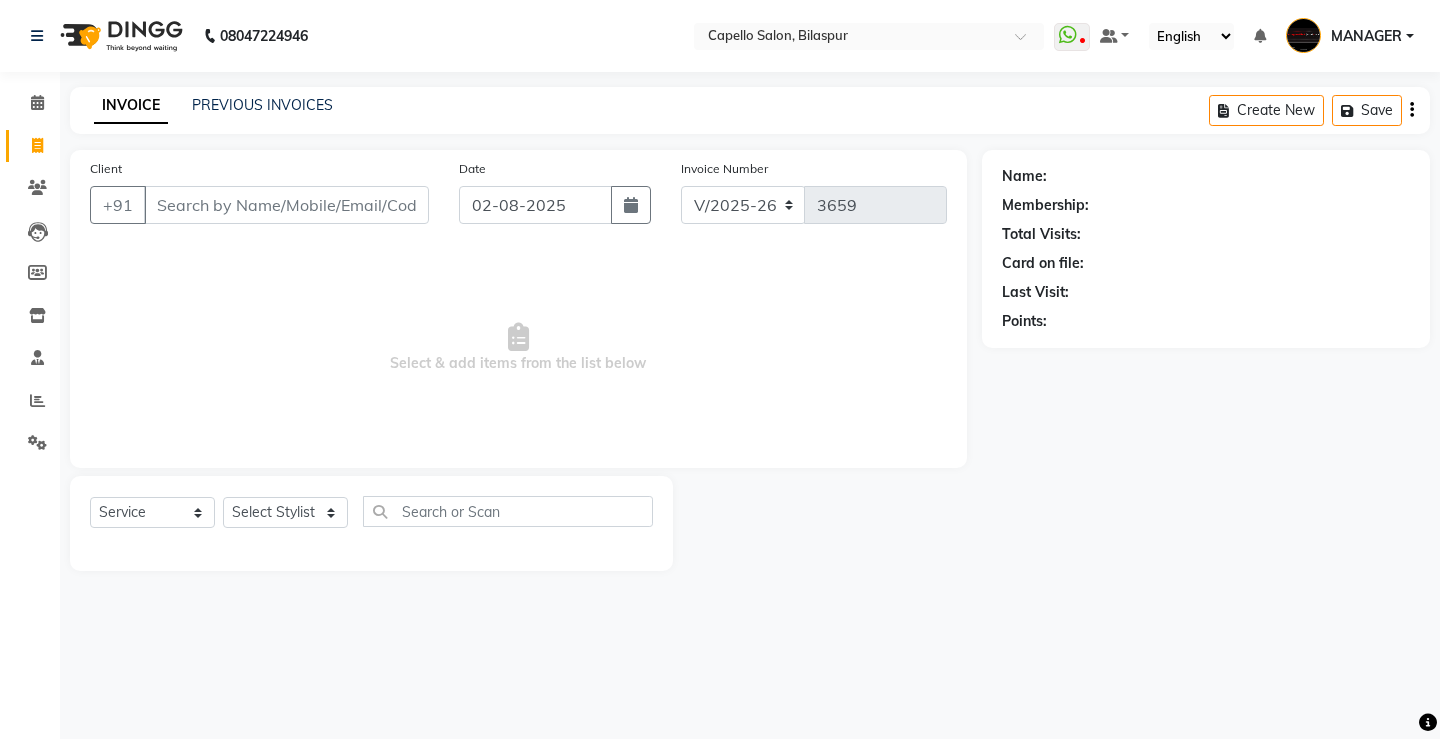 click on "Calendar" 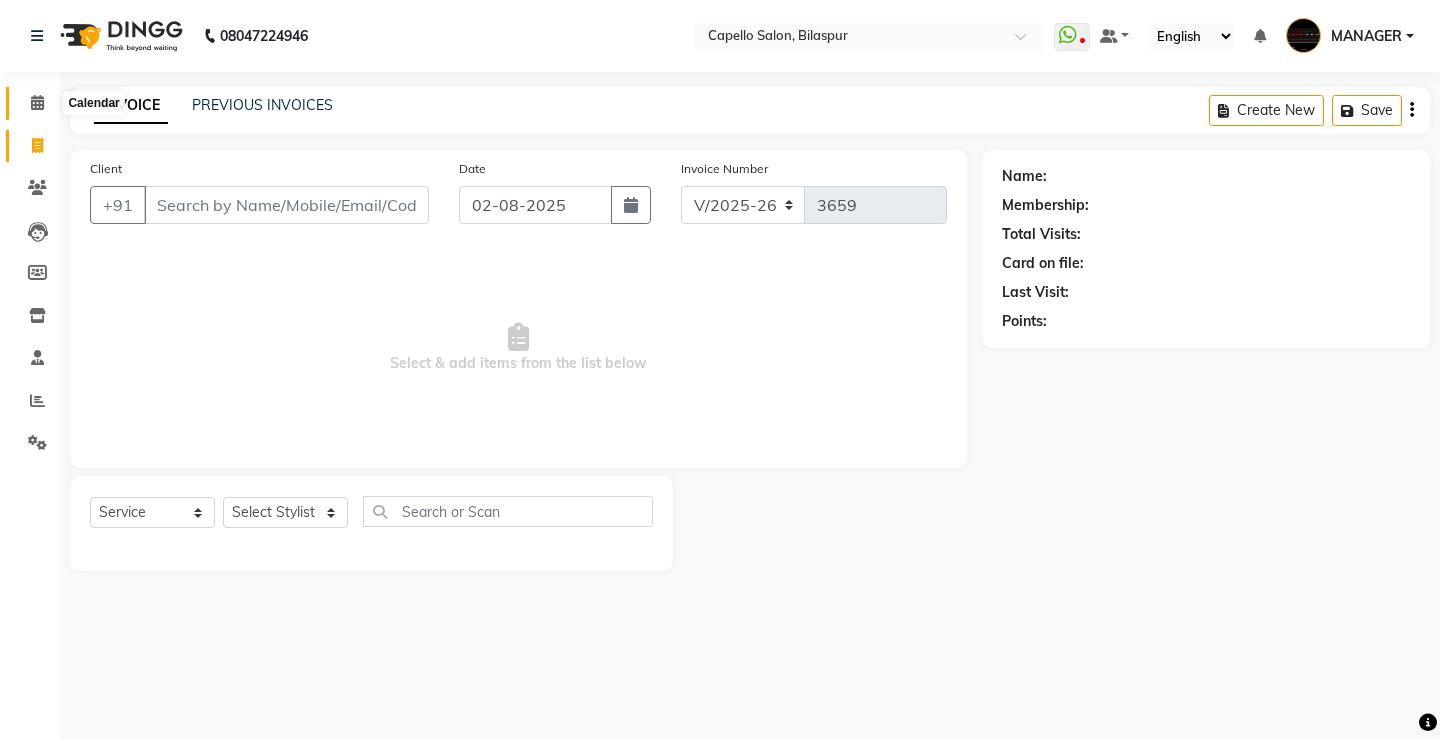 click 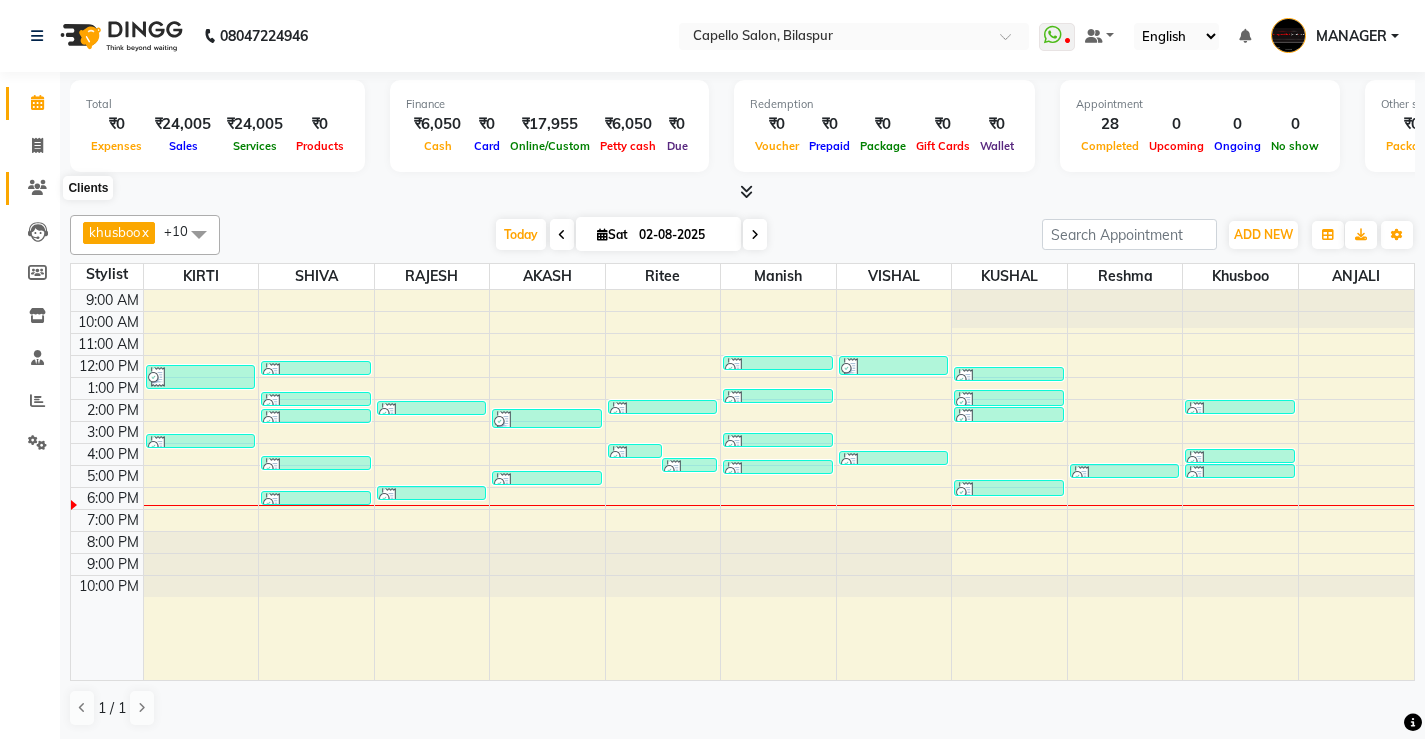 click 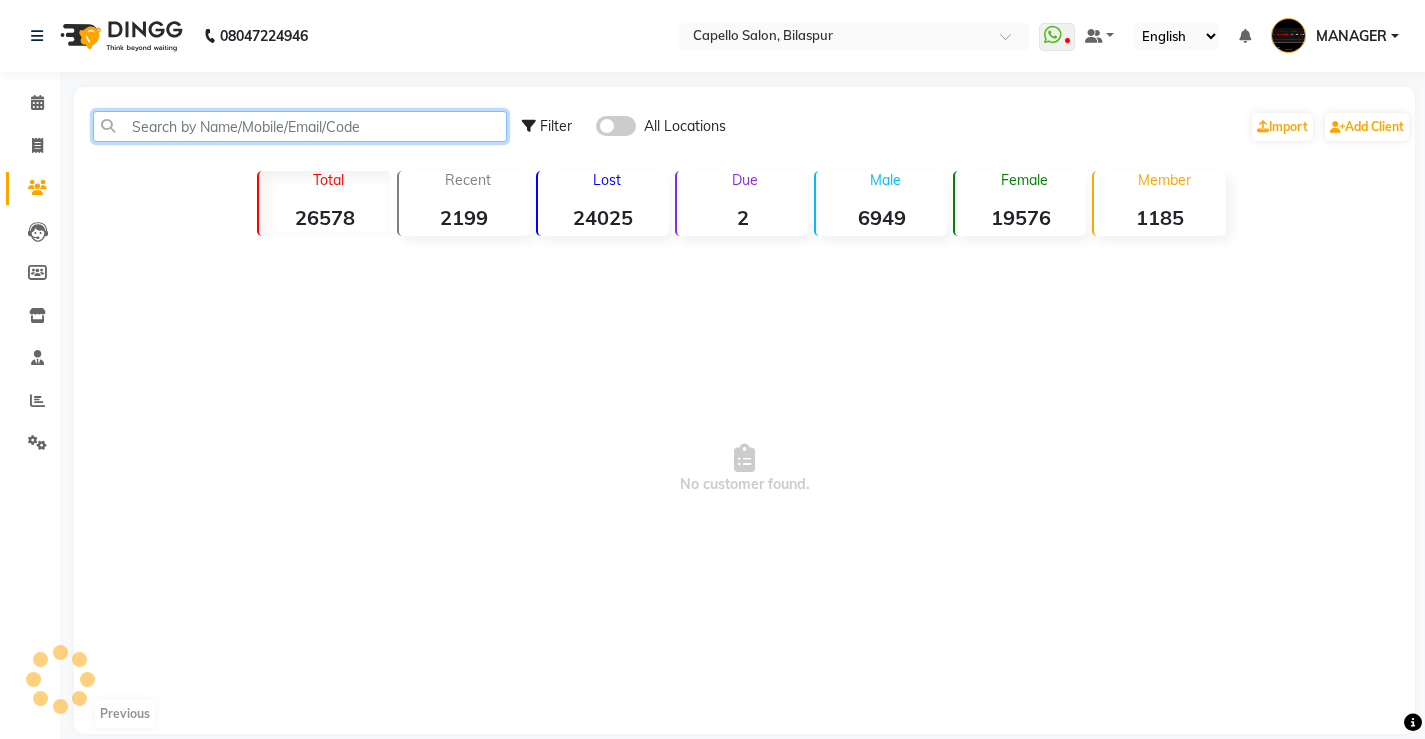 click 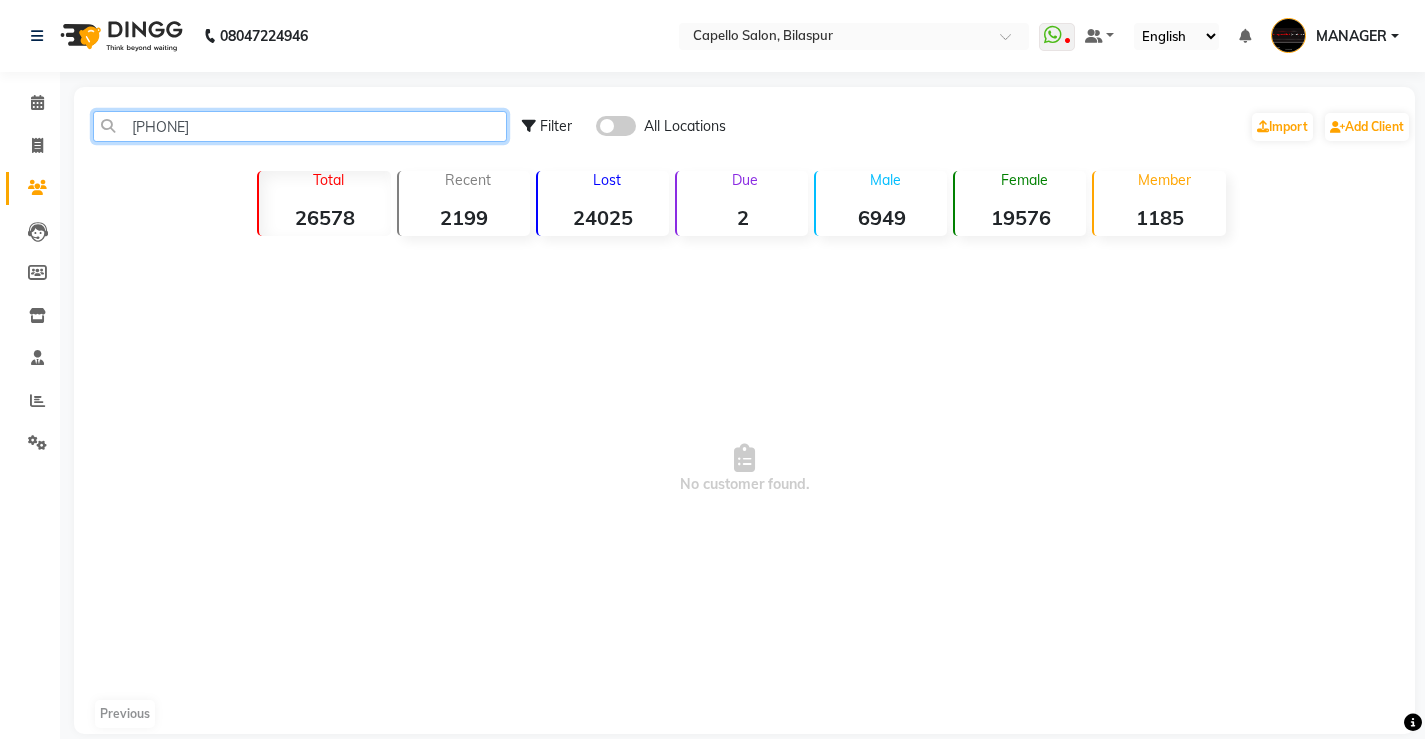 click on "[PHONE]" 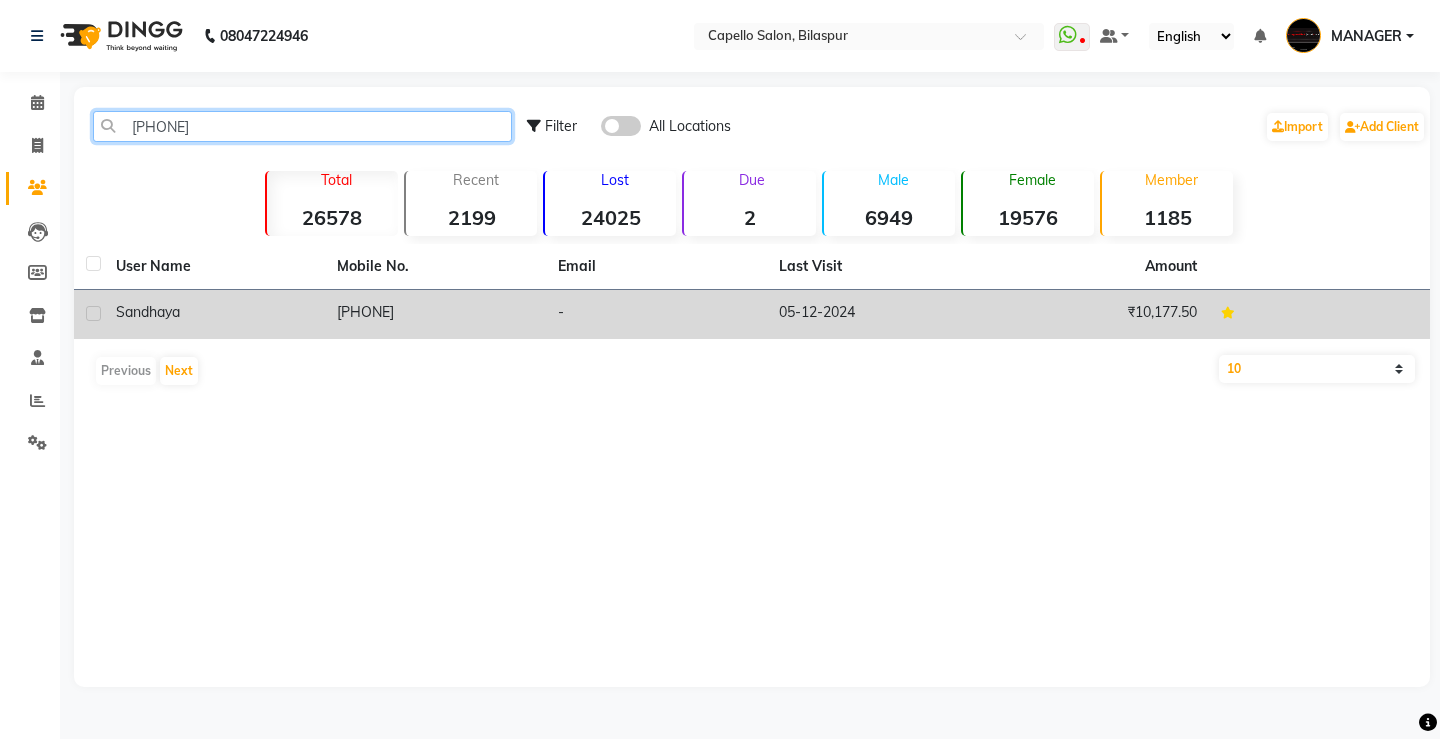 type on "[PHONE]" 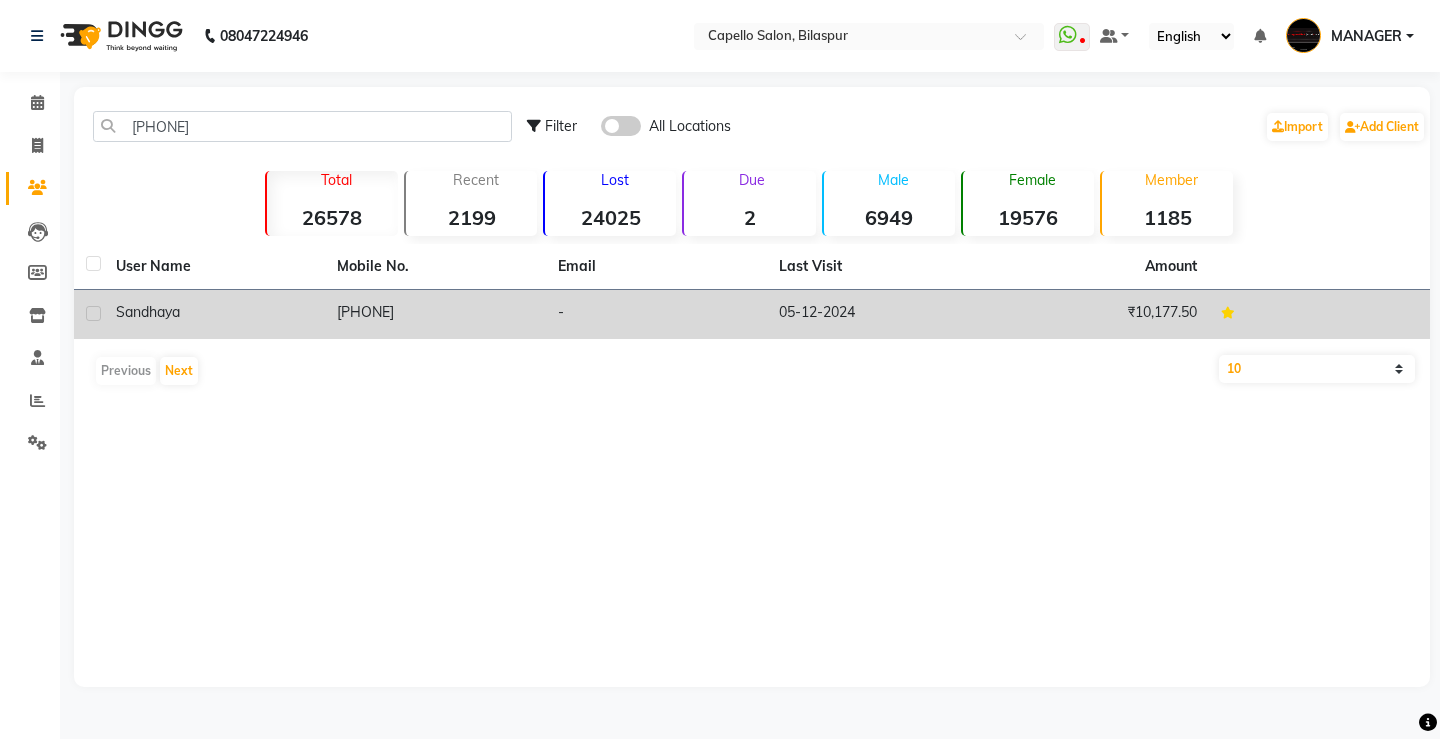 click on "sandhaya" 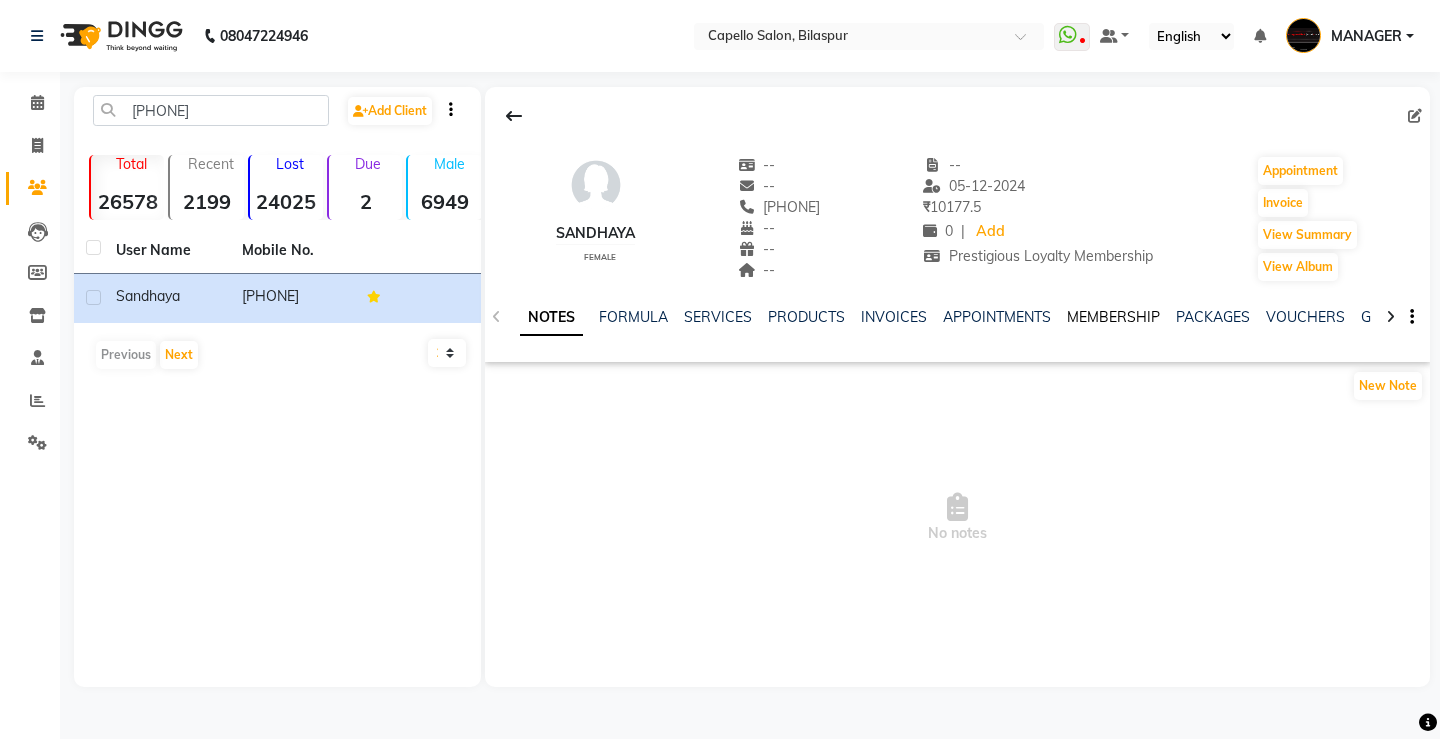 click on "MEMBERSHIP" 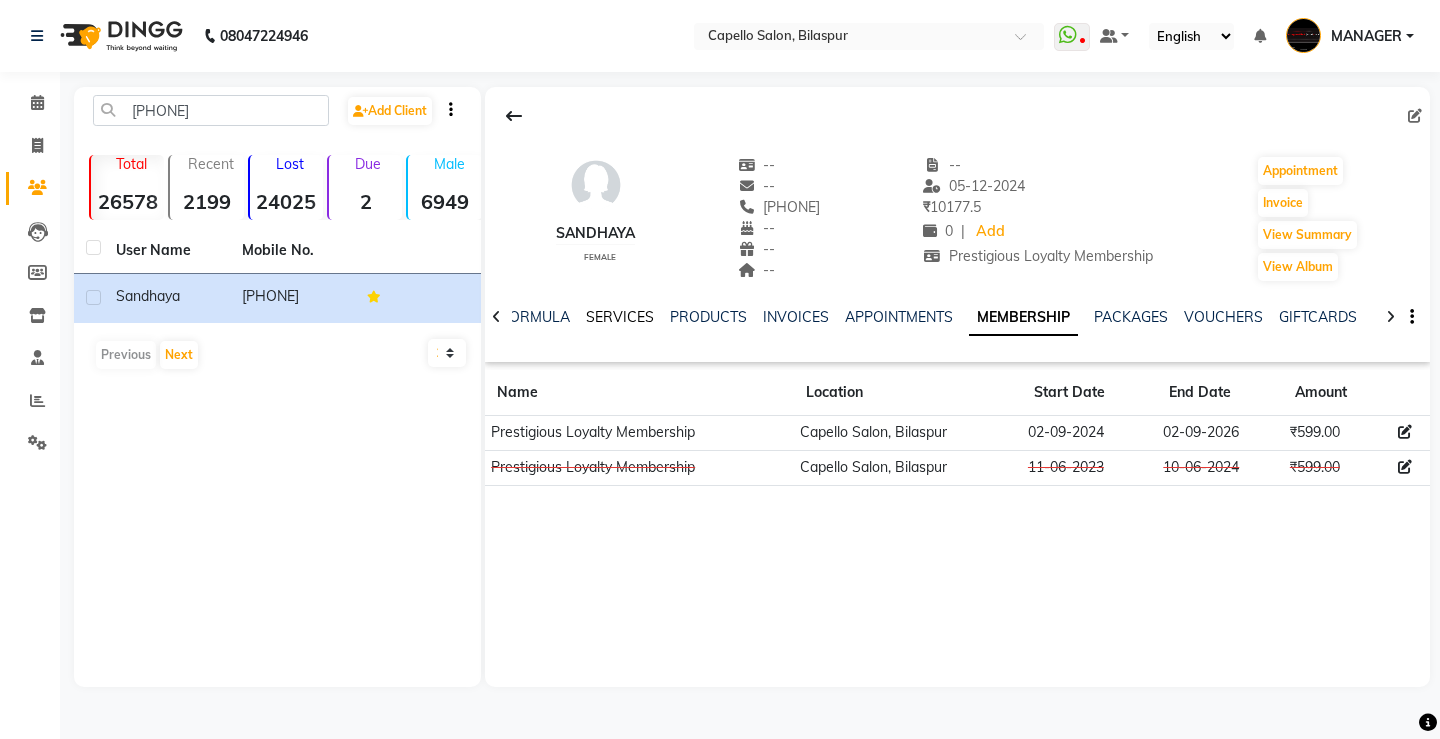 click on "SERVICES" 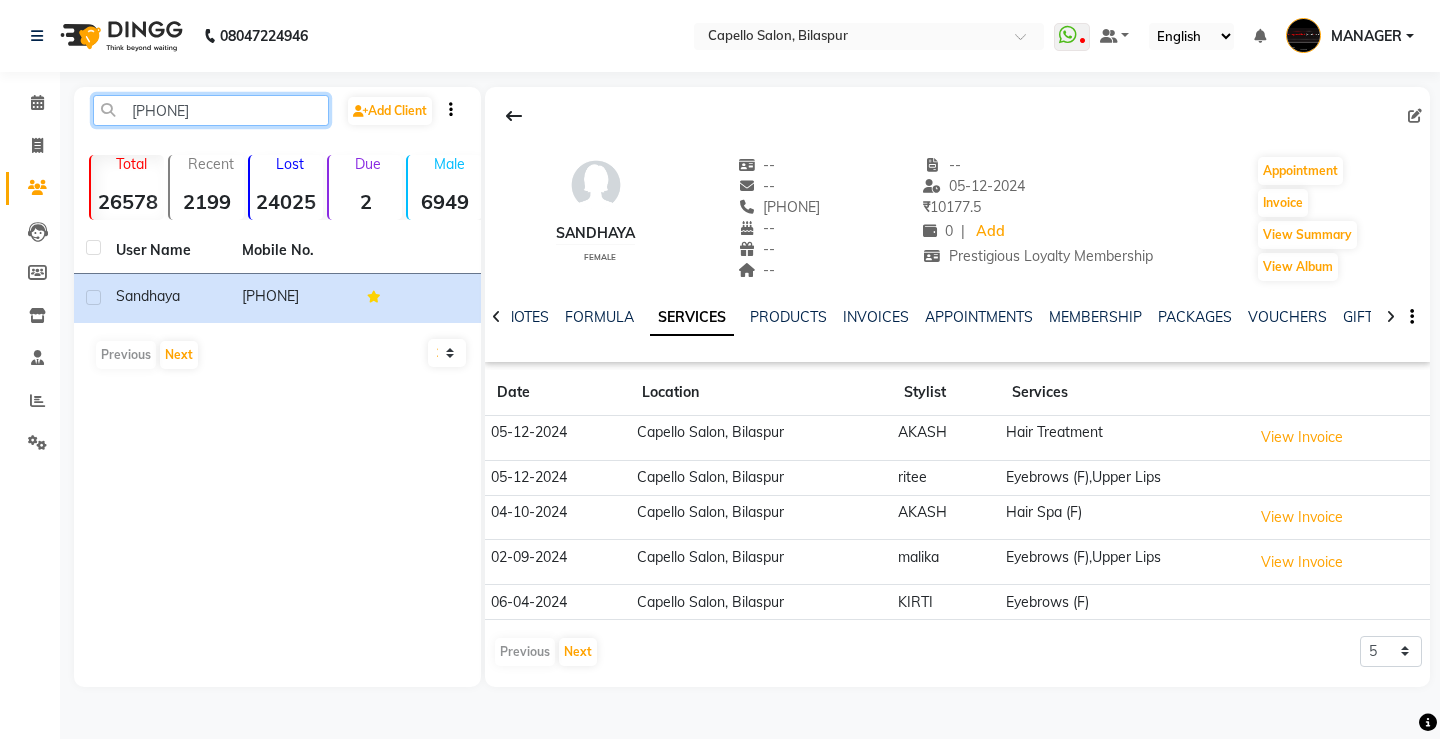 drag, startPoint x: 127, startPoint y: 111, endPoint x: 445, endPoint y: 113, distance: 318.0063 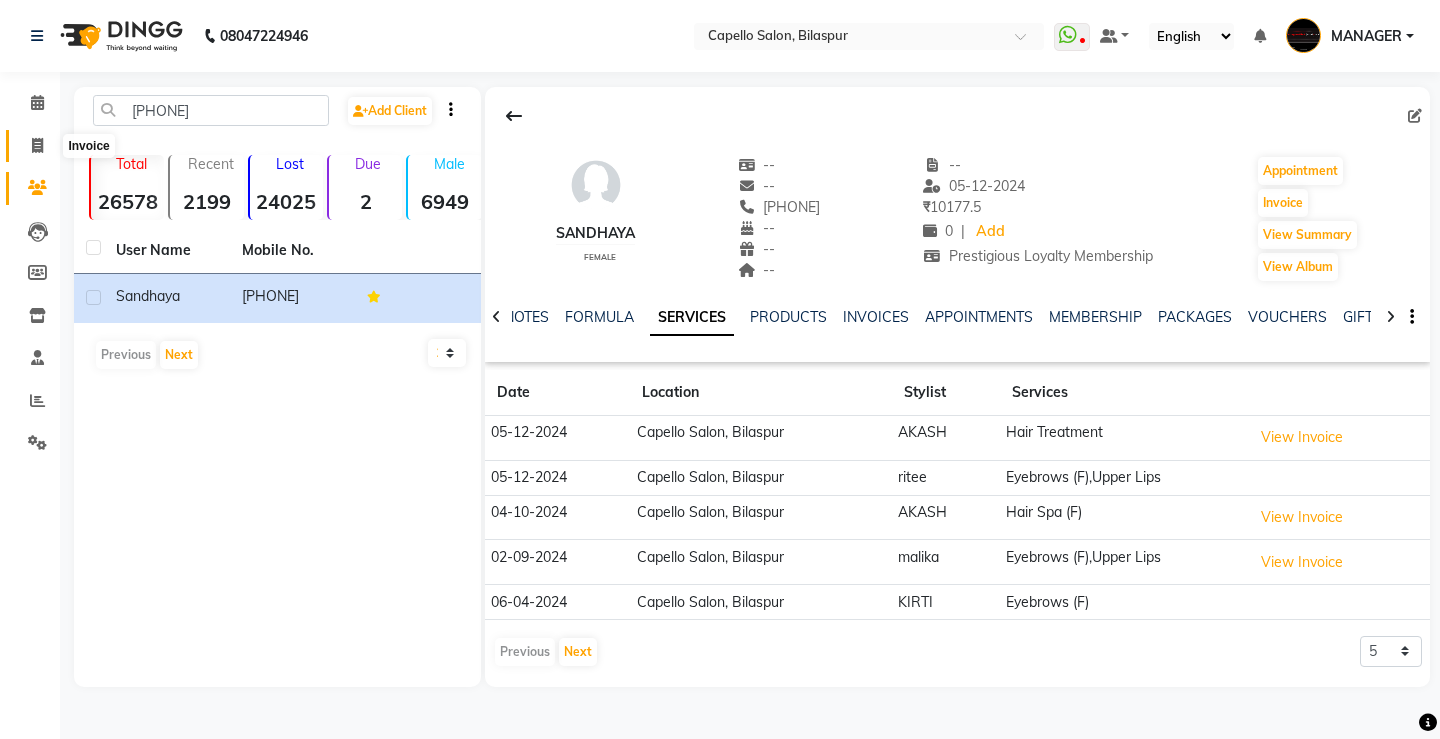 click 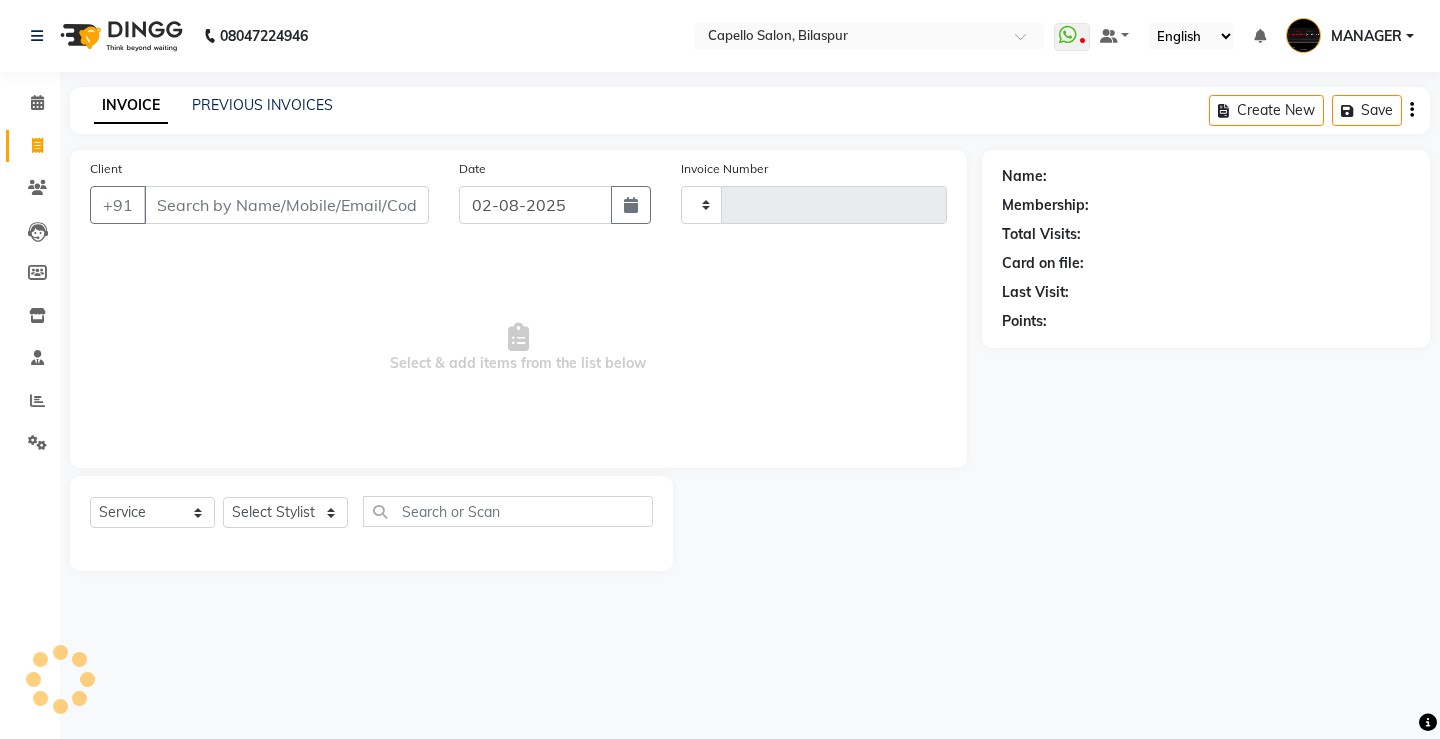 type on "3659" 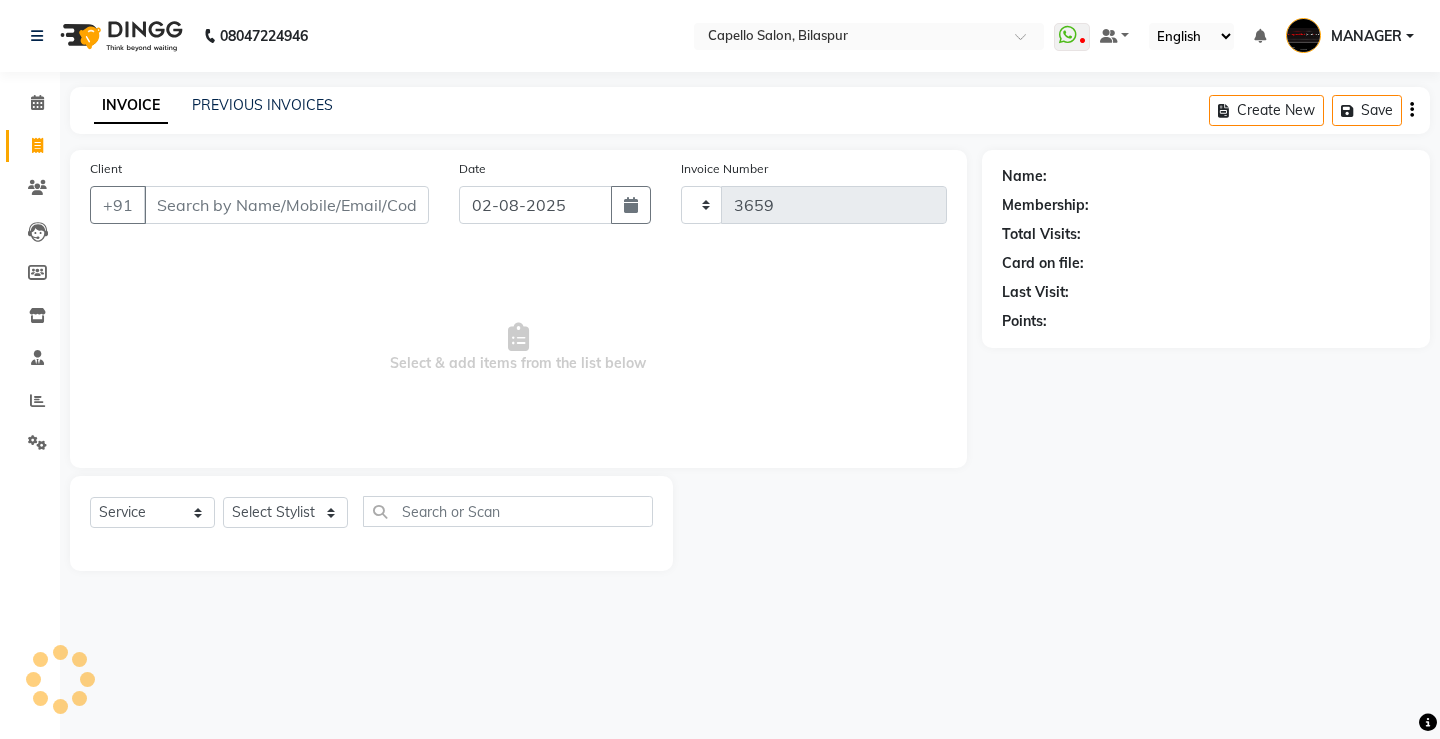 select on "857" 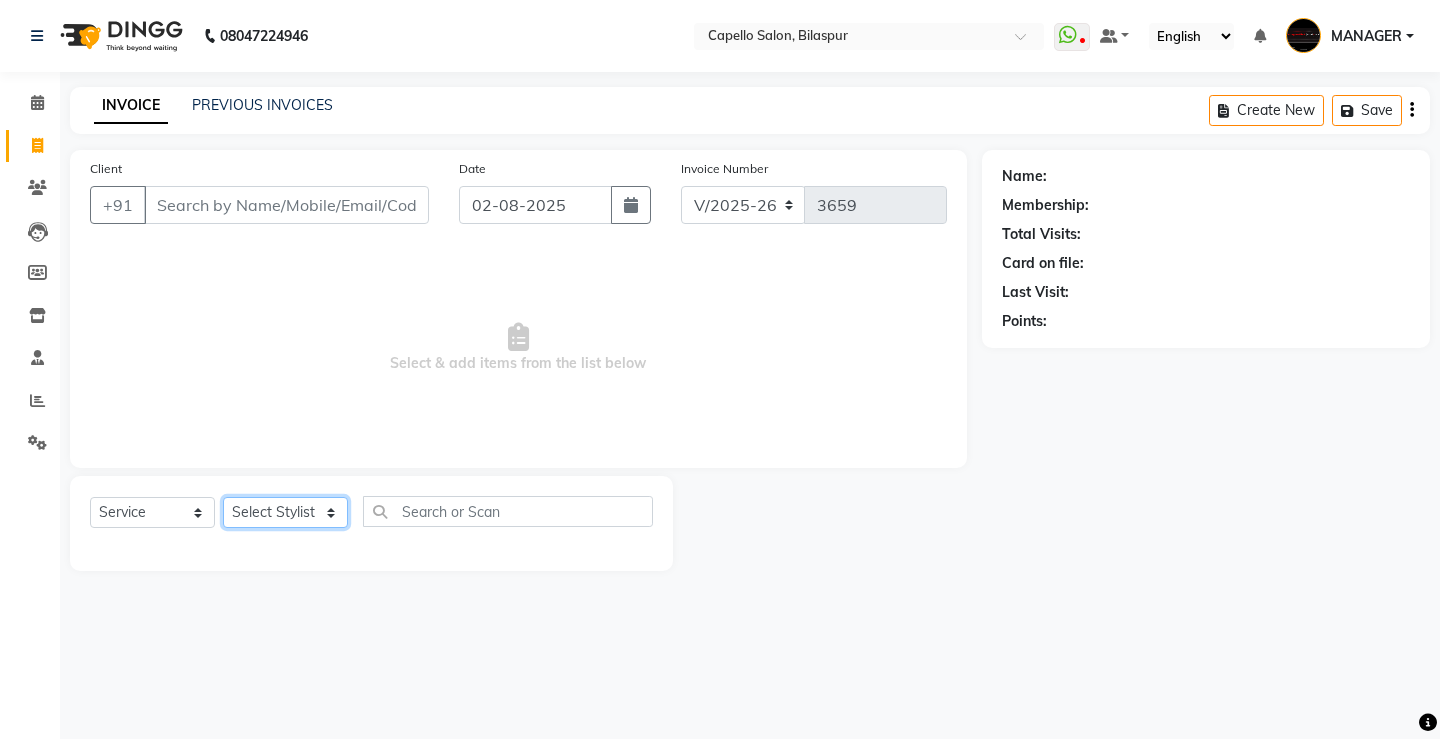 drag, startPoint x: 329, startPoint y: 512, endPoint x: 296, endPoint y: 475, distance: 49.57822 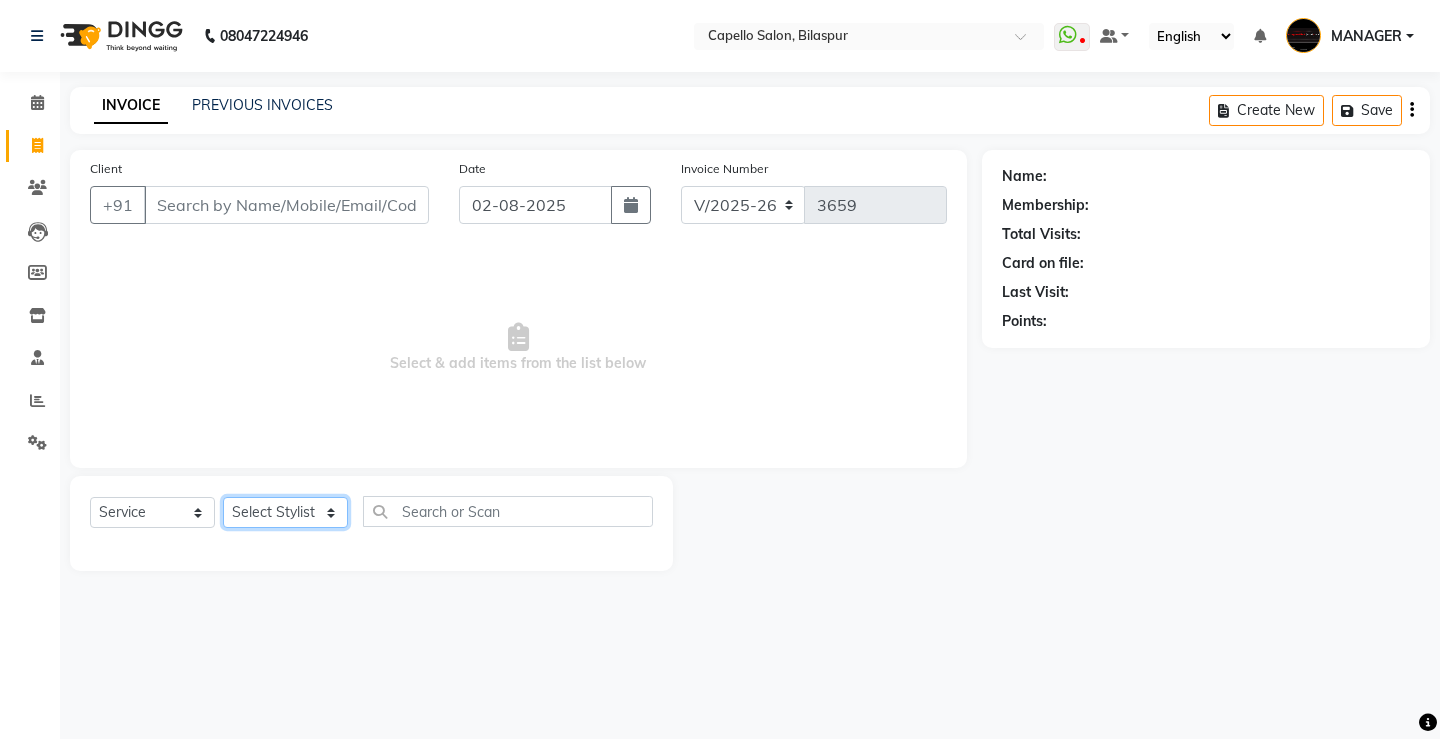 click on "Select Stylist" 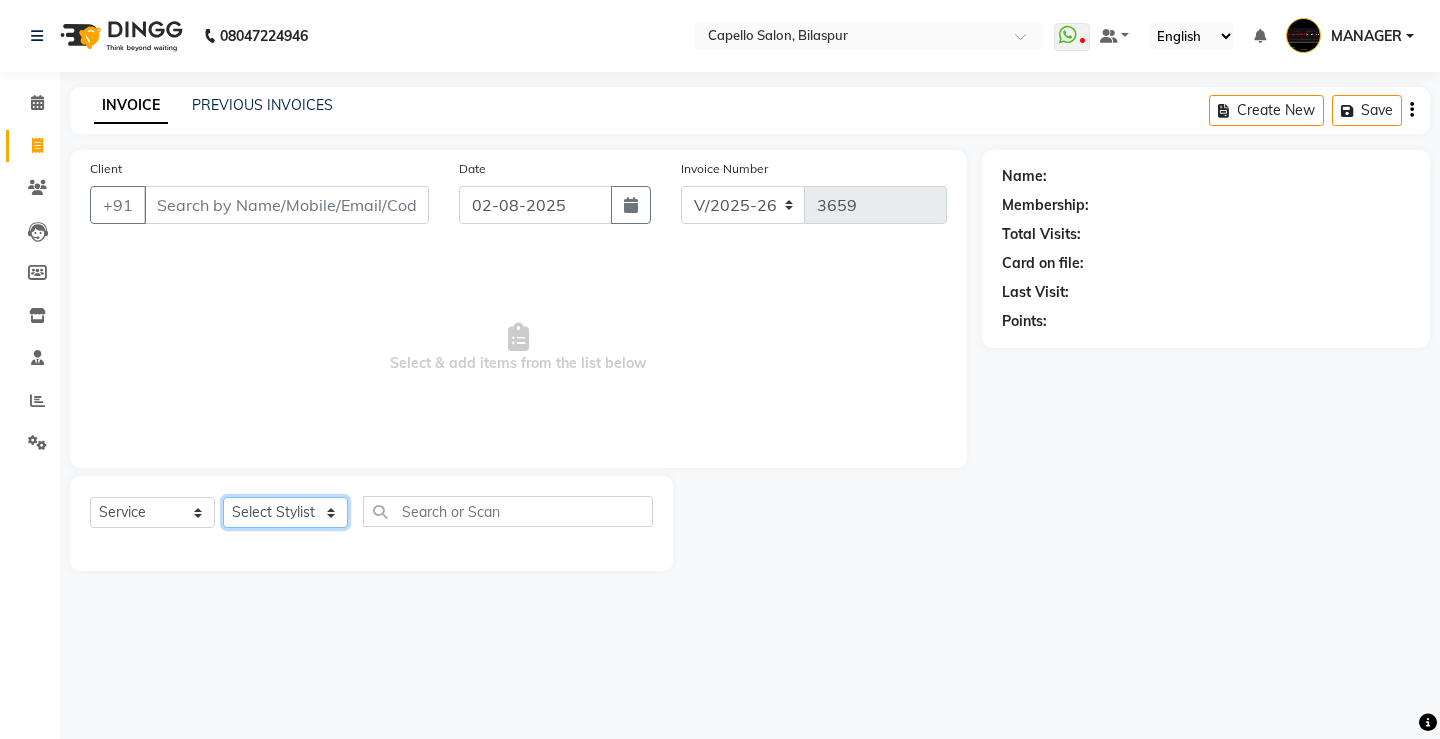 select on "23507" 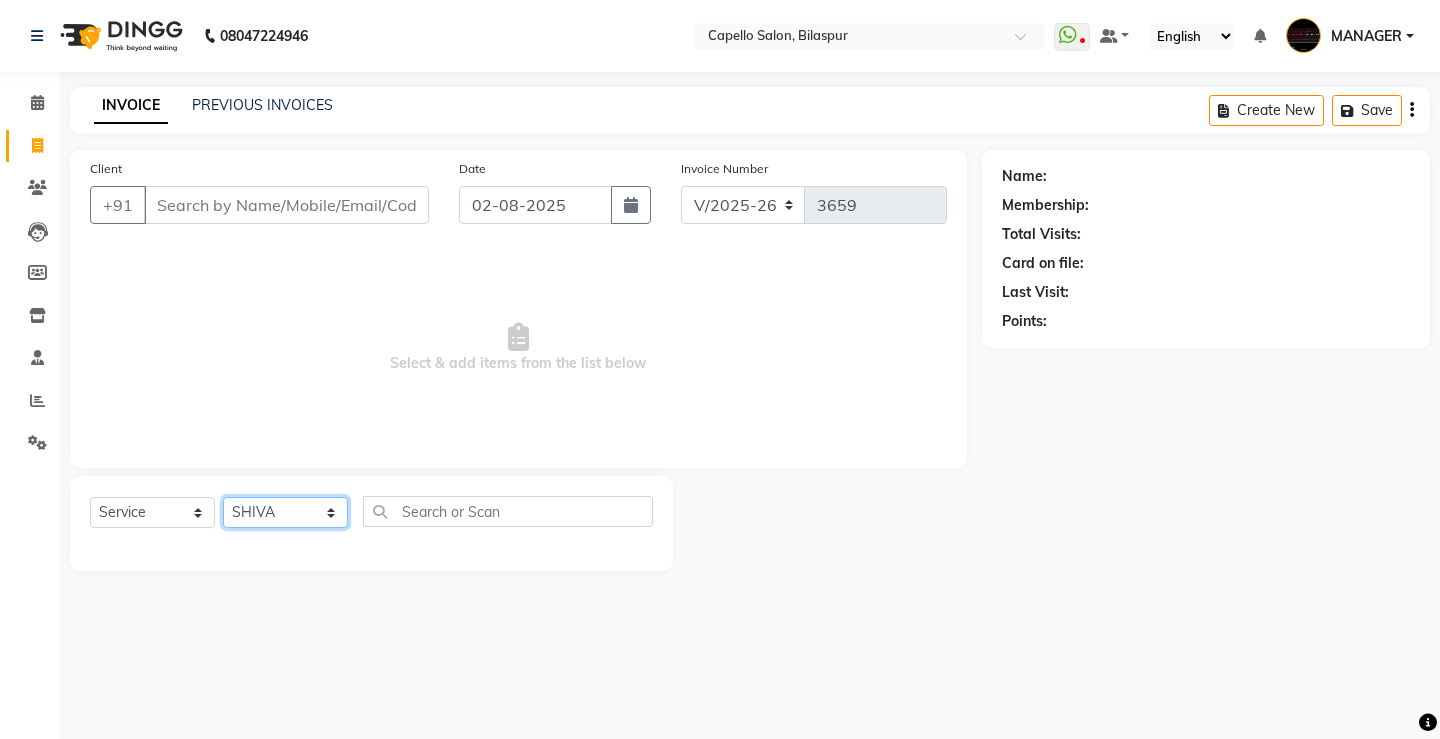 click on "Select Stylist ADMIN AKASH ANJALI khusboo KIRTI KUSHAL MANAGER Manish  RAJESH reshma ritee shailendra SHIVA VISHAL" 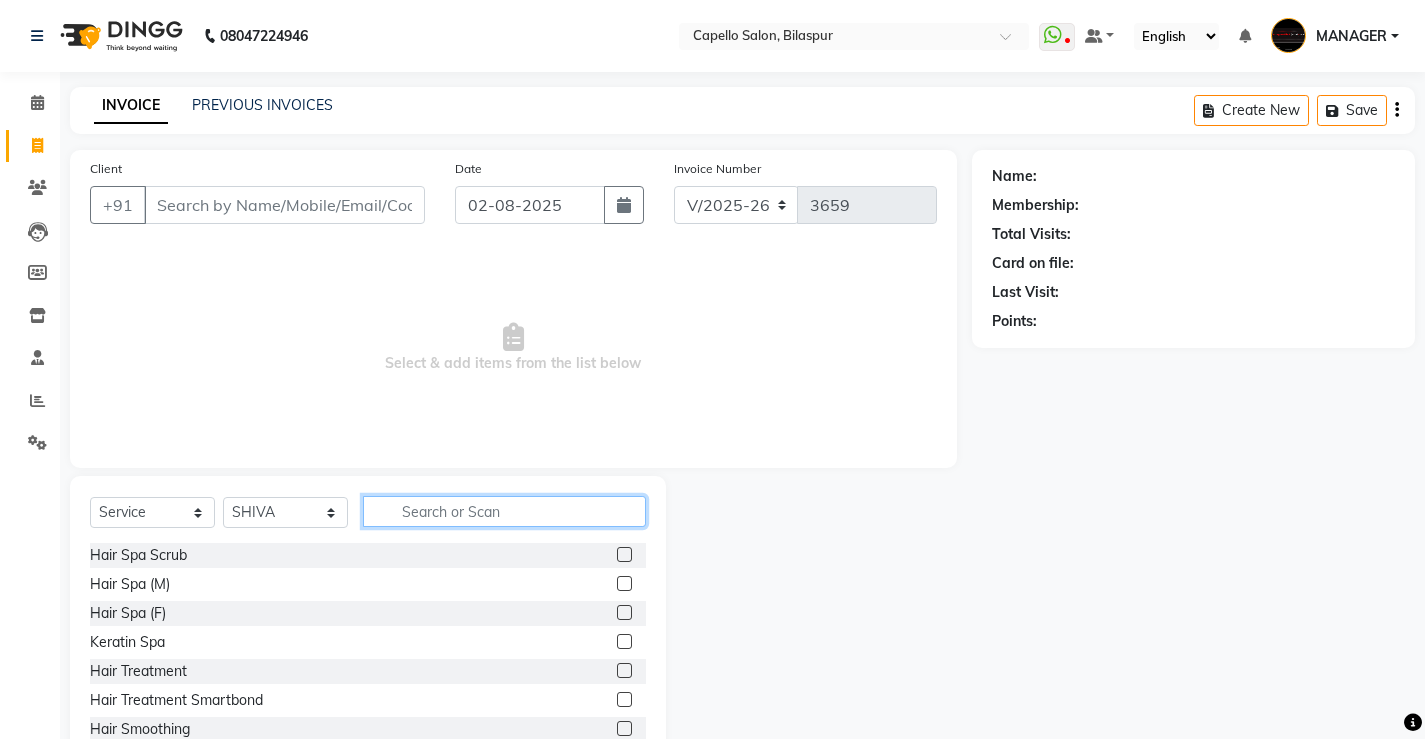 click 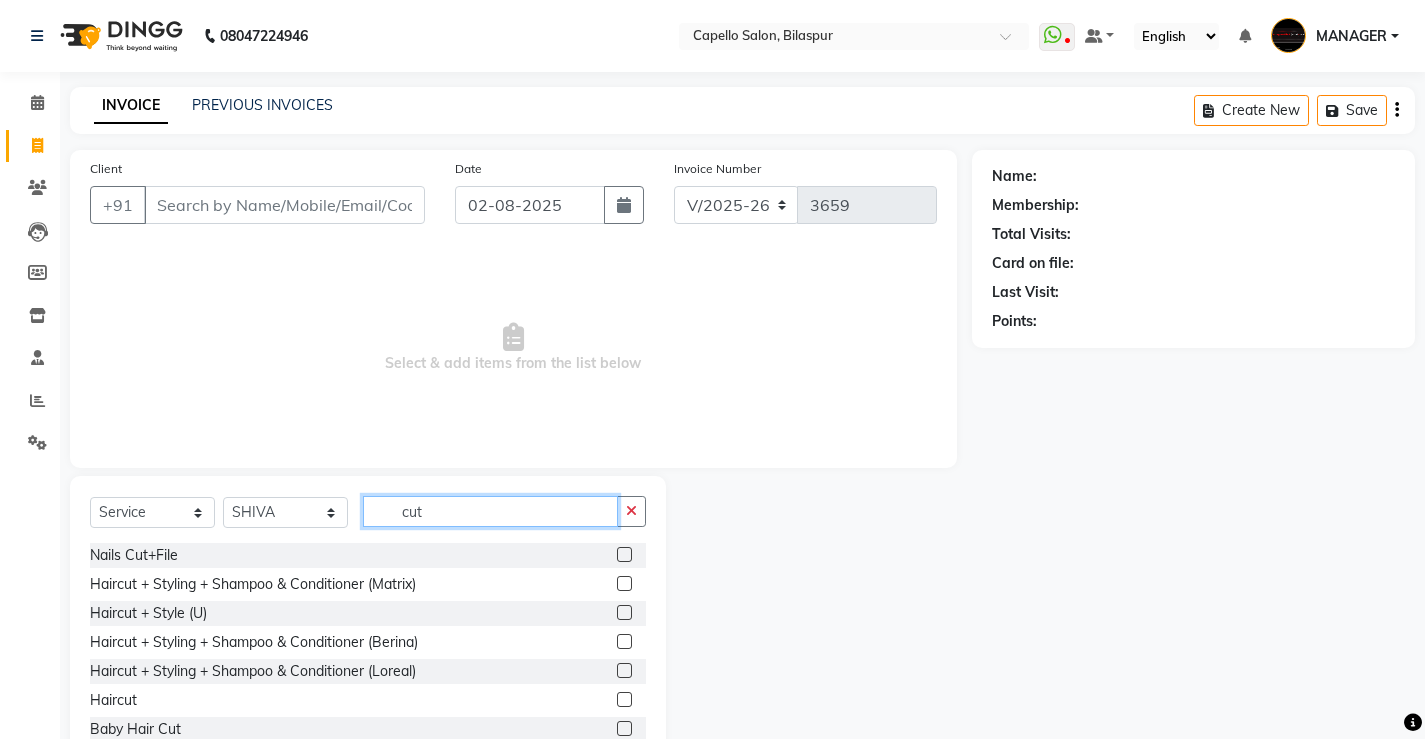 type on "cut" 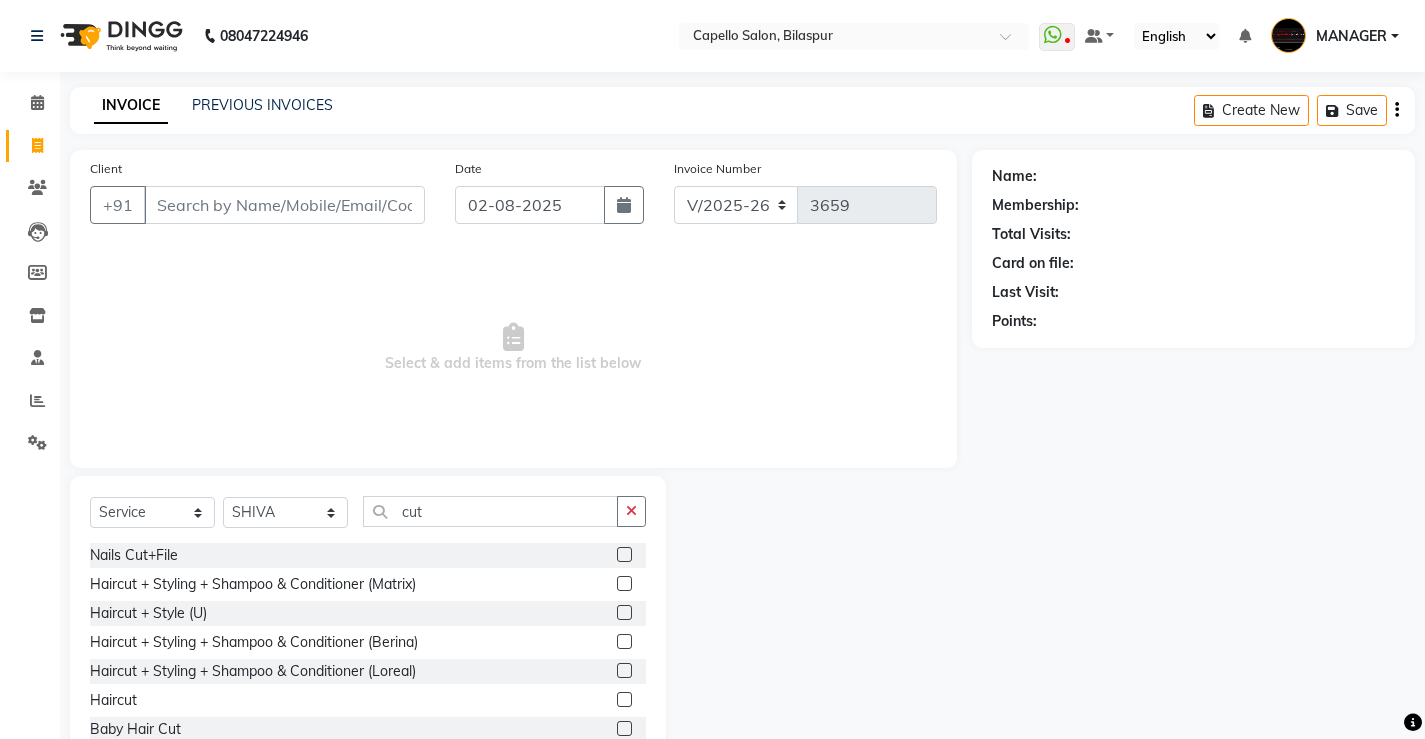 click 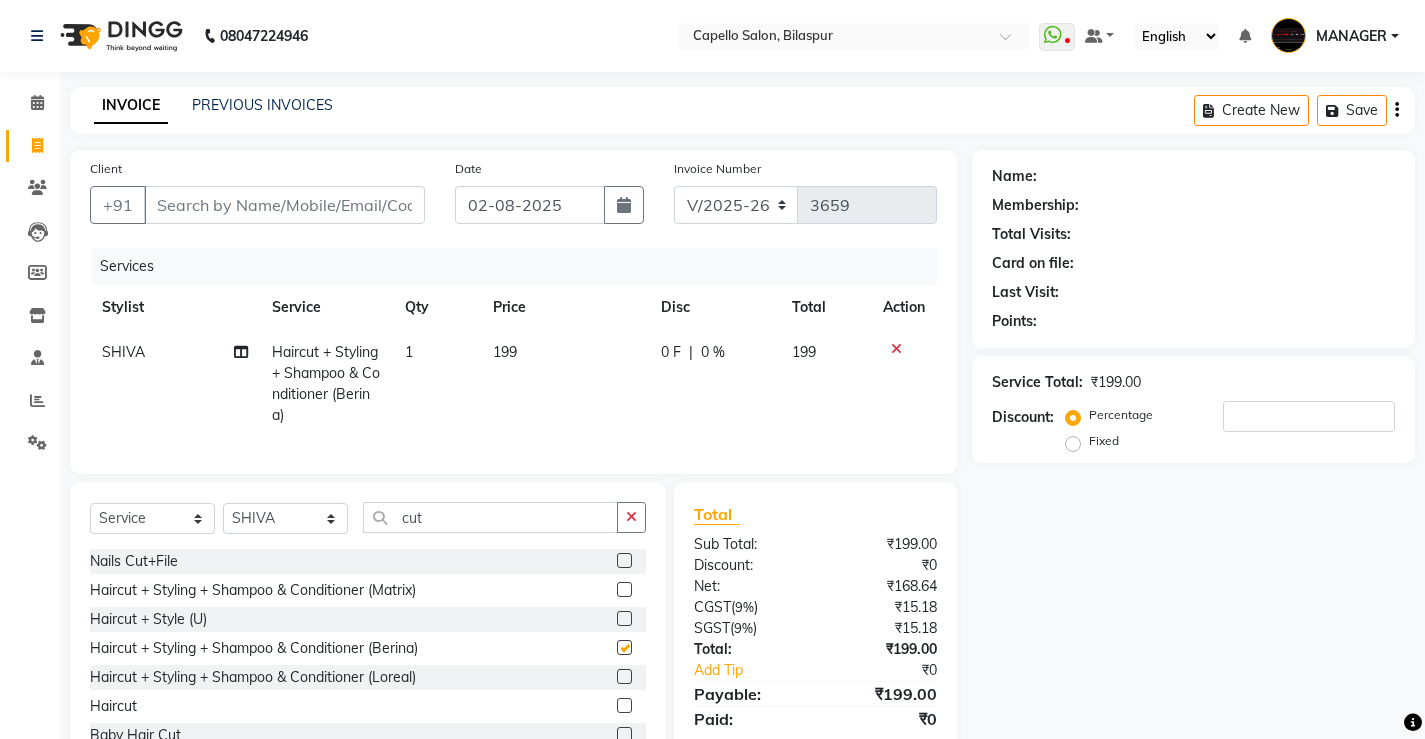 checkbox on "false" 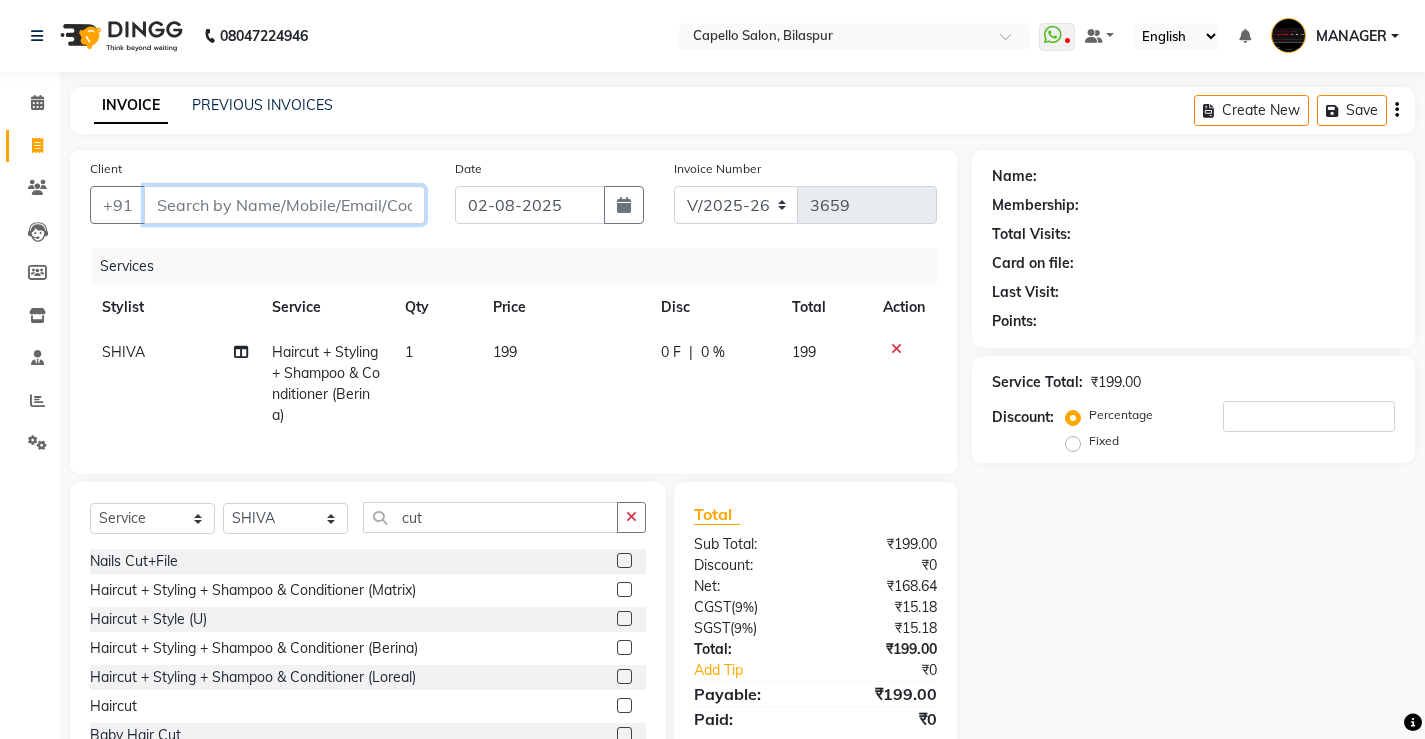 click on "Client" at bounding box center (284, 205) 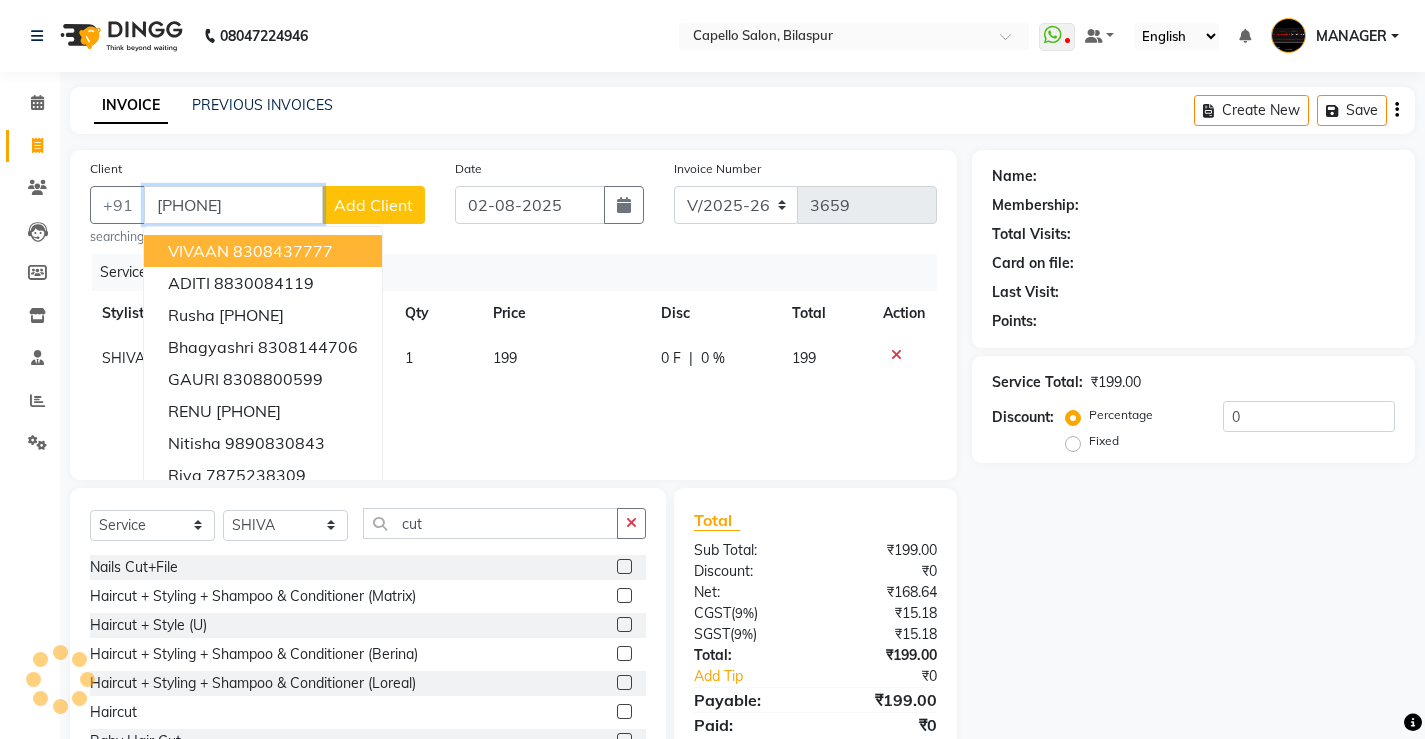 type on "[PHONE]" 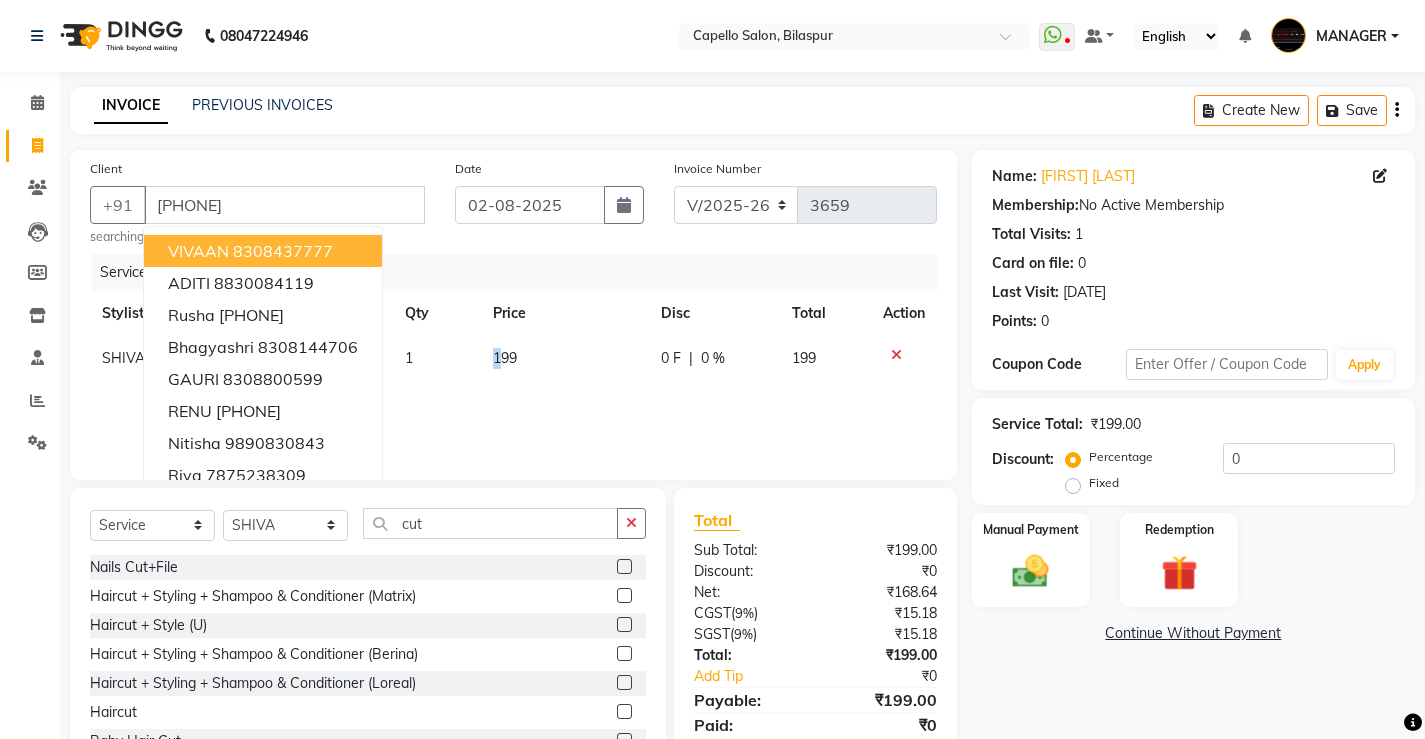 click on "199" 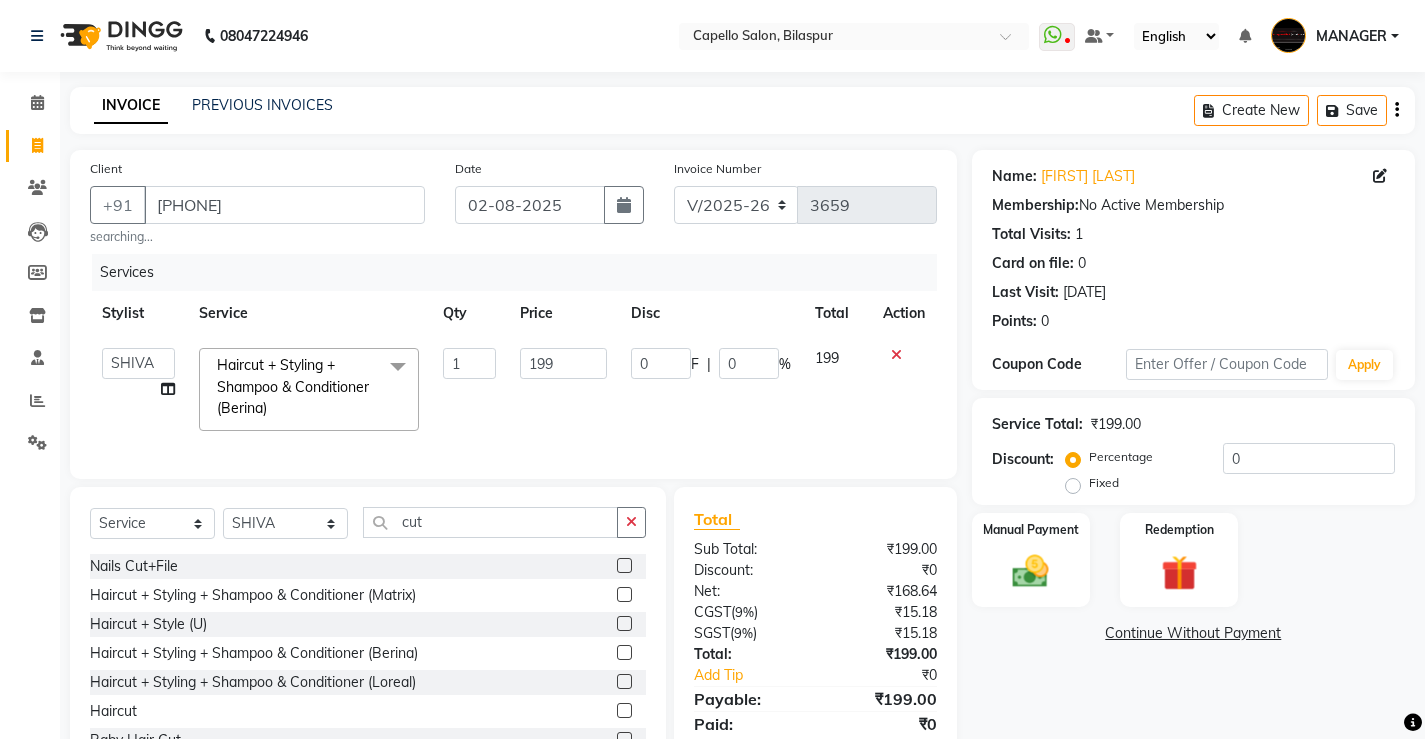 click on "199" 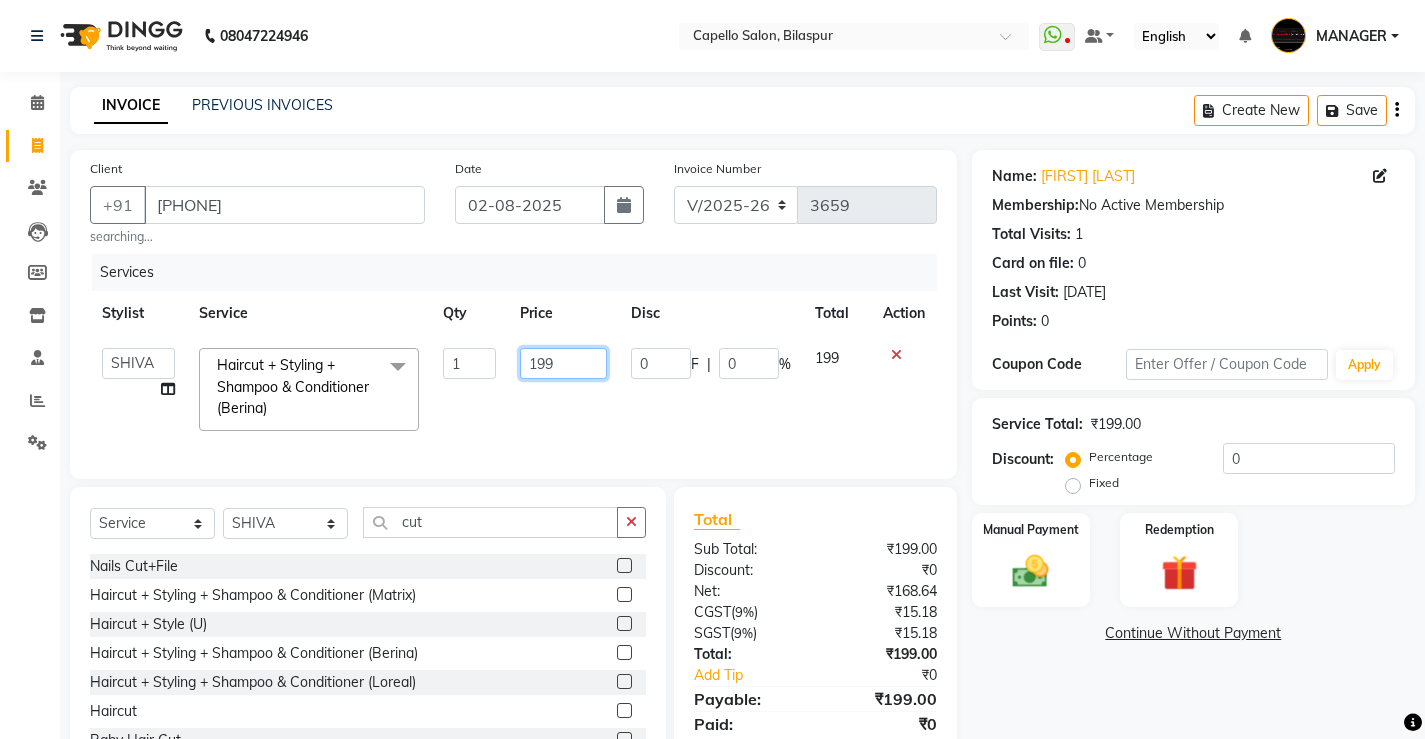 drag, startPoint x: 583, startPoint y: 354, endPoint x: 359, endPoint y: 350, distance: 224.0357 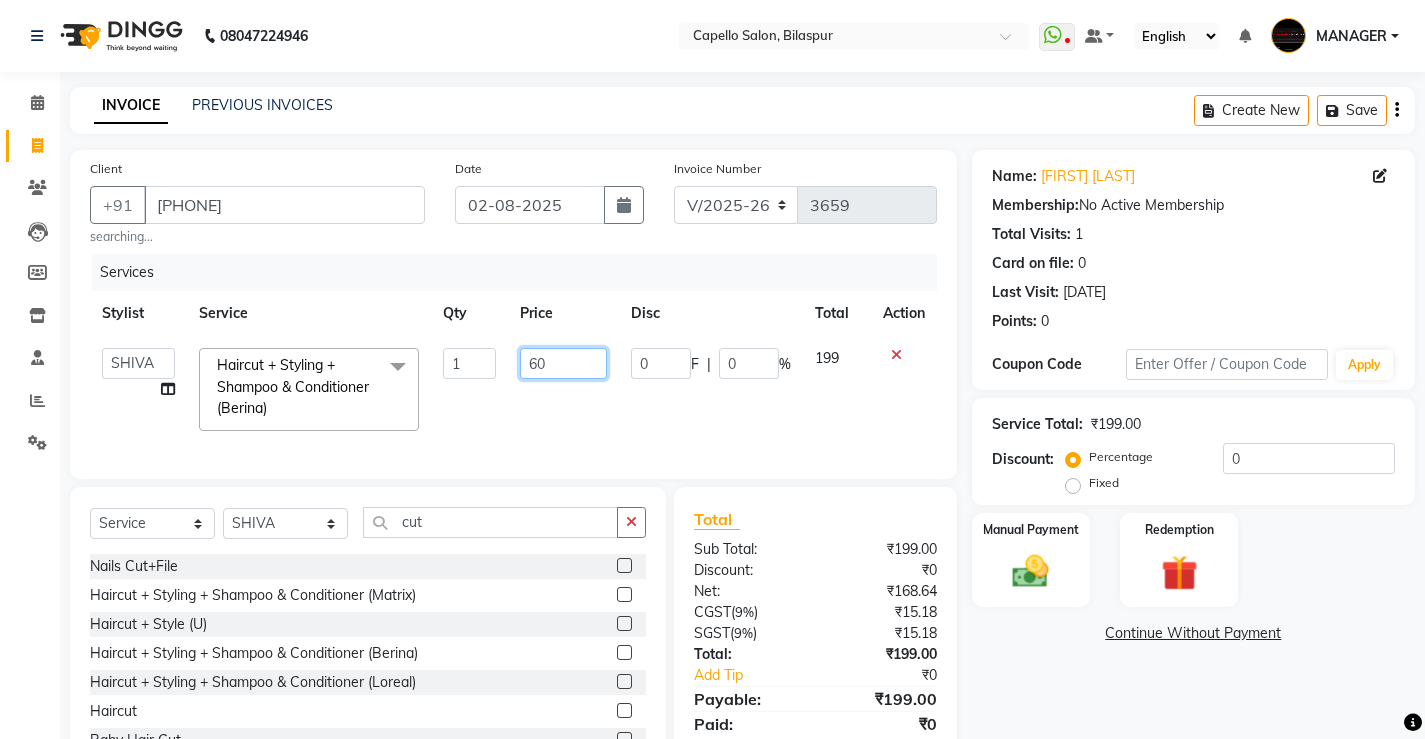 type on "600" 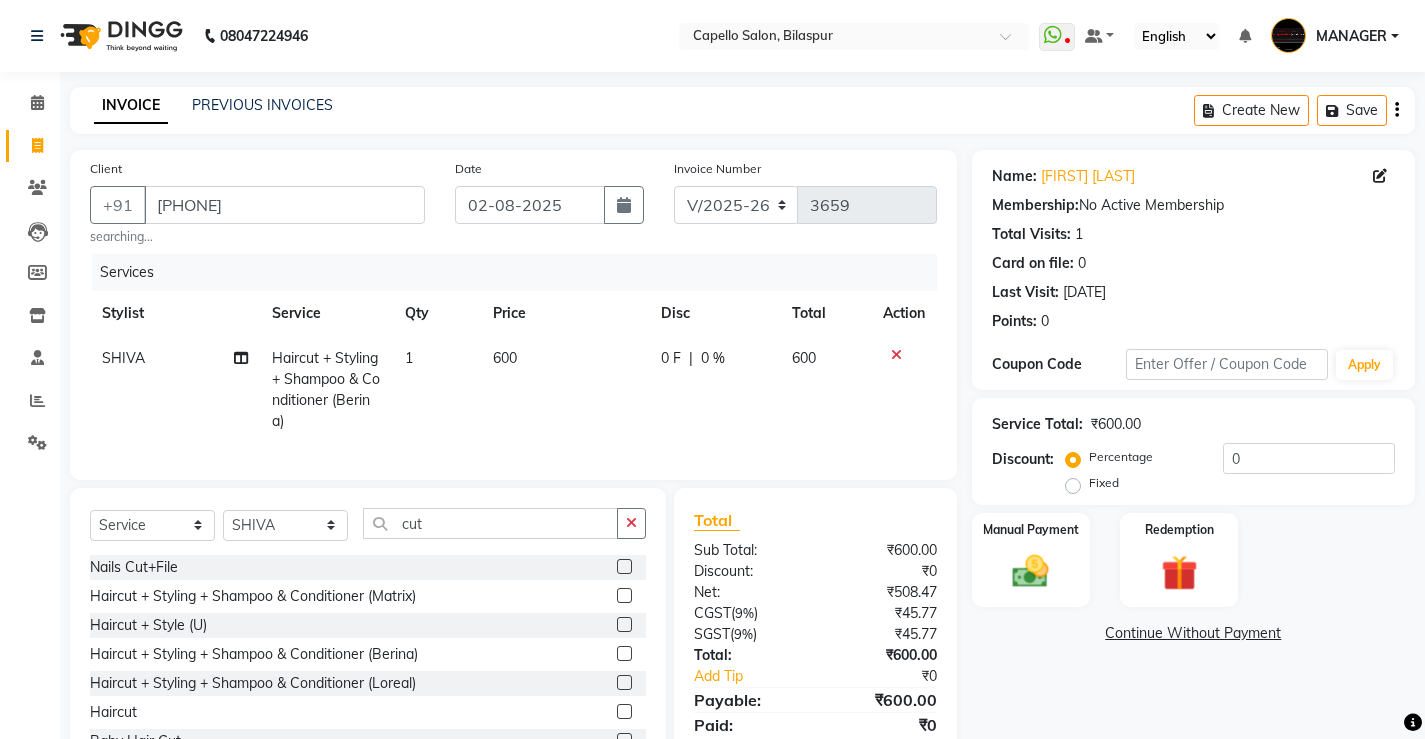 click on "Services Stylist Service Qty Price Disc Total Action SHIVA Haircut + Styling + Shampoo & Conditioner (Berina) 1 600 0 F | 0 % 600" 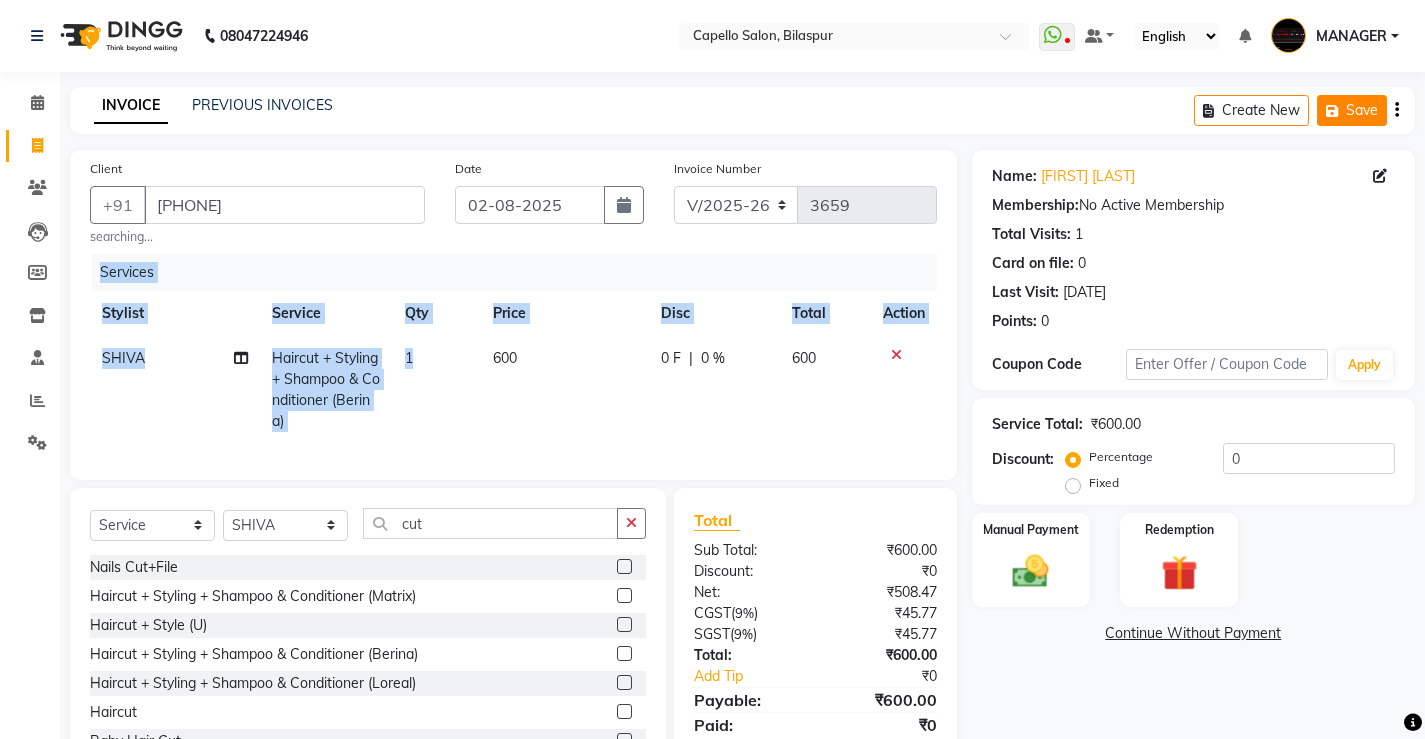 click on "Save" 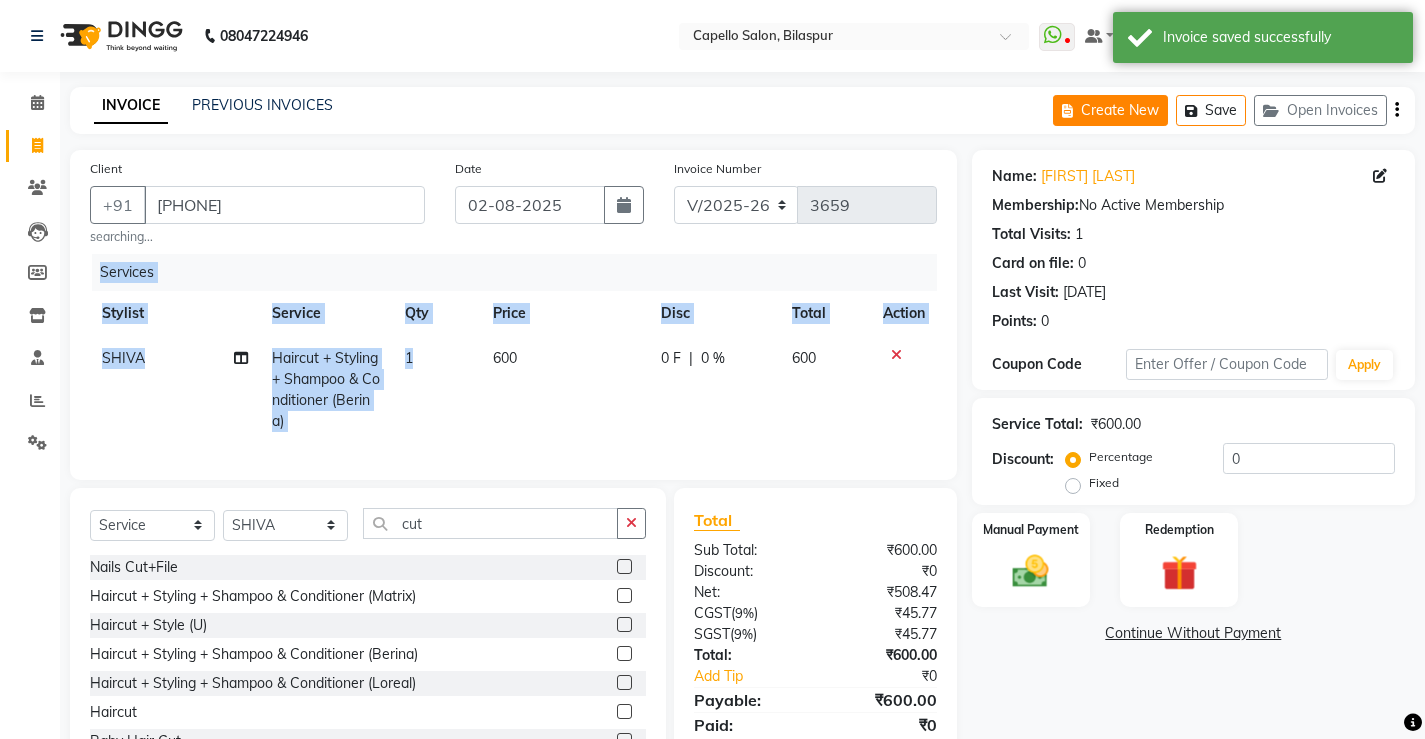 click on "Create New" 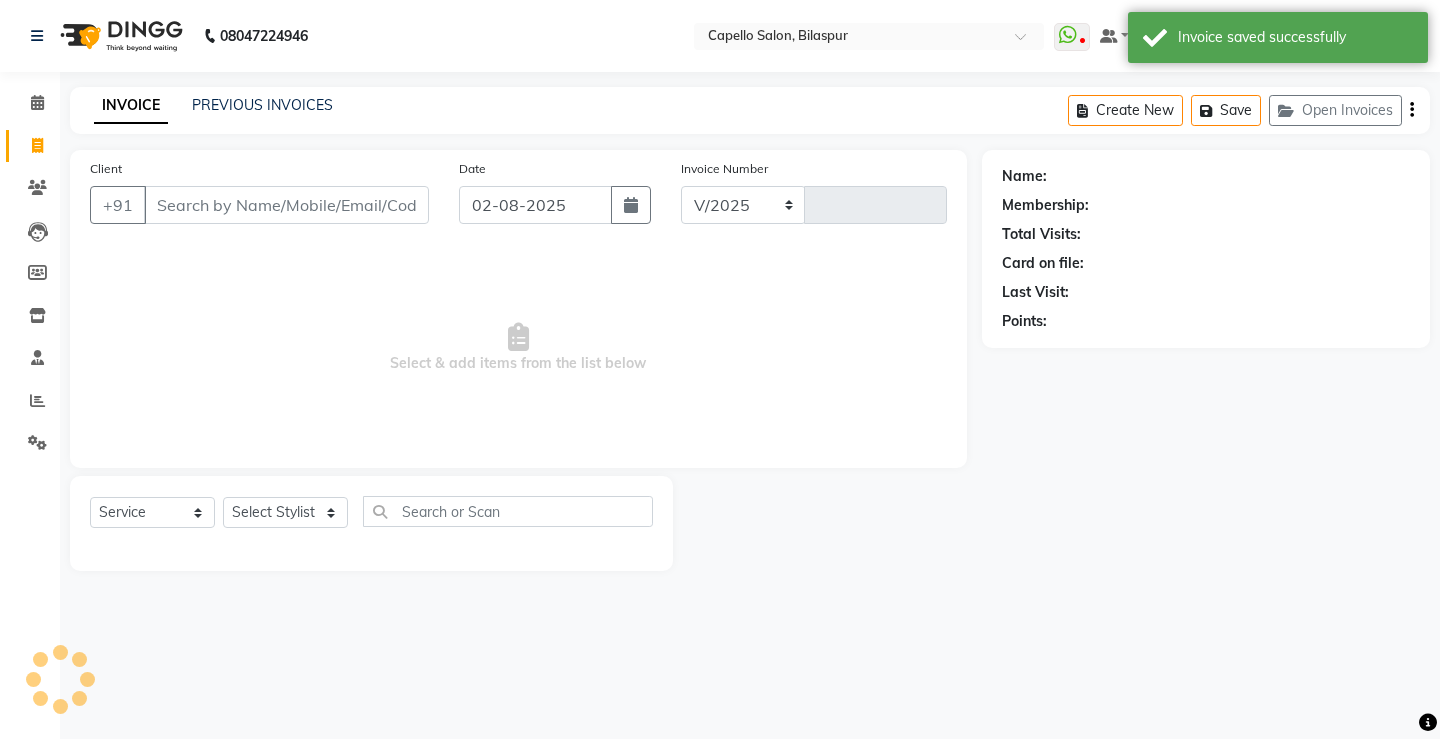 select on "857" 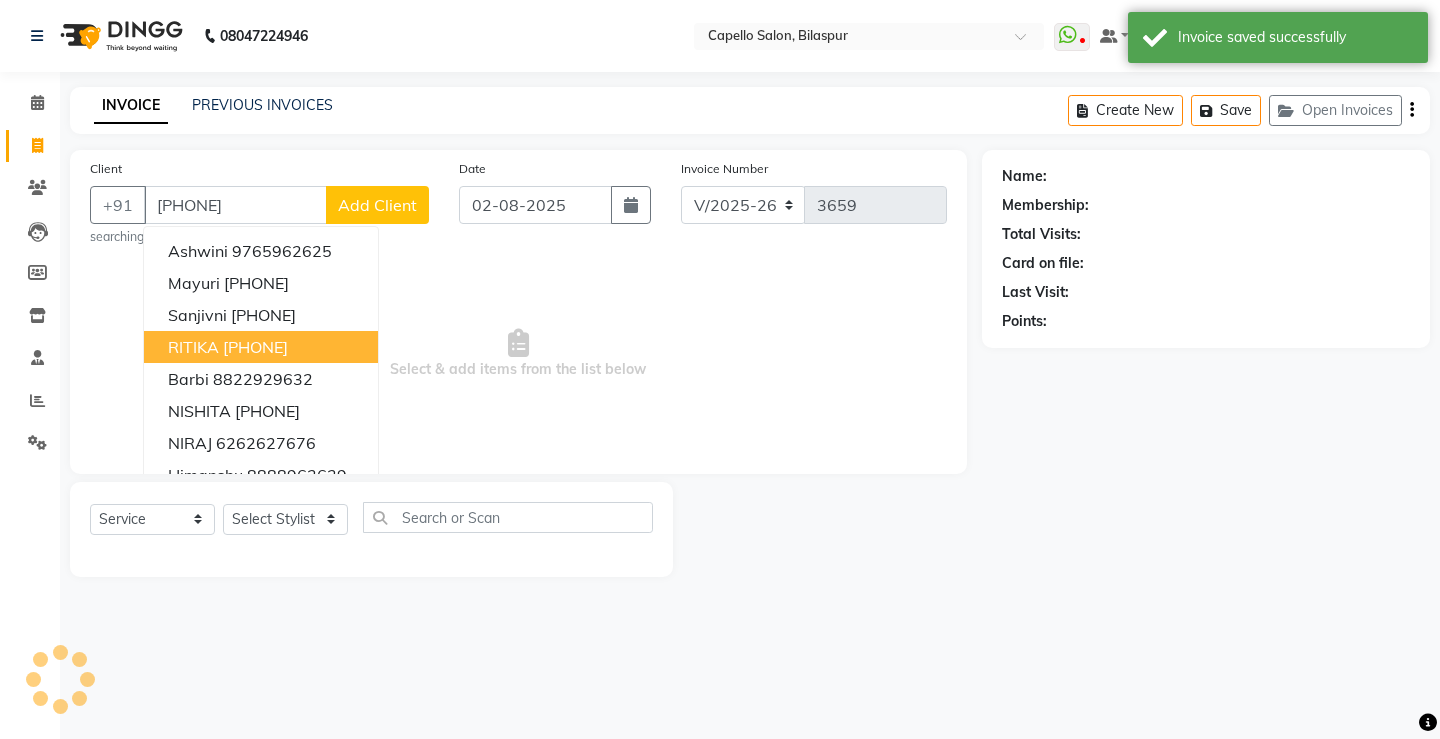 type on "[PHONE]" 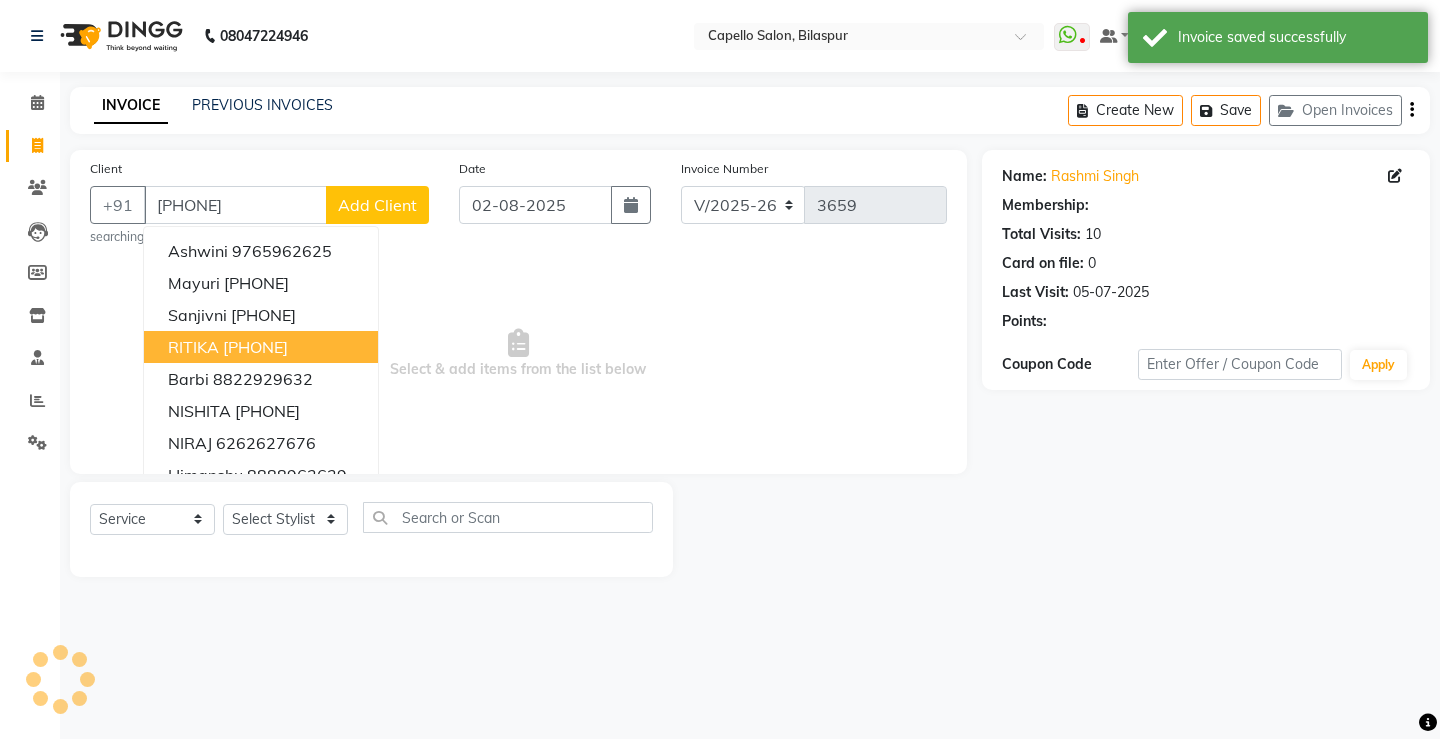 select on "1: Object" 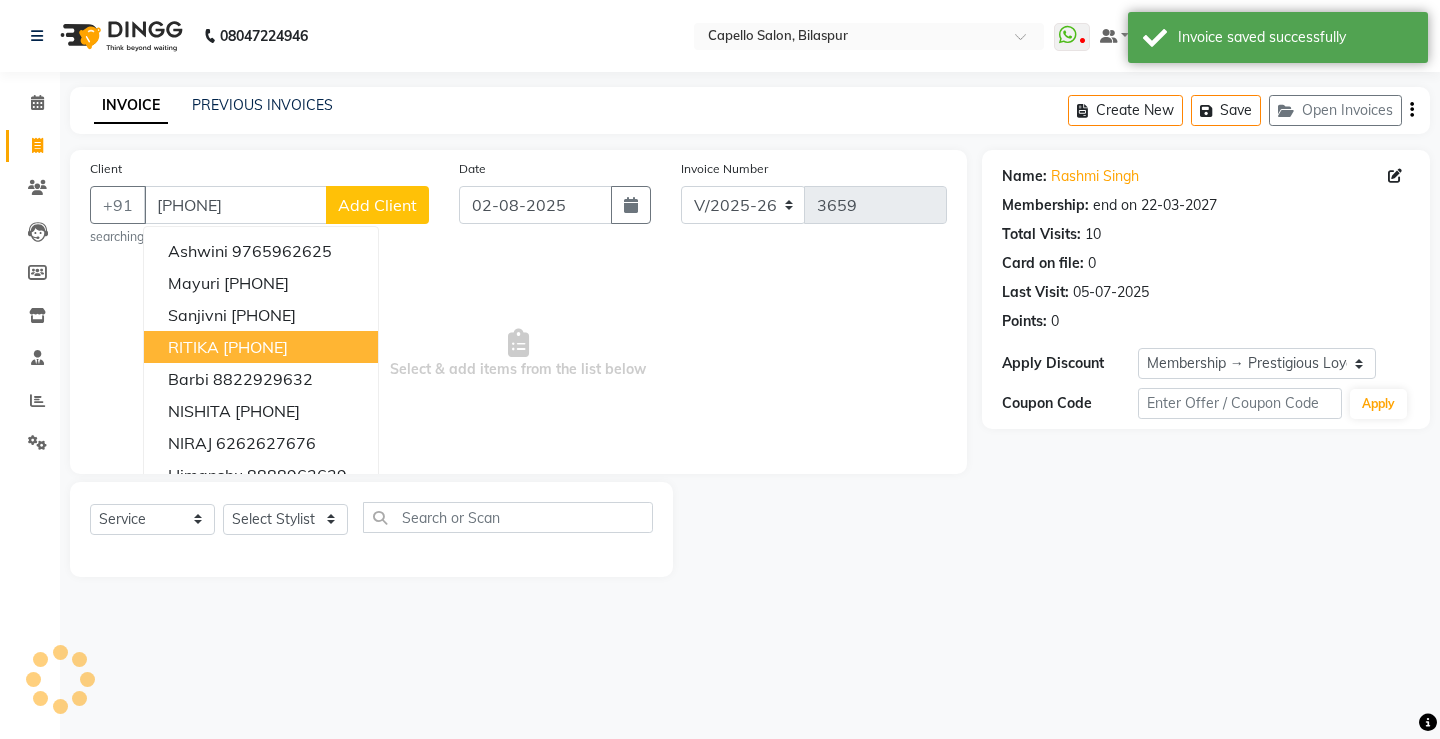 click on "Select & add items from the list below" at bounding box center [518, 354] 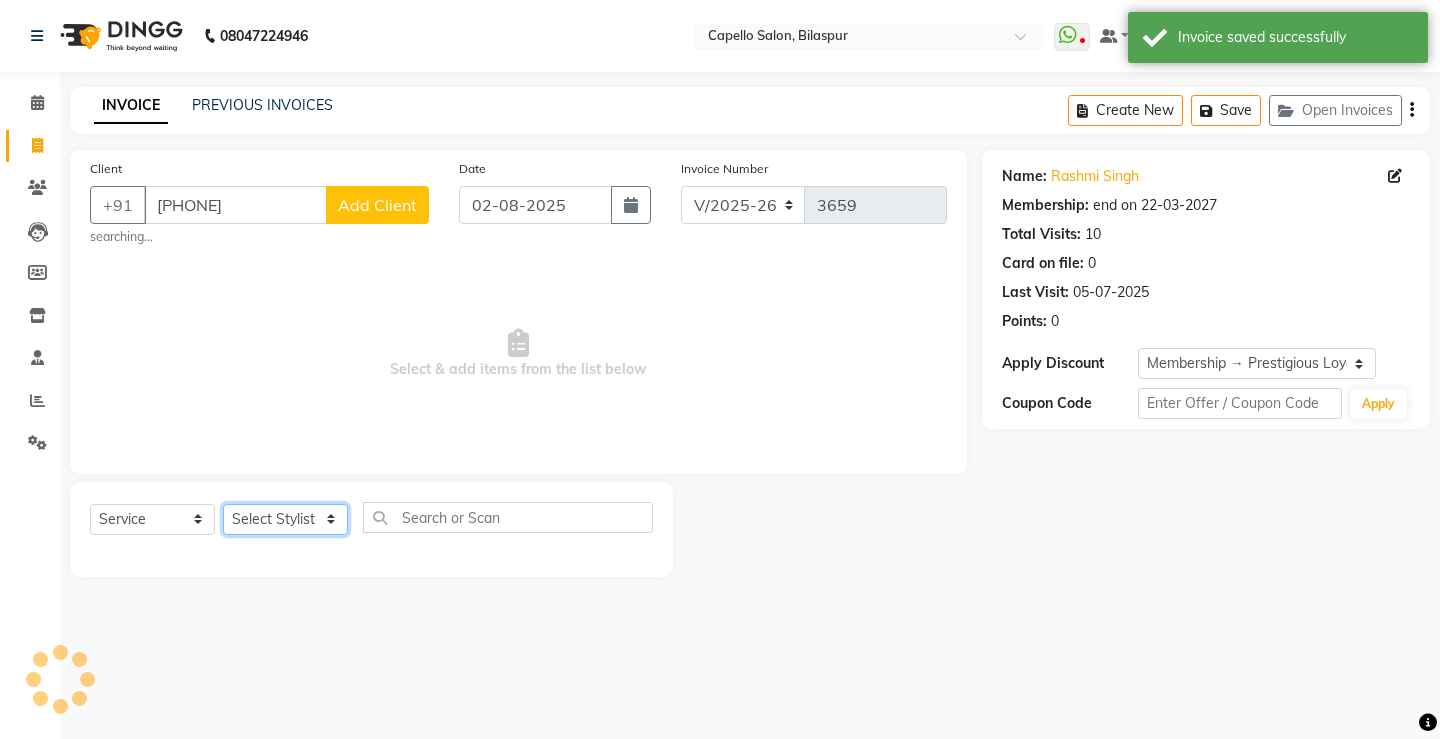 click on "Select Stylist ADMIN AKASH ANJALI khusboo KIRTI KUSHAL MANAGER Manish  RAJESH reshma ritee shailendra SHIVA VISHAL" 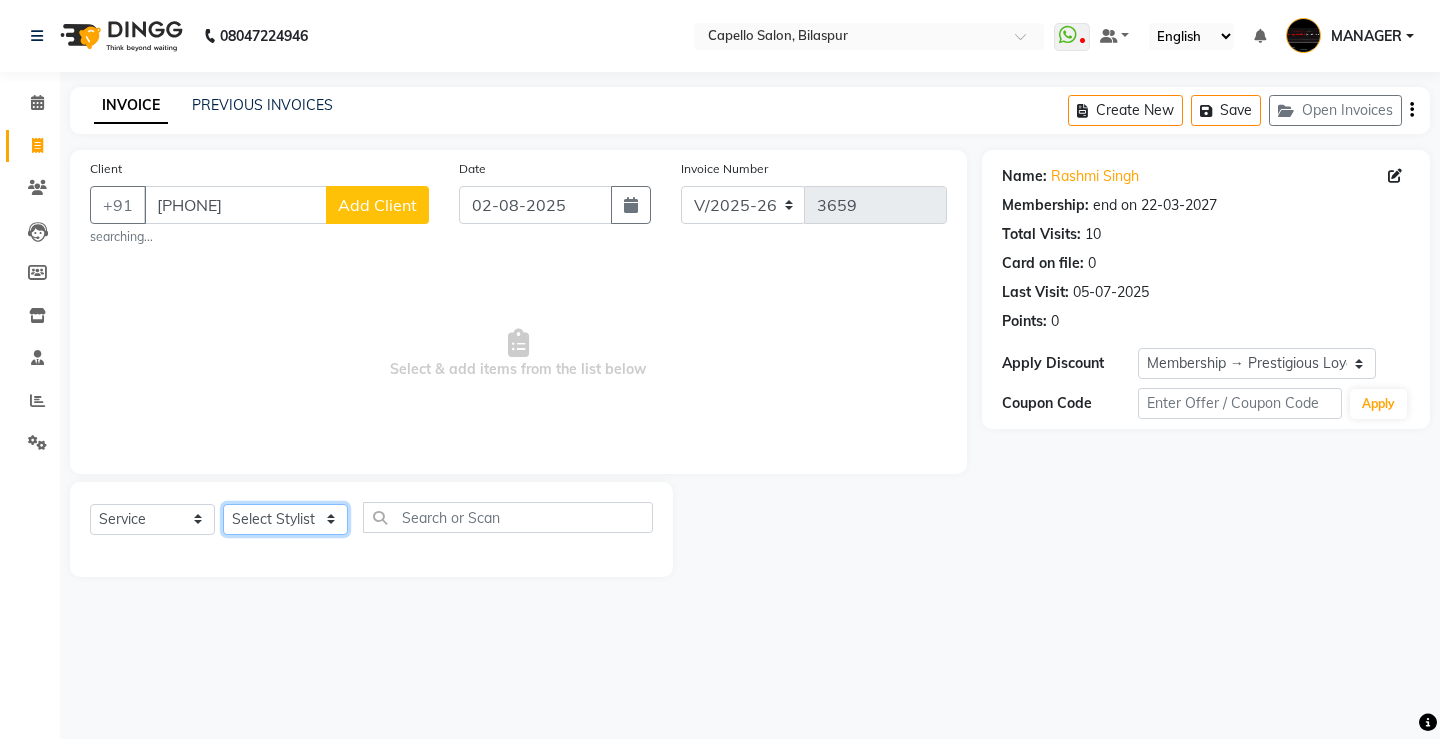 select on "61307" 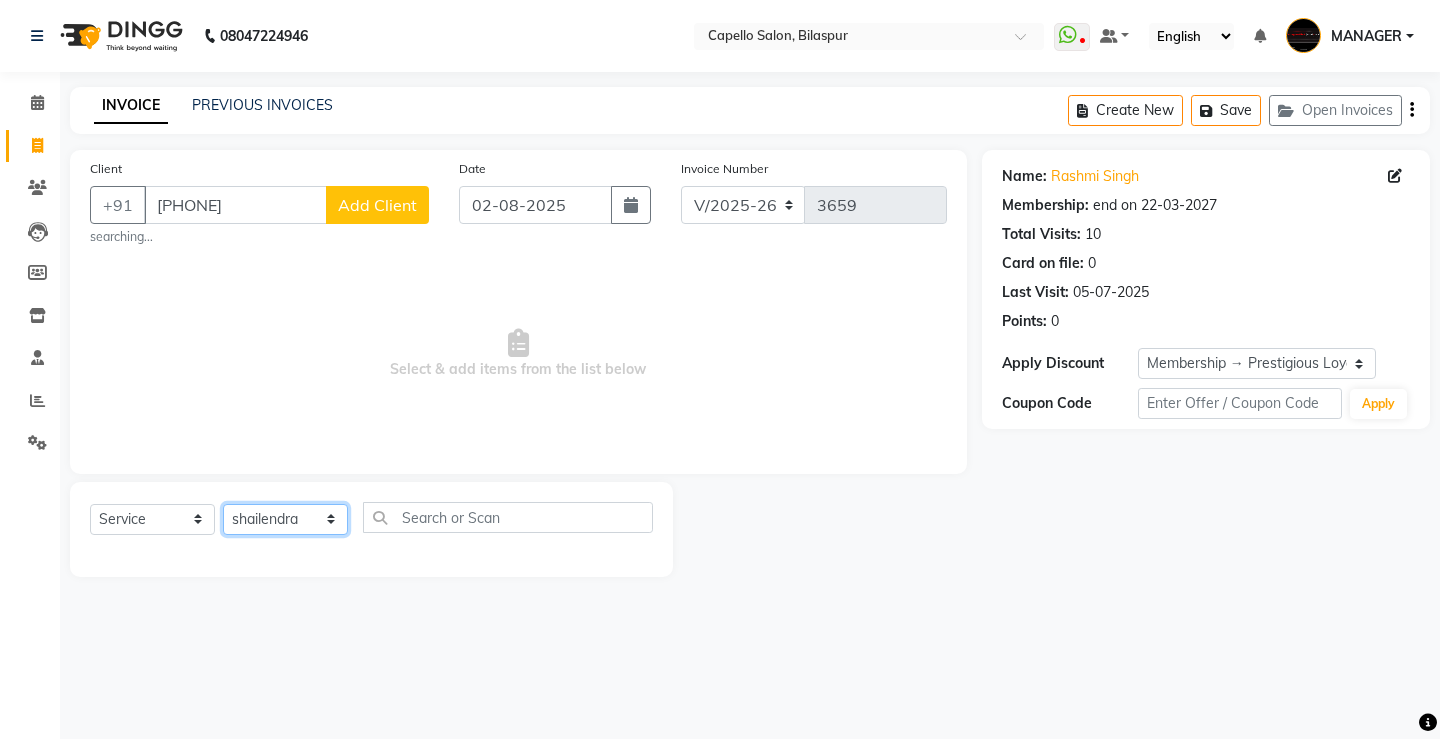 click on "Select Stylist ADMIN AKASH ANJALI khusboo KIRTI KUSHAL MANAGER Manish  RAJESH reshma ritee shailendra SHIVA VISHAL" 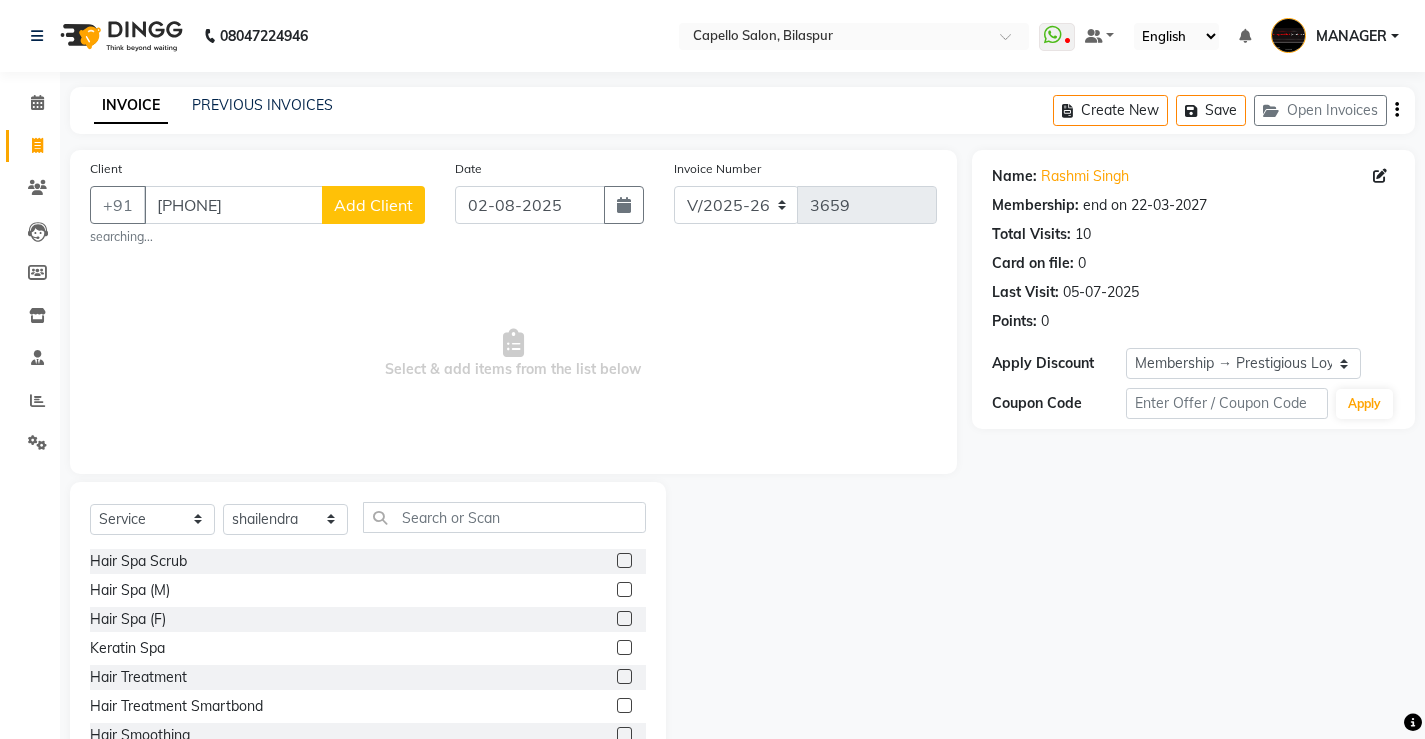 click 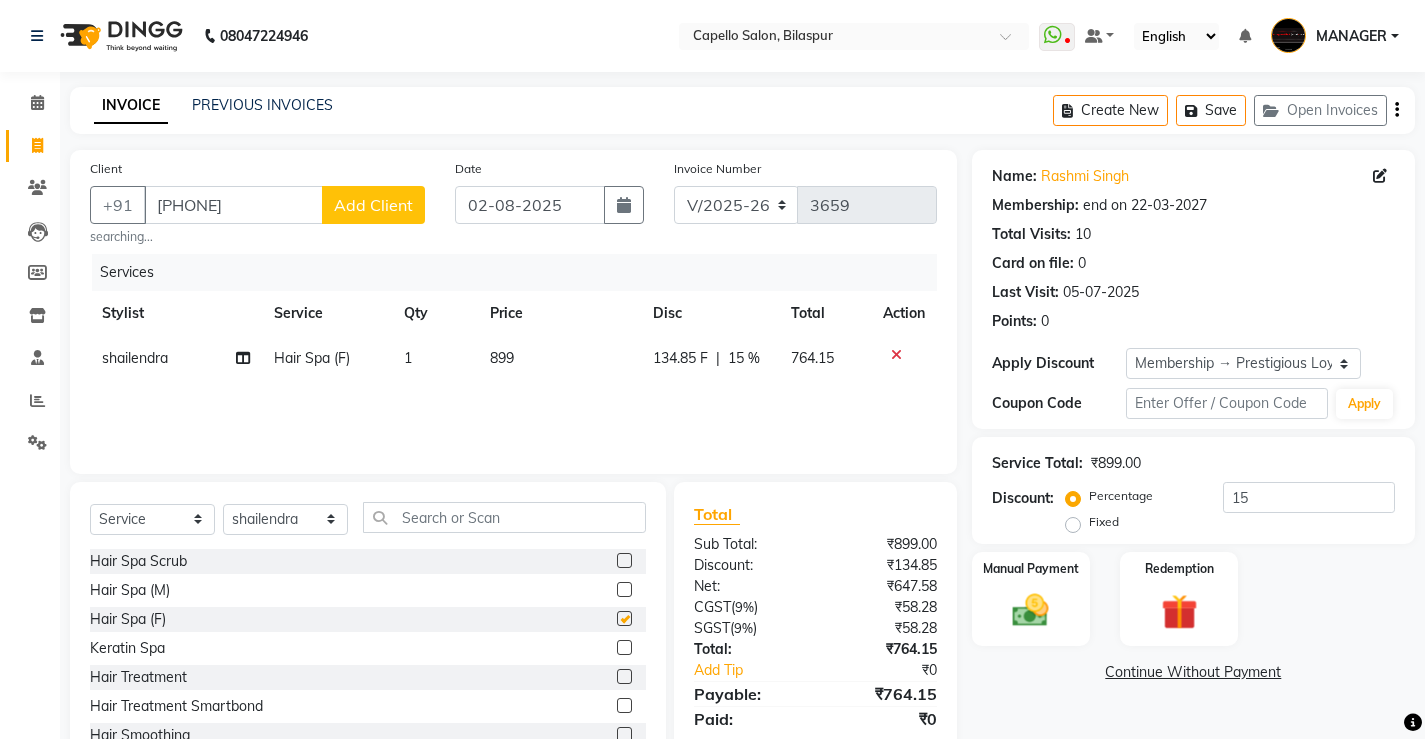 checkbox on "false" 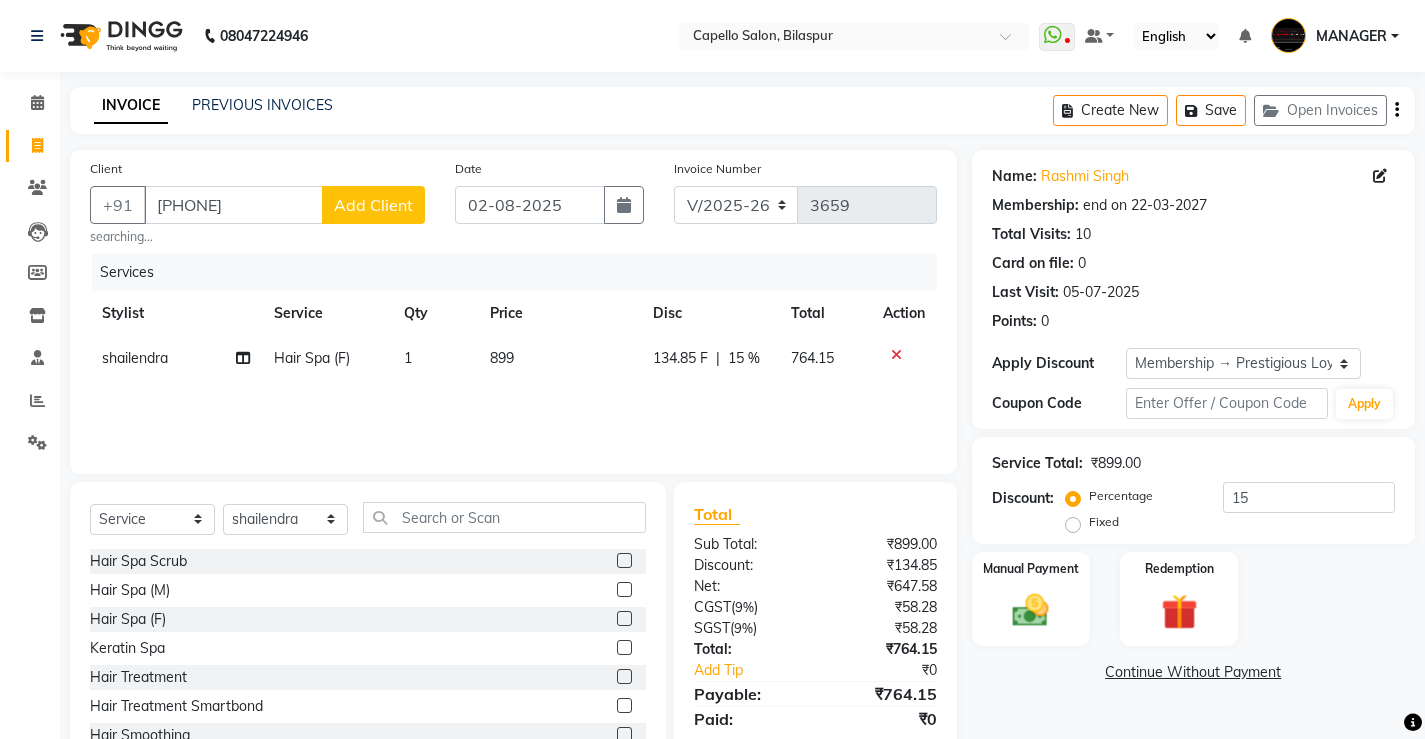 click on "899" 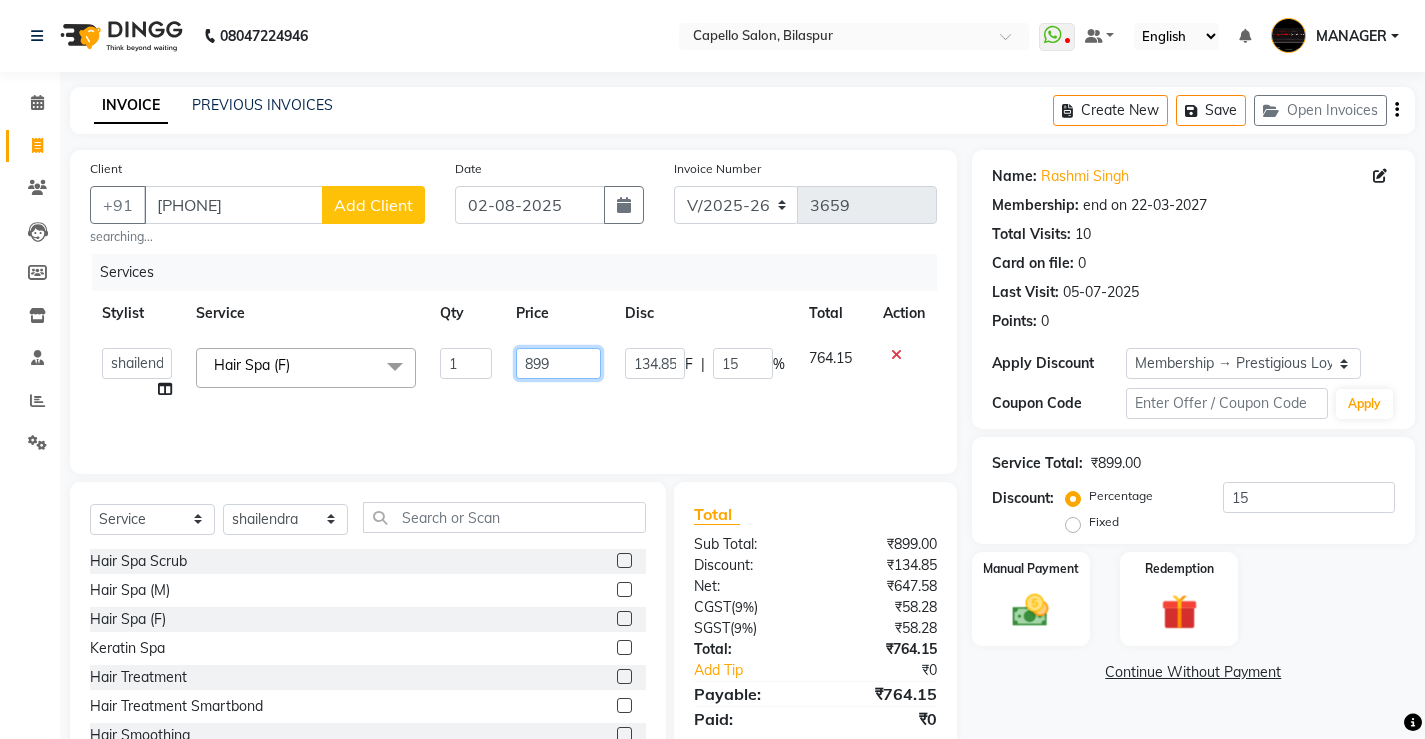 drag, startPoint x: 497, startPoint y: 345, endPoint x: 339, endPoint y: 366, distance: 159.38947 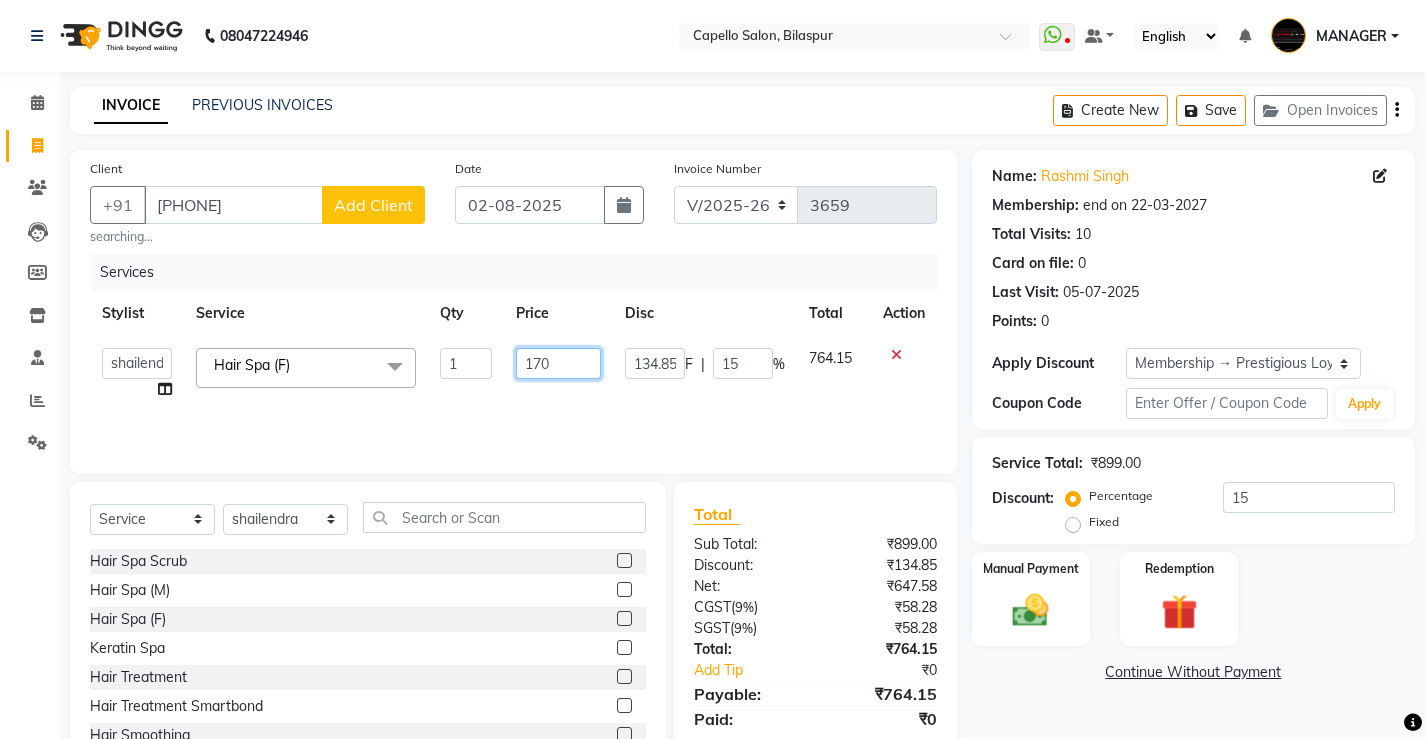 type on "1700" 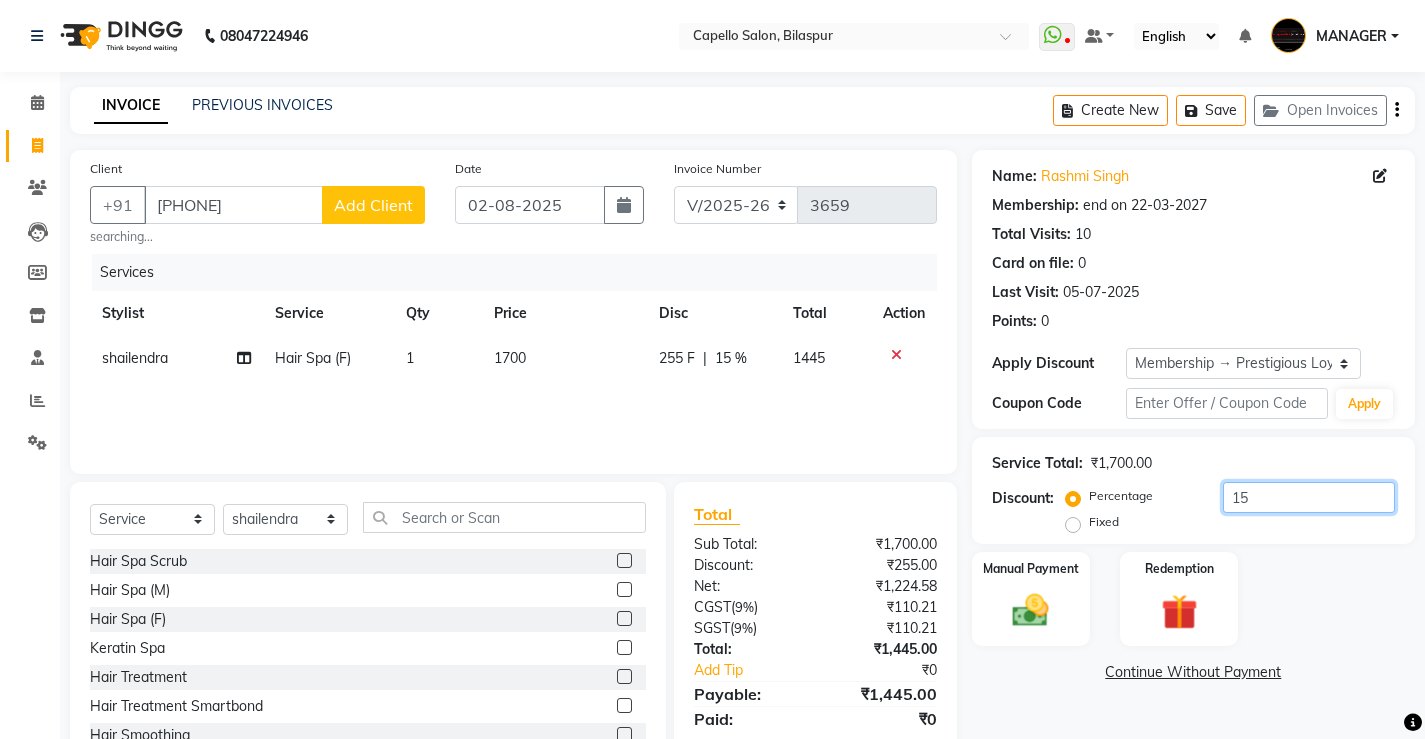 drag, startPoint x: 1279, startPoint y: 498, endPoint x: 1031, endPoint y: 514, distance: 248.5156 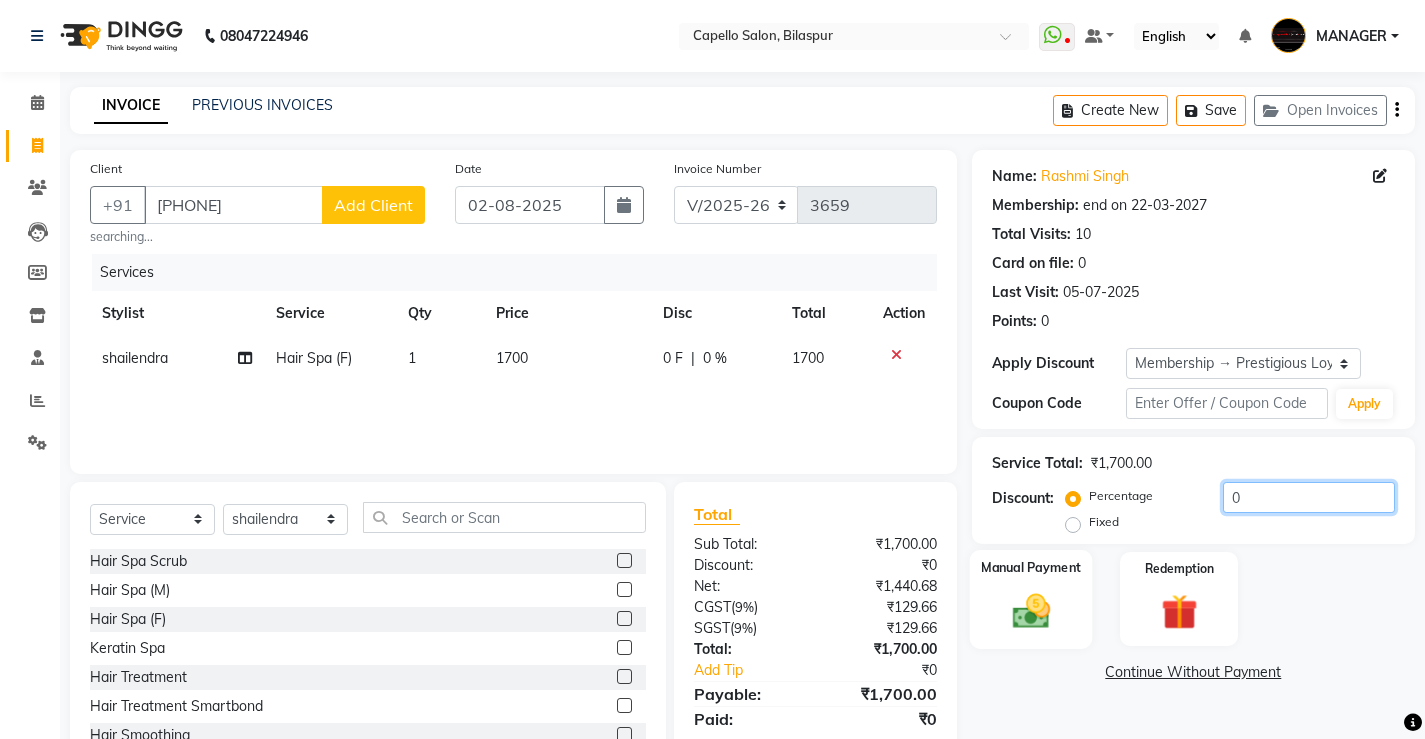type on "0" 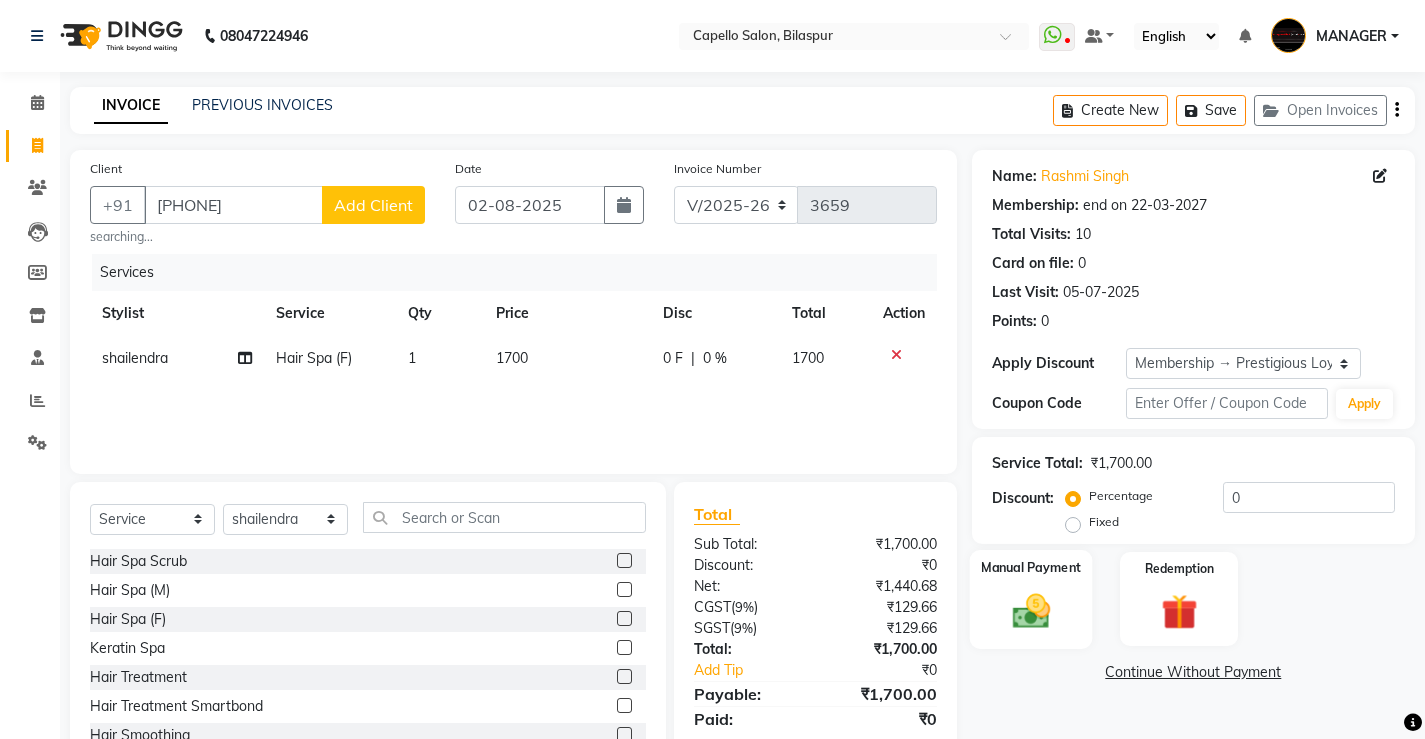 click 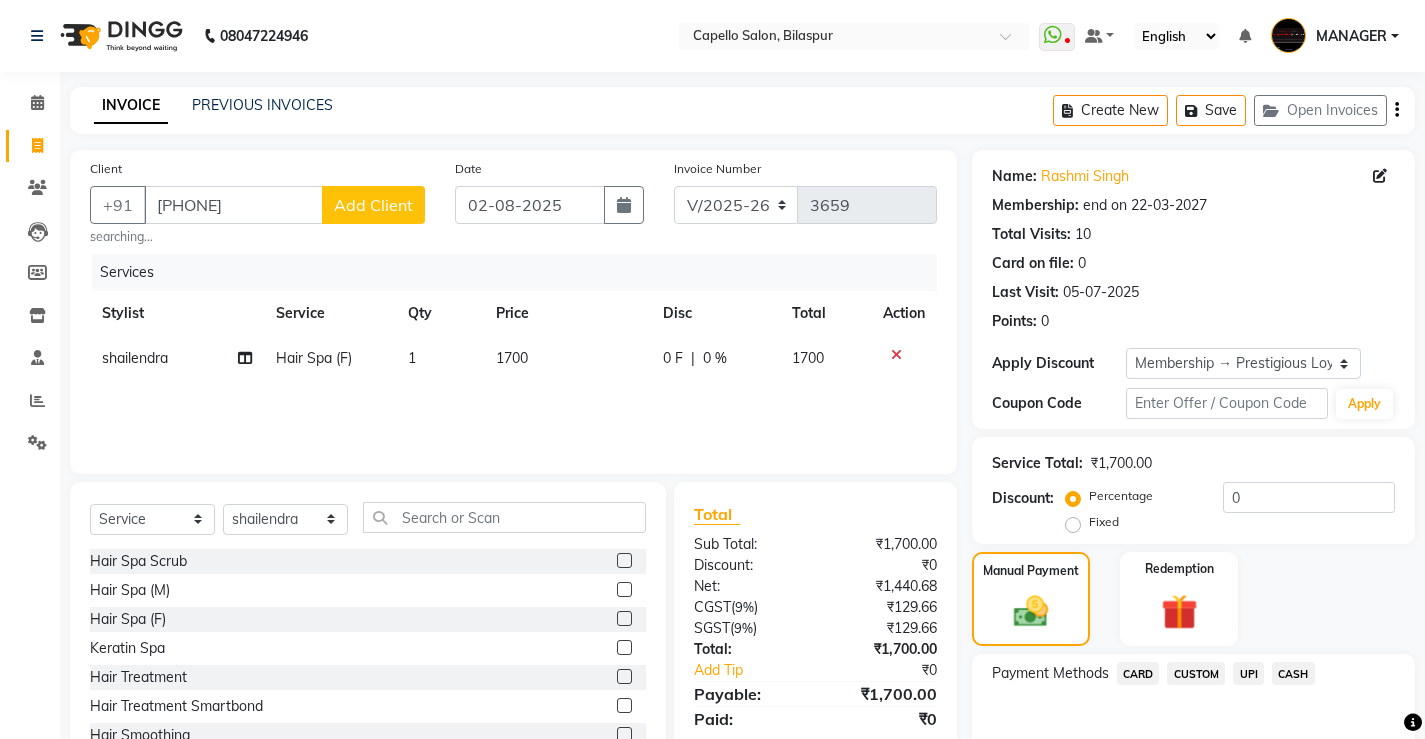 scroll, scrollTop: 106, scrollLeft: 0, axis: vertical 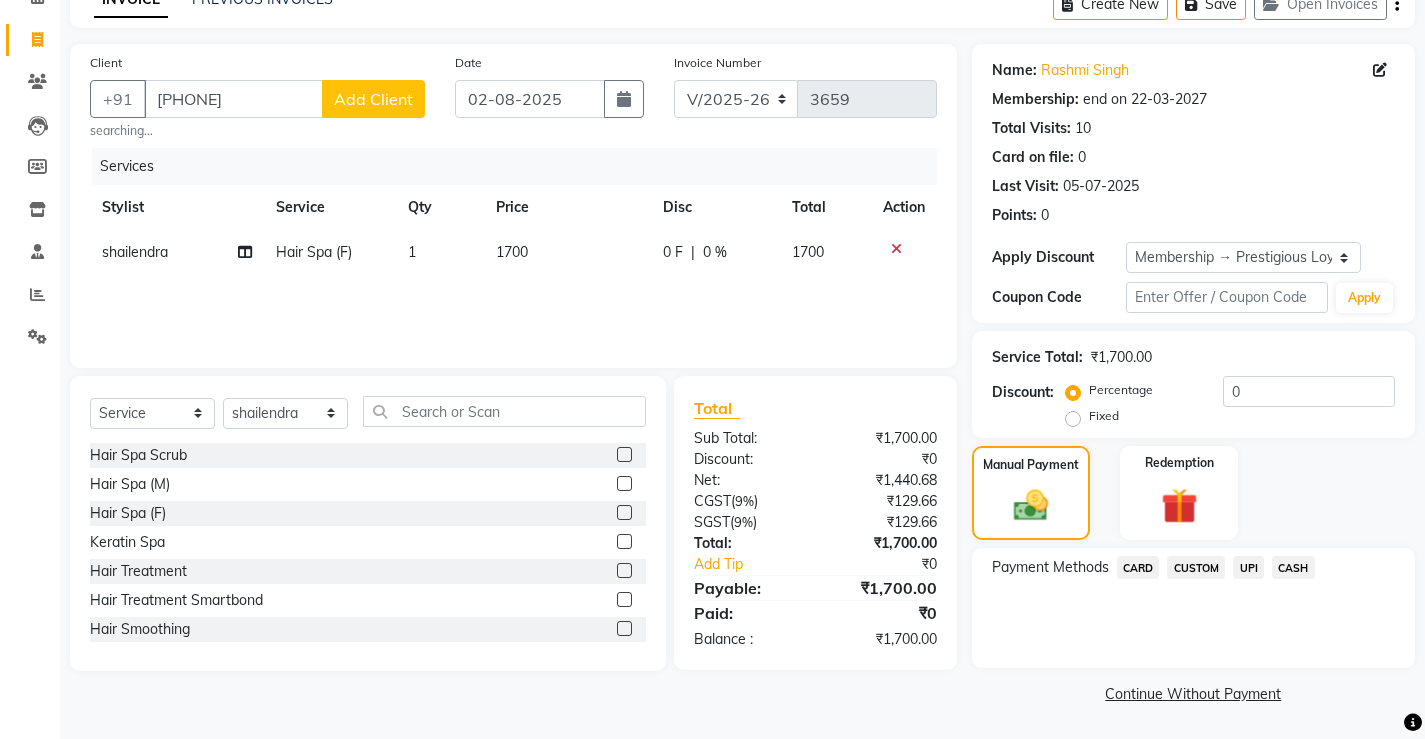 click on "UPI" 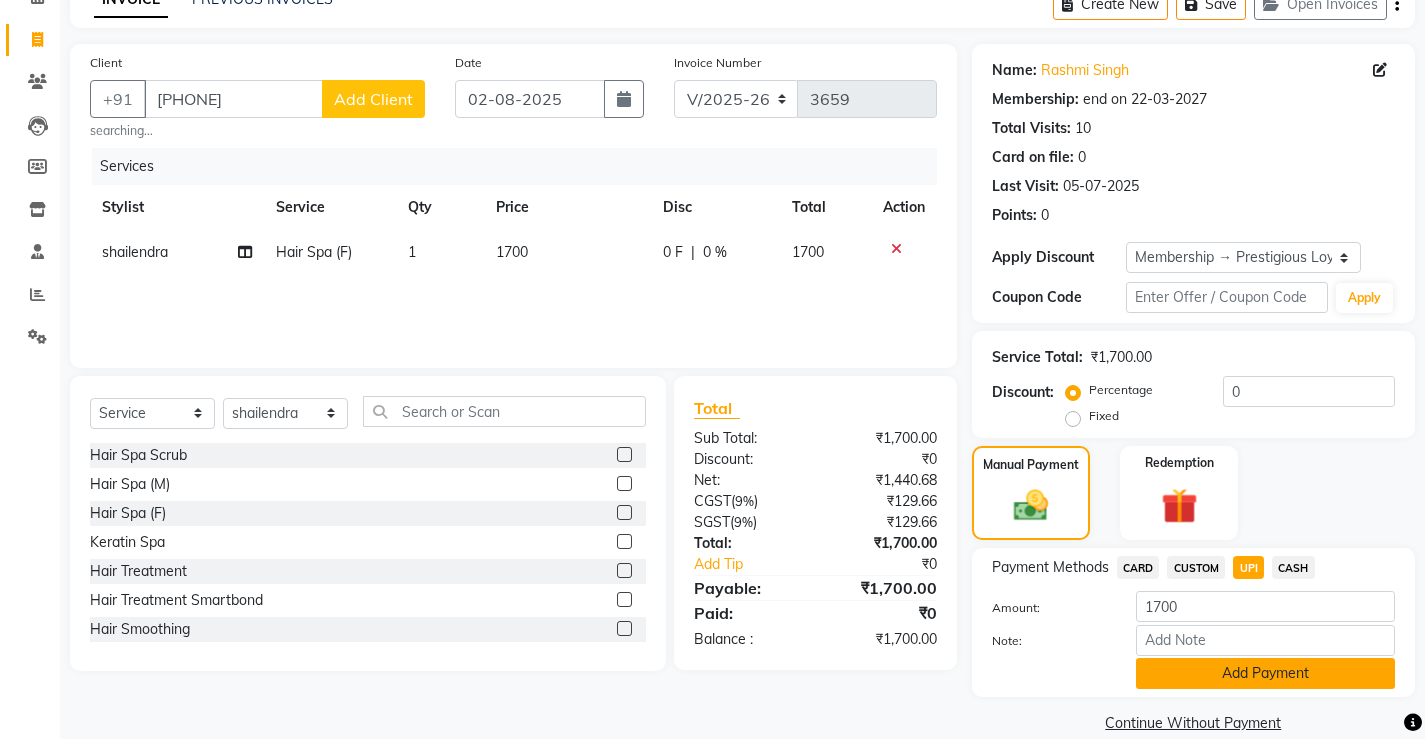 click on "Add Payment" 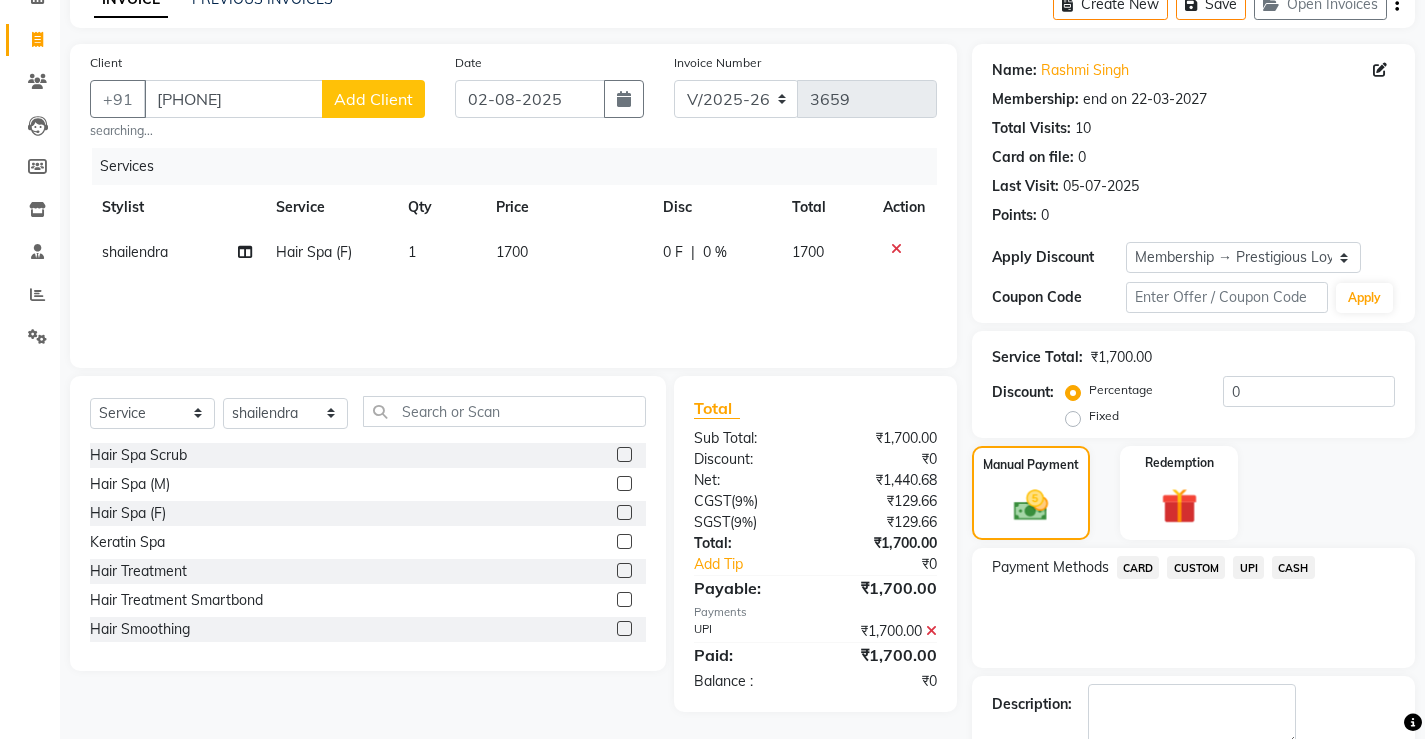 scroll, scrollTop: 219, scrollLeft: 0, axis: vertical 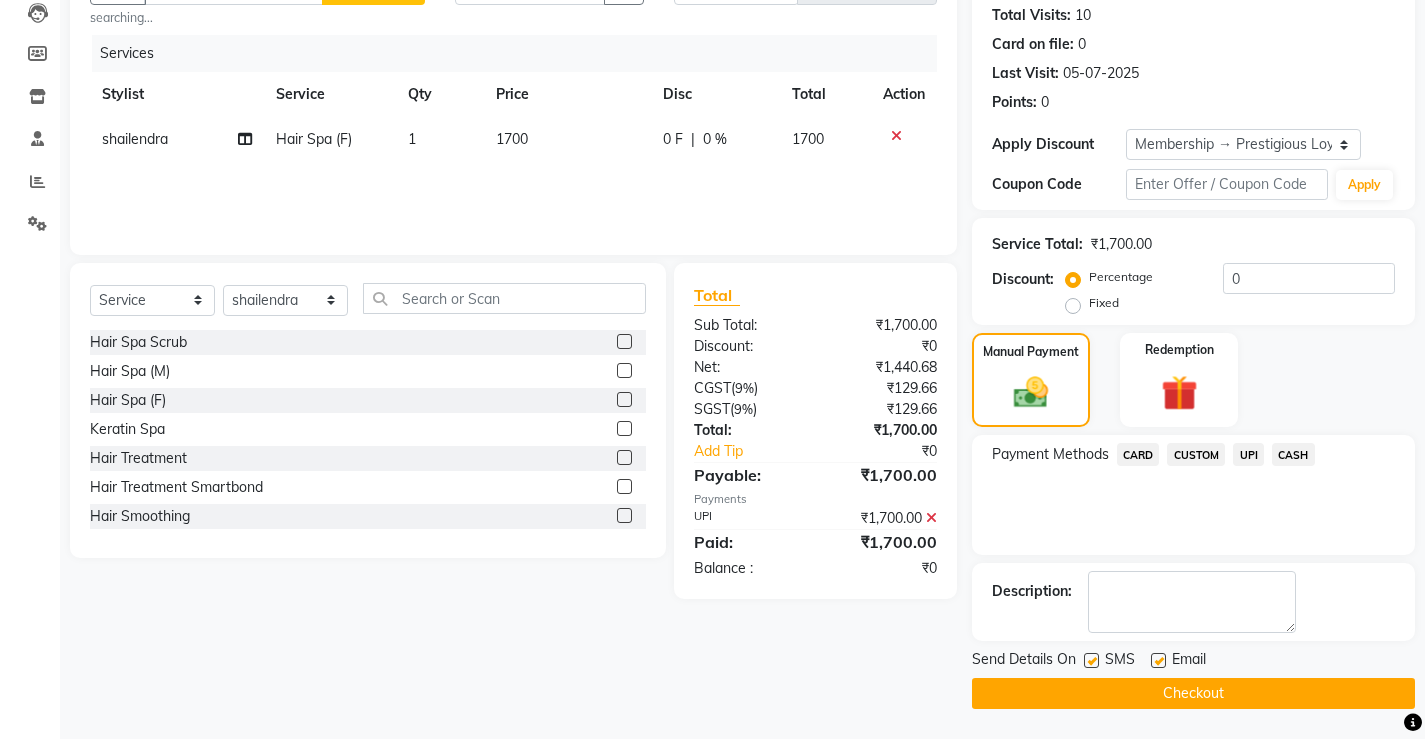 click on "Checkout" 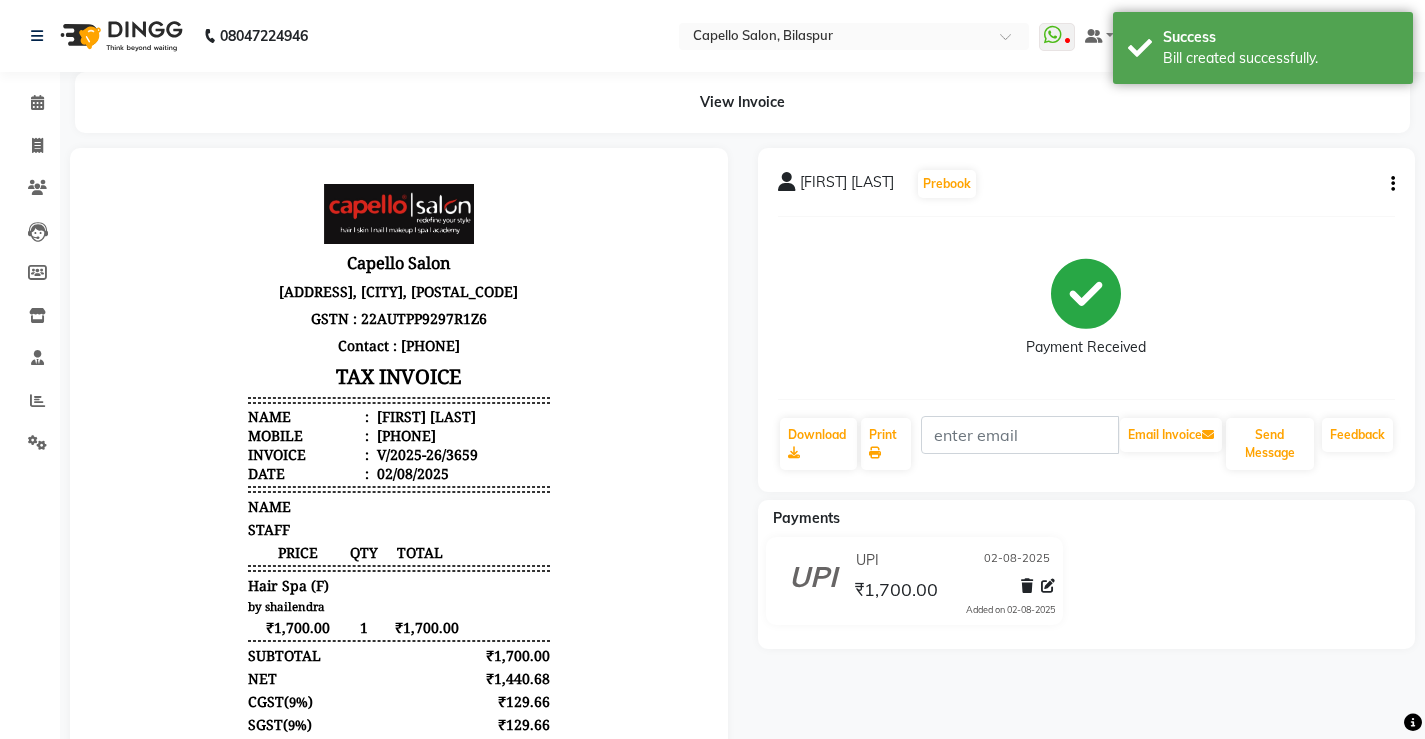 scroll, scrollTop: 0, scrollLeft: 0, axis: both 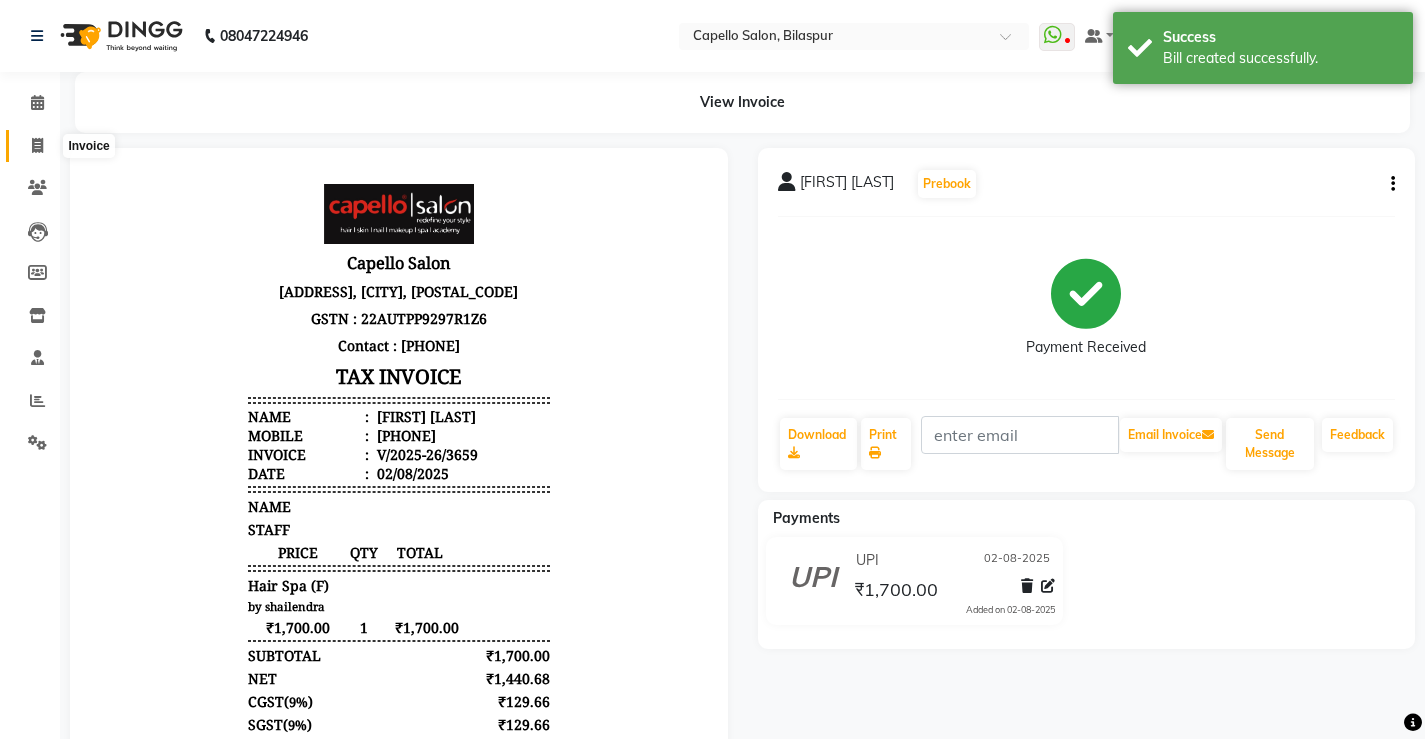 click 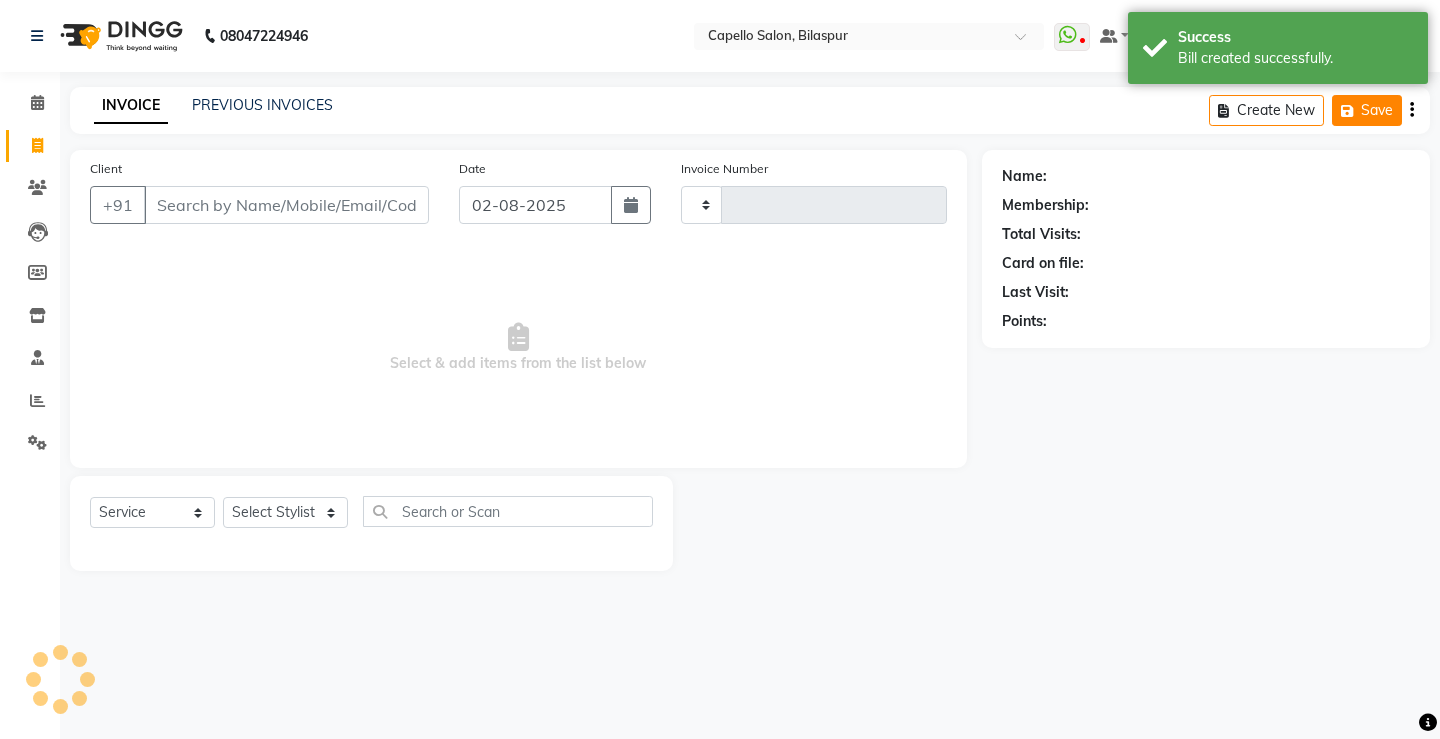 click 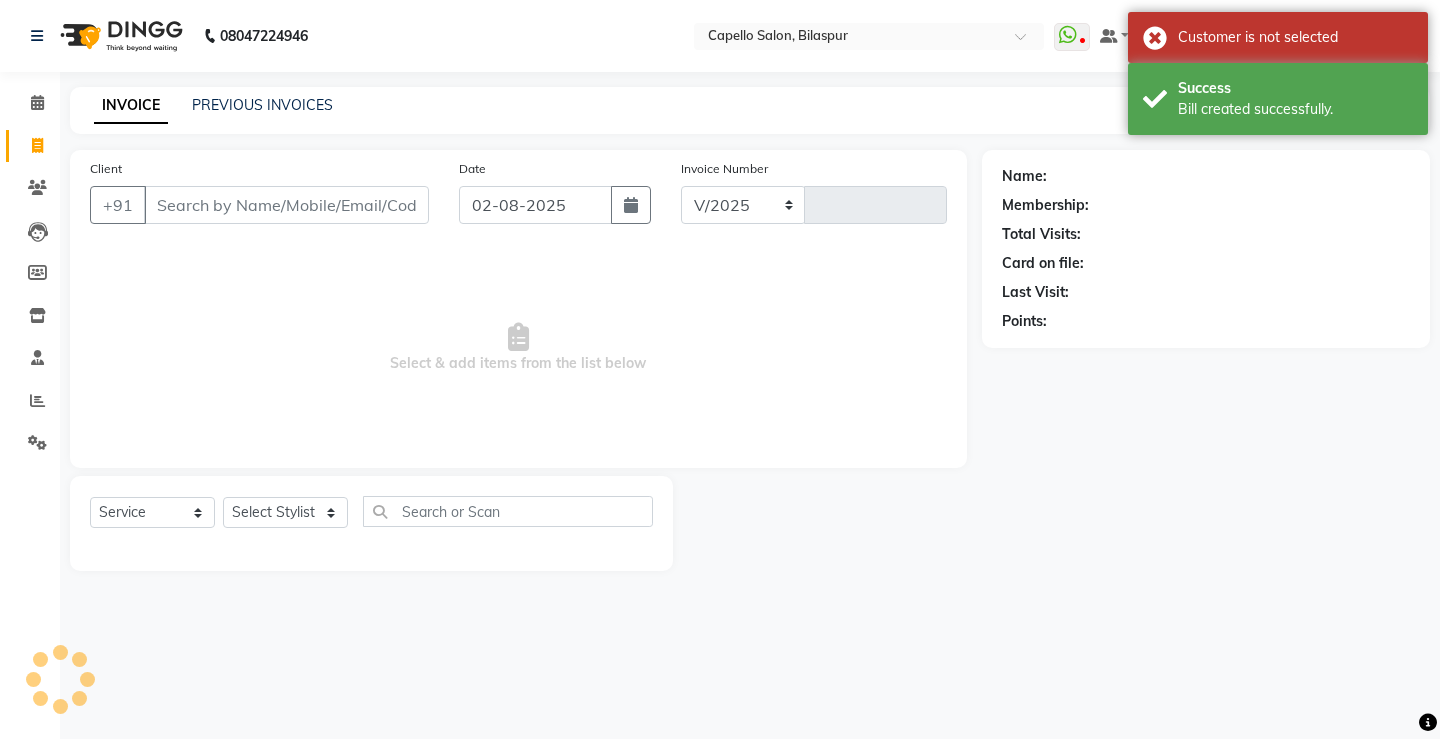 select on "857" 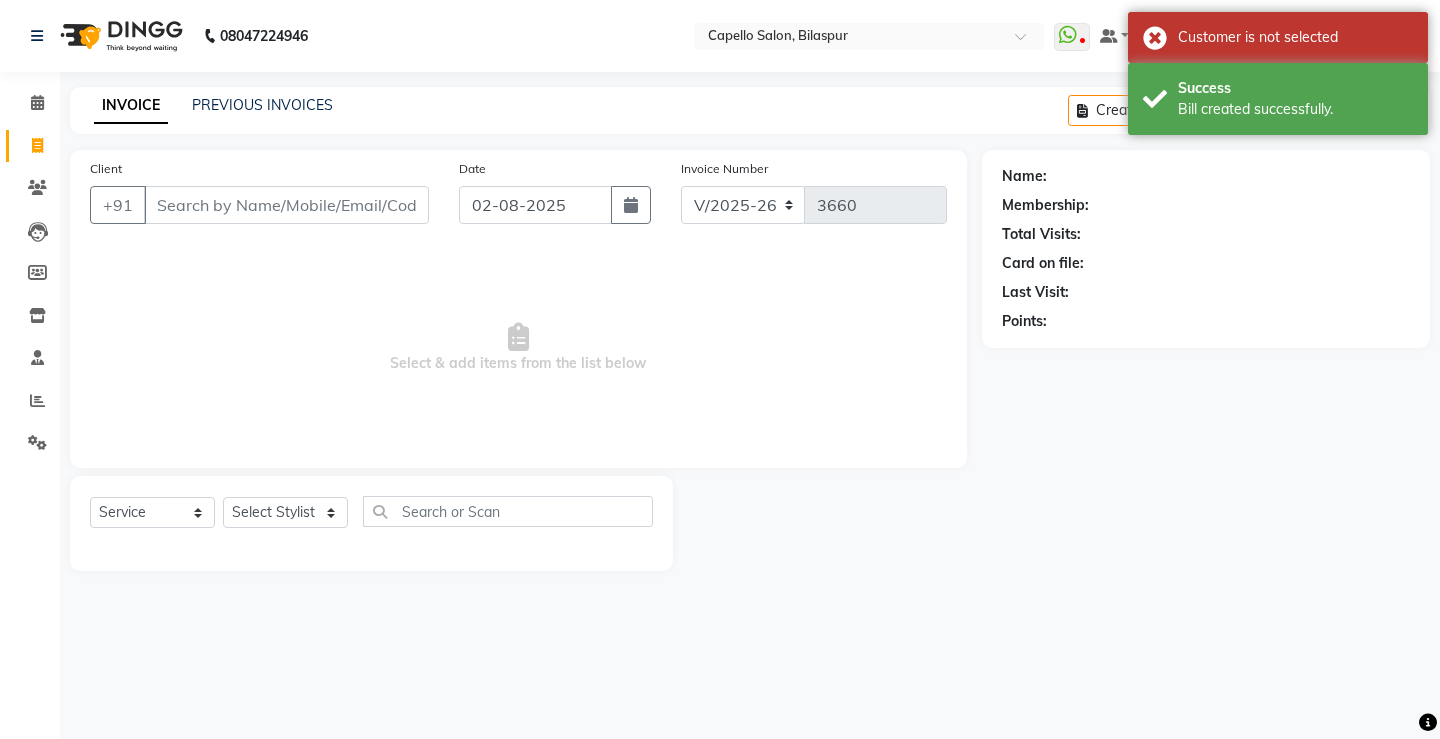 click on "INVOICE PREVIOUS INVOICES Create New   Save   Open Invoices" 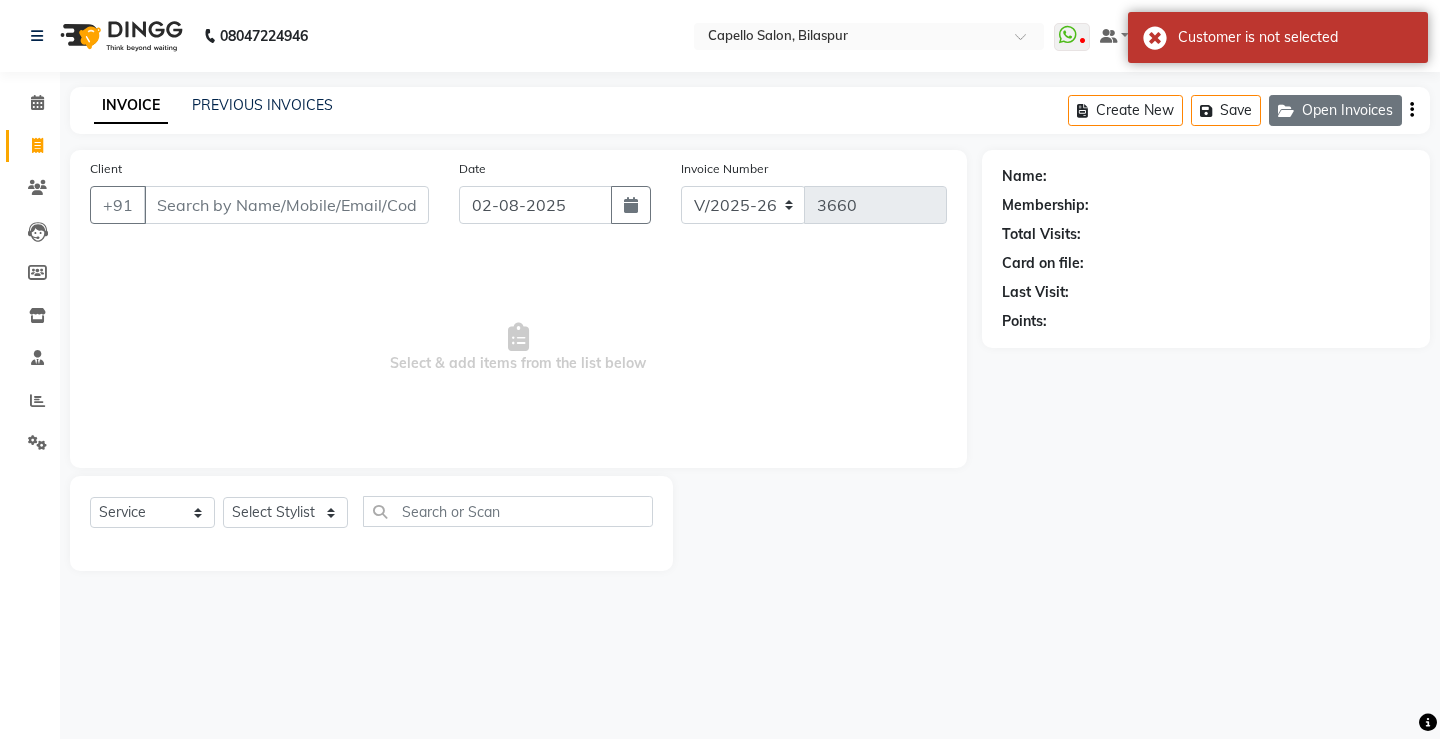 click on "Open Invoices" 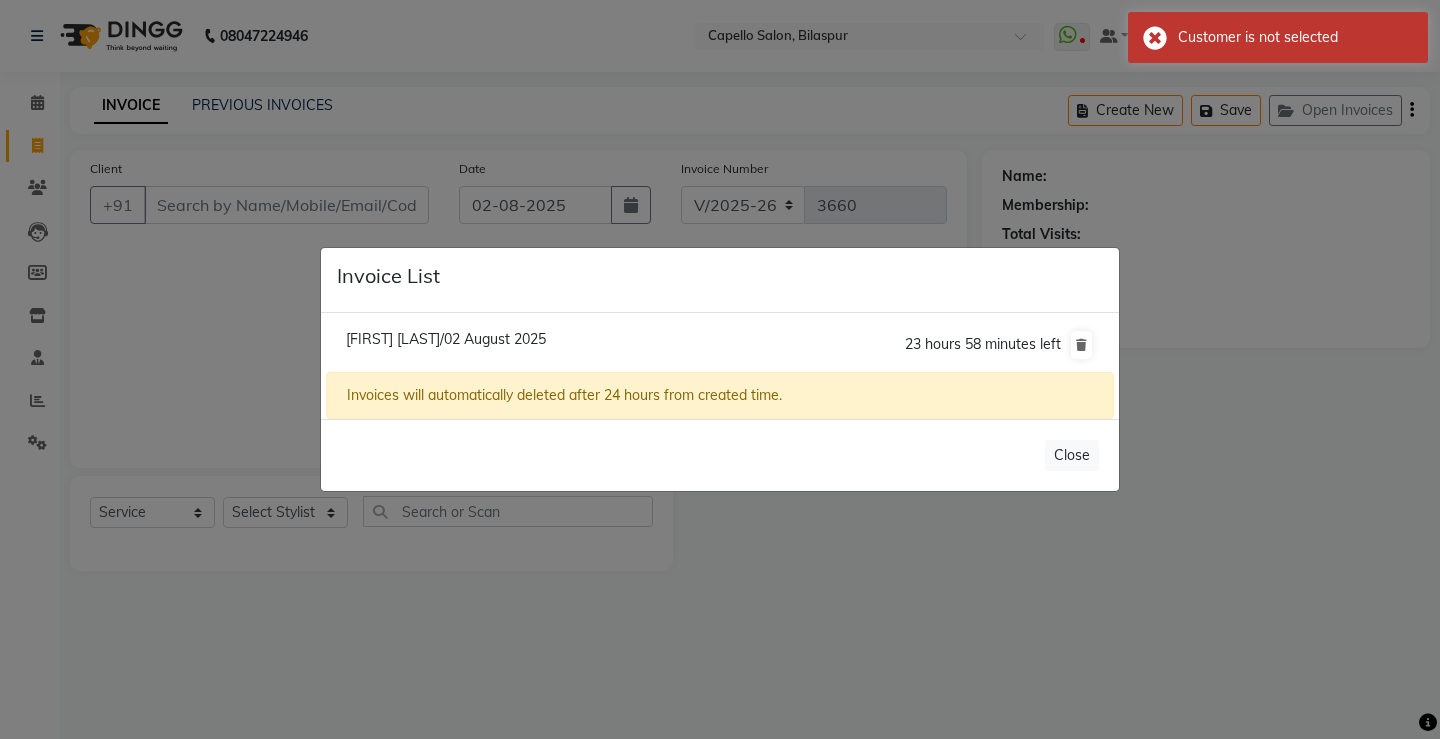 click on "[FIRST] [LAST]/02 August 2025" 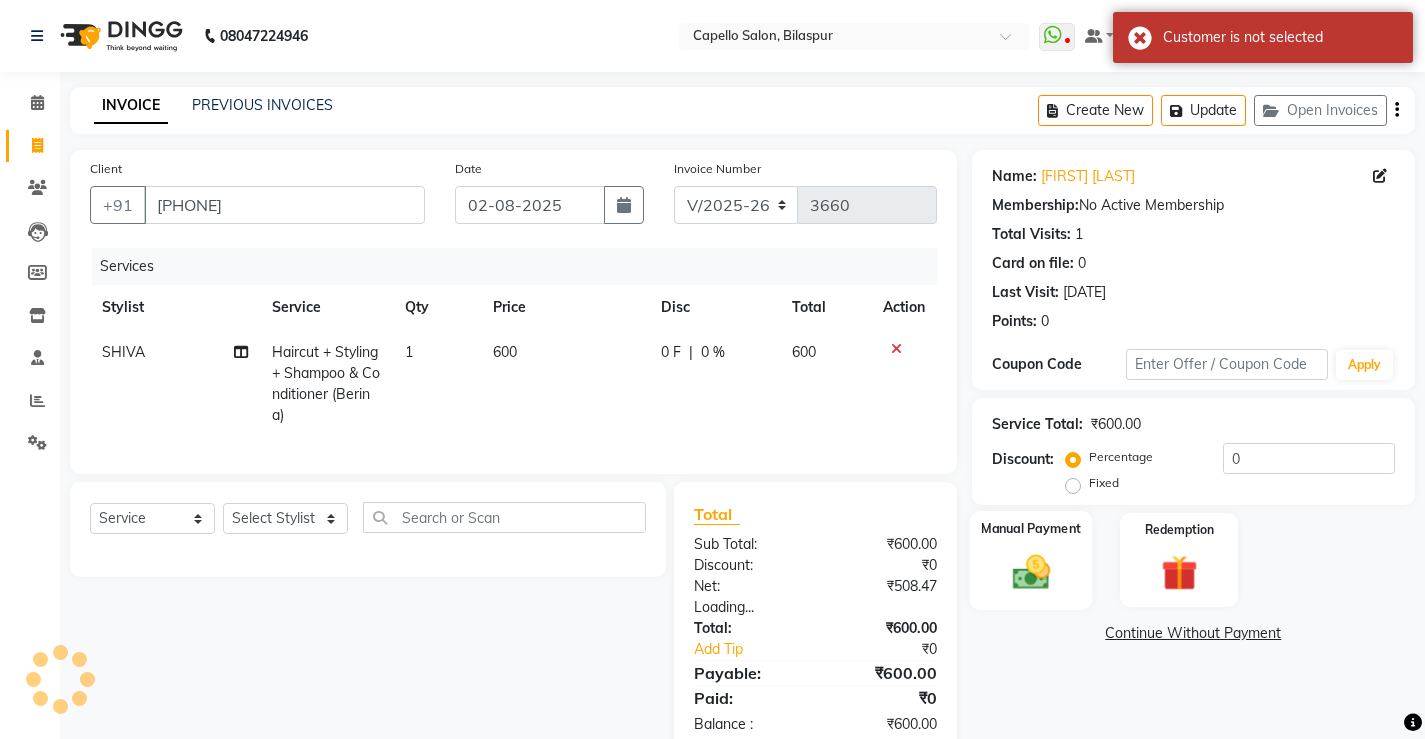 click on "Manual Payment" 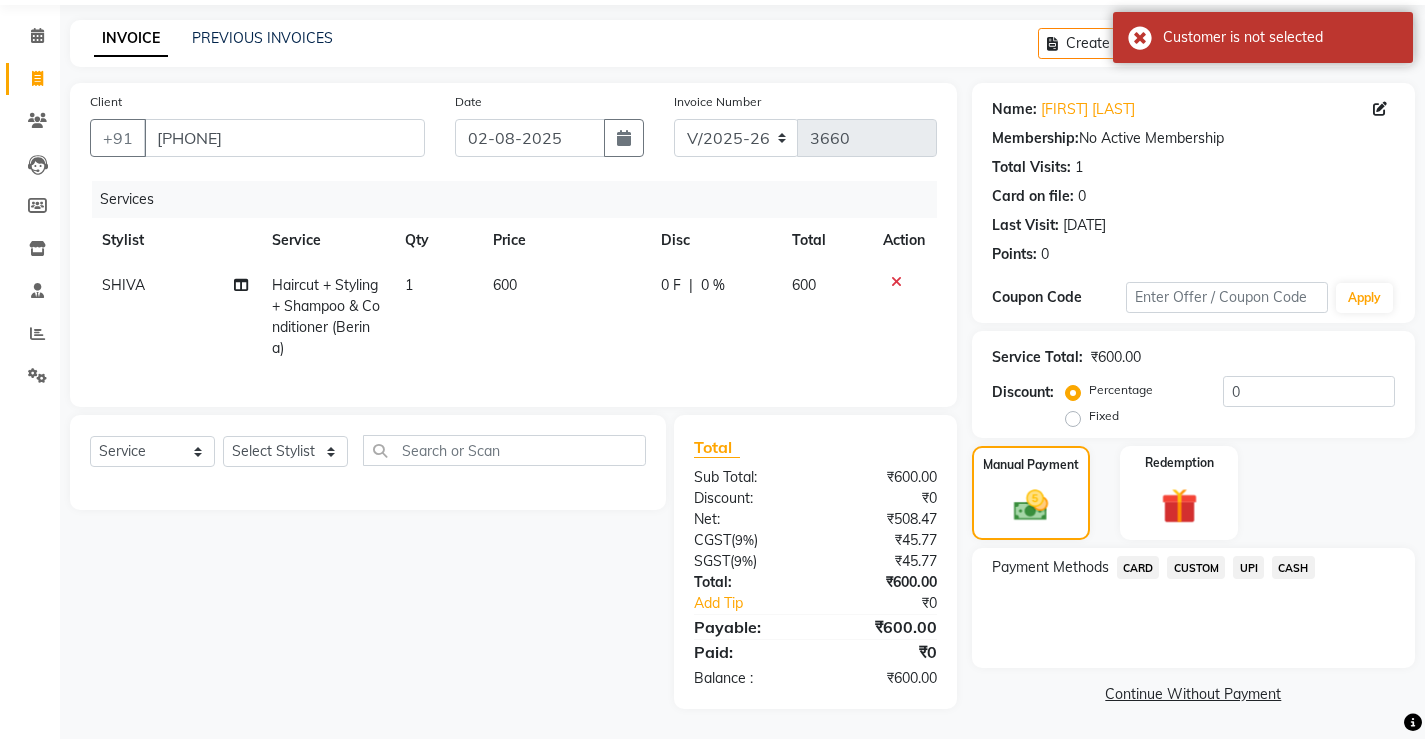 scroll, scrollTop: 82, scrollLeft: 0, axis: vertical 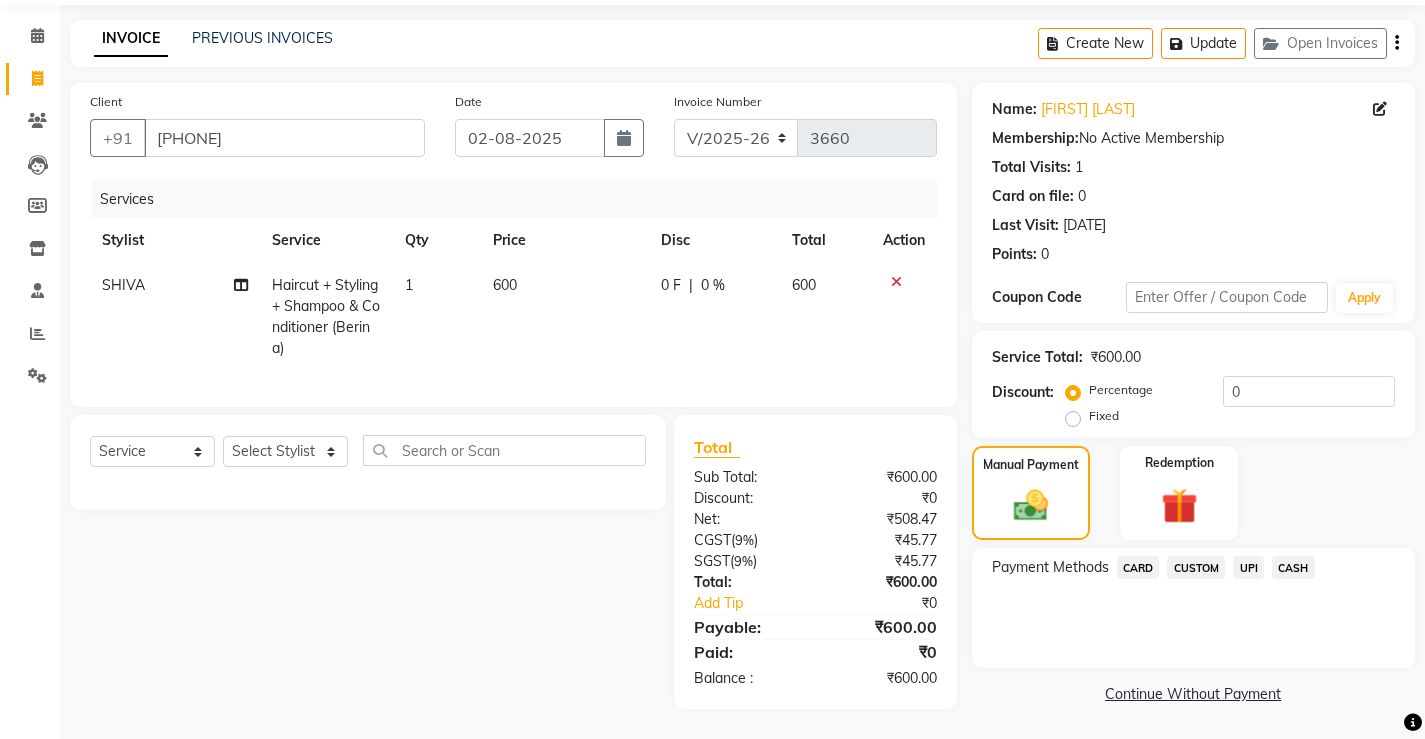 click on "CARD" 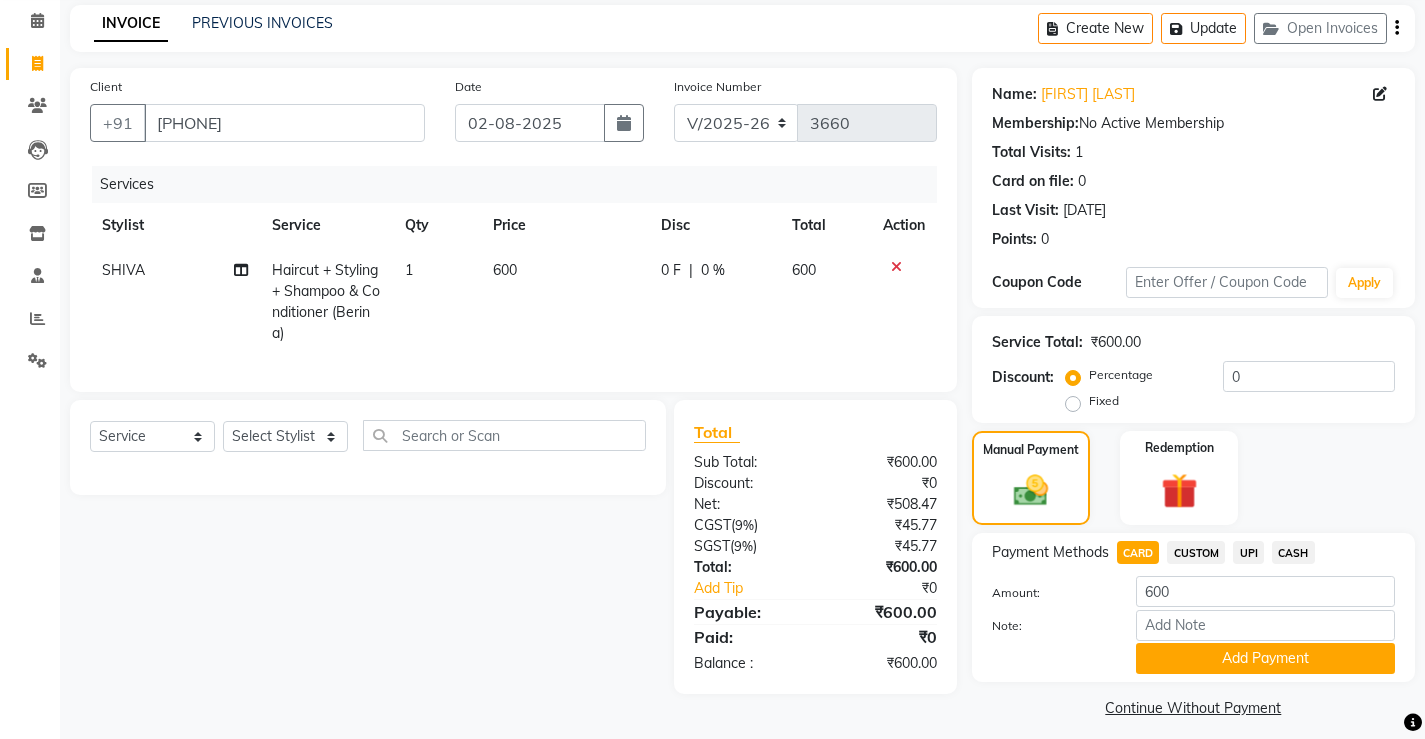 scroll, scrollTop: 96, scrollLeft: 0, axis: vertical 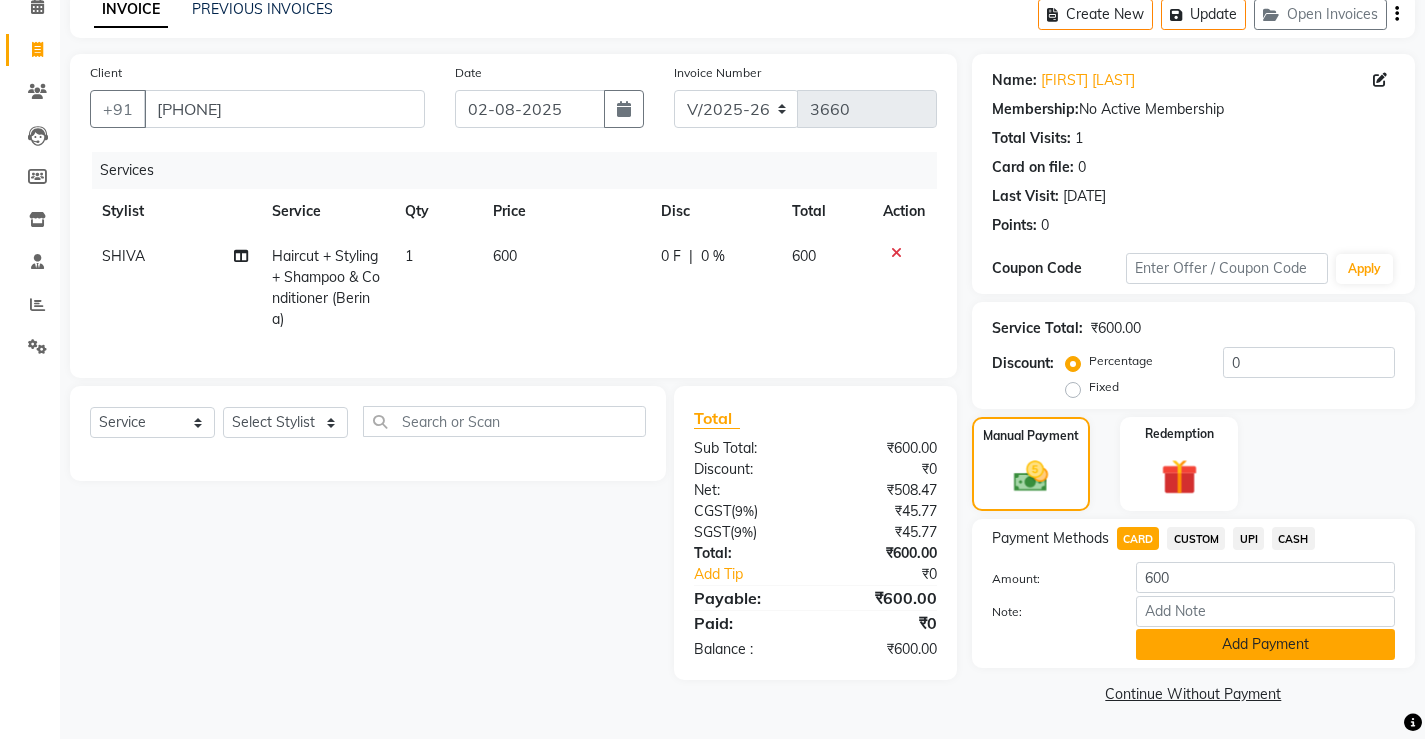 click on "Add Payment" 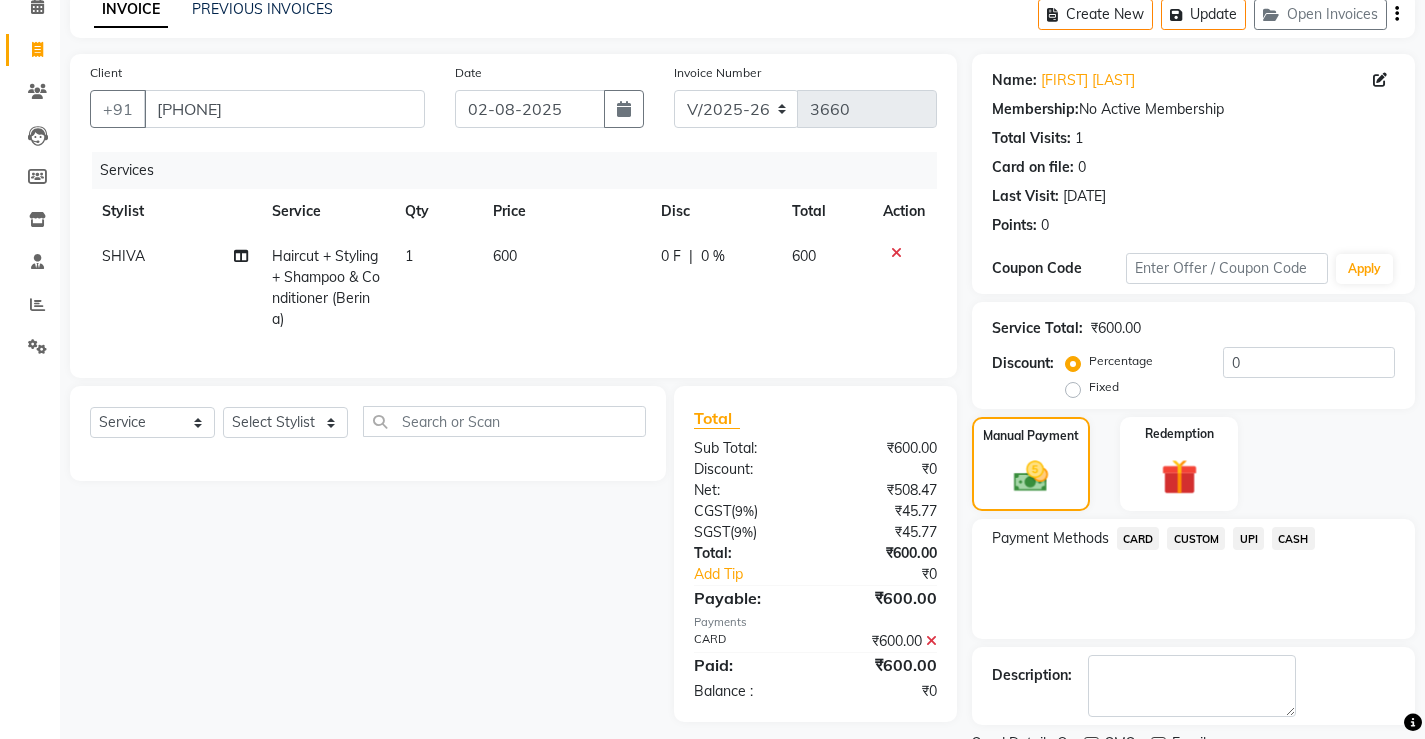 click on "Checkout" 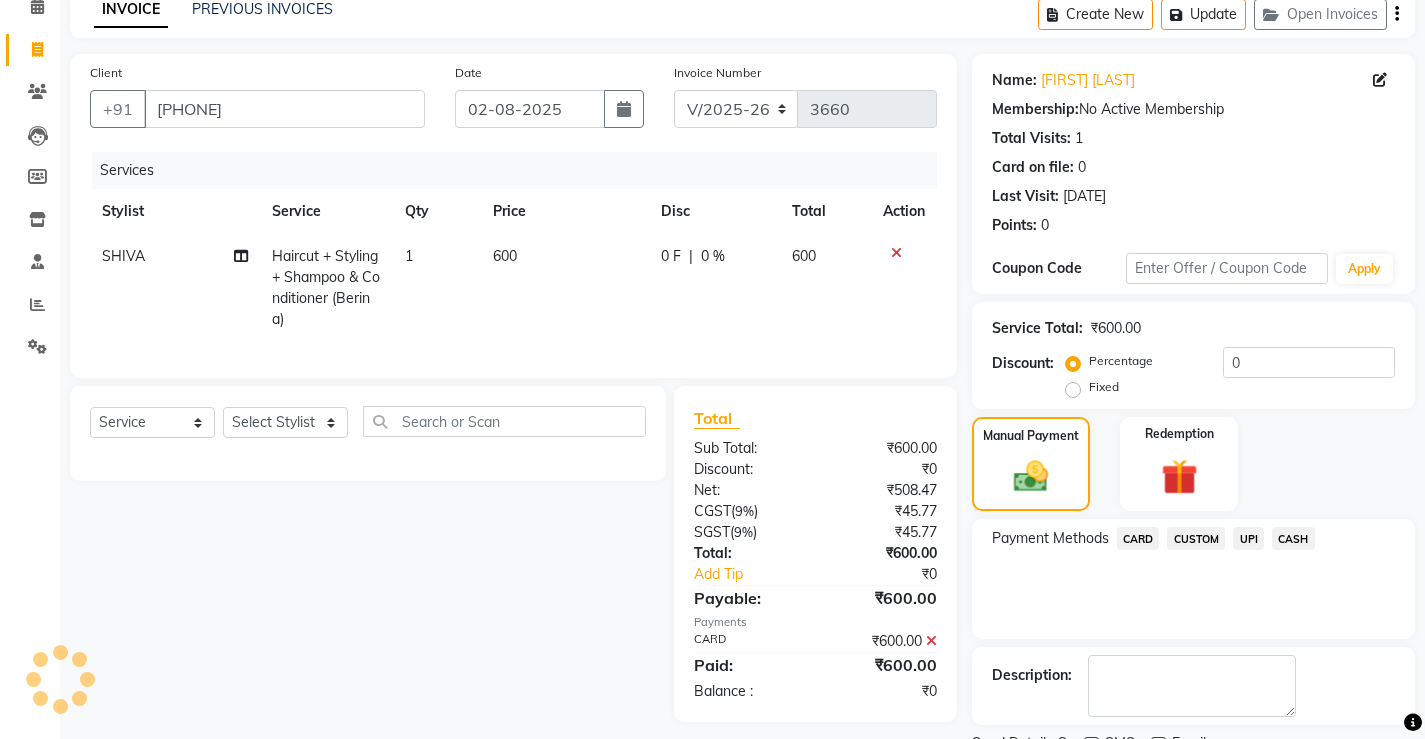 scroll, scrollTop: 180, scrollLeft: 0, axis: vertical 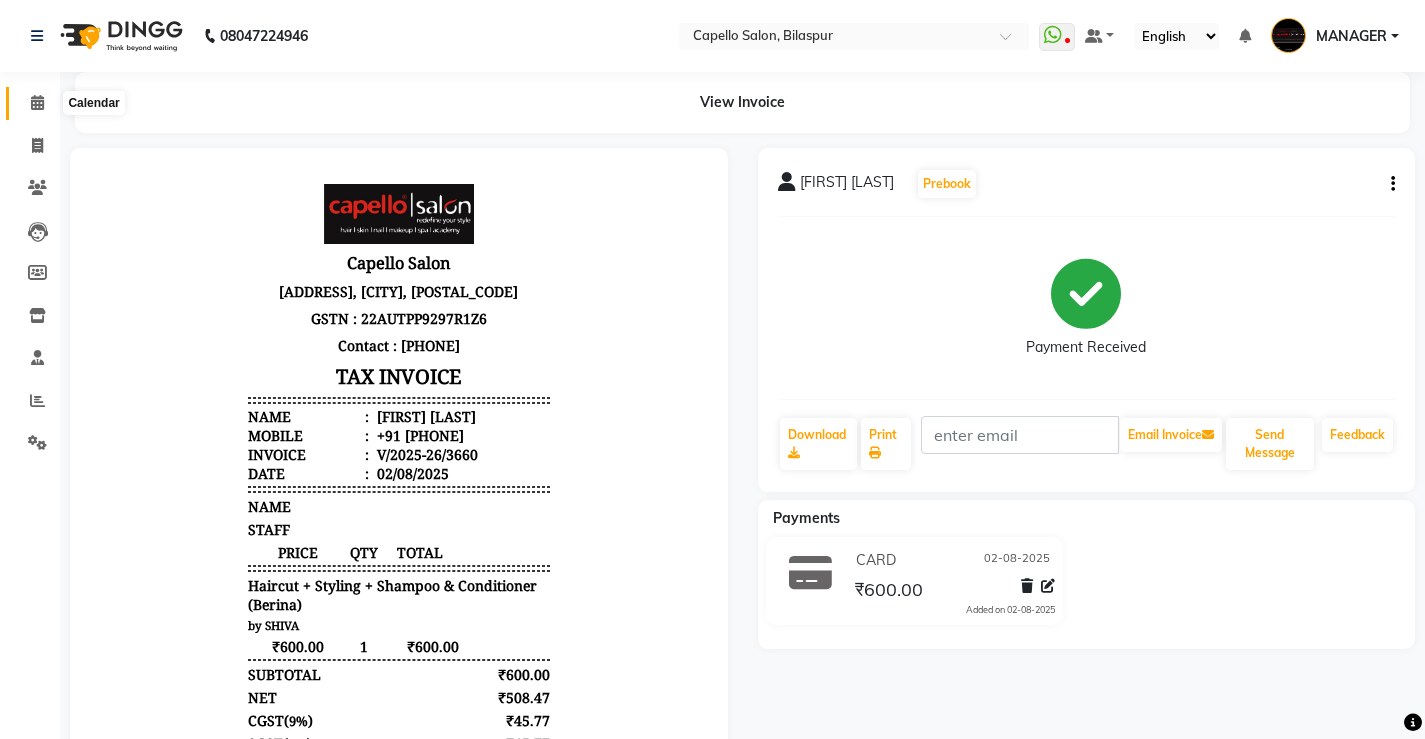 click 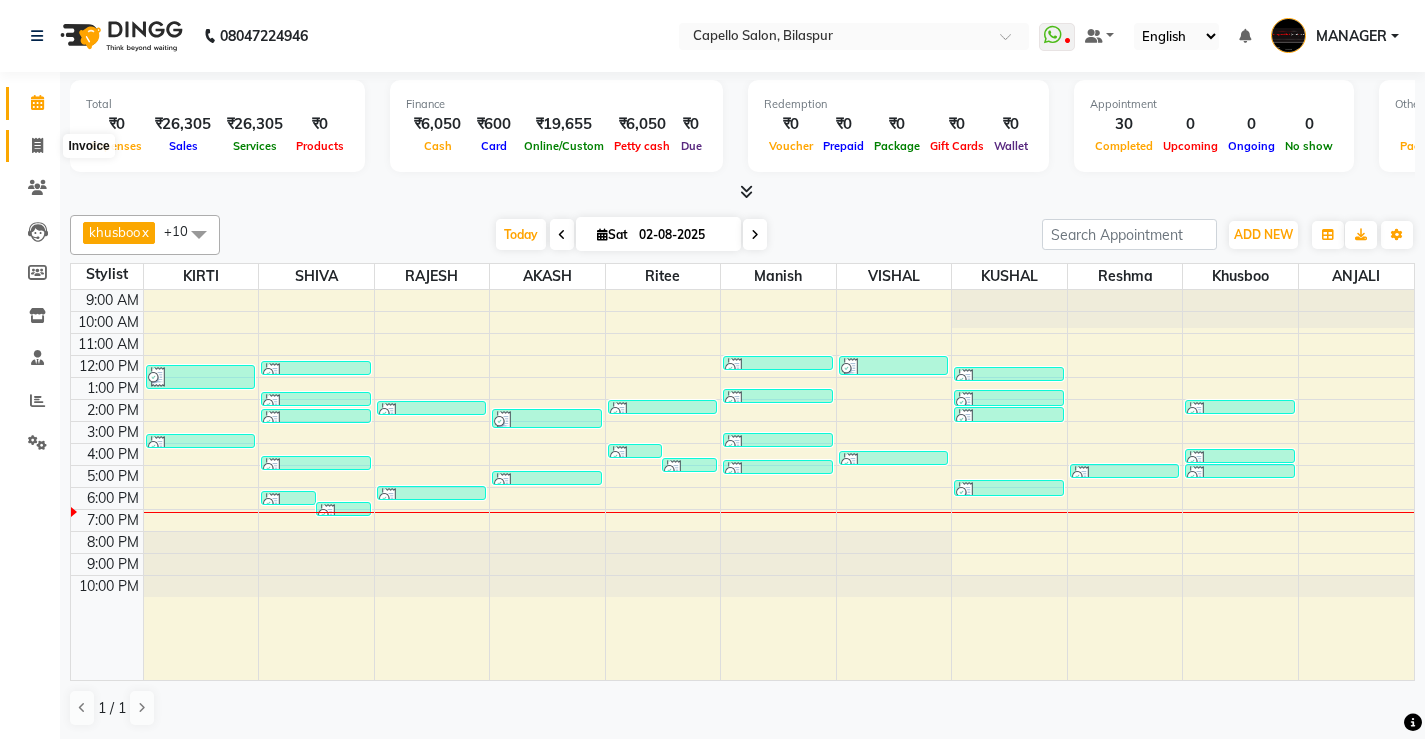 click 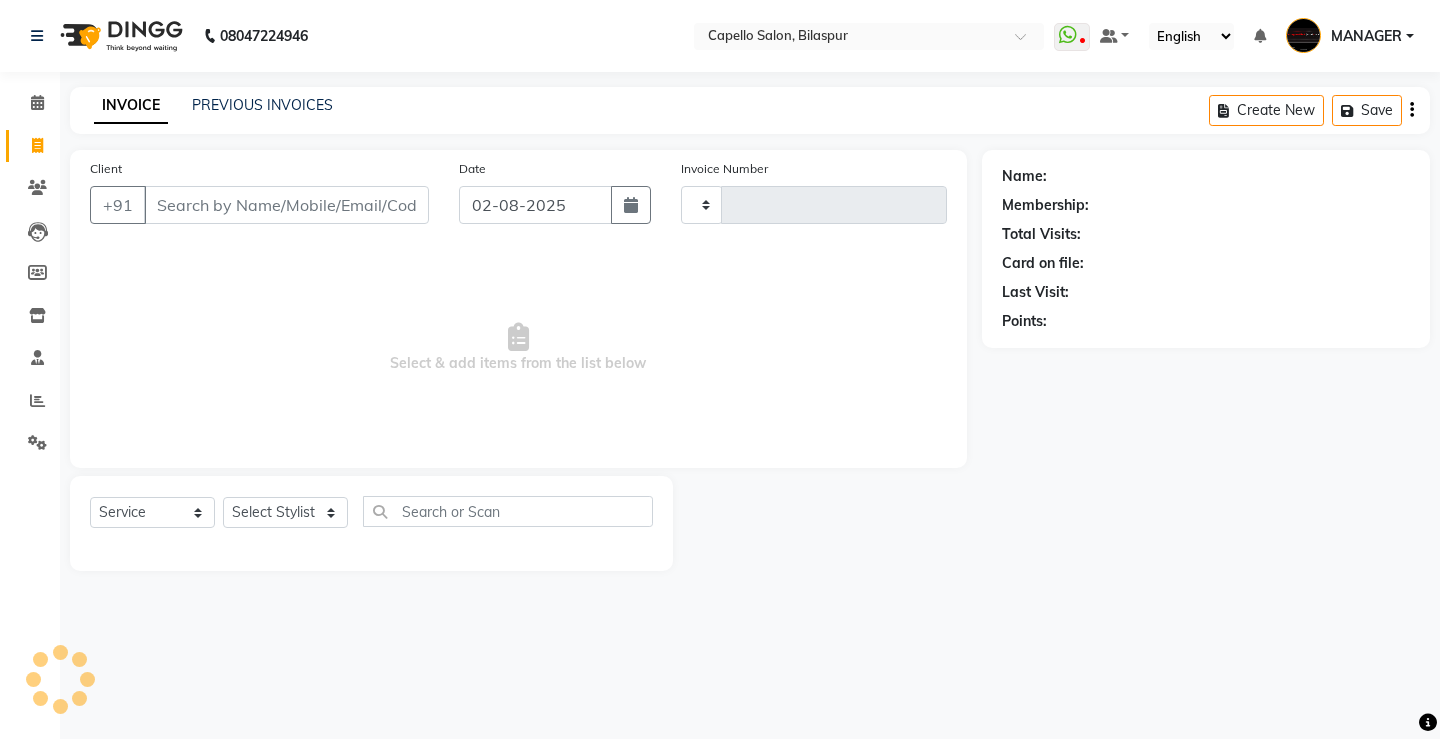 click on "Client" at bounding box center (286, 205) 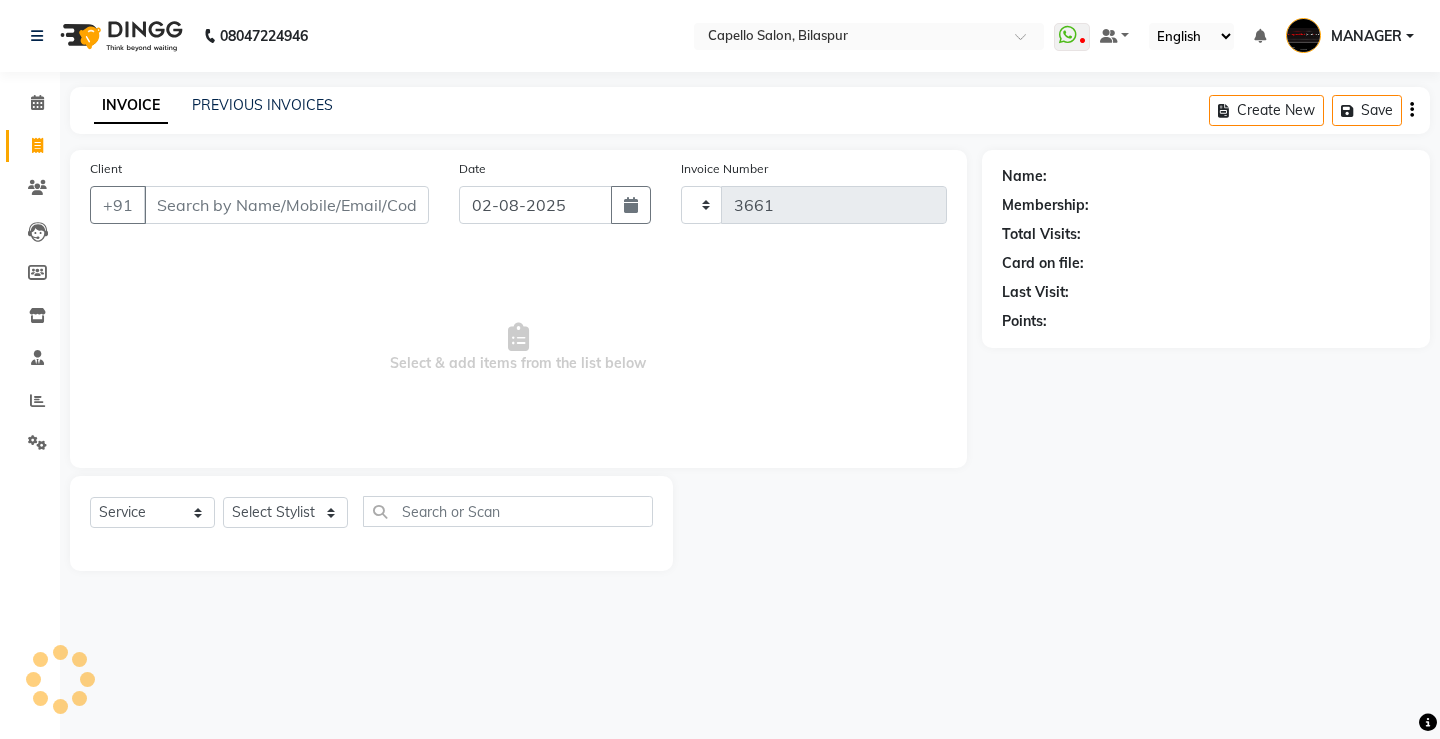 select on "857" 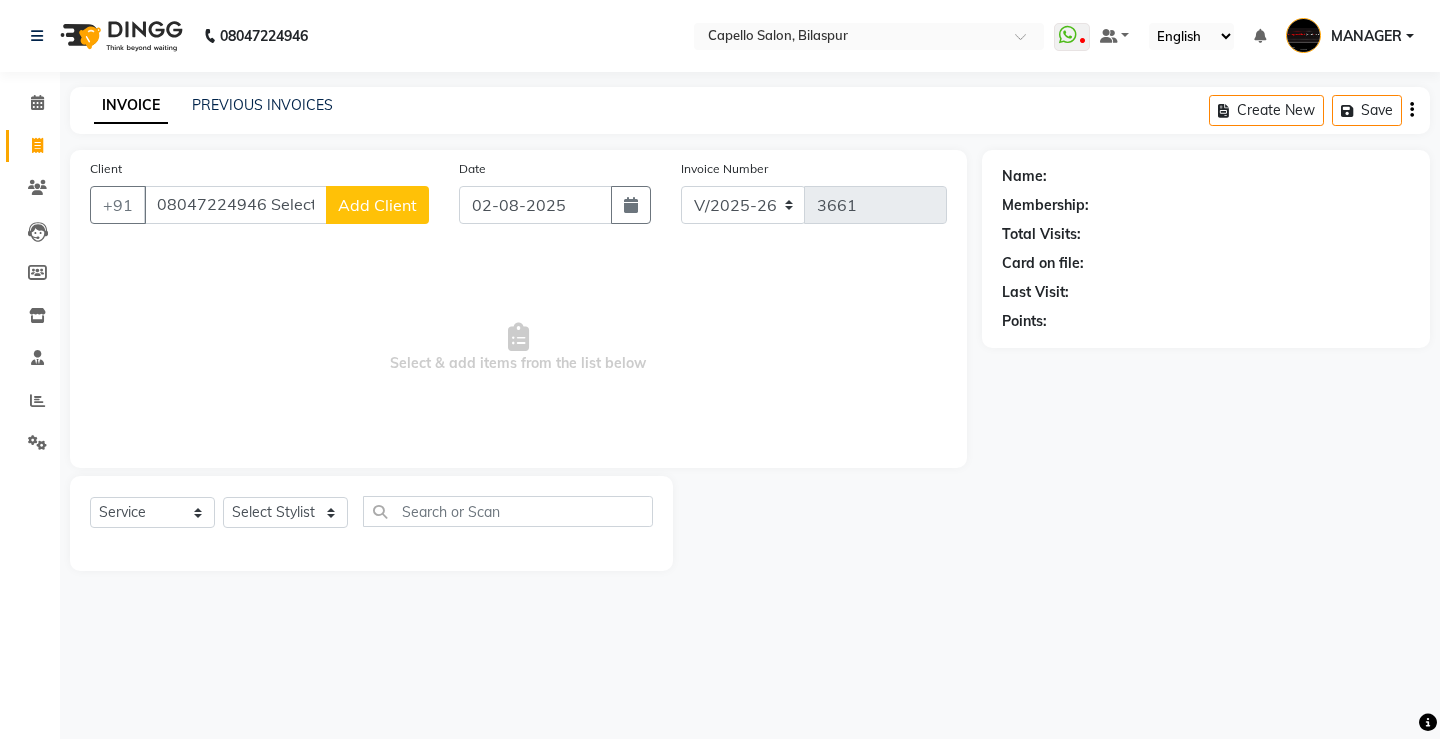 type on "08047224946 Select Location × Capello Salon, Bilaspur WhatsApp Status ✕ Status: Disconnected Recent Service Activity: 01-01-1970 05:30 AM 08047224946 Whatsapp Settings Default Panel My Panel English ENGLISH Español العربية मराठी हिंदी ગુજરાતી தமிழ் 中文 Notifications nothing to show MANAGER Manage Profile Change Password Sign out Version:3.15.11 ☀ Capello Salon, Bilaspur Calendar Invoice Clients Leads Members Inventory Staff Reports Settings Completed InProgress Upcoming Dropped Tentative Check-In Confirm Bookings Generate Report Segments Page Builder INVOICE PREVIOUS INVOICES Create New Save Open Invoices Client +91 [PHONE] searching... Date 02-08-2025 Invoice Number V/2025 V/2025-26 3656 Services Stylist Service Qty Price Disc Total Action AKASH Colour Touch-Up 1 1500 0 F | 0 % 1500 Select Service Product Membership Package Voucher Prepaid Gift Card Select Stylist ADMIN AKASH ANJALI khusboo KIRTI KUSHAL MANAGER tou" 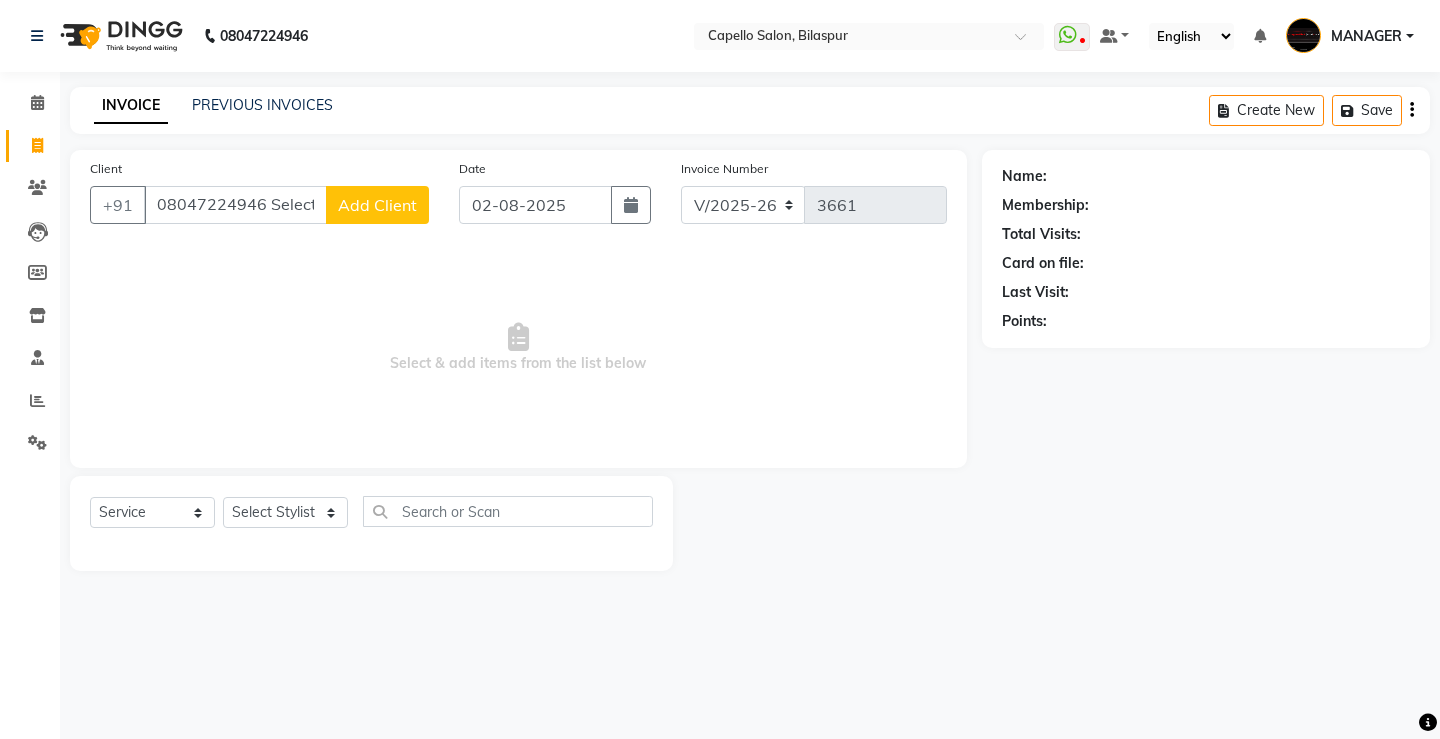 select on "7" 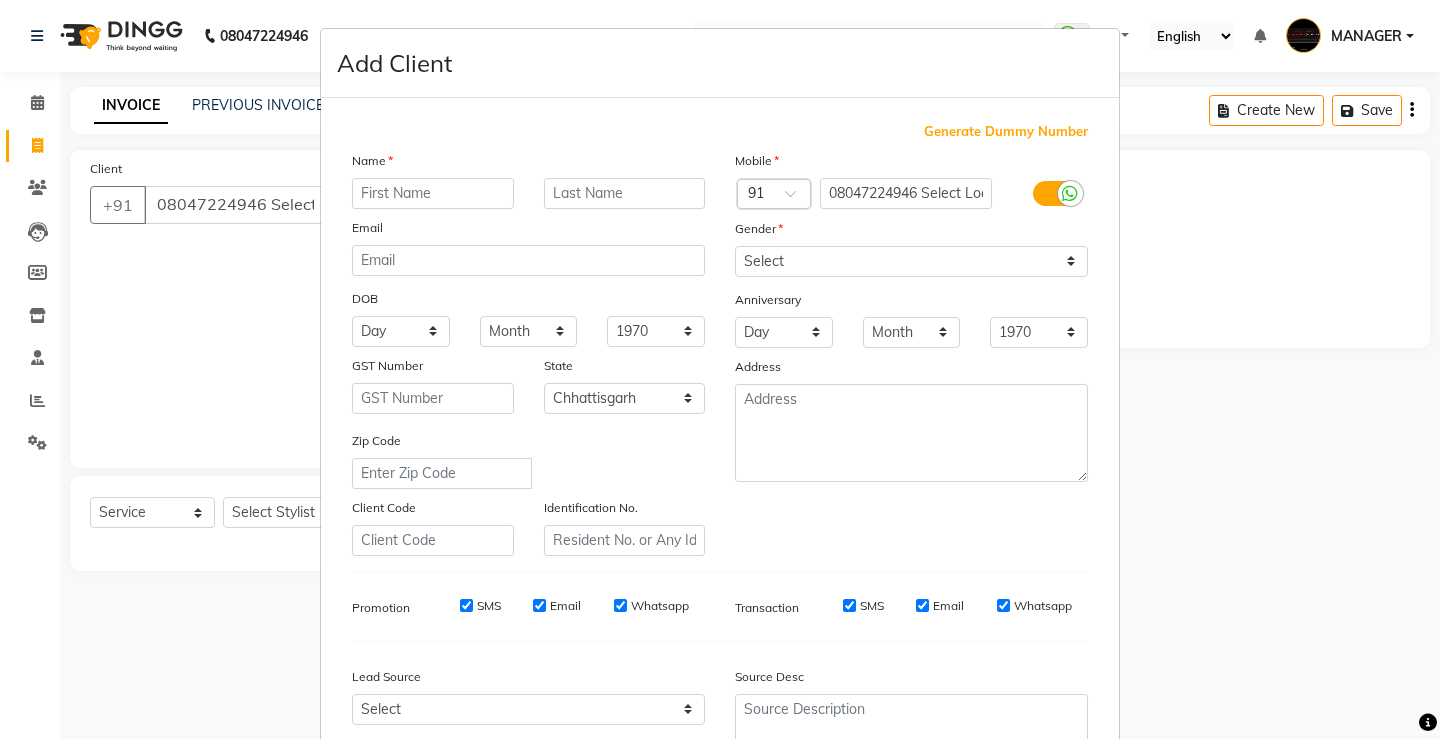 click on "Add Client Generate Dummy Number Name Email DOB Day 01 02 03 04 05 06 07 08 09 10 11 12 13 14 15 16 17 18 19 20 21 22 23 24 25 26 27 28 29 30 31 Month January February March April May June July August September October November December 1940 1941 1942 1943 1944 1945 1946 1947 1948 1949 1950 1951 1952 1953 1954 1955 1956 1957 1958 1959 1960 1961 1962 1963 1964 1965 1966 1967 1968 1969 1970 1971 1972 1973 1974 1975 1976 1977 1978 1979 1980 1981 1982 1983 1984 1985 1986 1987 1988 1989 1990 1991 1992 1993 1994 1995 1996 1997 1998 1999 2000 2001 2002 2003 2004 2005 2006 2007 2008 2009 2010 2011 2012 2013 2014 2015 2016 2017 2018 2019 2020 2021 2022 2023 2024 GST Number State Select Andaman and Nicobar Islands Andhra Pradesh Arunachal Pradesh Assam Bihar Chandigarh Chhattisgarh Dadra and Nagar Haveli Daman and Diu Delhi Goa Gujarat Haryana Himachal Pradesh Jammu and Kashmir Jharkhand Karnataka Kerala Lakshadweep Madhya Pradesh Maharashtra Manipur Meghalaya Mizoram Nagaland Odisha Pondicherry Punjab Rajasthan Sikkim" at bounding box center [720, 369] 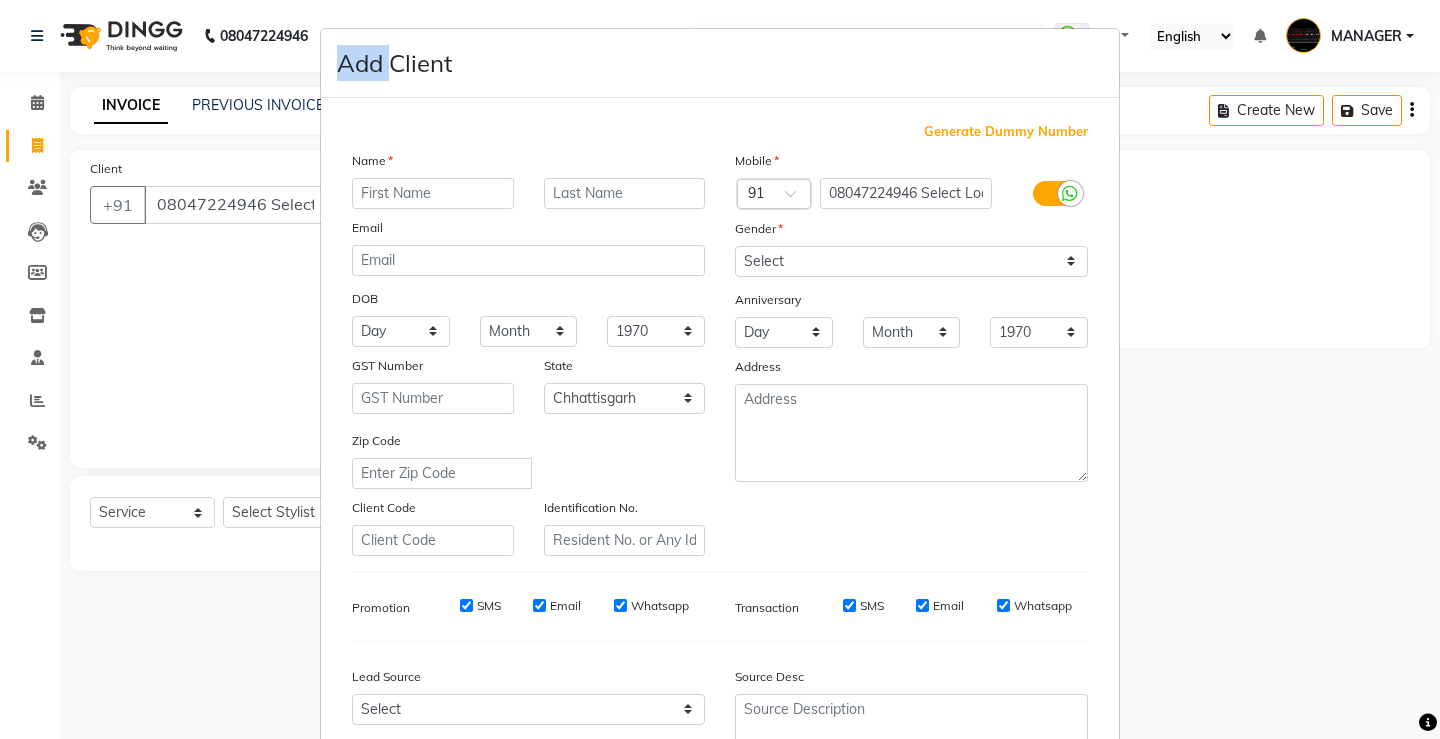 click on "Add Client Generate Dummy Number Name Email DOB Day 01 02 03 04 05 06 07 08 09 10 11 12 13 14 15 16 17 18 19 20 21 22 23 24 25 26 27 28 29 30 31 Month January February March April May June July August September October November December 1940 1941 1942 1943 1944 1945 1946 1947 1948 1949 1950 1951 1952 1953 1954 1955 1956 1957 1958 1959 1960 1961 1962 1963 1964 1965 1966 1967 1968 1969 1970 1971 1972 1973 1974 1975 1976 1977 1978 1979 1980 1981 1982 1983 1984 1985 1986 1987 1988 1989 1990 1991 1992 1993 1994 1995 1996 1997 1998 1999 2000 2001 2002 2003 2004 2005 2006 2007 2008 2009 2010 2011 2012 2013 2014 2015 2016 2017 2018 2019 2020 2021 2022 2023 2024 GST Number State Select Andaman and Nicobar Islands Andhra Pradesh Arunachal Pradesh Assam Bihar Chandigarh Chhattisgarh Dadra and Nagar Haveli Daman and Diu Delhi Goa Gujarat Haryana Himachal Pradesh Jammu and Kashmir Jharkhand Karnataka Kerala Lakshadweep Madhya Pradesh Maharashtra Manipur Meghalaya Mizoram Nagaland Odisha Pondicherry Punjab Rajasthan Sikkim" at bounding box center [720, 369] 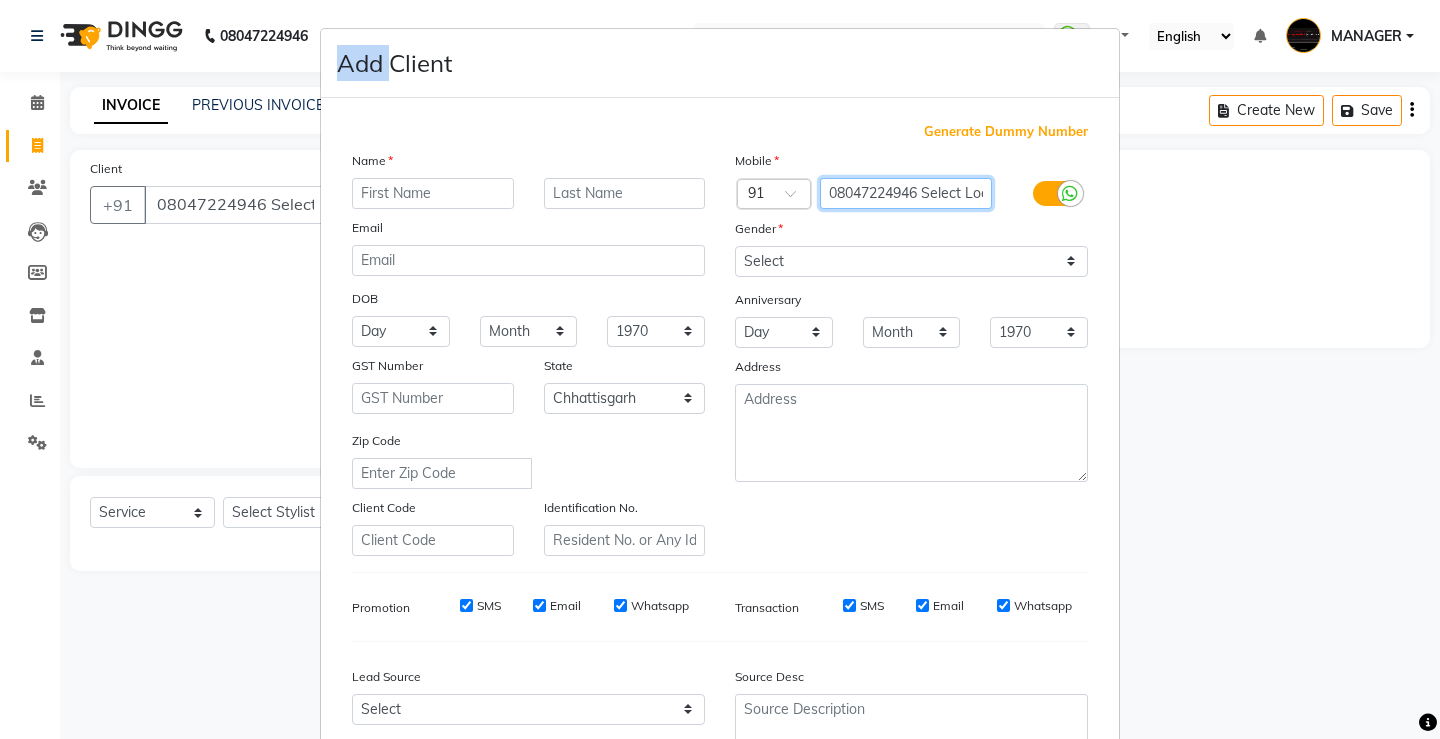click on "08047224946 Select Location × Capello Salon, Bilaspur WhatsApp Status ✕ Status: Disconnected Recent Service Activity: 01-01-1970 05:30 AM 08047224946 Whatsapp Settings Default Panel My Panel English ENGLISH Español العربية मराठी हिंदी ગુજરાતી தமிழ் 中文 Notifications nothing to show MANAGER Manage Profile Change Password Sign out Version:3.15.11 ☀ Capello Salon, Bilaspur Calendar Invoice Clients Leads Members Inventory Staff Reports Settings Completed InProgress Upcoming Dropped Tentative Check-In Confirm Bookings Generate Report Segments Page Builder INVOICE PREVIOUS INVOICES Create New Save Open Invoices Client +91 [PHONE] searching... Date 02-08-2025 Invoice Number V/2025 V/2025-26 3656 Services Stylist Service Qty Price Disc Total Action AKASH Colour Touch-Up 1 1500 0 F | 0 % 1500 Select Service Product Membership Package Voucher Prepaid Gift Card Select Stylist ADMIN AKASH ANJALI khusboo KIRTI KUSHAL MANAGER tou" at bounding box center [906, 193] 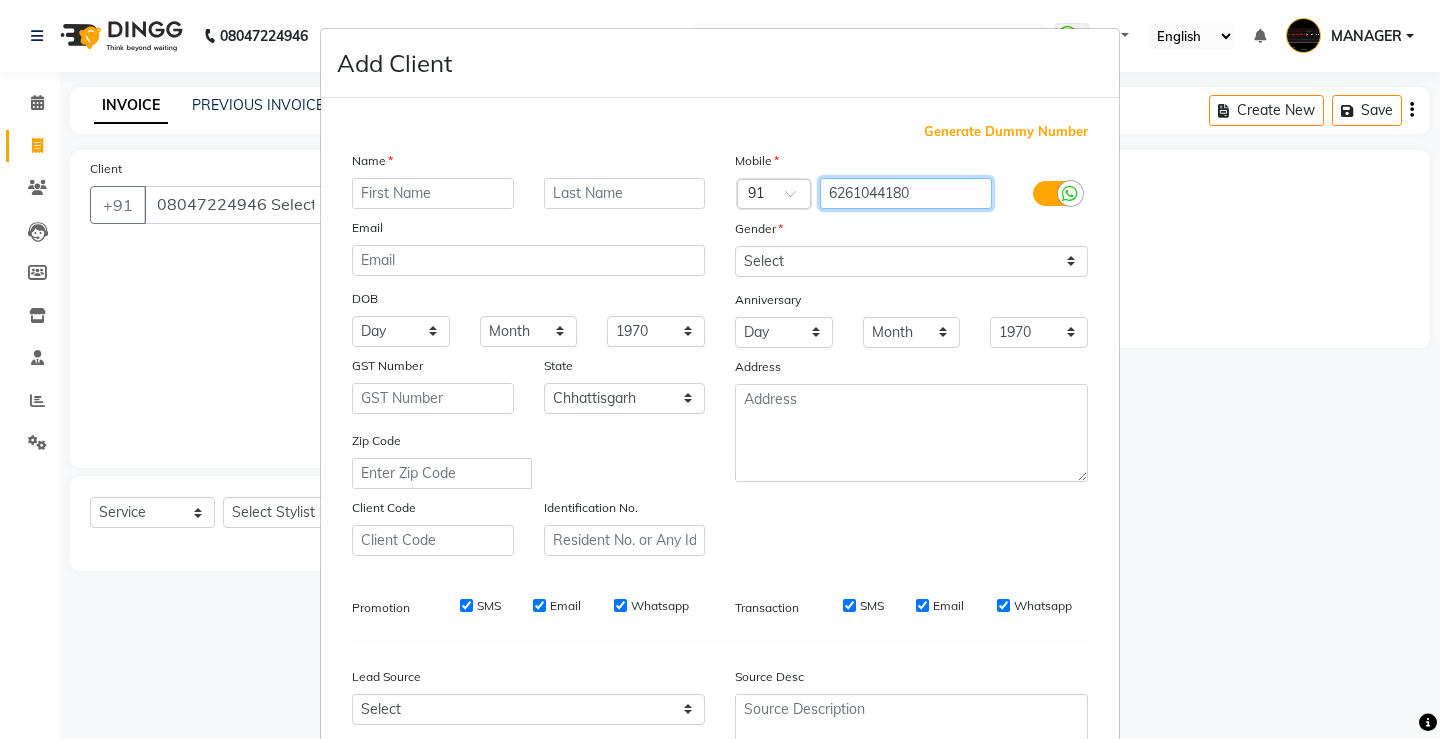 type on "6261044180" 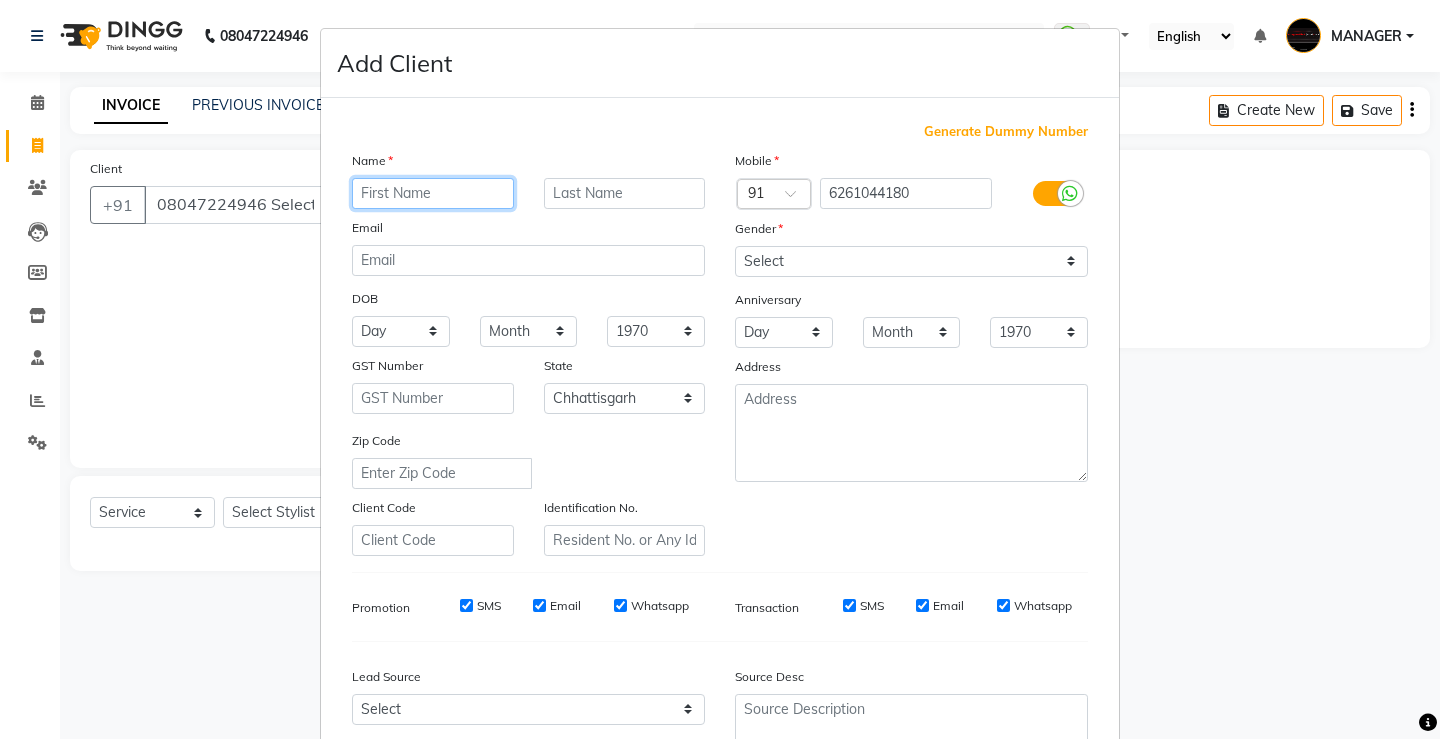 click at bounding box center [433, 193] 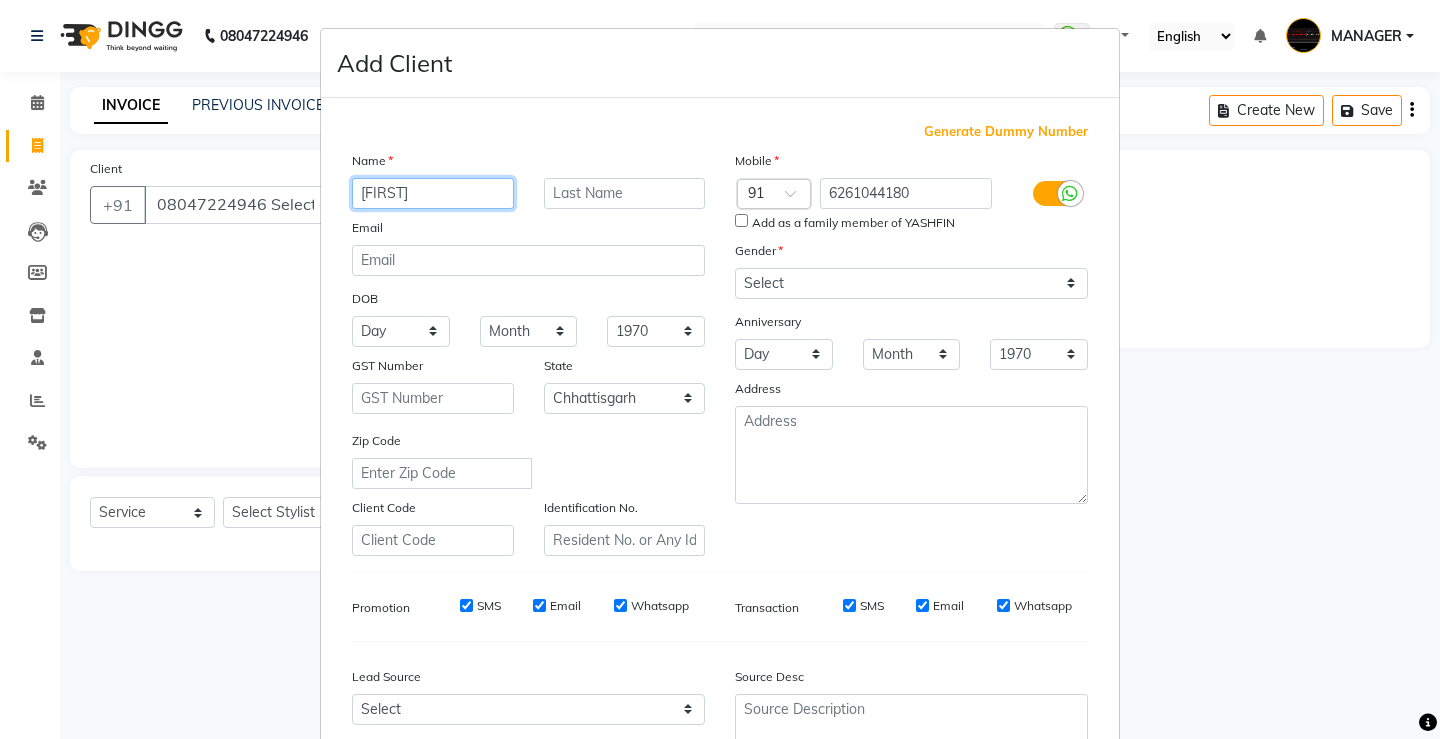 type on "[FIRST]" 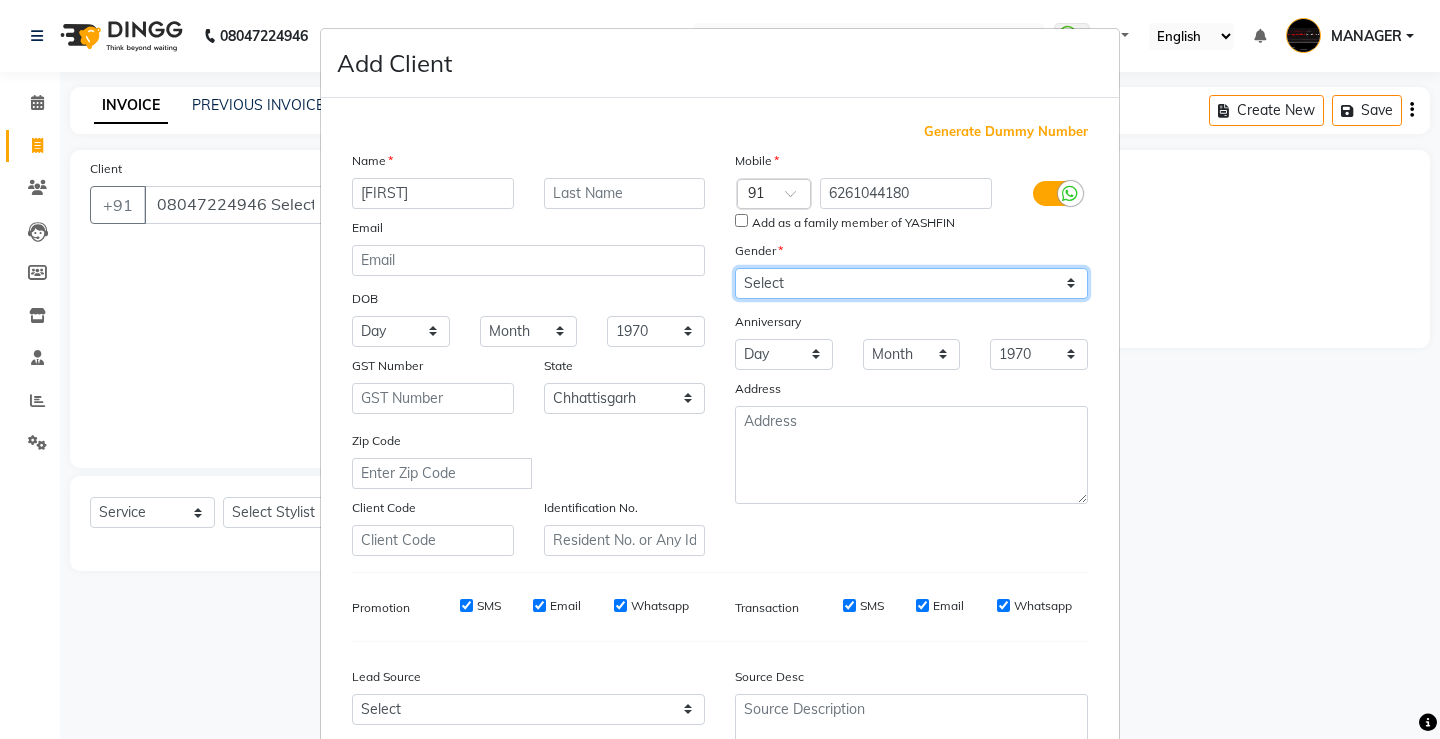 click on "Select Male Female Other Prefer Not To Say" at bounding box center (911, 283) 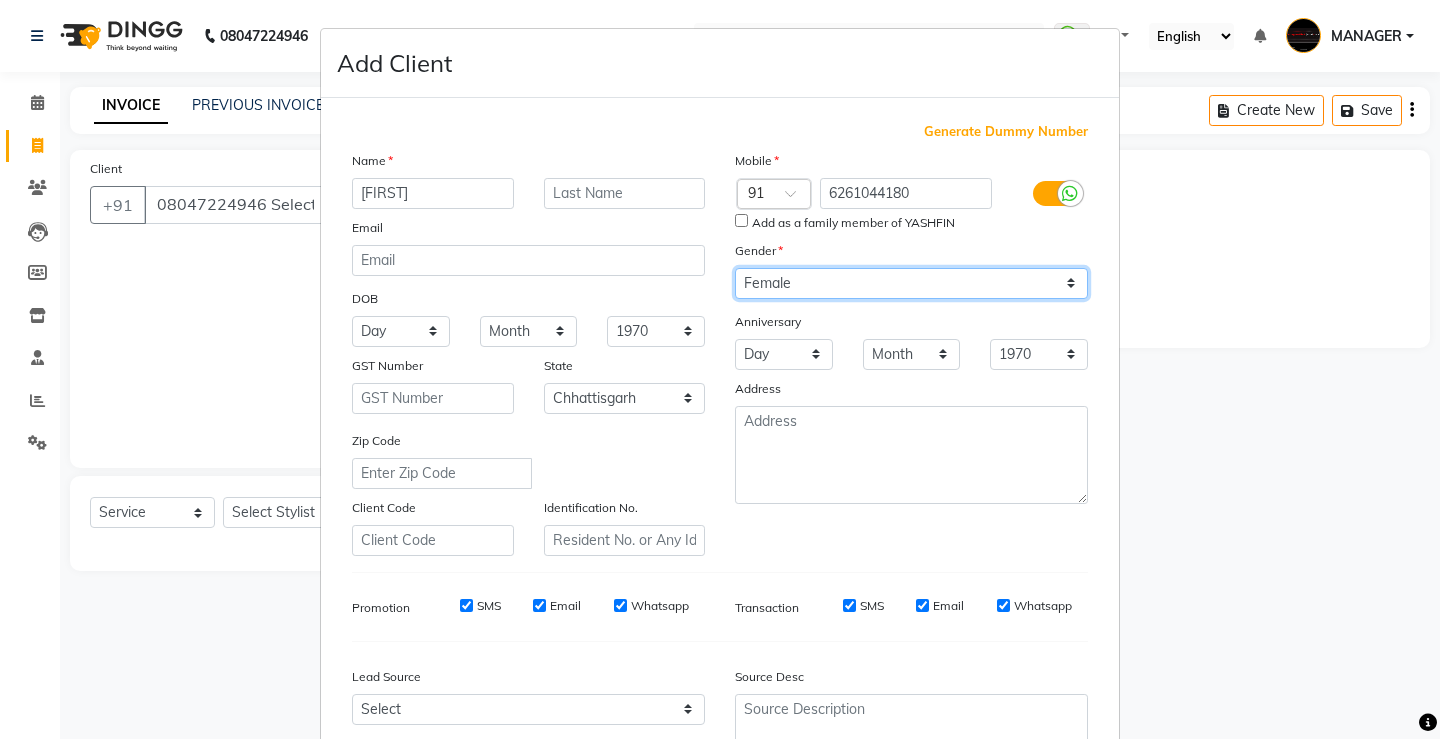 click on "Select Male Female Other Prefer Not To Say" at bounding box center (911, 283) 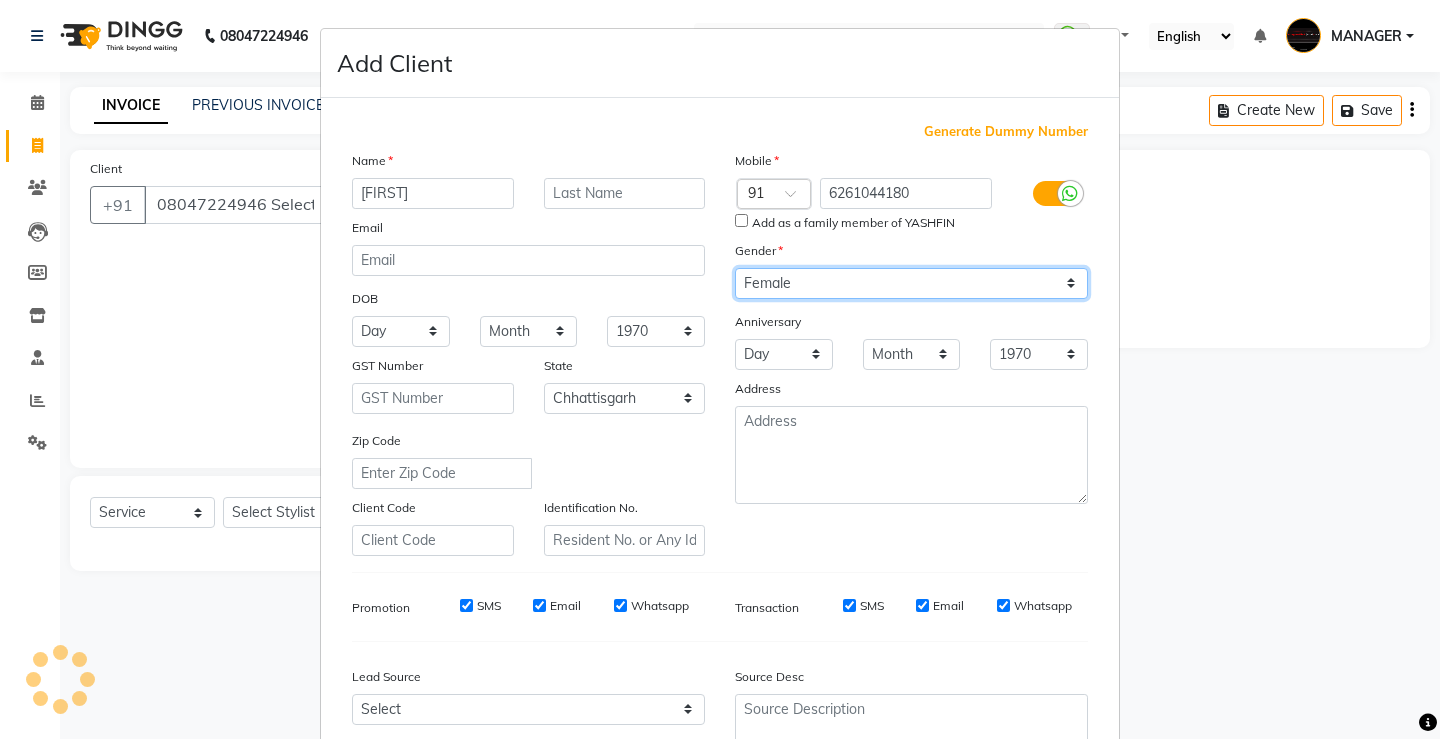 scroll, scrollTop: 184, scrollLeft: 0, axis: vertical 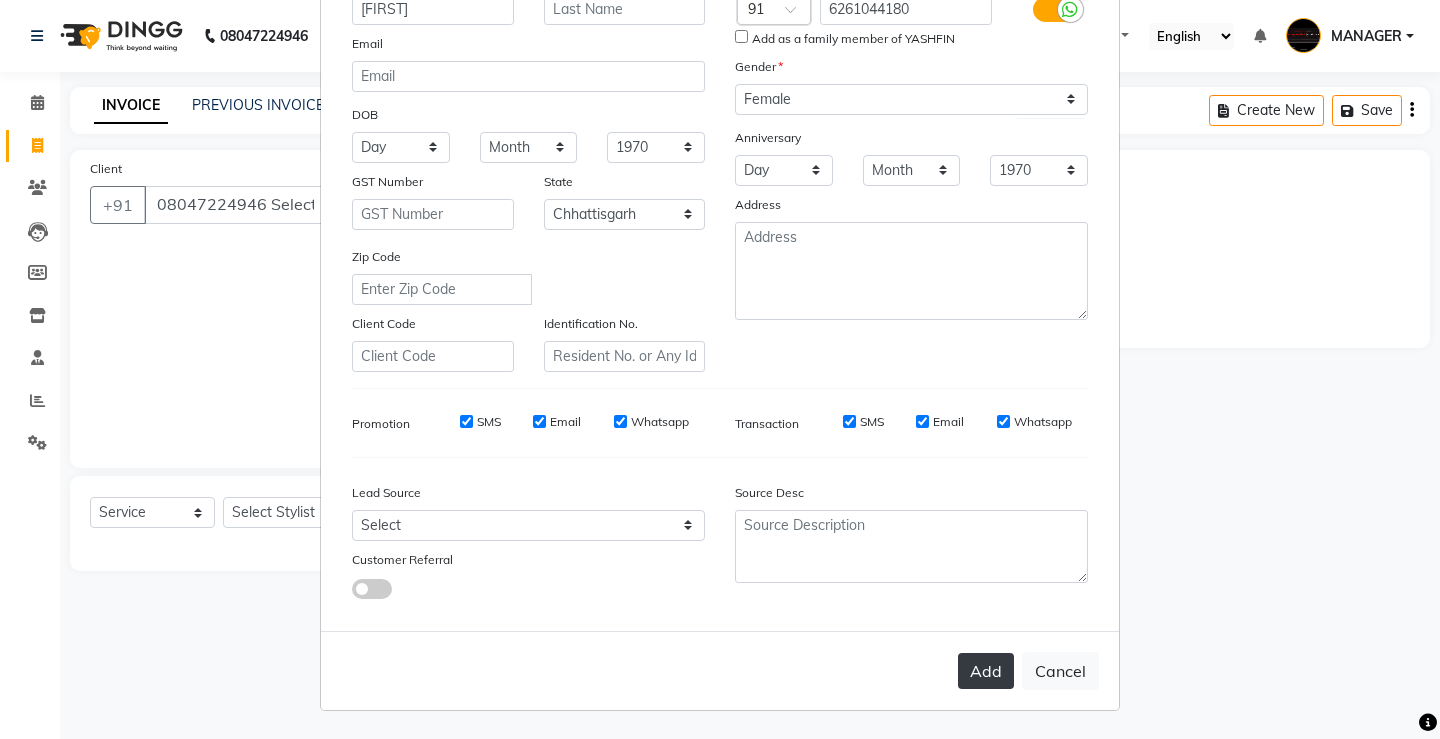 click on "Add" at bounding box center [986, 671] 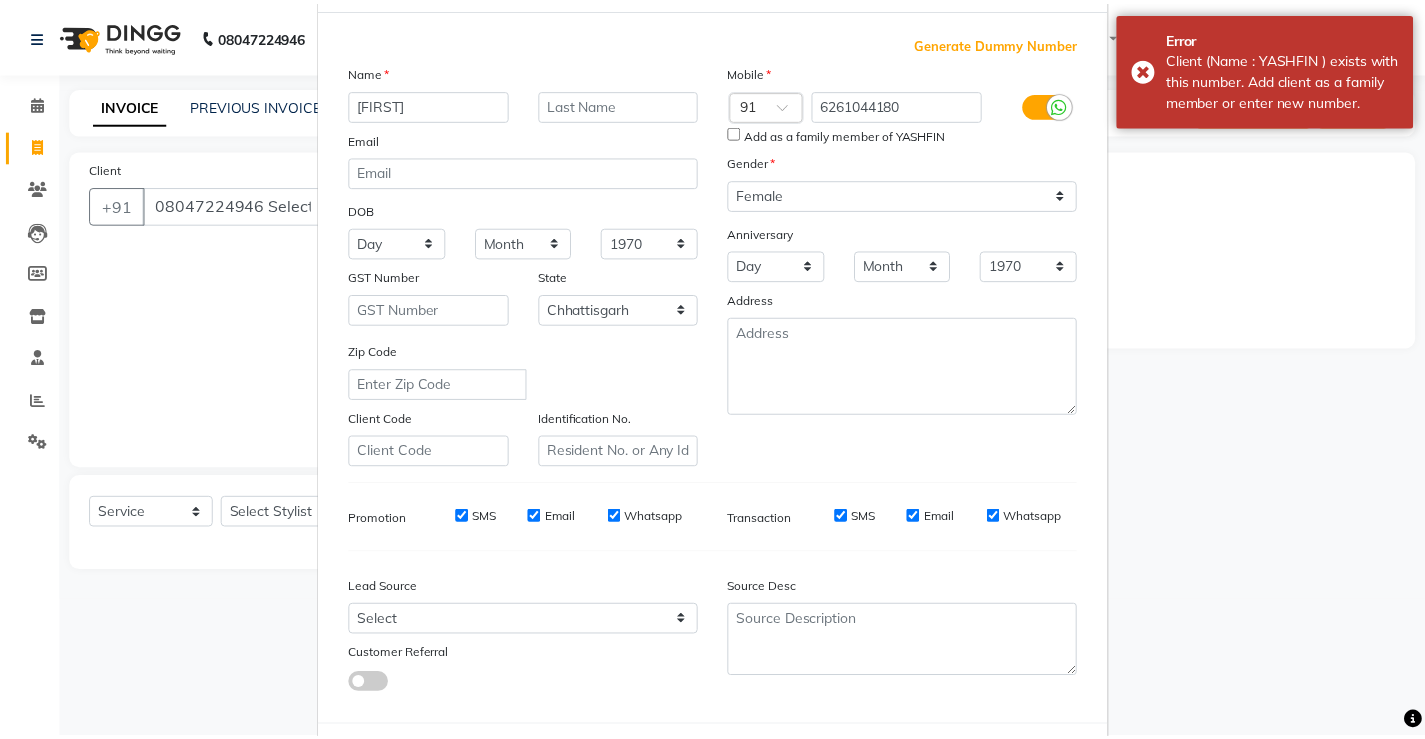scroll, scrollTop: 184, scrollLeft: 0, axis: vertical 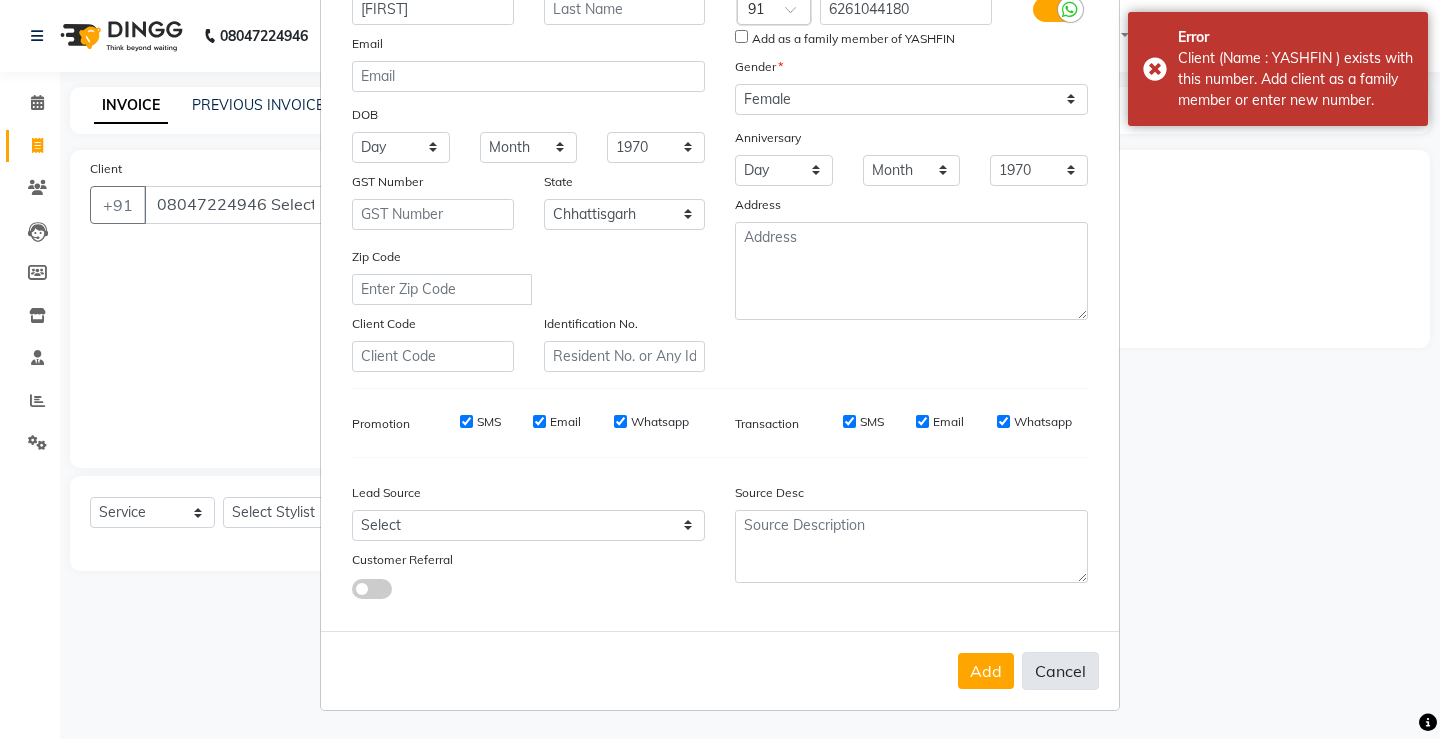 click on "Cancel" at bounding box center [1060, 671] 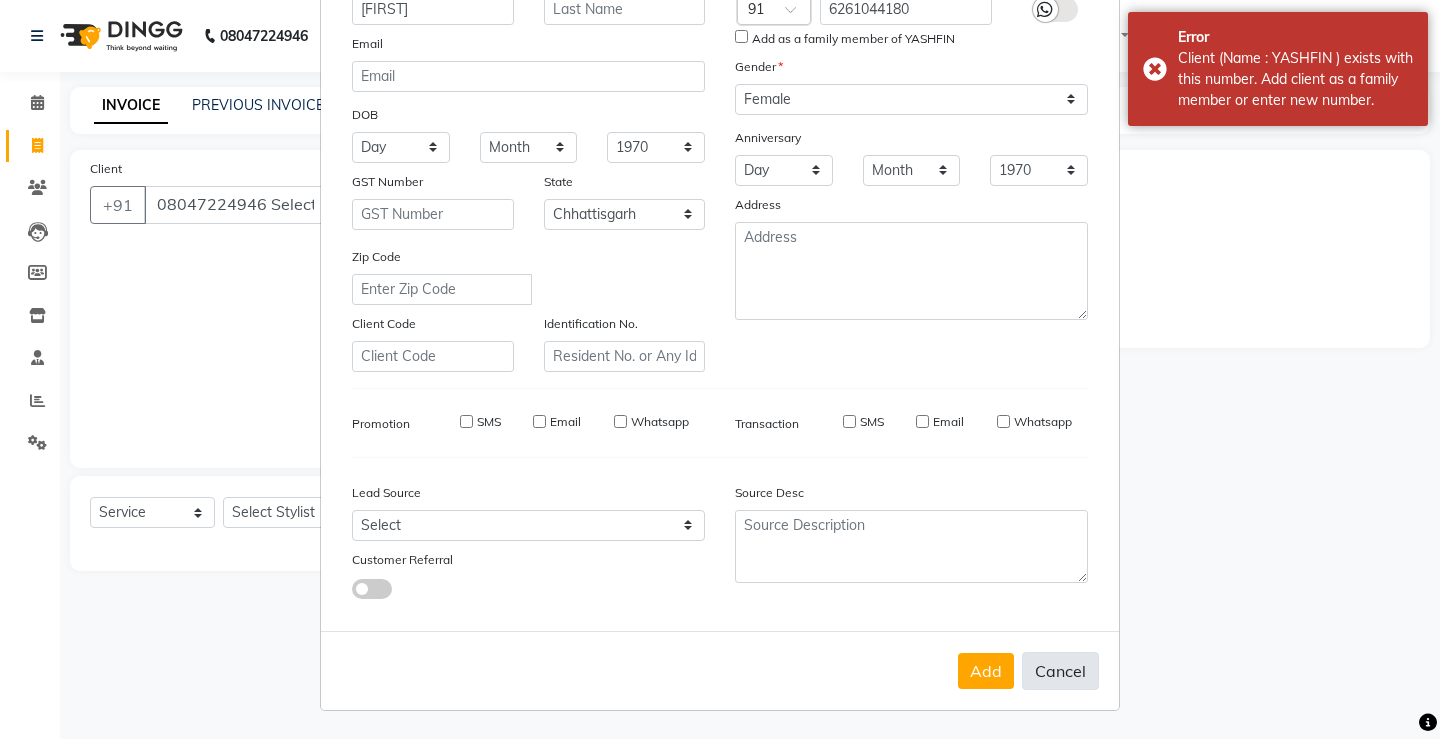 type 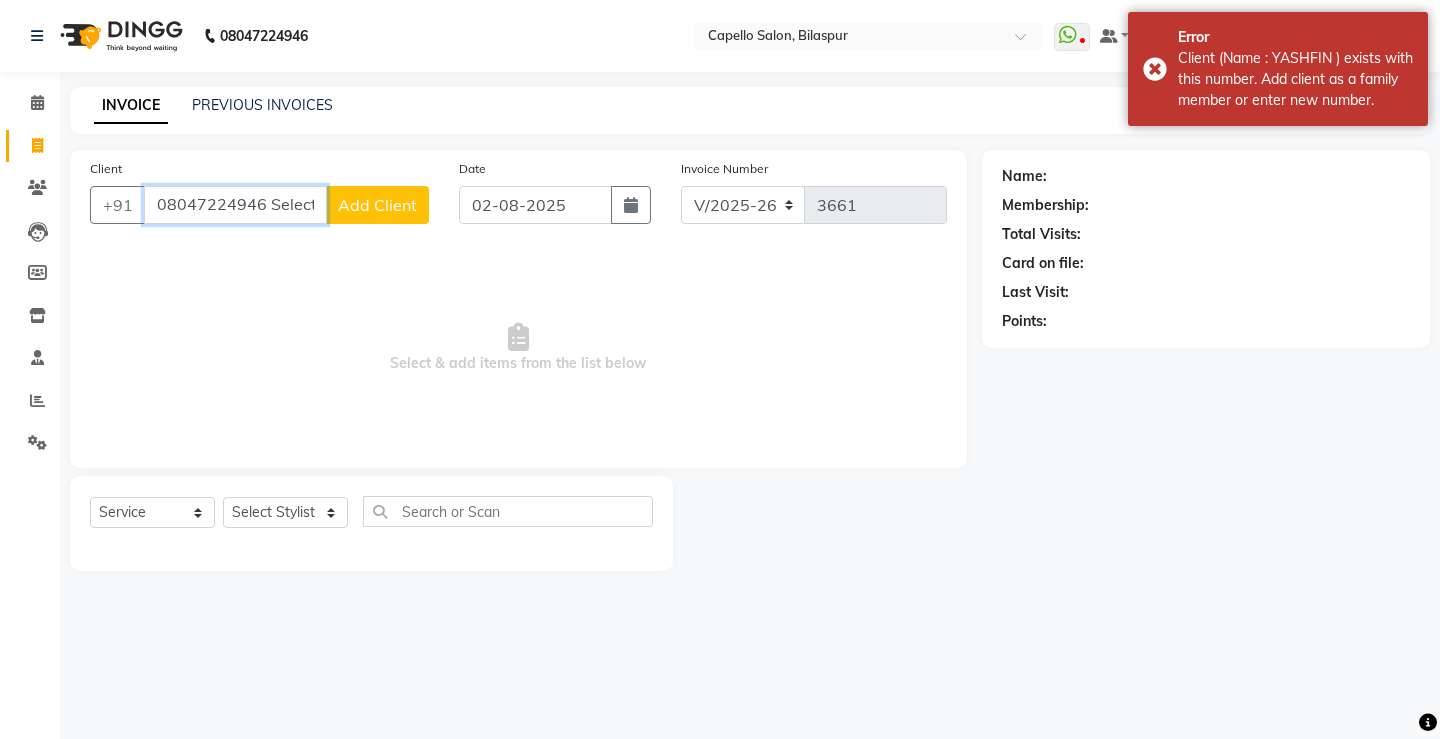 click on "08047224946 Select Location × Capello Salon, Bilaspur WhatsApp Status ✕ Status: Disconnected Recent Service Activity: 01-01-1970 05:30 AM 08047224946 Whatsapp Settings Default Panel My Panel English ENGLISH Español العربية मराठी हिंदी ગુજરાતી தமிழ் 中文 Notifications nothing to show MANAGER Manage Profile Change Password Sign out Version:3.15.11 ☀ Capello Salon, Bilaspur Calendar Invoice Clients Leads Members Inventory Staff Reports Settings Completed InProgress Upcoming Dropped Tentative Check-In Confirm Bookings Generate Report Segments Page Builder INVOICE PREVIOUS INVOICES Create New Save Open Invoices Client +91 [PHONE] searching... Date 02-08-2025 Invoice Number V/2025 V/2025-26 3656 Services Stylist Service Qty Price Disc Total Action AKASH Colour Touch-Up 1 1500 0 F | 0 % 1500 Select Service Product Membership Package Voucher Prepaid Gift Card Select Stylist ADMIN AKASH ANJALI khusboo KIRTI KUSHAL MANAGER tou" at bounding box center [235, 205] 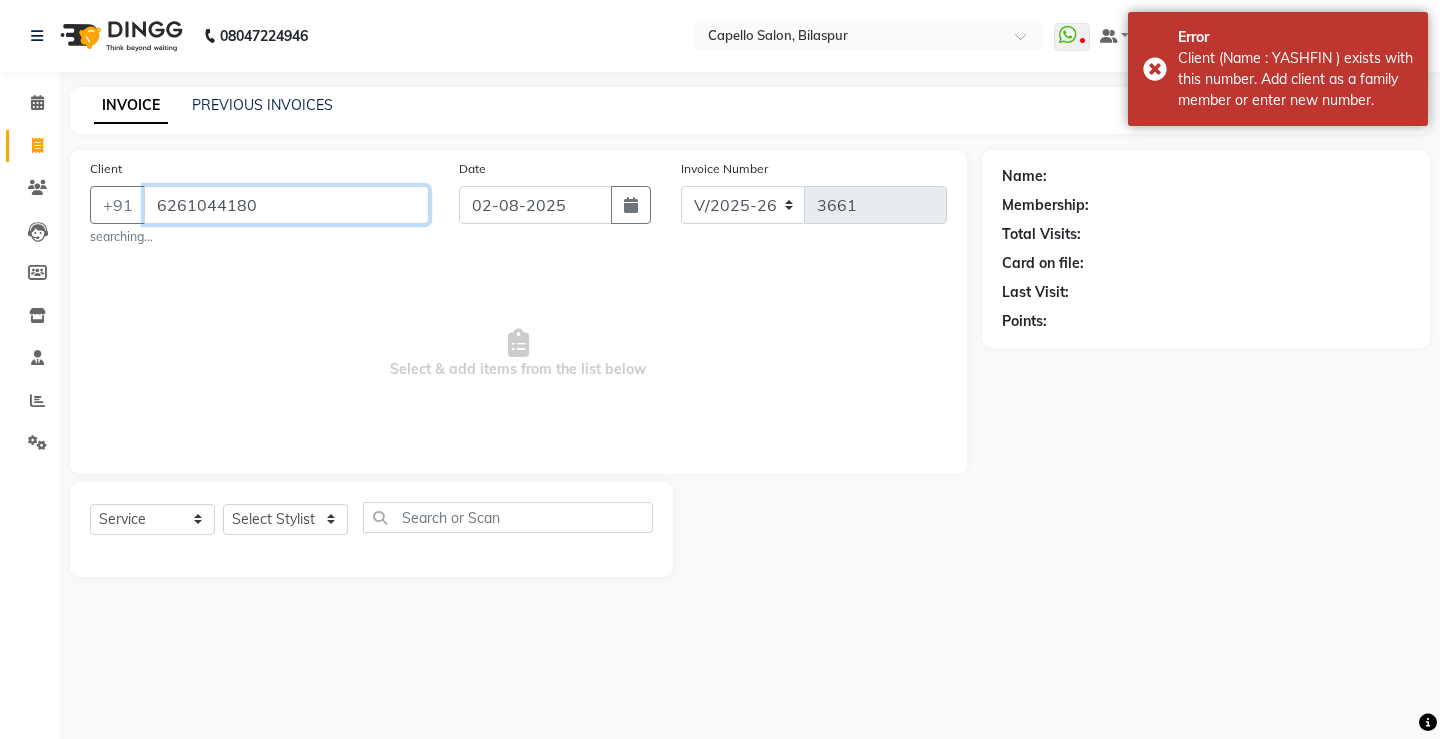 type on "6261044180" 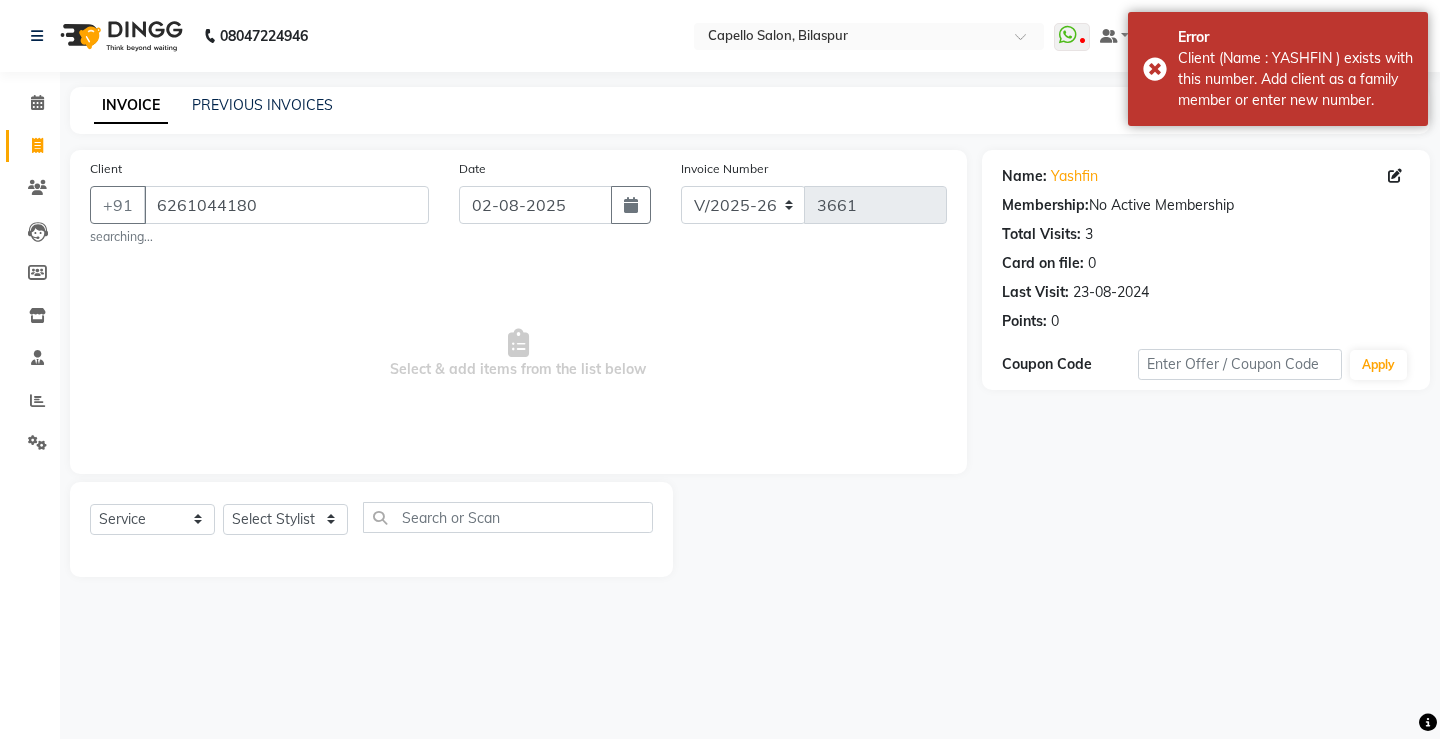 click on "Select & add items from the list below" at bounding box center (518, 354) 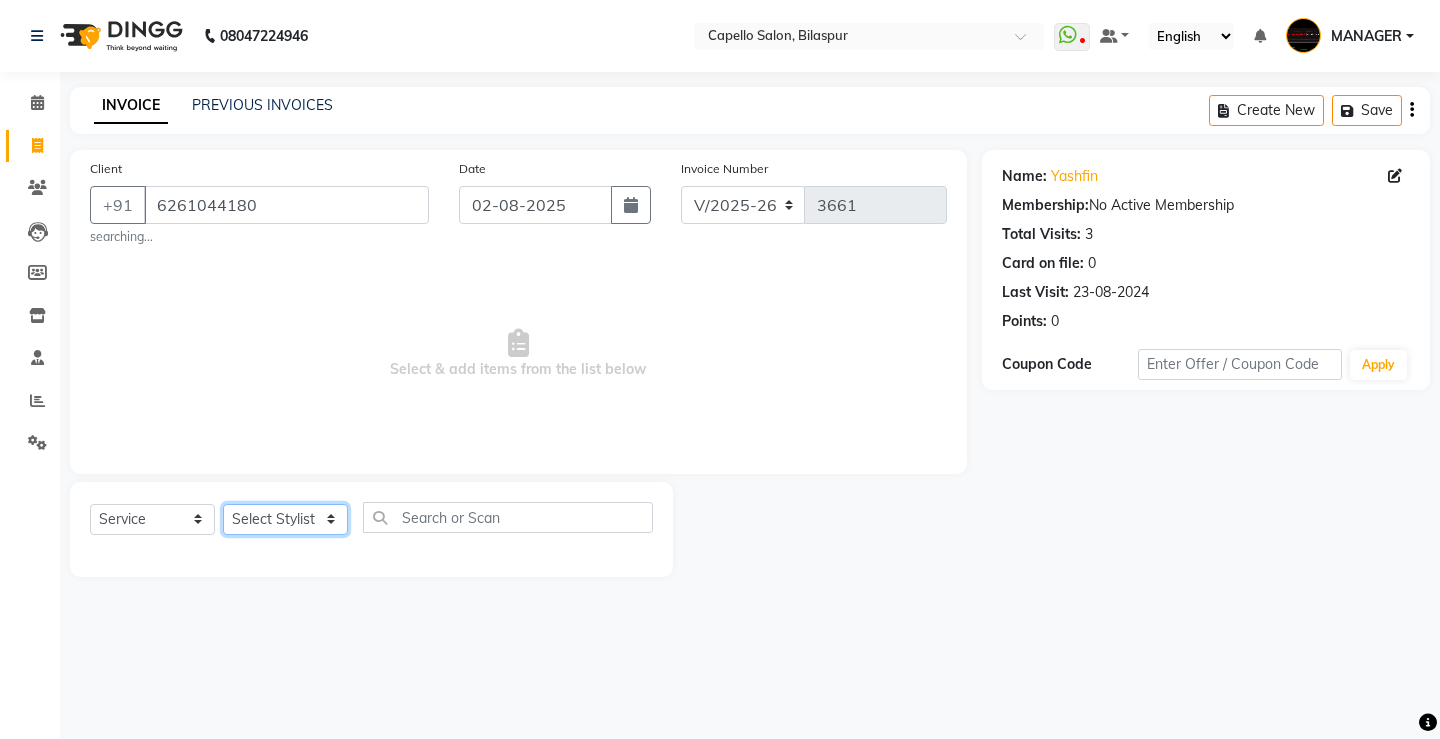 click on "Select Stylist ADMIN AKASH ANJALI khusboo KIRTI KUSHAL MANAGER Manish  RAJESH reshma ritee shailendra SHIVA VISHAL" 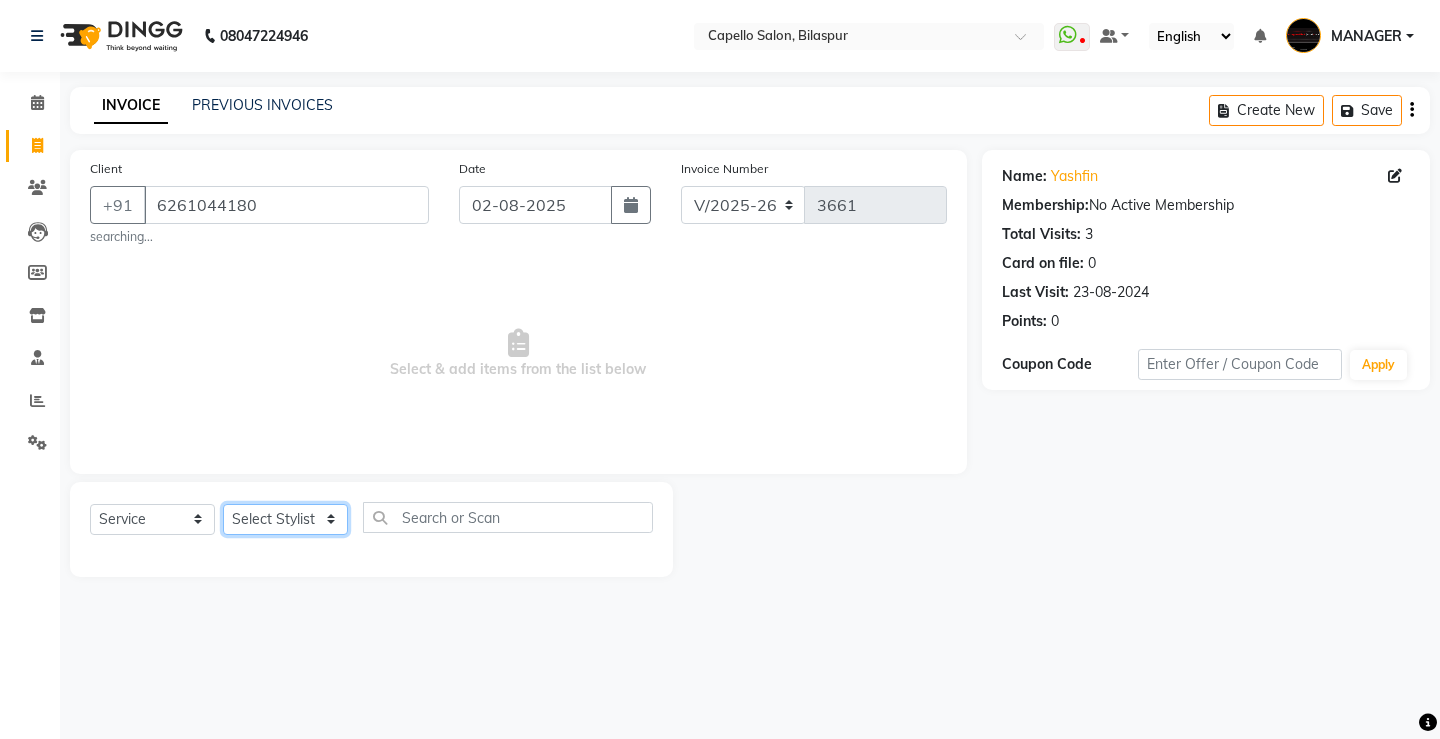 select on "14732" 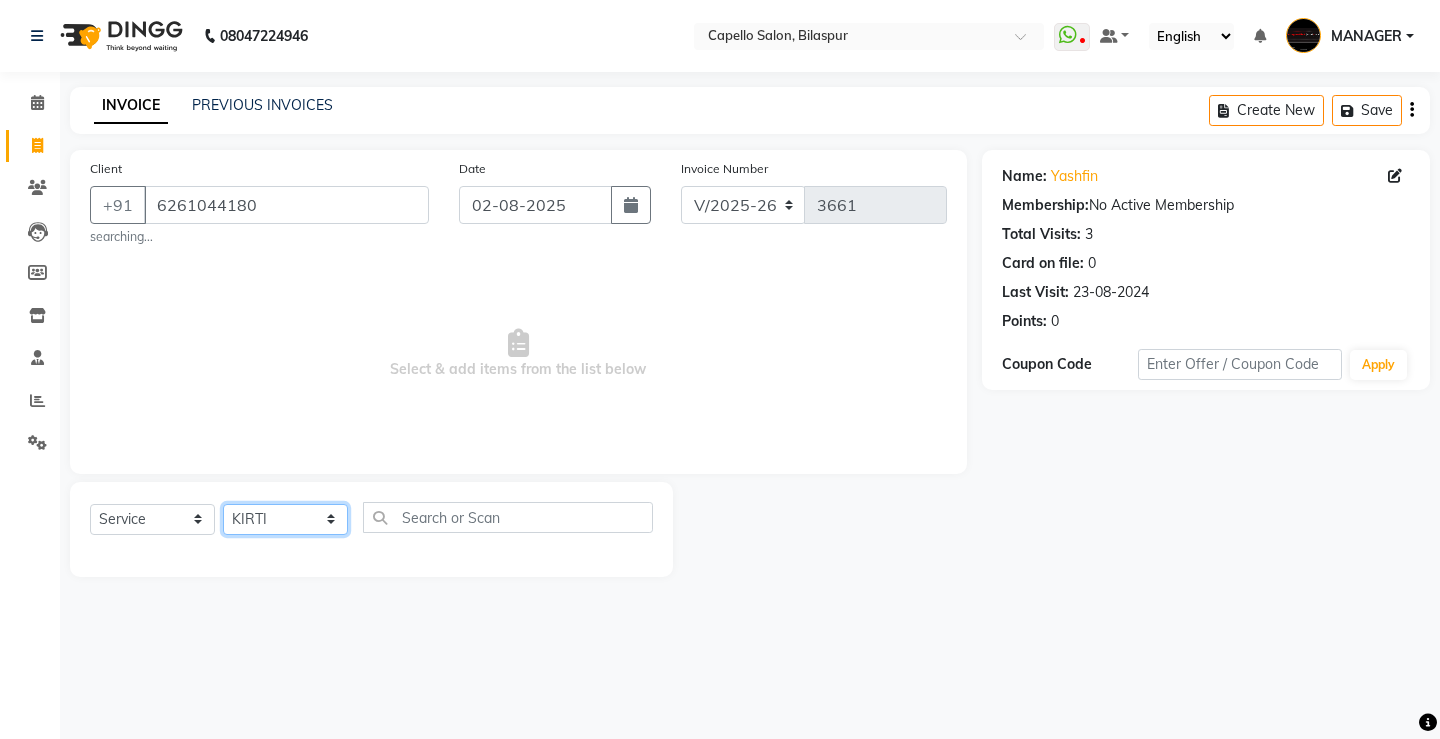 click on "Select Stylist ADMIN AKASH ANJALI khusboo KIRTI KUSHAL MANAGER Manish  RAJESH reshma ritee shailendra SHIVA VISHAL" 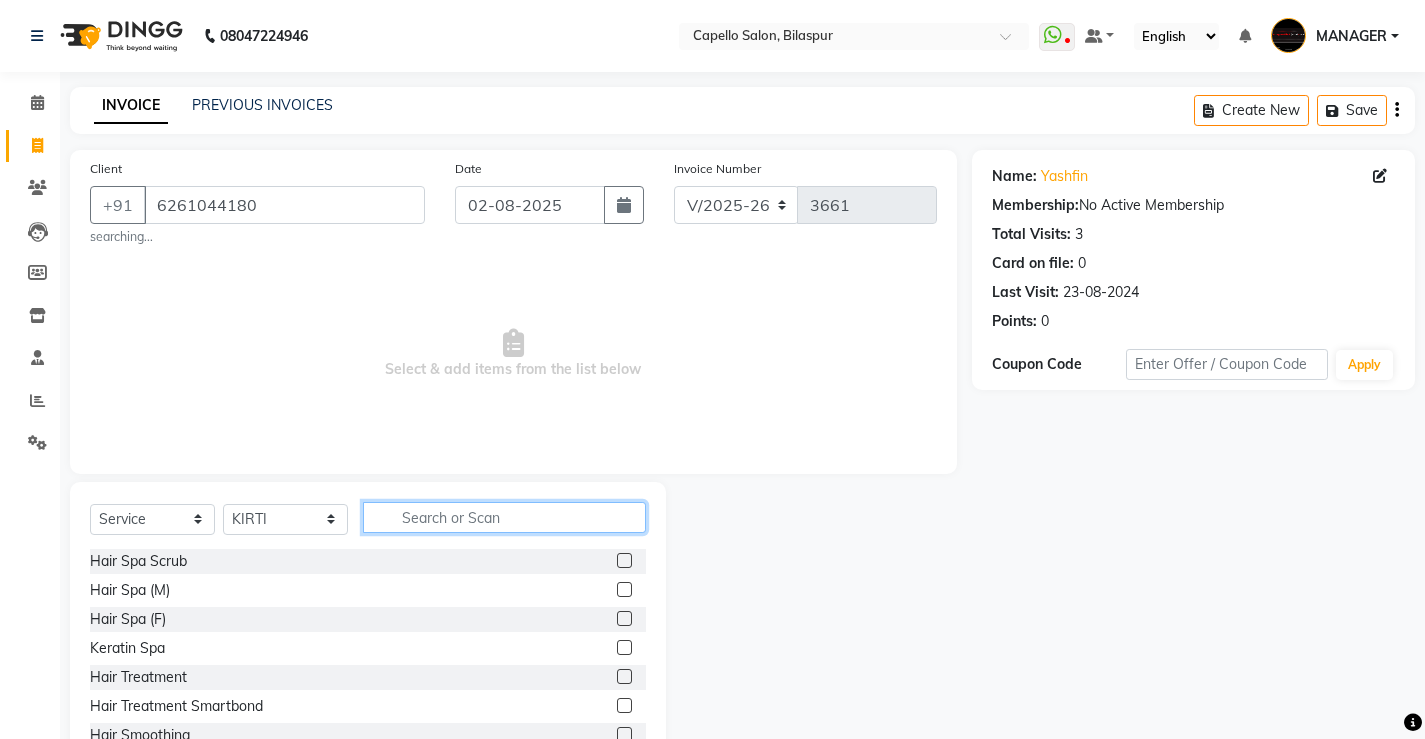 click 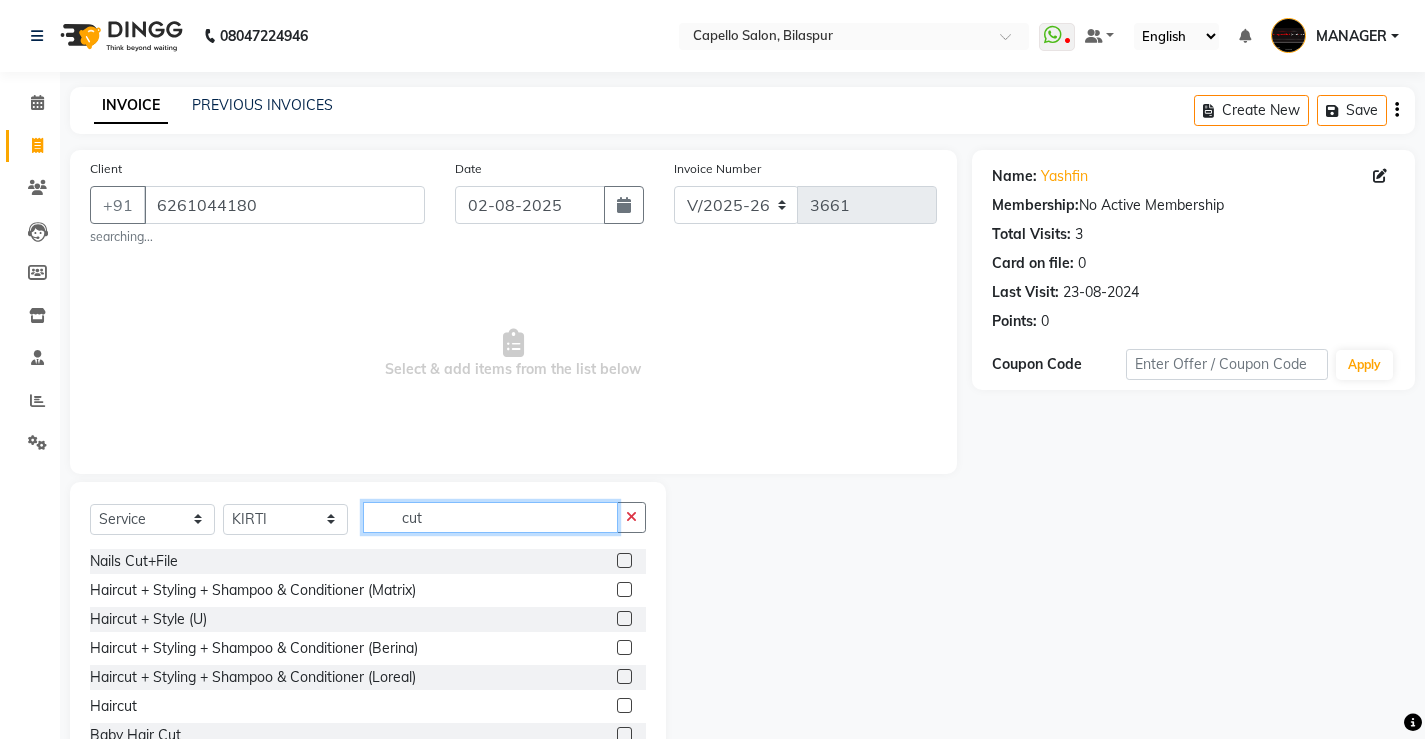 type on "cut" 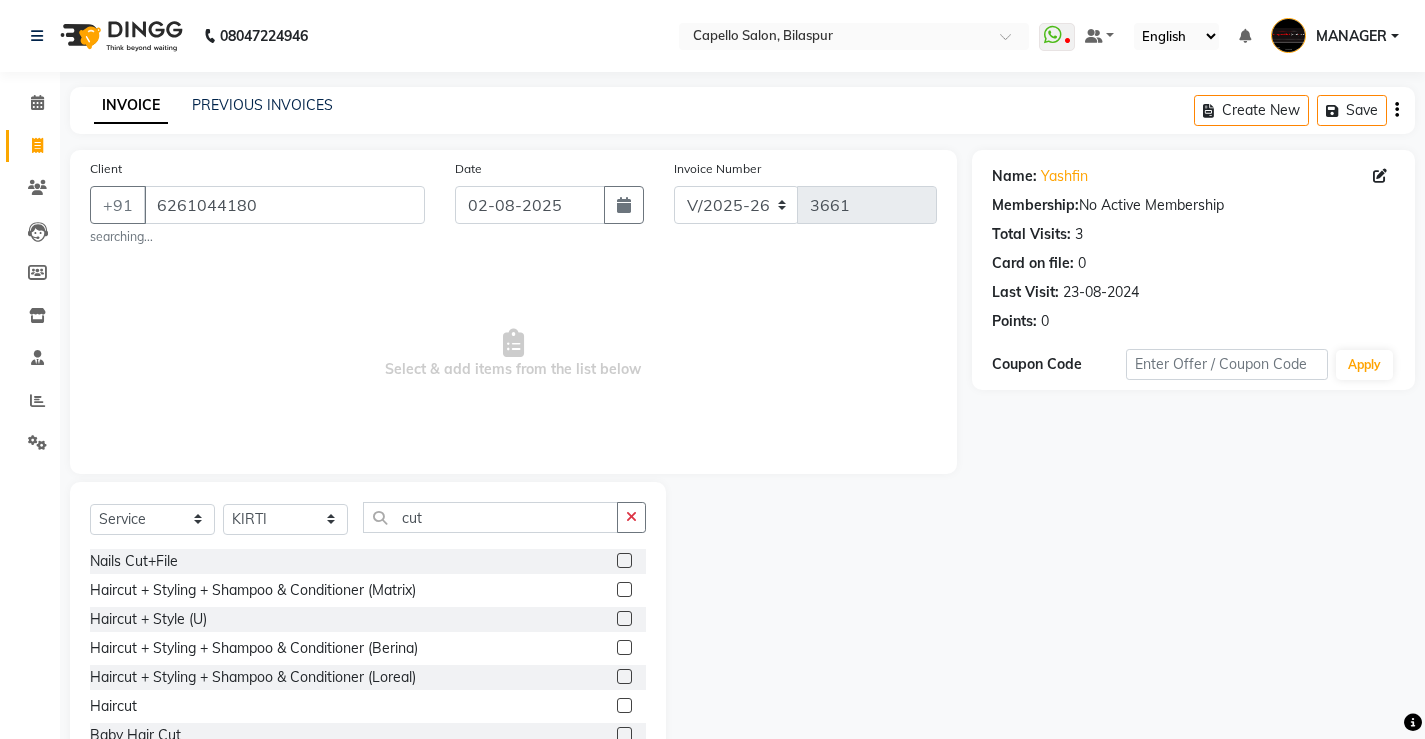 click on "Haircut + Style (U)" 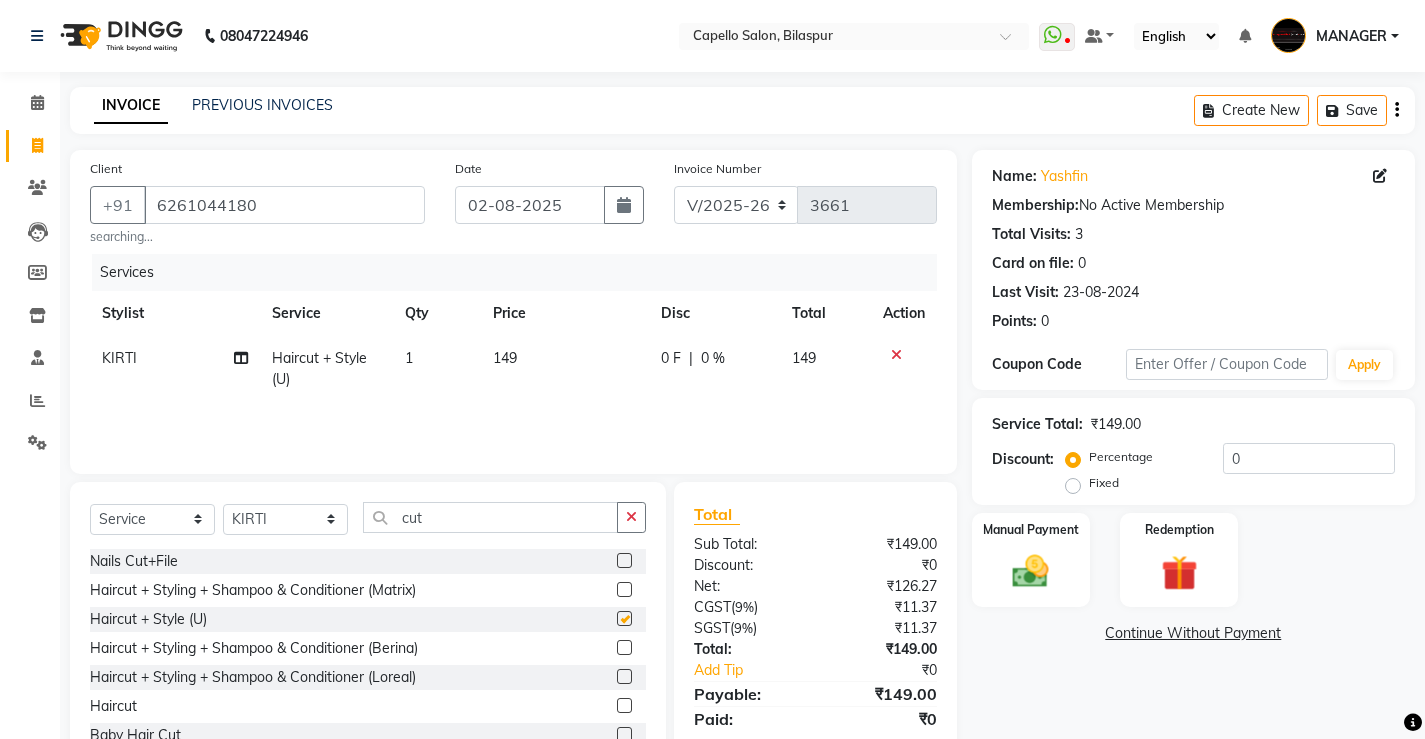 checkbox on "false" 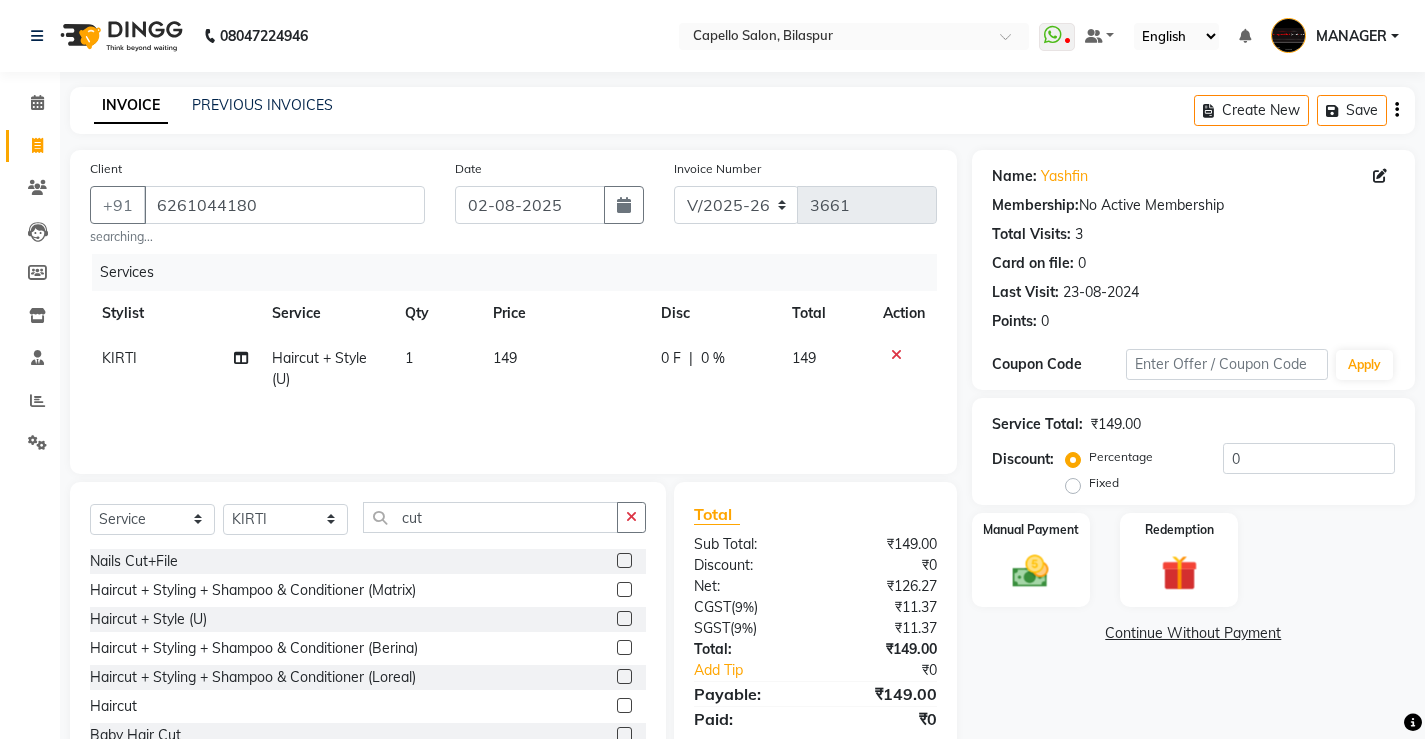 click on "149" 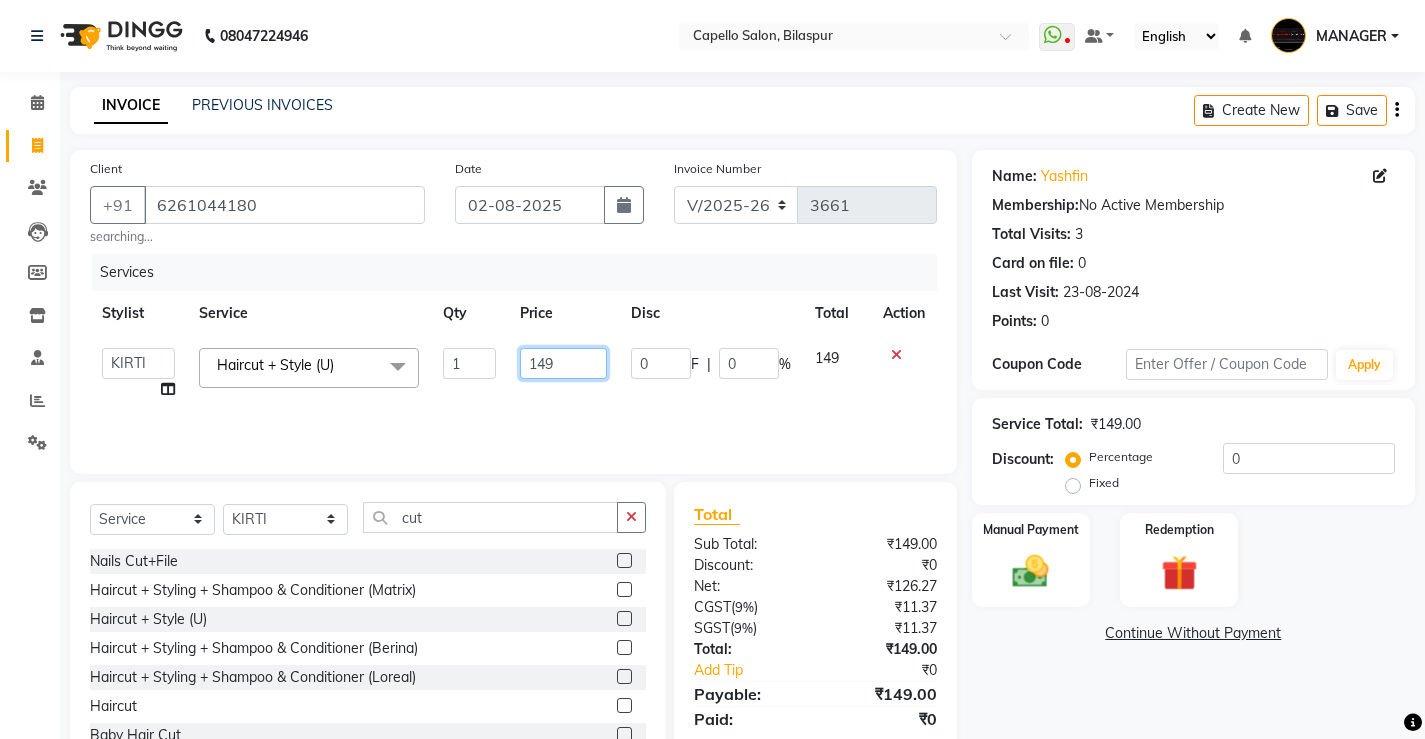 drag, startPoint x: 528, startPoint y: 376, endPoint x: 305, endPoint y: 382, distance: 223.0807 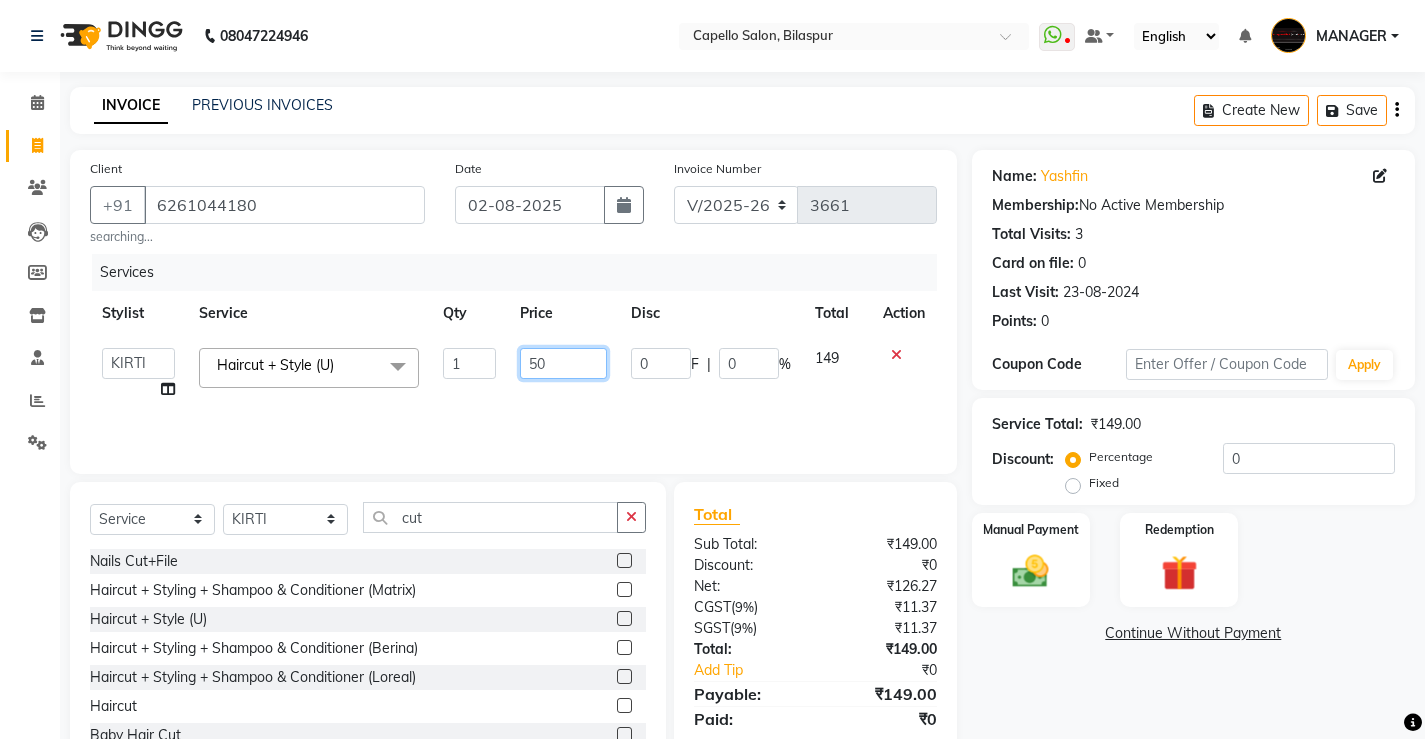 type on "500" 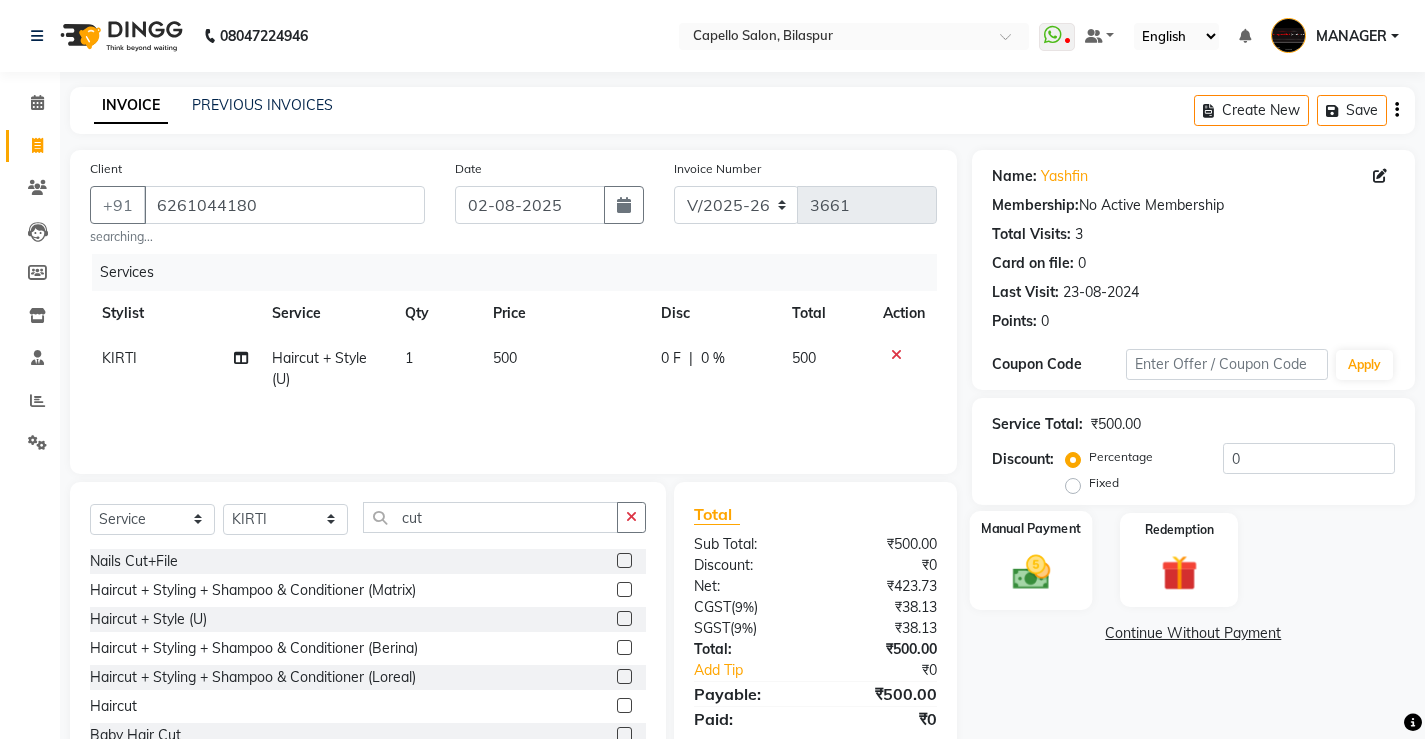 click 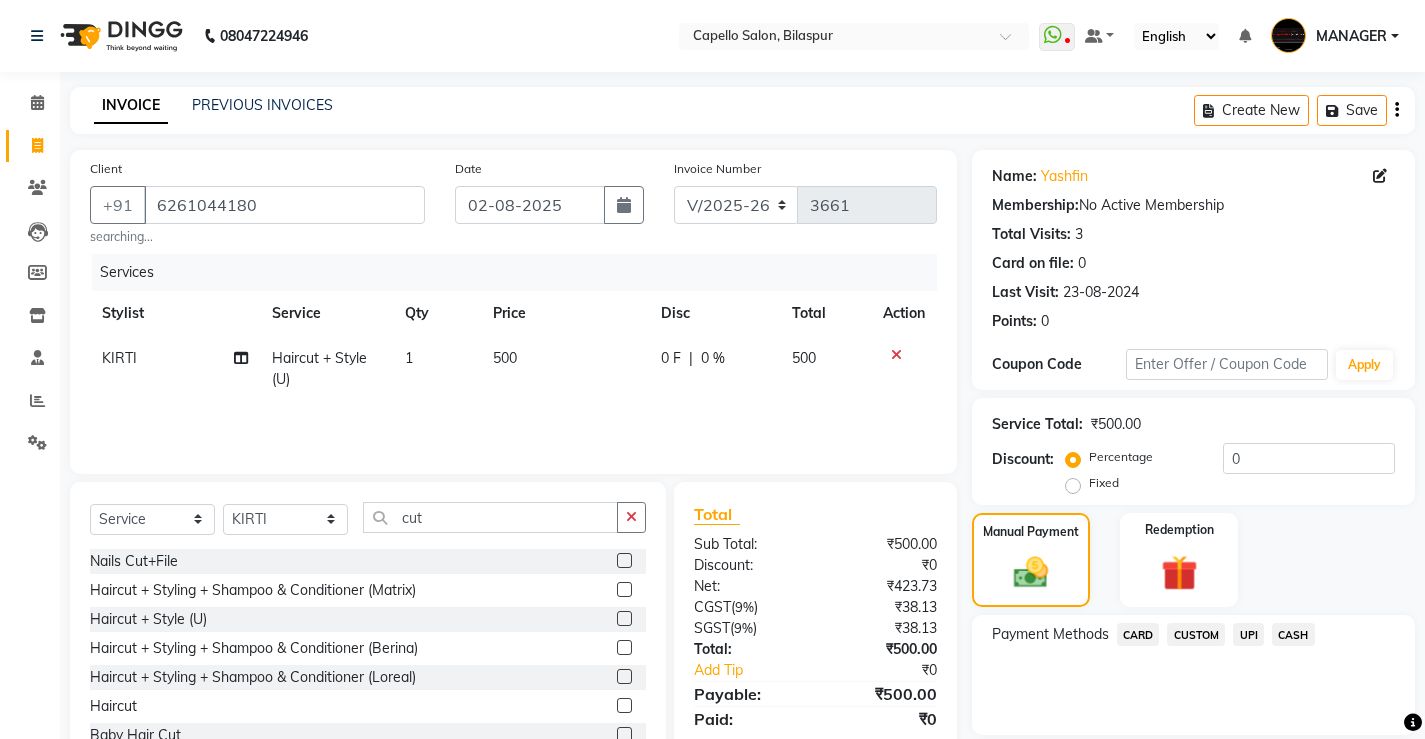 click on "CASH" 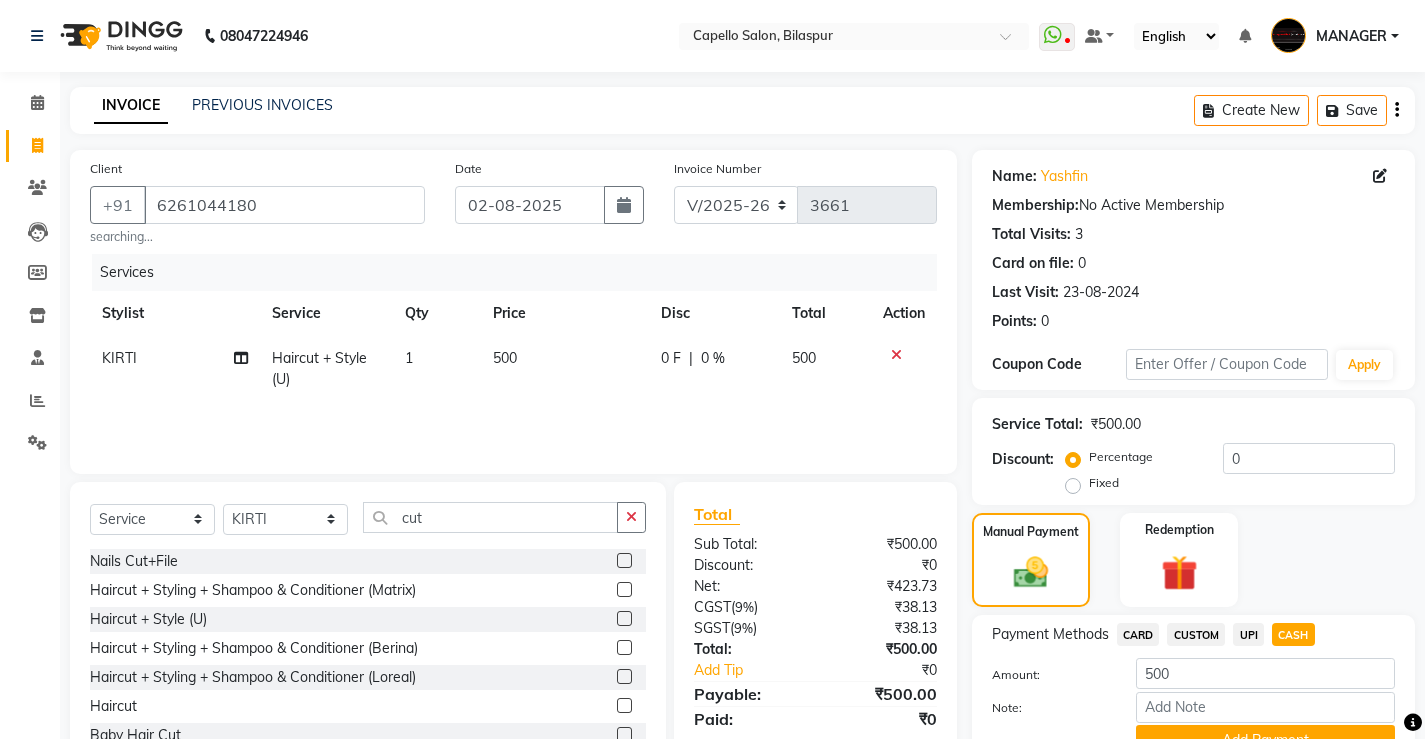 click on "Add Payment" 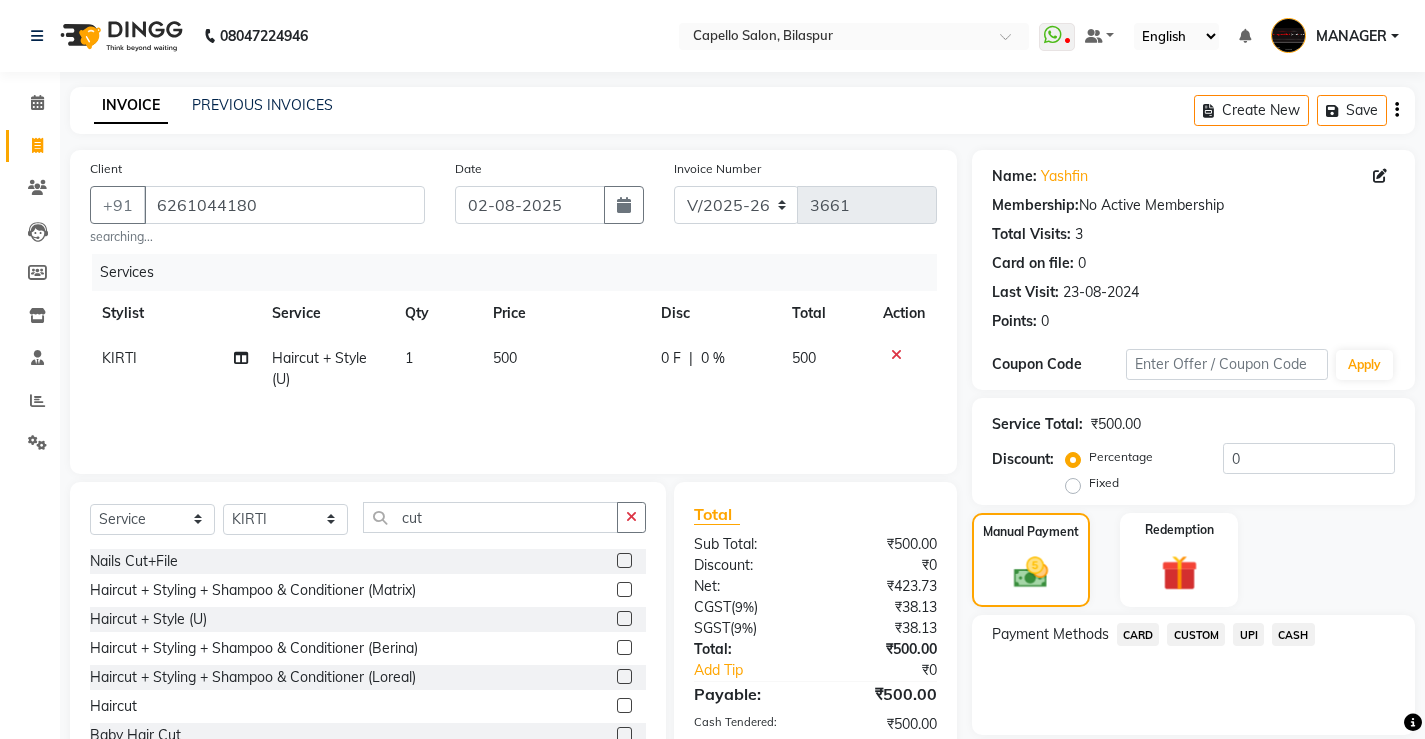 click on "Checkout" 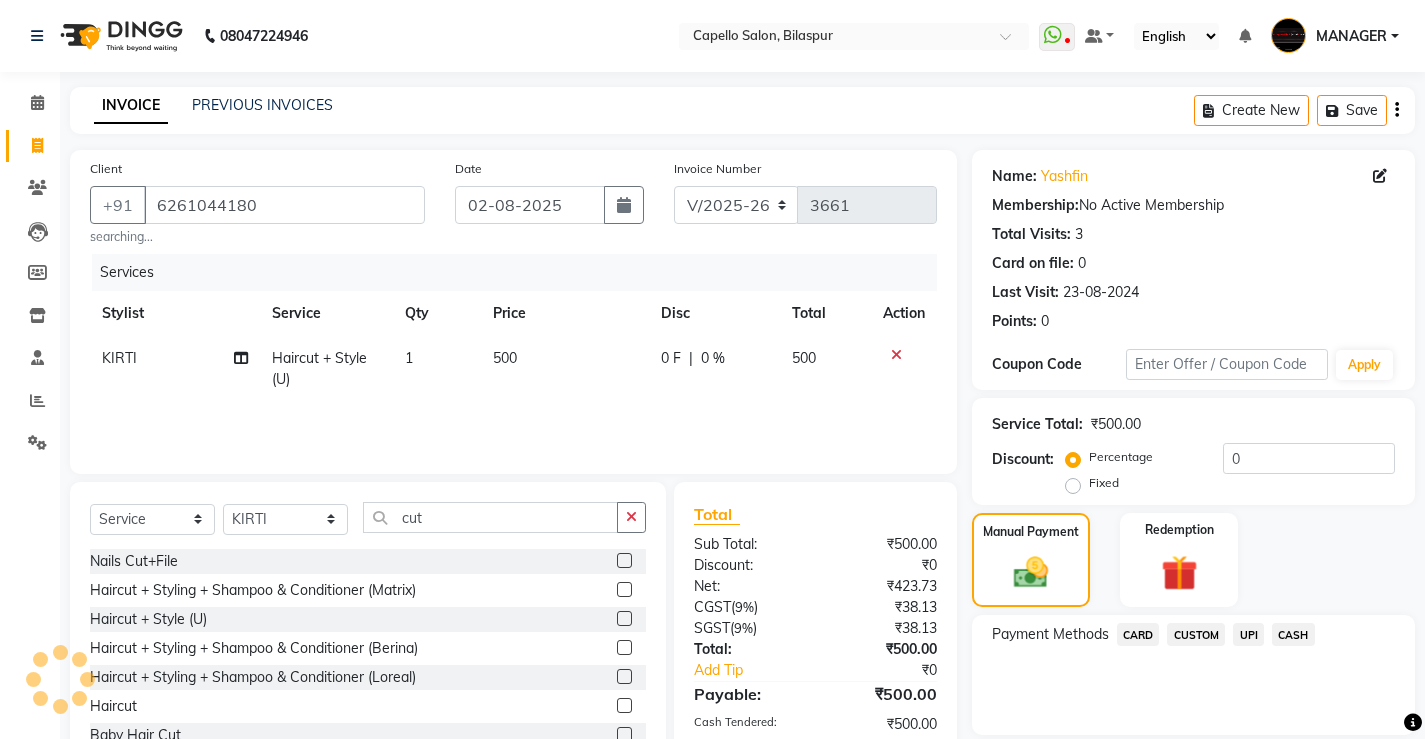 scroll, scrollTop: 180, scrollLeft: 0, axis: vertical 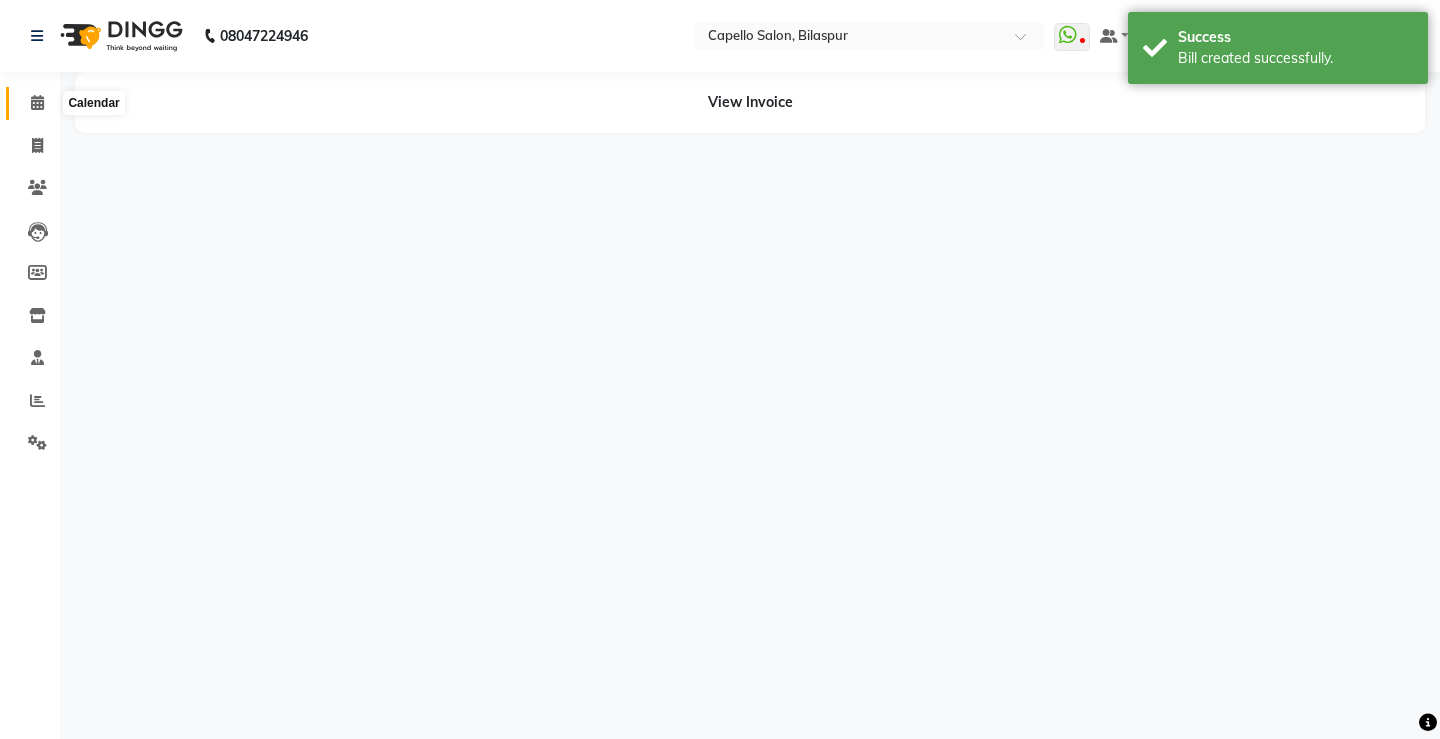 click 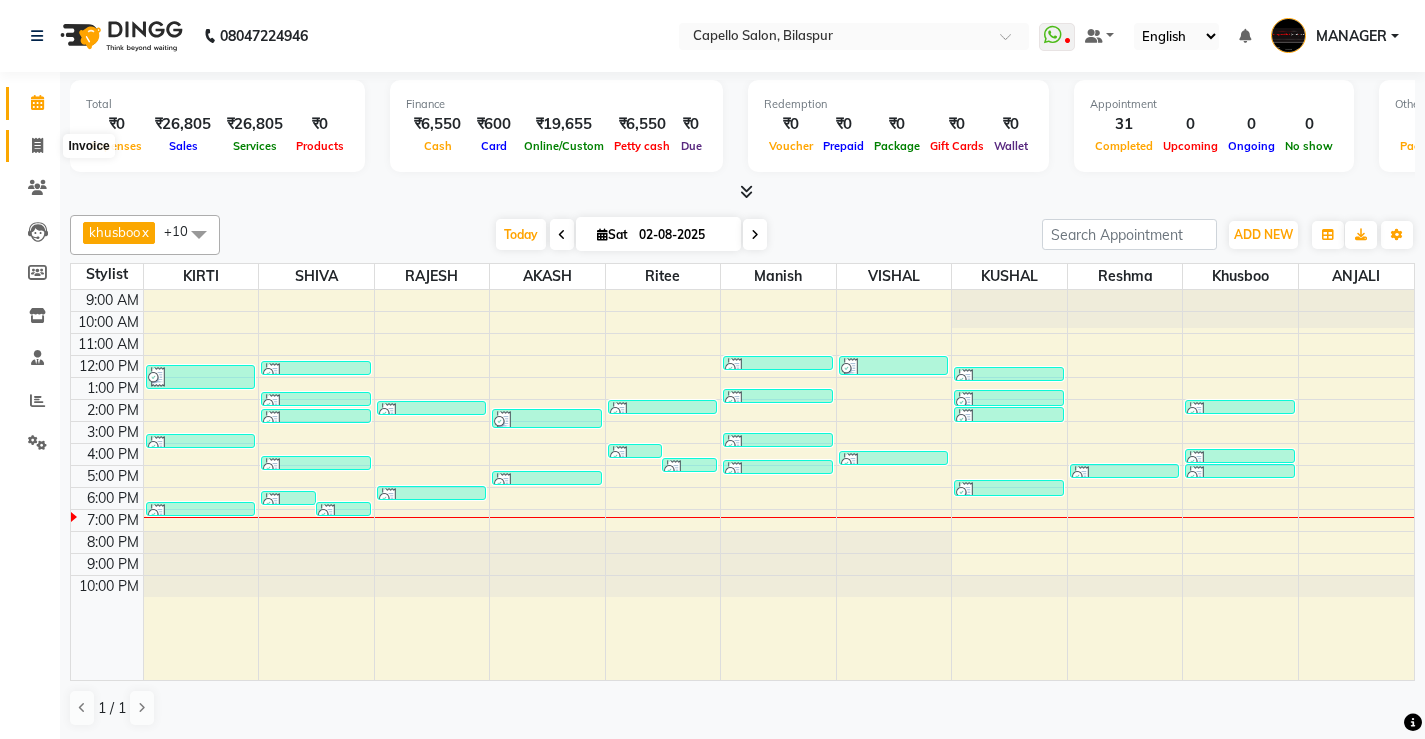 click 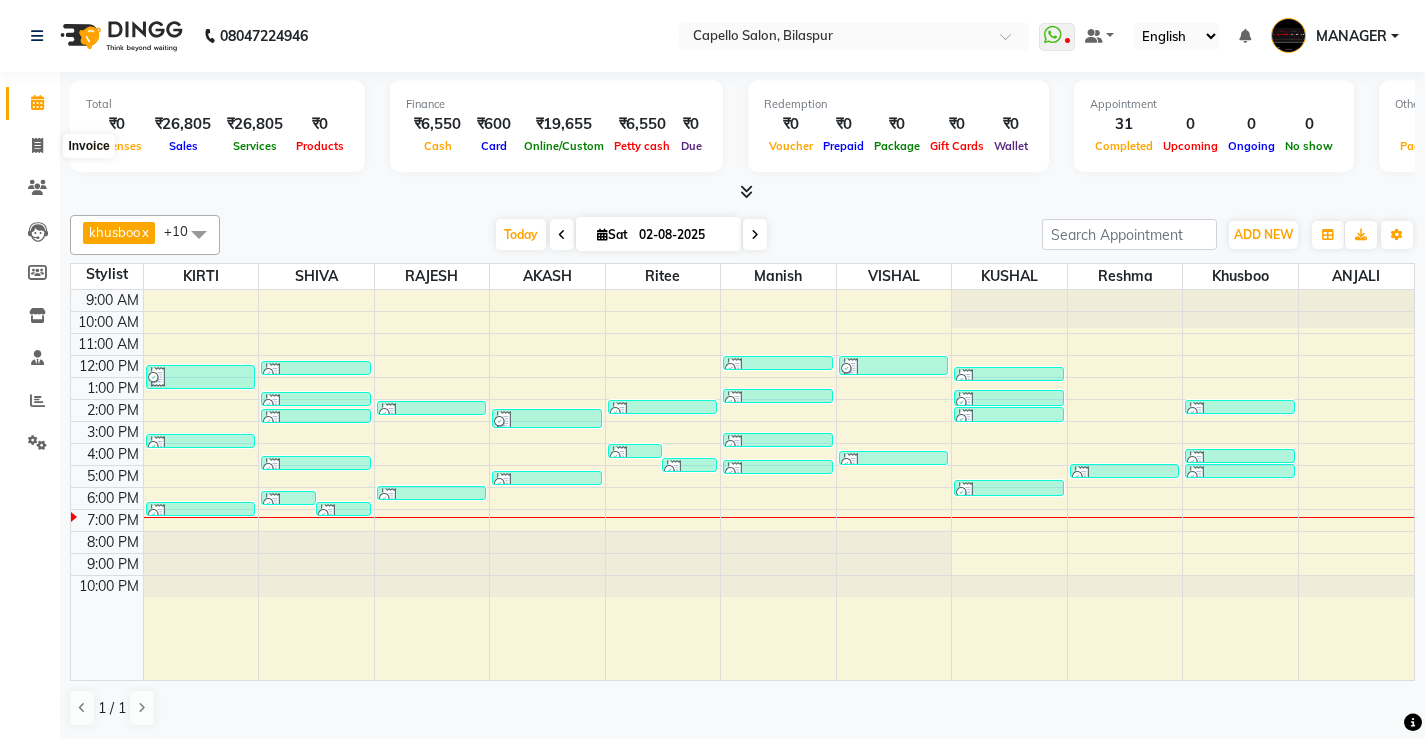 select on "service" 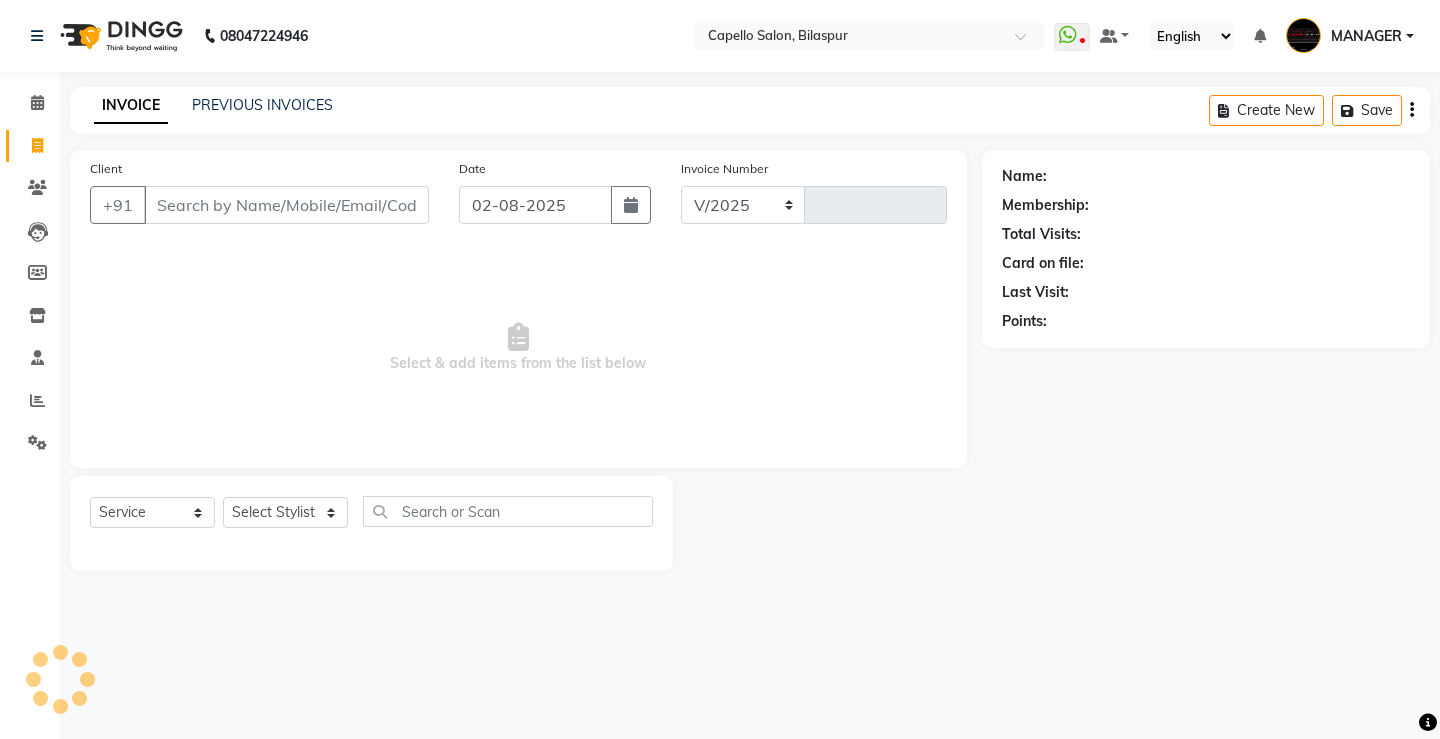 select on "857" 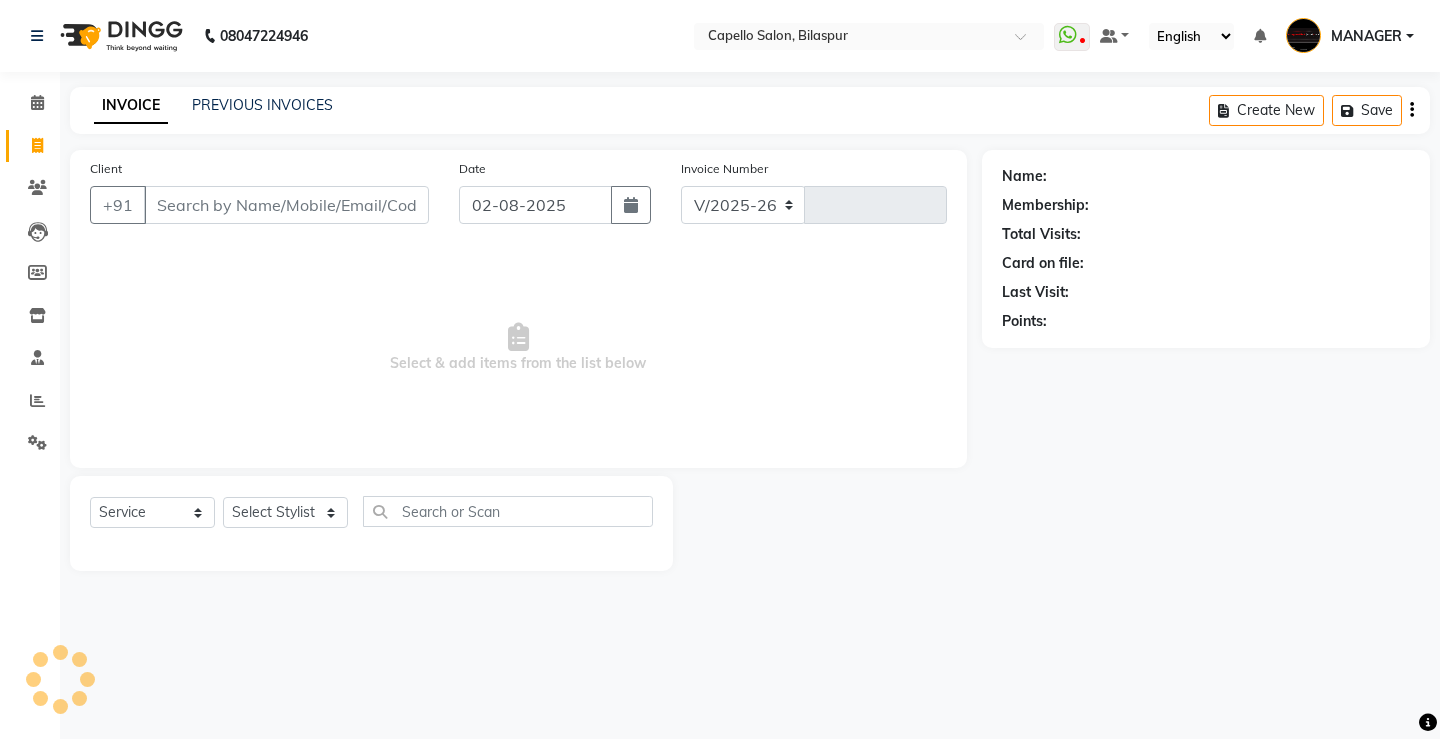 type on "3662" 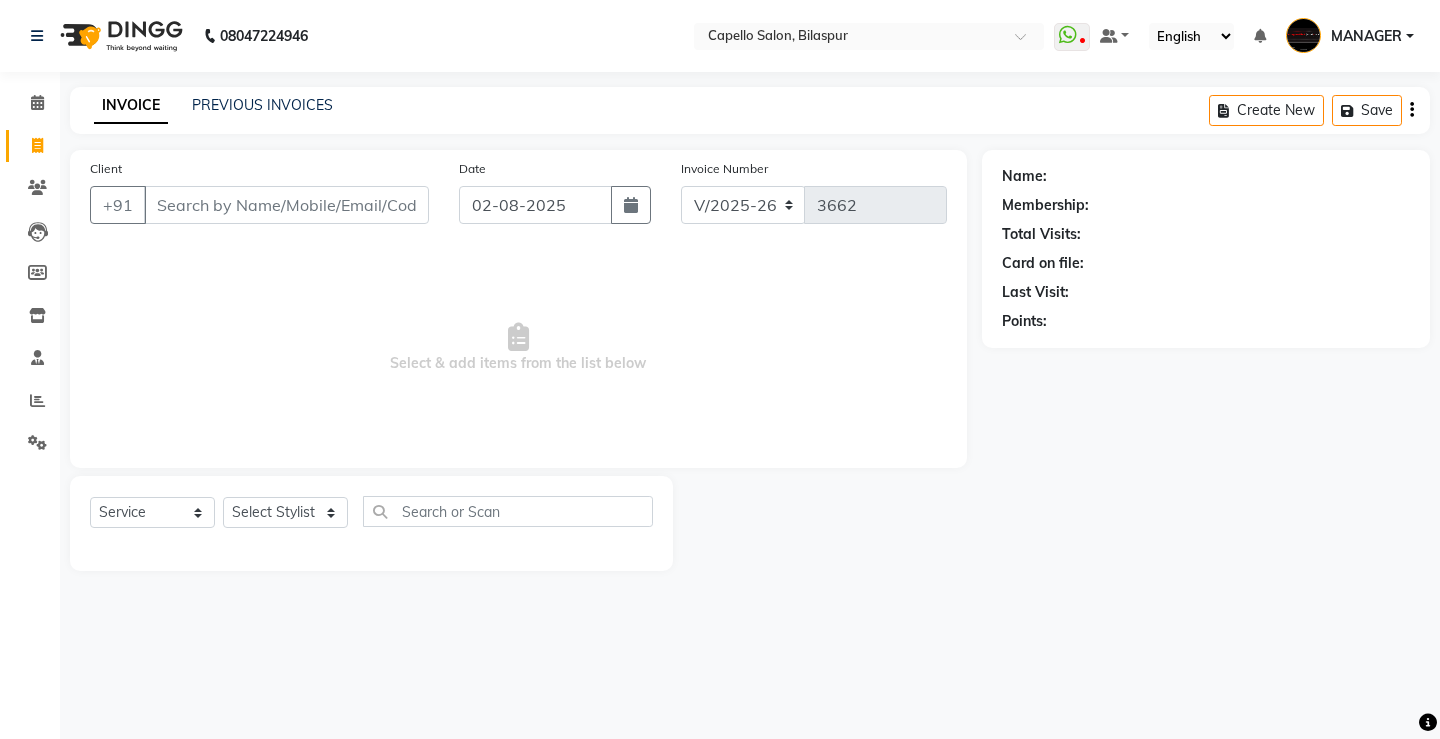 click on "Client" at bounding box center [286, 205] 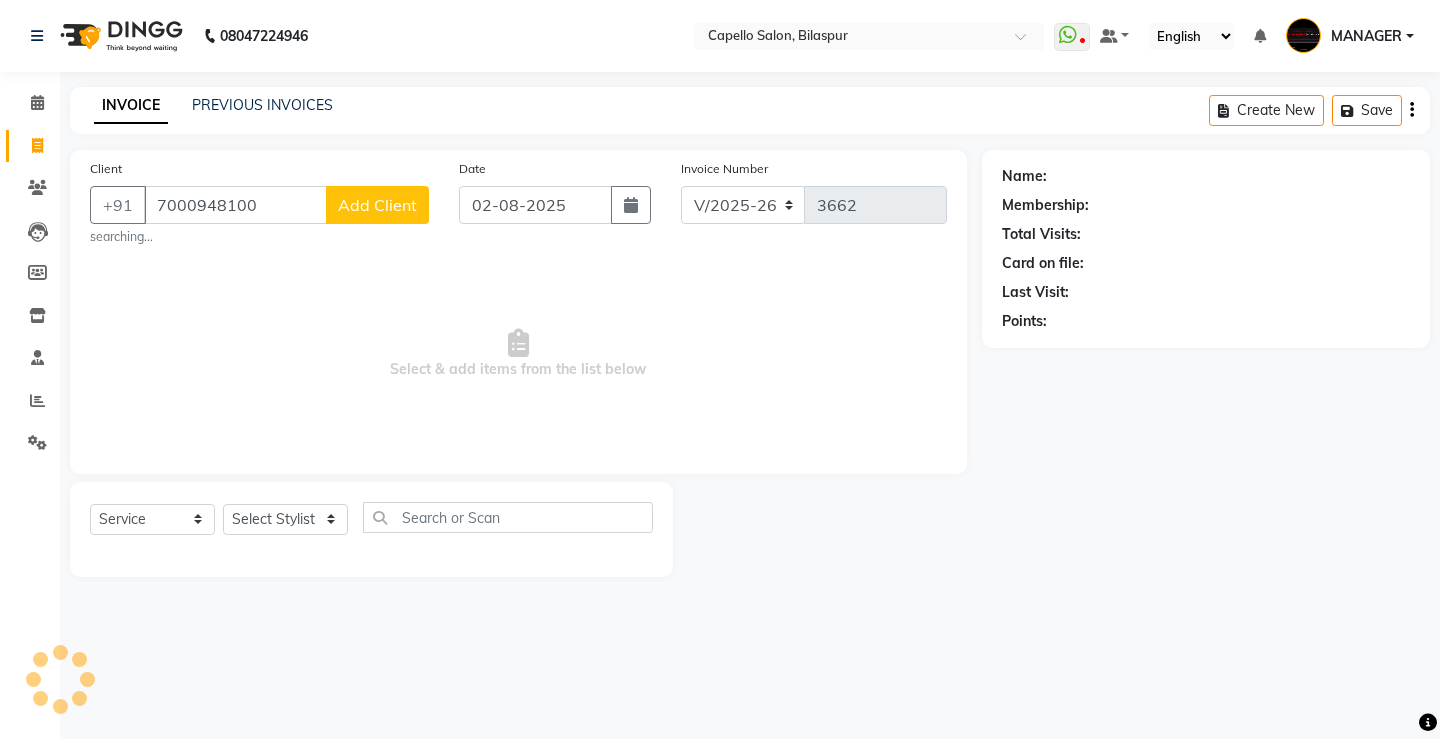 type on "7000948100" 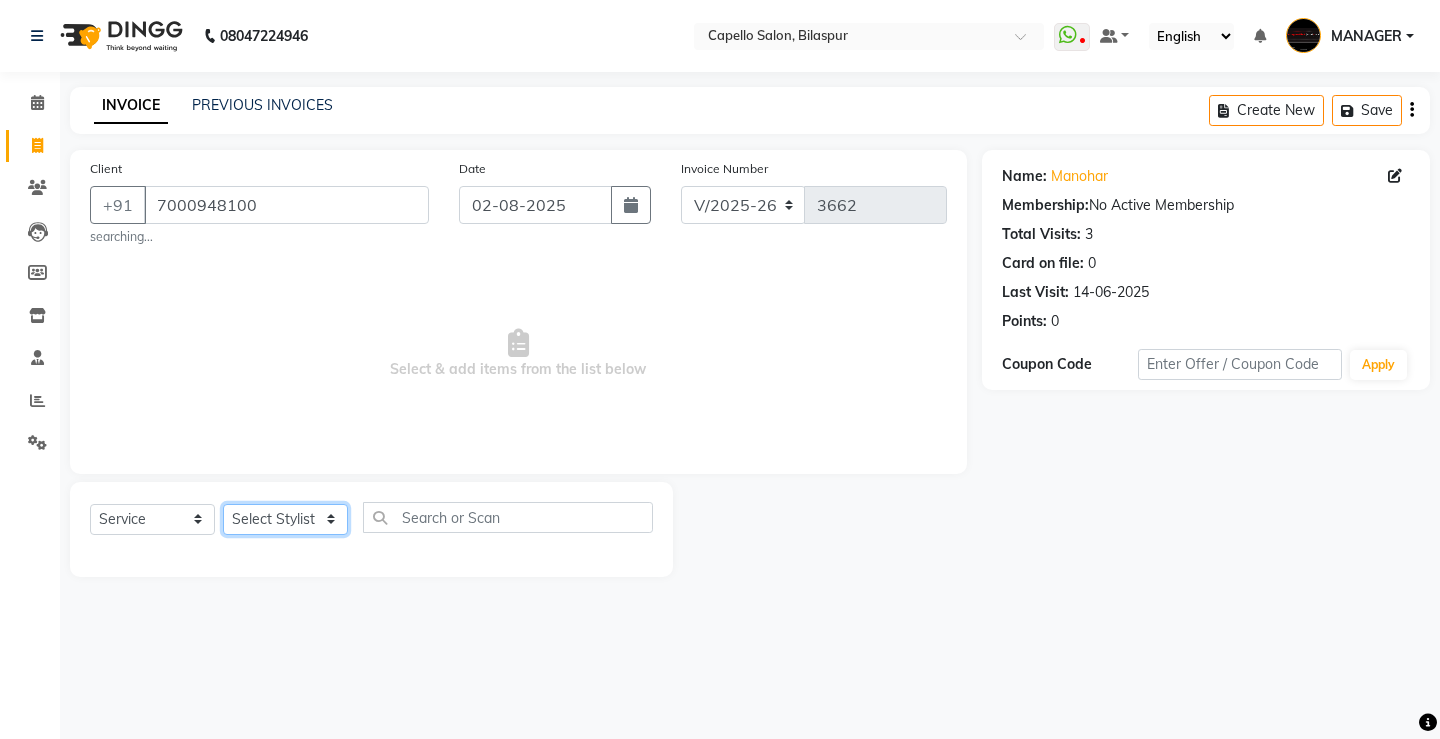 click on "Select Stylist ADMIN AKASH ANJALI khusboo KIRTI KUSHAL MANAGER Manish  RAJESH reshma ritee shailendra SHIVA VISHAL" 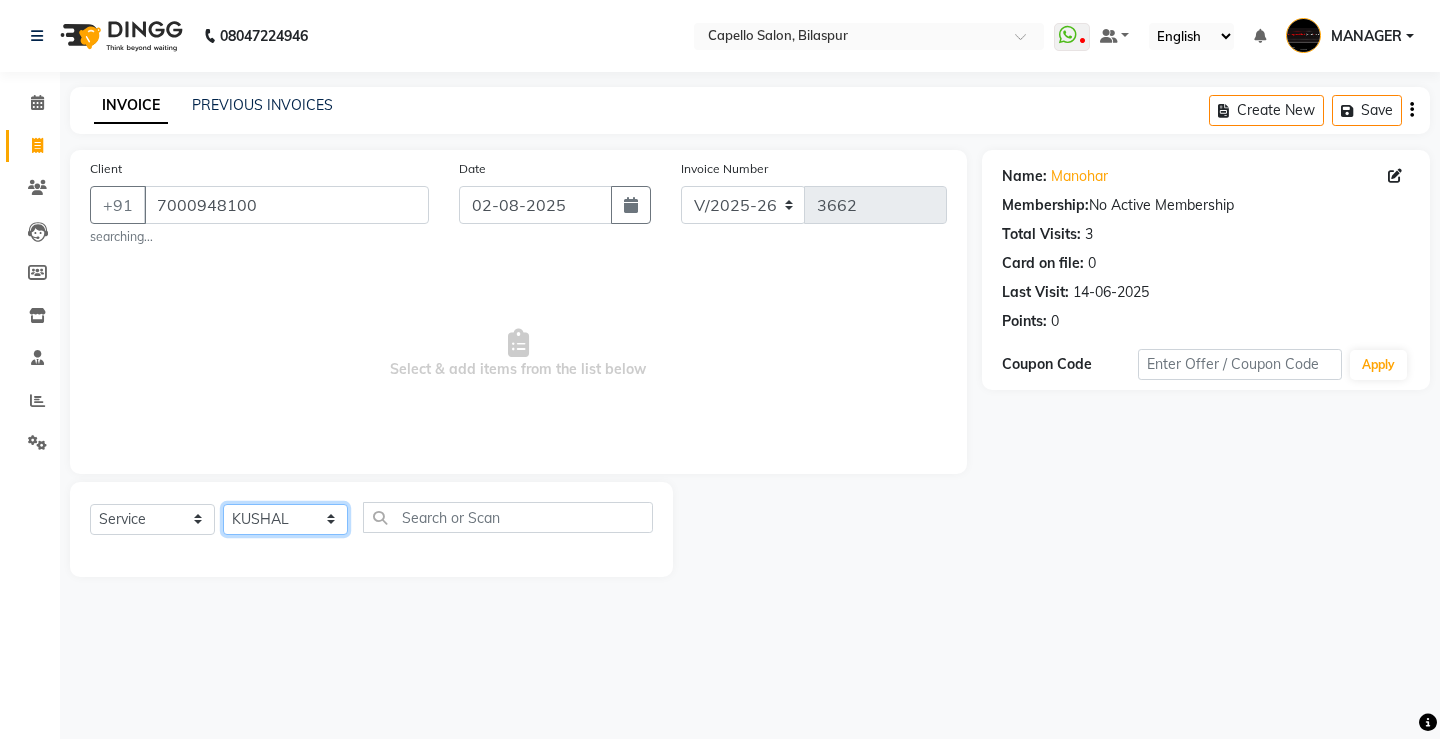 click on "Select Stylist ADMIN AKASH ANJALI khusboo KIRTI KUSHAL MANAGER Manish  RAJESH reshma ritee shailendra SHIVA VISHAL" 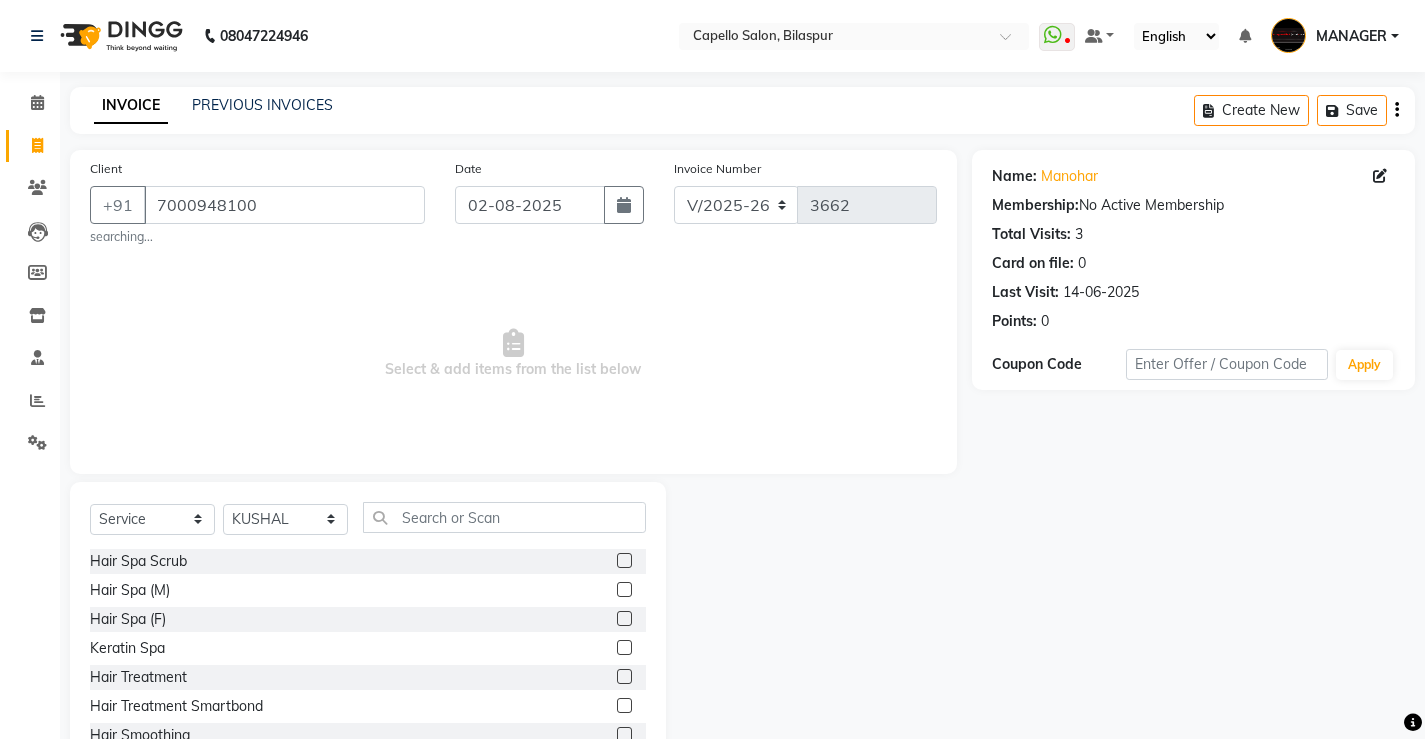 drag, startPoint x: 334, startPoint y: 507, endPoint x: 327, endPoint y: 516, distance: 11.401754 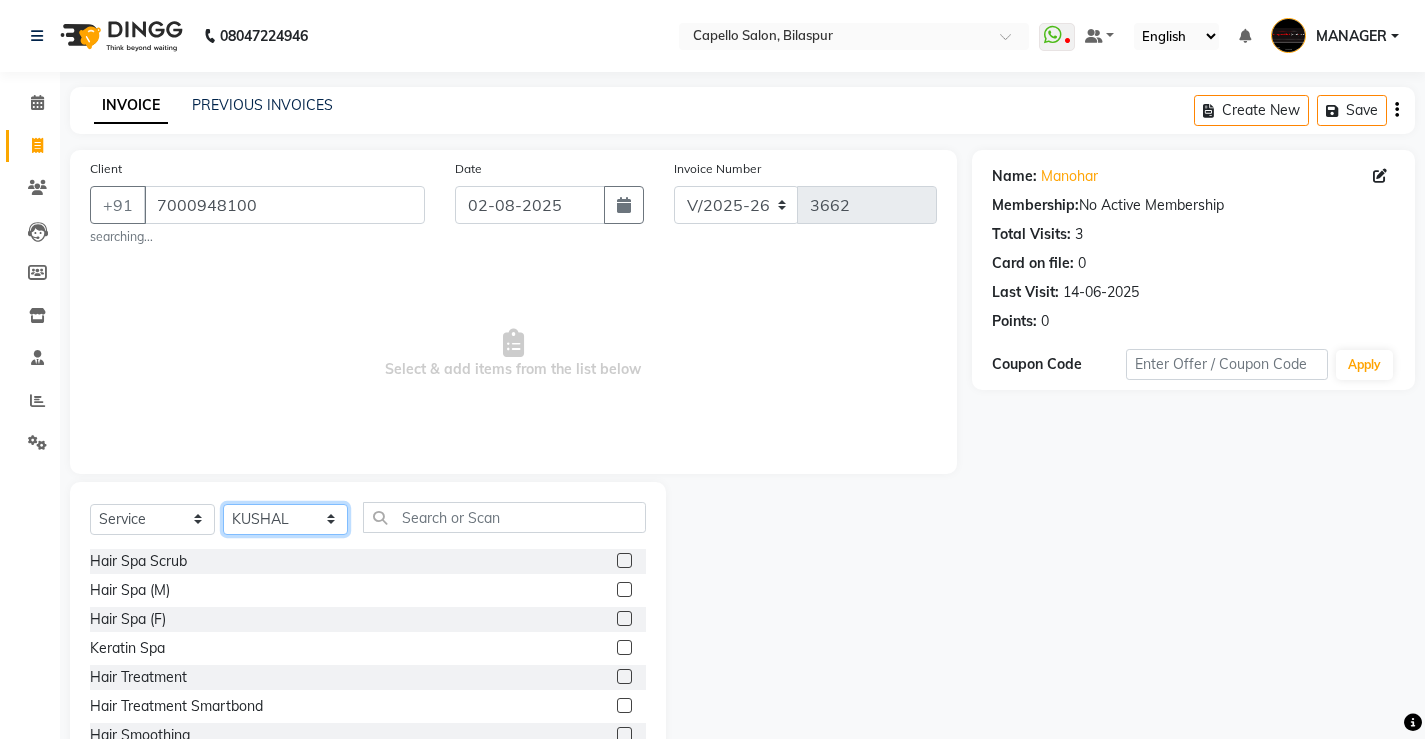 click on "Select Stylist ADMIN AKASH ANJALI khusboo KIRTI KUSHAL MANAGER Manish  RAJESH reshma ritee shailendra SHIVA VISHAL" 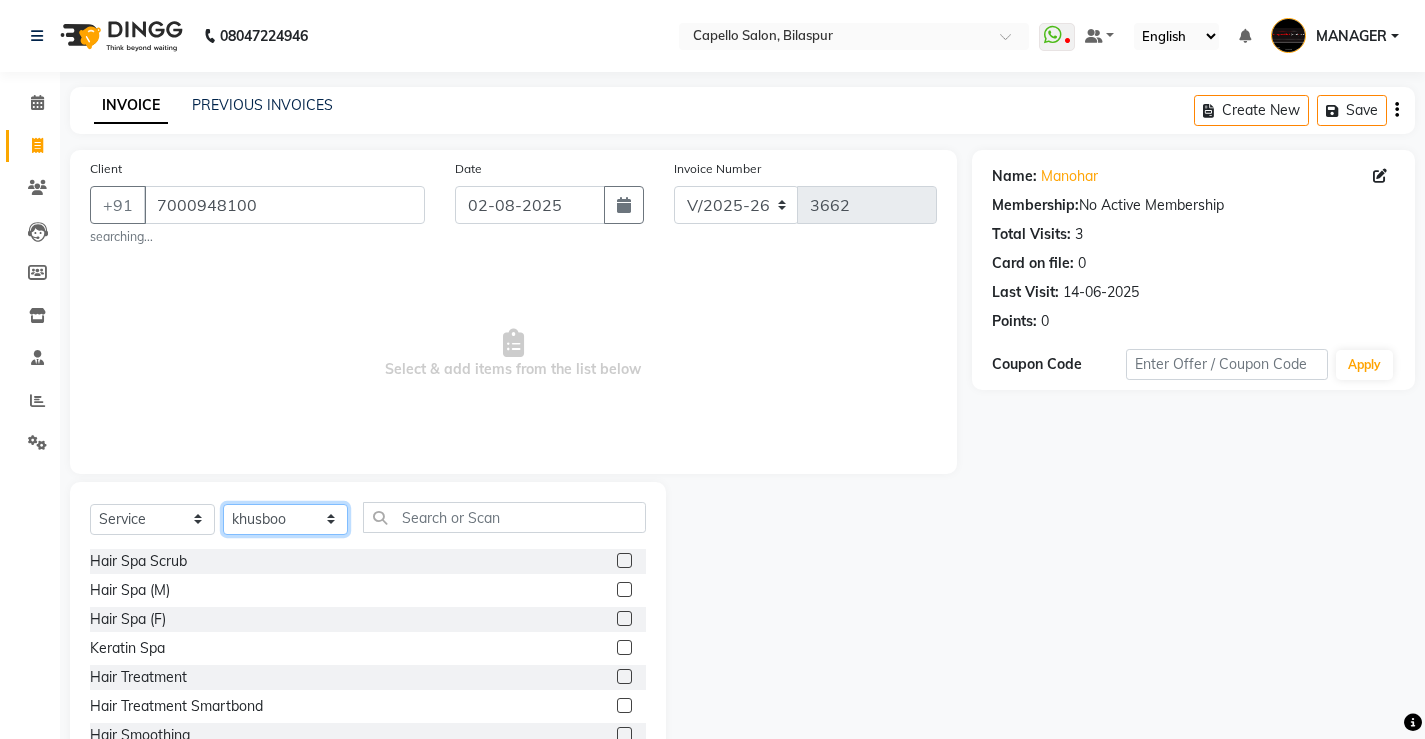 click on "Select Stylist ADMIN AKASH ANJALI khusboo KIRTI KUSHAL MANAGER Manish  RAJESH reshma ritee shailendra SHIVA VISHAL" 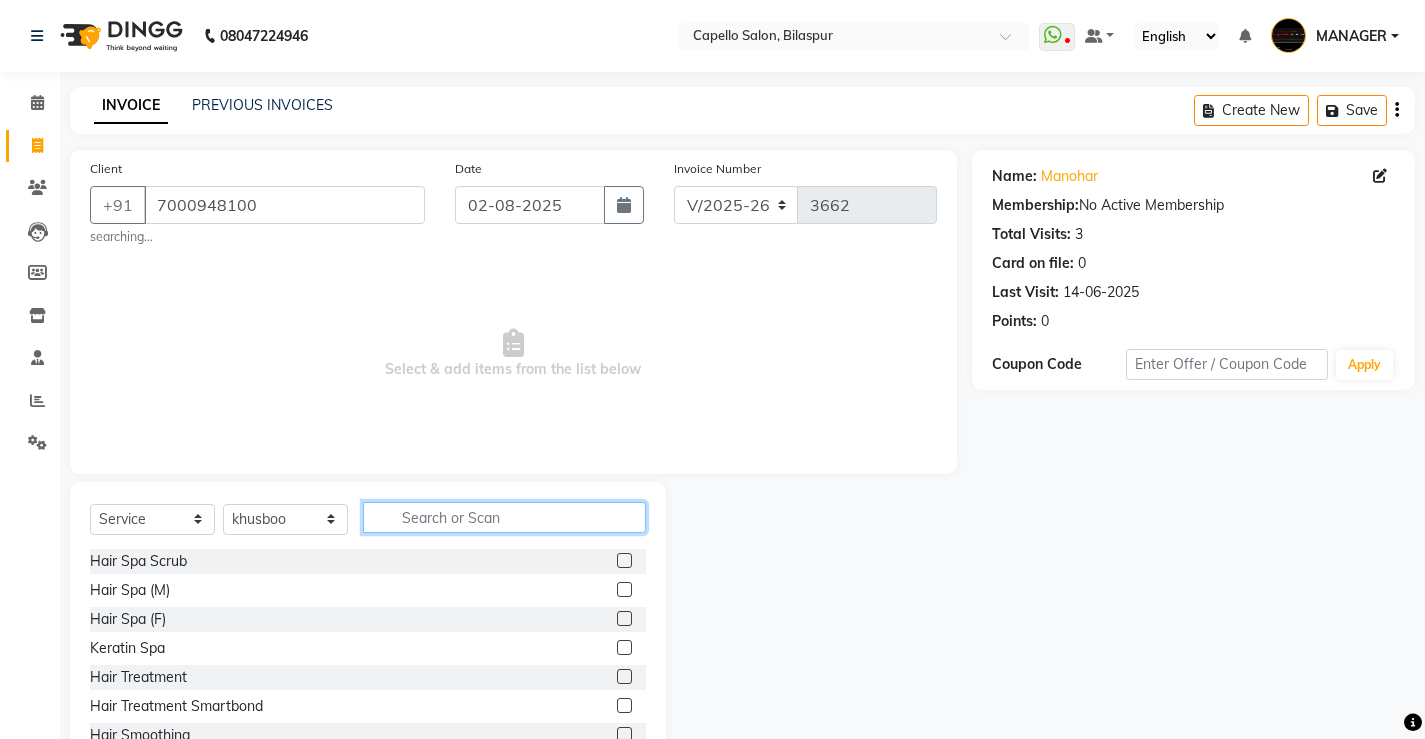 click 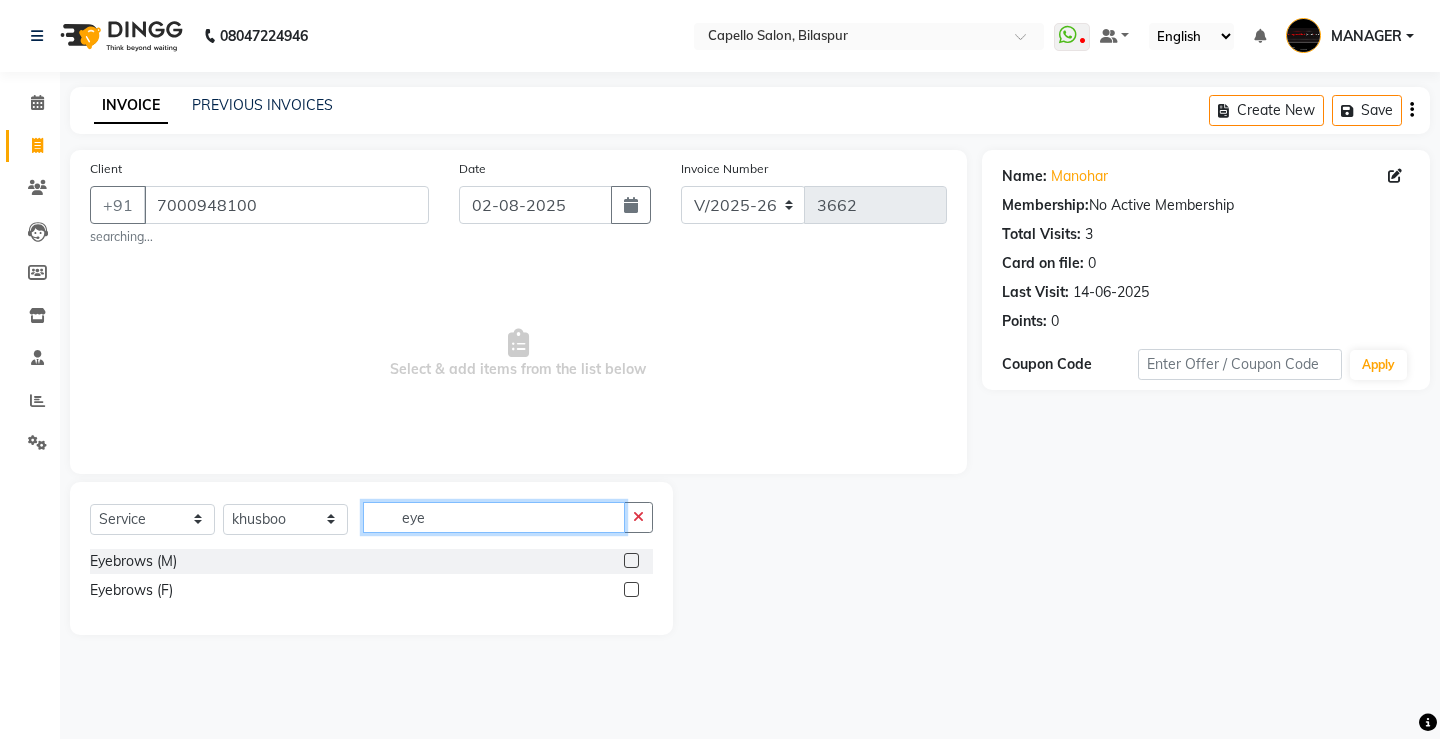 type on "eye" 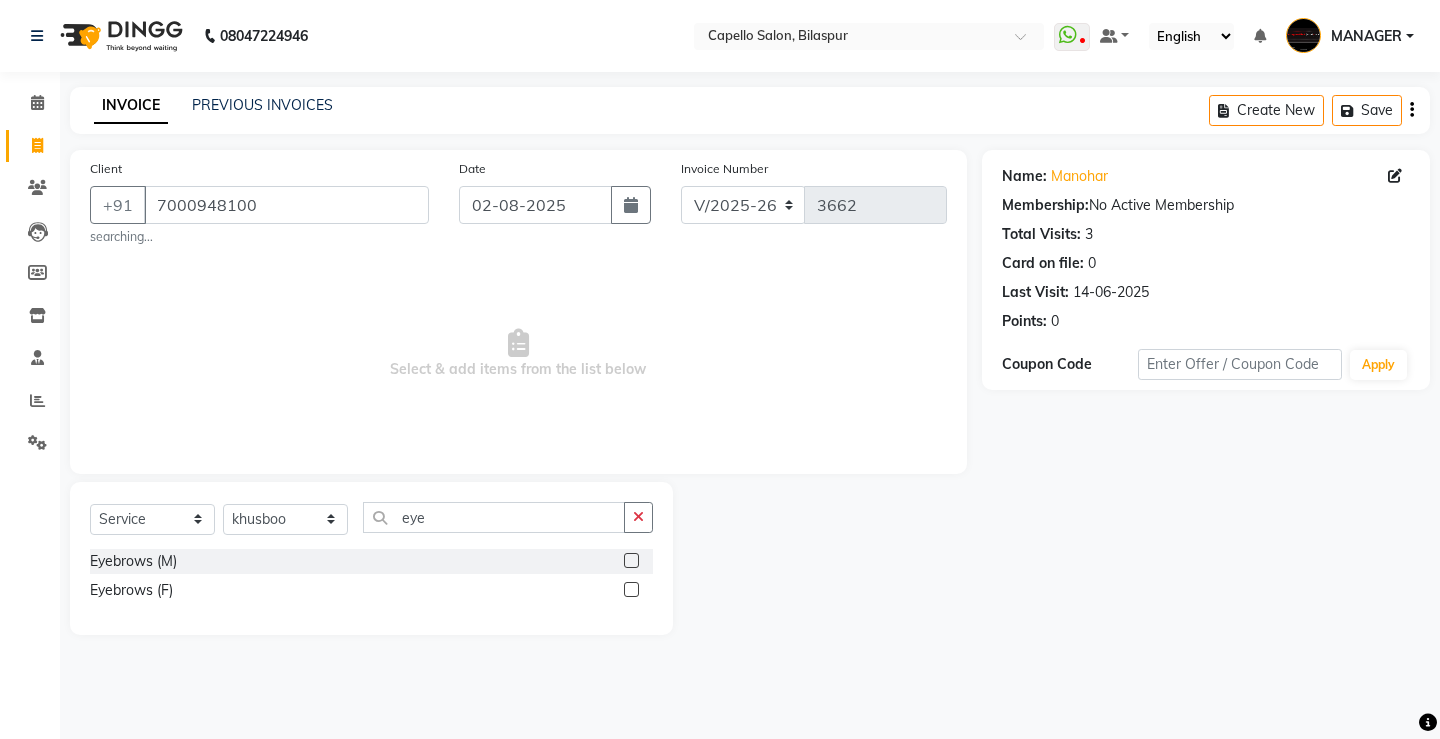 click 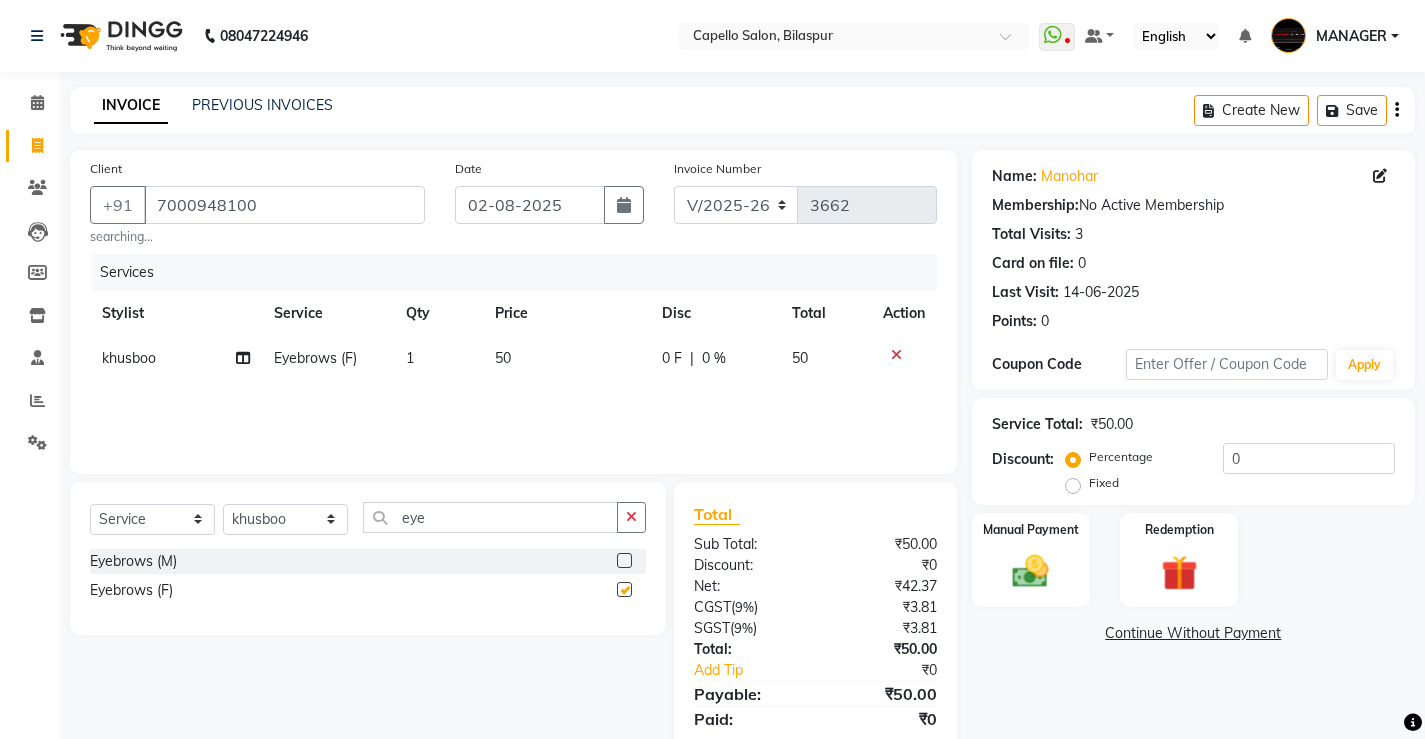 checkbox on "false" 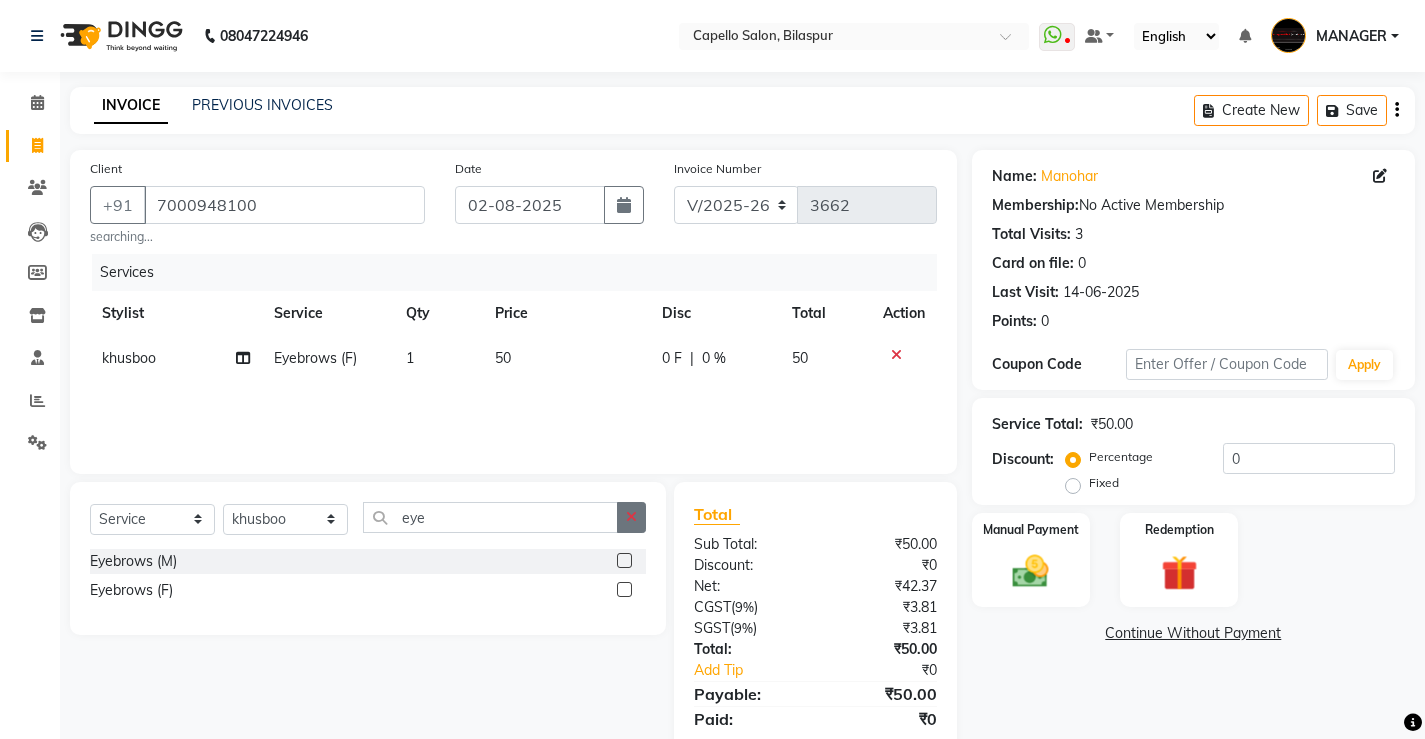 click 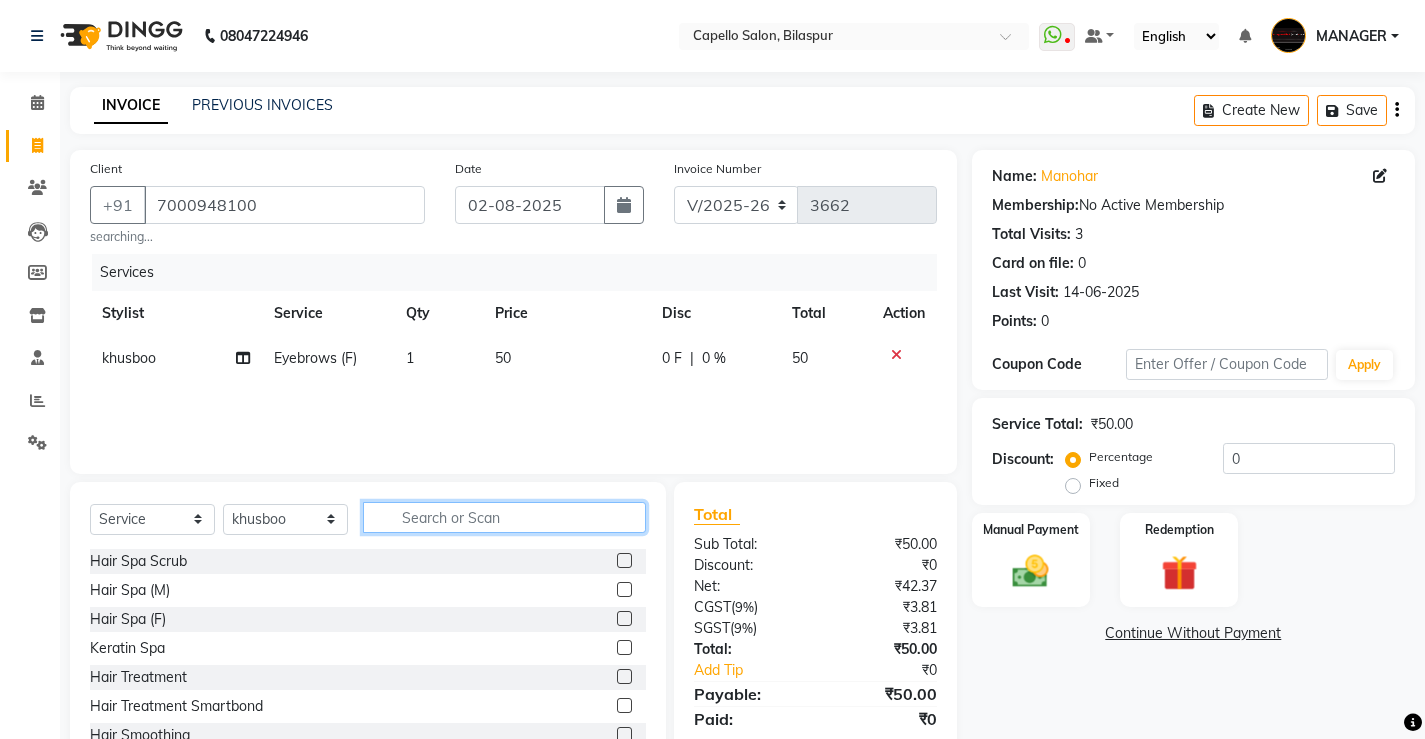 click 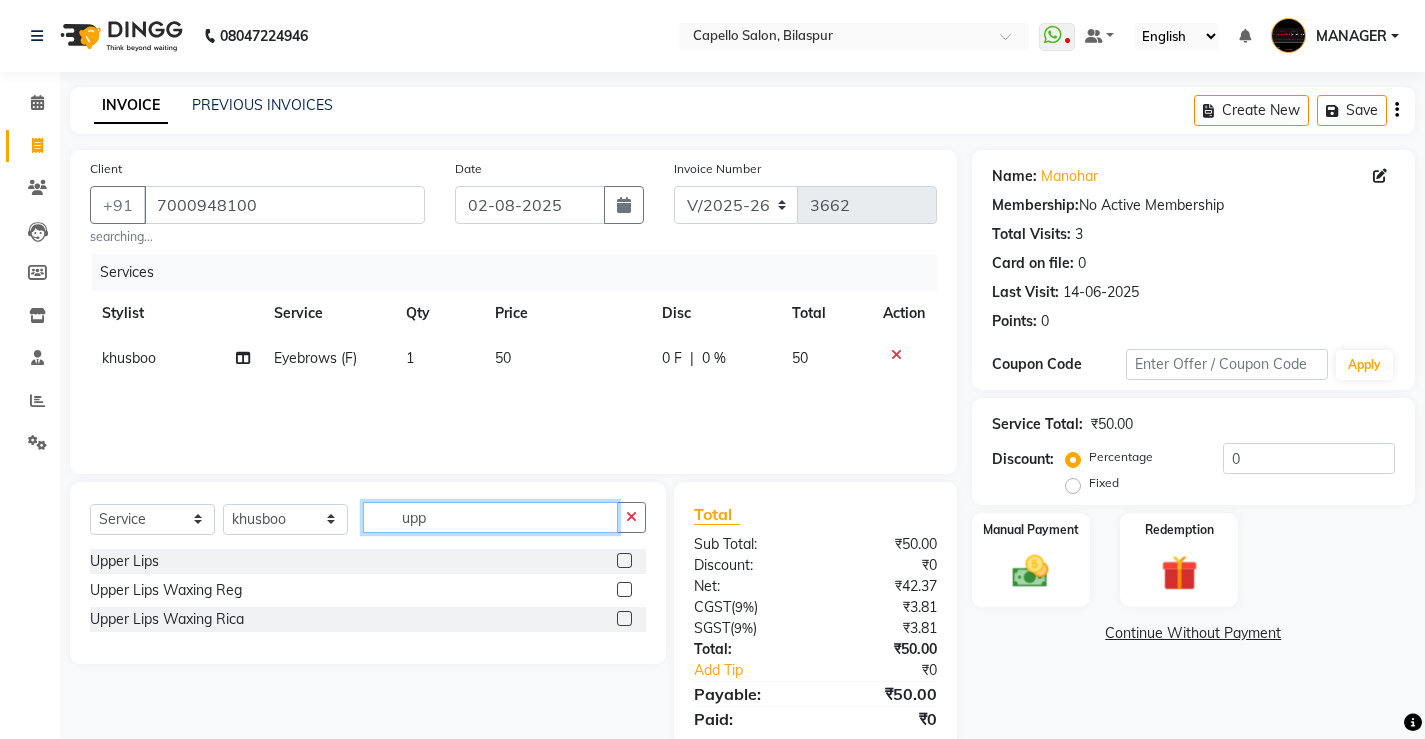 type on "upp" 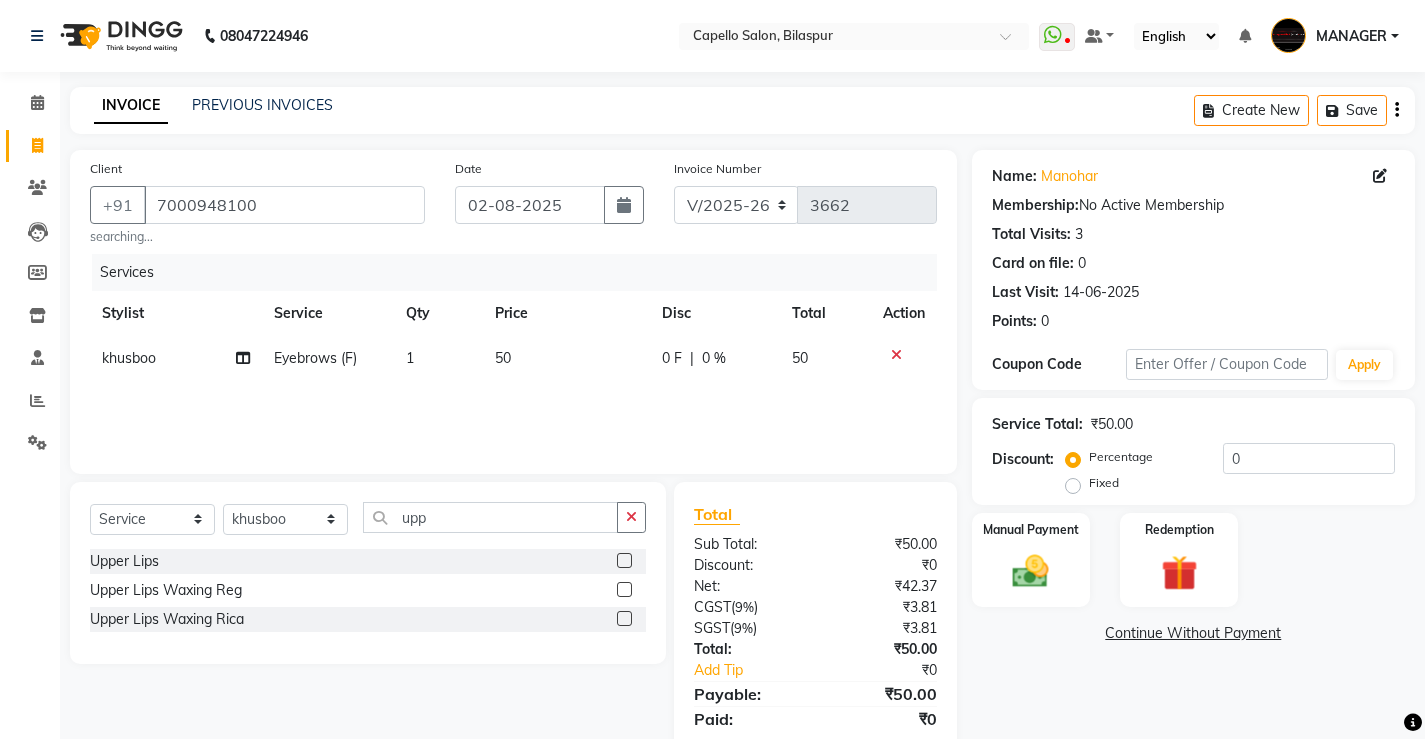 click 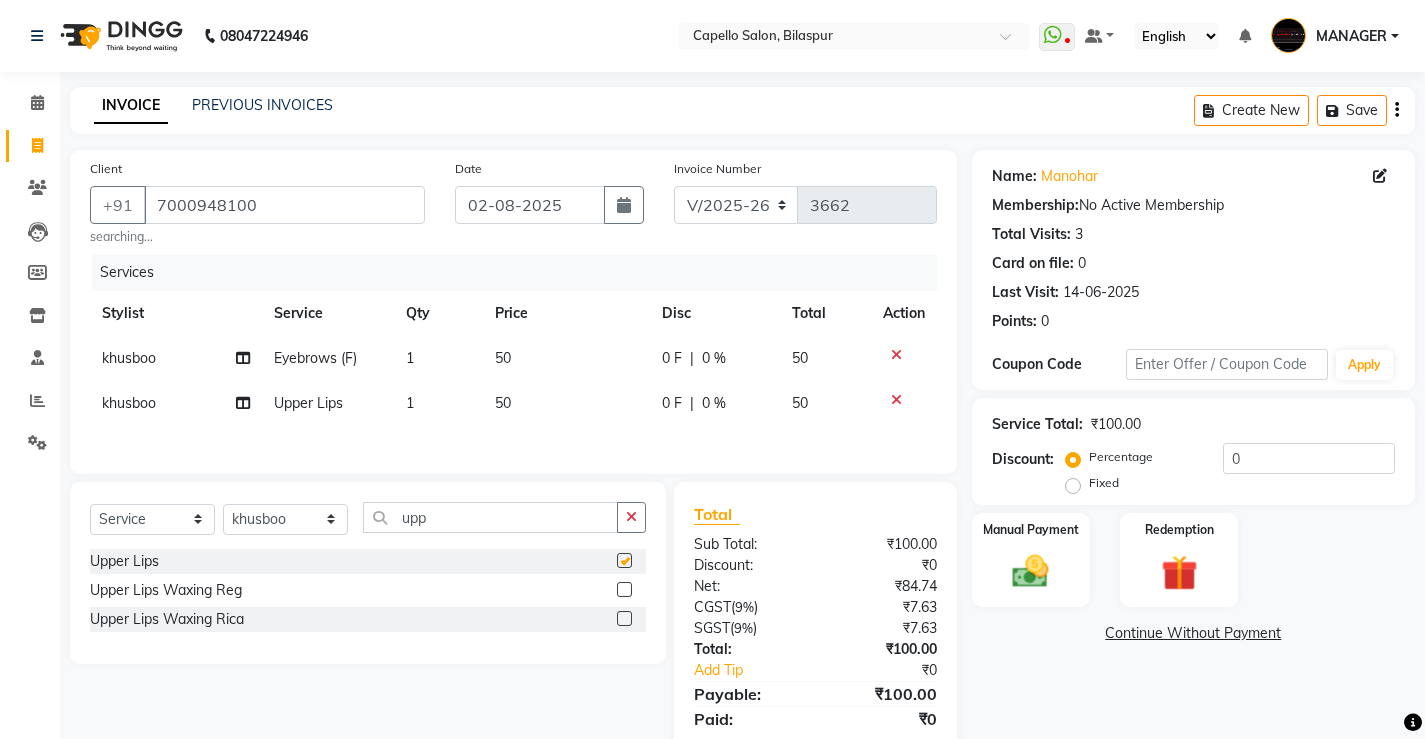 checkbox on "false" 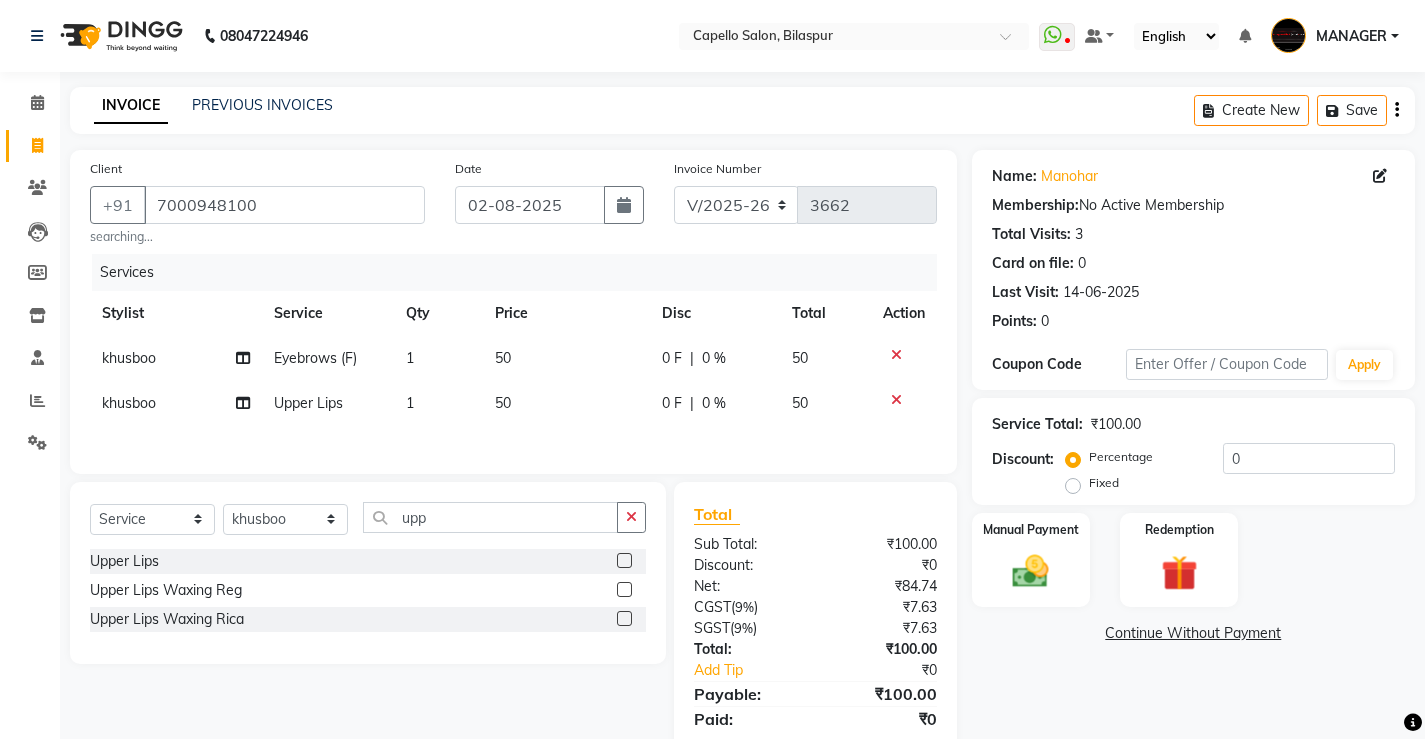 click on "Name: [FIRST]  Membership:  No Active Membership  Total Visits:  3 Card on file:  0 Last Visit:   14-06-2025 Points:   0  Coupon Code Apply Service Total:  ₹100.00  Discount:  Percentage   Fixed  0 Manual Payment Redemption  Continue Without Payment" 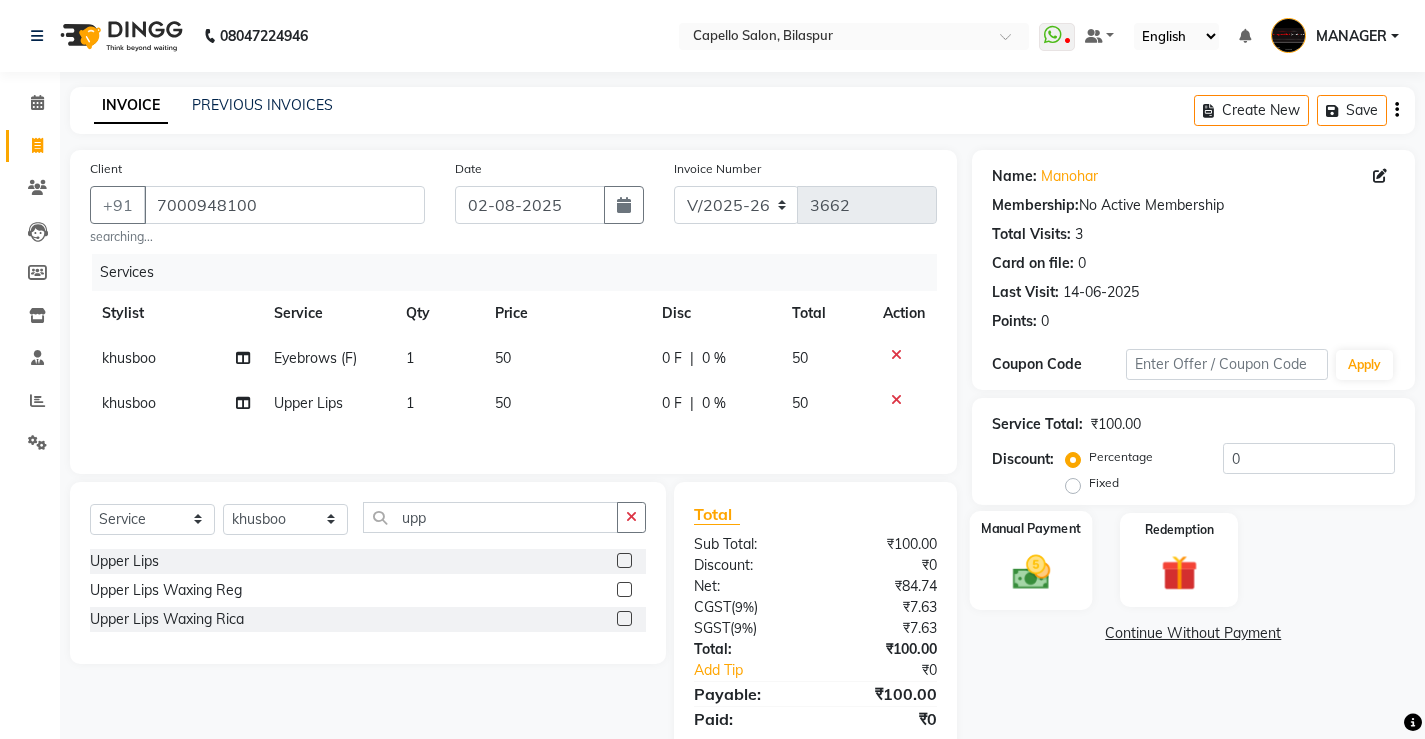 click 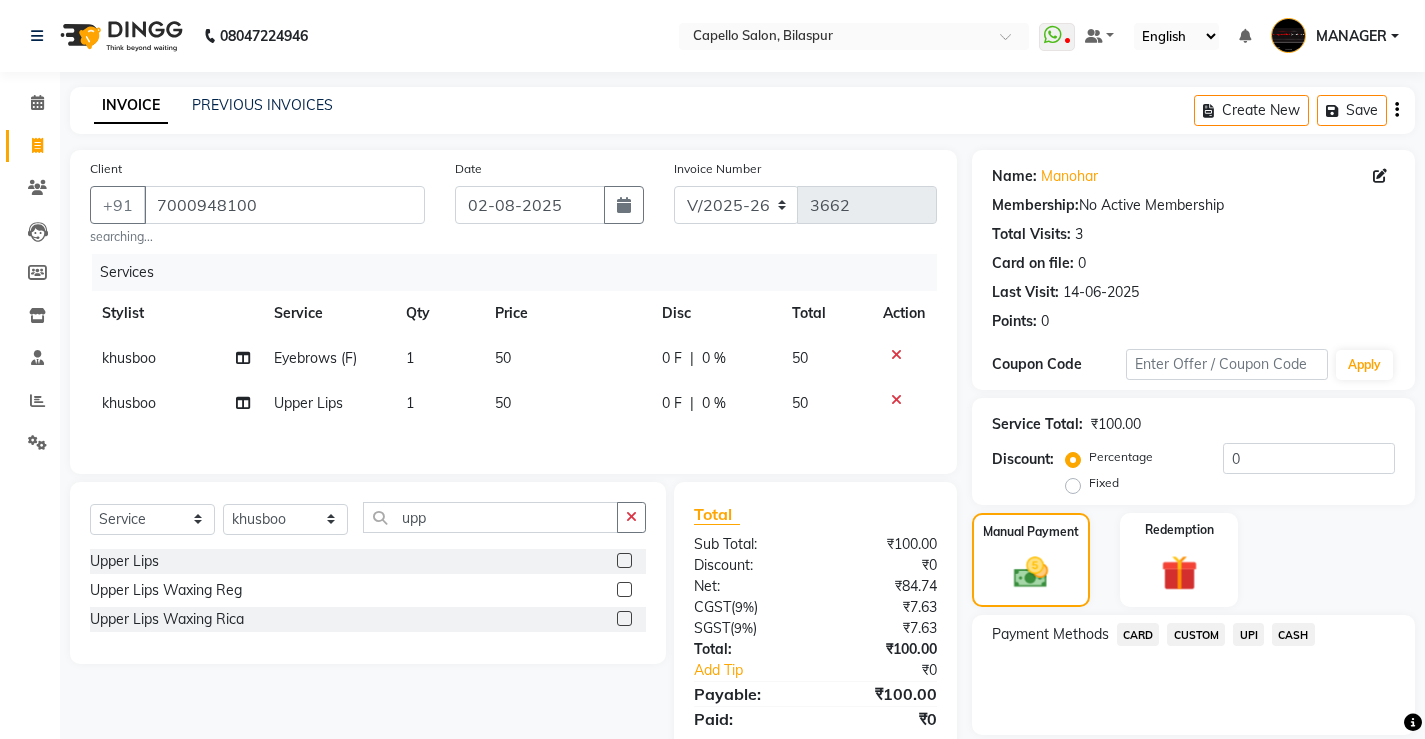 click on "CASH" 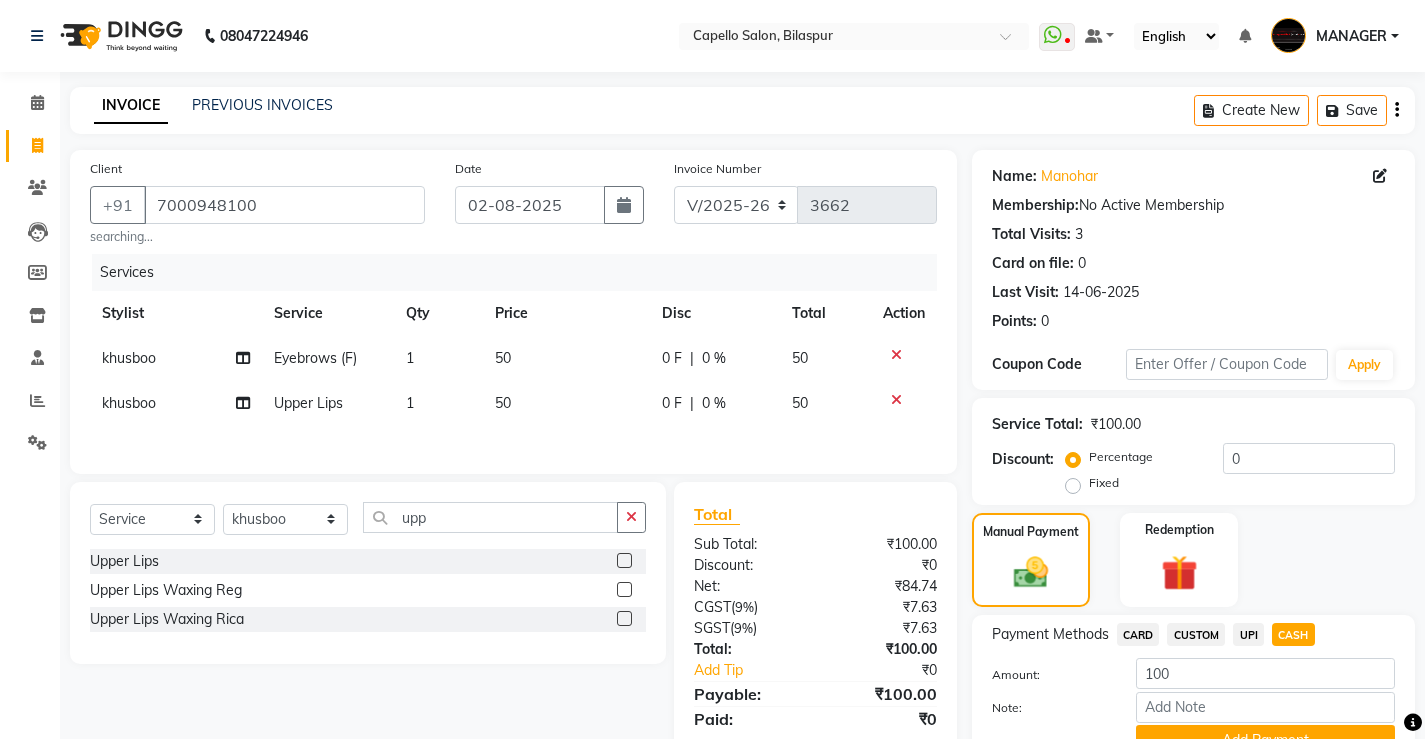scroll, scrollTop: 96, scrollLeft: 0, axis: vertical 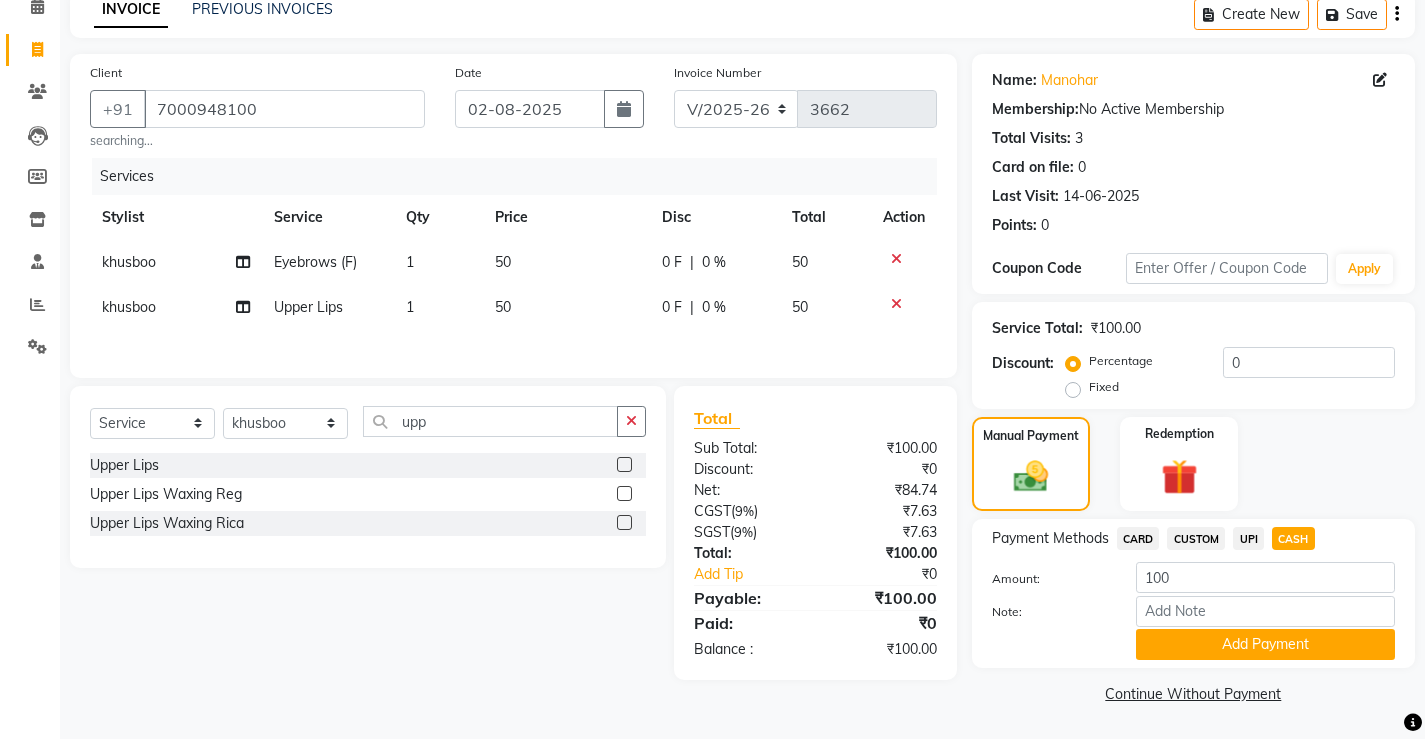 click on "Add Payment" 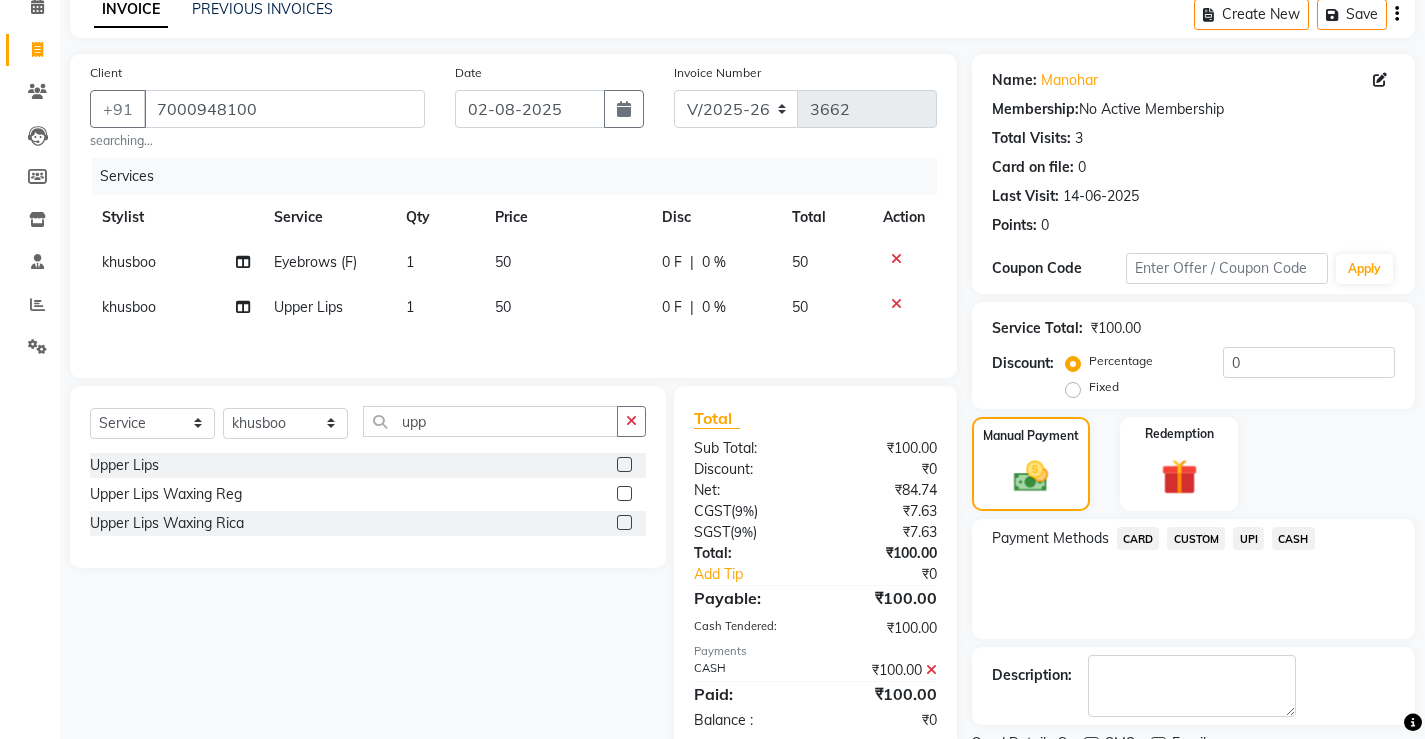 click on "Checkout" 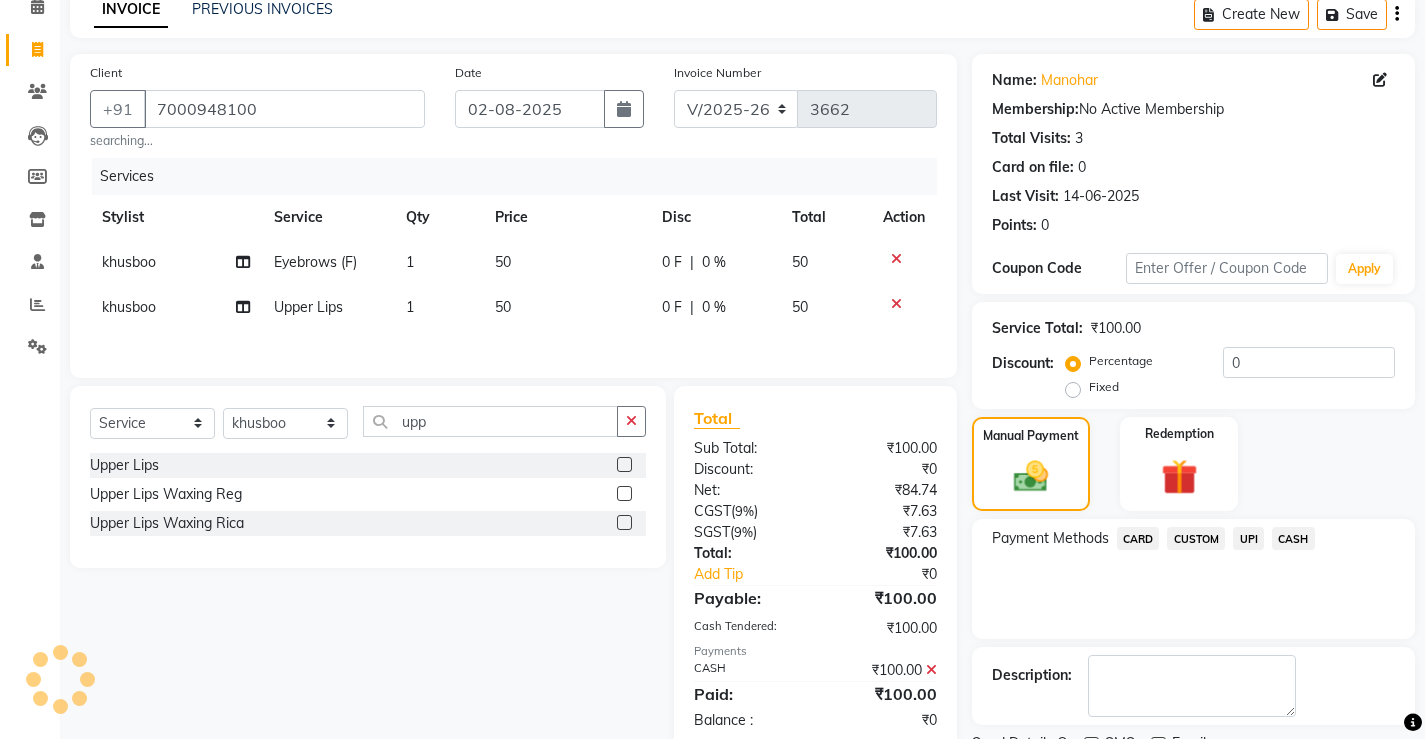 scroll, scrollTop: 180, scrollLeft: 0, axis: vertical 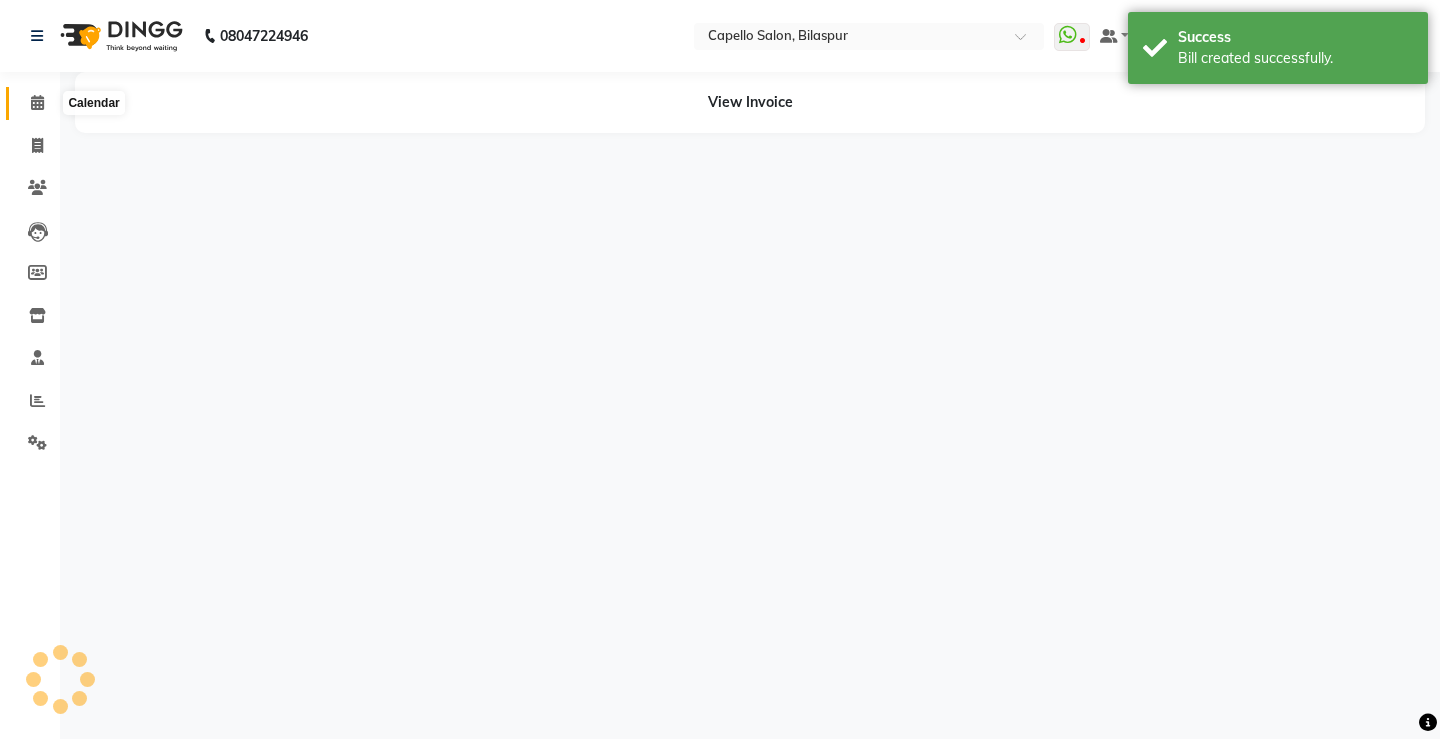 click 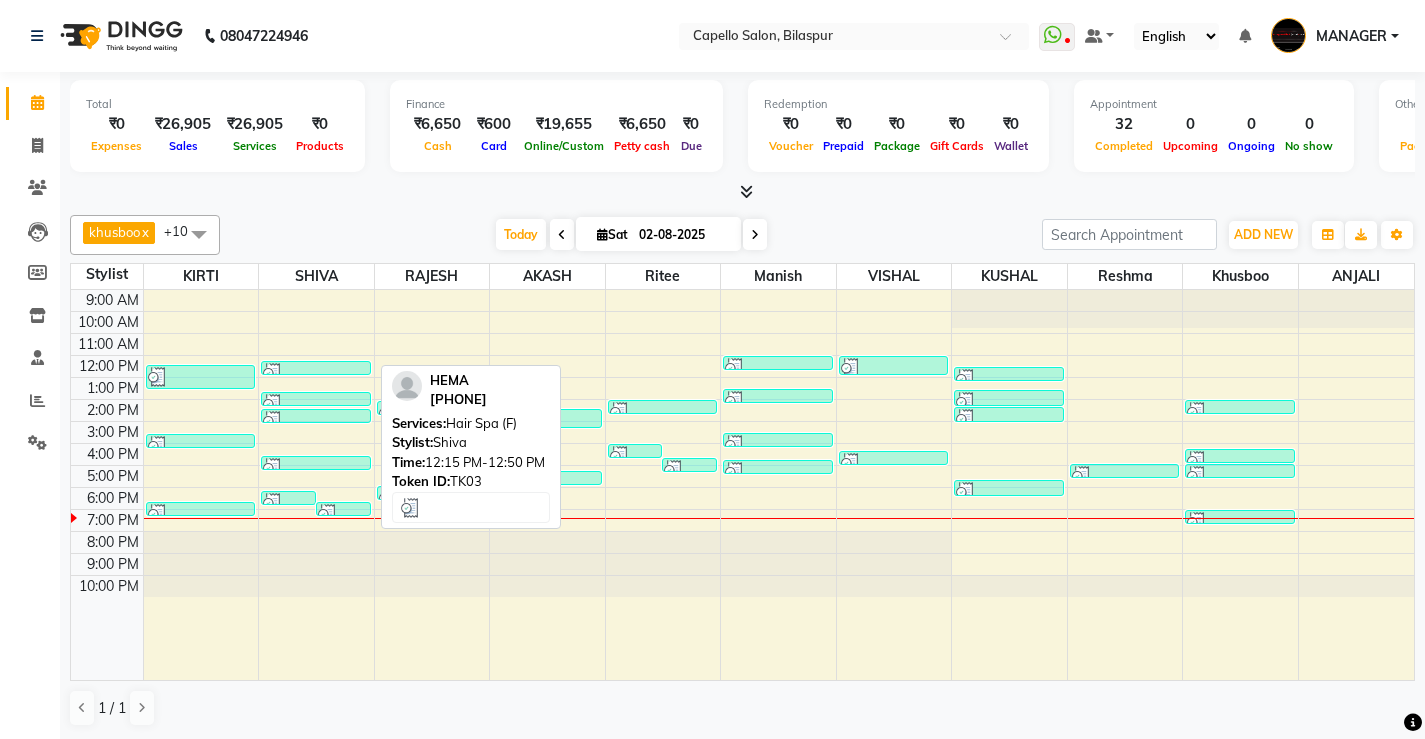 click at bounding box center (316, 373) 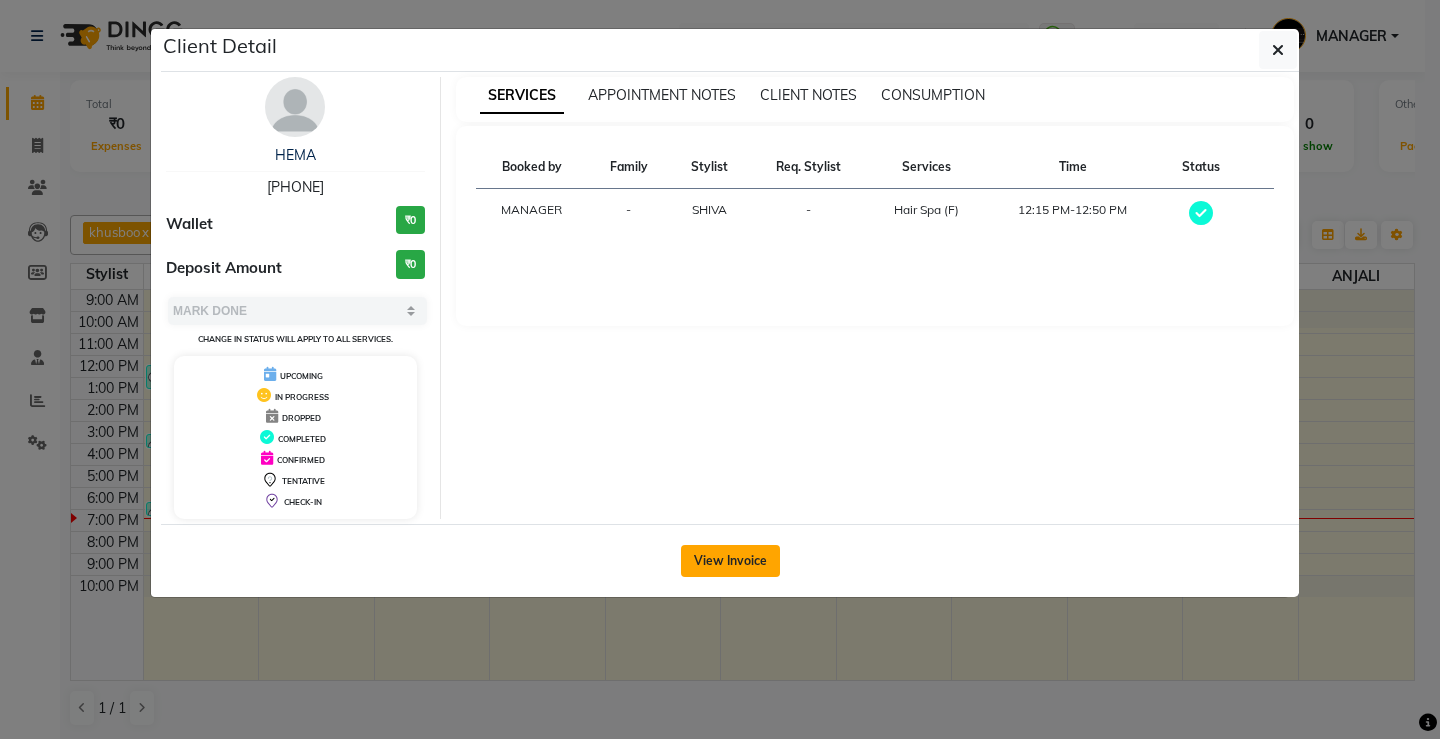 click on "View Invoice" 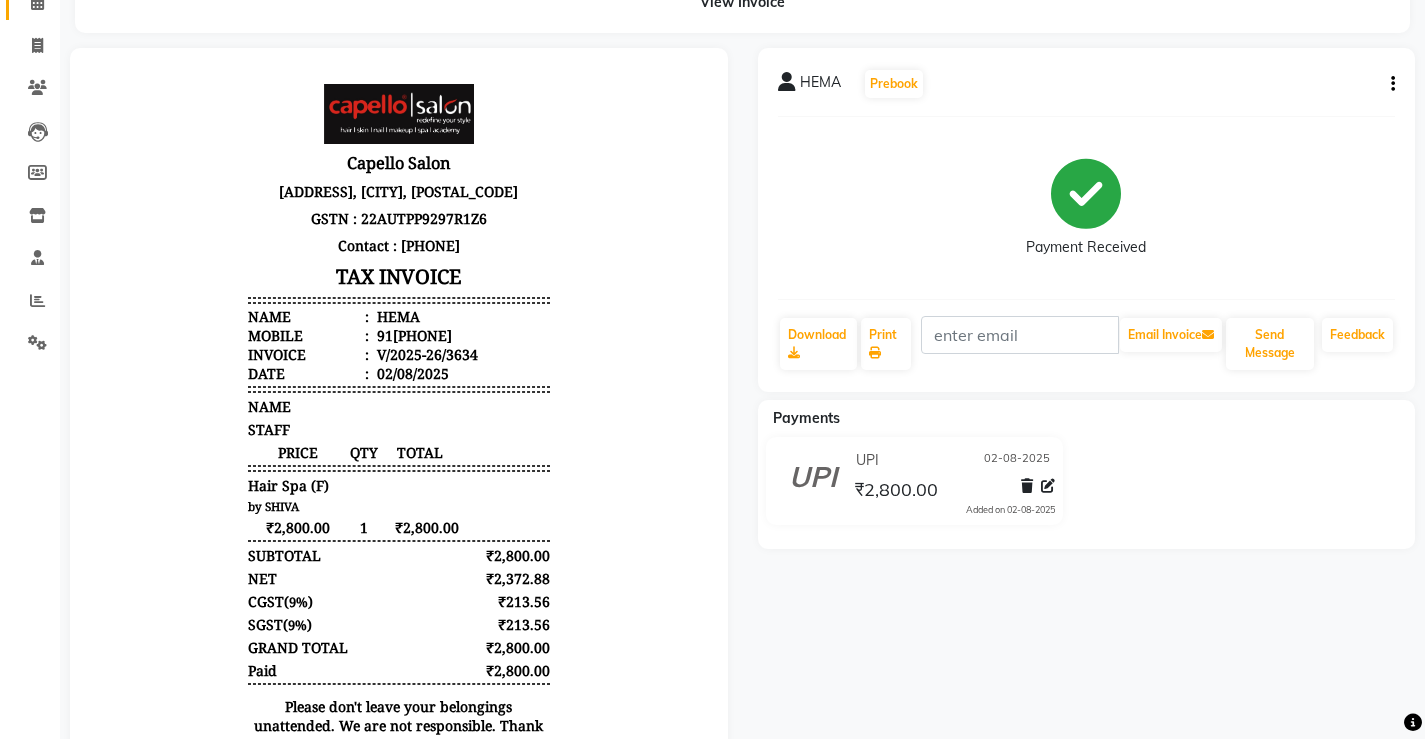 scroll, scrollTop: 0, scrollLeft: 0, axis: both 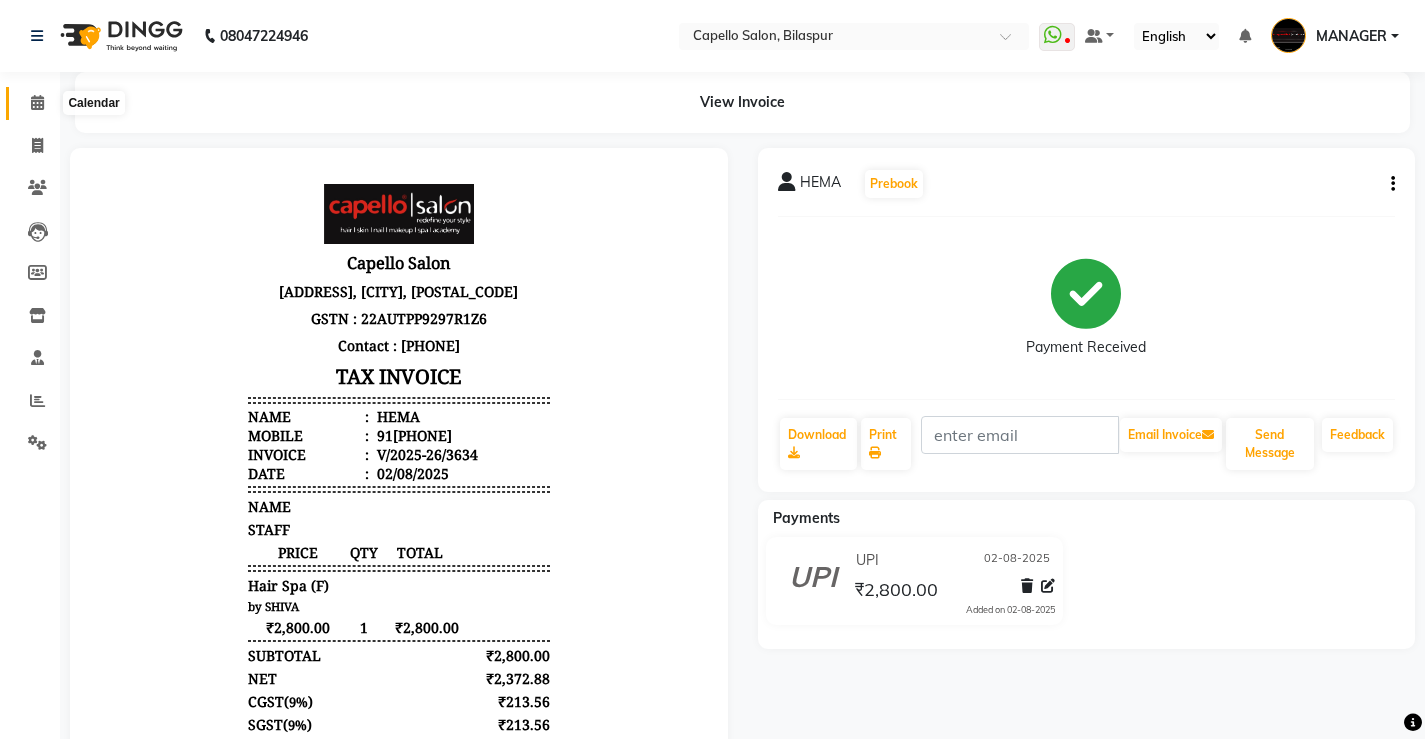 click 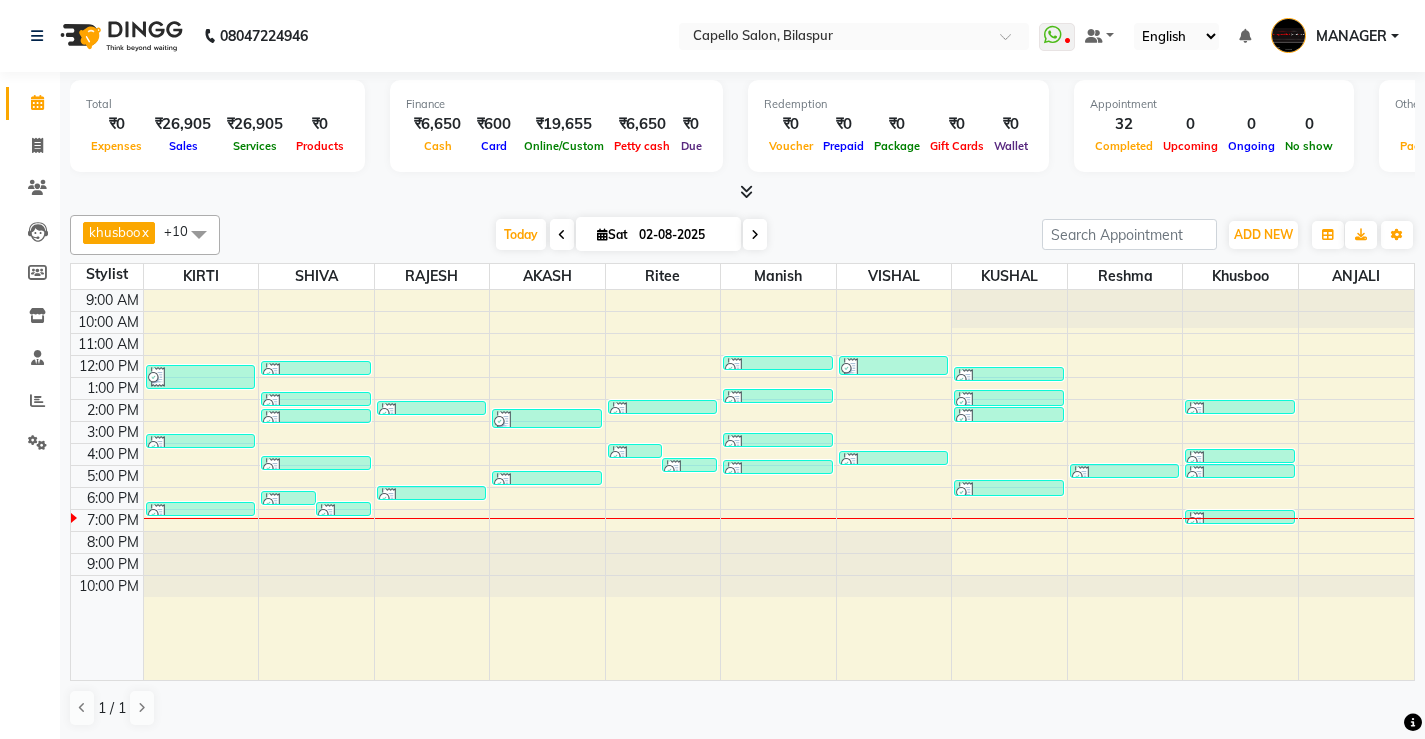 click at bounding box center (199, 234) 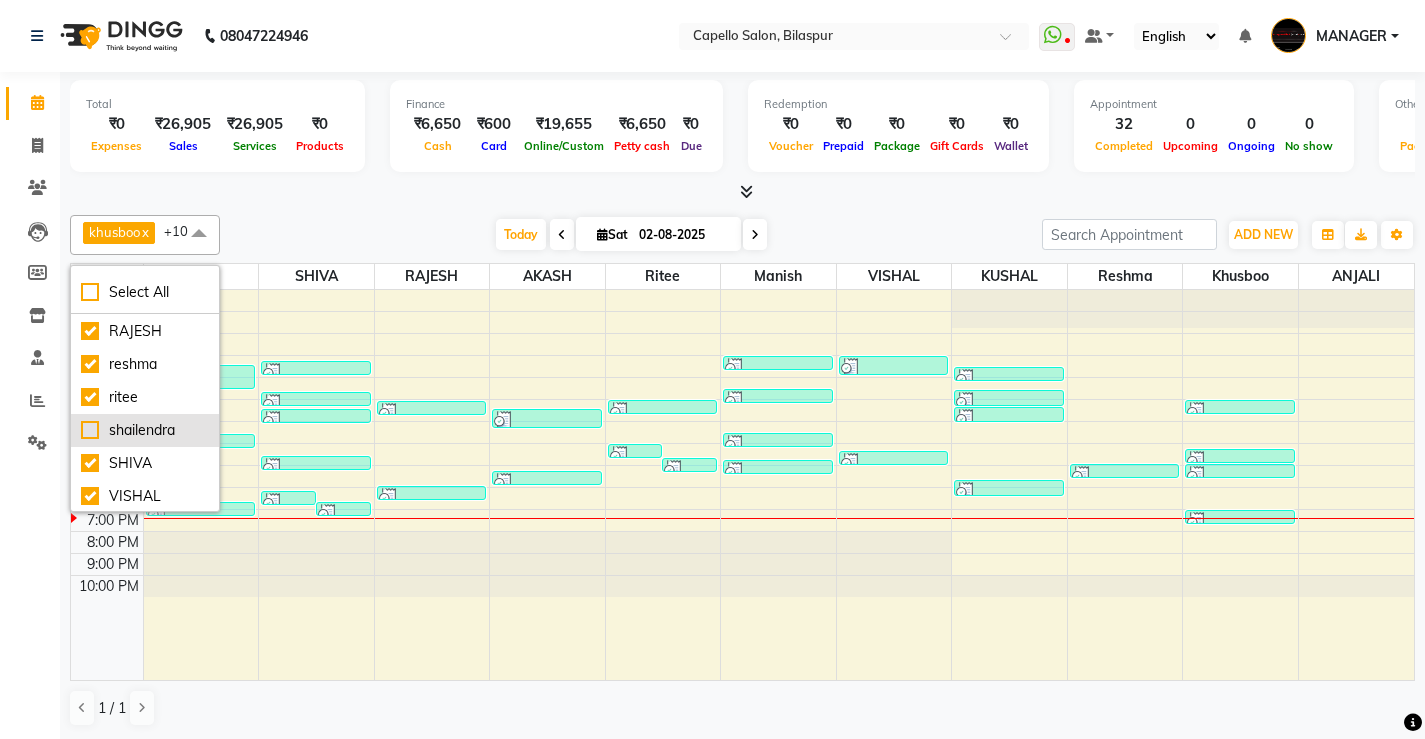 scroll, scrollTop: 265, scrollLeft: 0, axis: vertical 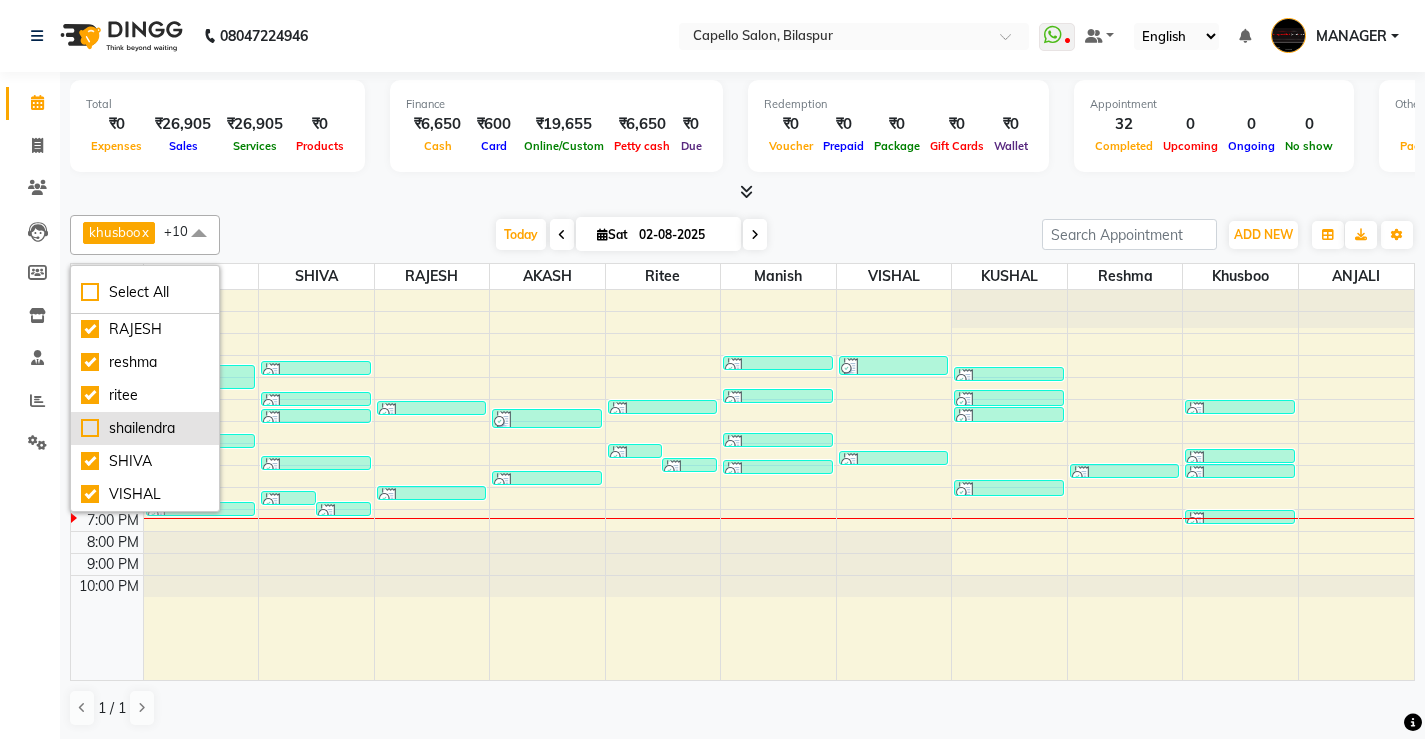 click on "shailendra" at bounding box center [145, 428] 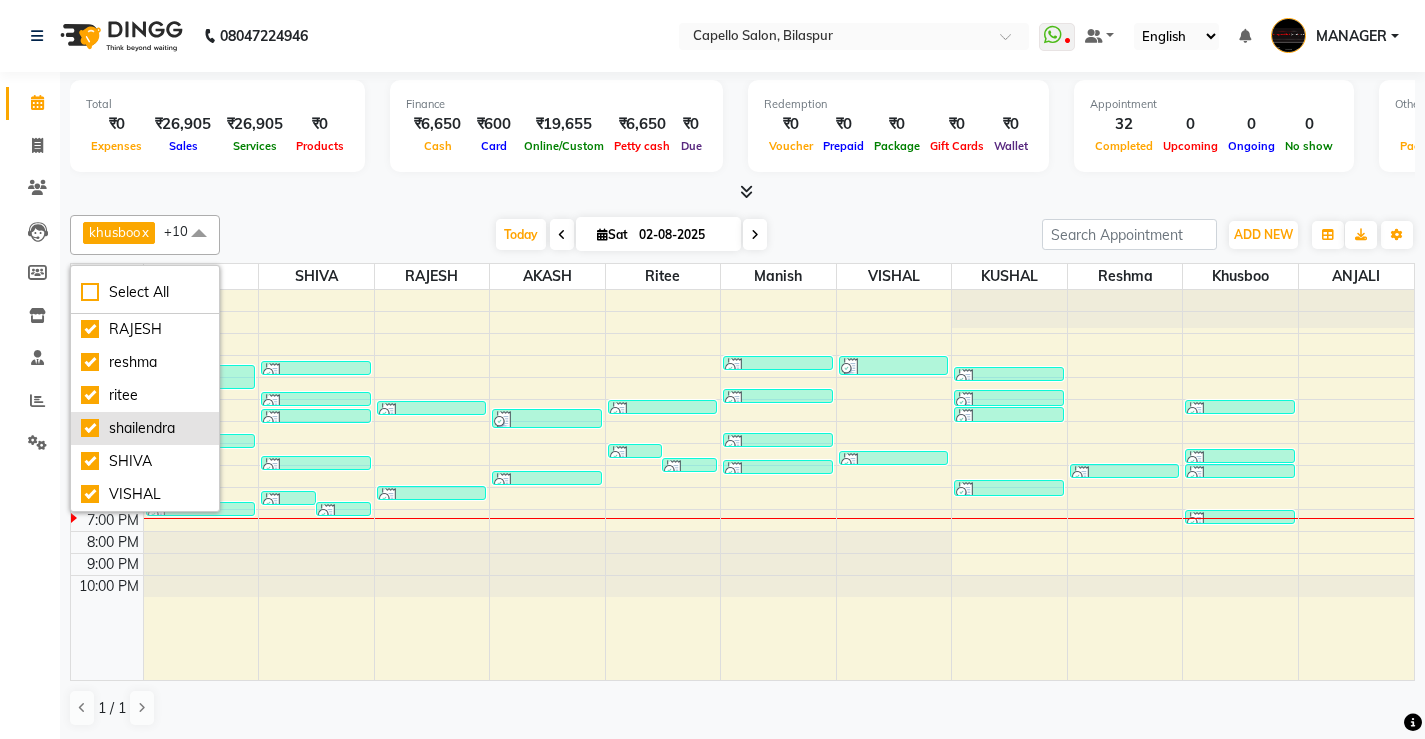 checkbox on "true" 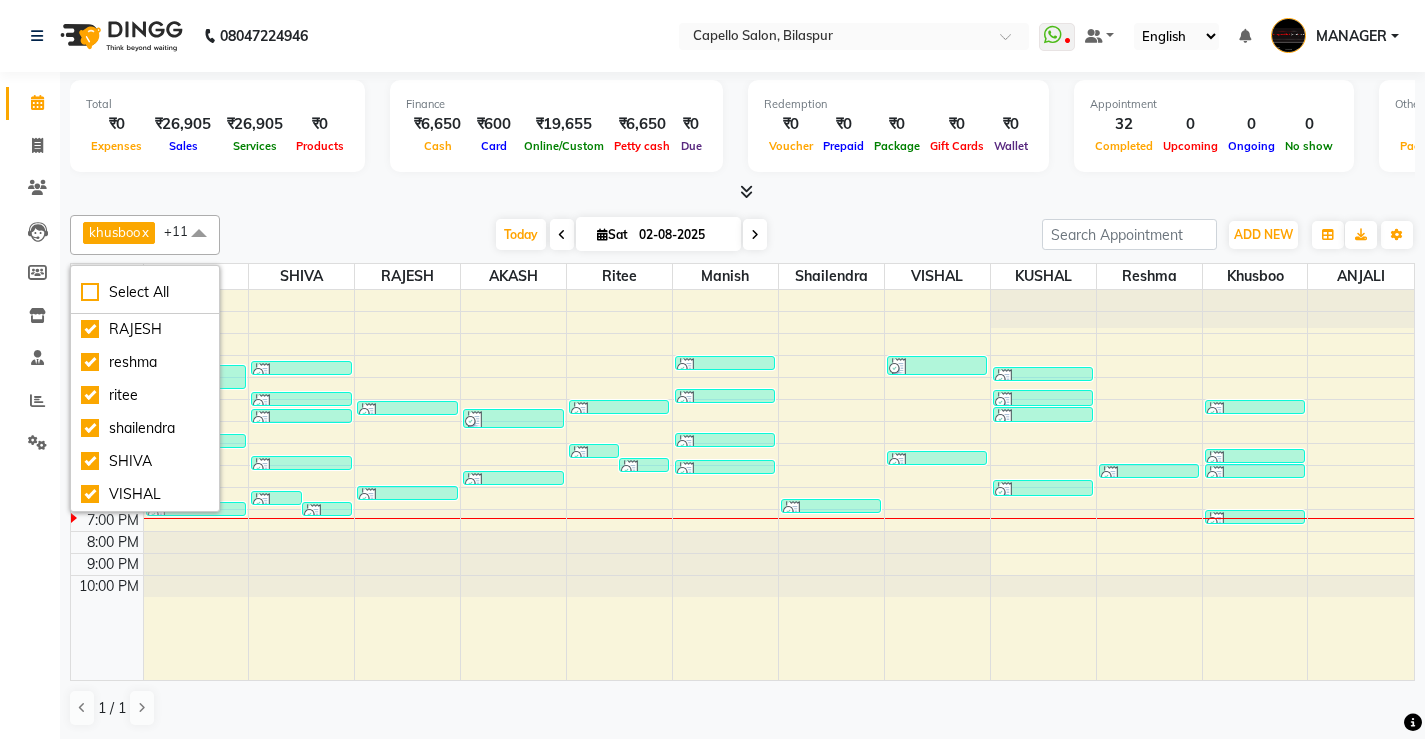 click at bounding box center [407, 485] 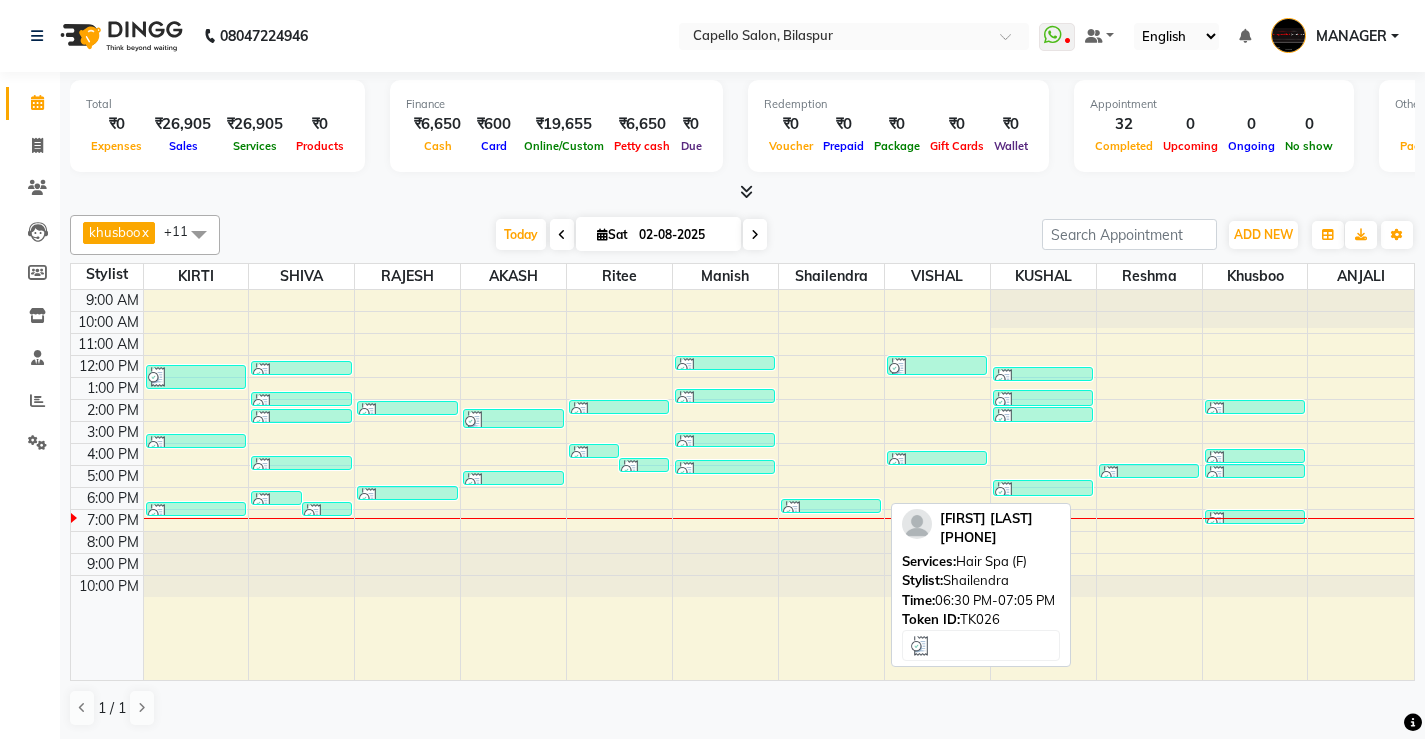 click at bounding box center [831, 511] 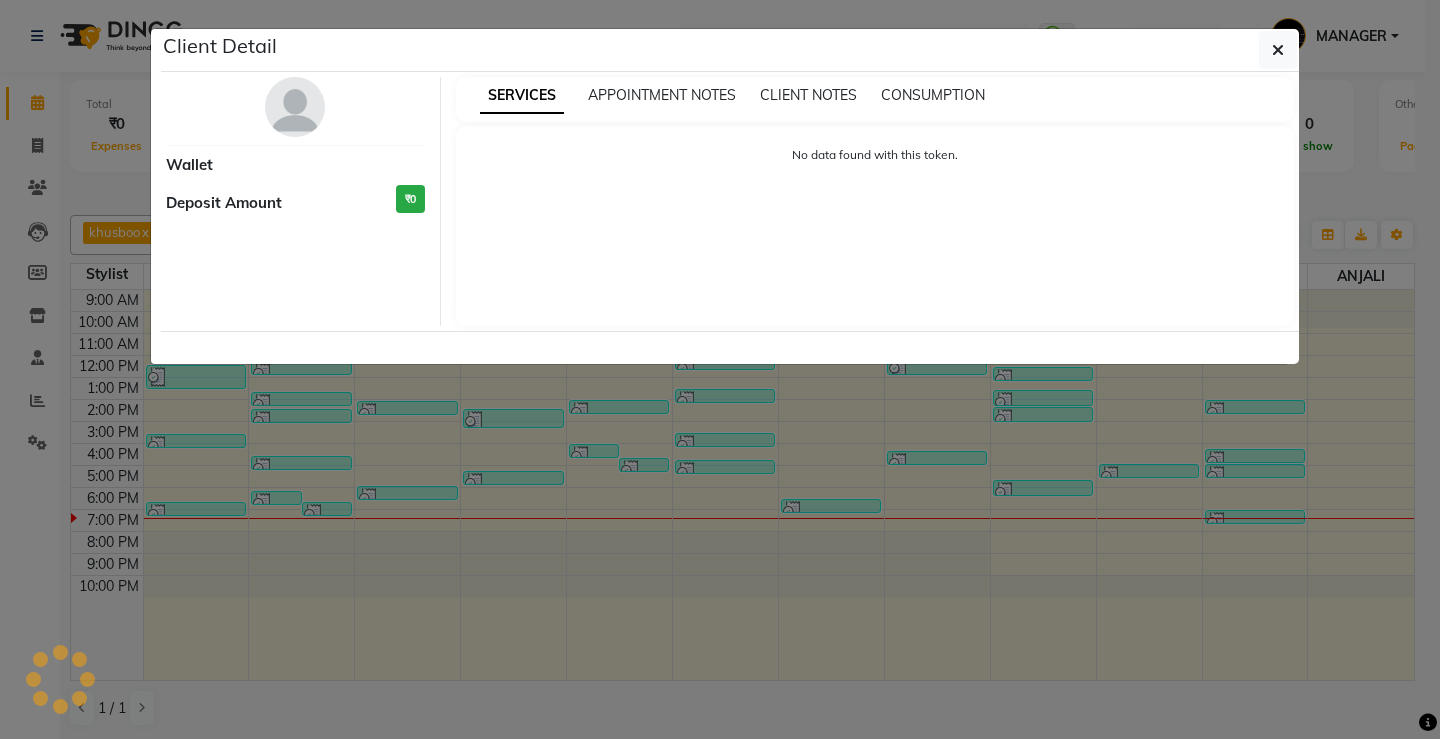 select on "3" 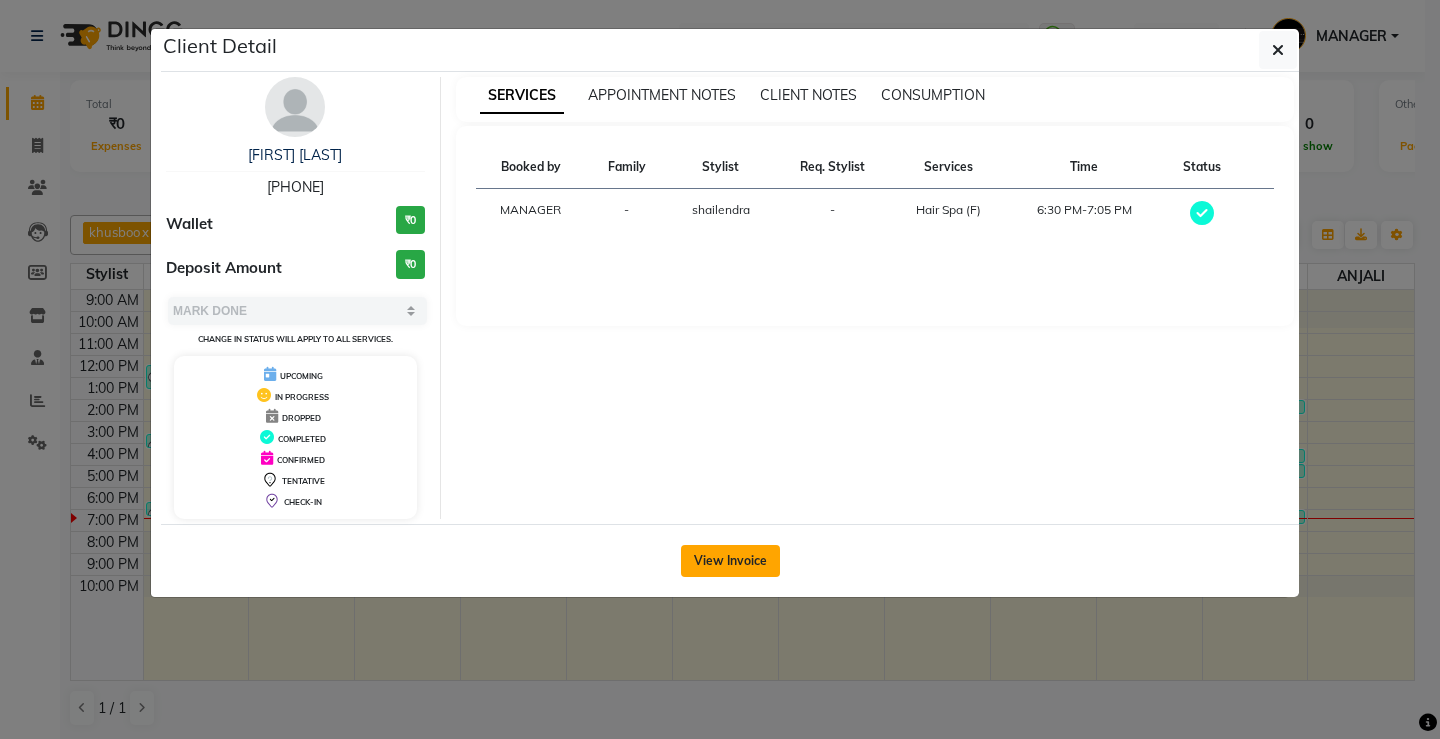 click on "View Invoice" 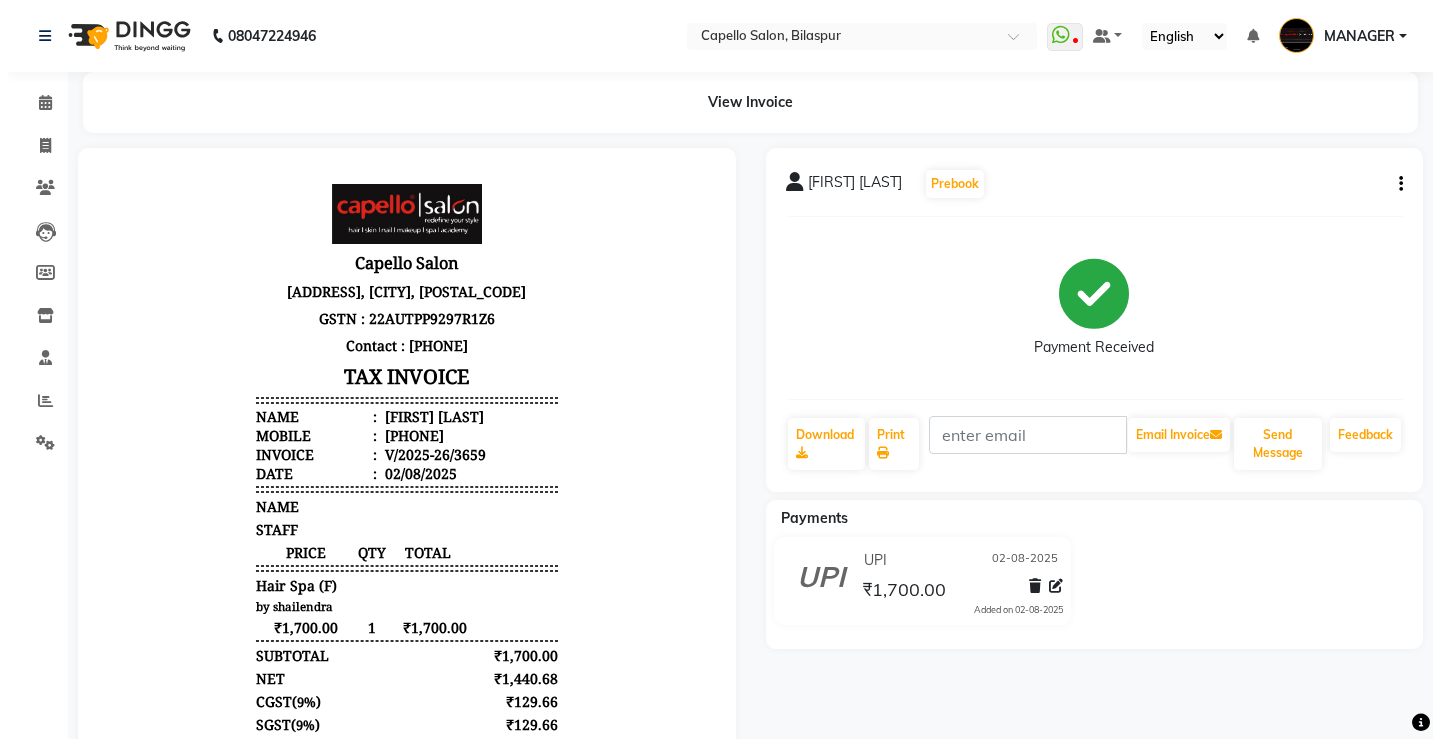scroll, scrollTop: 0, scrollLeft: 0, axis: both 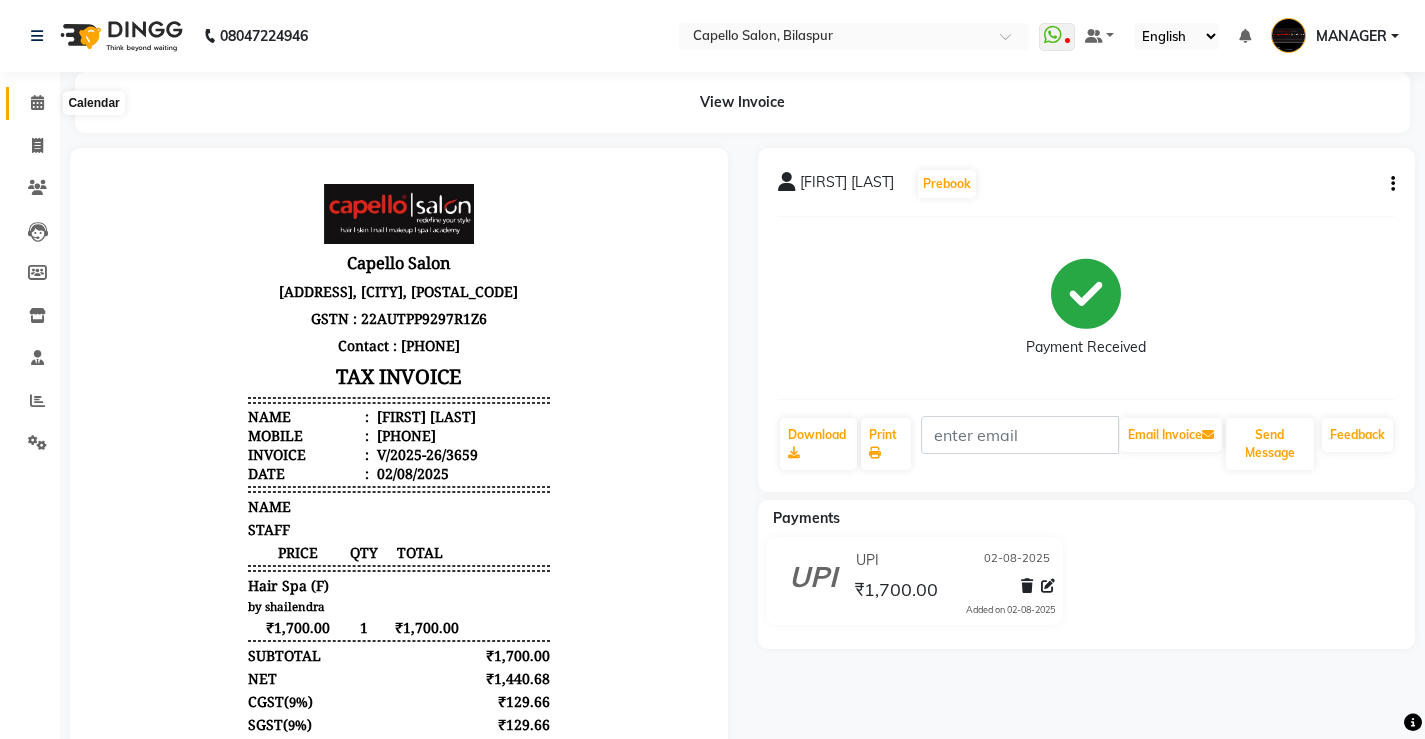 click 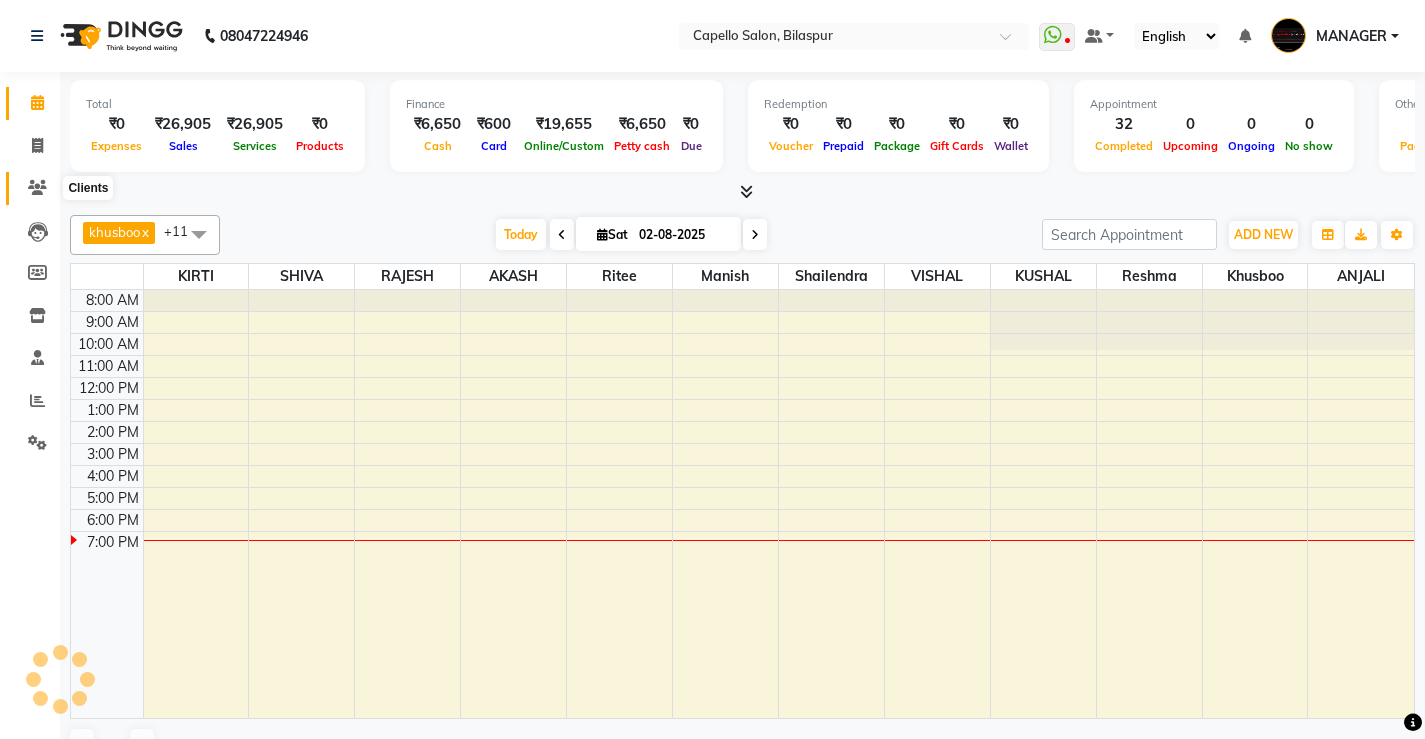 click 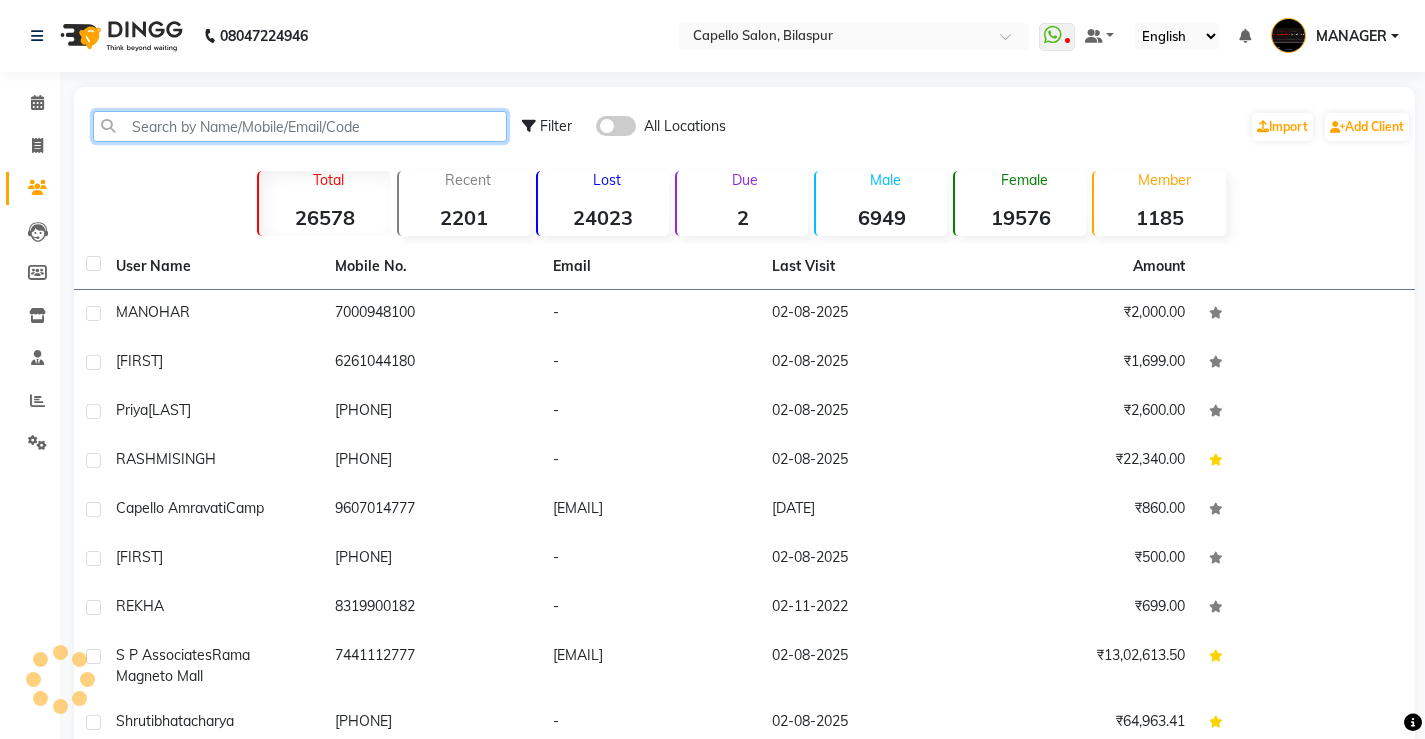 click 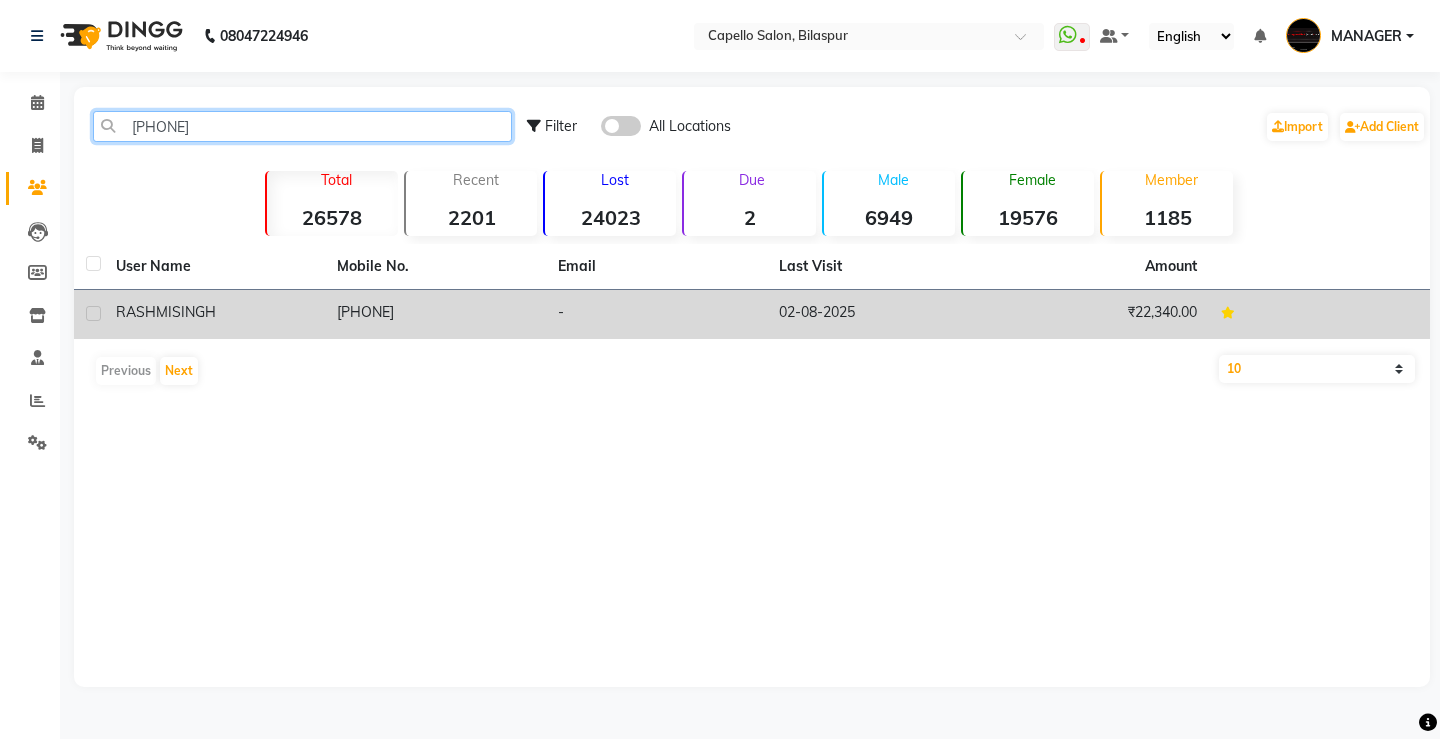 type on "[PHONE]" 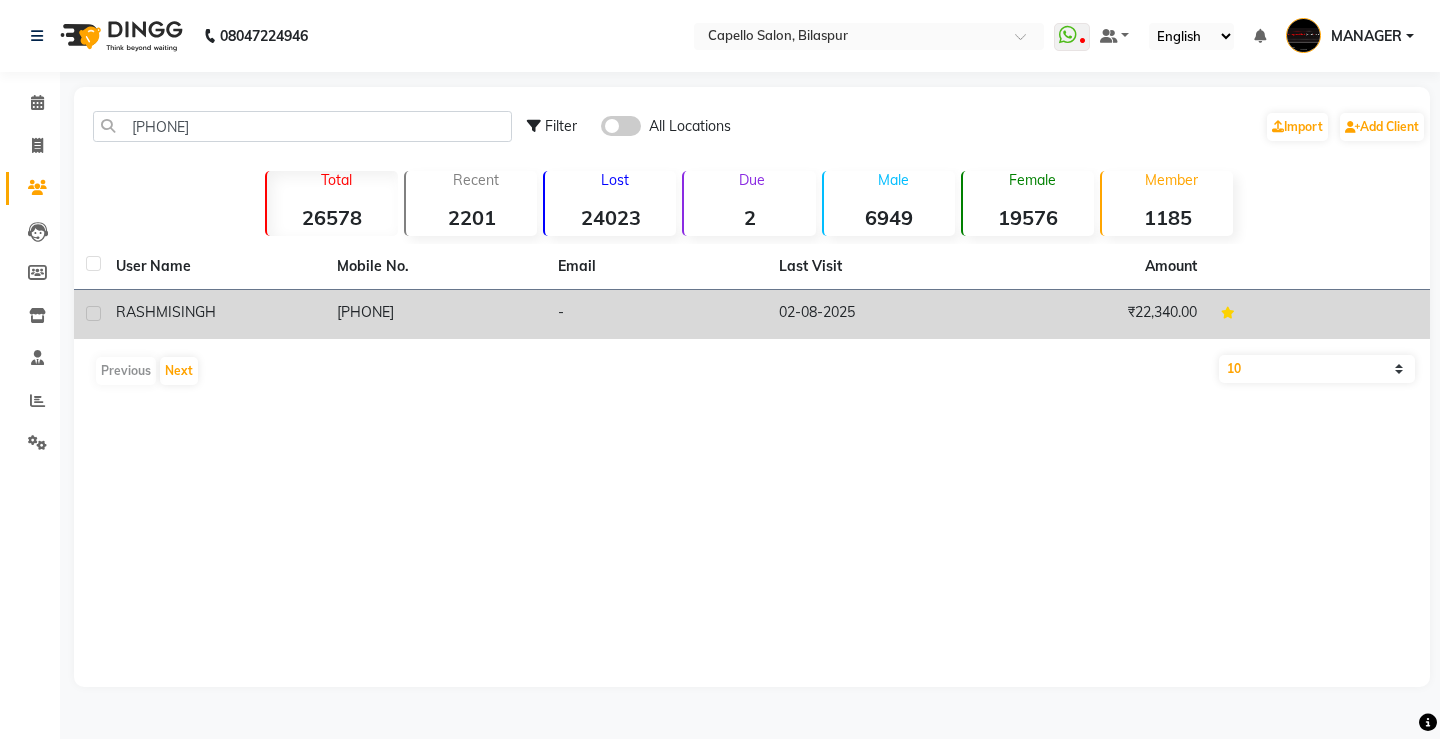 click on "-" 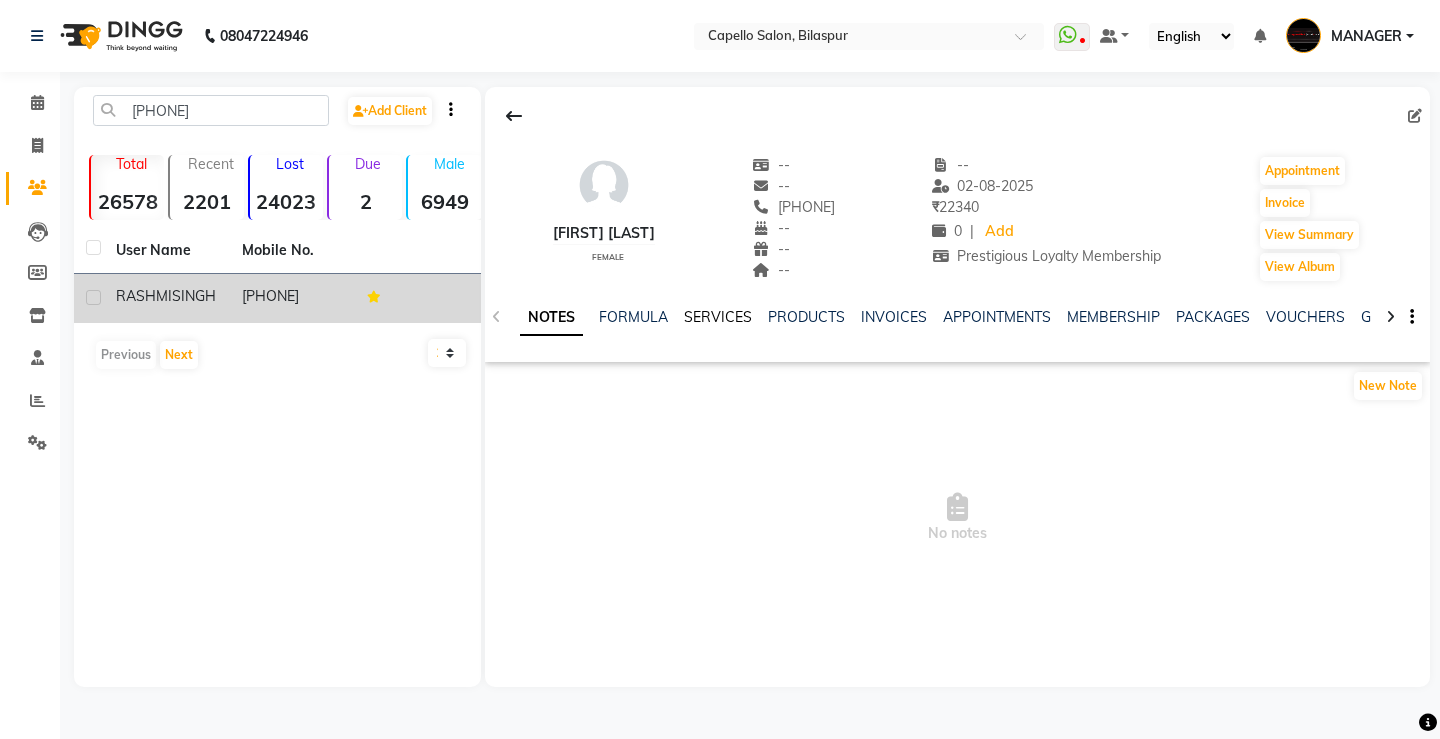 click on "SERVICES" 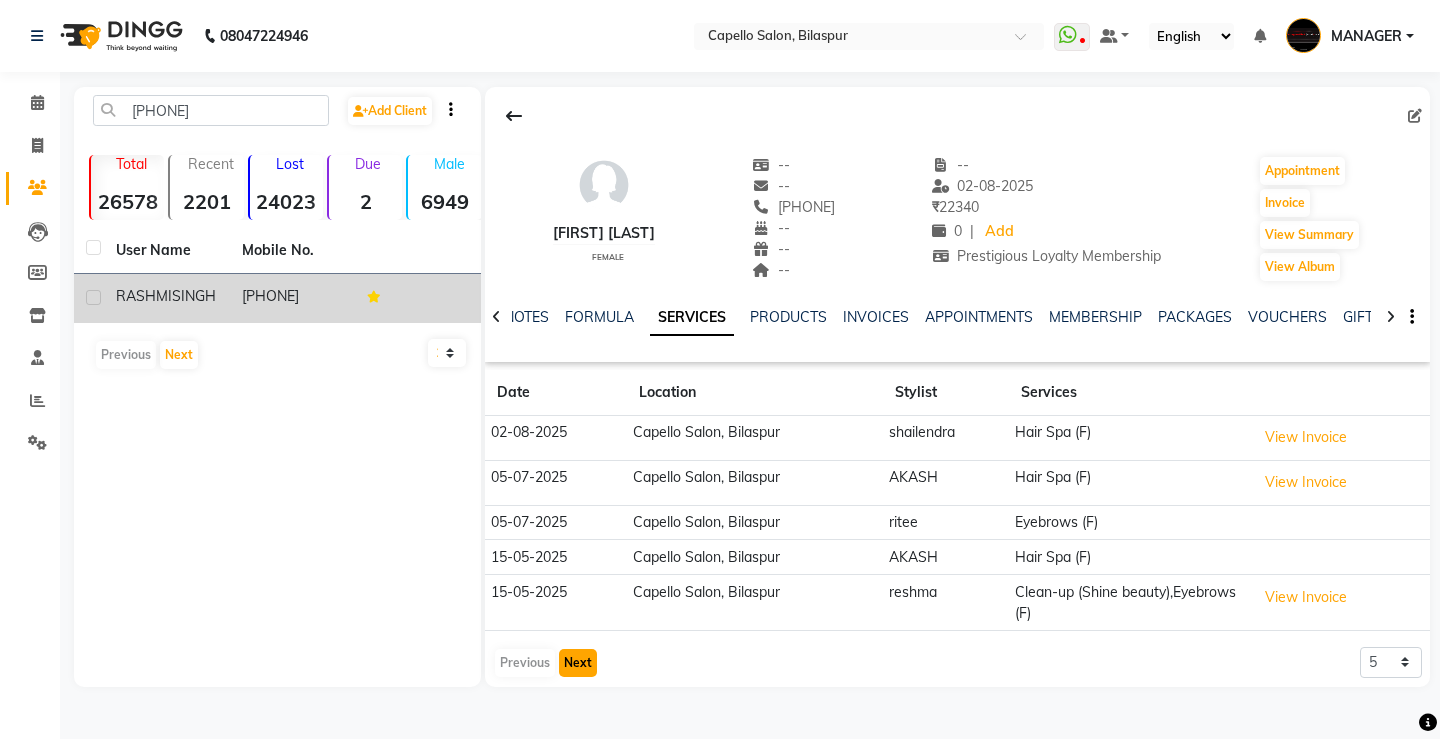 click on "Next" 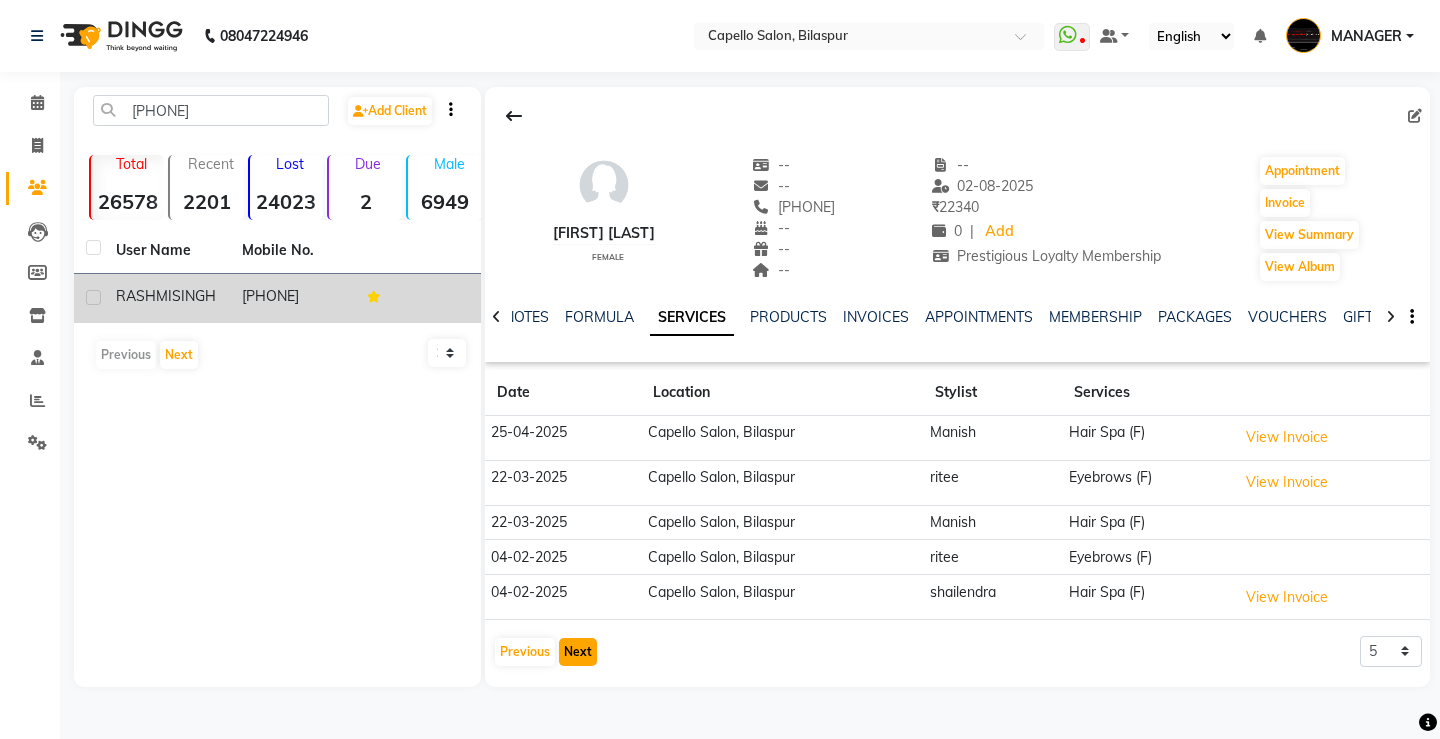 click on "Next" 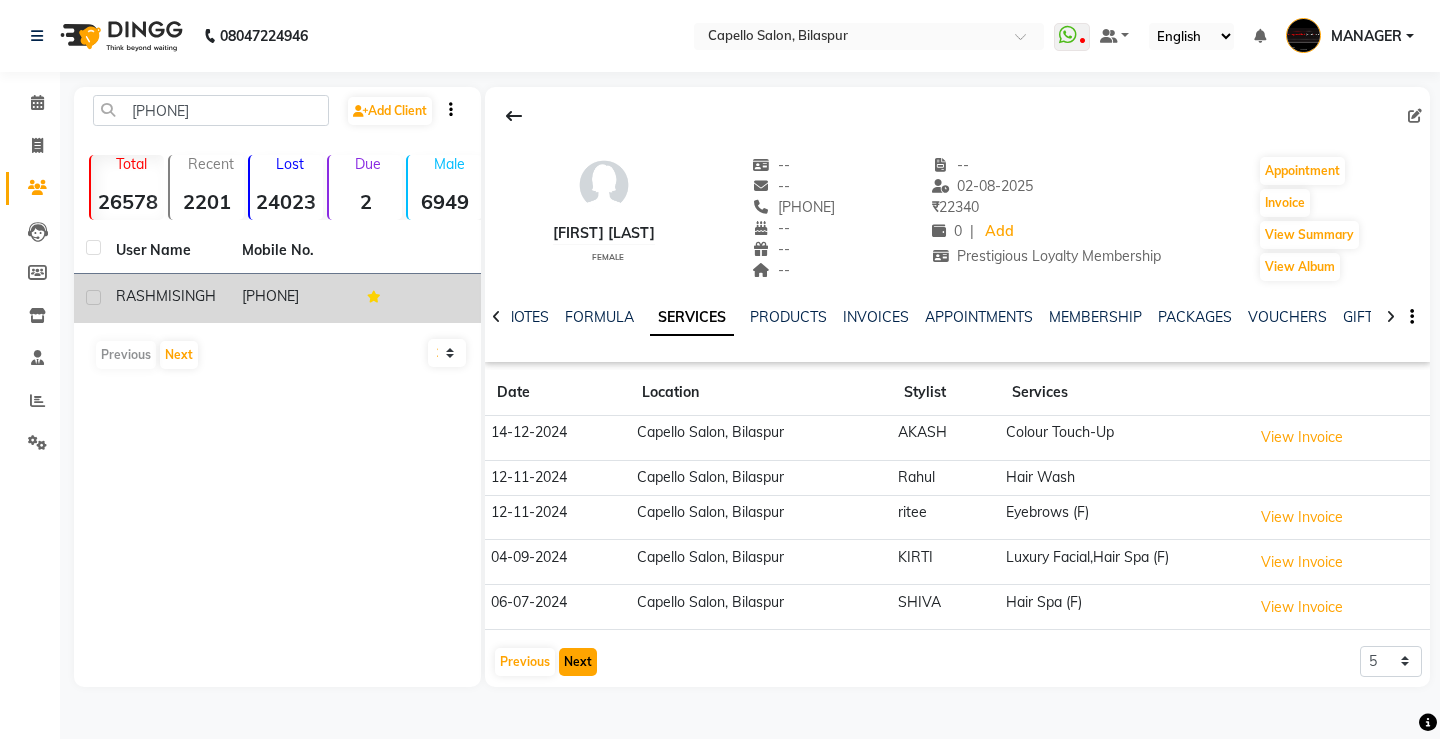 click on "Next" 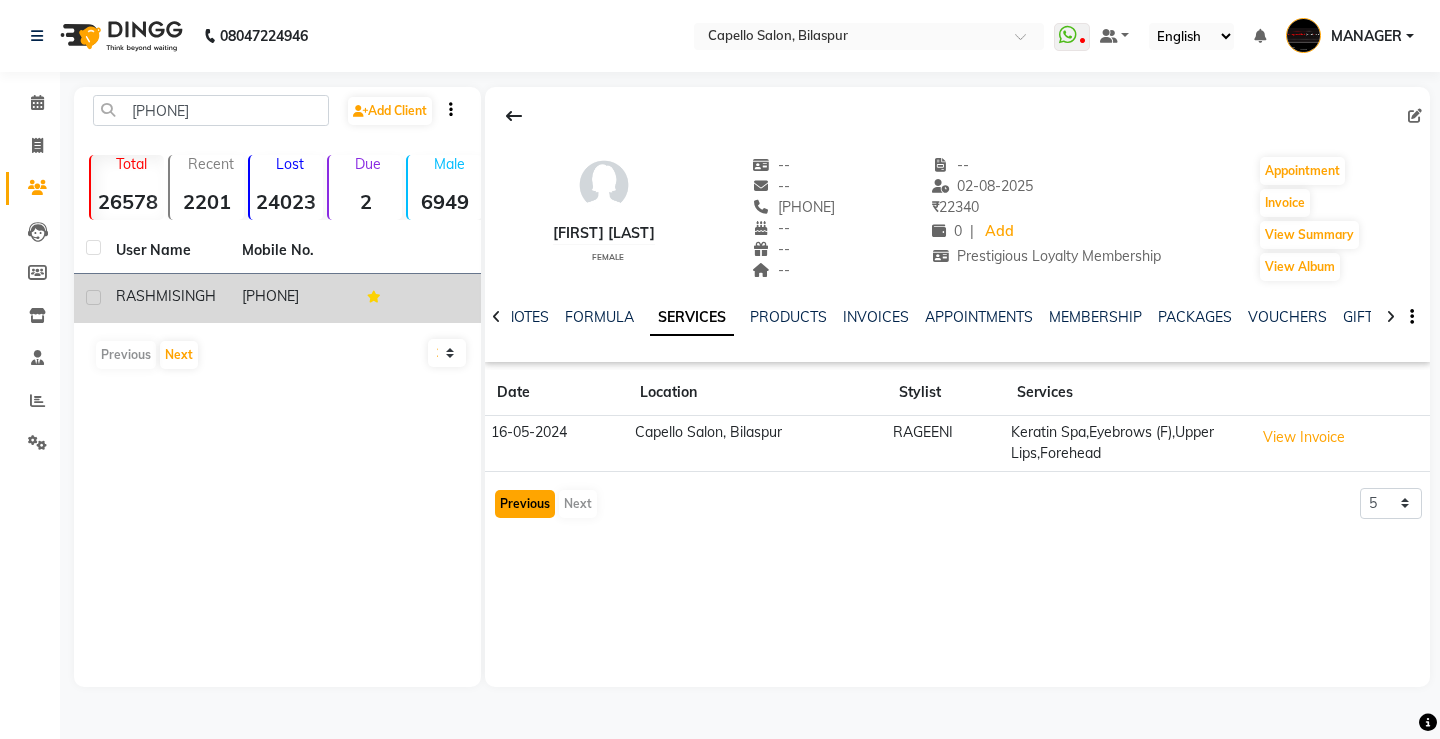 click on "Previous" 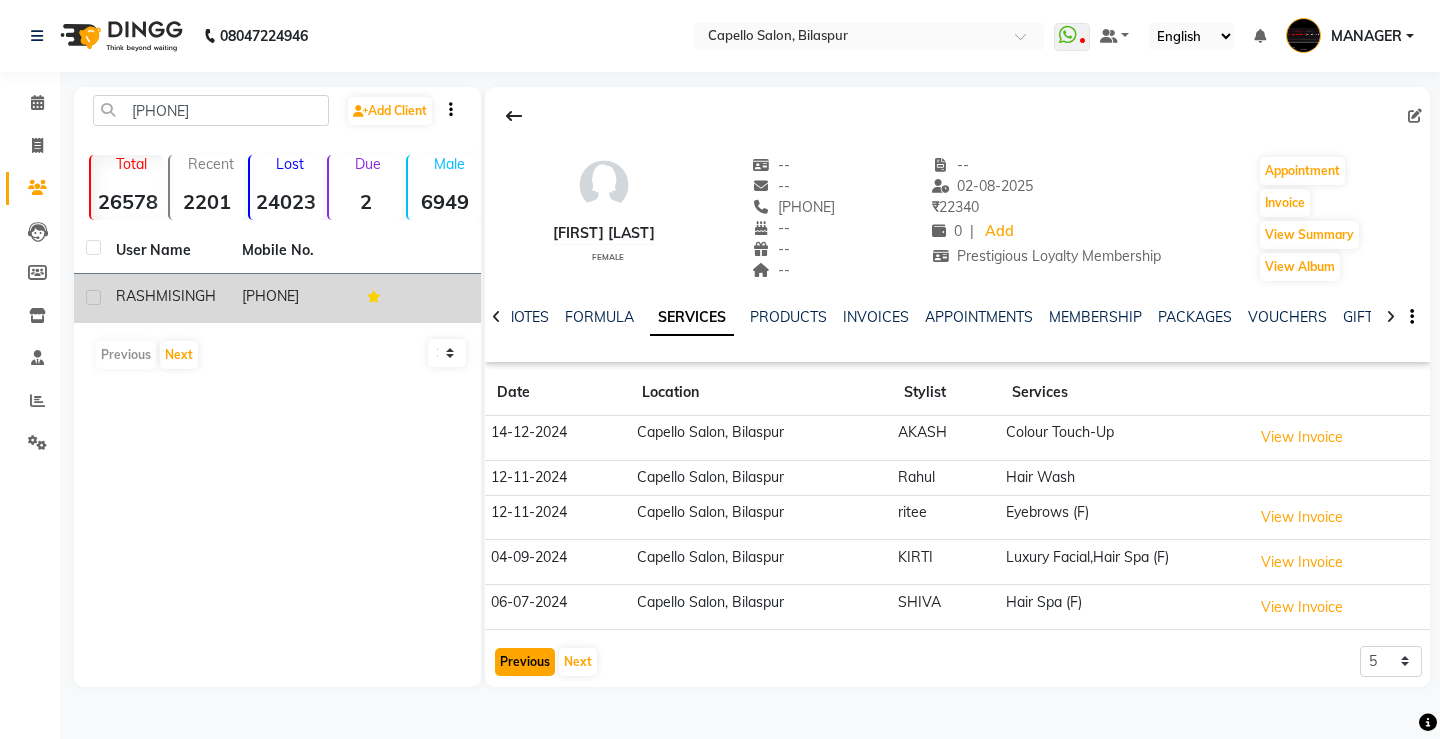 click on "Previous" 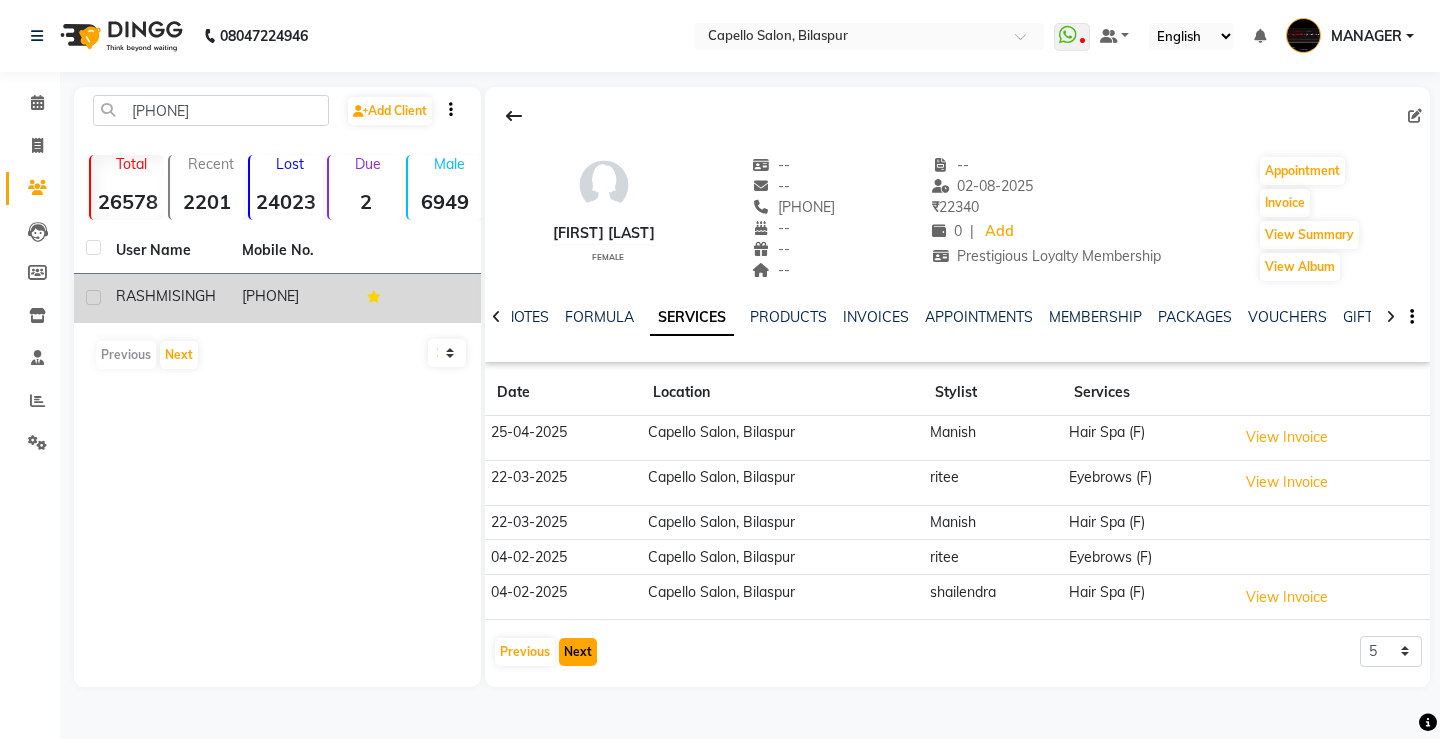 click on "Next" 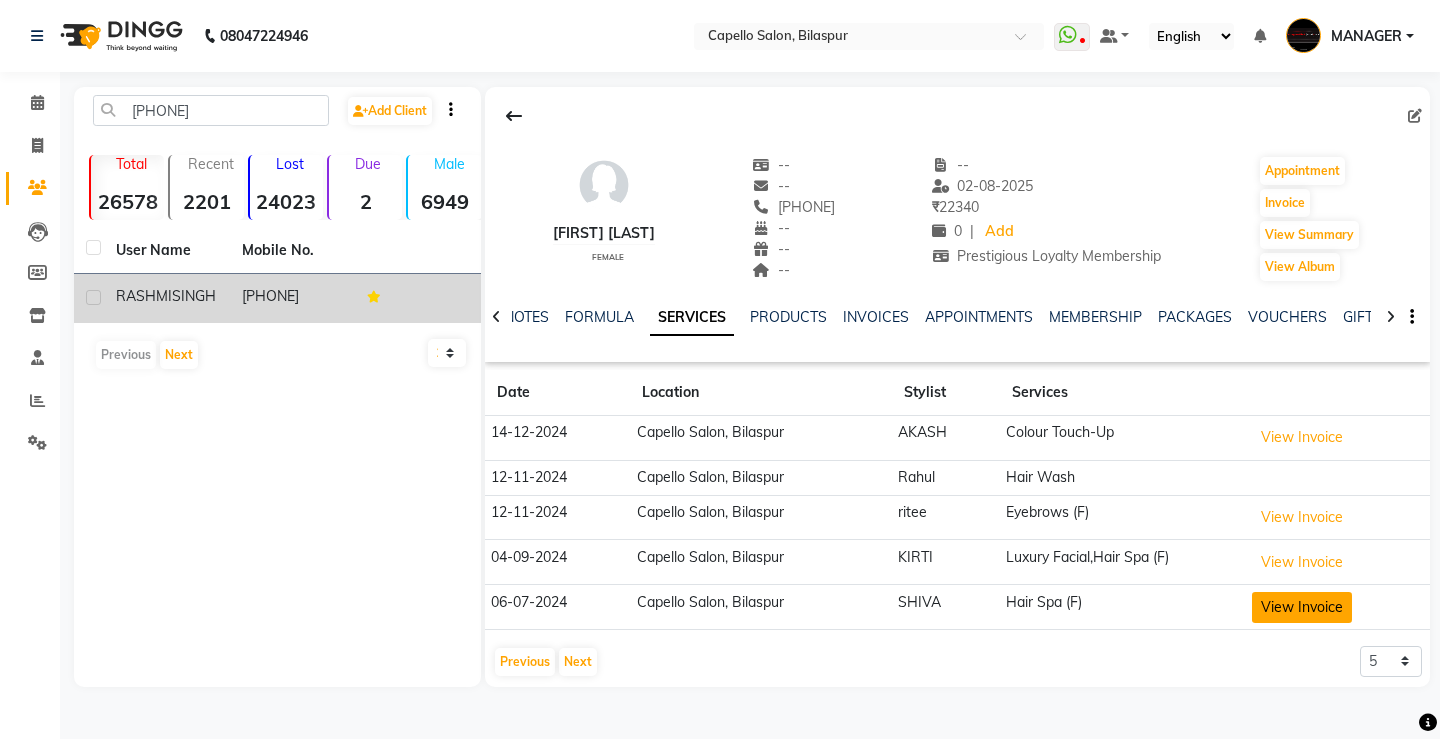 click on "View Invoice" 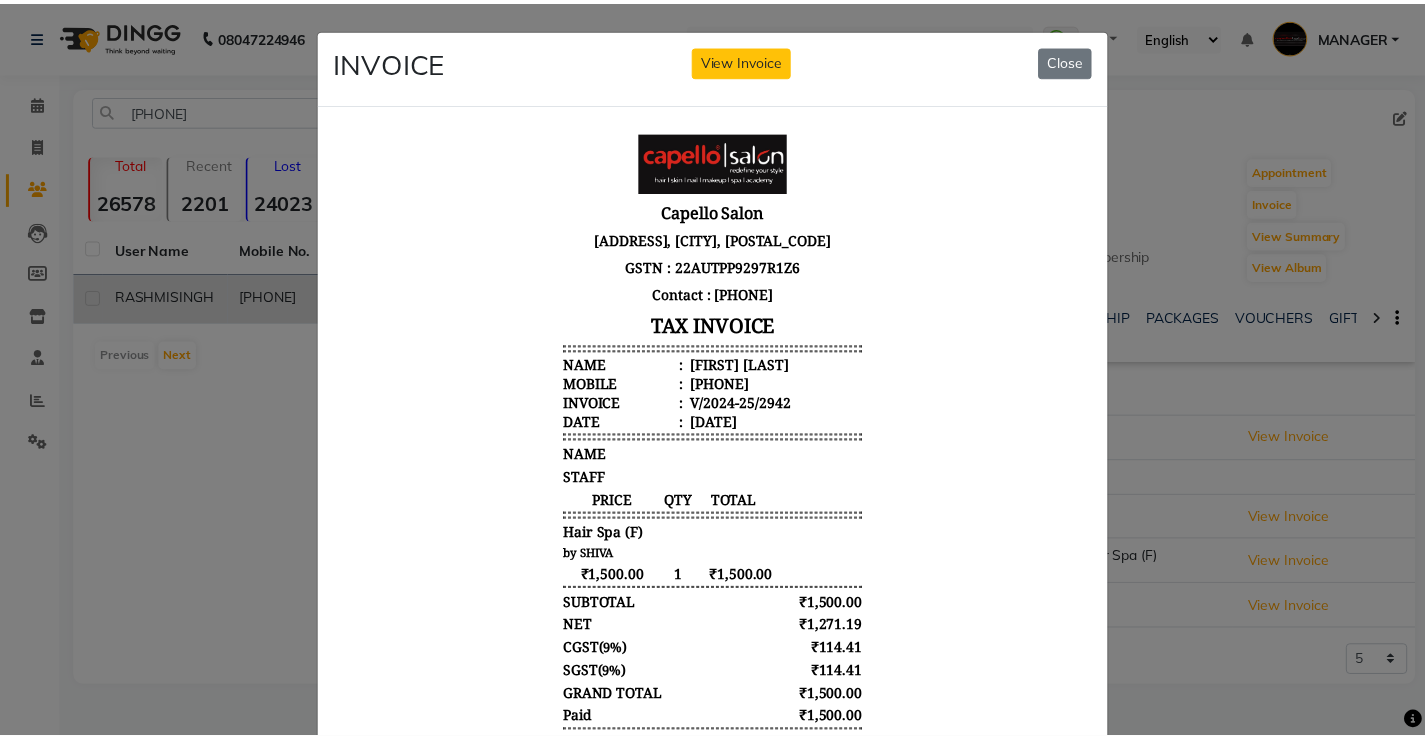 scroll, scrollTop: 0, scrollLeft: 0, axis: both 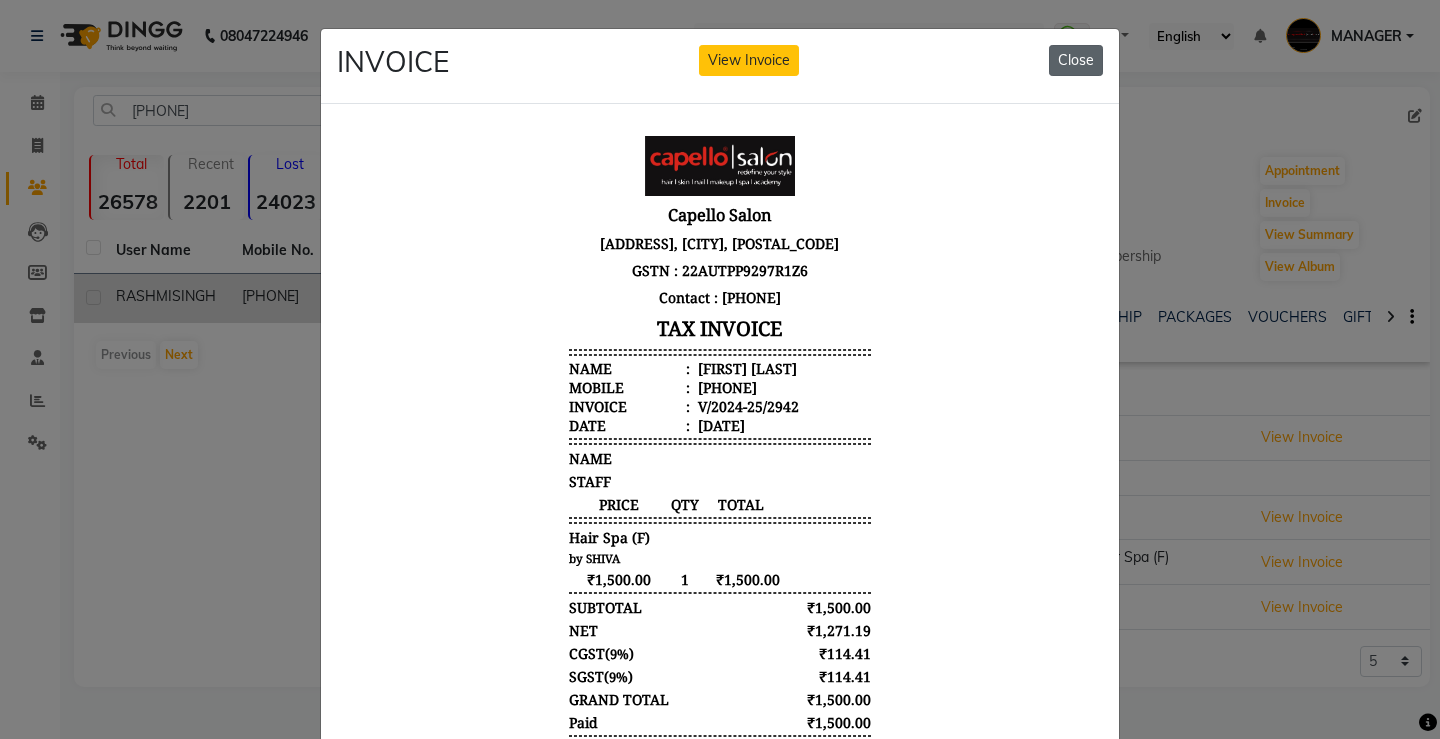 click on "Close" 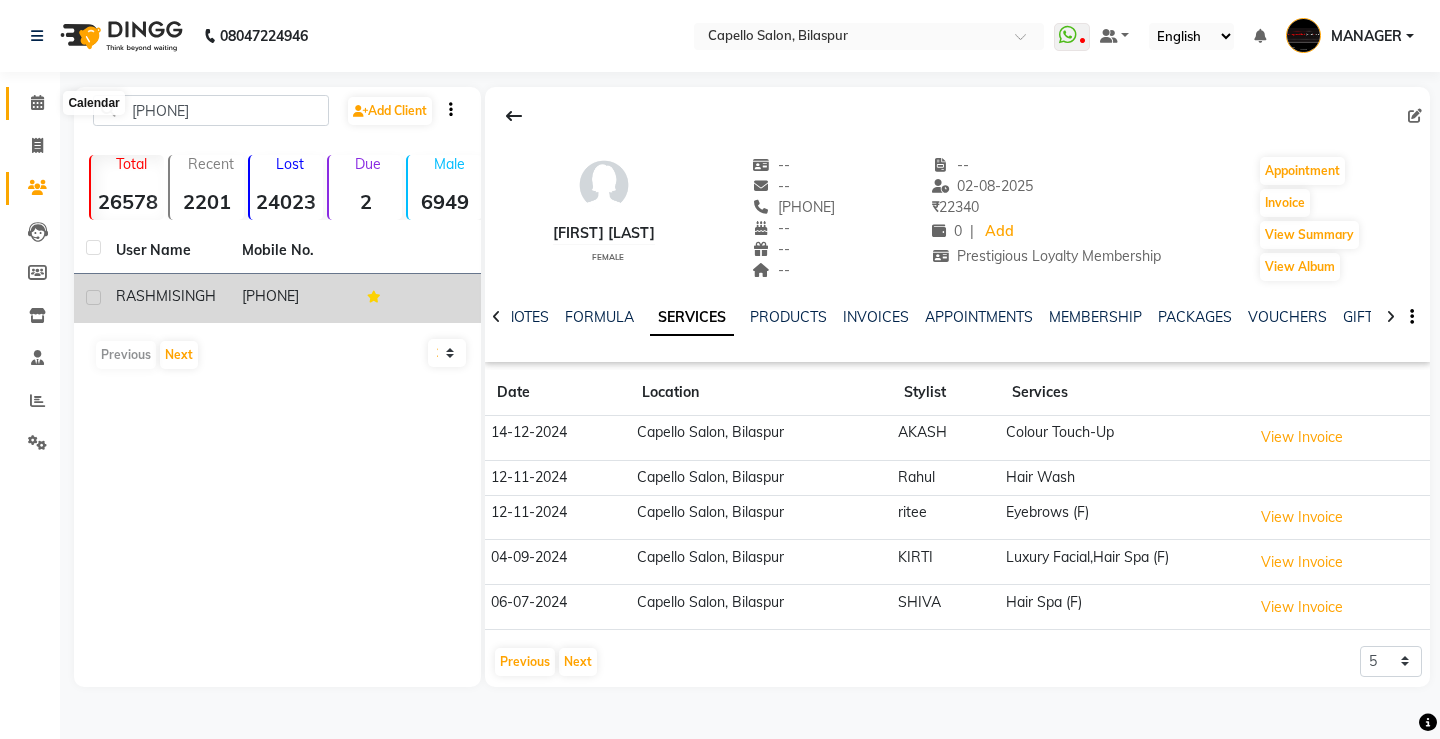 click 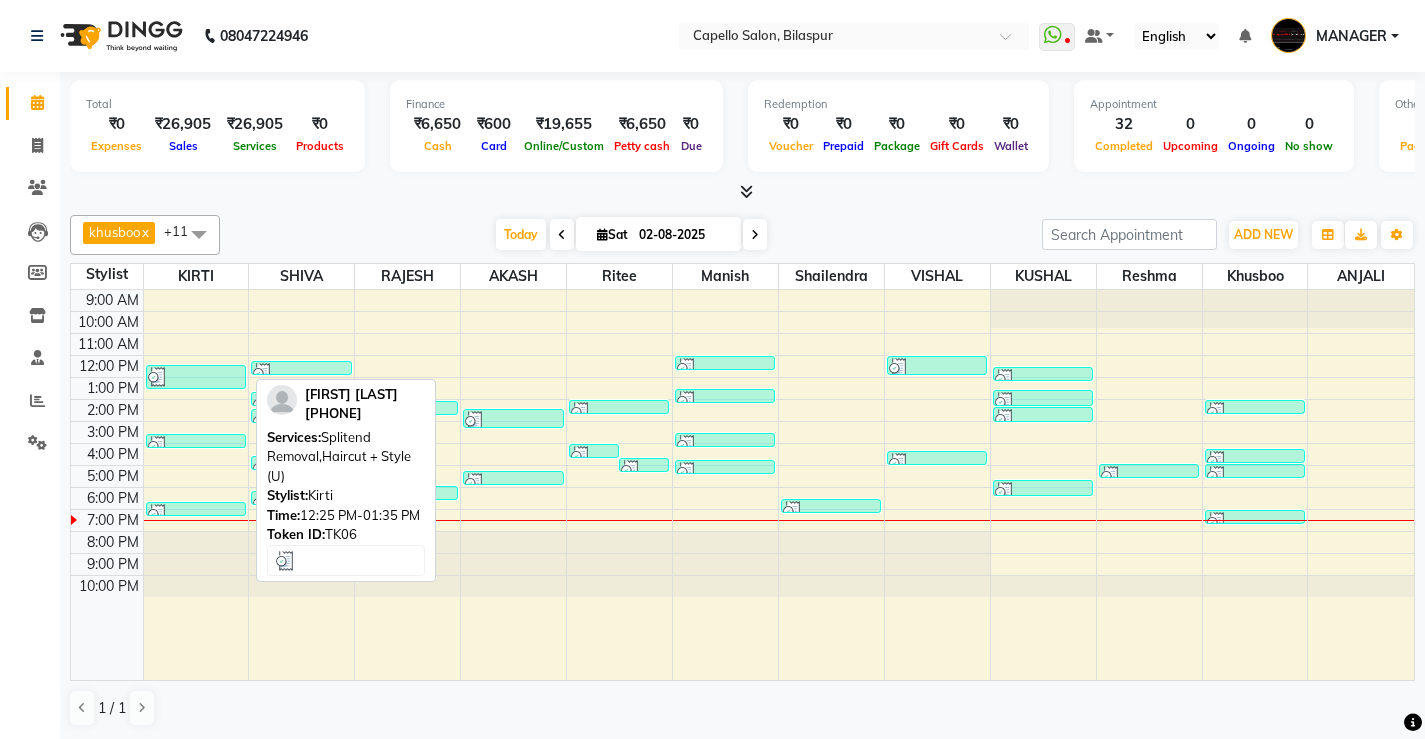 click at bounding box center (196, 377) 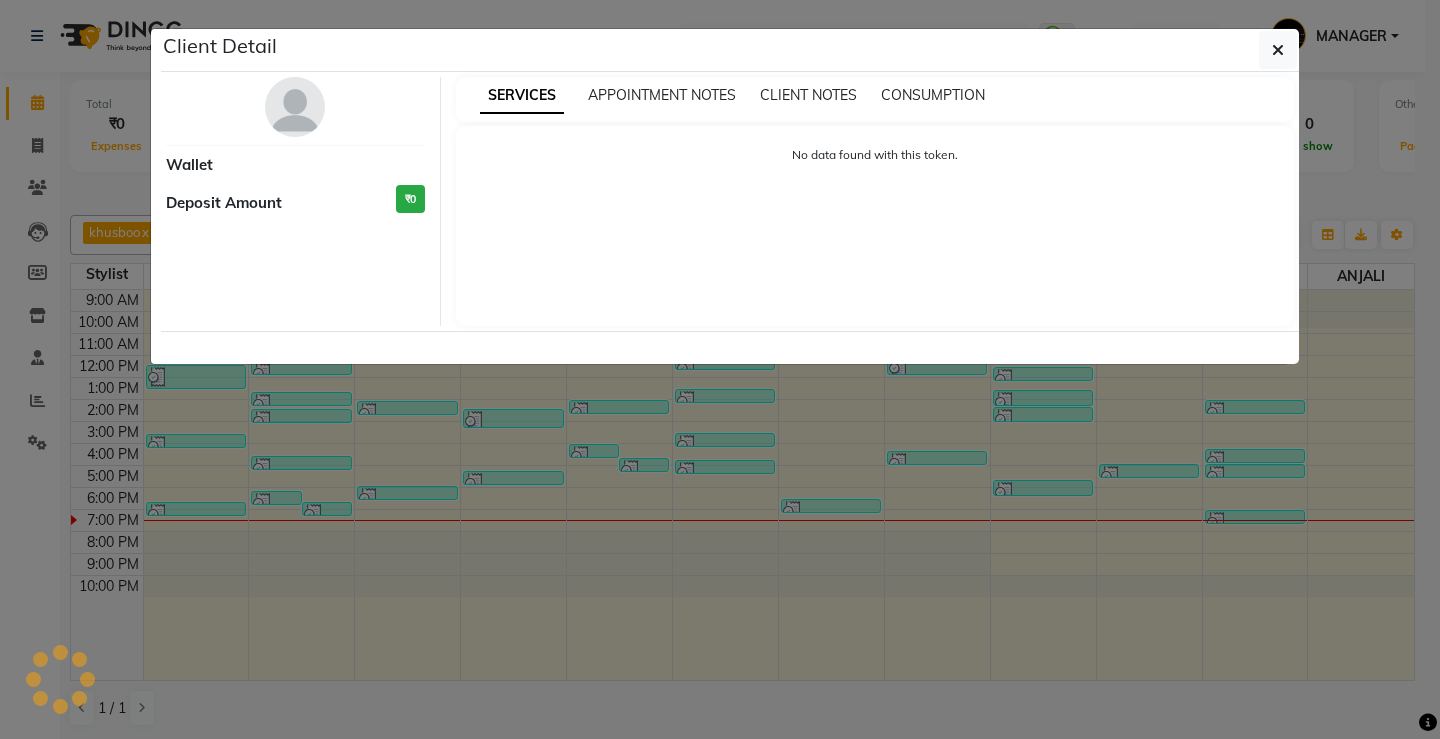 select on "3" 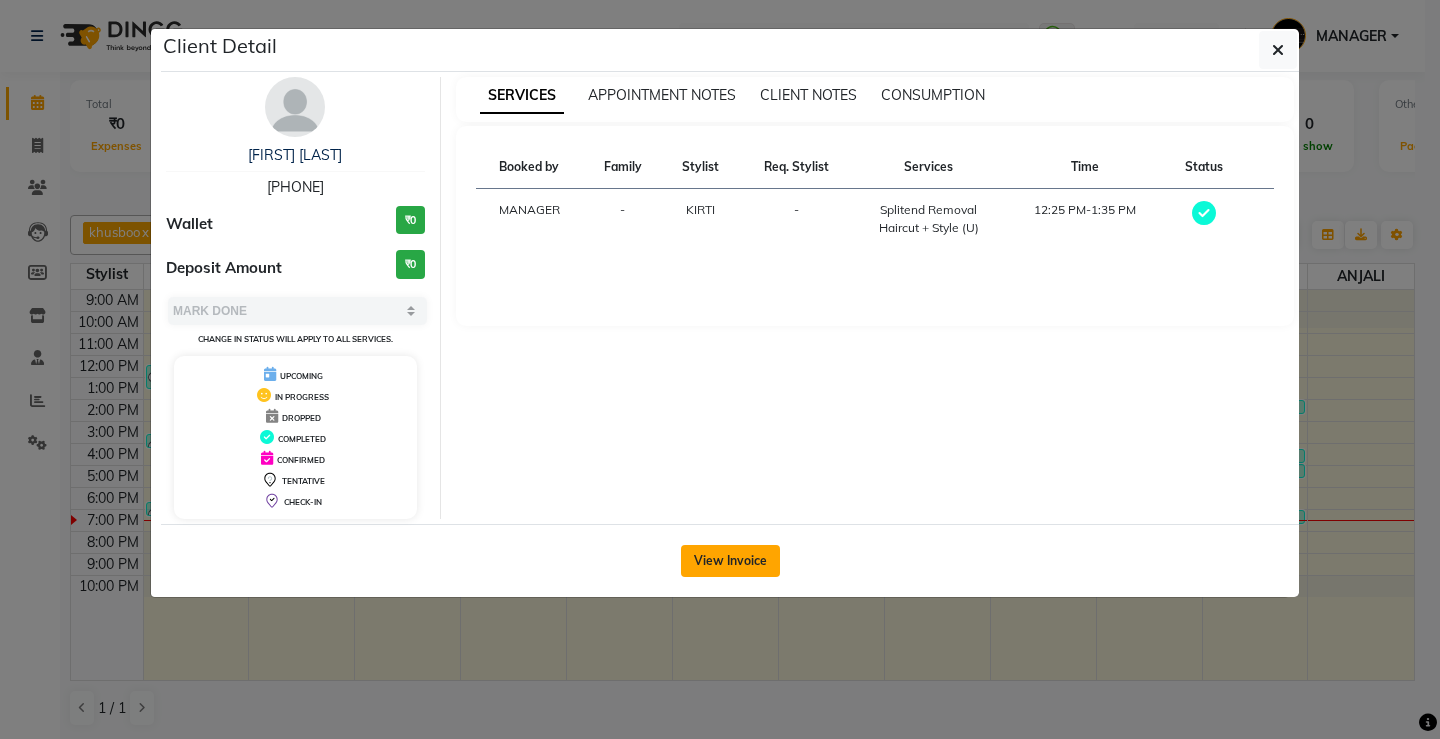 click on "View Invoice" 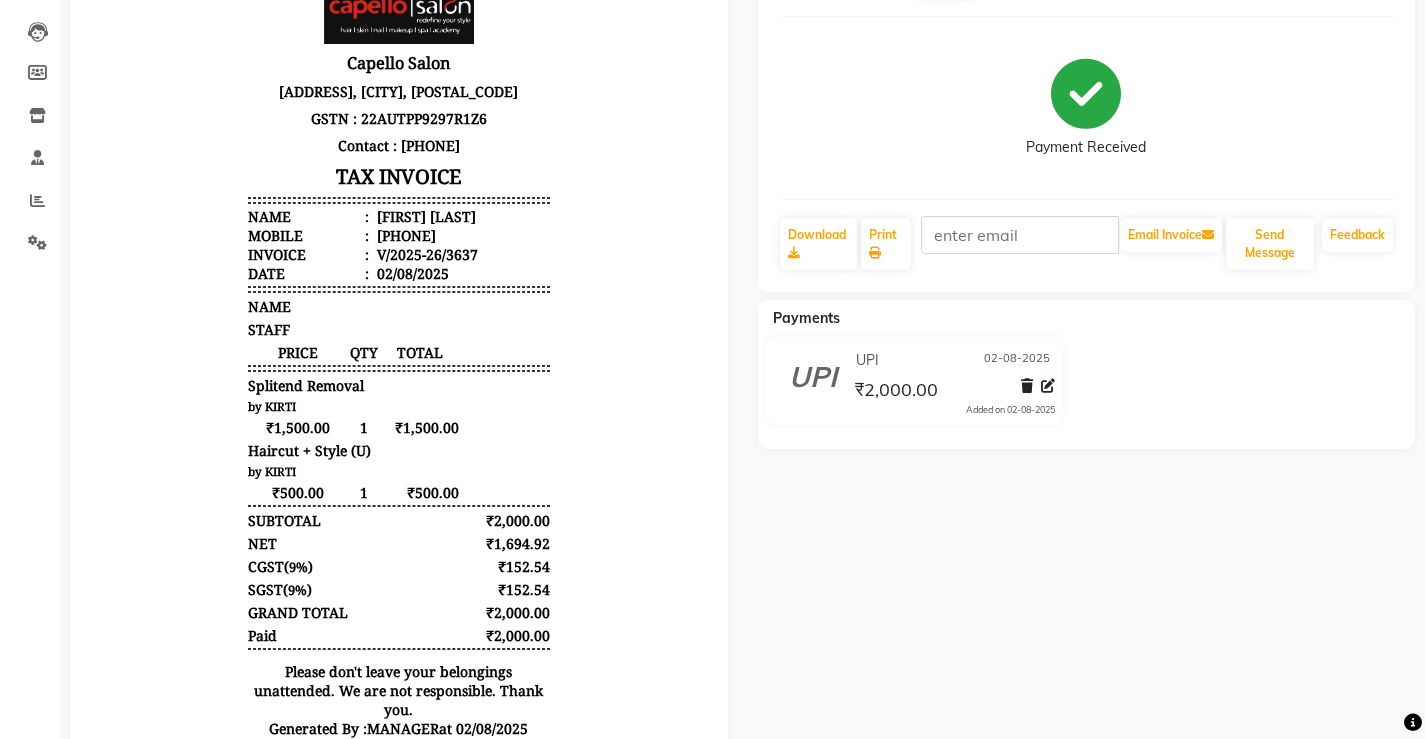 scroll, scrollTop: 0, scrollLeft: 0, axis: both 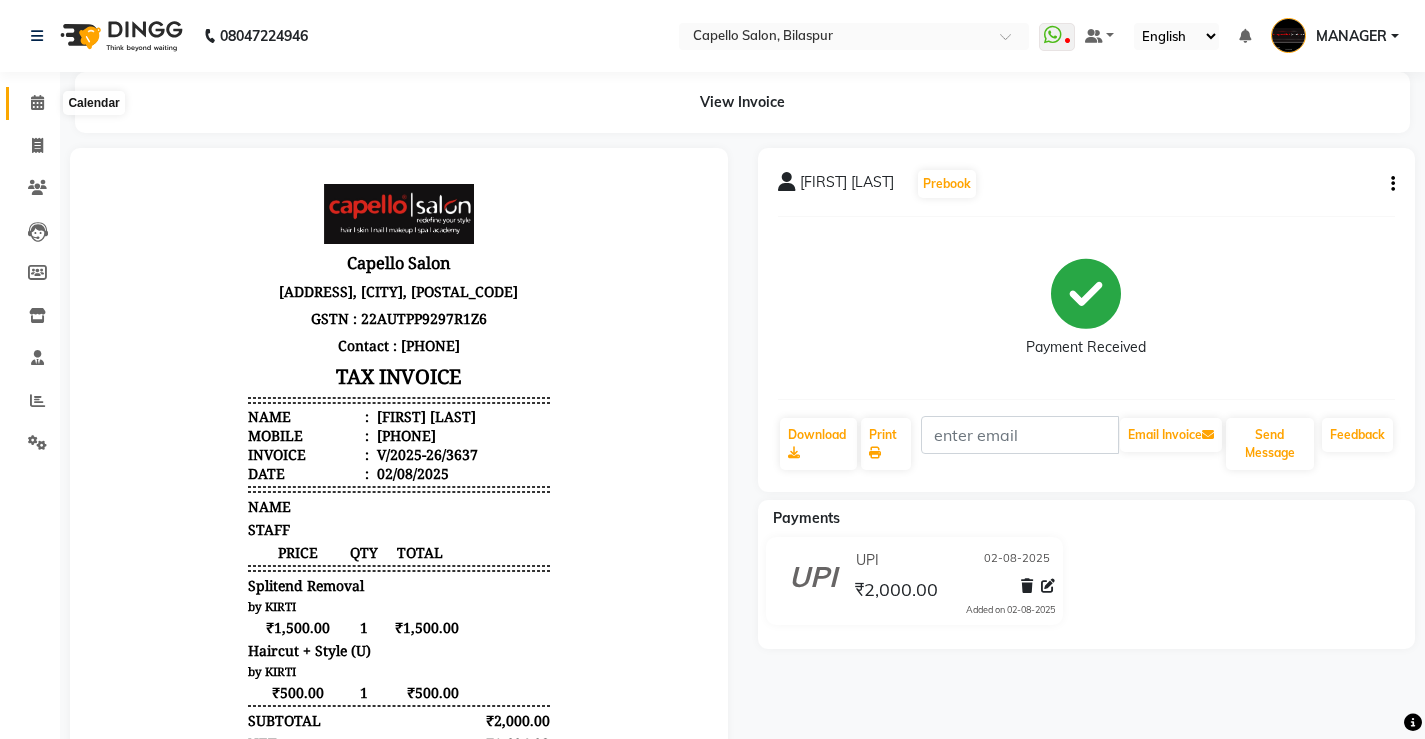 click 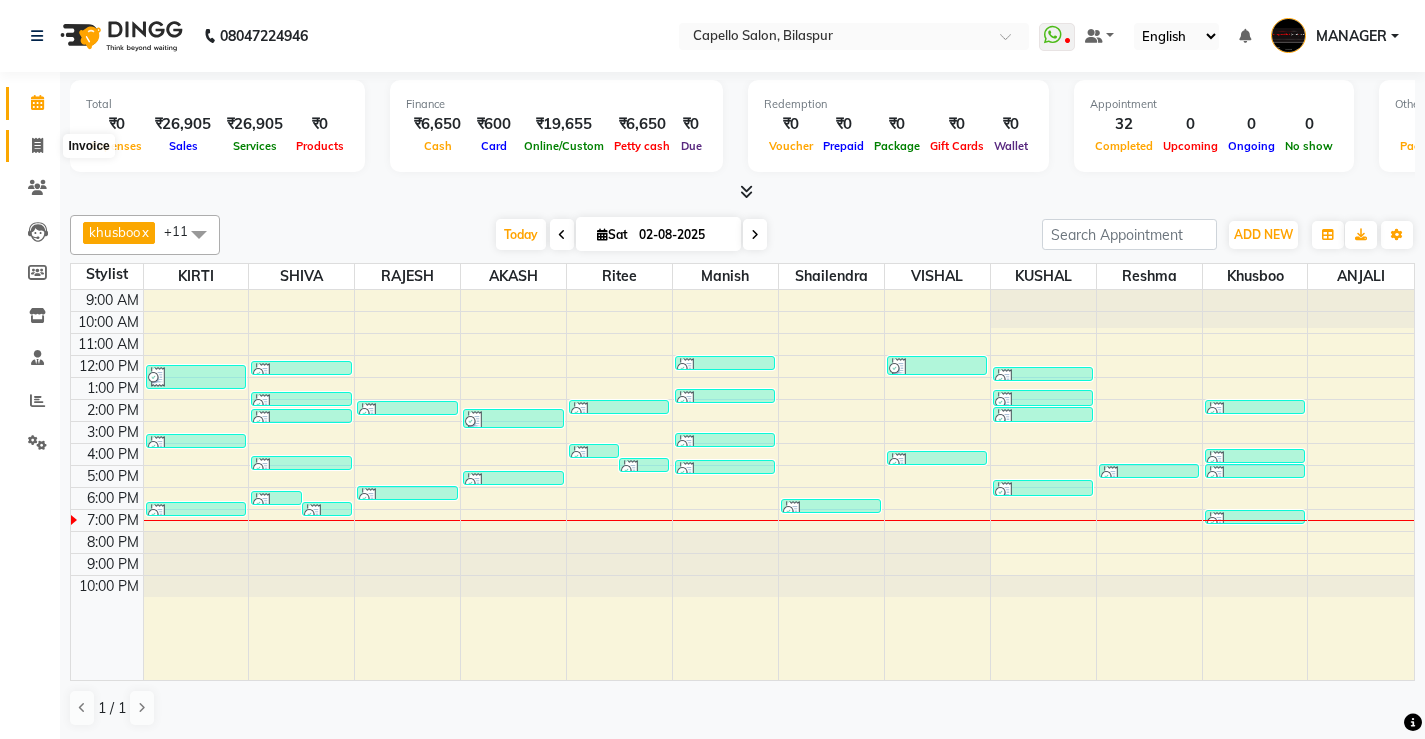 click 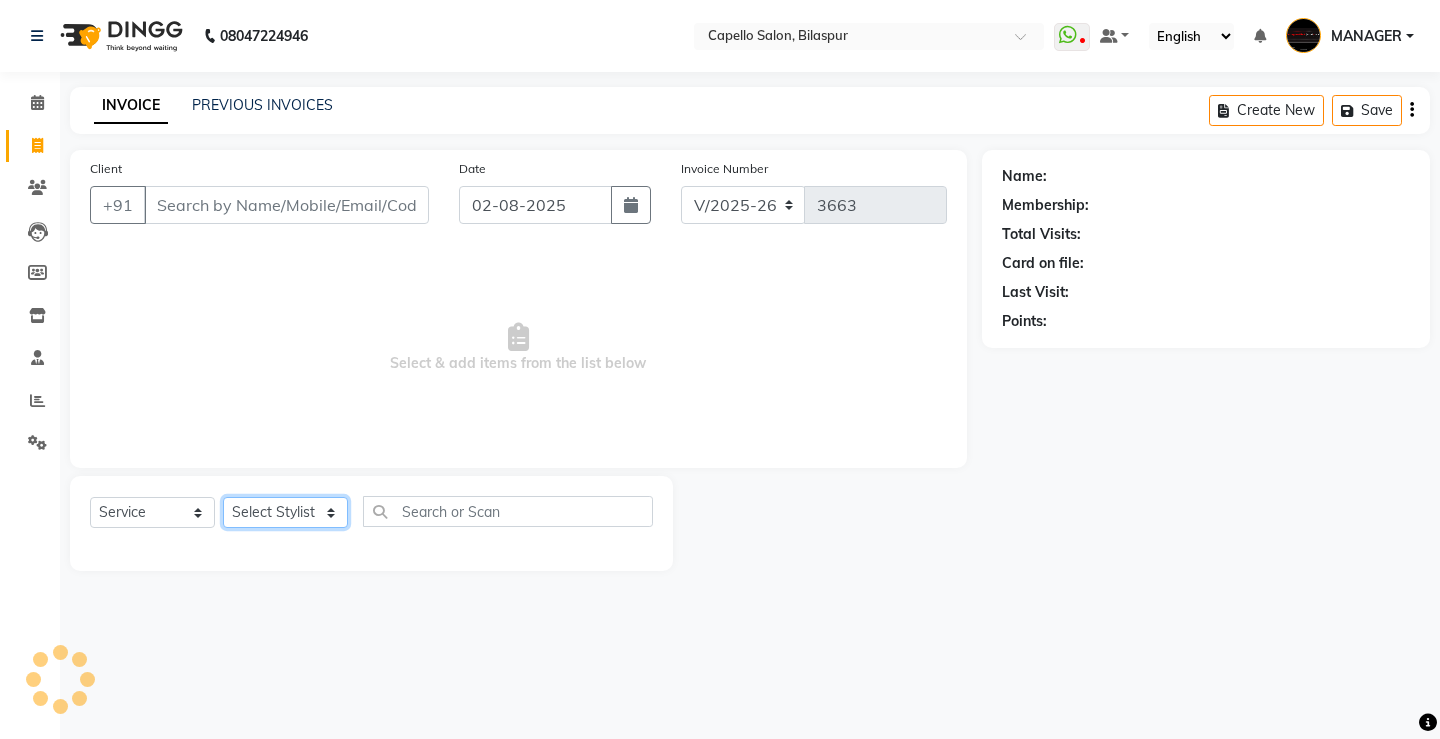 click on "Select Stylist" 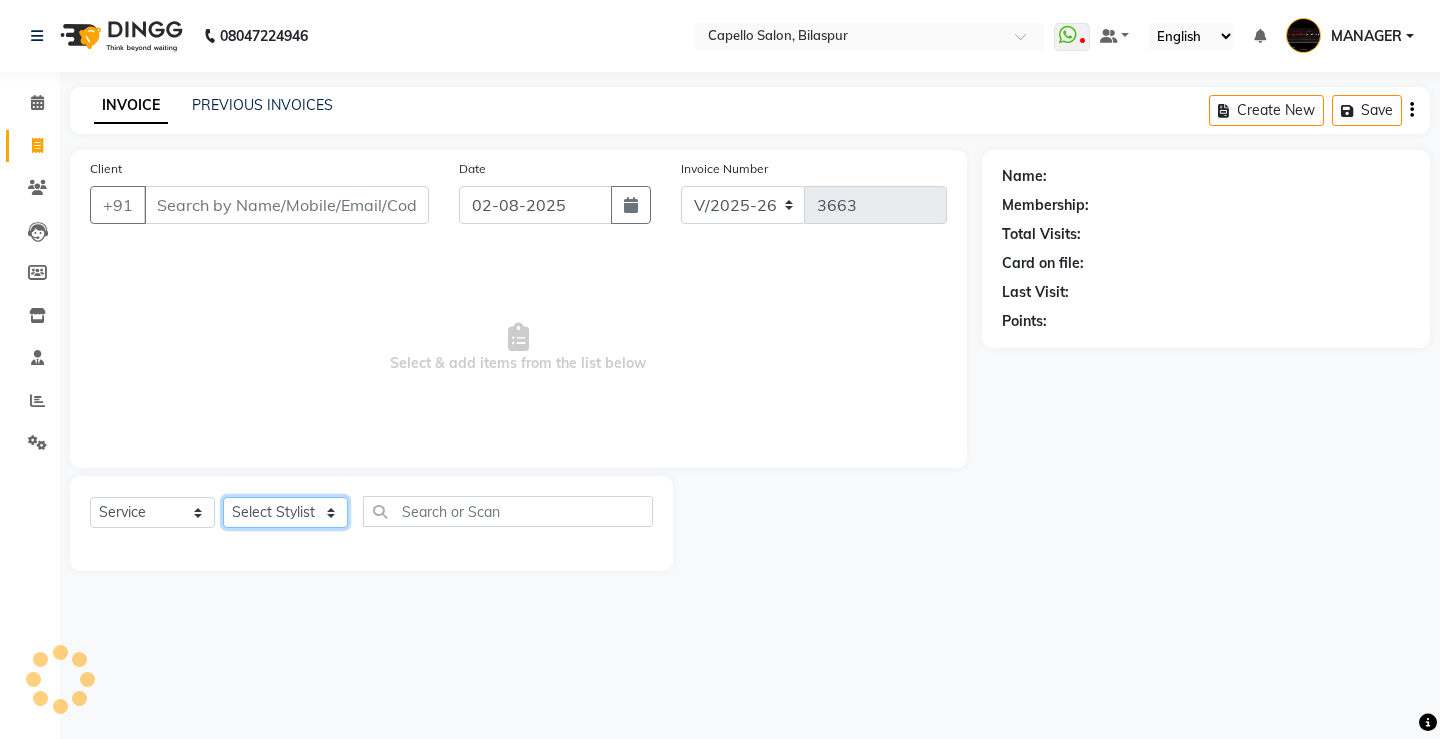 click on "Select Stylist" 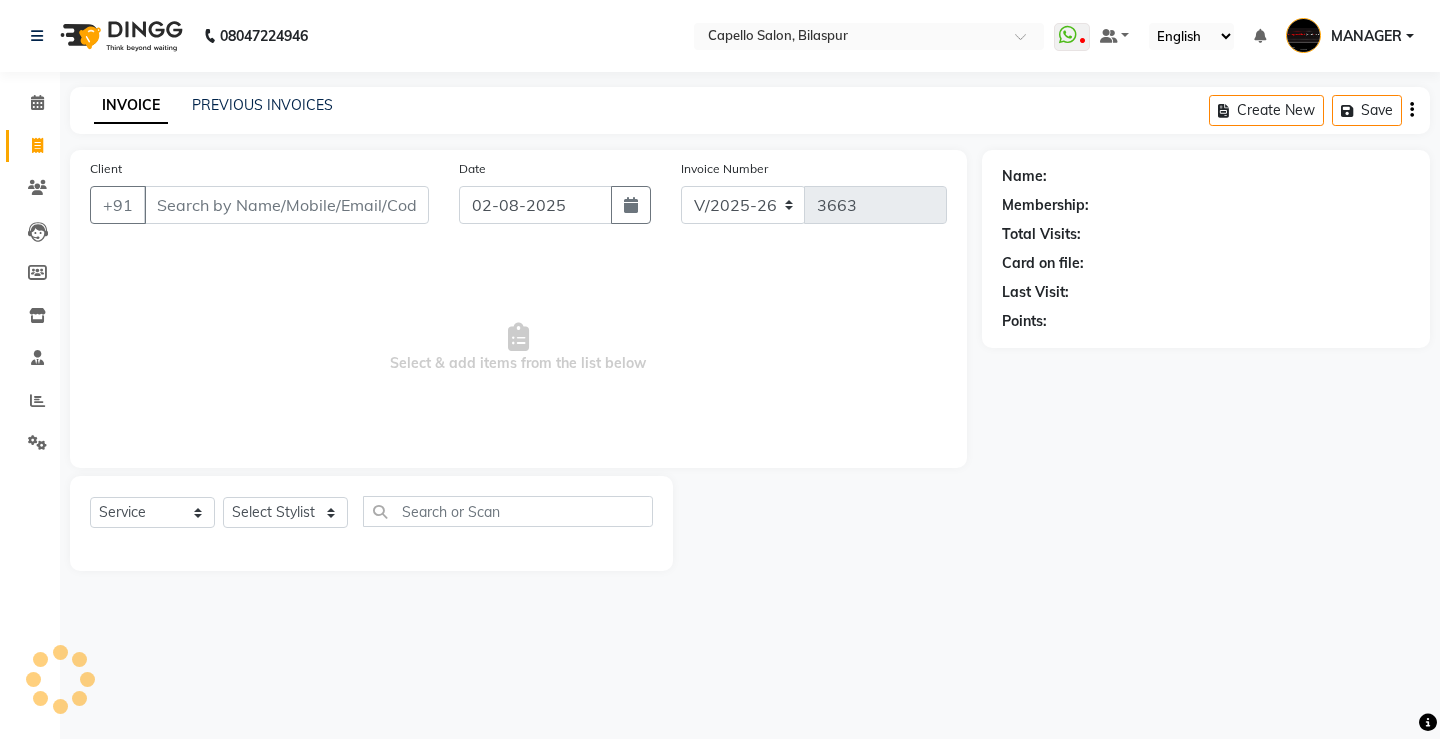 click on "Select  Service  Product  Membership  Package Voucher Prepaid Gift Card  Select Stylist" 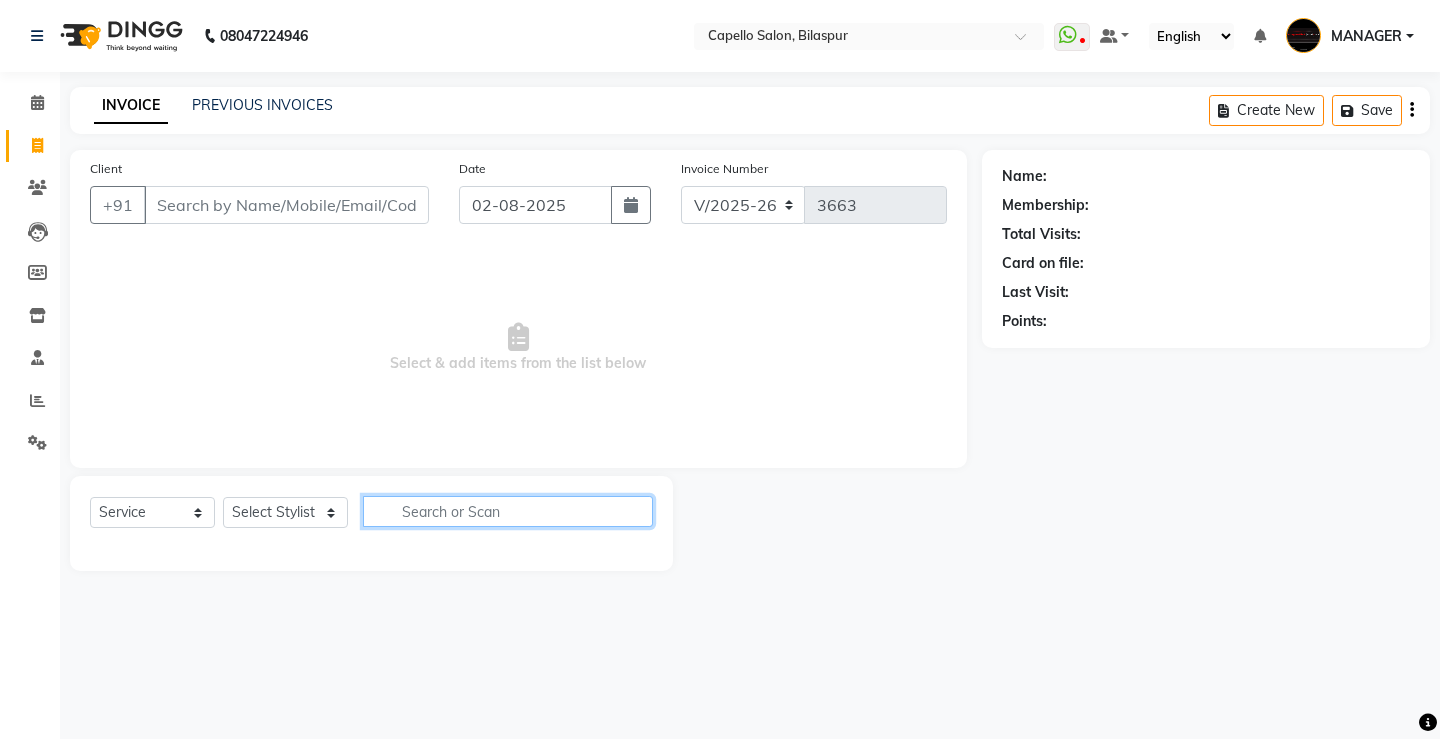 click 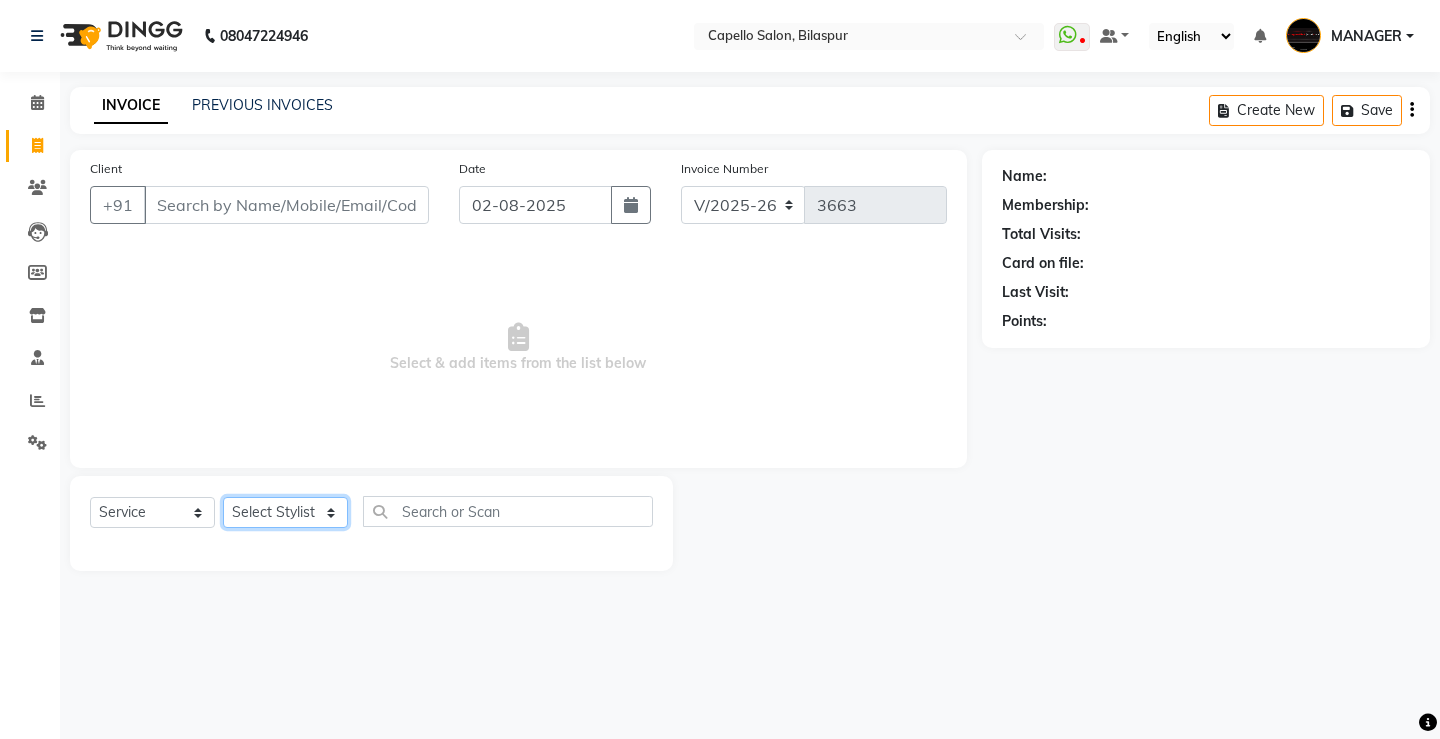 click on "Select Stylist ADMIN AKASH ANJALI khusboo KIRTI KUSHAL MANAGER Manish  RAJESH reshma ritee shailendra SHIVA VISHAL" 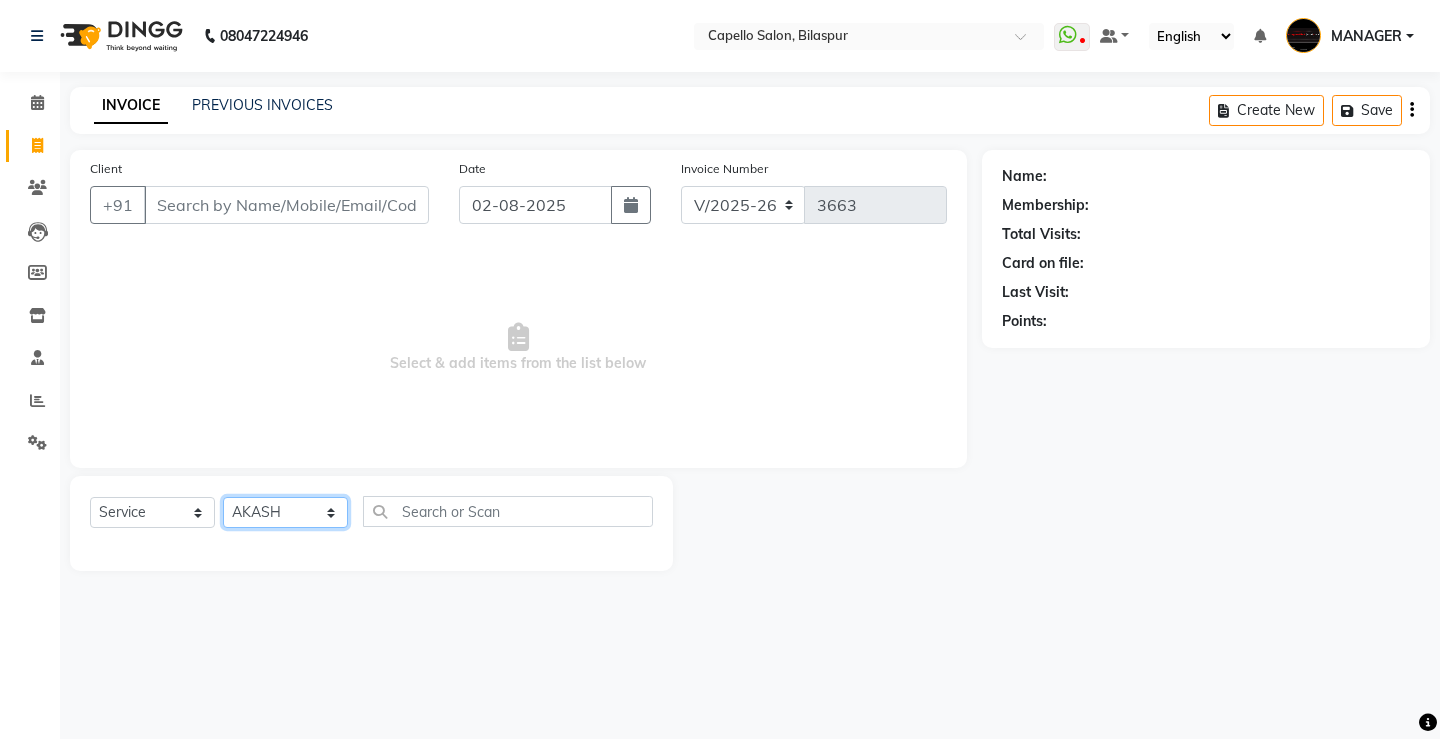 click on "Select Stylist ADMIN AKASH ANJALI khusboo KIRTI KUSHAL MANAGER Manish  RAJESH reshma ritee shailendra SHIVA VISHAL" 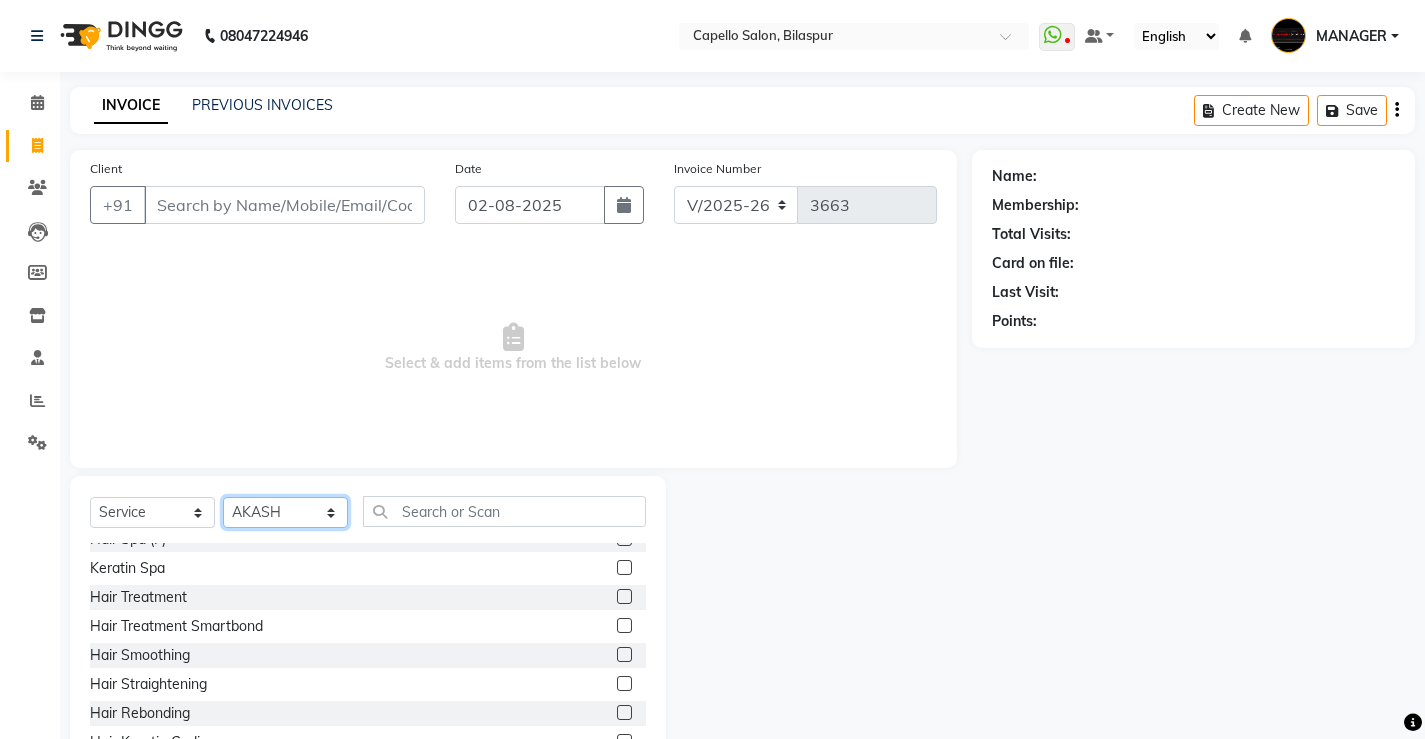 scroll, scrollTop: 100, scrollLeft: 0, axis: vertical 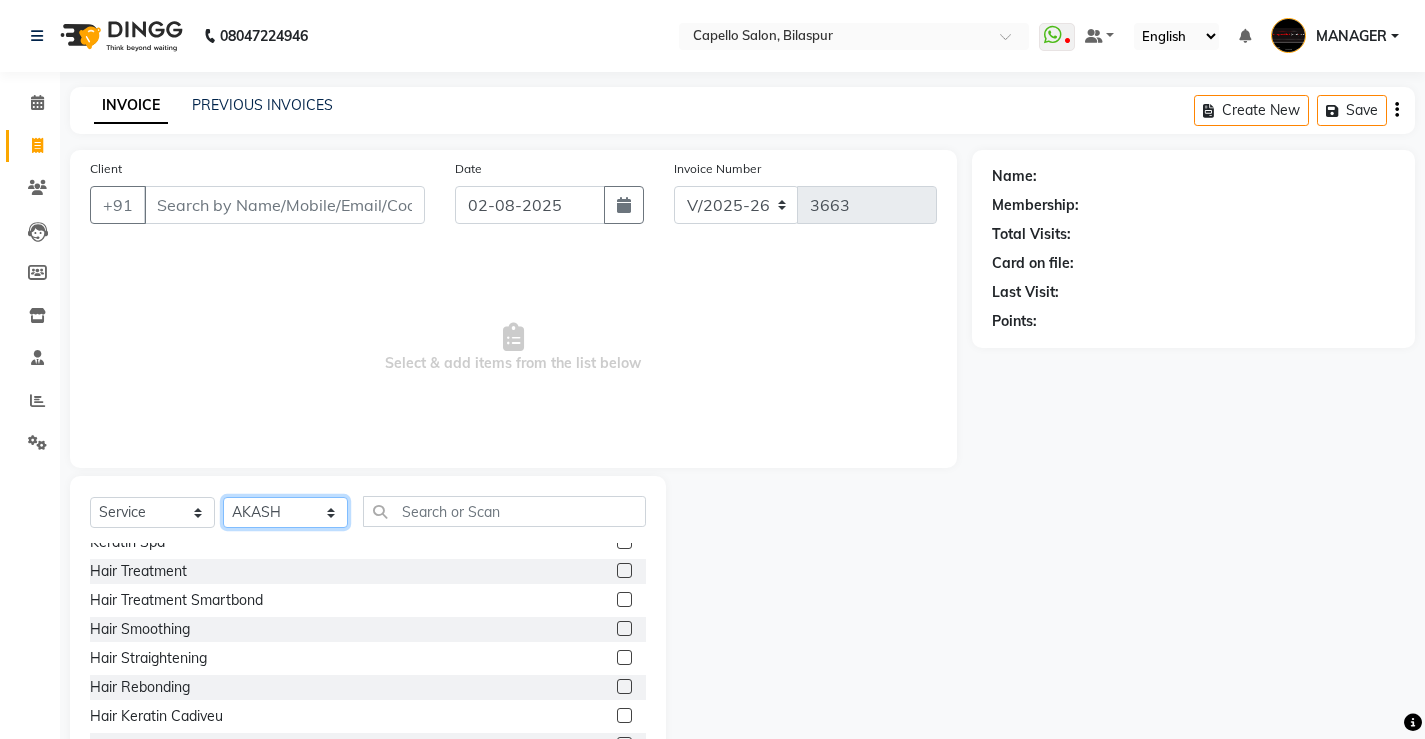 click on "Select Stylist ADMIN AKASH ANJALI khusboo KIRTI KUSHAL MANAGER Manish  RAJESH reshma ritee shailendra SHIVA VISHAL" 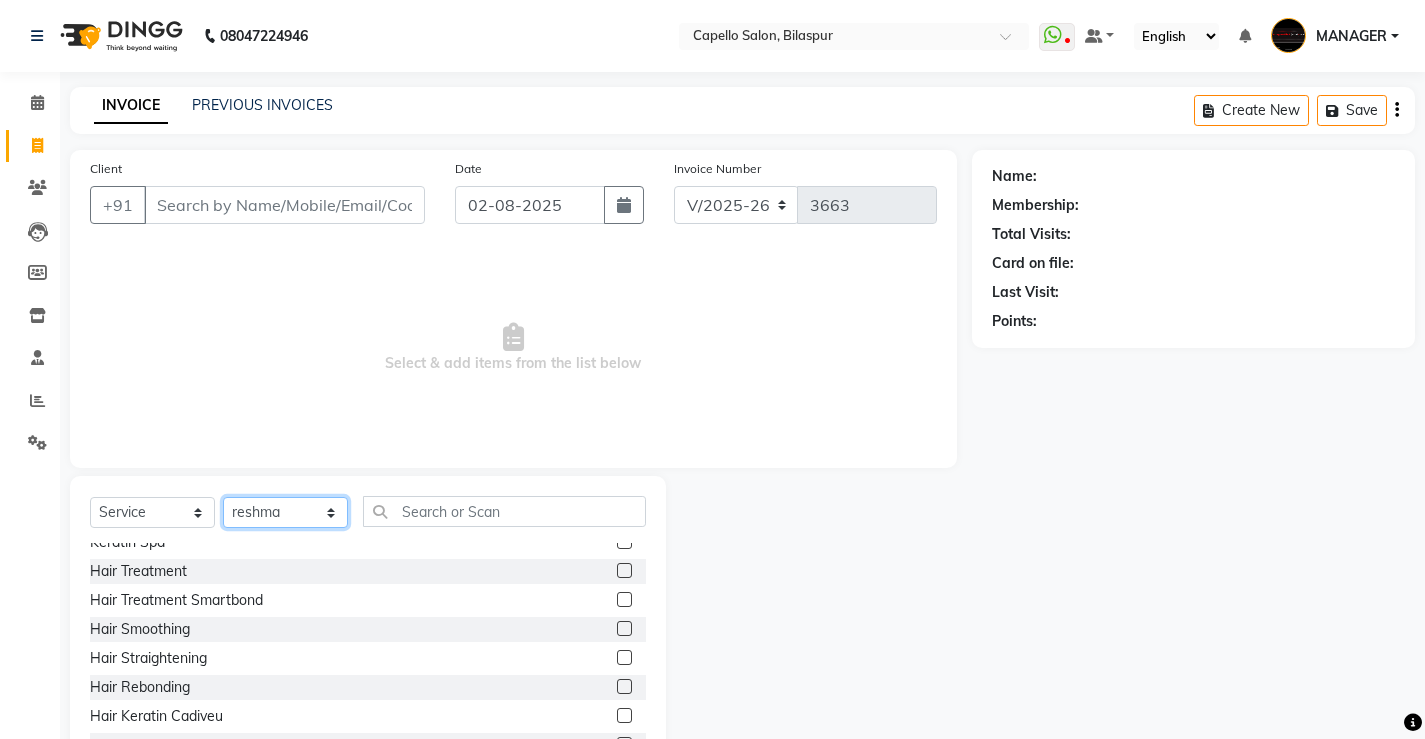click on "Select Stylist ADMIN AKASH ANJALI khusboo KIRTI KUSHAL MANAGER Manish  RAJESH reshma ritee shailendra SHIVA VISHAL" 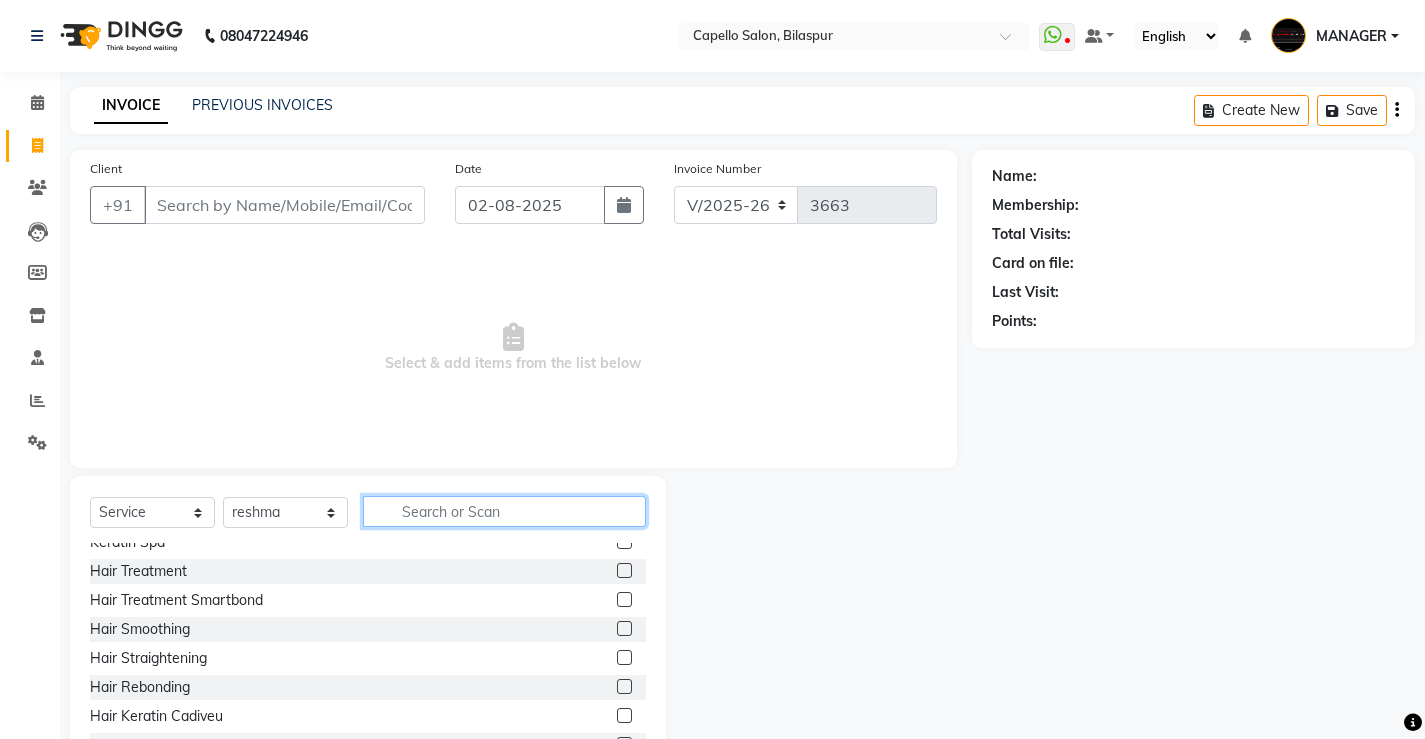 click 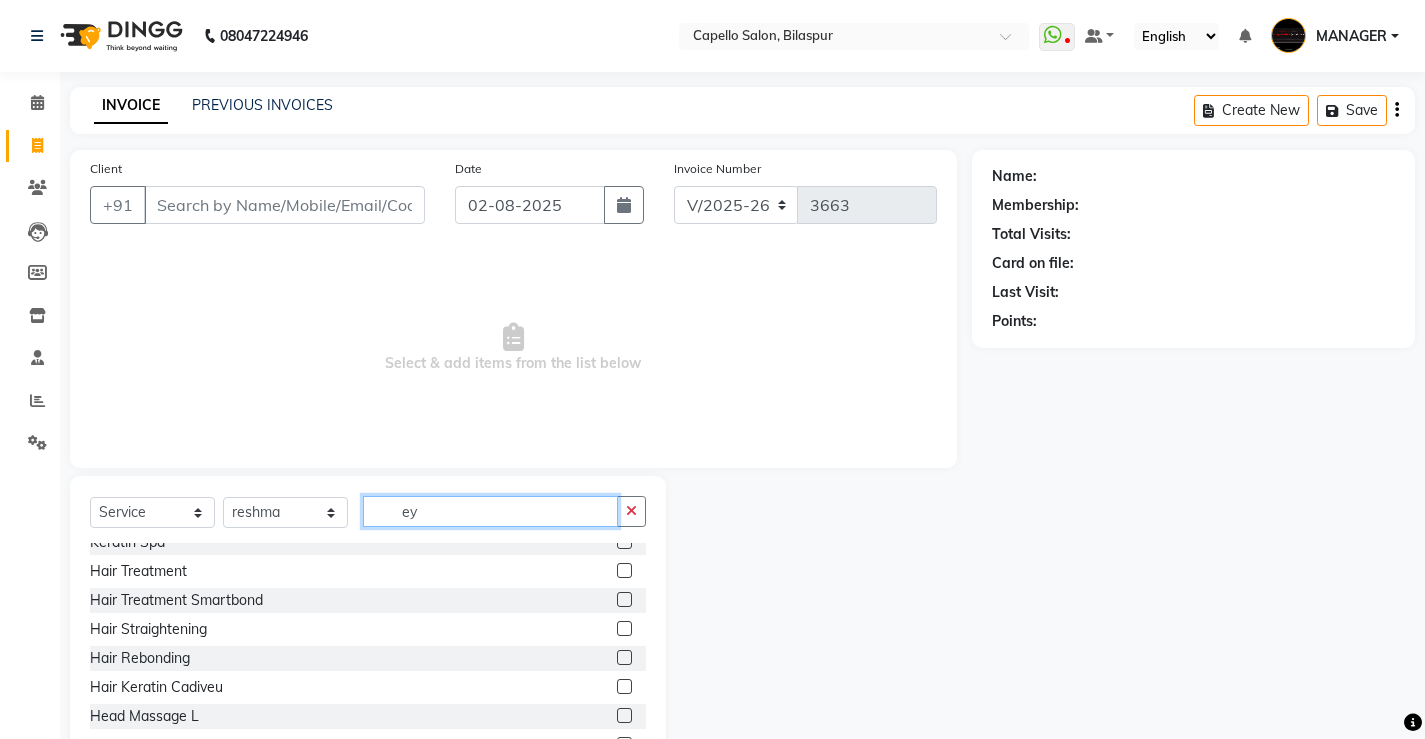 scroll, scrollTop: 0, scrollLeft: 0, axis: both 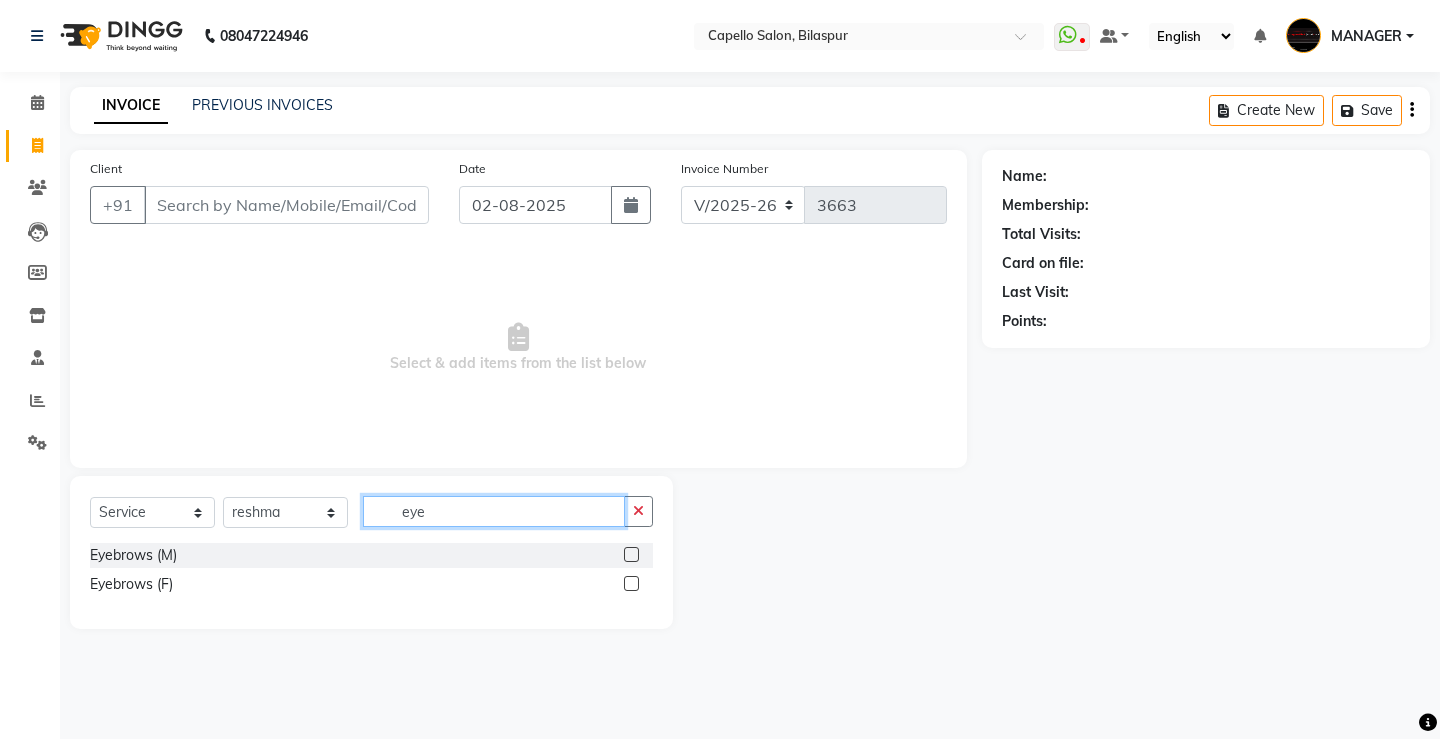 type on "eye" 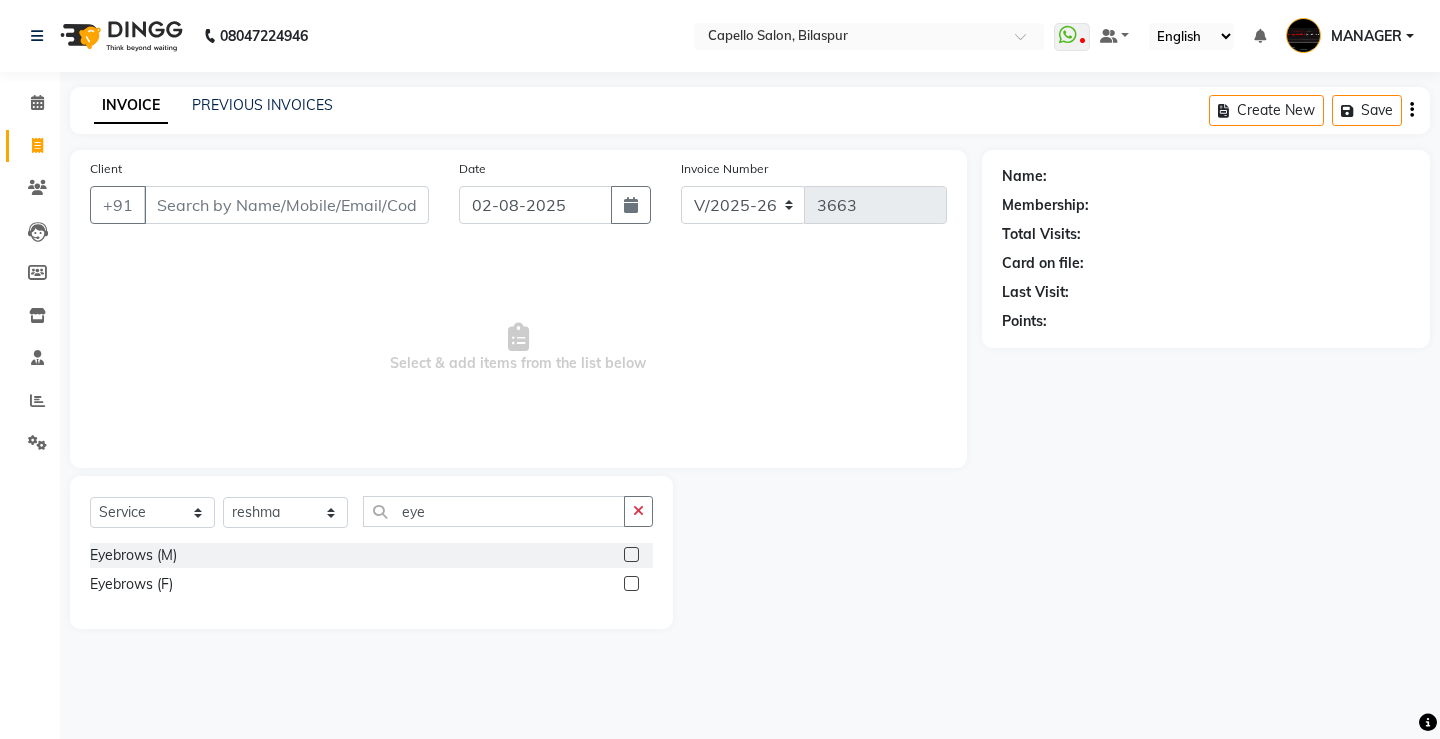 click 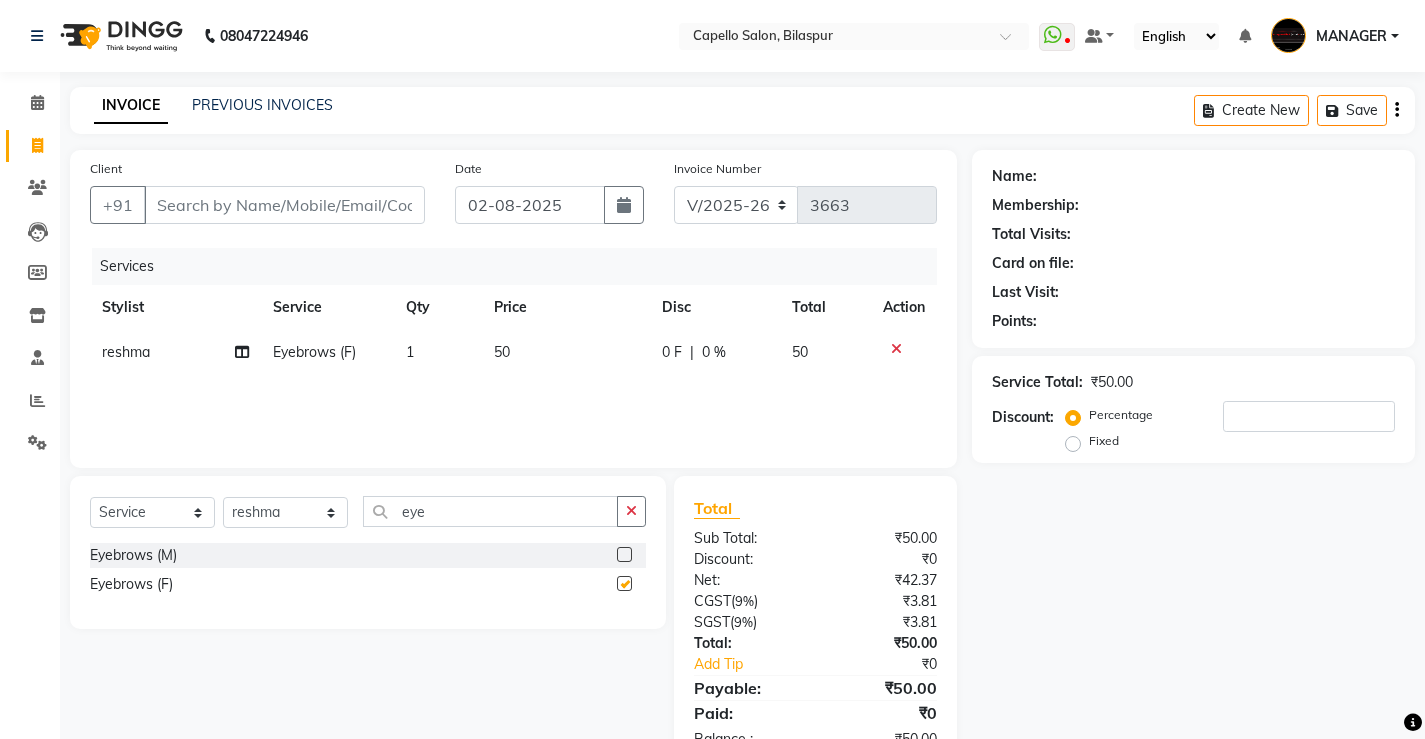 checkbox on "false" 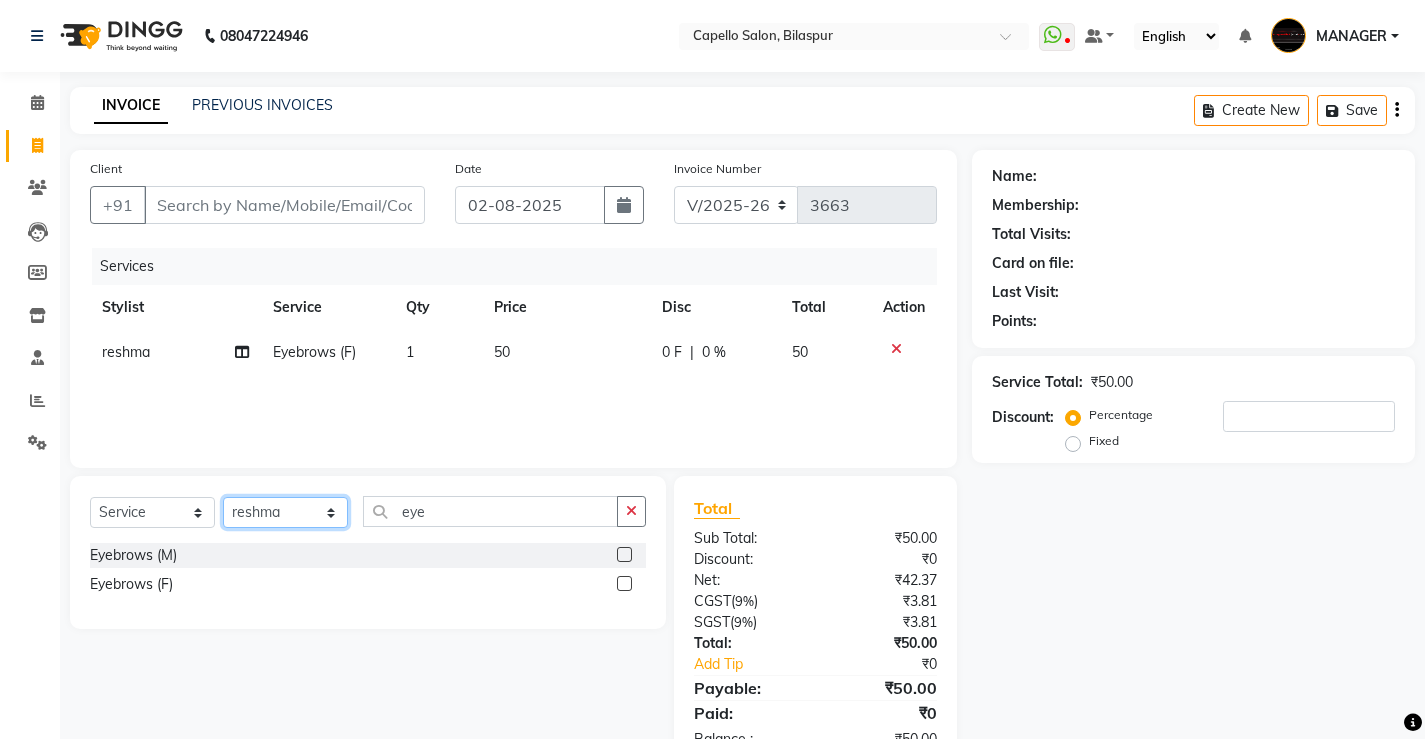 click on "Select Stylist ADMIN AKASH ANJALI khusboo KIRTI KUSHAL MANAGER Manish  RAJESH reshma ritee shailendra SHIVA VISHAL" 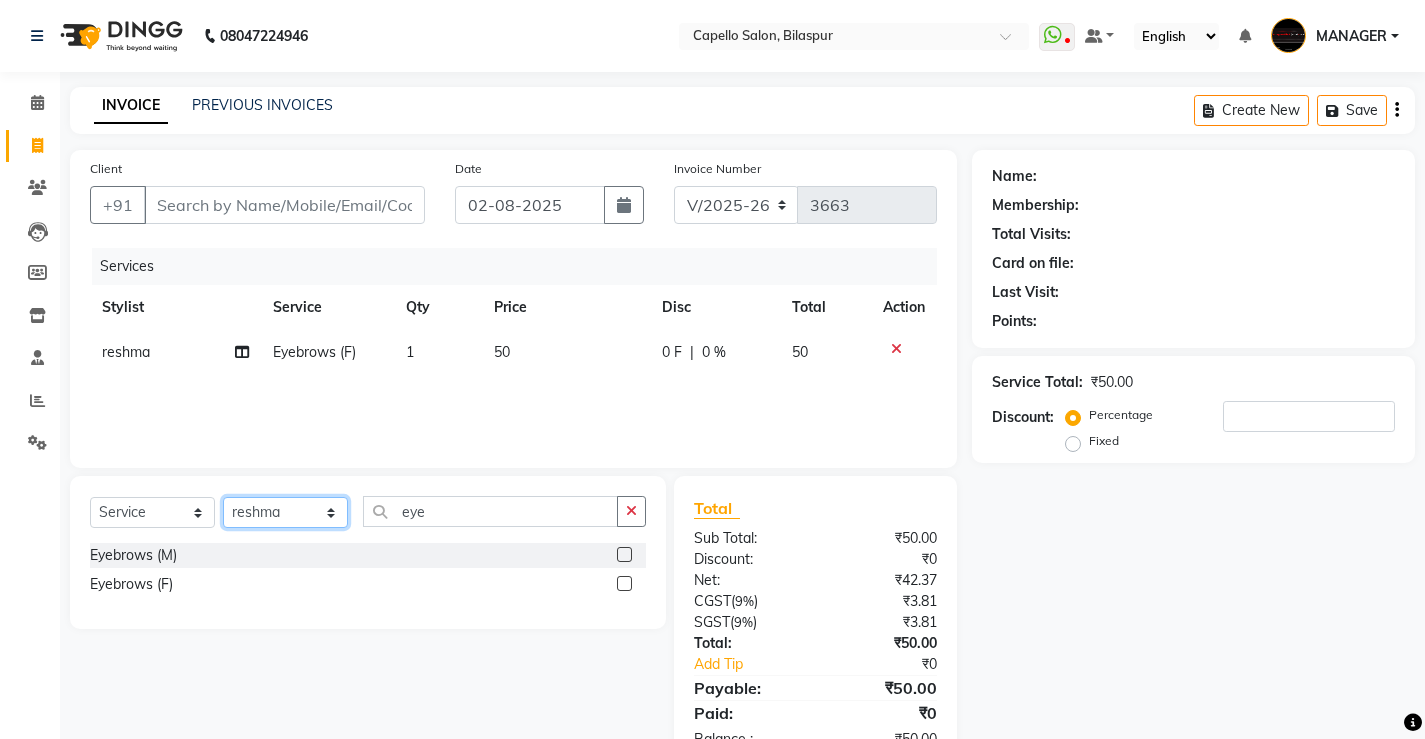 select on "28984" 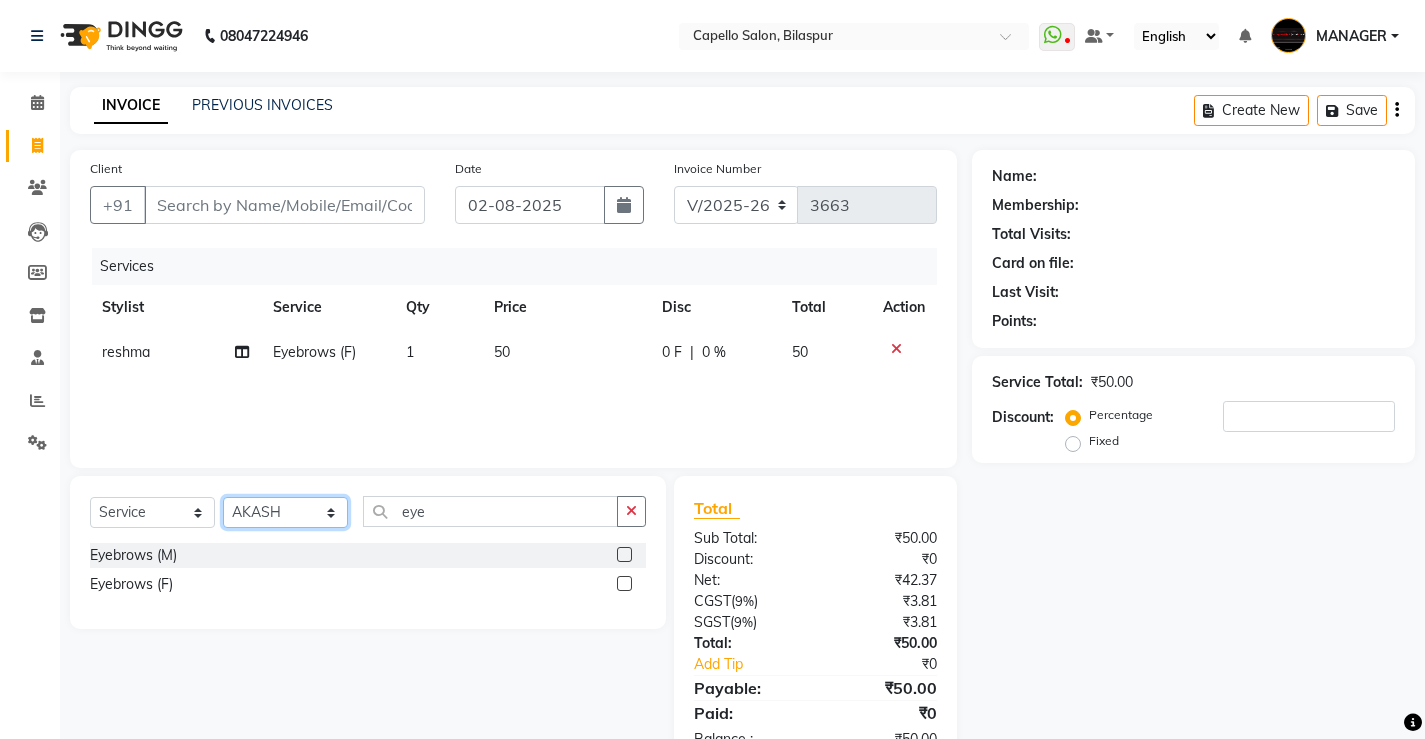 click on "Select Stylist ADMIN AKASH ANJALI khusboo KIRTI KUSHAL MANAGER Manish  RAJESH reshma ritee shailendra SHIVA VISHAL" 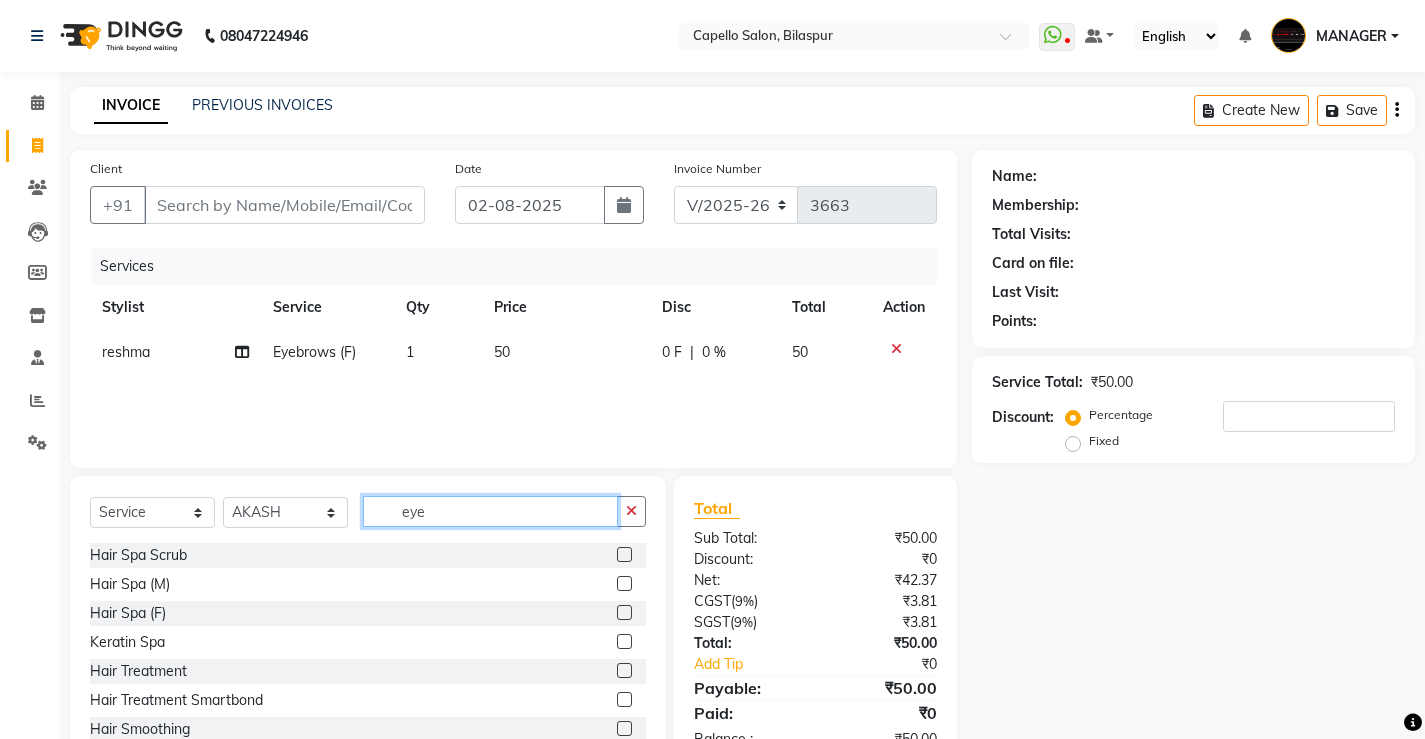 click on "eye" 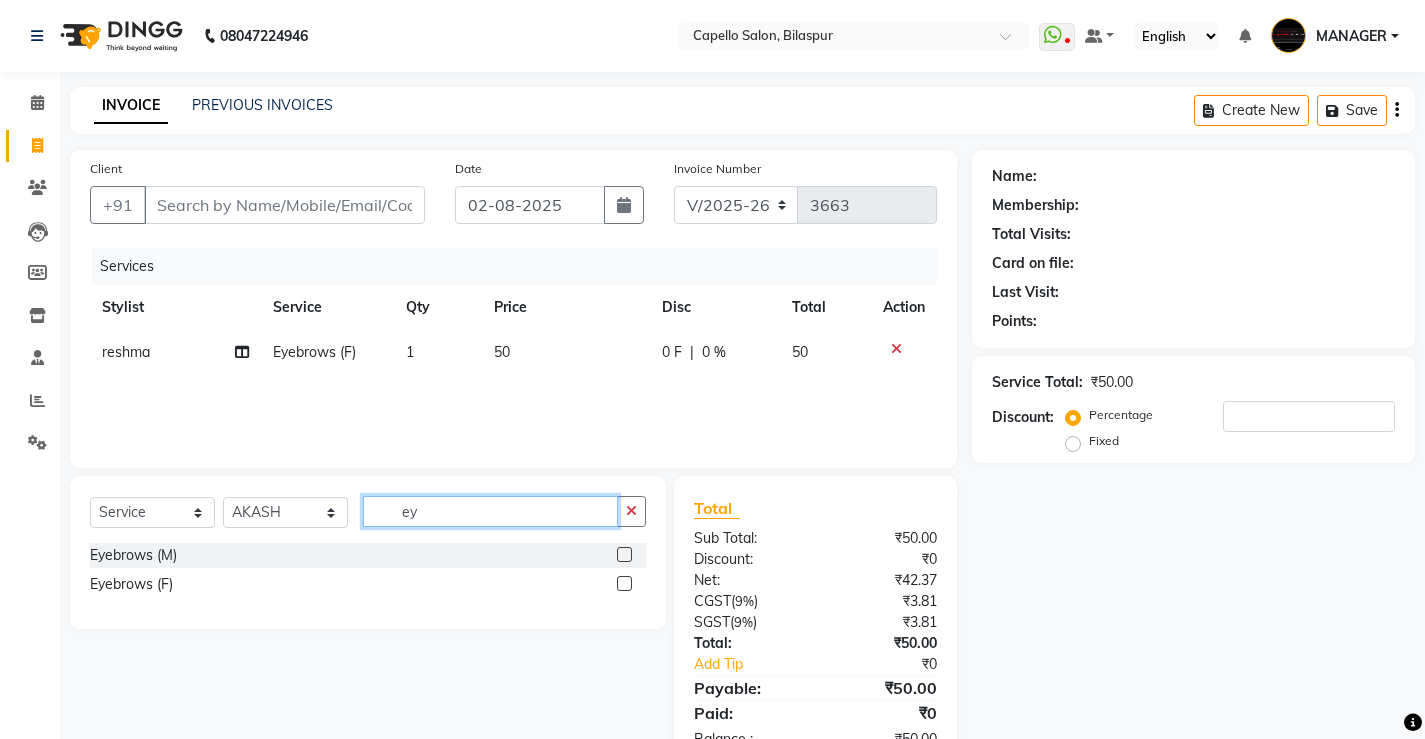 type on "e" 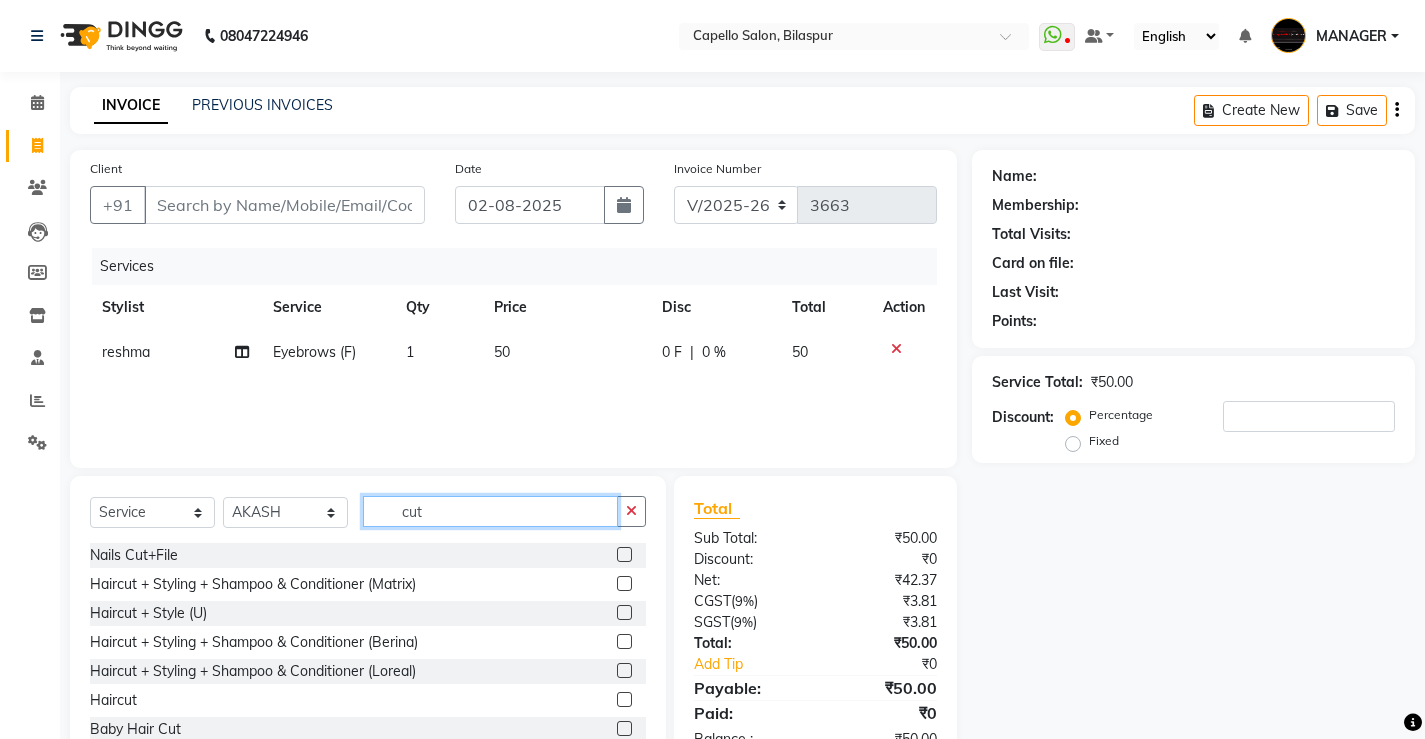 type on "cut" 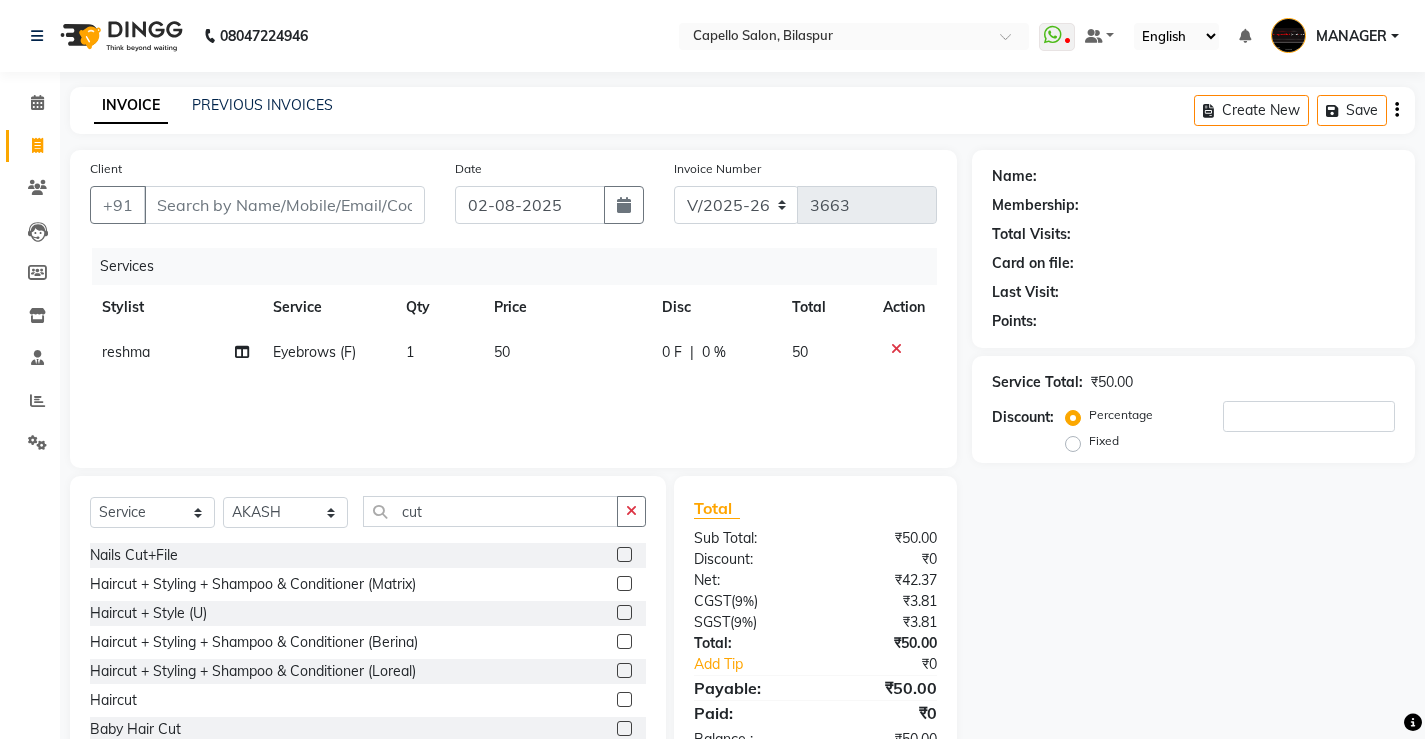 click 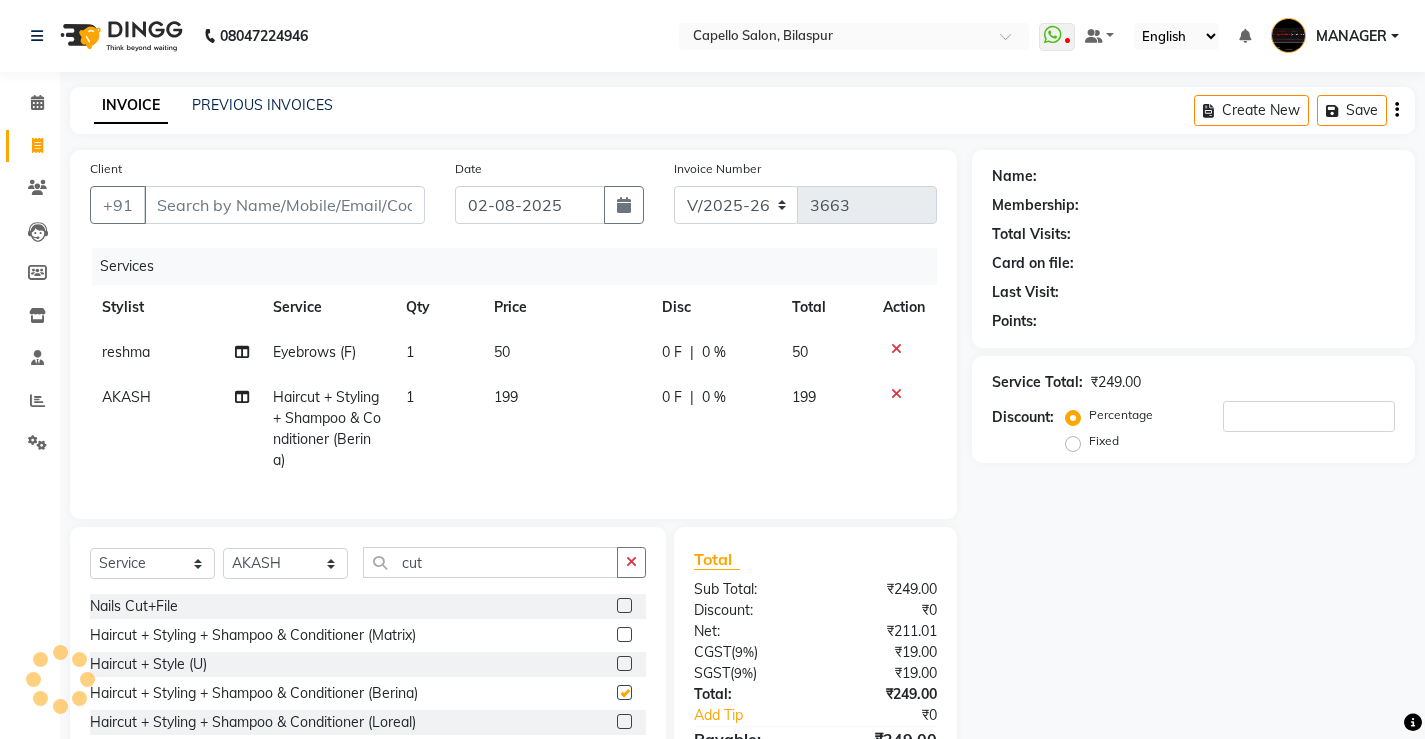 checkbox on "false" 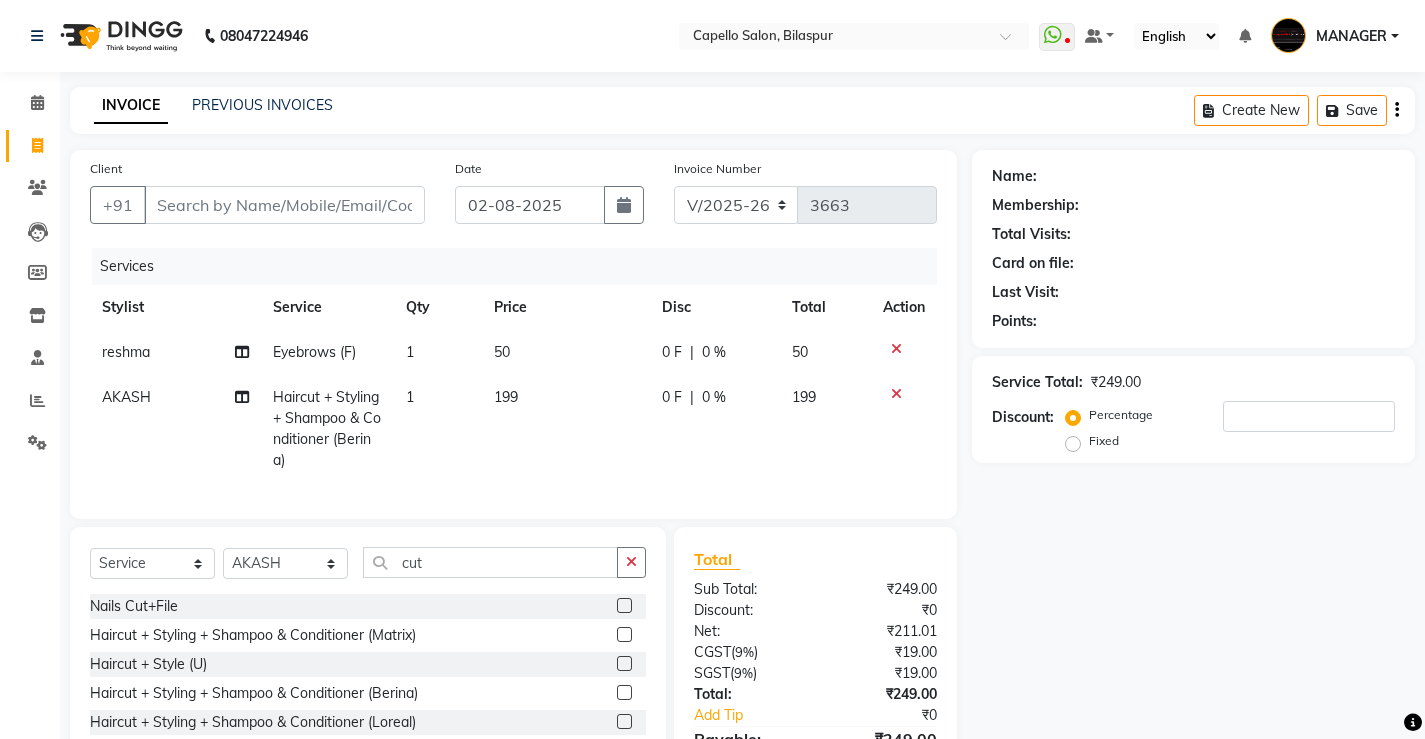 click on "199" 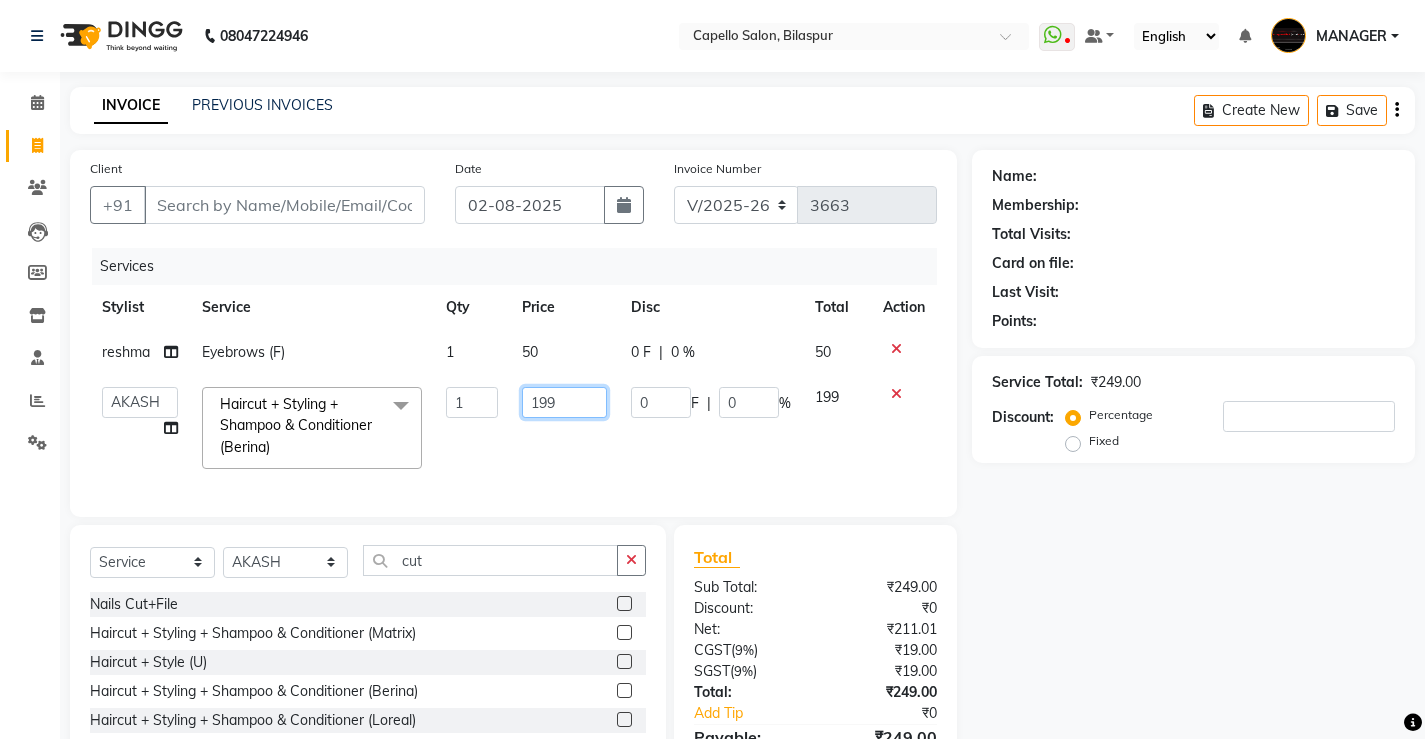 click on "199" 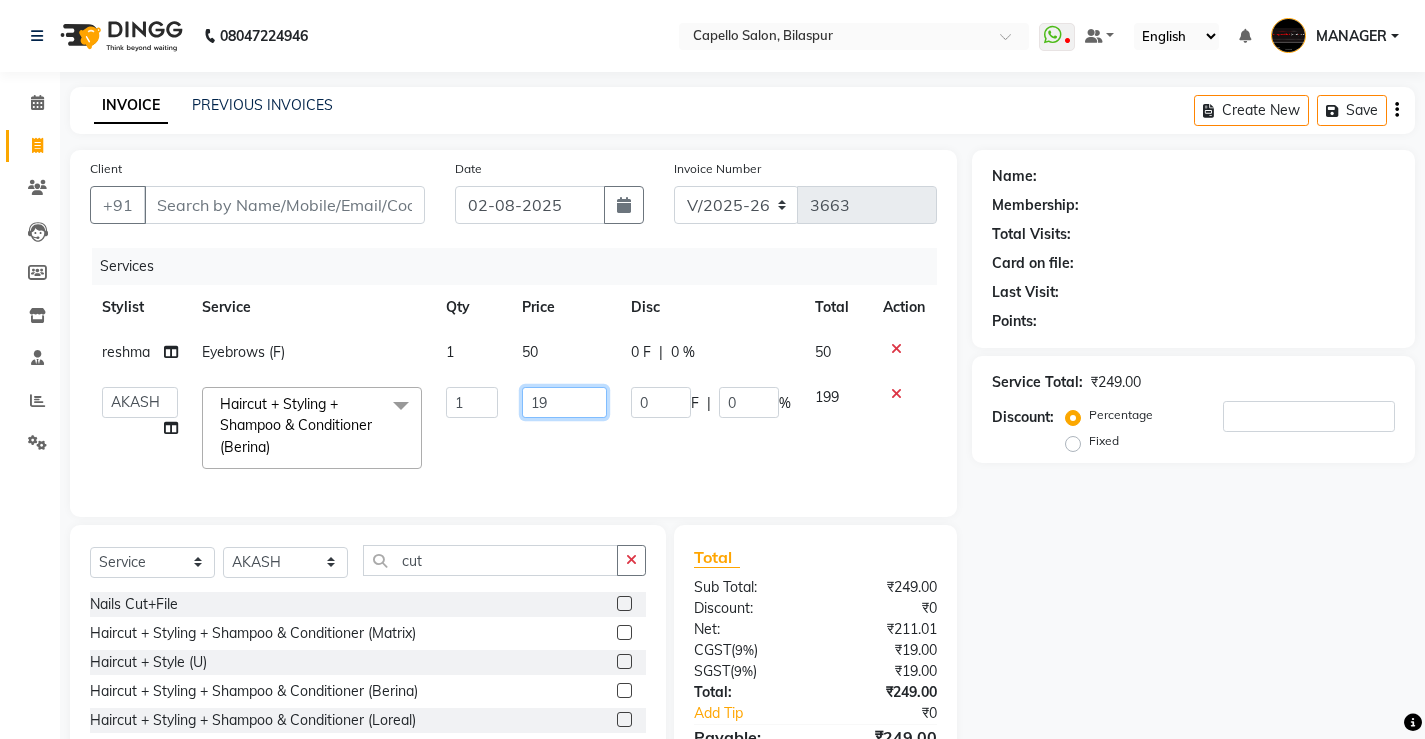 type on "1" 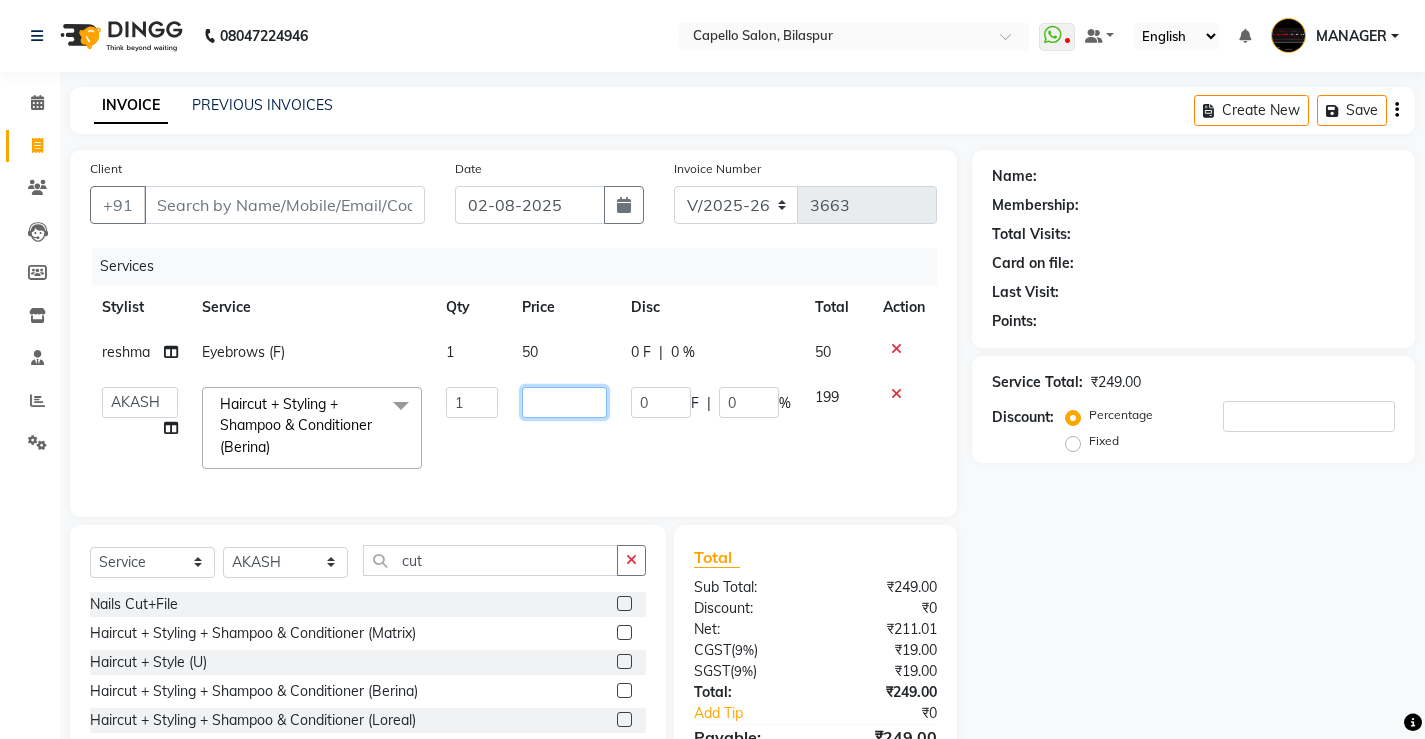 type on "5" 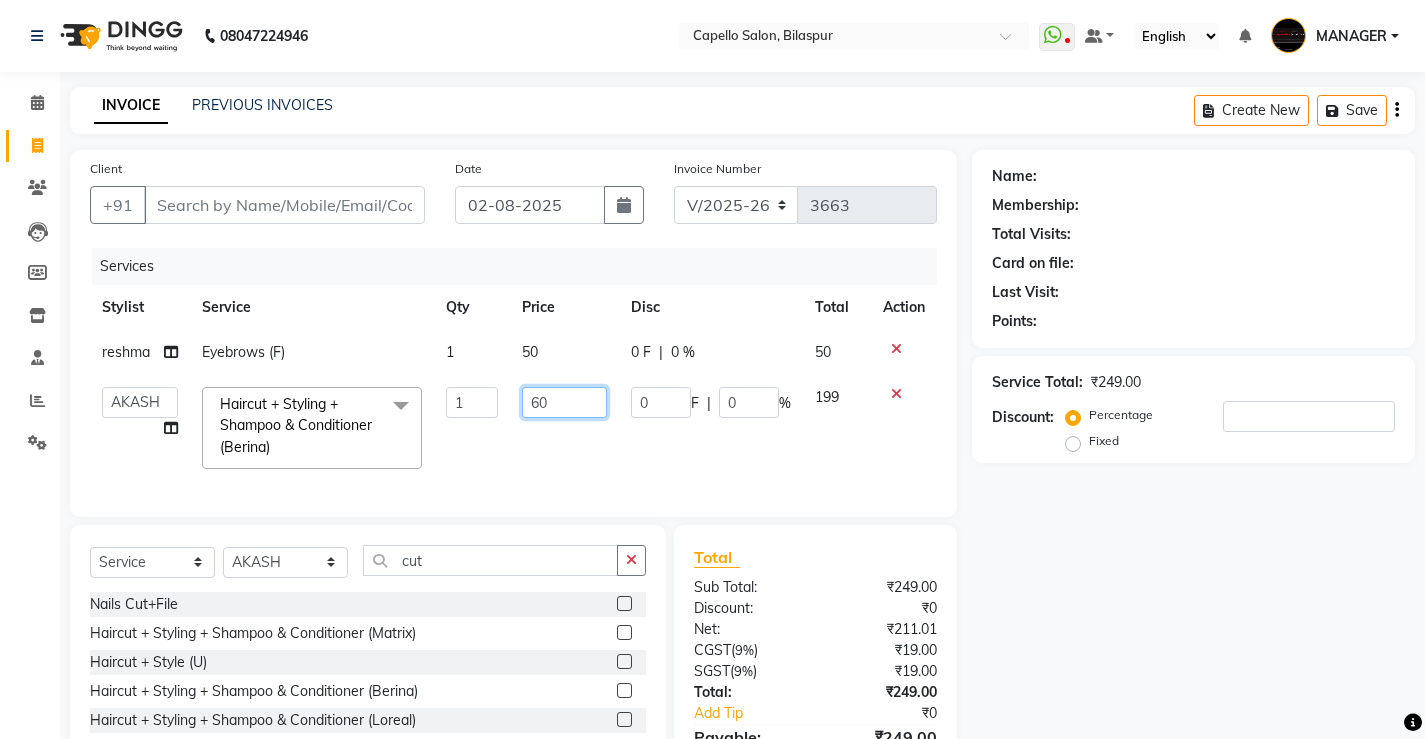 type on "600" 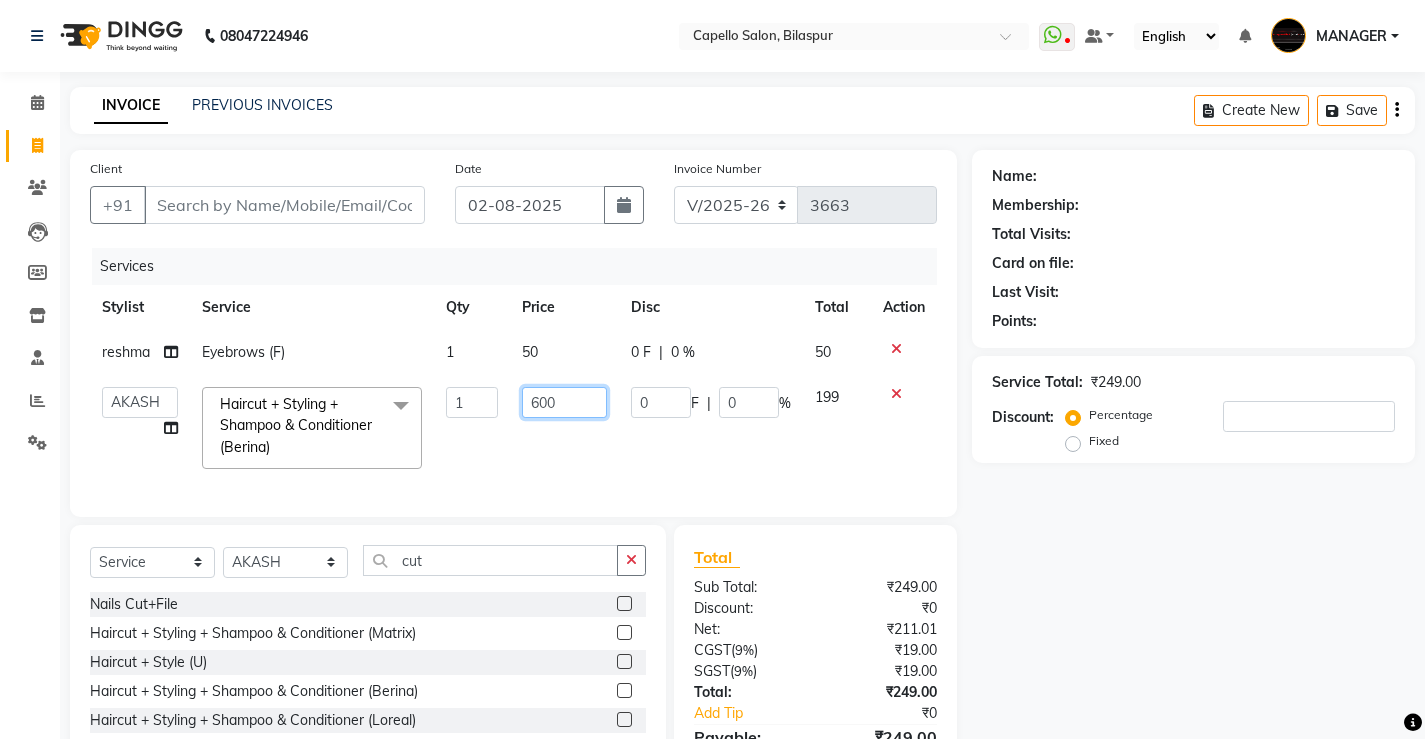 click on "600" 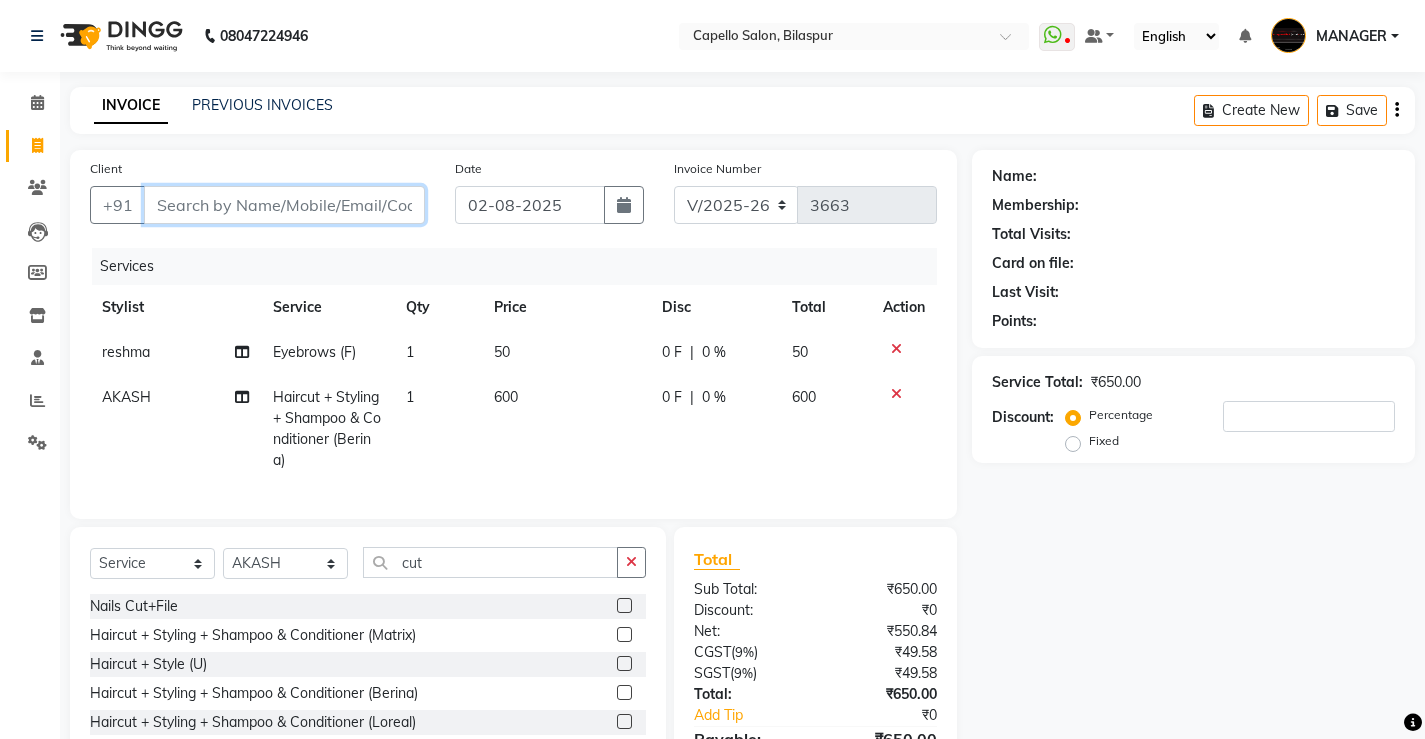 click on "Client" at bounding box center (284, 205) 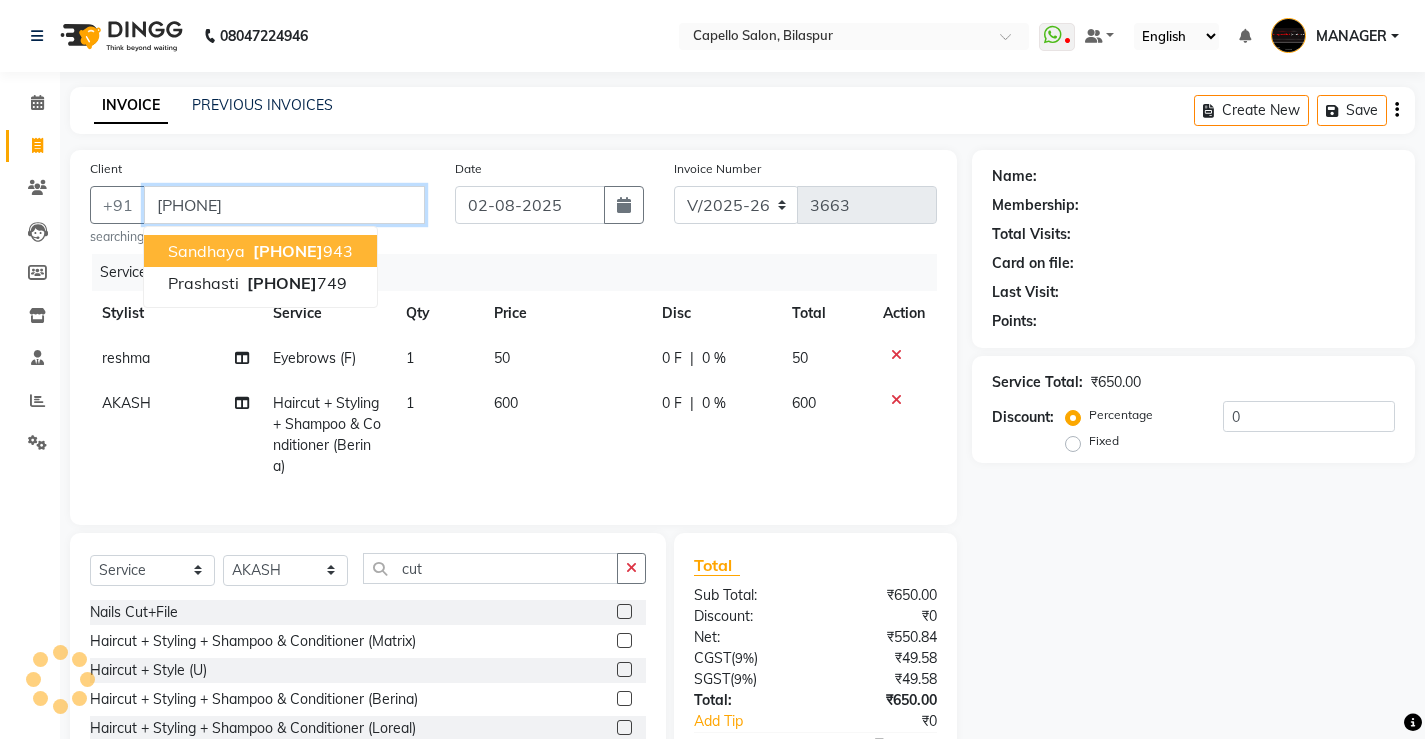 type on "[PHONE]" 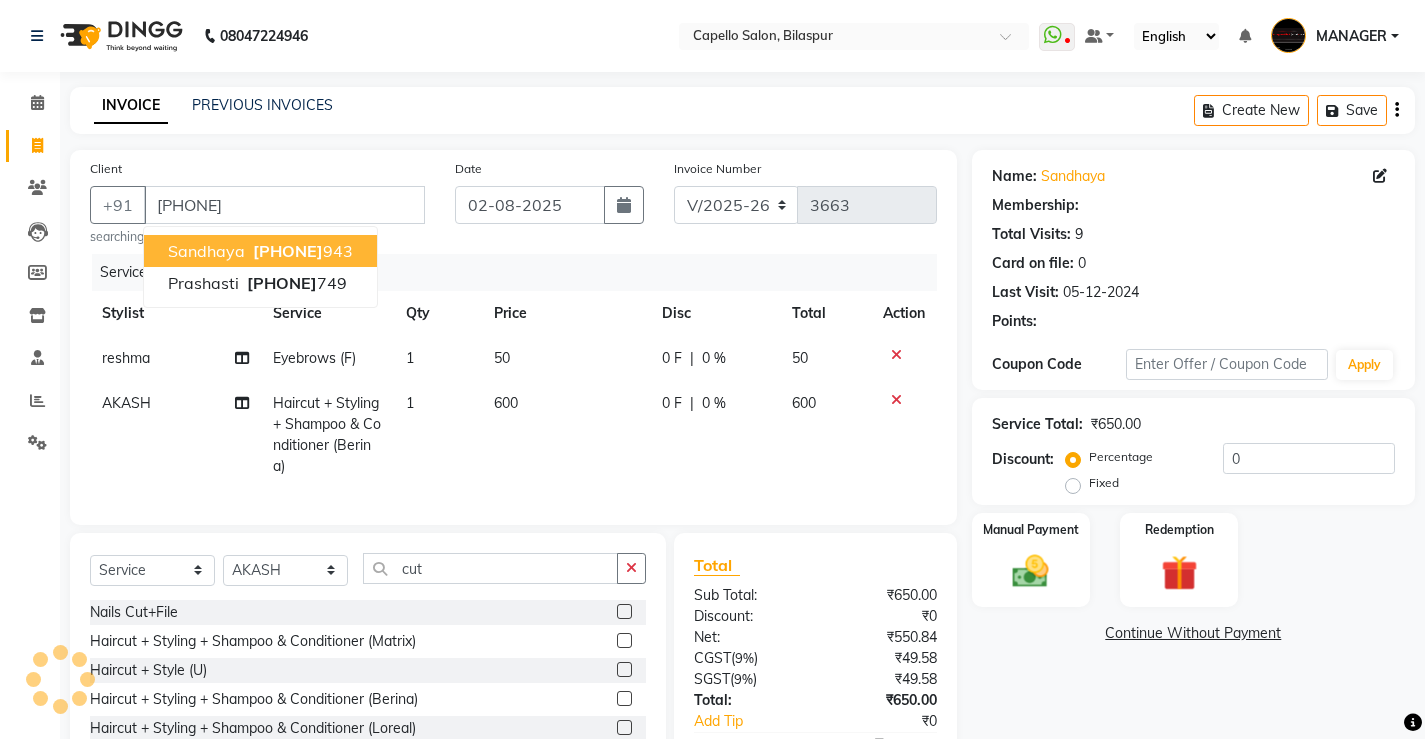 select on "1: Object" 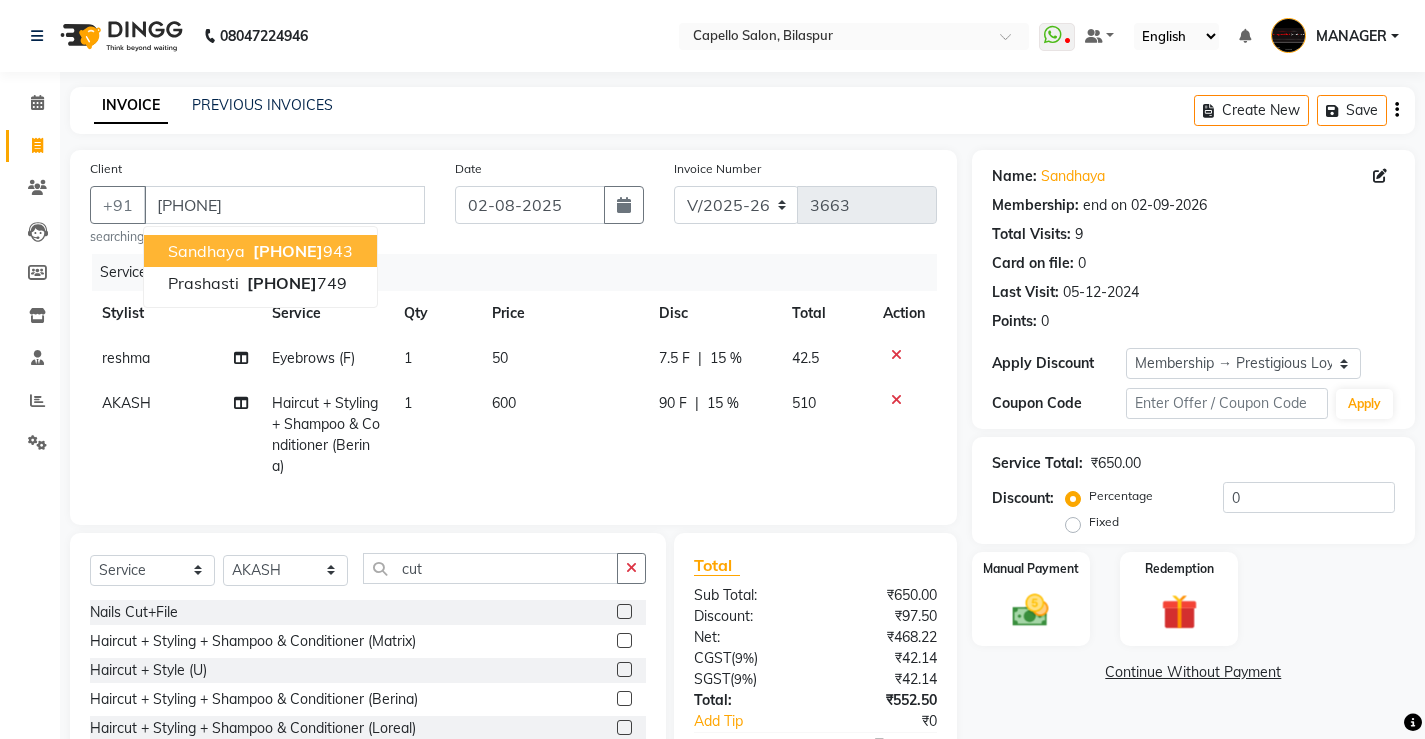 type 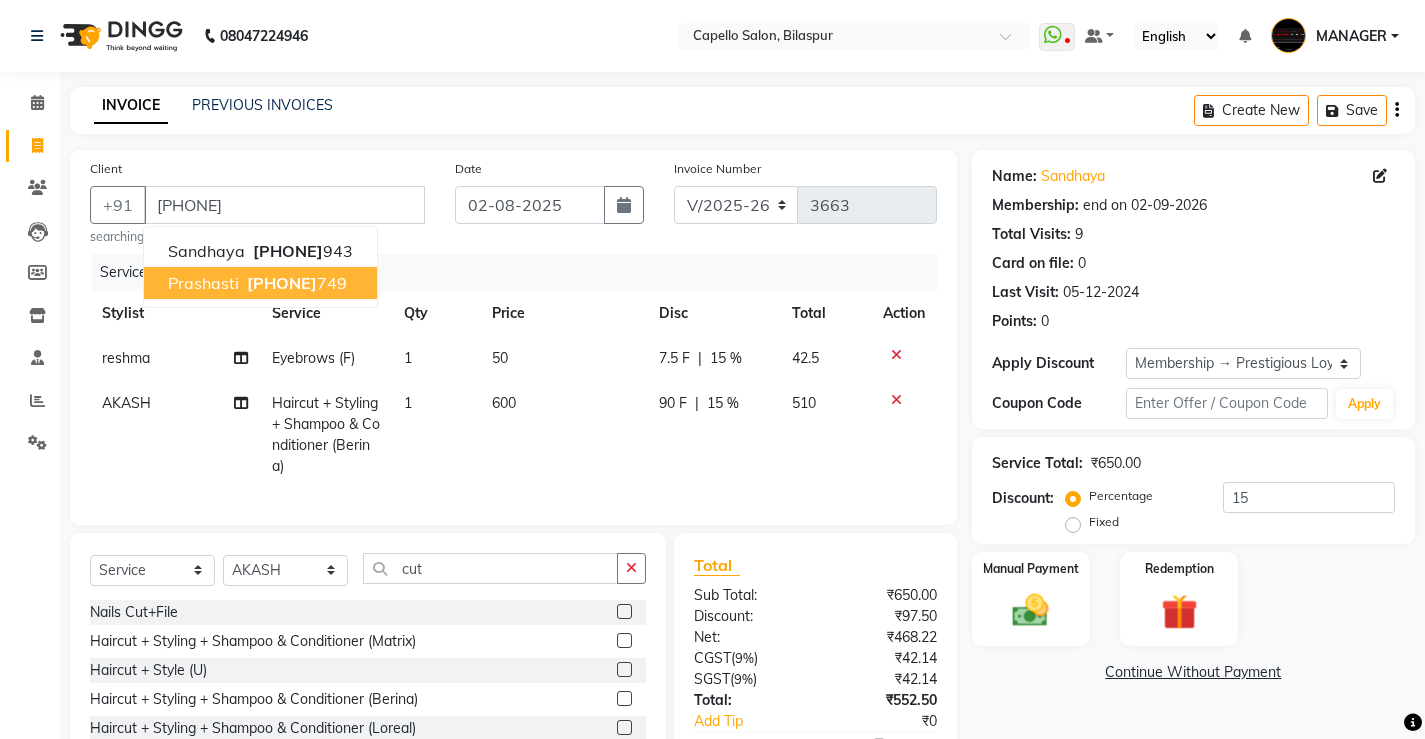 click on "Services" 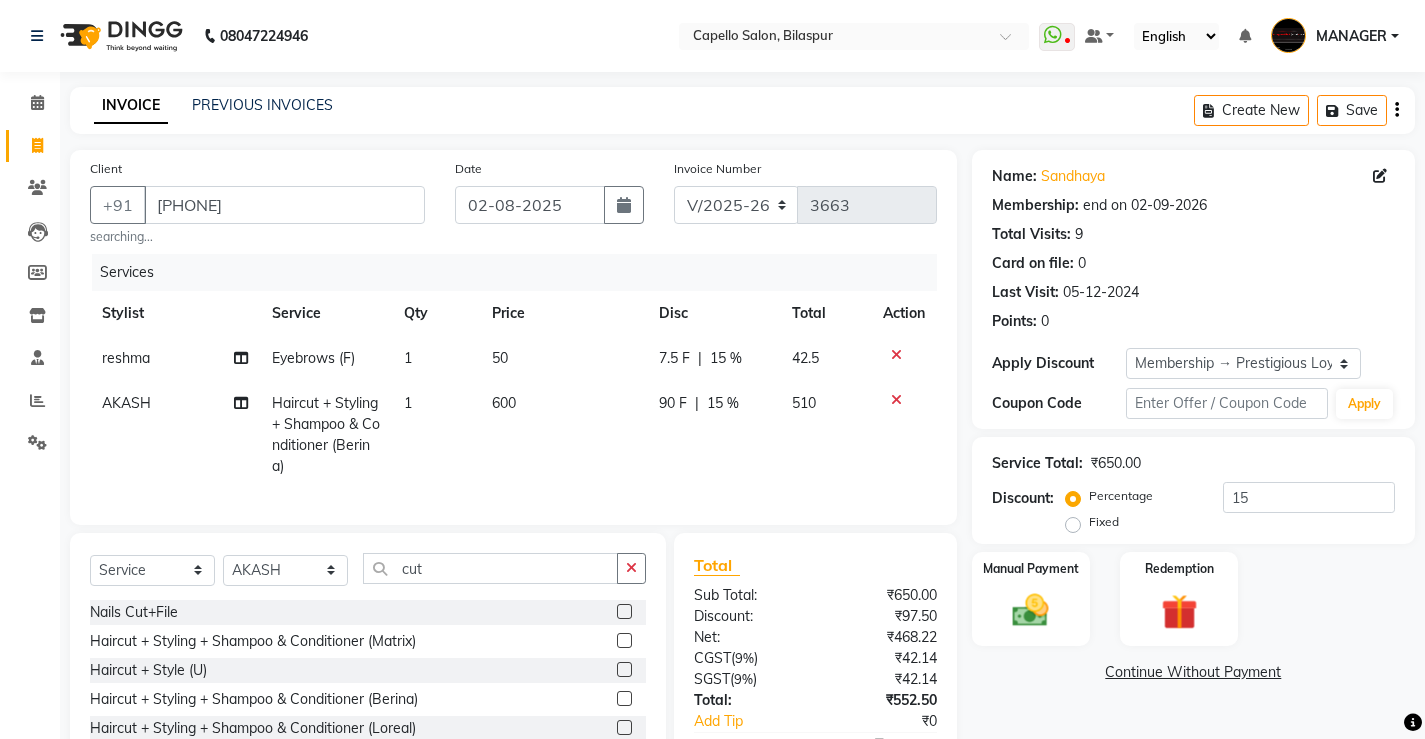 click on "600" 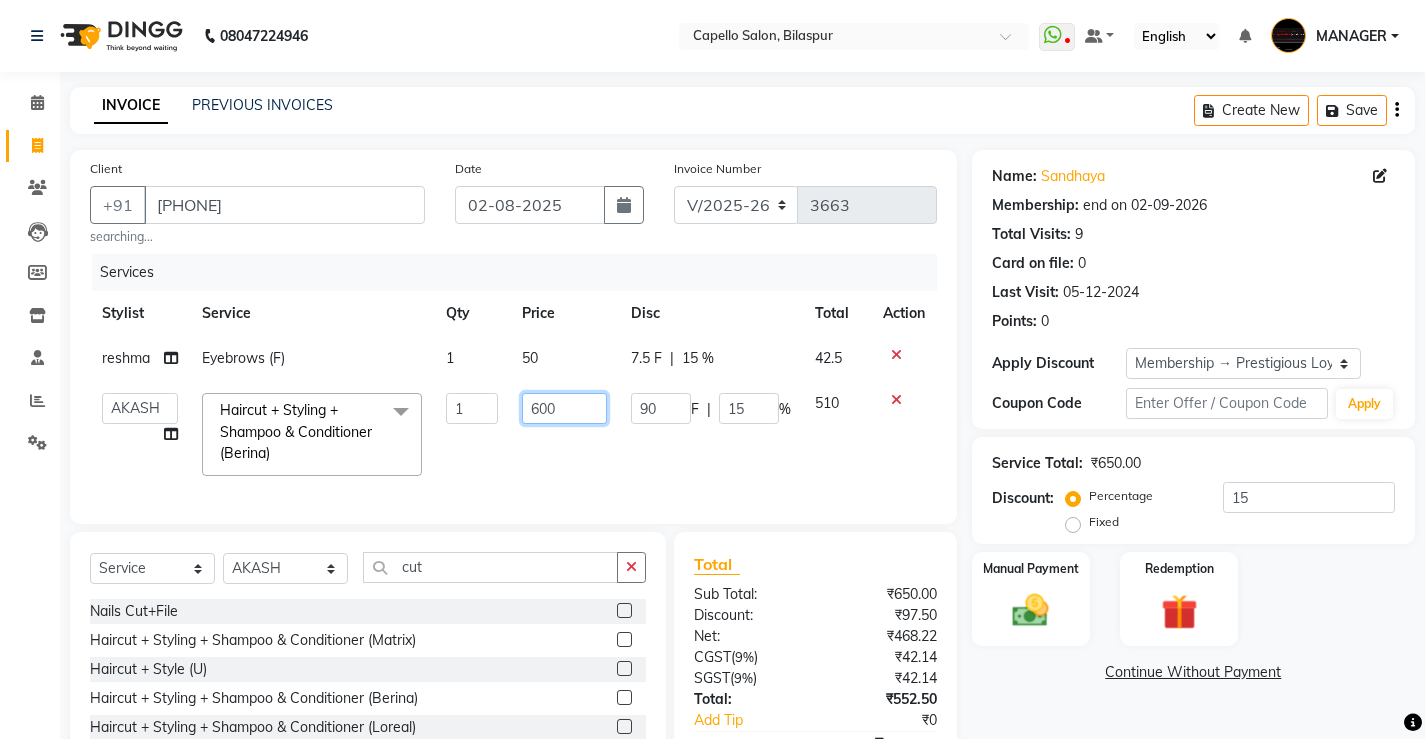 click on "600" 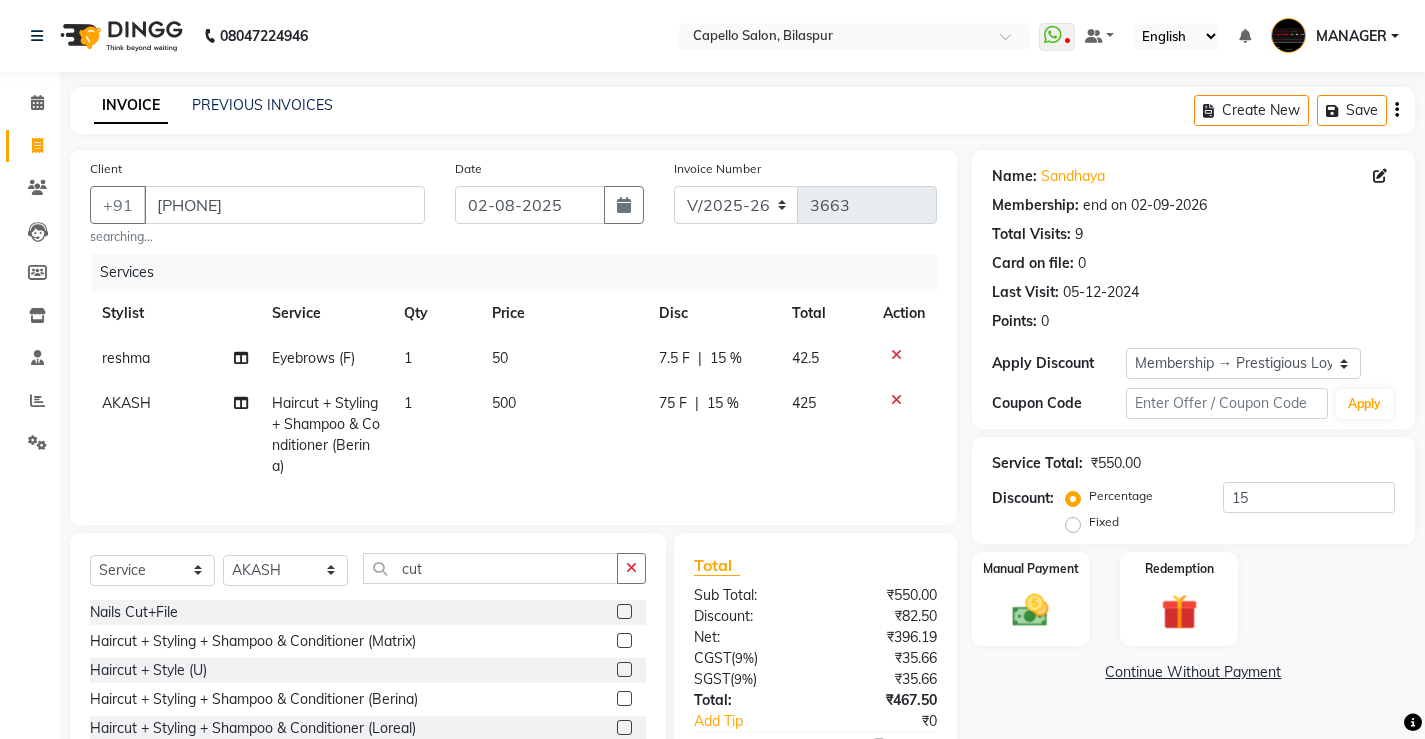 click on "Name: [FIRST] Membership: end on [DATE] Total Visits: 9 Card on file: 0 Last Visit: 05-12-2024 Points: 0 Apply Discount Select Membership → Prestigious Loyalty Membership Coupon Code Apply Service Total: ₹550.00 Discount: Percentage Fixed 15 Manual Payment Redemption Continue Without Payment" 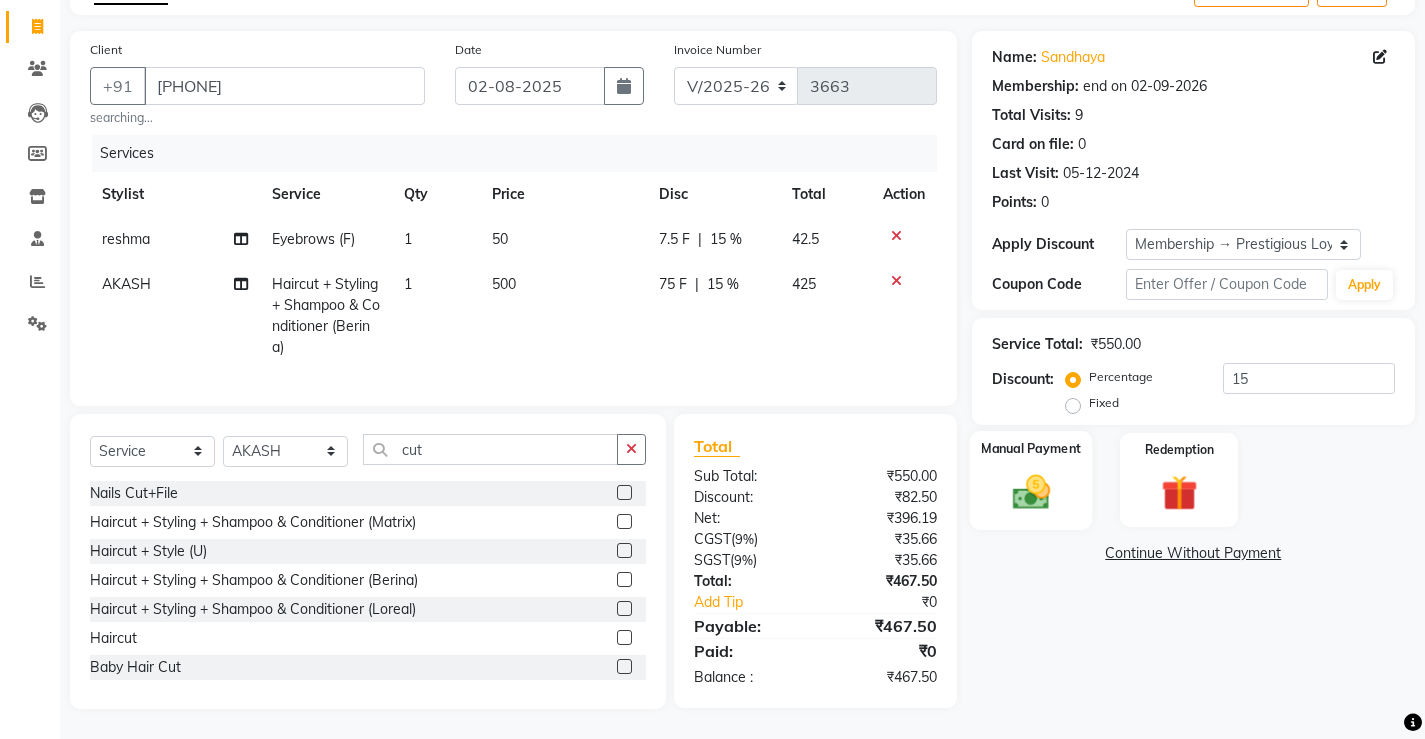 click on "Manual Payment" 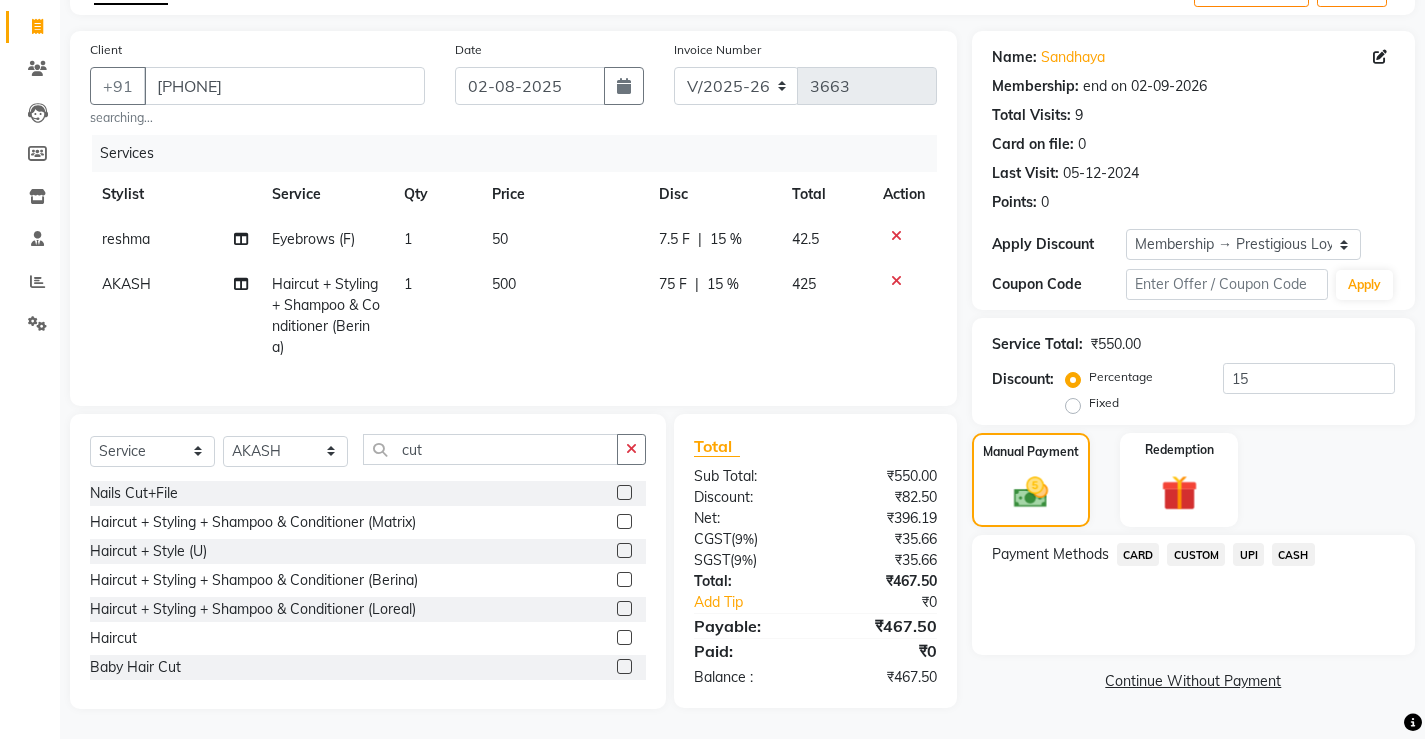 click on "UPI" 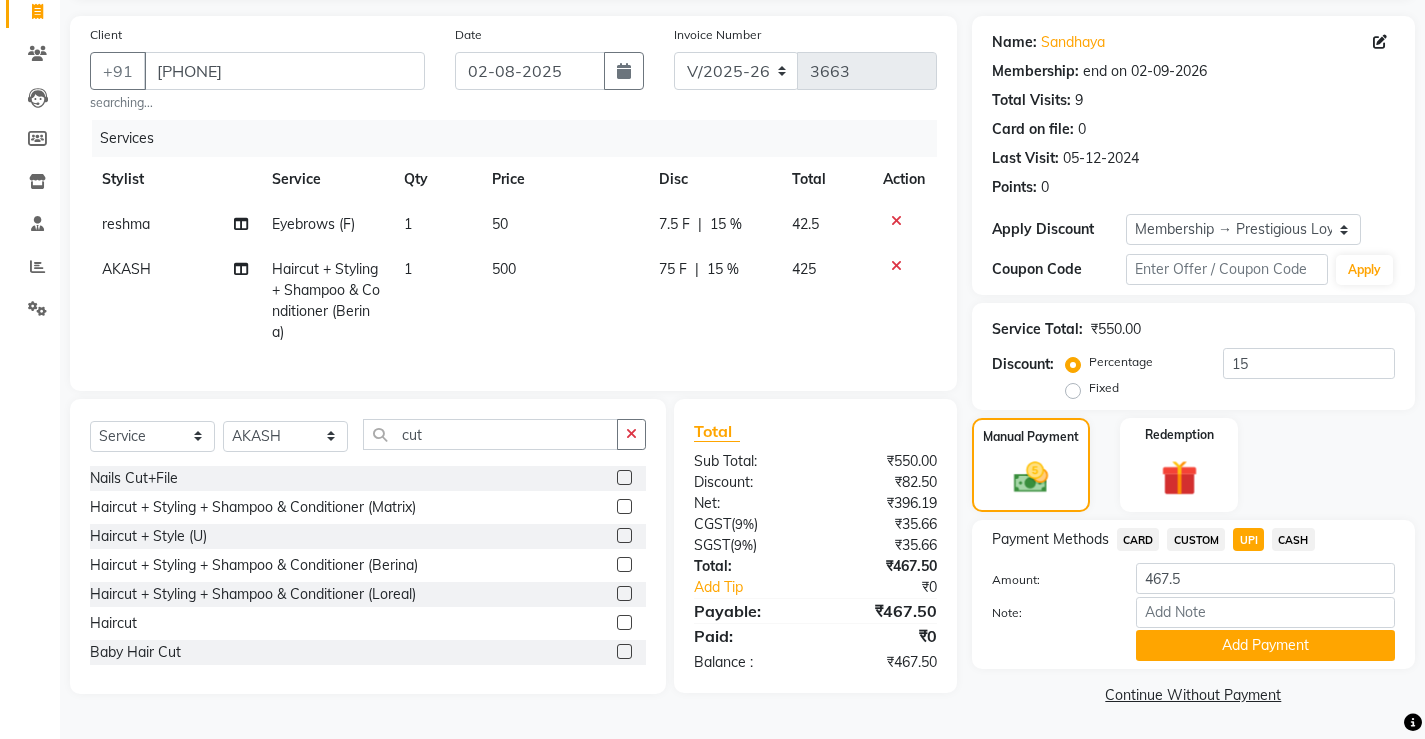 scroll, scrollTop: 135, scrollLeft: 0, axis: vertical 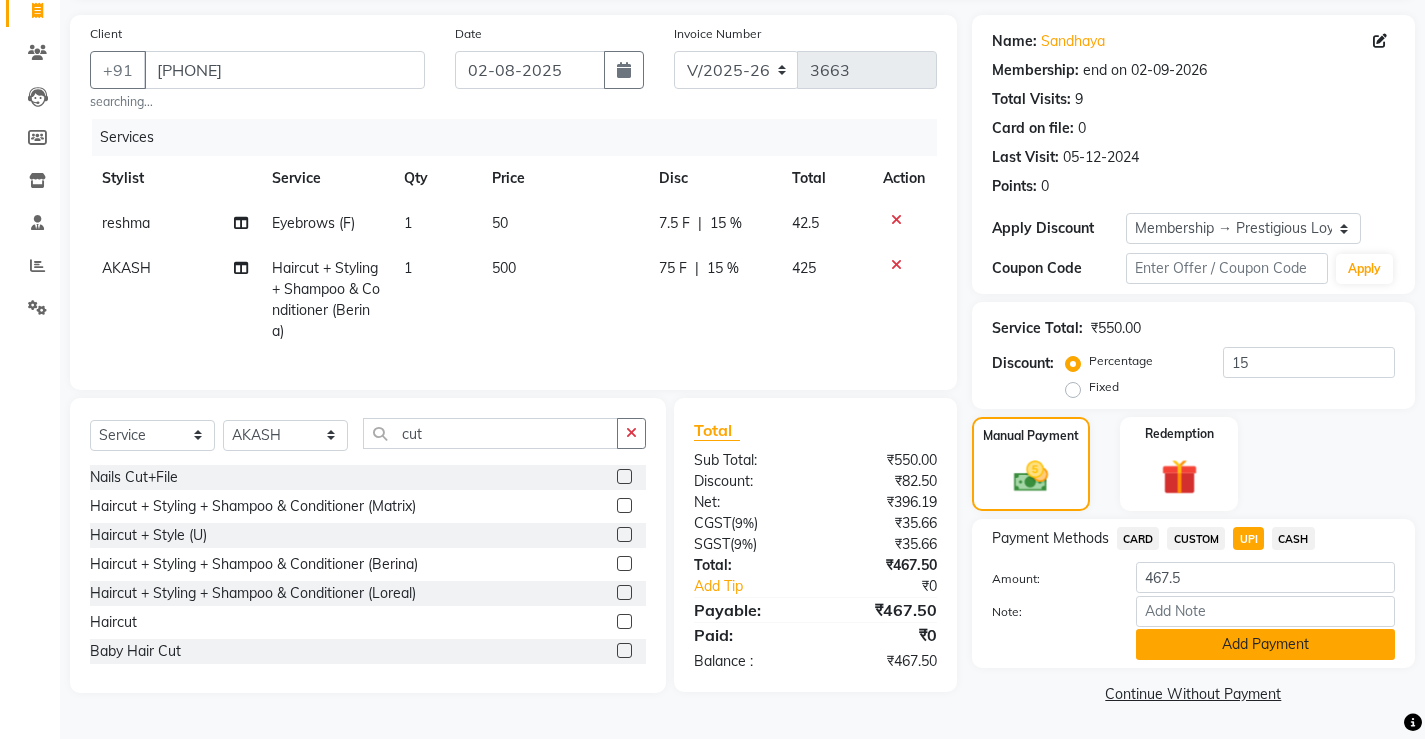 click on "Add Payment" 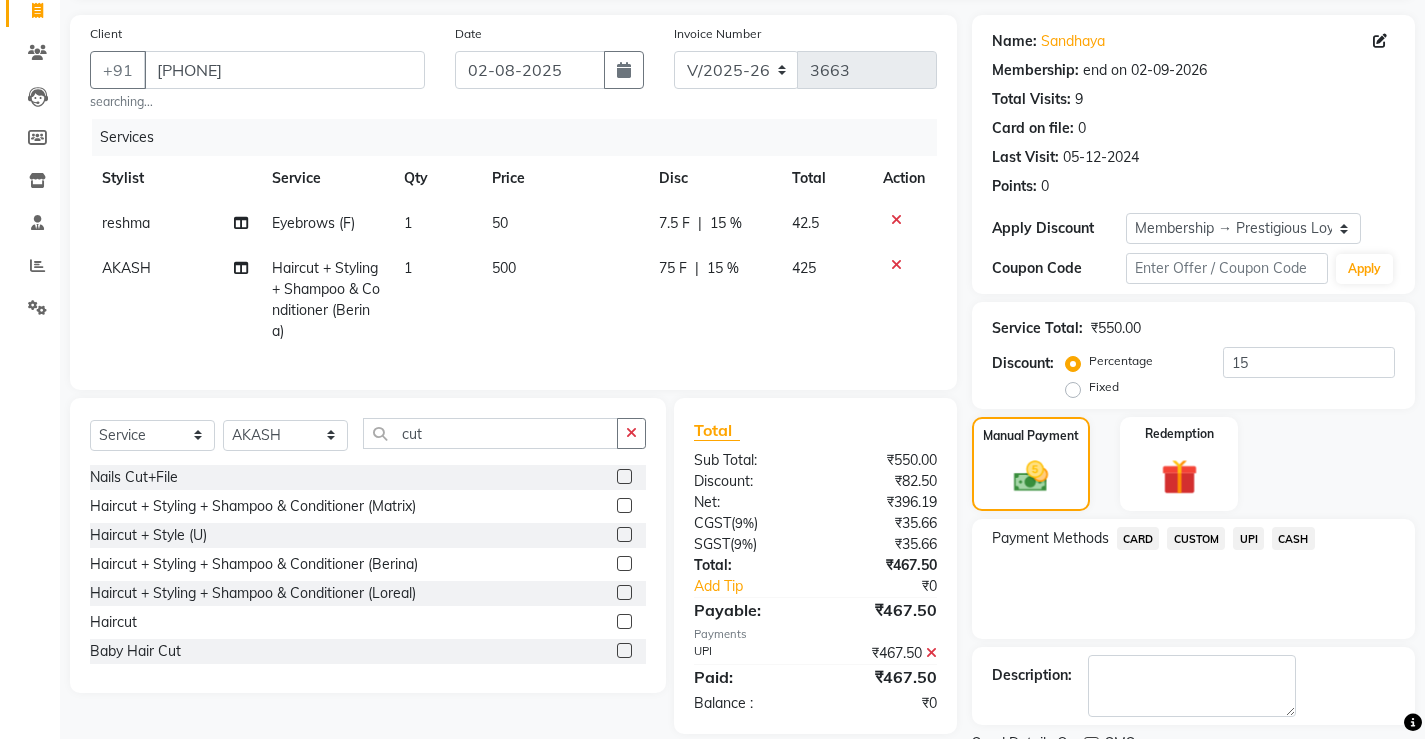 scroll, scrollTop: 219, scrollLeft: 0, axis: vertical 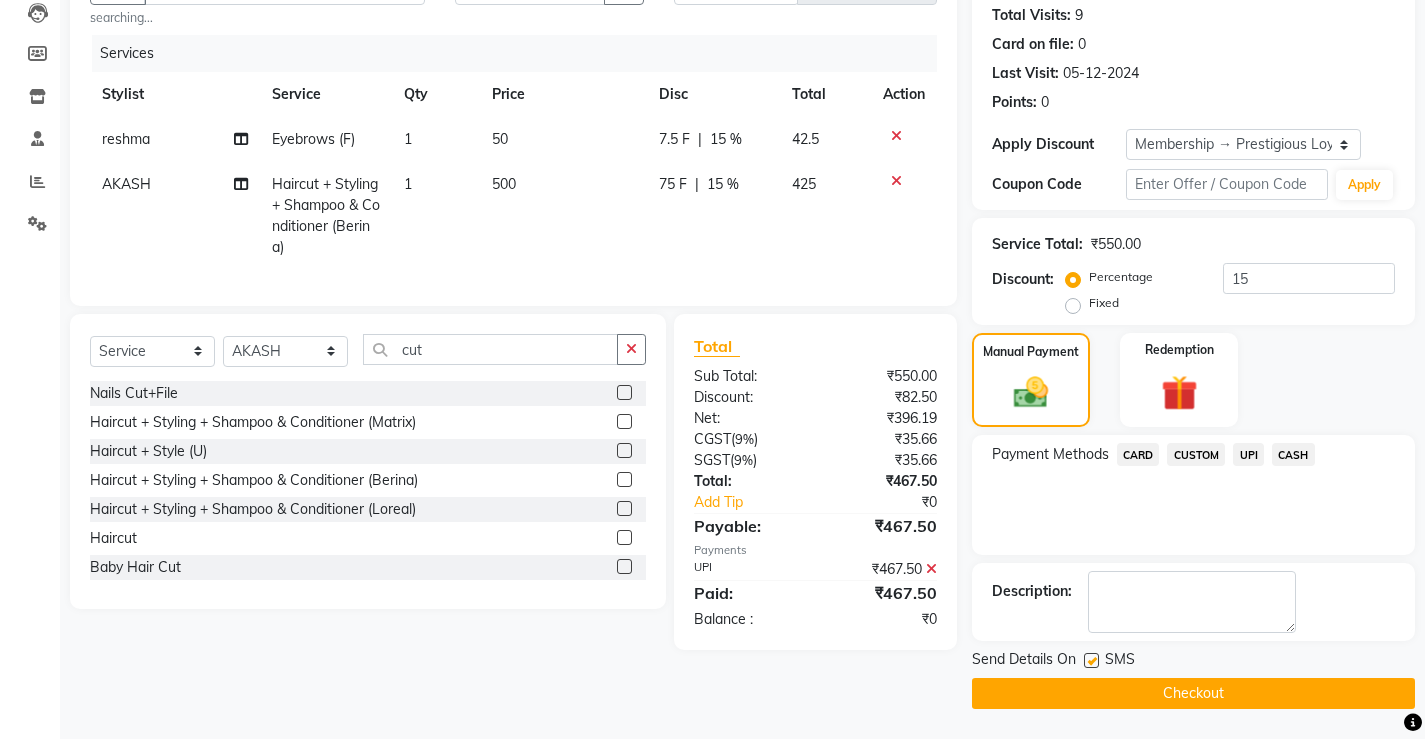 click on "Checkout" 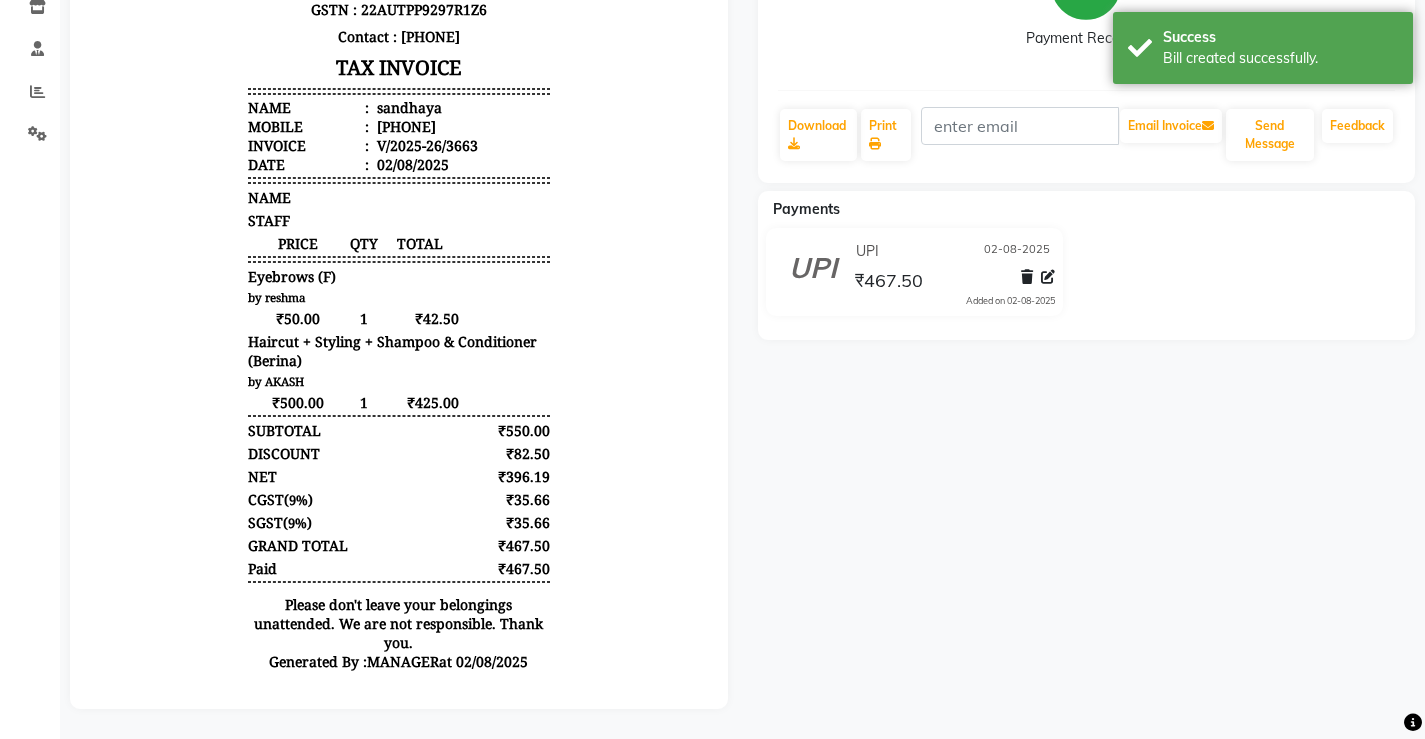 scroll, scrollTop: 0, scrollLeft: 0, axis: both 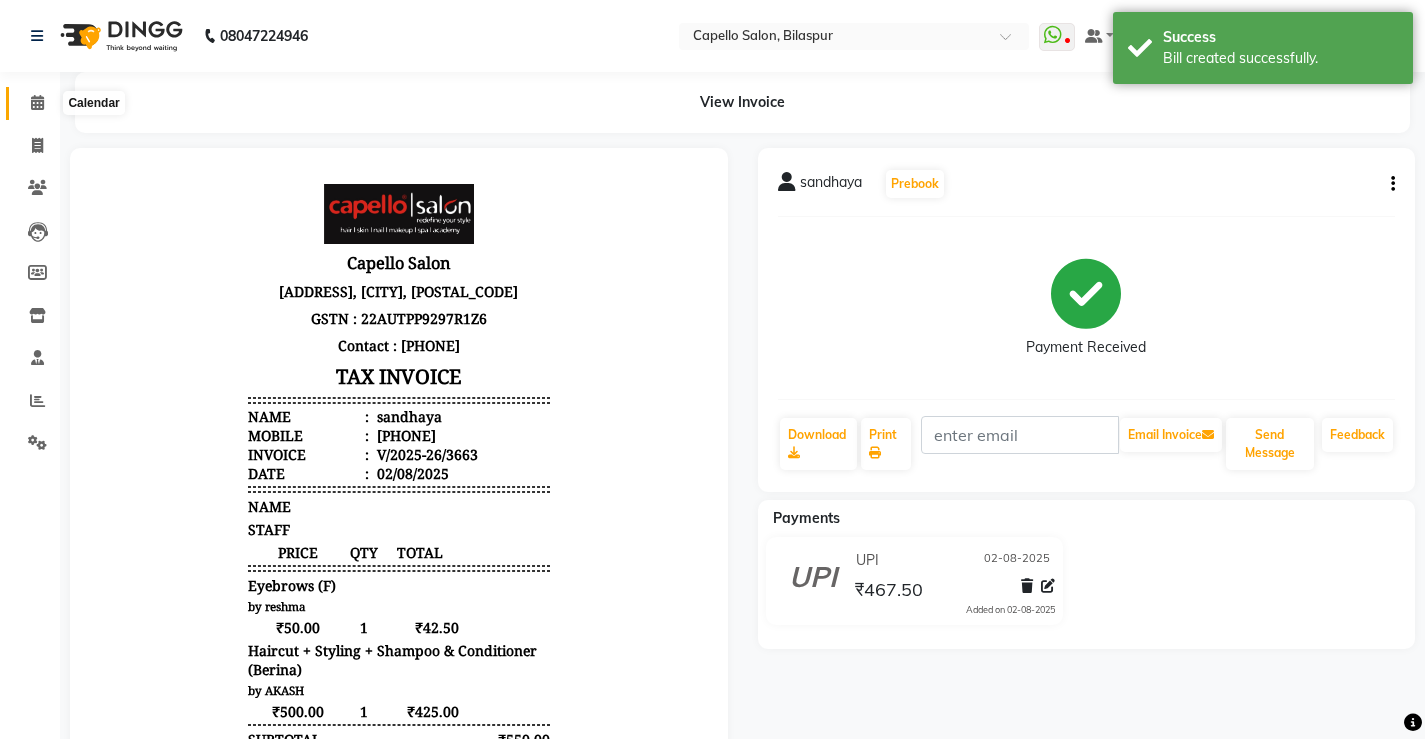 click 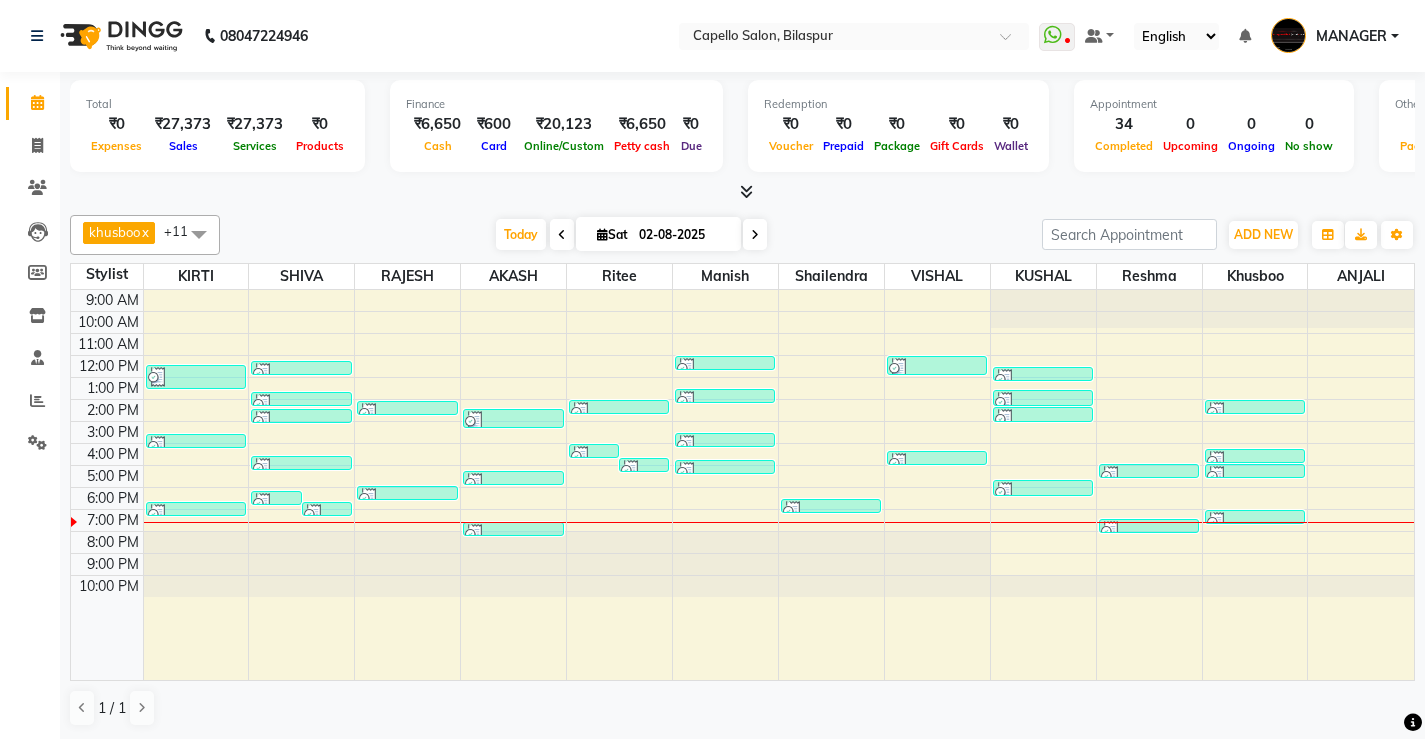 scroll, scrollTop: 1, scrollLeft: 0, axis: vertical 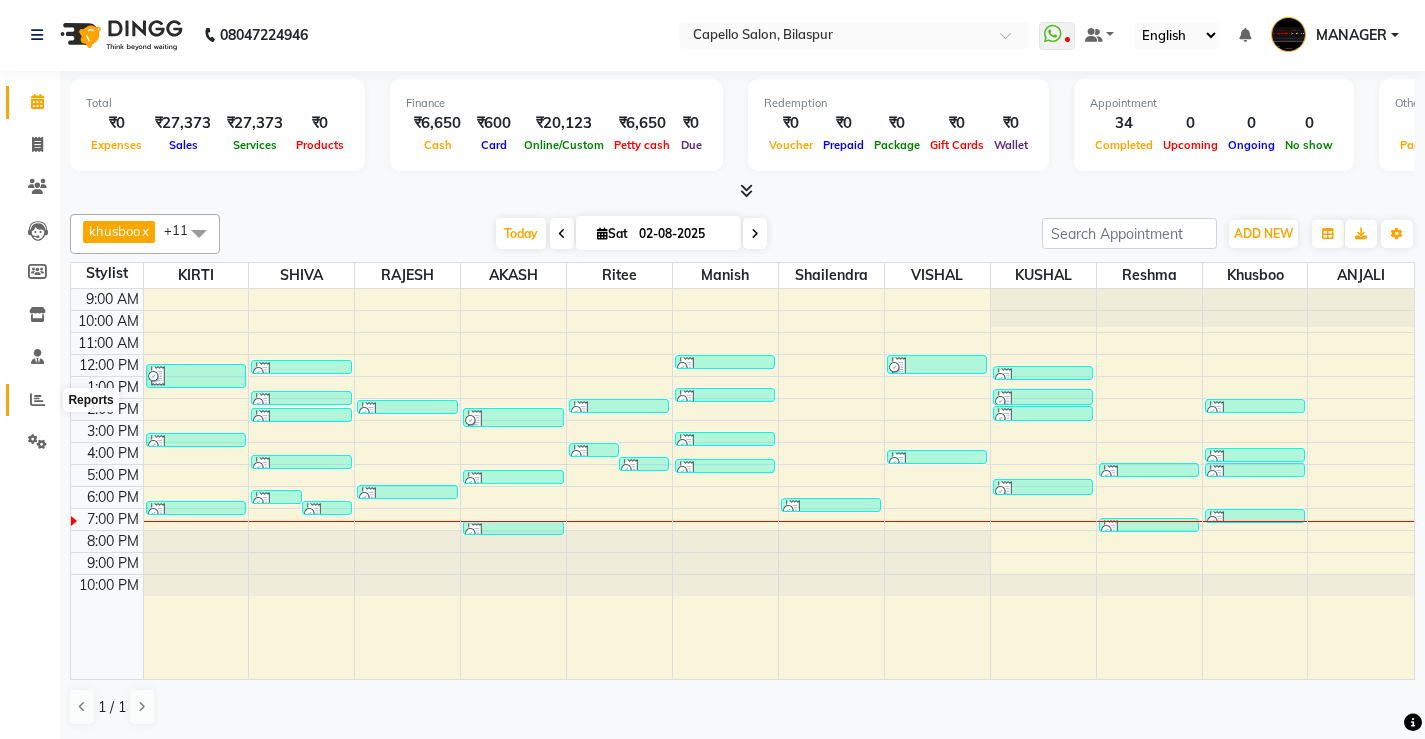click 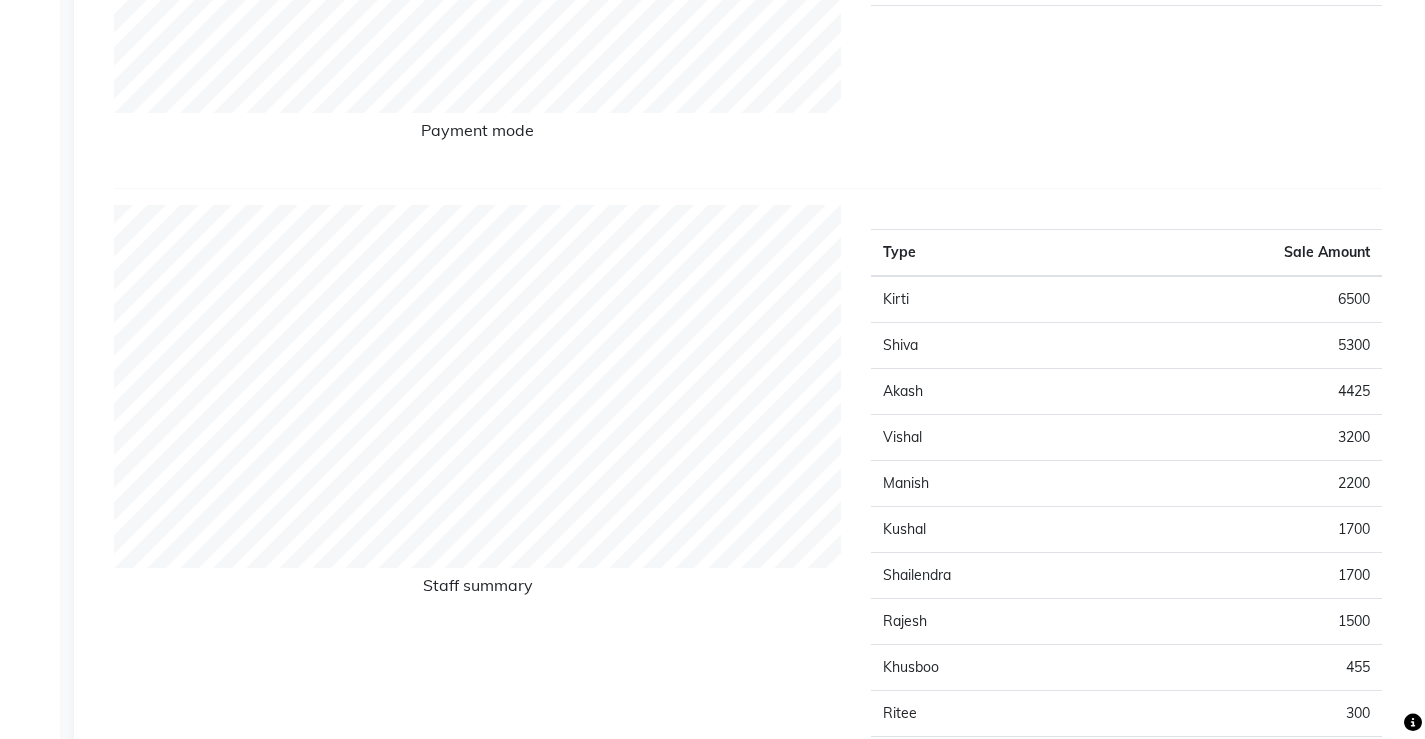 scroll, scrollTop: 0, scrollLeft: 0, axis: both 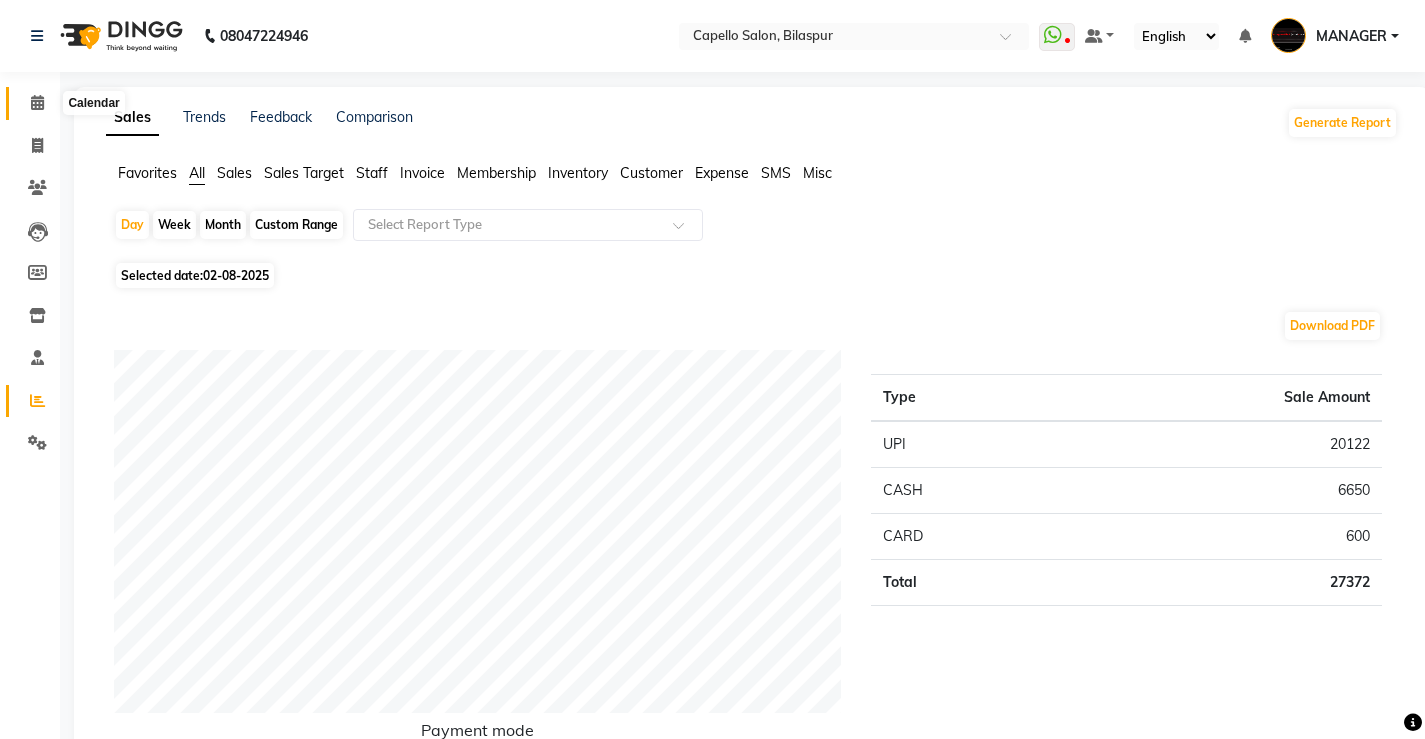 click 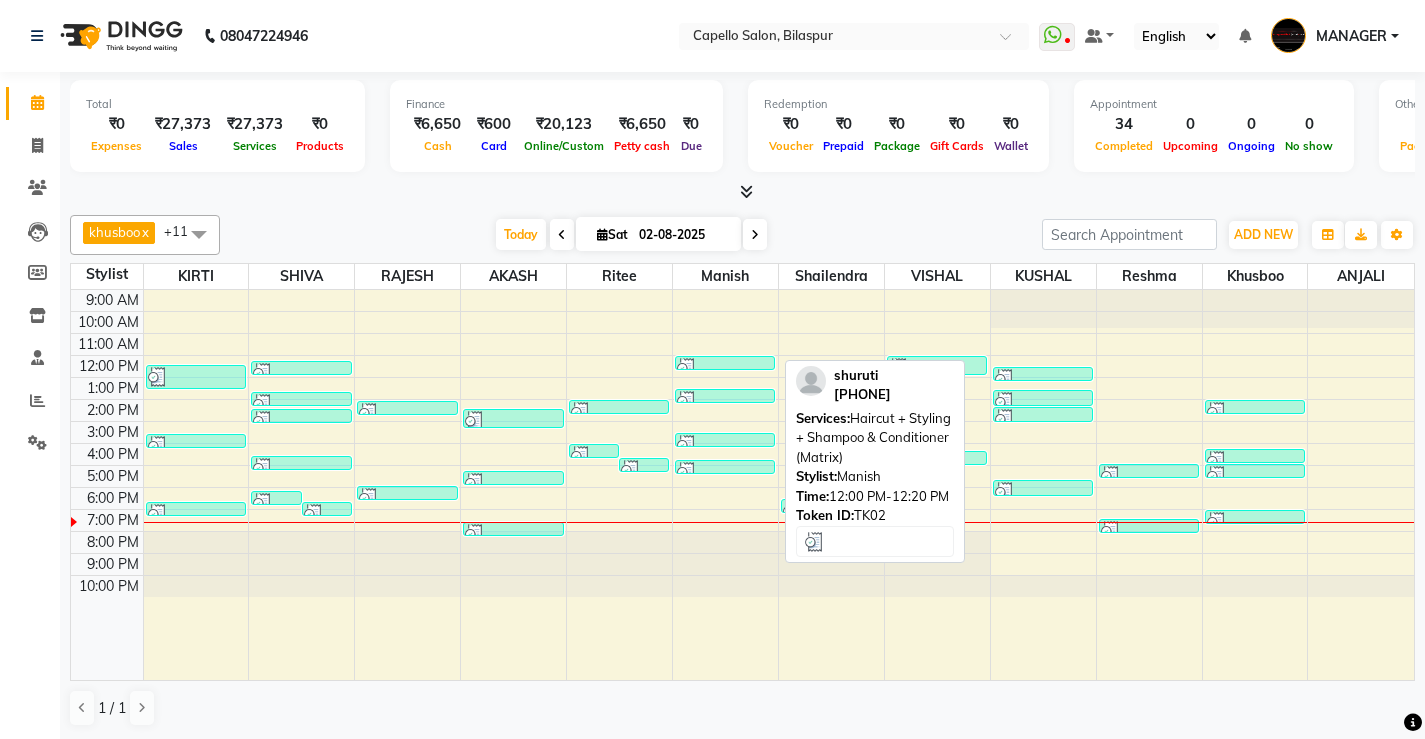 click at bounding box center (725, 368) 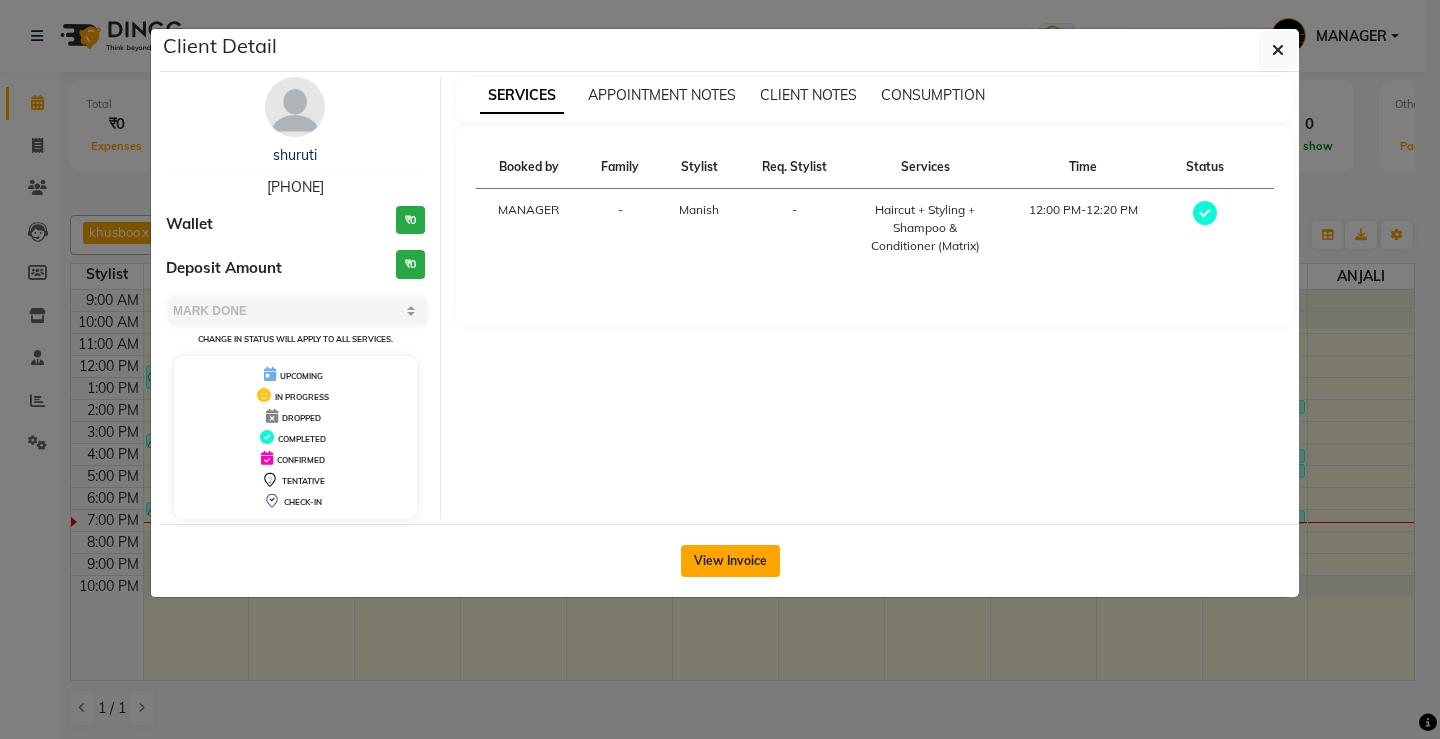click on "View Invoice" 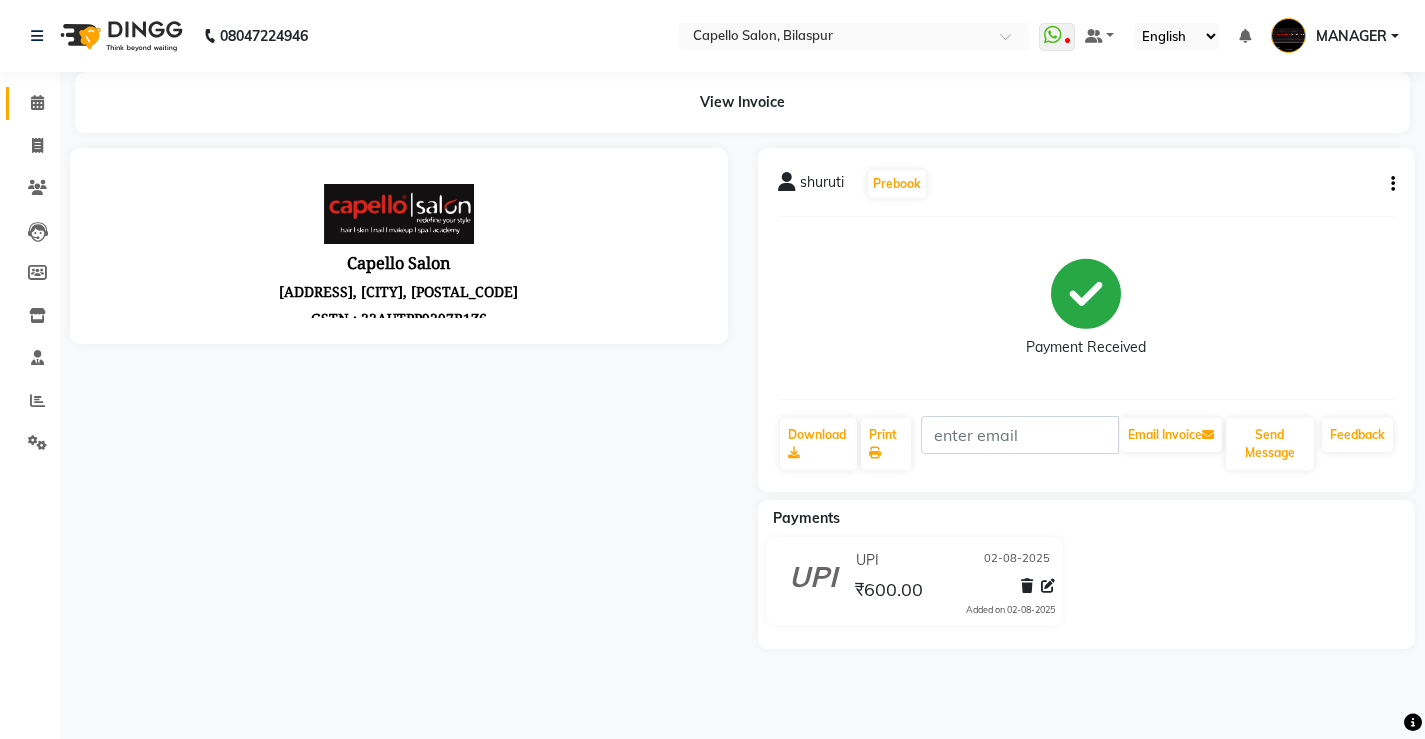 scroll, scrollTop: 0, scrollLeft: 0, axis: both 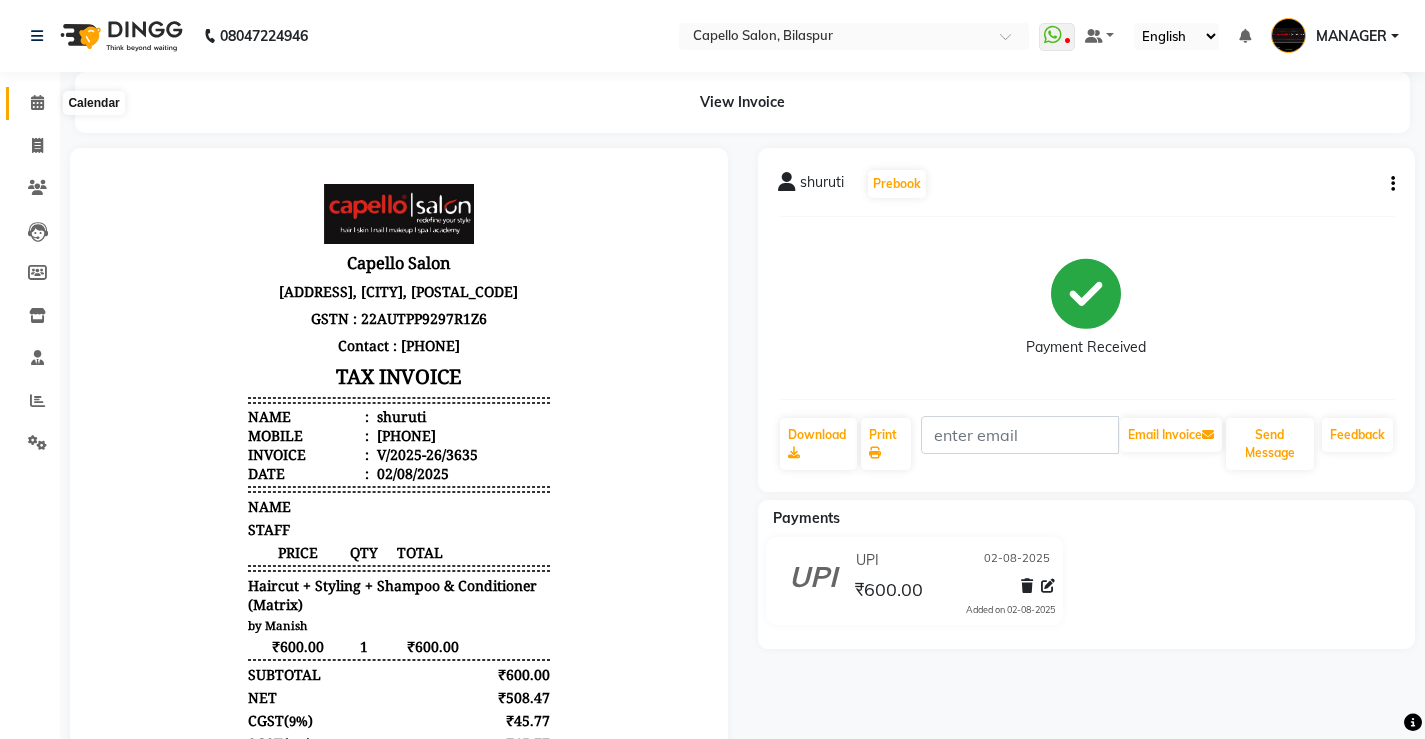 click 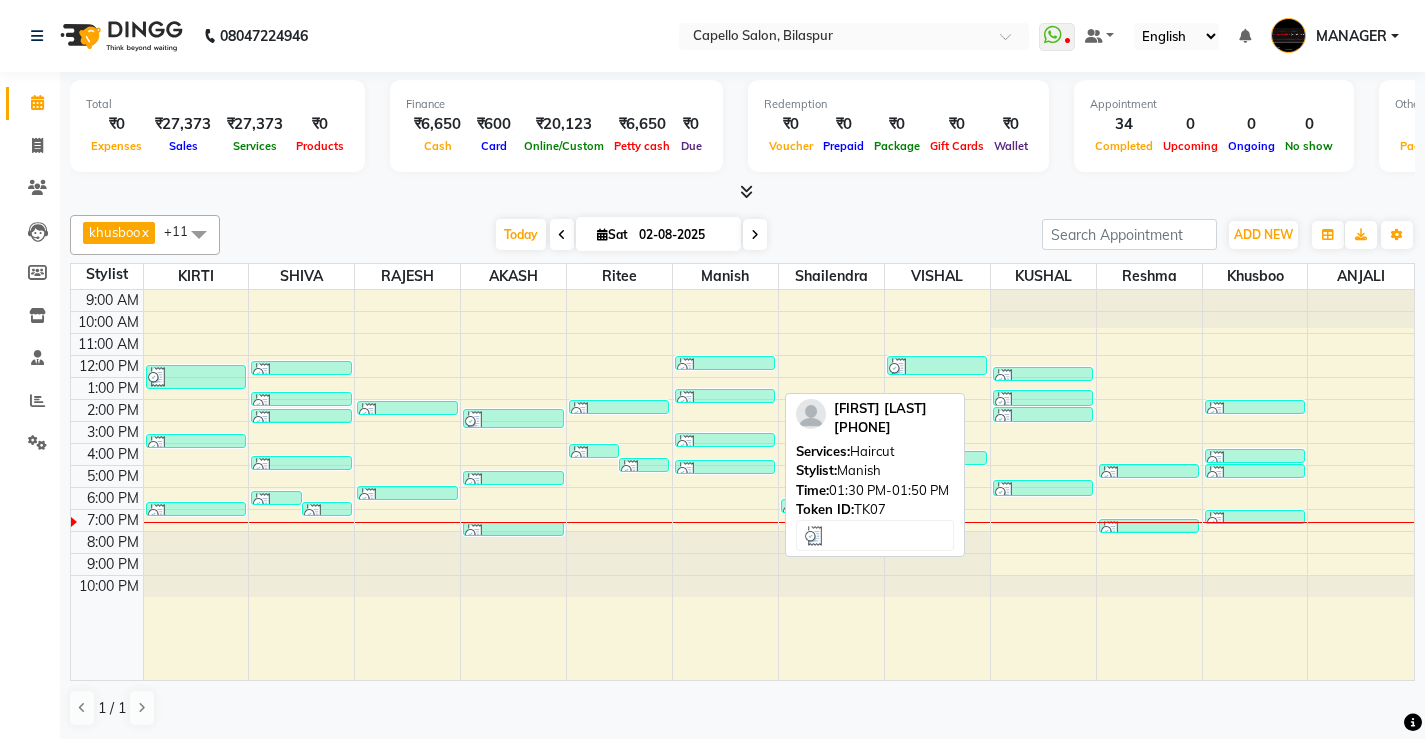 click at bounding box center [725, 401] 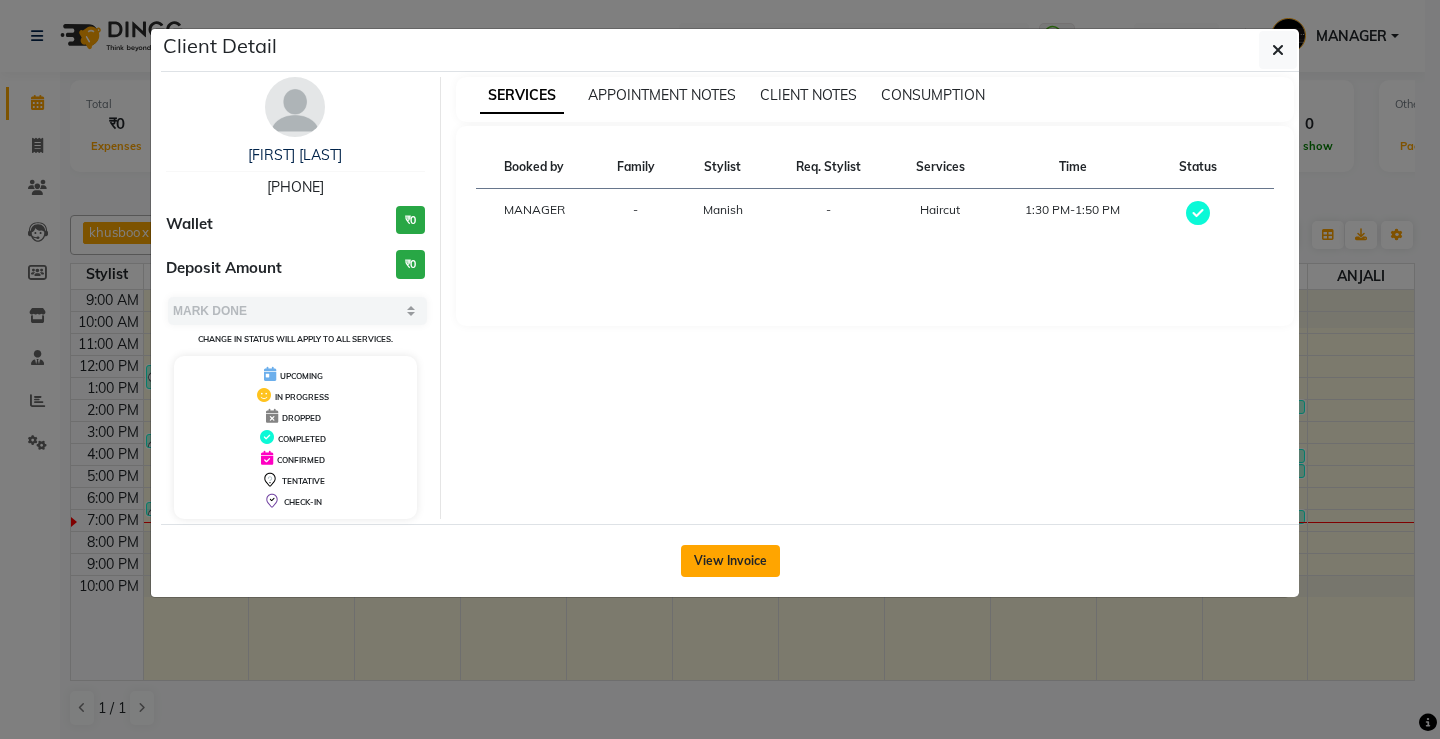 click on "View Invoice" 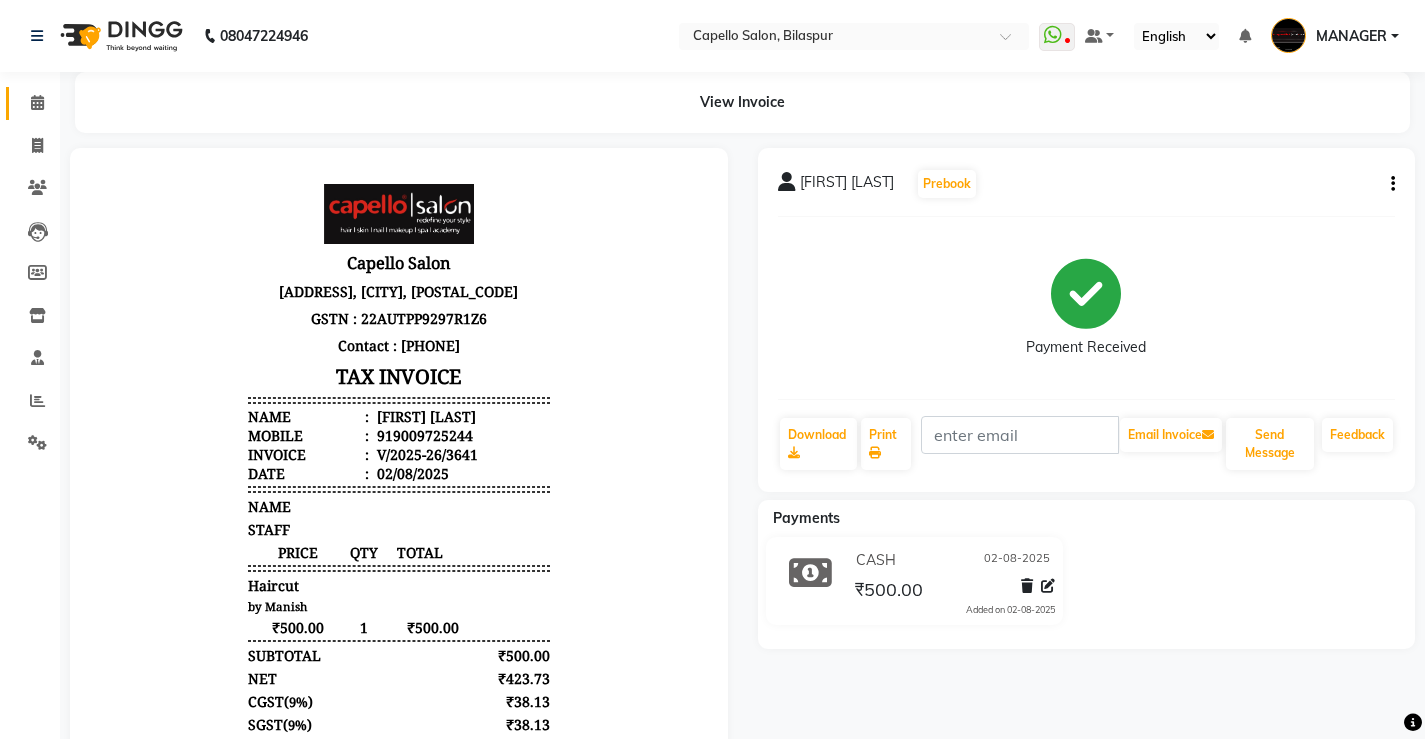 scroll, scrollTop: 0, scrollLeft: 0, axis: both 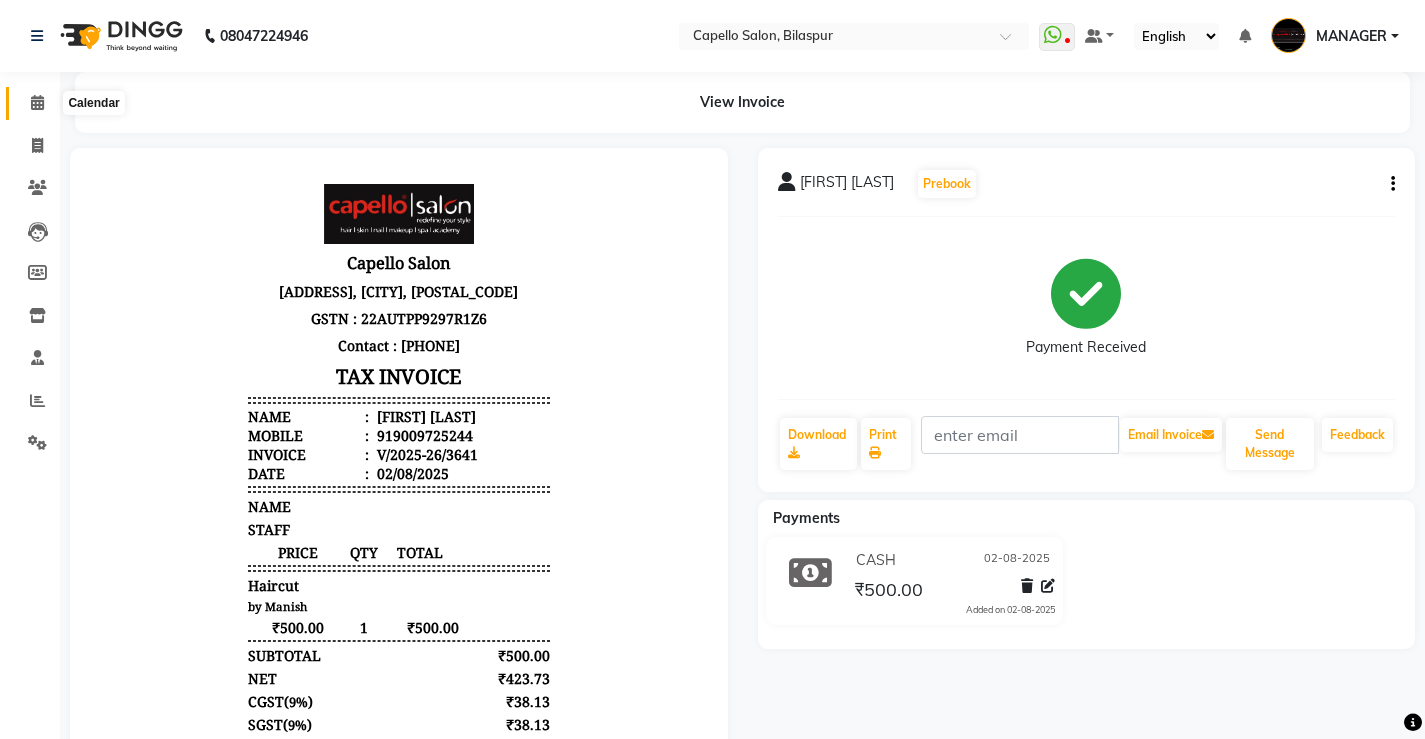 click 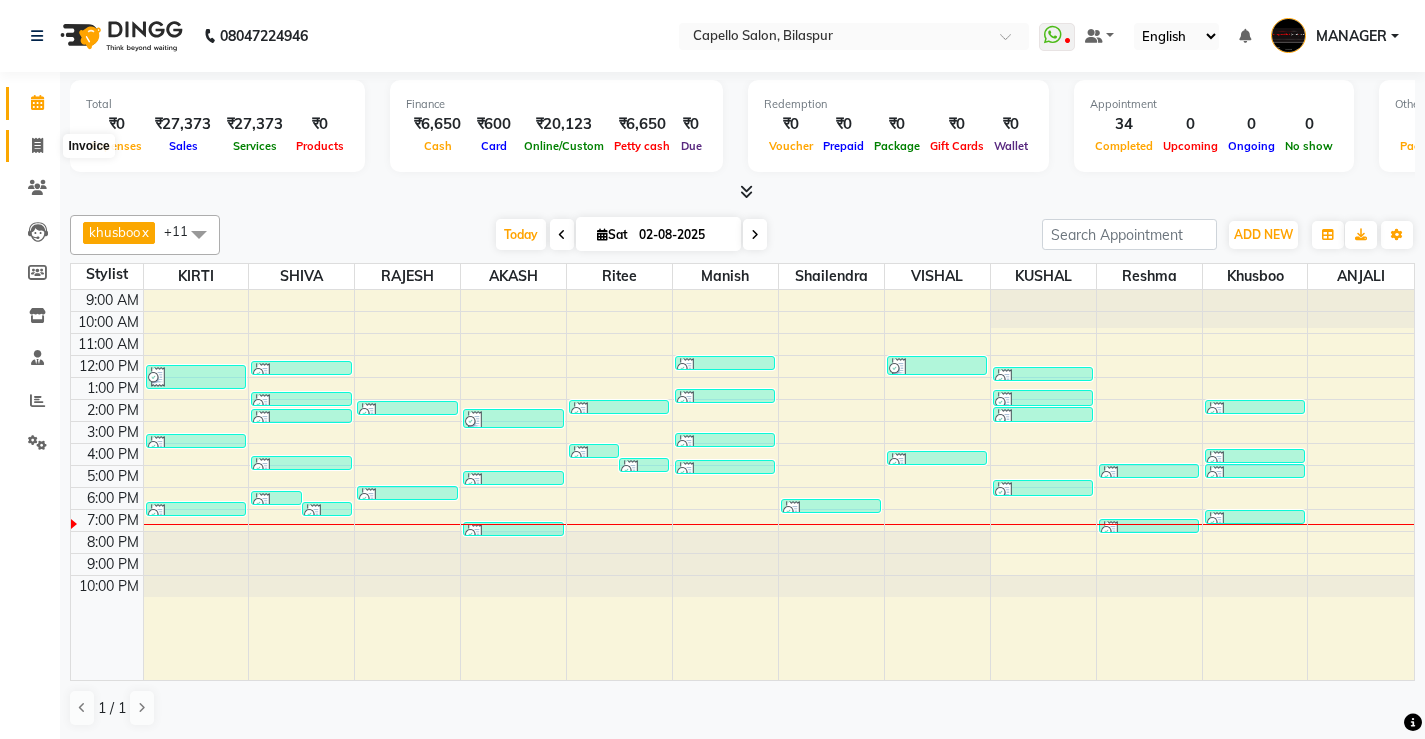 click 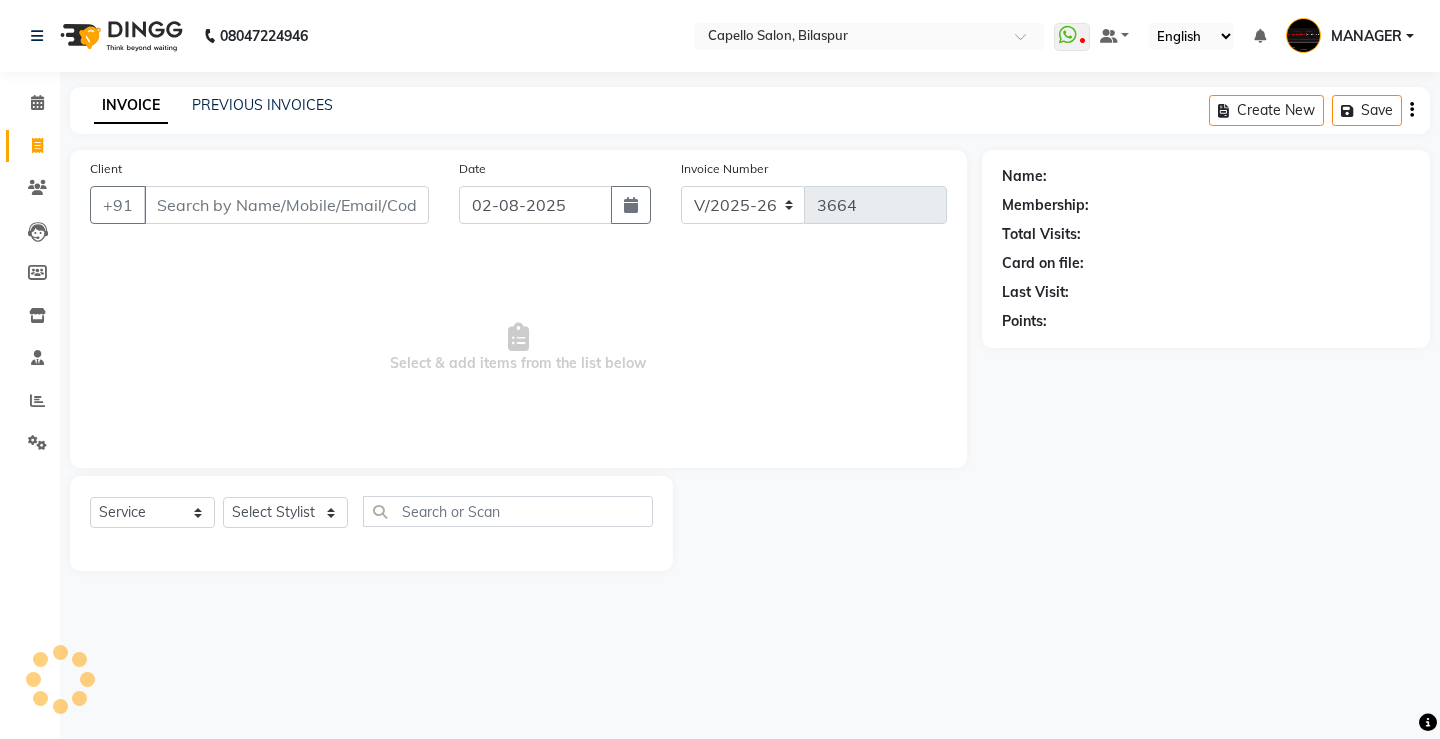 click on "Client" at bounding box center (286, 205) 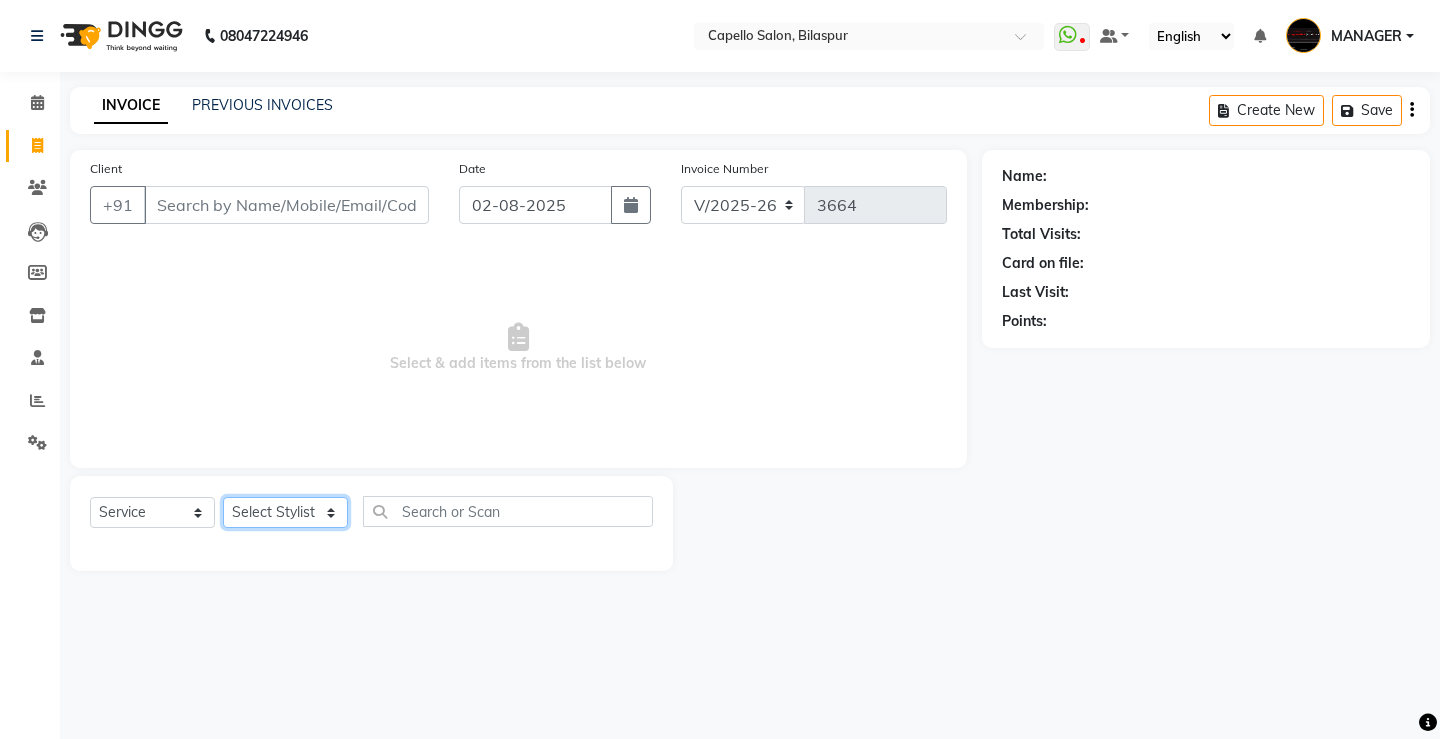 click on "Select Stylist ADMIN AKASH ANJALI khusboo KIRTI KUSHAL MANAGER Manish  RAJESH reshma ritee shailendra SHIVA VISHAL" 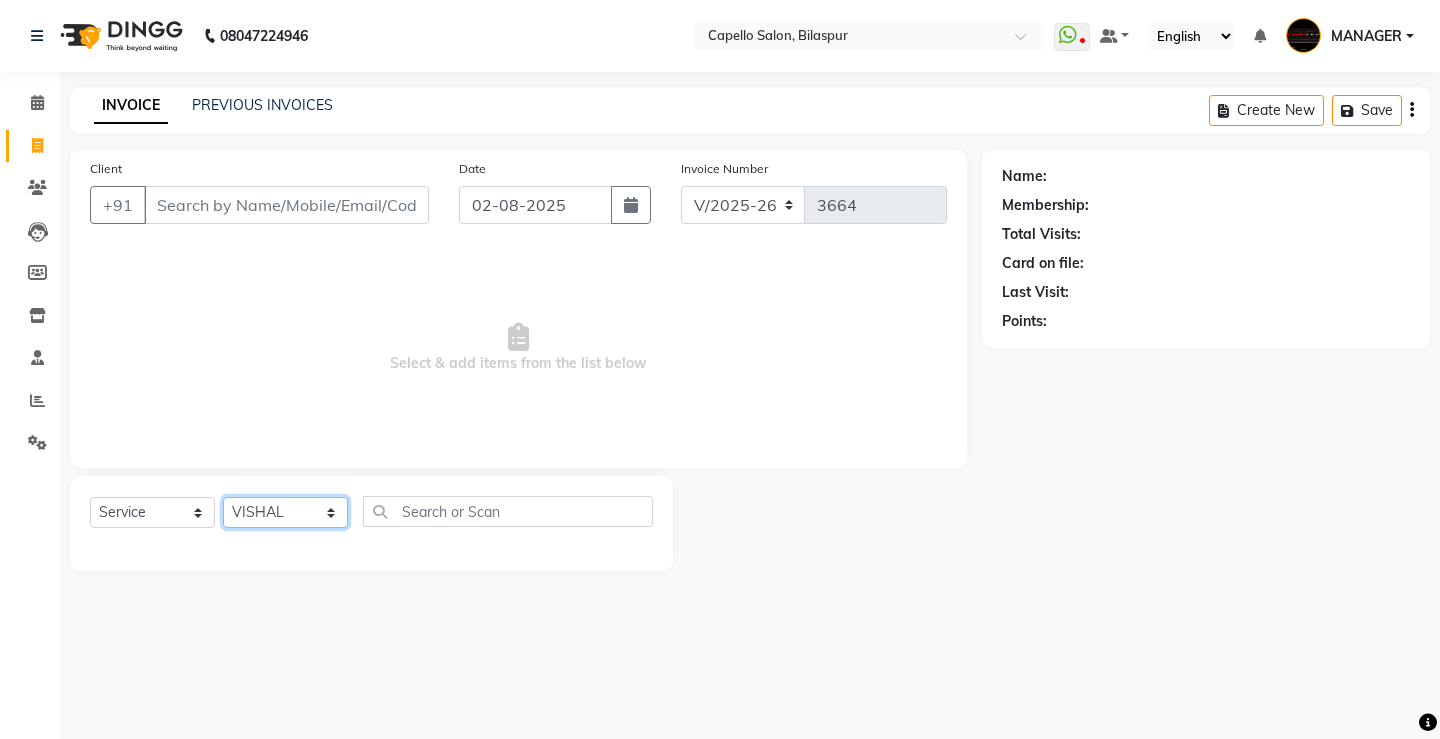 click on "Select Stylist ADMIN AKASH ANJALI khusboo KIRTI KUSHAL MANAGER Manish  RAJESH reshma ritee shailendra SHIVA VISHAL" 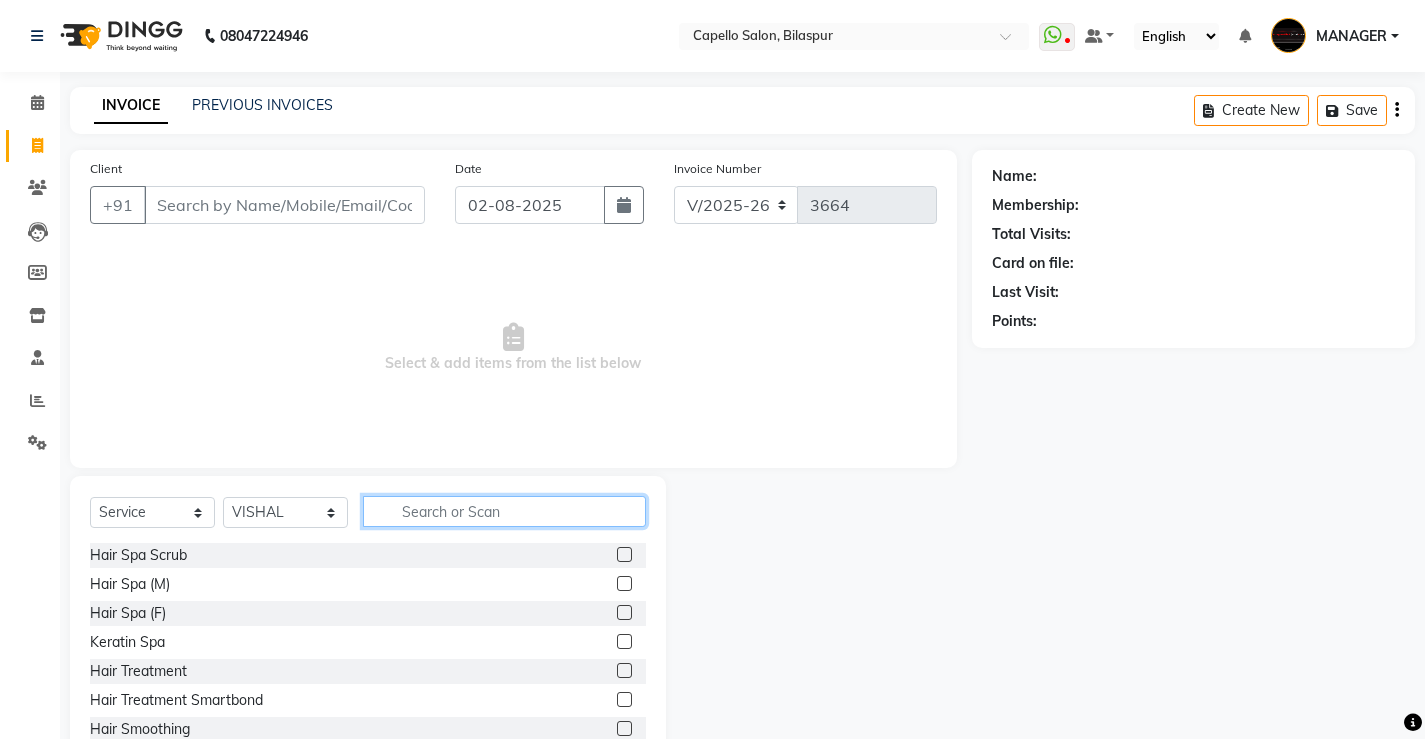 click 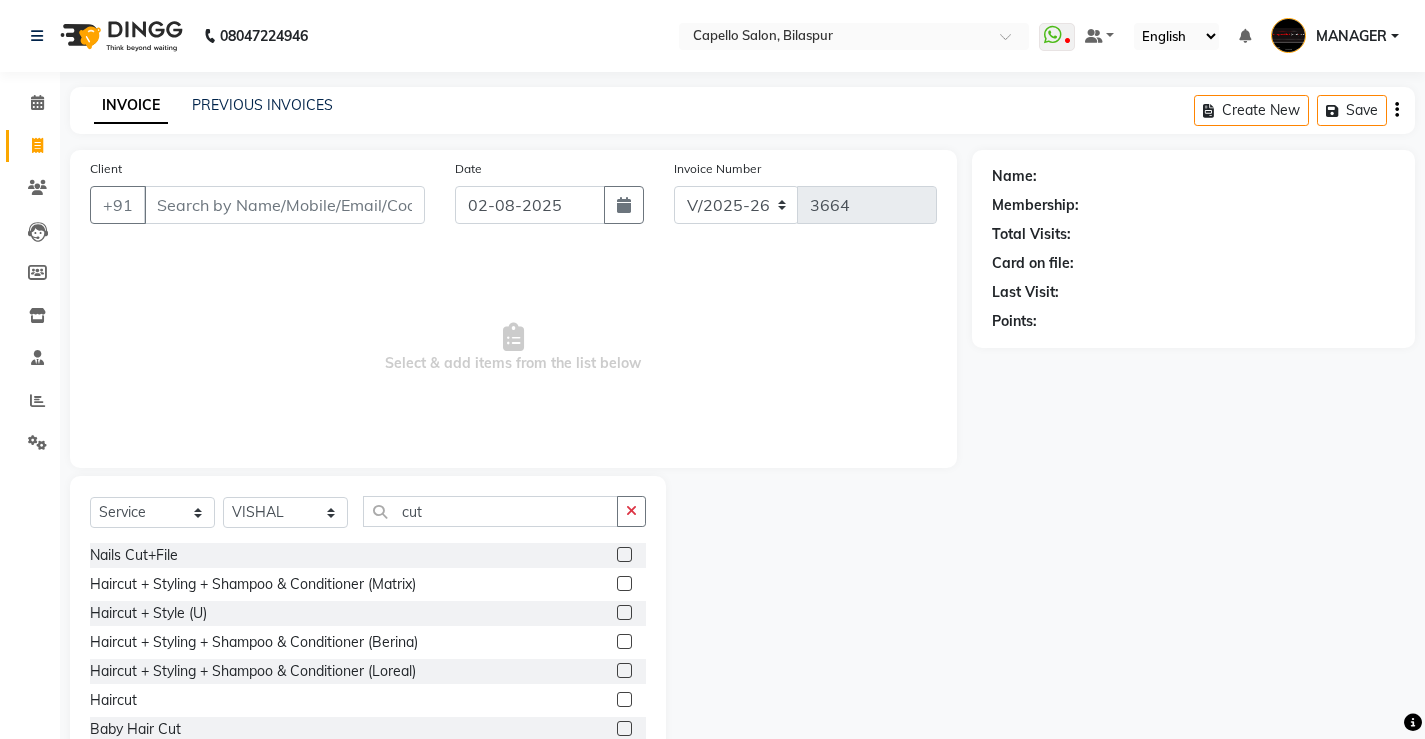 click 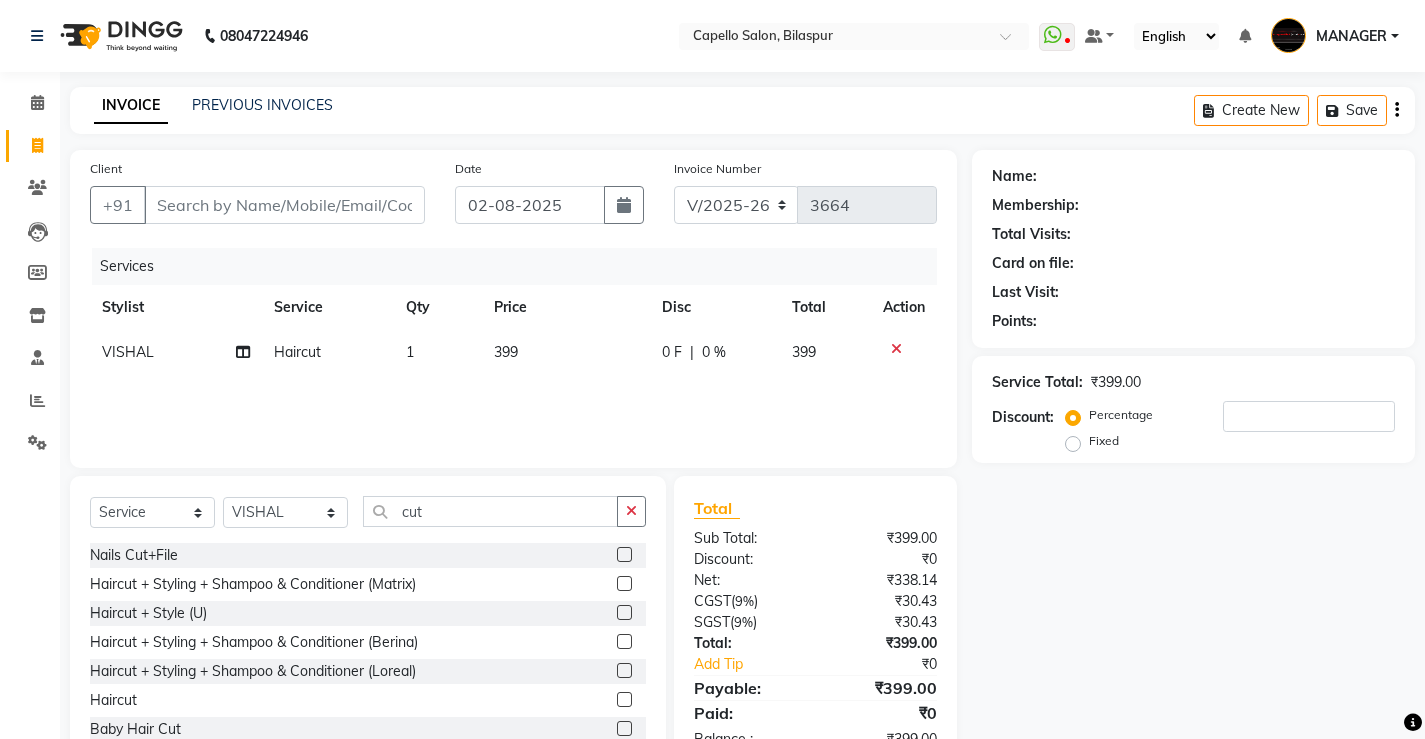 click 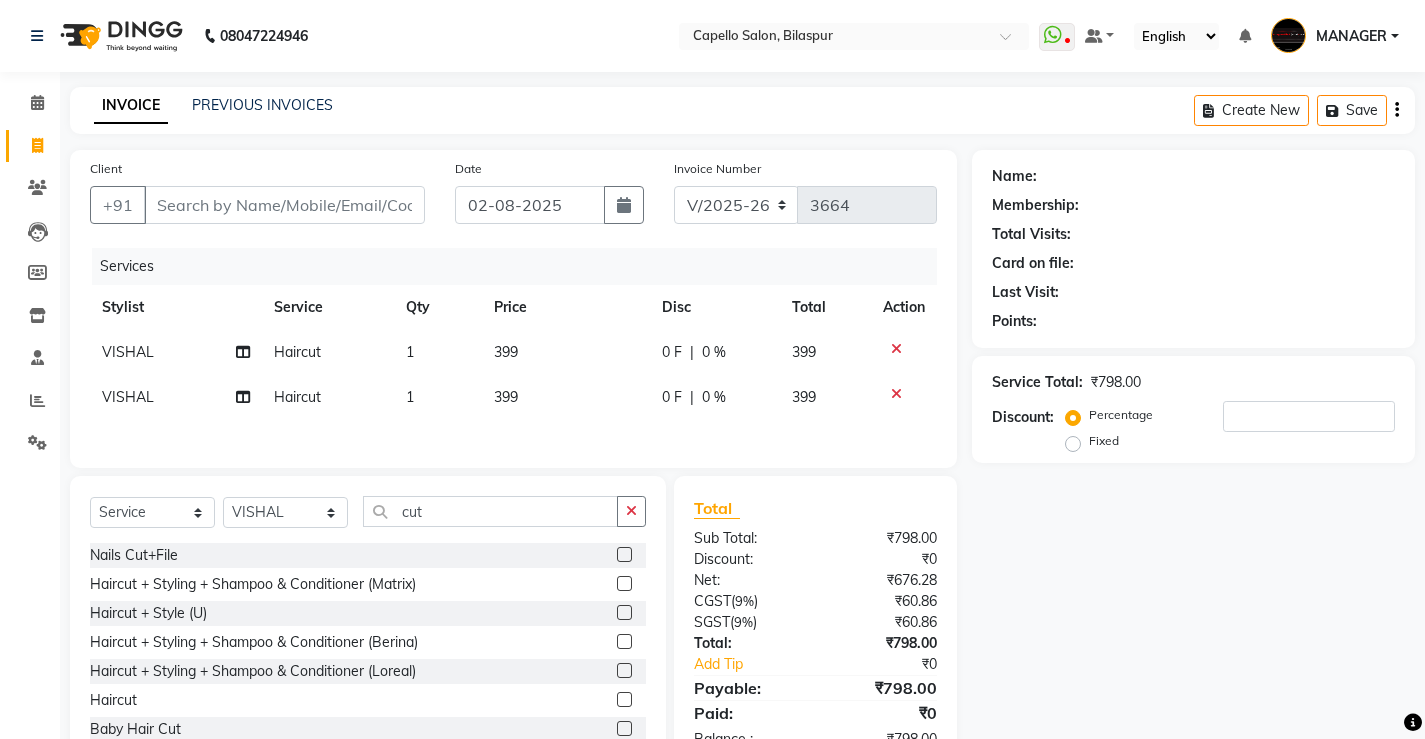 click on "399" 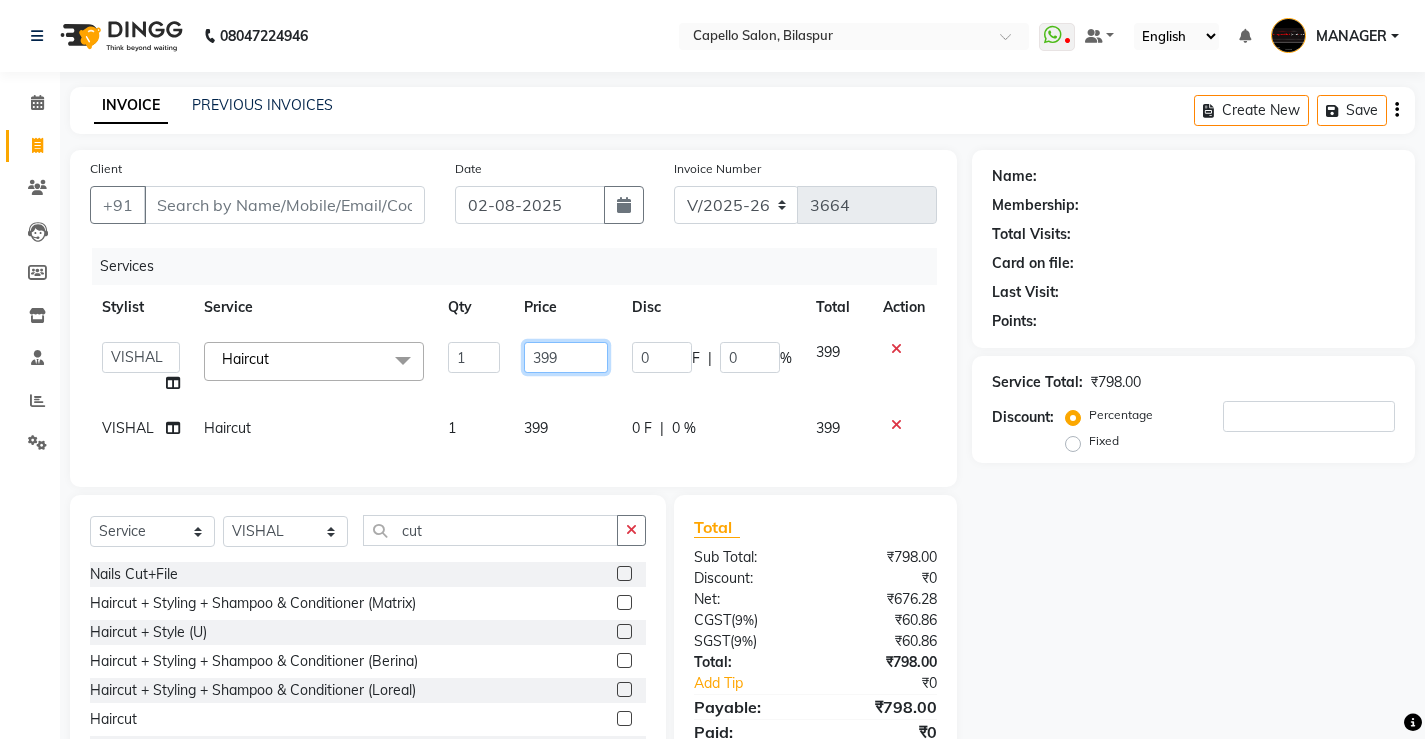 click on "399" 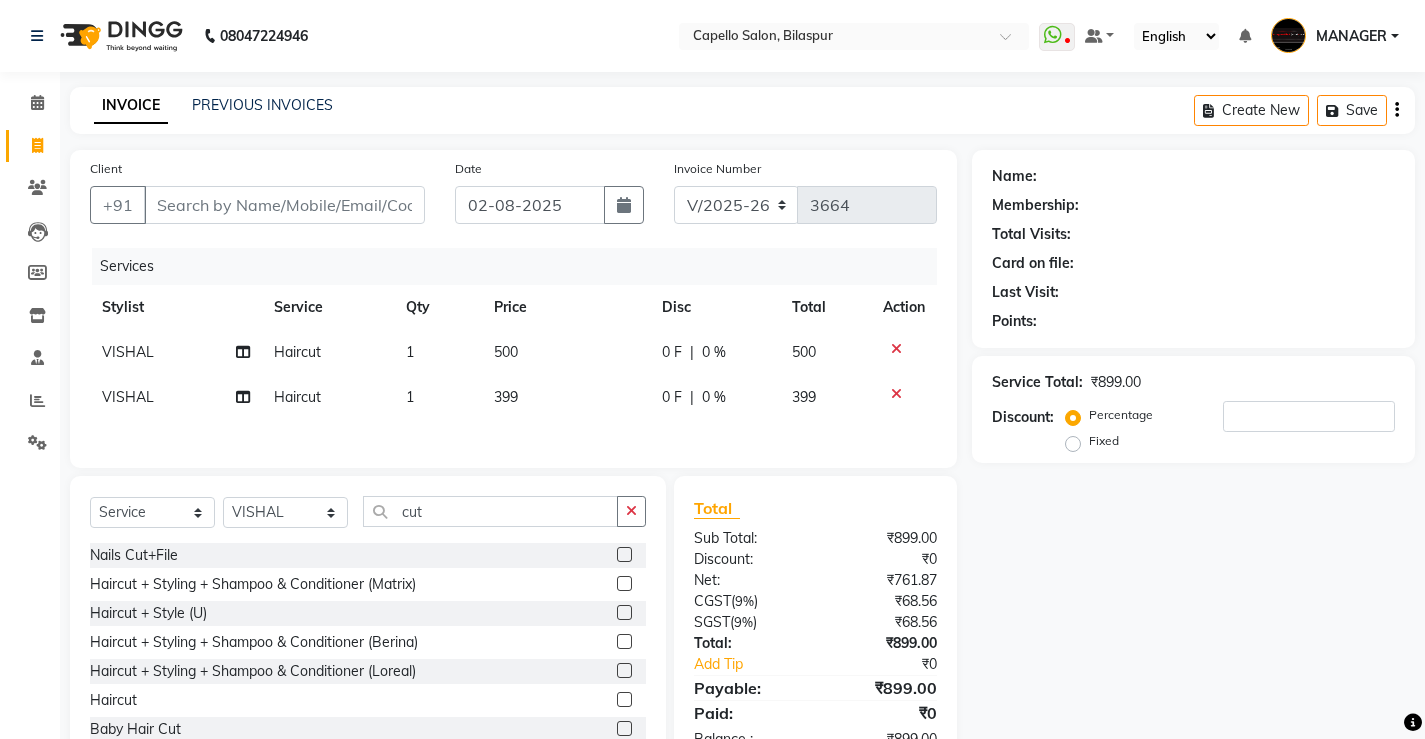 click on "Services Stylist Service Qty Price Disc Total Action VISHAL Haircut 1 500 0 F | 0 % 500 VISHAL Haircut 1 399 0 F | 0 % 399" 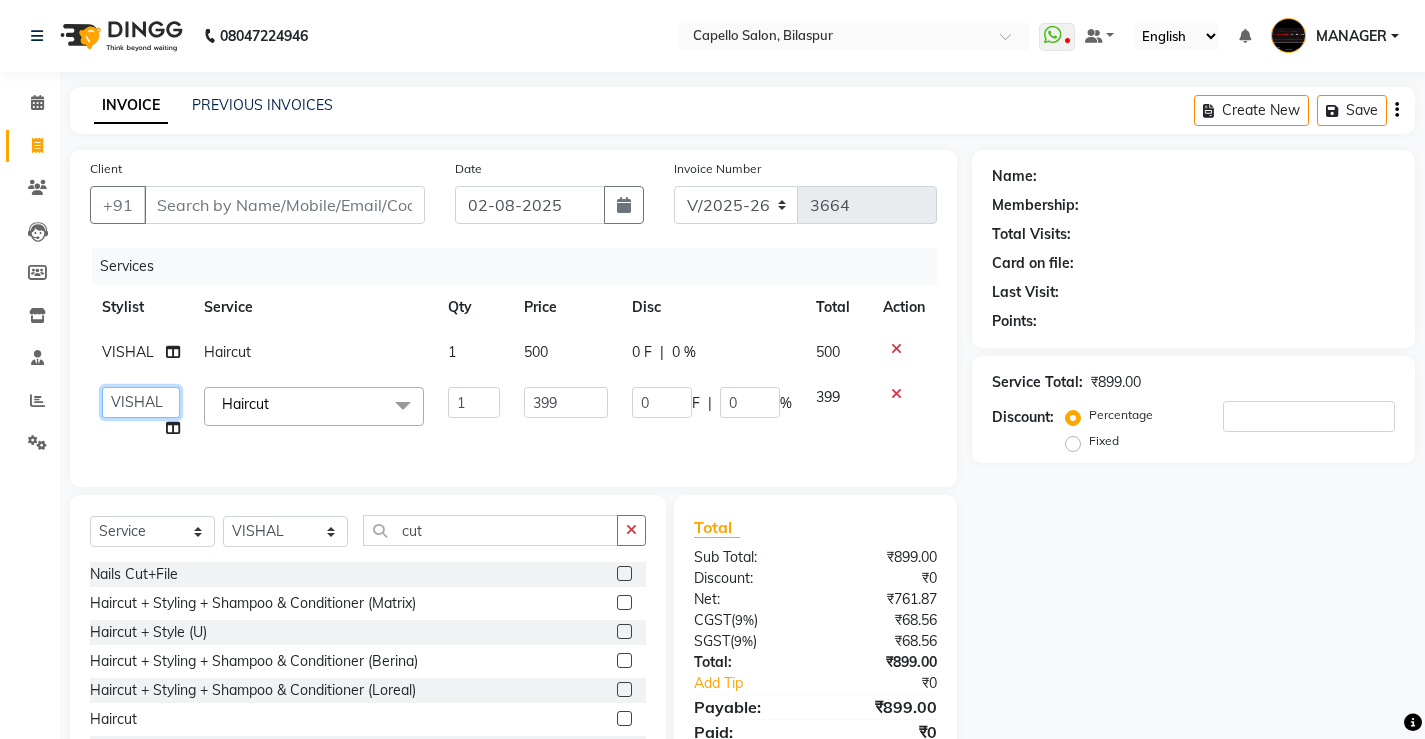 click on "ADMIN   AKASH   ANJALI   khusboo   KIRTI   KUSHAL   MANAGER   Manish    RAJESH   reshma   ritee   shailendra   SHIVA   VISHAL" 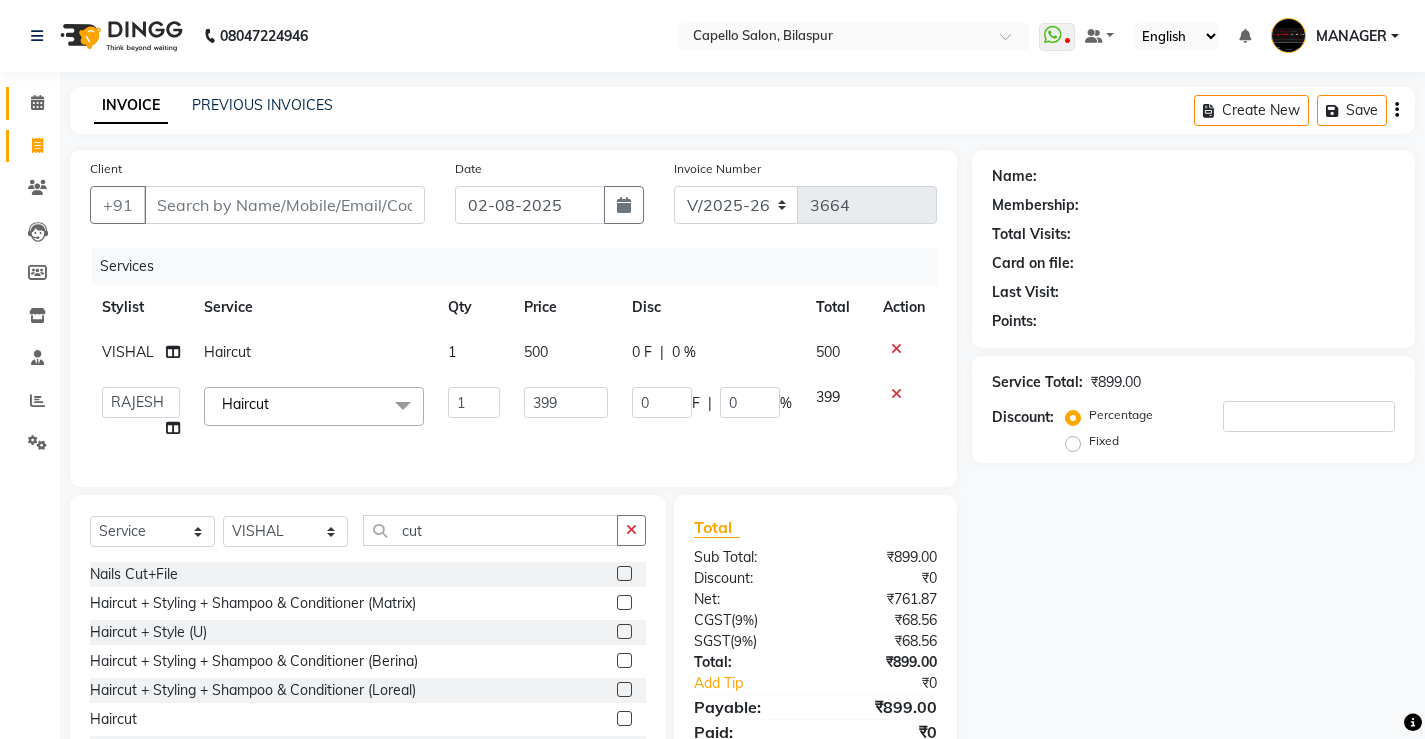 click on "Calendar" 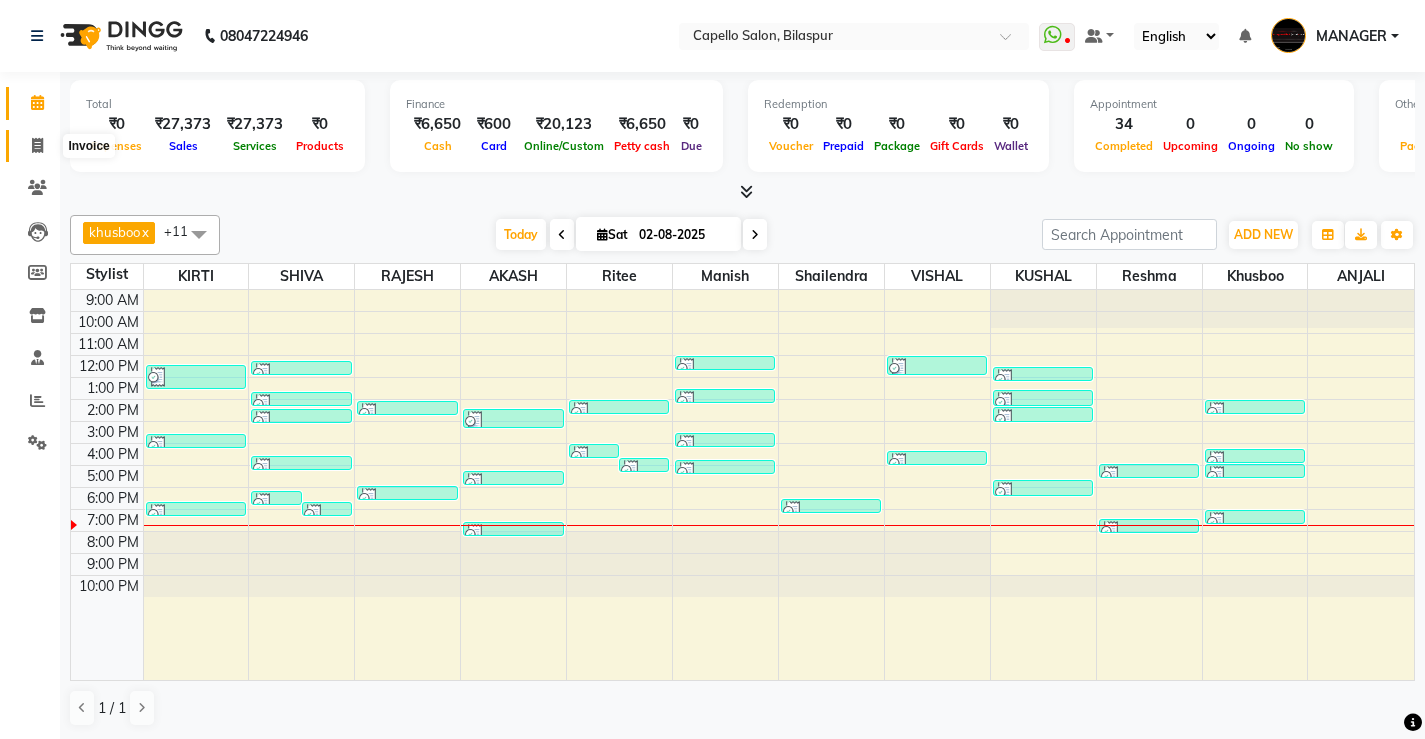 click 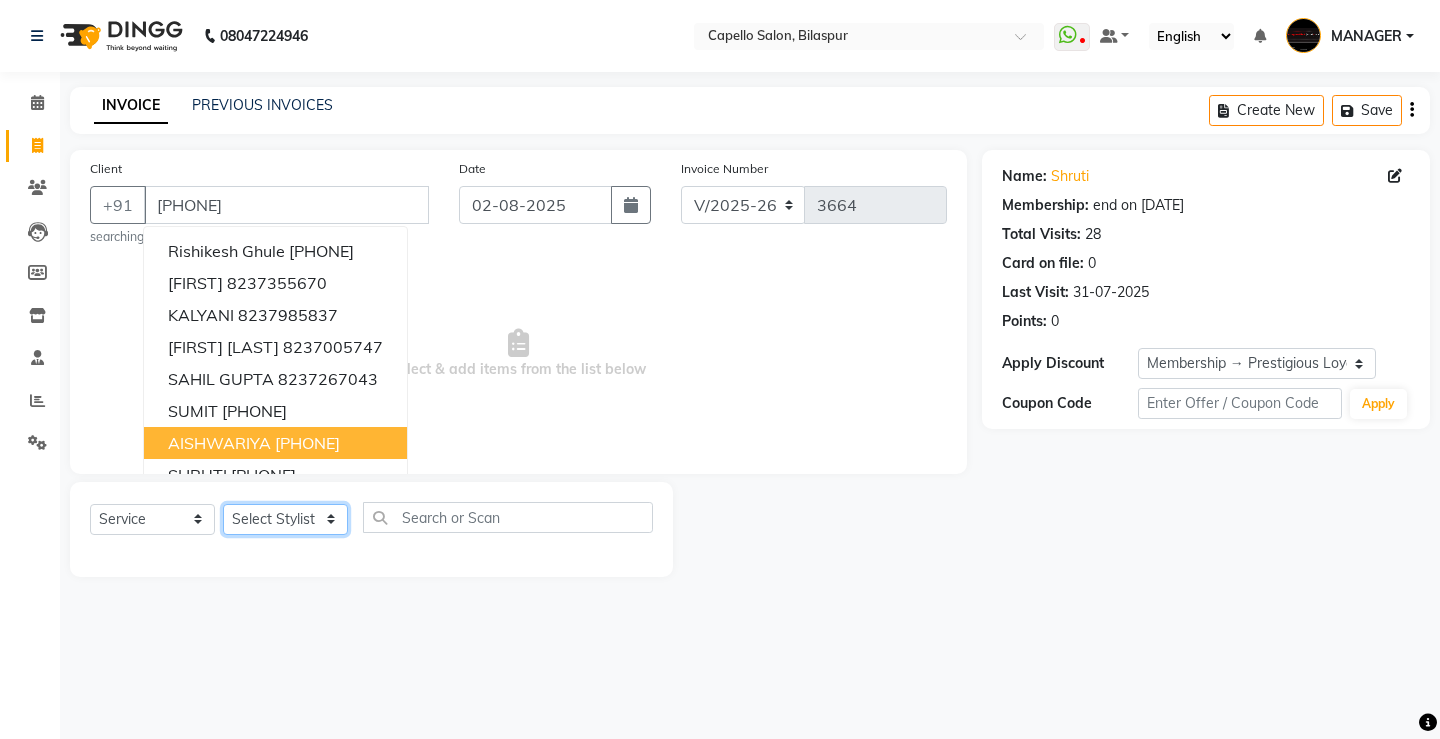 click on "Select Stylist ADMIN AKASH ANJALI khusboo KIRTI KUSHAL MANAGER Manish  RAJESH reshma ritee shailendra SHIVA VISHAL" 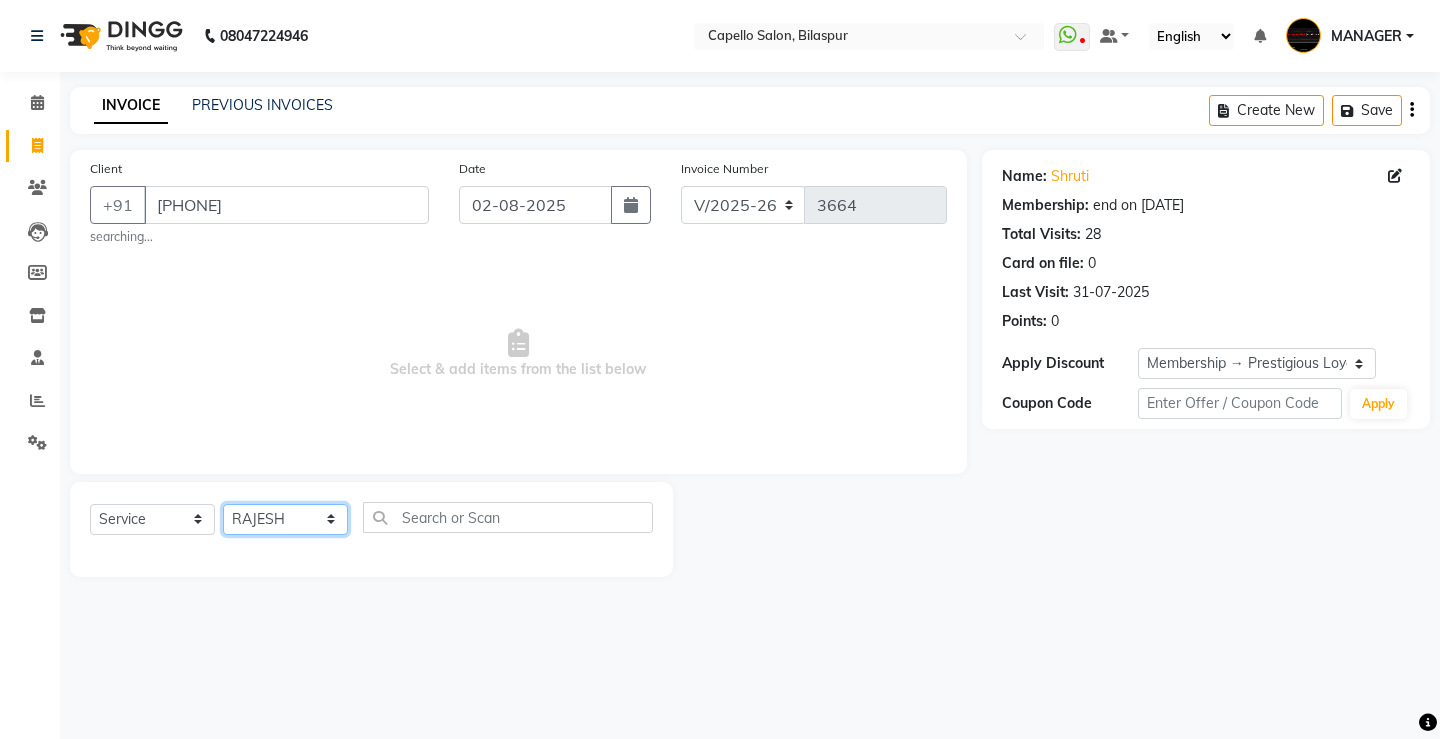 click on "Select Stylist ADMIN AKASH ANJALI khusboo KIRTI KUSHAL MANAGER Manish  RAJESH reshma ritee shailendra SHIVA VISHAL" 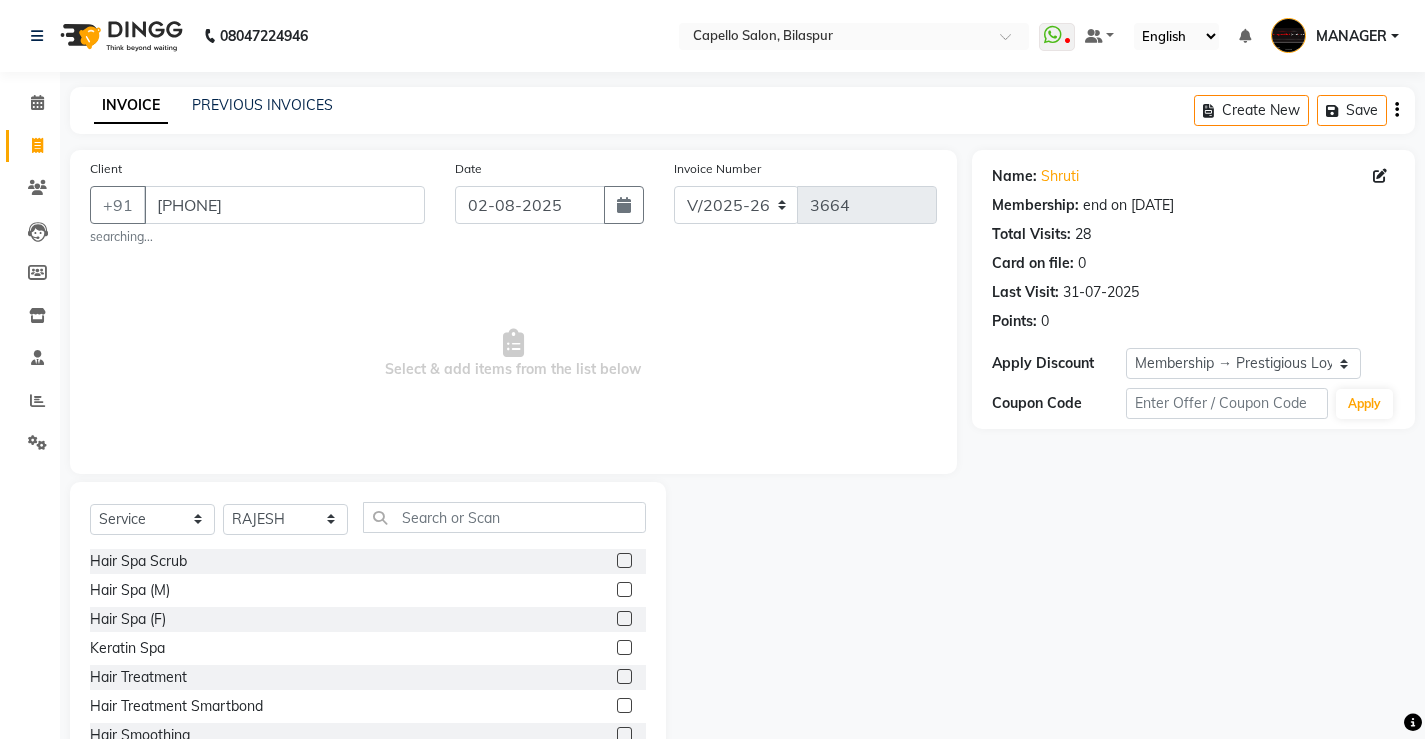 click on "Select  Service  Product  Membership  Package Voucher Prepaid Gift Card  Select Stylist ADMIN [FIRST] [FIRST] [FIRST] [FIRST] [FIRST] MANAGER [FIRST]    [FIRST]   [FIRST]   [FIRST]   [FIRST]   [FIRST]   [FIRST]" 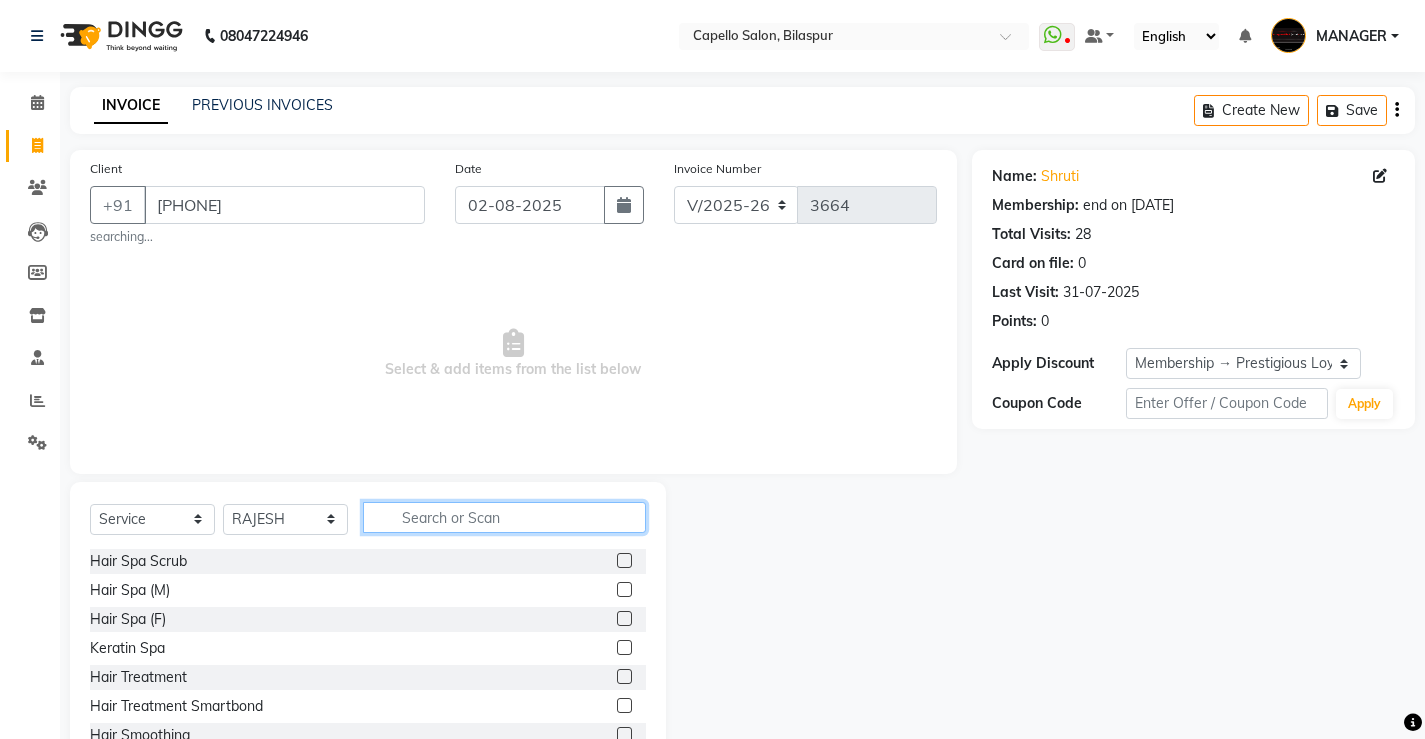 click 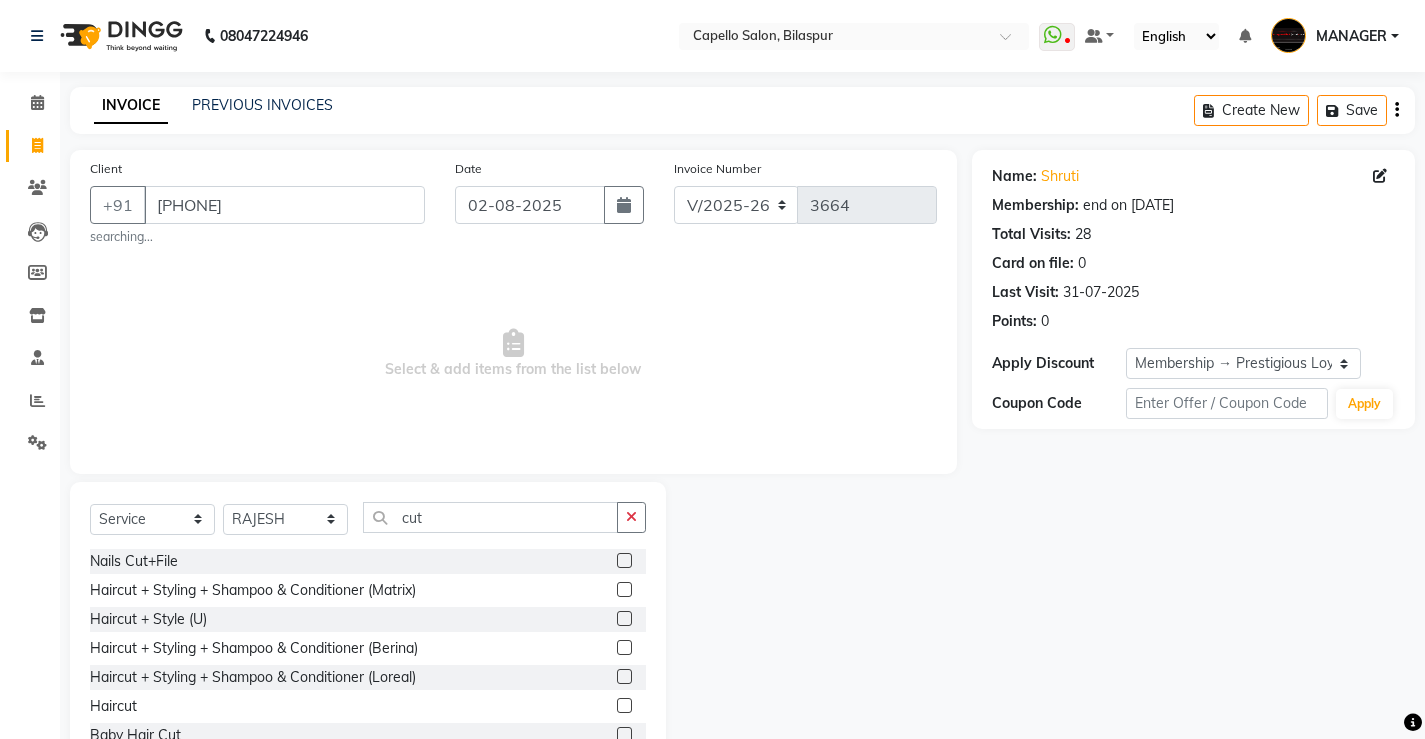 click 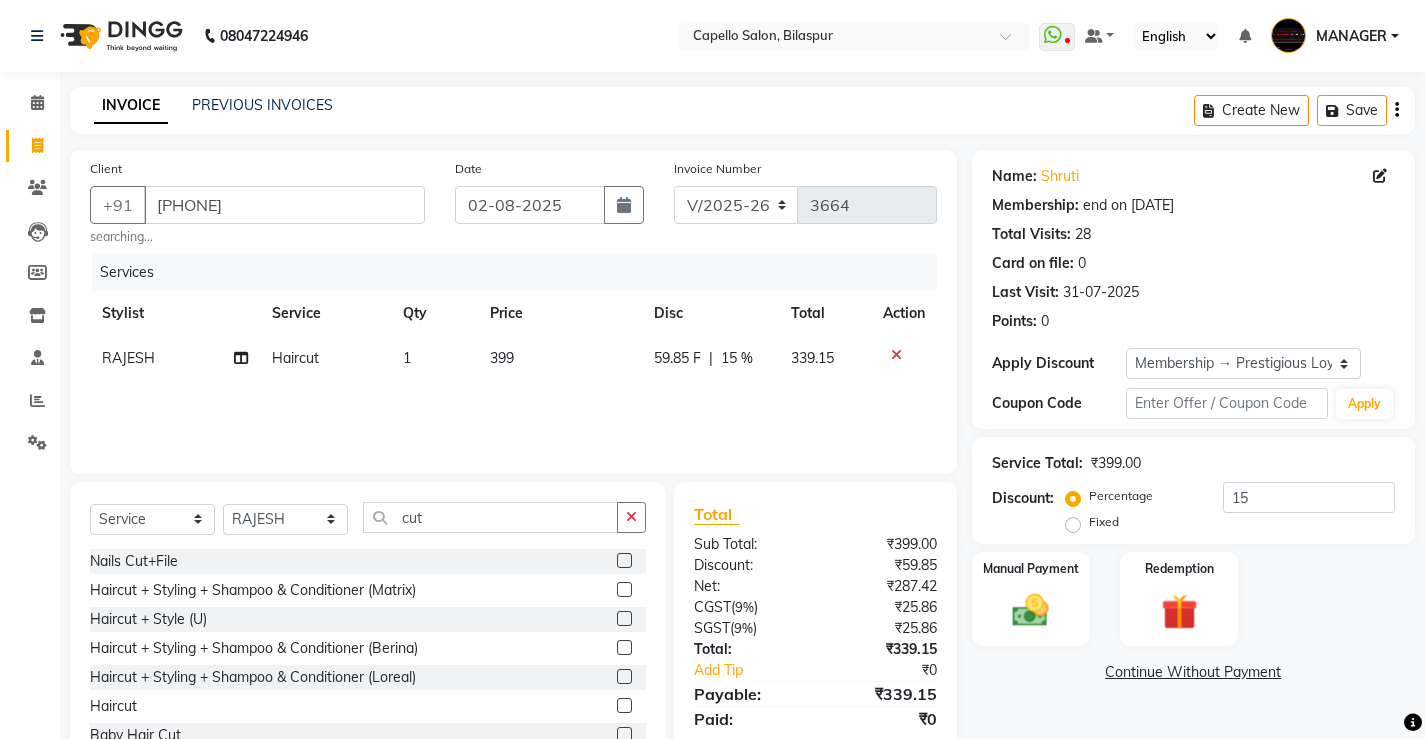click 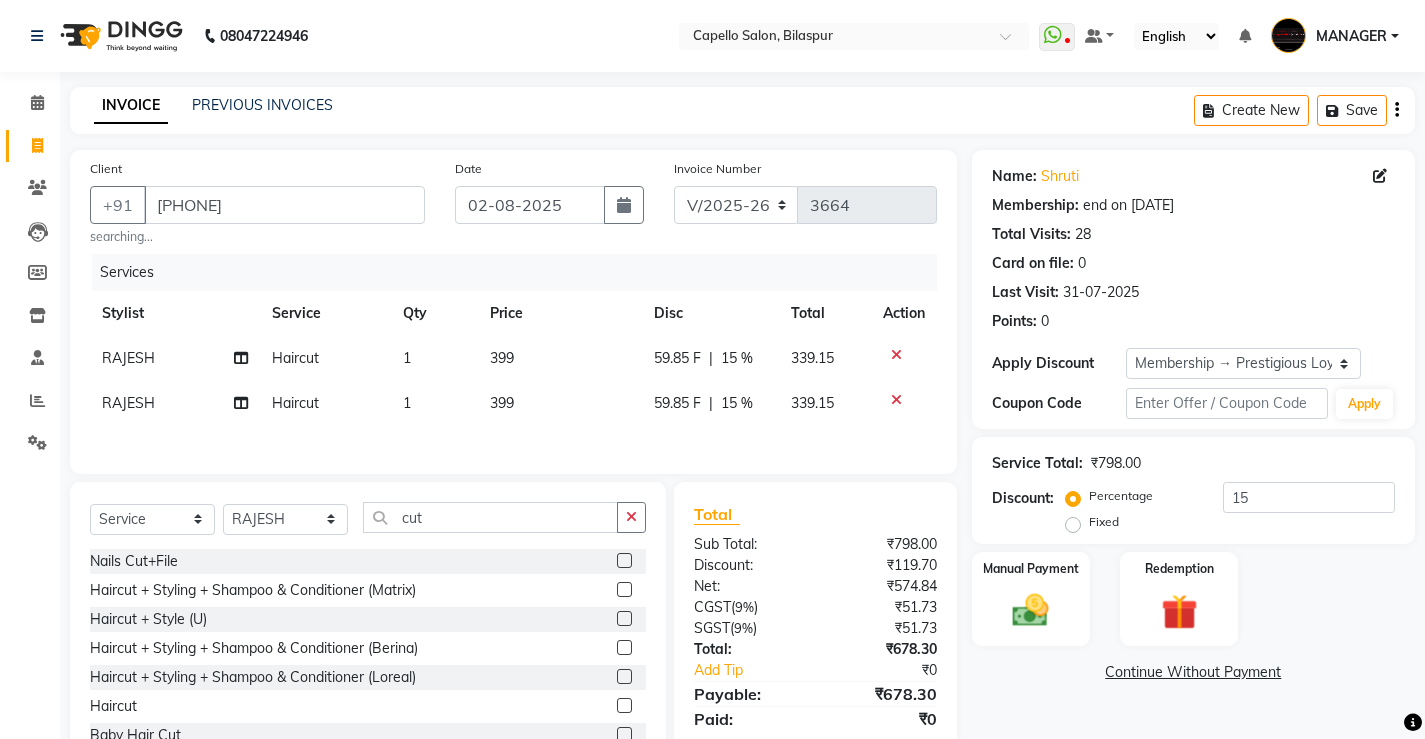 click on "399" 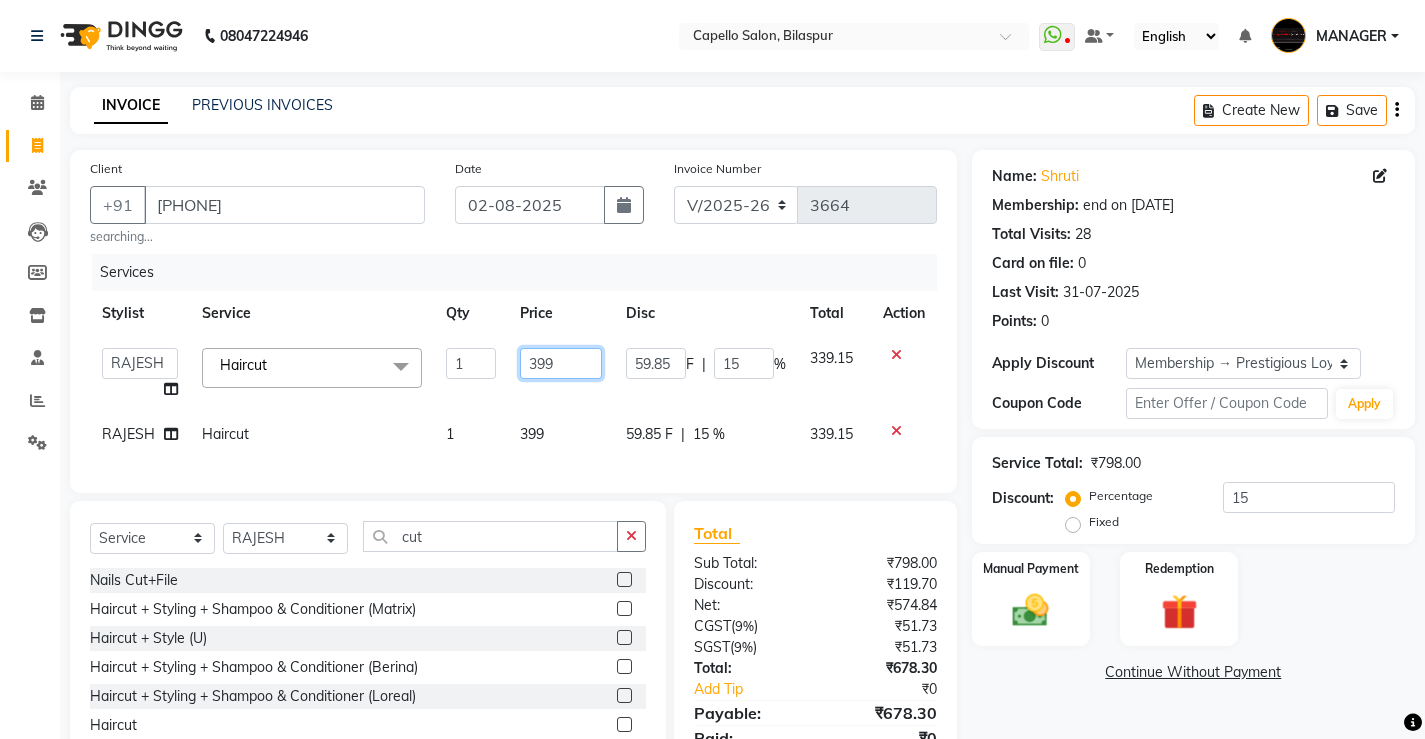 drag, startPoint x: 563, startPoint y: 360, endPoint x: 288, endPoint y: 420, distance: 281.46936 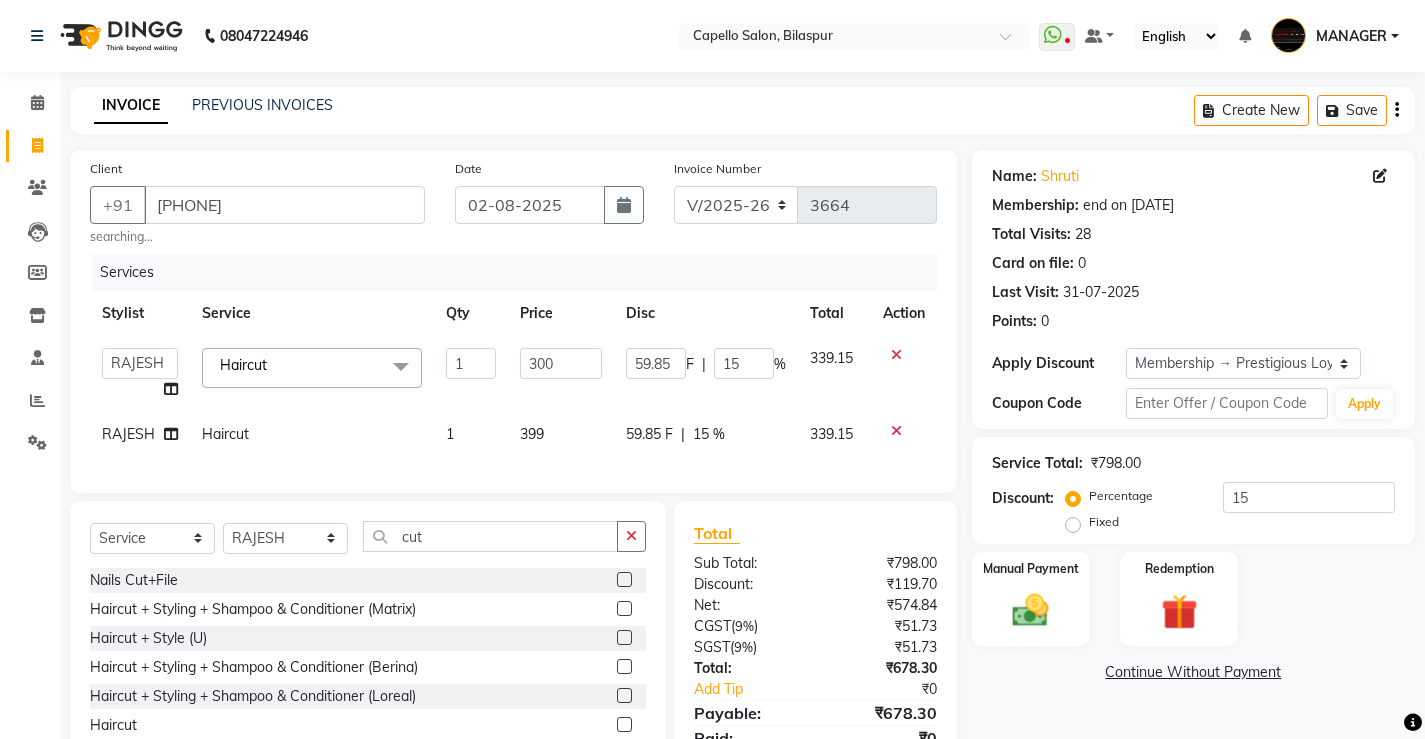 click on "Services Stylist Service Qty Price Disc Total Action ADMIN AKASH ANJALI khusboo KIRTI KUSHAL MANAGER Manish RAJESH reshma ritee shailendra SHIVA VISHAL Haircut x Hair Spa Scrub Hair Spa (M) Hair Spa (F) Keratin Spa Hair Treatment Hair Treatment Smartbond Hair Smoothing Hair Straightening Hair Rebonding Hair Keratin Cadiveu Head Massage L Hair Keratin Keramelon Hair Botox Keramelon Scalp Advance (F) Scalp Advance (M) Brillare Anti-Dandruff oil (F) Nanoplastia treatment Brillare Hairfall Control oil (F) Brillare Hairfall Control oil (M) Brillare Anti-Dandruff oil (M) Reflexology (U lux) 1400 Face Bleach Face D-Tan Face Clean Up Clean-up (Shine beauty) Facial Actiblend Glass Facial Mask Signature Facial Deluxe Facial Luxury Facial Magical Facial Premium Facial Royal Treatment Skinora Age Control F Treatment ( Snow Algae&Saffron) Skinora Calming Treatment (Avacado & Oat) Skinora Hydra Treatment (Butter&Coconut Milk) Skinora Mattifying Treatment ( Citron&Seabuck) Classic Manicure 1 F" 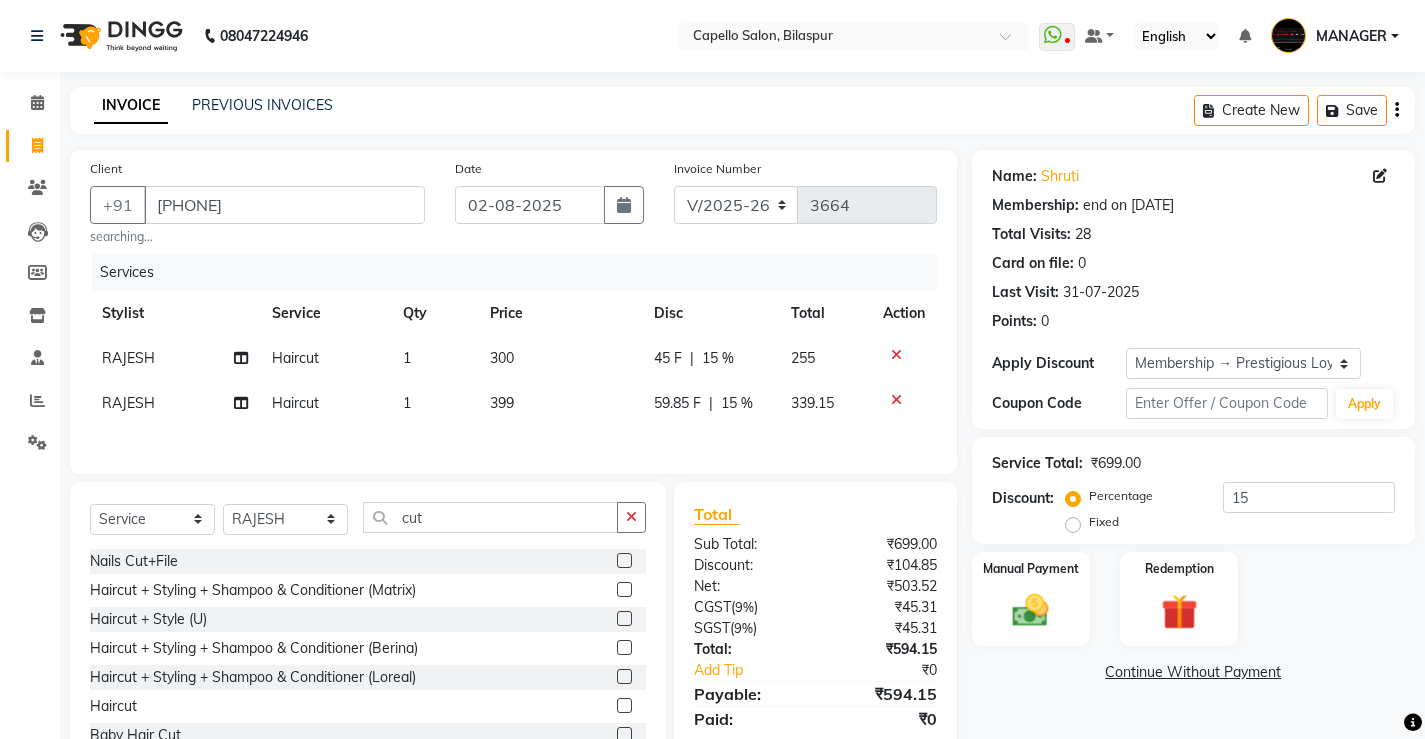click on "RAJESH" 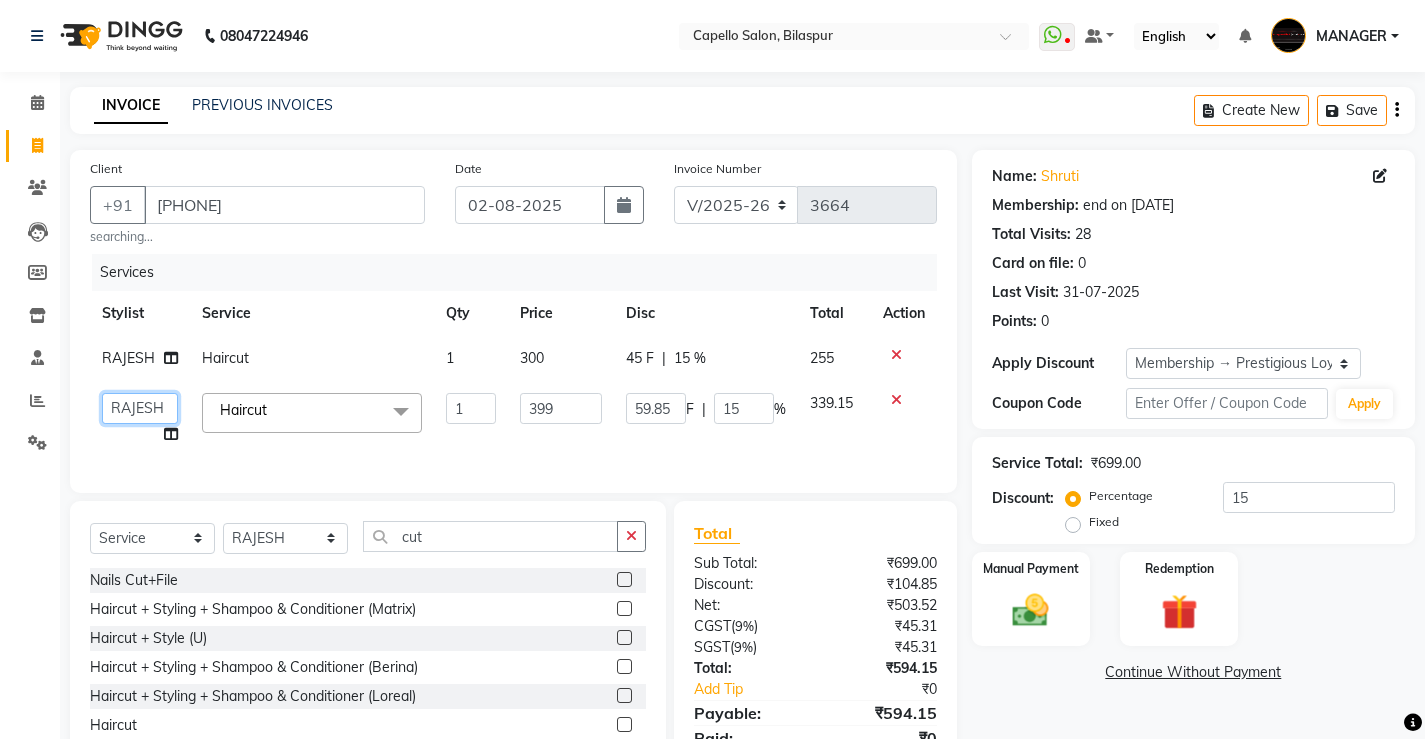 click on "ADMIN   AKASH   ANJALI   khusboo   KIRTI   KUSHAL   MANAGER   Manish    RAJESH   reshma   ritee   shailendra   SHIVA   VISHAL" 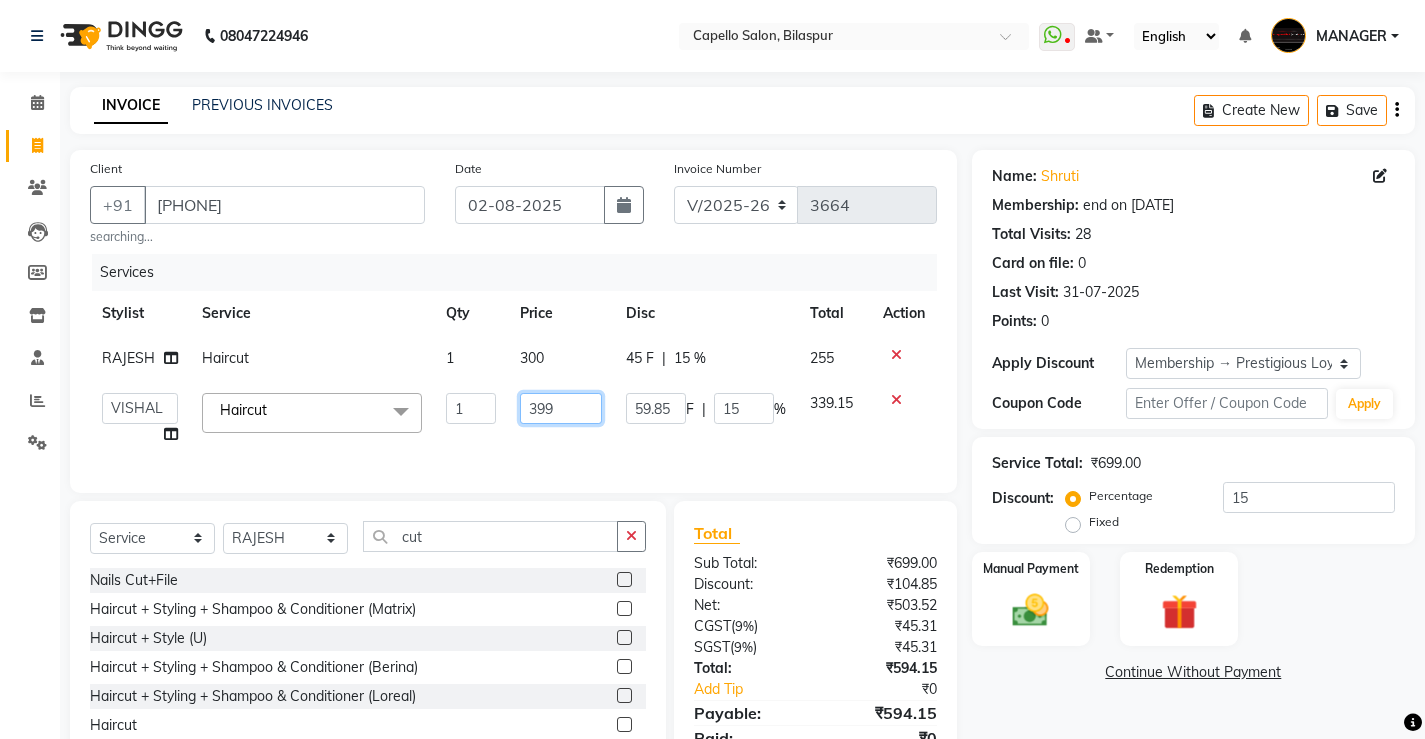 click on "399" 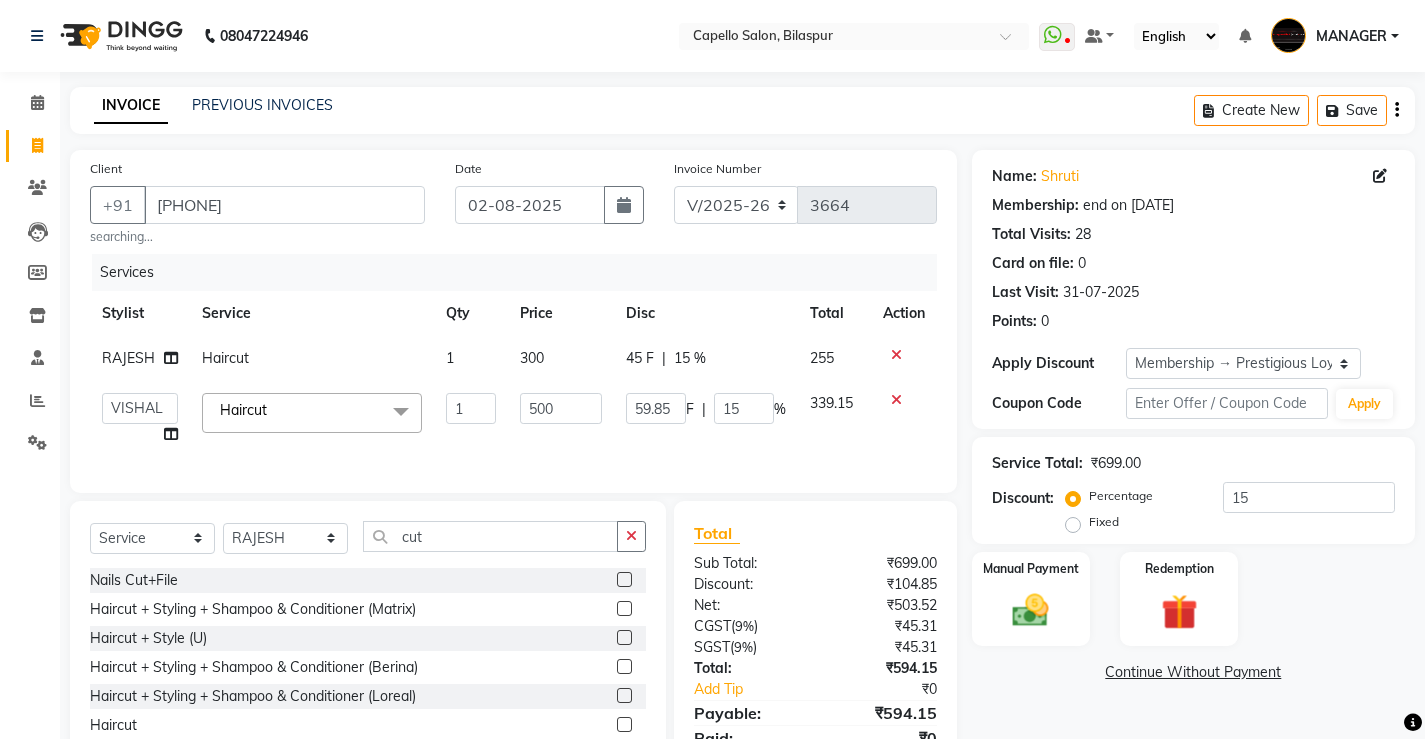 click on "Services Stylist Service Qty Price Disc Total Action RAJESH Haircut 1 300 45 F | 15 % 255 ADMIN AKASH ANJALI khusboo KIRTI KUSHAL MANAGER Manish RAJESH reshma ritee shailendra SHIVA VISHAL Haircut x Hair Spa Scrub Hair Spa (M) Hair Spa (F) Keratin Spa Hair Treatment Hair Treatment Smartbond Hair Smoothing Hair Straightening Hair Rebonding Hair Keratin Cadiveu Head Massage L Hair Keratin Keramelon Hair Botox Keramelon Scalp Advance (F) Scalp Advance (M) Brillare Anti-Dandruff oil (F) Nanoplastia treatment Brillare Hairfall Control oil (F) Brillare Hairfall Control oil (M) Brillare Anti-Dandruff oil (M) Reflexology (U lux) 1400 Face Bleach Face D-Tan Face Clean Up Clean-up (Shine beauty) Facial Actiblend Glass Facial Mask Signature Facial Deluxe Facial Luxury Facial Magical Facial Premium Facial Royal Treatment Skinora Age Control F Treatment ( Snow Algae&Saffron) Skinora Calming Treatment (Avacado & Oat) Skinora Hydra Treatment (Butter&Coconut Milk) Classic Manicure Groom Makeup" 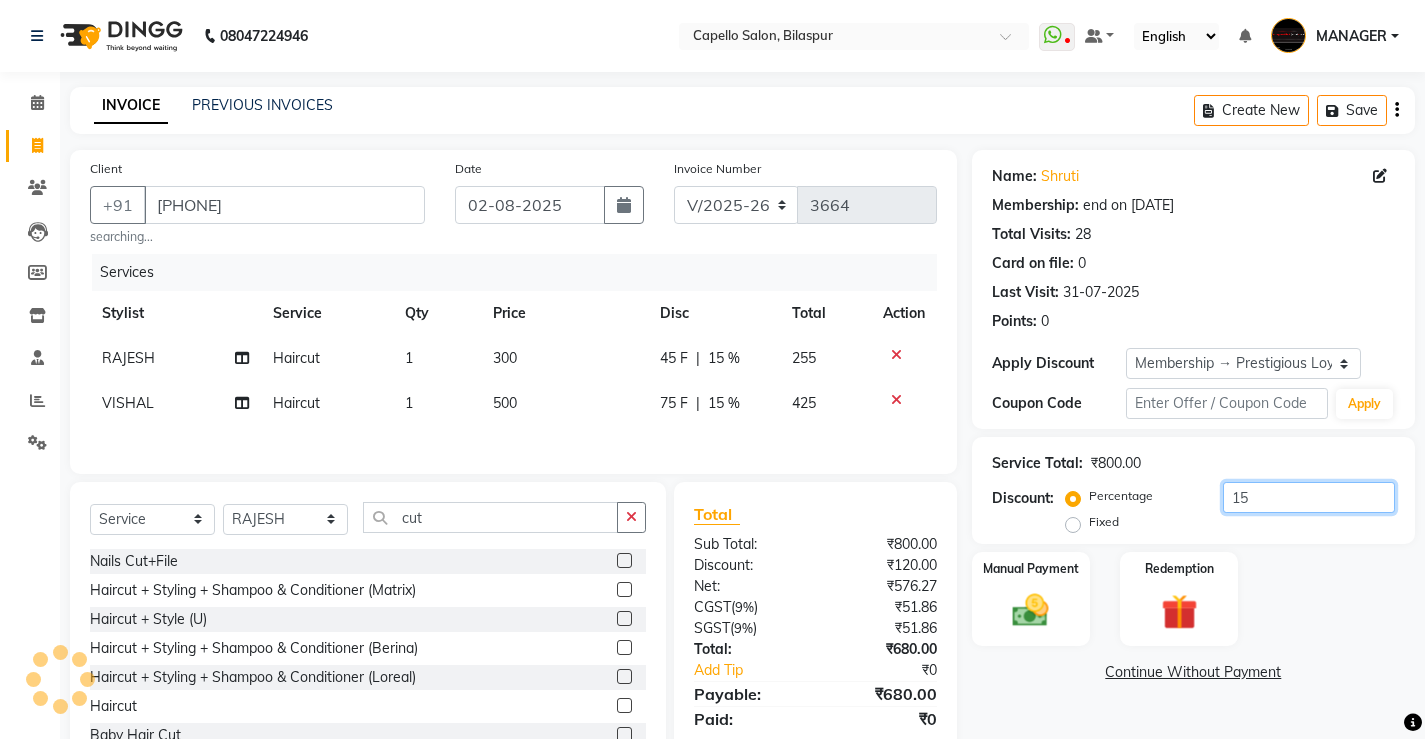 drag, startPoint x: 1175, startPoint y: 519, endPoint x: 1015, endPoint y: 519, distance: 160 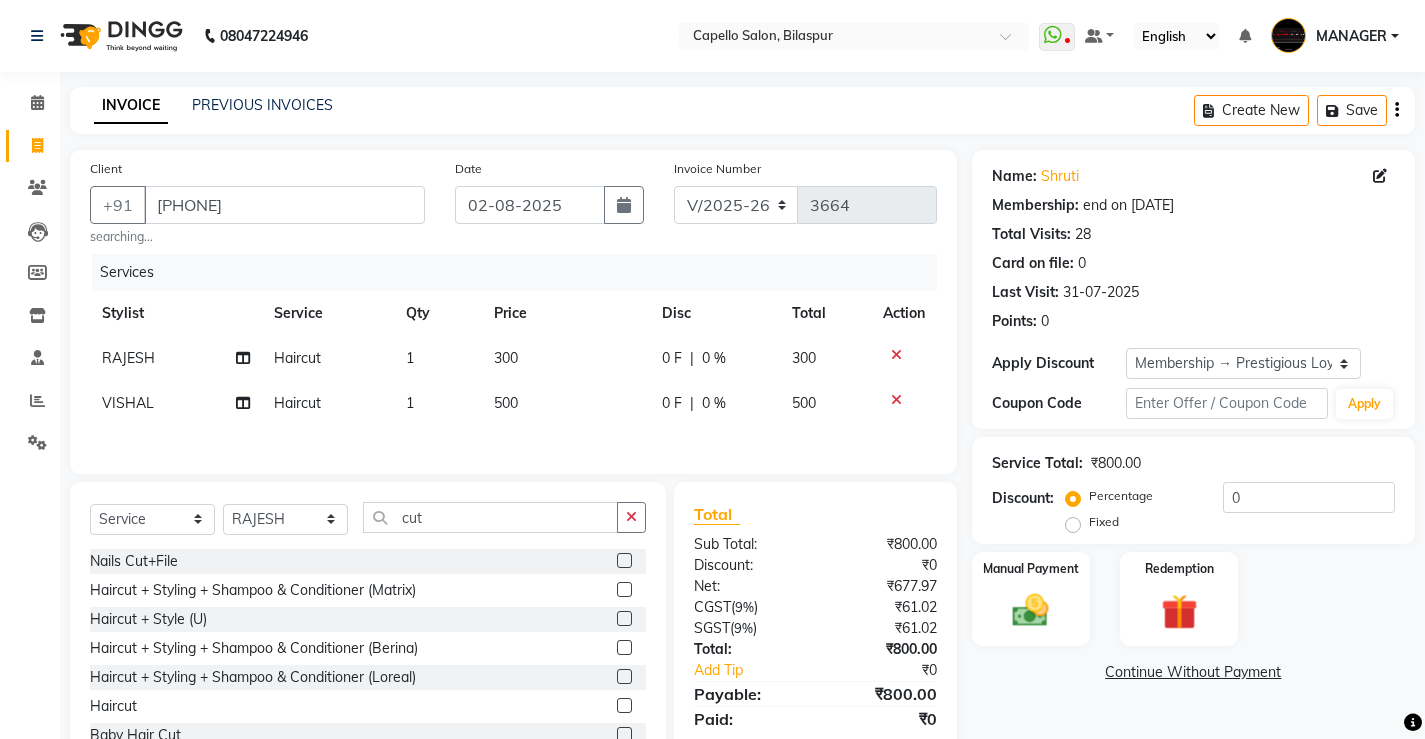click on "Manual Payment Redemption" 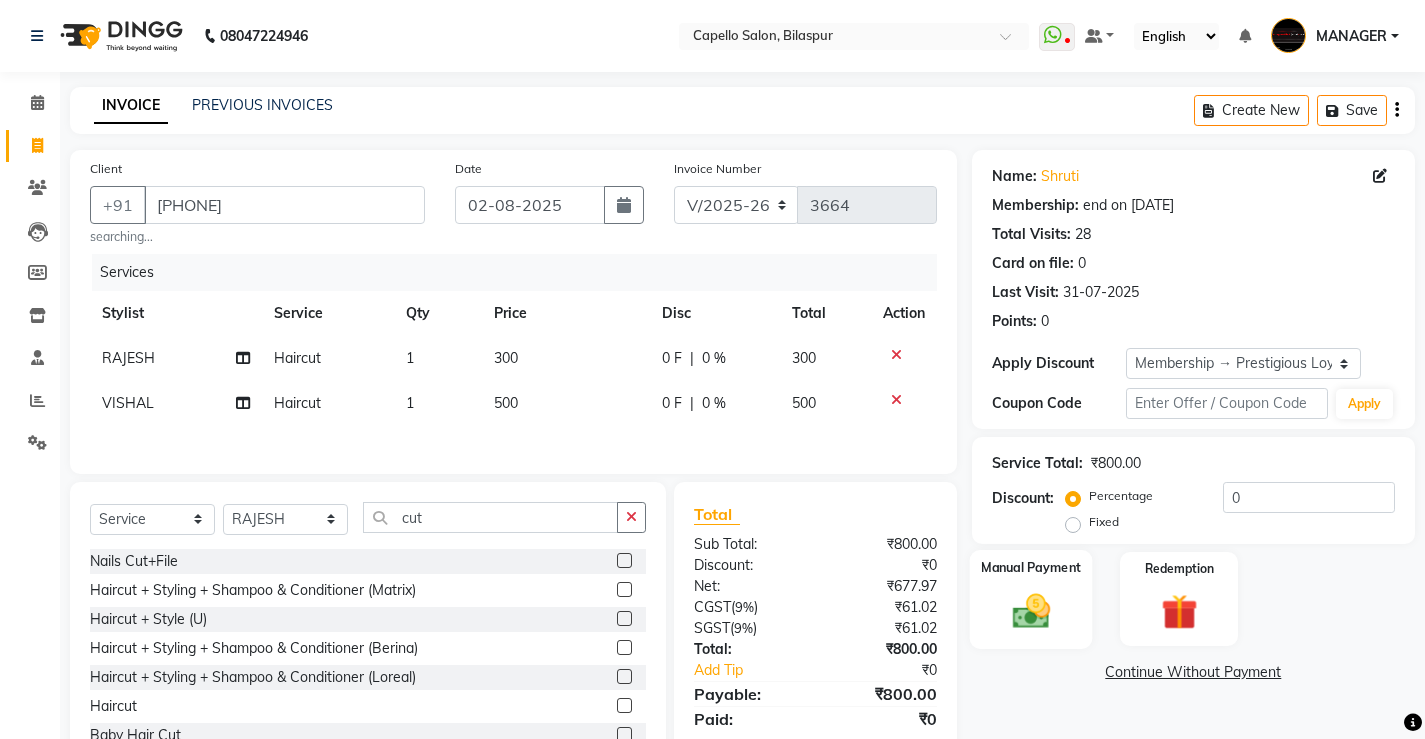 click 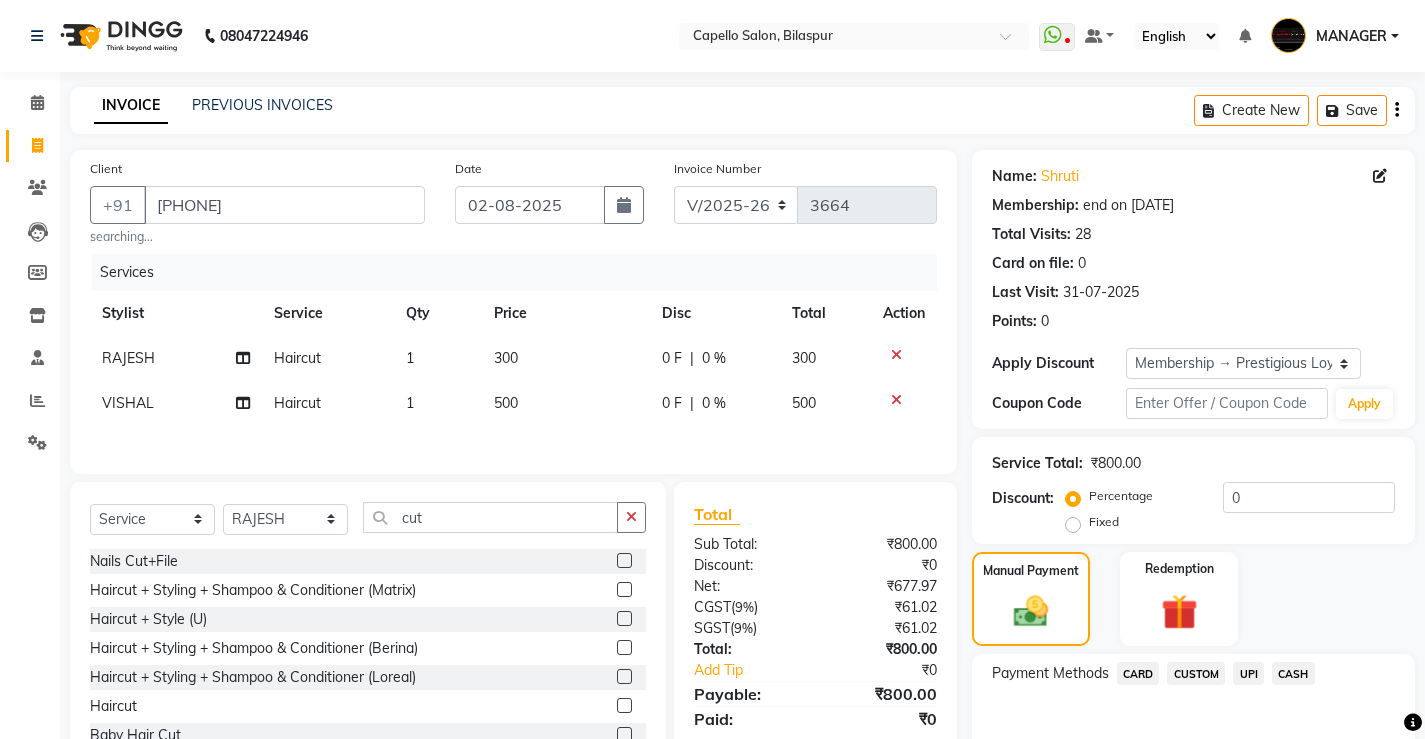 scroll, scrollTop: 106, scrollLeft: 0, axis: vertical 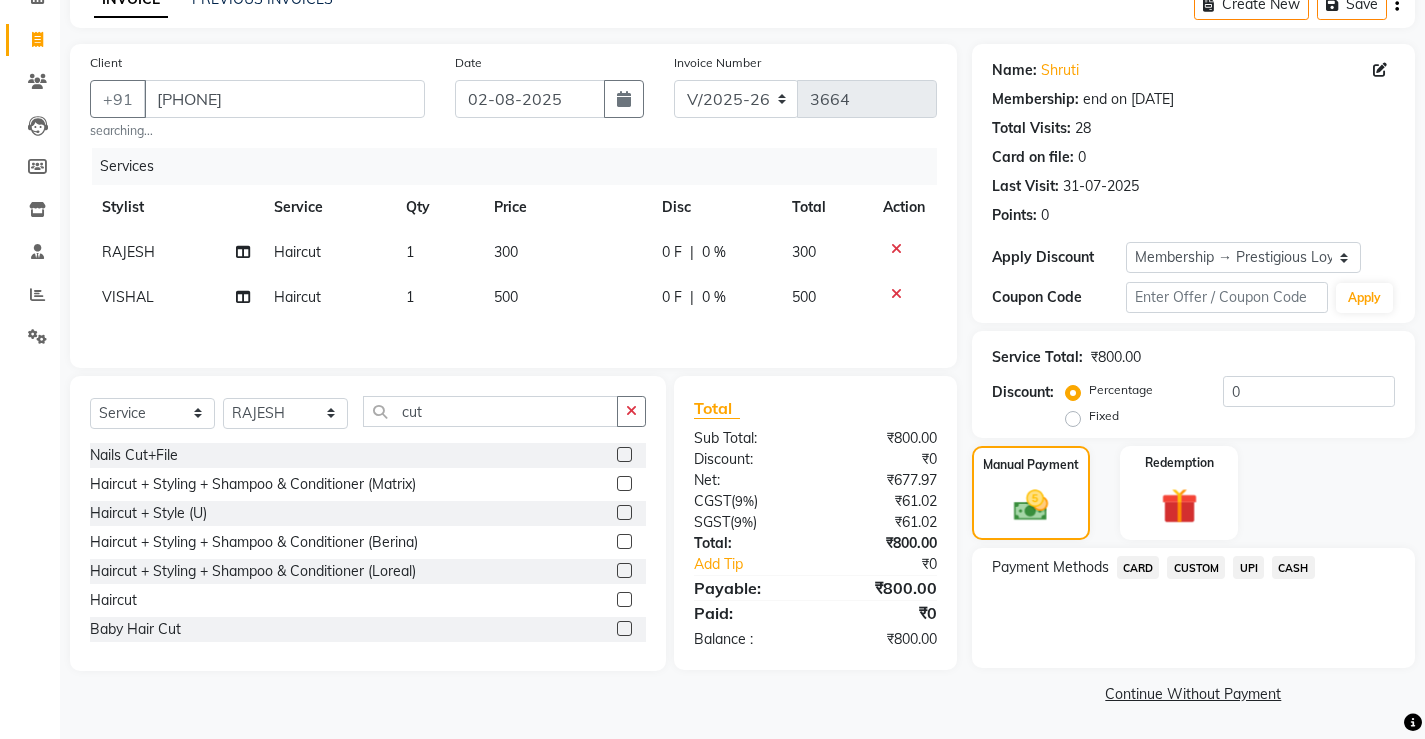 click on "CASH" 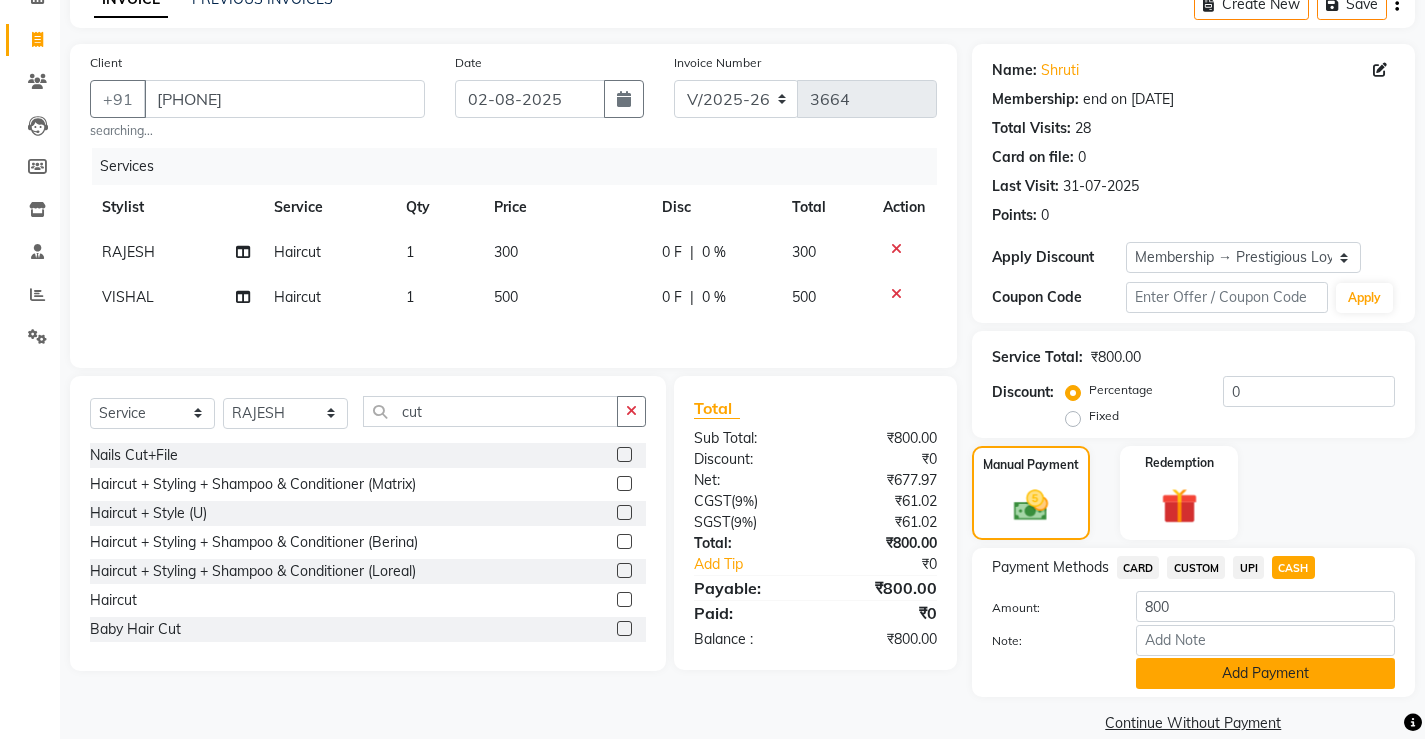 click on "Add Payment" 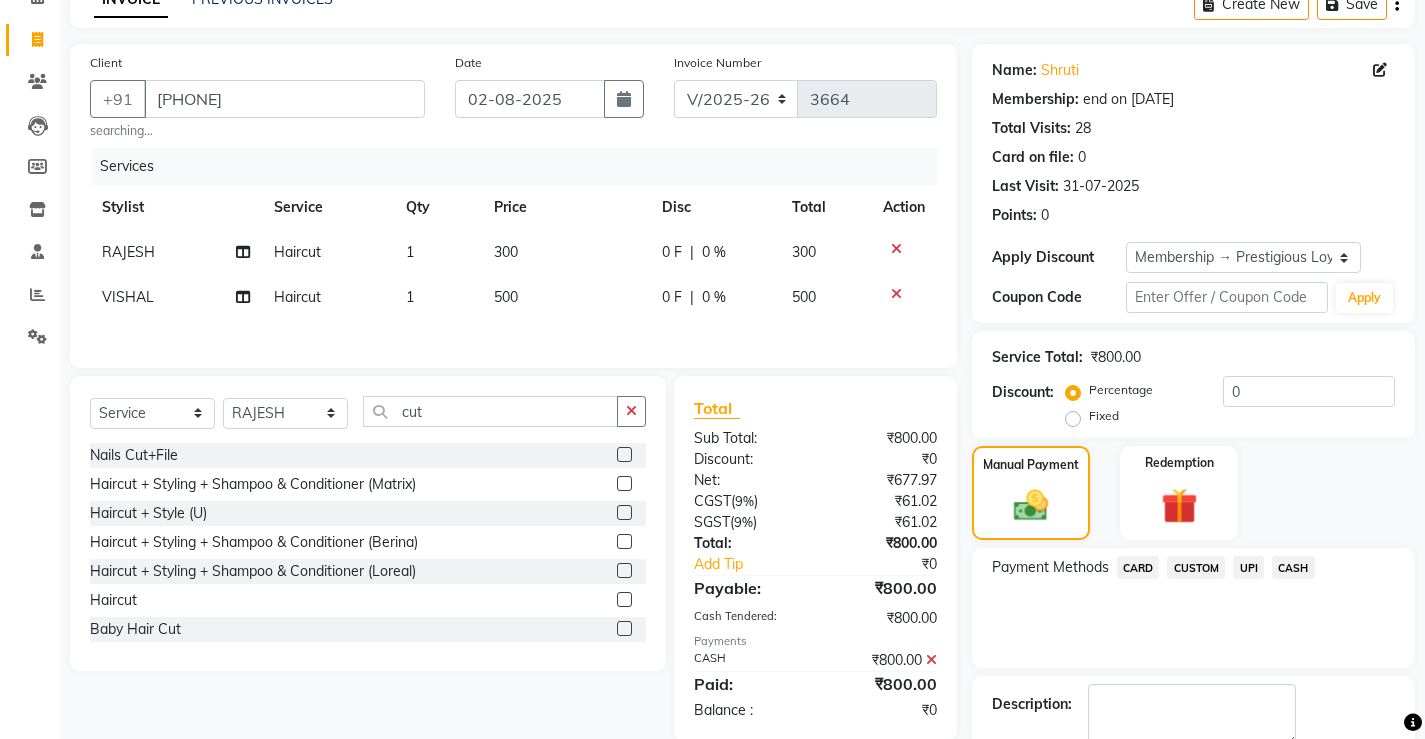 click on "Checkout" 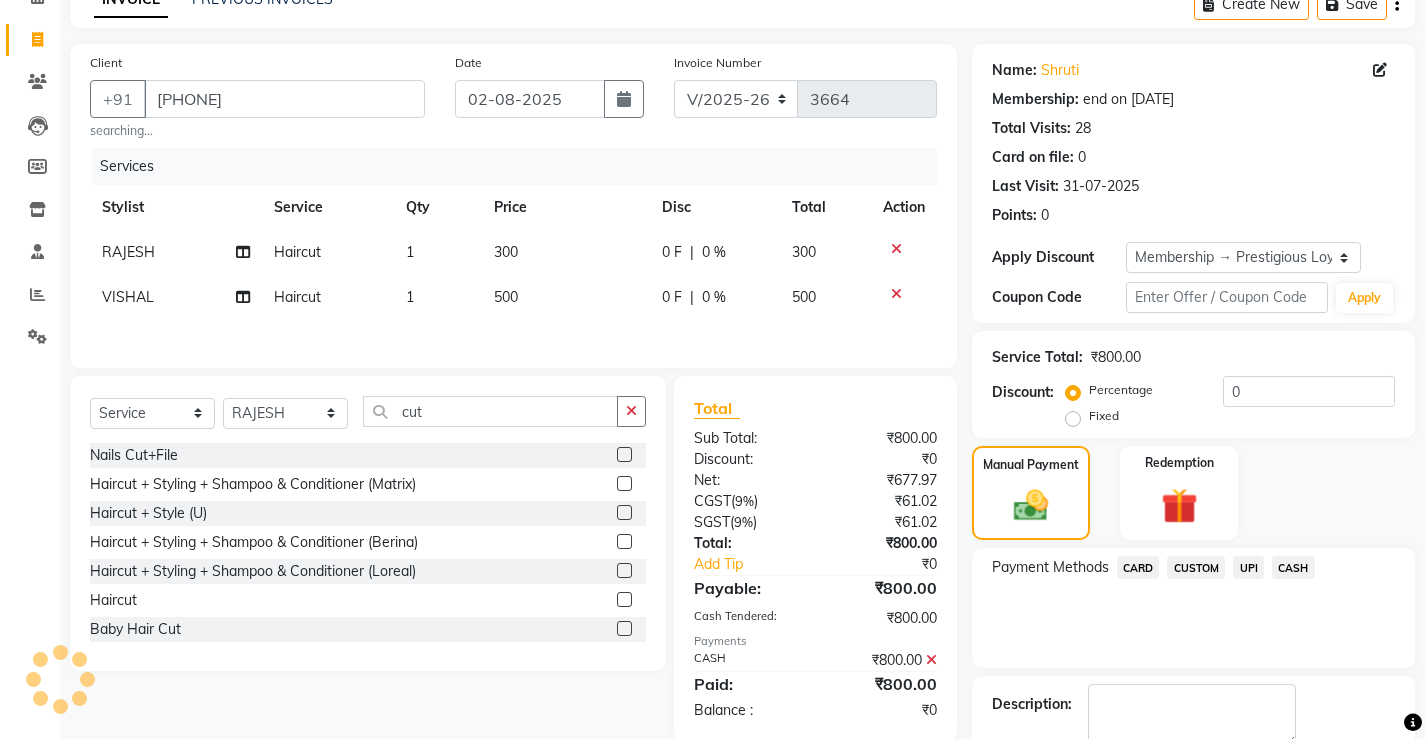 scroll, scrollTop: 219, scrollLeft: 0, axis: vertical 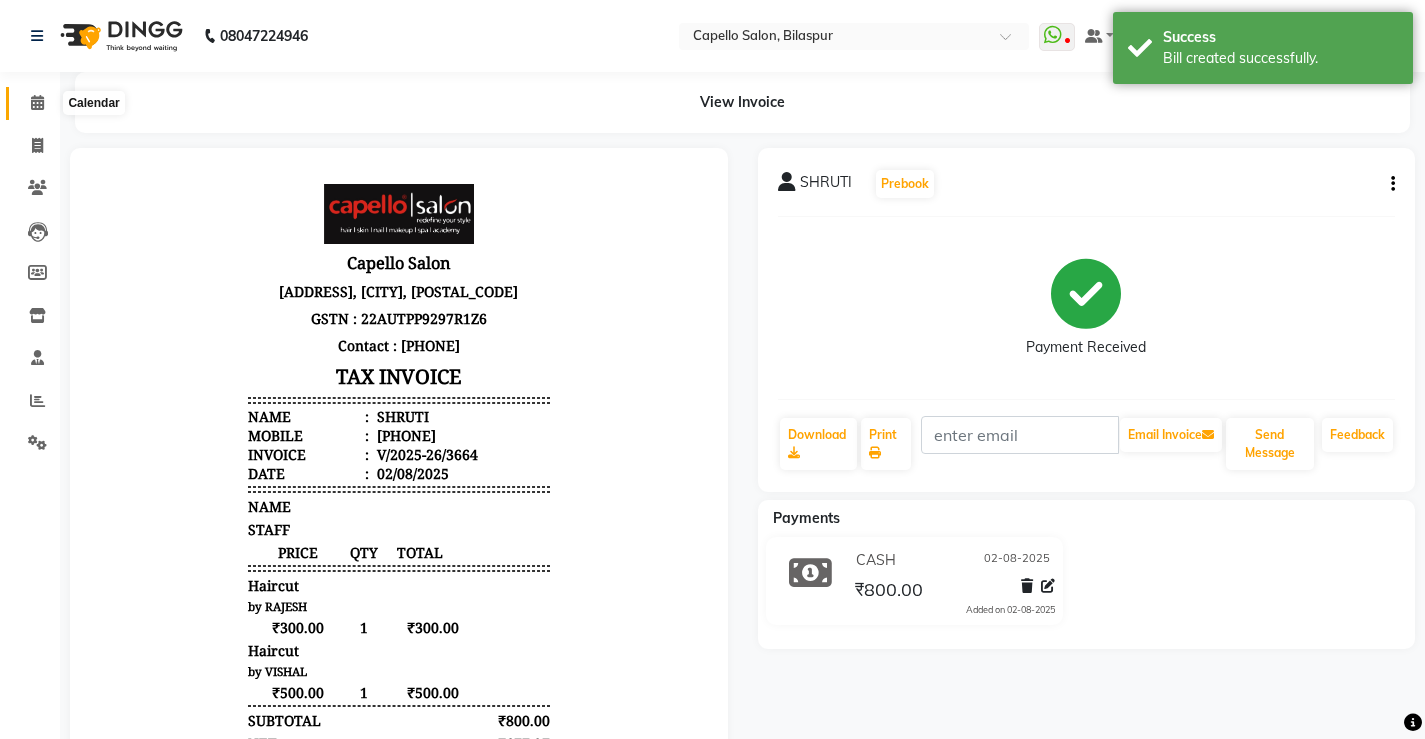 click 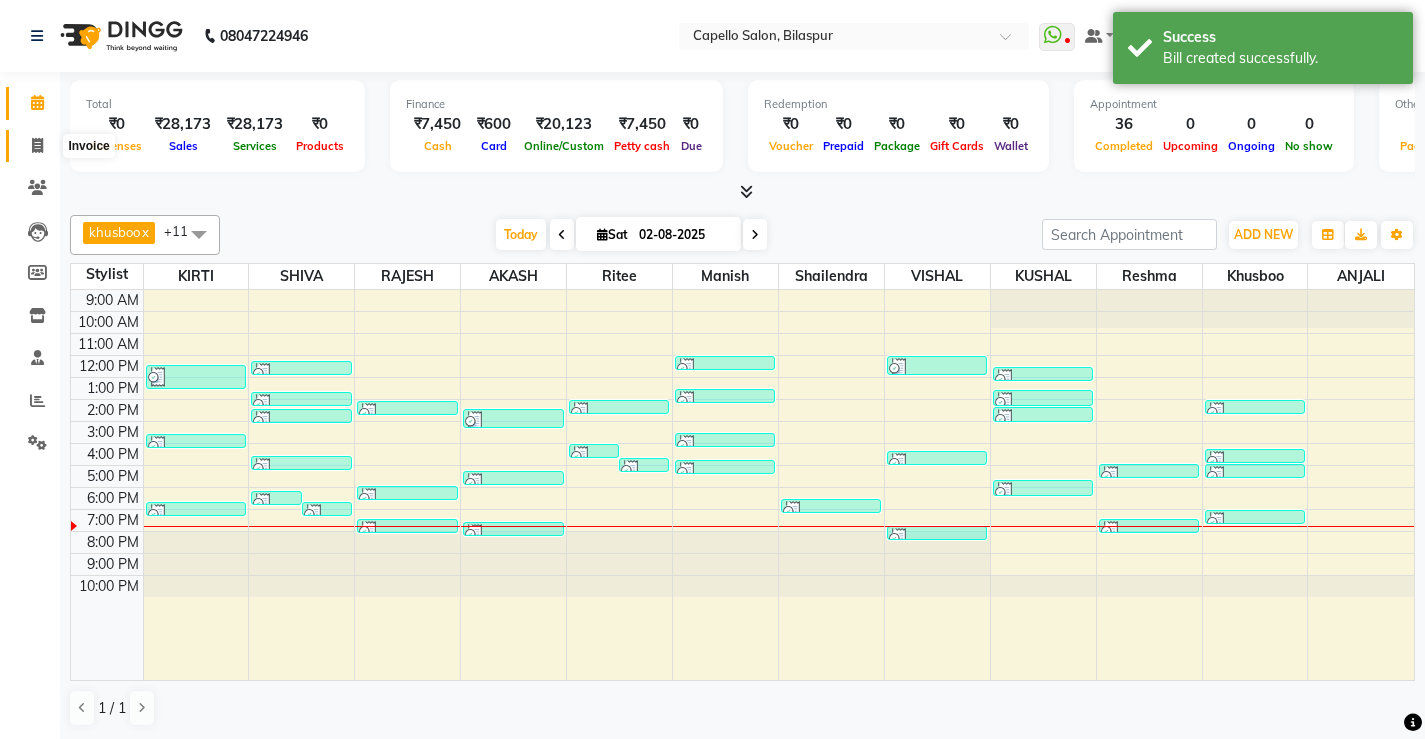 click 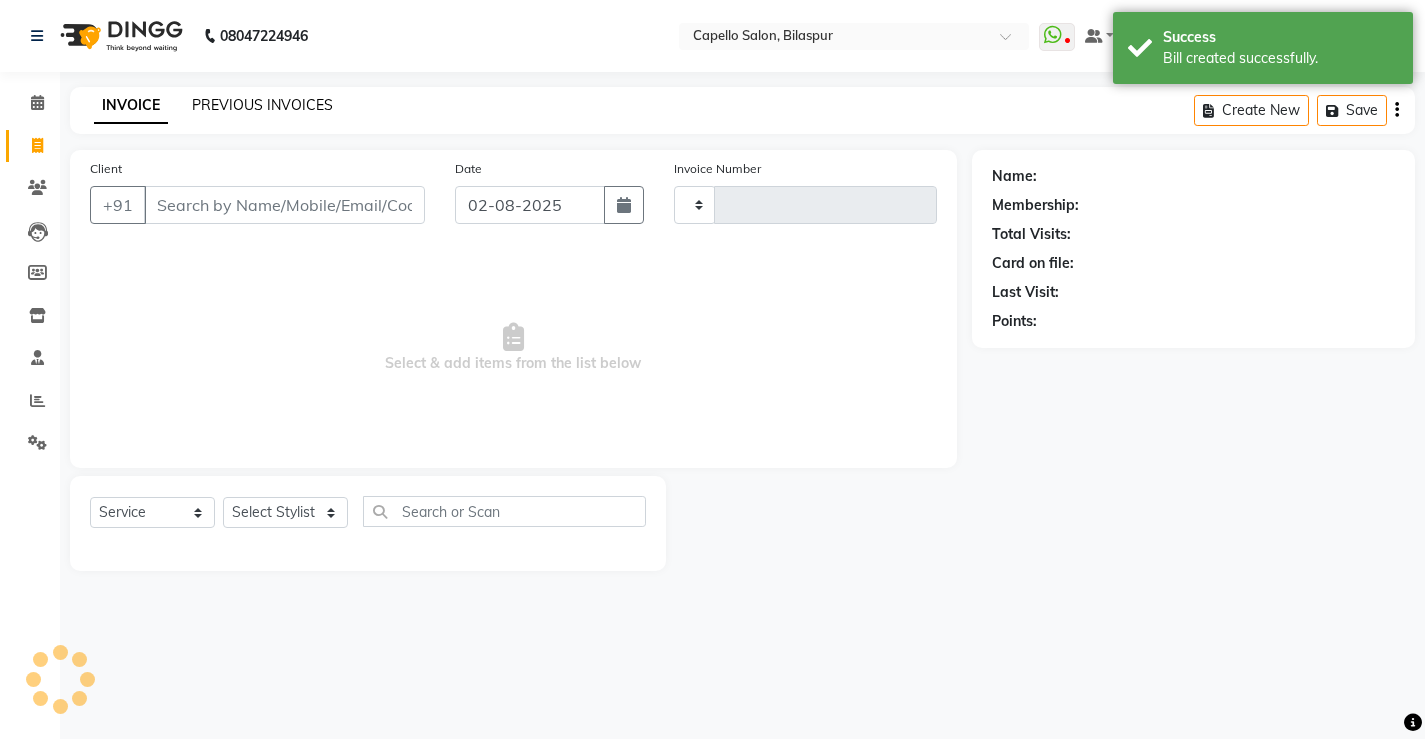 click on "PREVIOUS INVOICES" 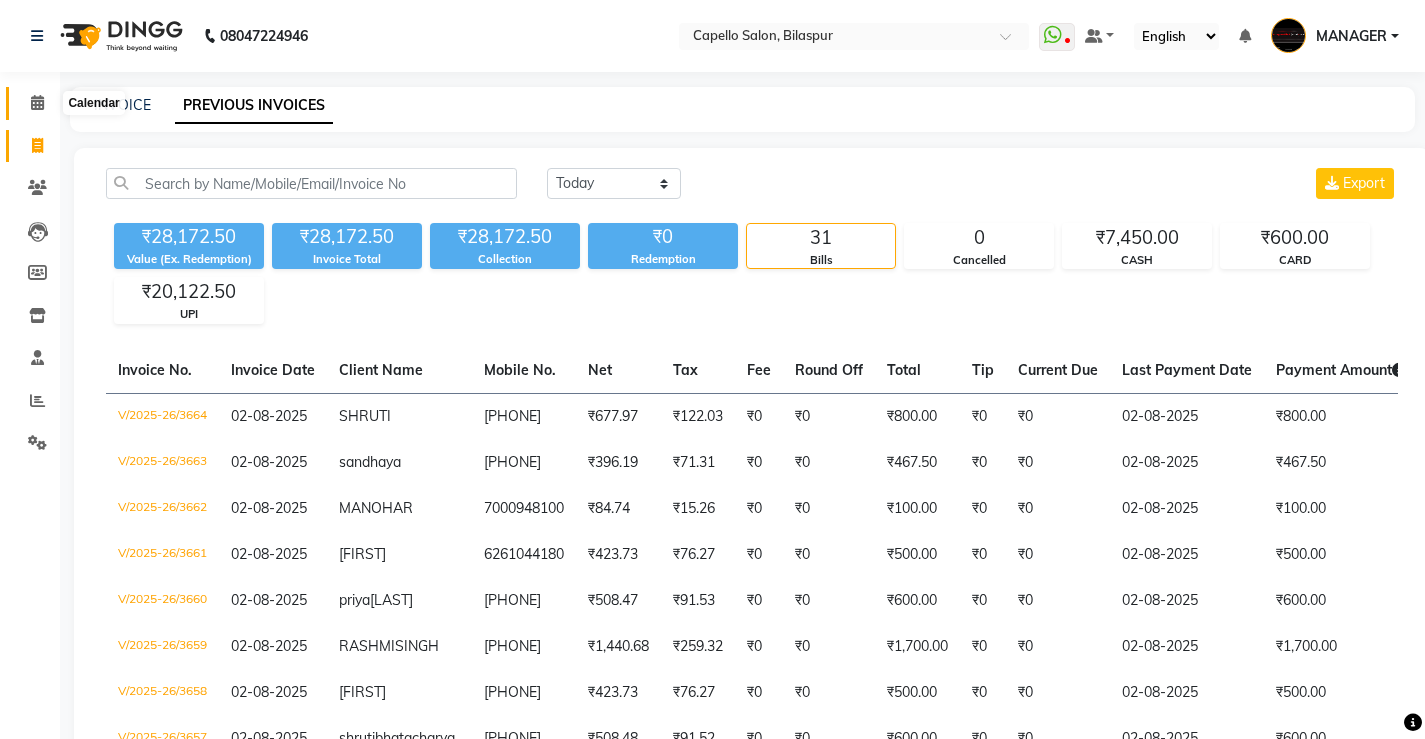 click 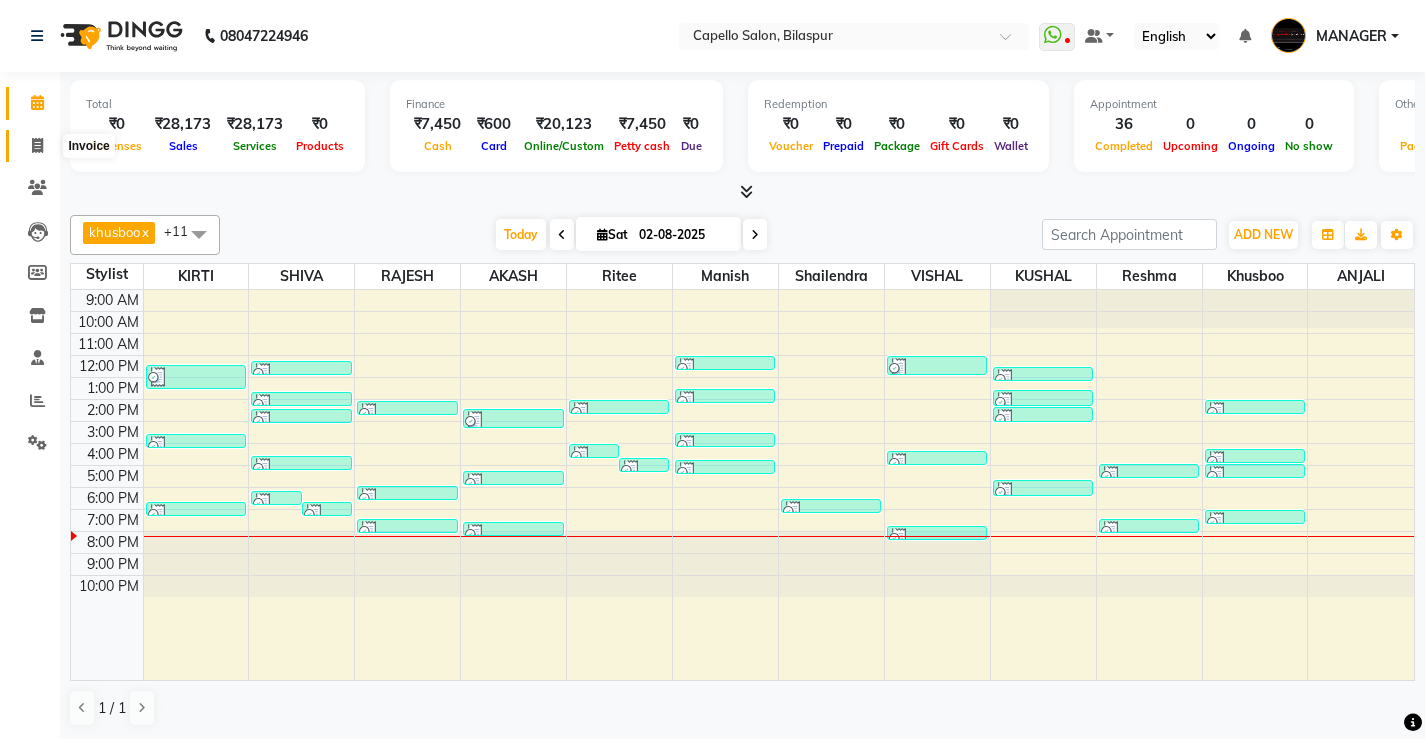 click 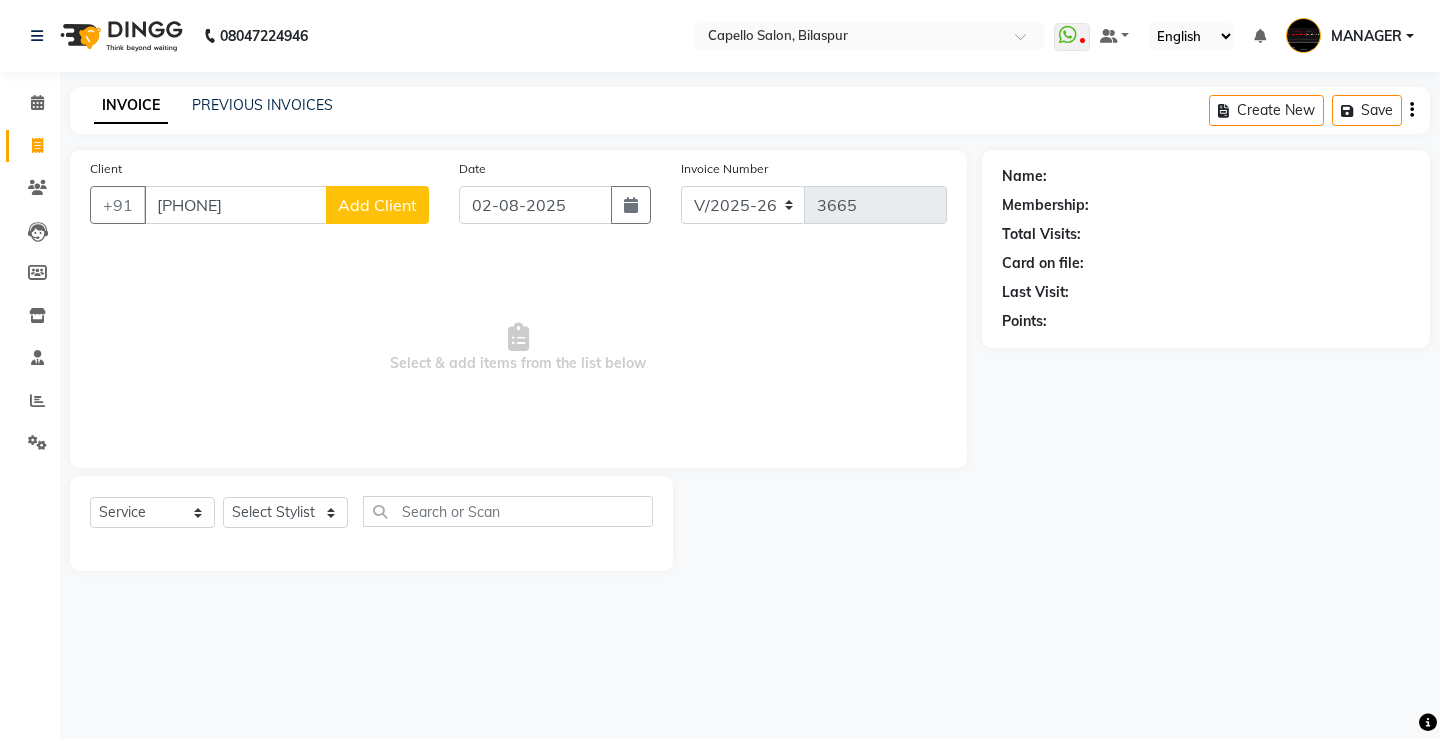 click on "Add Client" 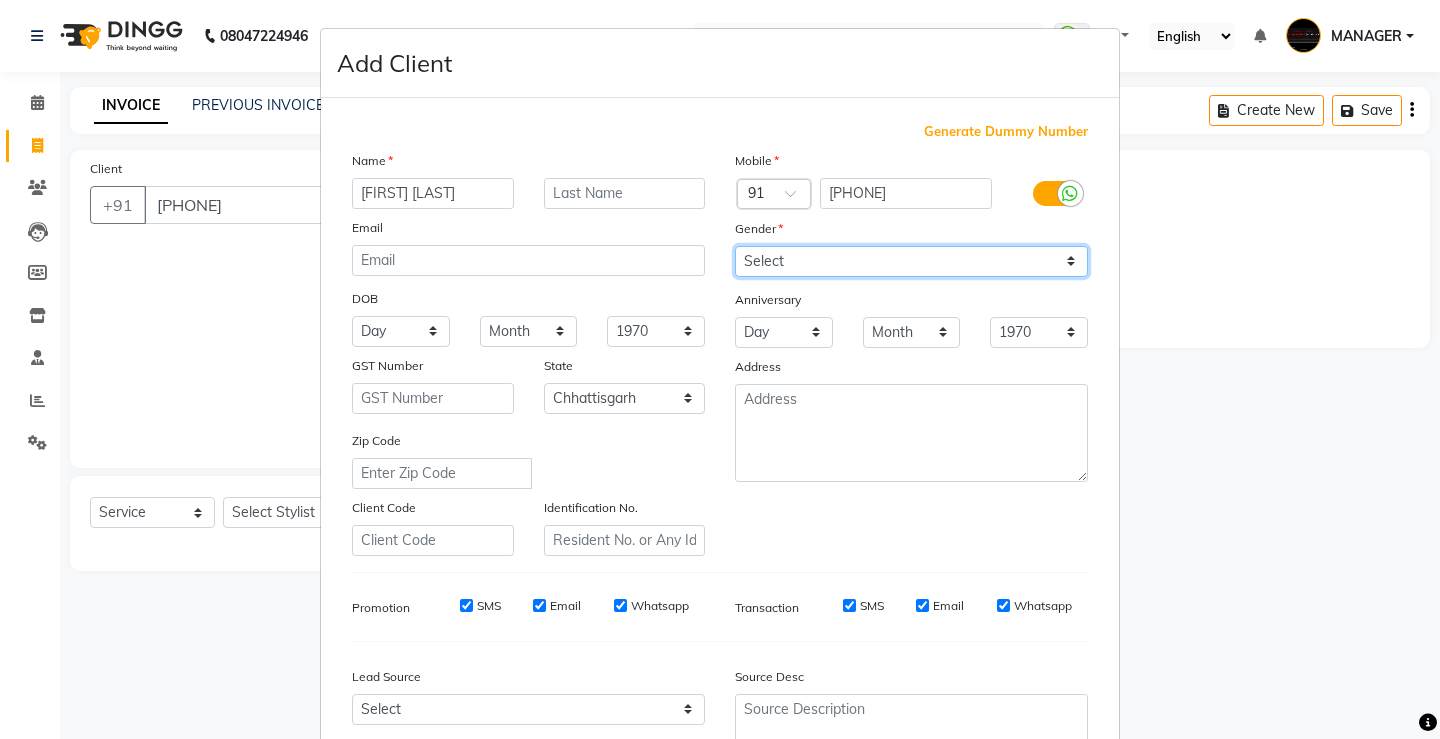 click on "Select Male Female Other Prefer Not To Say" at bounding box center (911, 261) 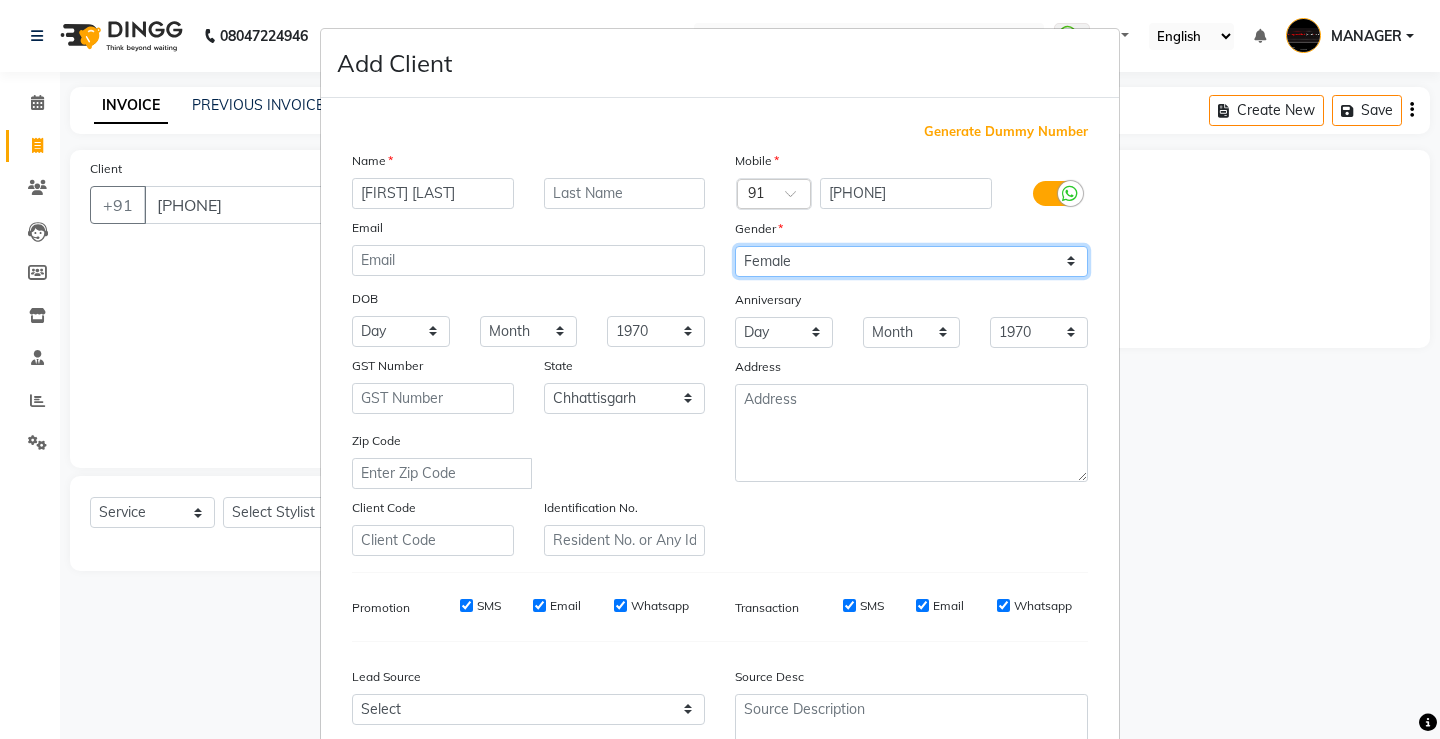 click on "Select Male Female Other Prefer Not To Say" at bounding box center [911, 261] 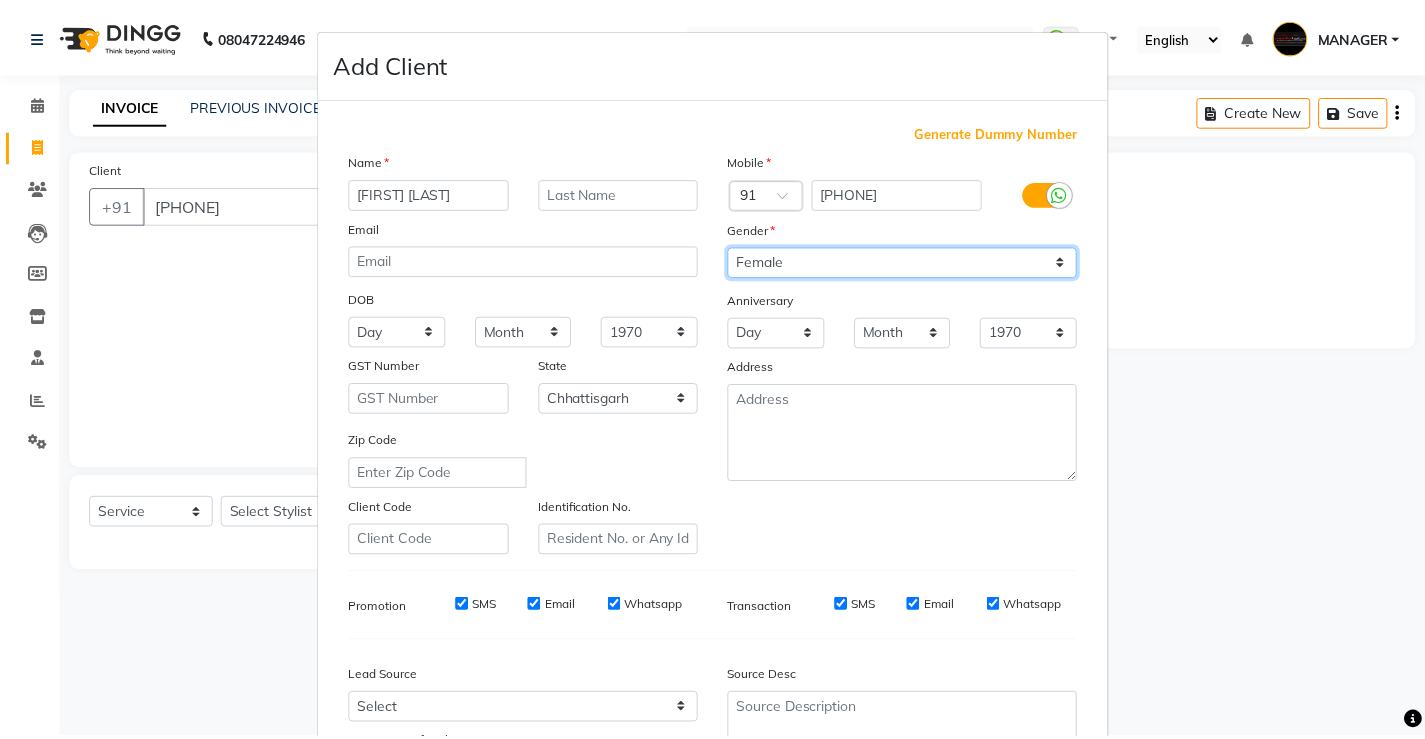 scroll, scrollTop: 184, scrollLeft: 0, axis: vertical 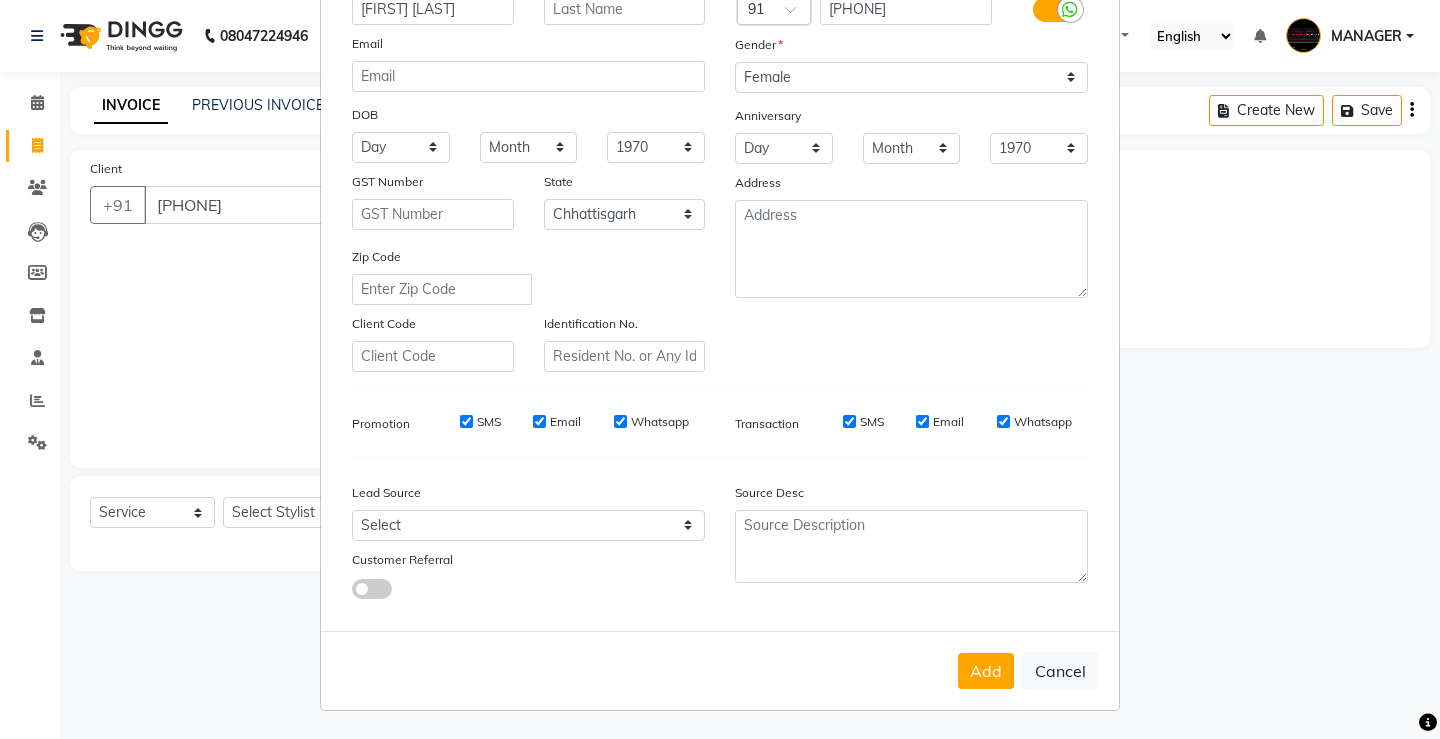 click on "Add" at bounding box center [986, 671] 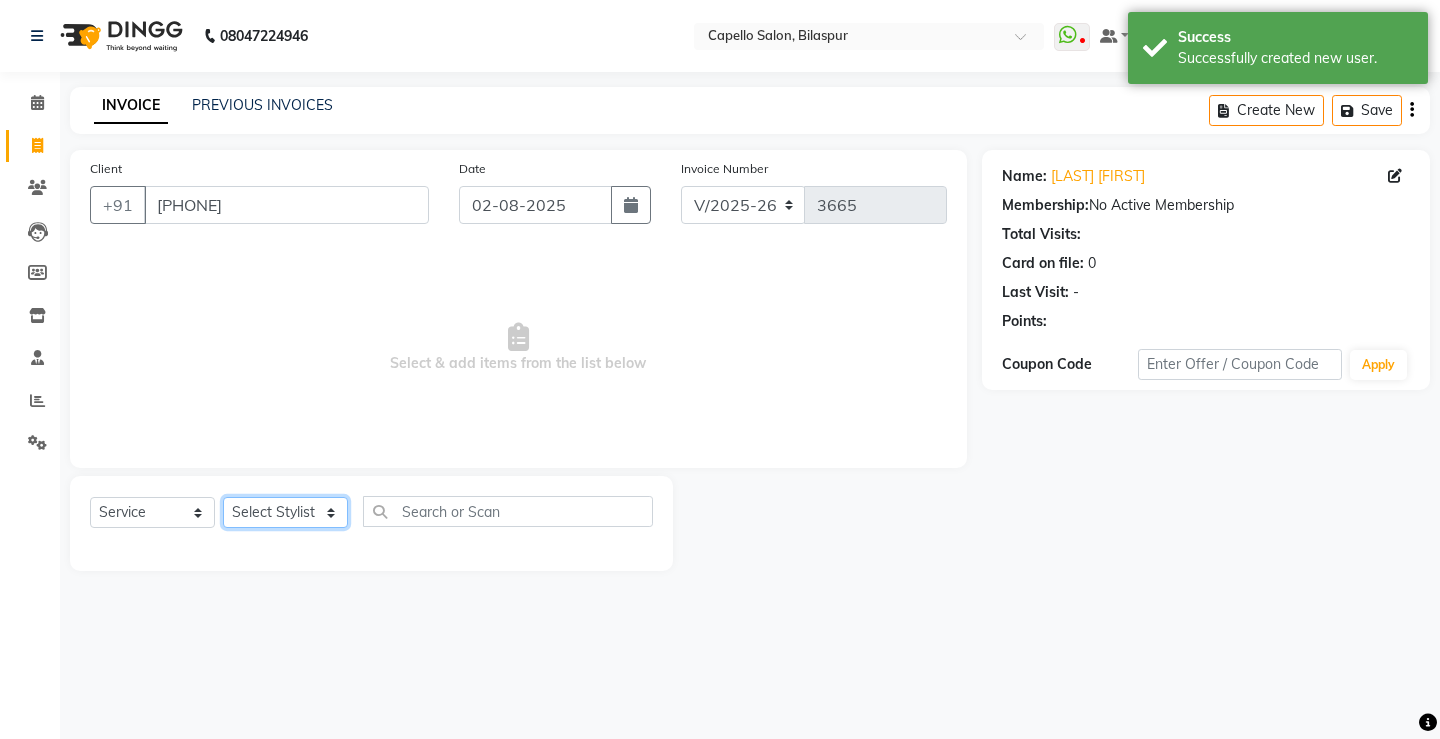 click on "Select Stylist ADMIN AKASH ANJALI khusboo KIRTI KUSHAL MANAGER Manish  RAJESH reshma ritee shailendra SHIVA VISHAL" 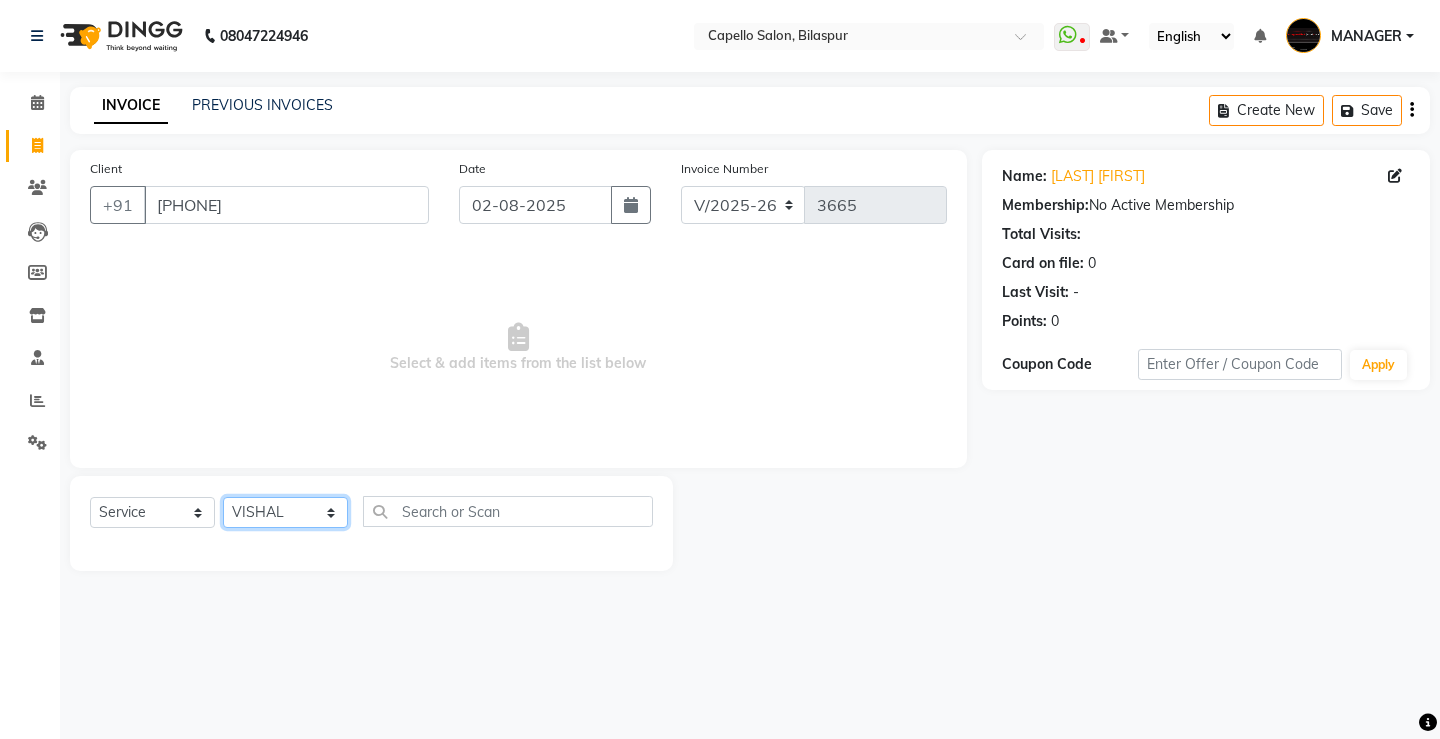 click on "Select Stylist ADMIN AKASH ANJALI khusboo KIRTI KUSHAL MANAGER Manish  RAJESH reshma ritee shailendra SHIVA VISHAL" 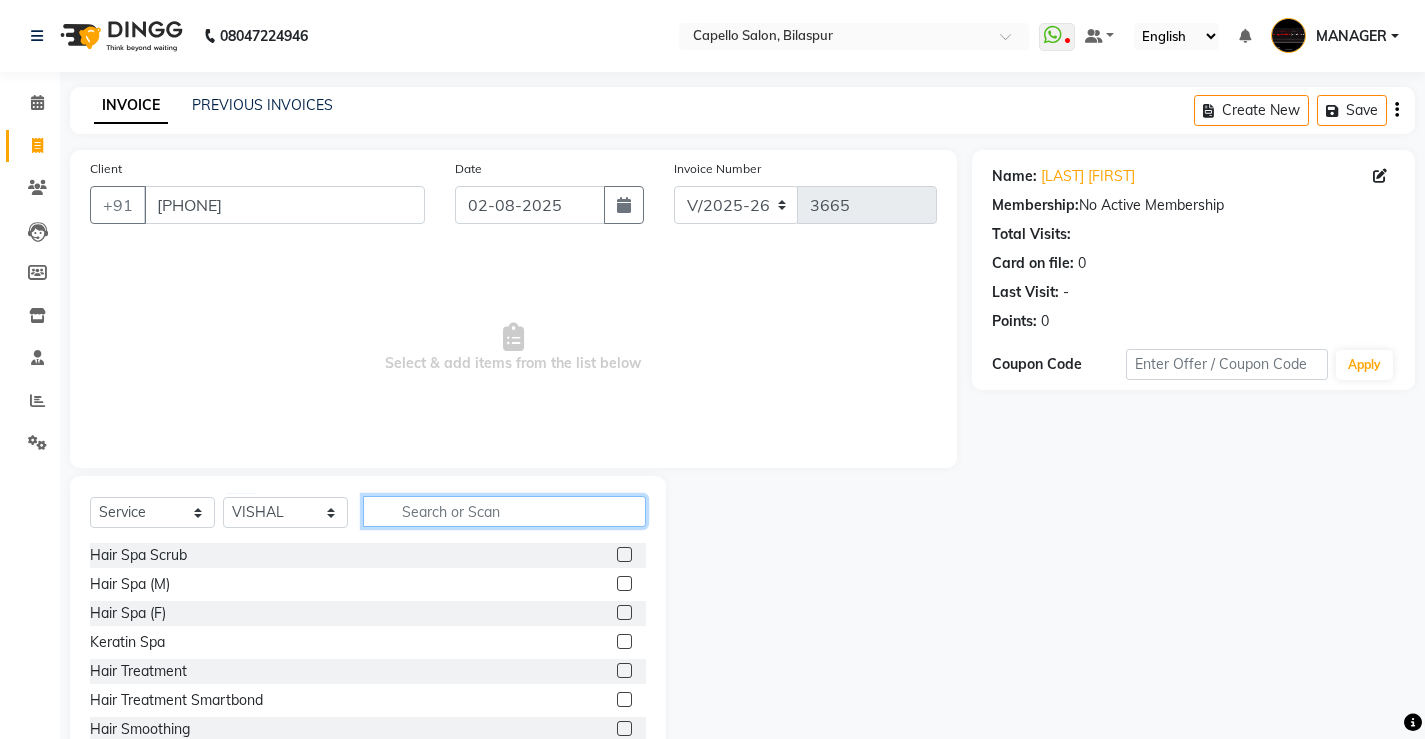 click 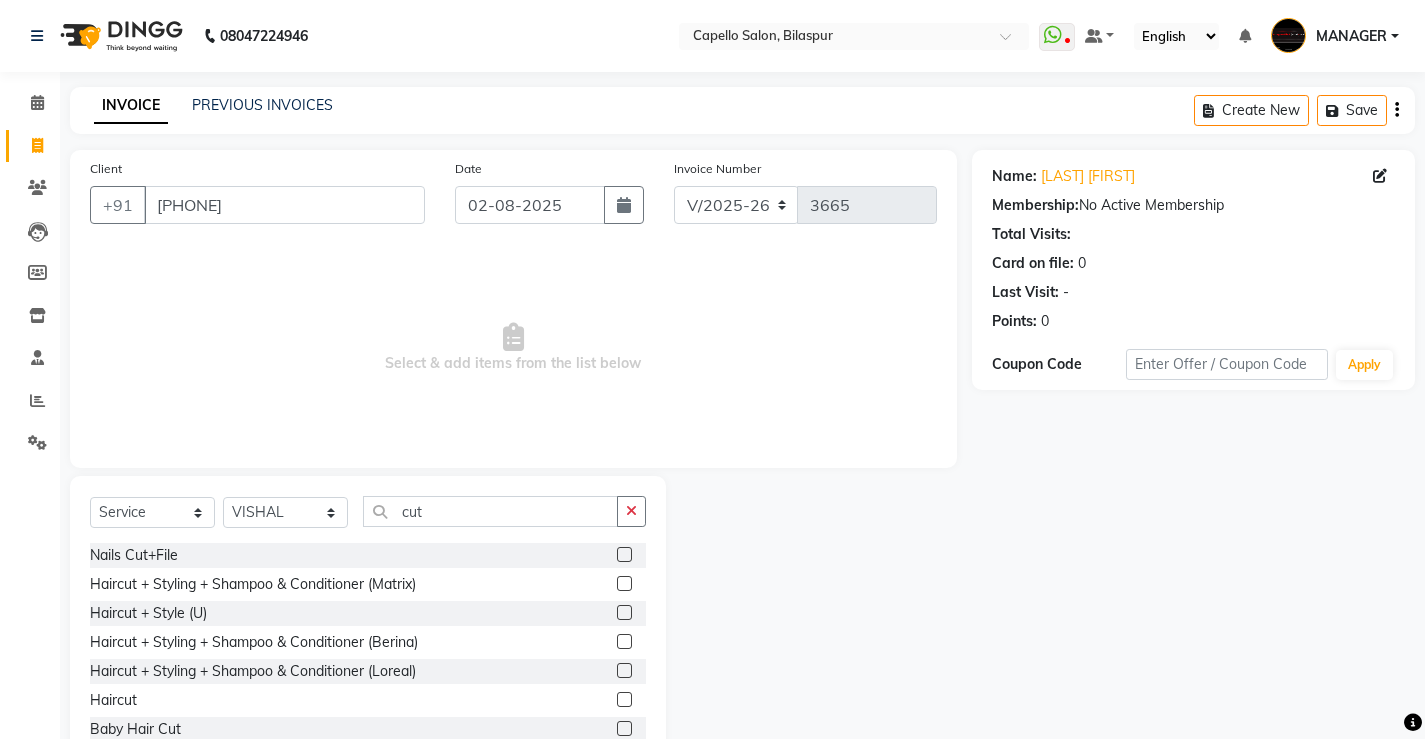 click 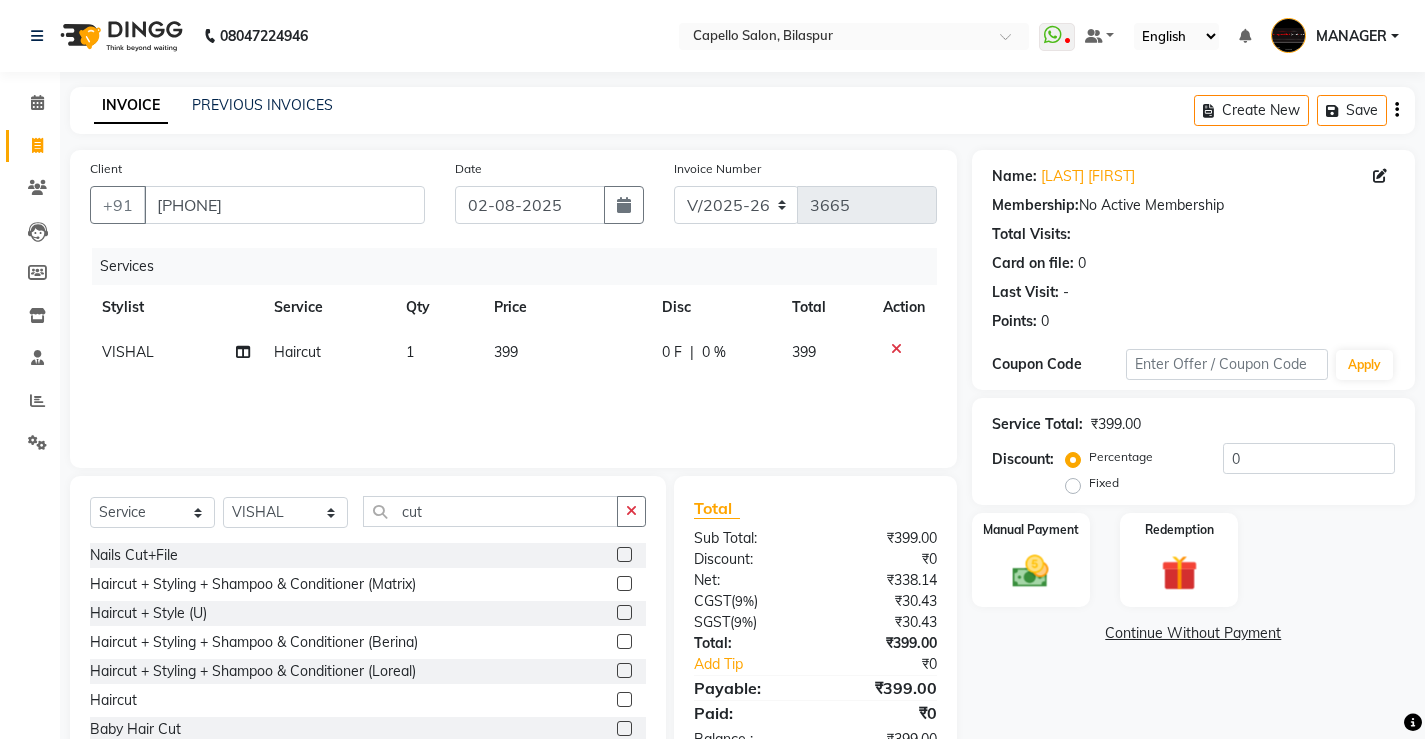click on "399" 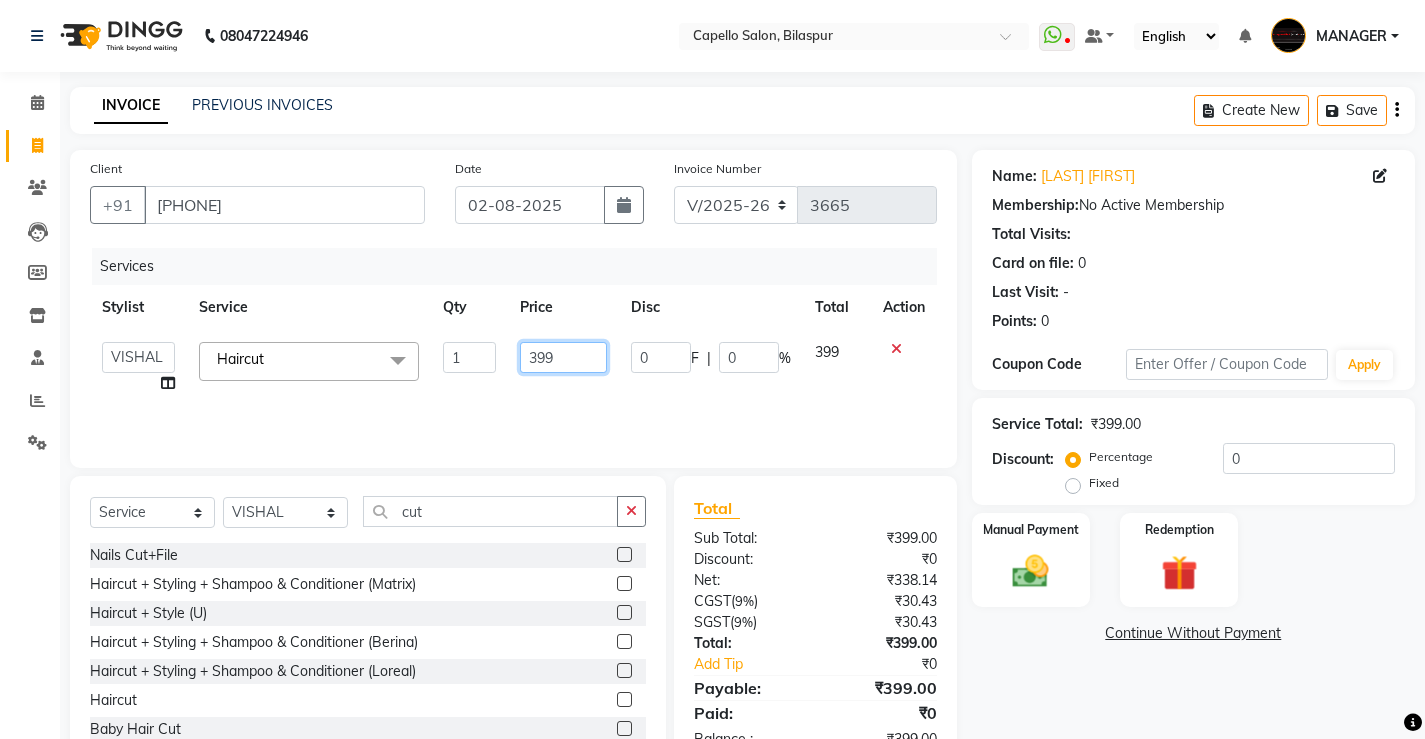 drag, startPoint x: 531, startPoint y: 354, endPoint x: 361, endPoint y: 362, distance: 170.18813 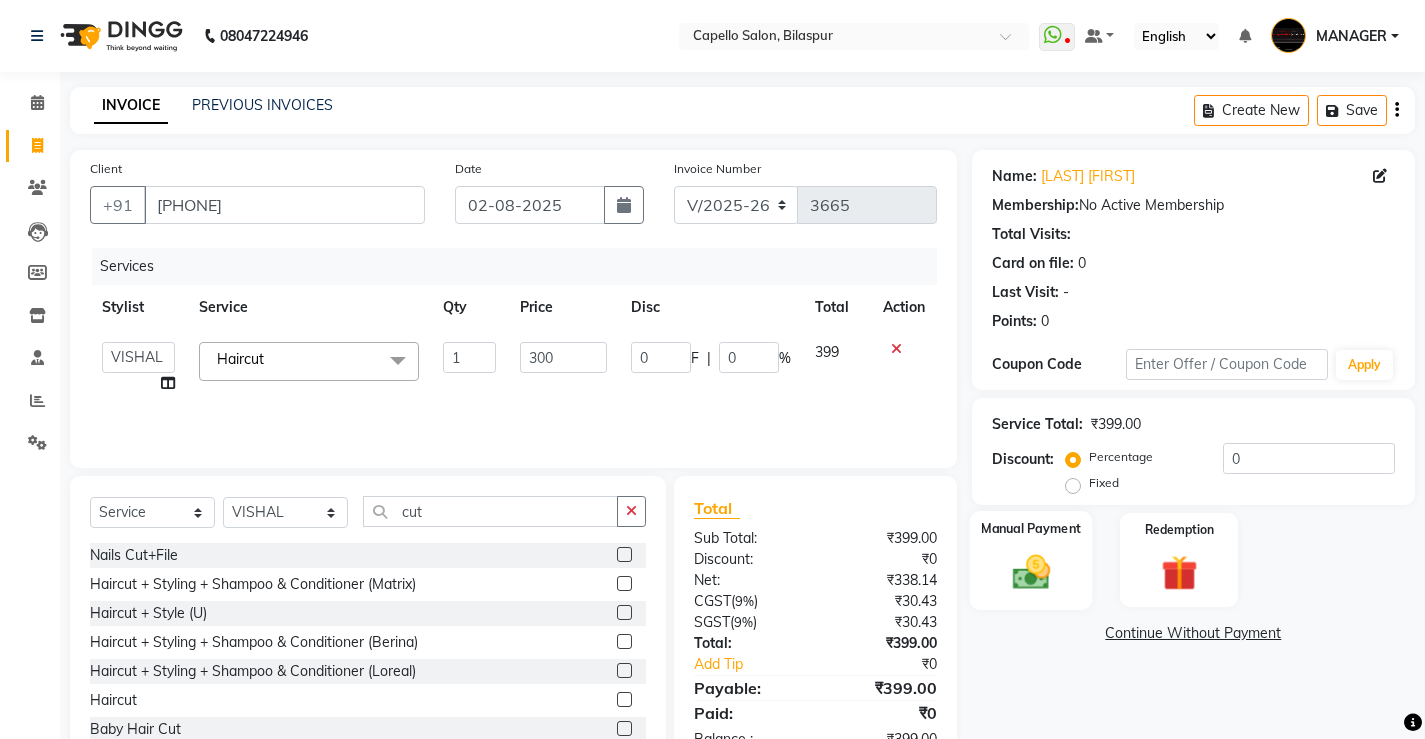 click on "Manual Payment" 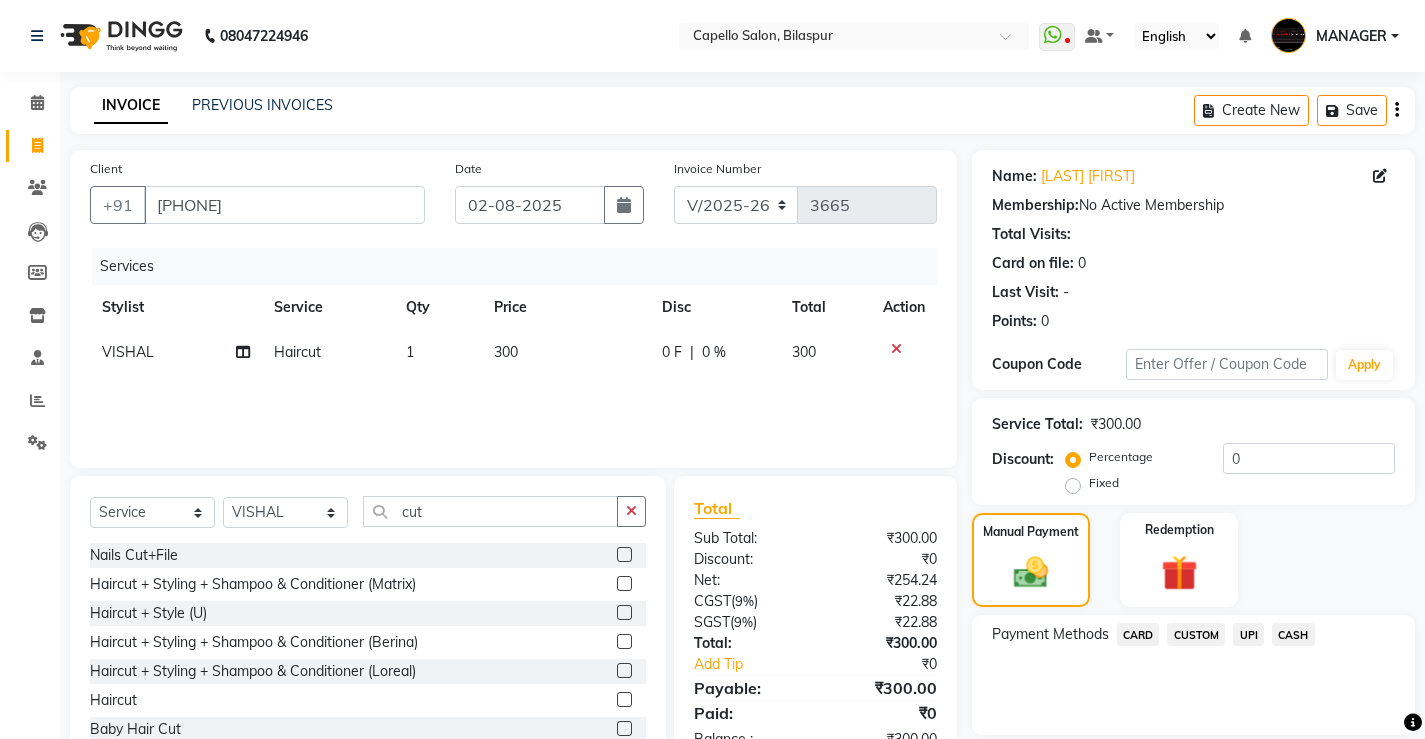 click on "UPI" 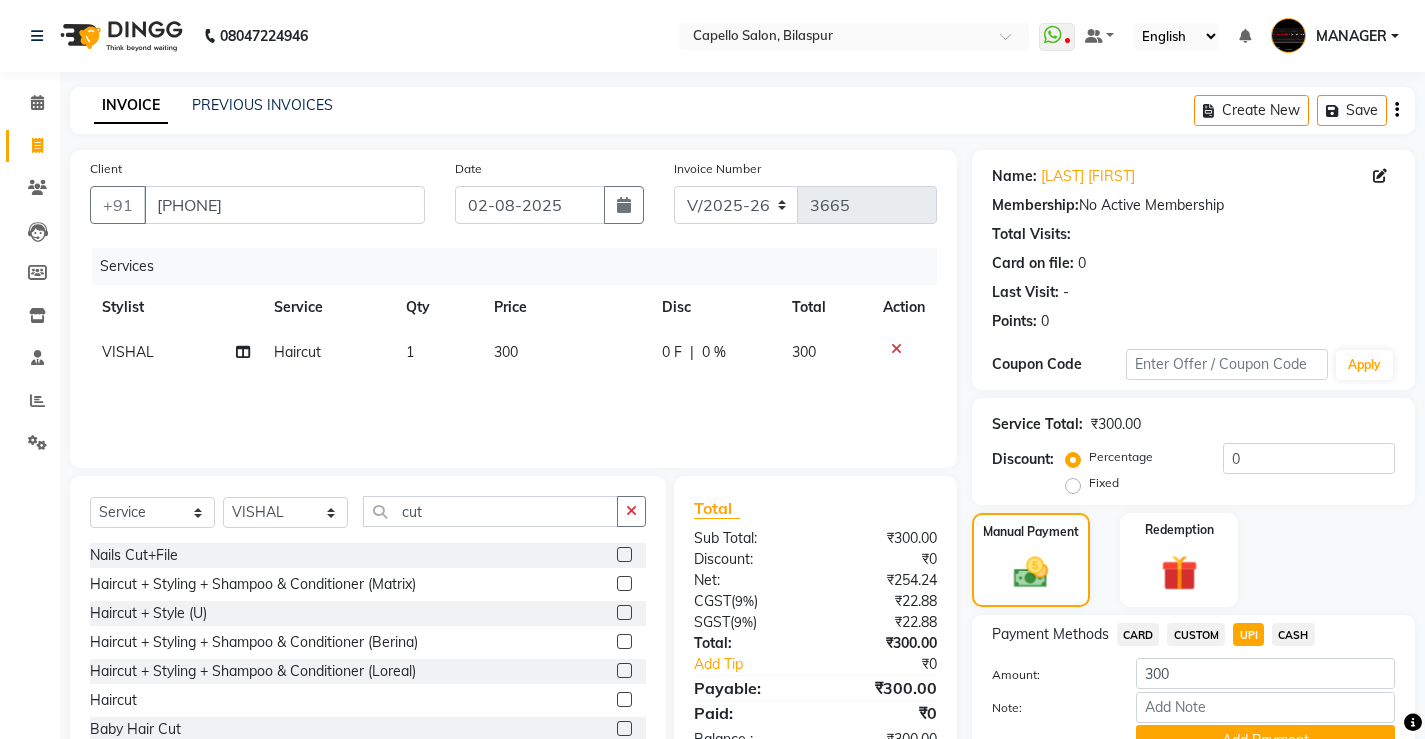 click on "Add Payment" 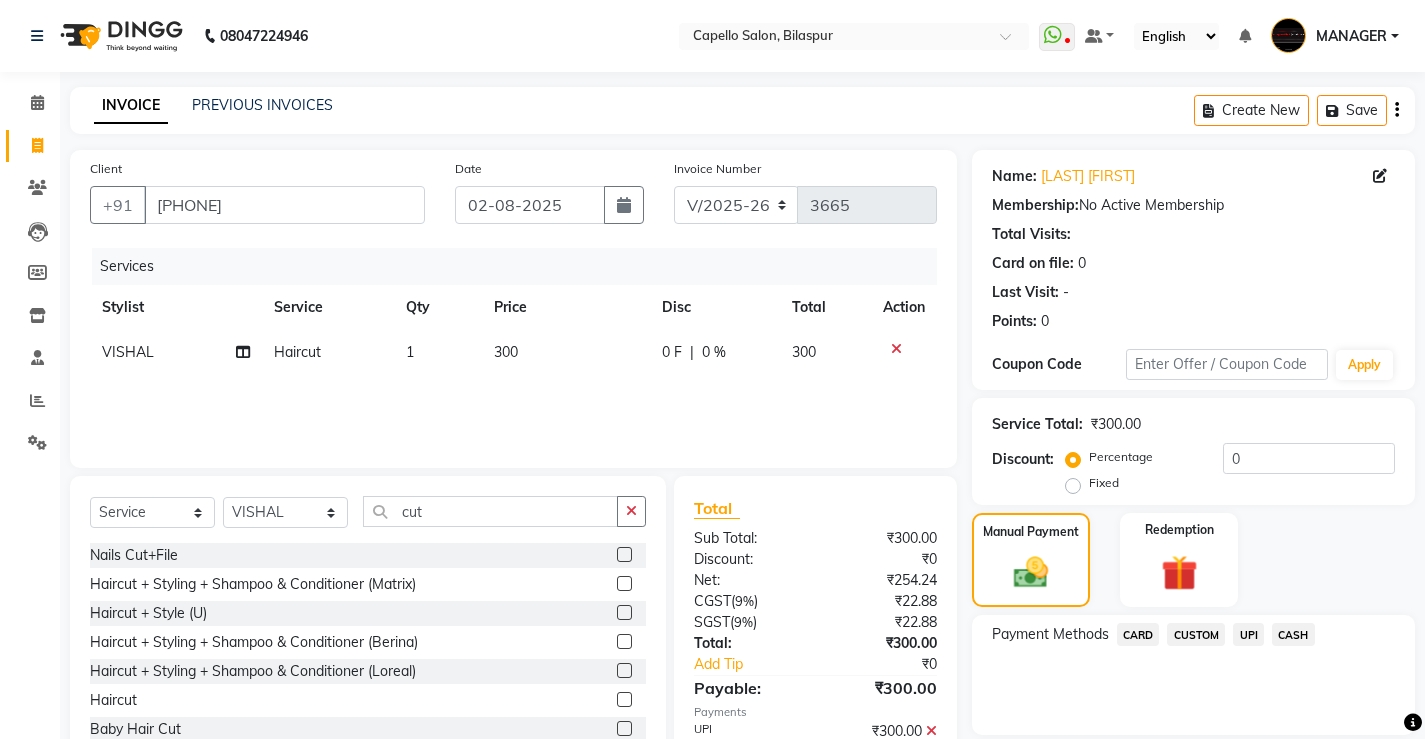 click on "Checkout" 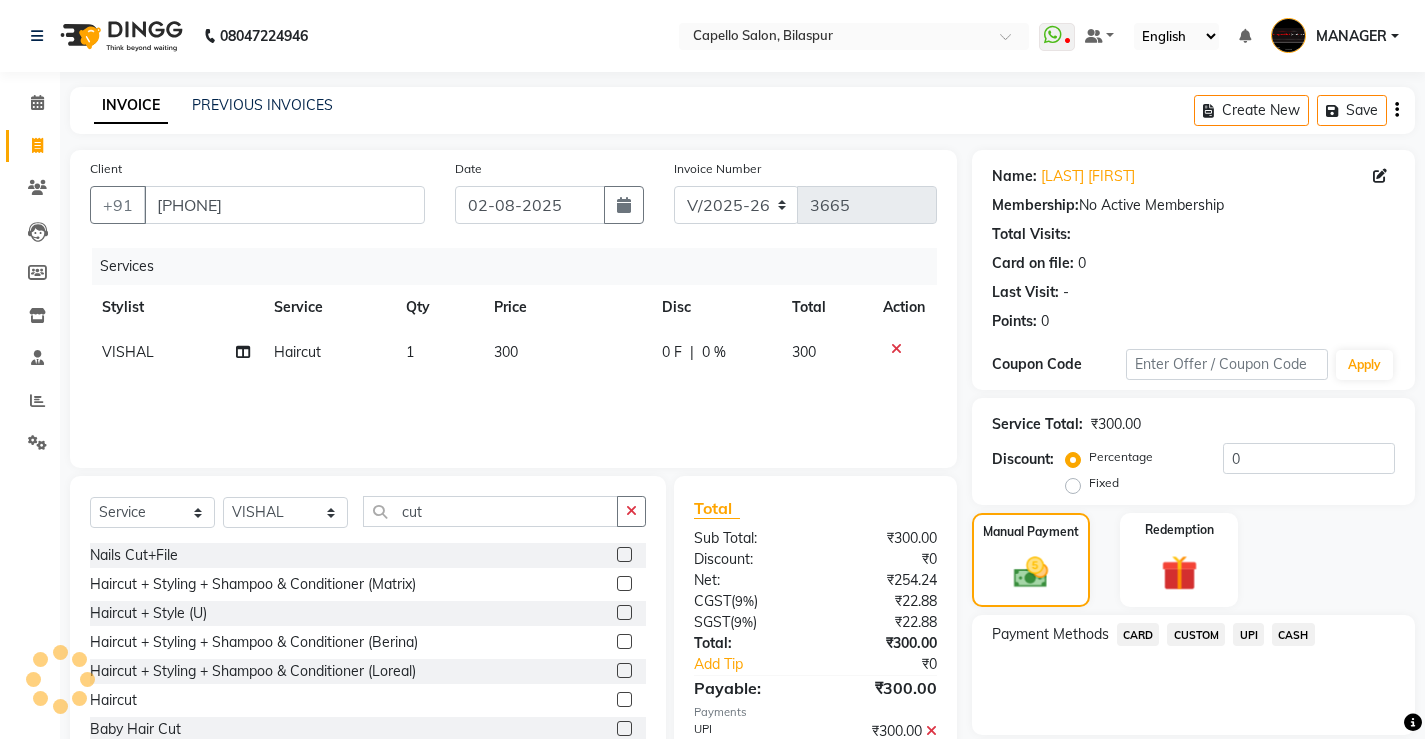 scroll, scrollTop: 180, scrollLeft: 0, axis: vertical 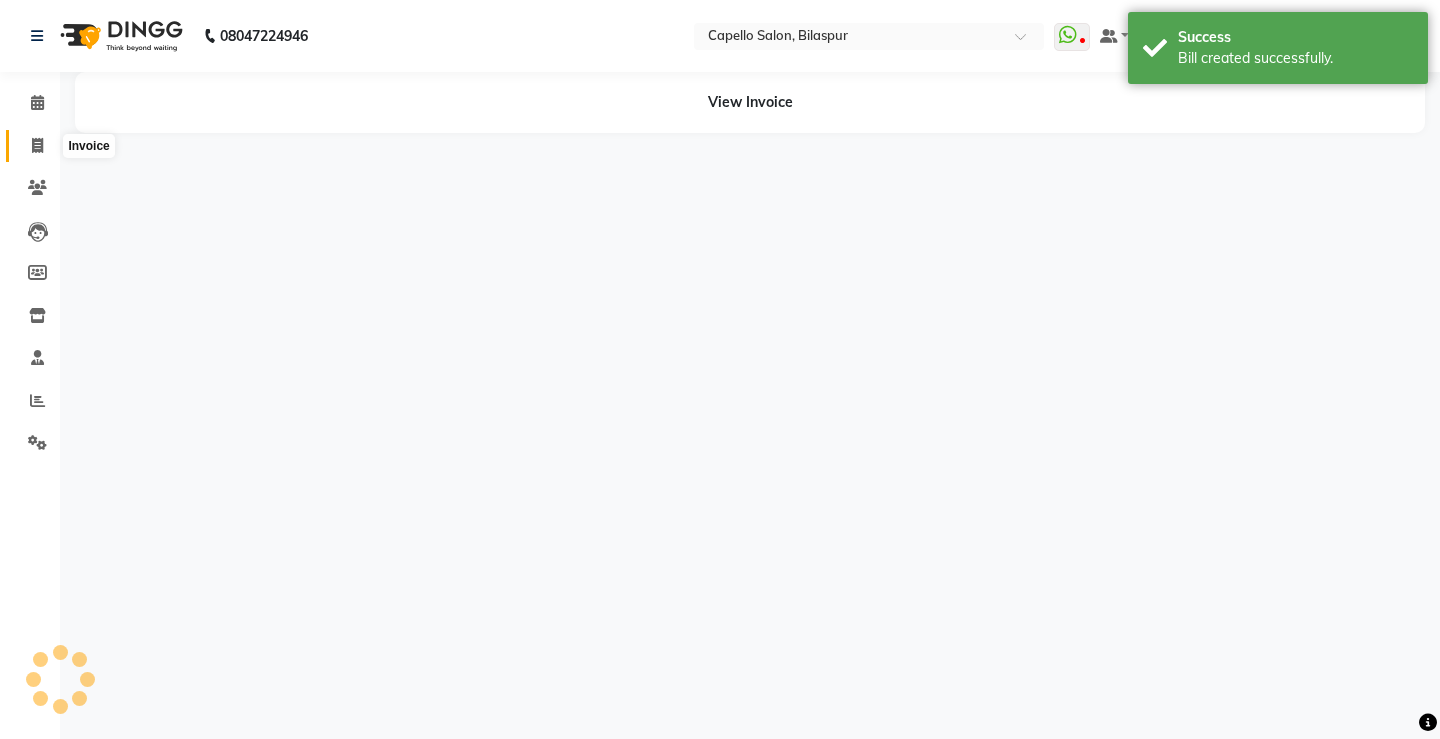 click 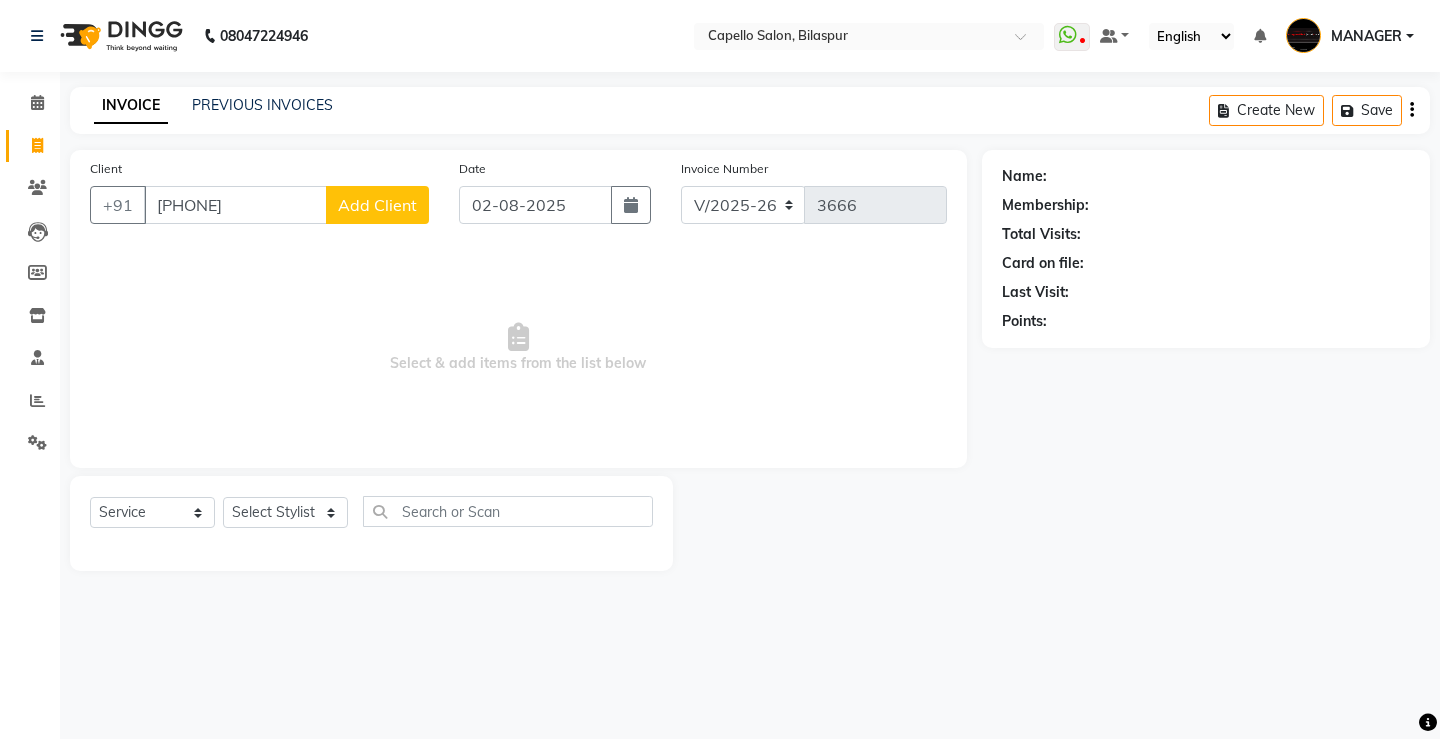click on "Add Client" 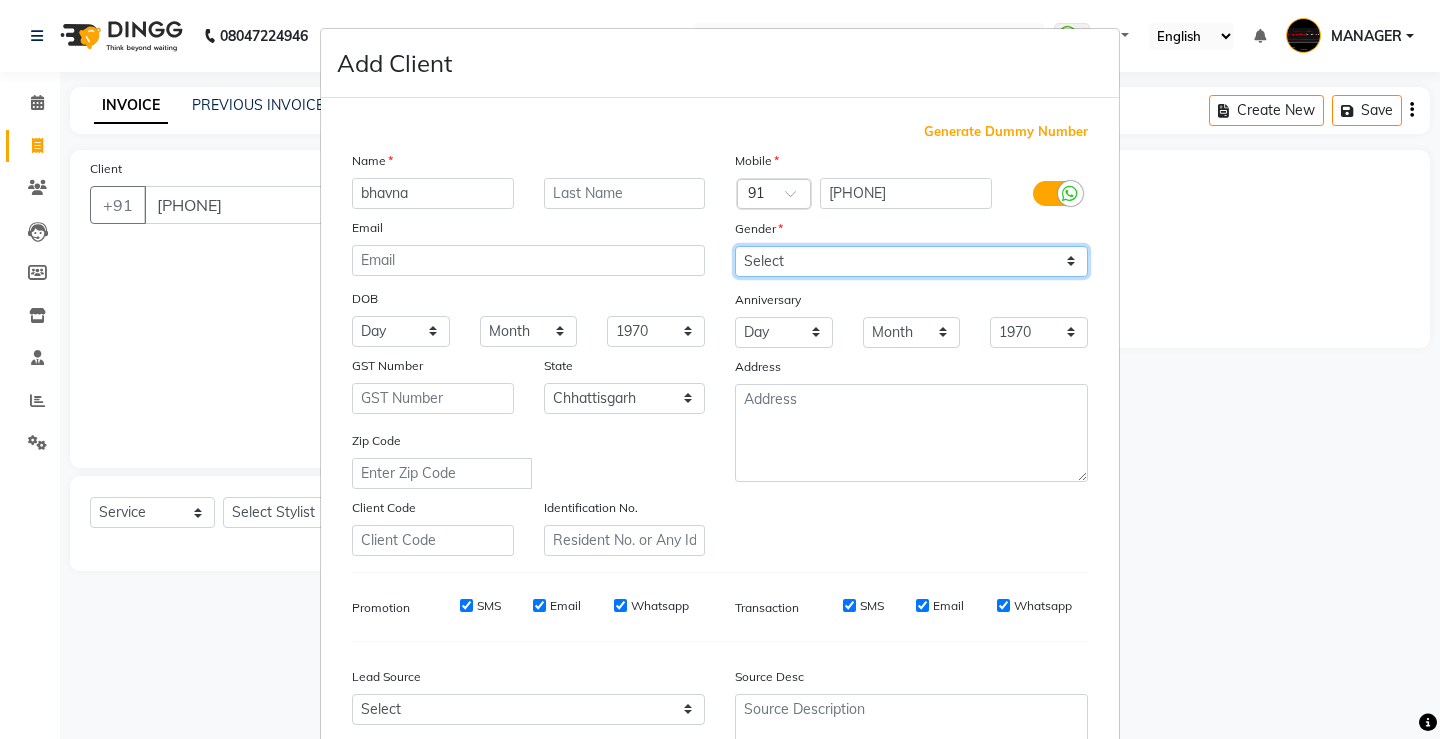 click on "Select Male Female Other Prefer Not To Say" at bounding box center (911, 261) 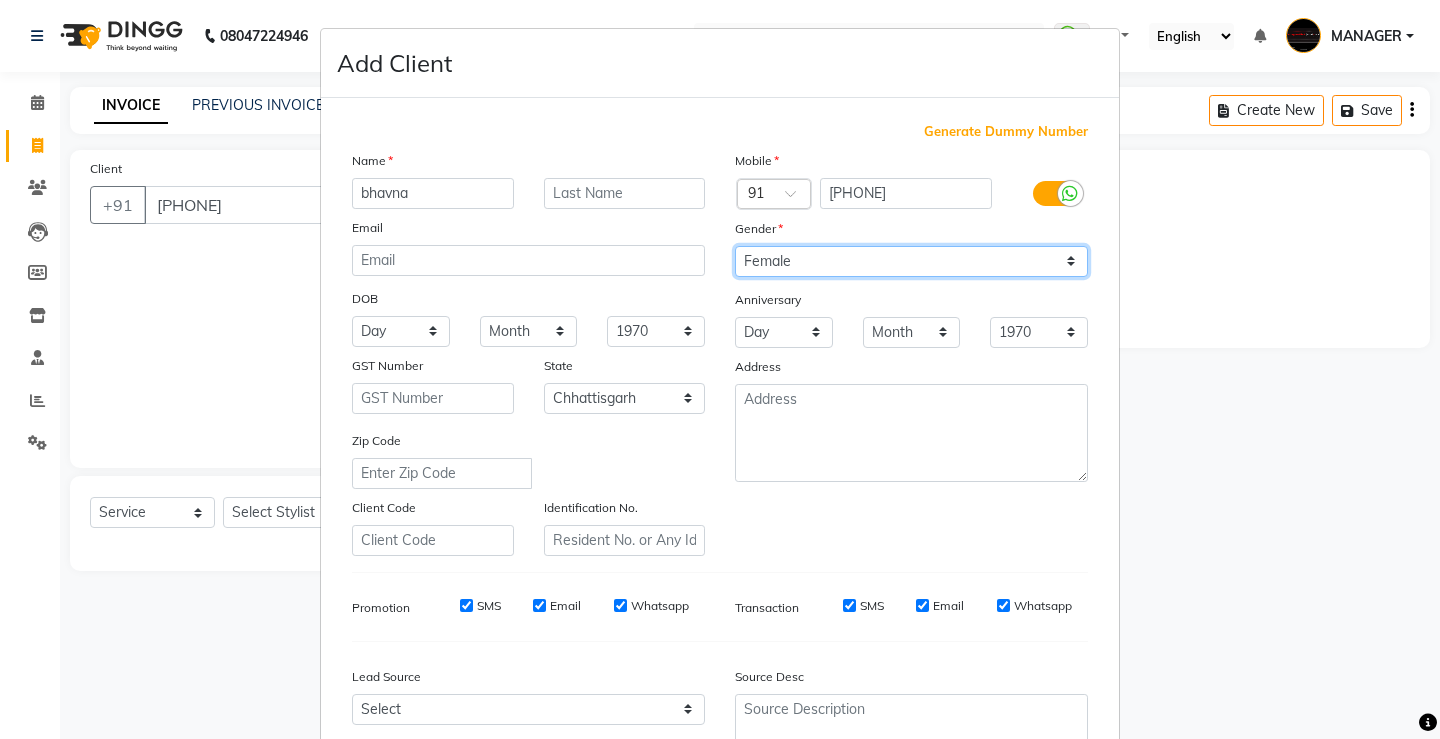 click on "Select Male Female Other Prefer Not To Say" at bounding box center [911, 261] 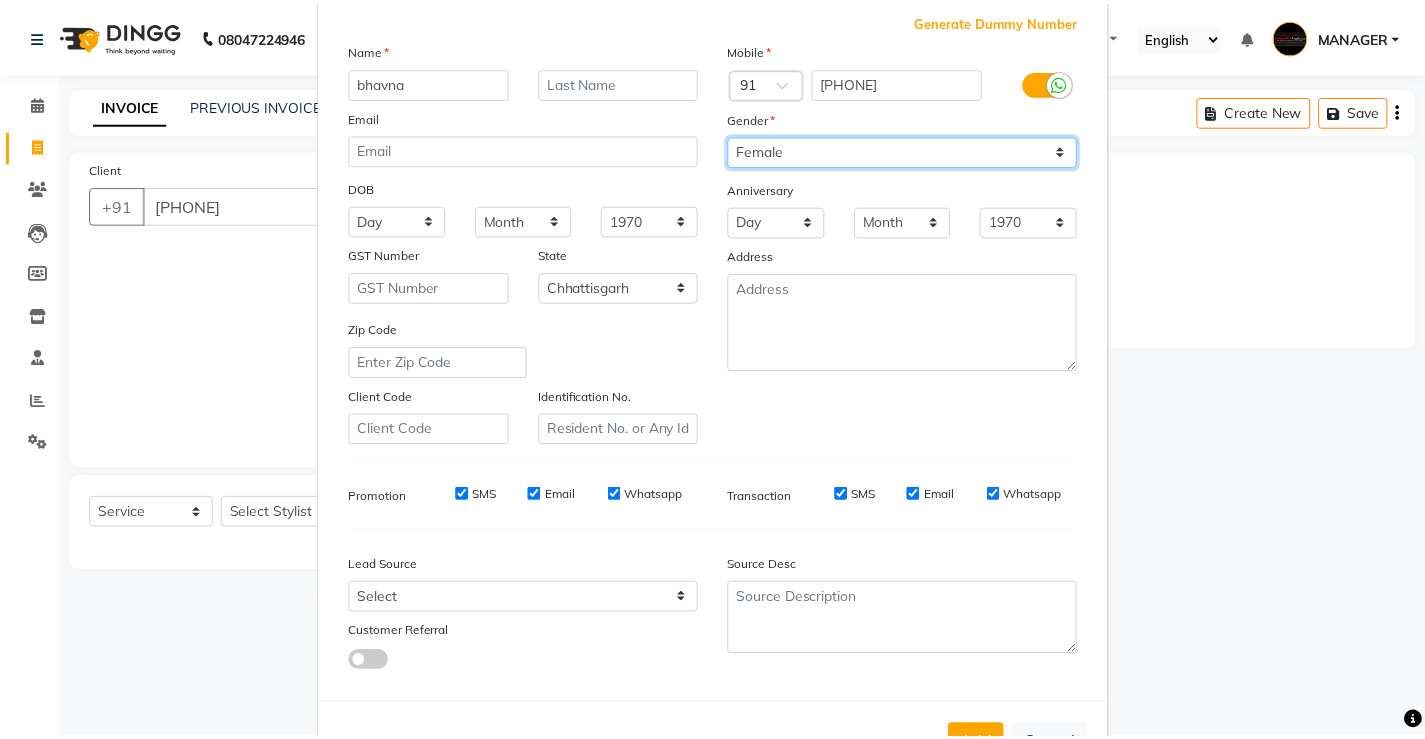 scroll, scrollTop: 184, scrollLeft: 0, axis: vertical 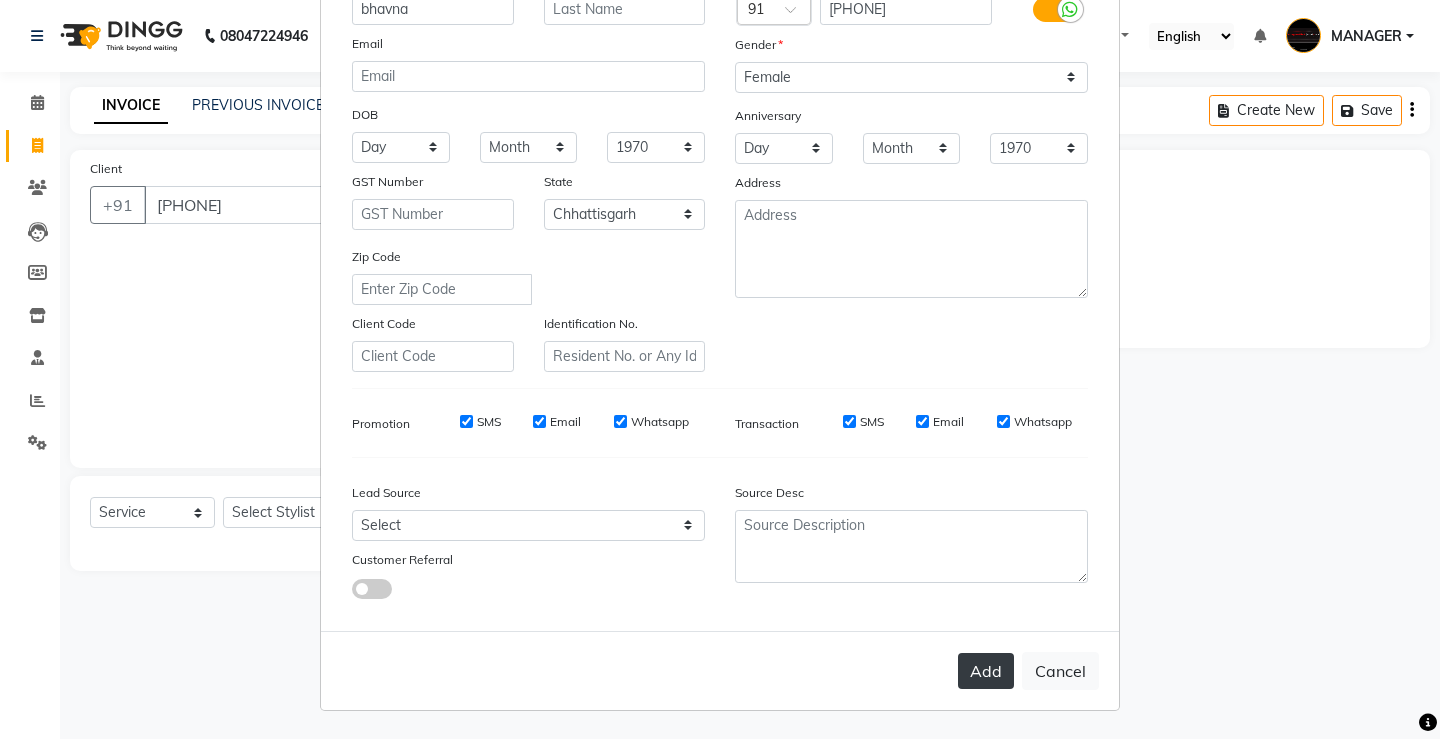 click on "Add" at bounding box center [986, 671] 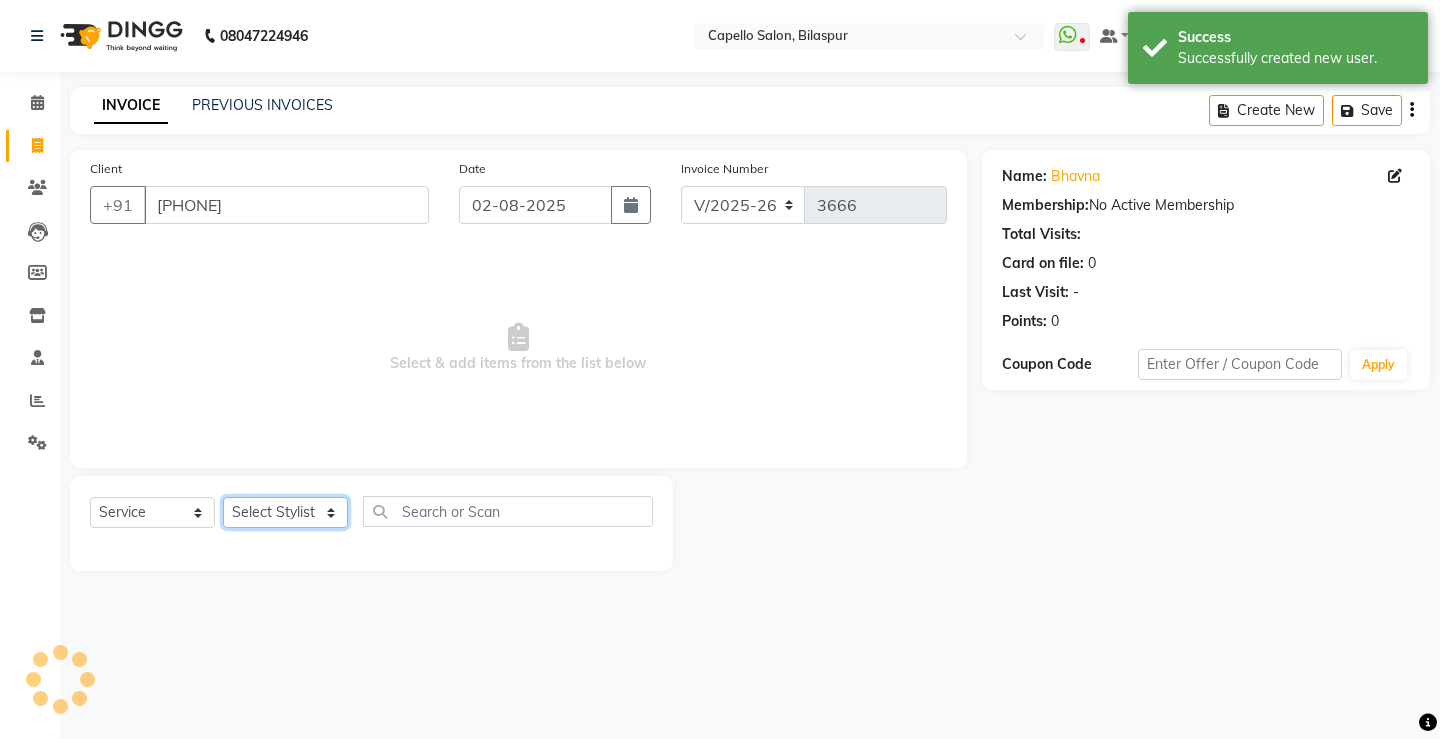 click on "Select Stylist ADMIN AKASH ANJALI khusboo KIRTI KUSHAL MANAGER Manish  RAJESH reshma ritee shailendra SHIVA VISHAL" 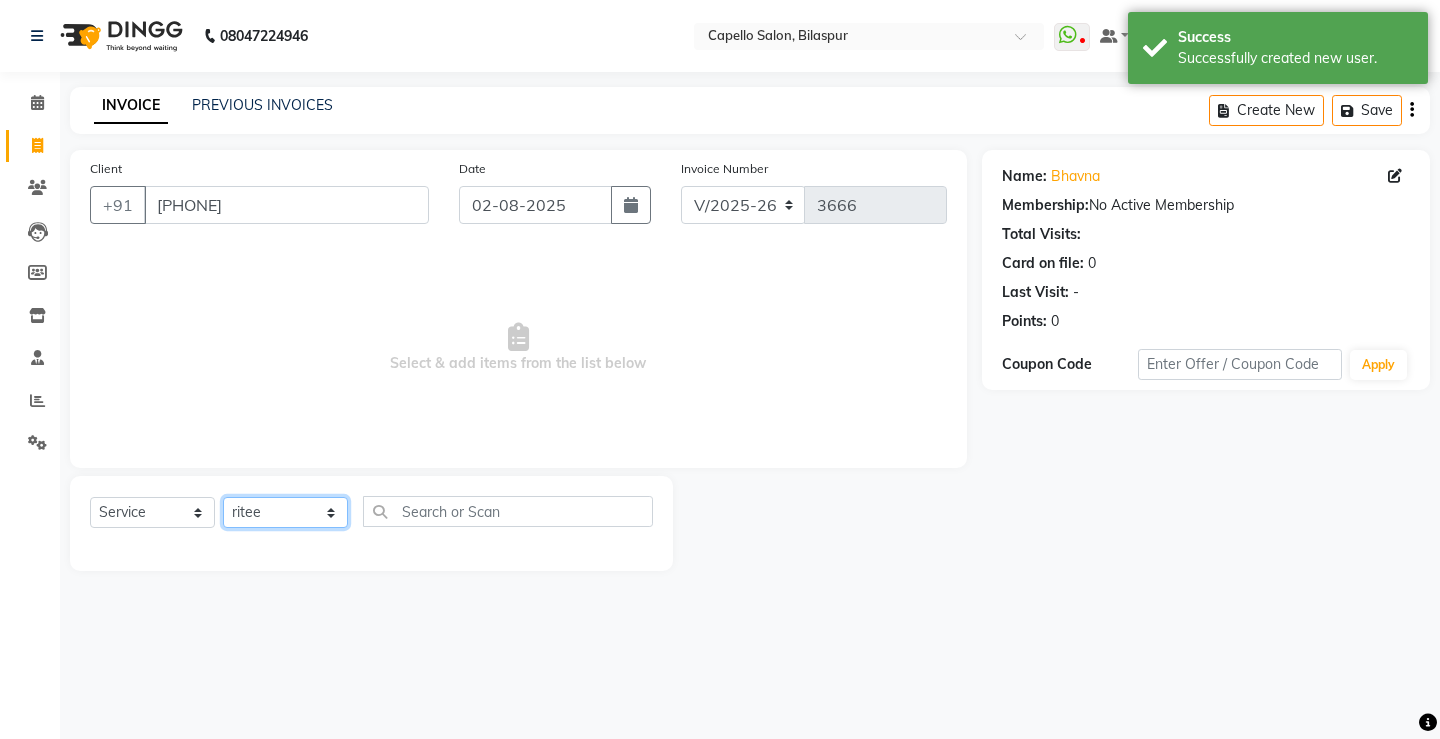 click on "Select Stylist ADMIN AKASH ANJALI khusboo KIRTI KUSHAL MANAGER Manish  RAJESH reshma ritee shailendra SHIVA VISHAL" 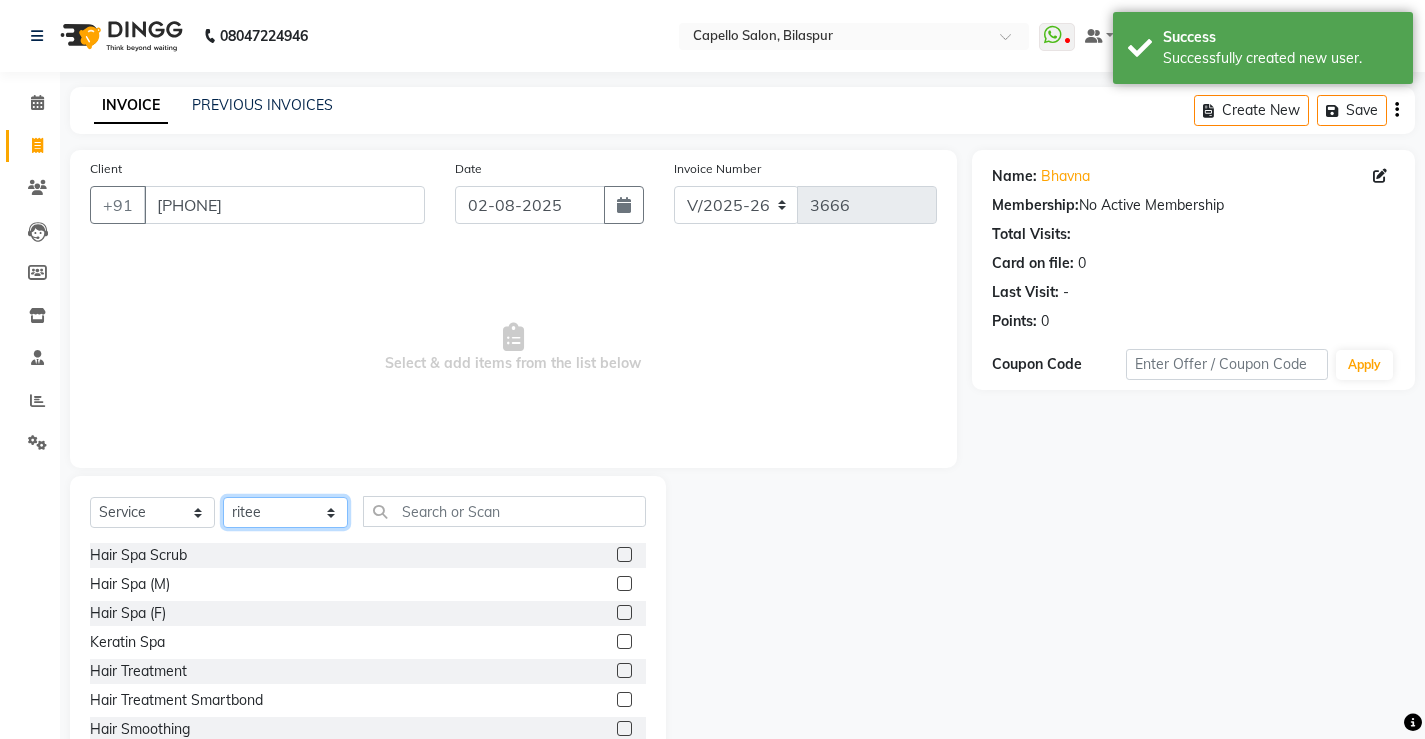 click on "Select Stylist ADMIN AKASH ANJALI khusboo KIRTI KUSHAL MANAGER Manish  RAJESH reshma ritee shailendra SHIVA VISHAL" 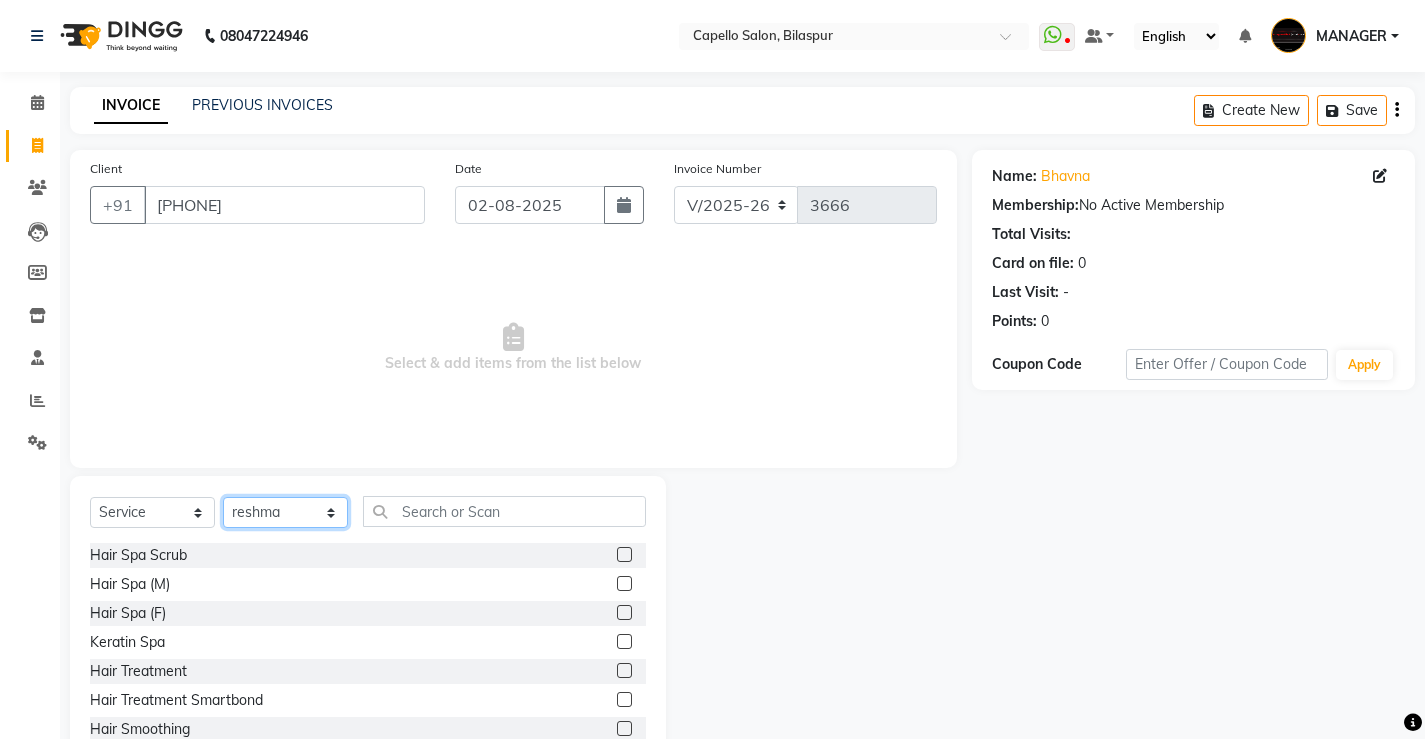 click on "Select Stylist ADMIN AKASH ANJALI khusboo KIRTI KUSHAL MANAGER Manish  RAJESH reshma ritee shailendra SHIVA VISHAL" 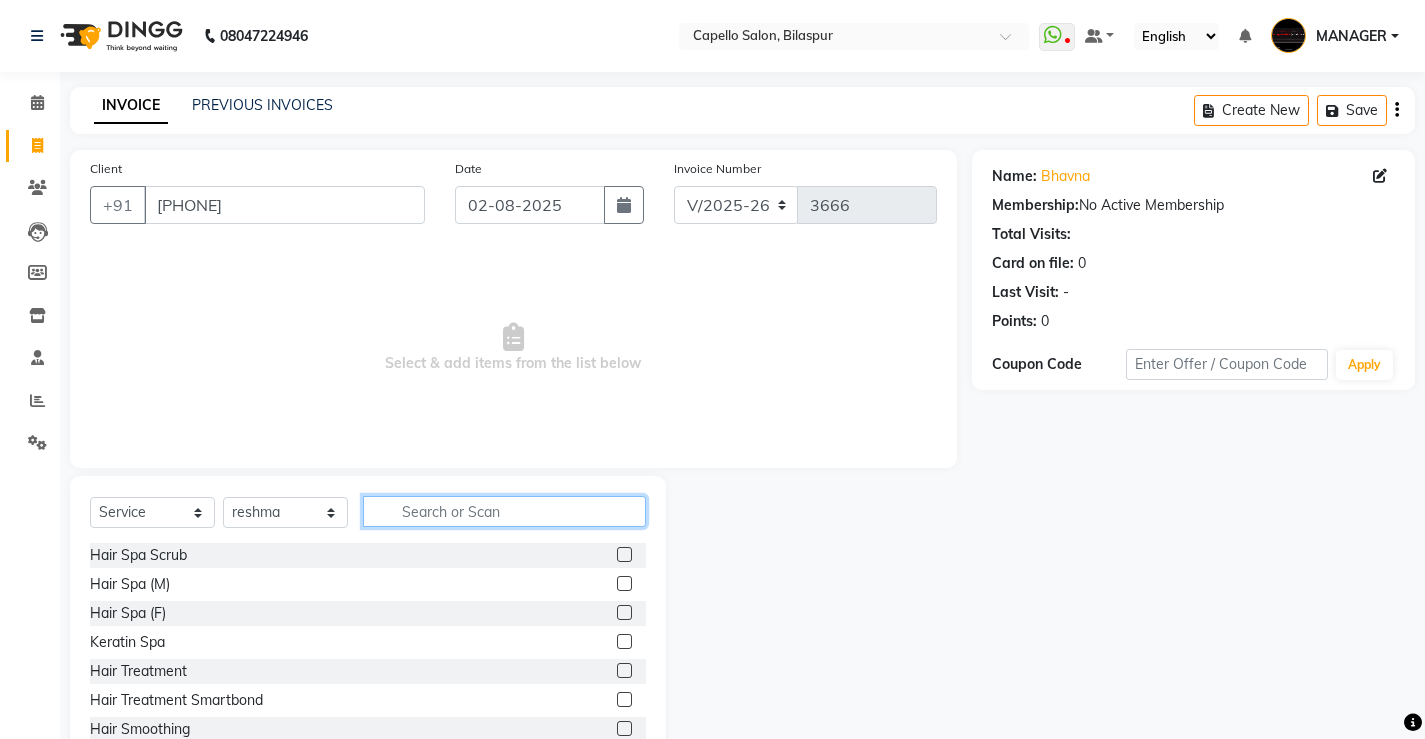 click 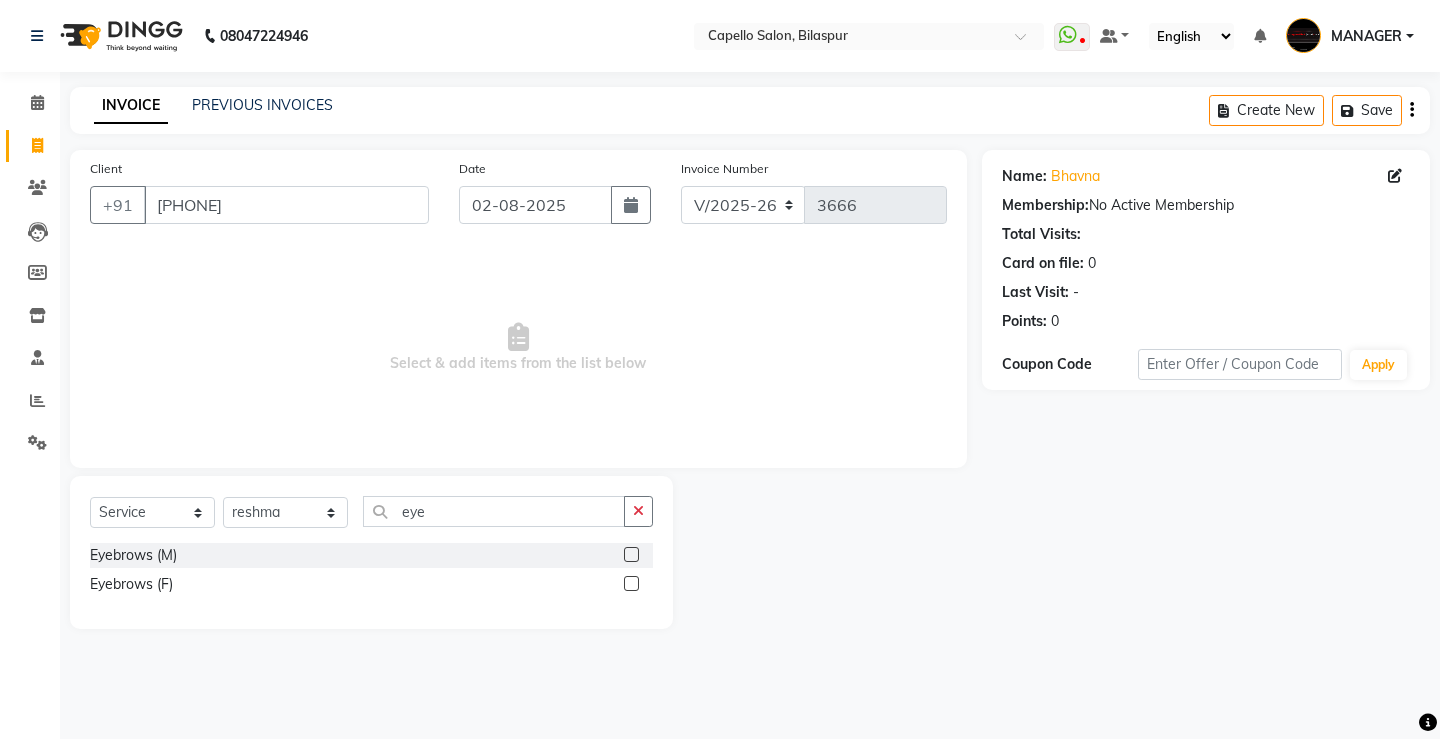 click 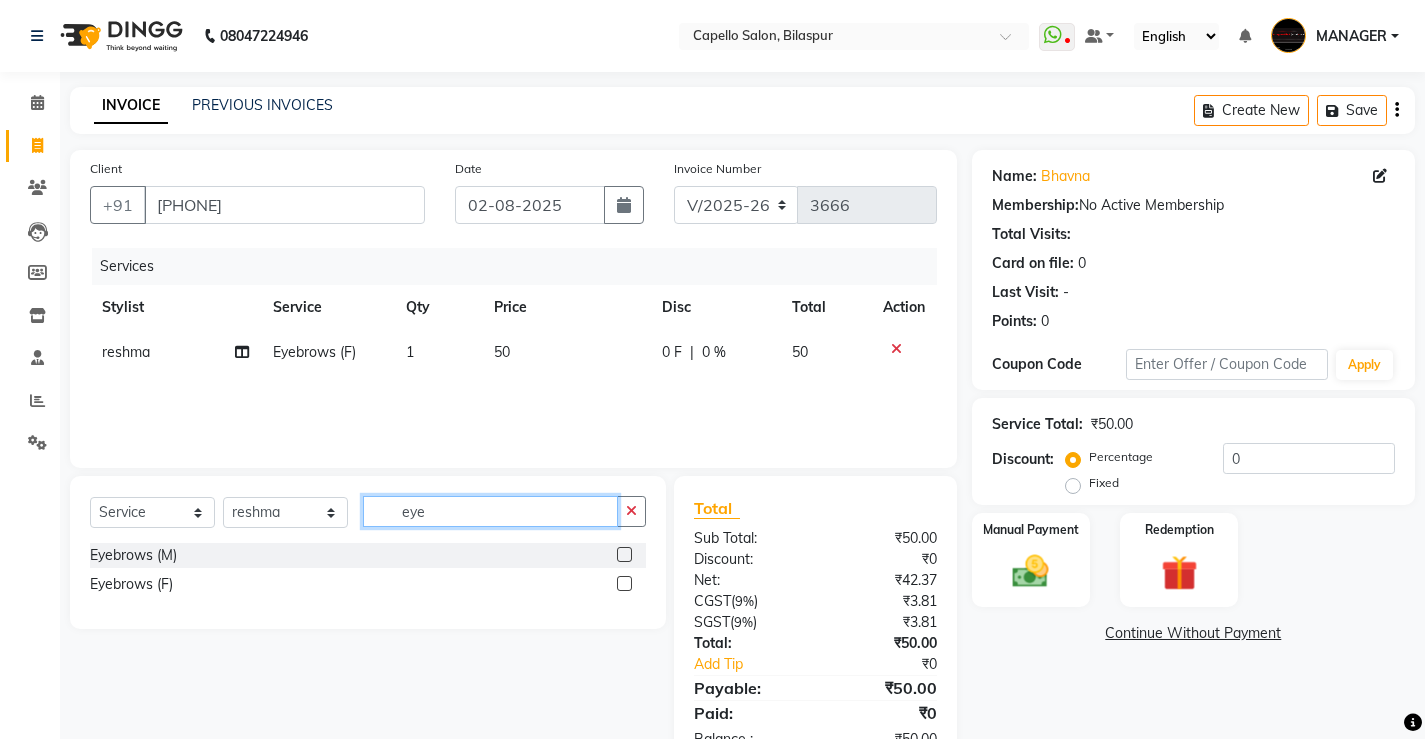 drag, startPoint x: 473, startPoint y: 503, endPoint x: 0, endPoint y: 504, distance: 473.00107 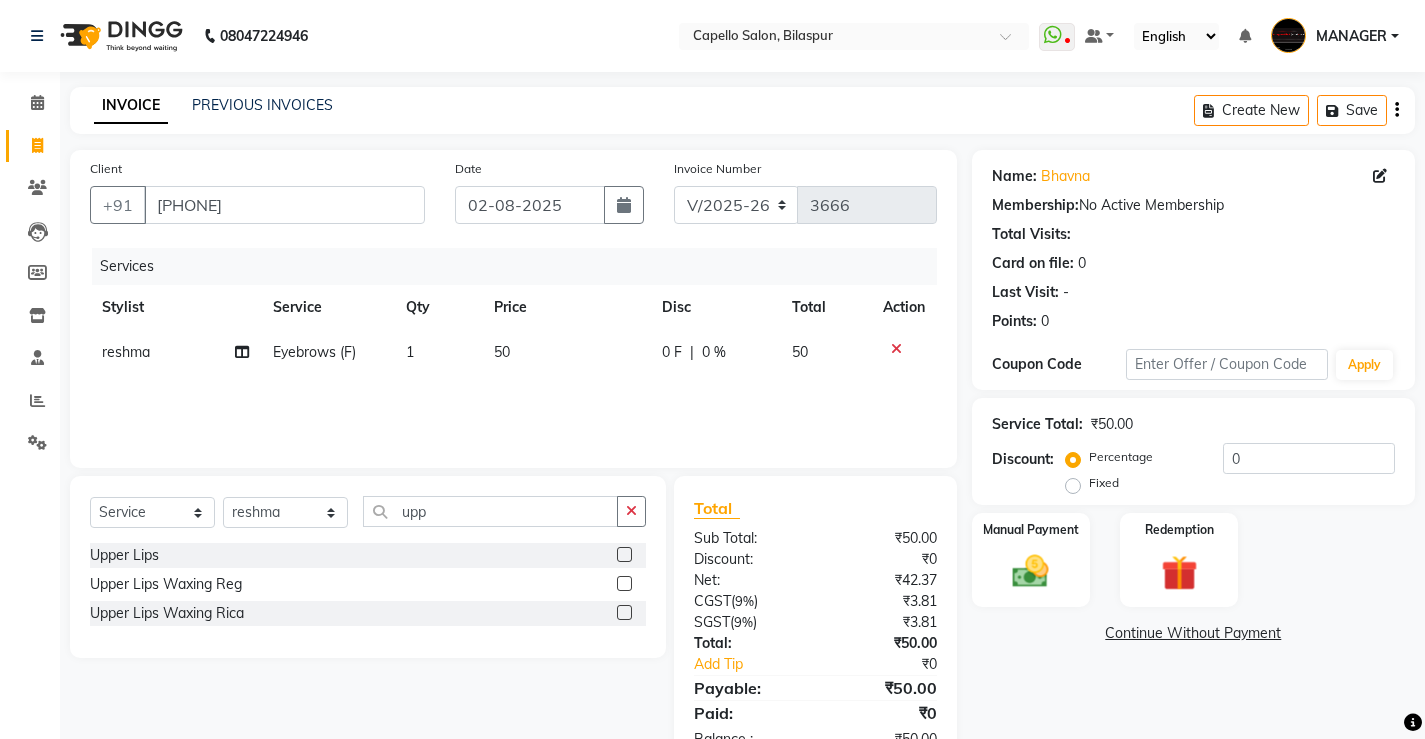 click 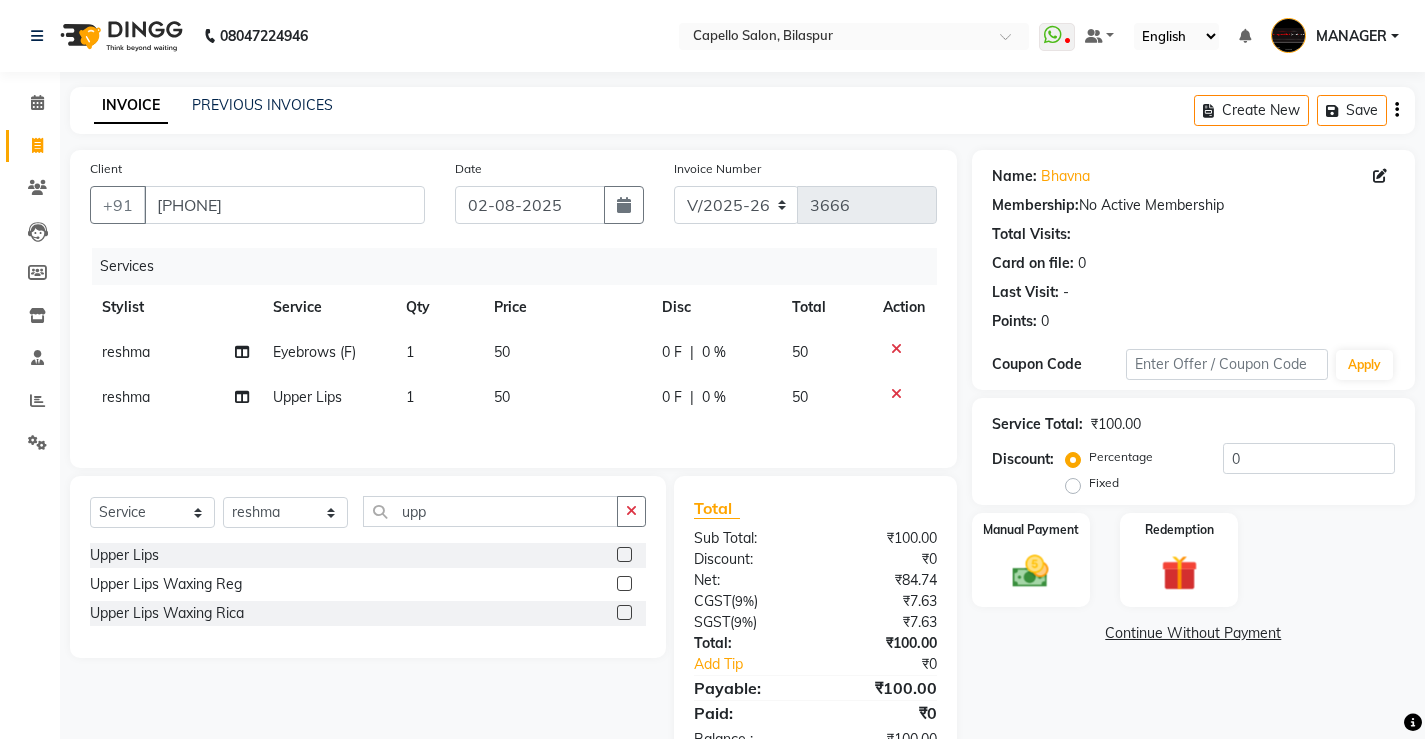 click on "Name: [FIRST] Membership: No Active Membership Total Visits: Card on file: 0 Last Visit: - Points: 0 Coupon Code Apply Service Total: ₹100.00 Discount: Percentage Fixed 0 Manual Payment Redemption Continue Without Payment" 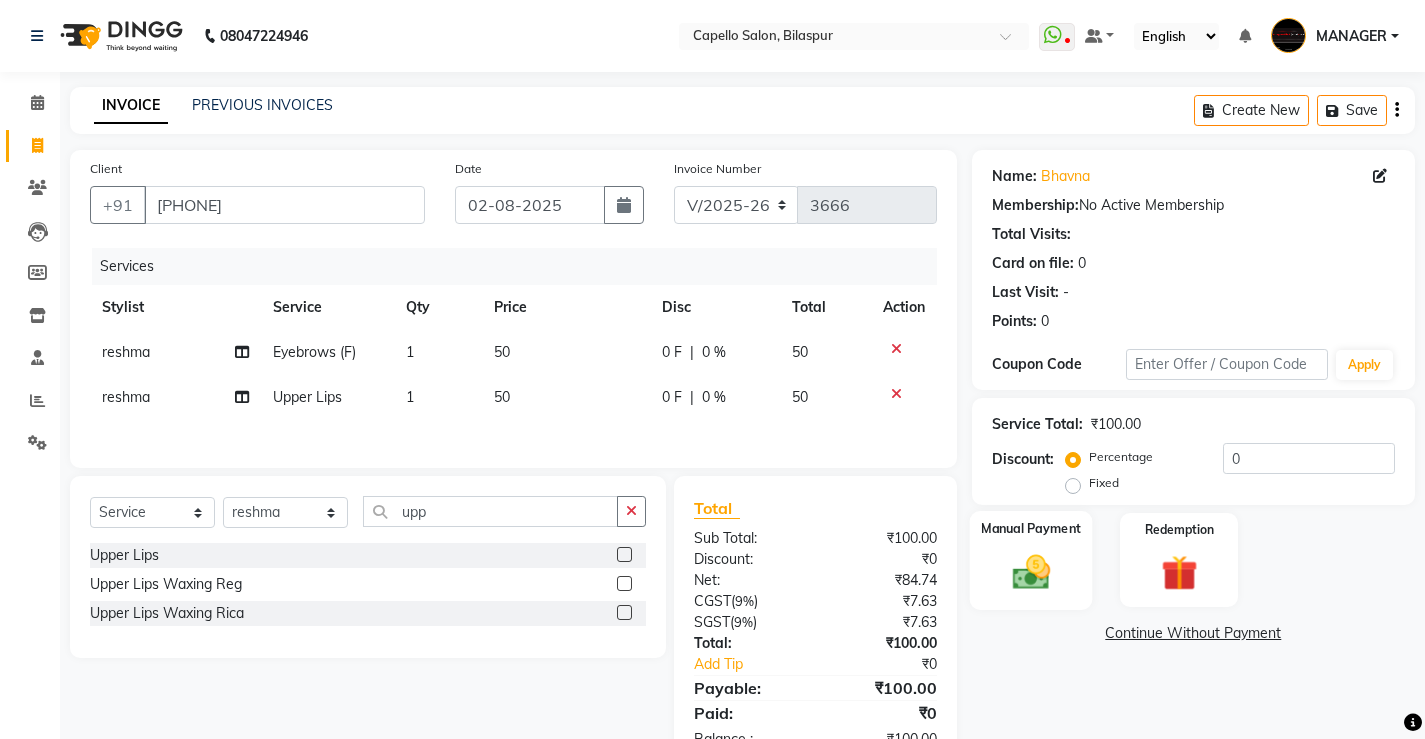 click 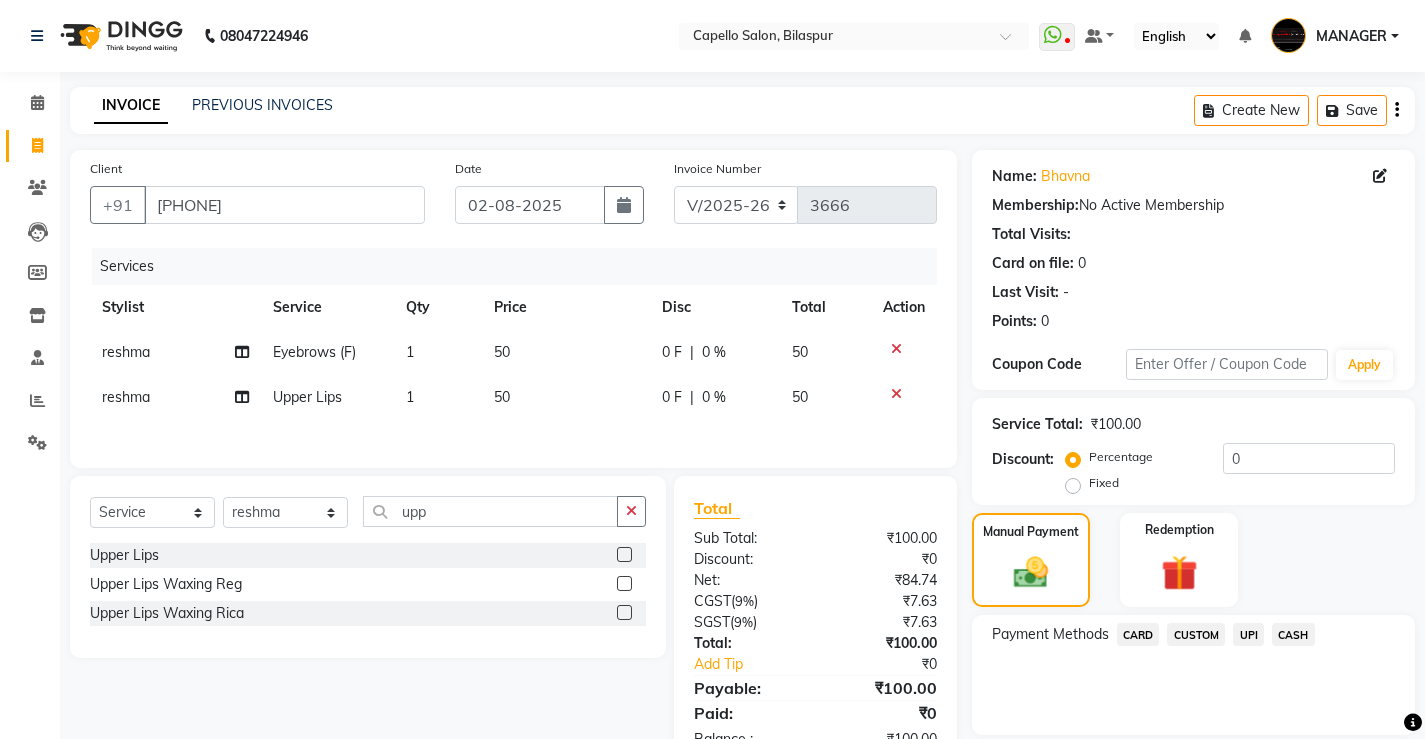 click 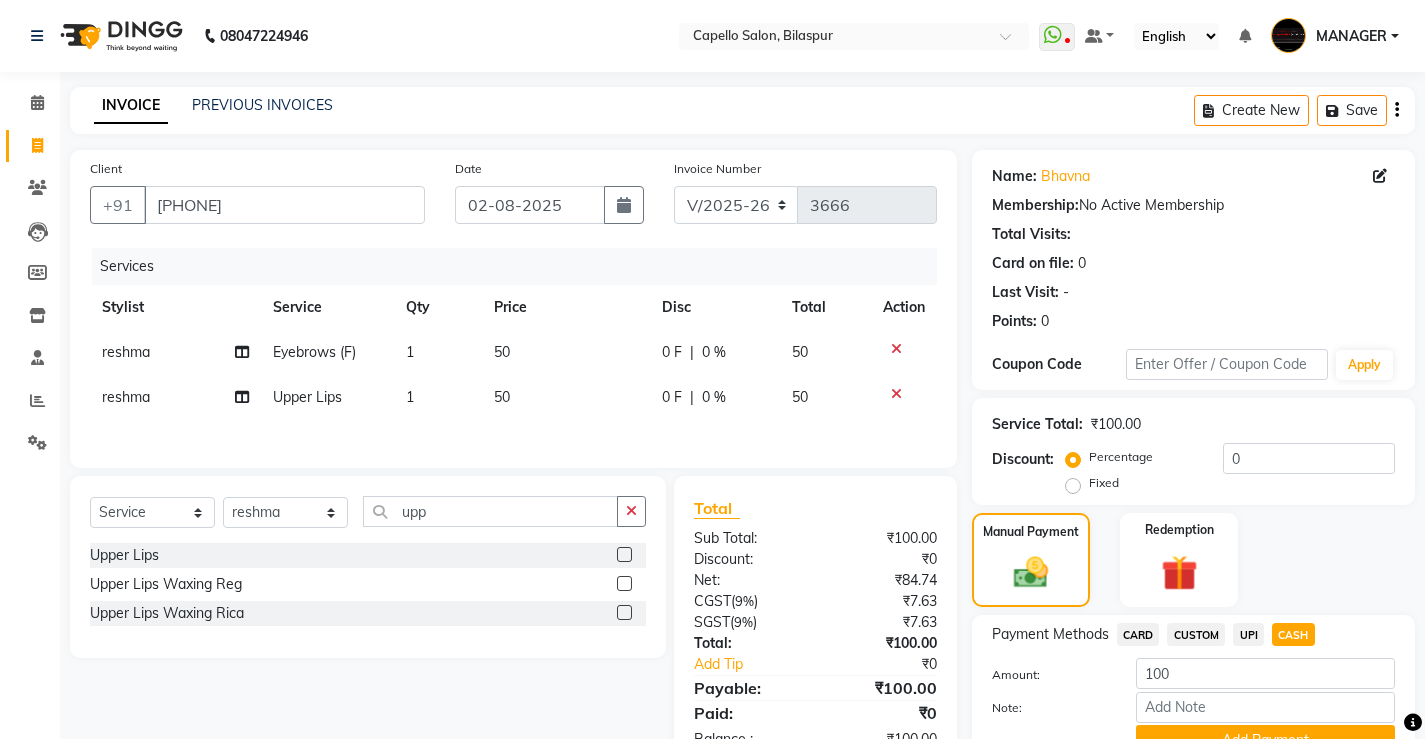 click on "Add Payment" 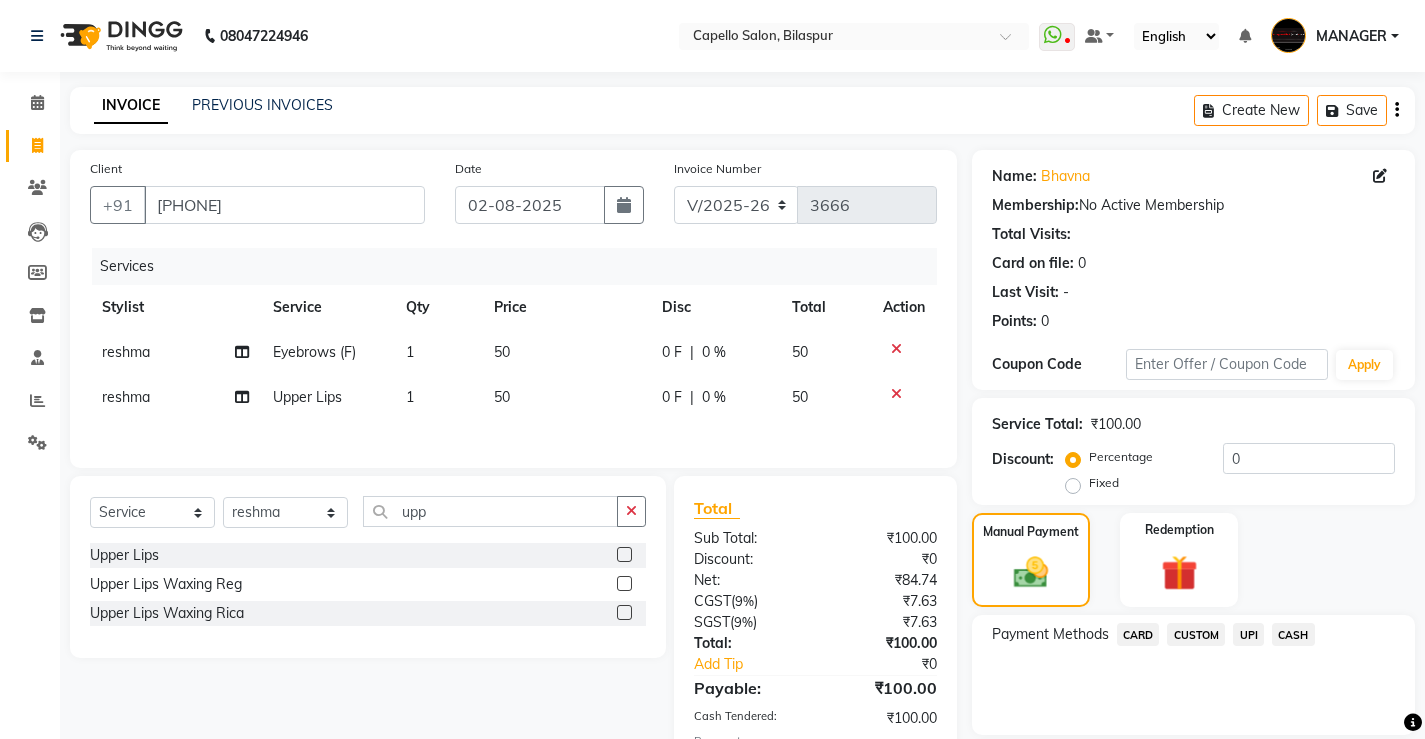 scroll, scrollTop: 67, scrollLeft: 0, axis: vertical 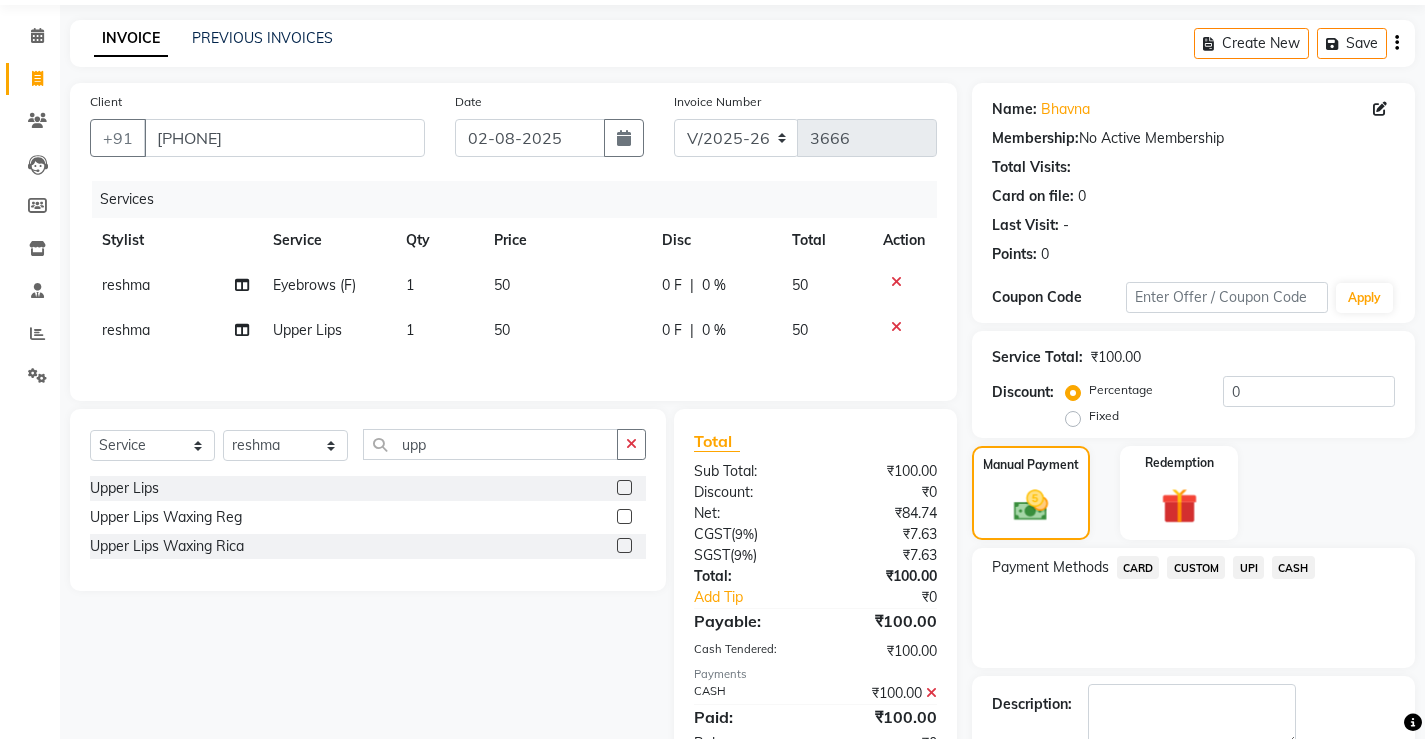 click on "INVOICE PREVIOUS INVOICES Create New Save Client +91 [PHONE] Date [DATE] Invoice Number V/2025 V/2025-26 3666 Services Stylist Service Qty Price Disc Total Action reshma Eyebrows (F) 1 50 0 F | 0 % 50 reshma Upper Lips 1 50 0 F | 0 % 50 Select Service Product Membership Package Voucher Prepaid Gift Card Select Stylist ADMIN AKASH ANJALI khusboo KIRTI KUSHAL MANAGER Manish RAJESH reshma ritee shailendra SHIVA VISHAL upp Upper Lips Upper Lips Waxing Reg Upper Lips Waxing Rica Total Sub Total: ₹100.00 Discount: ₹0 Net: ₹84.74 CGST ( 9% ) ₹7.63 SGST ( 9% ) ₹7.63 Total: ₹100.00 Add Tip ₹0 Payable: ₹100.00 Cash Tendered: ₹100.00 Payments CASH ₹100.00 Paid: ₹100.00 Balance : ₹0 Name: [FIRST] Membership: No Active Membership Total Visits: Card on file: 0 Last Visit: - Points: 0 Coupon Code Apply Service Total: ₹100.00 Discount: Percentage Fixed 0 Manual Payment Redemption Payment Methods CARD CUSTOM UPI CASH Description: SMS" 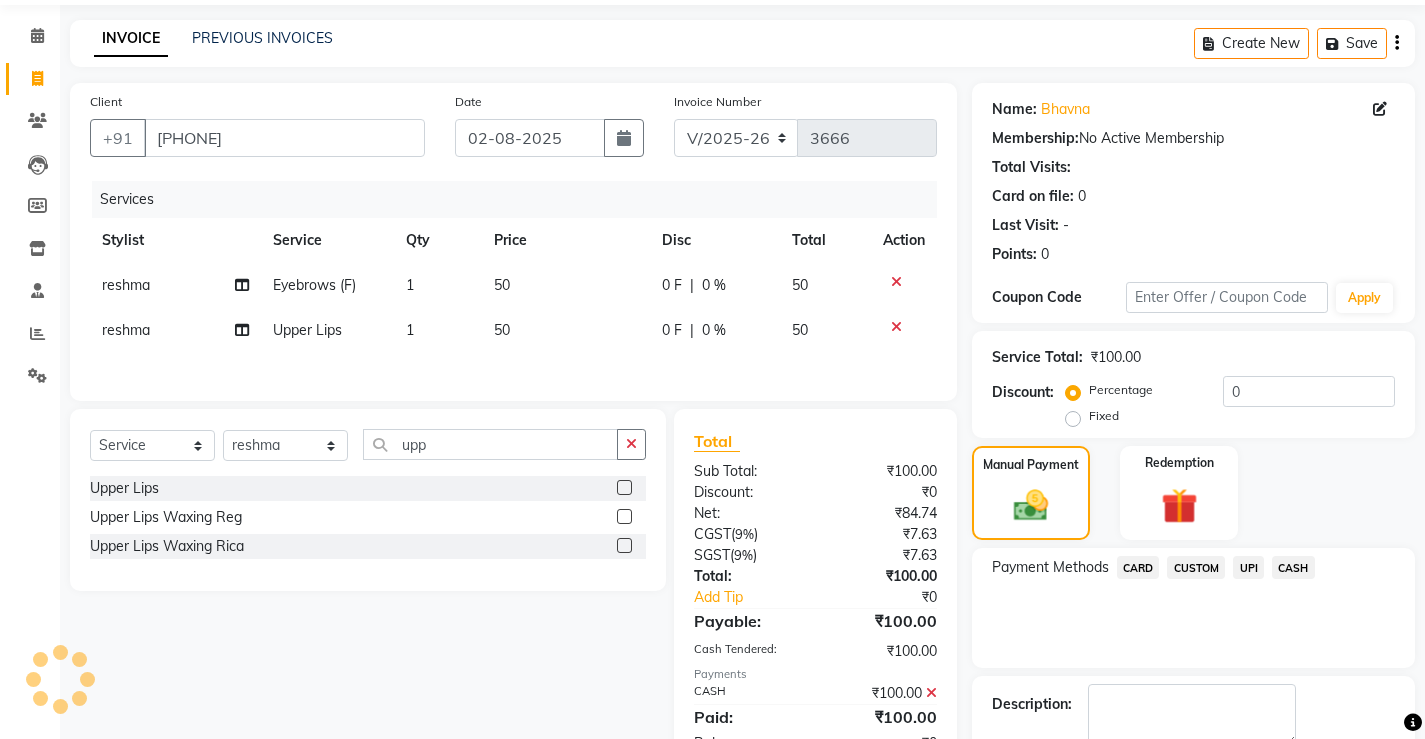 scroll, scrollTop: 180, scrollLeft: 0, axis: vertical 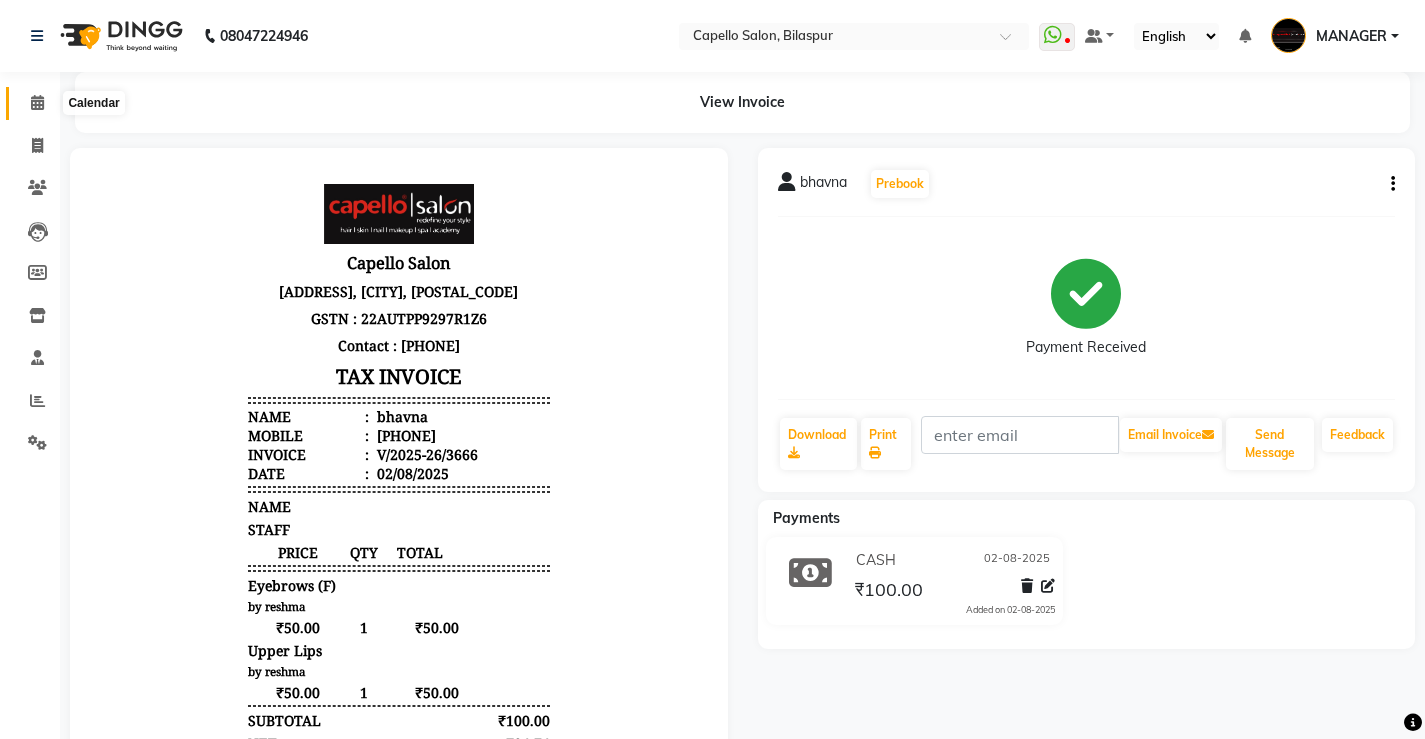 click 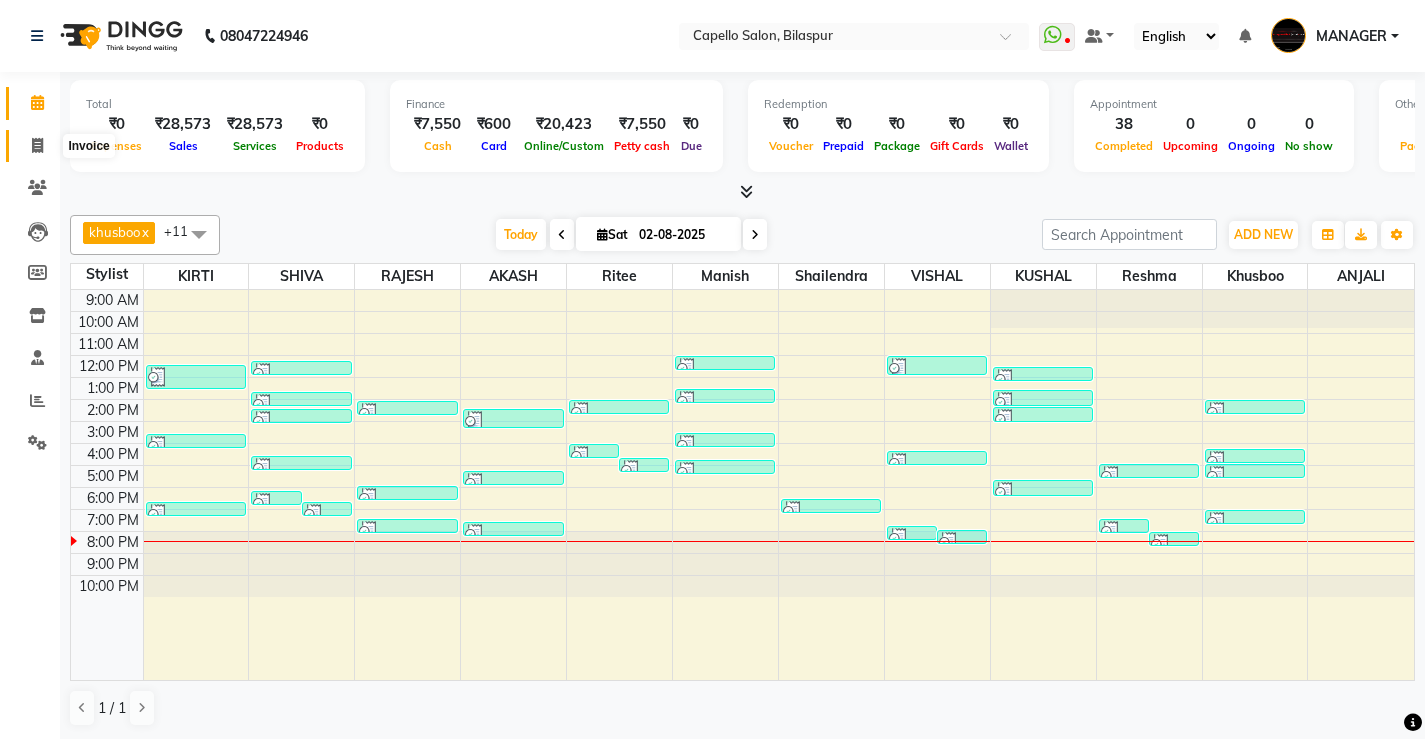 click 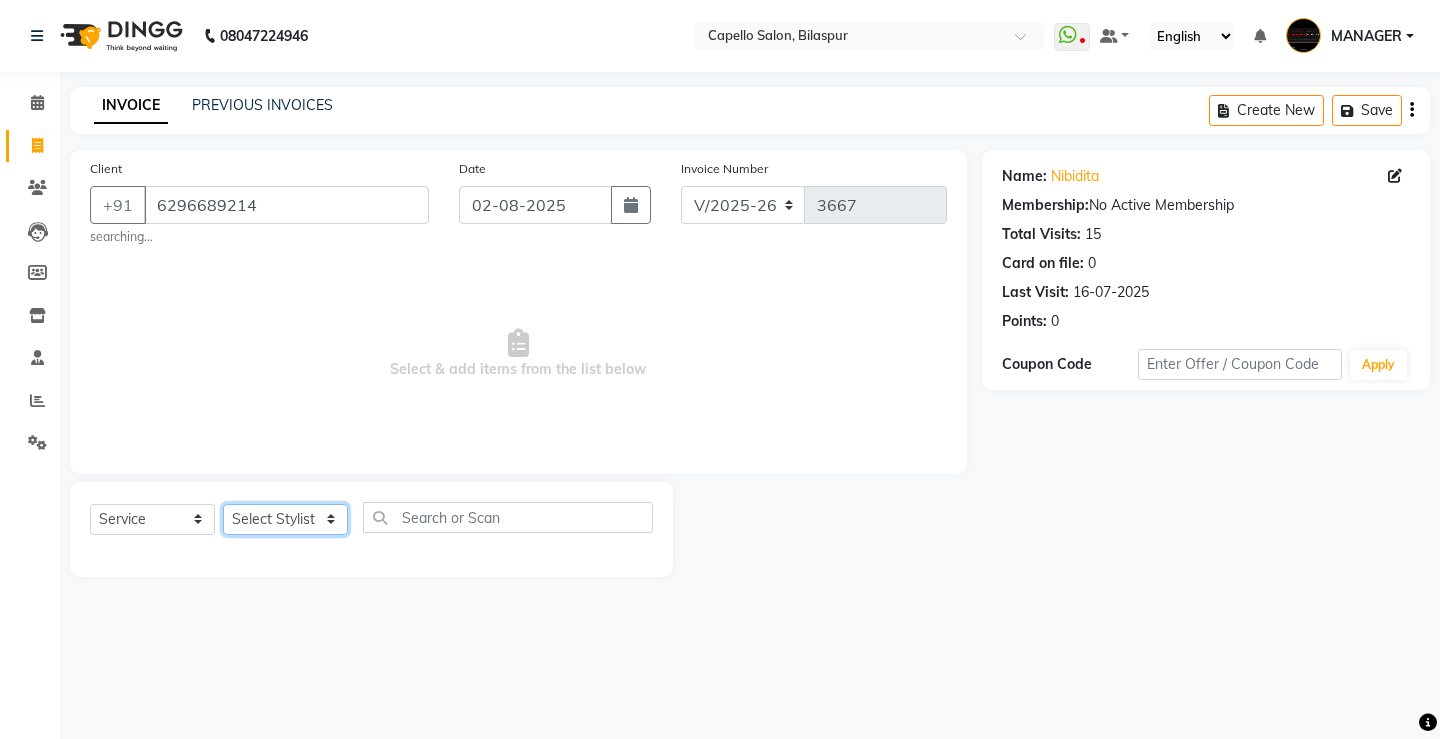 drag, startPoint x: 325, startPoint y: 517, endPoint x: 321, endPoint y: 506, distance: 11.7046995 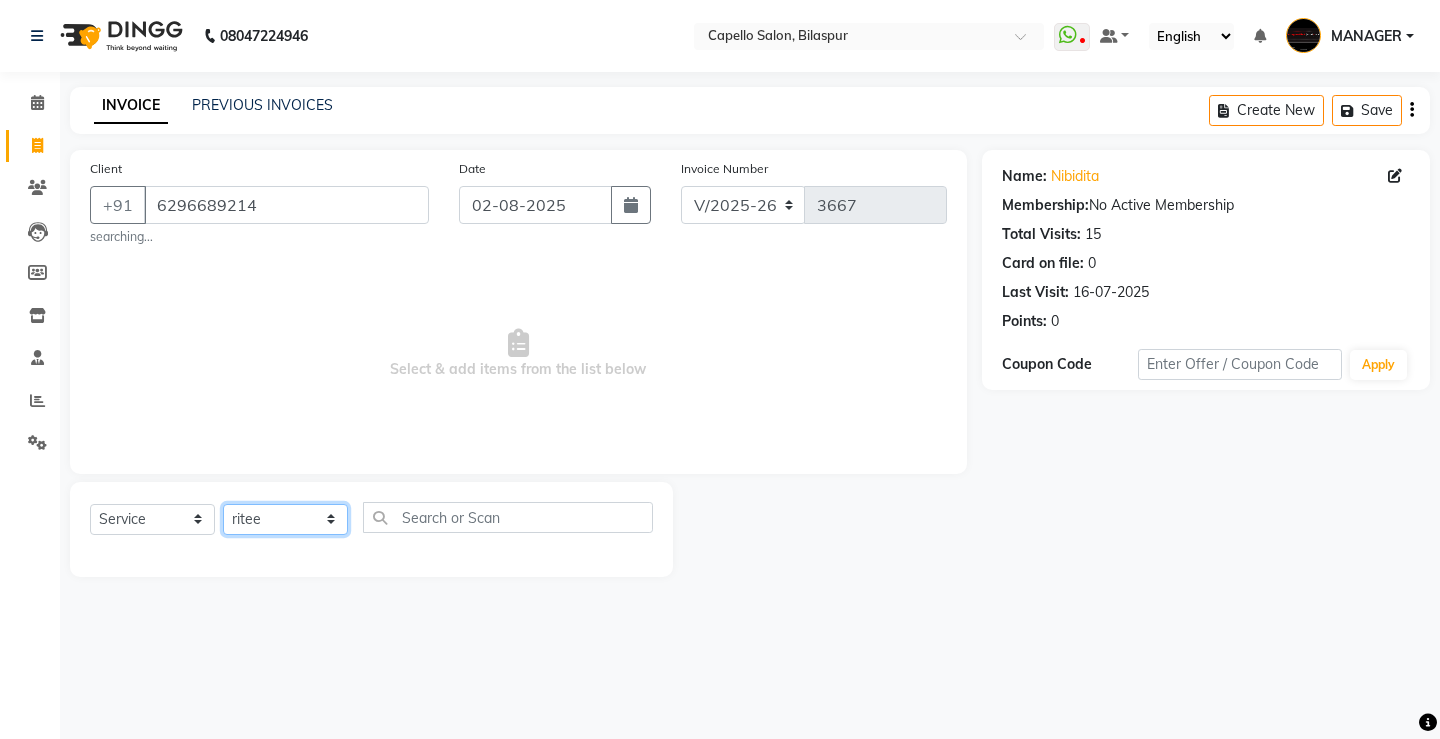 click on "Select Stylist ADMIN AKASH ANJALI khusboo KIRTI KUSHAL MANAGER Manish  RAJESH reshma ritee shailendra SHIVA VISHAL" 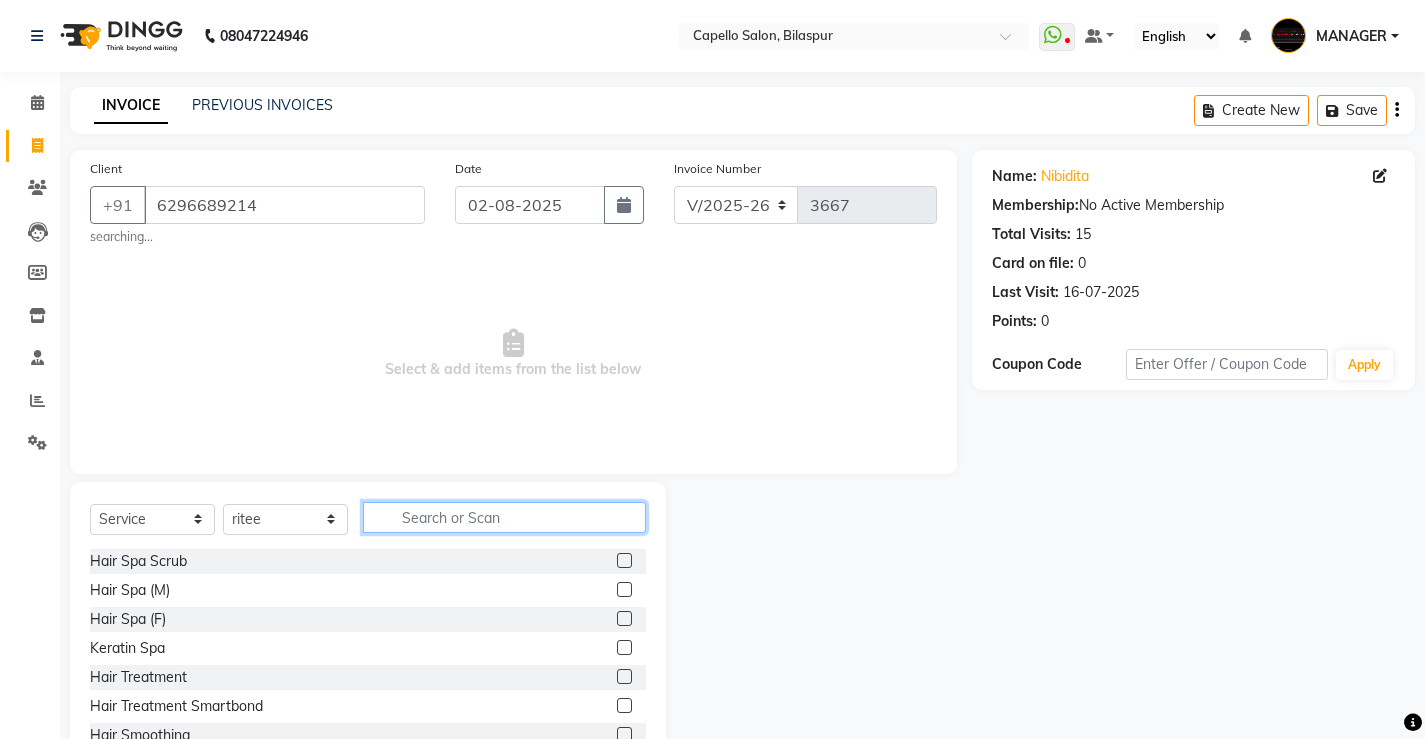click 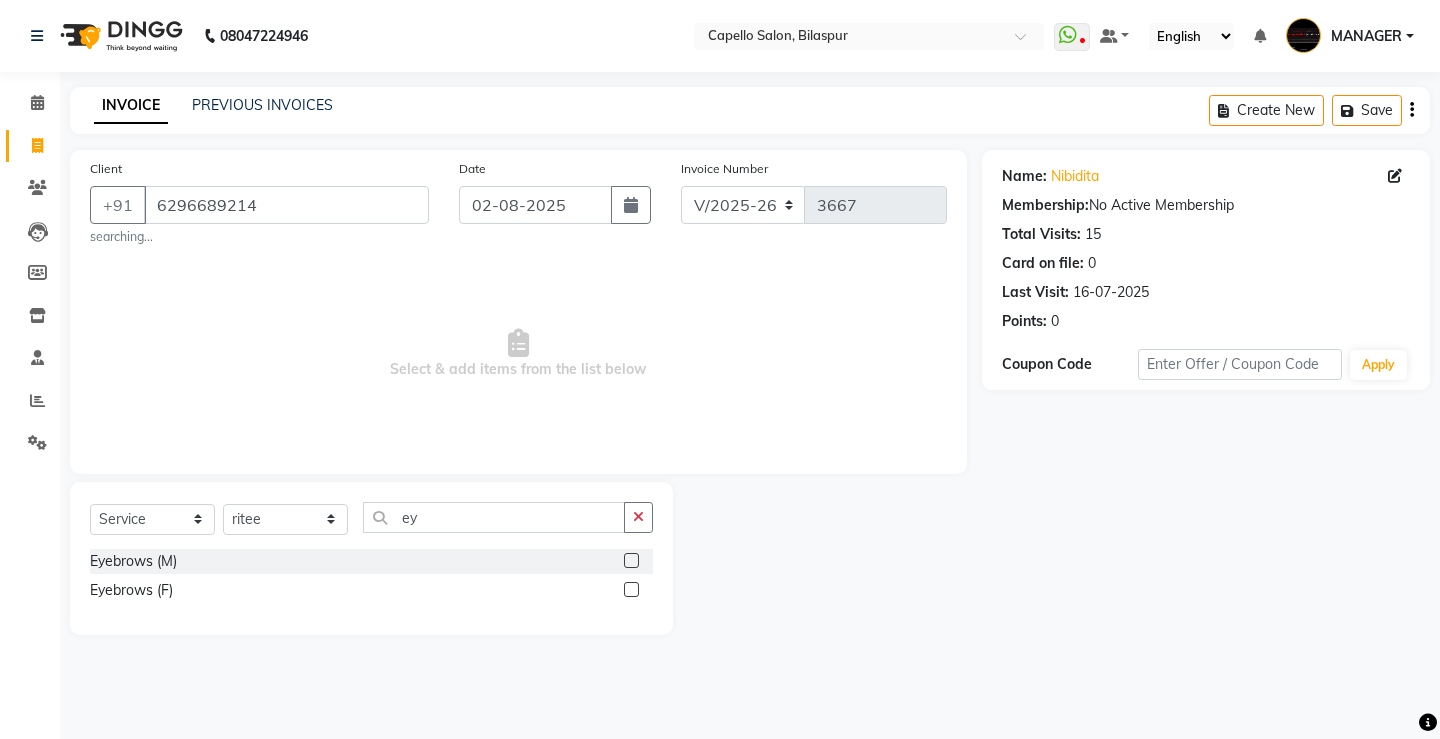 click 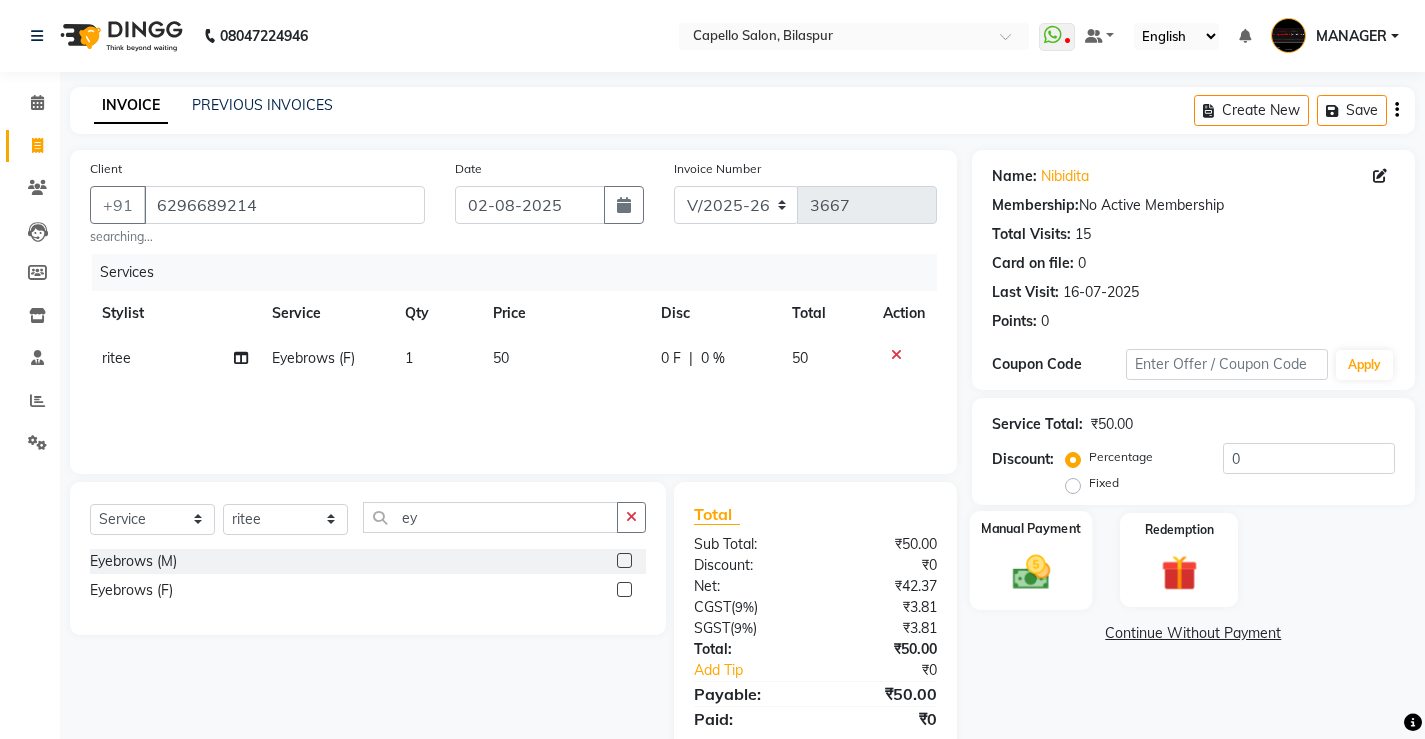 click on "Manual Payment" 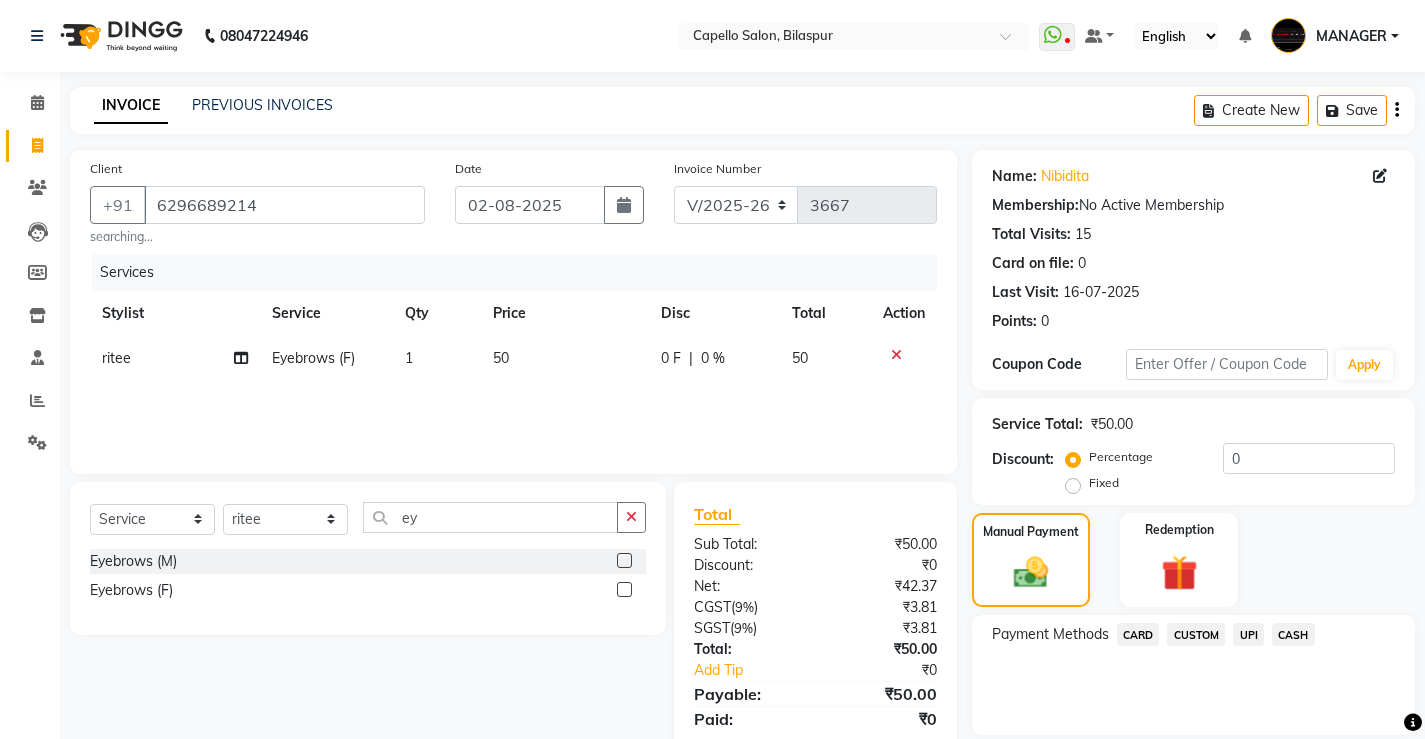 click on "CASH" 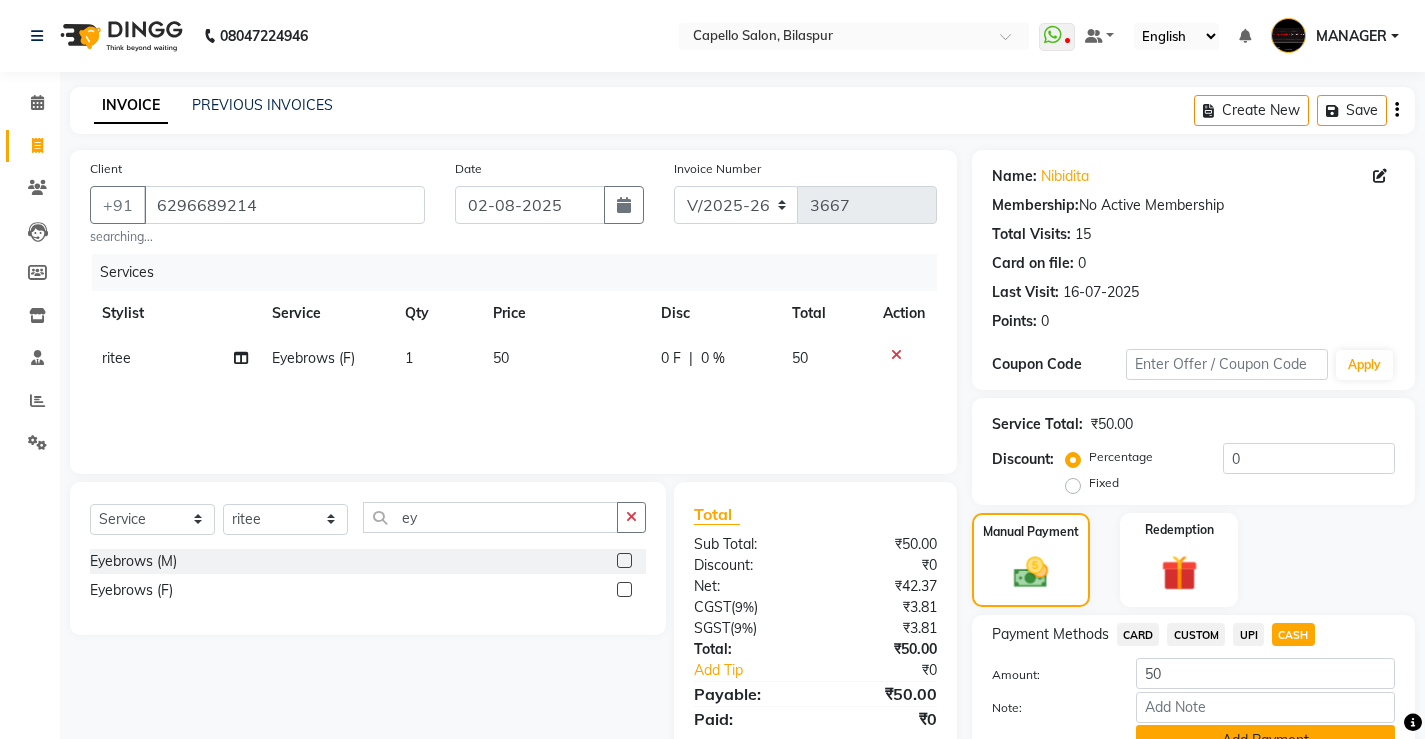 click on "Add Payment" 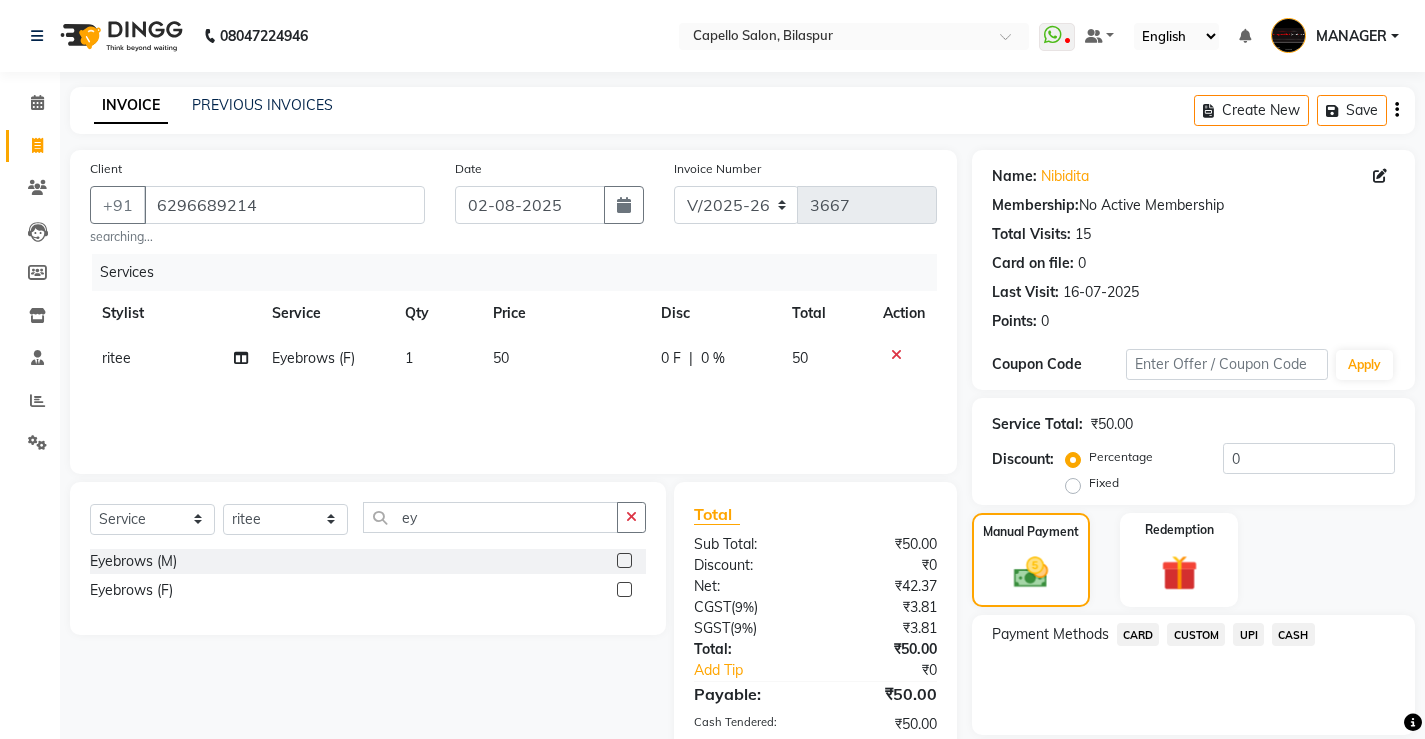 click on "Checkout" 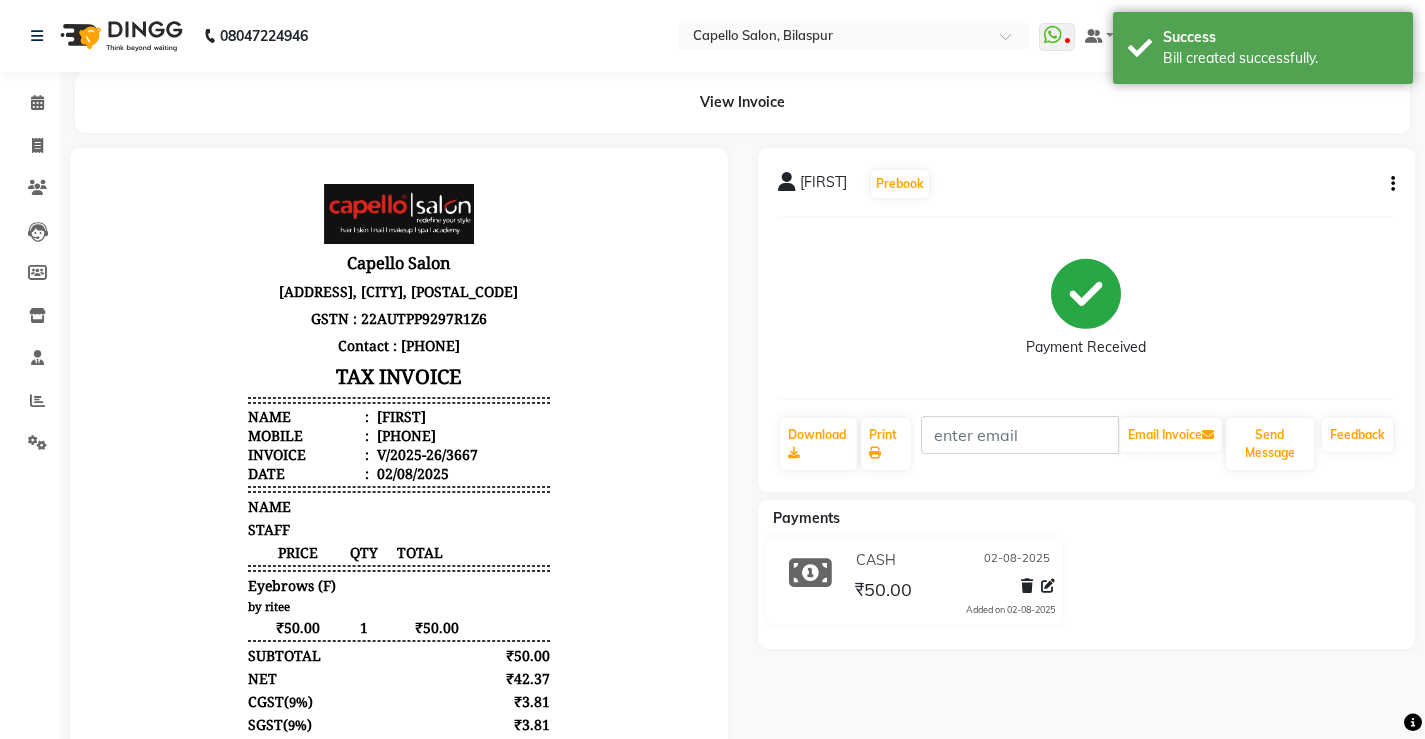 scroll, scrollTop: 0, scrollLeft: 0, axis: both 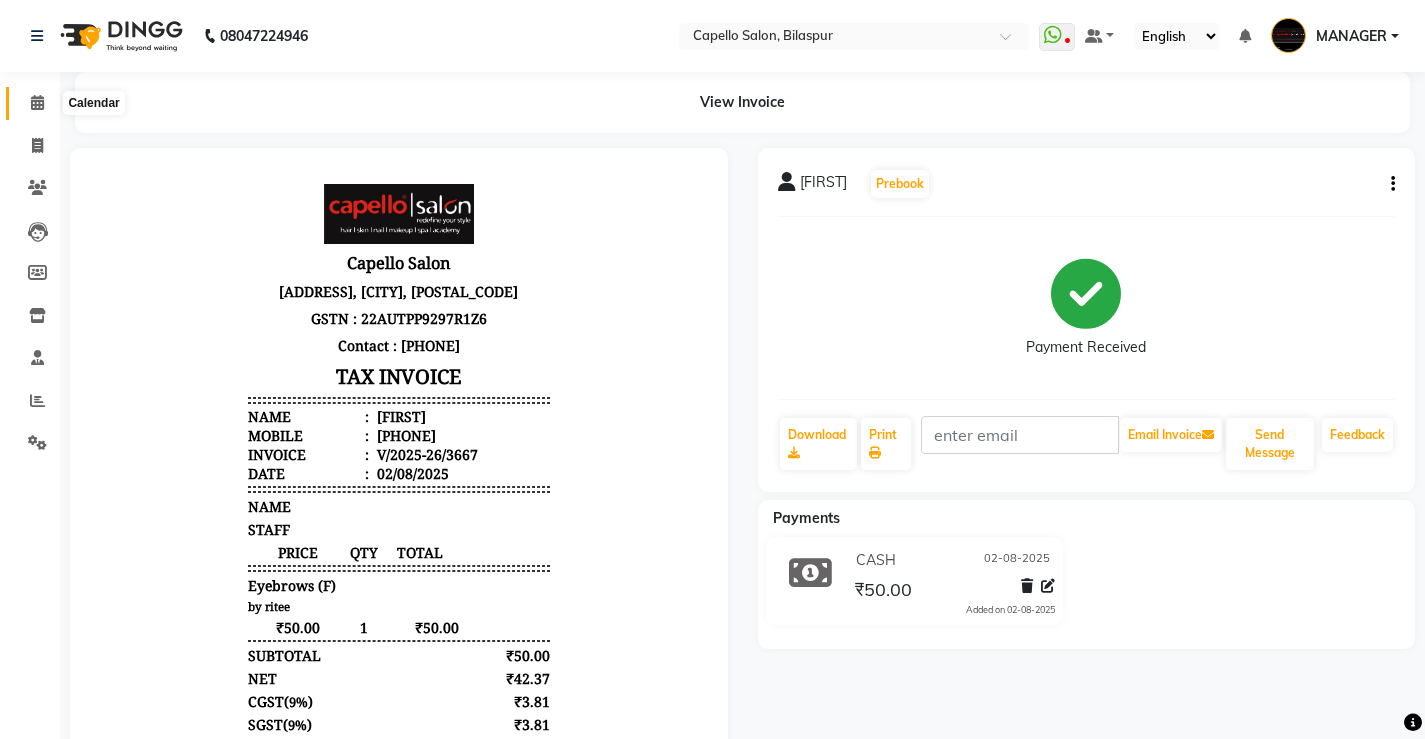 click 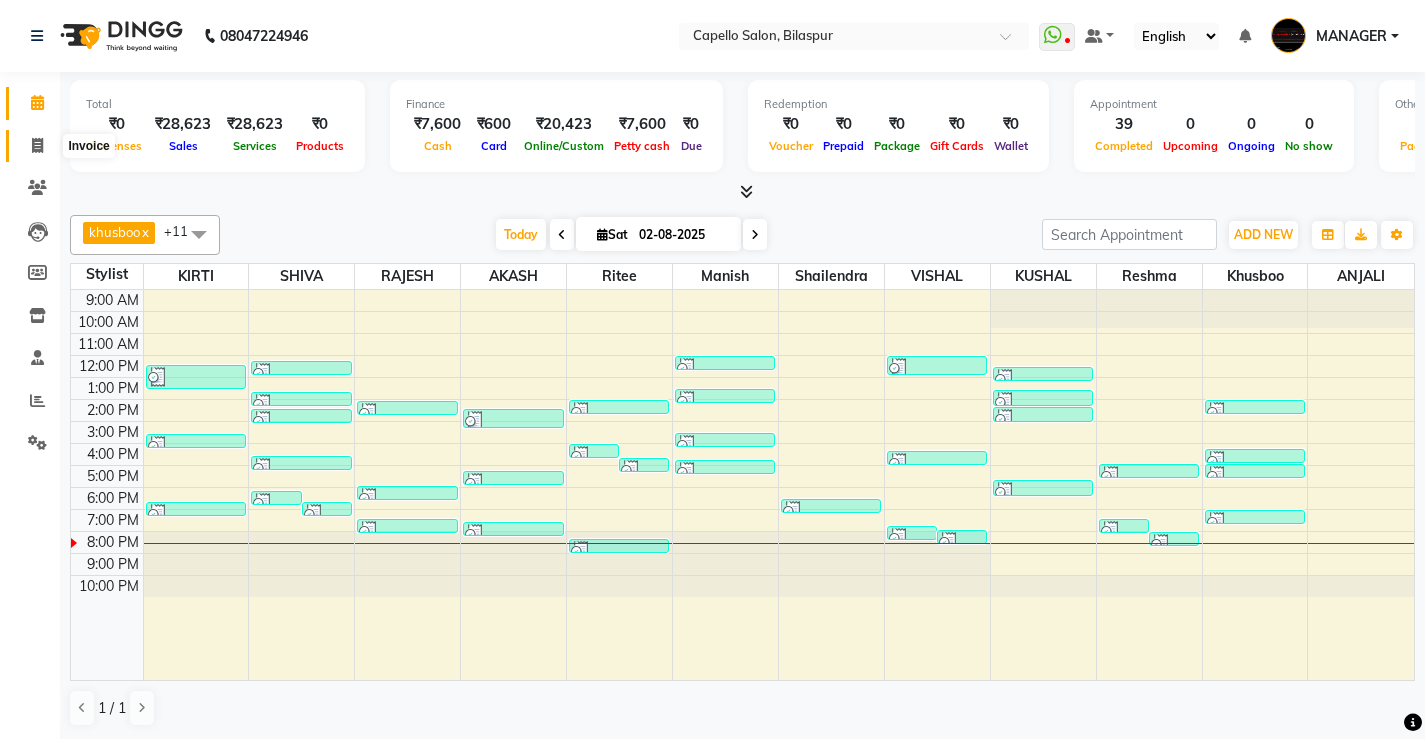 click 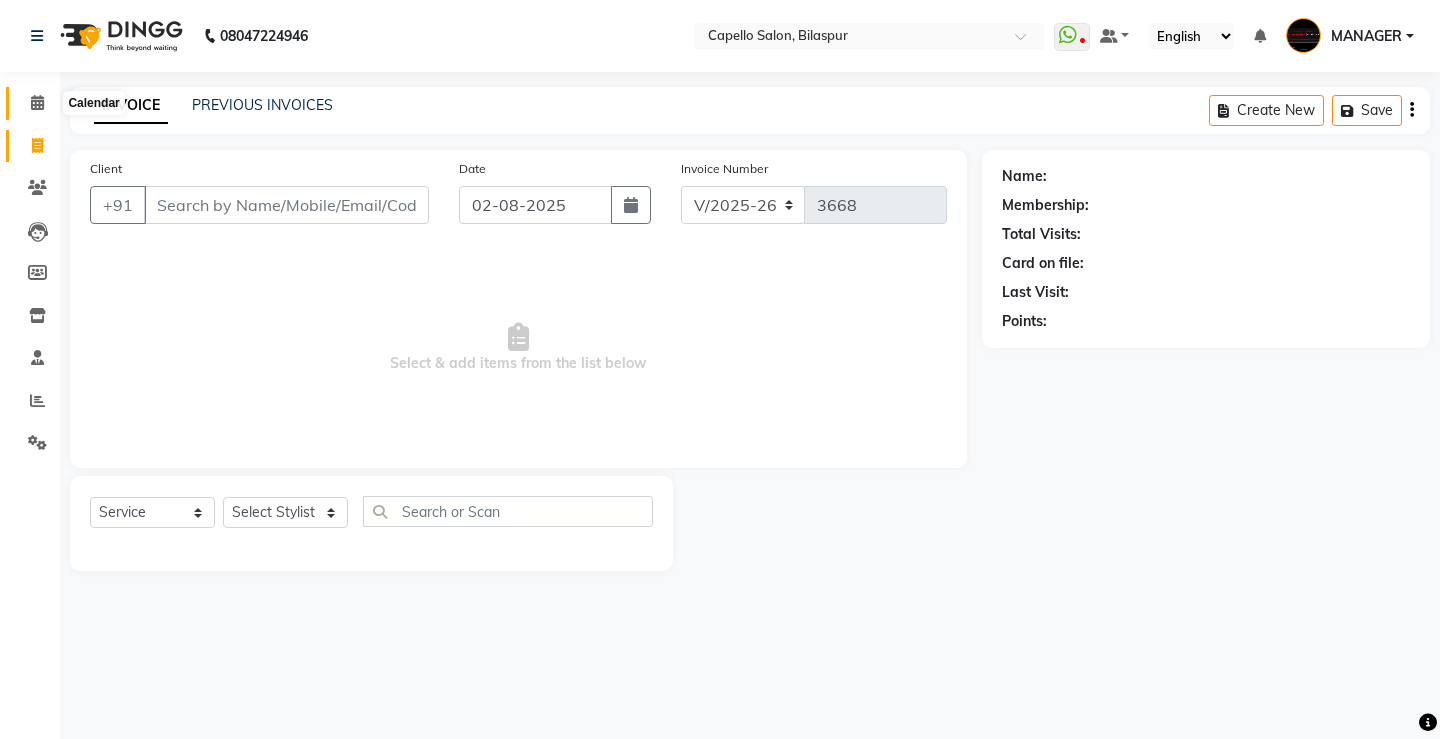 click 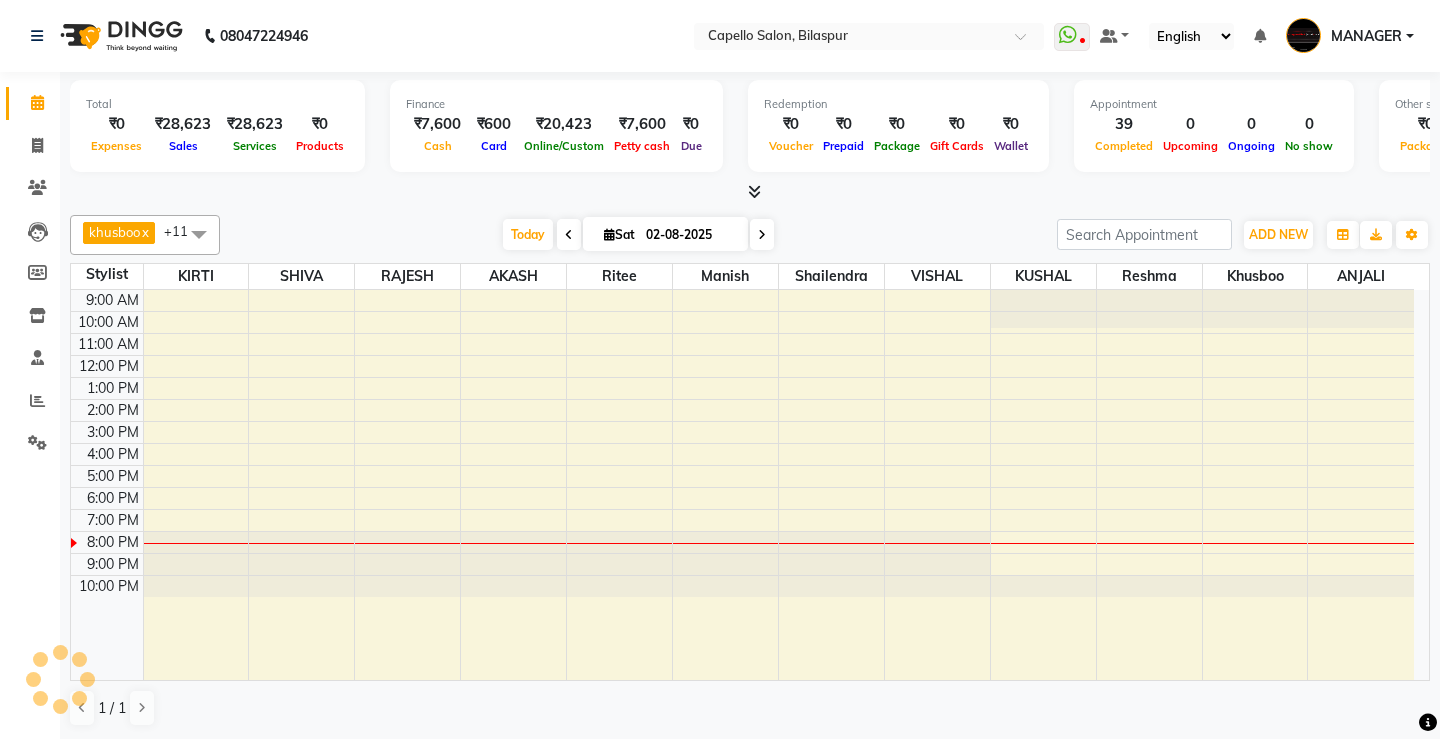 click at bounding box center [754, 191] 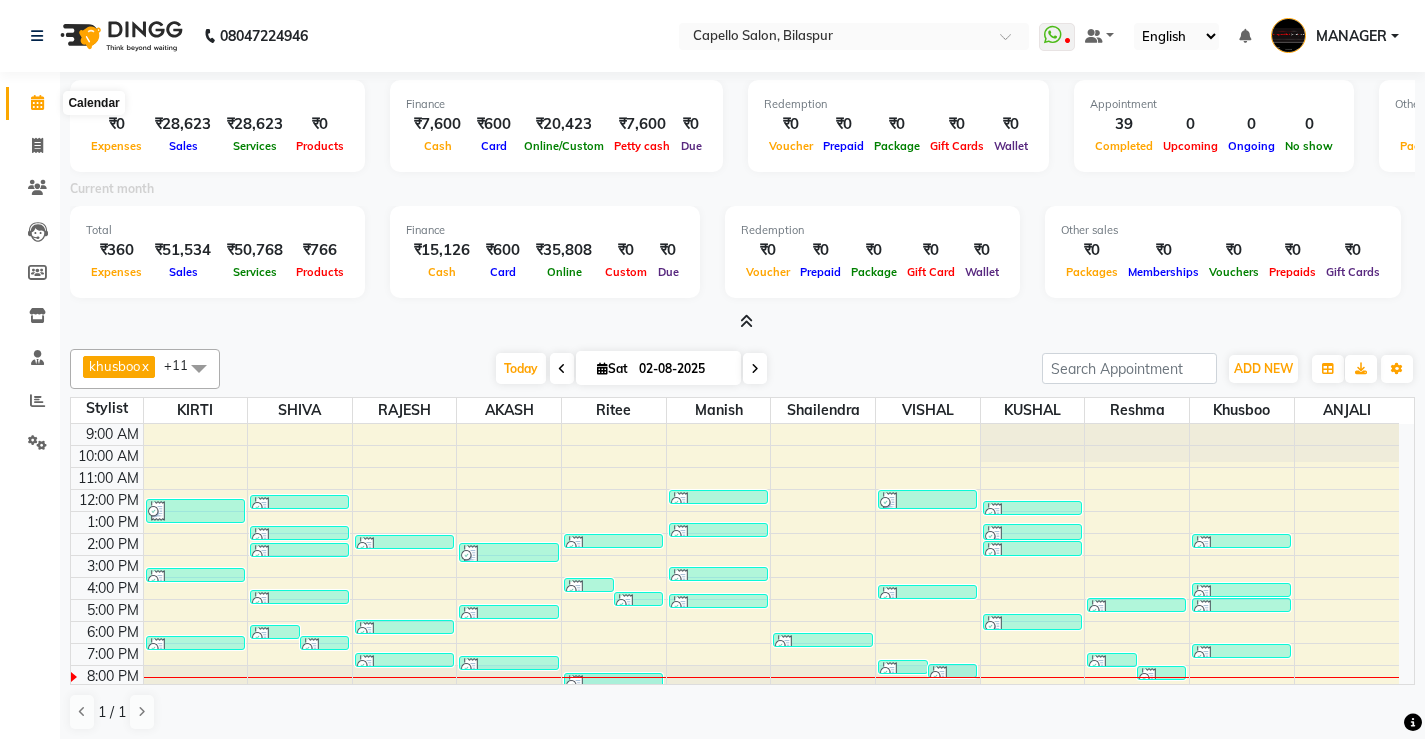 click 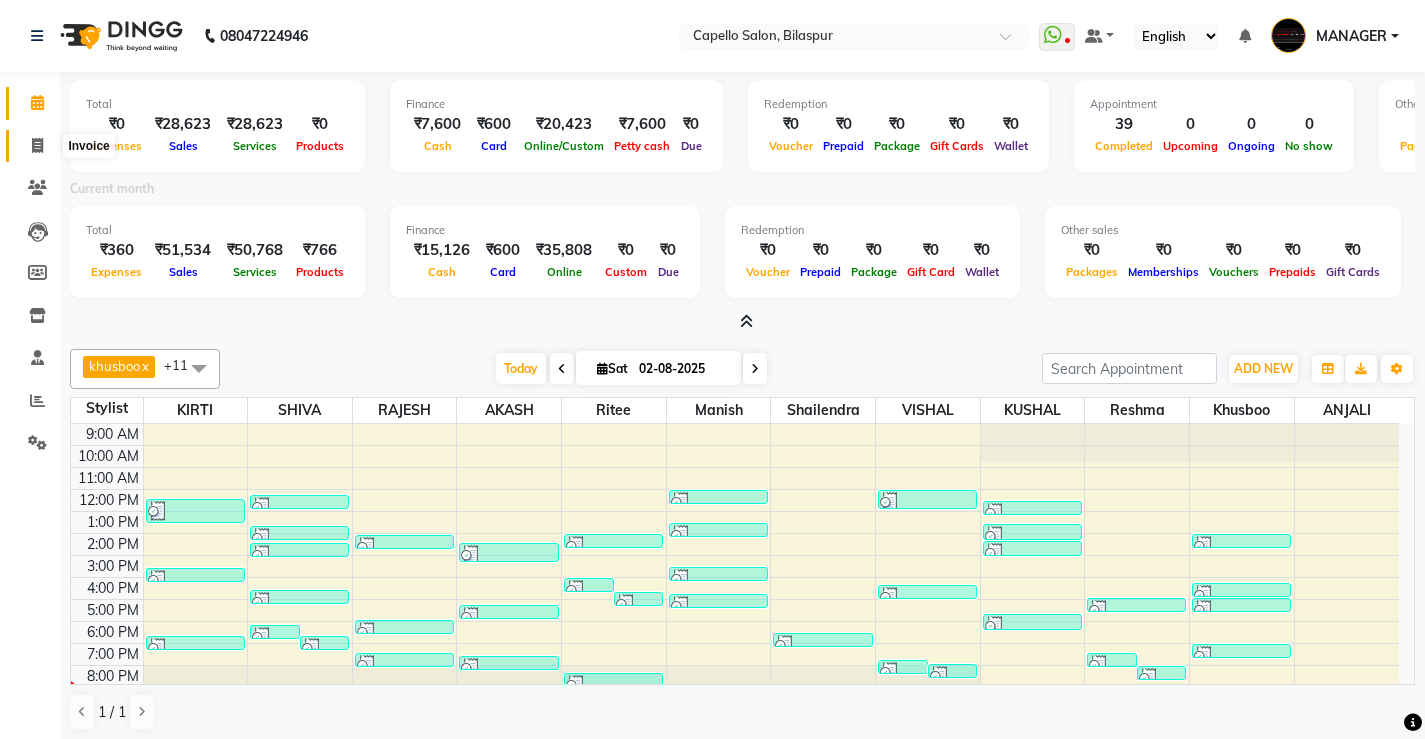 click 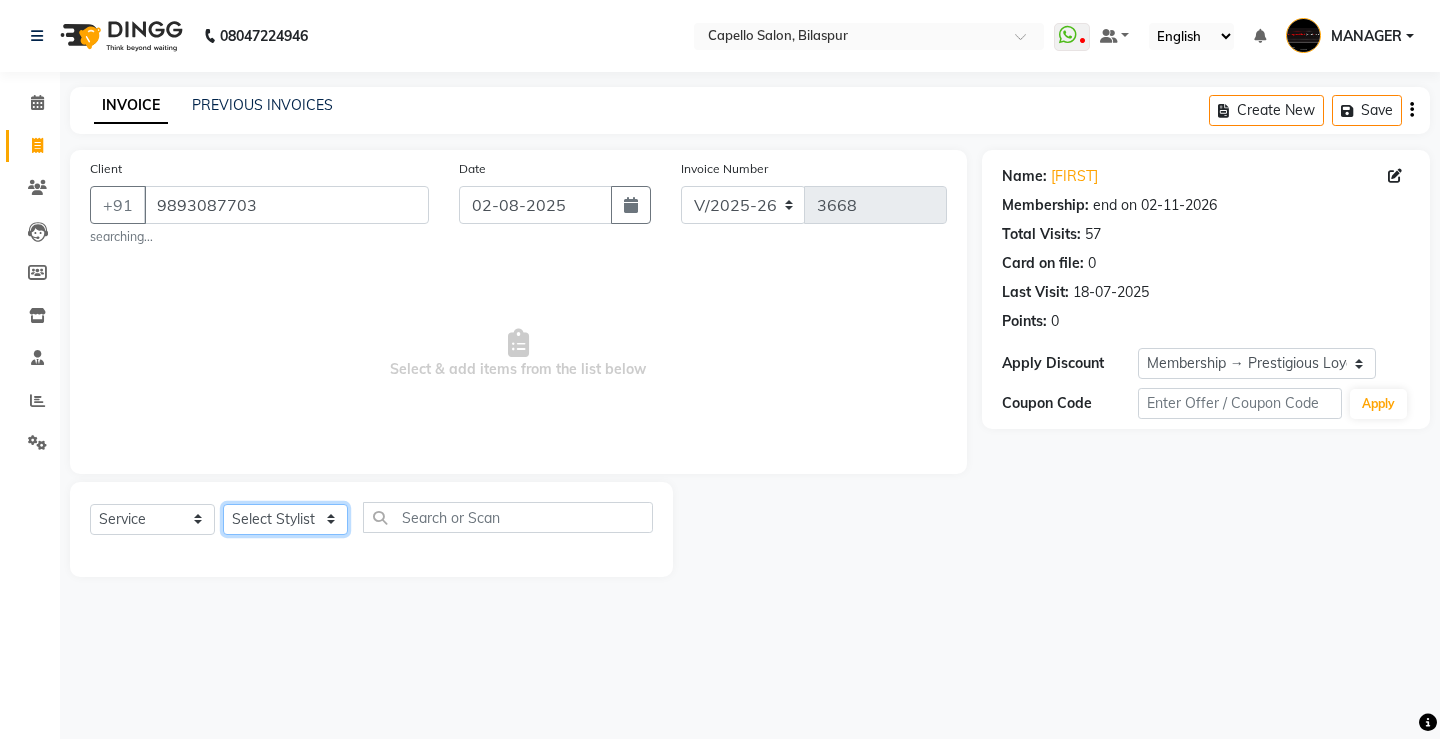 click on "Select Stylist ADMIN AKASH ANJALI khusboo KIRTI KUSHAL MANAGER Manish  RAJESH reshma ritee shailendra SHIVA VISHAL" 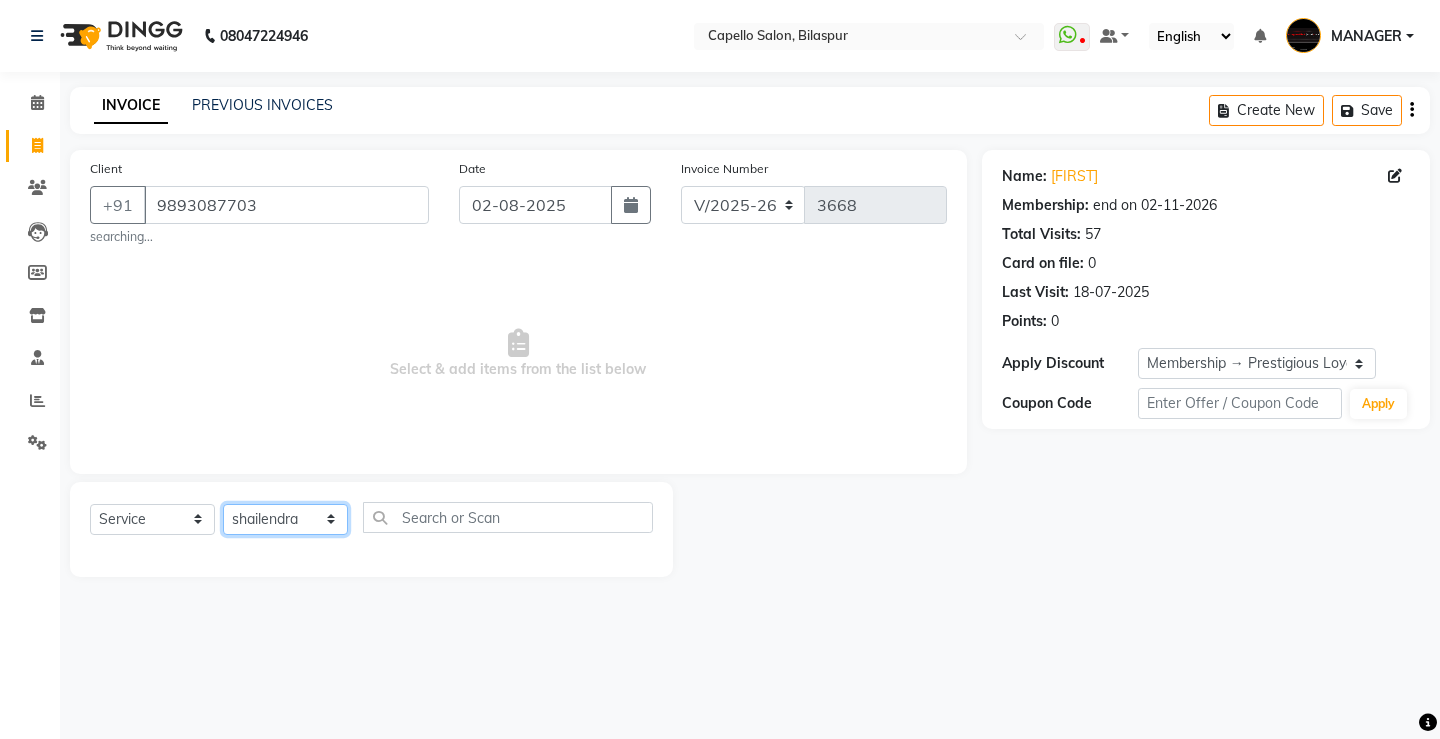 click on "Select Stylist ADMIN AKASH ANJALI khusboo KIRTI KUSHAL MANAGER Manish  RAJESH reshma ritee shailendra SHIVA VISHAL" 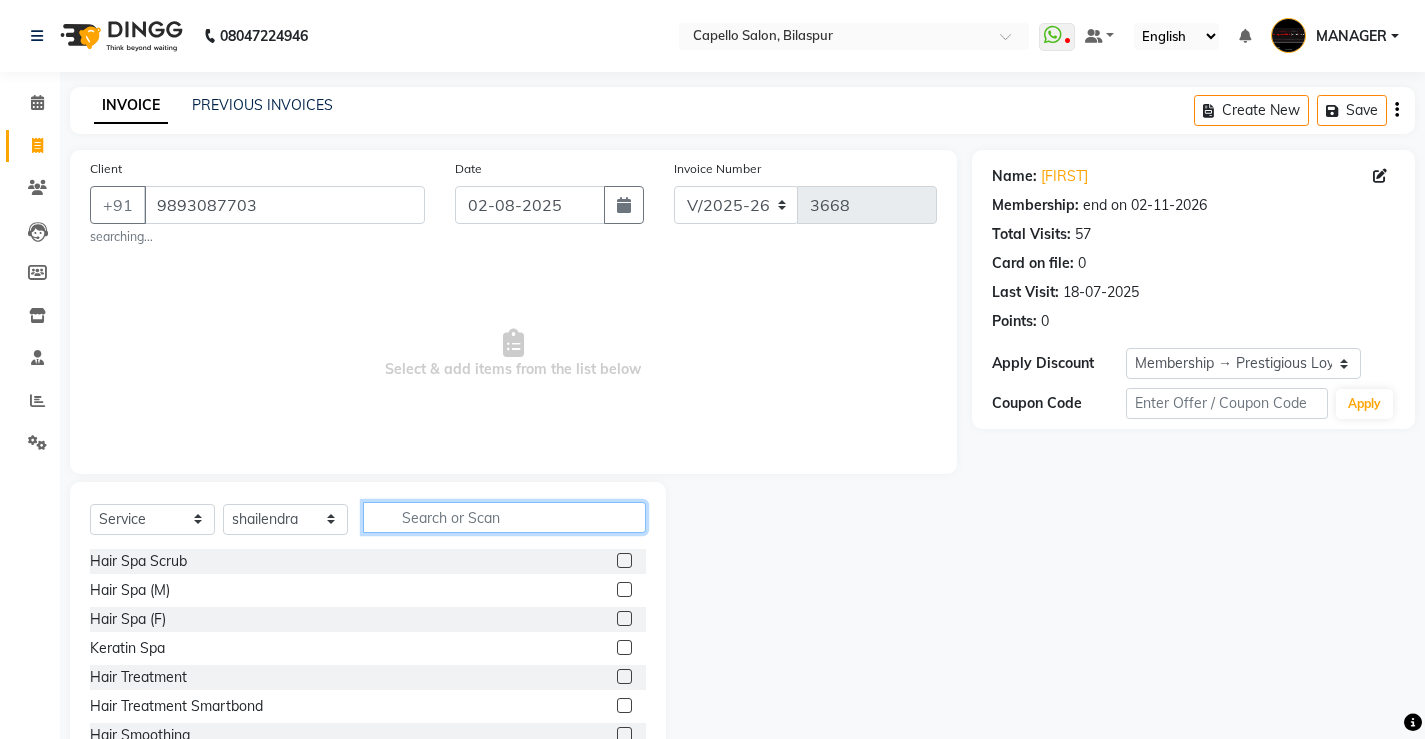click 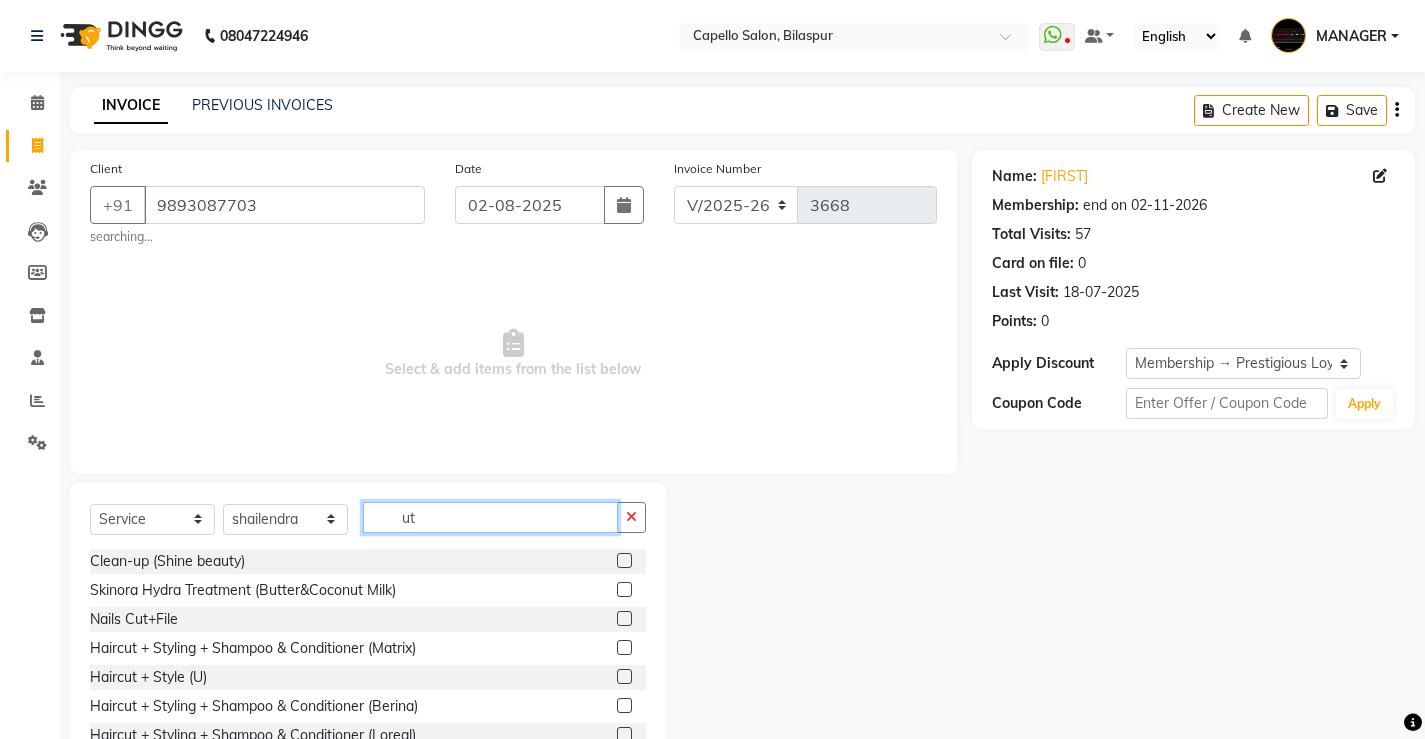 scroll, scrollTop: 100, scrollLeft: 0, axis: vertical 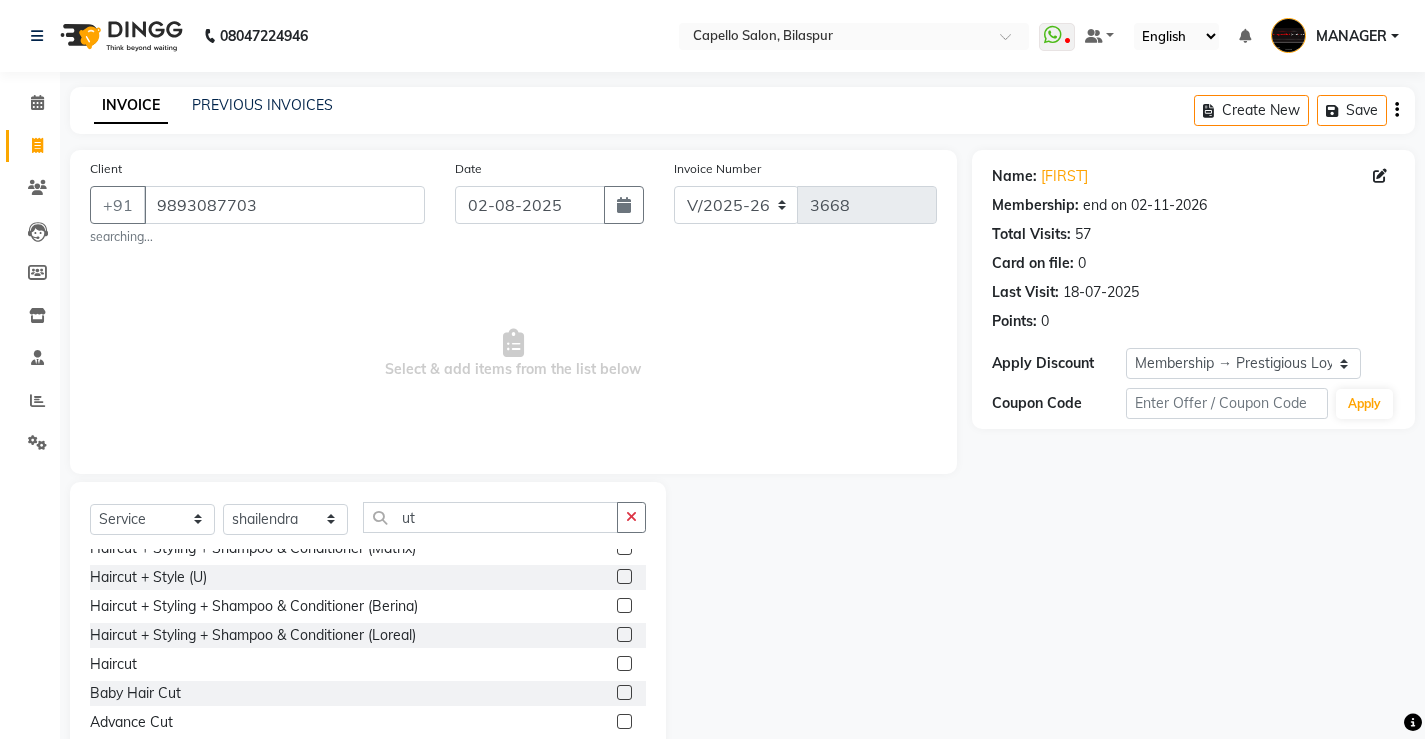 click 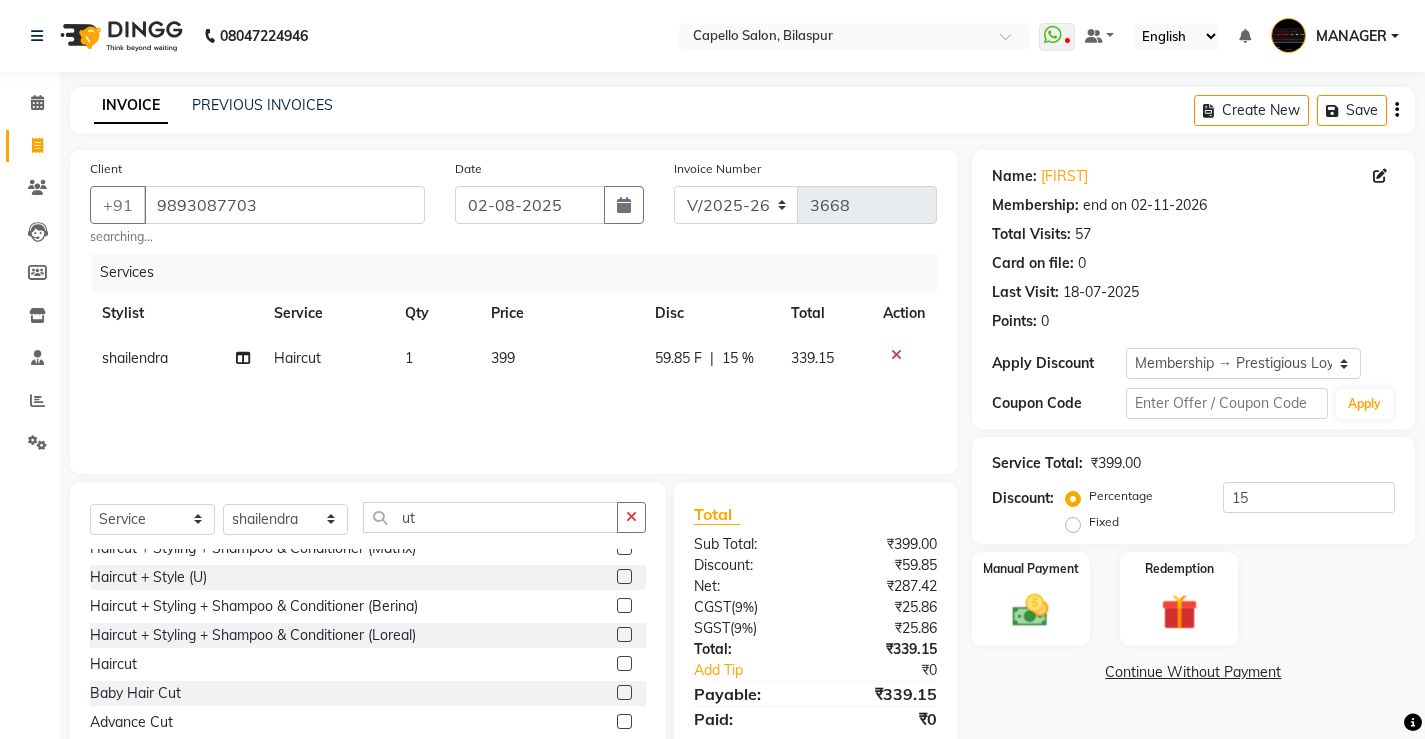 click on "399" 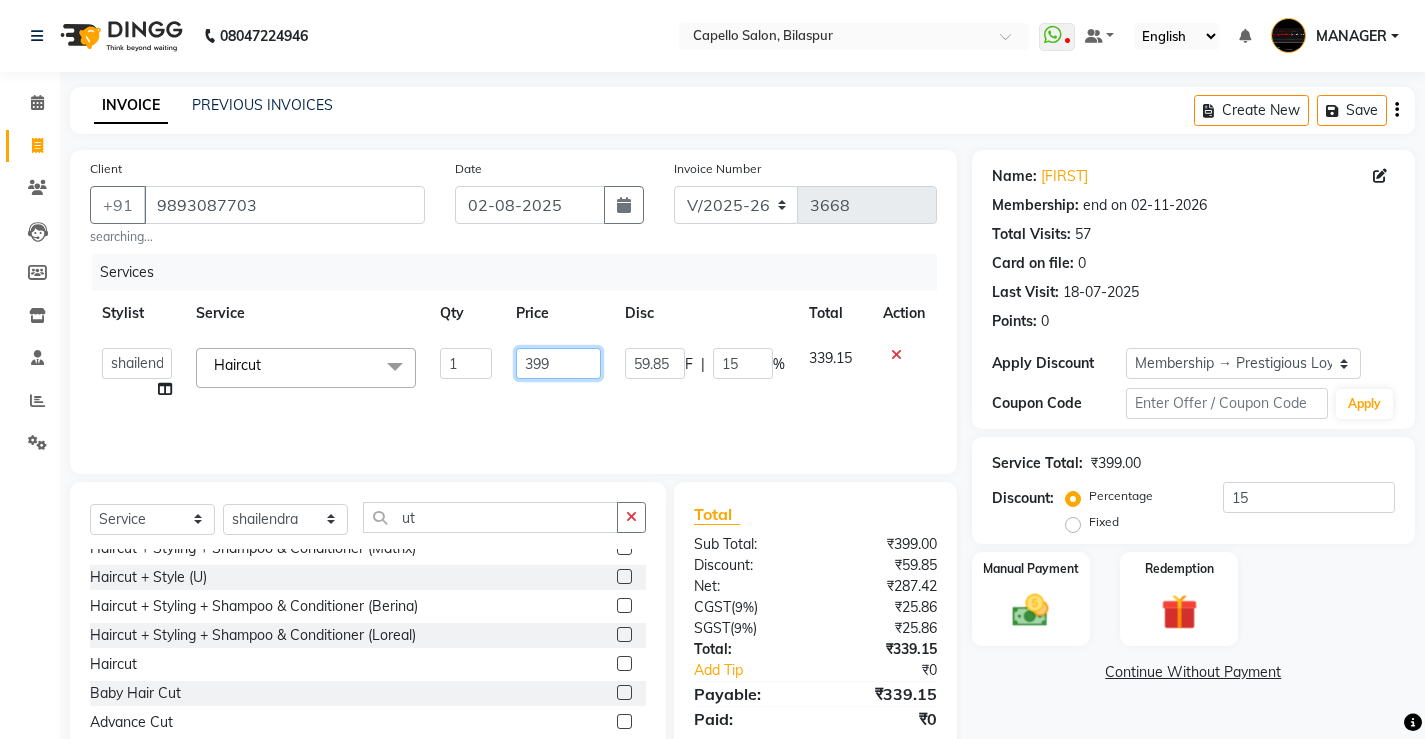 click on "399" 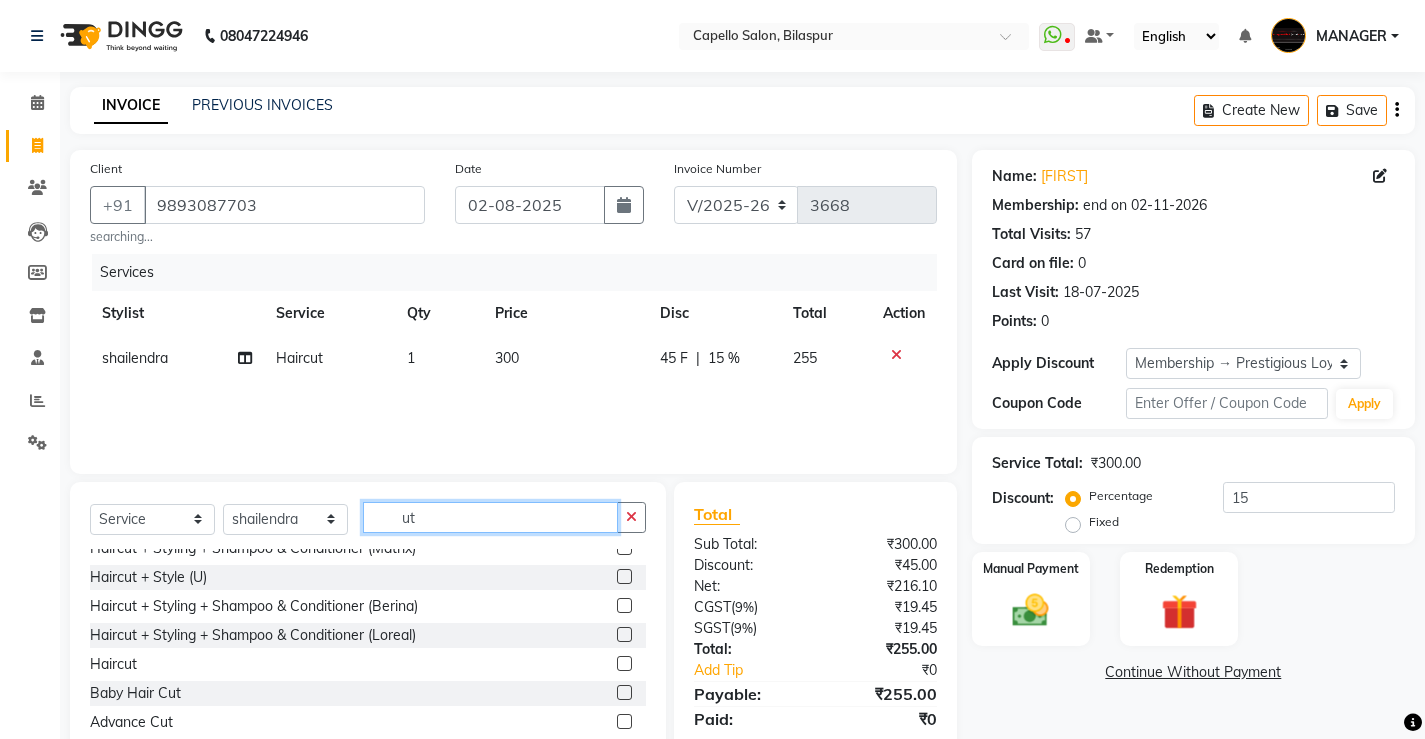 drag, startPoint x: 477, startPoint y: 505, endPoint x: 369, endPoint y: 540, distance: 113.52973 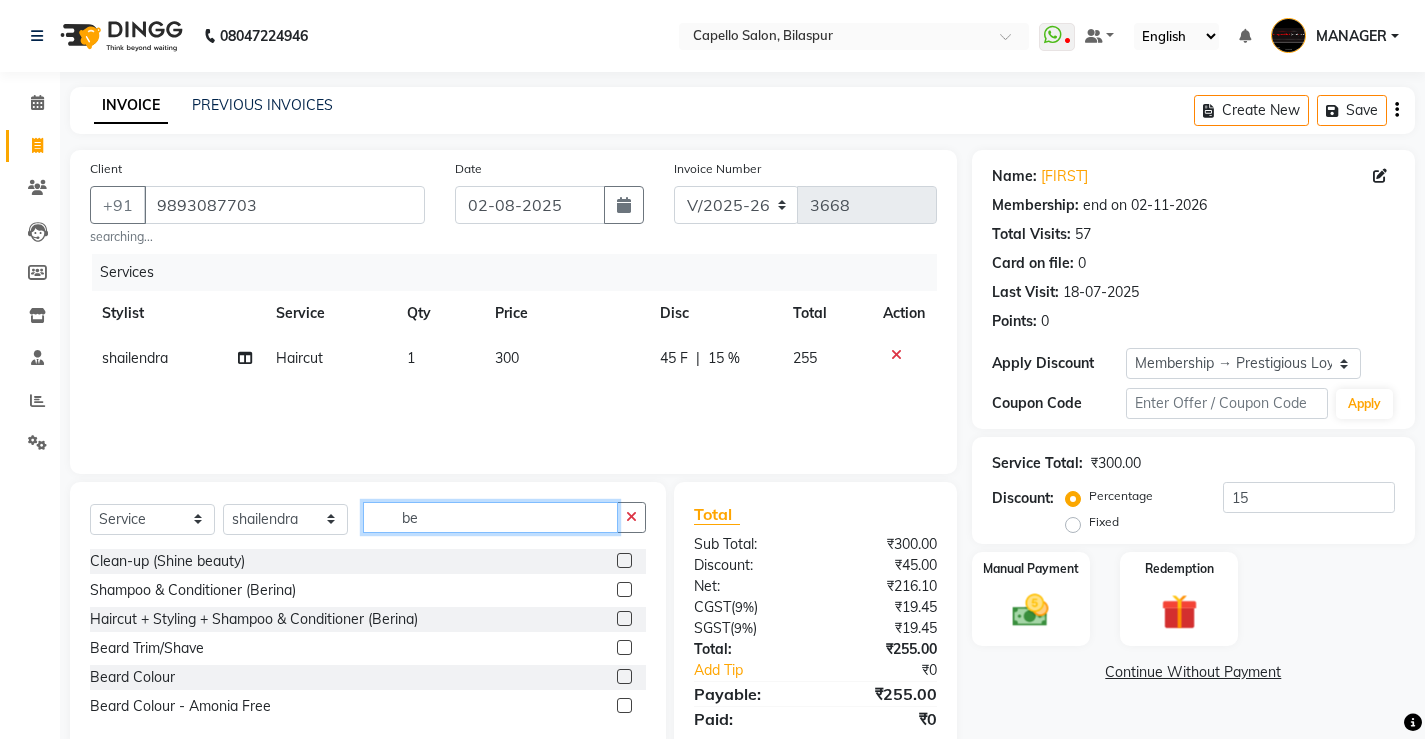 scroll, scrollTop: 0, scrollLeft: 0, axis: both 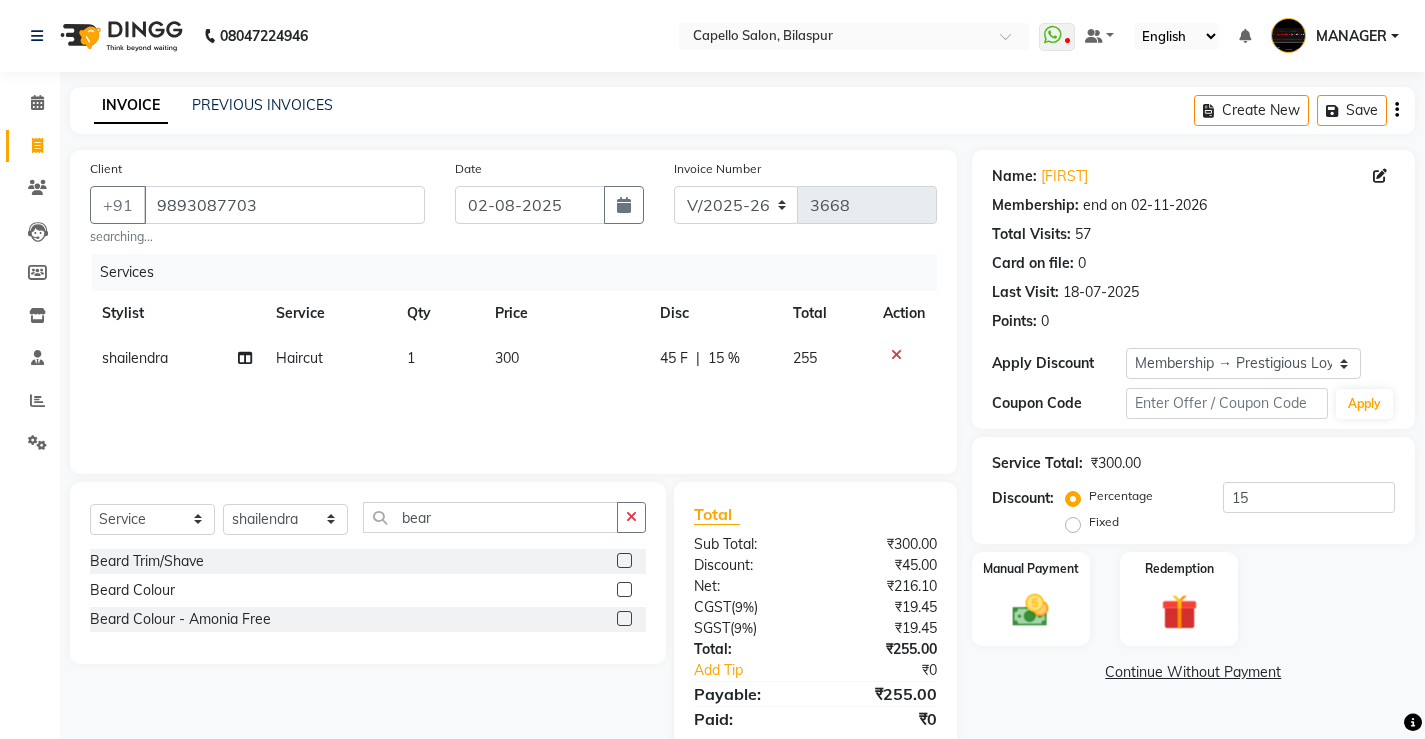 click 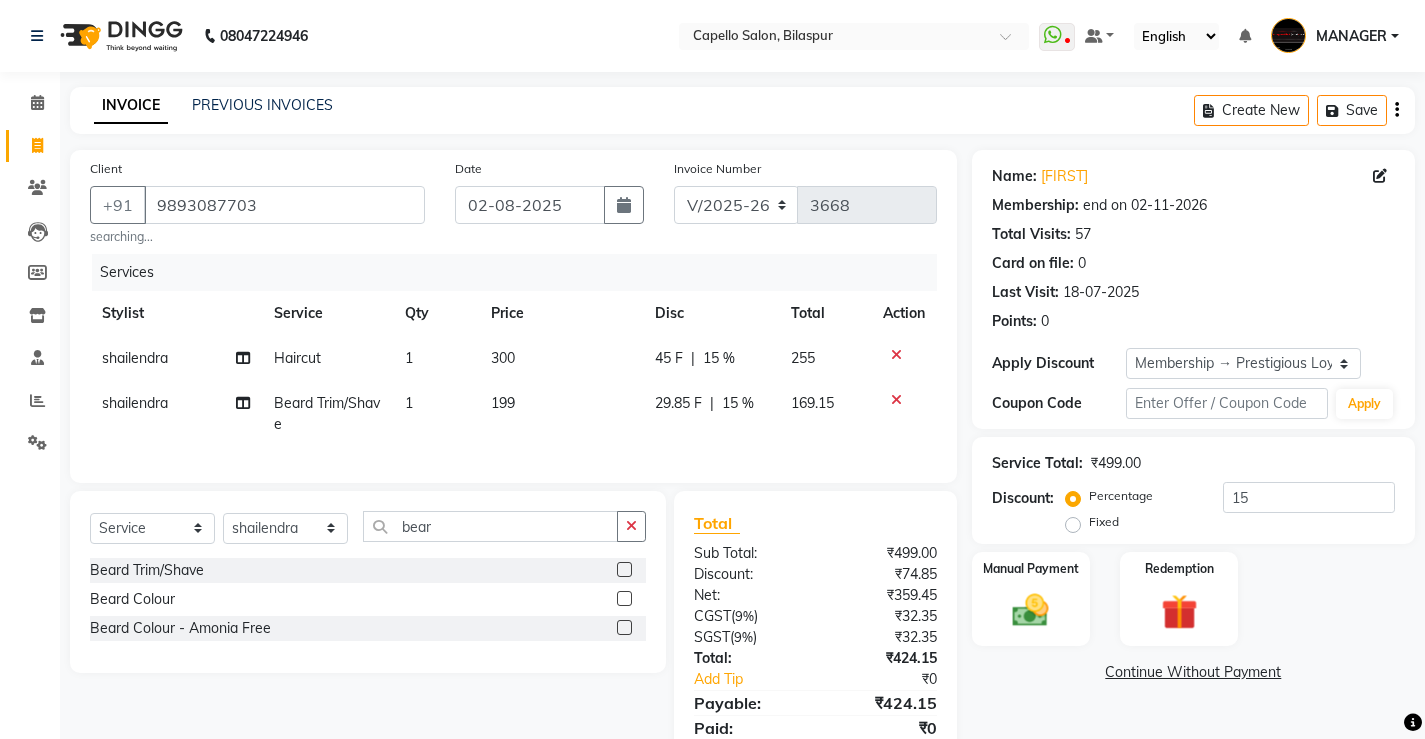 click on "199" 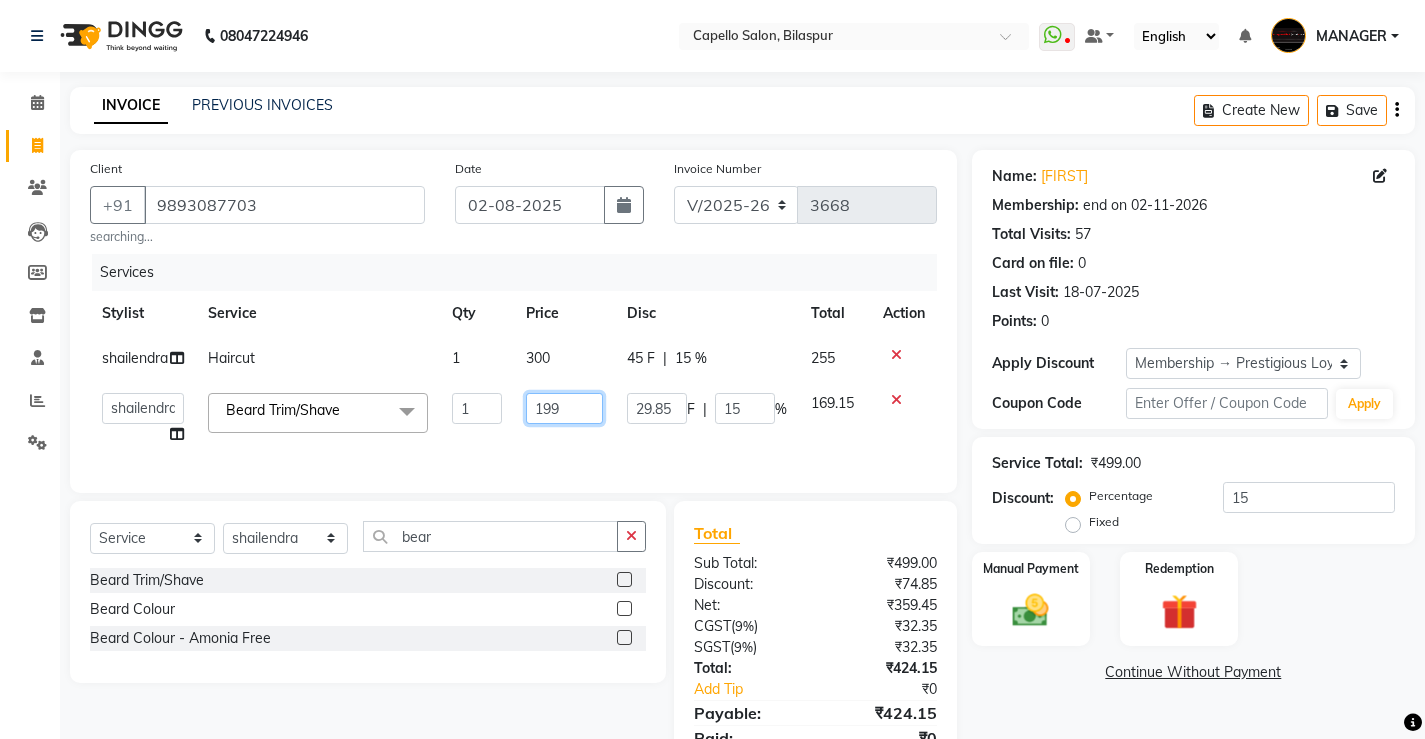 click on "199" 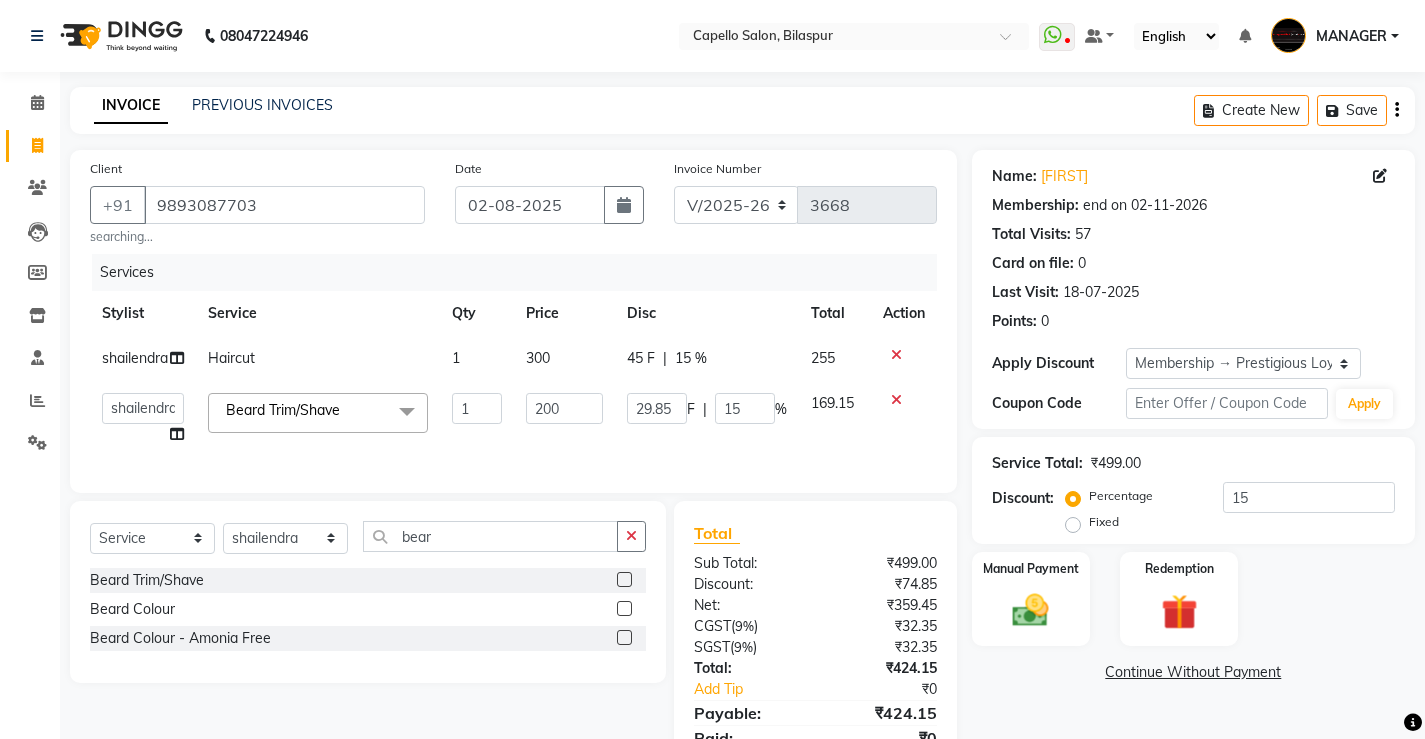 click on "ADMIN   [FIRST]   [FIRST]   [FIRST]   [FIRST]   [FIRST]   MANAGER   [FIRST]    [FIRST]   [FIRST]   [FIRST]   [FIRST]   [FIRST]   [FIRST]  Beard Trim/Shave  x Hair Spa Scrub Hair Spa (M) Hair Spa (F) Keratin Spa Hair Treatment Hair Treatment Smartbond Hair Smoothing Hair Straightening Hair Rebonding Hair Keratin Cadiveu Head Massage L Hair Keratin Keramelon Hair Botox Keramelon Scalp Advance (F) Scalp Advance (M) Brillare Anti-Dandruff oil (F) Nanoplastia treatment Brillare Hairfall Control oil (F) Brillare Hairfall Control oil (M) Brillare Anti-Dandruff oil (M) Reflexology (U lux) 1400 Face Bleach Face D-Tan Face Clean Up Clean-up (Shine beauty) Facial Actiblend Glass Facial Mask Signature Facial Deluxe Facial Luxury Facial Magical Facial Premium Facial Royal Treatment Skinora Age Control F Treatment ( Snow Algae&Saffron) Skinora Calming Treatment (Avacado & Oat) Skinora Hydra Treatment (Butter&Coconut Milk) Skinora Mattifying Treatment ( Citron&Seabuck) Skinora Radiance Treatment ( Kakadu& Lakadong) Classic Manicure" 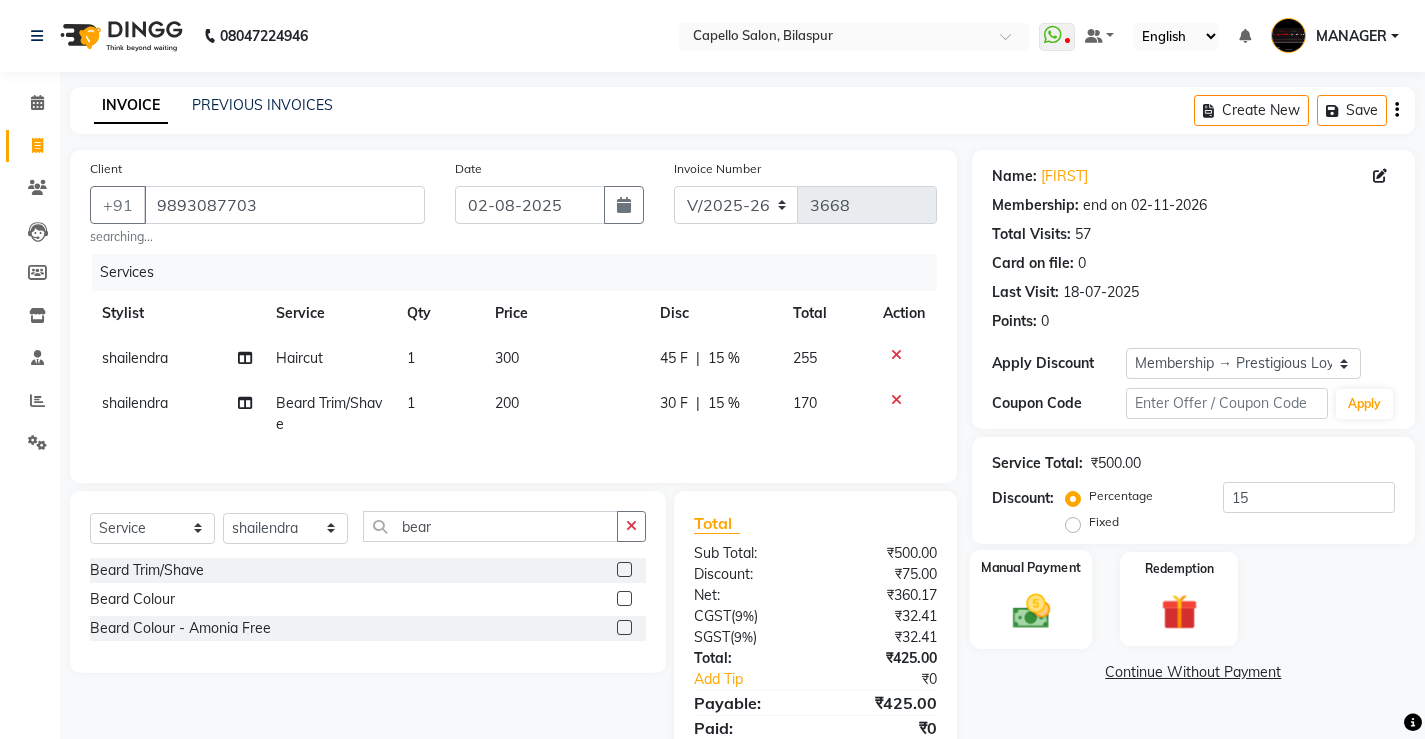 click 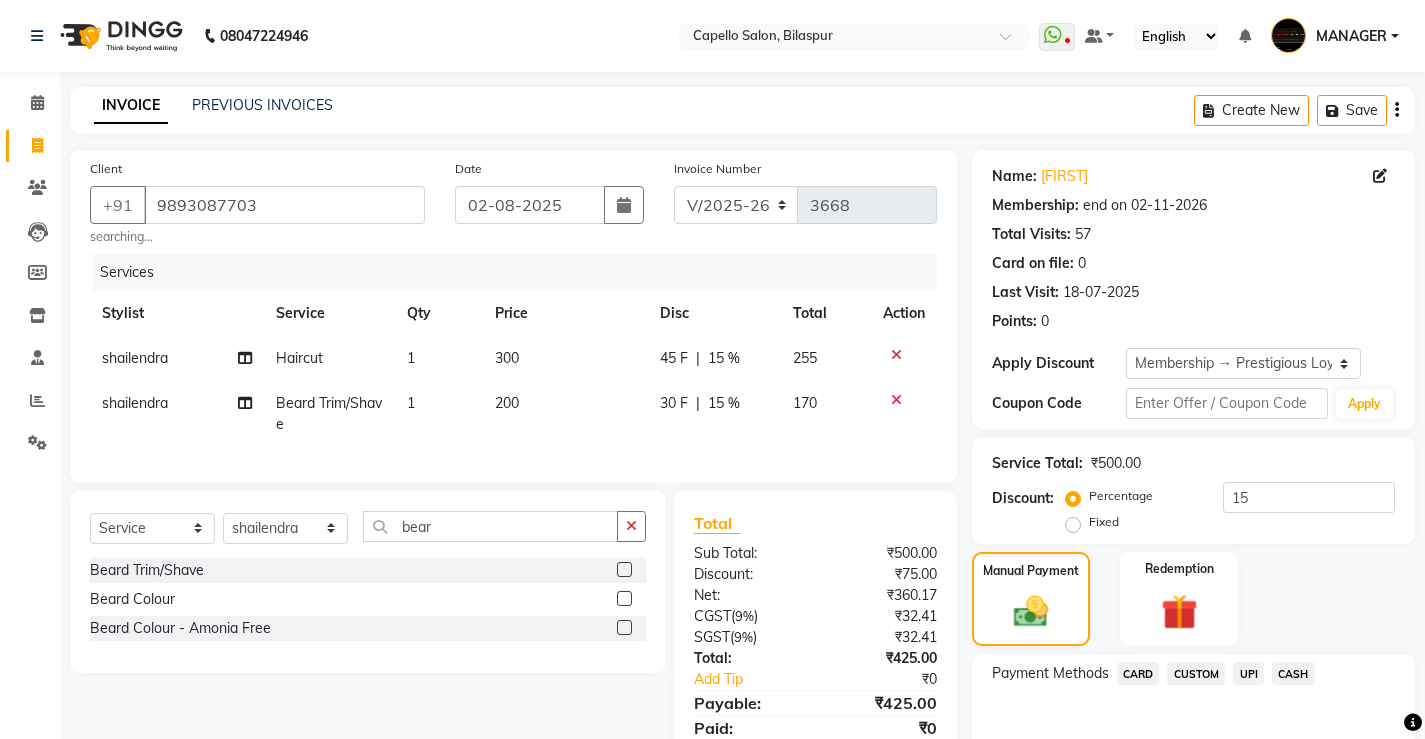 scroll, scrollTop: 91, scrollLeft: 0, axis: vertical 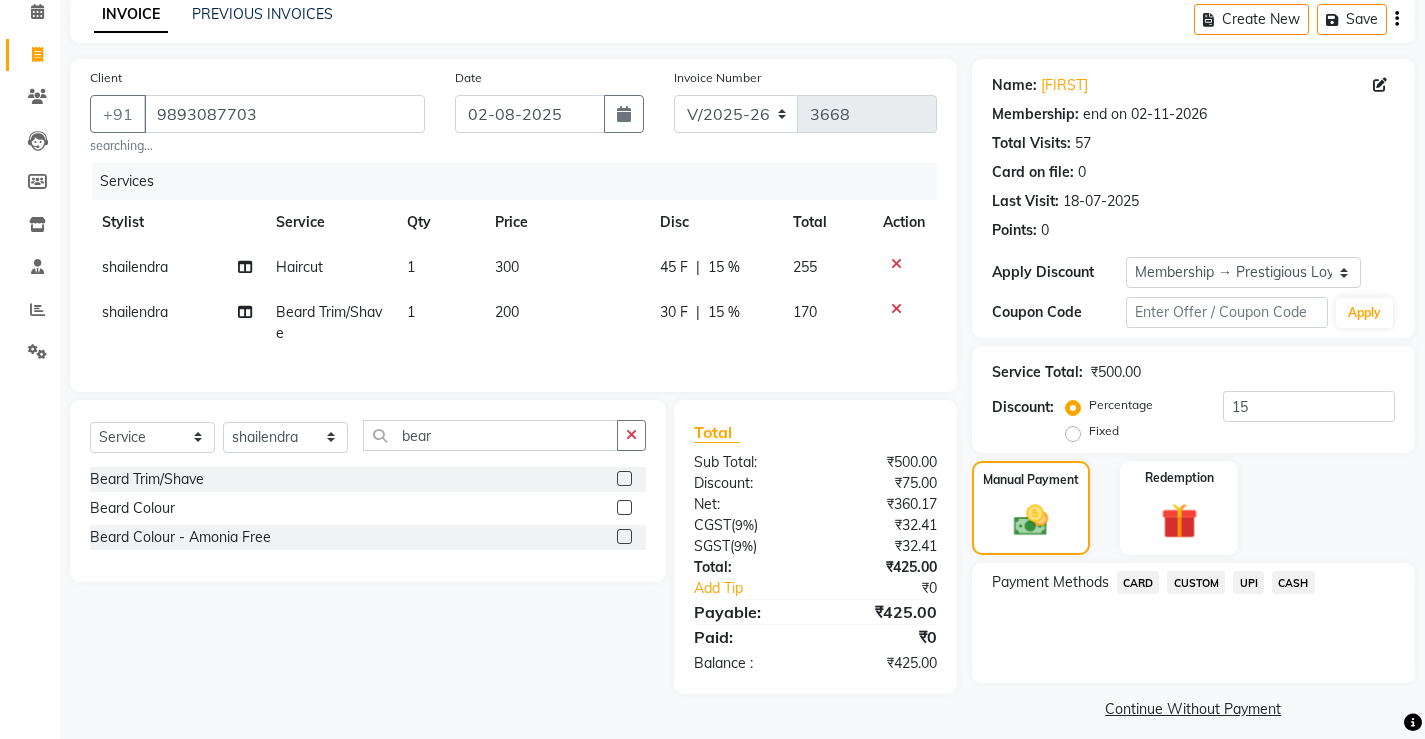 click on "UPI" 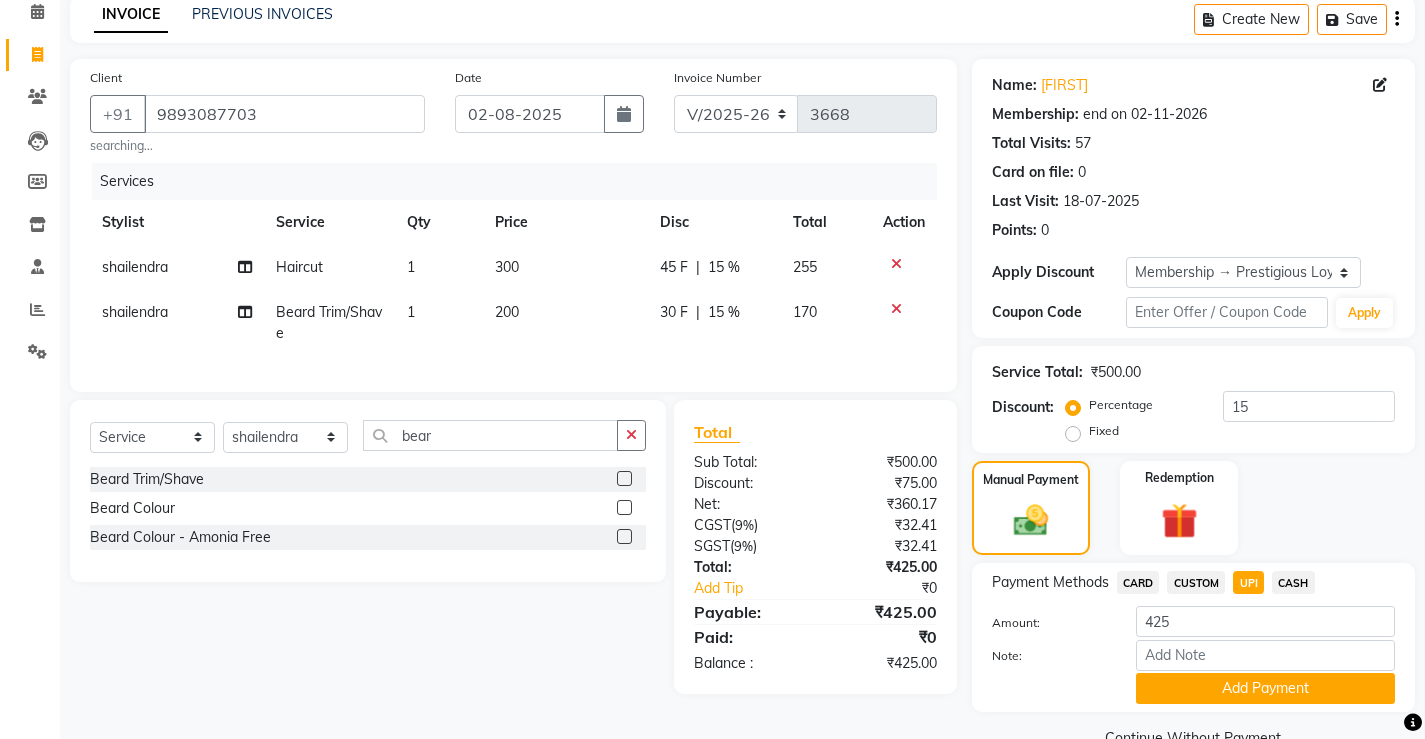 scroll, scrollTop: 135, scrollLeft: 0, axis: vertical 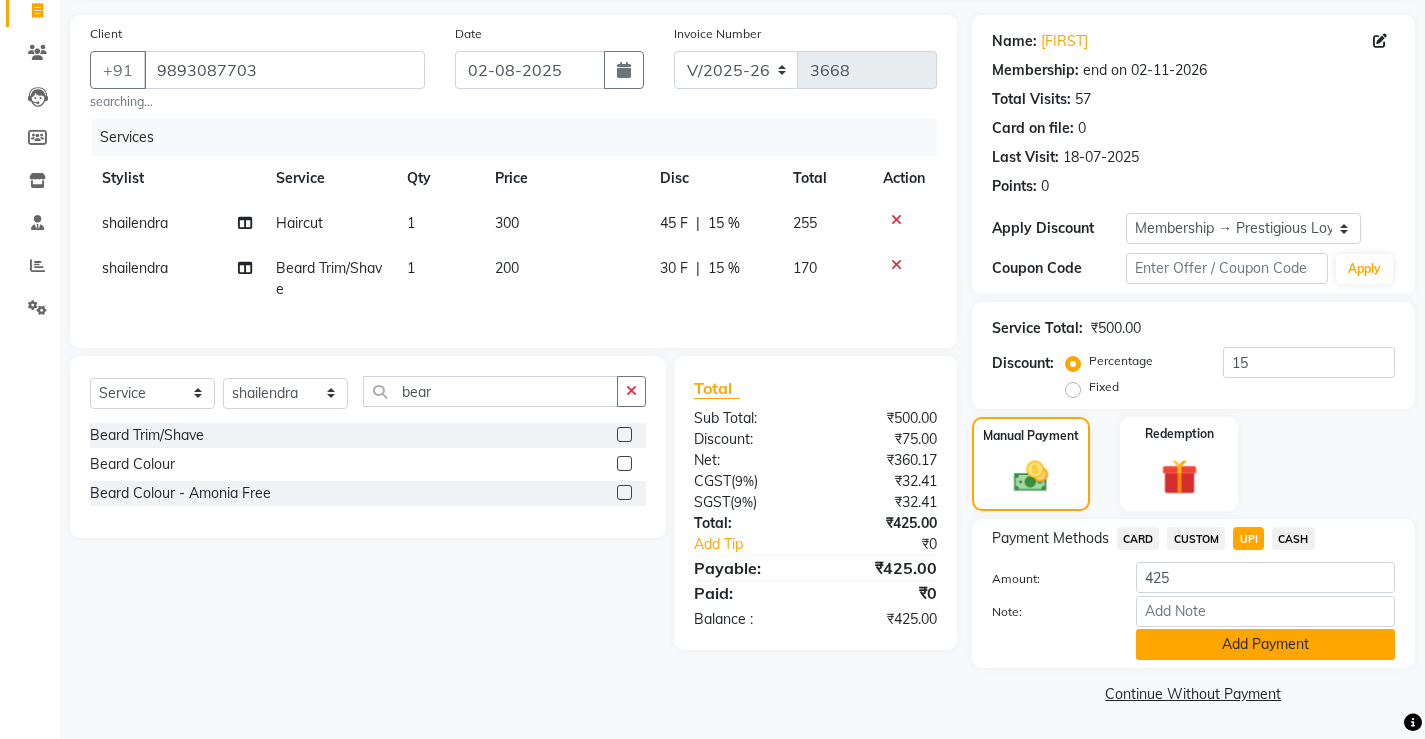 click on "Add Payment" 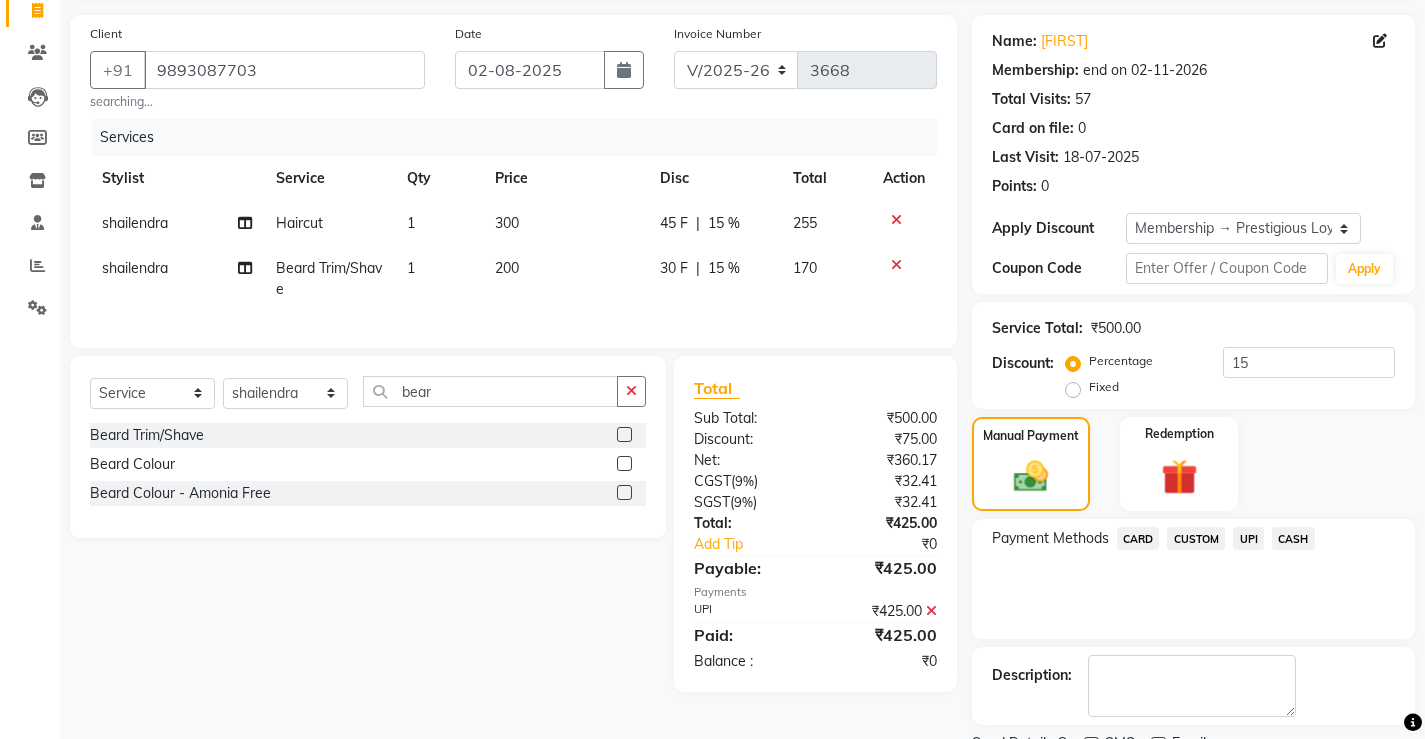 click on "Checkout" 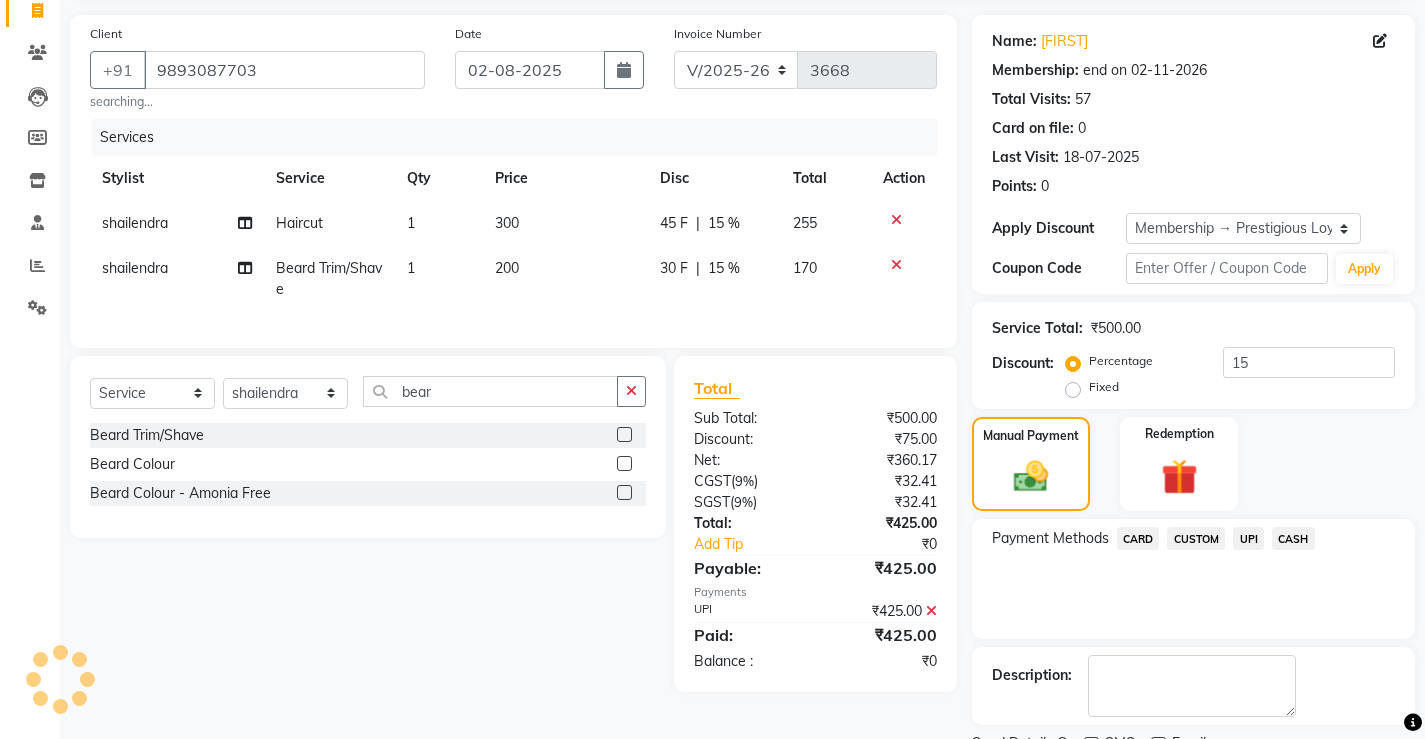 scroll, scrollTop: 219, scrollLeft: 0, axis: vertical 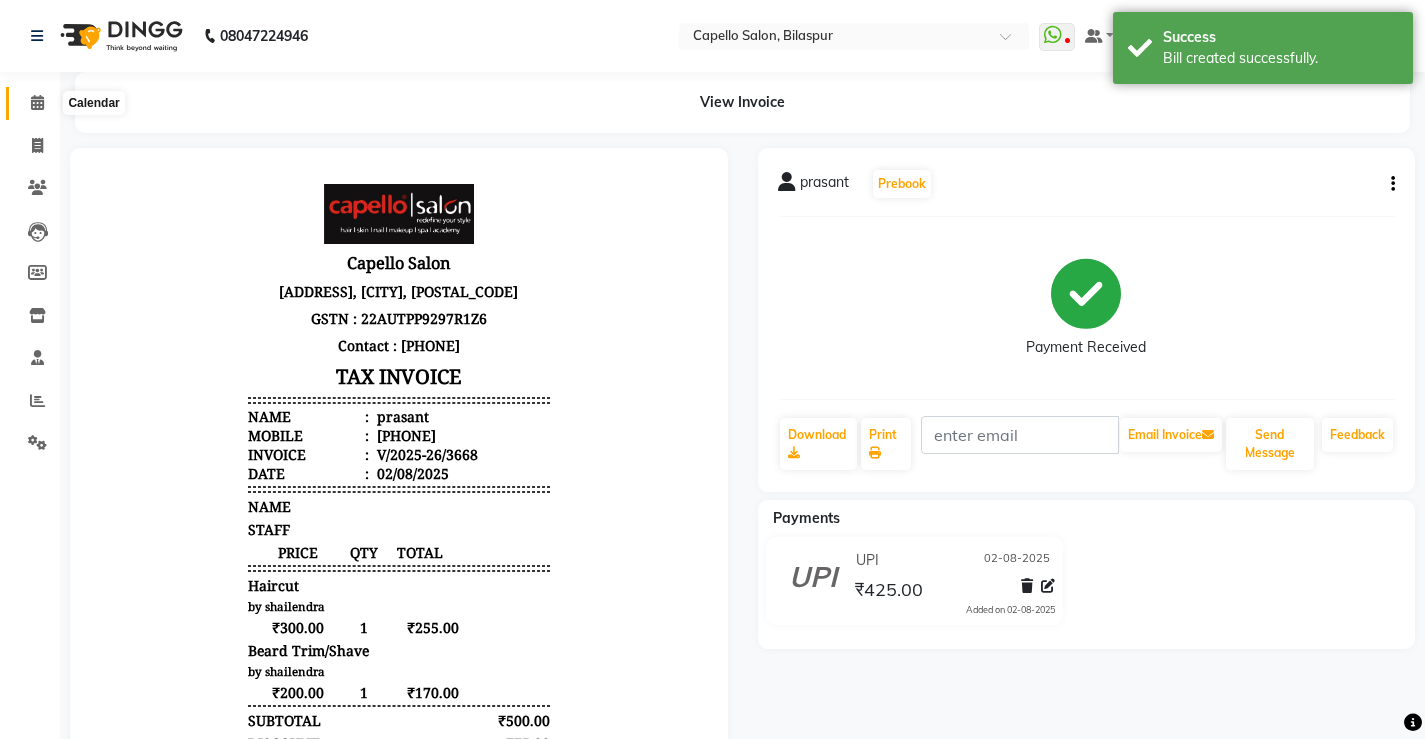 click 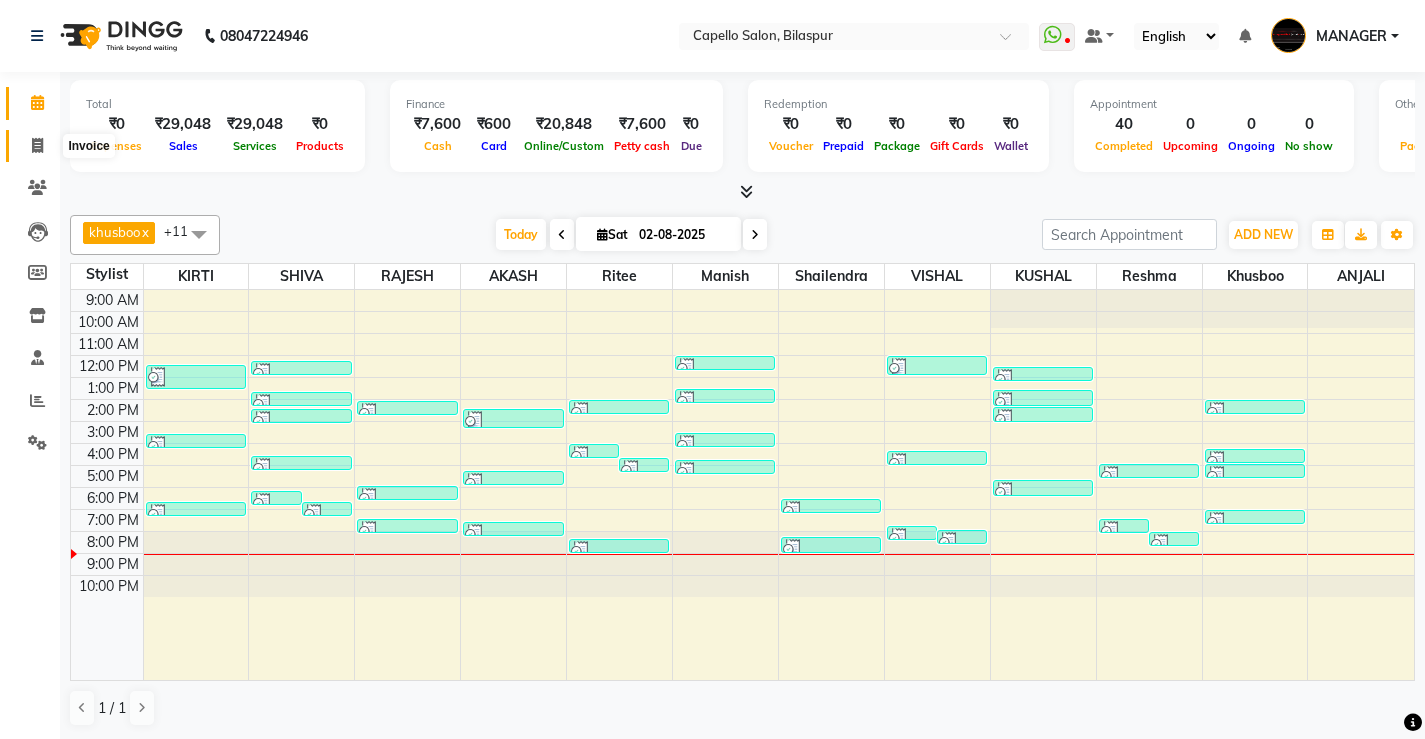 click 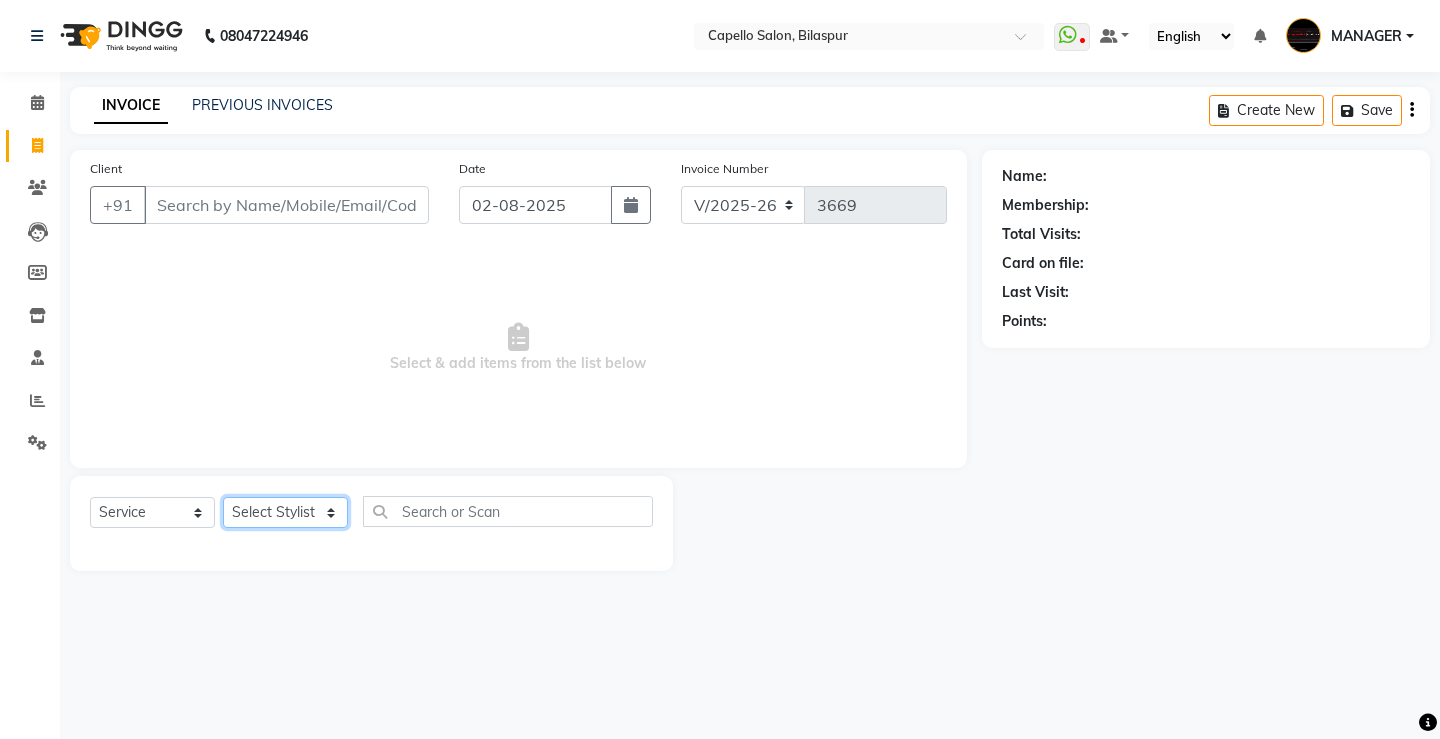 click on "Select Stylist ADMIN AKASH ANJALI khusboo KIRTI KUSHAL MANAGER Manish  RAJESH reshma ritee shailendra SHIVA VISHAL" 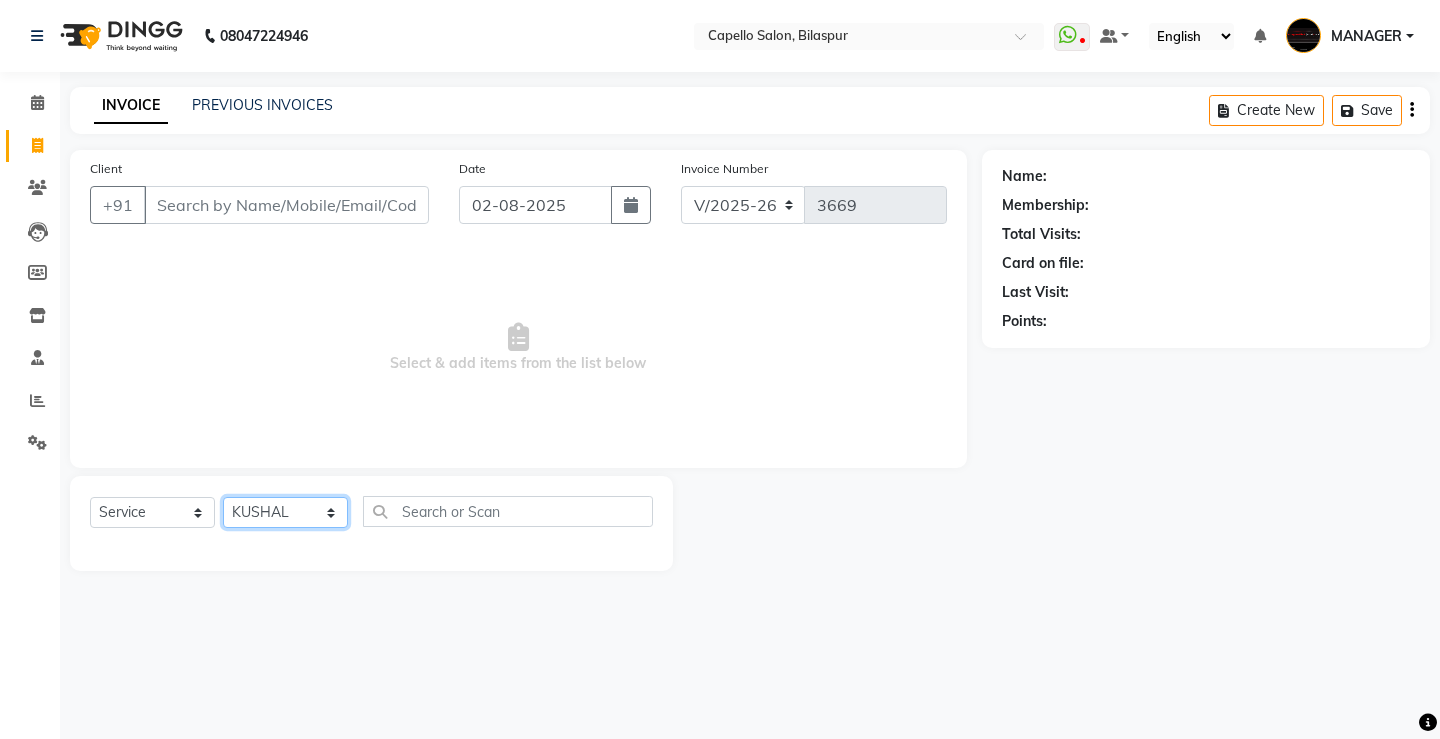 click on "Select Stylist ADMIN AKASH ANJALI khusboo KIRTI KUSHAL MANAGER Manish  RAJESH reshma ritee shailendra SHIVA VISHAL" 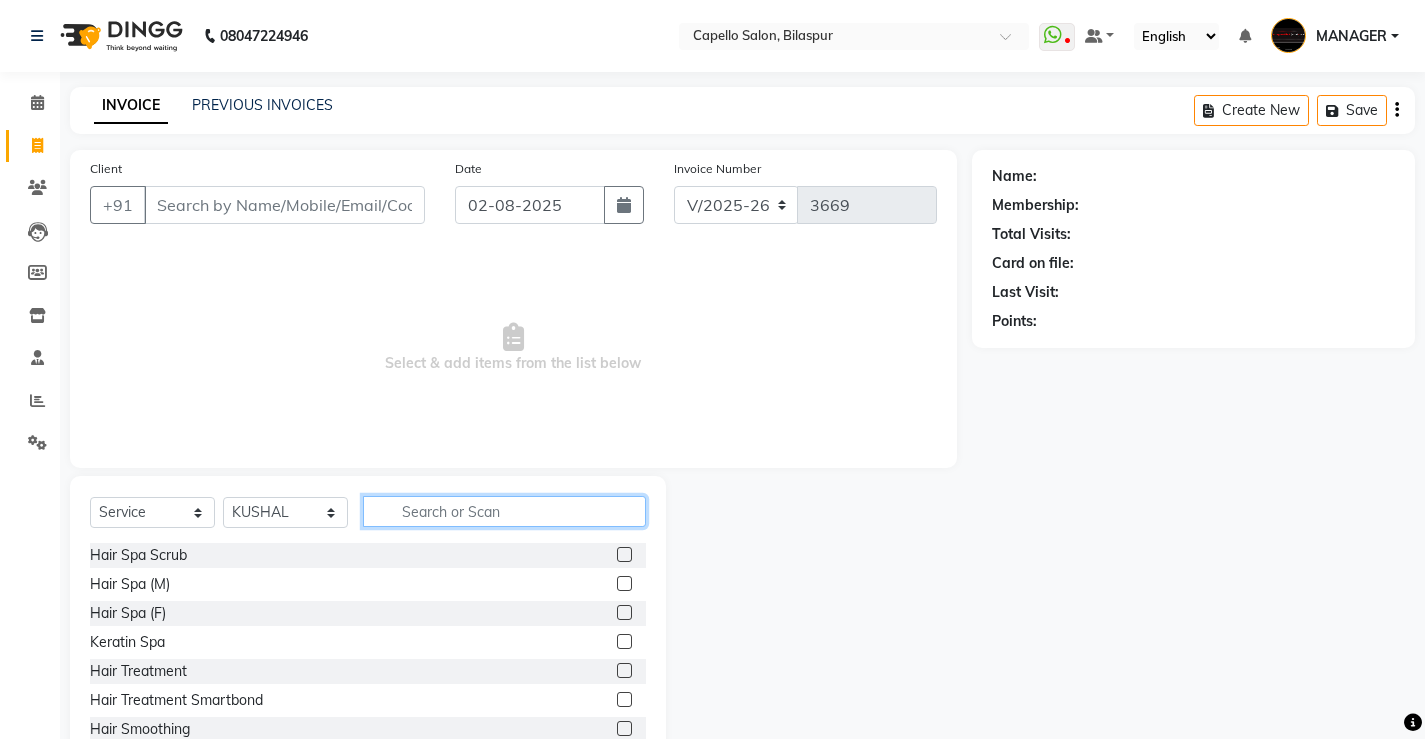 click 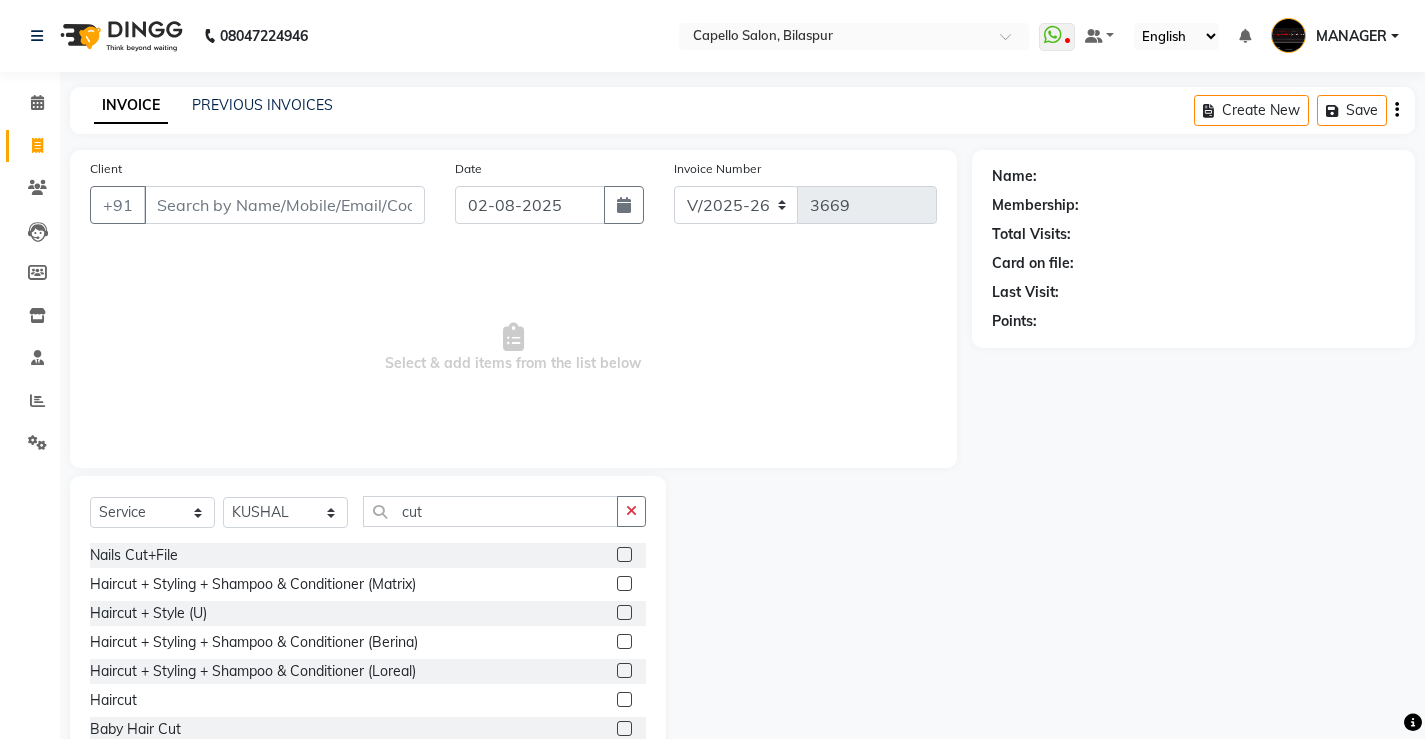 click 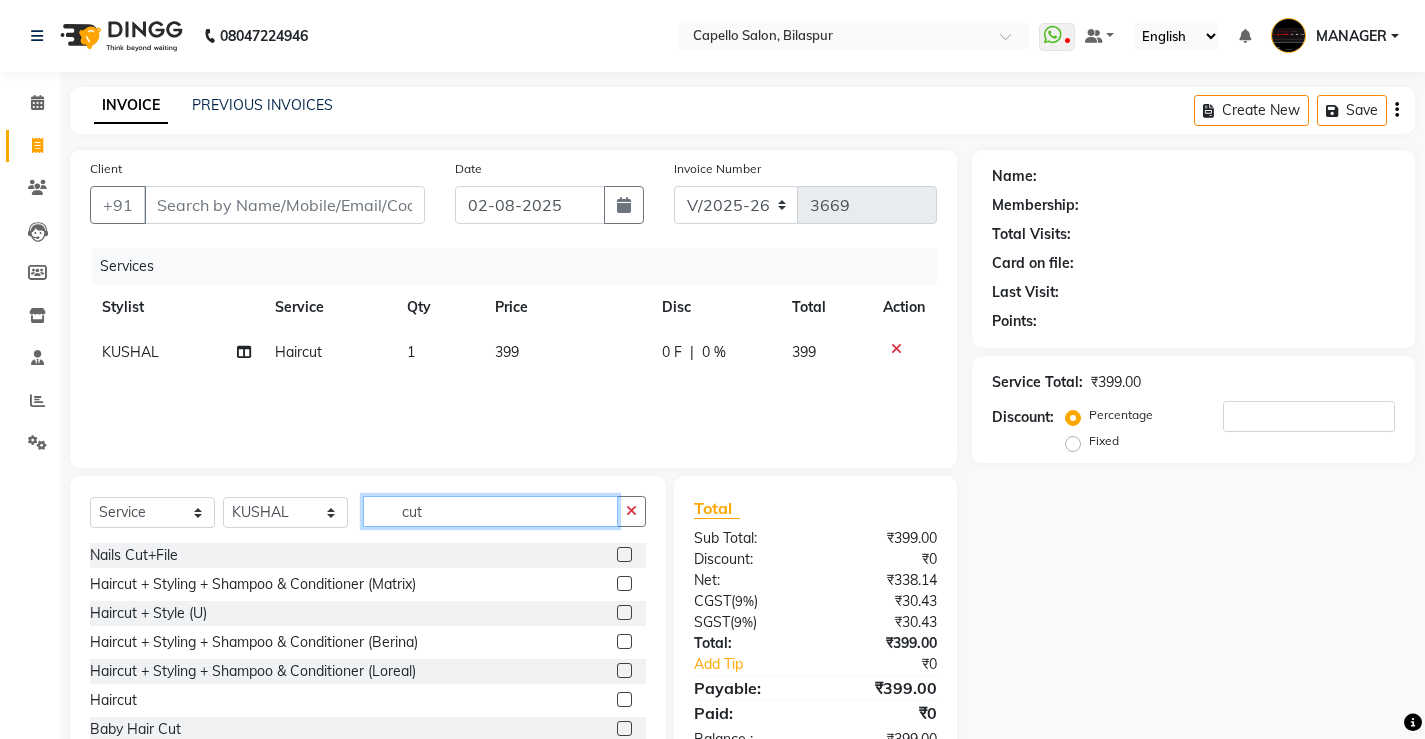 click on "cut" 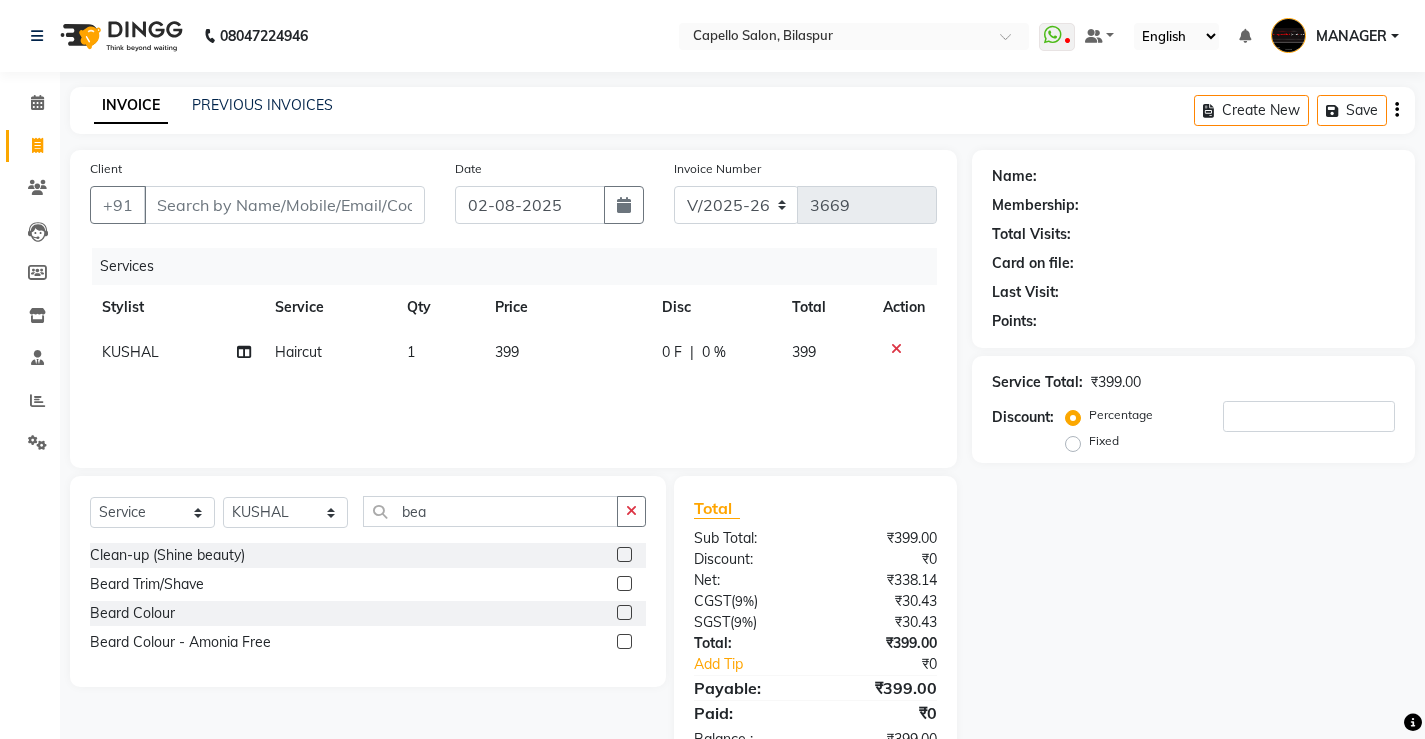 click 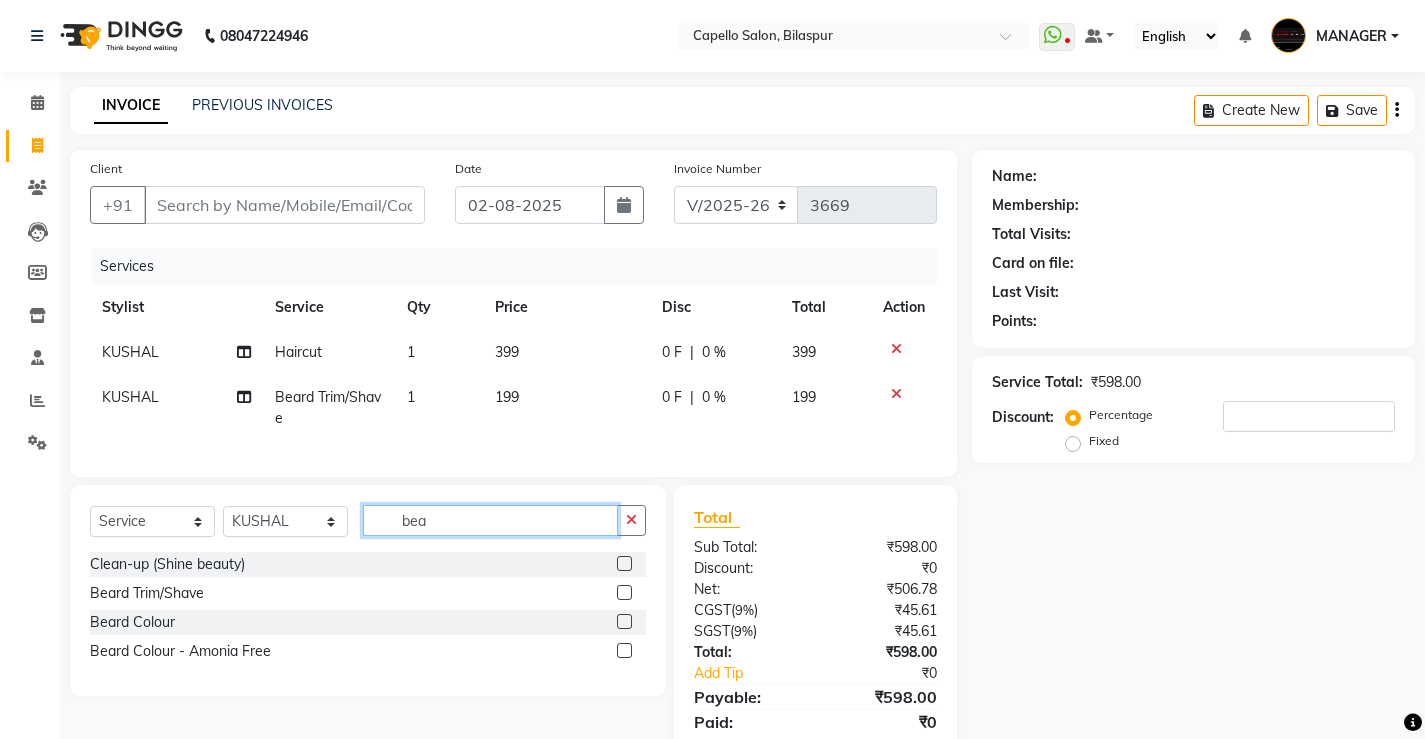 click on "bea" 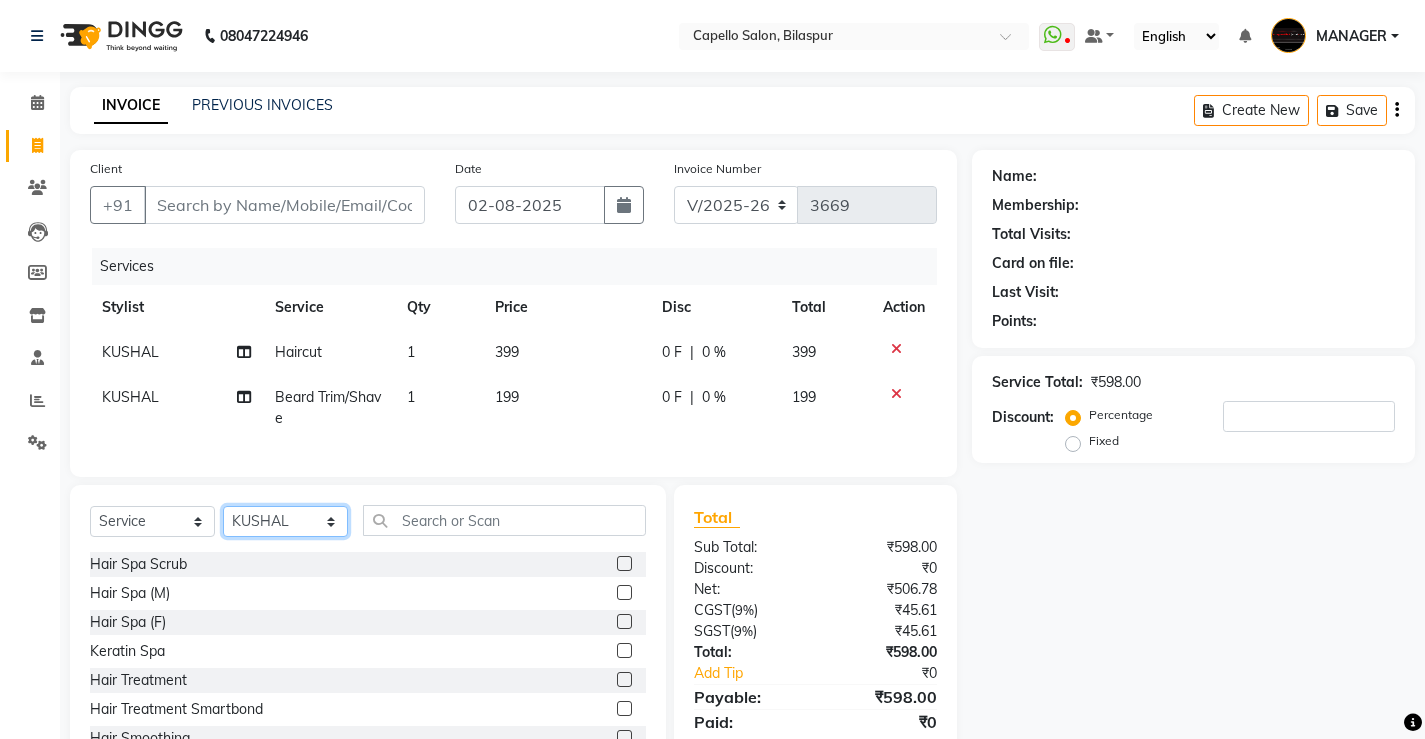 click on "Select Stylist ADMIN AKASH ANJALI khusboo KIRTI KUSHAL MANAGER Manish  RAJESH reshma ritee shailendra SHIVA VISHAL" 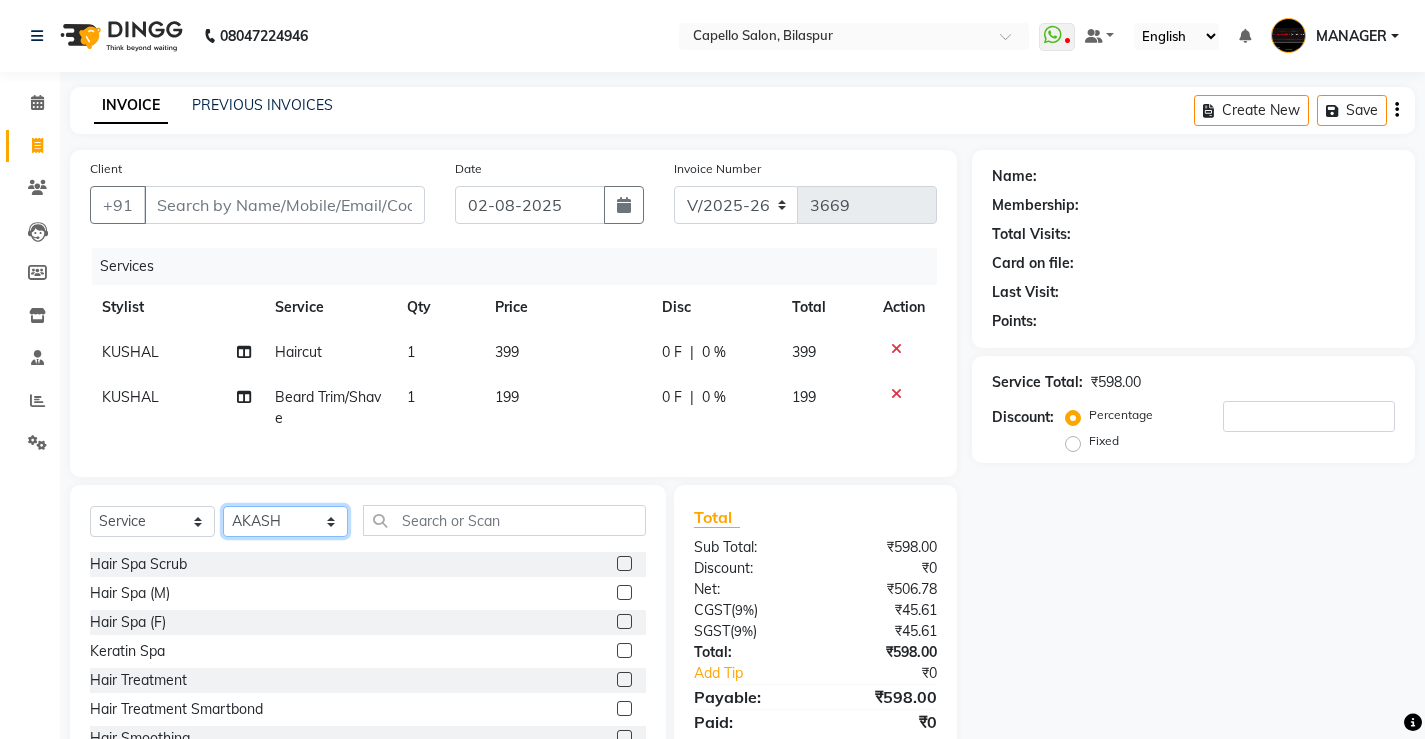 click on "Select Stylist ADMIN AKASH ANJALI khusboo KIRTI KUSHAL MANAGER Manish  RAJESH reshma ritee shailendra SHIVA VISHAL" 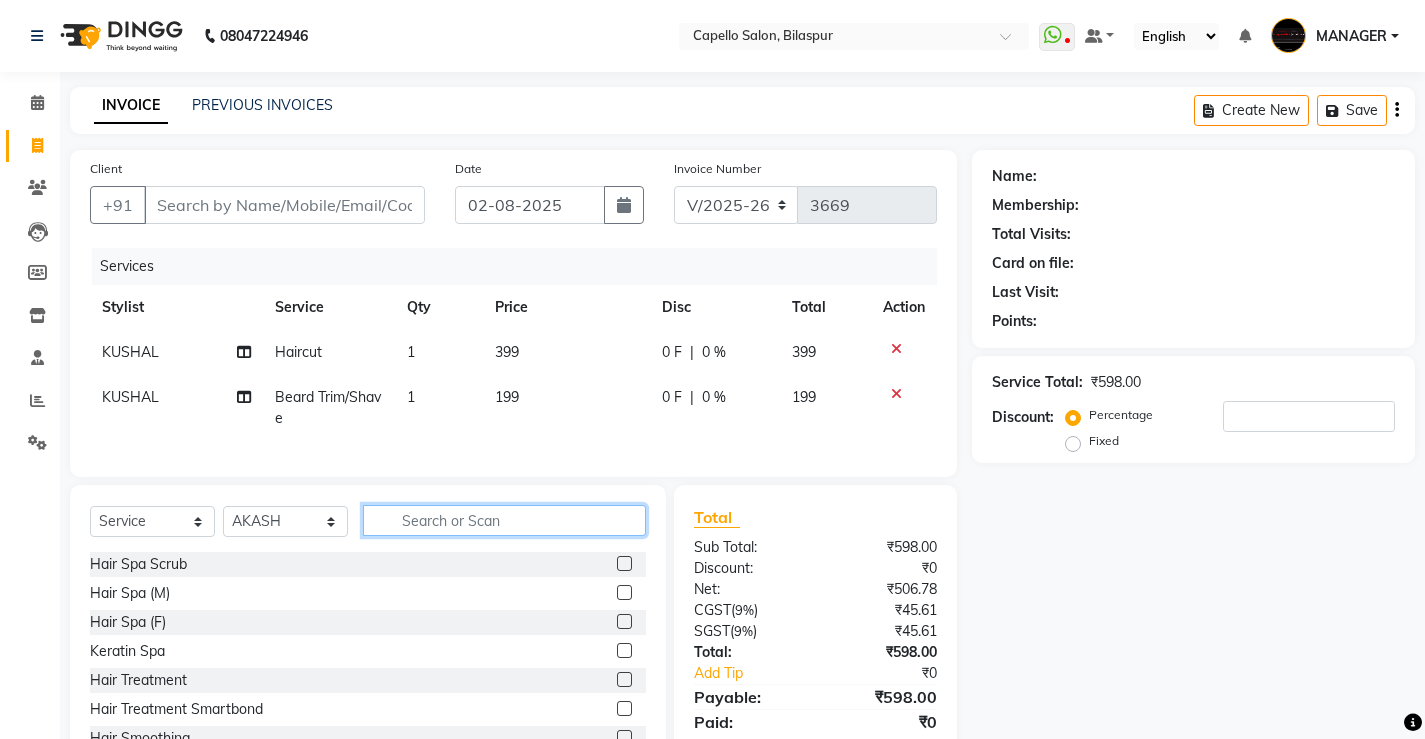 click 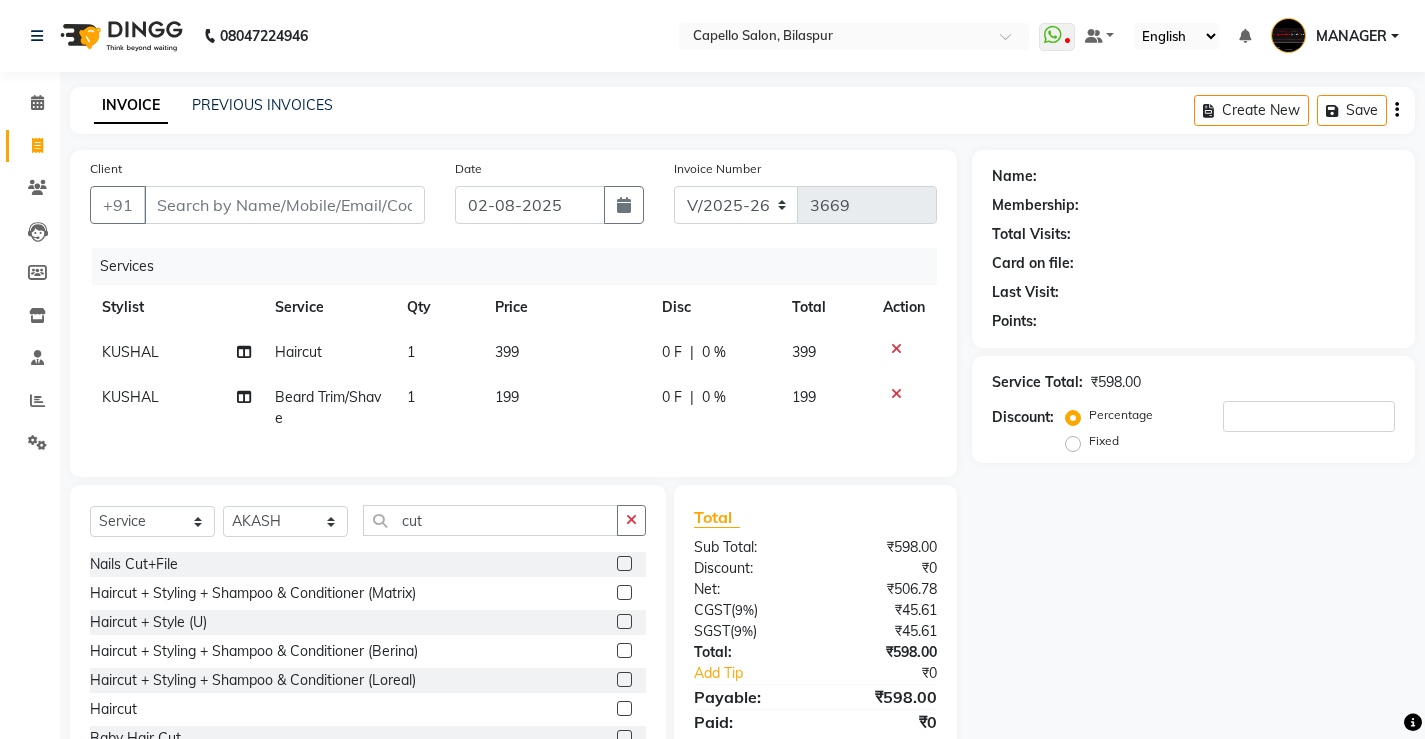click 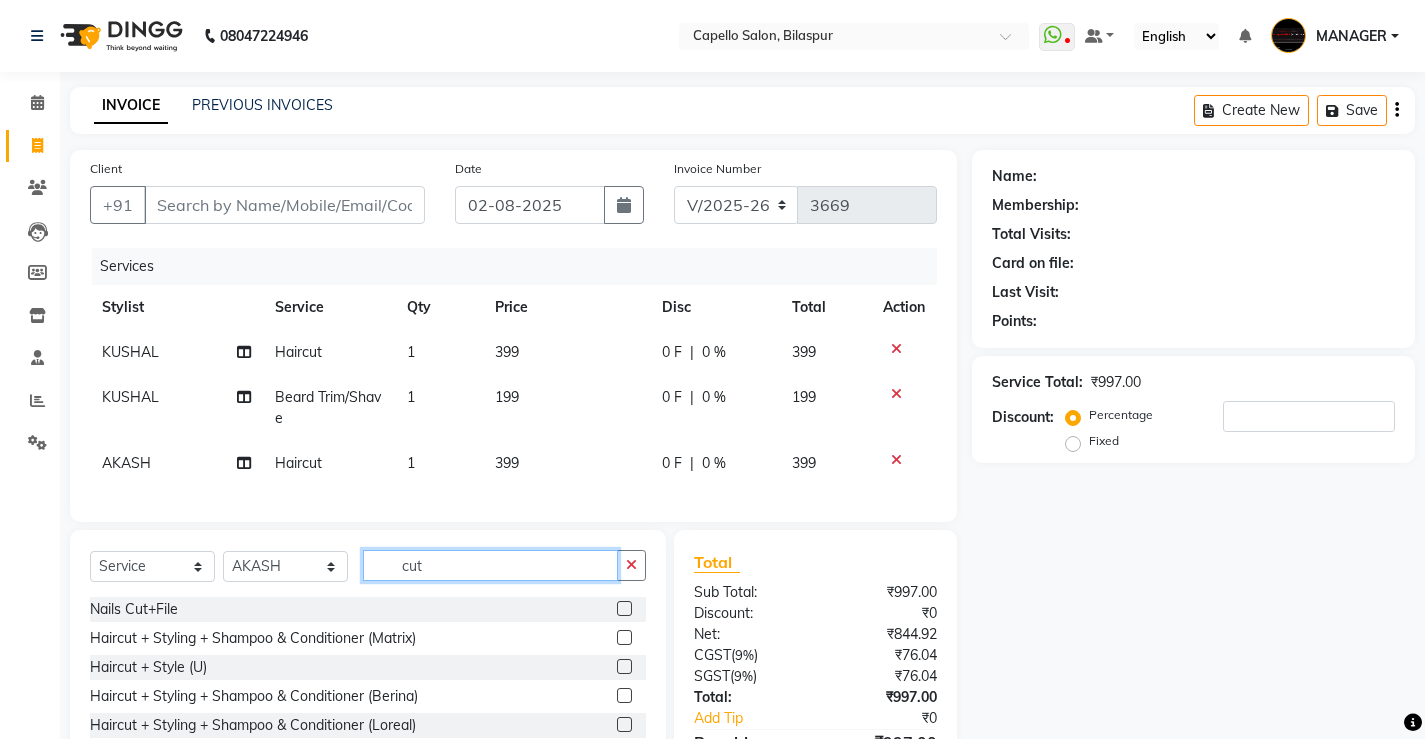 click on "cut" 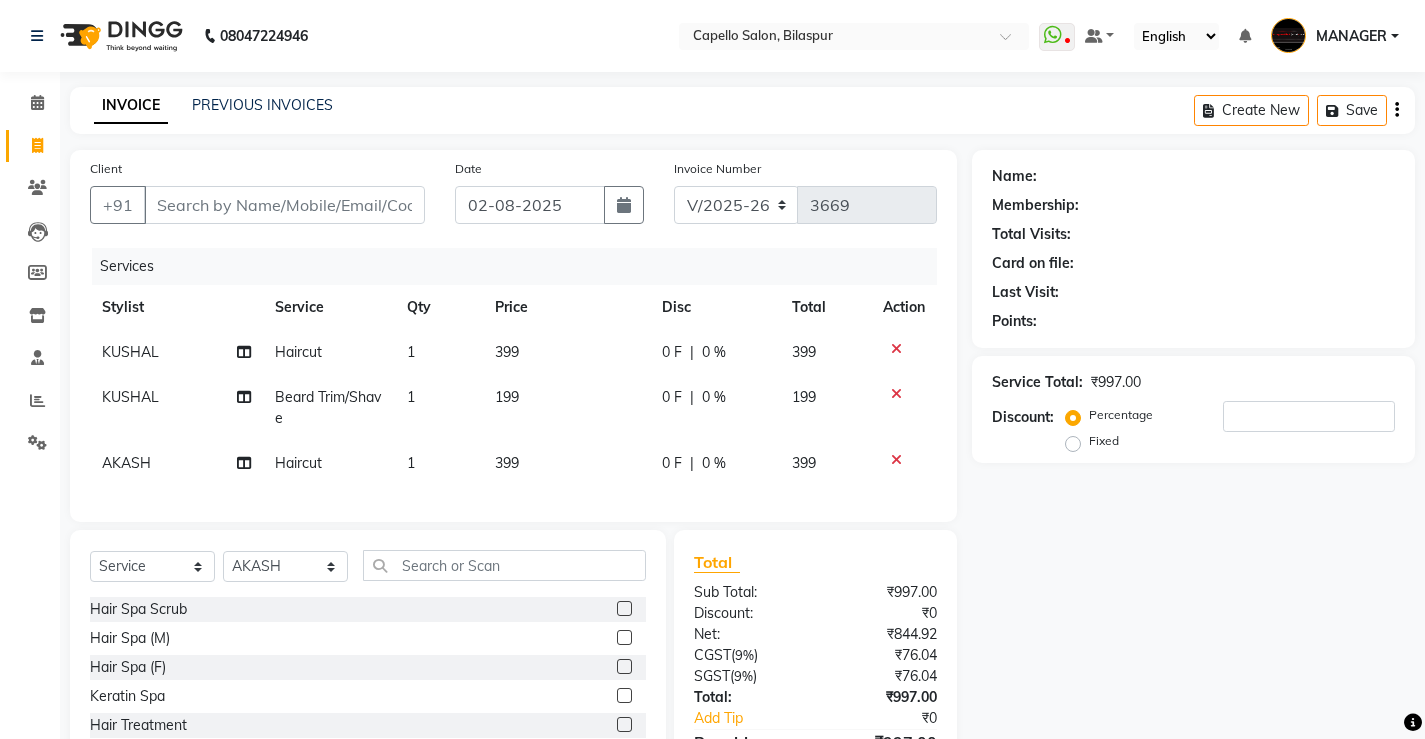 click on "399" 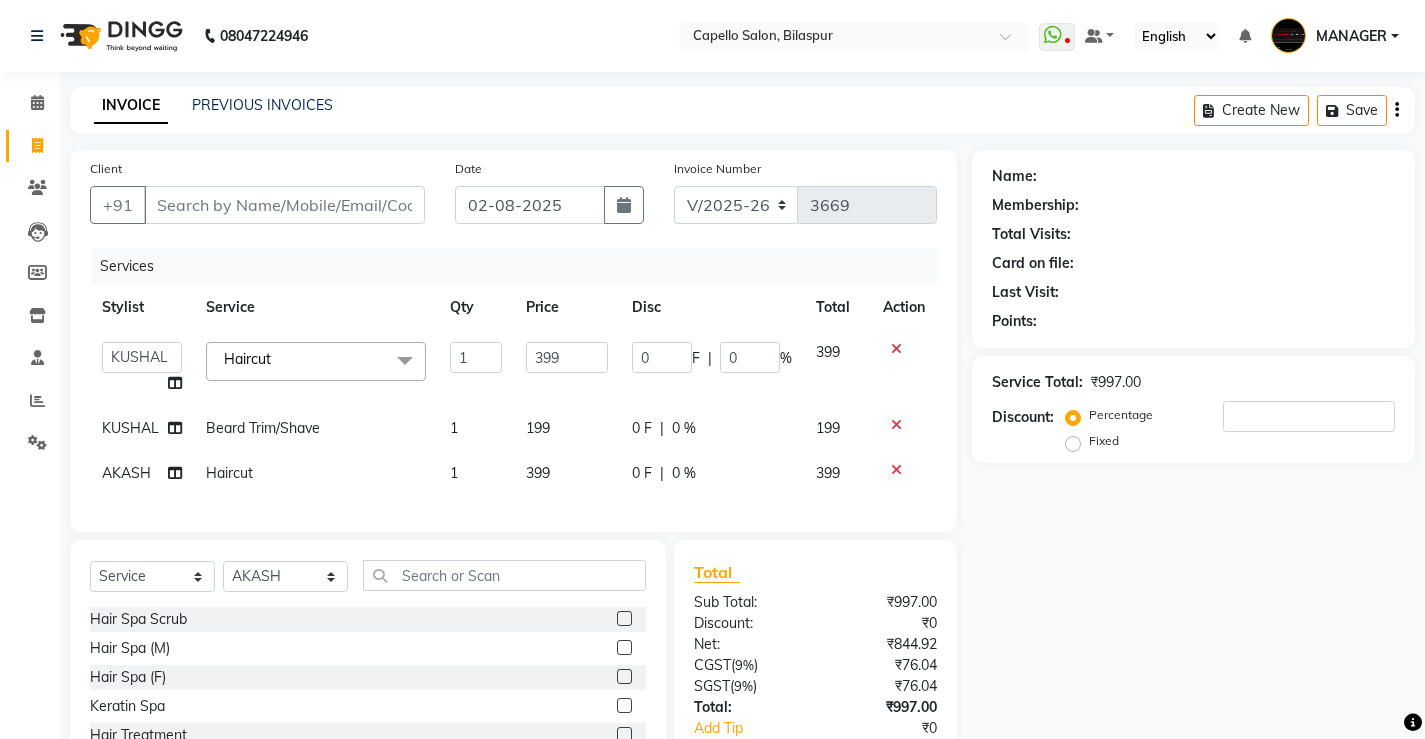click on "399" 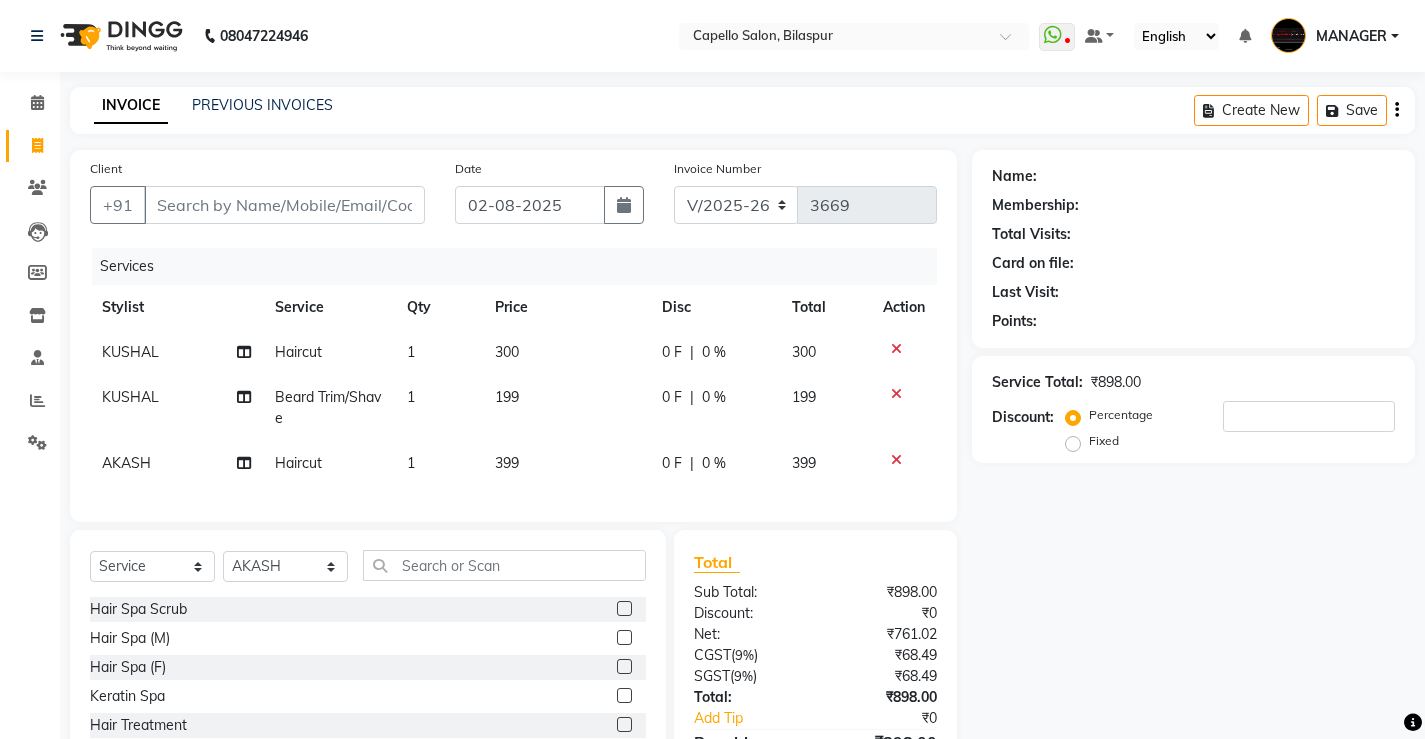 click on "199" 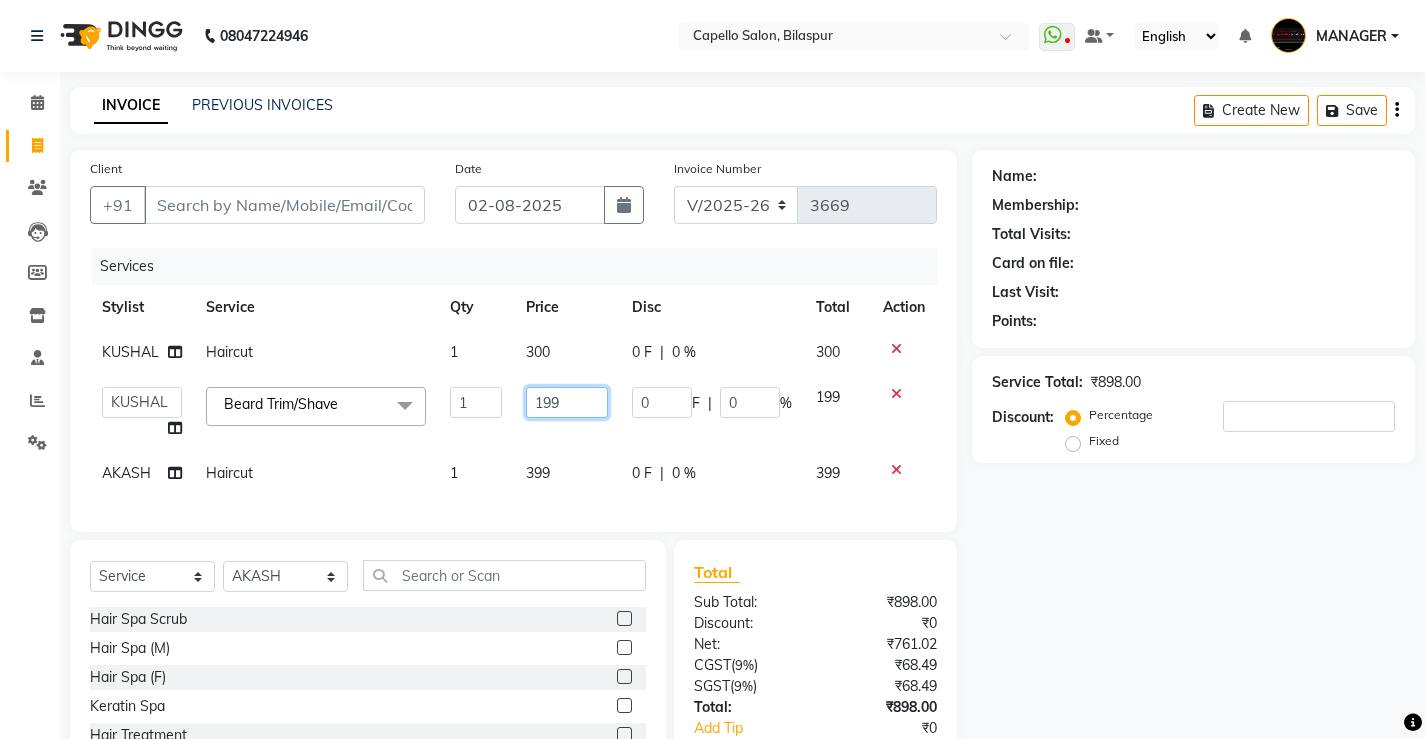click on "199" 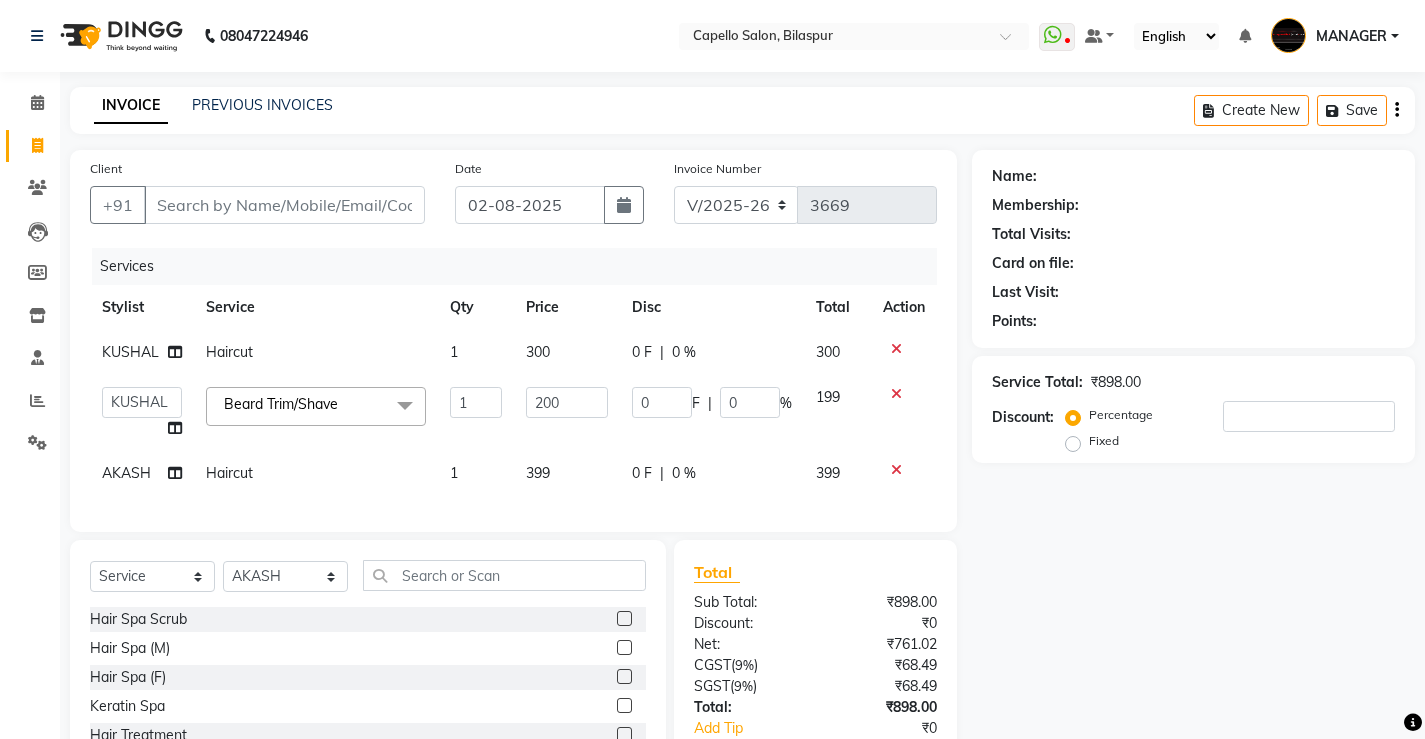 click on "399" 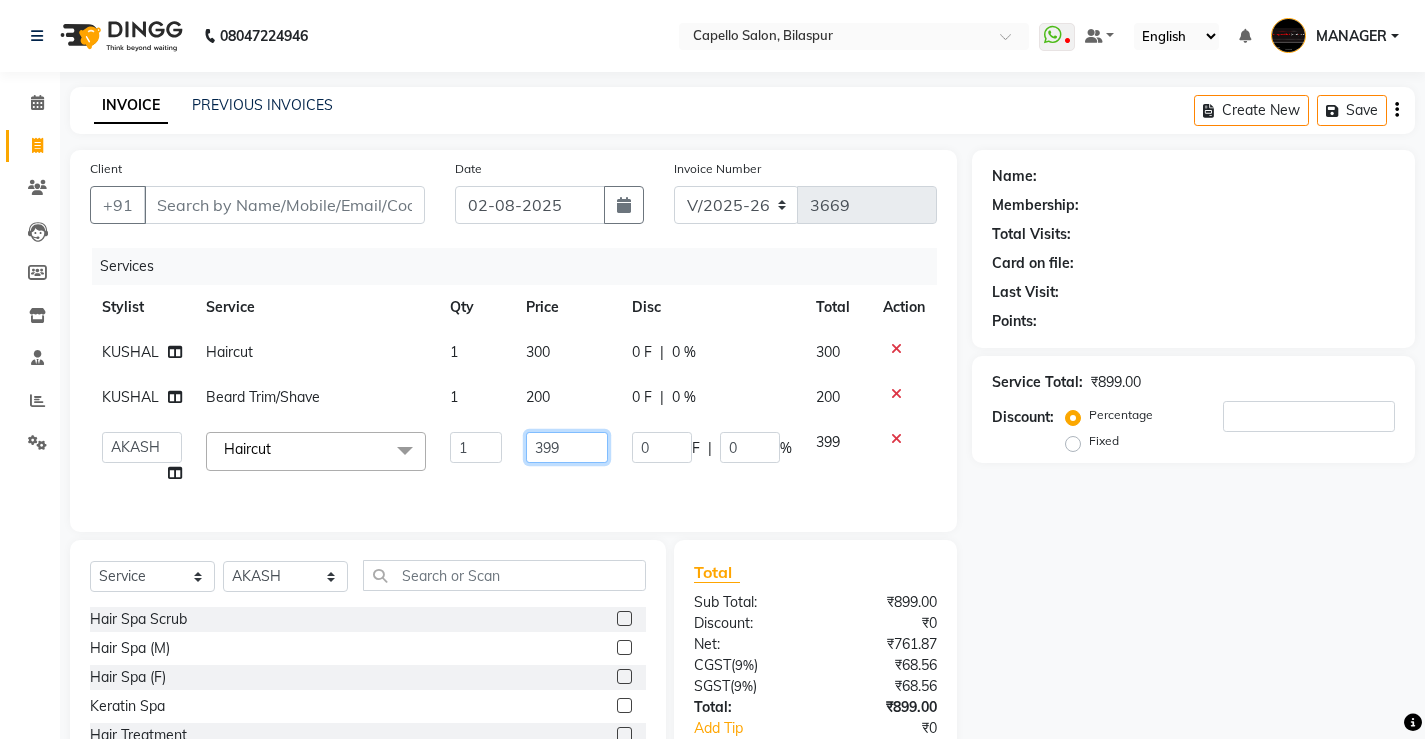 drag, startPoint x: 557, startPoint y: 455, endPoint x: 567, endPoint y: 453, distance: 10.198039 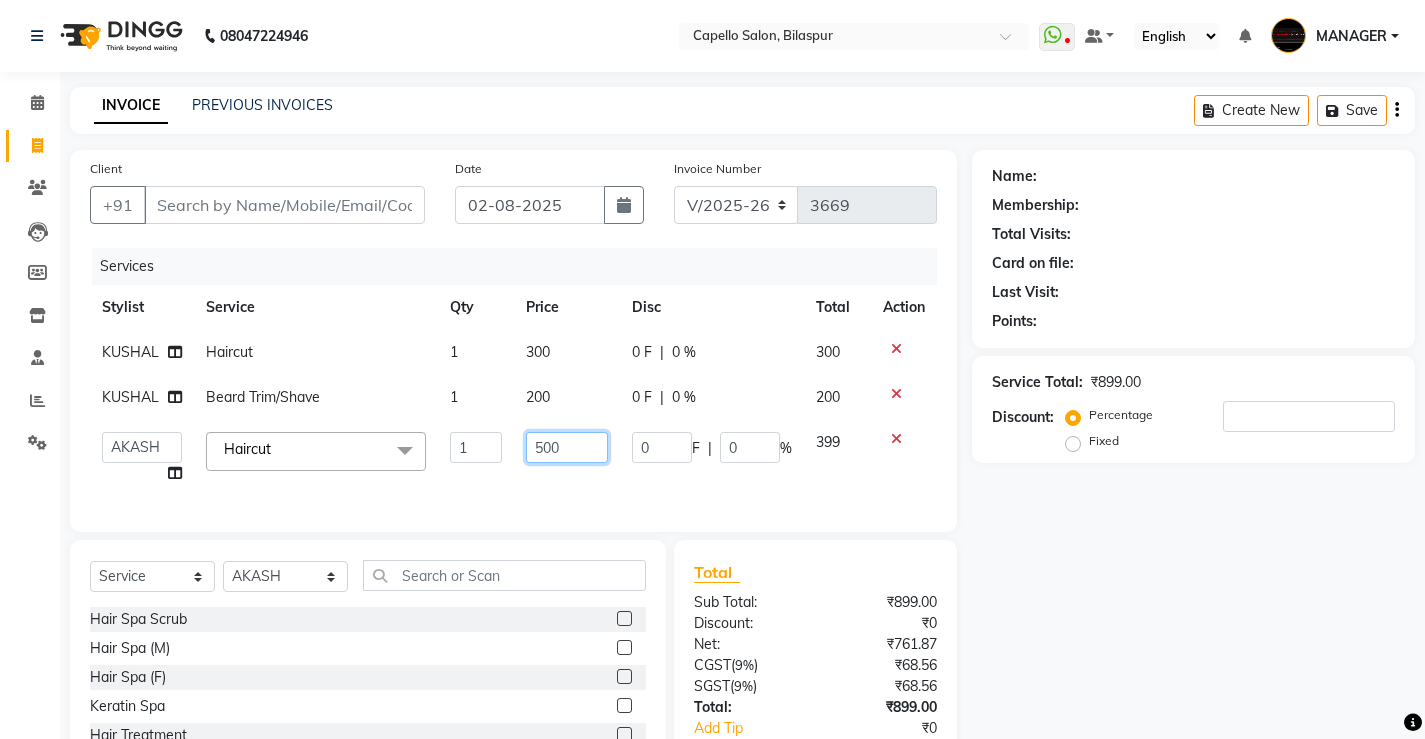 scroll, scrollTop: 0, scrollLeft: 1, axis: horizontal 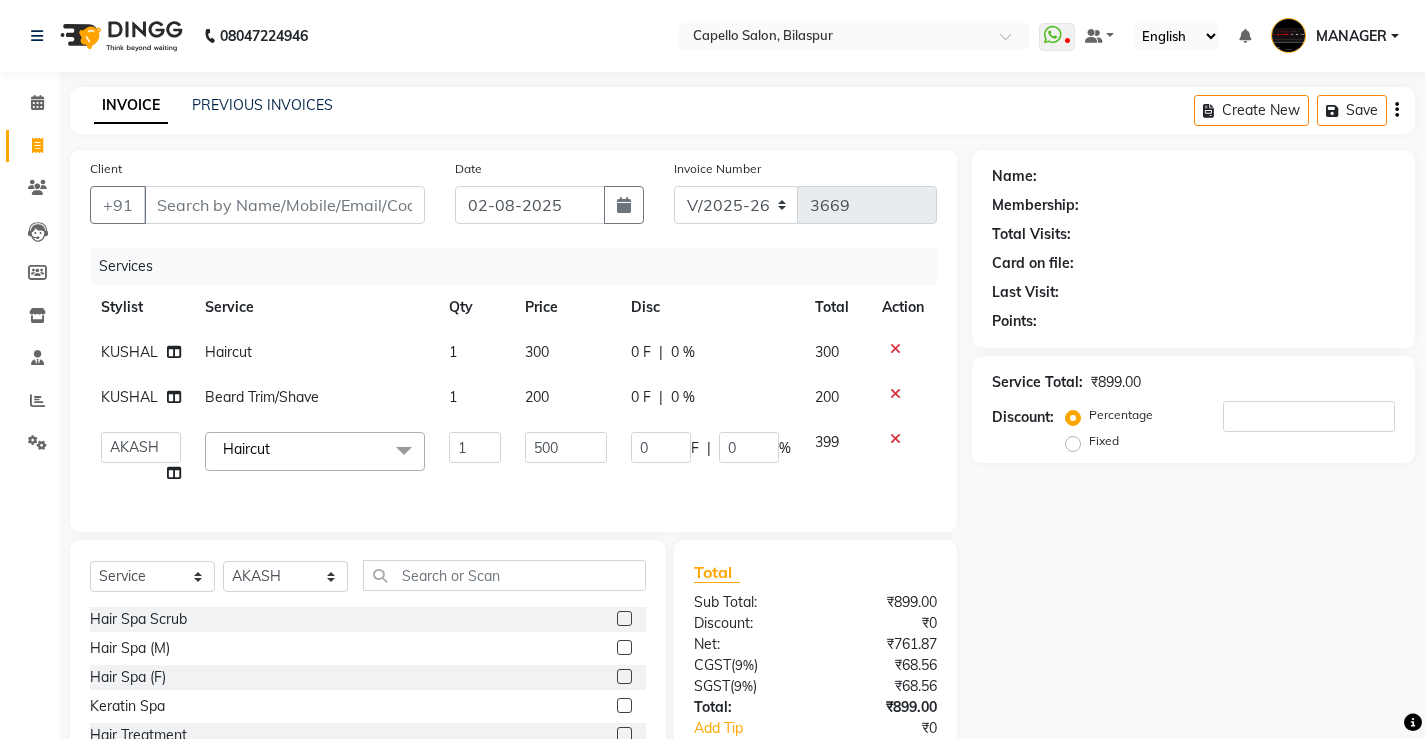 click on "Services Stylist Service Qty Price Disc Total Action KUSHAL Haircut 1 300 0 F | 0 % 300 KUSHAL Beard Trim/Shave 1 200 0 F | 0 % 200 ADMIN AKASH ANJALI khusboo KIRTI KUSHAL MANAGER Manish RAJESH reshma ritee shailendra SHIVA VISHAL Haircut x Hair Spa Scrub Hair Spa (M) Hair Spa (F) Keratin Spa Hair Treatment Hair Treatment Smartbond Hair Smoothing Hair Straightening Hair Rebonding Hair Keratin Cadiveu Head Massage L Hair Keratin Keramelon Hair Botox Keramelon Scalp Advance (F) Scalp Advance (M) Brillare Anti-Dandruff oil (F) Nanoplastia treatment Brillare Hairfall Control oil (F) Brillare Hairfall Control oil (M) Brillare Anti-Dandruff oil (M) Reflexology (U lux) 1400 Face Bleach Face D-Tan Face Clean Up Clean-up (Shine beauty) Facial Actiblend Glass Facial Mask Signature Facial Deluxe Facial Luxury Facial Magical Facial Premium Facial Royal Treatment Skinora Age Control F Treatment ( Snow Algae&Saffron) Skinora Calming Treatment (Avacado & Oat) Classic Manicure Classic Pedicure" 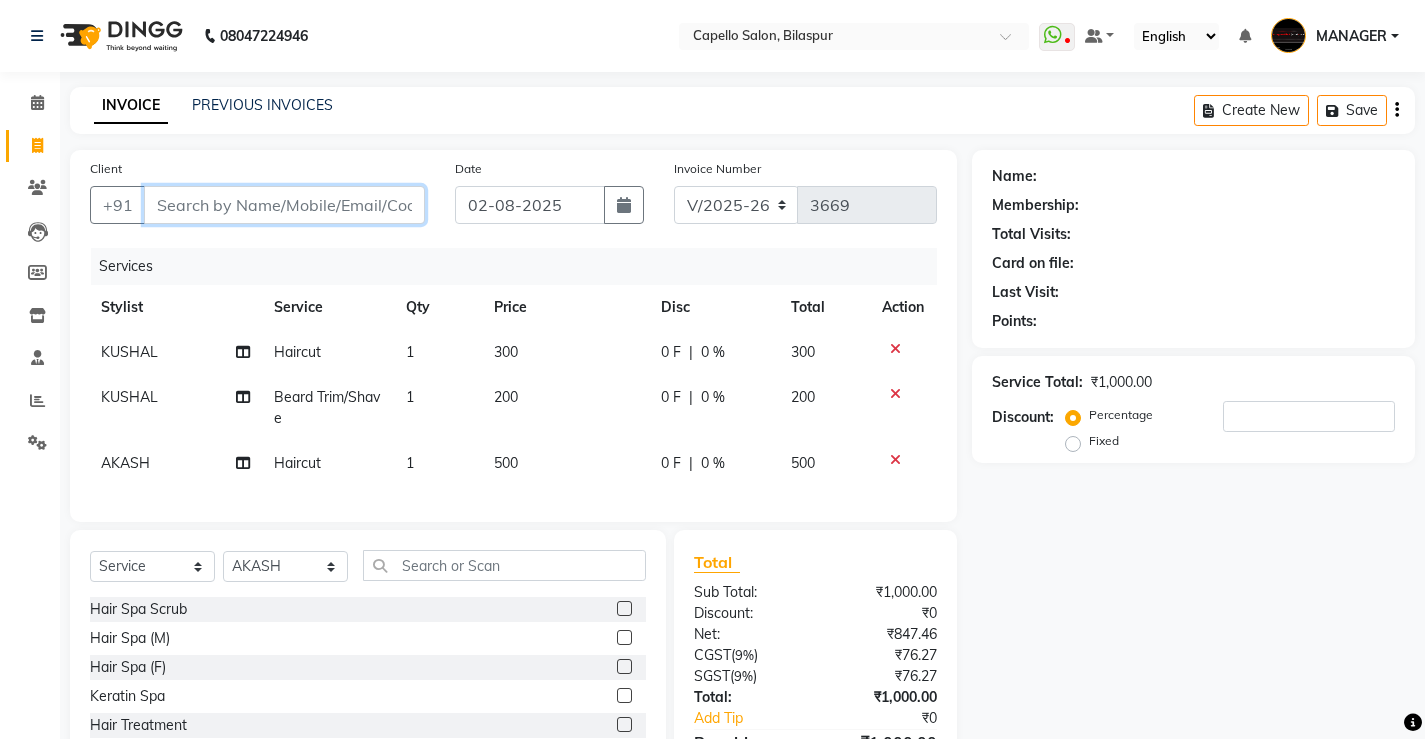 drag, startPoint x: 347, startPoint y: 189, endPoint x: 358, endPoint y: 199, distance: 14.866069 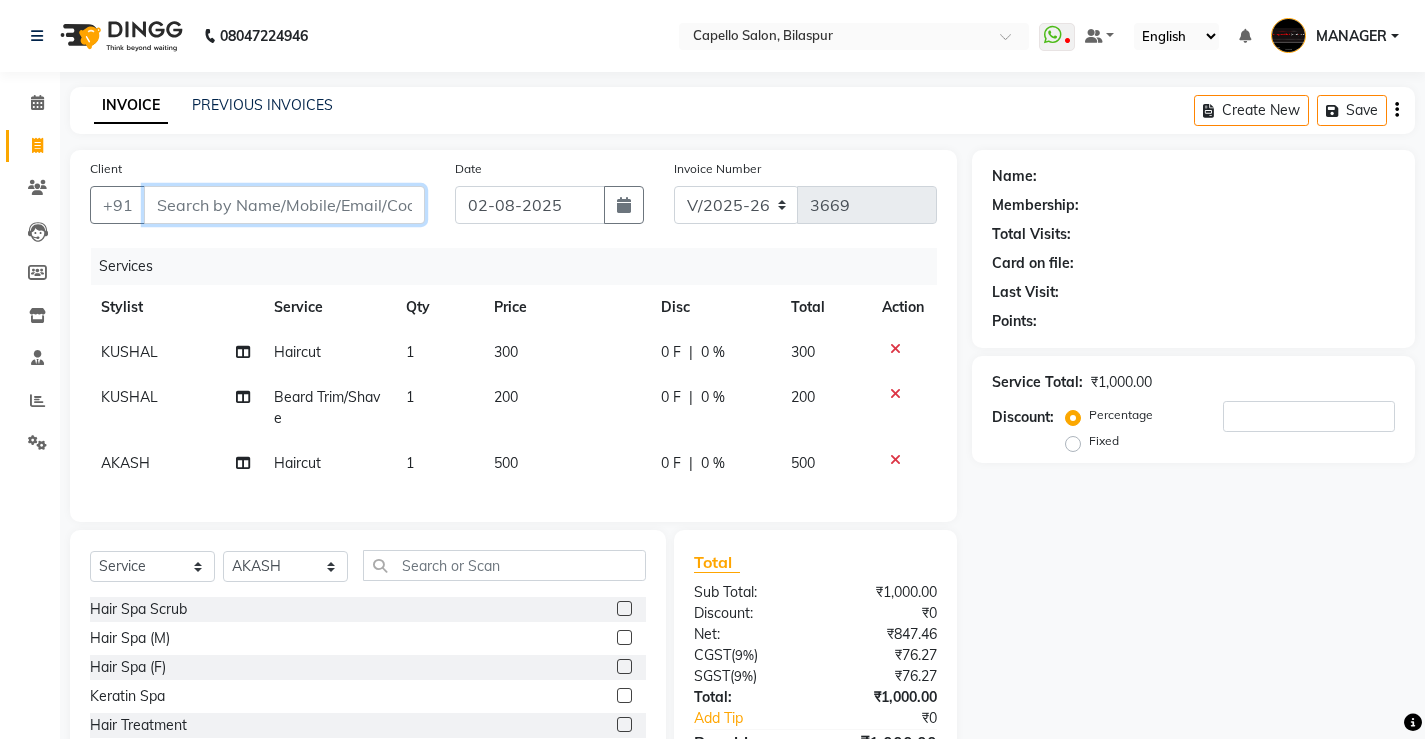 click on "Client" at bounding box center [284, 205] 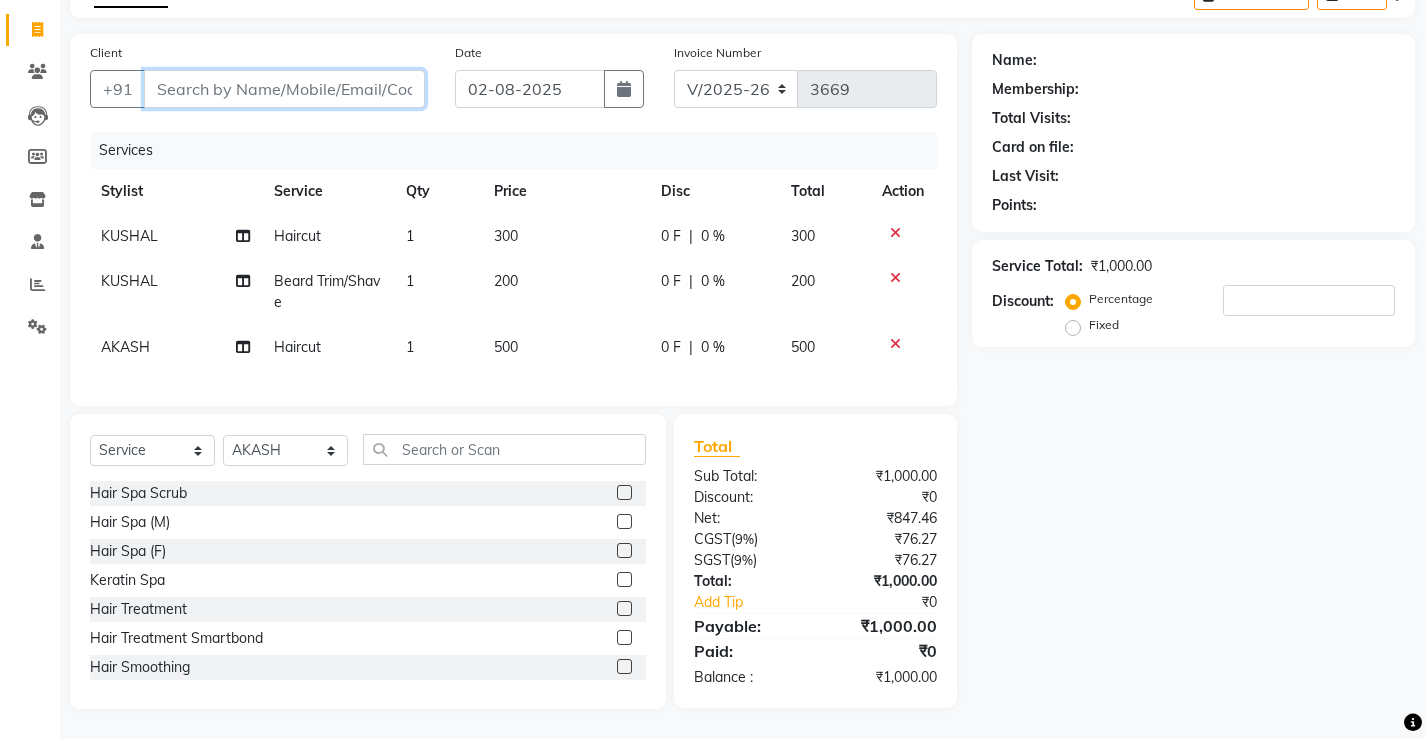 click on "Client" at bounding box center [284, 89] 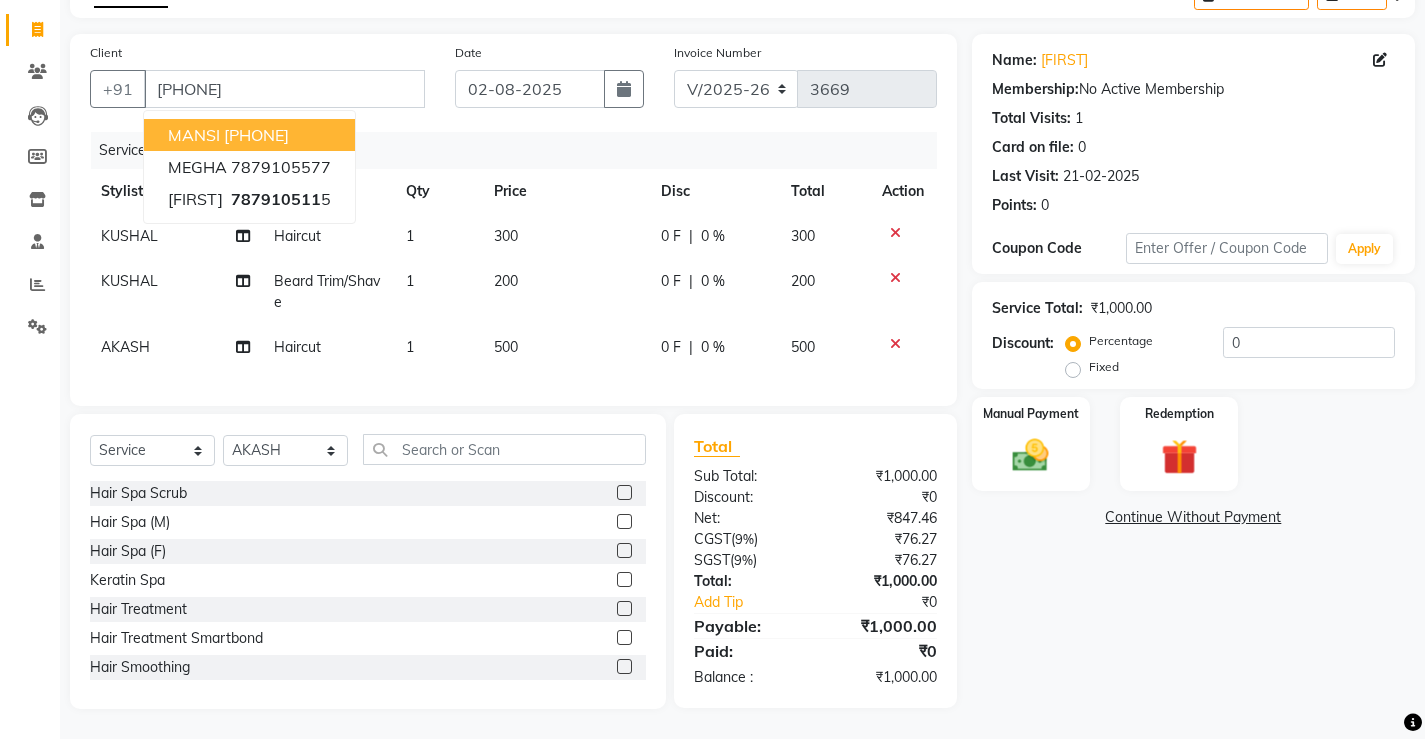click 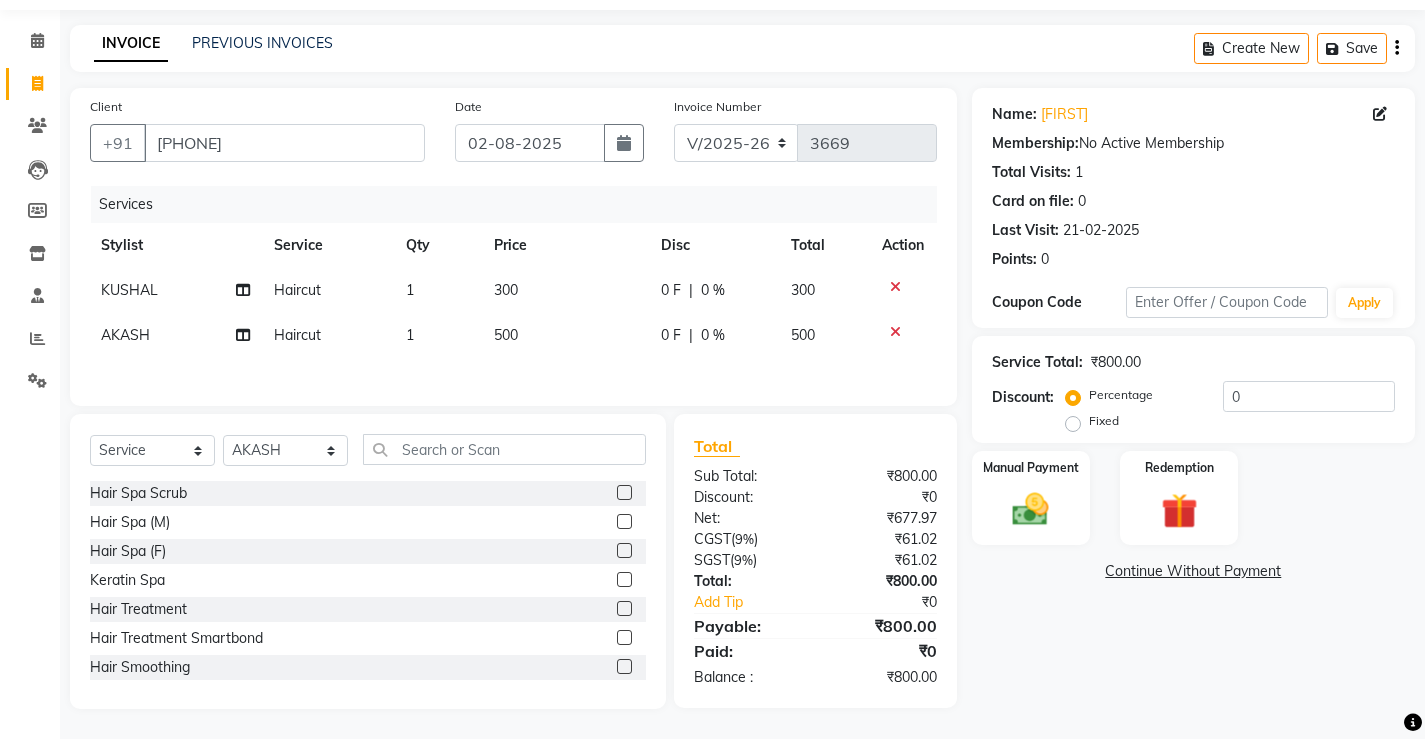 scroll, scrollTop: 65, scrollLeft: 0, axis: vertical 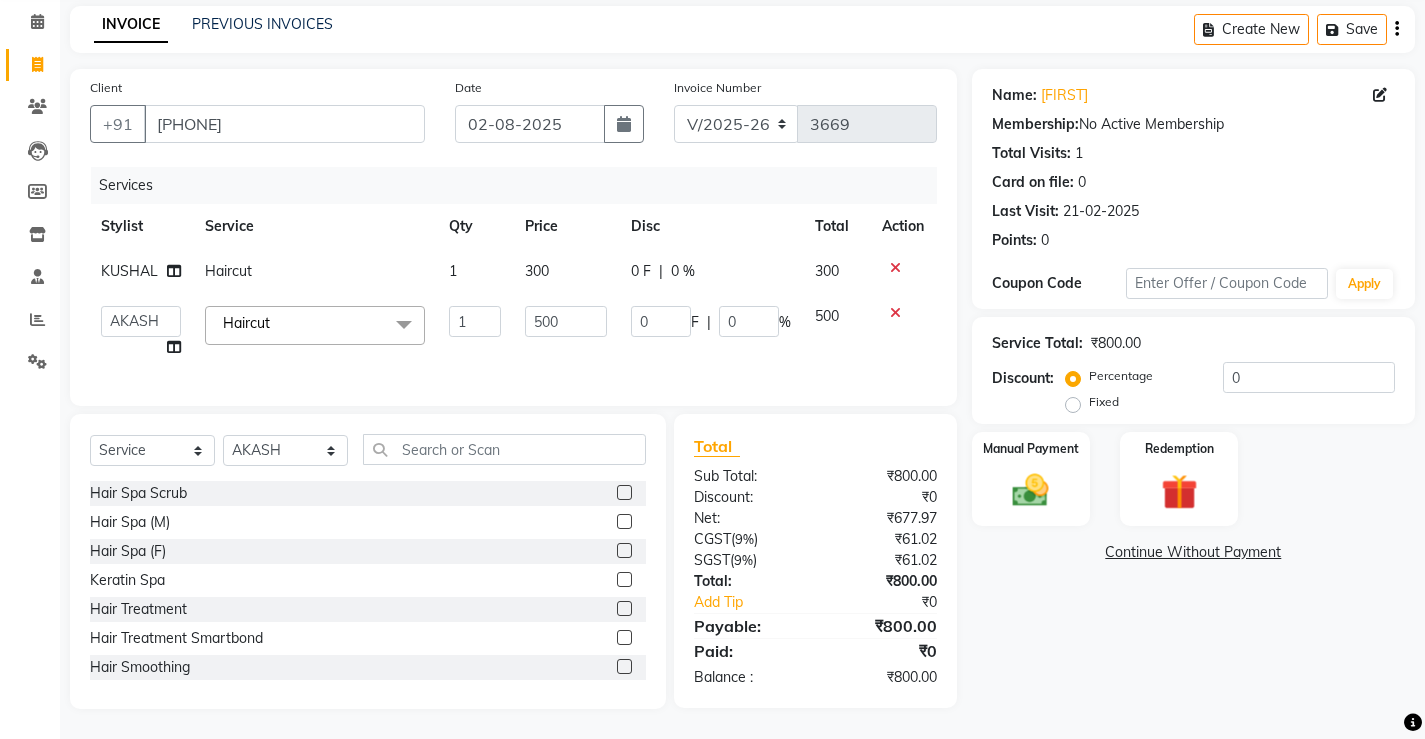 click on "500" 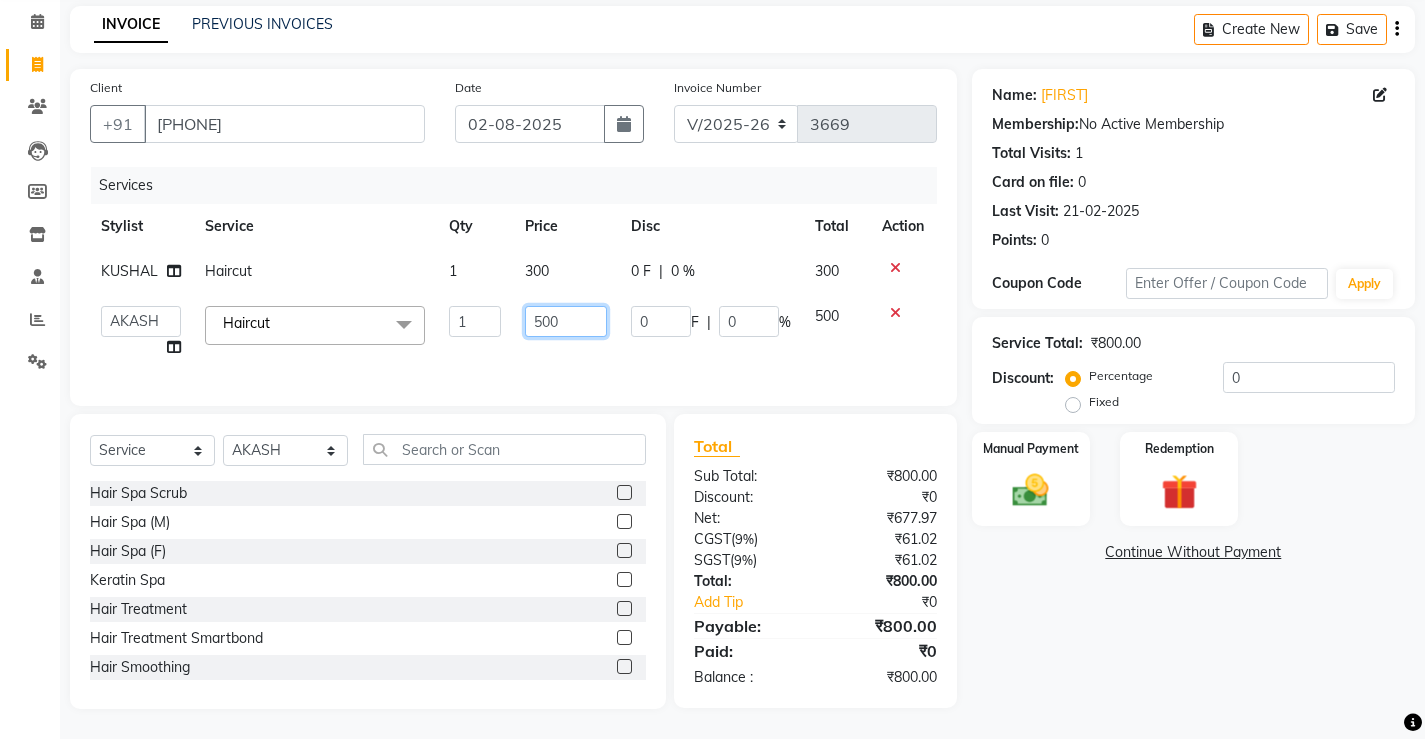 drag, startPoint x: 553, startPoint y: 309, endPoint x: 581, endPoint y: 303, distance: 28.635643 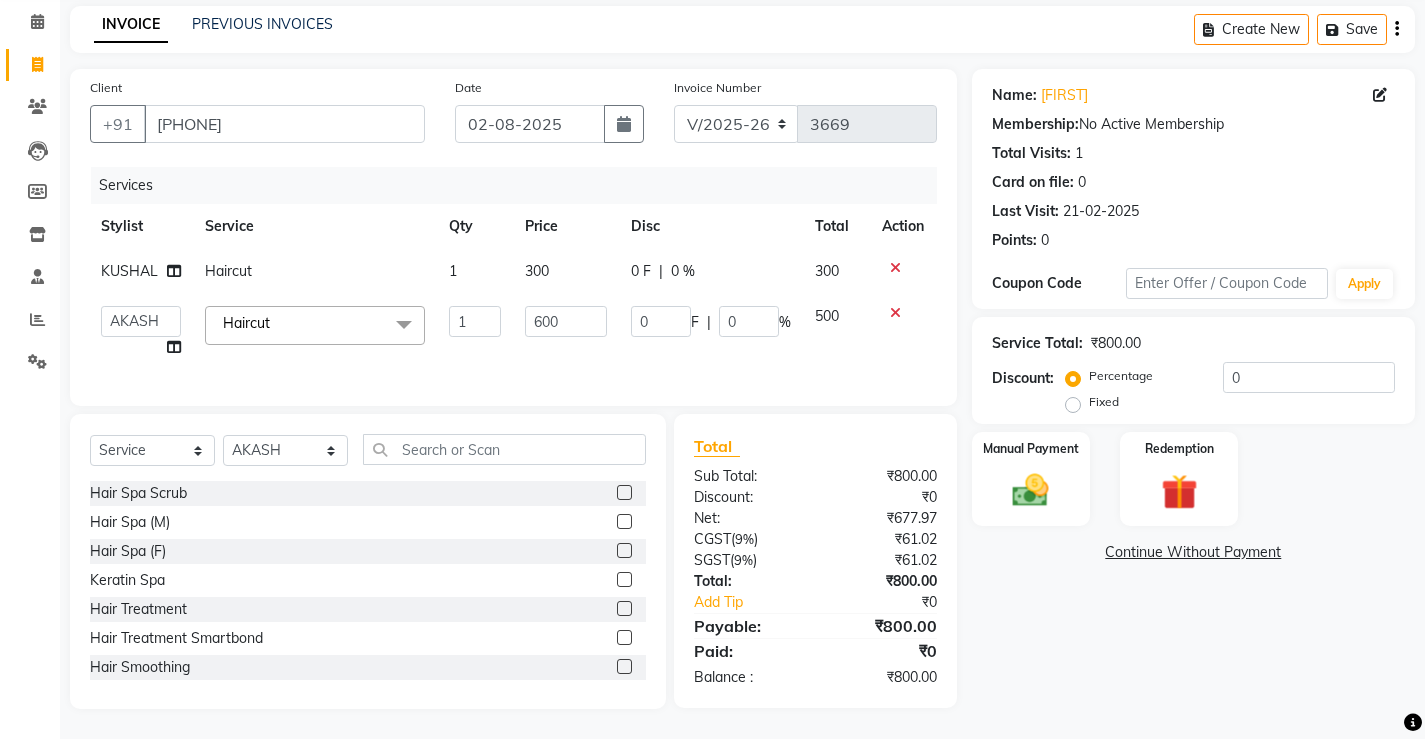 click on "600" 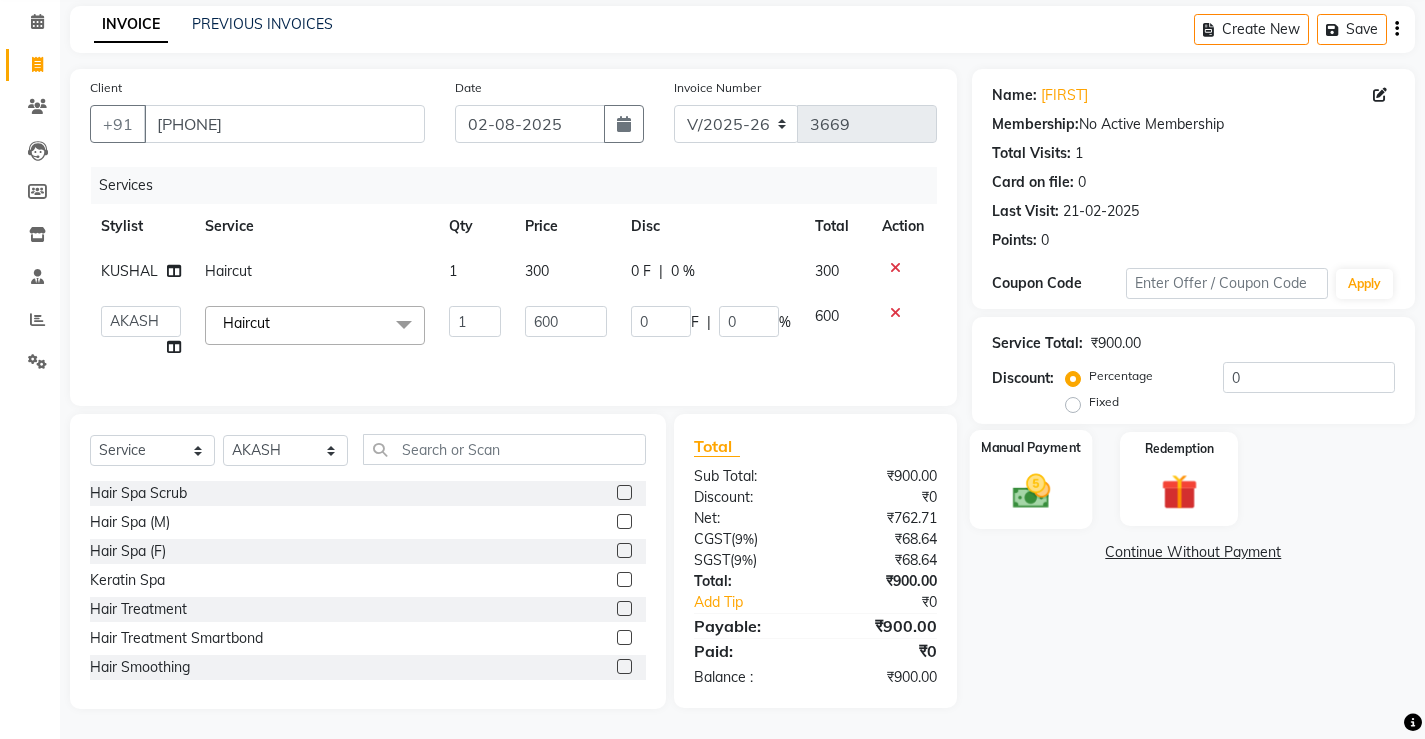 click 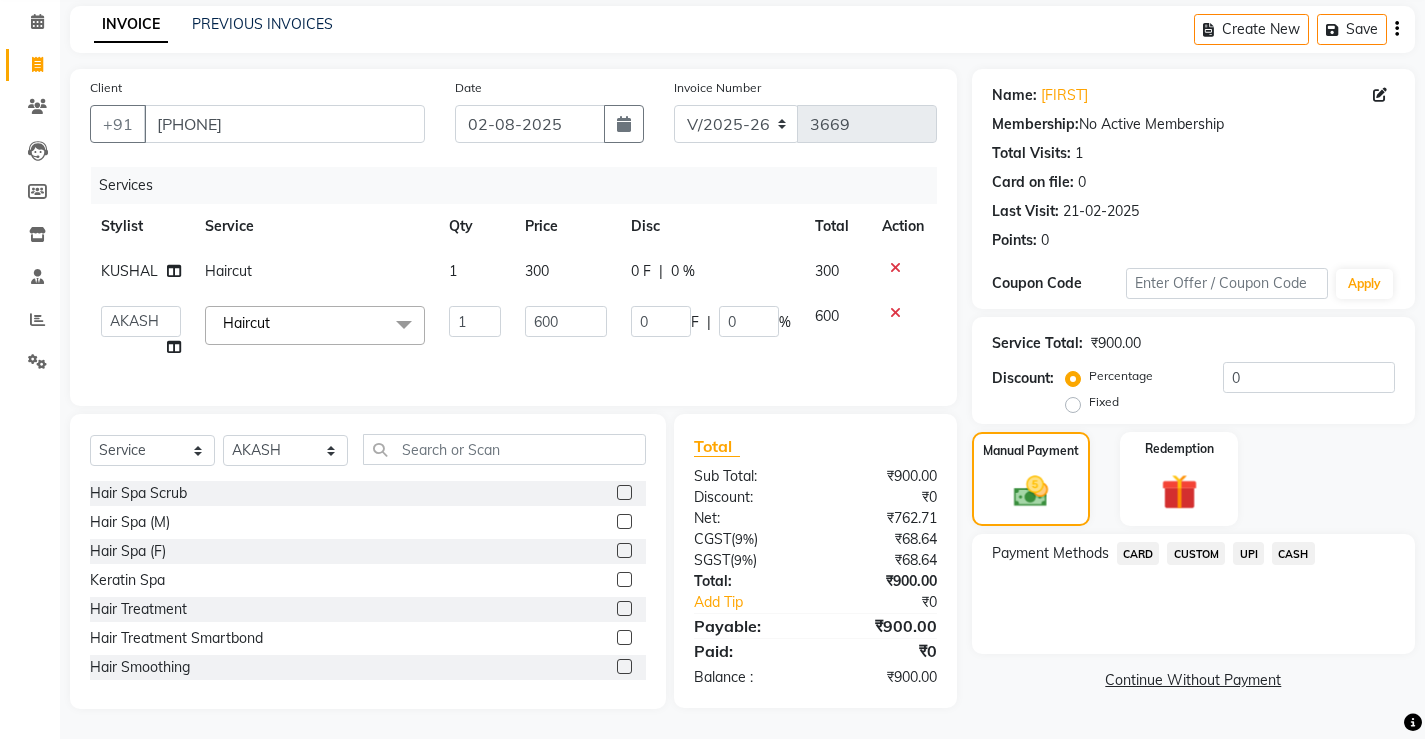 click on "Services Stylist Service Qty Price Disc Total Action [FIRST] Haircut 1 300 0 F | 0 % 300  ADMIN   [FIRST]   [FIRST]   [FIRST]   [FIRST]   [FIRST]   MANAGER   [FIRST]    [FIRST]   [FIRST]   [FIRST]   [FIRST]   [FIRST]   [FIRST]  Haircut  x Hair Spa Scrub Hair Spa (M) Hair Spa (F) Keratin Spa Hair Treatment Hair Treatment Smartbond Hair Smoothing Hair Straightening Hair Rebonding Hair Keratin Cadiveu Head Massage L Hair Keratin Keramelon Hair Botox Keramelon Scalp Advance (F) Scalp Advance (M) Brillare Anti-Dandruff oil (F) Nanoplastia treatment Brillare Hairfall Control oil (F) Brillare Hairfall Control oil (M) Brillare Anti-Dandruff oil (M) Reflexology (U lux) 1400 Face Bleach Face D-Tan Face Clean Up Clean-up (Shine beauty) Facial Actiblend Glass Facial Mask Signature Facial Deluxe Facial Luxury Facial Magical Facial Premium Facial Royal Treatment Skinora Age Control F Treatment ( Snow Algae&Saffron) Skinora Calming Treatment (Avacado & Oat) Skinora Hydra Treatment (Butter&Coconut Milk) Classic Manicure Nails Cut+File" 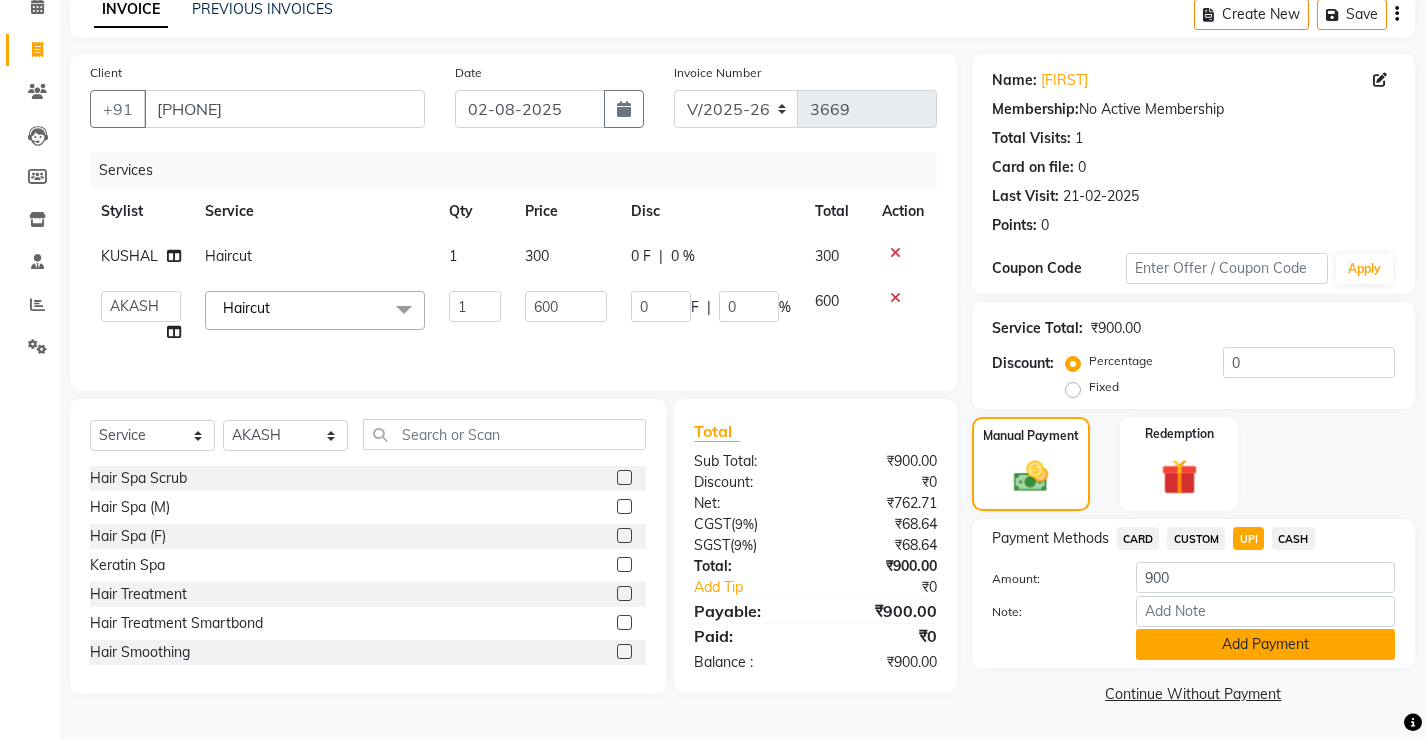 click on "Add Payment" 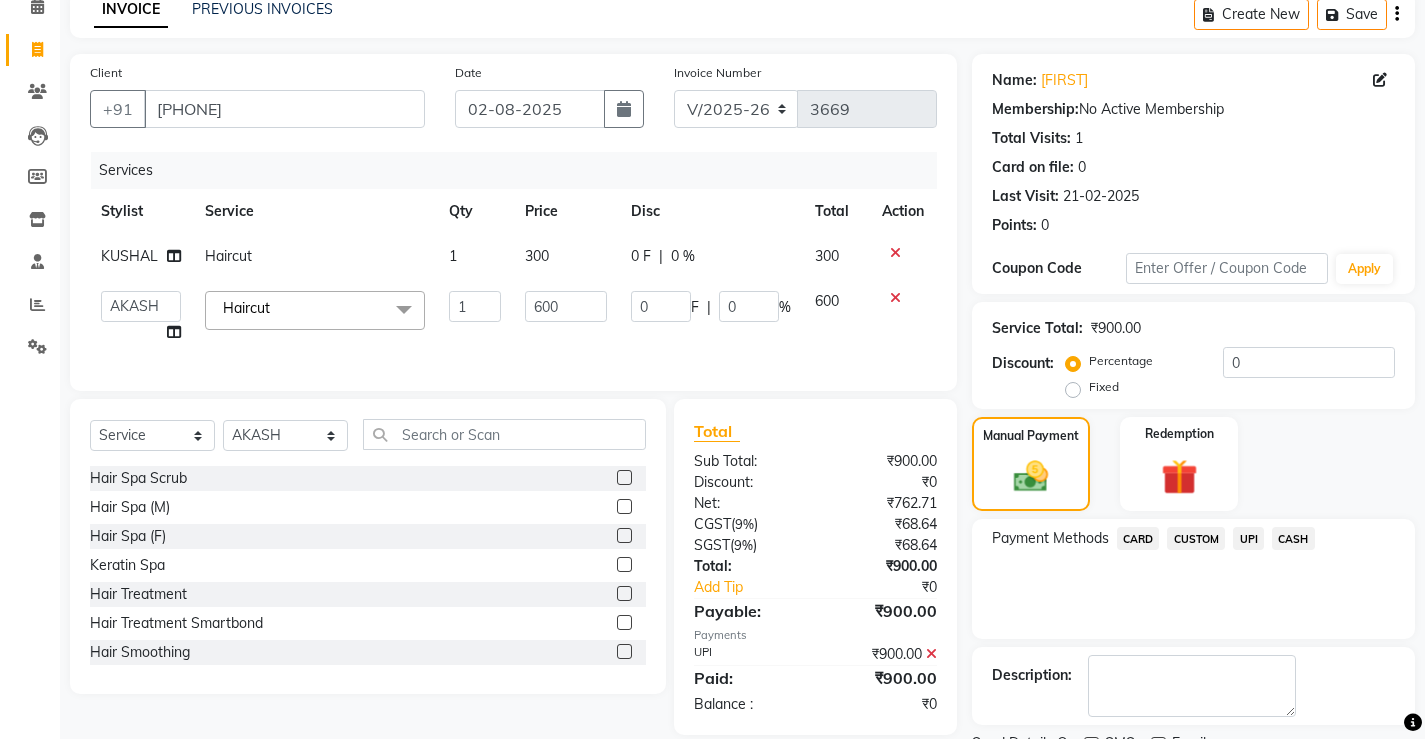 scroll, scrollTop: 180, scrollLeft: 0, axis: vertical 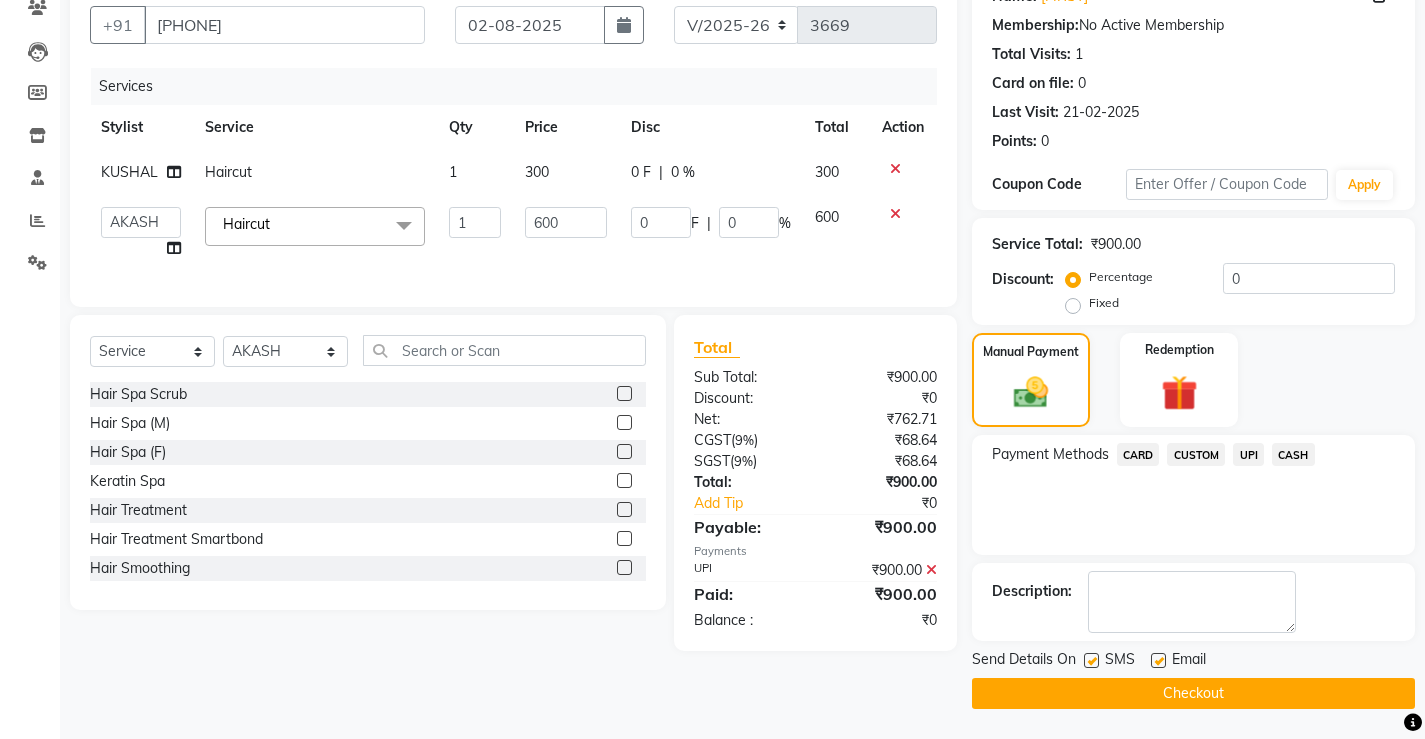 click on "Checkout" 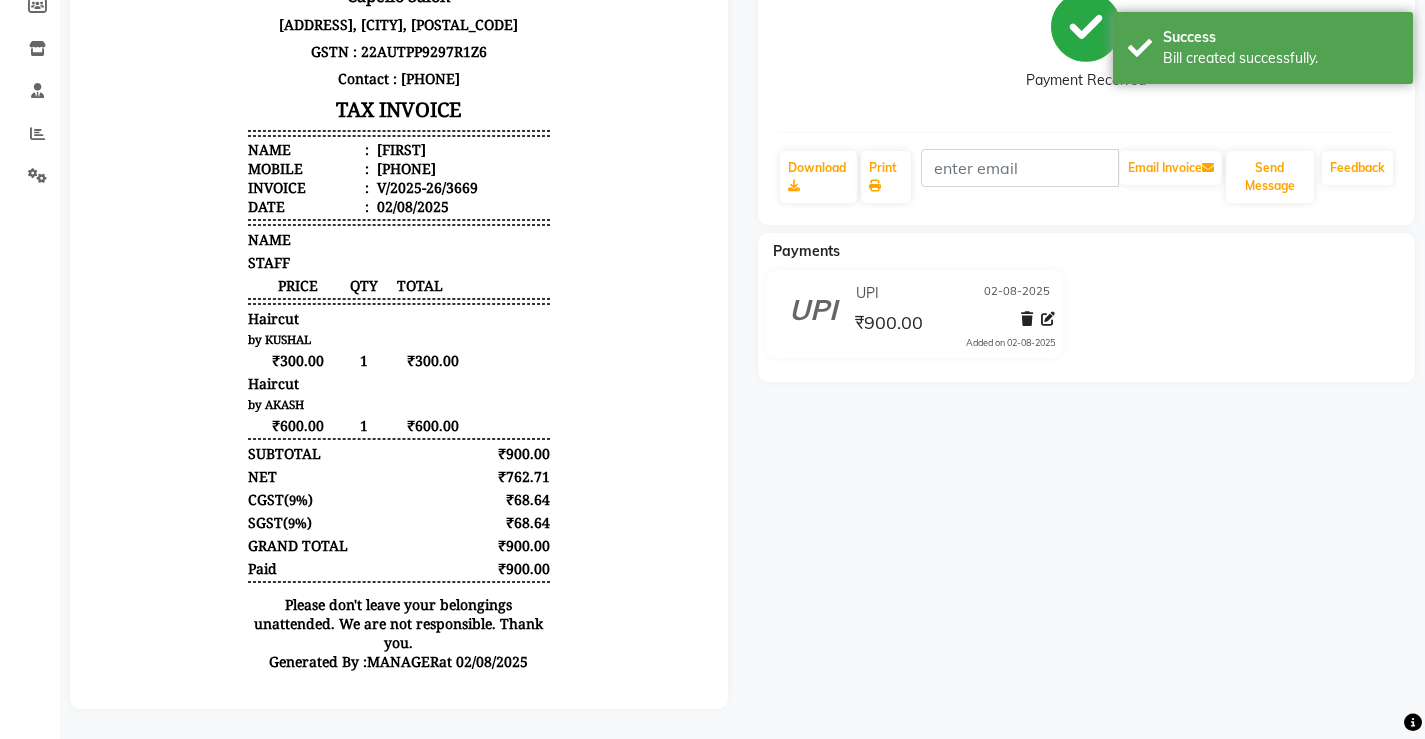 scroll, scrollTop: 0, scrollLeft: 0, axis: both 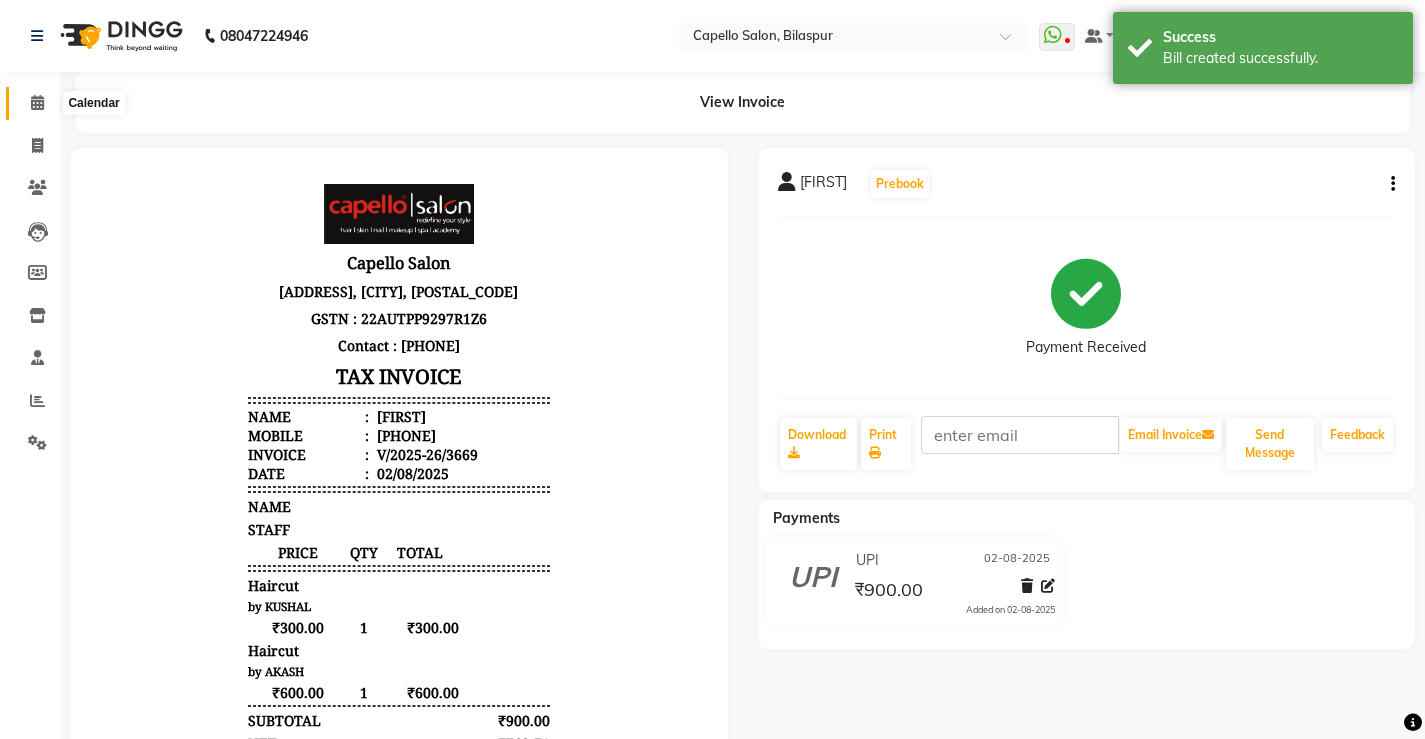 click 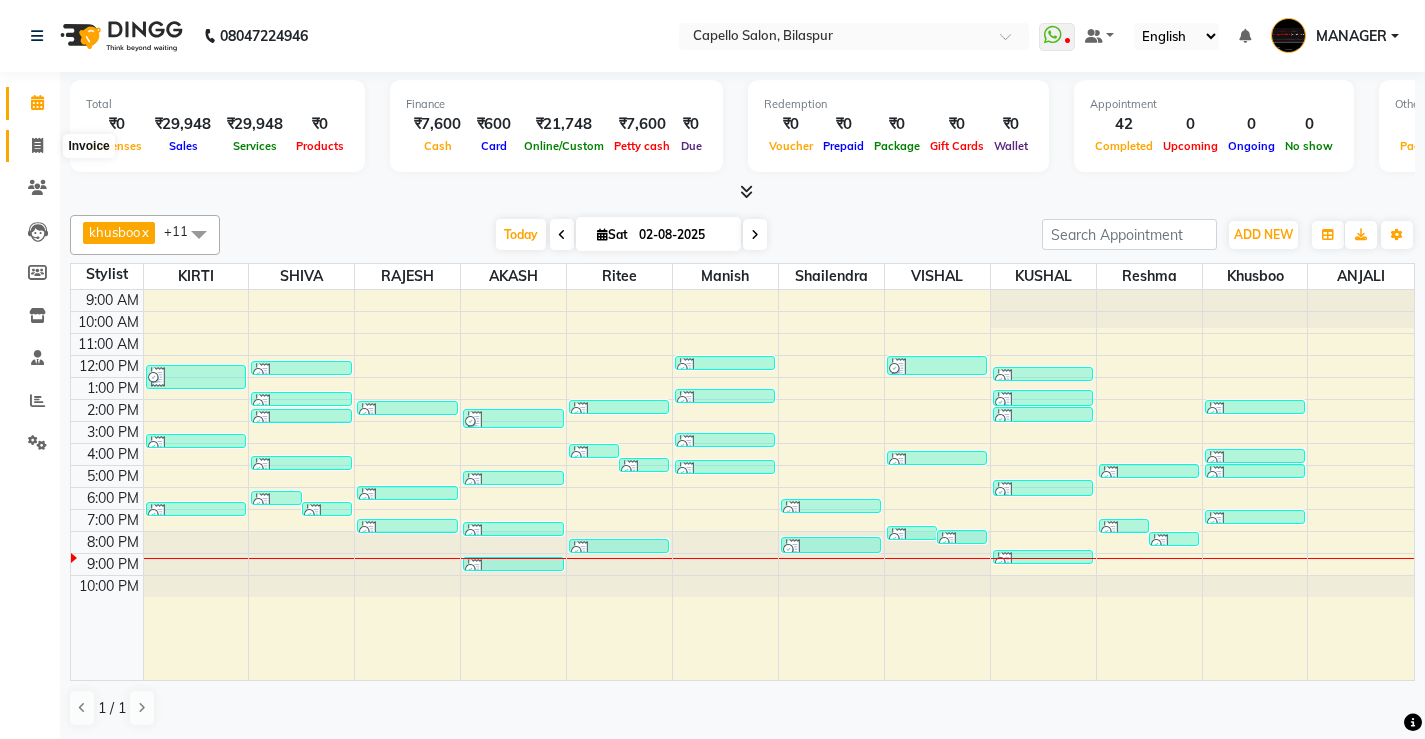 click 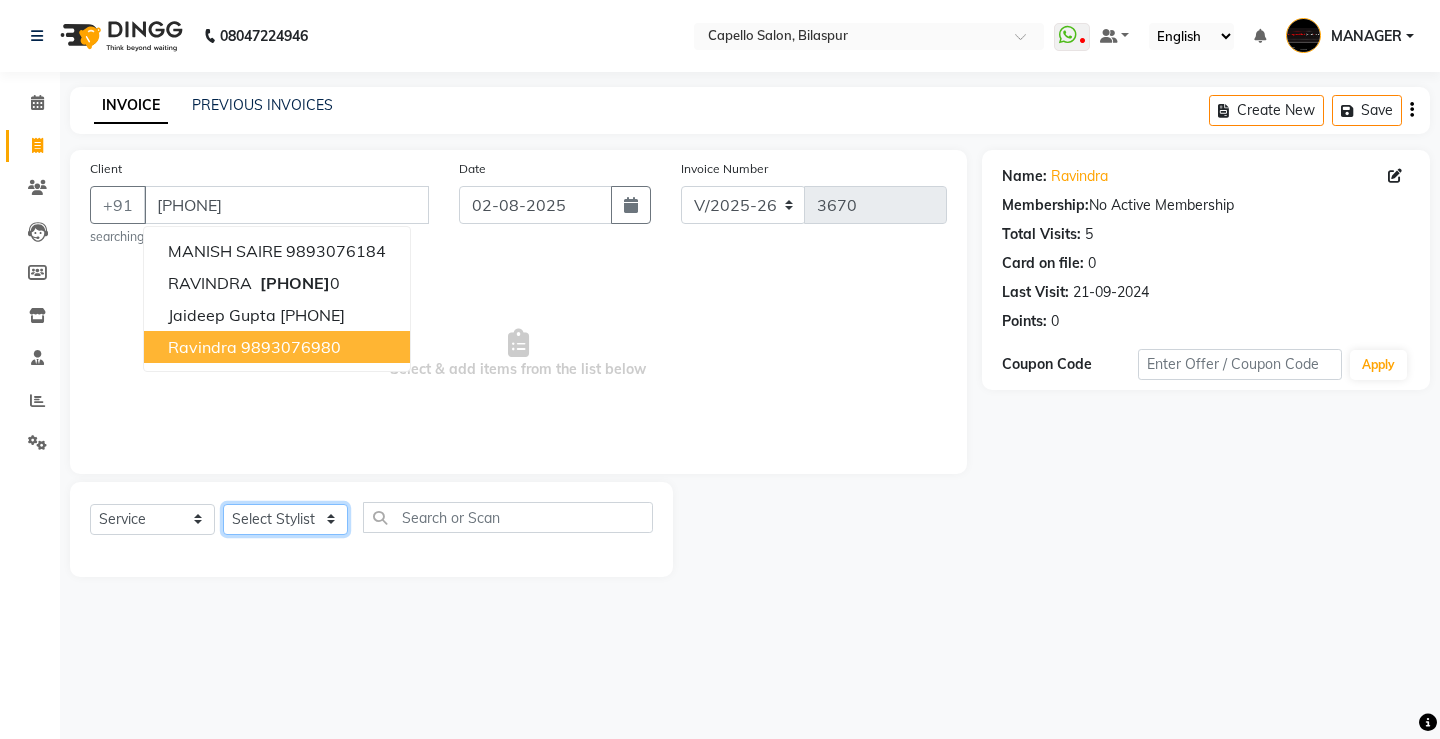 click on "Select Stylist ADMIN AKASH ANJALI khusboo KIRTI KUSHAL MANAGER Manish  RAJESH reshma ritee shailendra SHIVA VISHAL" 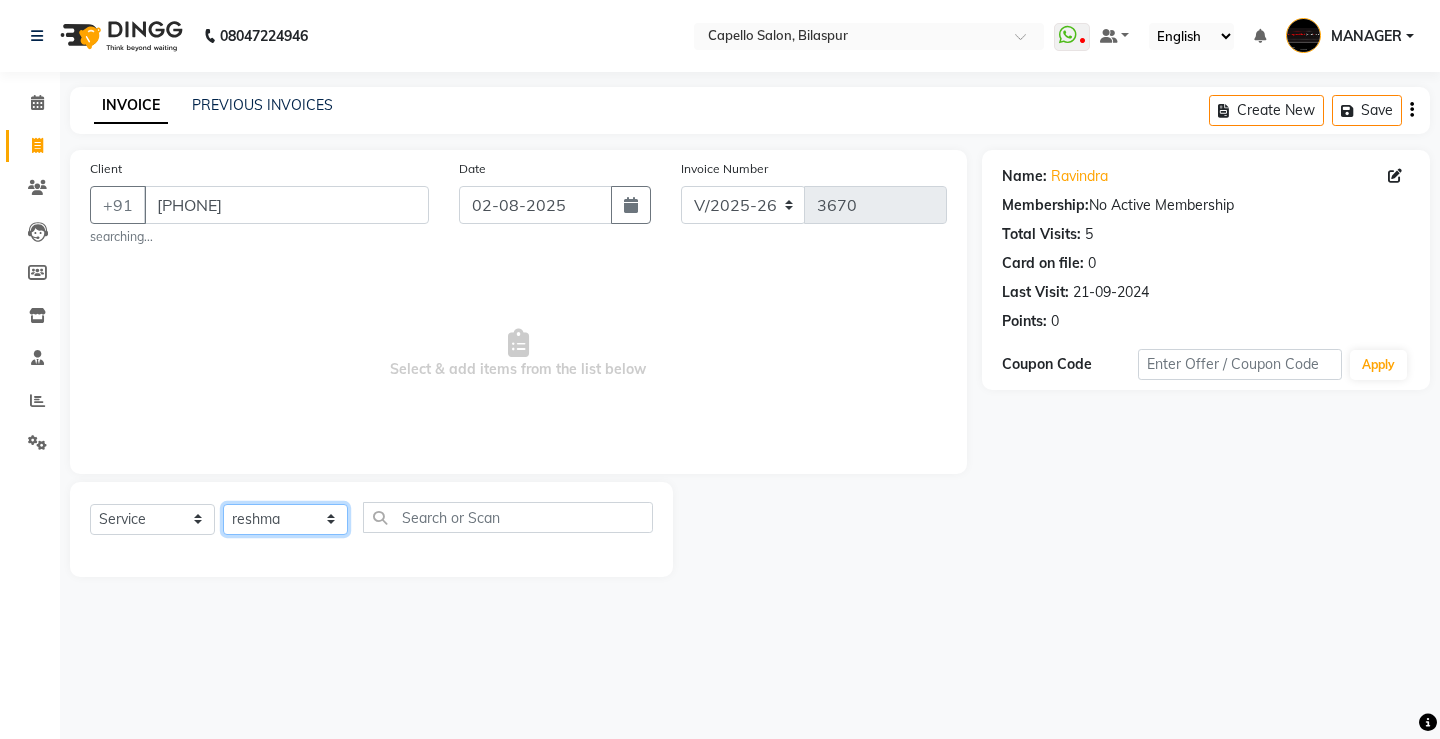 click on "Select Stylist ADMIN AKASH ANJALI khusboo KIRTI KUSHAL MANAGER Manish  RAJESH reshma ritee shailendra SHIVA VISHAL" 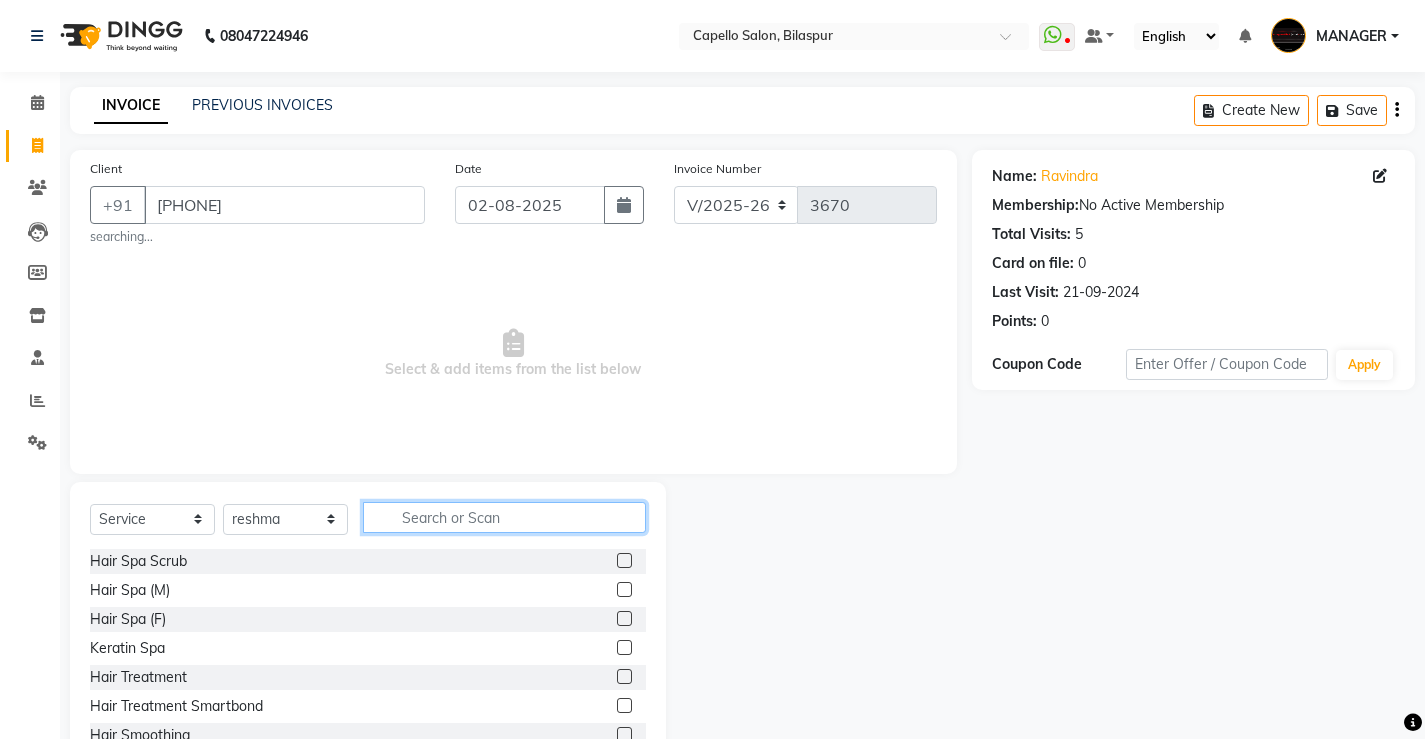 click 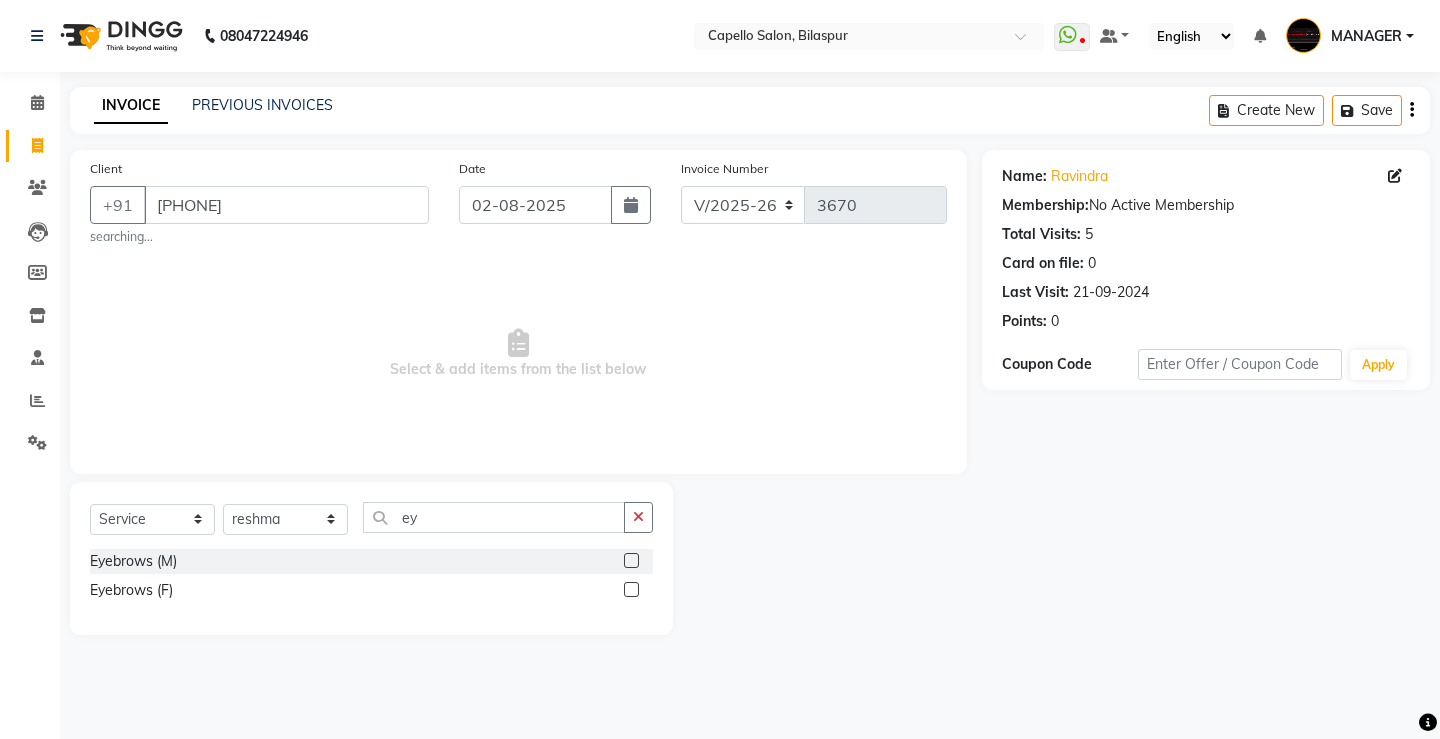 click 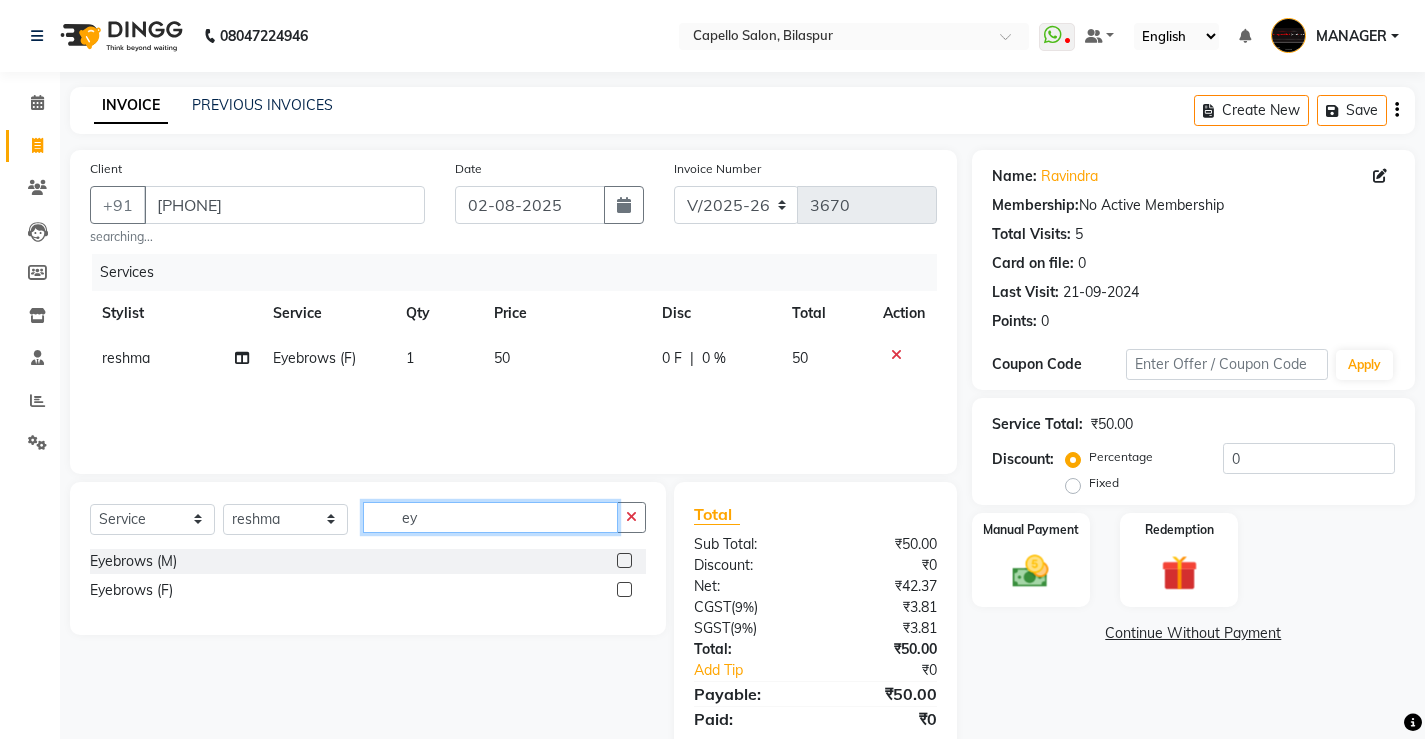 drag, startPoint x: 445, startPoint y: 504, endPoint x: 326, endPoint y: 540, distance: 124.32619 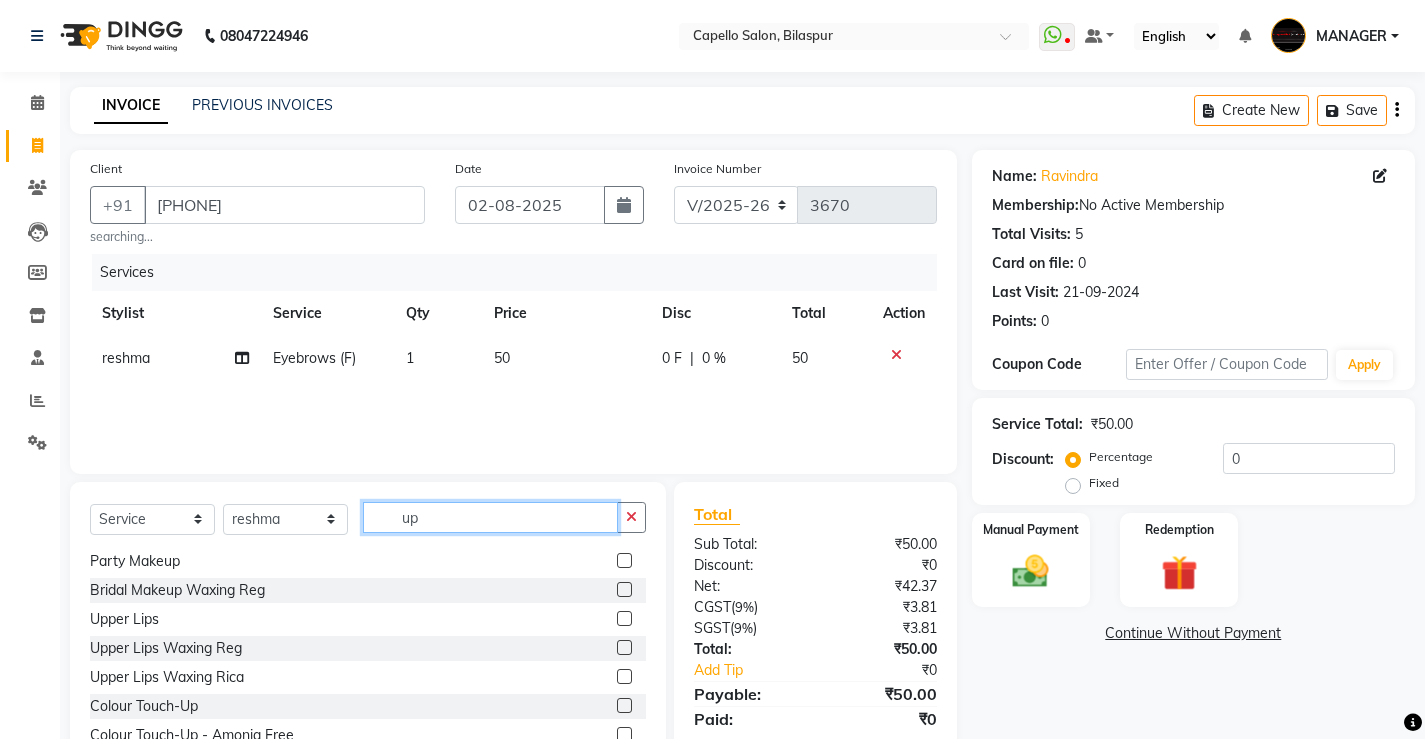 scroll, scrollTop: 148, scrollLeft: 0, axis: vertical 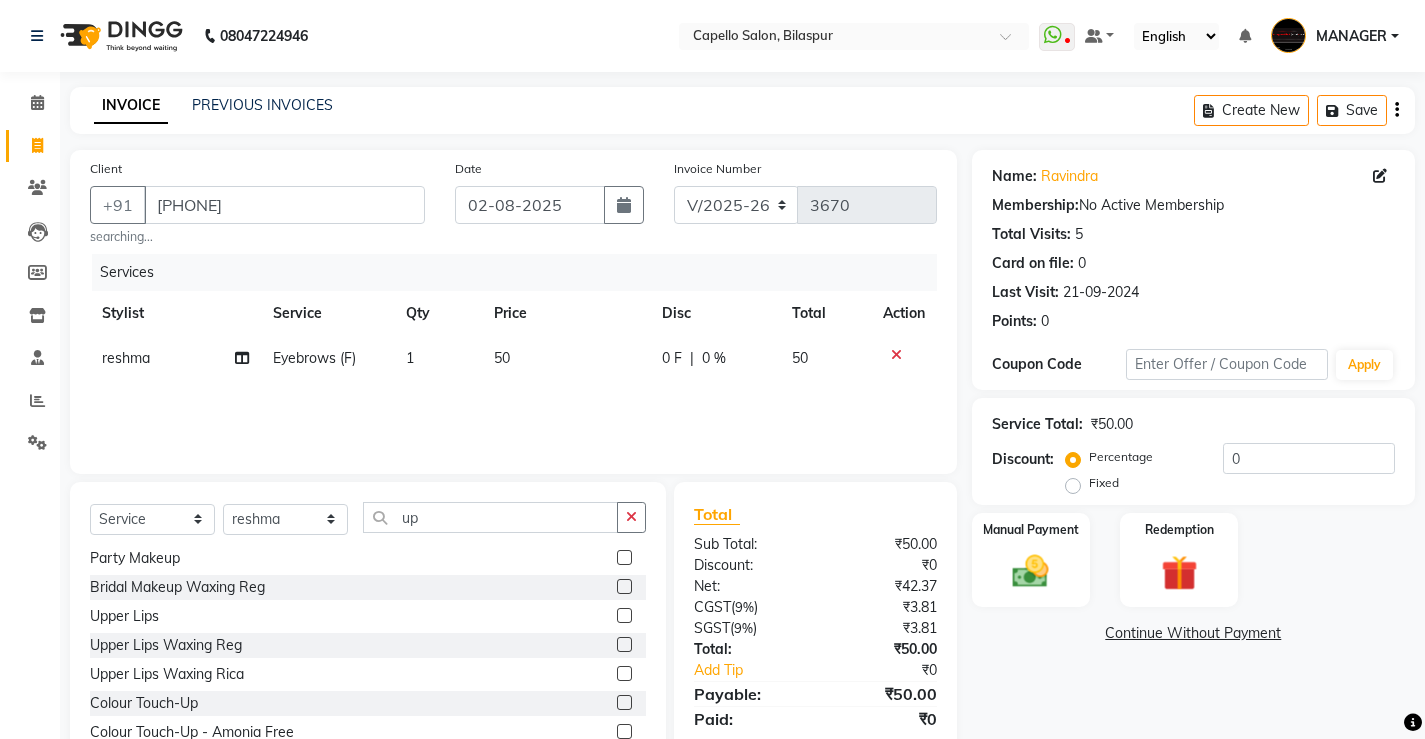 click 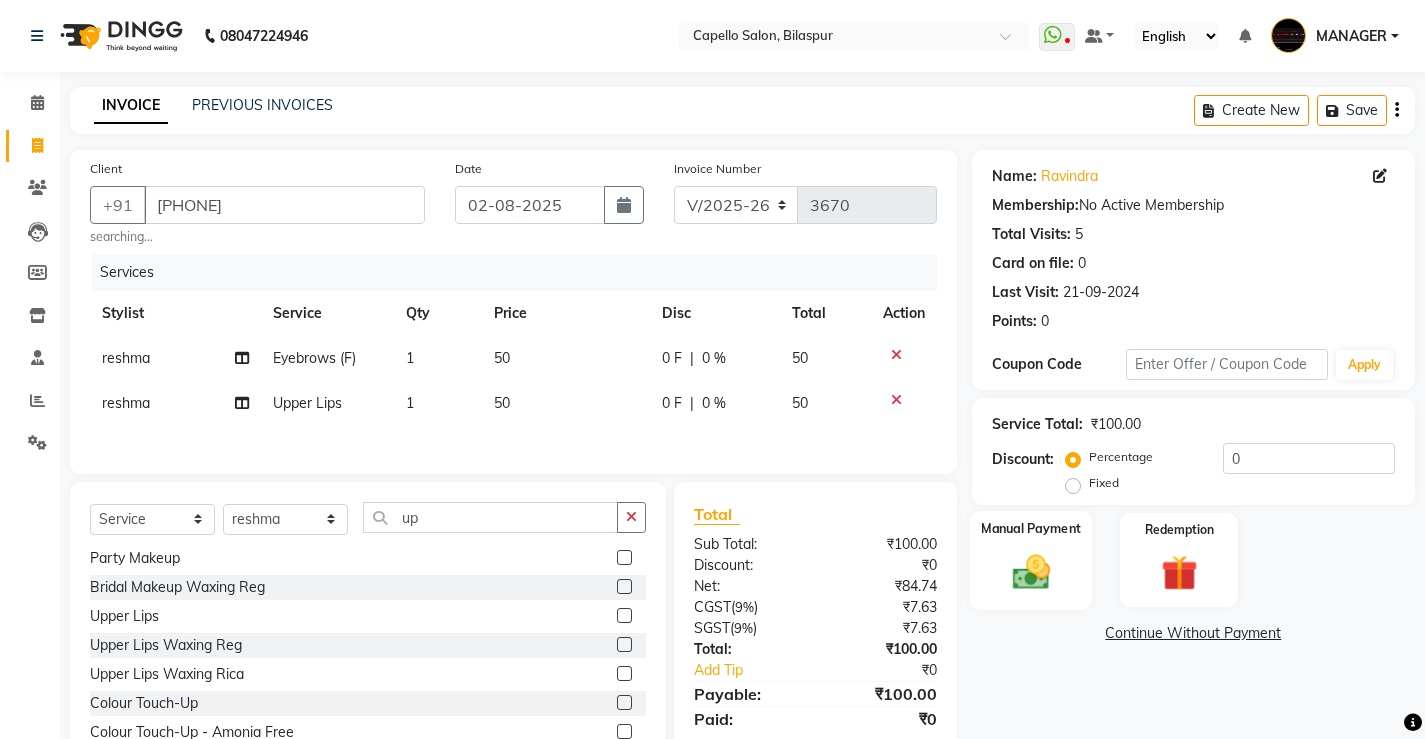 click 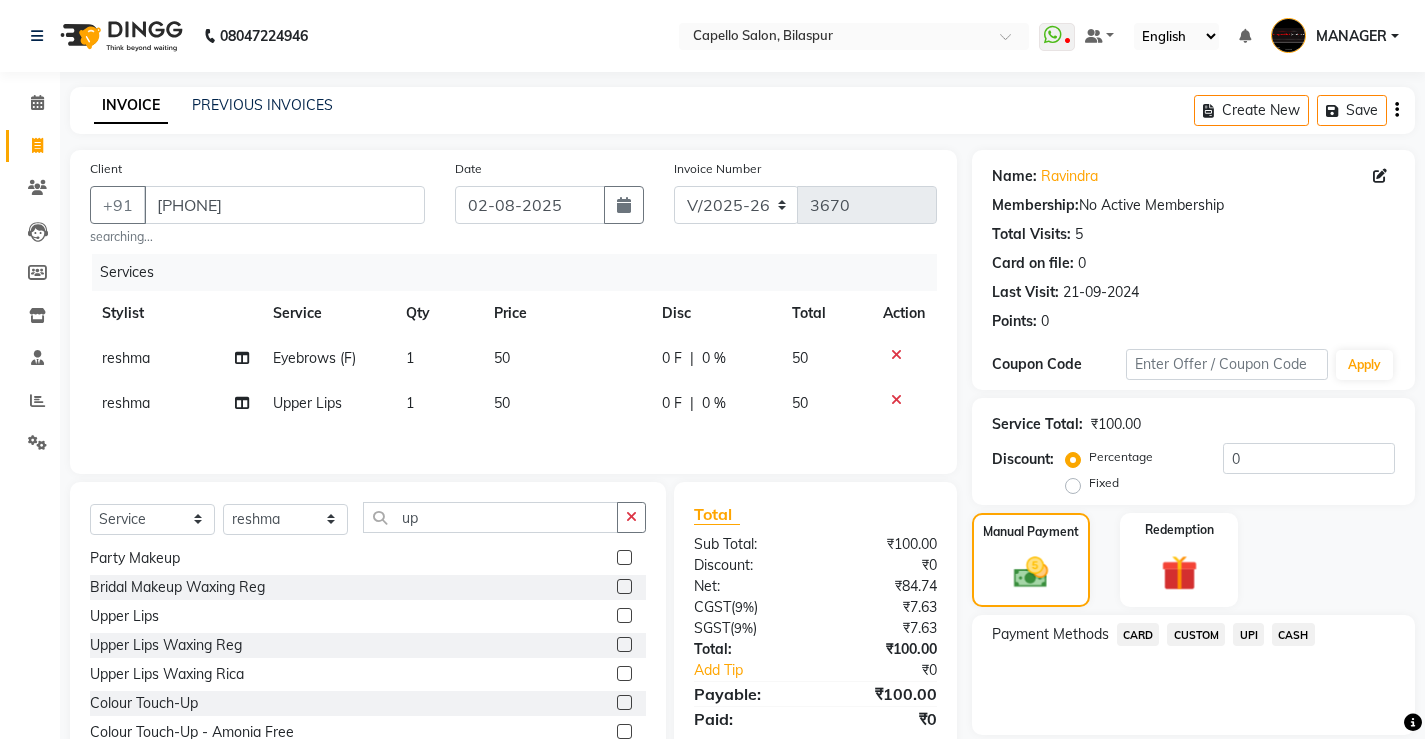 click on "CASH" 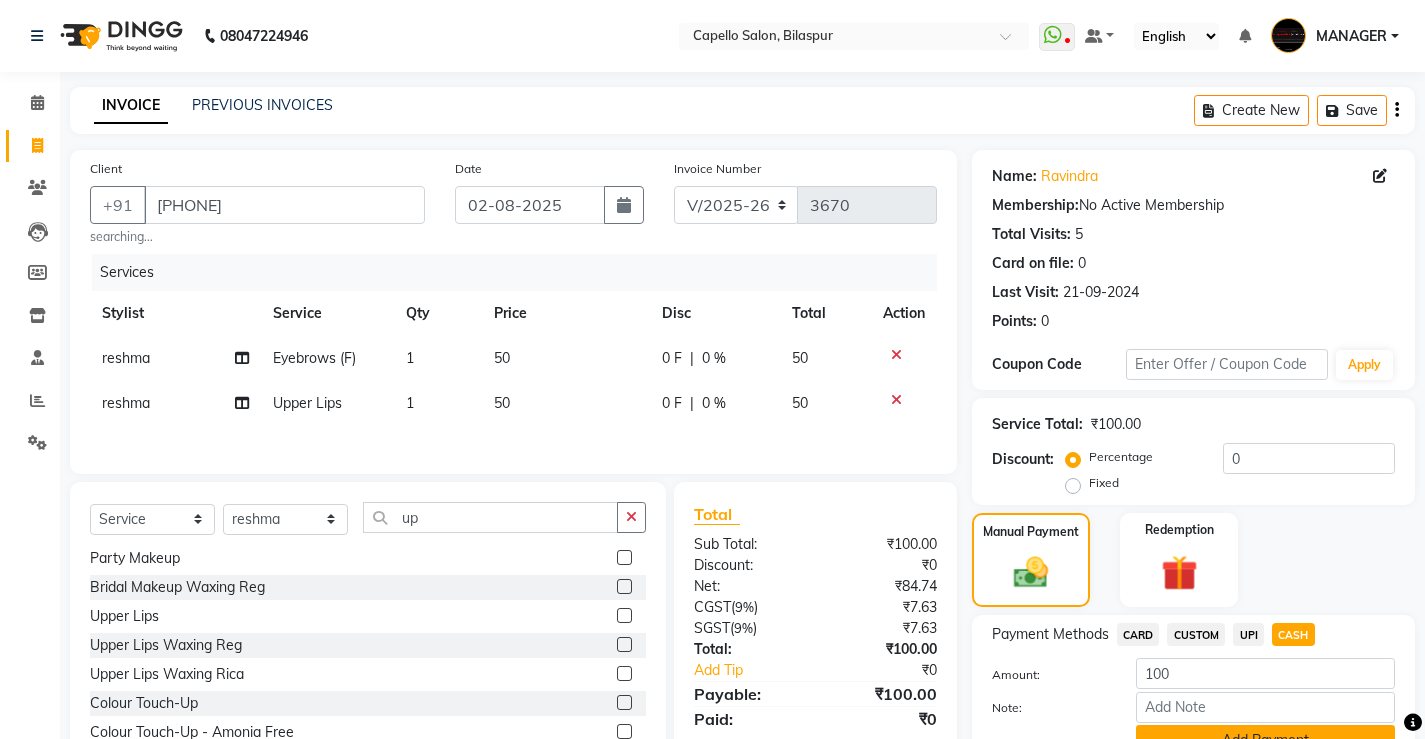 scroll, scrollTop: 71, scrollLeft: 0, axis: vertical 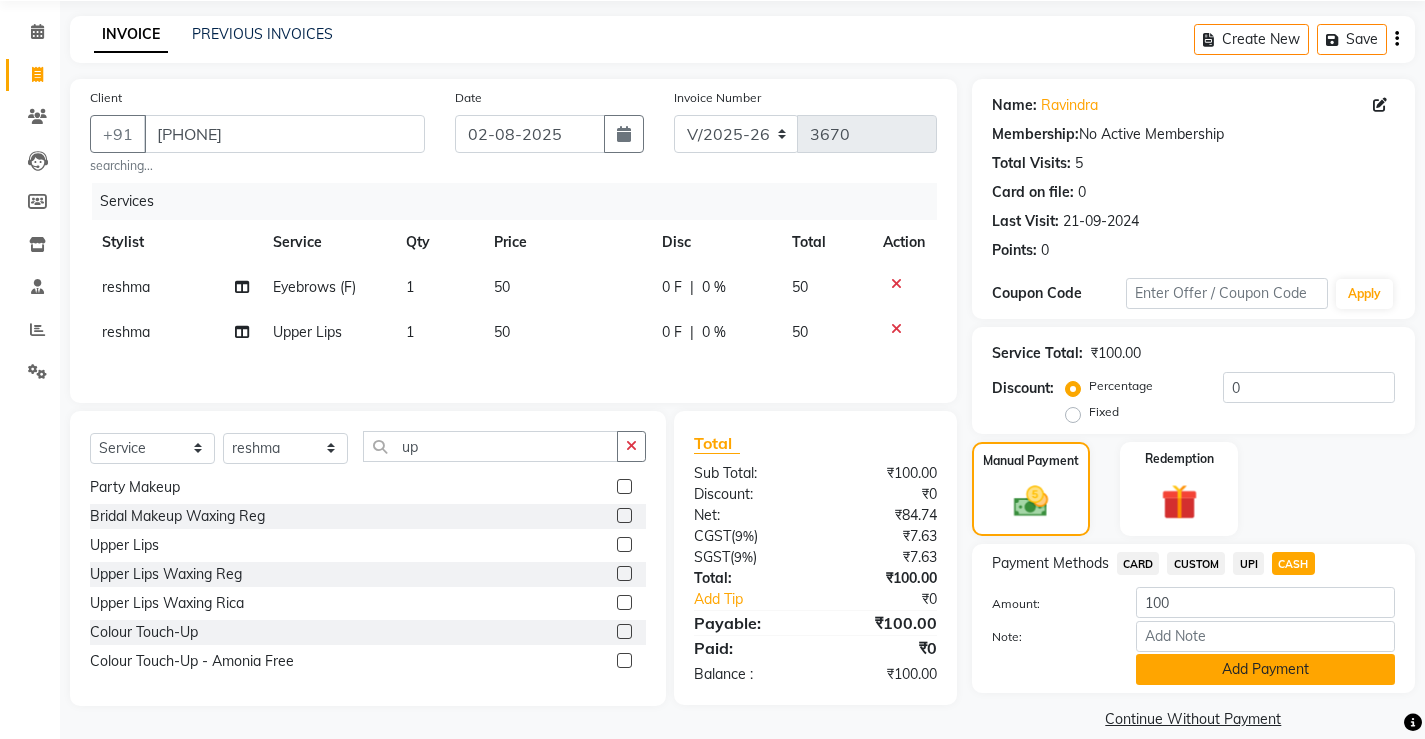 click on "Add Payment" 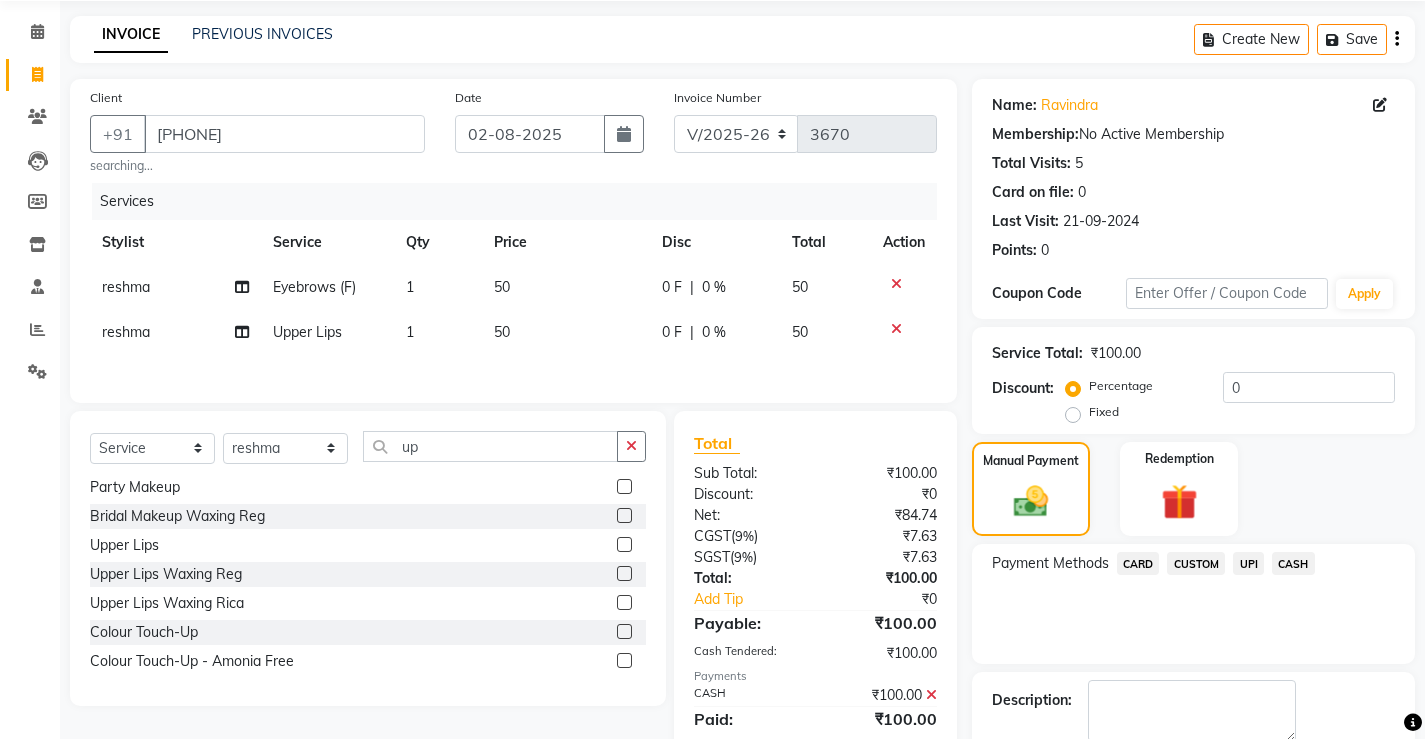 click on "Checkout" 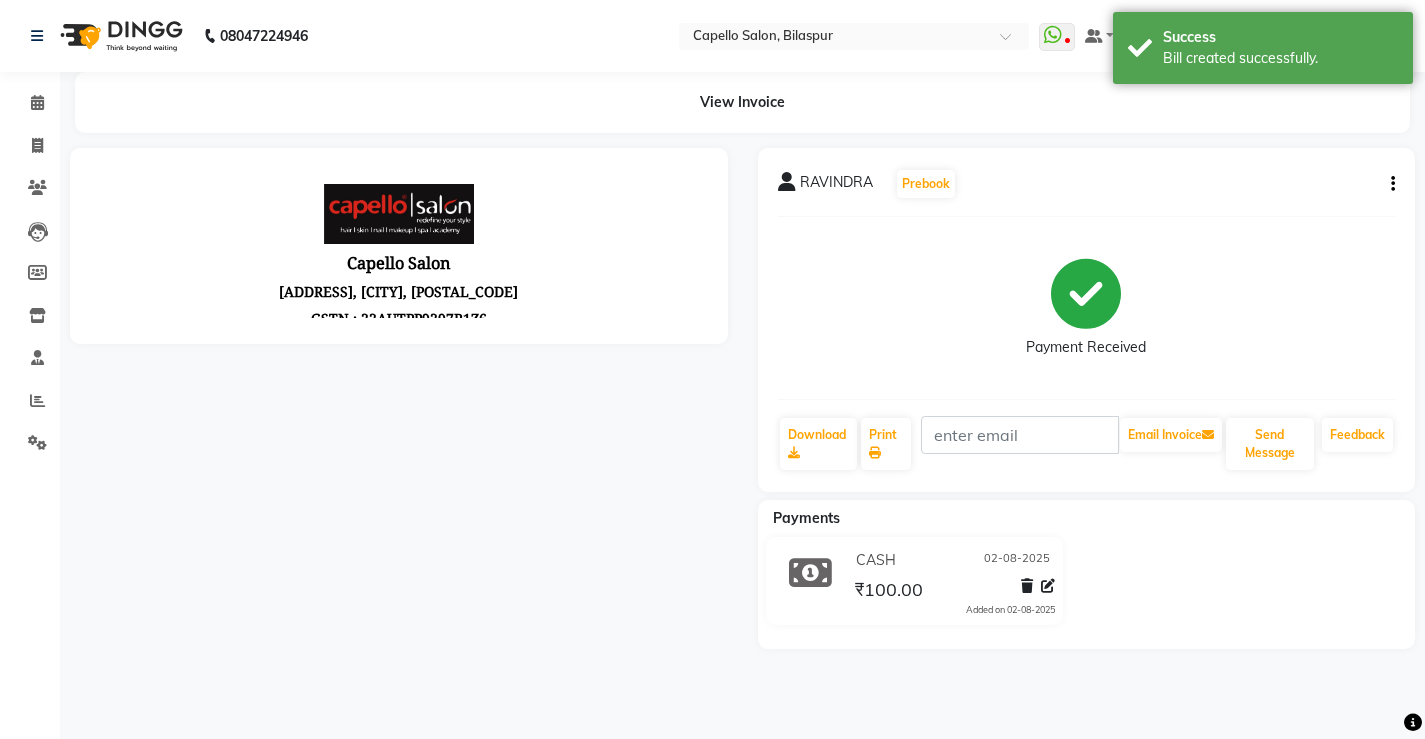 scroll, scrollTop: 0, scrollLeft: 0, axis: both 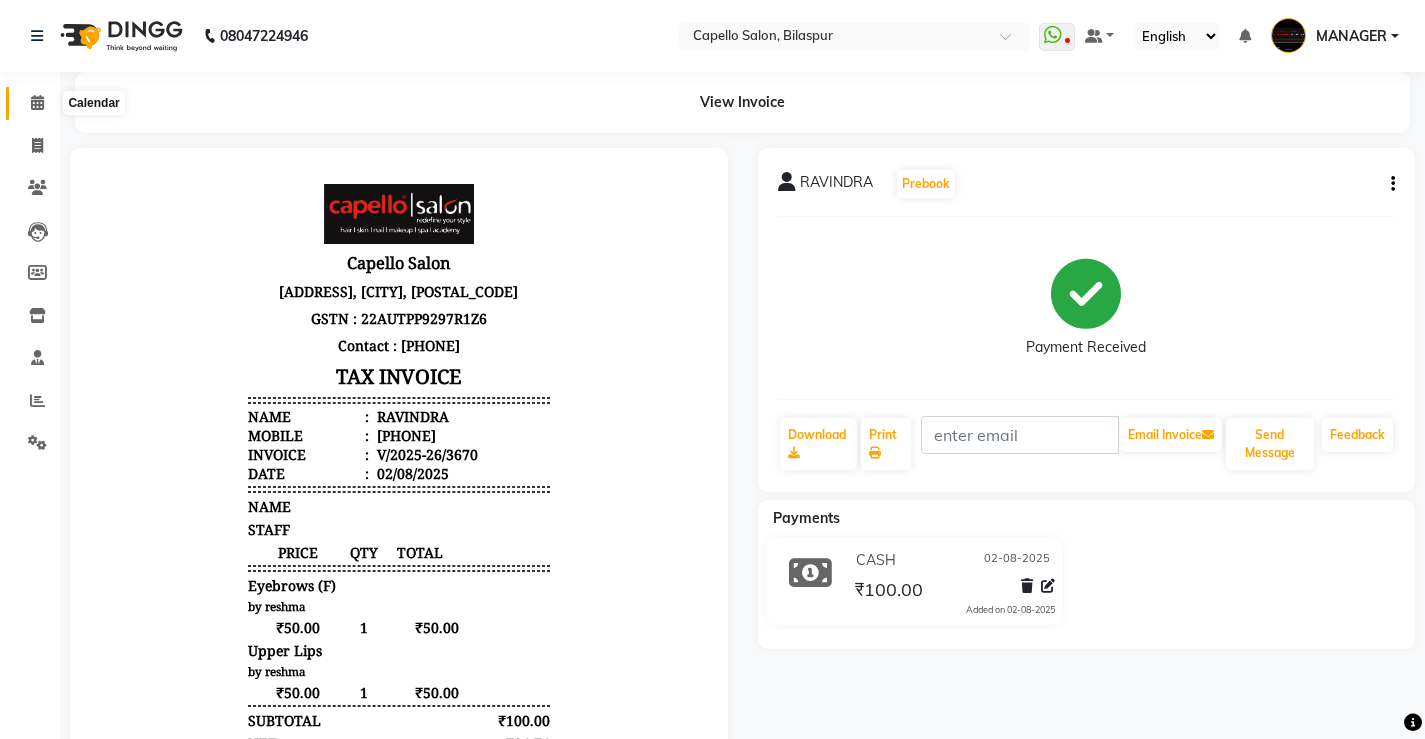 click 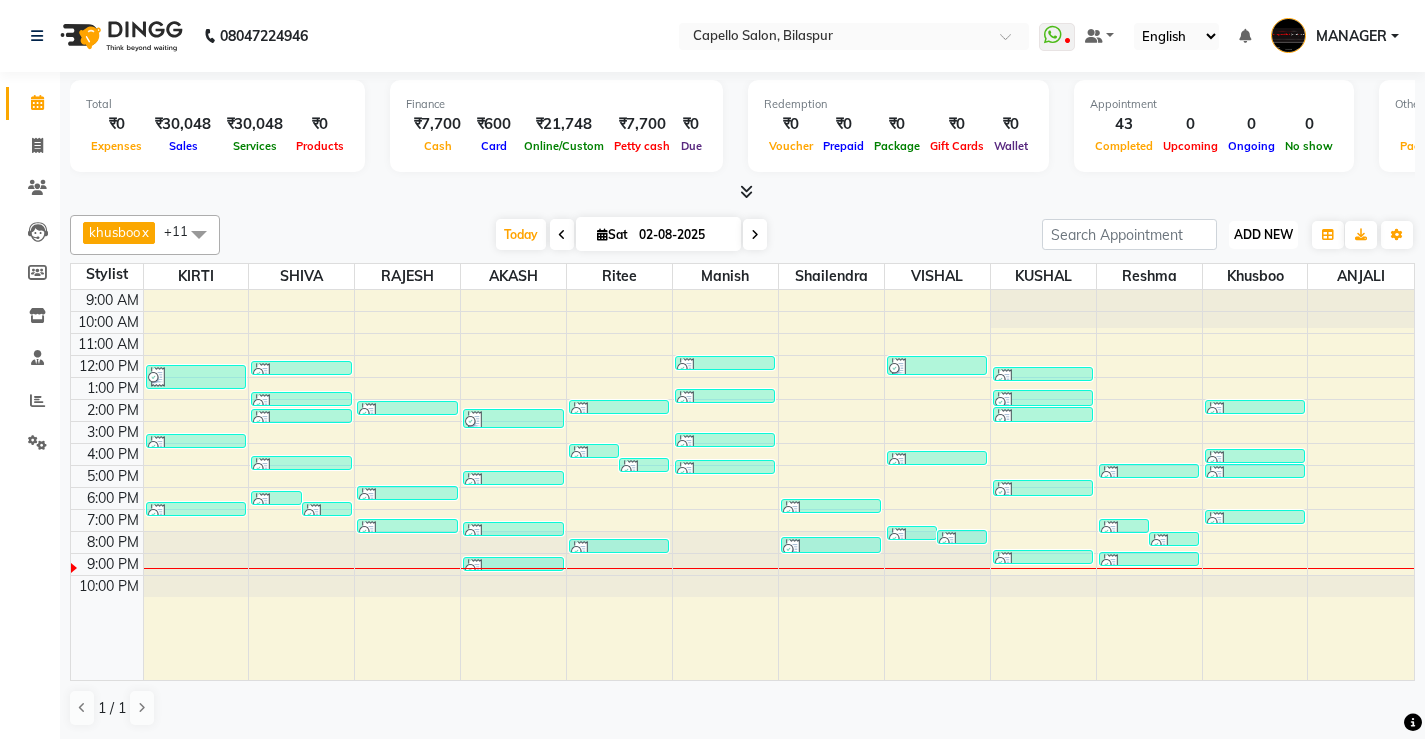 click on "ADD NEW" at bounding box center [1263, 234] 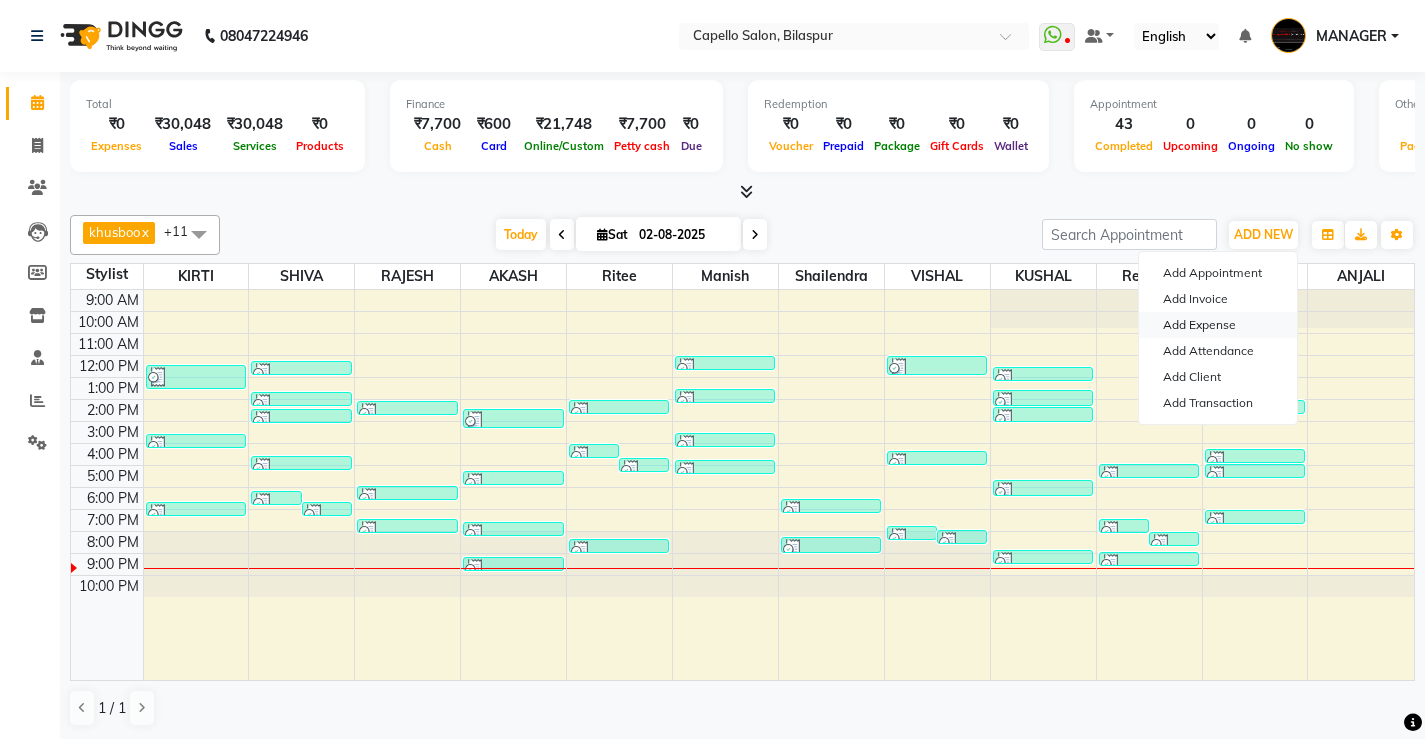 click on "Add Expense" at bounding box center [1218, 325] 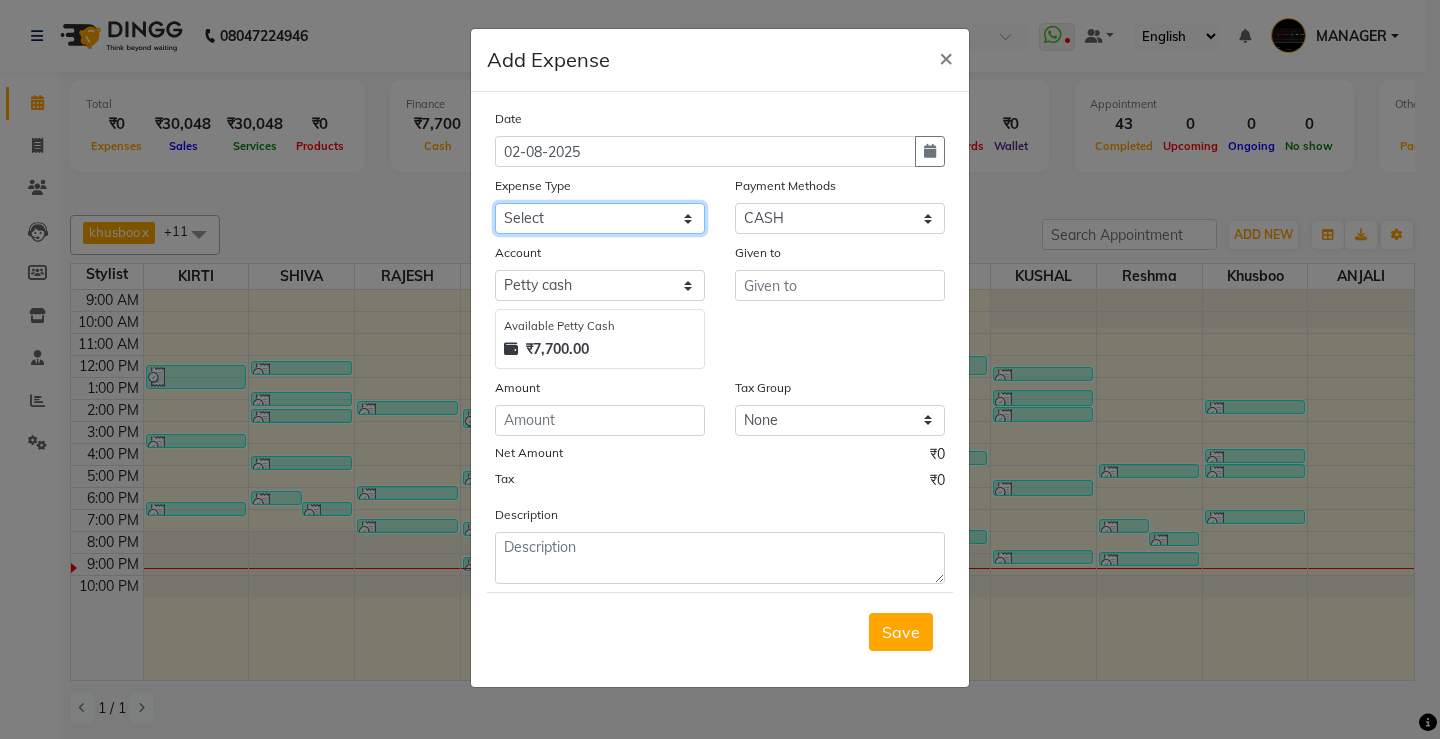 click on "Select Advance Salary Annual Lift Maintenance Charges BUILDING MAINTANANCE EXP Cash transfer to bank Cash Transfer To Ho Cash transfer to hub CLIENT TEA EXP Client tip to staff COFFEE FOR CLIENT ELECTRICITY EXP Equipment FESTIVAL EXPENSES Fuel GARBAGE EXPENSES Hand wash Exp Insurance International purchase LAUNDARY EXPENSES Loan Repayment Maintenance Marketing Miscellaneous Other PETROL EXPENSES Product Salary Staff Incentive Staff Snacks STATIONARY EXP STORE MAINTAINANCE CHARGES Tea & Refreshment Tip For staff TRAVELLING ALLOWANCES Utilities WATER CAN EXP" 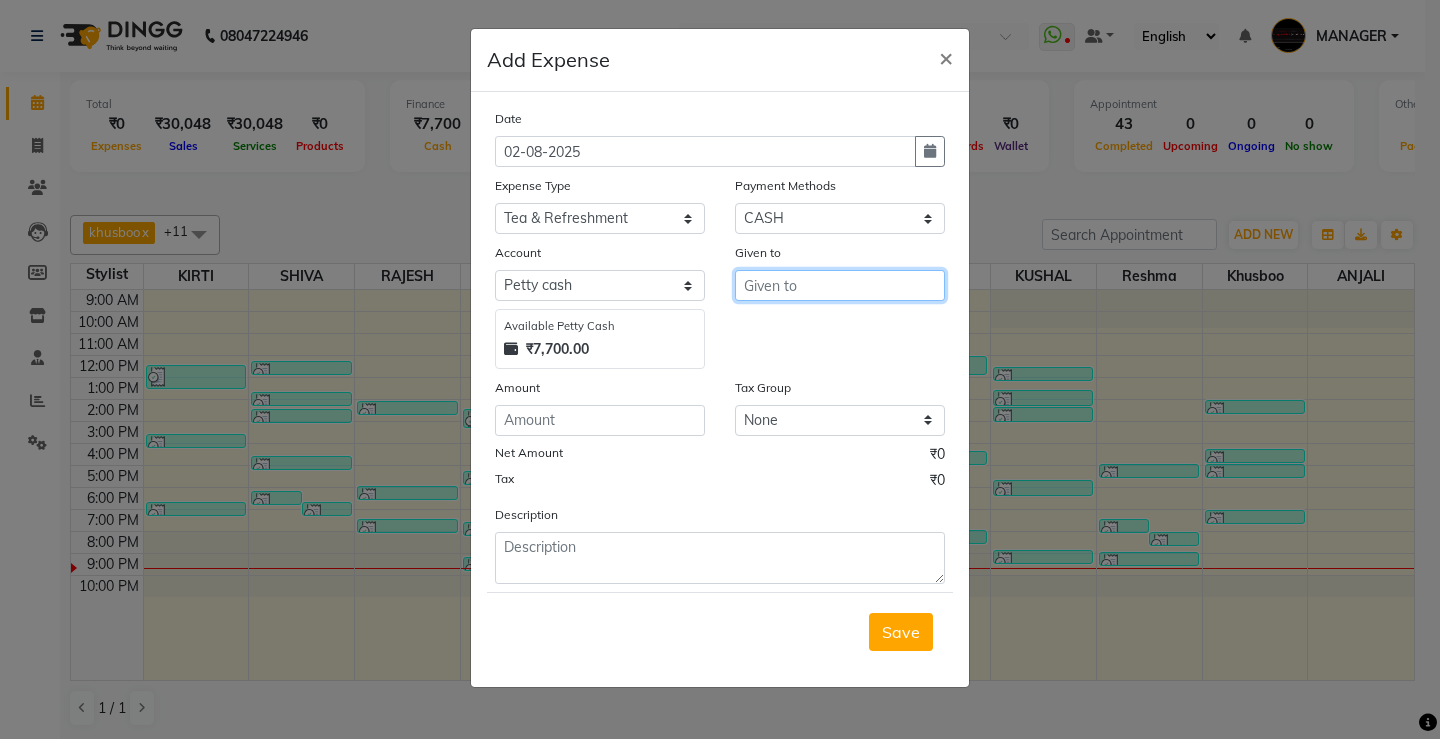 click at bounding box center [840, 285] 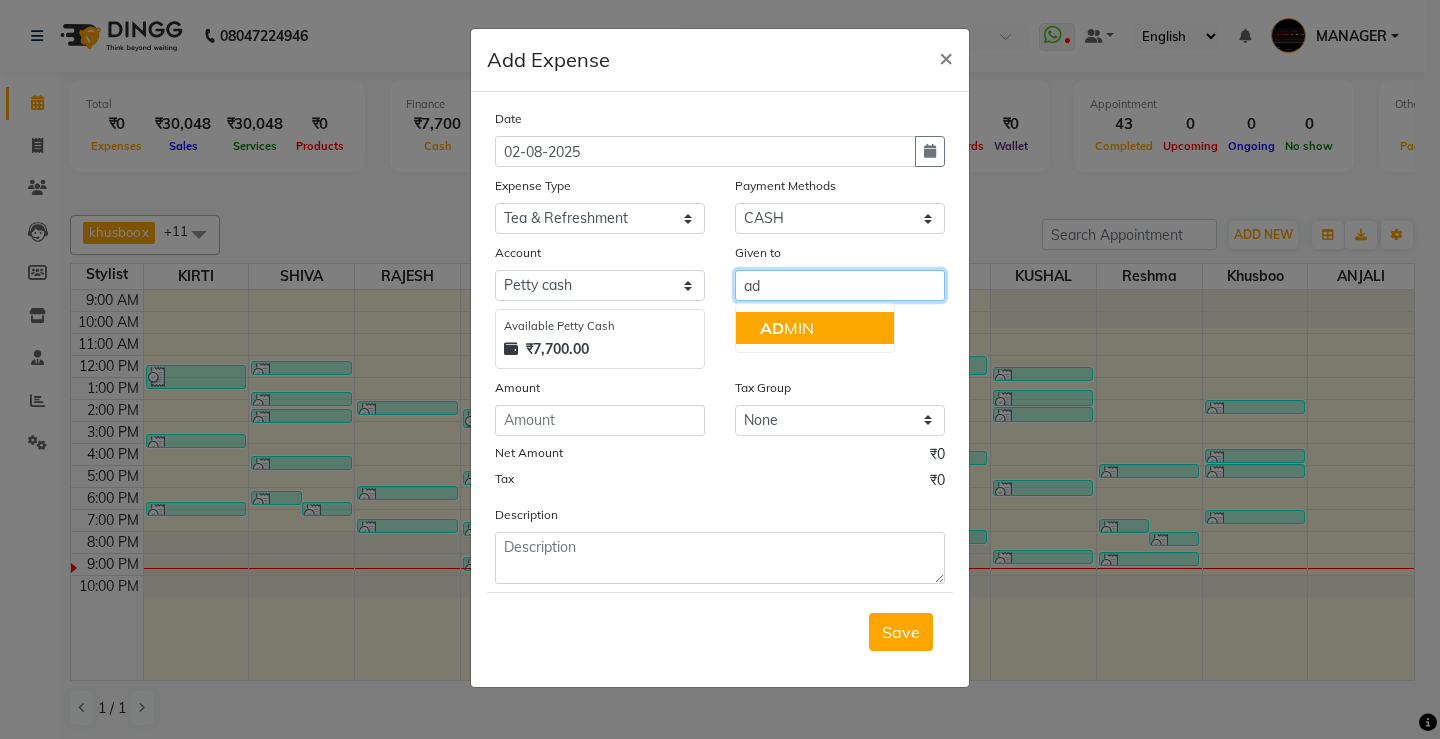 click on "AD MIN" at bounding box center [815, 328] 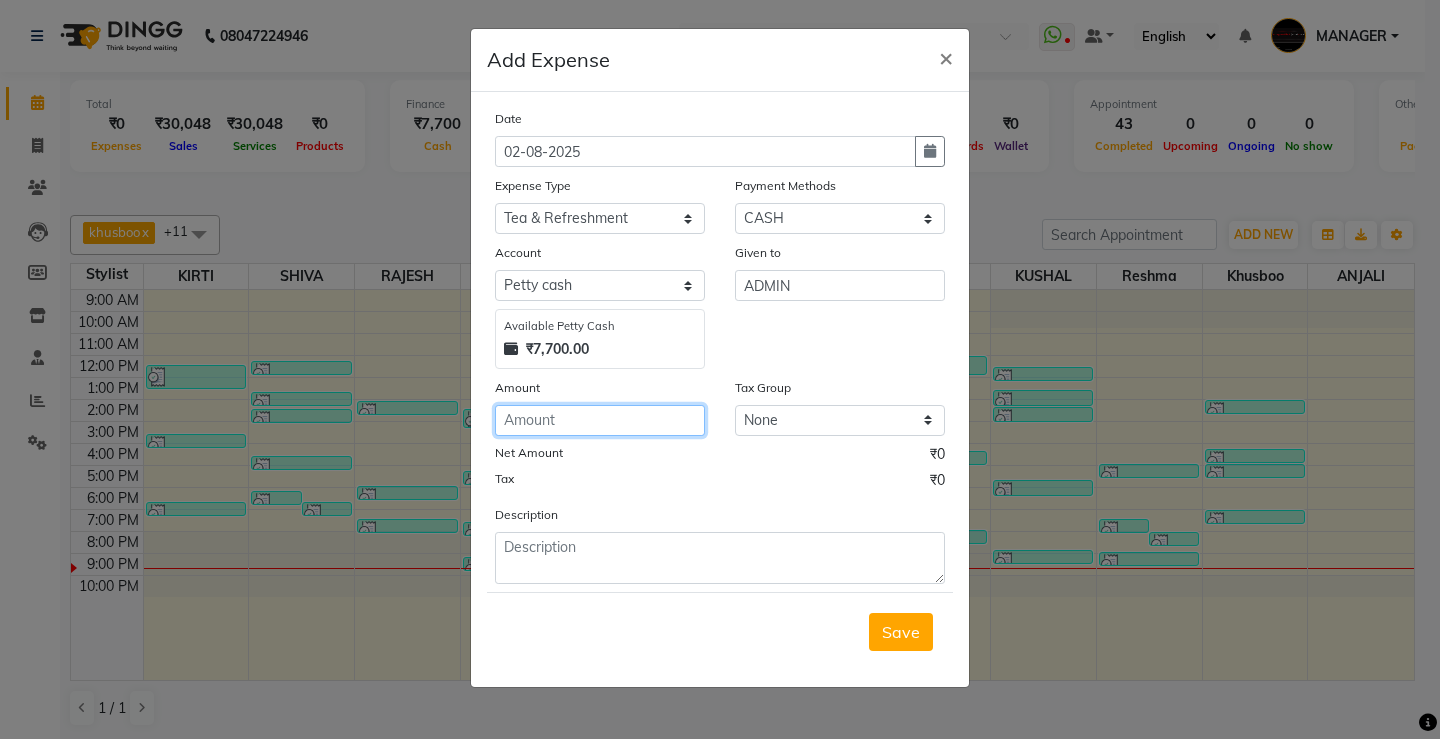 click 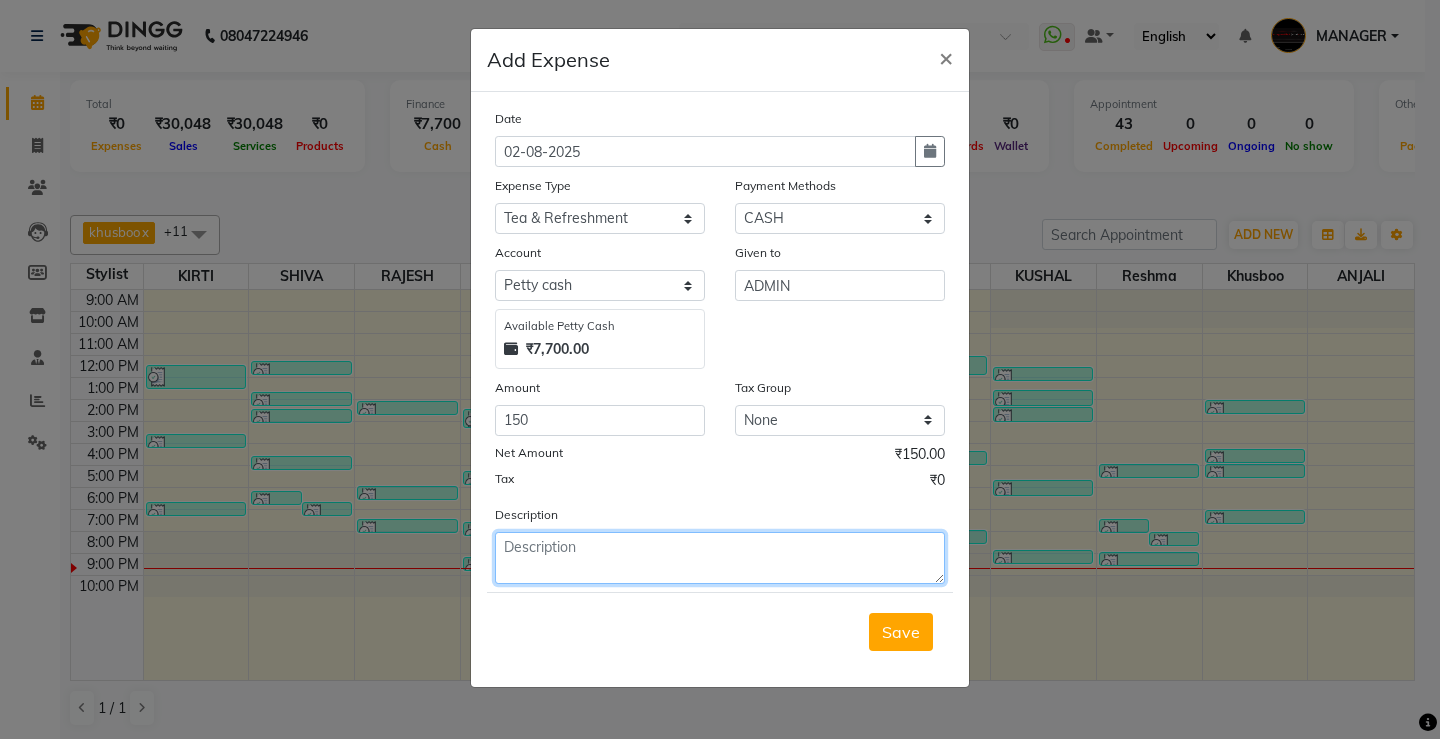 click 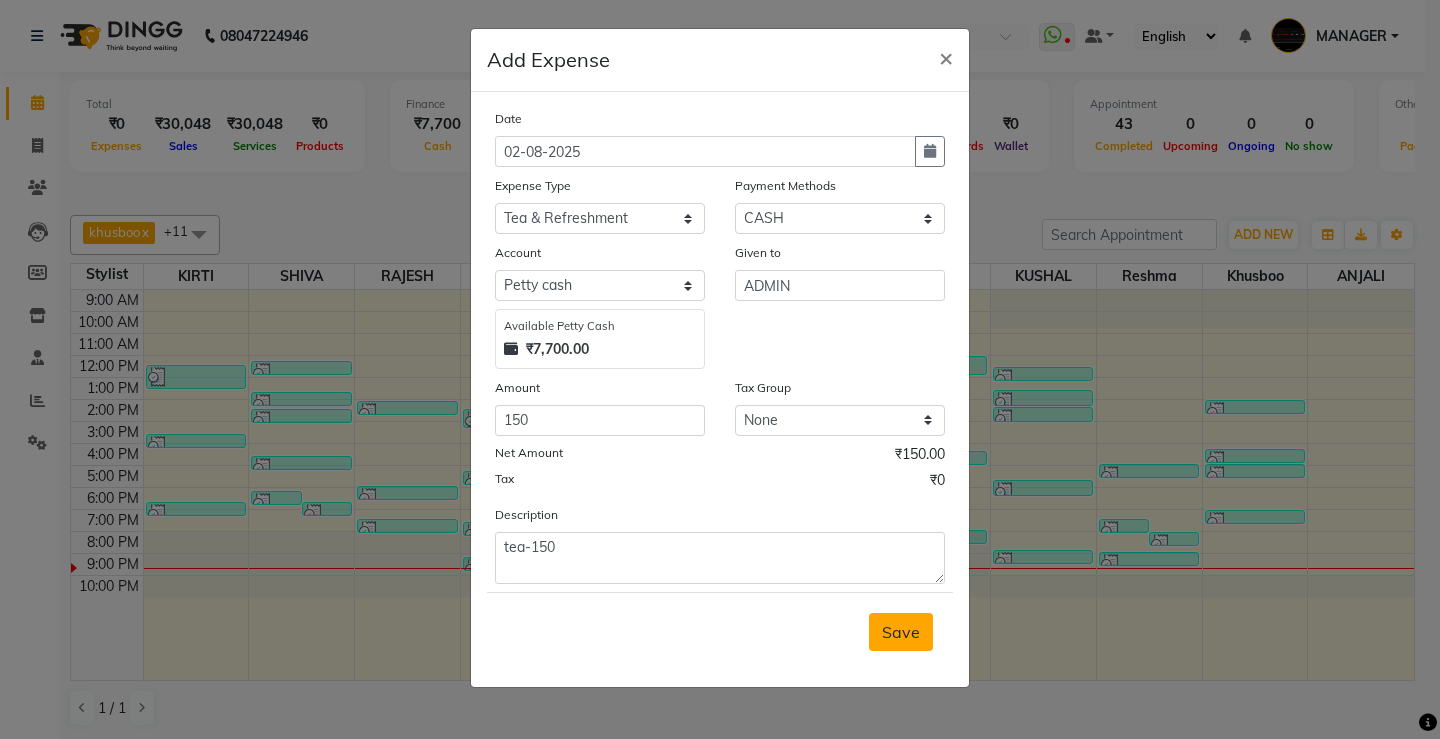 click on "Save" at bounding box center (901, 632) 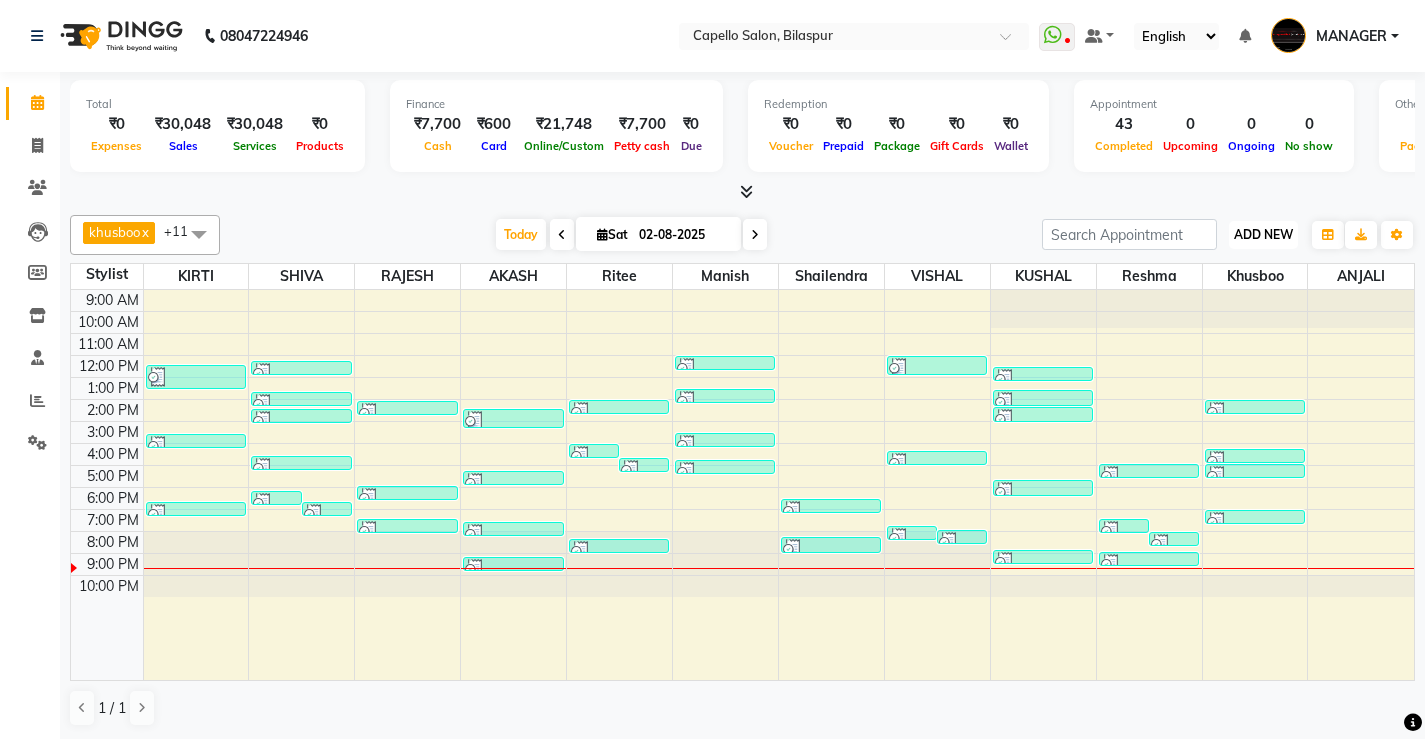 click on "ADD NEW" at bounding box center (1263, 234) 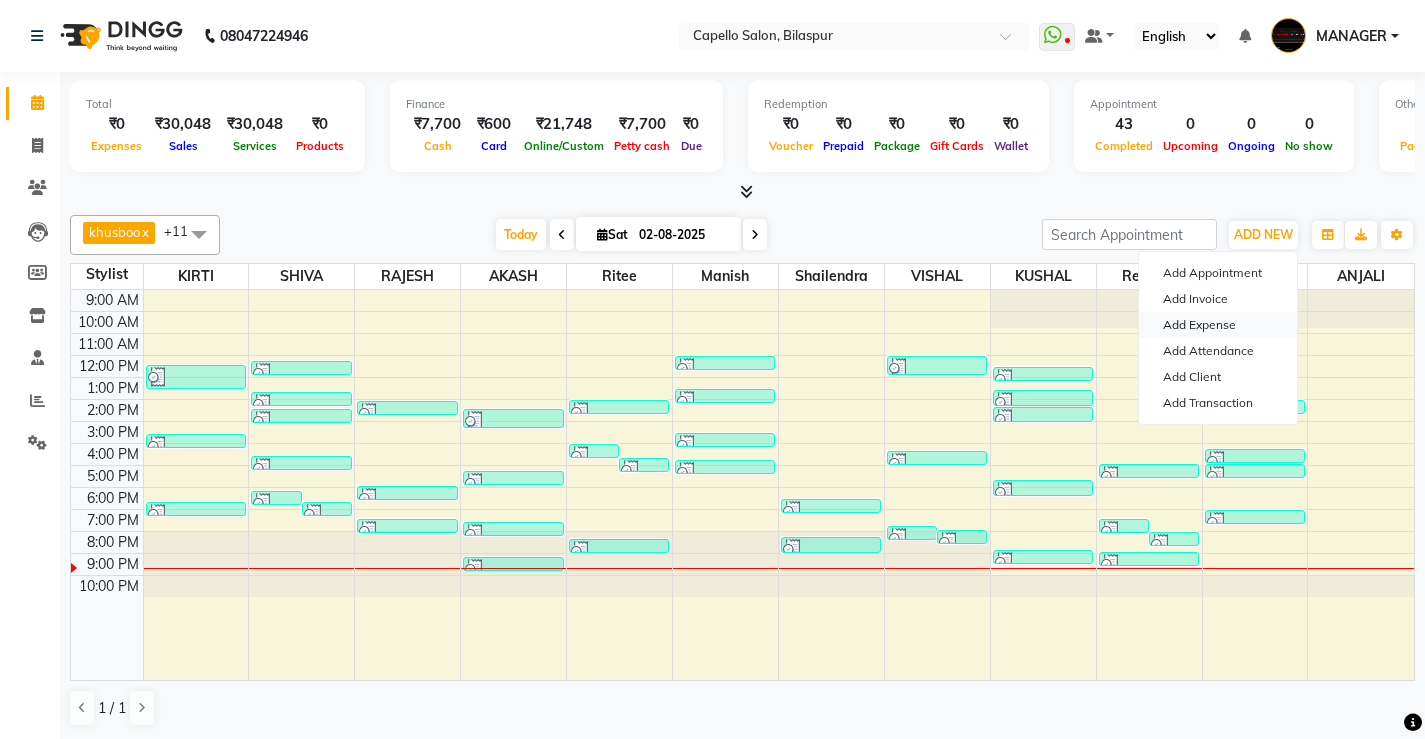 click on "Add Expense" at bounding box center [1218, 325] 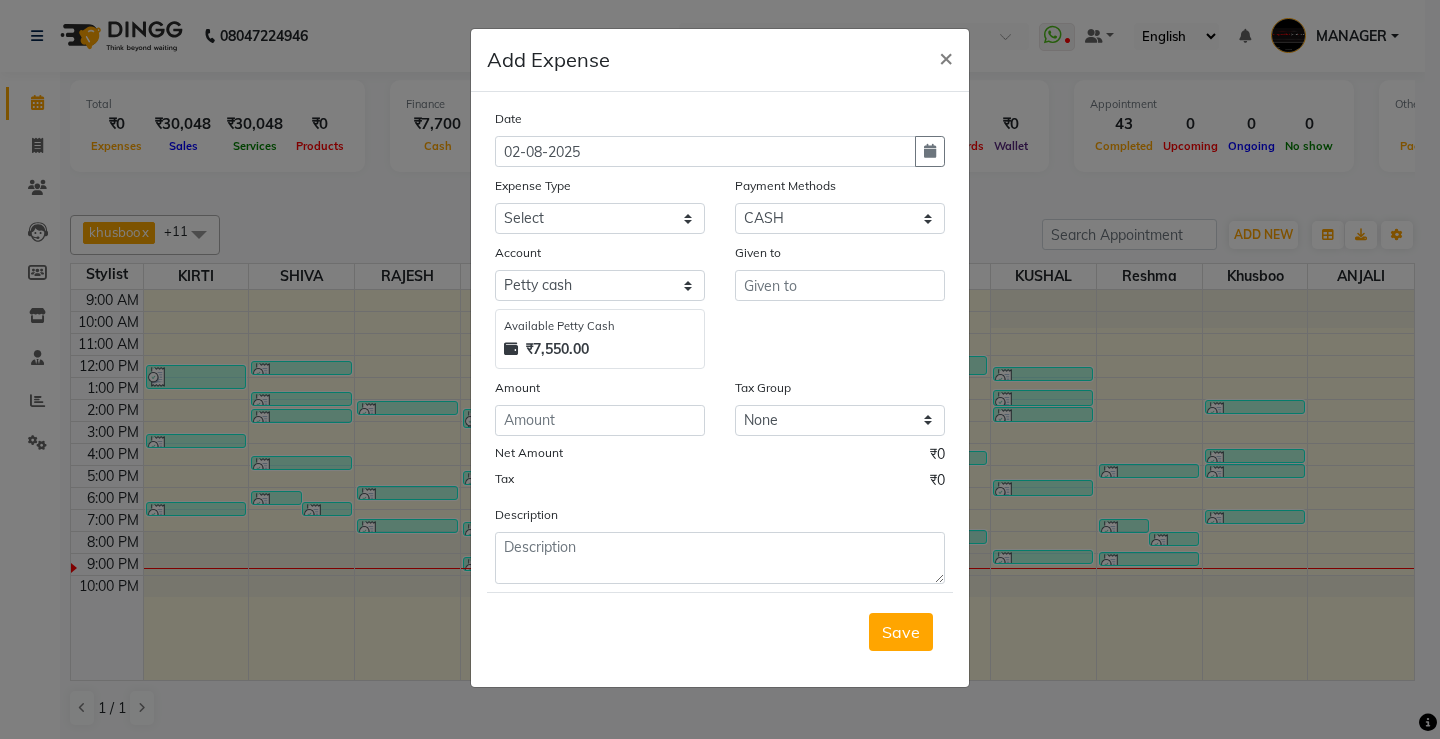 click on "Date 02-08-2025 Expense Type Select Advance Salary Annual Lift Maintenance Charges BUILDING MAINTANANCE EXP Cash transfer to bank Cash Transfer To Ho Cash transfer to hub CLIENT TEA EXP Client tip to staff COFFEE FOR CLIENT ELECTRICITY EXP Equipment FESTIVAL EXPENSES Fuel GARBAGE EXPENSES Hand wash Exp Insurance International purchase LAUNDARY EXPENSES Loan Repayment Maintenance Marketing Miscellaneous Other PETROL EXPENSES Product Salary Staff Incentive Staff Snacks STATIONARY EXP STORE MAINTAINANCE CHARGES Tea & Refreshment Tip For staff TRAVELLING ALLOWANCES Utilities WATER CAN EXP Payment Methods Select CARD CUSTOM Wallet UPI CASH Prepaid Account Select Default account Petty cash Available Petty Cash ₹7,550.00 Given to Amount Tax Group None GST 12 5 18 GST Net Amount ₹0 Tax ₹0 Description" 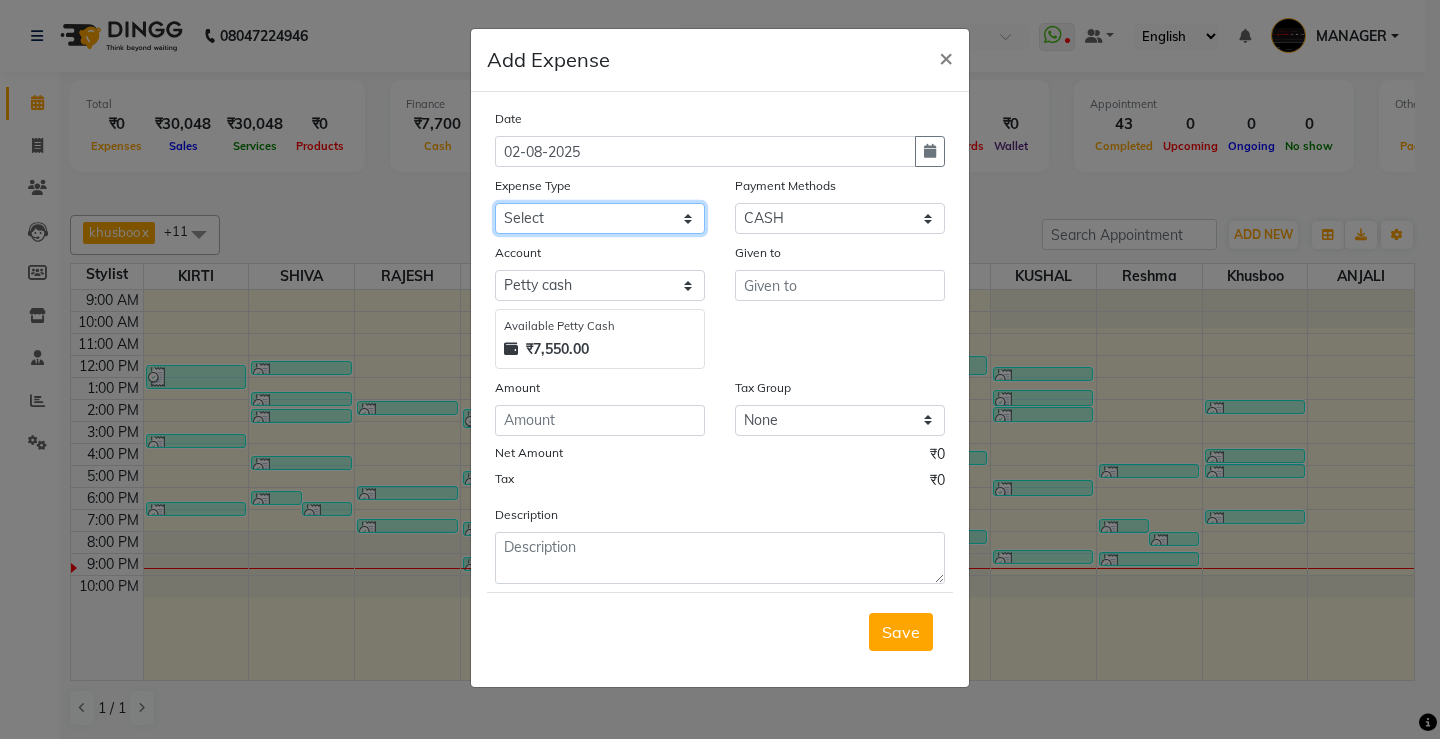 click on "Select Advance Salary Annual Lift Maintenance Charges BUILDING MAINTANANCE EXP Cash transfer to bank Cash Transfer To Ho Cash transfer to hub CLIENT TEA EXP Client tip to staff COFFEE FOR CLIENT ELECTRICITY EXP Equipment FESTIVAL EXPENSES Fuel GARBAGE EXPENSES Hand wash Exp Insurance International purchase LAUNDARY EXPENSES Loan Repayment Maintenance Marketing Miscellaneous Other PETROL EXPENSES Product Salary Staff Incentive Staff Snacks STATIONARY EXP STORE MAINTAINANCE CHARGES Tea & Refreshment Tip For staff TRAVELLING ALLOWANCES Utilities WATER CAN EXP" 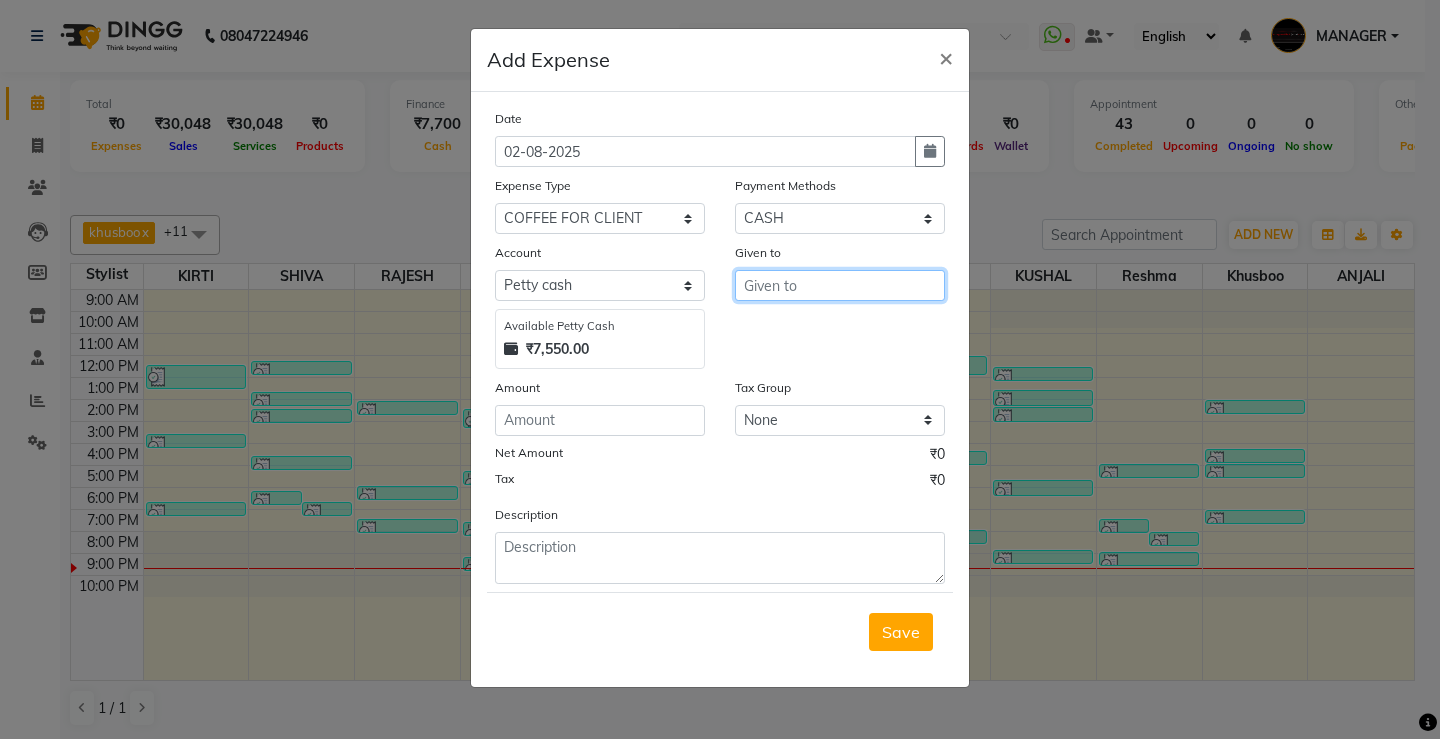 click at bounding box center (840, 285) 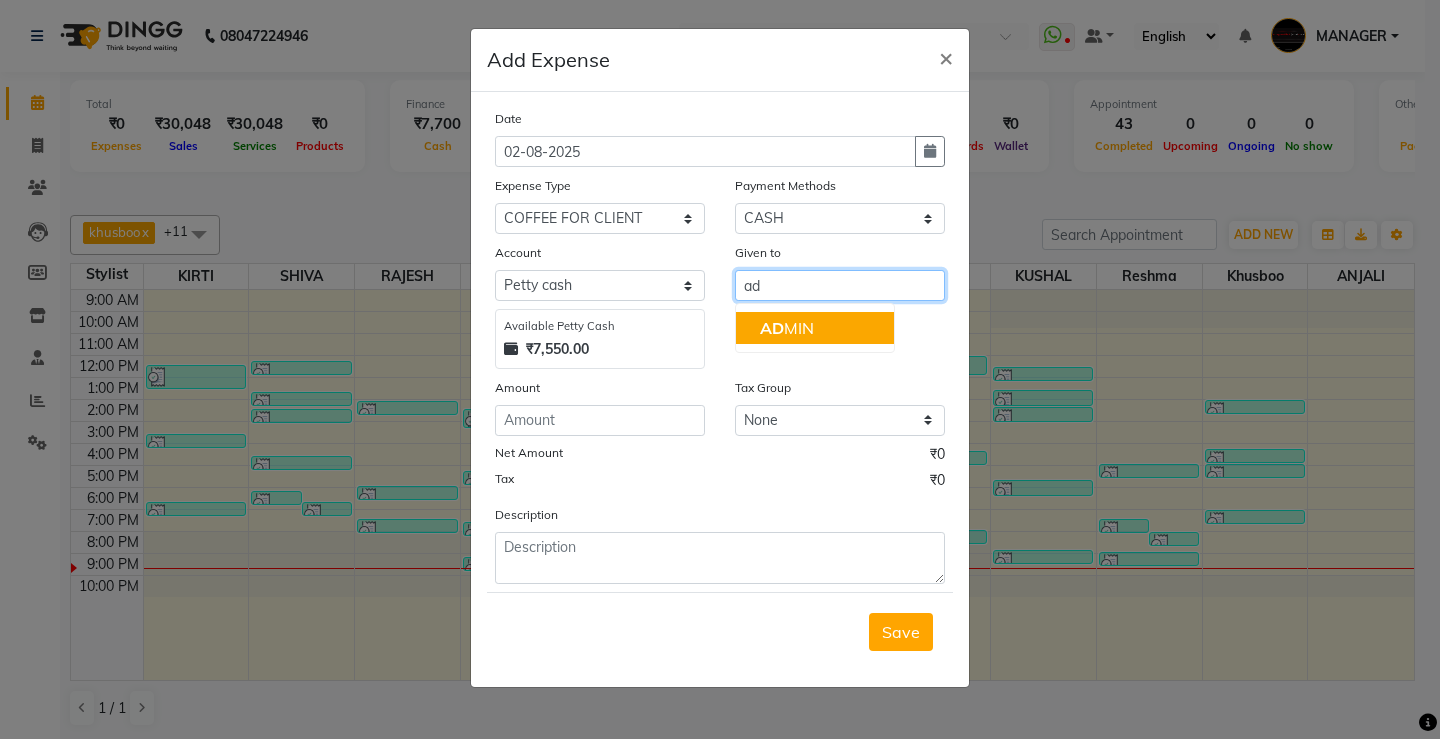 click on "AD MIN" at bounding box center [787, 328] 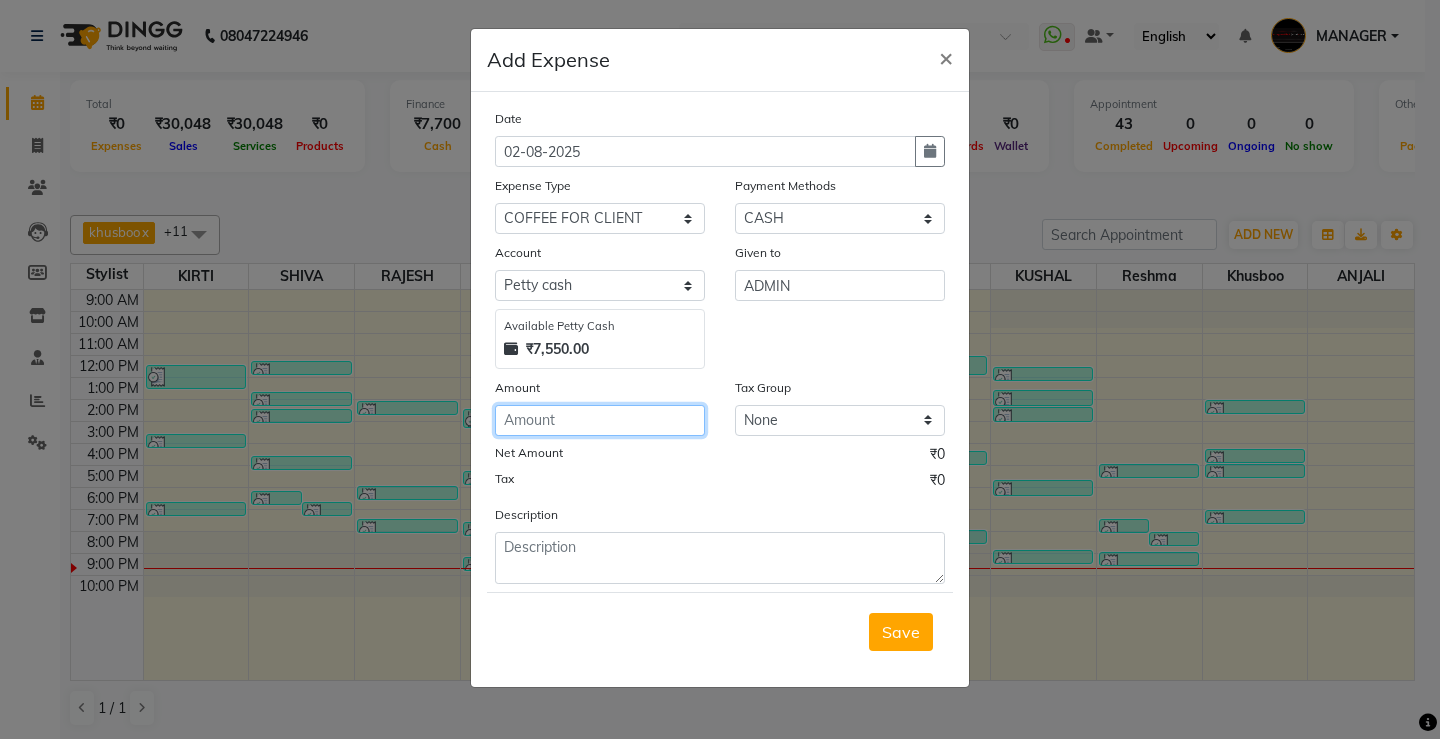 click 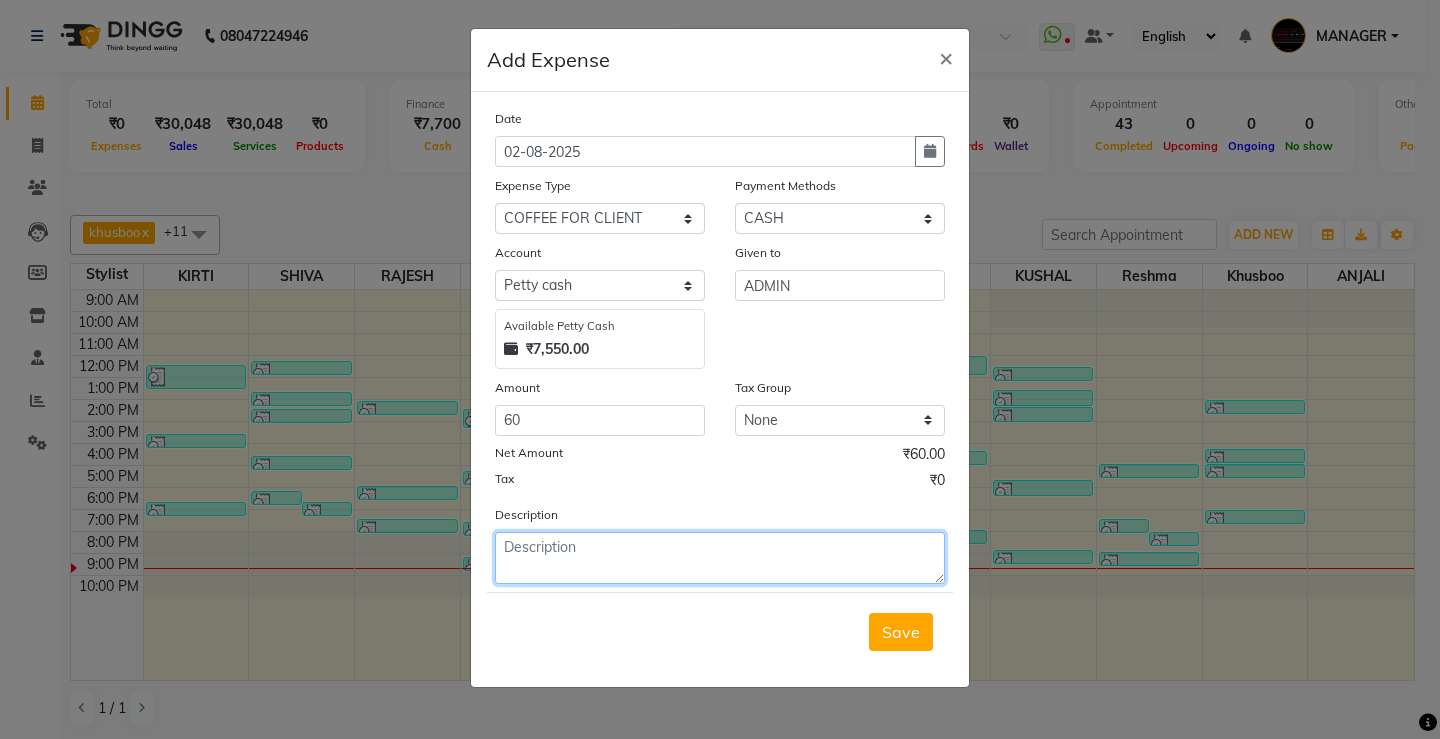 click 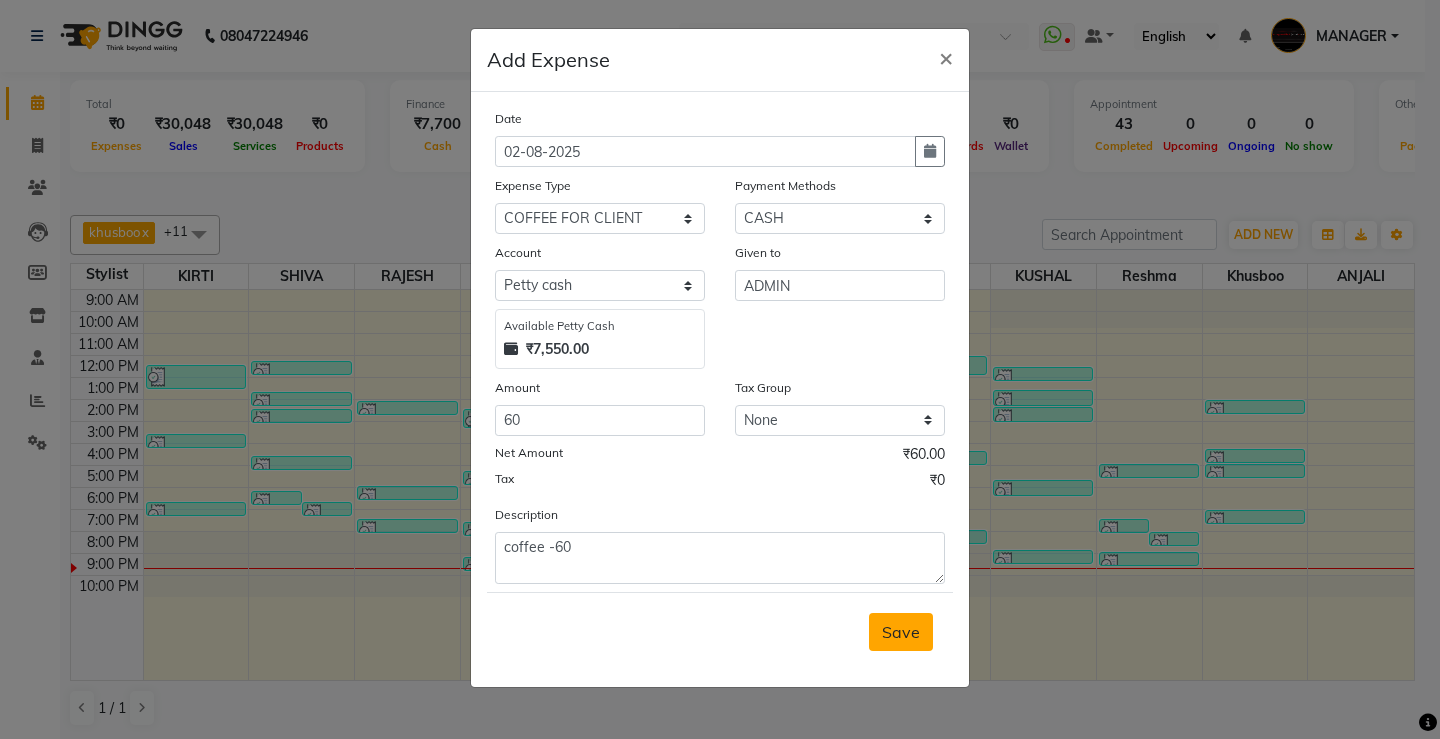 click on "Save" at bounding box center (901, 632) 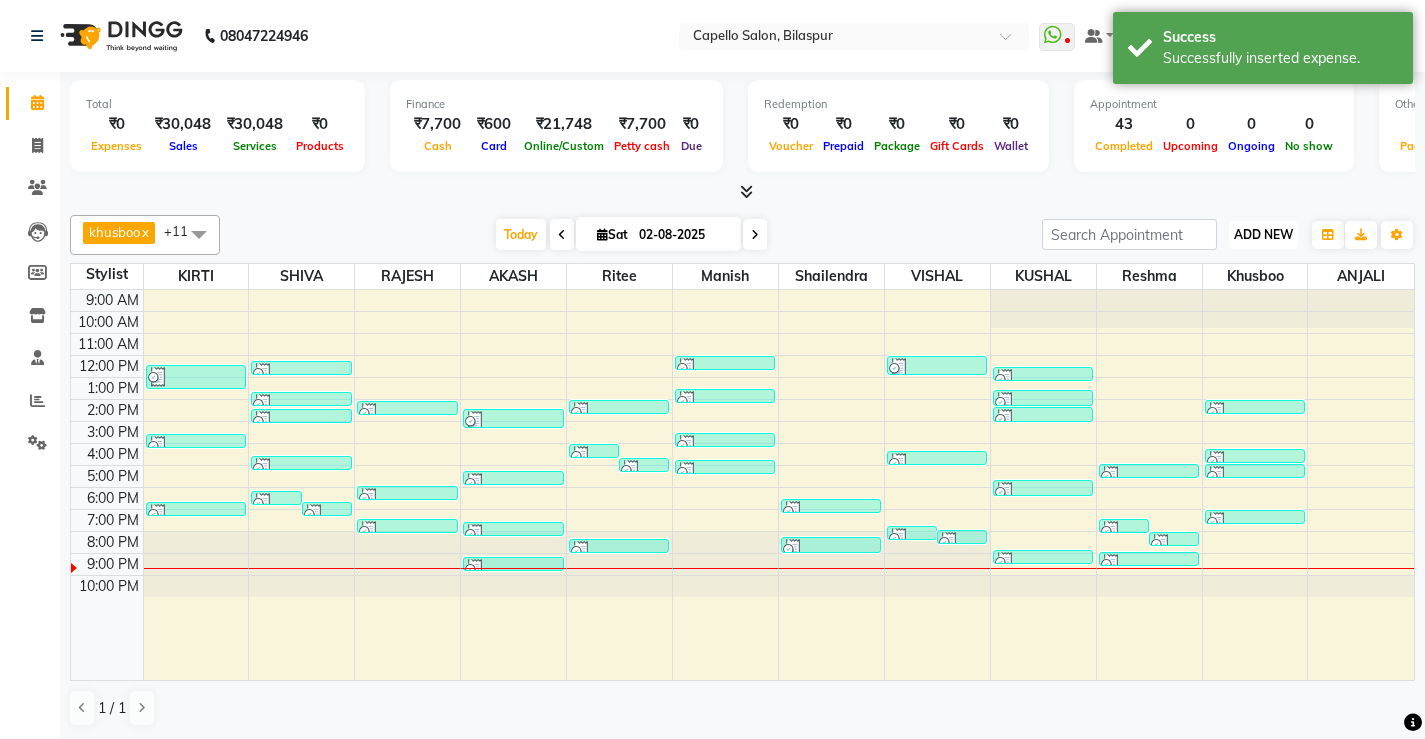 click on "ADD NEW" at bounding box center [1263, 234] 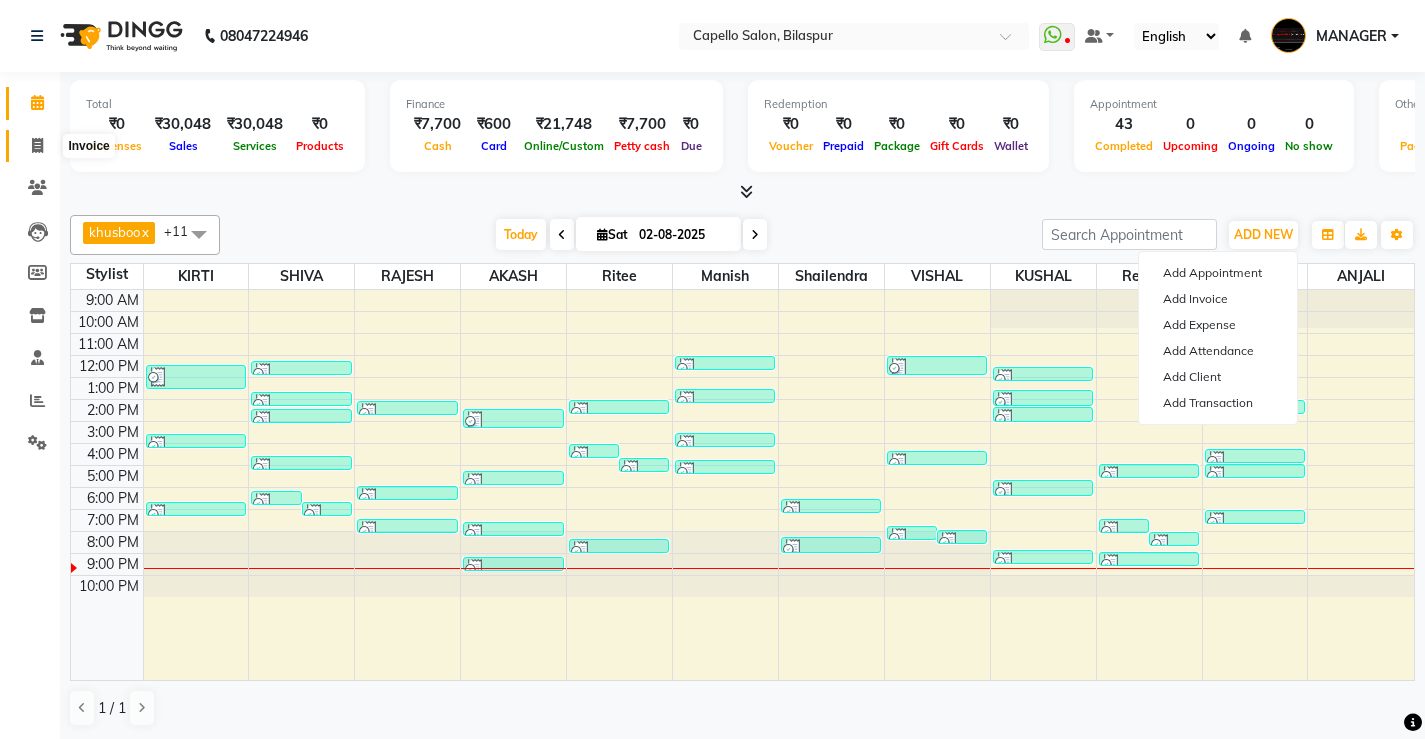 click 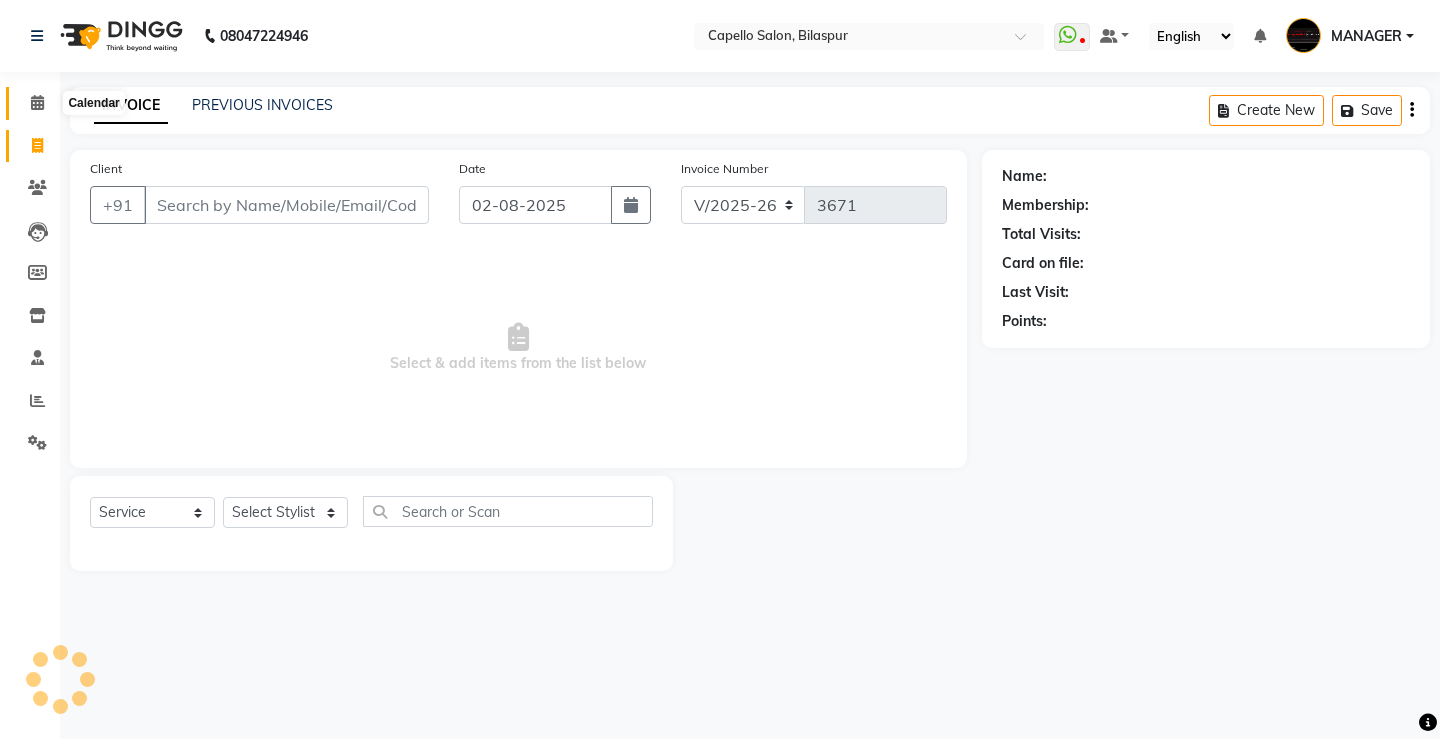 click 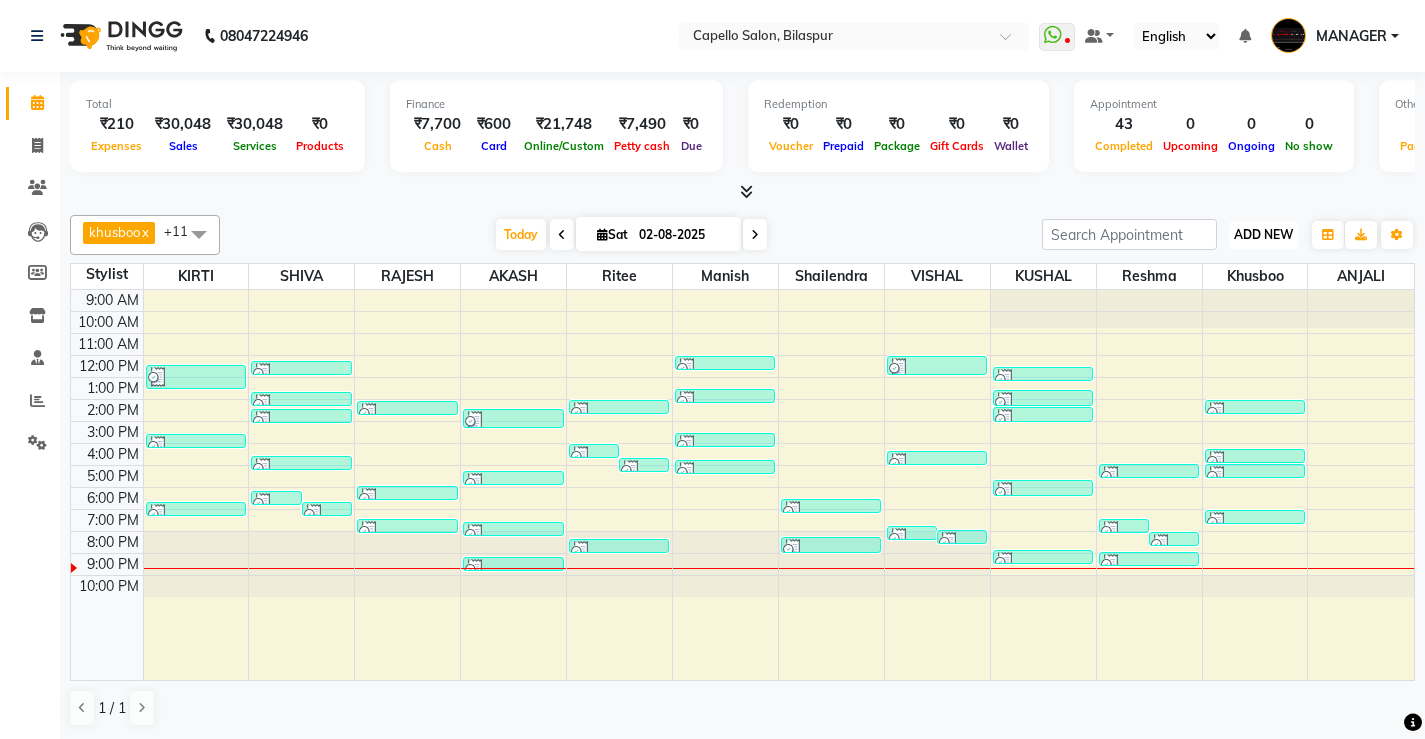 click on "ADD NEW" at bounding box center (1263, 234) 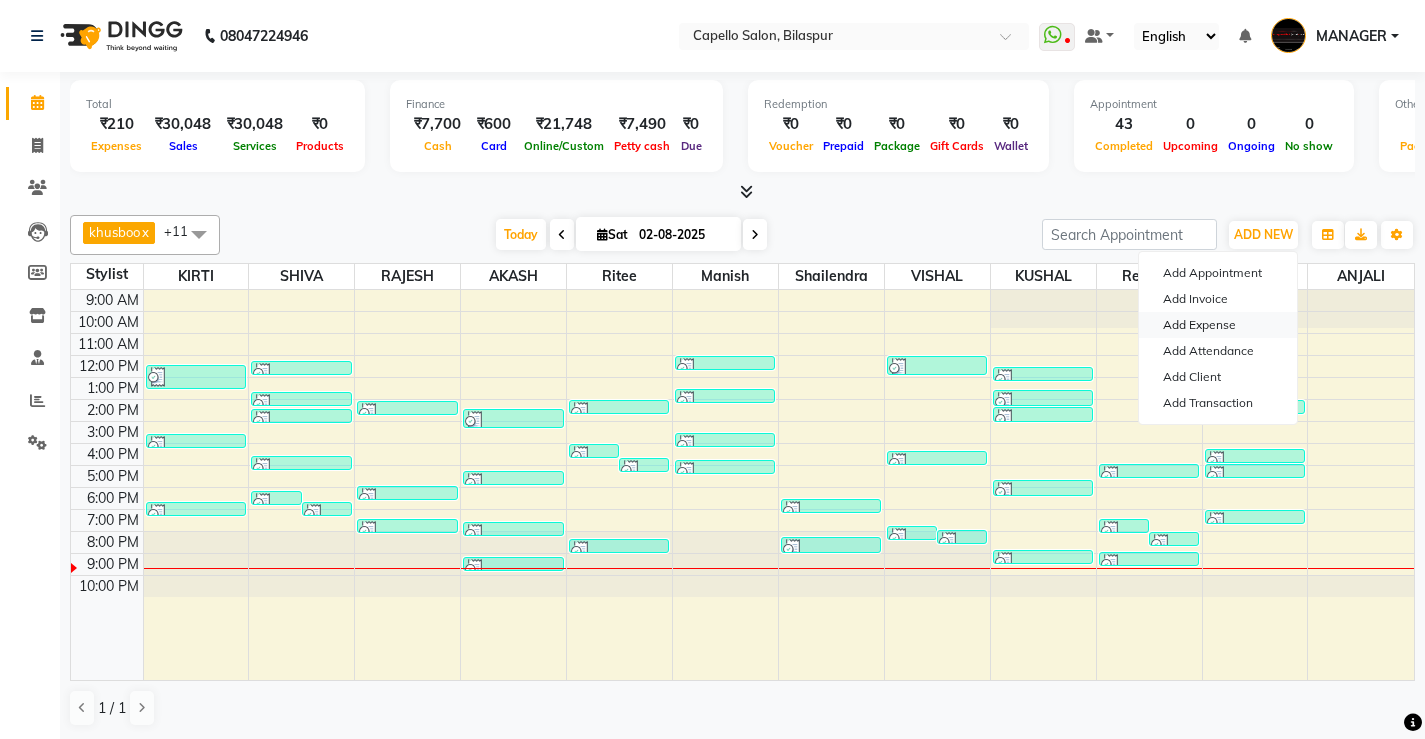 click on "Add Expense" at bounding box center [1218, 325] 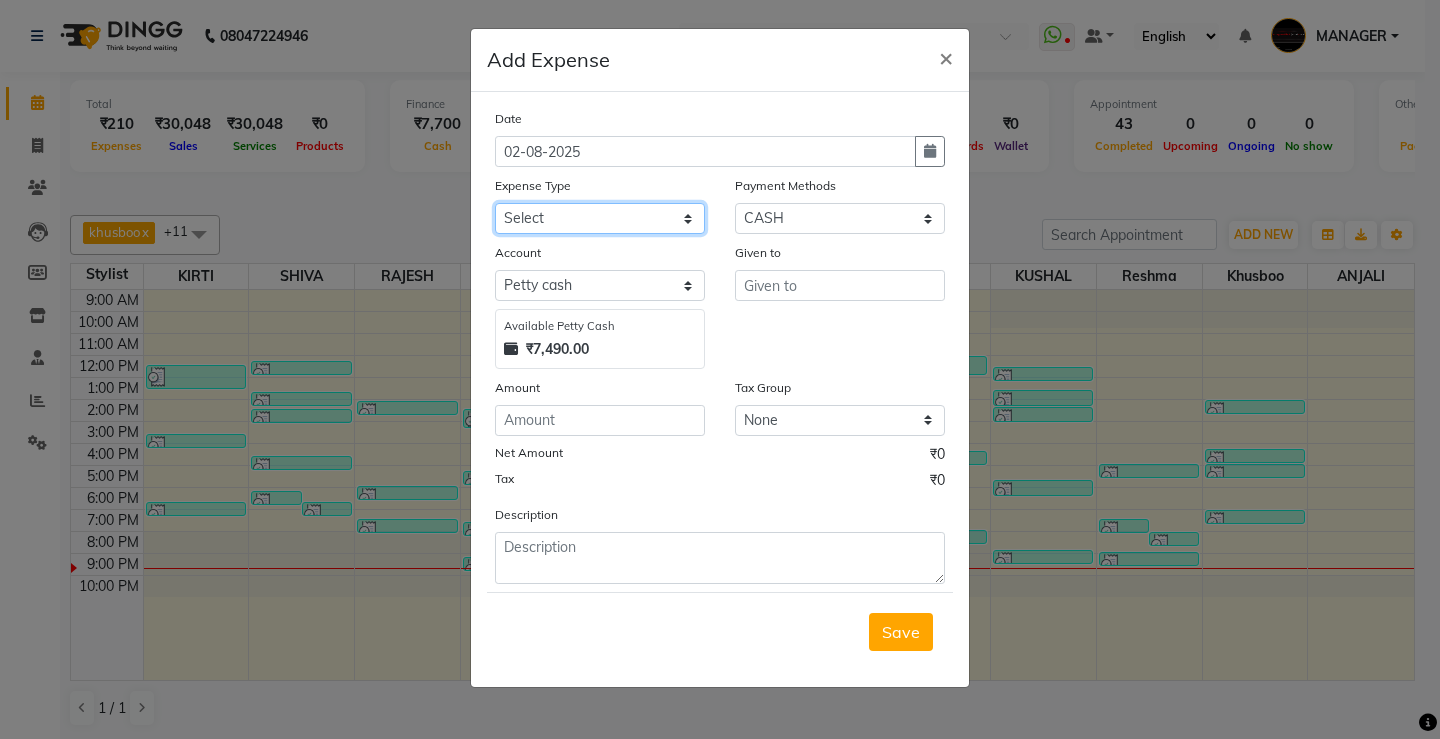 click on "Select Advance Salary Annual Lift Maintenance Charges BUILDING MAINTANANCE EXP Cash transfer to bank Cash Transfer To Ho Cash transfer to hub CLIENT TEA EXP Client tip to staff COFFEE FOR CLIENT ELECTRICITY EXP Equipment FESTIVAL EXPENSES Fuel GARBAGE EXPENSES Hand wash Exp Insurance International purchase LAUNDARY EXPENSES Loan Repayment Maintenance Marketing Miscellaneous Other PETROL EXPENSES Product Salary Staff Incentive Staff Snacks STATIONARY EXP STORE MAINTAINANCE CHARGES Tea & Refreshment Tip For staff TRAVELLING ALLOWANCES Utilities WATER CAN EXP" 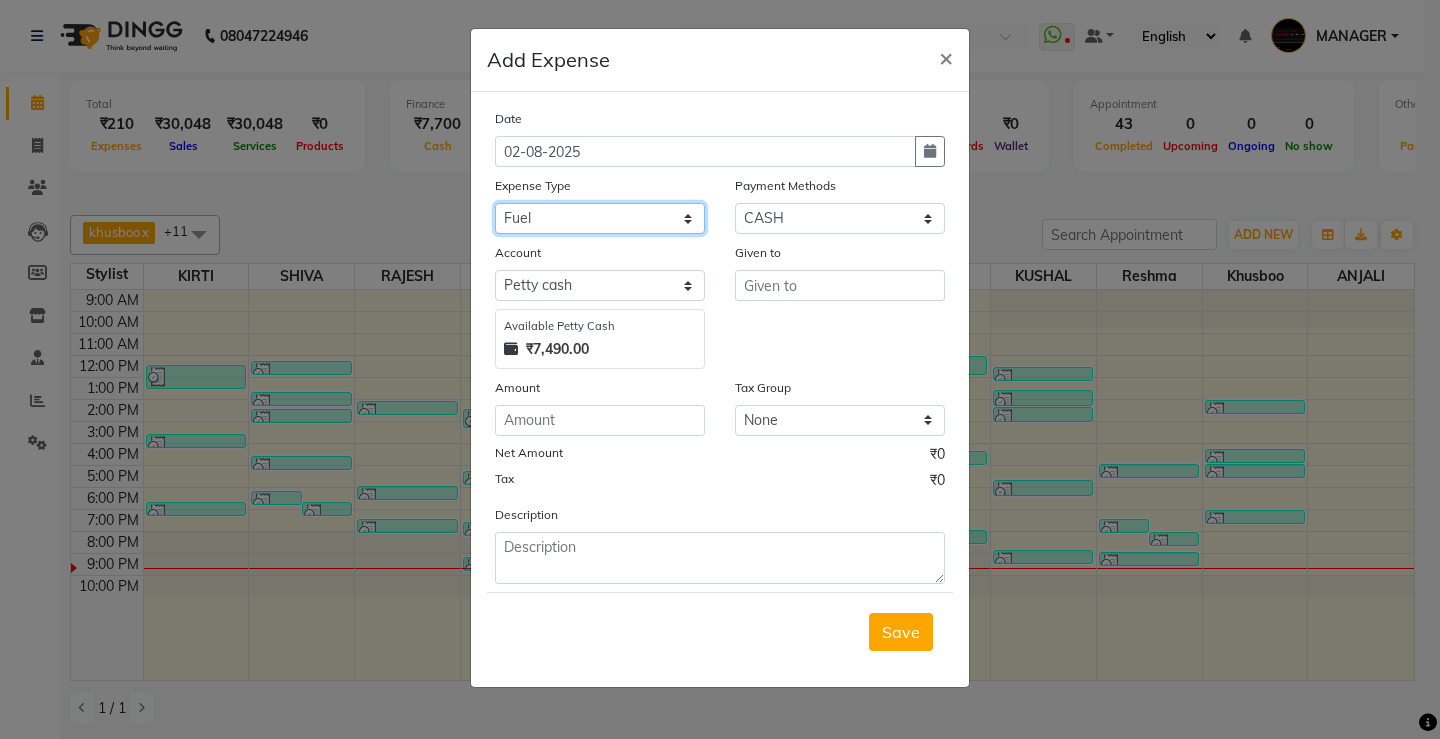 click on "Select Advance Salary Annual Lift Maintenance Charges BUILDING MAINTANANCE EXP Cash transfer to bank Cash Transfer To Ho Cash transfer to hub CLIENT TEA EXP Client tip to staff COFFEE FOR CLIENT ELECTRICITY EXP Equipment FESTIVAL EXPENSES Fuel GARBAGE EXPENSES Hand wash Exp Insurance International purchase LAUNDARY EXPENSES Loan Repayment Maintenance Marketing Miscellaneous Other PETROL EXPENSES Product Salary Staff Incentive Staff Snacks STATIONARY EXP STORE MAINTAINANCE CHARGES Tea & Refreshment Tip For staff TRAVELLING ALLOWANCES Utilities WATER CAN EXP" 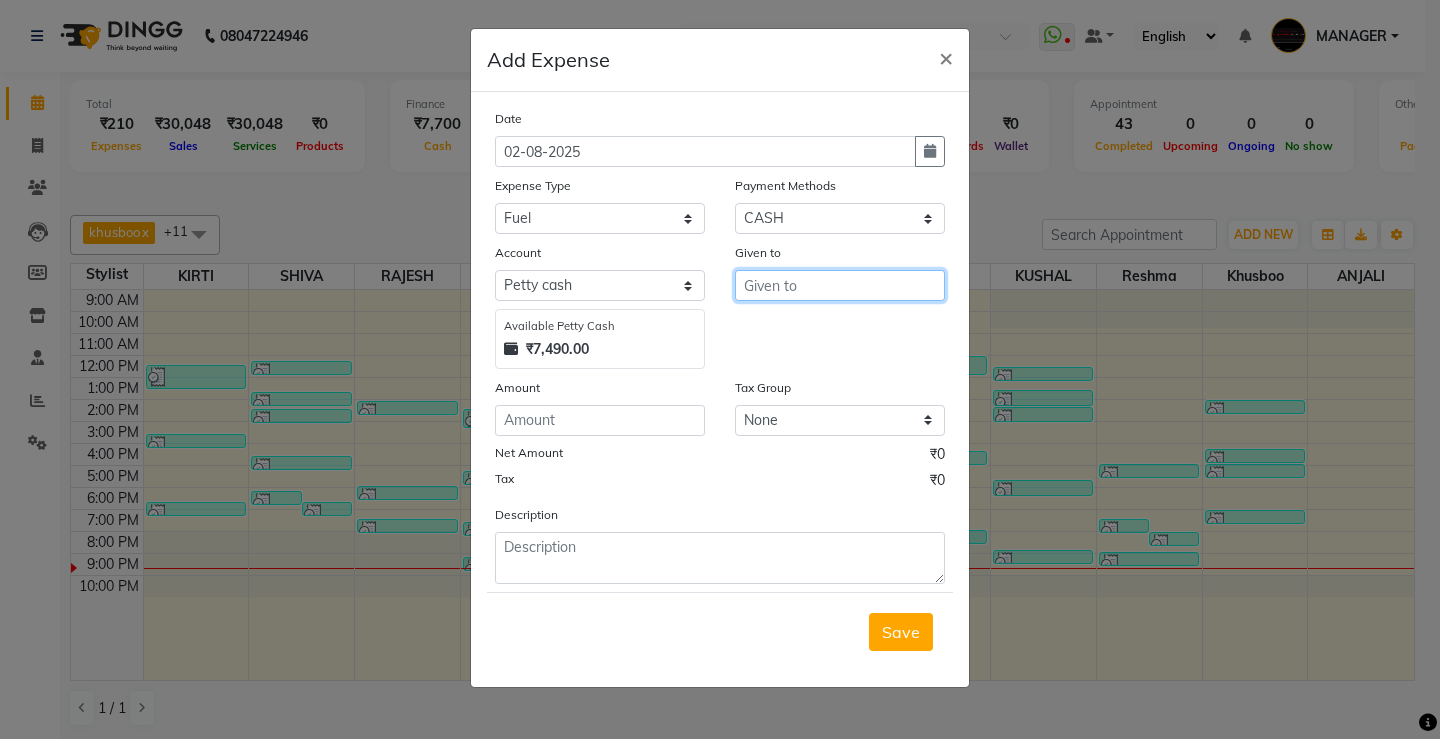click at bounding box center [840, 285] 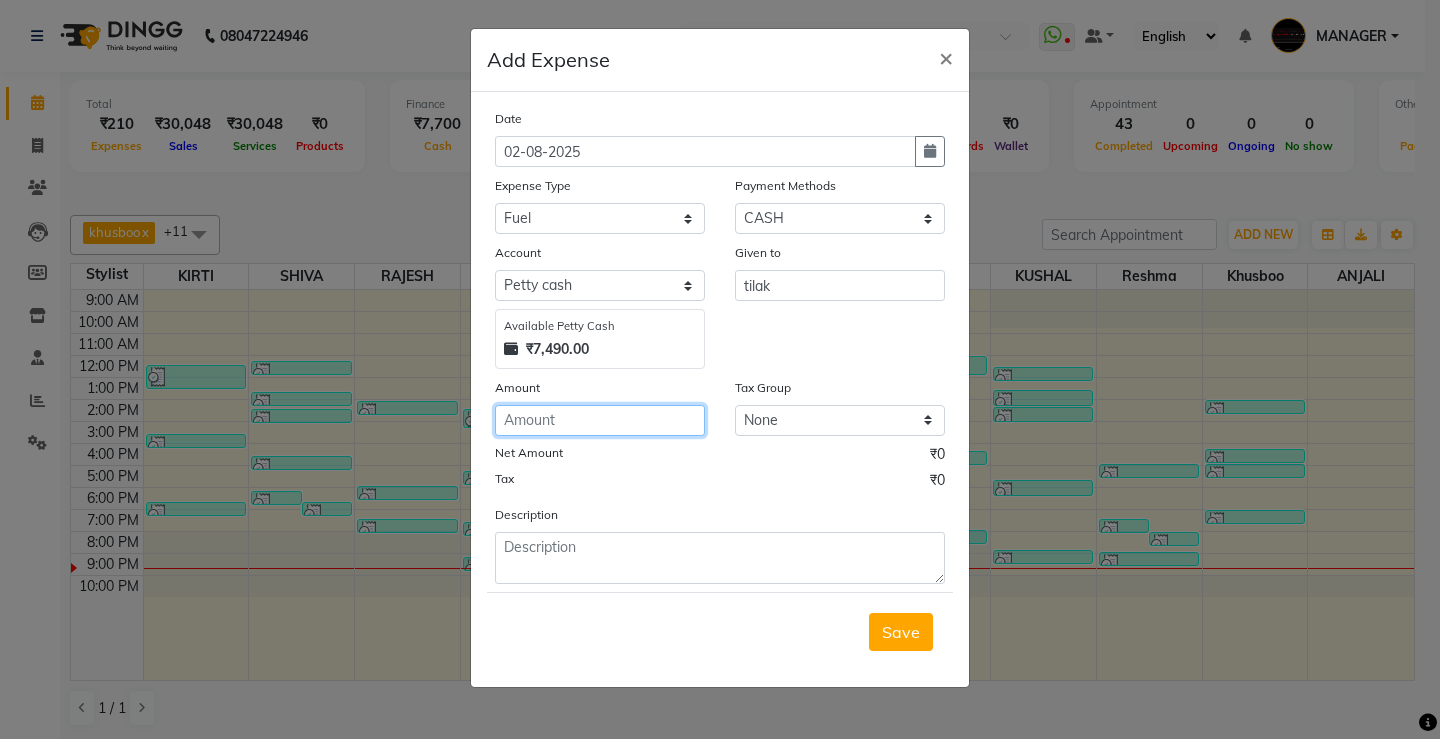drag, startPoint x: 592, startPoint y: 423, endPoint x: 604, endPoint y: 422, distance: 12.0415945 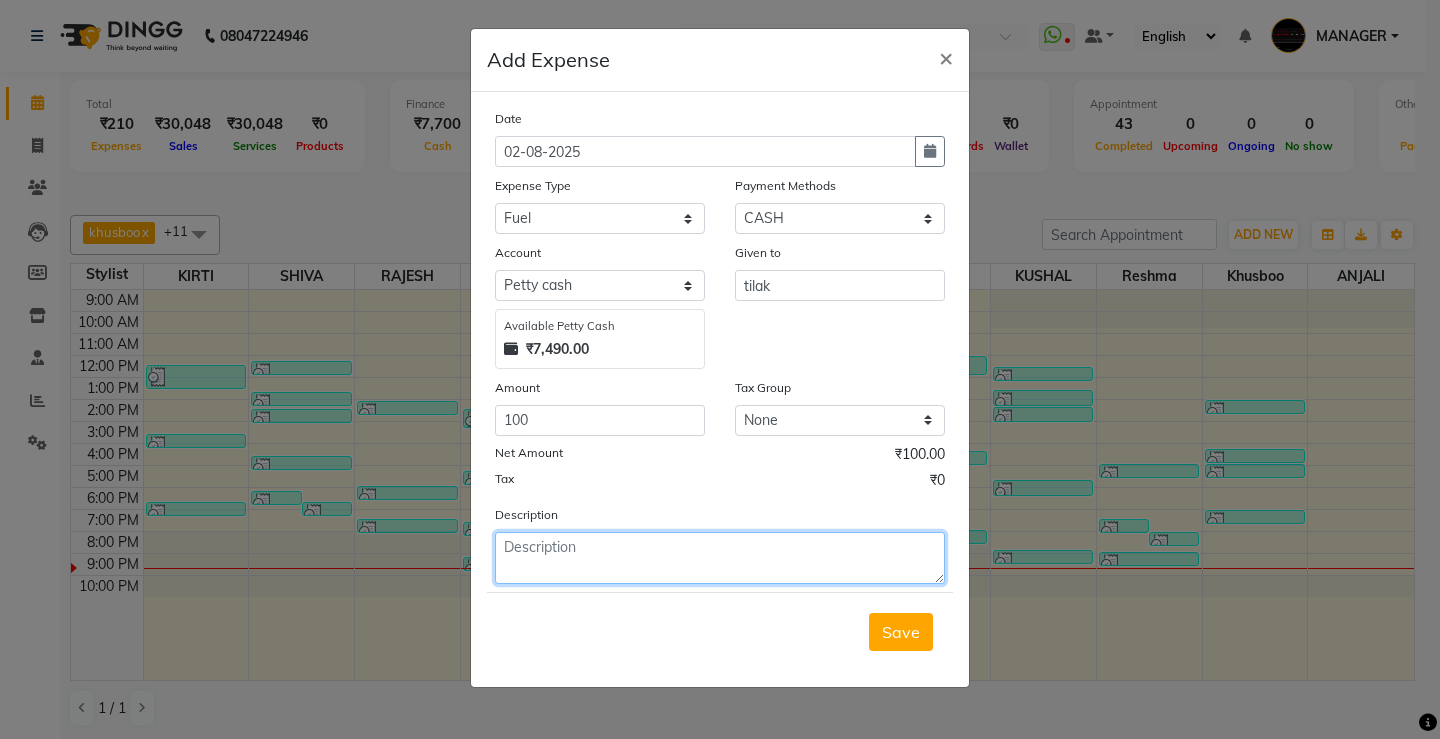 click 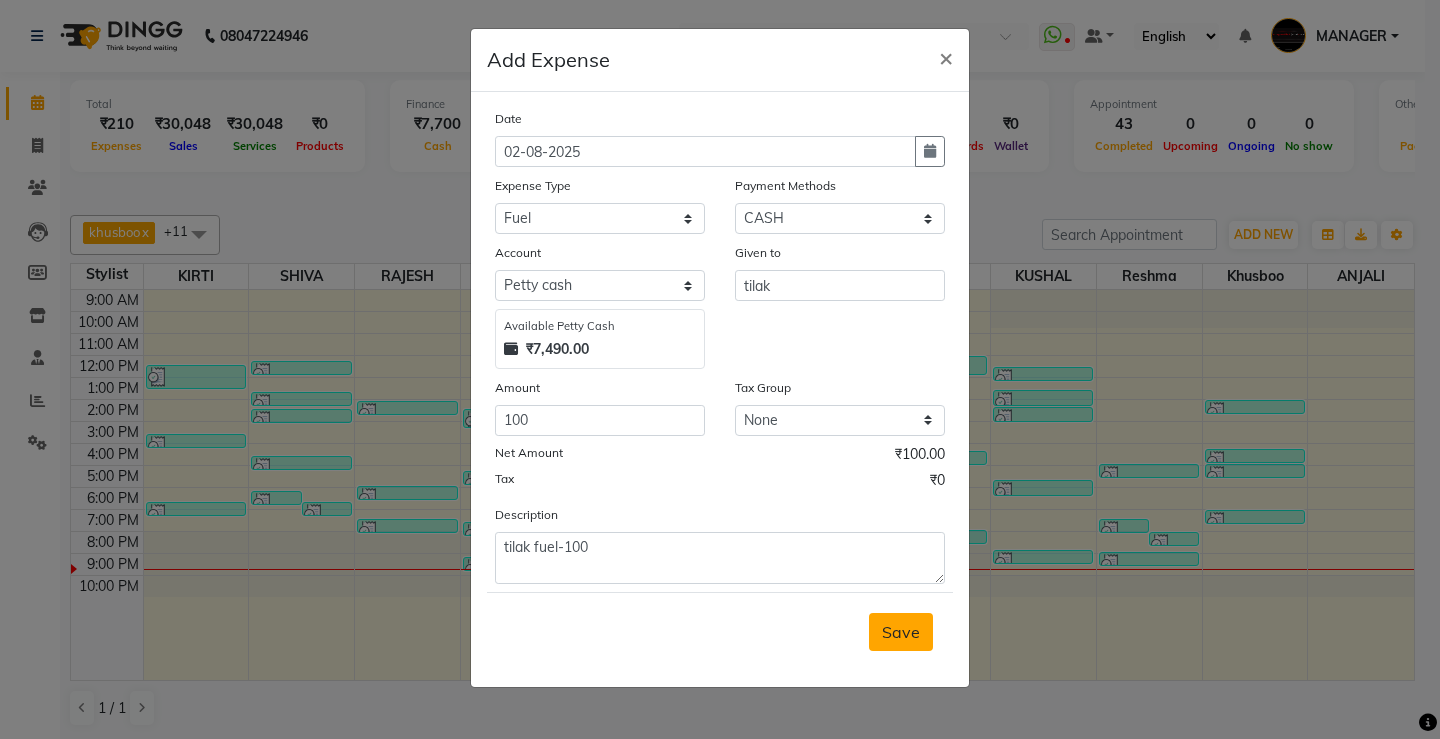 click on "Save" at bounding box center (901, 632) 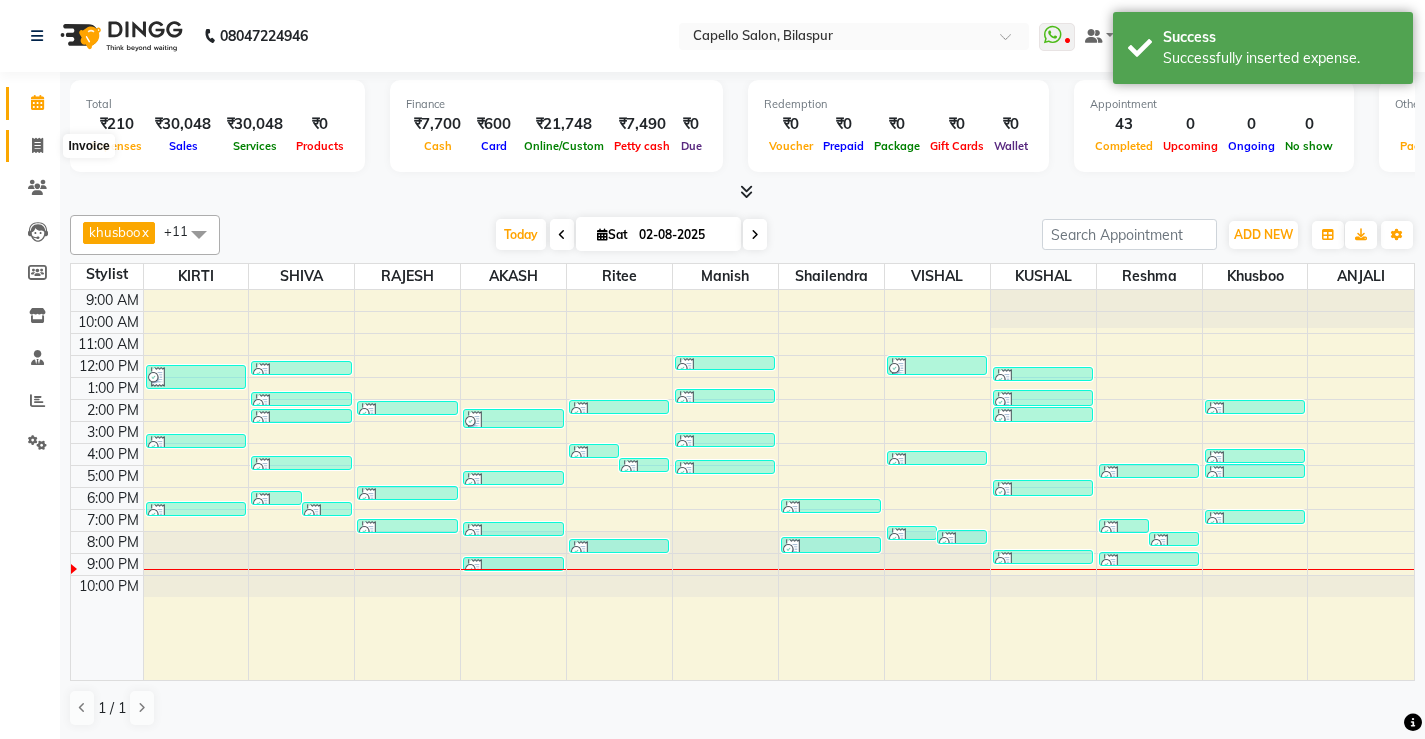 click 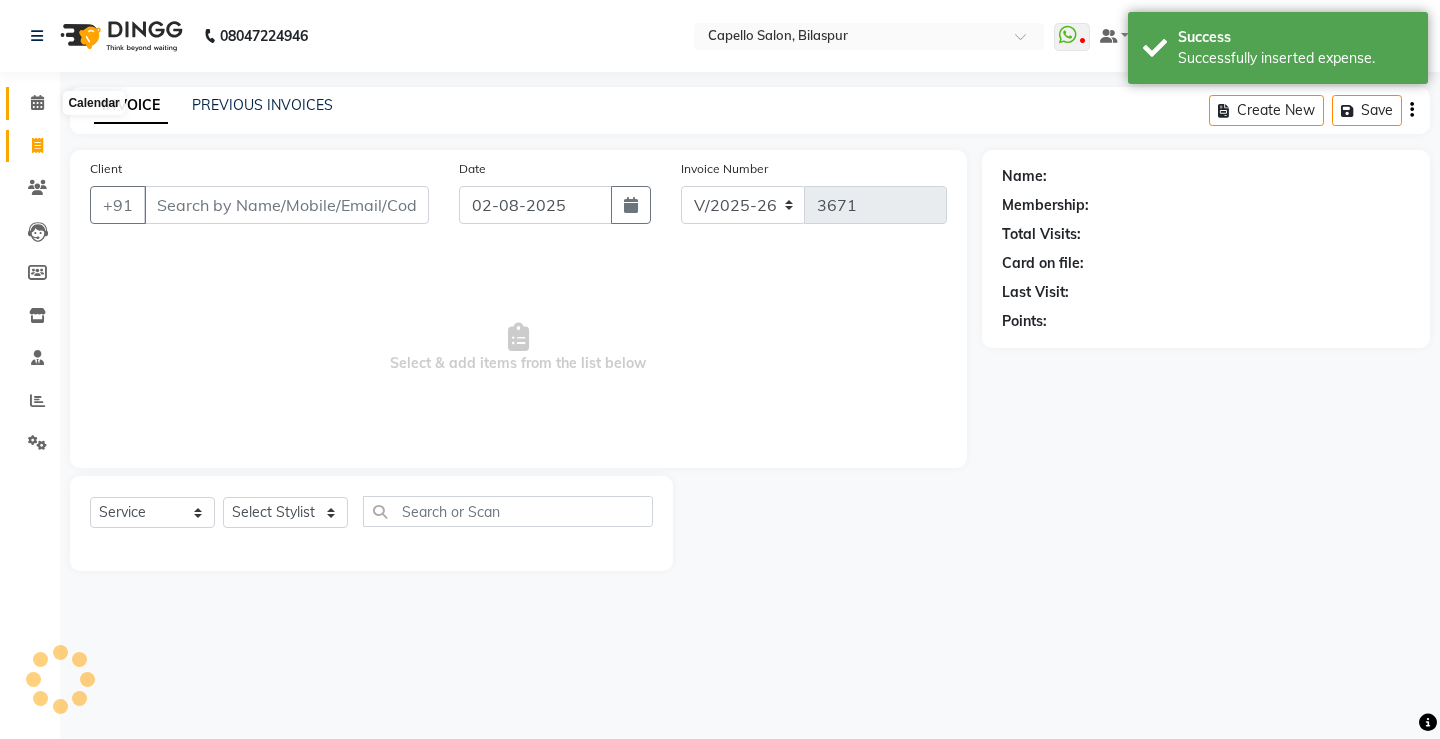 click 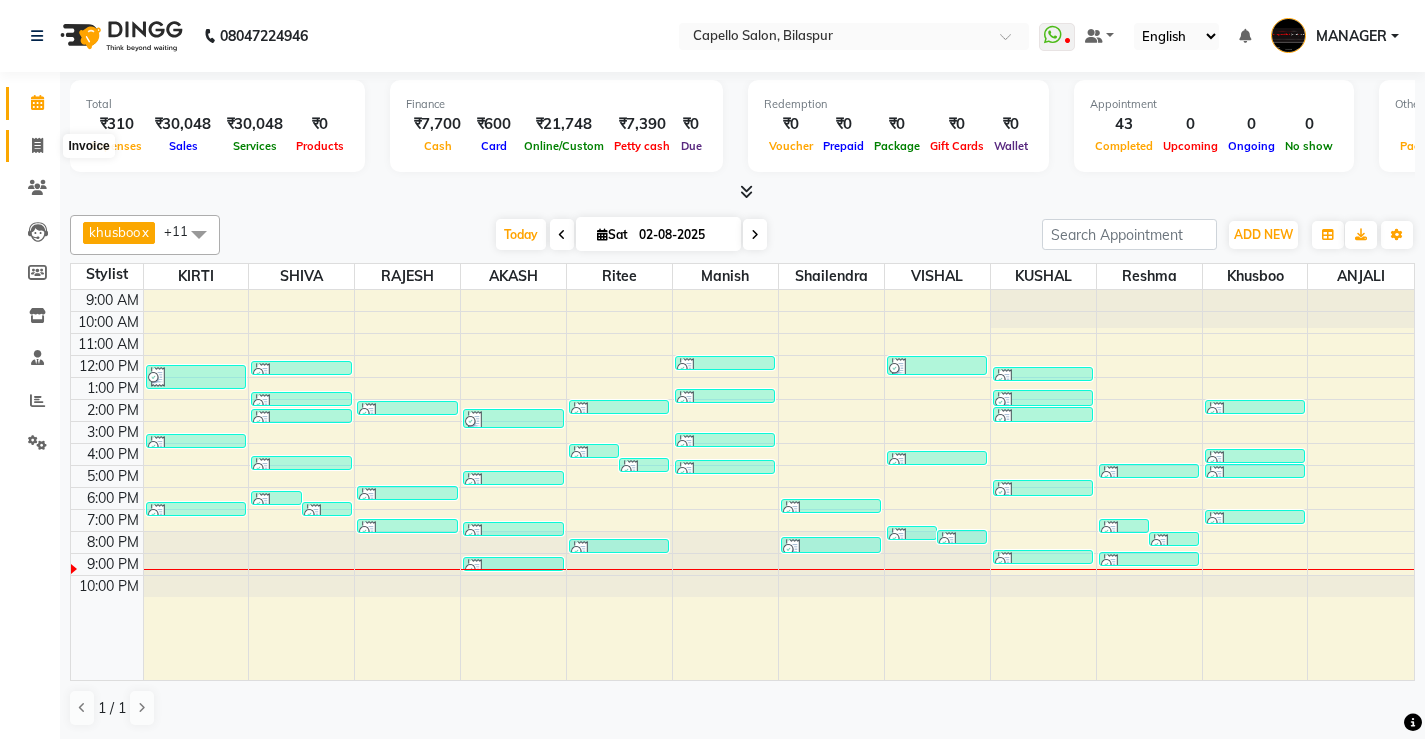 click 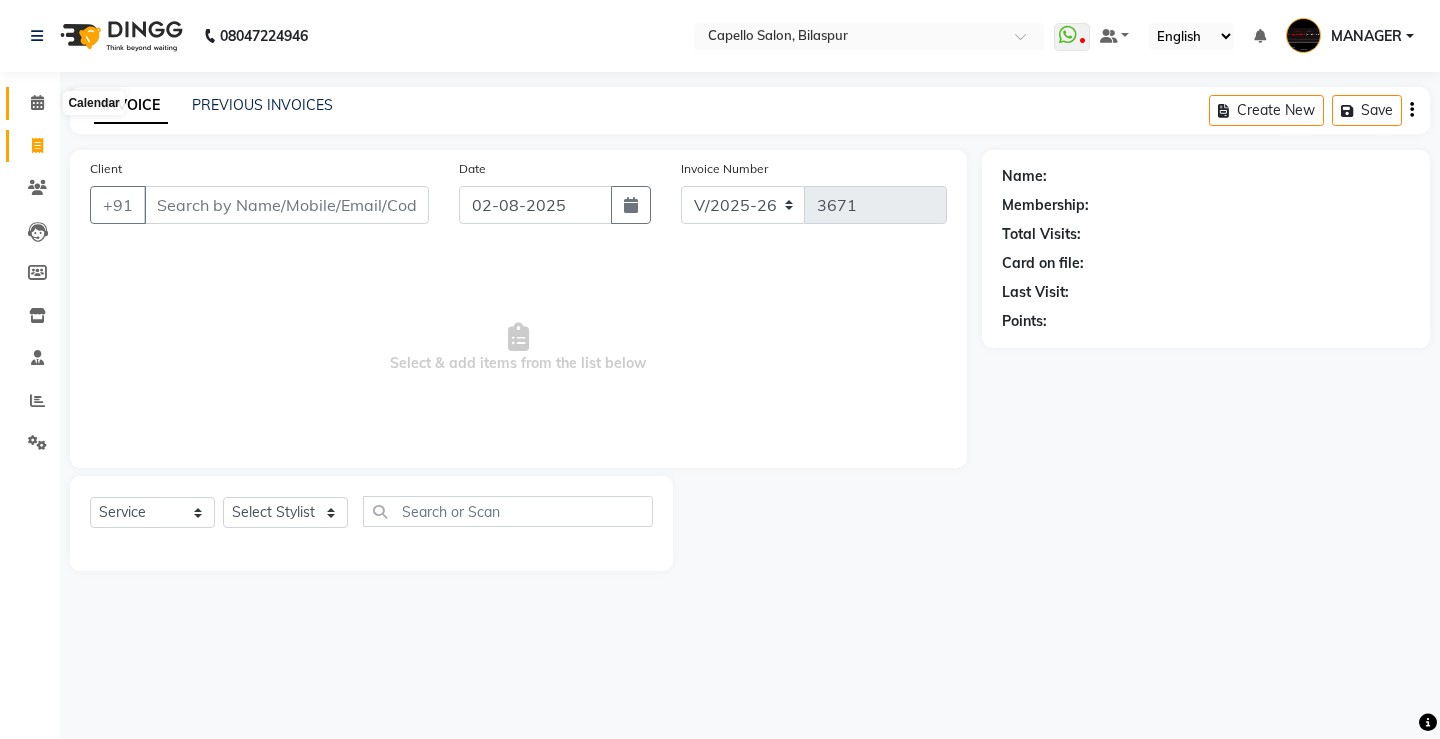 click 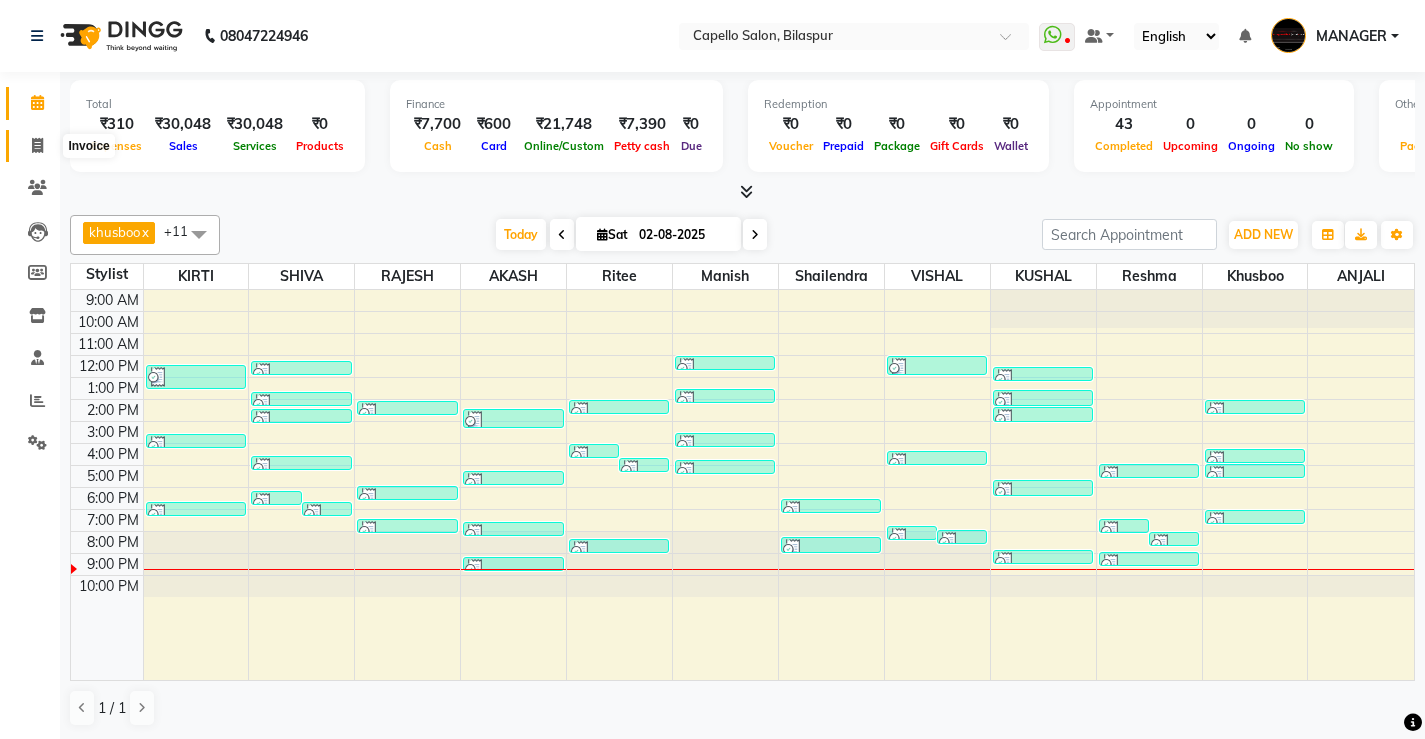 click 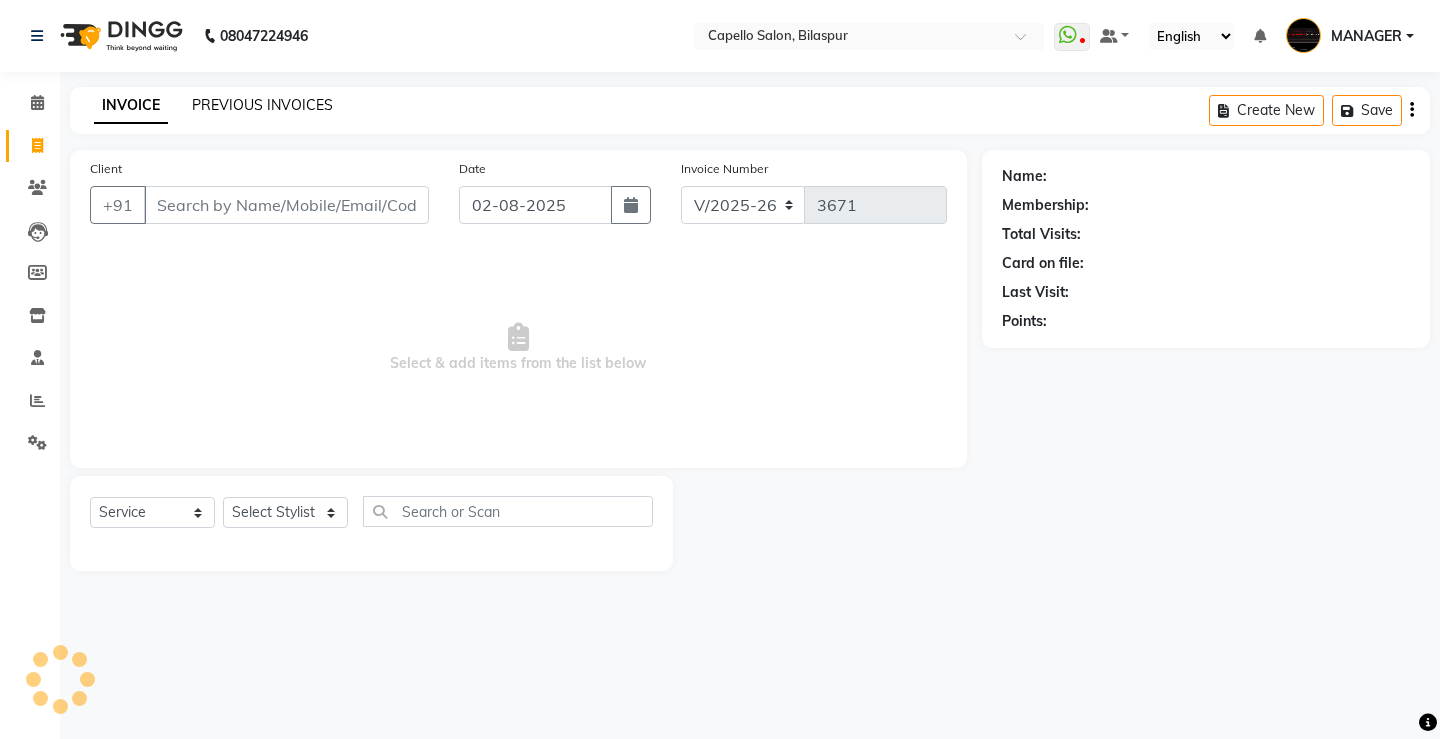 click on "PREVIOUS INVOICES" 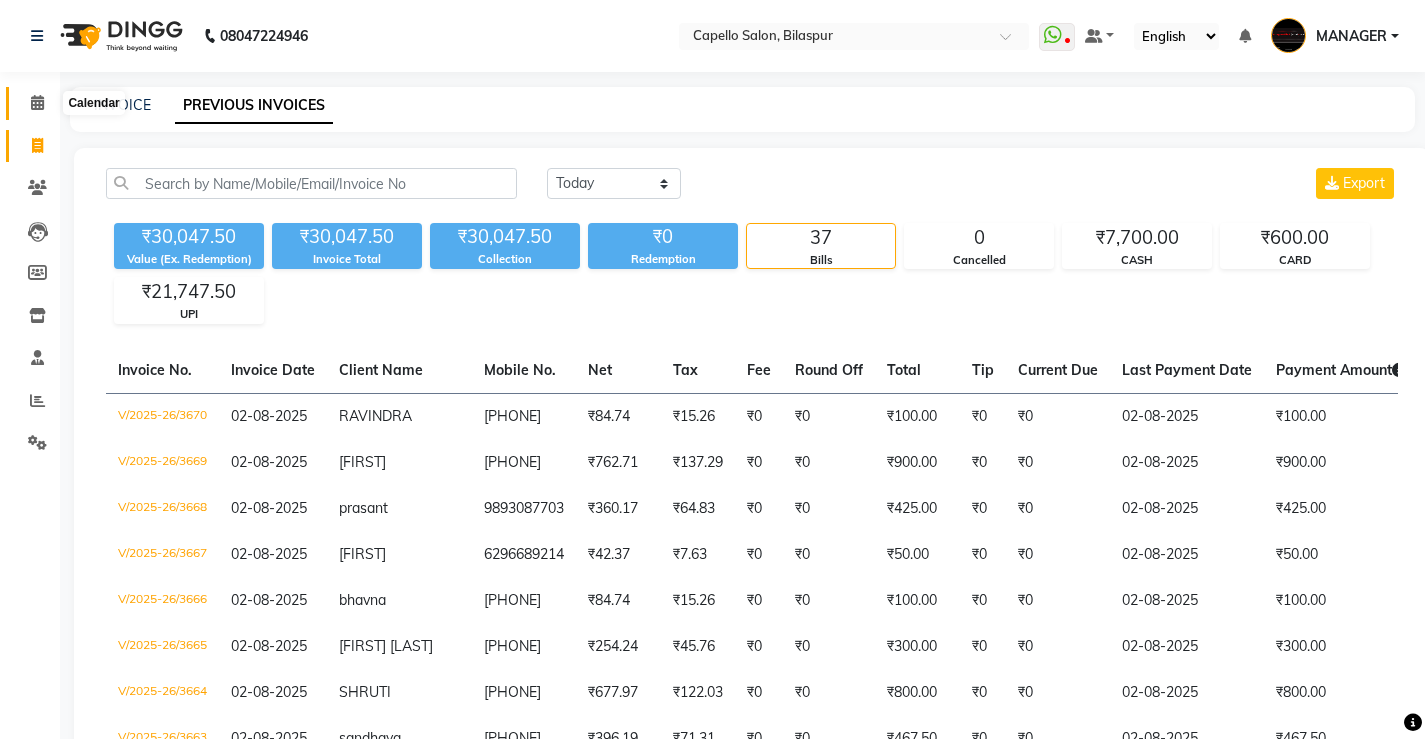 click 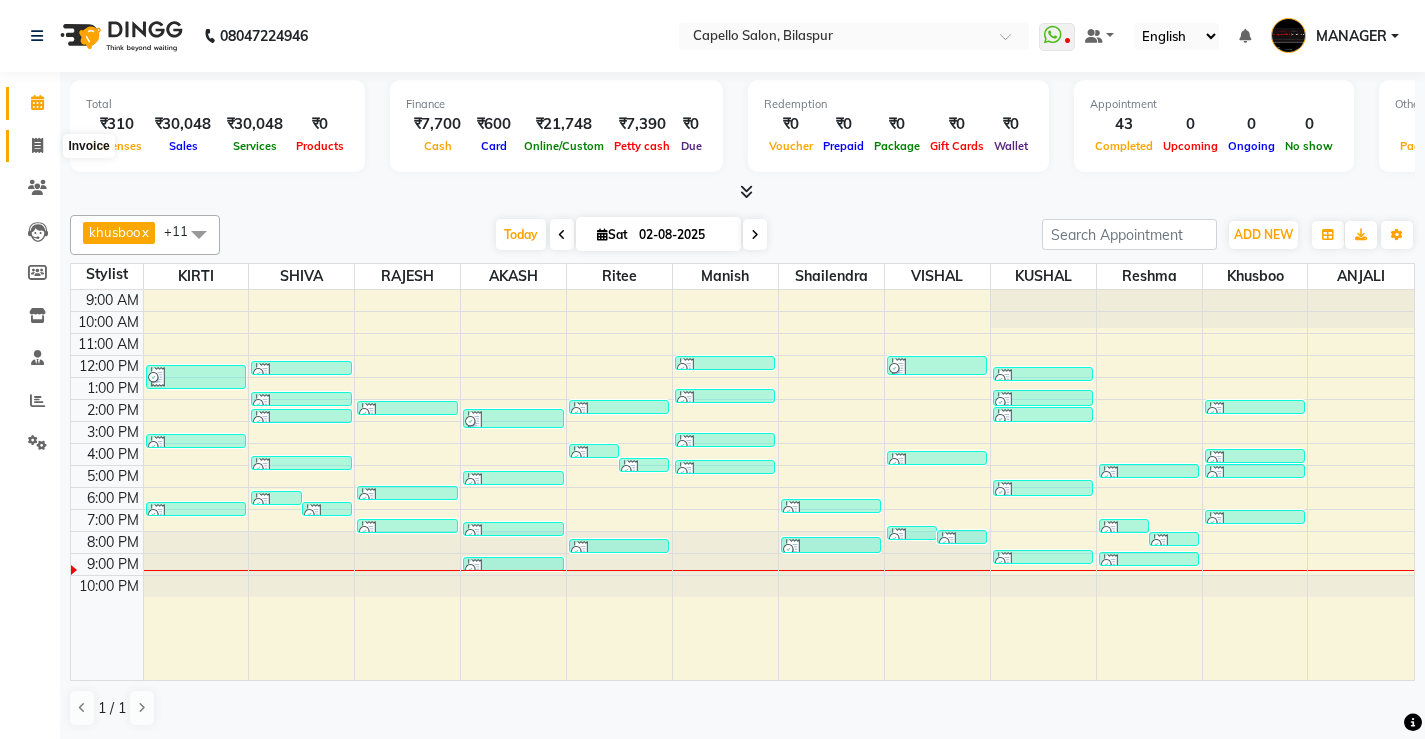 click 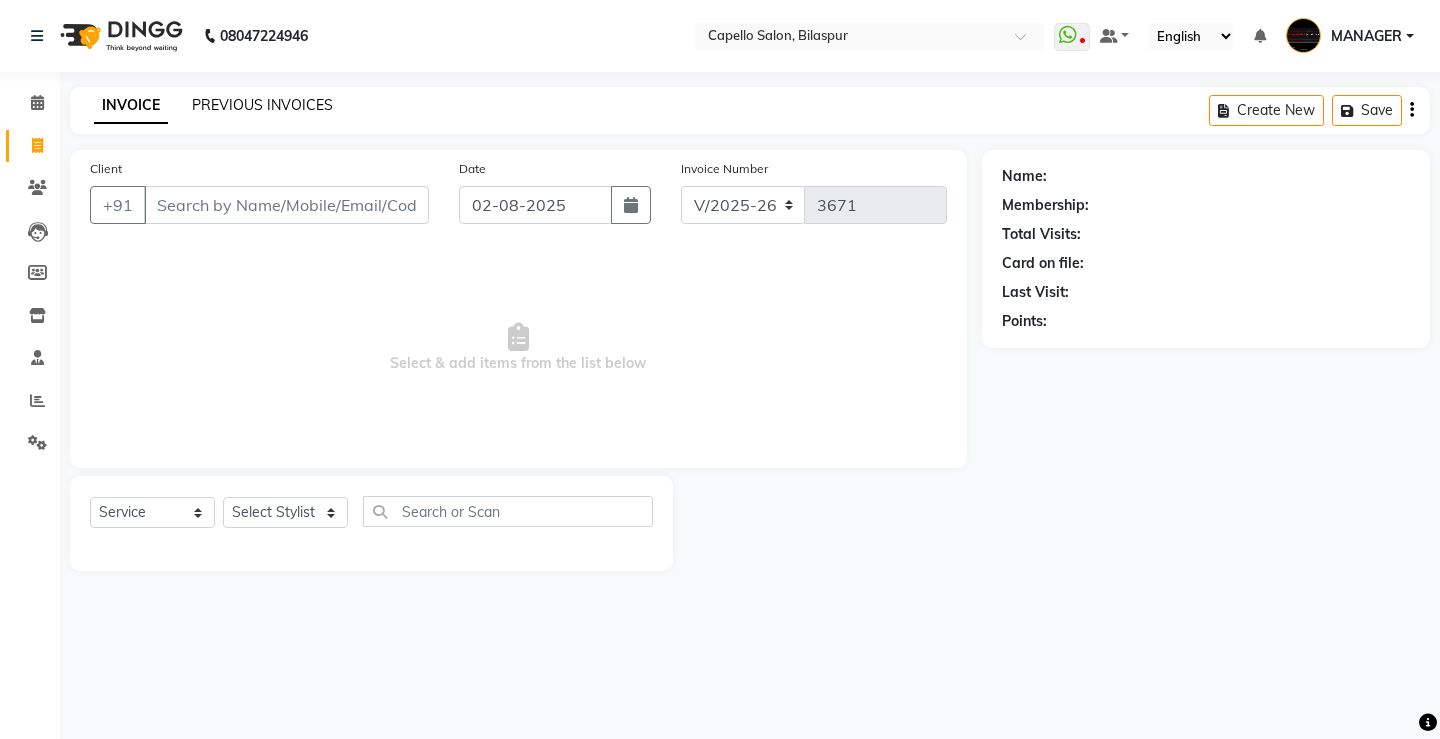 click on "PREVIOUS INVOICES" 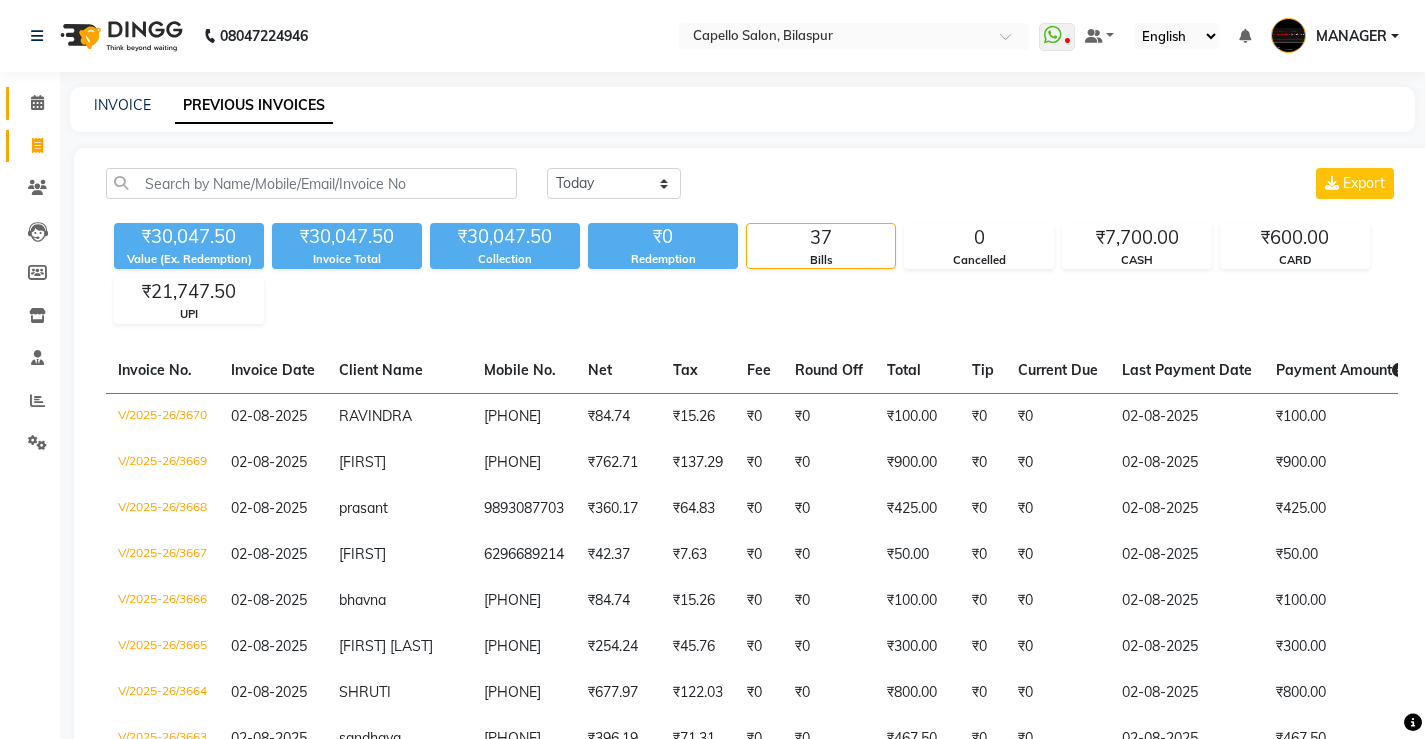 click 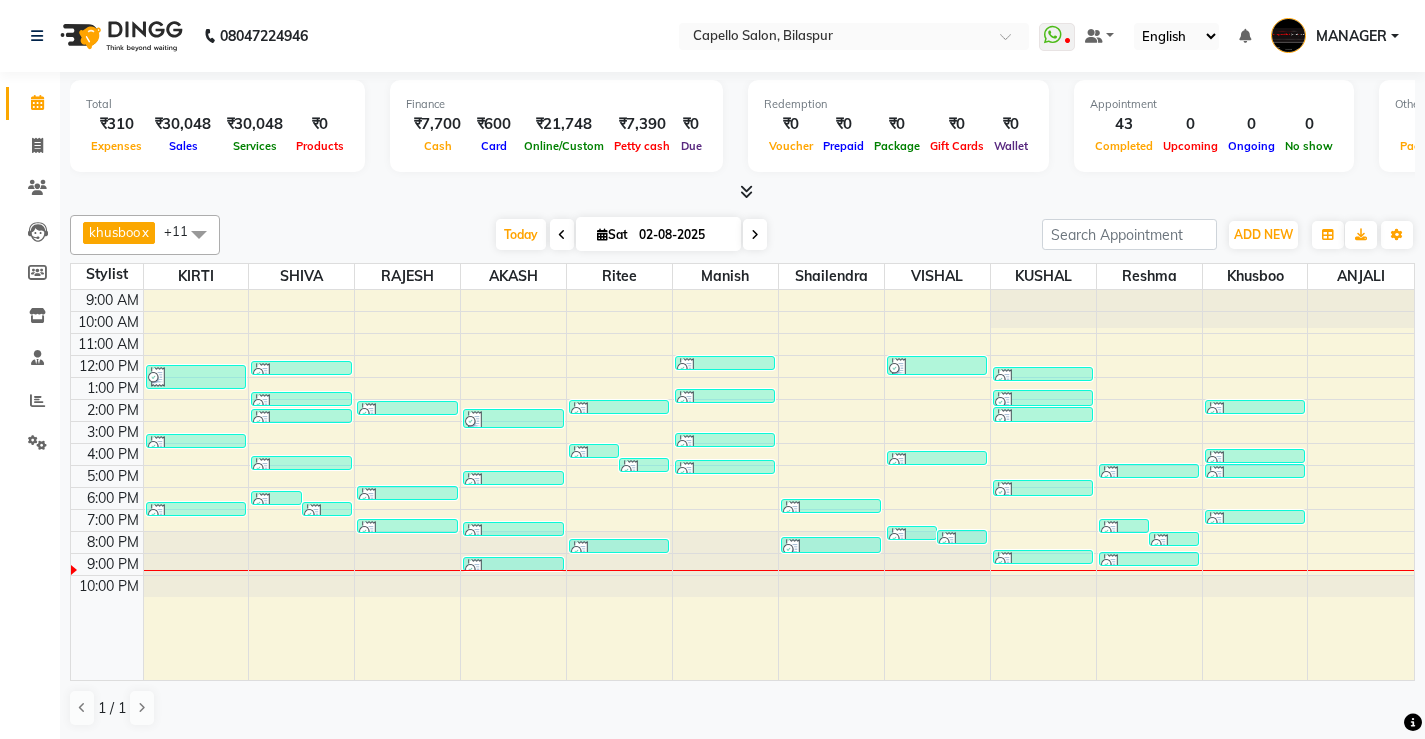 click at bounding box center [746, 191] 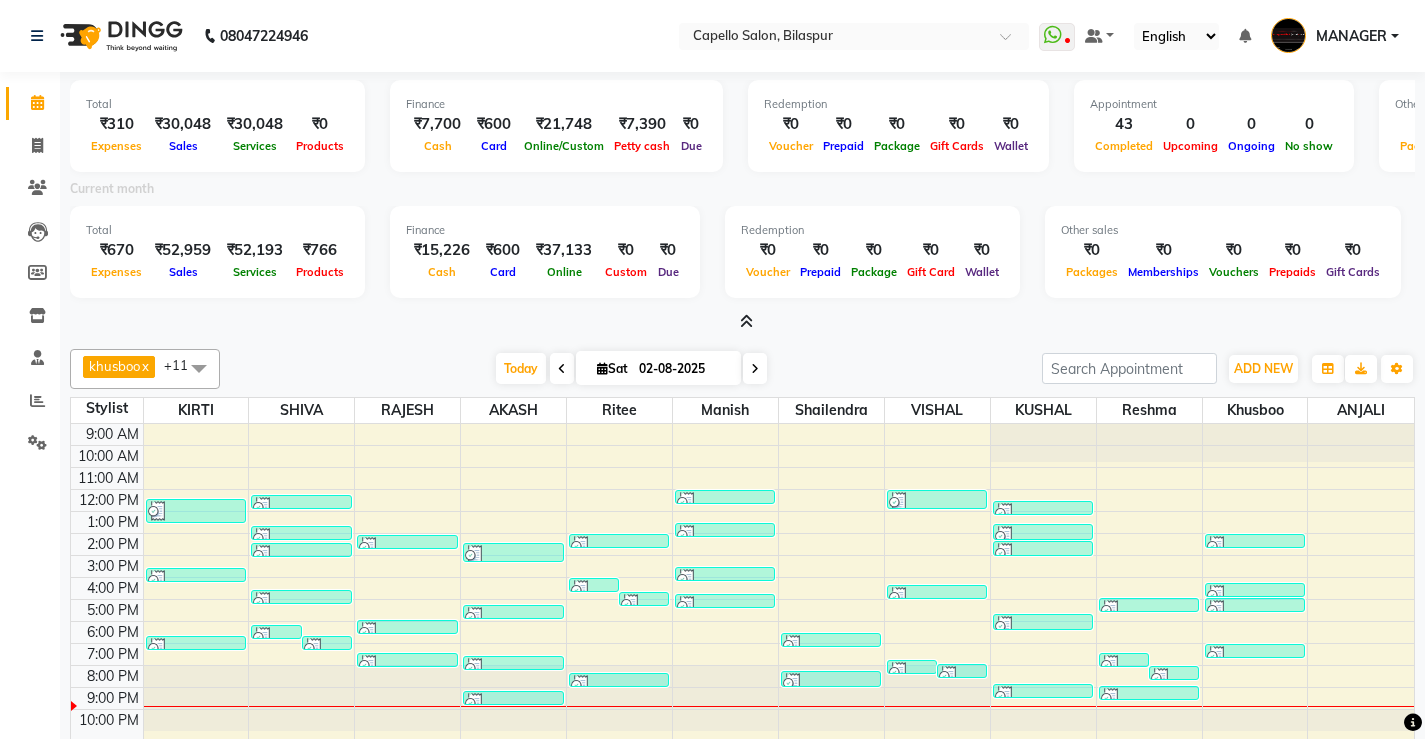 scroll, scrollTop: 135, scrollLeft: 0, axis: vertical 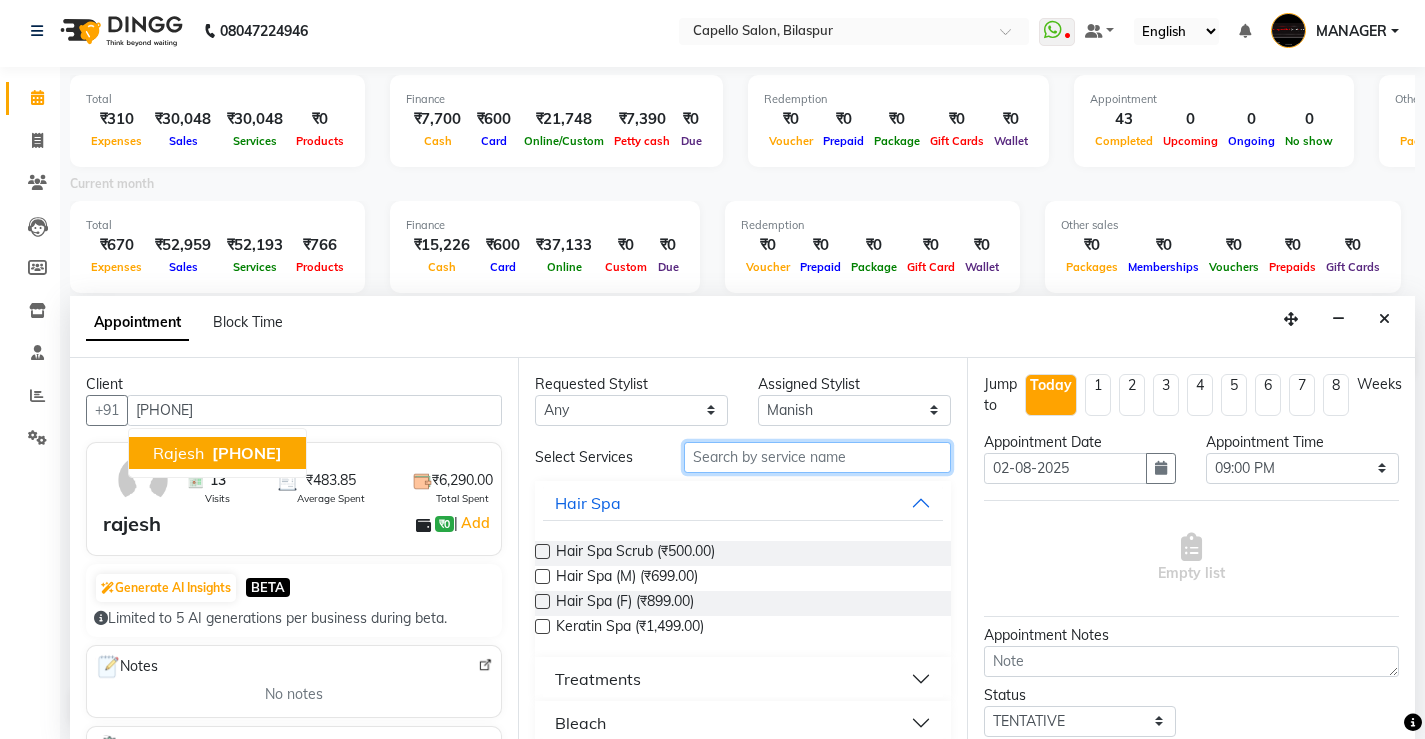 click at bounding box center [817, 457] 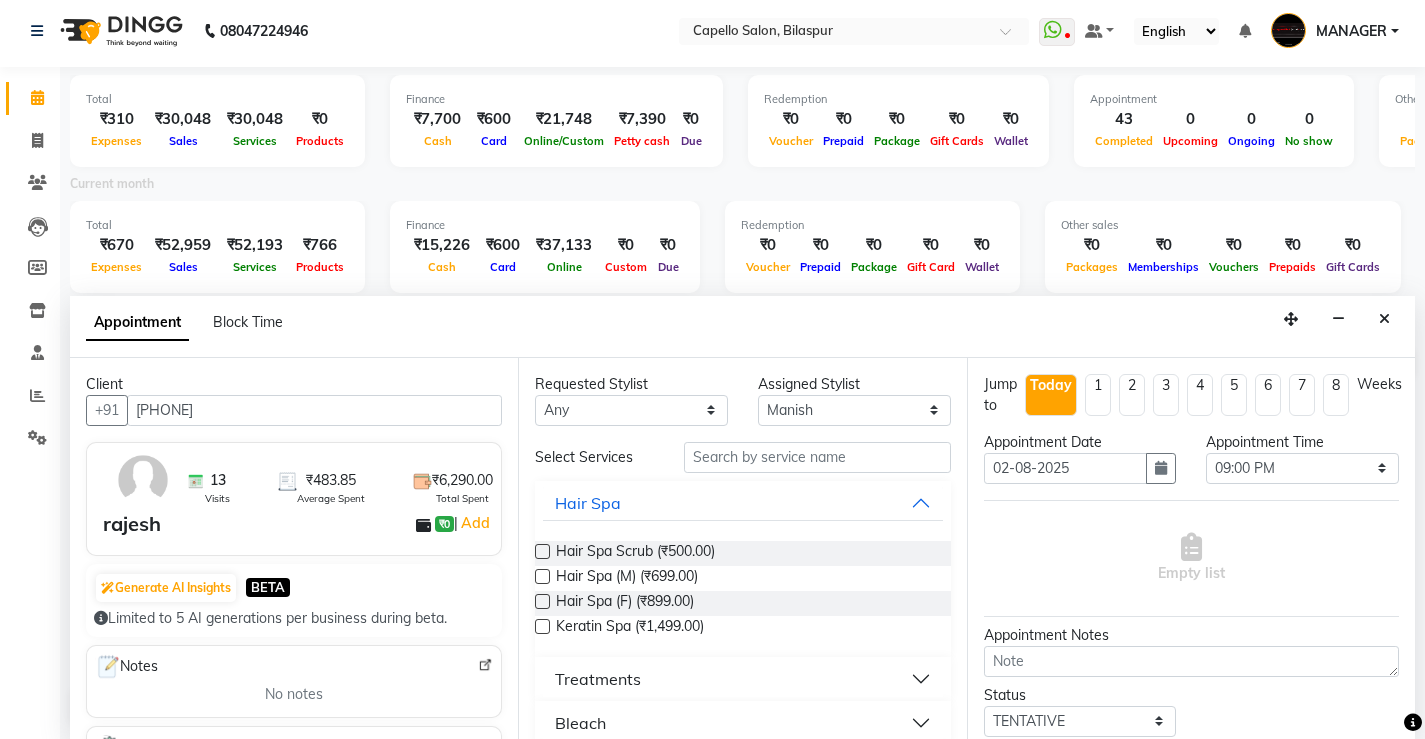 click at bounding box center [542, 576] 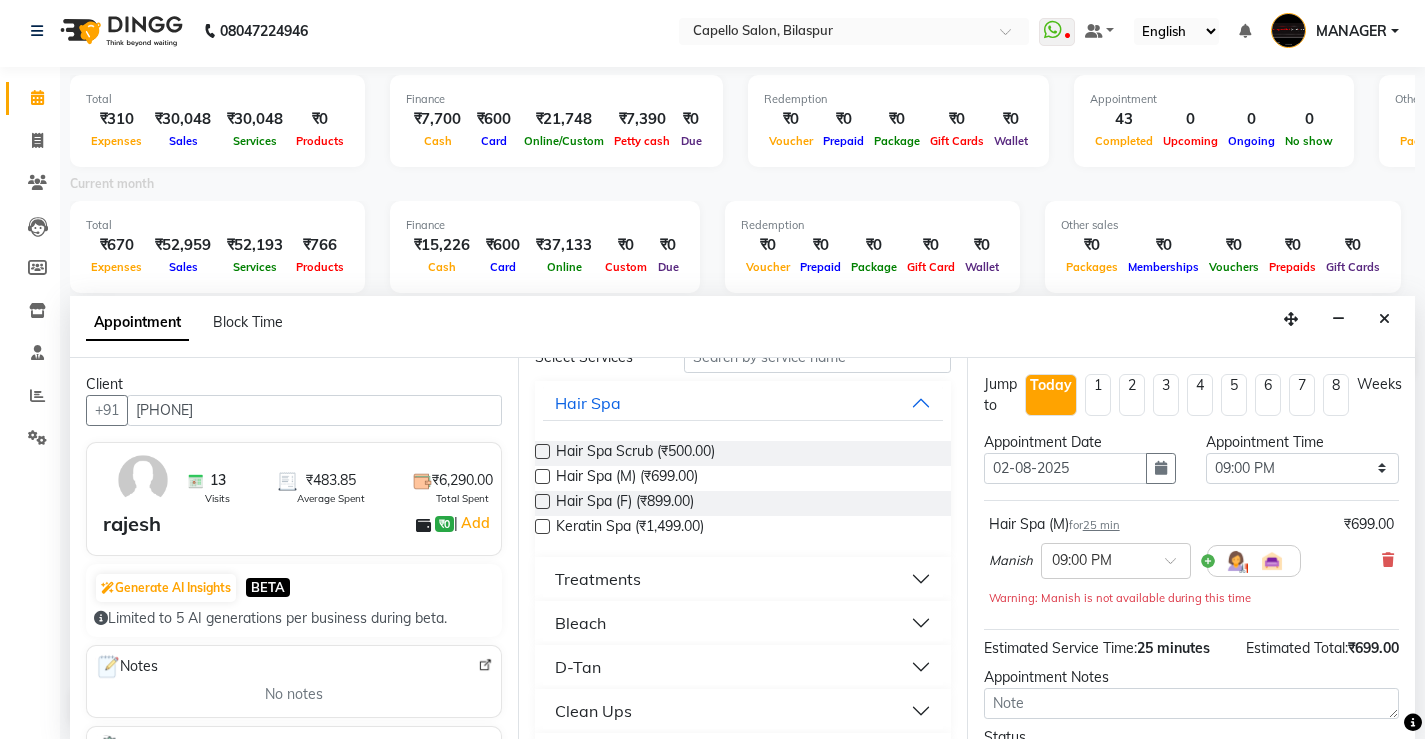scroll, scrollTop: 0, scrollLeft: 0, axis: both 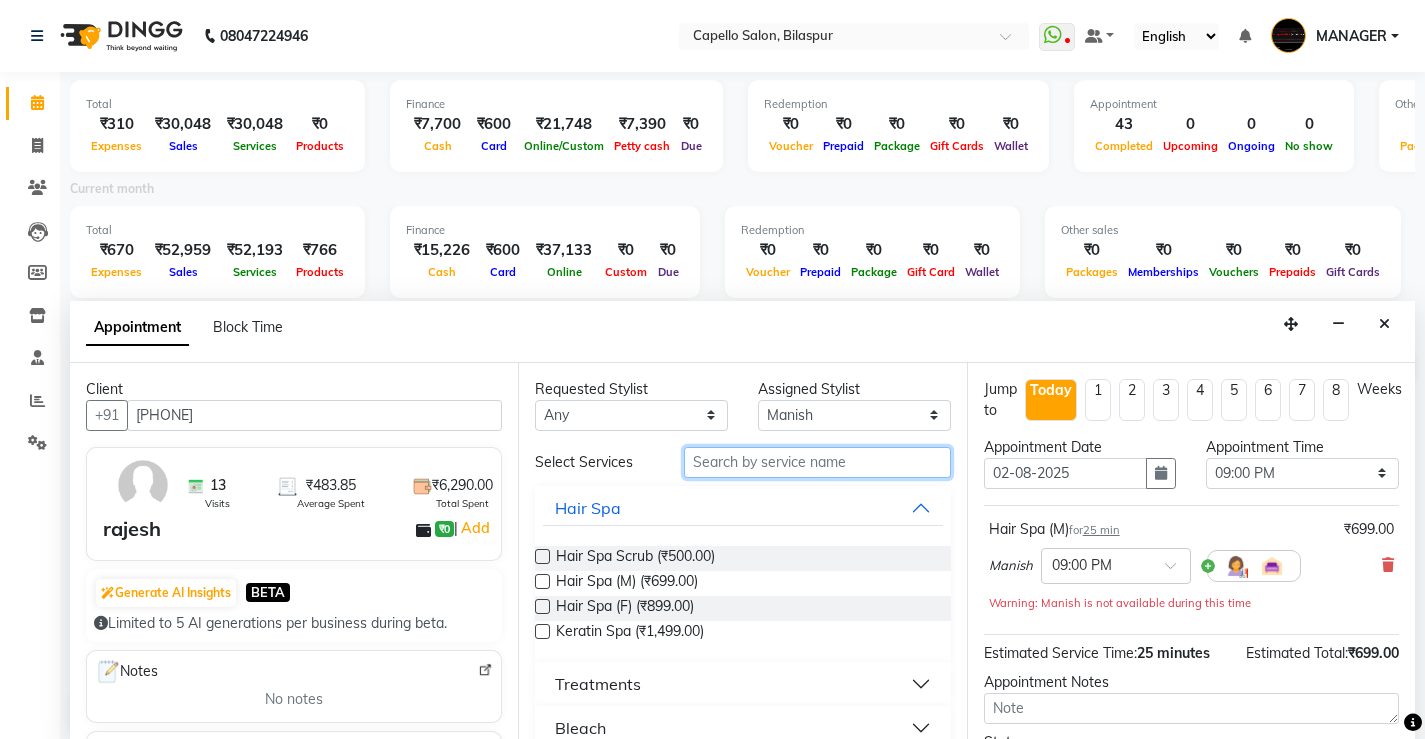 click at bounding box center [817, 462] 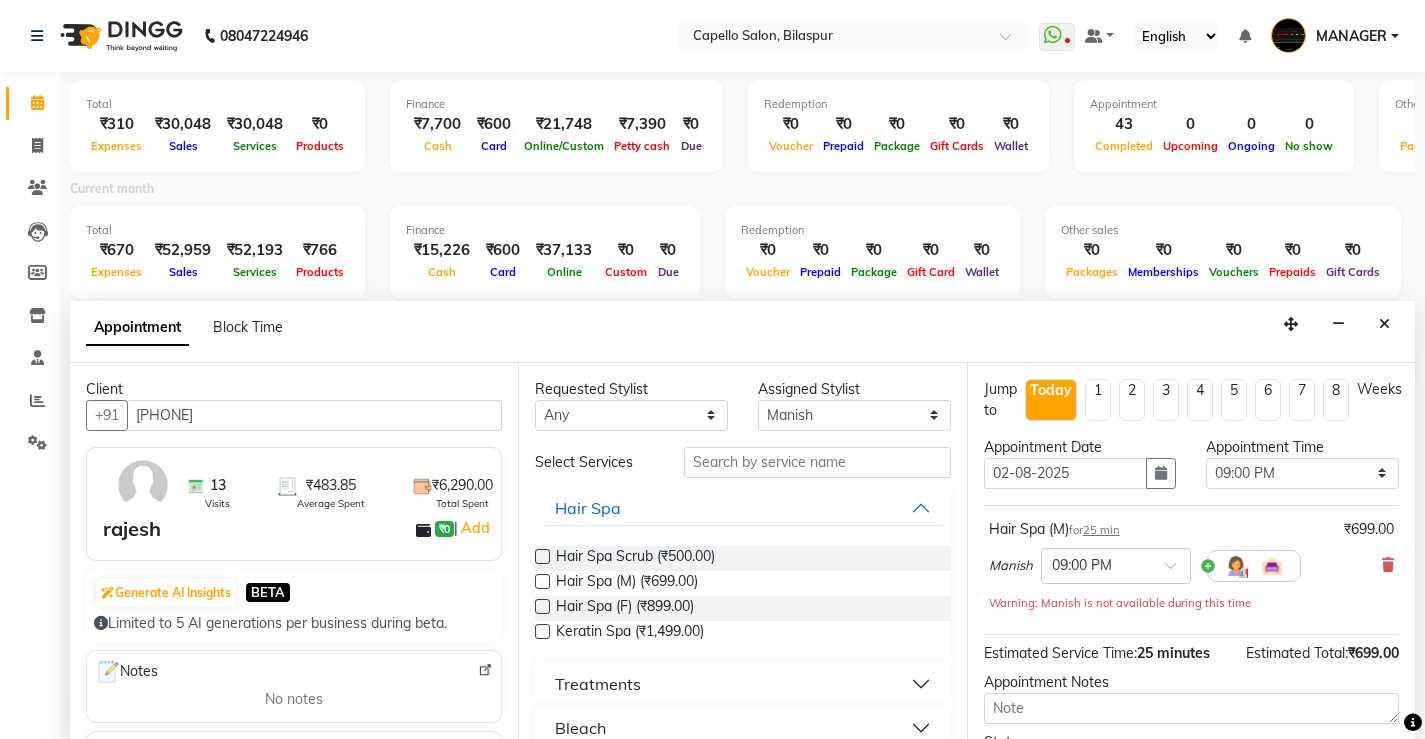 click at bounding box center (542, 556) 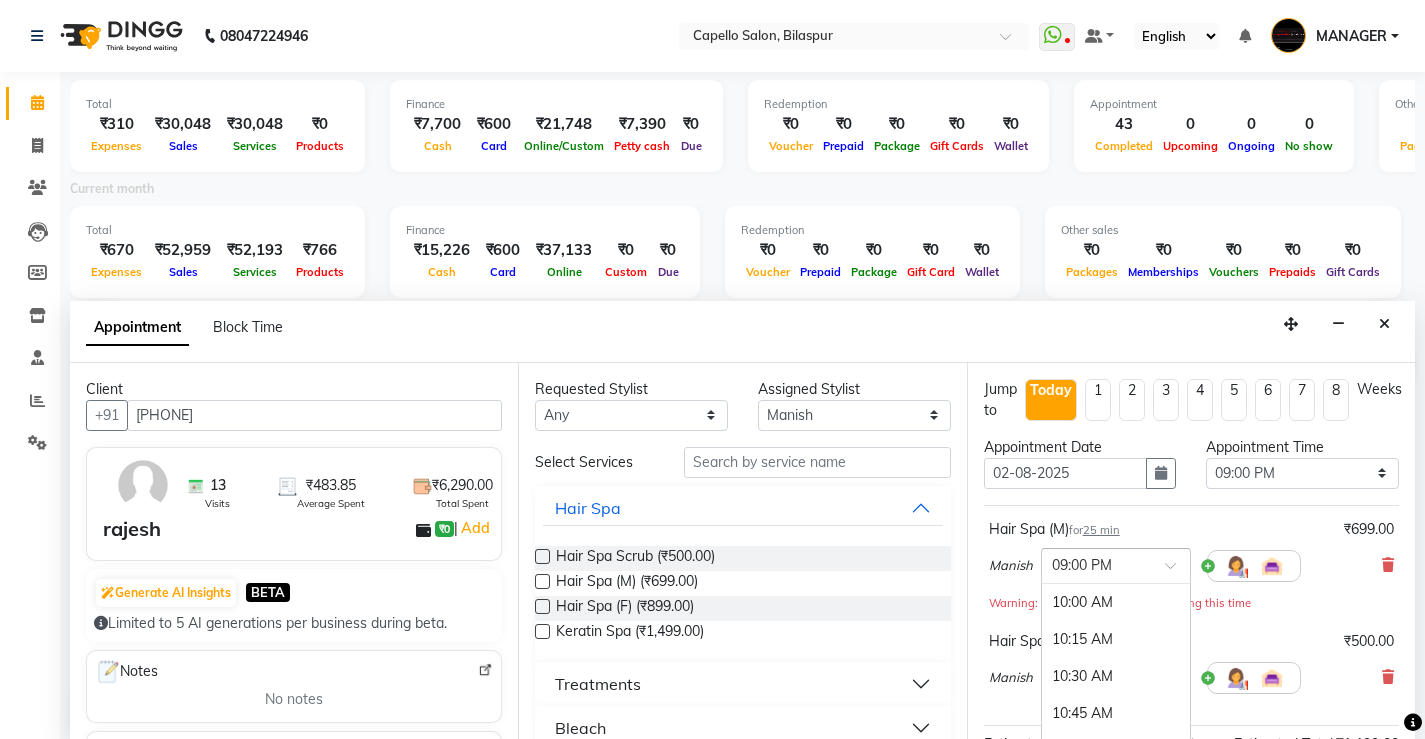 click at bounding box center (1116, 564) 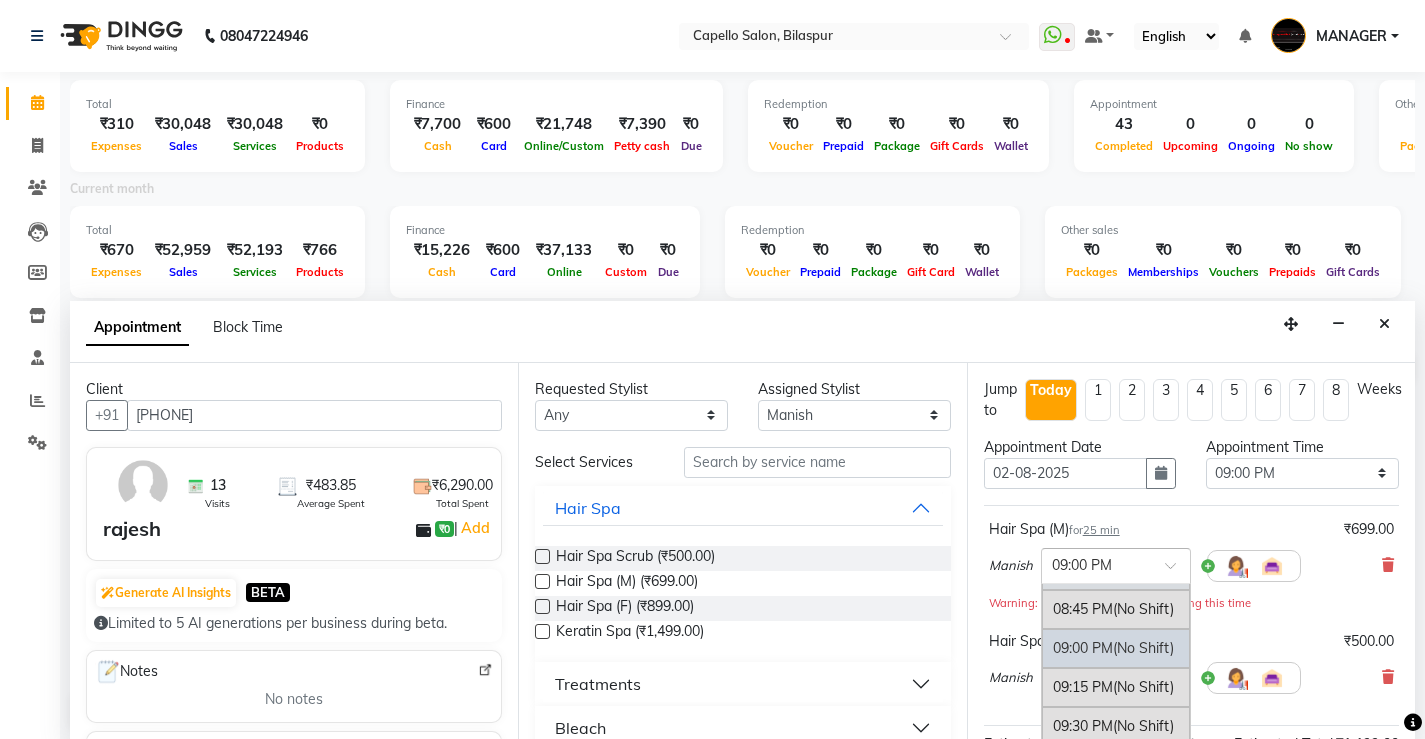 click at bounding box center [1177, 571] 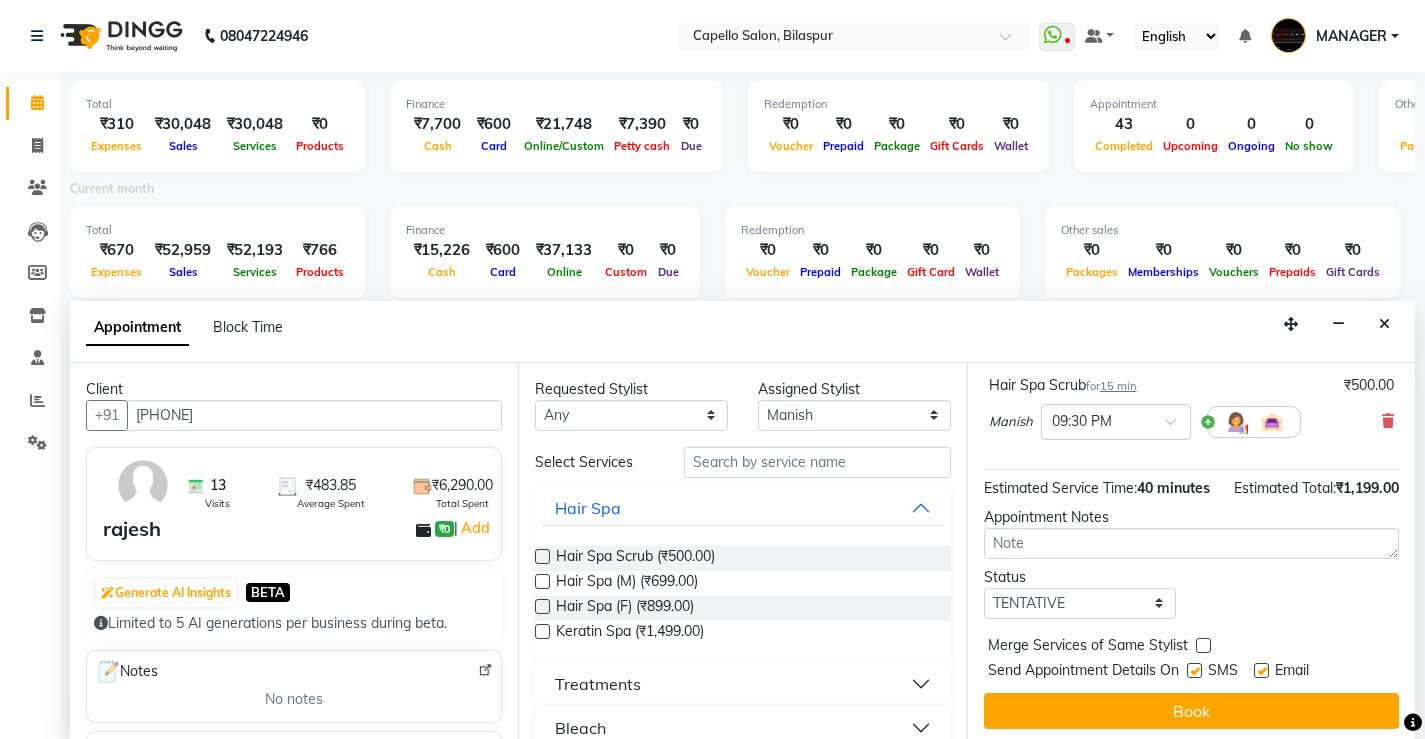 scroll, scrollTop: 278, scrollLeft: 0, axis: vertical 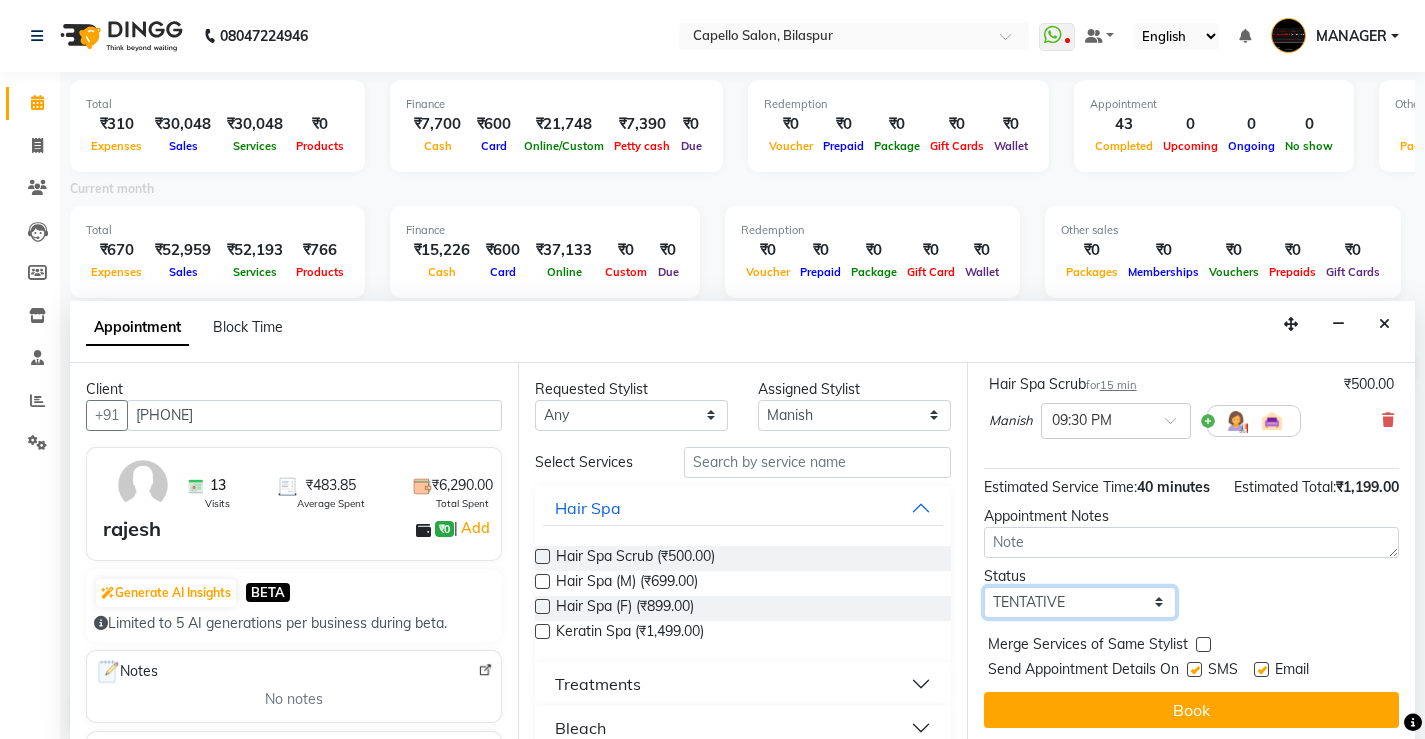 click on "Select TENTATIVE CONFIRM CHECK-IN UPCOMING" at bounding box center (1080, 602) 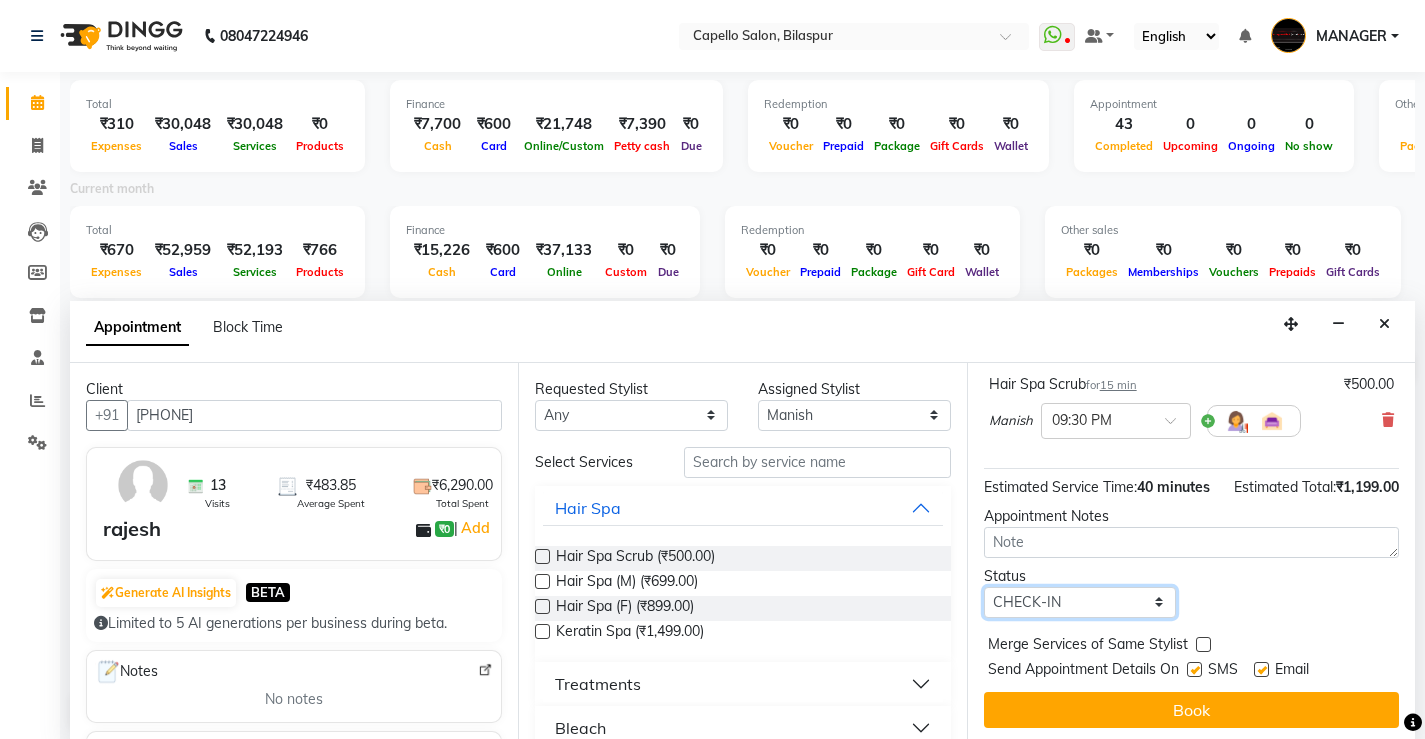 click on "Select TENTATIVE CONFIRM CHECK-IN UPCOMING" at bounding box center (1080, 602) 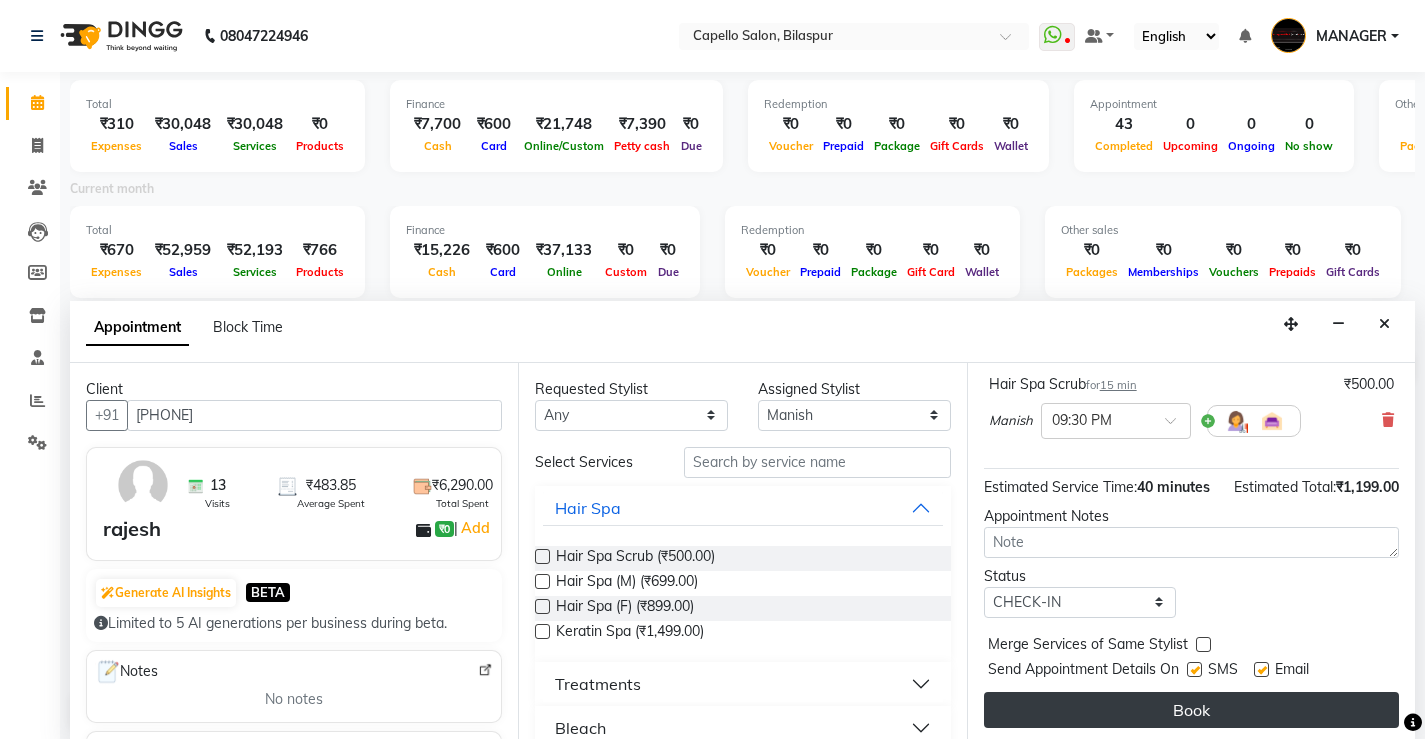 click on "Book" at bounding box center [1191, 710] 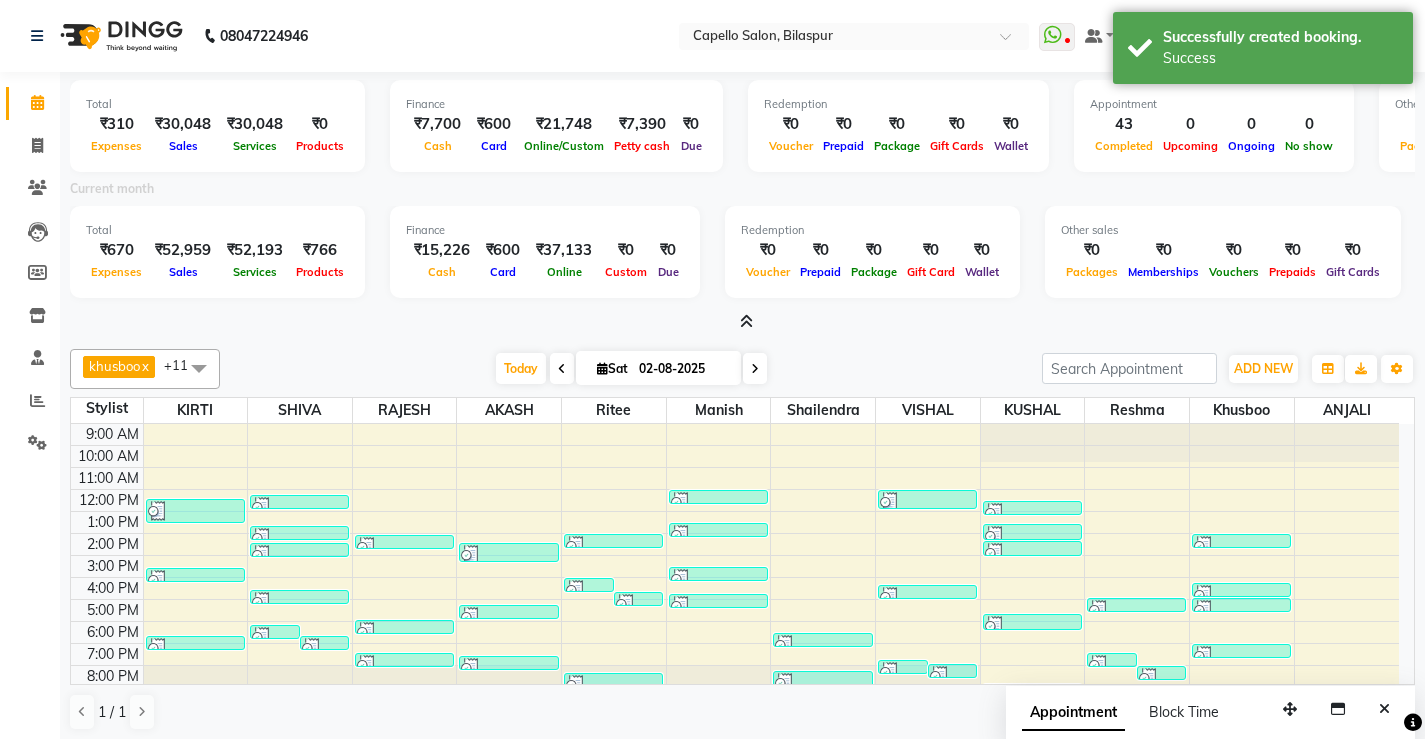 scroll, scrollTop: 47, scrollLeft: 0, axis: vertical 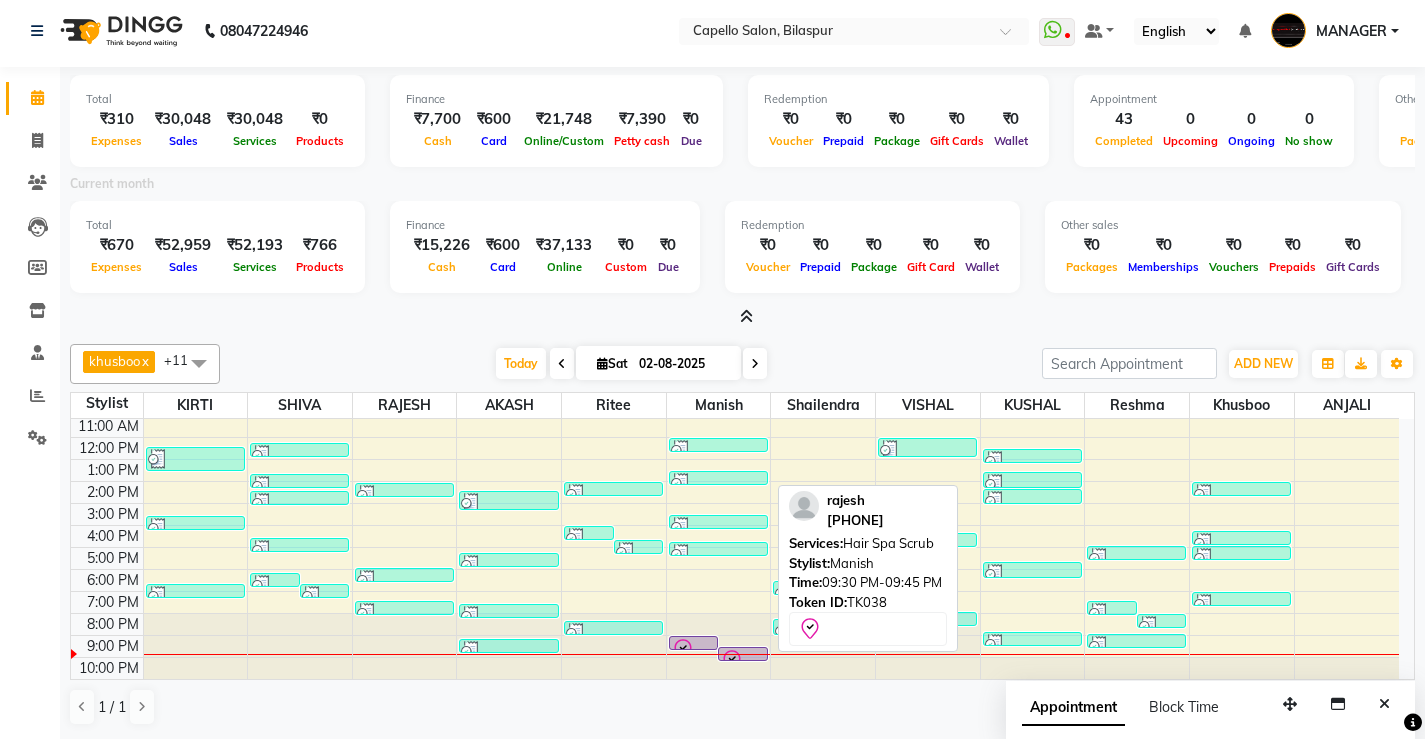 click 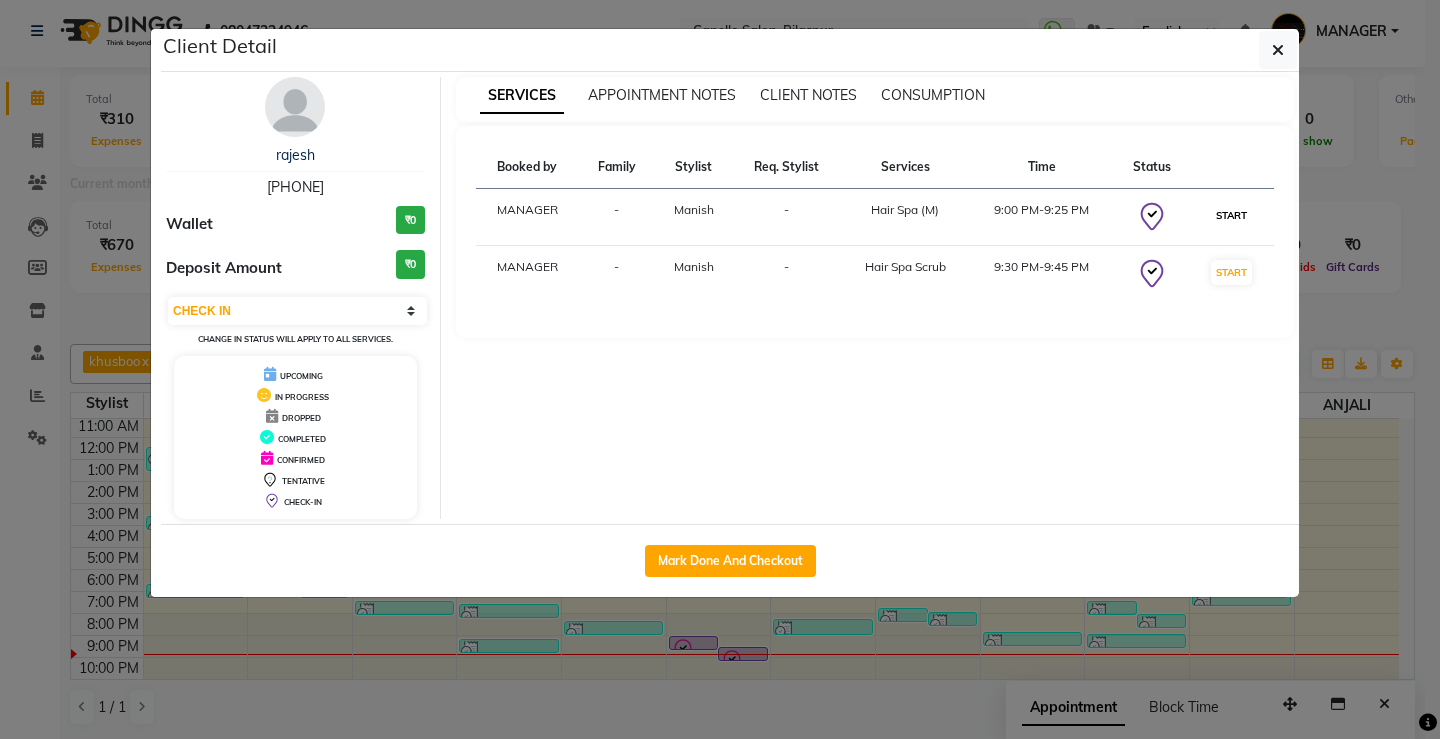 click on "START" at bounding box center [1231, 215] 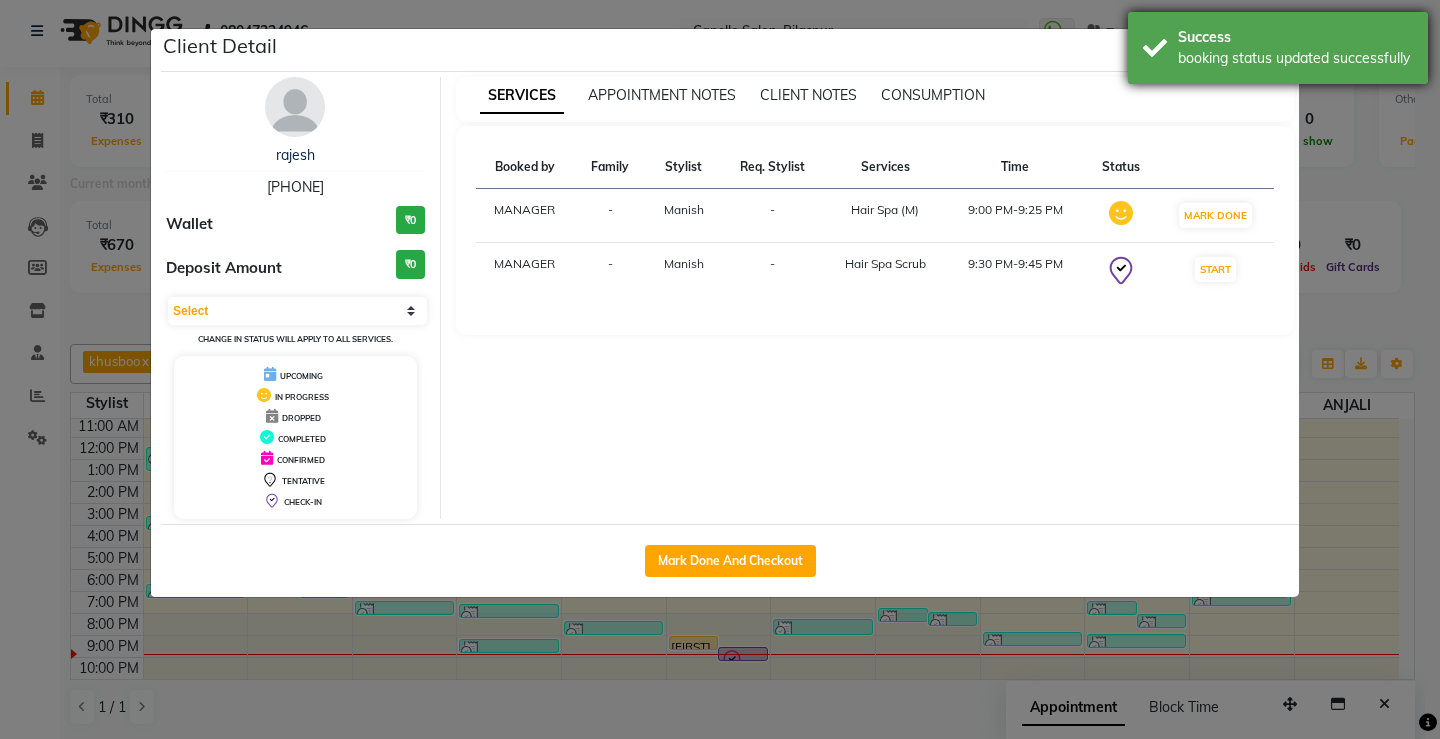 click on "Success" at bounding box center [1295, 37] 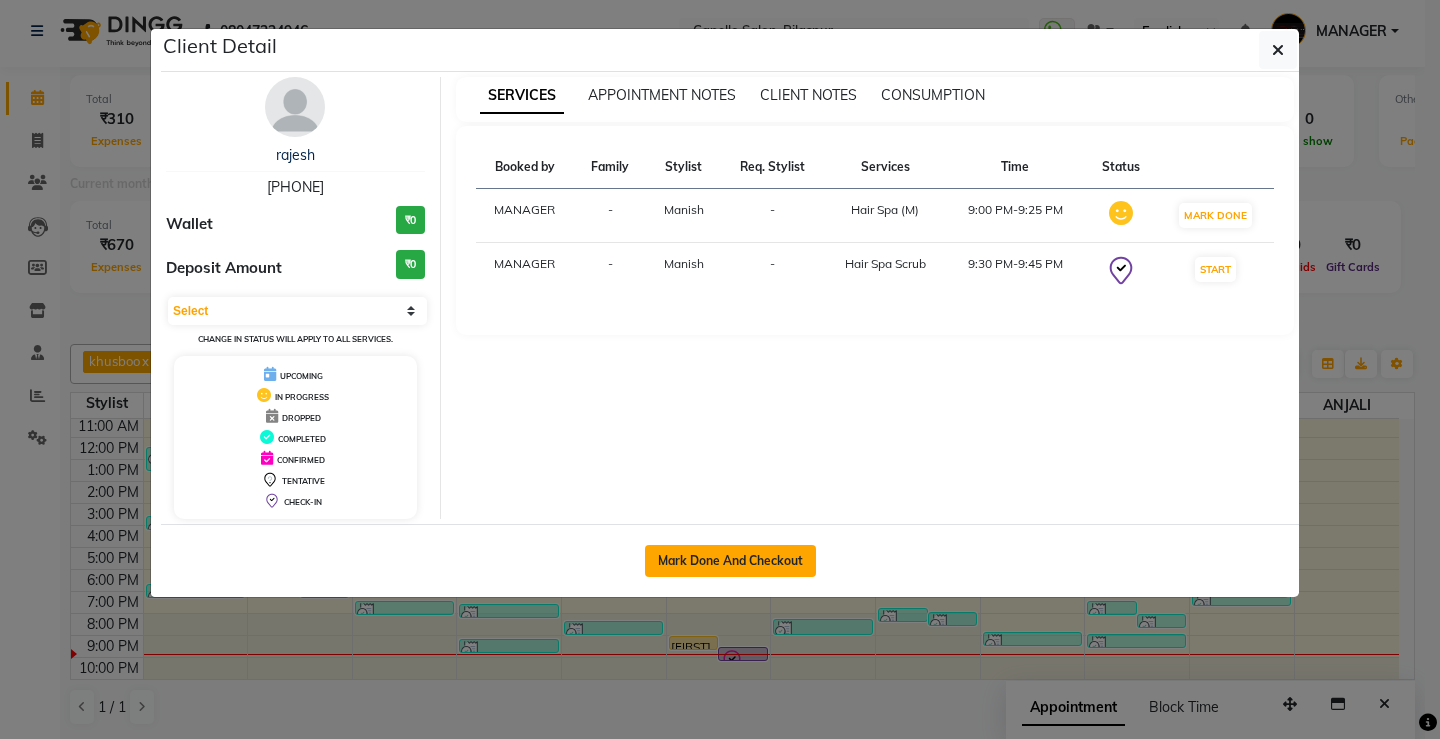 click on "Mark Done And Checkout" 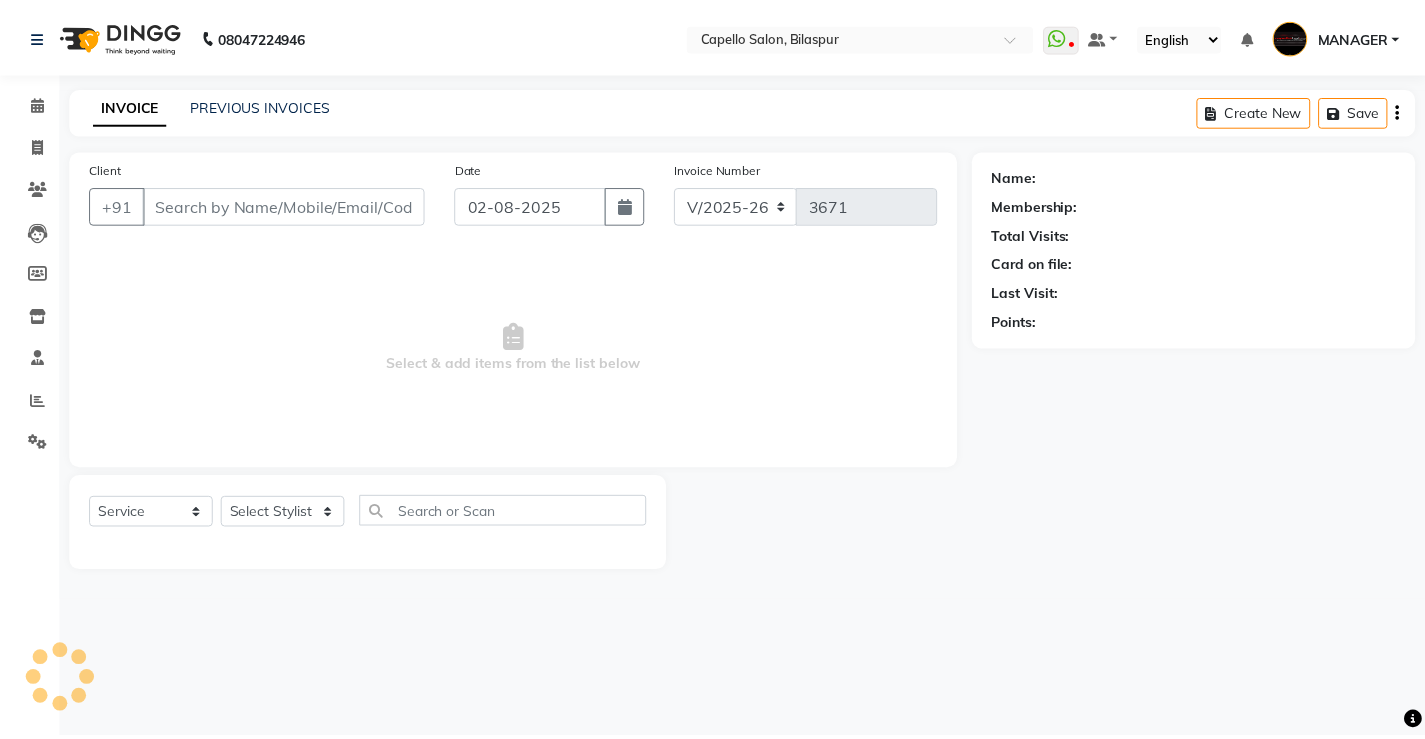 scroll, scrollTop: 0, scrollLeft: 0, axis: both 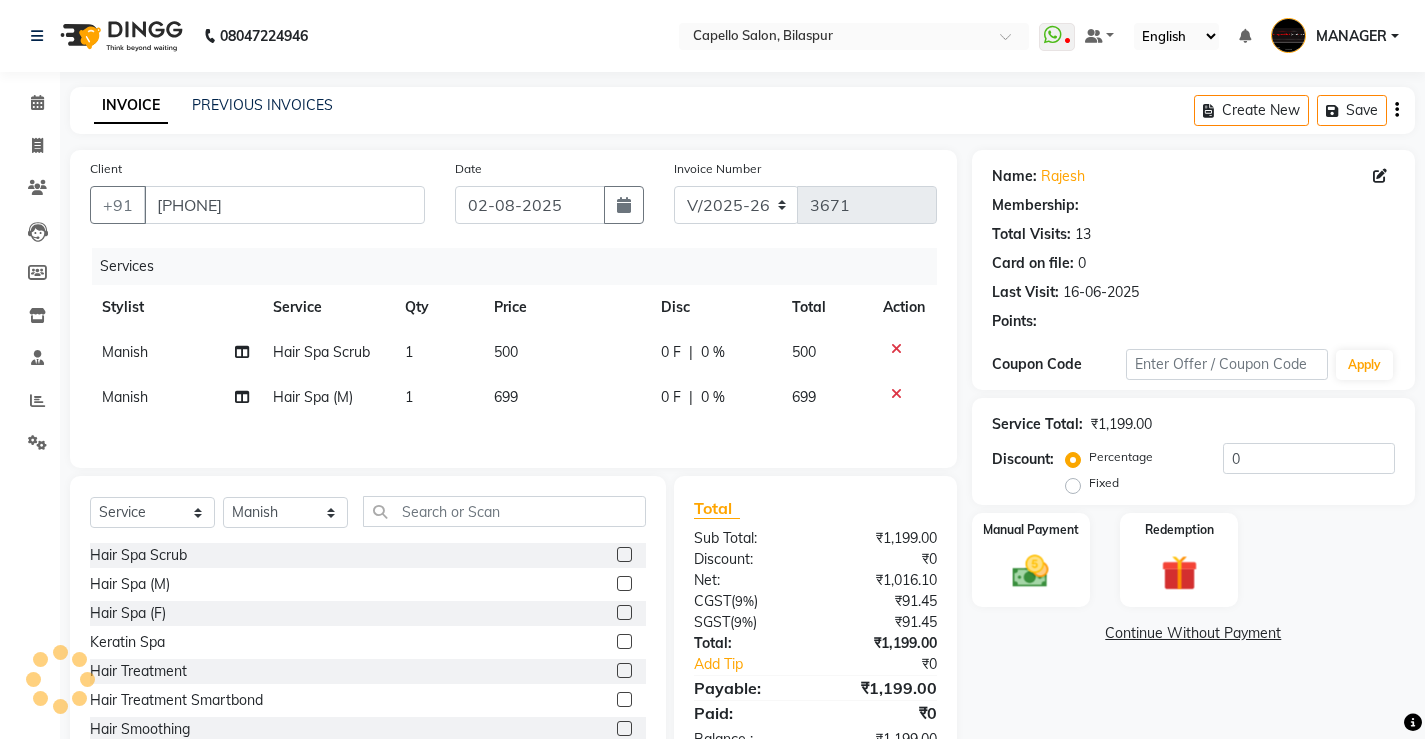 click on "500" 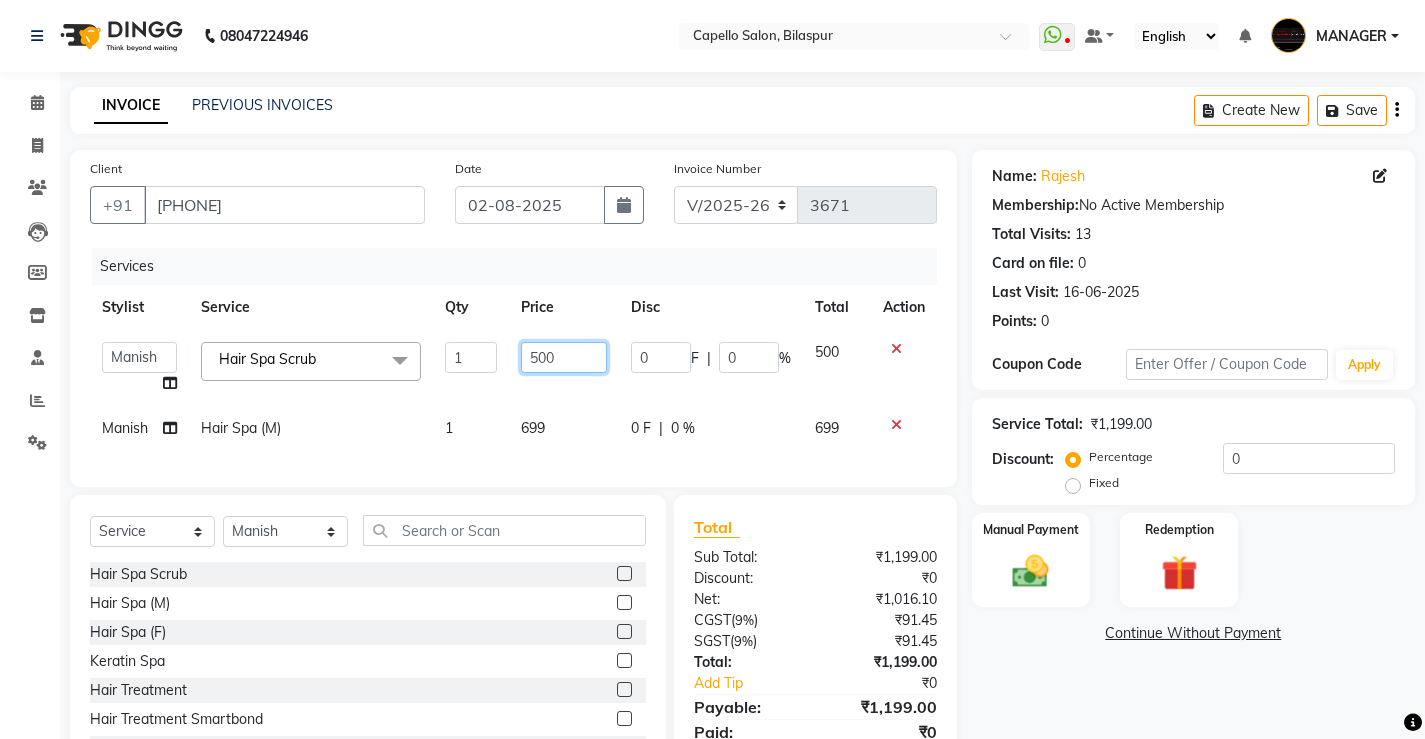 click on "500" 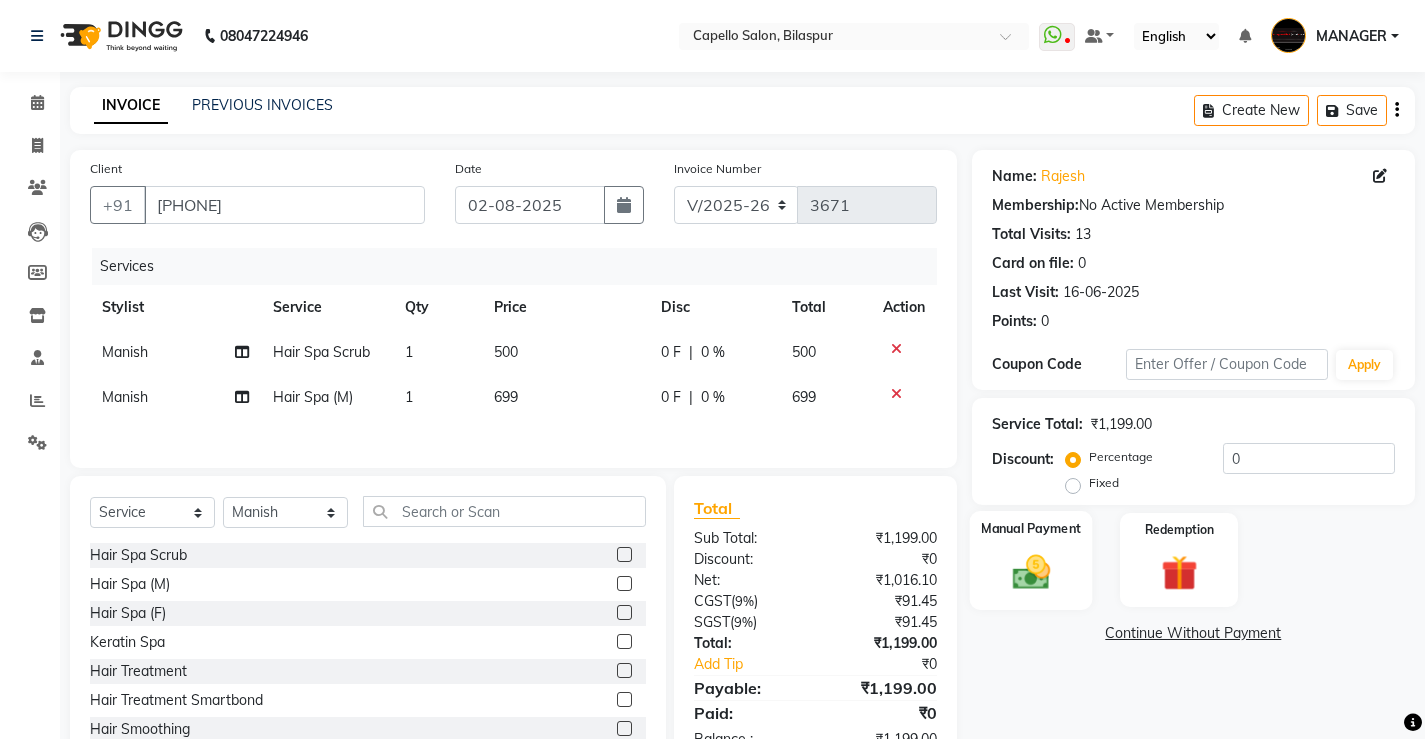 click 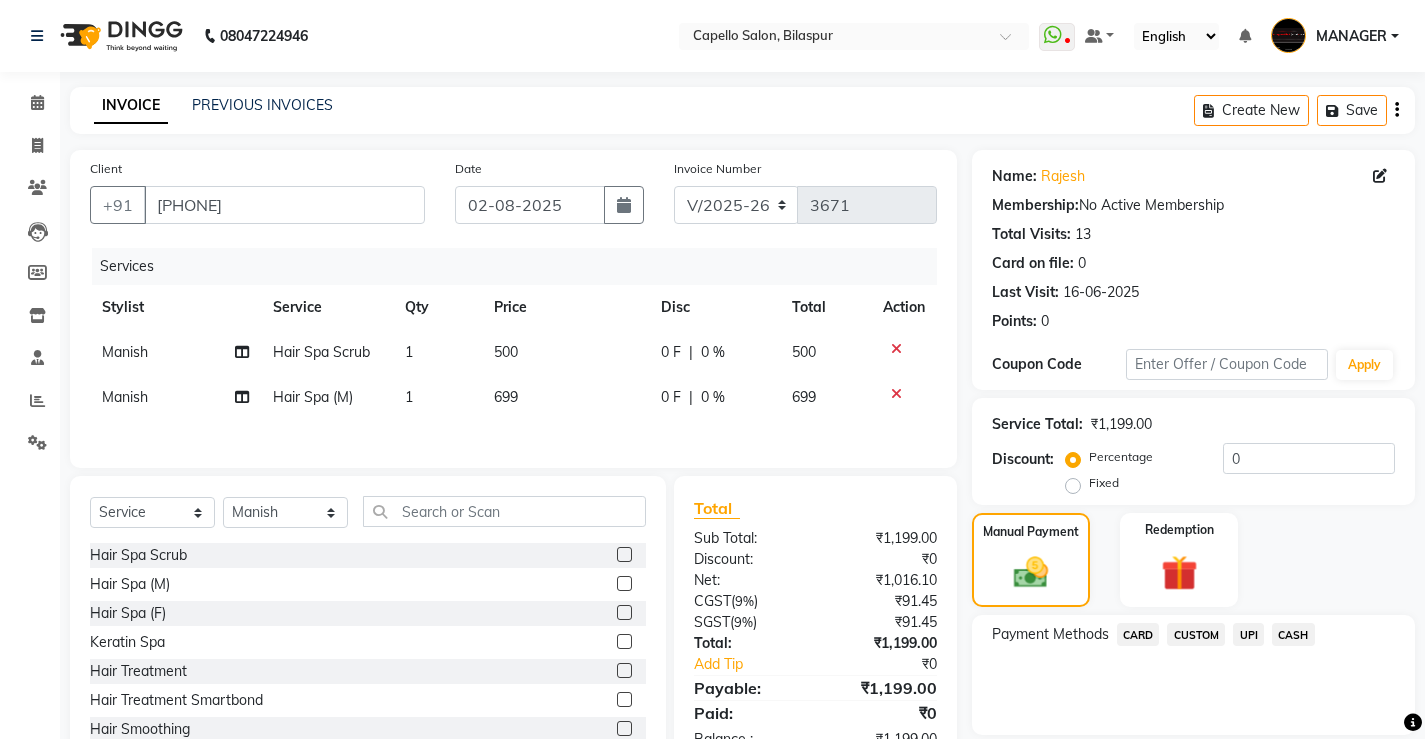 scroll, scrollTop: 67, scrollLeft: 0, axis: vertical 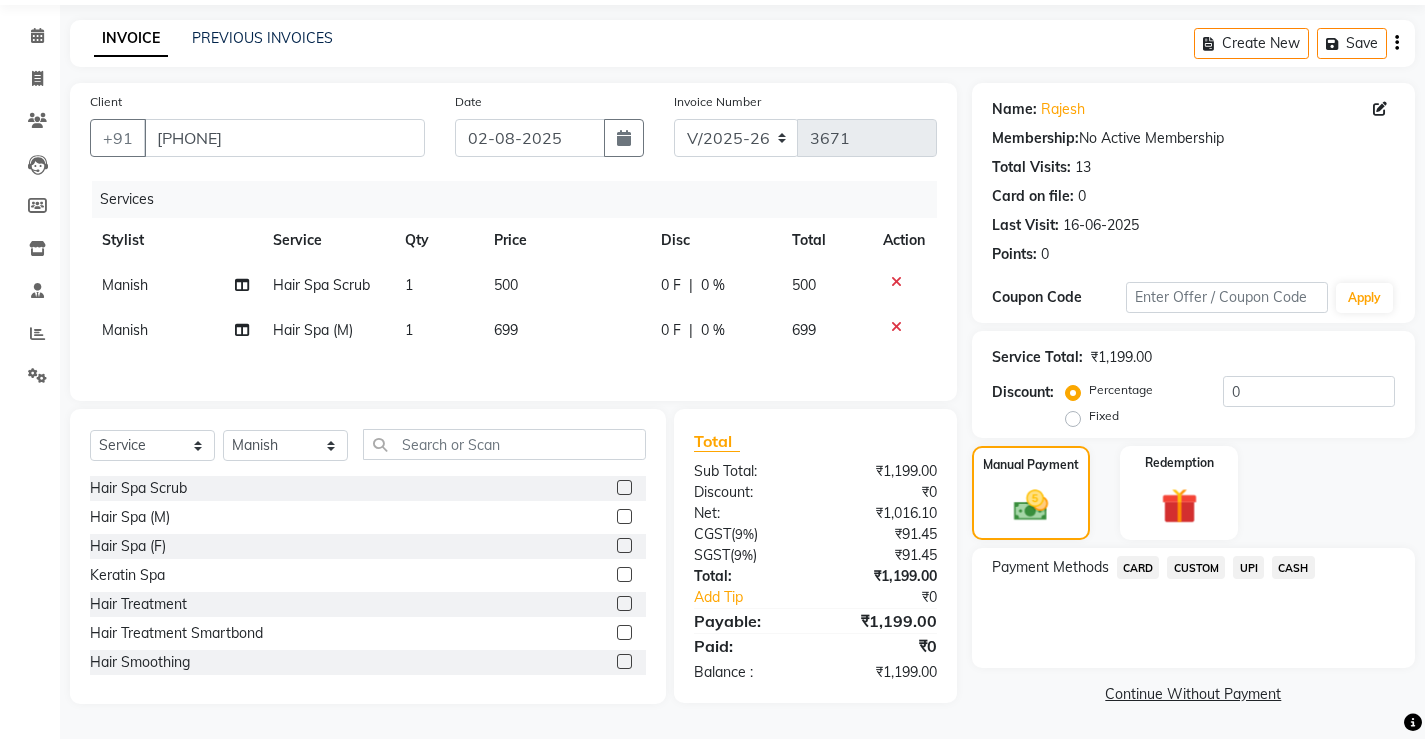 click on "UPI" 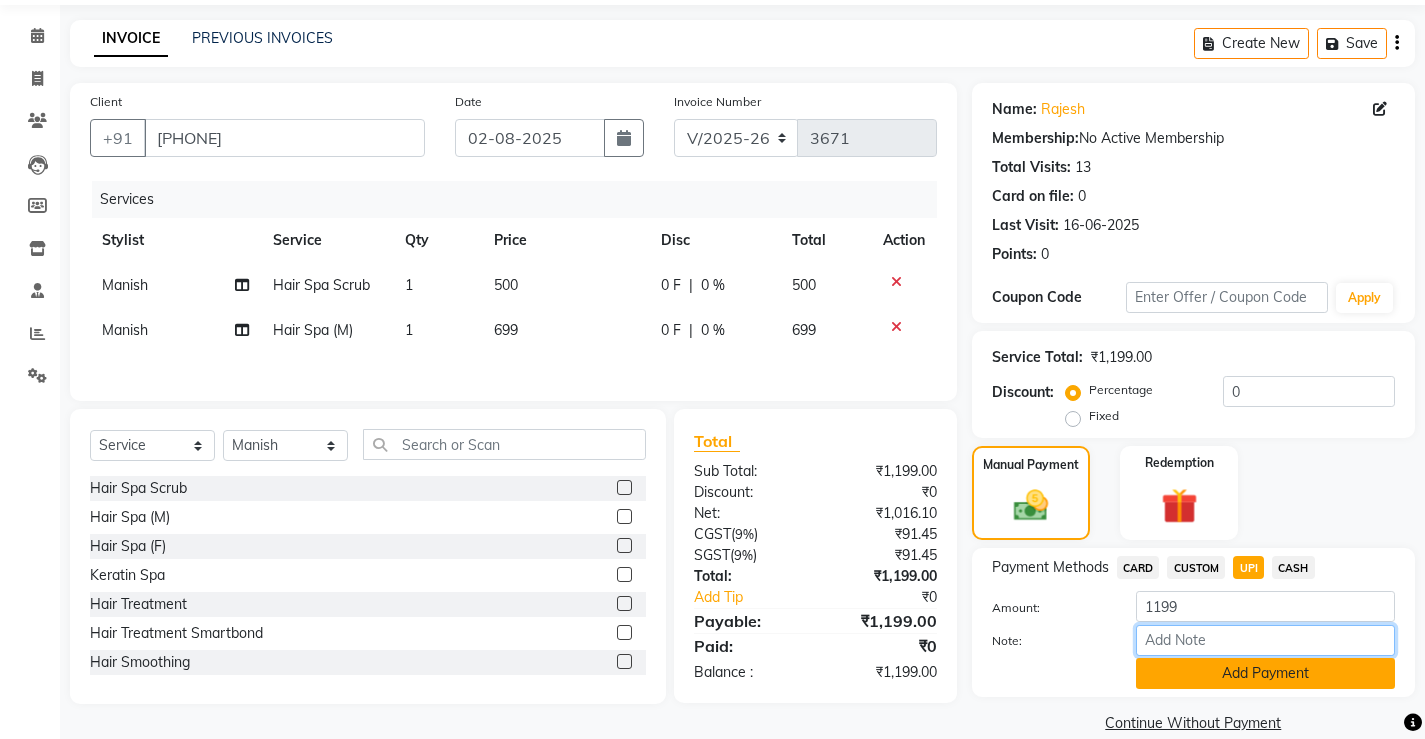 click on "Note:" at bounding box center [1265, 640] 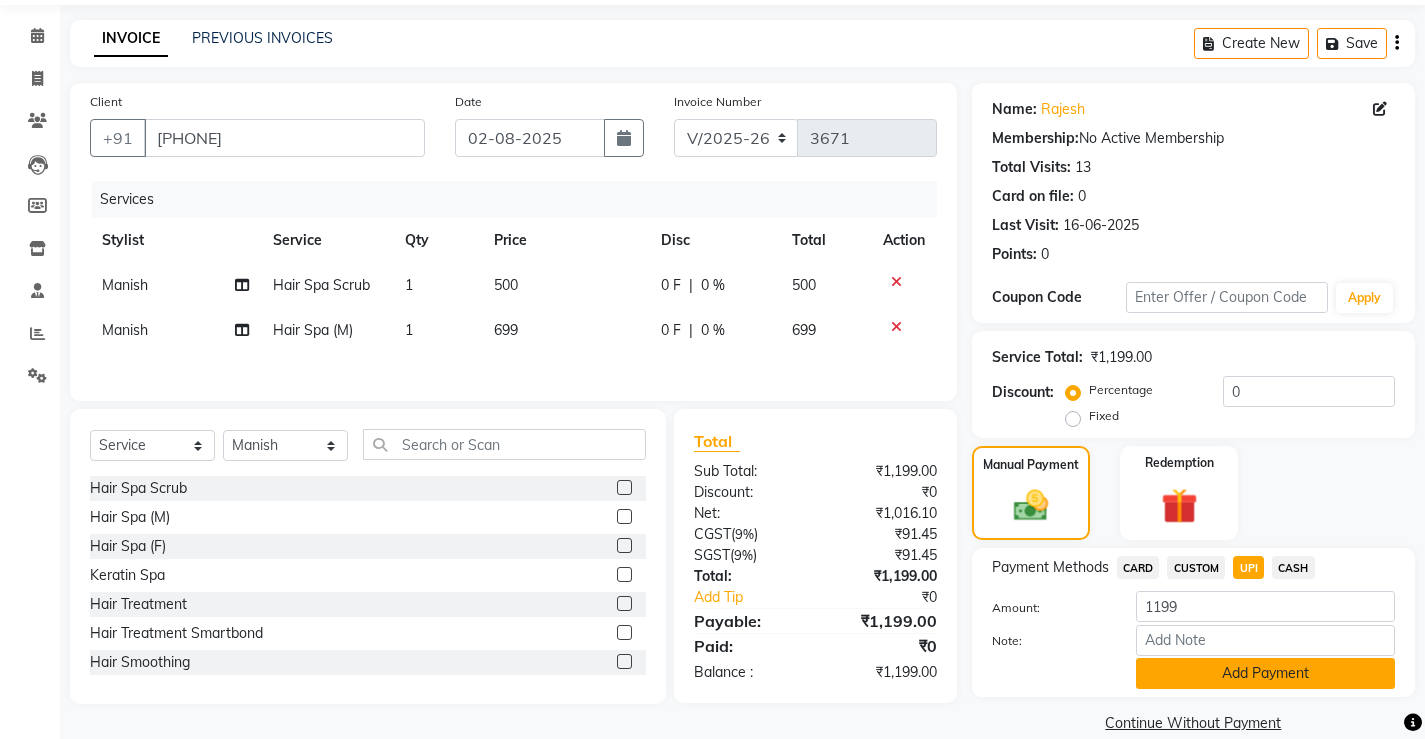 click on "Add Payment" 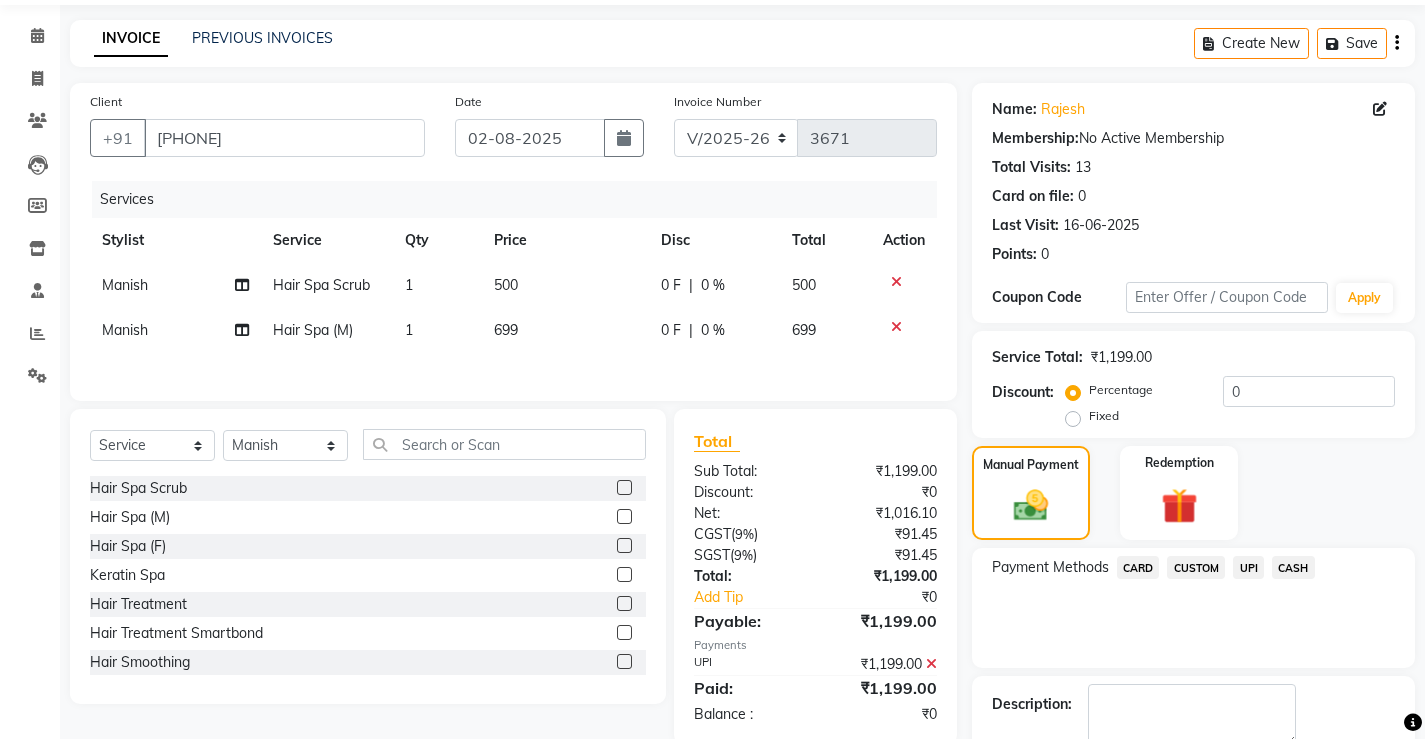 scroll, scrollTop: 180, scrollLeft: 0, axis: vertical 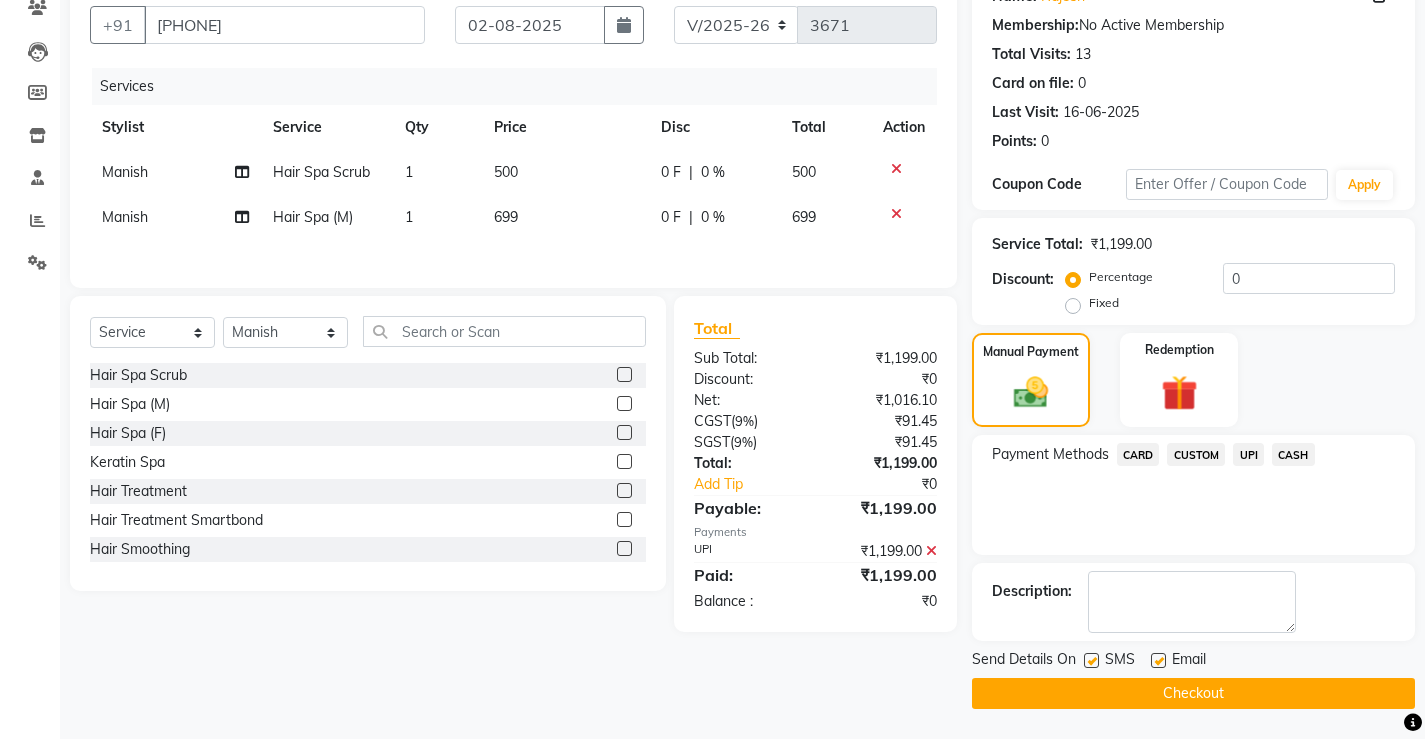drag, startPoint x: 1110, startPoint y: 241, endPoint x: 1216, endPoint y: 313, distance: 128.14055 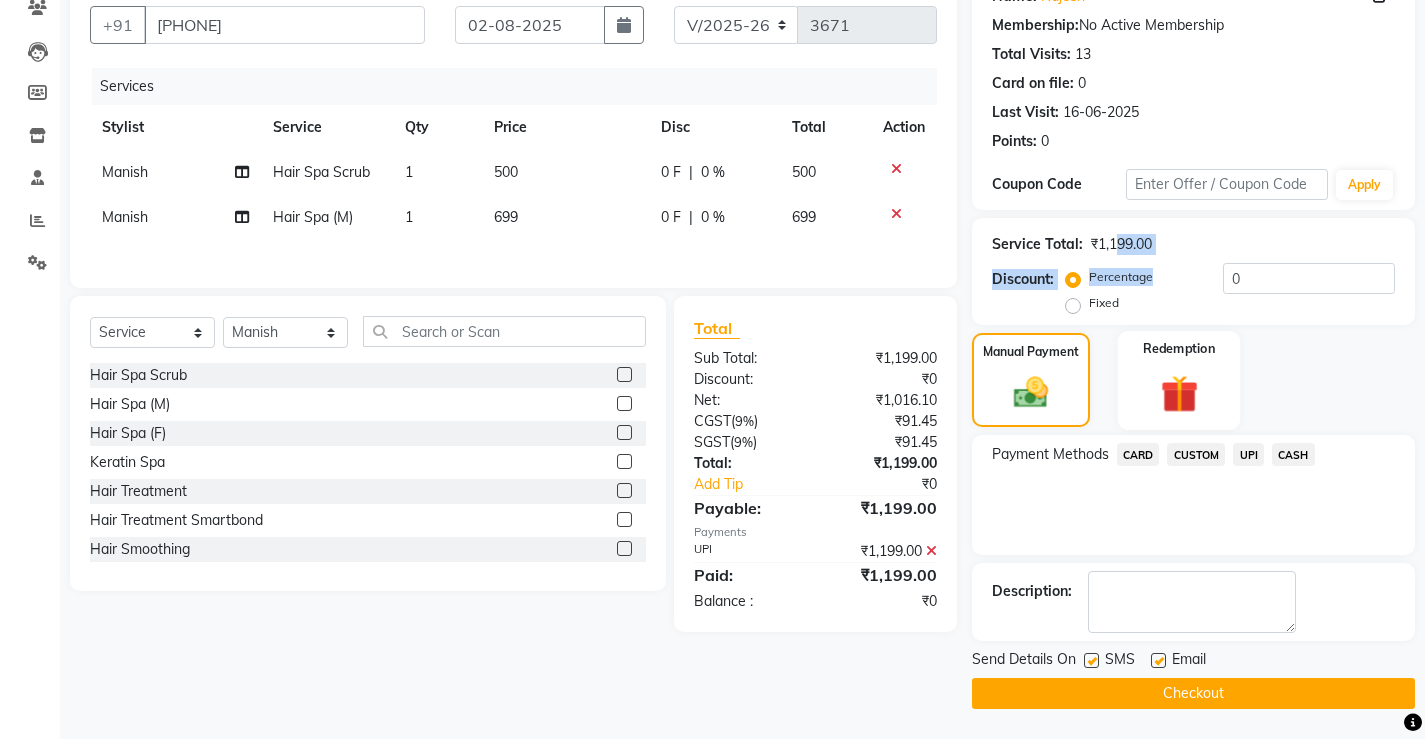 click 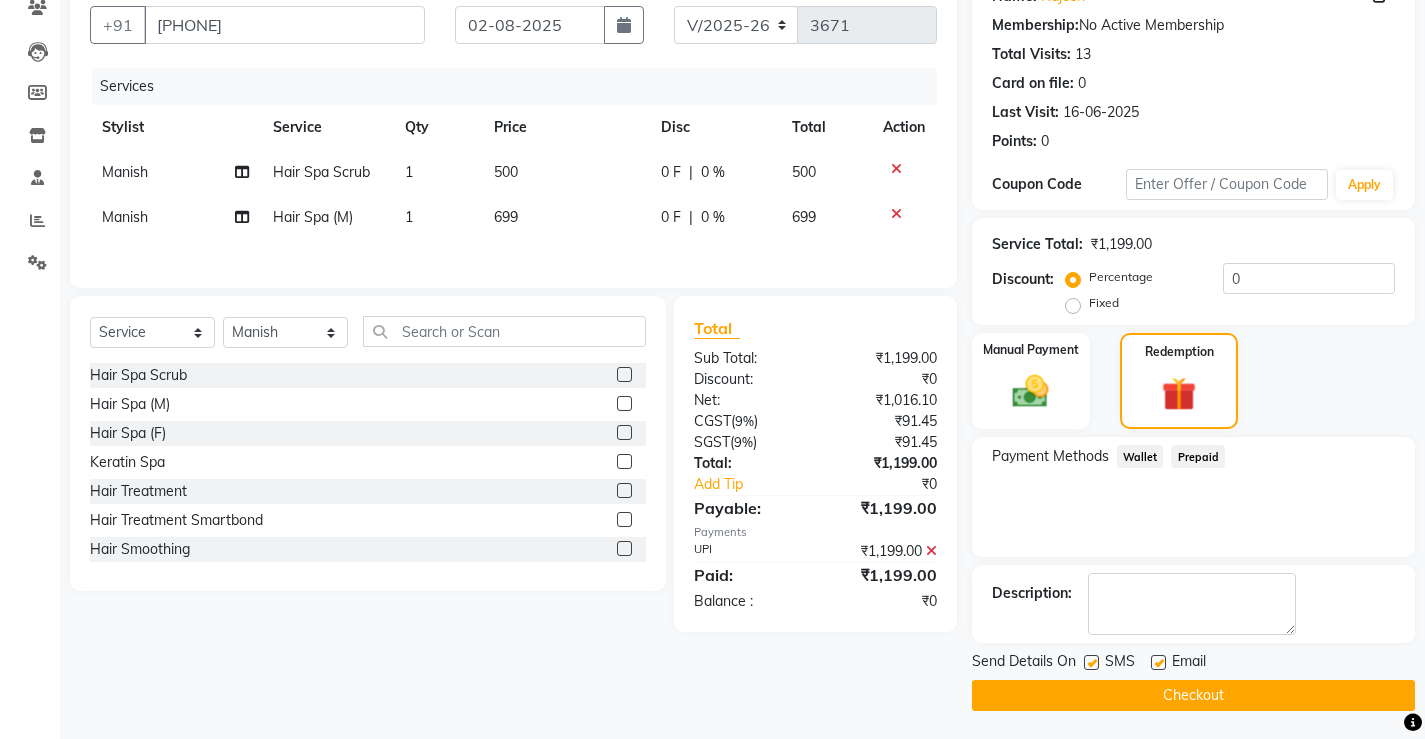click on "Prepaid" 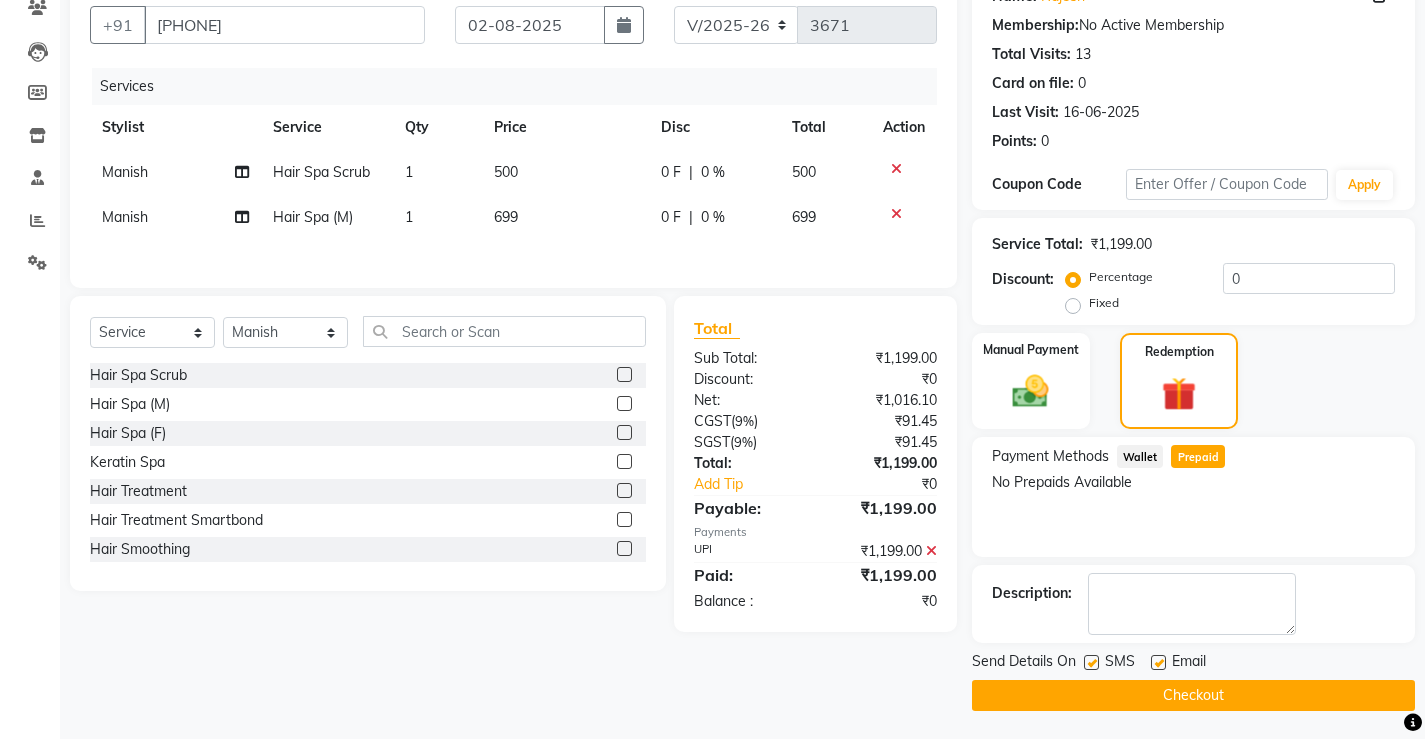 click 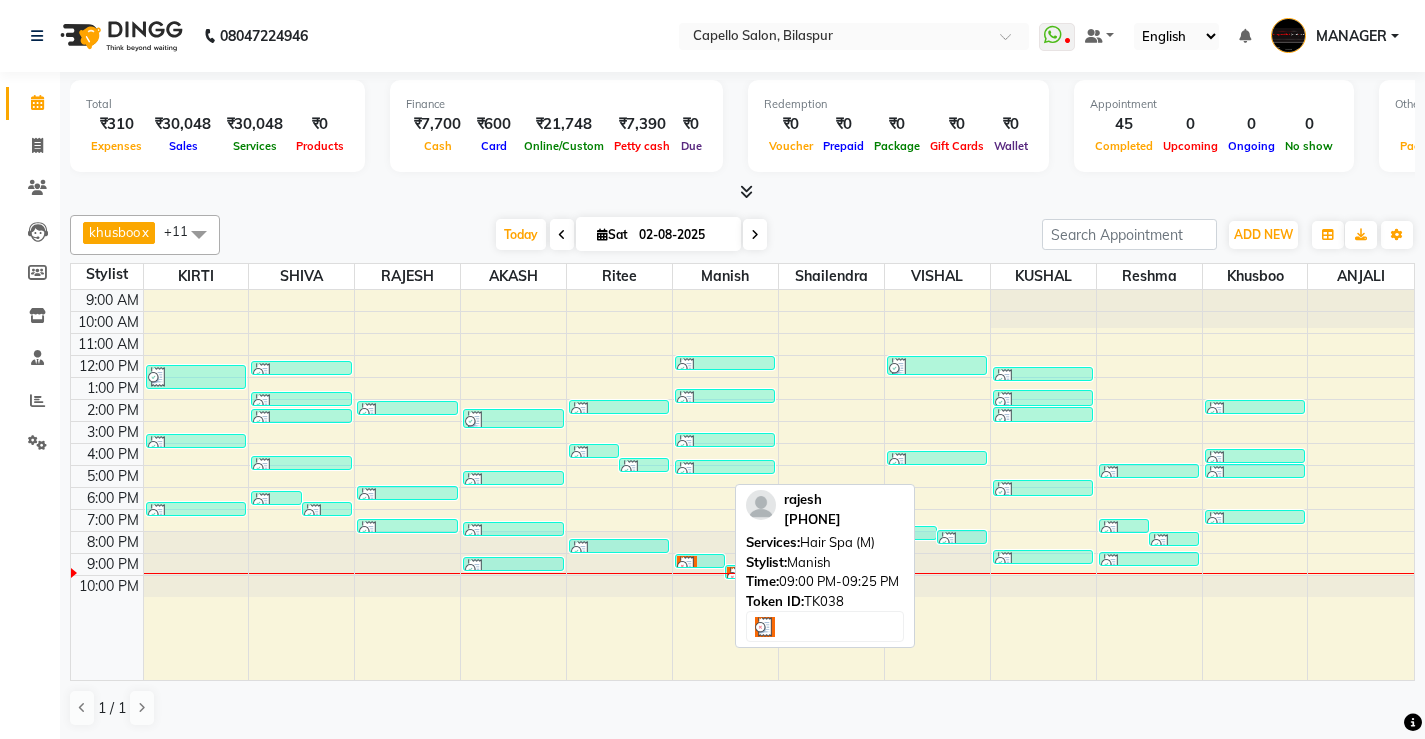 click at bounding box center (700, 566) 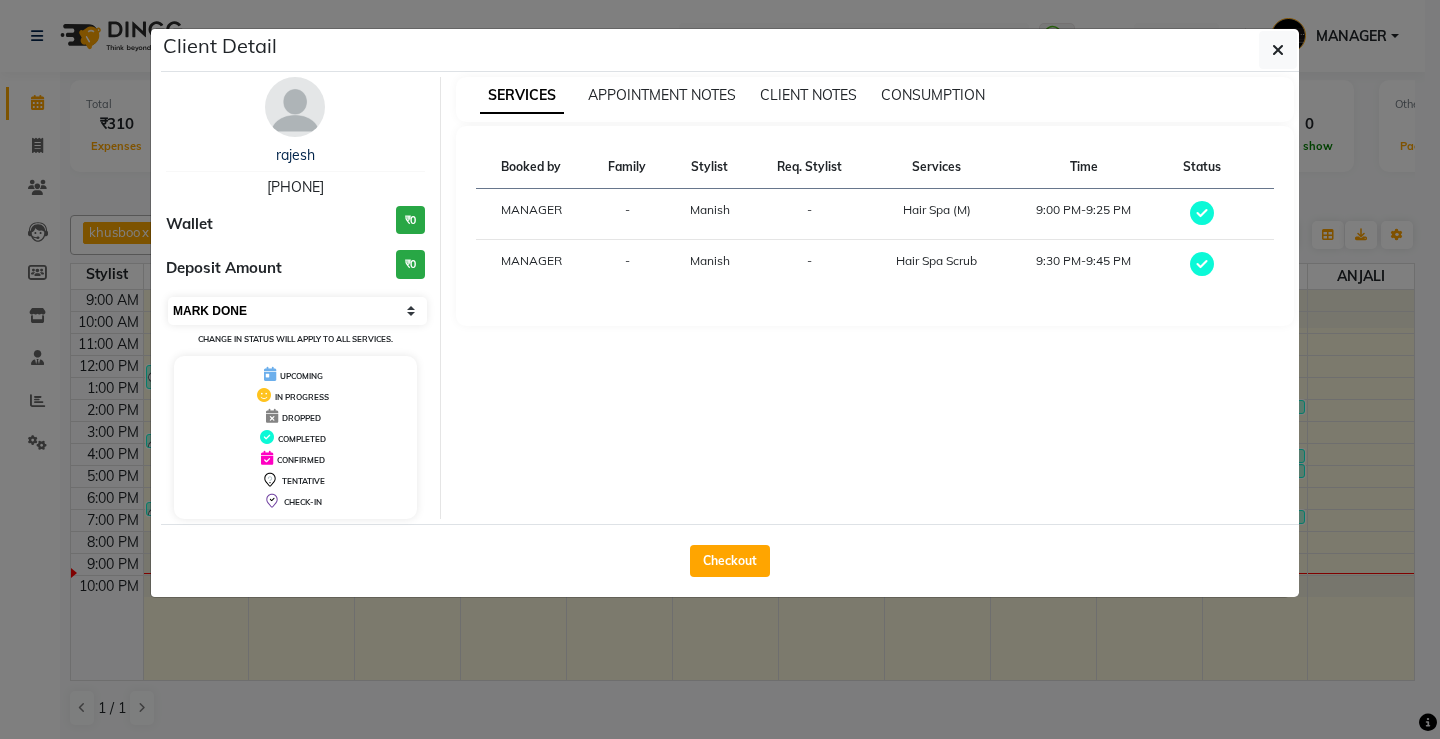 click on "Select MARK DONE UPCOMING" at bounding box center (297, 311) 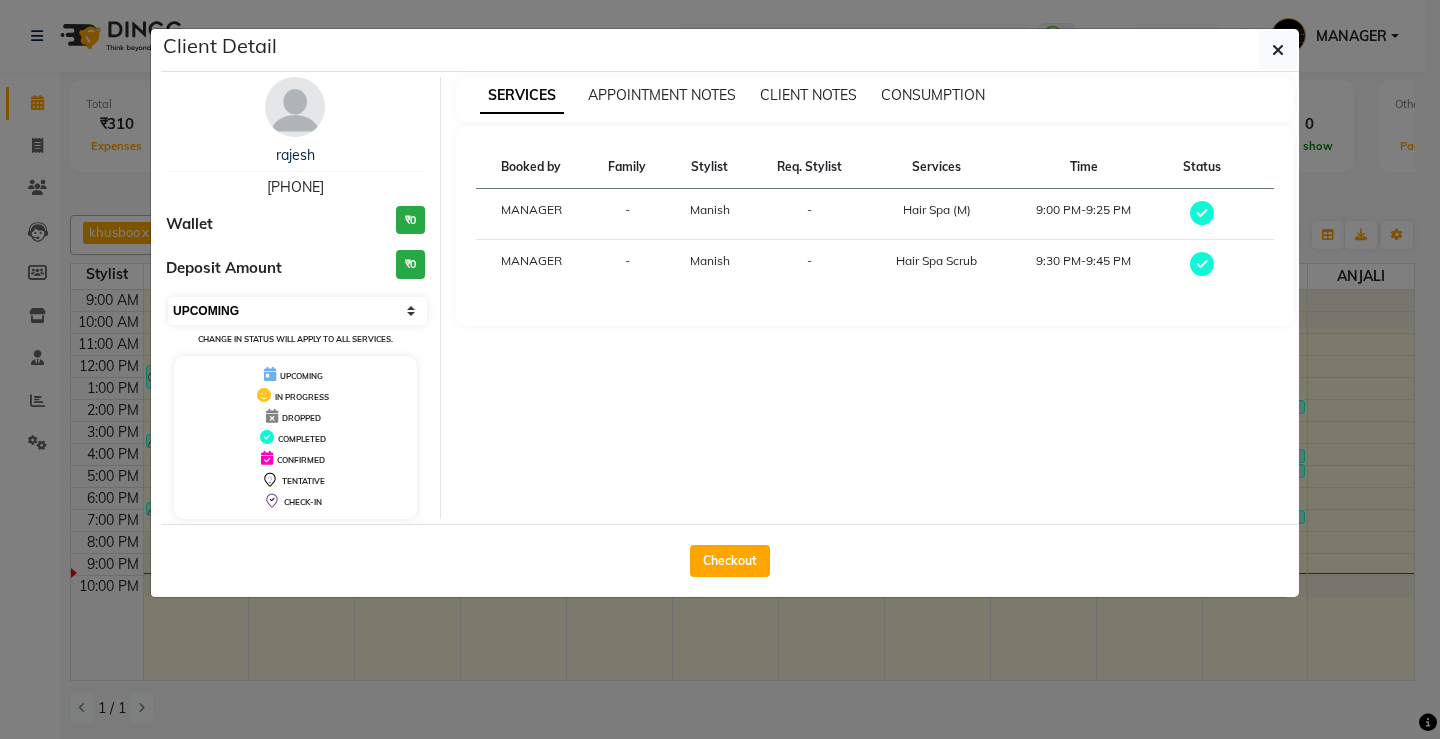 click on "Select MARK DONE UPCOMING" at bounding box center [297, 311] 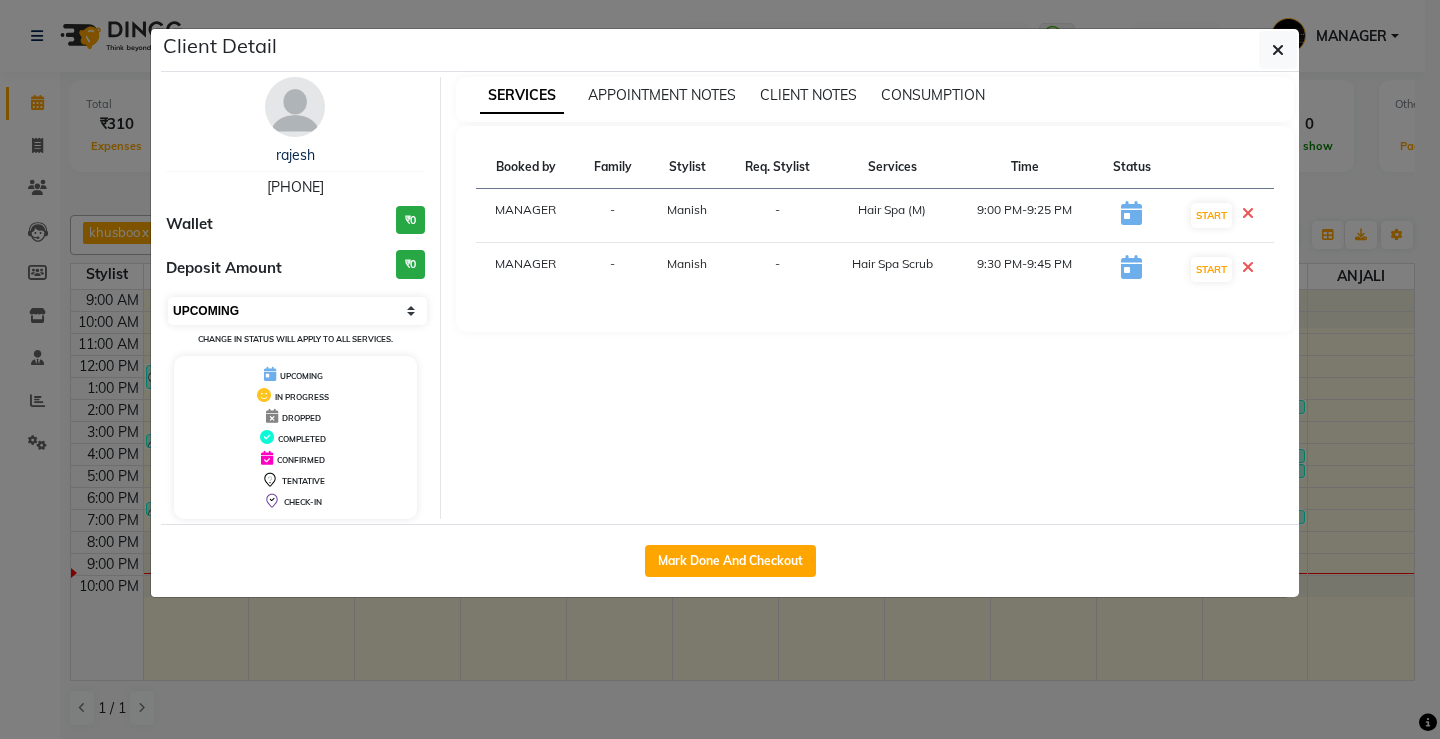 click on "Select IN SERVICE CONFIRMED TENTATIVE CHECK IN MARK DONE DROPPED UPCOMING" at bounding box center (297, 311) 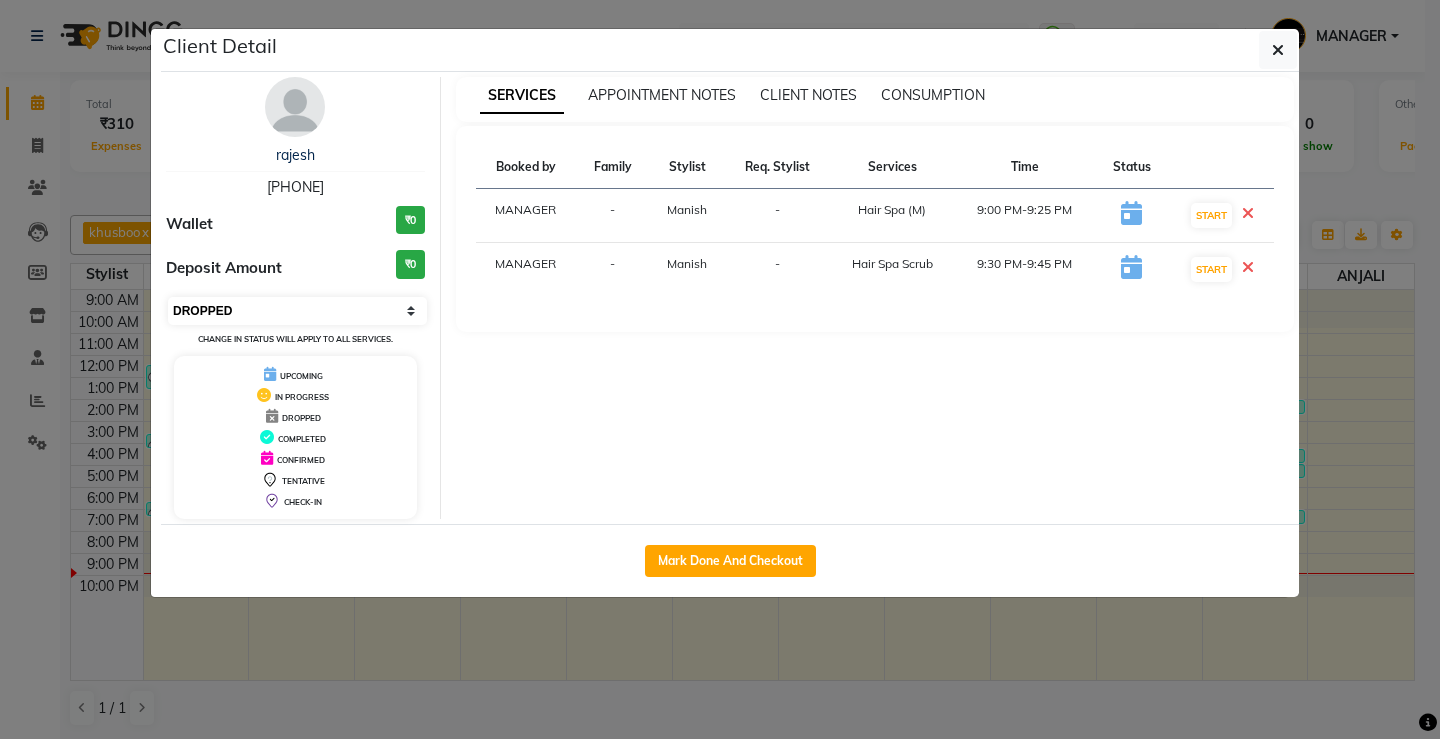 click on "Select IN SERVICE CONFIRMED TENTATIVE CHECK IN MARK DONE DROPPED UPCOMING" at bounding box center (297, 311) 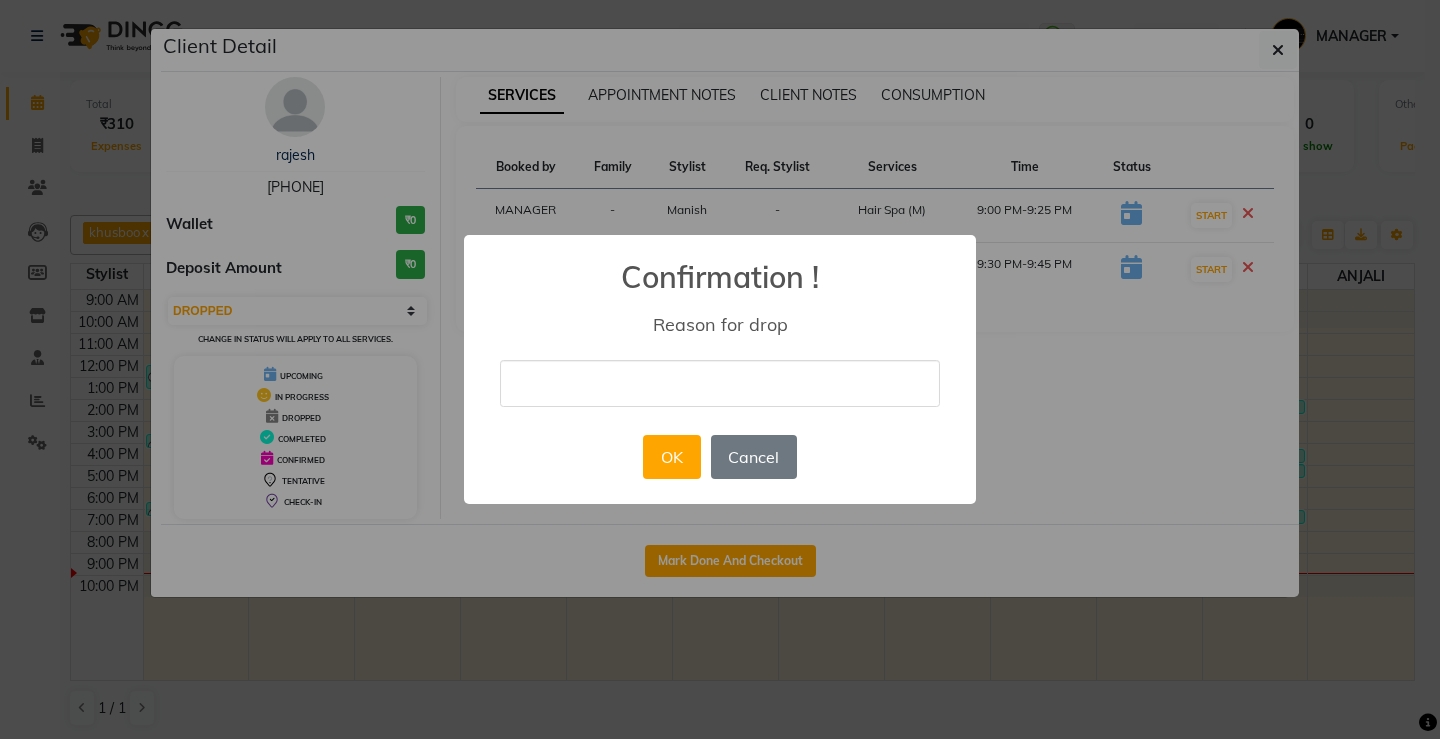 click at bounding box center (720, 383) 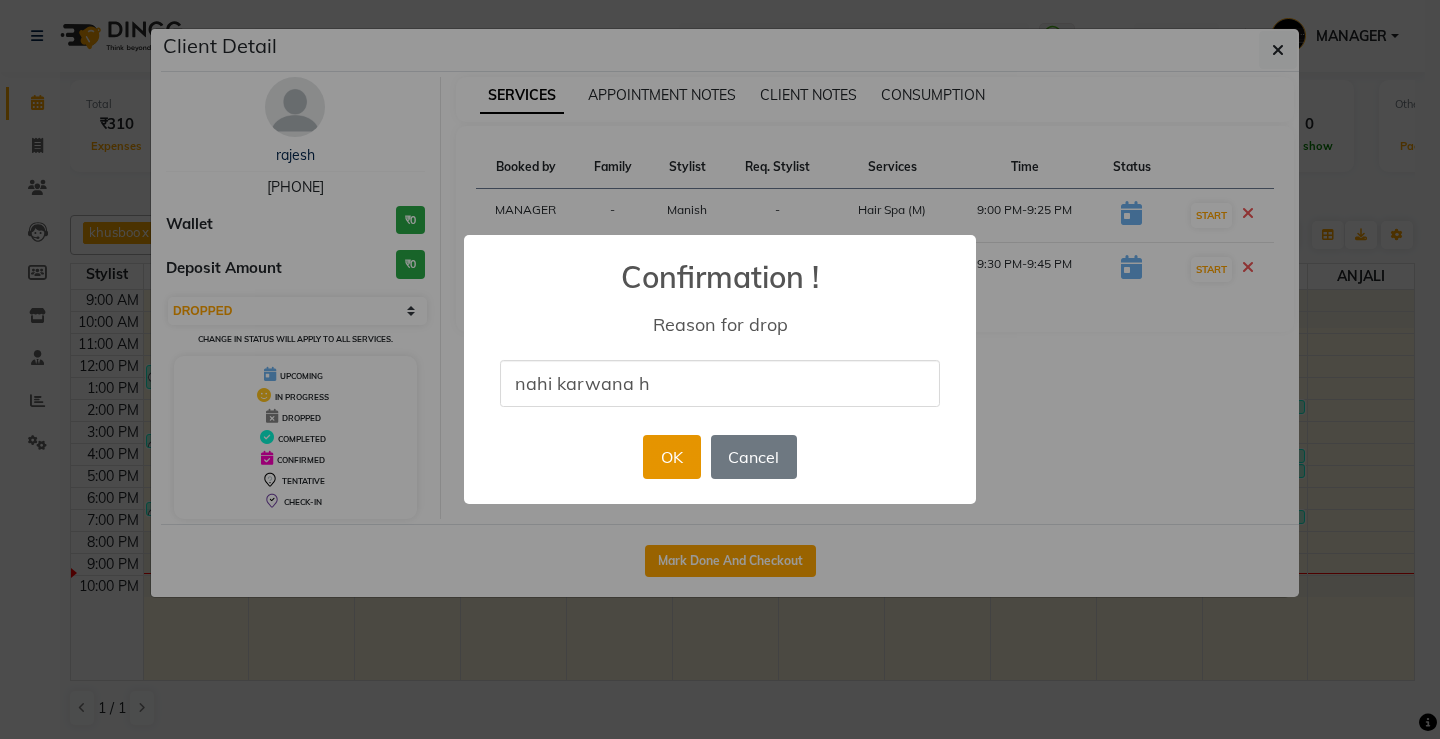 click on "OK" at bounding box center (671, 457) 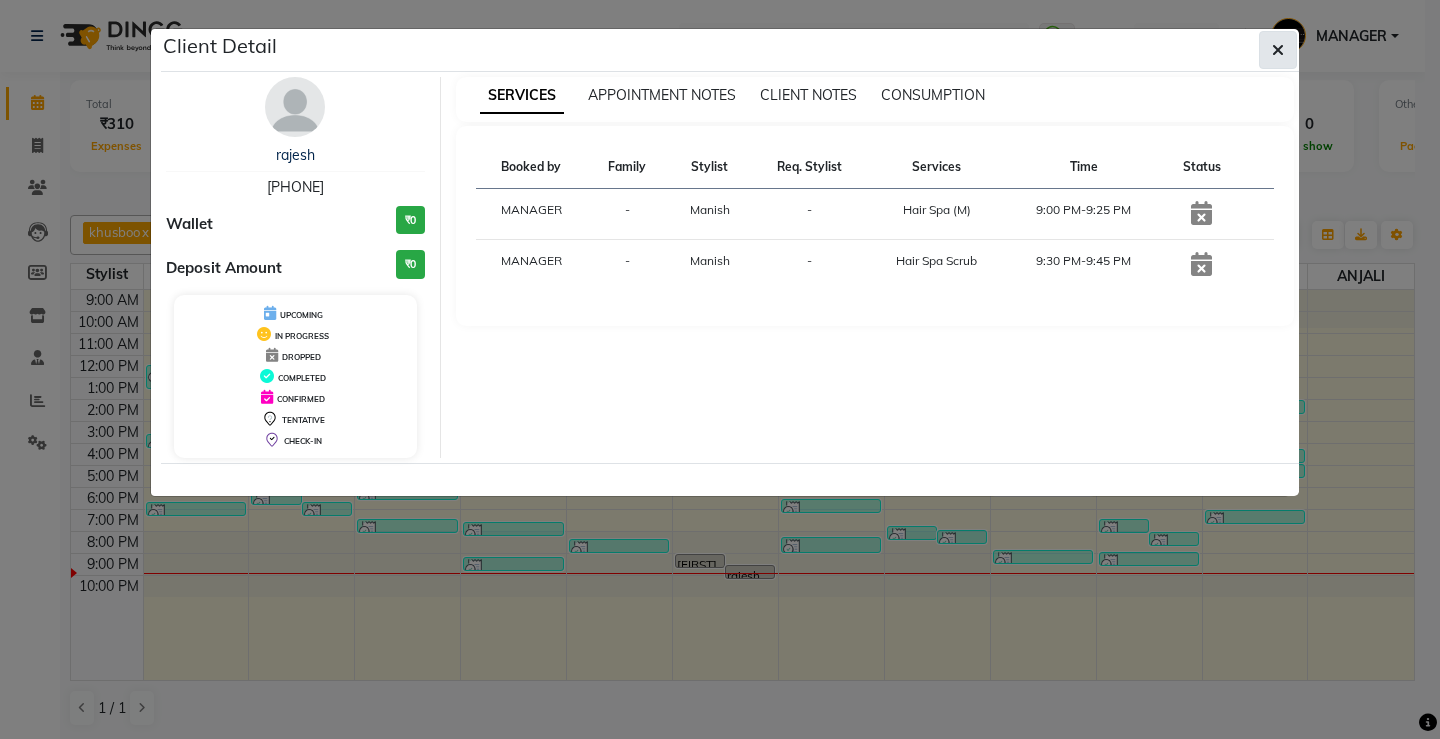 click 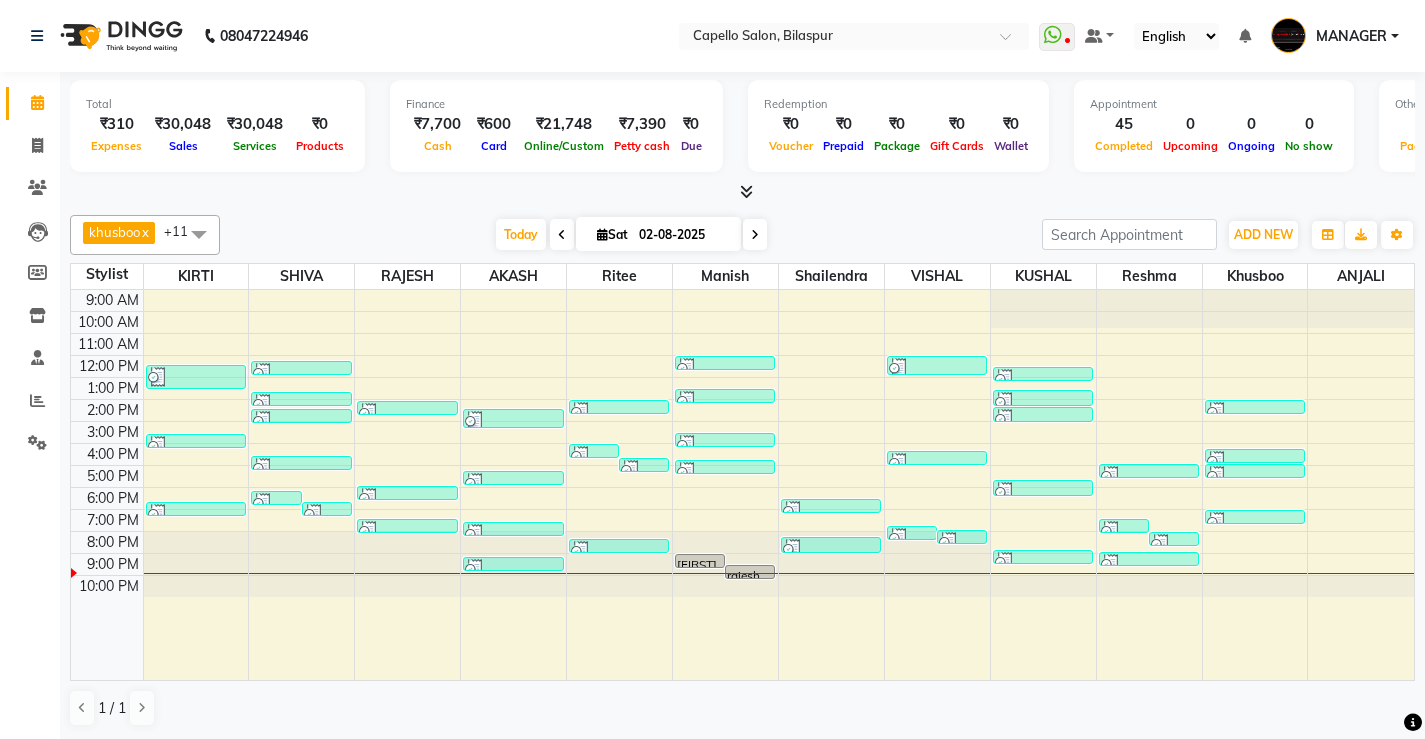 drag, startPoint x: 755, startPoint y: 572, endPoint x: 778, endPoint y: 597, distance: 33.970577 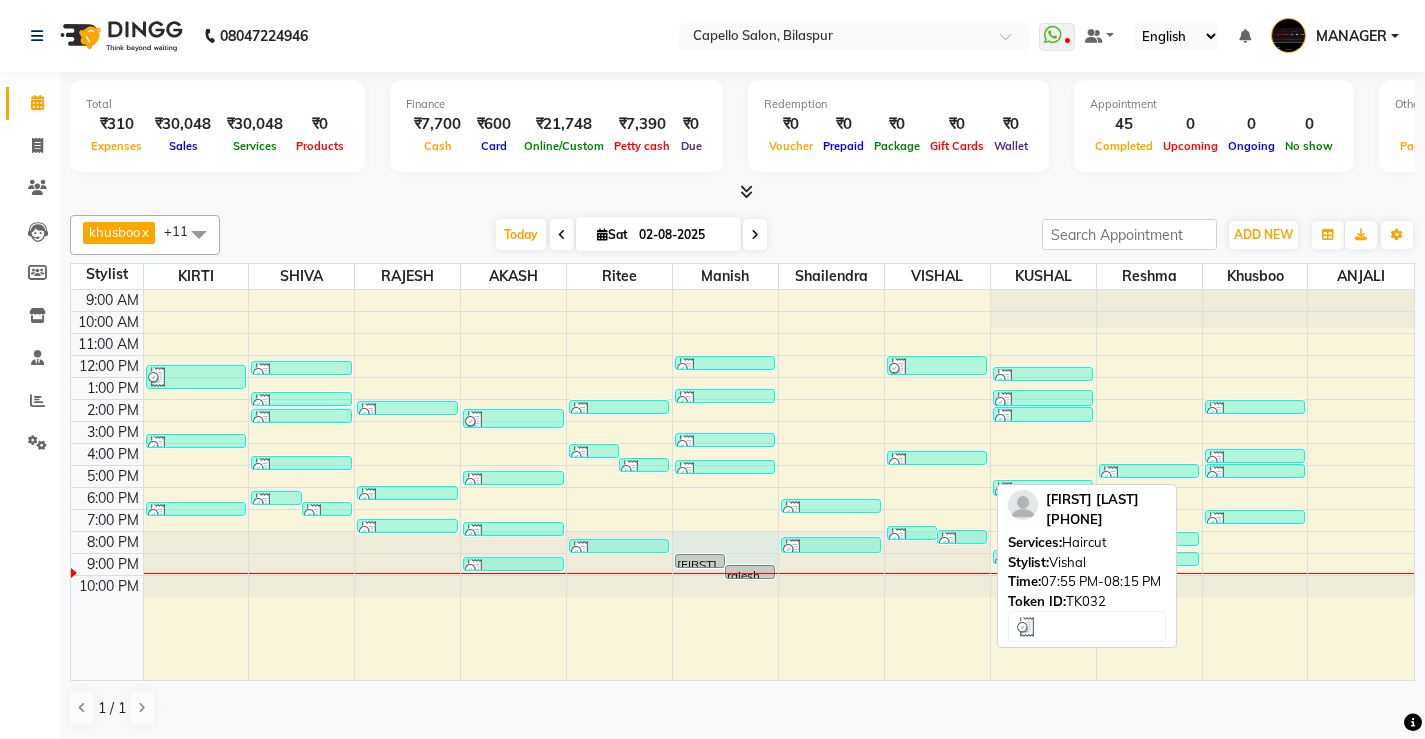 drag, startPoint x: 748, startPoint y: 574, endPoint x: 944, endPoint y: 537, distance: 199.46178 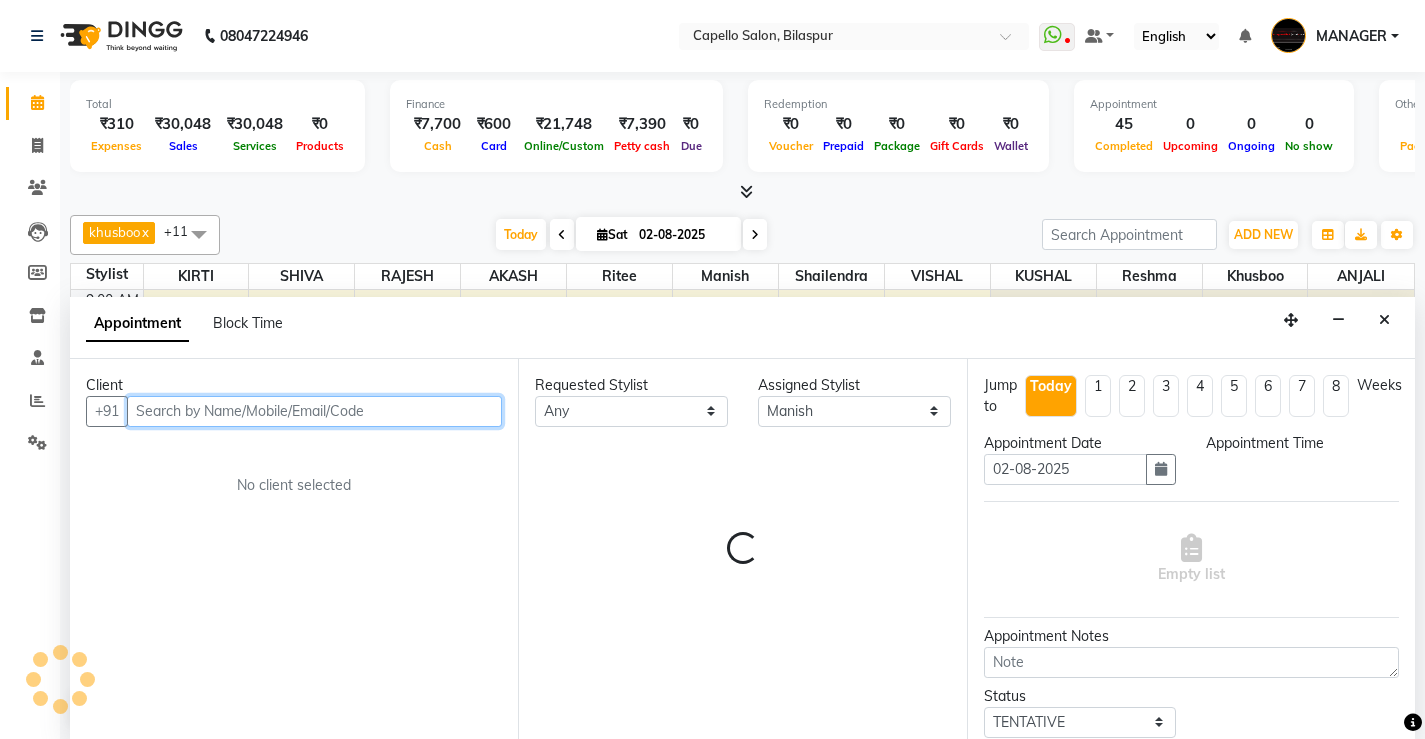 scroll, scrollTop: 1, scrollLeft: 0, axis: vertical 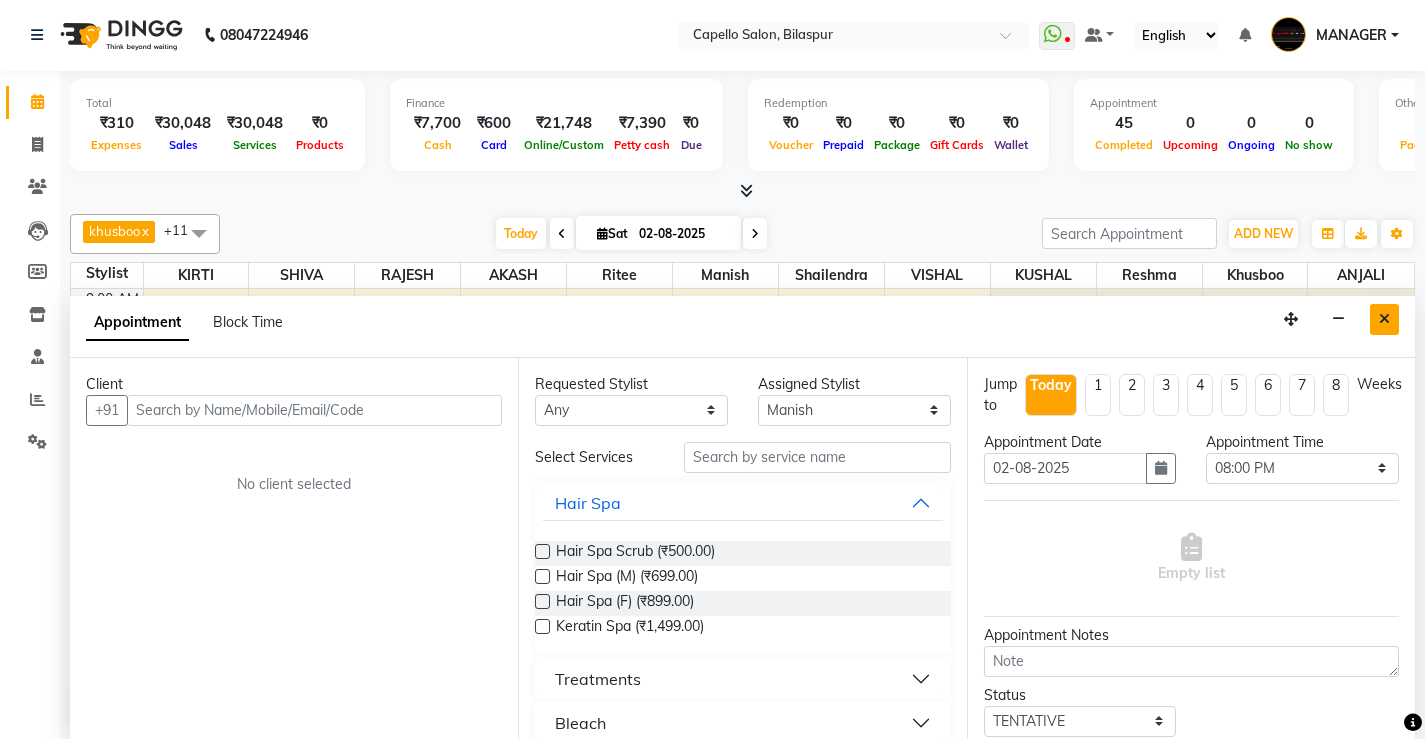 click at bounding box center [1384, 319] 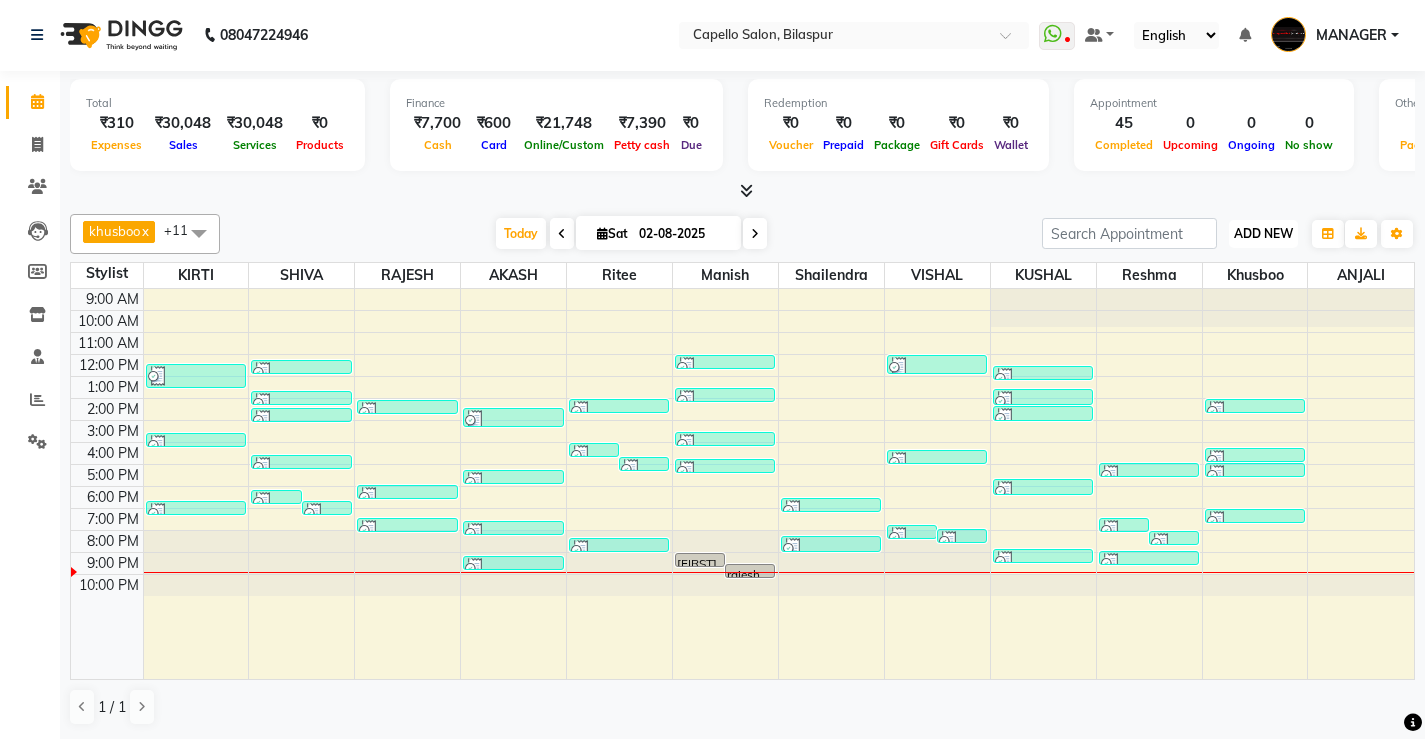 click on "ADD NEW" at bounding box center [1263, 233] 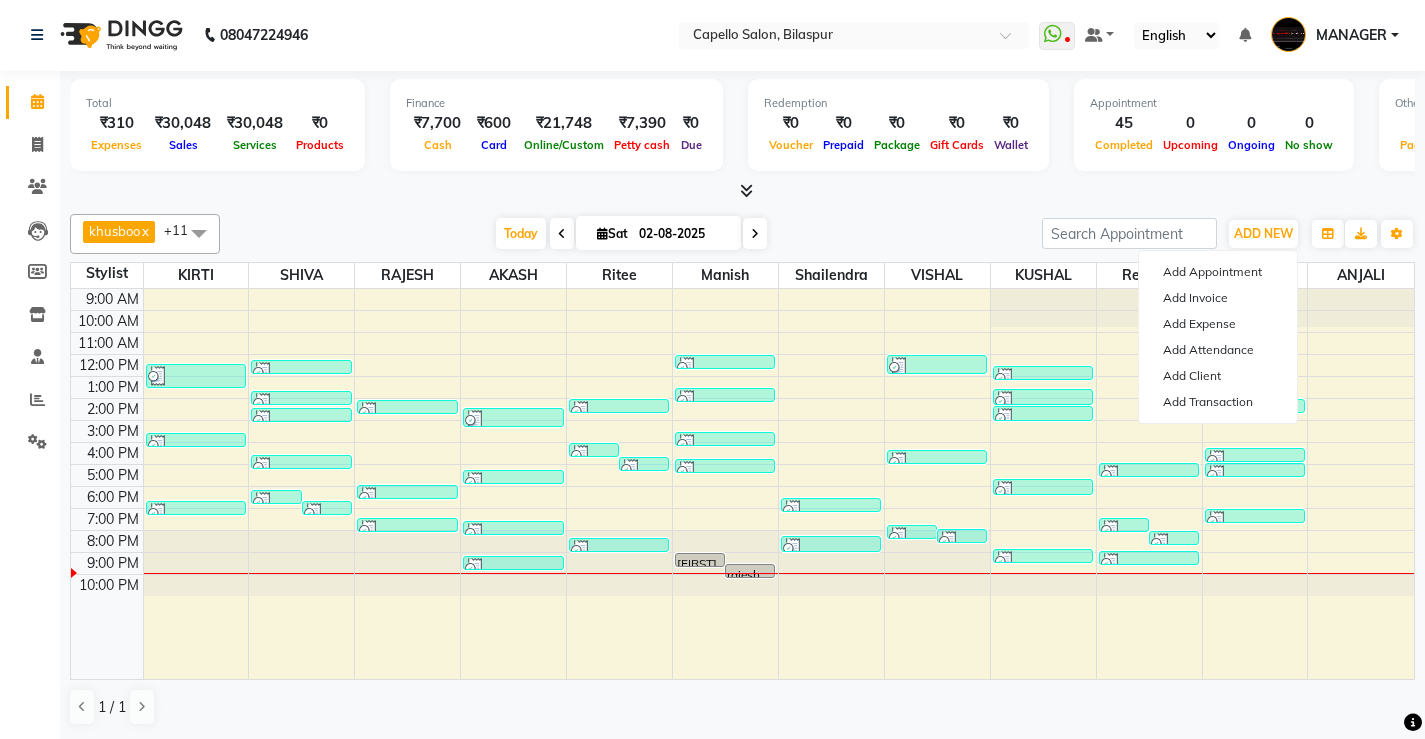 click on "Today  Sat 02-08-2025" at bounding box center (631, 234) 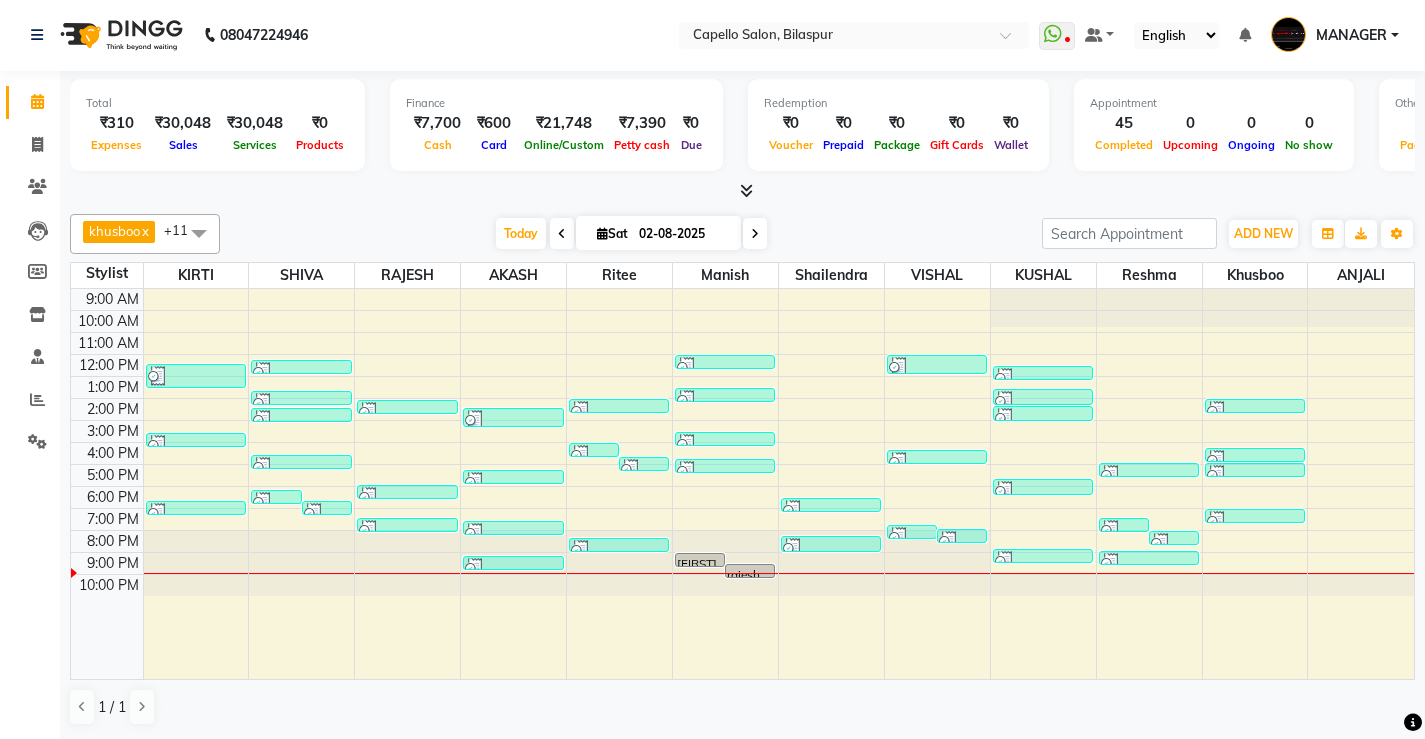 click at bounding box center (746, 190) 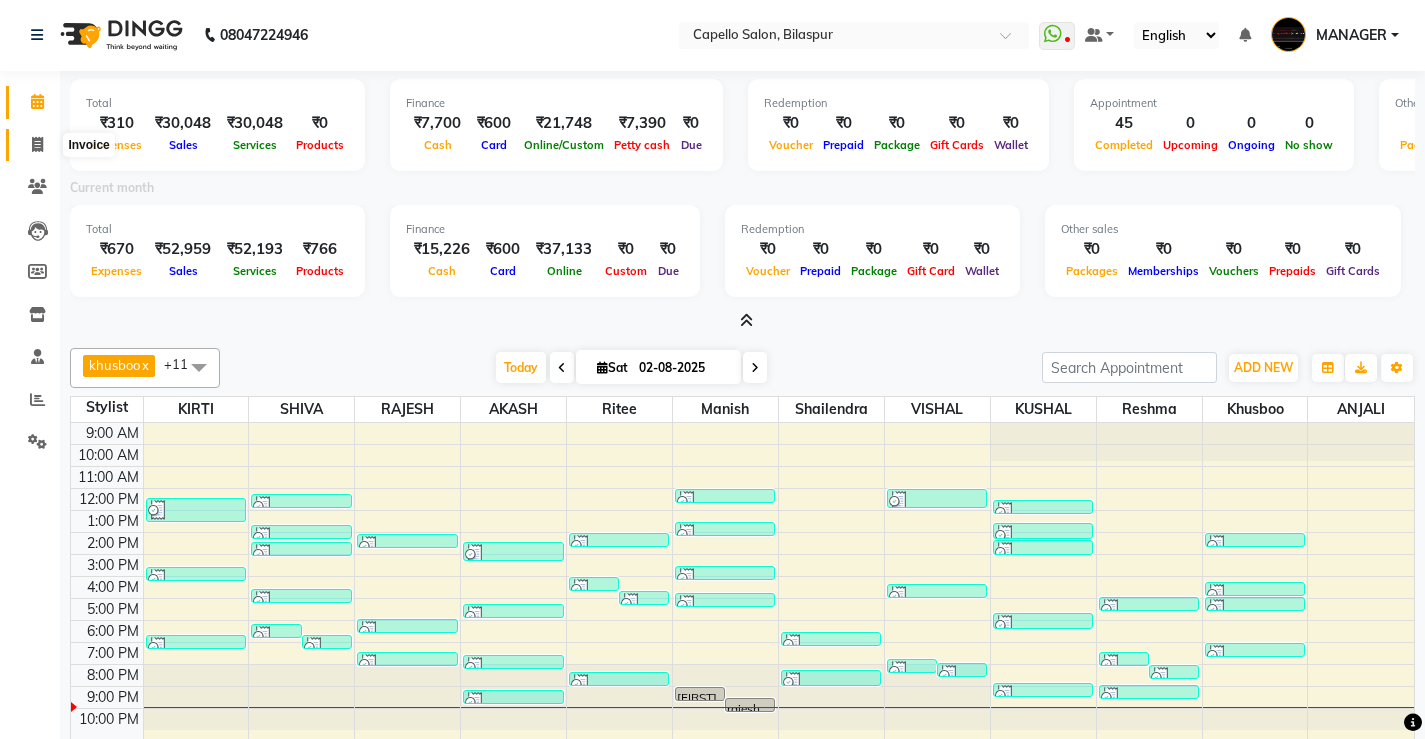 click 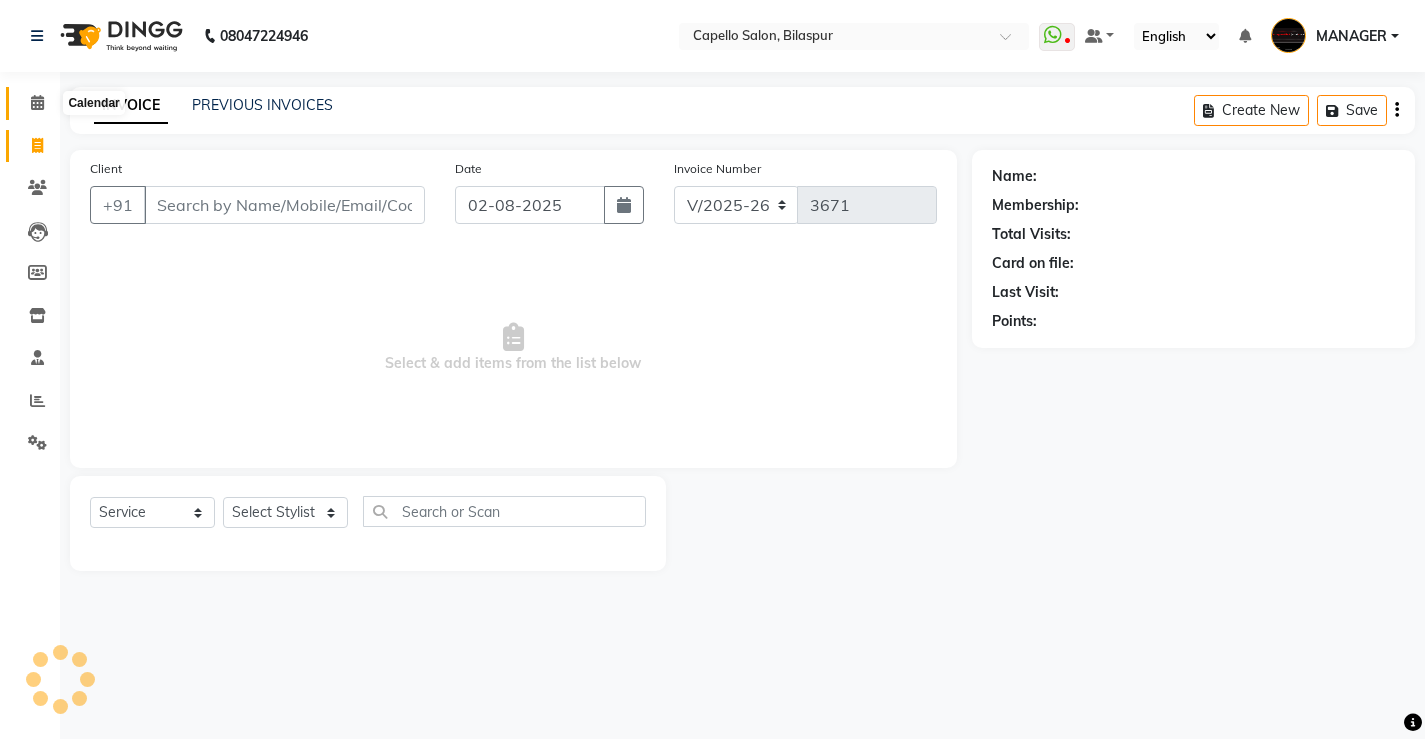 click 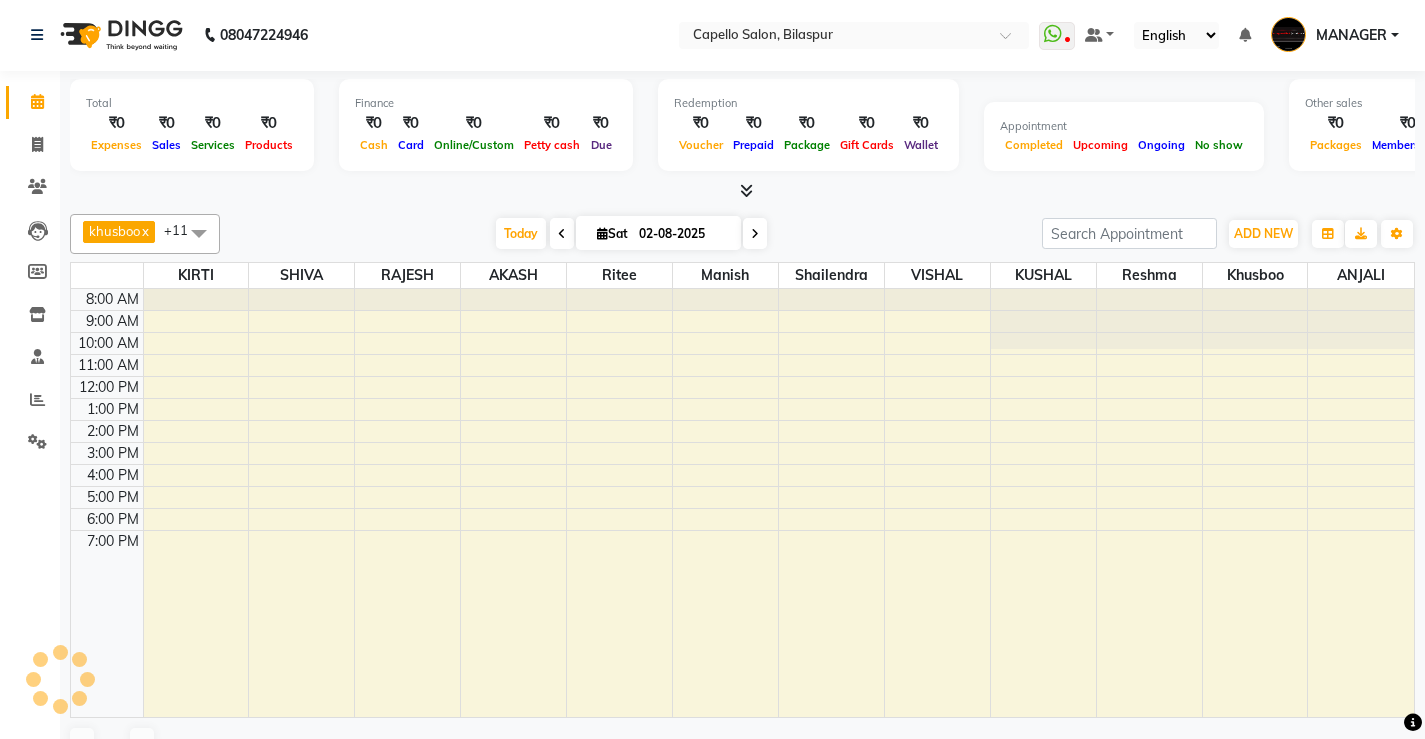 scroll, scrollTop: 0, scrollLeft: 0, axis: both 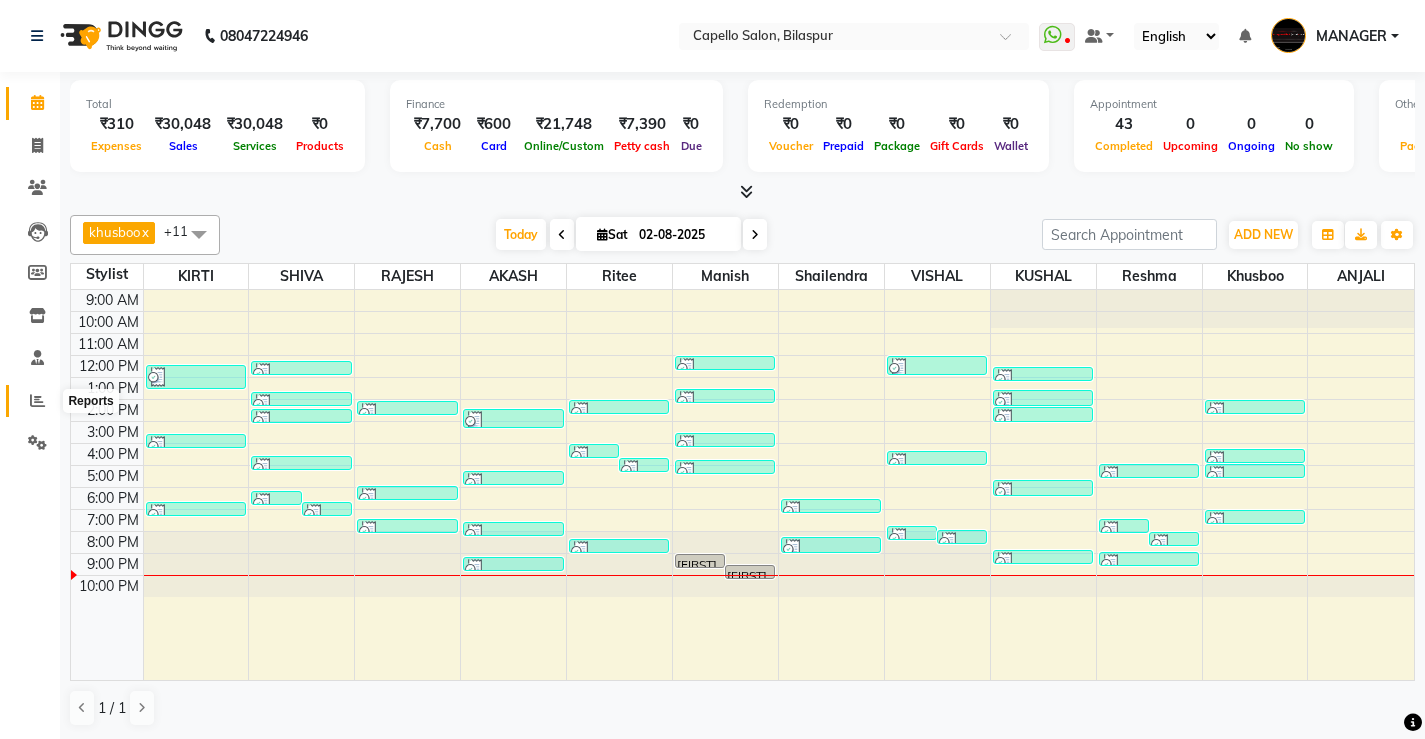 click 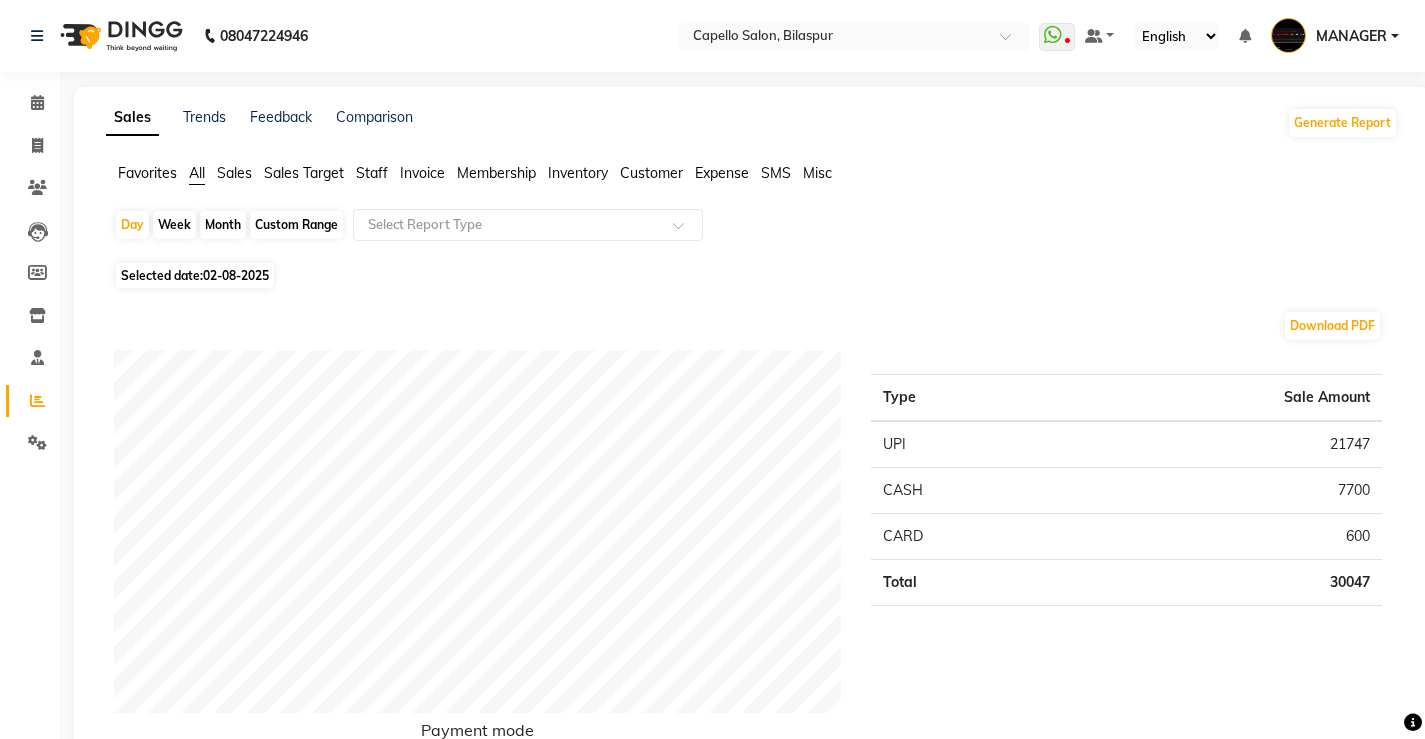 scroll, scrollTop: 600, scrollLeft: 0, axis: vertical 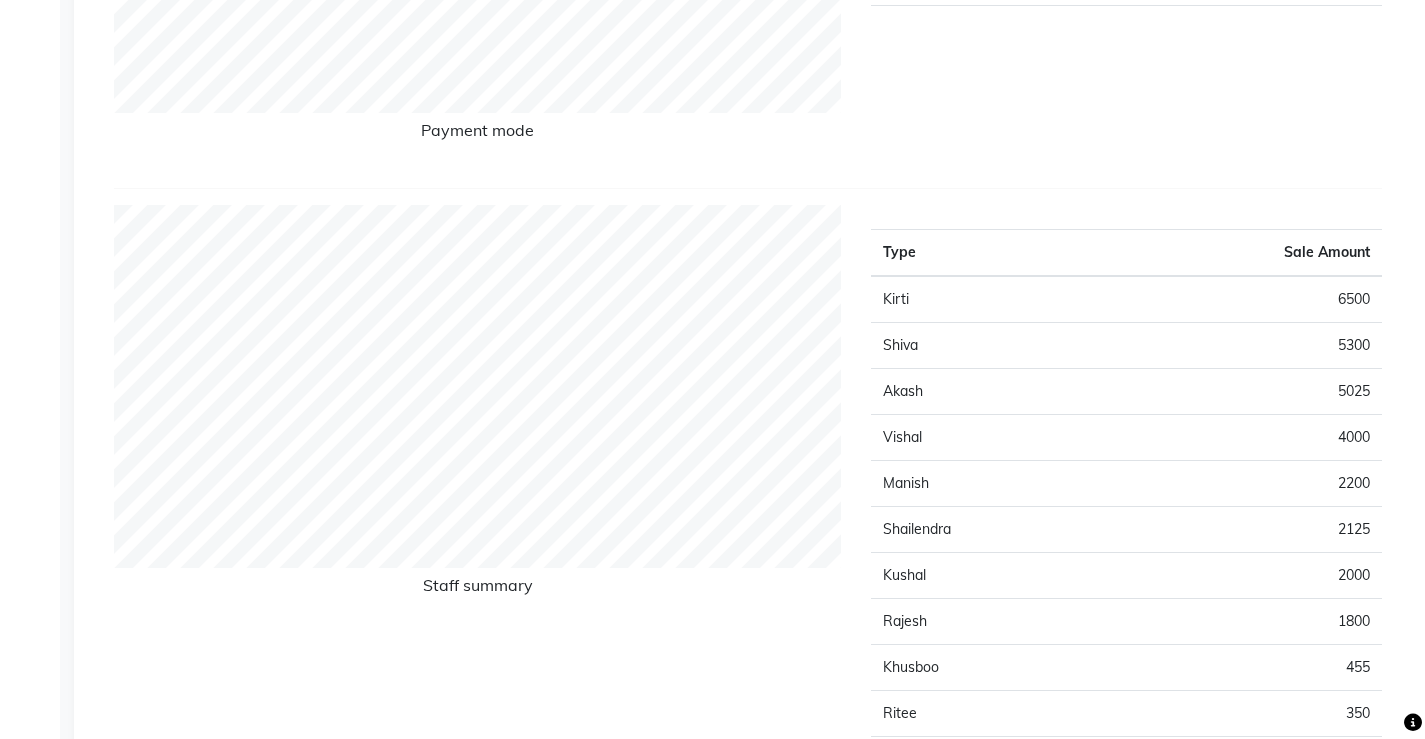 click on "Month" 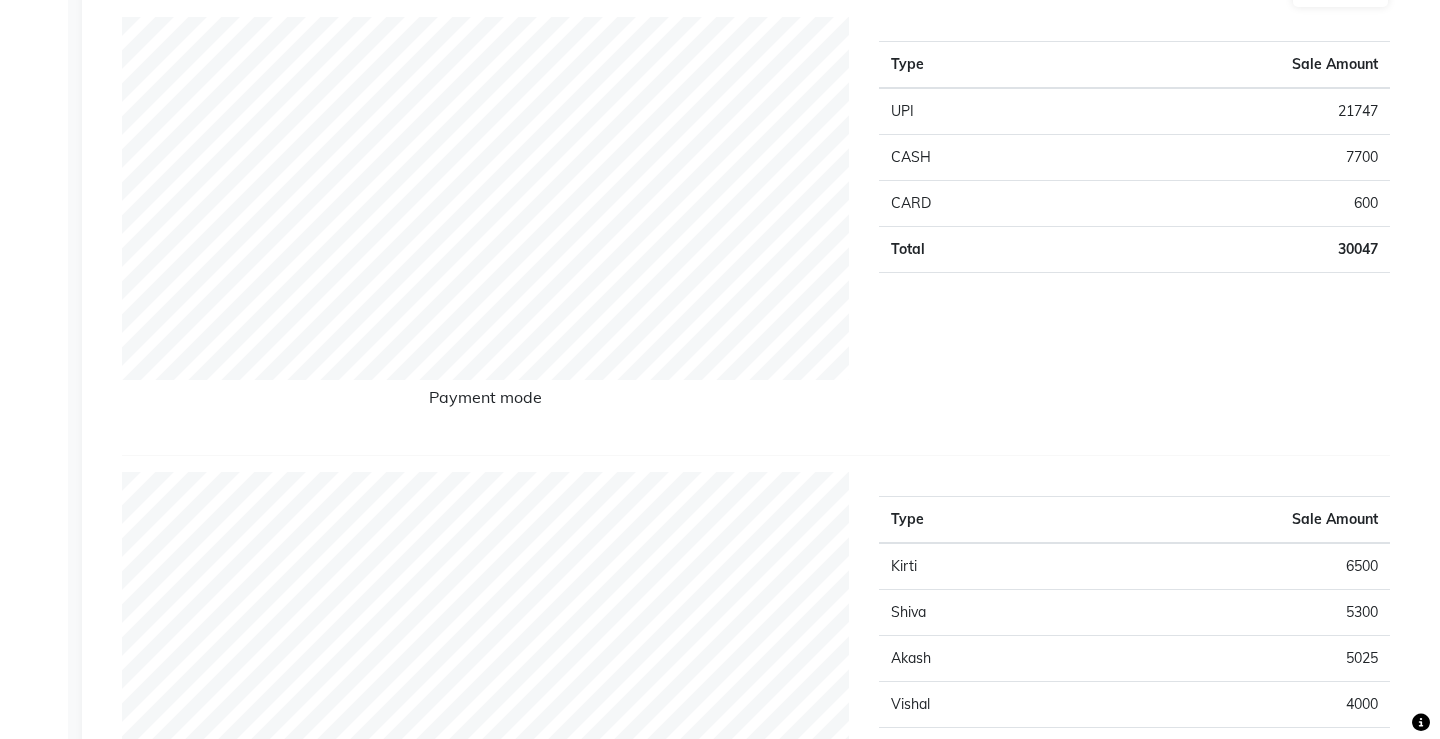 scroll, scrollTop: 0, scrollLeft: 0, axis: both 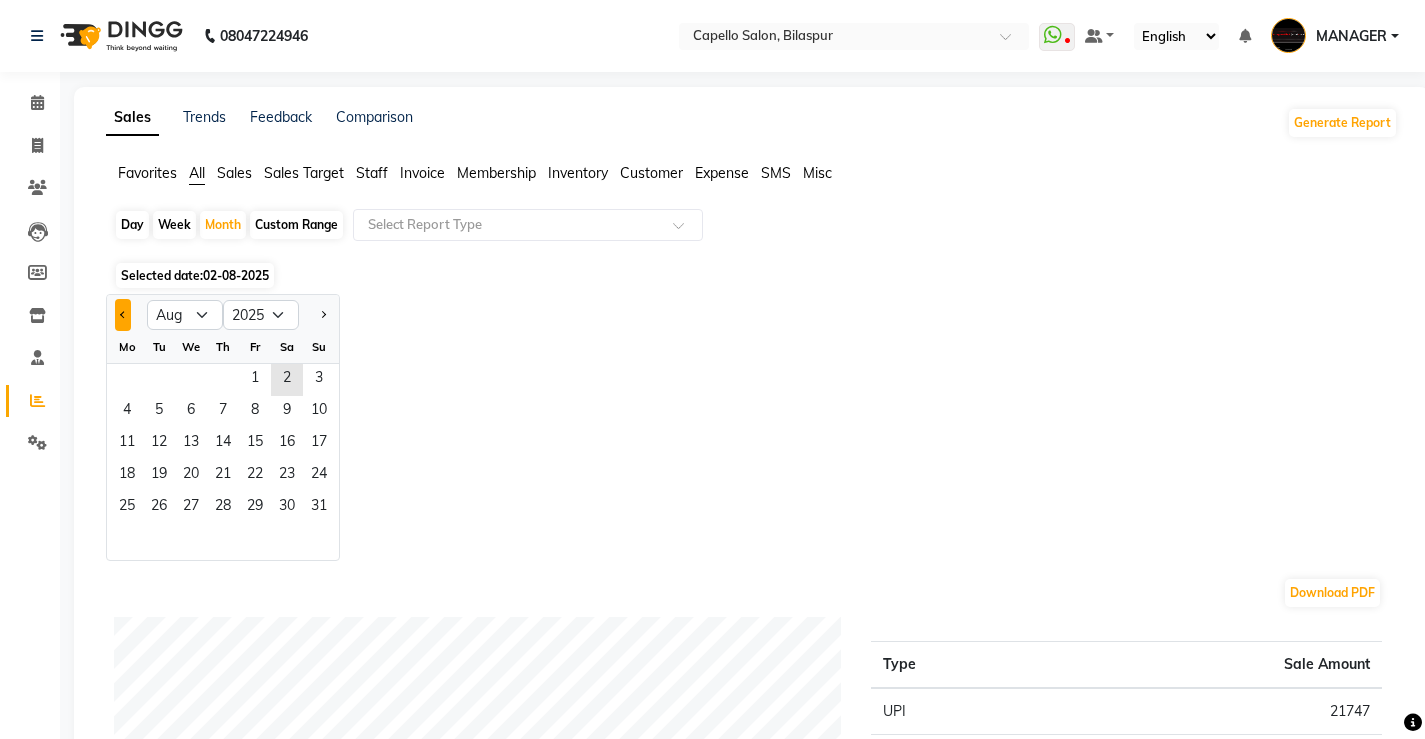click 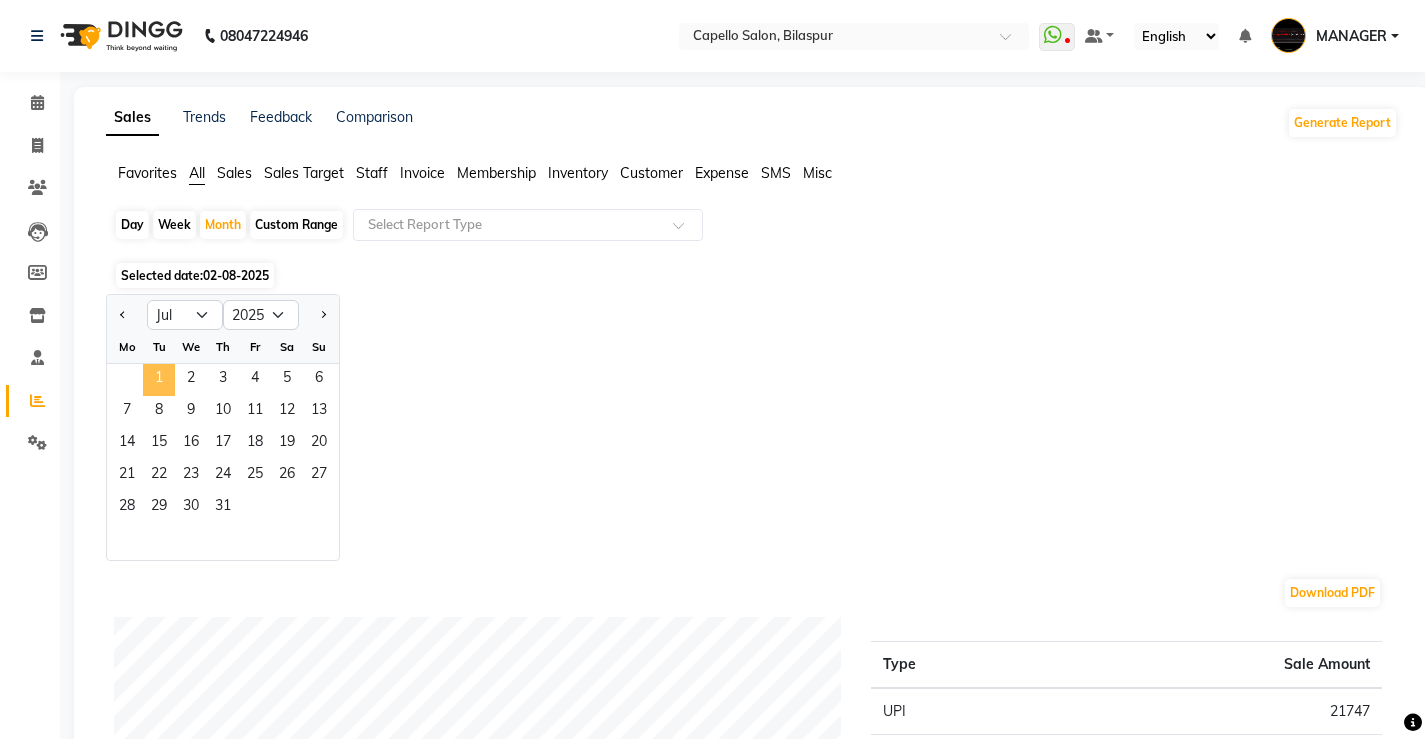 click on "1" 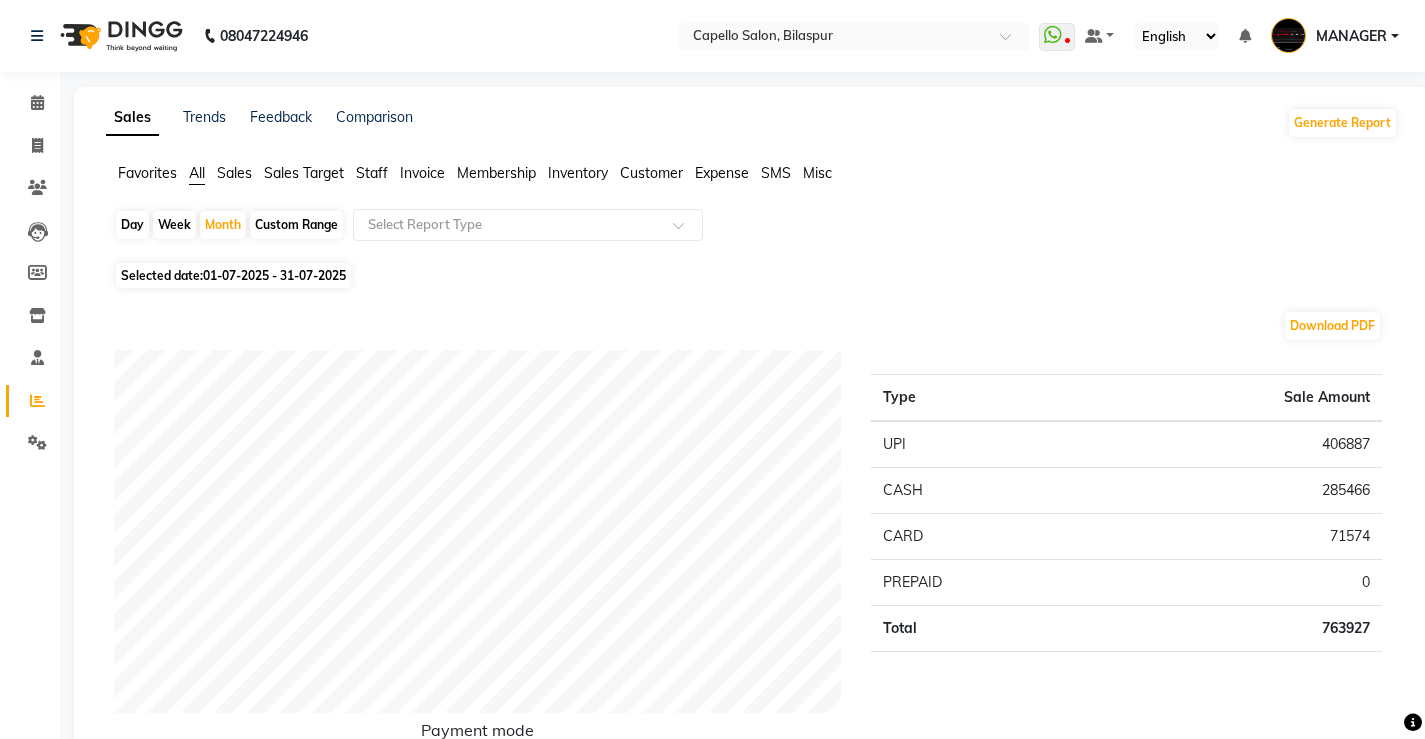 click on "Staff" 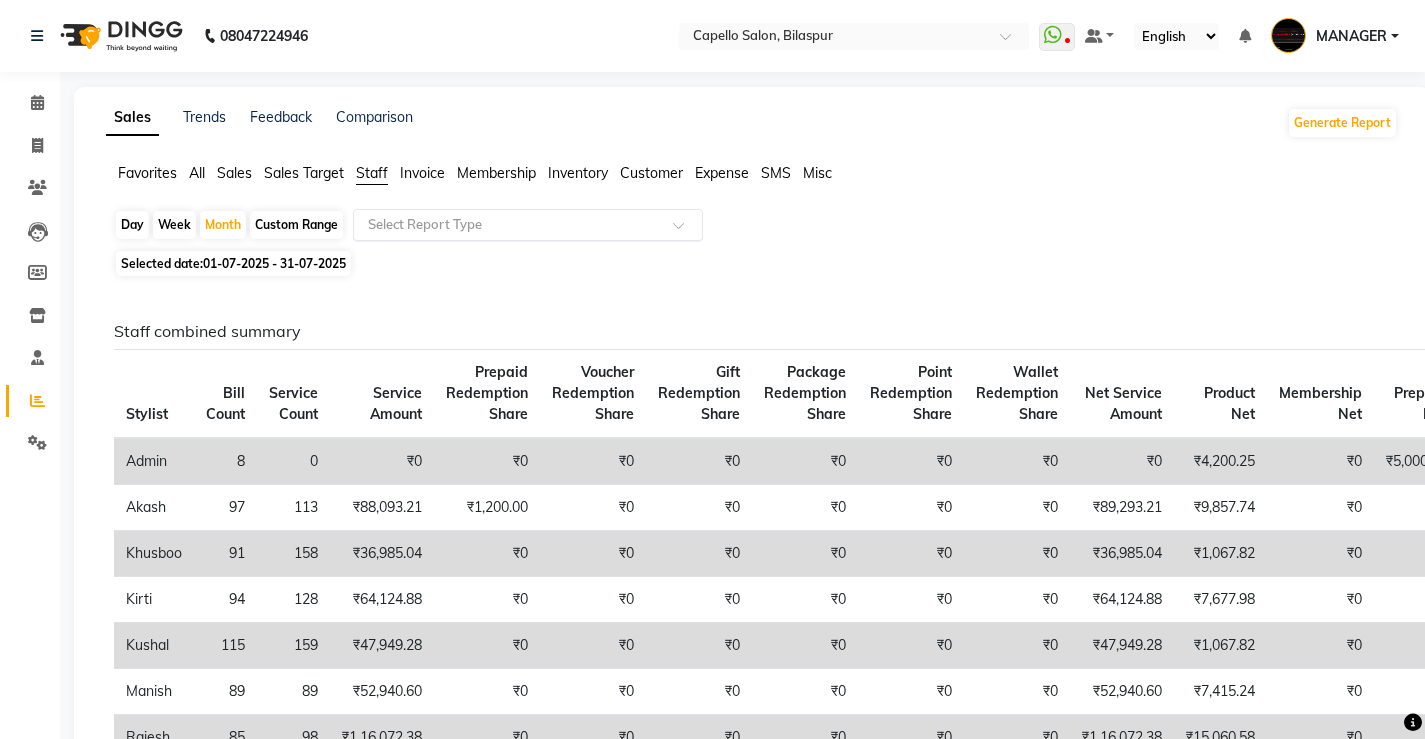 click 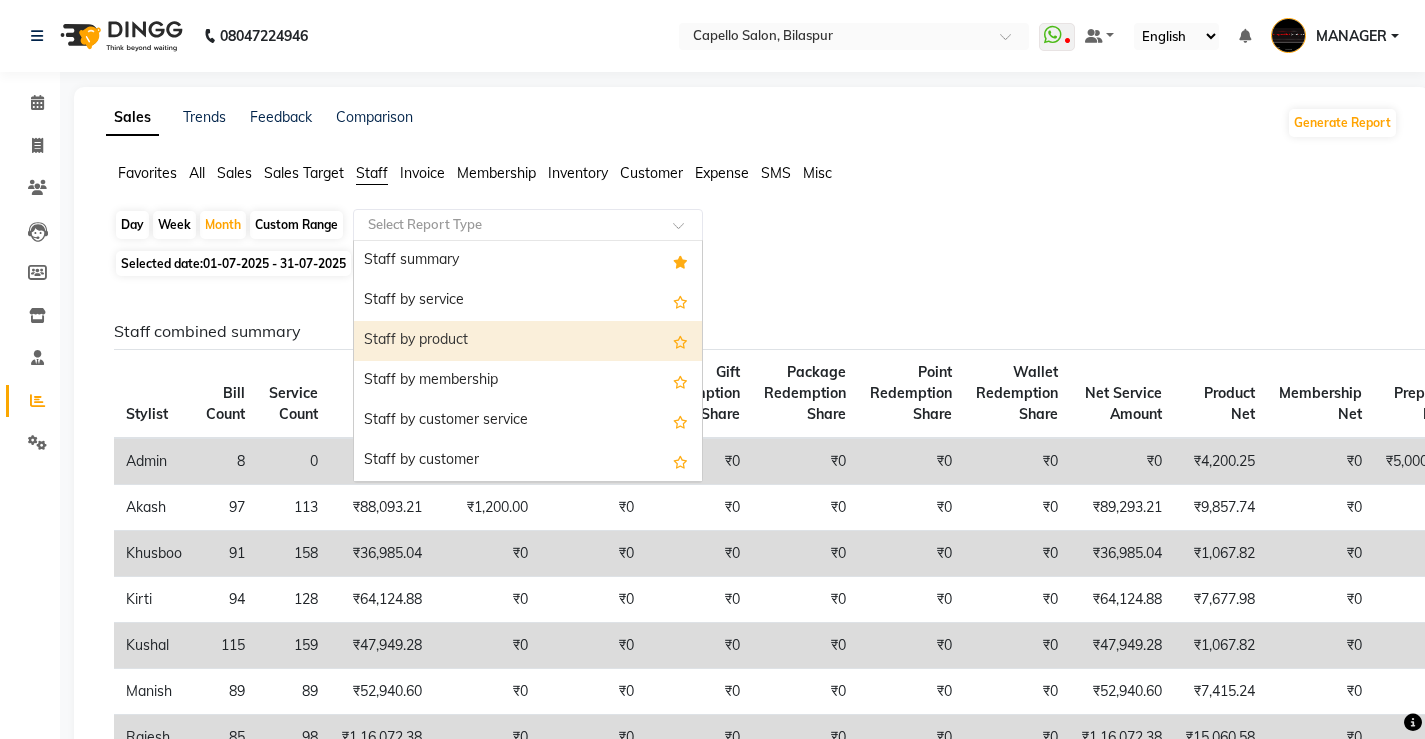 click on "Day   Week   Month   Custom Range  Select Report Type  Staff summary   Staff by service   Staff by product   Staff by membership   Staff by customer service   Staff by customer   Staff attendance   Staff attendance logs   Staff performance   Staff performance service   Staff performance product   Staff combined summary   Staff service summary   Staff product summary   Staff membership summary   Staff prepaid summary   Staff voucher summary   Staff package summary   Staff transfer   Staff performance summary   Staff Gift card Summary   Staff Tip Summary  Selected date:  01-07-2025 - 31-07-2025  Staff combined summary Stylist Bill Count Service Count Service Amount Prepaid Redemption Share Voucher Redemption Share Gift Redemption Share Package Redemption Share Point Redemption Share Wallet Redemption Share Net Service Amount Product Net Membership Net Prepaid Net Voucher Net Gift Net Package Net  Admin 8 0 ₹0 ₹0 ₹0 ₹0 ₹0 ₹0 ₹0 ₹0 ₹4,200.25 ₹0 ₹5,000.00 ₹0 ₹0 ₹0  [FIRST] 97 113 ₹0 91" 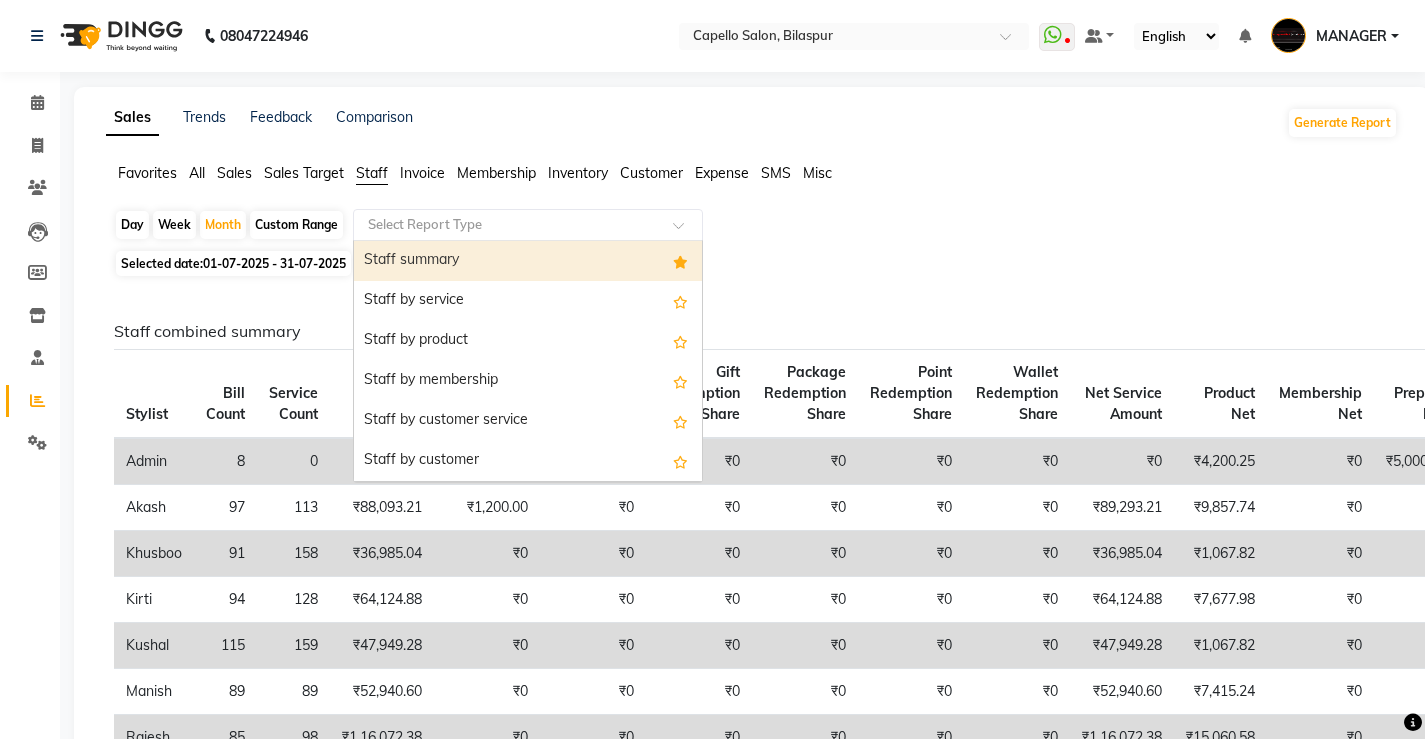click 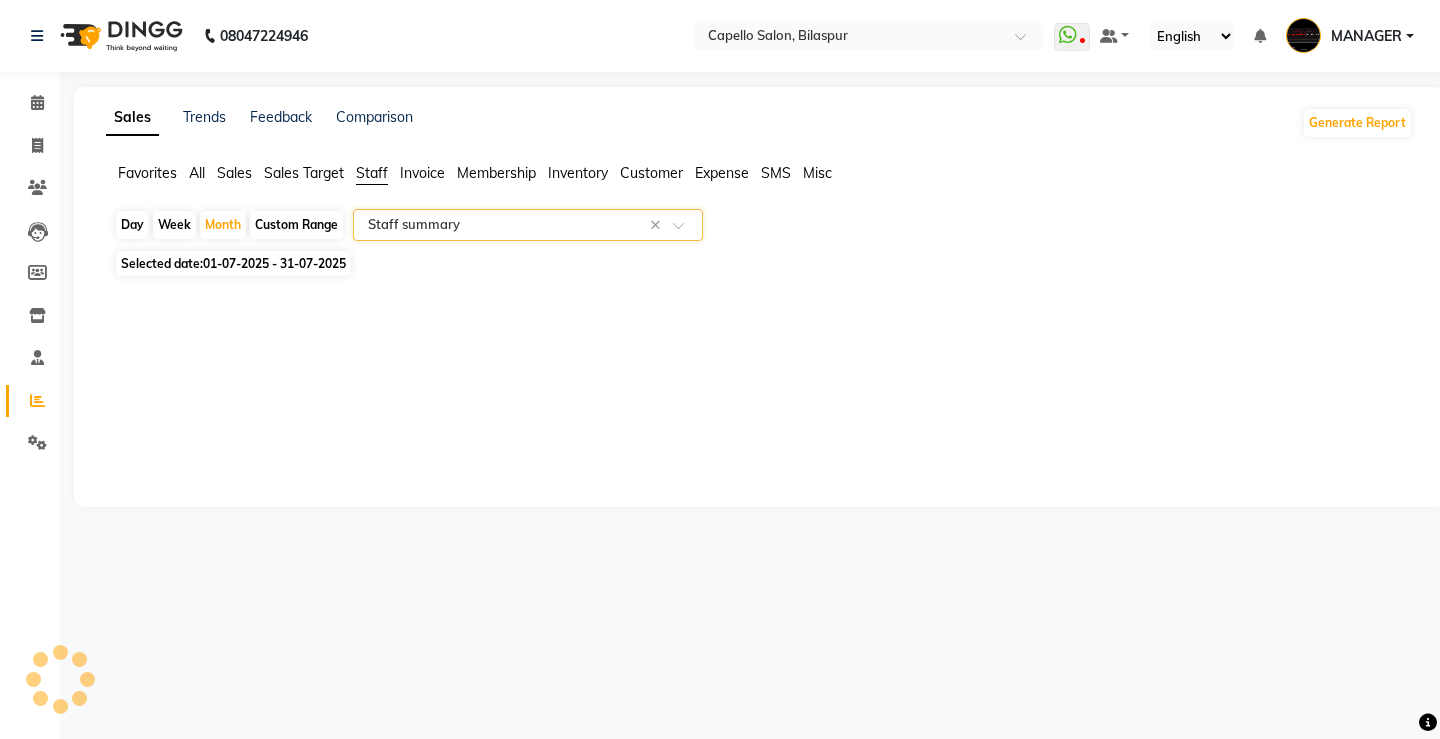 select on "full_report" 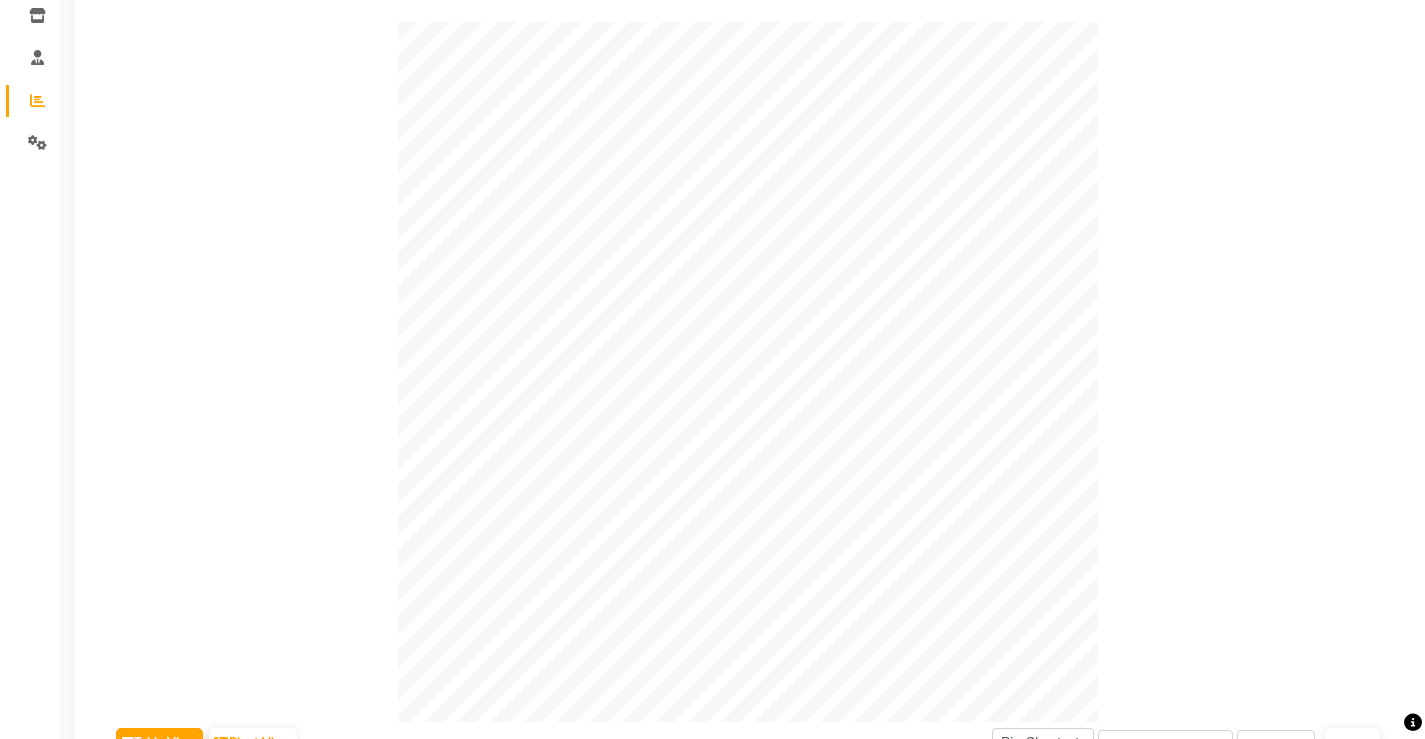 scroll, scrollTop: 1000, scrollLeft: 0, axis: vertical 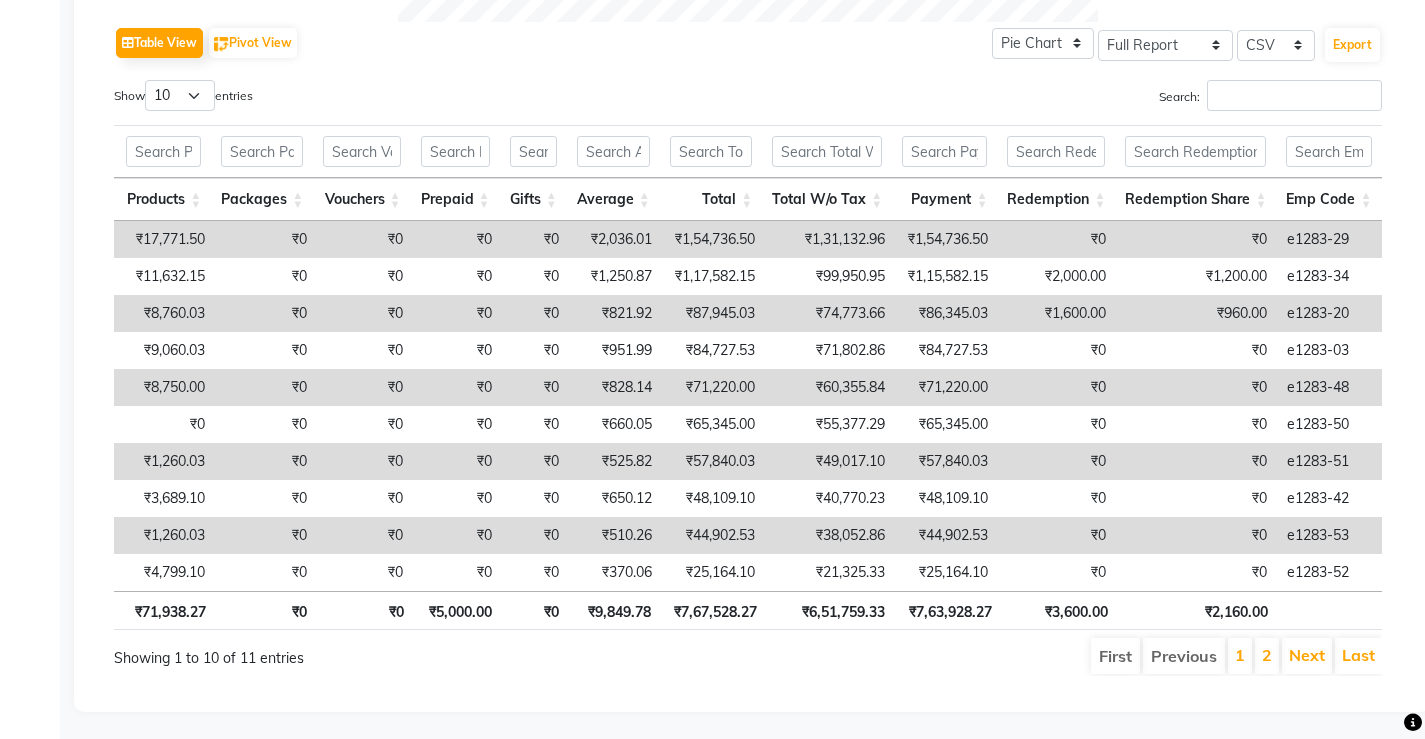 click 